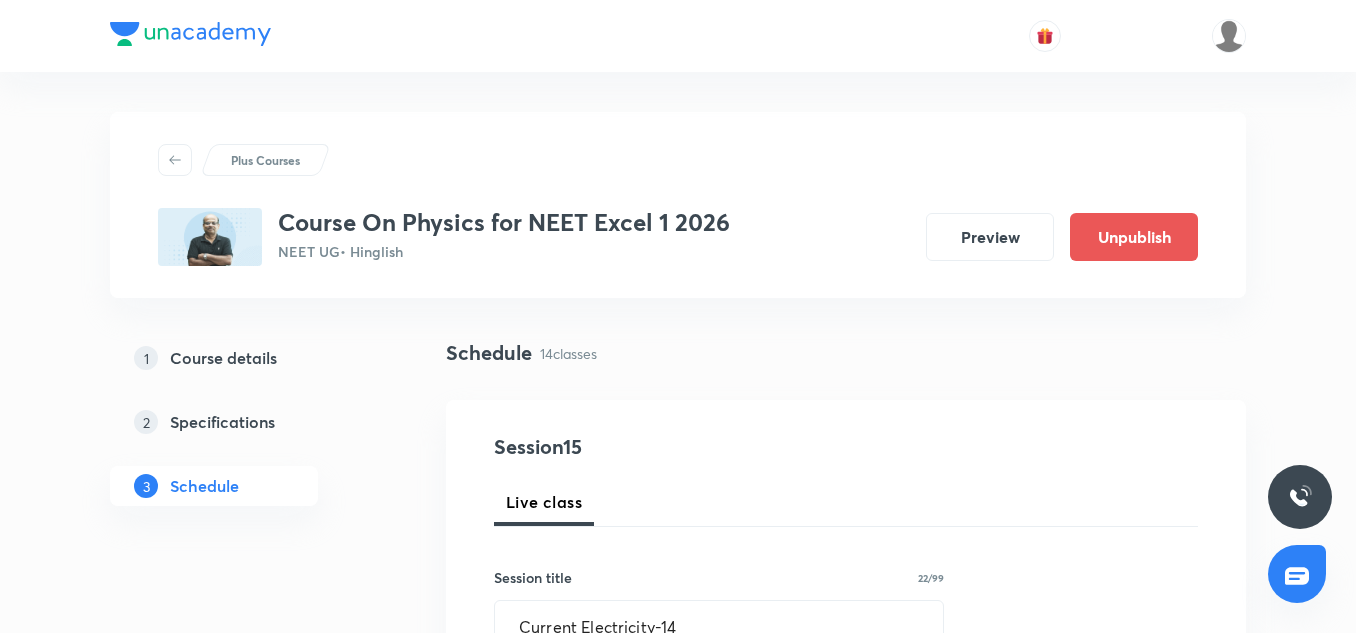 scroll, scrollTop: 877, scrollLeft: 0, axis: vertical 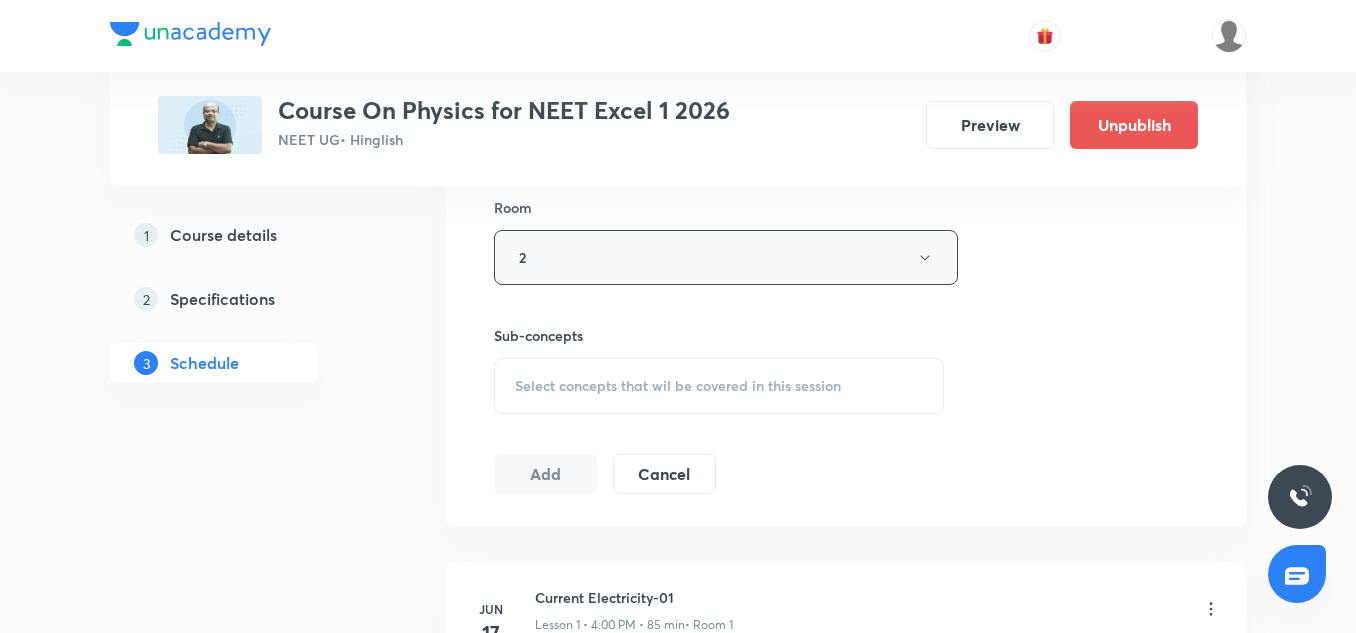 click on "2" at bounding box center [726, 257] 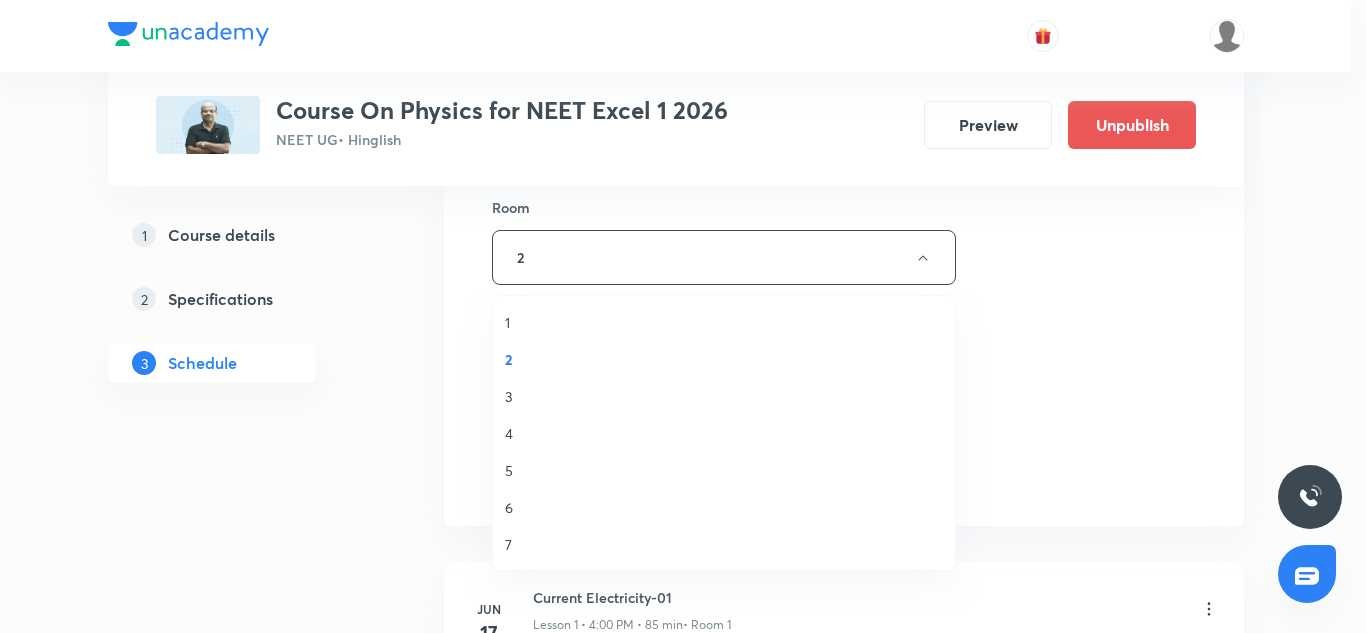 click on "1" at bounding box center (724, 322) 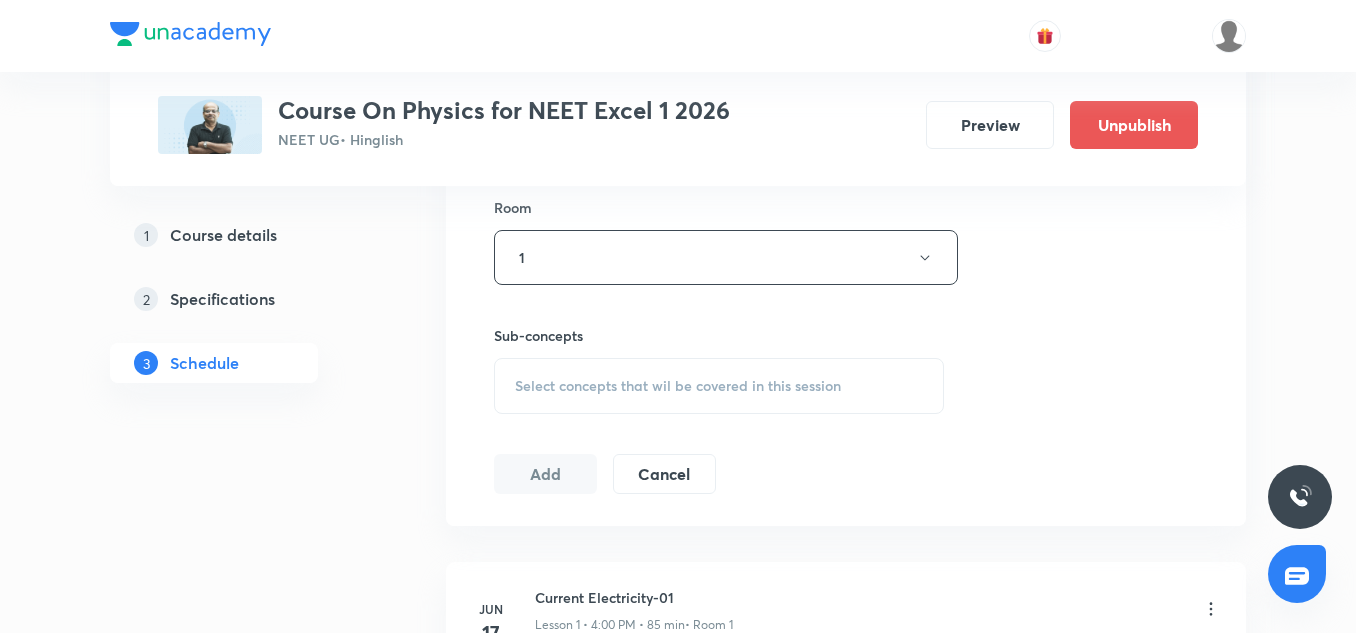 click on "Select concepts that wil be covered in this session" at bounding box center [719, 386] 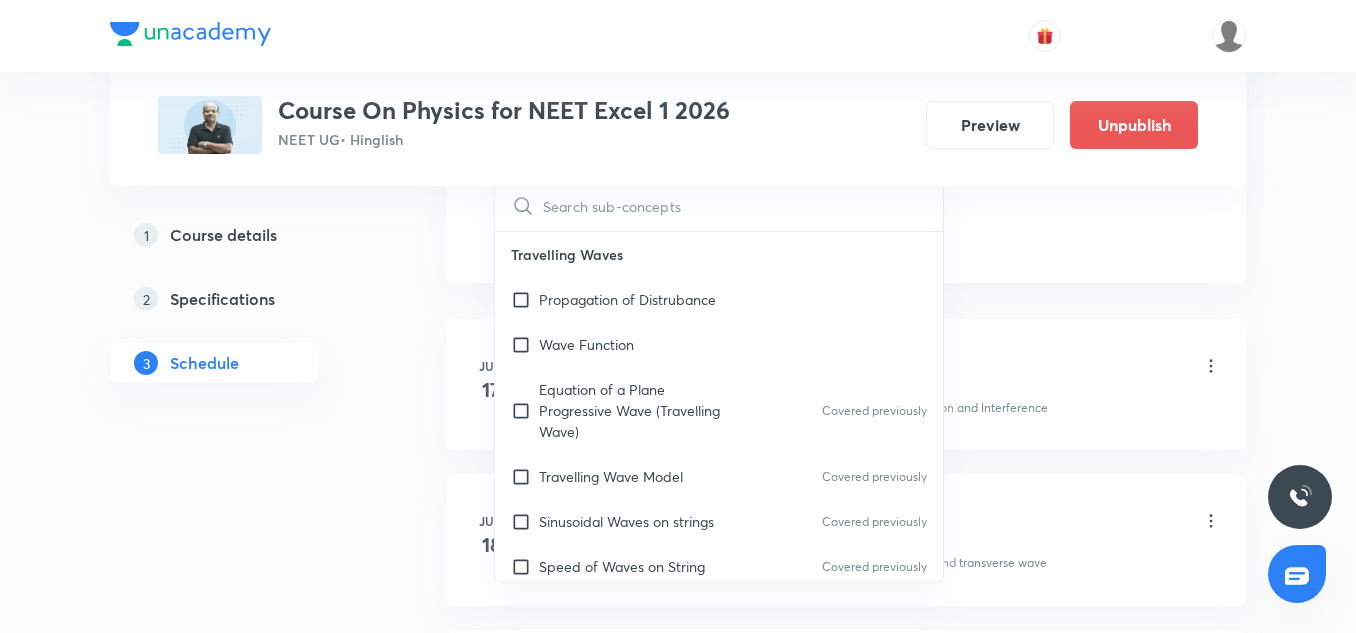 scroll, scrollTop: 1130, scrollLeft: 0, axis: vertical 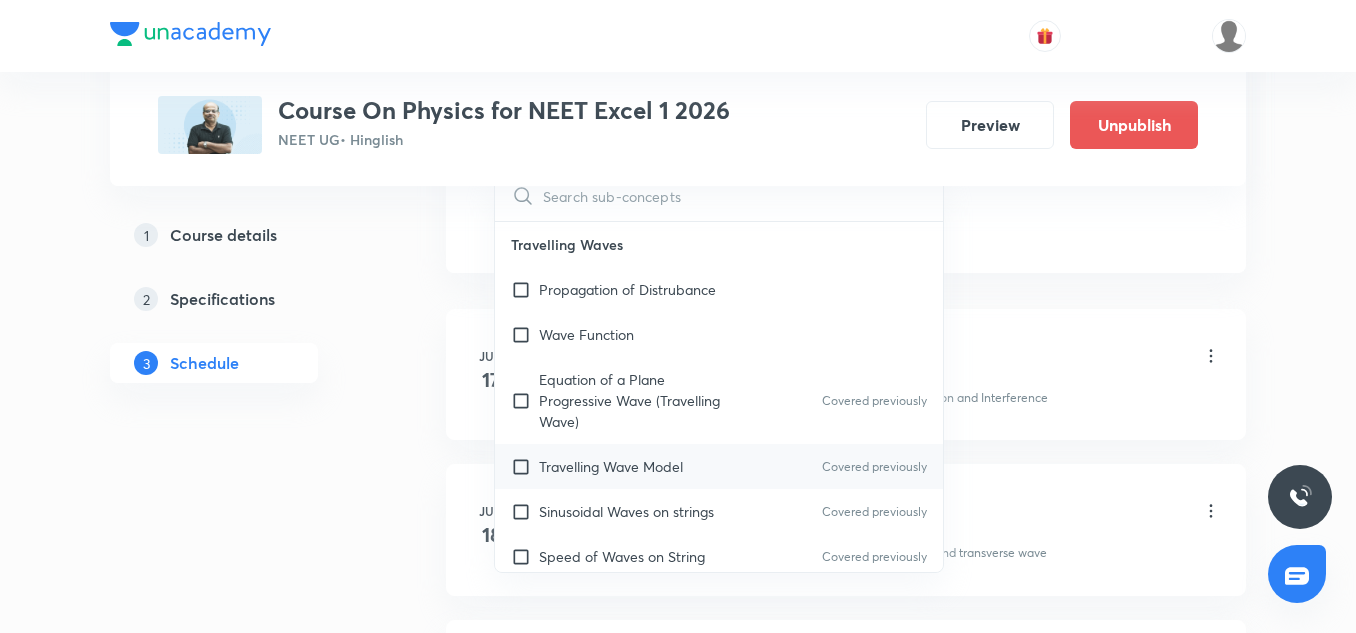 click on "Travelling Wave Model" at bounding box center [611, 466] 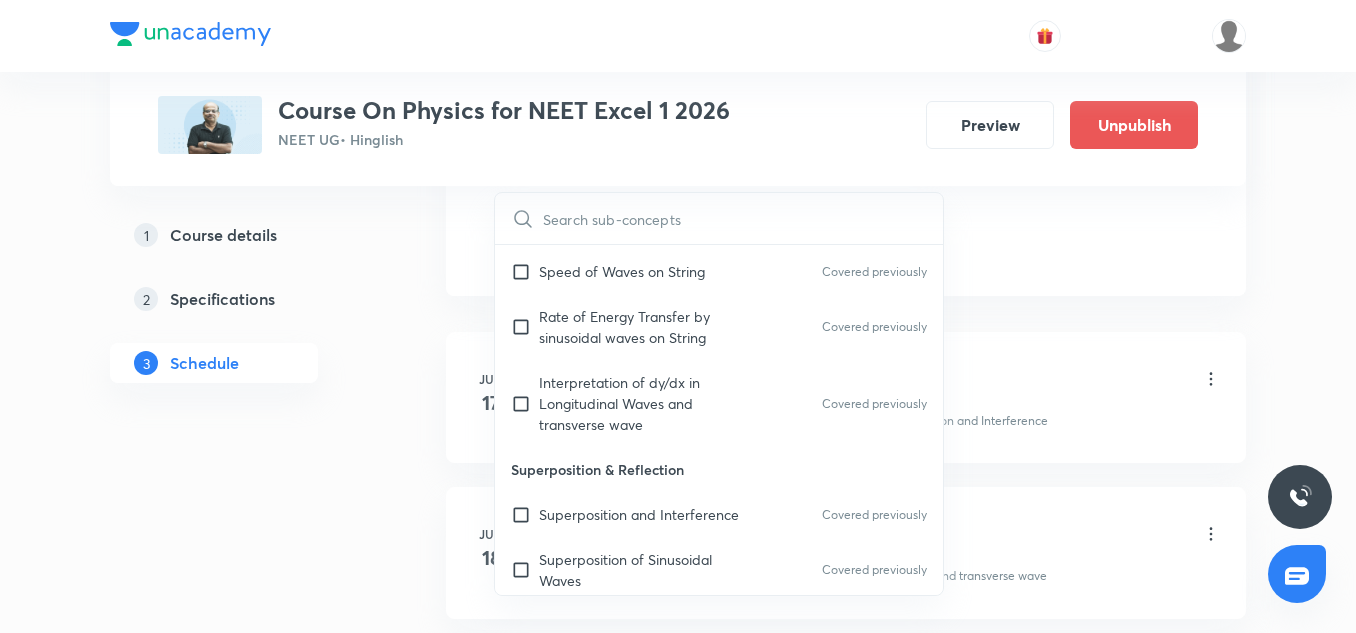 click on "Superposition & Reflection" at bounding box center (719, 469) 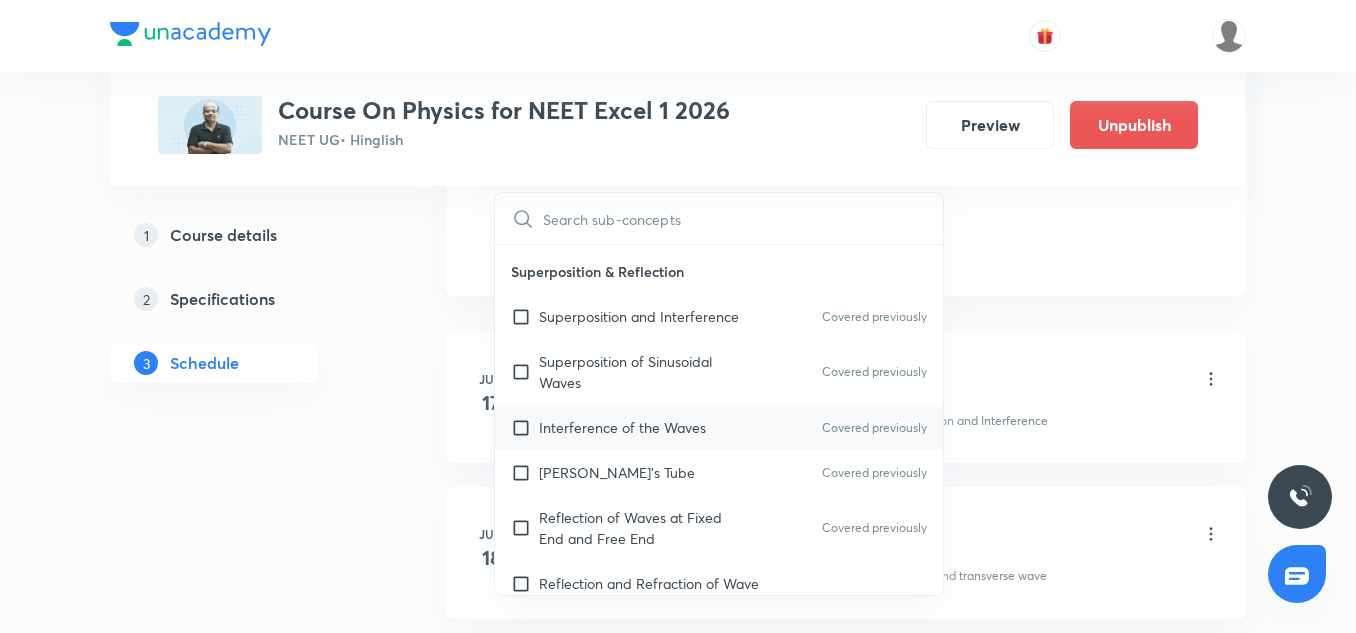 scroll, scrollTop: 508, scrollLeft: 0, axis: vertical 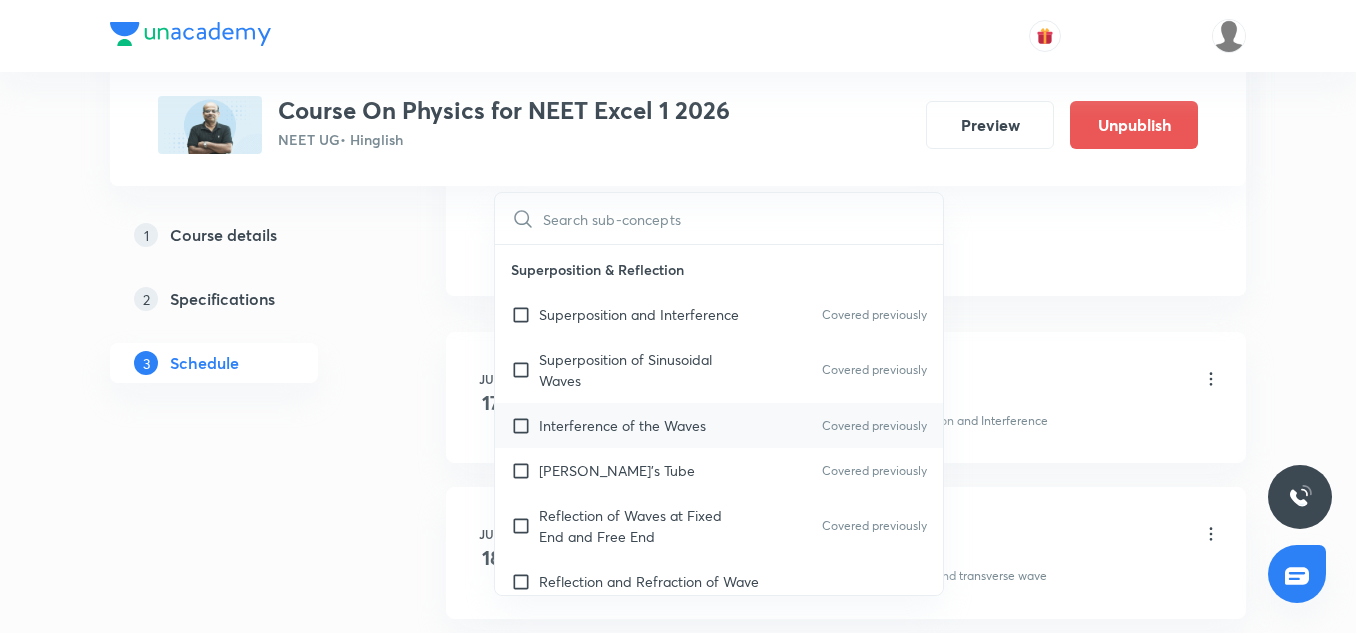 click on "Interference of the Waves" at bounding box center [622, 425] 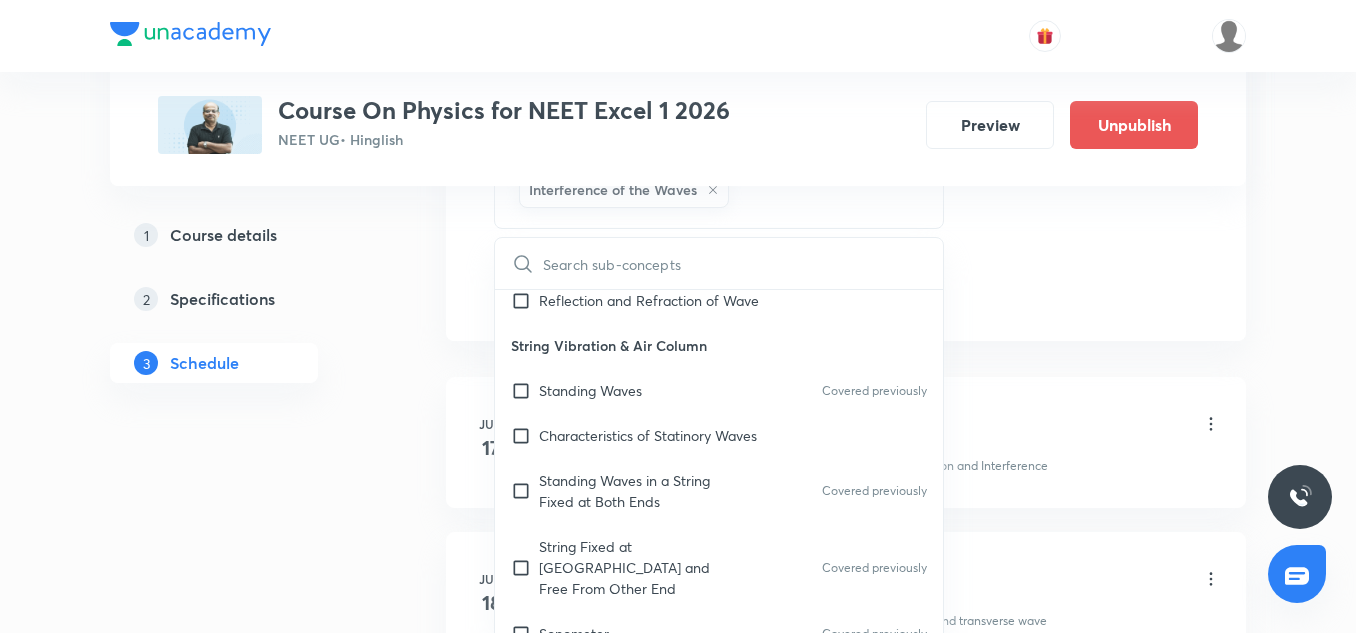 scroll, scrollTop: 845, scrollLeft: 0, axis: vertical 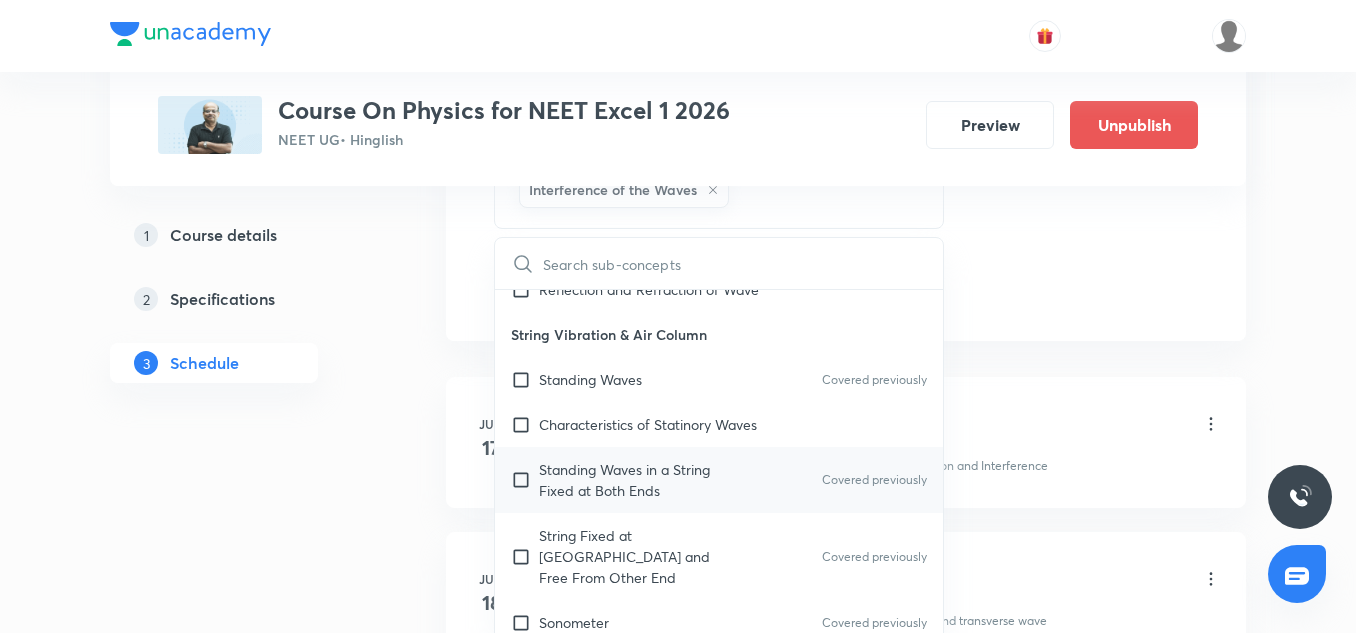click on "Standing Waves in a String Fixed at Both Ends" at bounding box center [640, 480] 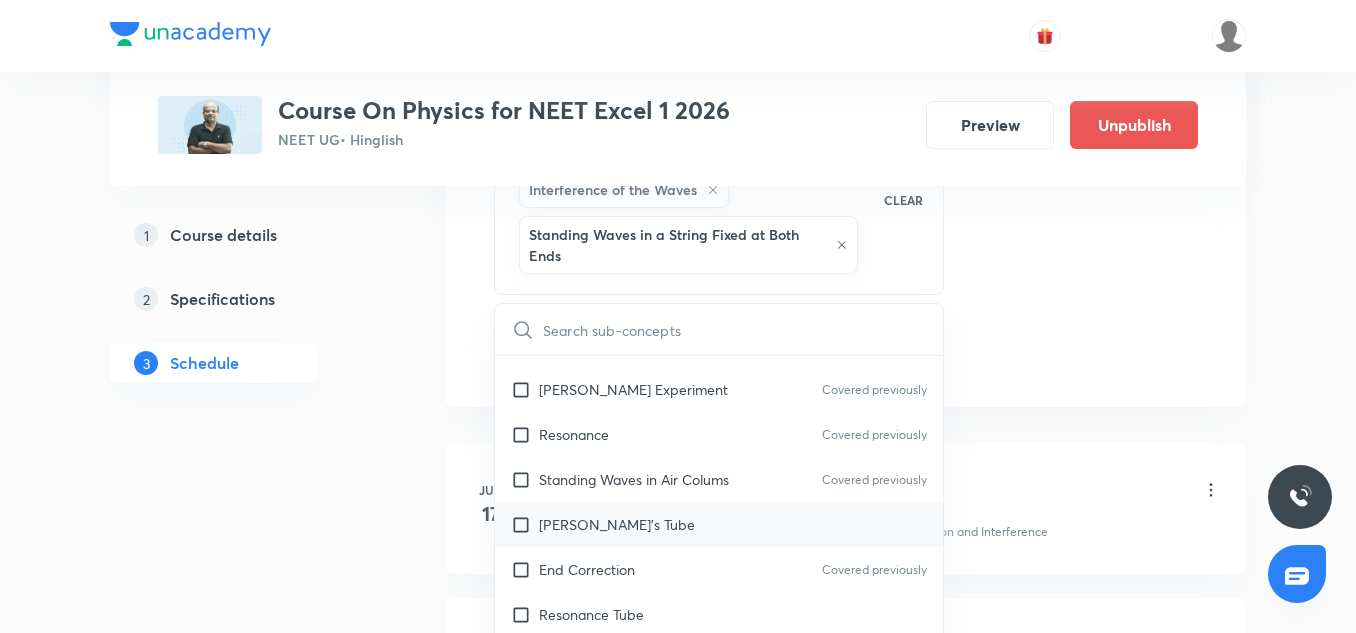 scroll, scrollTop: 1196, scrollLeft: 0, axis: vertical 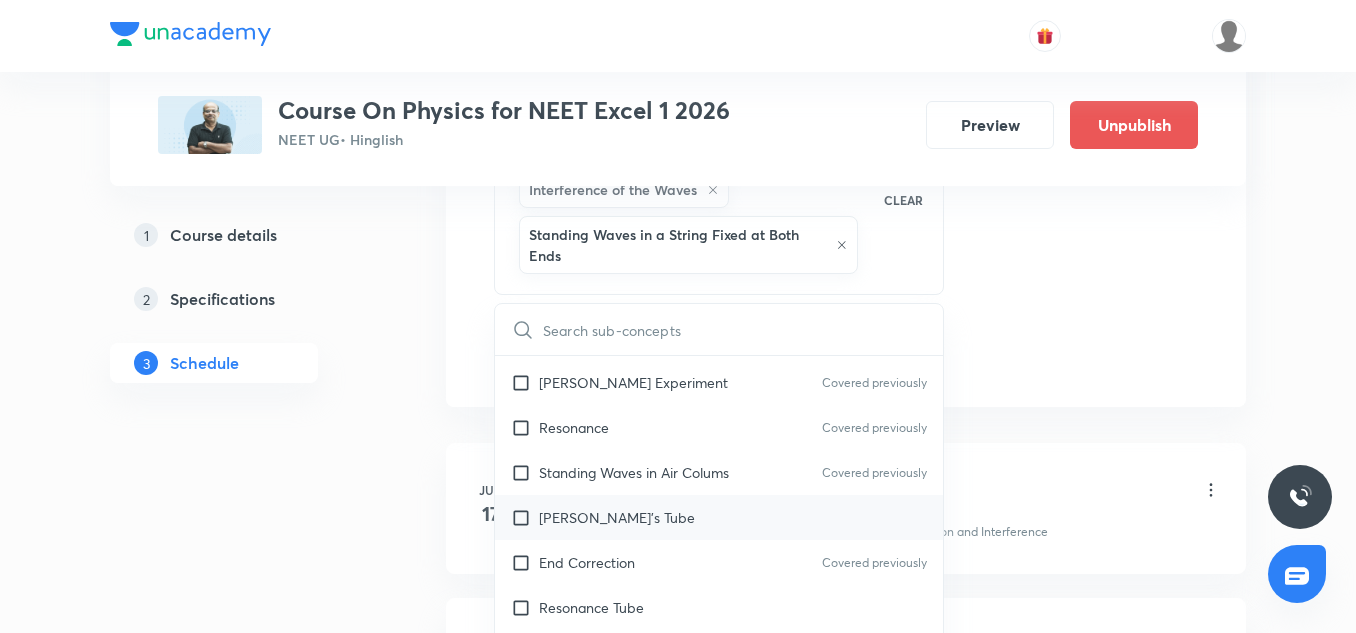 click on "Kundt's Tube" at bounding box center [617, 517] 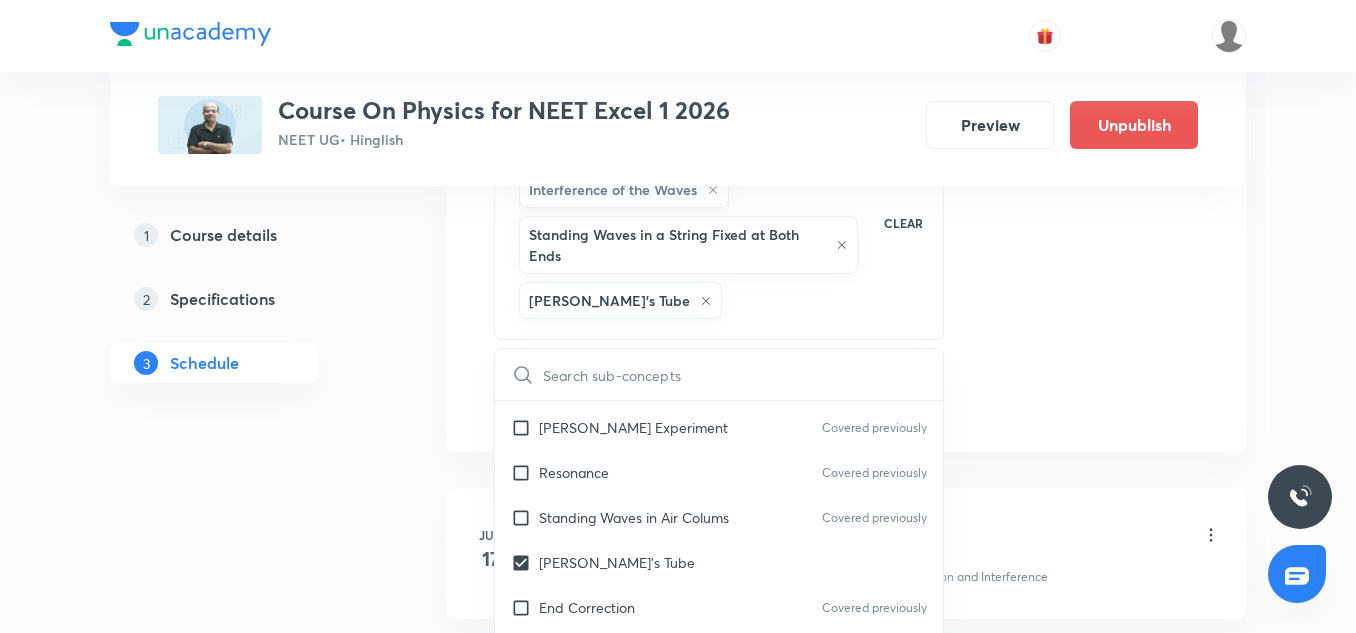 click on "Session  15 Live class Session title 22/99 Current Electricity-14 ​ Schedule for Jul 11, 2025, 4:15 PM ​ Duration (in minutes) 150 ​   Session type Online Offline Room 1 Sub-concepts Travelling Wave Model Interference of the Waves Standing Waves in a String Fixed at Both Ends Kundt's Tube  CLEAR ​ Travelling Waves Propagation of Distrubance Wave Function  Equation of a Plane Progressive Wave (Travelling Wave) Covered previously Travelling Wave Model Covered previously Sinusoidal Waves on strings  Covered previously Speed of Waves on String  Covered previously Rate of Energy Transfer by sinusoidal waves on String Covered previously Interpretation of dy/dx in Longitudinal Waves and transverse wave  Covered previously Superposition & Reflection Superposition and Interference Covered previously Superposition of Sinusoidal Waves Covered previously Interference of the Waves Covered previously Quinck's Tube Covered previously Reflection of Waves at Fixed End and Free End Covered previously Standing Waves Add" at bounding box center [846, -139] 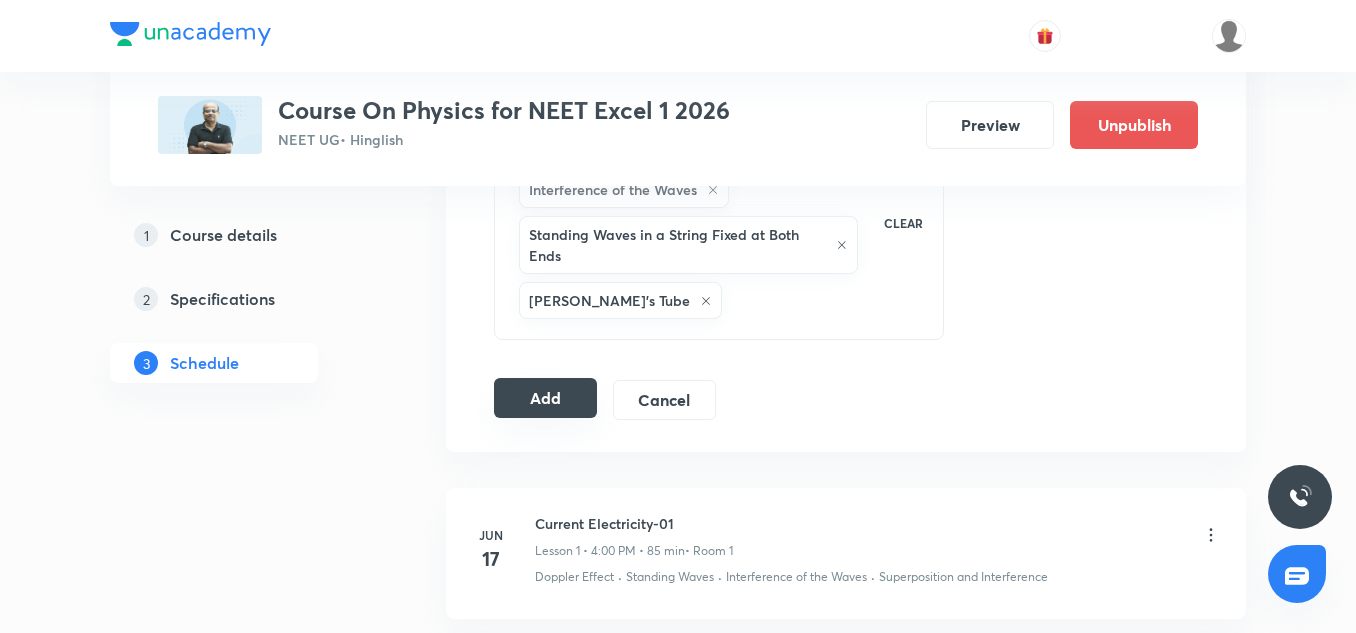 click on "Add" at bounding box center (545, 398) 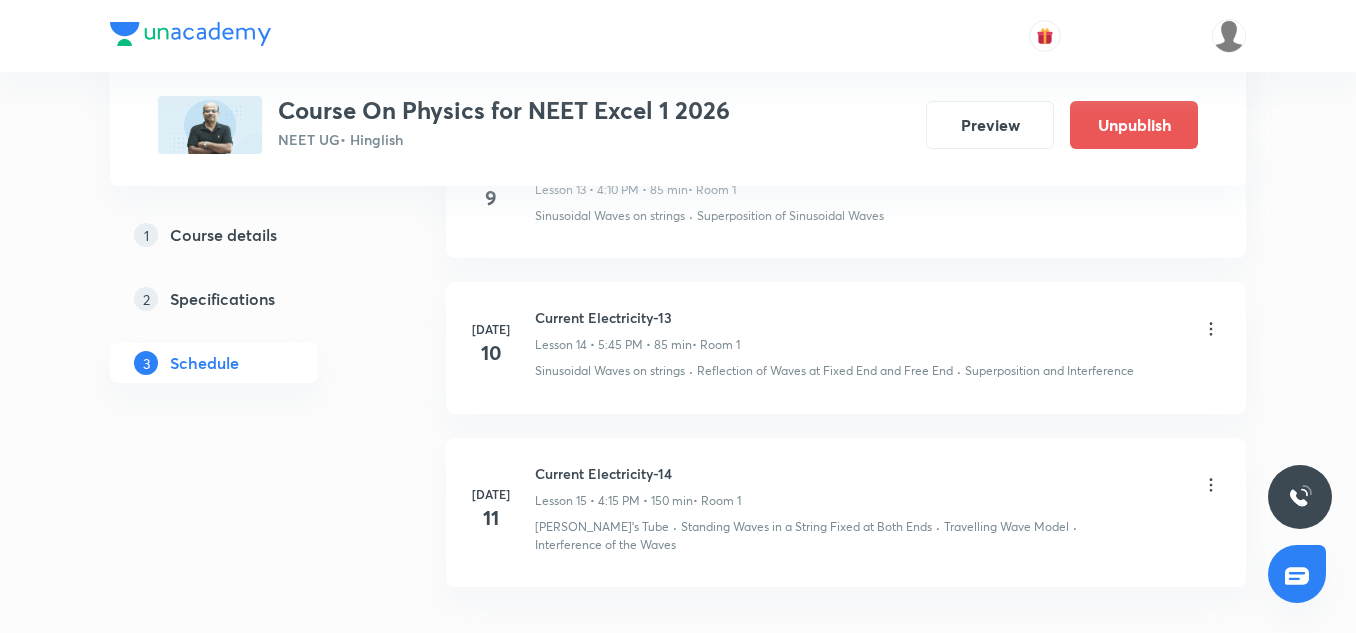 scroll, scrollTop: 2347, scrollLeft: 0, axis: vertical 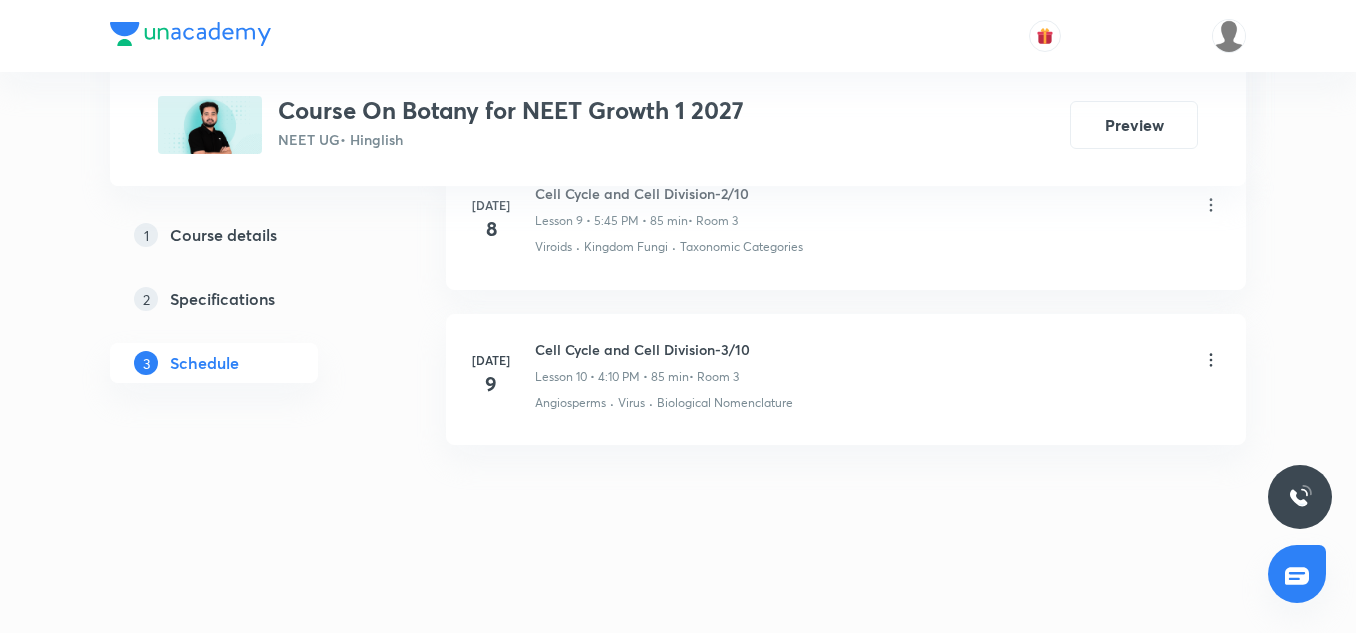 click on "Cell Cycle and Cell Division-3/10" at bounding box center (642, 349) 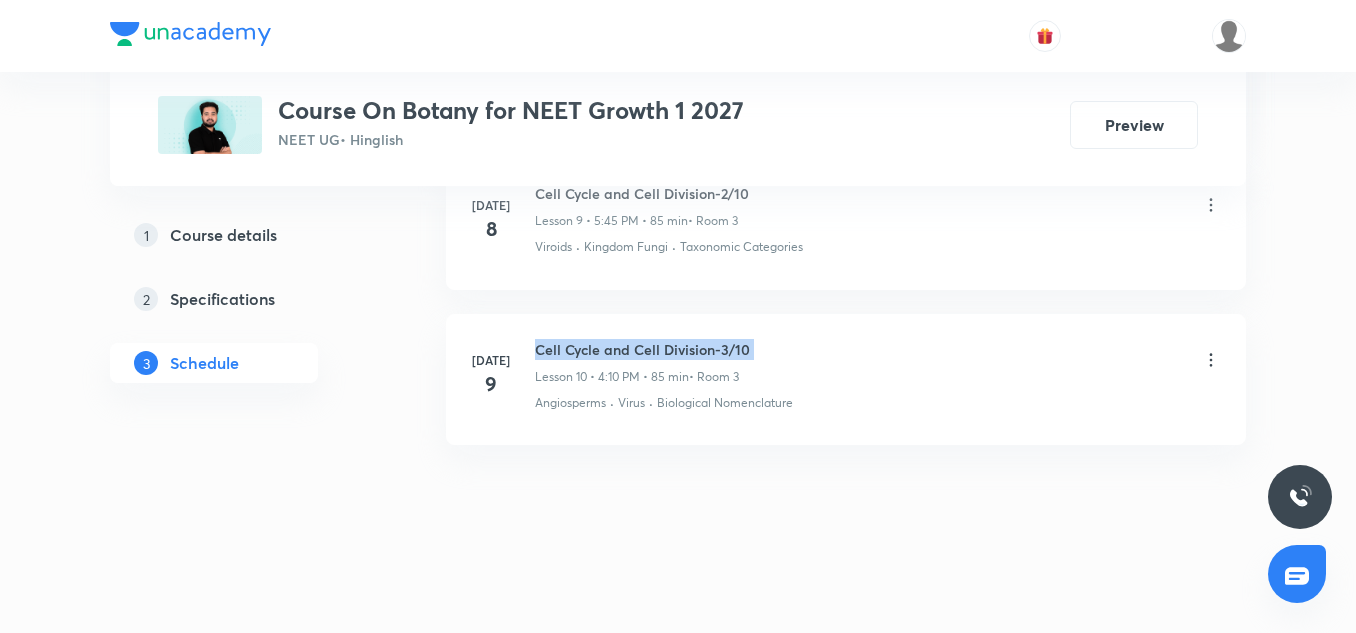 click on "Cell Cycle and Cell Division-3/10" at bounding box center (642, 349) 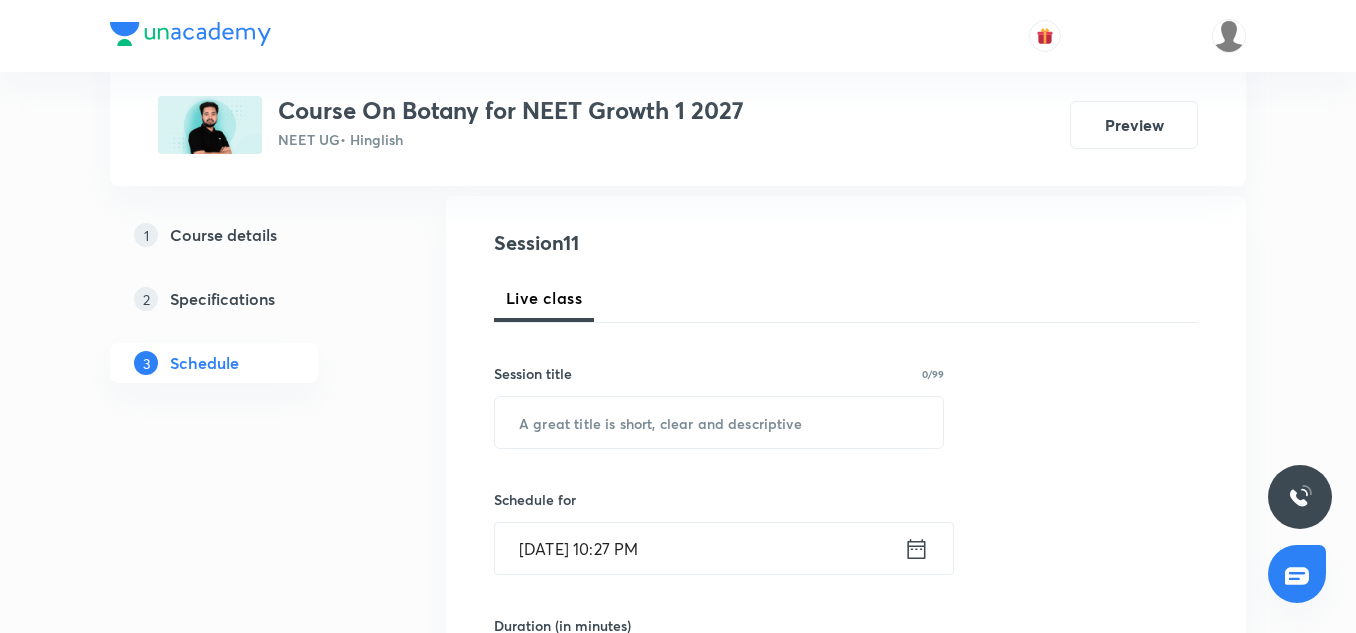 scroll, scrollTop: 209, scrollLeft: 0, axis: vertical 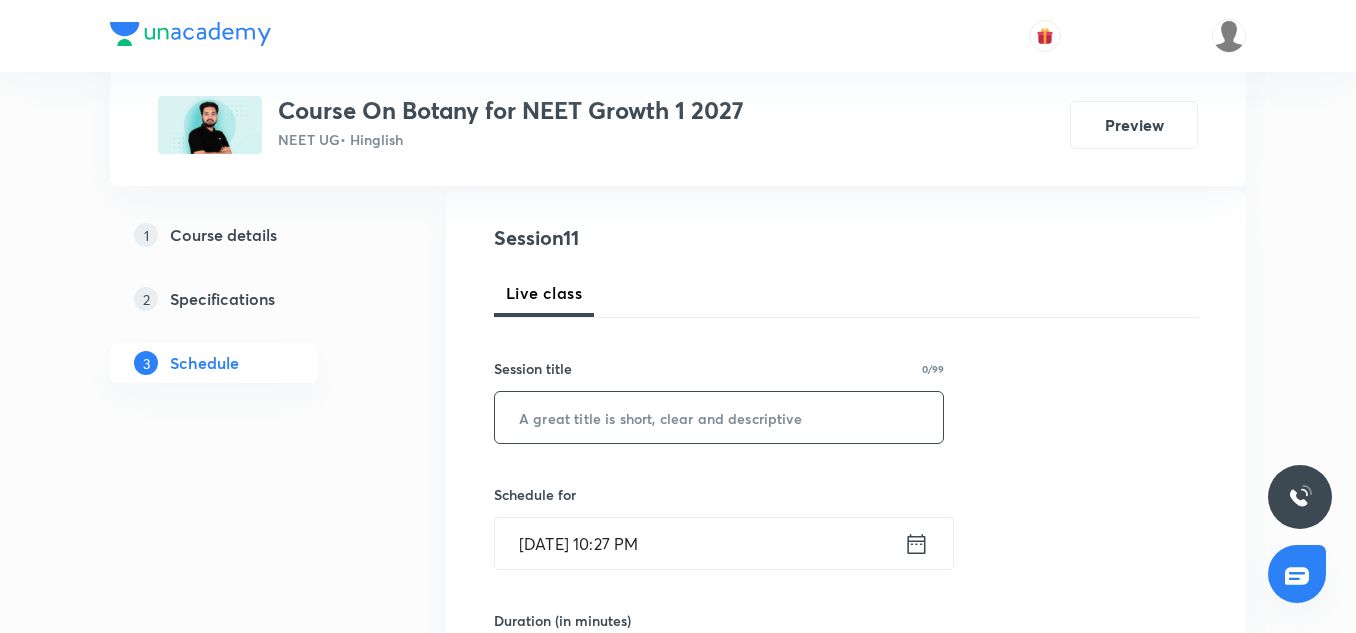 click at bounding box center [719, 417] 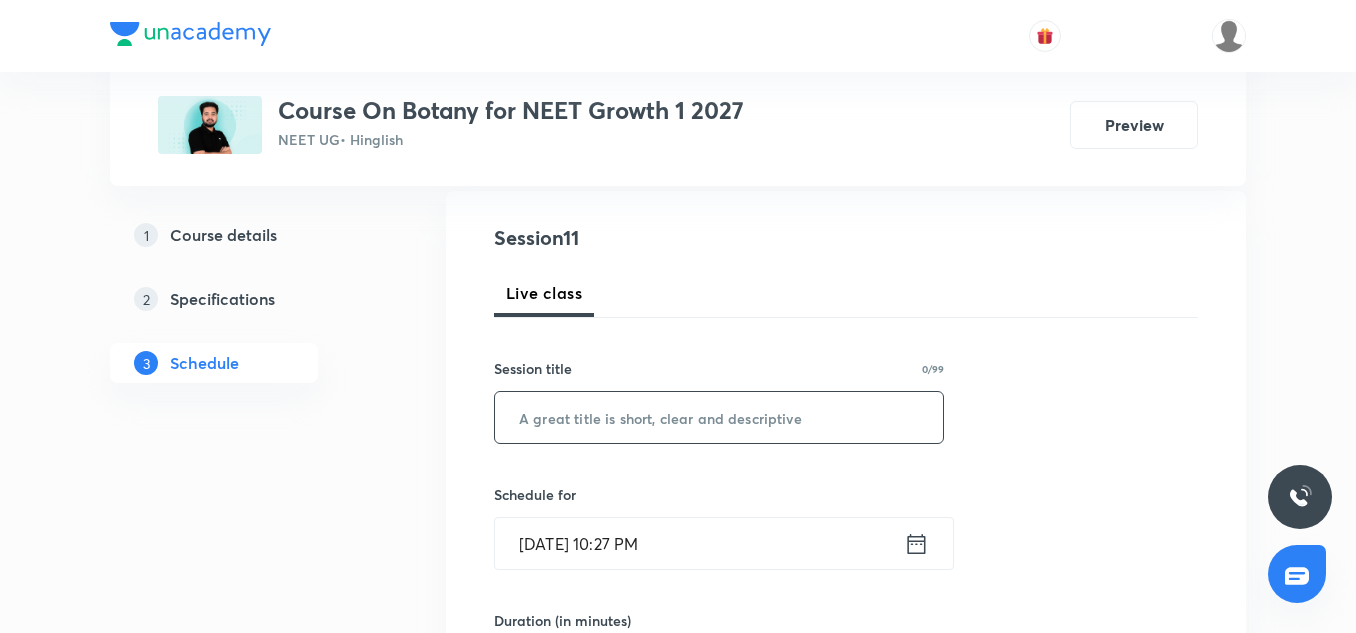 paste on "Cell Cycle and Cell Division-3/10" 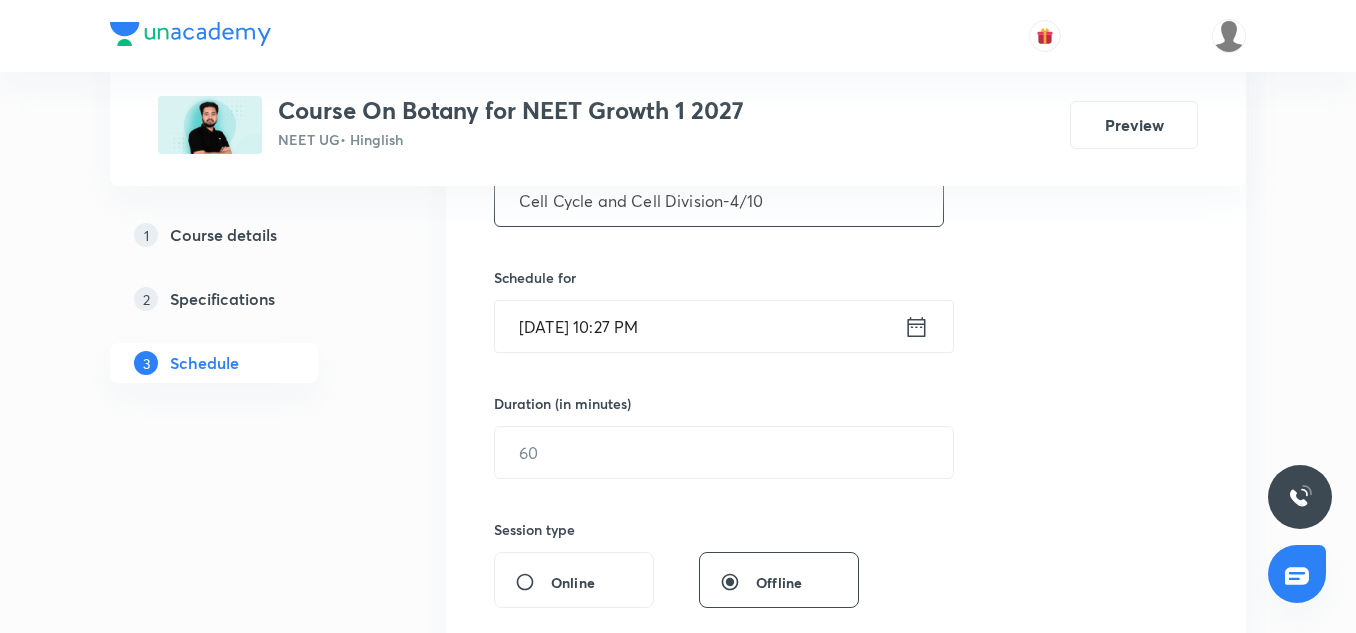 scroll, scrollTop: 0, scrollLeft: 0, axis: both 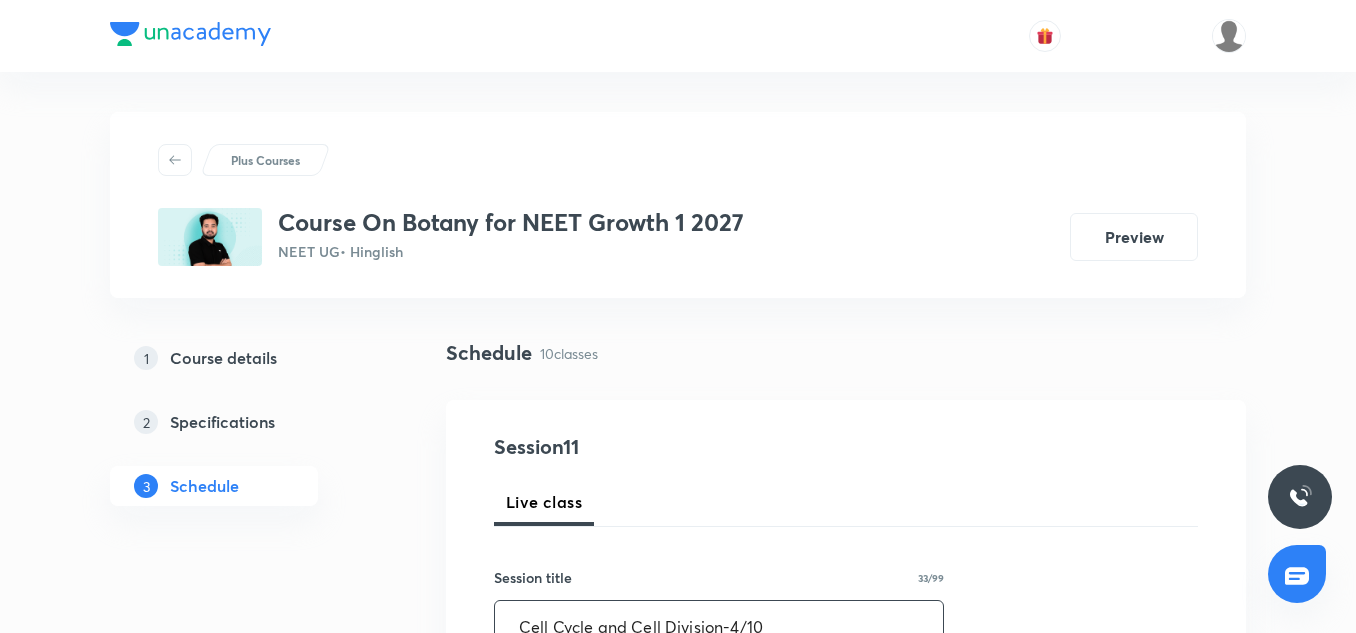 type on "Cell Cycle and Cell Division-4/10" 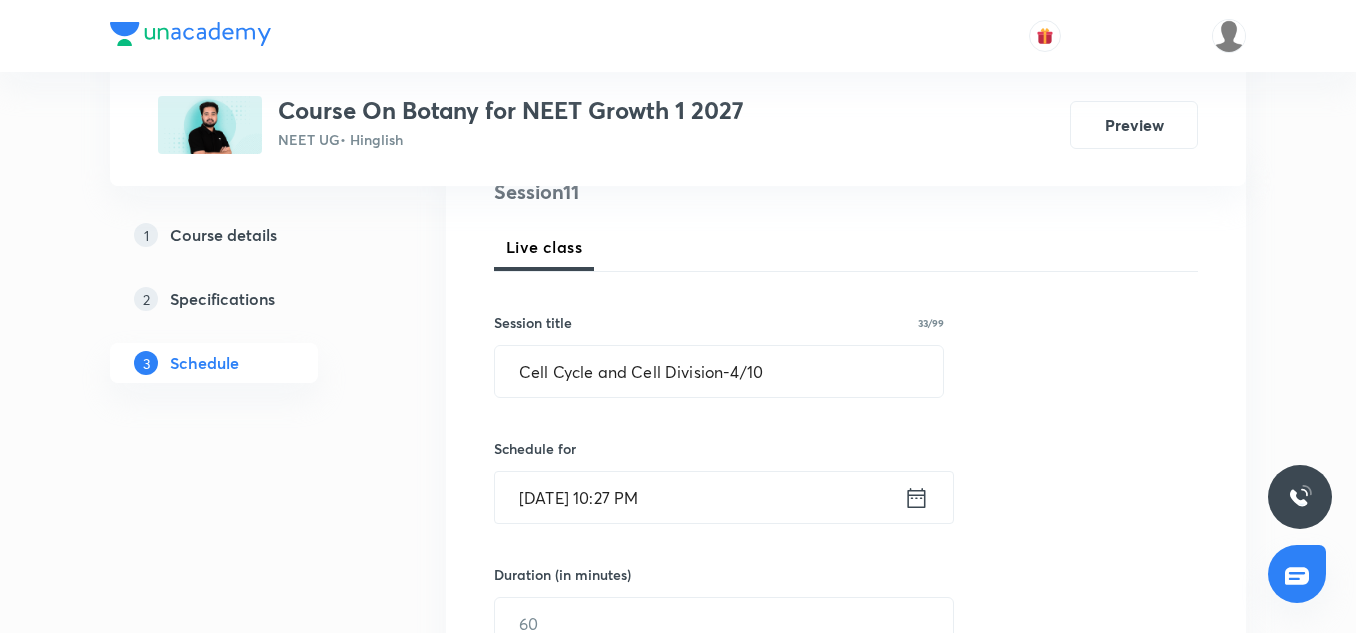 click on "Jul 10, 2025, 10:27 PM" at bounding box center [699, 497] 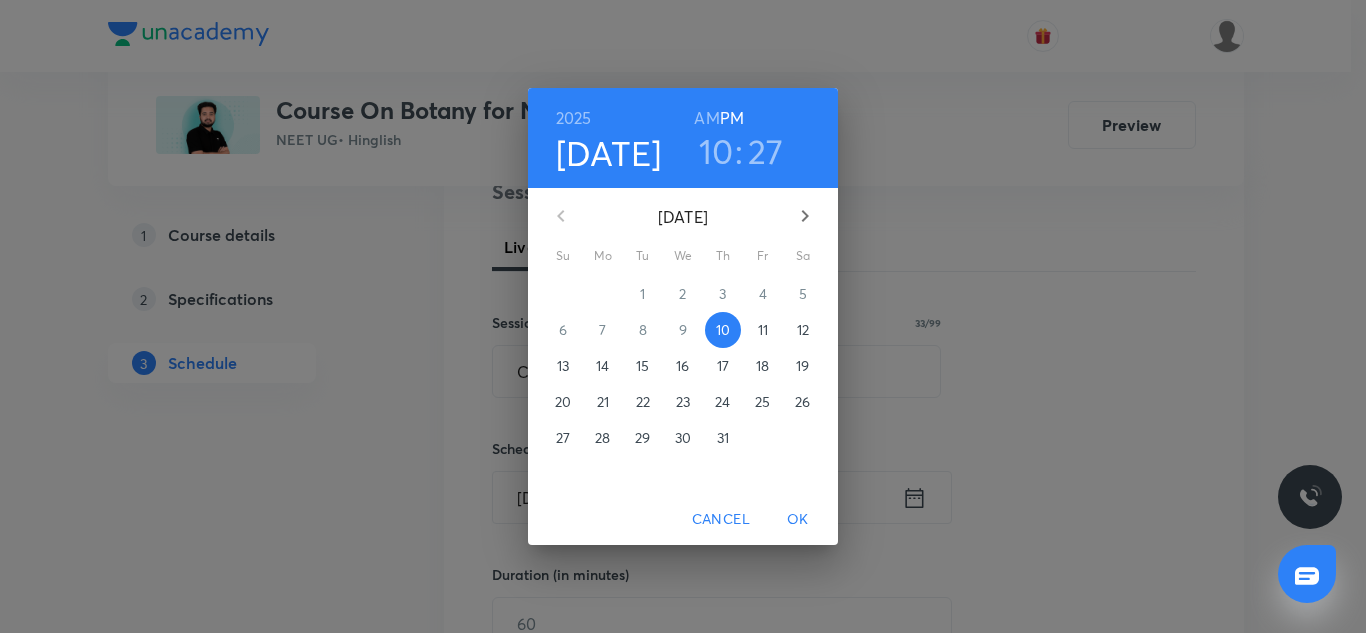 click on "11" at bounding box center [763, 330] 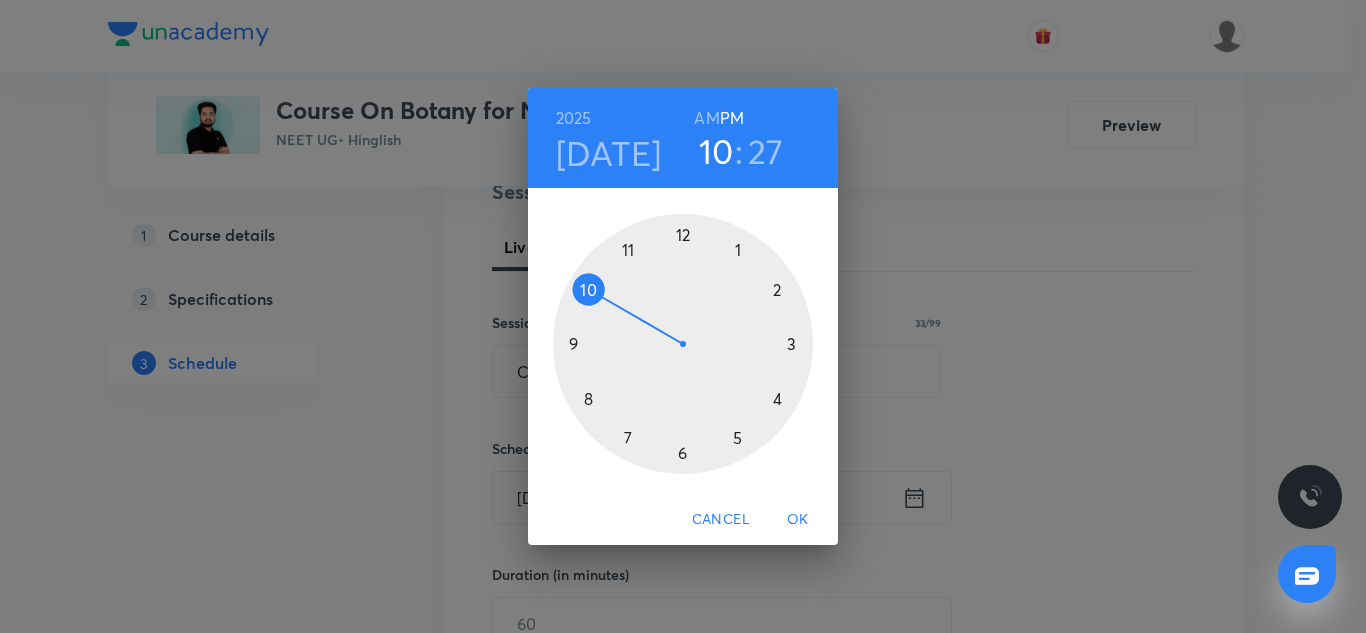 click at bounding box center (683, 344) 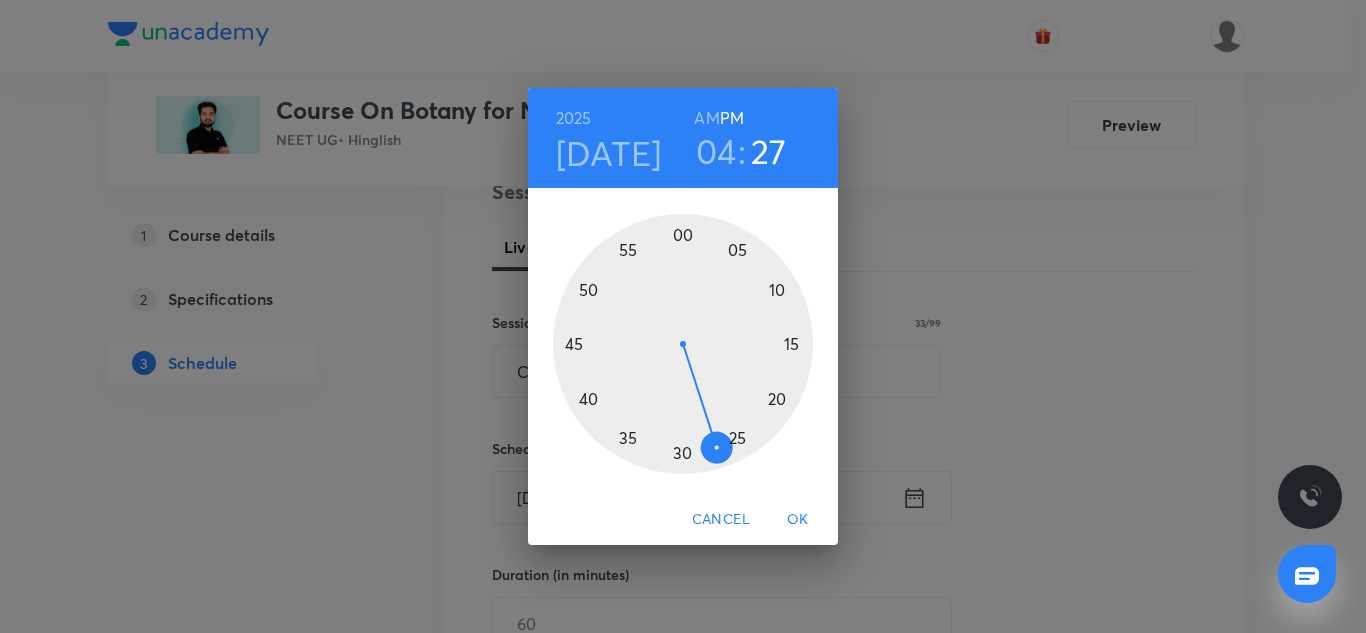 click at bounding box center (683, 344) 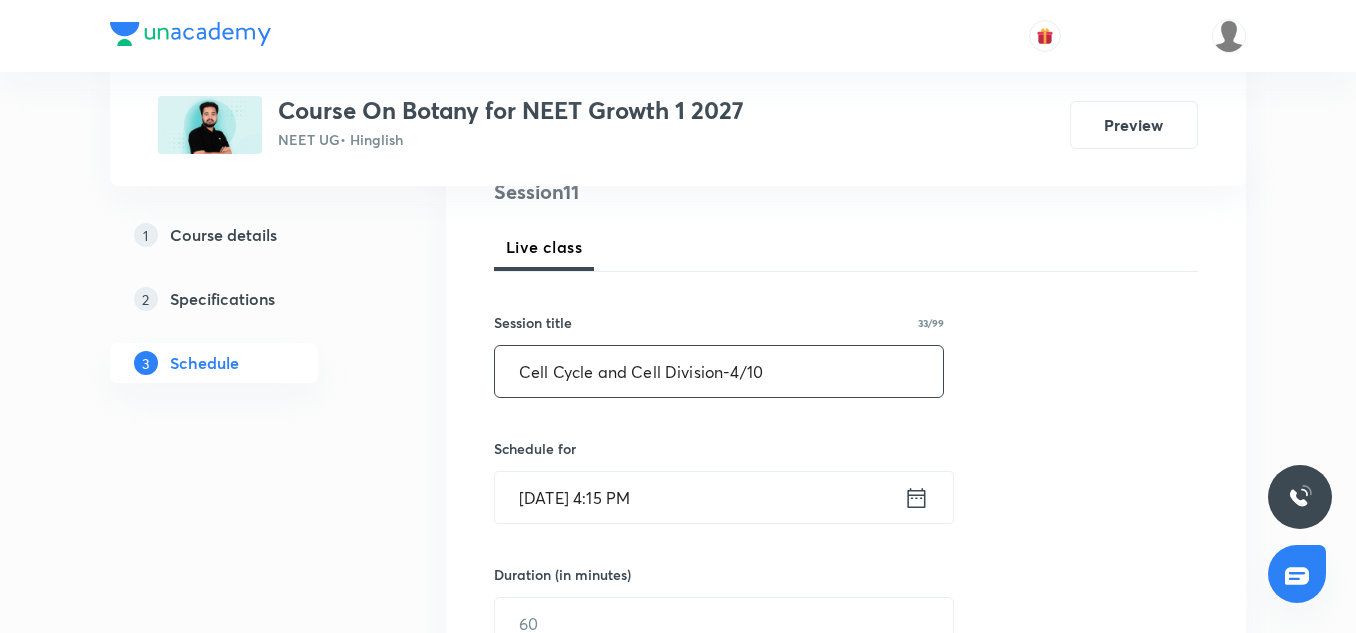 click on "Cell Cycle and Cell Division-4/10" at bounding box center (719, 371) 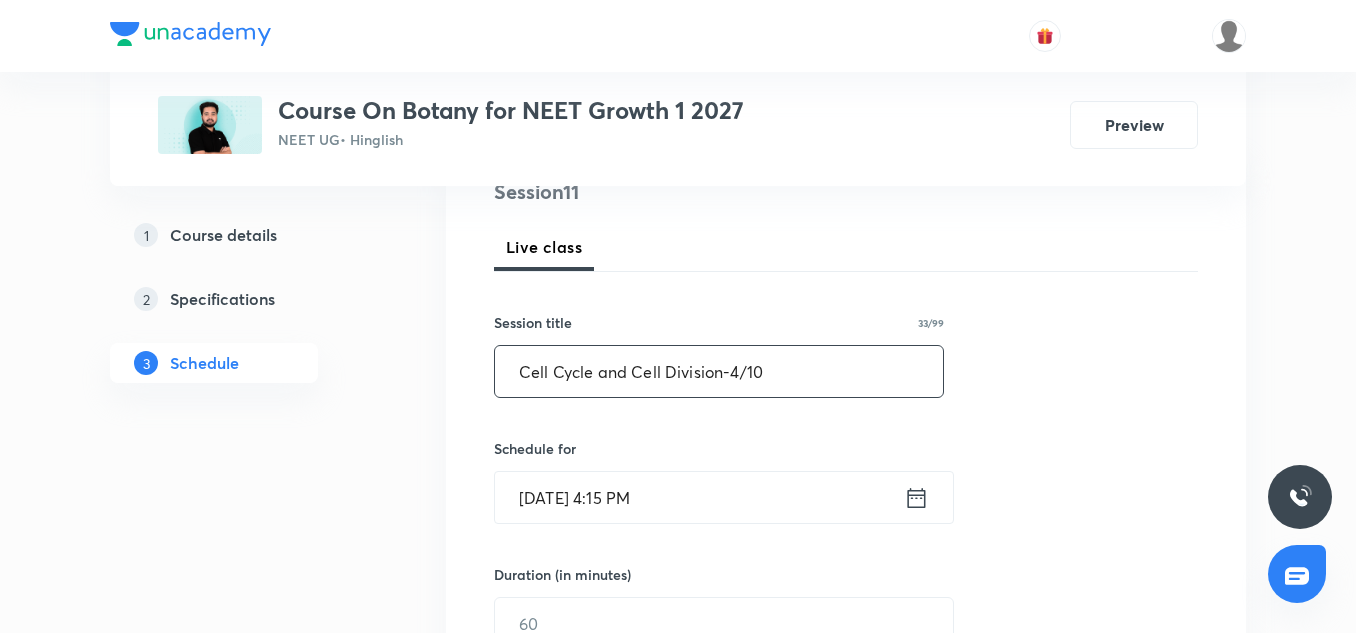 click on "Cell Cycle and Cell Division-4/10" at bounding box center (719, 371) 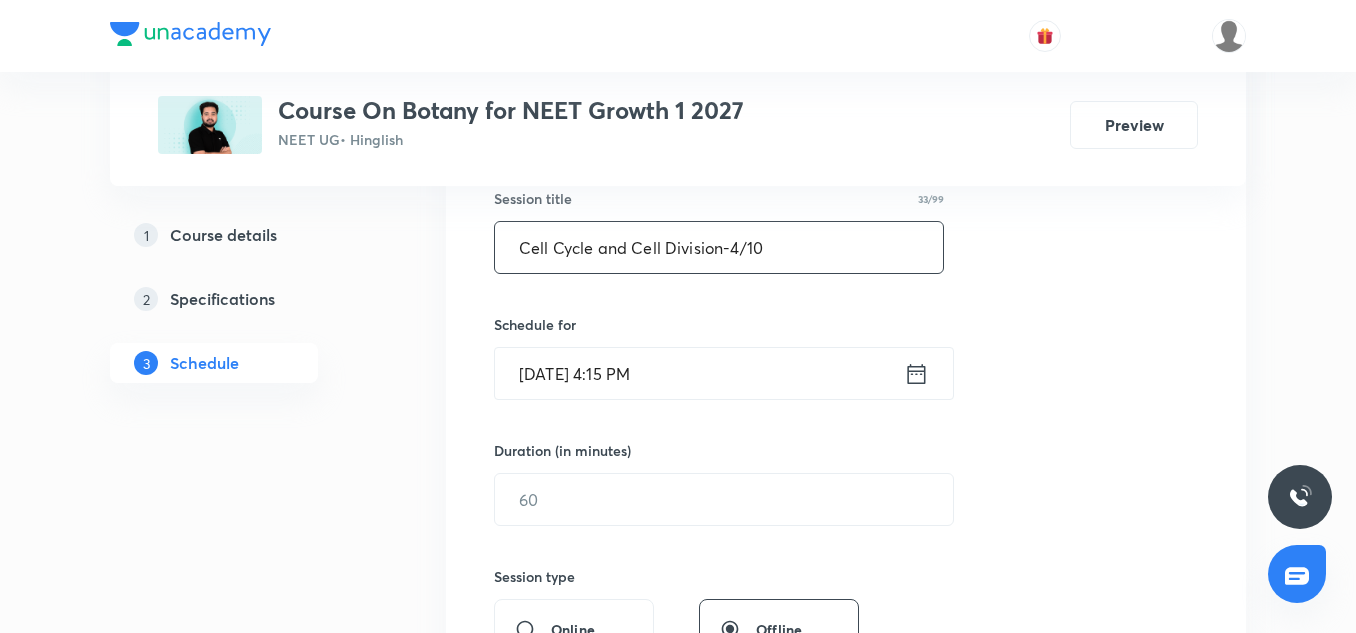 scroll, scrollTop: 381, scrollLeft: 0, axis: vertical 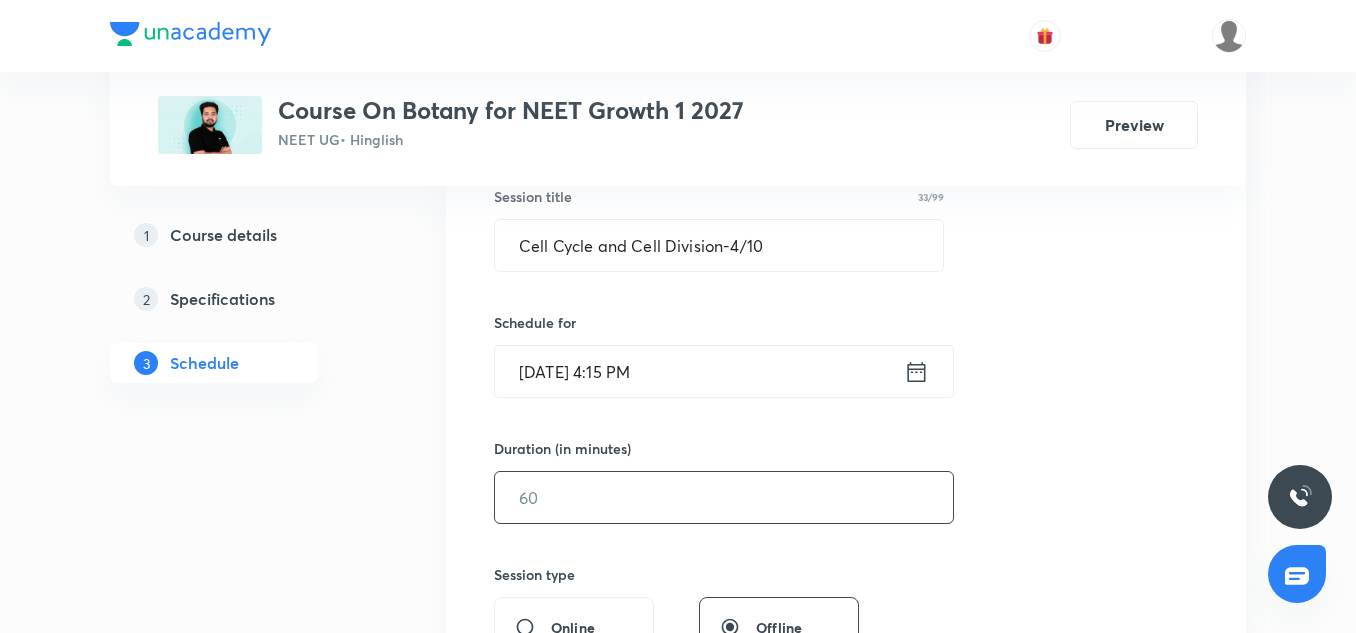 click at bounding box center [724, 497] 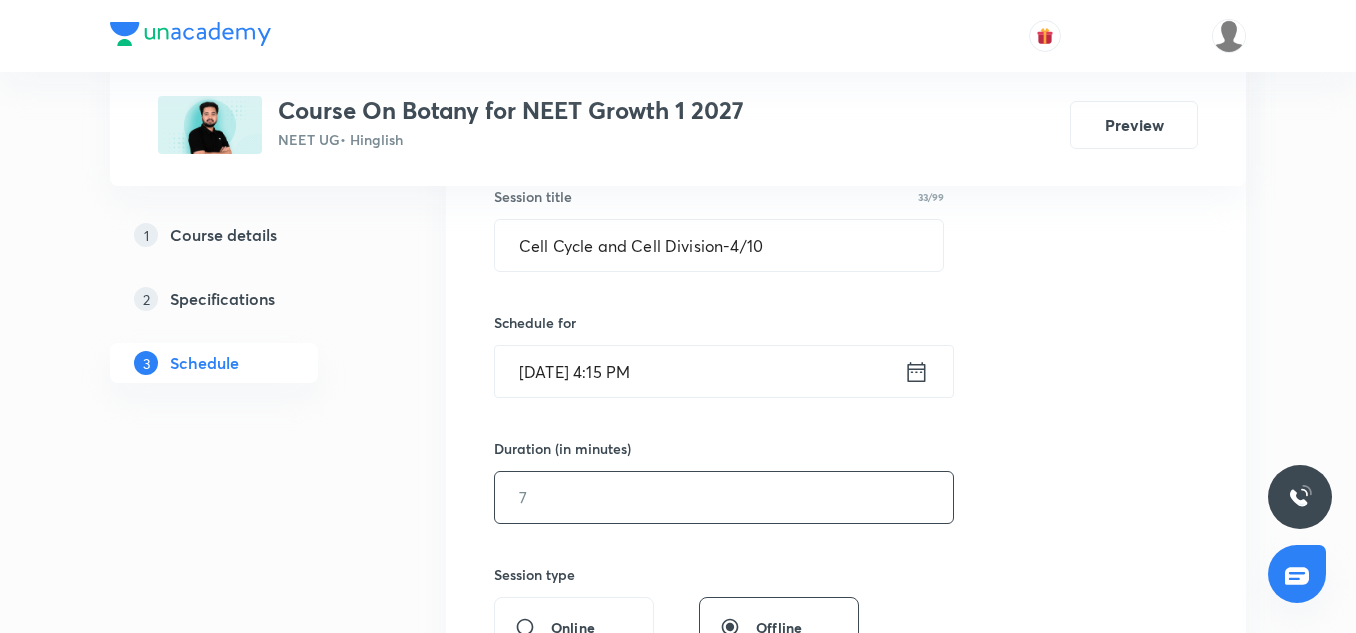 type on "0" 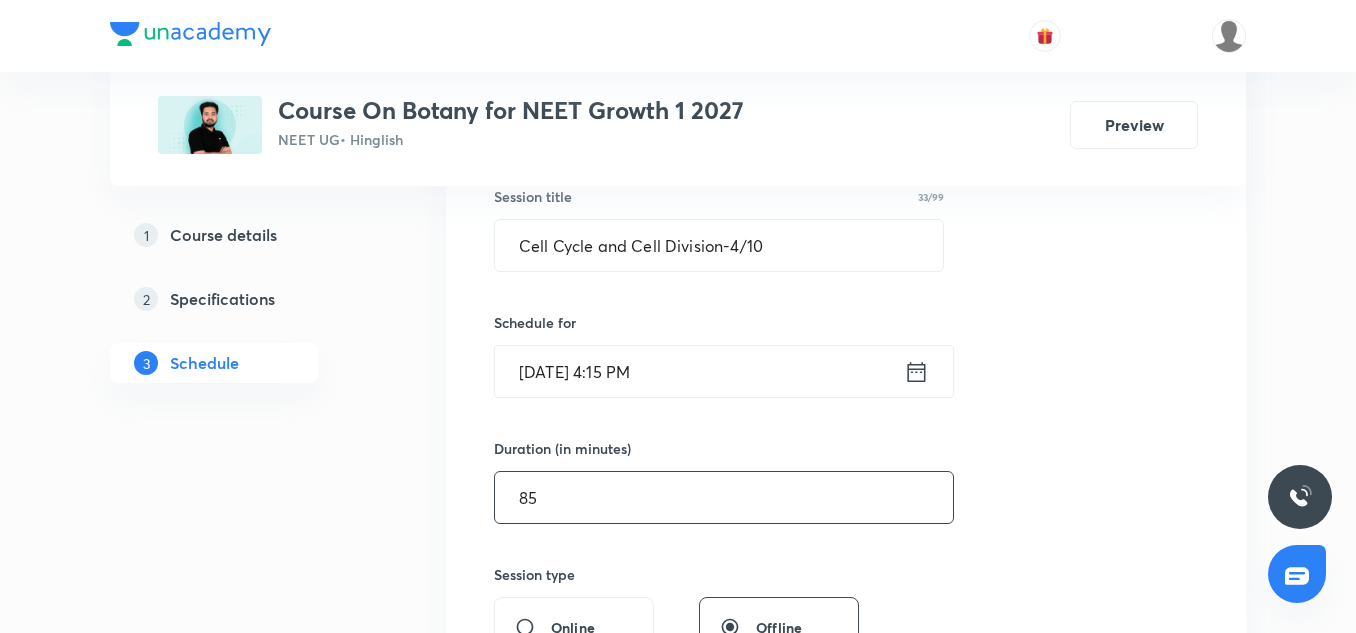 type on "85" 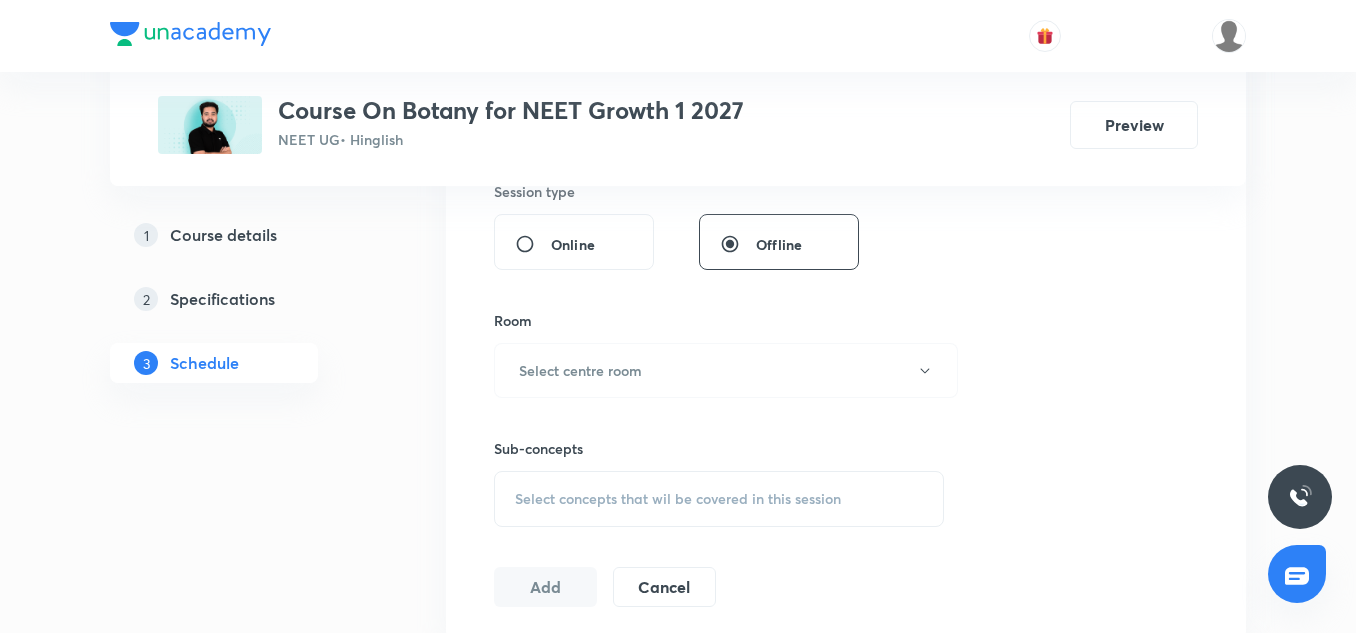 scroll, scrollTop: 767, scrollLeft: 0, axis: vertical 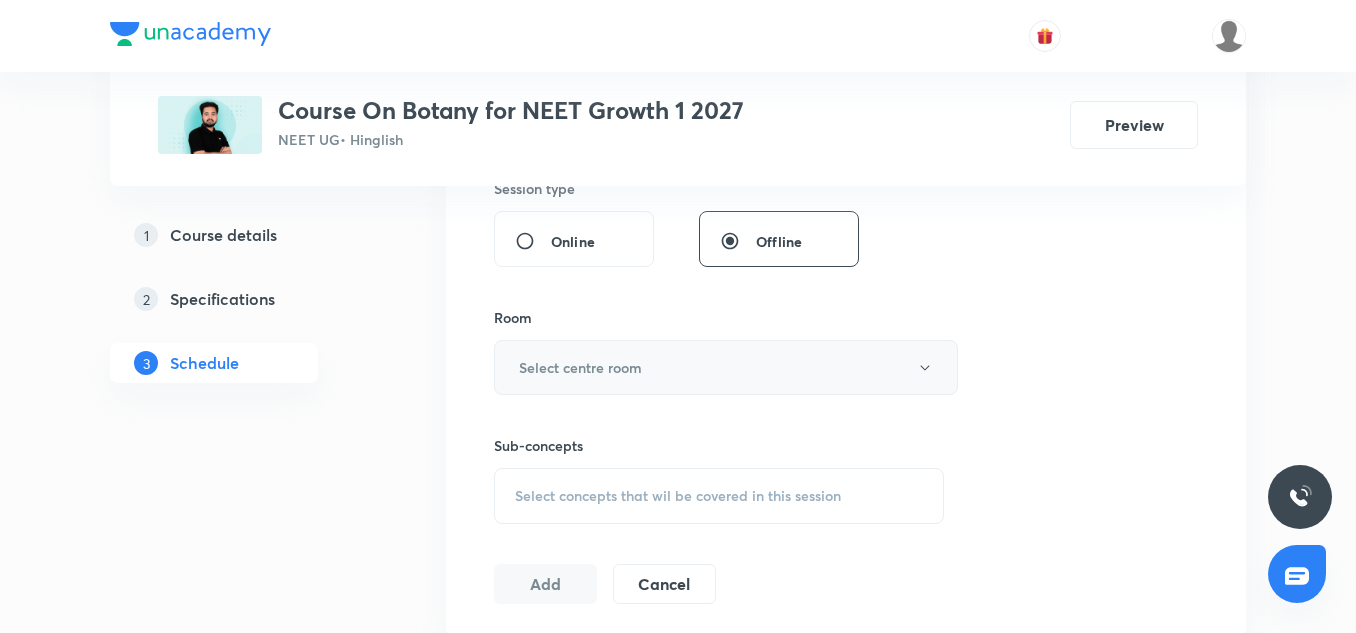 click on "Select centre room" at bounding box center (726, 367) 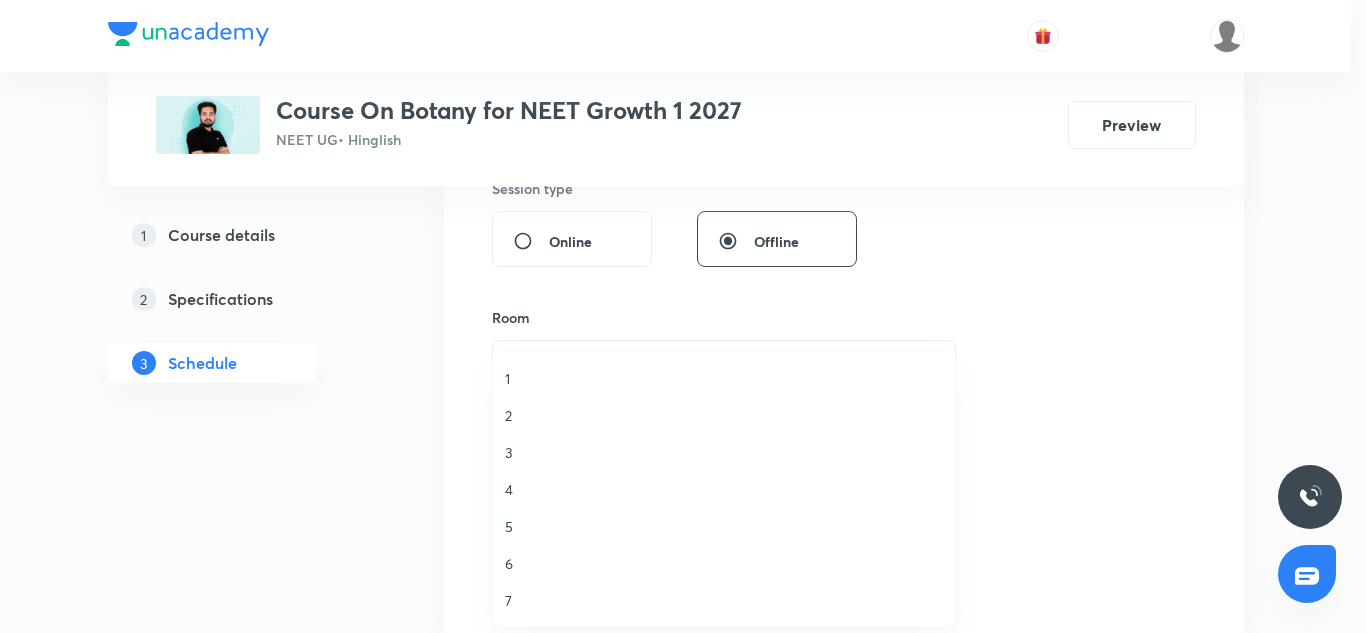 click on "3" at bounding box center [724, 452] 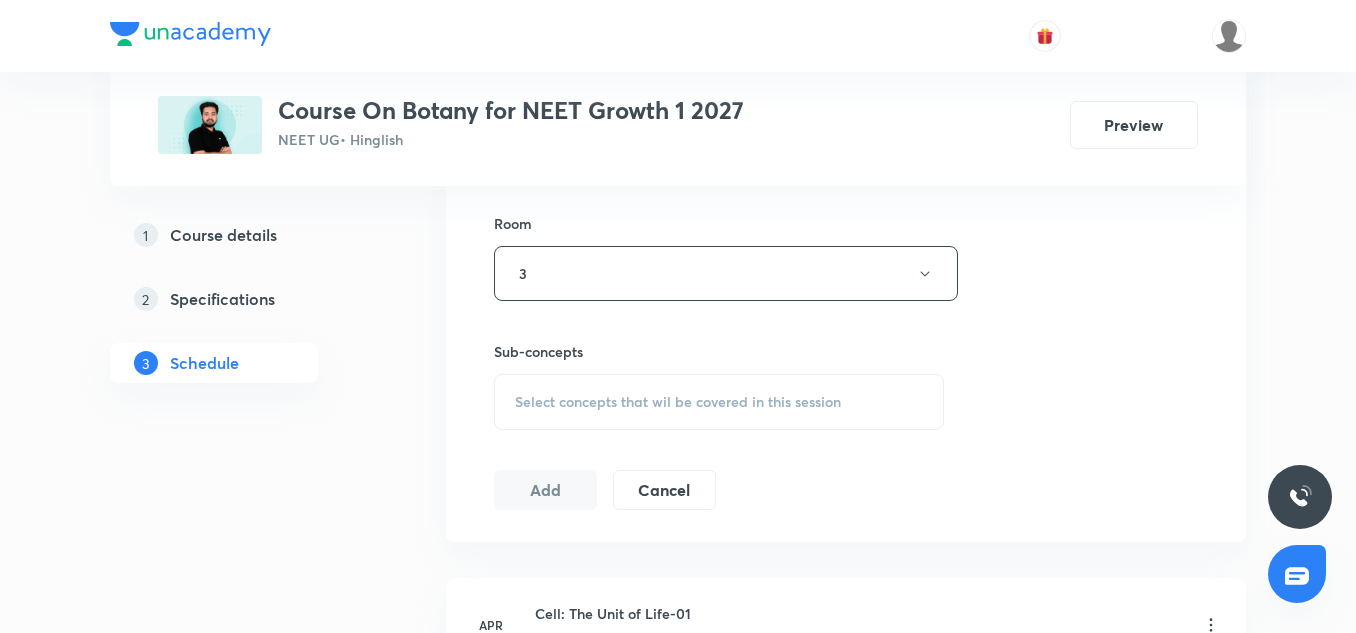 scroll, scrollTop: 868, scrollLeft: 0, axis: vertical 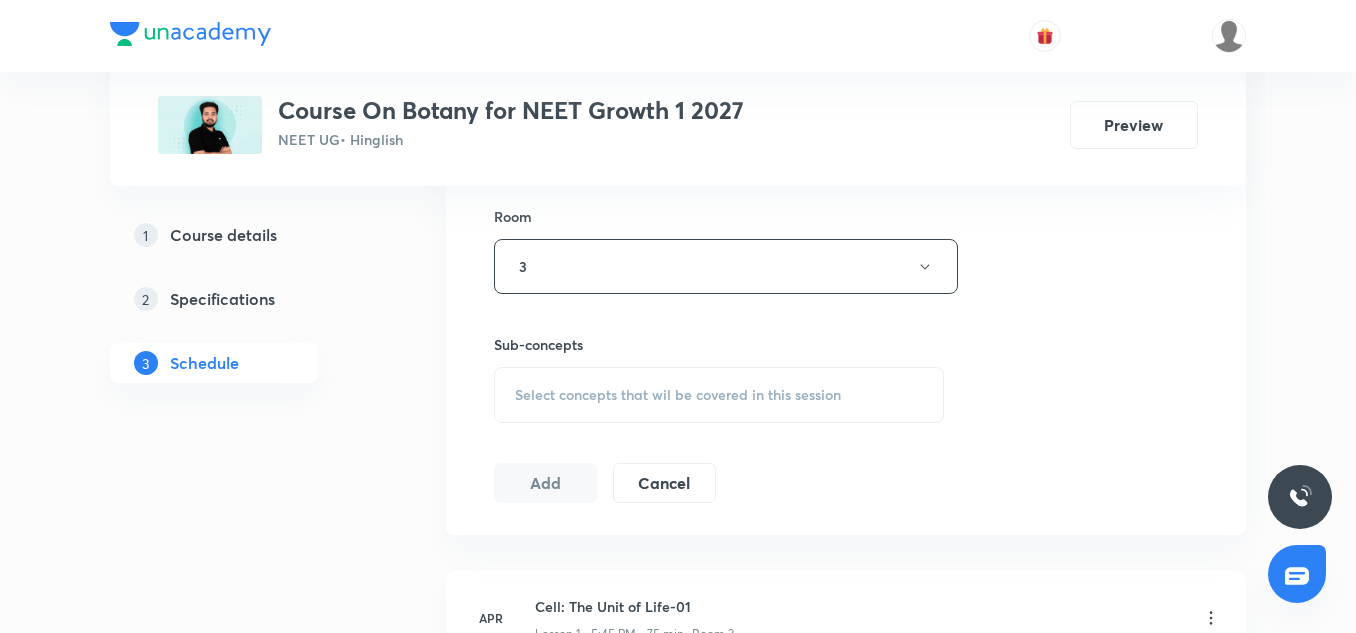click on "Select concepts that wil be covered in this session" at bounding box center [719, 395] 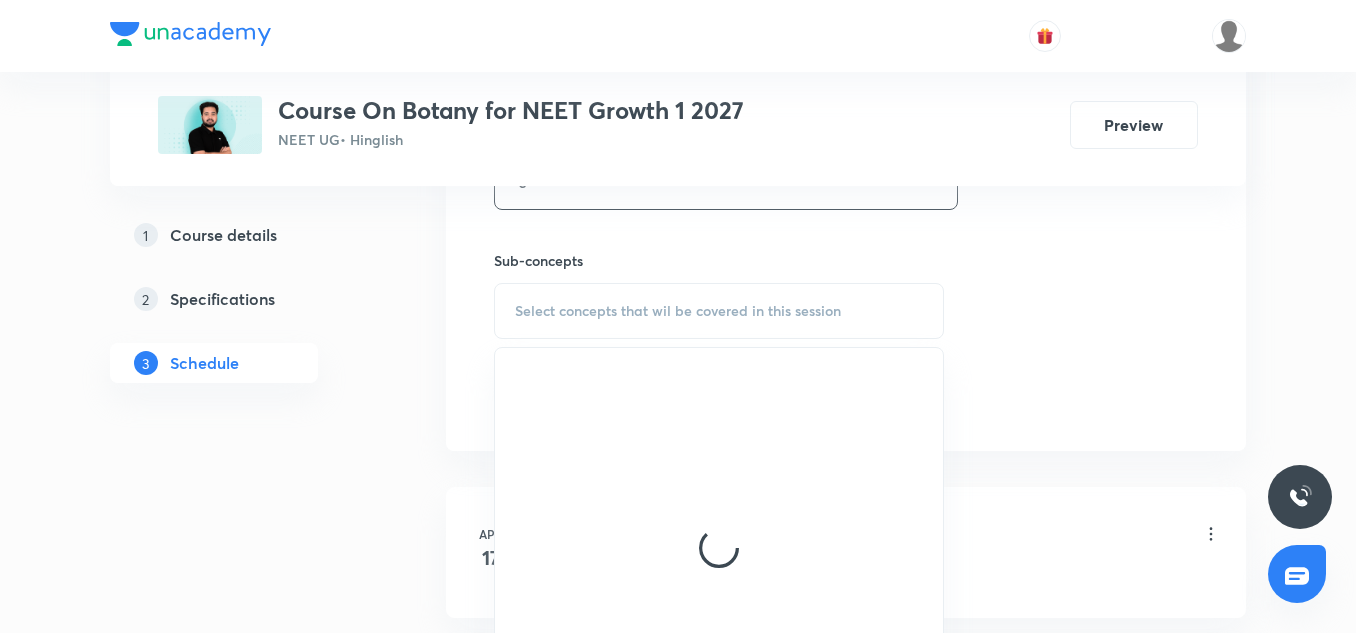 scroll, scrollTop: 960, scrollLeft: 0, axis: vertical 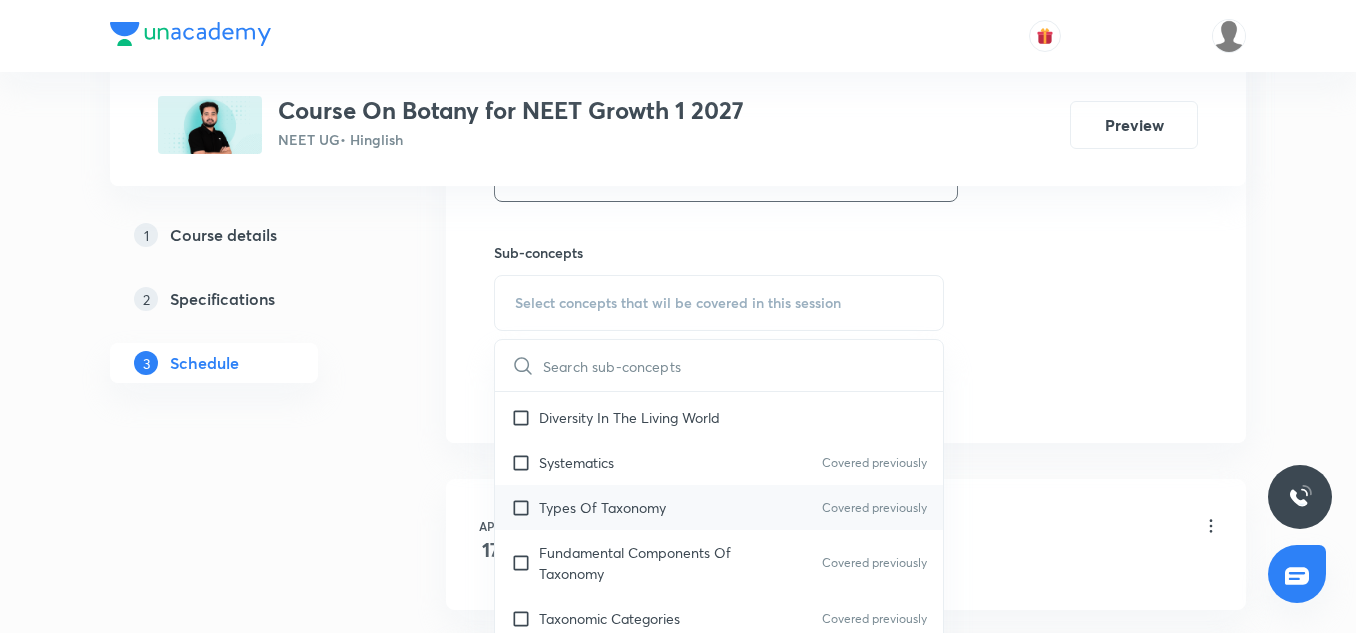 click on "Types Of Taxonomy" at bounding box center [602, 507] 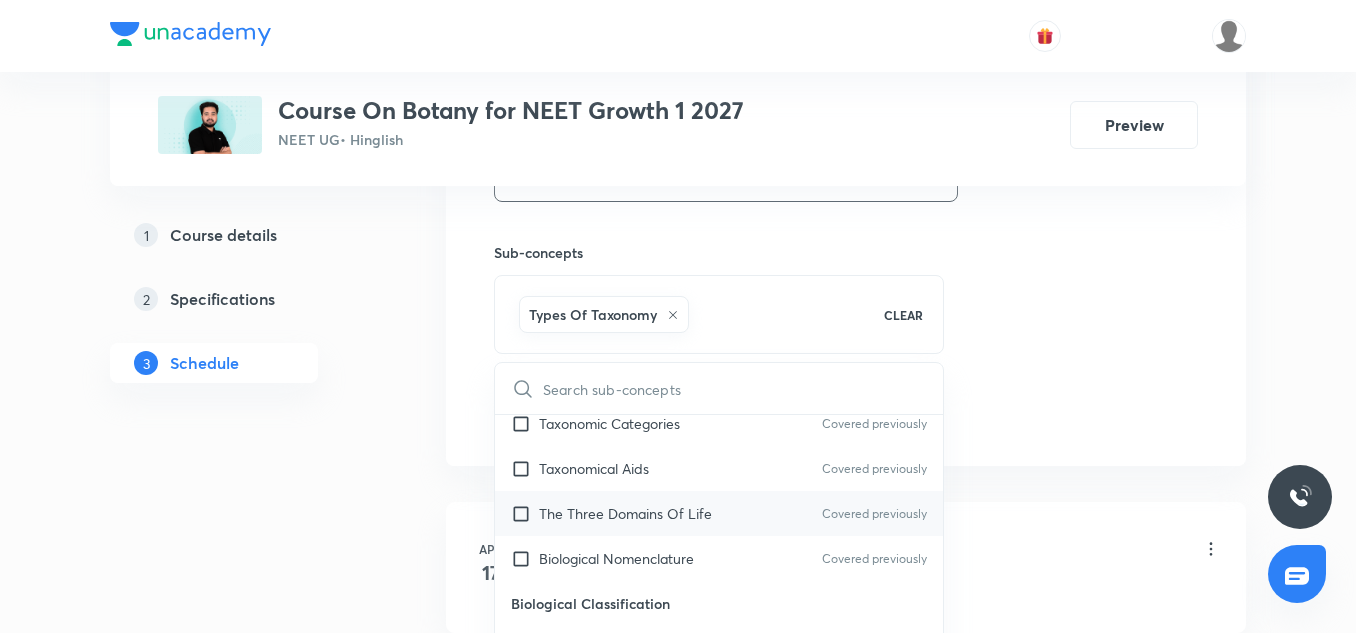 scroll, scrollTop: 306, scrollLeft: 0, axis: vertical 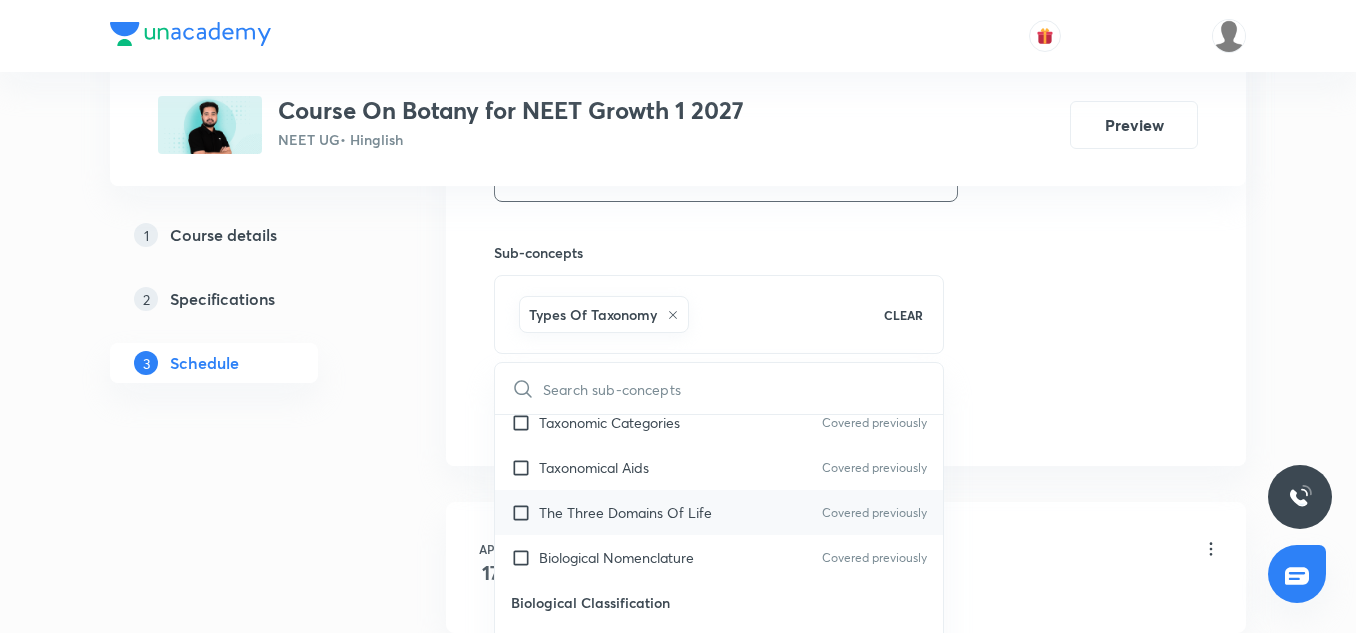 click on "The Three Domains Of Life Covered previously" at bounding box center [719, 512] 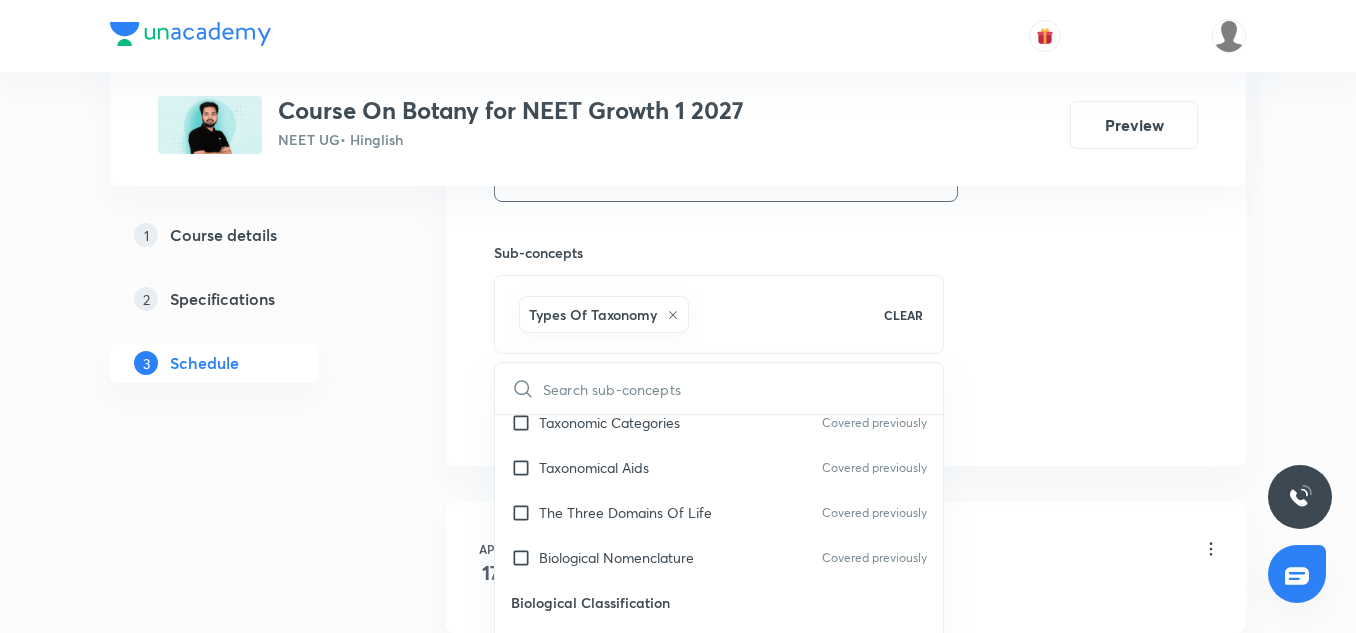 checkbox on "true" 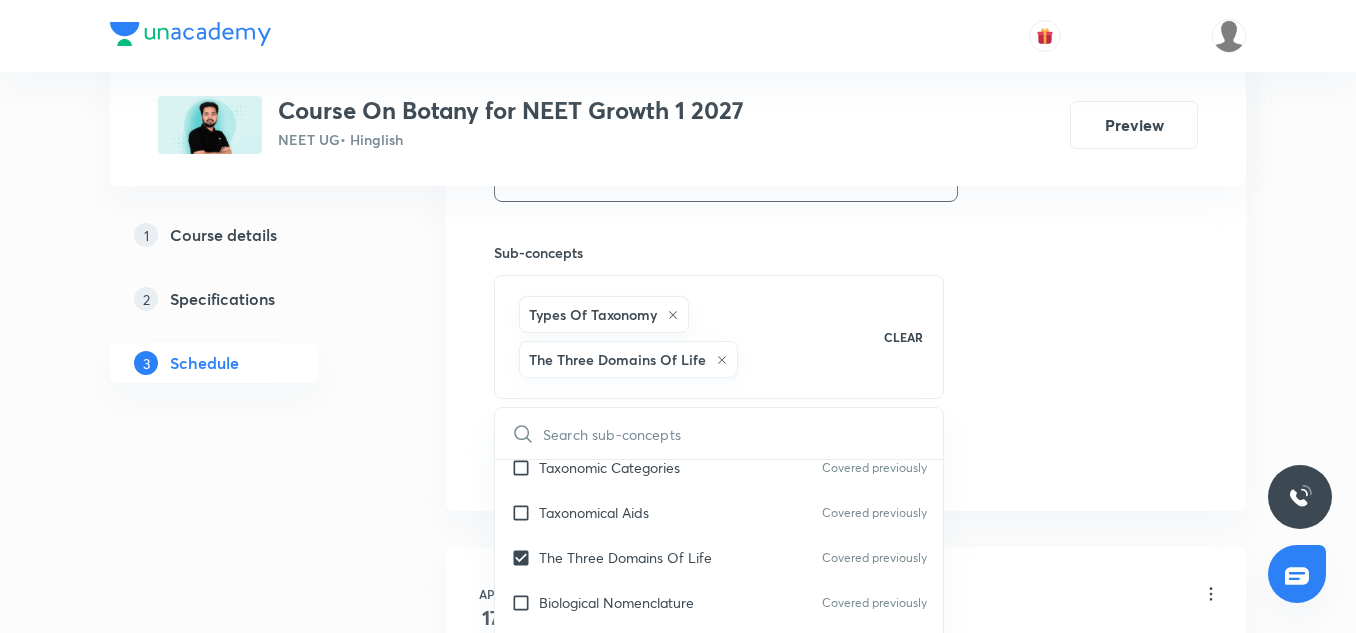 click on "Session  11 Live class Session title 33/99 Cell Cycle and Cell Division-4/10 ​ Schedule for Jul 11, 2025, 4:15 PM ​ Duration (in minutes) 85 ​   Session type Online Offline Room 3 Sub-concepts Types Of Taxonomy The Three Domains Of Life CLEAR ​ Living World What Is Living? Covered previously Diversity In The Living World Systematics Covered previously Types Of Taxonomy Covered previously Fundamental Components Of Taxonomy Covered previously Taxonomic Categories Covered previously Taxonomical Aids Covered previously The Three Domains Of Life Covered previously Biological Nomenclature  Covered previously Biological Classification System Of Classification Kingdom Monera Kingdom Protista Covered previously Kingdom Fungi Covered previously Kingdom Plantae Covered previously Kingdom Animalia Linchens Covered previously Mycorrhiza Virus Covered previously Prions Covered previously Viroids Covered previously Plant Kingdom Algae Bryophytes Covered previously Pteridophytes Gymnosperms Angiosperms Animal Kingdom" at bounding box center (846, -25) 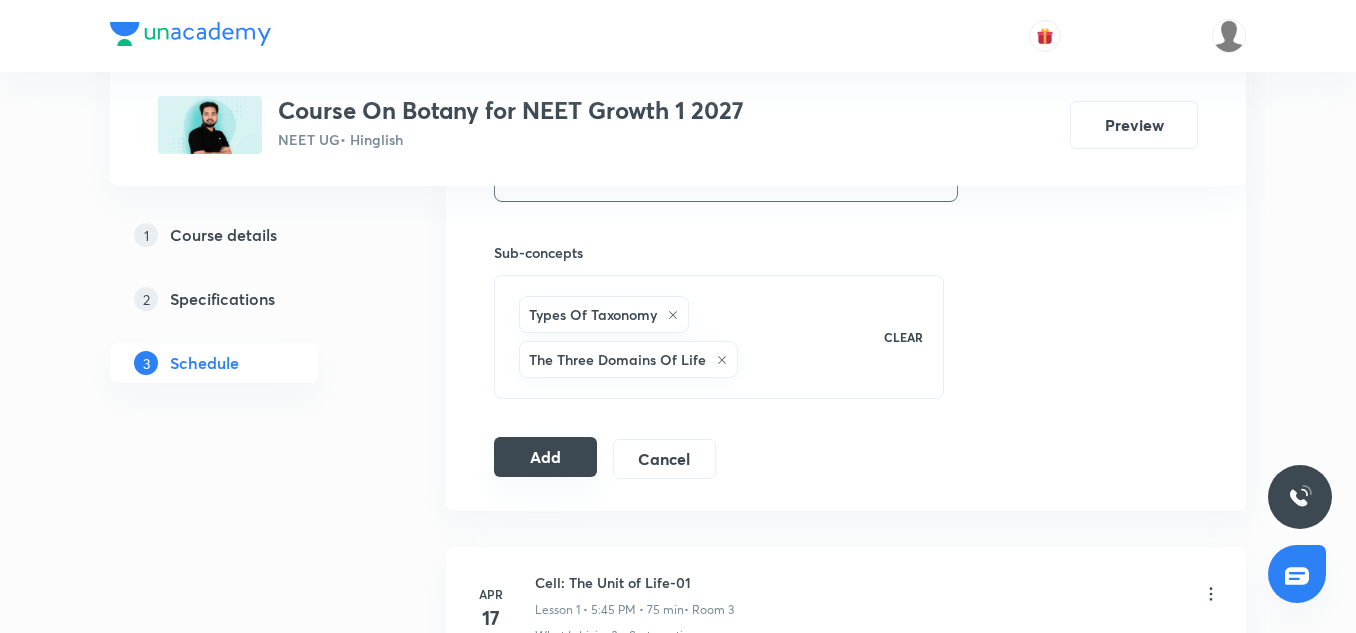 click on "Add" at bounding box center (545, 457) 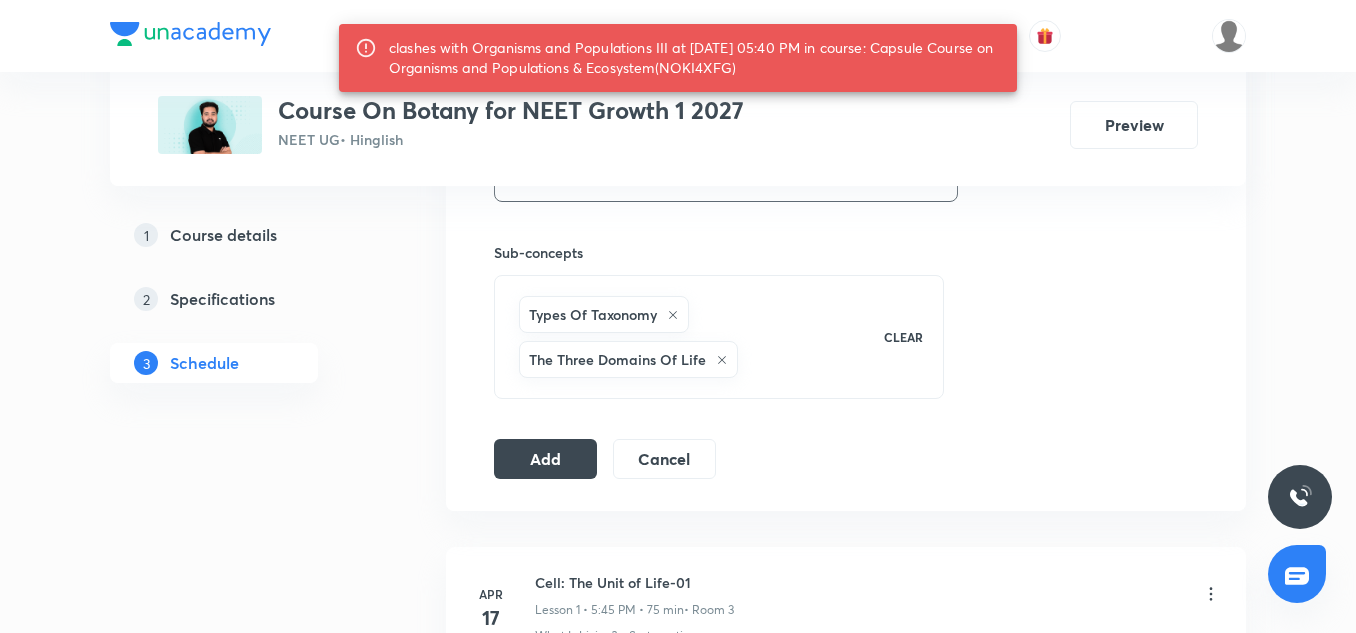 click on "clashes with Organisms and Populations III at 11 Jul 2025 05:40 PM in course: Capsule Course on Organisms and Populations & Ecosystem(NOKI4XFG)" at bounding box center (695, 58) 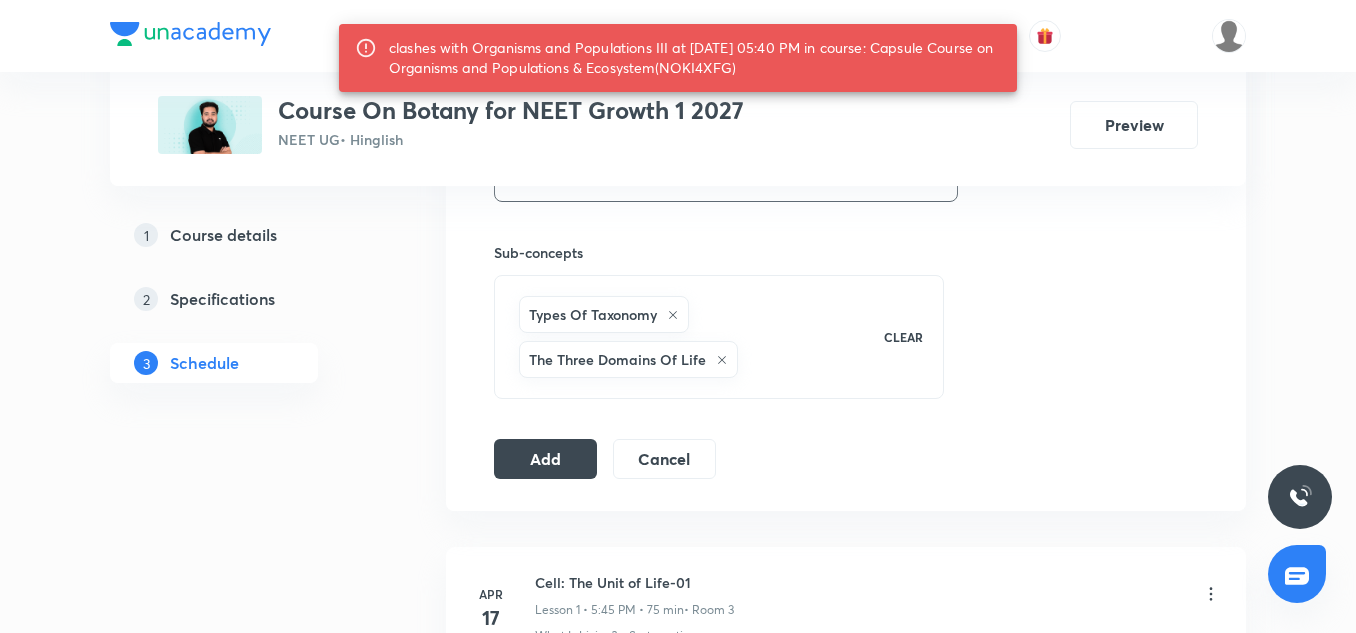 copy on "NOKI4XFG" 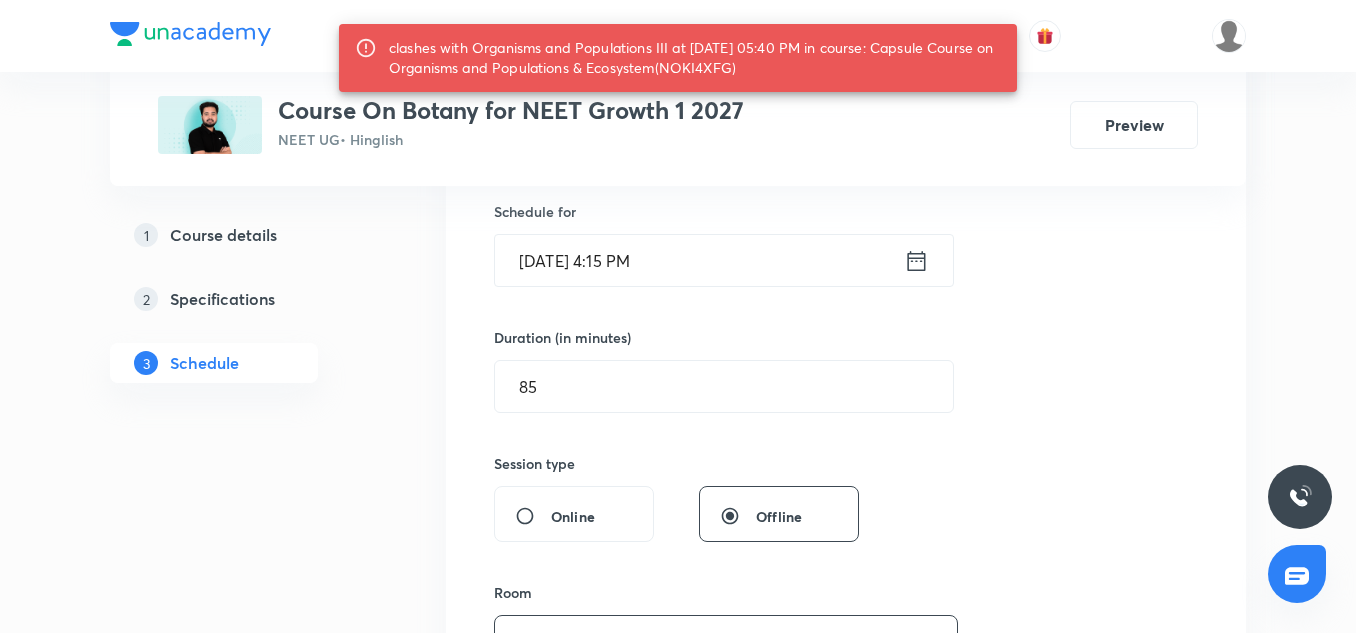 scroll, scrollTop: 486, scrollLeft: 0, axis: vertical 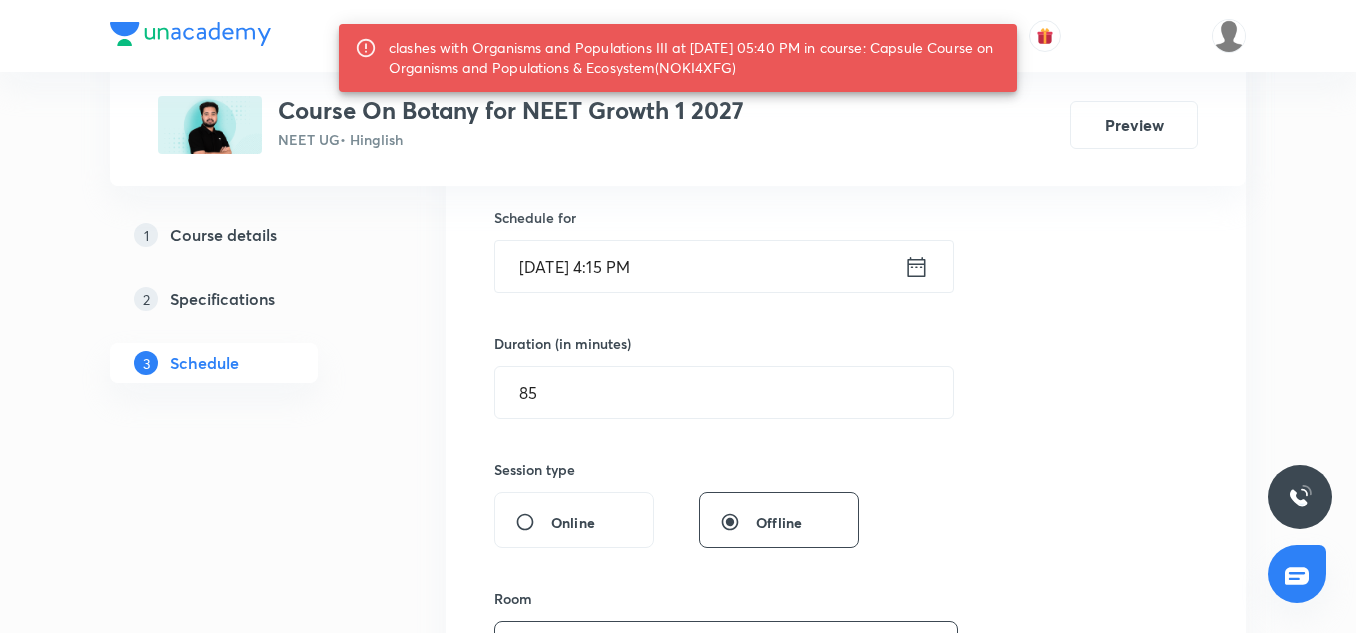 click on "Jul 11, 2025, 4:15 PM" at bounding box center (699, 266) 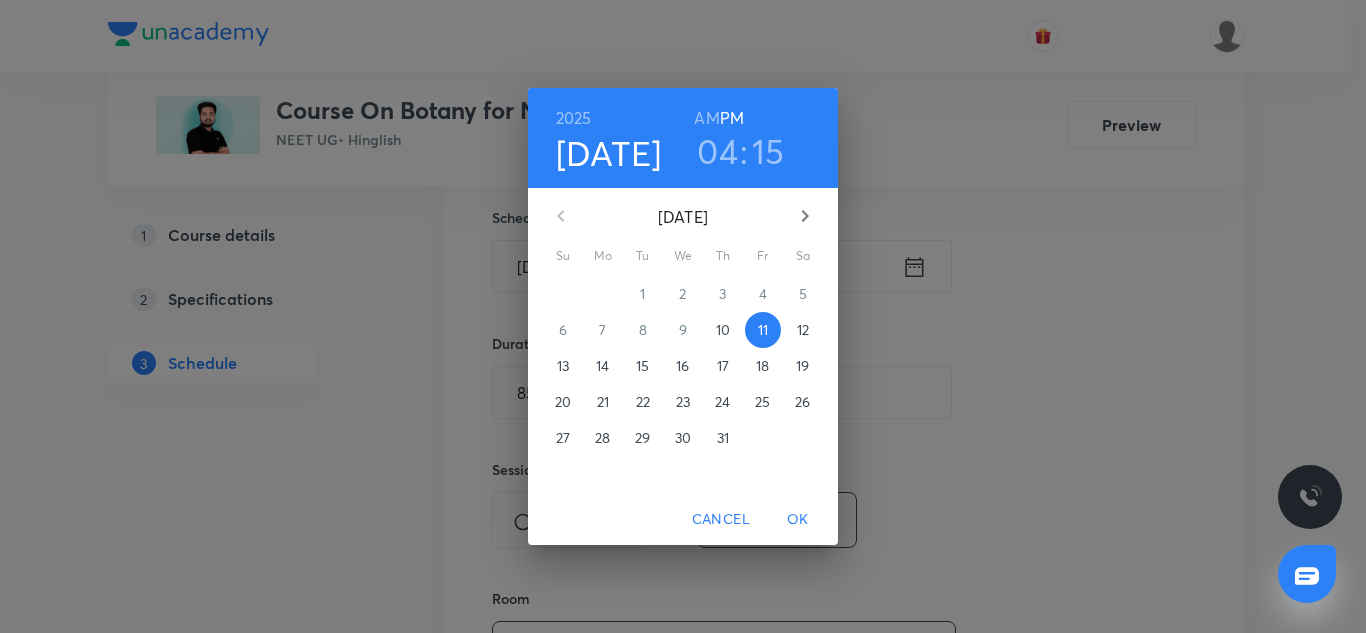 click on "15" at bounding box center [768, 151] 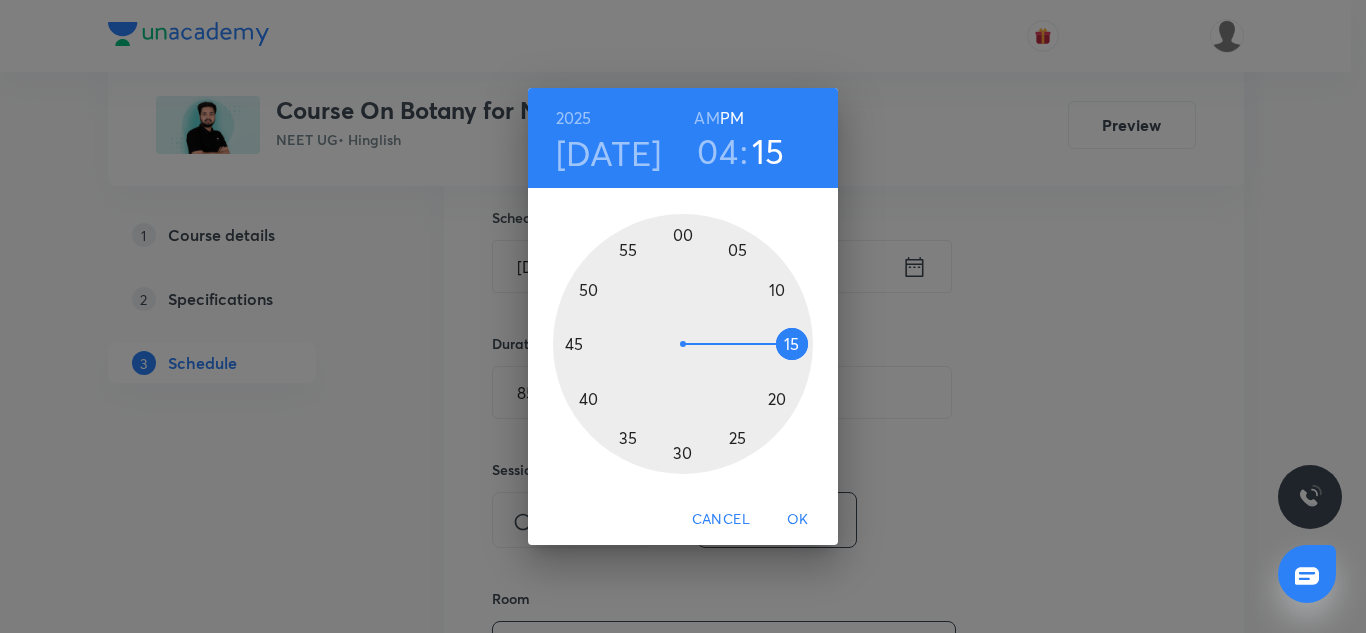 click at bounding box center (683, 344) 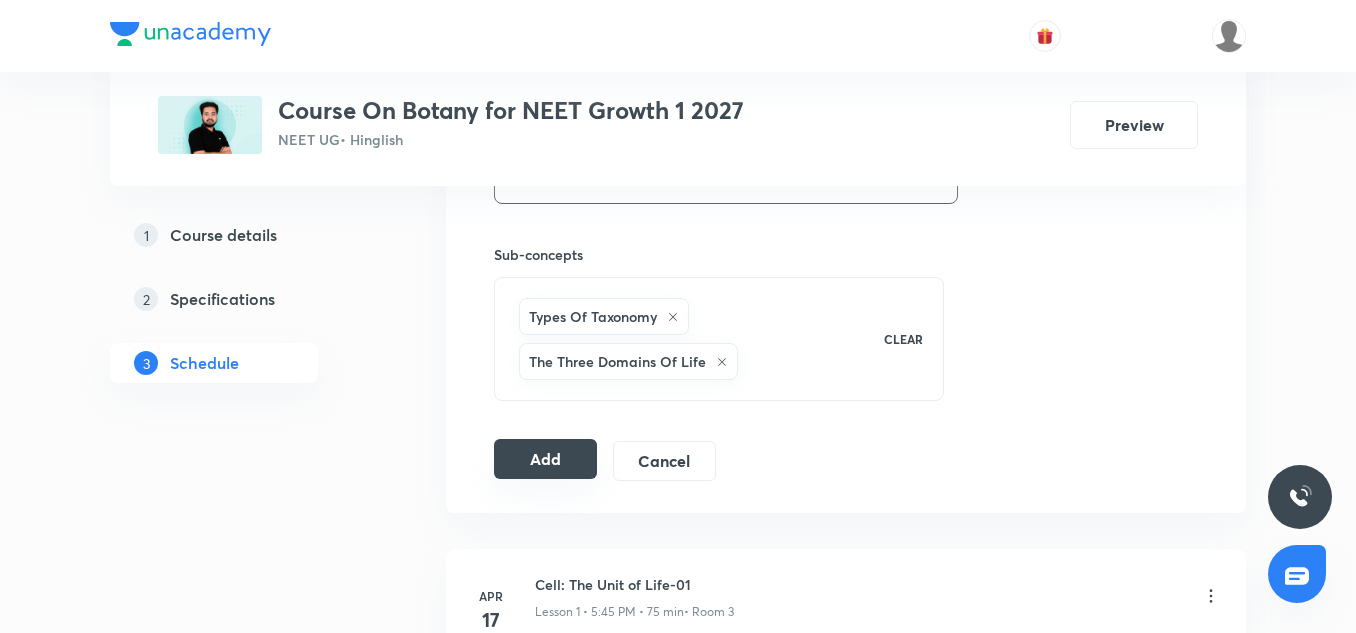 scroll, scrollTop: 959, scrollLeft: 0, axis: vertical 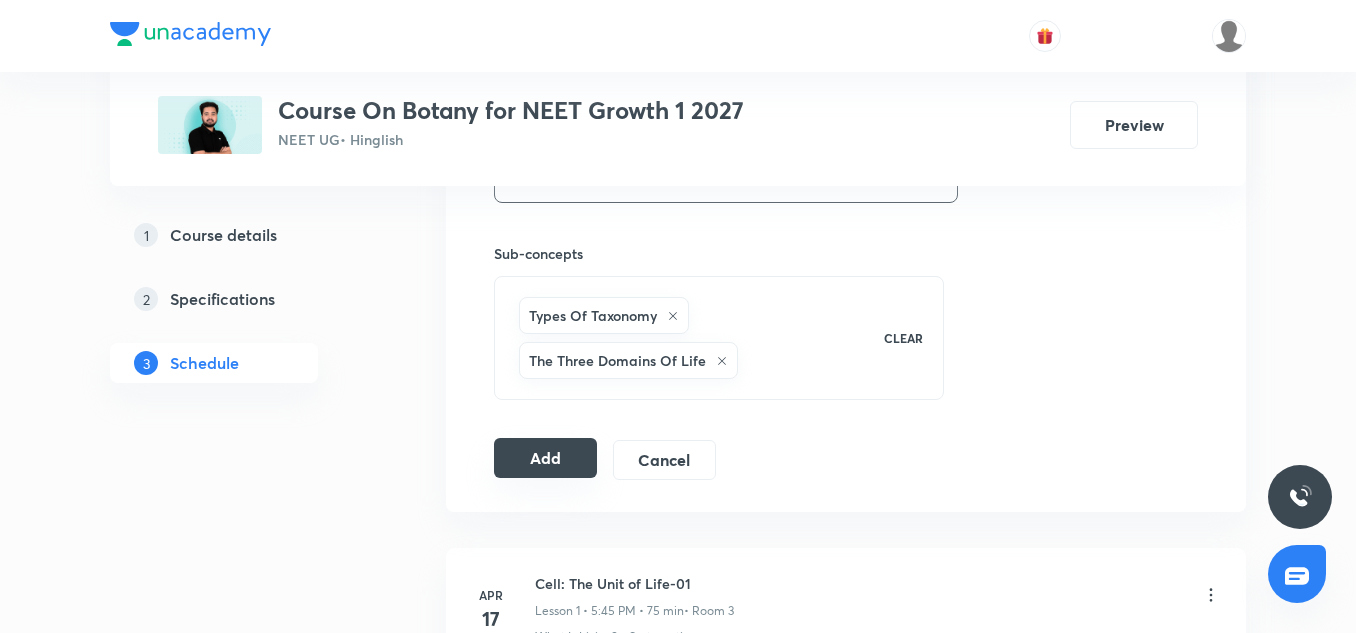 click on "Add" at bounding box center [545, 458] 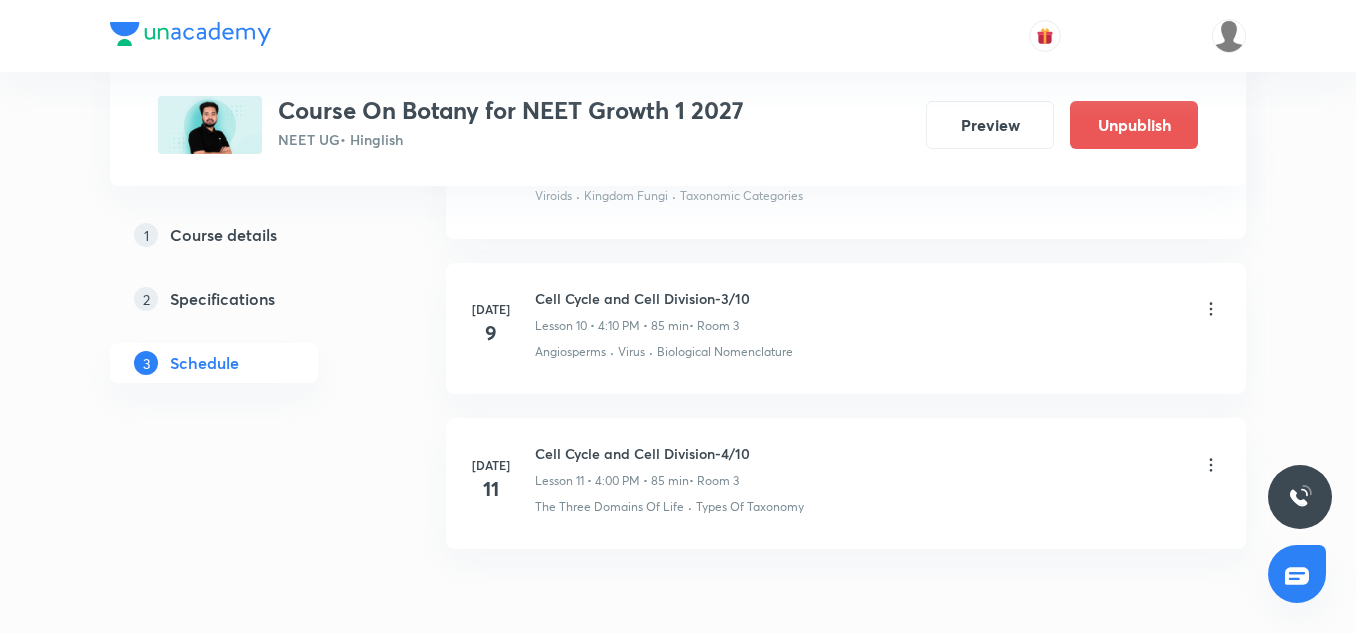 scroll, scrollTop: 1760, scrollLeft: 0, axis: vertical 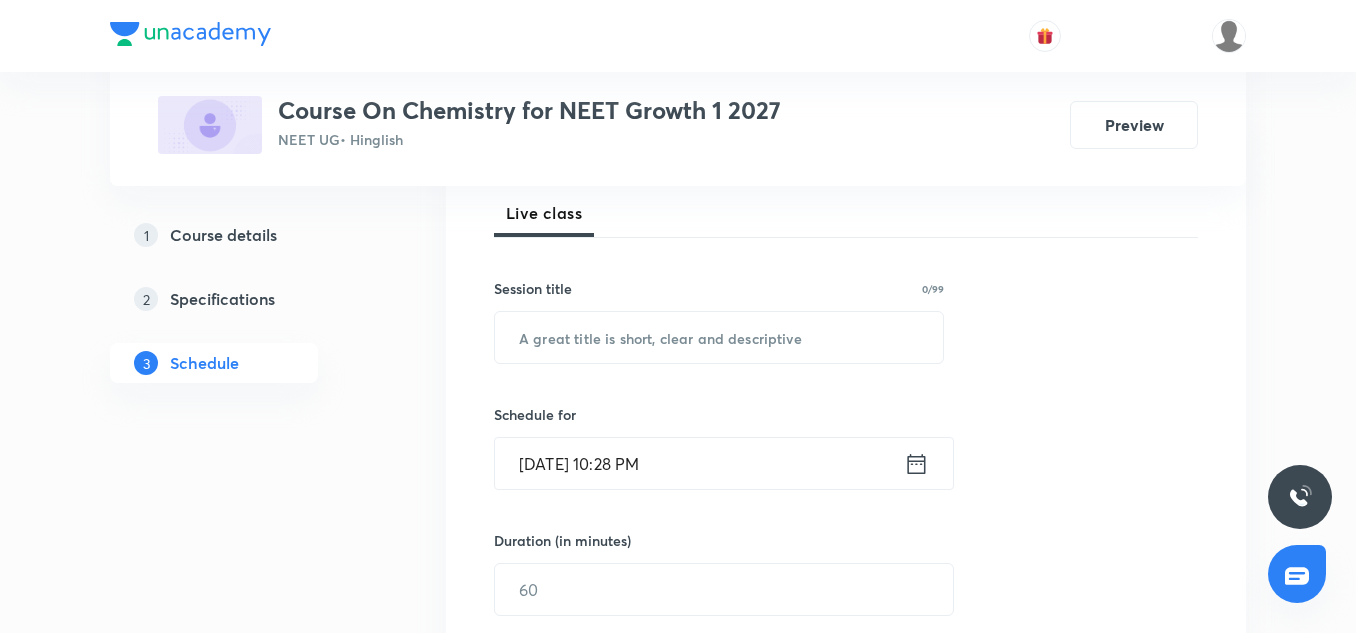 click on "Session  21 Live class Session title 0/99 ​ Schedule for Jul 10, 2025, 10:28 PM ​ Duration (in minutes) ​   Session type Online Offline Room Select centre room Sub-concepts Select concepts that wil be covered in this session Add Cancel" at bounding box center [846, 612] 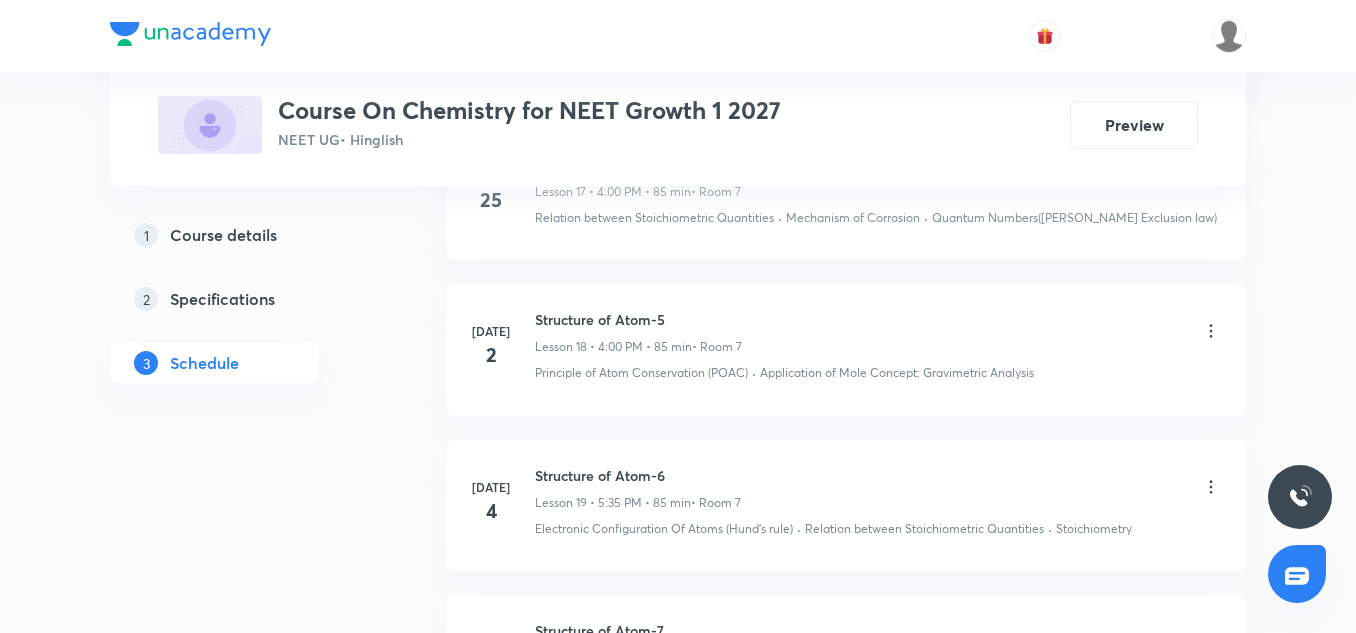 scroll, scrollTop: 4113, scrollLeft: 0, axis: vertical 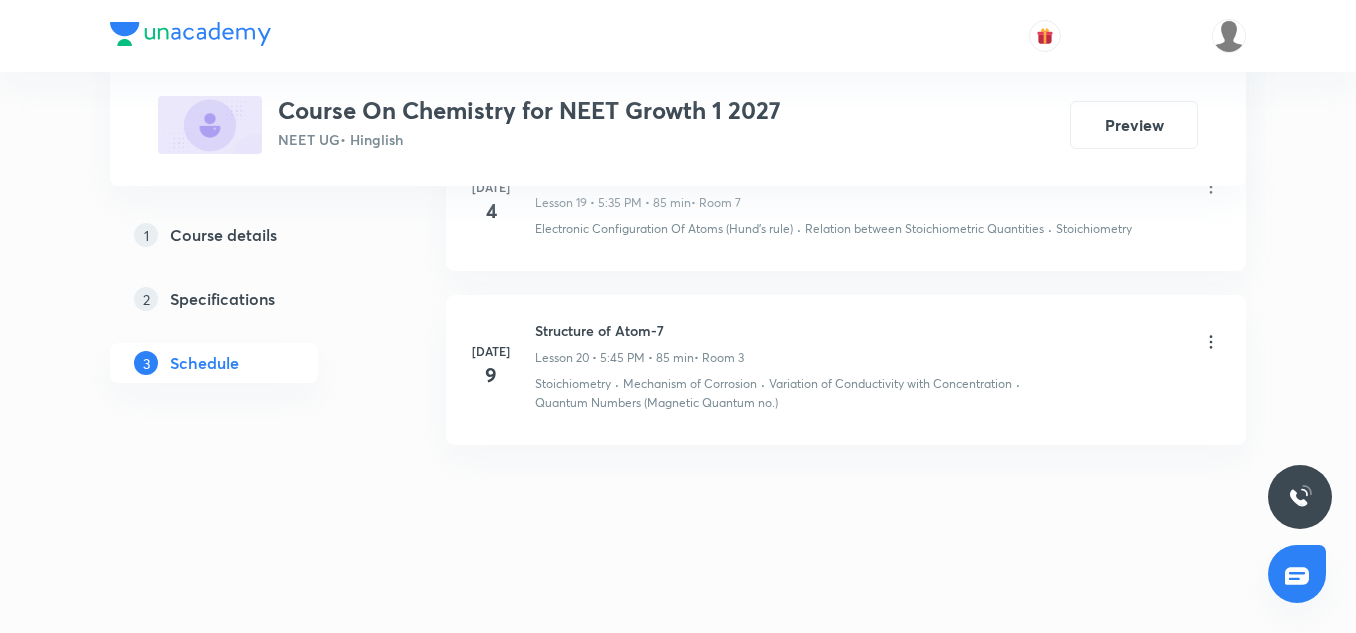 click on "Structure of Atom-7" at bounding box center [639, 330] 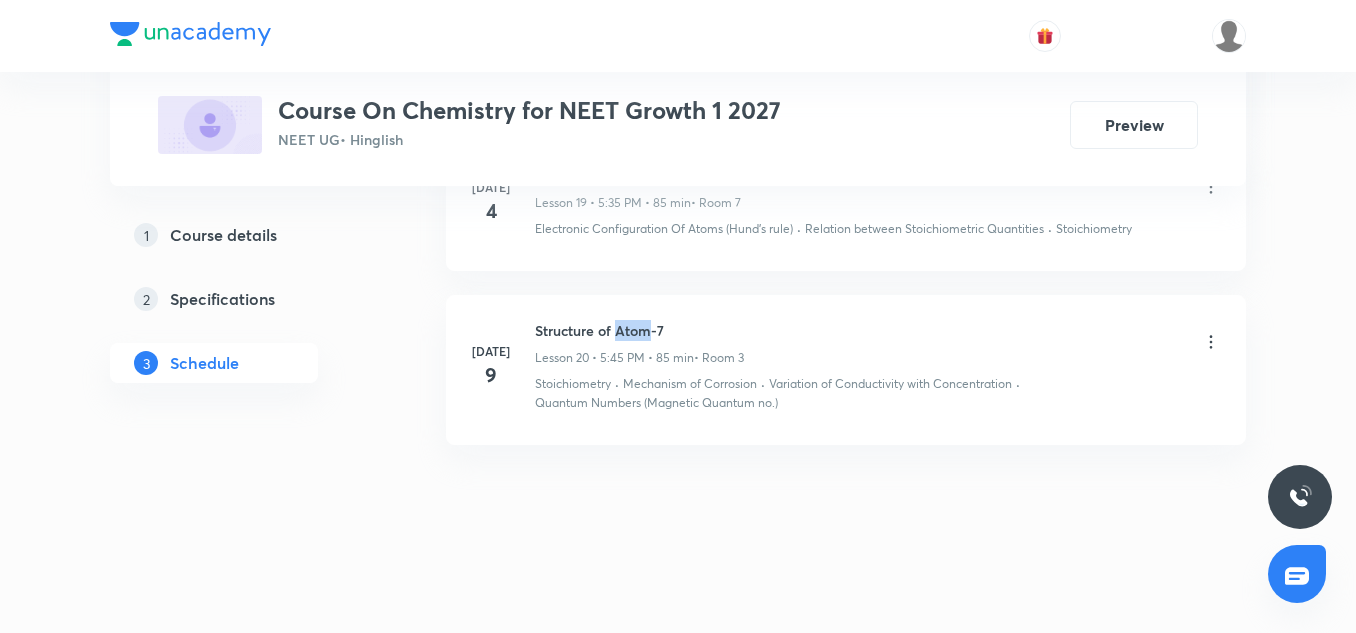click on "Structure of Atom-7" at bounding box center [639, 330] 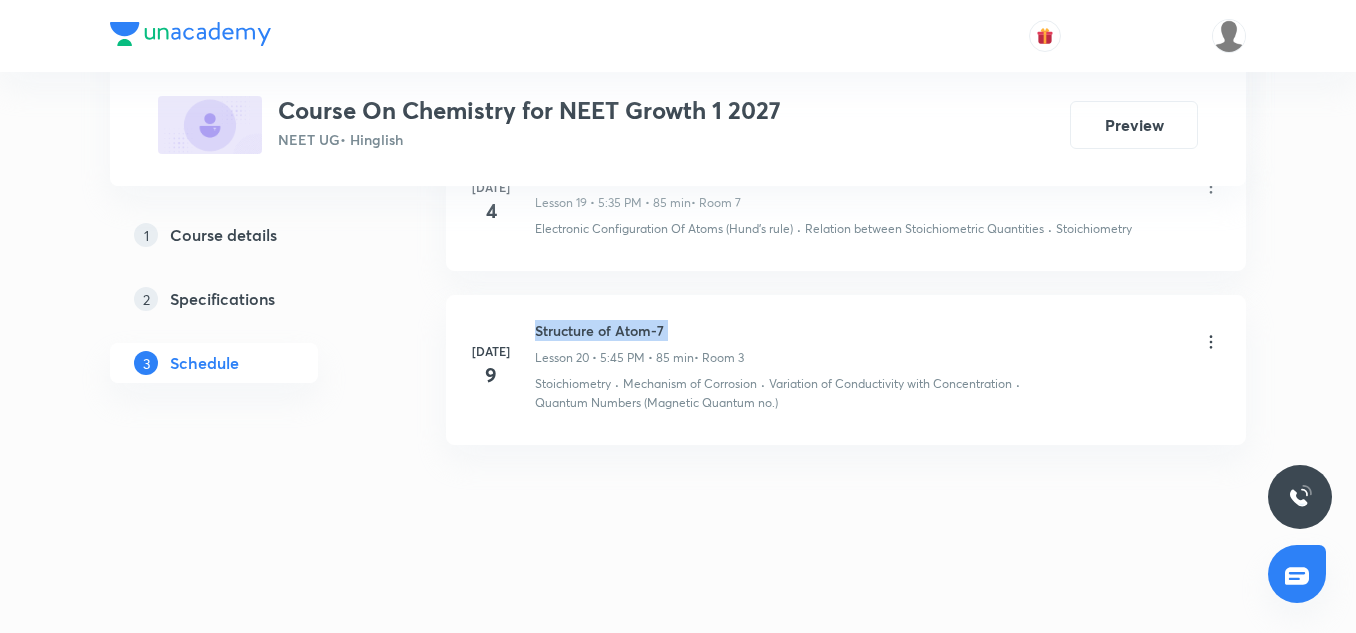 click on "Structure of Atom-7" at bounding box center [639, 330] 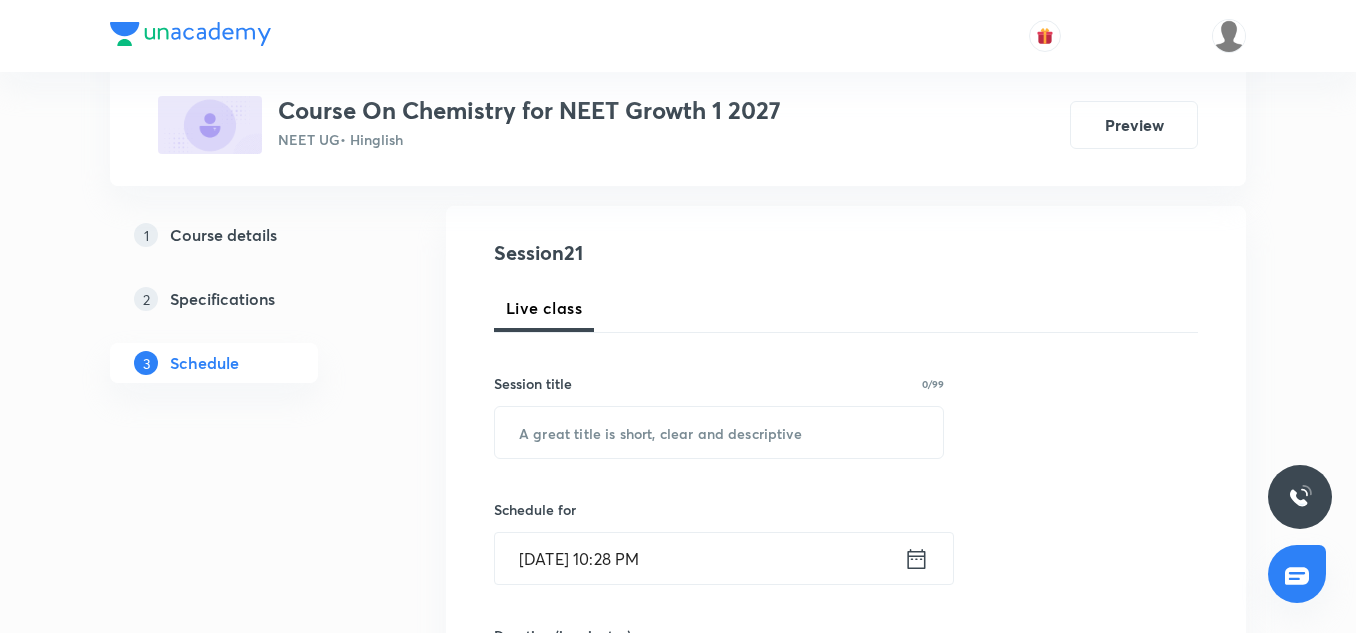 scroll, scrollTop: 247, scrollLeft: 0, axis: vertical 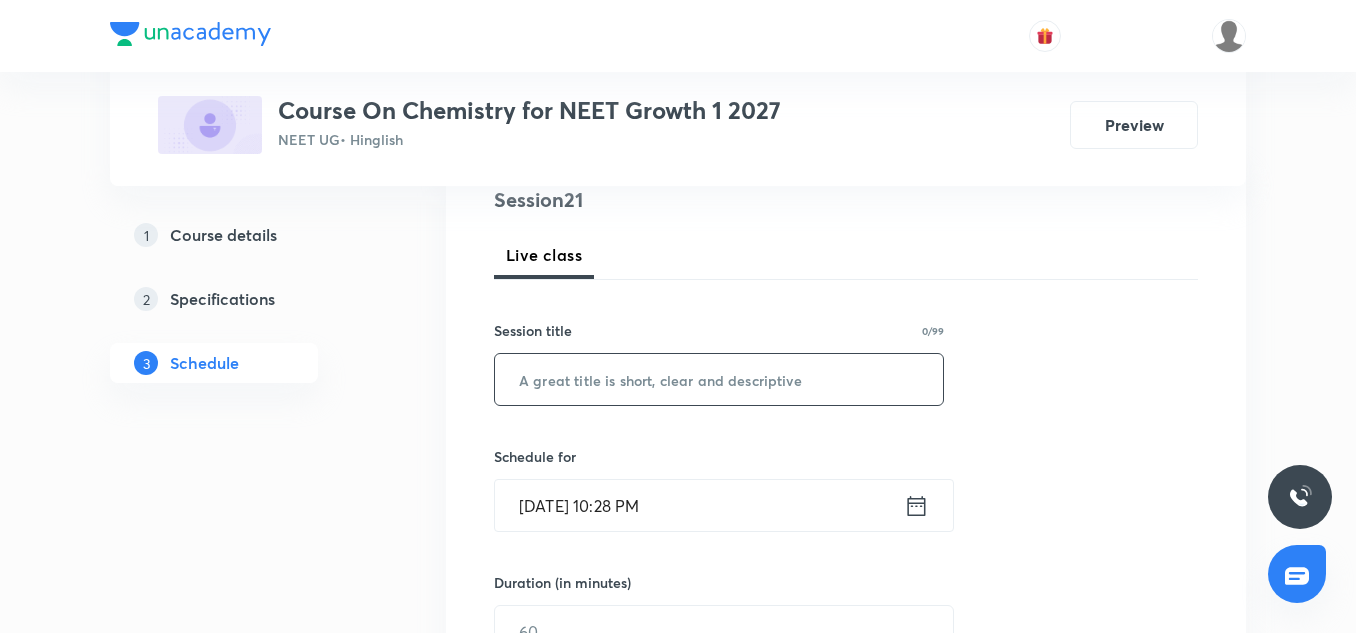 click at bounding box center (719, 379) 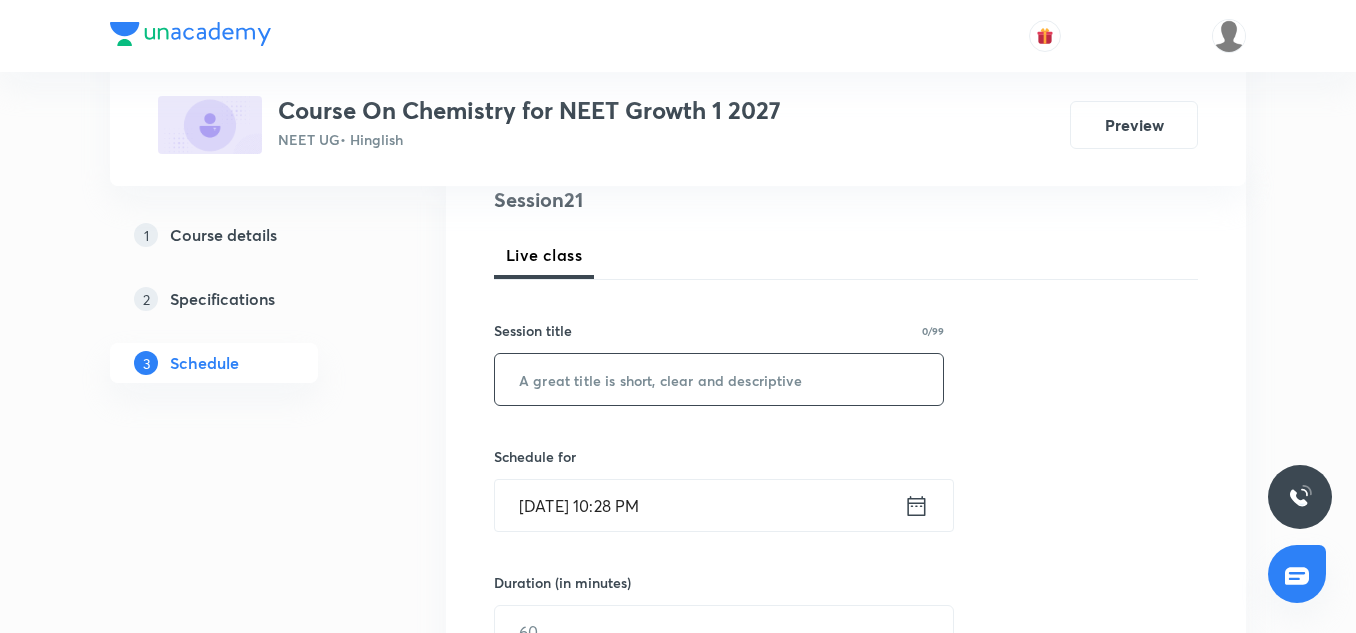 paste on "Structure of Atom-7" 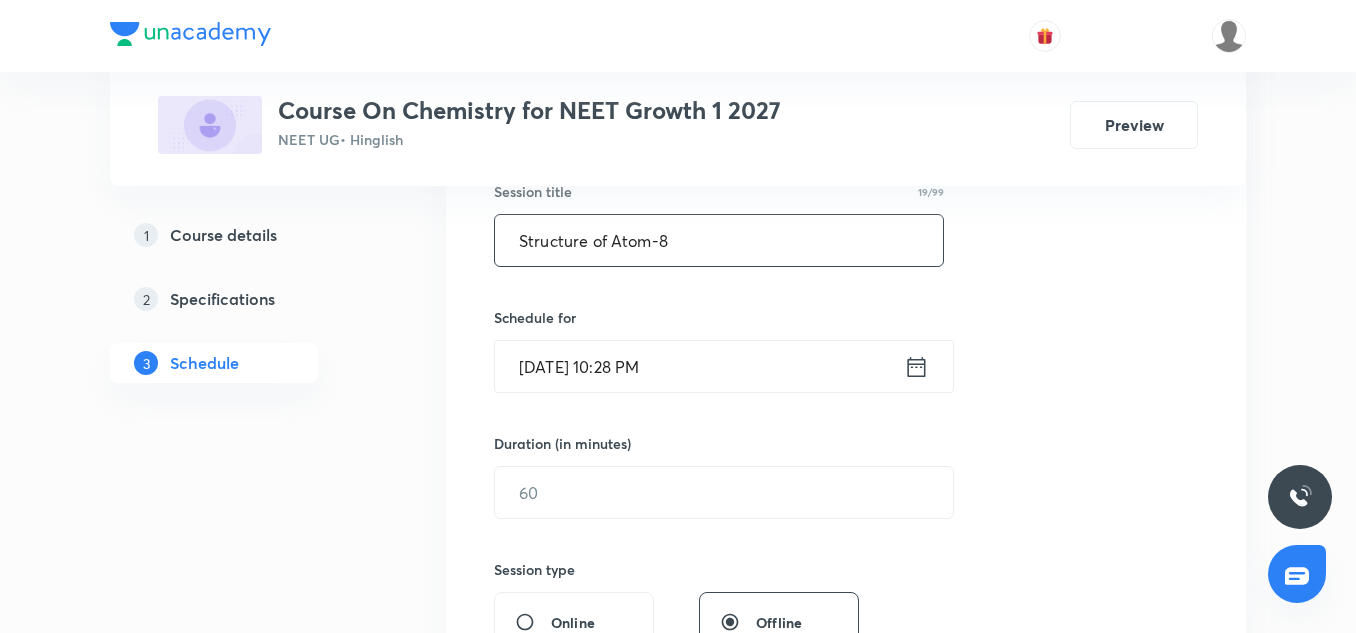 scroll, scrollTop: 387, scrollLeft: 0, axis: vertical 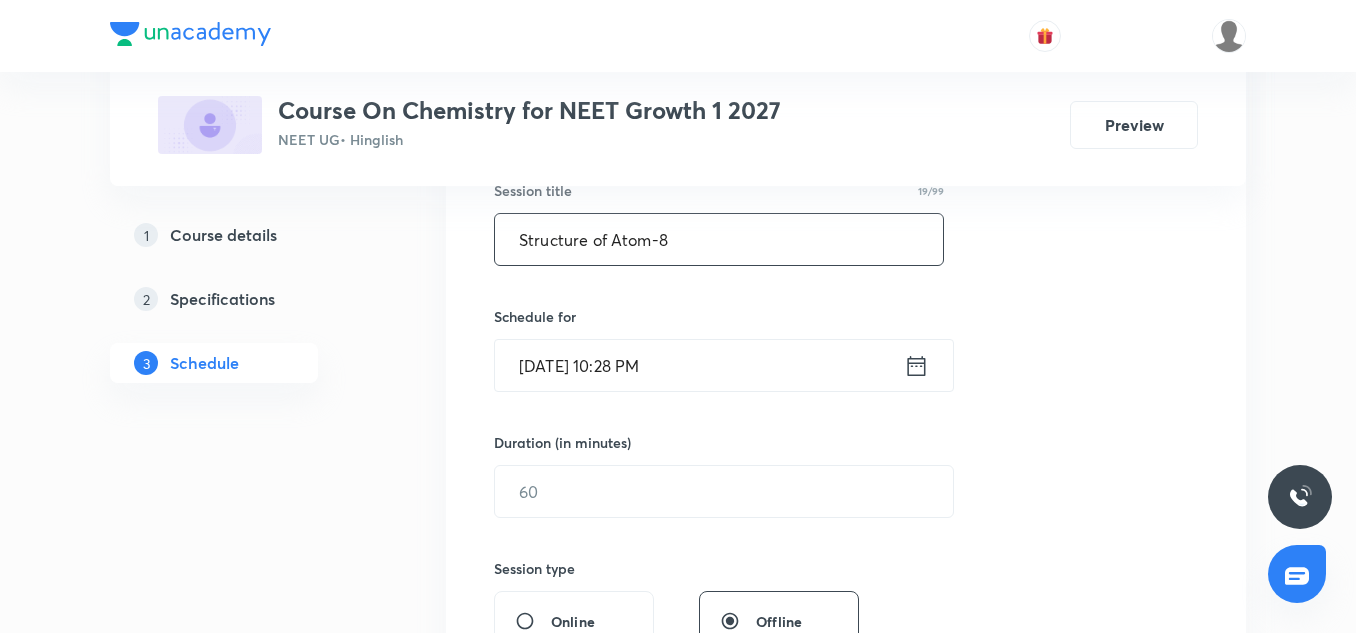 type on "Structure of Atom-8" 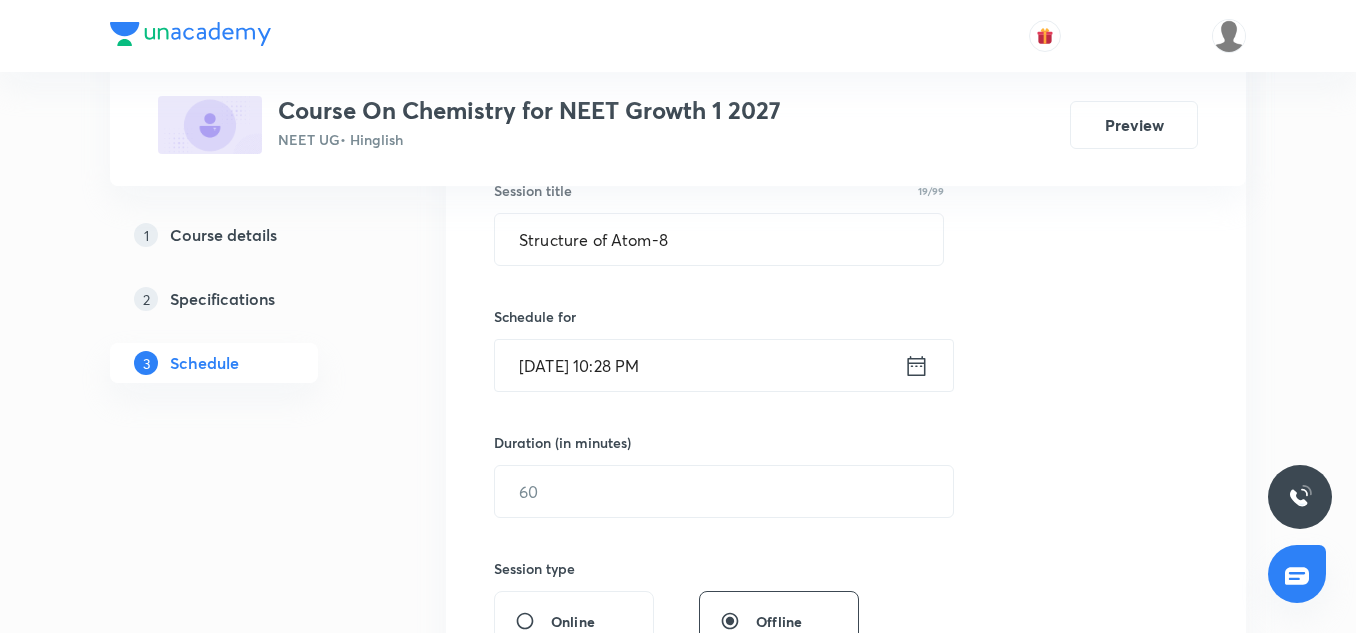 click on "Jul 10, 2025, 10:28 PM" at bounding box center [699, 365] 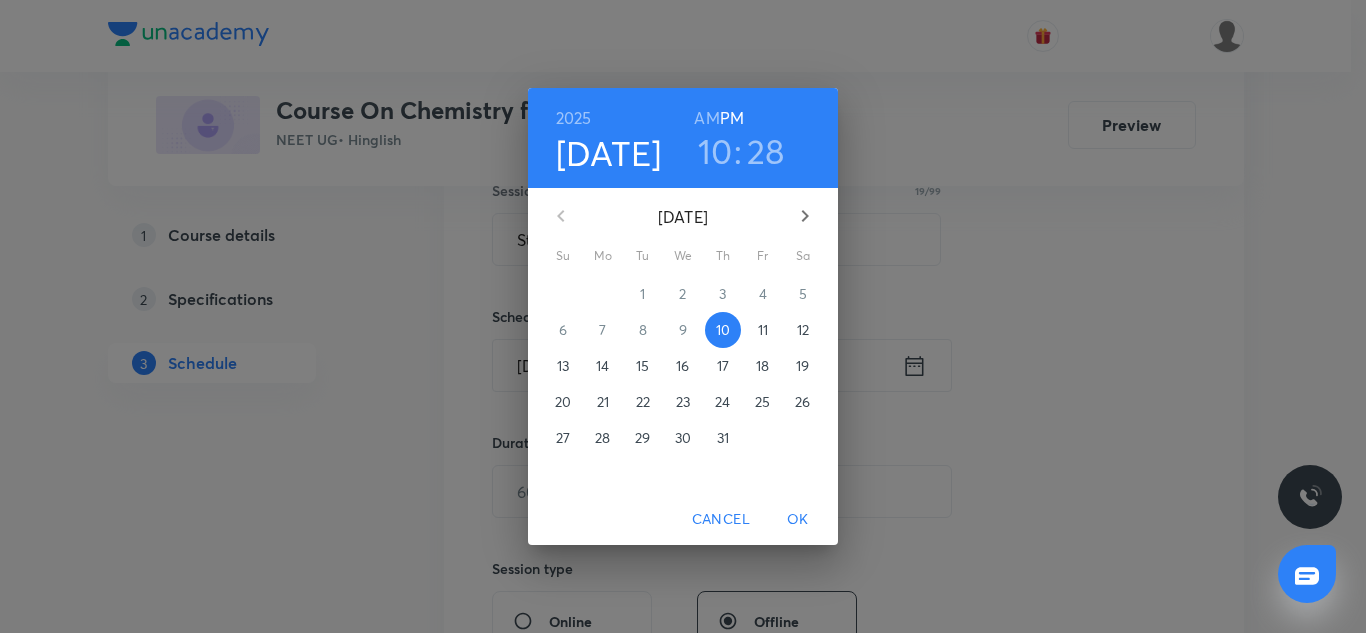 click on "11" at bounding box center [763, 330] 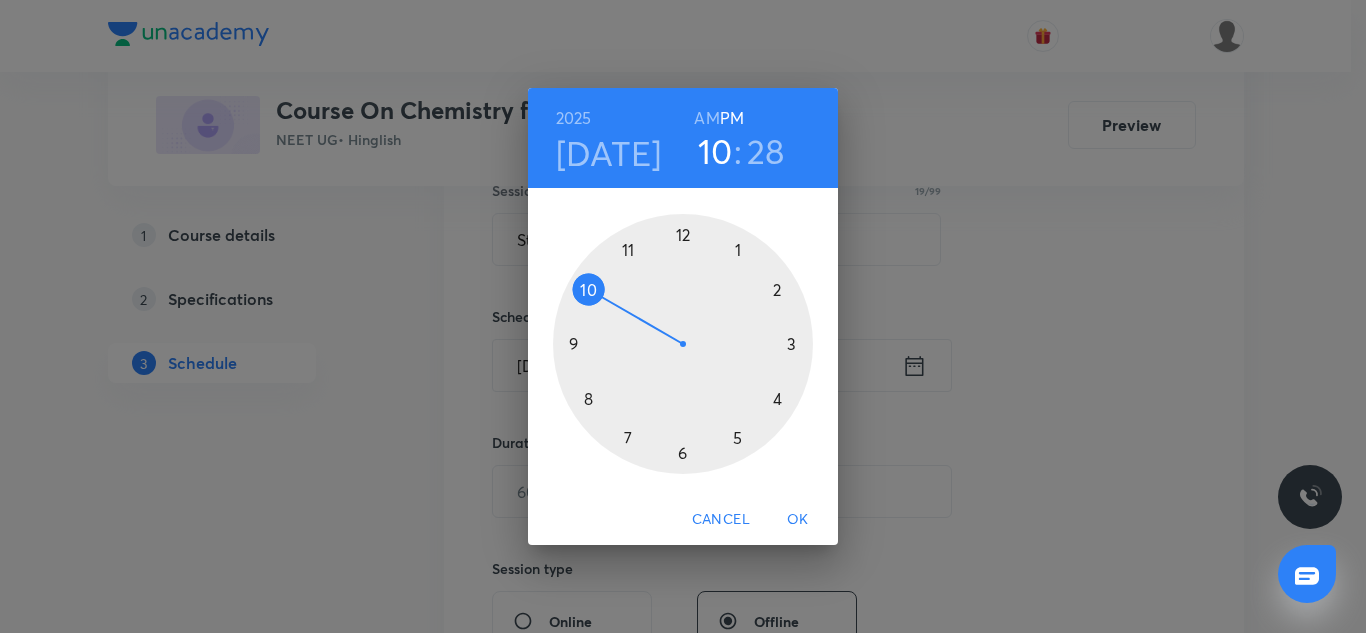 click at bounding box center (683, 344) 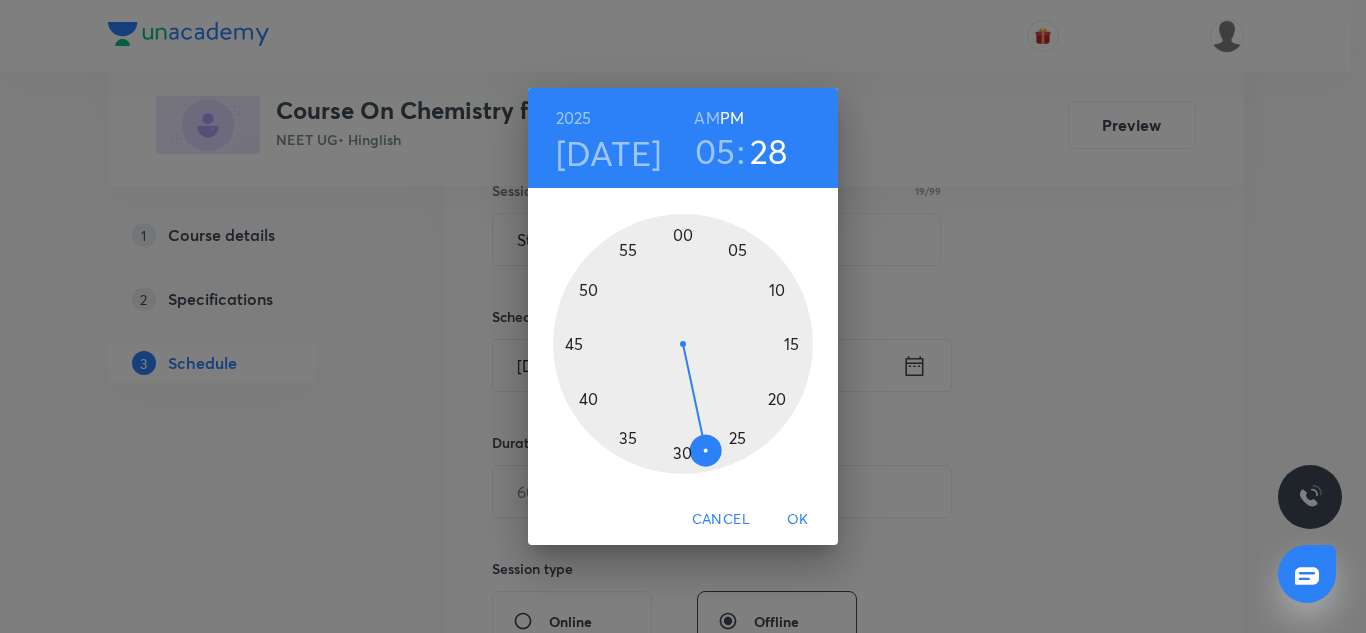 click at bounding box center [683, 344] 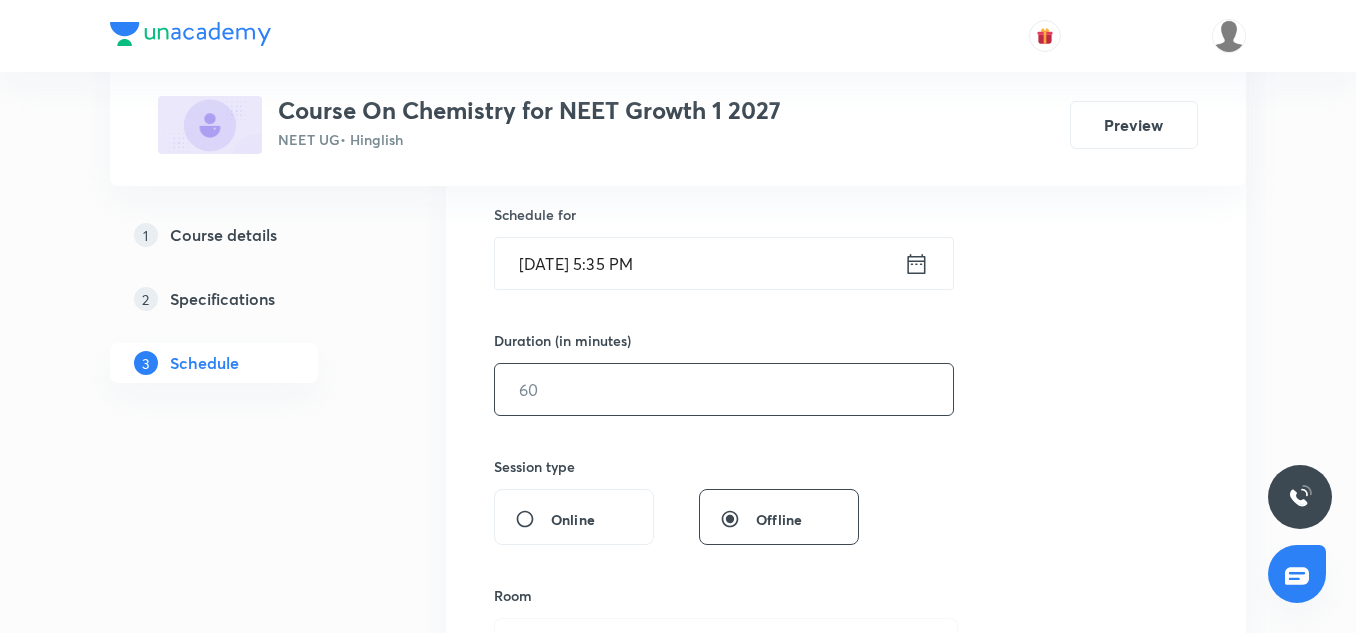 scroll, scrollTop: 490, scrollLeft: 0, axis: vertical 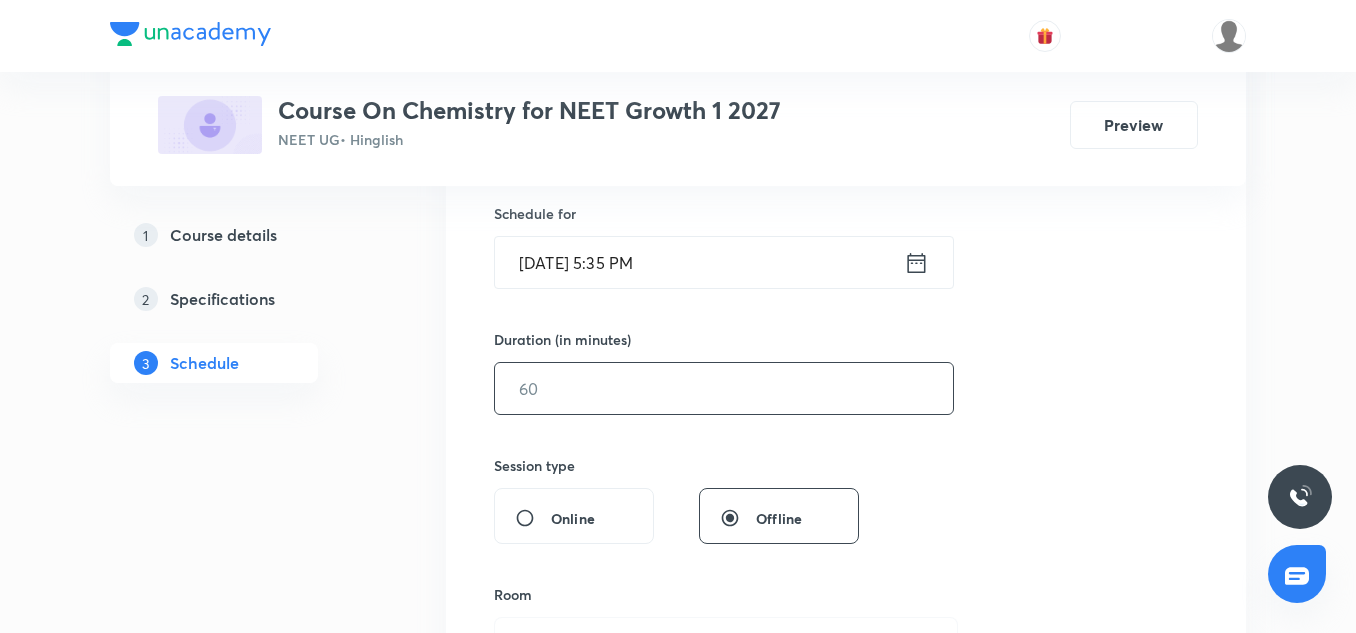 click at bounding box center (724, 388) 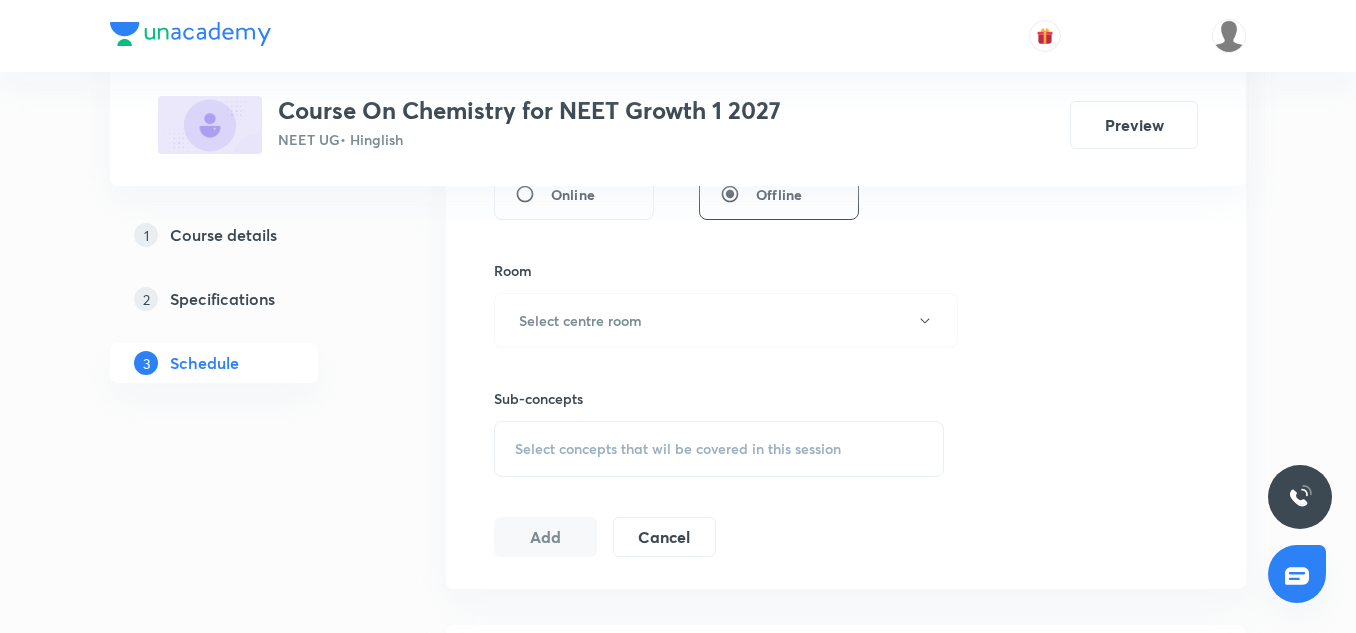 scroll, scrollTop: 821, scrollLeft: 0, axis: vertical 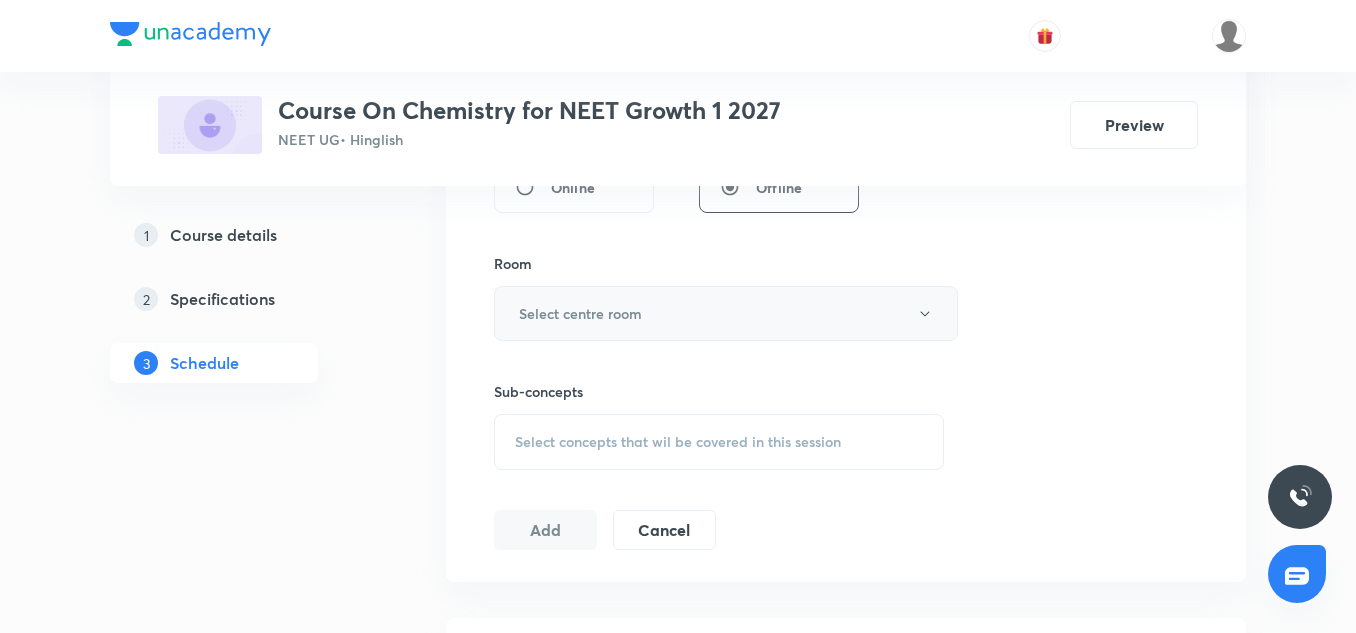type on "85" 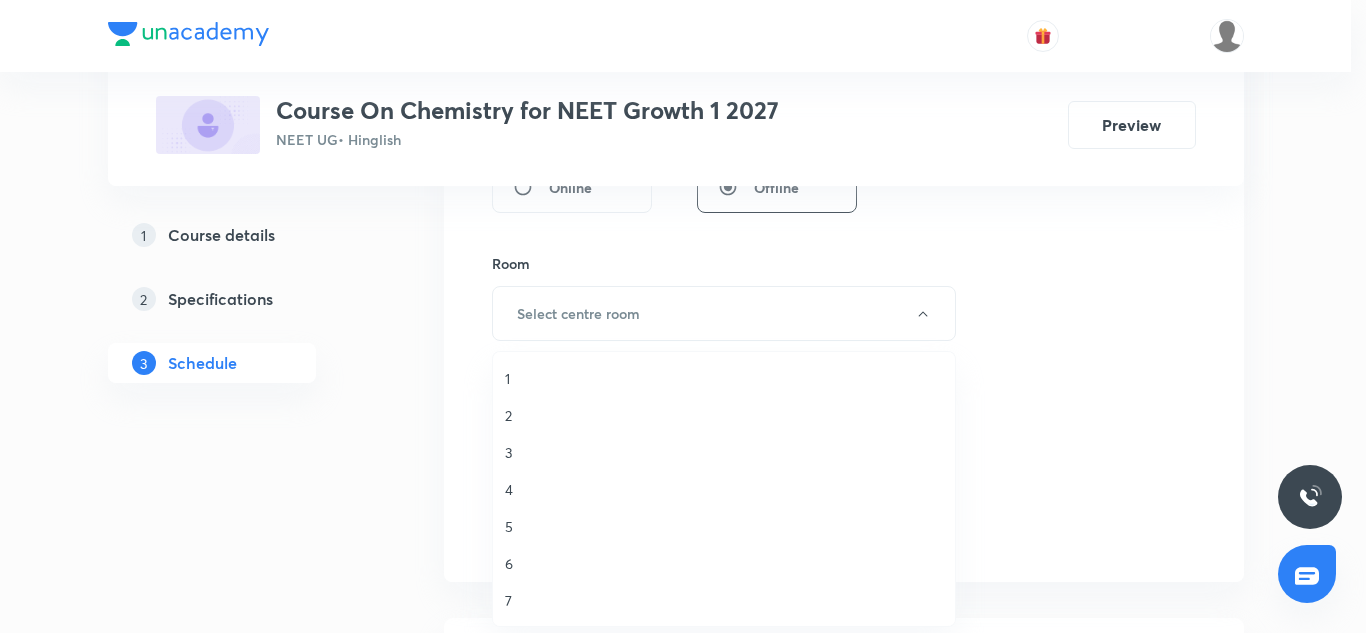 click at bounding box center (683, 316) 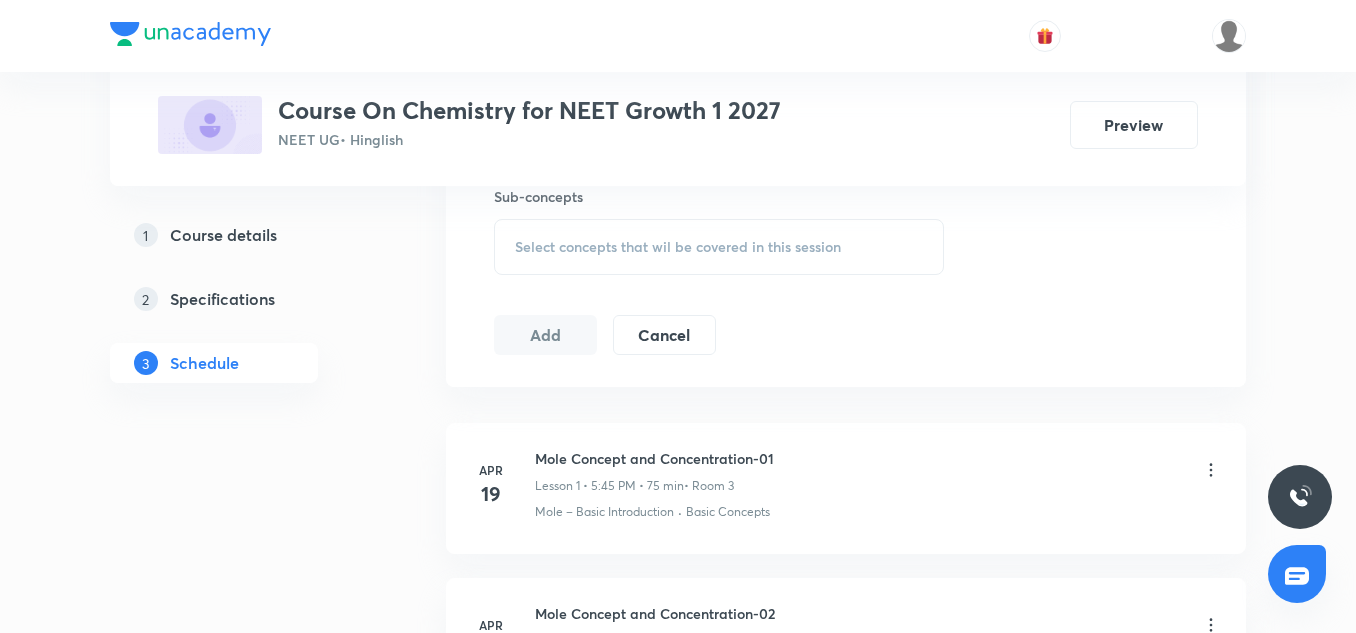scroll, scrollTop: 1018, scrollLeft: 0, axis: vertical 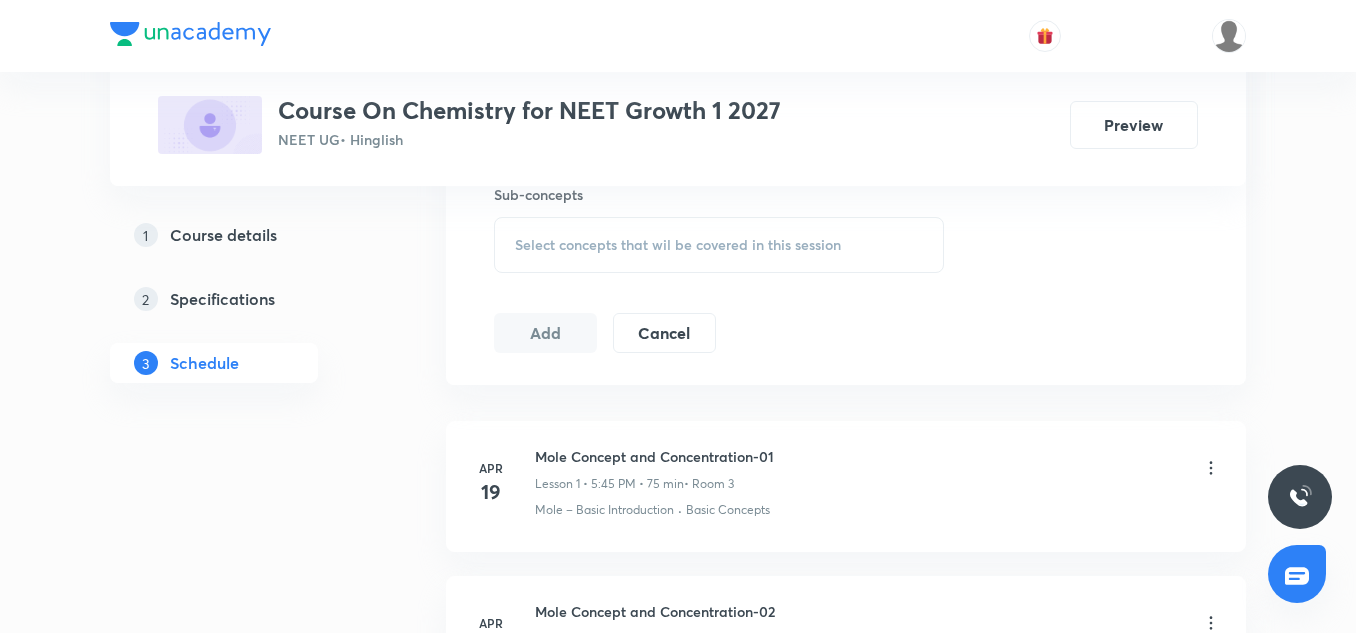 click on "Select concepts that wil be covered in this session" at bounding box center [678, 245] 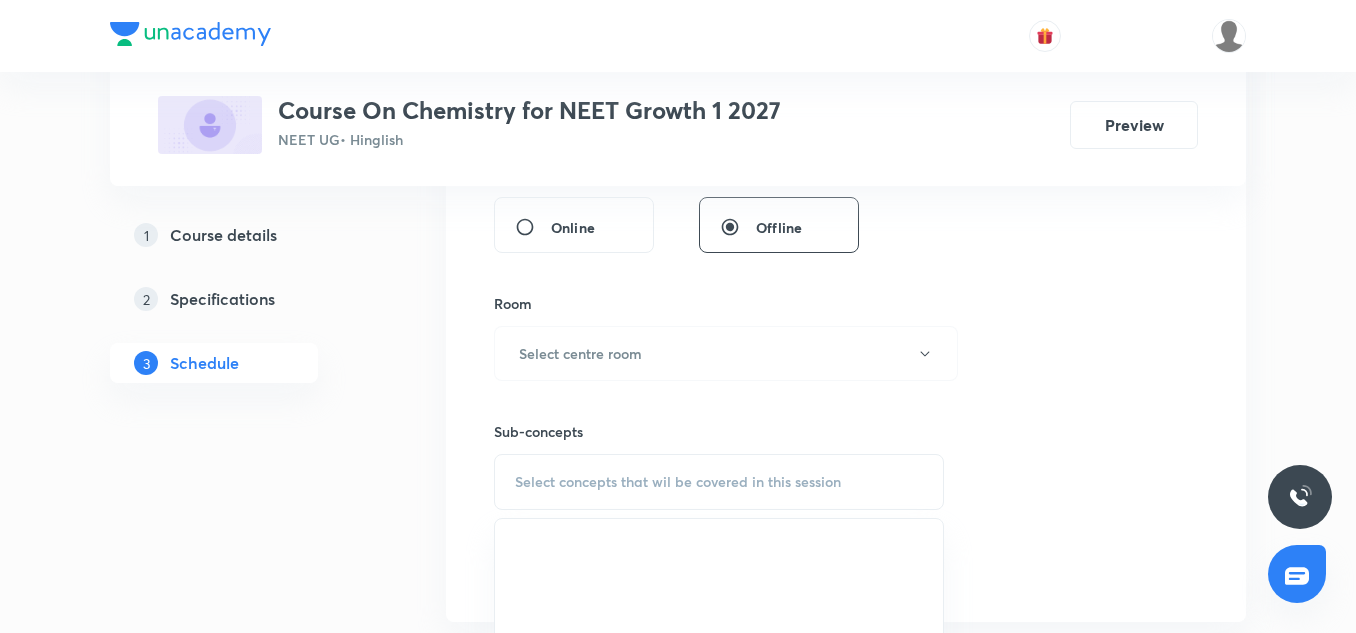 scroll, scrollTop: 780, scrollLeft: 0, axis: vertical 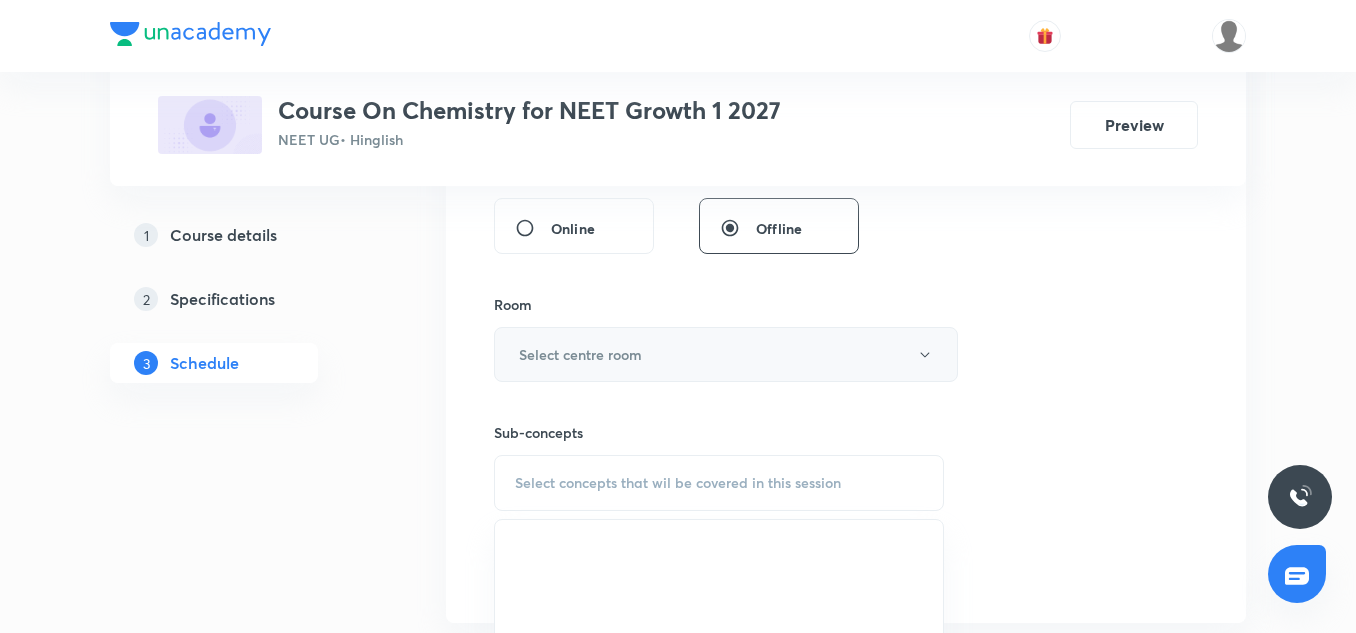 click on "Select centre room" at bounding box center (726, 354) 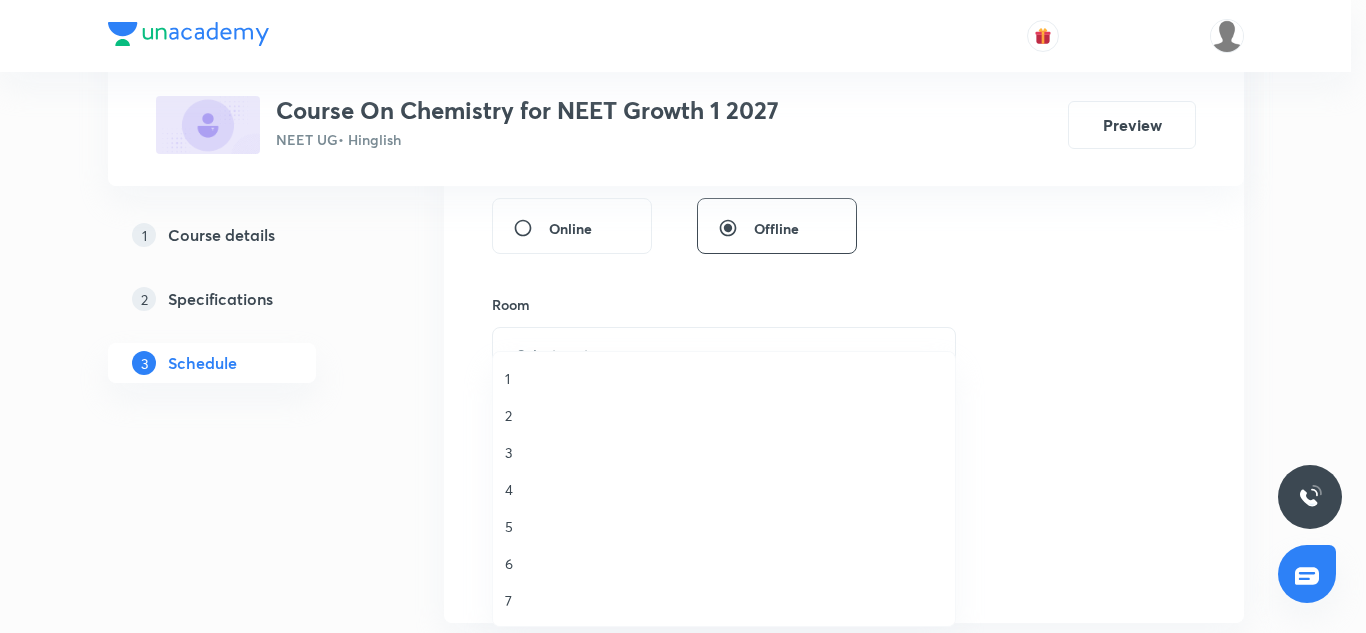click on "3" at bounding box center (724, 452) 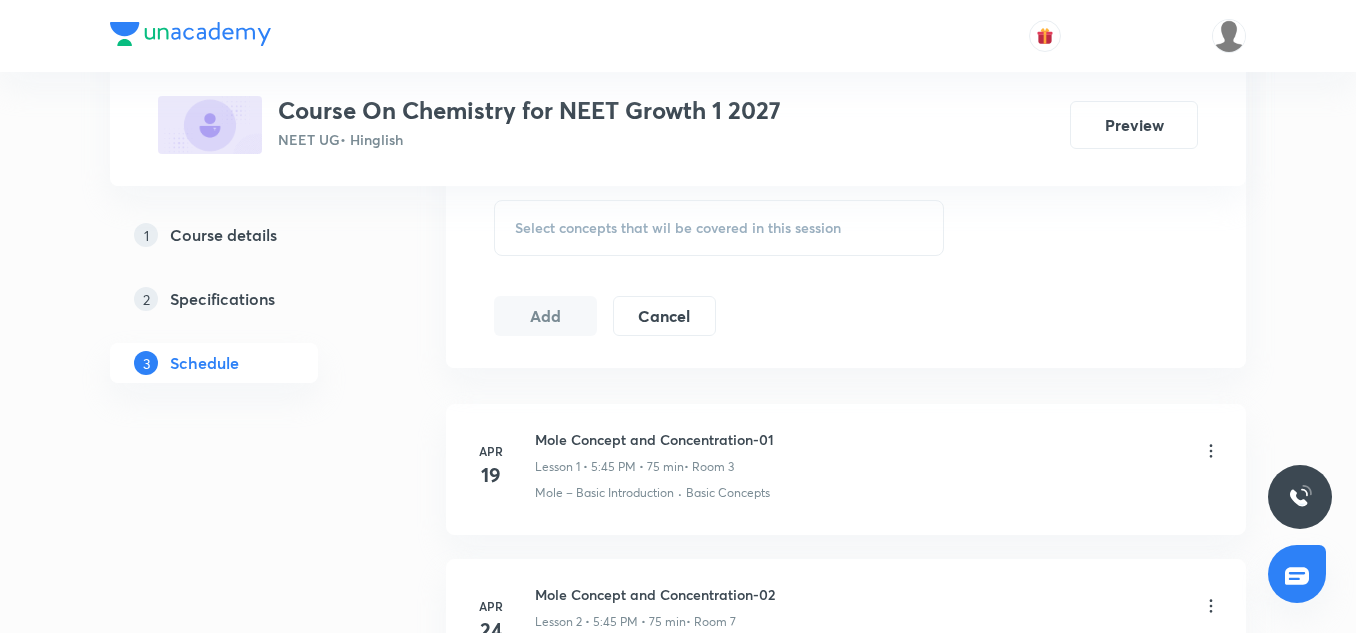 scroll, scrollTop: 1042, scrollLeft: 0, axis: vertical 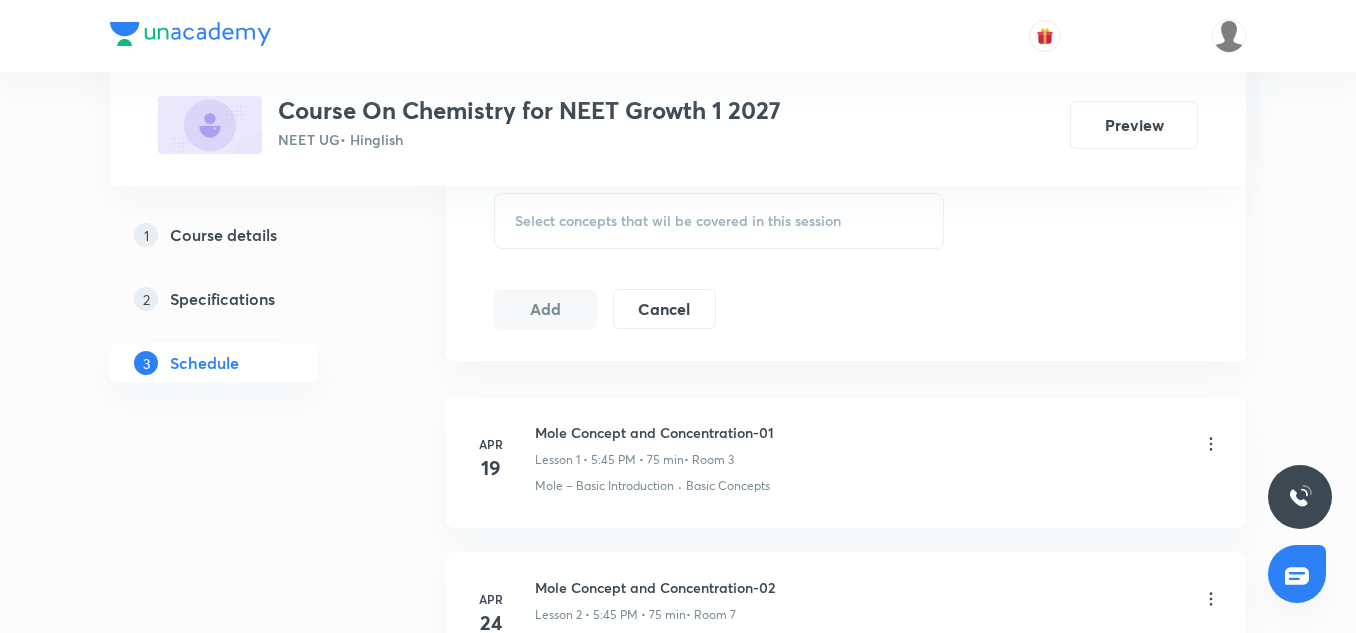 click on "Select concepts that wil be covered in this session" at bounding box center [719, 221] 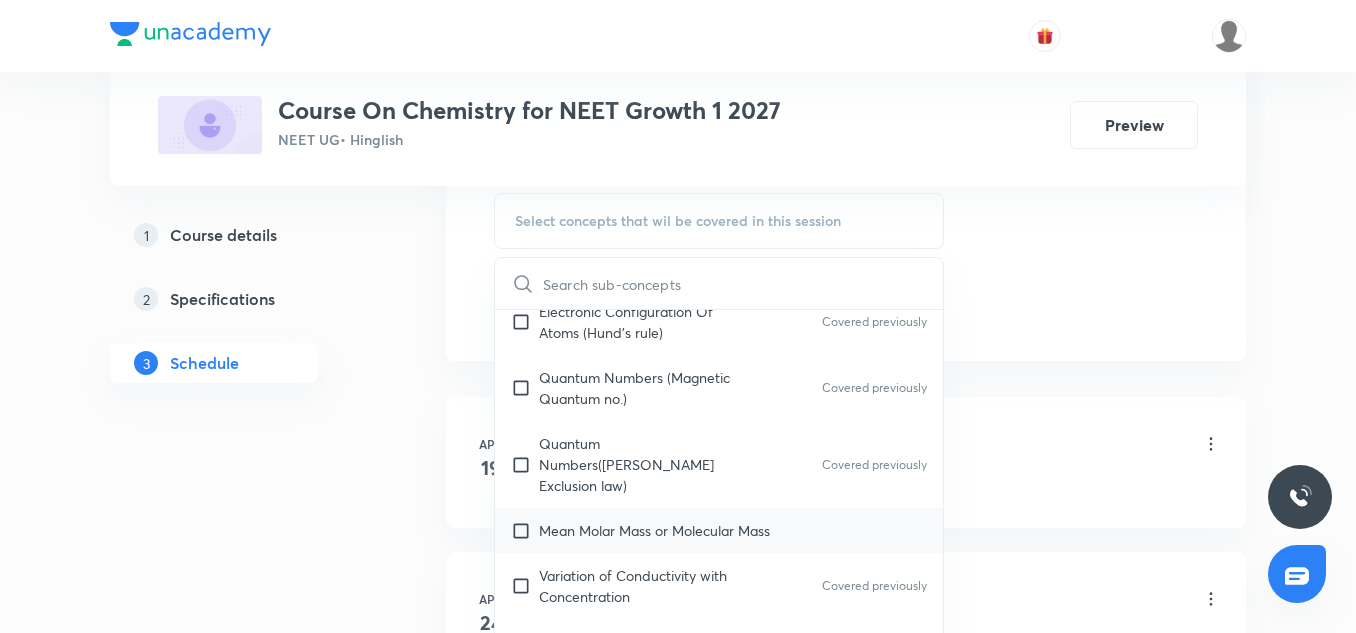 scroll, scrollTop: 727, scrollLeft: 0, axis: vertical 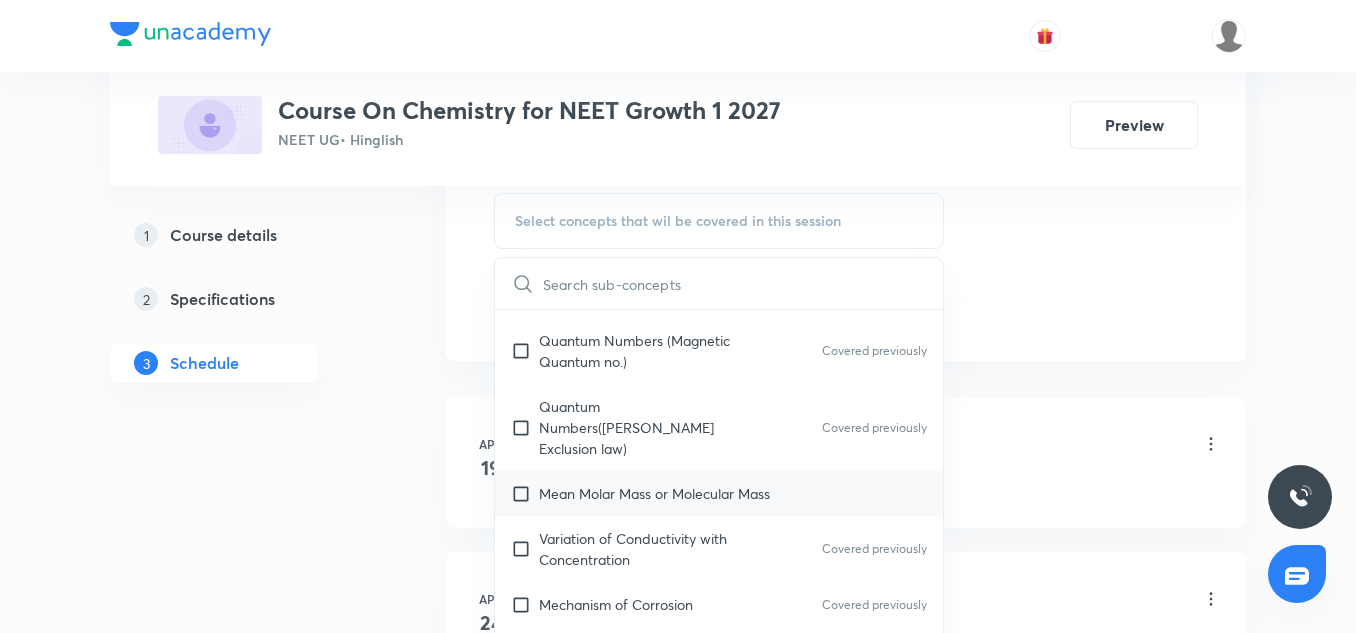 click on "Mean Molar Mass or Molecular Mass" at bounding box center (719, 493) 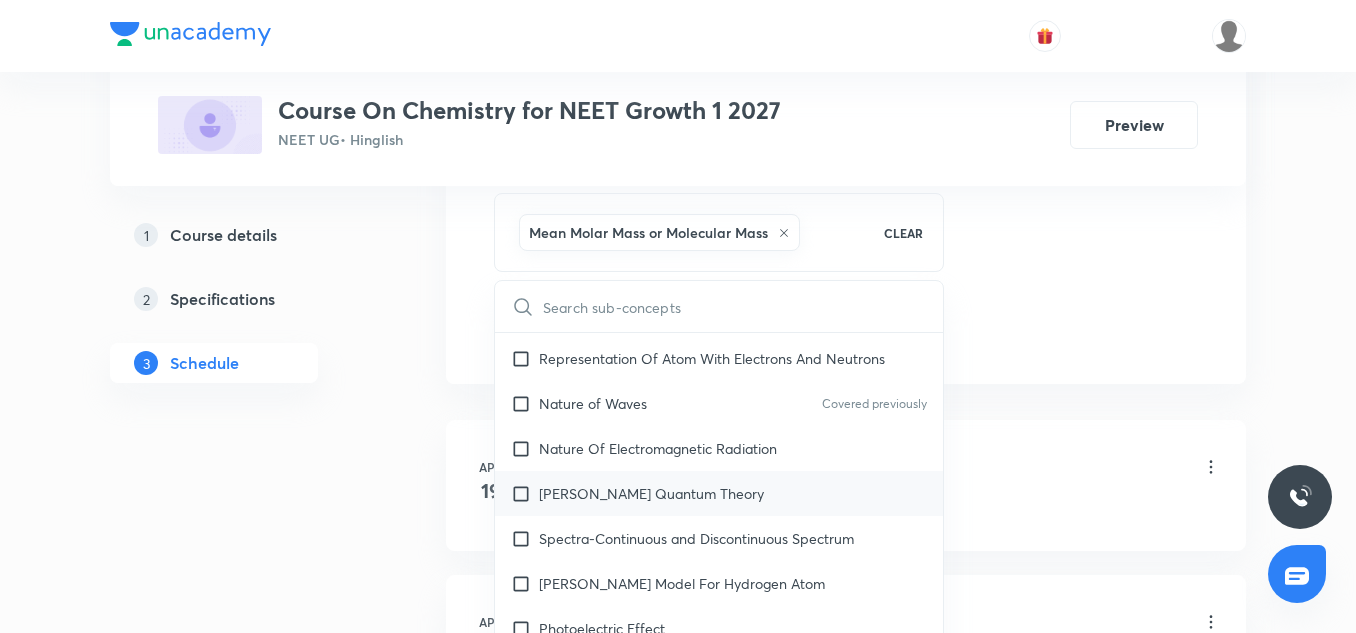 click on "Planck’S Quantum Theory" at bounding box center (719, 493) 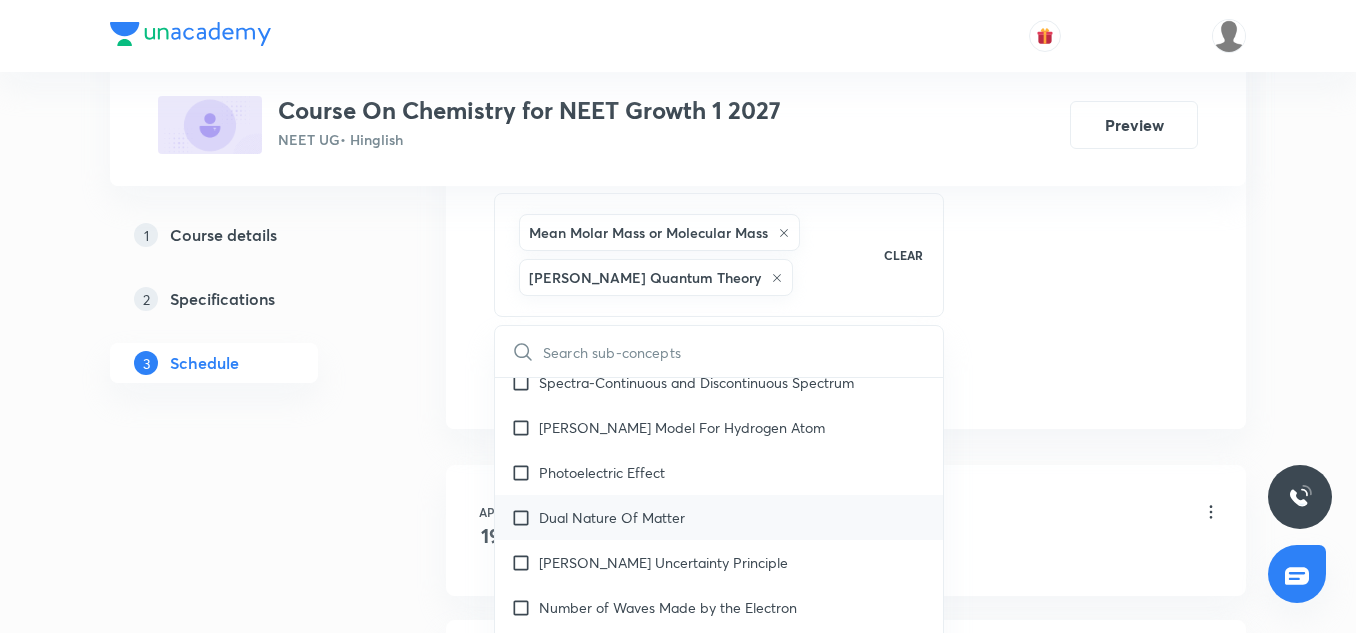 scroll, scrollTop: 1472, scrollLeft: 0, axis: vertical 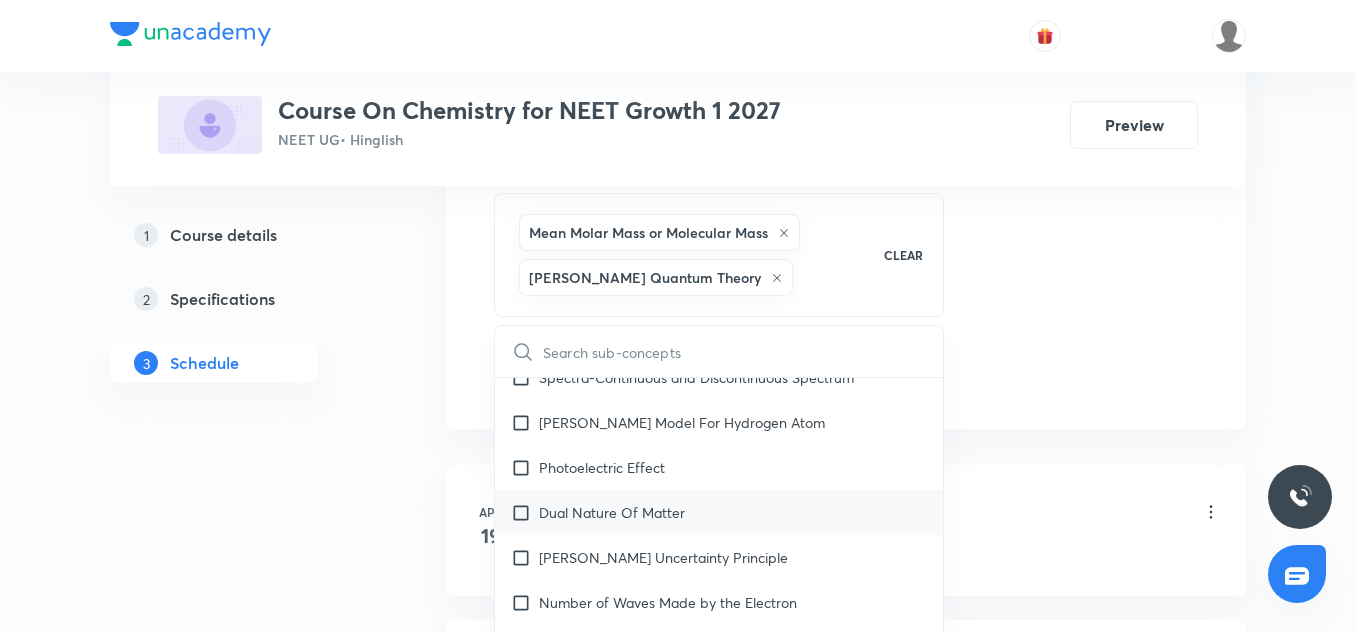 click on "Dual Nature Of Matter" at bounding box center (719, 512) 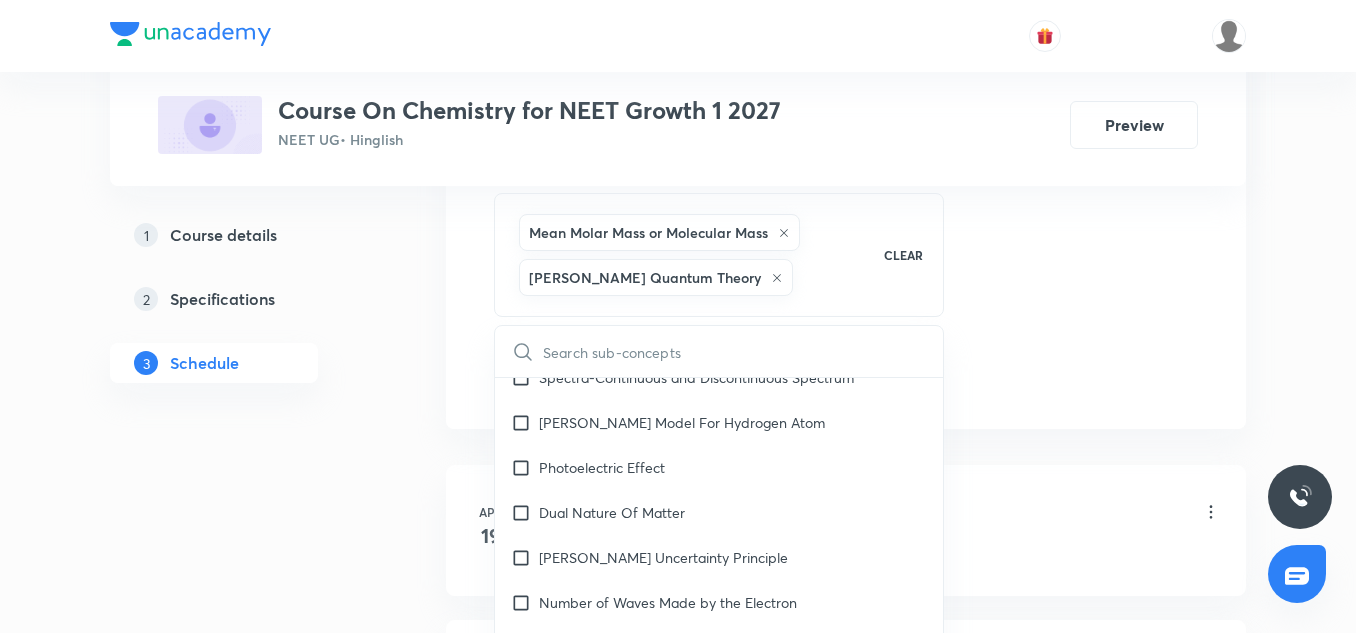 checkbox on "true" 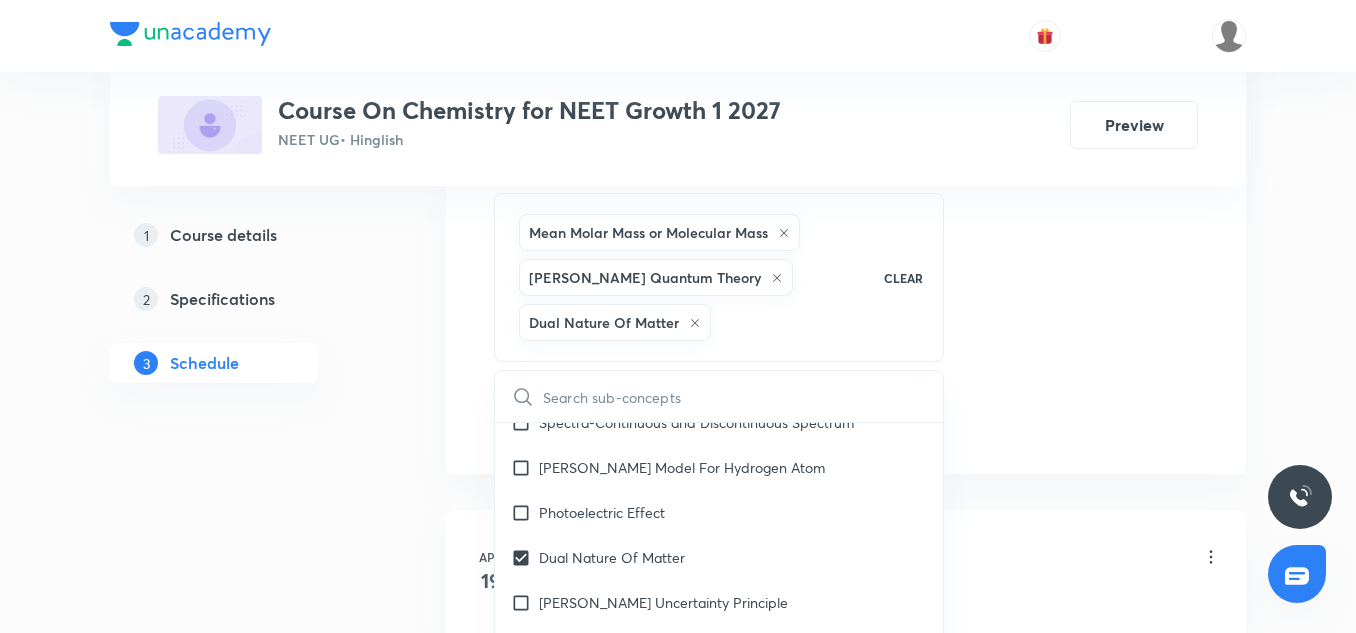 click on "Session  21 Live class Session title 19/99 Structure of Atom-8 ​ Schedule for Jul 11, 2025, 5:35 PM ​ Duration (in minutes) 85 ​   Session type Online Offline Room 3 Sub-concepts Mean Molar Mass or Molecular Mass Planck’S Quantum Theory Dual Nature Of Matter CLEAR ​ Chemistry - Full Syllabus Mock Questions Chemistry - Full Syllabus Mock Questions Chemistry Previous Year Chemistry Previous Year Questions Chemistry Previous Year Questions Covered previously General Topics & Mole Concept Basic Concepts Covered previously Mole – Basic Introduction Covered previously Percentage Composition Stoichiometry Covered previously Principle of Atom Conservation (POAC) Covered previously Relation between Stoichiometric Quantities Covered previously Application of Mole Concept: Gravimetric Analysis Covered previously Electronic Configuration Of Atoms (Hund's rule) Covered previously  Quantum Numbers (Magnetic Quantum no.) Covered previously Quantum Numbers(Pauli's Exclusion law) Covered previously Atomic Models" at bounding box center [846, -84] 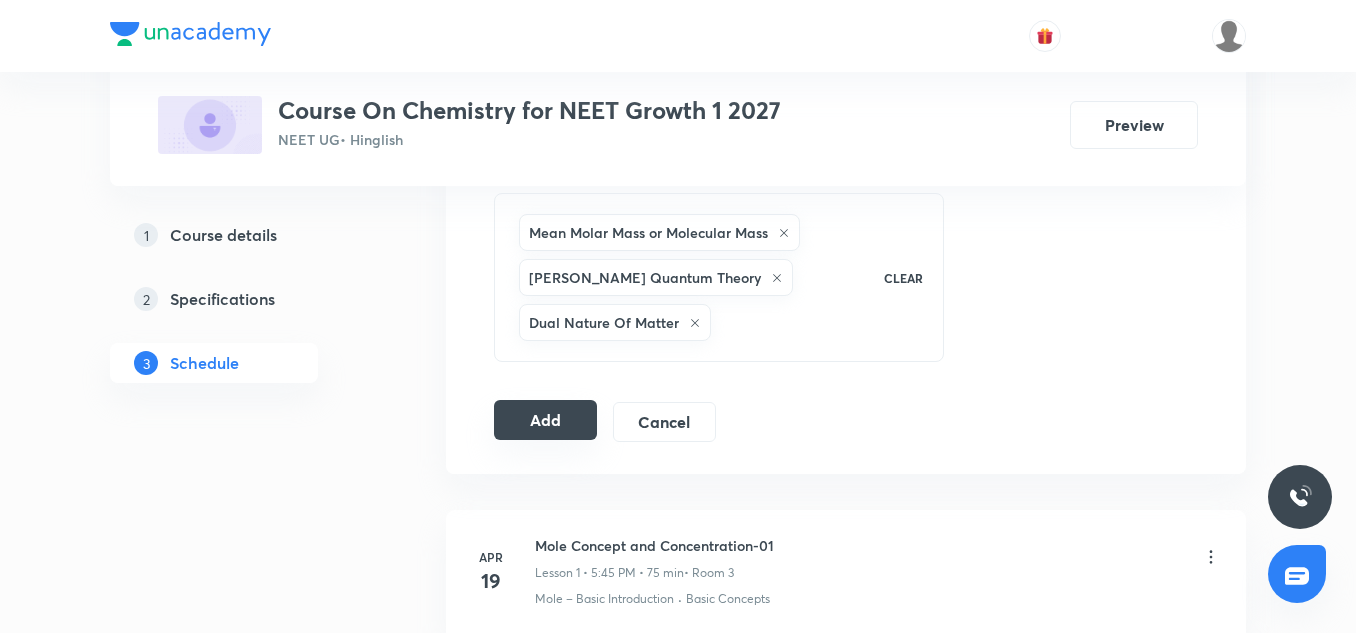 click on "Add" at bounding box center (545, 420) 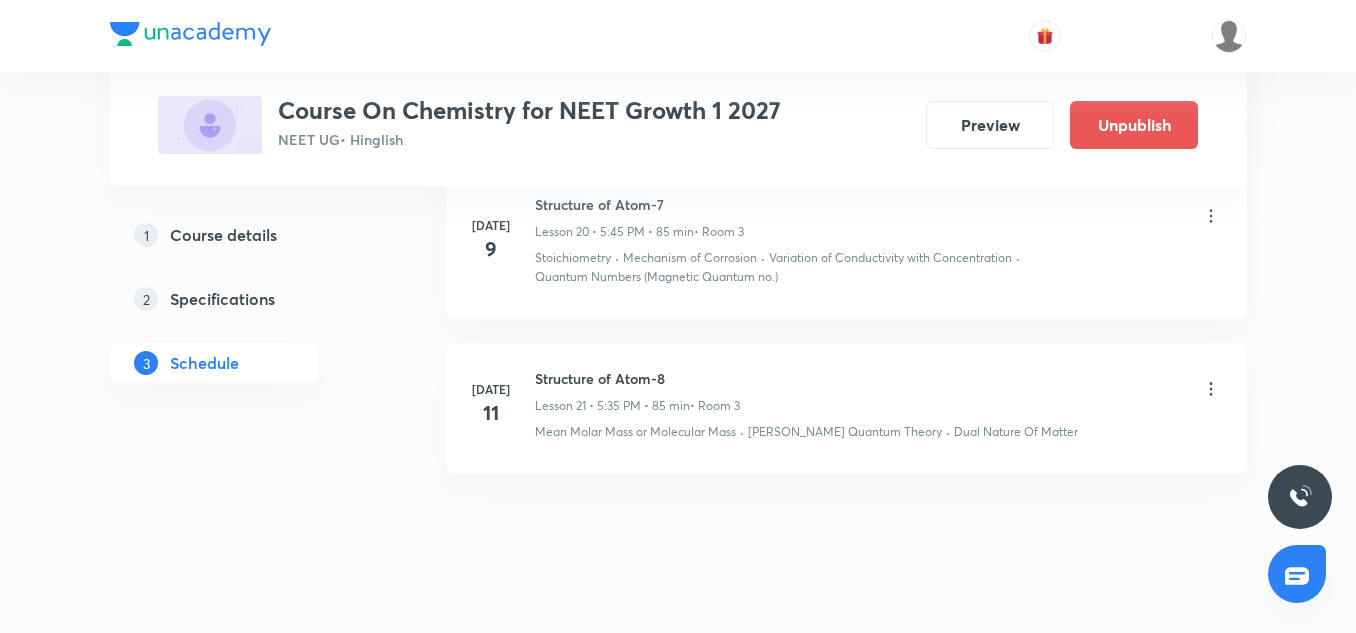 scroll, scrollTop: 3349, scrollLeft: 0, axis: vertical 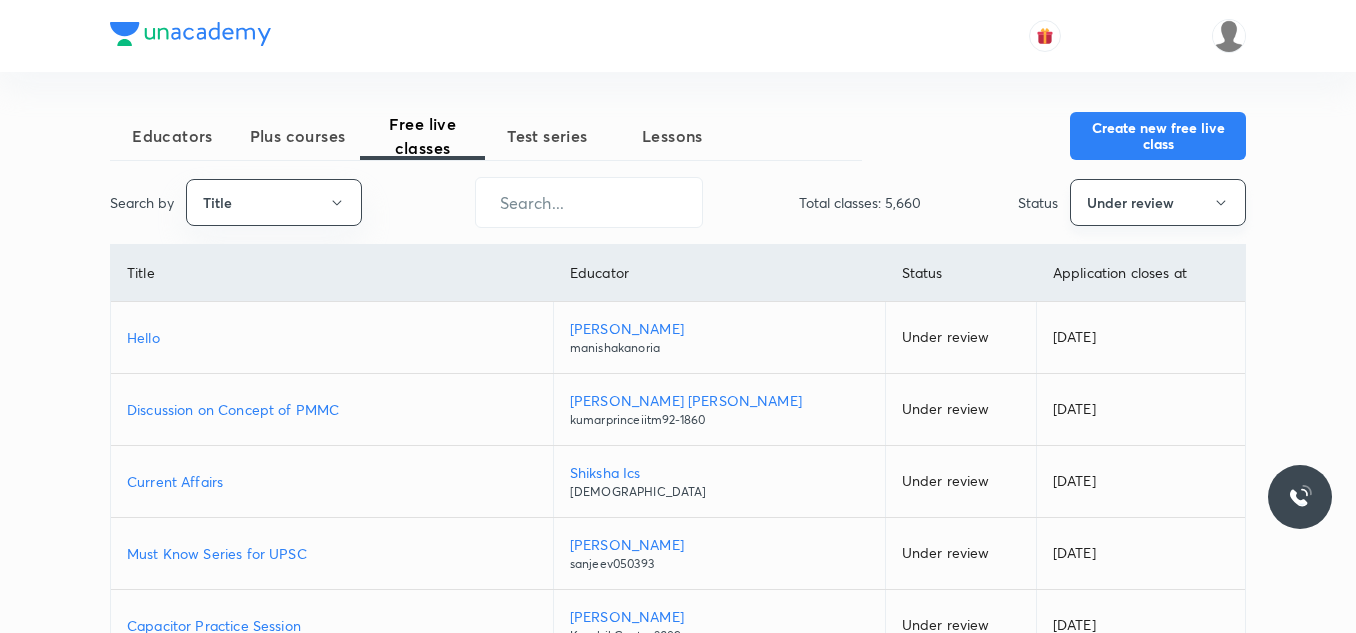 click on "Under review" at bounding box center (1158, 202) 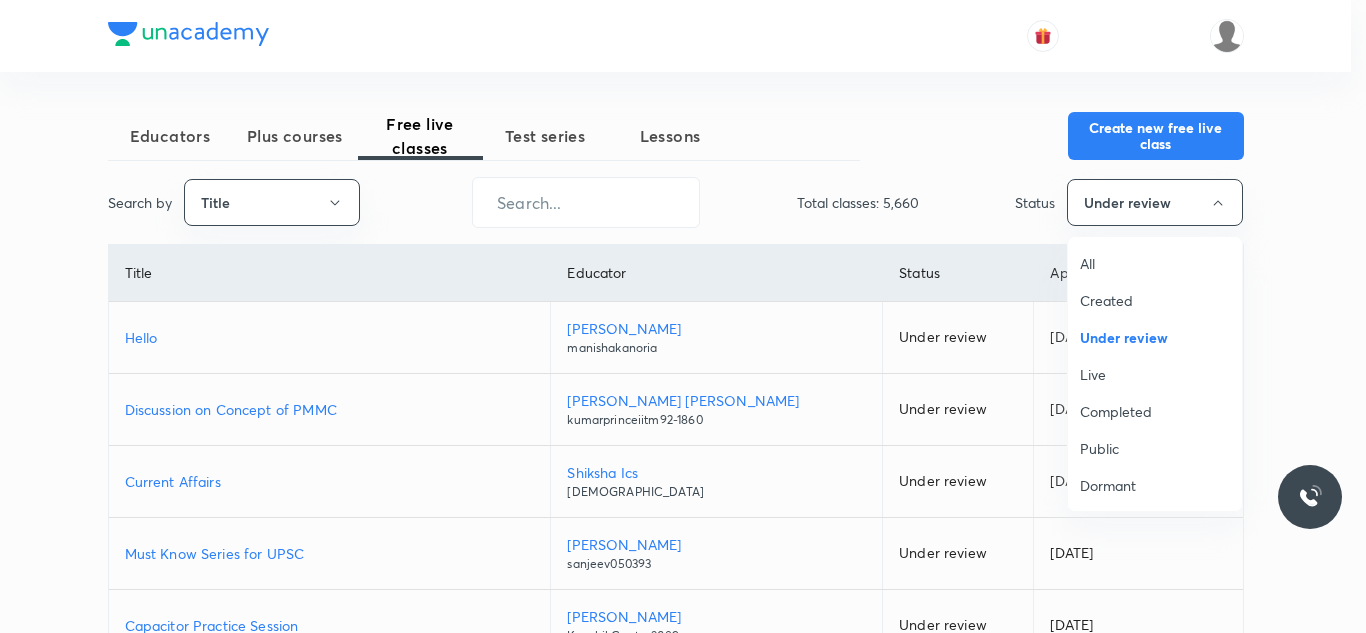 click on "All" at bounding box center [1155, 263] 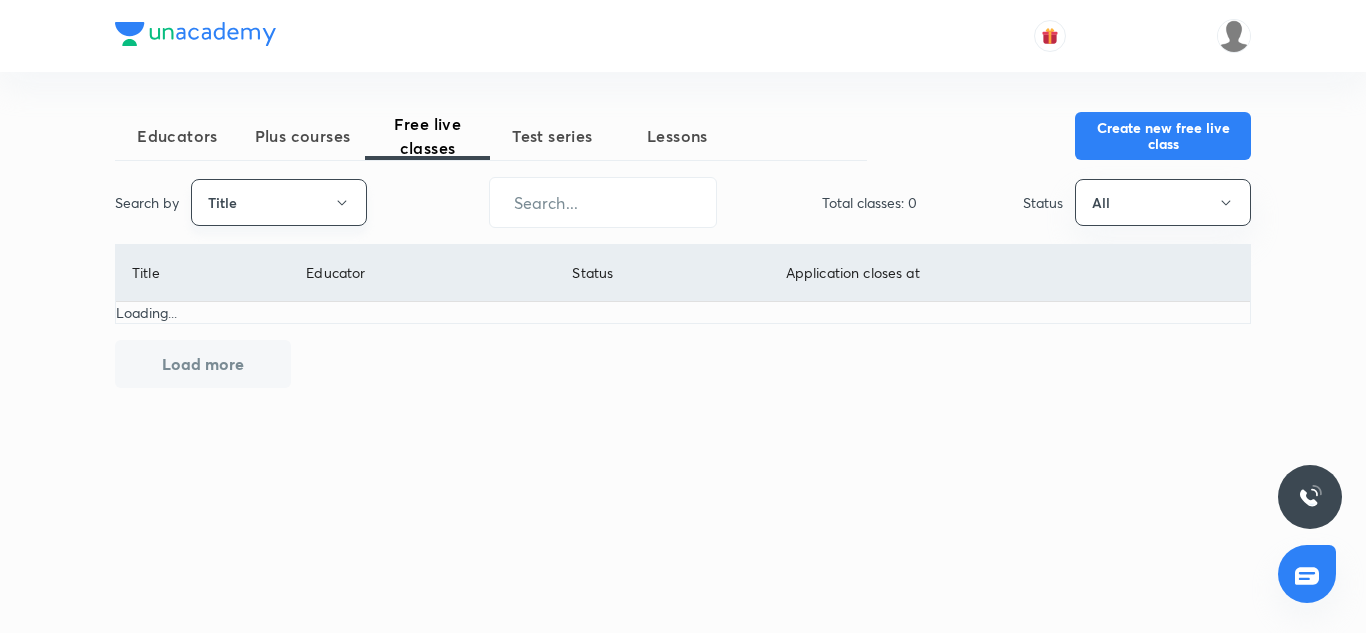 click on "Title" at bounding box center (279, 202) 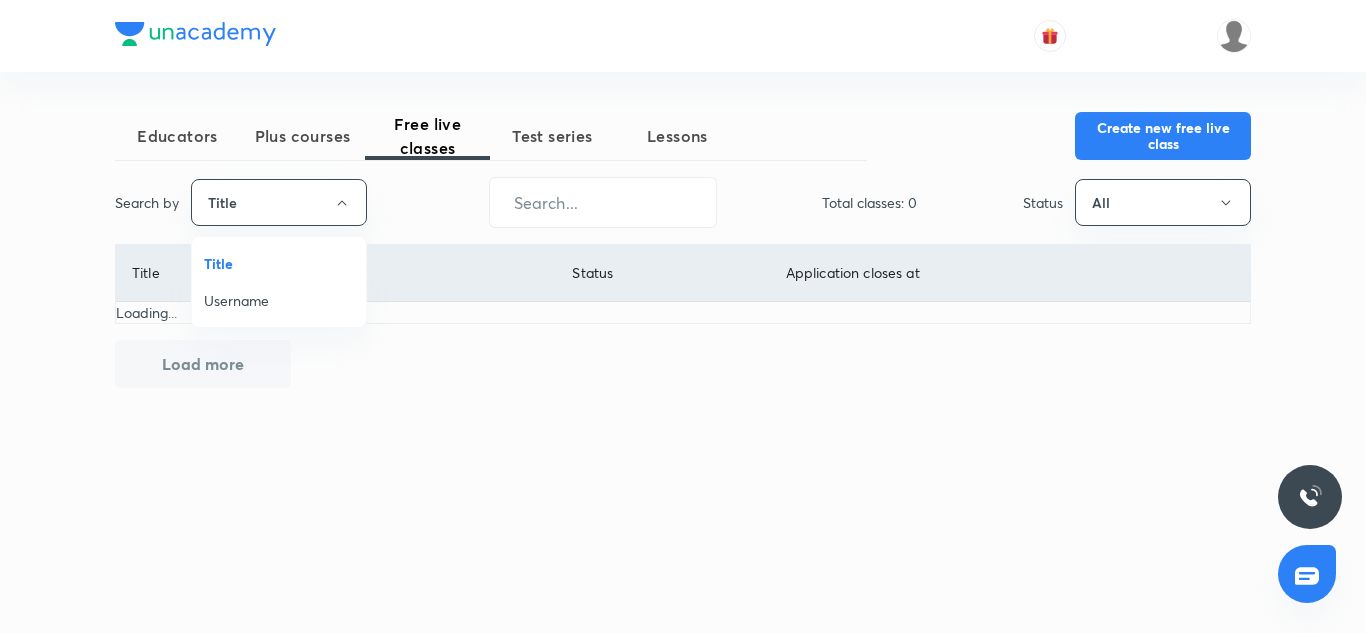 click at bounding box center (683, 316) 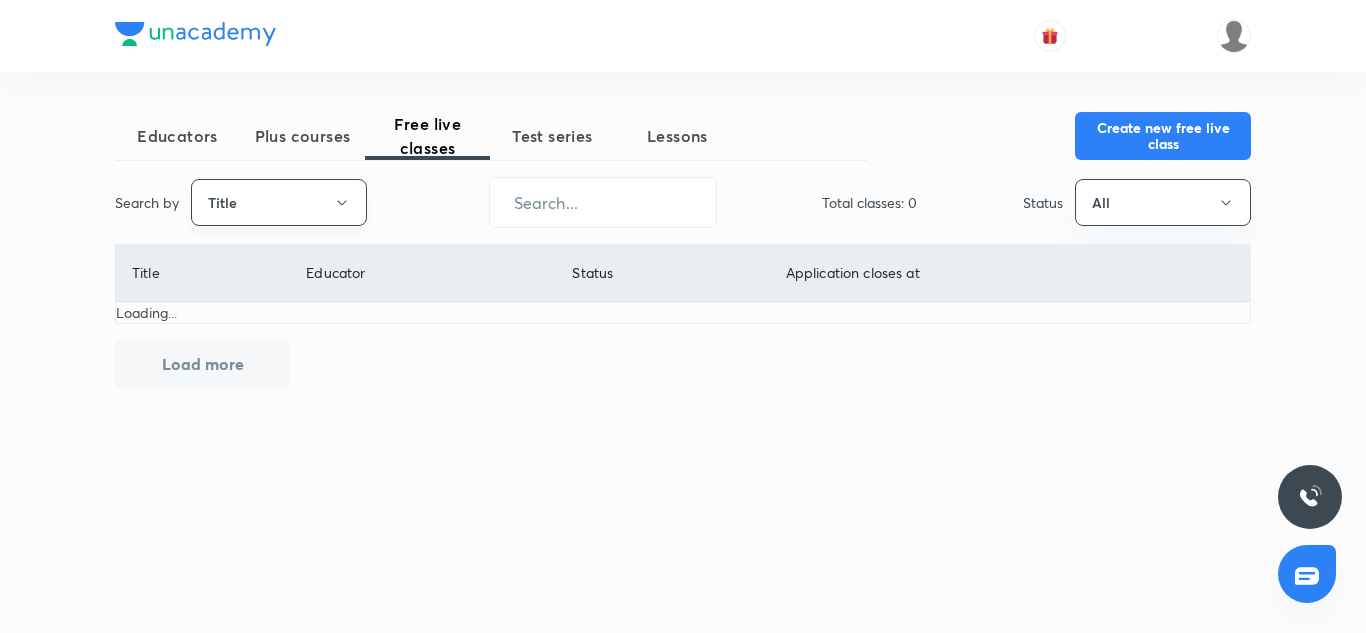 click on "Title" at bounding box center (279, 202) 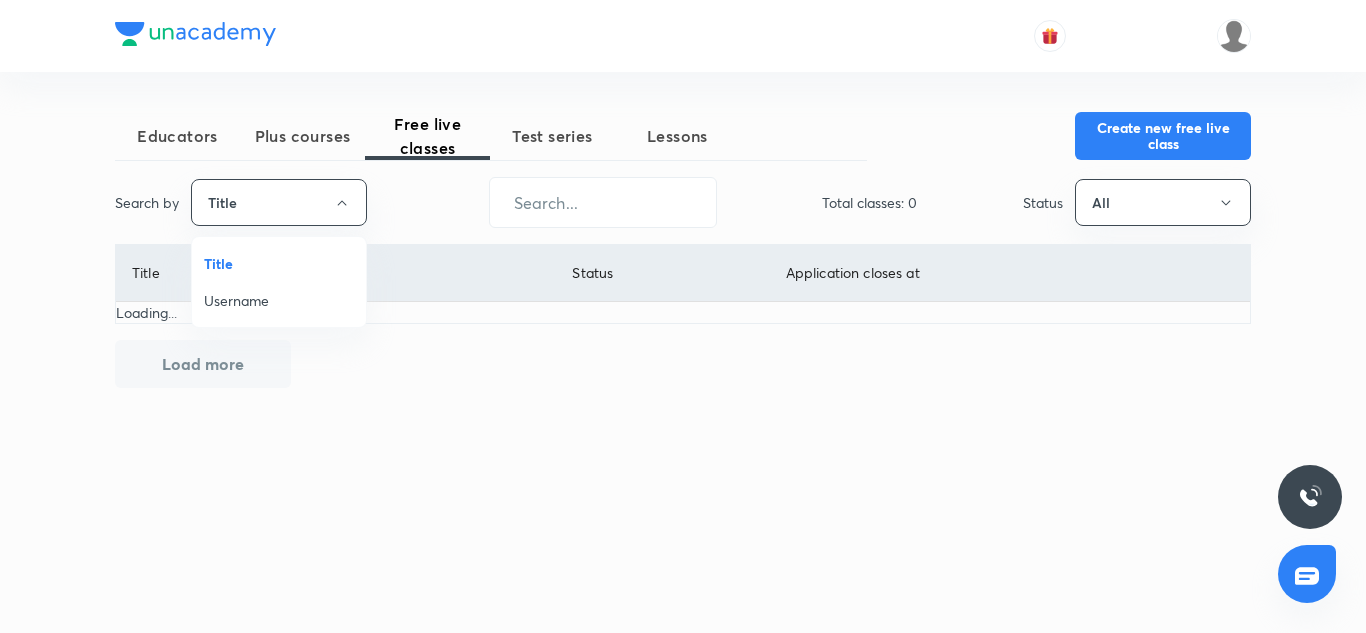 click on "Username" at bounding box center [279, 300] 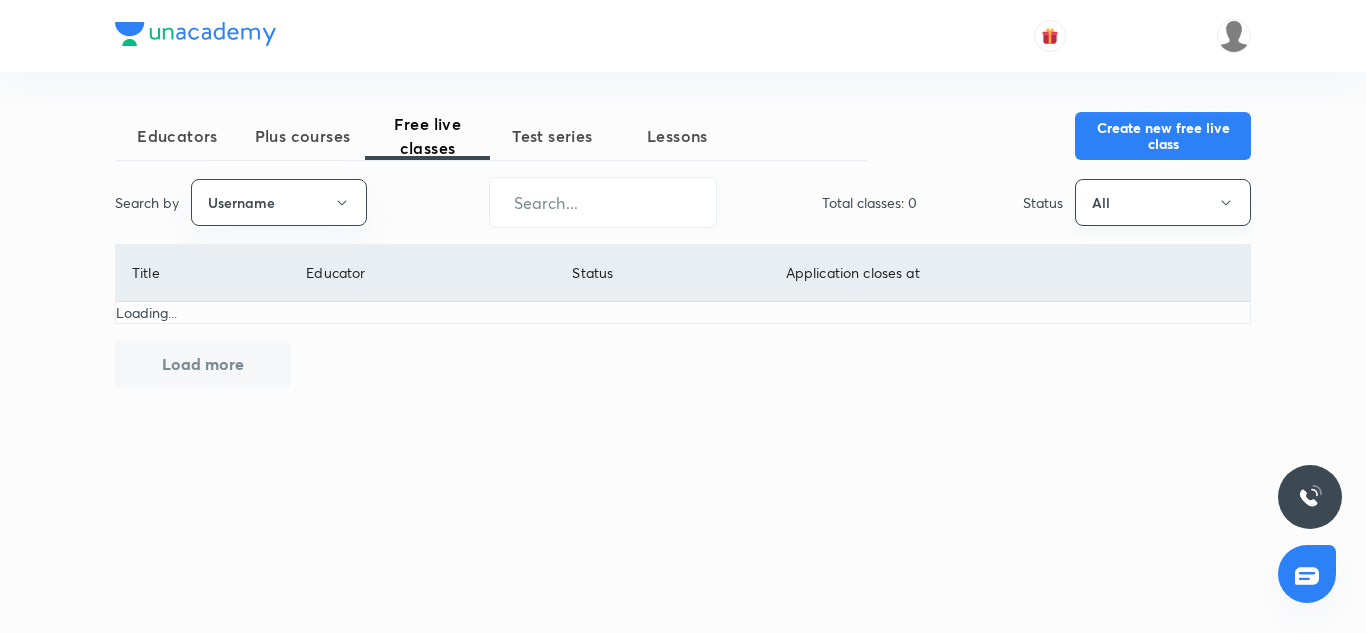 click on "All" at bounding box center (1163, 202) 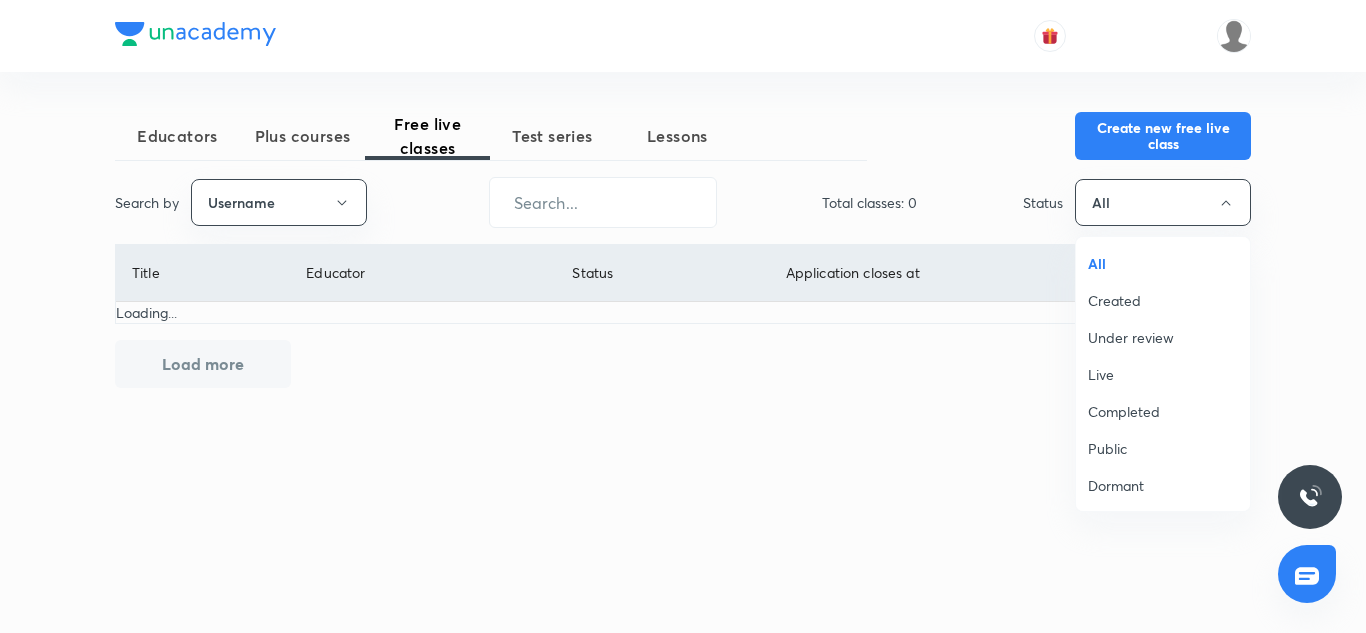 click at bounding box center (683, 316) 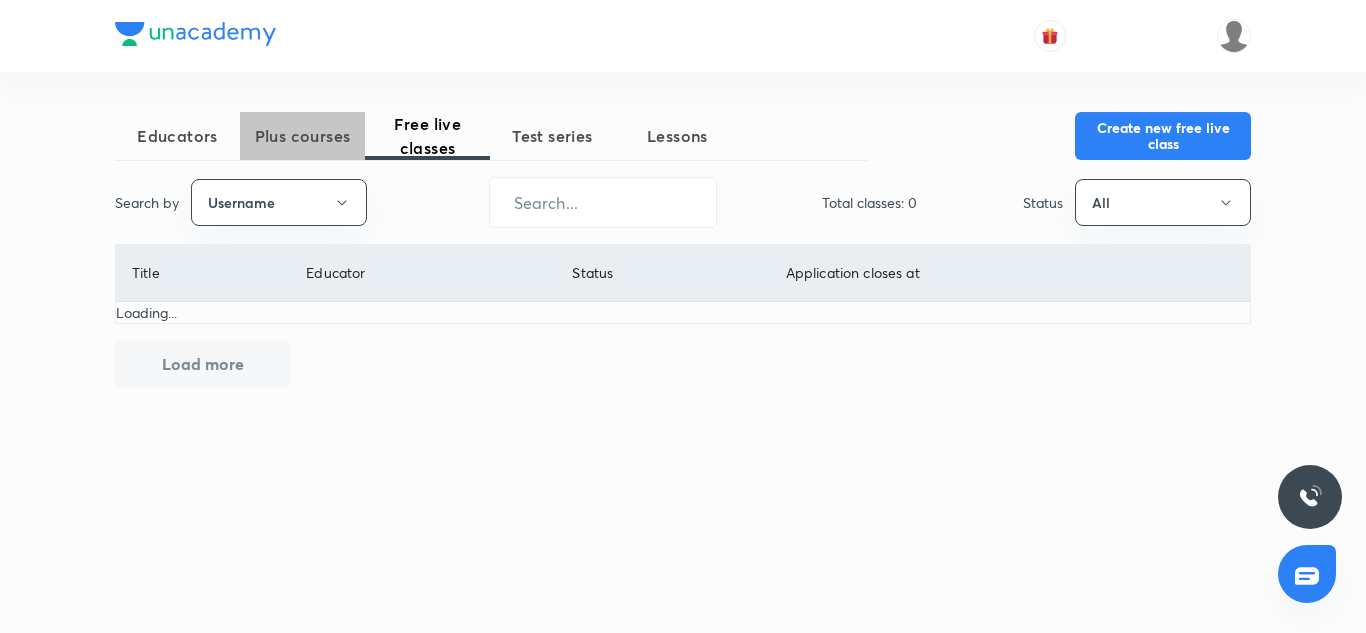 click on "Plus courses" at bounding box center (302, 136) 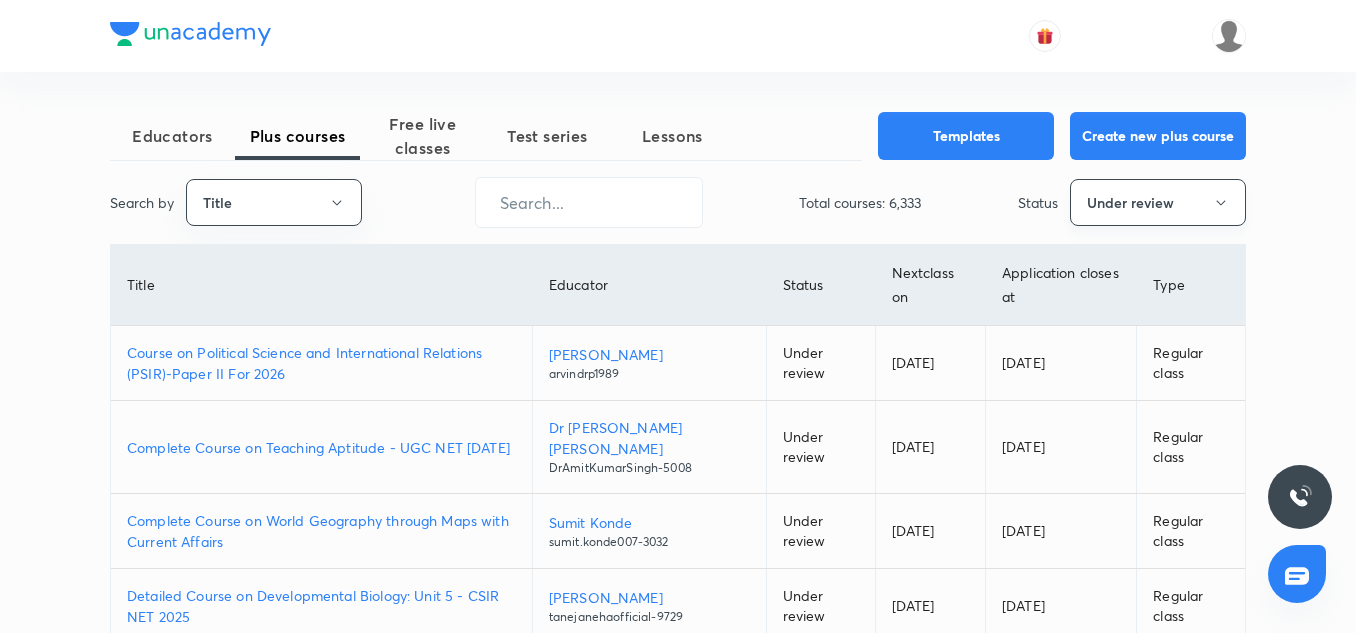 click on "Under review" at bounding box center (1158, 202) 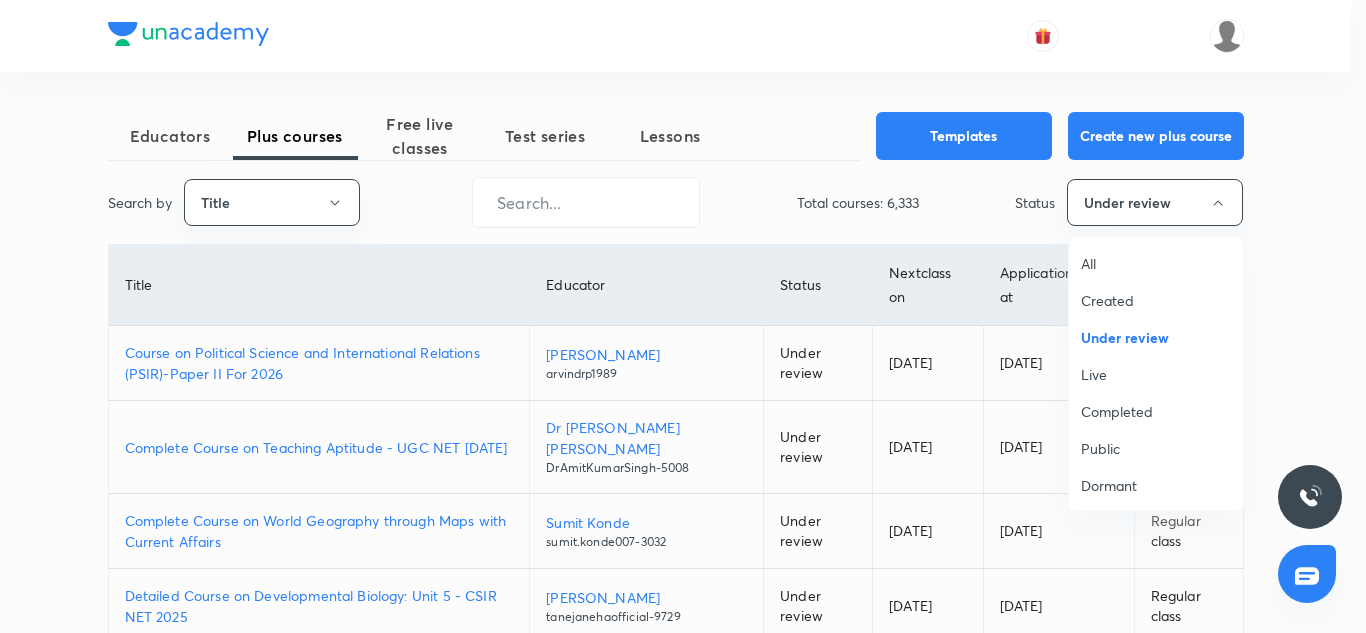 click at bounding box center (683, 316) 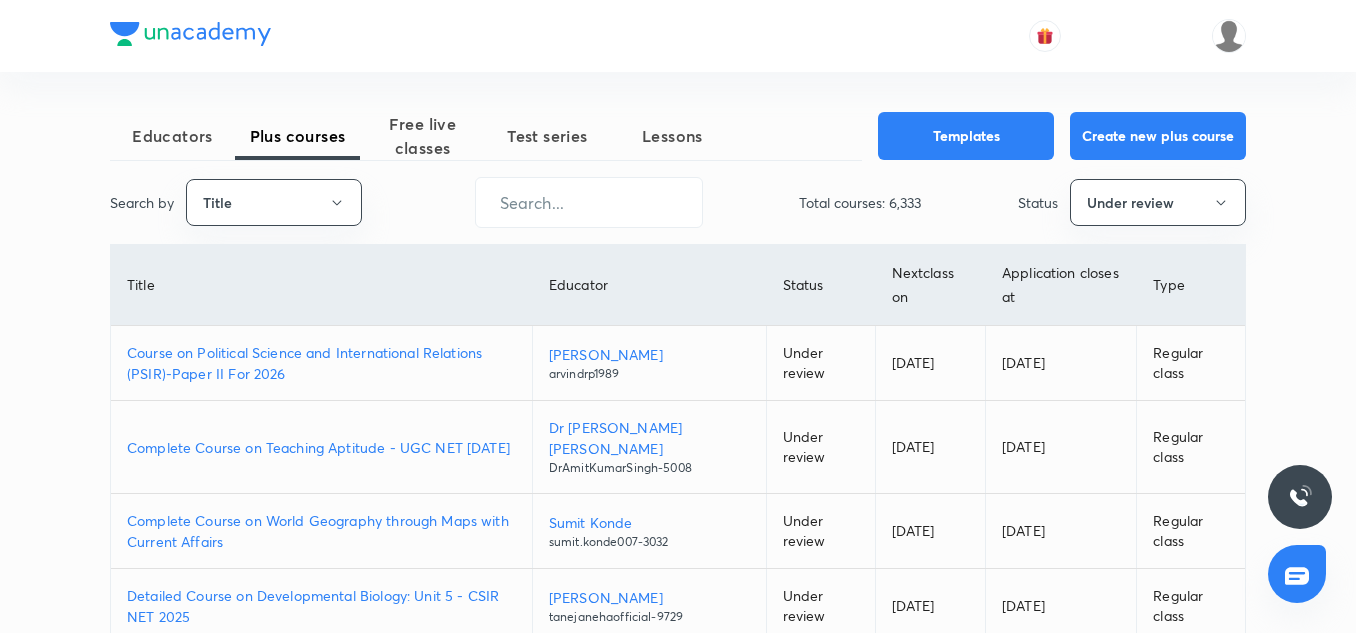 click on "Course on Political Science and International Relations (PSIR)-Paper II For 2026" at bounding box center (321, 363) 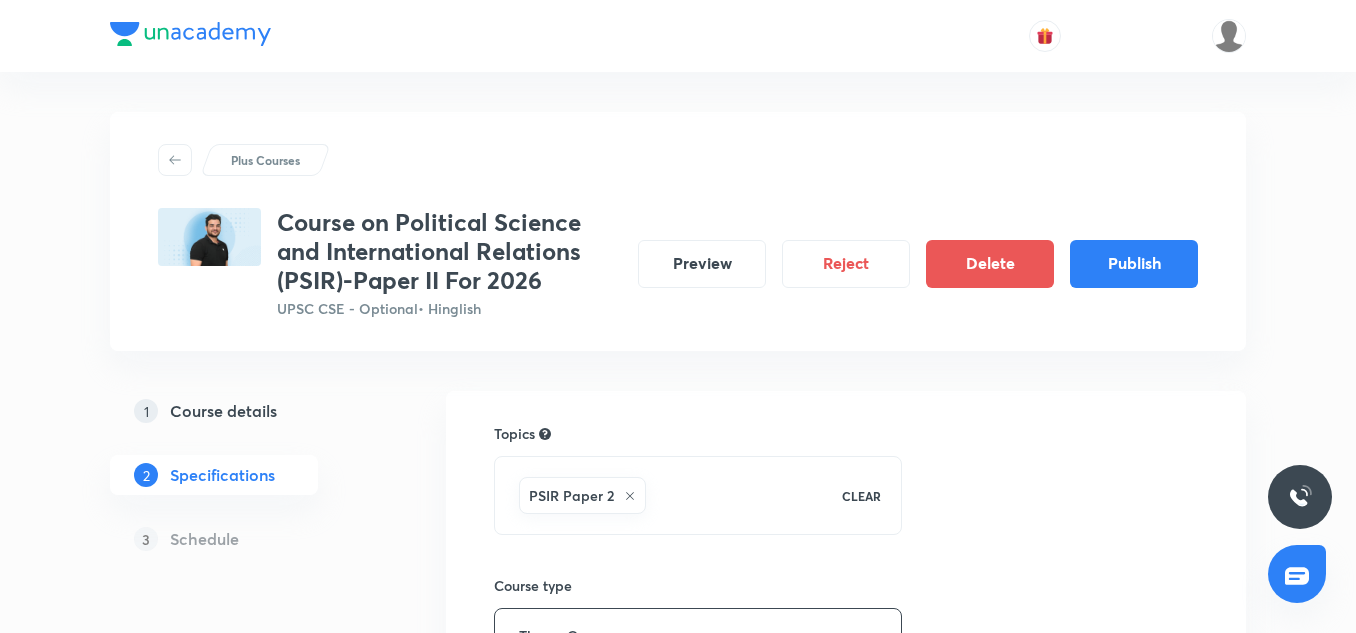 scroll, scrollTop: 0, scrollLeft: 0, axis: both 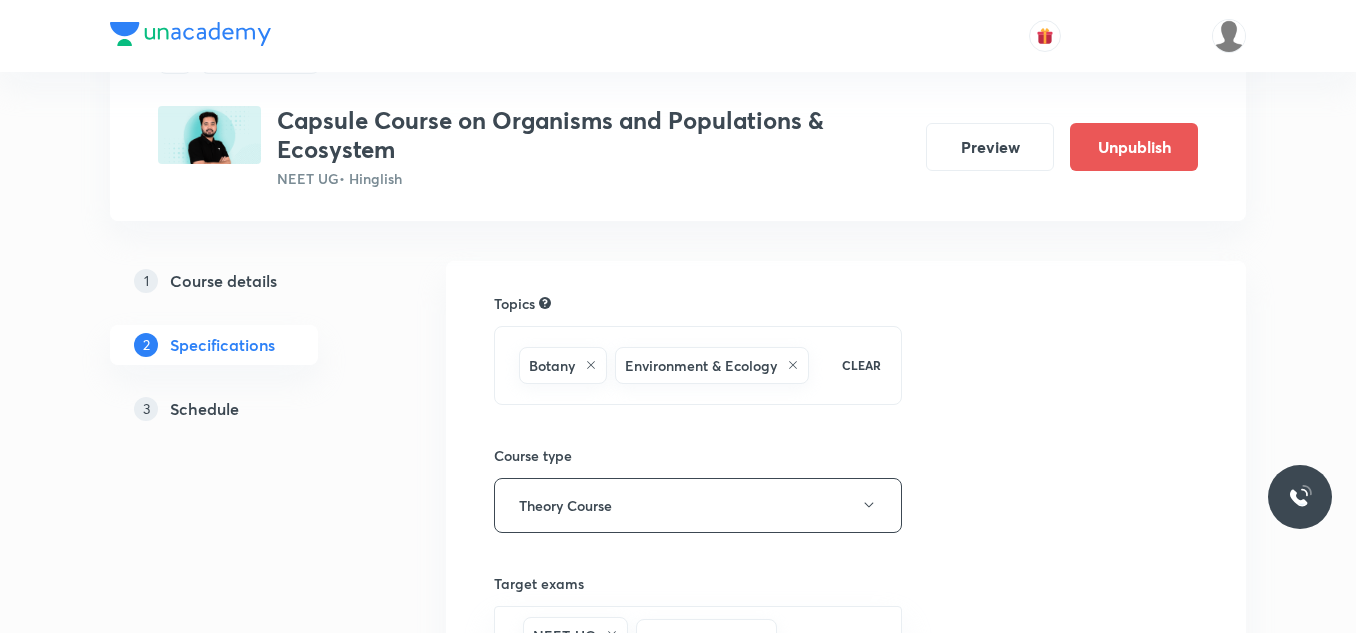 click on "Schedule" at bounding box center (204, 409) 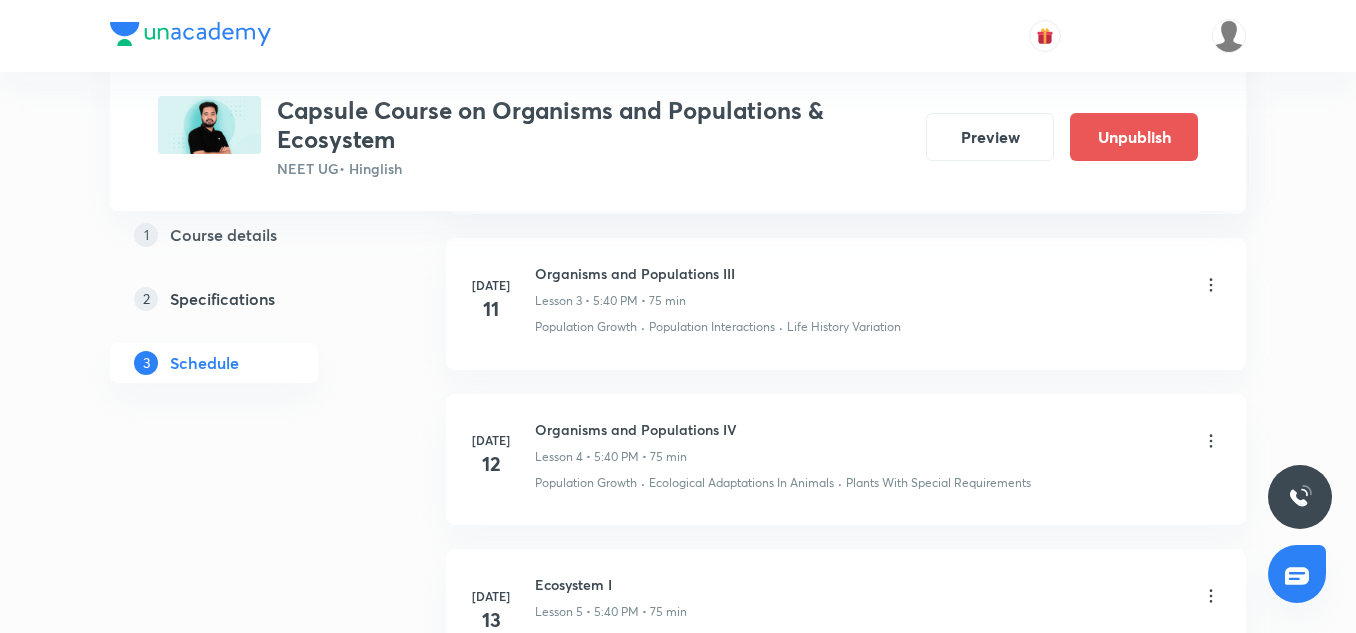 scroll, scrollTop: 1394, scrollLeft: 0, axis: vertical 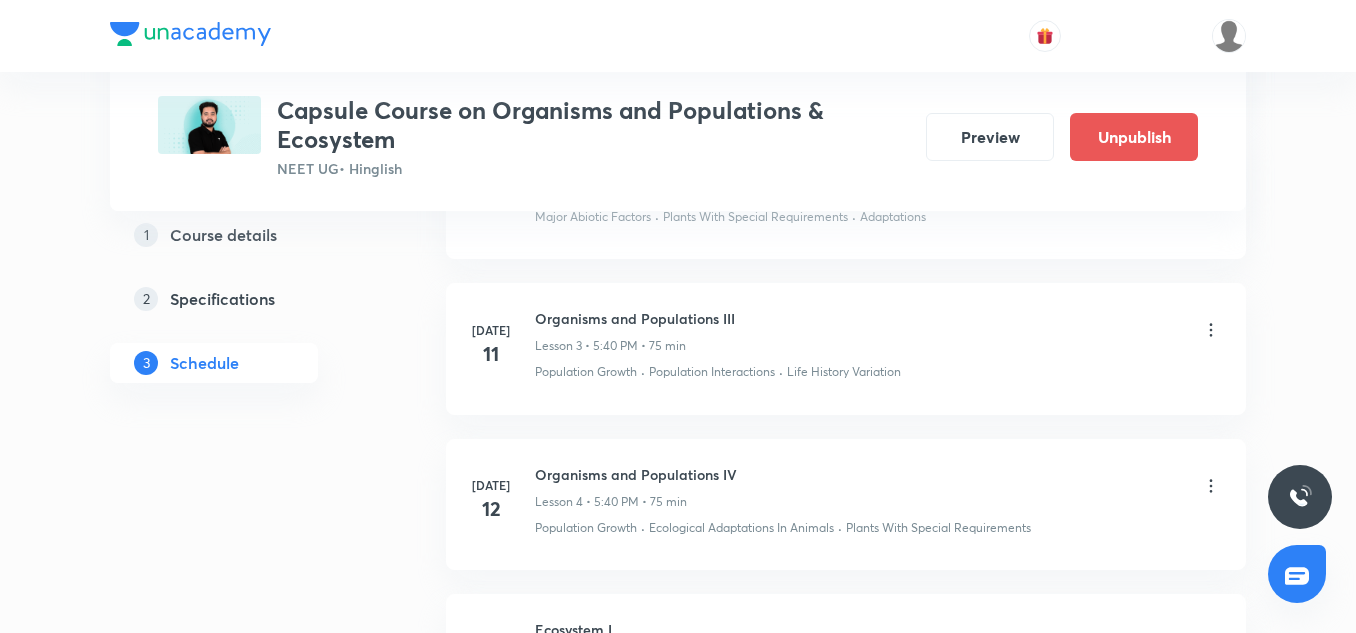 click 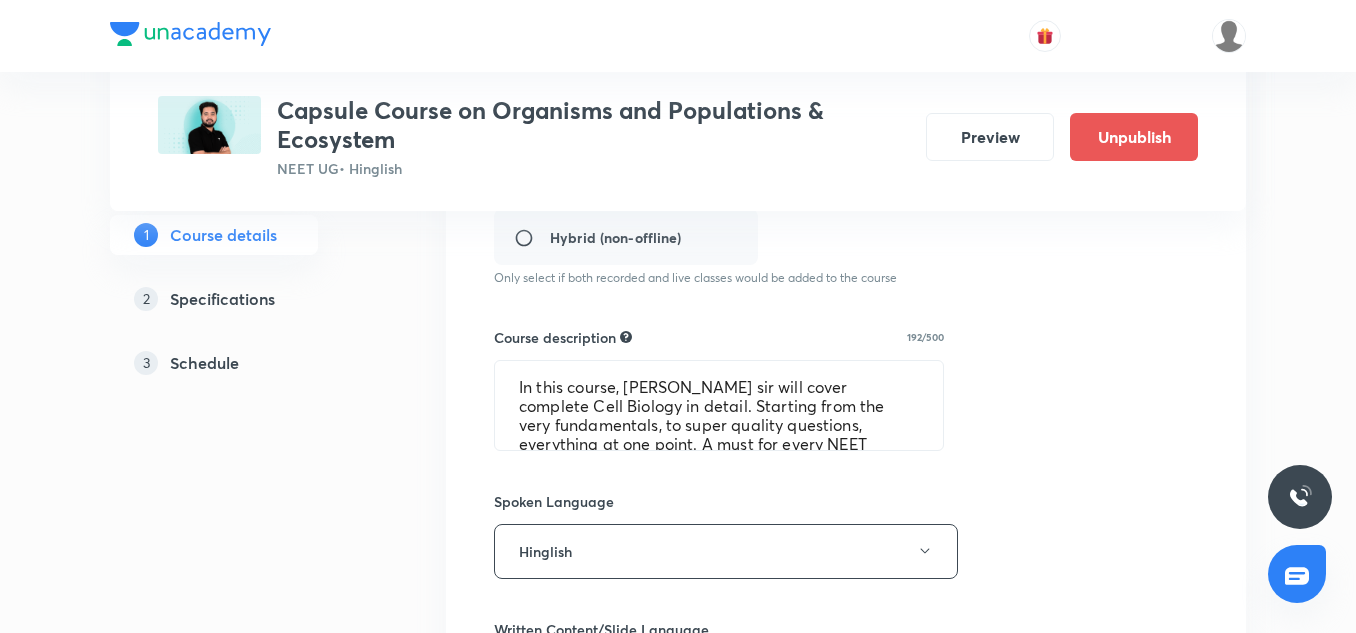 scroll, scrollTop: 628, scrollLeft: 0, axis: vertical 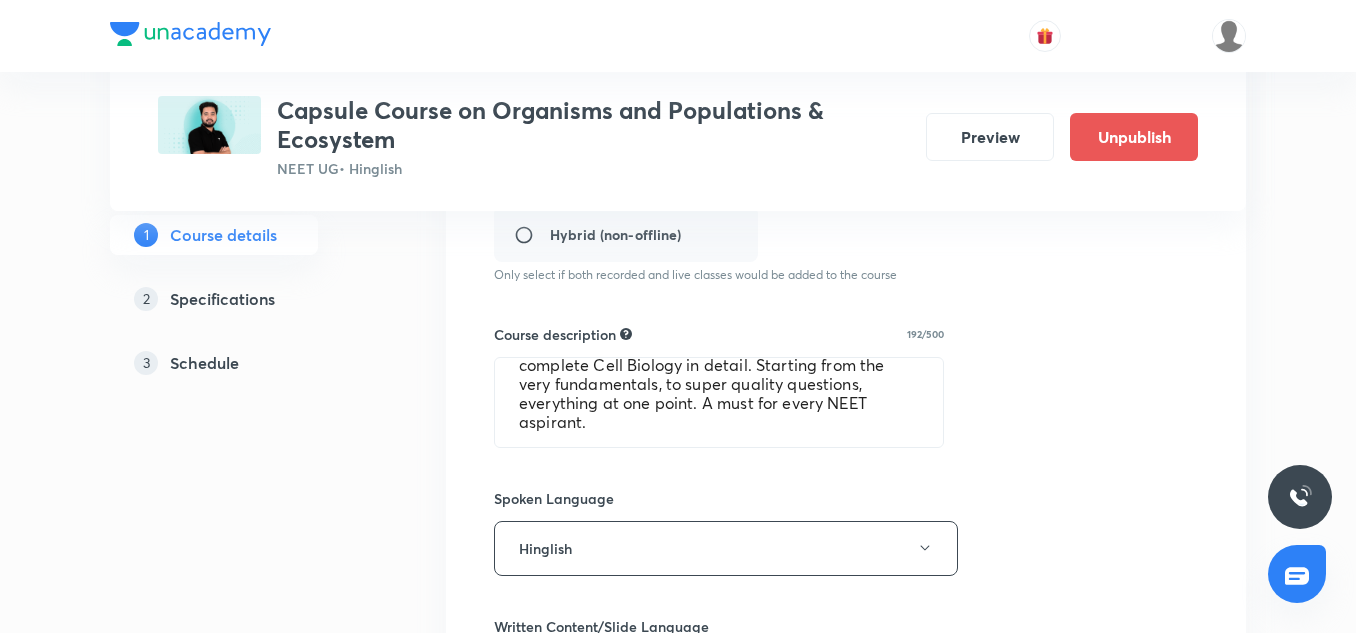 click on "Schedule" at bounding box center [204, 363] 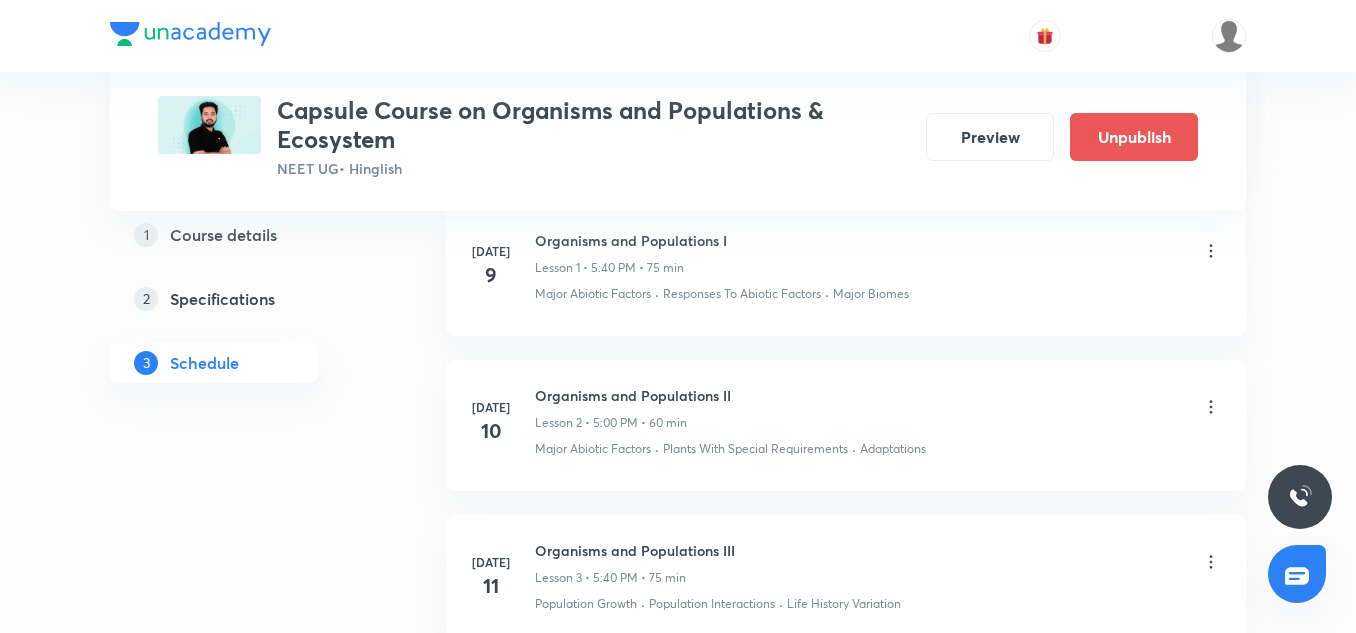 scroll, scrollTop: 1113, scrollLeft: 0, axis: vertical 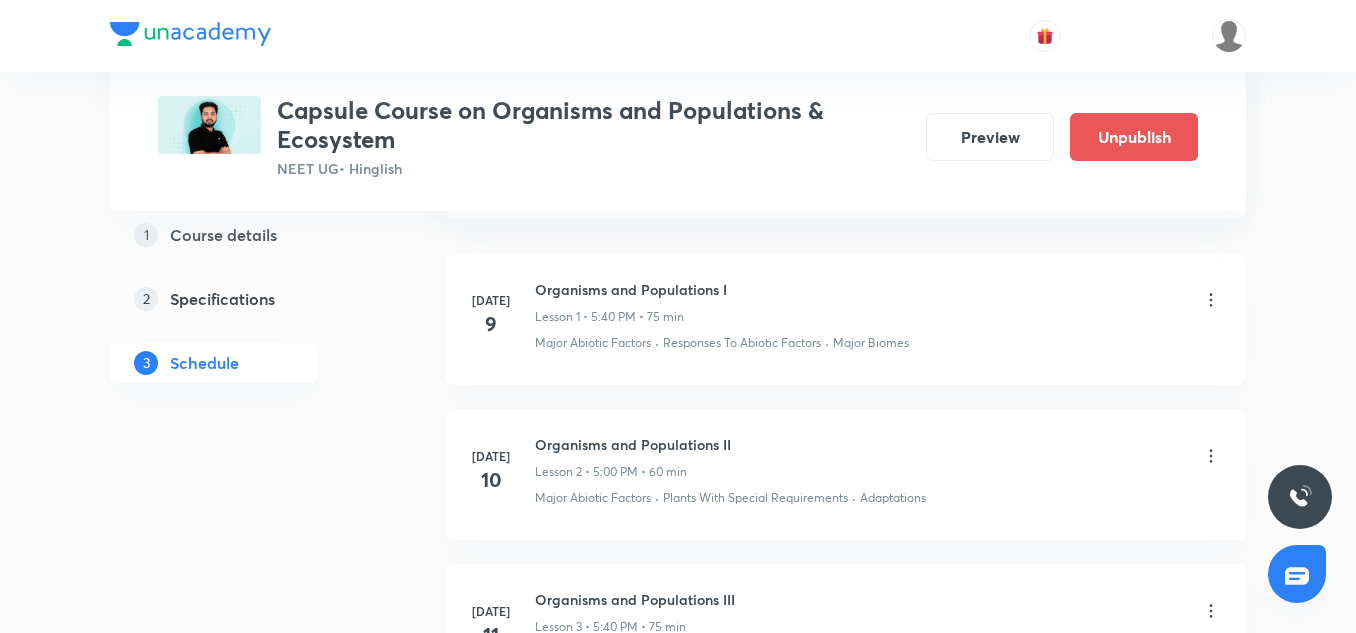 drag, startPoint x: 753, startPoint y: 414, endPoint x: 749, endPoint y: 396, distance: 18.439089 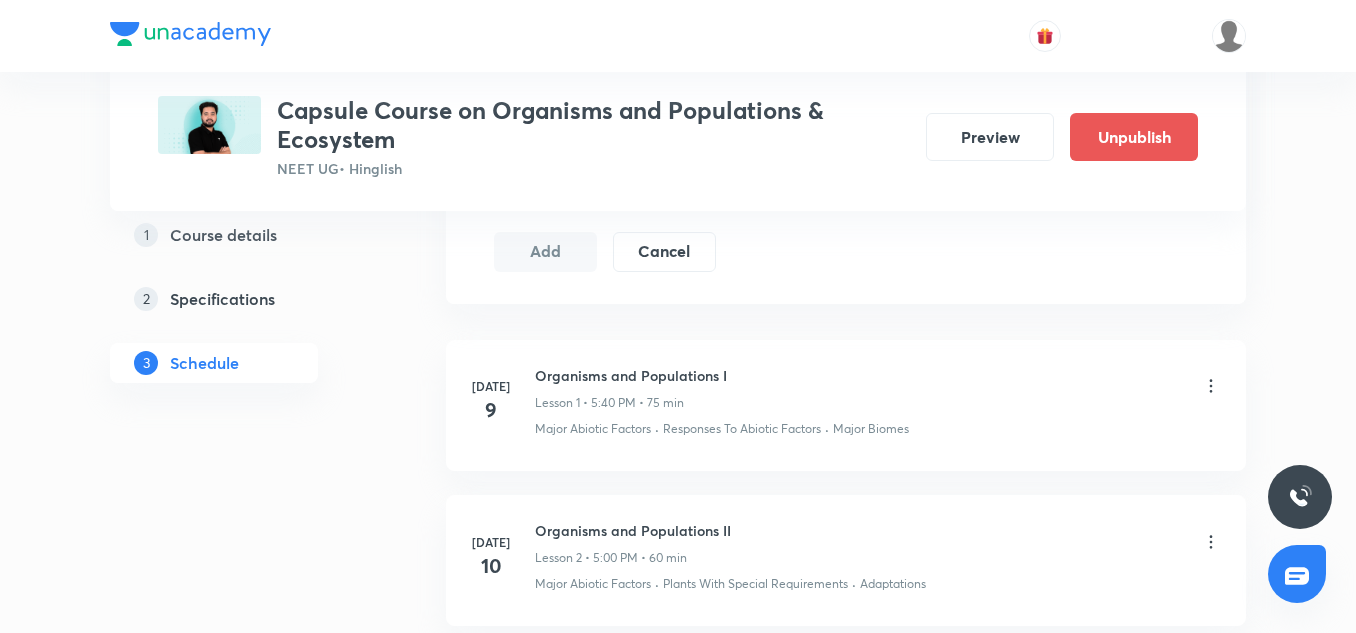 scroll, scrollTop: 1059, scrollLeft: 0, axis: vertical 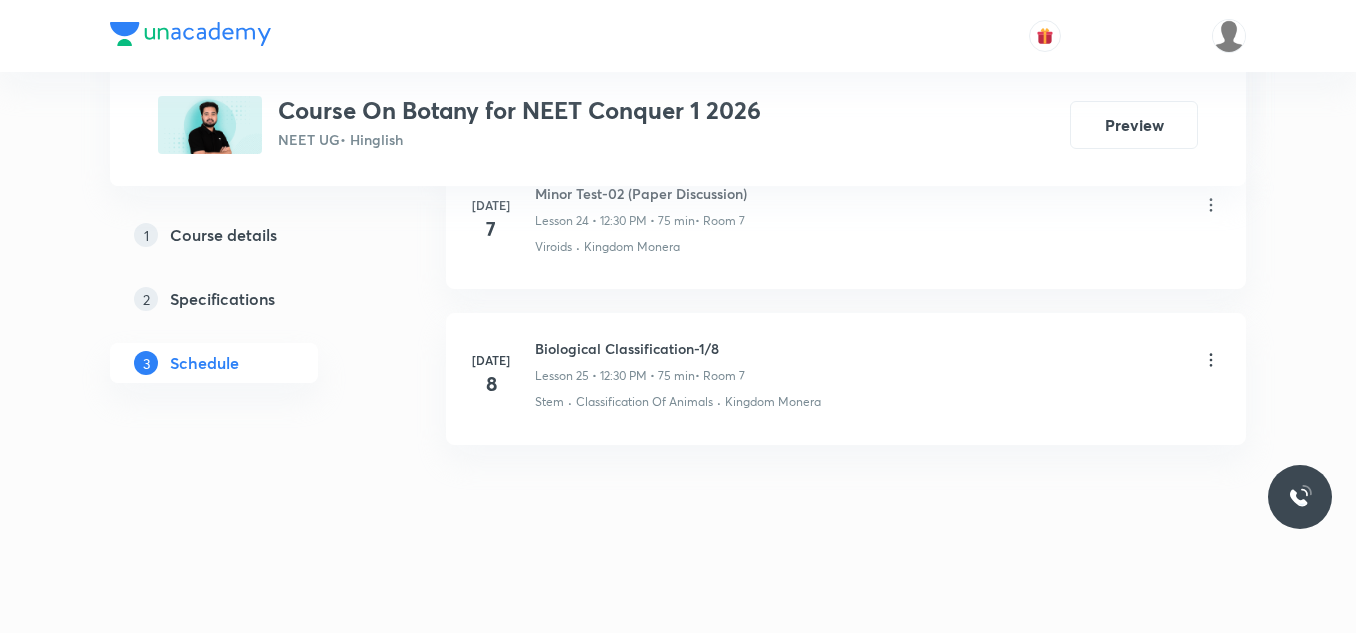 click on "Lesson 25 • 12:30 PM • 75 min" at bounding box center [615, 376] 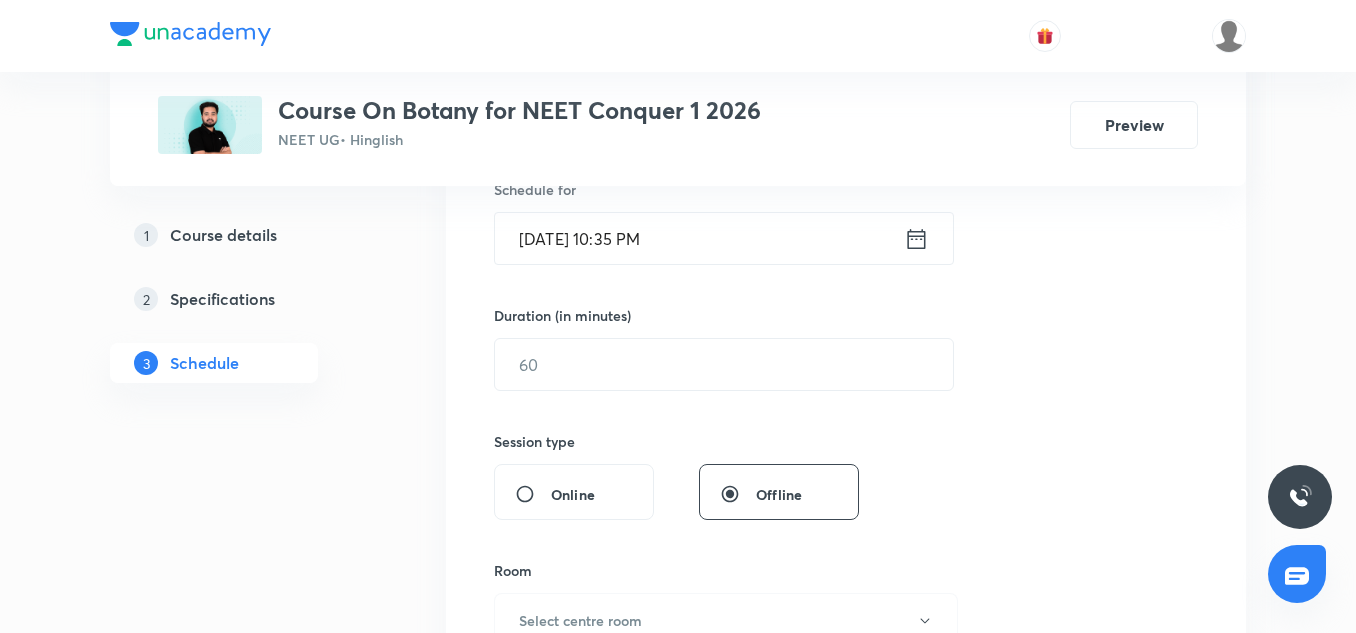 scroll, scrollTop: 0, scrollLeft: 0, axis: both 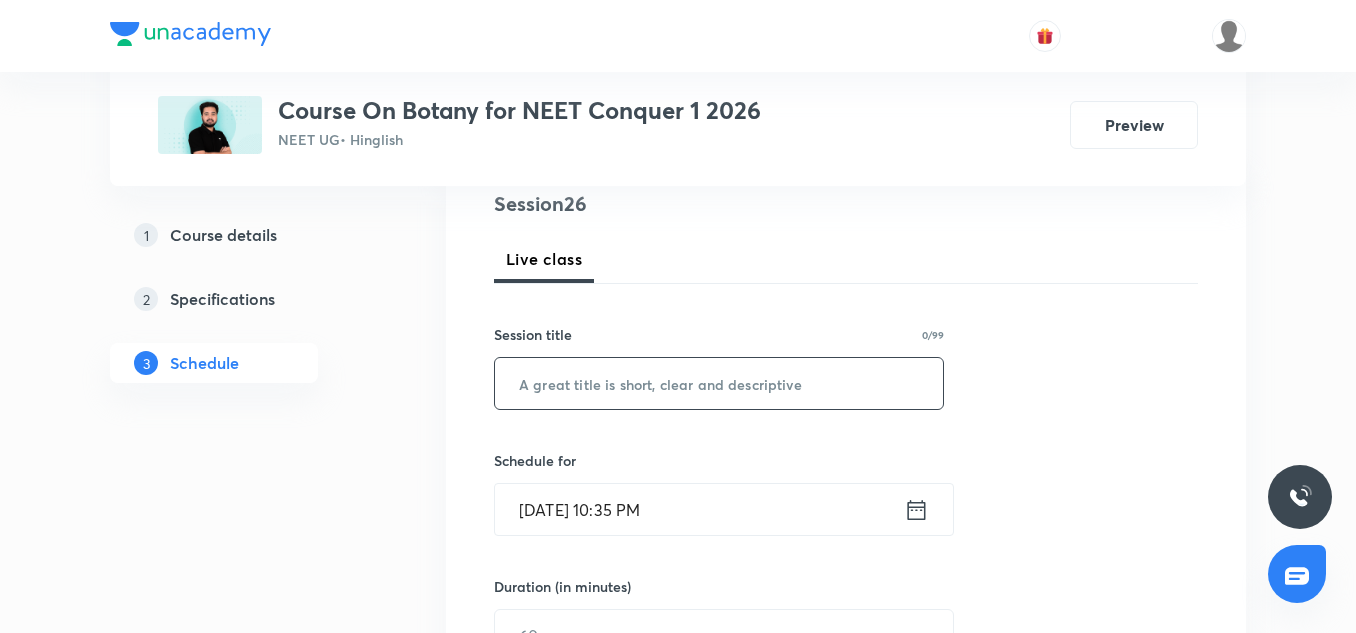 click at bounding box center (719, 383) 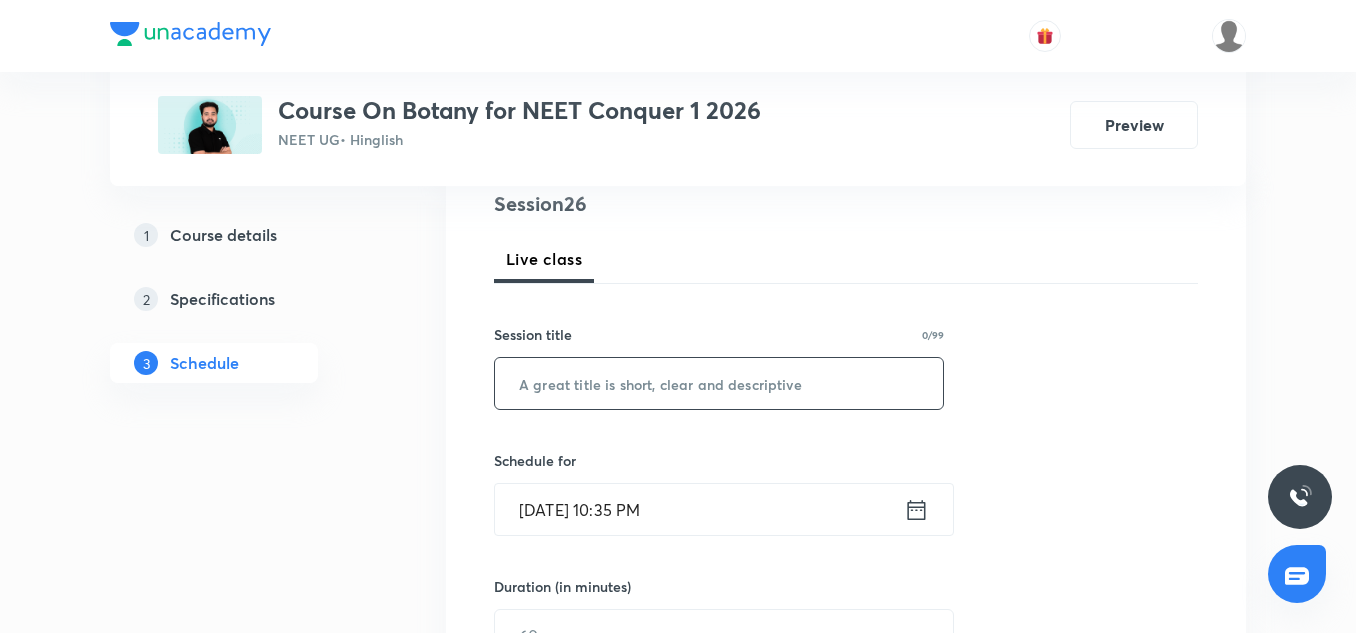 paste 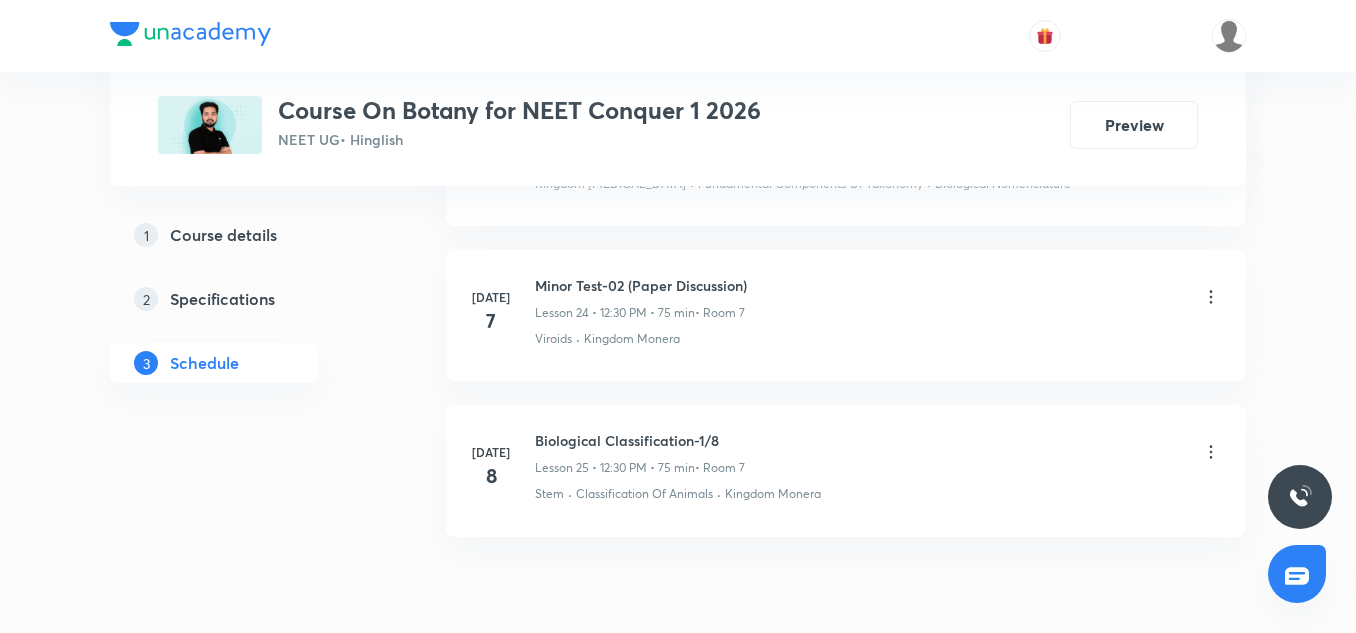 scroll, scrollTop: 4855, scrollLeft: 0, axis: vertical 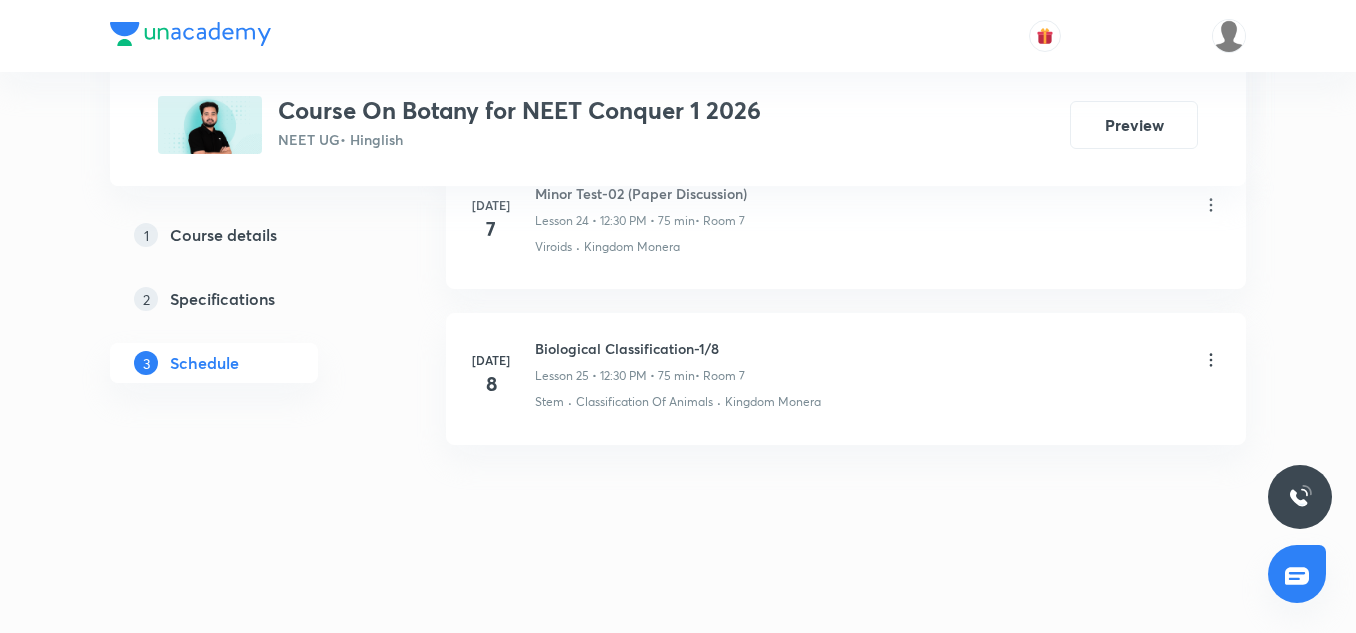 click on "Biological Classification-1/8" at bounding box center [640, 348] 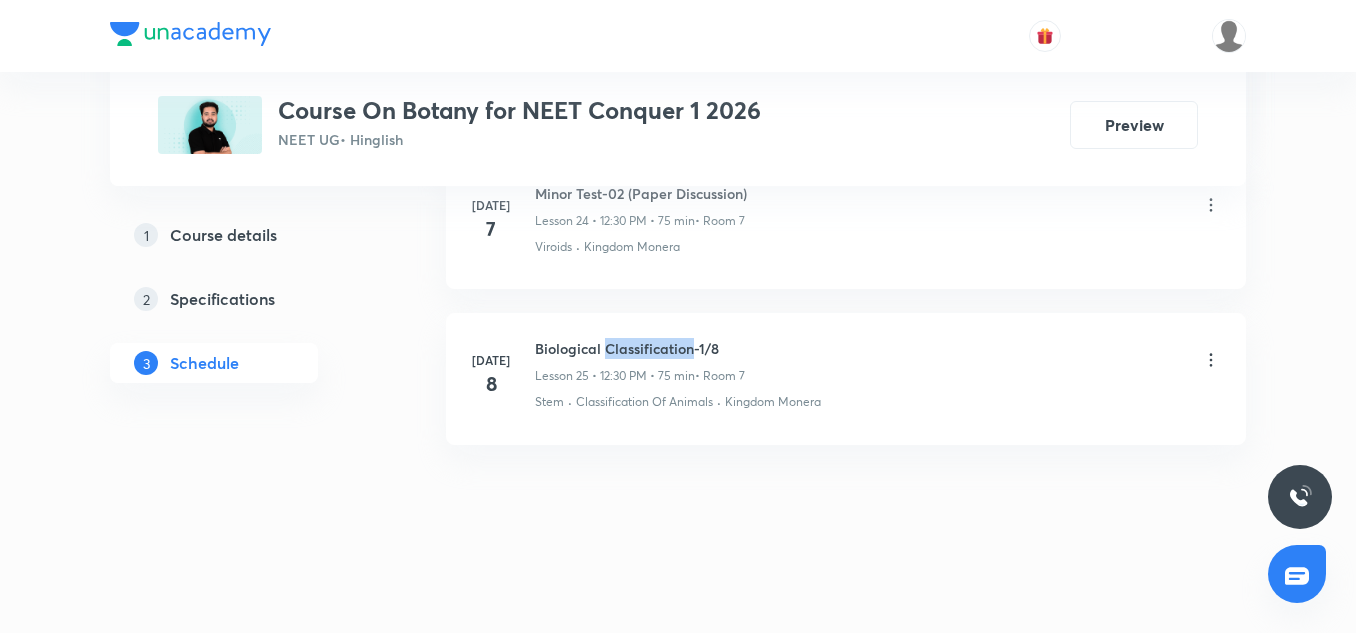 click on "Biological Classification-1/8" at bounding box center [640, 348] 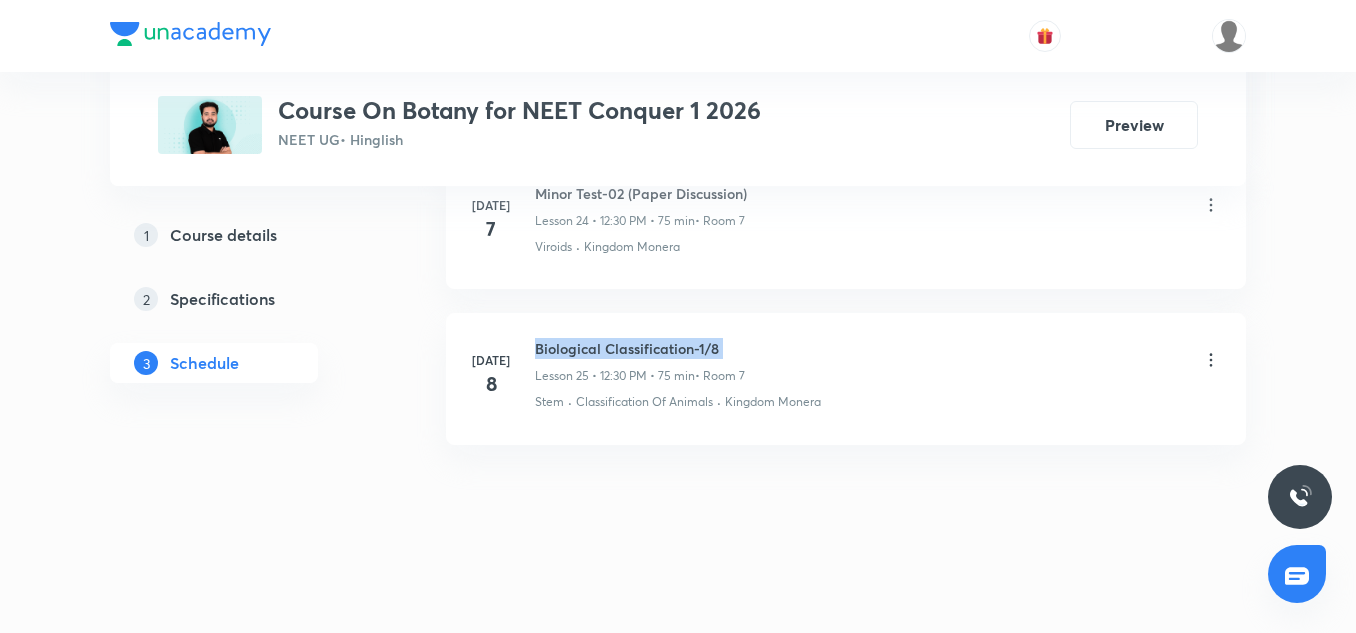 click on "Biological Classification-1/8" at bounding box center (640, 348) 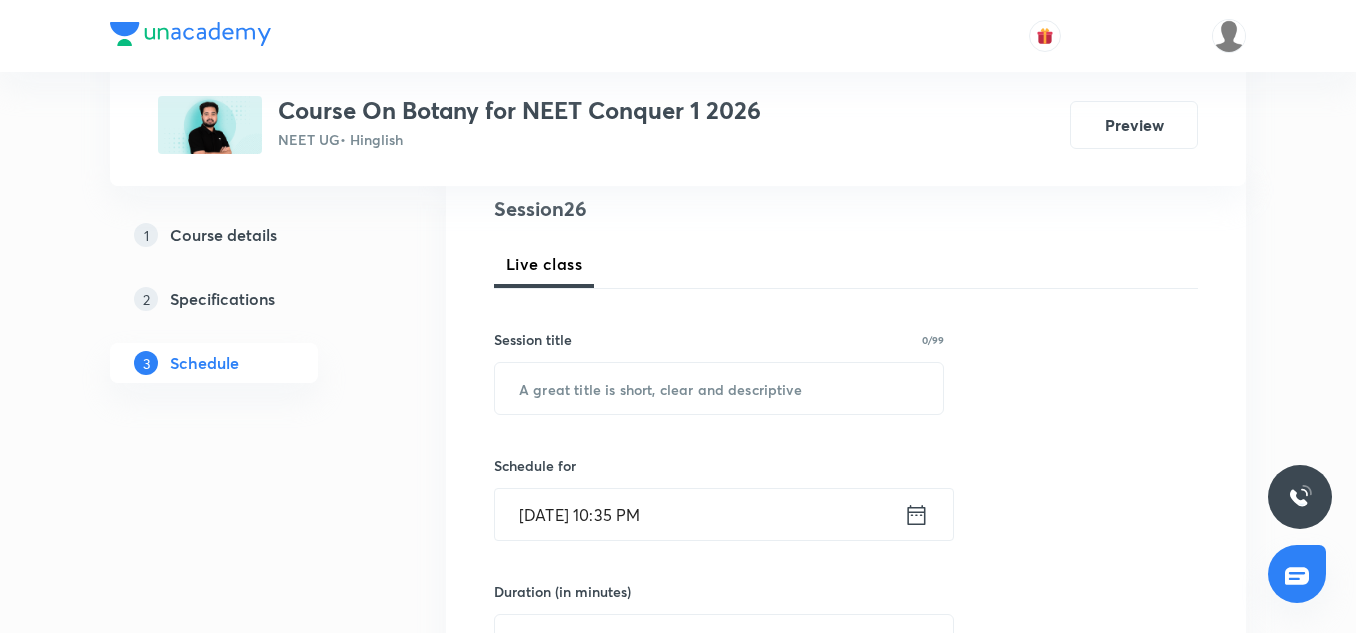 scroll, scrollTop: 241, scrollLeft: 0, axis: vertical 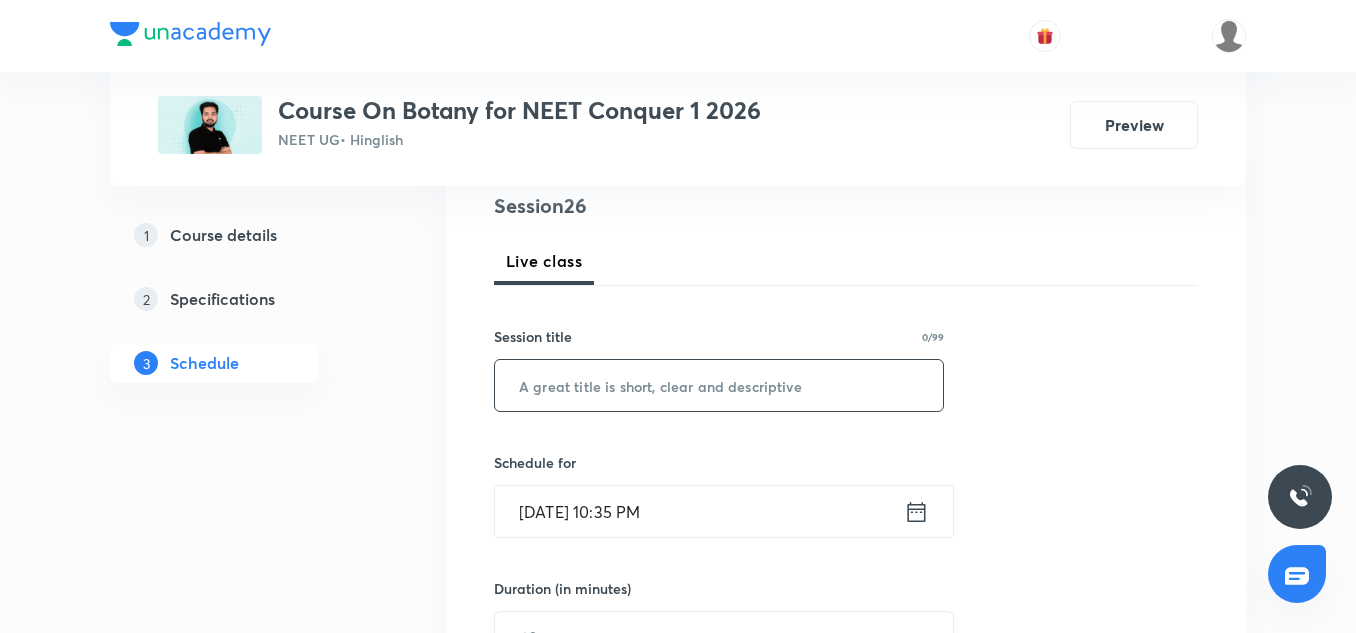 click at bounding box center (719, 385) 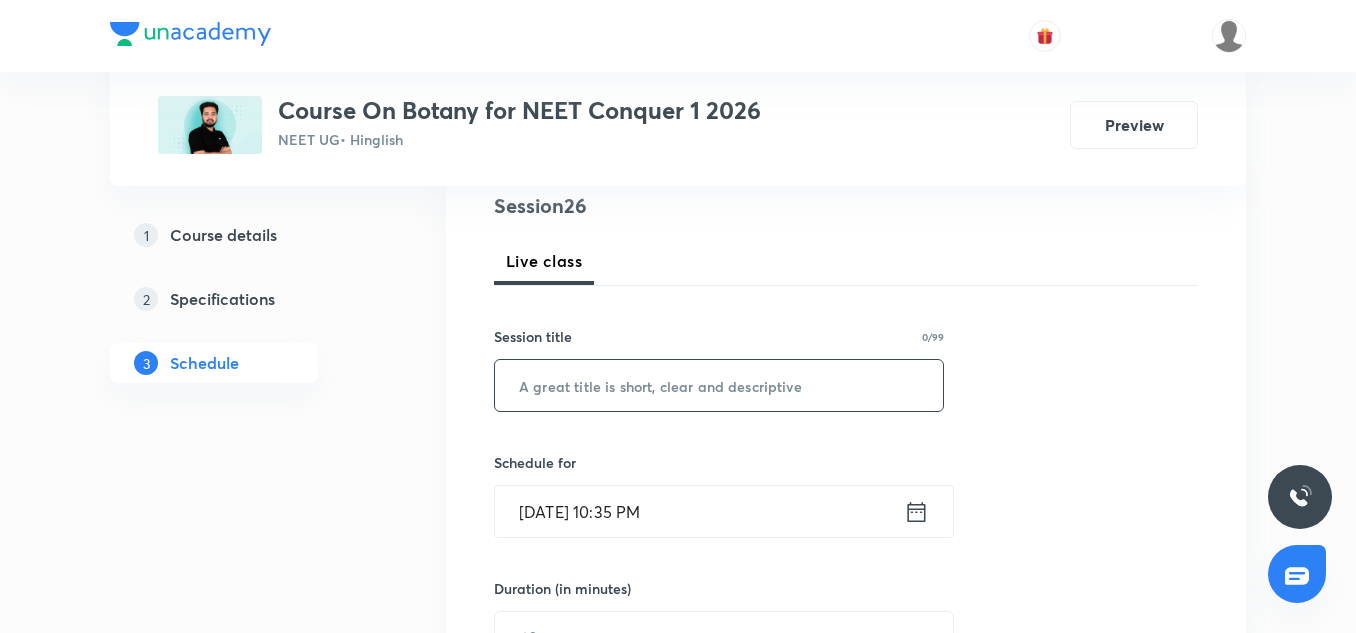 paste on "Biological Classification-1/8" 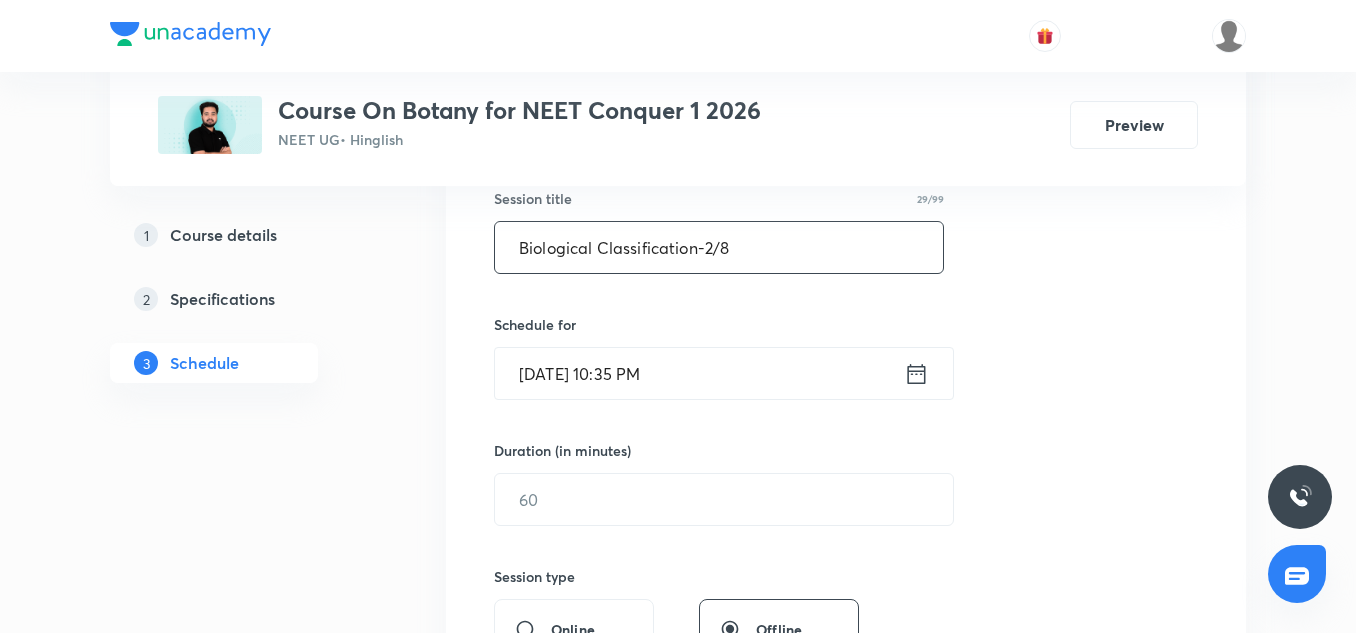 scroll, scrollTop: 380, scrollLeft: 0, axis: vertical 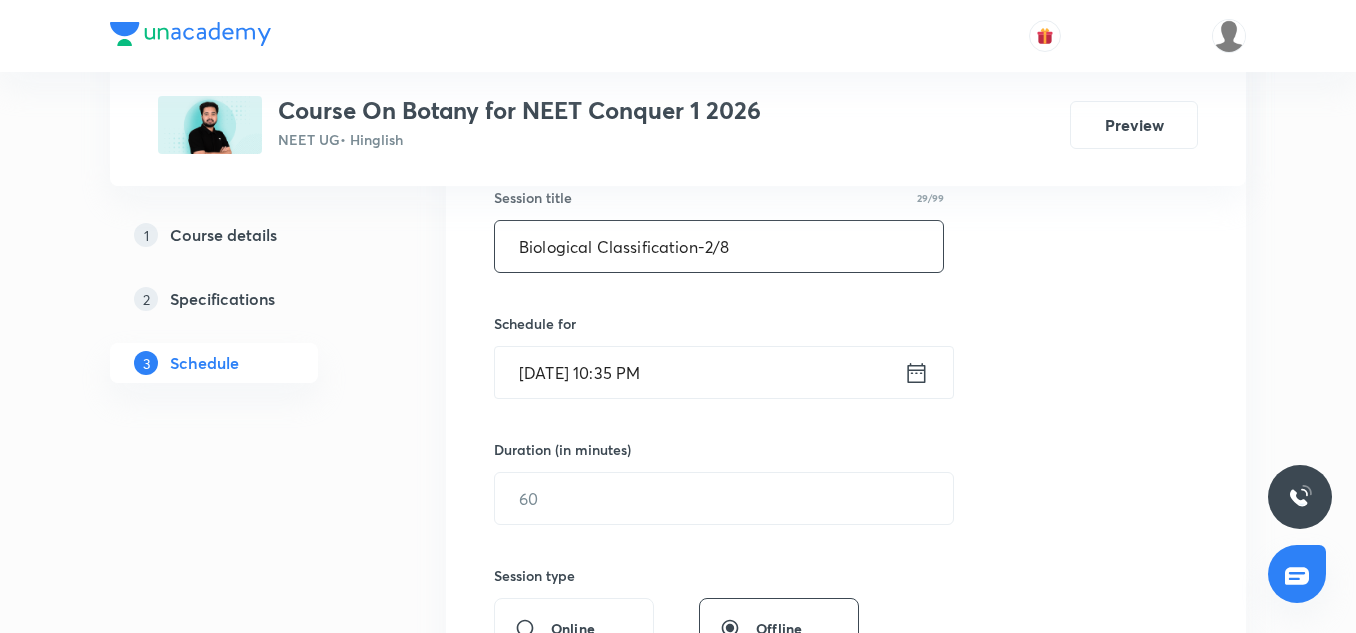 type on "Biological Classification-2/8" 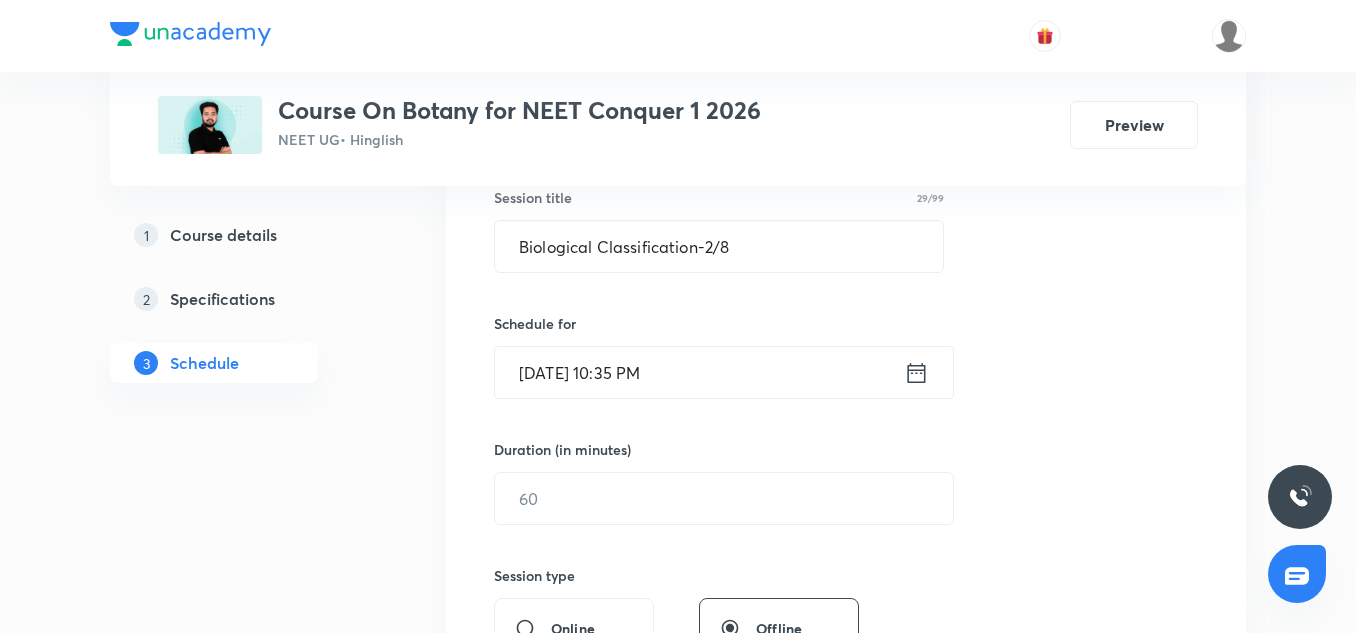click on "Jul 10, 2025, 10:35 PM" at bounding box center (699, 372) 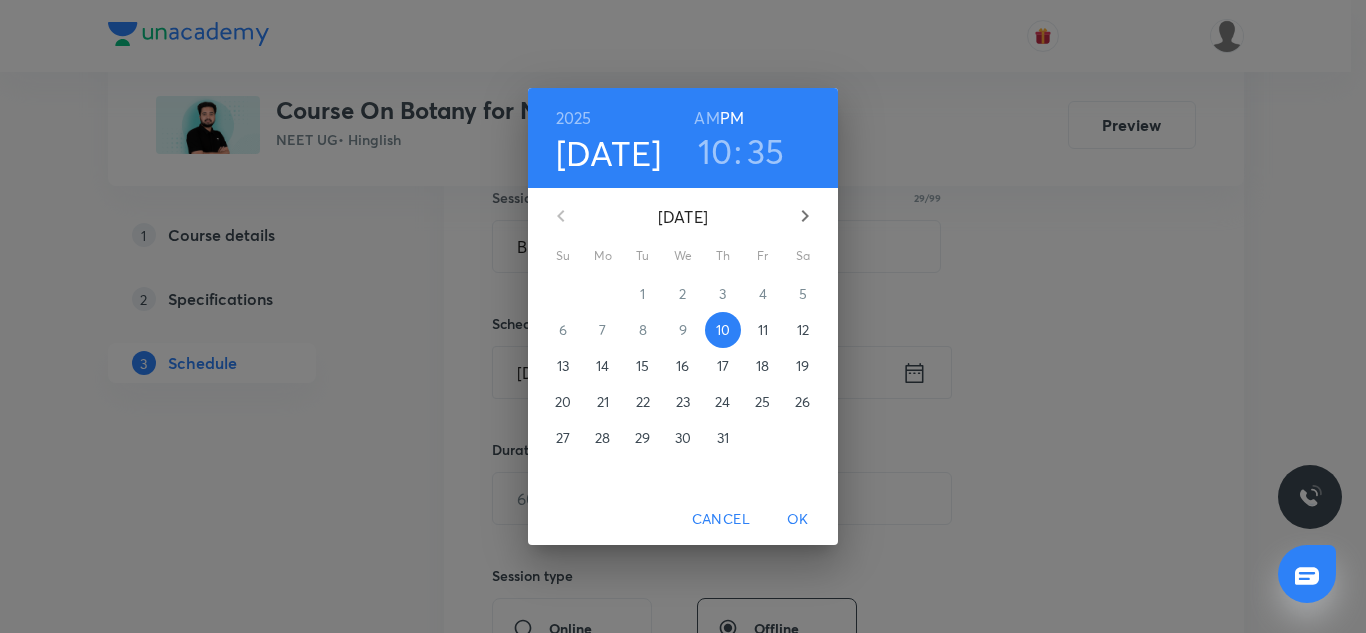 click on "11" at bounding box center (763, 330) 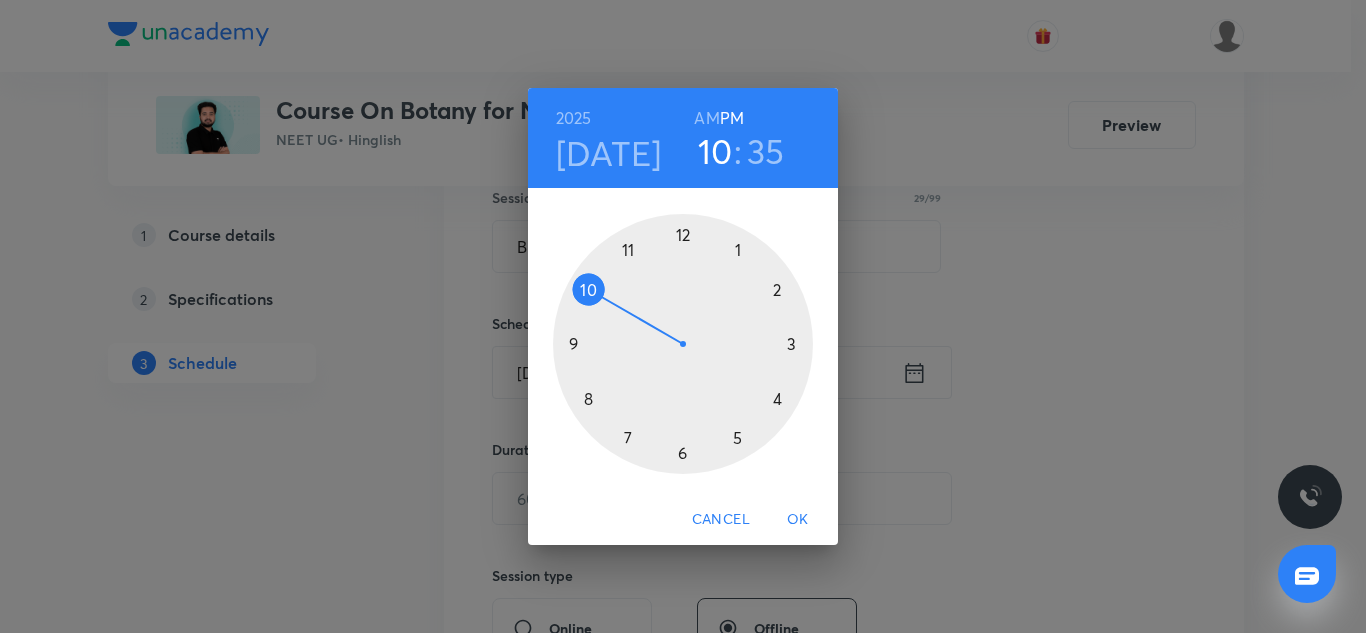 click at bounding box center [683, 344] 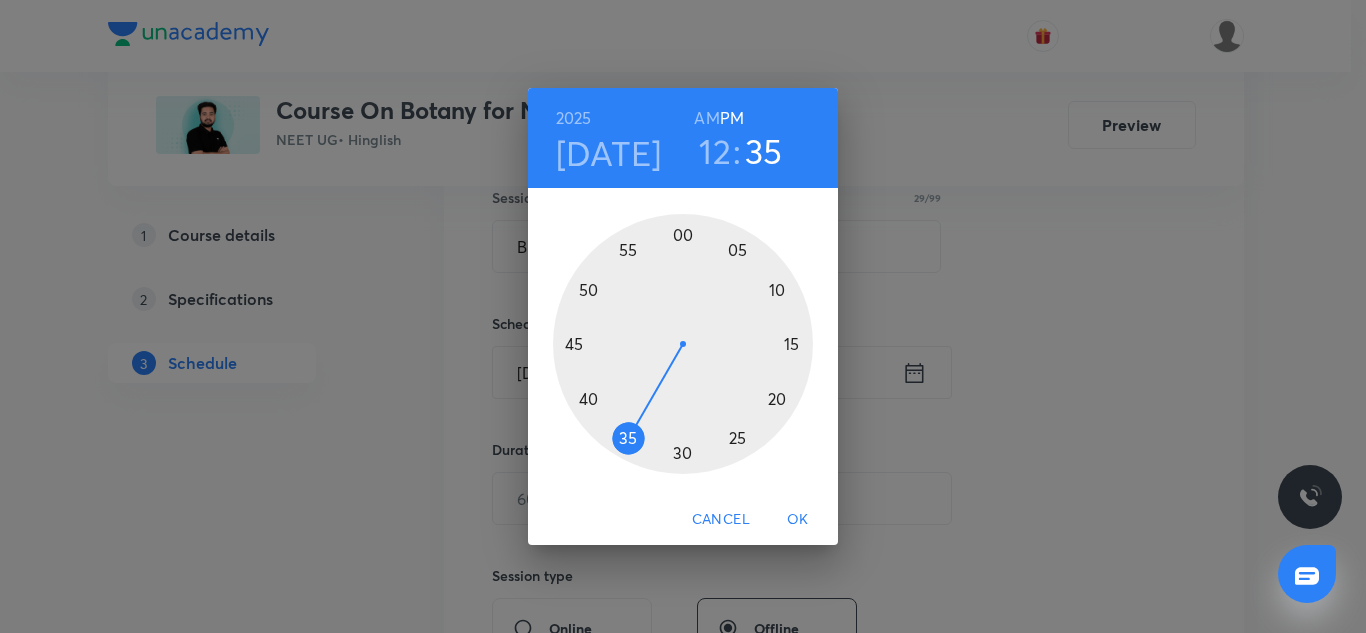 click at bounding box center (683, 344) 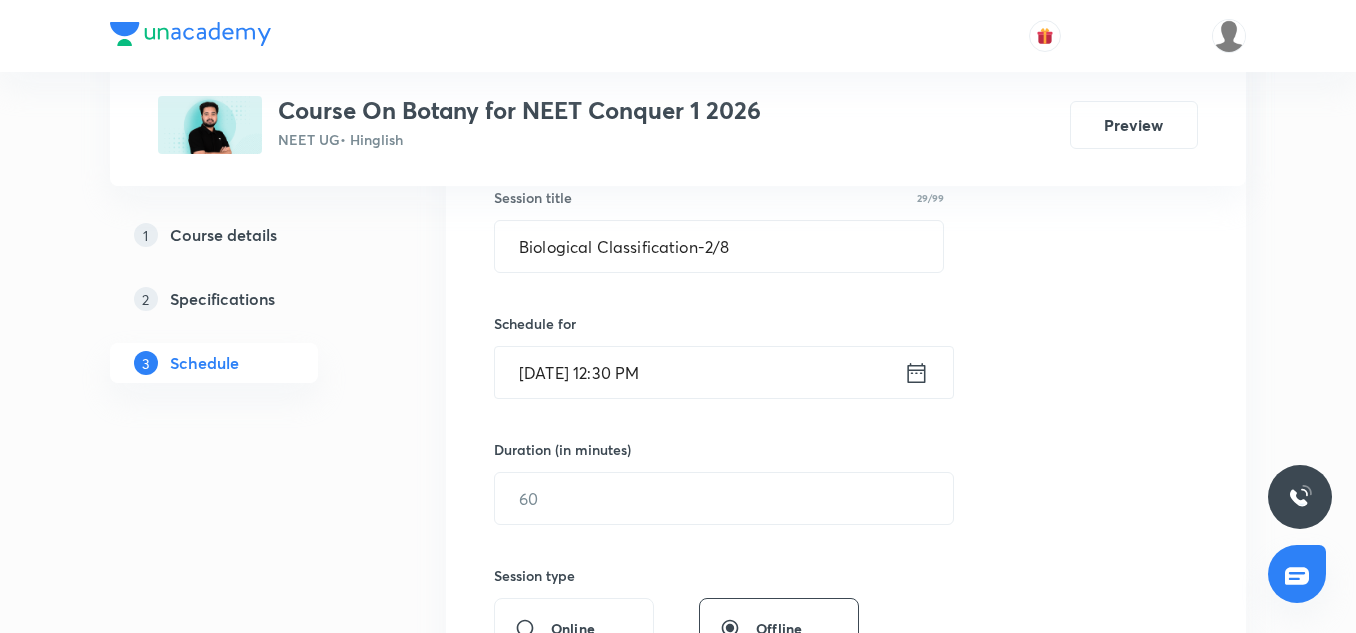 scroll, scrollTop: 418, scrollLeft: 0, axis: vertical 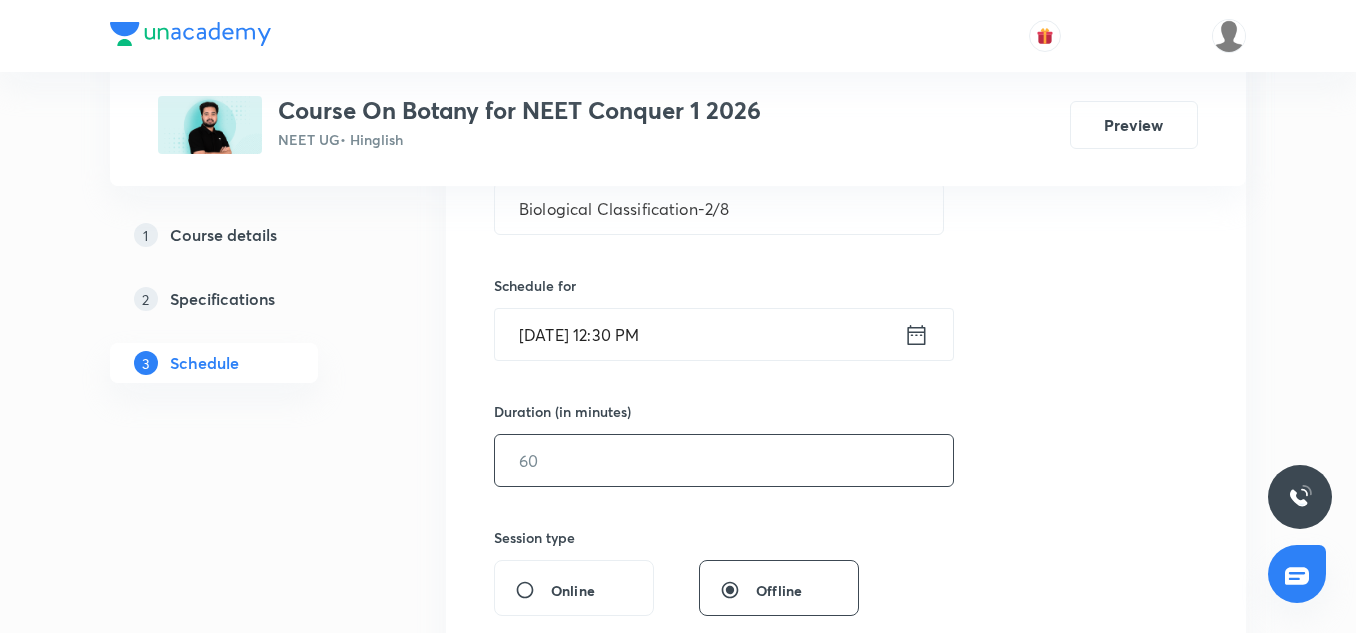 click at bounding box center (724, 460) 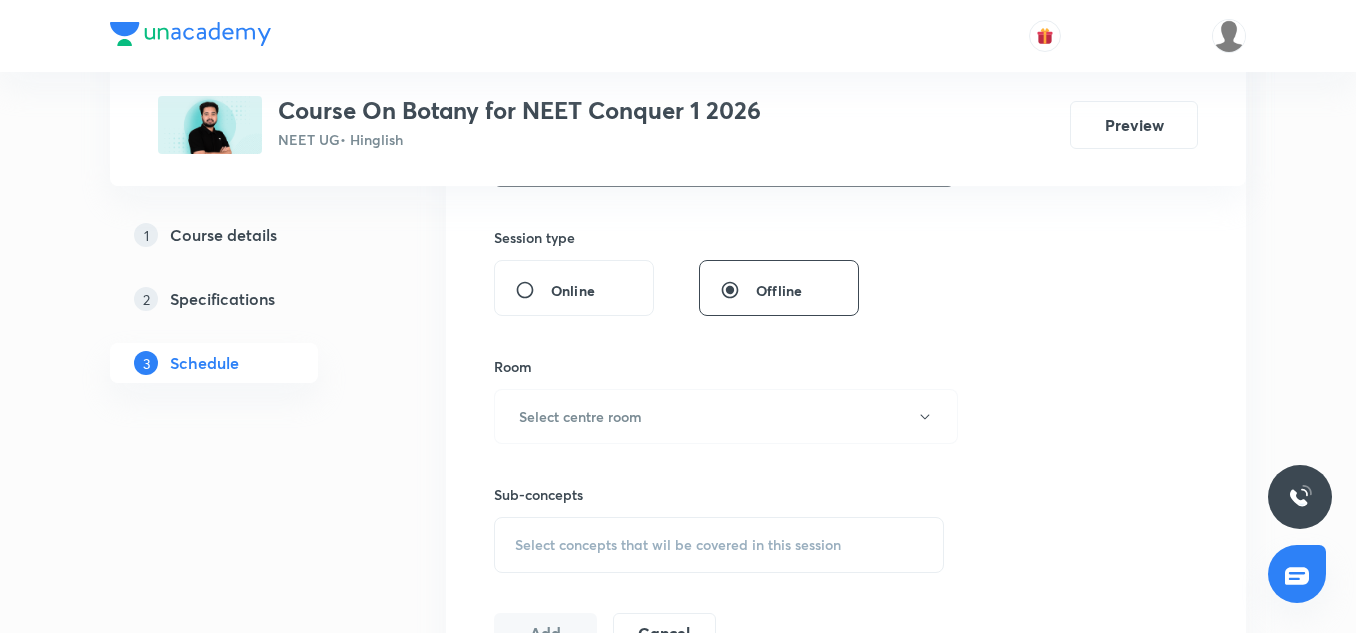scroll, scrollTop: 824, scrollLeft: 0, axis: vertical 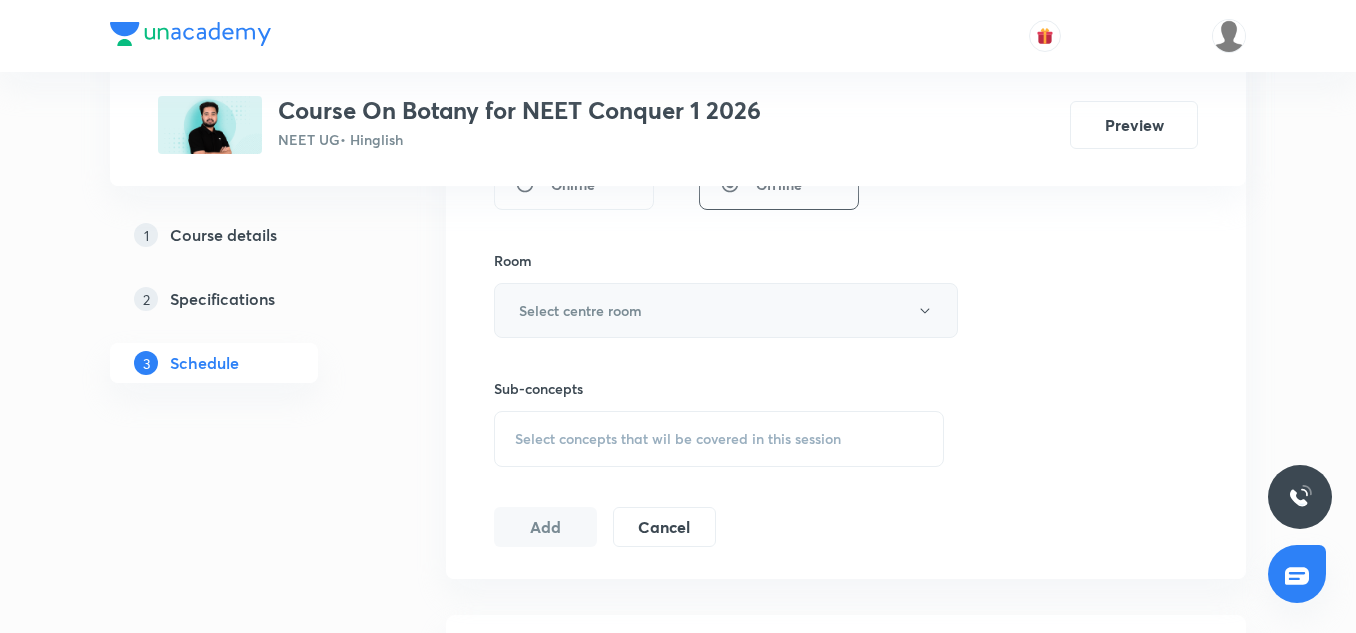 type on "75" 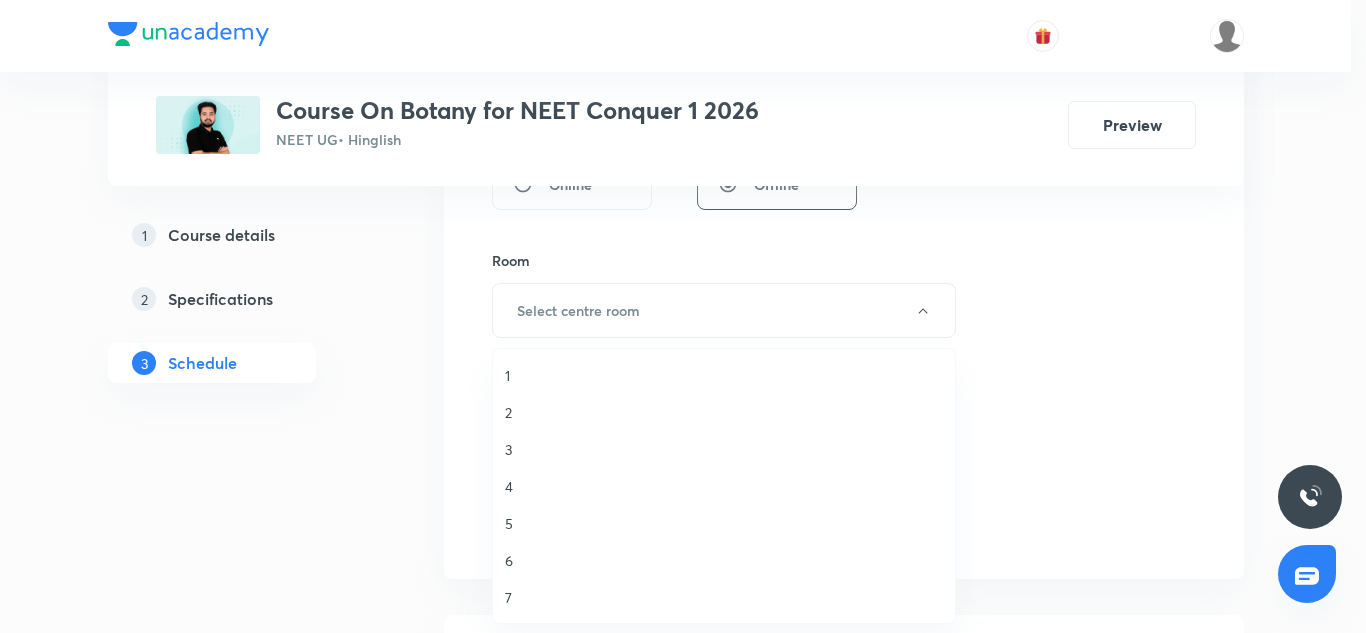 click on "7" at bounding box center (724, 597) 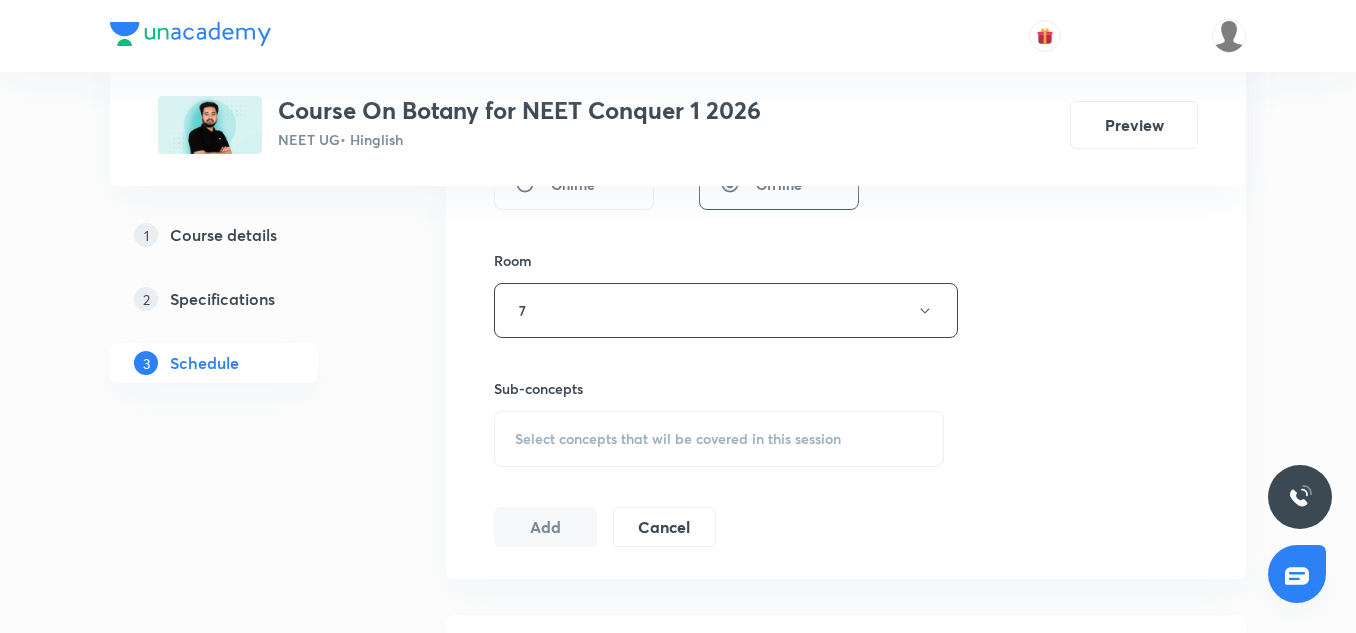 scroll, scrollTop: 914, scrollLeft: 0, axis: vertical 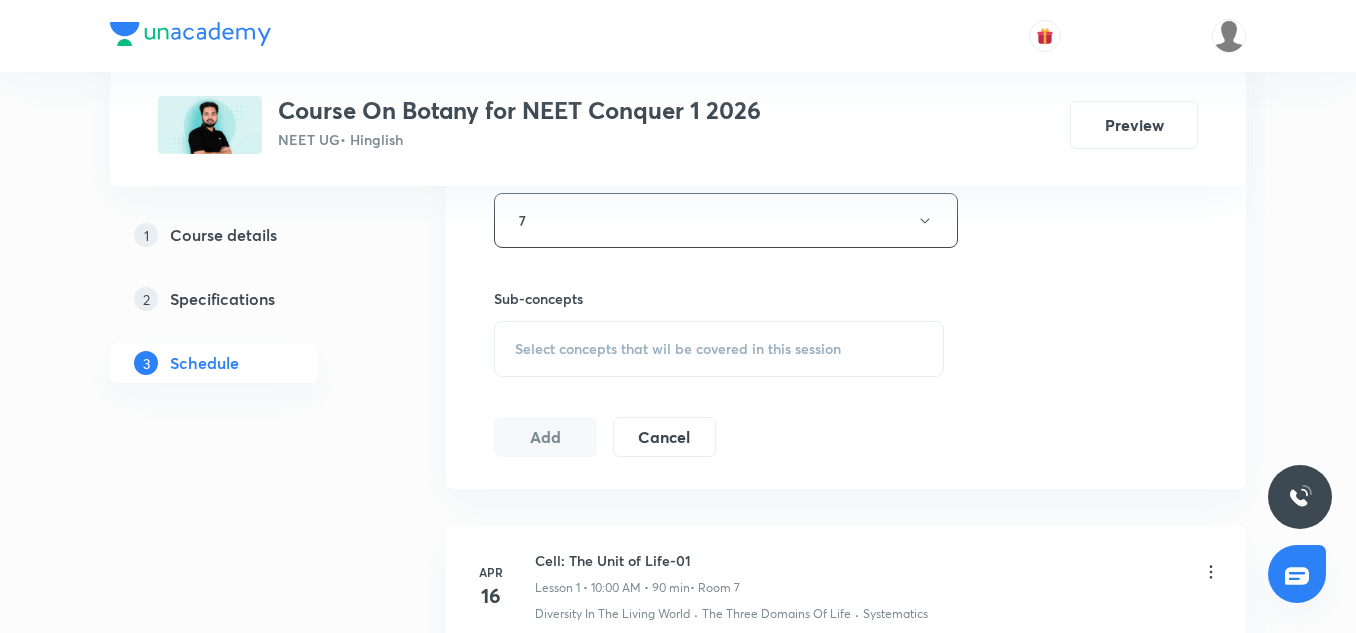 click on "Select concepts that wil be covered in this session" at bounding box center [678, 349] 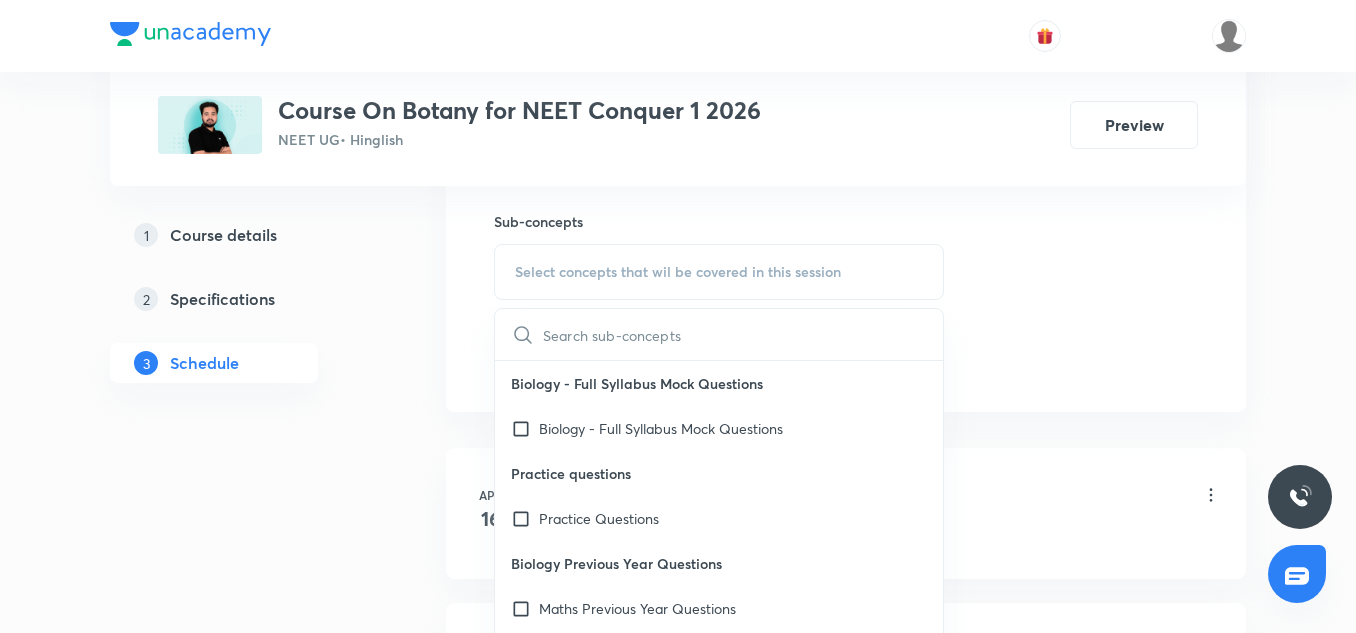 scroll, scrollTop: 1009, scrollLeft: 0, axis: vertical 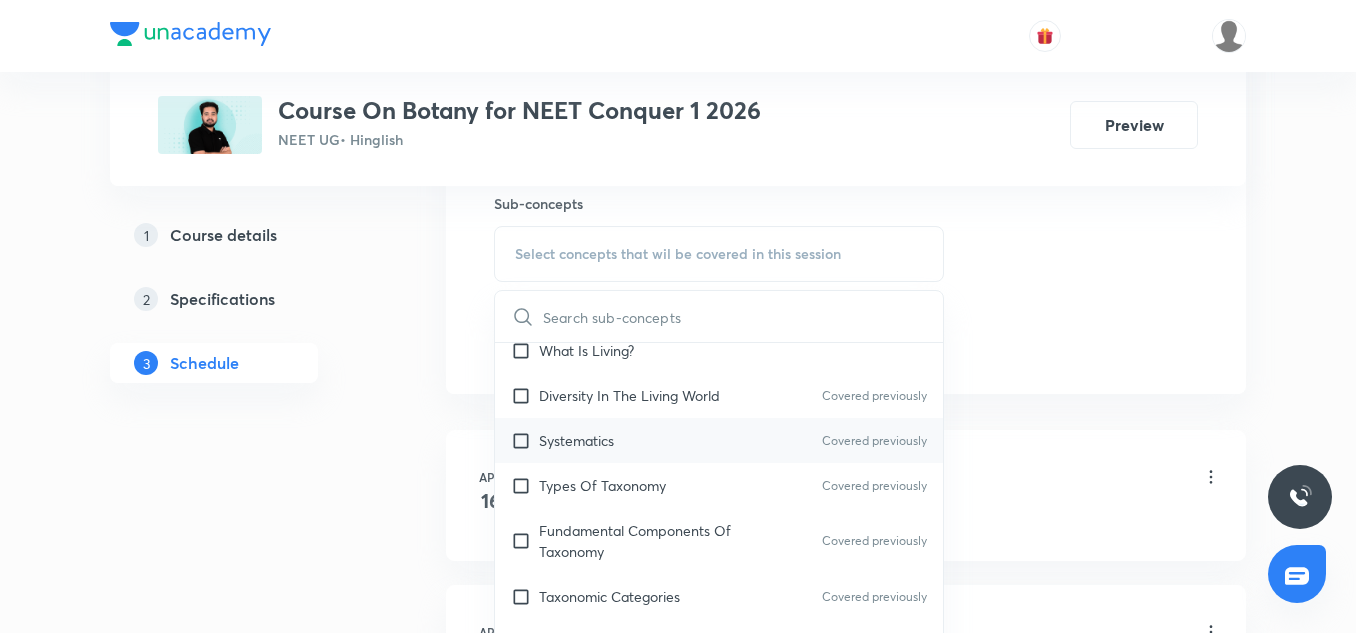 click on "Systematics Covered previously" at bounding box center (719, 440) 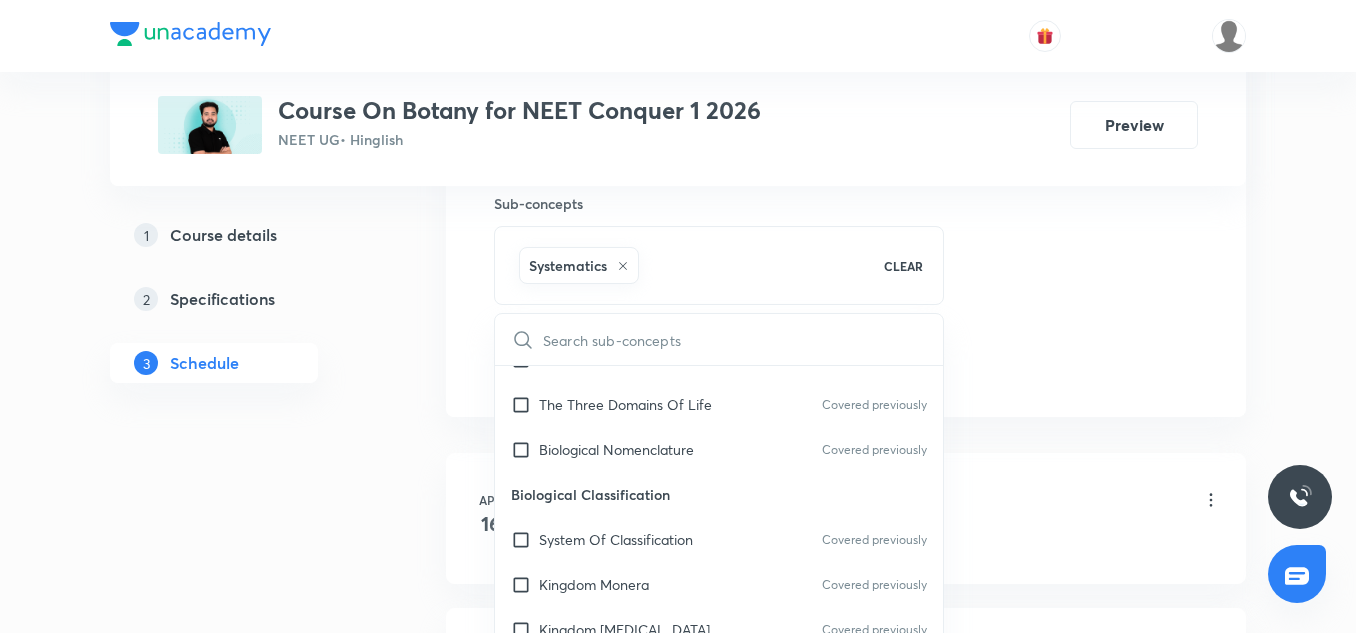 scroll, scrollTop: 644, scrollLeft: 0, axis: vertical 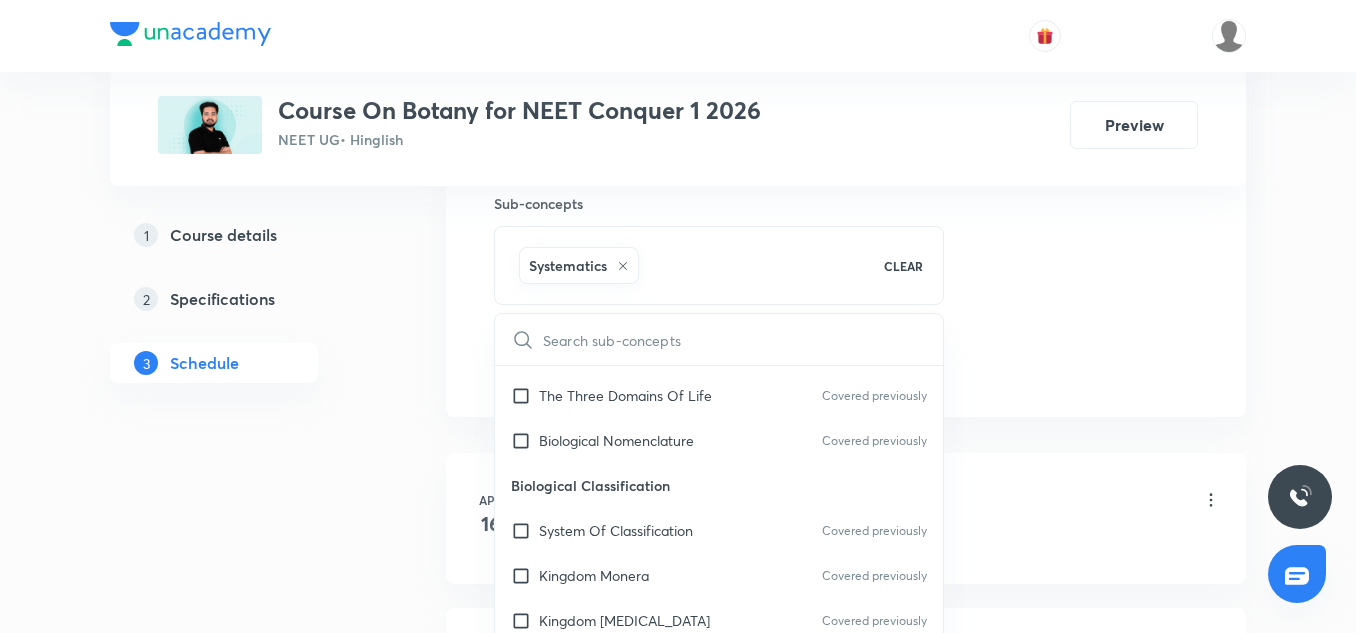 click on "Biological Classification" at bounding box center [719, 485] 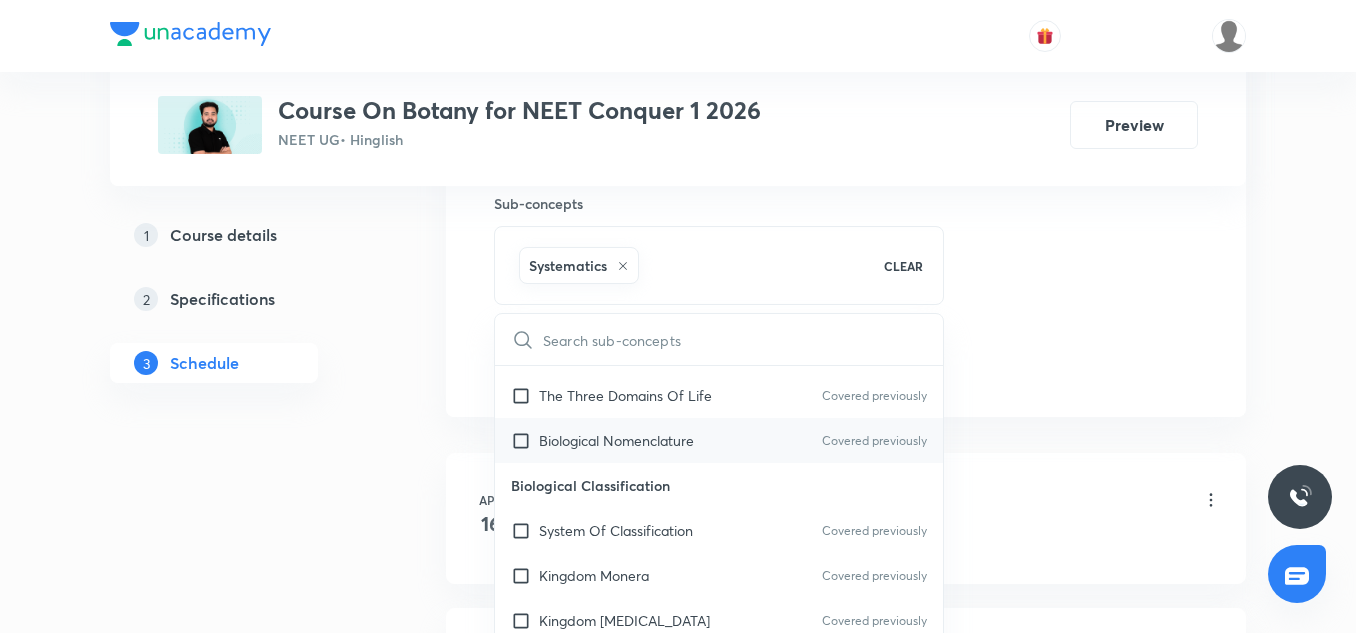 click on "Biological Nomenclature" at bounding box center [616, 440] 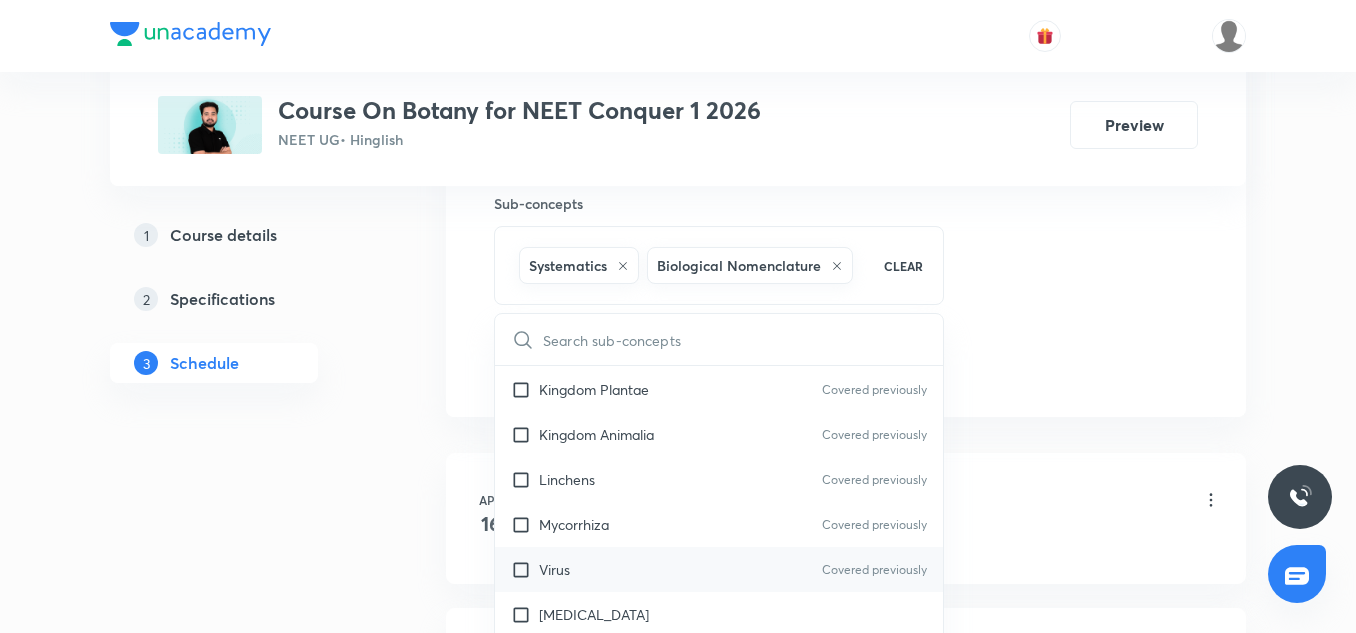 scroll, scrollTop: 984, scrollLeft: 0, axis: vertical 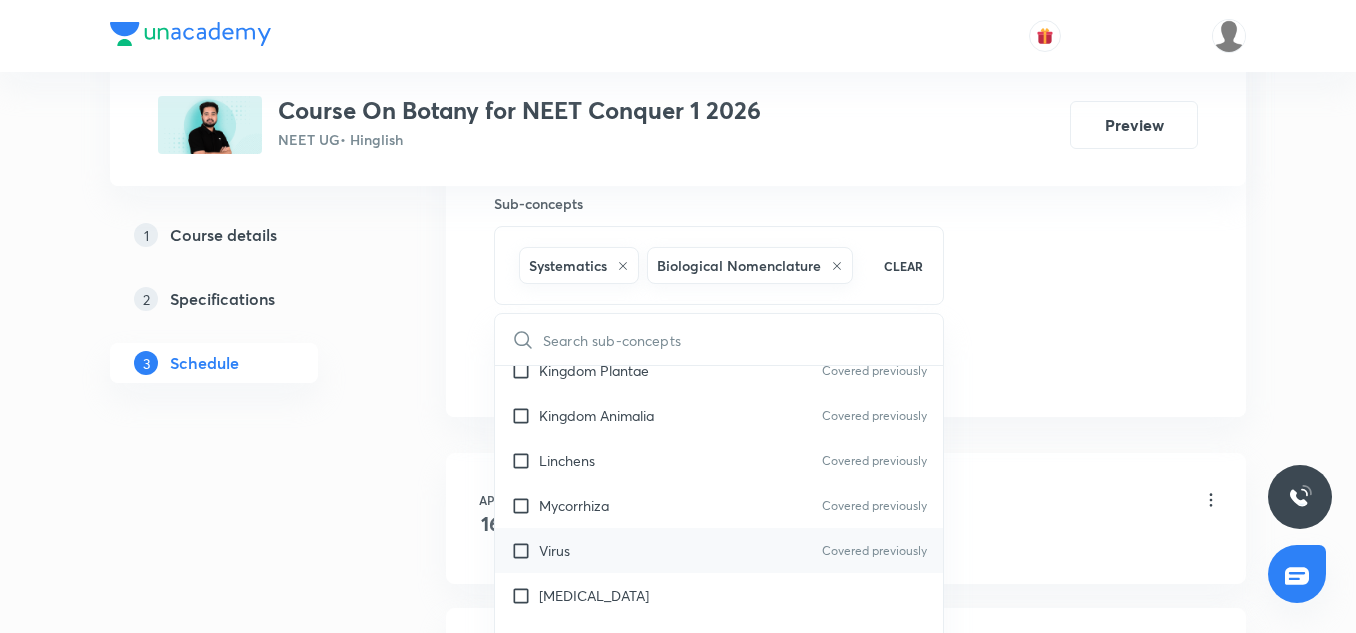 click on "Virus Covered previously" at bounding box center [719, 550] 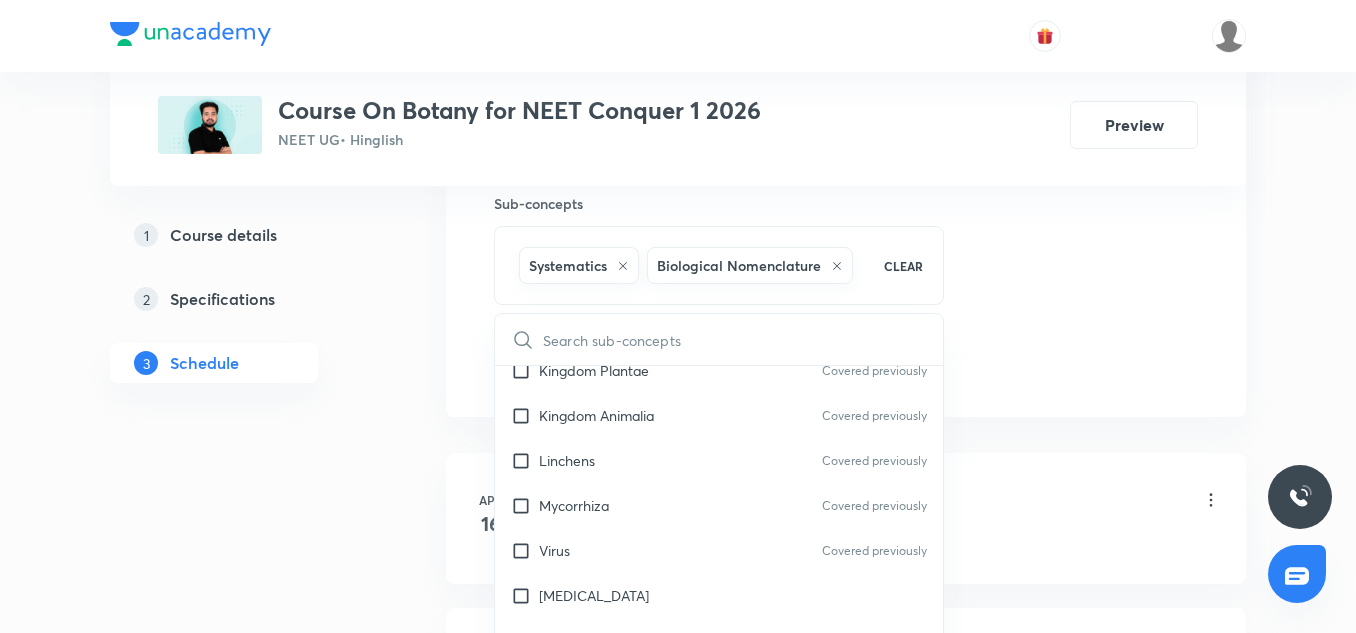 checkbox on "true" 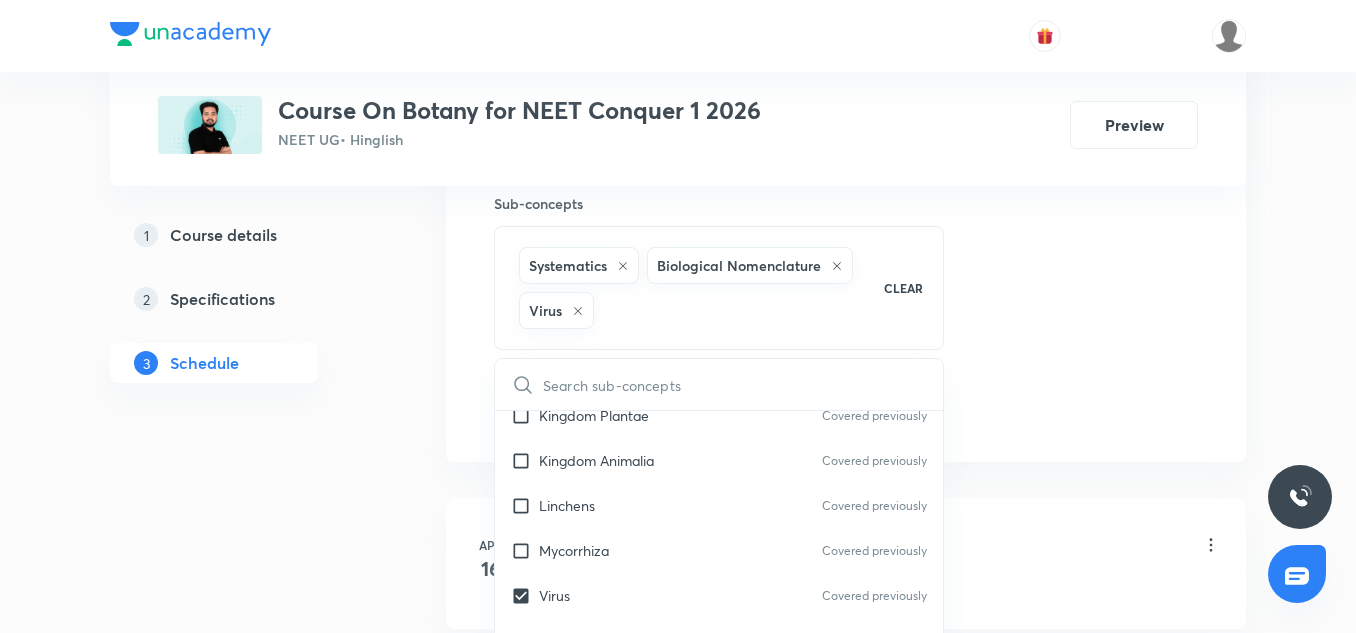 click on "Session  26 Live class Session title 29/99 Biological Classification-2/8 ​ Schedule for Jul 11, 2025, 12:30 PM ​ Duration (in minutes) 75 ​   Session type Online Offline Room 7 Sub-concepts Systematics Biological Nomenclature  Virus CLEAR ​ Biology - Full Syllabus Mock Questions Biology - Full Syllabus Mock Questions Practice questions Practice Questions Biology Previous Year Questions Maths Previous Year Questions Living World What Is Living? Diversity In The Living World Covered previously Systematics Covered previously Types Of Taxonomy Covered previously Fundamental Components Of Taxonomy Covered previously Taxonomic Categories Covered previously Taxonomical Aids Covered previously The Three Domains Of Life Covered previously Biological Nomenclature  Covered previously Biological Classification System Of Classification Covered previously Kingdom Monera Covered previously Kingdom Protista Covered previously Kingdom Fungi Covered previously Kingdom Plantae Covered previously Kingdom Animalia Virus" at bounding box center [846, -74] 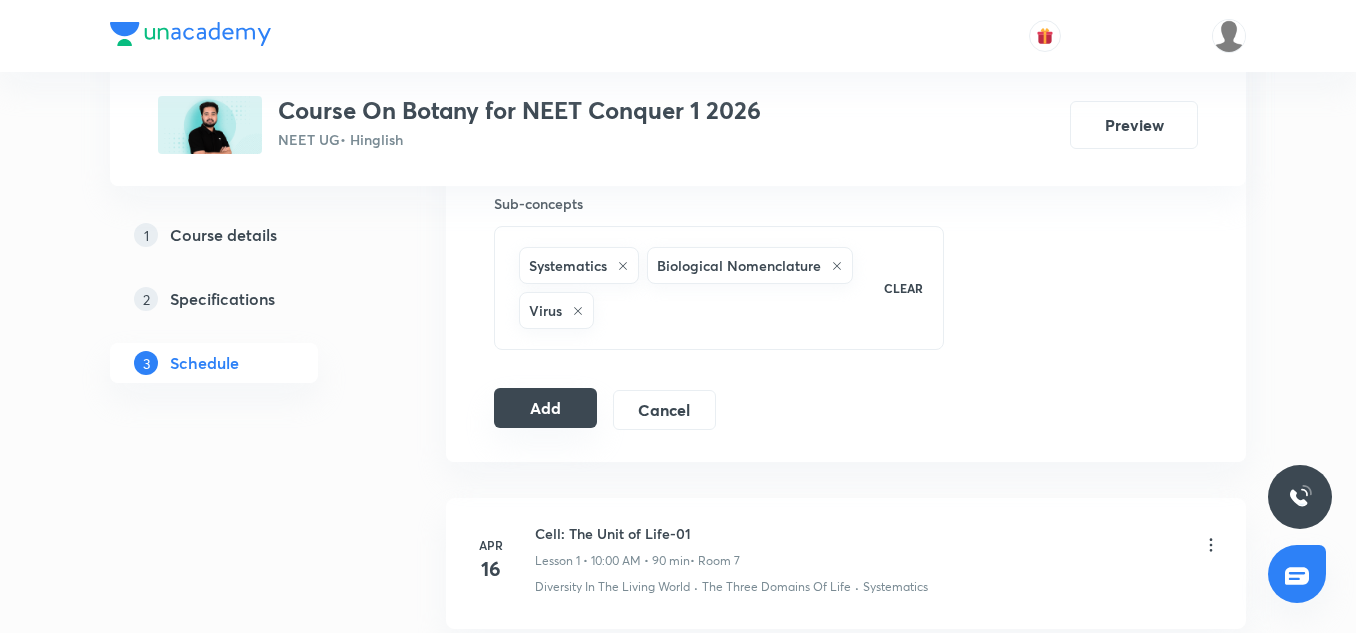 click on "Add" at bounding box center [545, 408] 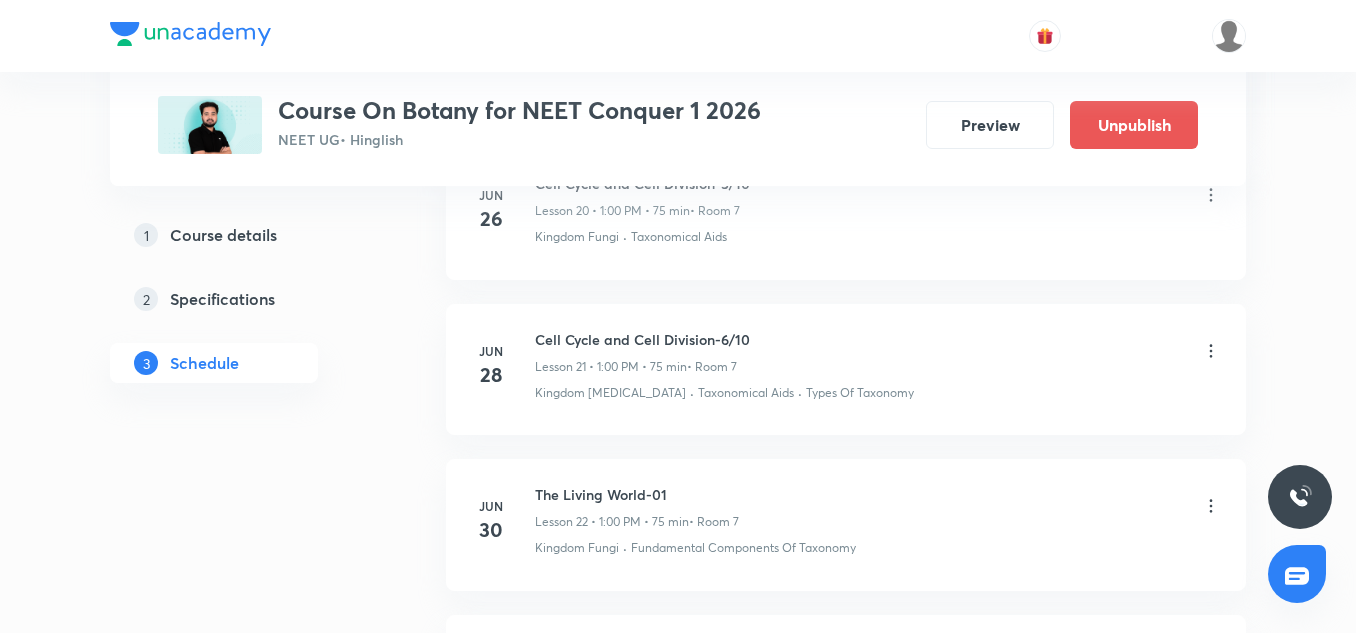 scroll, scrollTop: 4091, scrollLeft: 0, axis: vertical 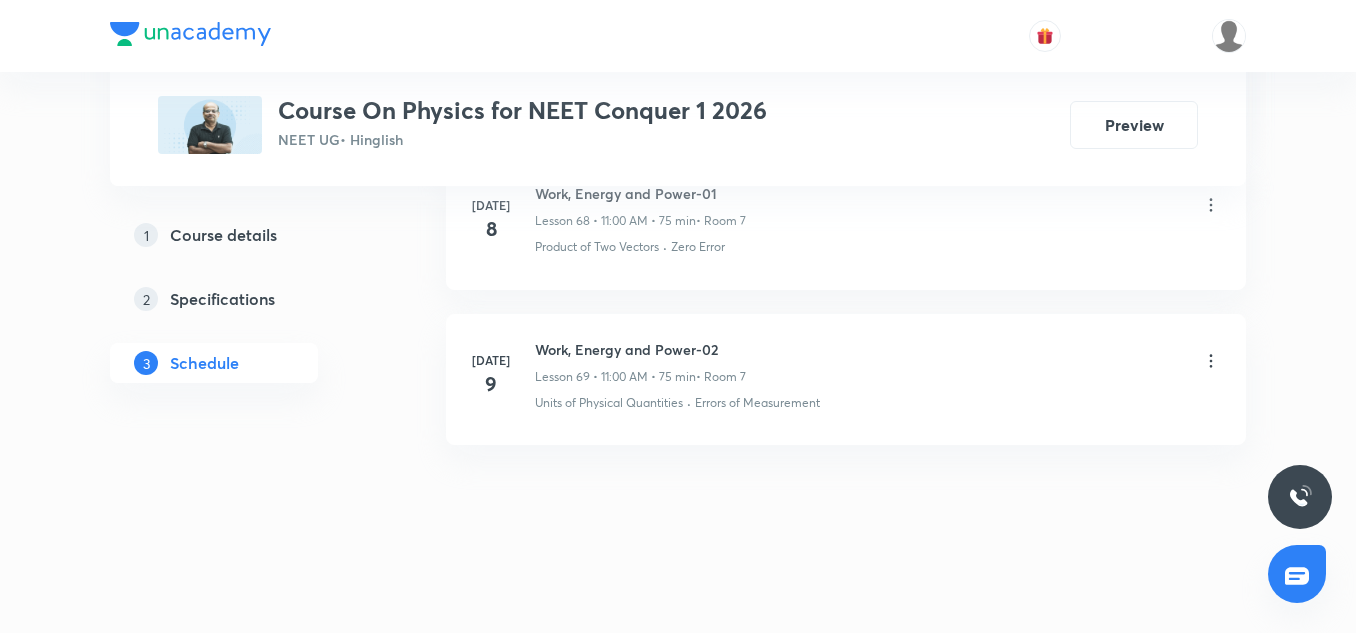 click on "Work, Energy and Power-02" at bounding box center [640, 349] 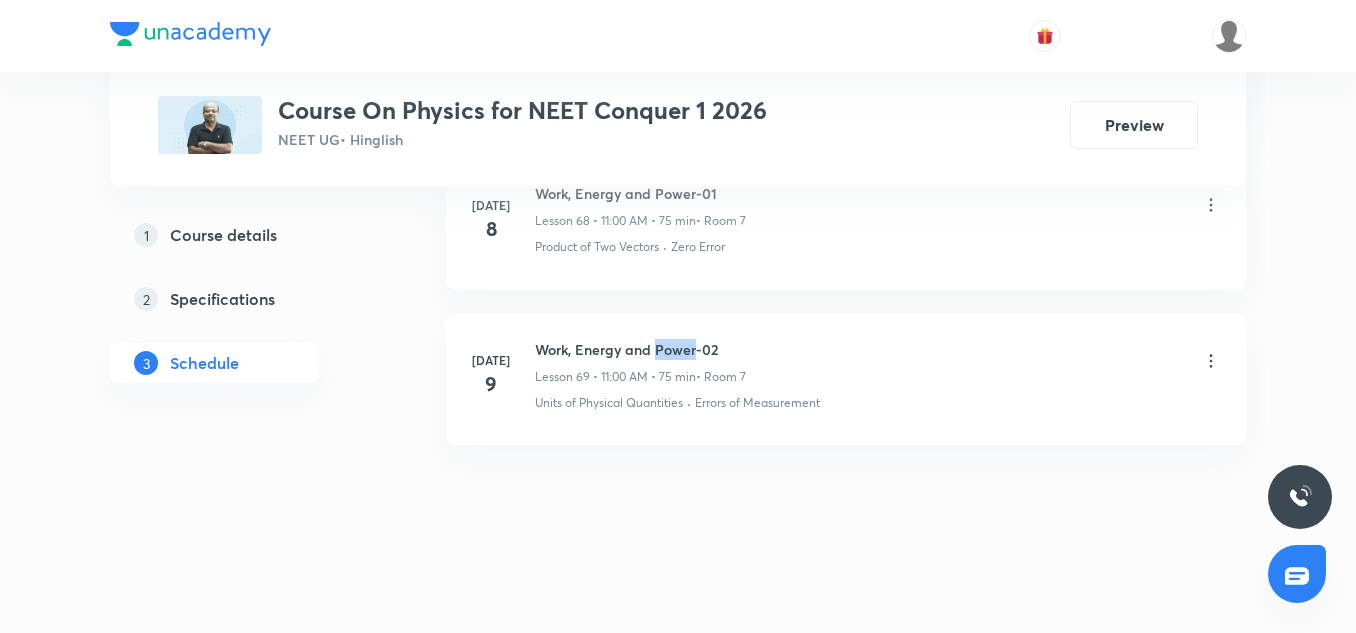 click on "Work, Energy and Power-02" at bounding box center (640, 349) 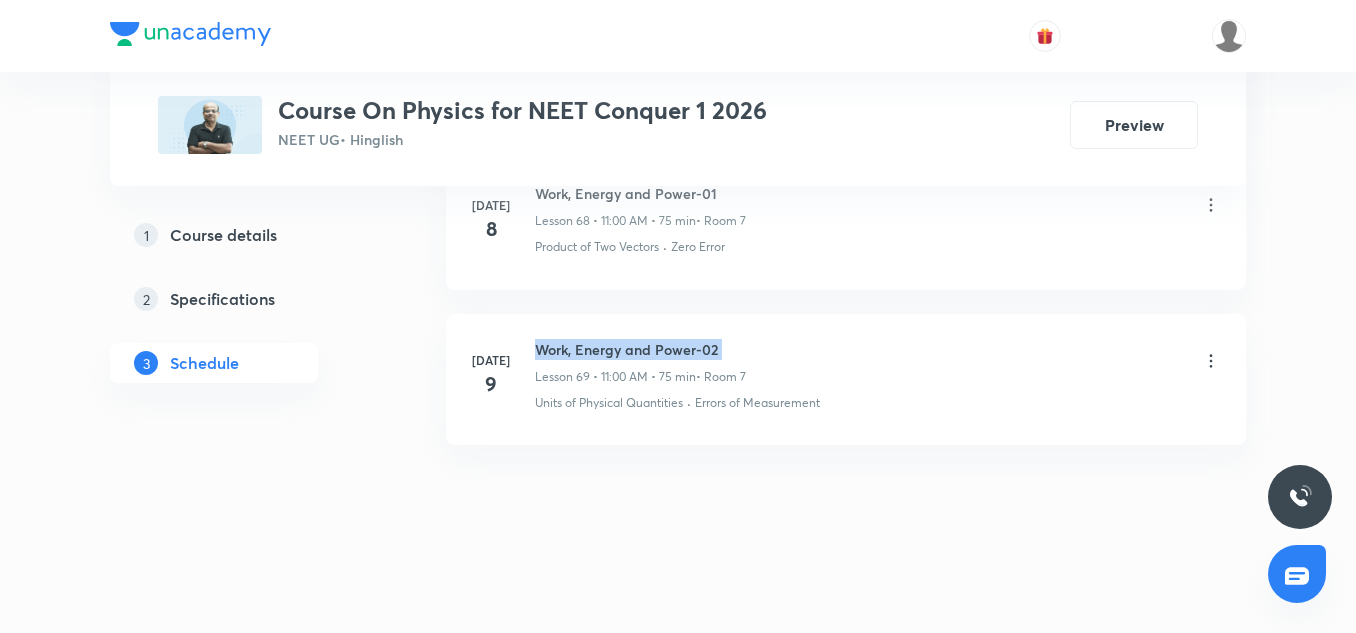click on "Work, Energy and Power-02" at bounding box center (640, 349) 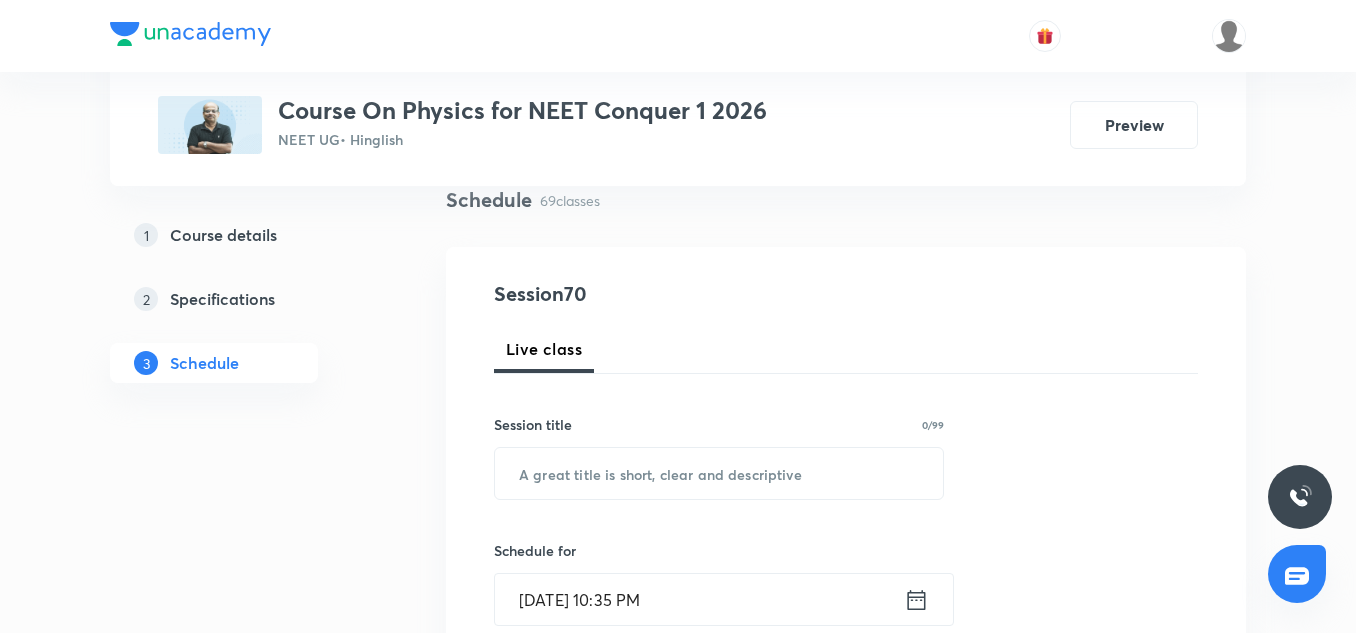 scroll, scrollTop: 176, scrollLeft: 0, axis: vertical 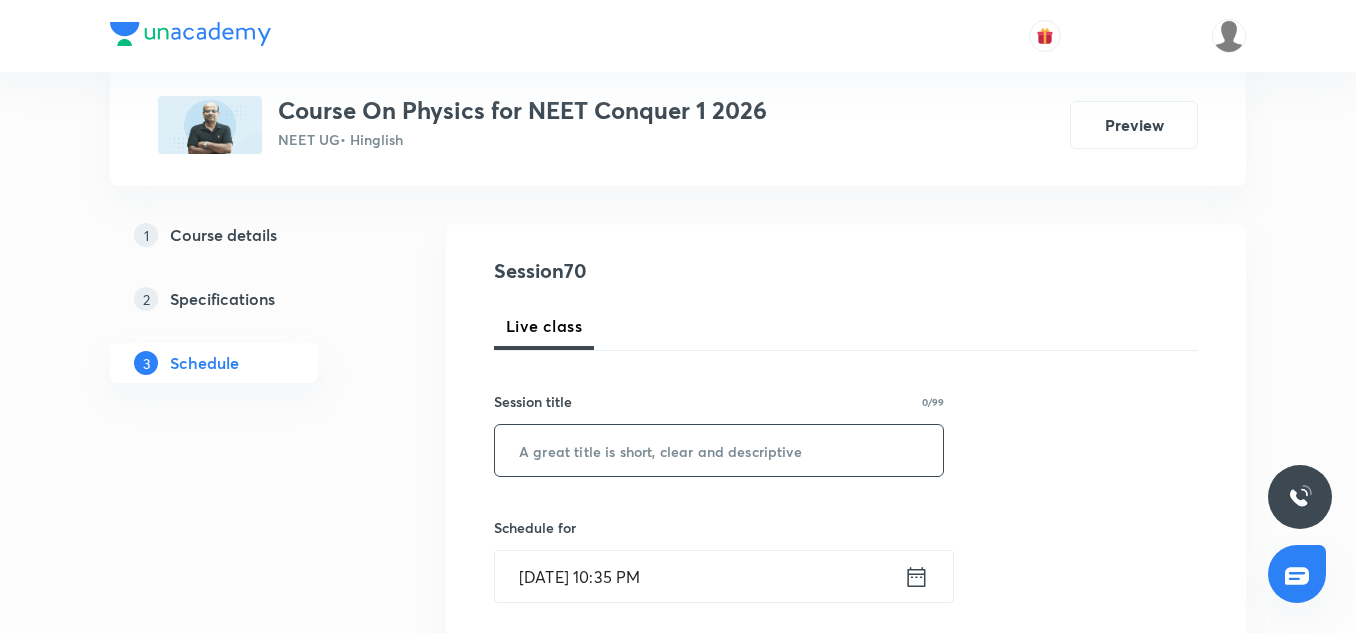 click at bounding box center (719, 450) 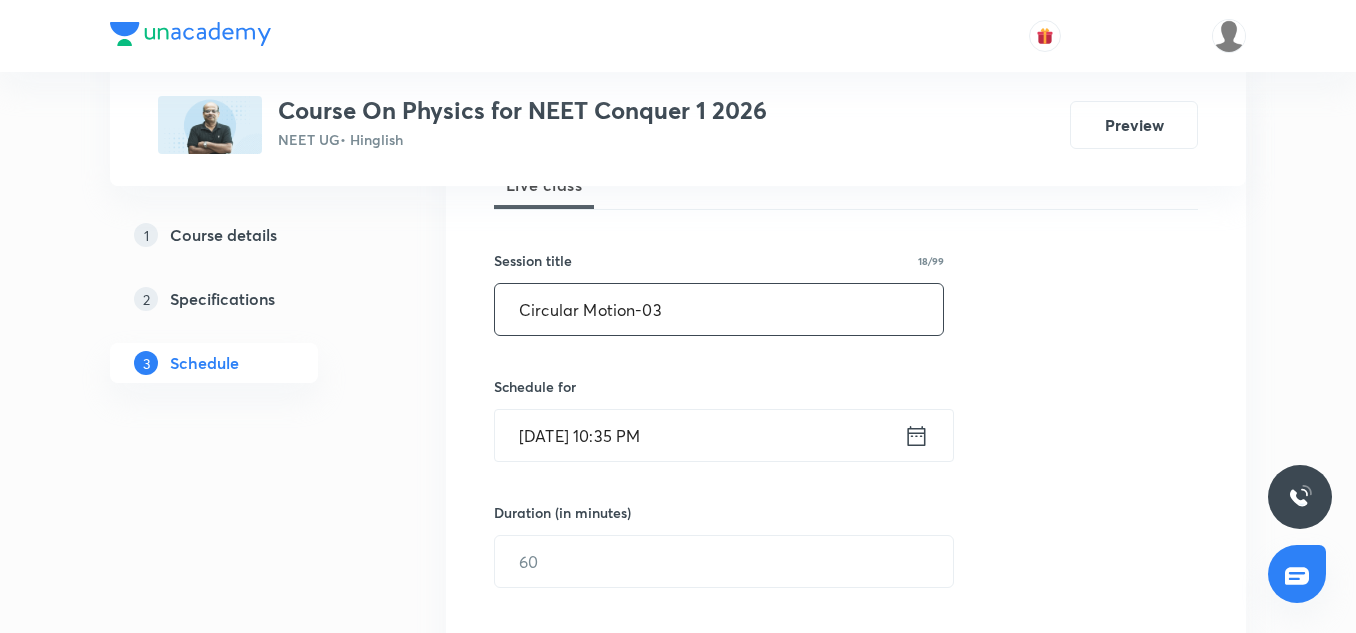 scroll, scrollTop: 318, scrollLeft: 0, axis: vertical 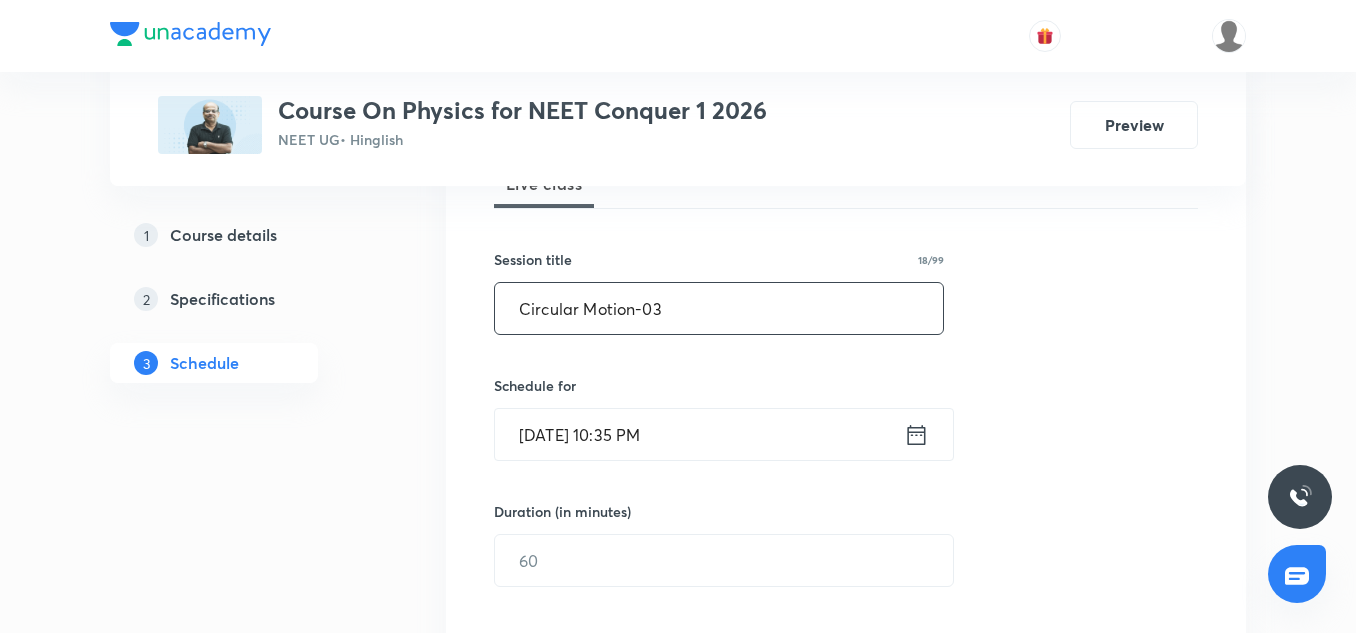 type on "Circular Motion-03" 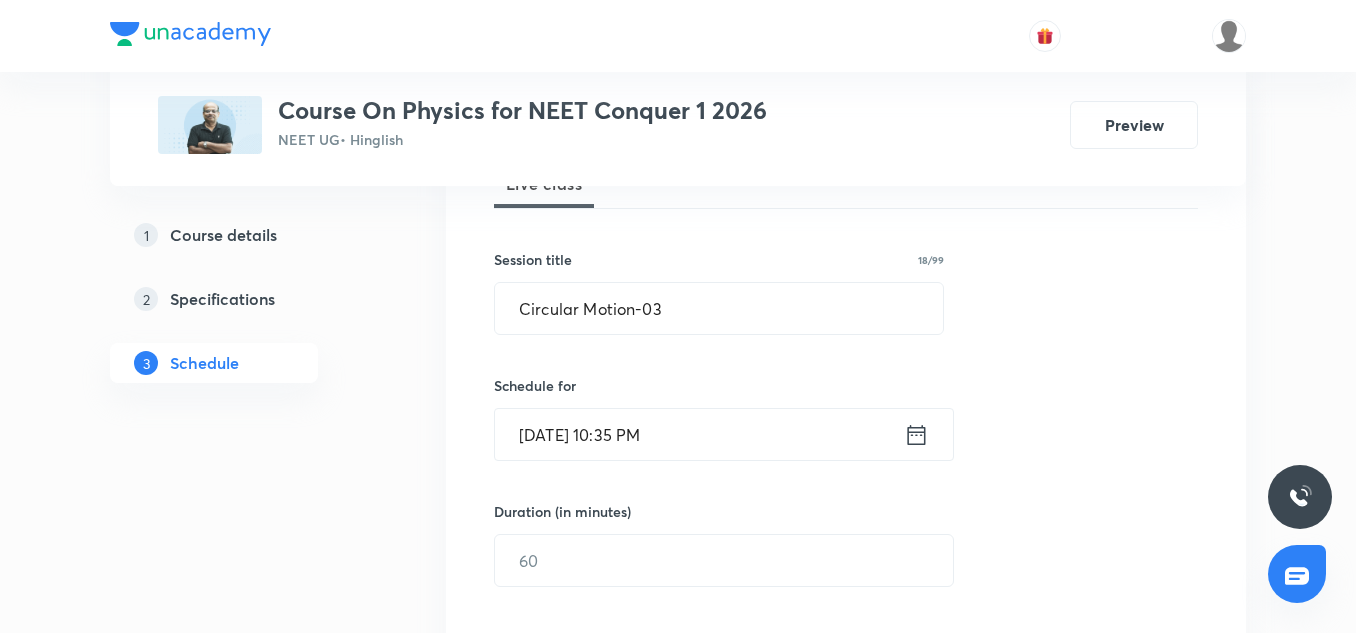 click on "Jul 10, 2025, 10:35 PM" at bounding box center [699, 434] 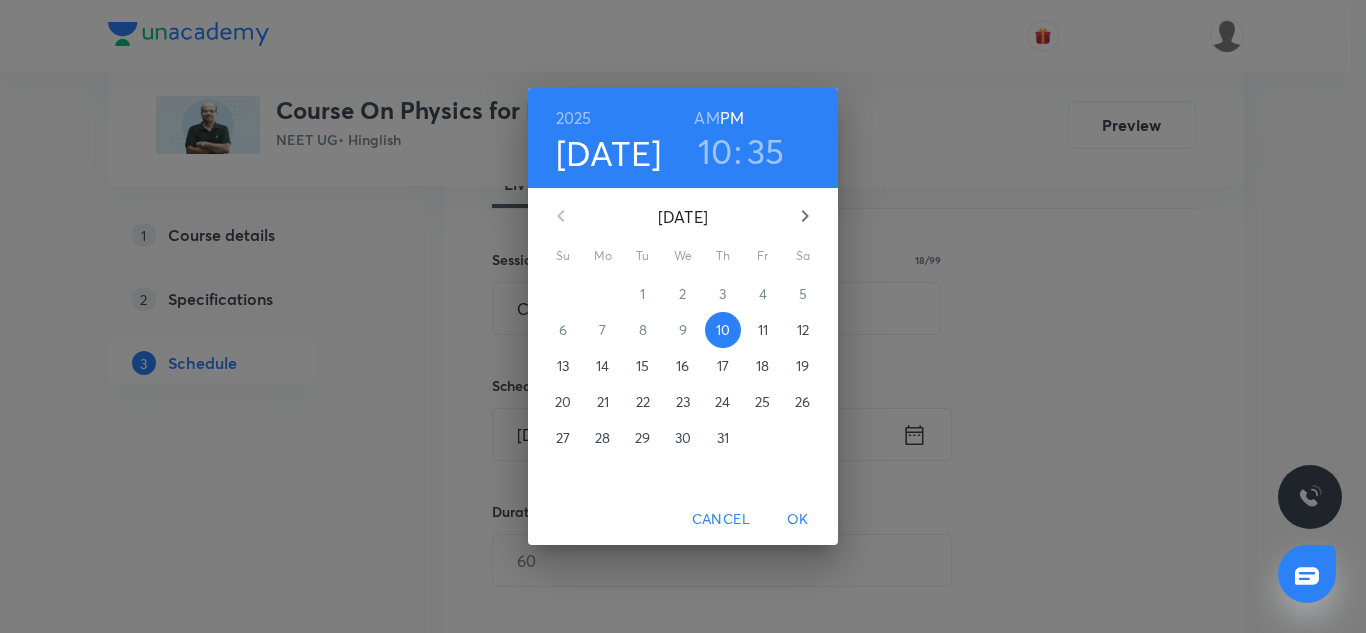 click on "11" at bounding box center [763, 330] 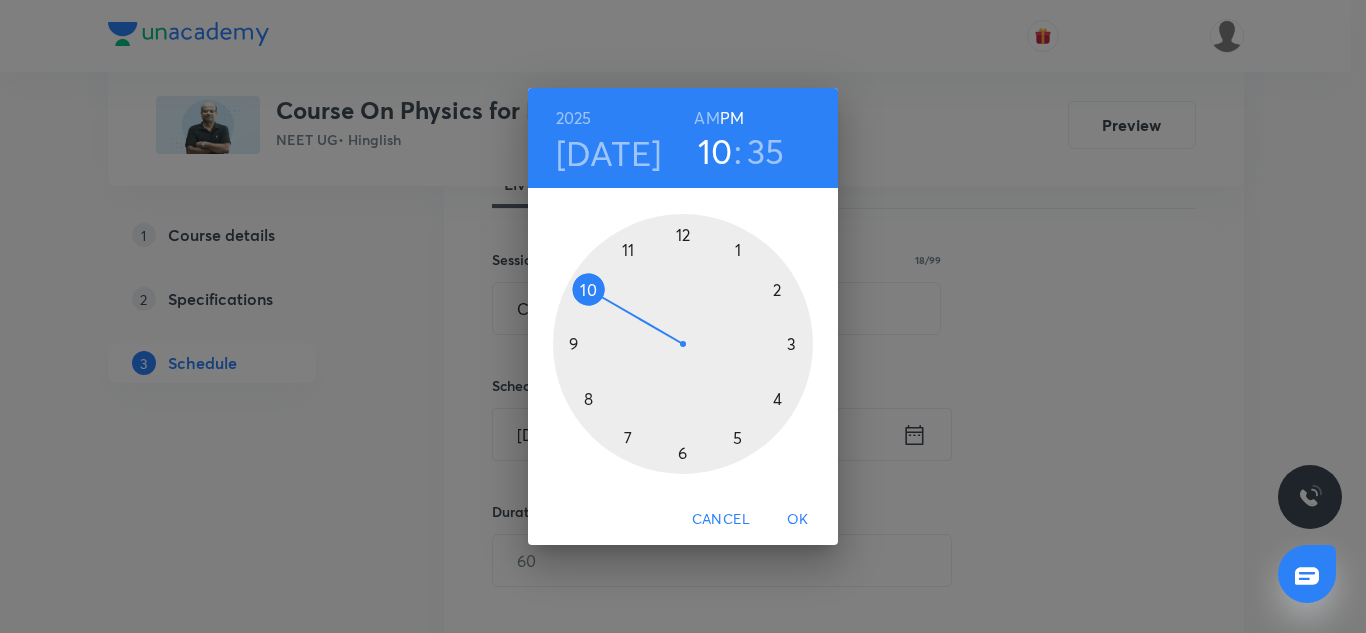 click at bounding box center [683, 344] 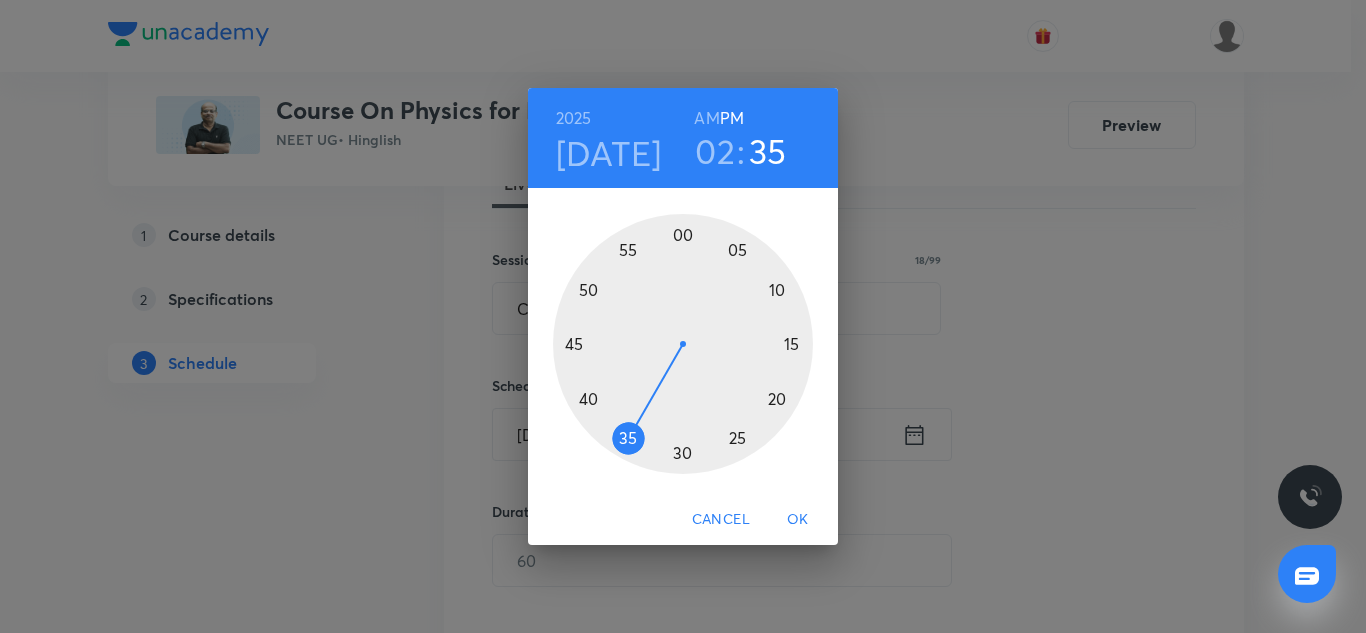 click at bounding box center (683, 344) 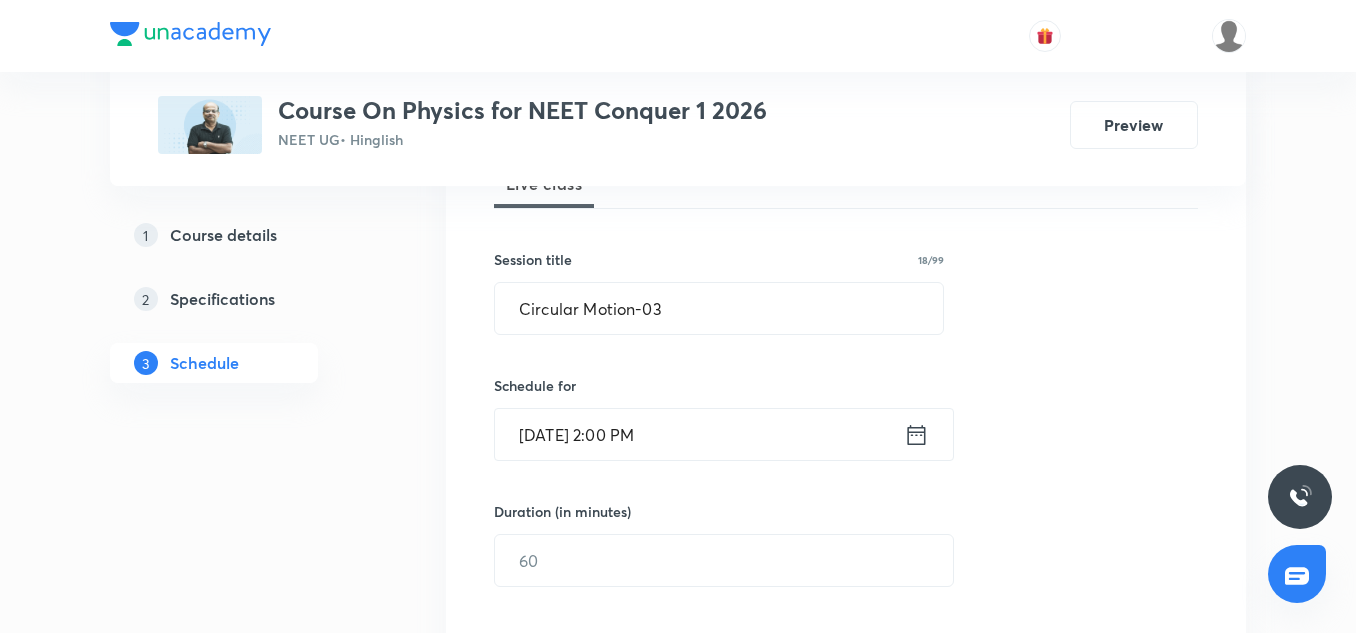scroll, scrollTop: 487, scrollLeft: 0, axis: vertical 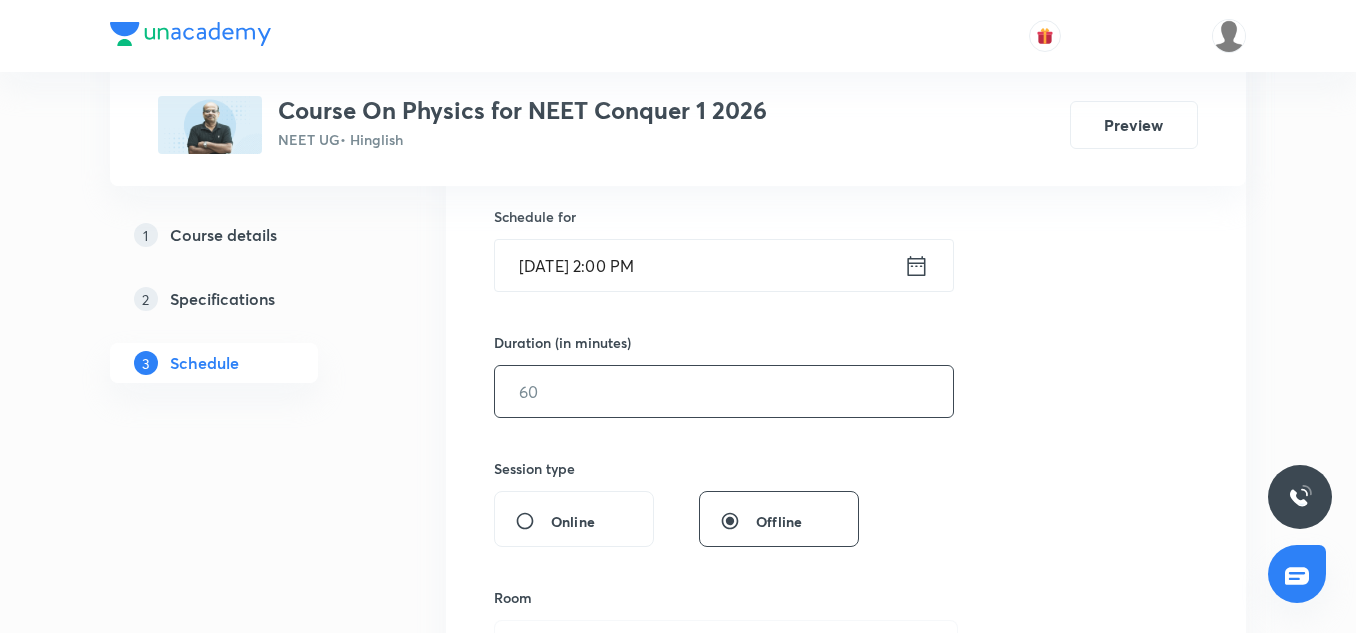 drag, startPoint x: 590, startPoint y: 421, endPoint x: 568, endPoint y: 391, distance: 37.202152 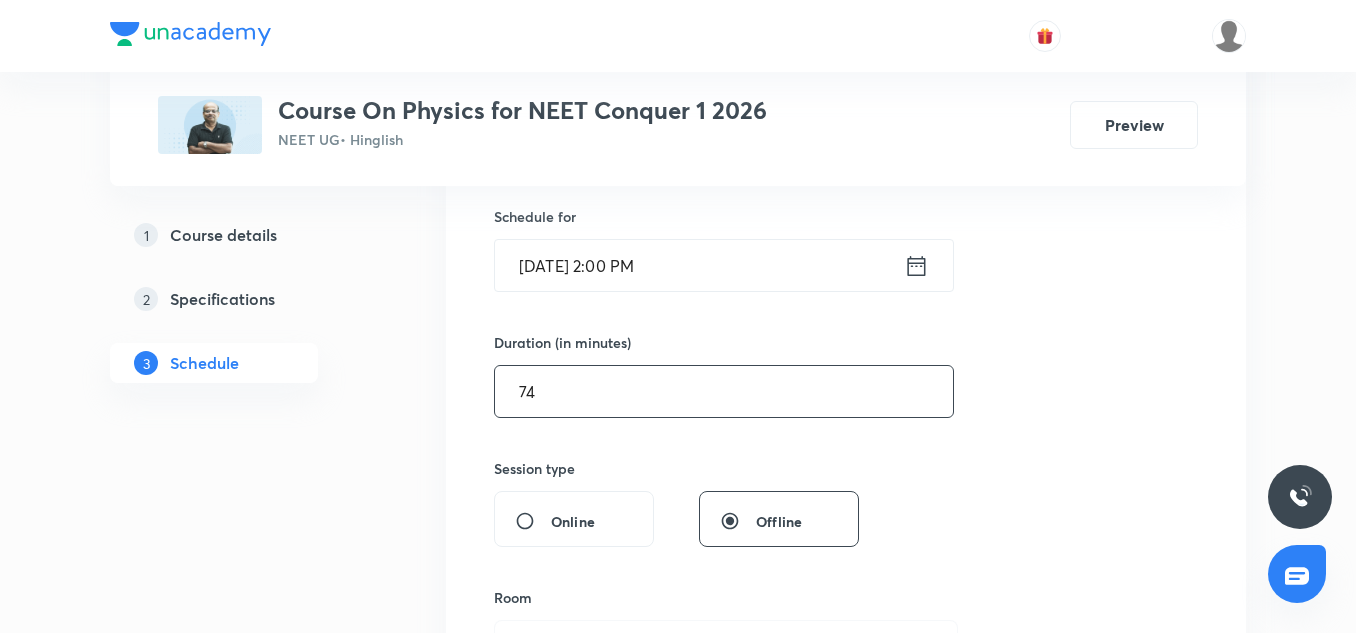 type on "7" 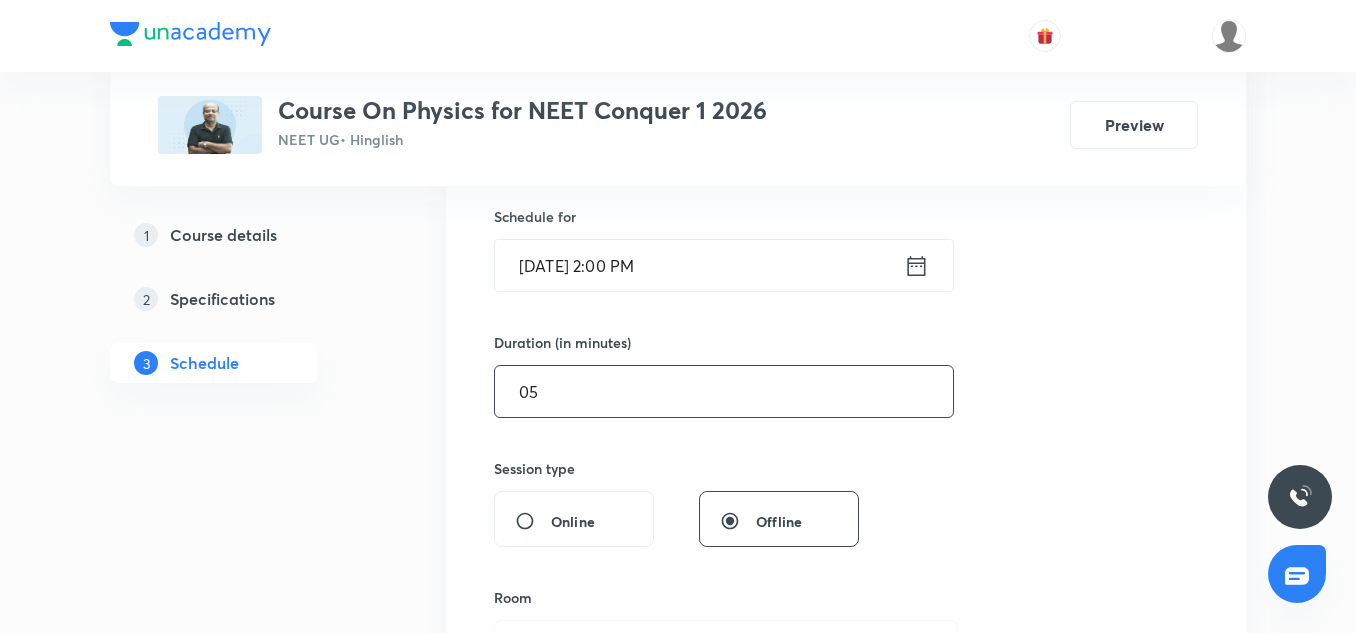 type on "5" 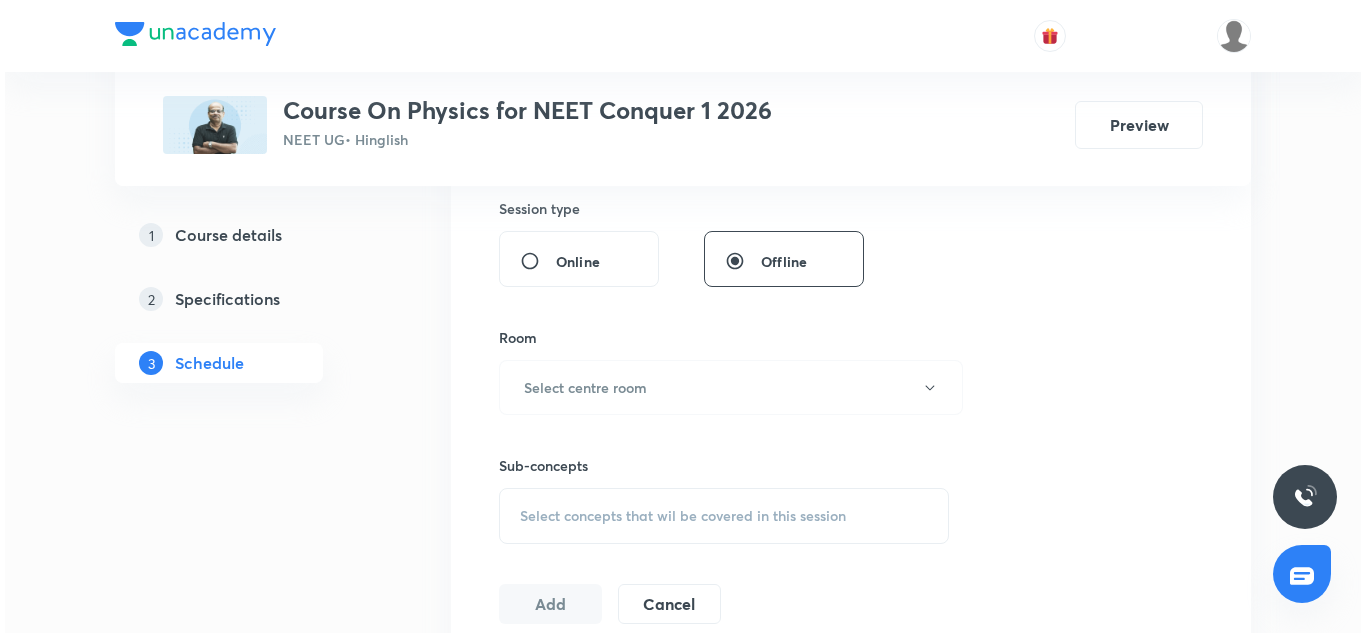 scroll, scrollTop: 750, scrollLeft: 0, axis: vertical 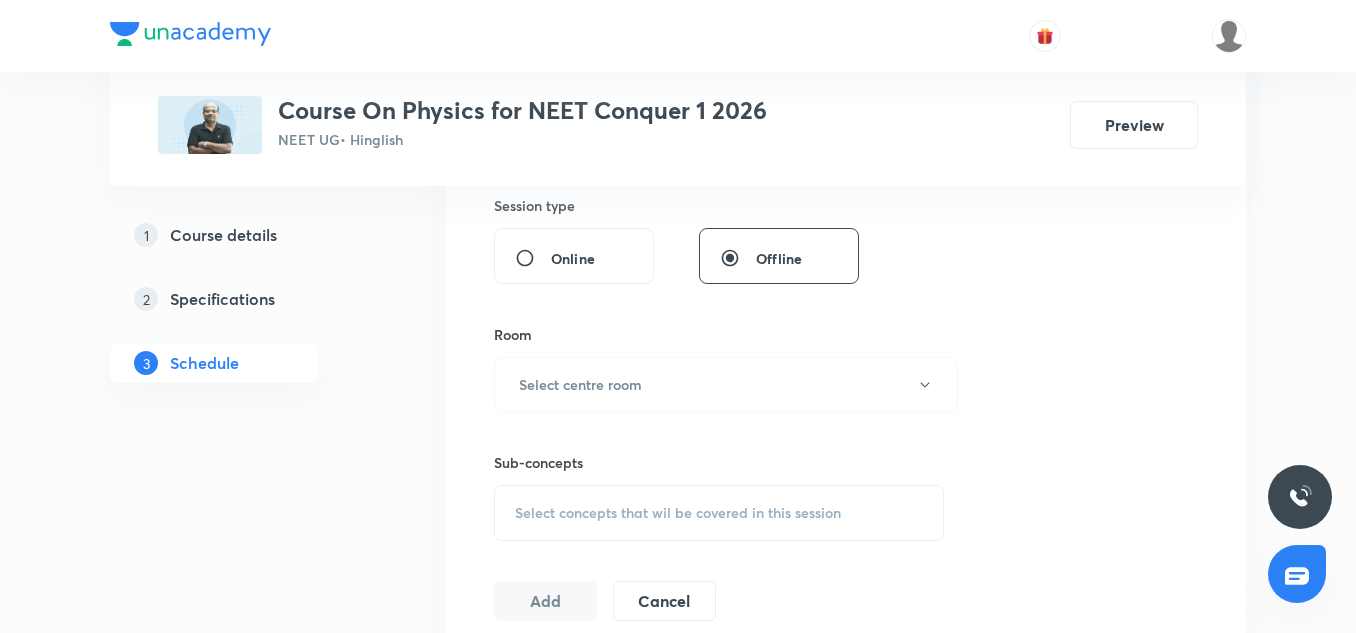 type on "75" 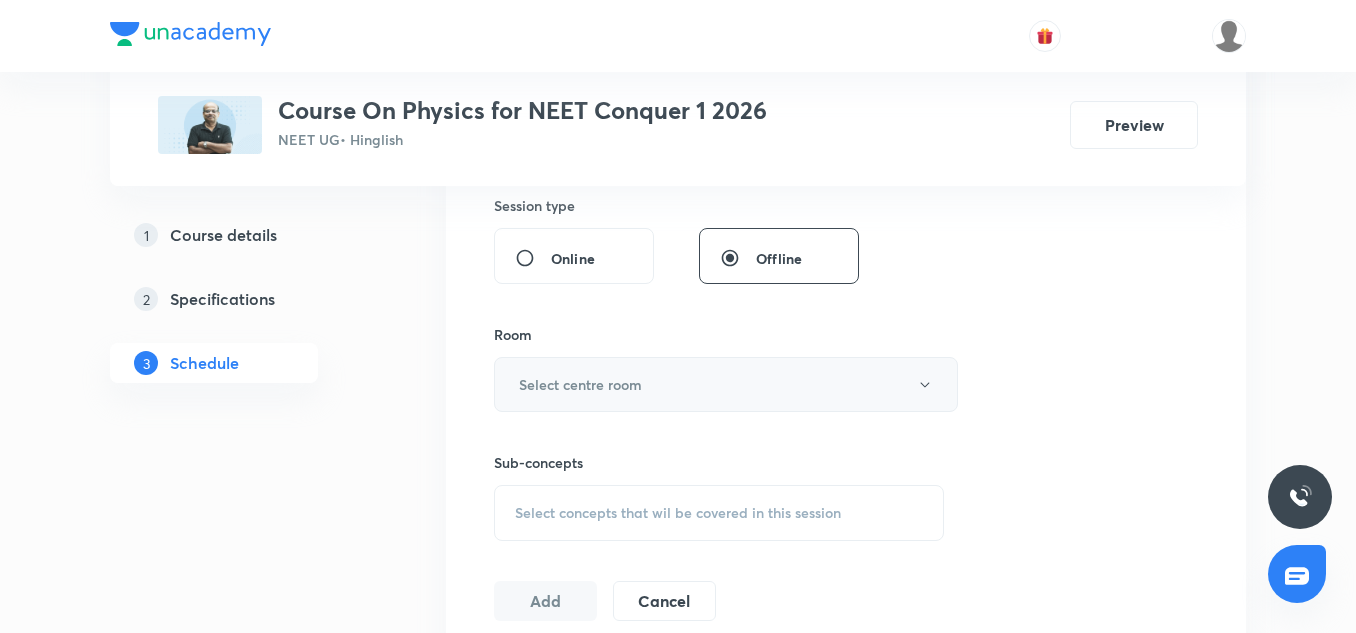 click on "Select centre room" at bounding box center (580, 384) 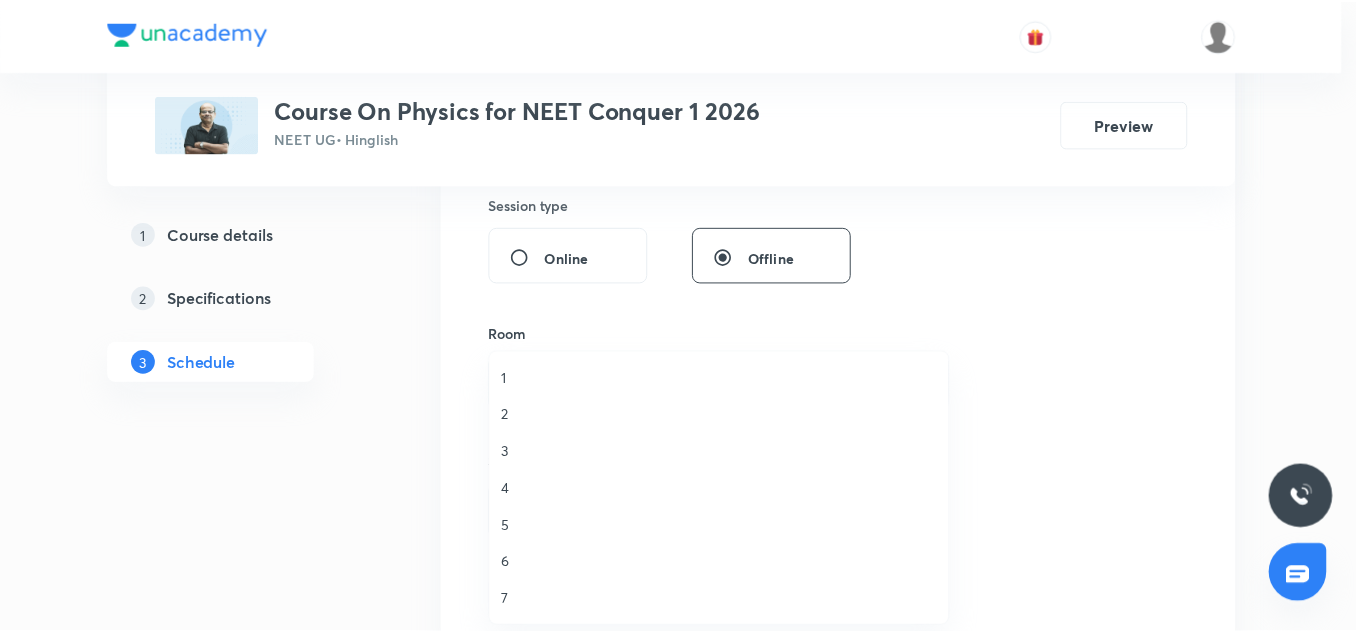 scroll, scrollTop: 1, scrollLeft: 0, axis: vertical 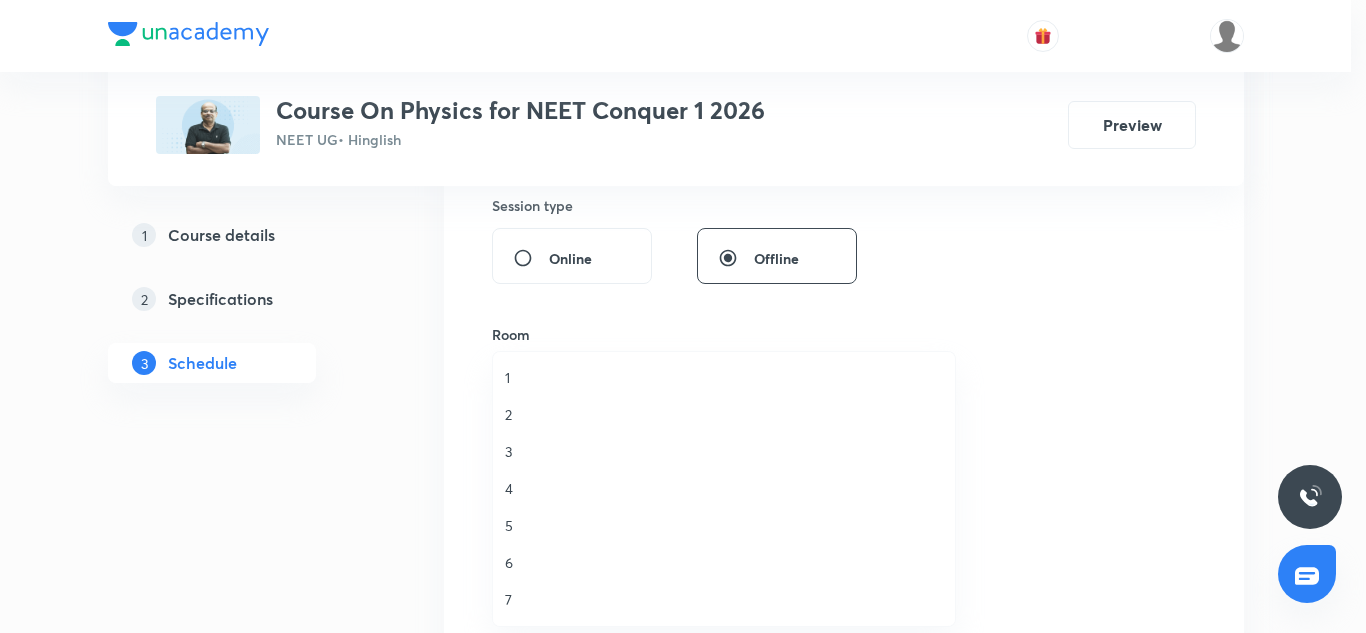 click on "7" at bounding box center (724, 599) 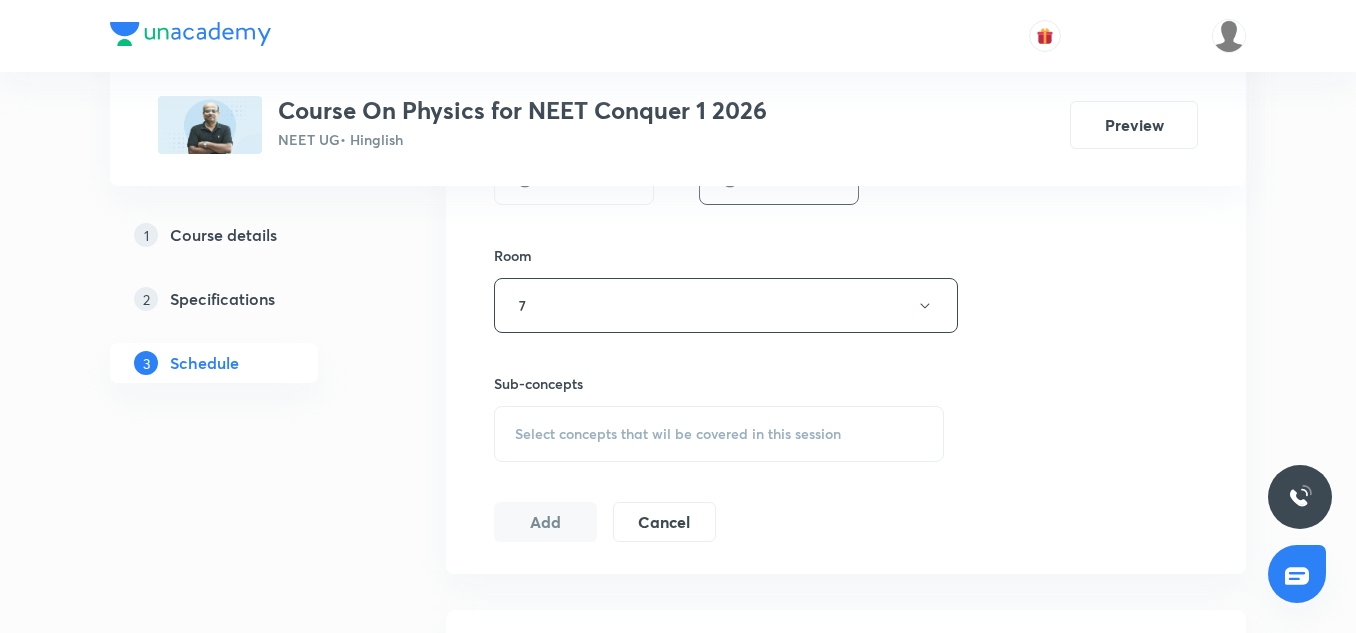 scroll, scrollTop: 830, scrollLeft: 0, axis: vertical 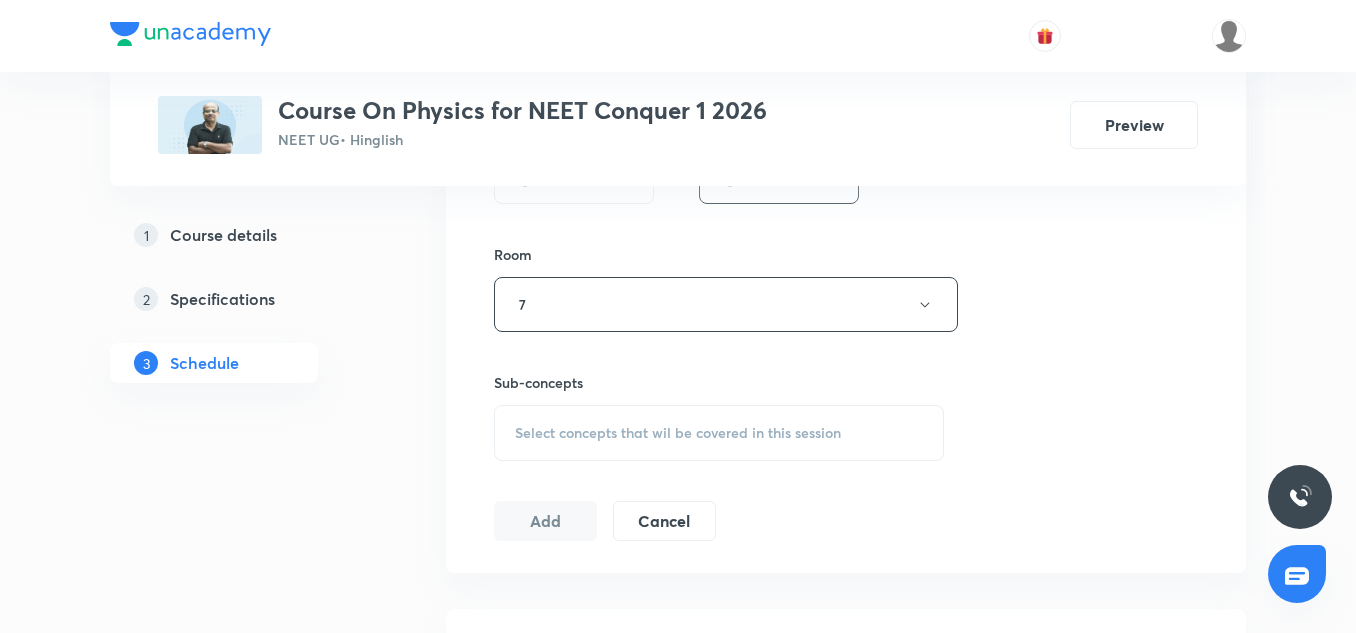 click on "Select concepts that wil be covered in this session" at bounding box center (678, 433) 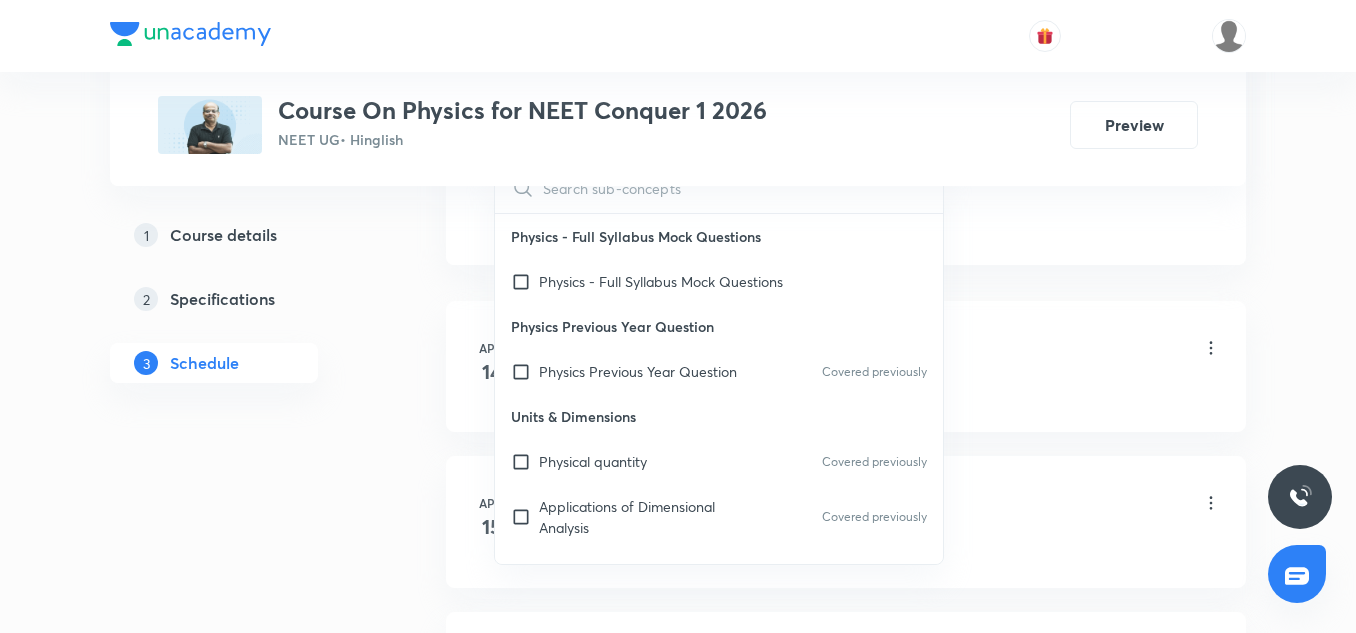 scroll, scrollTop: 1140, scrollLeft: 0, axis: vertical 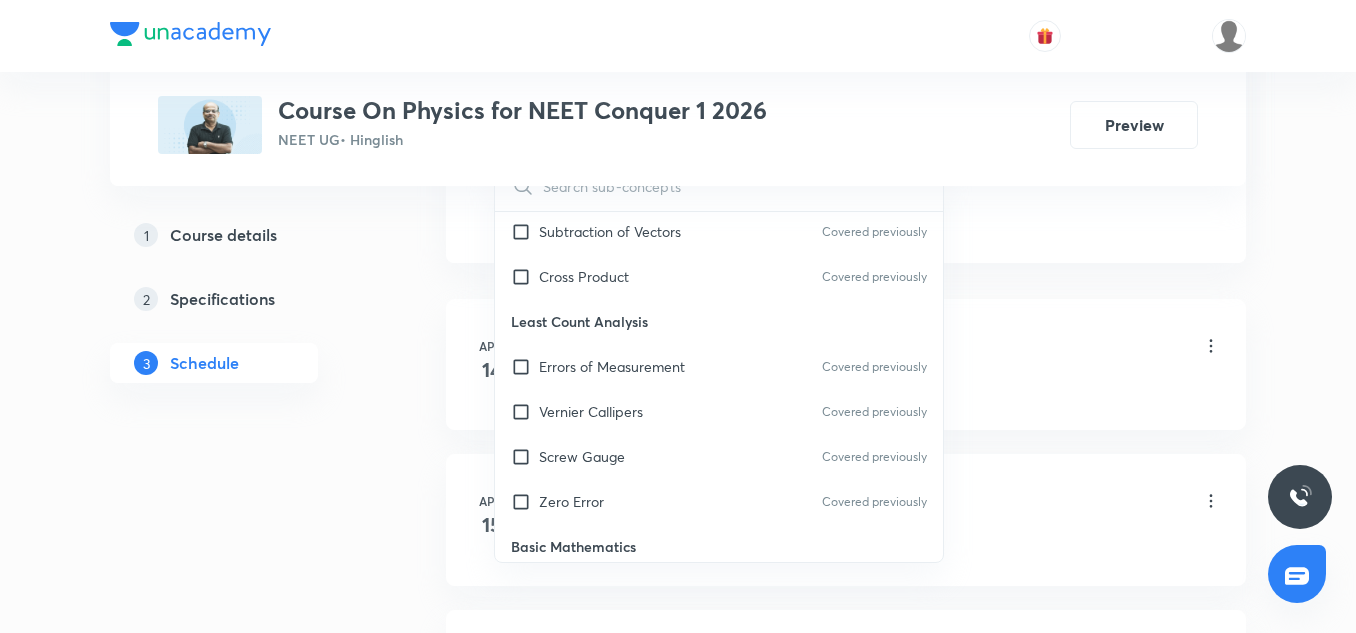 click on "Least Count Analysis" at bounding box center [719, 321] 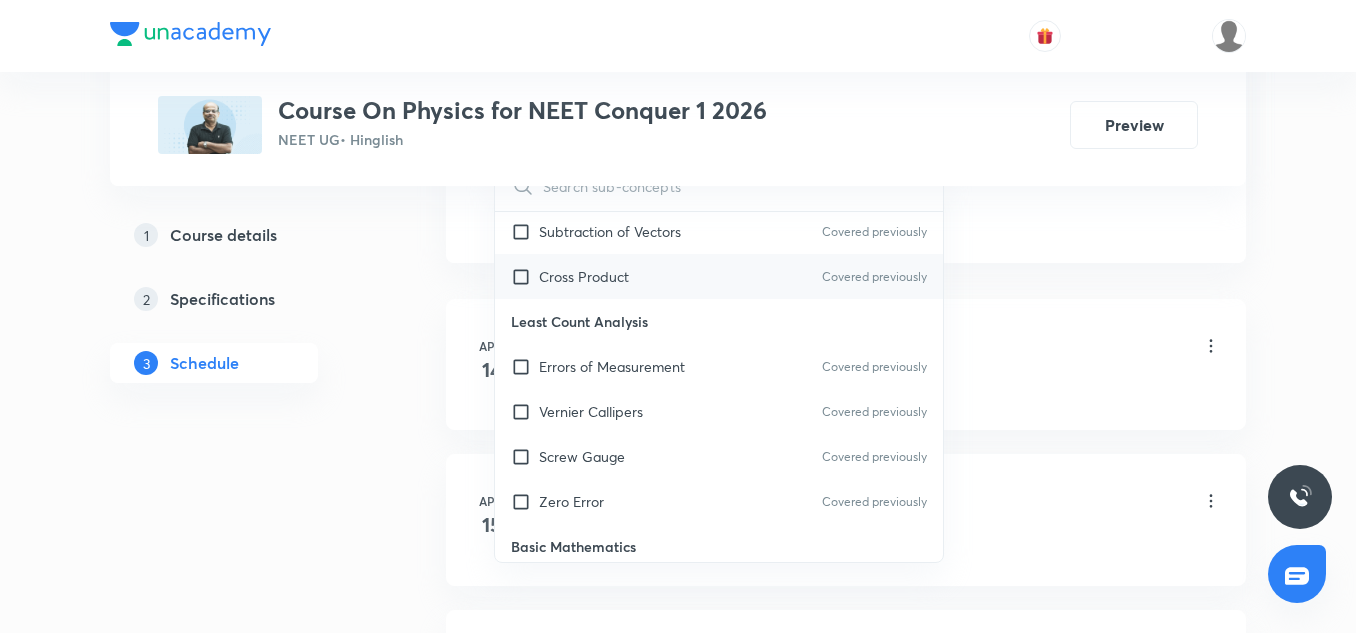 click on "Cross Product" at bounding box center [584, 276] 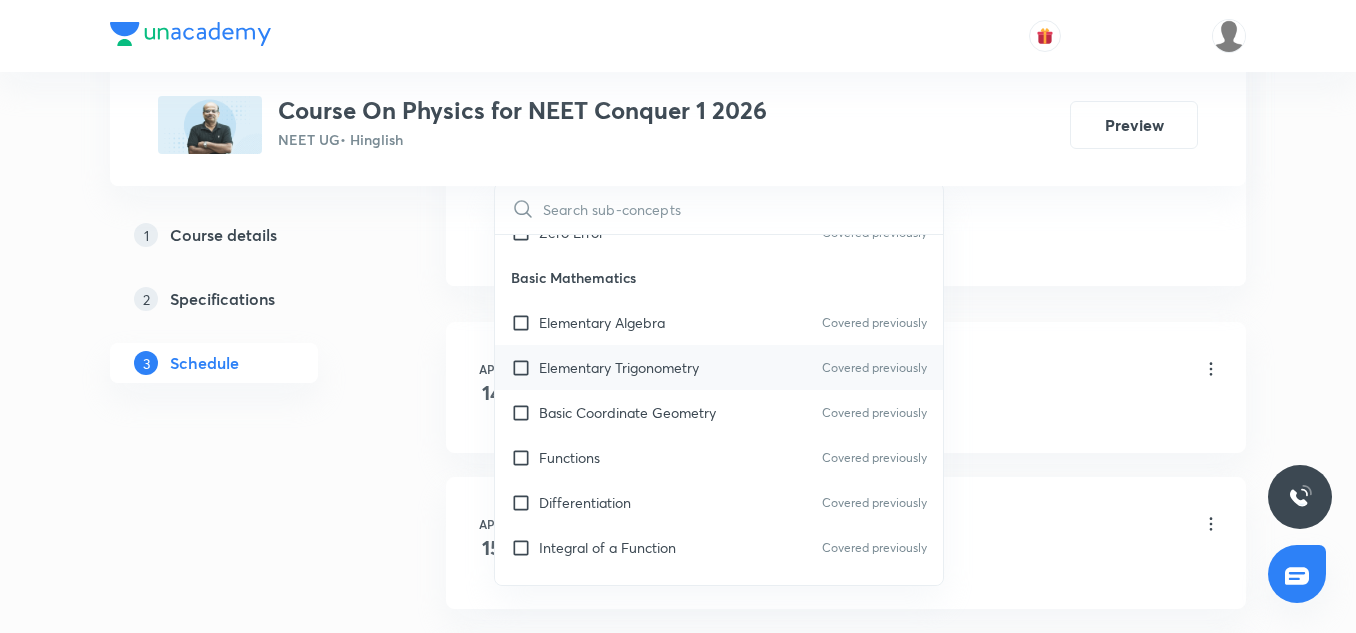 click on "Elementary Trigonometry" at bounding box center [619, 367] 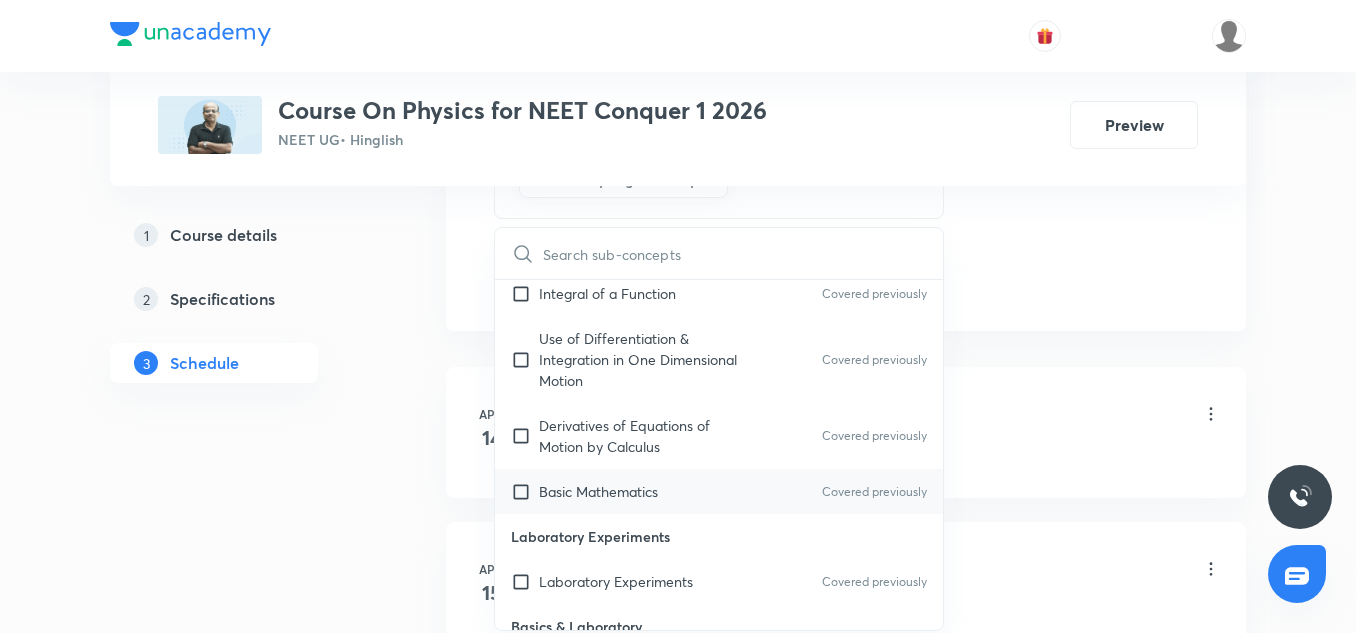 scroll, scrollTop: 1226, scrollLeft: 0, axis: vertical 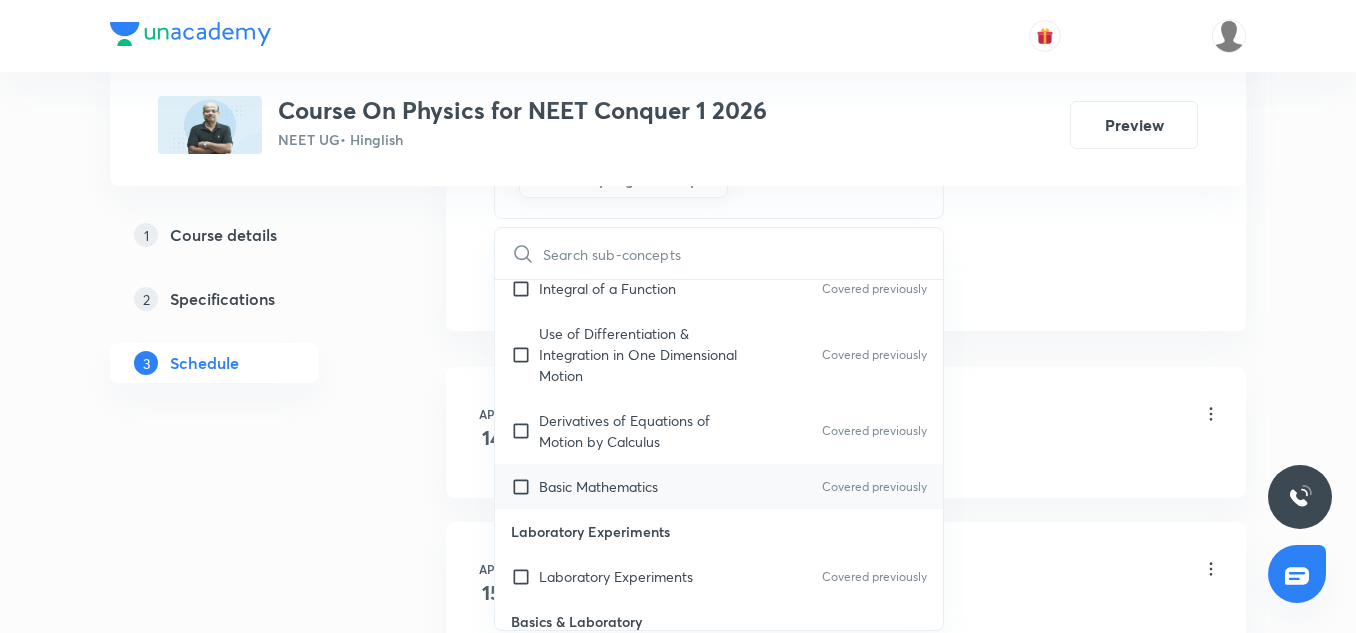 click on "Basic Mathematics Covered previously" at bounding box center (719, 486) 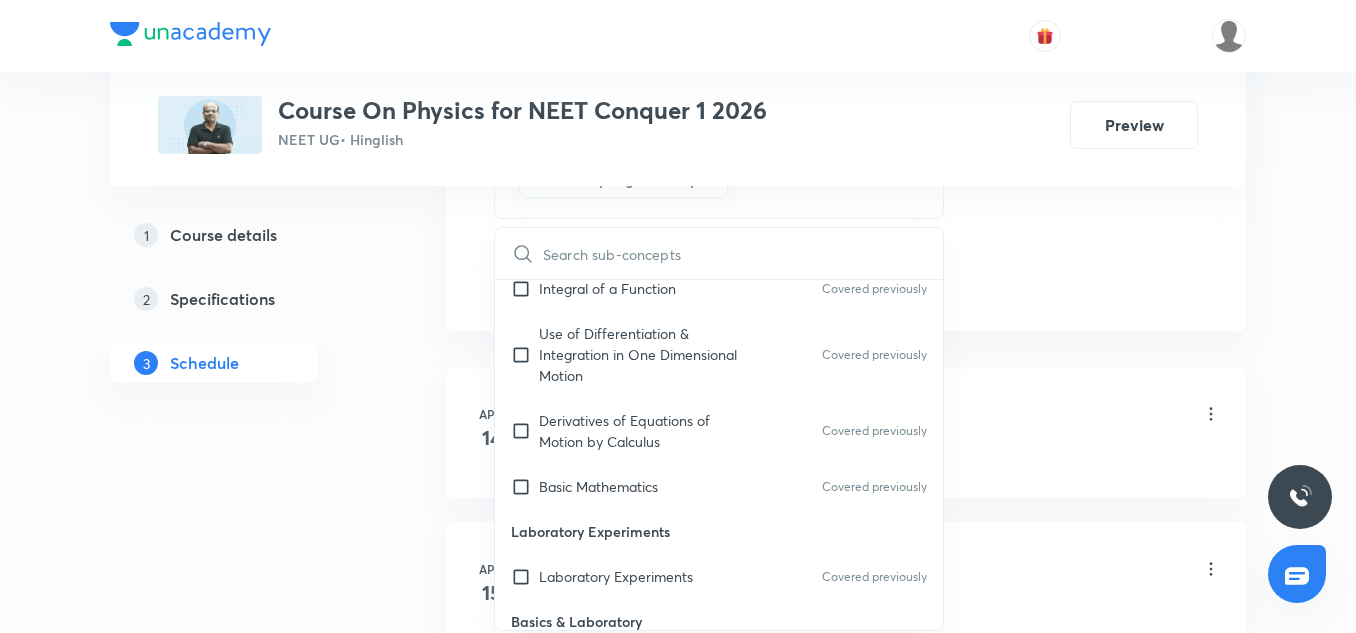 checkbox on "true" 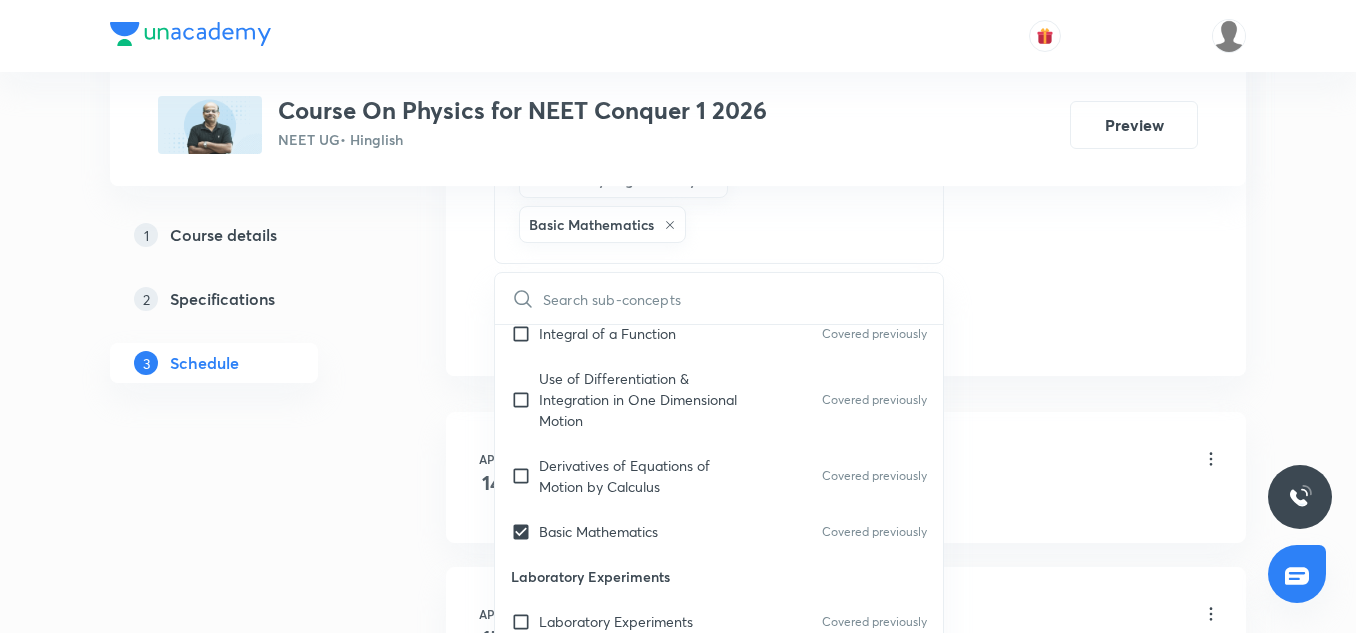 click on "Session  70 Live class Session title 18/99 Circular Motion-03 ​ Schedule for Jul 11, 2025, 2:00 PM ​ Duration (in minutes) 75 ​   Session type Online Offline Room 7 Sub-concepts Cross Product Elementary Trigonometry Basic Mathematics CLEAR ​ Physics - Full Syllabus Mock Questions Physics - Full Syllabus Mock Questions Physics Previous Year Question Physics Previous Year Question Covered previously Units & Dimensions Physical quantity Covered previously Applications of Dimensional Analysis Covered previously Significant Figures Covered previously Units of Physical Quantities Covered previously System of Units Covered previously Dimensions of Some Mathematical Functions Covered previously Unit and Dimension Covered previously Product of Two Vectors Covered previously Subtraction of Vectors Covered previously Cross Product Covered previously Least Count Analysis Errors of Measurement Covered previously Vernier Callipers Covered previously Screw Gauge Covered previously Zero Error Covered previously Error" at bounding box center [846, -182] 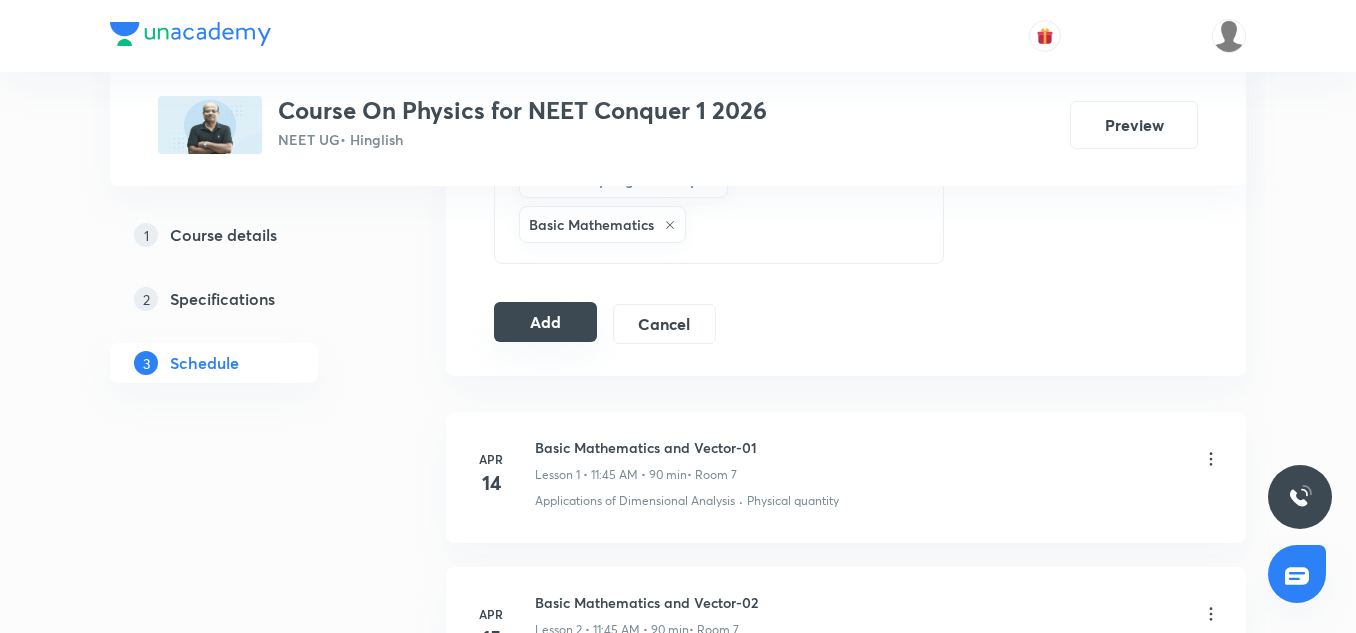 drag, startPoint x: 546, startPoint y: 301, endPoint x: 549, endPoint y: 330, distance: 29.15476 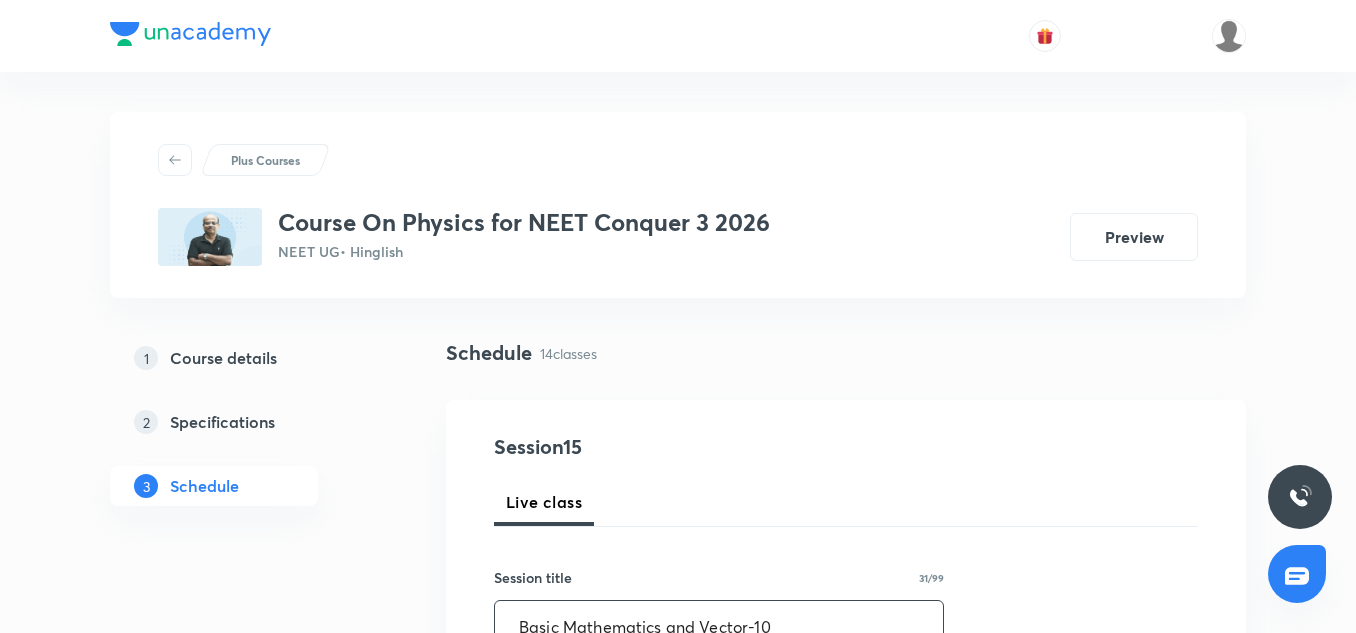 scroll, scrollTop: 234, scrollLeft: 0, axis: vertical 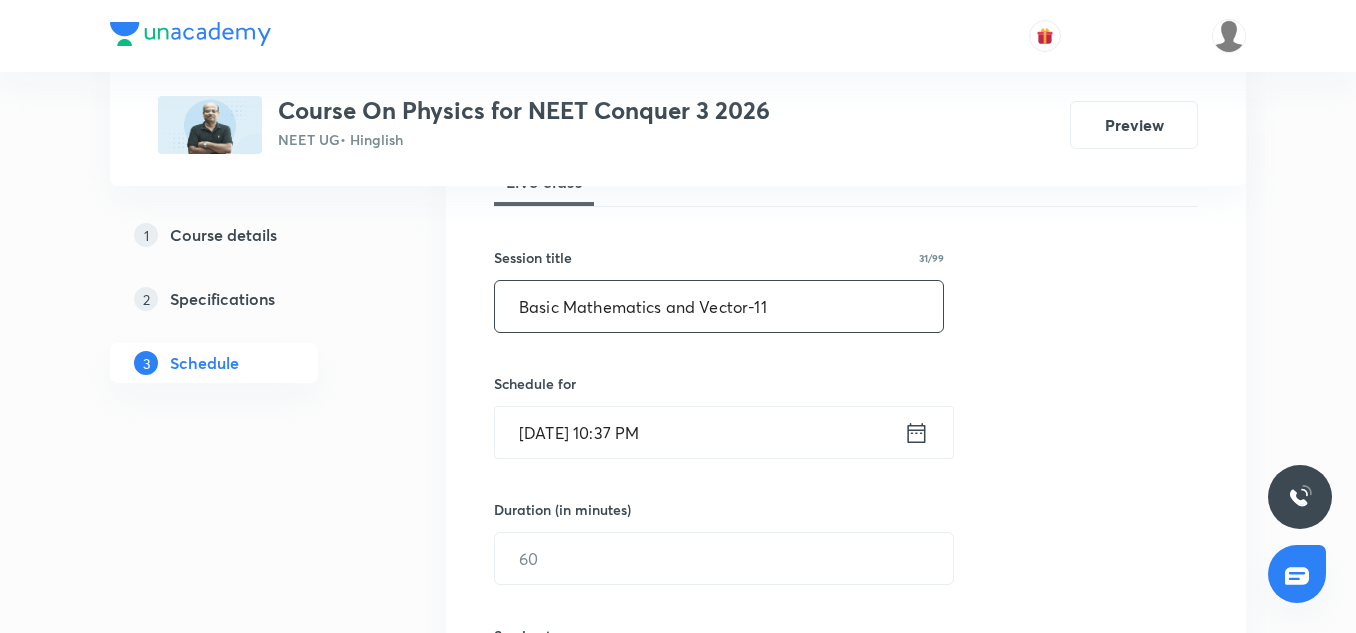 type on "Basic Mathematics and Vector-11" 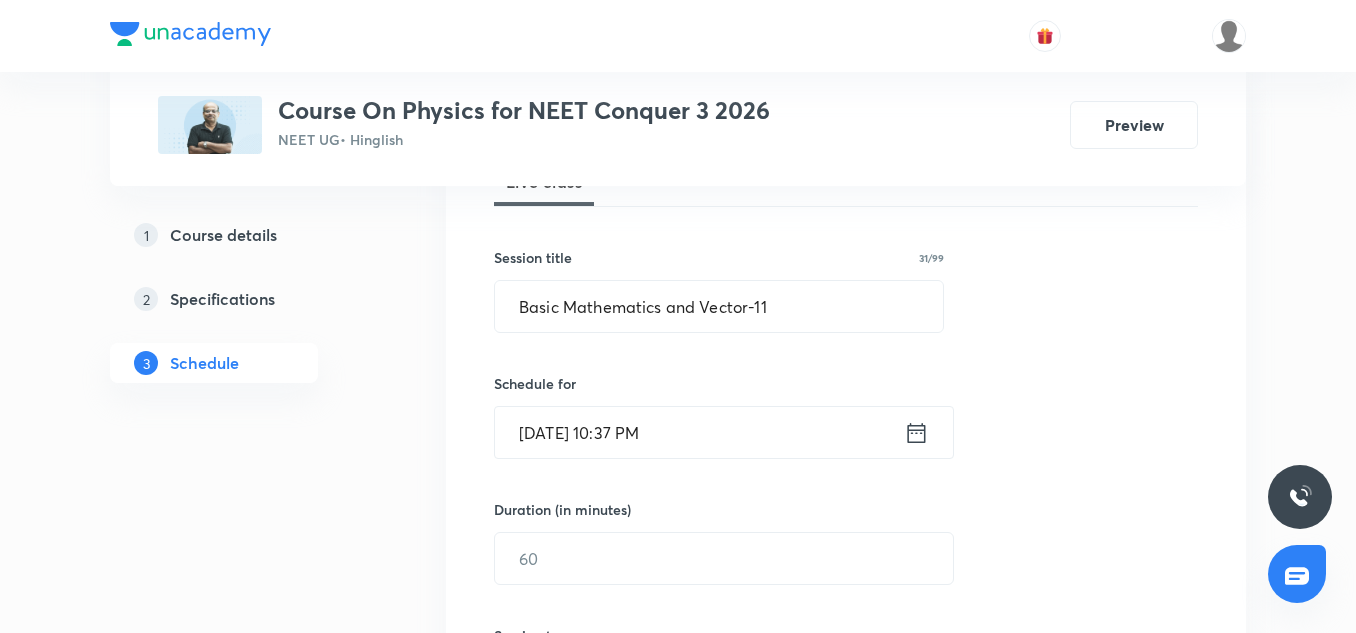click on "[DATE] 10:37 PM" at bounding box center (699, 432) 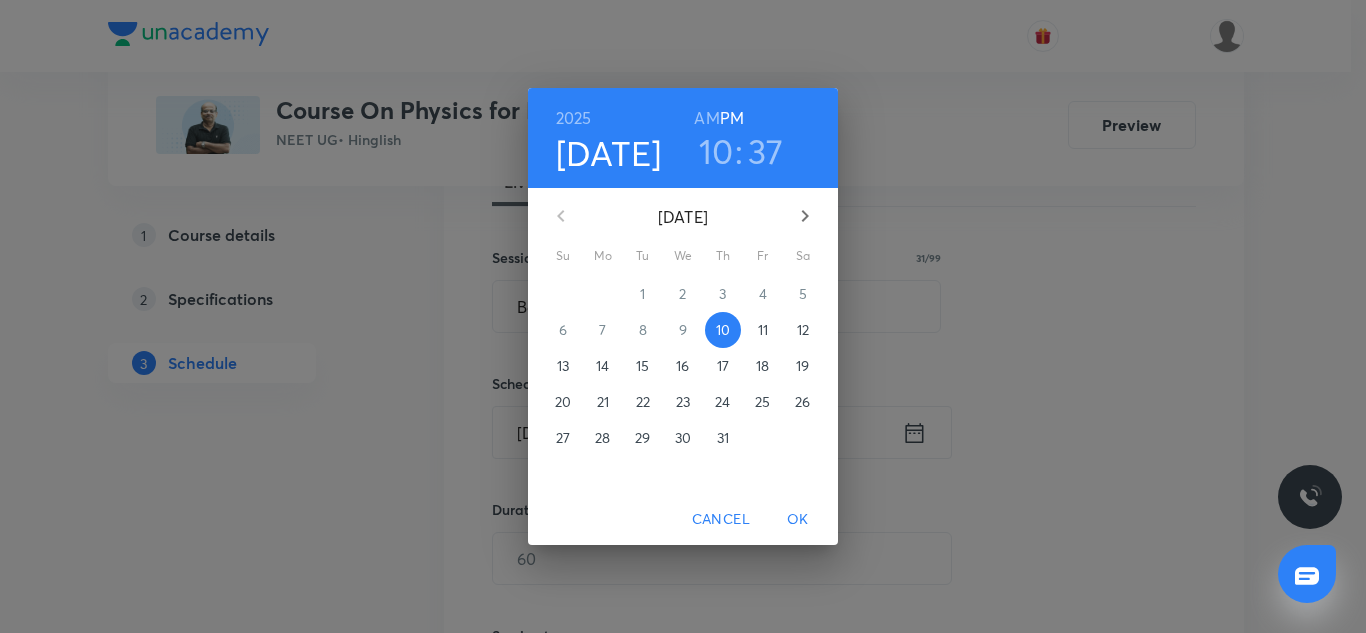 click on "11" at bounding box center [763, 330] 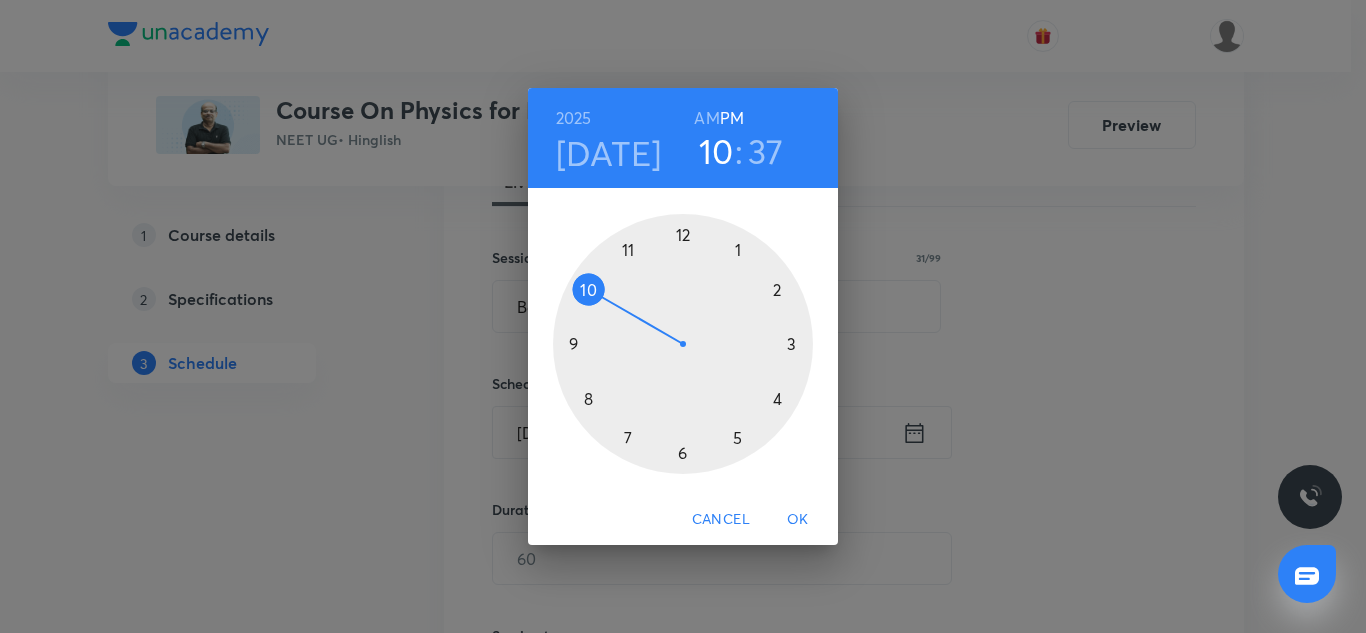 click at bounding box center (683, 344) 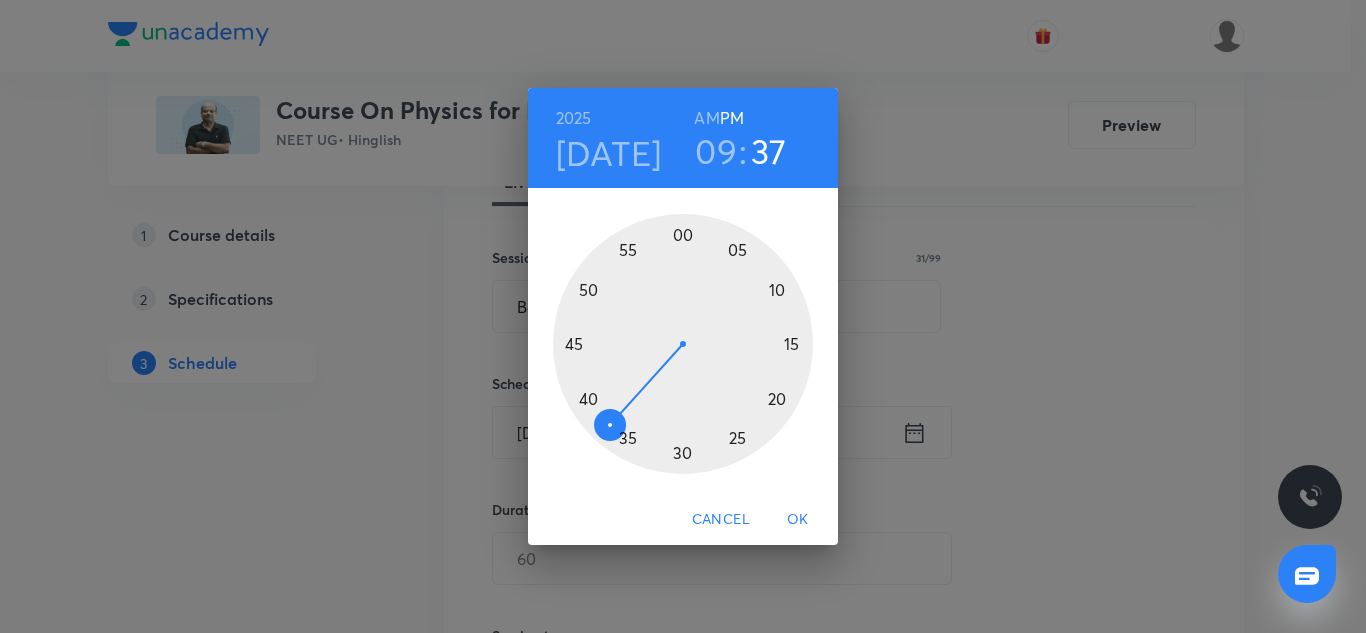 click at bounding box center (683, 344) 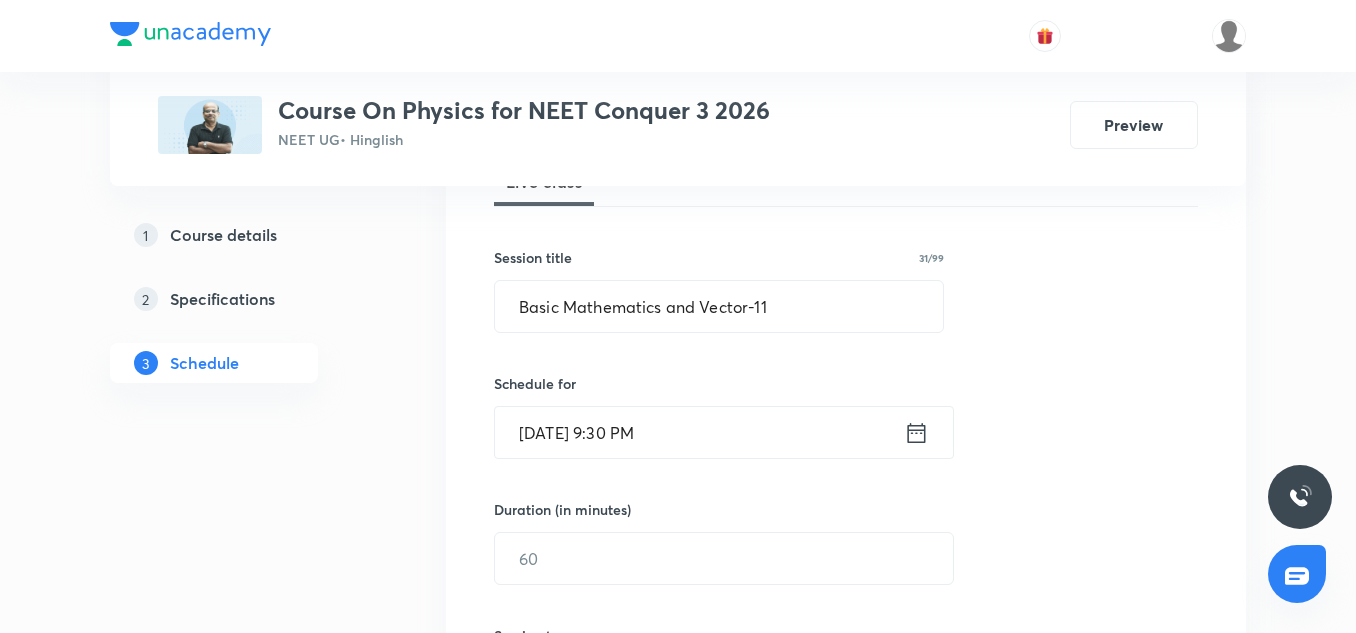click on "[DATE] 9:30 PM" at bounding box center [699, 432] 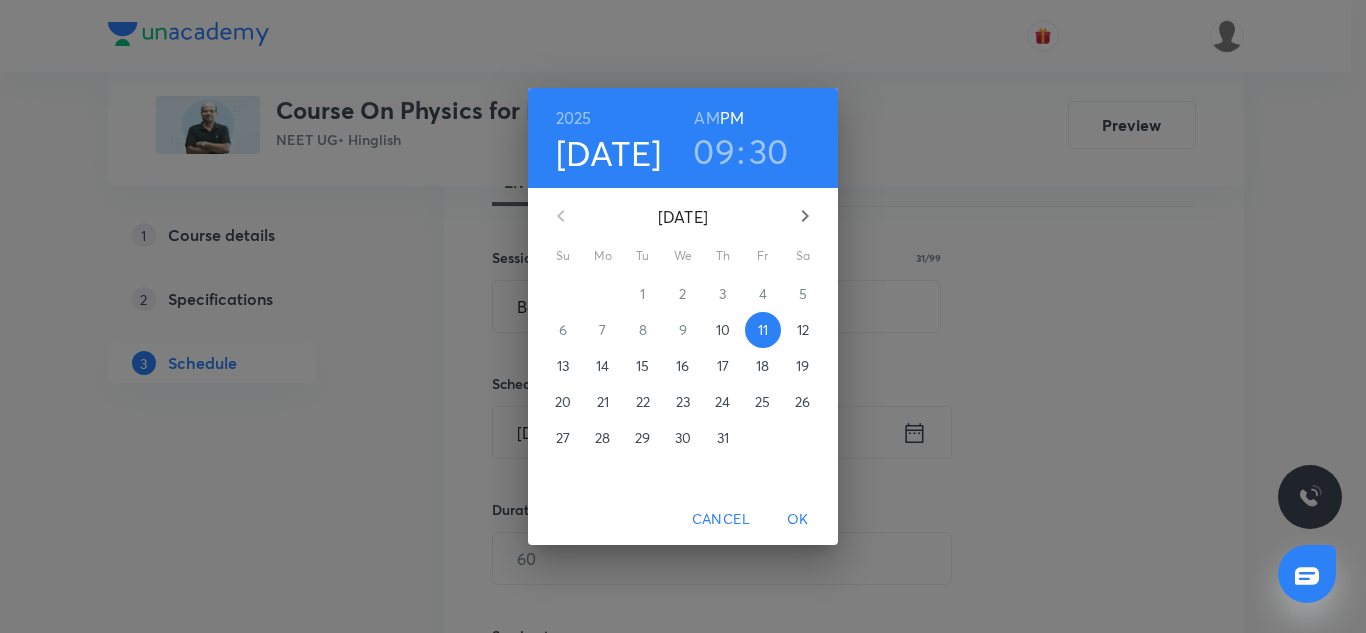 click on "AM" at bounding box center (706, 118) 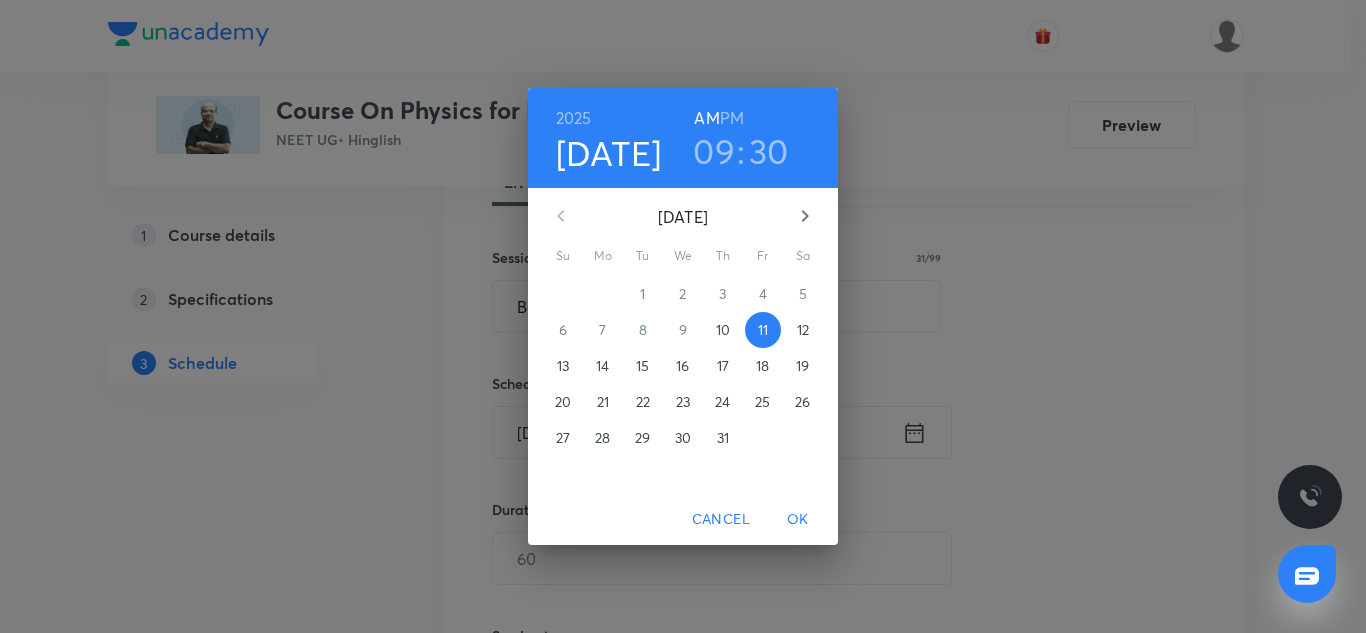 click on "OK" at bounding box center (798, 519) 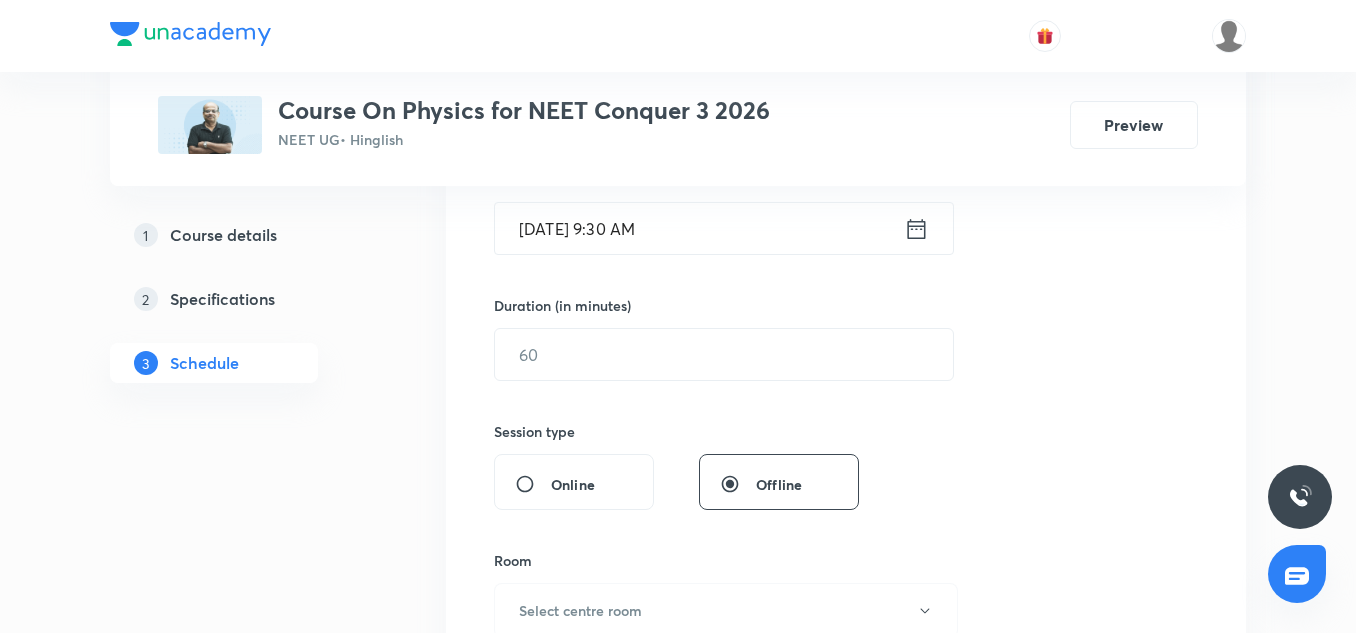 scroll, scrollTop: 526, scrollLeft: 0, axis: vertical 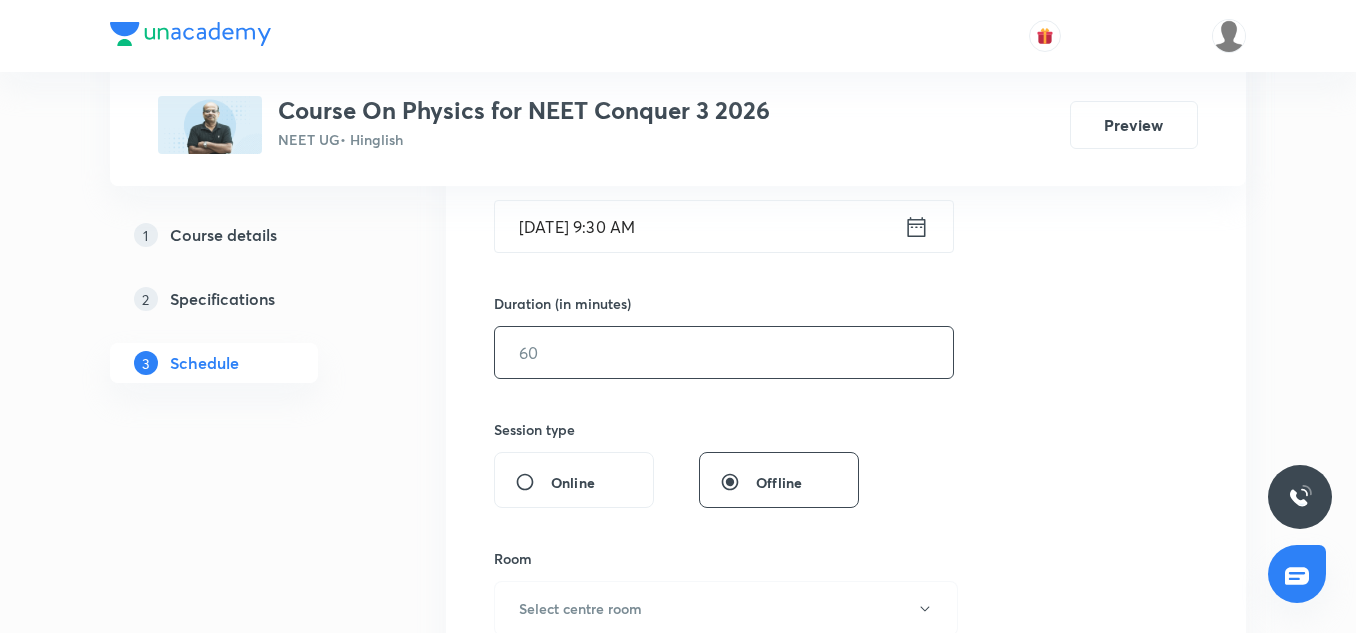 click at bounding box center [724, 352] 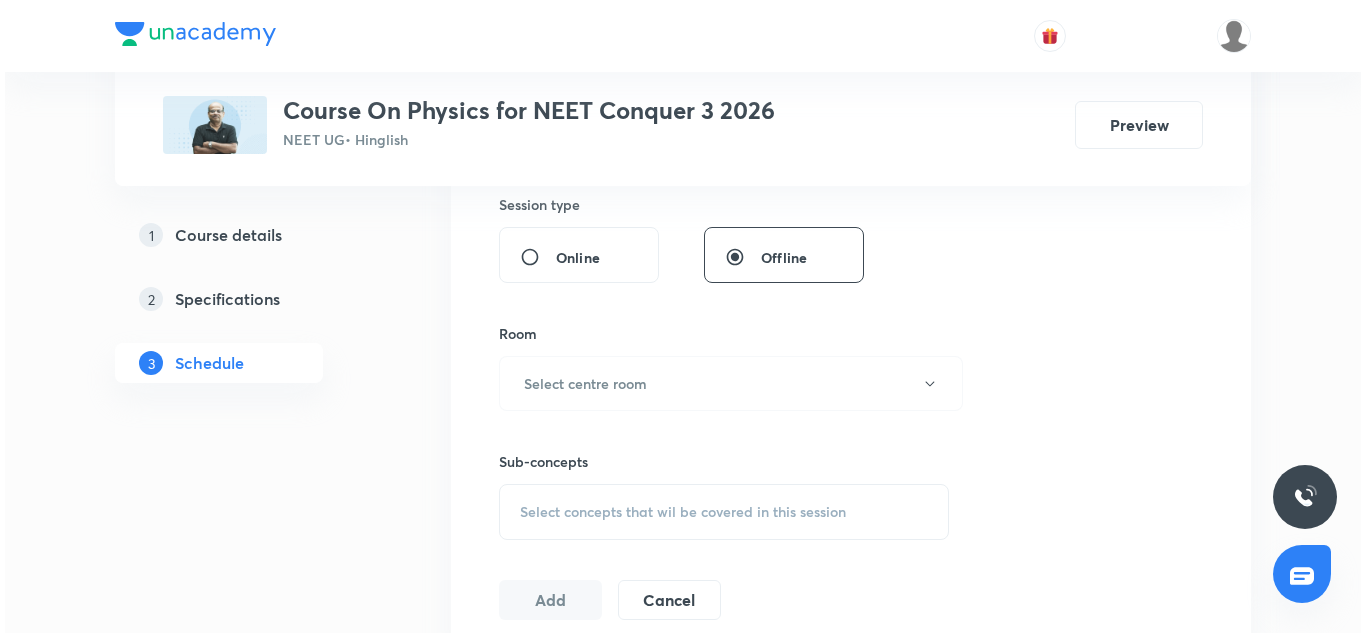 scroll, scrollTop: 753, scrollLeft: 0, axis: vertical 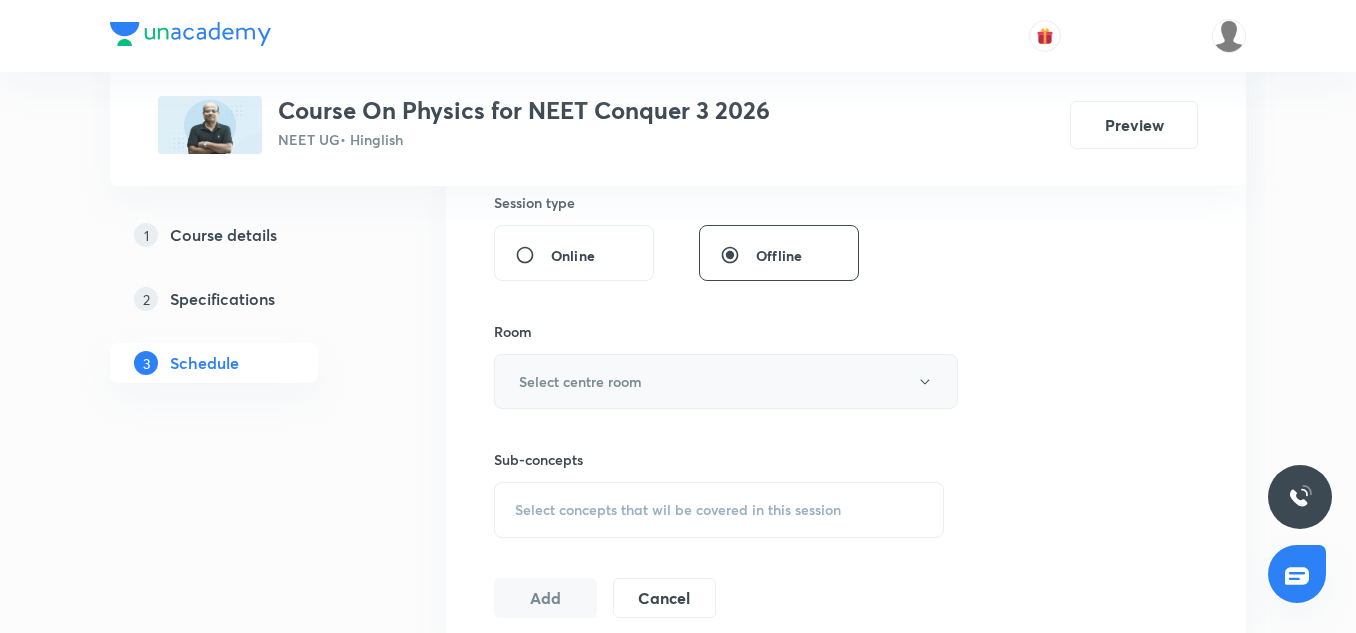 type on "75" 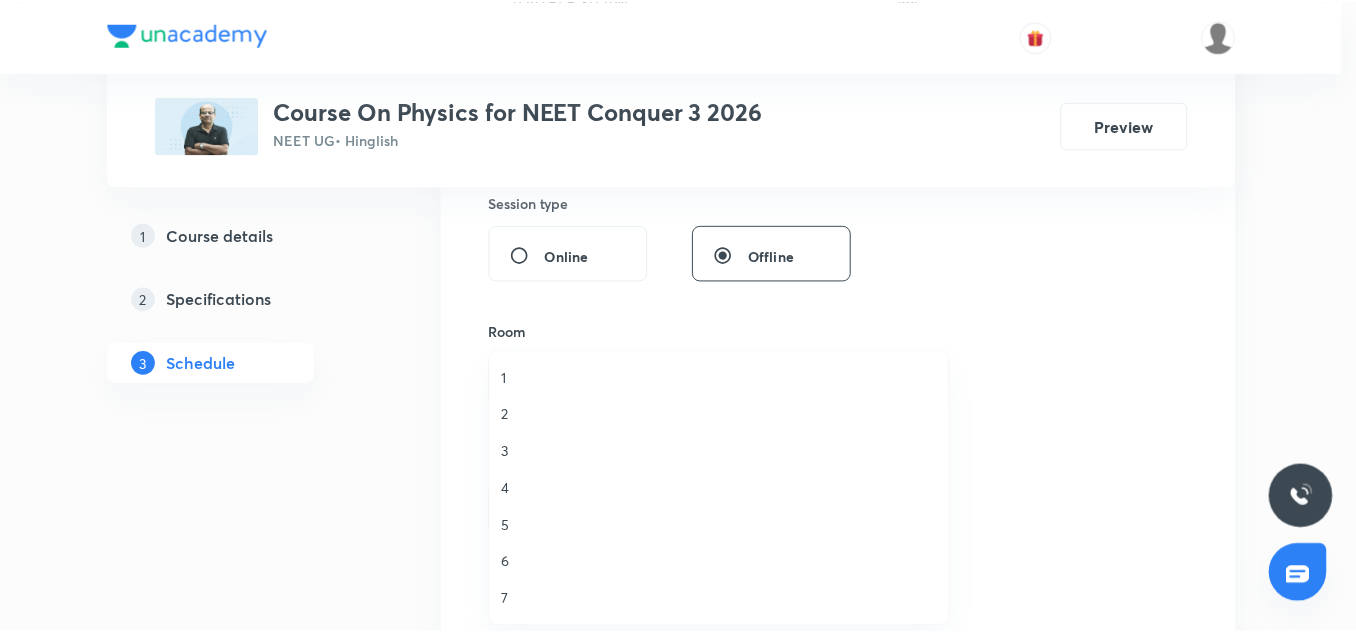 scroll, scrollTop: 1, scrollLeft: 0, axis: vertical 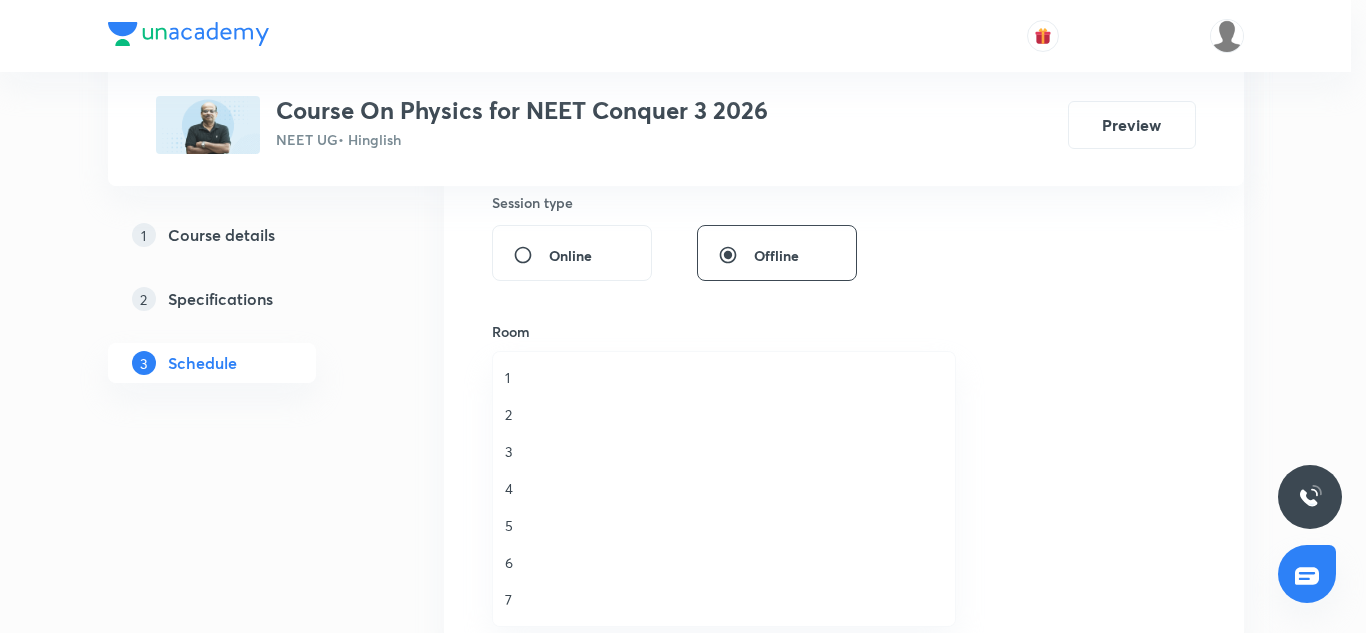 click on "5" at bounding box center (724, 525) 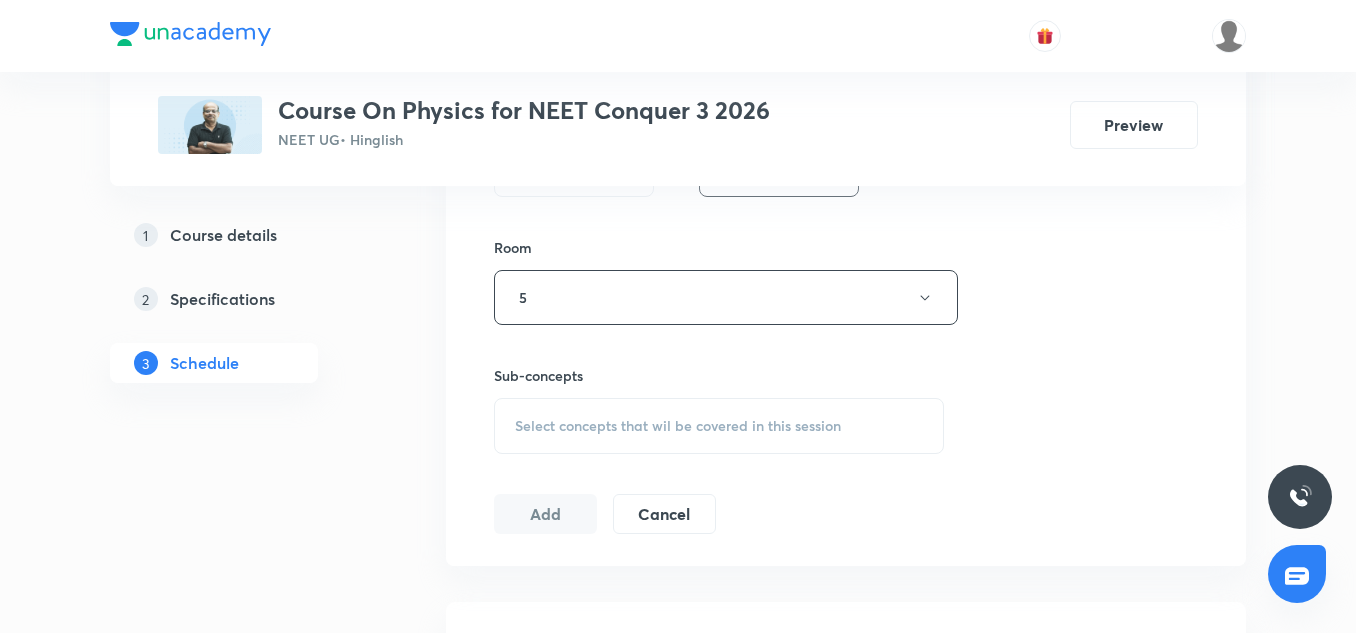 scroll, scrollTop: 844, scrollLeft: 0, axis: vertical 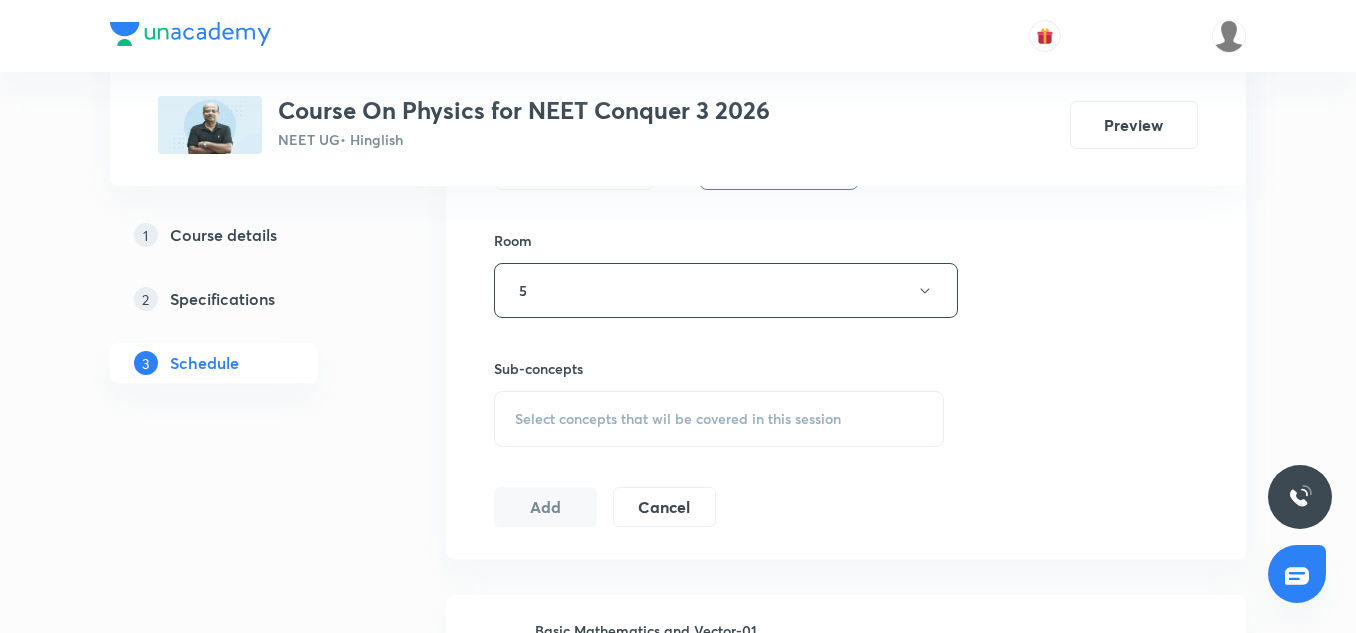 click on "Select concepts that wil be covered in this session" at bounding box center (719, 419) 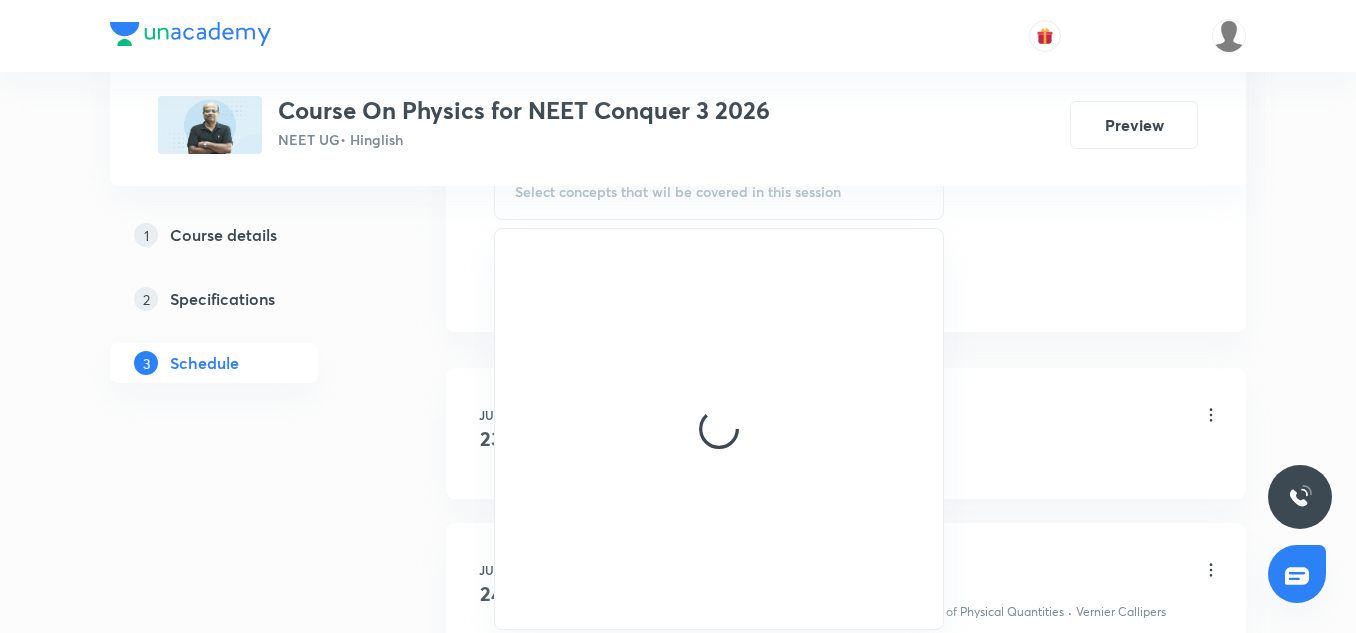 scroll, scrollTop: 1077, scrollLeft: 0, axis: vertical 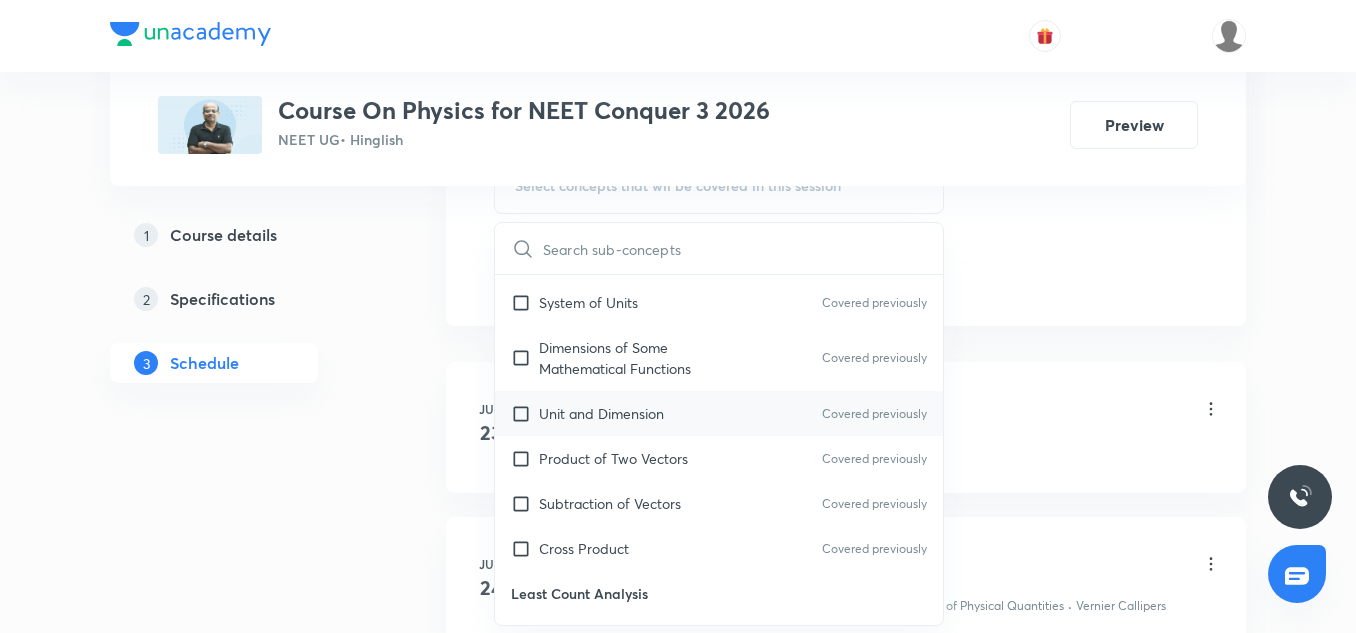 click on "Unit and Dimension Covered previously" at bounding box center (719, 413) 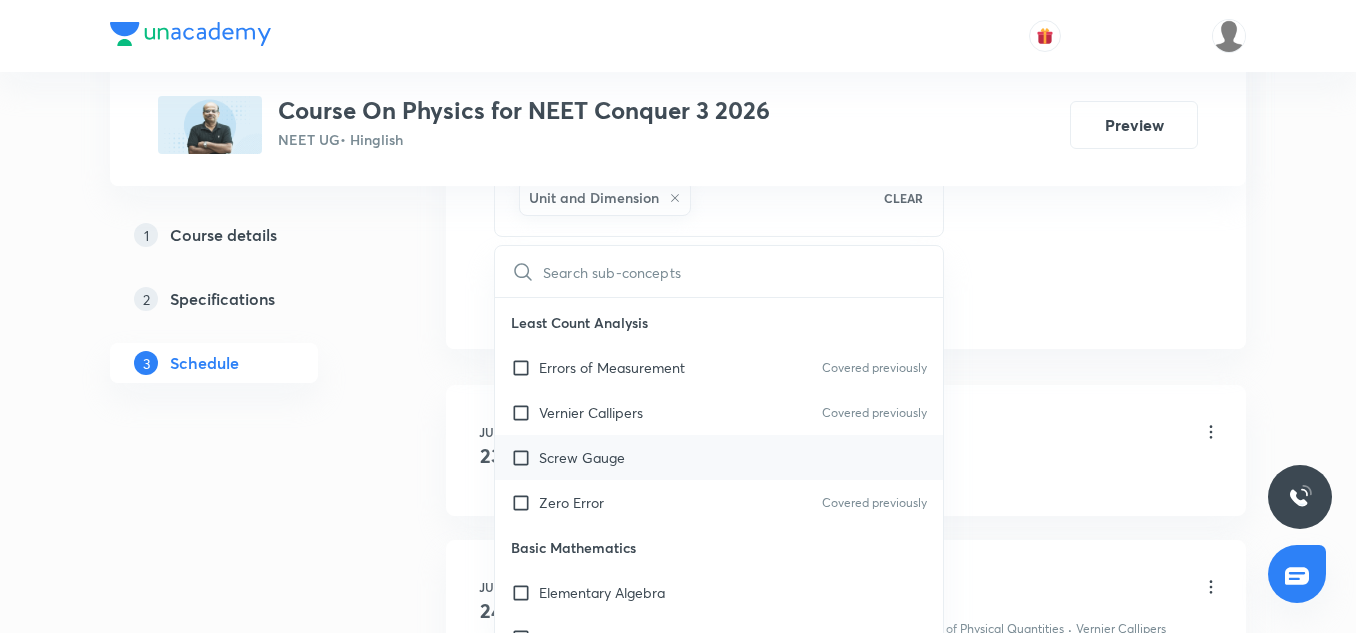 scroll, scrollTop: 717, scrollLeft: 0, axis: vertical 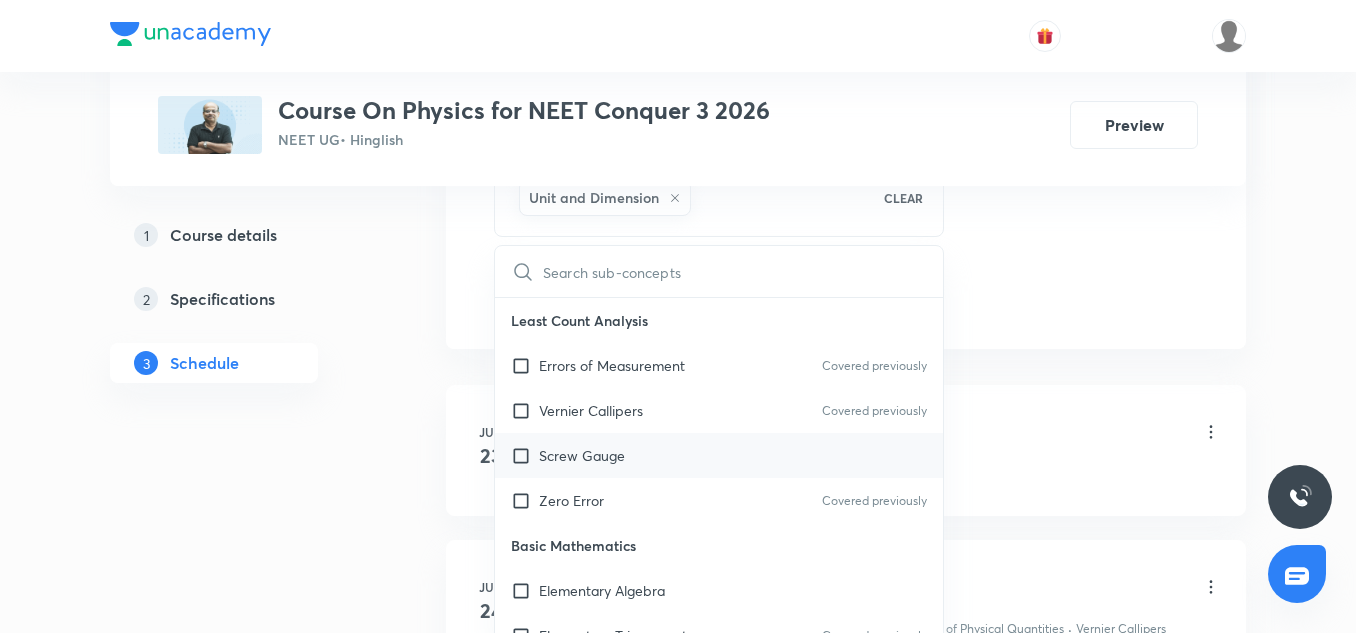 click on "Screw Gauge" at bounding box center [582, 455] 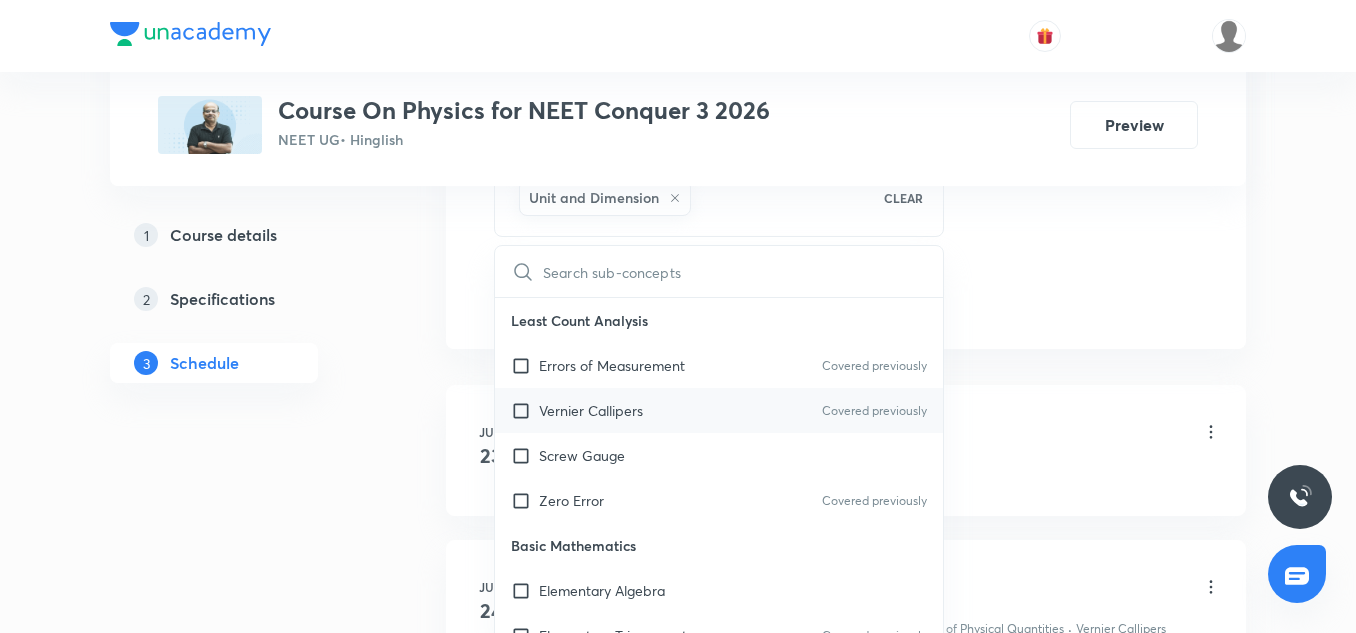 checkbox on "true" 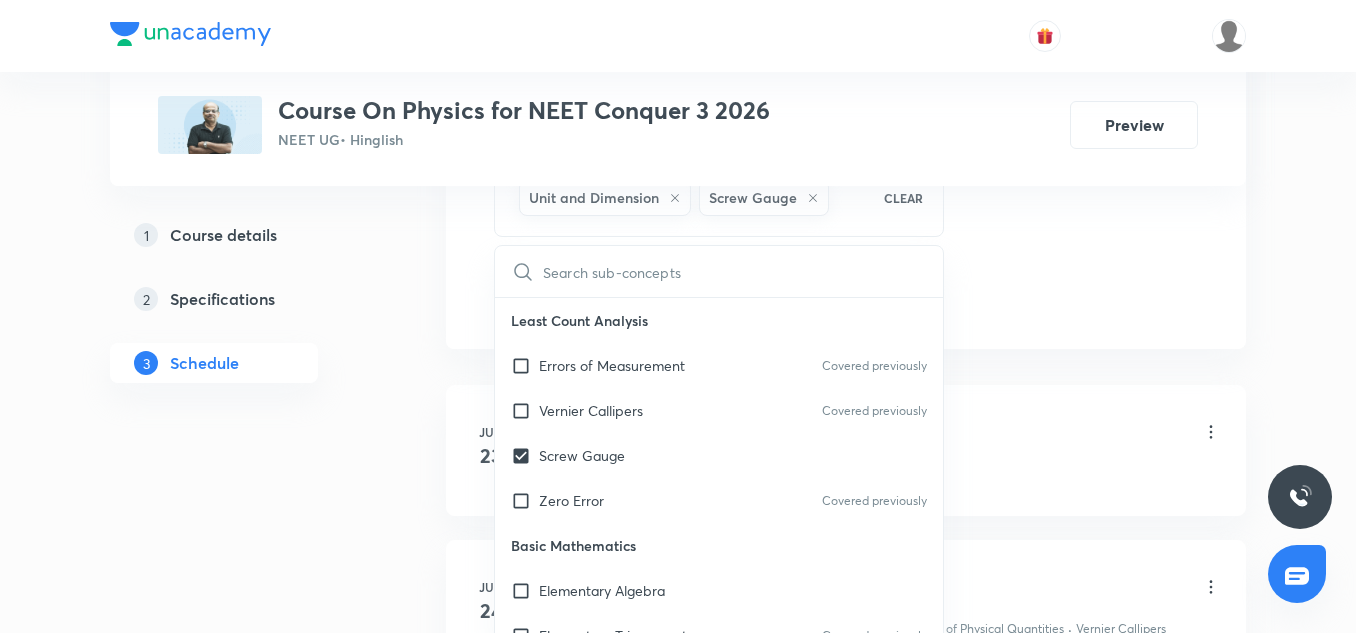 click on "Session  15 Live class Session title 31/99 Basic Mathematics and Vector-11 ​ Schedule for [DATE] 9:30 AM ​ Duration (in minutes) 75 ​   Session type Online Offline Room 5 Sub-concepts Unit and Dimension Screw Gauge CLEAR ​ Physics - Full Syllabus Mock Questions Physics - Full Syllabus Mock Questions Physics Previous Year Question Physics Previous Year Question Units & Dimensions Physical quantity Applications of Dimensional Analysis Covered previously Significant Figures Covered previously Units of Physical Quantities Covered previously System of Units Covered previously Dimensions of Some Mathematical Functions Covered previously Unit and Dimension Covered previously Product of Two Vectors Covered previously Subtraction of Vectors Covered previously Cross Product Covered previously Least Count Analysis Errors of Measurement Covered previously Vernier Callipers Covered previously Screw Gauge Zero Error Covered previously Basic Mathematics Elementary Algebra Elementary Trigonometry Functions Add" at bounding box center (846, -164) 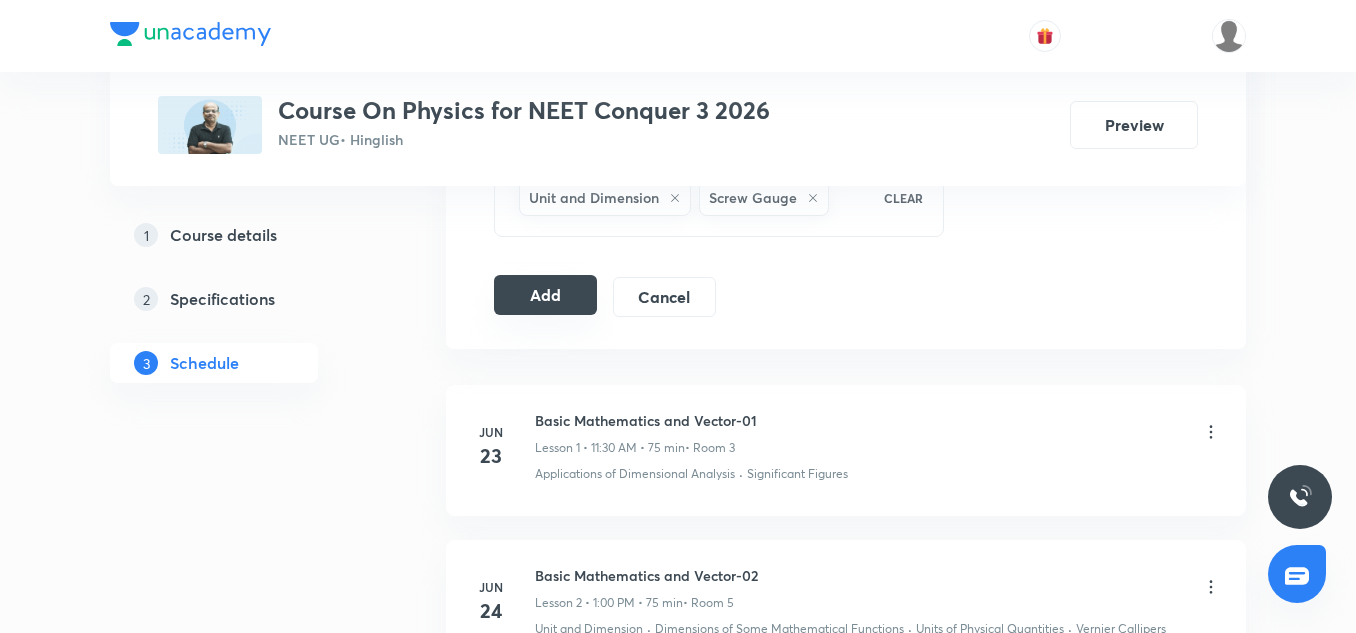 click on "Add" at bounding box center [545, 295] 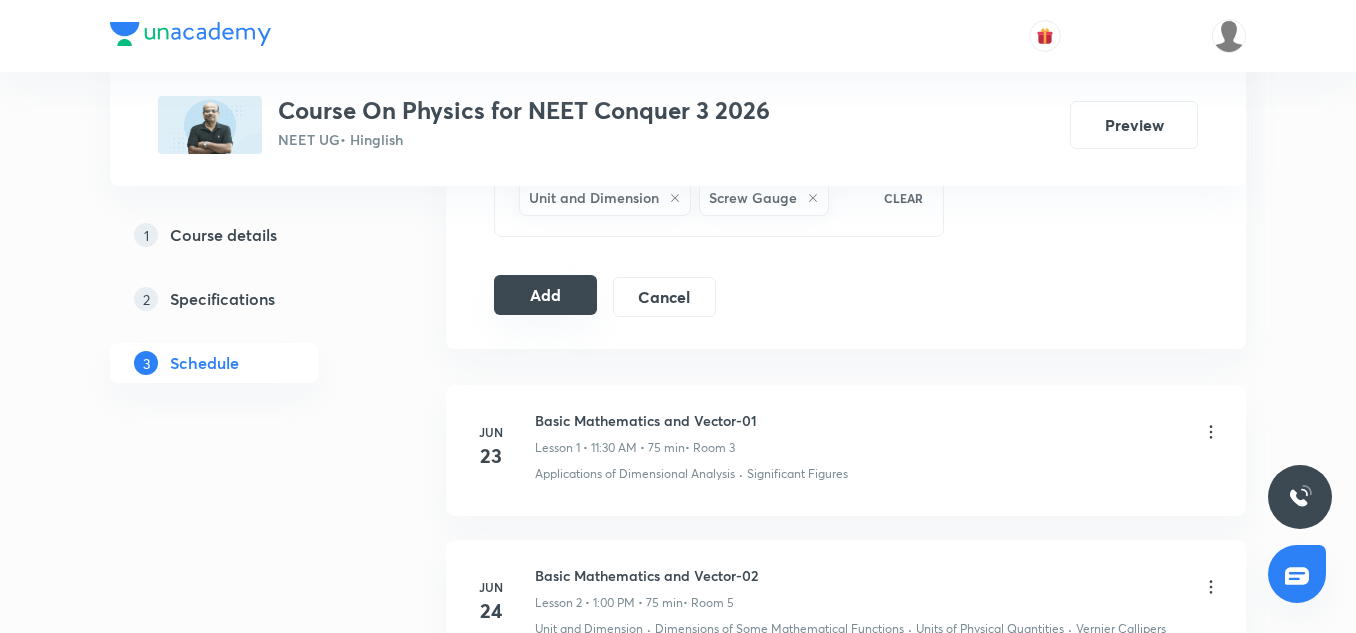 click on "Add" at bounding box center (545, 295) 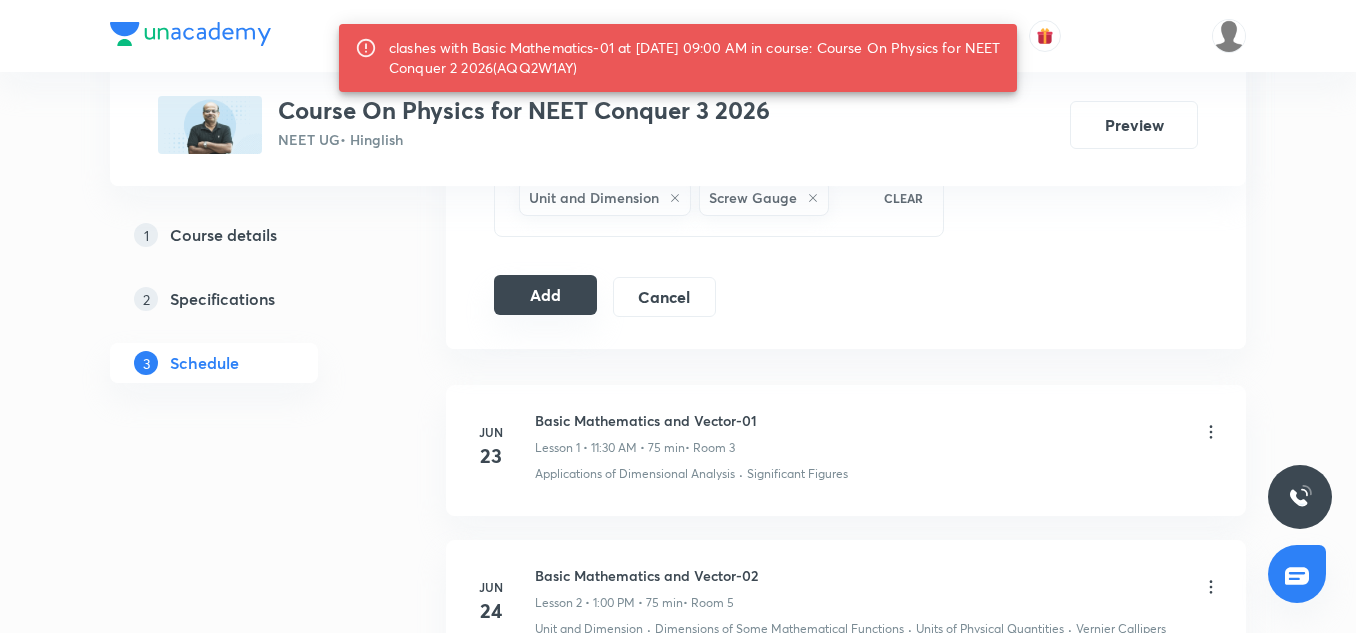 click on "Add" at bounding box center [545, 295] 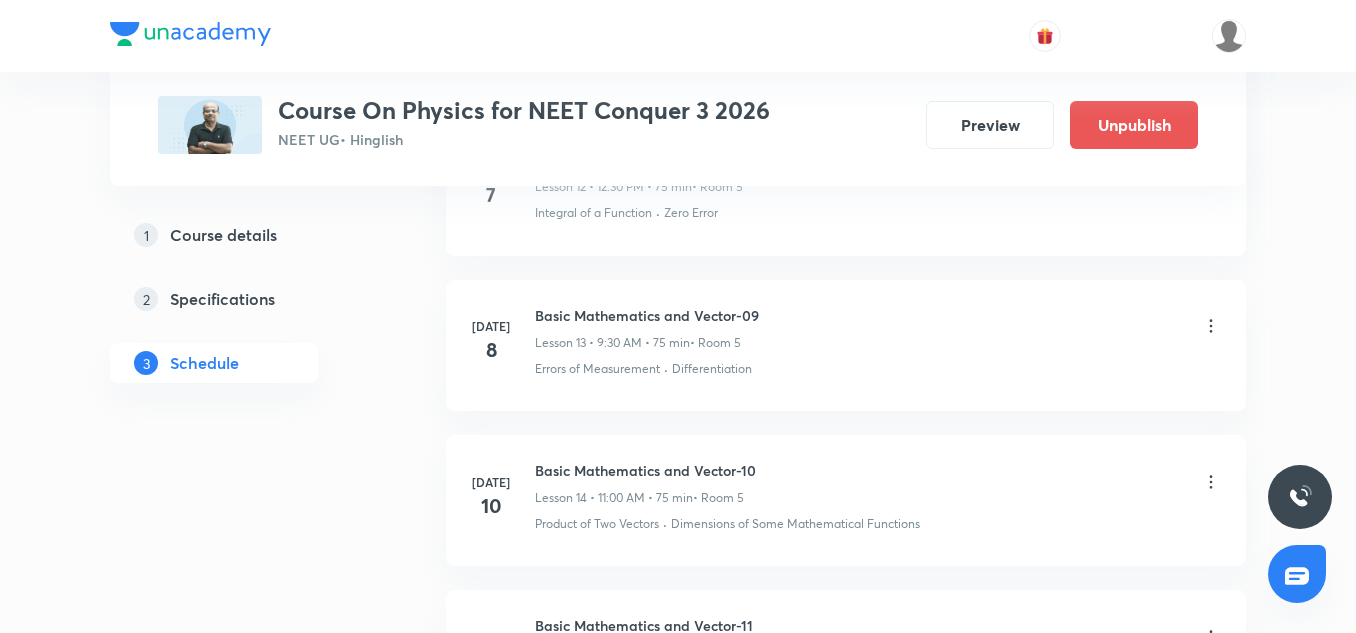 scroll, scrollTop: 2382, scrollLeft: 0, axis: vertical 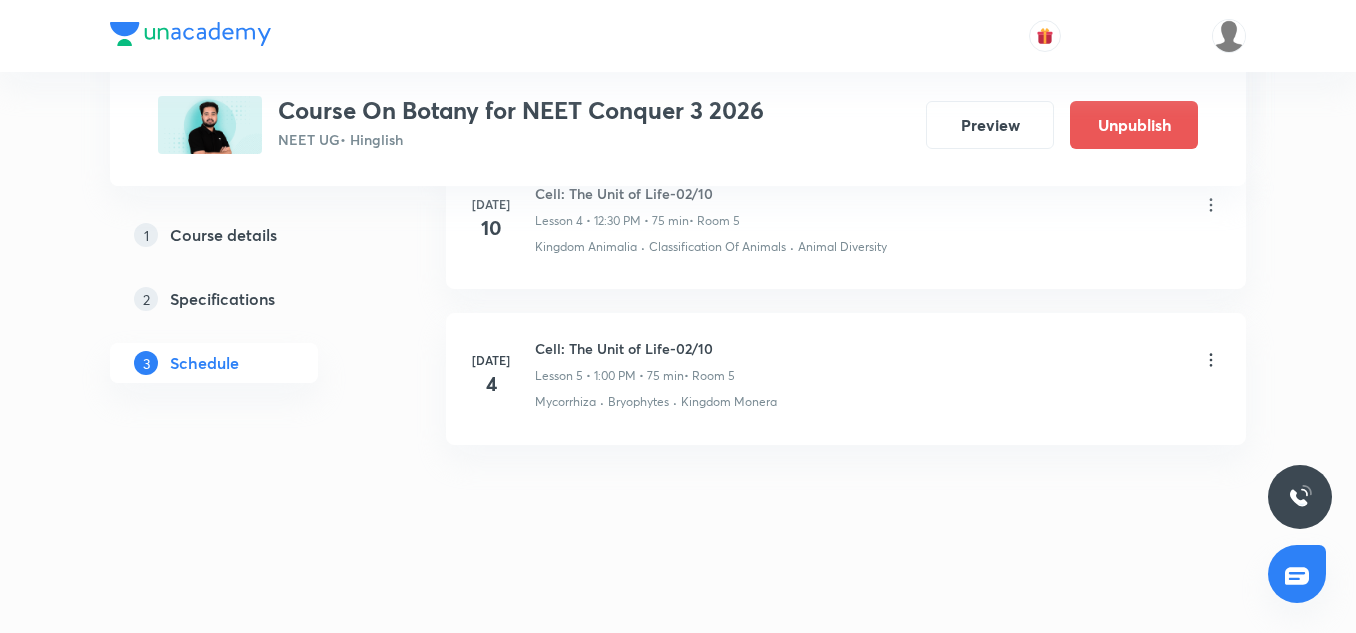 click on "Cell: The Unit of Life-02/10" at bounding box center (635, 348) 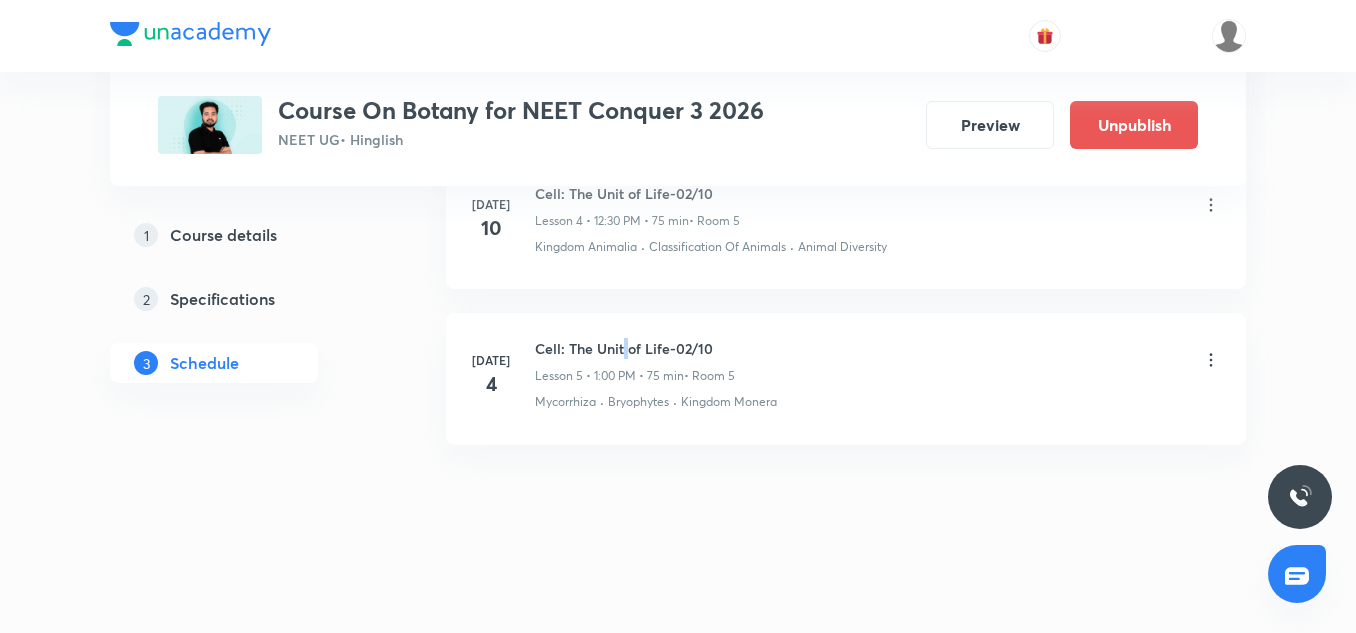 click on "Cell: The Unit of Life-02/10" at bounding box center (635, 348) 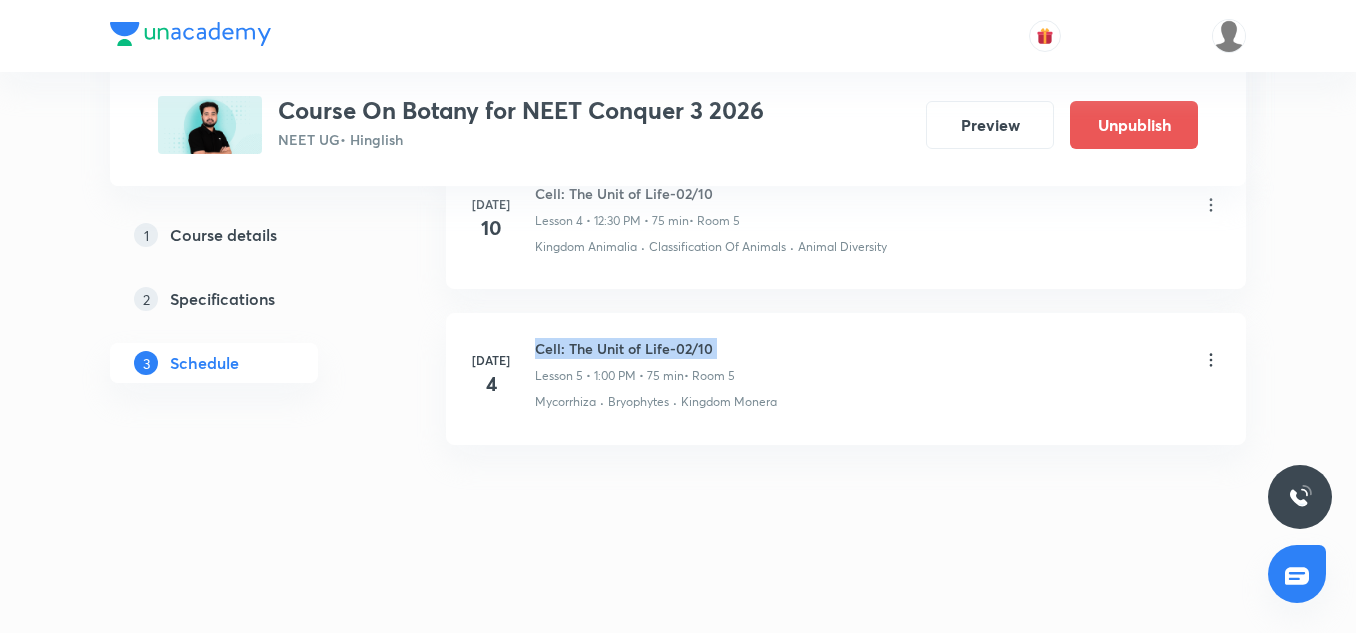 click on "Cell: The Unit of Life-02/10" at bounding box center [635, 348] 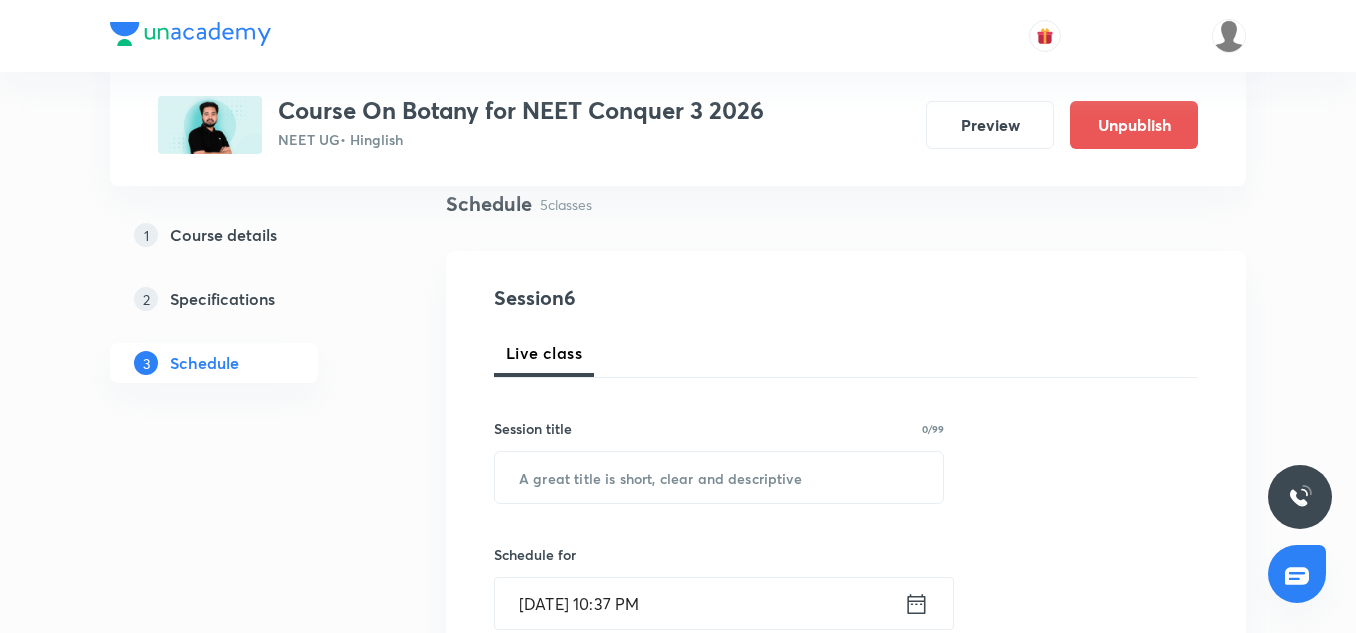 scroll, scrollTop: 183, scrollLeft: 0, axis: vertical 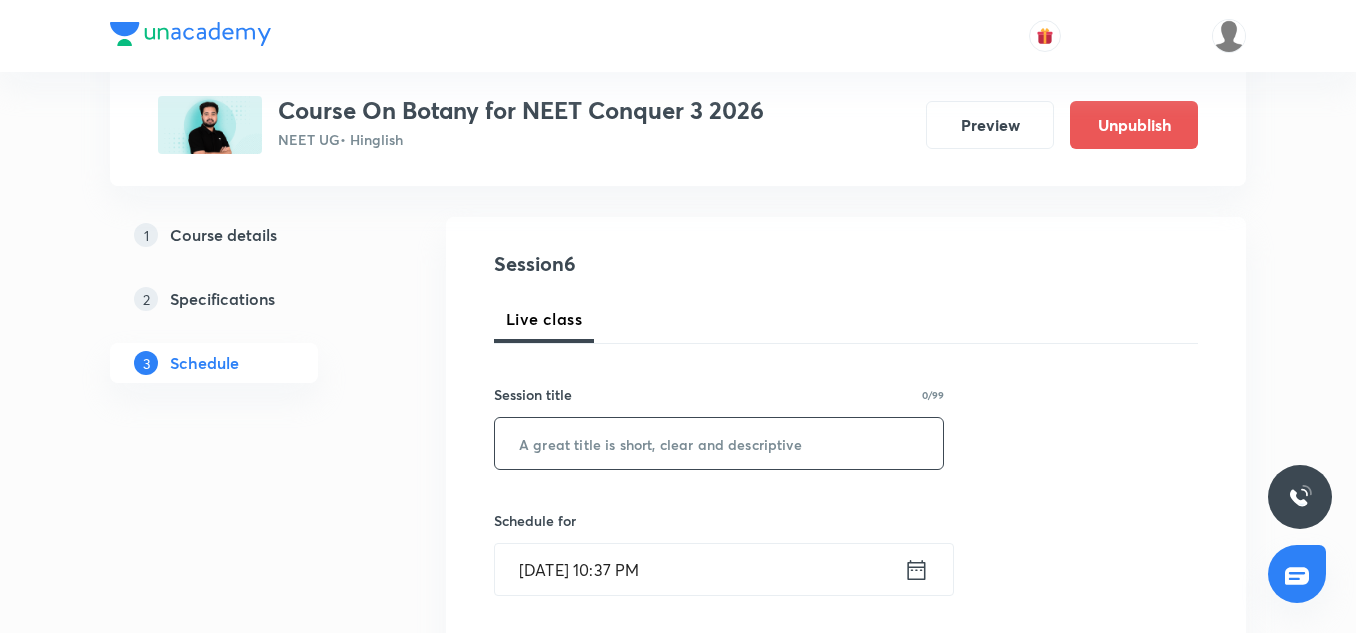 click at bounding box center [719, 443] 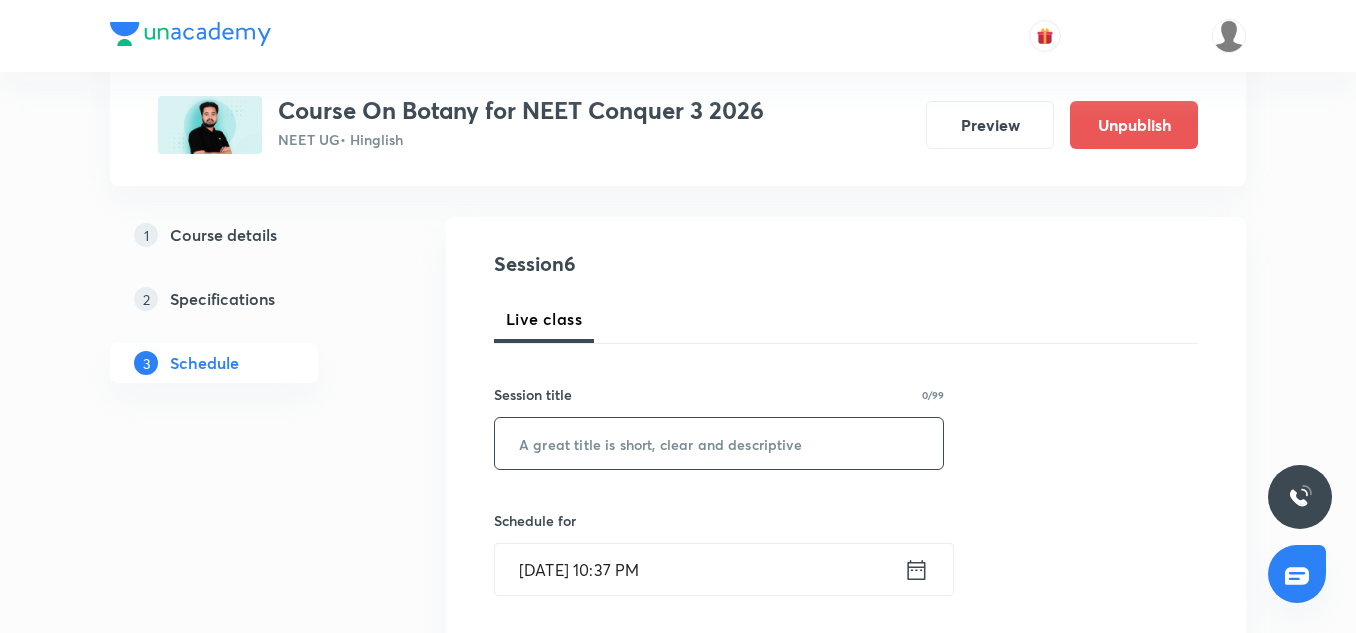 paste on "Cell: The Unit of Life-02/10" 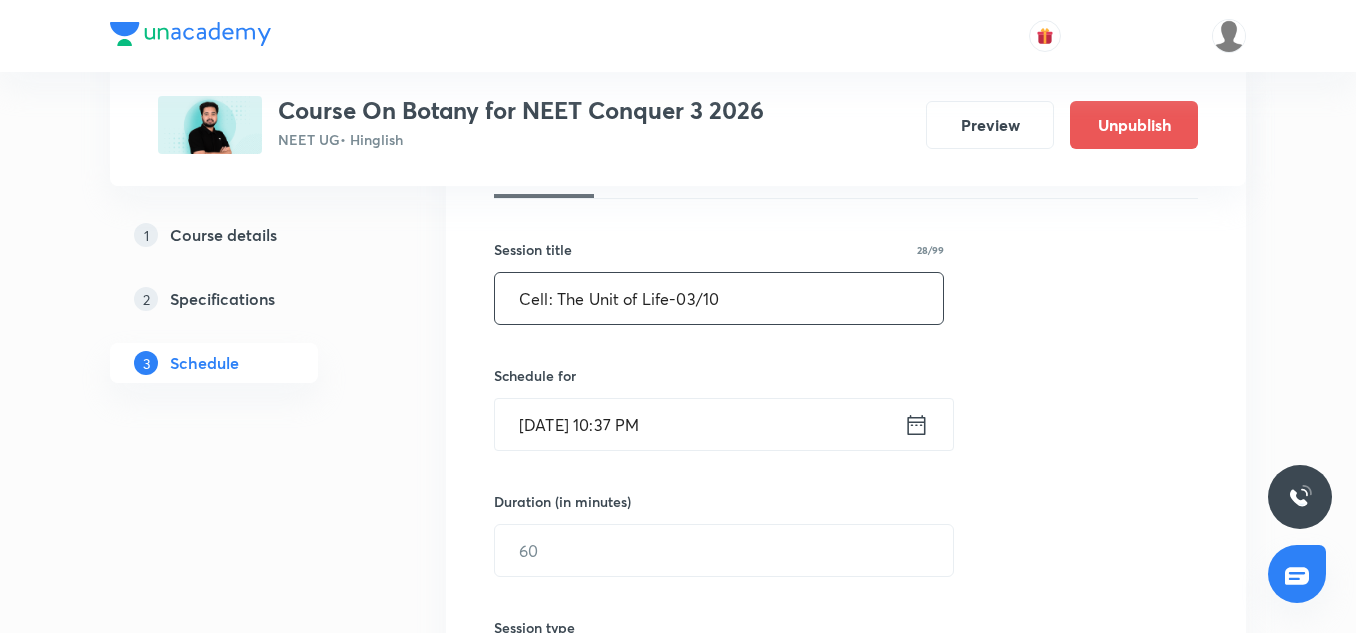 scroll, scrollTop: 329, scrollLeft: 0, axis: vertical 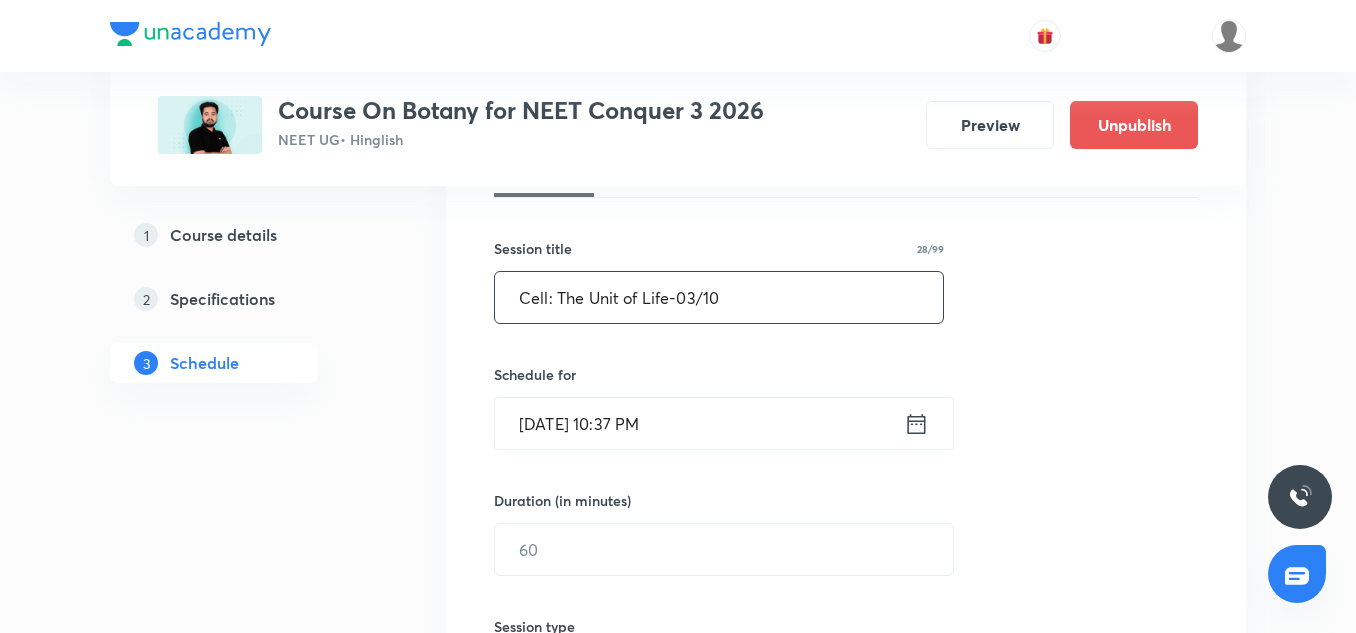 type on "Cell: The Unit of Life-03/10" 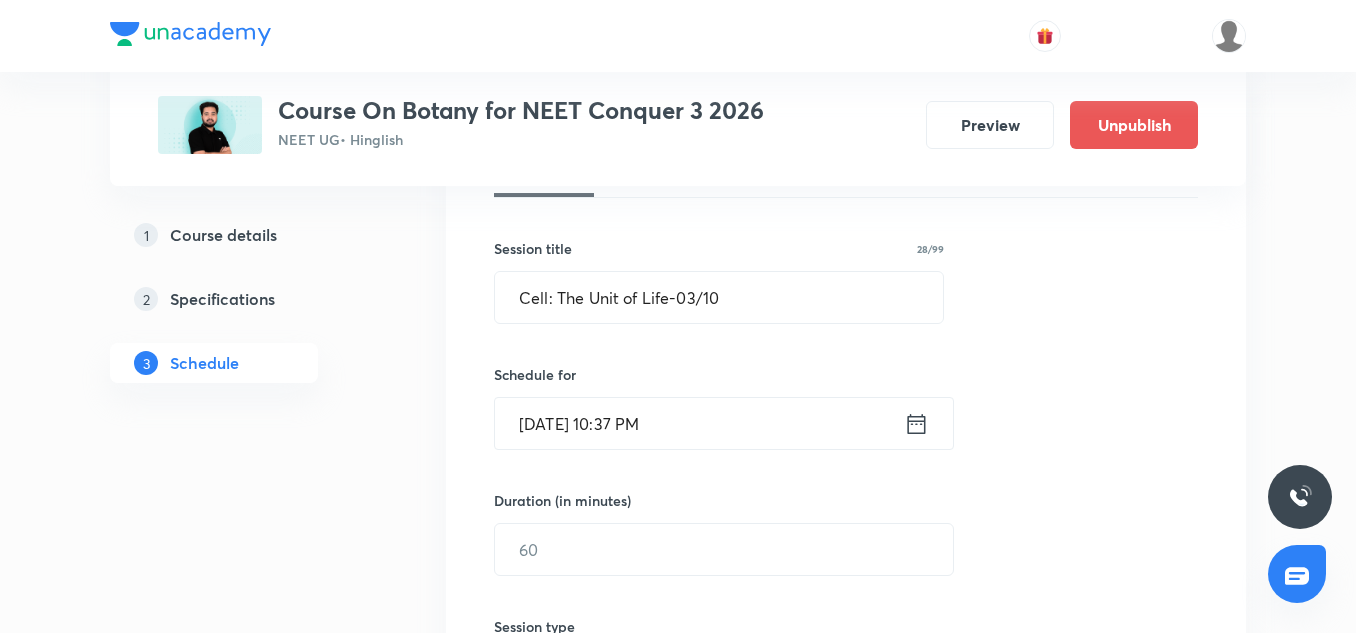 click on "Jul 10, 2025, 10:37 PM" at bounding box center [699, 423] 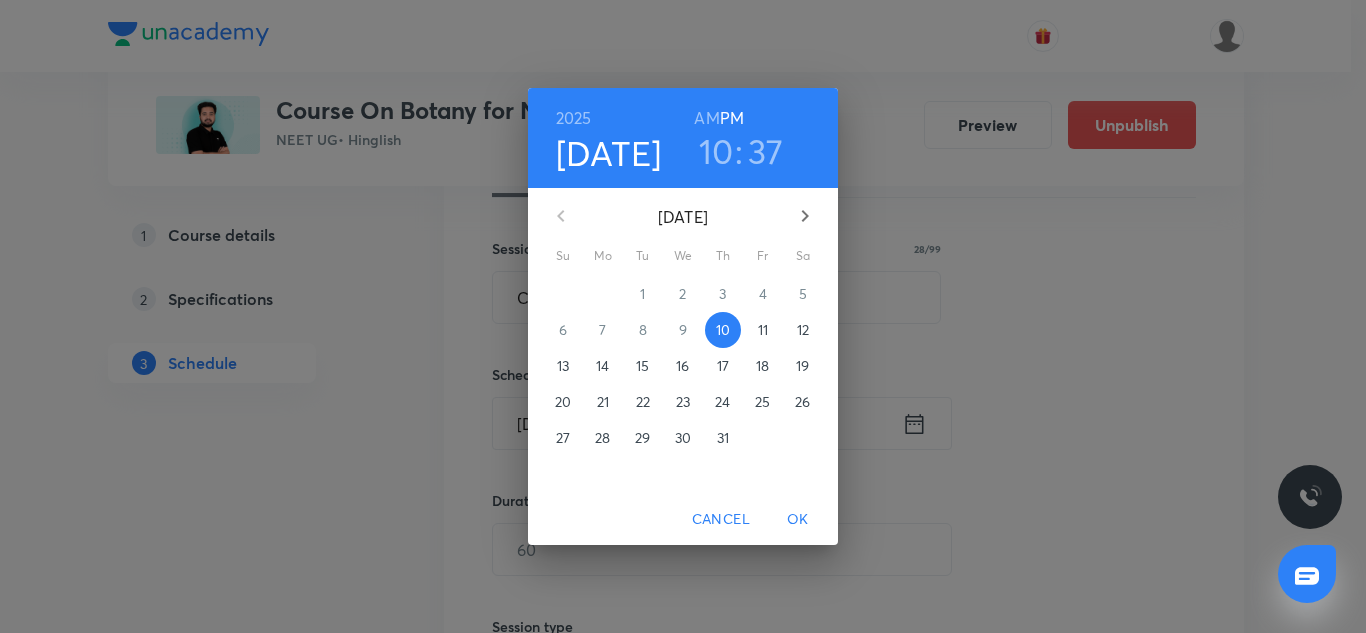 click on "11" at bounding box center (763, 330) 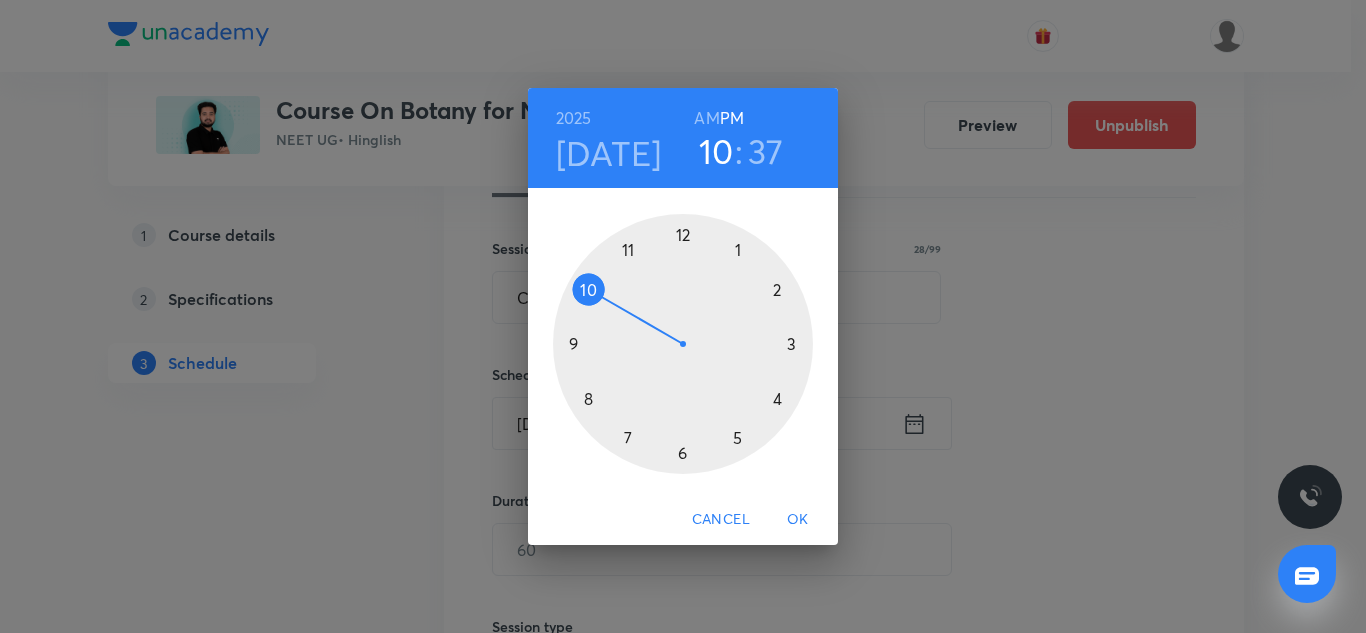 click at bounding box center (683, 344) 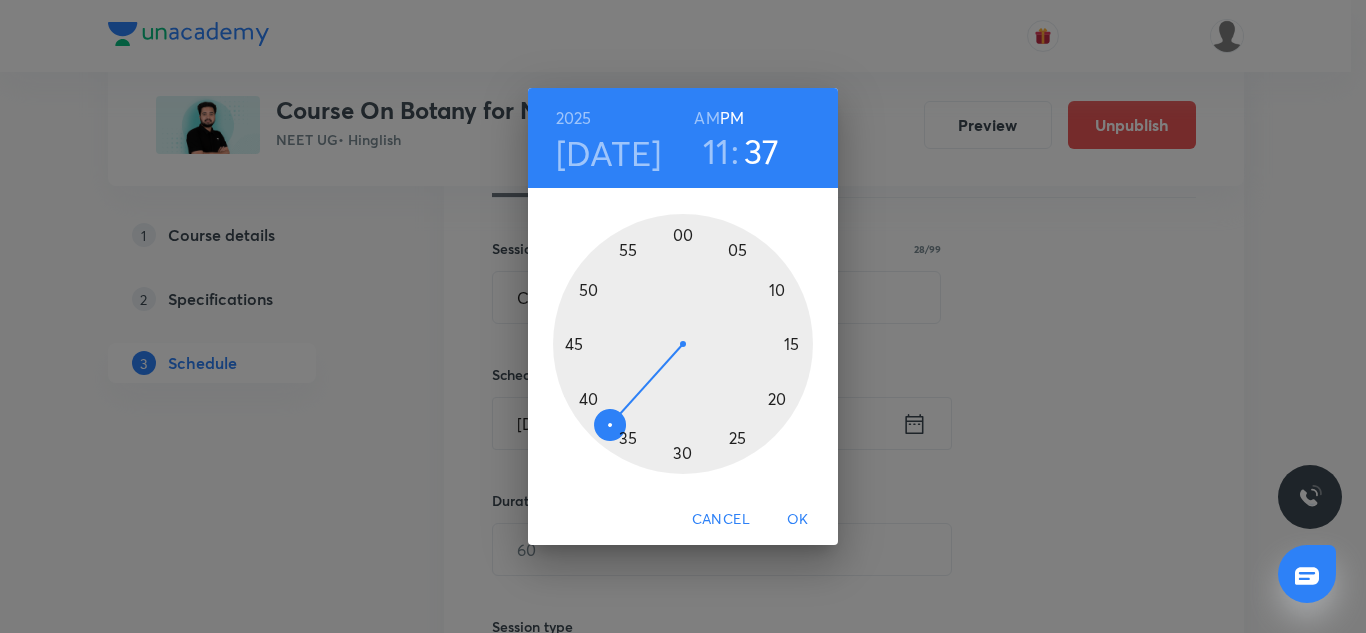 click at bounding box center (683, 344) 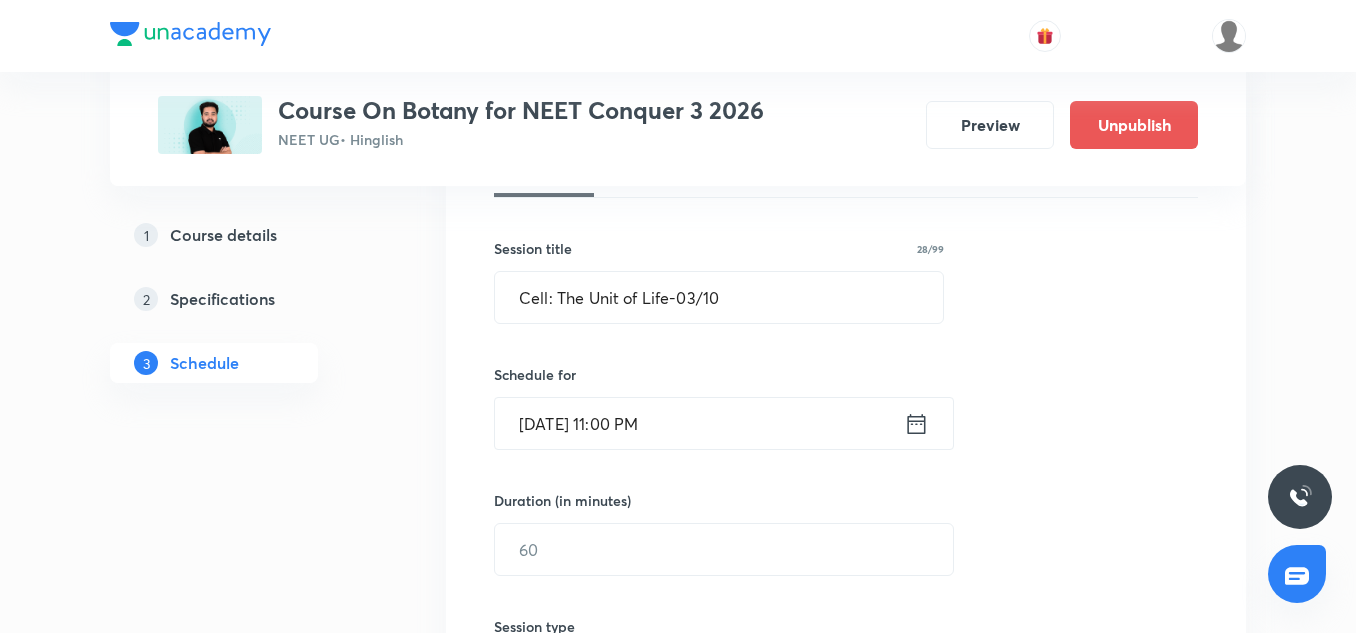click on "[DATE] 11:00 PM" at bounding box center (699, 423) 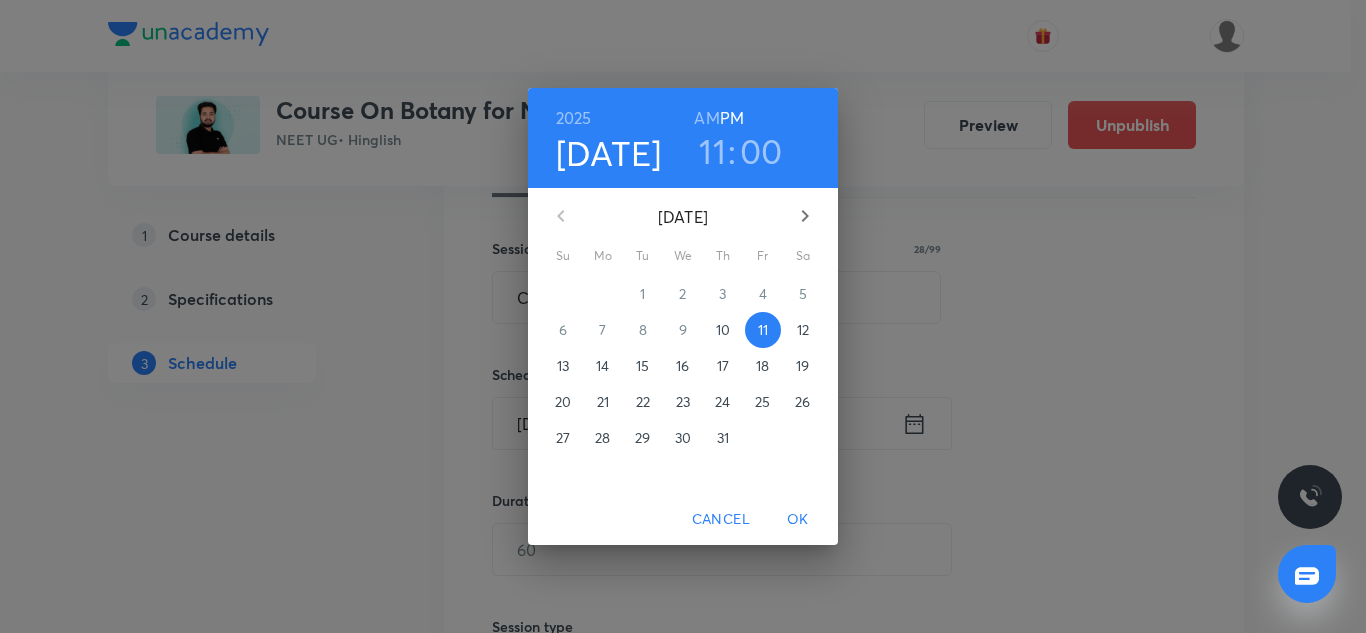 click on "AM" at bounding box center (706, 118) 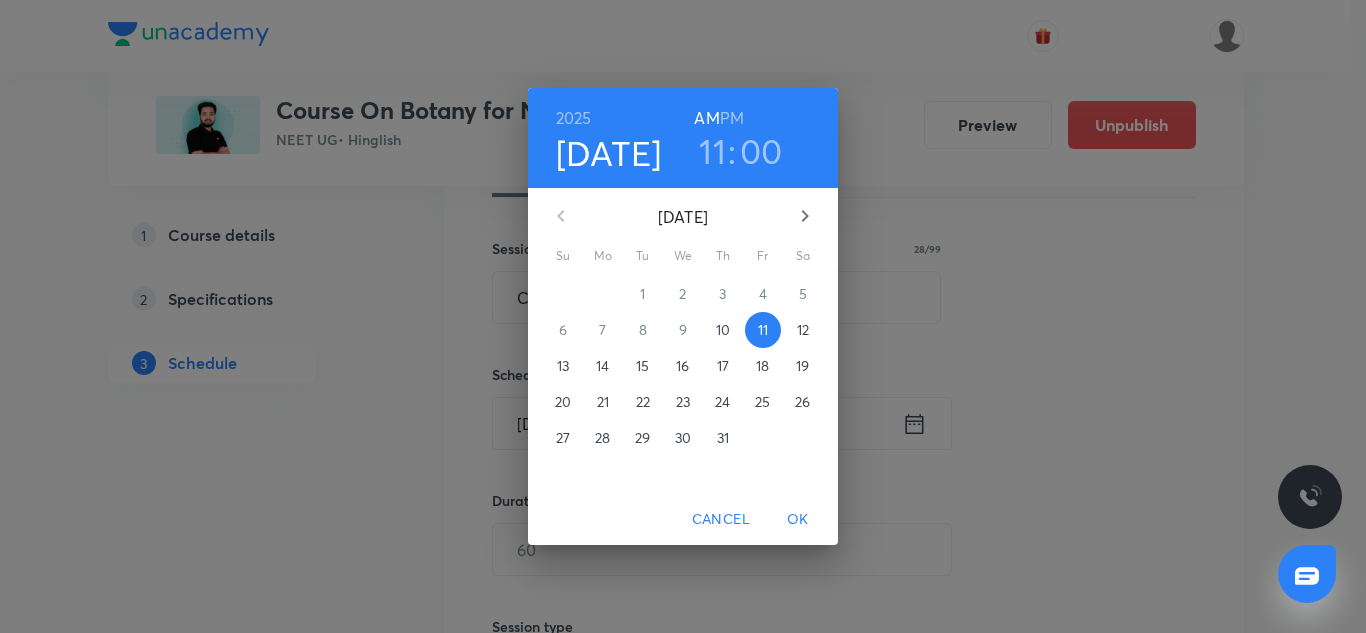 click on "OK" at bounding box center (798, 519) 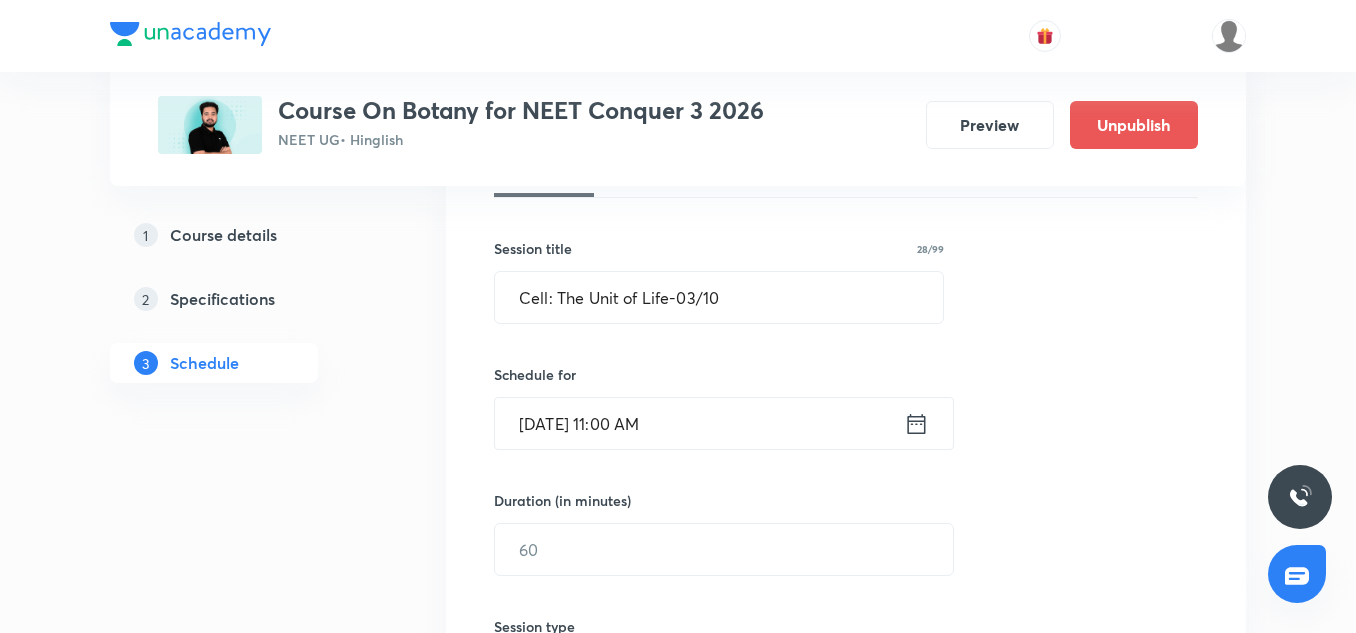 scroll, scrollTop: 443, scrollLeft: 0, axis: vertical 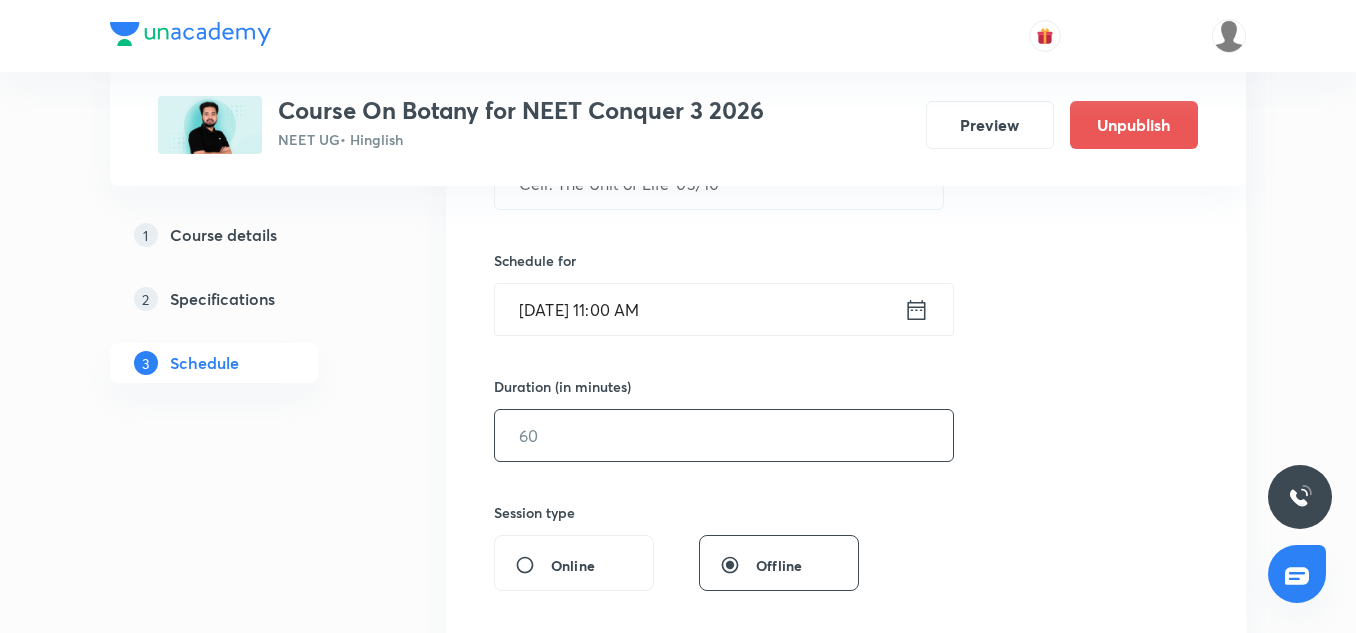 click at bounding box center (724, 435) 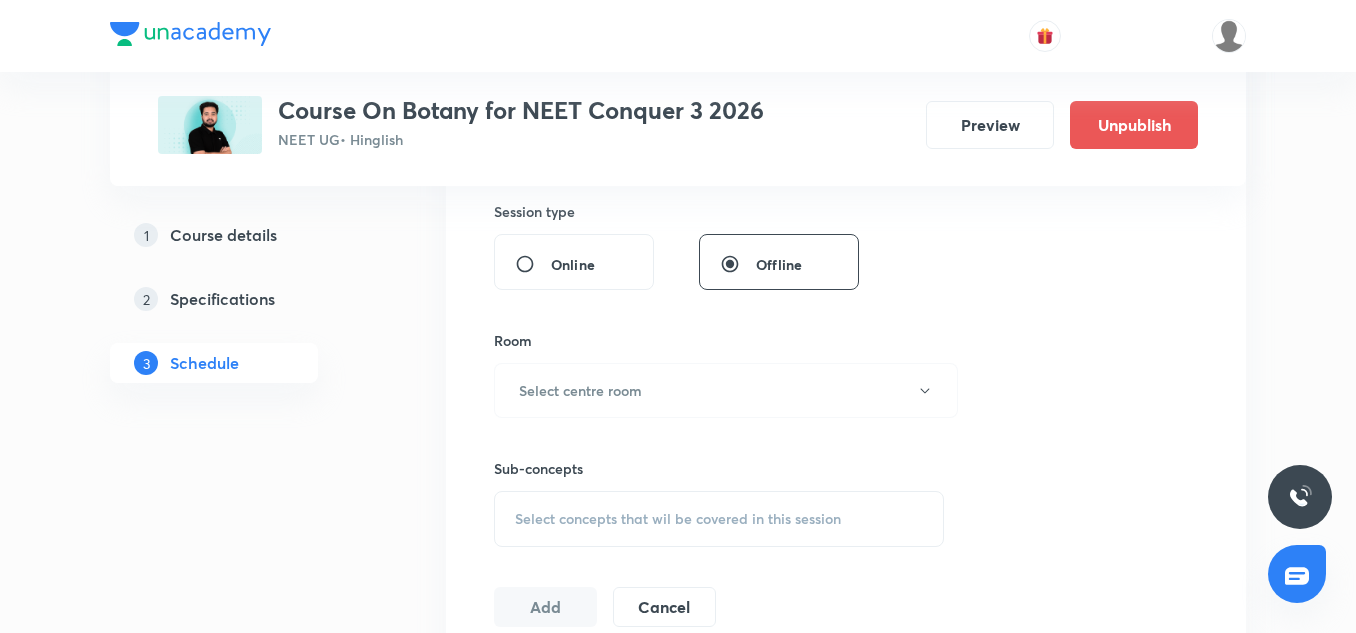 scroll, scrollTop: 752, scrollLeft: 0, axis: vertical 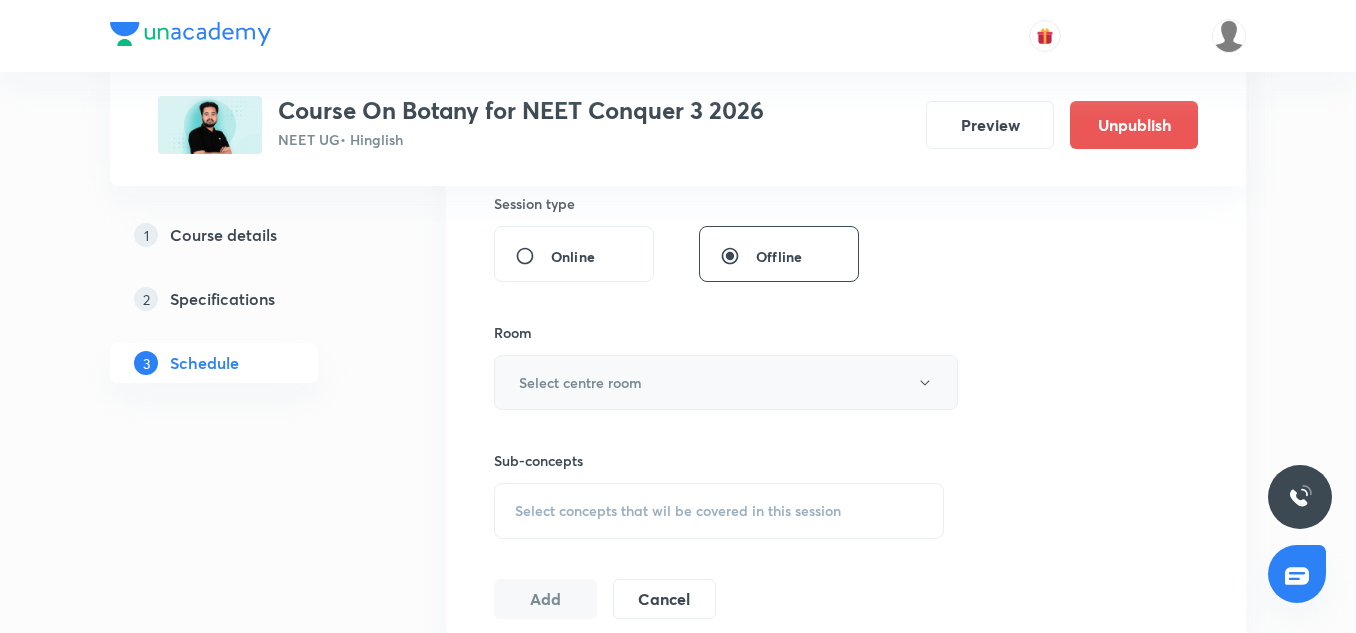 type on "75" 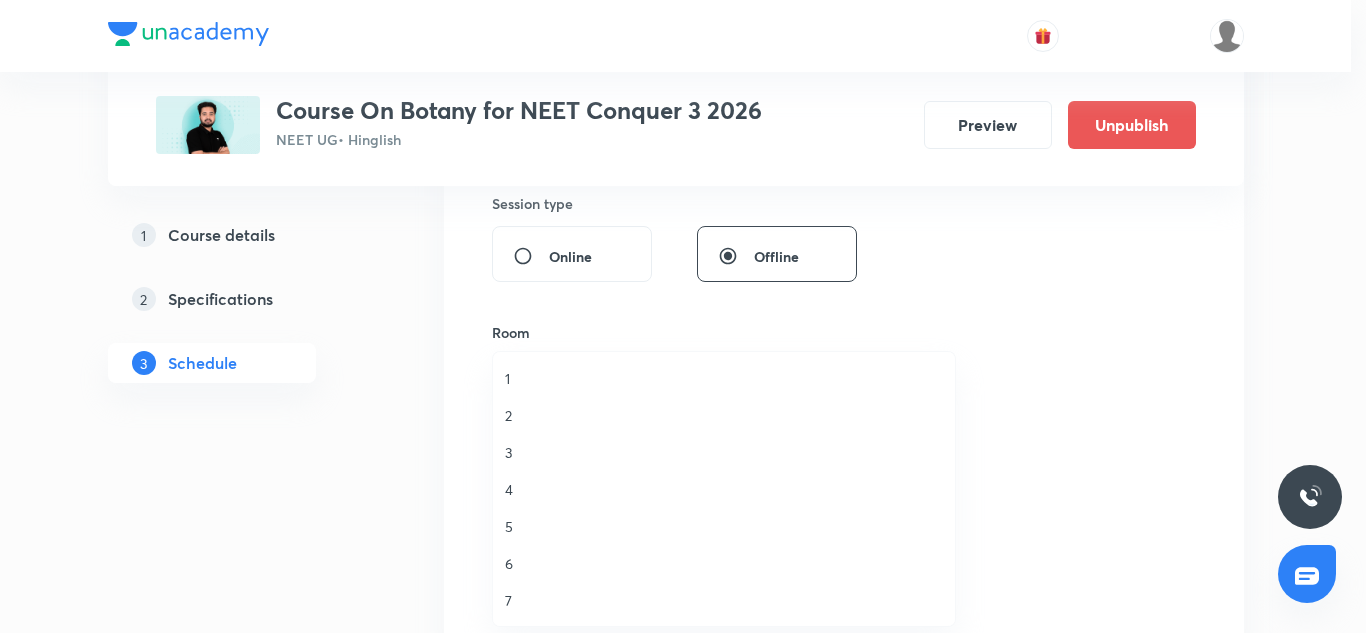 click on "5" at bounding box center [724, 526] 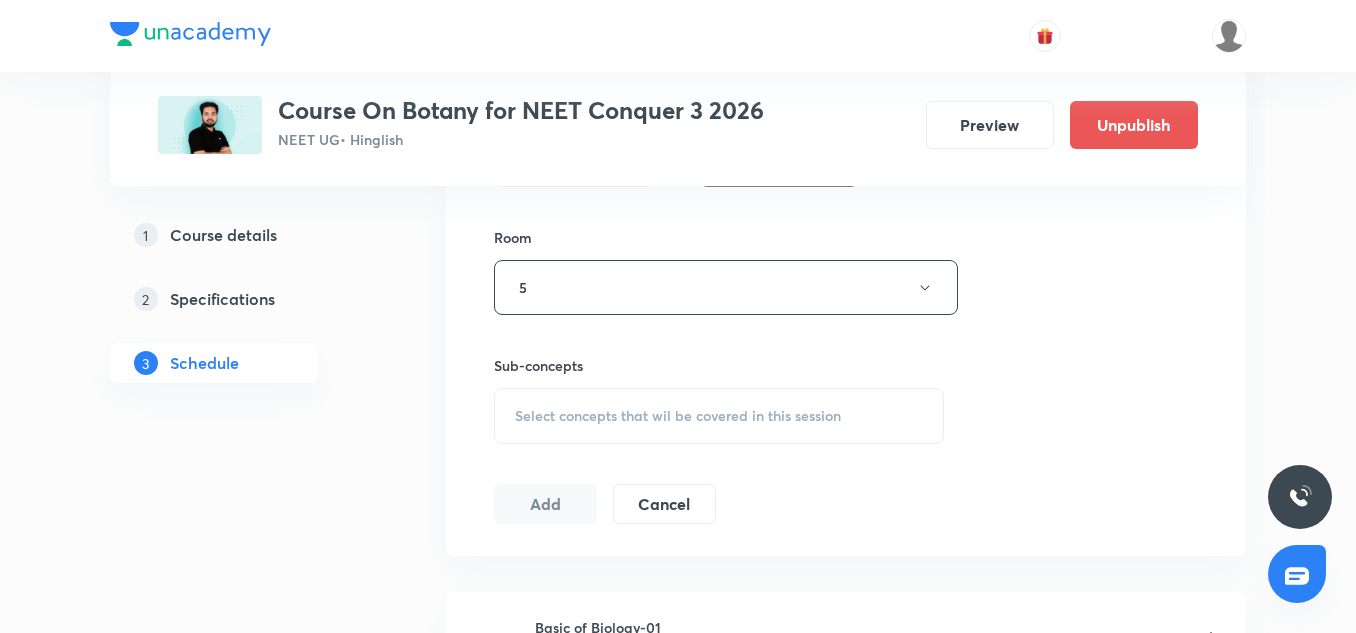 scroll, scrollTop: 848, scrollLeft: 0, axis: vertical 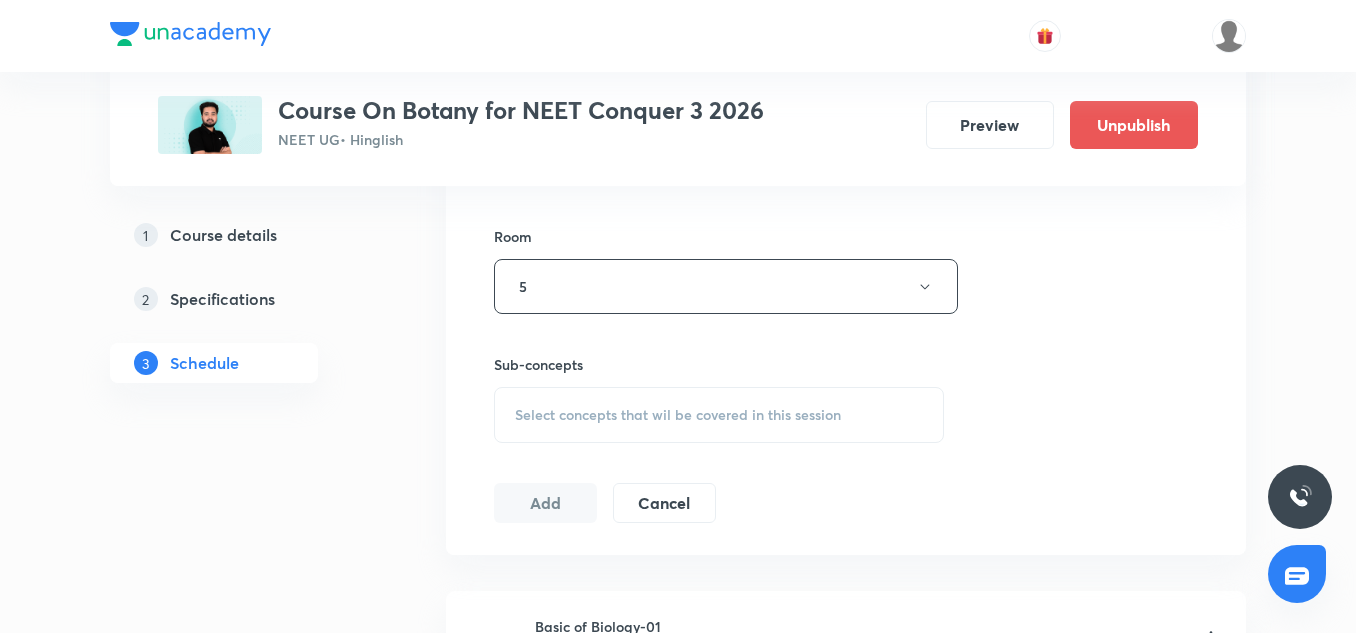click on "Select concepts that wil be covered in this session" at bounding box center [678, 415] 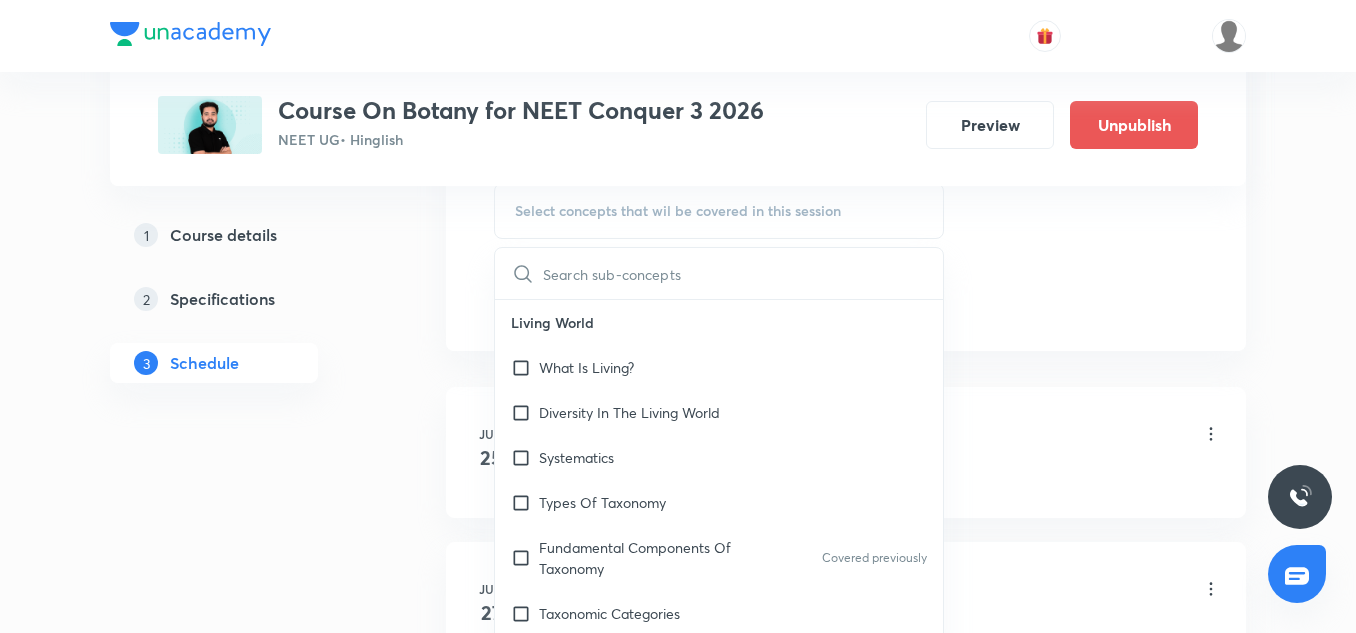 scroll, scrollTop: 1053, scrollLeft: 0, axis: vertical 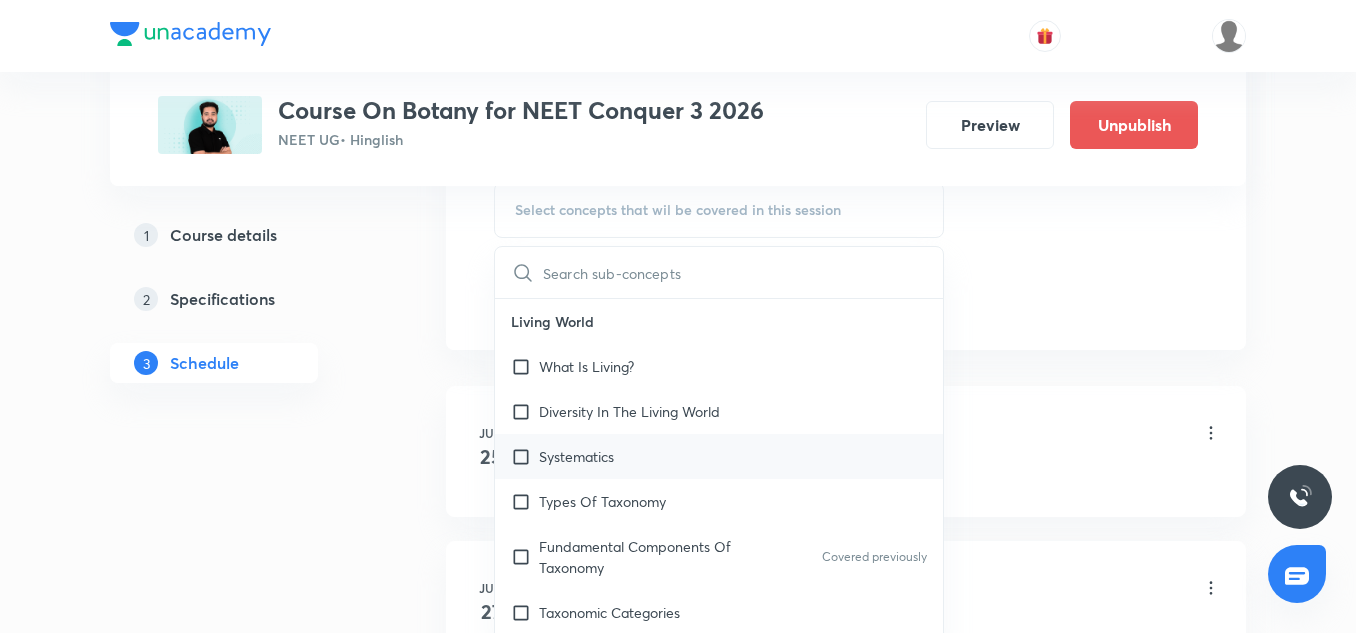 click on "Systematics" at bounding box center (719, 456) 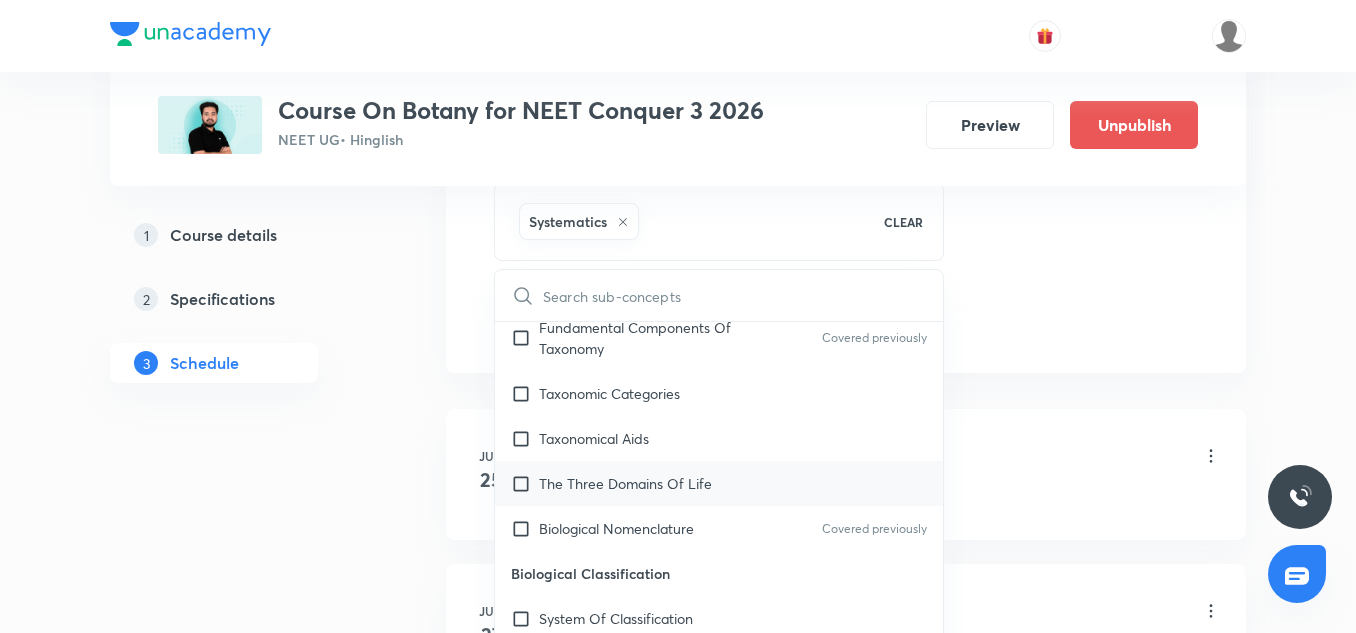 click on "The Three Domains Of Life" at bounding box center (625, 483) 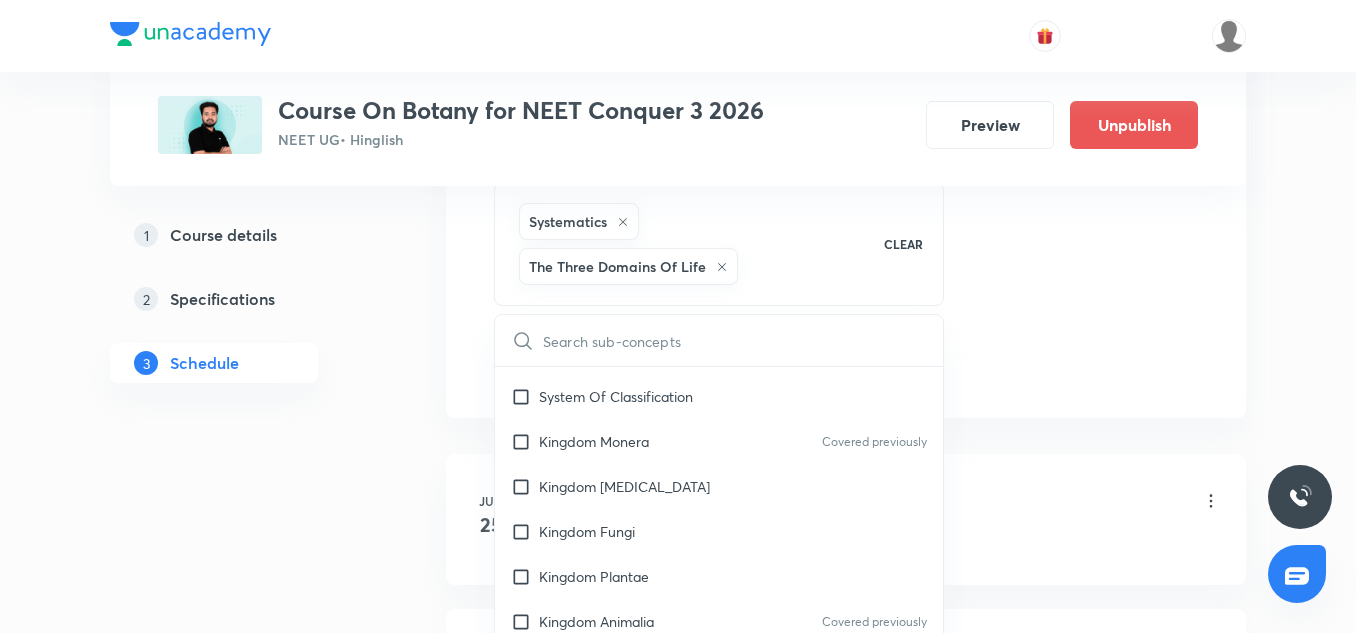 scroll, scrollTop: 531, scrollLeft: 0, axis: vertical 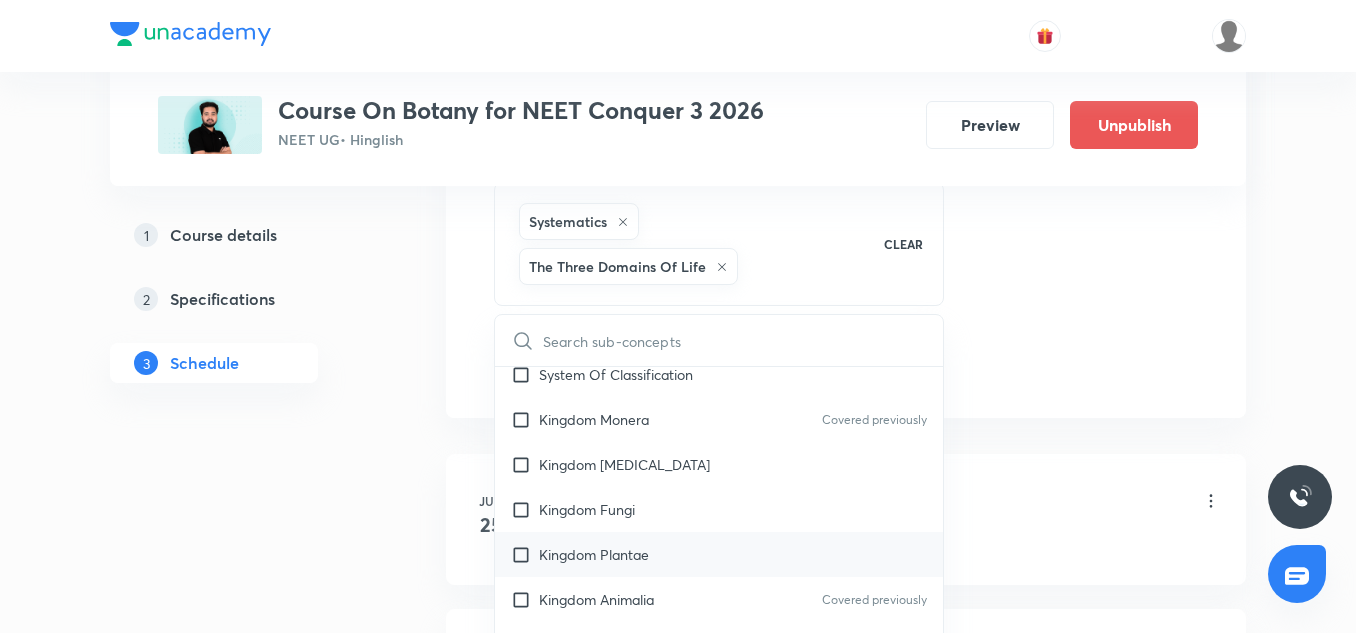 click on "Kingdom Plantae" at bounding box center [719, 554] 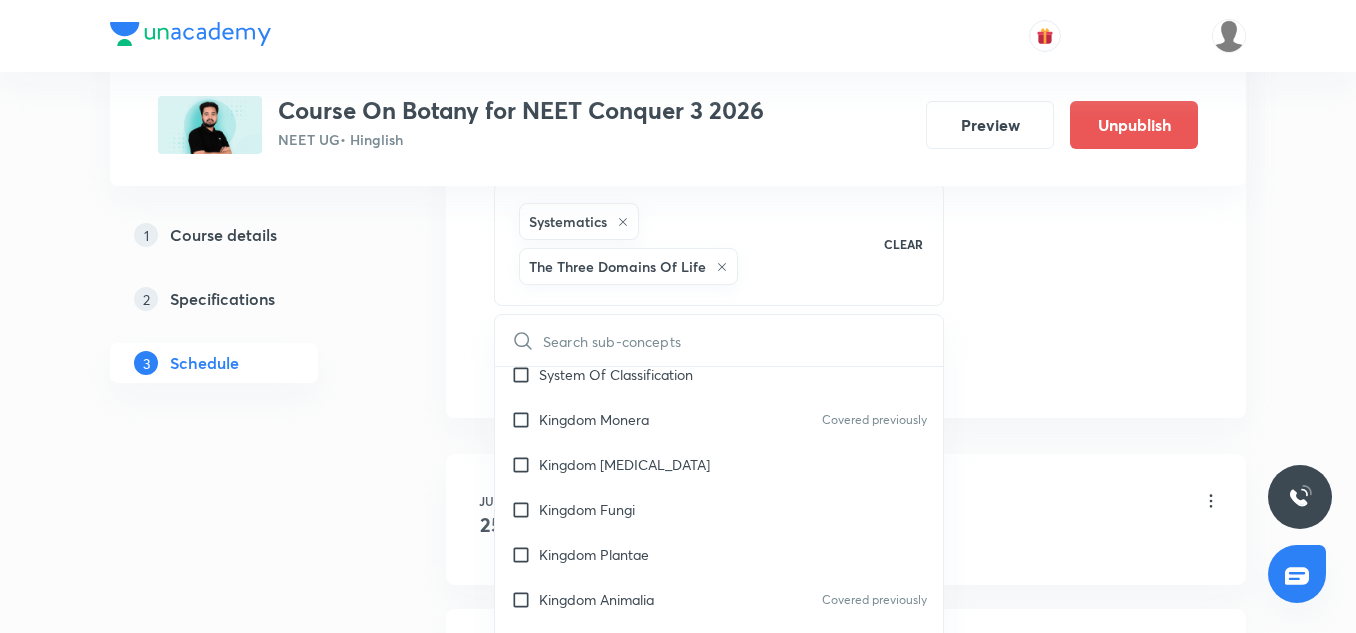 checkbox on "true" 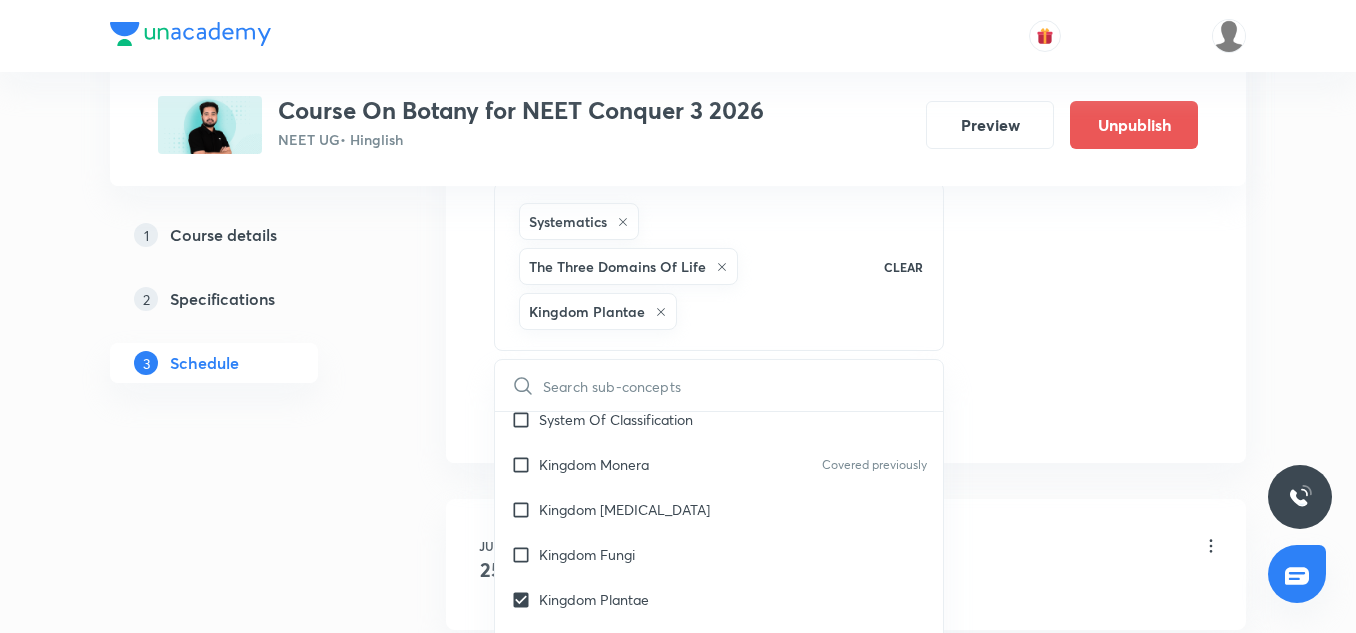 click on "Session  6 Live class Session title 28/99 Cell: The Unit of Life-03/10 ​ Schedule for Jul 11, 2025, 11:00 AM ​ Duration (in minutes) 75 ​   Session type Online Offline Room 5 Sub-concepts Systematics The Three Domains Of Life Kingdom Plantae CLEAR ​ Living World What Is Living? Diversity In The Living World Systematics Types Of Taxonomy Fundamental Components Of Taxonomy Covered previously Taxonomic Categories Taxonomical Aids The Three Domains Of Life Biological Nomenclature  Covered previously Biological Classification System Of Classification Kingdom Monera Covered previously Kingdom Protista Kingdom Fungi Kingdom Plantae Kingdom Animalia Covered previously Linchens Mycorrhiza Covered previously Virus Prions Viroids Plant Kingdom Algae Bryophytes Covered previously Pteridophytes Gymnosperms Angiosperms Animal Kingdom Basics Of Classification Classification Of Animals Covered previously Animal Kingdom Animal Diversity Animal Diversity Covered previously Cell - Unit of Life What Is A Cell? Lipids ER" at bounding box center (846, -95) 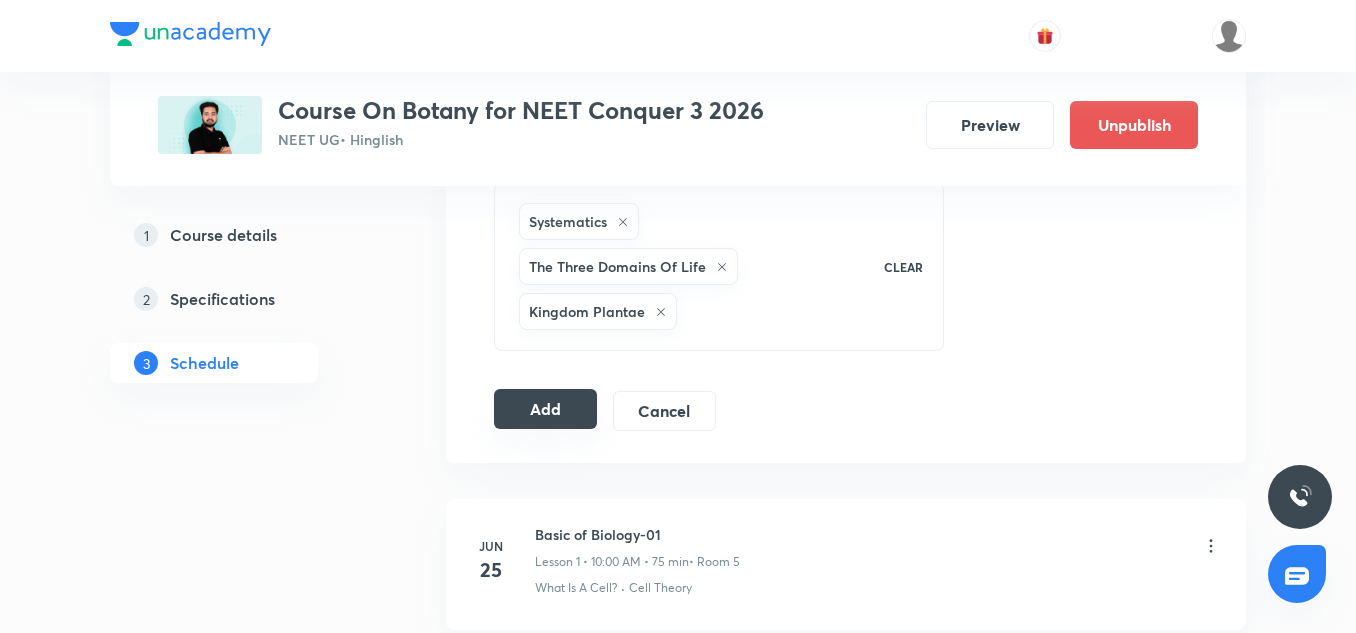 click on "Add" at bounding box center [545, 409] 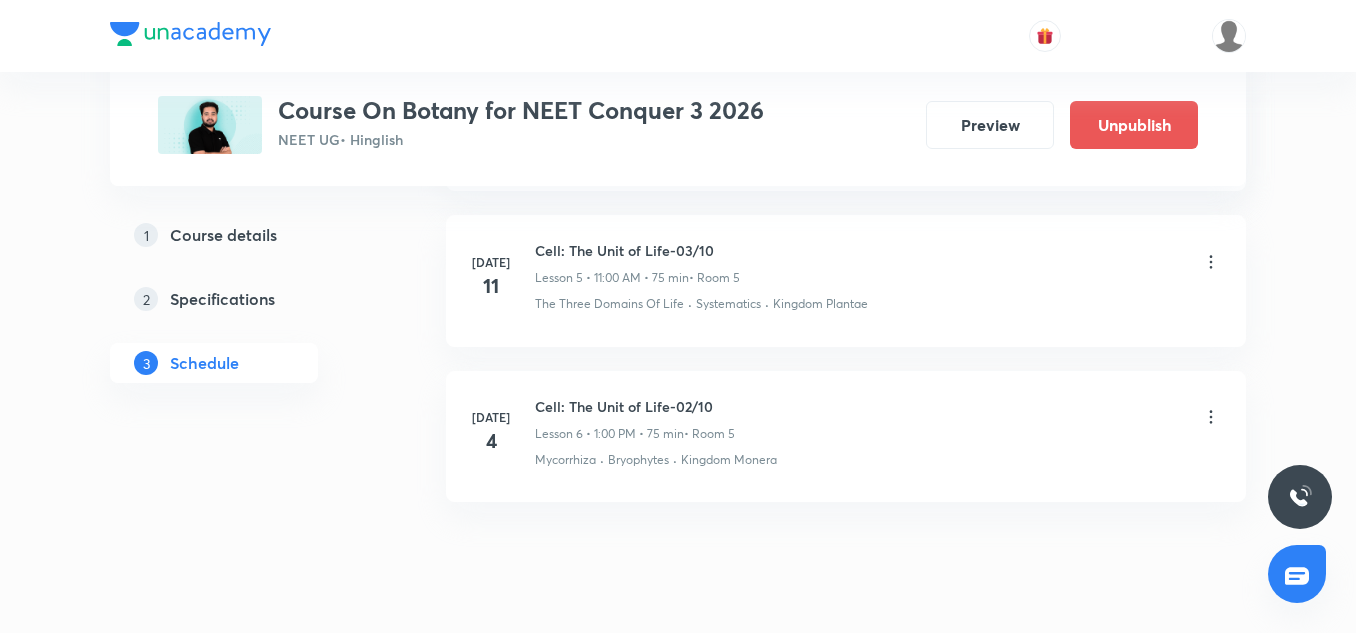 scroll, scrollTop: 983, scrollLeft: 0, axis: vertical 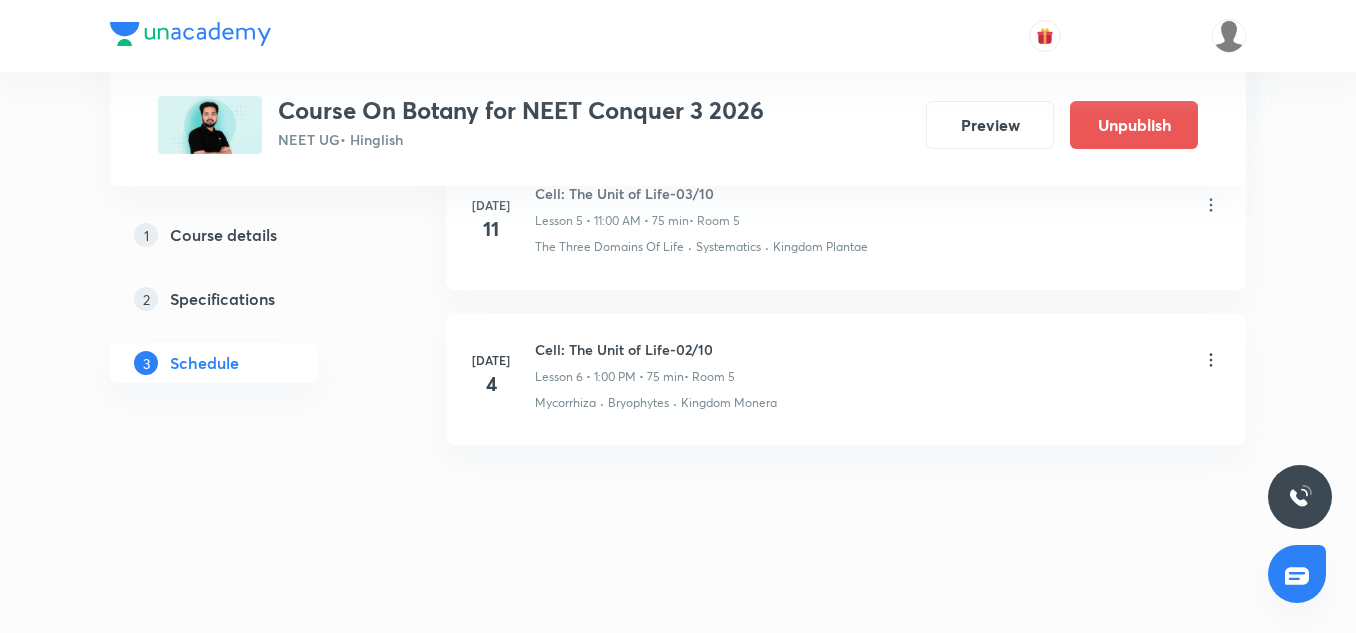 click 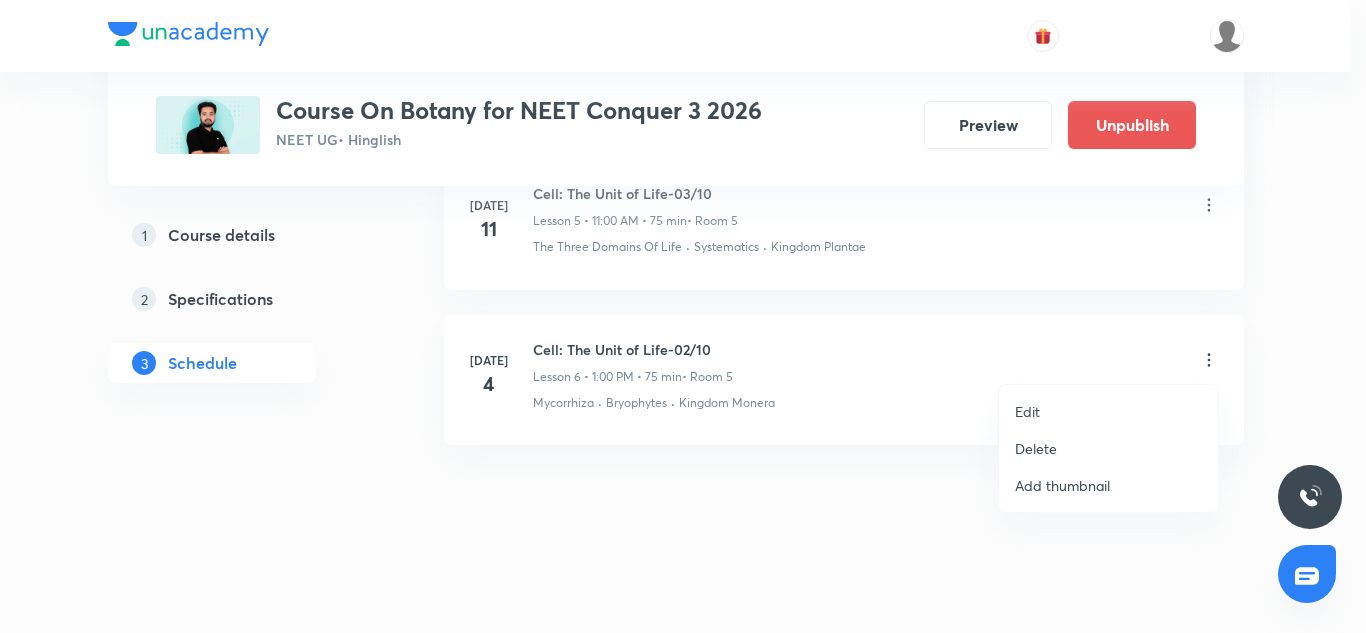 click on "Delete" at bounding box center (1036, 448) 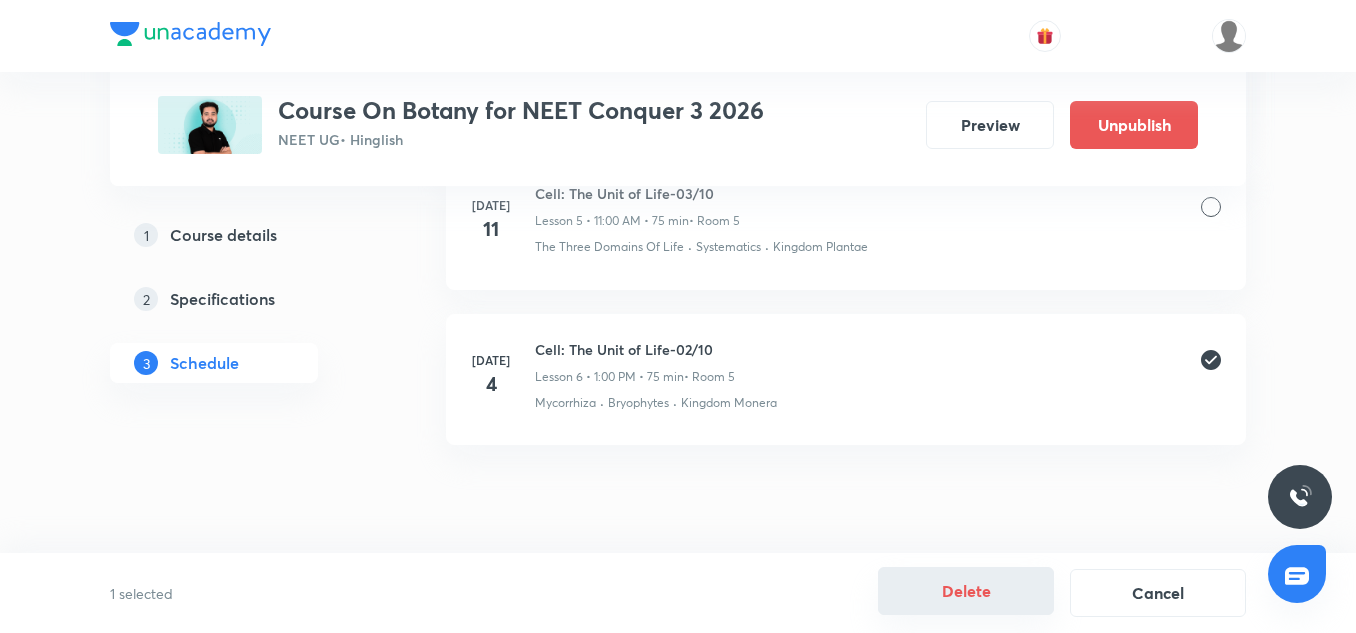 click on "Delete" at bounding box center (966, 591) 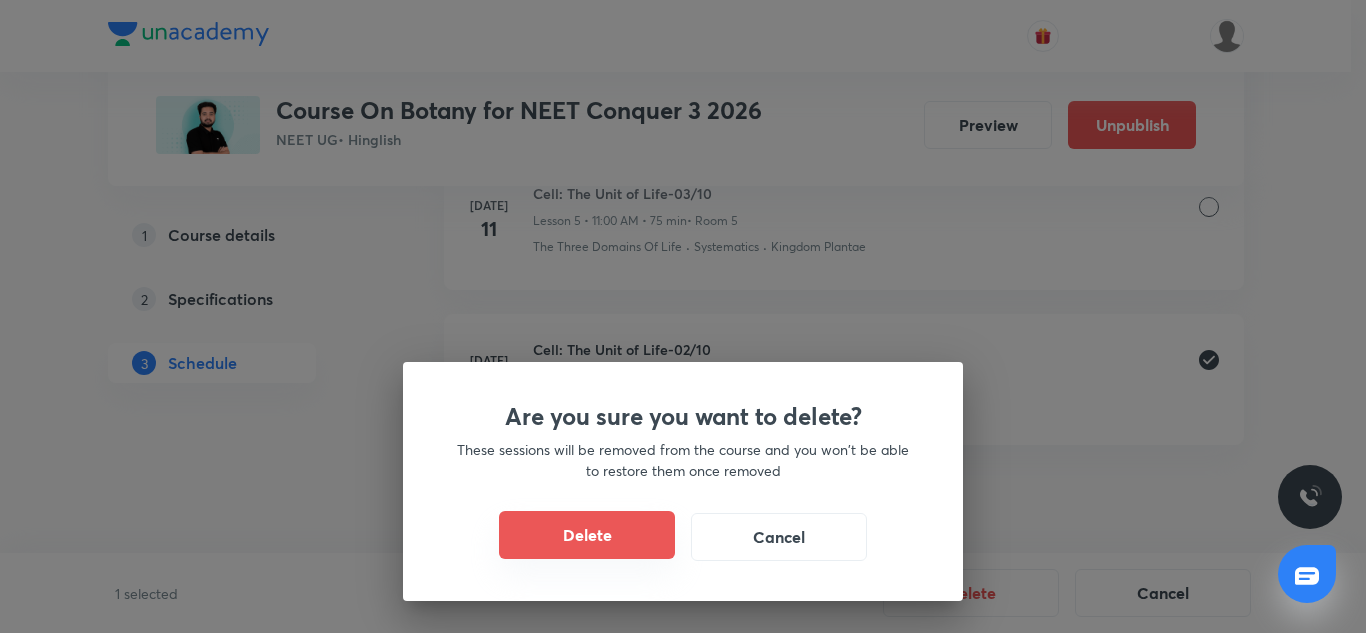 click on "Delete" at bounding box center [587, 535] 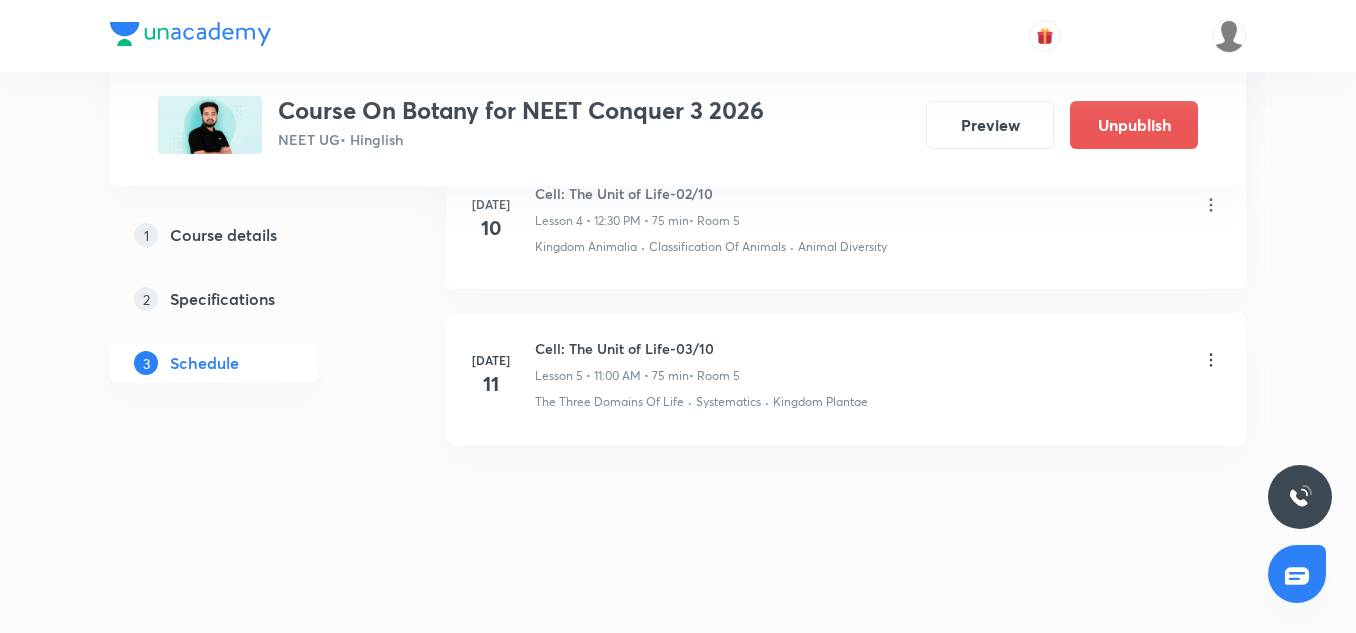 scroll, scrollTop: 828, scrollLeft: 0, axis: vertical 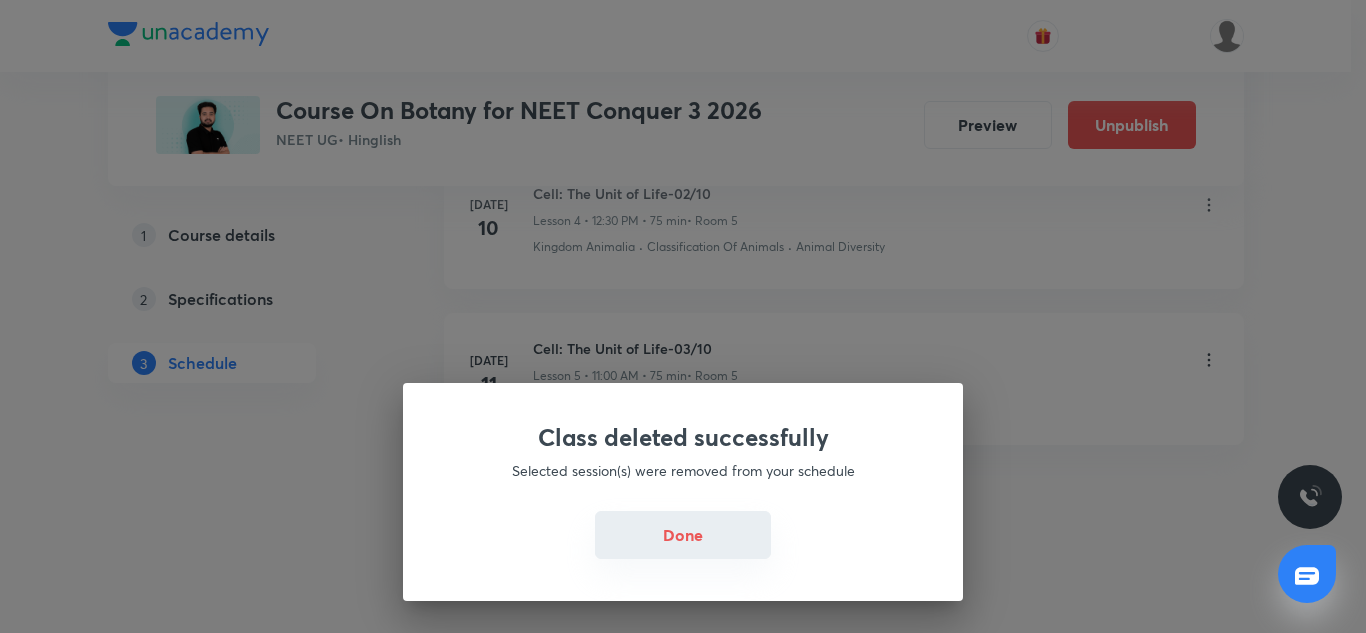 click on "Done" at bounding box center (683, 535) 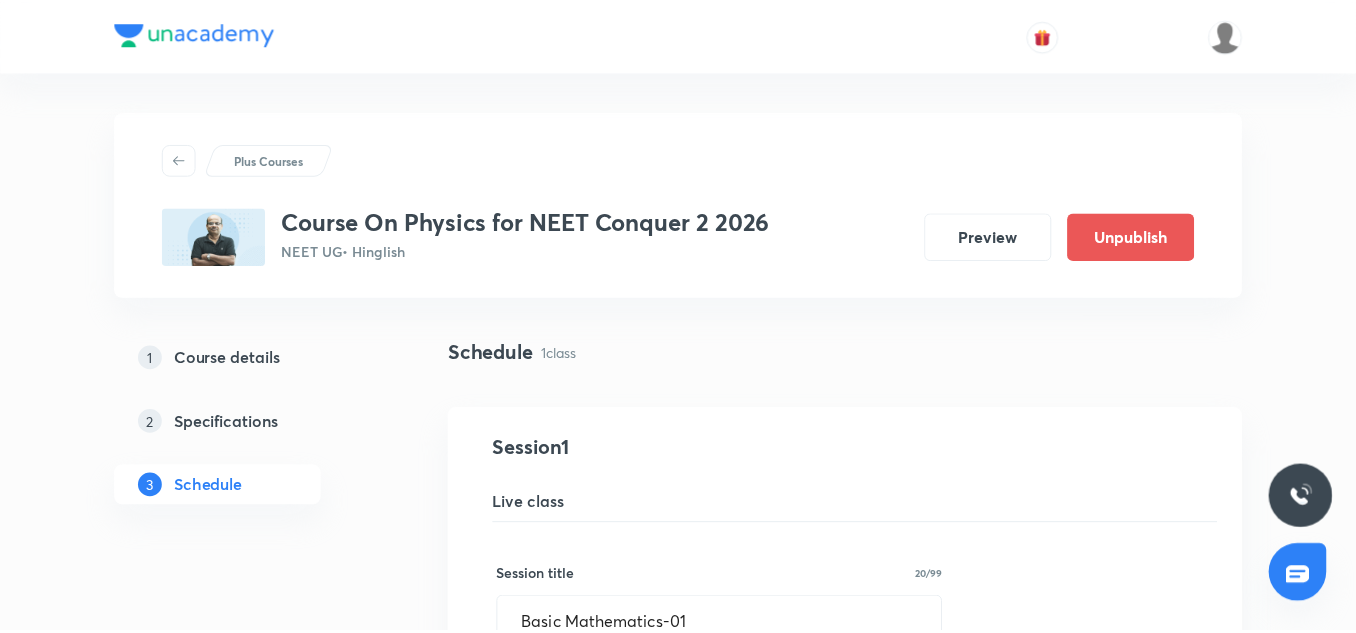 scroll, scrollTop: 1041, scrollLeft: 0, axis: vertical 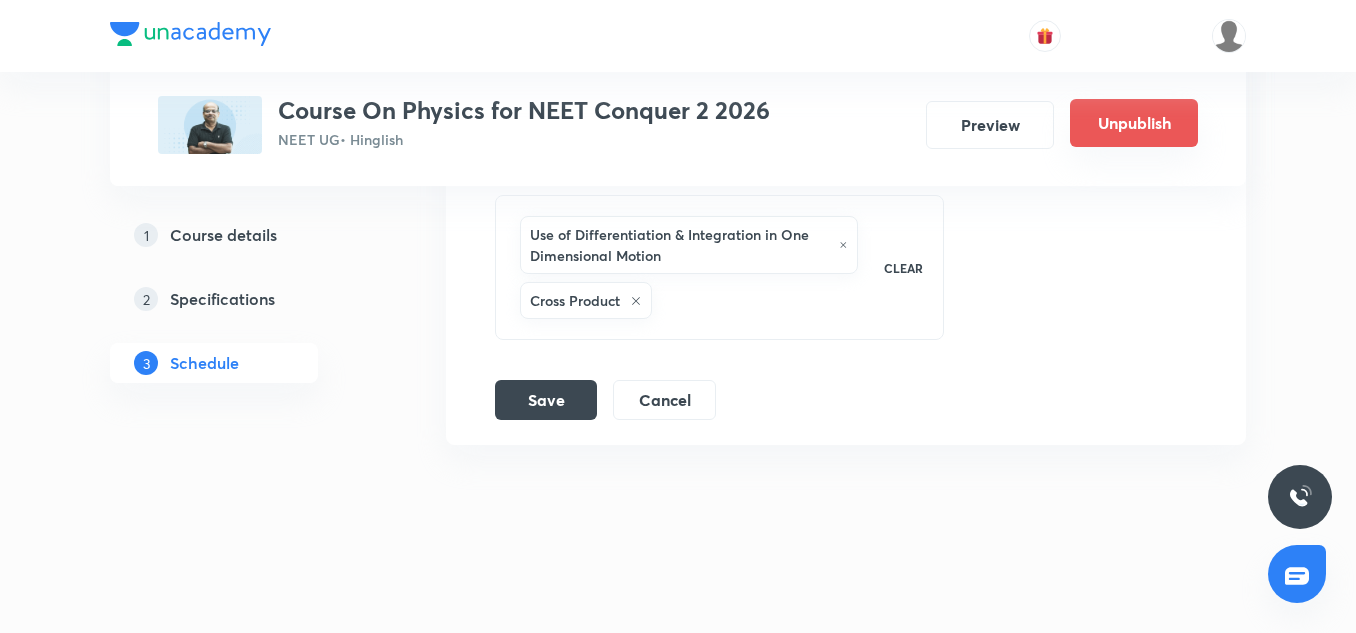 click on "Unpublish" at bounding box center (1134, 123) 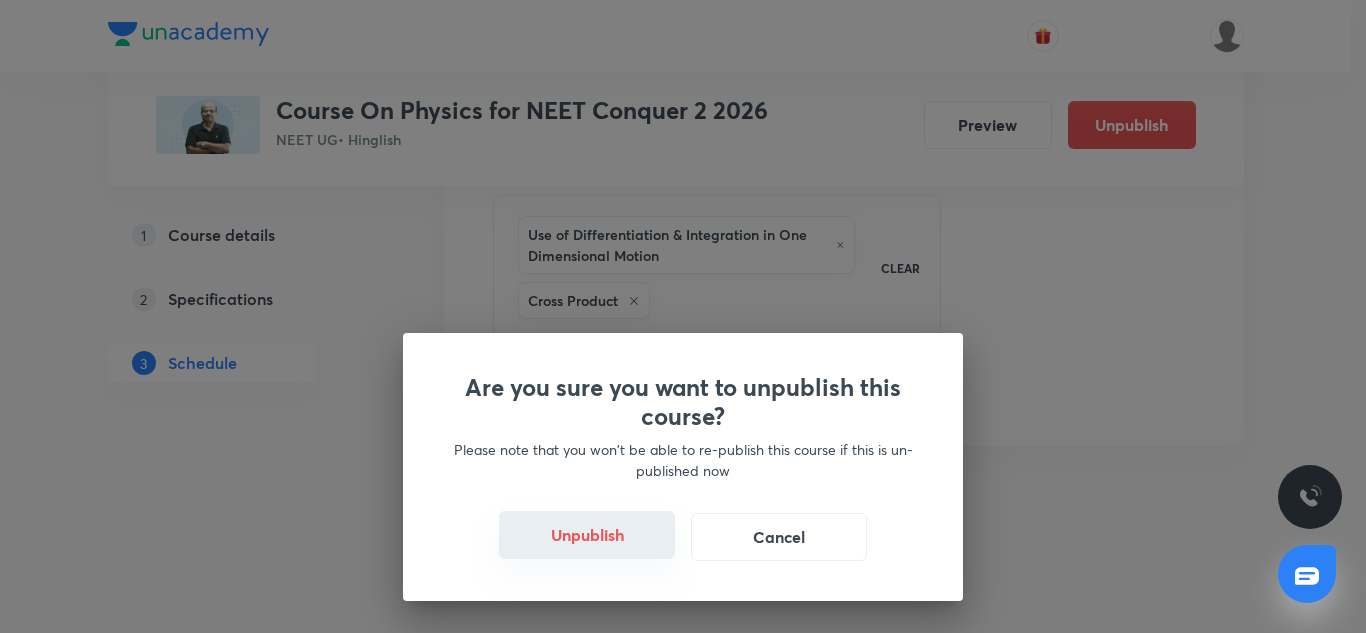 click on "Unpublish" at bounding box center [587, 535] 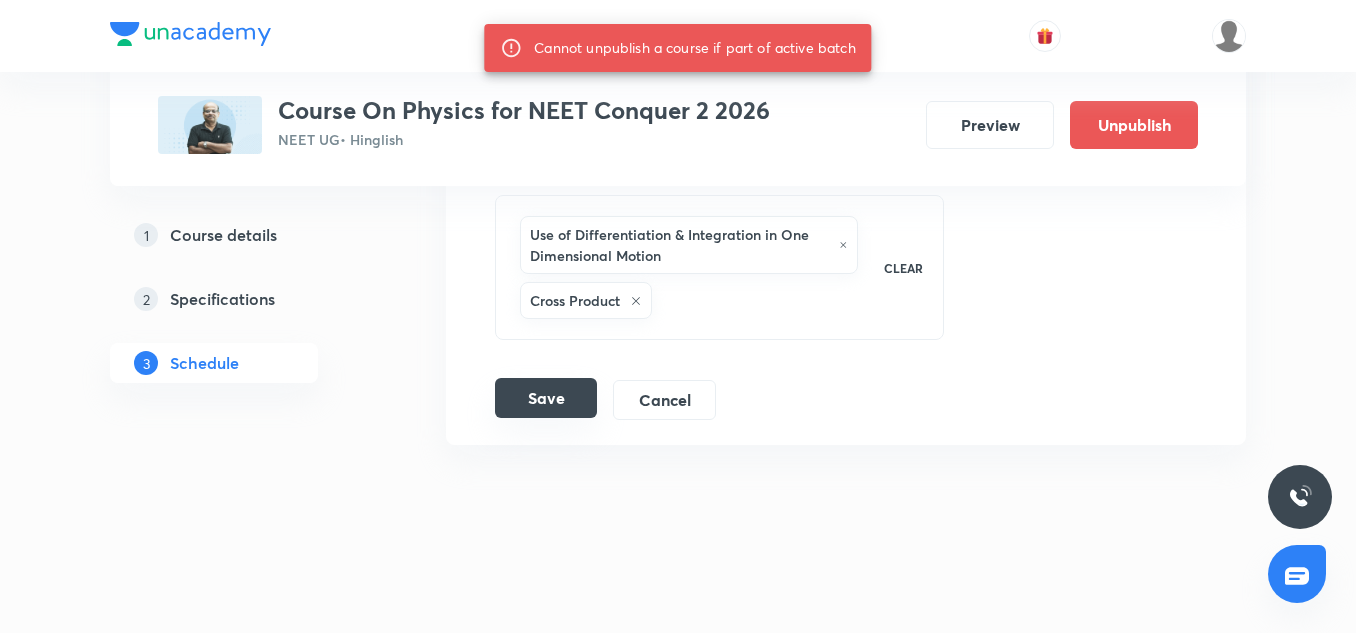 click on "Save" at bounding box center [546, 398] 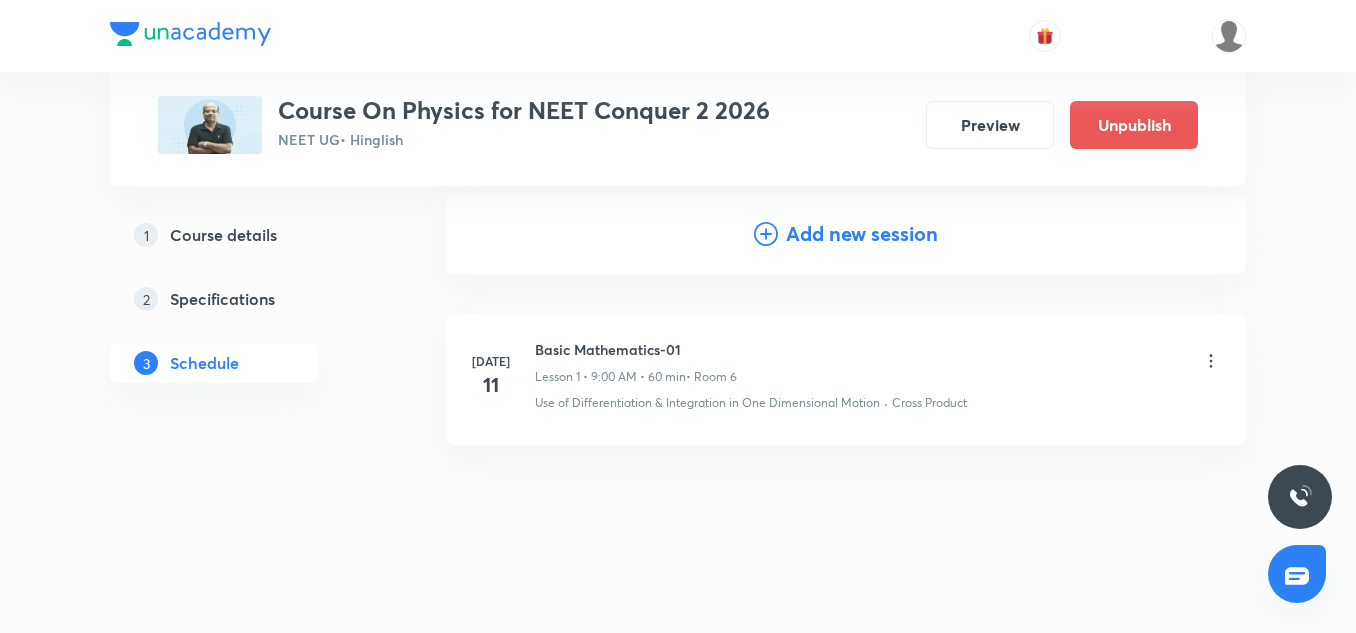 scroll, scrollTop: 206, scrollLeft: 0, axis: vertical 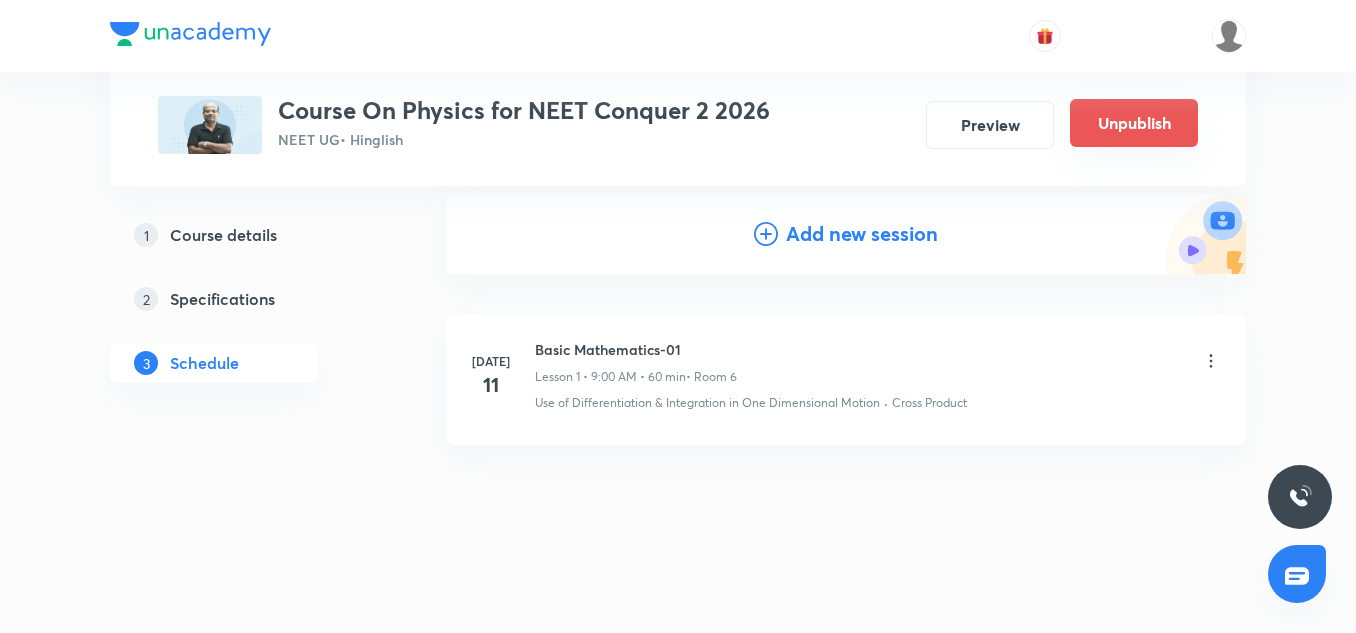 click on "Unpublish" at bounding box center (1134, 123) 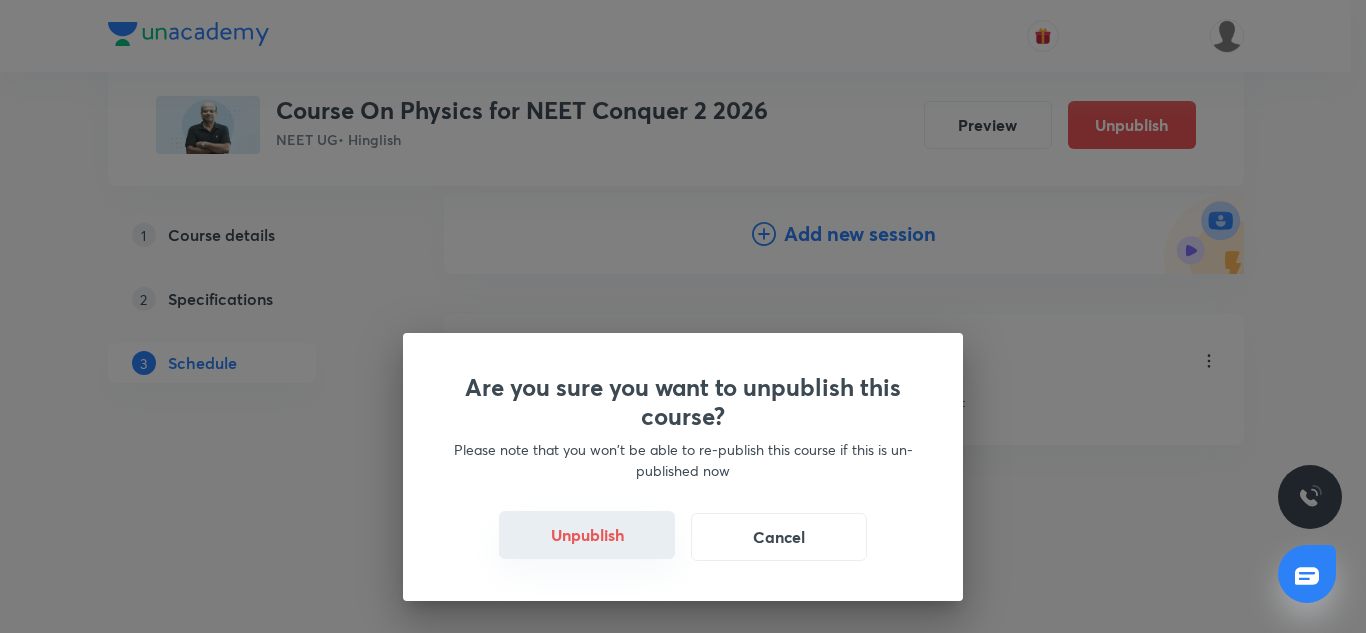 click on "Unpublish" at bounding box center [587, 535] 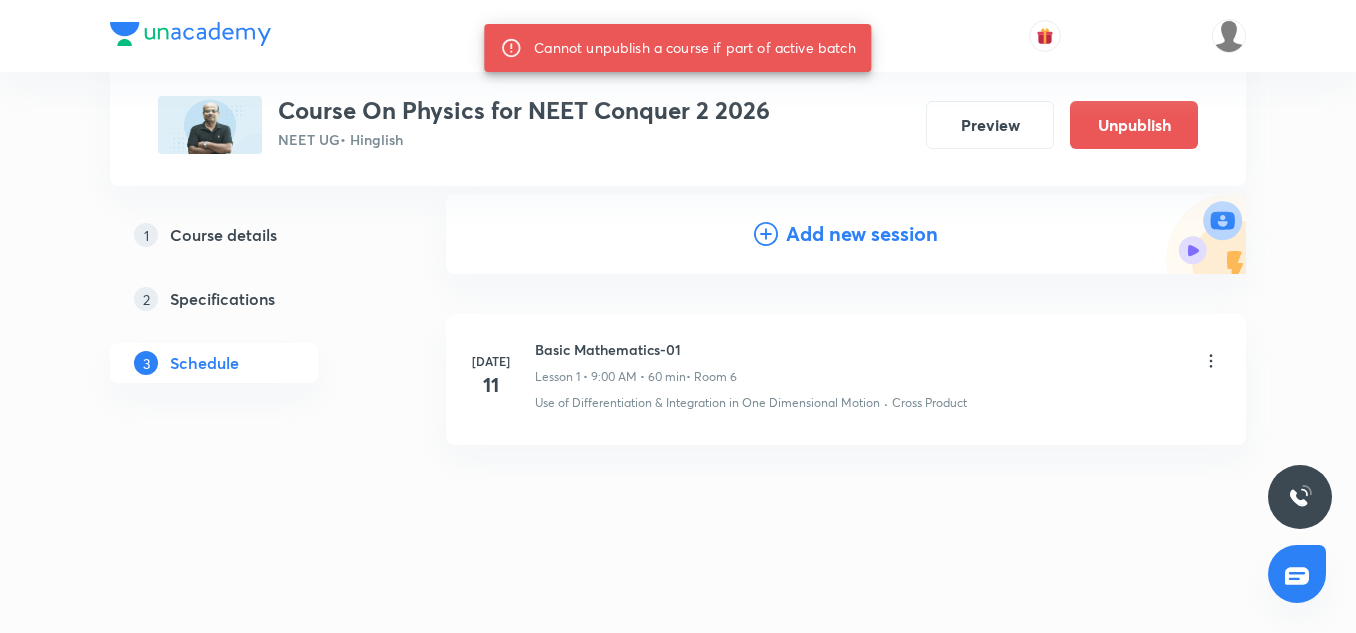 click 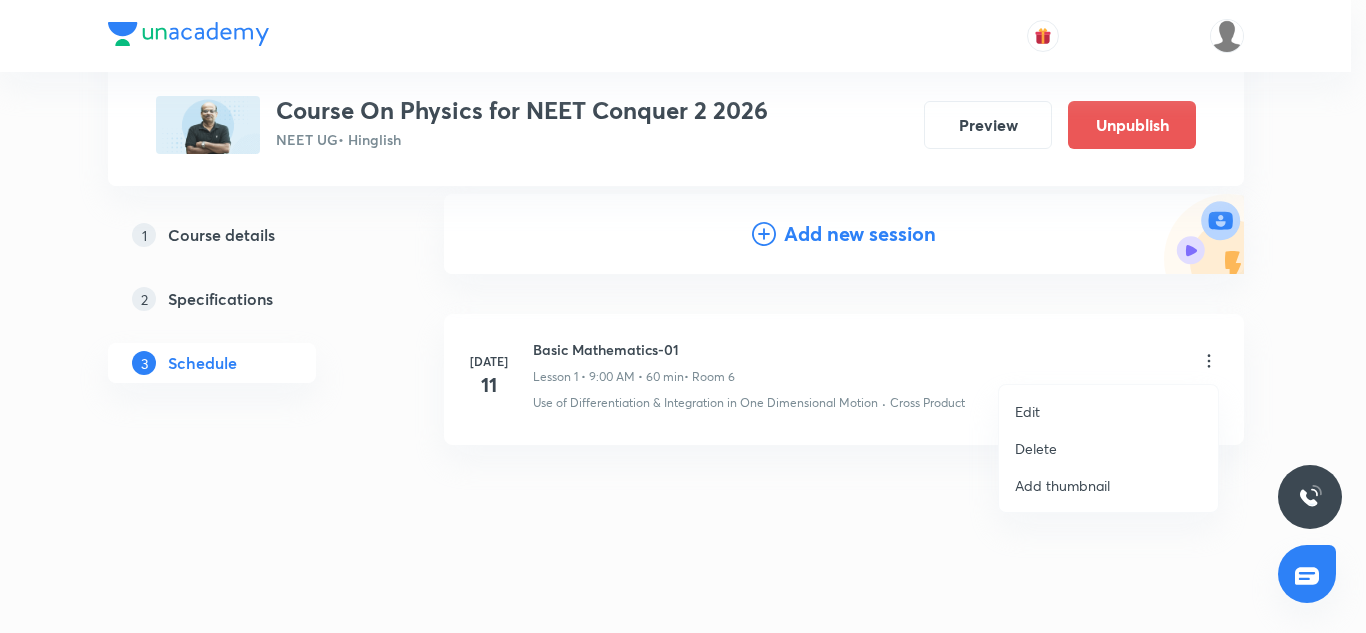 click on "Edit" at bounding box center [1108, 411] 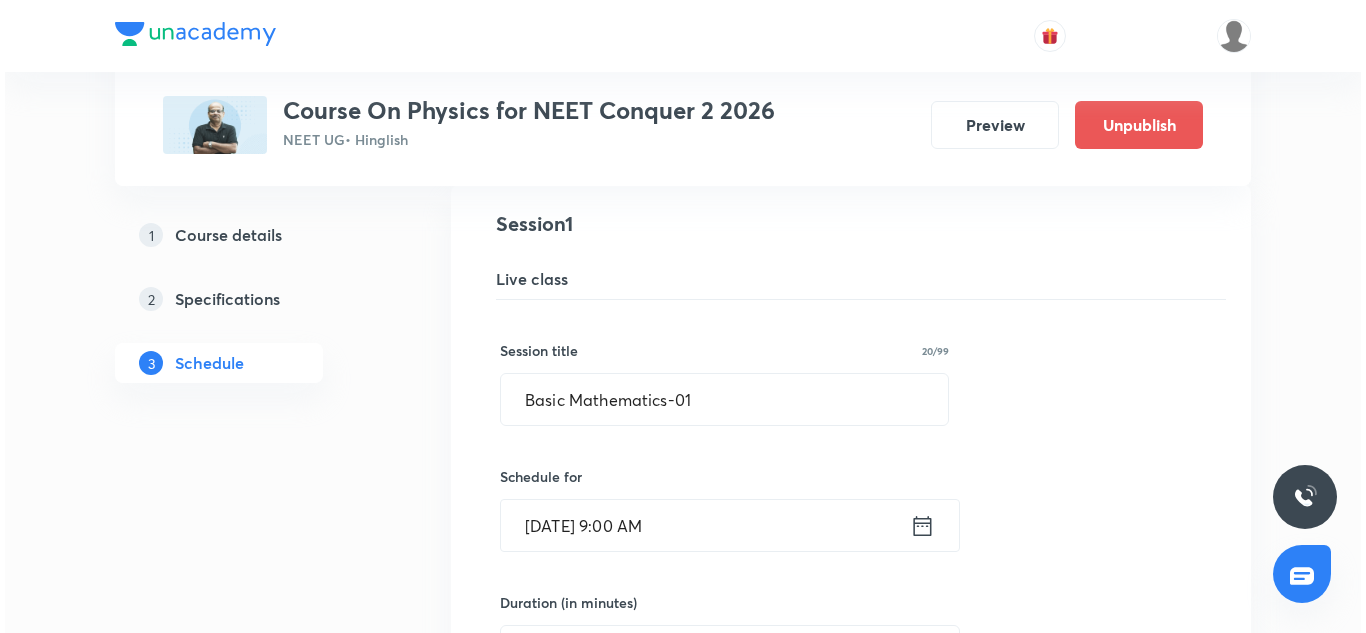 scroll, scrollTop: 225, scrollLeft: 0, axis: vertical 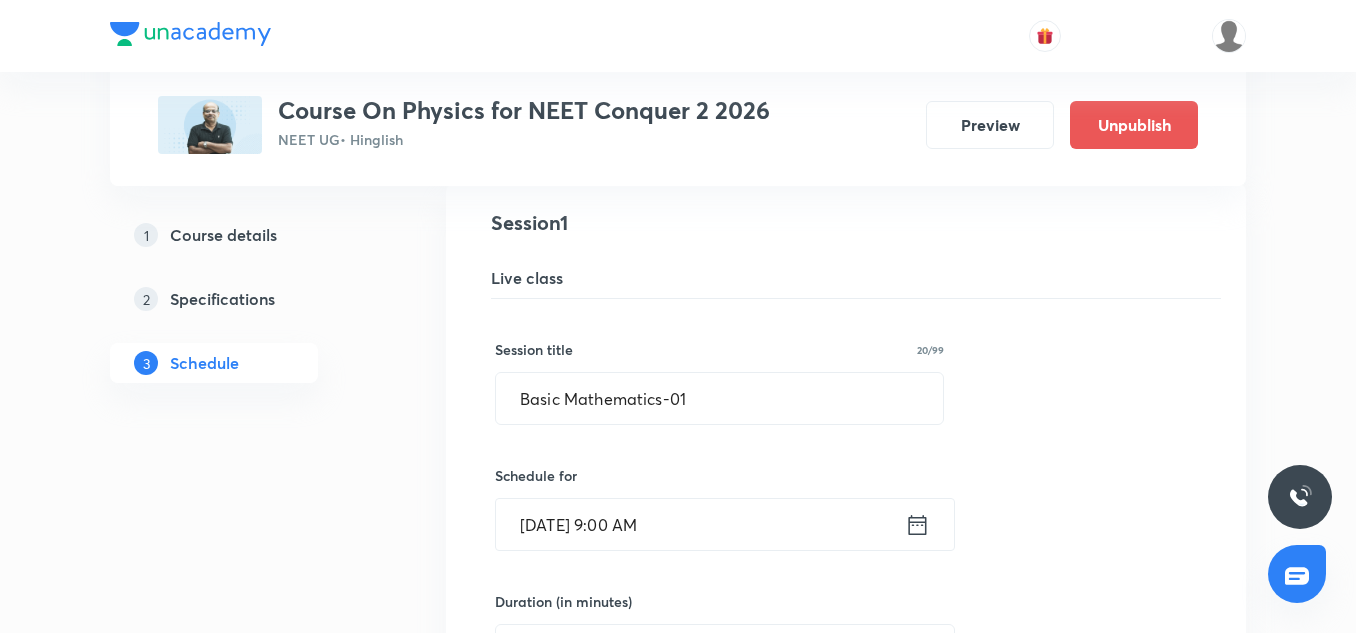 click on "Jul 11, 2025, 9:00 AM" at bounding box center [700, 524] 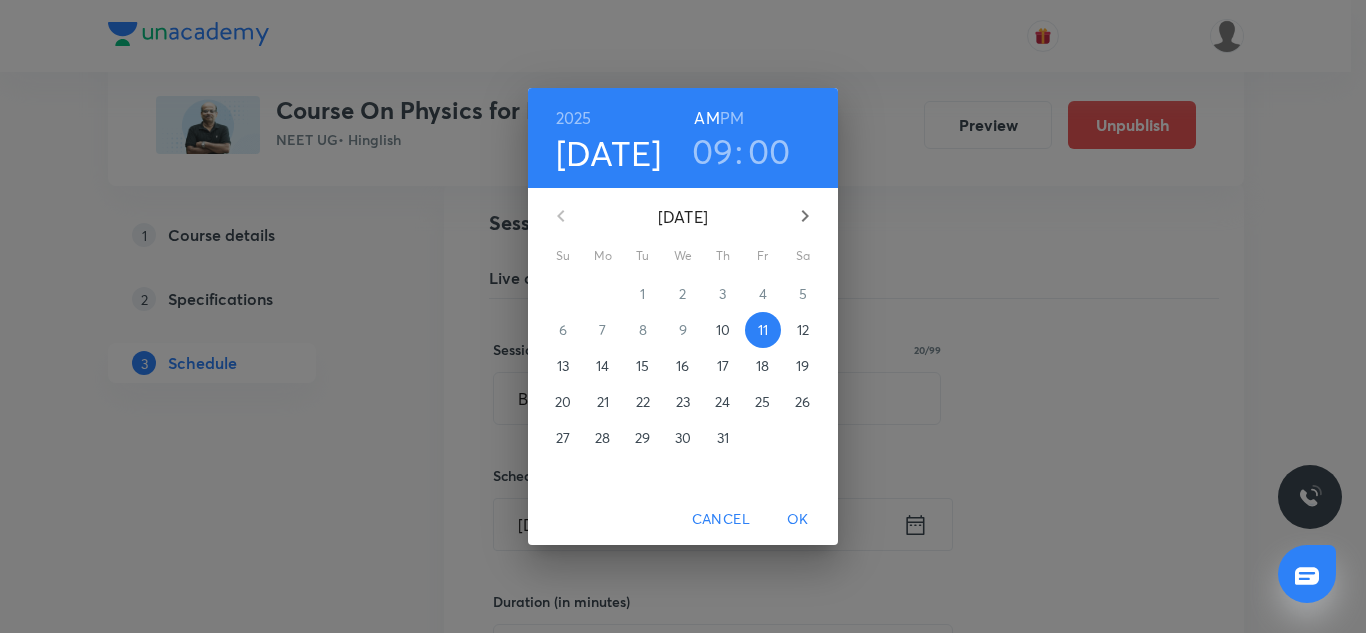 click on "2025" at bounding box center (574, 118) 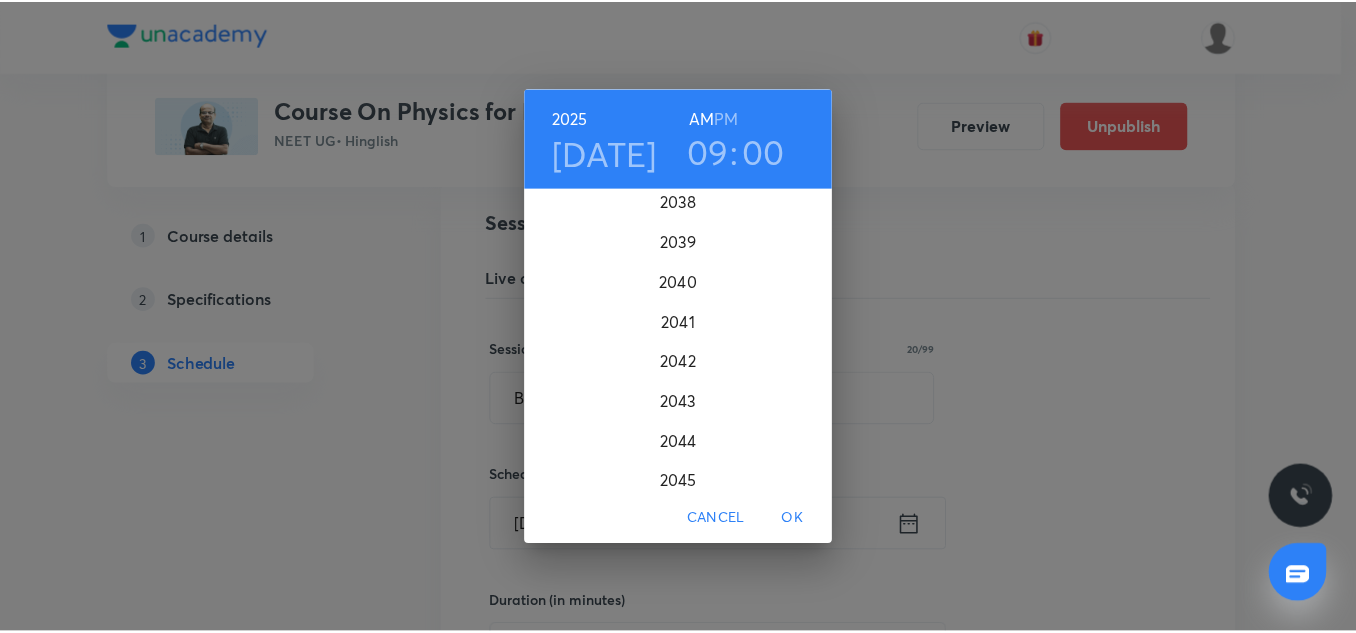 scroll, scrollTop: 5669, scrollLeft: 0, axis: vertical 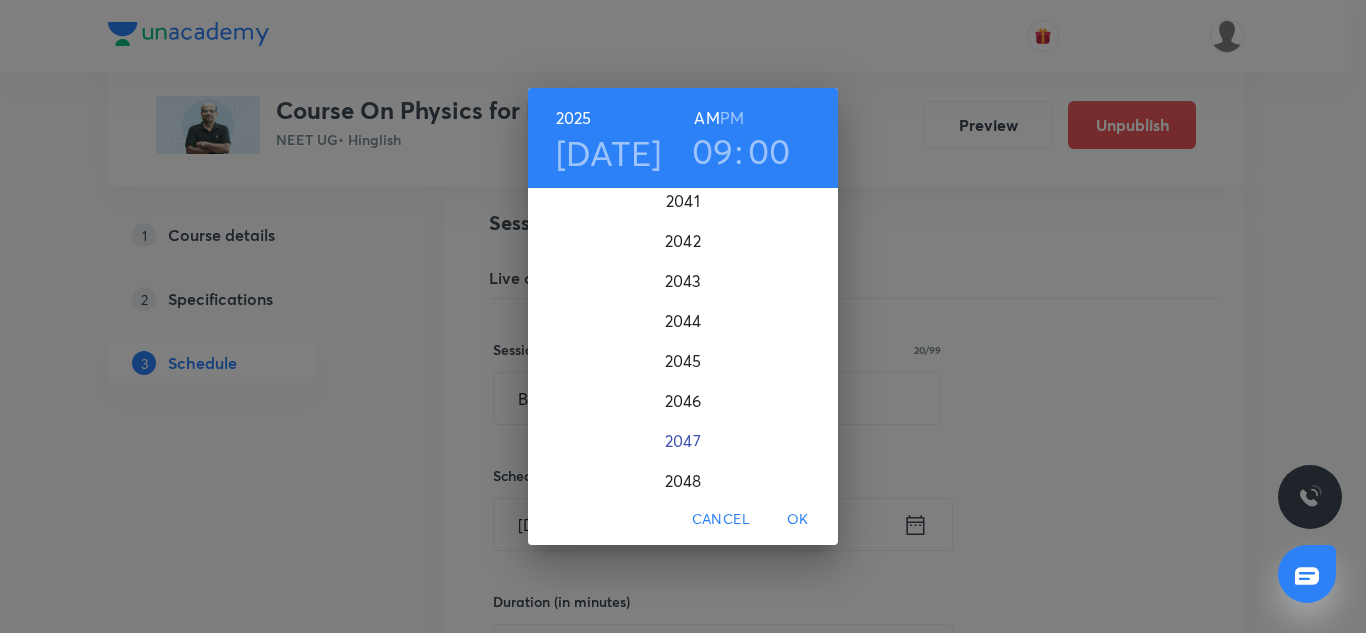 click on "2047" at bounding box center [683, 441] 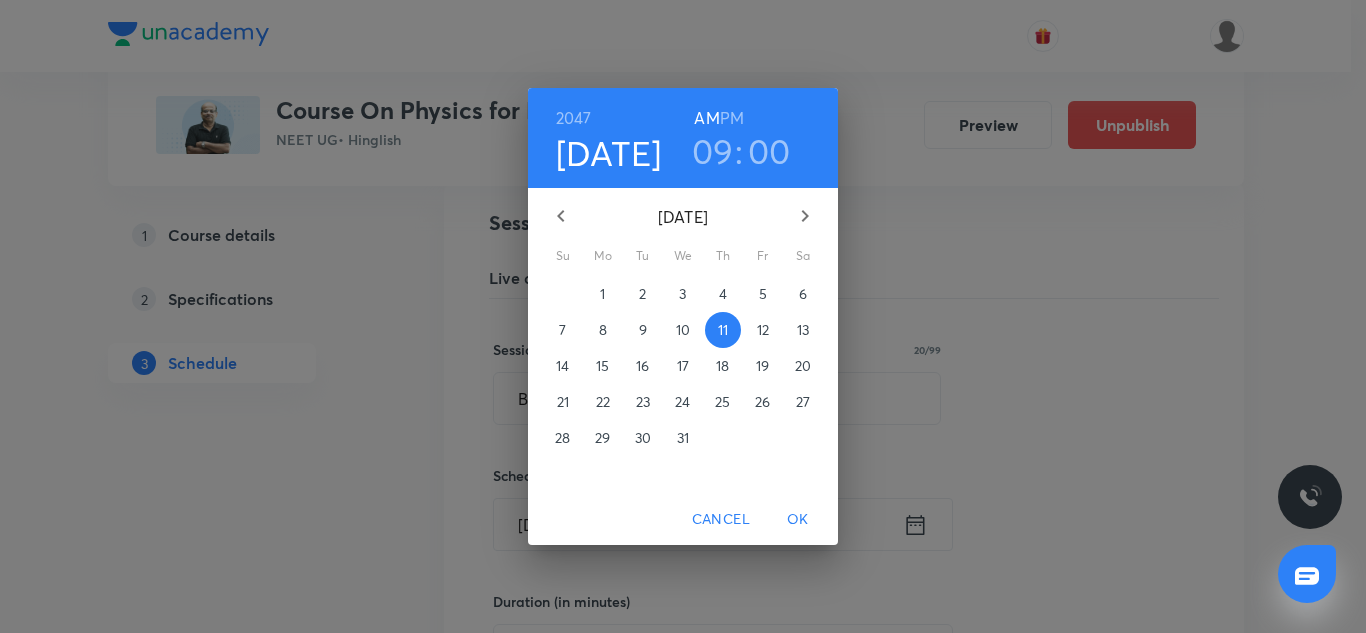 click on "OK" at bounding box center (798, 519) 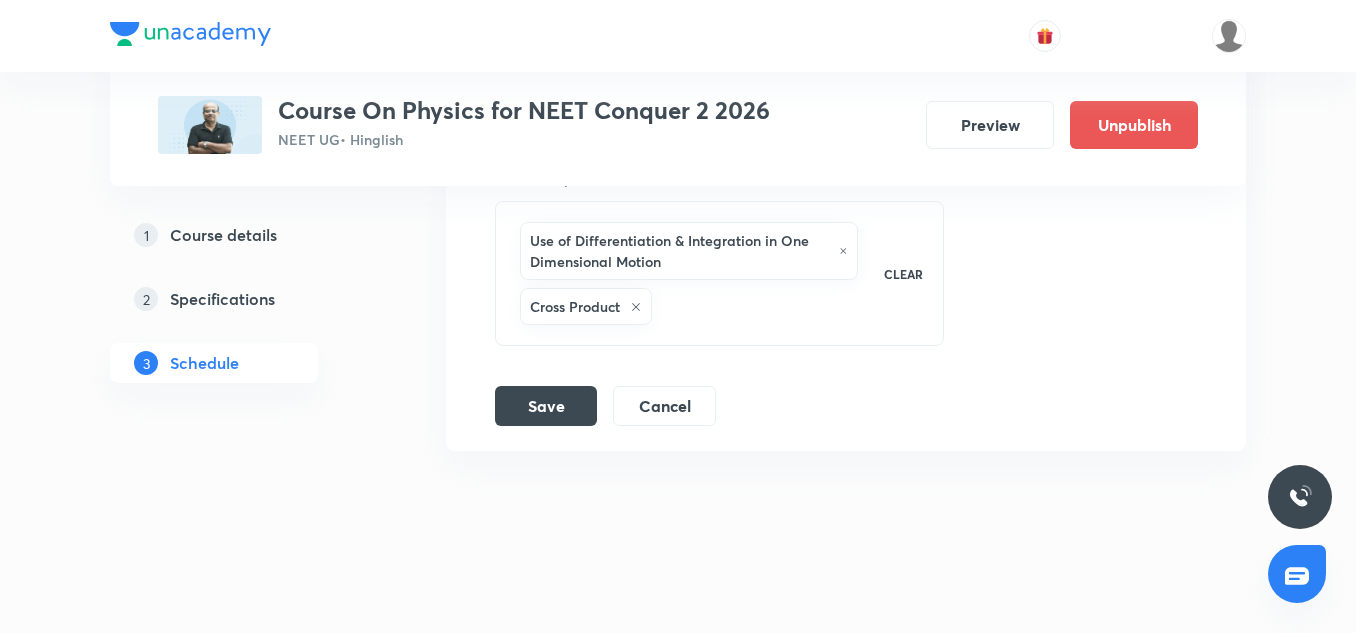 scroll, scrollTop: 1041, scrollLeft: 0, axis: vertical 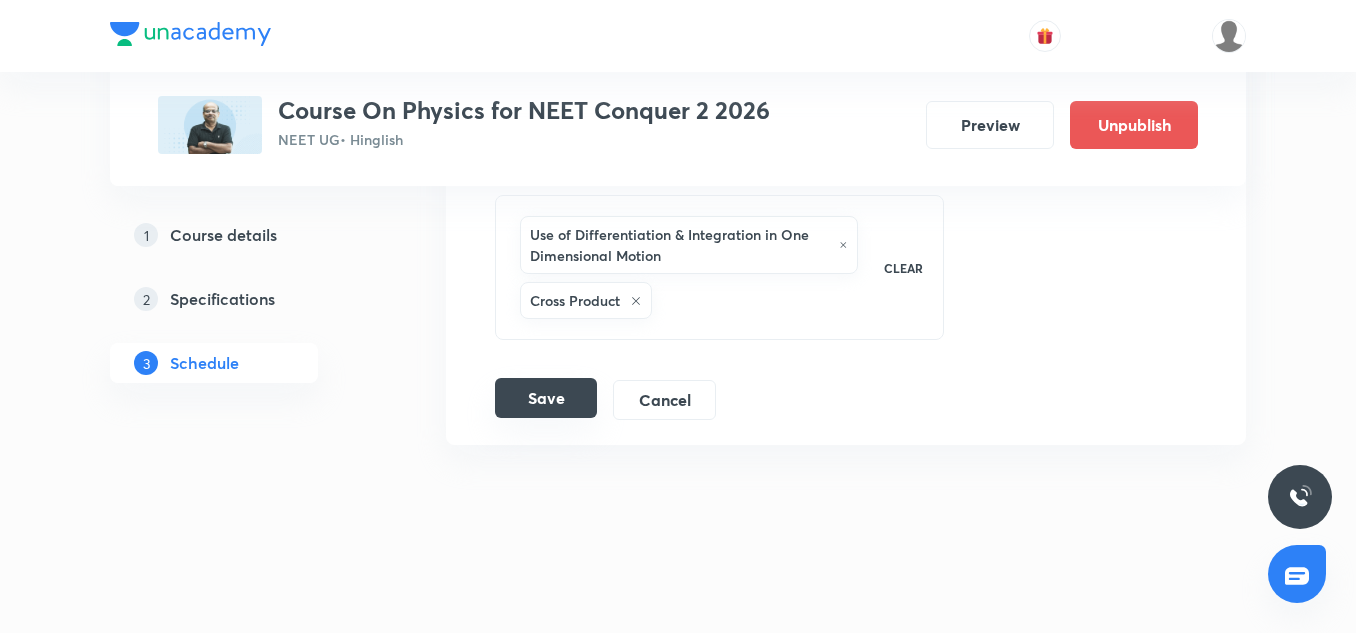 click on "Save" at bounding box center (546, 398) 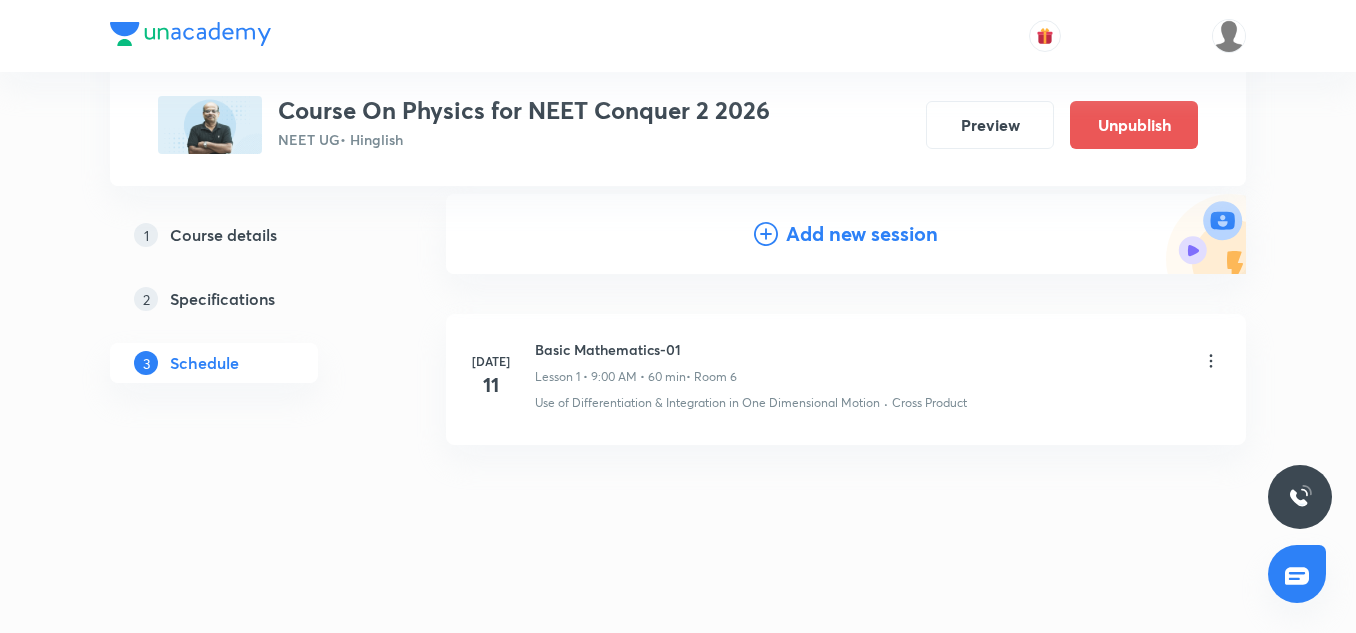 scroll, scrollTop: 206, scrollLeft: 0, axis: vertical 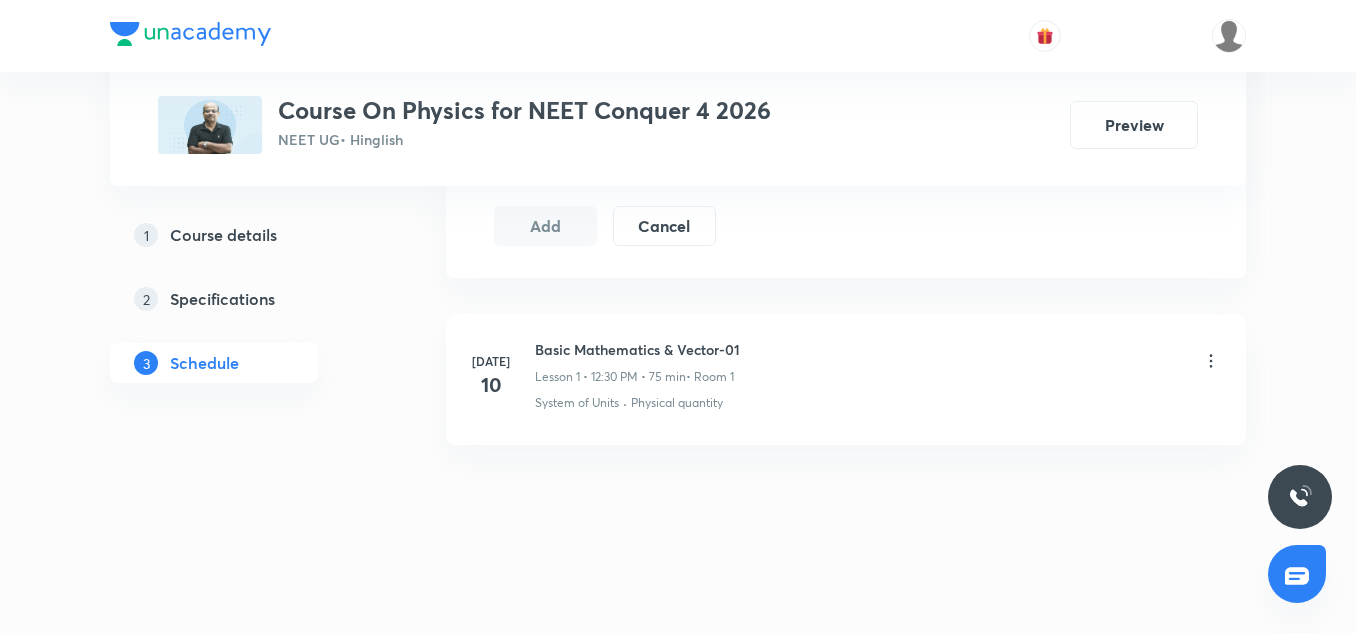 click on "Basic Mathematics & Vector-01" at bounding box center [637, 349] 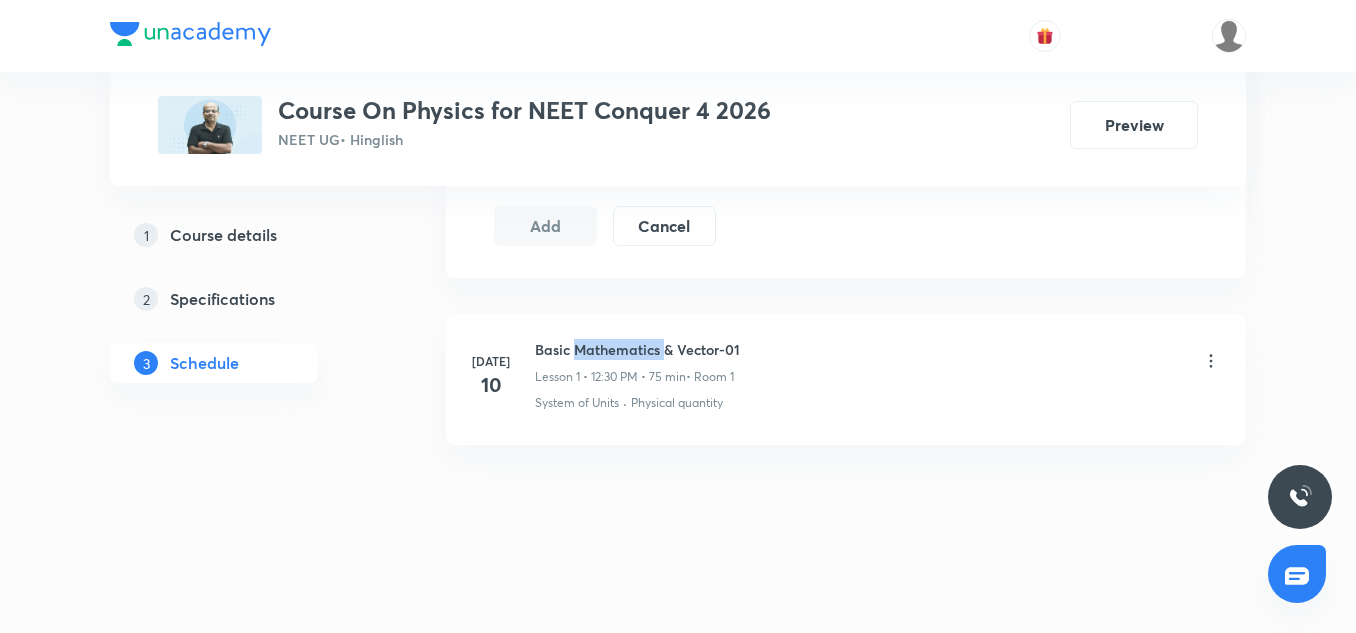 click on "Basic Mathematics & Vector-01" at bounding box center (637, 349) 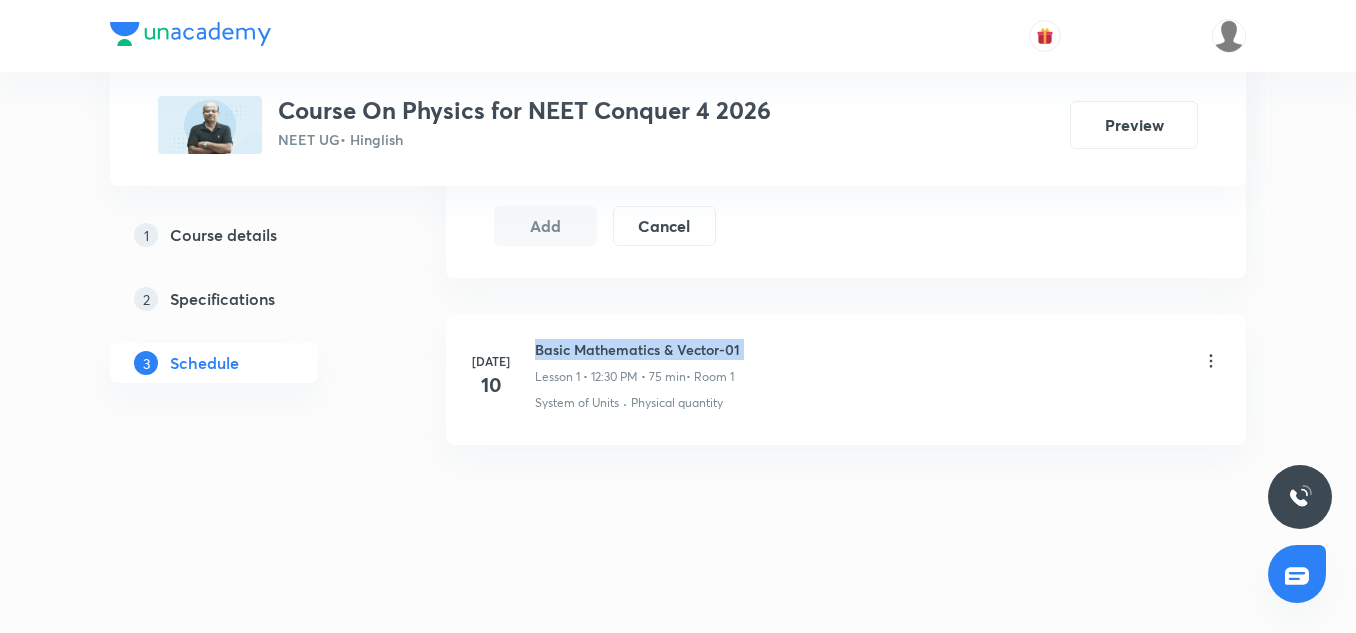 click on "Basic Mathematics & Vector-01" at bounding box center [637, 349] 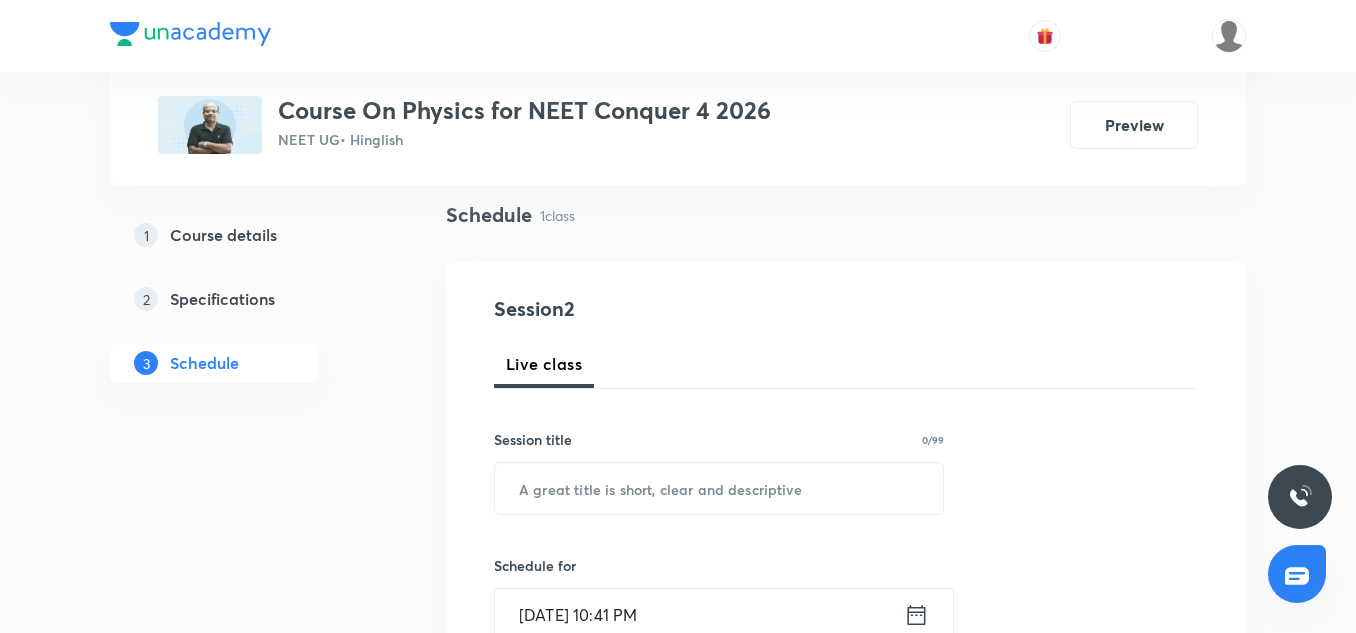 scroll, scrollTop: 152, scrollLeft: 0, axis: vertical 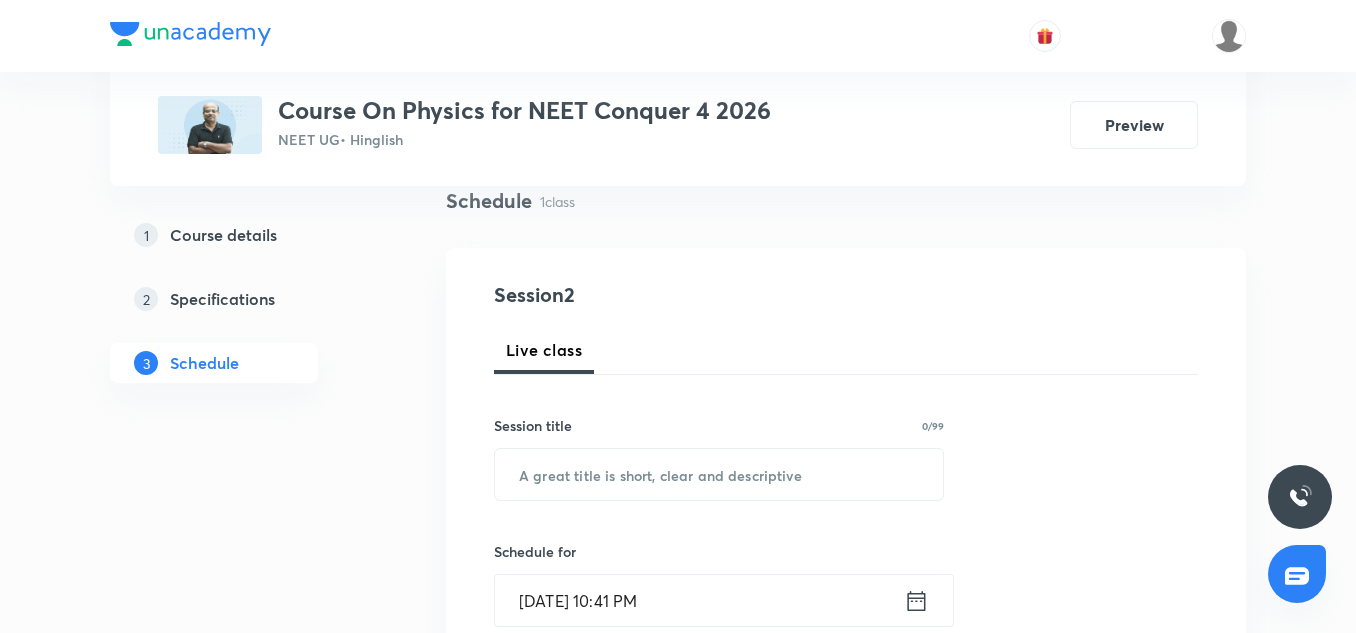 click on "Session title 0/99 ​" at bounding box center [719, 458] 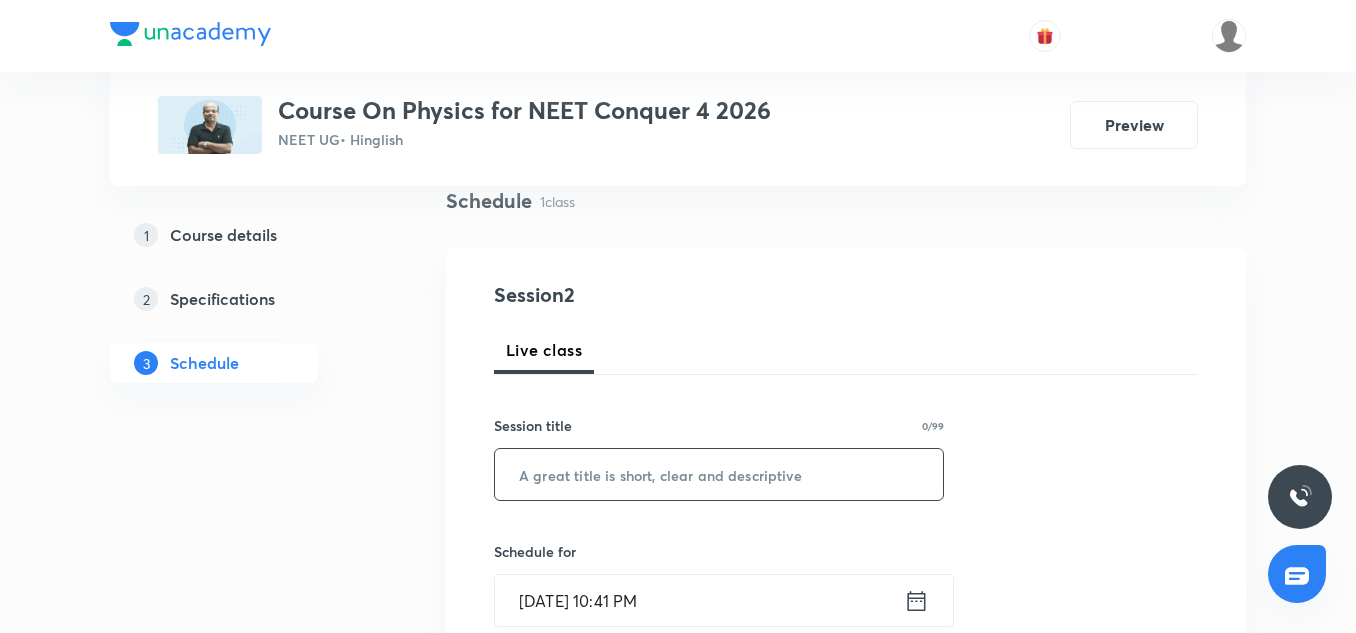 click at bounding box center (719, 474) 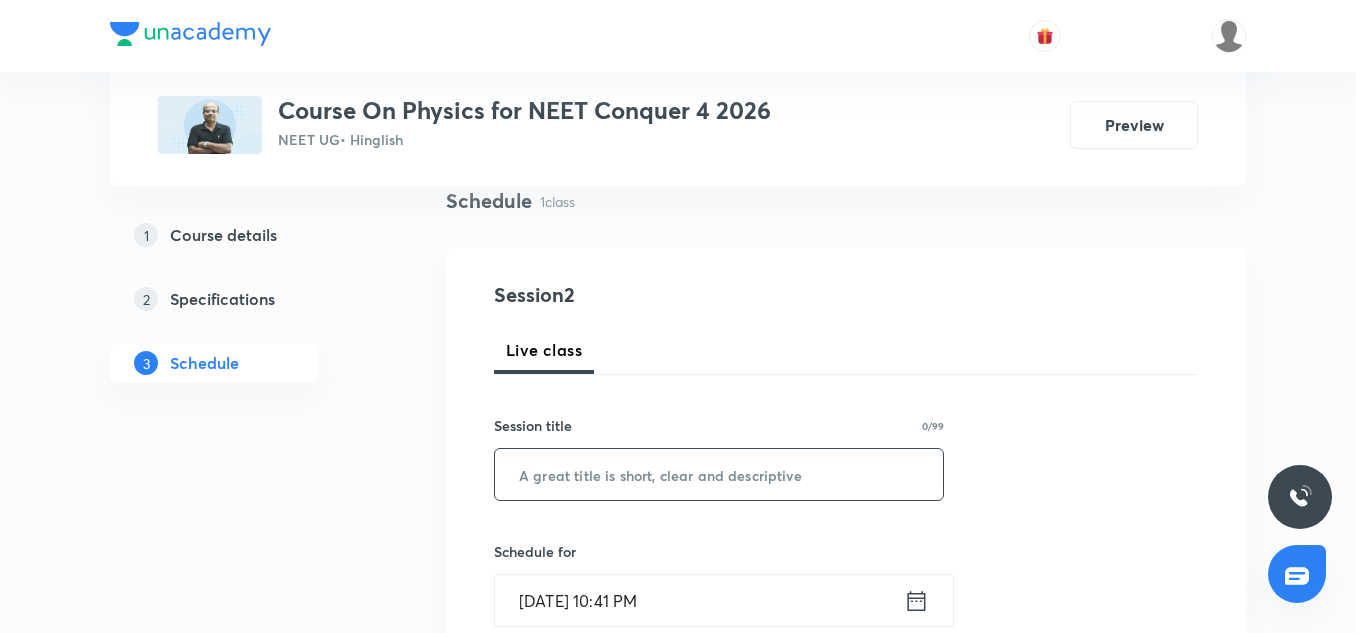 paste on "Basic Mathematics & Vector-01" 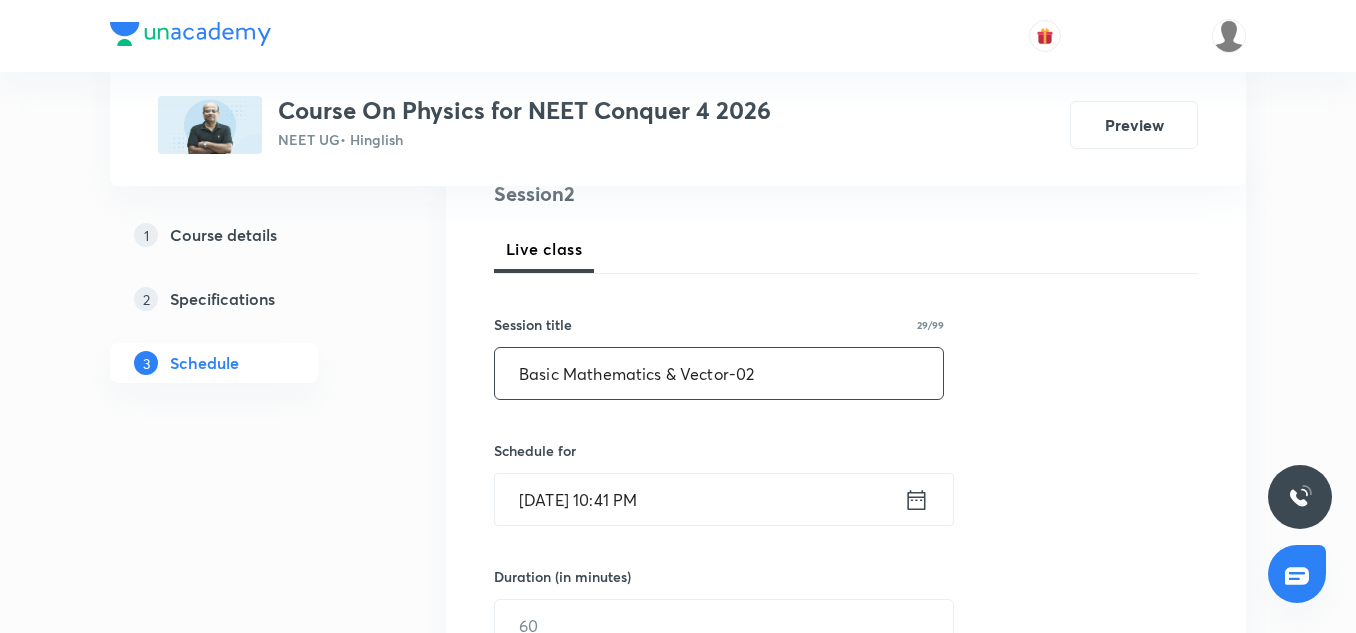 scroll, scrollTop: 254, scrollLeft: 0, axis: vertical 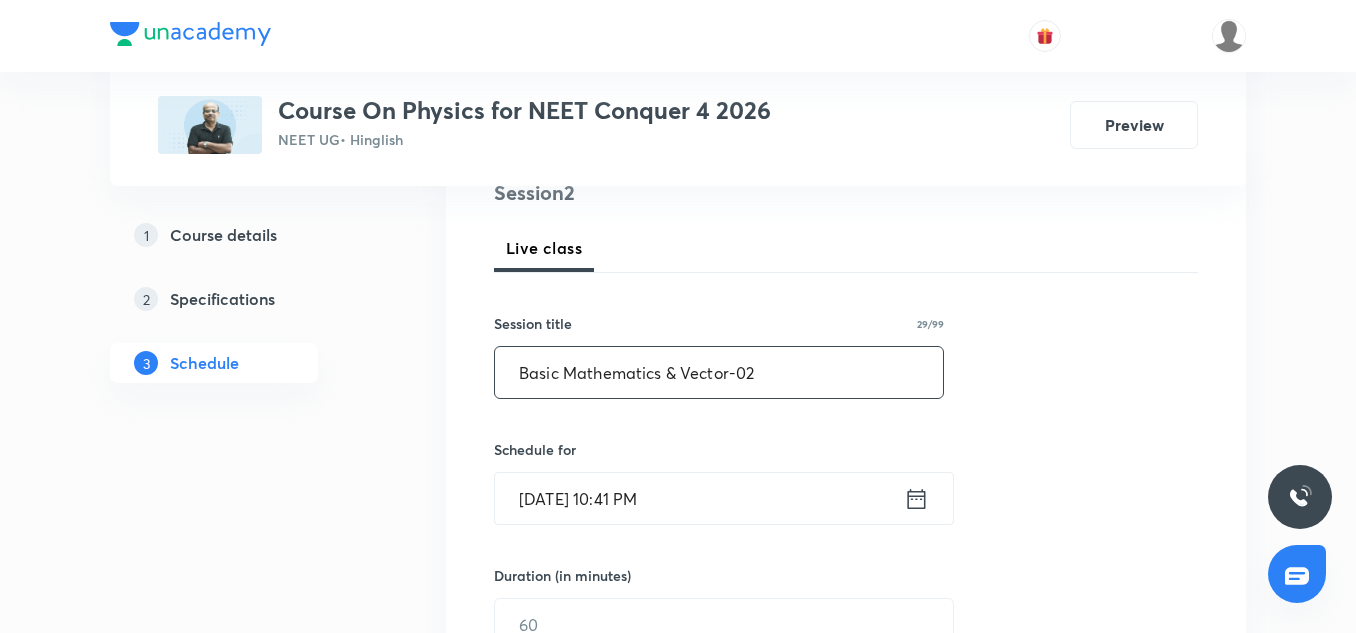 type on "Basic Mathematics & Vector-02" 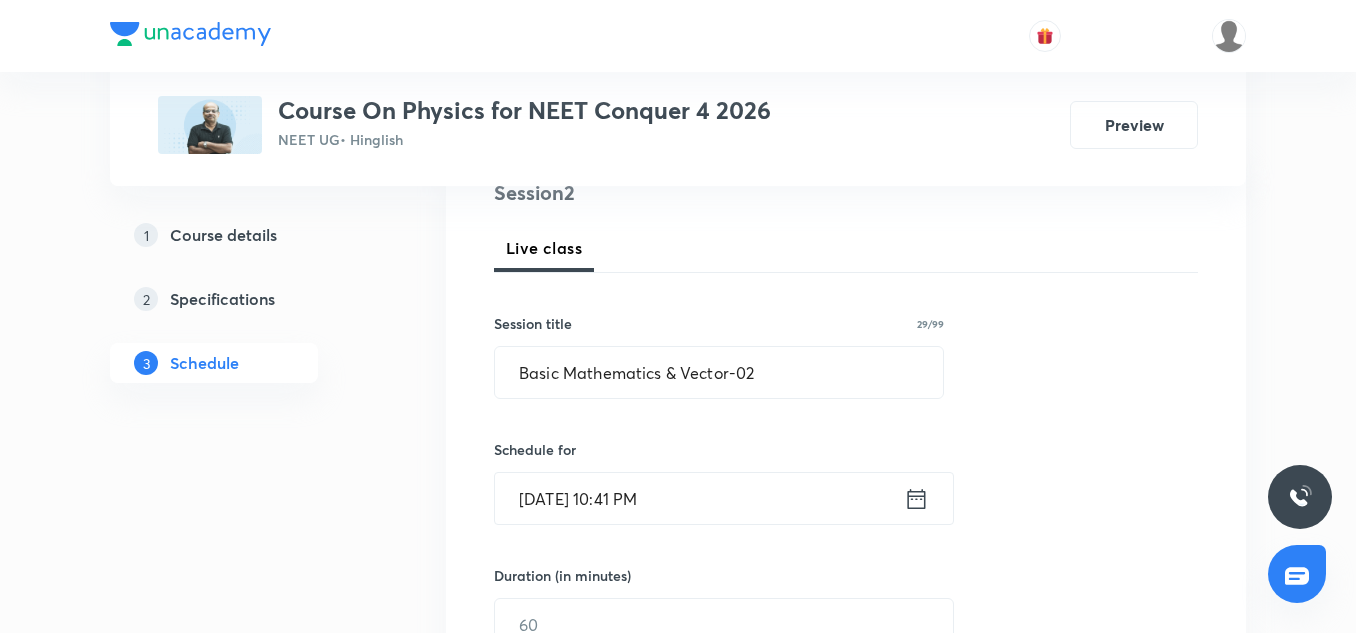 click on "[DATE] 10:41 PM" at bounding box center [699, 498] 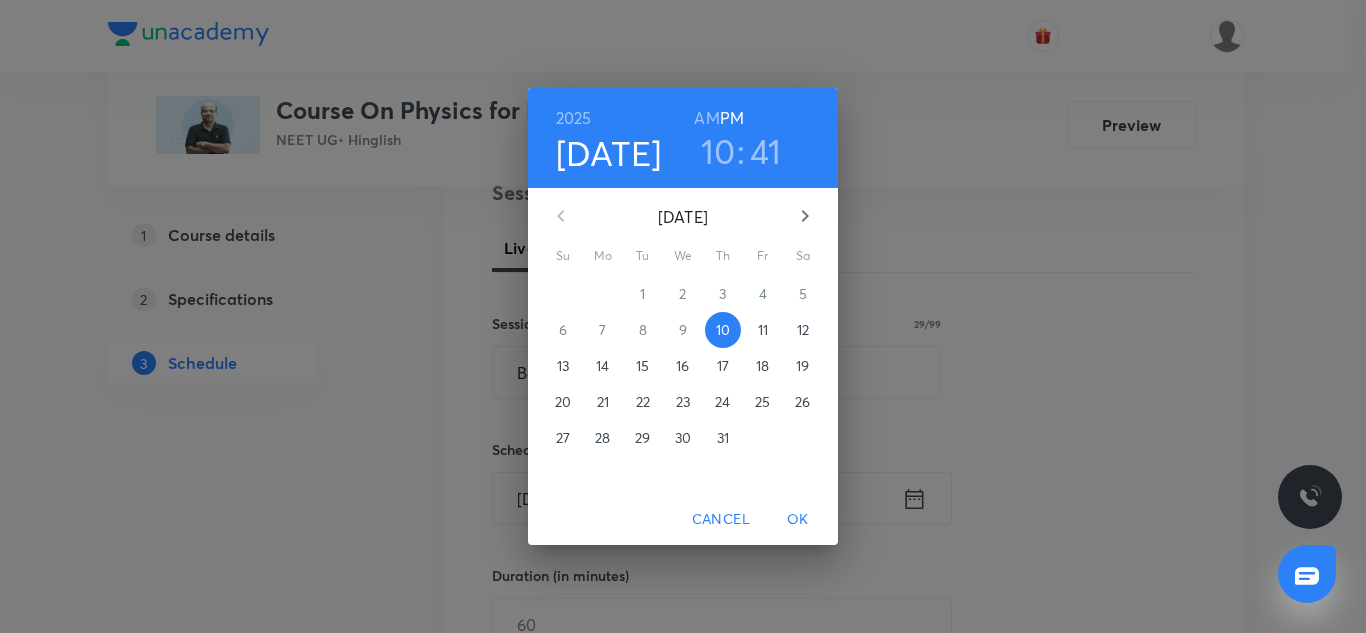 click on "11" at bounding box center (763, 330) 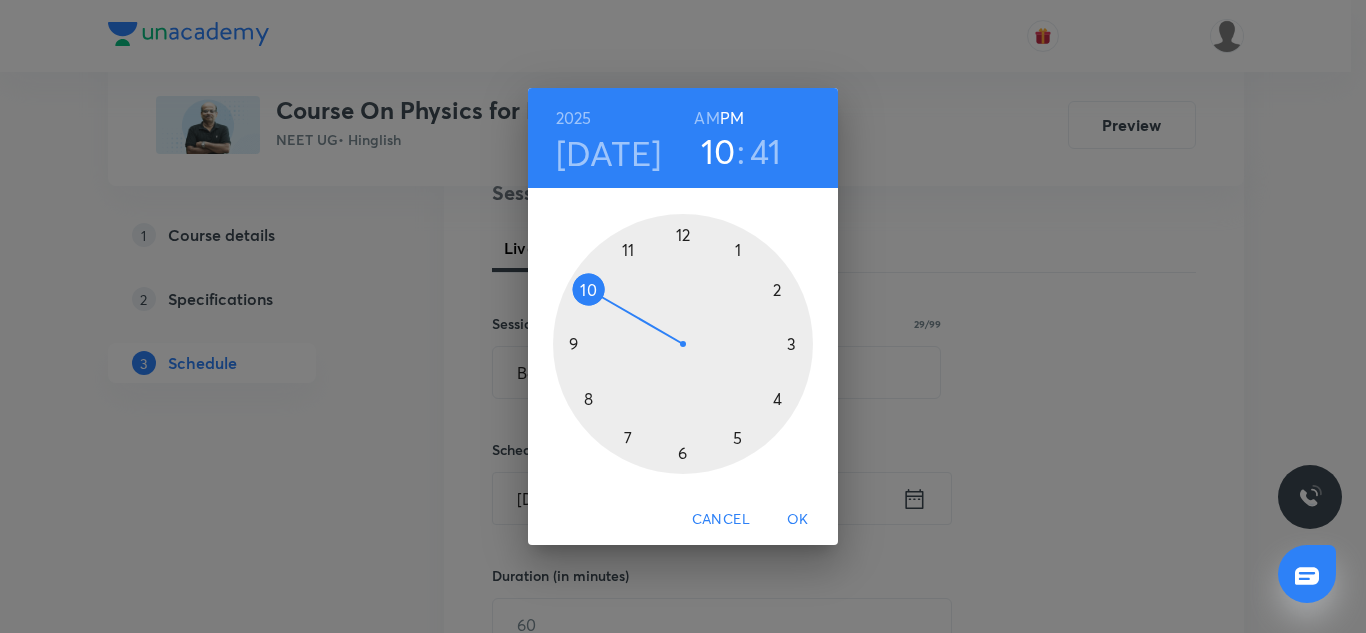 click at bounding box center (683, 344) 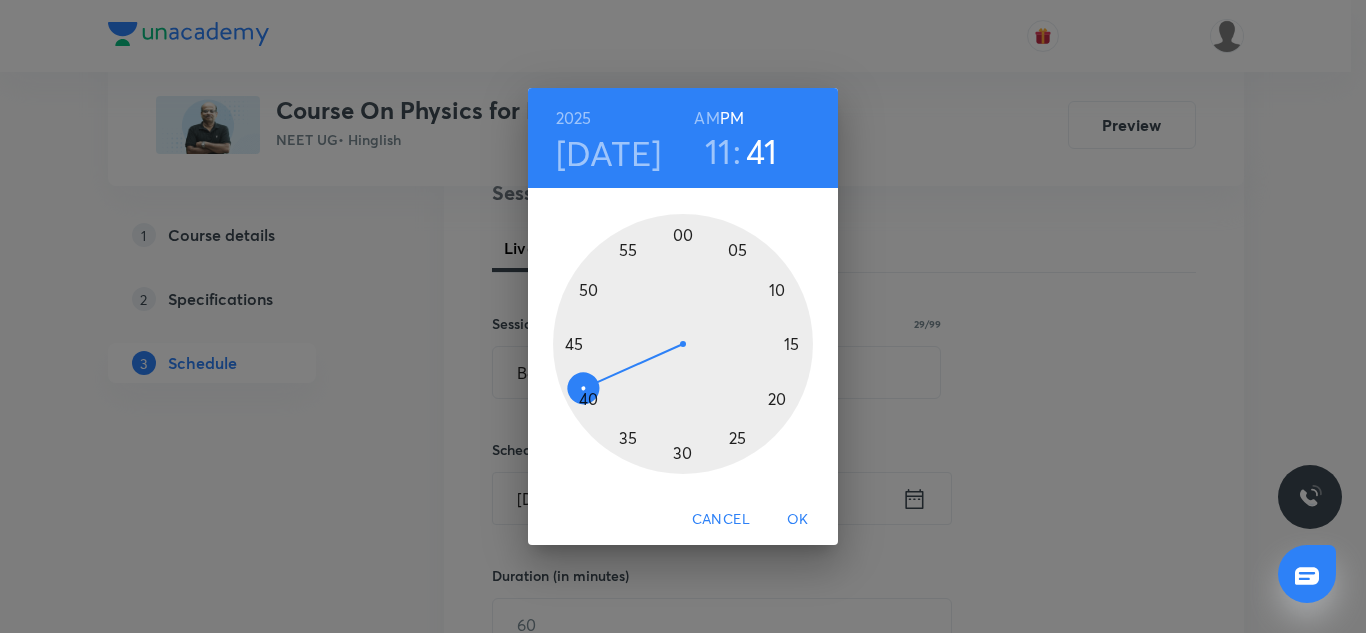 click at bounding box center (683, 344) 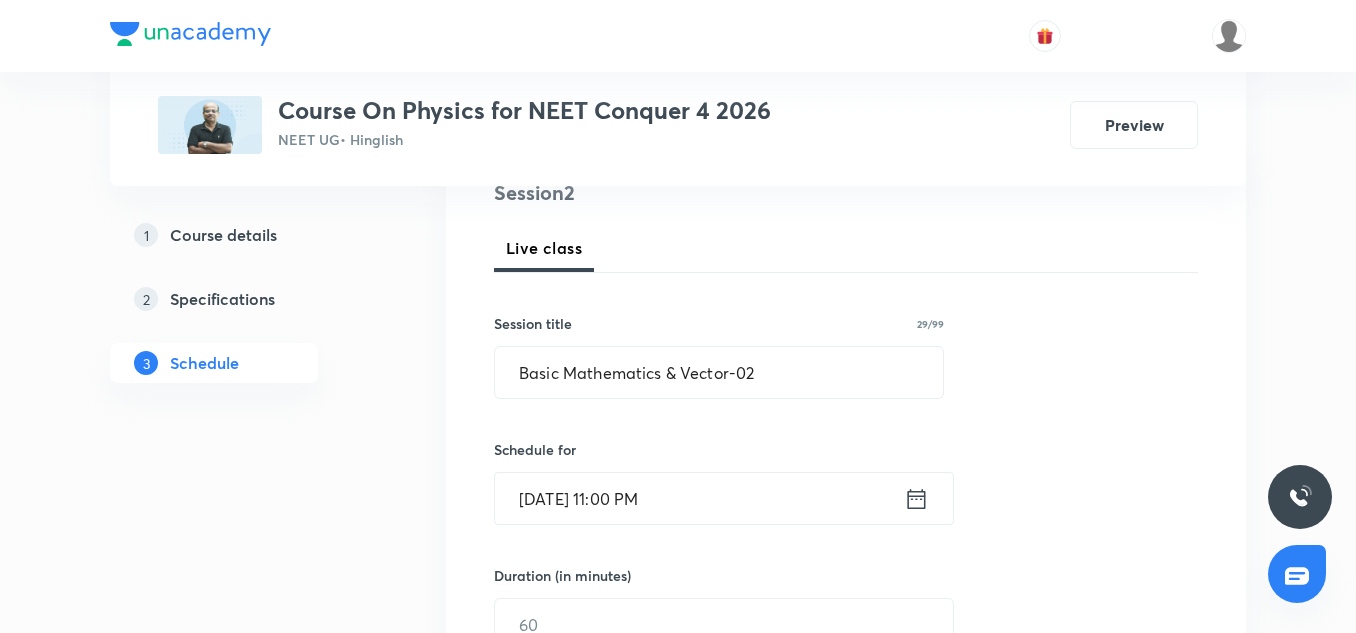 click on "Jul 11, 2025, 11:00 PM" at bounding box center [699, 498] 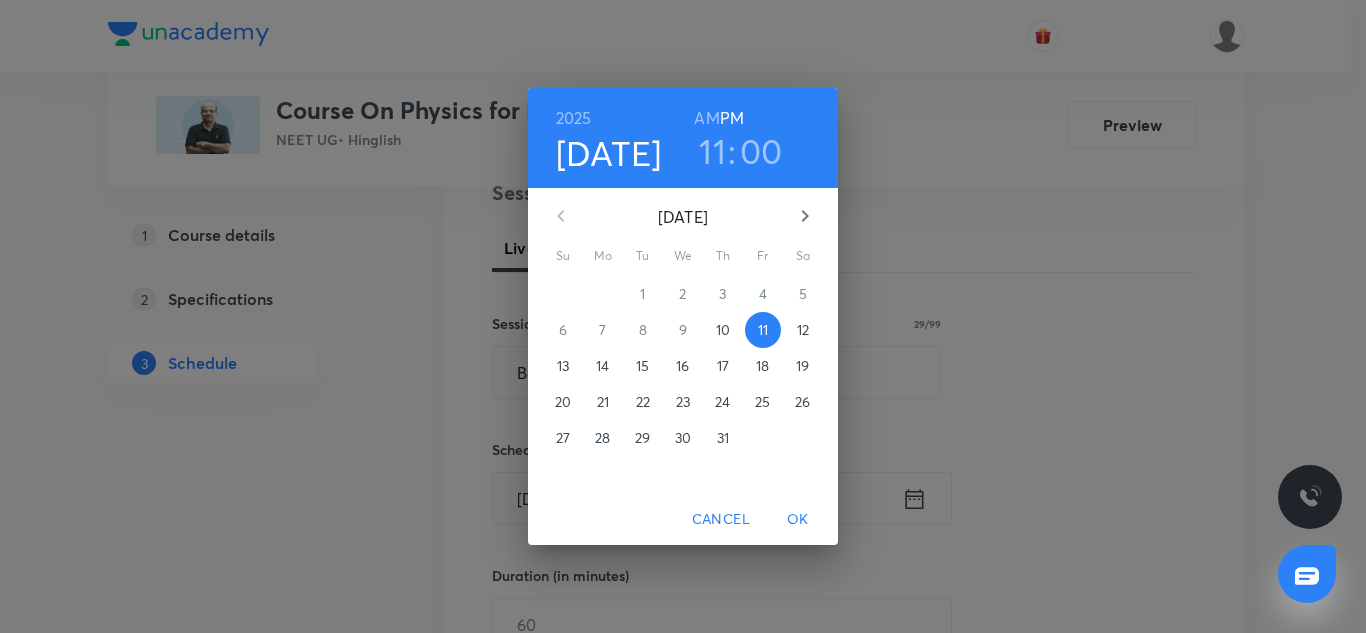 click on "AM" at bounding box center [706, 118] 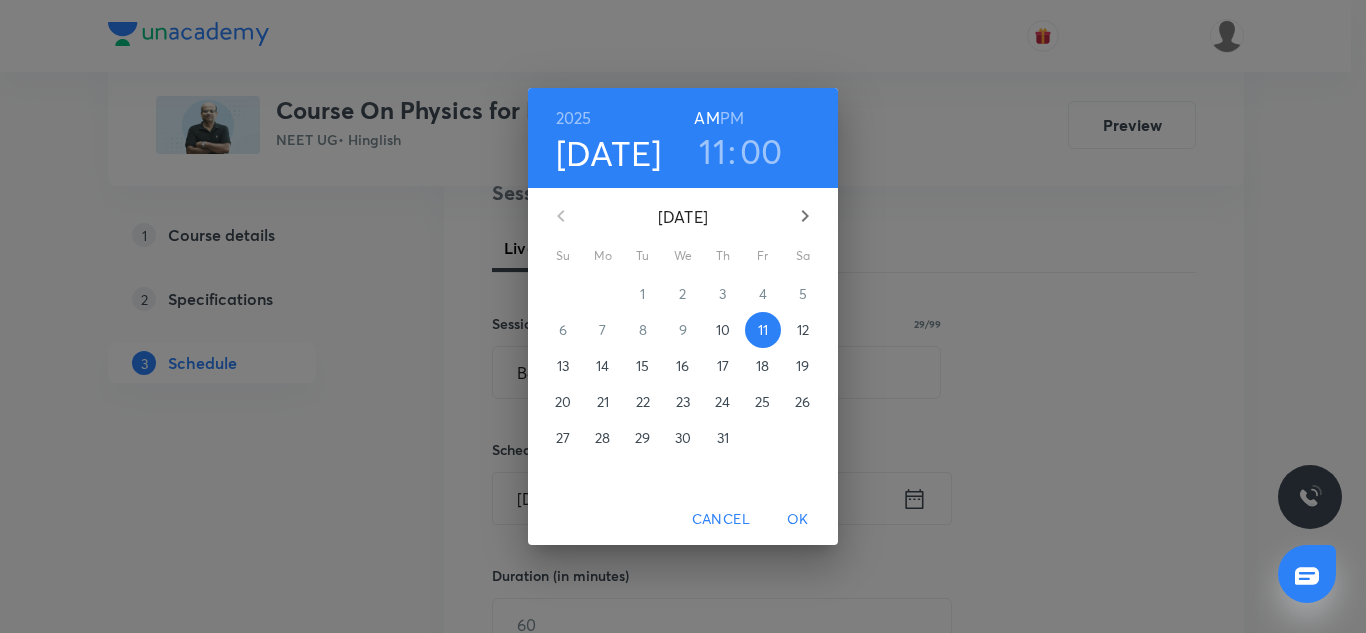 click on "OK" at bounding box center (798, 519) 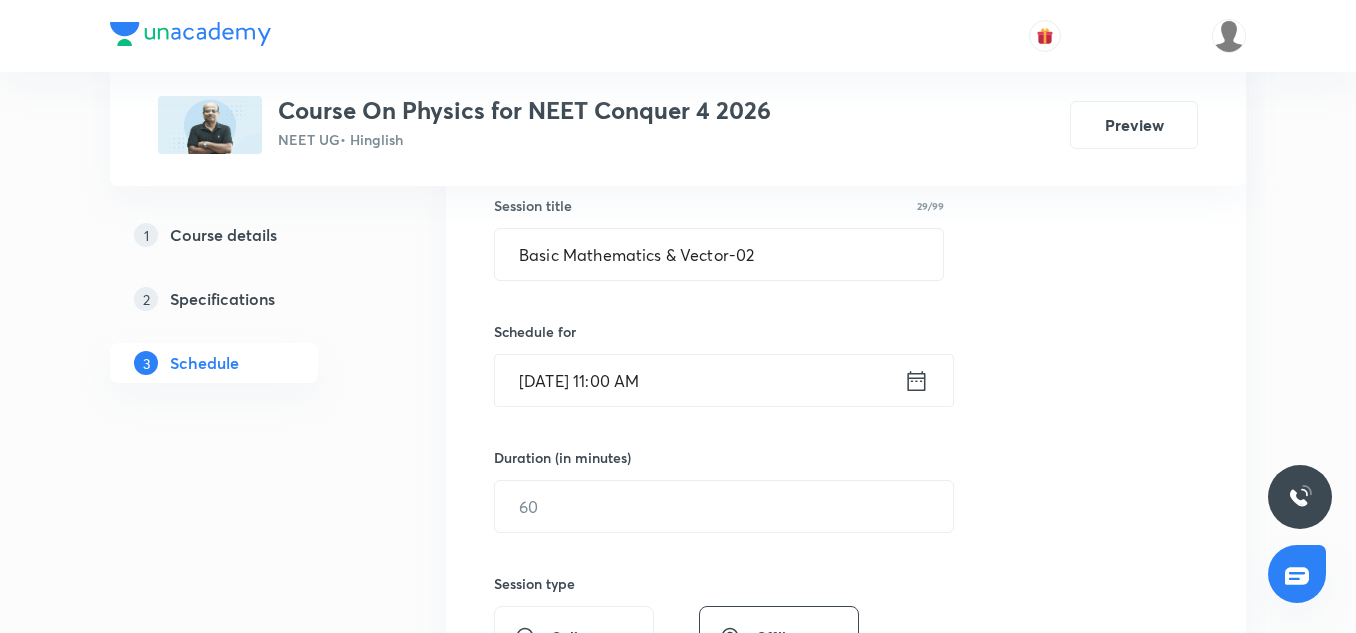 scroll, scrollTop: 373, scrollLeft: 0, axis: vertical 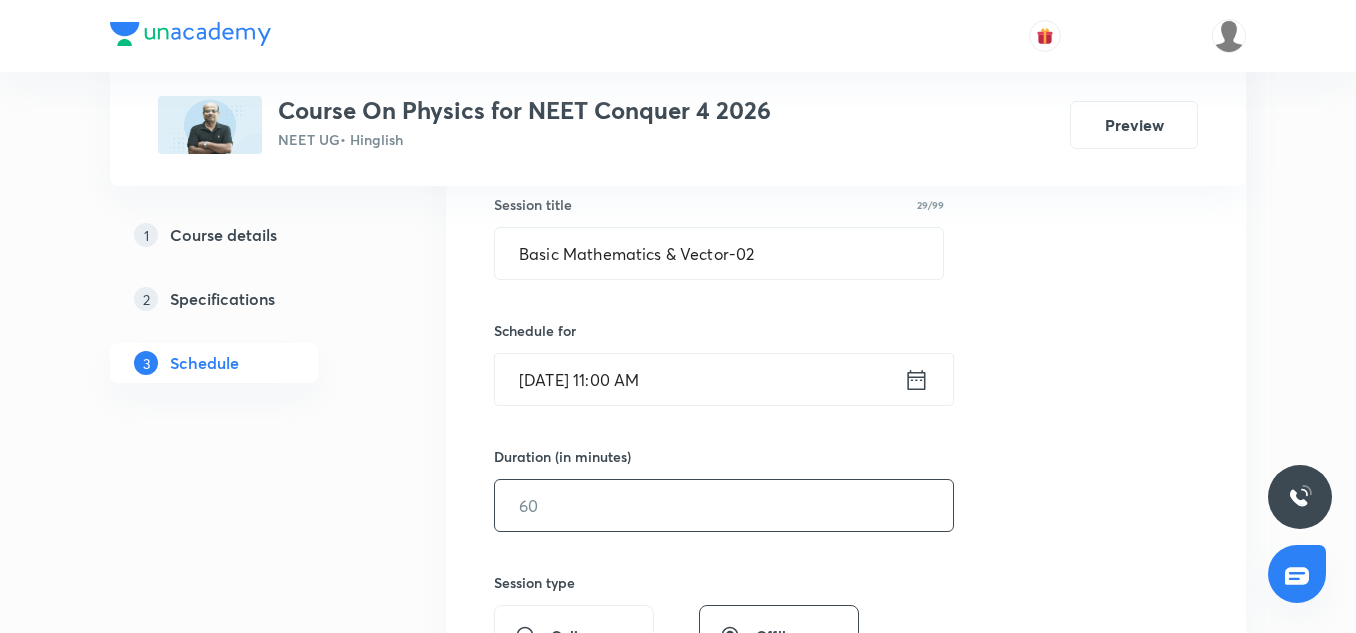 click at bounding box center [724, 505] 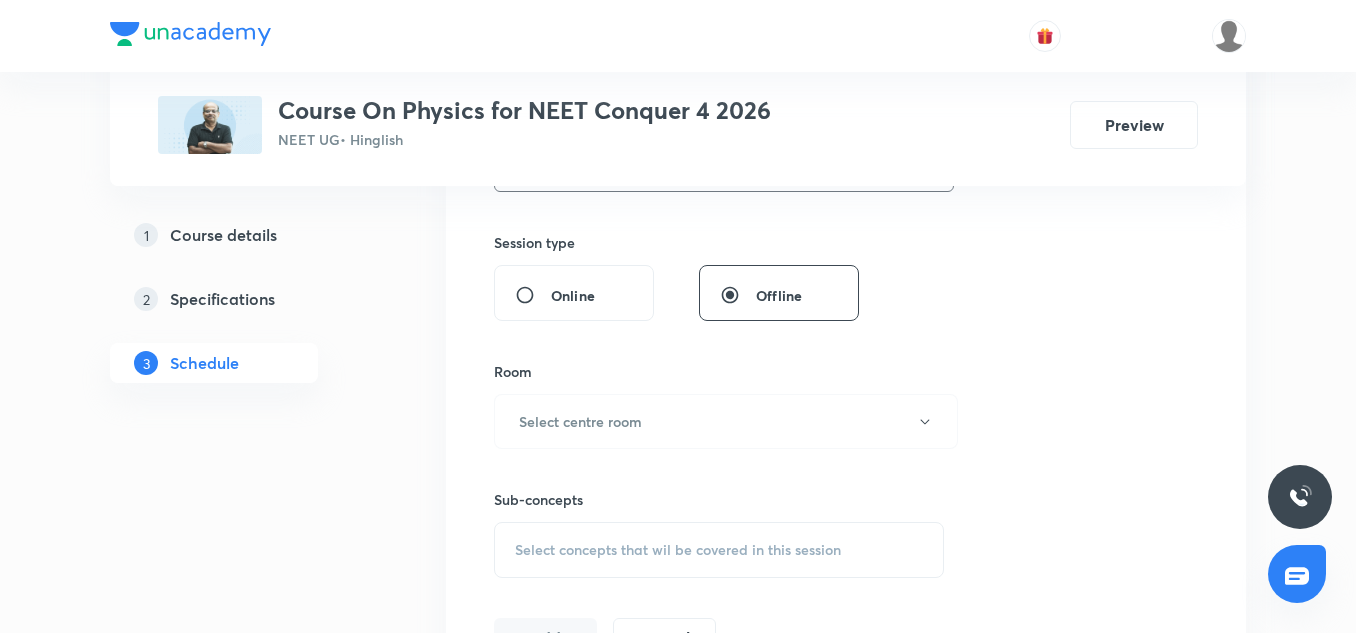 scroll, scrollTop: 714, scrollLeft: 0, axis: vertical 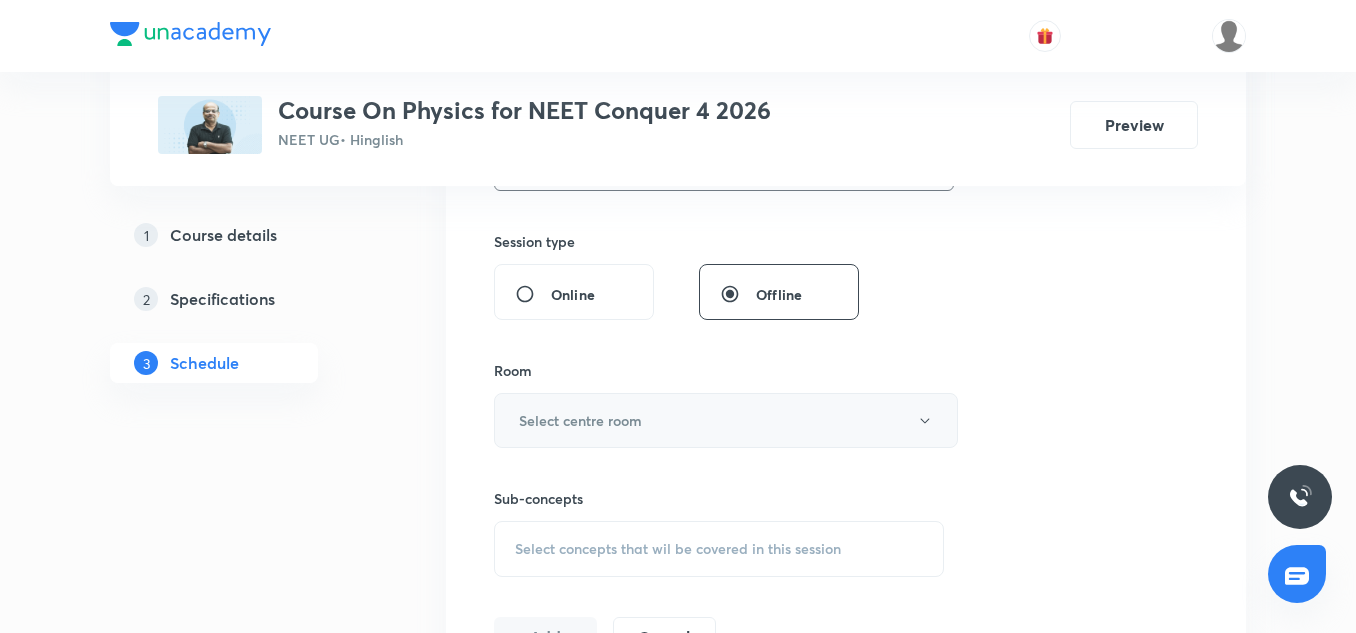 type on "75" 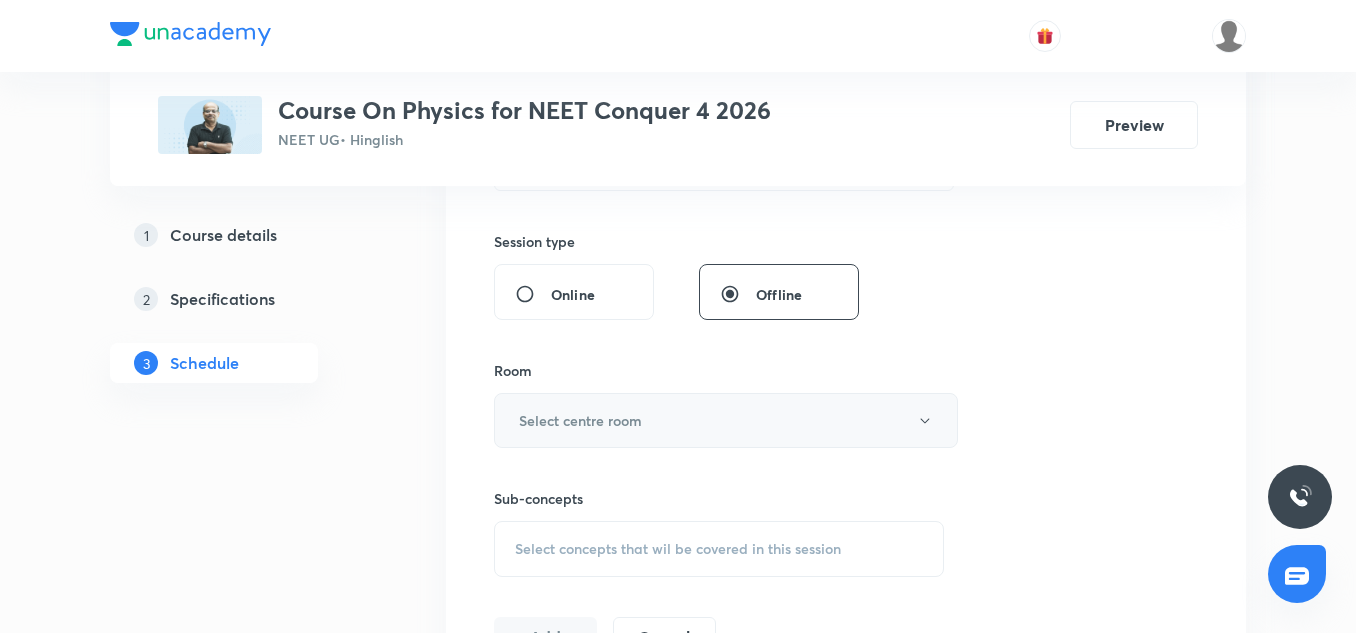 click on "Select centre room" at bounding box center [580, 420] 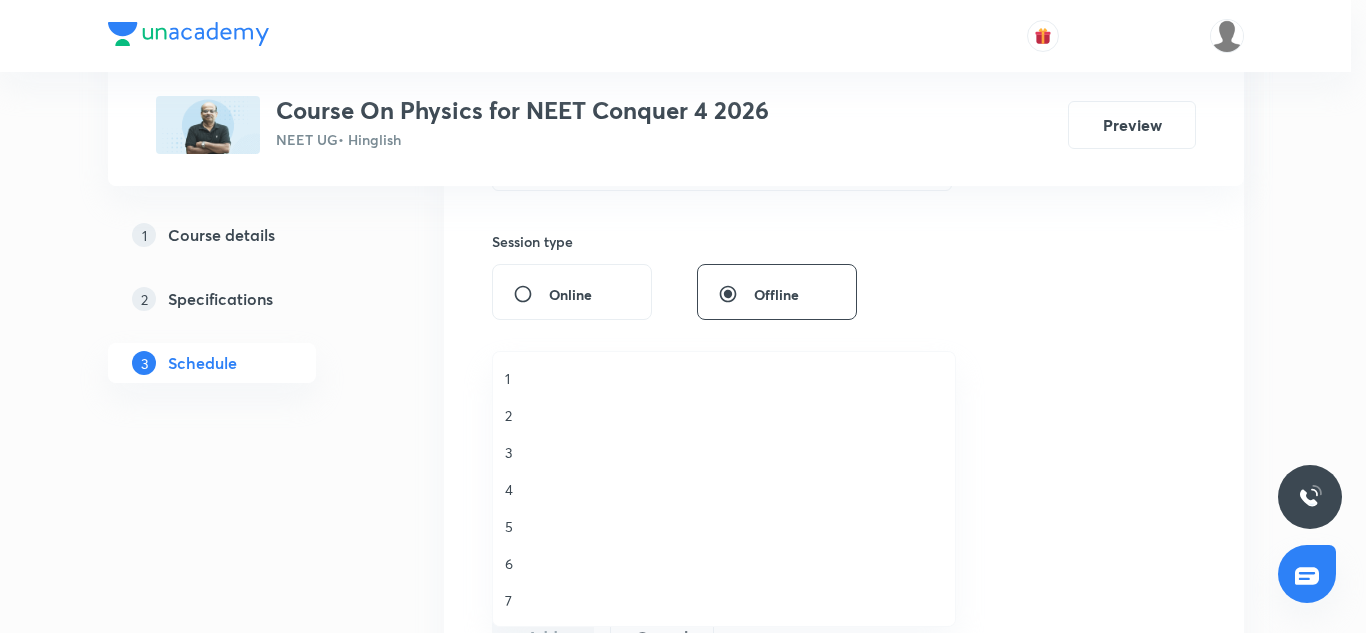 click on "1" at bounding box center [724, 378] 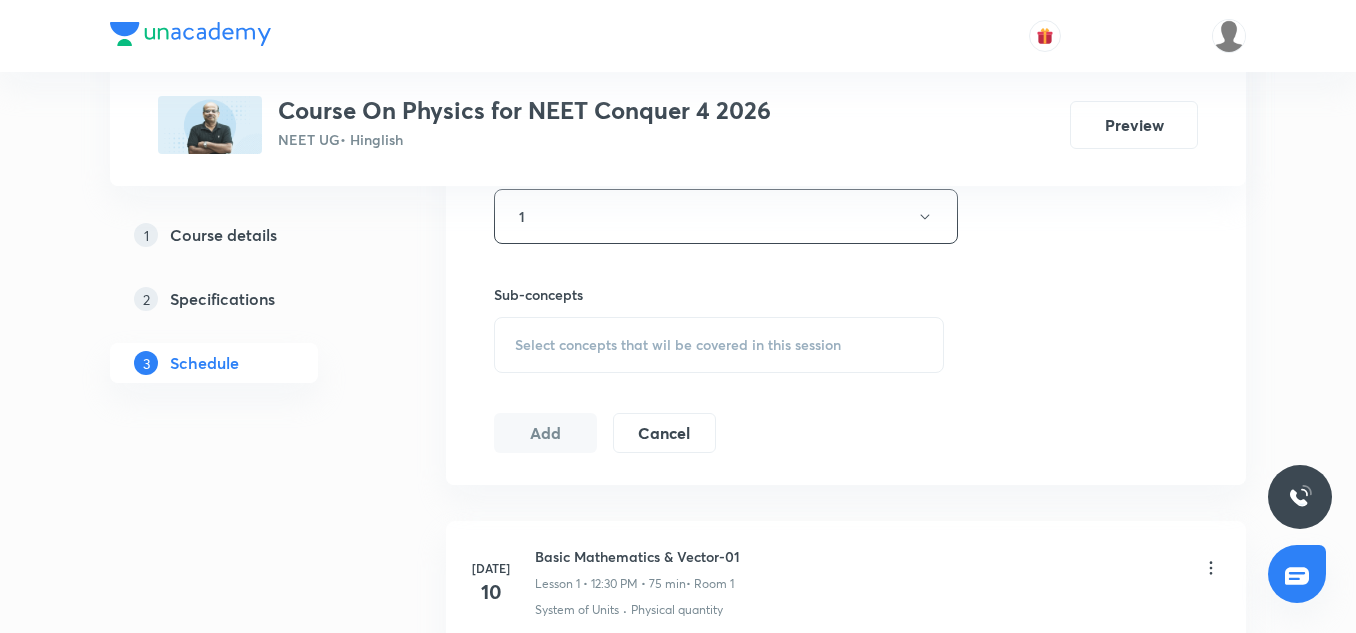 scroll, scrollTop: 920, scrollLeft: 0, axis: vertical 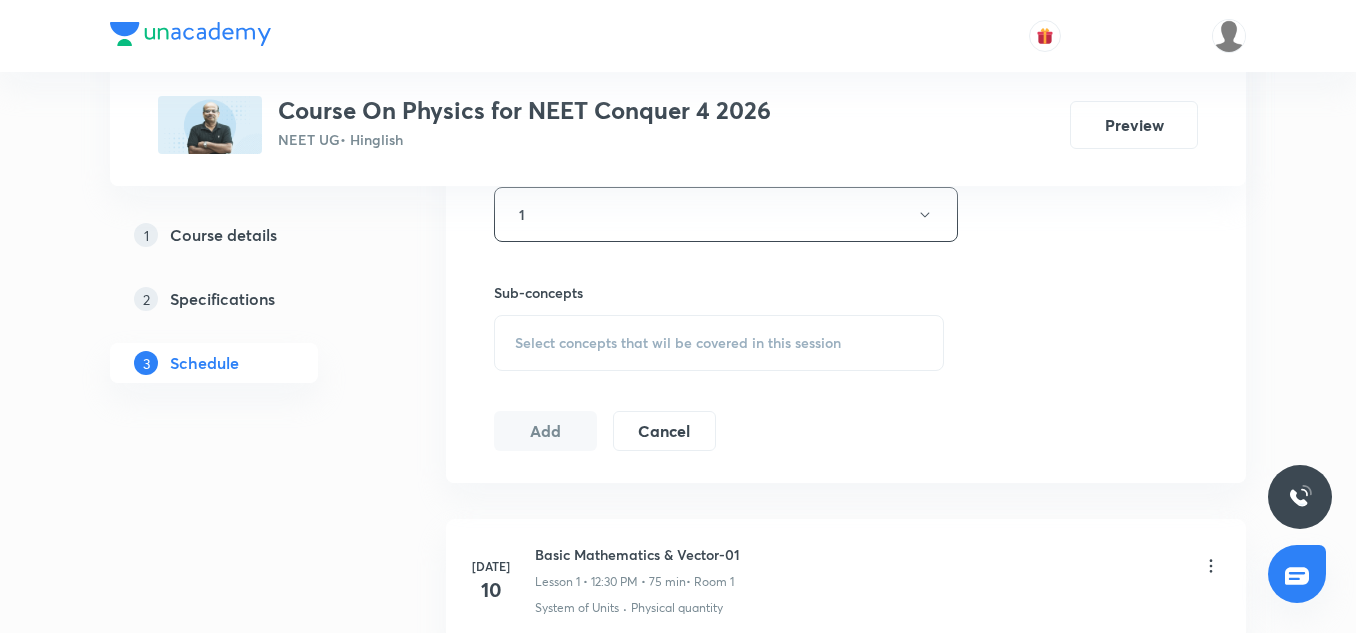 click on "Select concepts that wil be covered in this session" at bounding box center (719, 343) 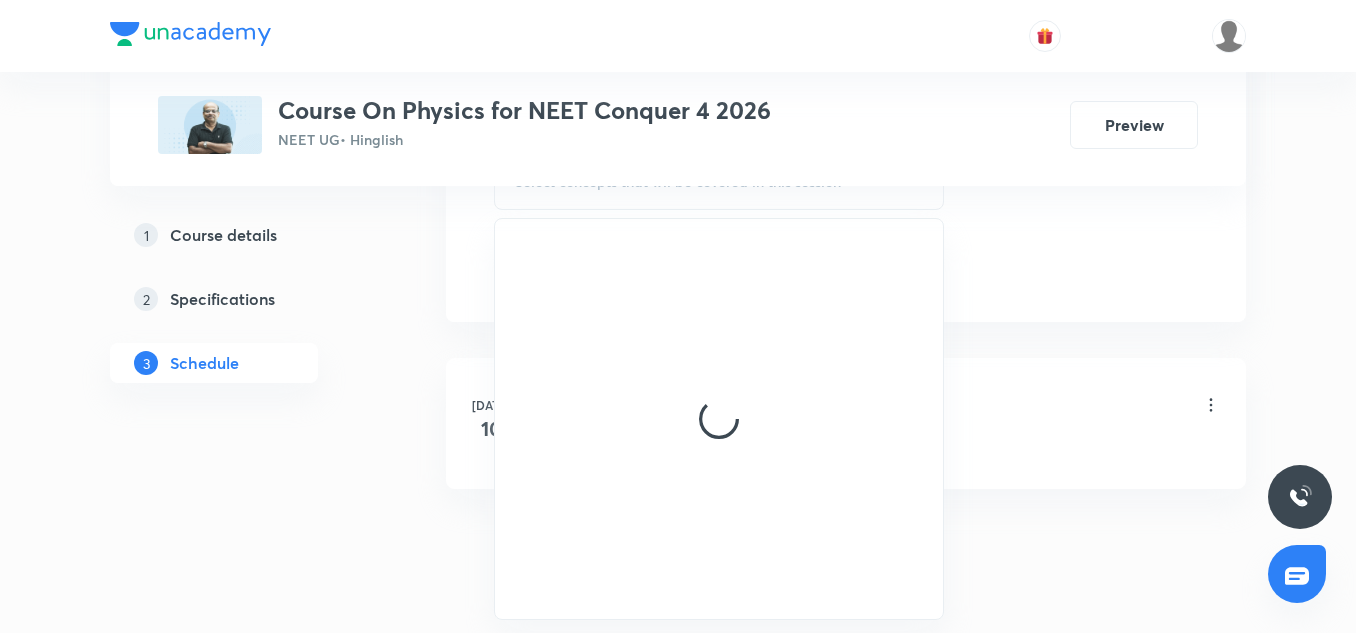 scroll, scrollTop: 1125, scrollLeft: 0, axis: vertical 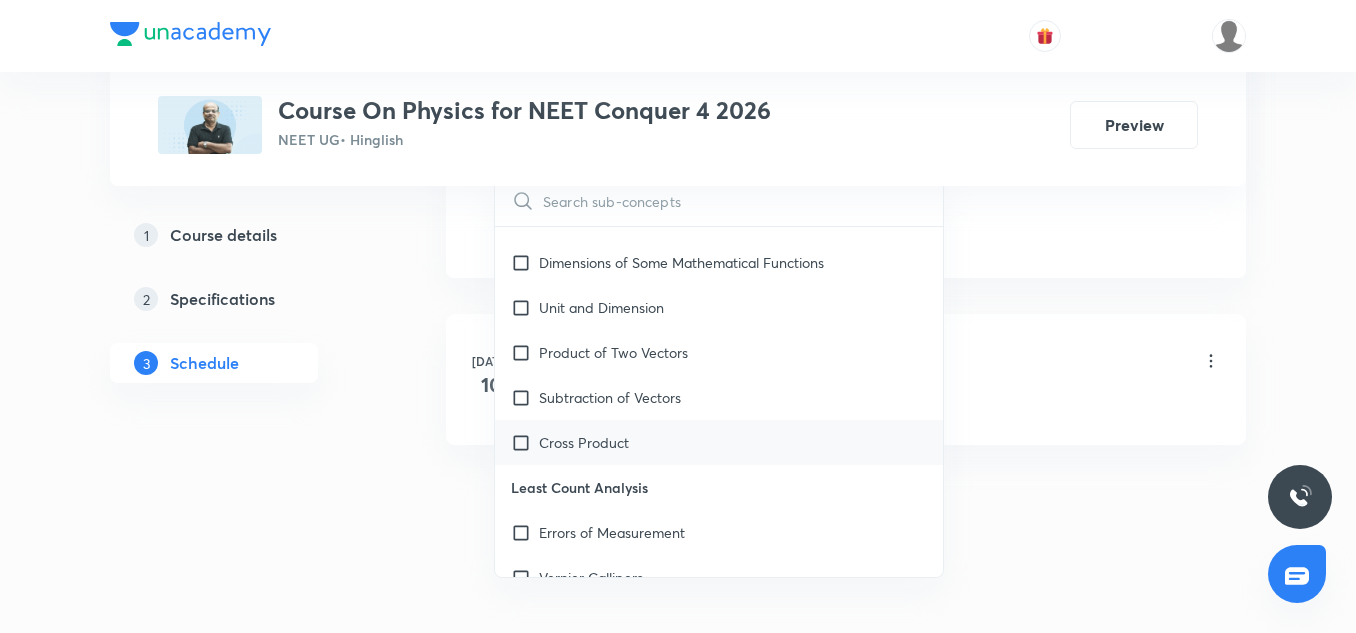 click on "Cross Product" at bounding box center (719, 442) 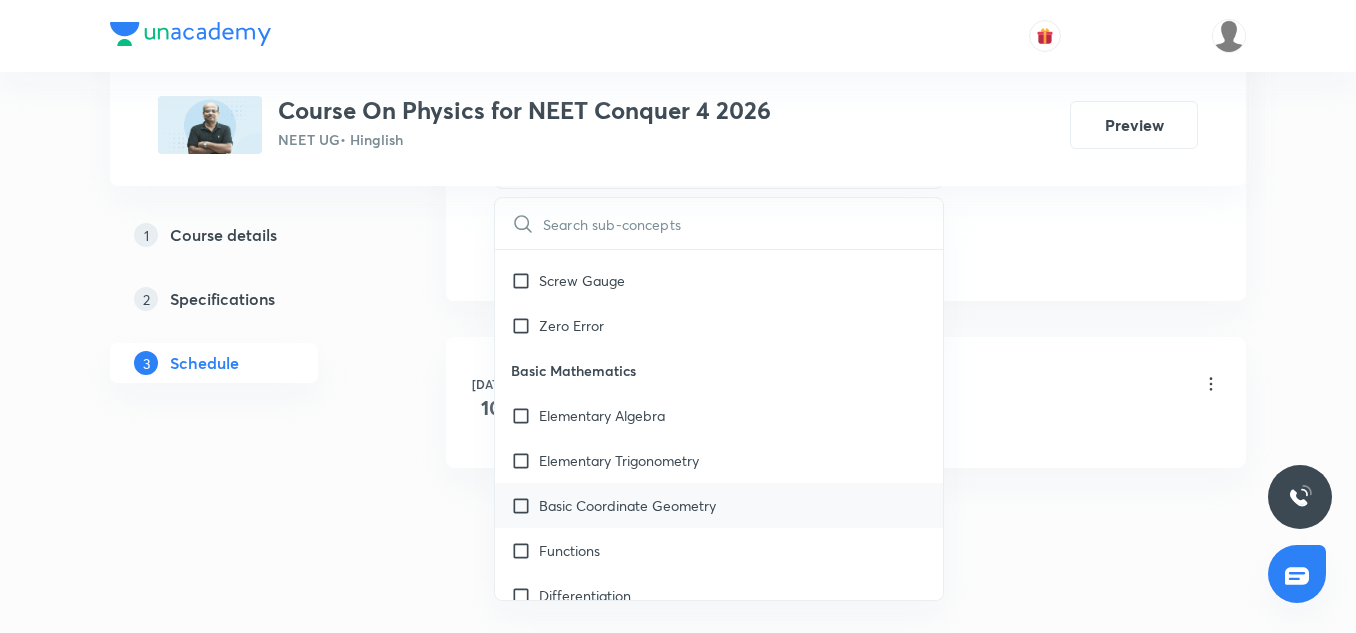scroll, scrollTop: 813, scrollLeft: 0, axis: vertical 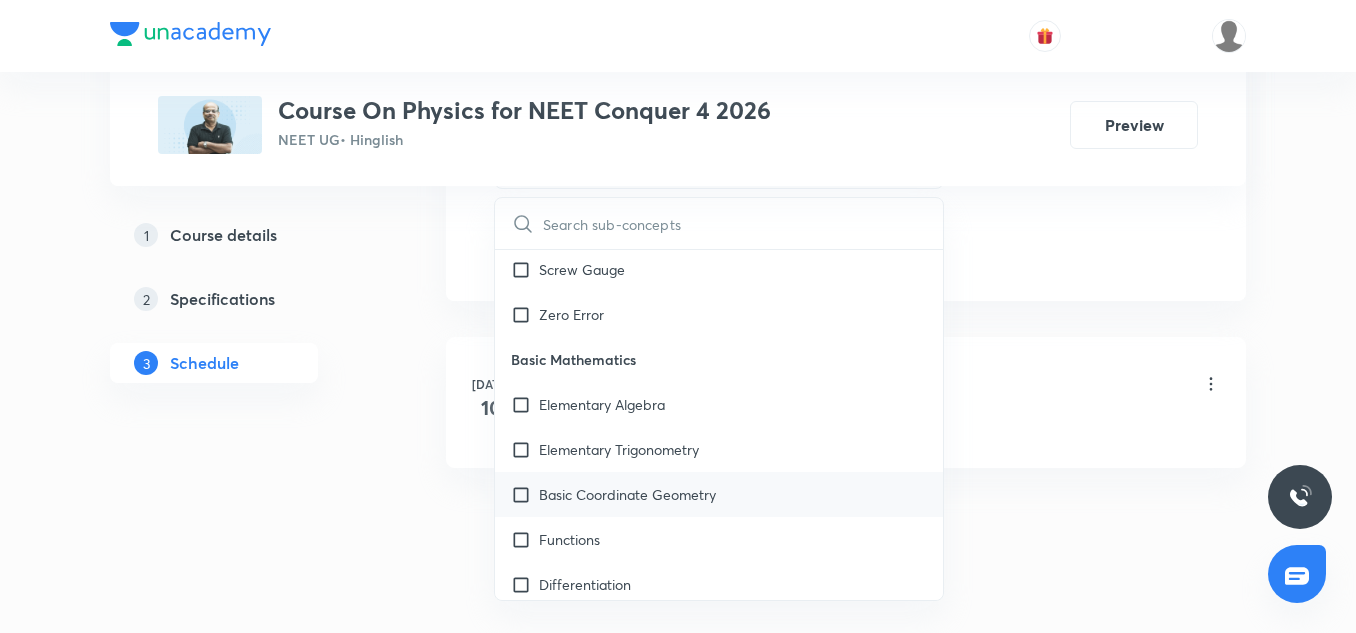 click on "Basic Coordinate Geometry" at bounding box center [627, 494] 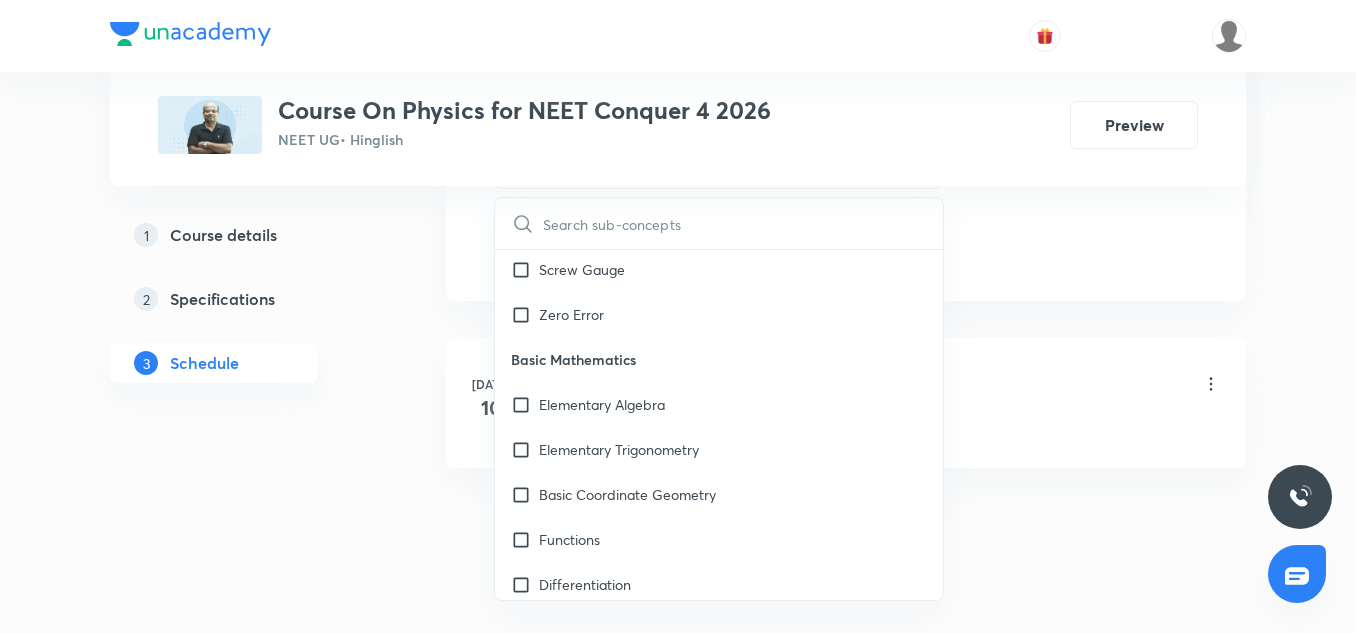 checkbox on "true" 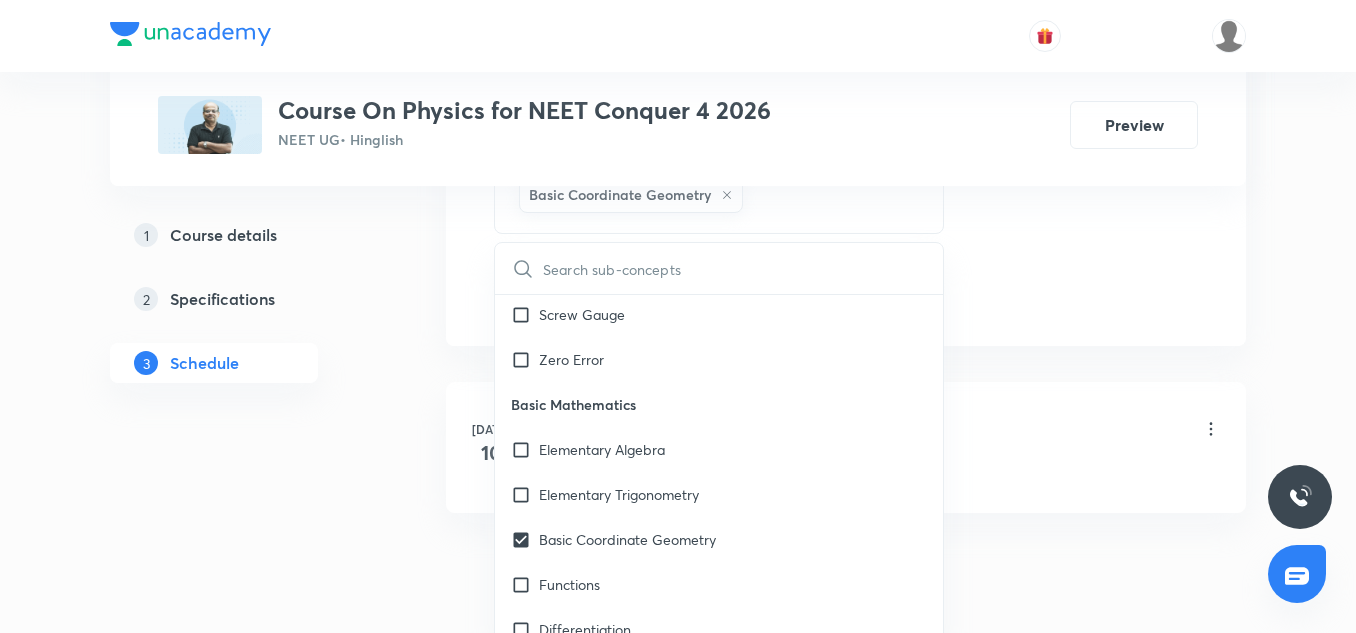 click on "Session  2 Live class Session title 29/99 Basic Mathematics & Vector-02 ​ Schedule for Jul 11, 2025, 11:00 AM ​ Duration (in minutes) 75 ​   Session type Online Offline Room 1 Sub-concepts Cross Product Basic Coordinate Geometry CLEAR ​ Physics - Full Syllabus Mock Questions Physics - Full Syllabus Mock Questions Physics Previous Year Question Physics Previous Year Question Units & Dimensions Physical quantity Covered previously Applications of Dimensional Analysis Significant Figures Units of Physical Quantities System of Units Covered previously Dimensions of Some Mathematical Functions Unit and Dimension Product of Two Vectors Subtraction of Vectors Cross Product Least Count Analysis Errors of Measurement Vernier Callipers Screw Gauge Zero Error Basic Mathematics Elementary Algebra Elementary Trigonometry Basic Coordinate Geometry Functions Differentiation Integral of a Function Use of Differentiation & Integration in One Dimensional Motion Derivatives of Equations of Motion by Calculus Dot-Product" at bounding box center (846, -190) 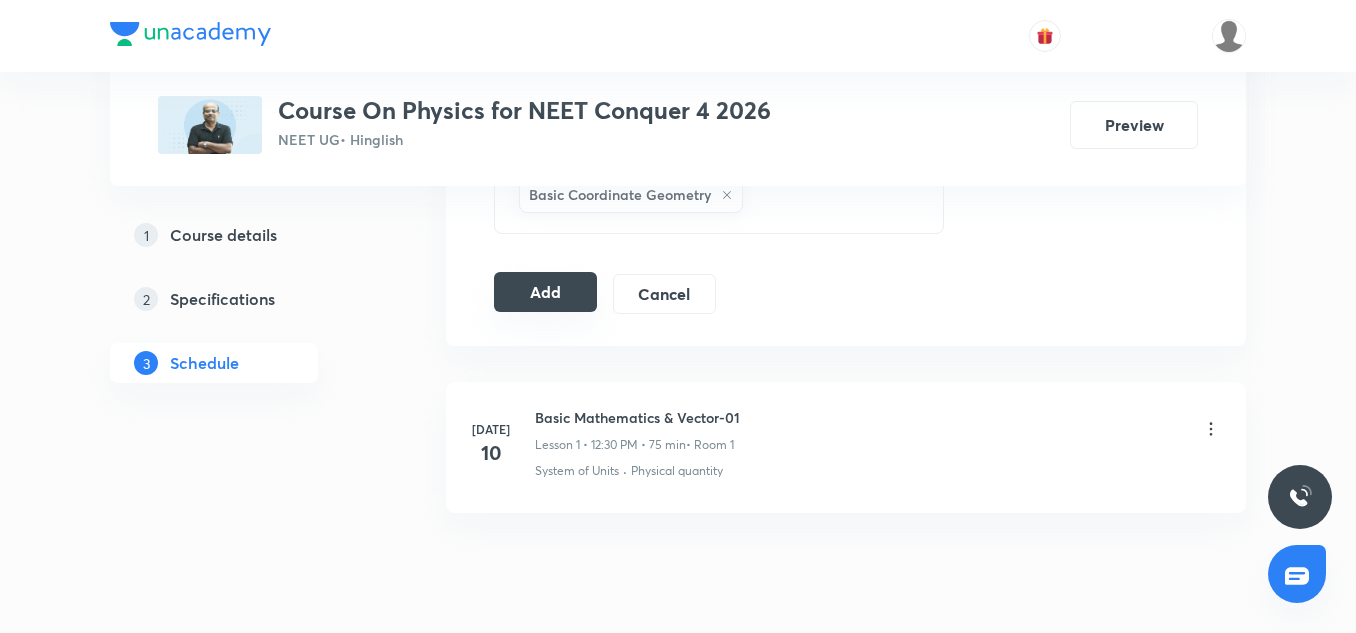 click on "Add" at bounding box center (545, 292) 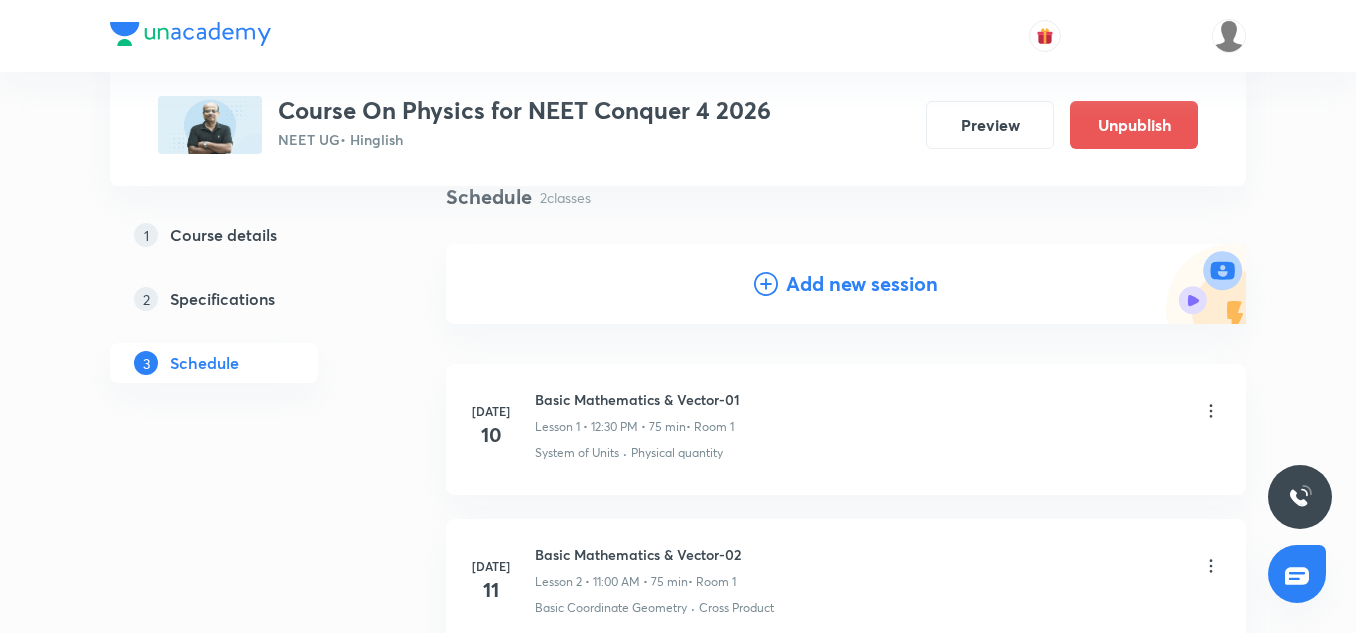 scroll, scrollTop: 362, scrollLeft: 0, axis: vertical 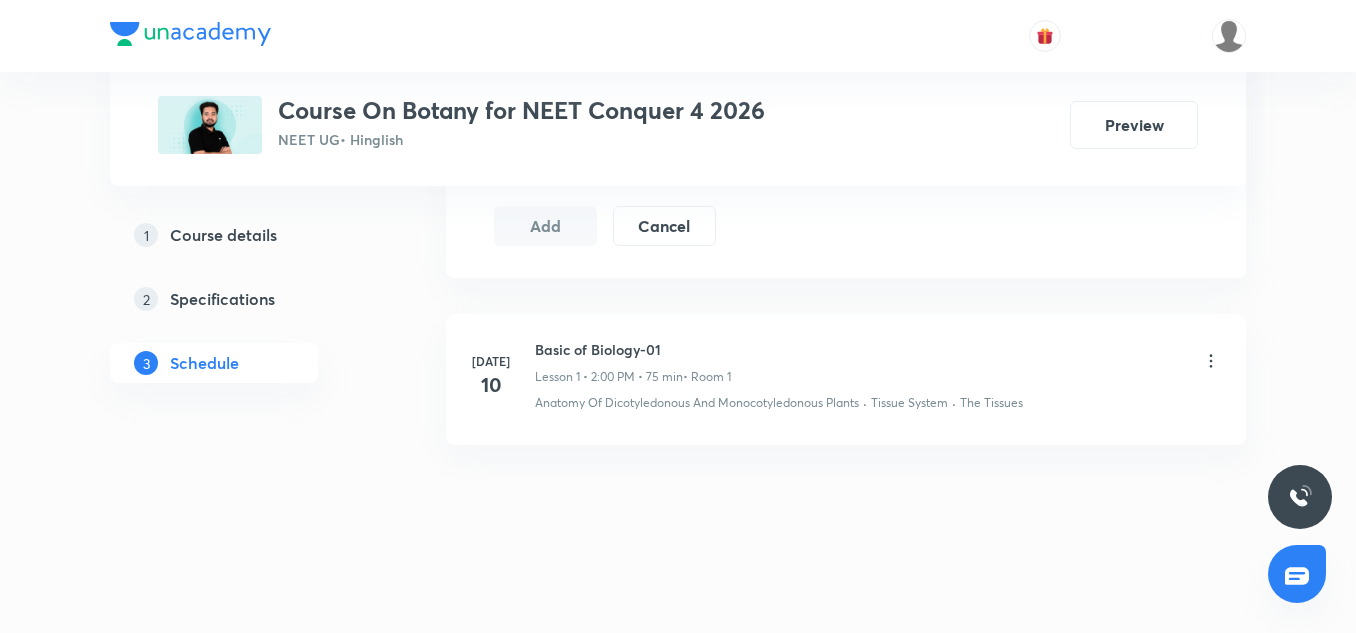 click on "Basic of Biology-01" at bounding box center [633, 349] 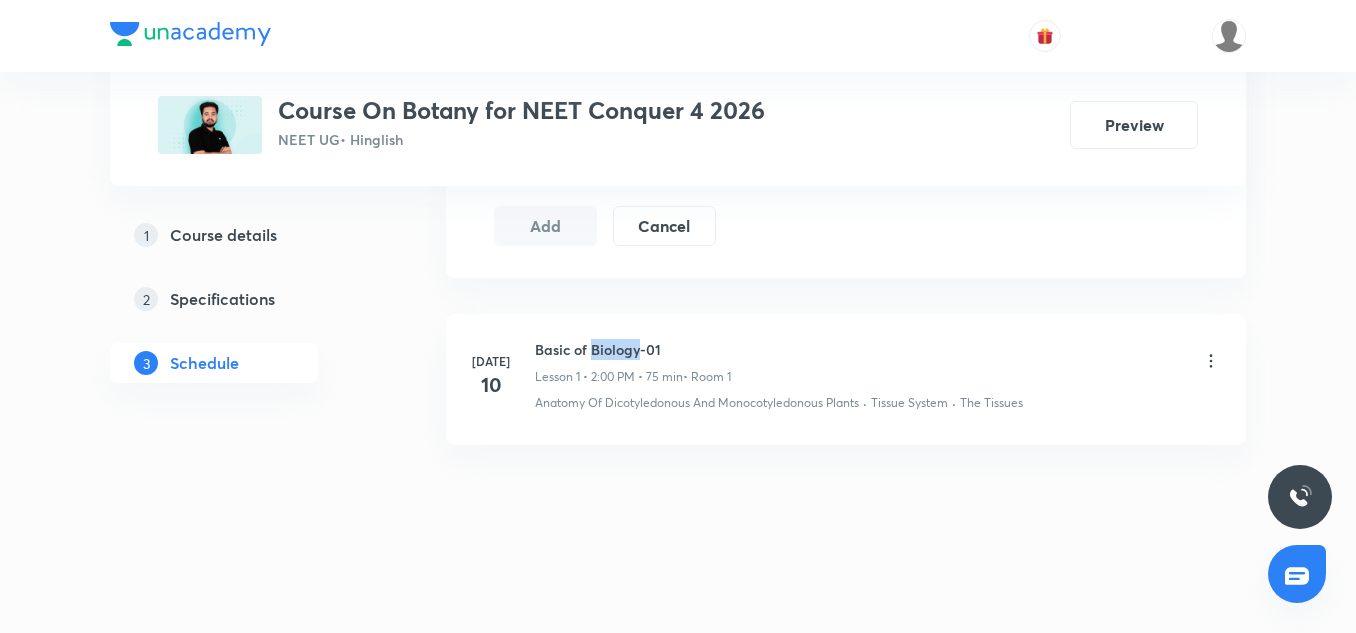 click on "Basic of Biology-01" at bounding box center [633, 349] 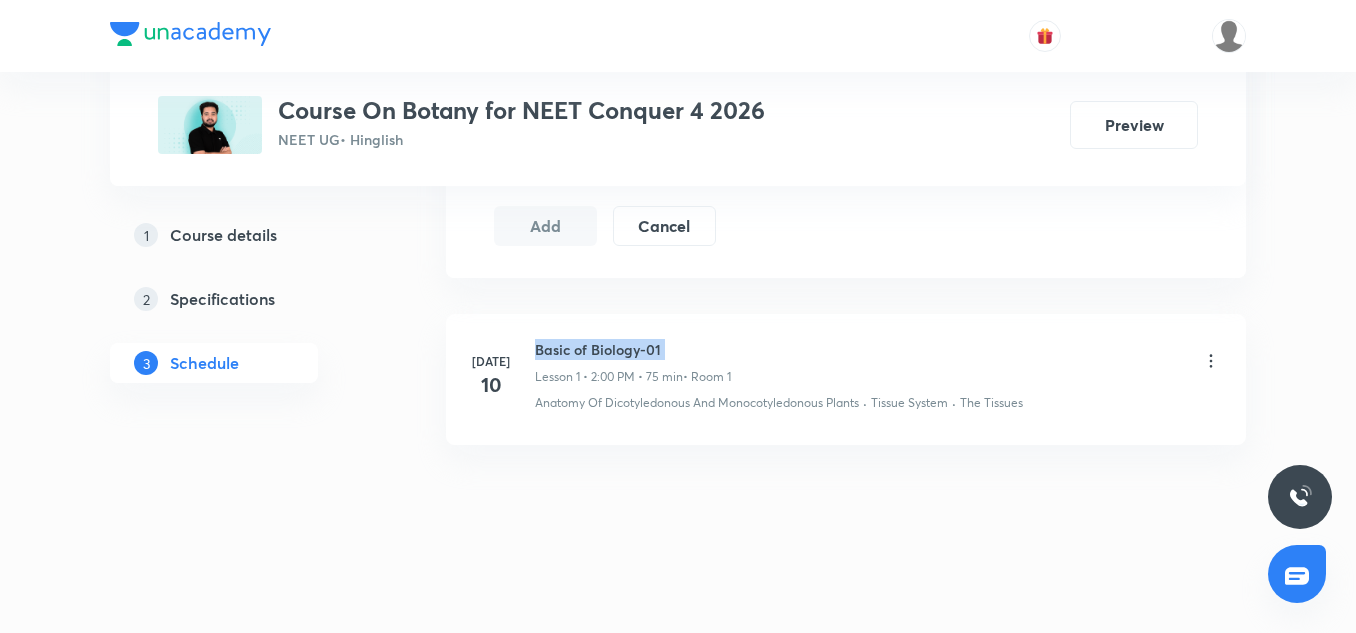 click on "Basic of Biology-01" at bounding box center (633, 349) 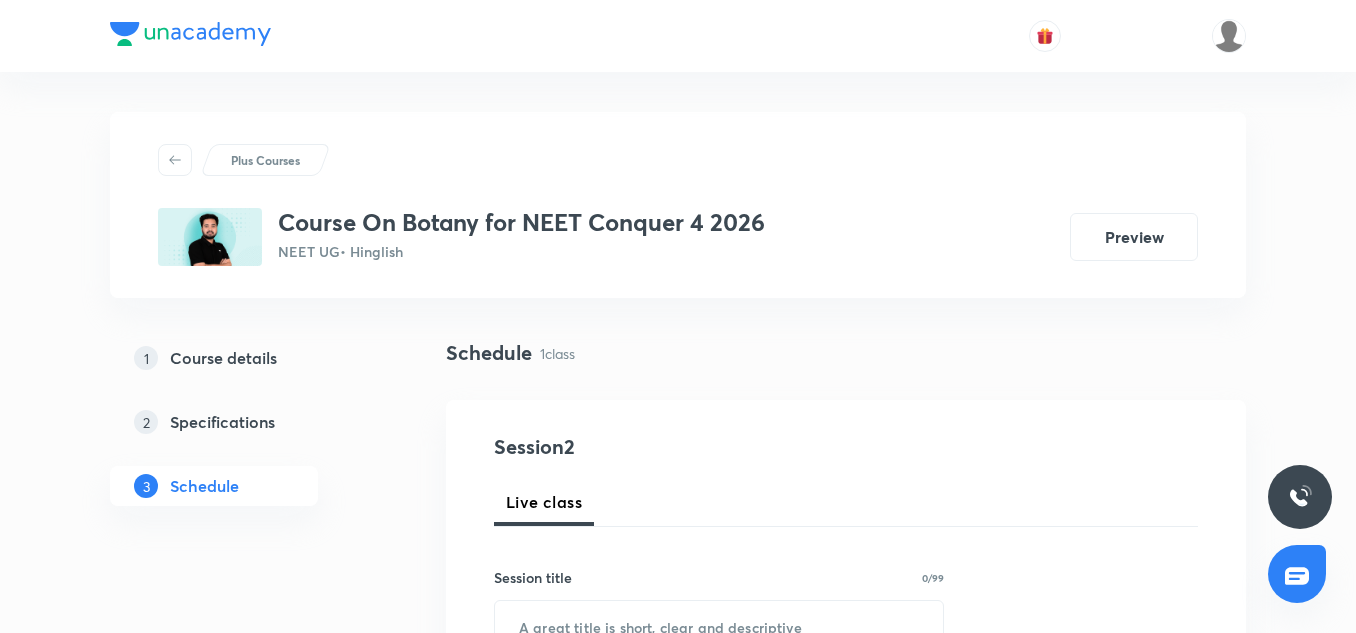 scroll, scrollTop: 186, scrollLeft: 0, axis: vertical 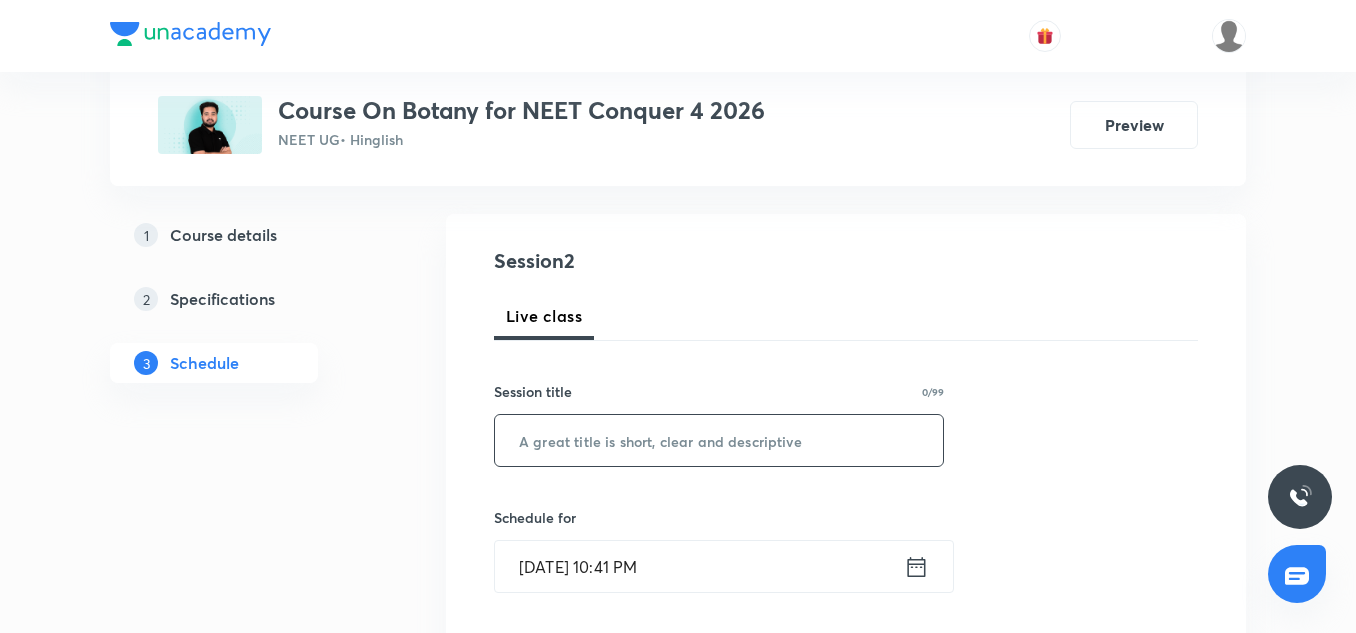 click at bounding box center [719, 440] 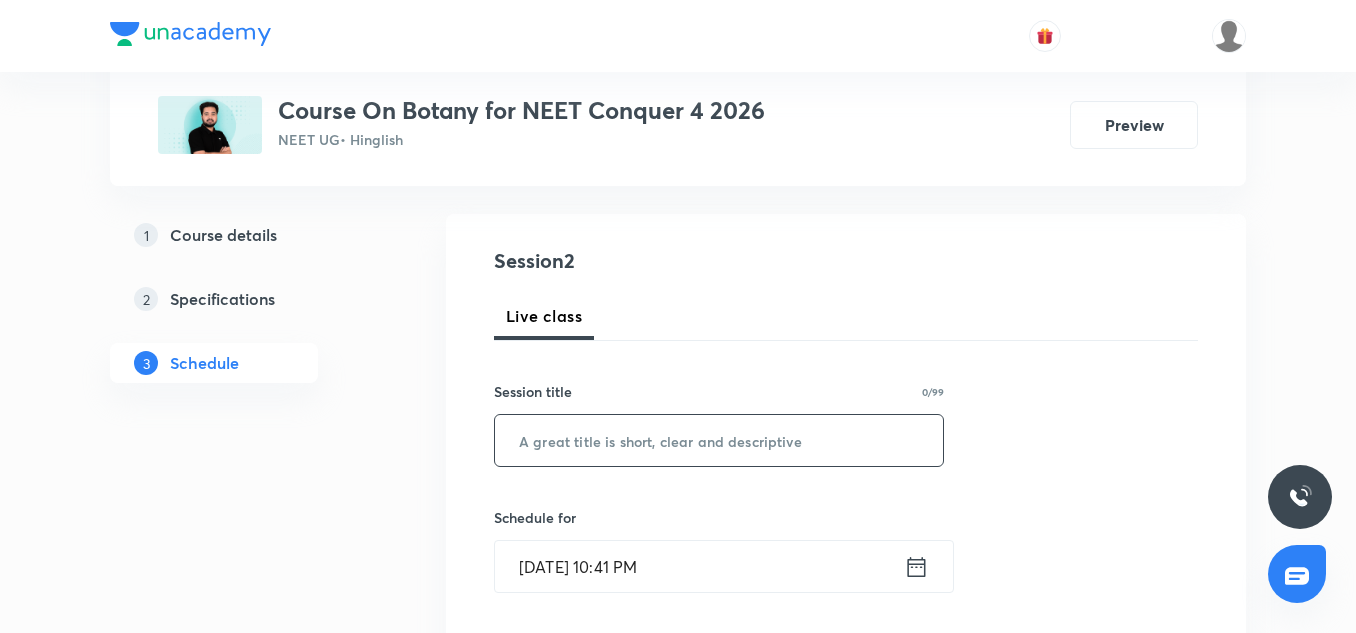 paste on "Basic of Biology-01" 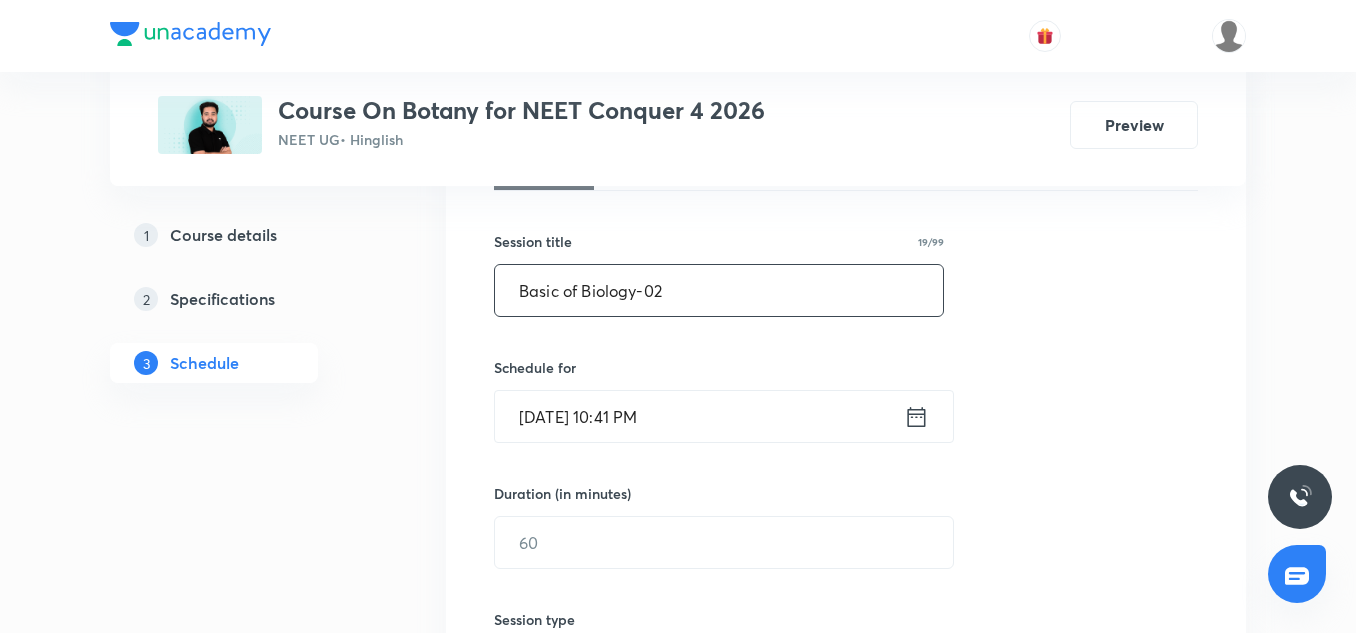 scroll, scrollTop: 337, scrollLeft: 0, axis: vertical 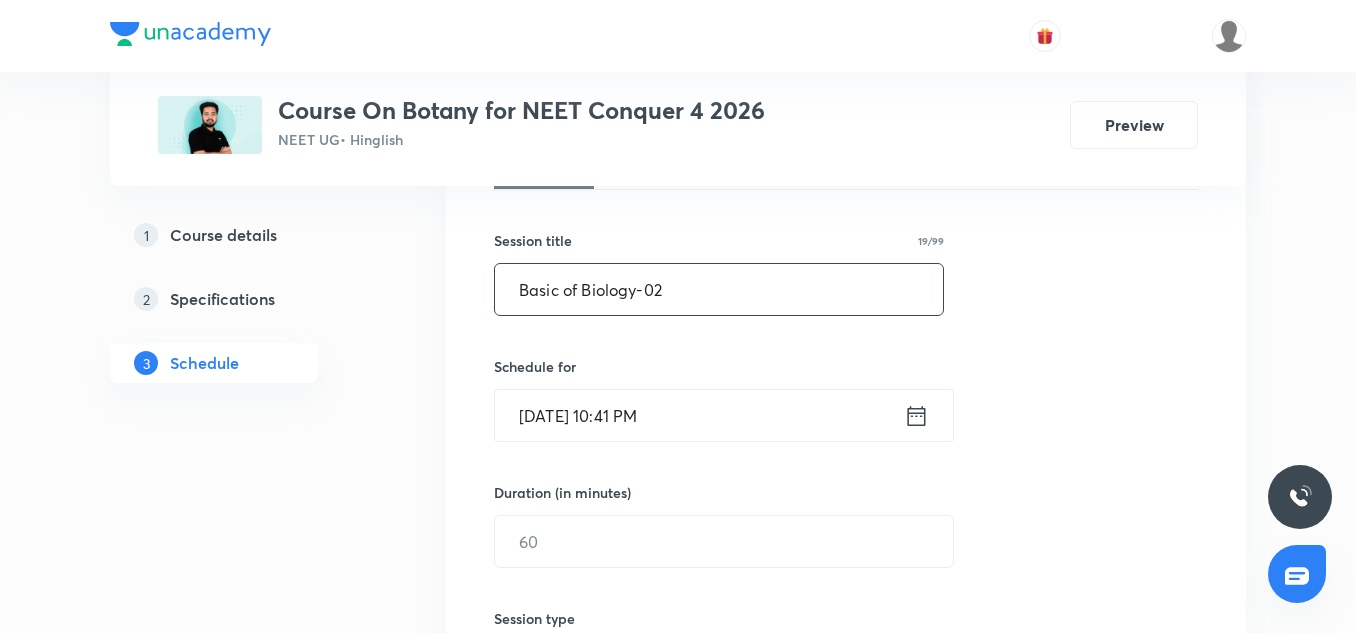 type on "Basic of Biology-02" 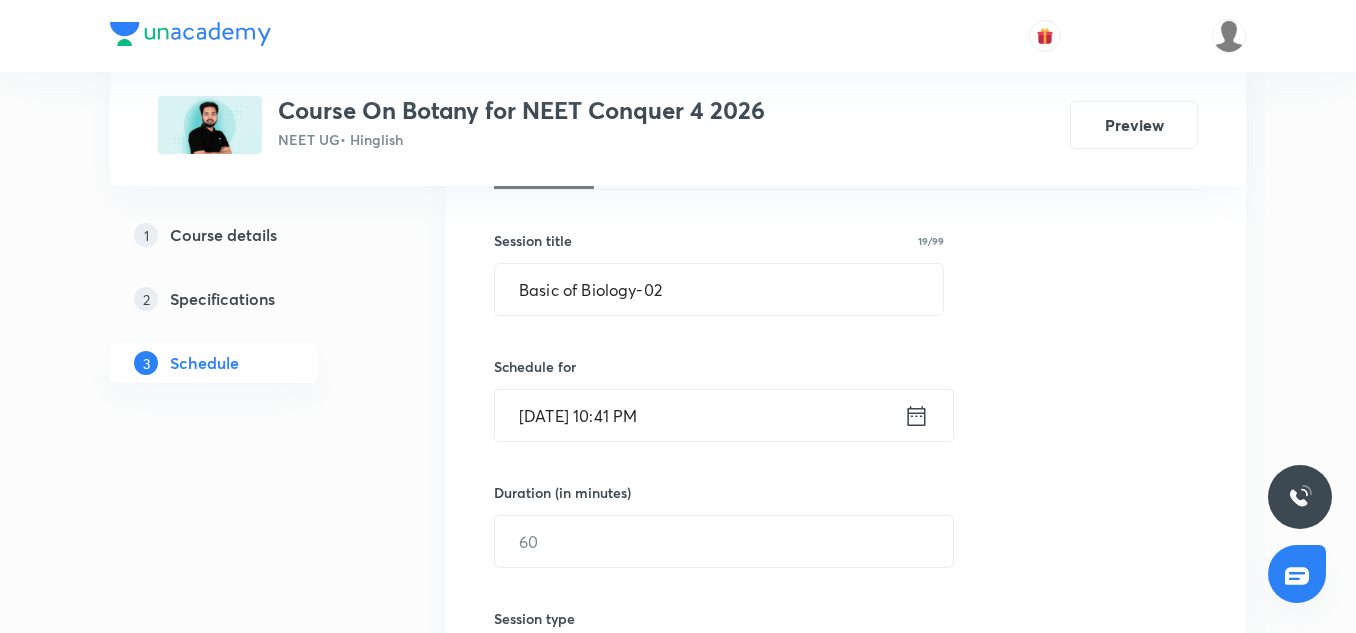 click on "[DATE] 10:41 PM" at bounding box center (699, 415) 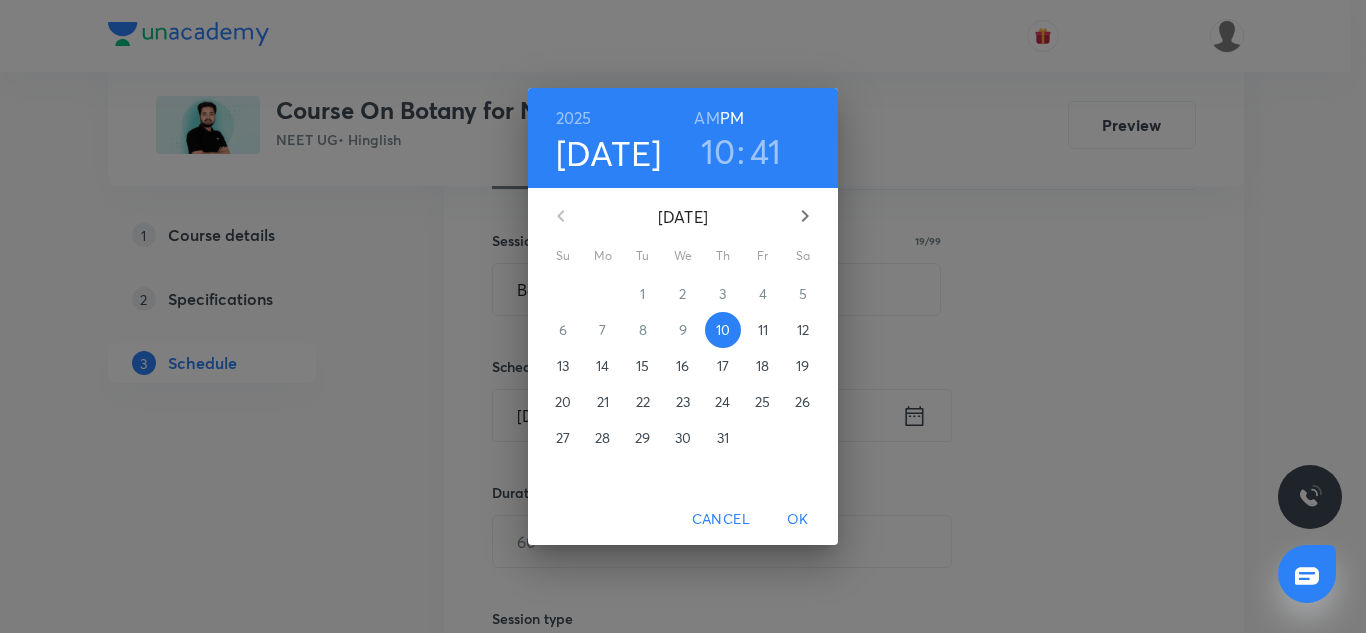 click on "11" at bounding box center [763, 330] 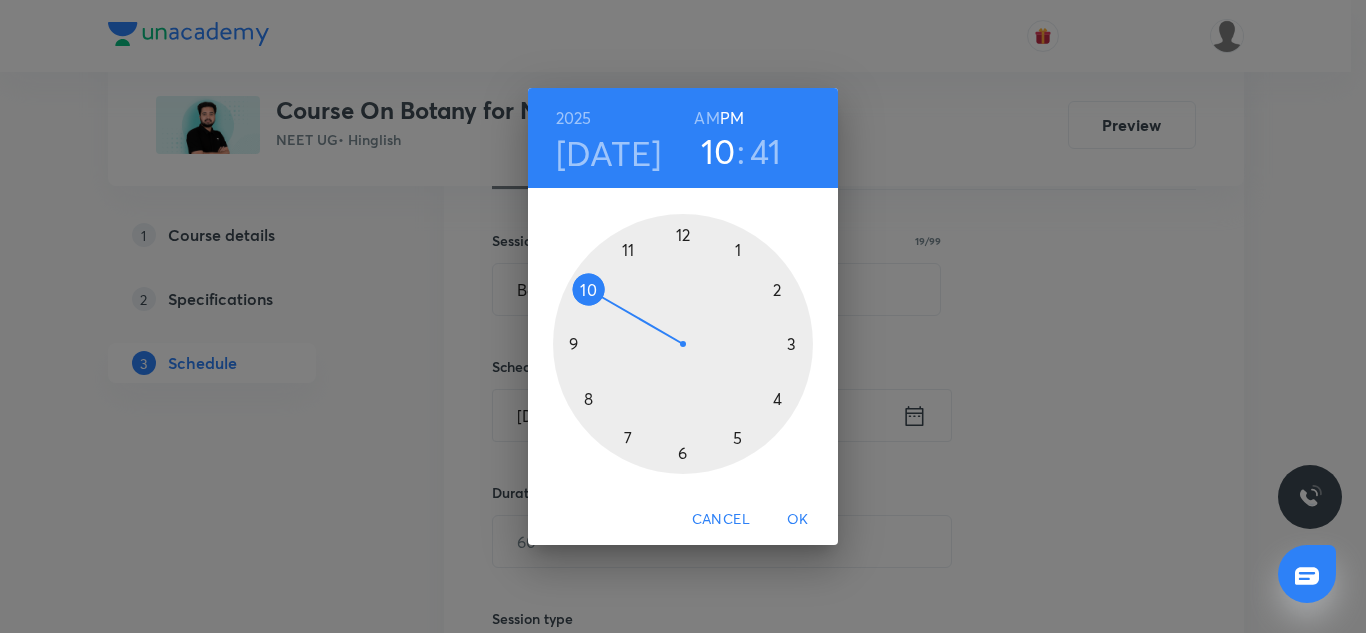 click at bounding box center (683, 344) 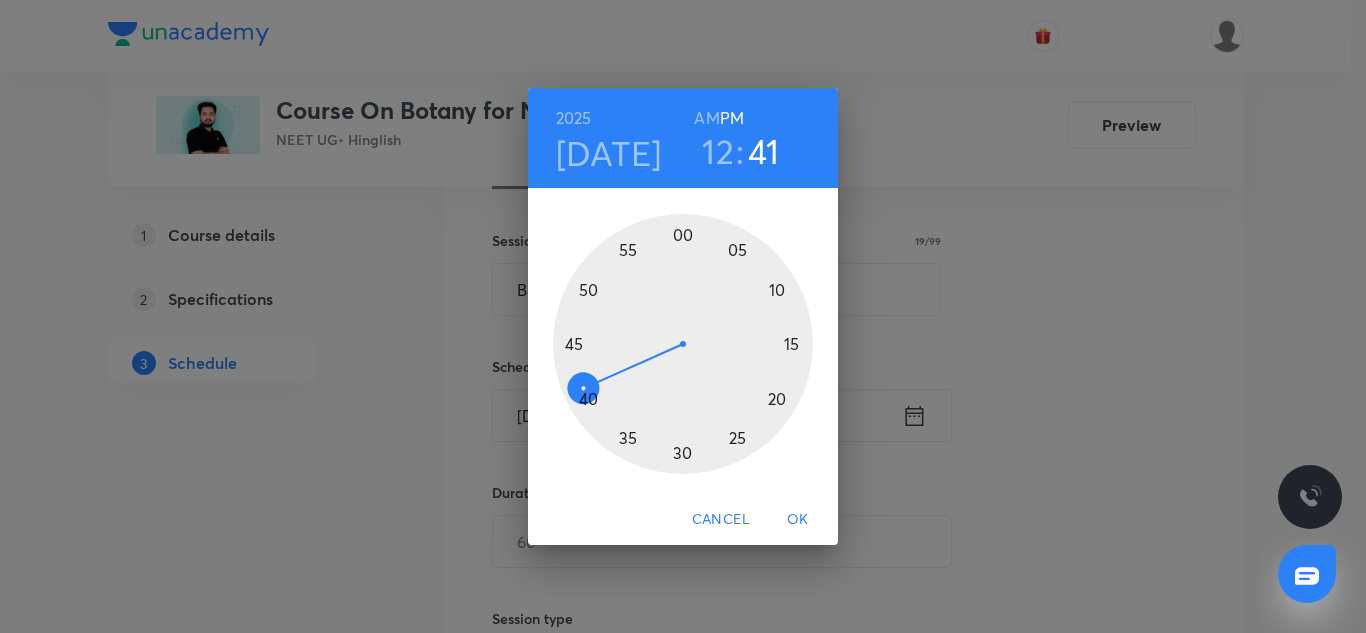 click at bounding box center (683, 344) 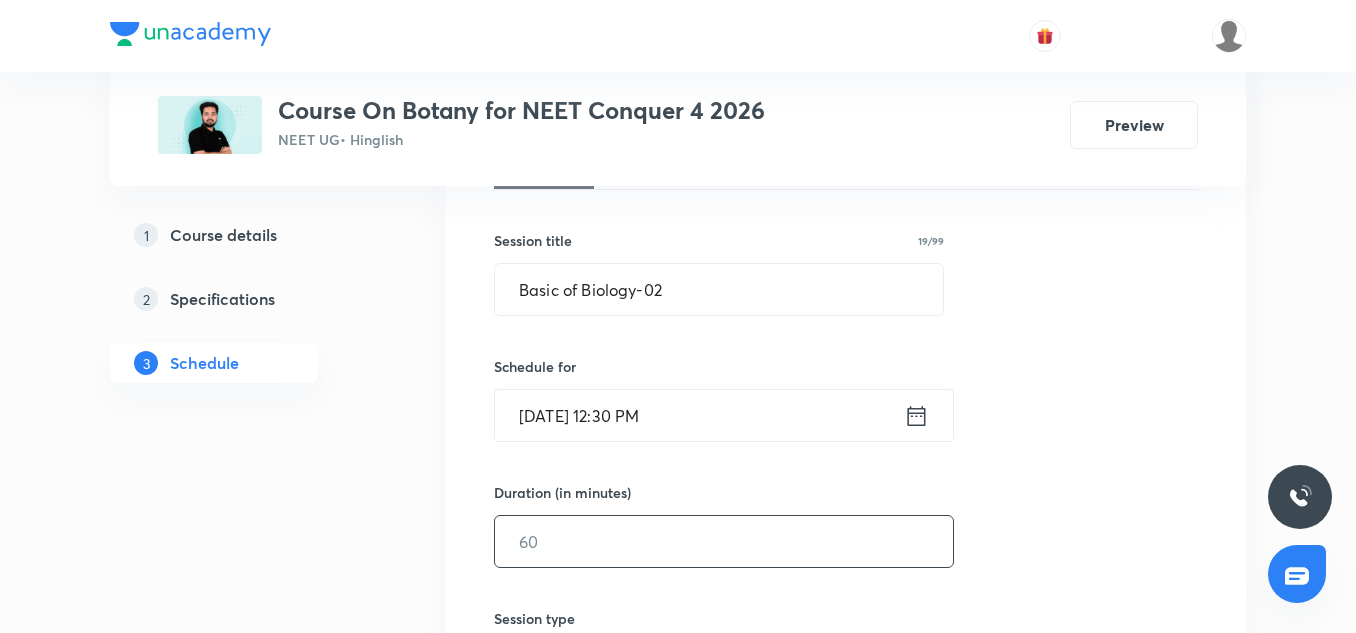 scroll, scrollTop: 410, scrollLeft: 0, axis: vertical 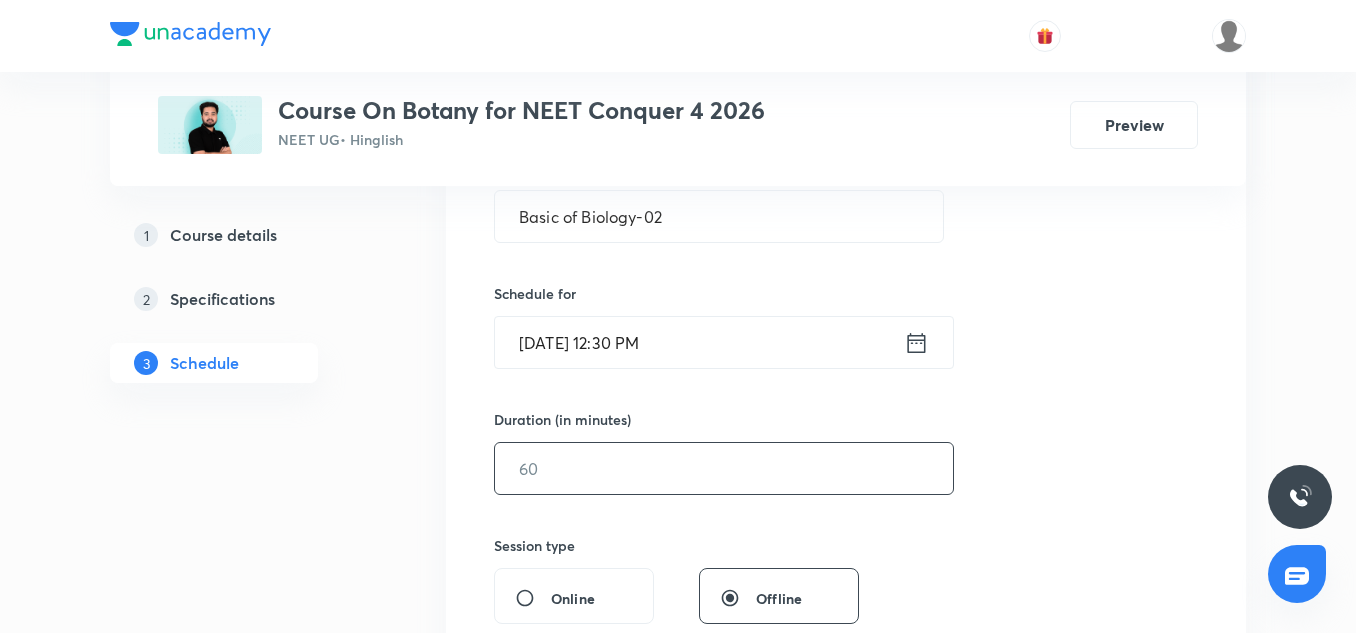 click at bounding box center [724, 468] 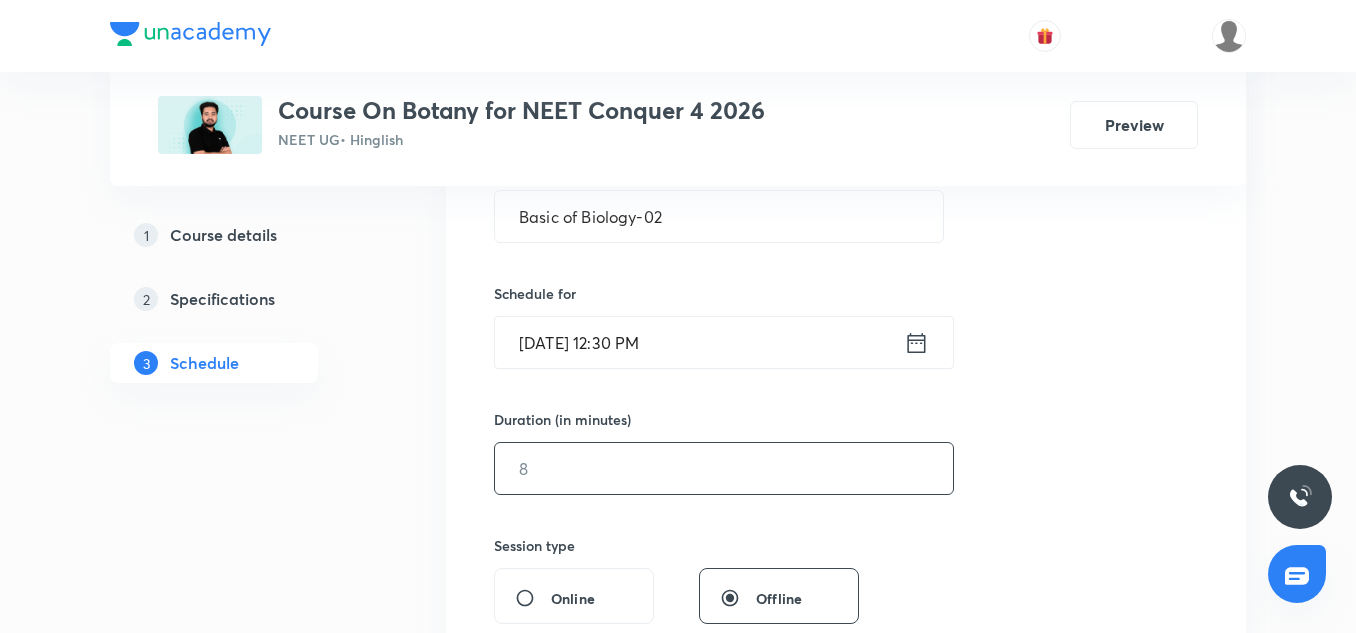 type on "0" 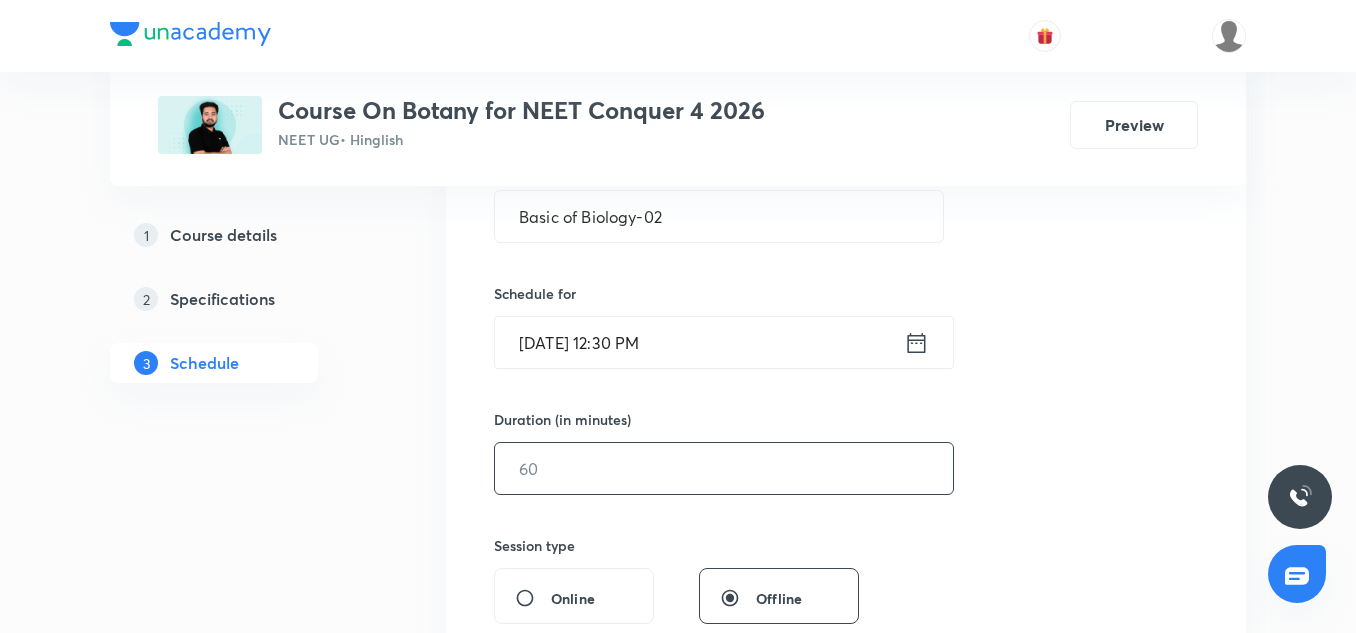 type on "8" 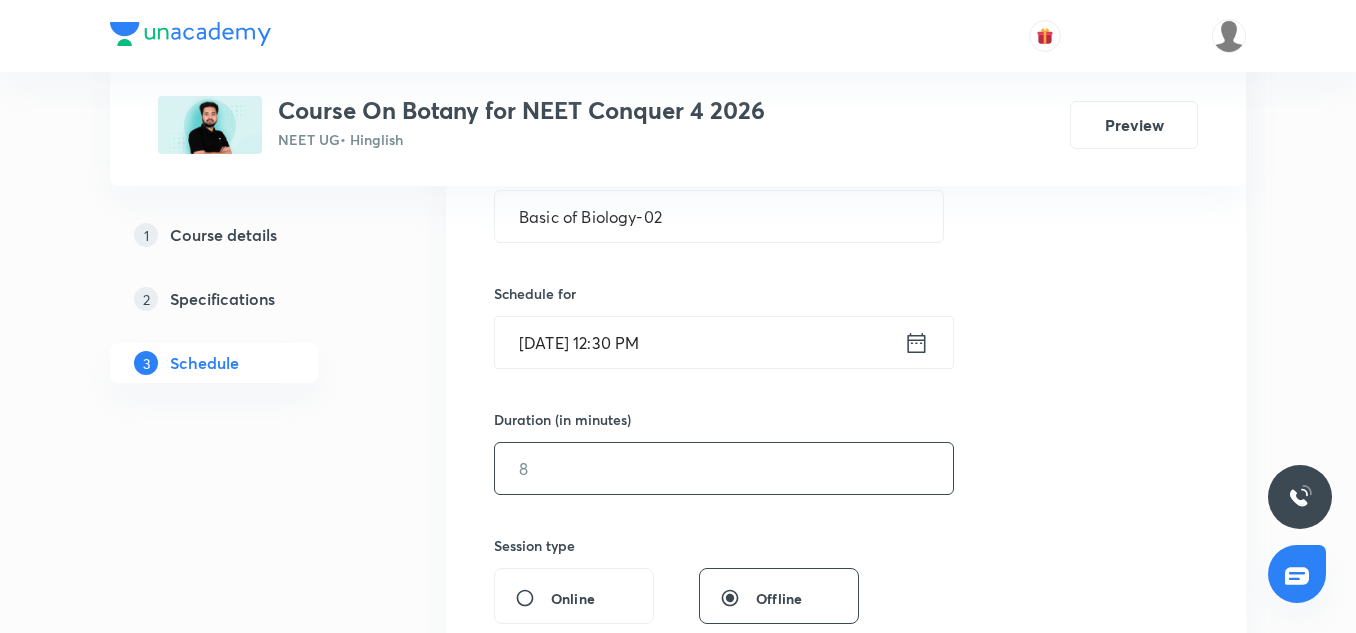 type on "0" 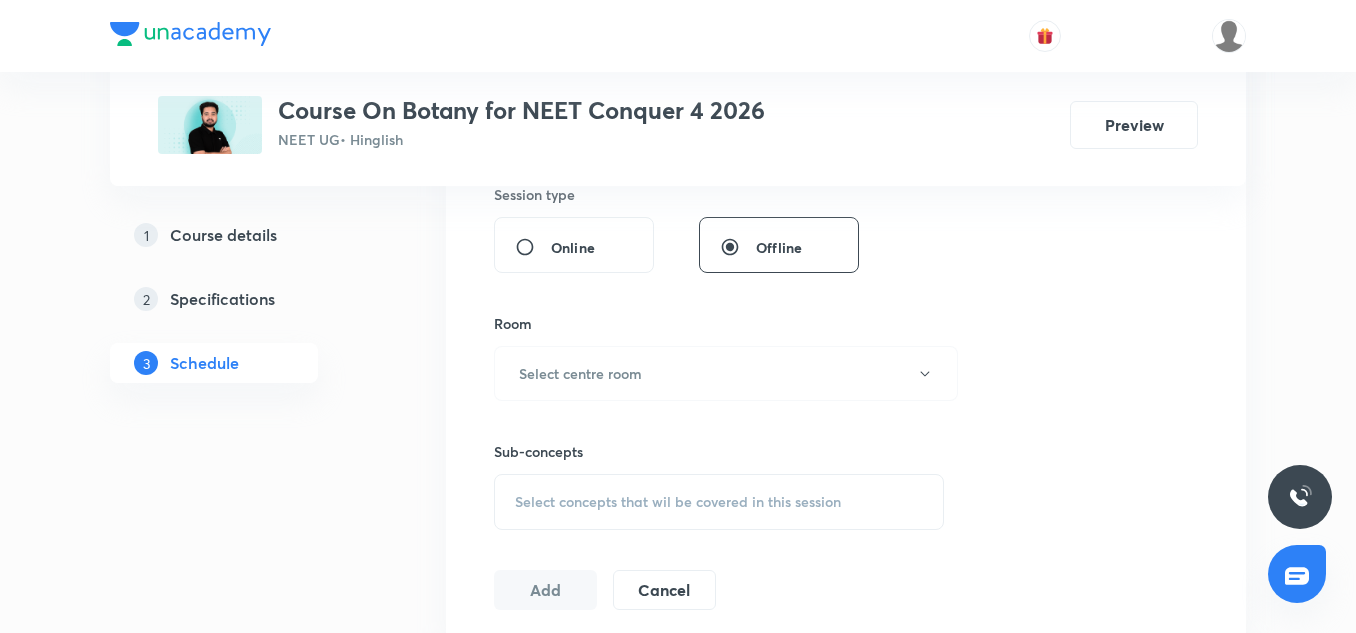 scroll, scrollTop: 765, scrollLeft: 0, axis: vertical 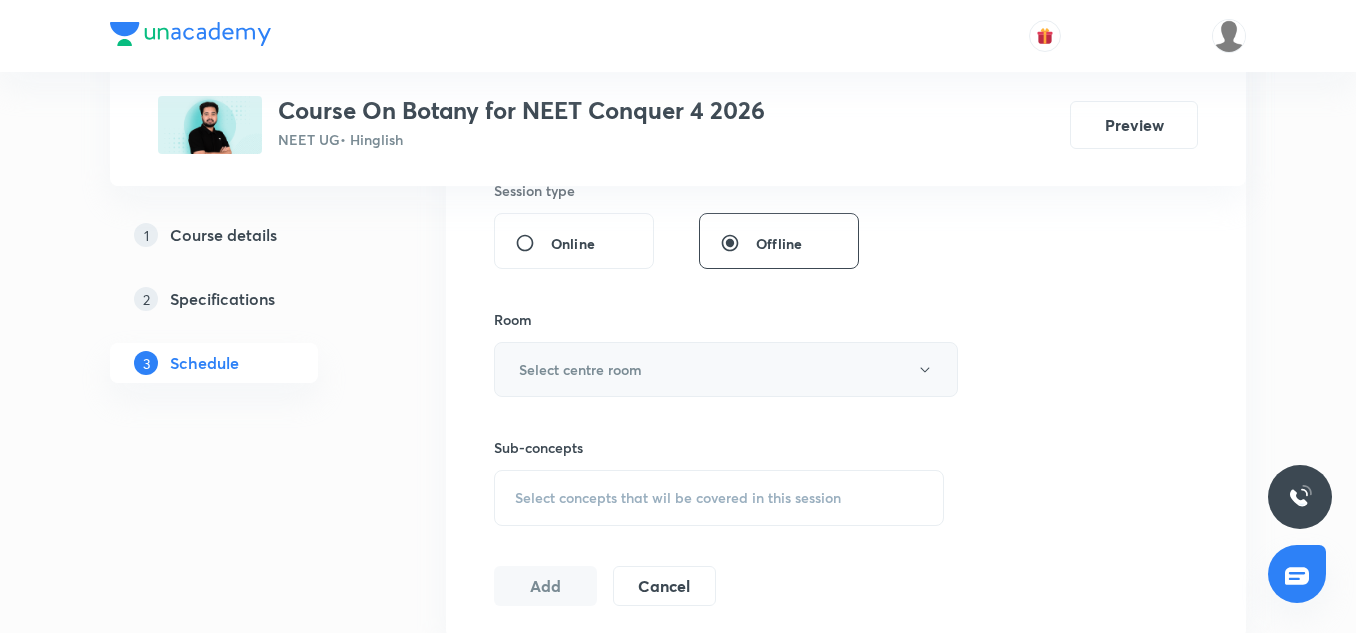 type on "75" 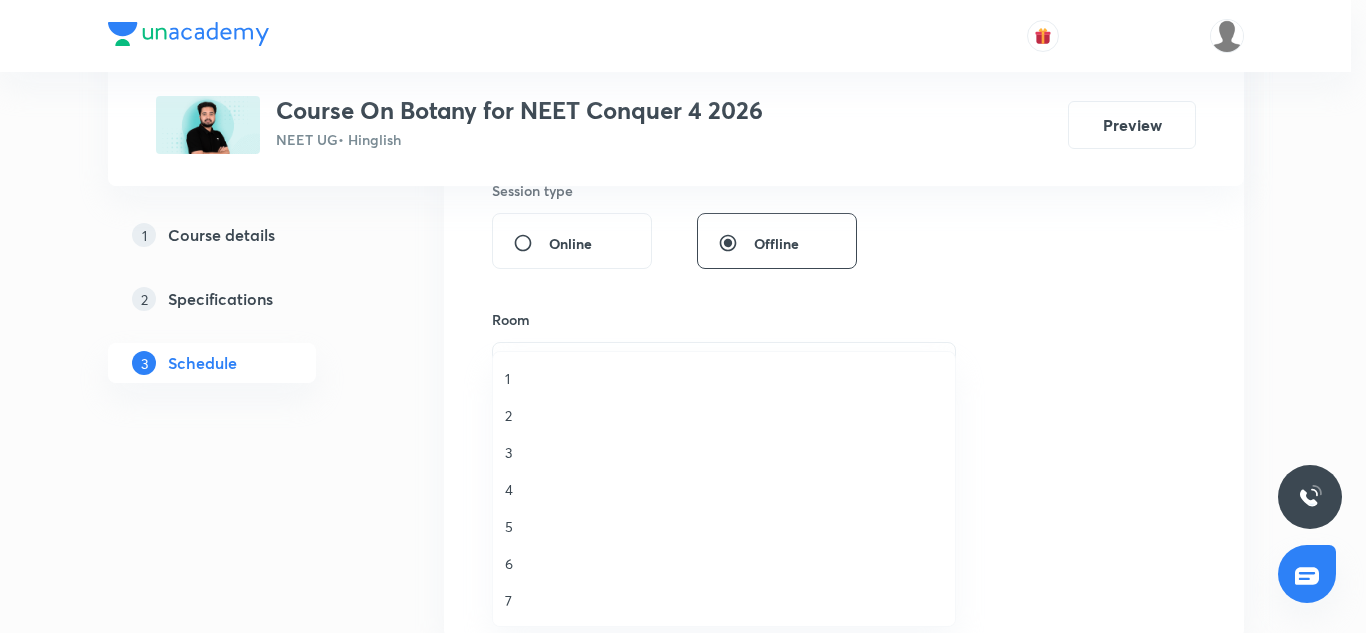 click on "1" at bounding box center (724, 378) 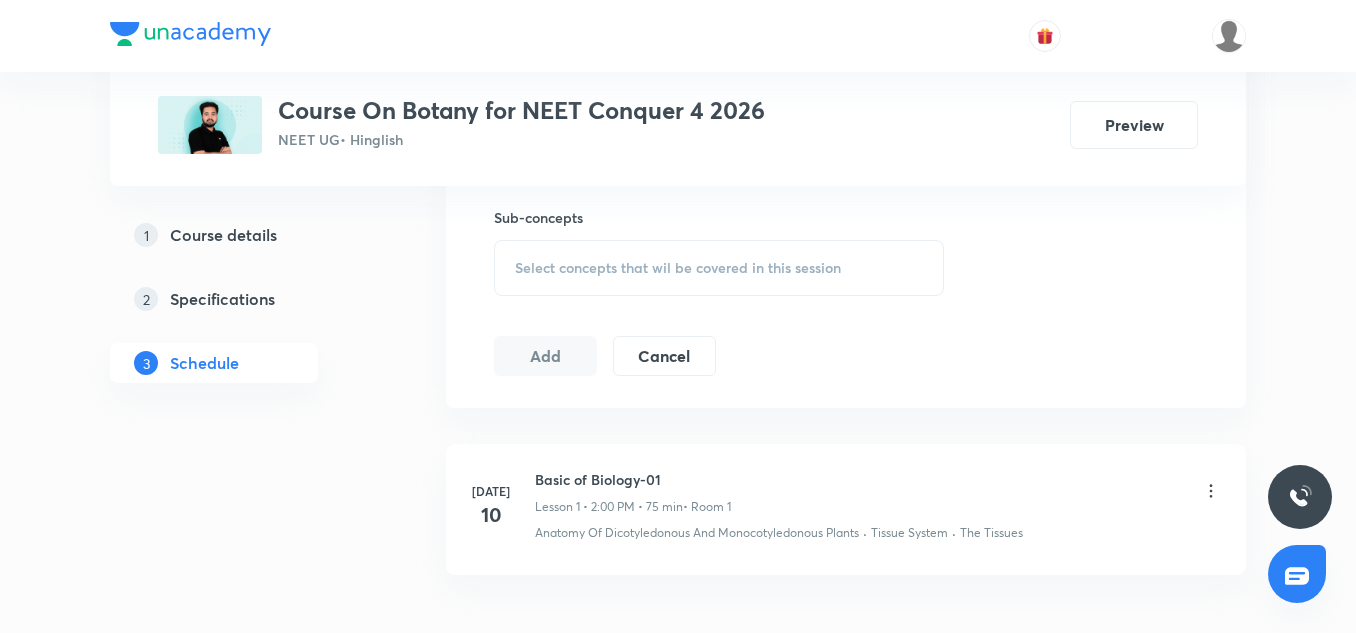 scroll, scrollTop: 998, scrollLeft: 0, axis: vertical 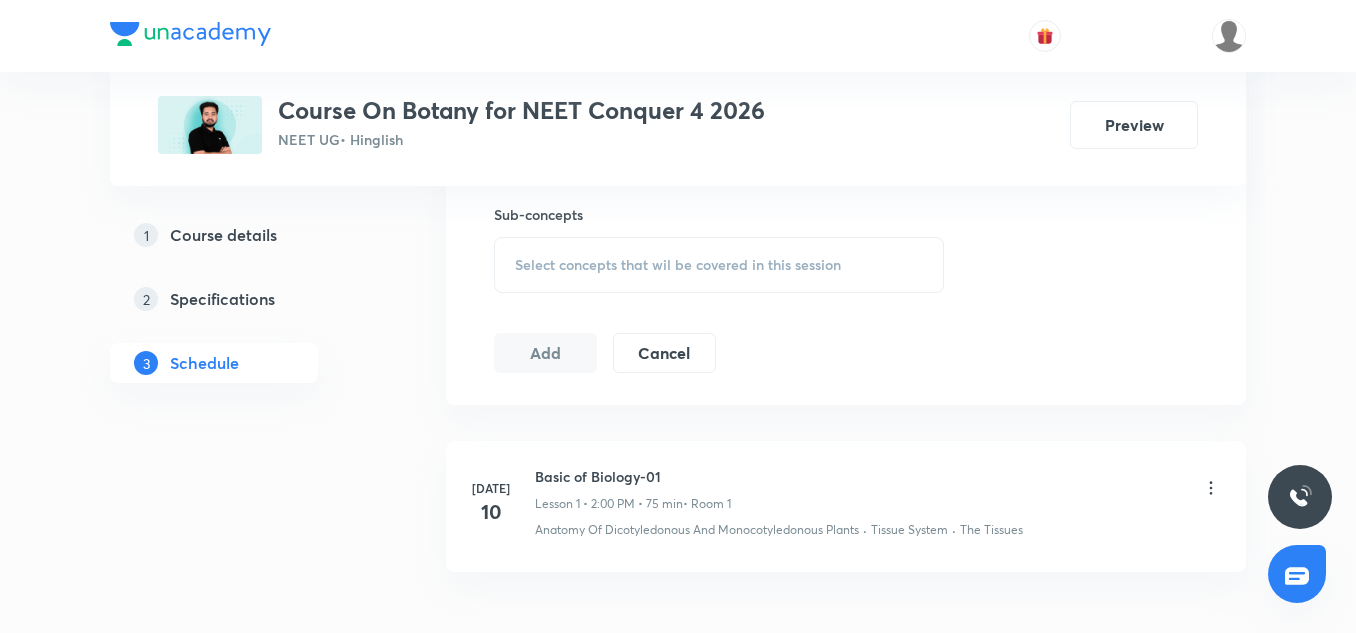 click on "Select concepts that wil be covered in this session" at bounding box center (719, 265) 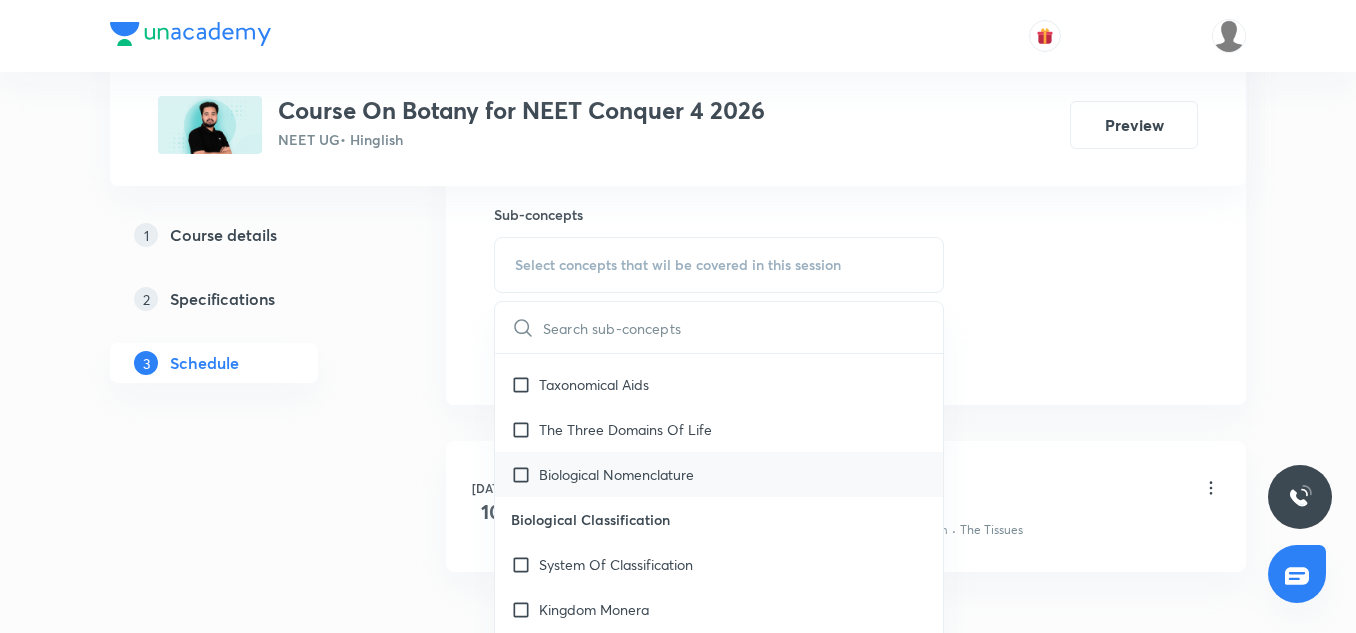 click on "Biological Nomenclature" at bounding box center (616, 474) 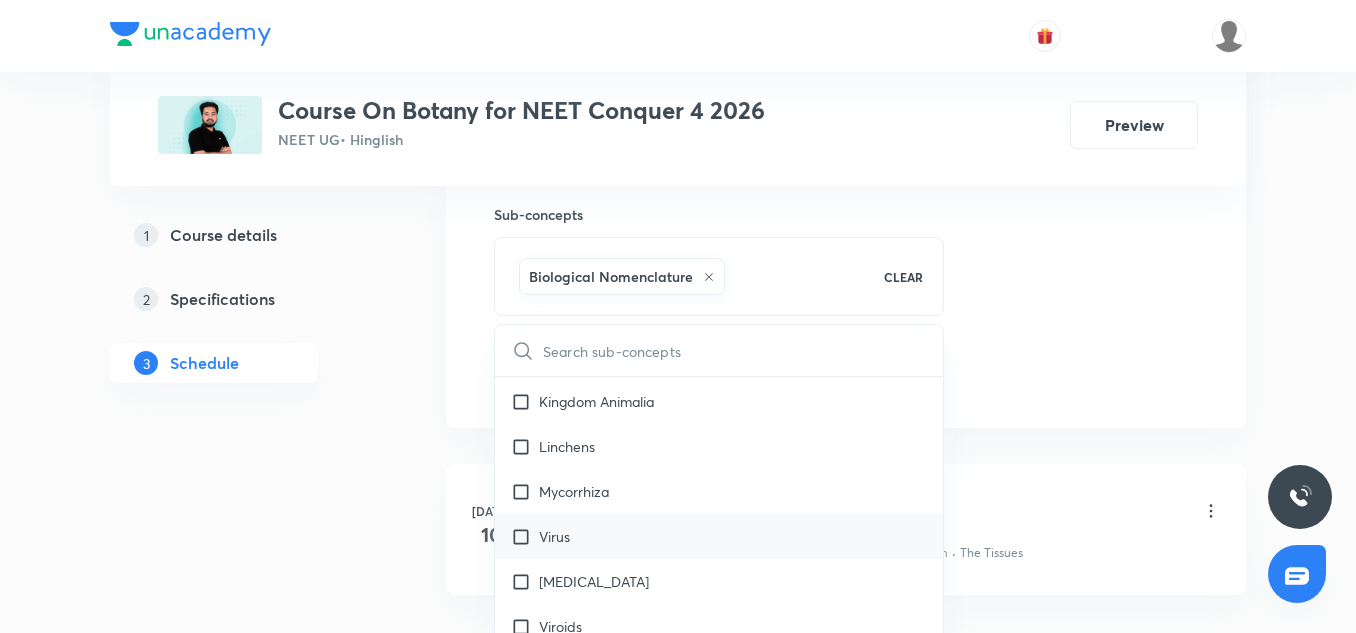 scroll, scrollTop: 737, scrollLeft: 0, axis: vertical 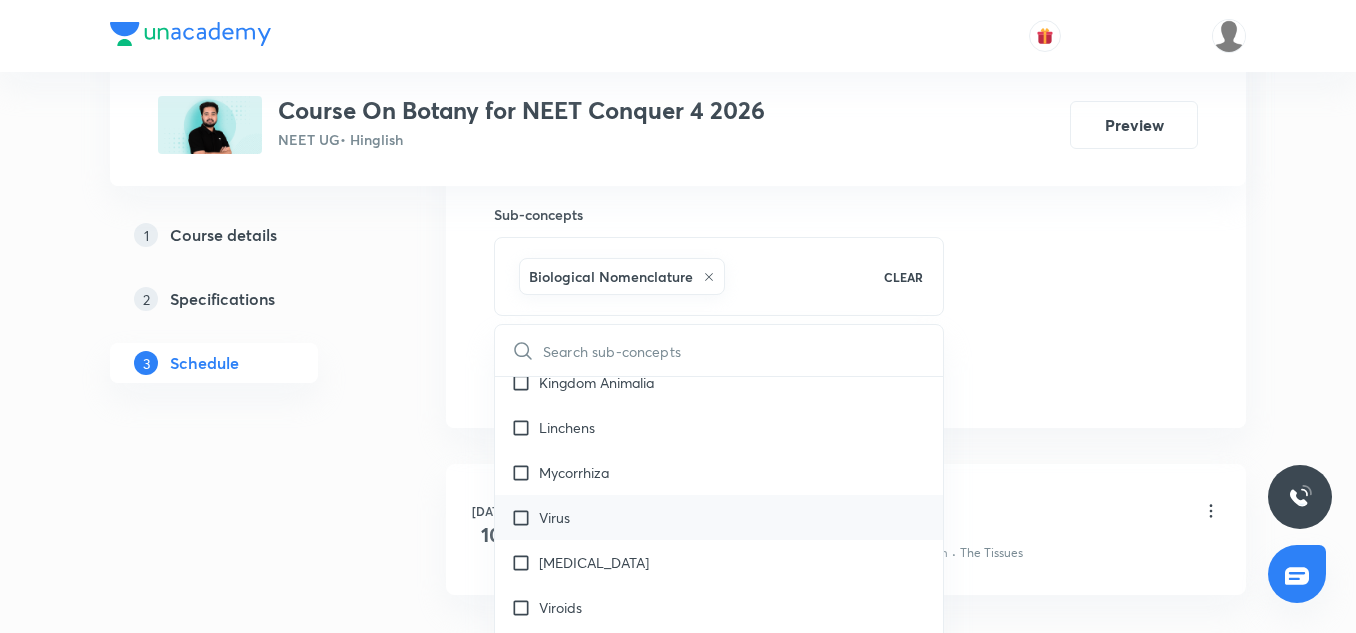 click on "Virus" at bounding box center [719, 517] 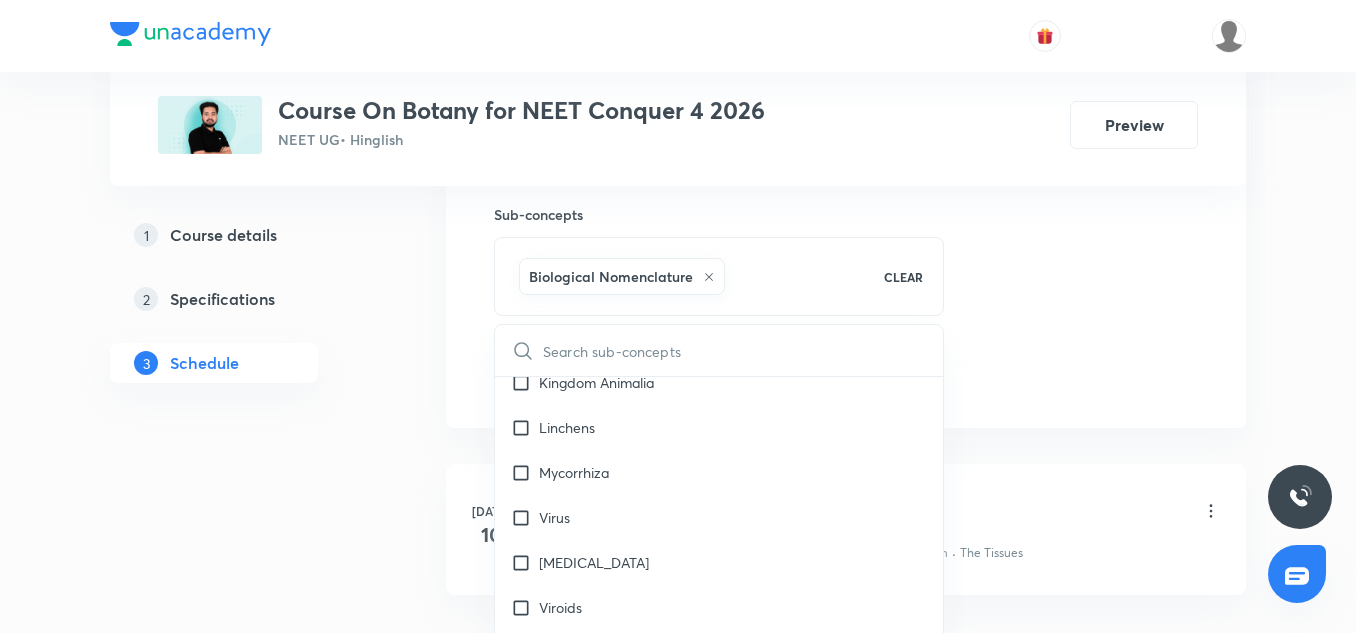 checkbox on "true" 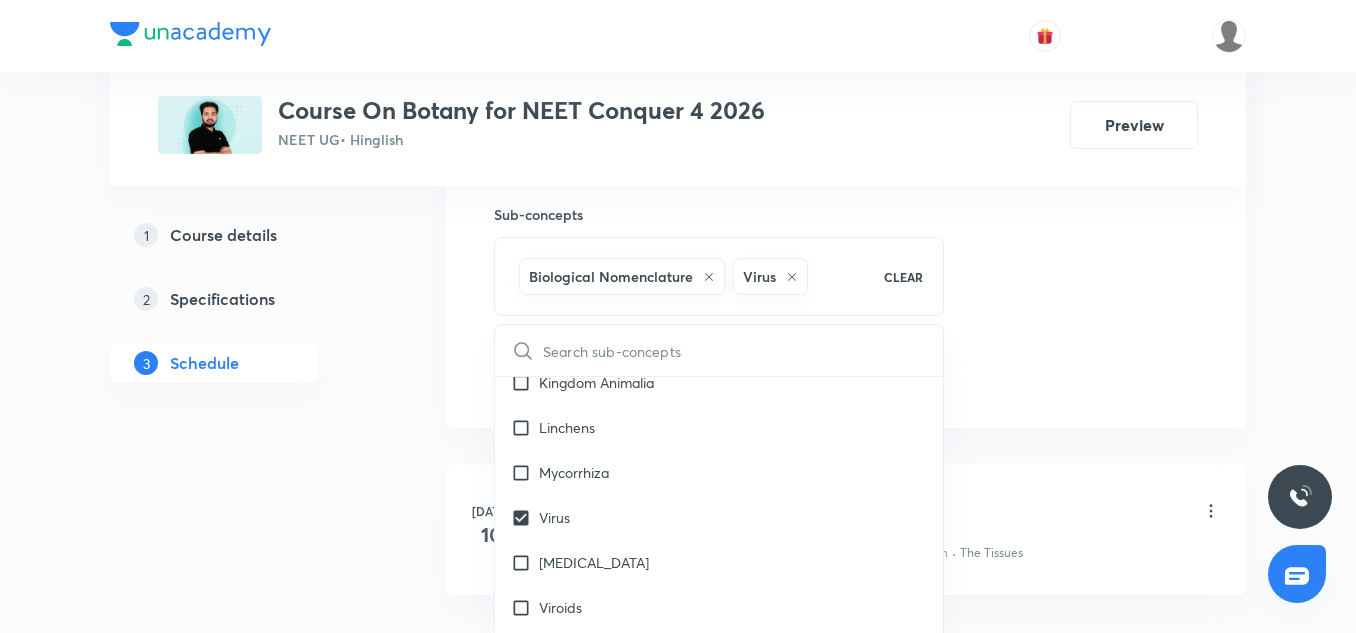click on "Session  2 Live class Session title 19/99 Basic of Biology-02 ​ Schedule for Jul 11, 2025, 12:30 PM ​ Duration (in minutes) 75 ​   Session type Online Offline Room 1 Sub-concepts Biological Nomenclature  Virus CLEAR ​ Living World What Is Living? Diversity In The Living World Systematics Types Of Taxonomy Fundamental Components Of Taxonomy Taxonomic Categories Taxonomical Aids The Three Domains Of Life Biological Nomenclature  Biological Classification System Of Classification Kingdom Monera Kingdom Protista Kingdom Fungi Kingdom Plantae Kingdom Animalia Linchens Mycorrhiza Virus Prions Viroids Plant Kingdom Algae Bryophytes Pteridophytes Gymnosperms Angiosperms Animal Kingdom Basics Of Classification Classification Of Animals Animal Kingdom Animal Diversity Animal Diversity Morphology - Flowering Plants Plant Morphology Root Types Of Roots Stem Types Of Stem  Leaf Inflorescence Flower Fruit Seed Semi-Technical Description Of A Typical Flowering Plant Description Of Some Important Families The Tissues" at bounding box center [846, -85] 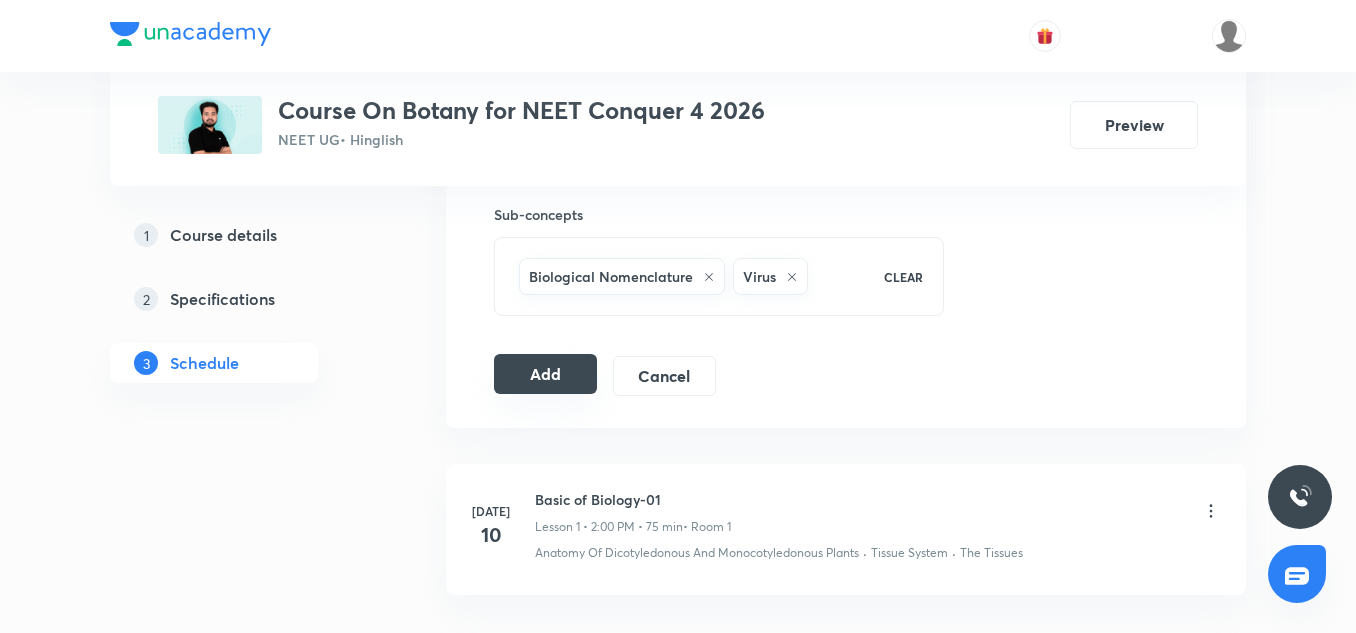 click on "Add" at bounding box center [545, 374] 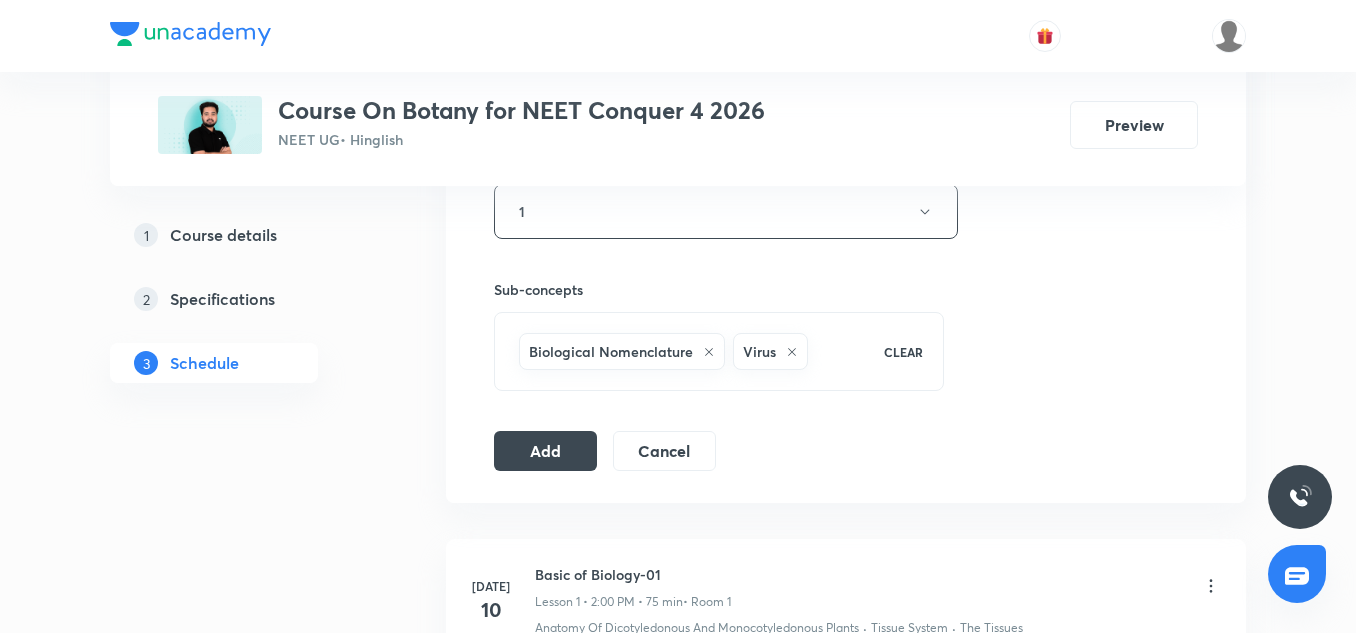 scroll, scrollTop: 939, scrollLeft: 0, axis: vertical 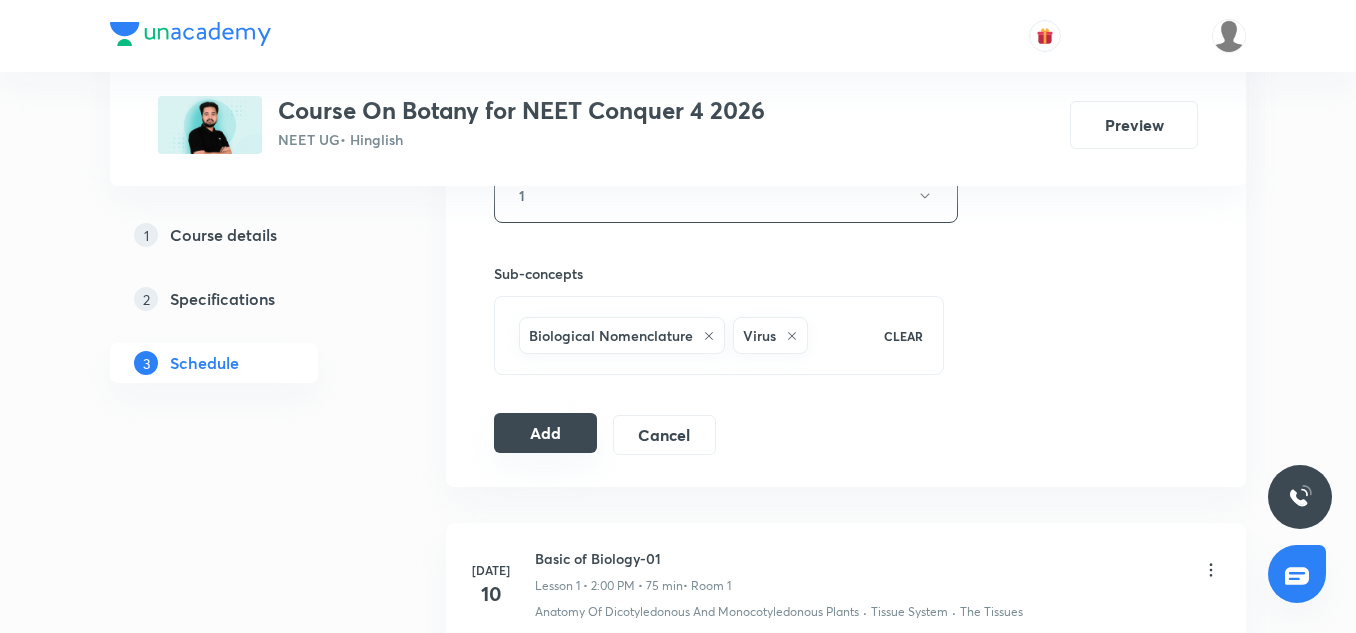 click on "Add" at bounding box center (545, 433) 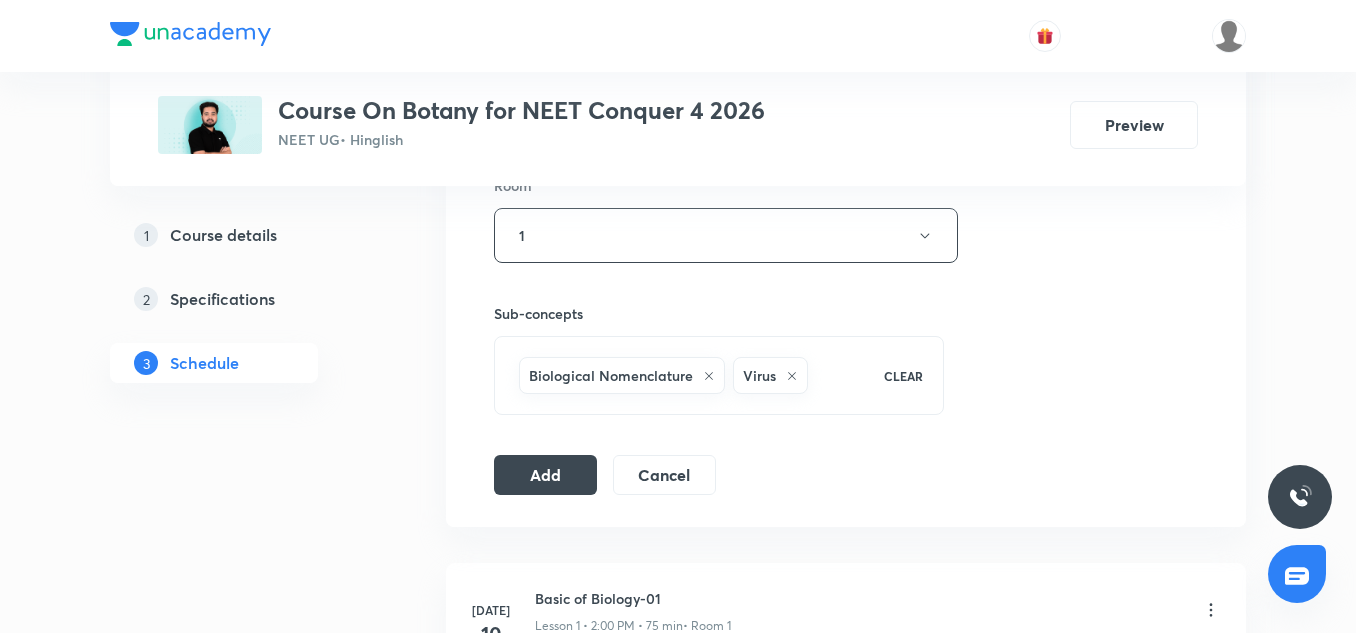 scroll, scrollTop: 900, scrollLeft: 0, axis: vertical 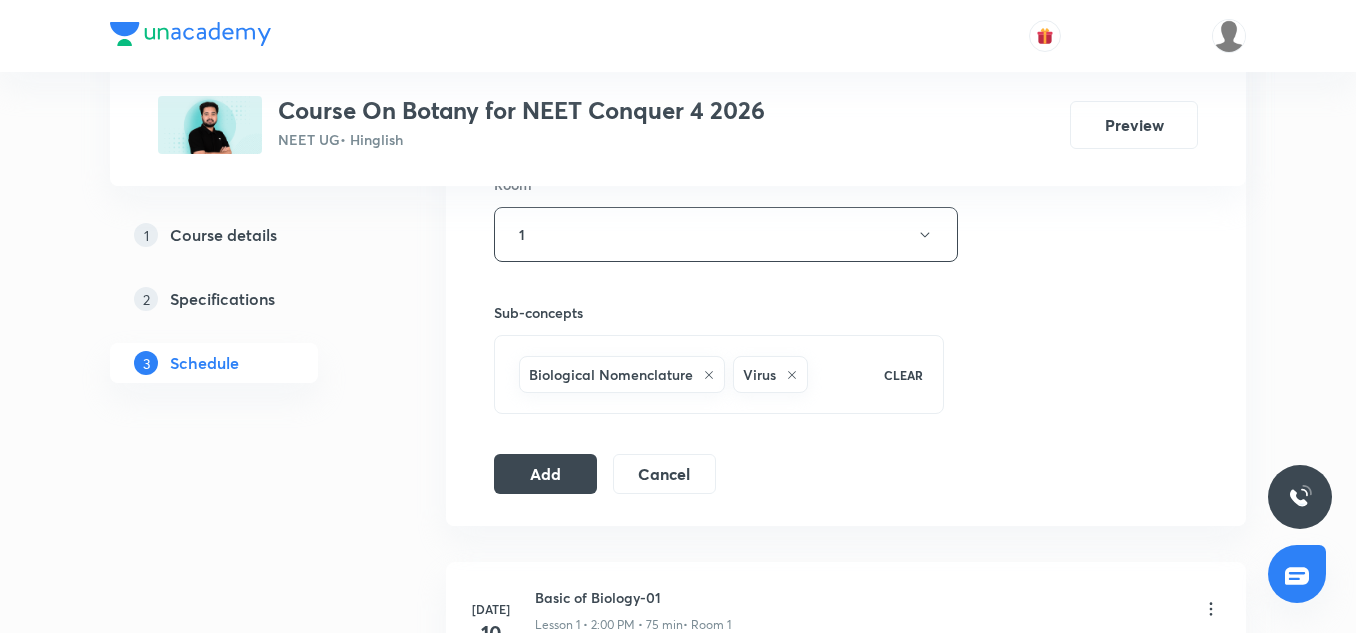 click on "Session  2 Live class Session title 19/99 Basic of Biology-02 ​ Schedule for Jul 11, 2025, 12:30 PM ​ Duration (in minutes) 75 ​   Session type Online Offline Room 1 Sub-concepts Biological Nomenclature  Virus CLEAR Add Cancel" at bounding box center (846, 13) 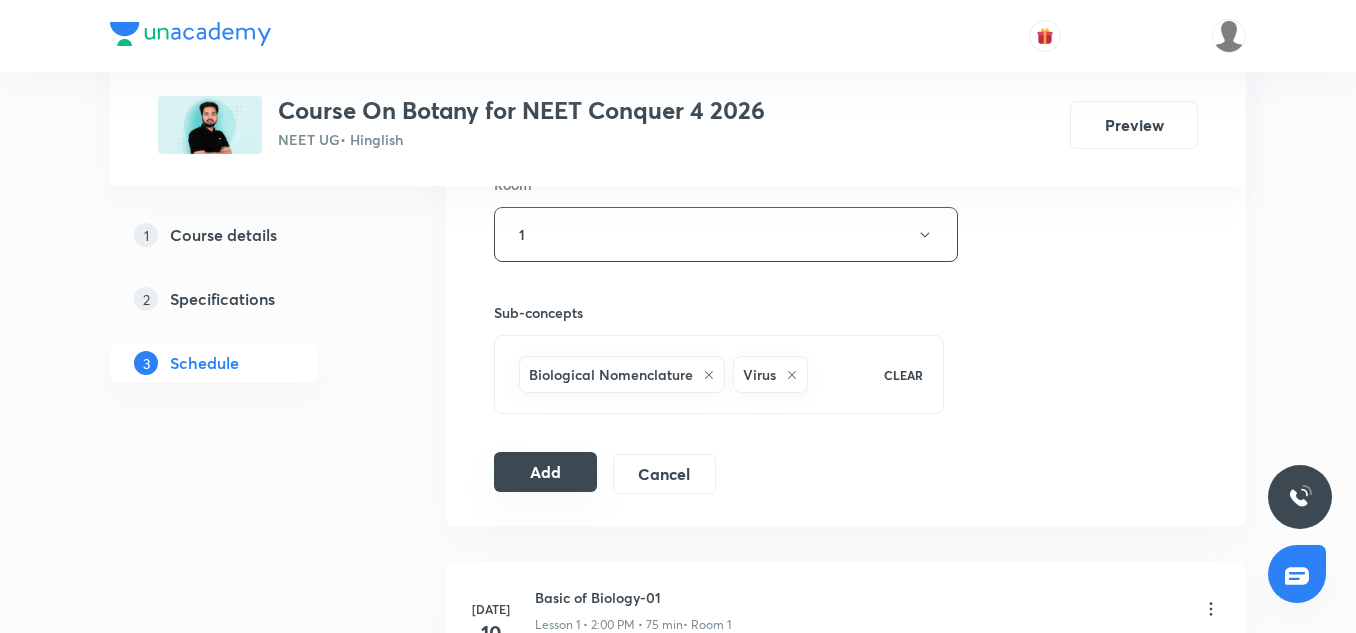 click on "Add" at bounding box center (545, 472) 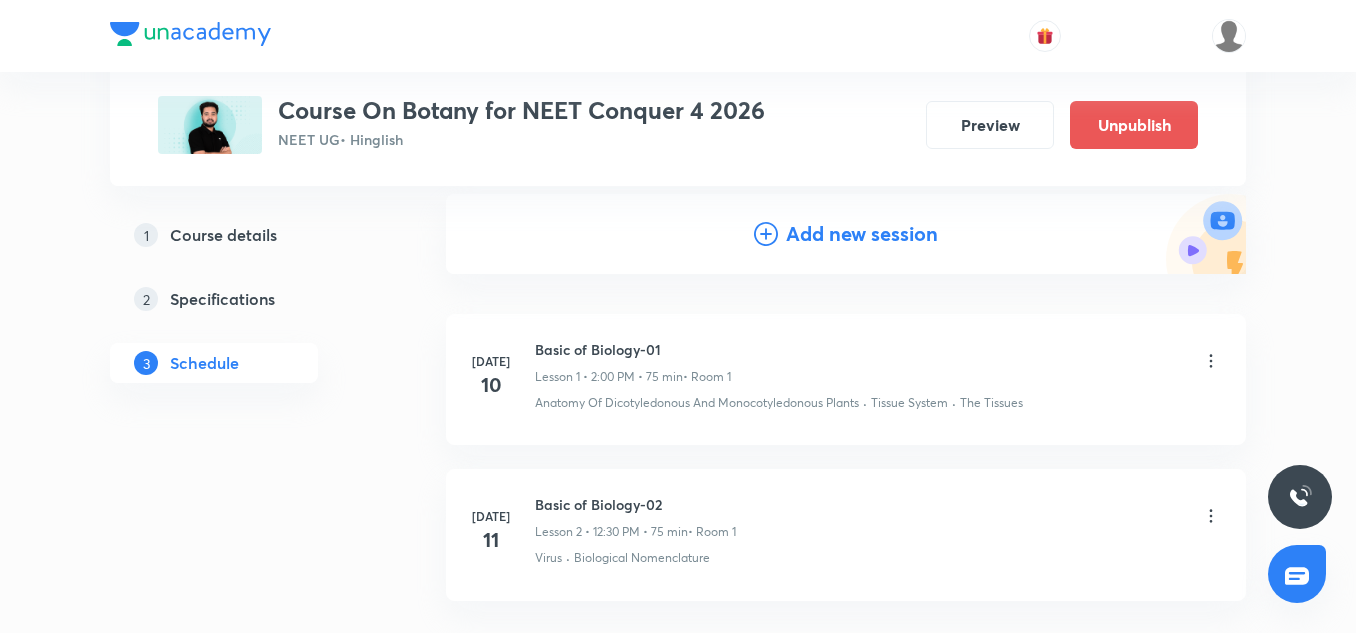 scroll, scrollTop: 362, scrollLeft: 0, axis: vertical 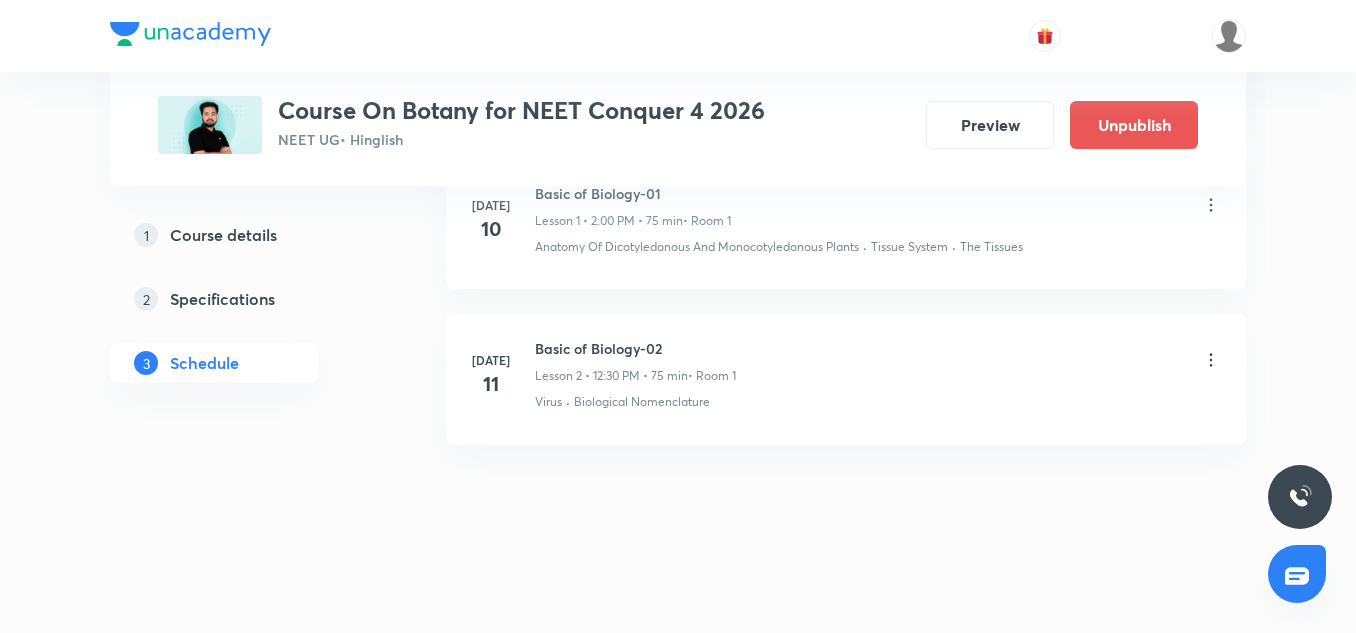 click 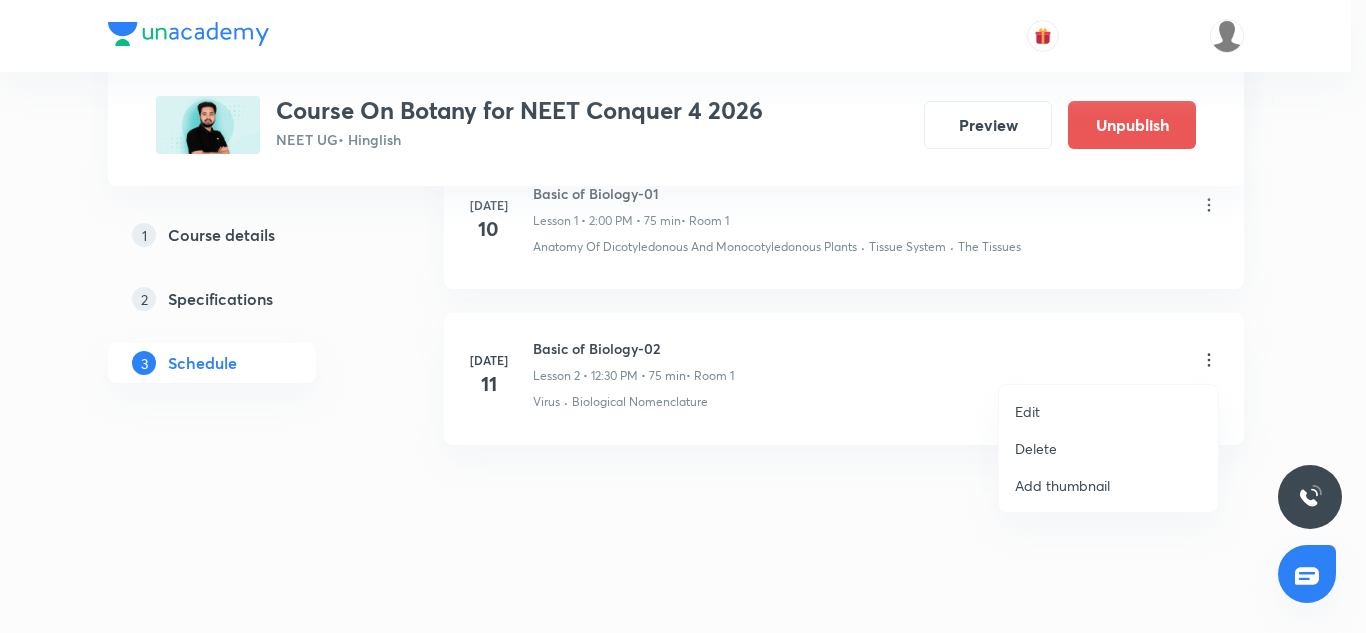 click on "Edit" at bounding box center [1108, 411] 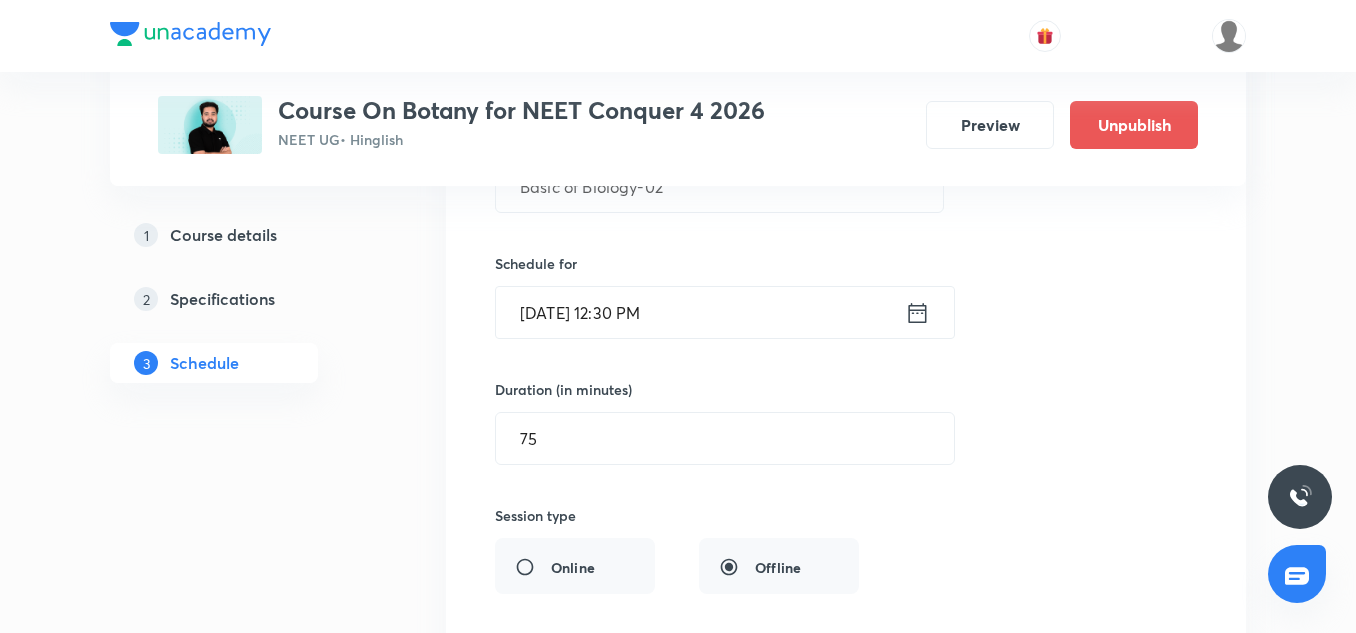 scroll, scrollTop: 593, scrollLeft: 0, axis: vertical 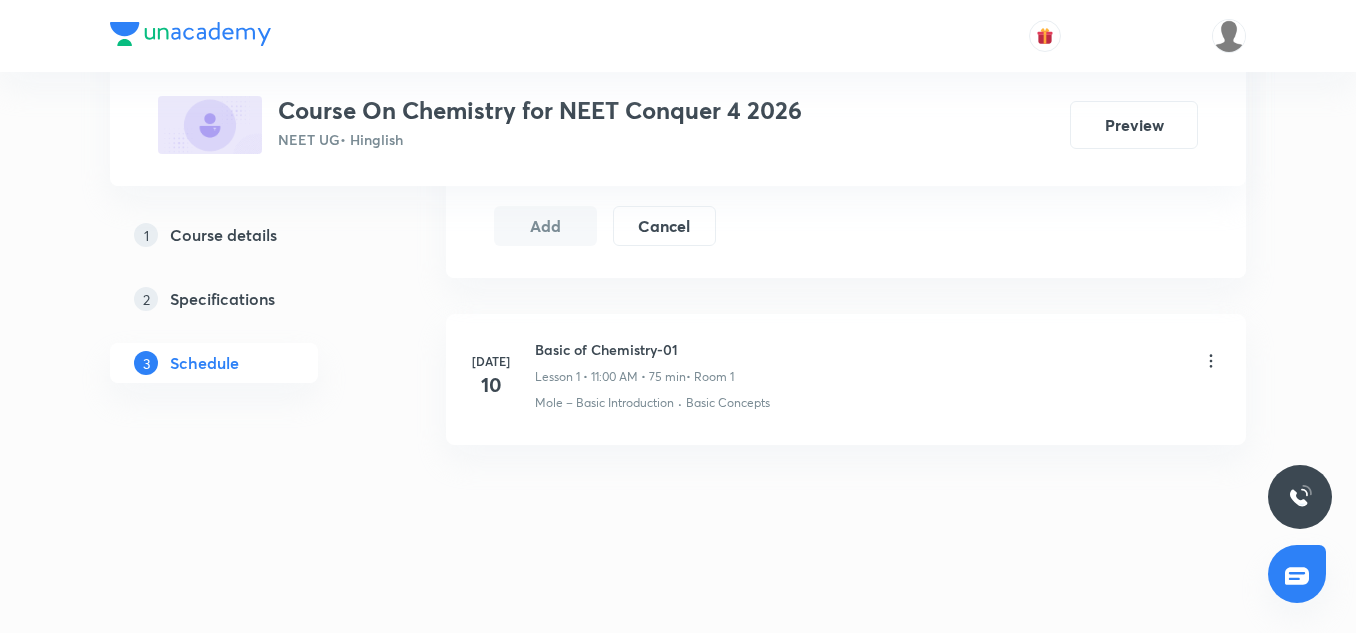 click on "Basic of Chemistry-01" at bounding box center [634, 349] 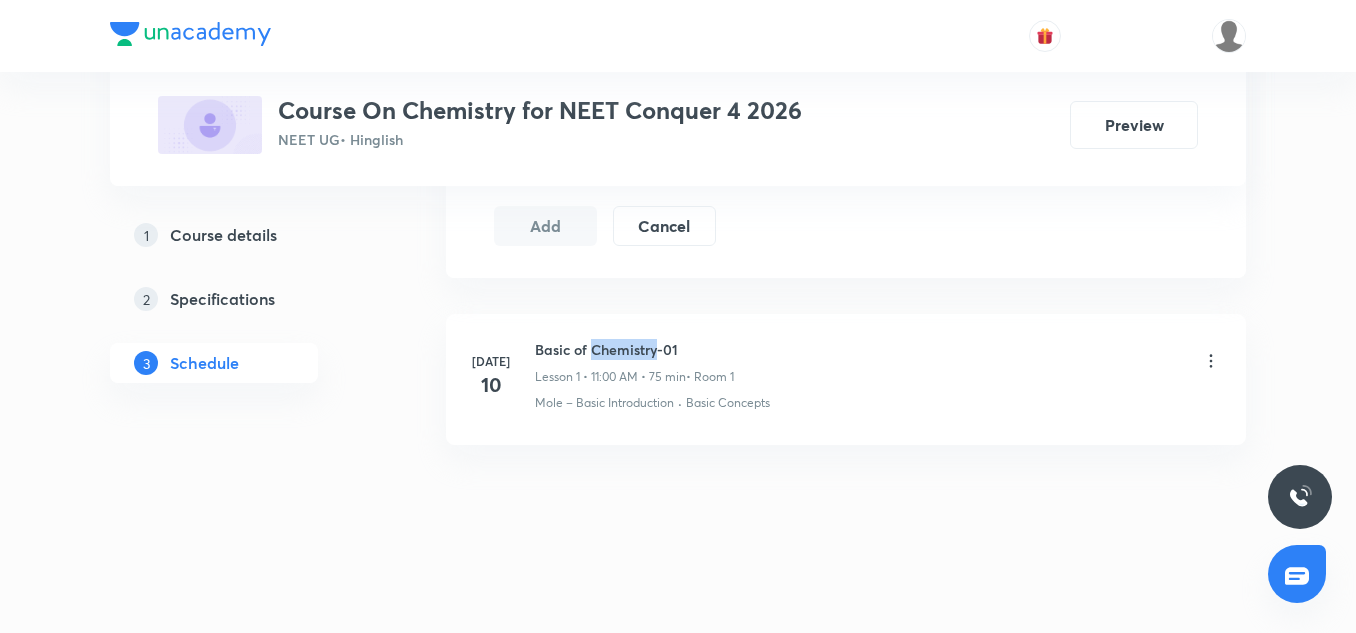 click on "Basic of Chemistry-01" at bounding box center [634, 349] 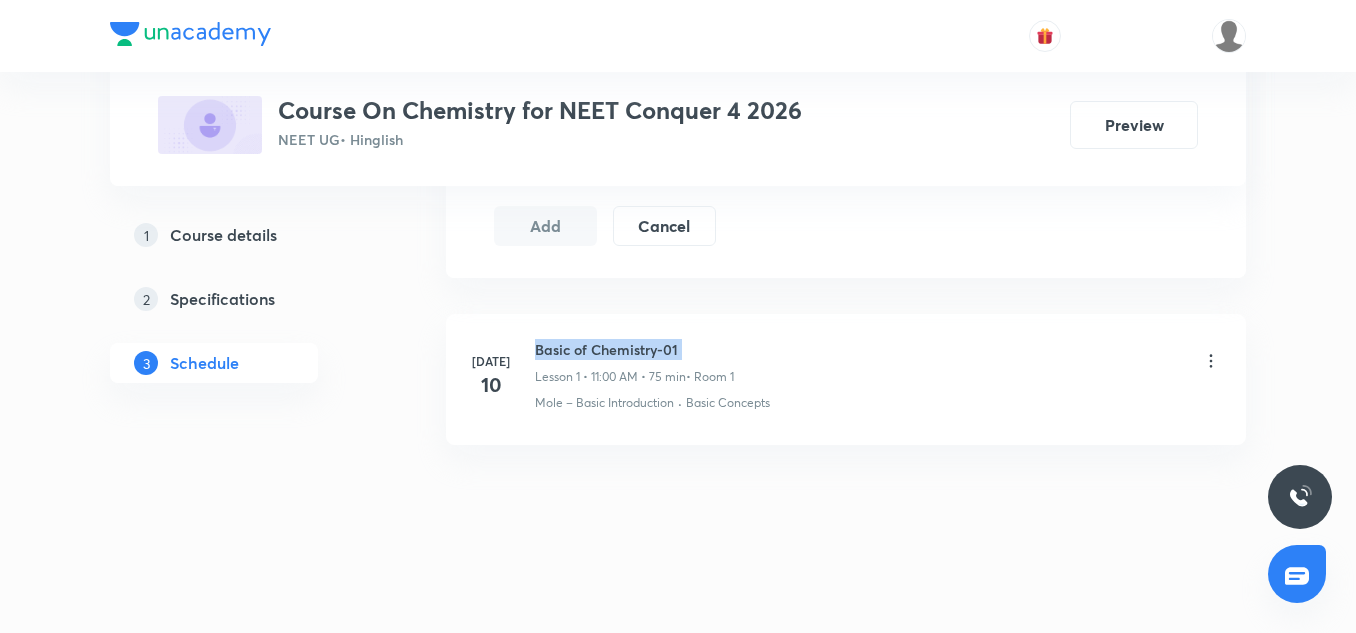 click on "Basic of Chemistry-01" at bounding box center (634, 349) 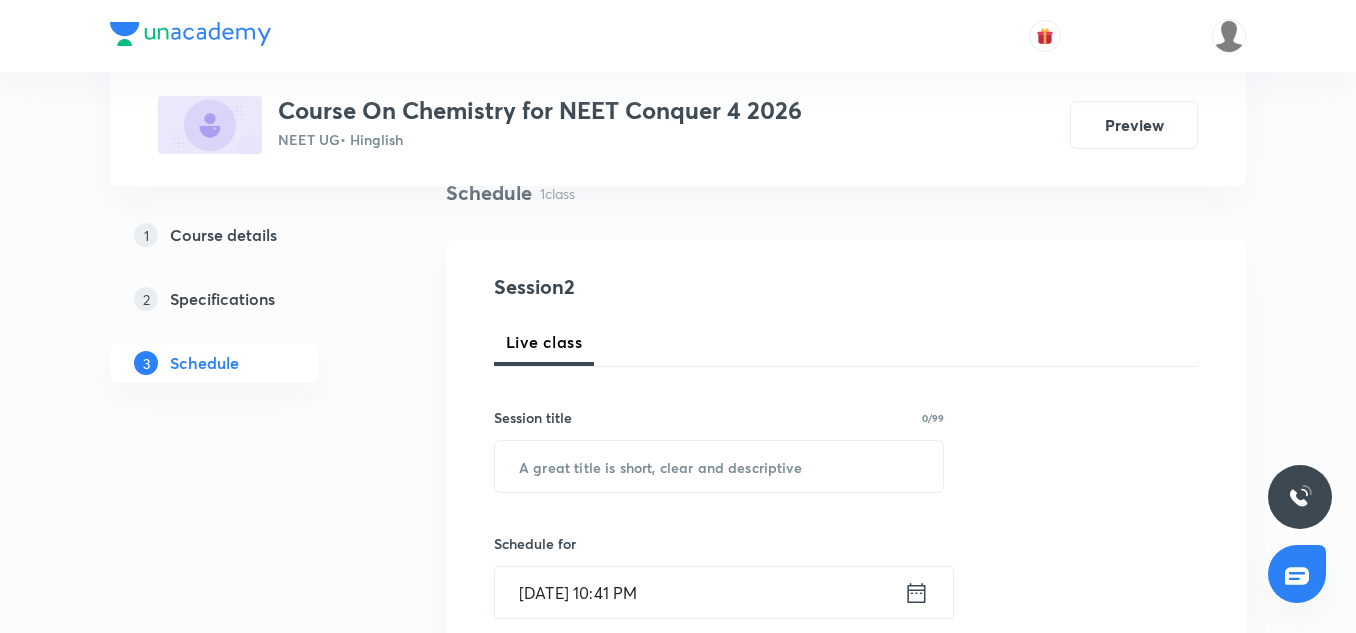 scroll, scrollTop: 175, scrollLeft: 0, axis: vertical 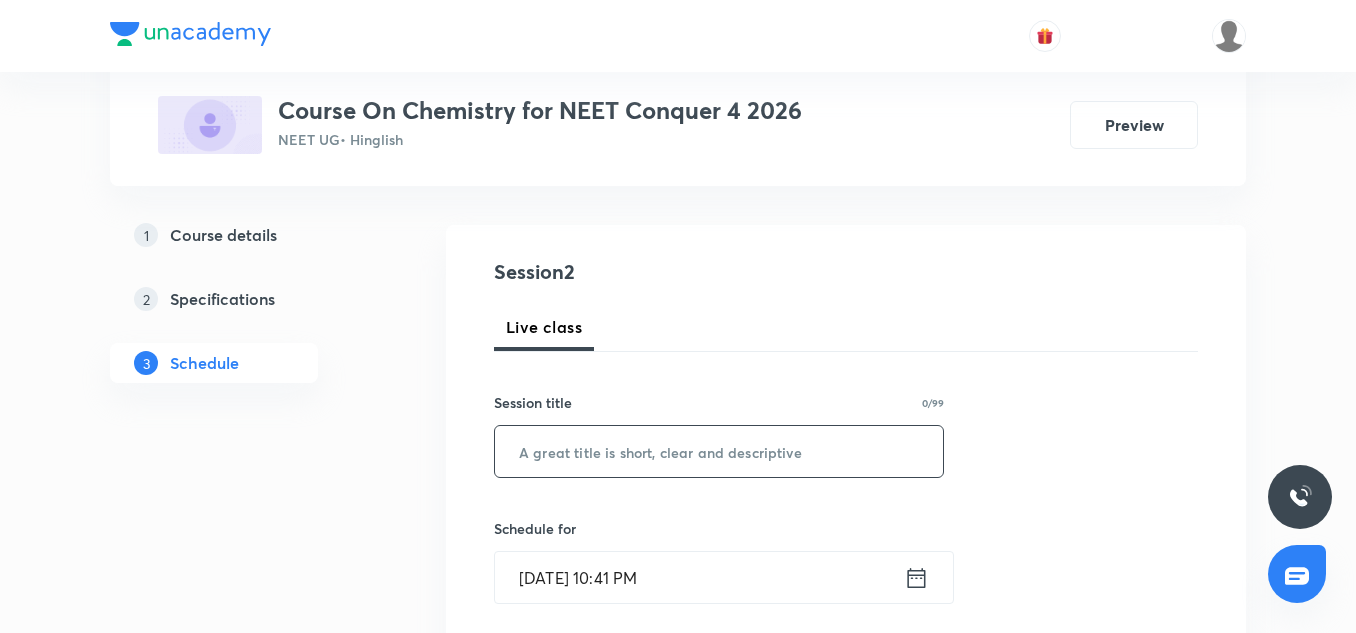 click at bounding box center (719, 451) 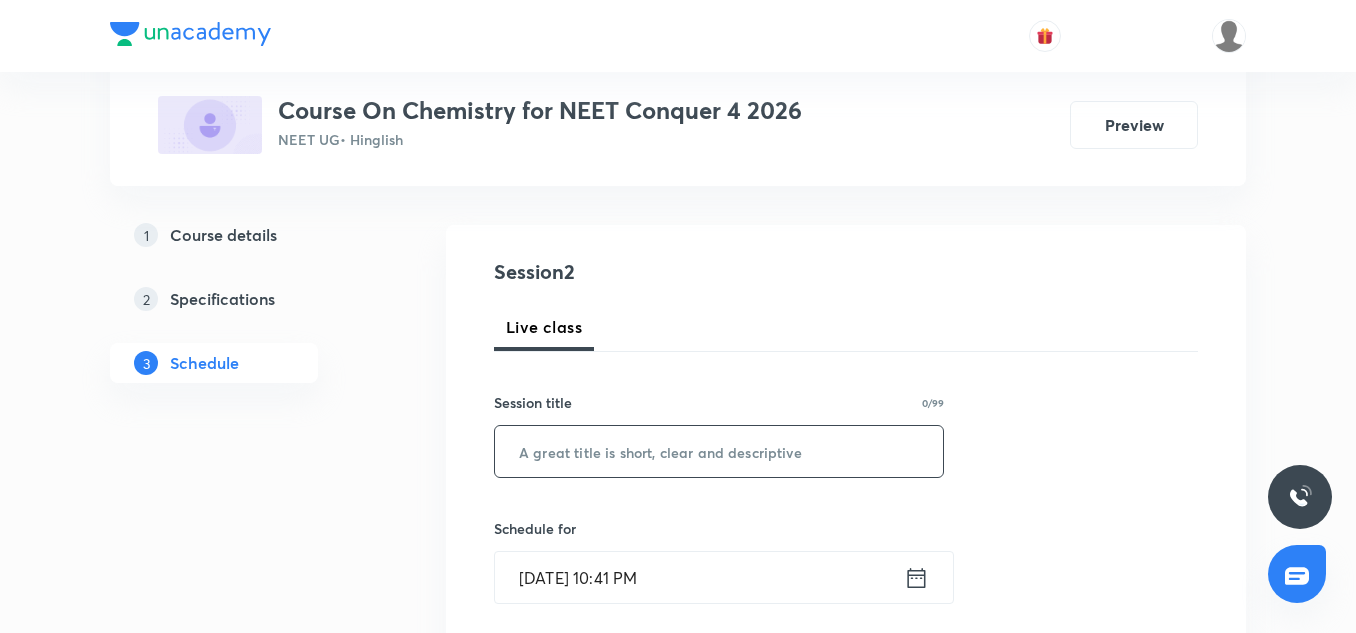 paste on "Basic of Chemistry-01" 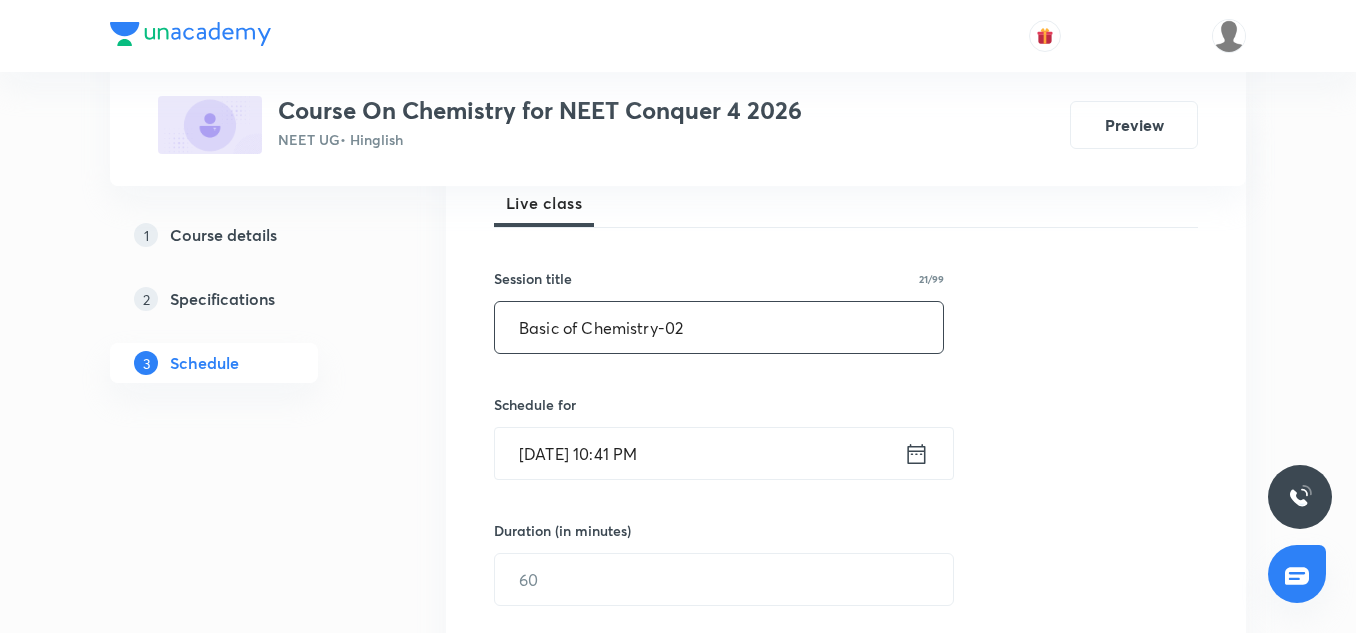 scroll, scrollTop: 300, scrollLeft: 0, axis: vertical 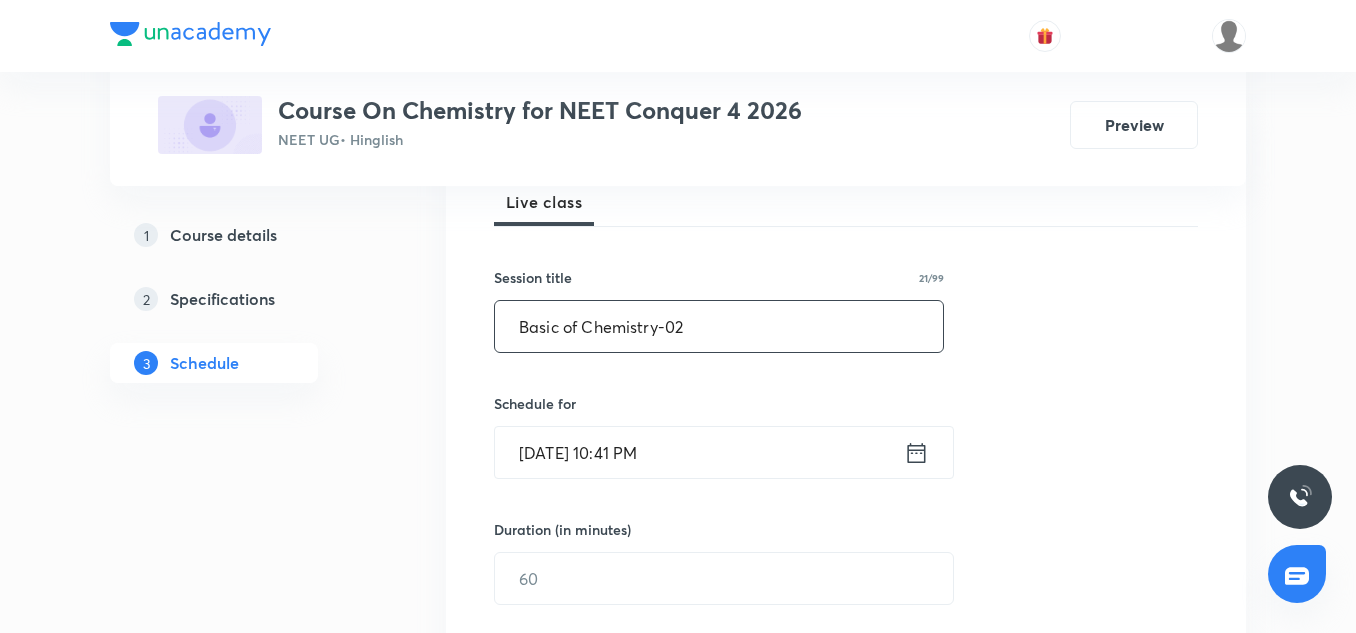 type on "Basic of Chemistry-02" 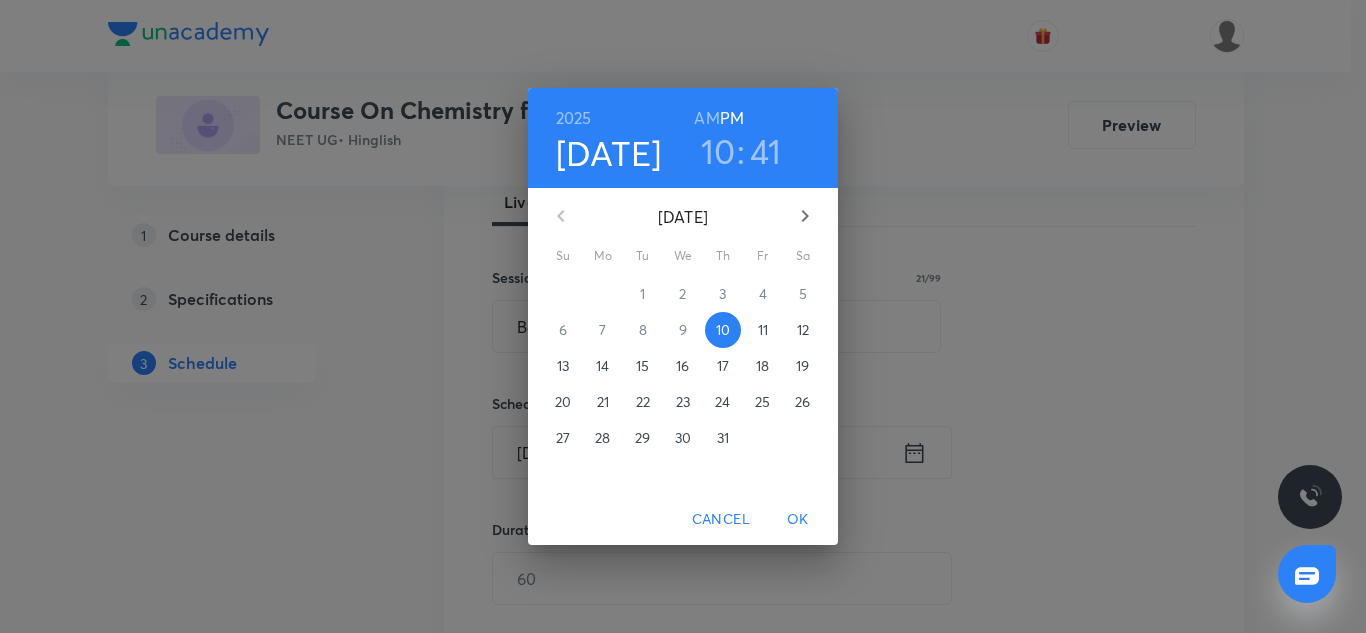 click on "11" at bounding box center (763, 330) 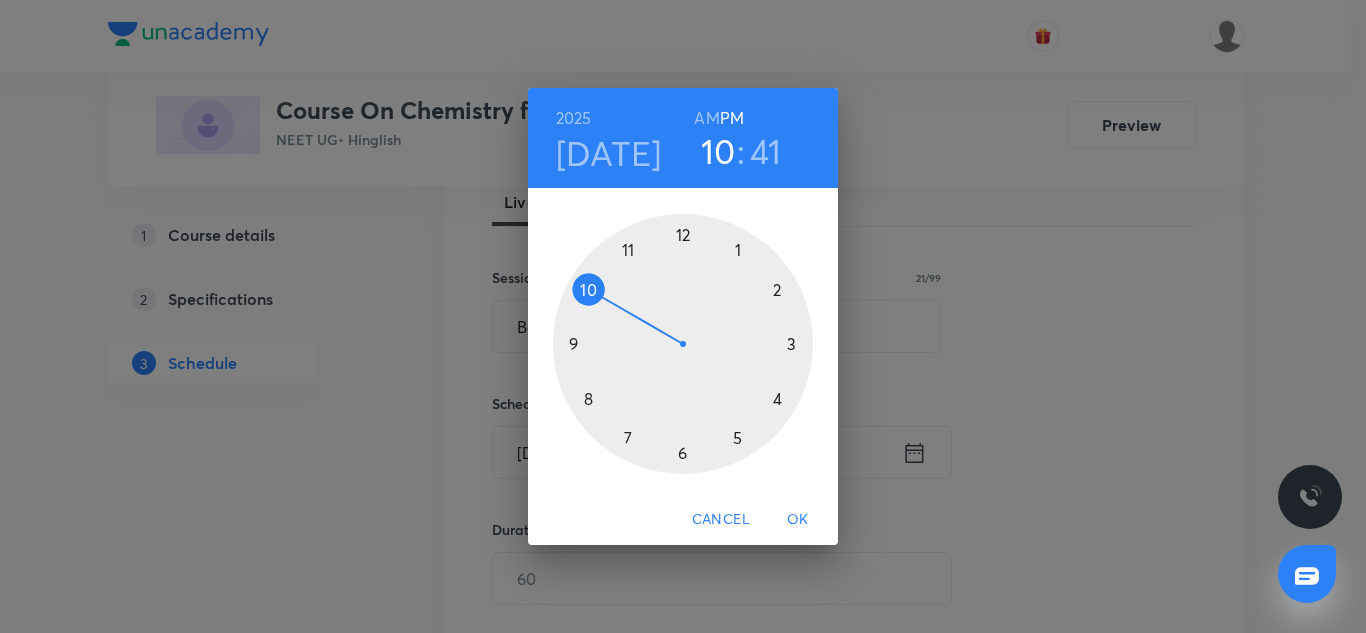 click at bounding box center [683, 344] 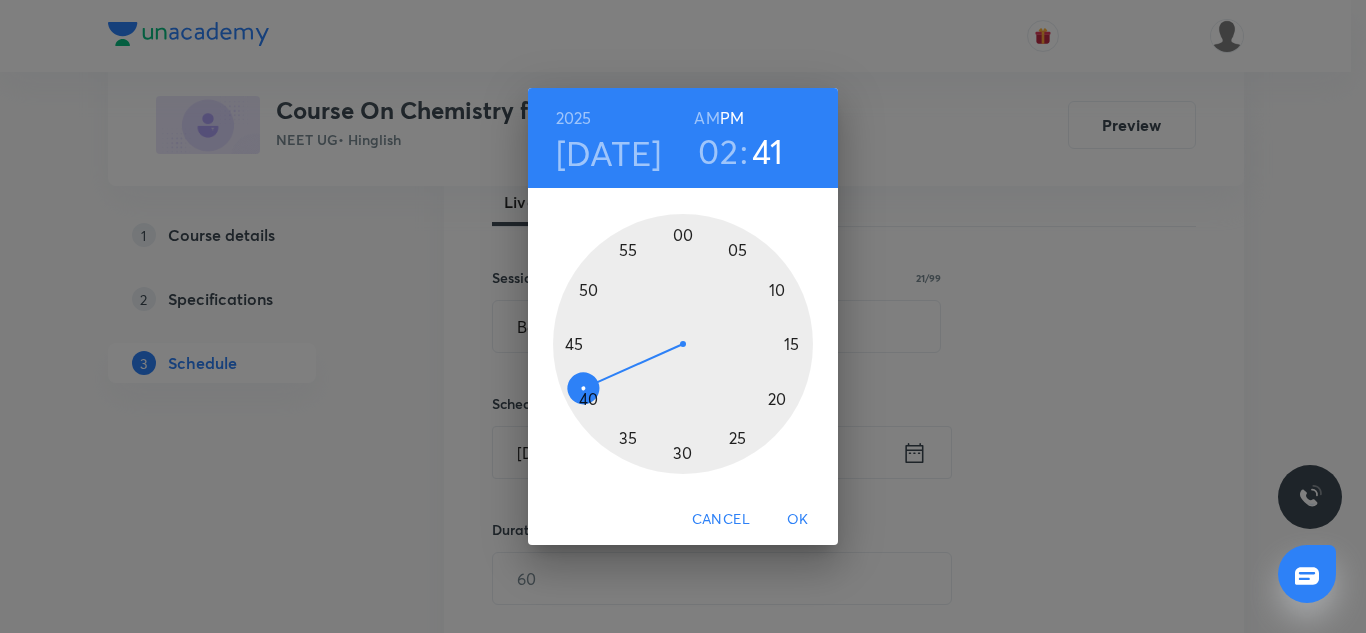 click at bounding box center [683, 344] 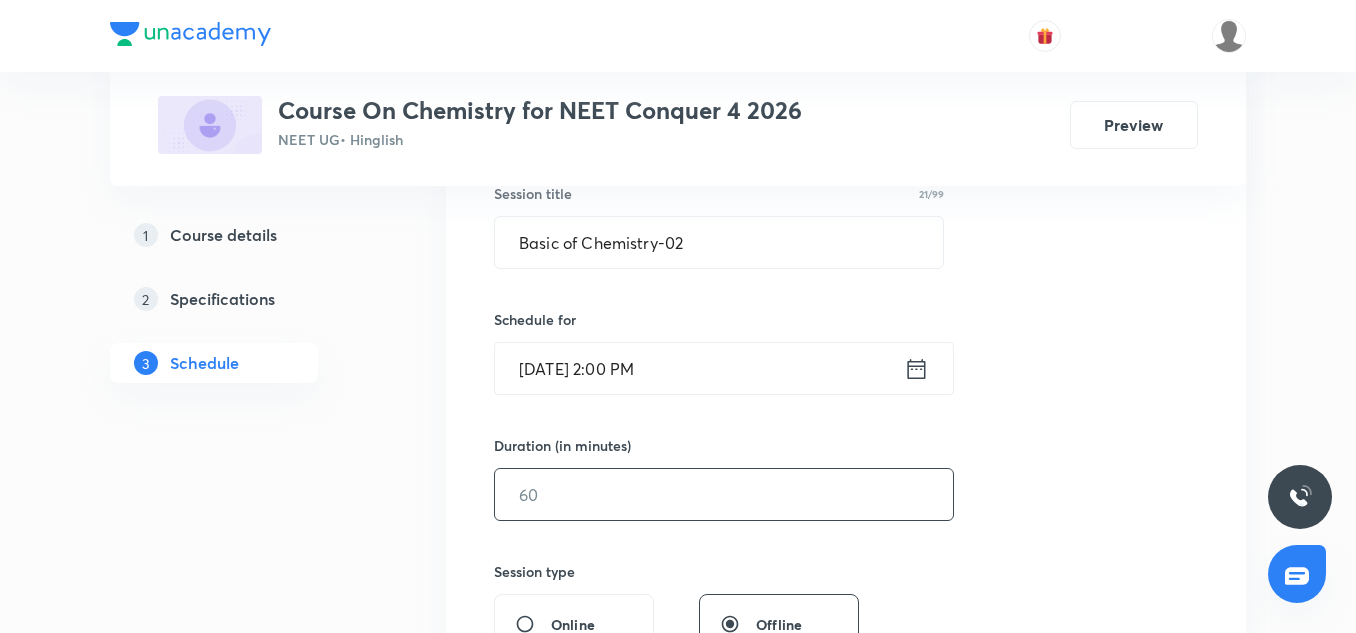scroll, scrollTop: 385, scrollLeft: 0, axis: vertical 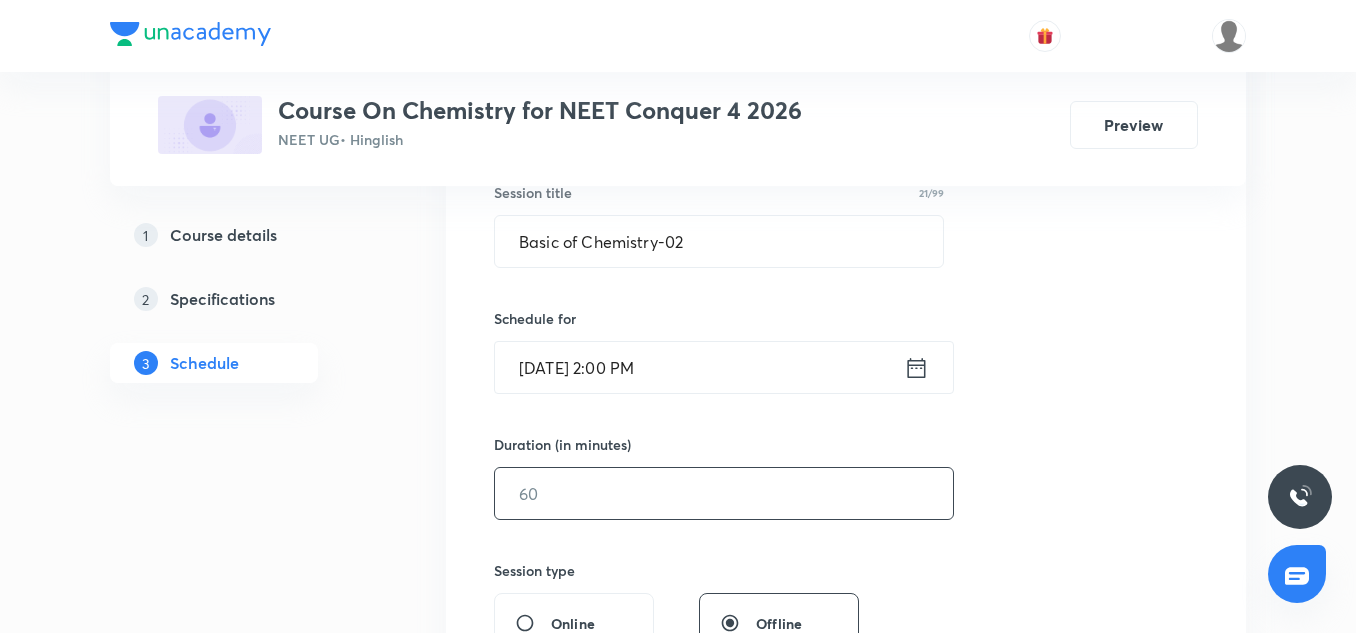 click at bounding box center (724, 493) 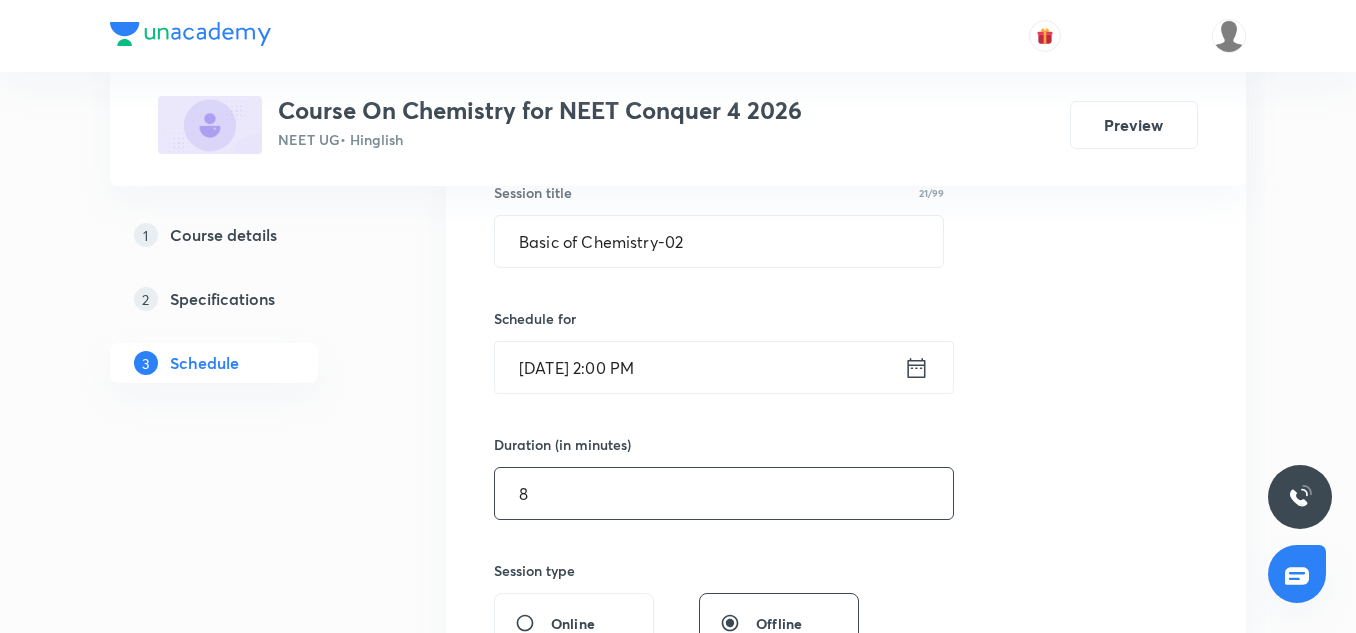 type on "0" 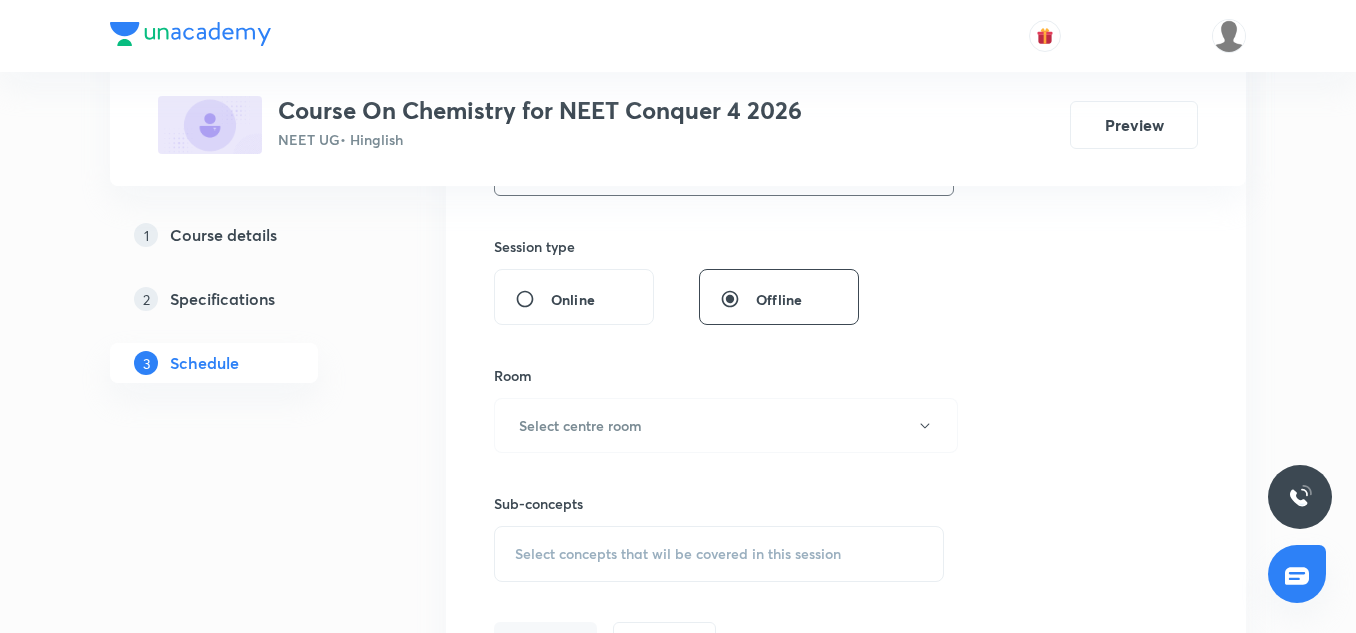 scroll, scrollTop: 710, scrollLeft: 0, axis: vertical 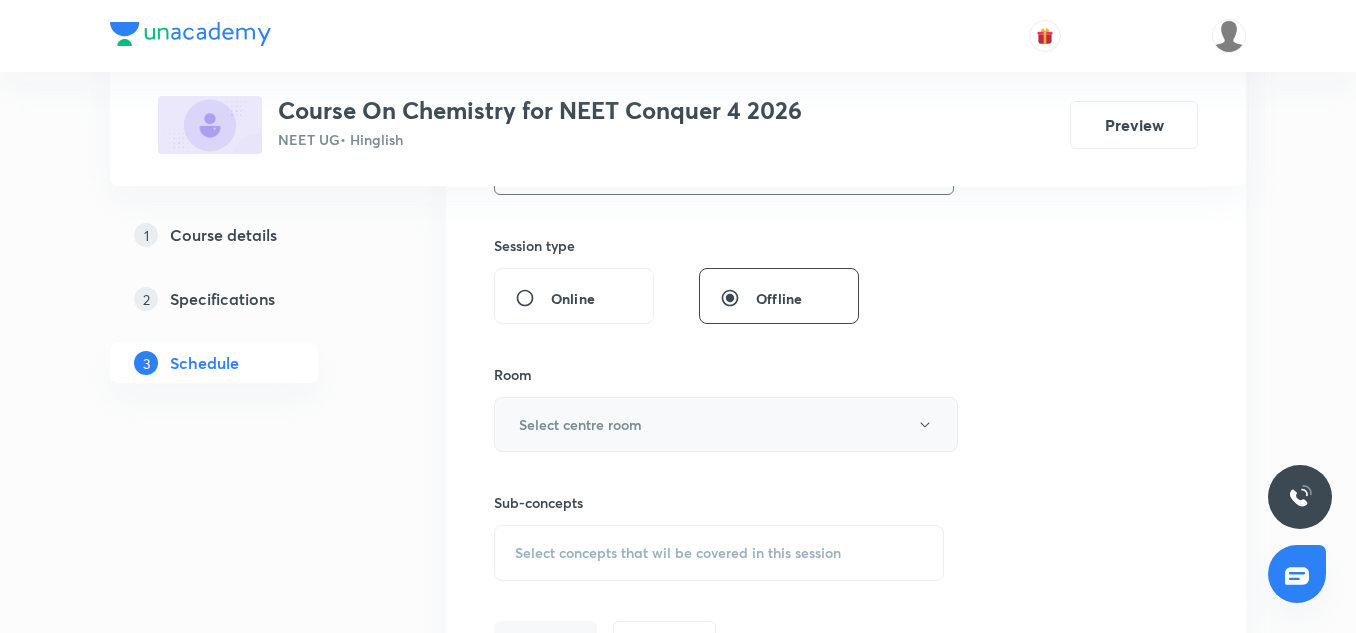 type on "75" 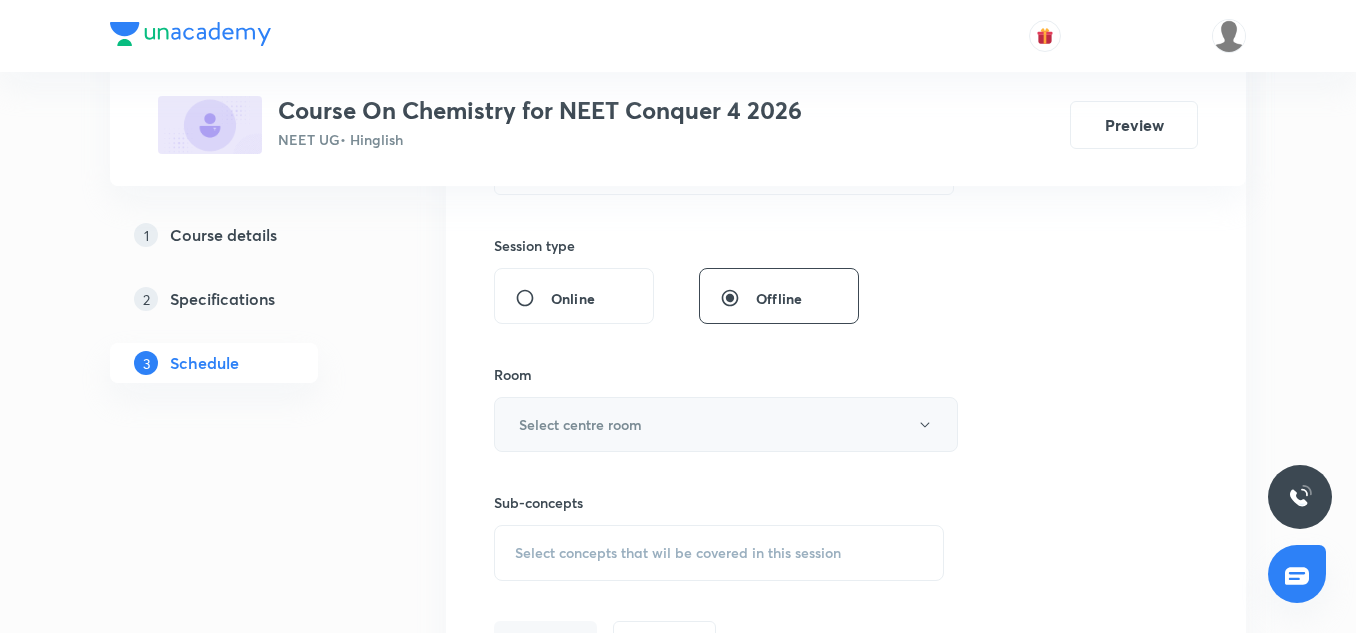 click on "Select centre room" at bounding box center (580, 424) 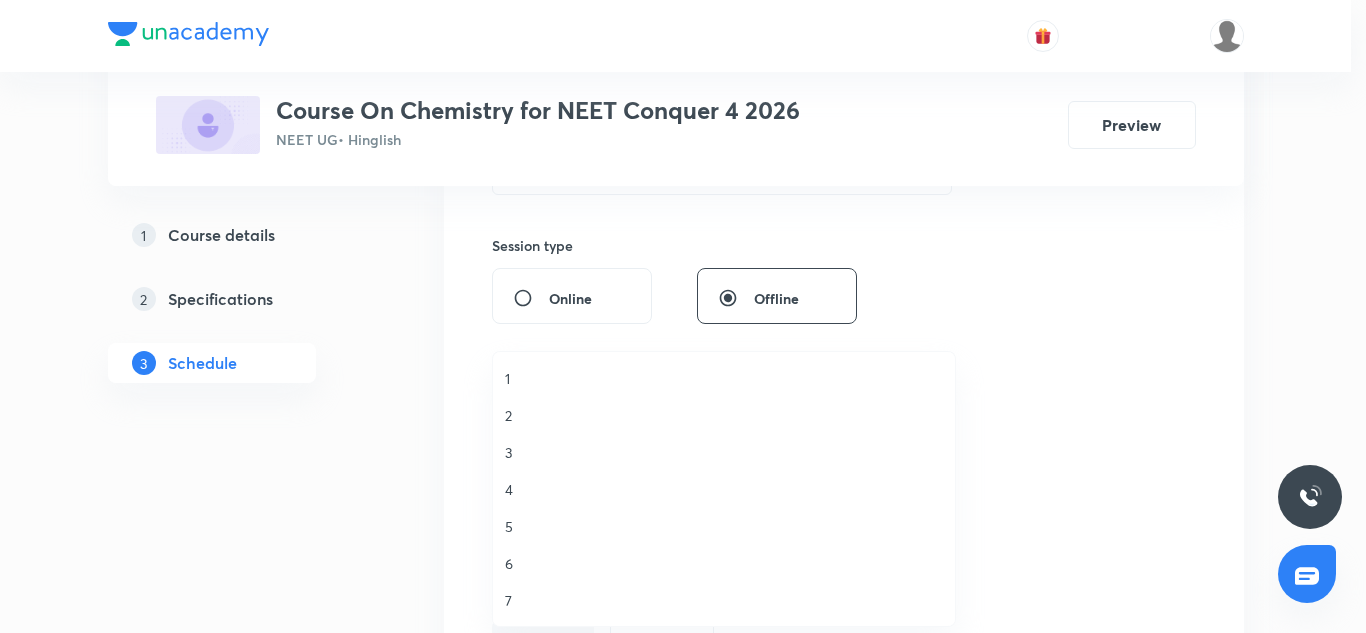 click on "1" at bounding box center (724, 378) 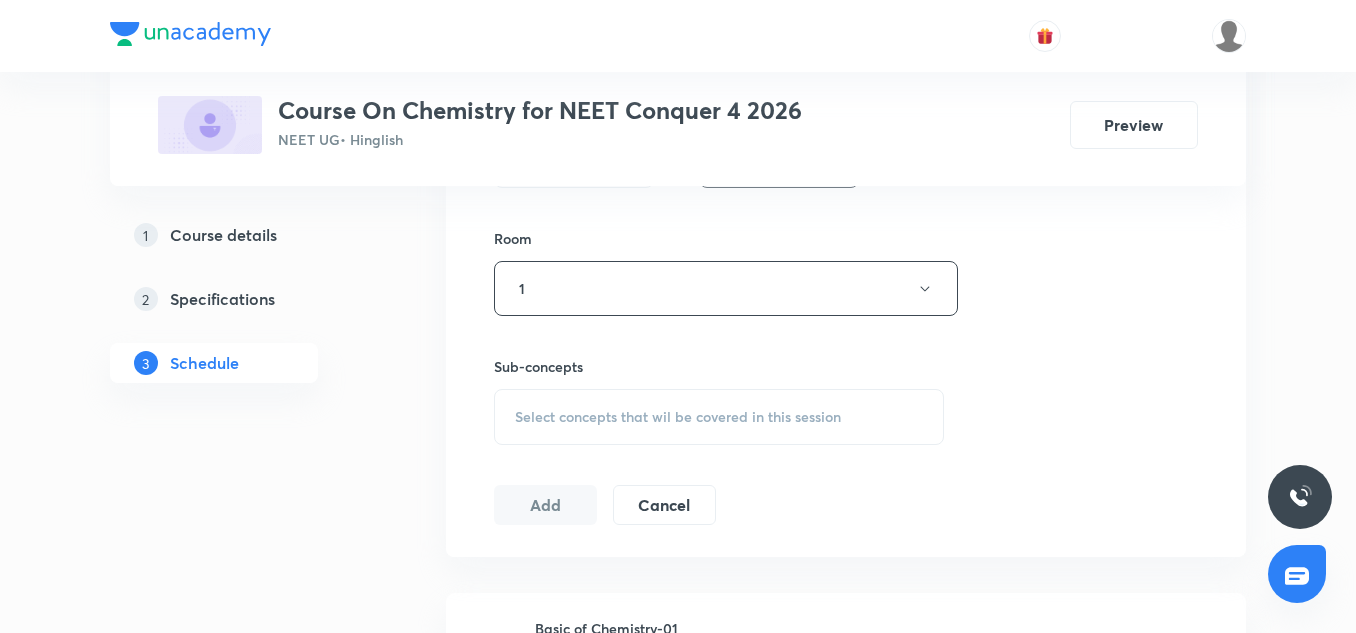 scroll, scrollTop: 847, scrollLeft: 0, axis: vertical 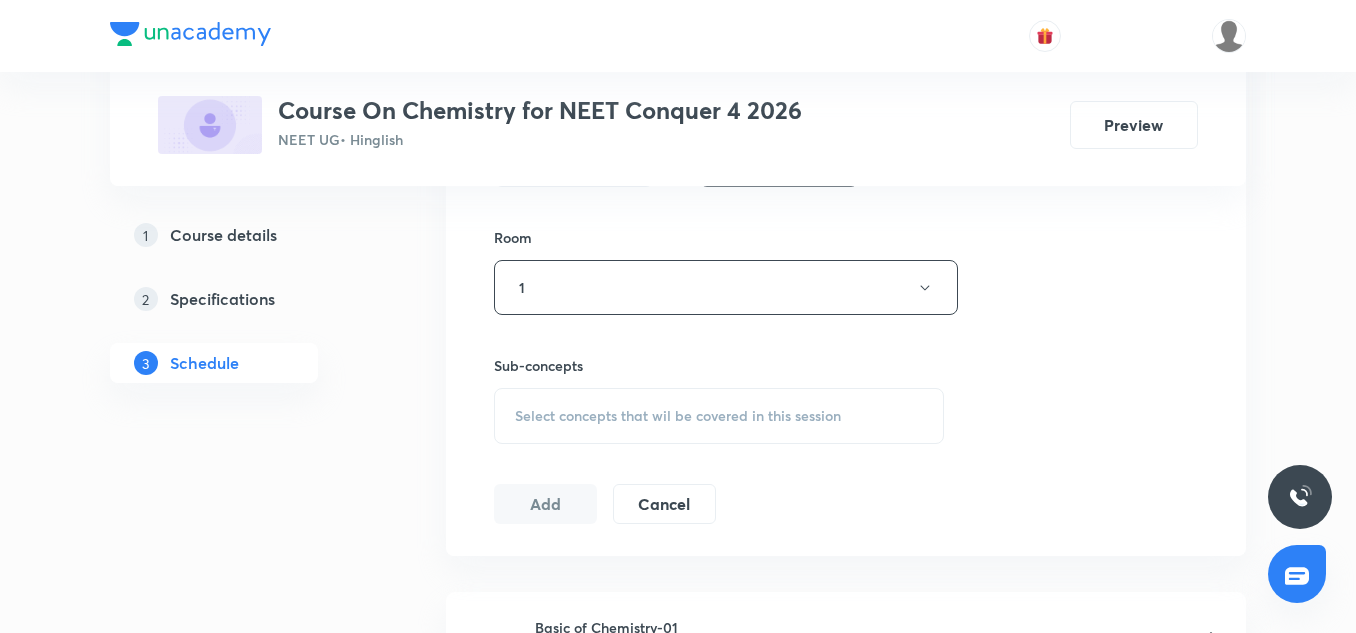 click on "Select concepts that wil be covered in this session" at bounding box center (678, 416) 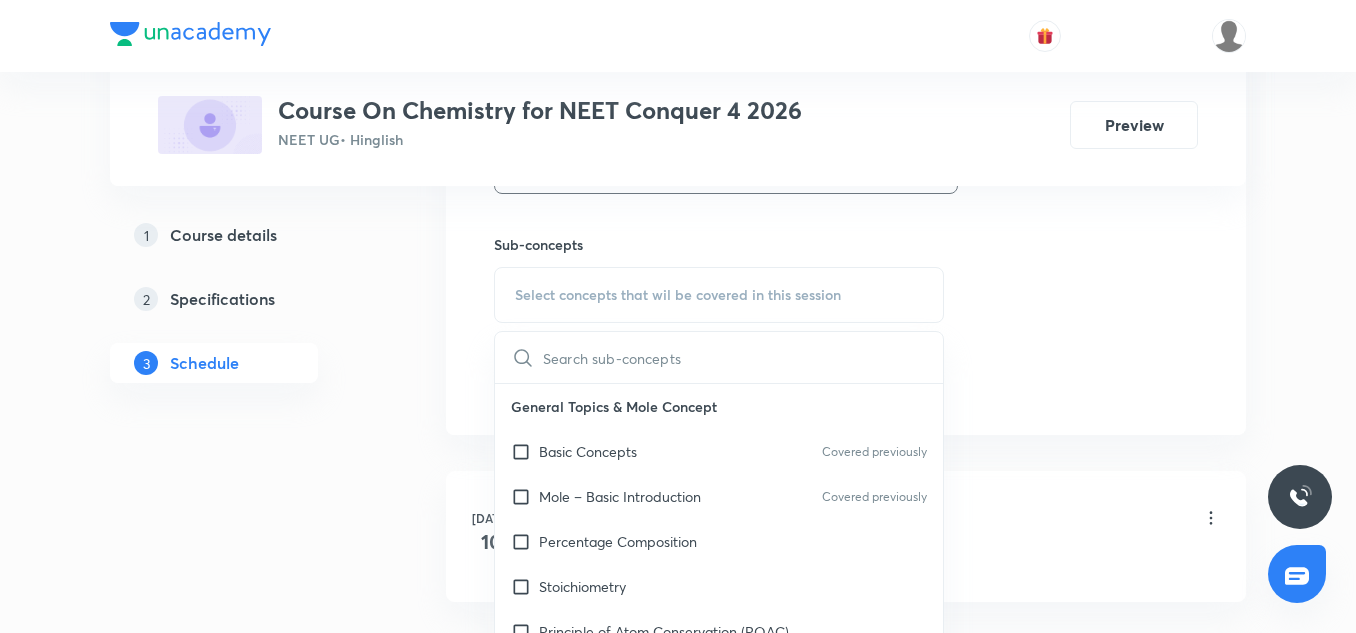 scroll, scrollTop: 969, scrollLeft: 0, axis: vertical 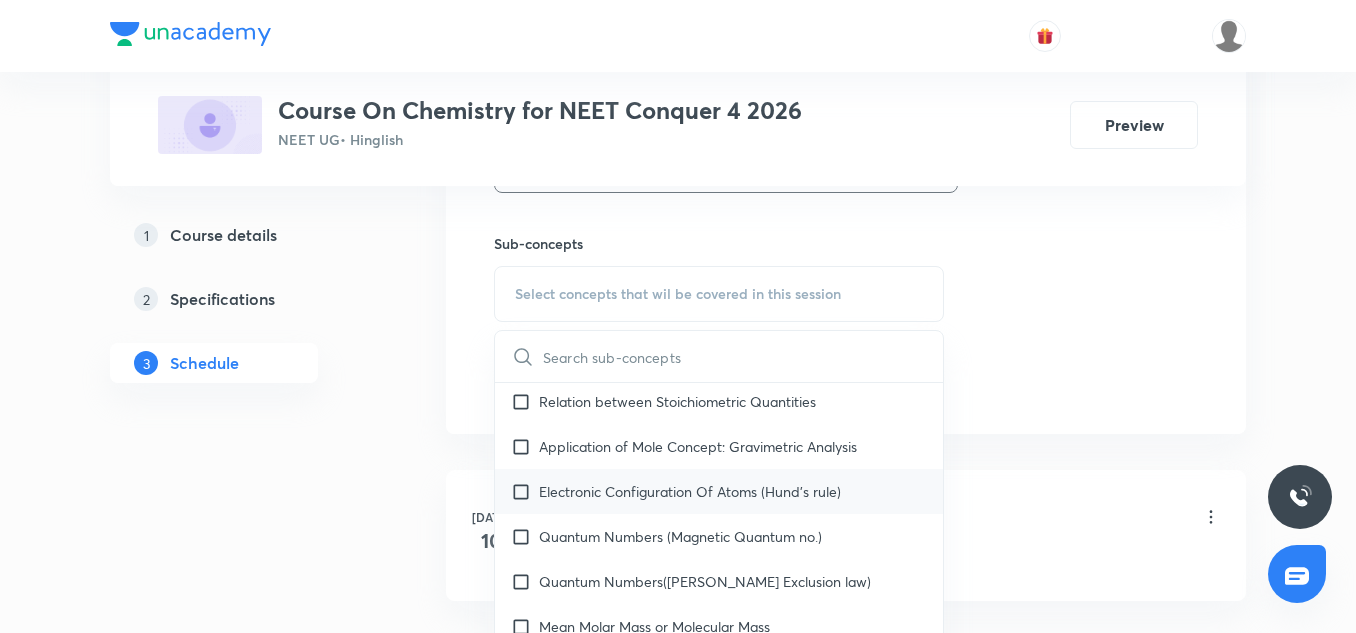 click on "Electronic Configuration Of Atoms (Hund's rule)" at bounding box center [690, 491] 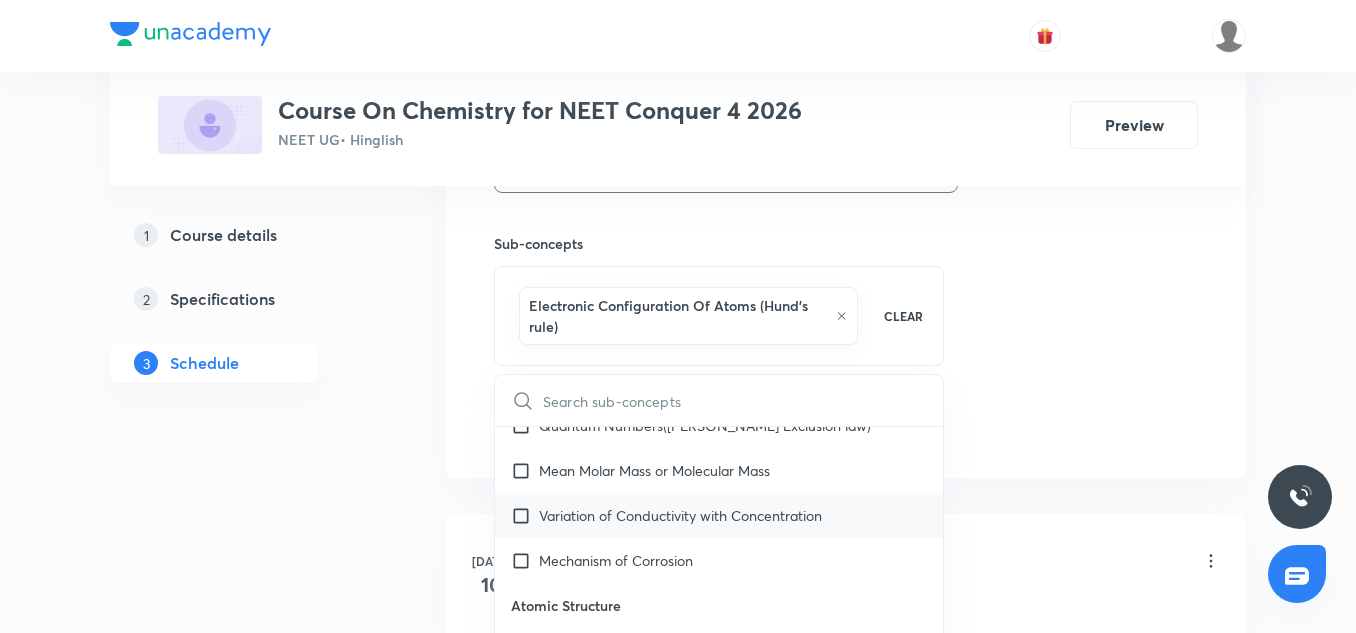 scroll, scrollTop: 475, scrollLeft: 0, axis: vertical 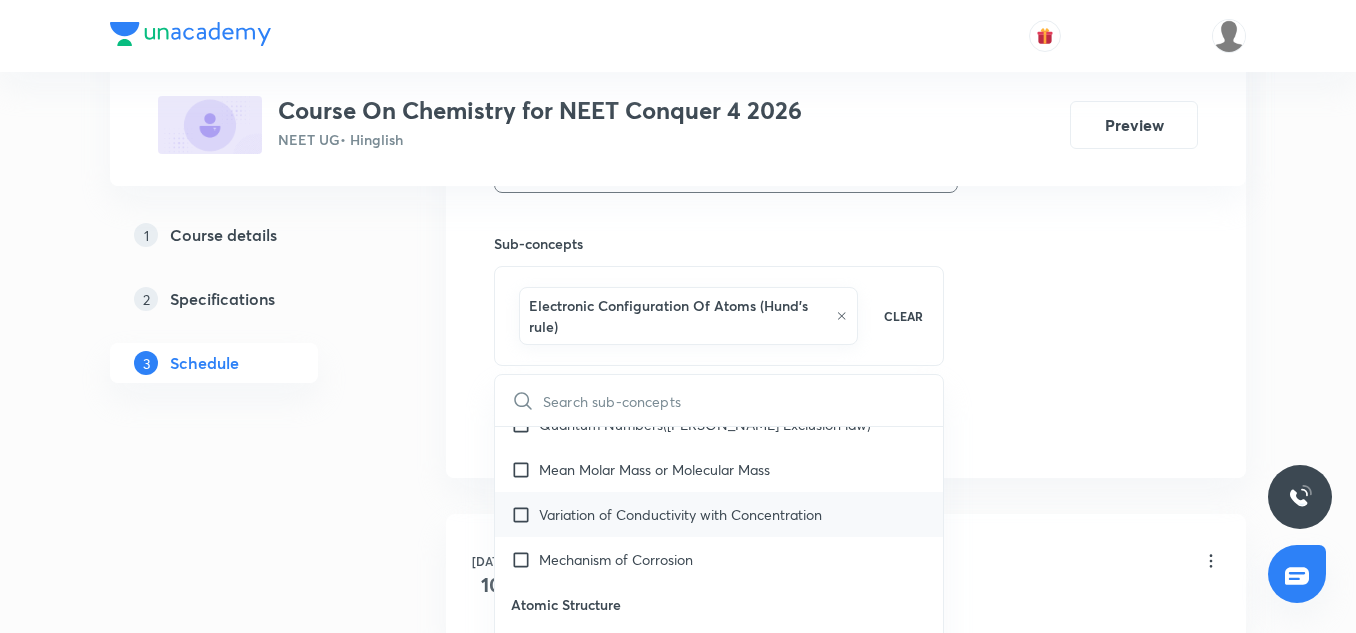 click on "Variation of Conductivity with Concentration" at bounding box center [680, 514] 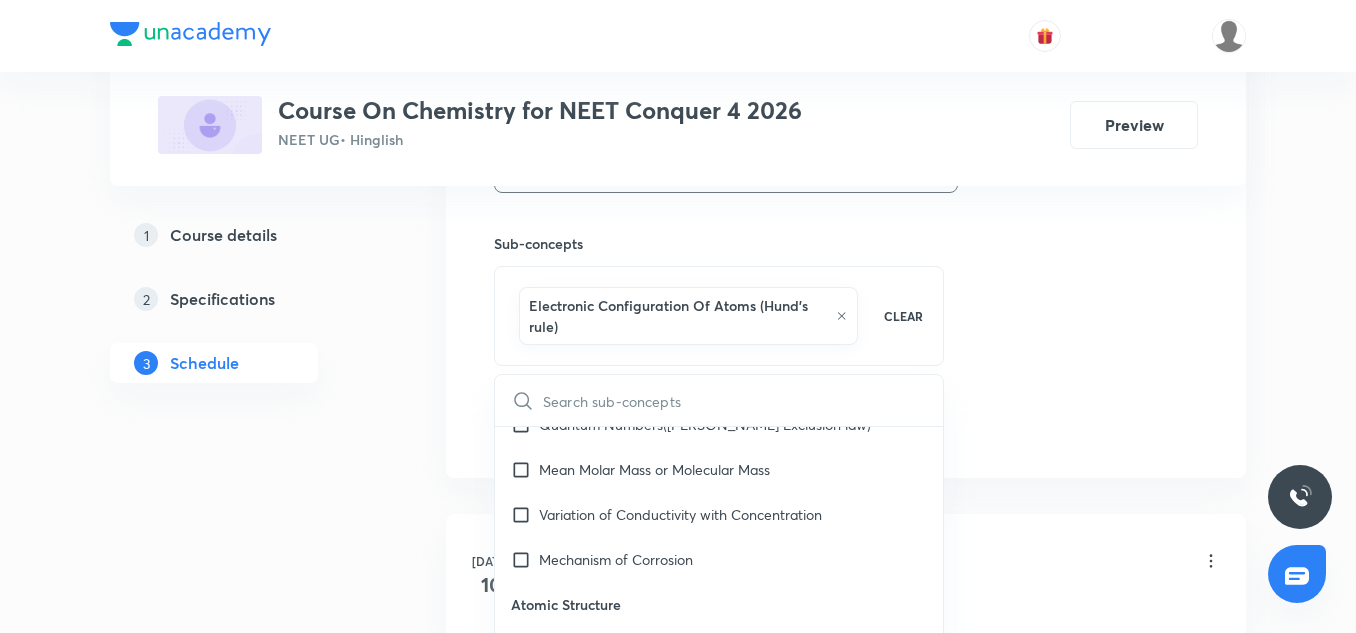 checkbox on "true" 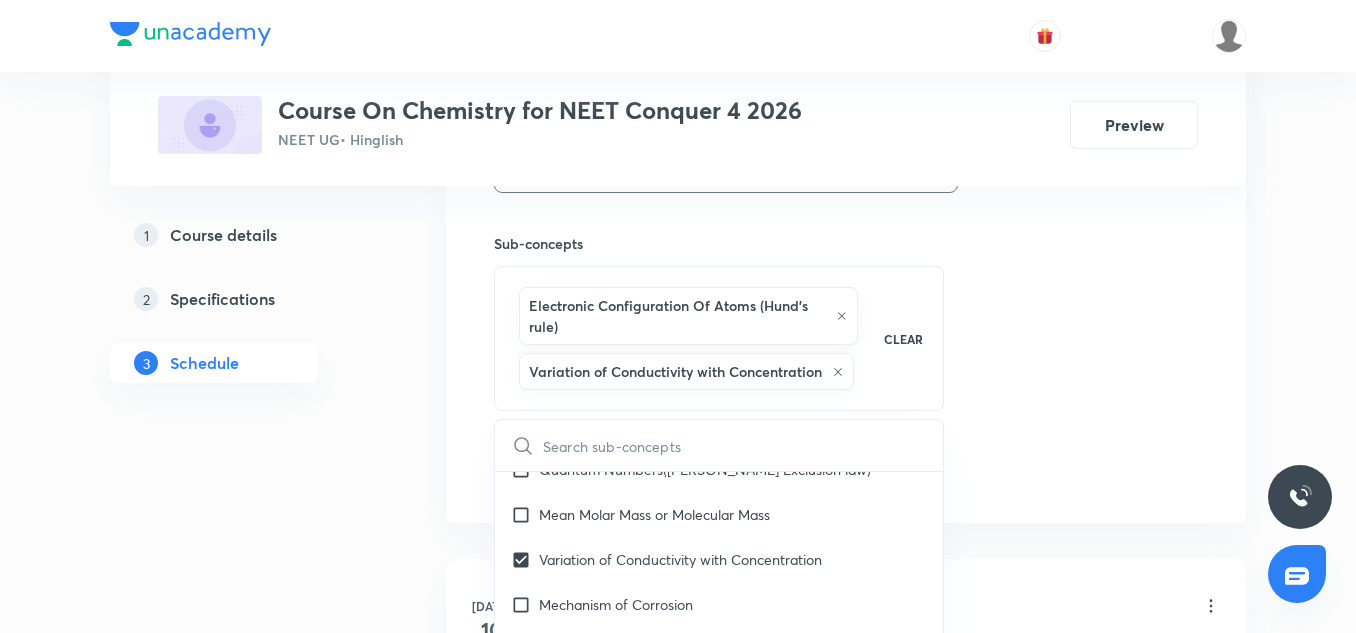 click on "Session  2 Live class Session title 21/99 Basic of Chemistry-02 ​ Schedule for Jul 11, 2025, 2:00 PM ​ Duration (in minutes) 75 ​   Session type Online Offline Room 1 Sub-concepts Electronic Configuration Of Atoms (Hund's rule) Variation of Conductivity with Concentration CLEAR ​ General Topics & Mole Concept Basic Concepts Covered previously Mole – Basic Introduction Covered previously Percentage Composition Stoichiometry Principle of Atom Conservation (POAC) Relation between Stoichiometric Quantities Application of Mole Concept: Gravimetric Analysis Electronic Configuration Of Atoms (Hund's rule)  Quantum Numbers (Magnetic Quantum no.) Quantum Numbers(Pauli's Exclusion law) Mean Molar Mass or Molecular Mass Variation of Conductivity with Concentration Mechanism of Corrosion Atomic Structure Discovery Of Electron Some Prerequisites of Physics Discovery Of Protons And Neutrons Atomic Models Representation Of Atom With Electrons And Neutrons Nature of Waves Nature Of Electromagnetic Radiation Wave pH" at bounding box center (846, -23) 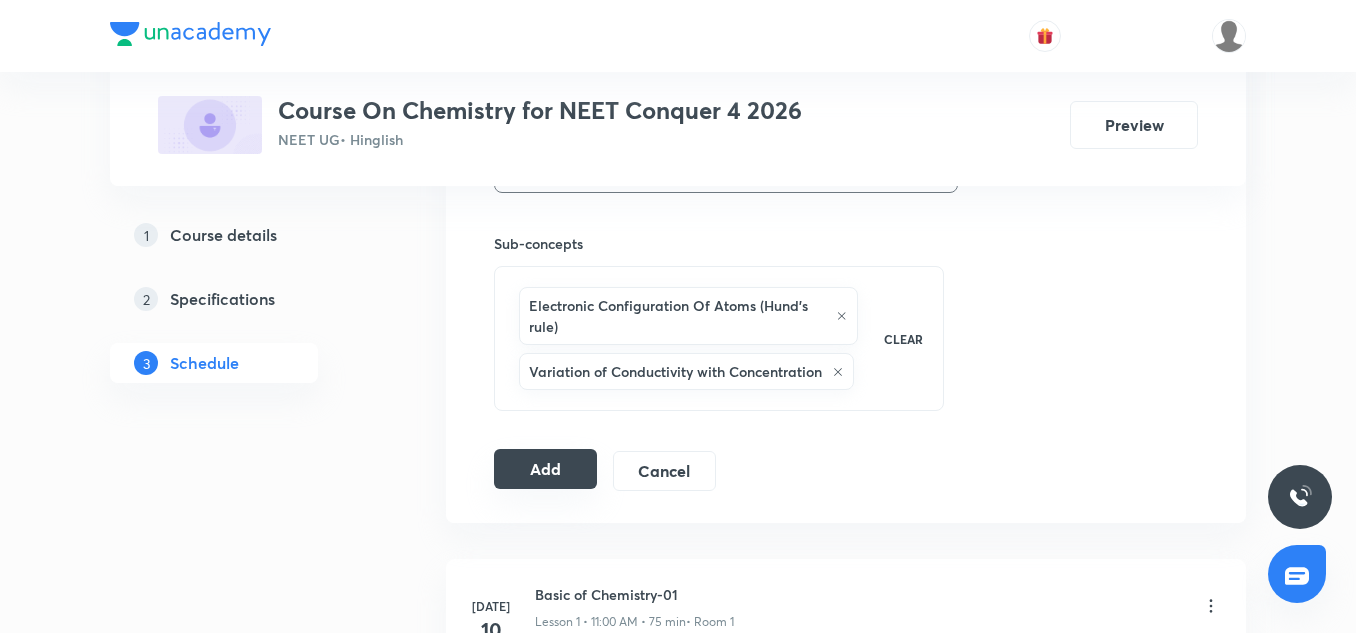 click on "Add" at bounding box center (545, 469) 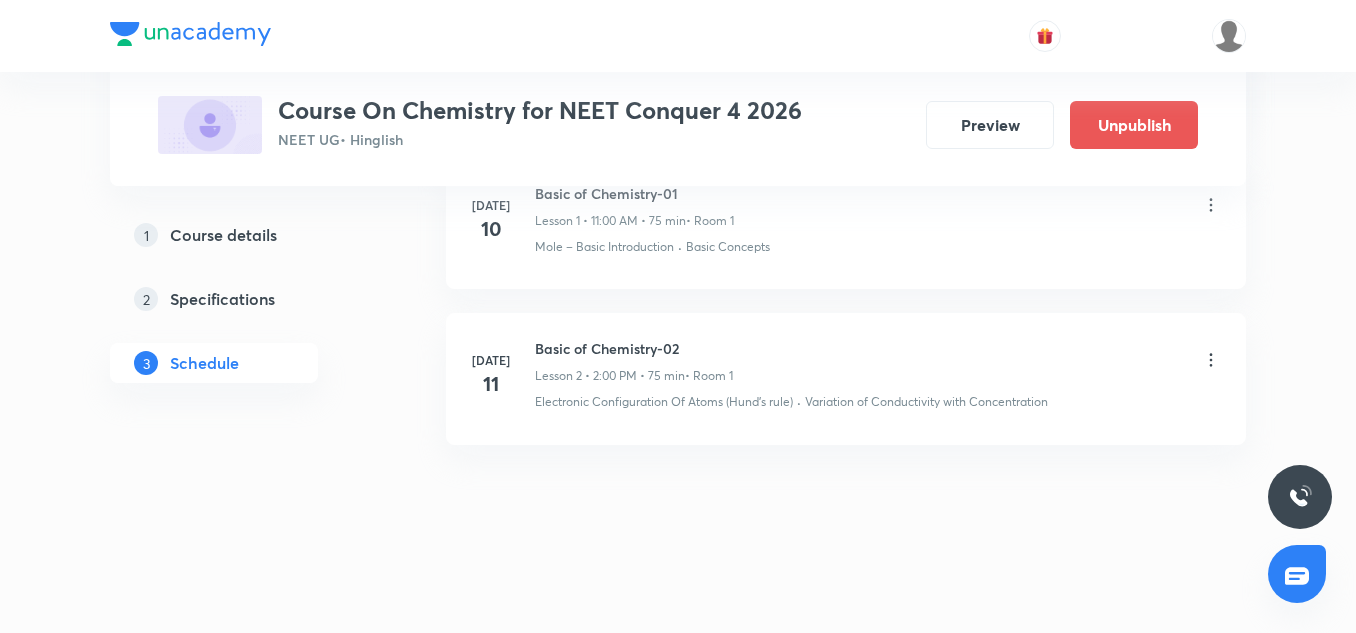 scroll, scrollTop: 206, scrollLeft: 0, axis: vertical 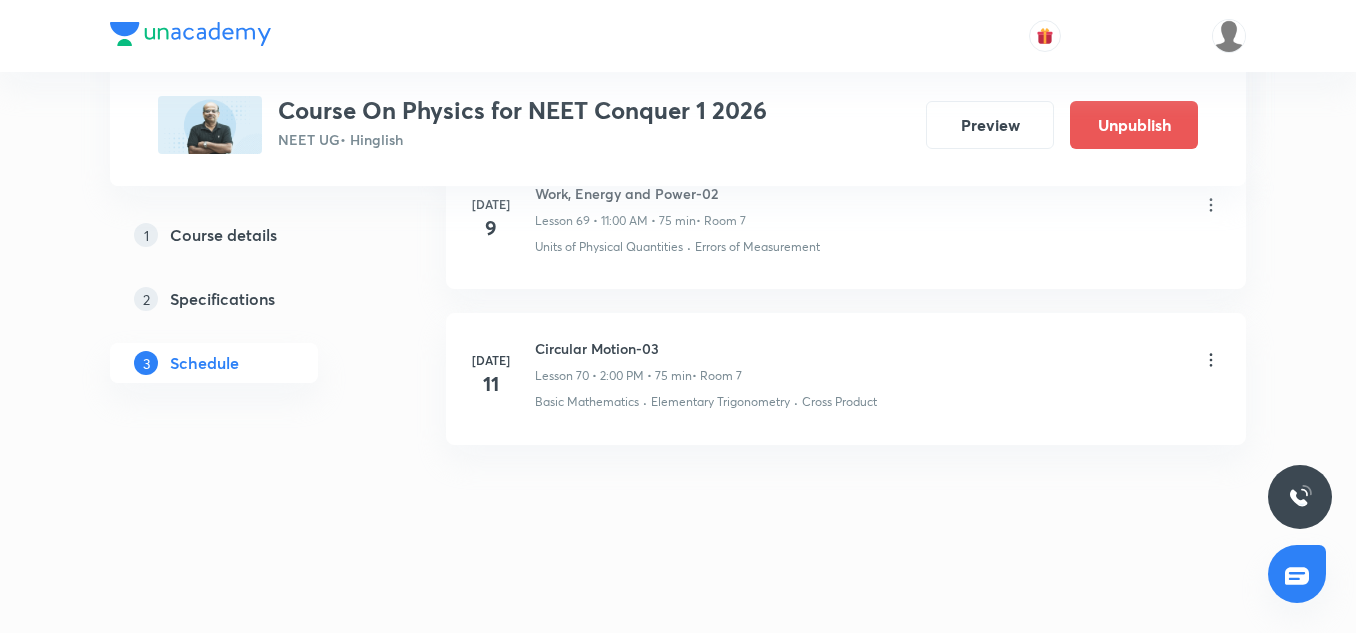 click 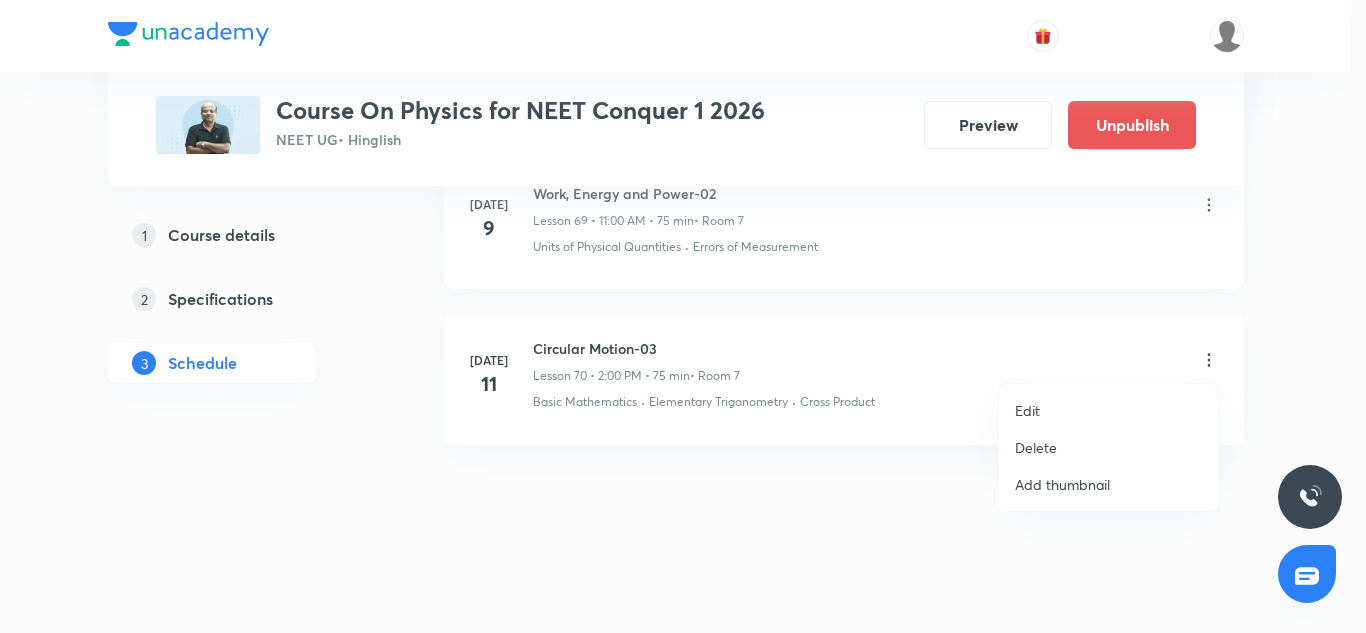 click on "Edit" at bounding box center [1108, 410] 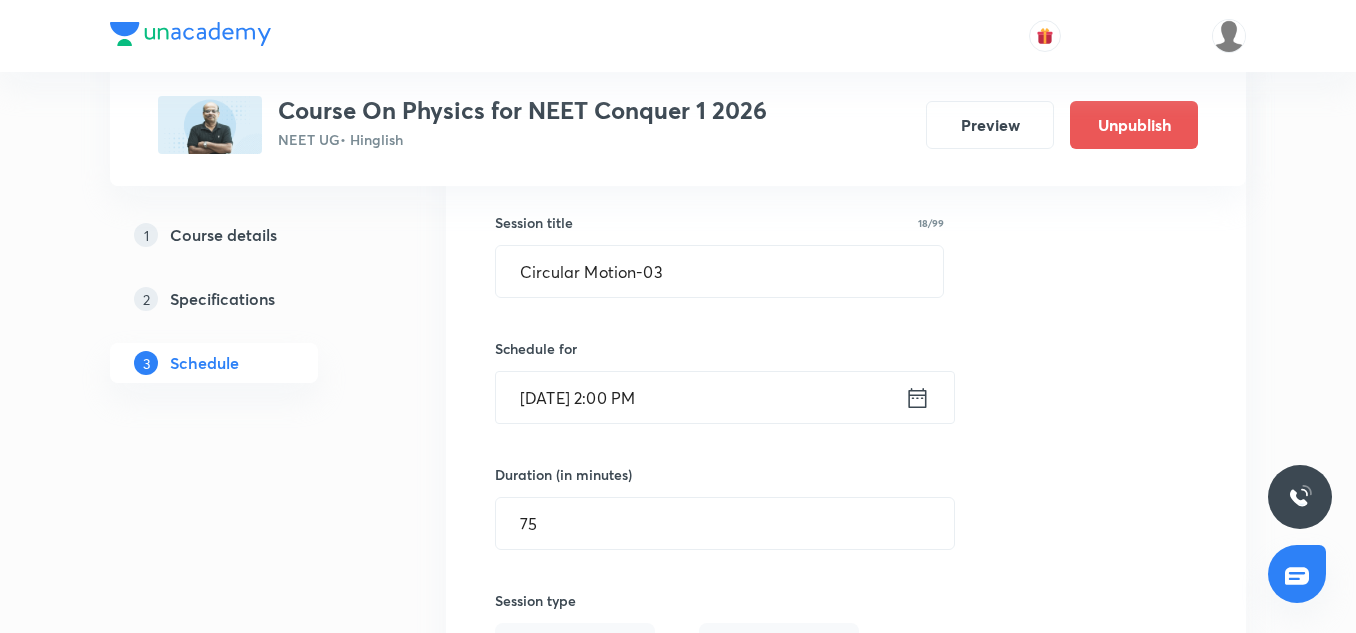 scroll, scrollTop: 11116, scrollLeft: 0, axis: vertical 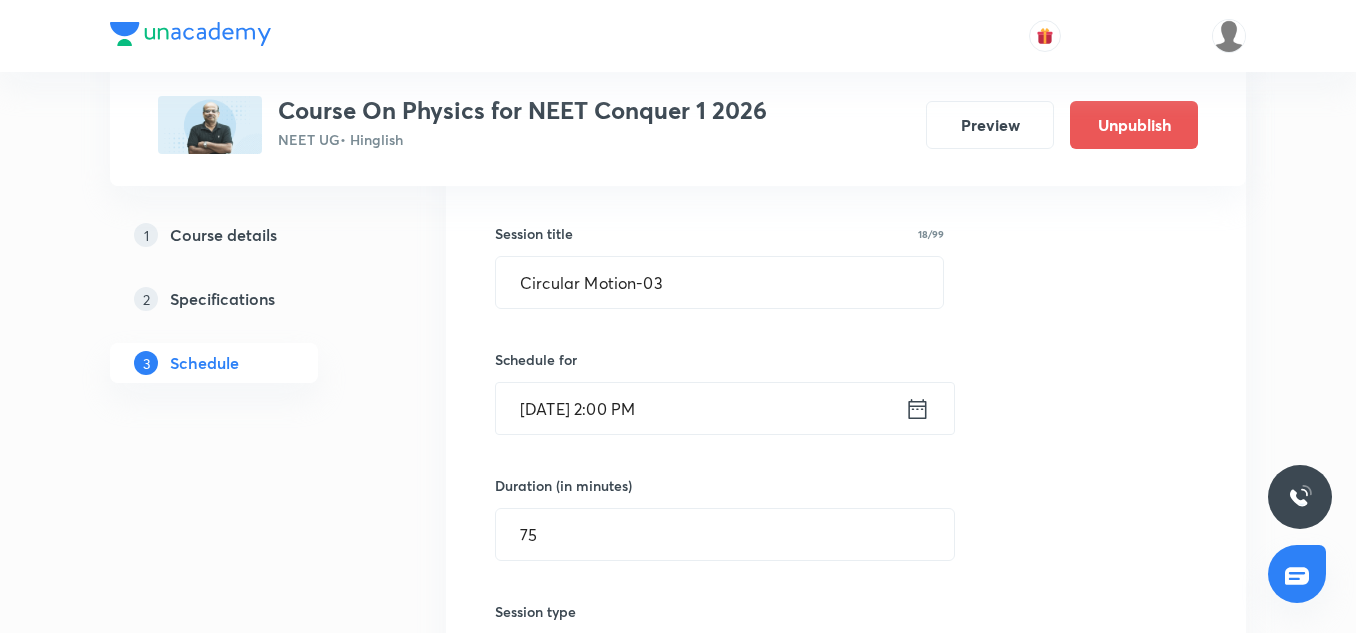 click on "[DATE] 2:00 PM" at bounding box center [700, 408] 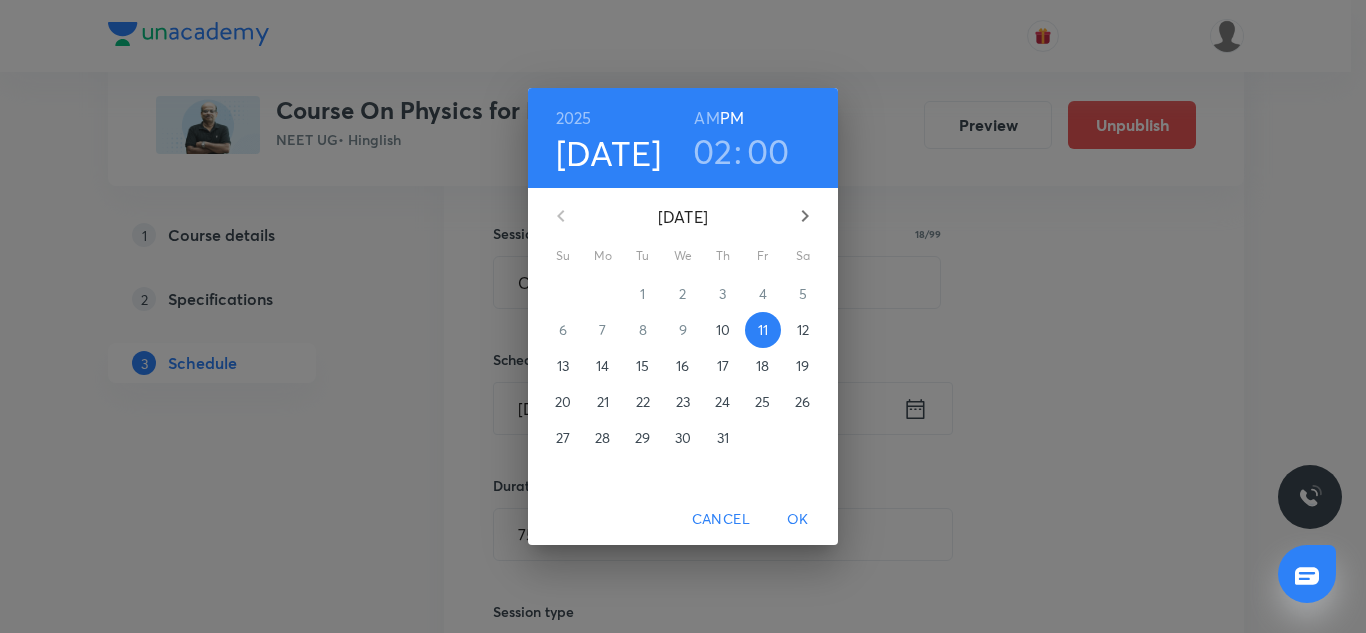 click on "02" at bounding box center (713, 151) 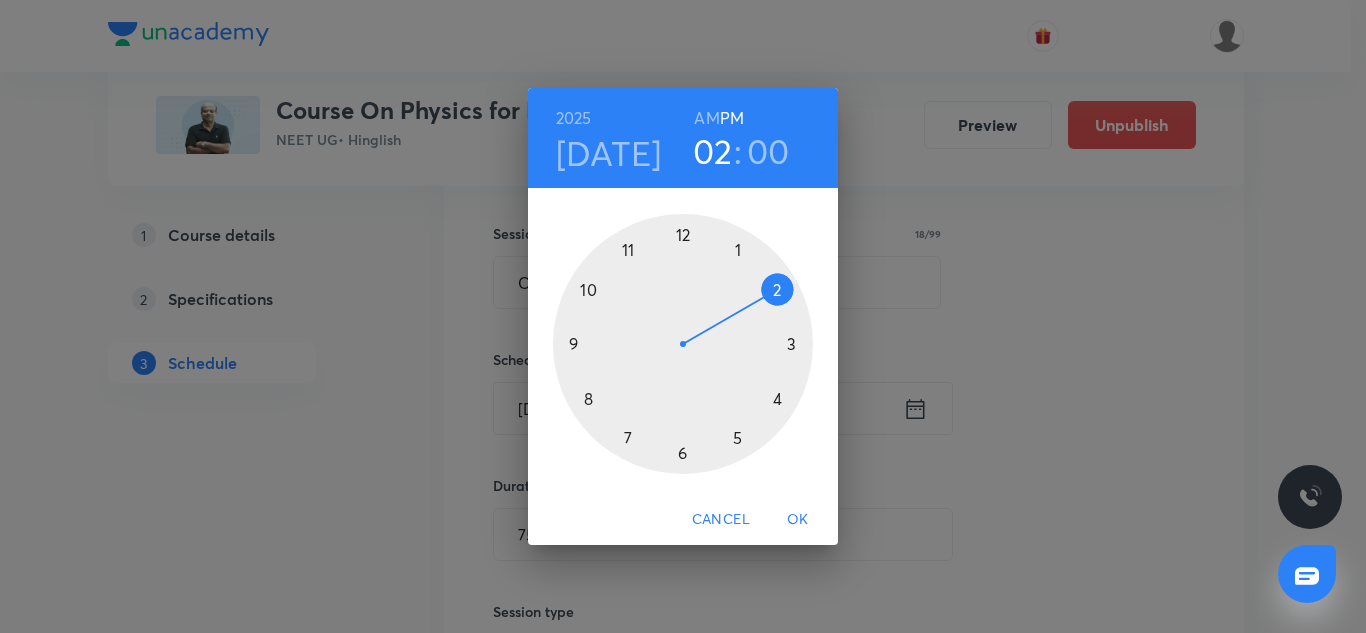 click at bounding box center (683, 344) 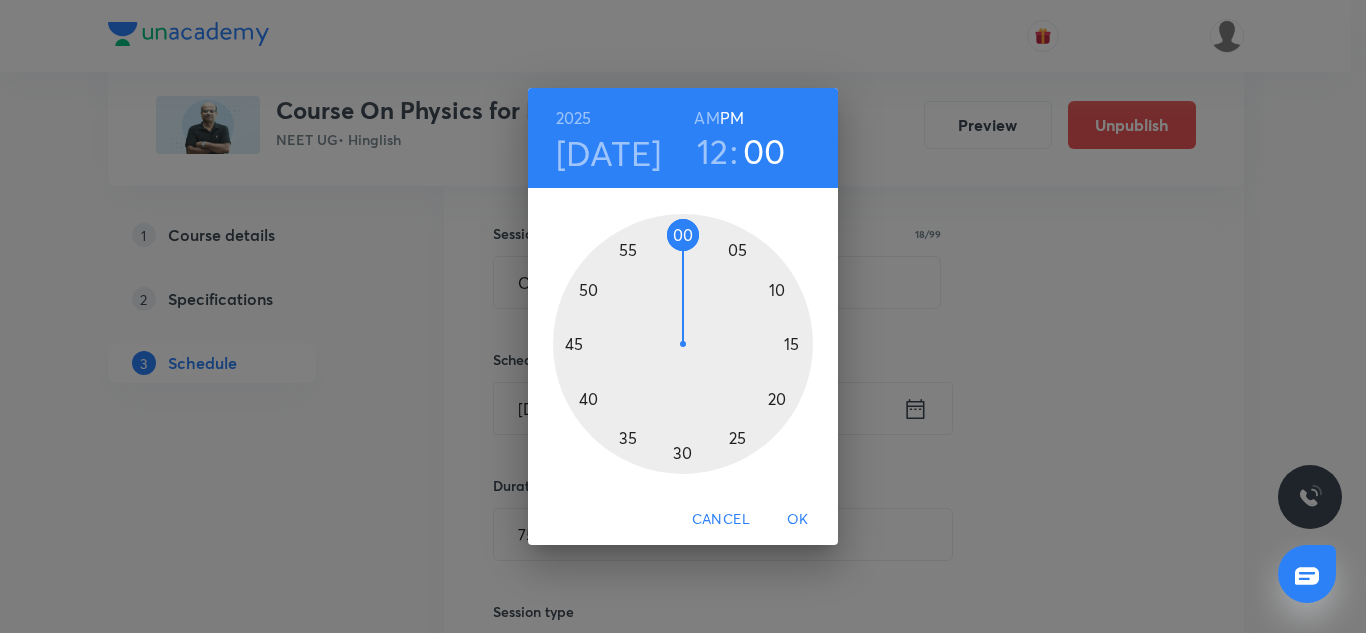 click at bounding box center (683, 344) 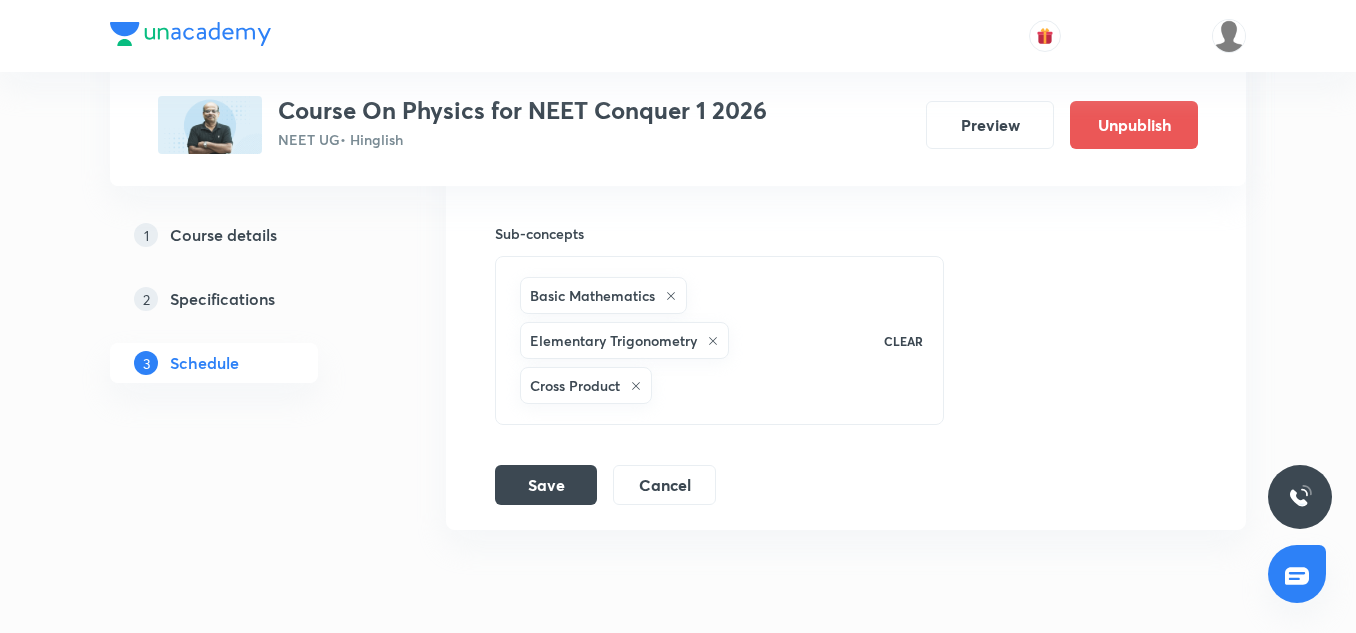 scroll, scrollTop: 11840, scrollLeft: 0, axis: vertical 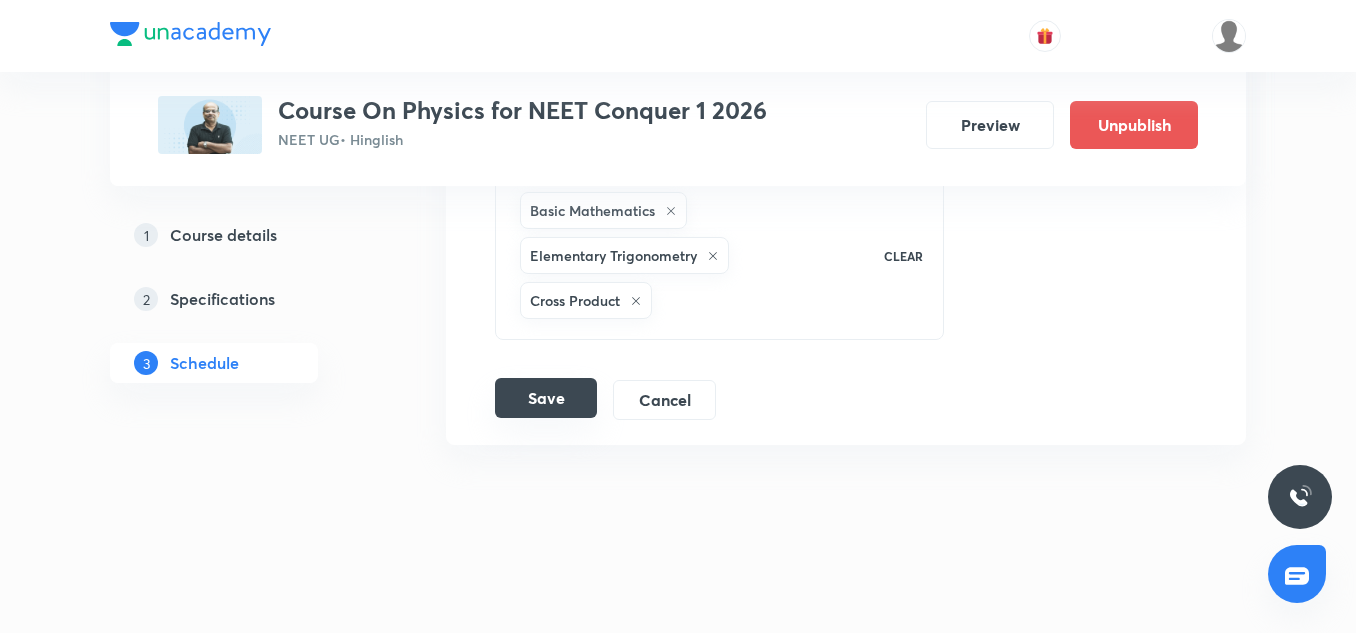 click on "Save" at bounding box center [546, 398] 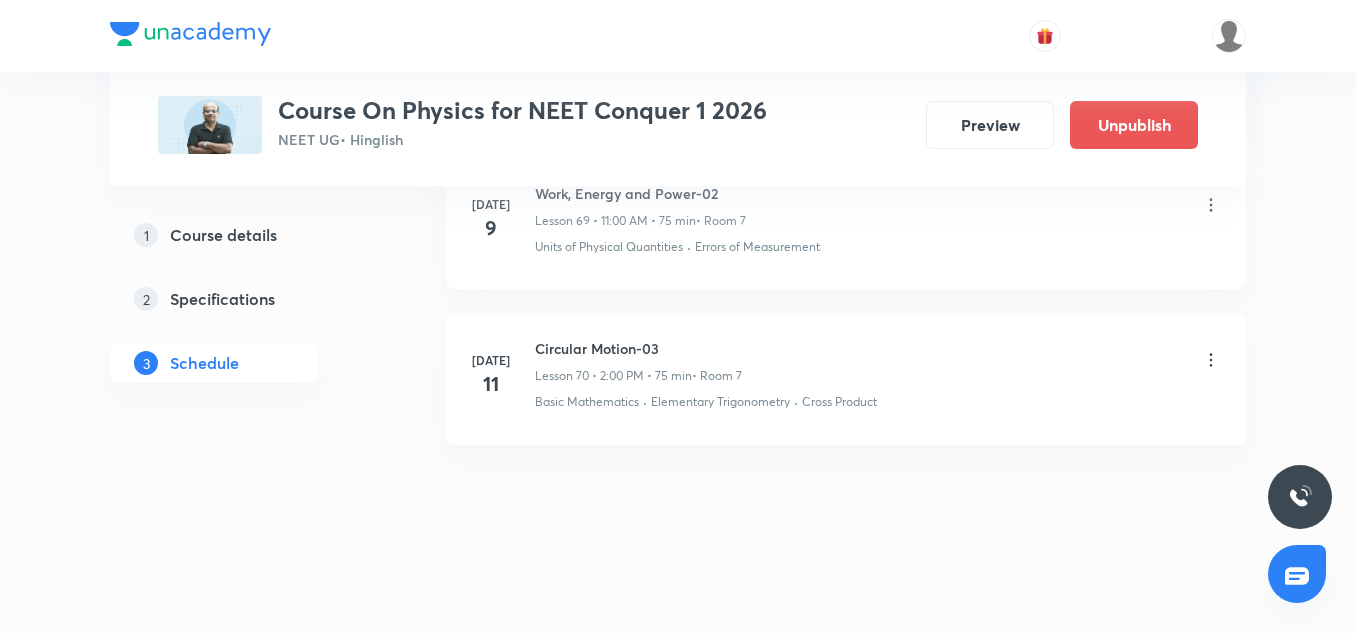 scroll, scrollTop: 10982, scrollLeft: 0, axis: vertical 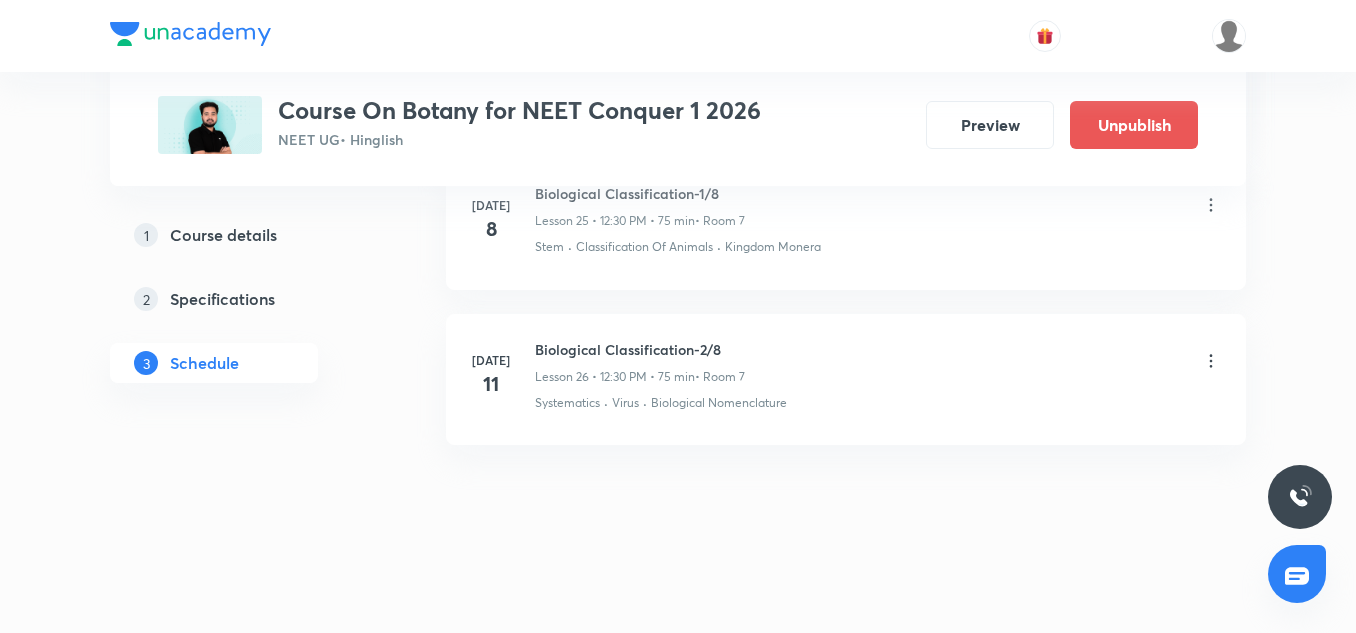 click 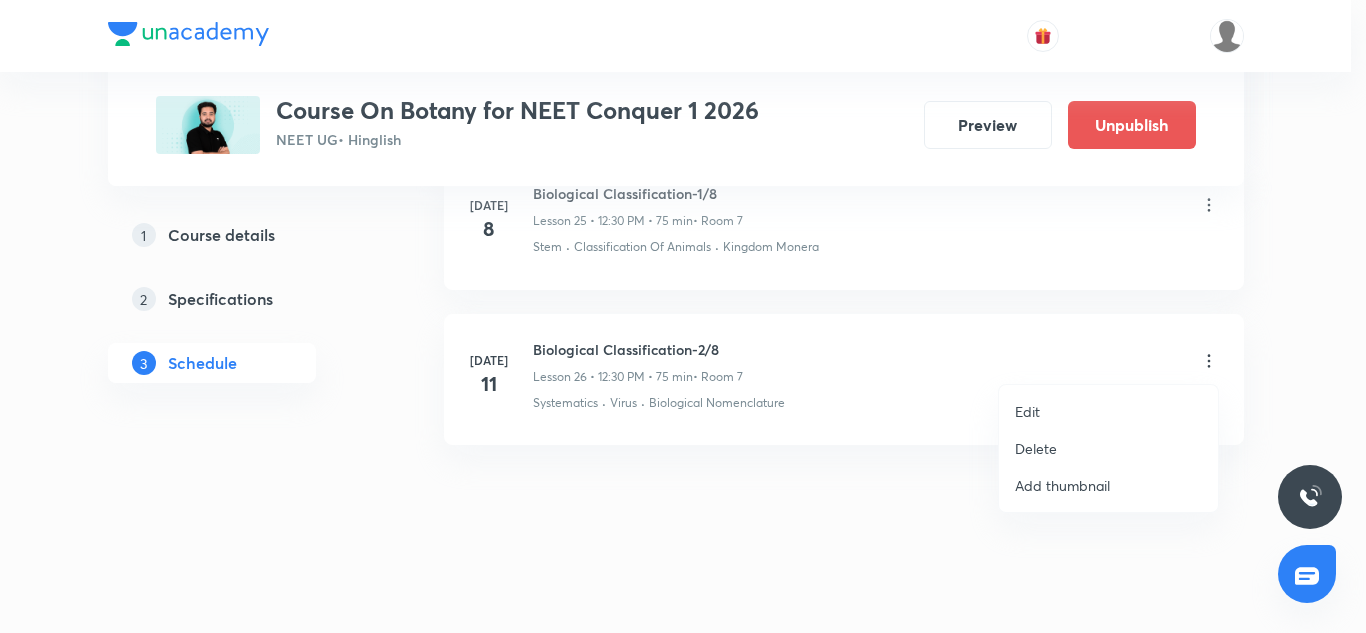 click on "Edit" at bounding box center [1027, 411] 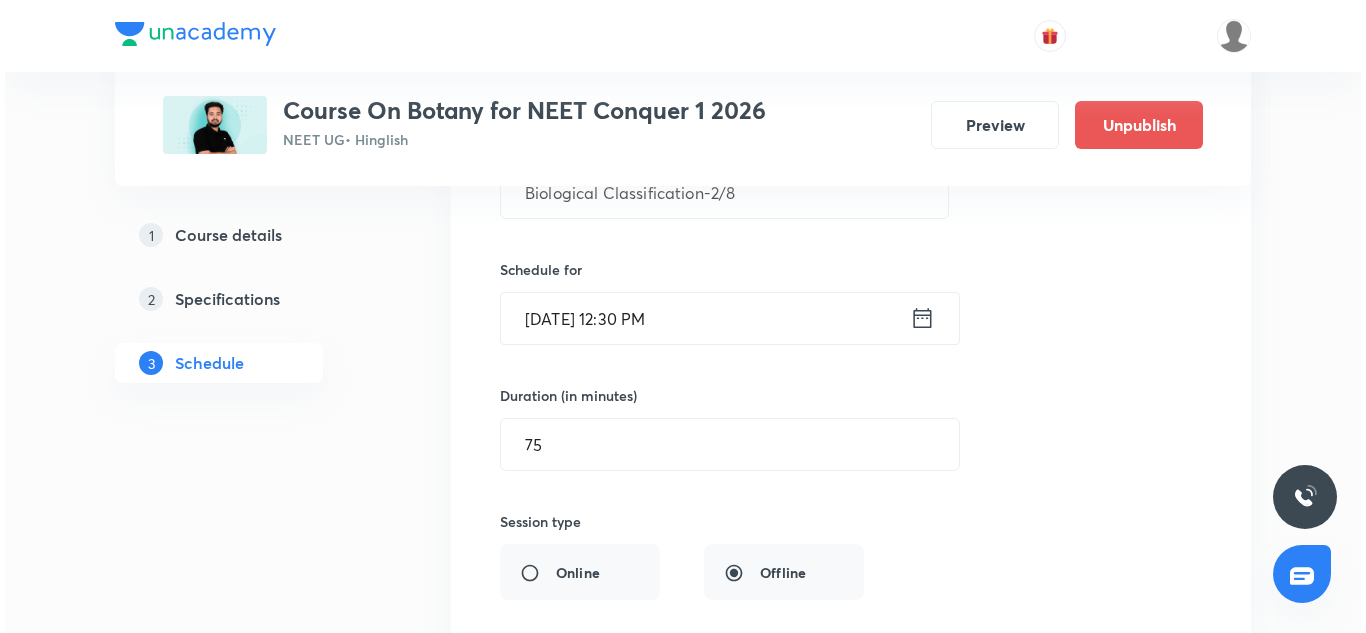 scroll, scrollTop: 4315, scrollLeft: 0, axis: vertical 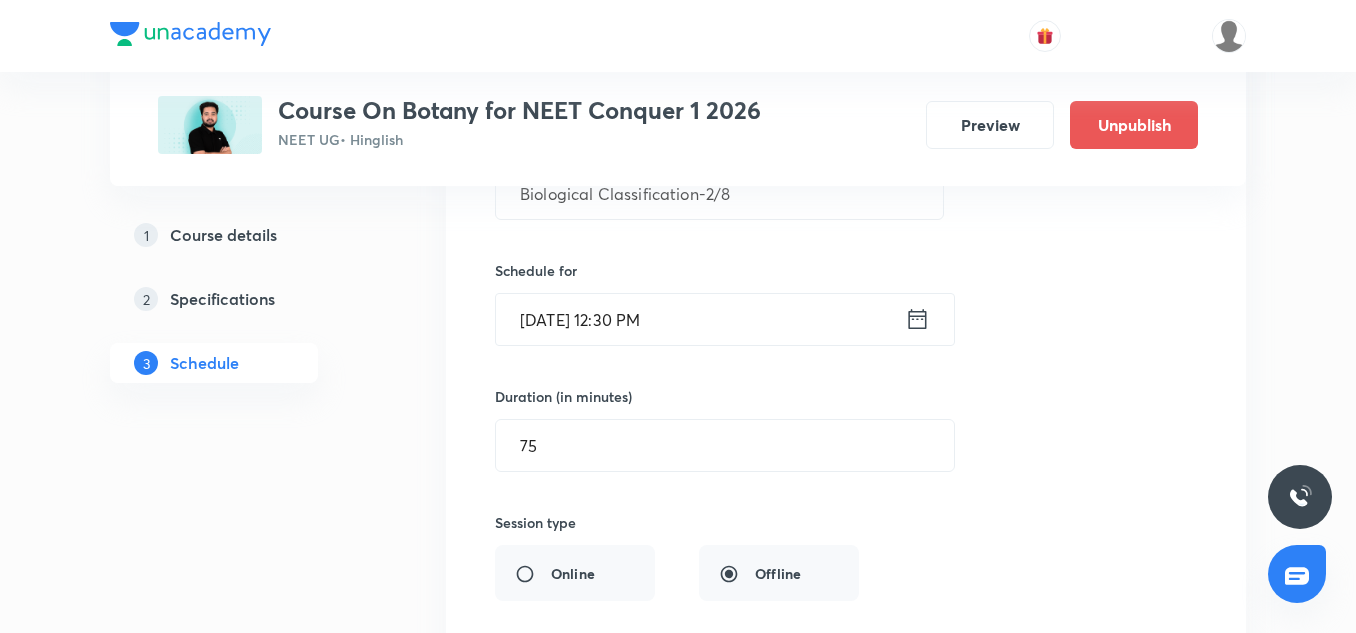 click on "Jul 11, 2025, 12:30 PM" at bounding box center (700, 319) 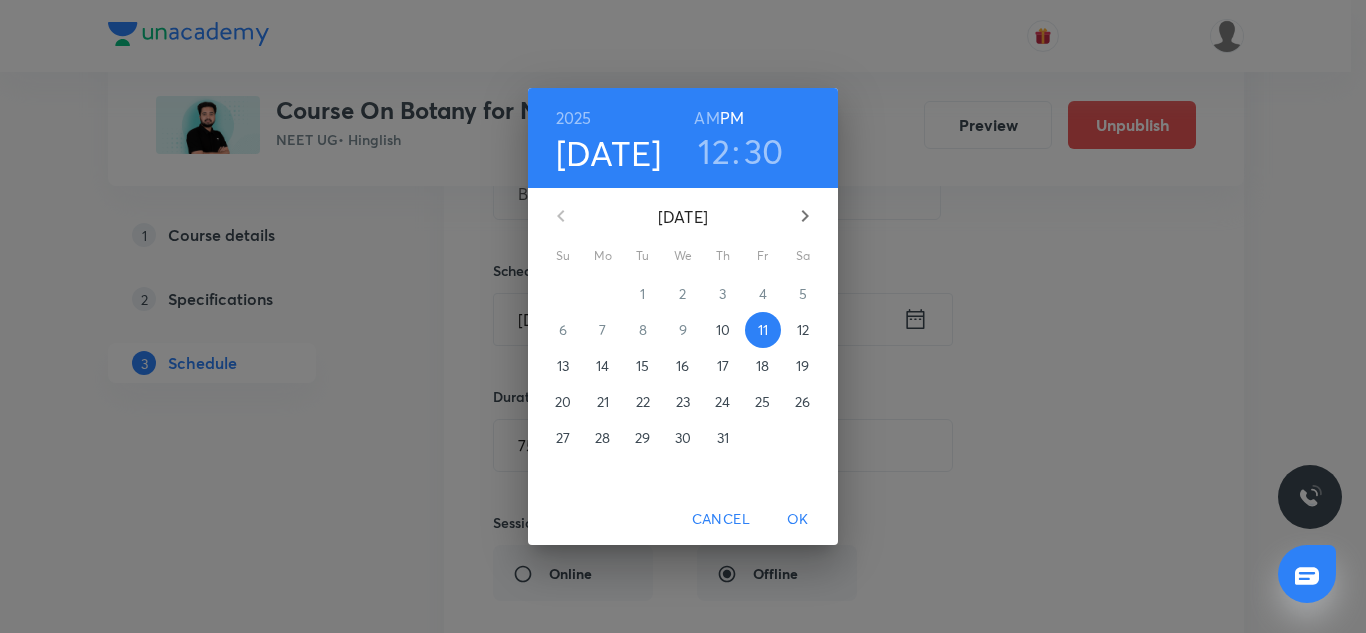 click on "2025" at bounding box center [574, 118] 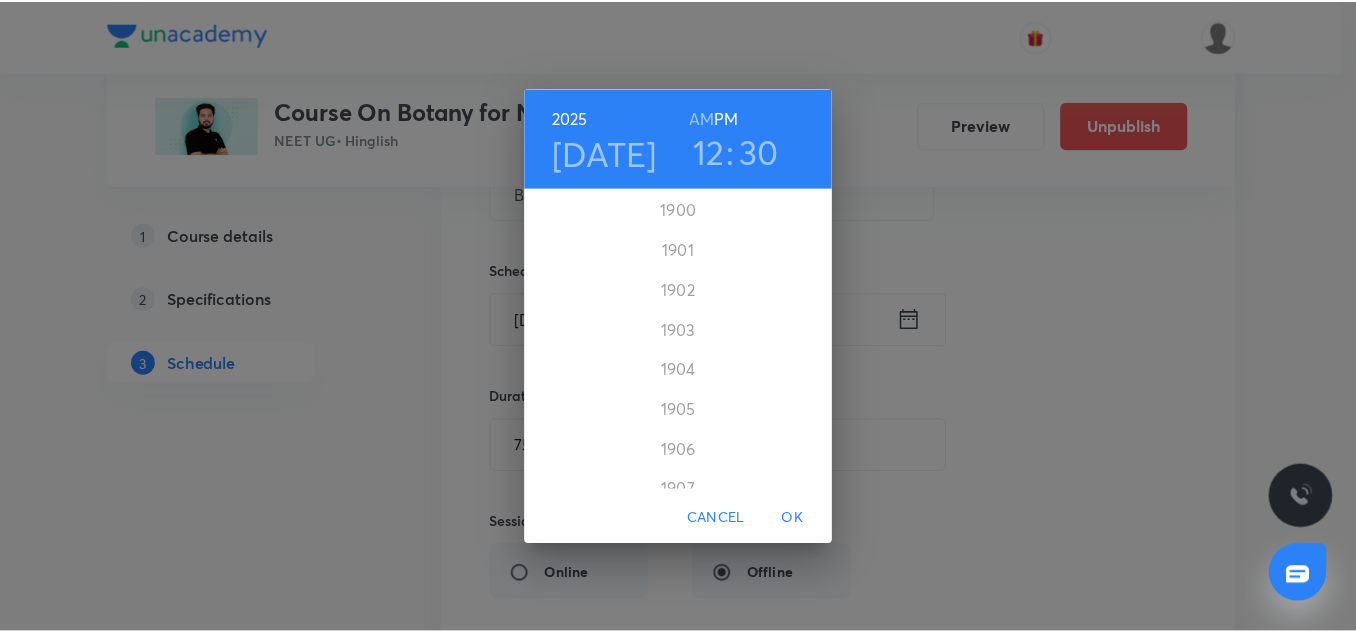 scroll, scrollTop: 4880, scrollLeft: 0, axis: vertical 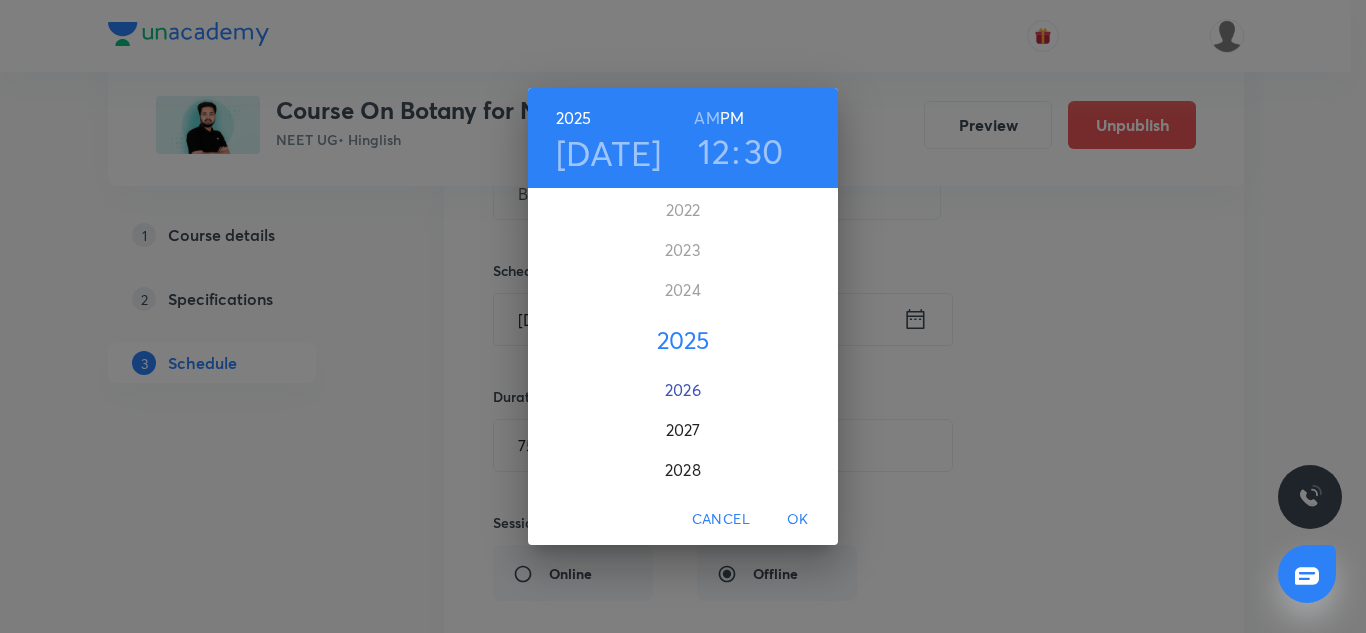 click on "2026" at bounding box center (683, 390) 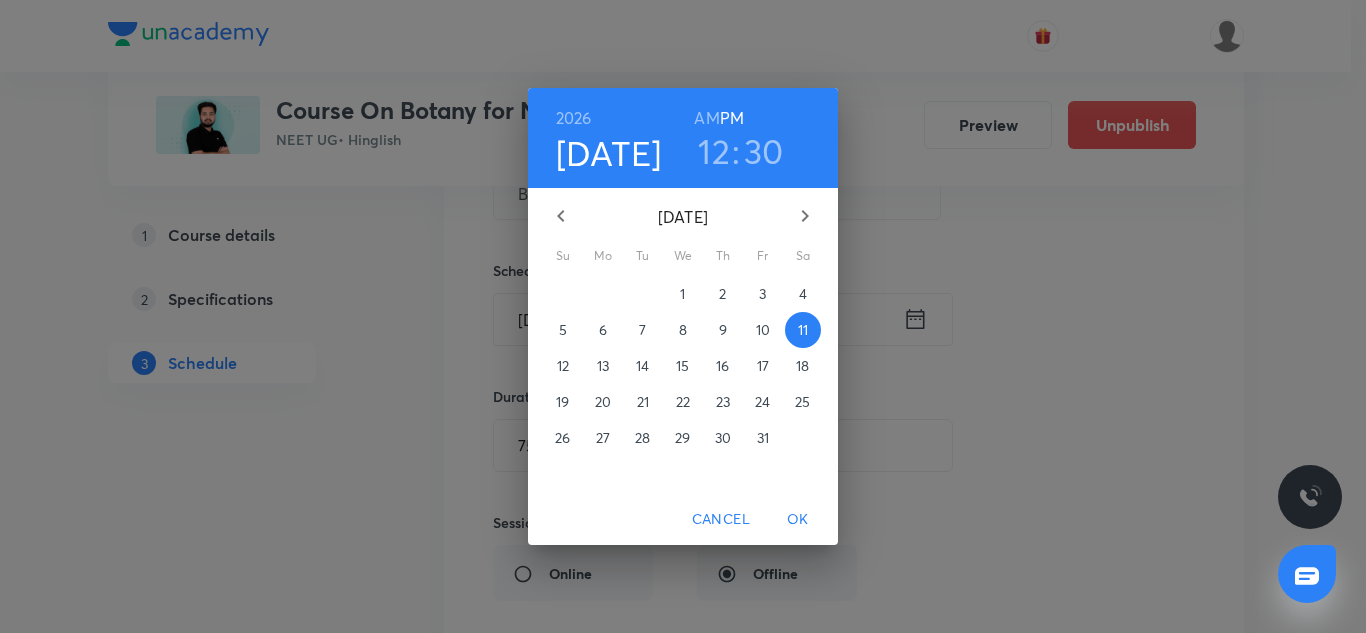 click on "OK" at bounding box center [798, 519] 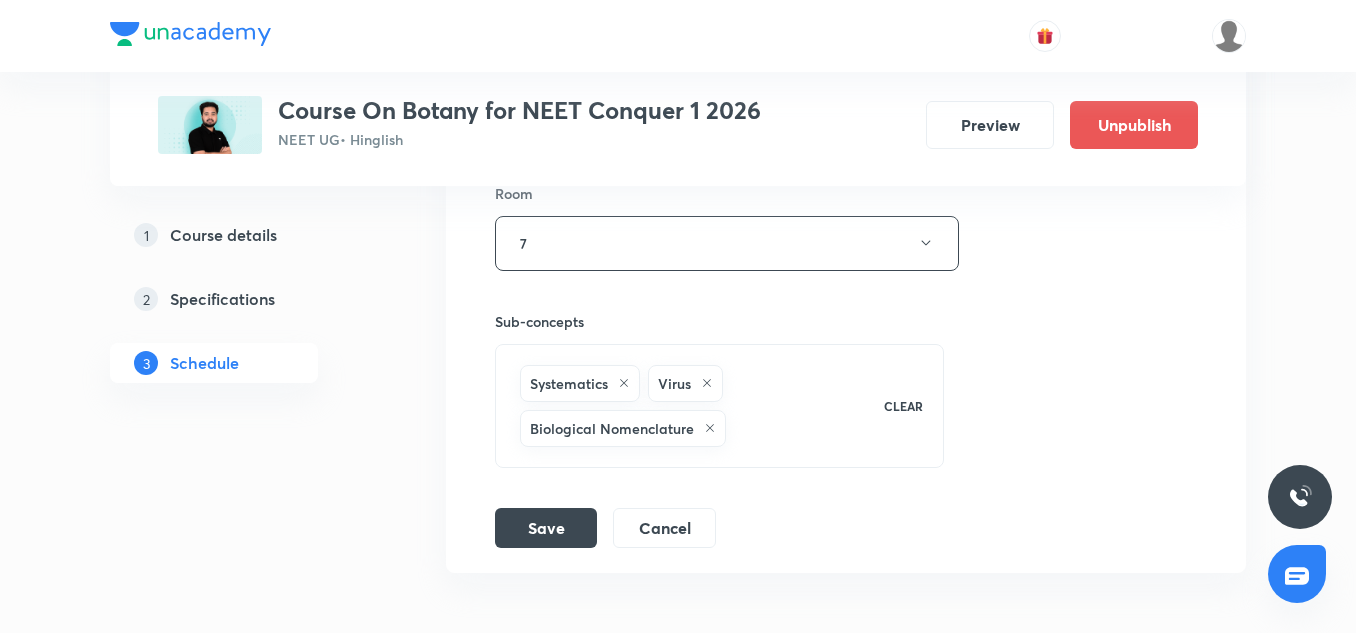 scroll, scrollTop: 4905, scrollLeft: 0, axis: vertical 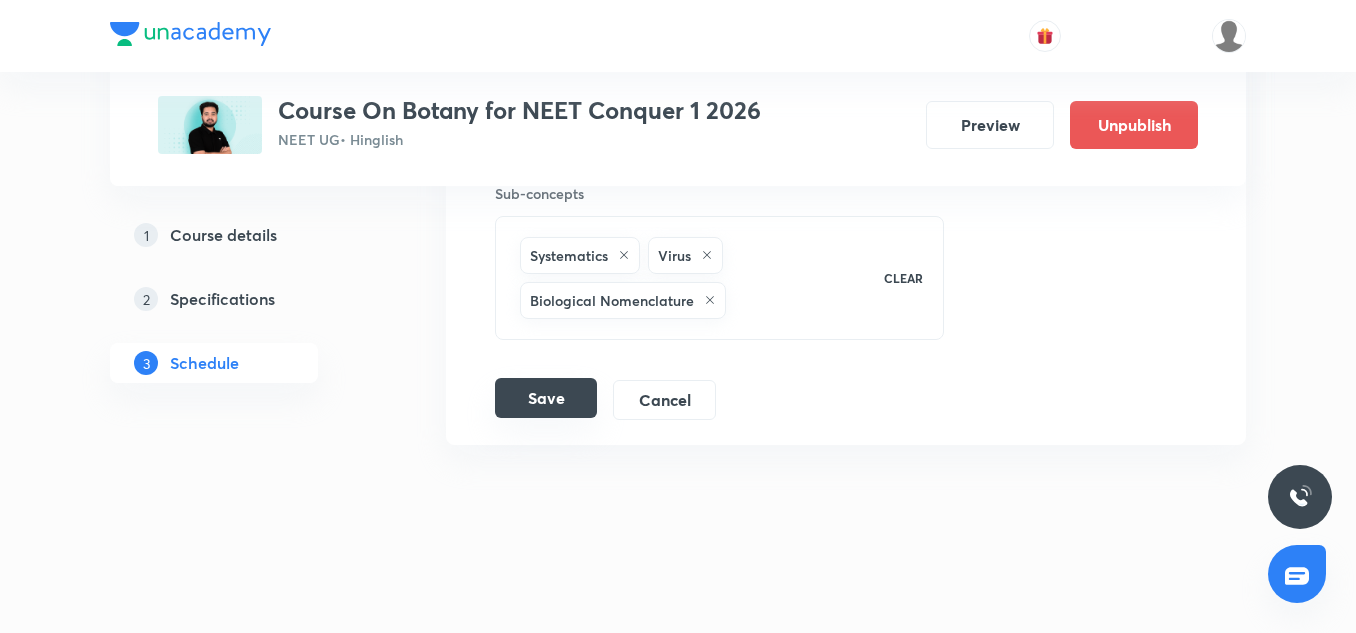 click on "Save" at bounding box center (546, 398) 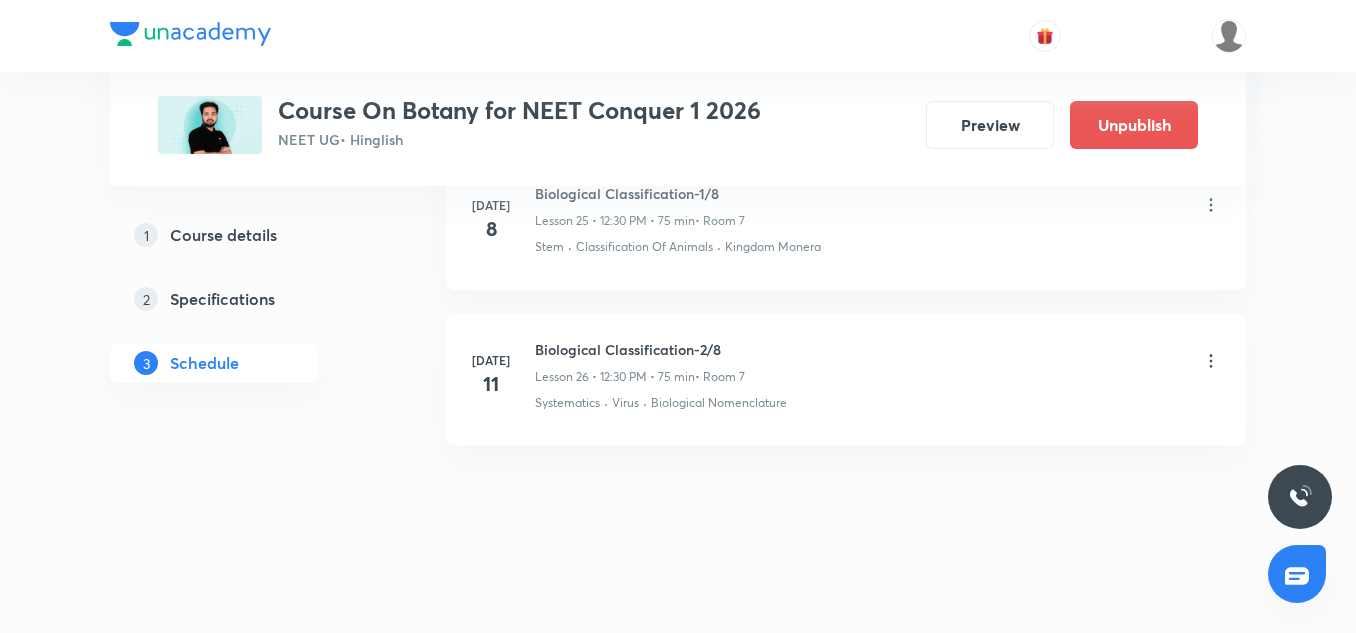 scroll, scrollTop: 4091, scrollLeft: 0, axis: vertical 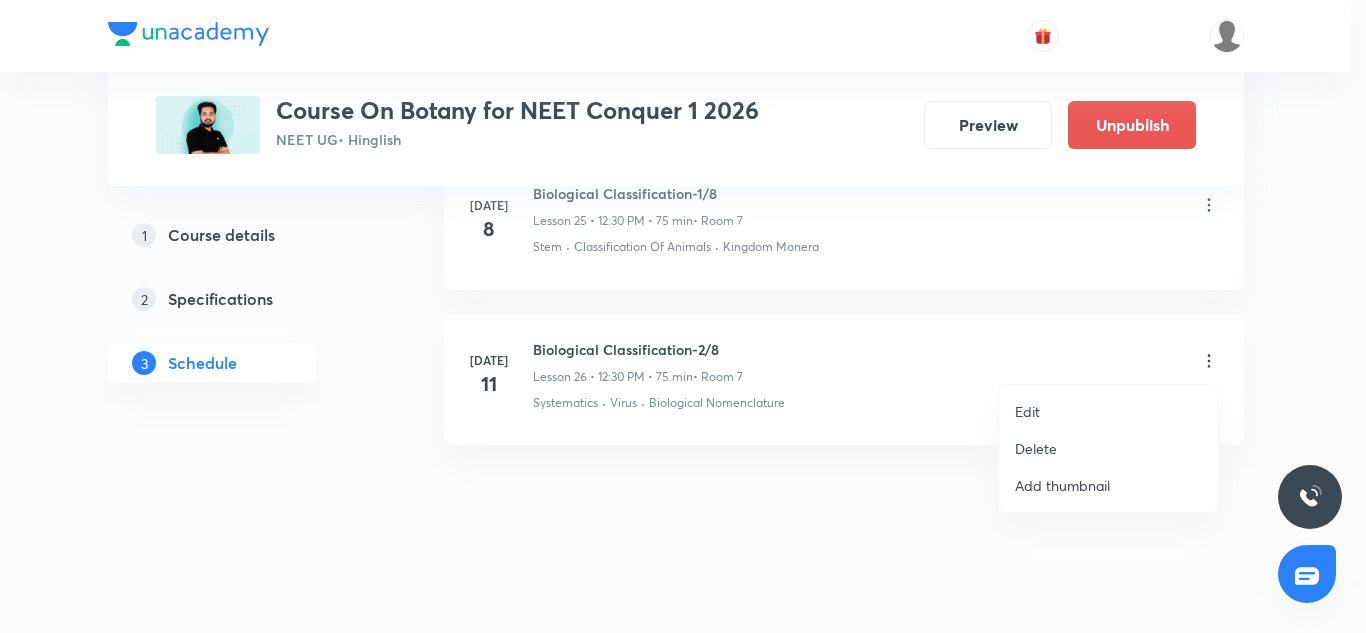 click on "Edit" at bounding box center [1027, 411] 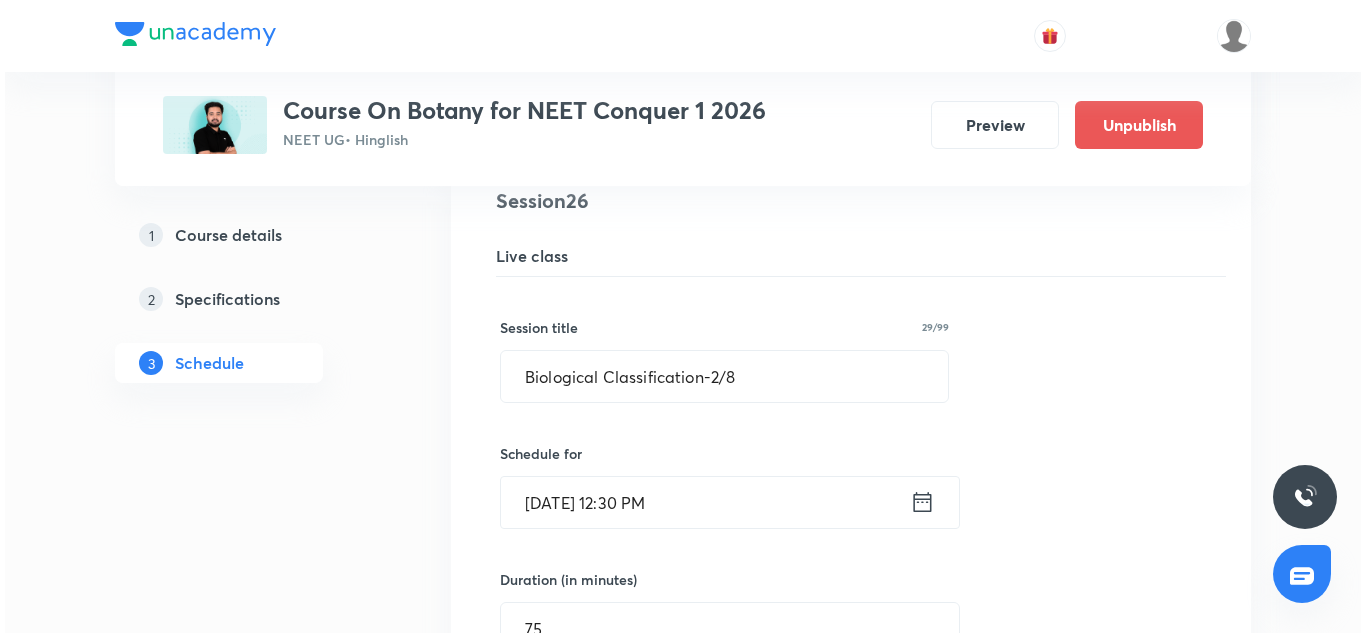 scroll, scrollTop: 4134, scrollLeft: 0, axis: vertical 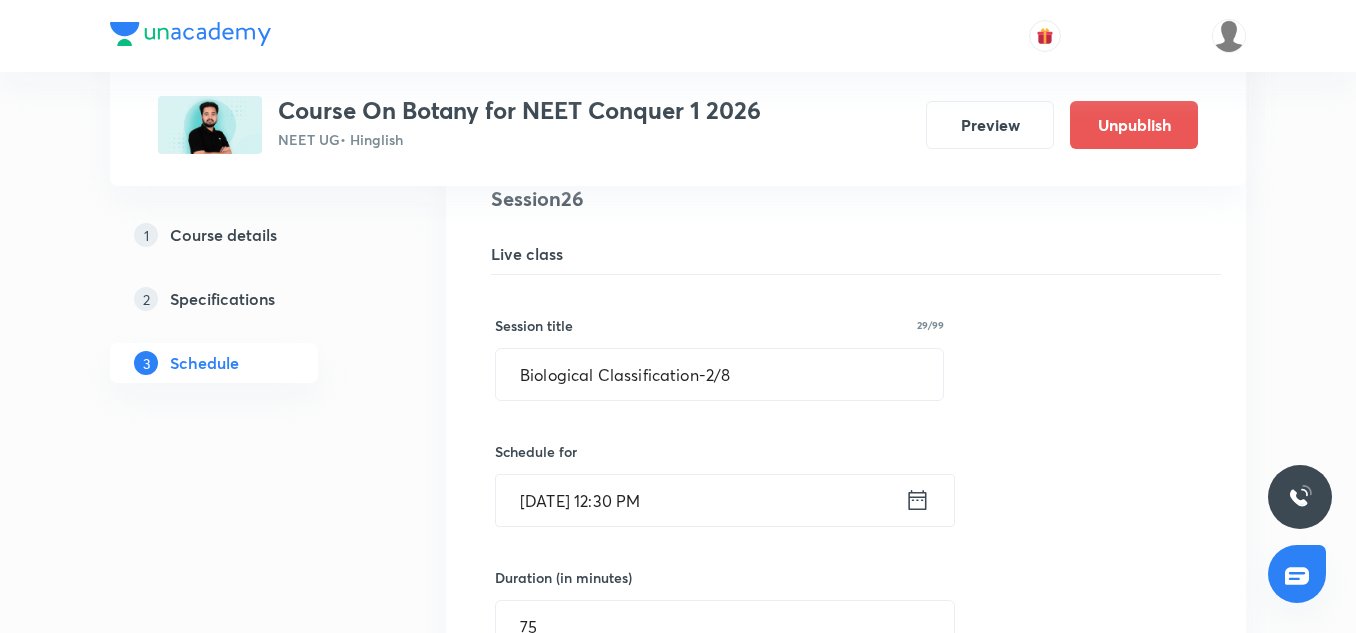 click on "Jul 11, 2026, 12:30 PM" at bounding box center [700, 500] 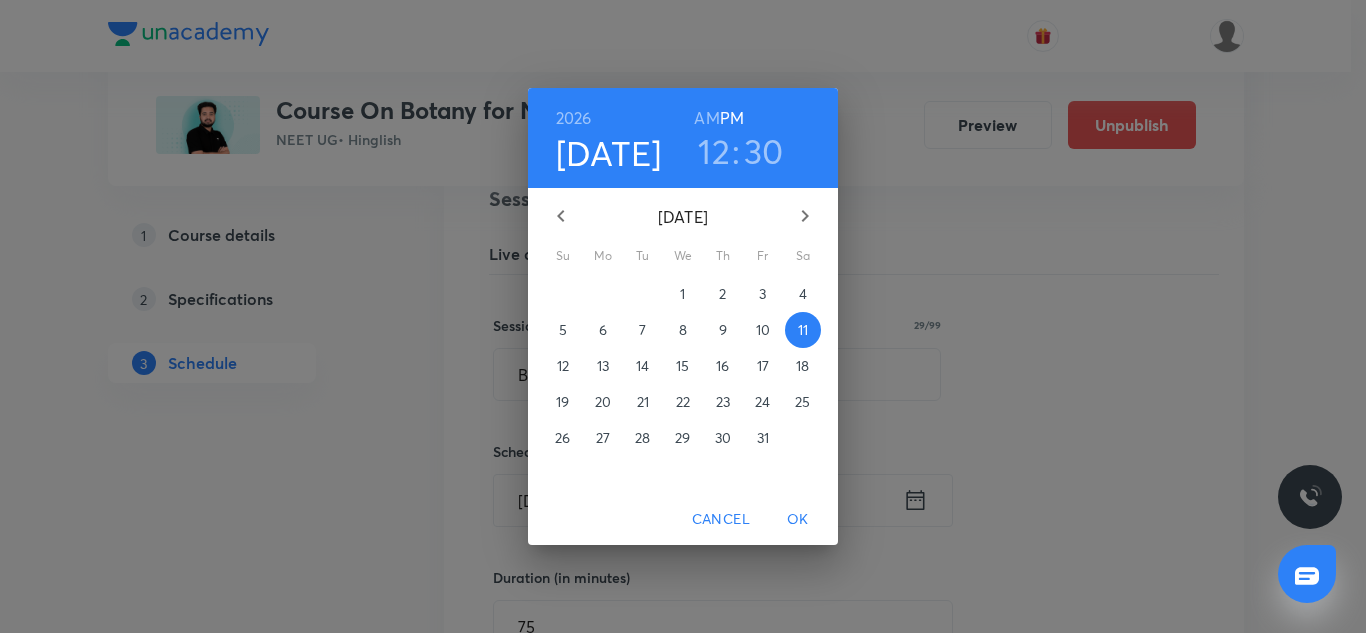 click on "[DATE]" at bounding box center [609, 153] 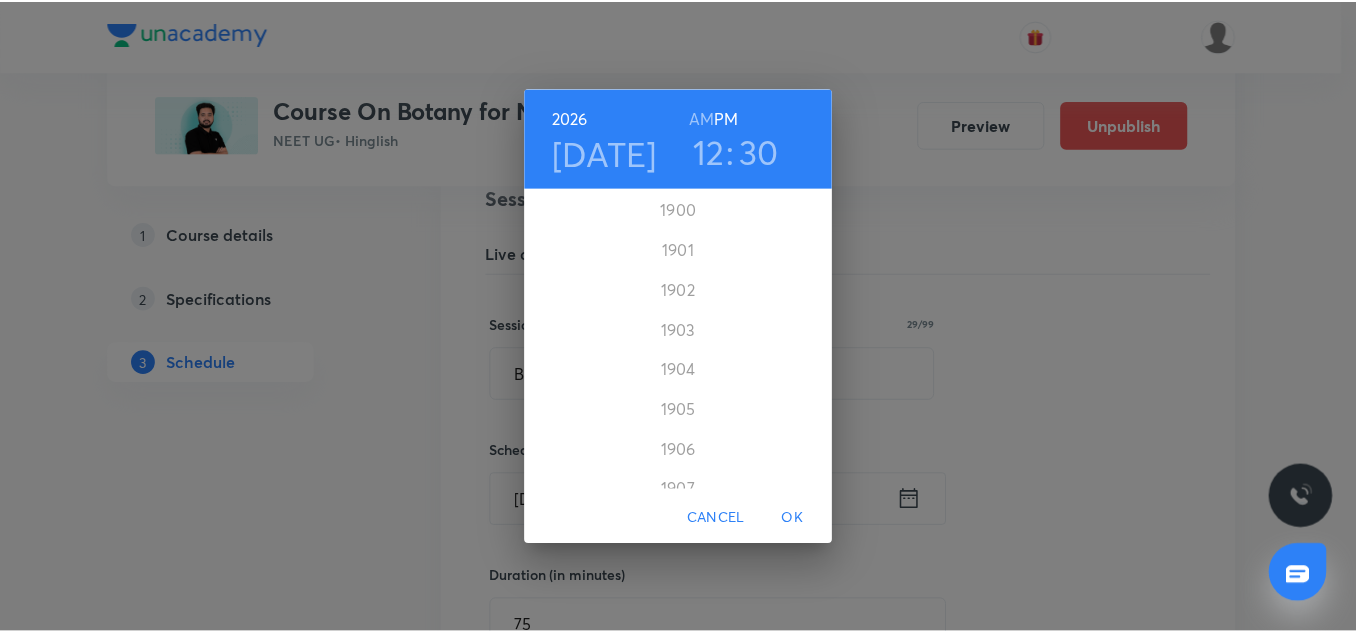 scroll, scrollTop: 4920, scrollLeft: 0, axis: vertical 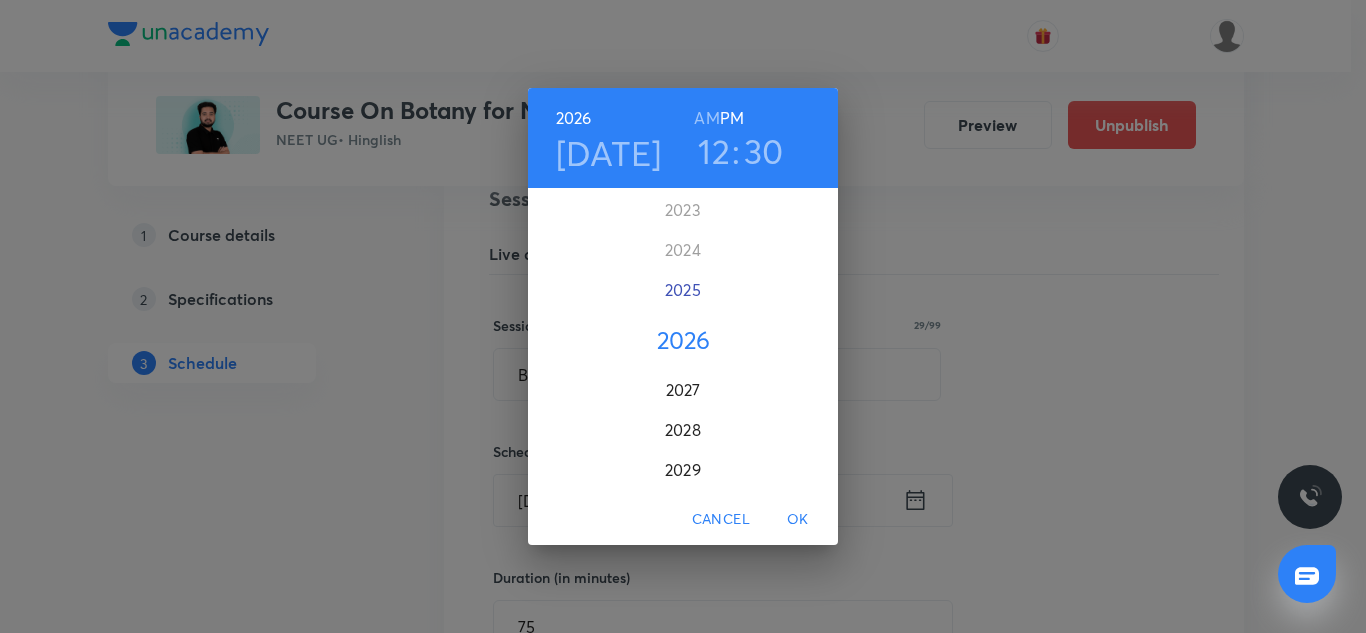 click on "2025" at bounding box center [683, 290] 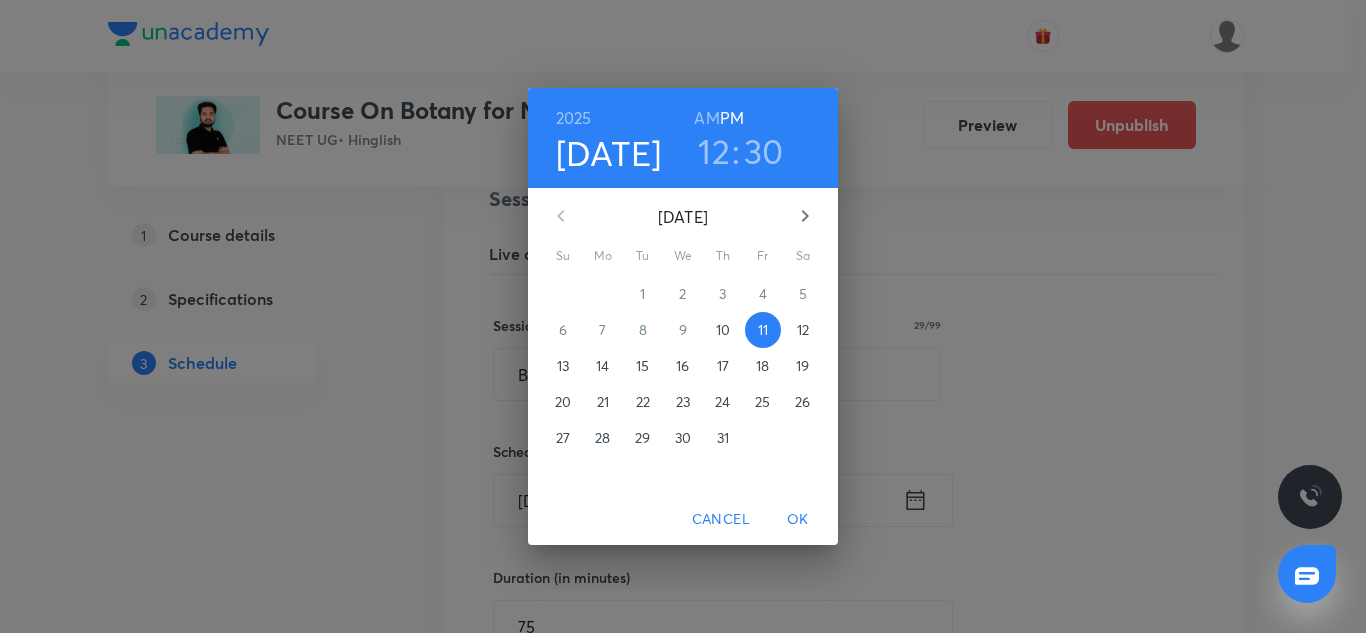 click on "12" at bounding box center (714, 151) 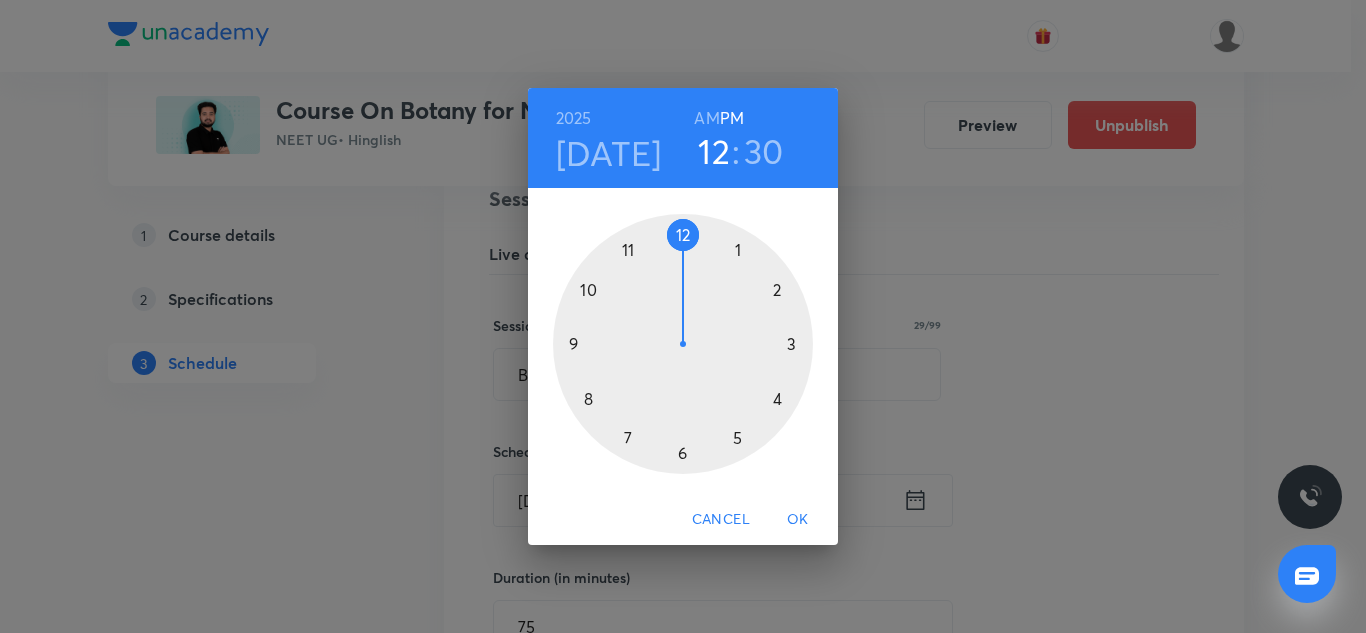 click at bounding box center (683, 344) 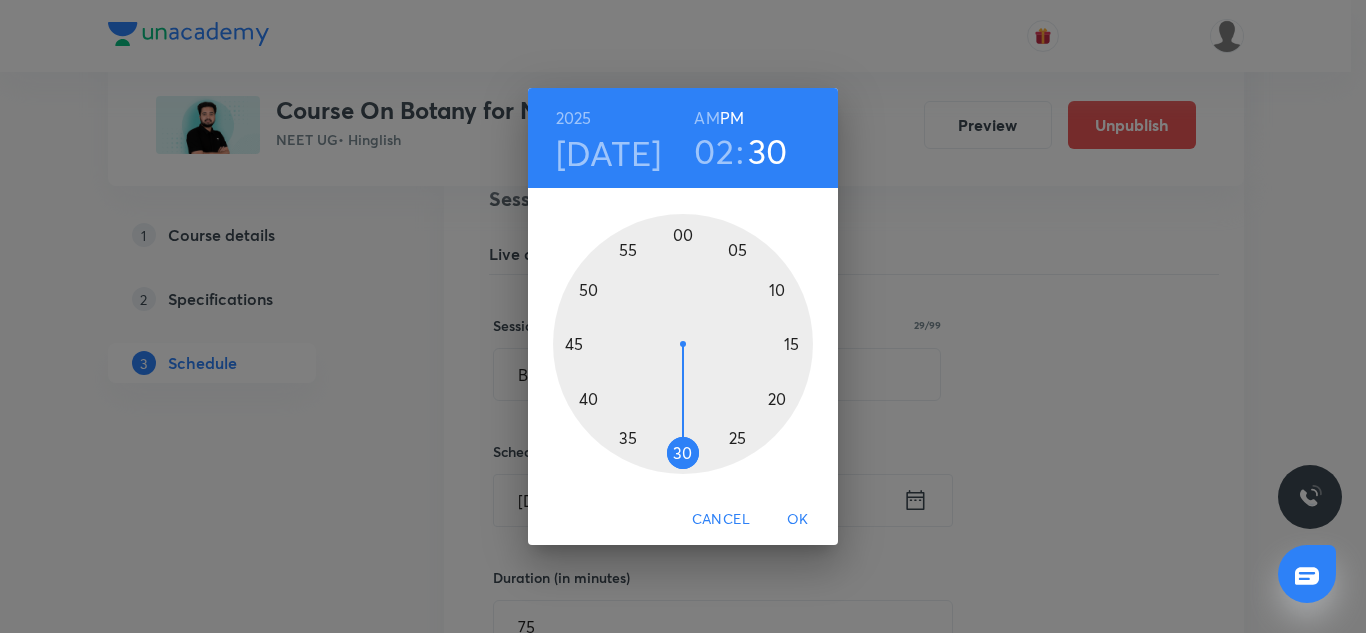 click at bounding box center [683, 344] 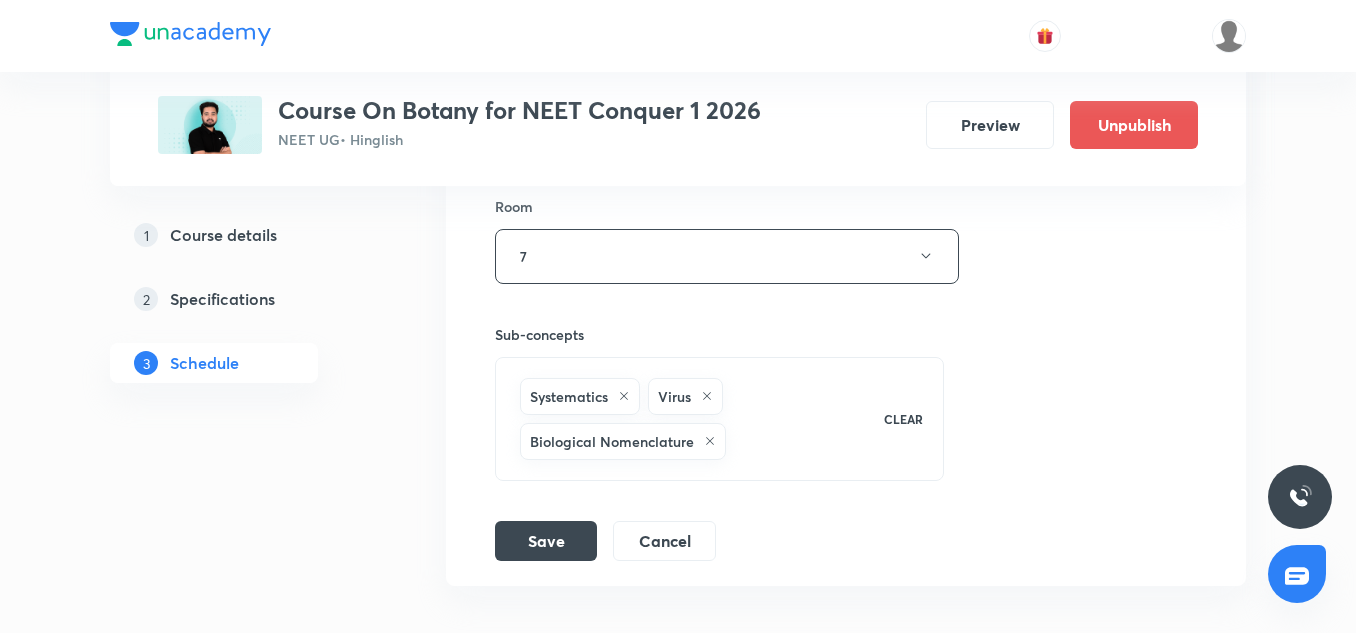 scroll, scrollTop: 4905, scrollLeft: 0, axis: vertical 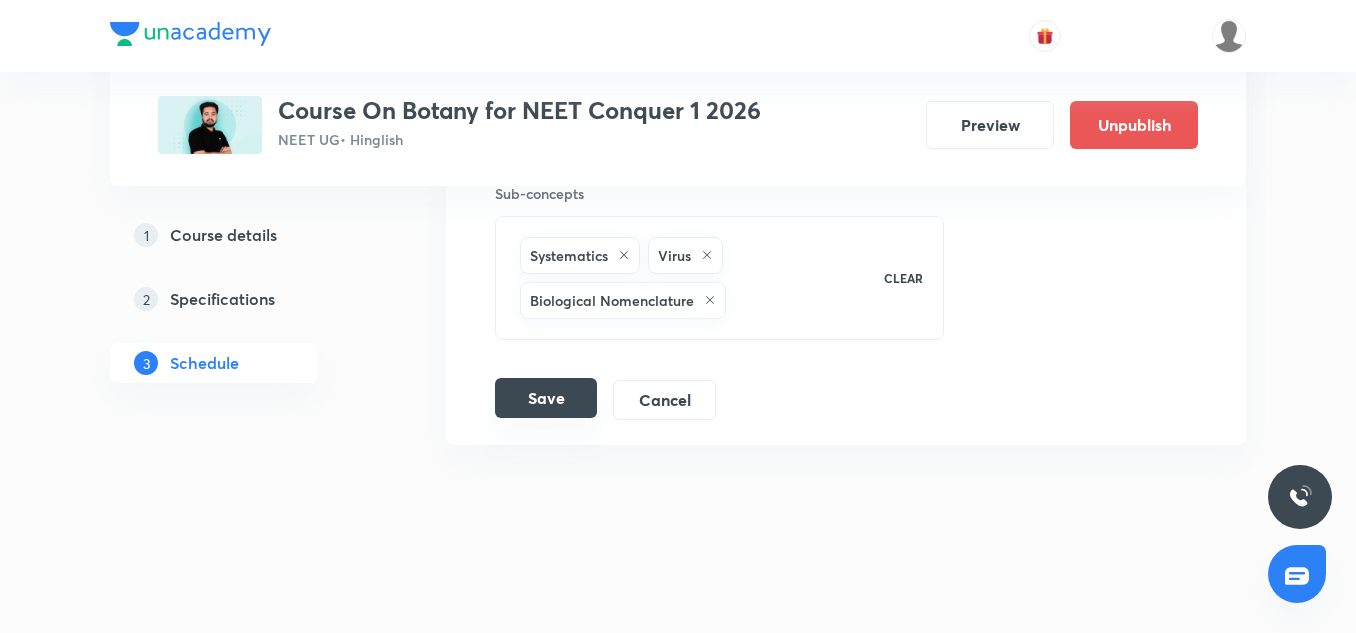 click on "Save" at bounding box center (546, 398) 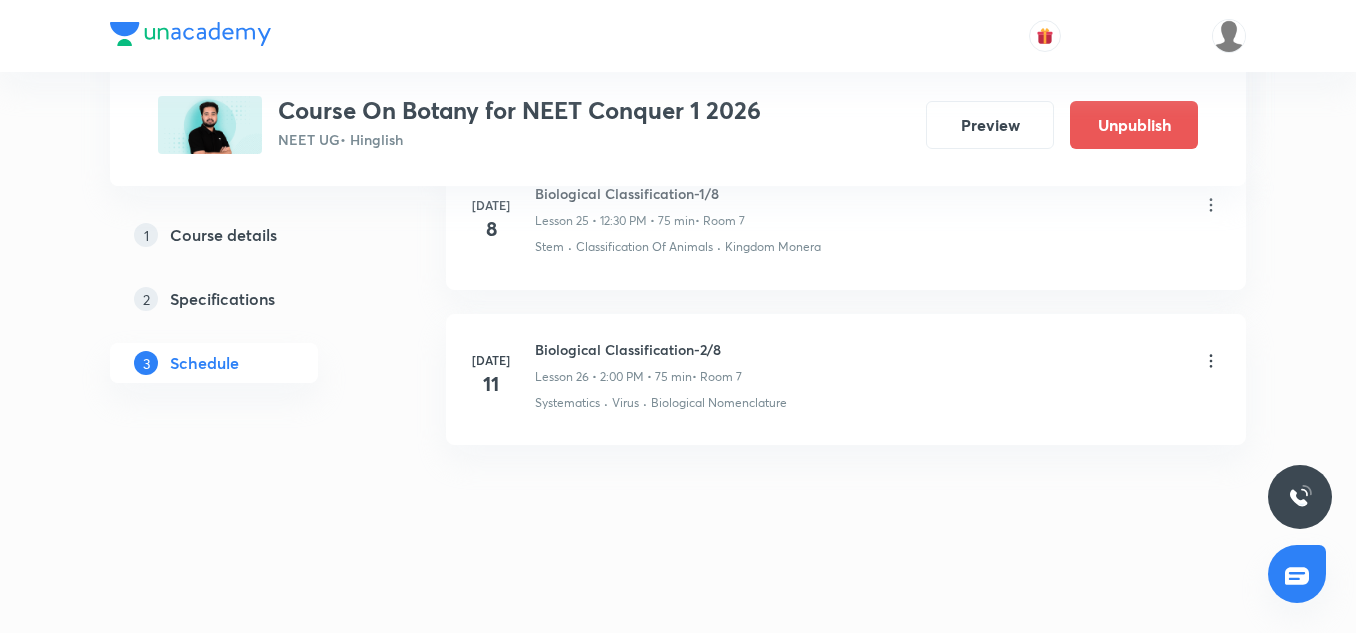 scroll, scrollTop: 4091, scrollLeft: 0, axis: vertical 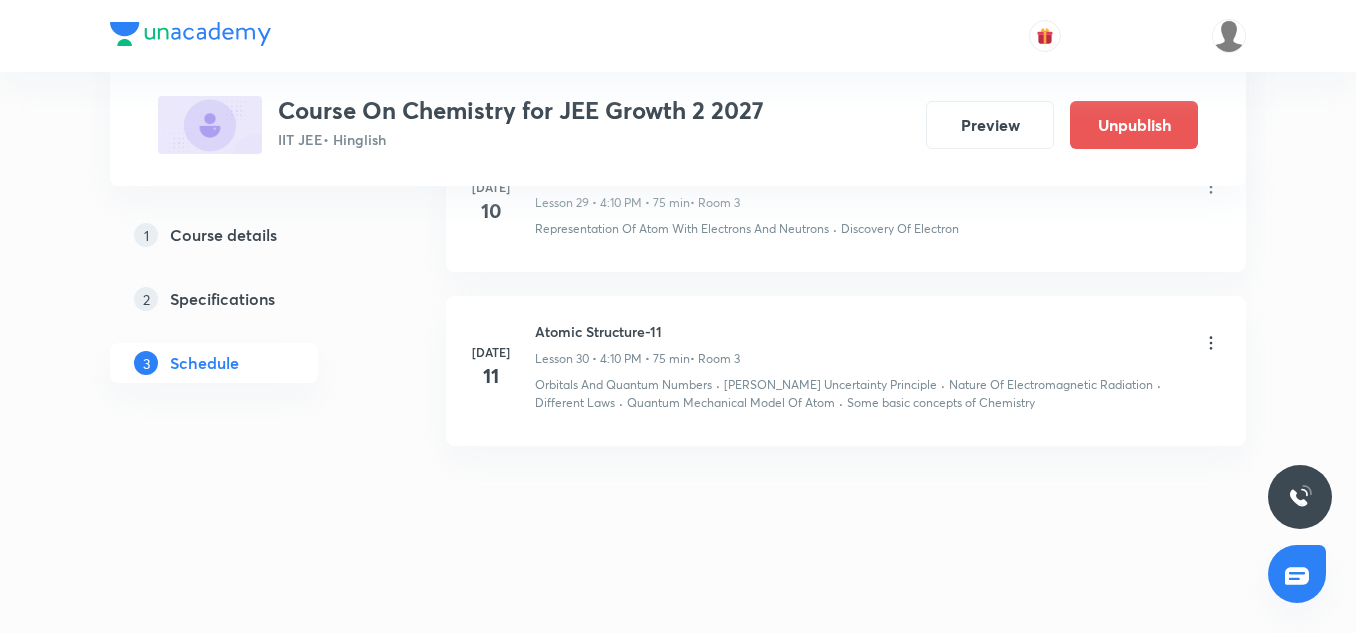 click at bounding box center (1211, 344) 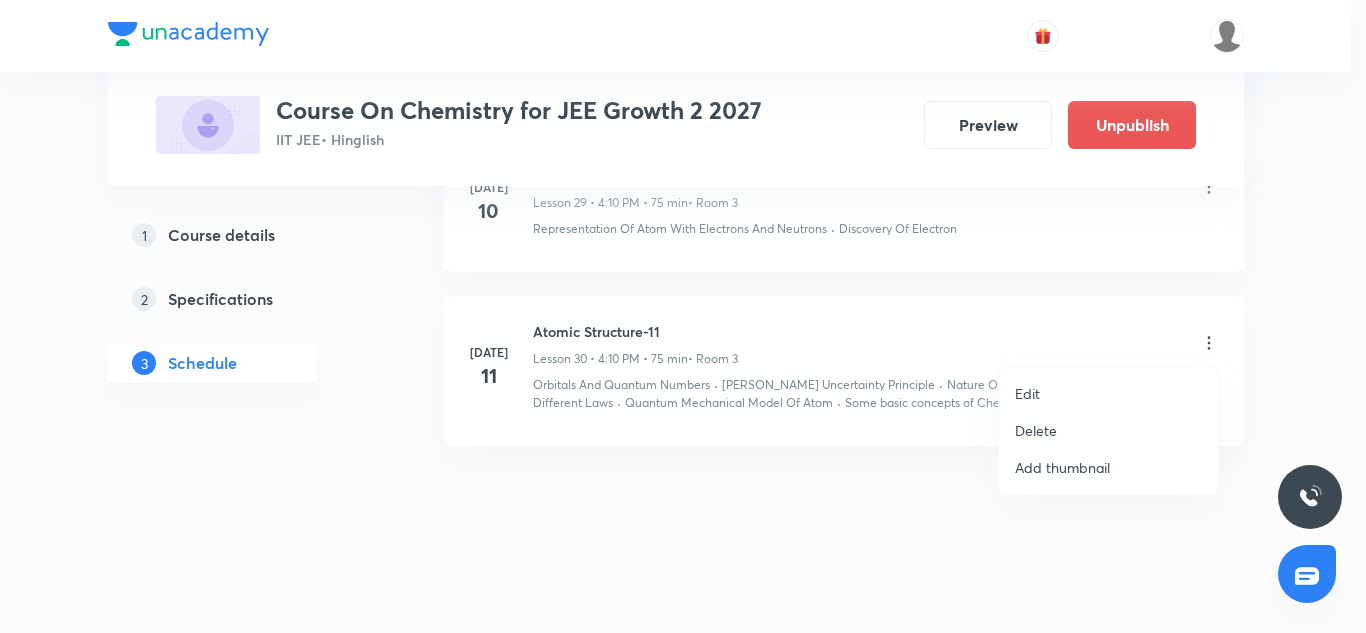 click on "Edit" at bounding box center (1027, 393) 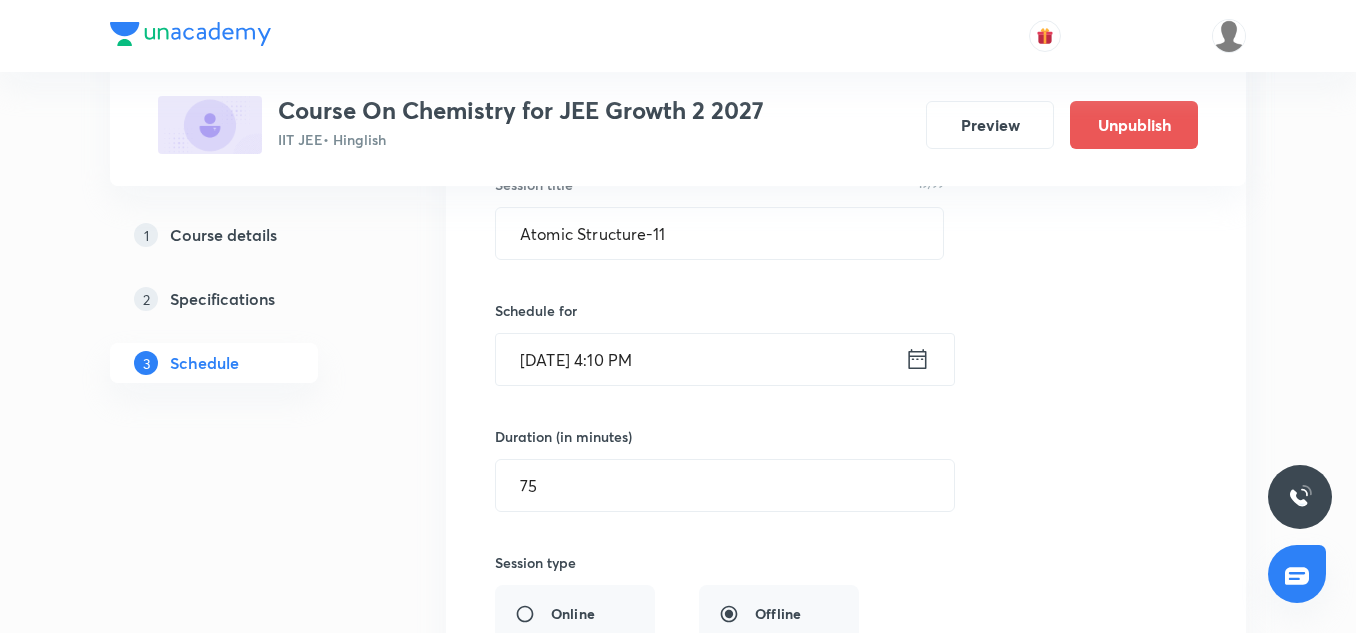 scroll, scrollTop: 4932, scrollLeft: 0, axis: vertical 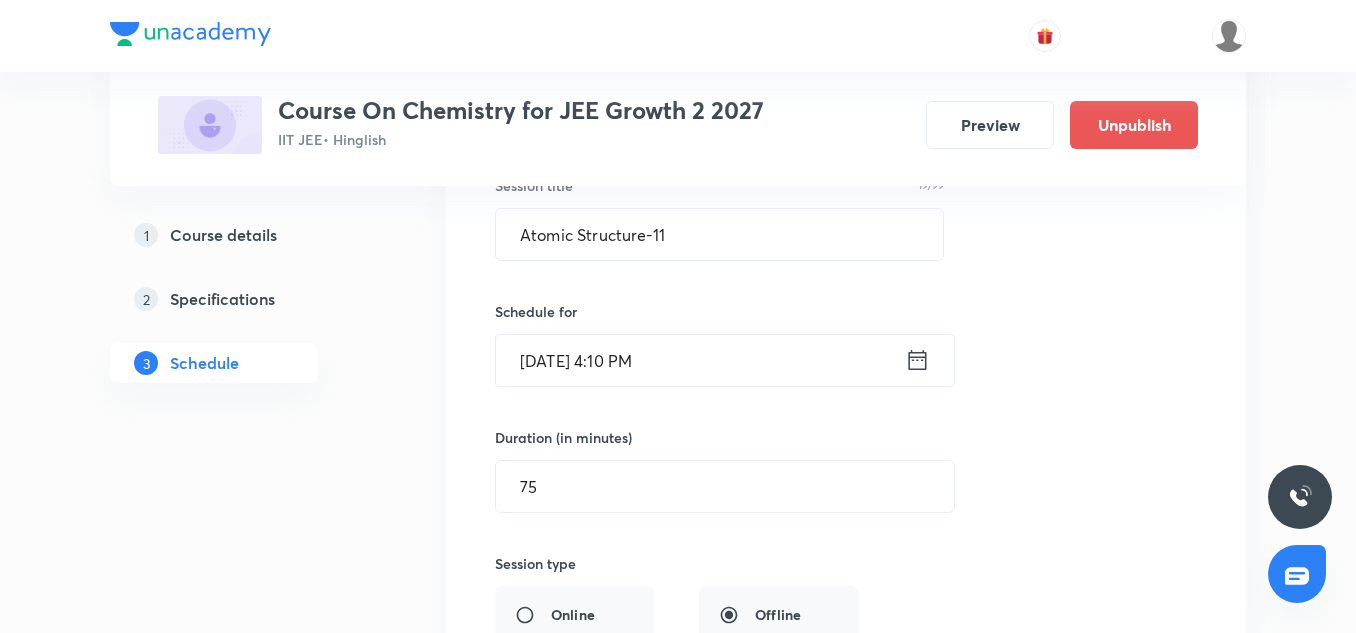 click on "Jul 11, 2025, 4:10 PM" at bounding box center (700, 360) 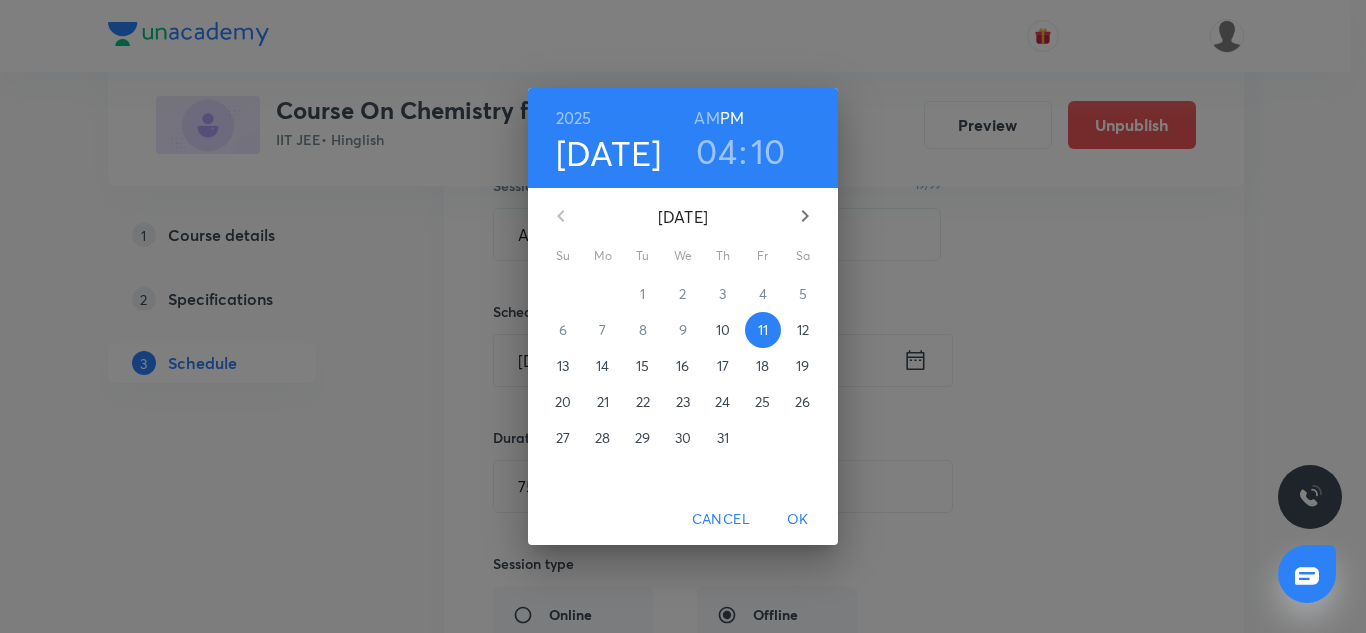 click on "10" at bounding box center [768, 151] 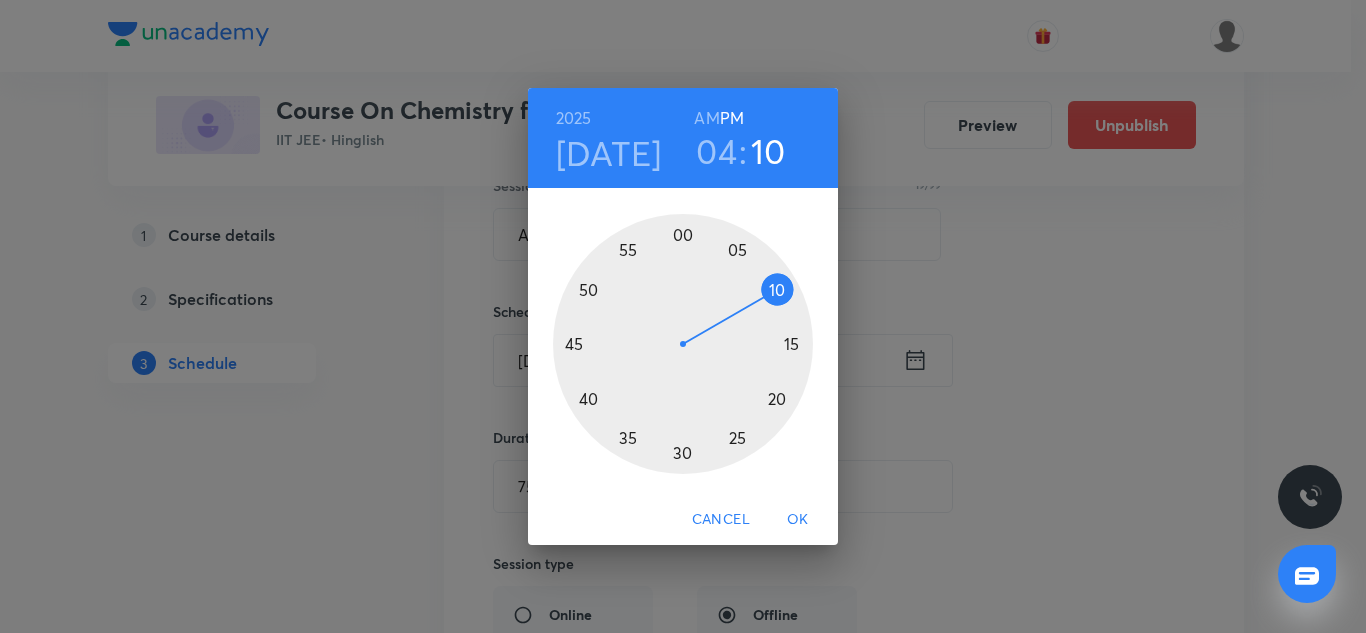 click at bounding box center (683, 344) 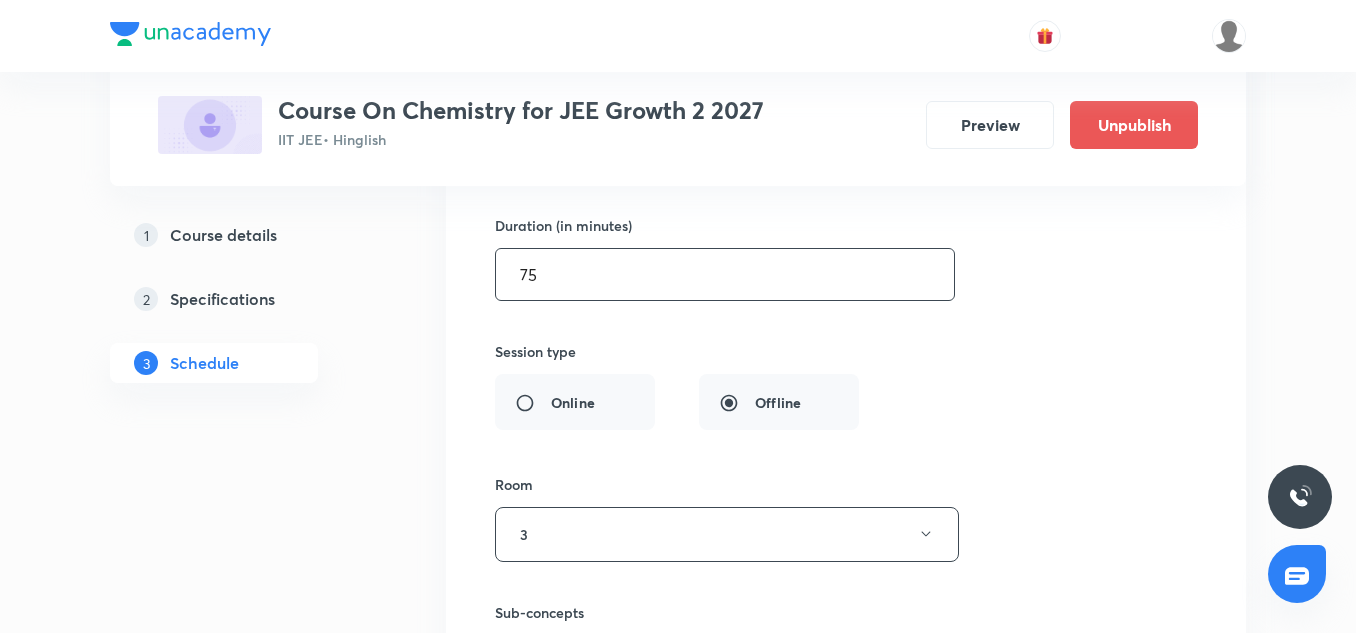 scroll, scrollTop: 5145, scrollLeft: 0, axis: vertical 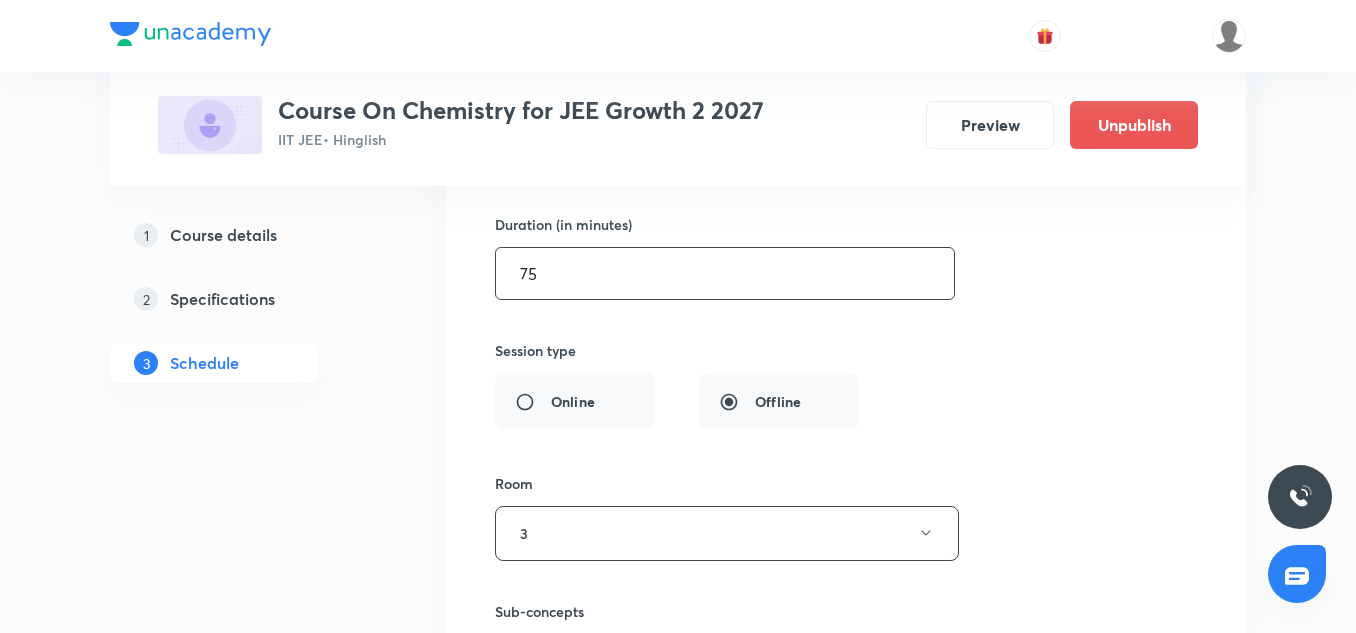 click on "75" at bounding box center [725, 273] 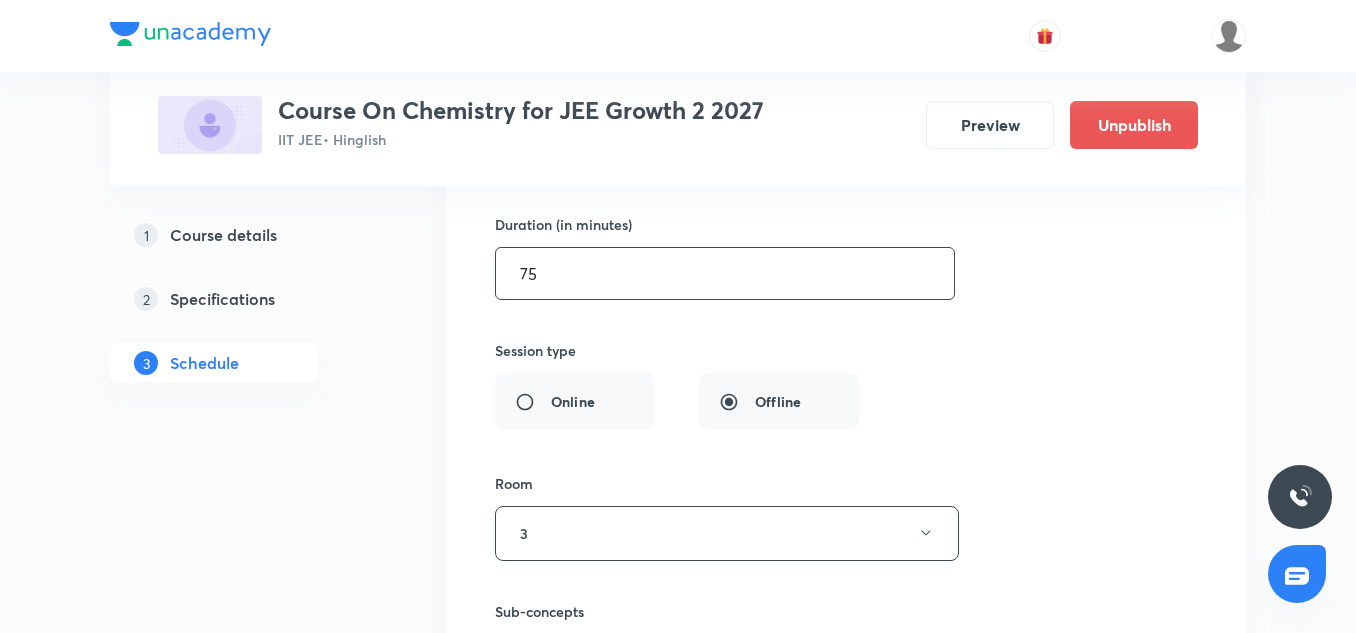 click on "75" at bounding box center [725, 273] 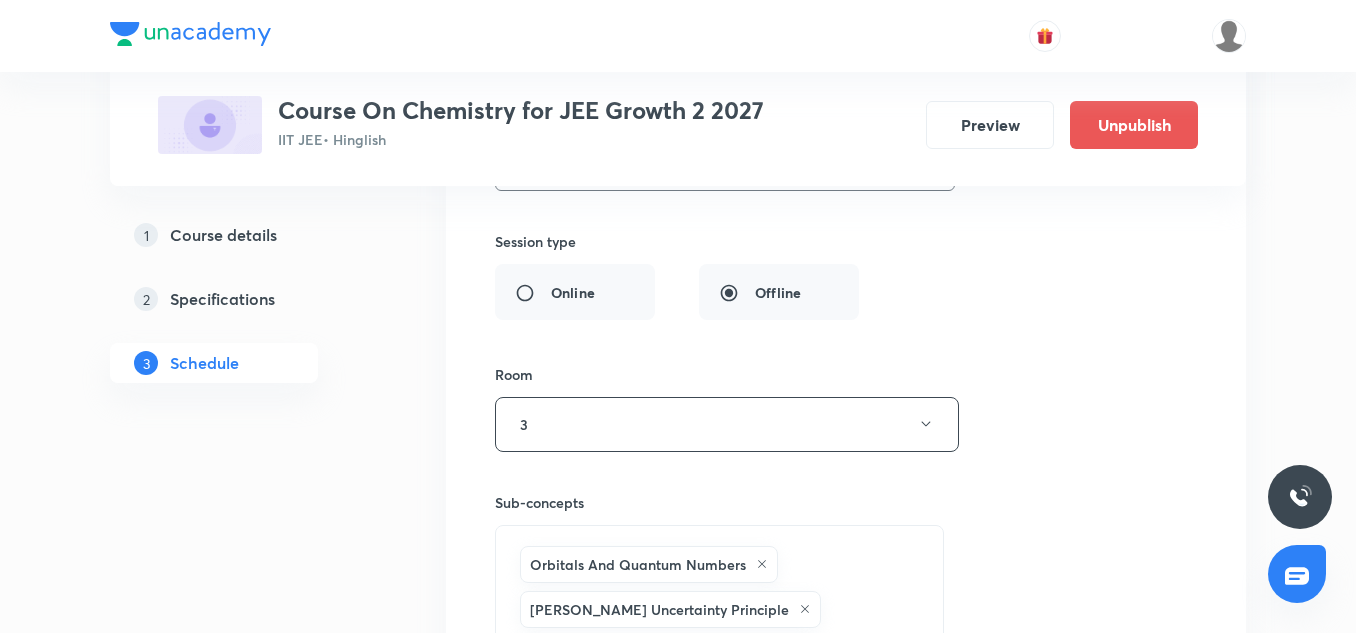 scroll, scrollTop: 5250, scrollLeft: 0, axis: vertical 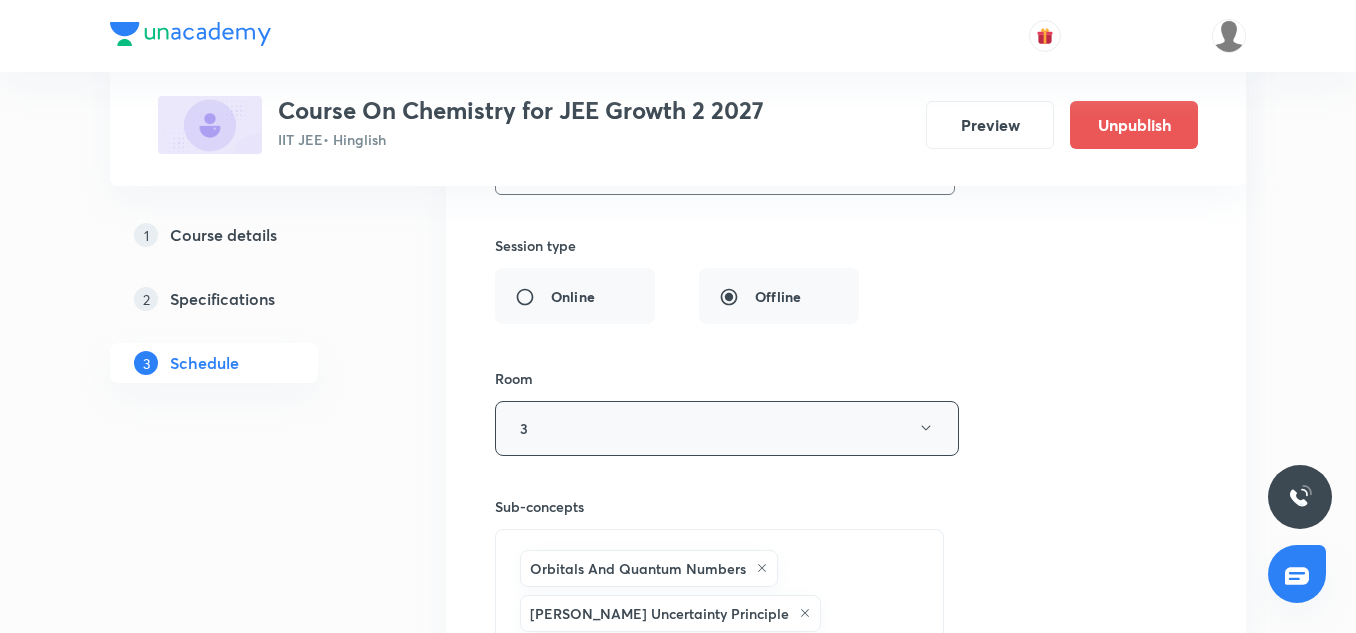 type on "85" 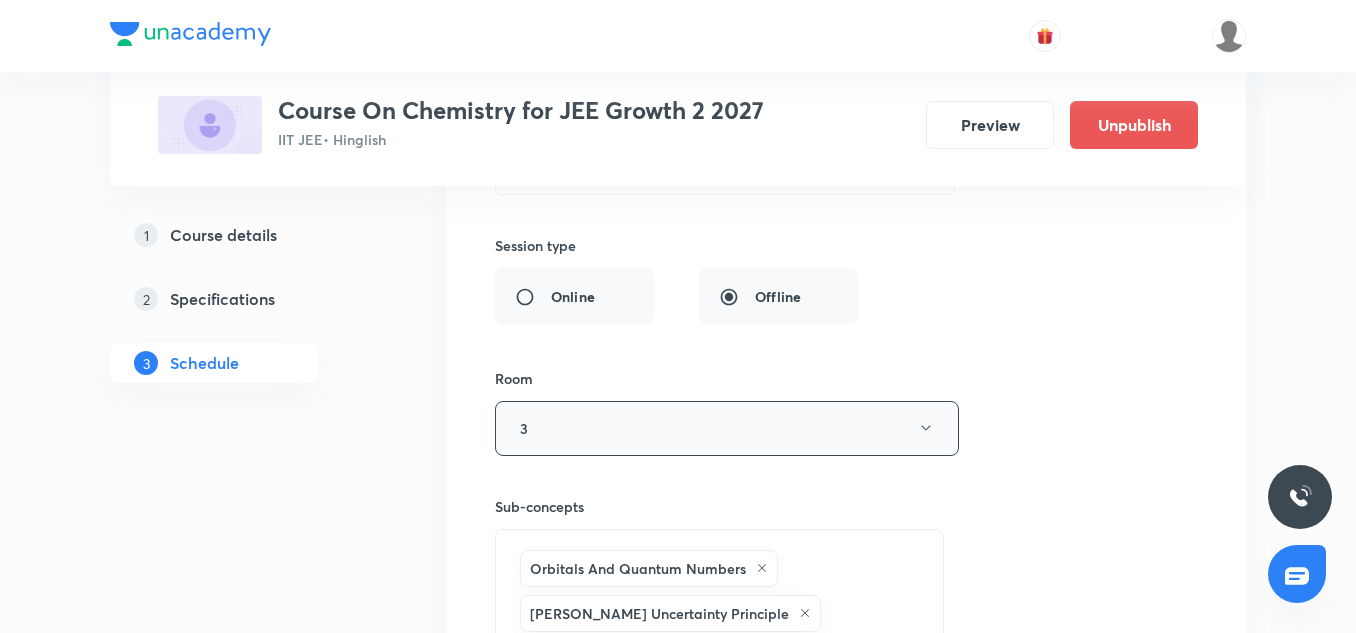 click on "3" at bounding box center [727, 428] 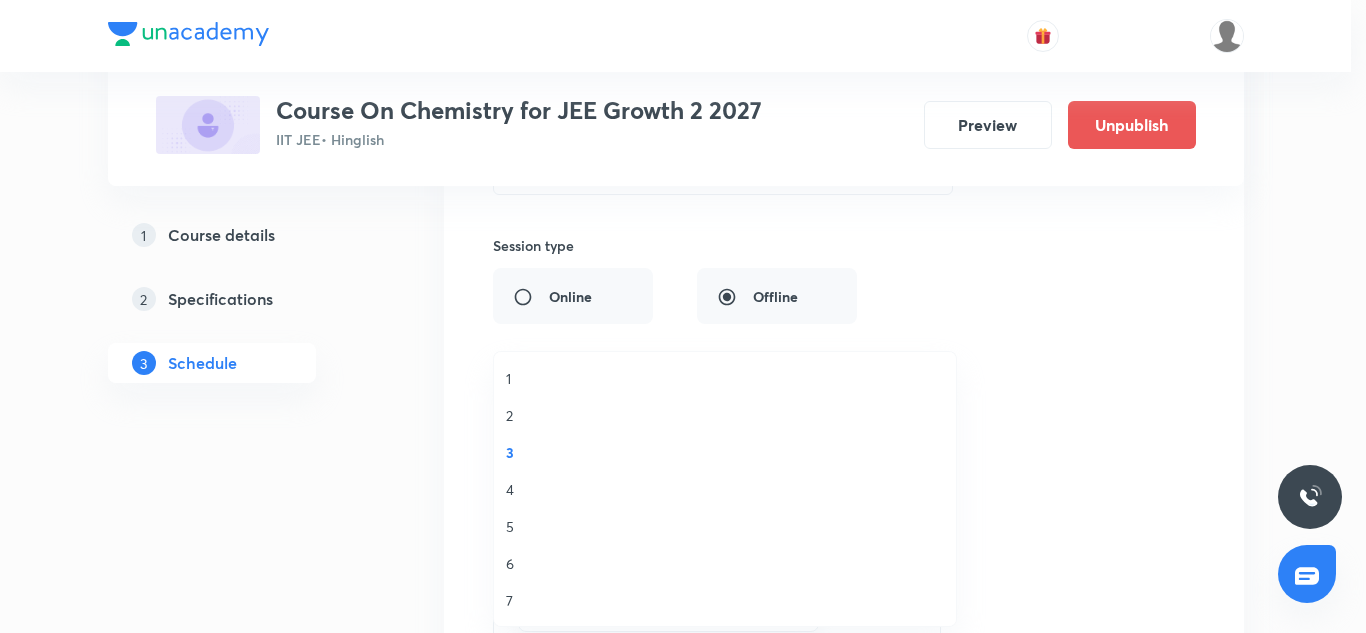 click on "7" at bounding box center [725, 600] 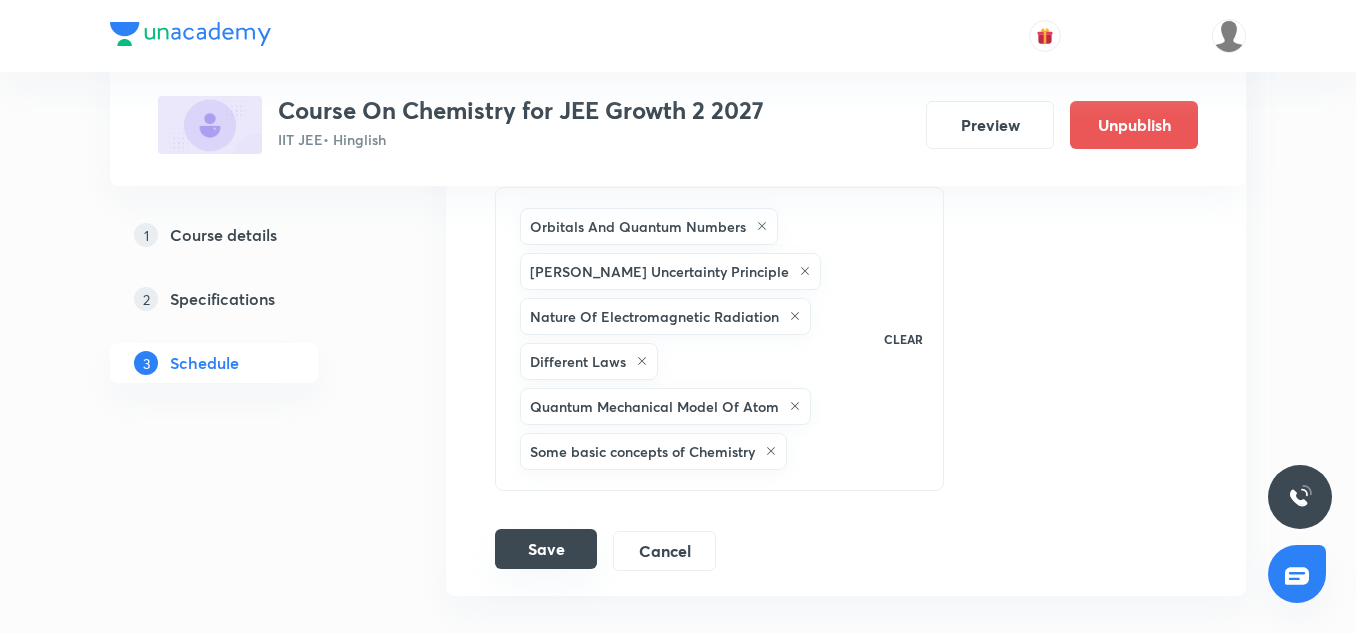 scroll, scrollTop: 5593, scrollLeft: 0, axis: vertical 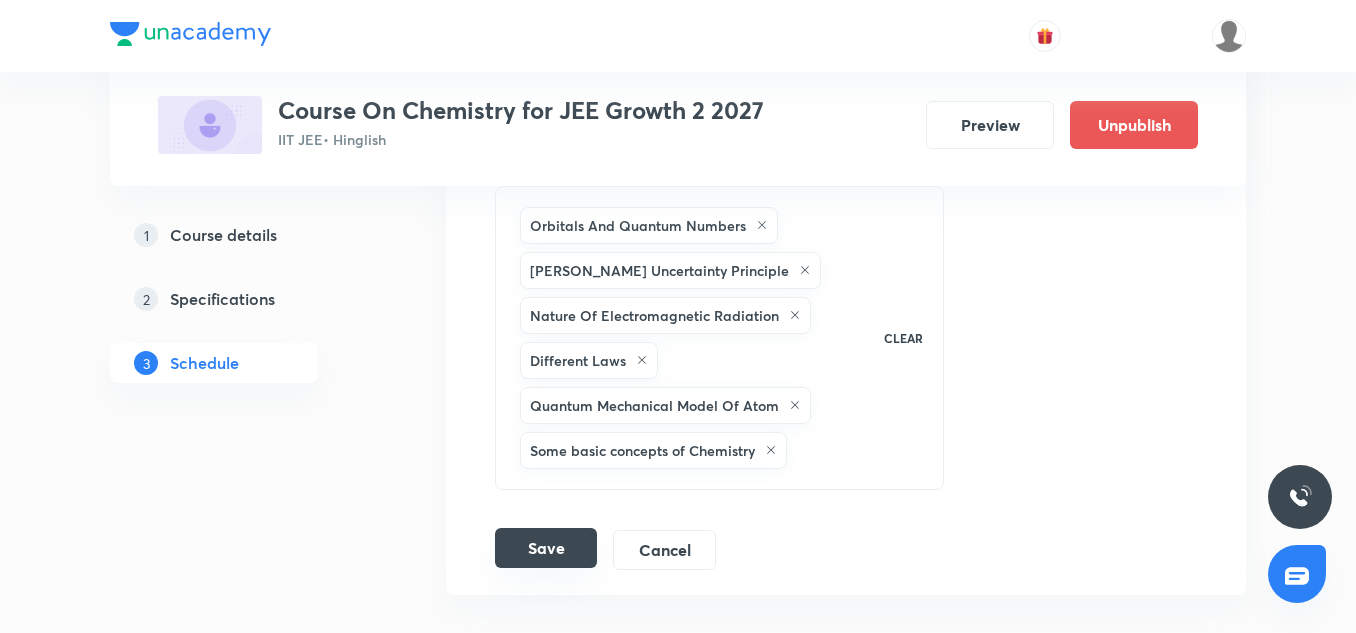 click on "Save" at bounding box center (546, 548) 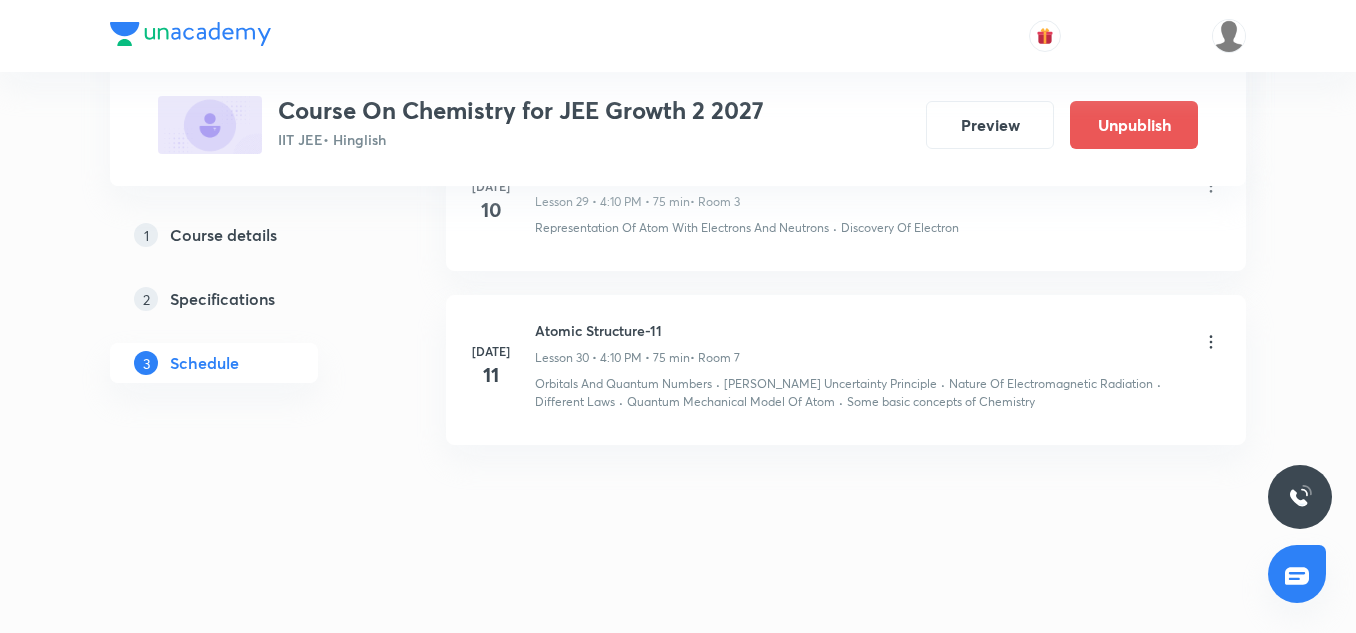 scroll, scrollTop: 4767, scrollLeft: 0, axis: vertical 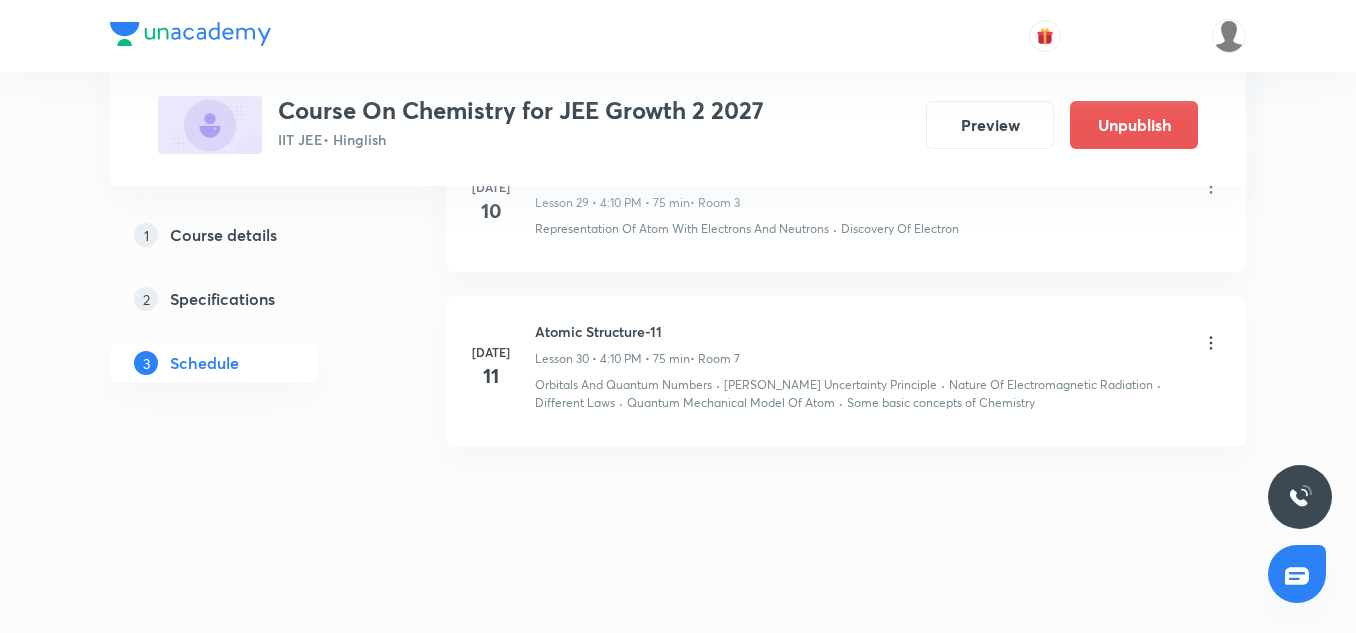 click 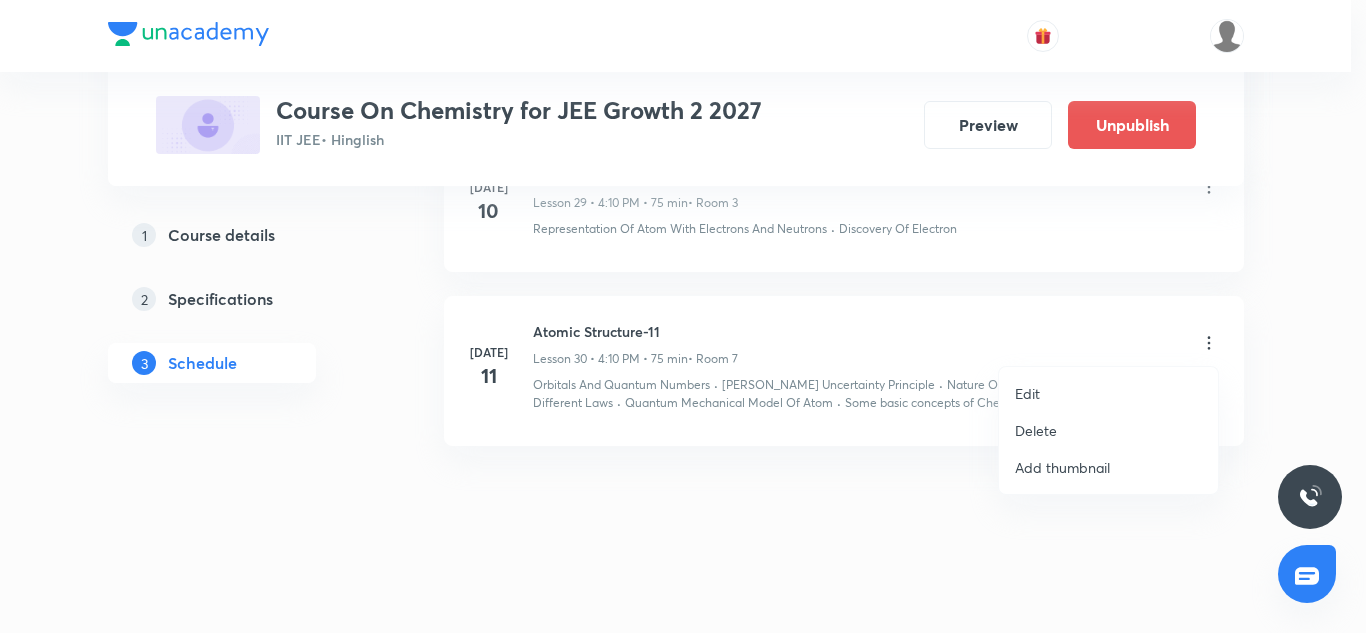 drag, startPoint x: 1100, startPoint y: 369, endPoint x: 1087, endPoint y: 378, distance: 15.811388 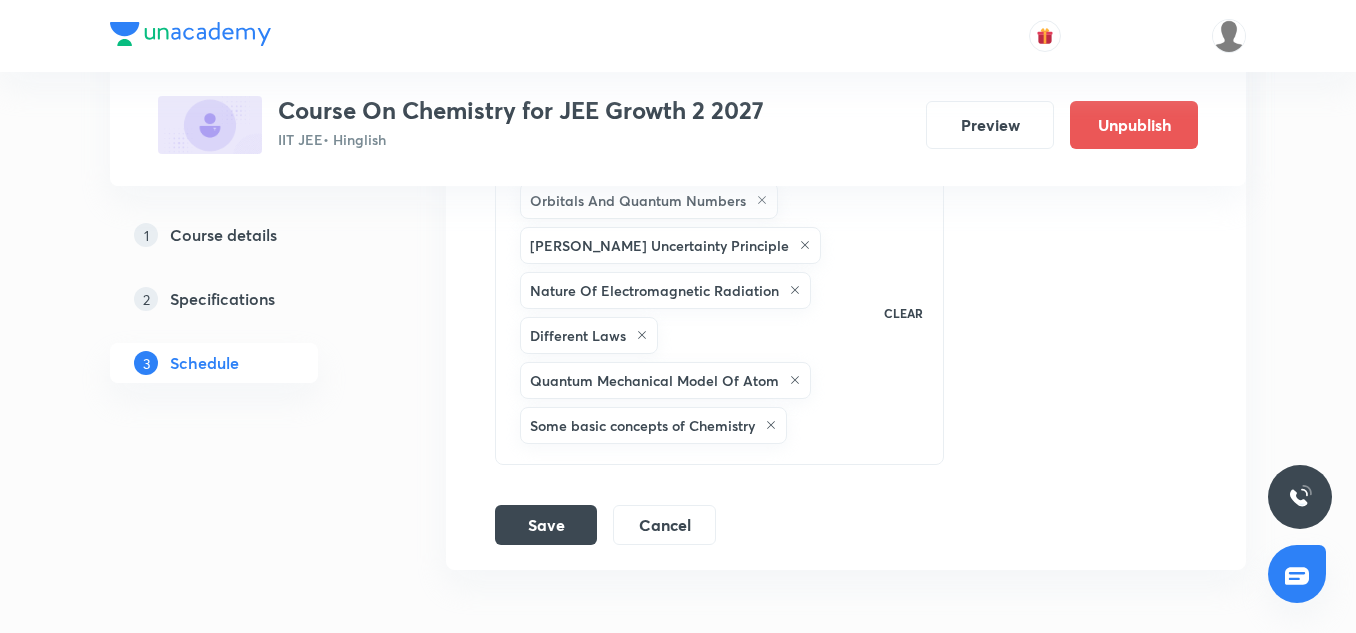 scroll, scrollTop: 5611, scrollLeft: 0, axis: vertical 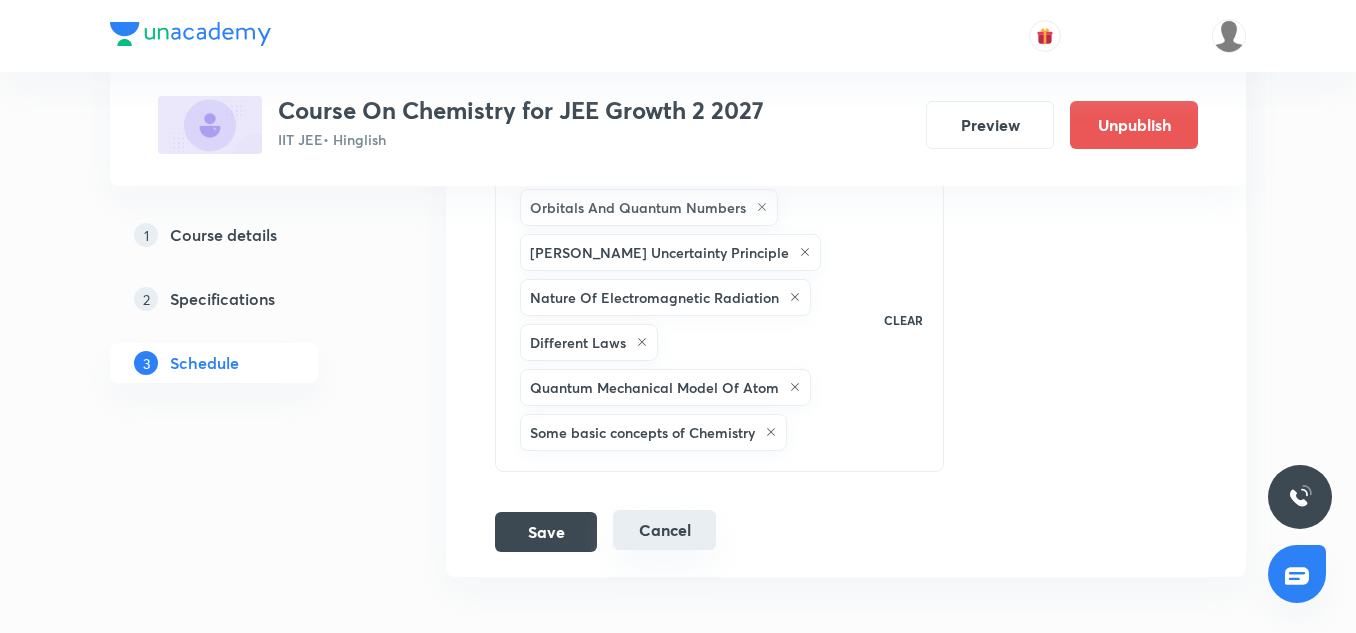 click on "Cancel" at bounding box center (664, 530) 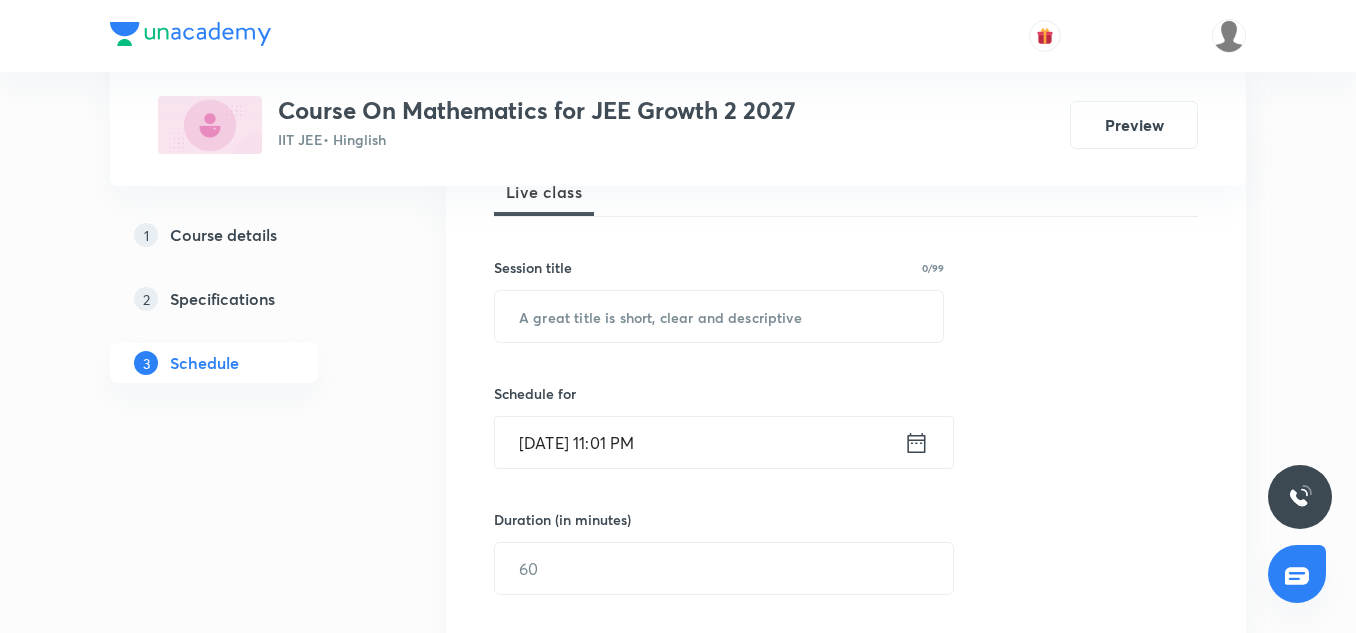 scroll, scrollTop: 1942, scrollLeft: 0, axis: vertical 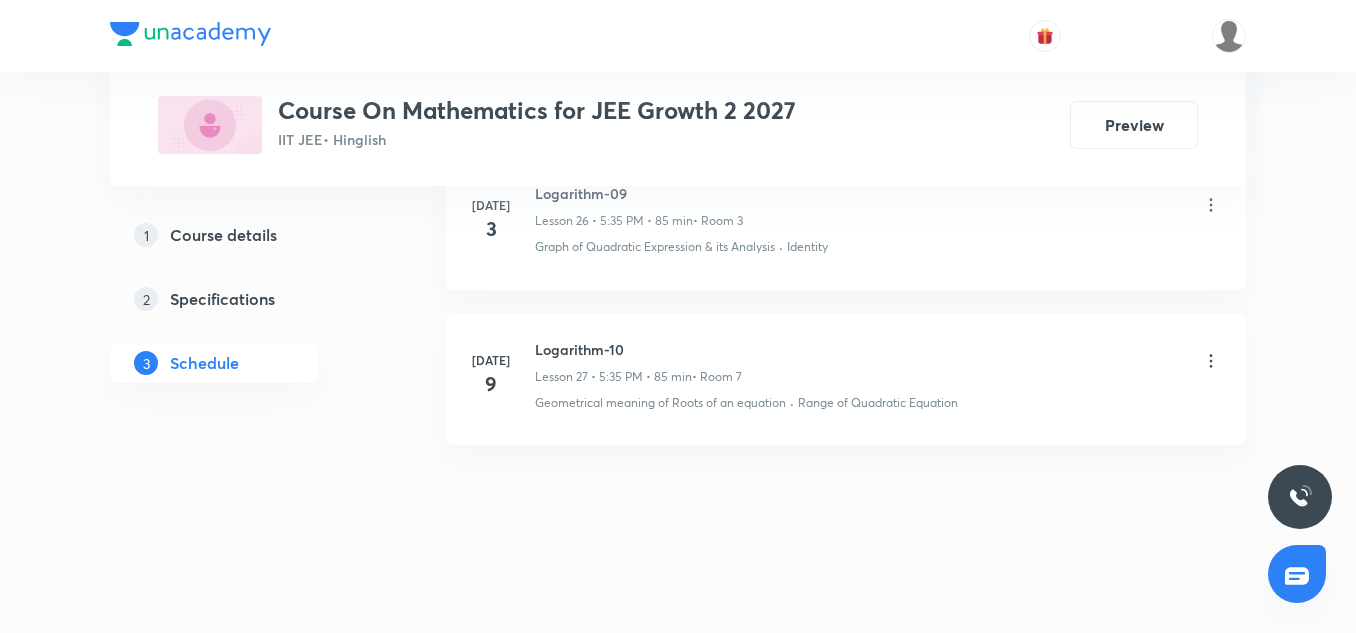 click on "[DATE] Logarithm-10 Lesson 27 • 5:35 PM • 85 min  • Room 7 Geometrical meaning of Roots of an equation · Range of Quadratic Equation" at bounding box center (846, 379) 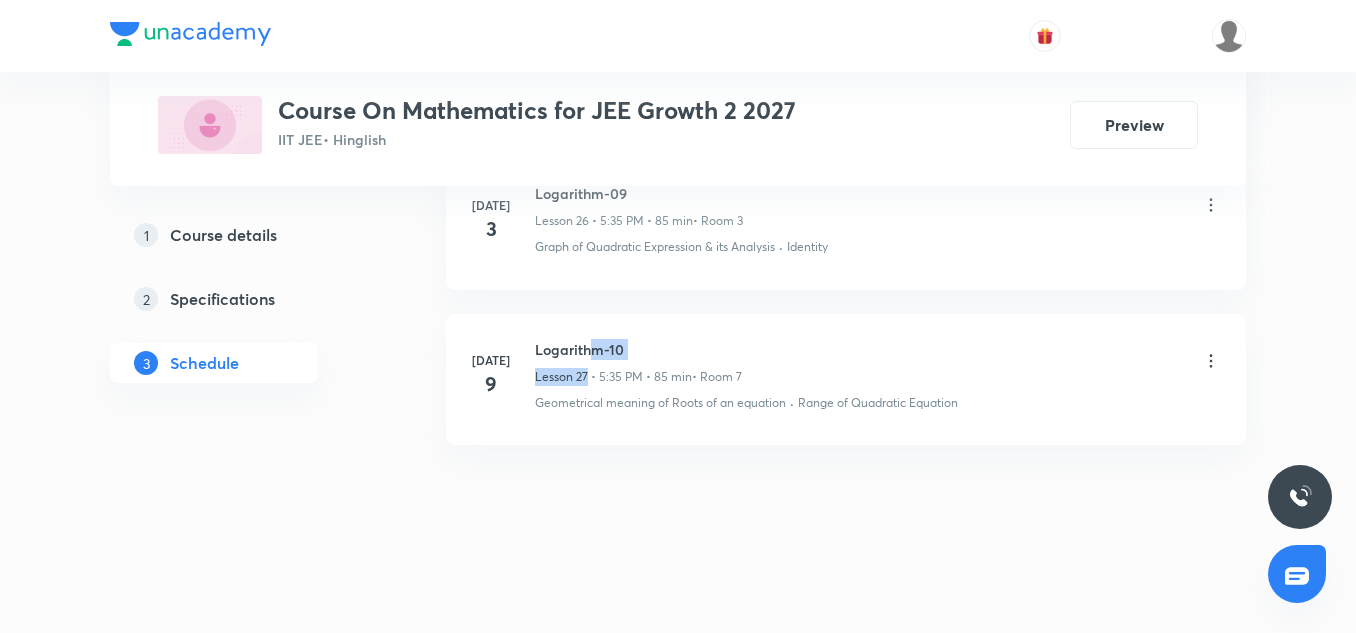 drag, startPoint x: 588, startPoint y: 362, endPoint x: 587, endPoint y: 349, distance: 13.038404 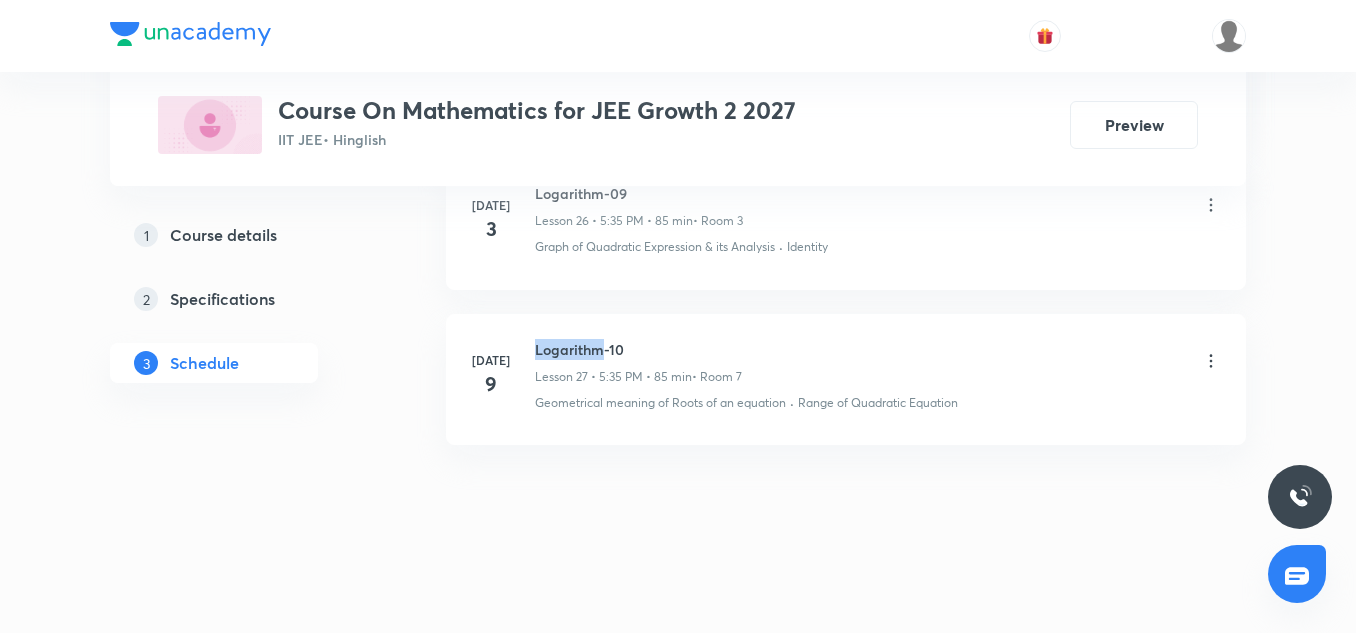 click on "Logarithm-10" at bounding box center (638, 349) 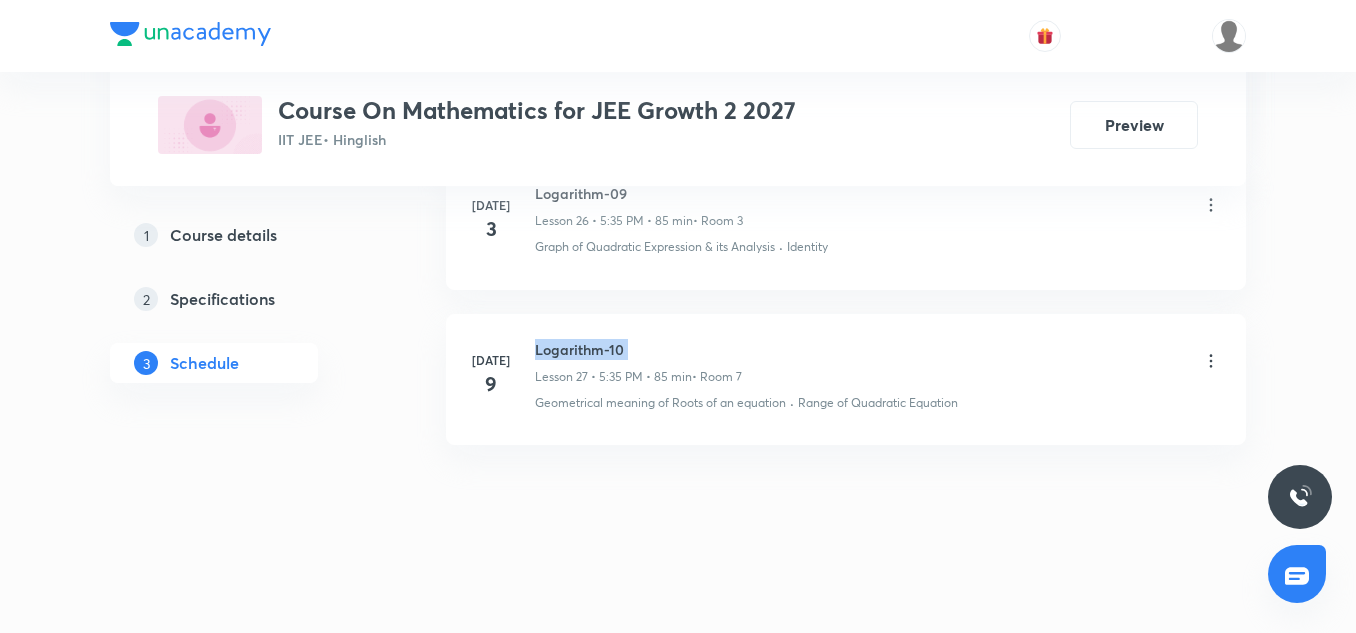 click on "Logarithm-10" at bounding box center [638, 349] 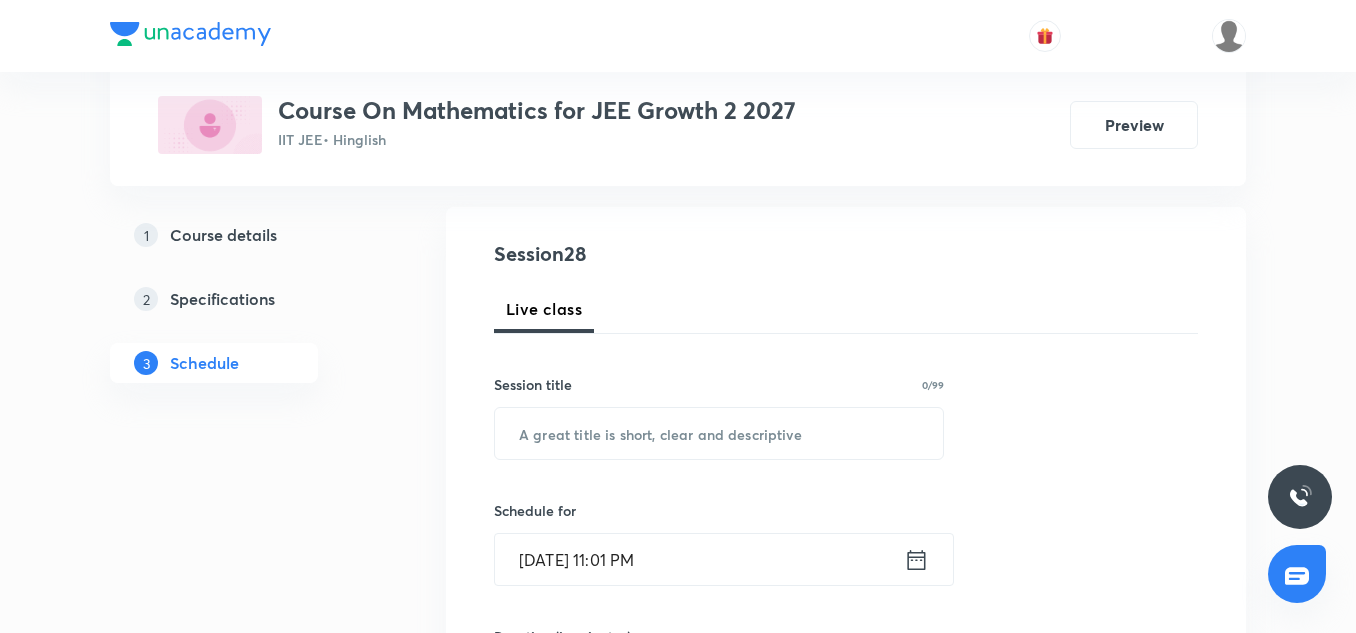 scroll, scrollTop: 195, scrollLeft: 0, axis: vertical 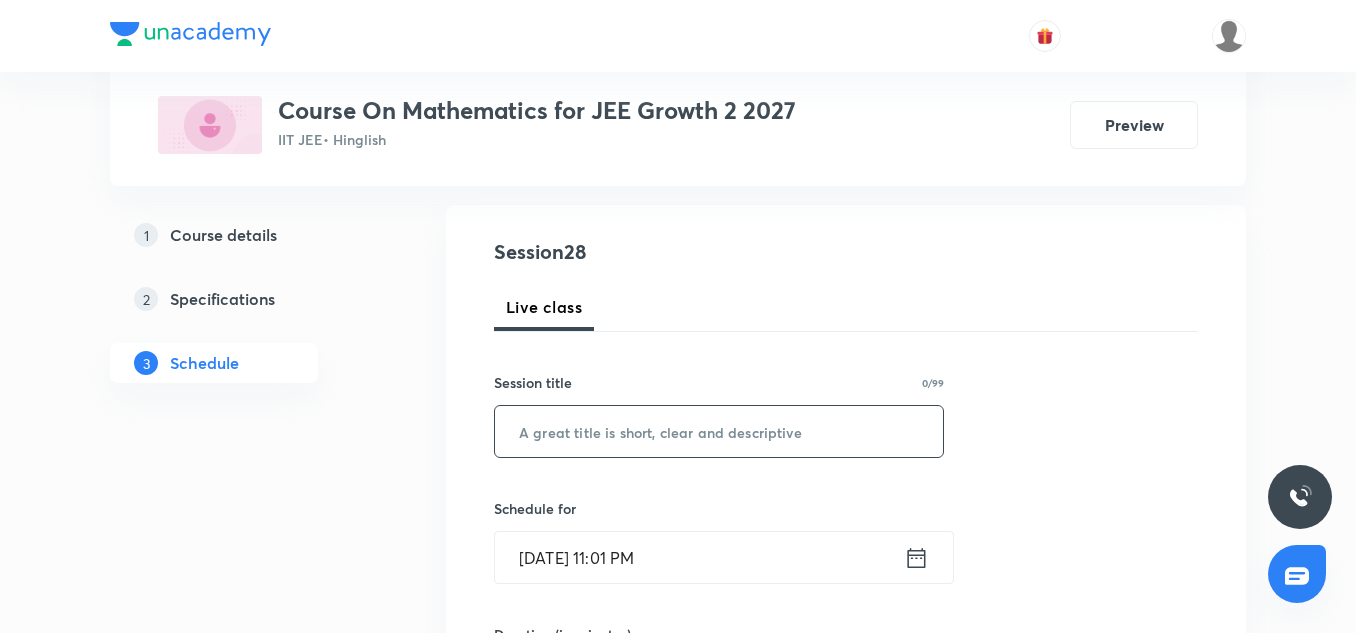 click at bounding box center (719, 431) 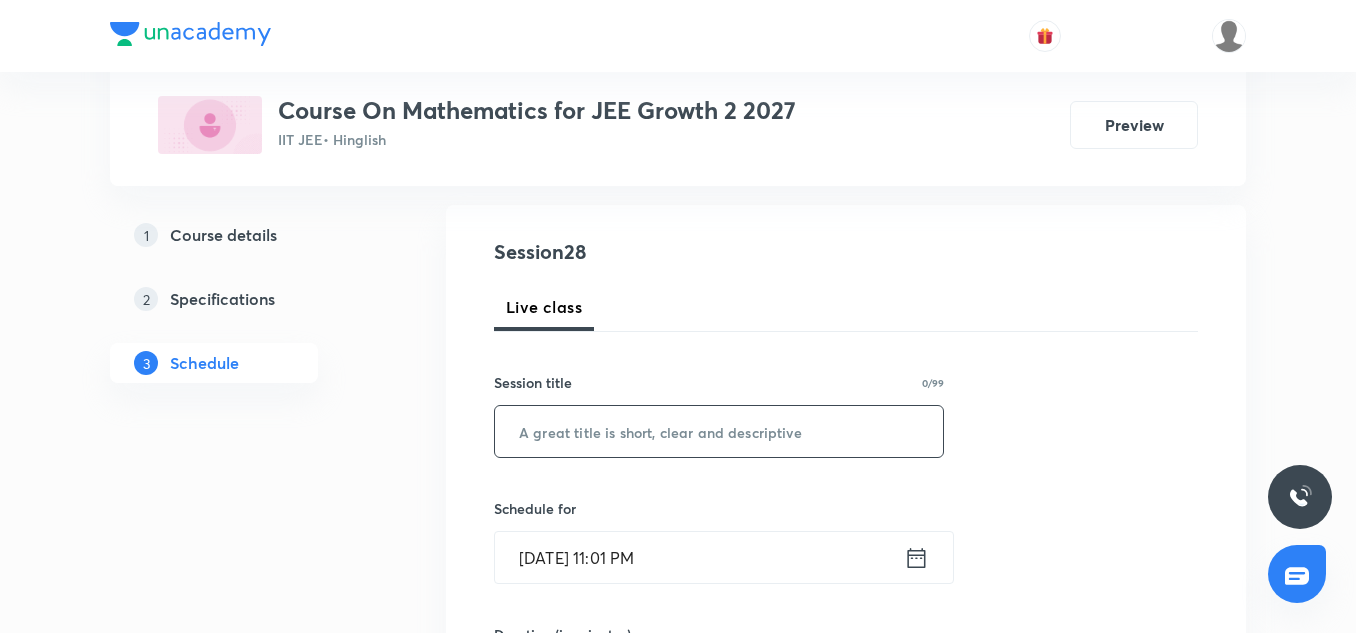 paste on "Logarithm-10" 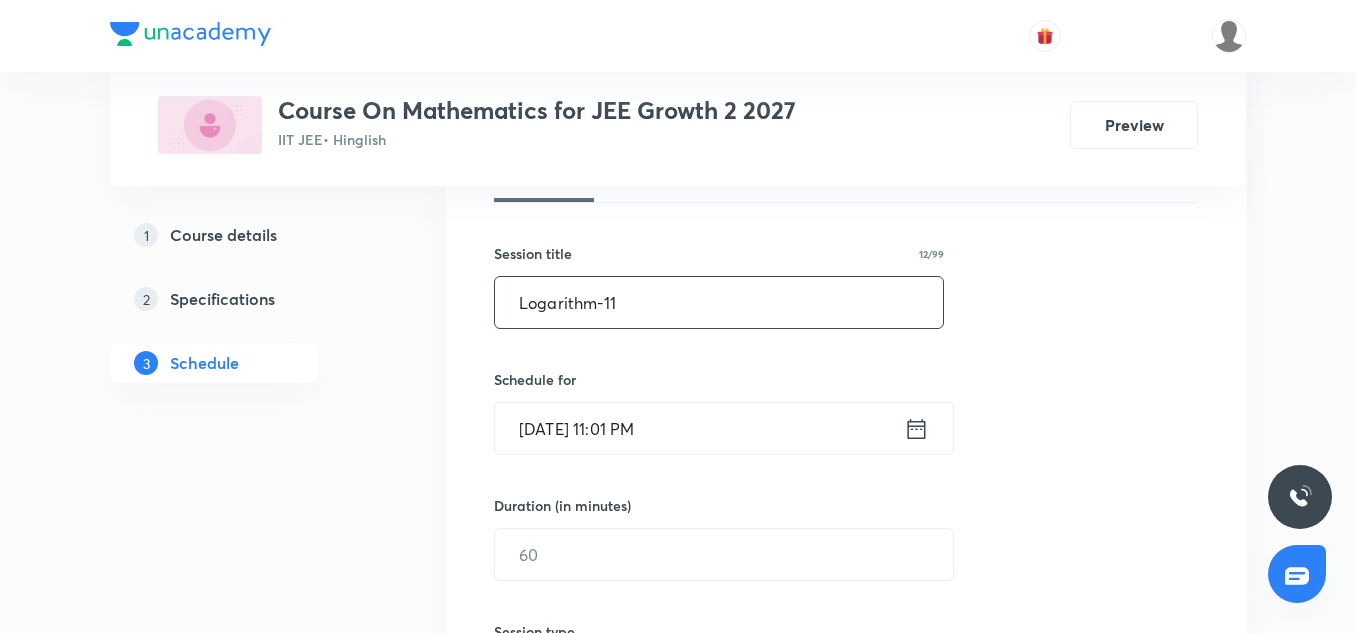 scroll, scrollTop: 362, scrollLeft: 0, axis: vertical 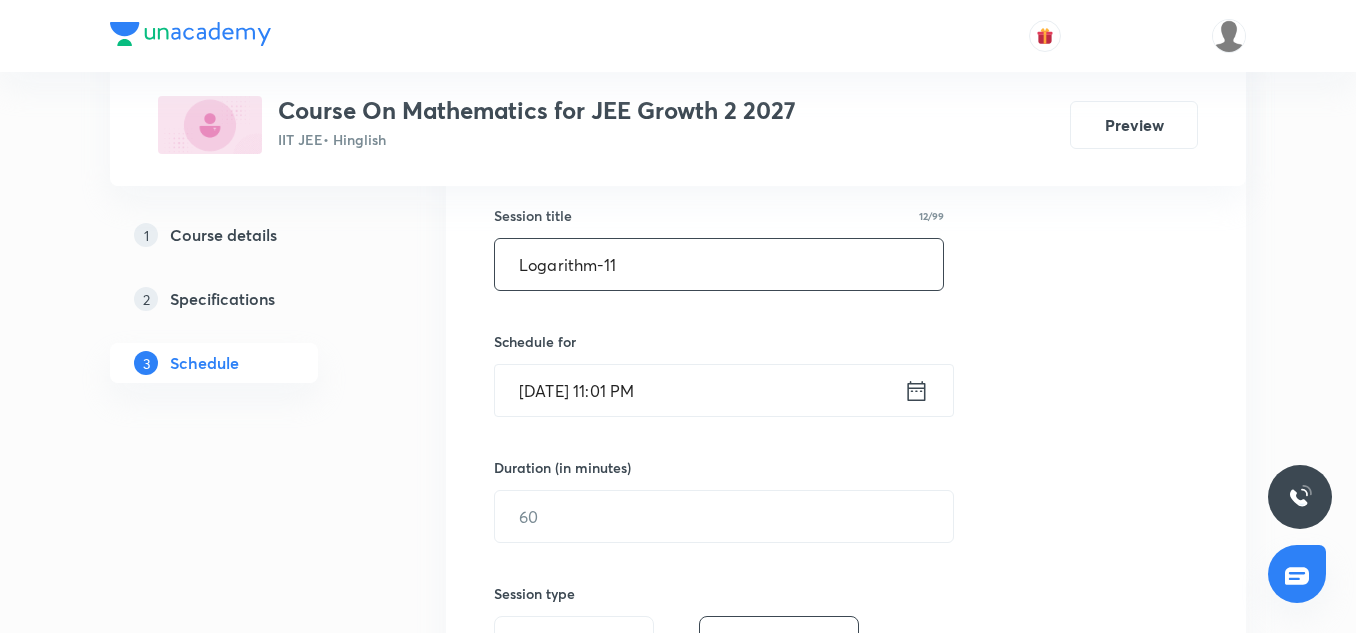 type on "Logarithm-11" 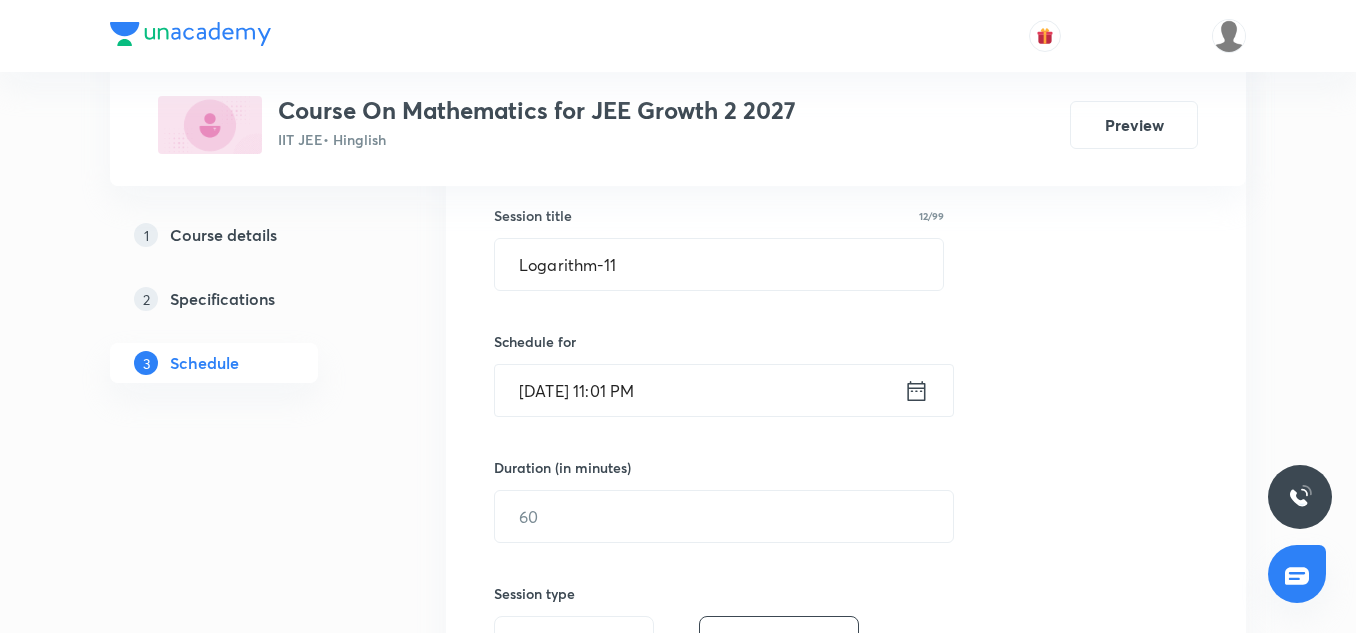 click on "Jul 10, 2025, 11:01 PM" at bounding box center (699, 390) 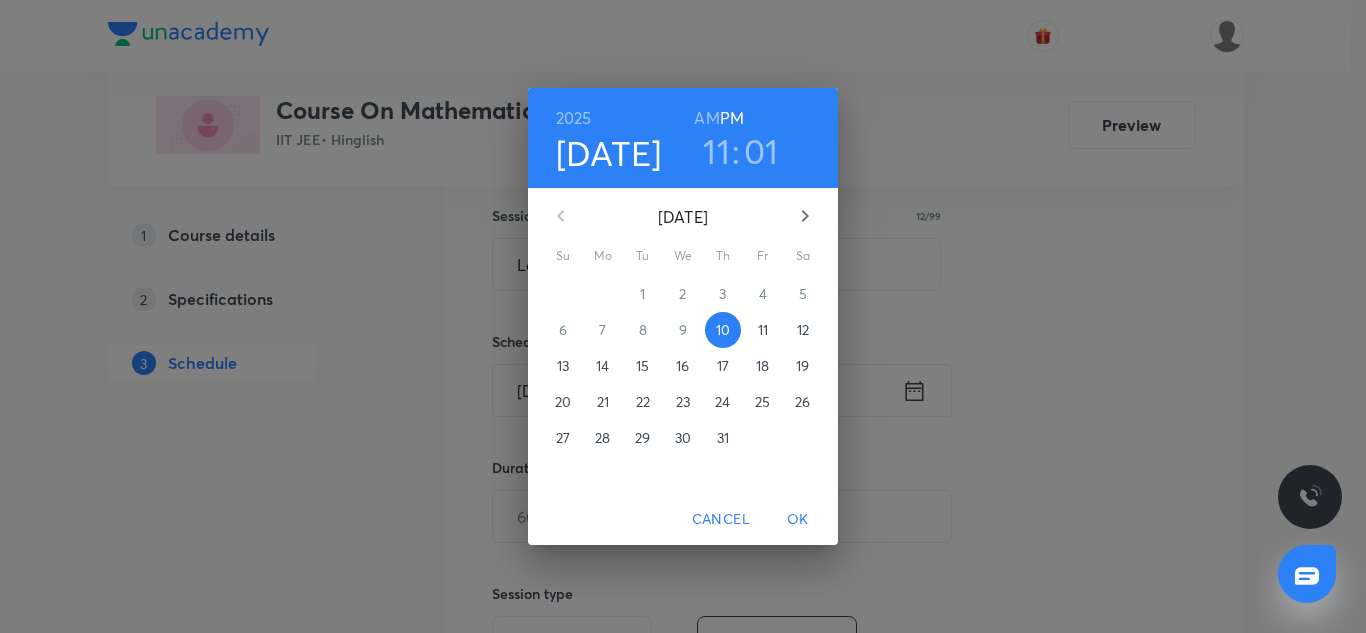 click on "11" at bounding box center [763, 330] 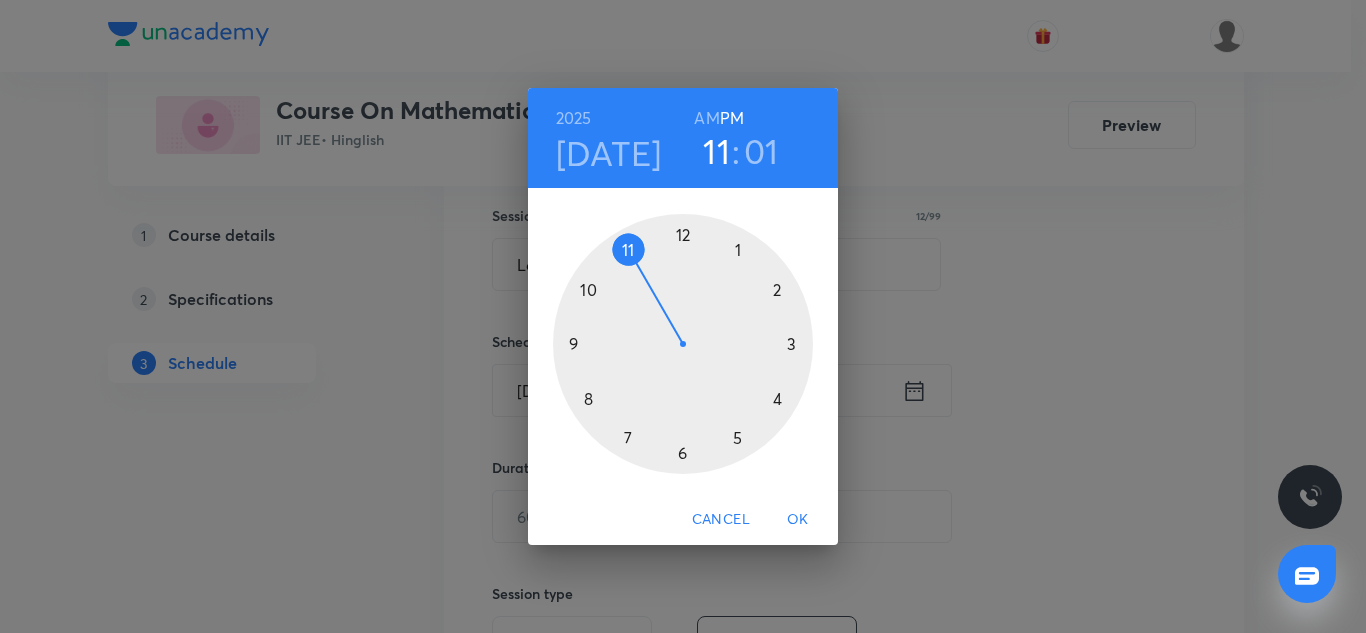 click at bounding box center (683, 344) 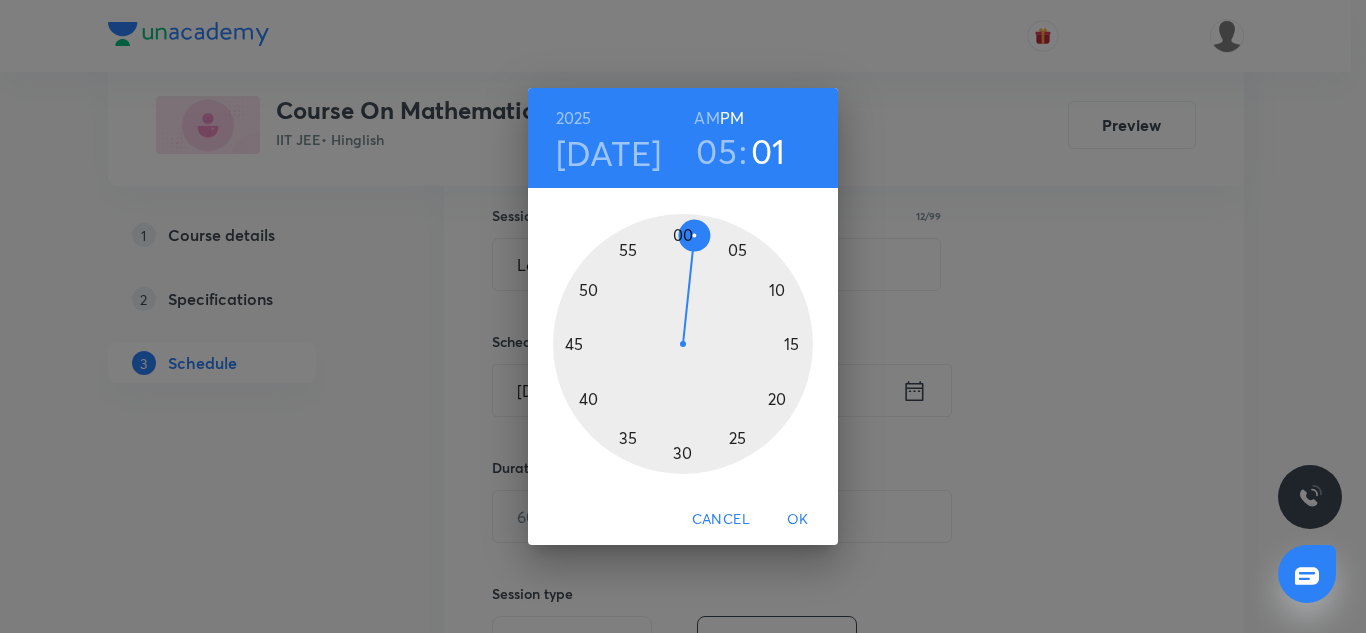 click at bounding box center [683, 344] 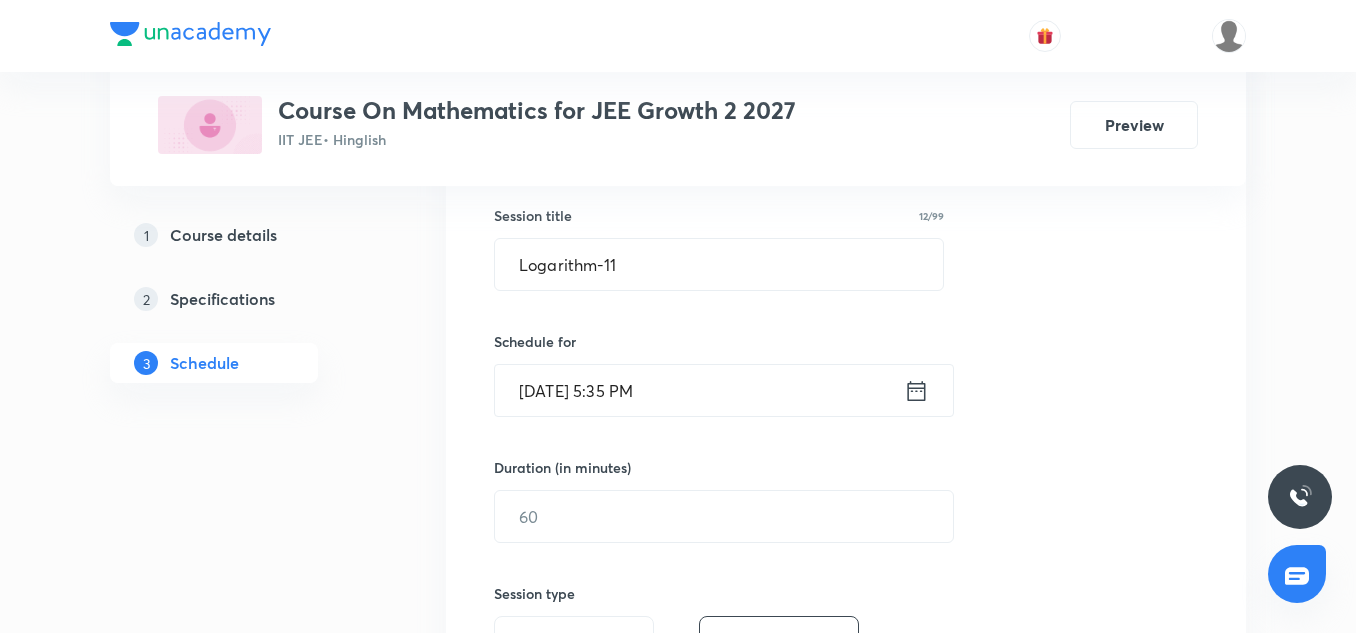 scroll, scrollTop: 404, scrollLeft: 0, axis: vertical 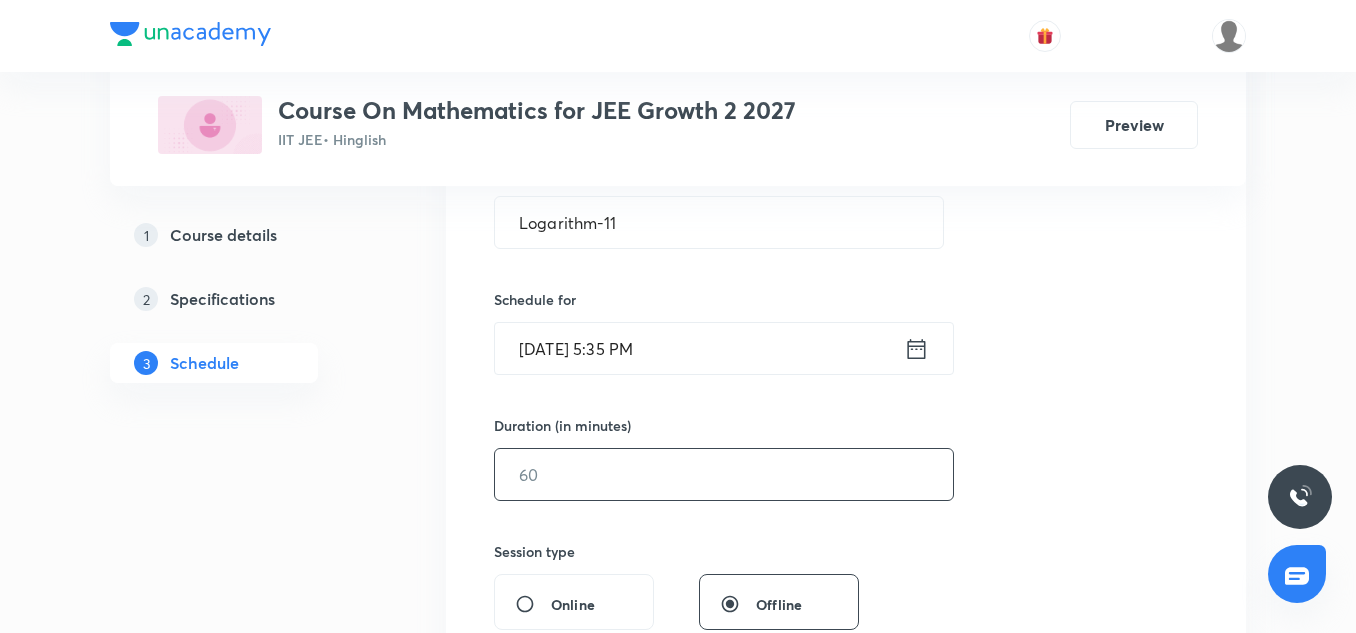 click at bounding box center (724, 474) 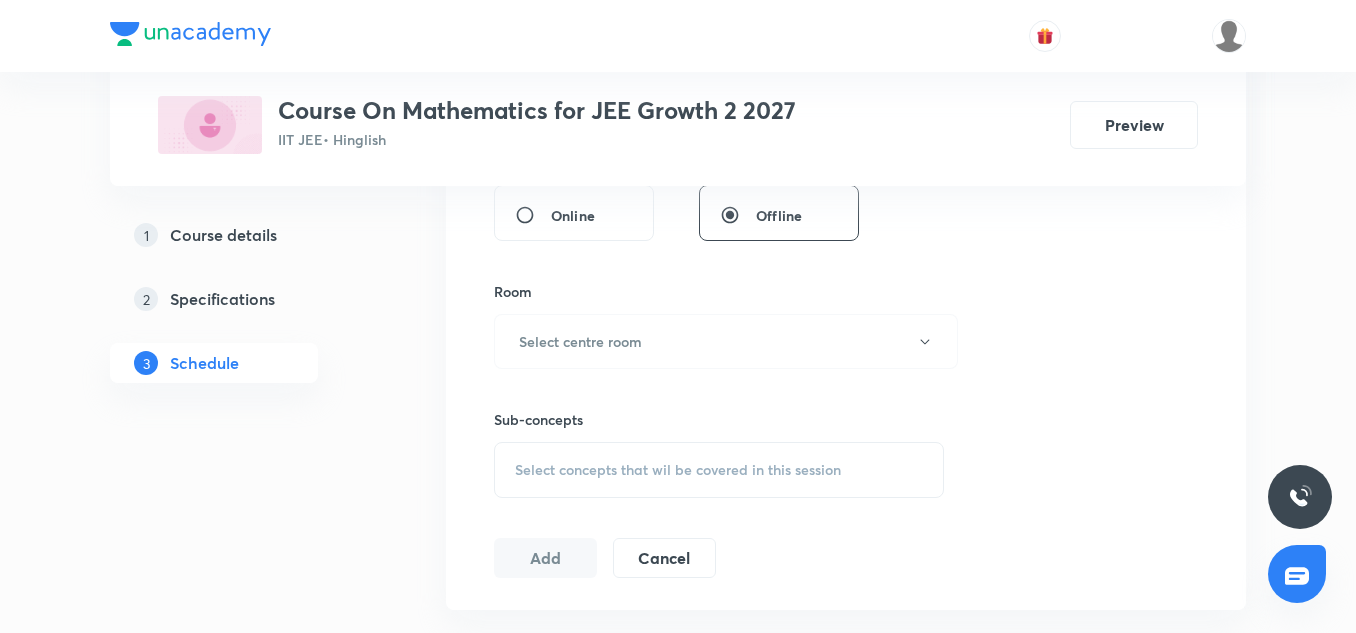 scroll, scrollTop: 794, scrollLeft: 0, axis: vertical 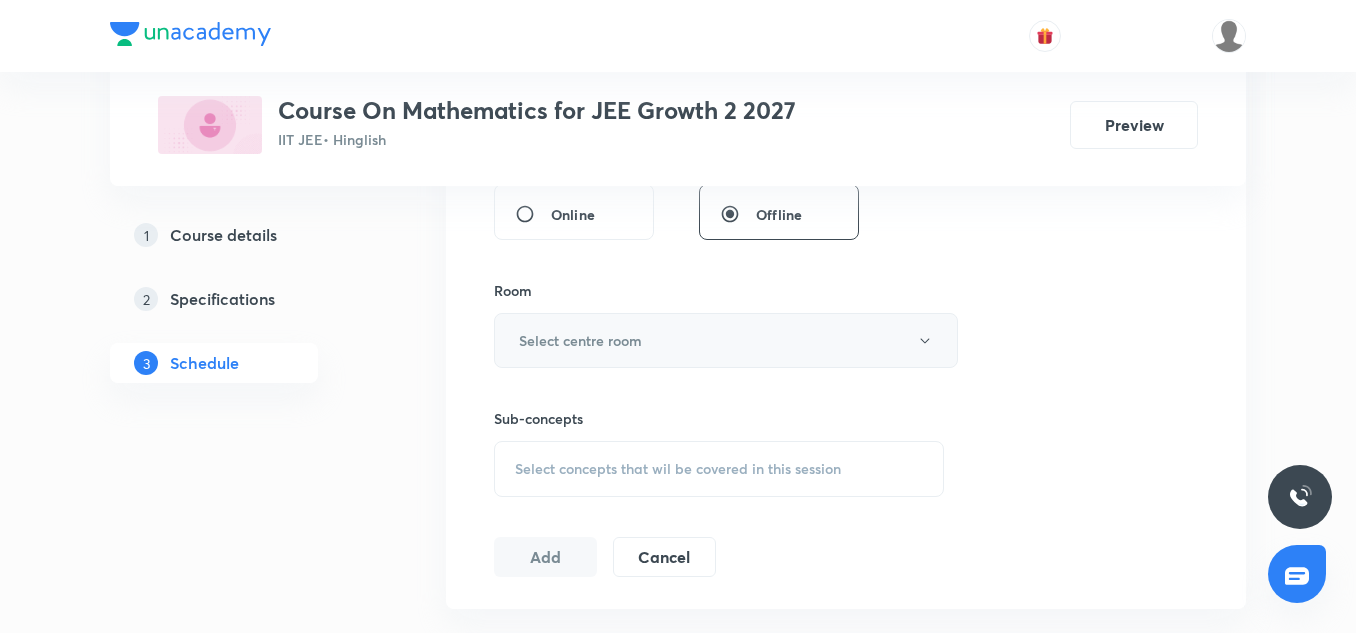 type on "85" 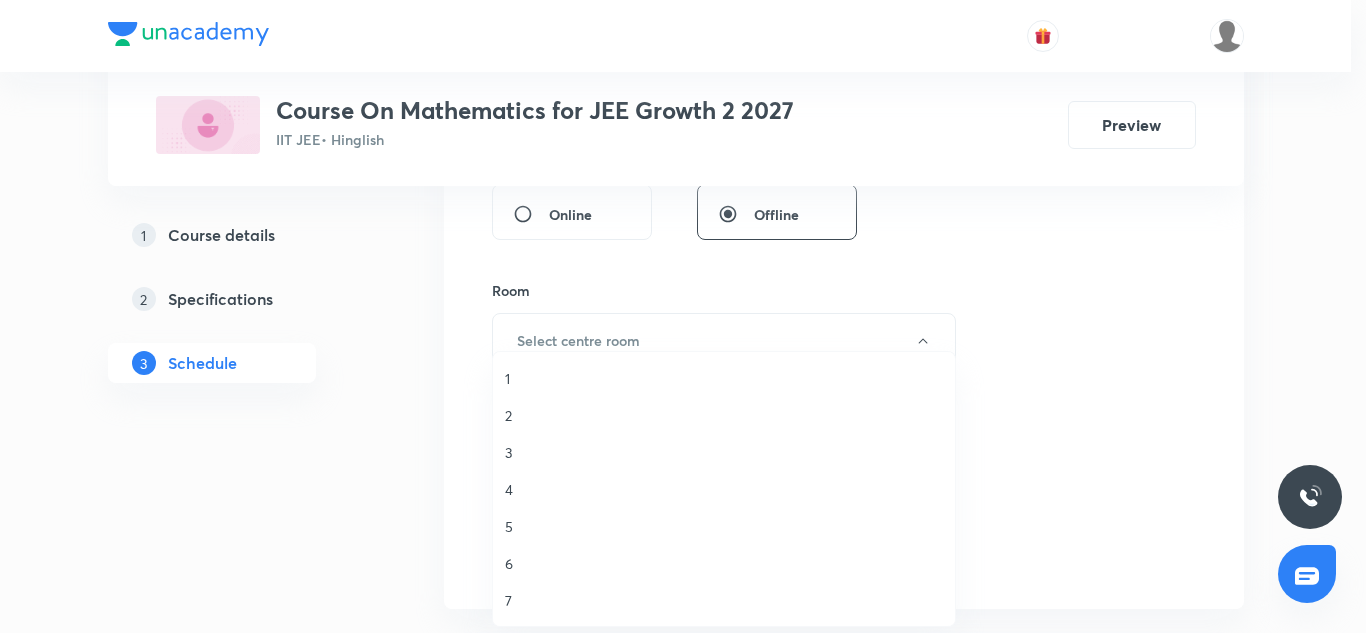 click on "7" at bounding box center [724, 600] 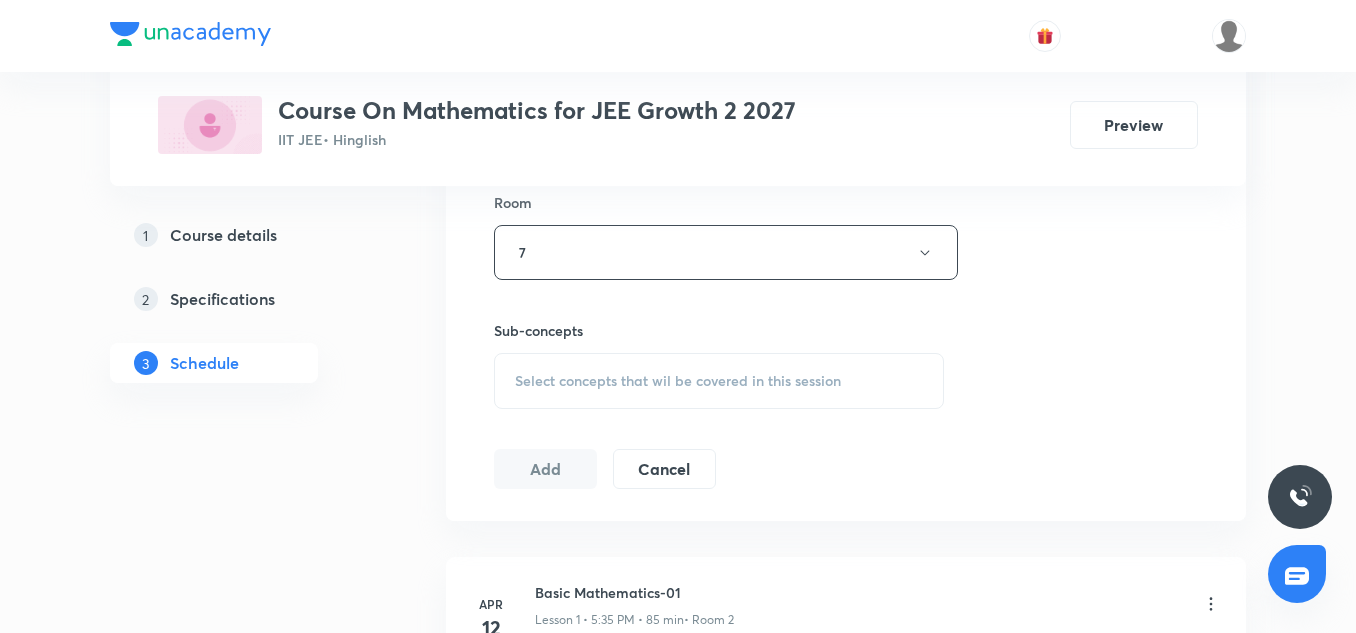 scroll, scrollTop: 883, scrollLeft: 0, axis: vertical 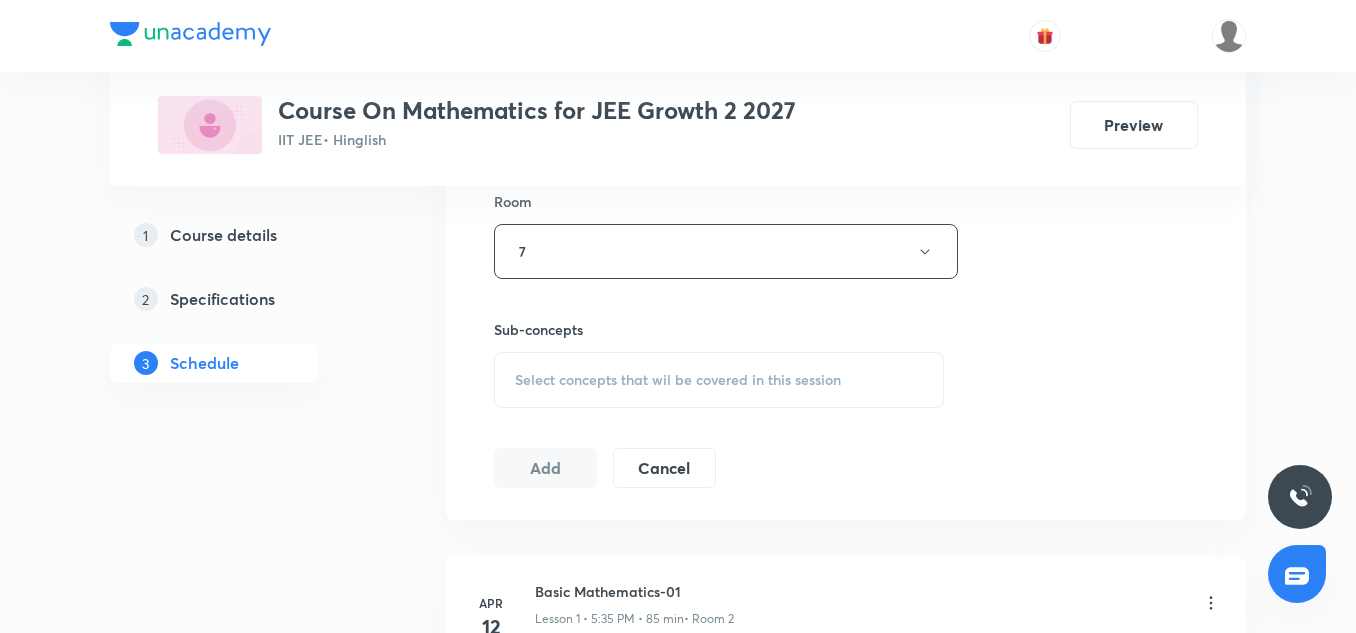 click on "Select concepts that wil be covered in this session" at bounding box center [678, 380] 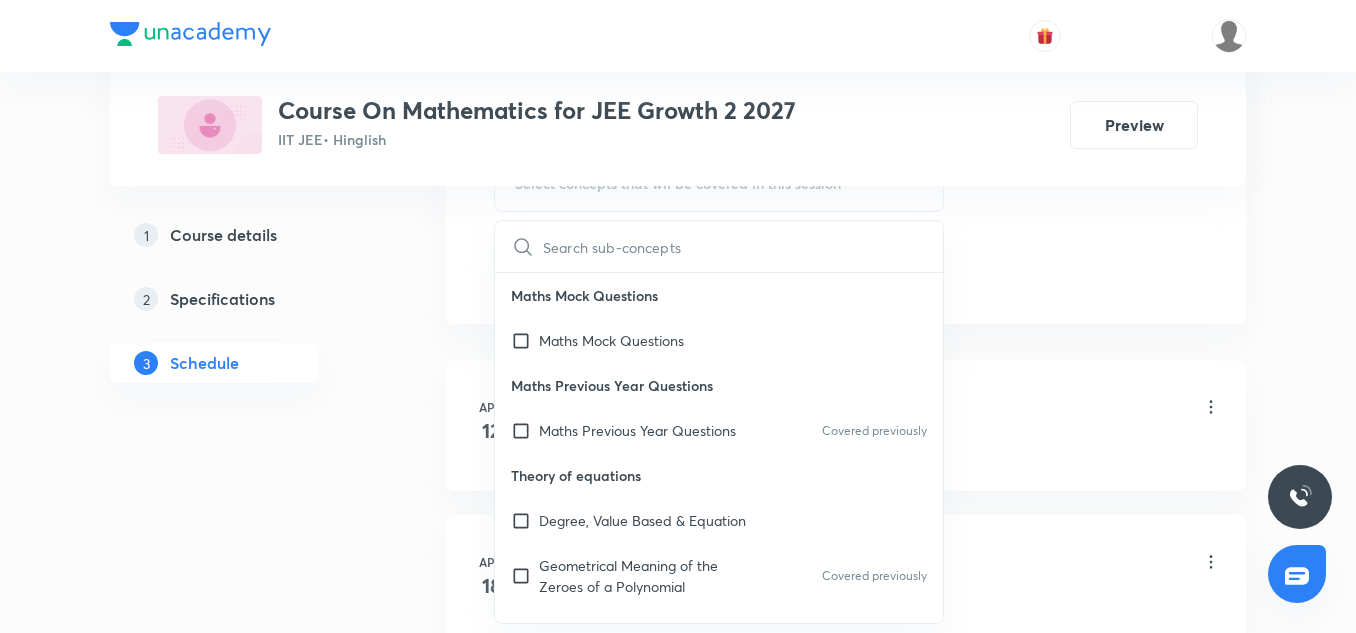 scroll, scrollTop: 1095, scrollLeft: 0, axis: vertical 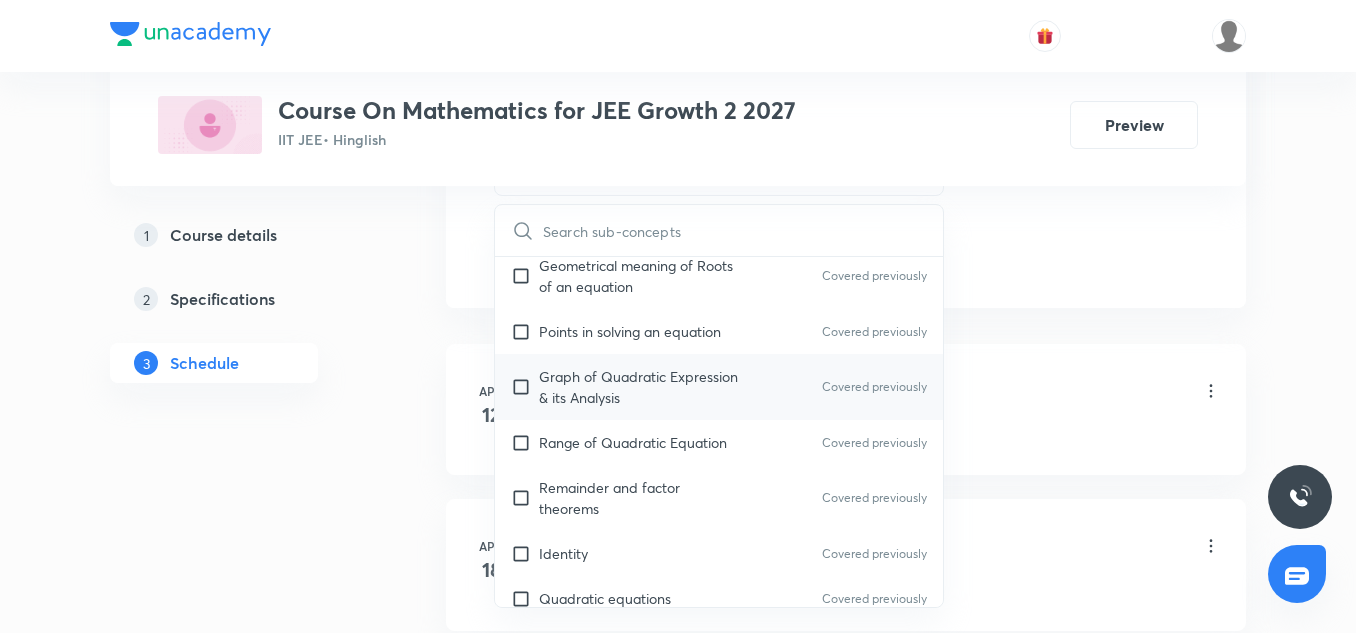 click on "Graph of Quadratic Expression & its Analysis Covered previously" at bounding box center [719, 387] 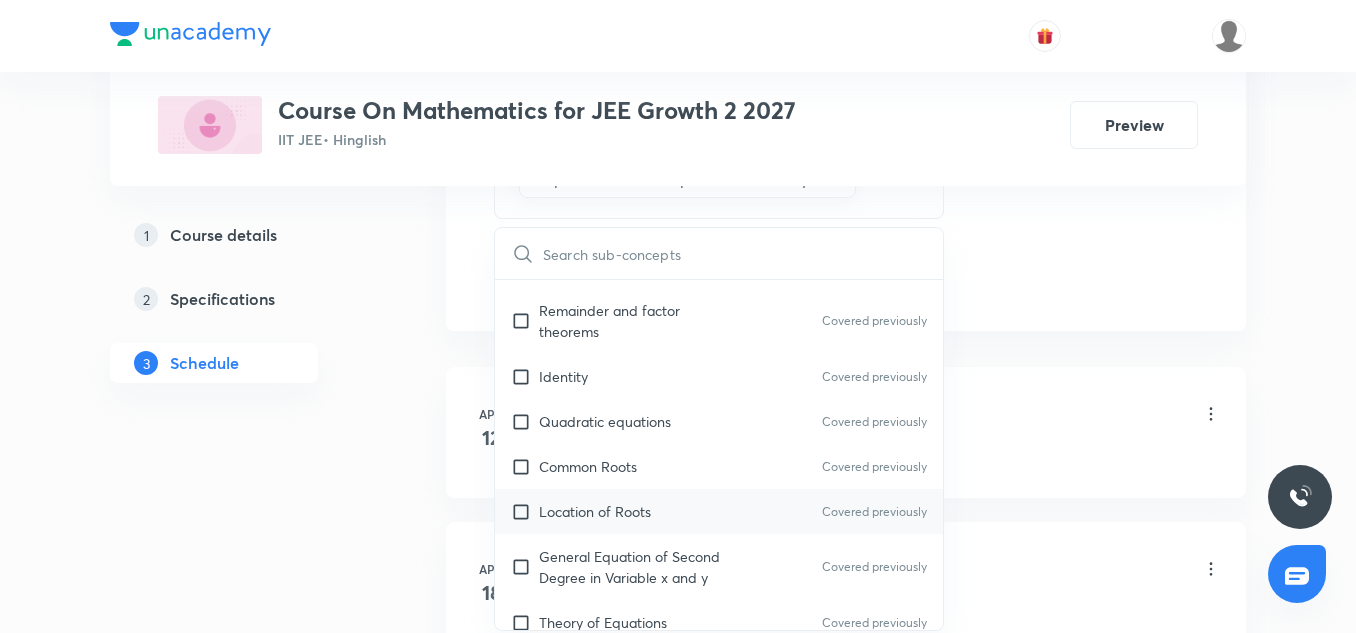 click on "Location of Roots Covered previously" at bounding box center [719, 511] 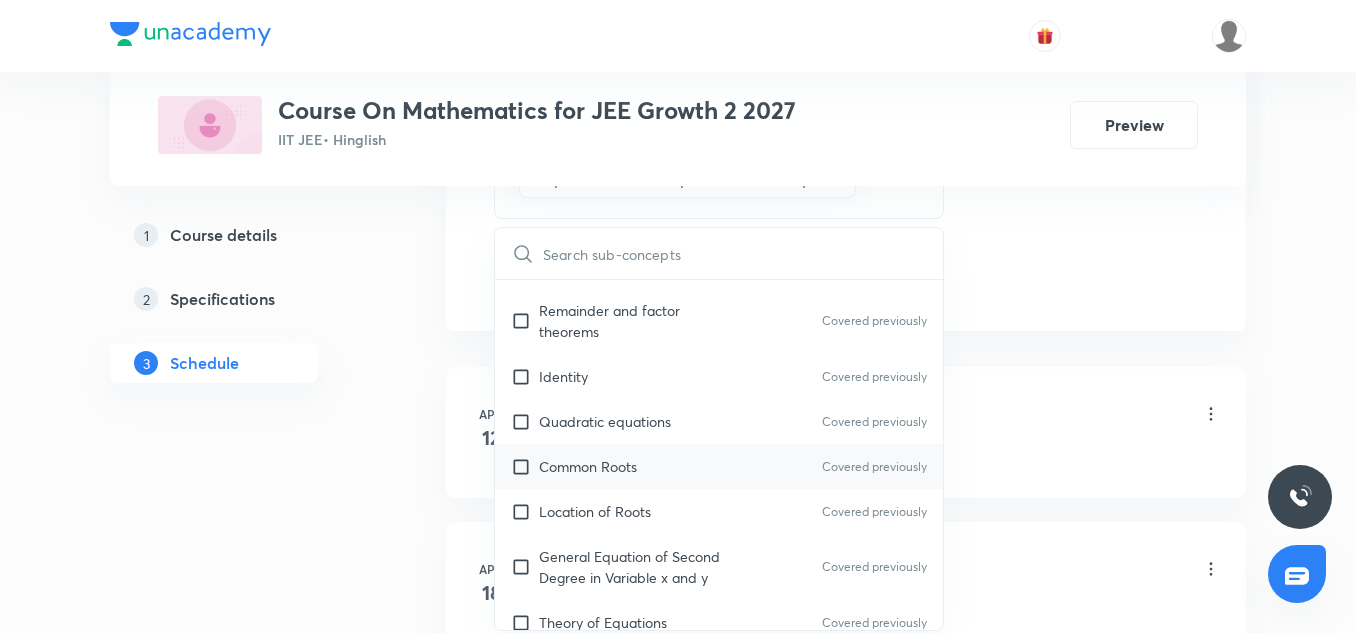 checkbox on "true" 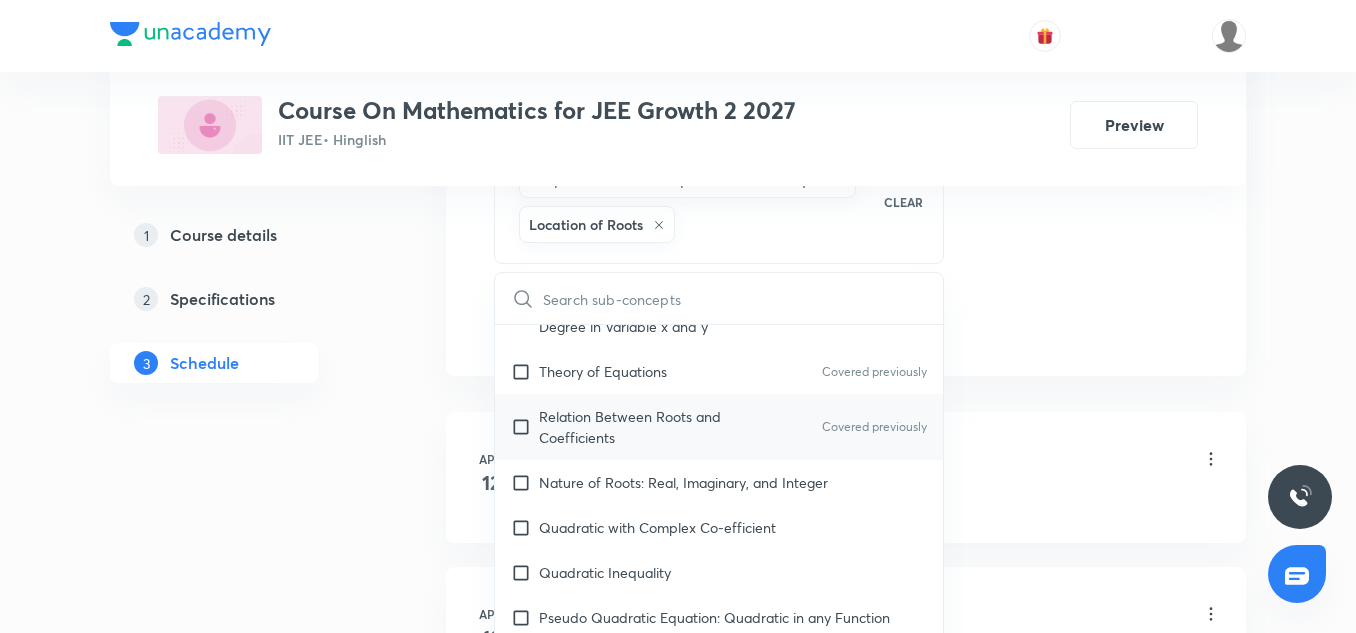 scroll, scrollTop: 892, scrollLeft: 0, axis: vertical 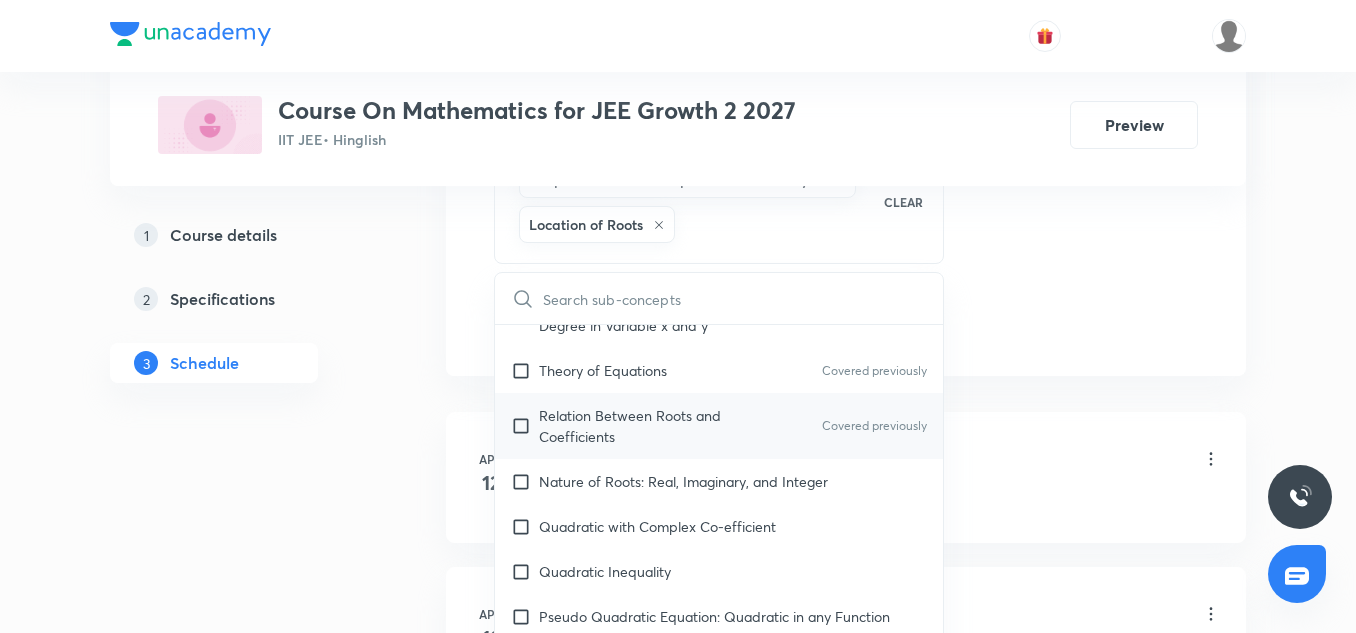 click on "Relation Between Roots and Coefficients" at bounding box center (640, 426) 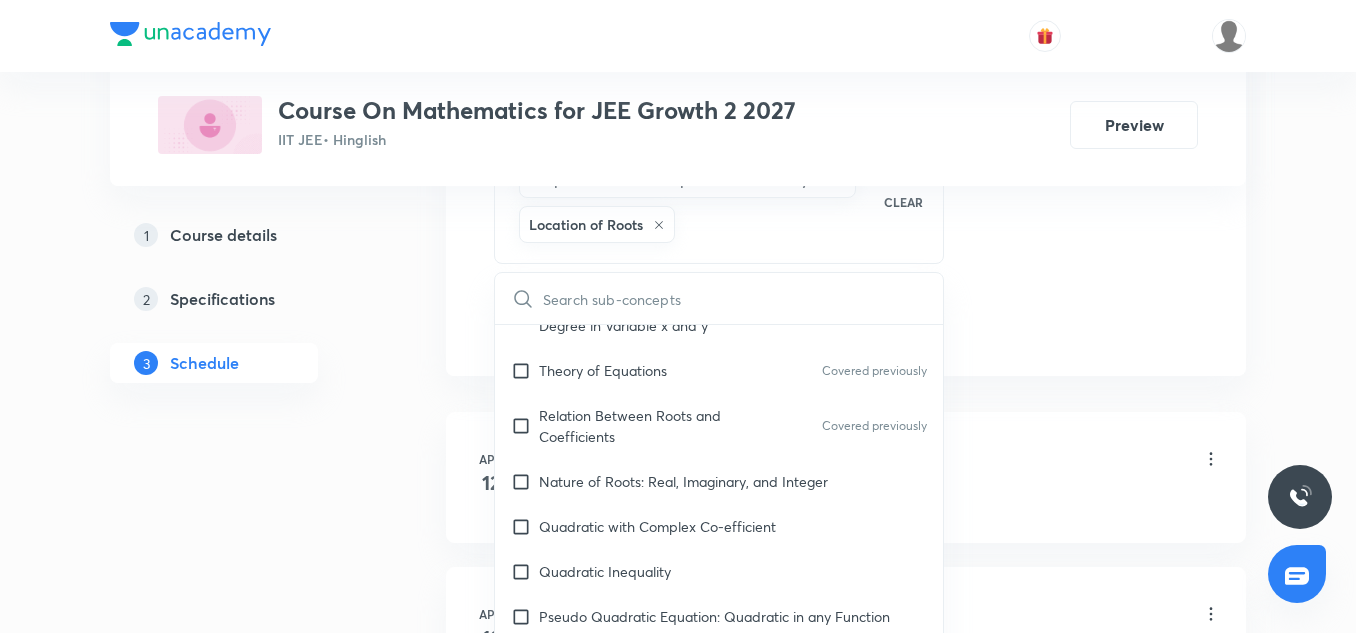 checkbox on "true" 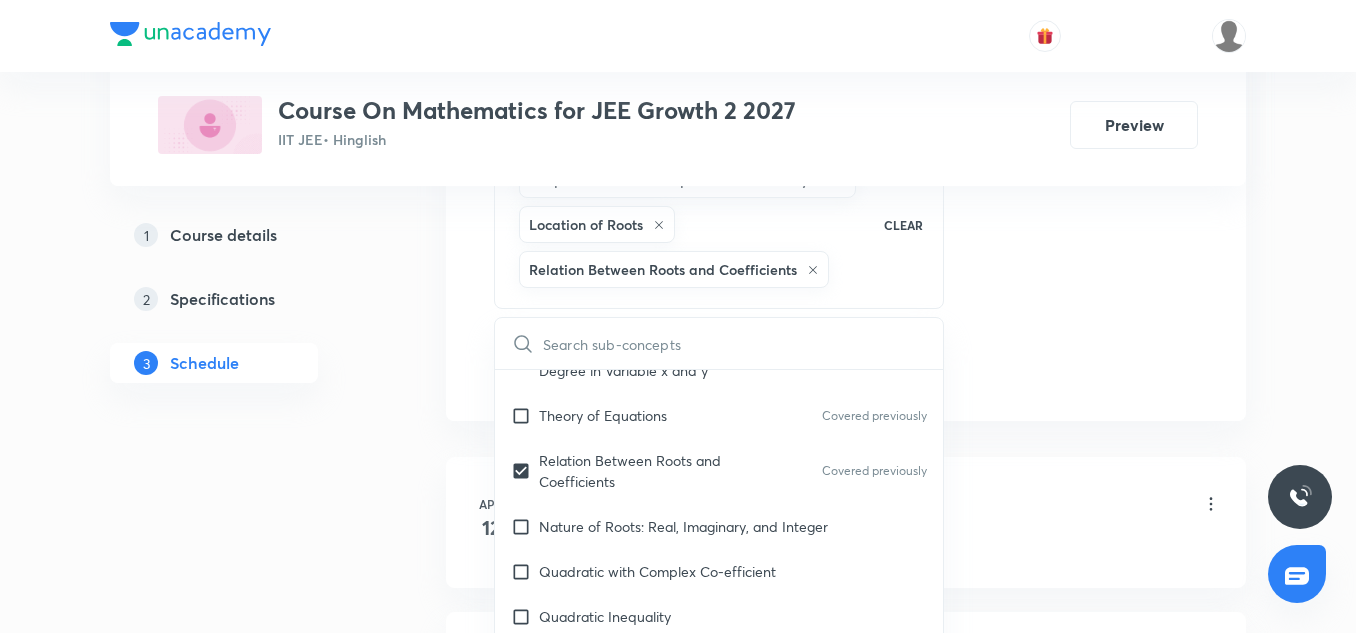 click on "Session  28 Live class Session title 12/99 Logarithm-11 ​ Schedule for Jul 11, 2025, 5:35 PM ​ Duration (in minutes) 85 ​   Session type Online Offline Room 7 Sub-concepts Graph of Quadratic Expression & its Analysis Location of Roots Relation Between Roots and Coefficients CLEAR ​ Maths Mock Questions Maths Mock Questions Maths Previous Year Questions Maths Previous Year Questions Covered previously Theory of equations Degree, Value Based & Equation Geometrical Meaning of the Zeroes of a Polynomial Covered previously Location of roots Covered previously Geometrical meaning of Roots of an equation Covered previously Points in solving an equation Covered previously Graph of Quadratic Expression & its Analysis Covered previously Range of Quadratic Equation Covered previously Remainder and factor theorems Covered previously Identity Covered previously Quadratic equations Covered previously Common Roots Covered previously Location of Roots Covered previously Covered previously Theory of Equations Series" at bounding box center (846, -137) 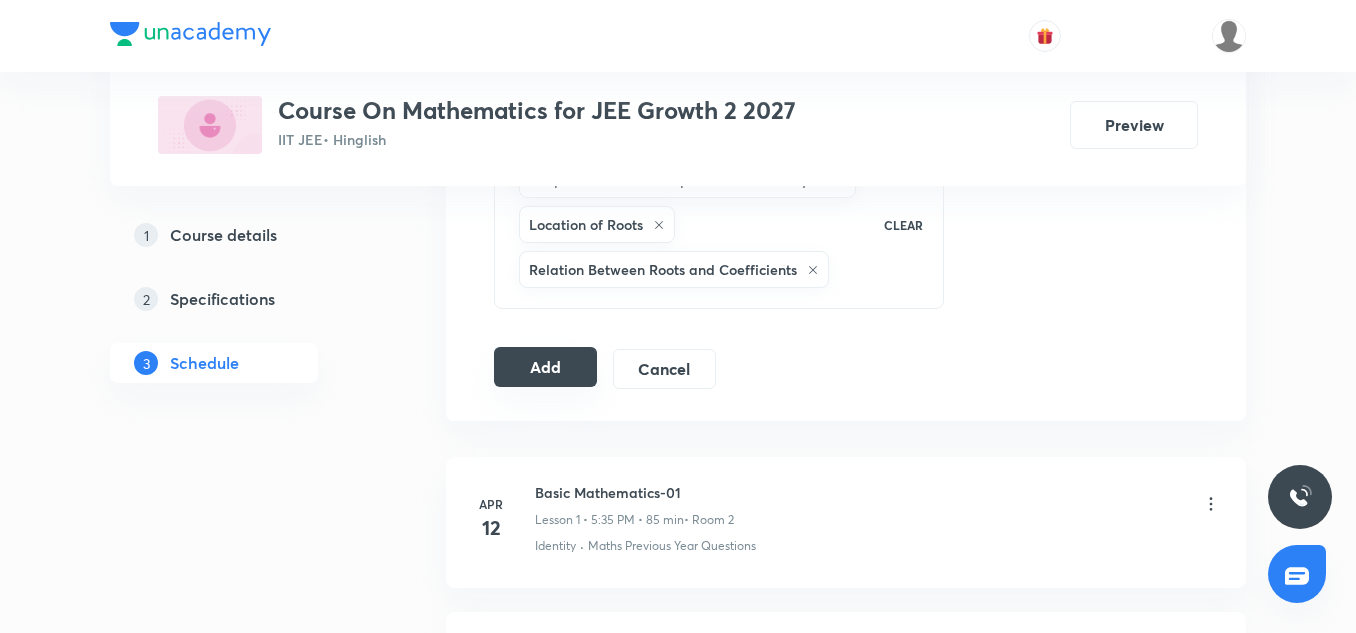 click on "Add" at bounding box center [545, 367] 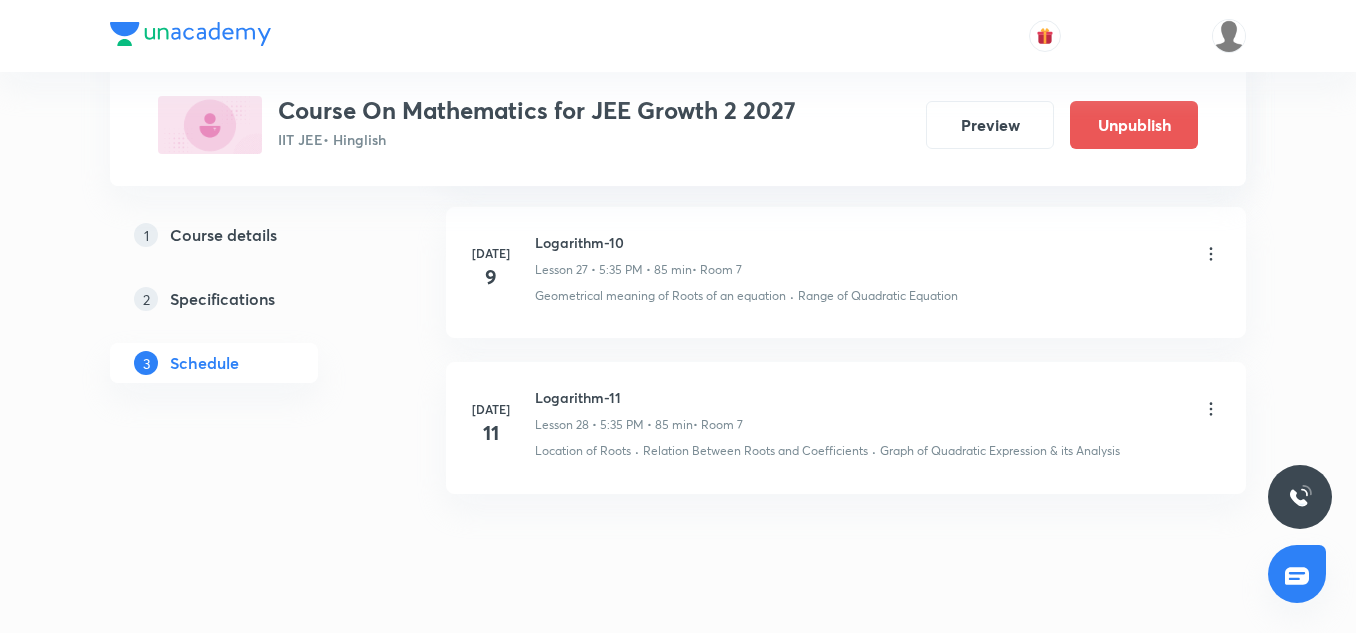 scroll, scrollTop: 4438, scrollLeft: 0, axis: vertical 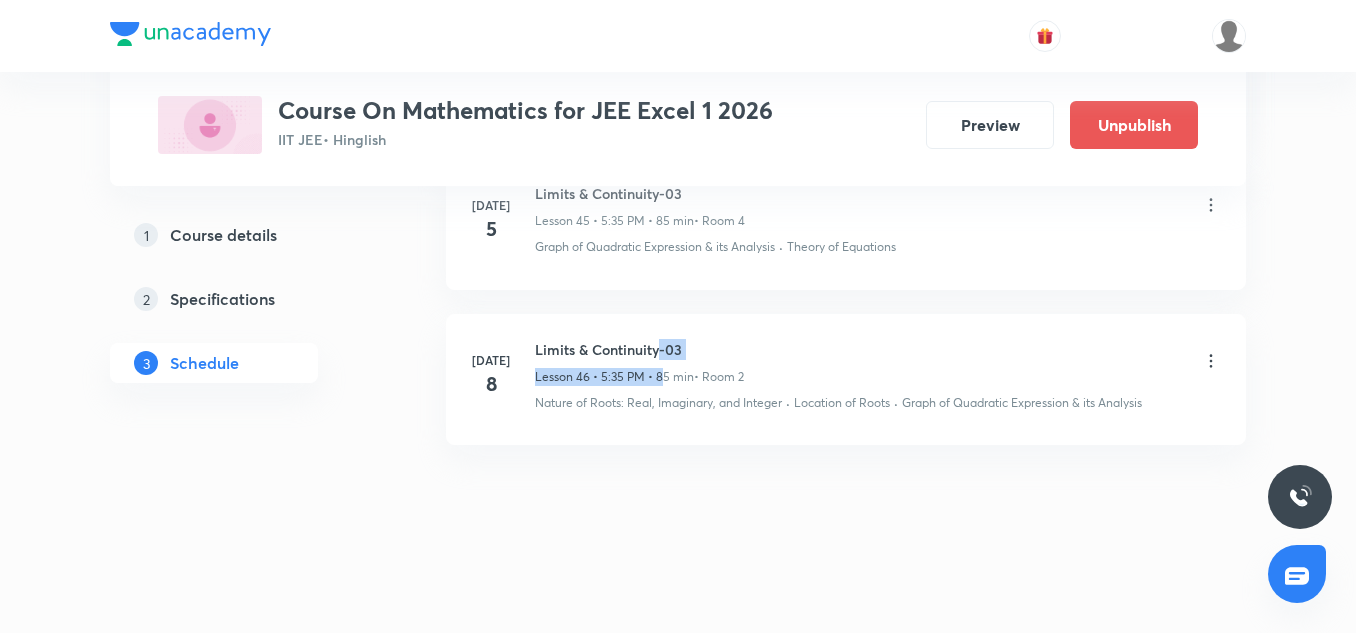 drag, startPoint x: 663, startPoint y: 360, endPoint x: 656, endPoint y: 343, distance: 18.384777 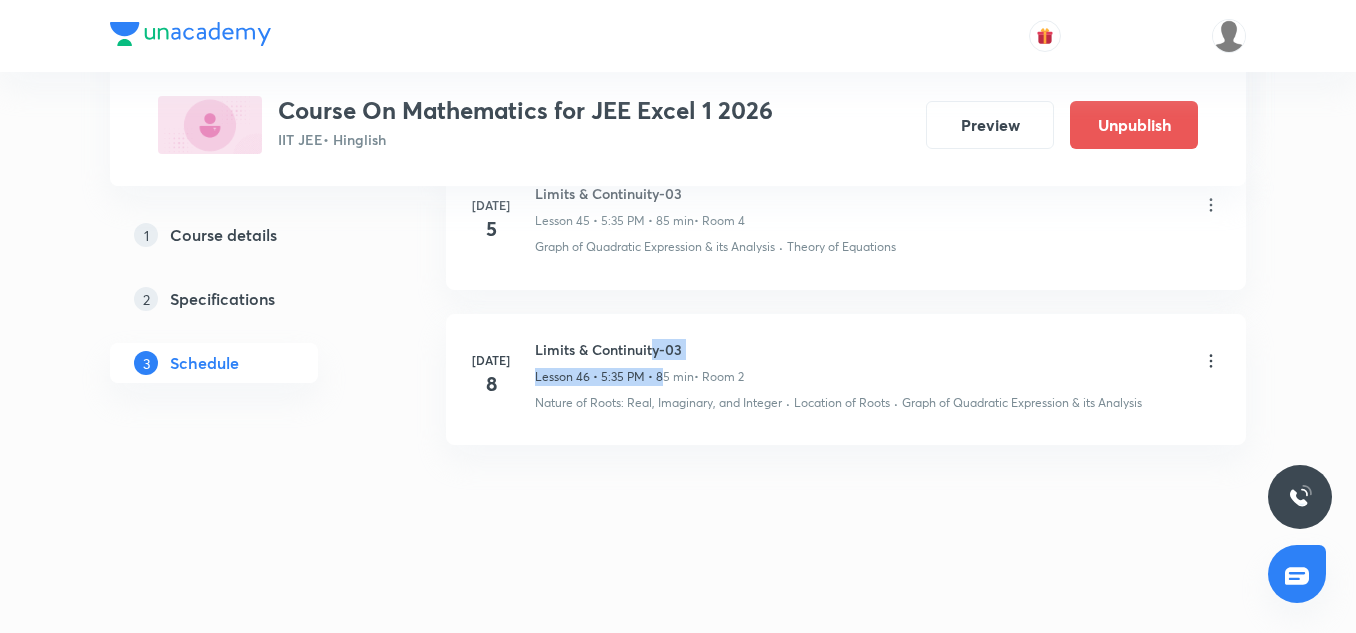 click on "Limits & Continuity-03" at bounding box center [639, 349] 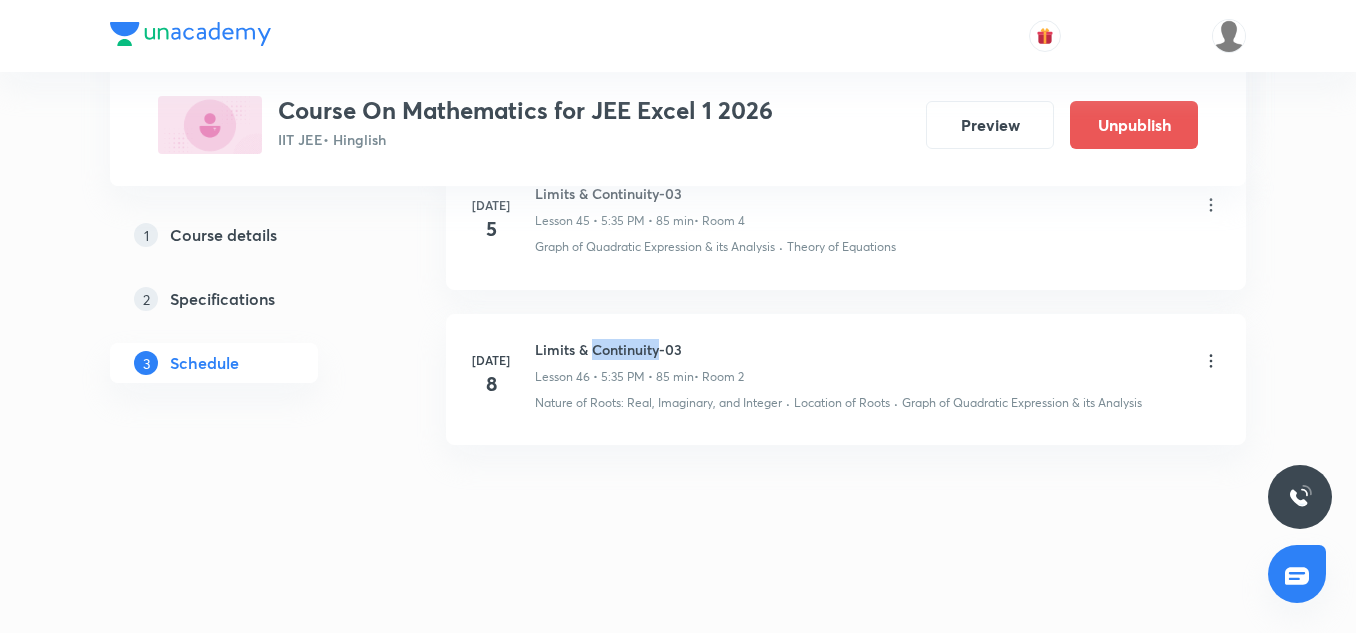 click on "Limits & Continuity-03" at bounding box center [639, 349] 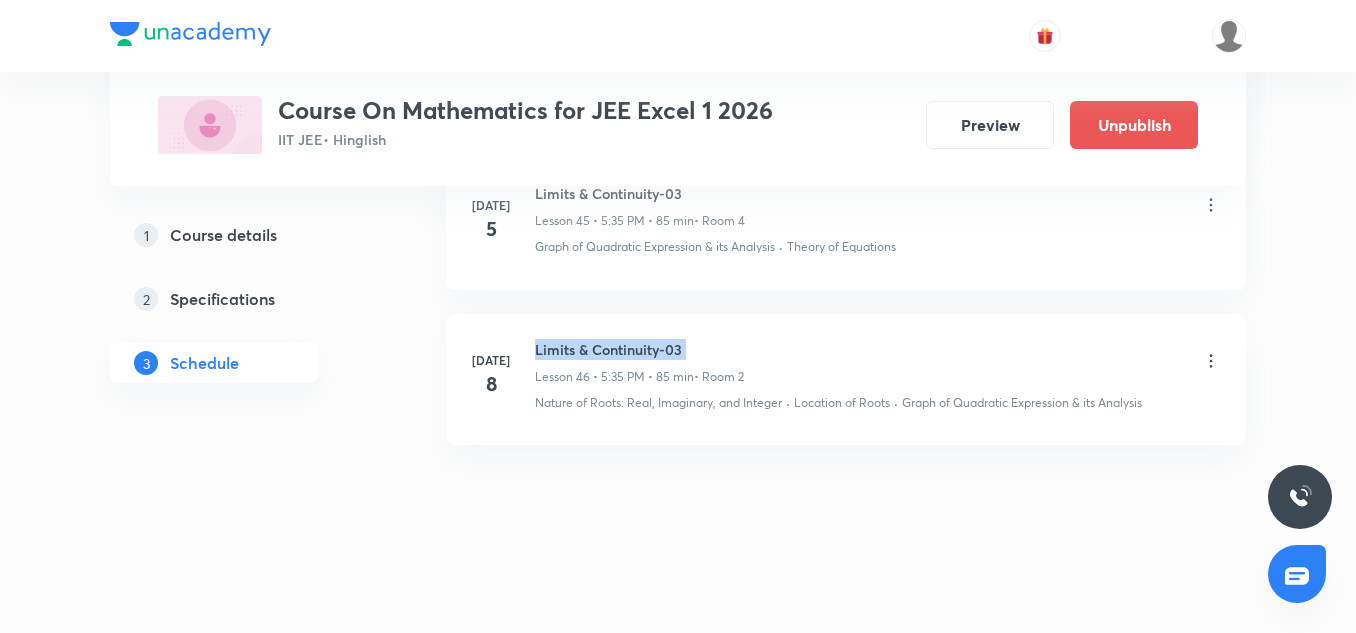 click on "Limits & Continuity-03" at bounding box center (639, 349) 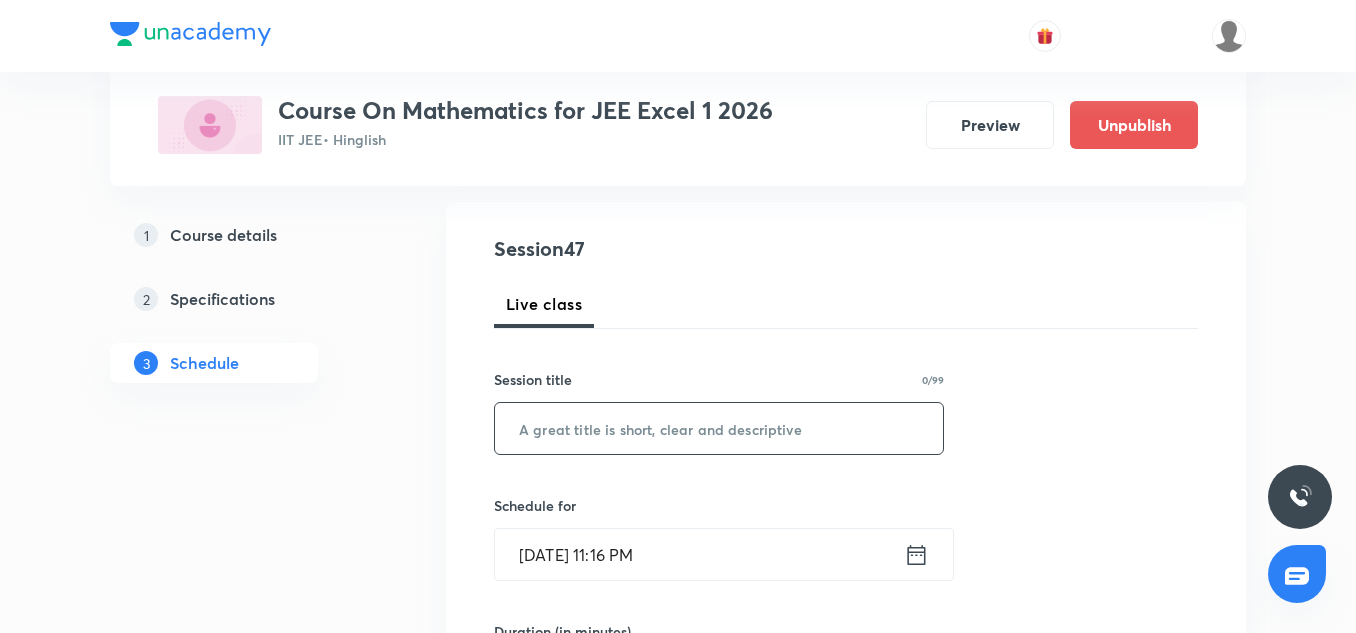 scroll, scrollTop: 197, scrollLeft: 0, axis: vertical 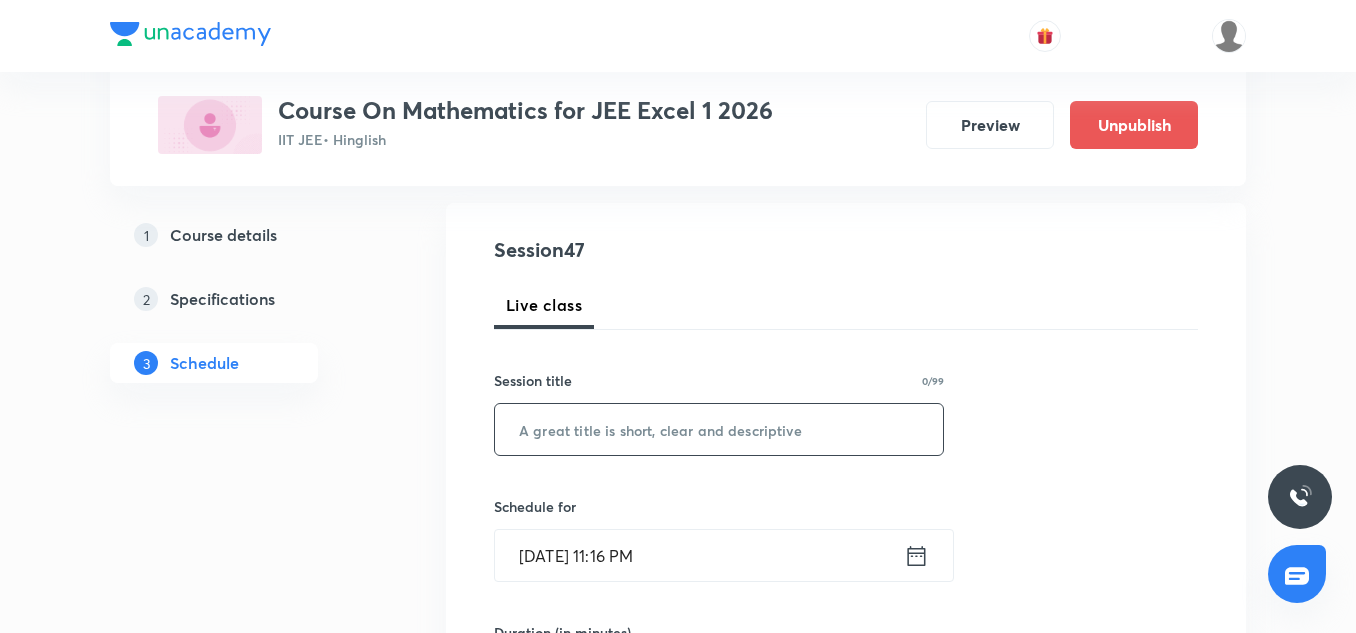 click at bounding box center [719, 429] 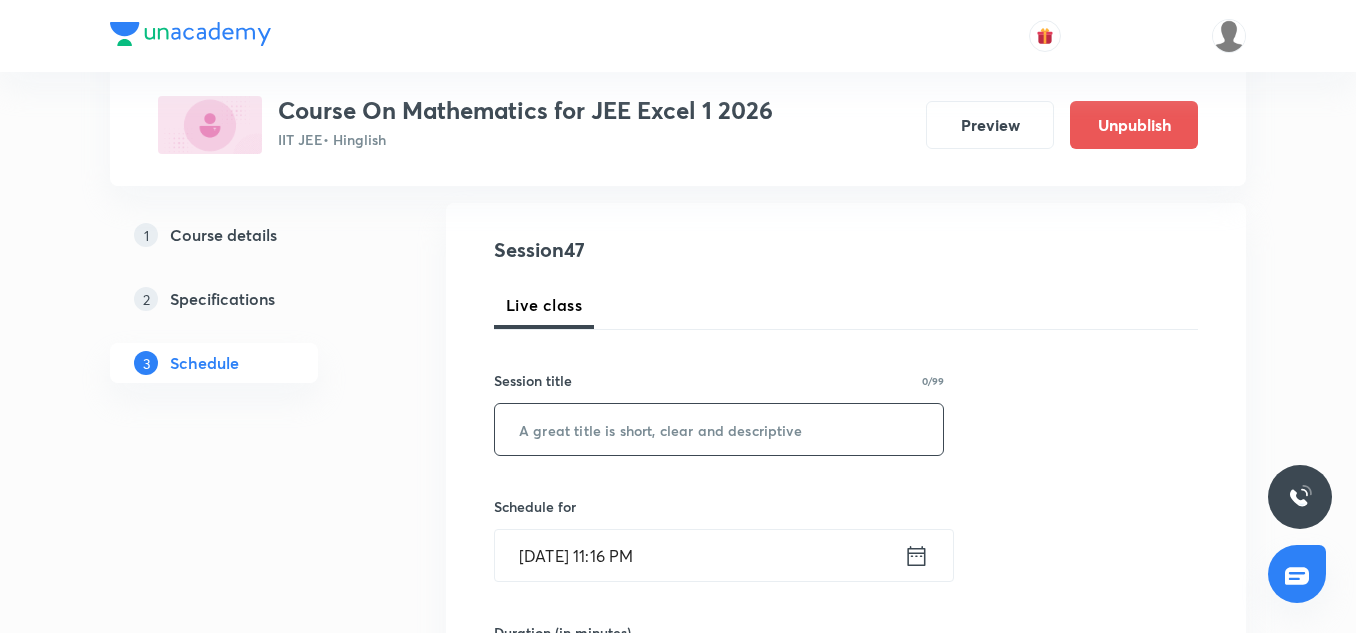 paste on "Limits & Continuity-03" 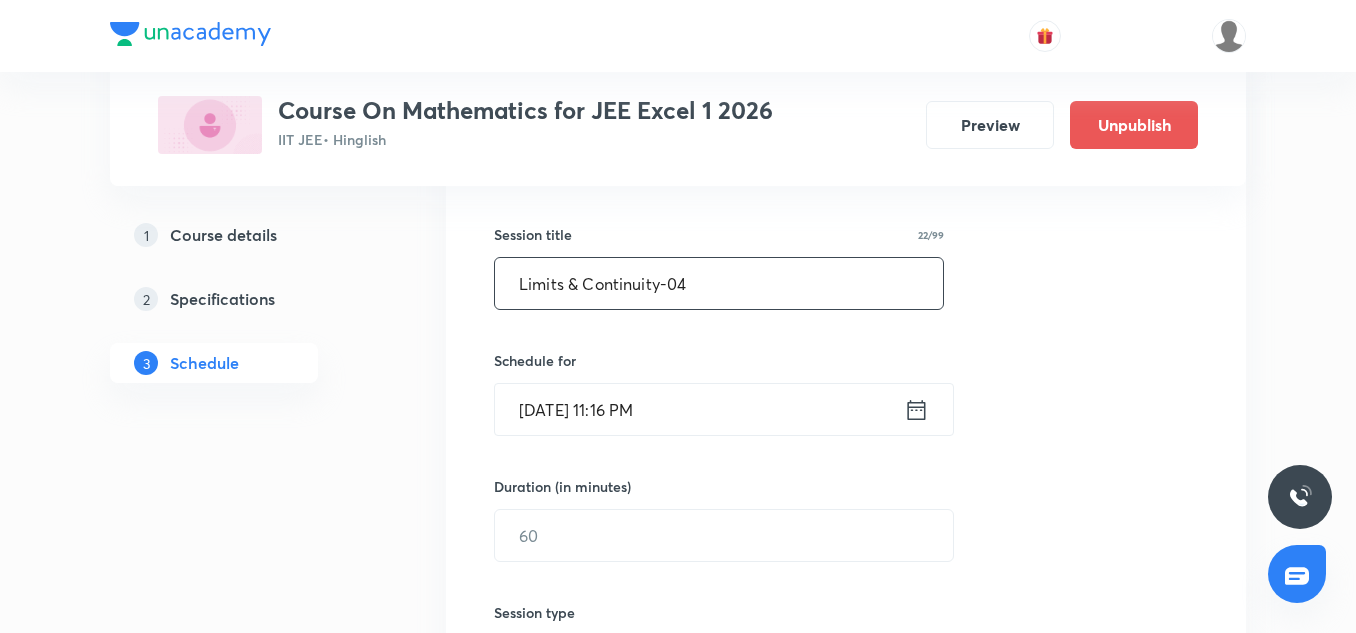 scroll, scrollTop: 344, scrollLeft: 0, axis: vertical 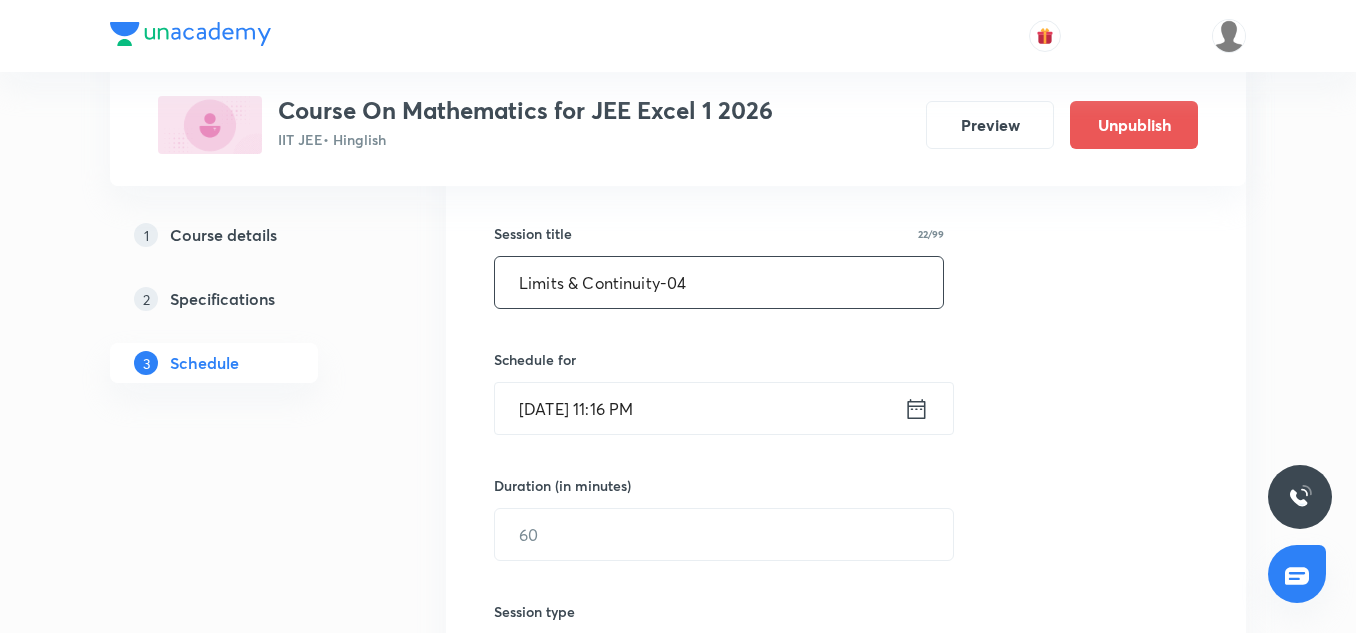 type on "Limits & Continuity-04" 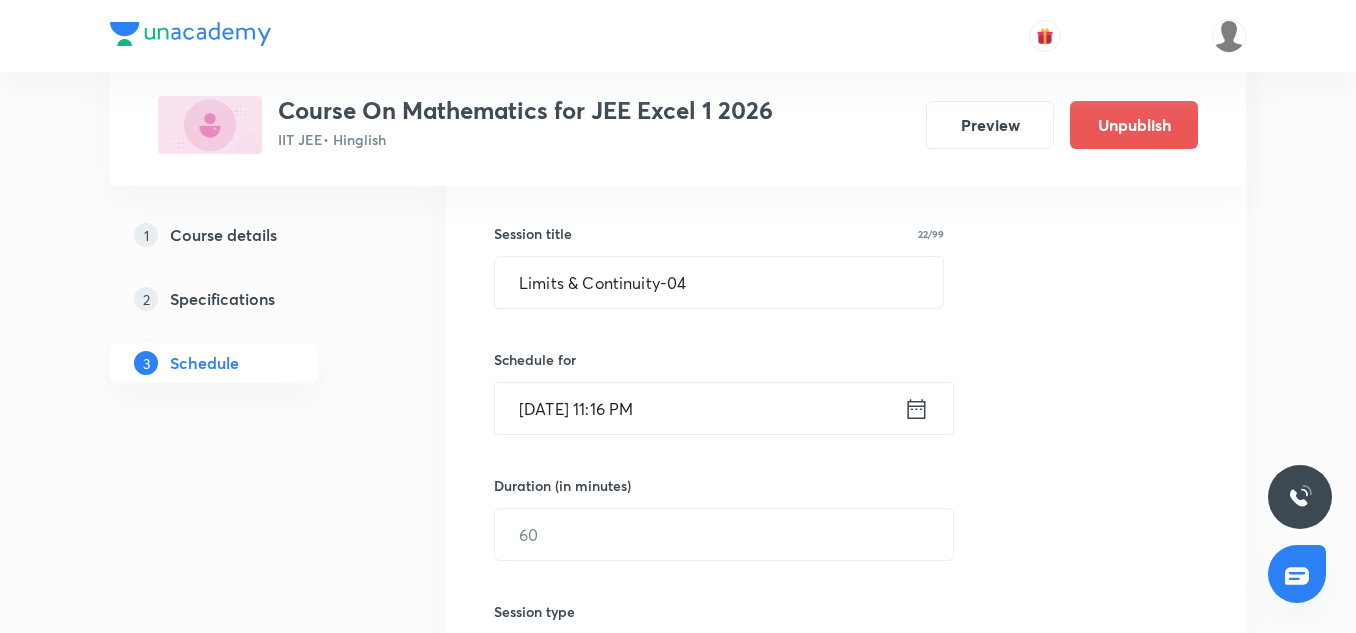 click on "[DATE] 11:16 PM" at bounding box center [699, 408] 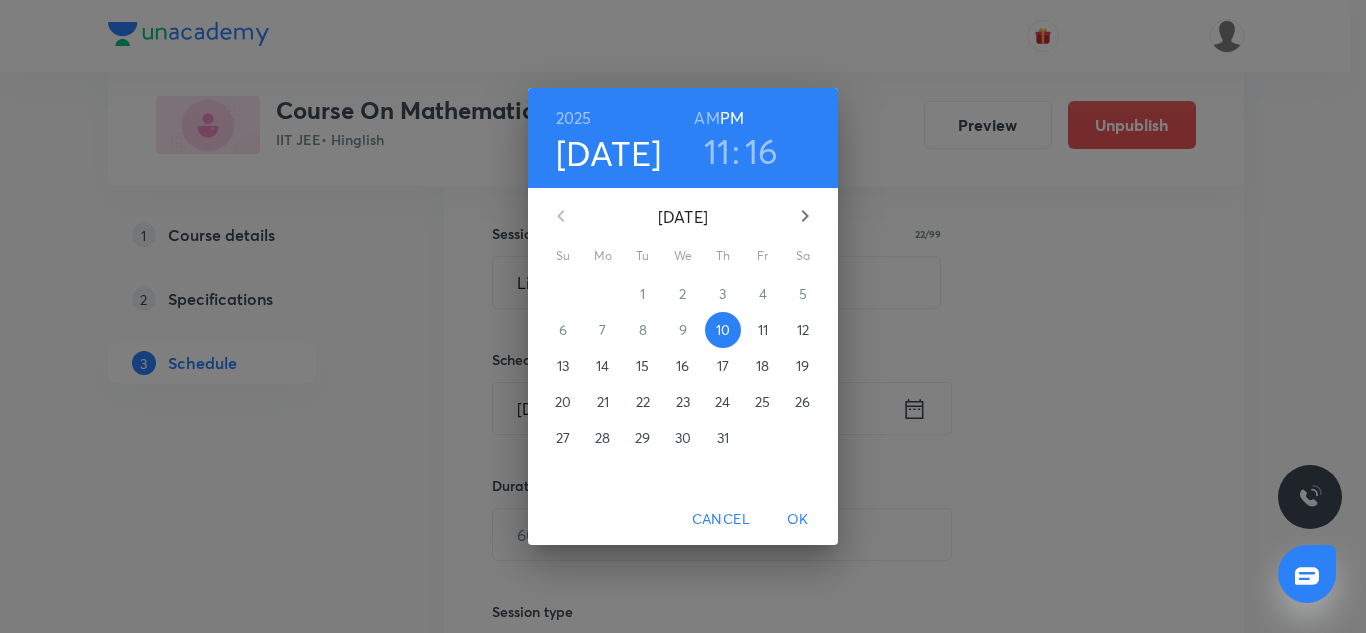 click on "11" at bounding box center [763, 330] 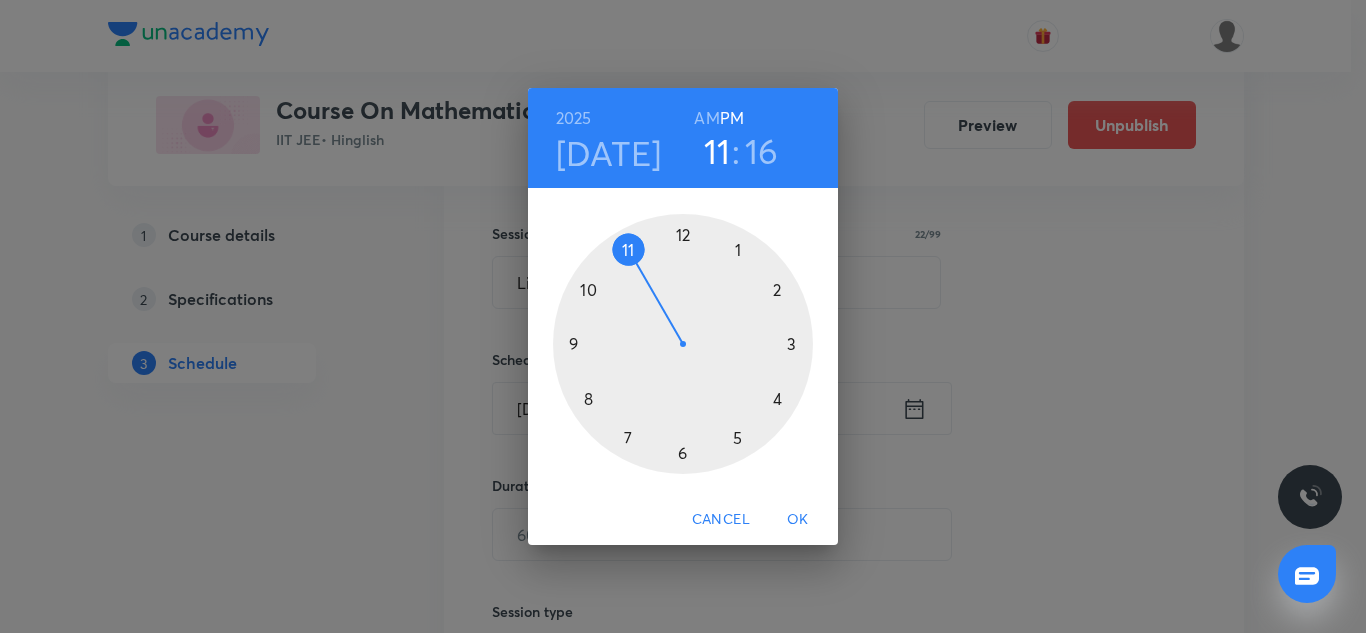 click at bounding box center (683, 344) 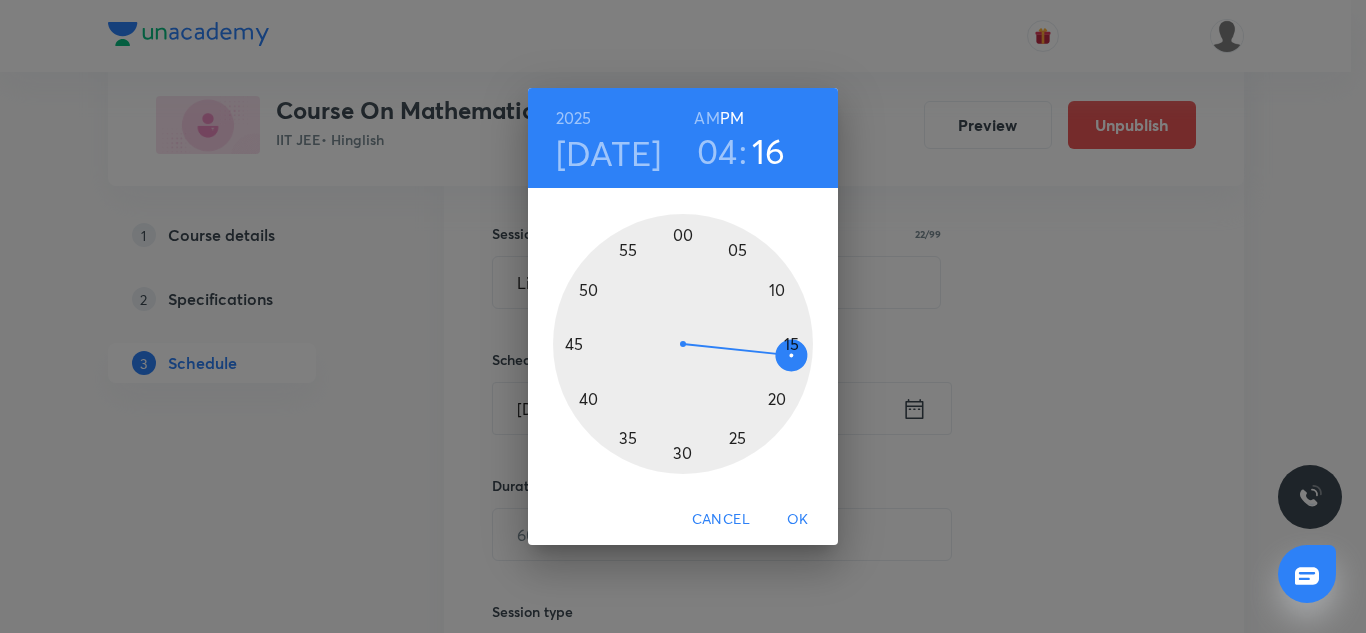 click at bounding box center (683, 344) 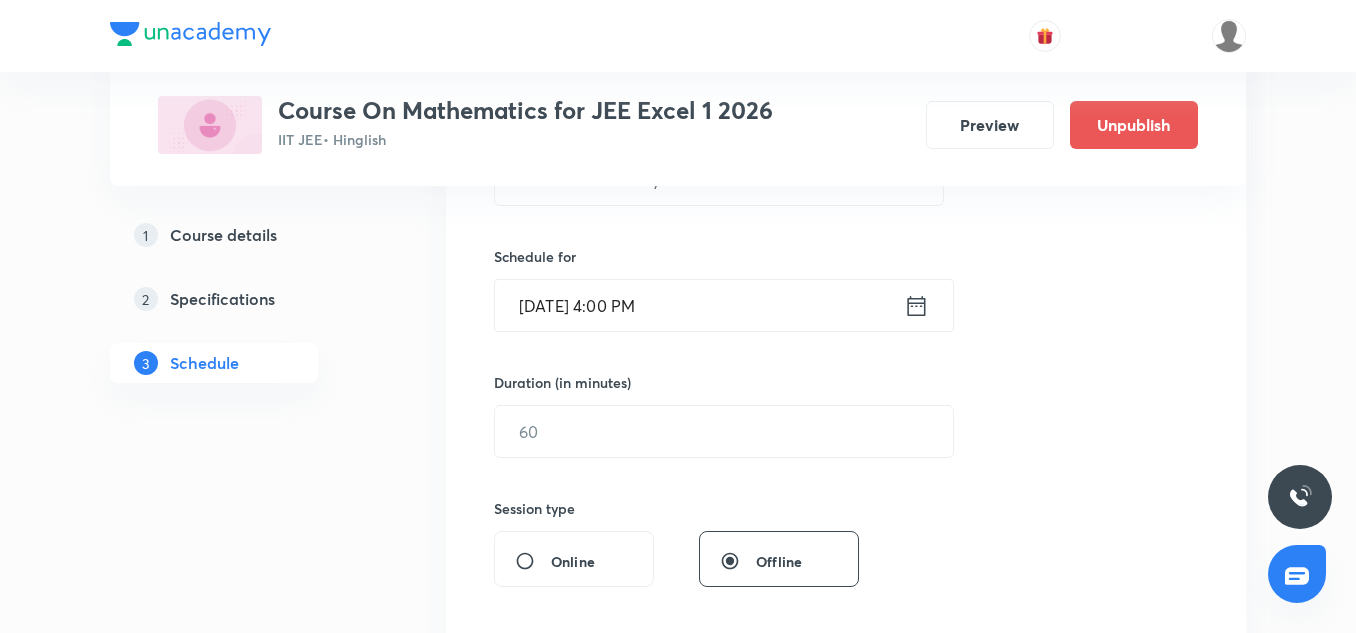 scroll, scrollTop: 450, scrollLeft: 0, axis: vertical 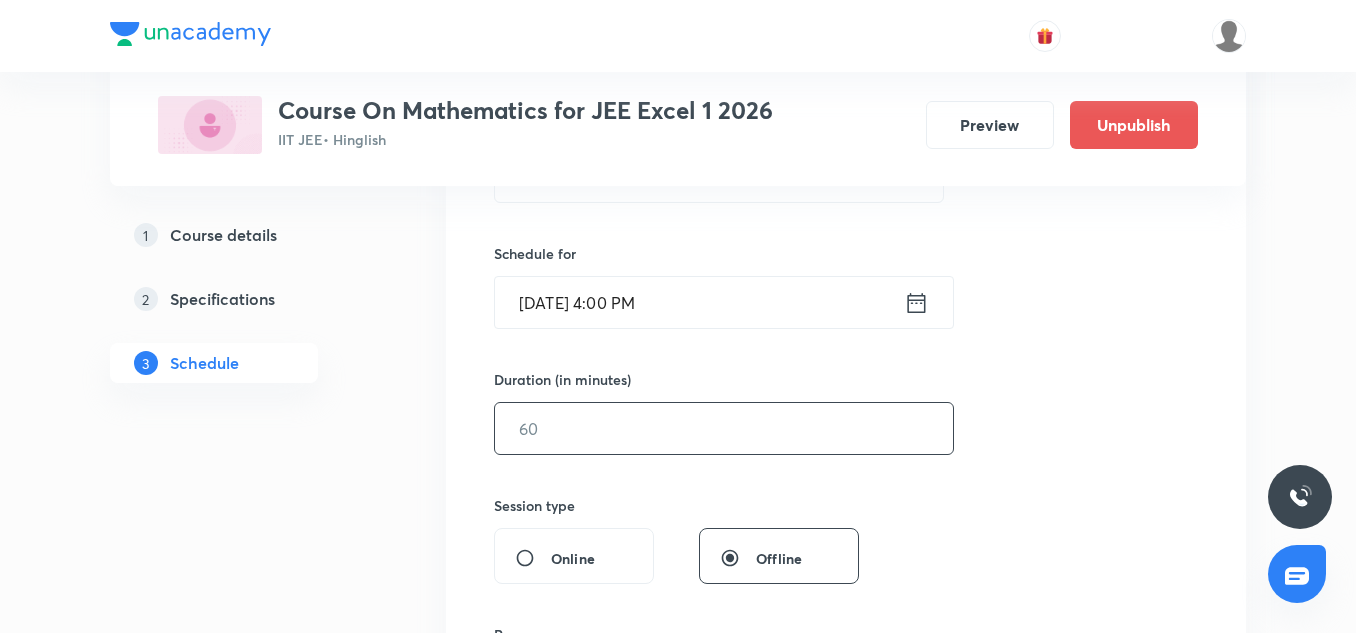 click at bounding box center (724, 428) 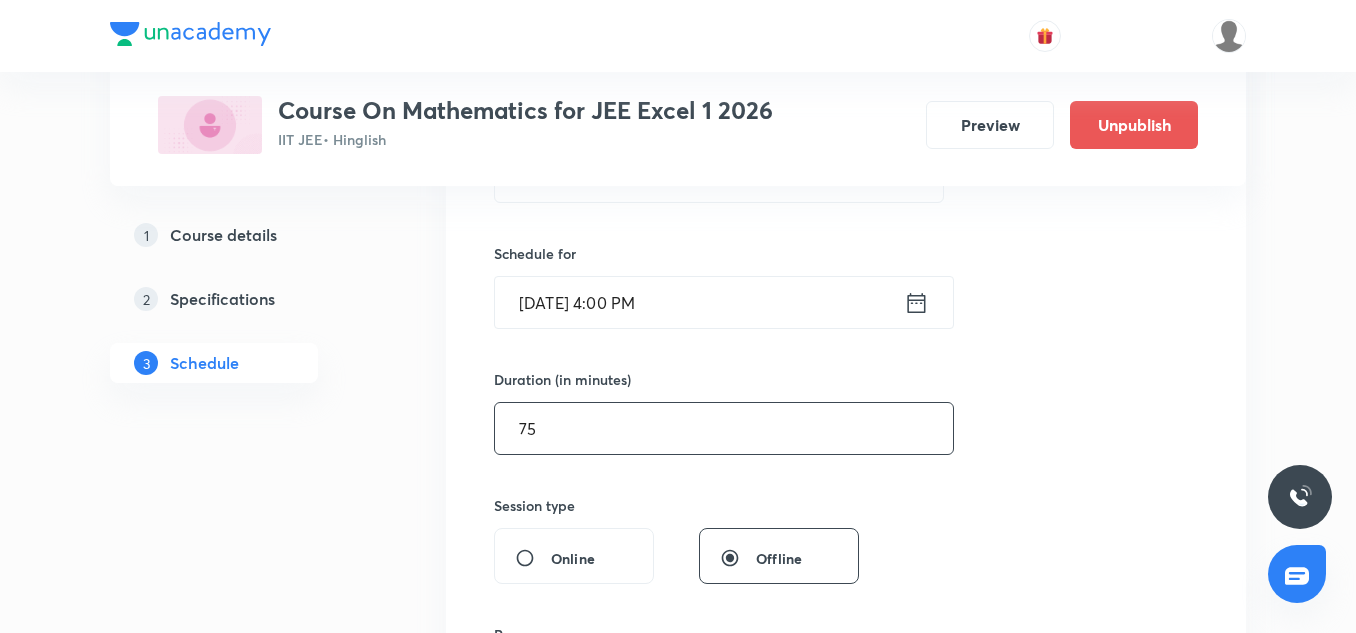 type on "7" 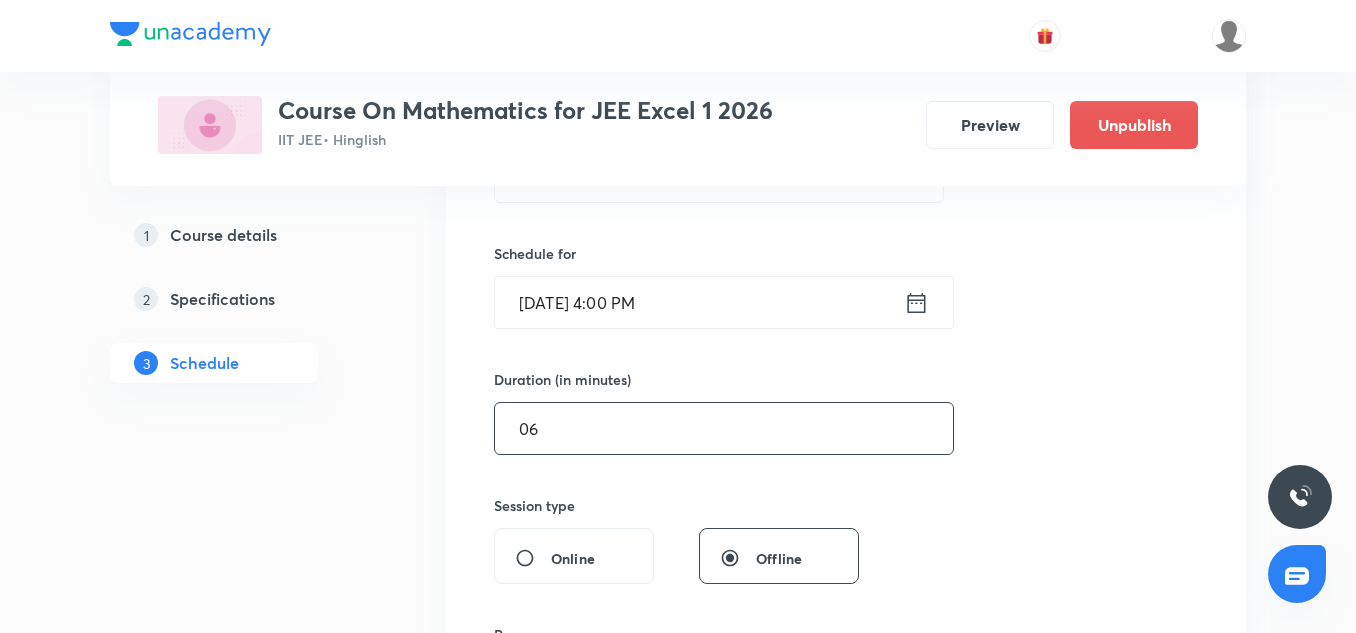 type on "6" 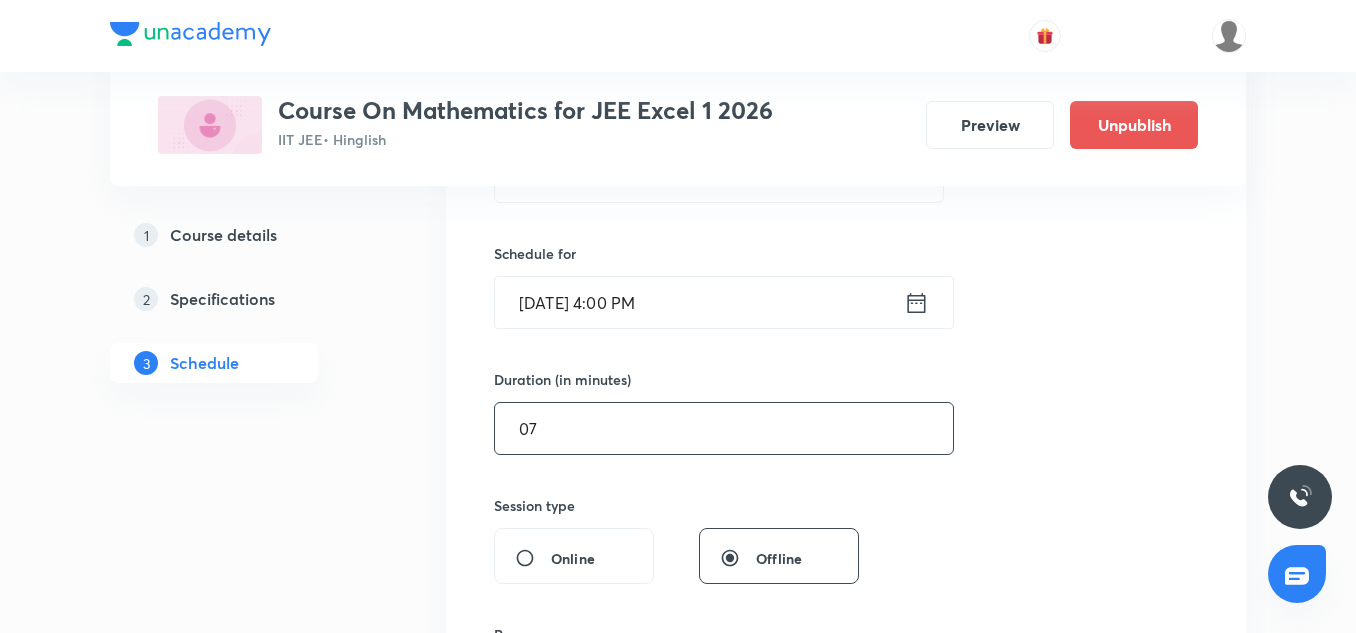 type on "7" 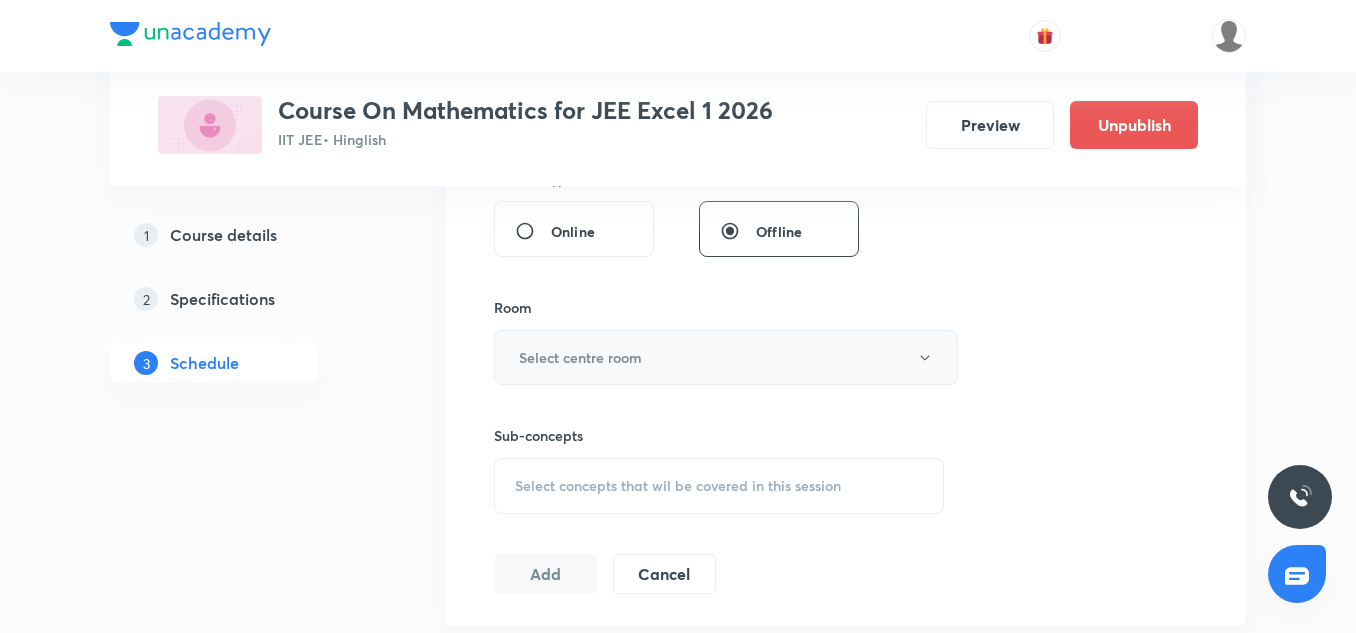 scroll, scrollTop: 778, scrollLeft: 0, axis: vertical 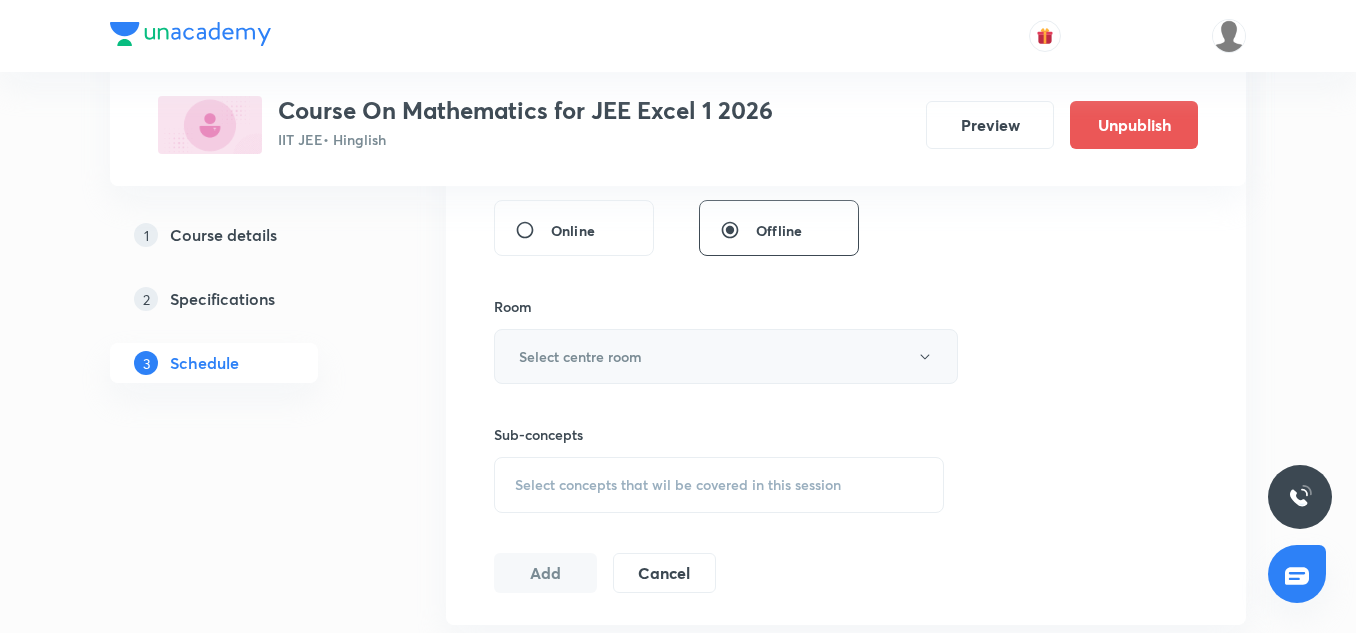 type on "85" 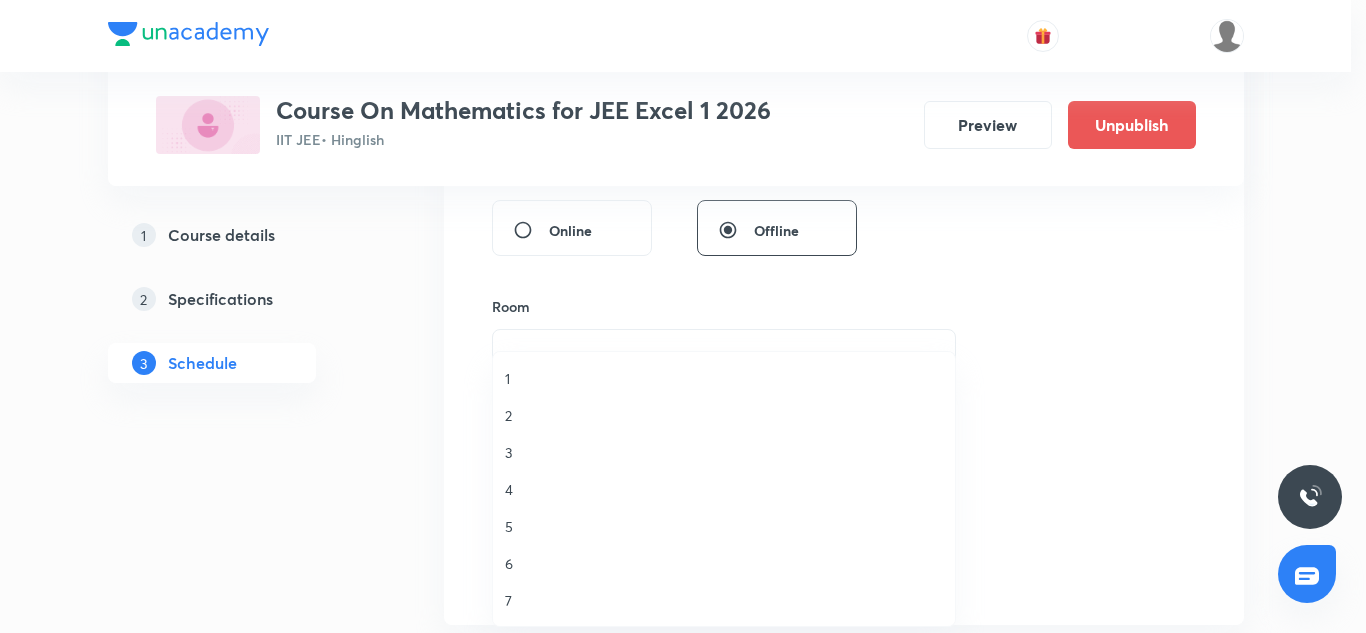 click on "2" at bounding box center [724, 415] 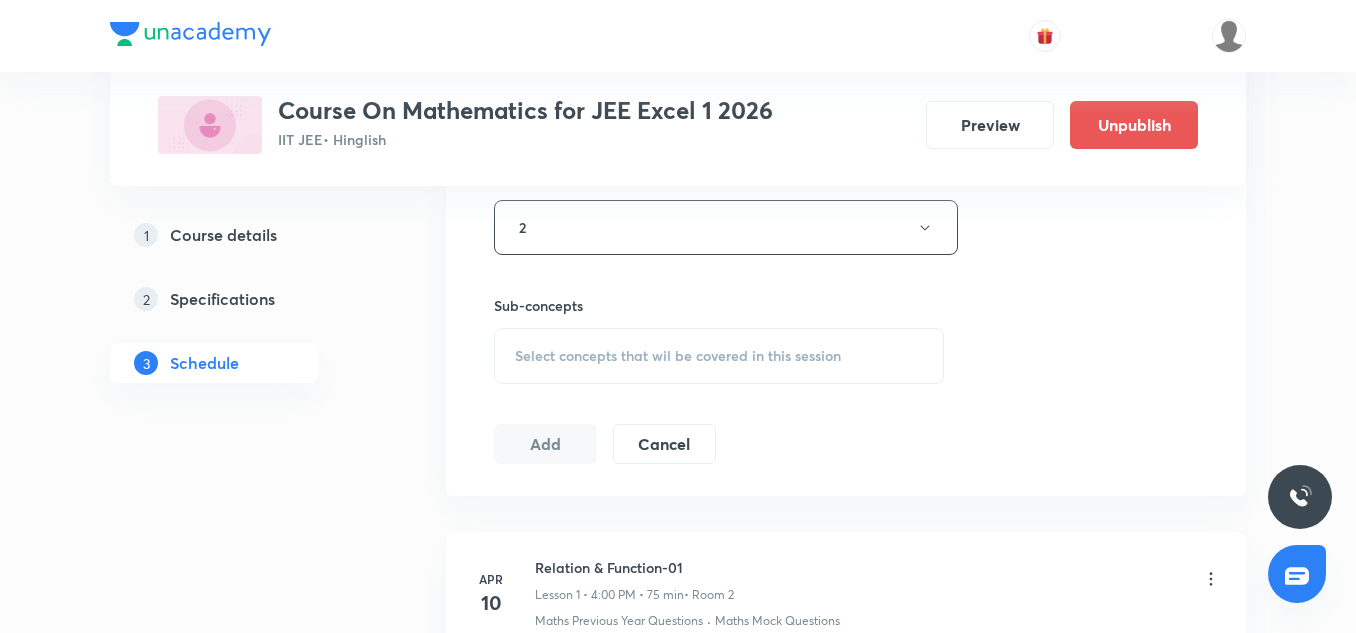 click on "Select concepts that wil be covered in this session" at bounding box center (678, 356) 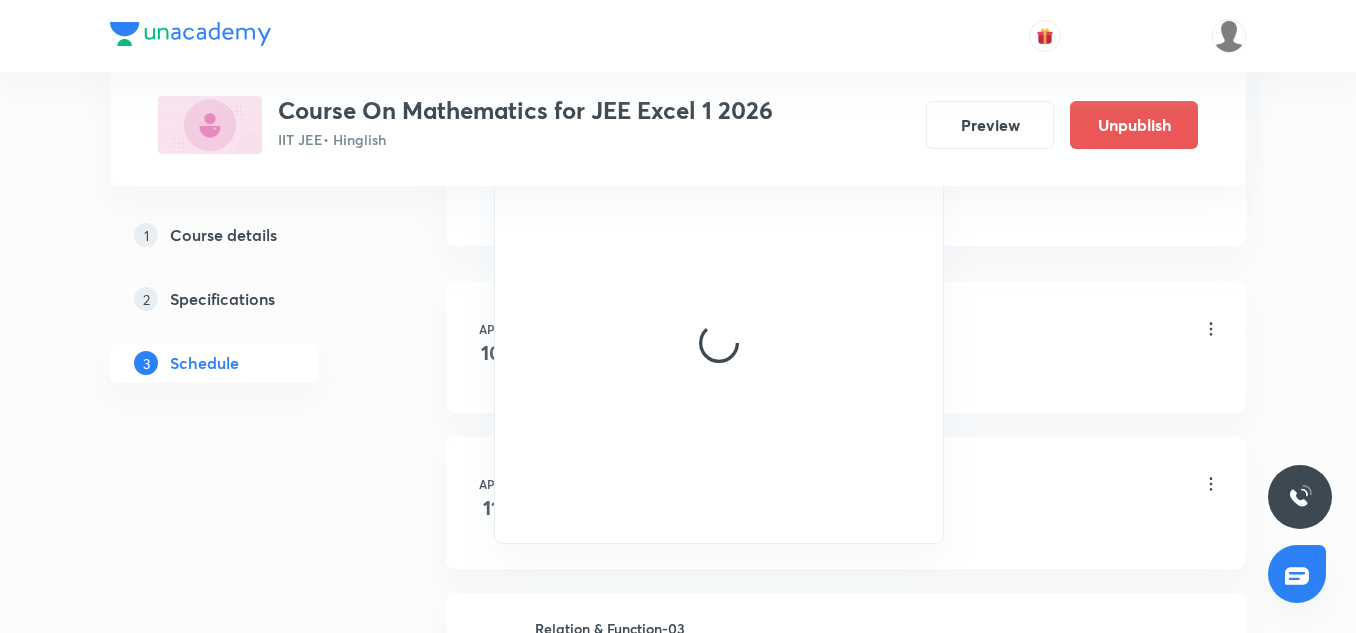 scroll, scrollTop: 1158, scrollLeft: 0, axis: vertical 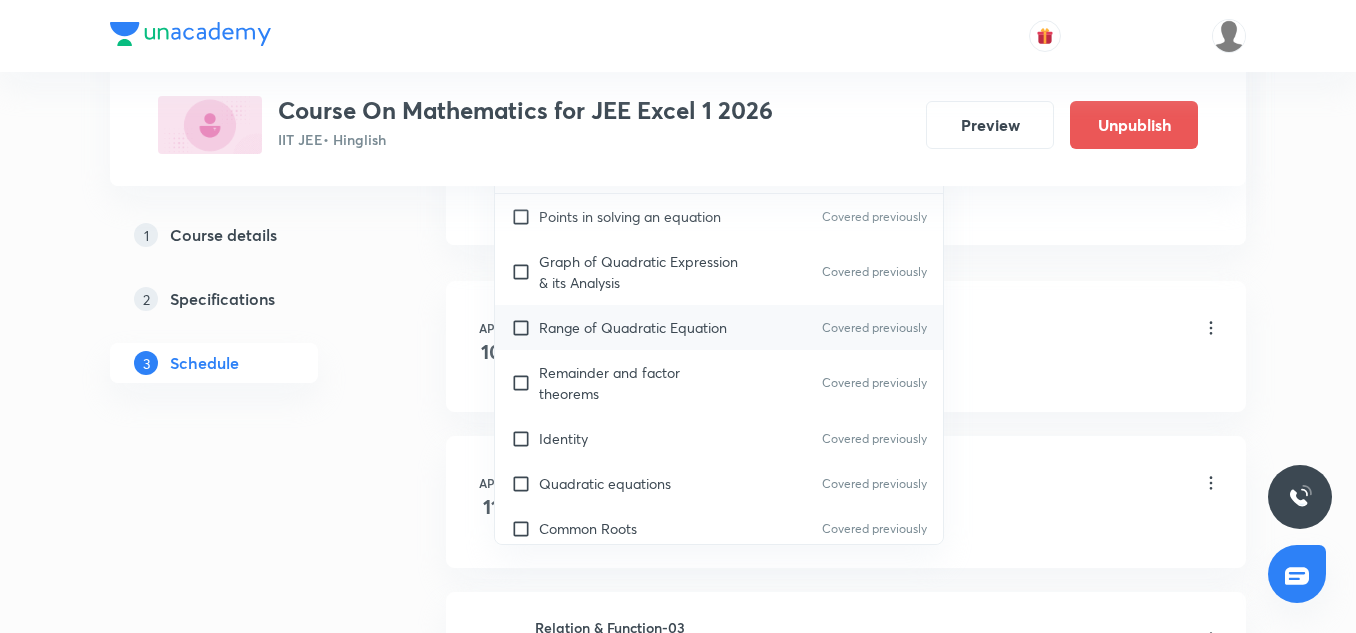 click on "Range of Quadratic Equation" at bounding box center [633, 327] 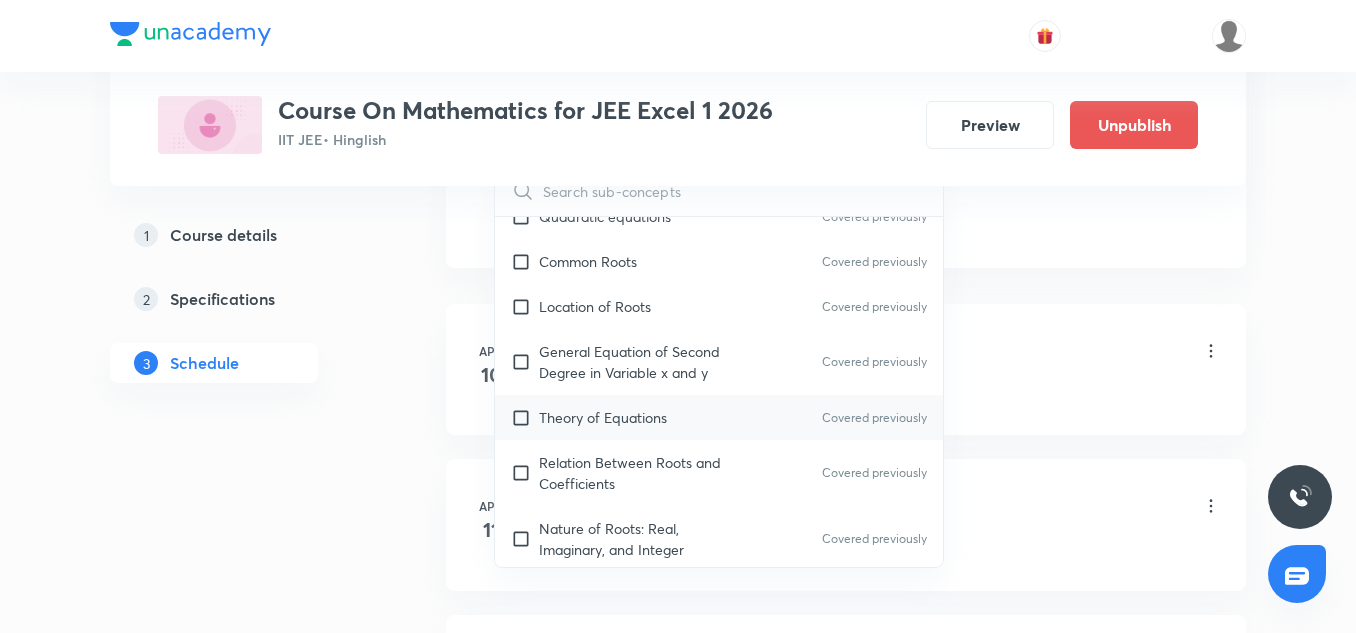 scroll, scrollTop: 767, scrollLeft: 0, axis: vertical 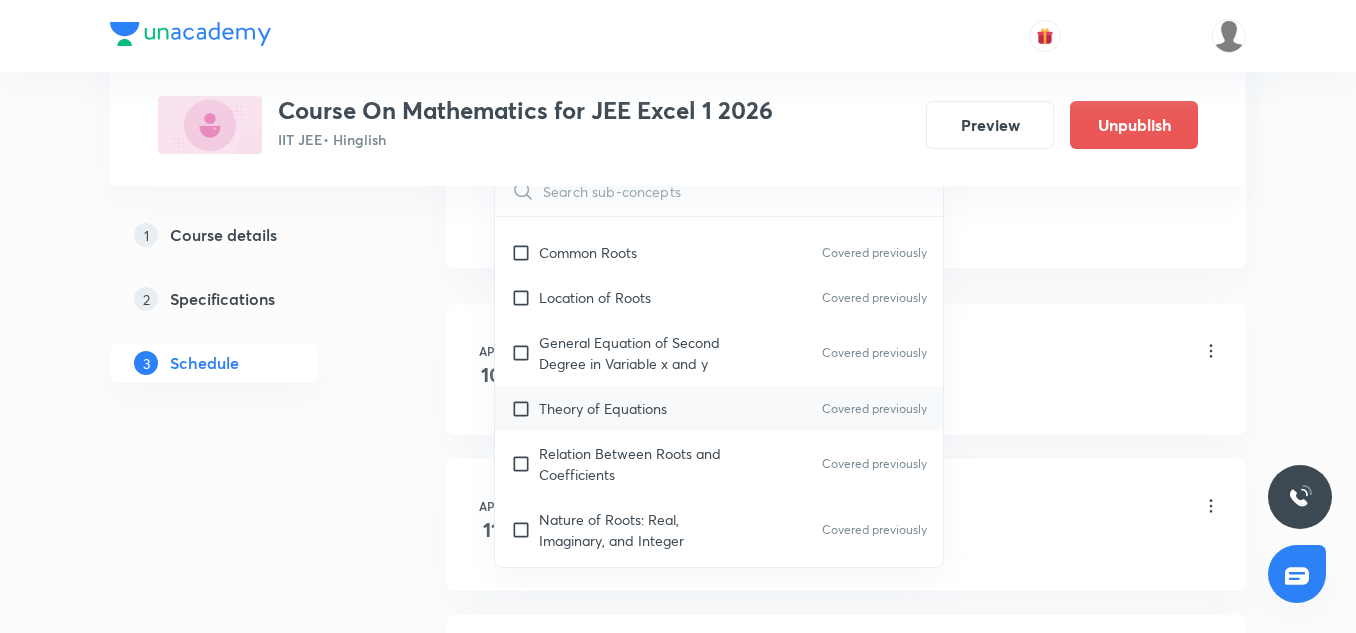 click on "Theory of Equations" at bounding box center (603, 408) 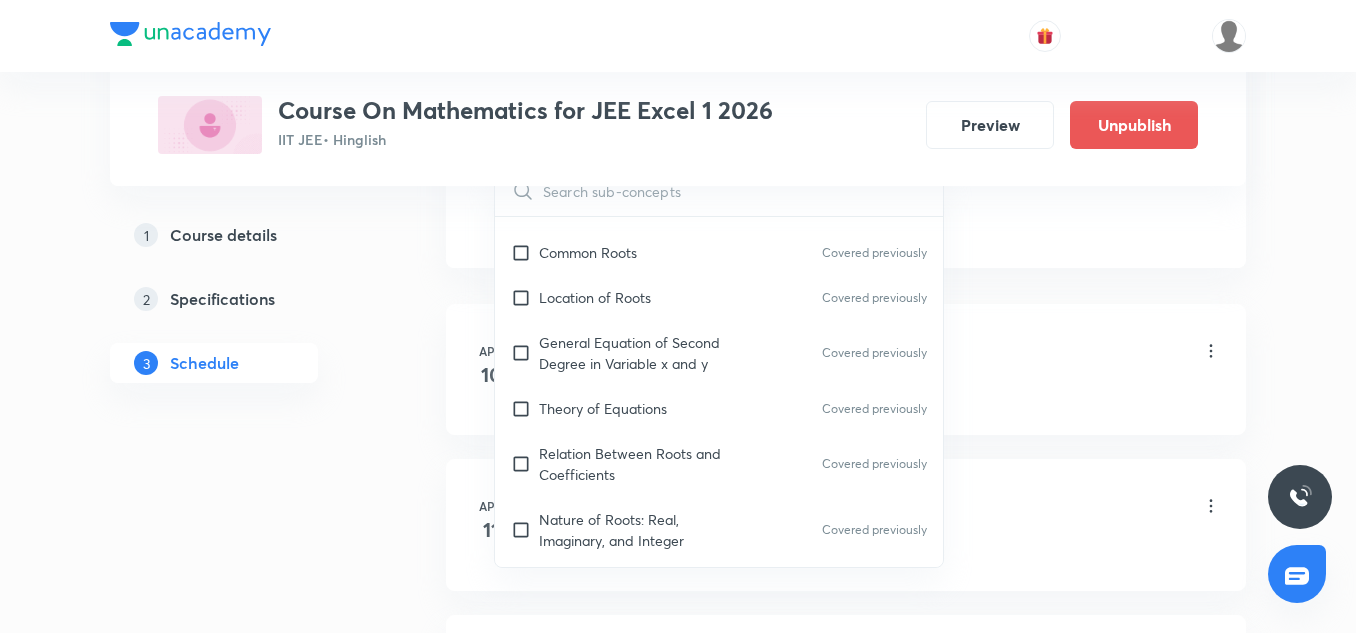 checkbox on "true" 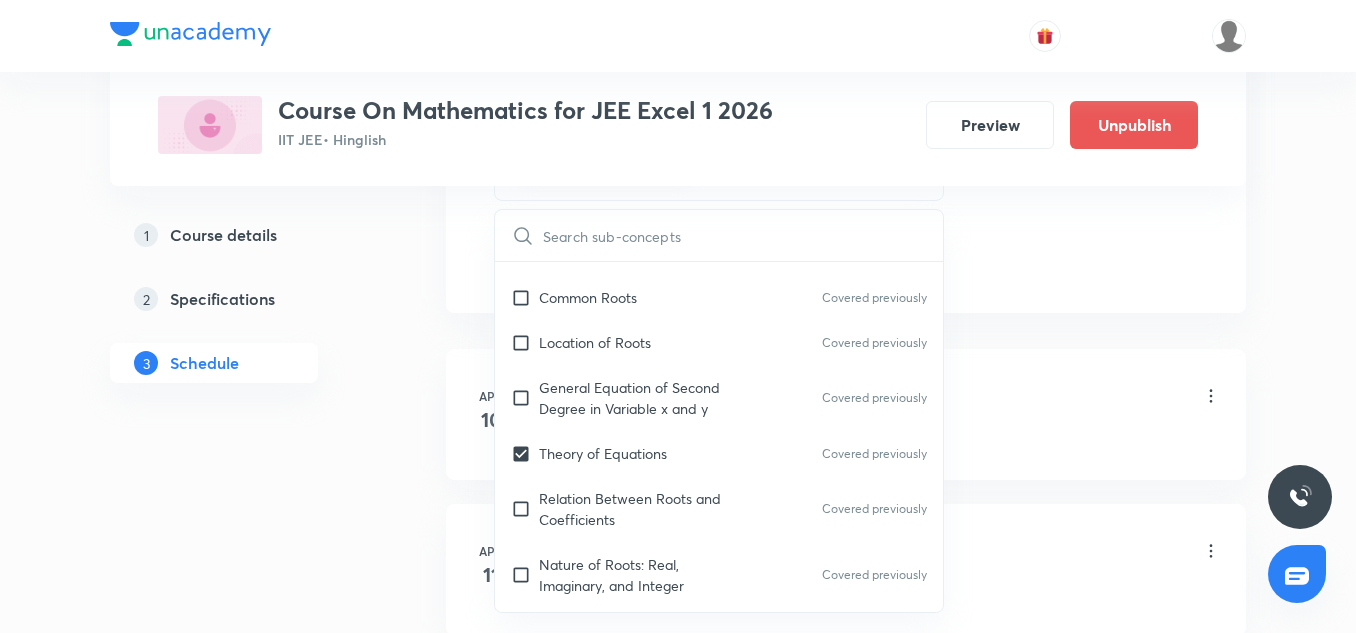 click on "Session  47 Live class Session title 22/99 Limits & Continuity-04 ​ Schedule for Jul 11, 2025, 4:00 PM ​ Duration (in minutes) 85 ​   Session type Online Offline Room 2 Sub-concepts Range of Quadratic Equation Theory of Equations CLEAR ​ Maths Mock Questions Maths Mock Questions Covered previously Maths Previous Year Questions Maths Previous Year Questions Covered previously Theory of equations Degree, Value Based & Equation Covered previously Geometrical Meaning of the Zeroes of a Polynomial Covered previously Location of roots Covered previously Geometrical meaning of Roots of an equation Covered previously Points in solving an equation Covered previously Graph of Quadratic Expression & its Analysis Covered previously Range of Quadratic Equation Covered previously Remainder and factor theorems Covered previously Identity Covered previously Quadratic equations Covered previously Common Roots Covered previously Location of Roots Covered previously General Equation of Second Degree in Variable x and y" at bounding box center (846, -223) 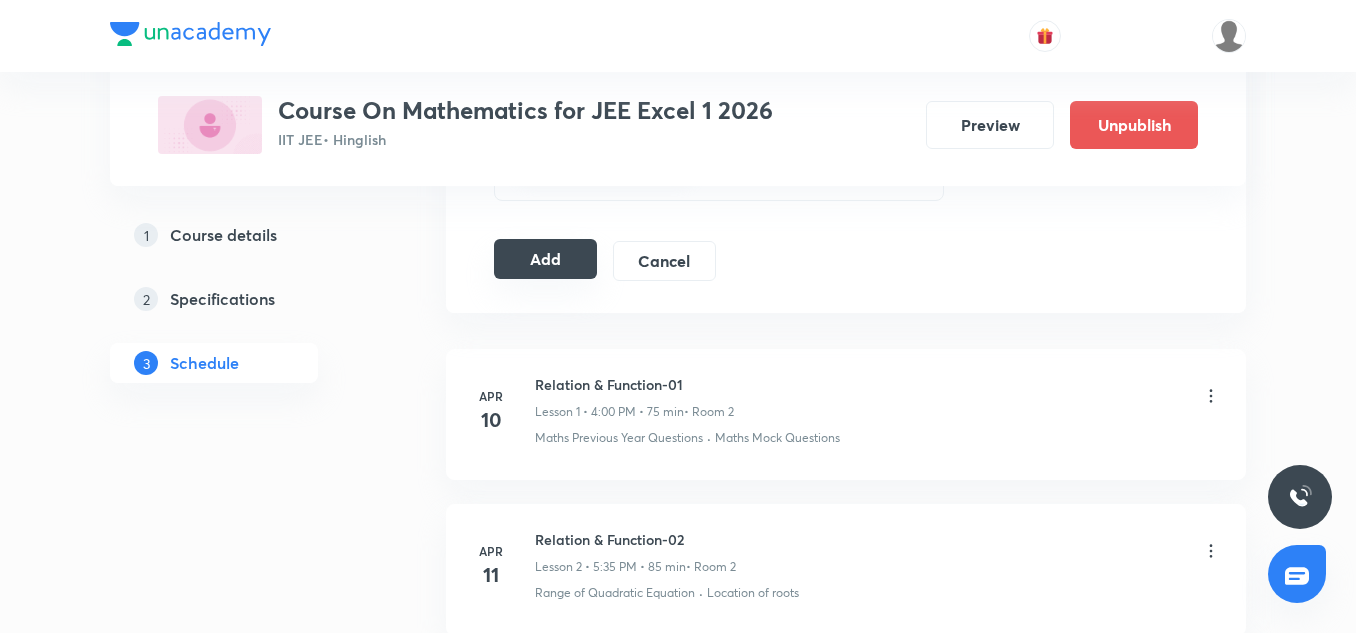 click on "Add" at bounding box center (545, 259) 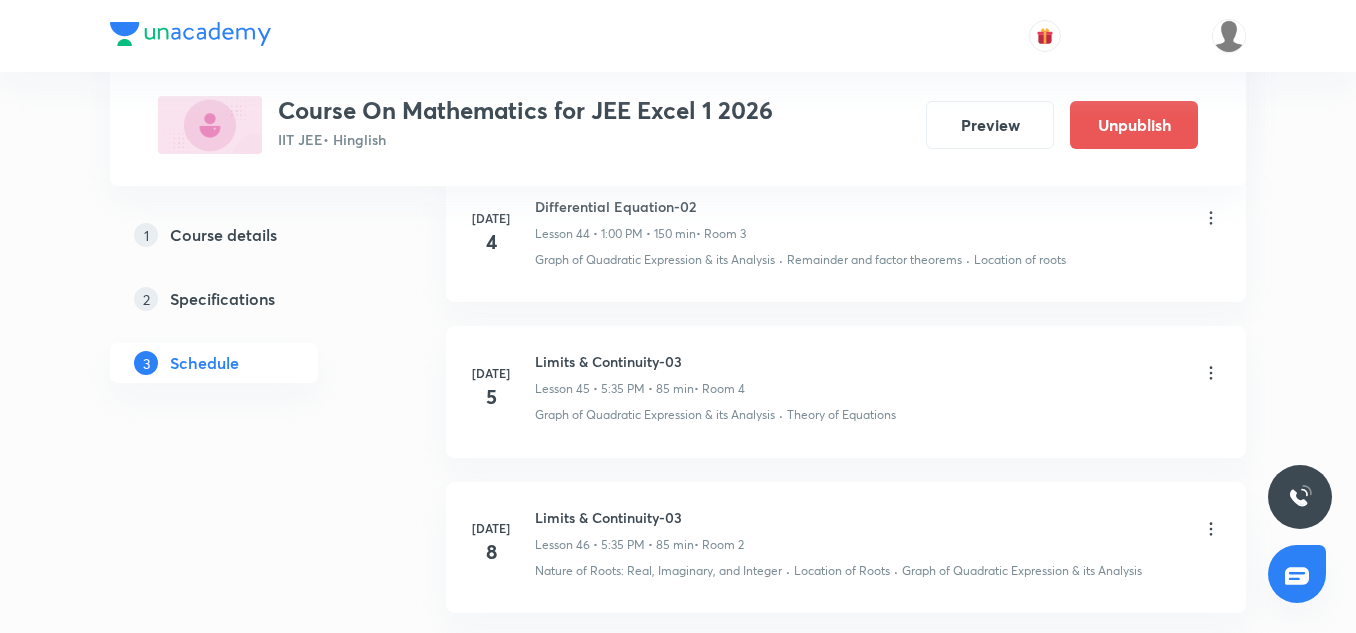 scroll, scrollTop: 7444, scrollLeft: 0, axis: vertical 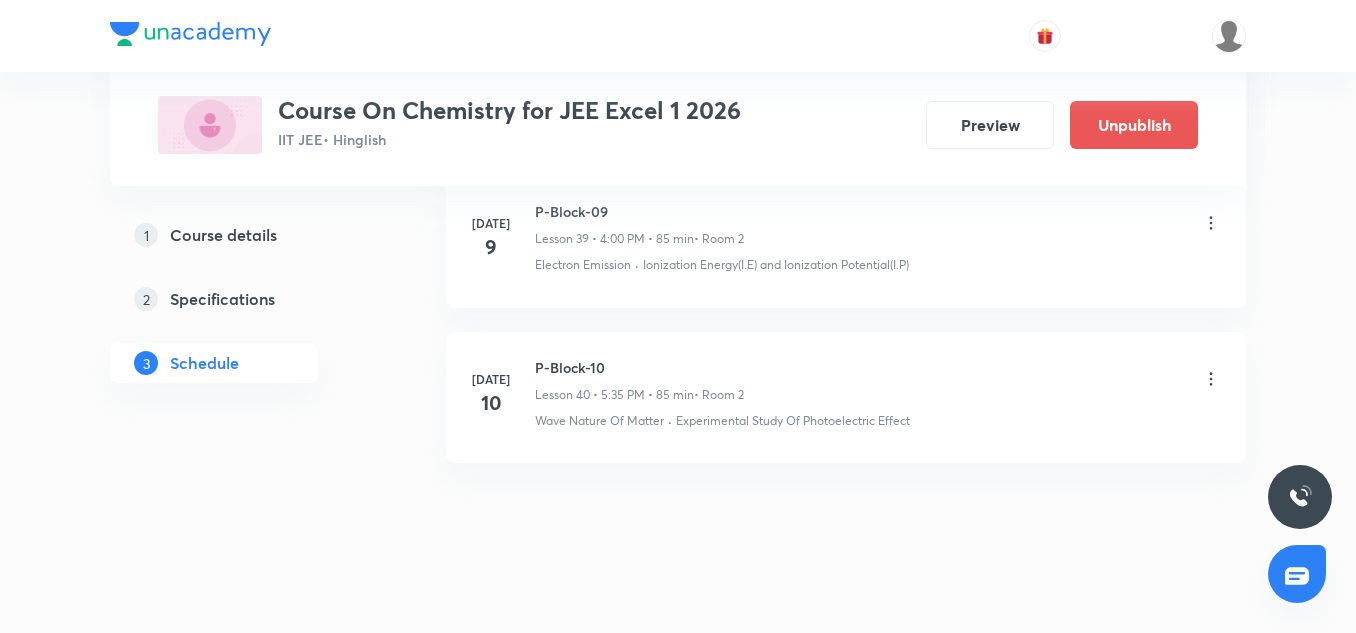 click on "P-Block-10" at bounding box center [639, 367] 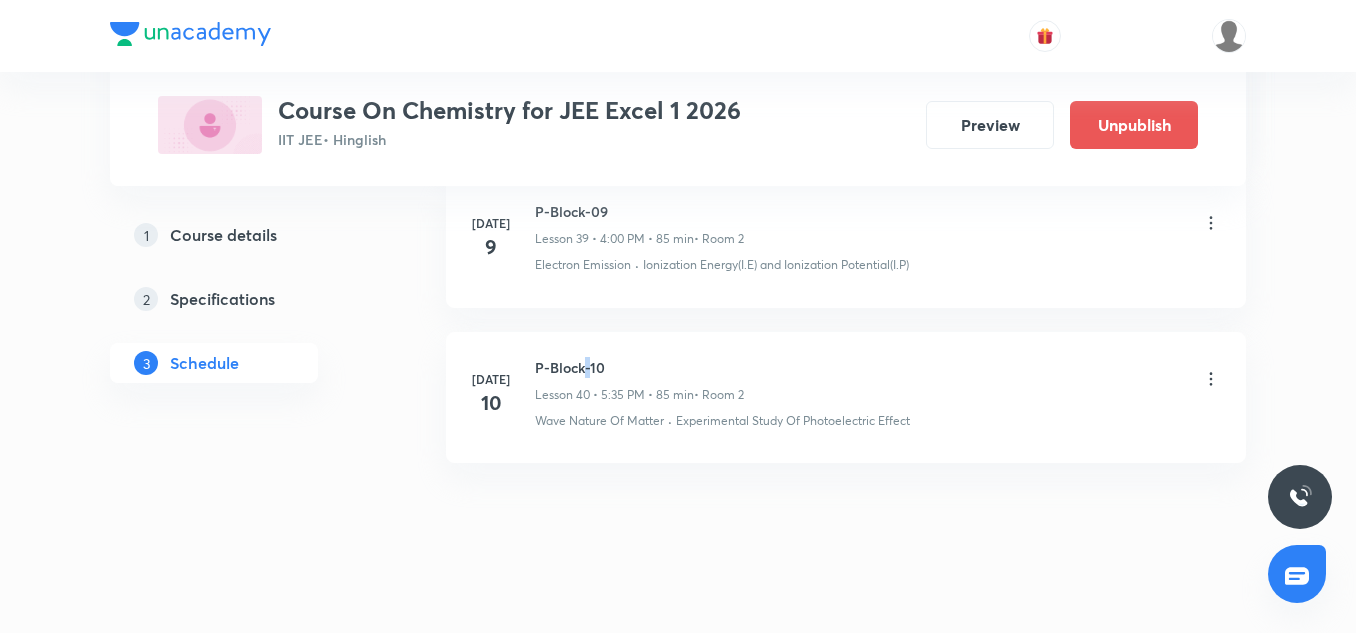 click on "P-Block-10" at bounding box center [639, 367] 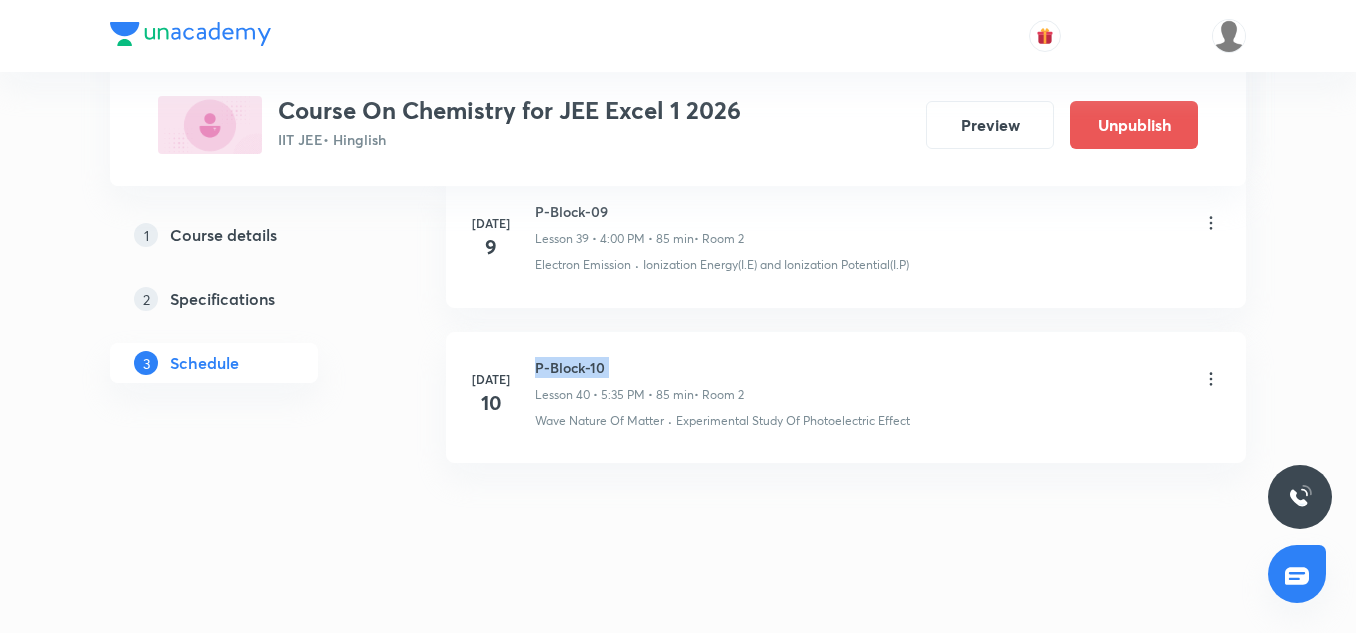 click on "P-Block-10" at bounding box center (639, 367) 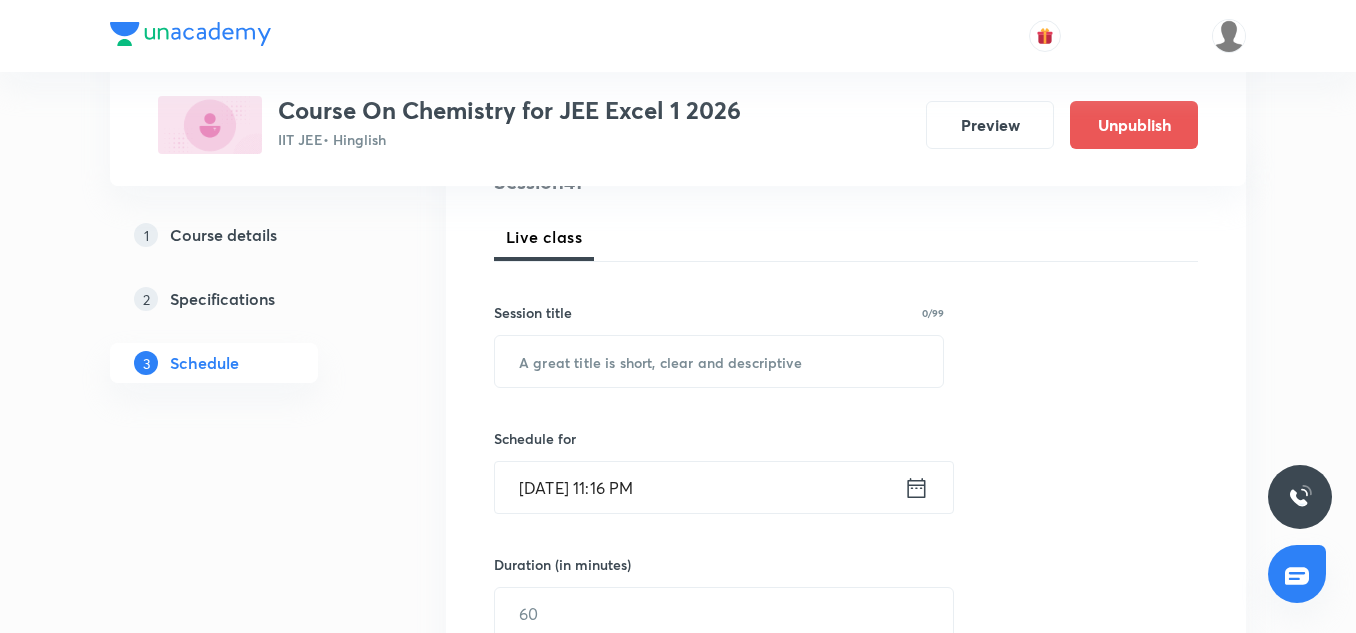 scroll, scrollTop: 281, scrollLeft: 0, axis: vertical 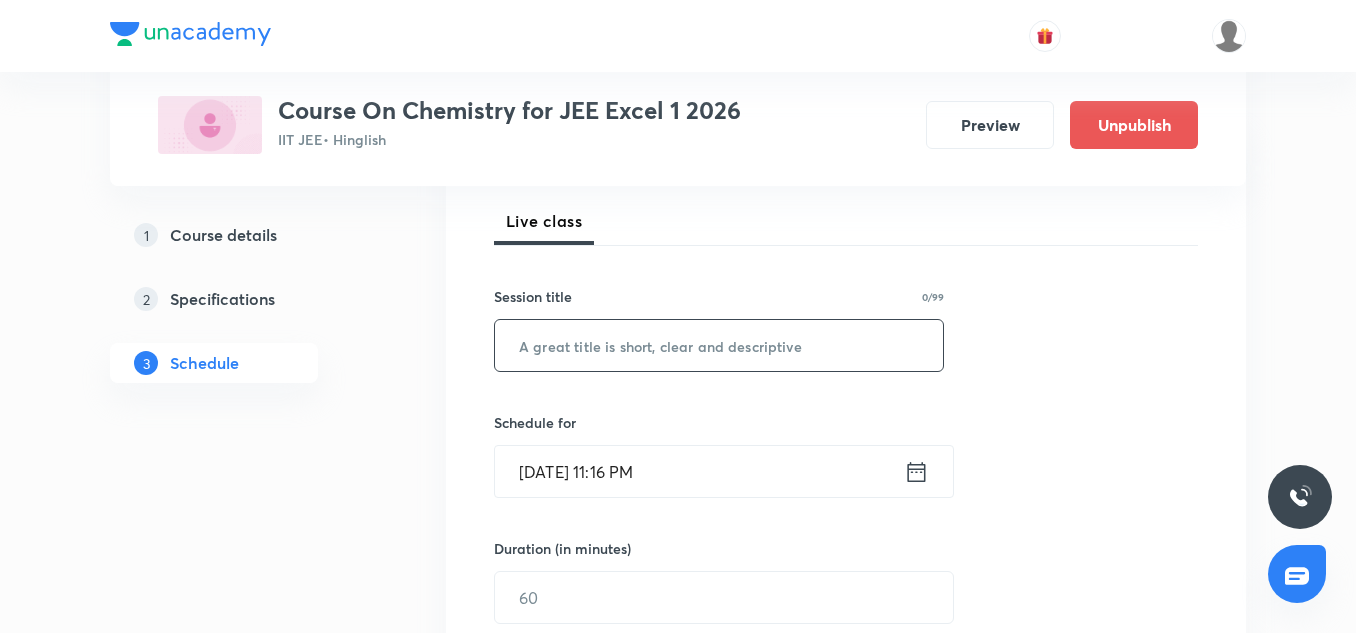 click at bounding box center [719, 345] 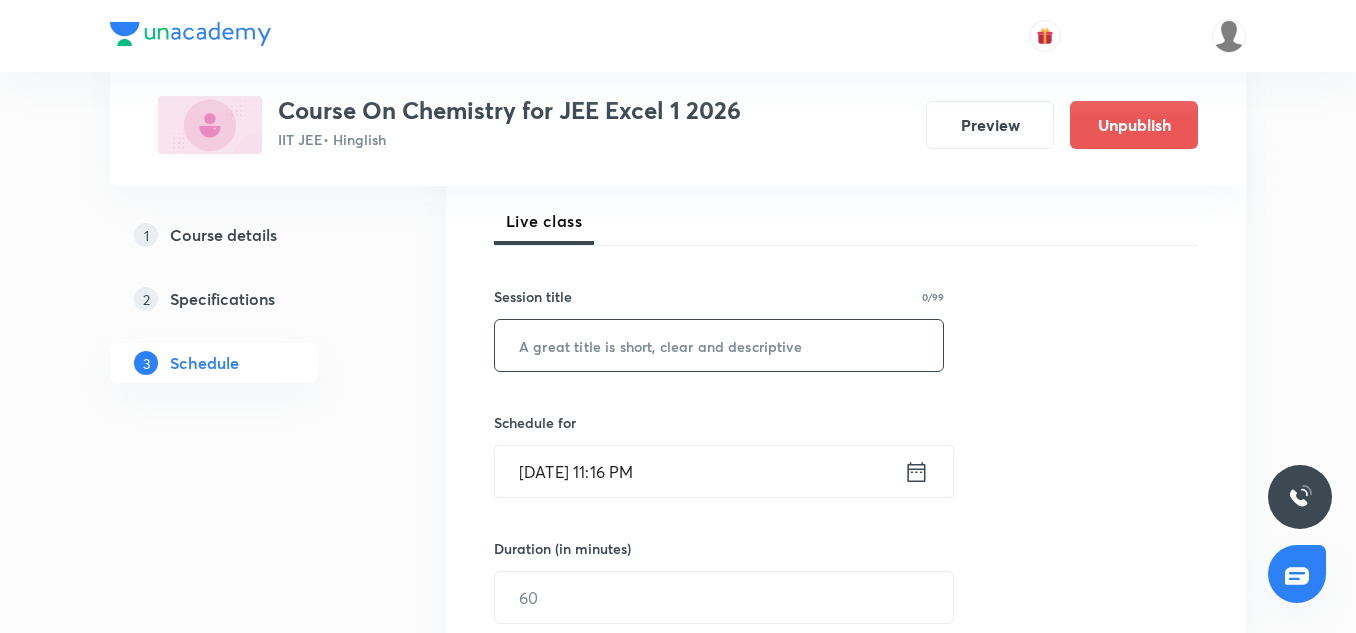 paste on "P-Block-10" 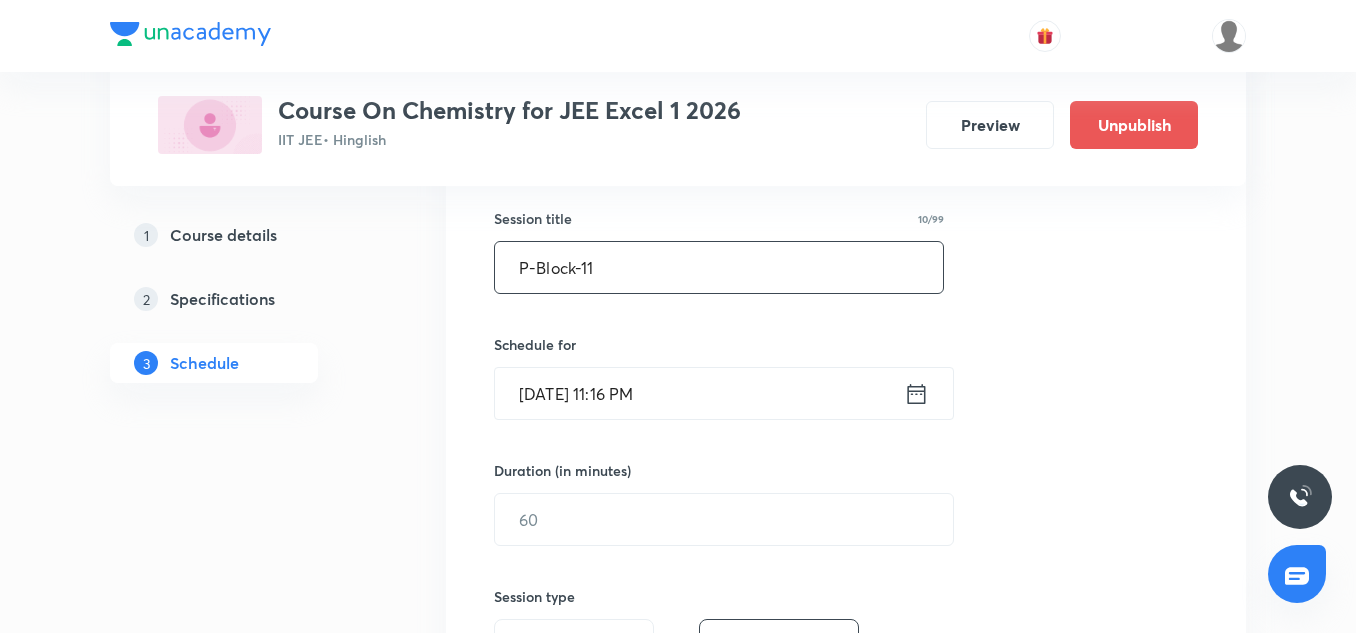 scroll, scrollTop: 367, scrollLeft: 0, axis: vertical 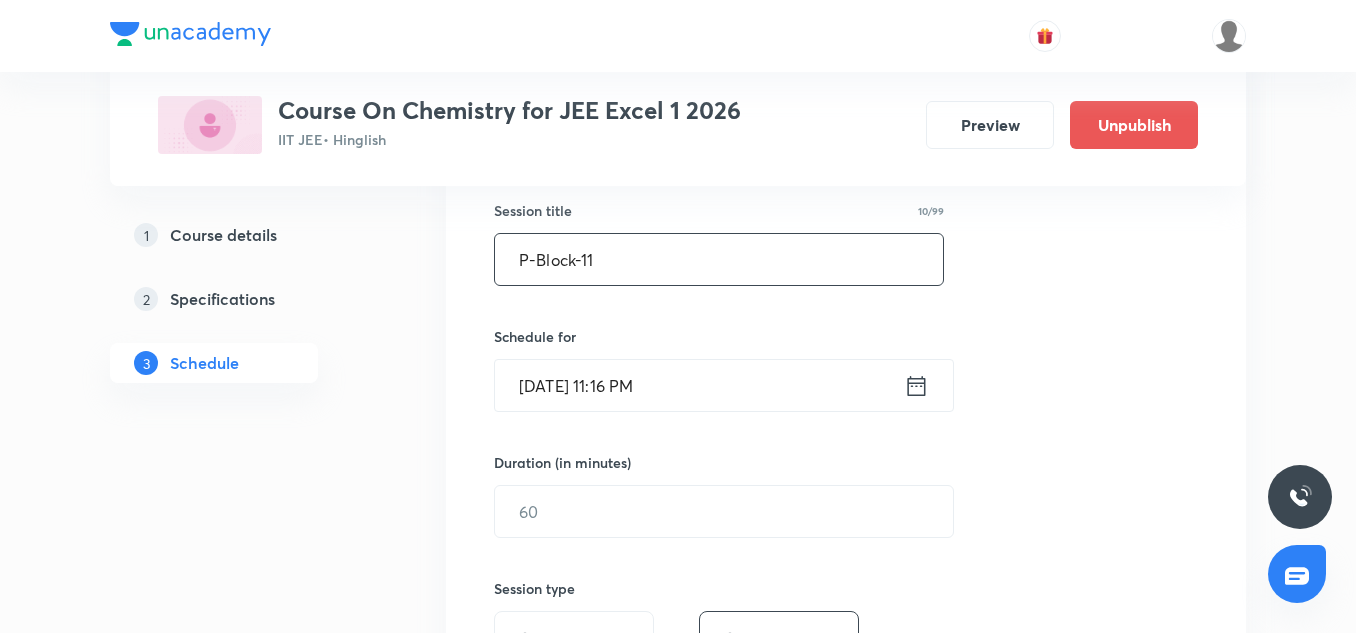 type on "P-Block-11" 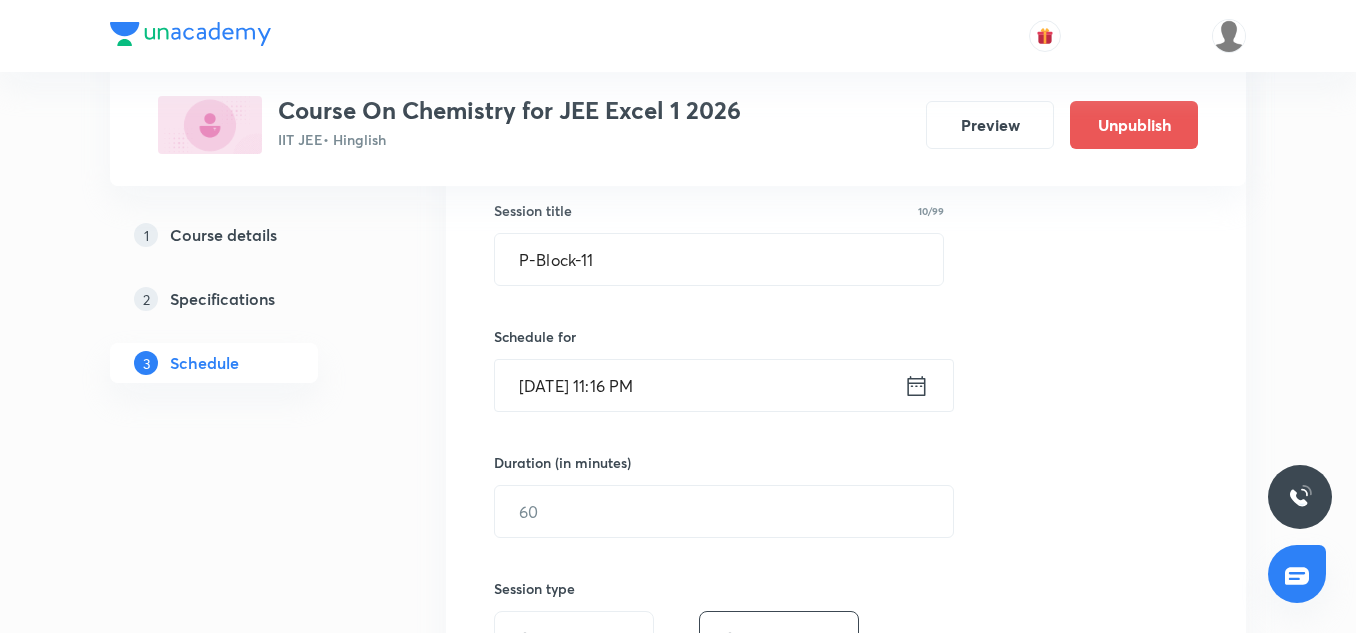 click on "[DATE] 11:16 PM" at bounding box center [699, 385] 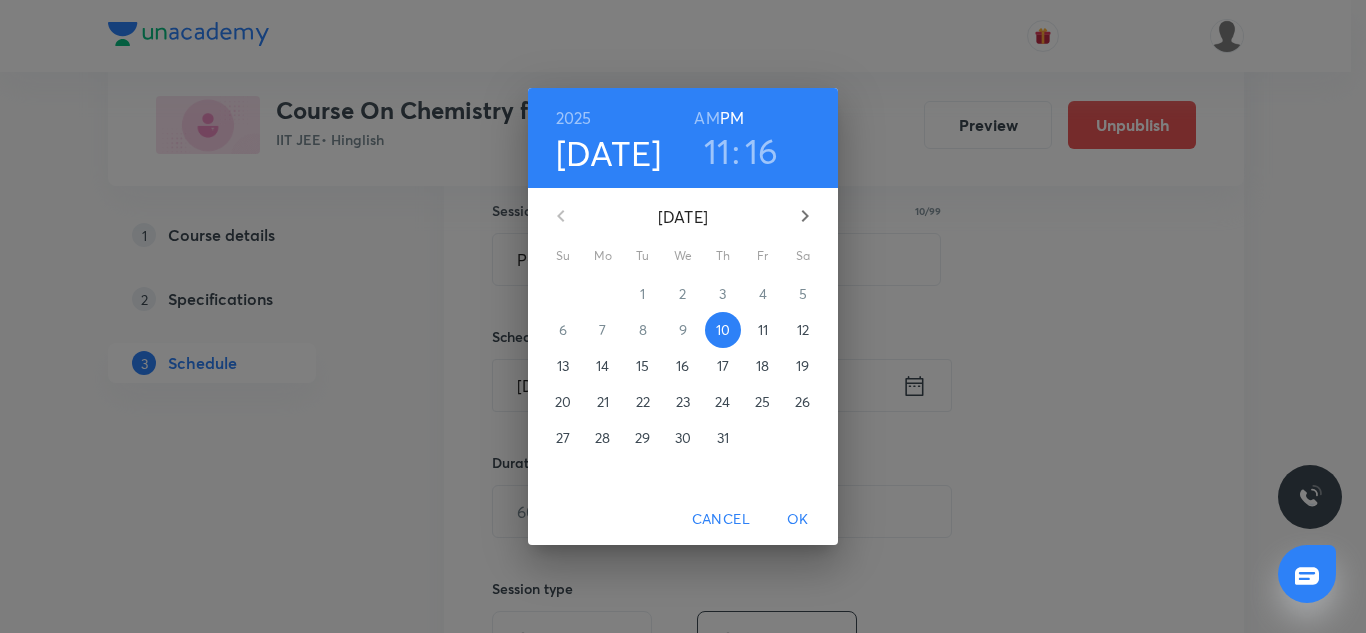 click on "11" at bounding box center [763, 330] 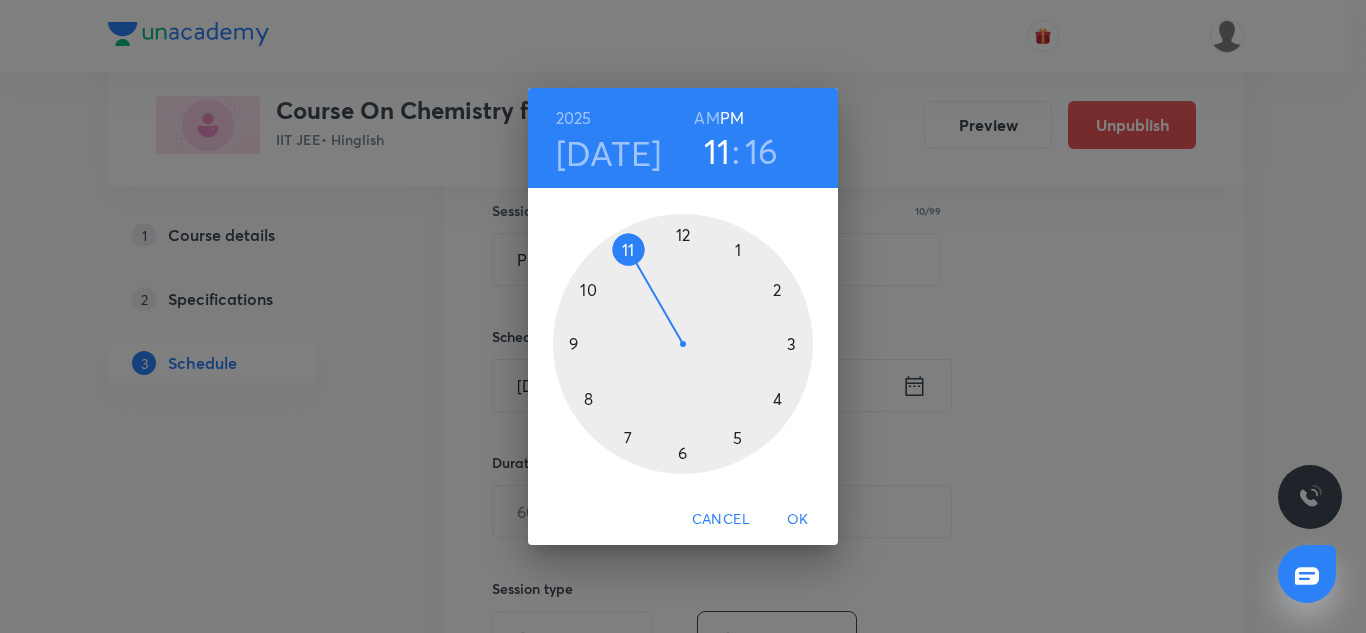 click at bounding box center [683, 344] 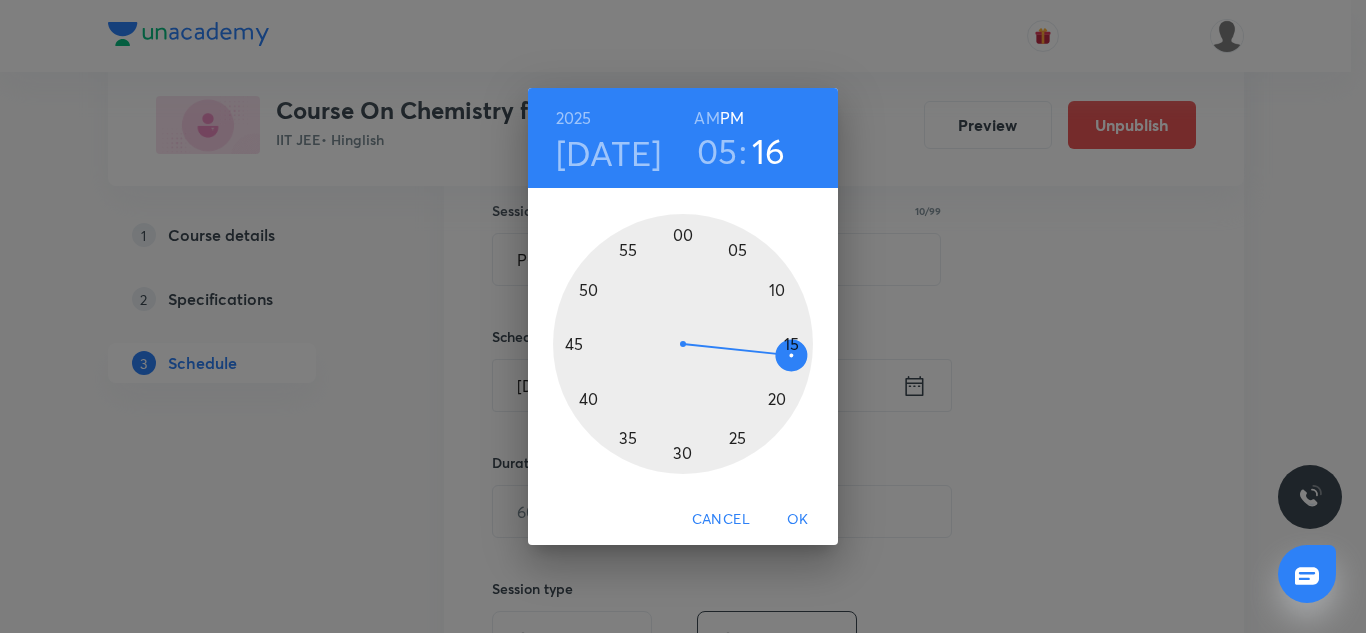 click at bounding box center (683, 344) 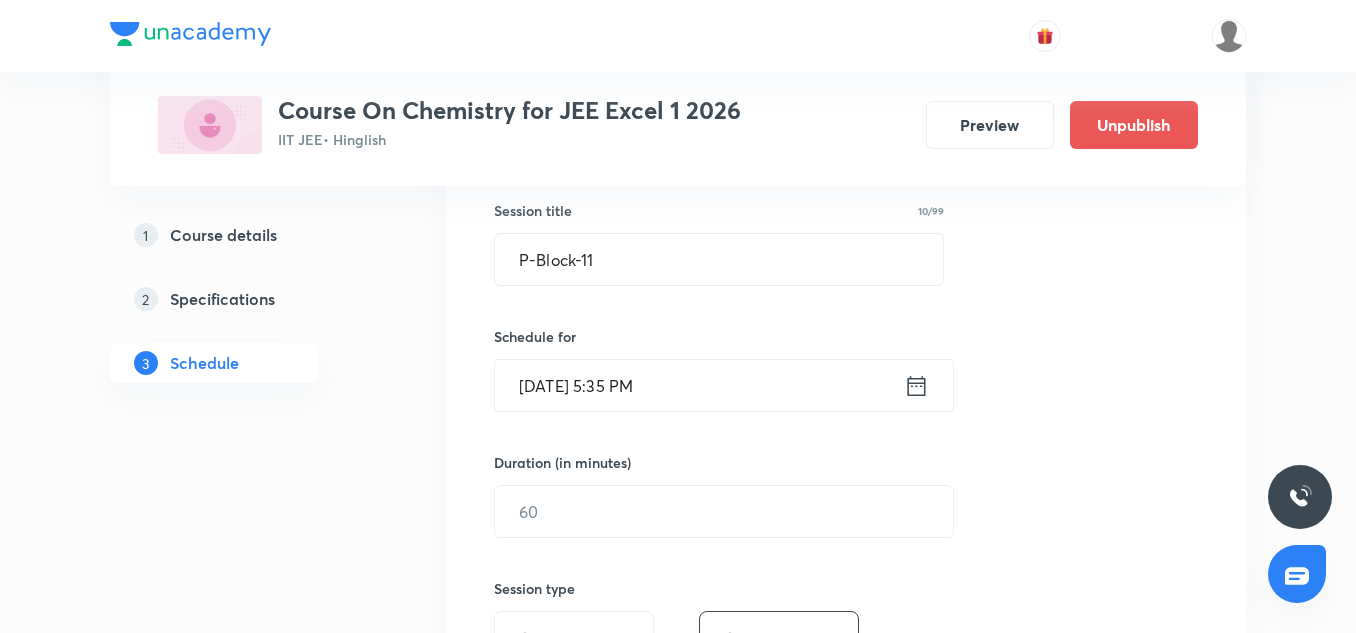 scroll, scrollTop: 448, scrollLeft: 0, axis: vertical 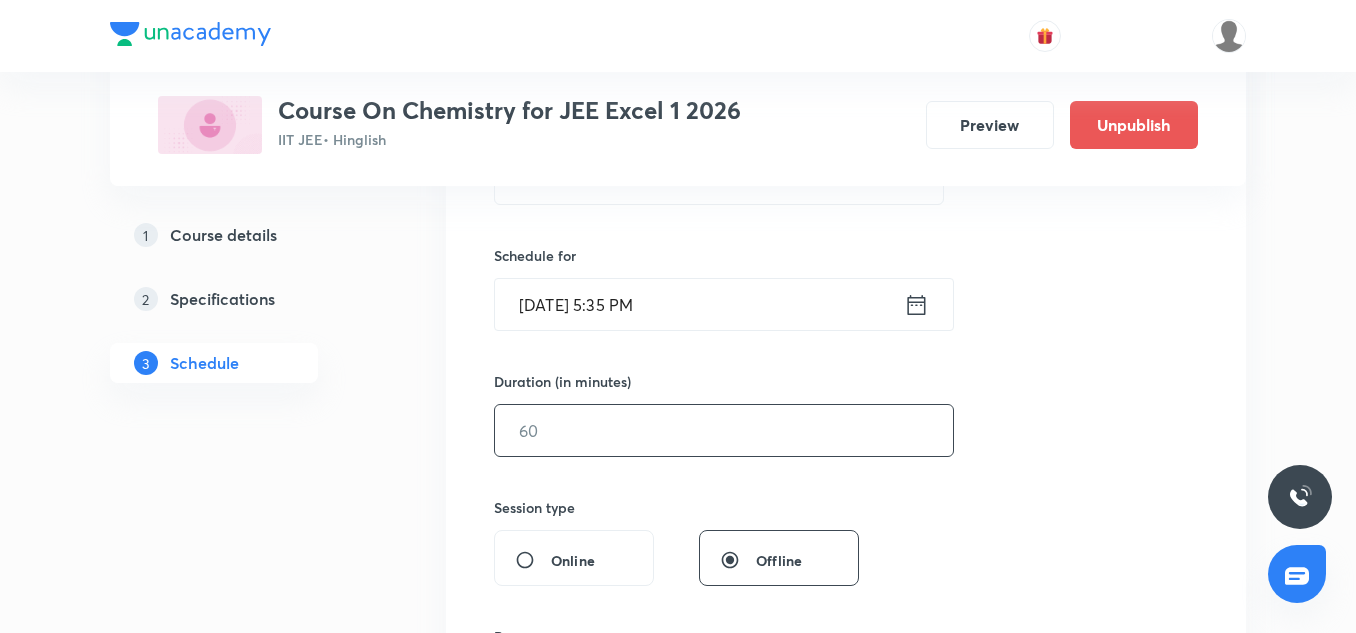 click at bounding box center [724, 430] 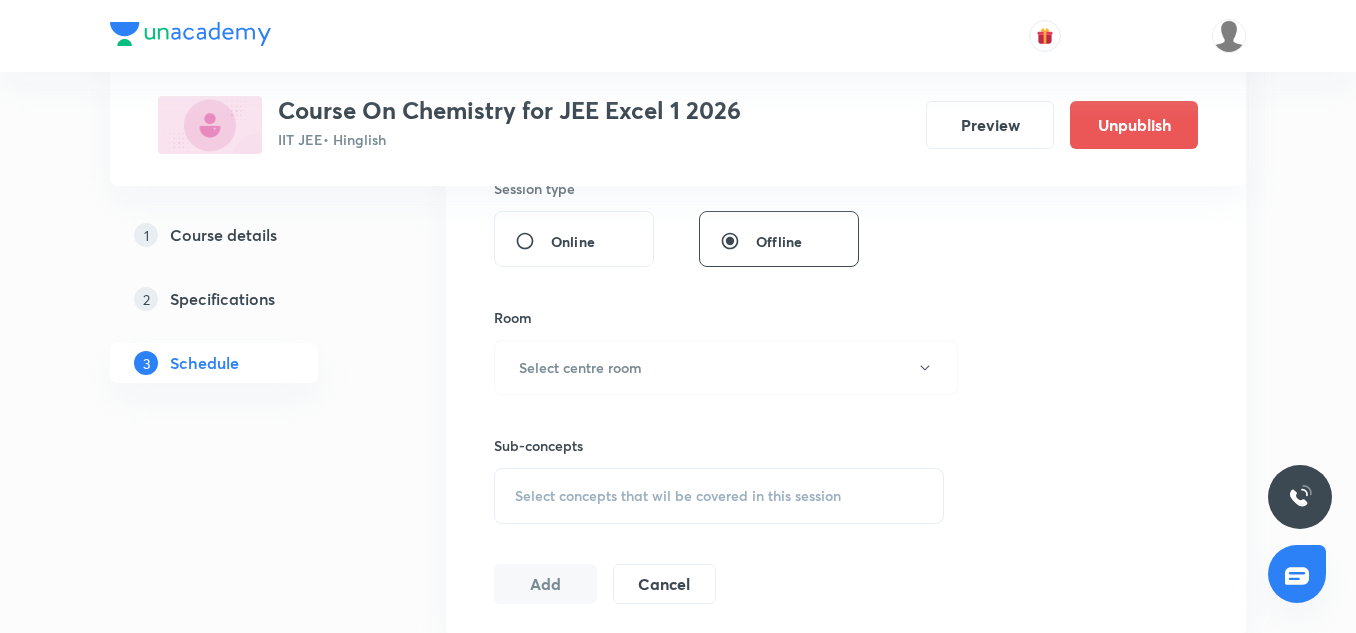 scroll, scrollTop: 768, scrollLeft: 0, axis: vertical 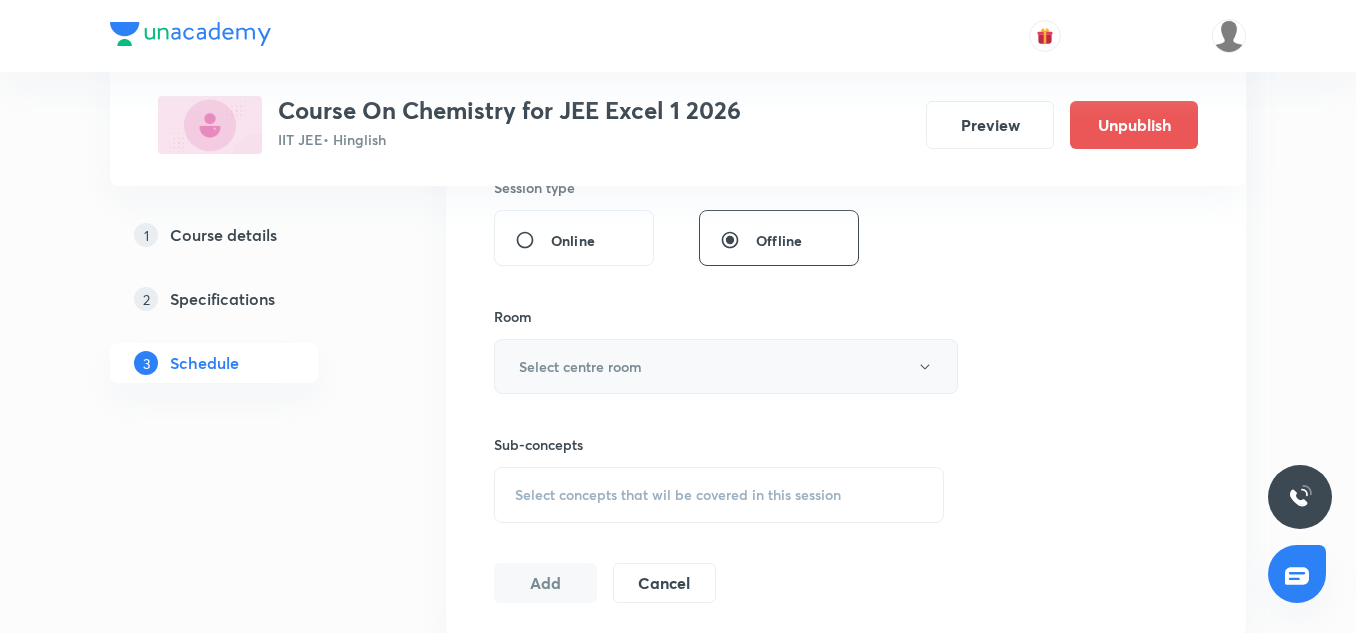type on "85" 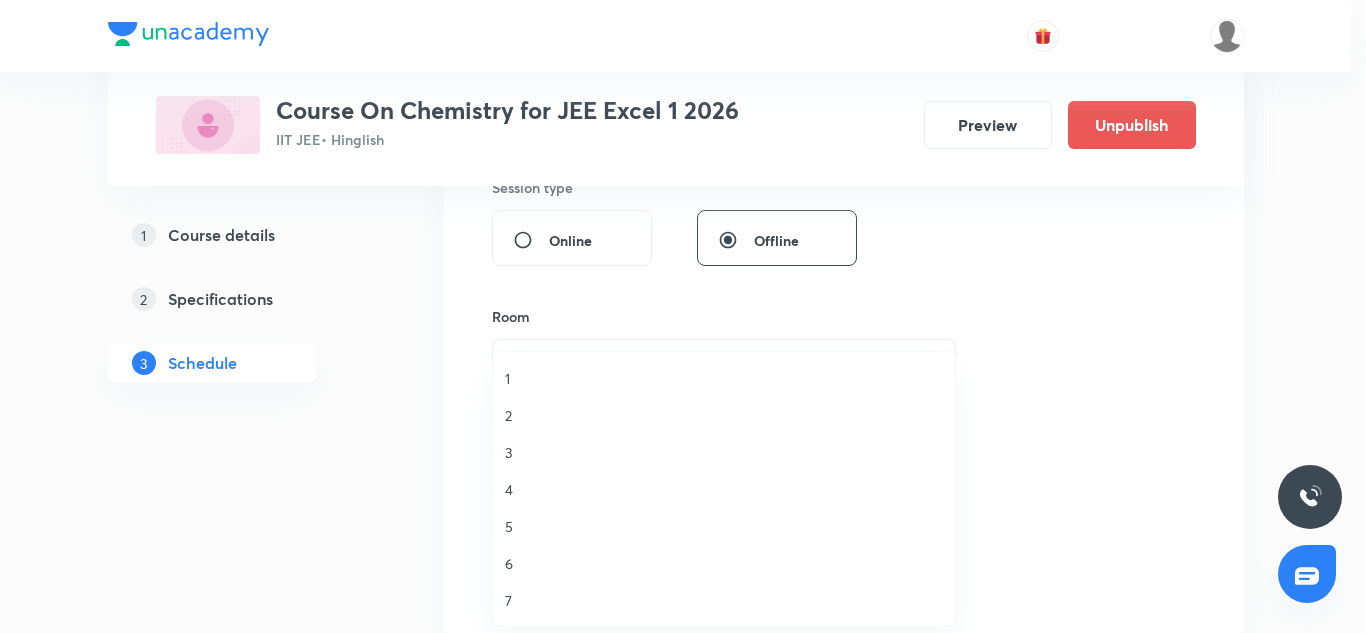 click on "2" at bounding box center (724, 415) 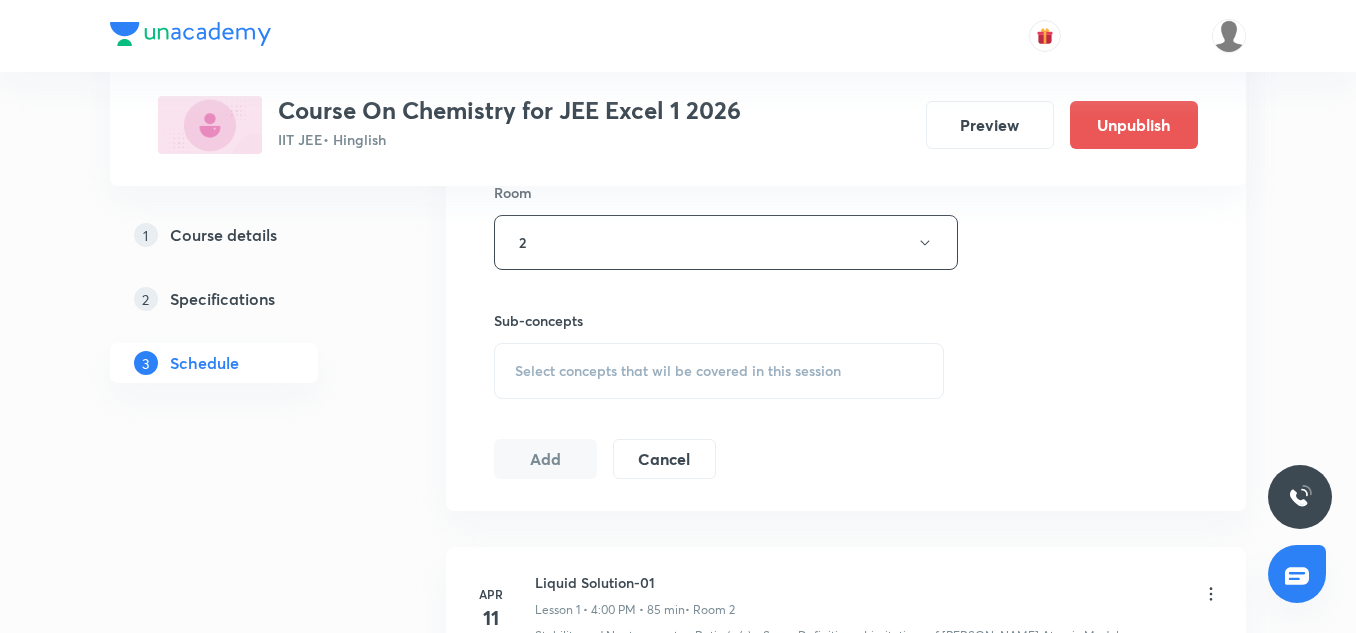 scroll, scrollTop: 904, scrollLeft: 0, axis: vertical 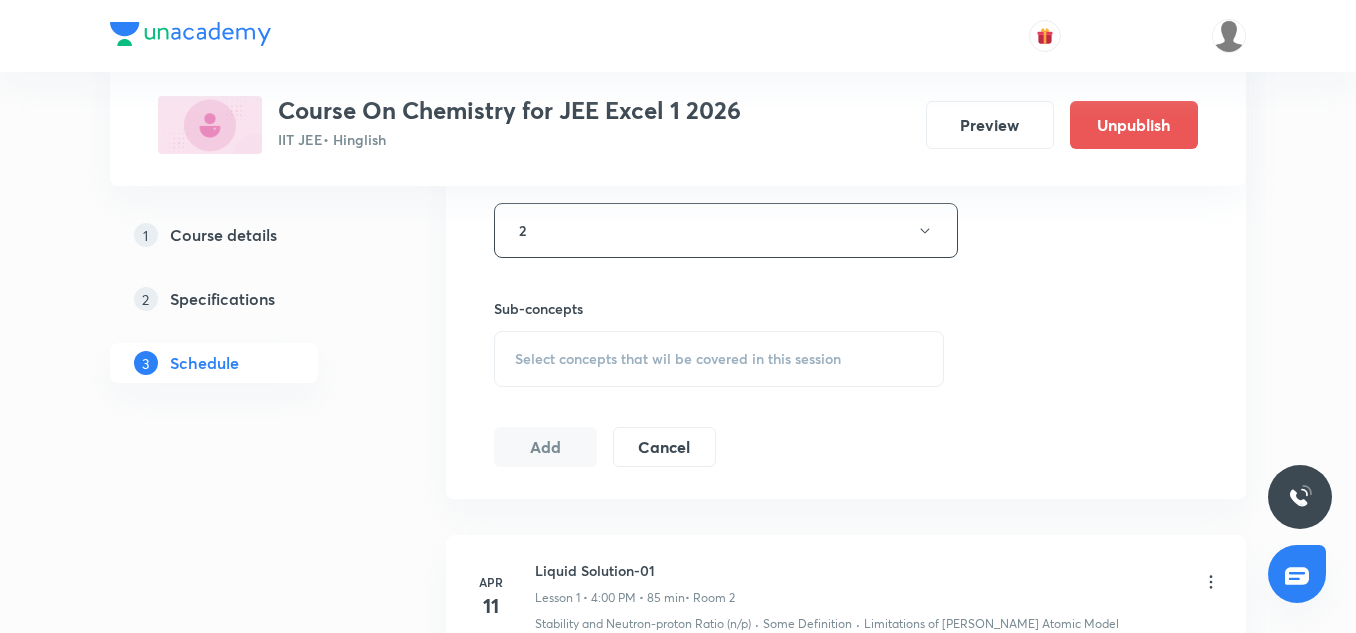 click on "Select concepts that wil be covered in this session" at bounding box center [719, 359] 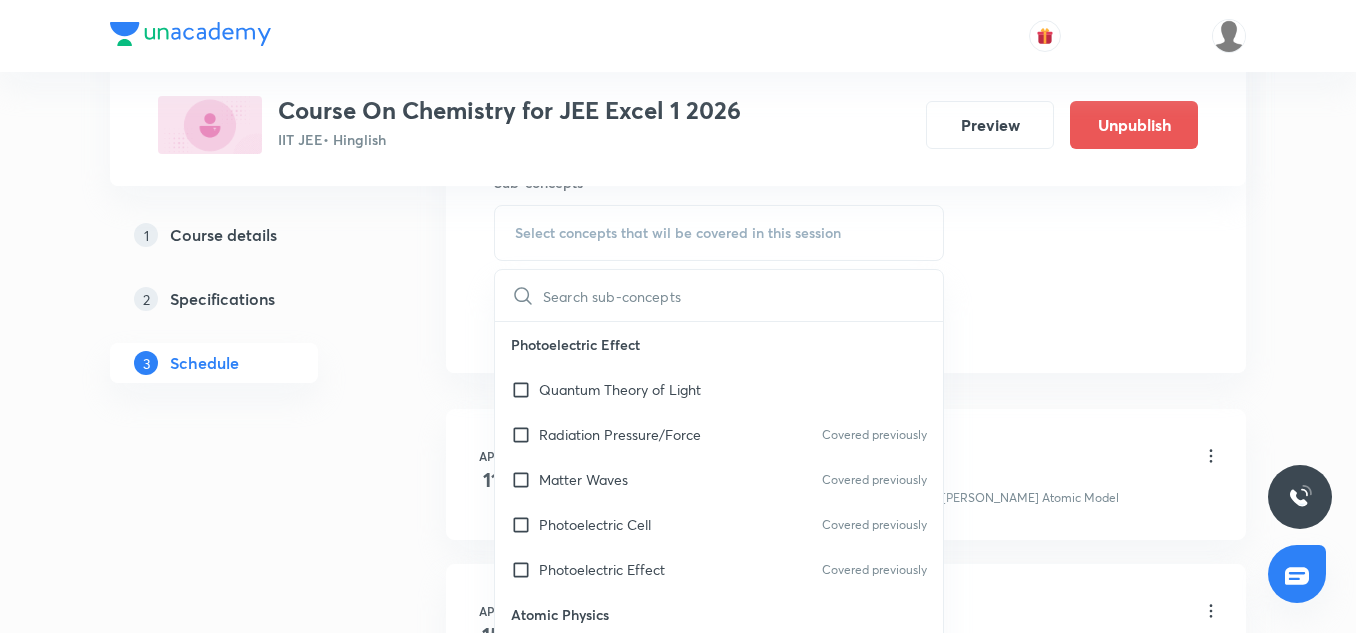 scroll, scrollTop: 1055, scrollLeft: 0, axis: vertical 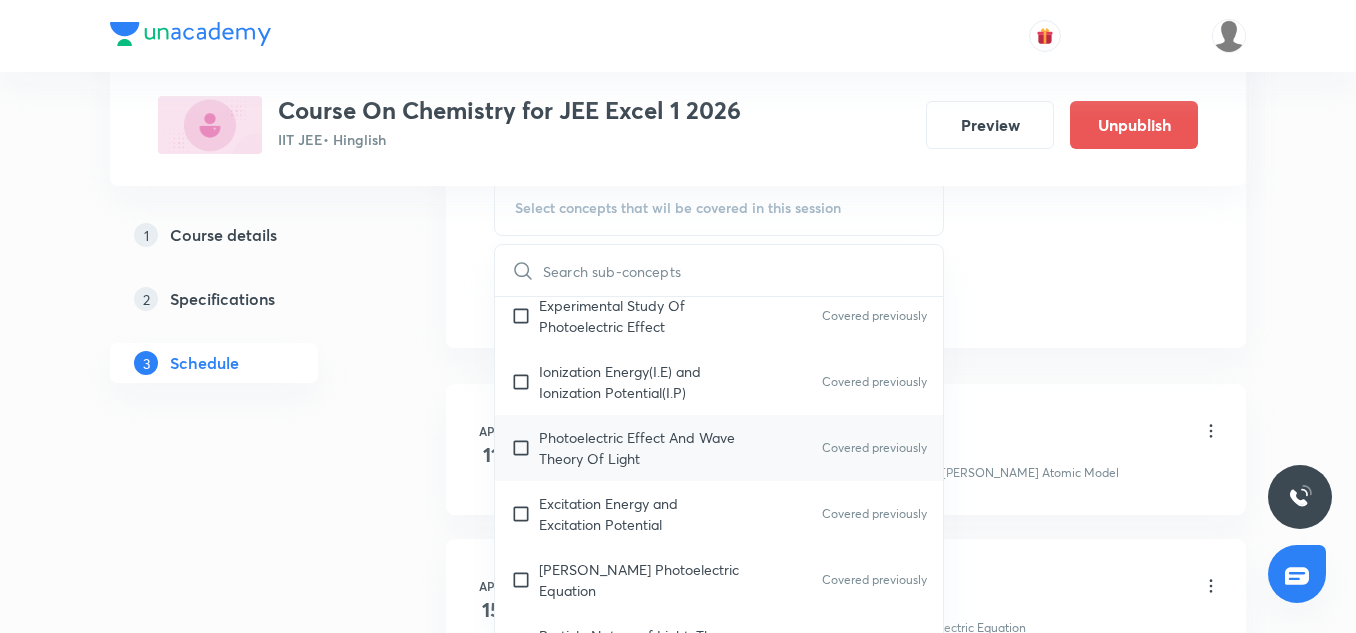 click on "Photoelectric Effect And Wave Theory Of Light" at bounding box center [640, 448] 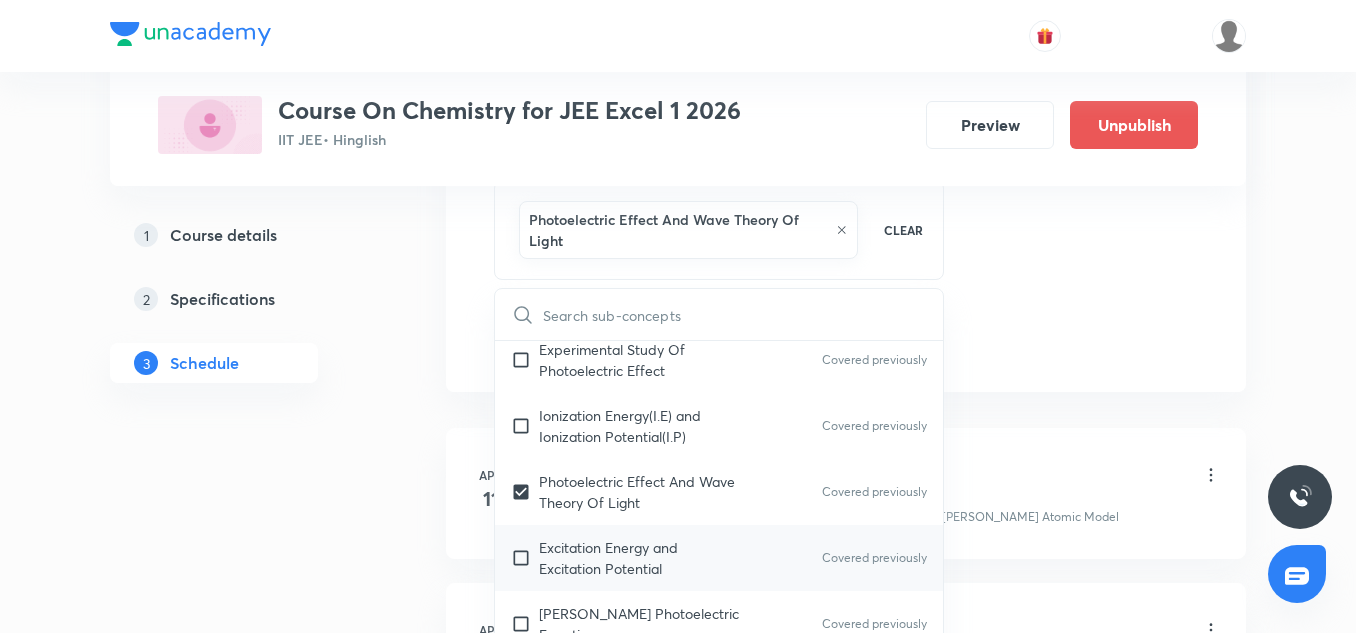 click on "Excitation Energy and Excitation Potential" at bounding box center [640, 558] 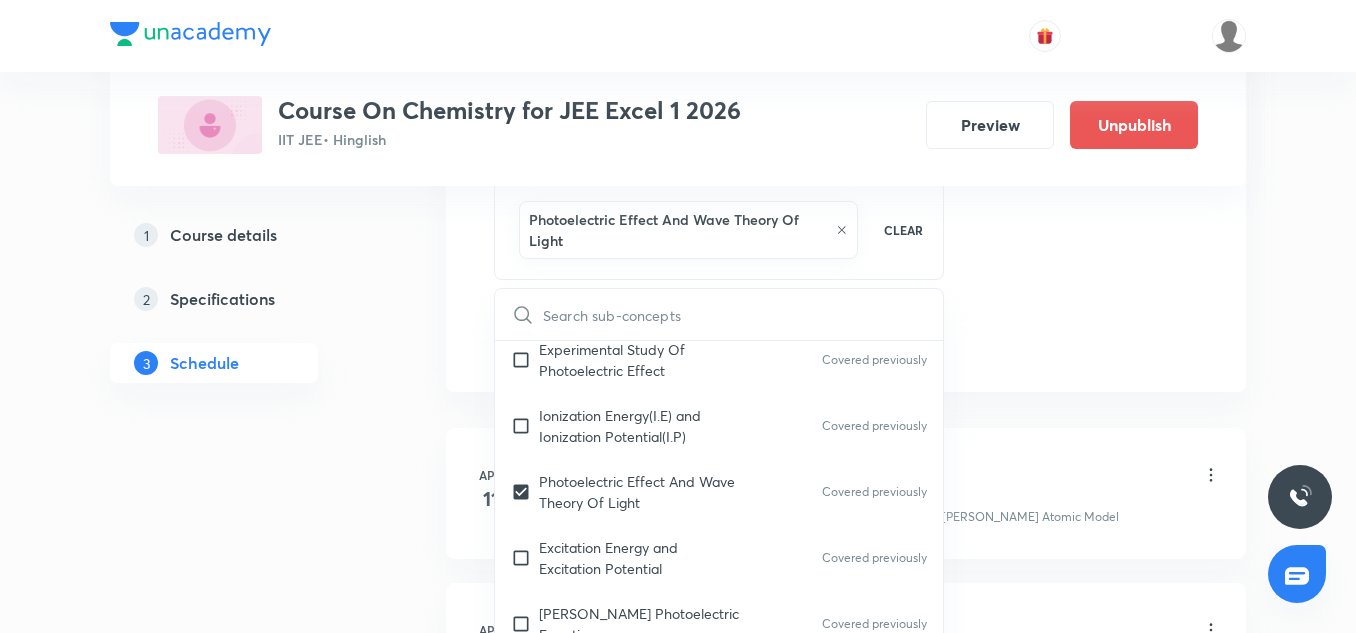 checkbox on "true" 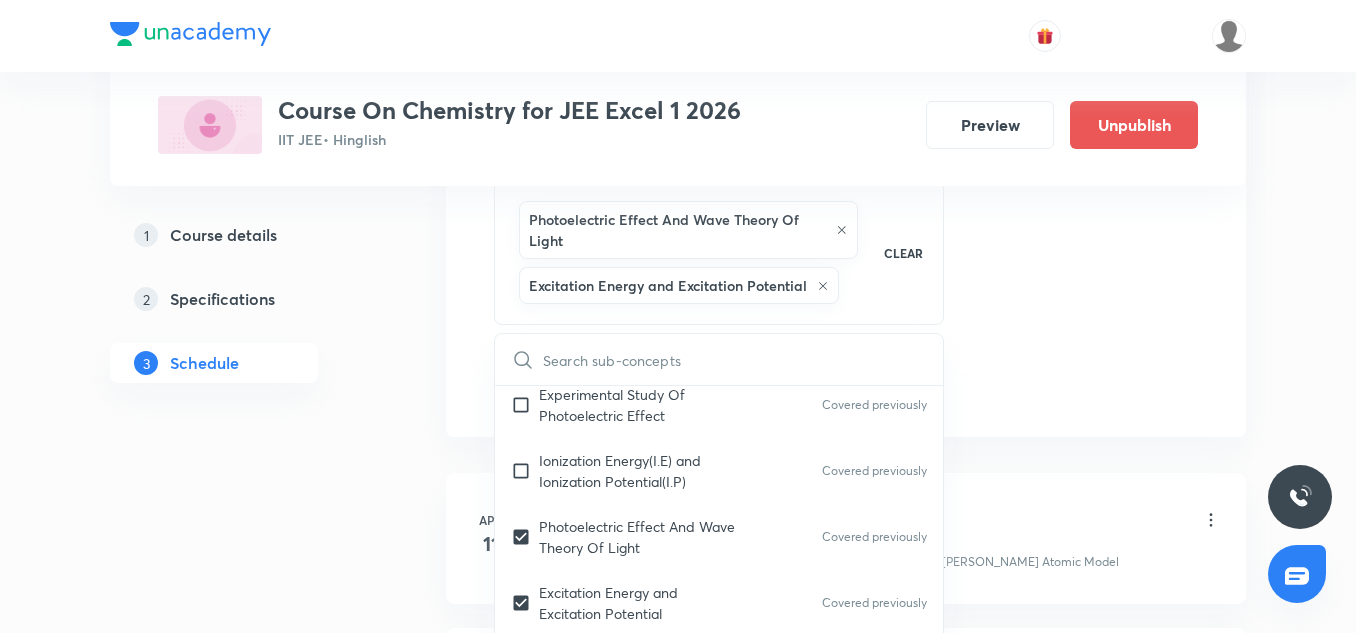click on "Session  41 Live class Session title 10/99 P-Block-11 ​ Schedule for Jul 11, 2025, 5:35 PM ​ Duration (in minutes) 85 ​   Session type Online Offline Room 2 Sub-concepts Photoelectric Effect And Wave Theory Of Light Excitation Energy and Excitation Potential  CLEAR ​ Photoelectric Effect Quantum Theory of Light  Radiation Pressure/Force  Covered previously Matter Waves  Covered previously Photoelectric Cell Covered previously Photoelectric Effect  Covered previously Atomic Physics Thomson's Atomic Model Covered previously Electron Emission Covered previously Bohr Model of Atom Covered previously Photoelectric Effect Covered previously Hydrogen-like Atoms Covered previously Experimental Study Of Photoelectric Effect Covered previously Ionization Energy(I.E) and Ionization Potential(I.P) Covered previously Photoelectric Effect And Wave Theory Of Light Covered previously Excitation Energy and Excitation Potential  Covered previously Einstein’s Photoelectric Equation Covered previously Moseley's Law Add" at bounding box center [846, -109] 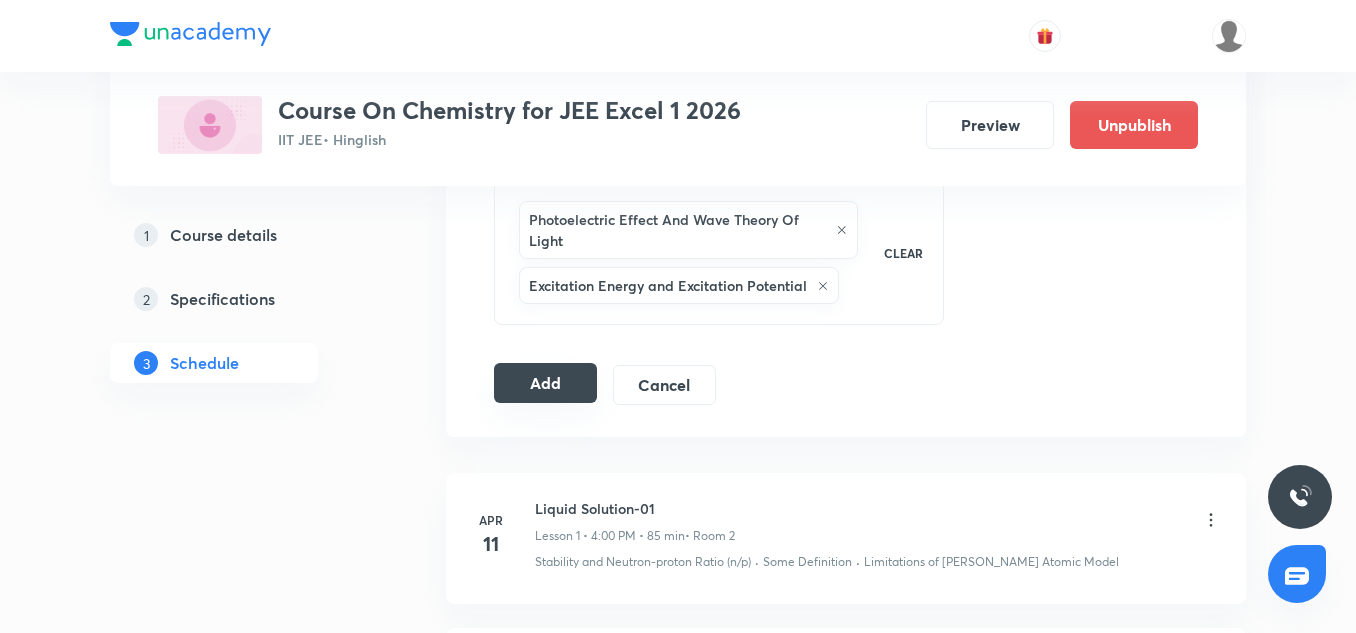 click on "Add" at bounding box center (545, 383) 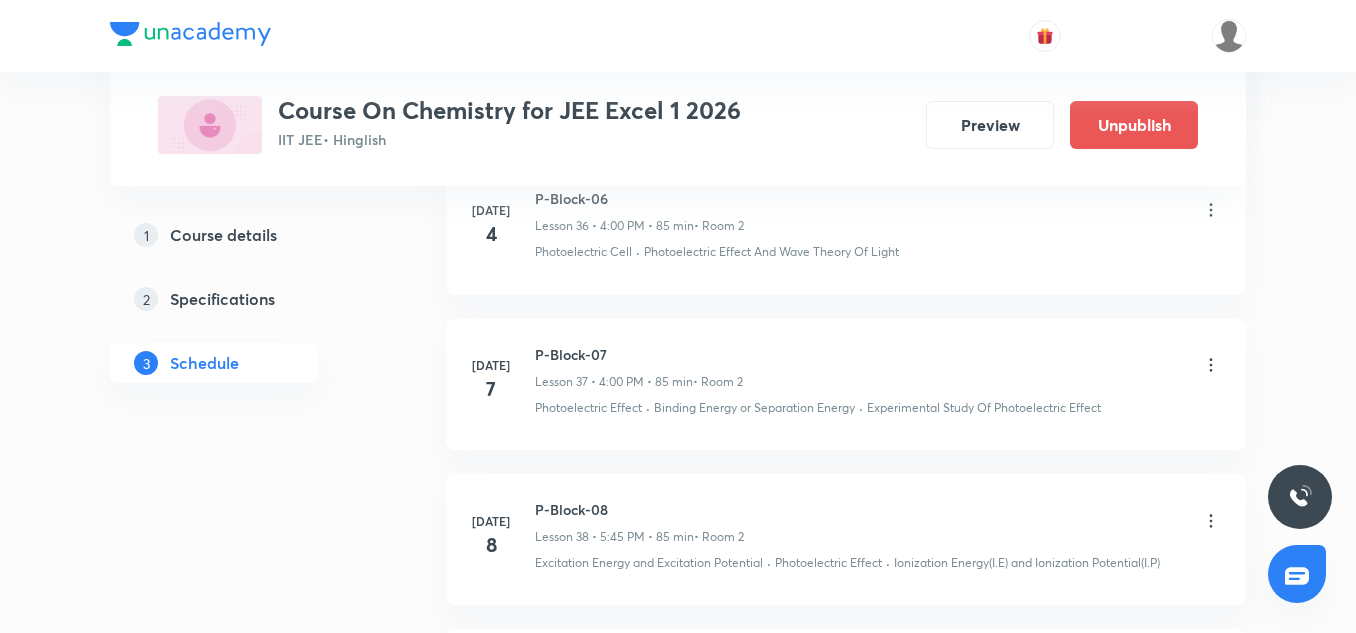 scroll, scrollTop: 6476, scrollLeft: 0, axis: vertical 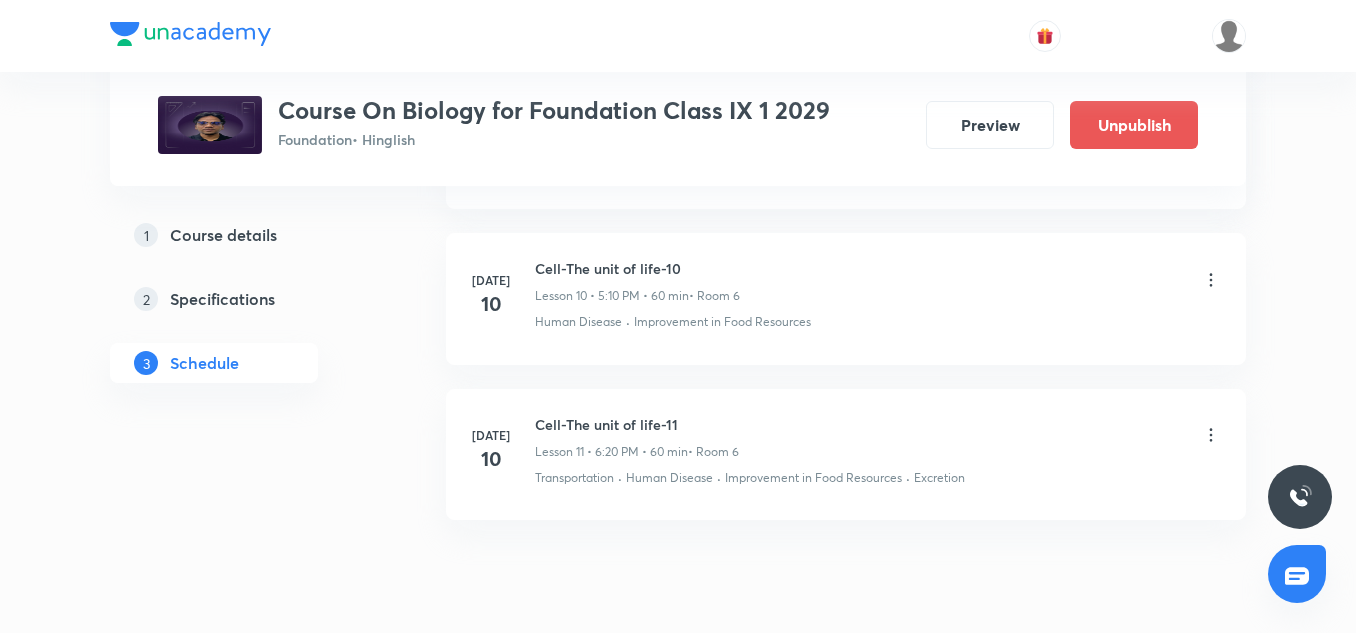 click 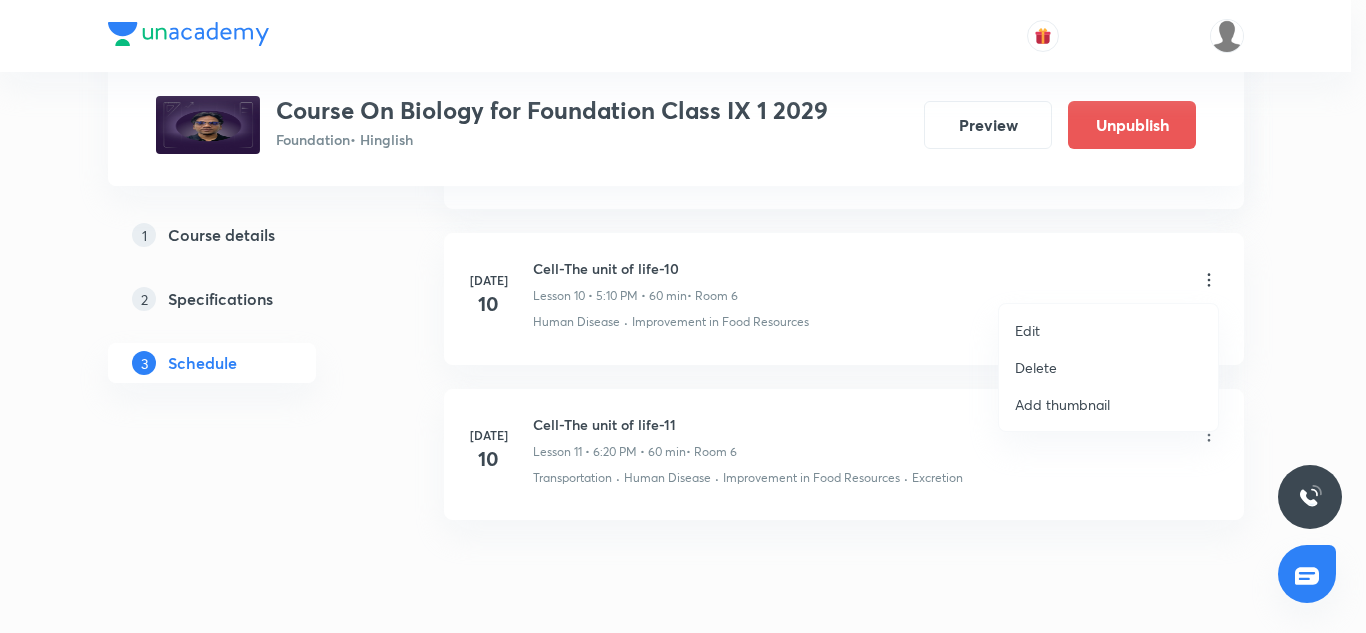 click on "Delete" at bounding box center [1036, 367] 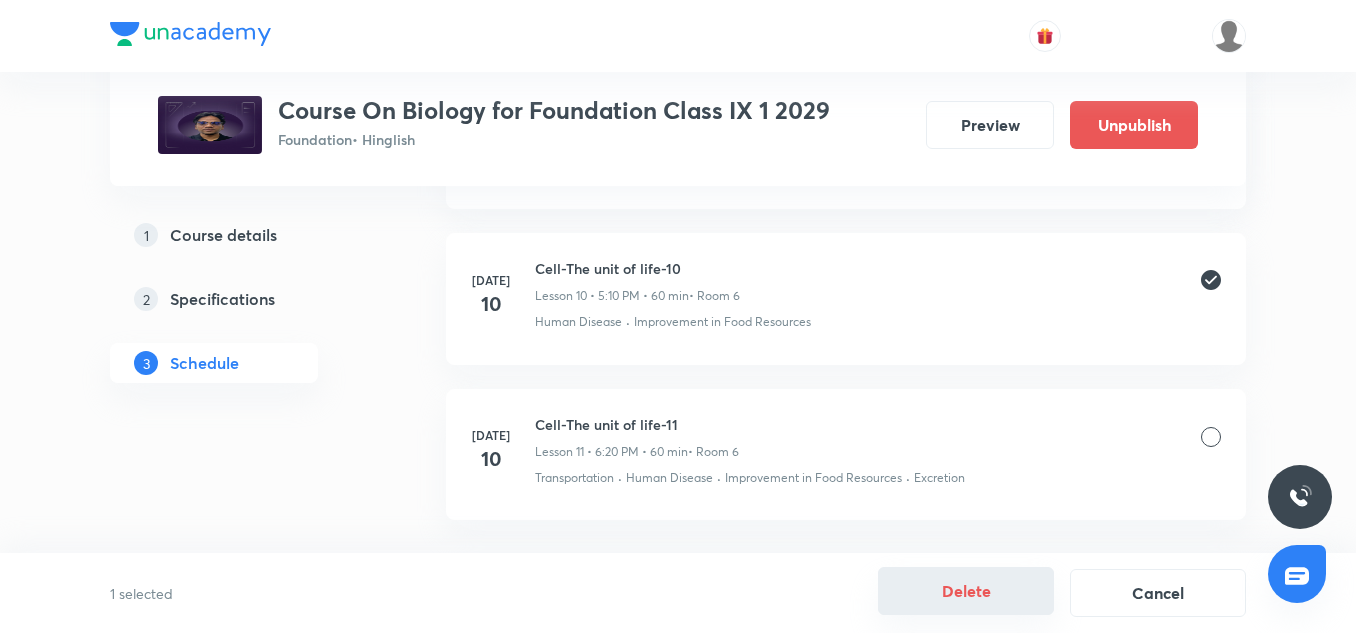 click on "Delete" at bounding box center [966, 591] 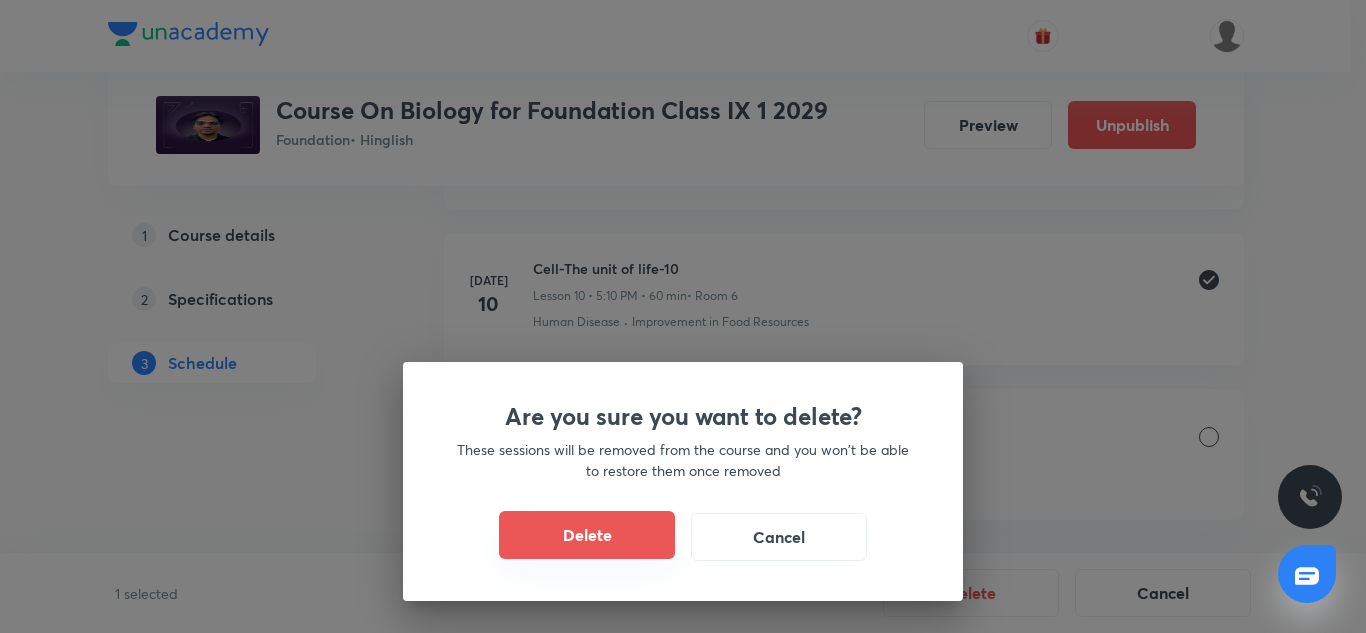 click on "Delete" at bounding box center (587, 535) 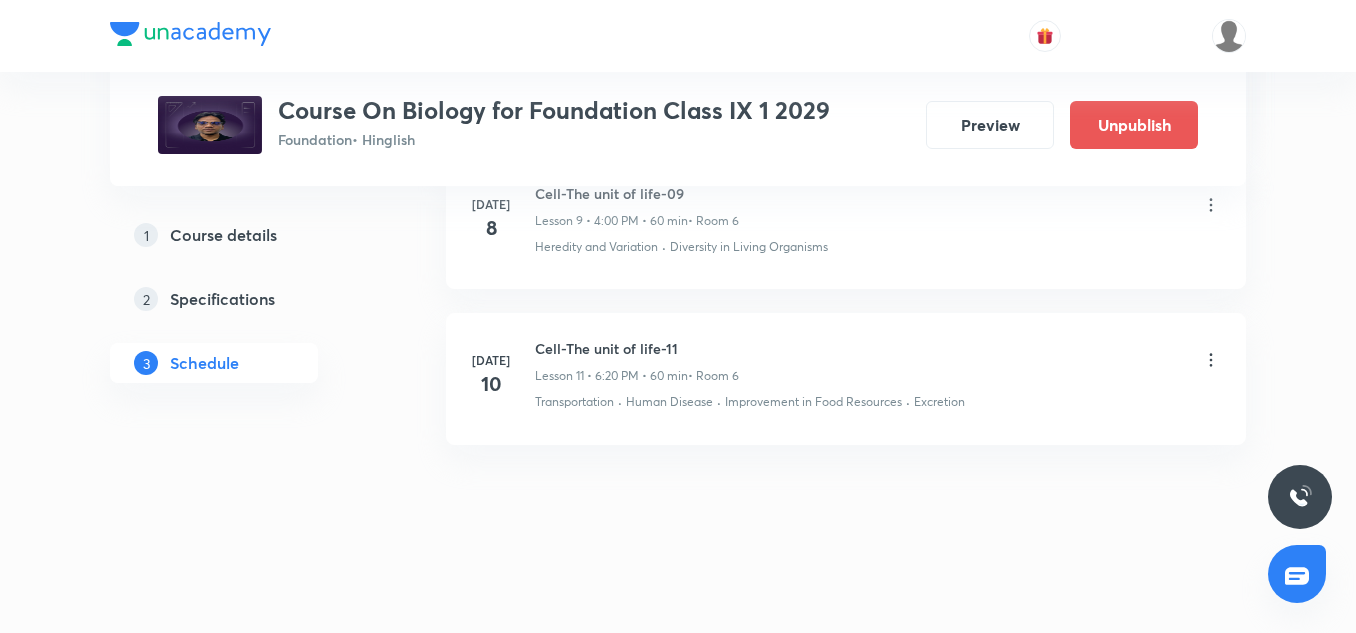 scroll, scrollTop: 2524, scrollLeft: 0, axis: vertical 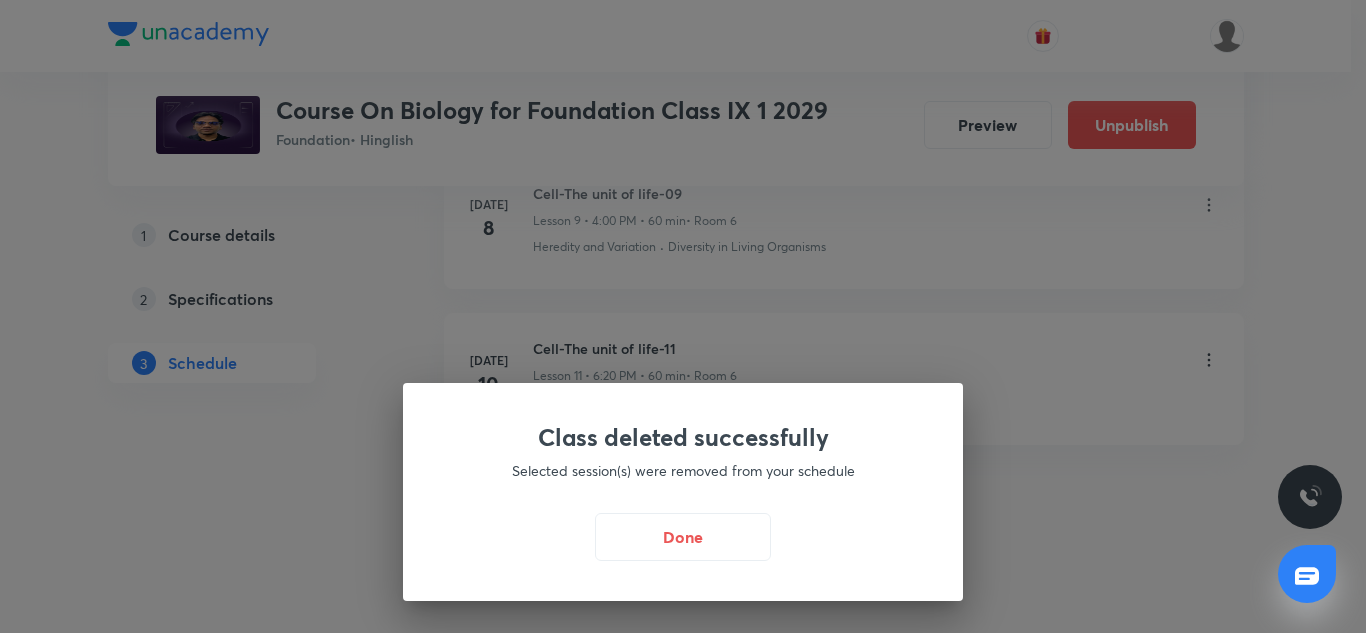 click on "Class deleted successfully Selected session(s) were removed from your schedule Done" at bounding box center (683, 492) 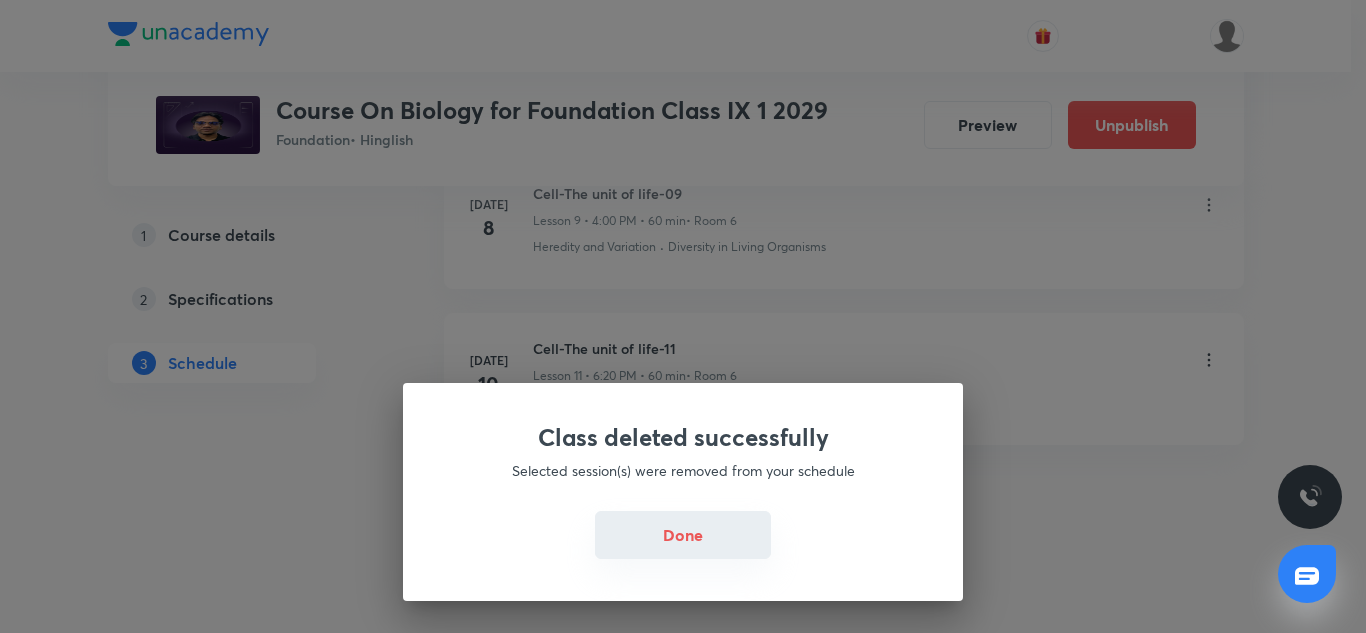 click on "Done" at bounding box center (683, 535) 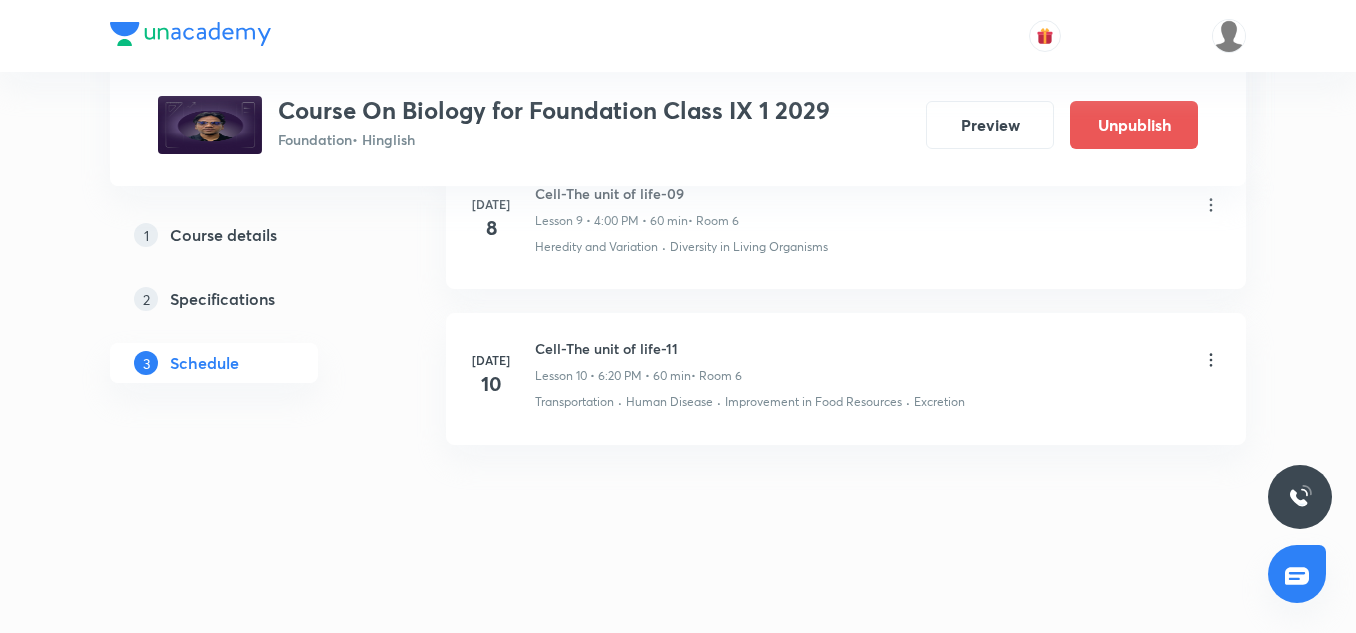 click 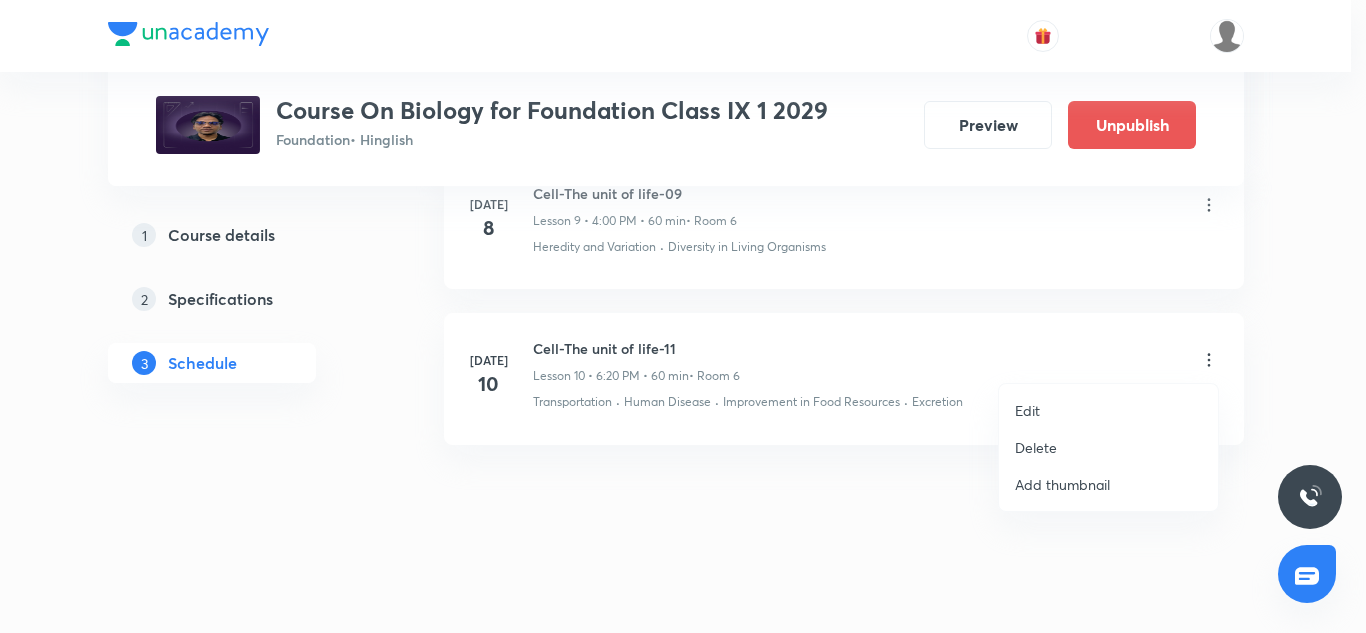 click on "Delete" at bounding box center (1036, 447) 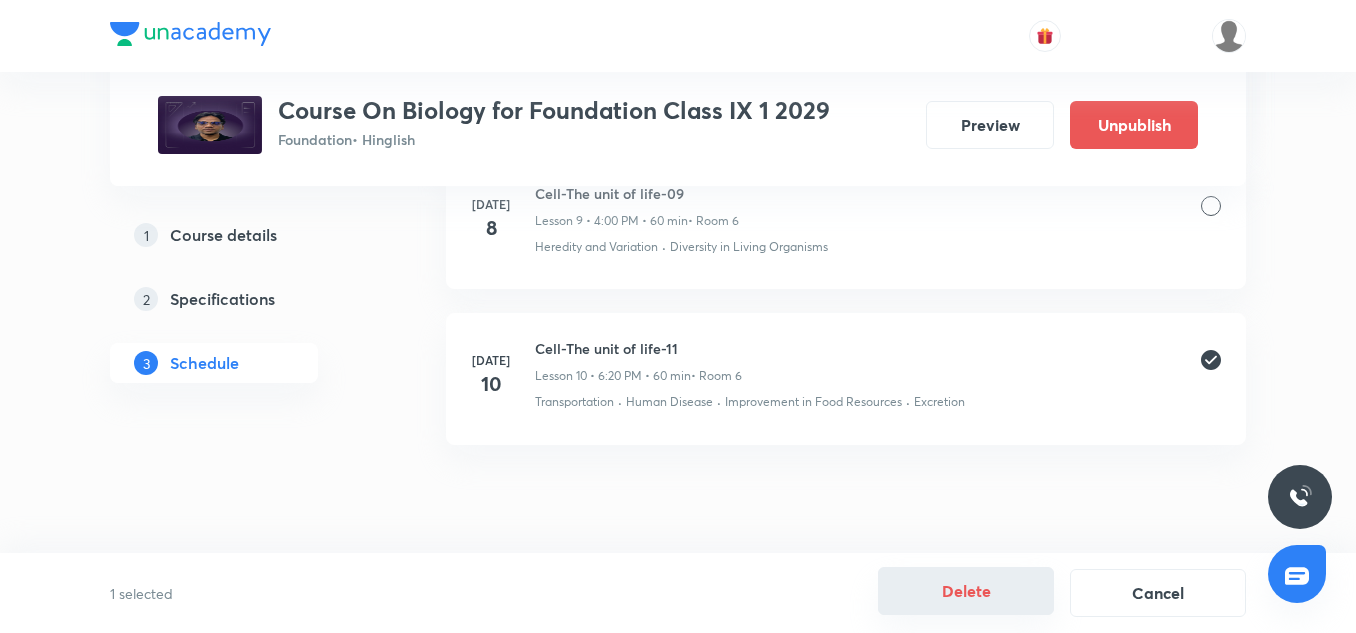 click on "Delete" at bounding box center (966, 591) 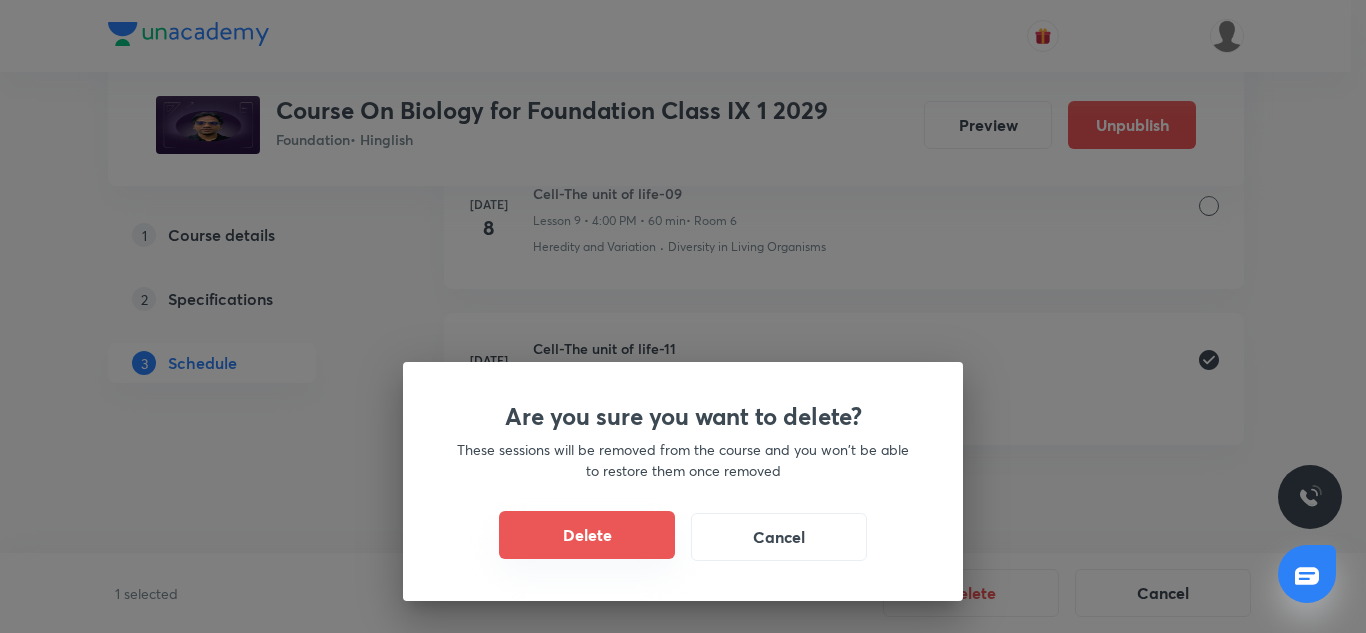 click on "Delete" at bounding box center (587, 535) 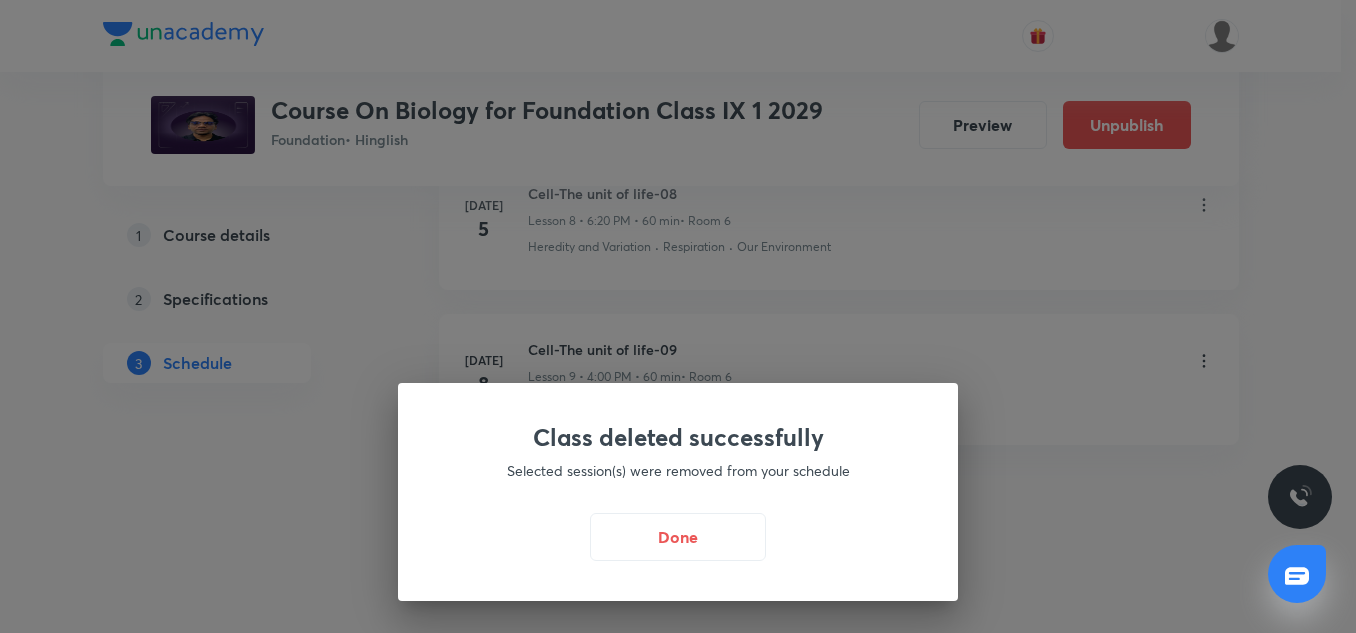 scroll, scrollTop: 2368, scrollLeft: 0, axis: vertical 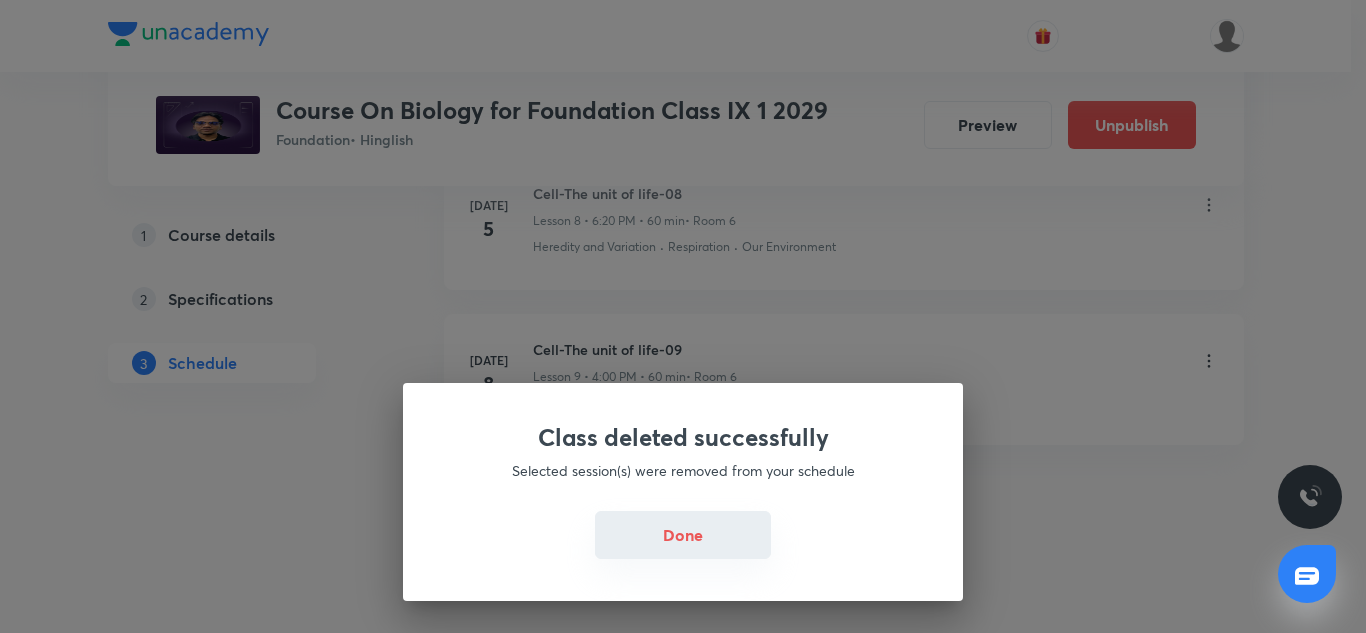 click on "Done" at bounding box center [683, 535] 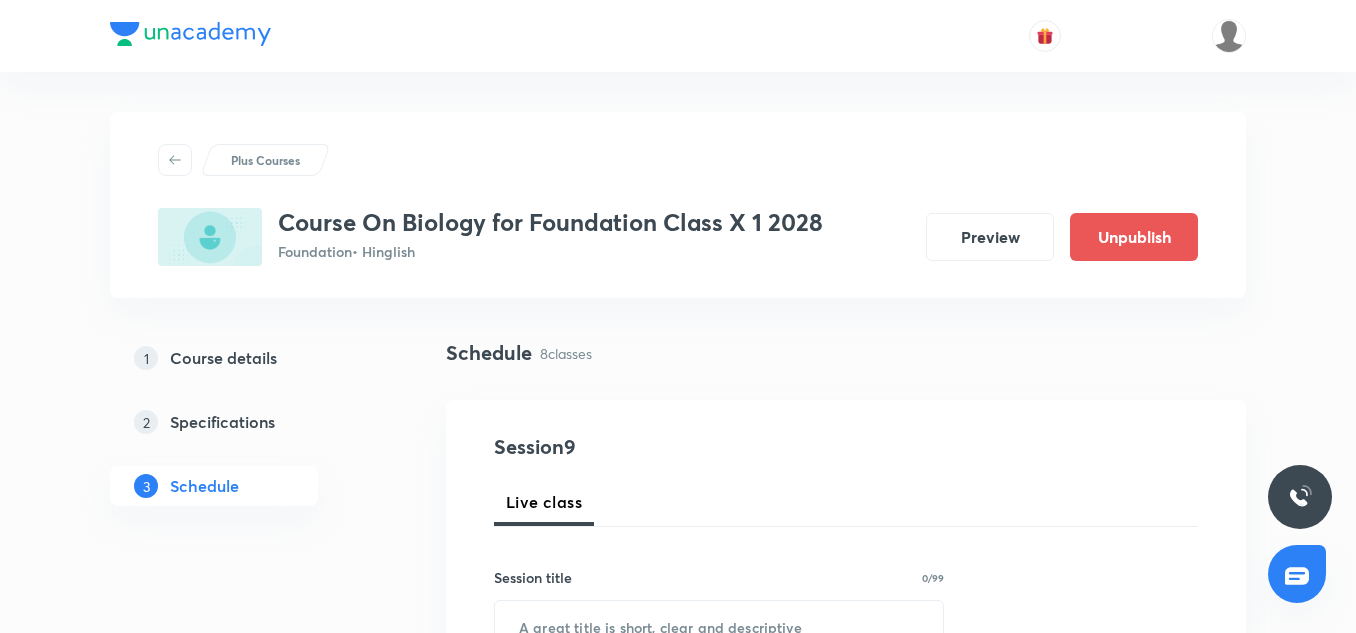 scroll, scrollTop: 2069, scrollLeft: 0, axis: vertical 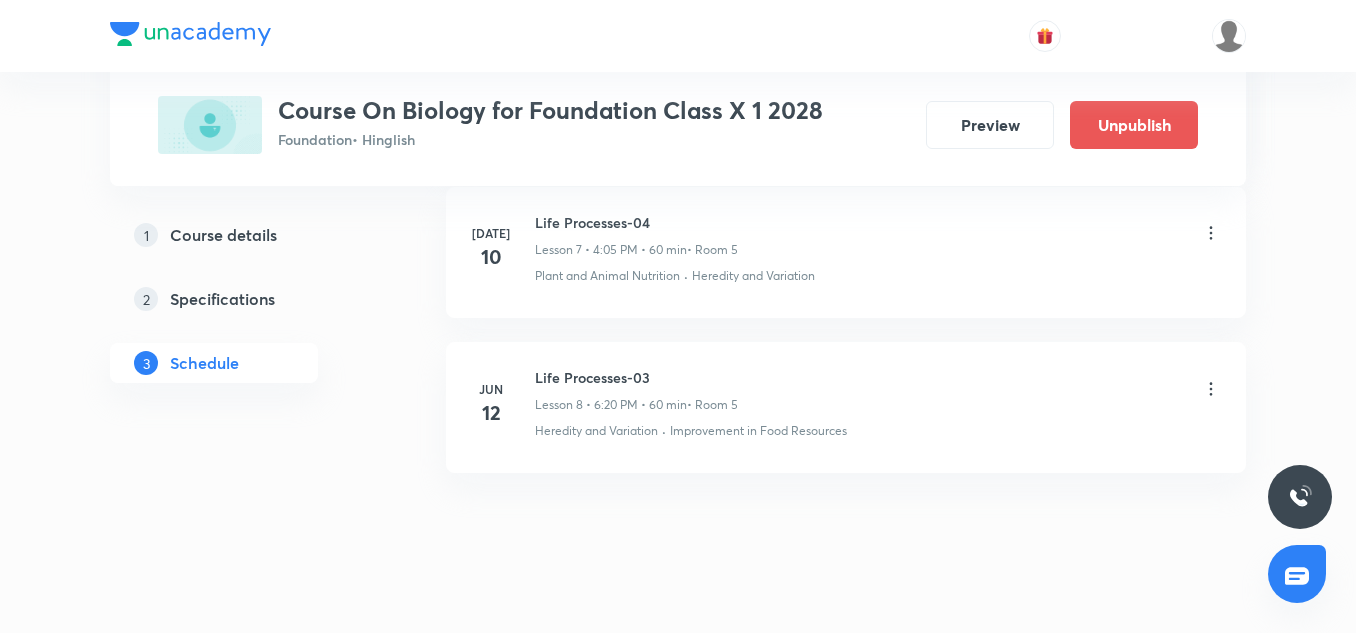 click 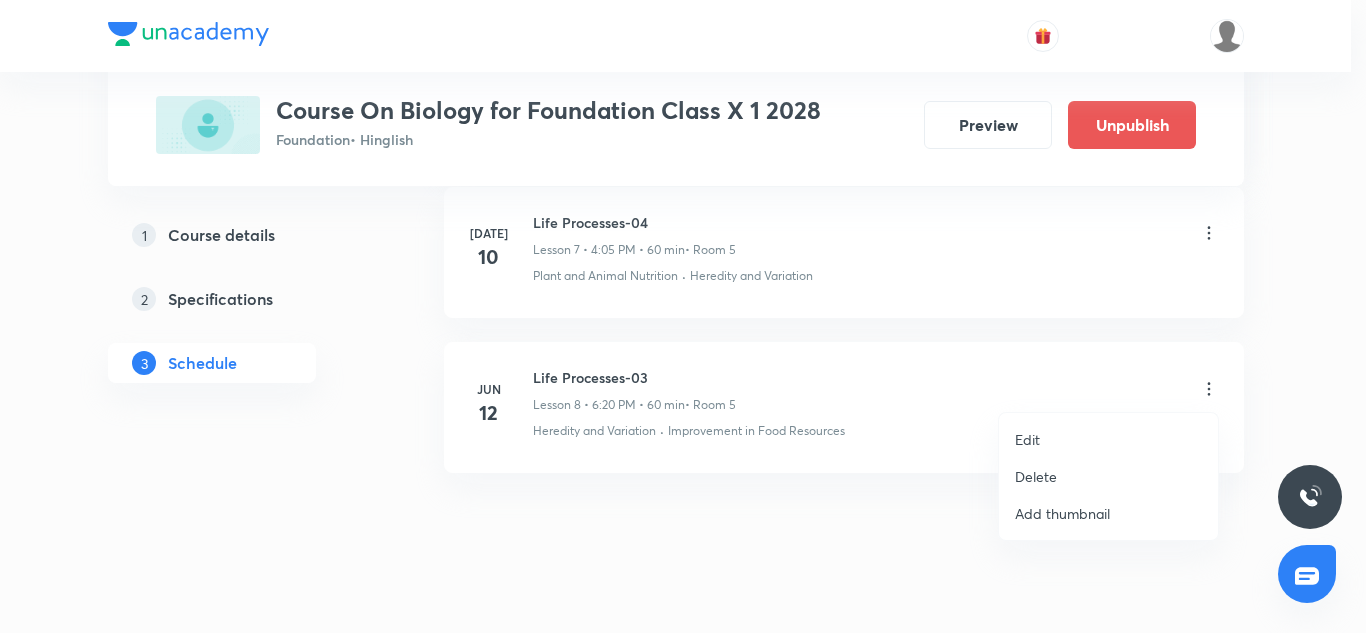click on "Edit" at bounding box center [1108, 439] 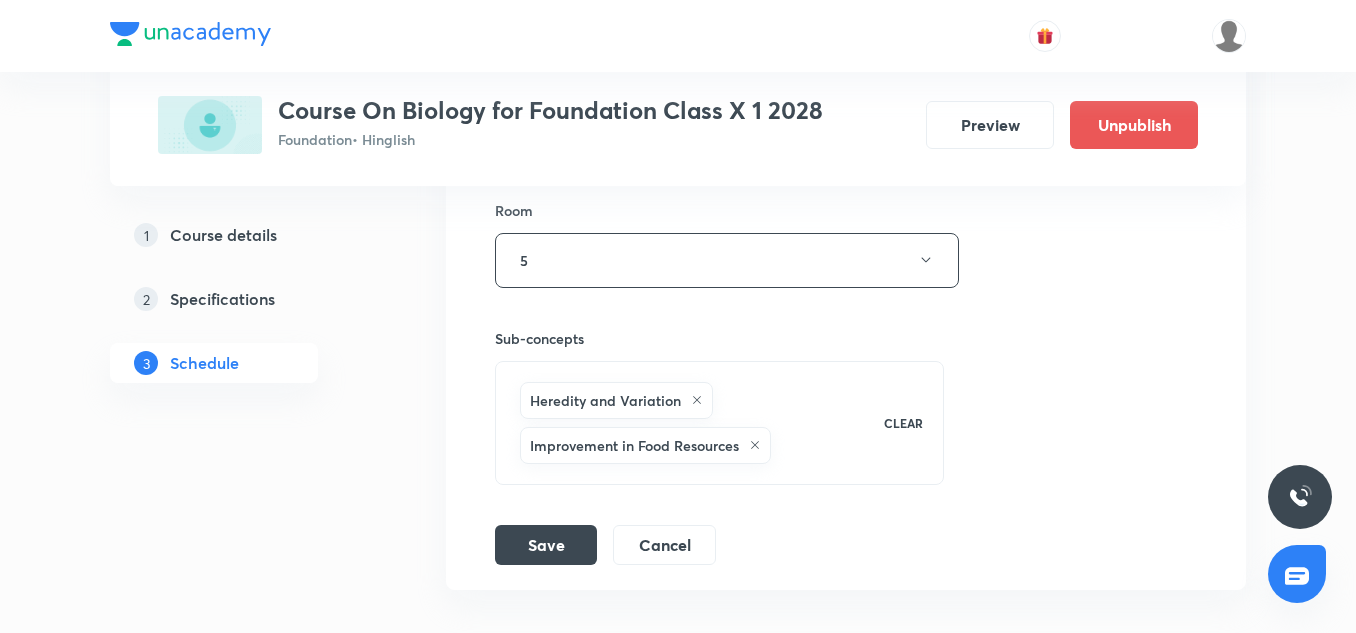 scroll, scrollTop: 2081, scrollLeft: 0, axis: vertical 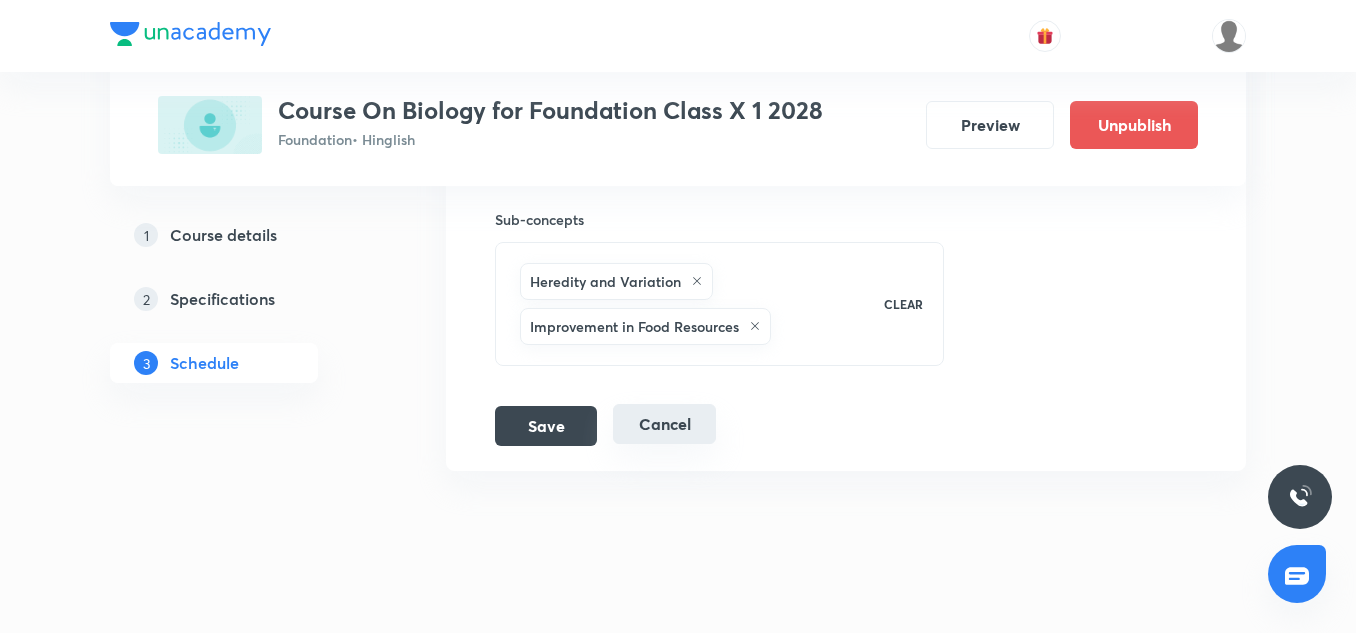 click on "Cancel" at bounding box center [664, 424] 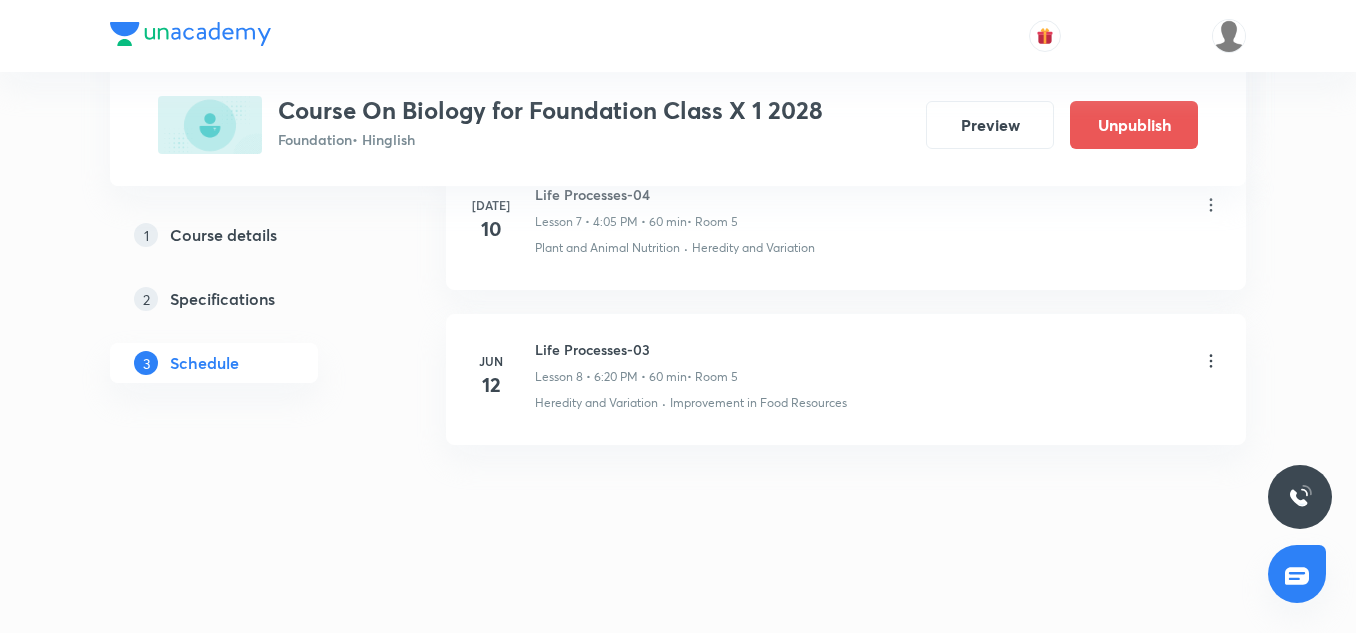 scroll, scrollTop: 1293, scrollLeft: 0, axis: vertical 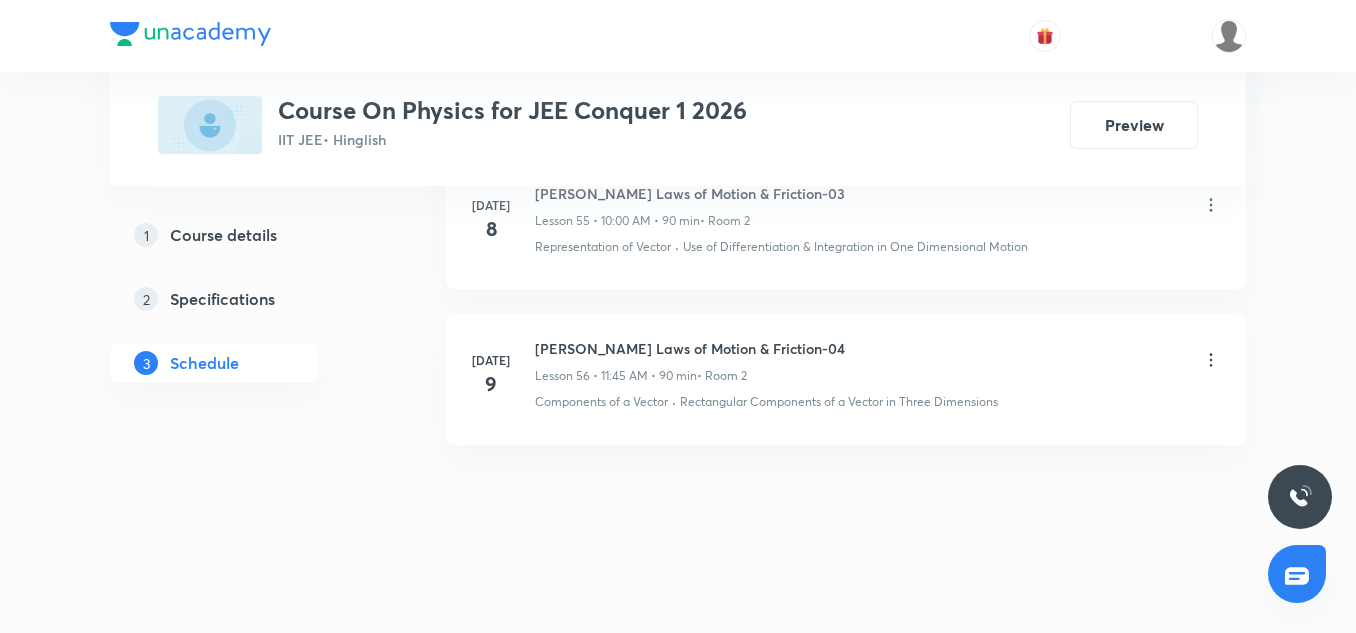 click on "[PERSON_NAME] Laws of Motion & Friction-04" at bounding box center [690, 348] 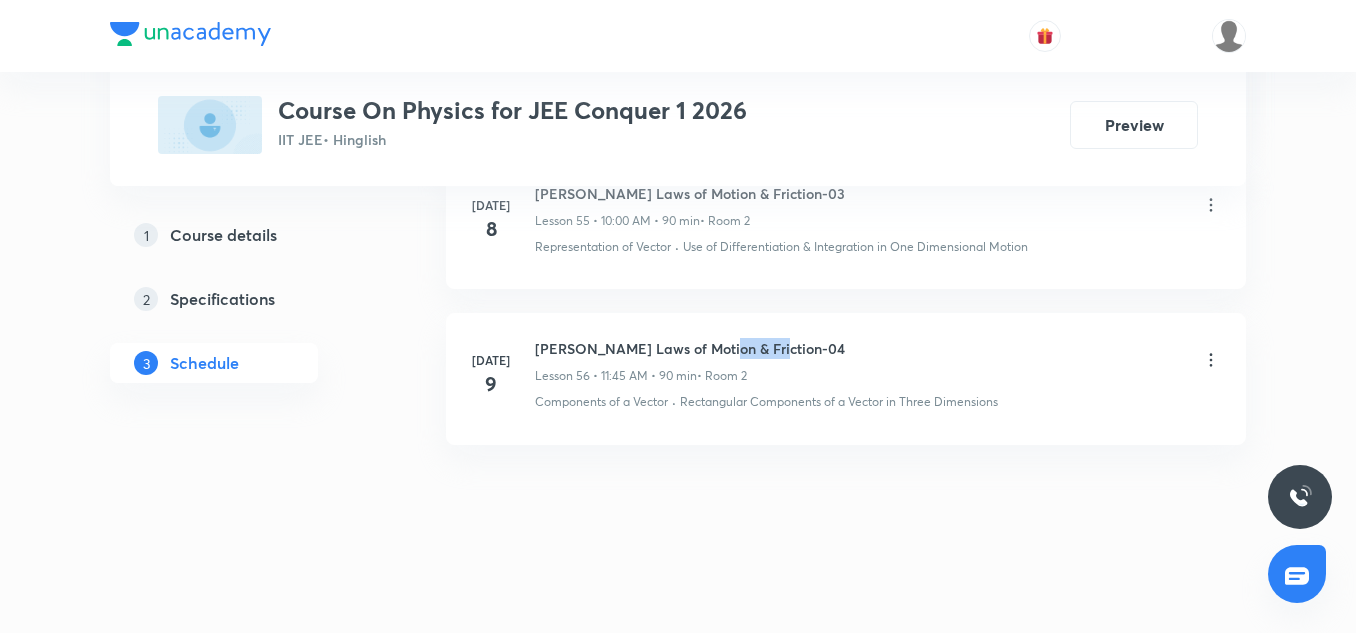 click on "[PERSON_NAME] Laws of Motion & Friction-04" at bounding box center [690, 348] 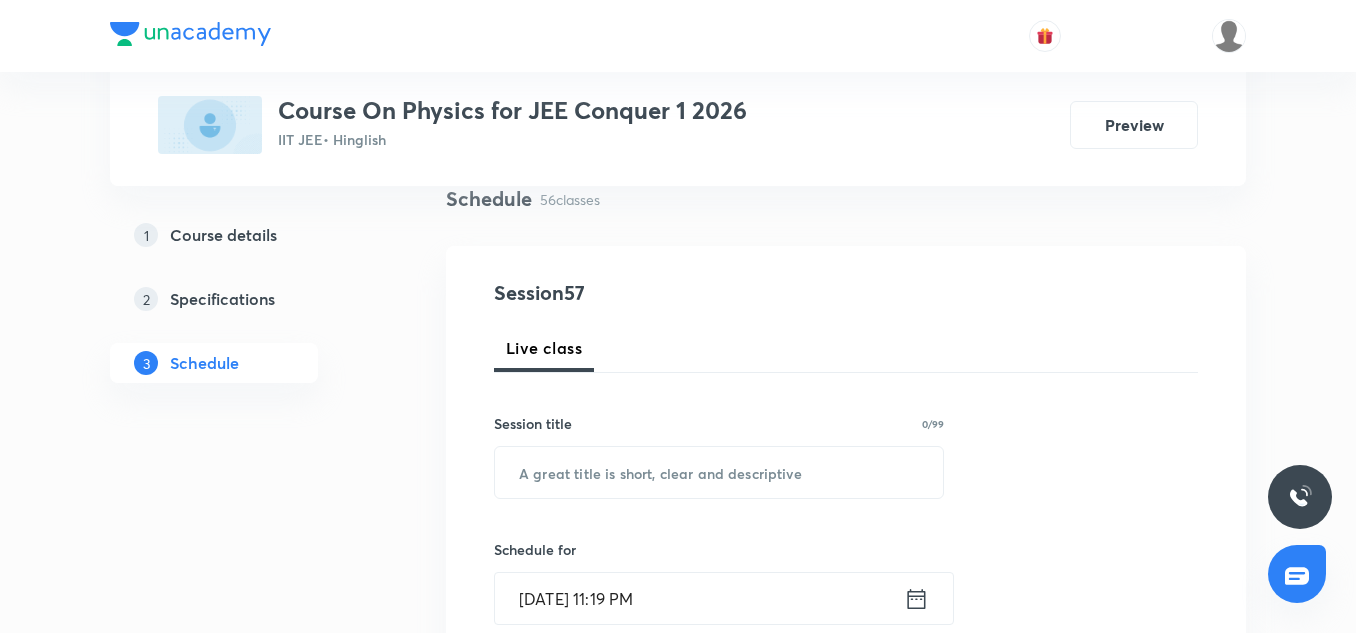 scroll, scrollTop: 156, scrollLeft: 0, axis: vertical 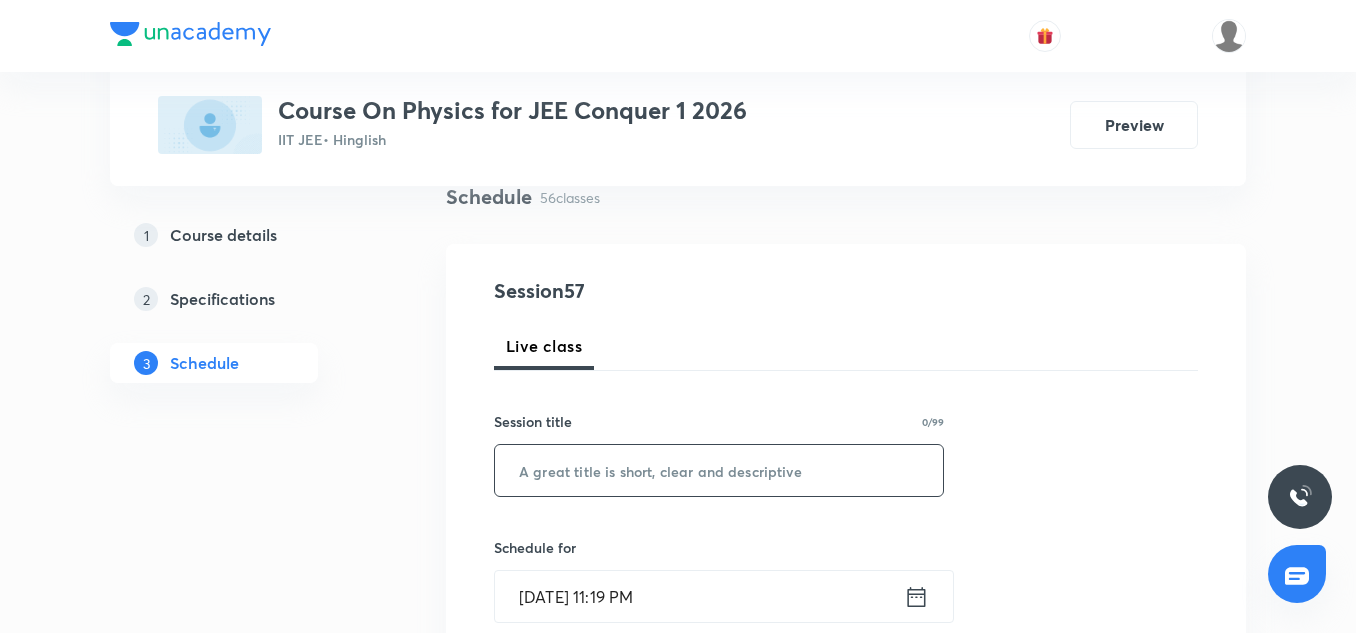 click at bounding box center (719, 470) 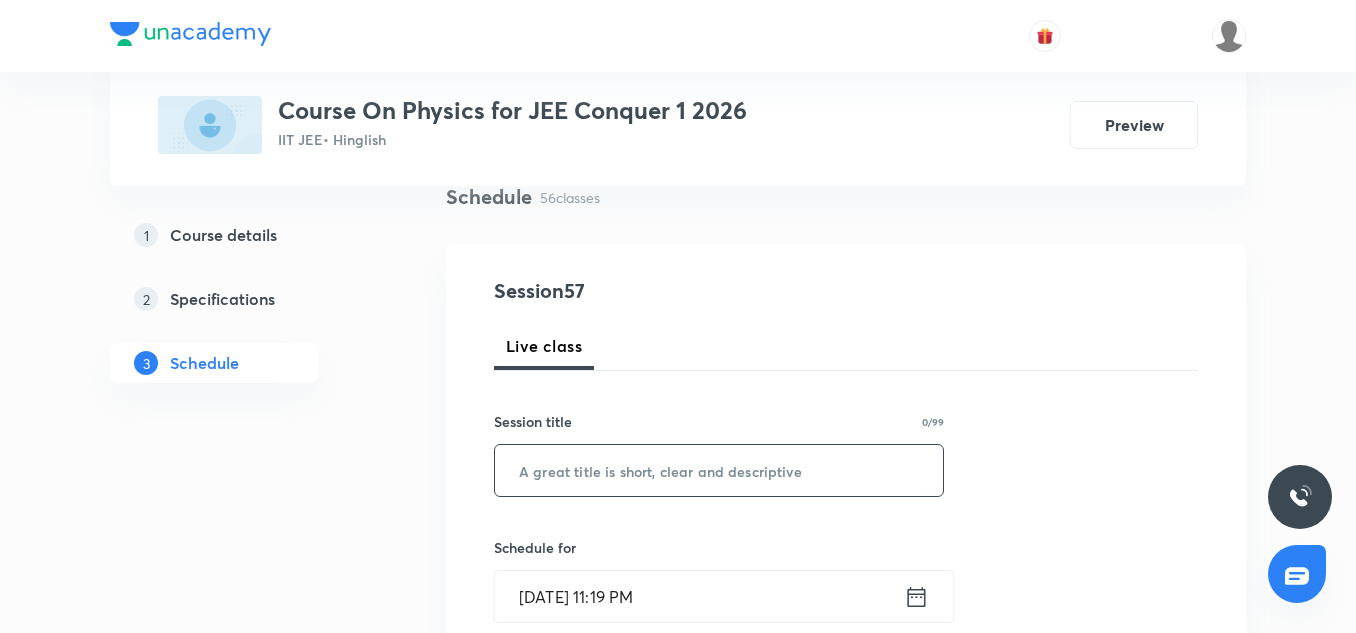 paste on "Newton's Laws of Motion & Friction-04" 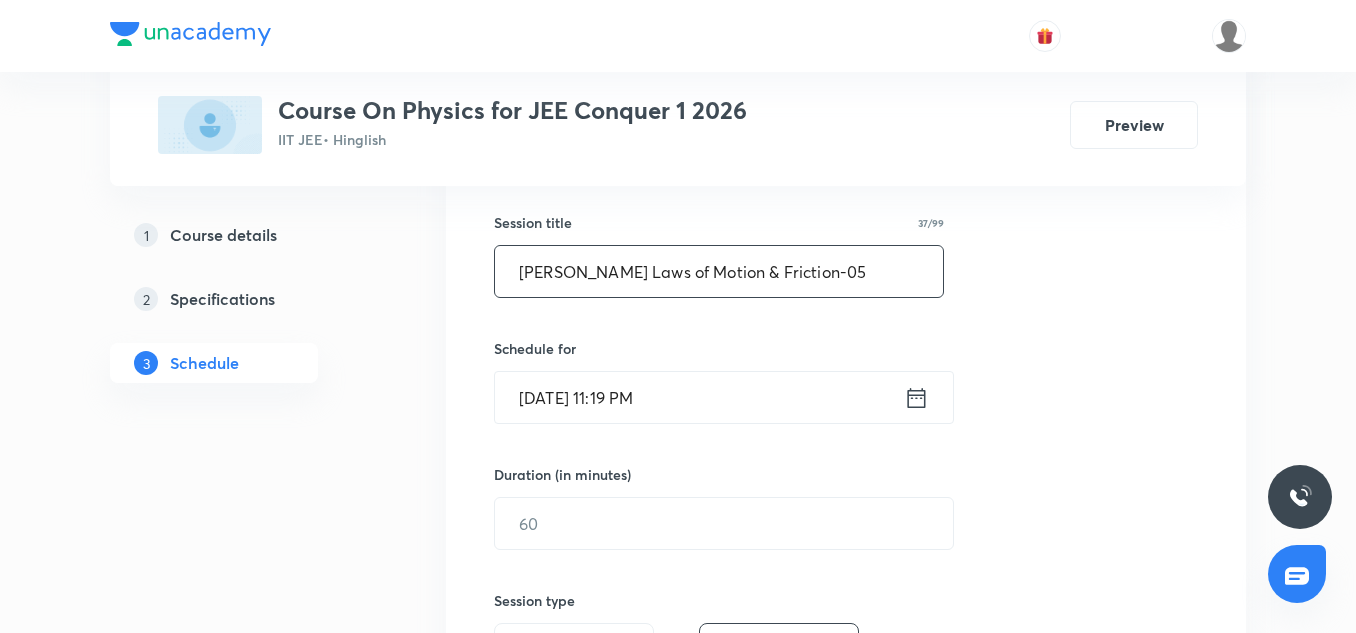 scroll, scrollTop: 356, scrollLeft: 0, axis: vertical 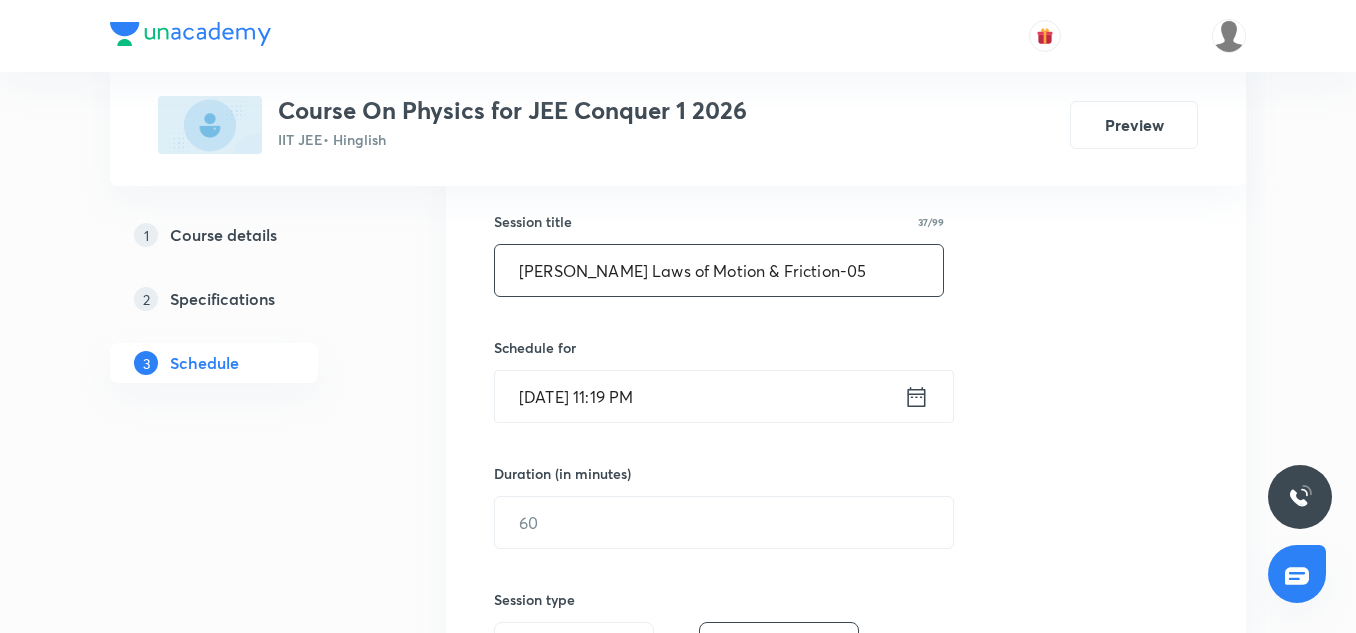 type on "Newton's Laws of Motion & Friction-05" 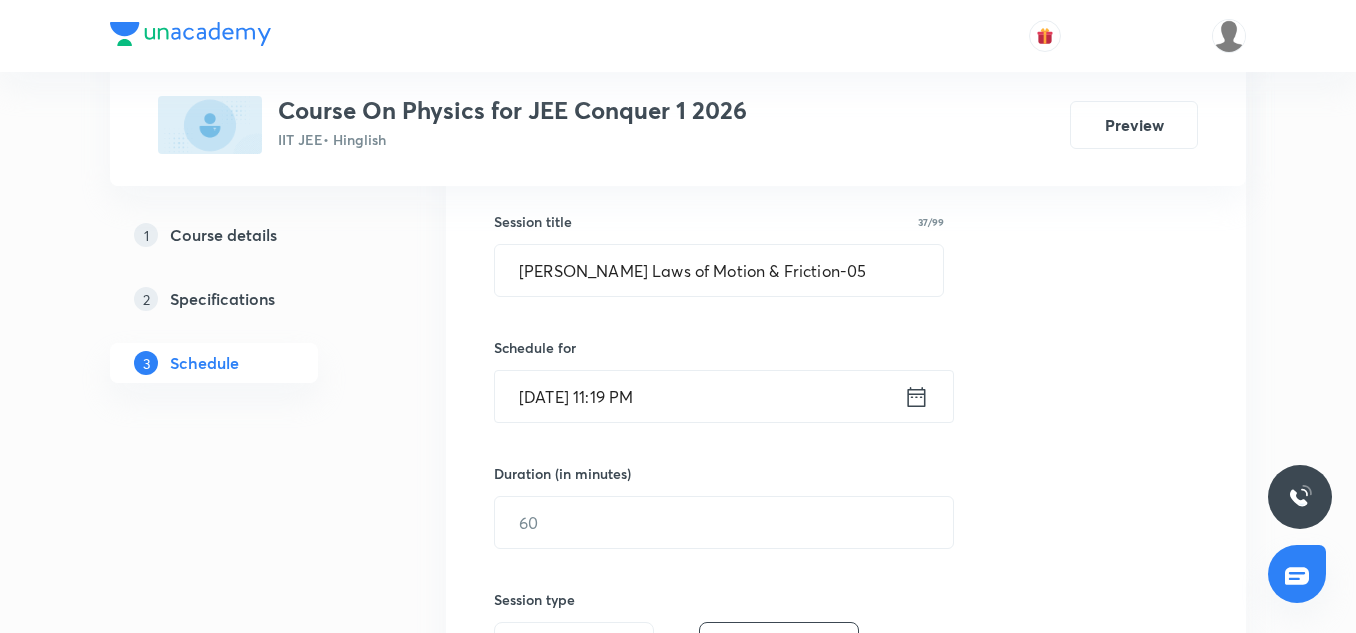 click on "[DATE] 11:19 PM" at bounding box center [699, 396] 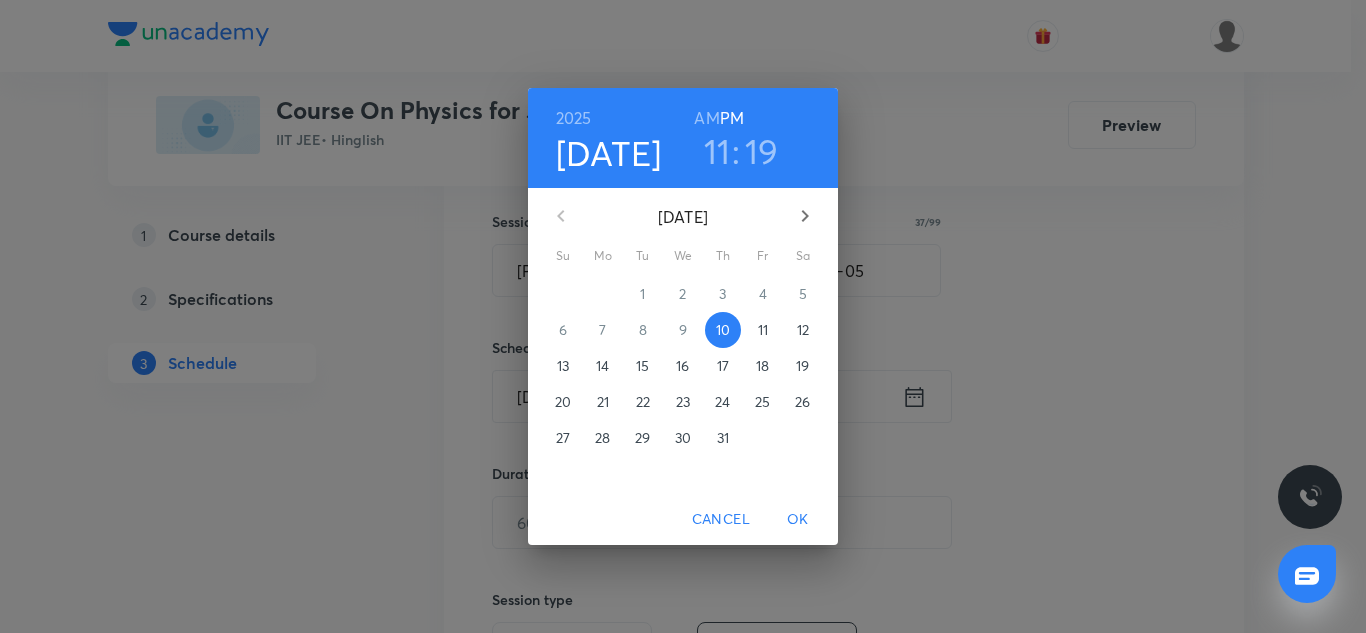click on "11" at bounding box center [763, 330] 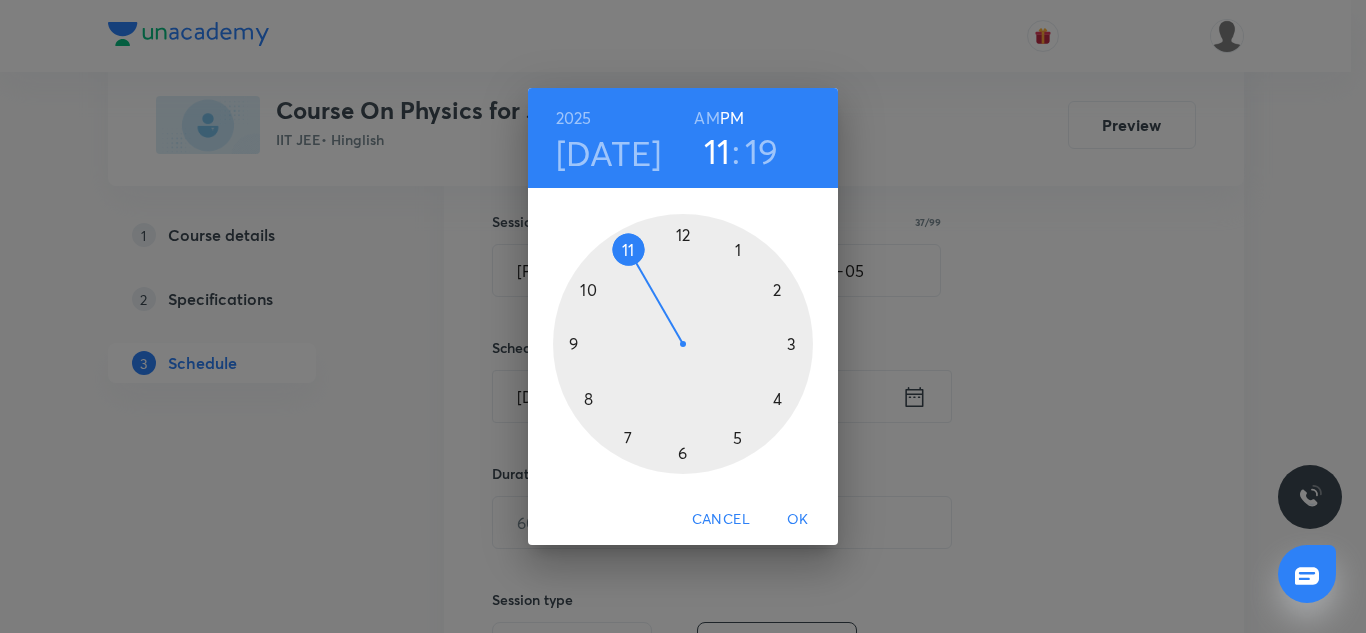 click at bounding box center (683, 344) 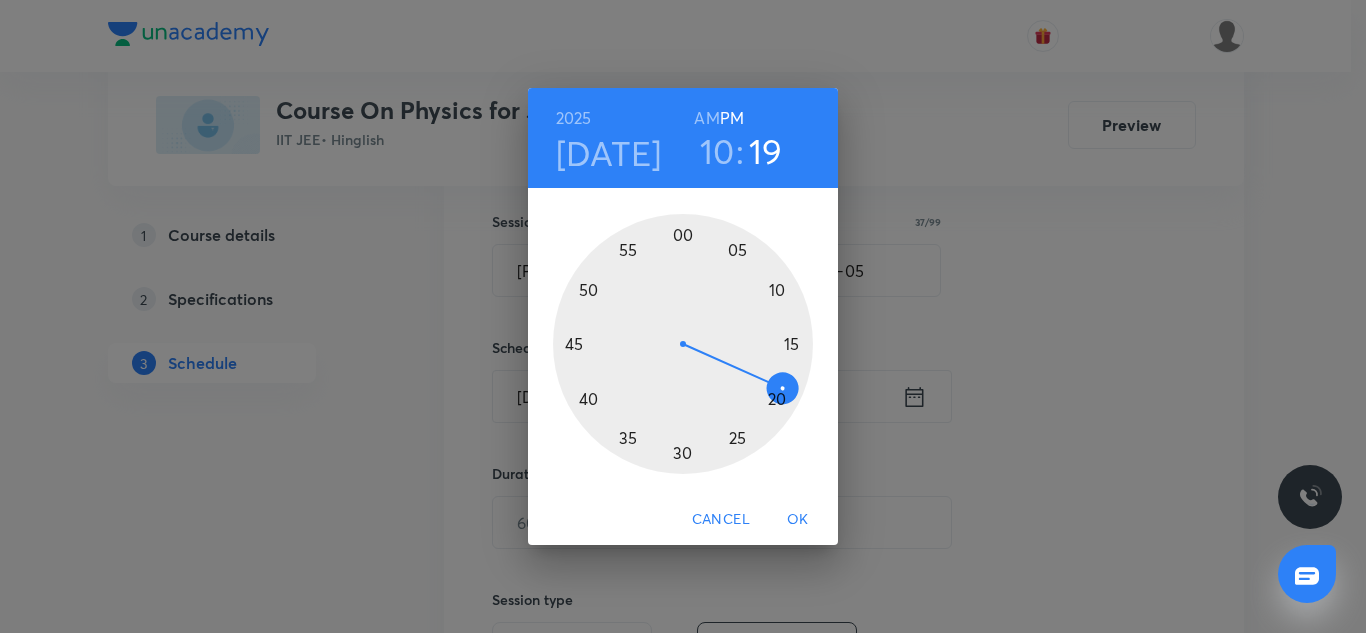 click at bounding box center (683, 344) 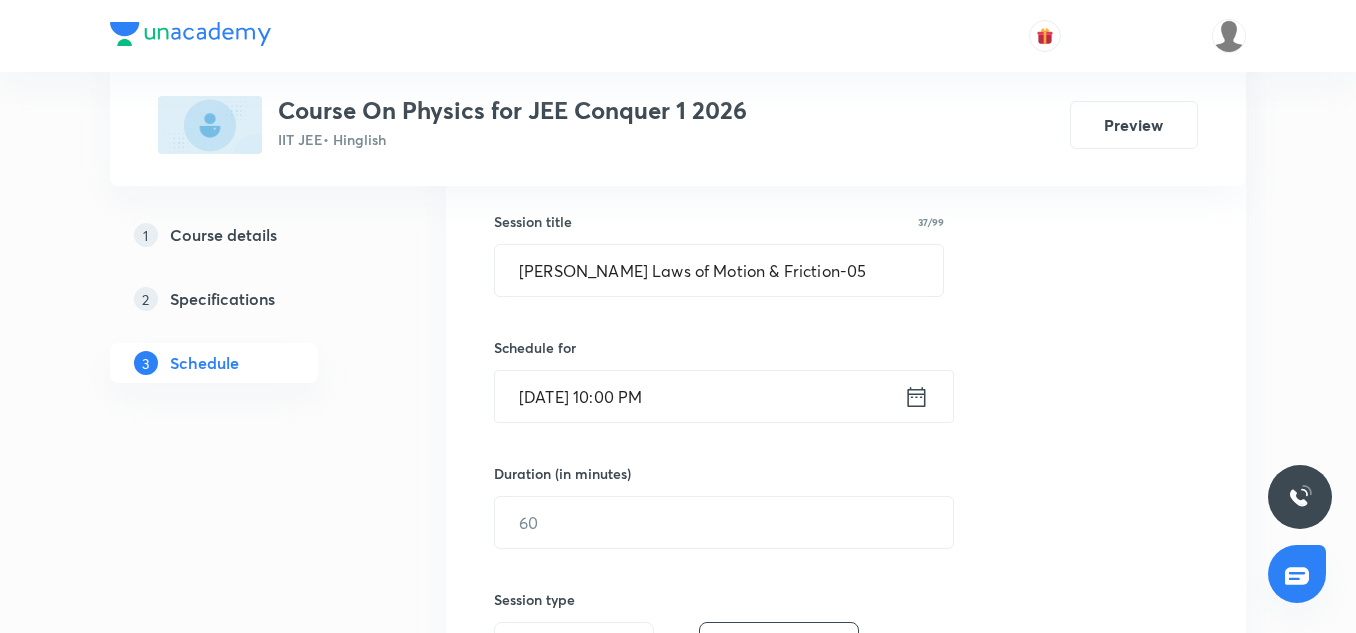 click on "Jul 11, 2025, 10:00 PM" at bounding box center (699, 396) 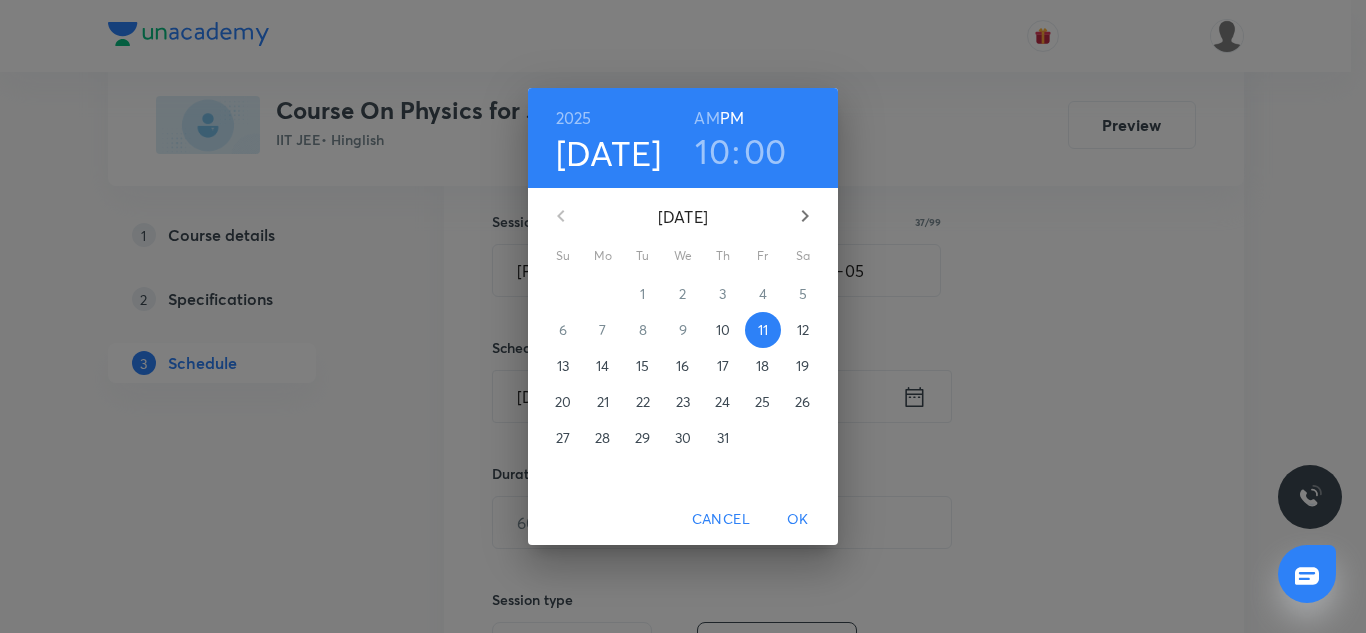 click on "AM" at bounding box center [706, 118] 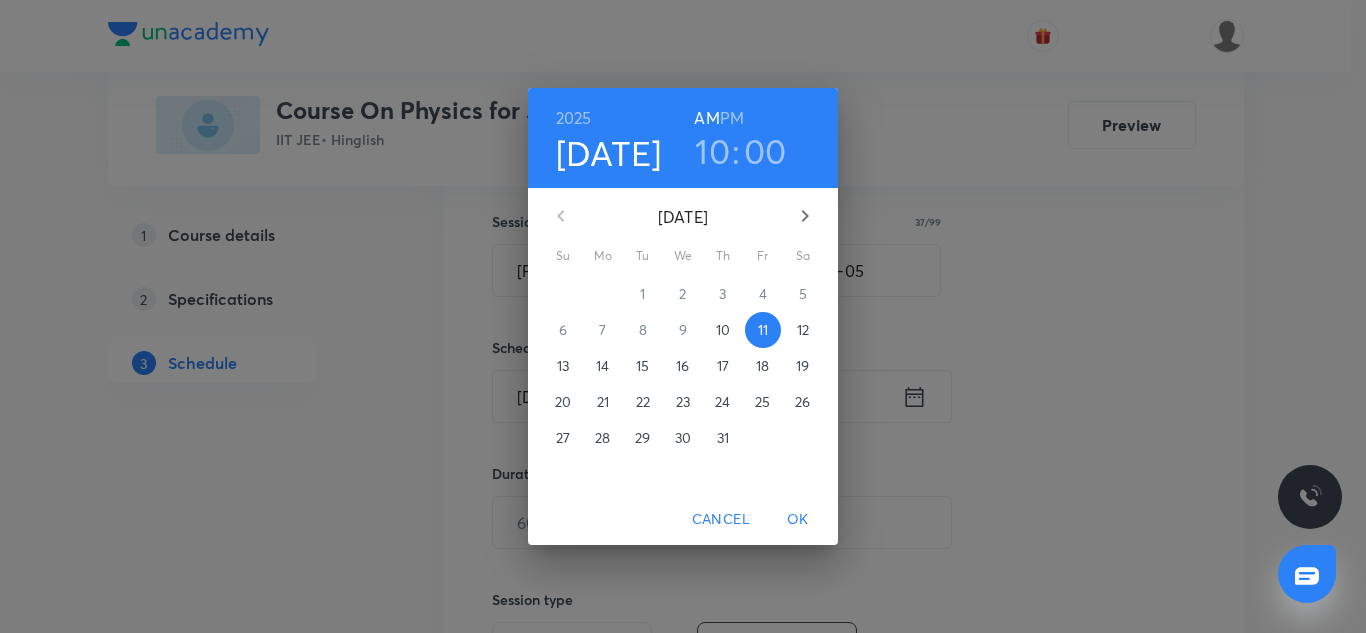 click on "OK" at bounding box center [798, 519] 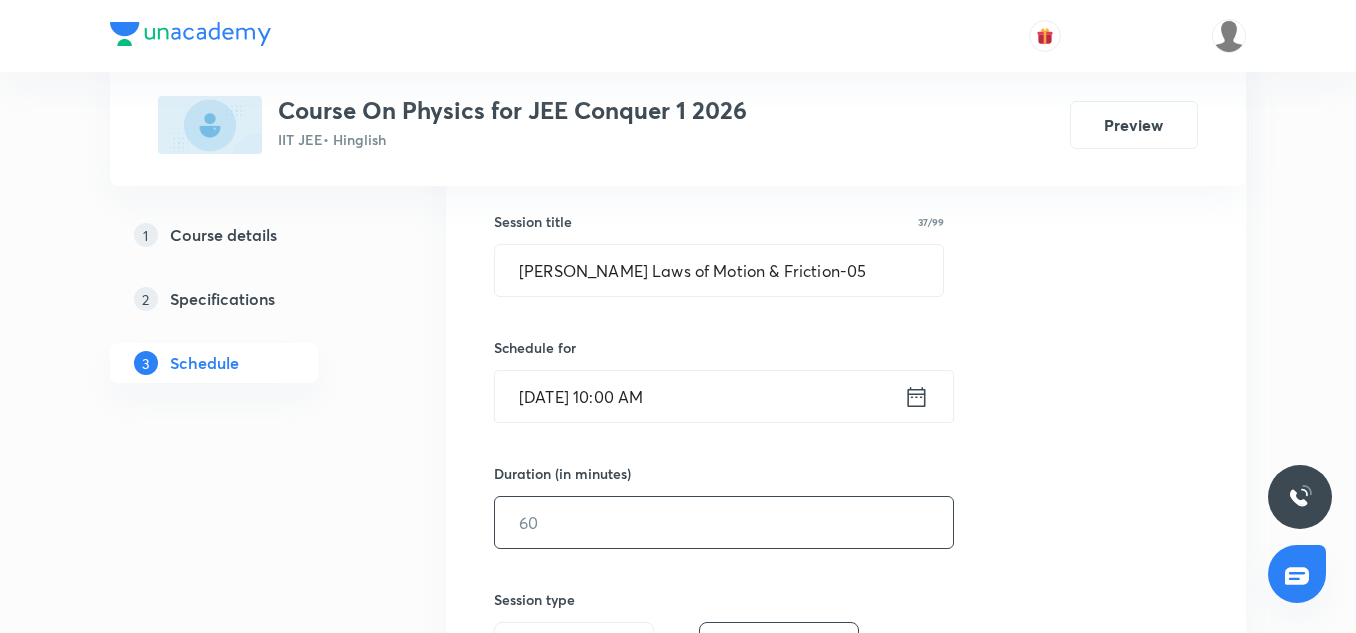 click at bounding box center [724, 522] 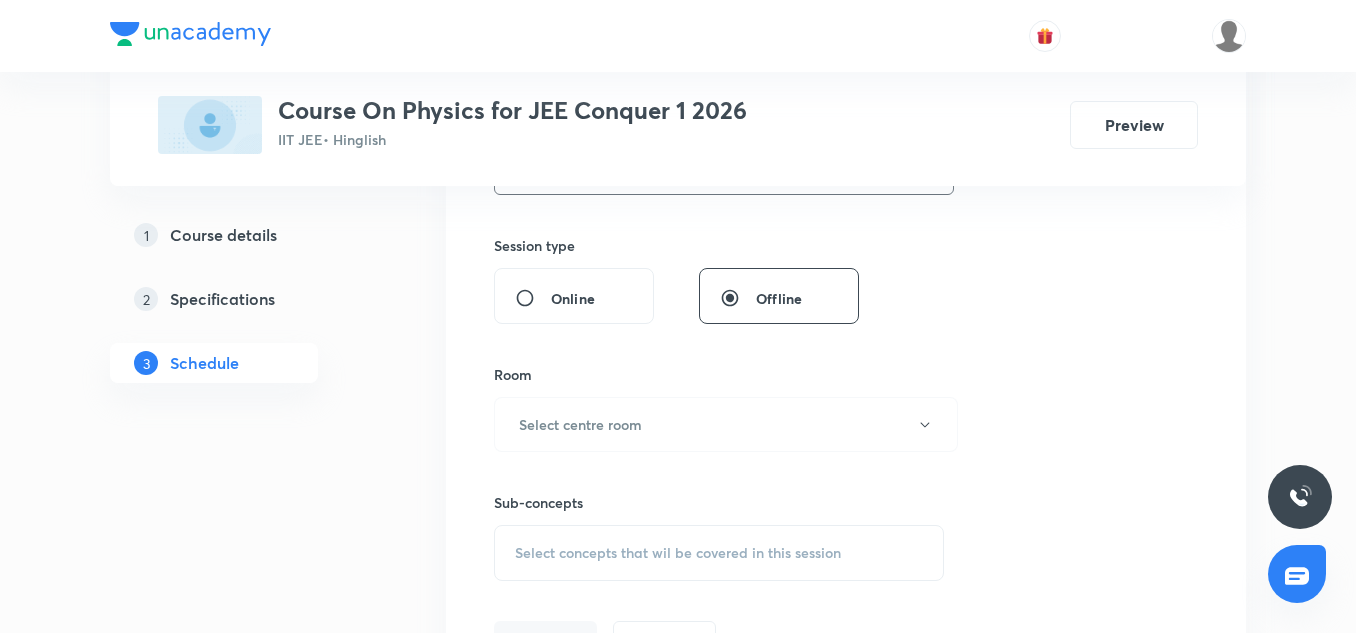 scroll, scrollTop: 711, scrollLeft: 0, axis: vertical 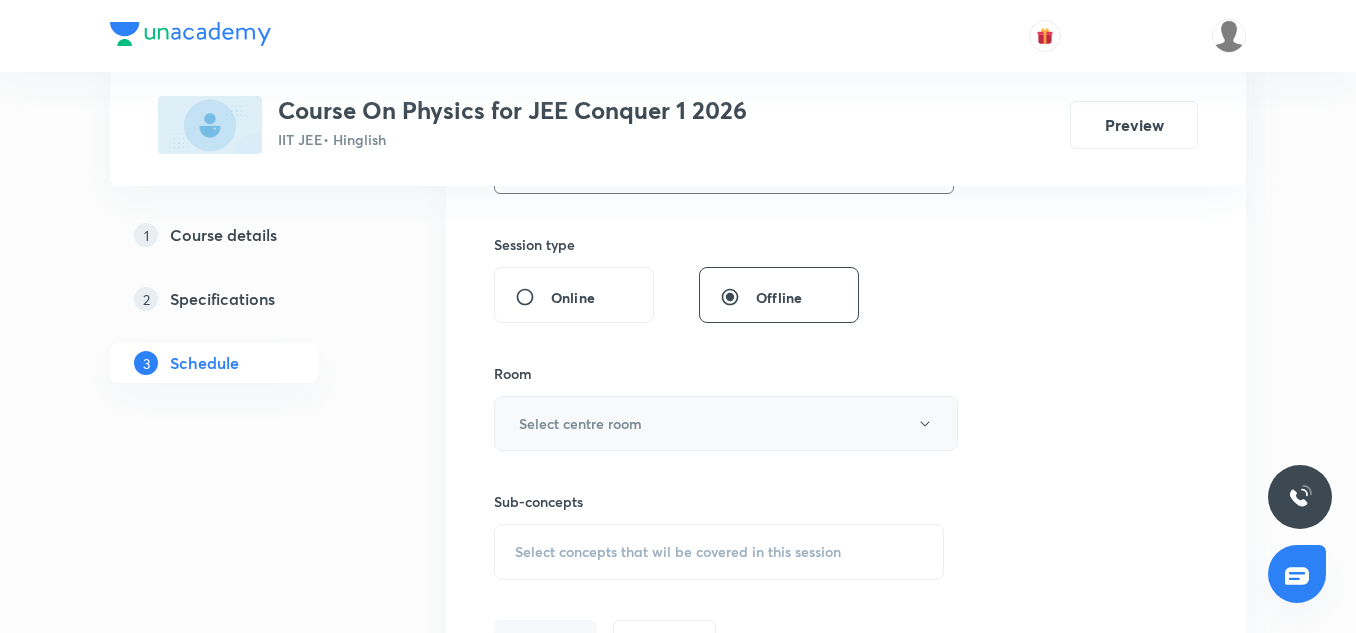 type on "90" 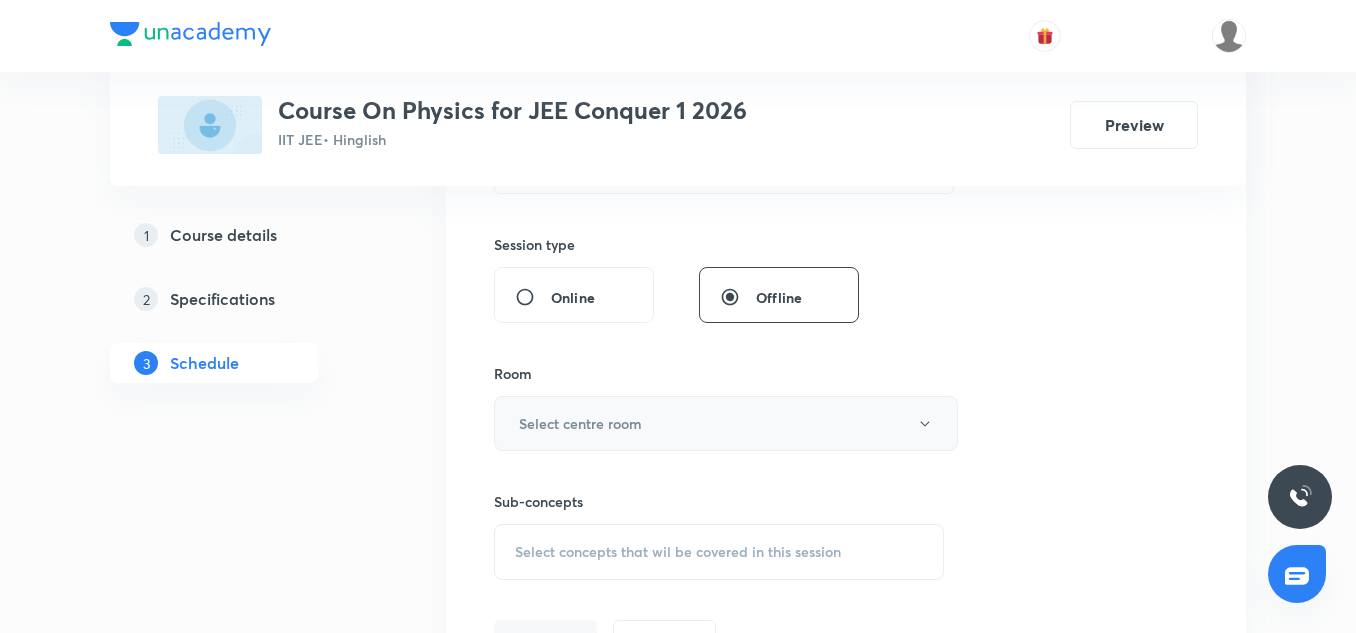 click on "Select centre room" at bounding box center [580, 423] 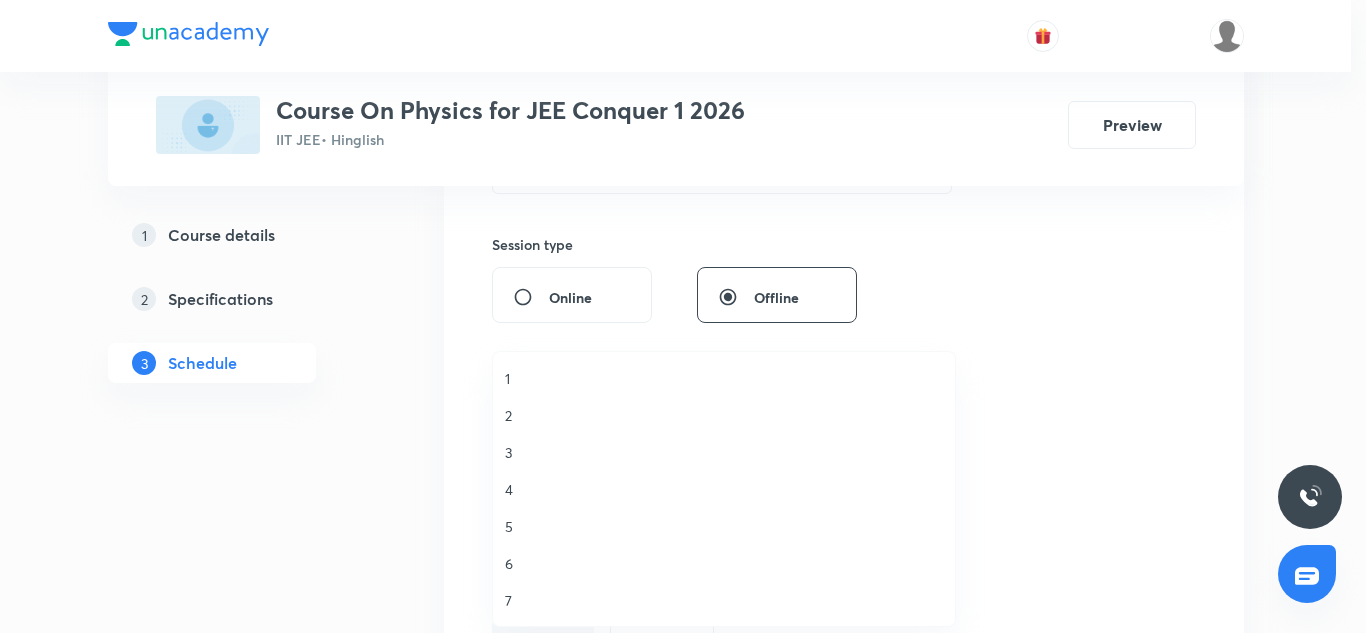 click on "2" at bounding box center [724, 415] 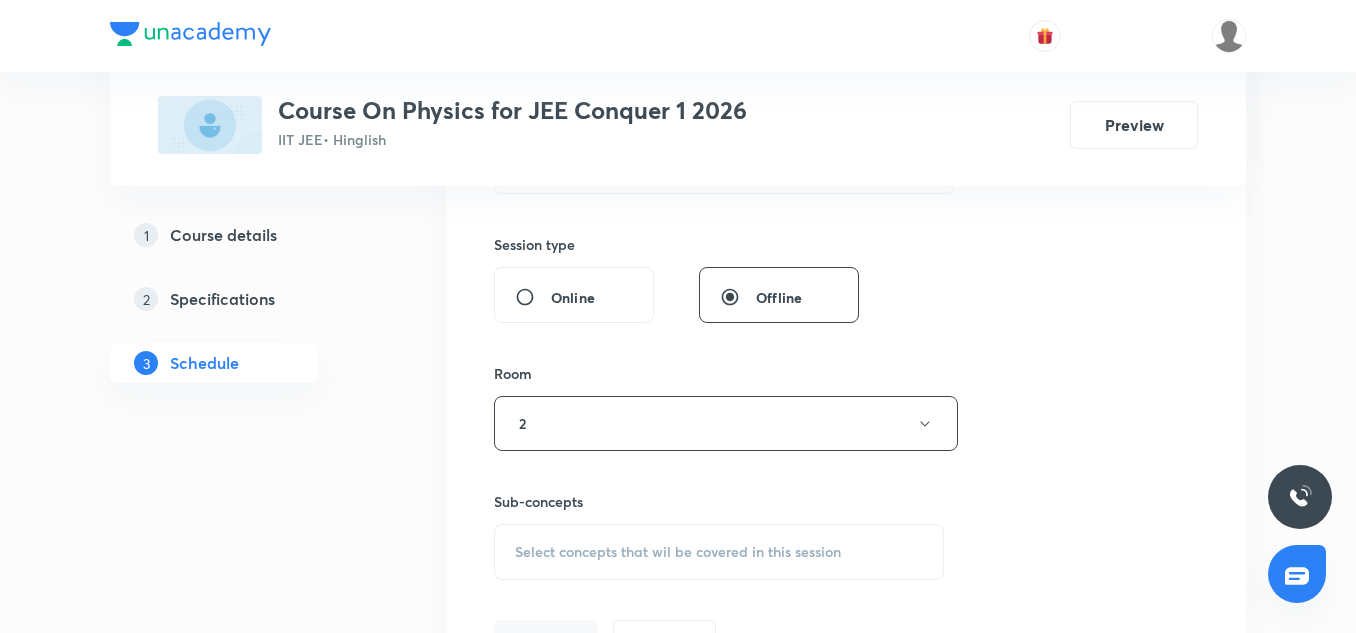 scroll, scrollTop: 844, scrollLeft: 0, axis: vertical 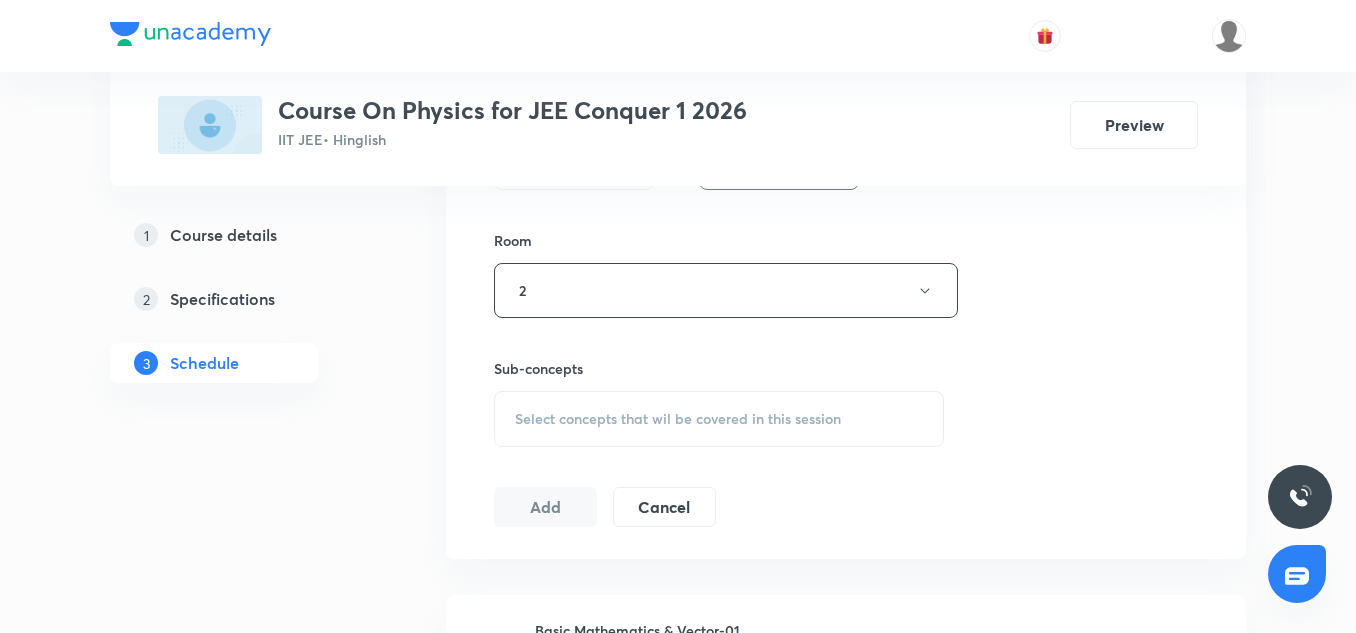 click on "Select concepts that wil be covered in this session" at bounding box center (719, 419) 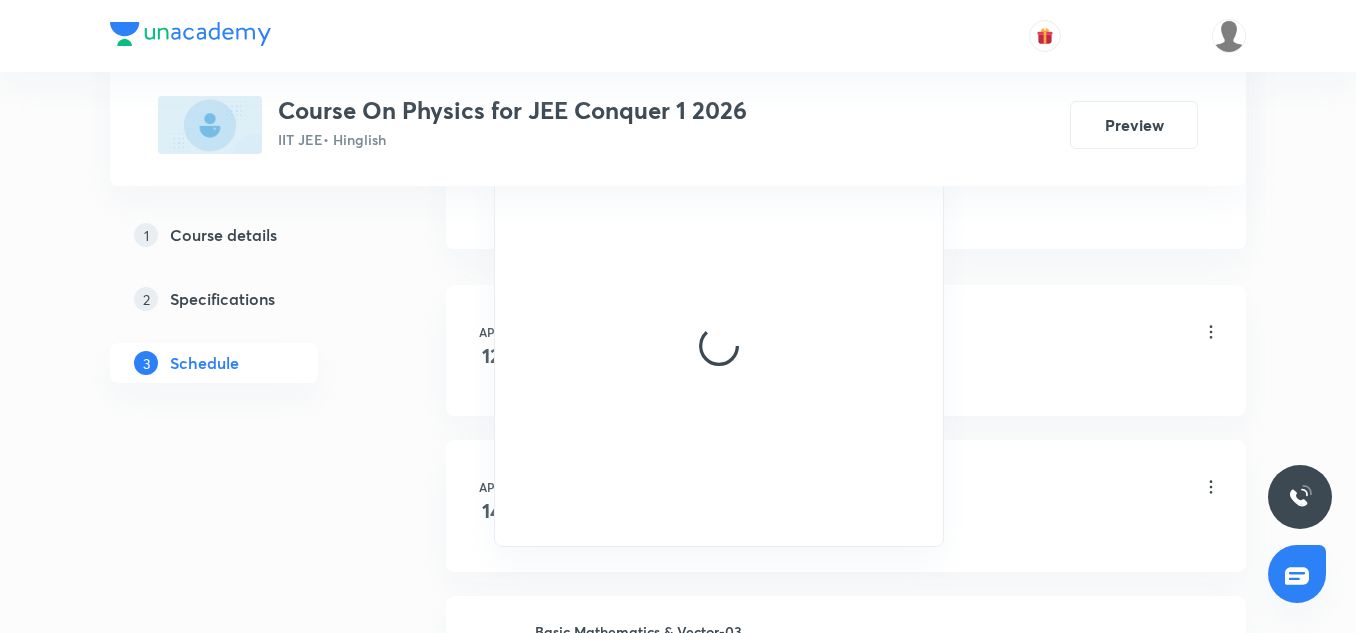 scroll, scrollTop: 1155, scrollLeft: 0, axis: vertical 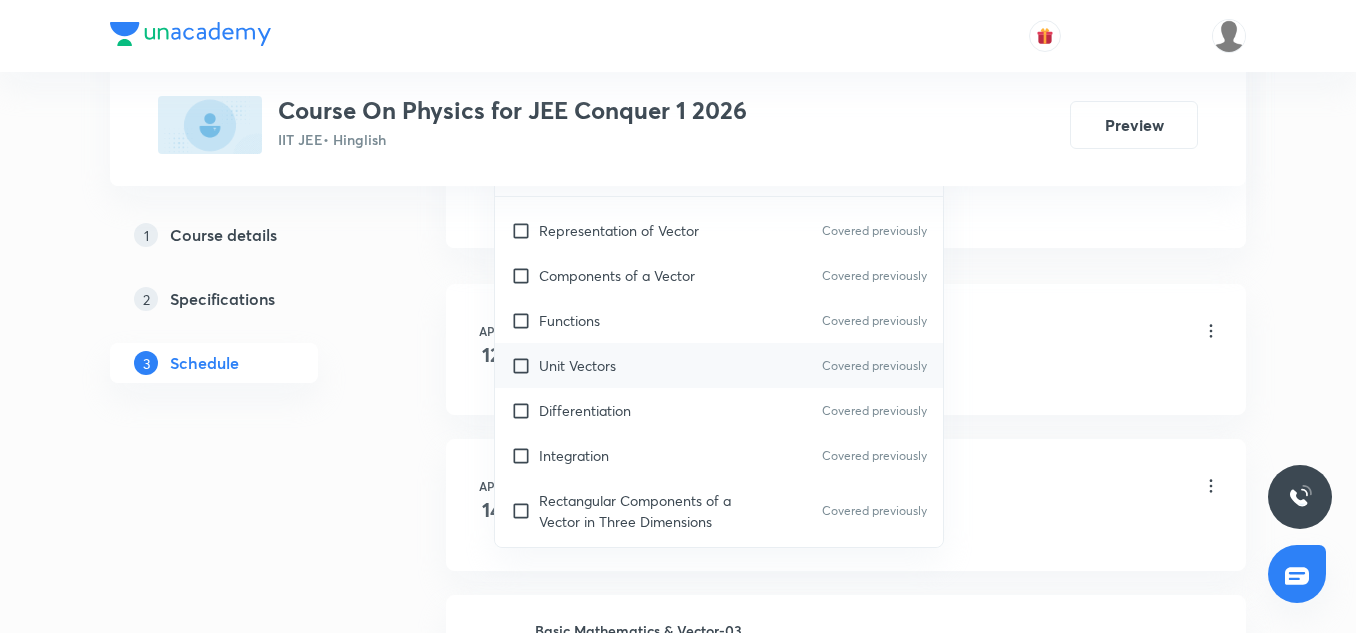 click on "Unit Vectors Covered previously" at bounding box center (719, 365) 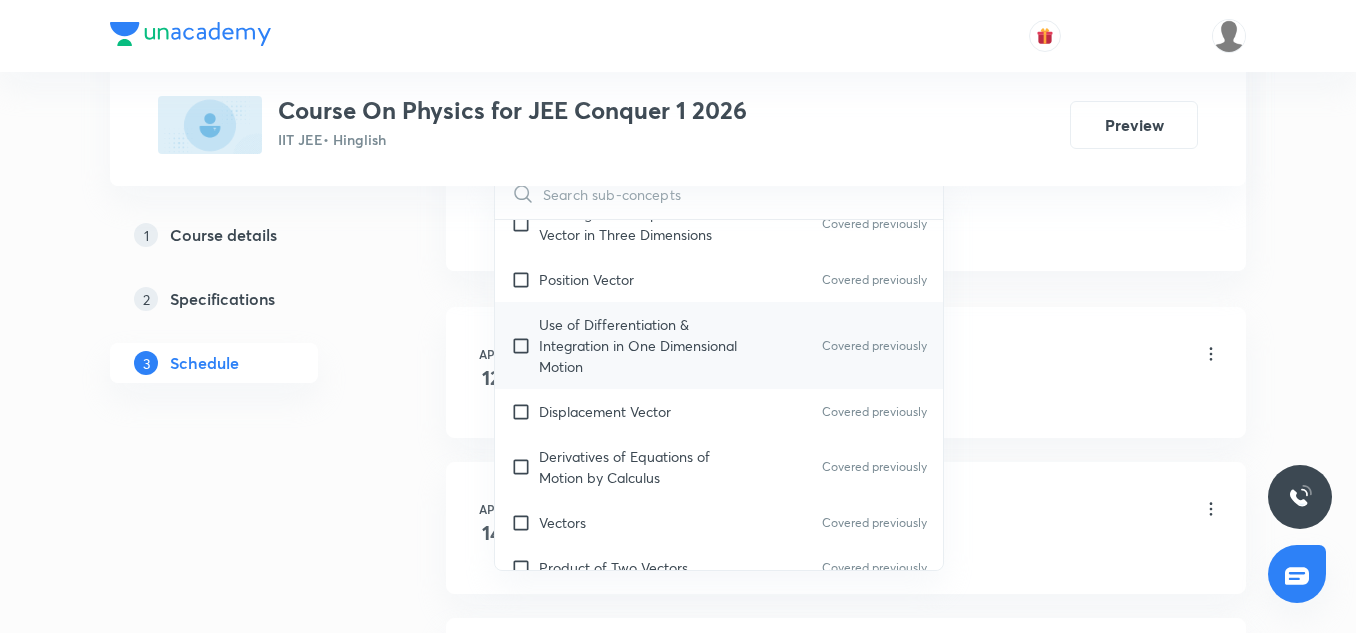 scroll, scrollTop: 707, scrollLeft: 0, axis: vertical 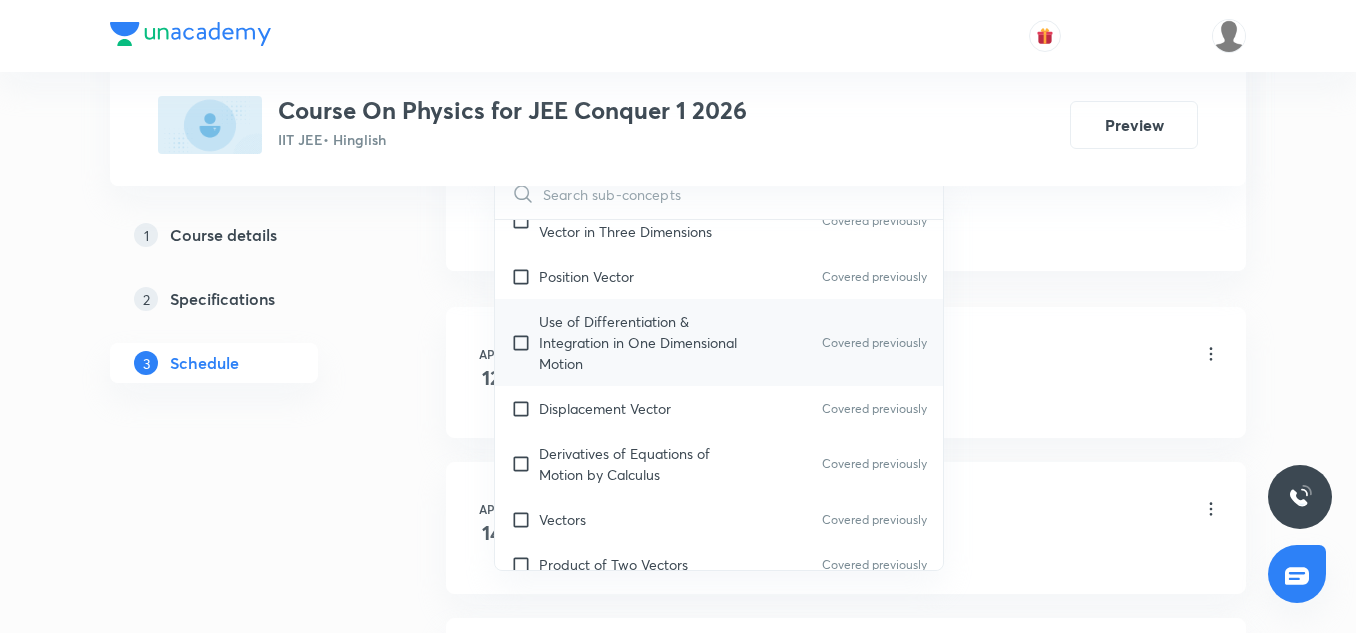 click on "Use of Differentiation & Integration in One Dimensional Motion" at bounding box center (640, 342) 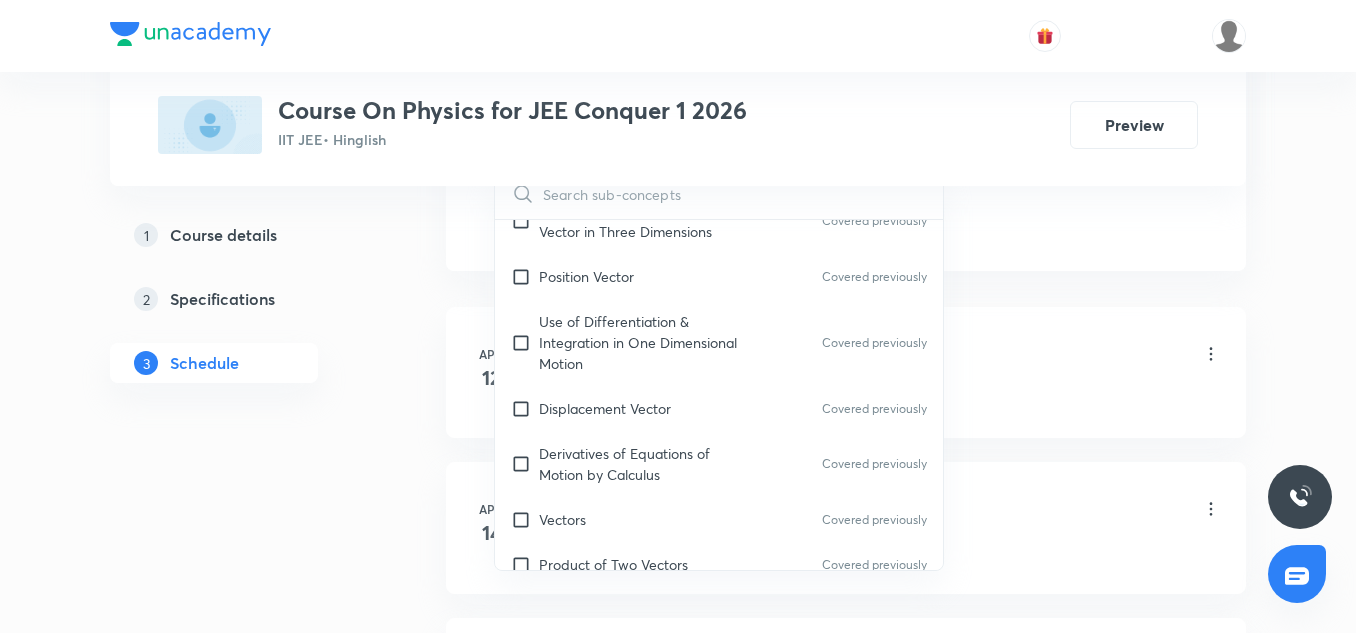 checkbox on "true" 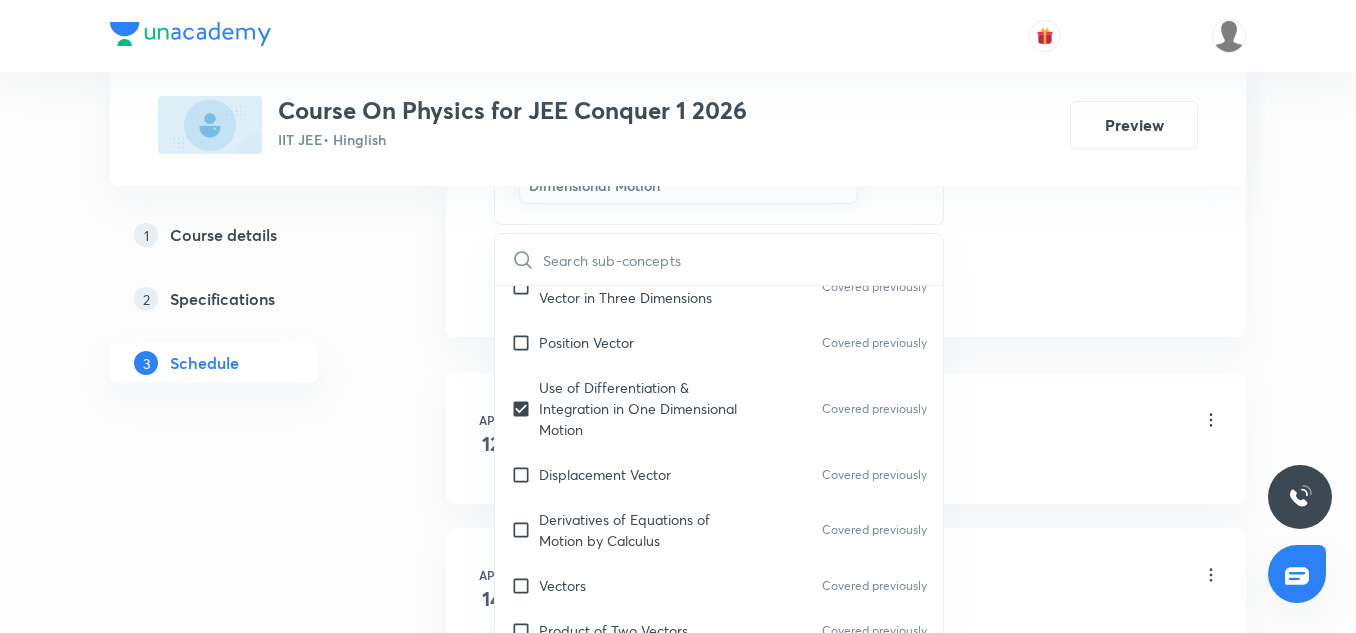 click on "Session  57 Live class Session title 37/99 Newton's Laws of Motion & Friction-05 ​ Schedule for Jul 11, 2025, 10:00 AM ​ Duration (in minutes) 90 ​   Session type Online Offline Room 2 Sub-concepts Unit Vectors Use of Differentiation & Integration in One Dimensional Motion CLEAR ​ Physics Mock Questions Physics Mock Questions Group_Test Mathematical Tools Vectors and Scalars  Covered previously Elementary Algebra Covered previously Basic Trigonometry Covered previously Addition of Vectors Covered previously 2D and 3D Geometry Covered previously Representation of Vector  Covered previously Components of a Vector Covered previously Functions Covered previously Unit Vectors Covered previously Differentiation Covered previously Integration Covered previously Rectangular Components of a Vector in Three Dimensions Covered previously Position Vector Covered previously Use of Differentiation & Integration in One Dimensional Motion Covered previously Displacement Vector Covered previously Covered previously" at bounding box center (846, -209) 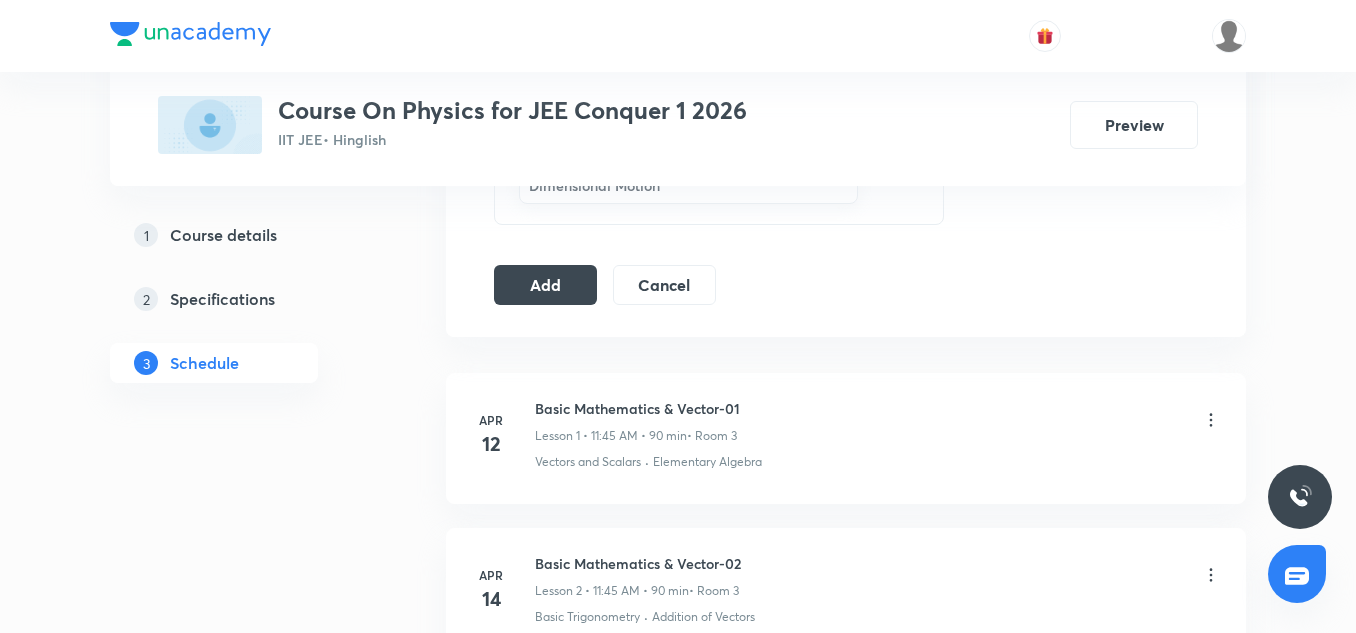 click on "Session  57 Live class Session title 37/99 Newton's Laws of Motion & Friction-05 ​ Schedule for Jul 11, 2025, 10:00 AM ​ Duration (in minutes) 90 ​   Session type Online Offline Room 2 Sub-concepts Unit Vectors Use of Differentiation & Integration in One Dimensional Motion CLEAR Add Cancel" at bounding box center (846, -209) 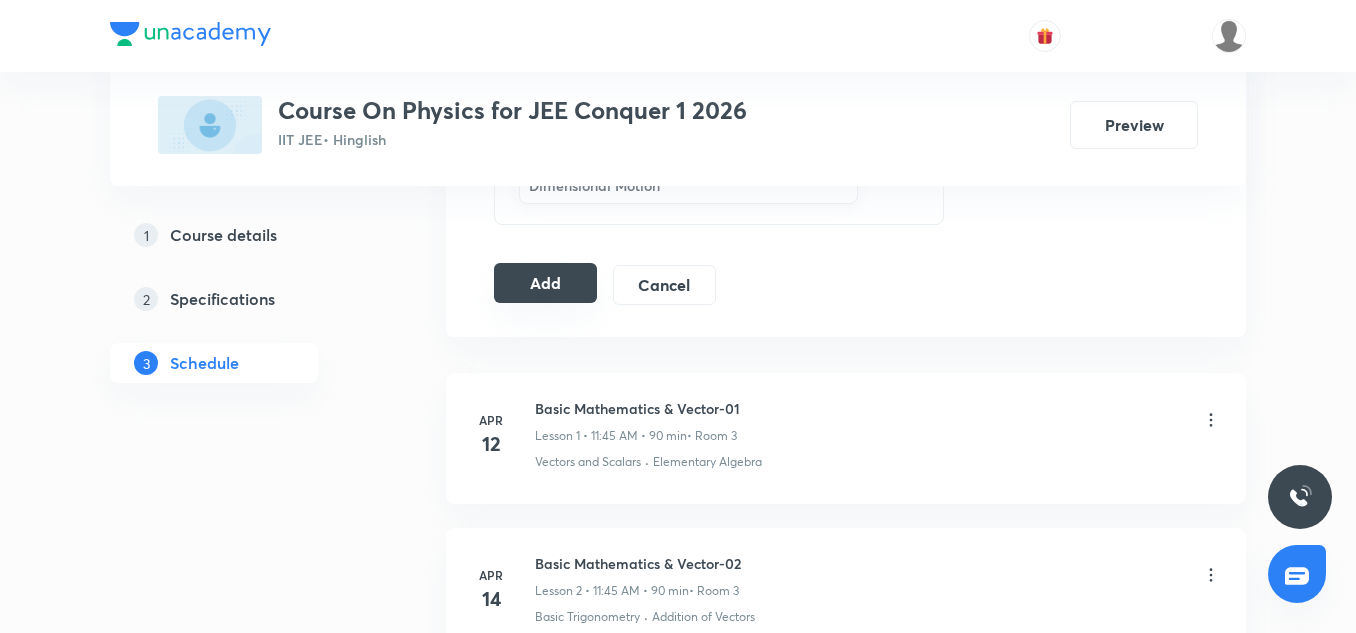 click on "Add" at bounding box center (545, 283) 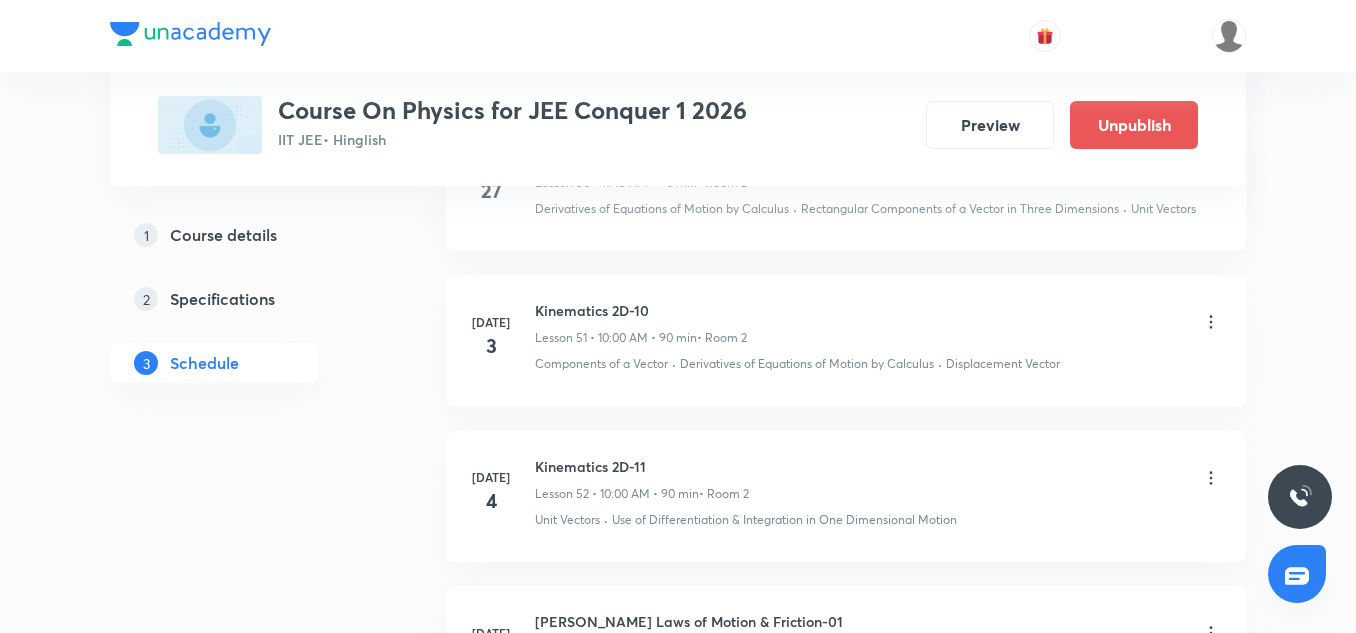 scroll, scrollTop: 8961, scrollLeft: 0, axis: vertical 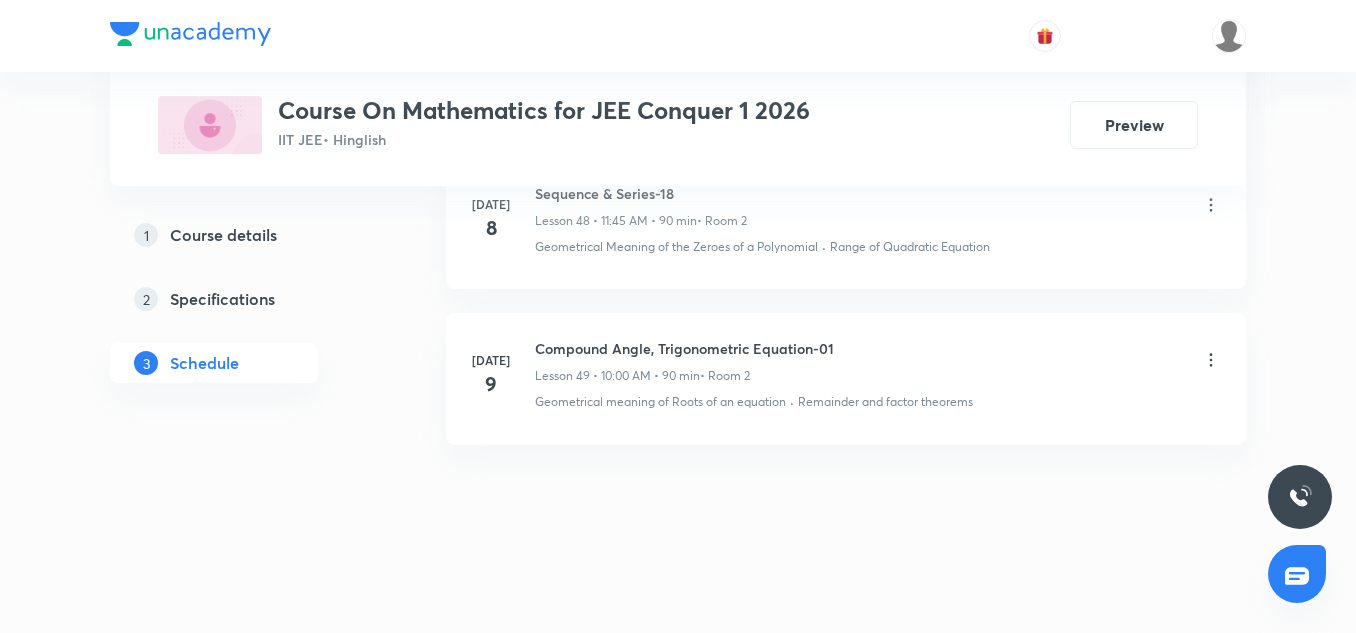 click on "Compound Angle, Trigonometric Equation-01" at bounding box center (684, 348) 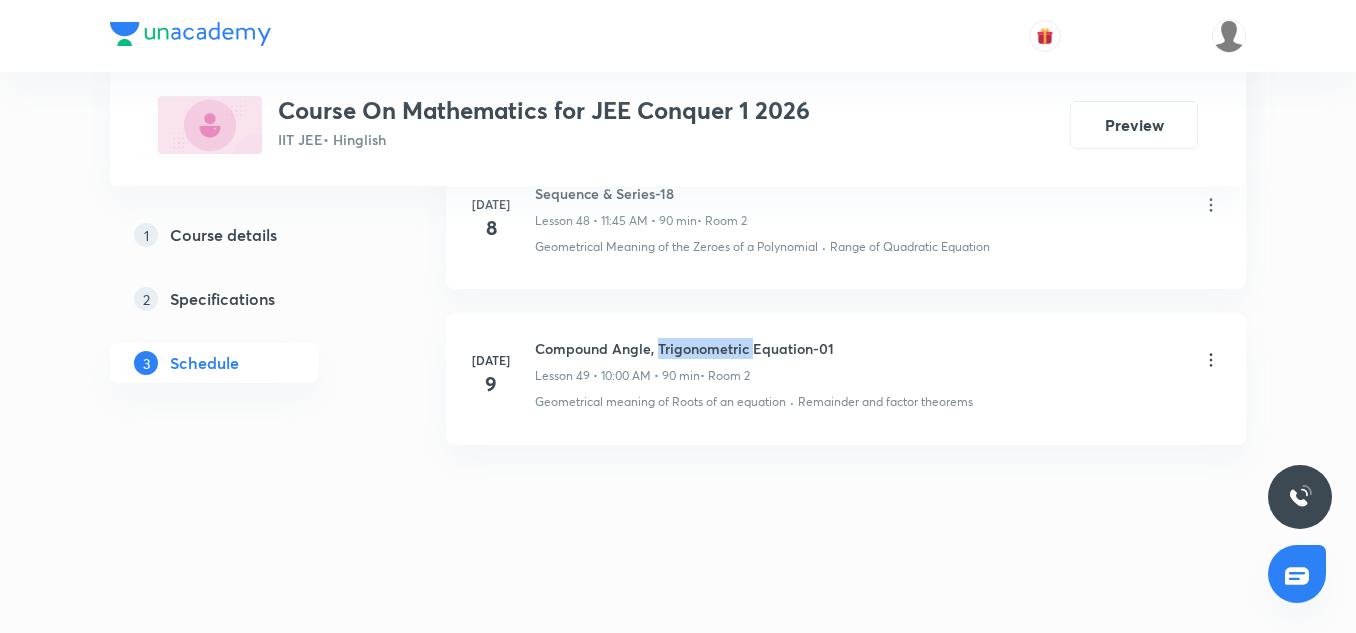 click on "Compound Angle, Trigonometric Equation-01" at bounding box center [684, 348] 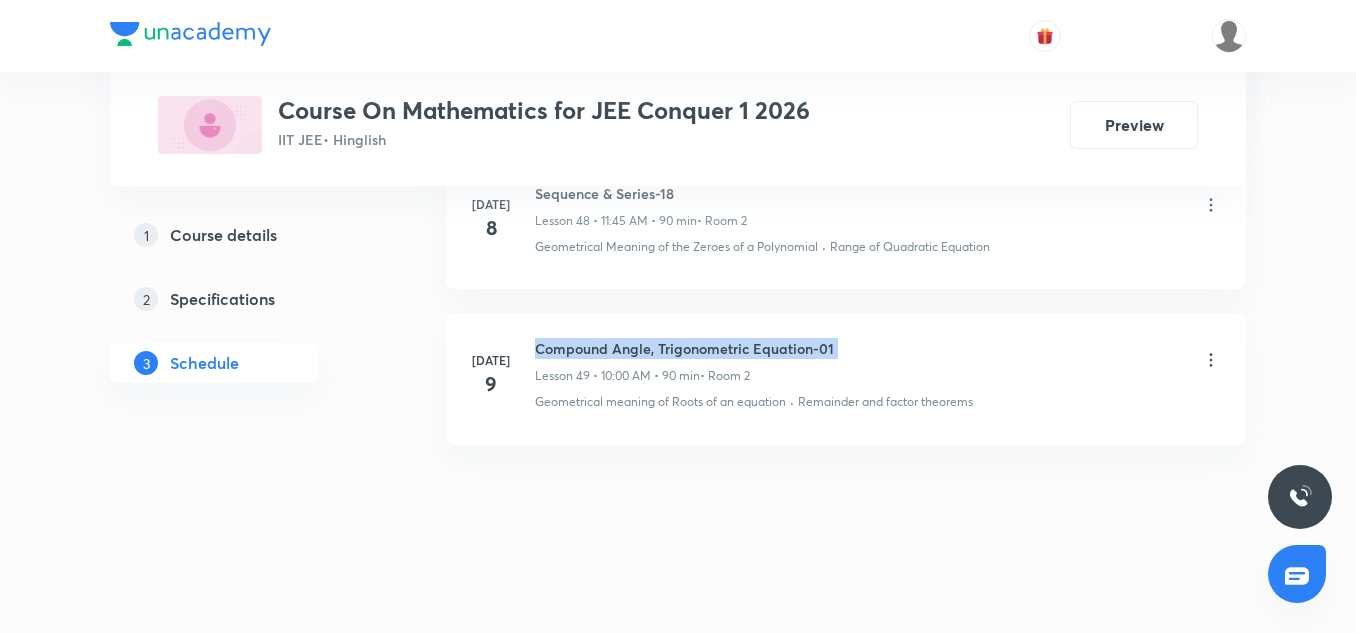 click on "Compound Angle, Trigonometric Equation-01" at bounding box center (684, 348) 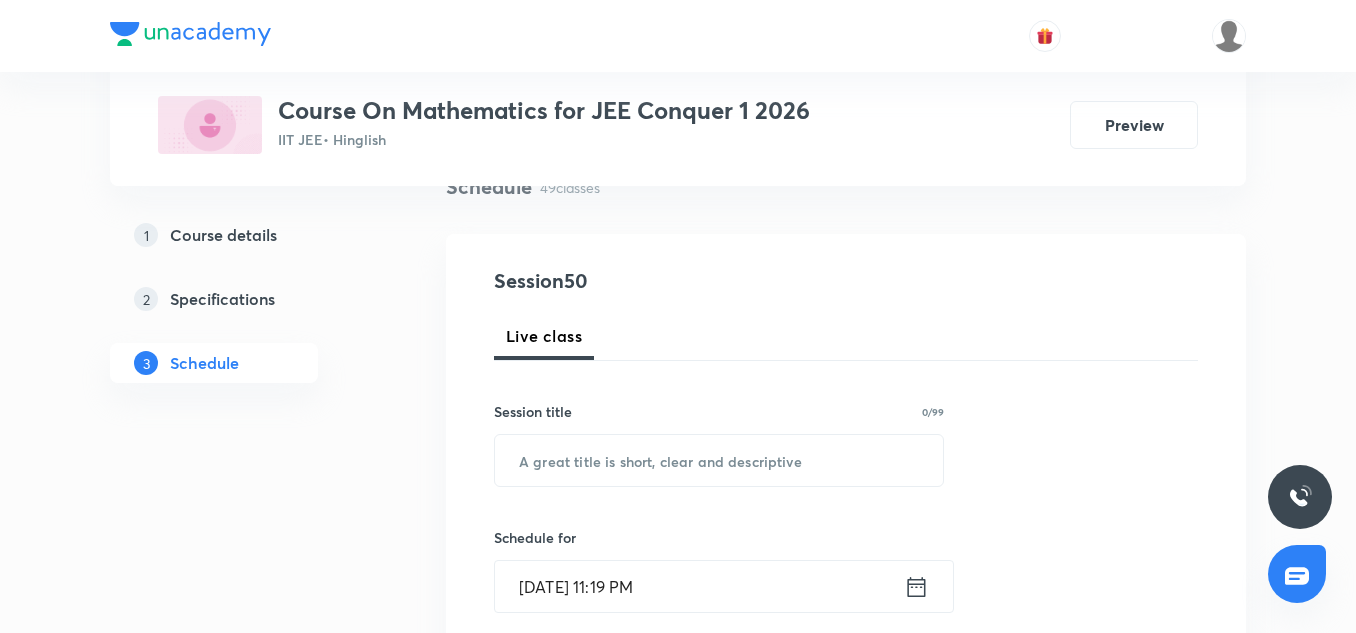 scroll, scrollTop: 191, scrollLeft: 0, axis: vertical 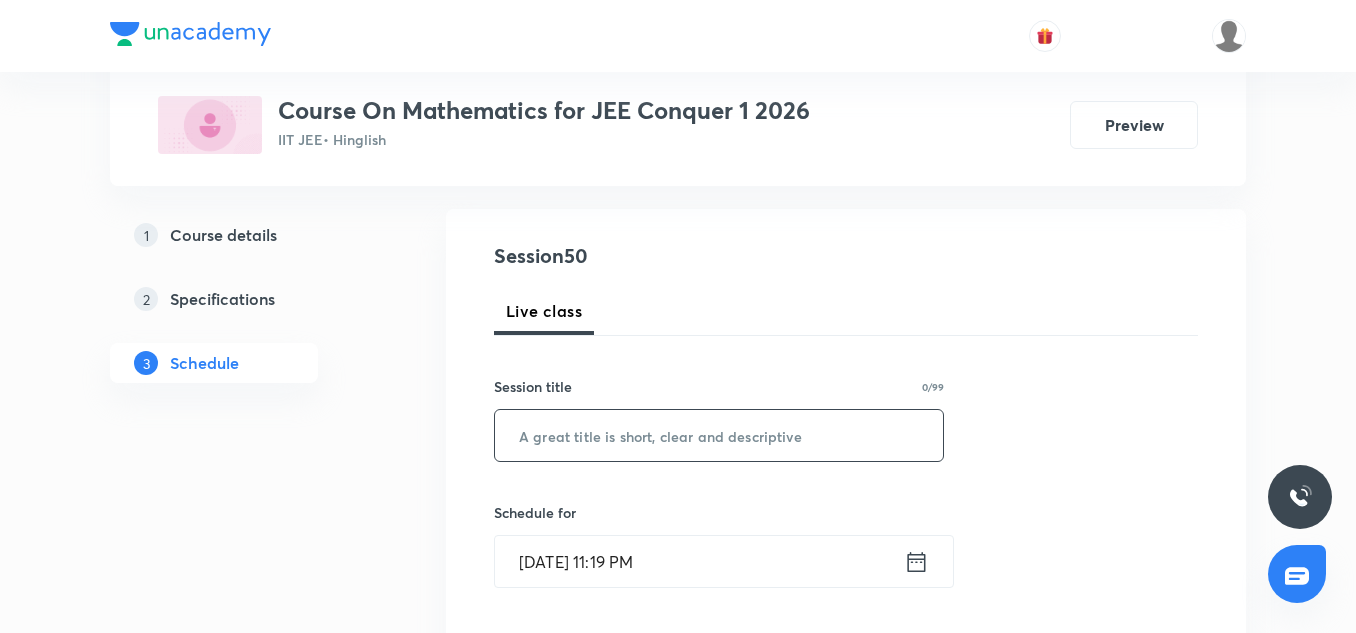 click at bounding box center [719, 435] 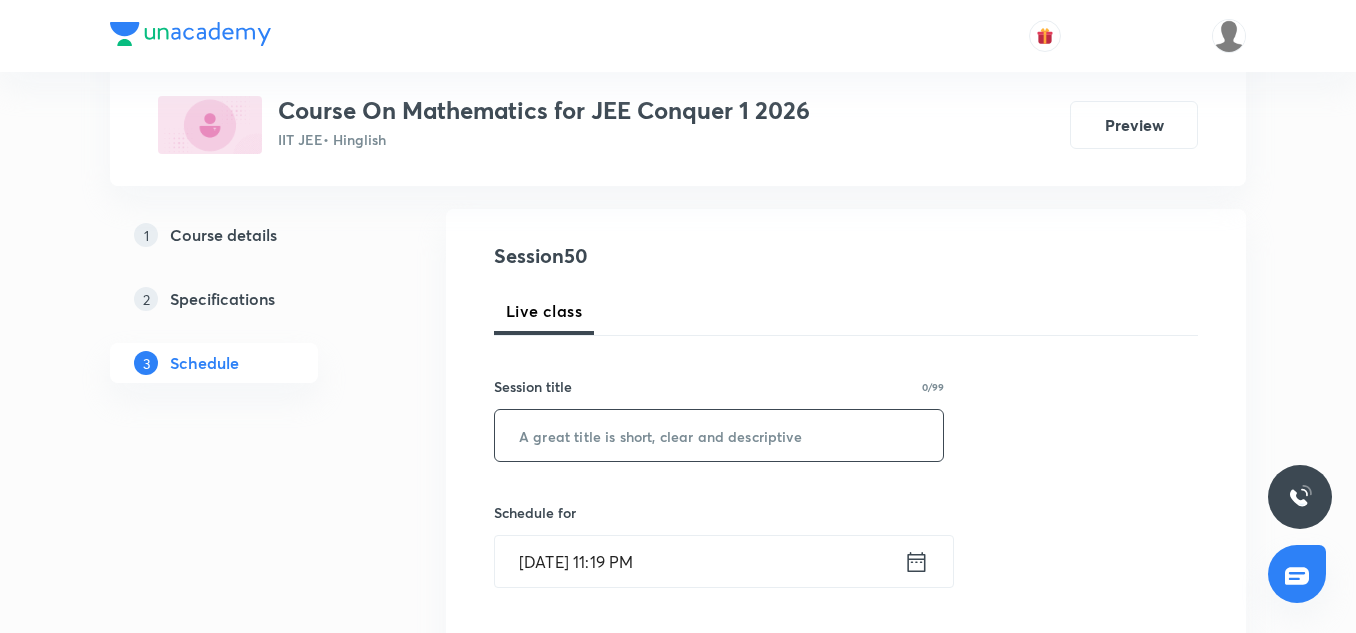 paste on "Compound Angle, Trigonometric Equation-01" 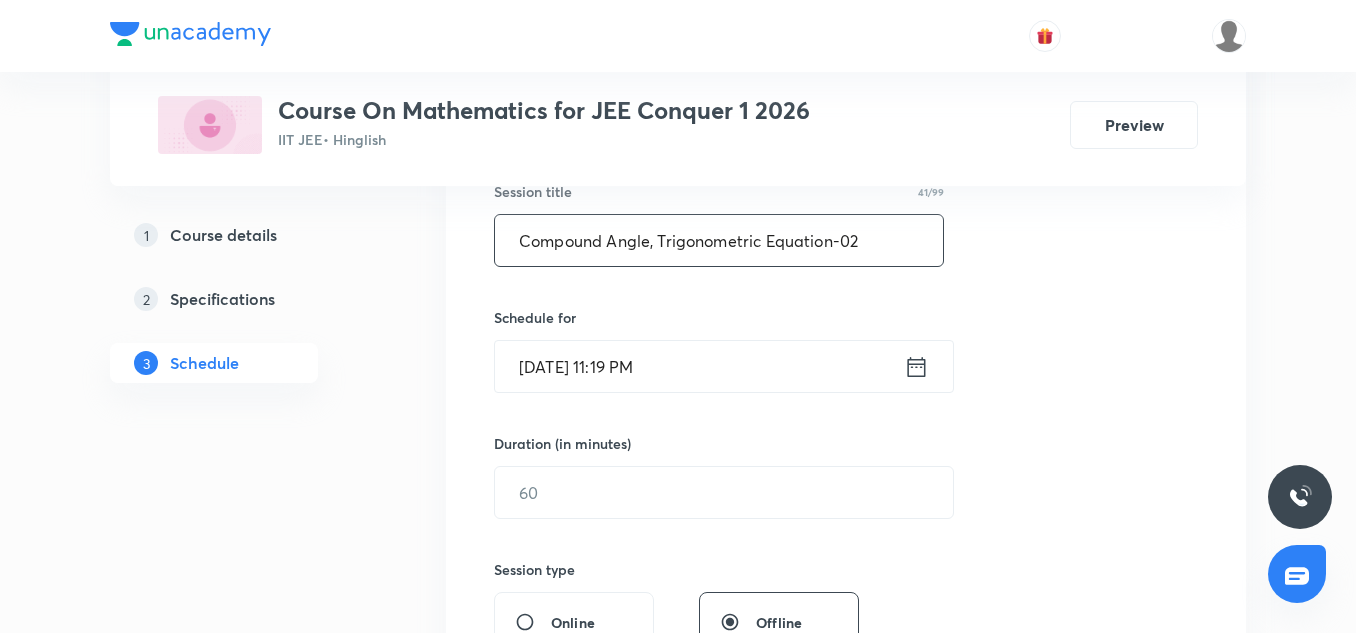 scroll, scrollTop: 387, scrollLeft: 0, axis: vertical 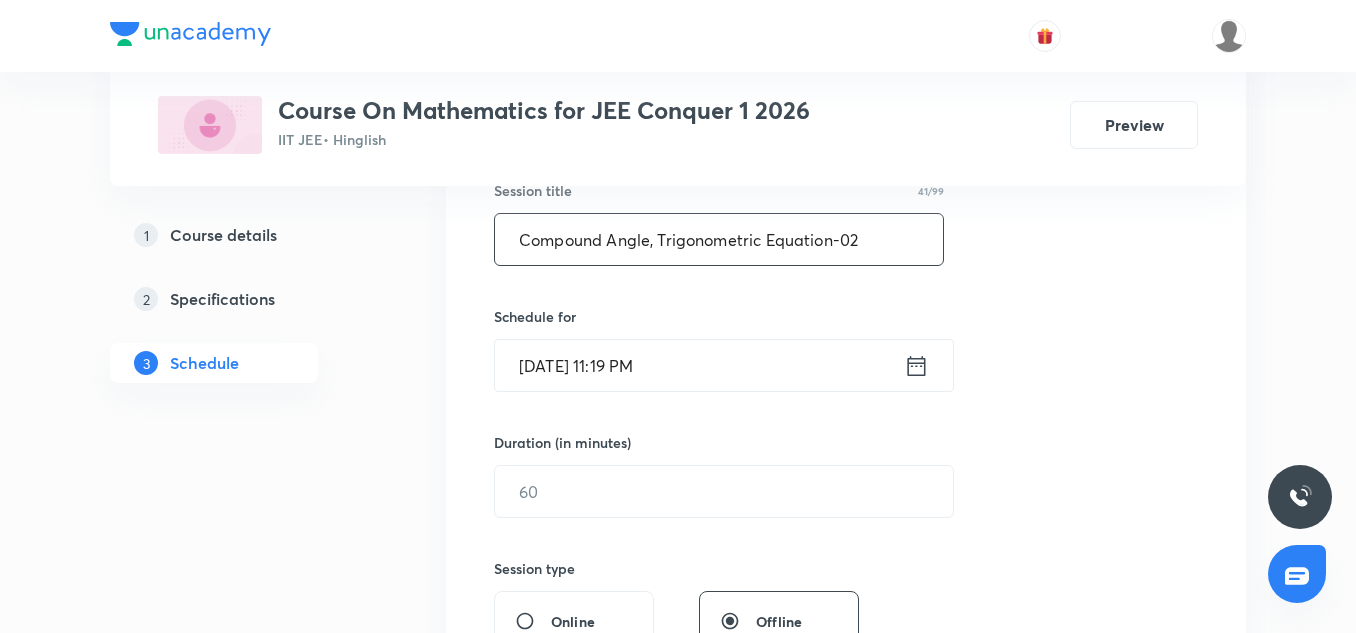 type on "Compound Angle, Trigonometric Equation-02" 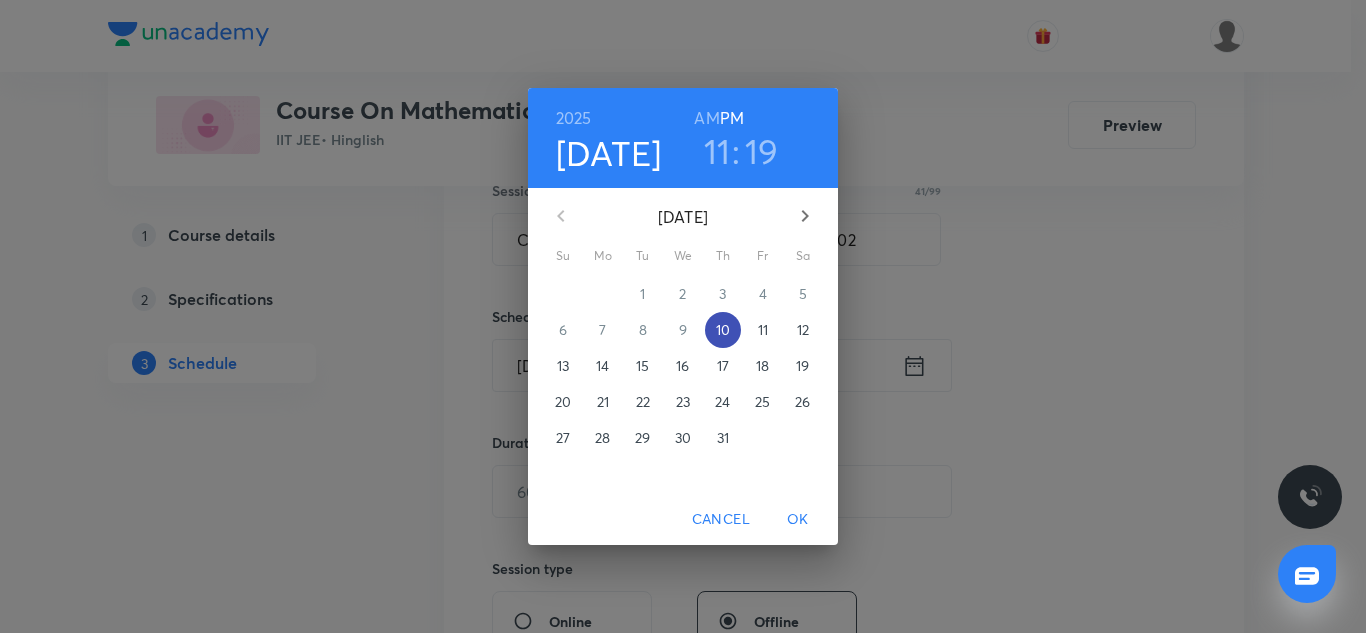 type 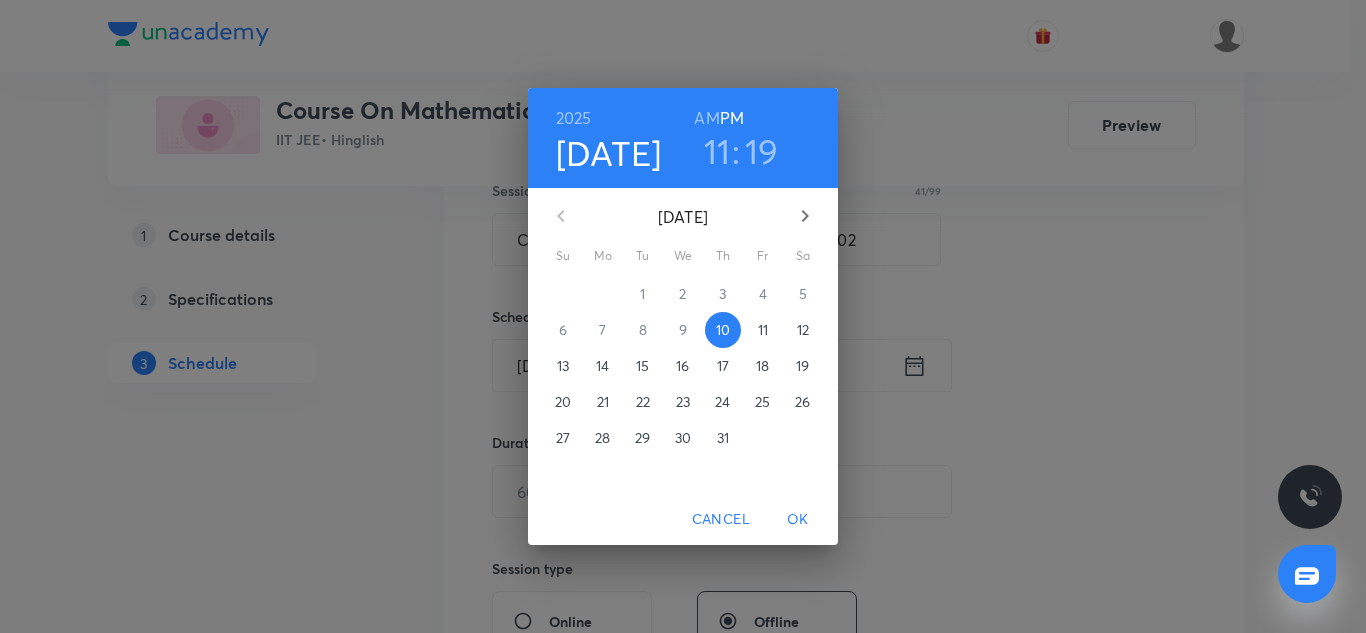click on "11" at bounding box center [763, 330] 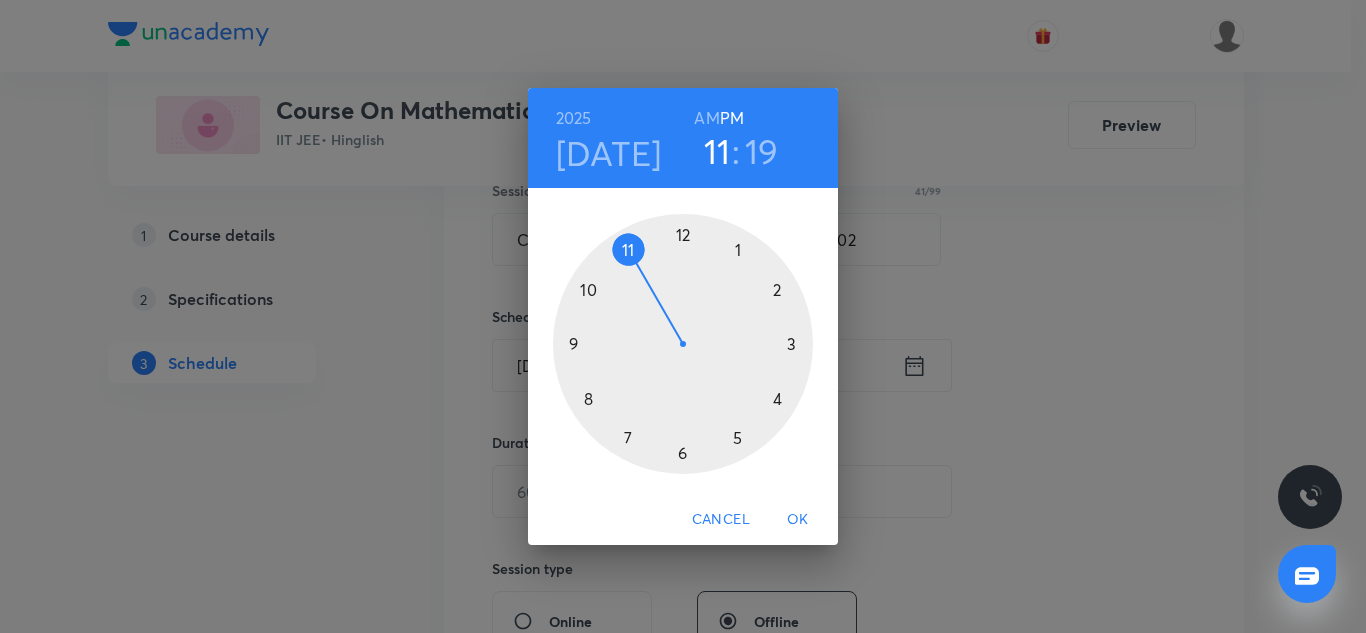 click on "19" at bounding box center [762, 151] 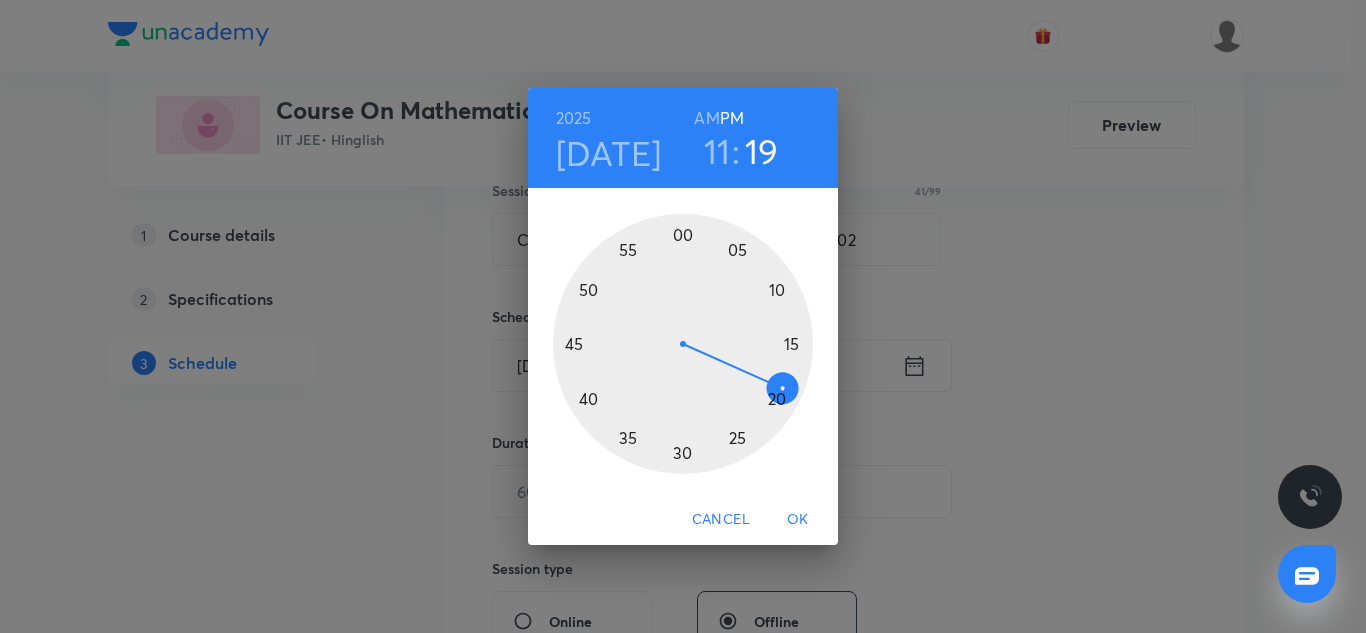 click at bounding box center (683, 344) 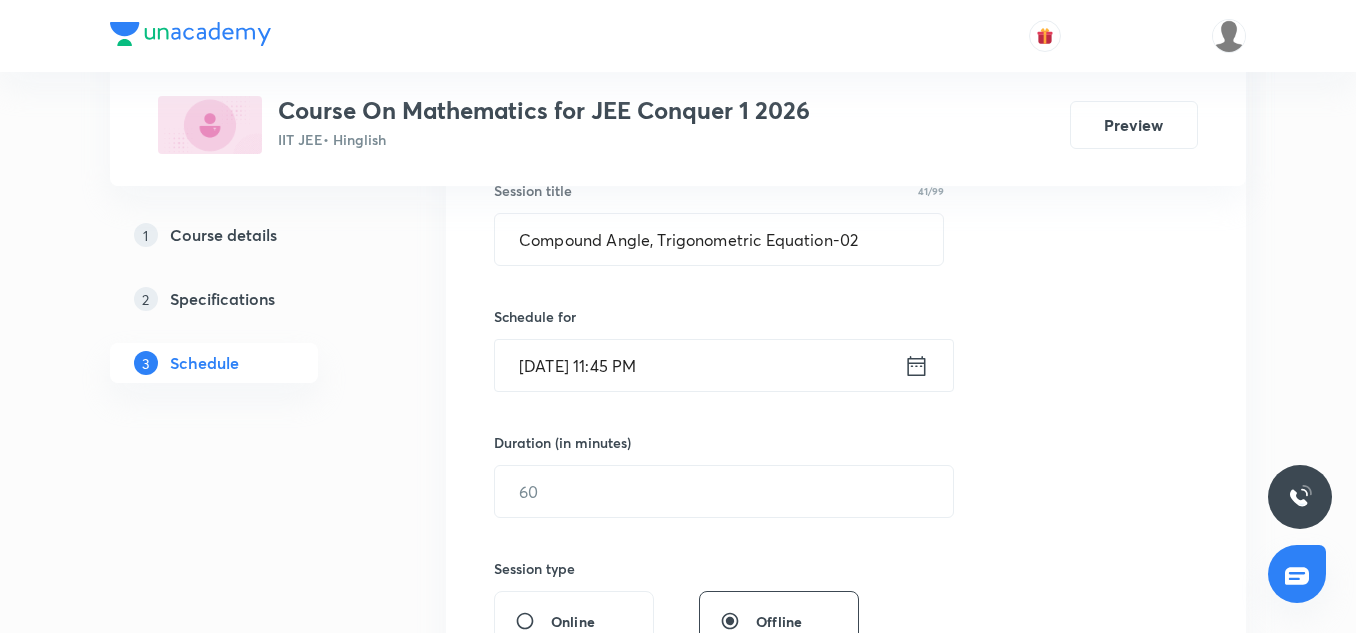 click on "Jul 11, 2025, 11:45 PM" at bounding box center (699, 365) 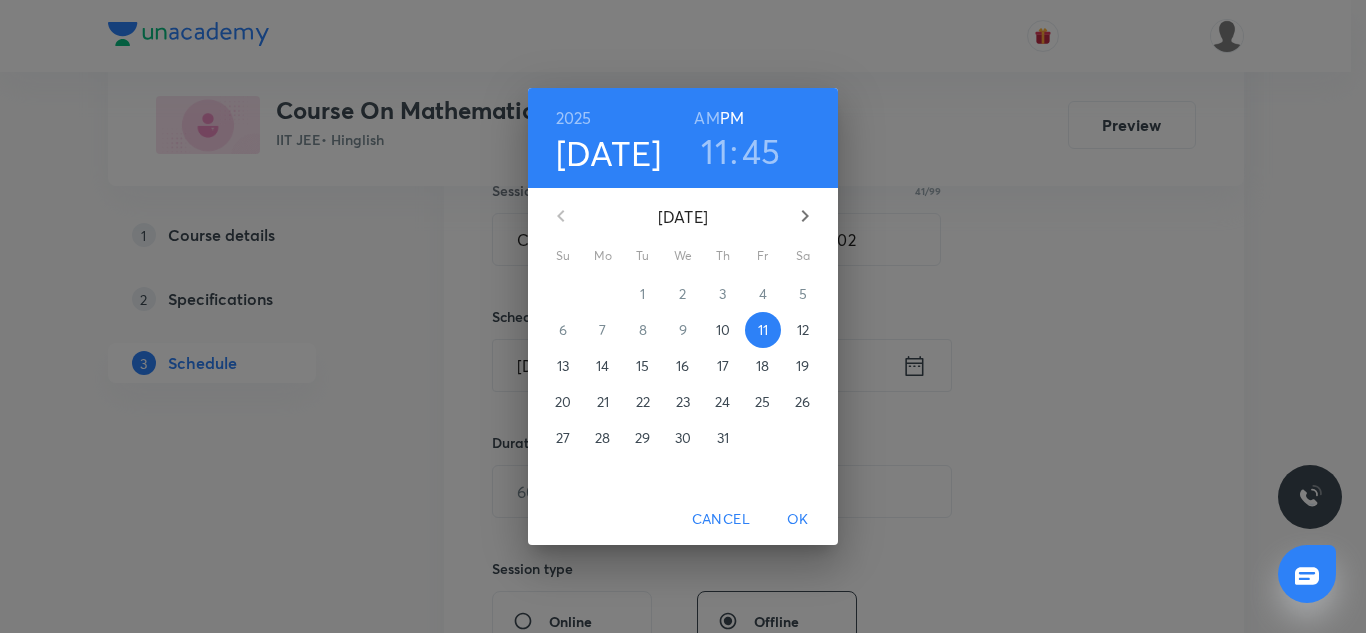click on "AM" at bounding box center (706, 118) 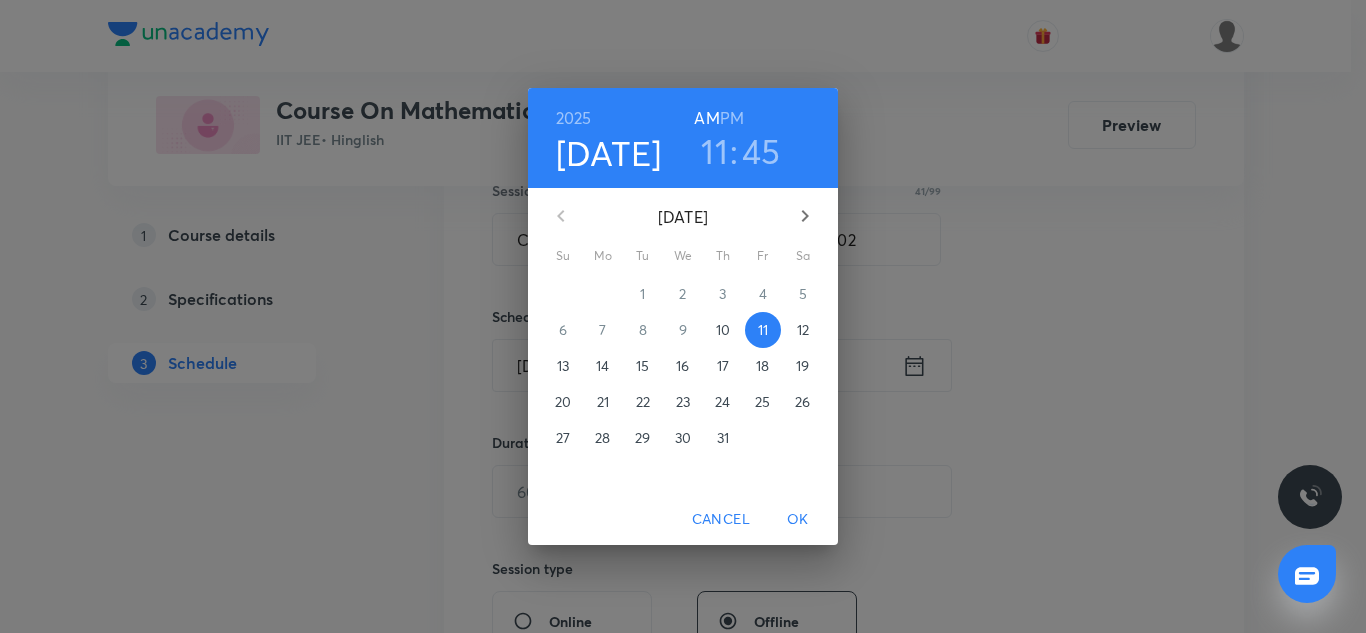 click on "OK" at bounding box center [798, 519] 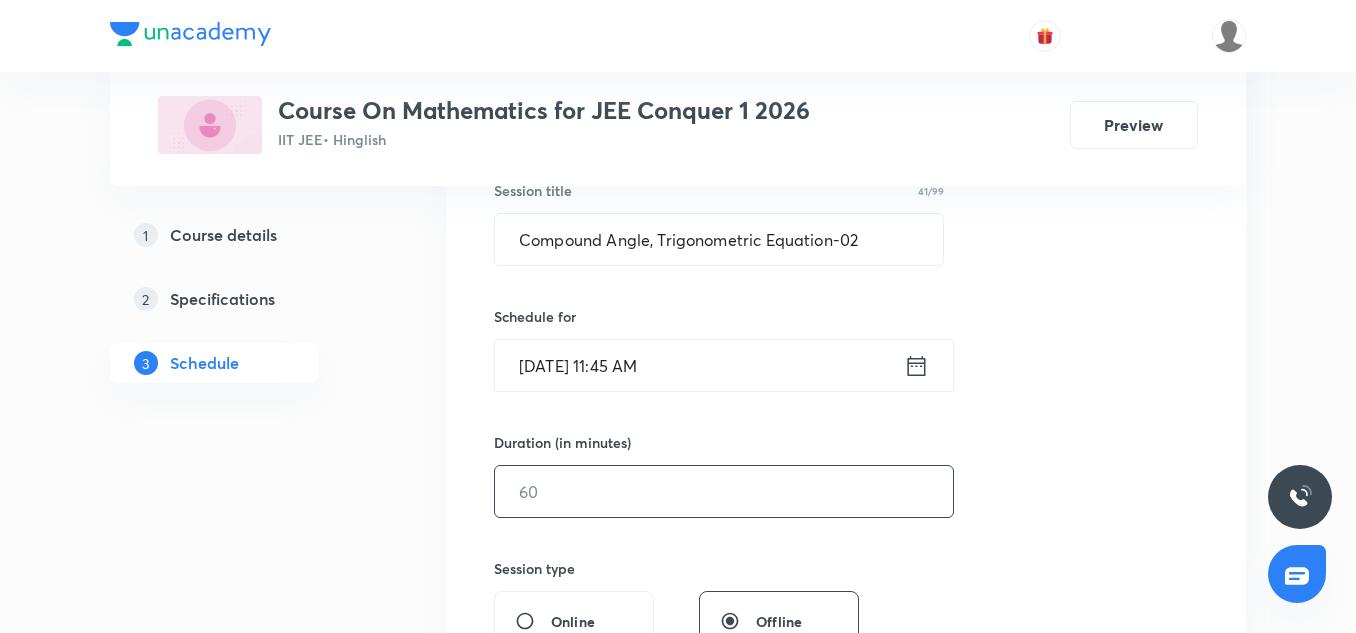 click at bounding box center [724, 491] 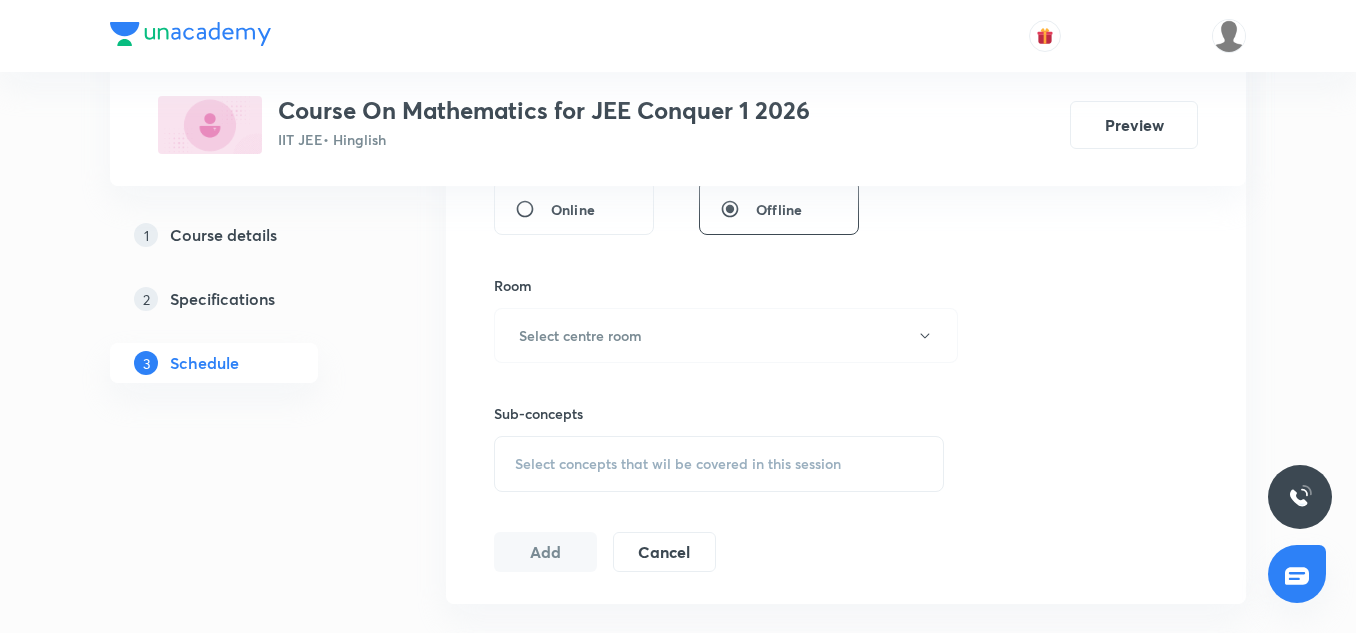 scroll, scrollTop: 800, scrollLeft: 0, axis: vertical 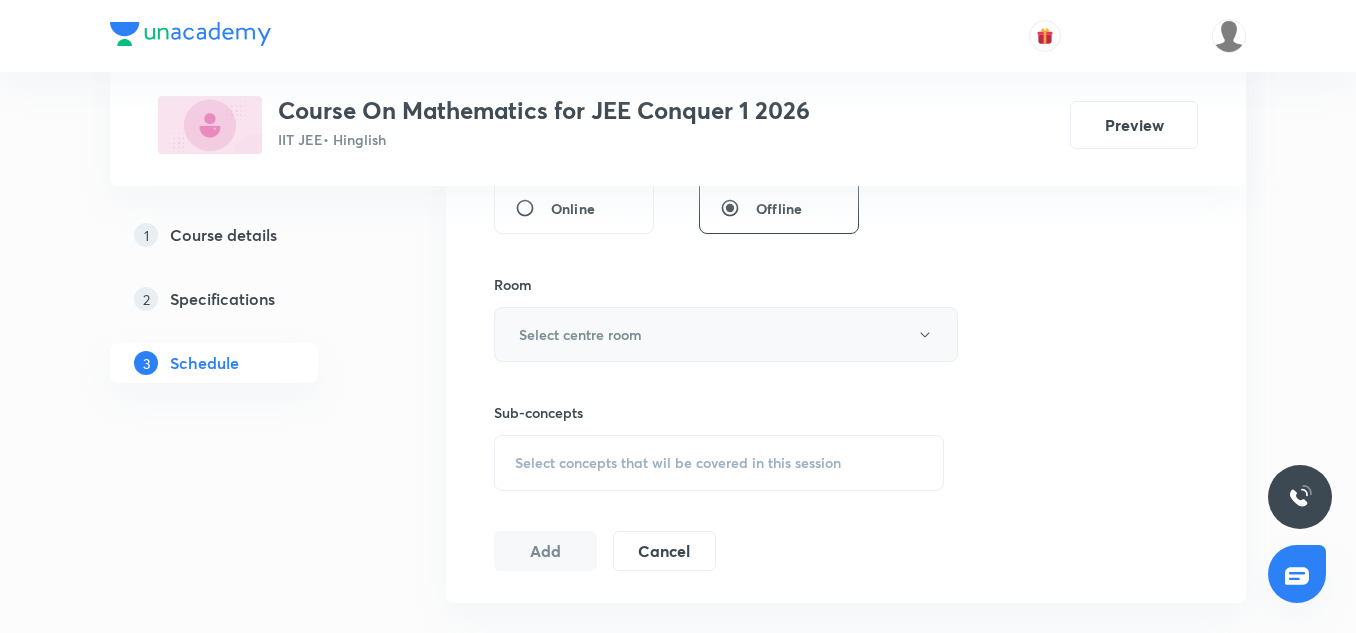 type on "90" 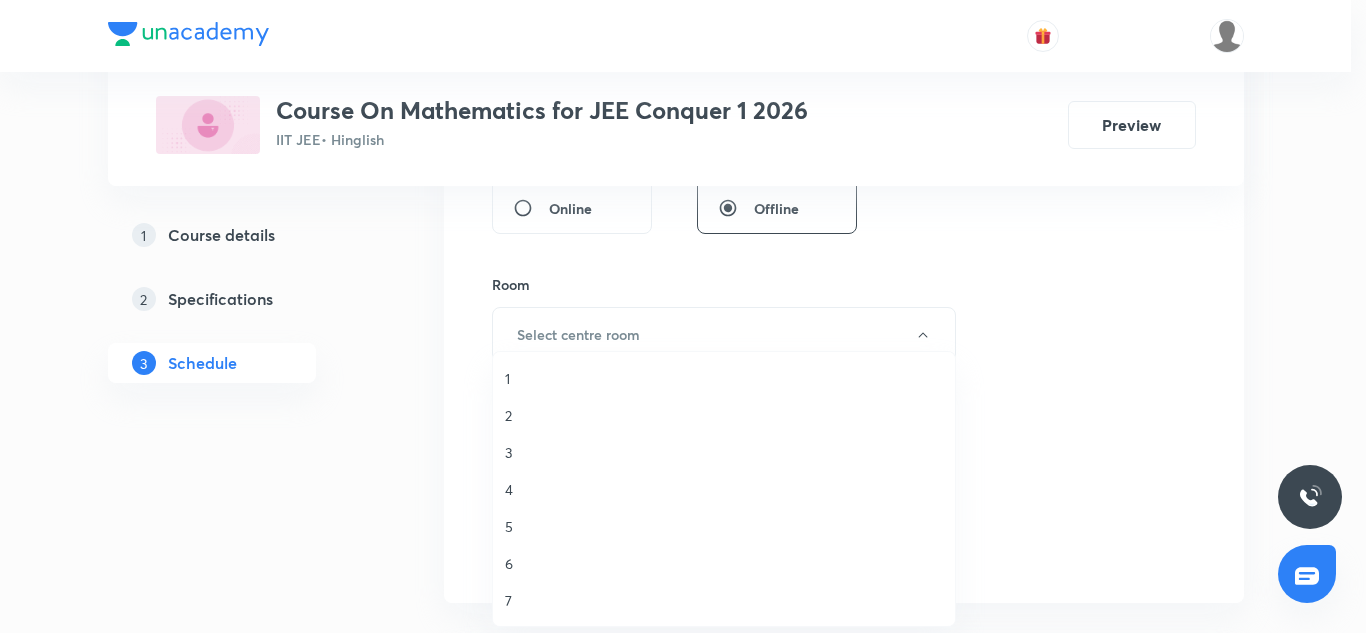 click on "2" at bounding box center [724, 415] 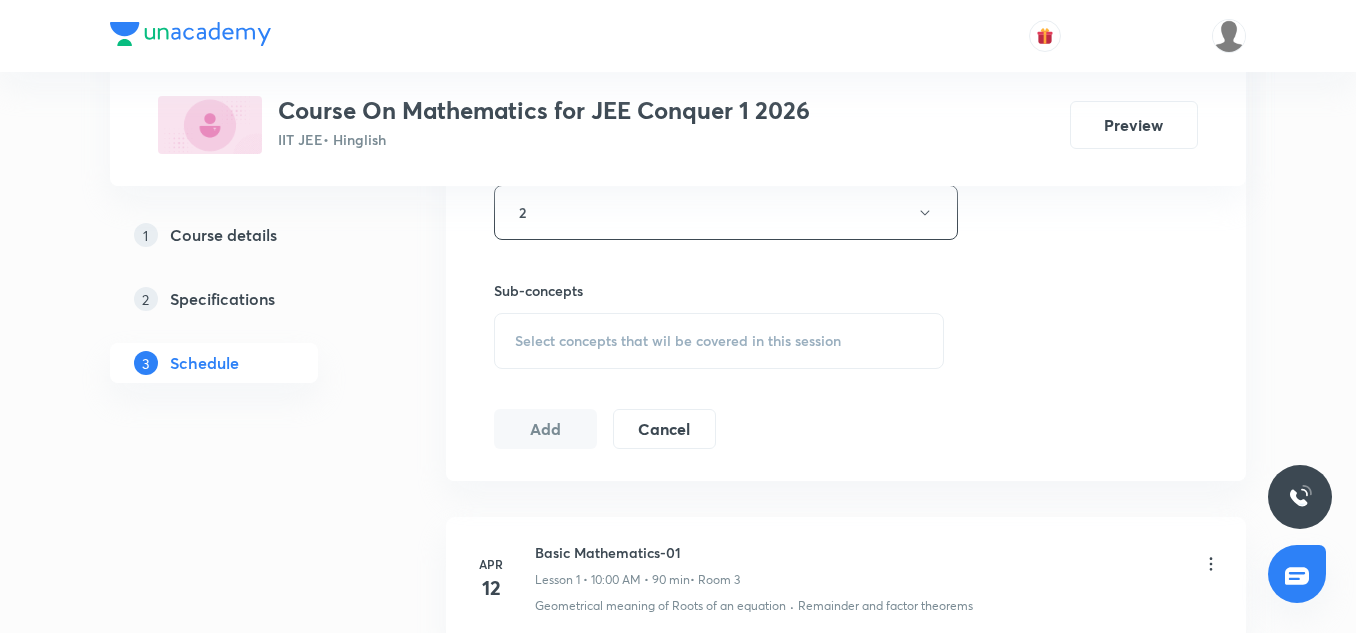 scroll, scrollTop: 923, scrollLeft: 0, axis: vertical 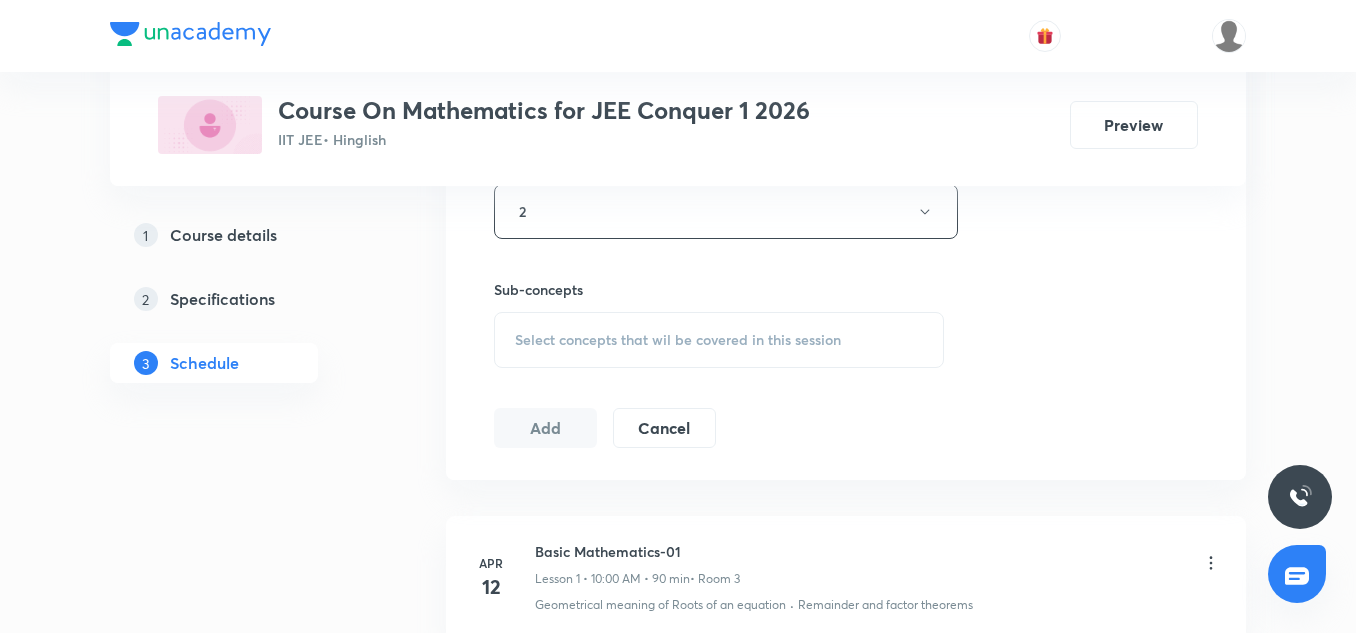 click on "Session  50 Live class Session title 41/99 Compound Angle, Trigonometric Equation-02 ​ Schedule for Jul 11, 2025, 11:45 AM ​ Duration (in minutes) 90 ​   Session type Online Offline Room 2 Sub-concepts Select concepts that wil be covered in this session Add Cancel" at bounding box center (846, -22) 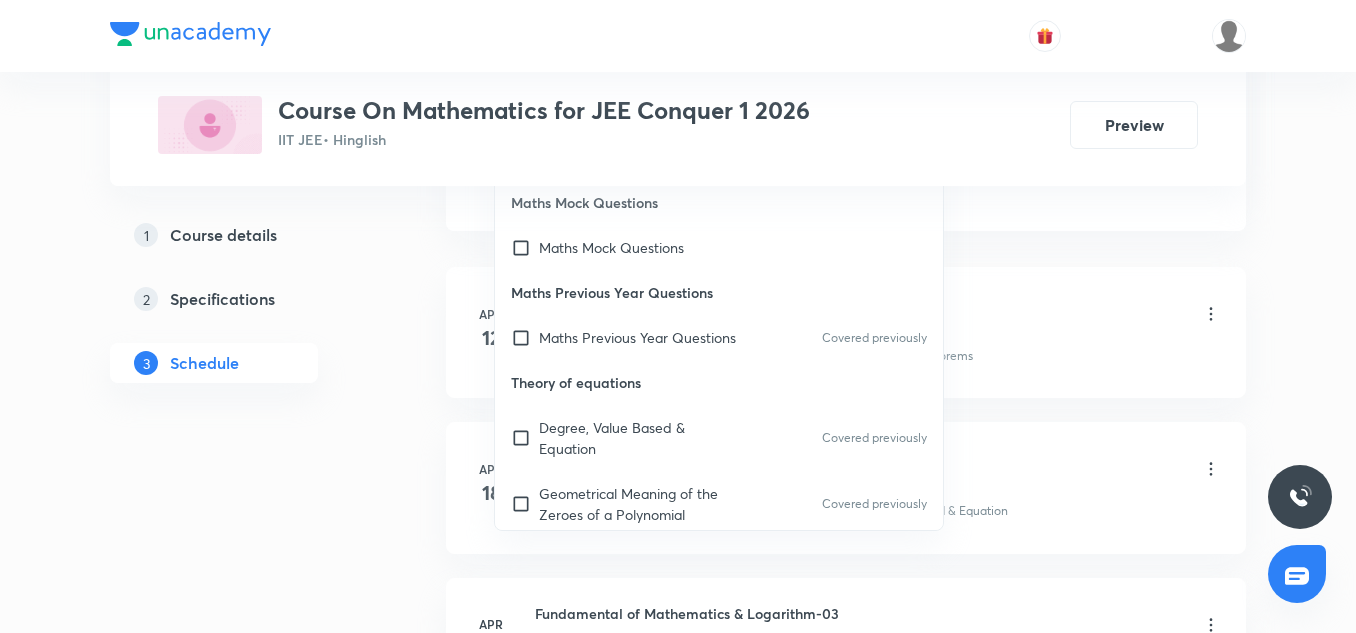 scroll, scrollTop: 1205, scrollLeft: 0, axis: vertical 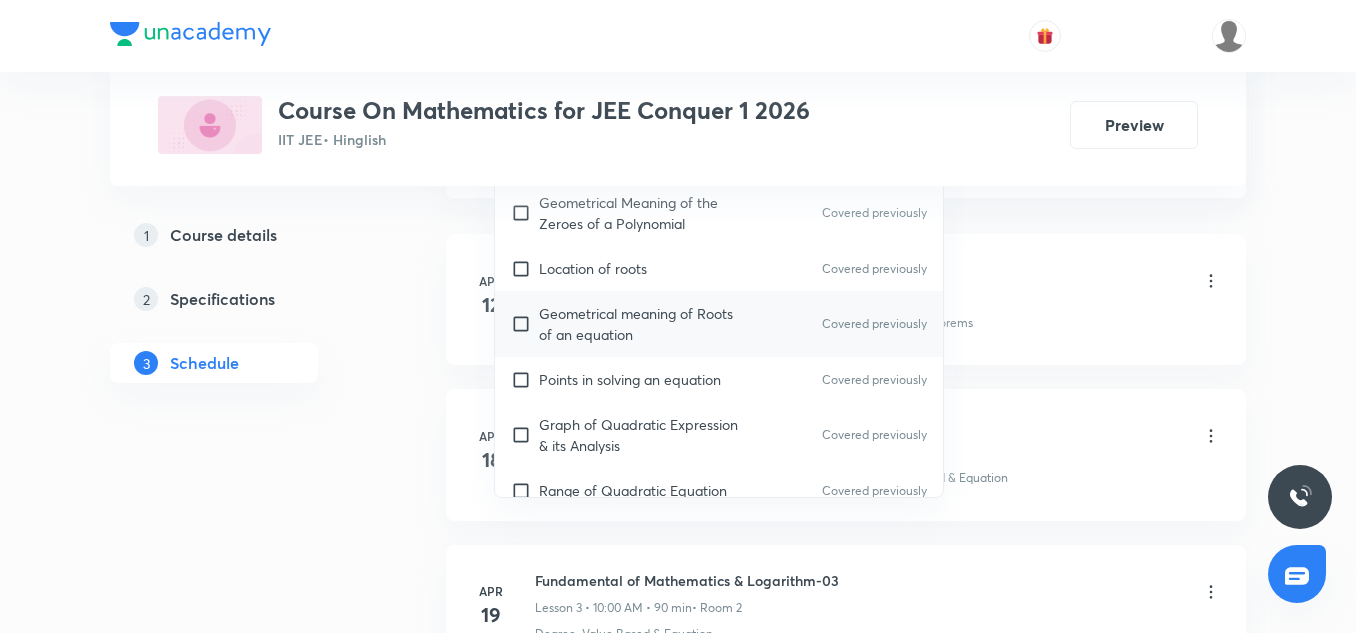 click on "Geometrical meaning of Roots of an equation Covered previously" at bounding box center (719, 324) 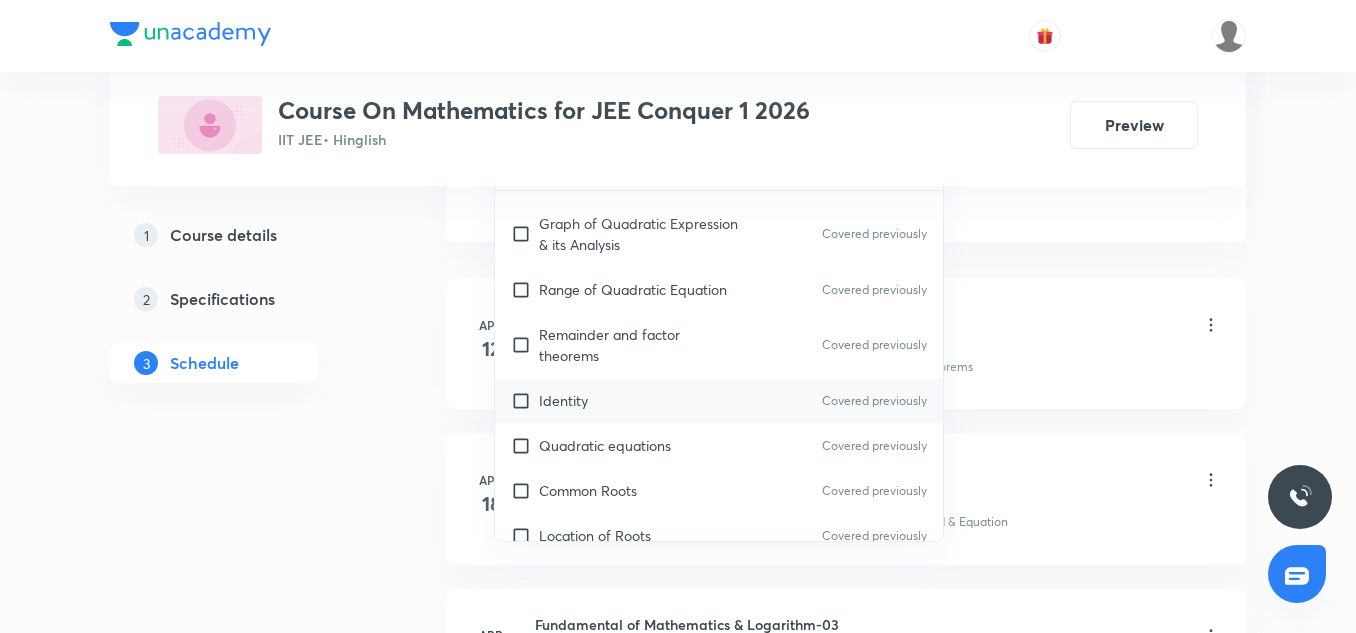 scroll, scrollTop: 506, scrollLeft: 0, axis: vertical 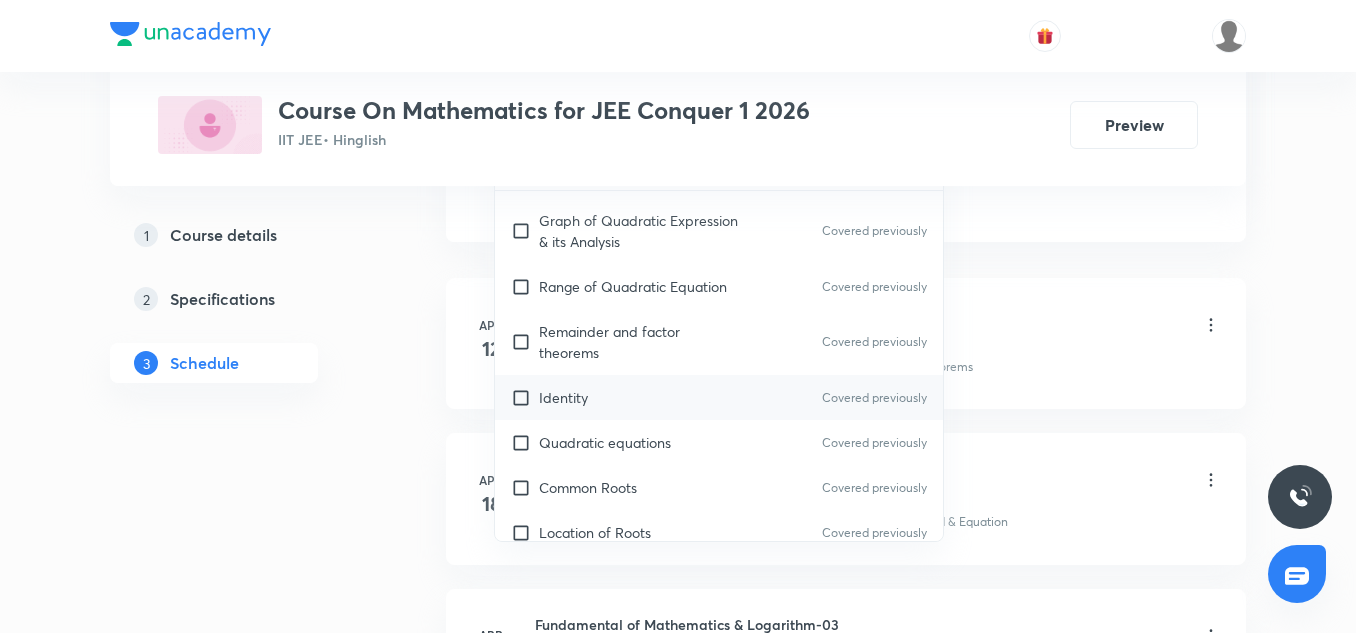 click on "Identity Covered previously" at bounding box center (719, 397) 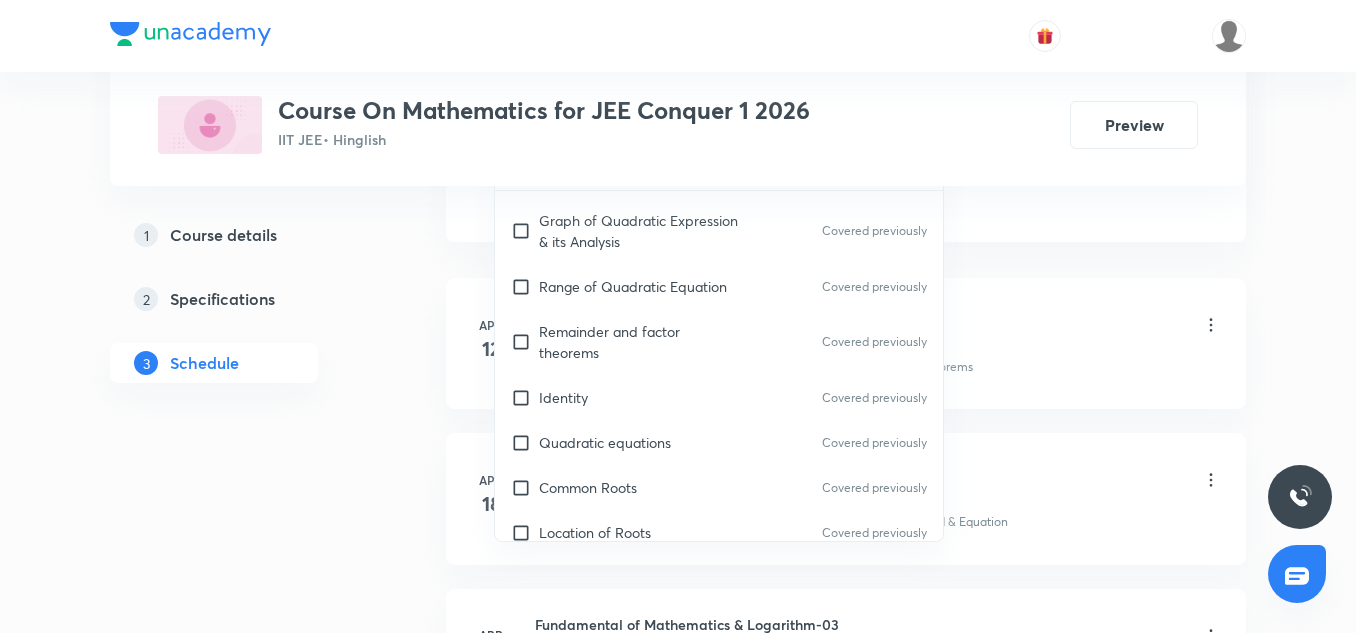 checkbox on "true" 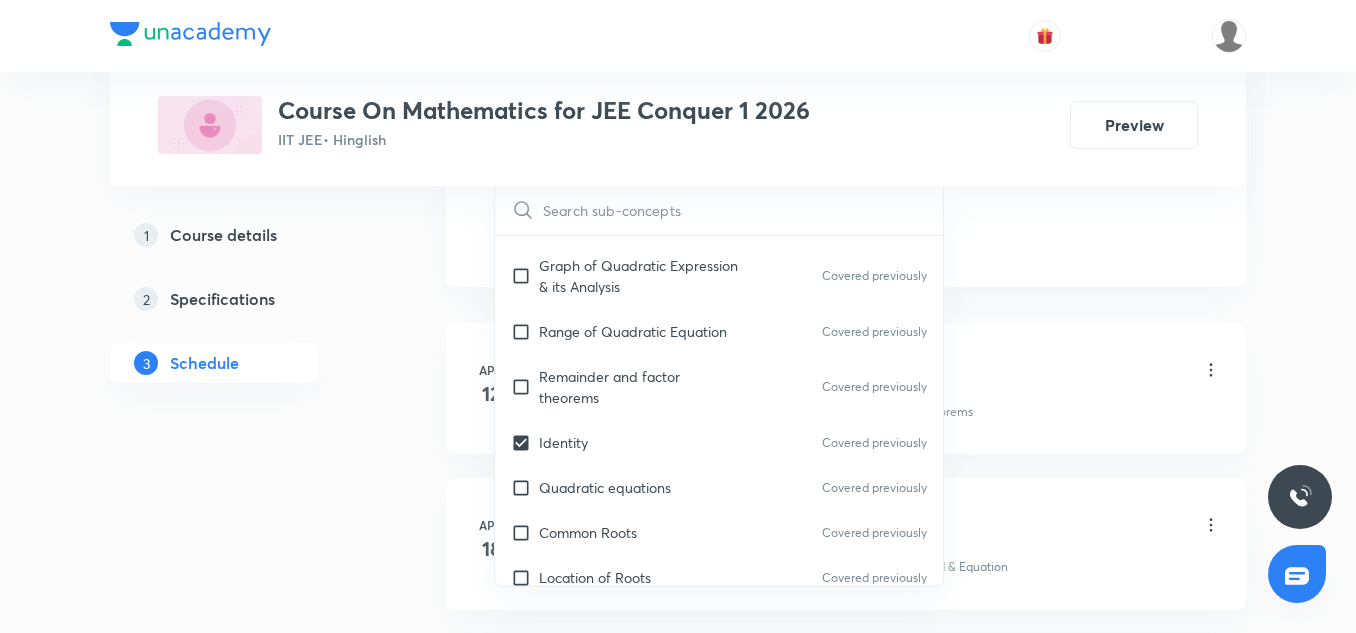 click on "Schedule 49  classes Session  50 Live class Session title 41/99 Compound Angle, Trigonometric Equation-02 ​ Schedule for Jul 11, 2025, 11:45 AM ​ Duration (in minutes) 90 ​   Session type Online Offline Room 2 Sub-concepts Geometrical meaning of Roots of an equation Identity CLEAR ​ Maths Mock Questions Maths Mock Questions Maths Previous Year Questions Maths Previous Year Questions Covered previously Theory of equations Degree, Value Based & Equation Covered previously Geometrical Meaning of the Zeroes of a Polynomial Covered previously Location of roots Covered previously Geometrical meaning of Roots of an equation Covered previously Points in solving an equation Covered previously Graph of Quadratic Expression & its Analysis Covered previously Range of Quadratic Equation Covered previously Remainder and factor theorems Covered previously Identity Covered previously Quadratic equations Covered previously Common Roots Covered previously Location of Roots Covered previously Covered previously Series 1" at bounding box center (846, 3625) 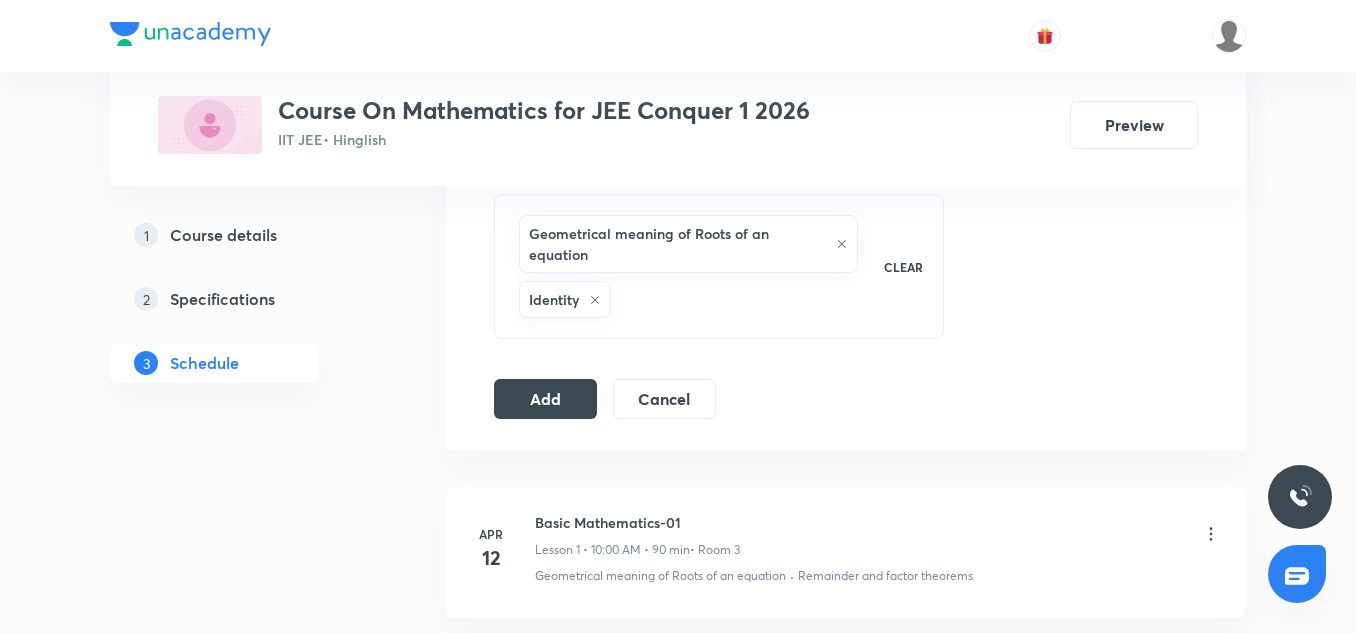 scroll, scrollTop: 1038, scrollLeft: 0, axis: vertical 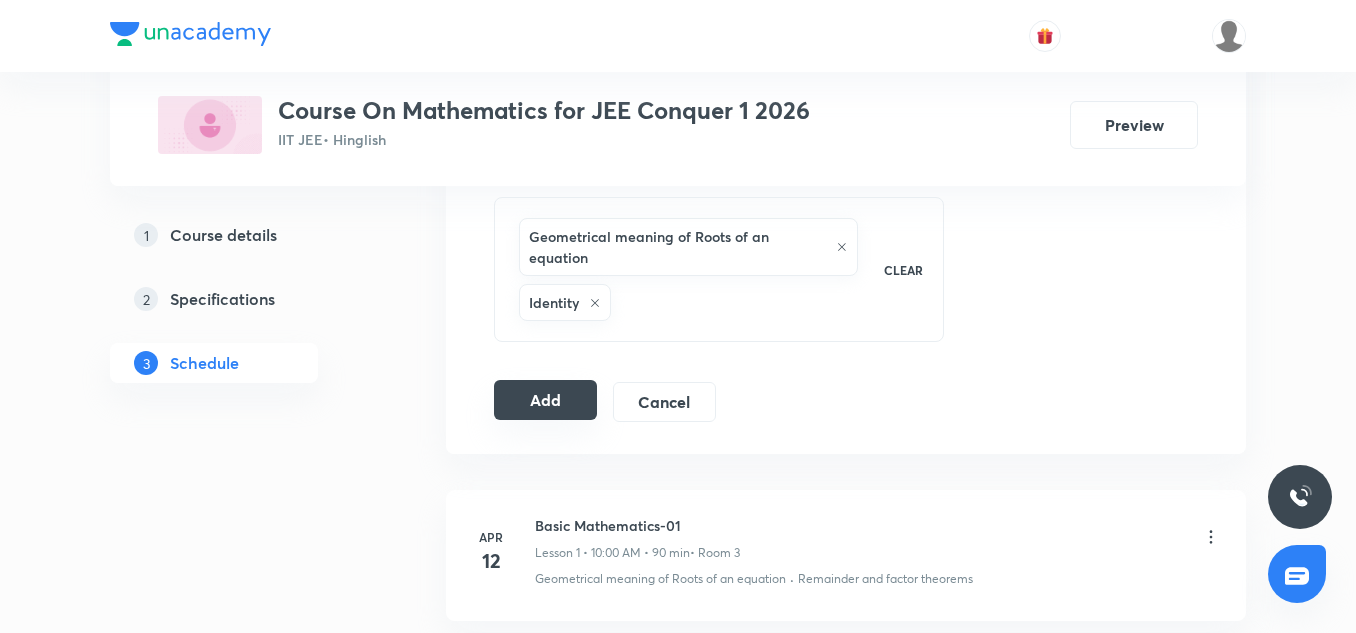 click on "Add" at bounding box center (545, 400) 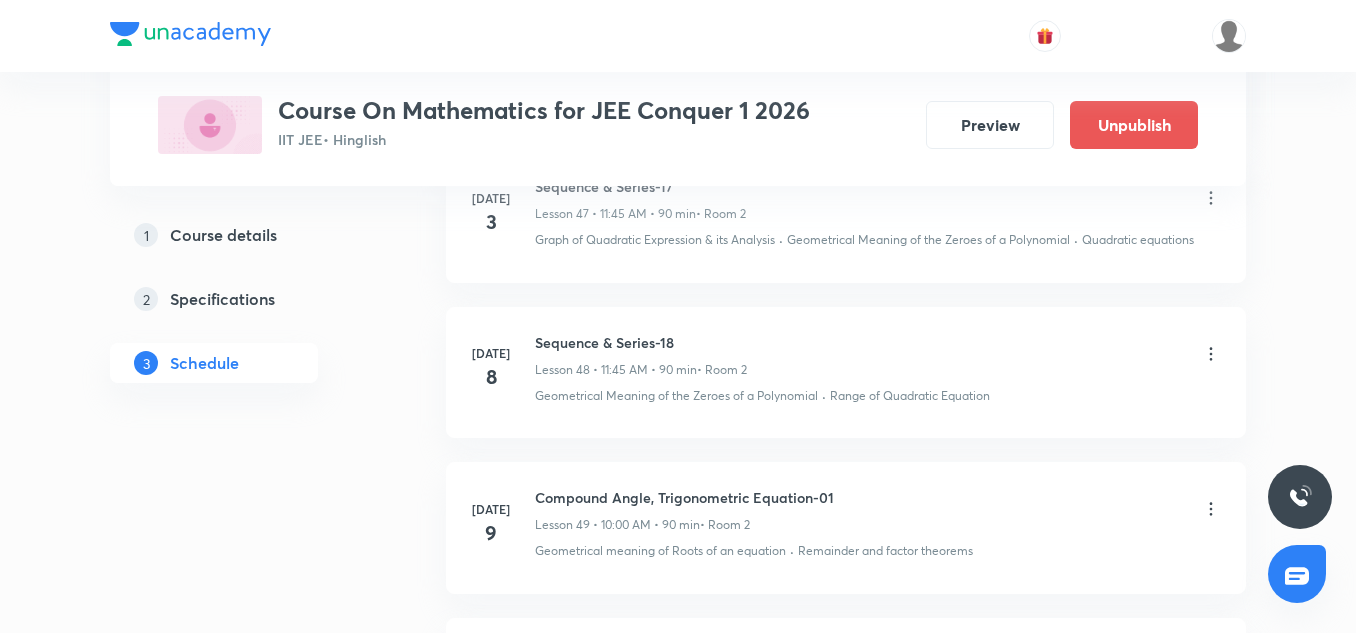 scroll, scrollTop: 7873, scrollLeft: 0, axis: vertical 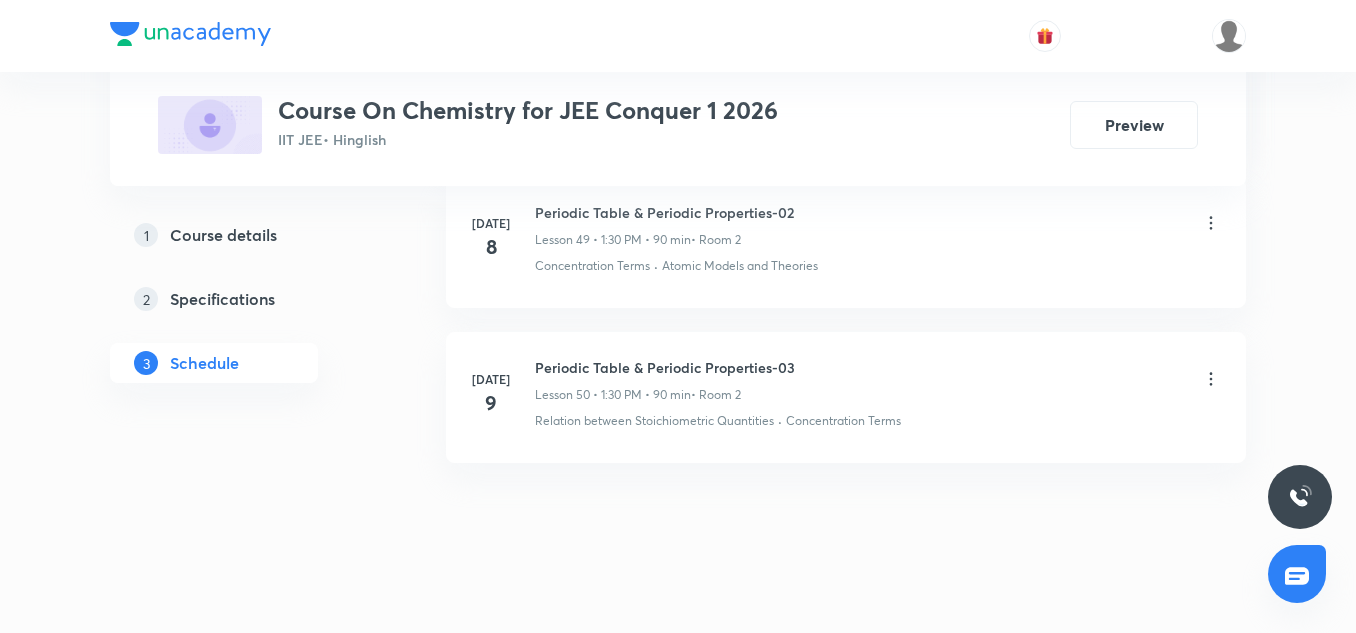 click on "Periodic Table & Periodic Properties-03" at bounding box center [665, 367] 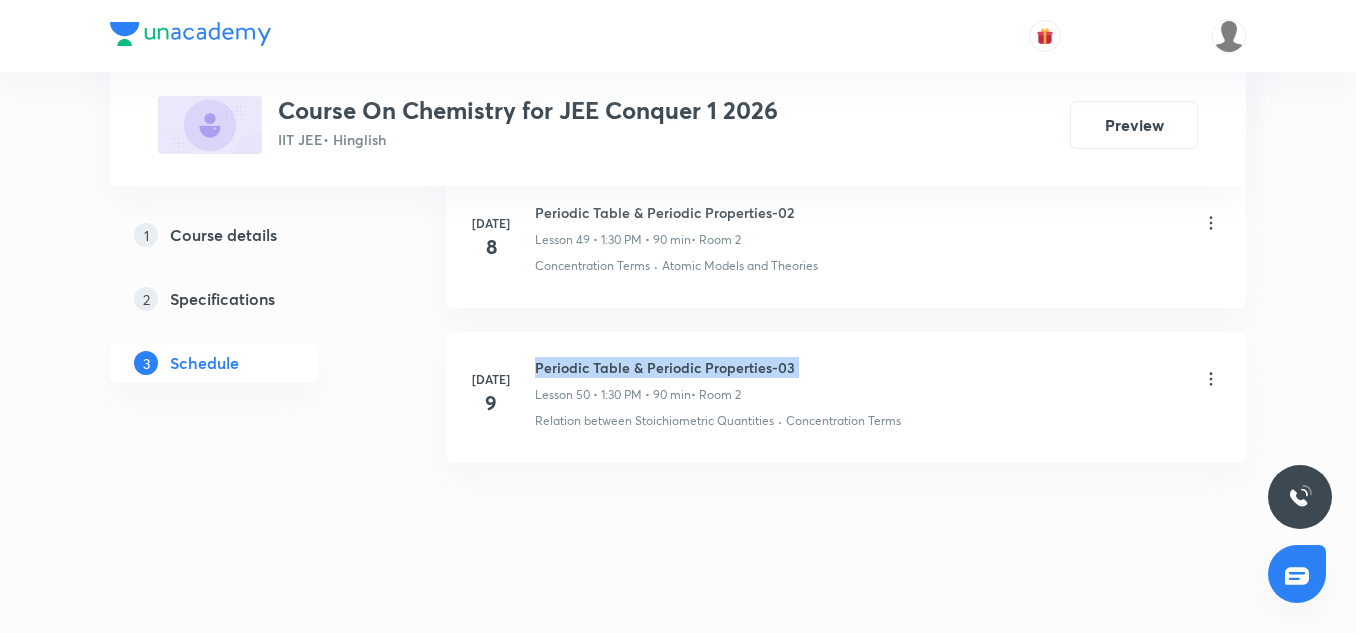 click on "Periodic Table & Periodic Properties-03" at bounding box center (665, 367) 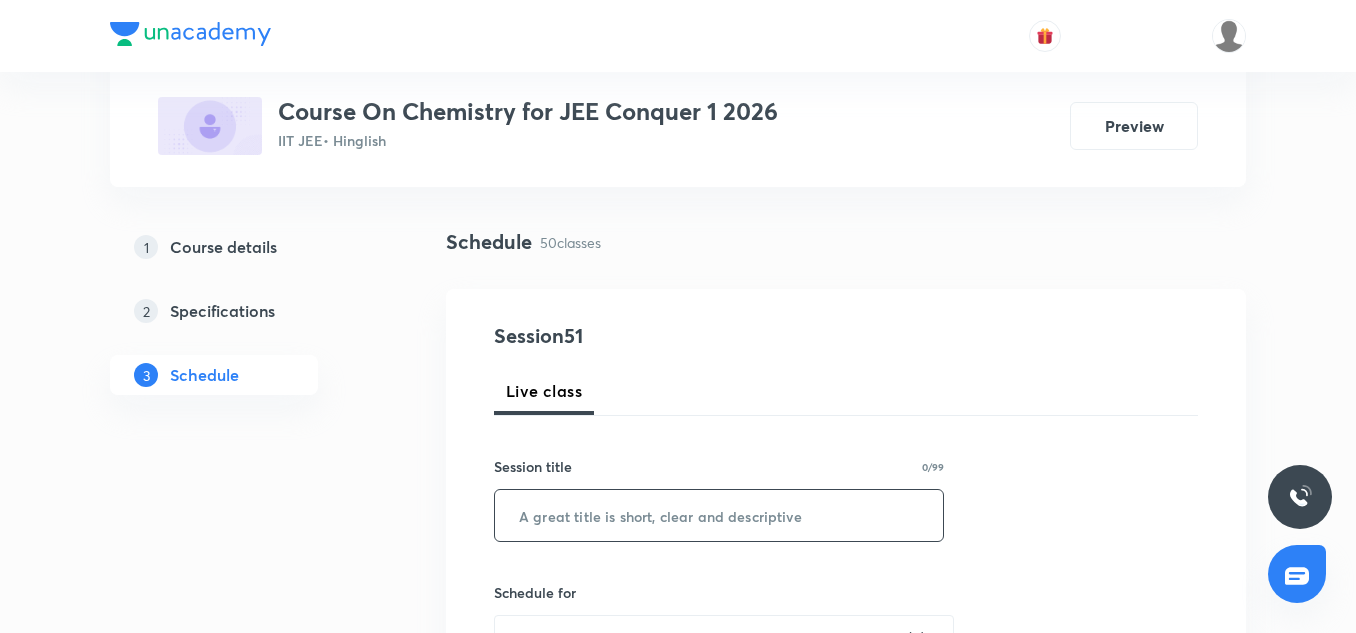 scroll, scrollTop: 121, scrollLeft: 0, axis: vertical 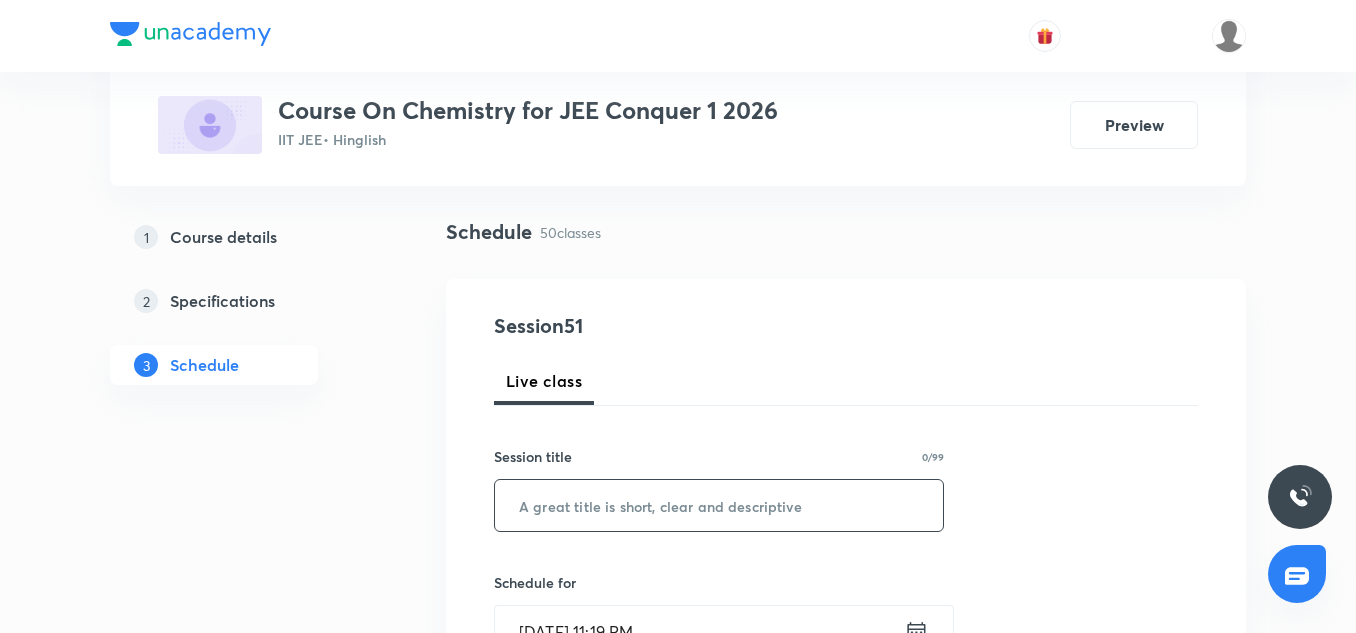click at bounding box center (719, 505) 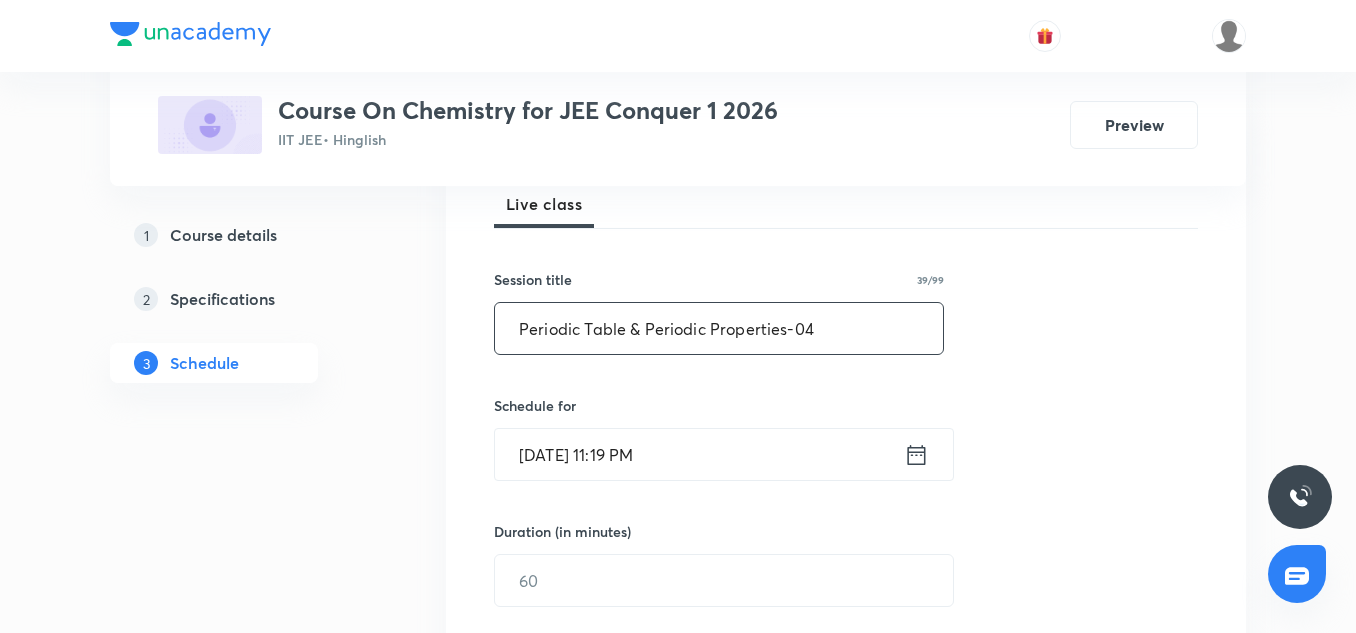 scroll, scrollTop: 320, scrollLeft: 0, axis: vertical 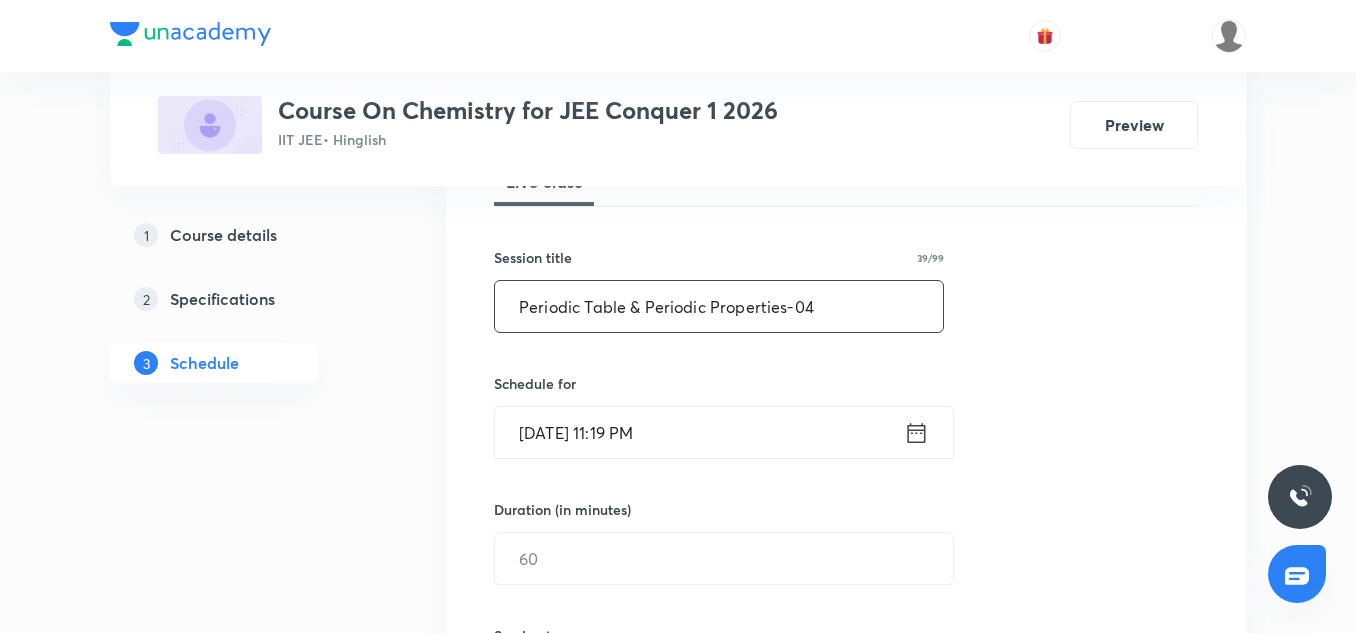 type on "Periodic Table & Periodic Properties-04" 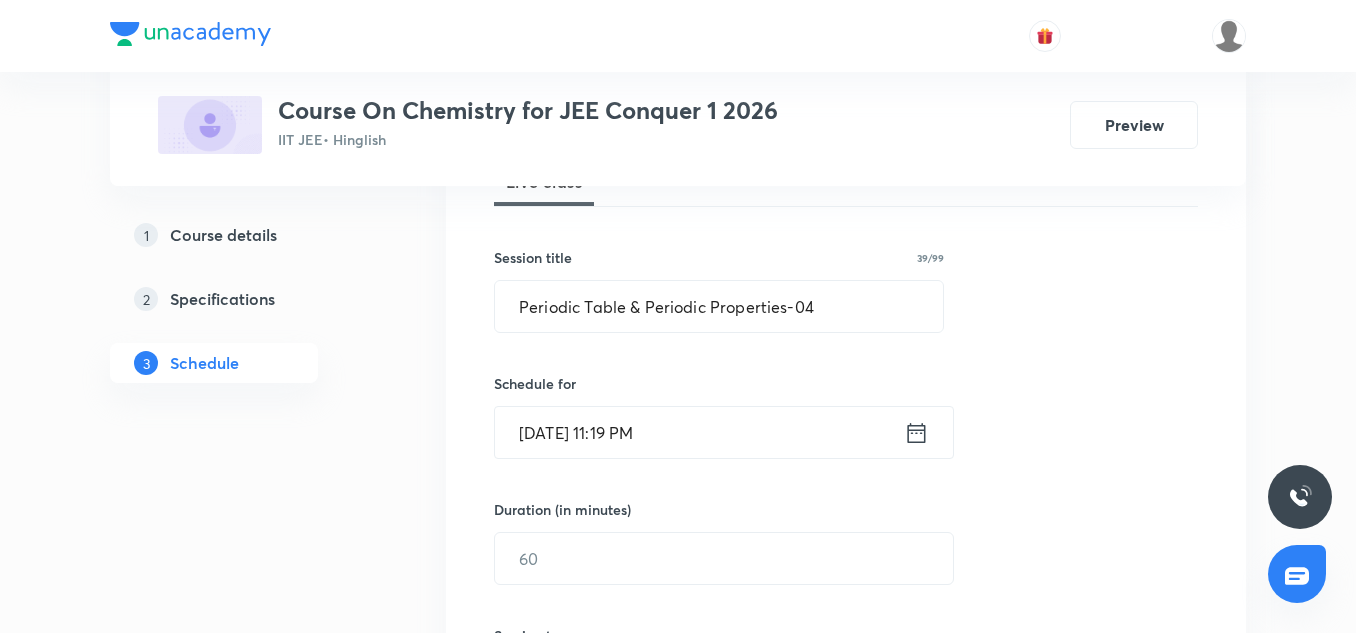click on "Jul 10, 2025, 11:19 PM" at bounding box center (699, 432) 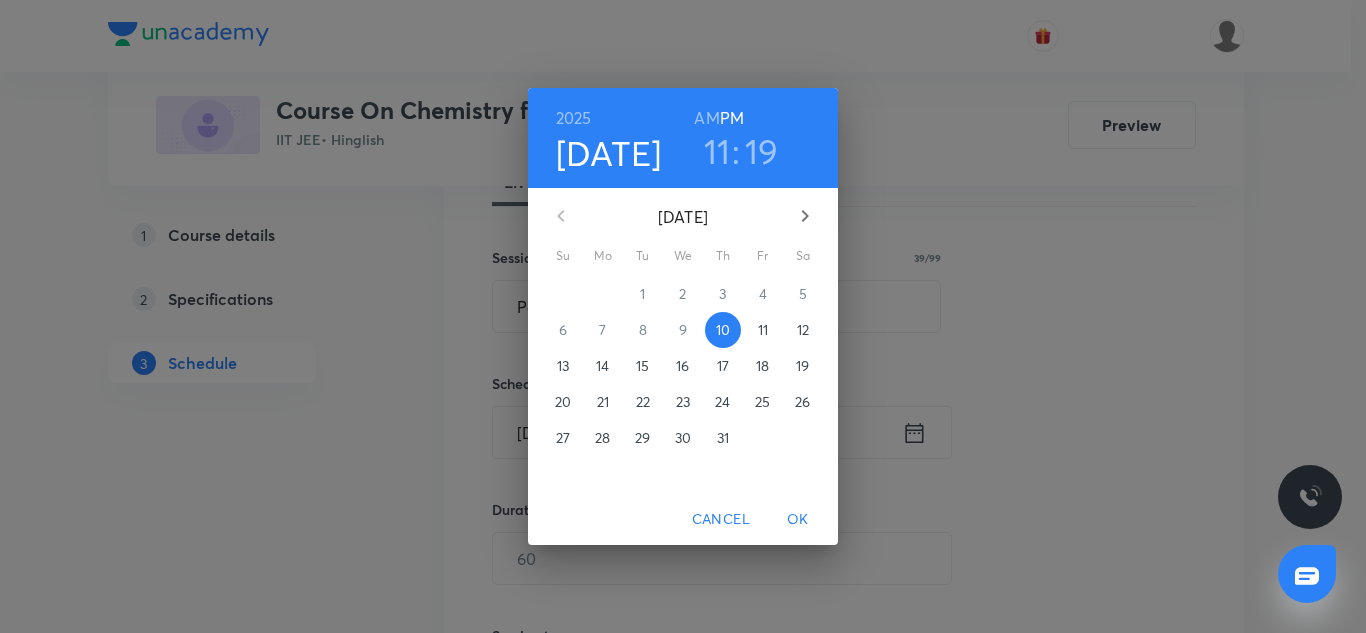 click on "11" at bounding box center (763, 330) 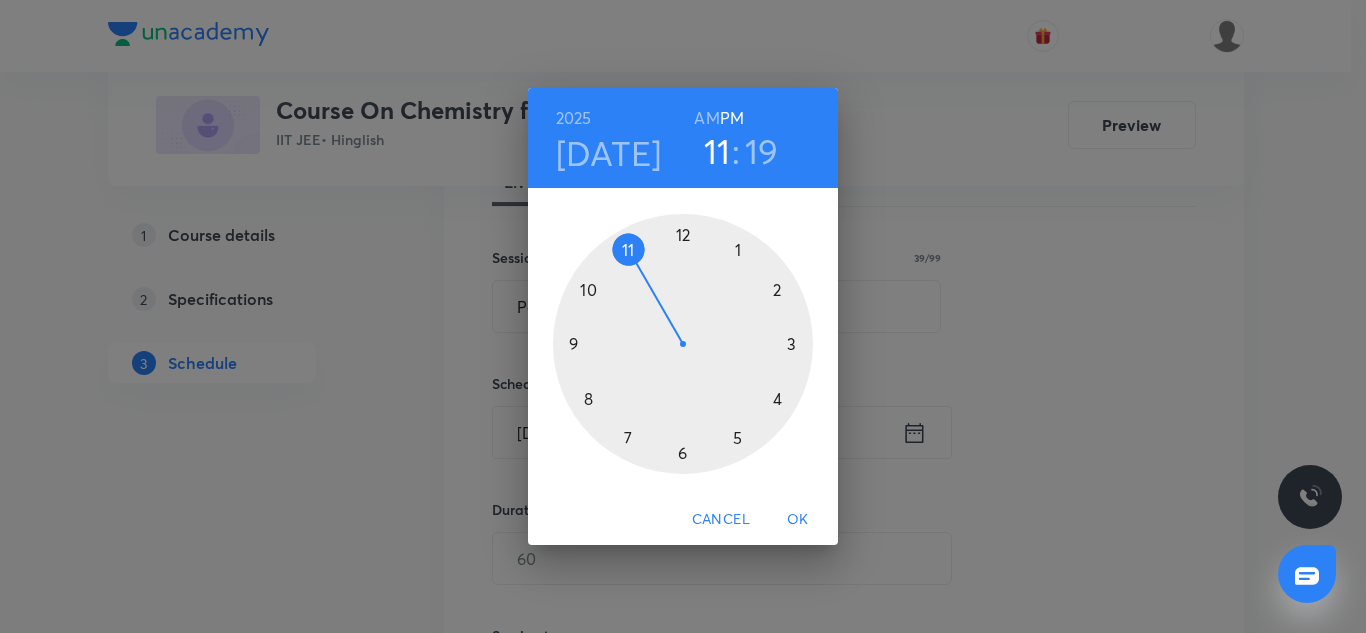 click at bounding box center (683, 344) 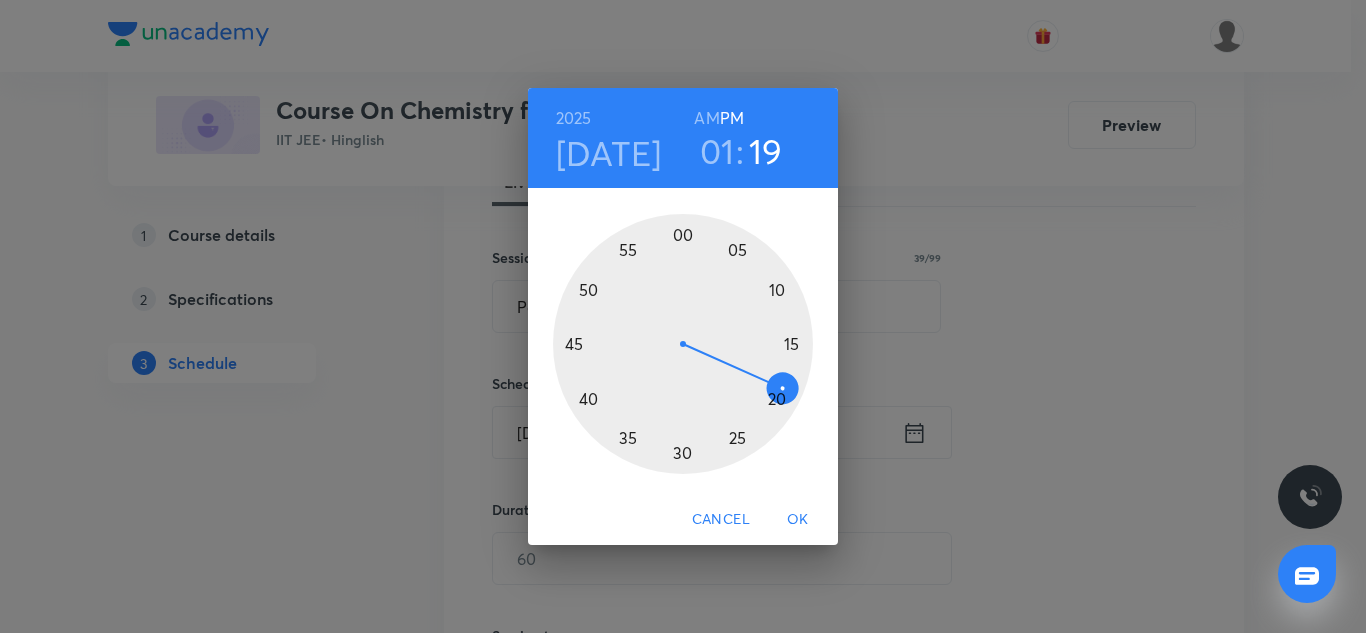 click at bounding box center (683, 344) 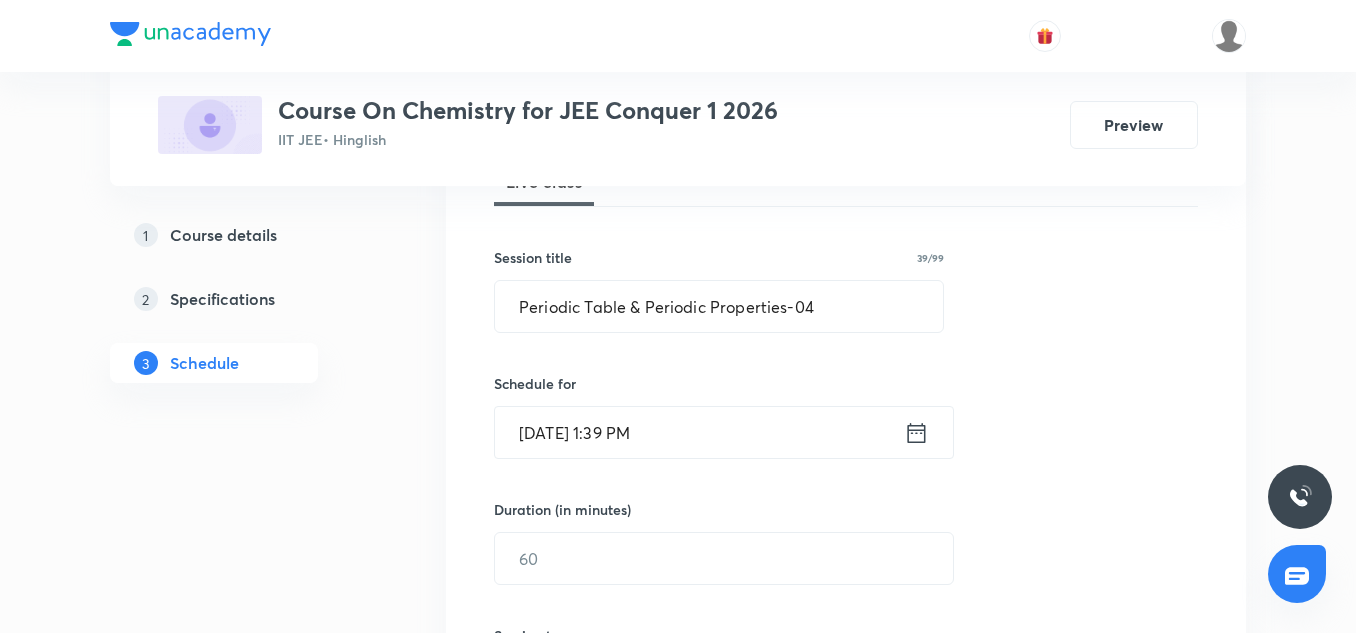 click on "Jul 11, 2025, 1:39 PM" at bounding box center [699, 432] 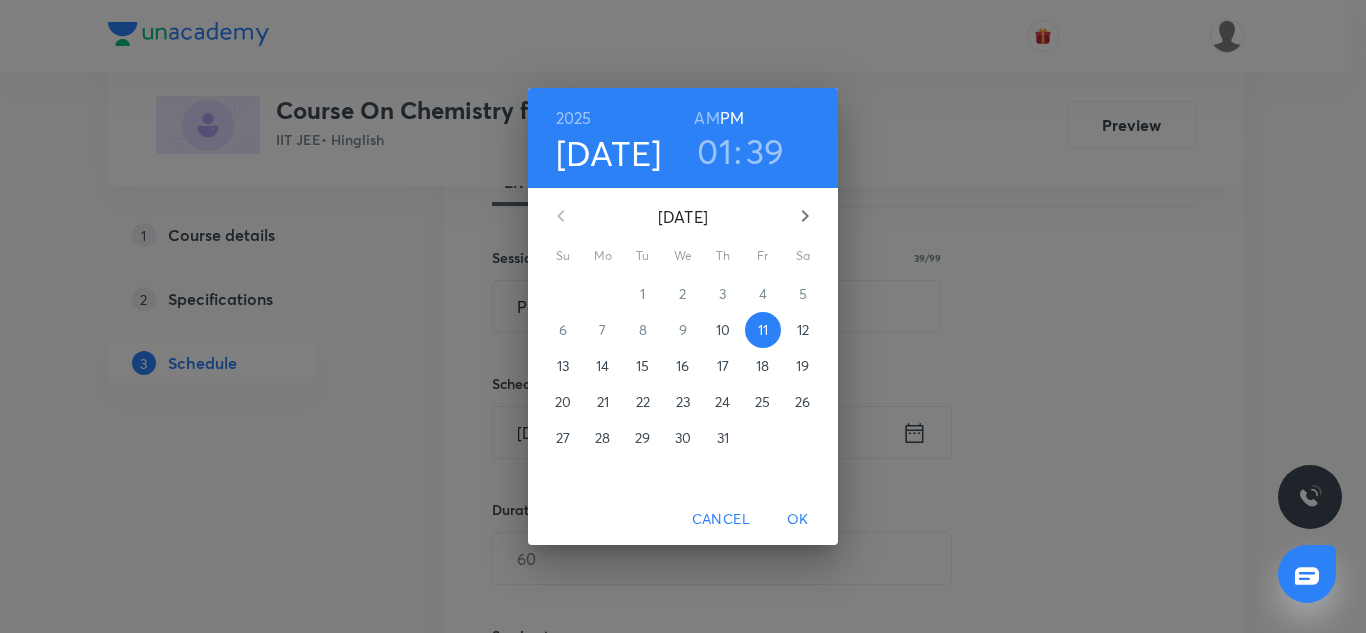 click on "39" at bounding box center (765, 151) 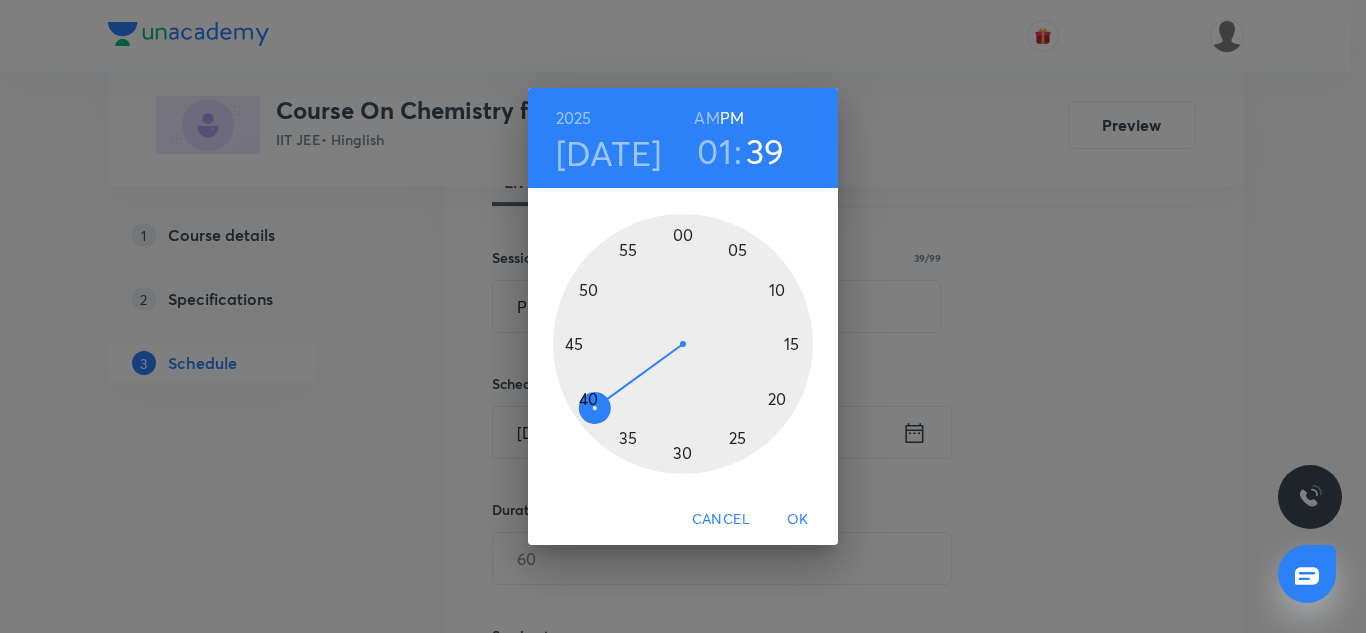 click at bounding box center [683, 344] 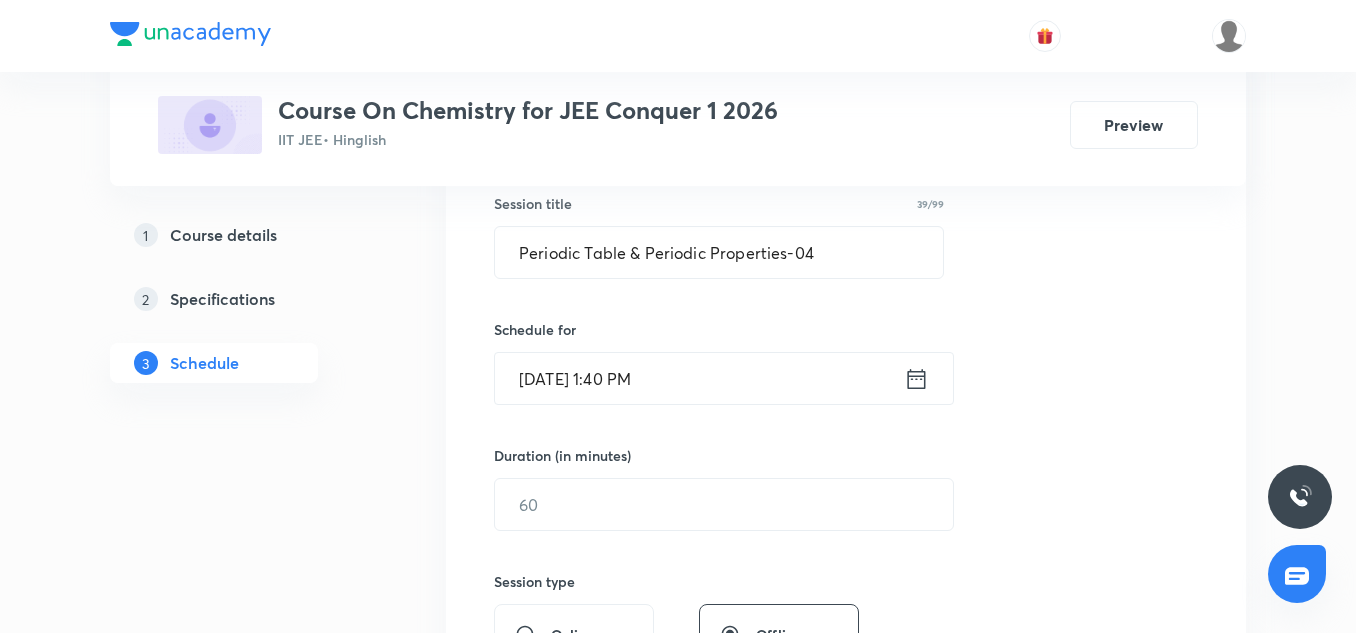 scroll, scrollTop: 377, scrollLeft: 0, axis: vertical 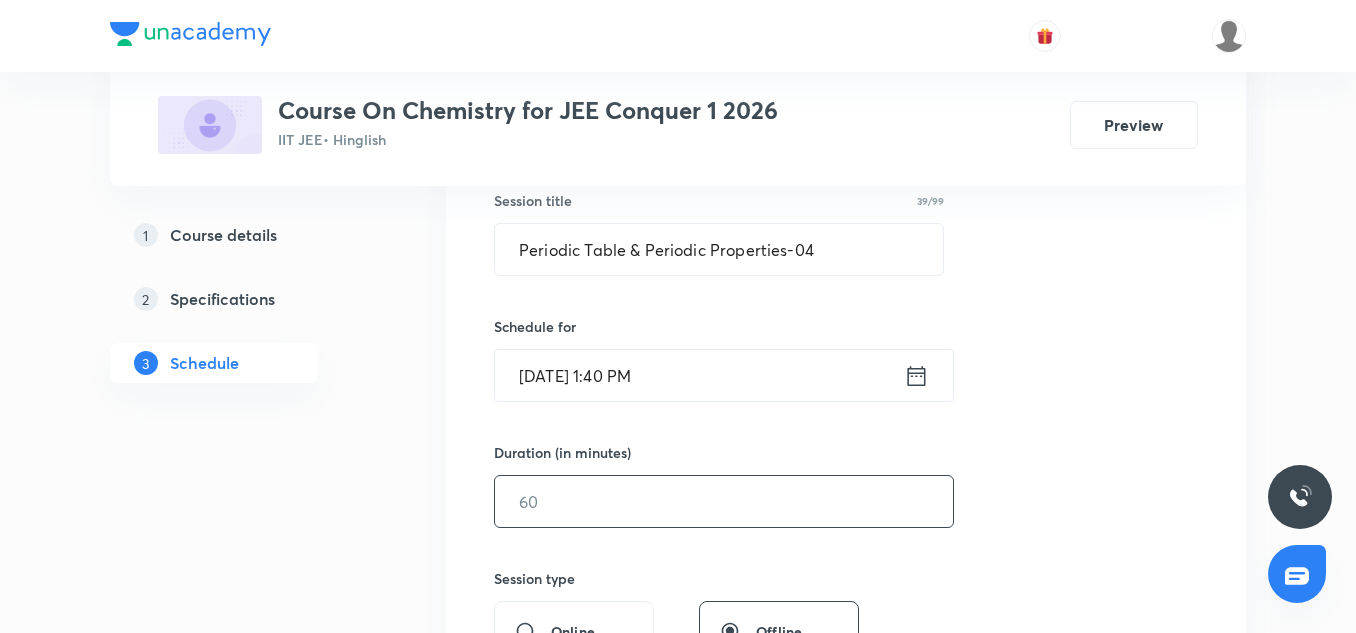 click at bounding box center (724, 501) 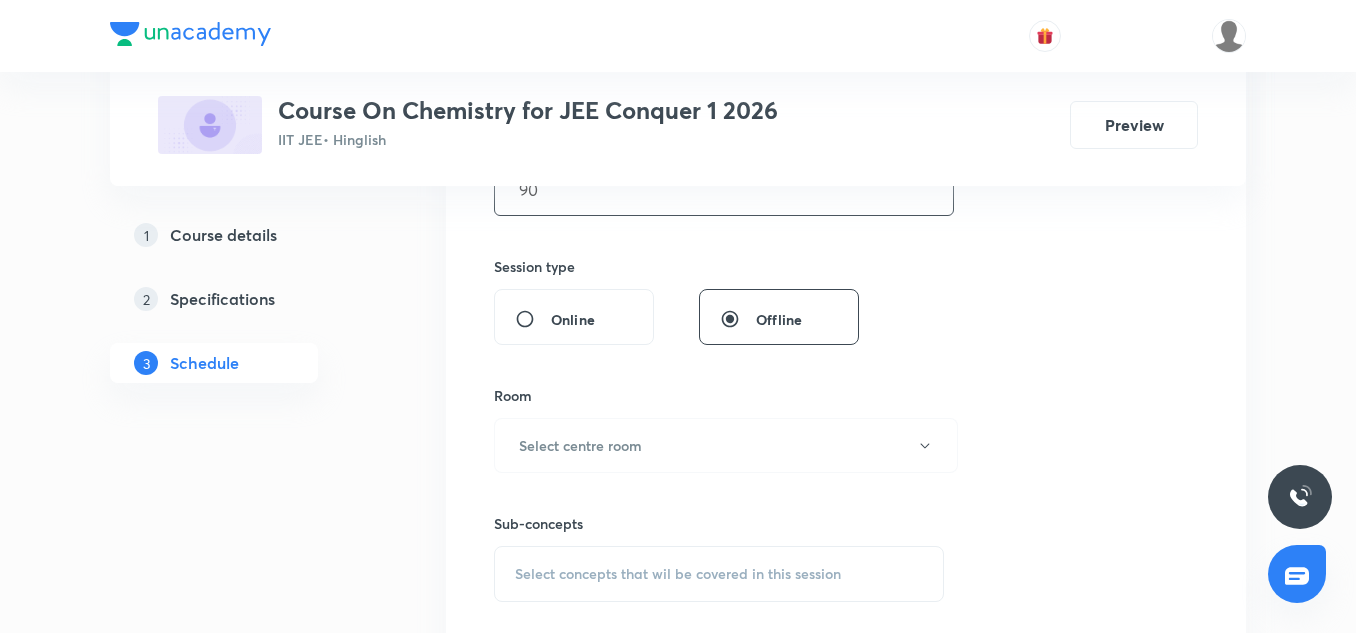scroll, scrollTop: 694, scrollLeft: 0, axis: vertical 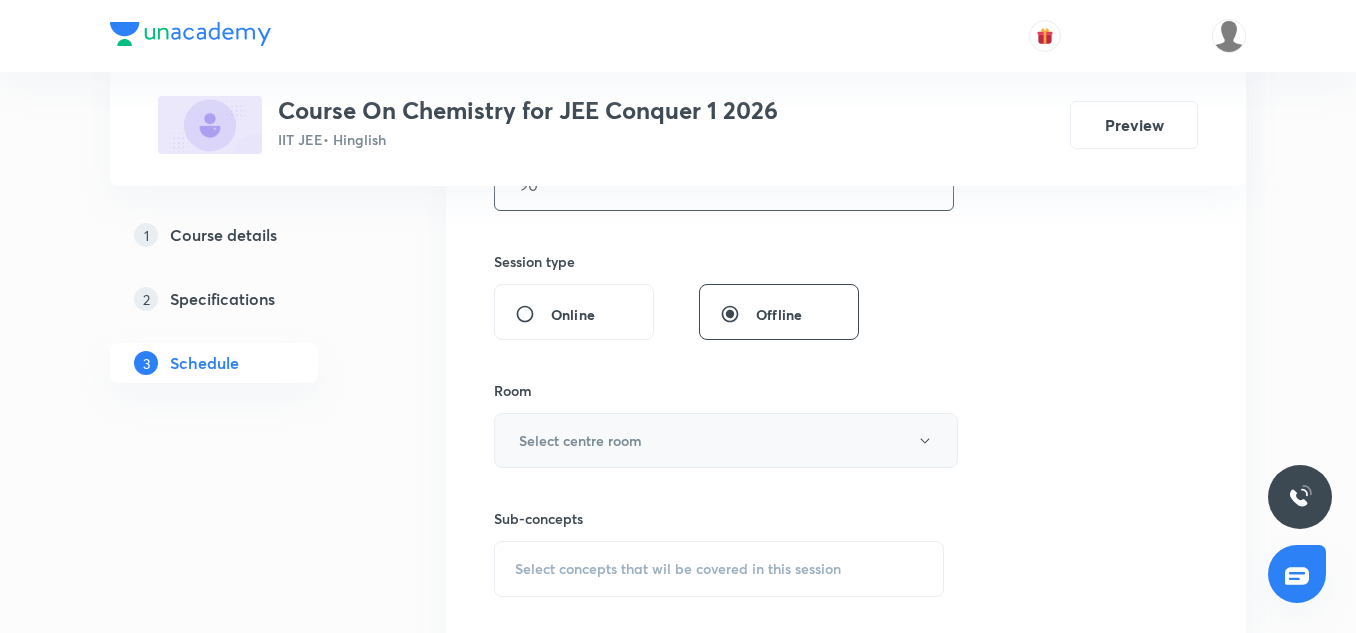 type on "90" 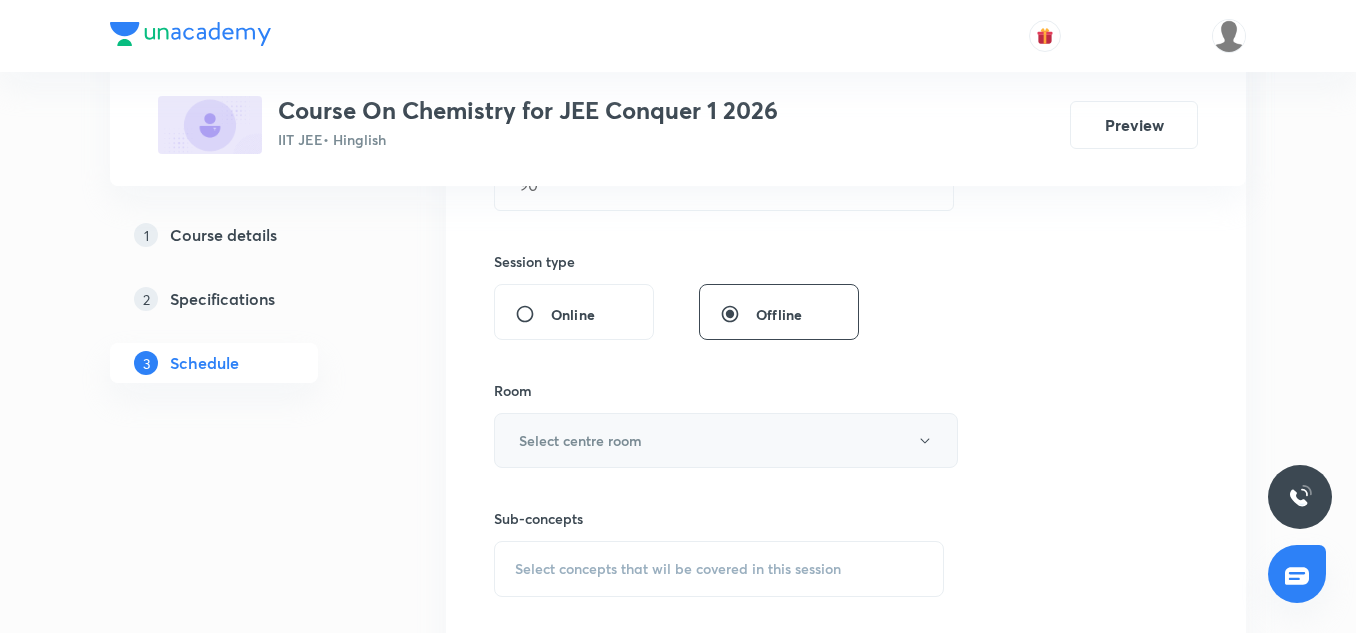 click on "Select centre room" at bounding box center (580, 440) 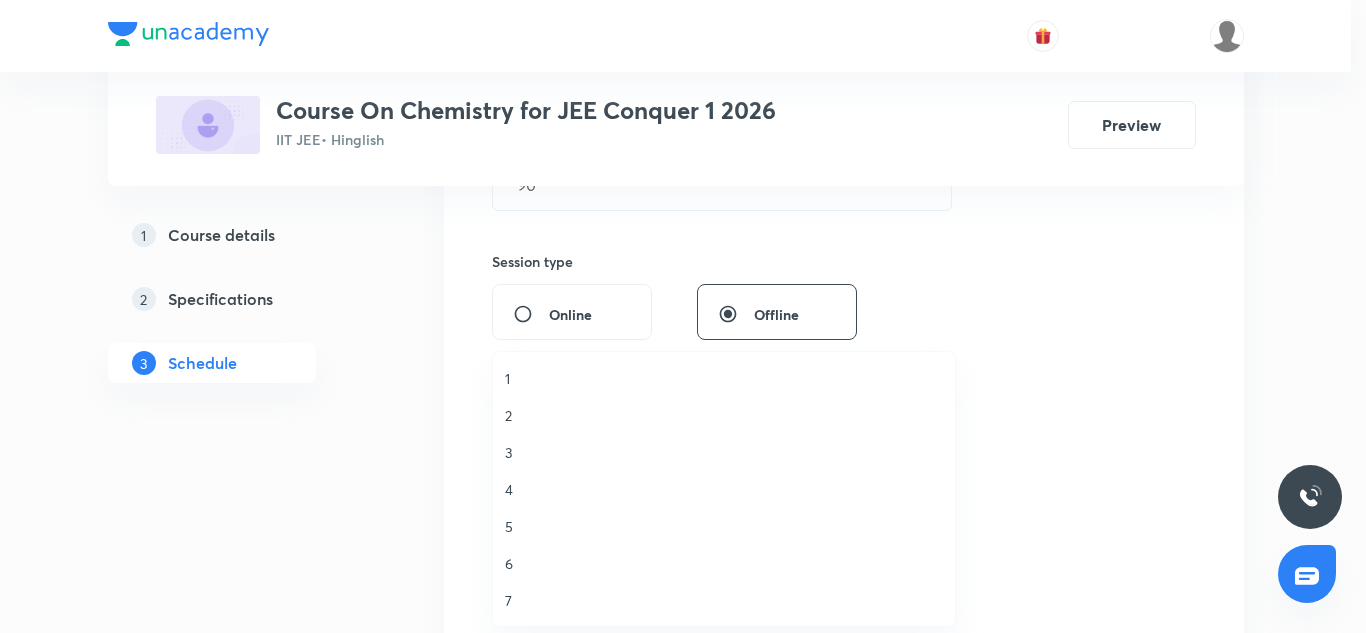 click on "2" at bounding box center (724, 415) 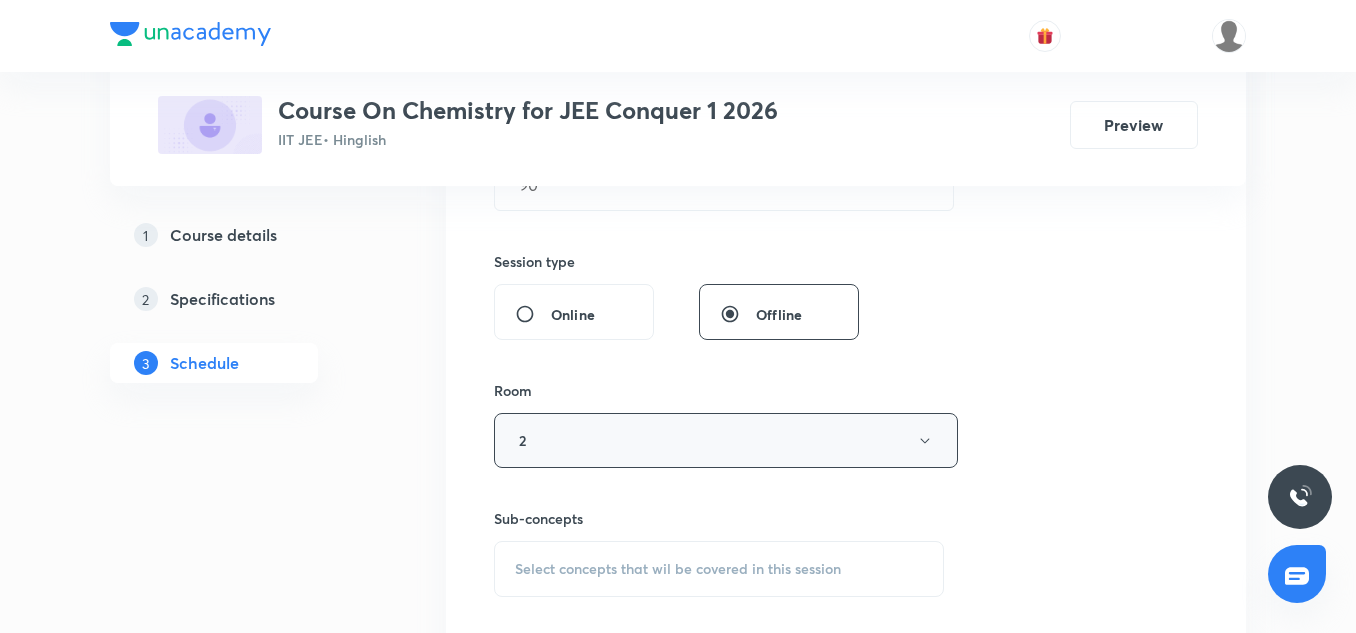 scroll, scrollTop: 813, scrollLeft: 0, axis: vertical 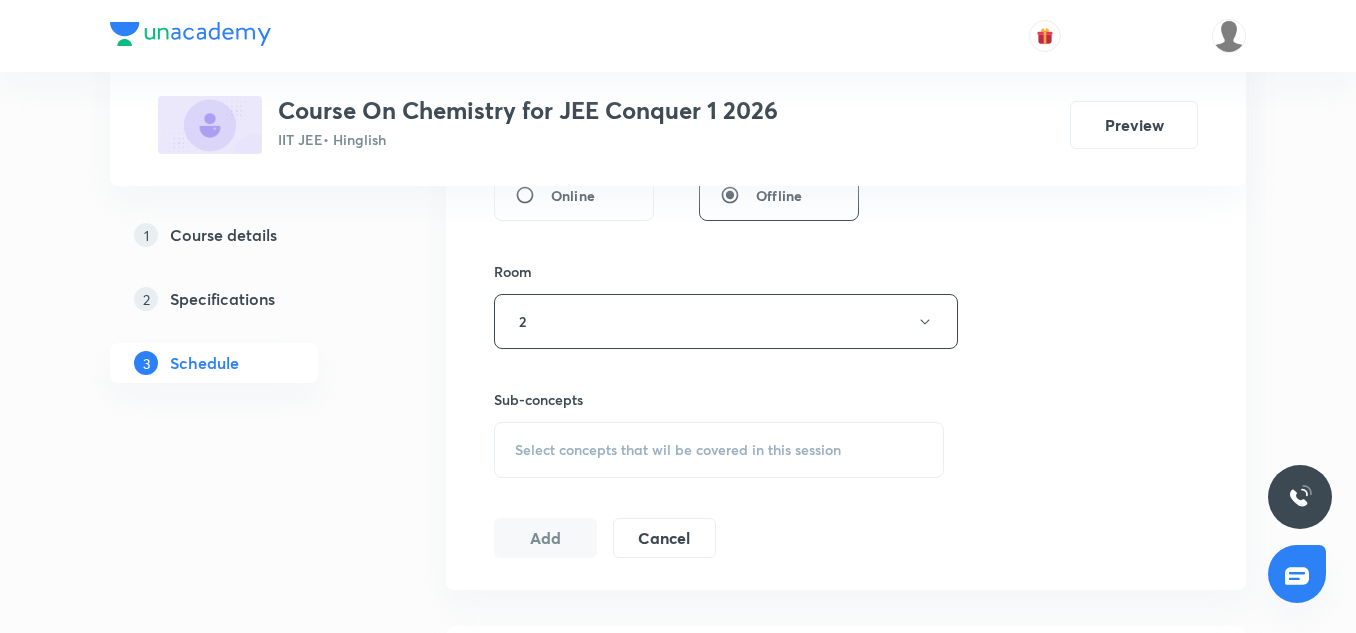 click on "Select concepts that wil be covered in this session" at bounding box center (719, 450) 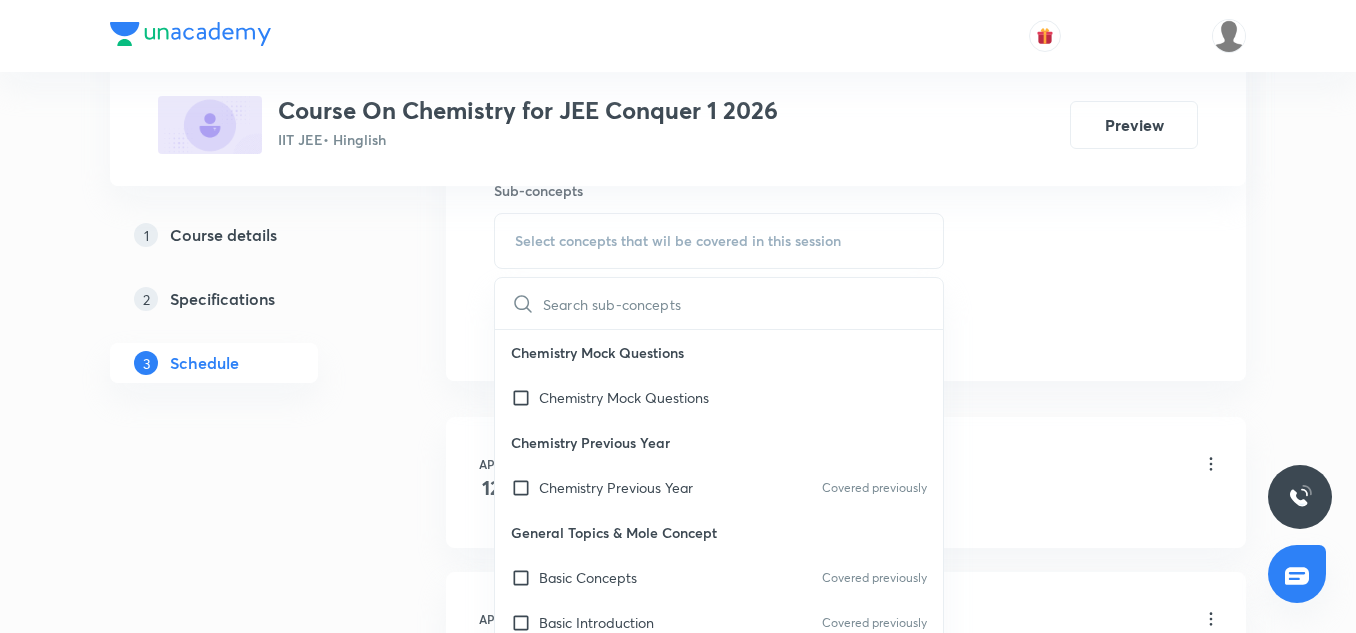 scroll, scrollTop: 1024, scrollLeft: 0, axis: vertical 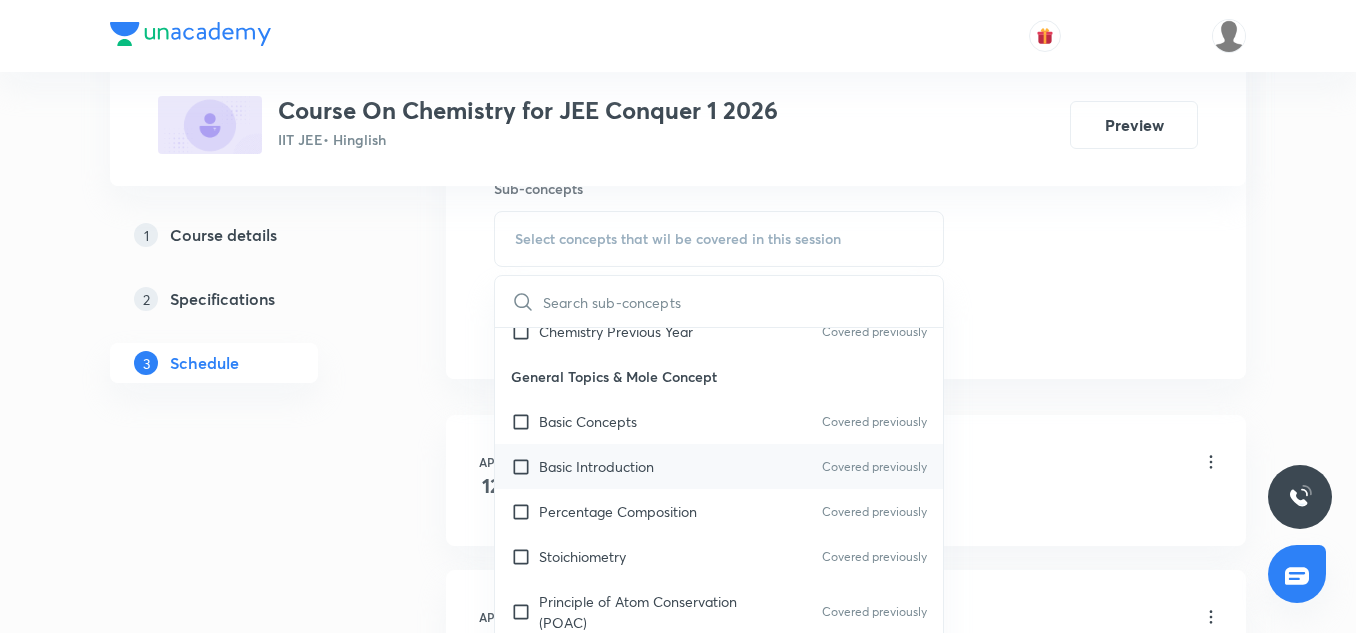 click on "Basic Introduction Covered previously" at bounding box center [719, 466] 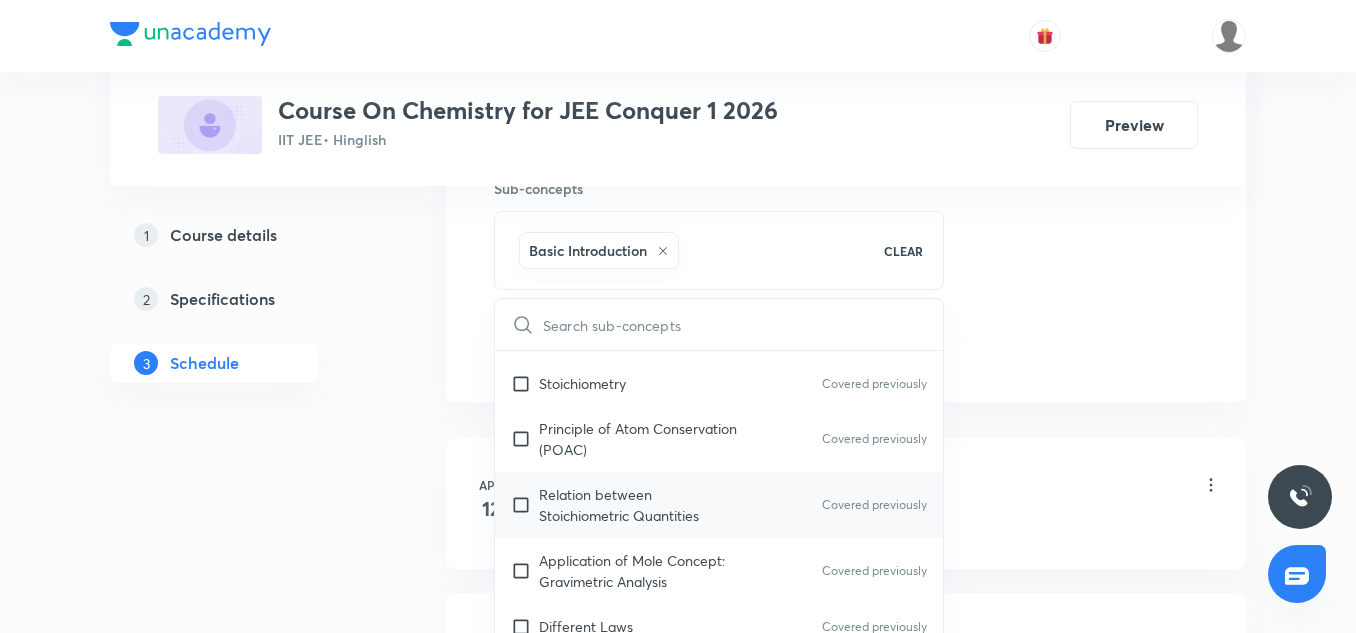 click on "Relation between Stoichiometric Quantities" at bounding box center [640, 505] 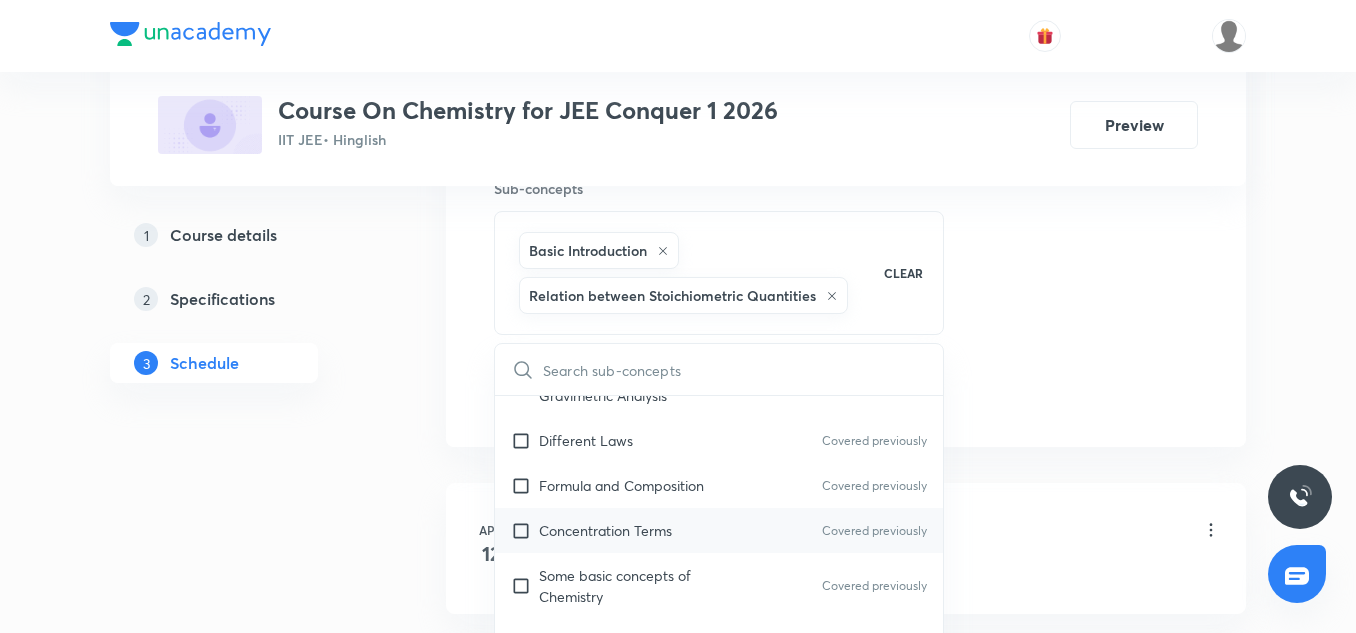 scroll, scrollTop: 583, scrollLeft: 0, axis: vertical 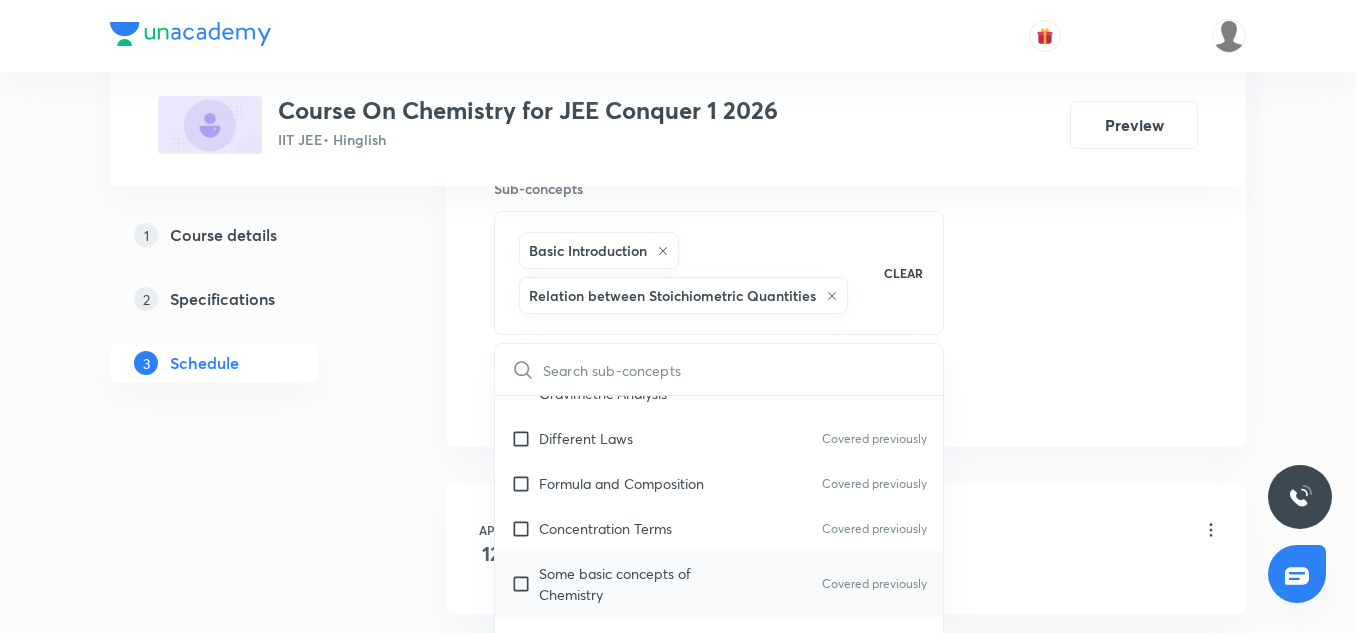 click on "Some basic concepts of Chemistry" at bounding box center (640, 584) 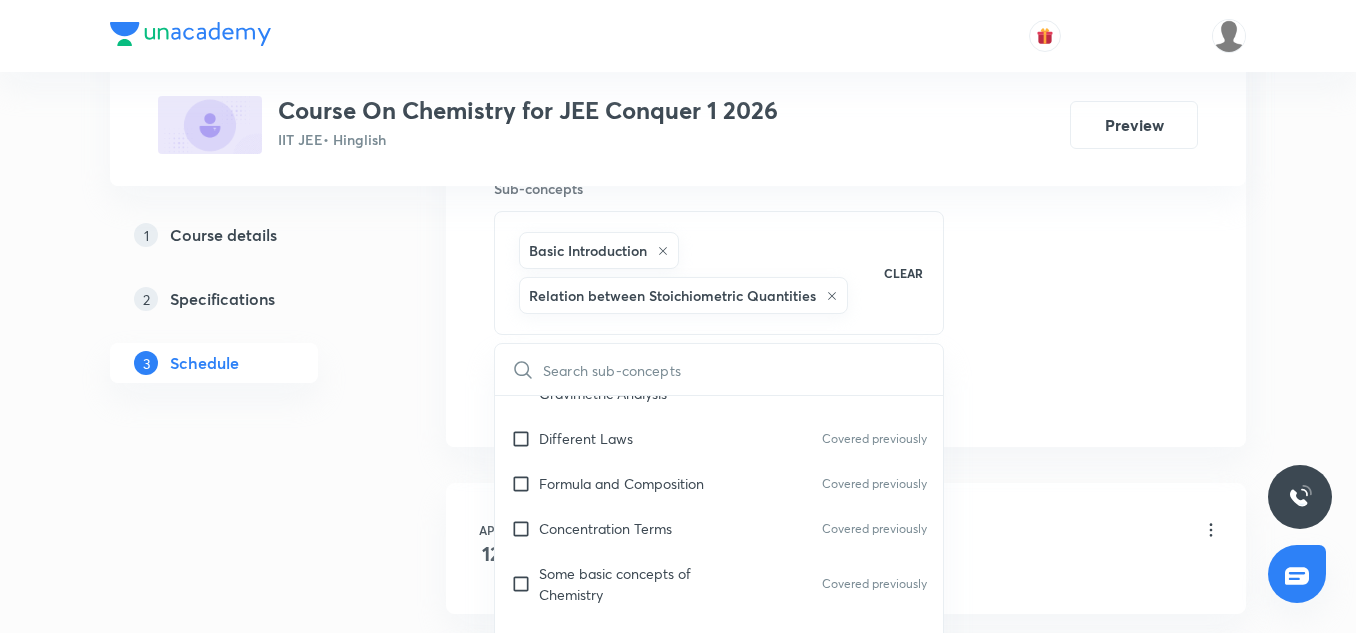 checkbox on "true" 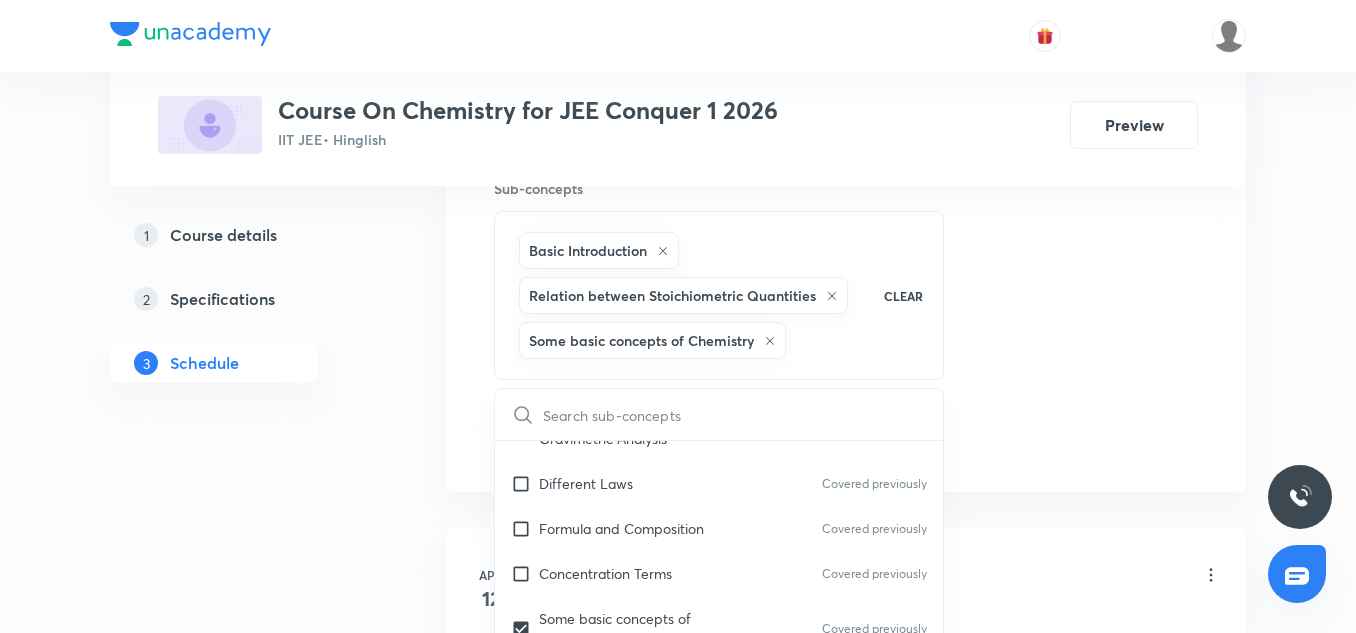 click on "Session  51 Live class Session title 39/99 Periodic Table & Periodic Properties-04 ​ Schedule for Jul 11, 2025, 1:40 PM ​ Duration (in minutes) 90 ​   Session type Online Offline Room 2 Sub-concepts Basic Introduction Relation between Stoichiometric Quantities Some basic concepts of Chemistry CLEAR ​ Chemistry Mock Questions Chemistry Mock Questions Chemistry Previous Year Chemistry Previous Year Covered previously General Topics & Mole Concept Basic Concepts Covered previously Basic Introduction Covered previously Percentage Composition Covered previously Stoichiometry Covered previously Principle of Atom Conservation (POAC) Covered previously Relation between Stoichiometric Quantities Covered previously Application of Mole Concept: Gravimetric Analysis Covered previously Different Laws Covered previously Formula and Composition Covered previously Concentration Terms Covered previously Some basic concepts of Chemistry Covered previously Atomic Structure Discovery Of Electron Covered previously Voids" at bounding box center (846, -66) 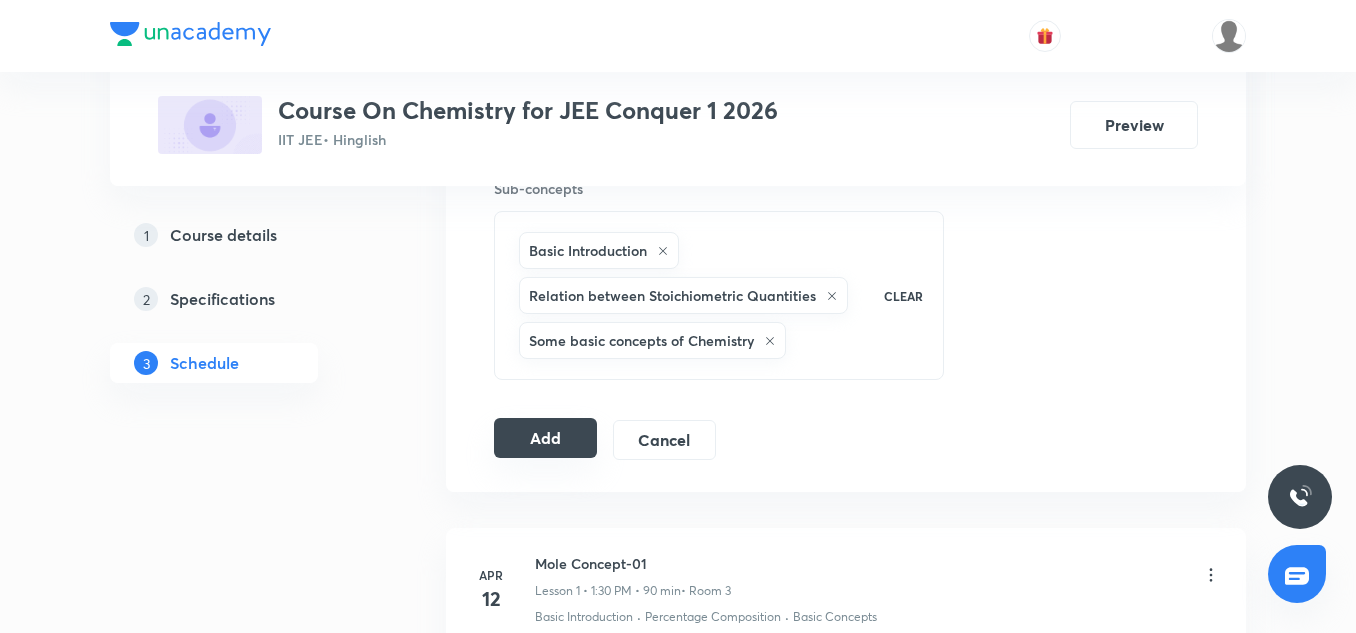 click on "Add" at bounding box center (545, 438) 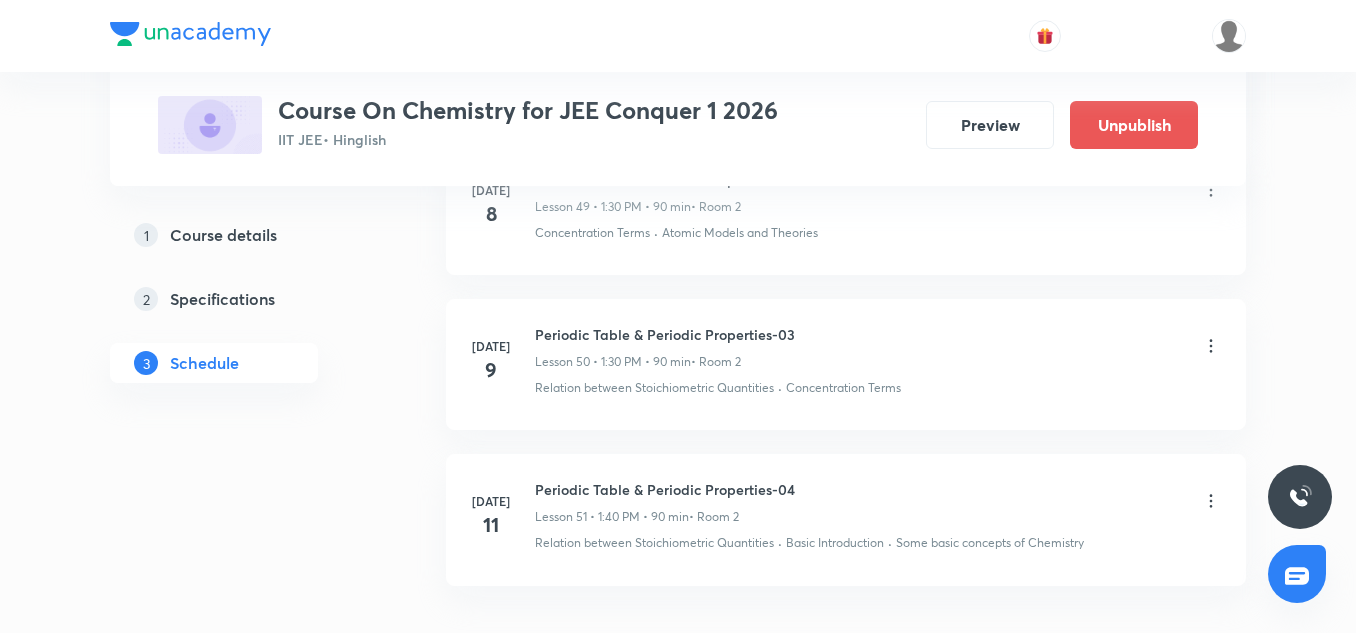 scroll, scrollTop: 8121, scrollLeft: 0, axis: vertical 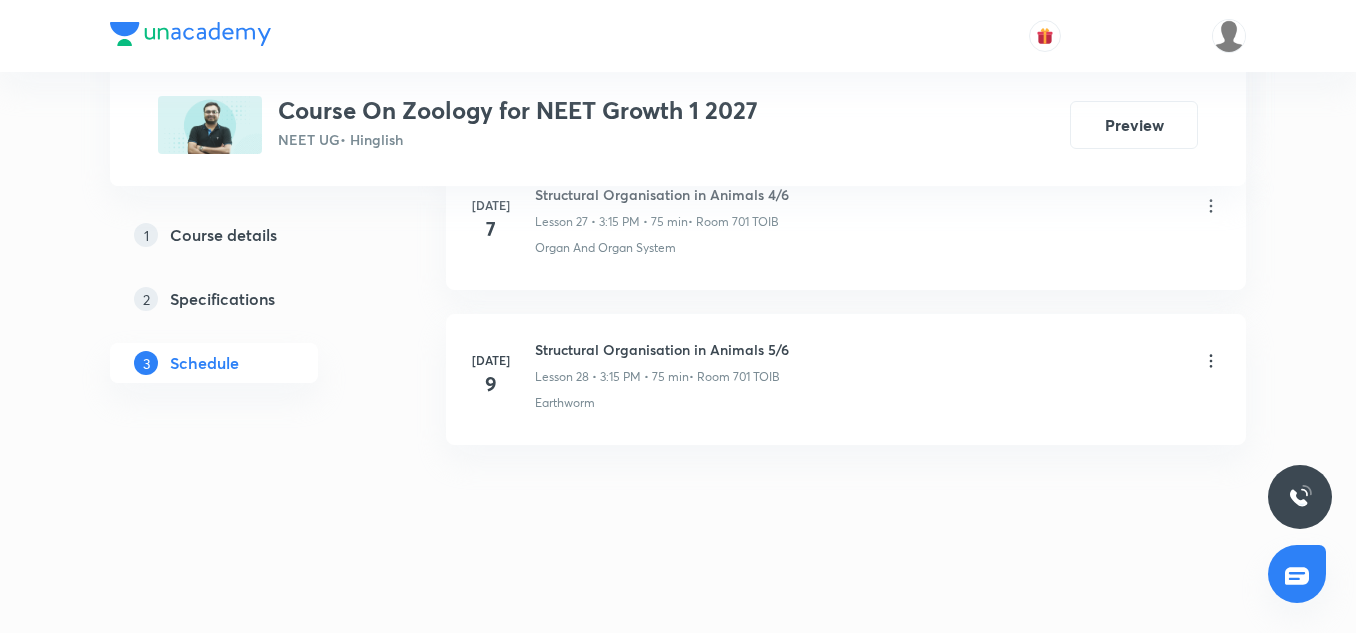 click on "Structural Organisation in Animals 5/6" at bounding box center [662, 349] 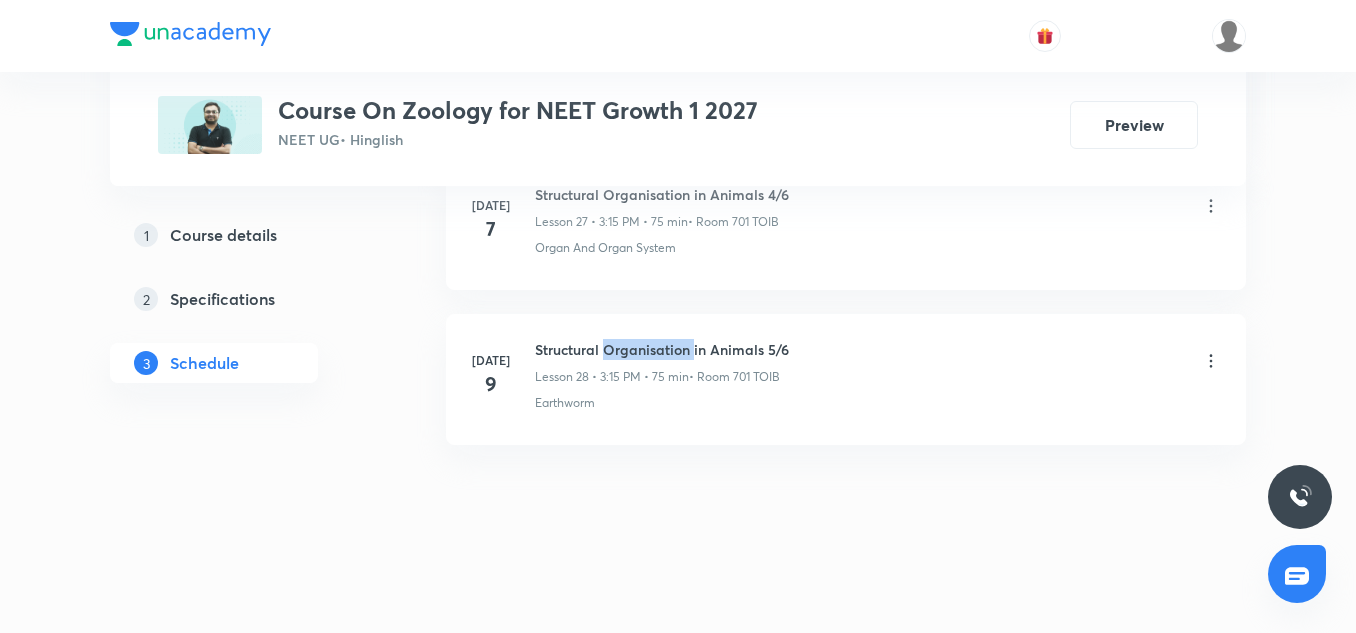 click on "Structural Organisation in Animals 5/6" at bounding box center (662, 349) 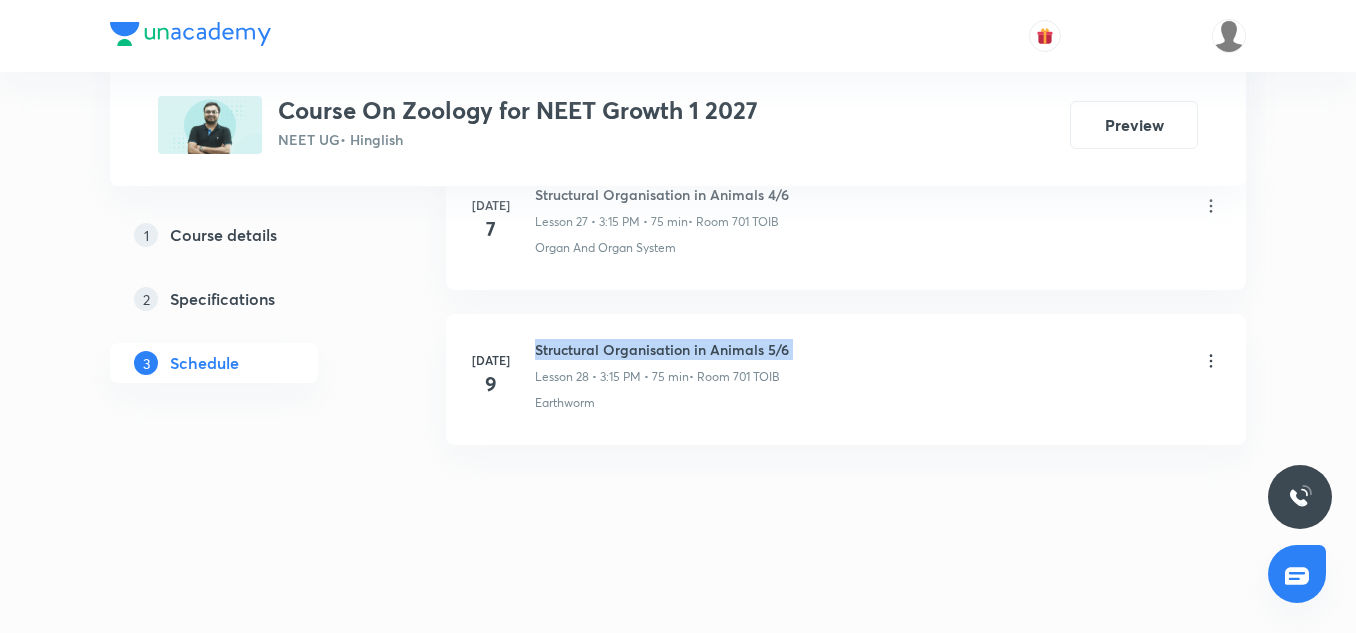 click on "Structural Organisation in Animals 5/6" at bounding box center [662, 349] 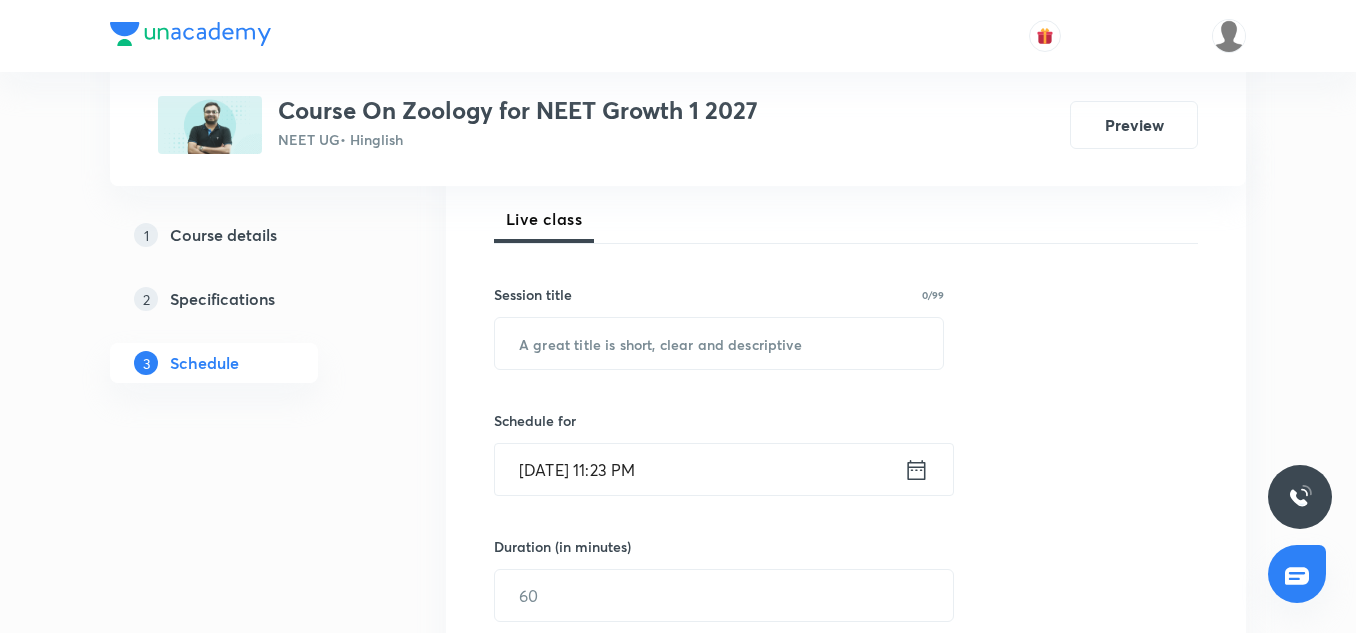 scroll, scrollTop: 290, scrollLeft: 0, axis: vertical 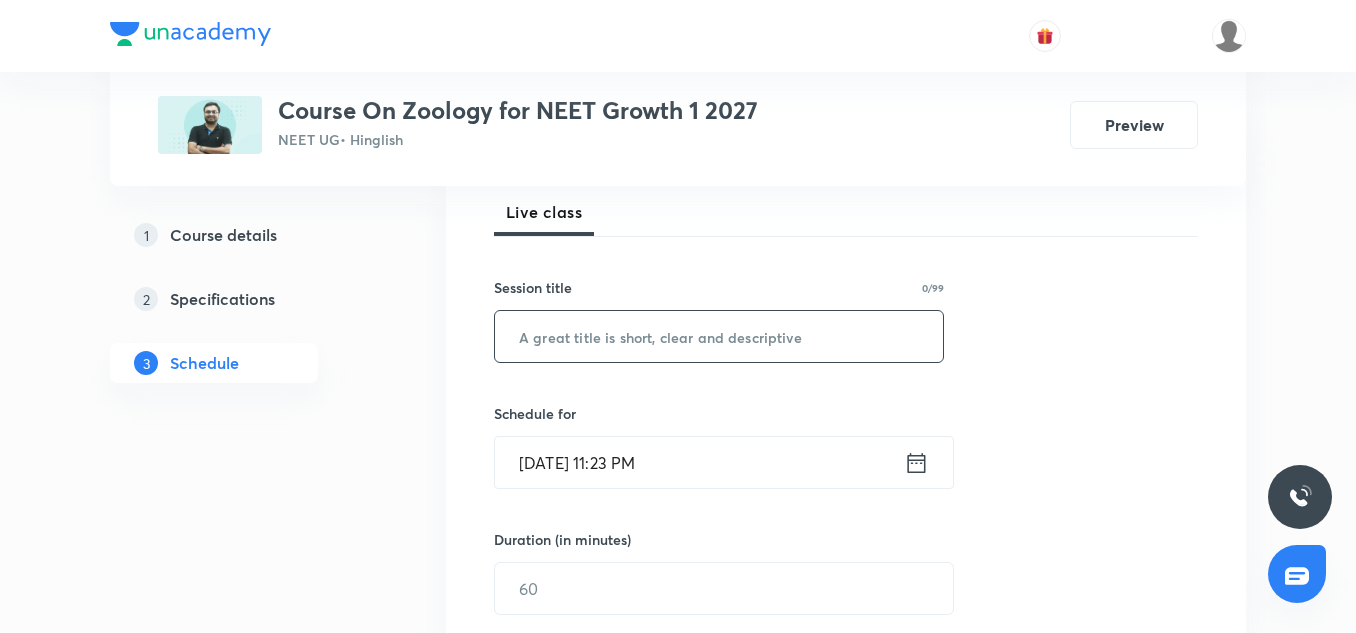 click at bounding box center (719, 336) 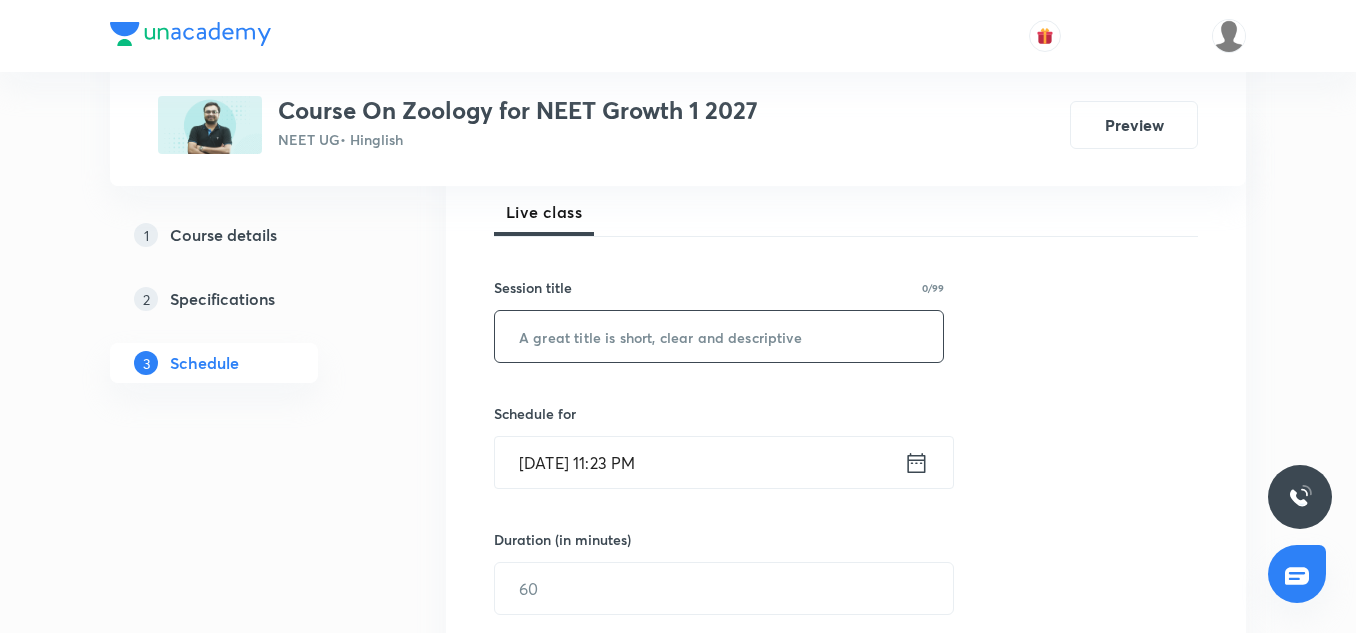 paste on "Structural Organisation in Animals 5/6" 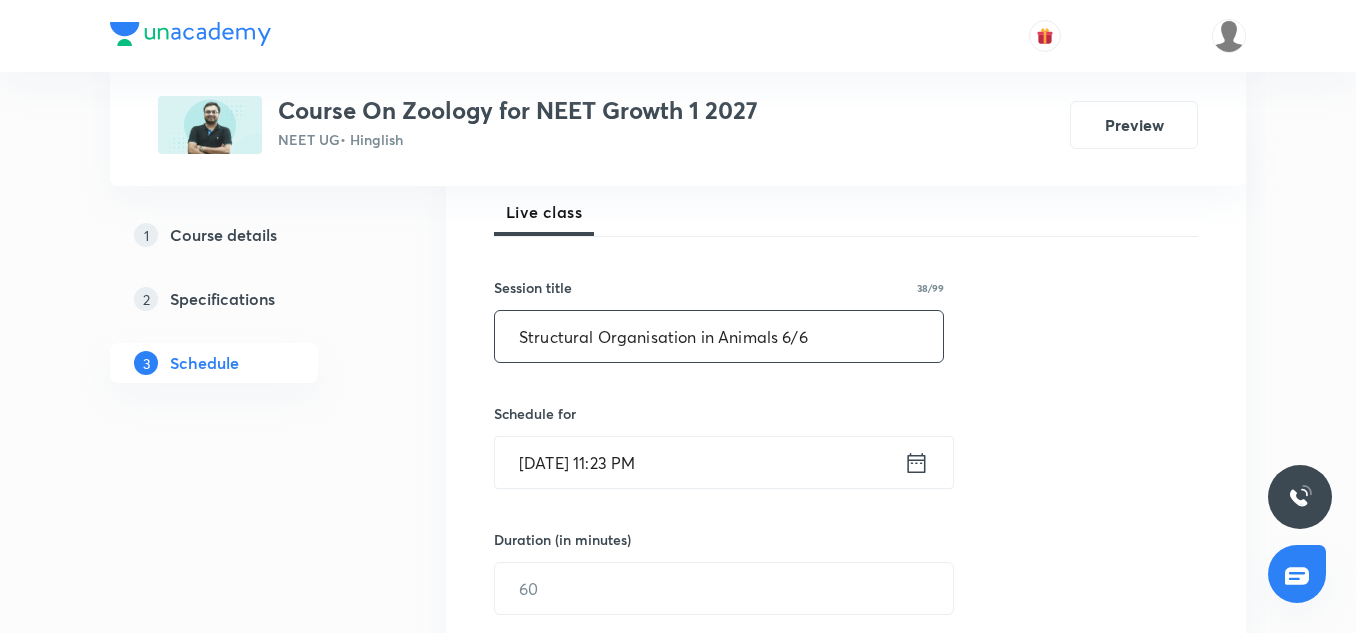 scroll, scrollTop: 417, scrollLeft: 0, axis: vertical 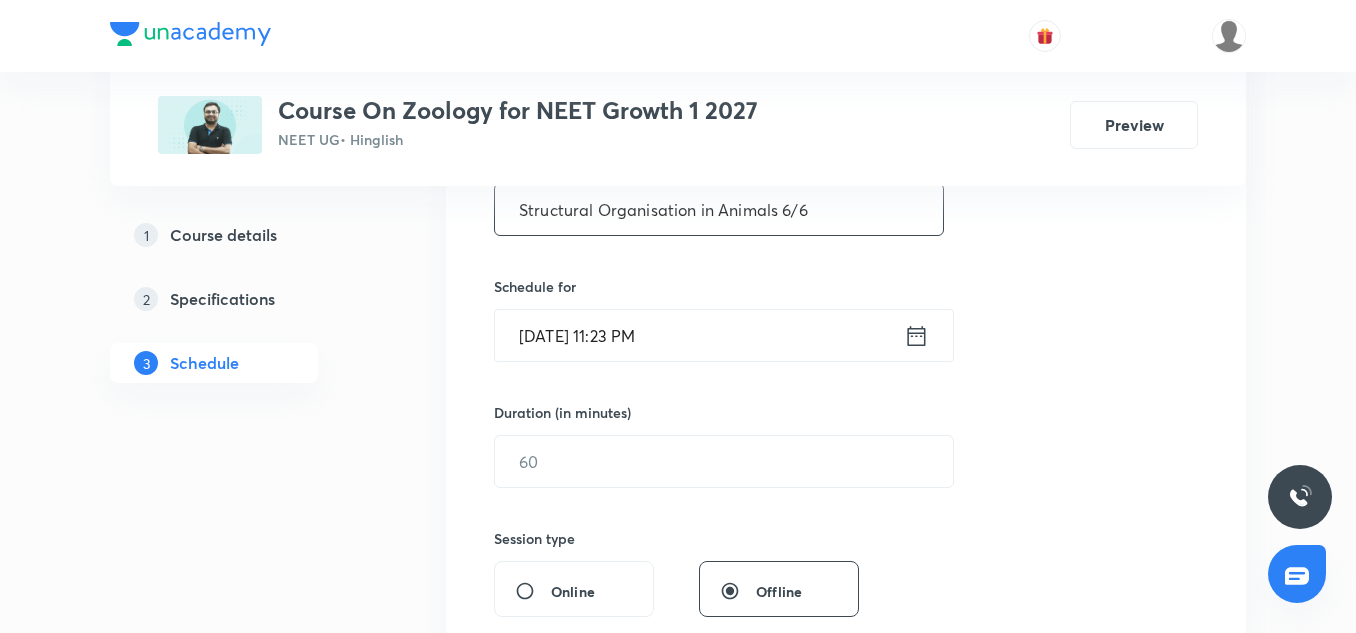 type on "Structural Organisation in Animals 6/6" 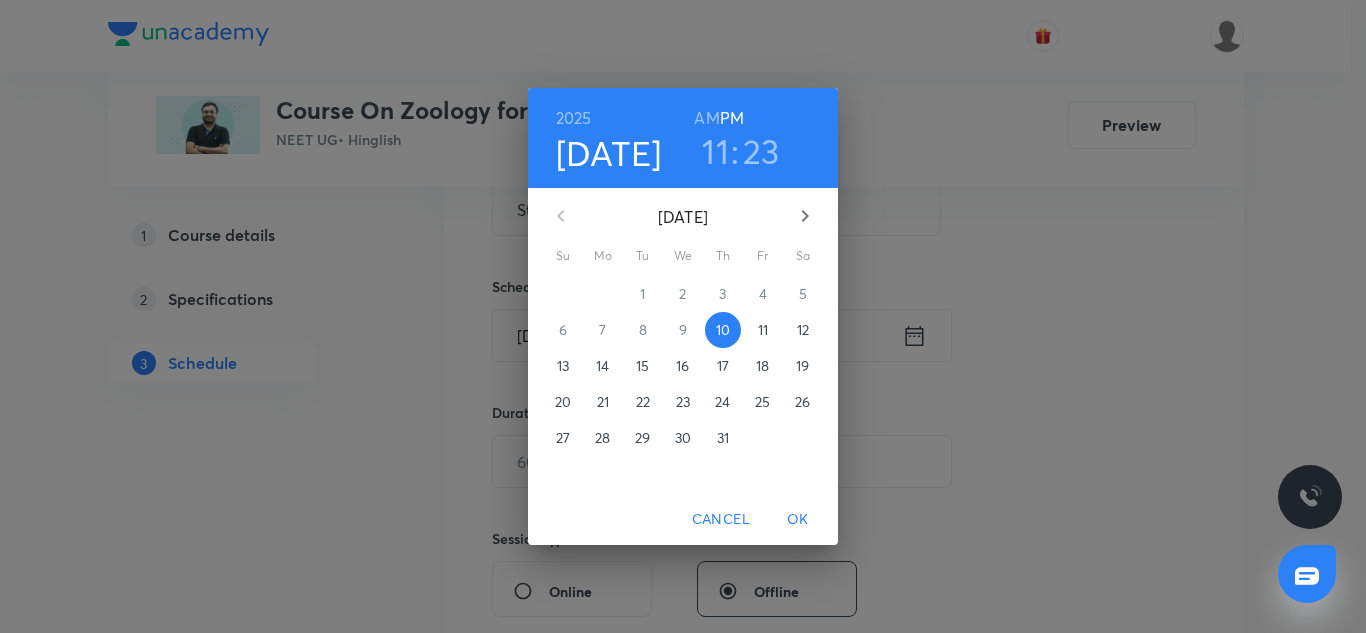 click on "11" at bounding box center [763, 330] 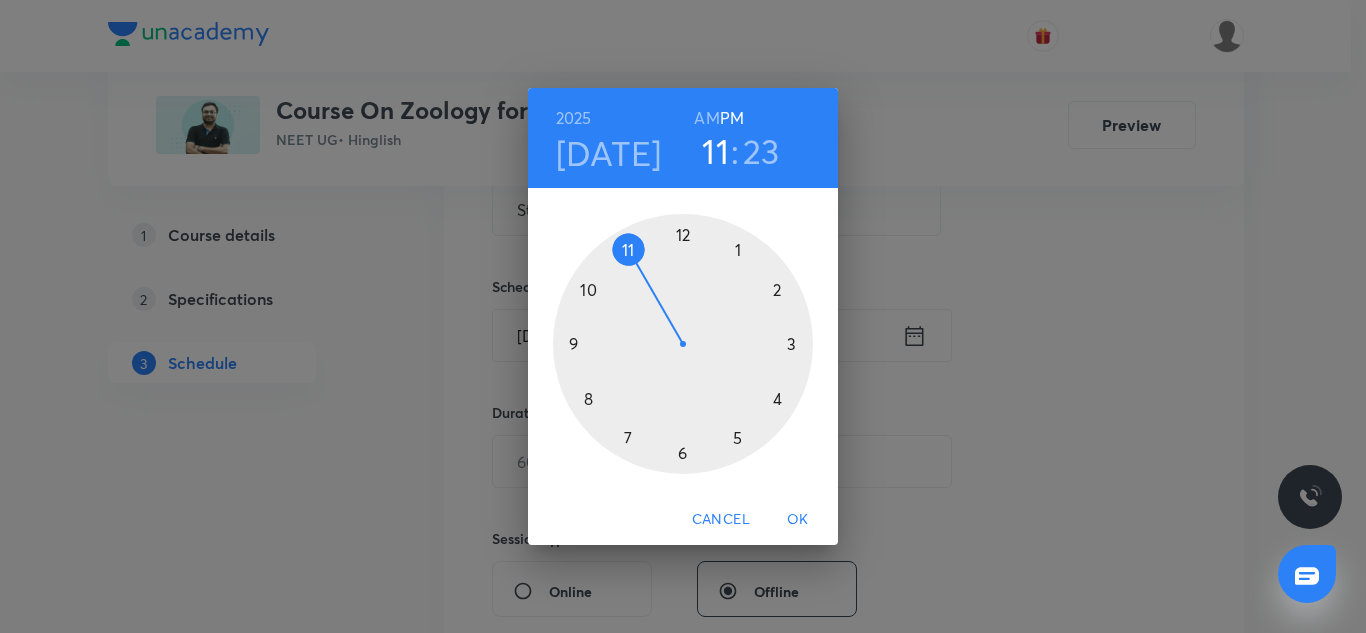 click at bounding box center (683, 344) 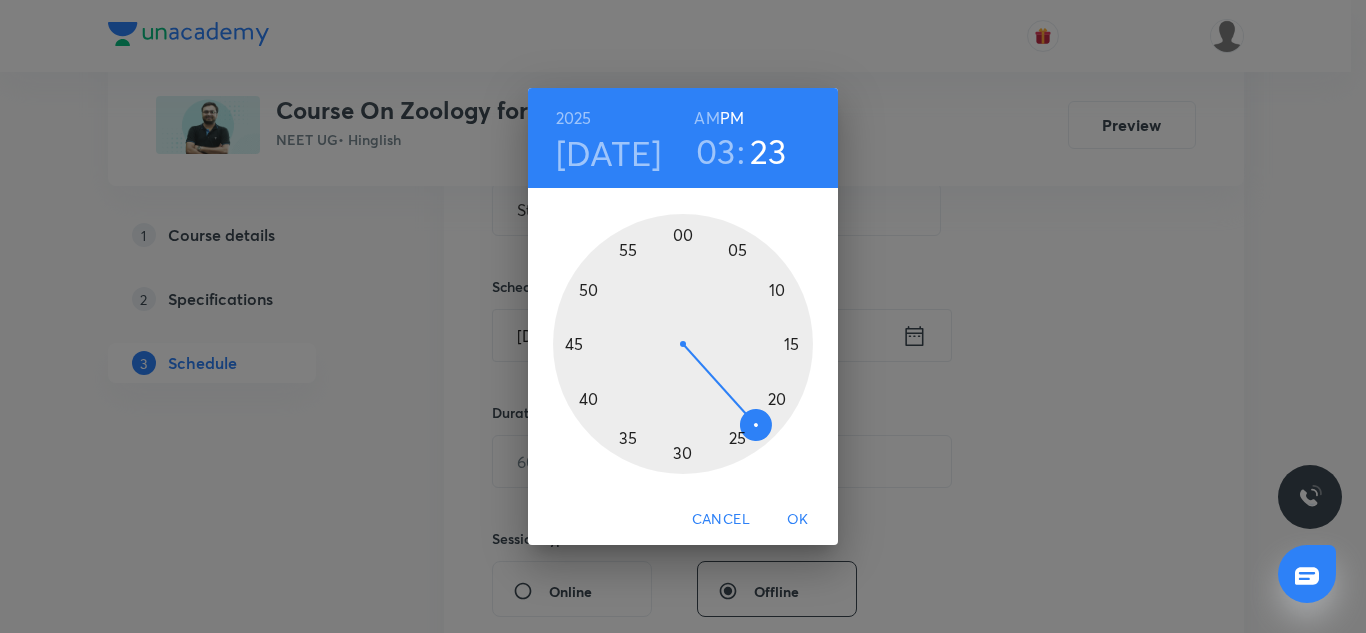click at bounding box center [683, 344] 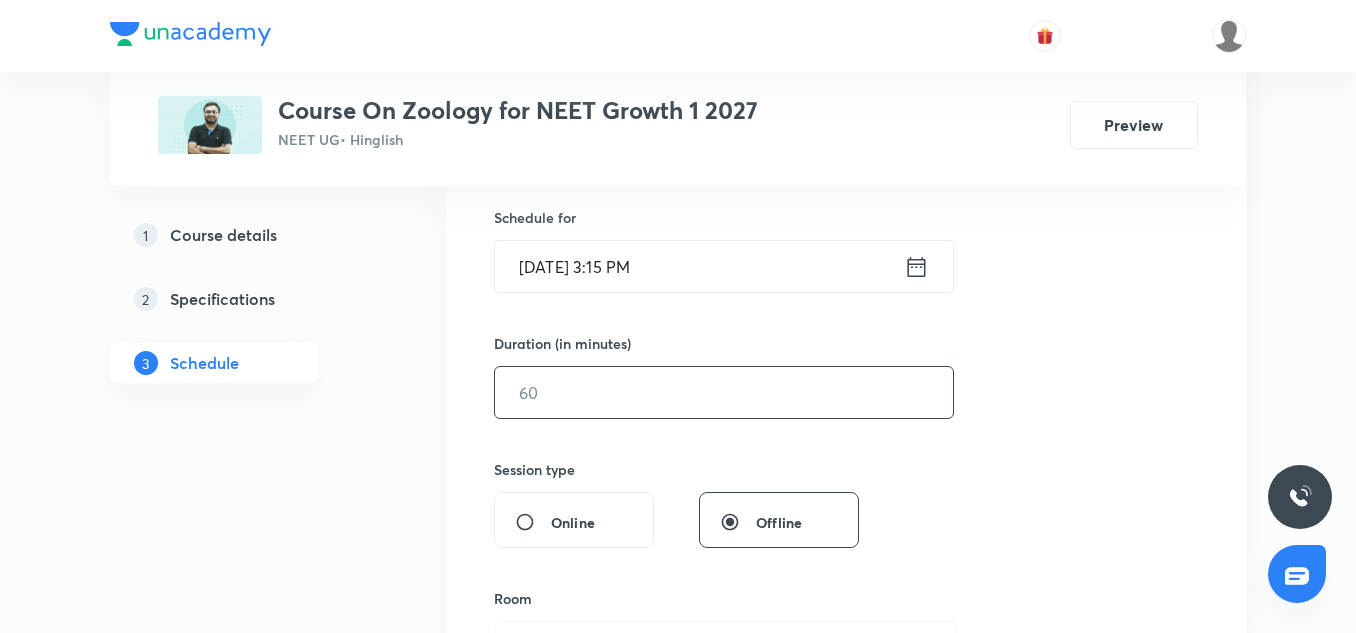 scroll, scrollTop: 487, scrollLeft: 0, axis: vertical 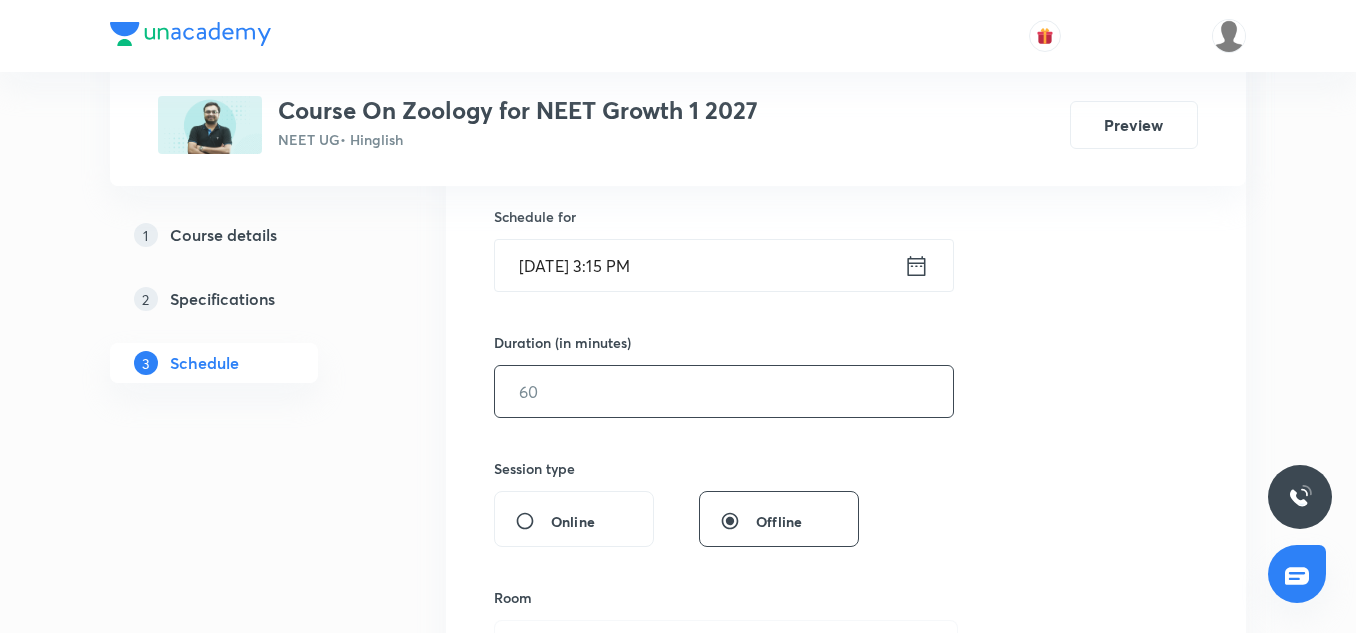 click at bounding box center (724, 391) 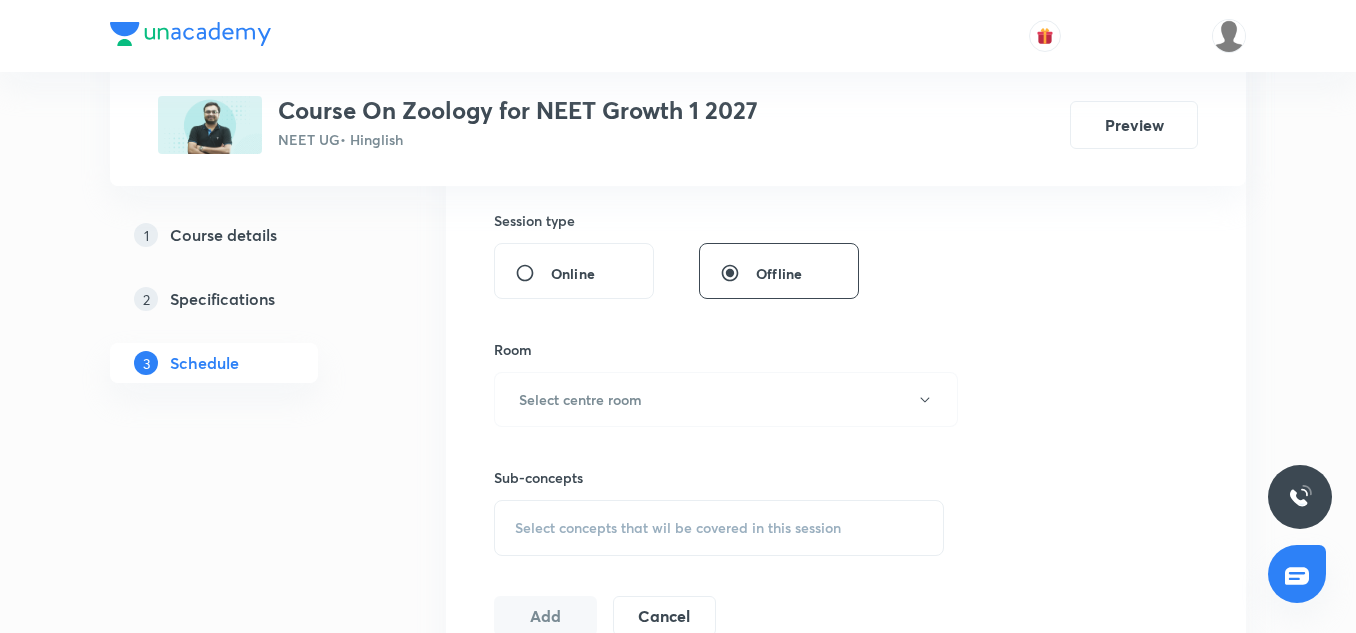 scroll, scrollTop: 858, scrollLeft: 0, axis: vertical 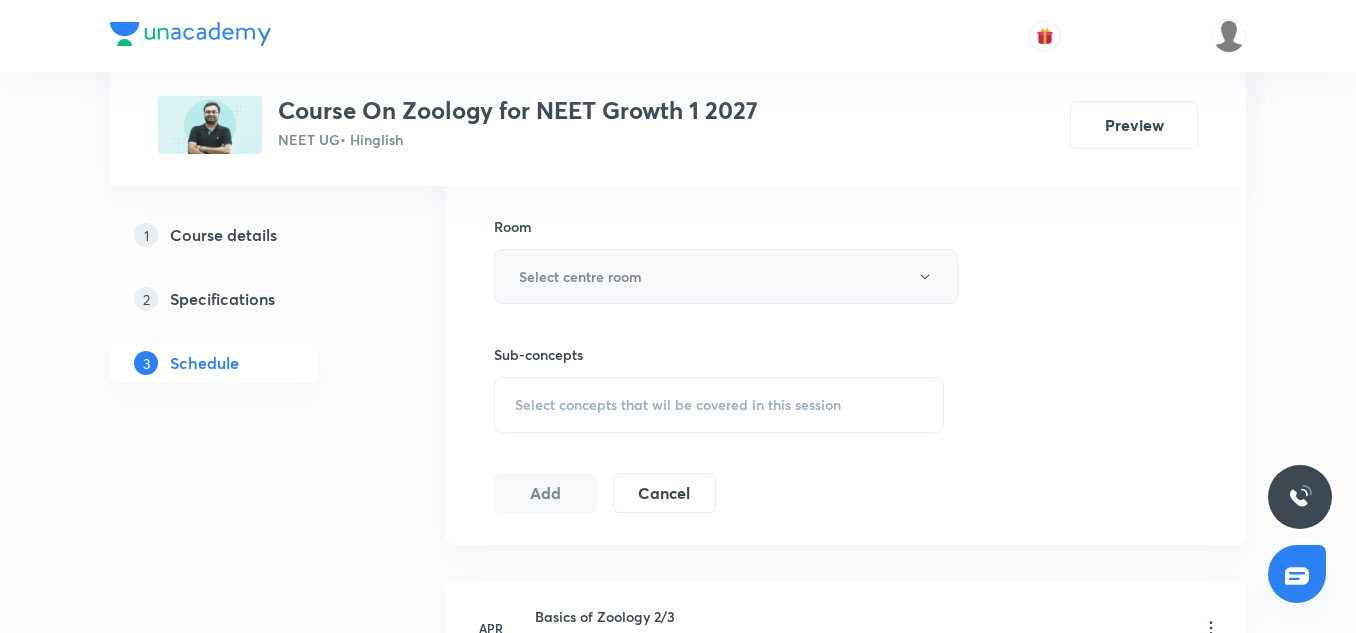 type on "75" 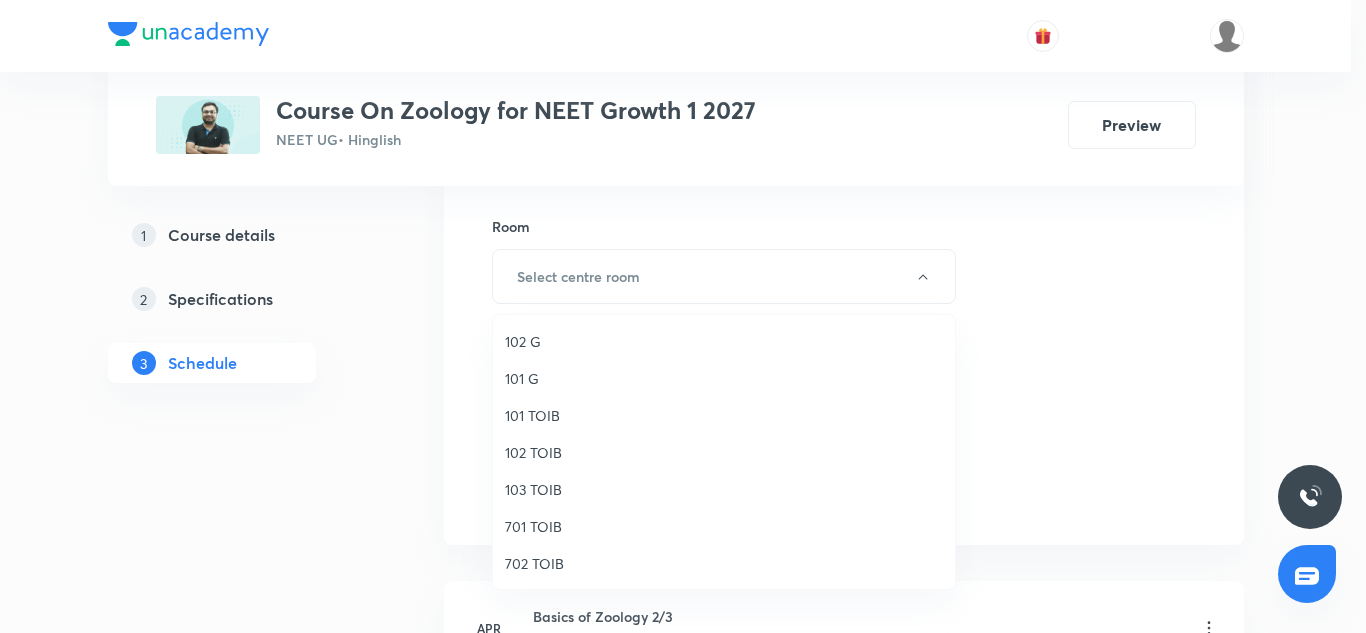 click on "701 TOIB" at bounding box center (724, 526) 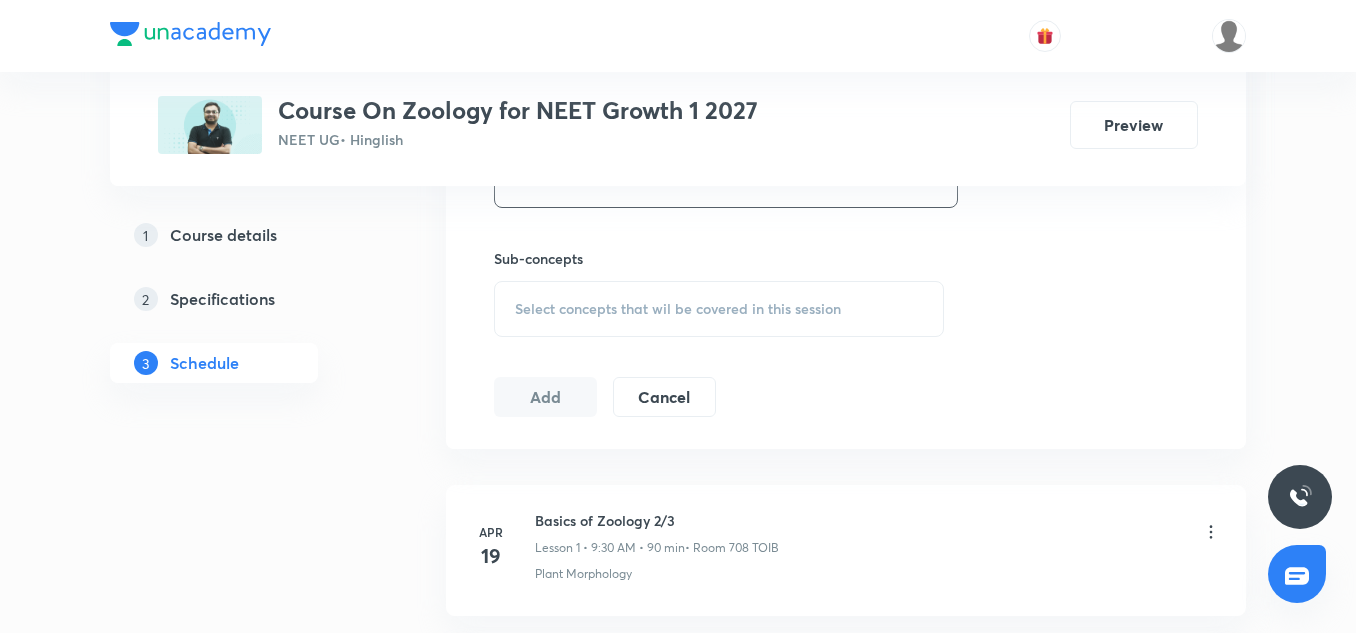 scroll, scrollTop: 960, scrollLeft: 0, axis: vertical 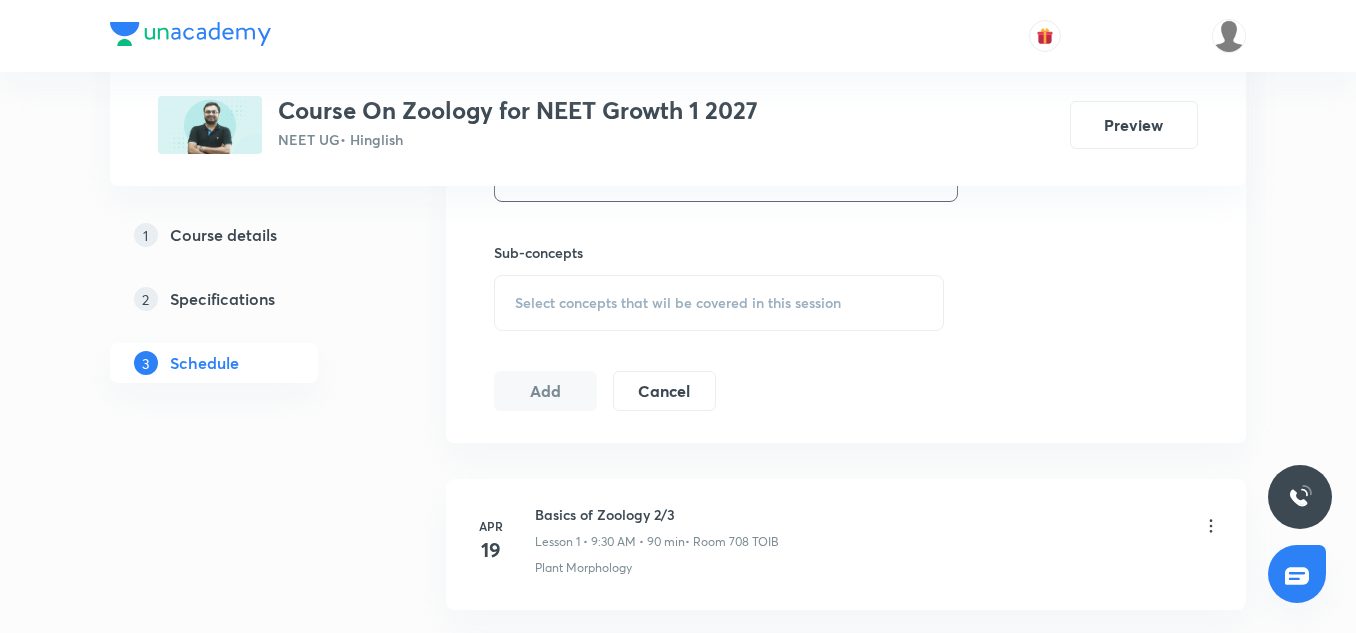 click on "Select concepts that wil be covered in this session" at bounding box center [678, 303] 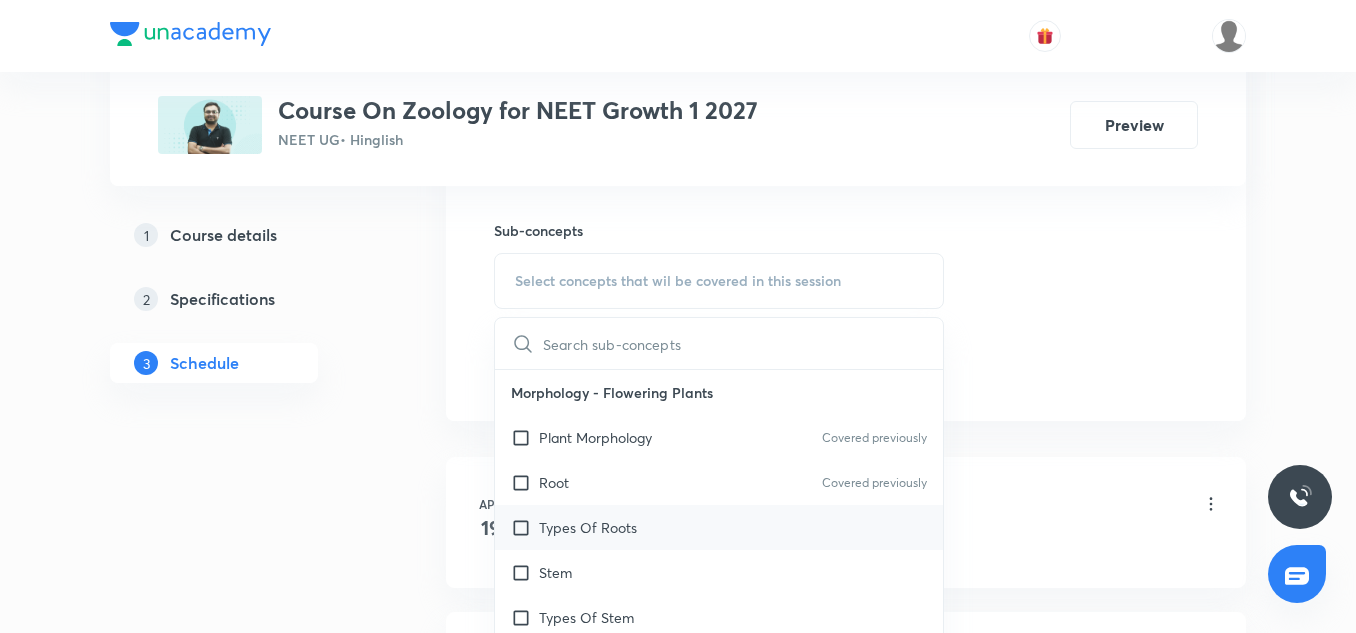 scroll, scrollTop: 1024, scrollLeft: 0, axis: vertical 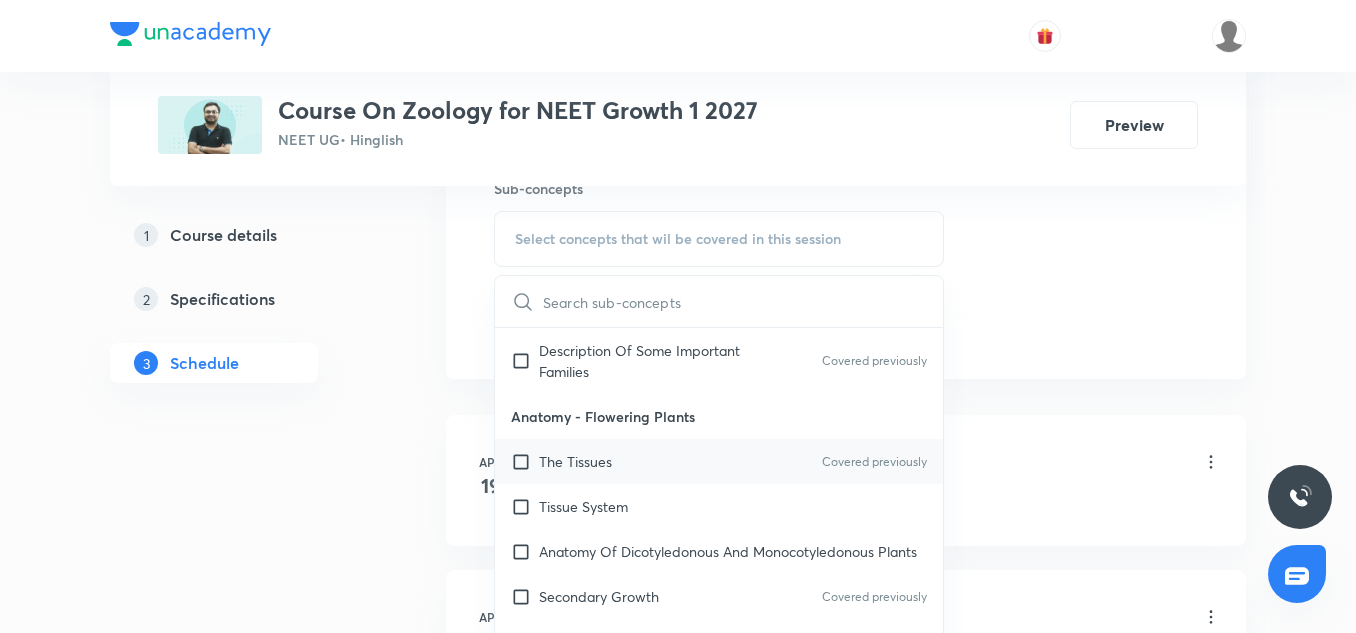 click on "The Tissues Covered previously" at bounding box center (719, 461) 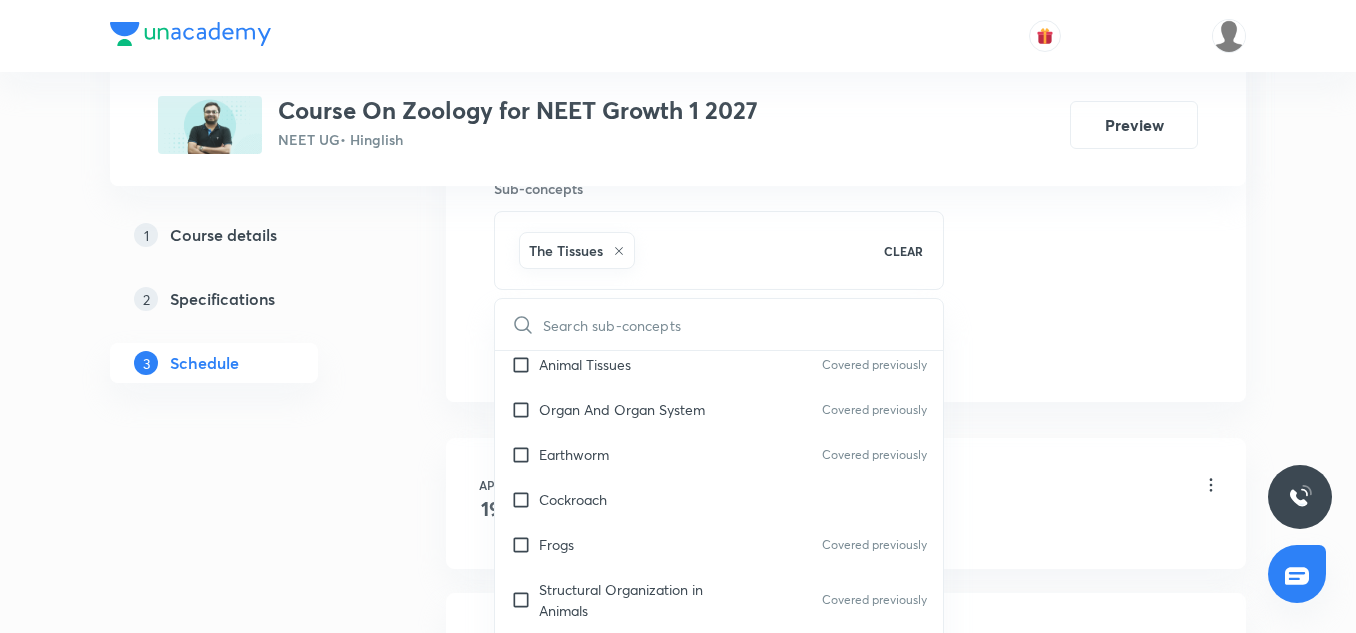 scroll, scrollTop: 921, scrollLeft: 0, axis: vertical 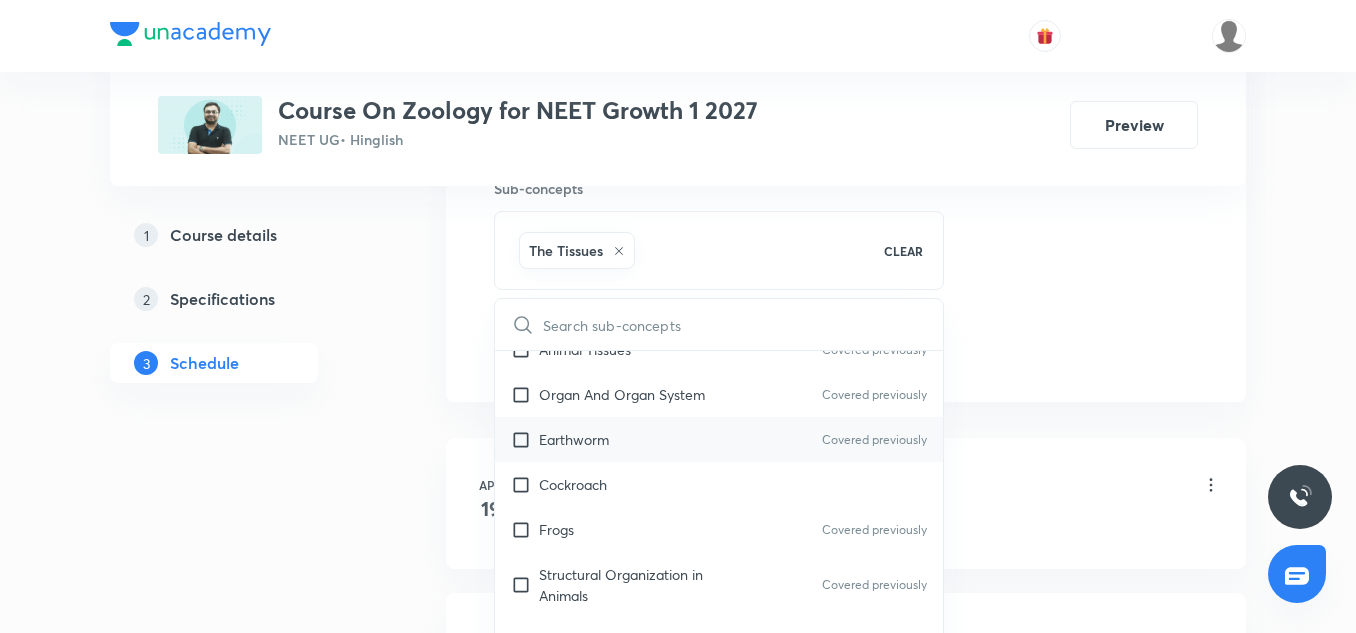 click on "Earthworm Covered previously" at bounding box center (719, 439) 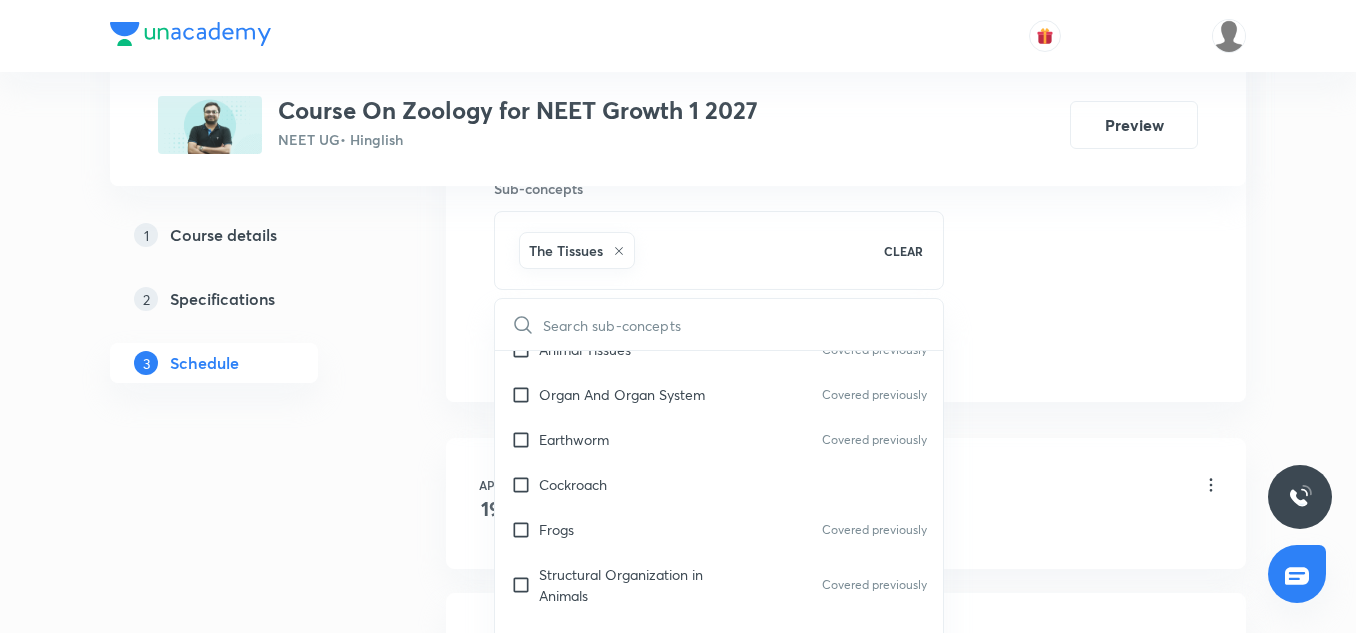 checkbox on "true" 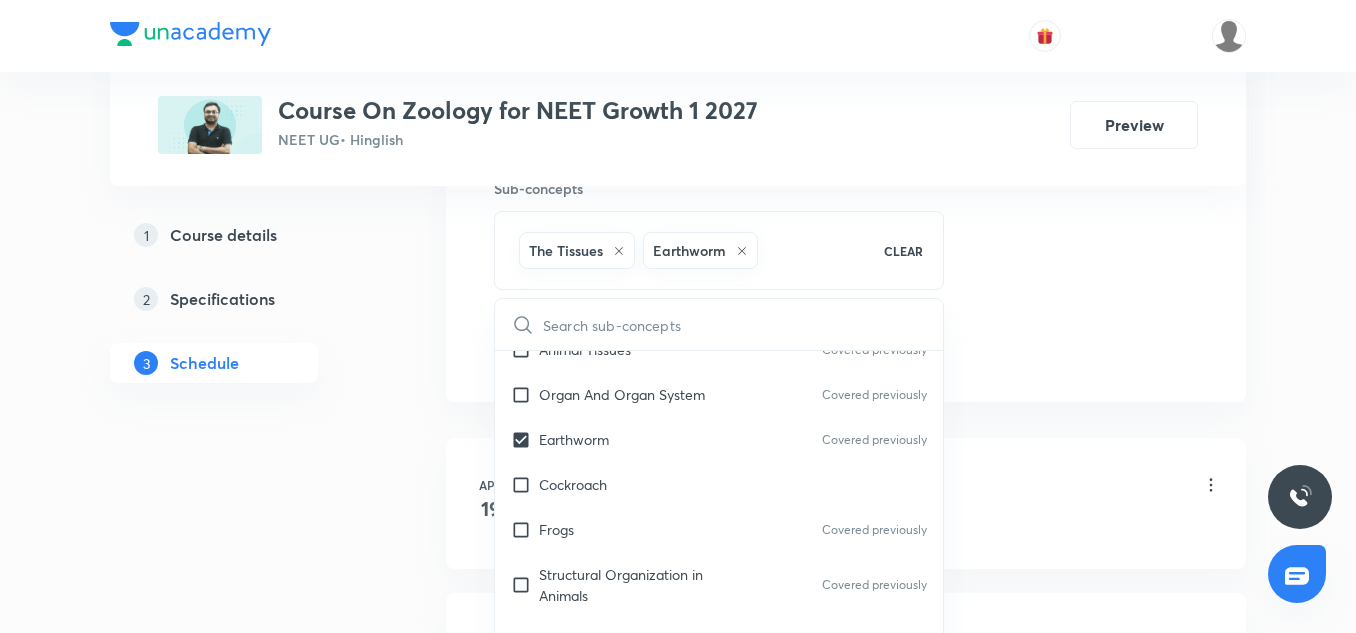 click on "Session  29 Live class Session title 38/99 Structural Organisation in Animals 6/6 ​ Schedule for Jul 11, 2025, 3:15 PM ​ Duration (in minutes) 75 ​   Session type Online Offline Room 701 TOIB Sub-concepts The Tissues Earthworm CLEAR ​ Morphology - Flowering Plants Plant Morphology Covered previously Root Covered previously Types Of Roots Stem Types Of Stem  Leaf Covered previously Inflorescence Covered previously Flower Covered previously Fruit Covered previously Seed Semi-Technical Description Of A Typical Flowering Plant Covered previously Description Of Some Important Families Covered previously Anatomy - Flowering Plants The Tissues Covered previously  Tissue System Anatomy Of Dicotyledonous And Monocotyledonous Plants Secondary Growth Covered previously Structural Organisation in Animals Animal Tissues Covered previously Organ And Organ System Covered previously Earthworm Covered previously Cockroach Frogs Covered previously Structural Organization in Animals Covered previously Cockroach  Frog" at bounding box center (846, -111) 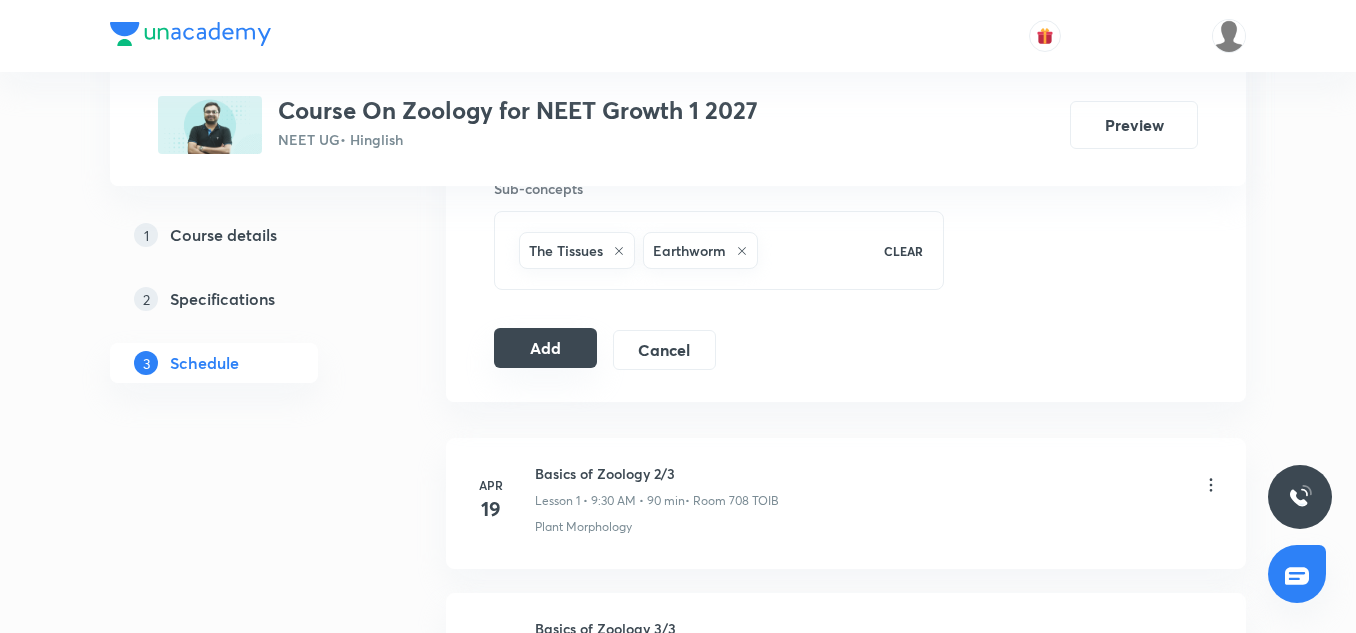 click on "Add" at bounding box center (545, 348) 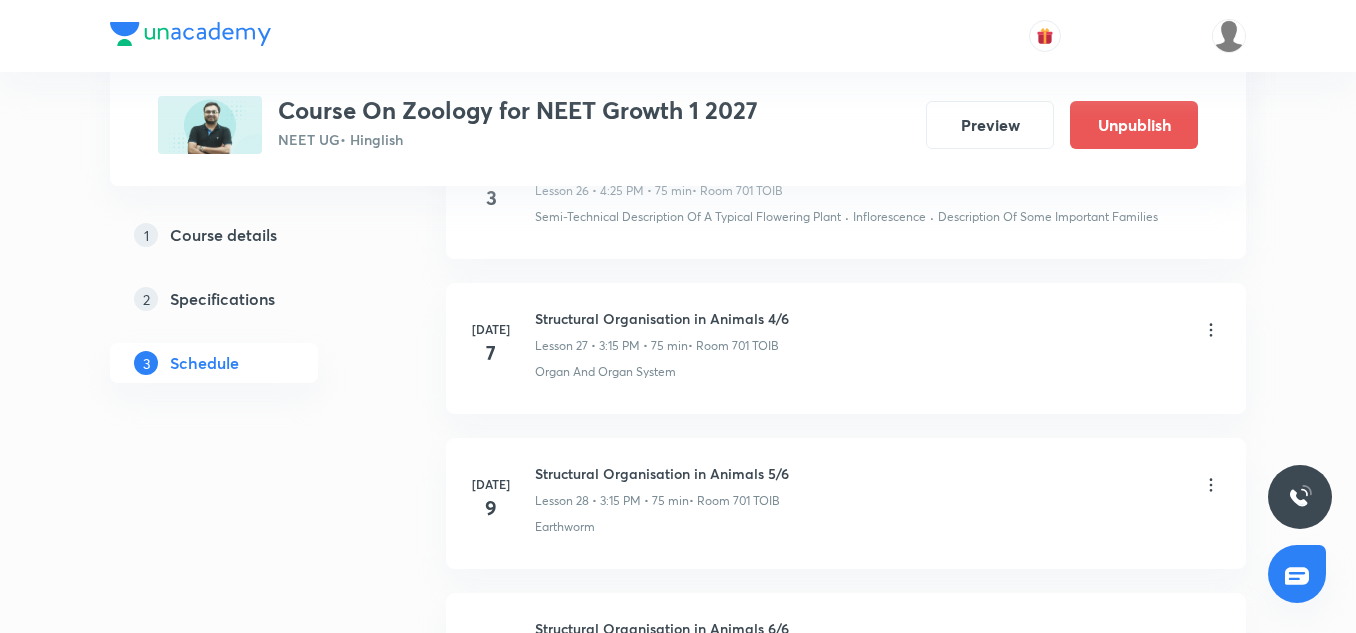 scroll, scrollTop: 4548, scrollLeft: 0, axis: vertical 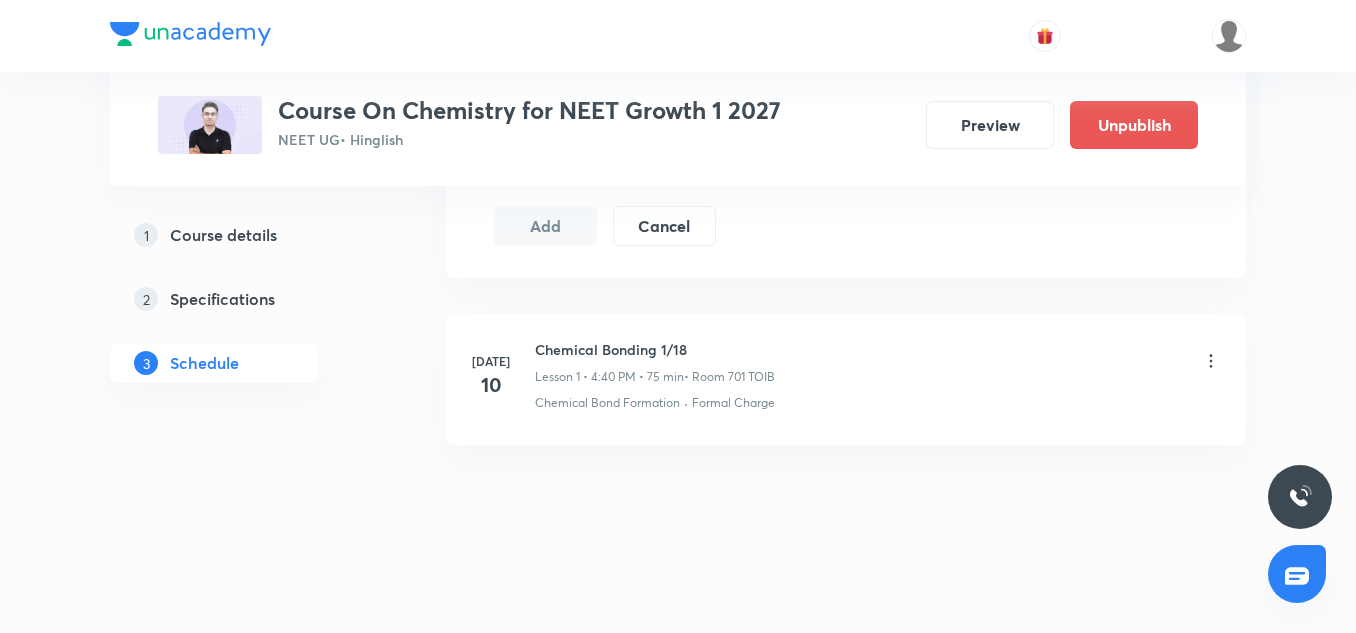 click on "Chemical Bonding 1/18" at bounding box center (655, 349) 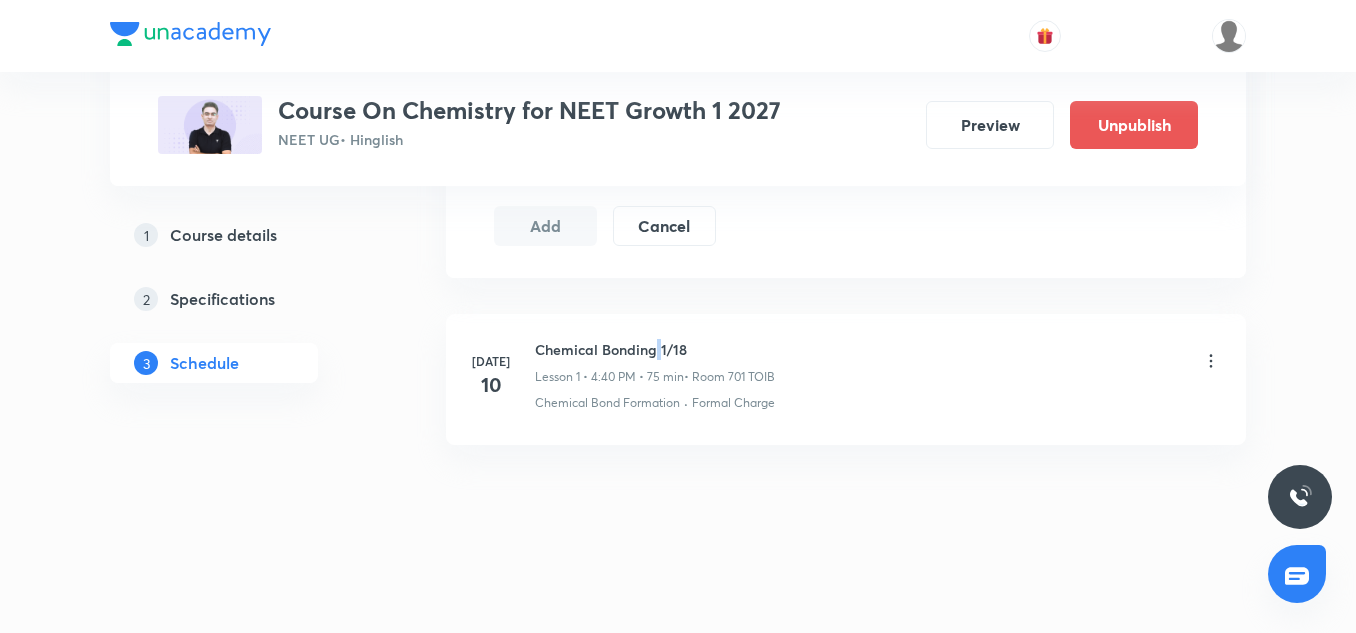 click on "Chemical Bonding 1/18" at bounding box center (655, 349) 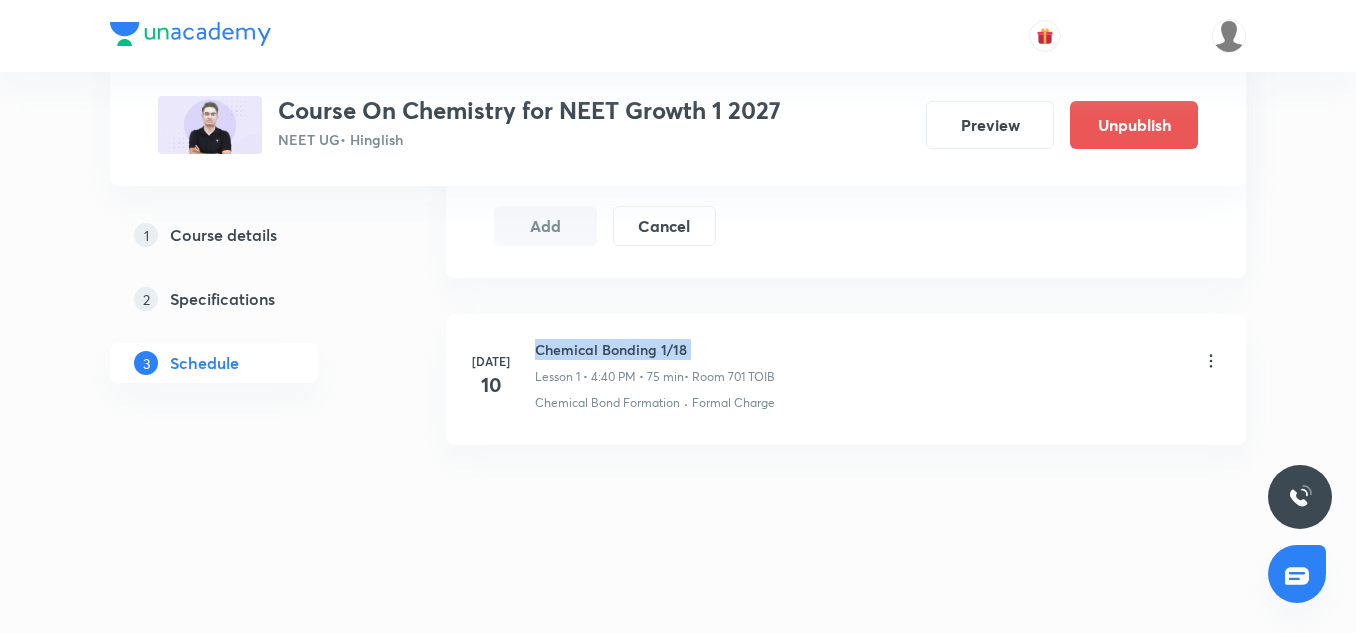 click on "Chemical Bonding 1/18" at bounding box center (655, 349) 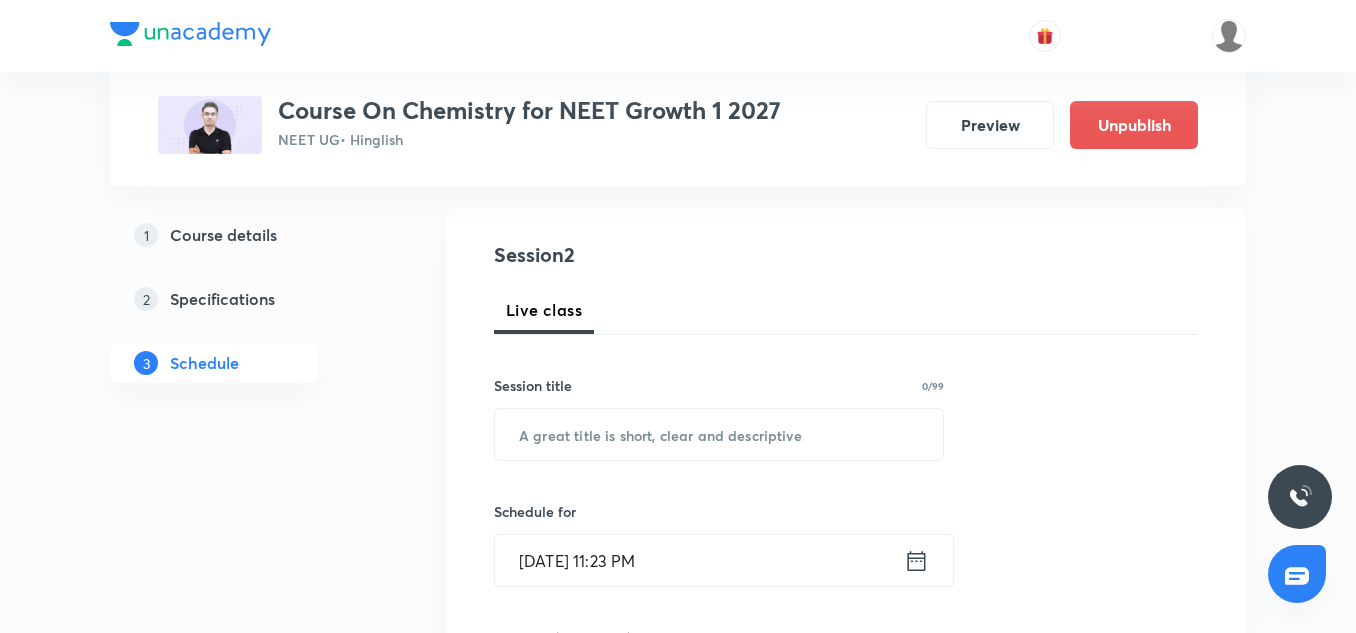 scroll, scrollTop: 197, scrollLeft: 0, axis: vertical 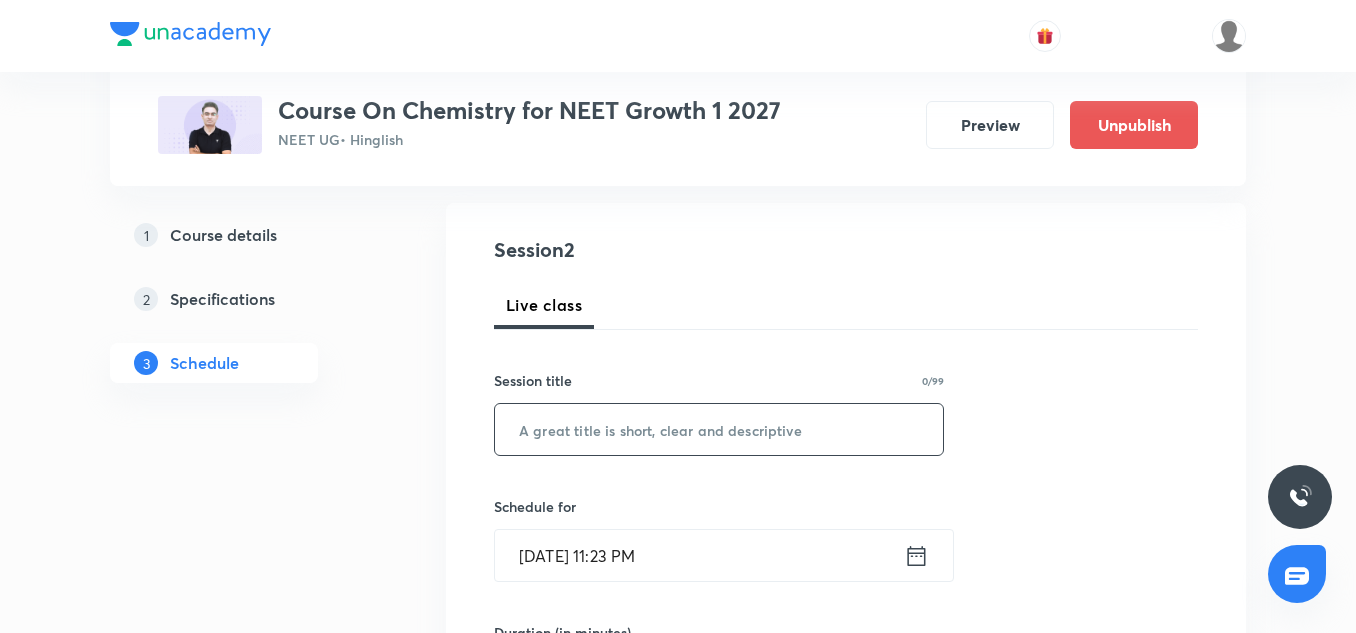 click at bounding box center (719, 429) 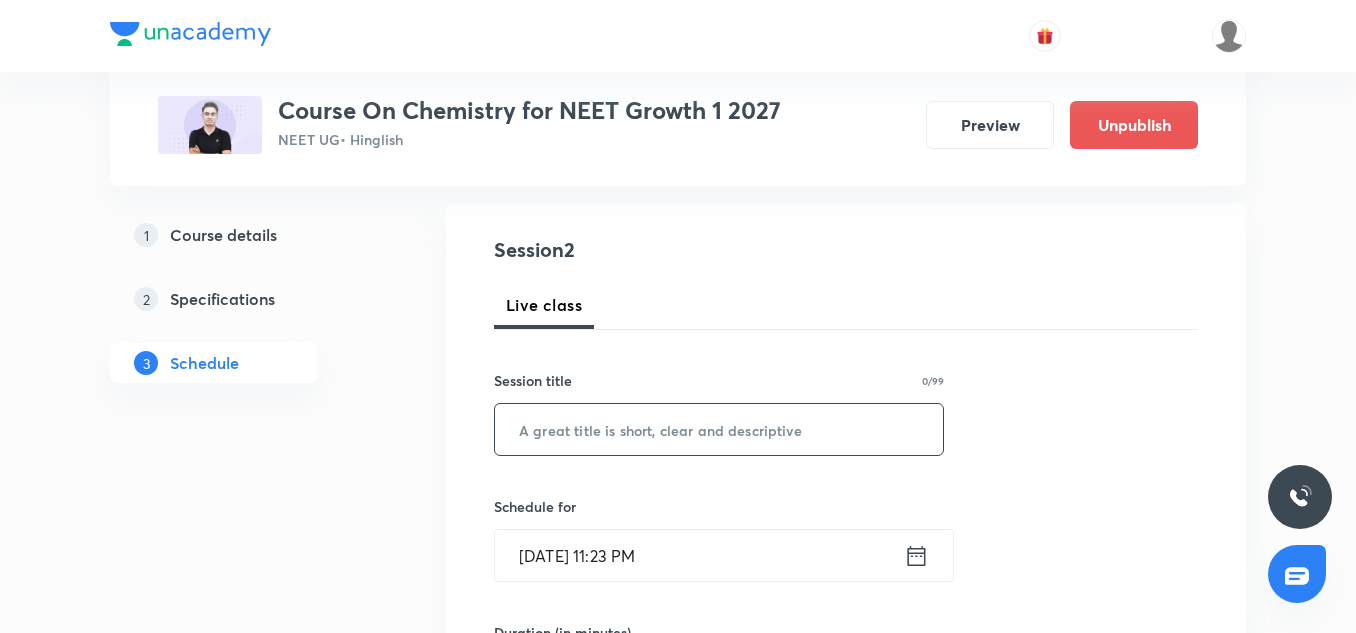 paste on "Chemical Bonding 1/18" 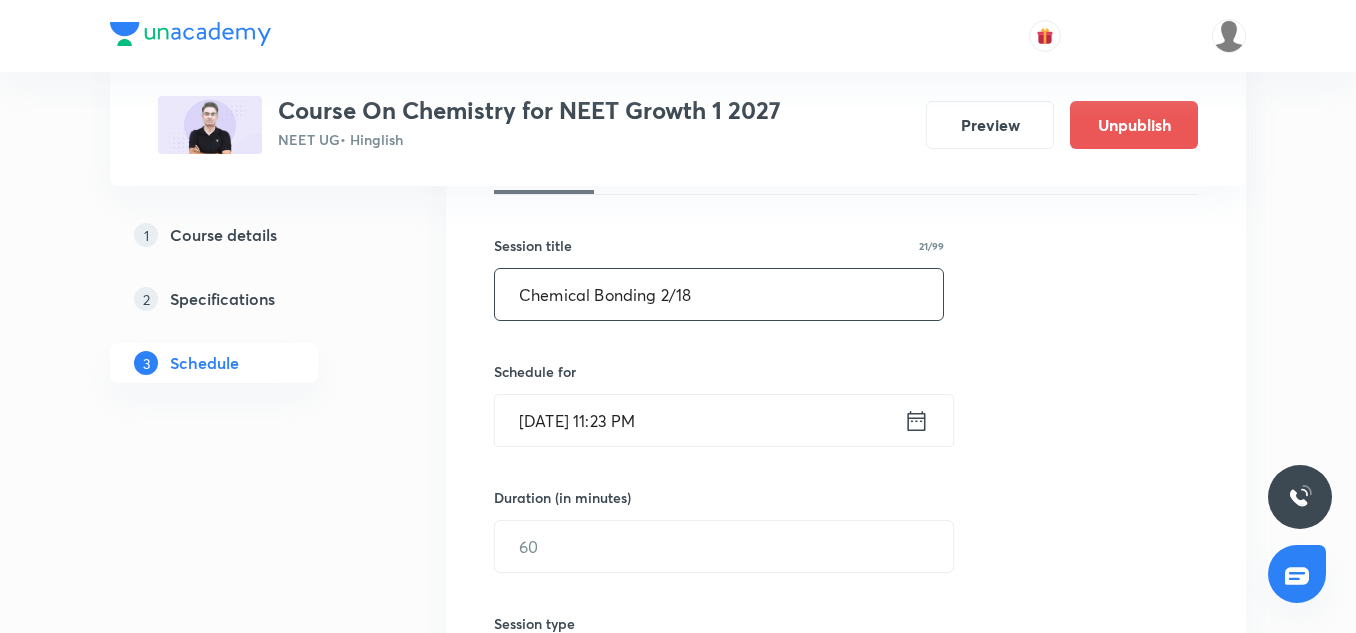 scroll, scrollTop: 334, scrollLeft: 0, axis: vertical 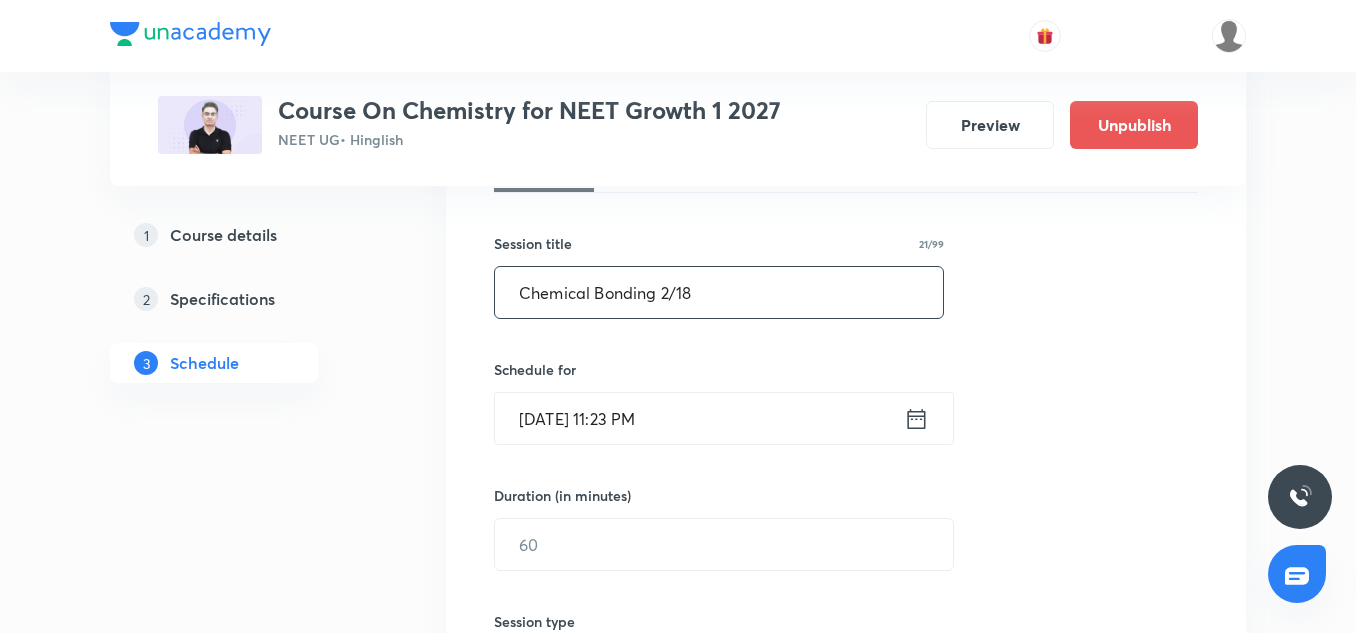 type on "Chemical Bonding 2/18" 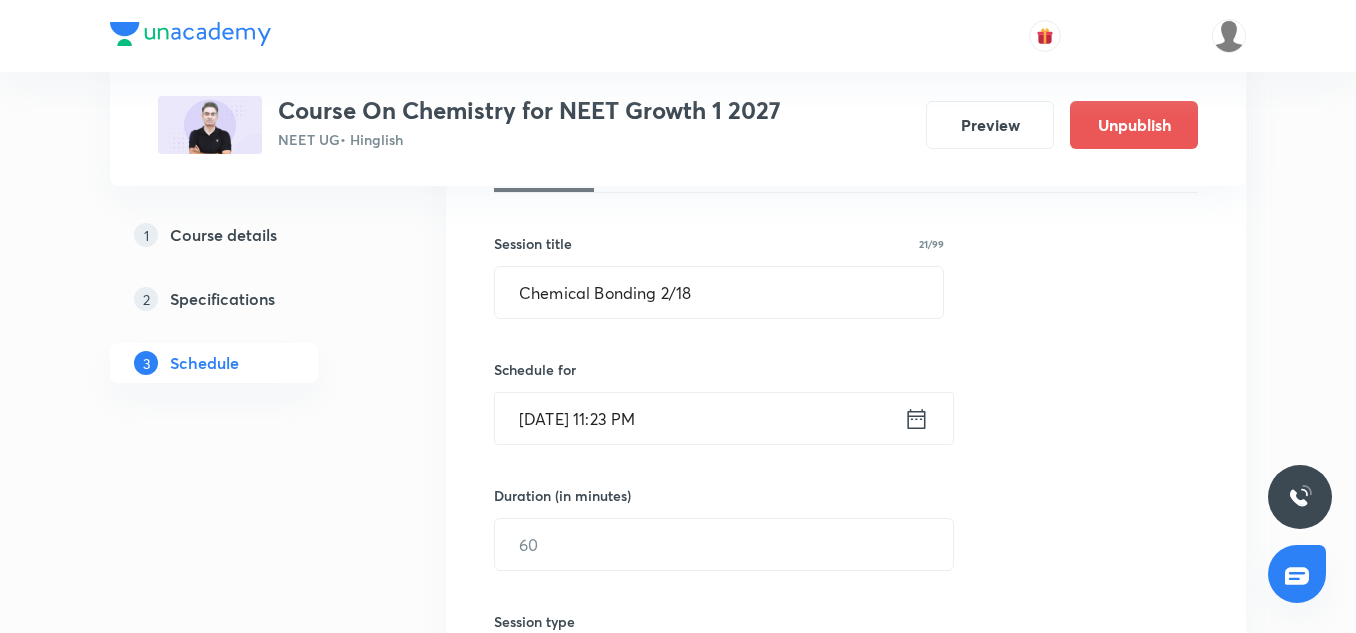 click on "[DATE] 11:23 PM" at bounding box center (699, 418) 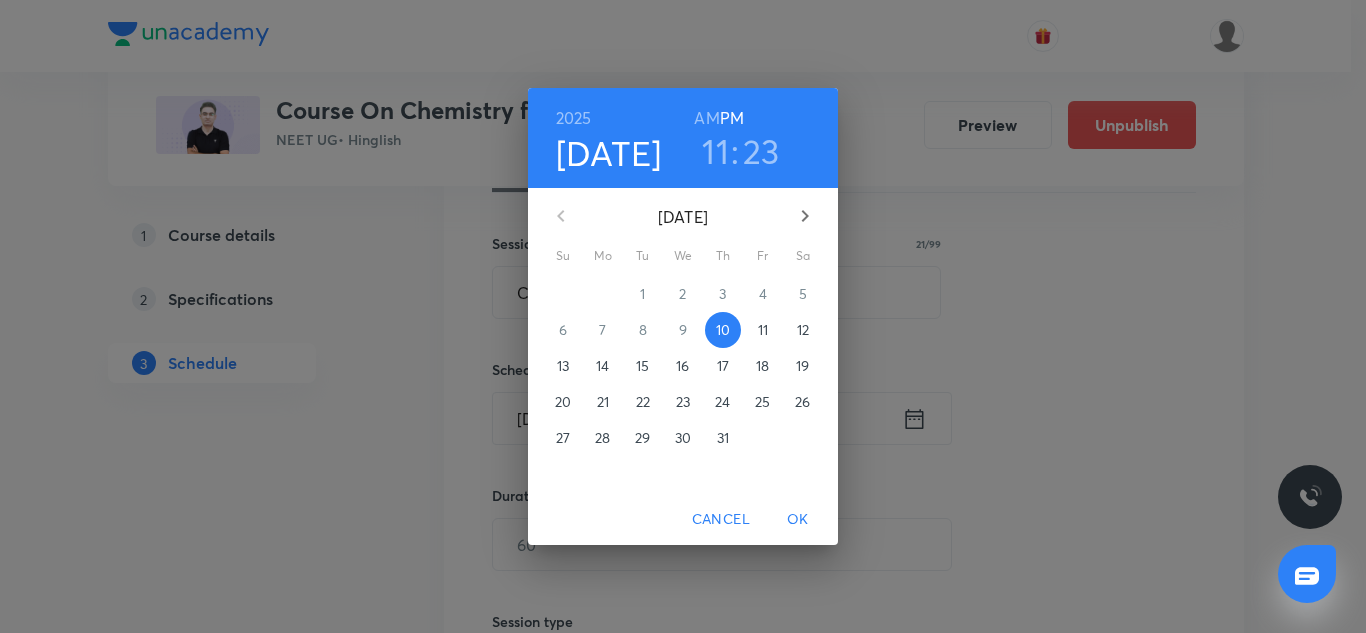 click on "11" at bounding box center (763, 330) 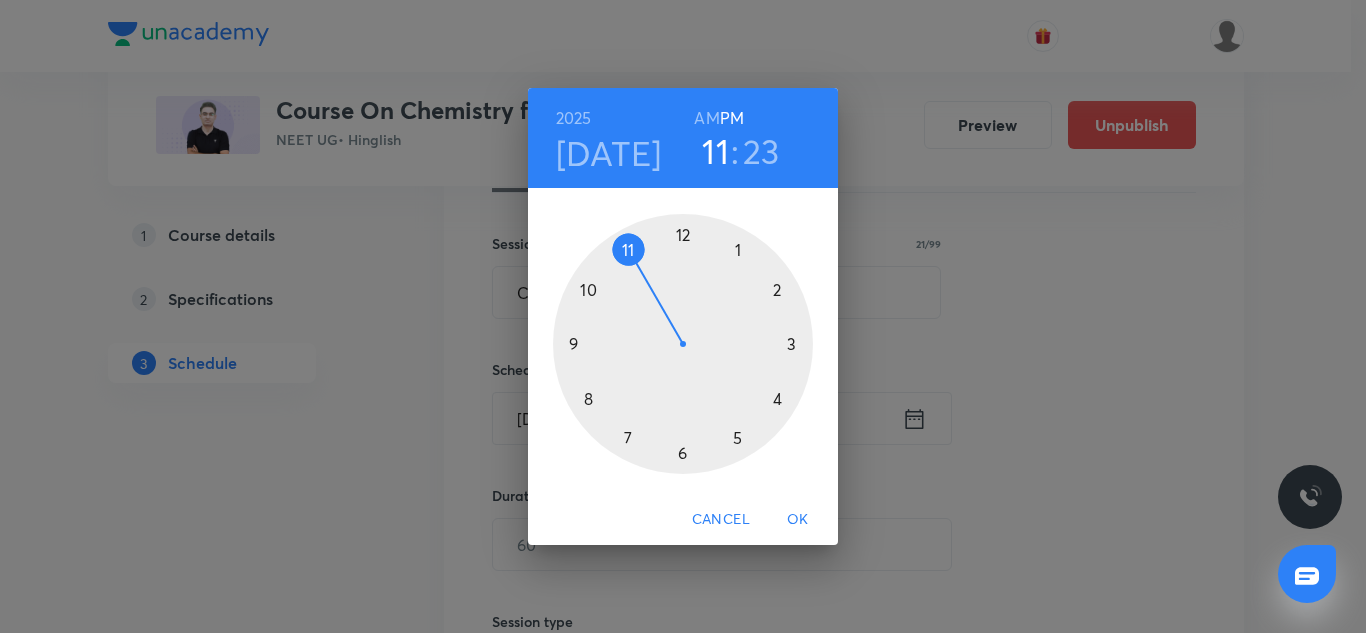 click at bounding box center (683, 344) 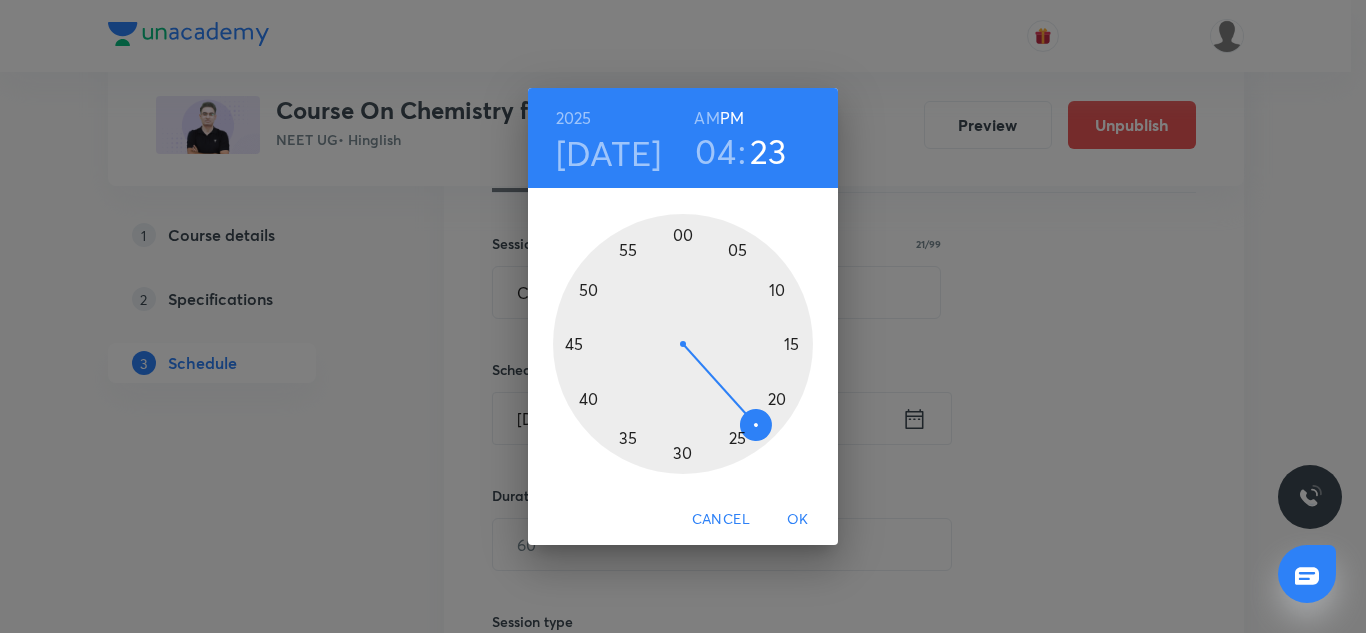click at bounding box center (683, 344) 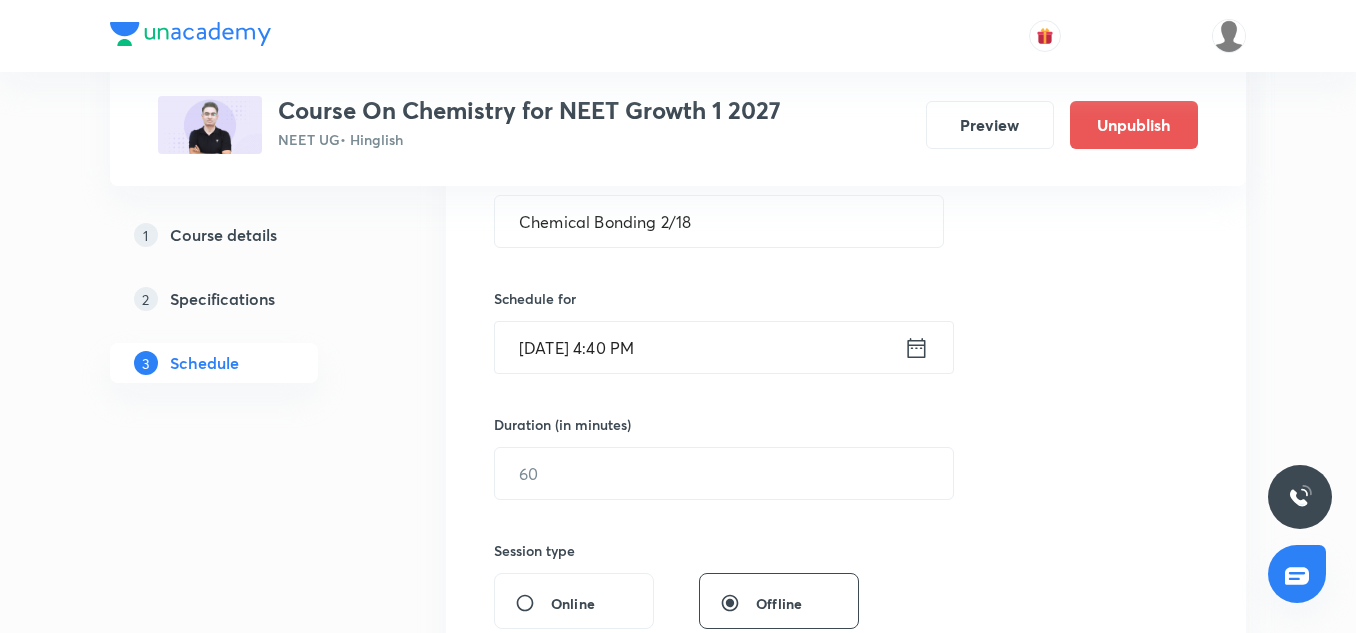scroll, scrollTop: 414, scrollLeft: 0, axis: vertical 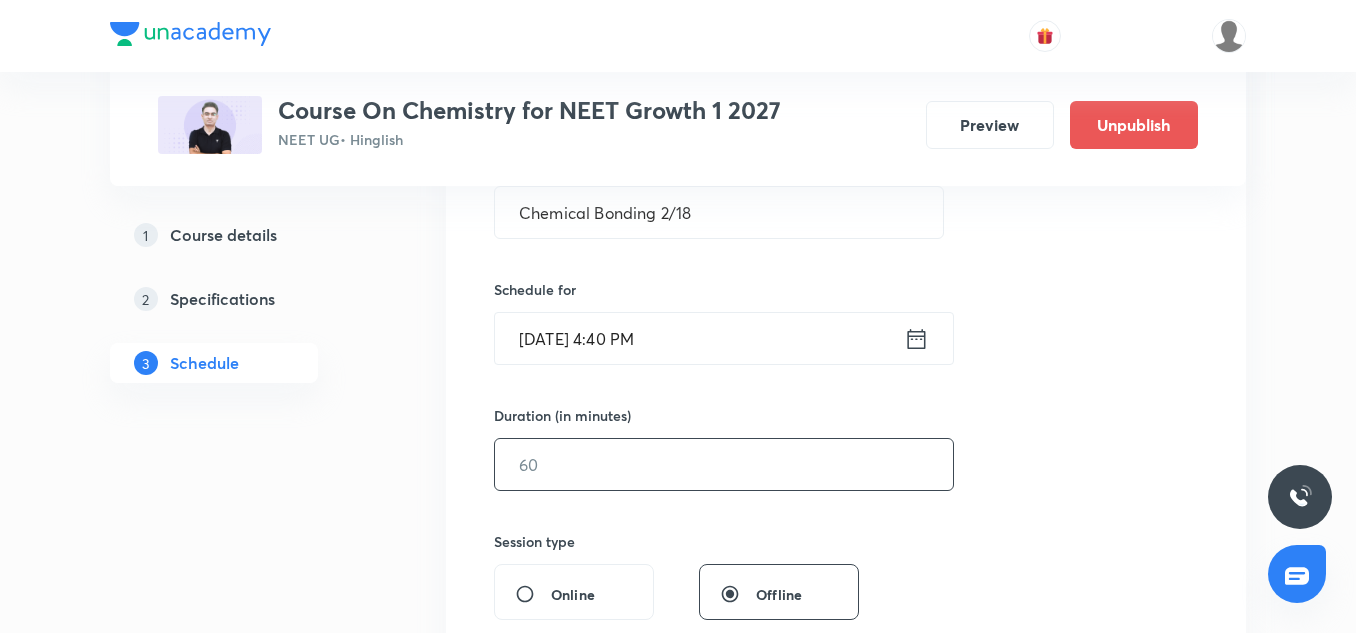 click at bounding box center [724, 464] 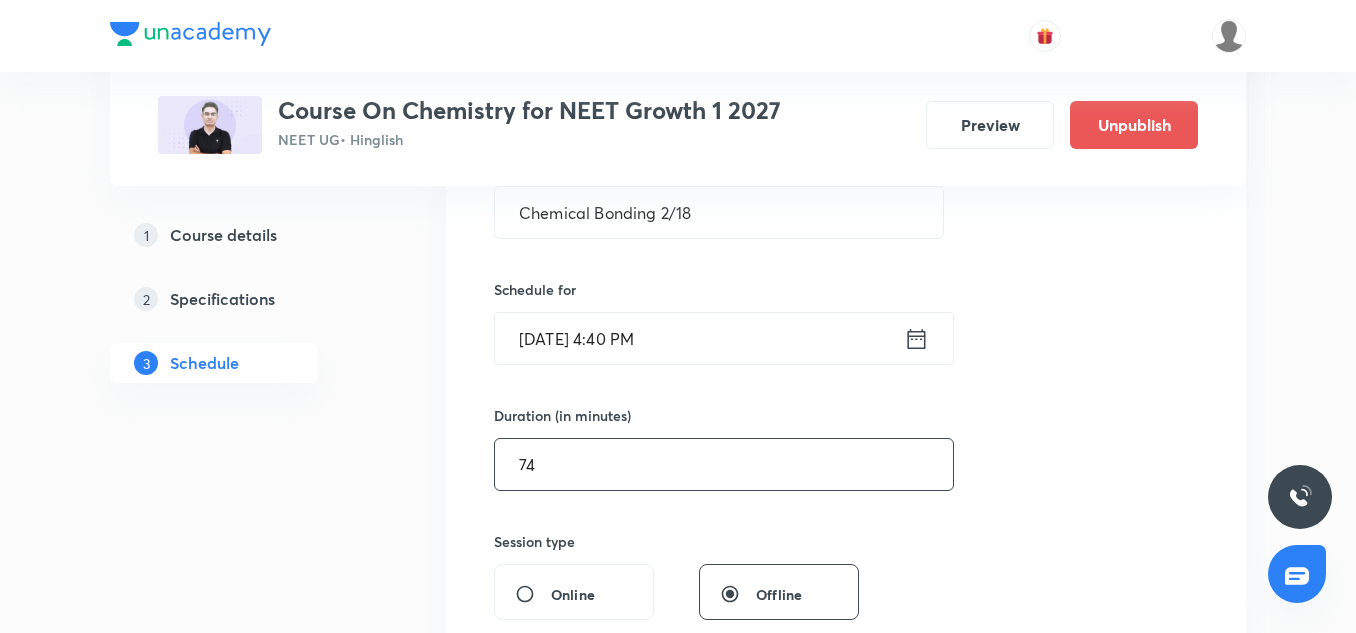 scroll, scrollTop: 659, scrollLeft: 0, axis: vertical 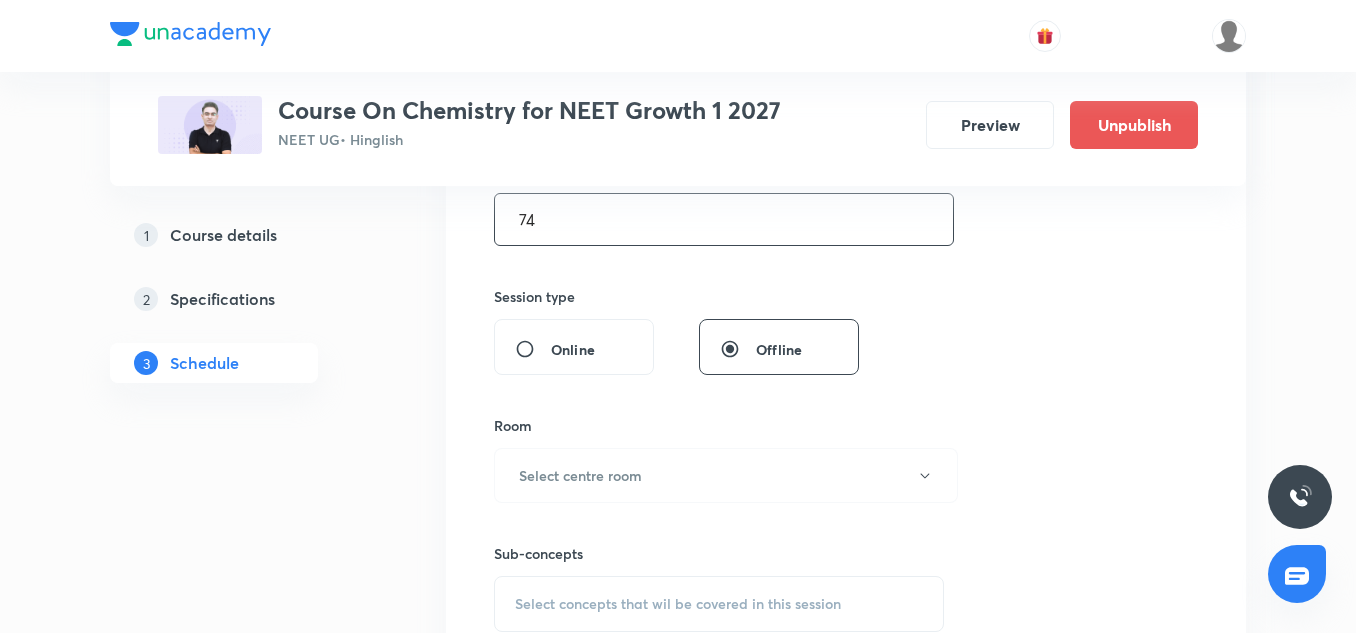 type on "7" 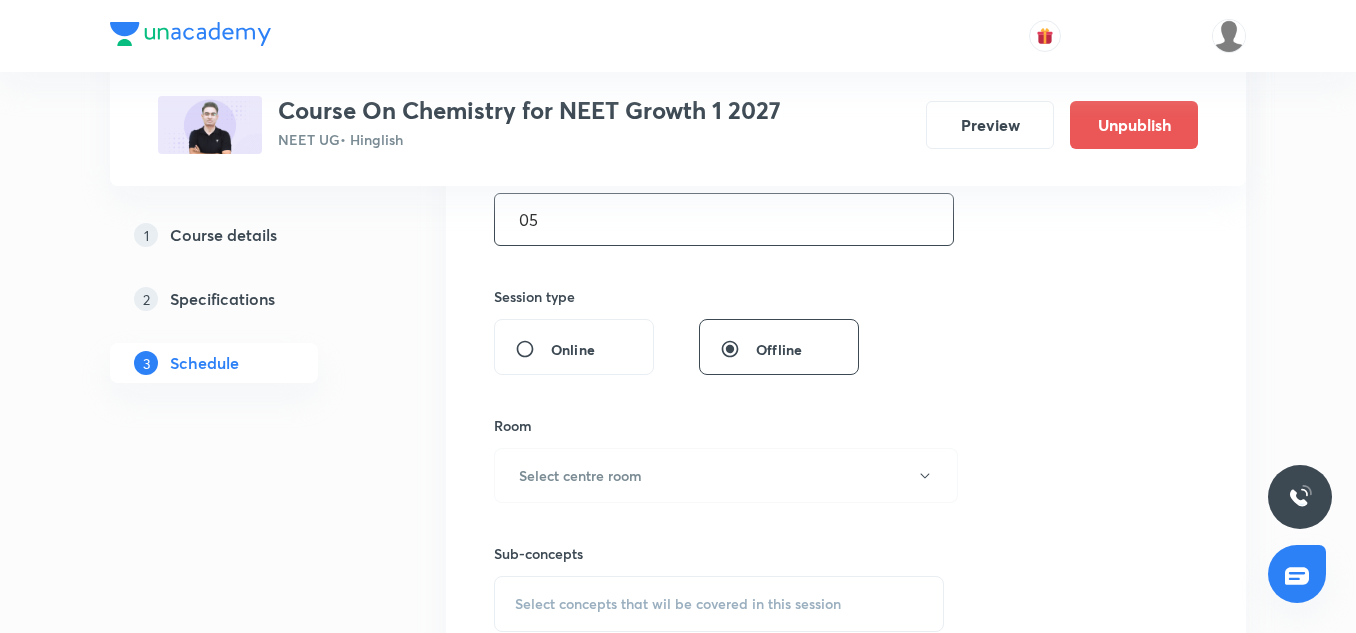 type on "5" 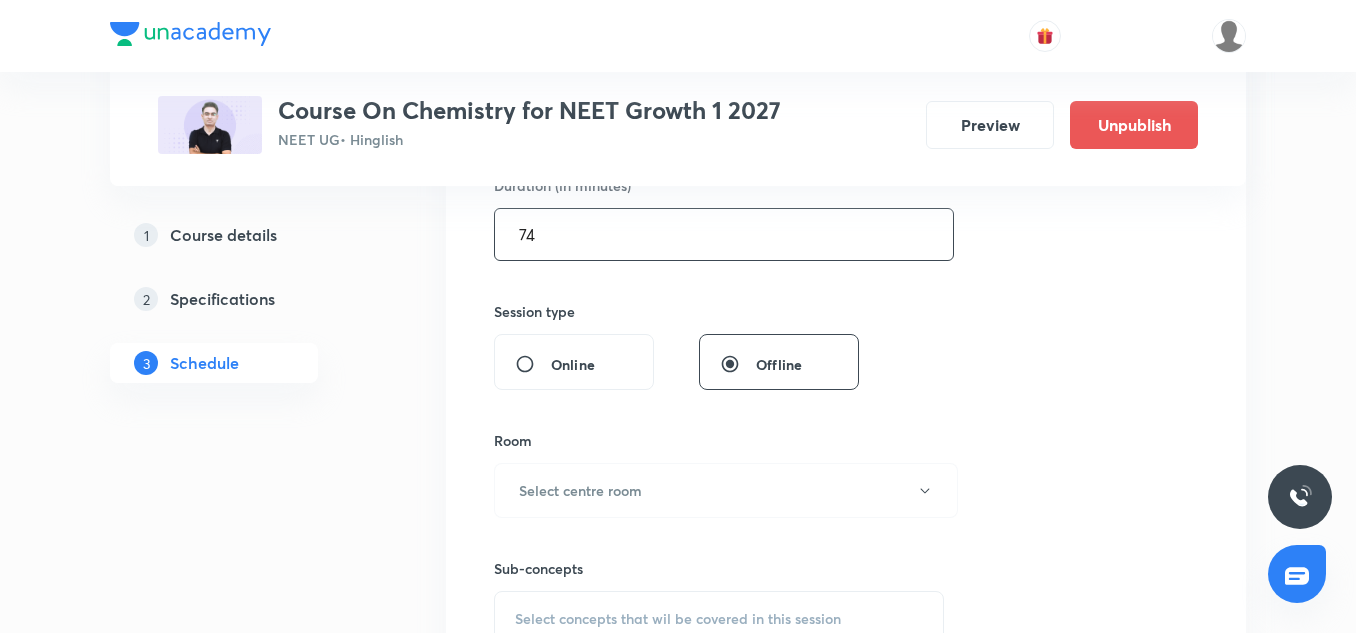 scroll, scrollTop: 643, scrollLeft: 0, axis: vertical 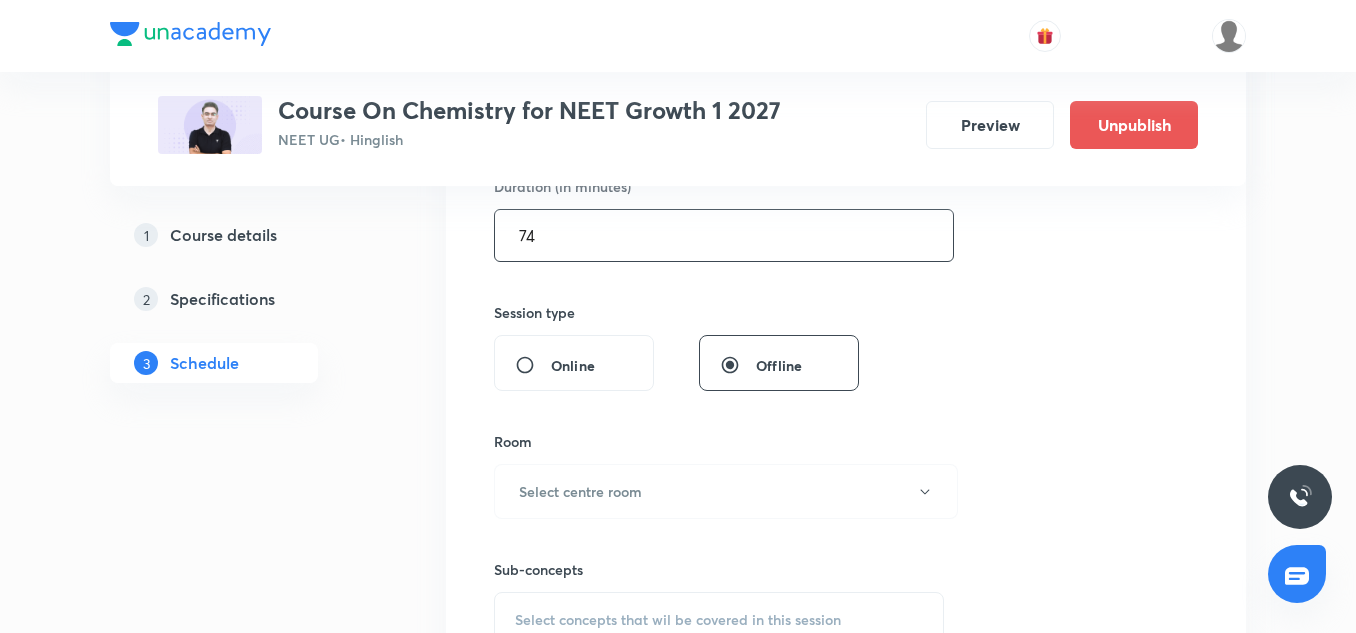 type on "7" 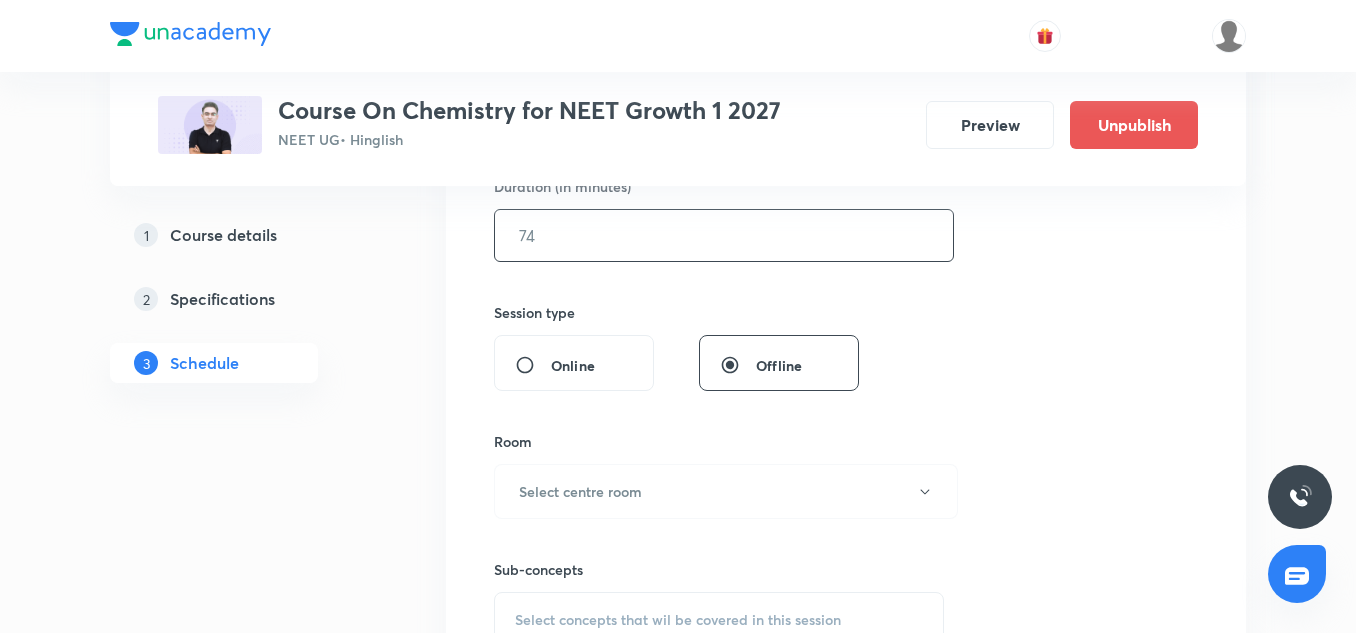 type on "0" 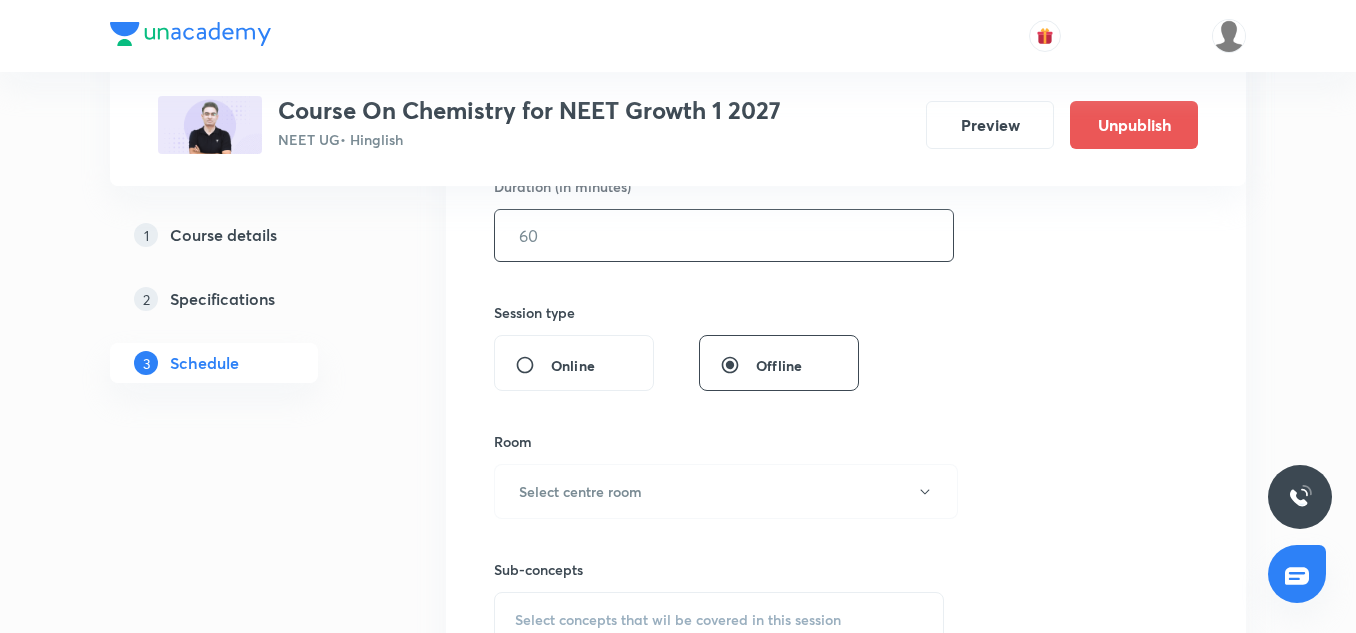 type on "4" 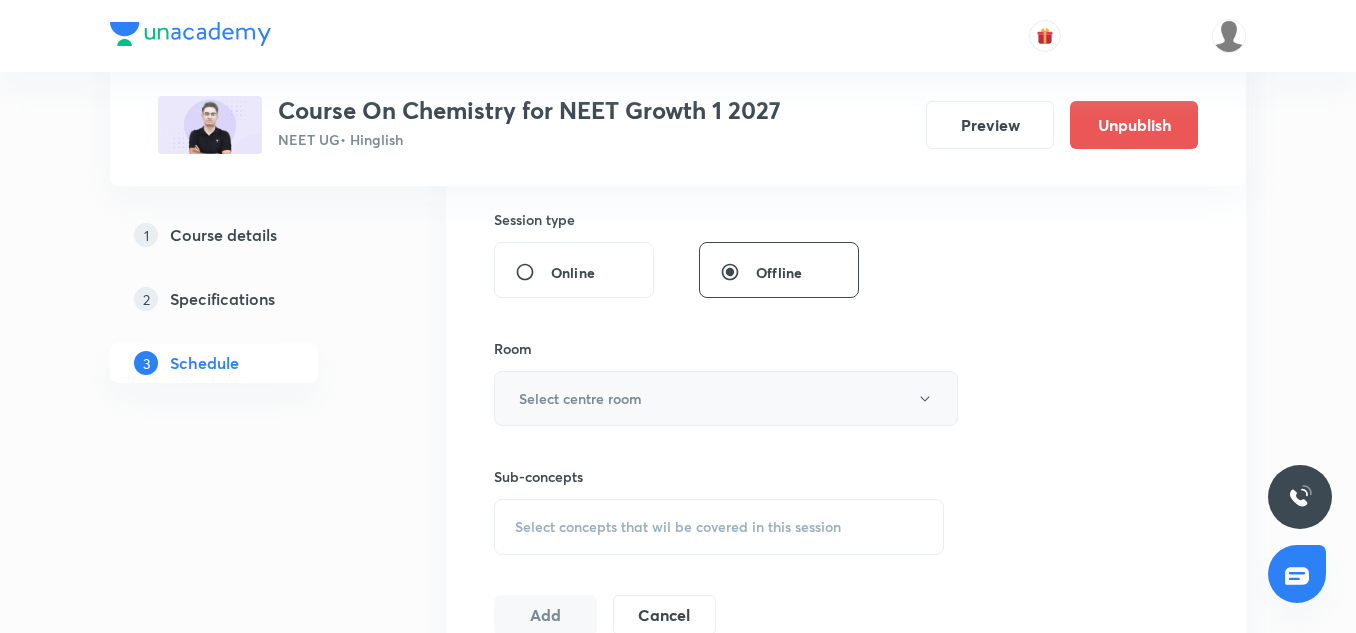 scroll, scrollTop: 737, scrollLeft: 0, axis: vertical 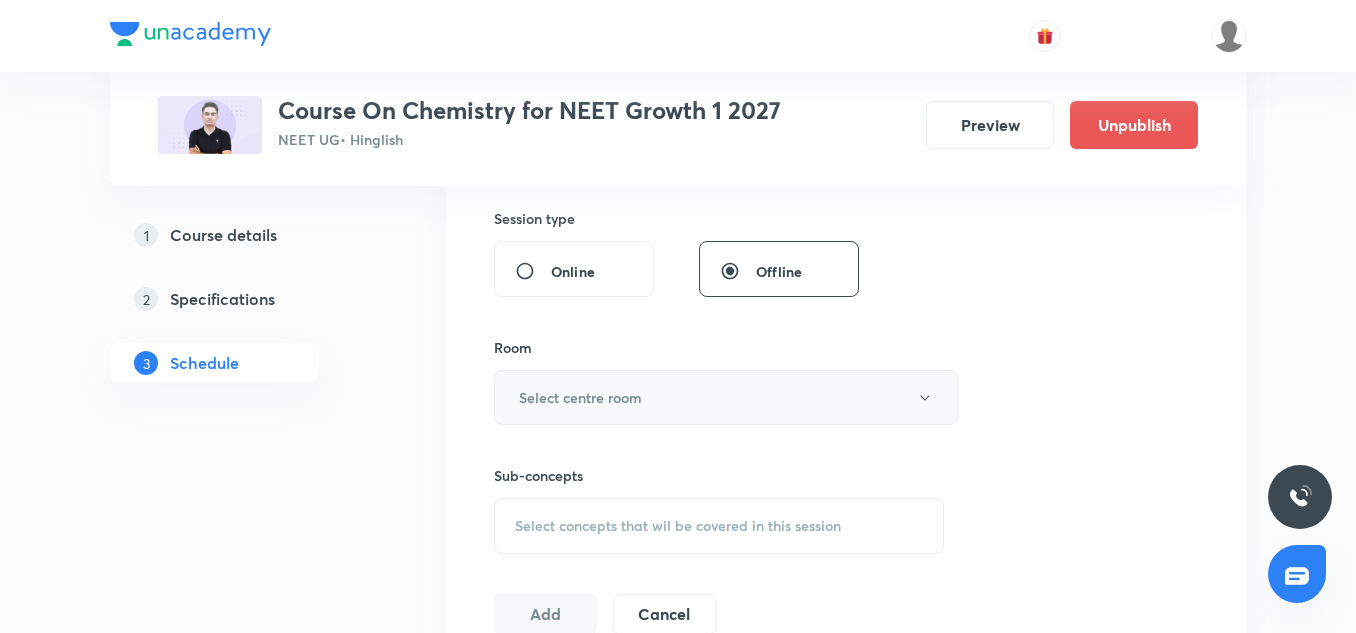 type on "75" 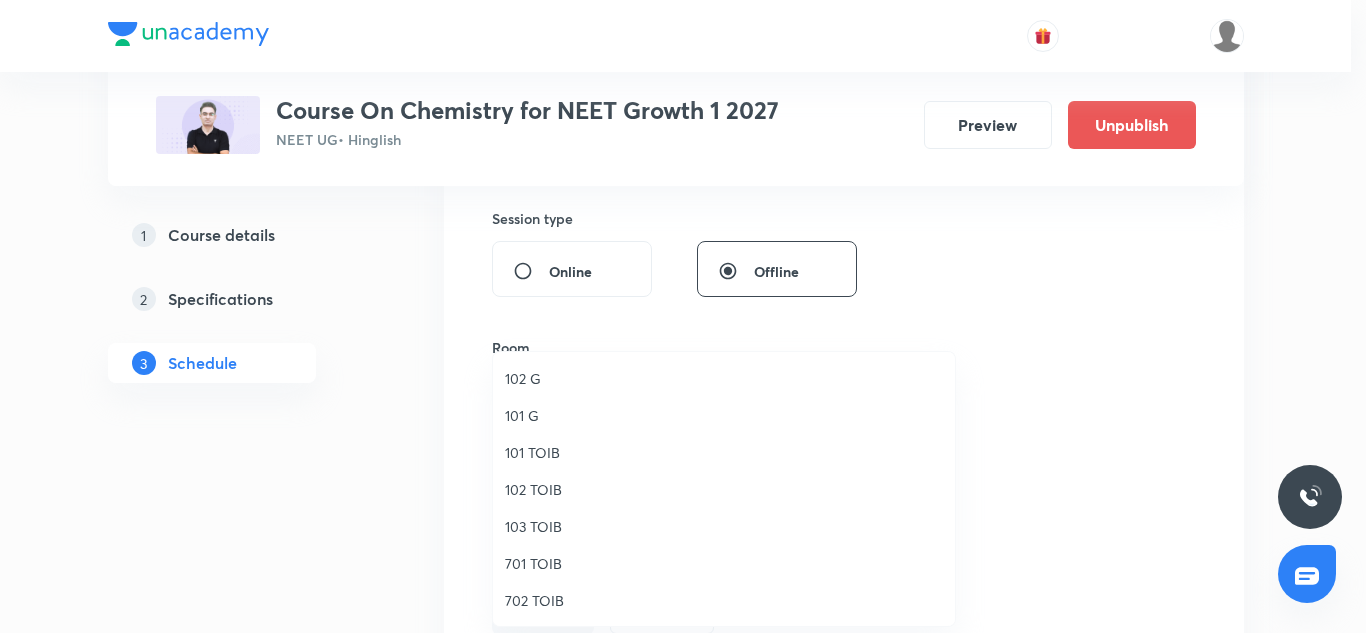 click on "701 TOIB" at bounding box center [724, 563] 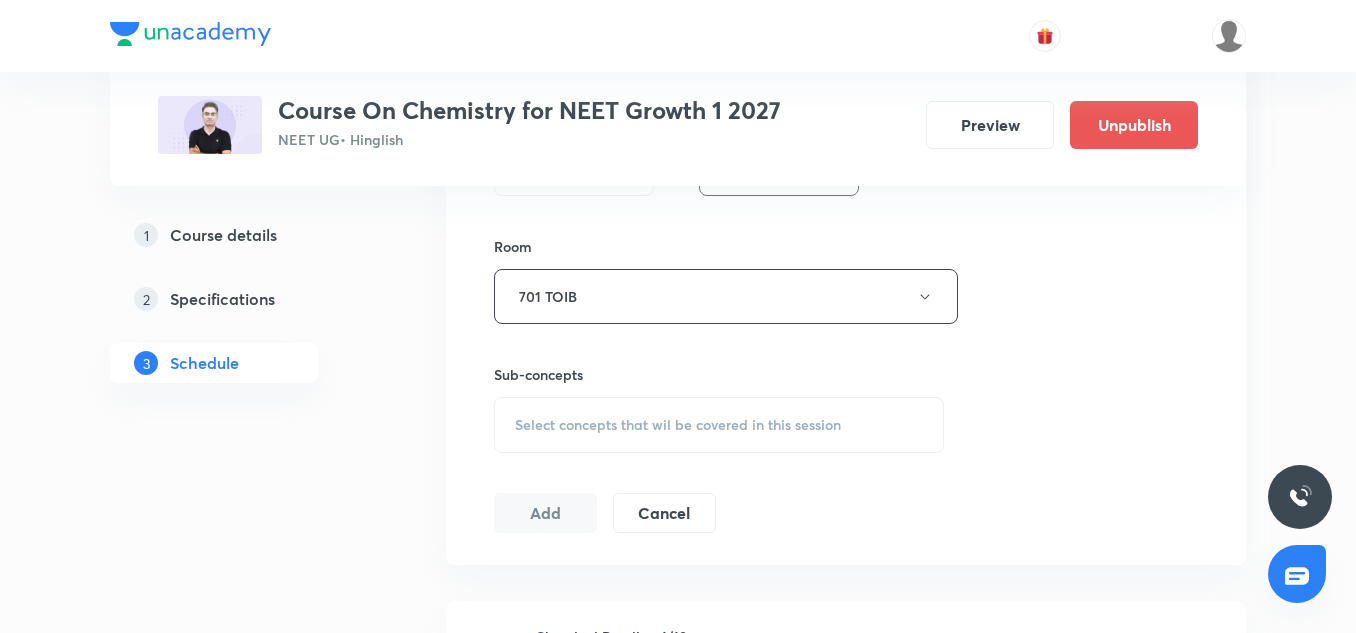 click on "Select concepts that wil be covered in this session" at bounding box center [719, 425] 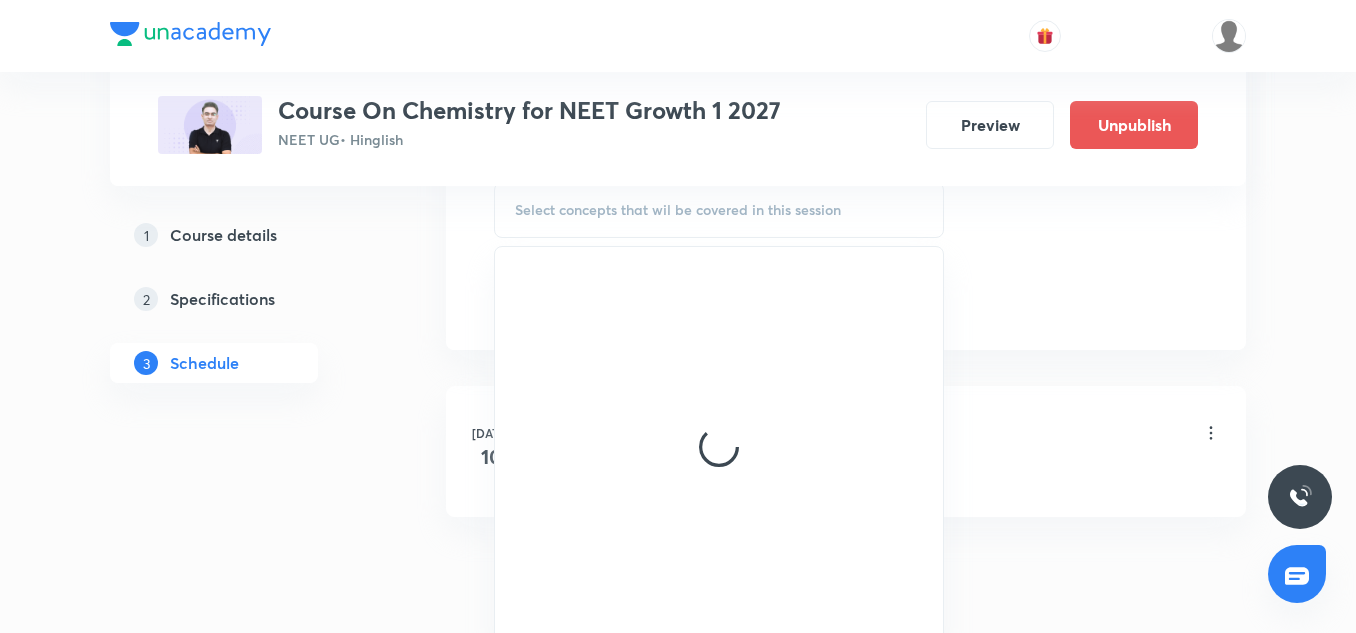 scroll, scrollTop: 1055, scrollLeft: 0, axis: vertical 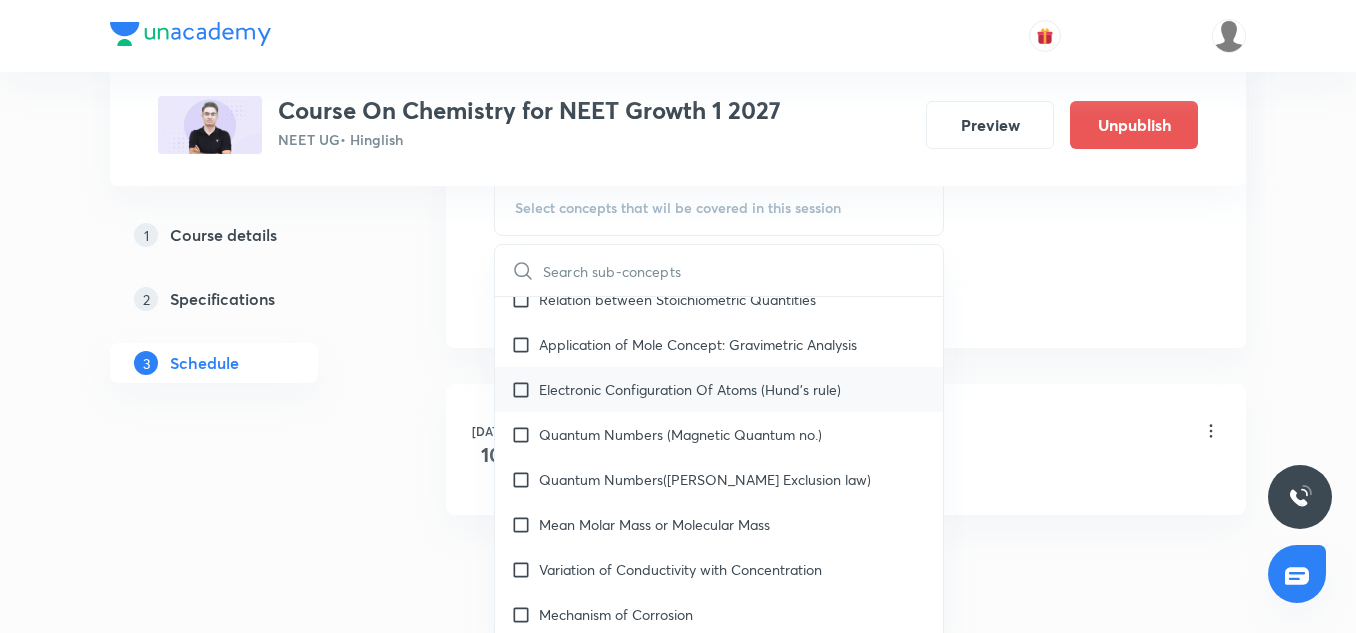click on "Electronic Configuration Of Atoms (Hund's rule)" at bounding box center [690, 389] 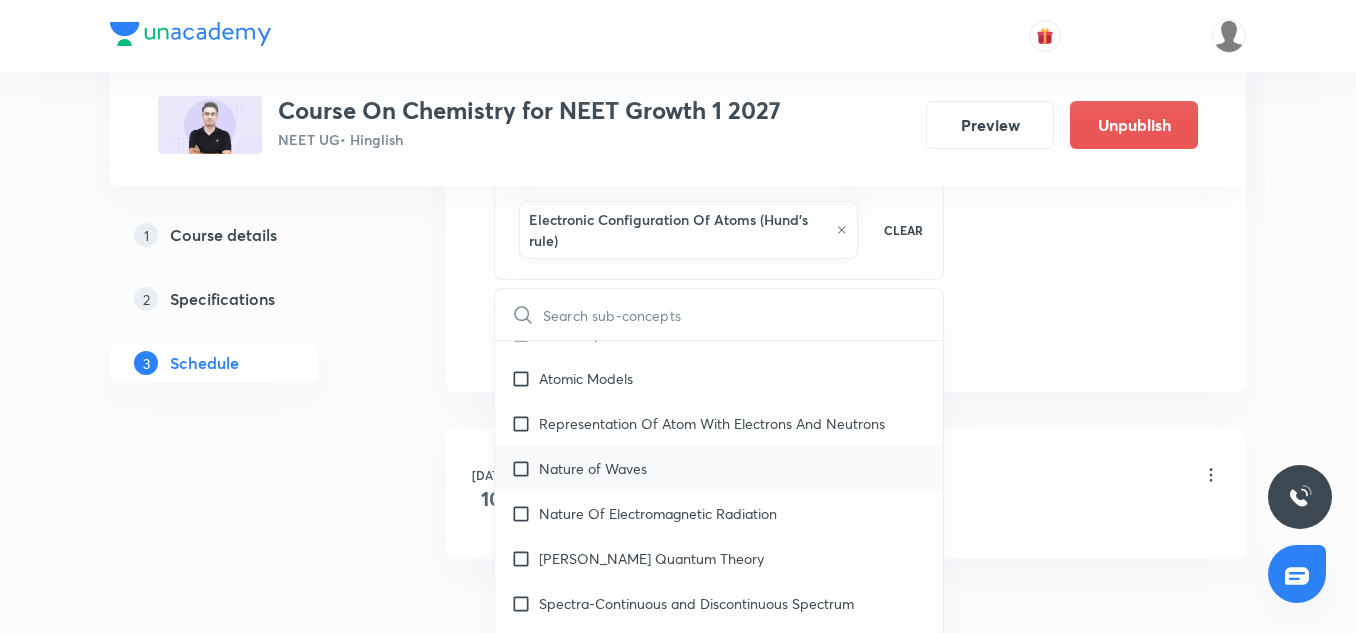 scroll, scrollTop: 819, scrollLeft: 0, axis: vertical 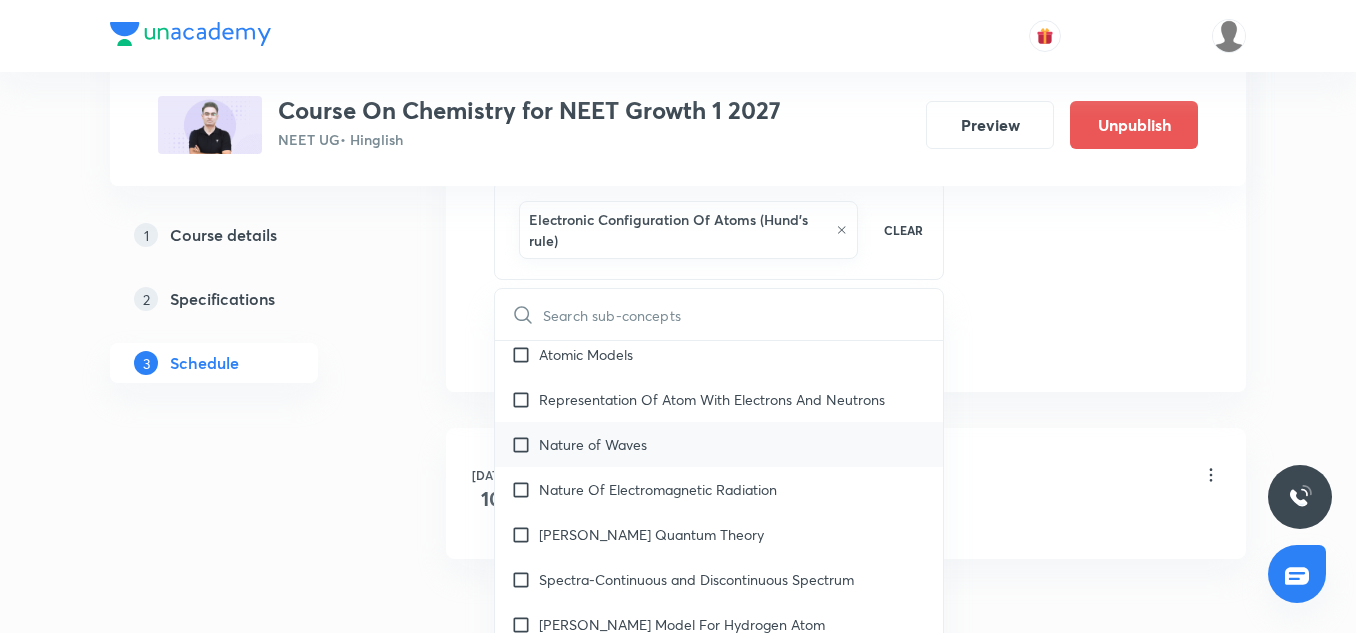 click on "Nature of Waves" at bounding box center [719, 444] 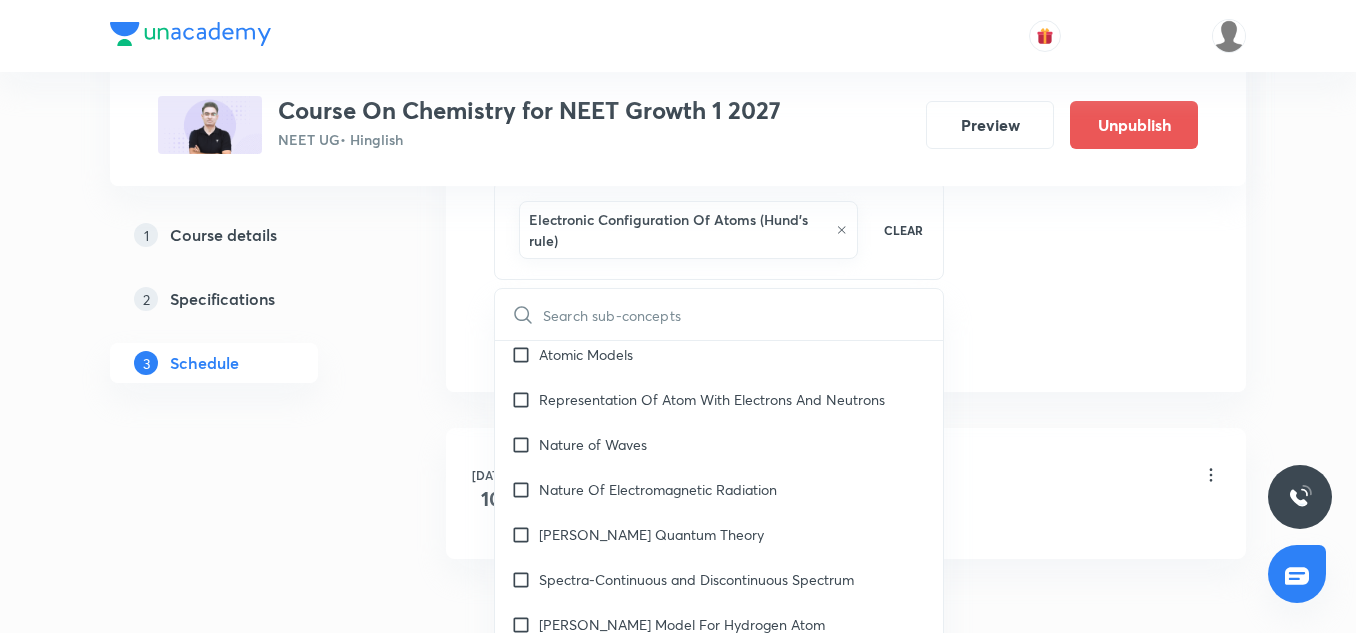 checkbox on "true" 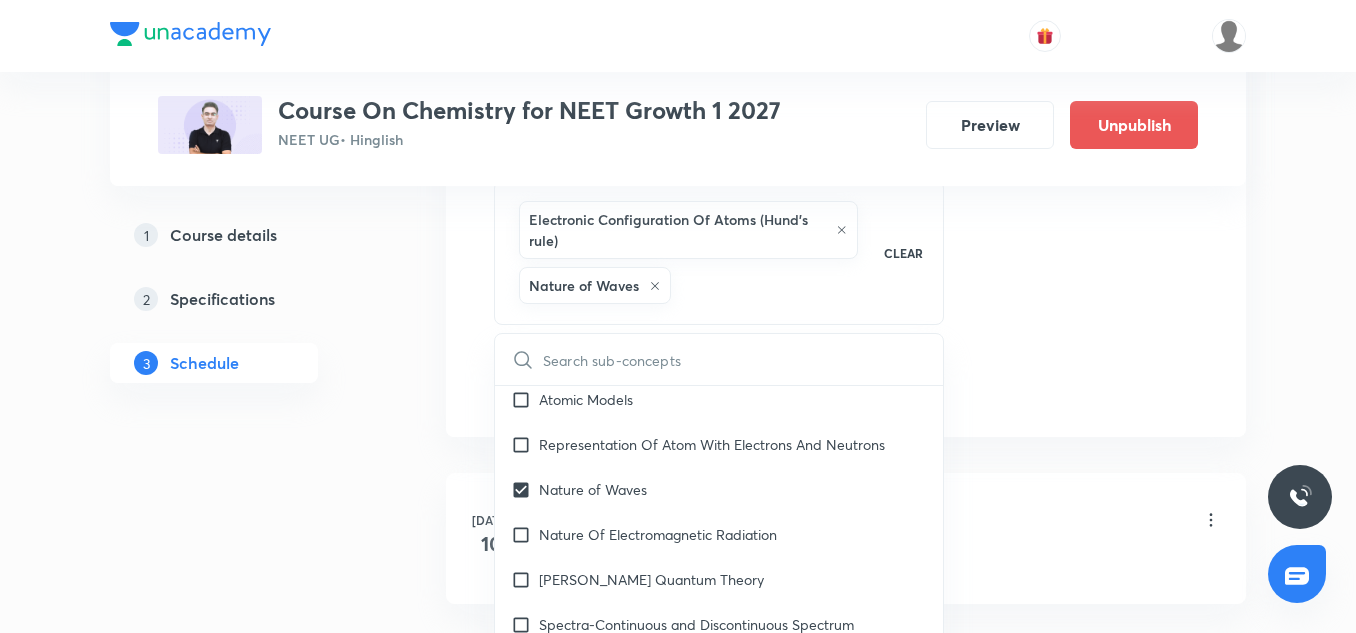 click on "Session  2 Live class Session title 21/99 Chemical Bonding 2/18 ​ Schedule for Jul 11, 2025, 4:40 PM ​ Duration (in minutes) 75 ​   Session type Online Offline Room 701 TOIB Sub-concepts Electronic Configuration Of Atoms (Hund's rule) Nature of Waves CLEAR ​ General Topics & Mole Concept Basic Concepts Mole – Basic Introduction Percentage Composition Stoichiometry Principle of Atom Conservation (POAC) Relation between Stoichiometric Quantities Application of Mole Concept: Gravimetric Analysis Electronic Configuration Of Atoms (Hund's rule)  Quantum Numbers (Magnetic Quantum no.) Quantum Numbers(Pauli's Exclusion law) Mean Molar Mass or Molecular Mass Variation of Conductivity with Concentration Mechanism of Corrosion Atomic Structure Discovery Of Electron Some Prerequisites of Physics Discovery Of Protons And Neutrons Atomic Models Representation Of Atom With Electrons And Neutrons Nature of Waves Nature Of Electromagnetic Radiation Planck’S Quantum Theory Bohr’s Model For Hydrogen Atom Spectrum" at bounding box center [846, -109] 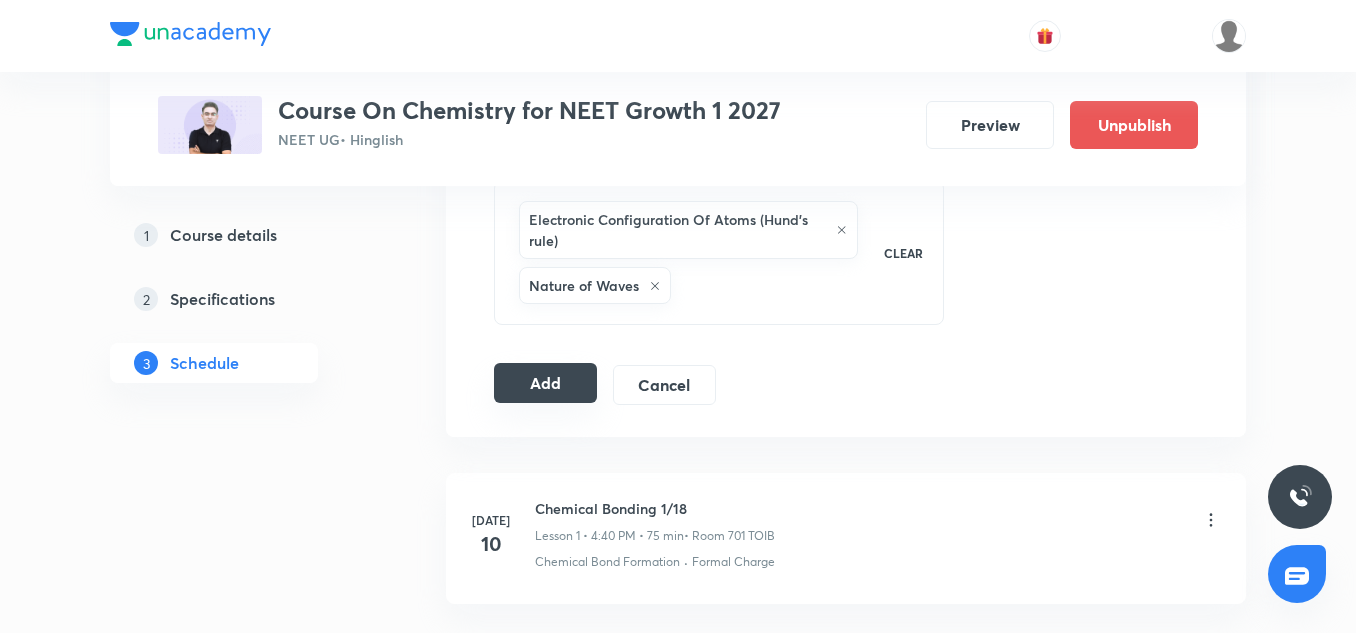click on "Add" at bounding box center [545, 383] 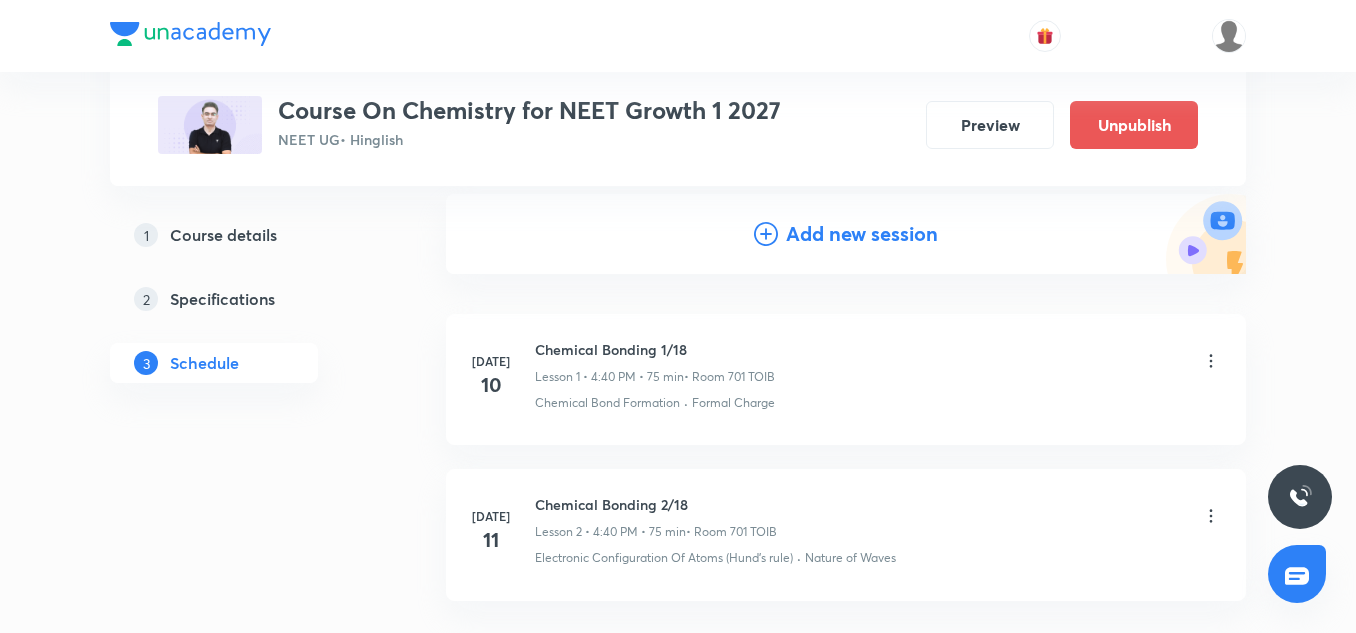 scroll, scrollTop: 362, scrollLeft: 0, axis: vertical 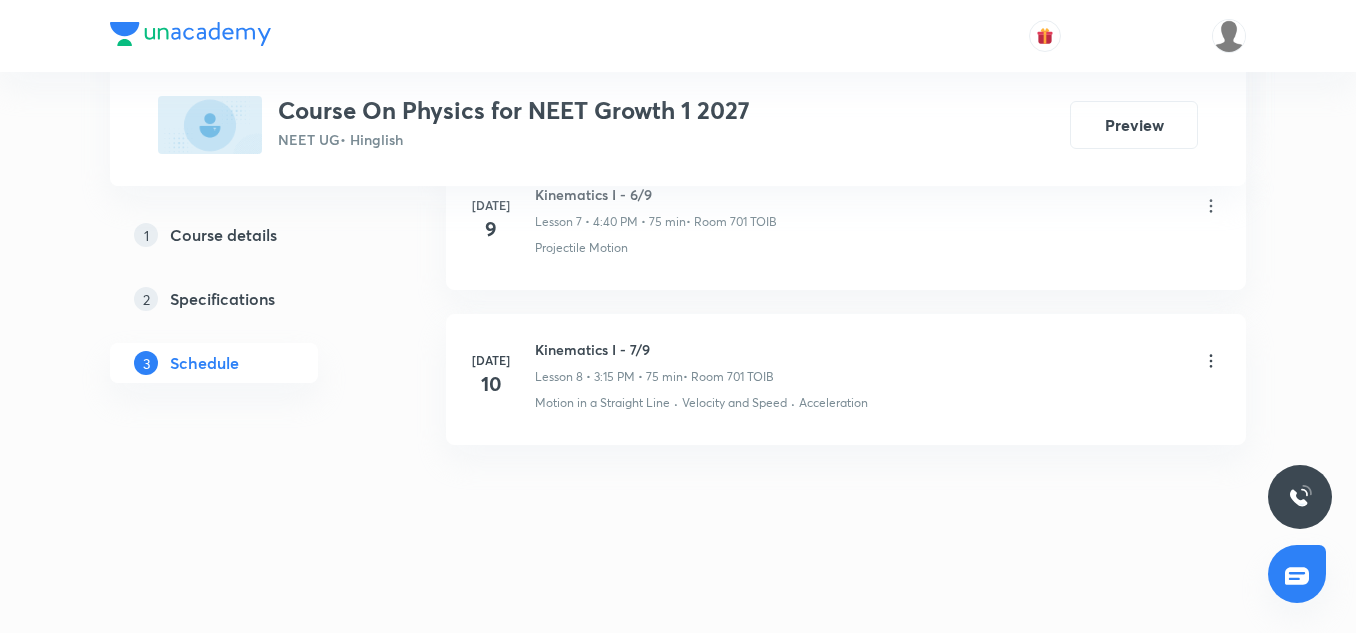 click on "Kinematics I - 7/9" at bounding box center (654, 349) 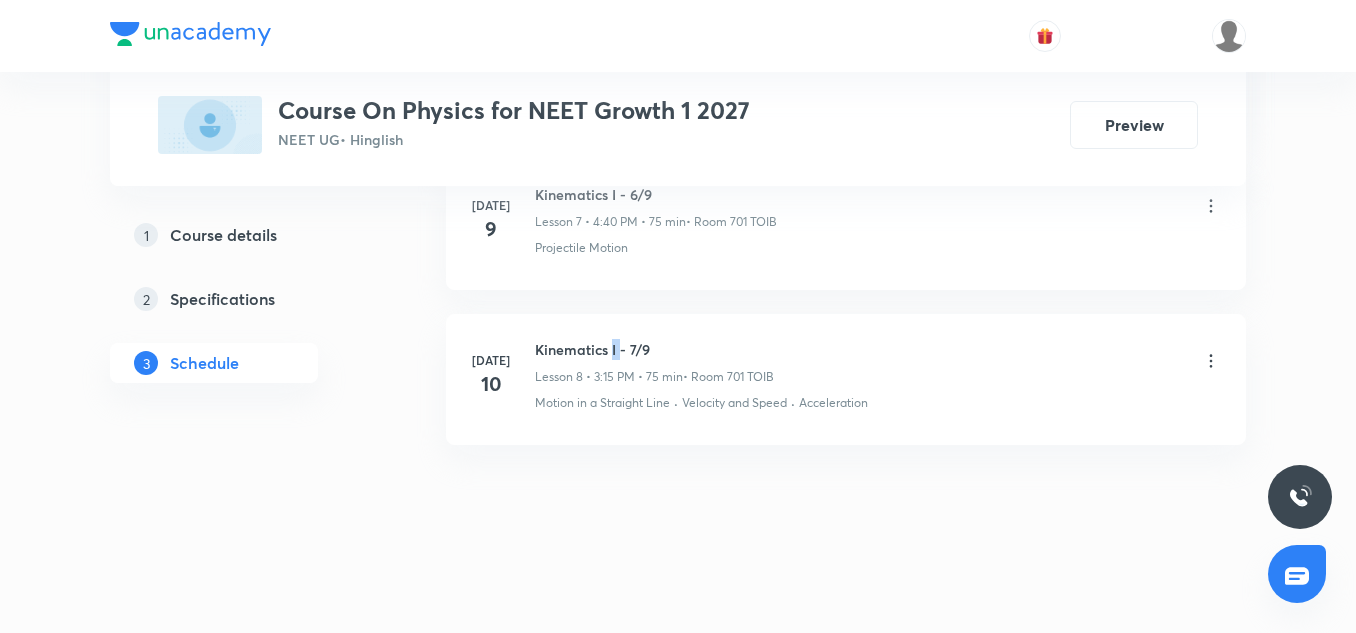 click on "Kinematics I - 7/9" at bounding box center (654, 349) 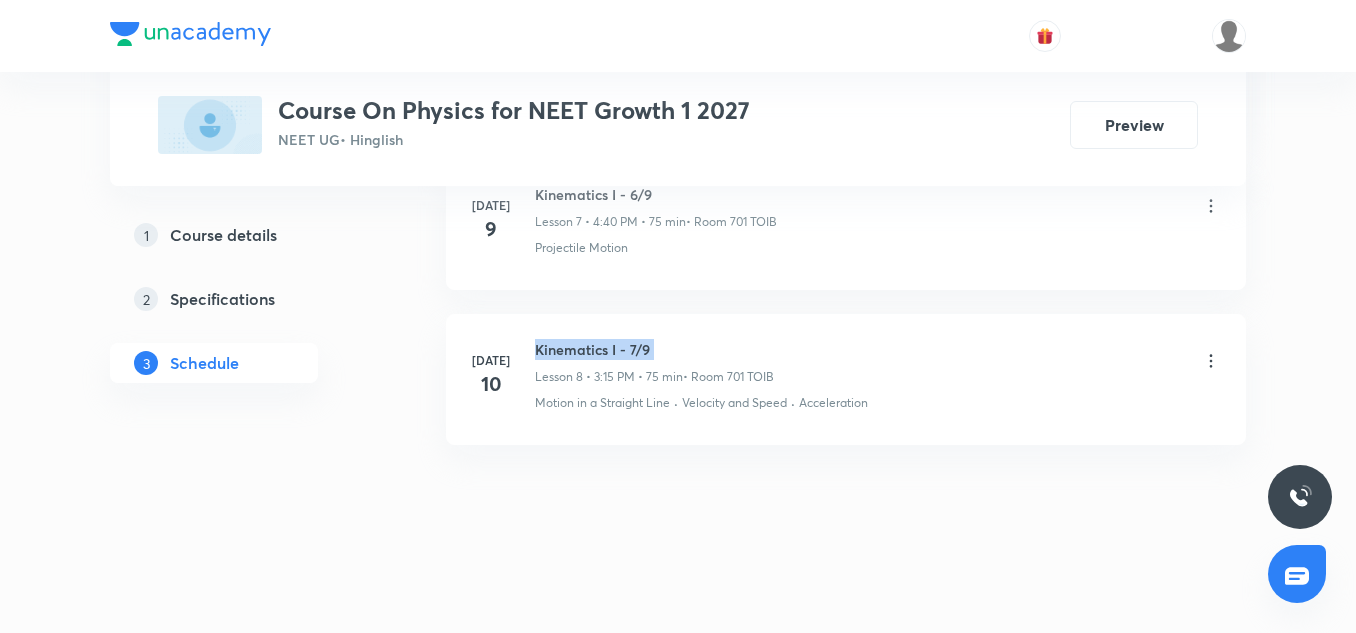 click on "Kinematics I - 7/9" at bounding box center [654, 349] 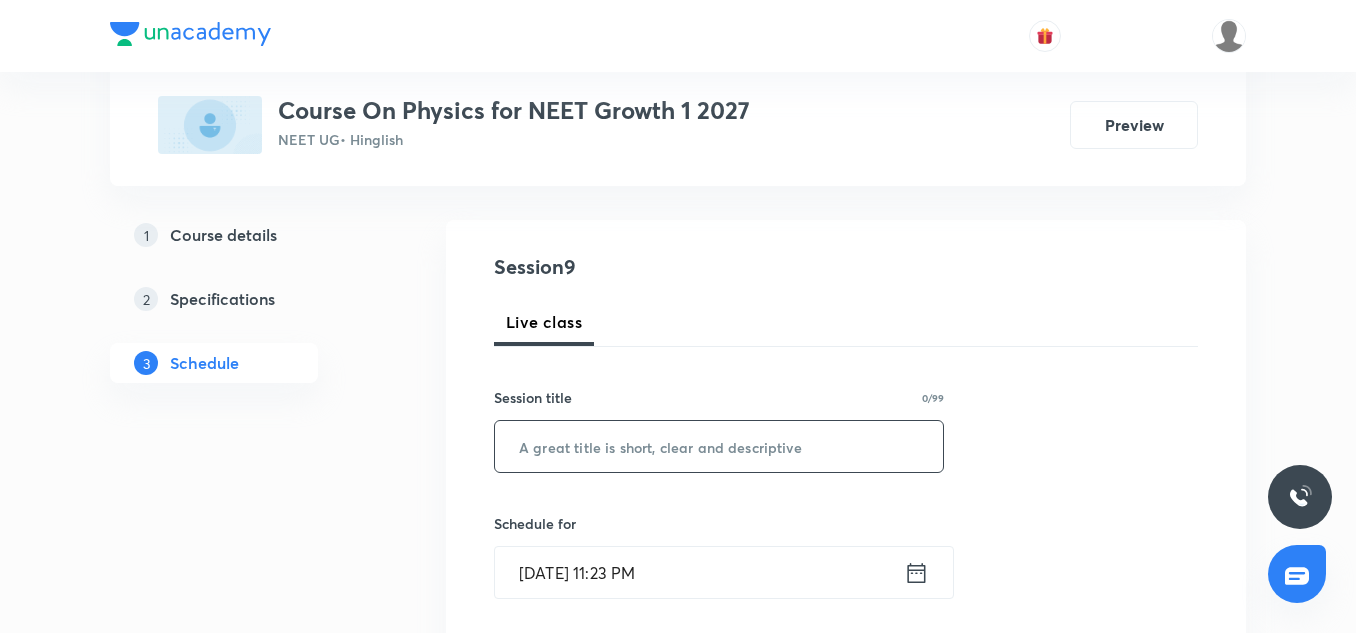 scroll, scrollTop: 182, scrollLeft: 0, axis: vertical 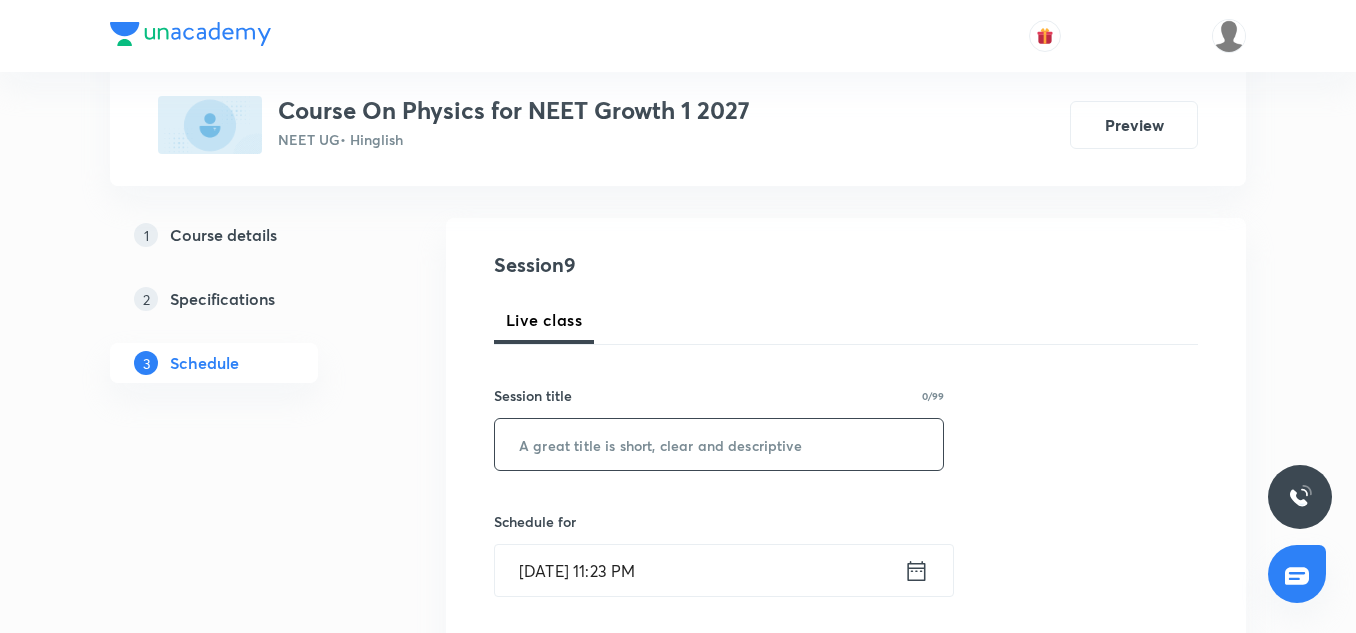 click at bounding box center [719, 444] 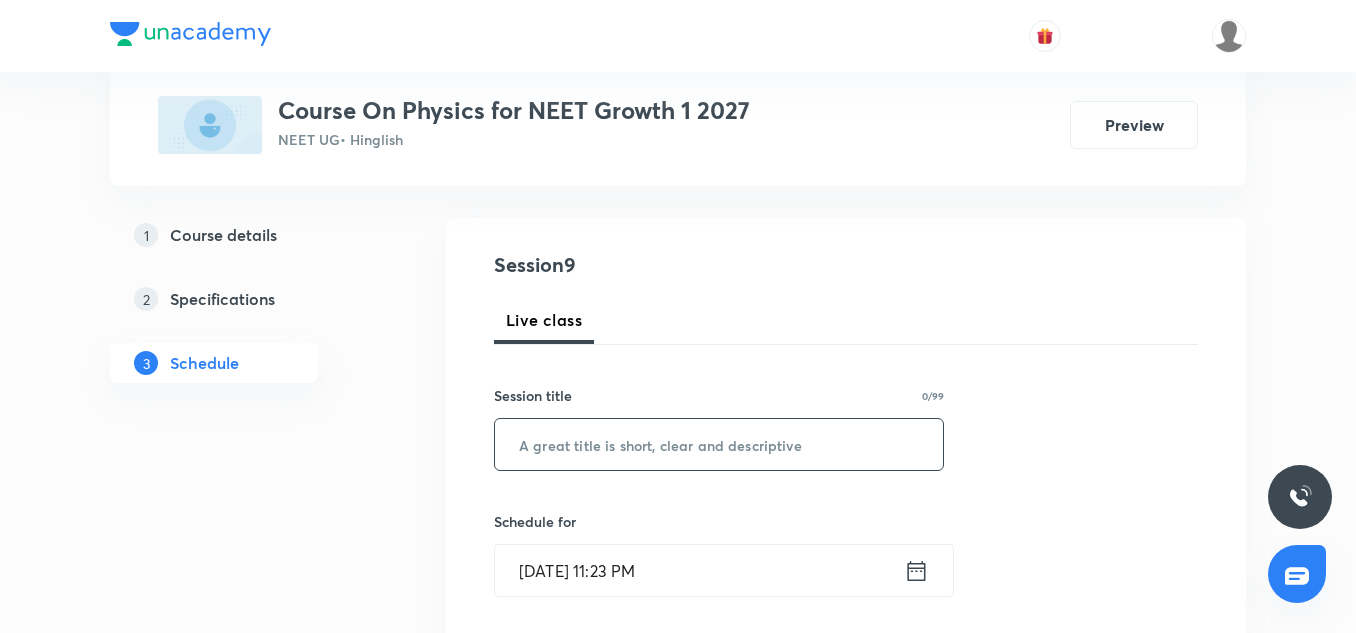 paste on "Kinematics I - 7/9" 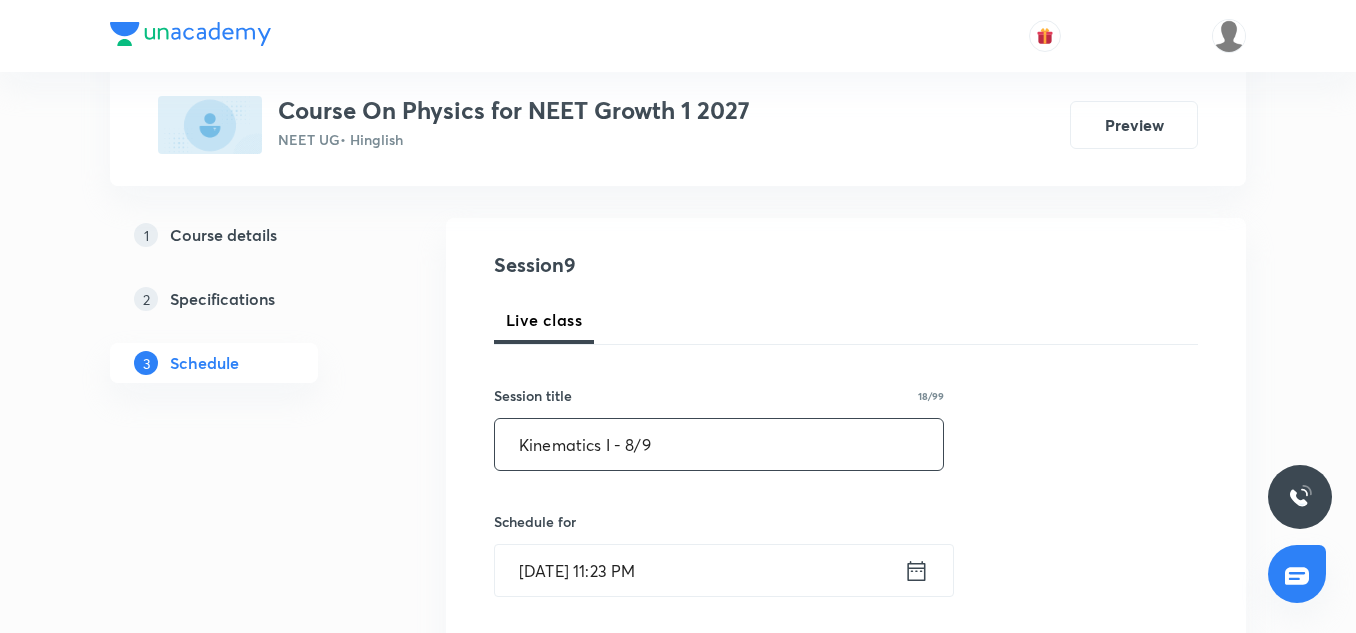 scroll, scrollTop: 323, scrollLeft: 0, axis: vertical 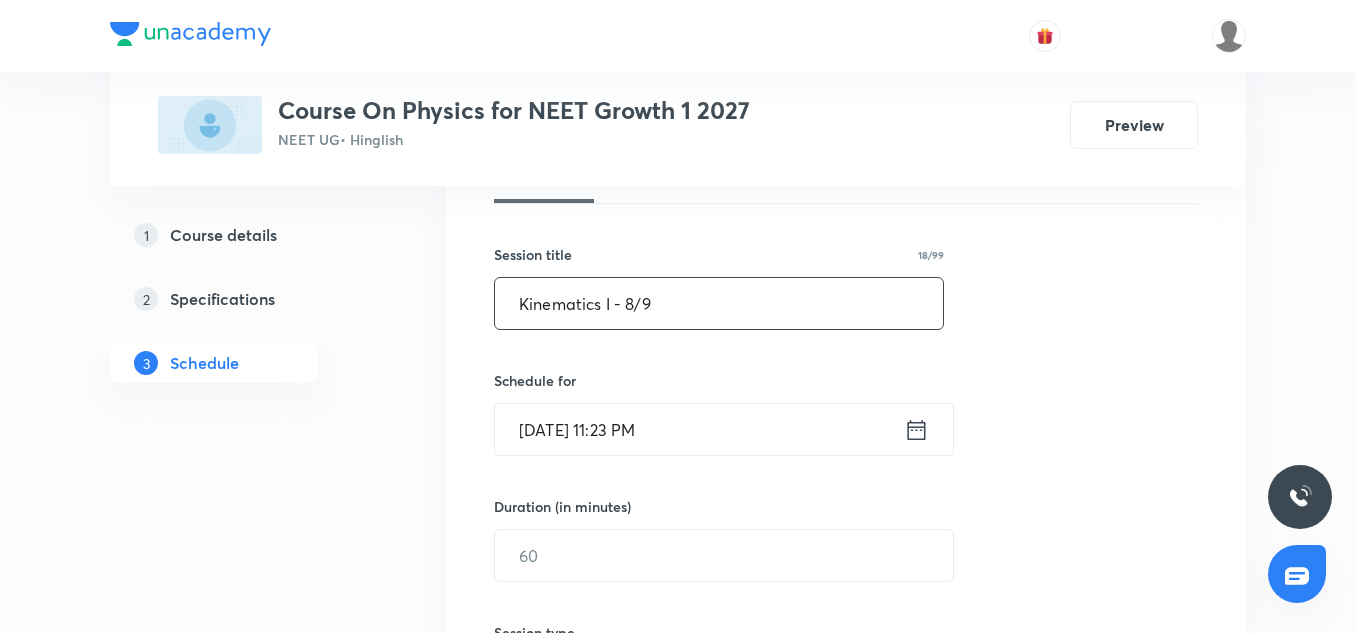 type on "Kinematics I - 8/9" 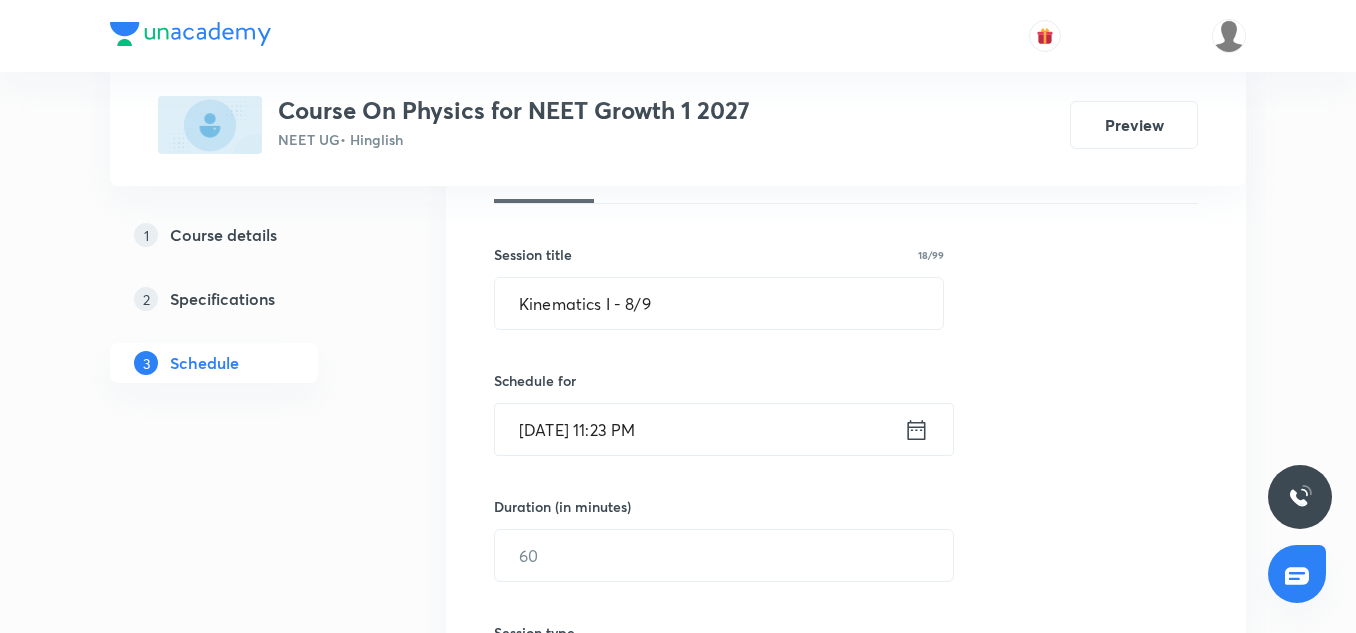 click on "[DATE] 11:23 PM" at bounding box center (699, 429) 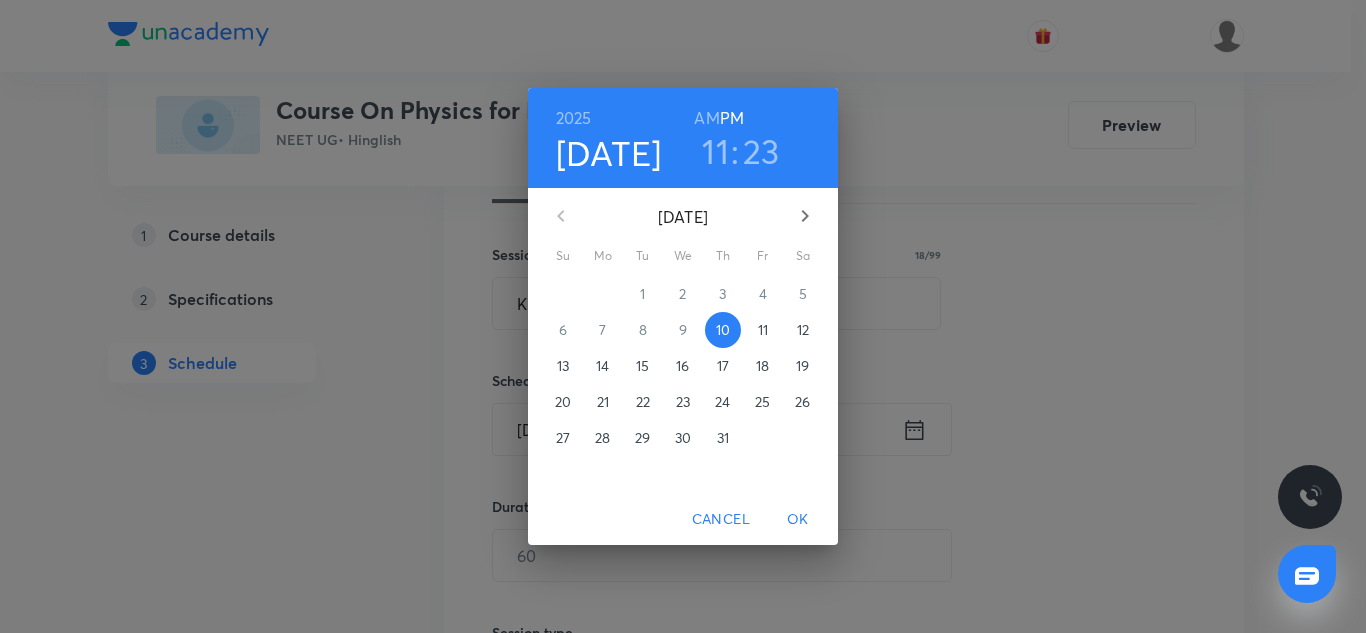 click on "11" at bounding box center (763, 330) 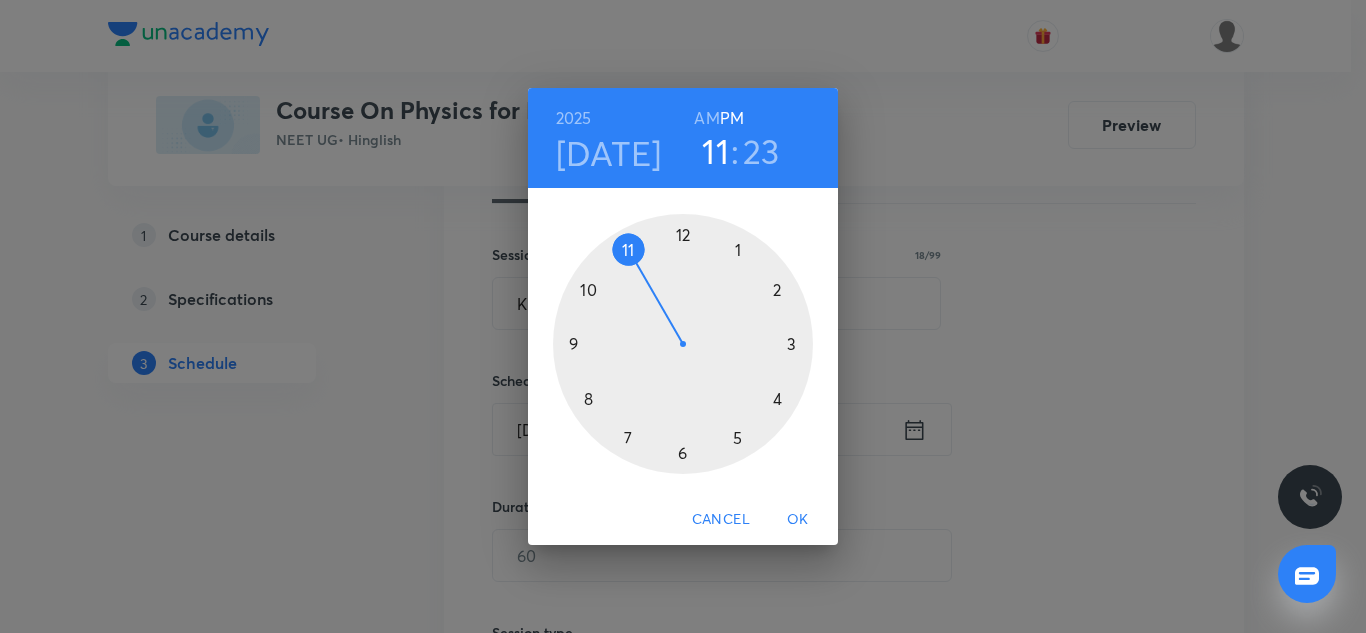 click at bounding box center (683, 344) 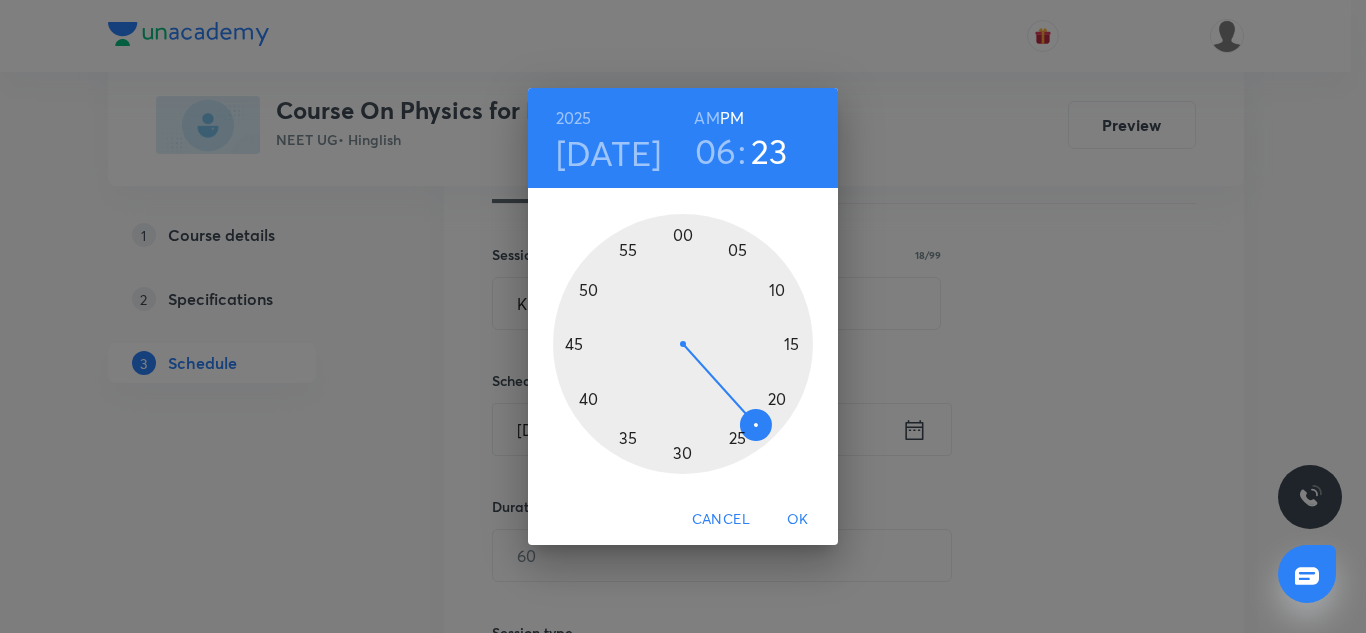 click at bounding box center [683, 344] 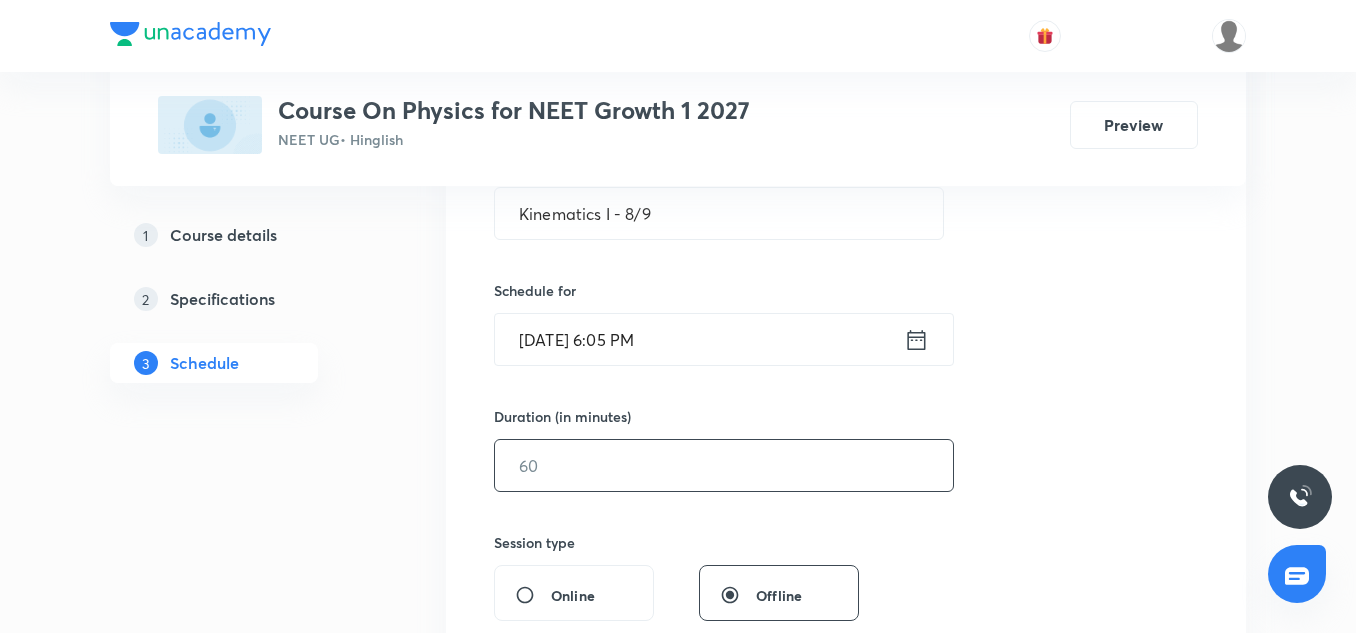 scroll, scrollTop: 414, scrollLeft: 0, axis: vertical 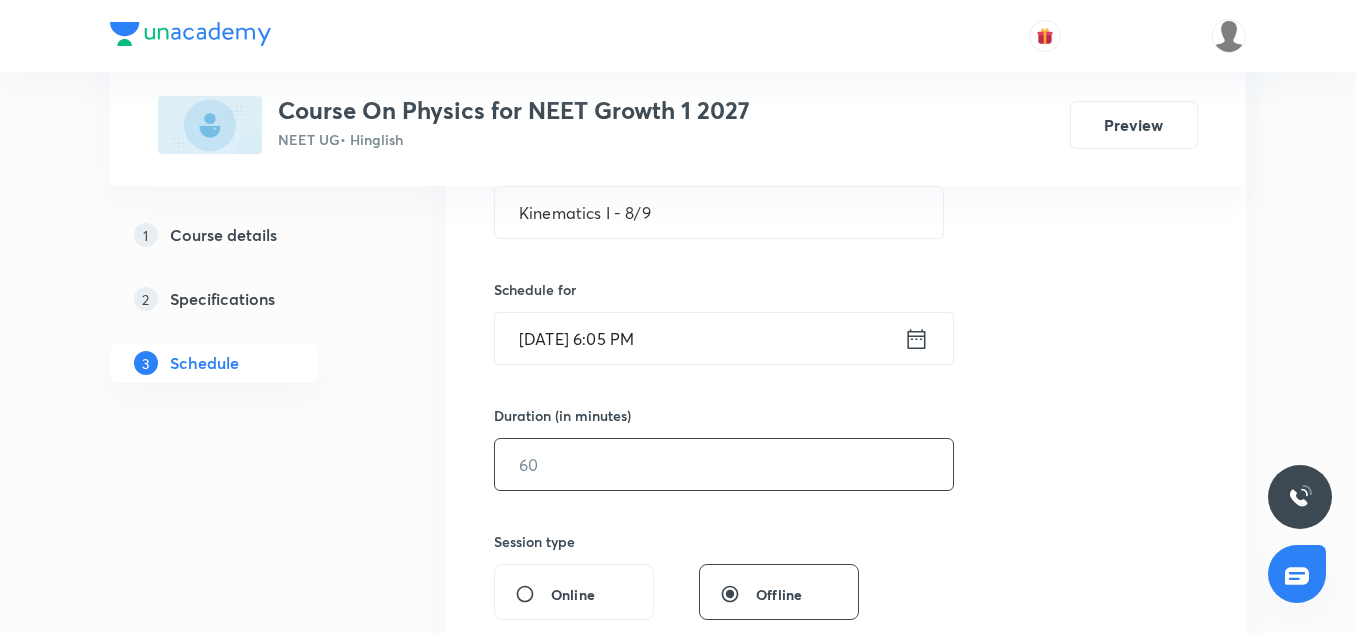 click at bounding box center (724, 464) 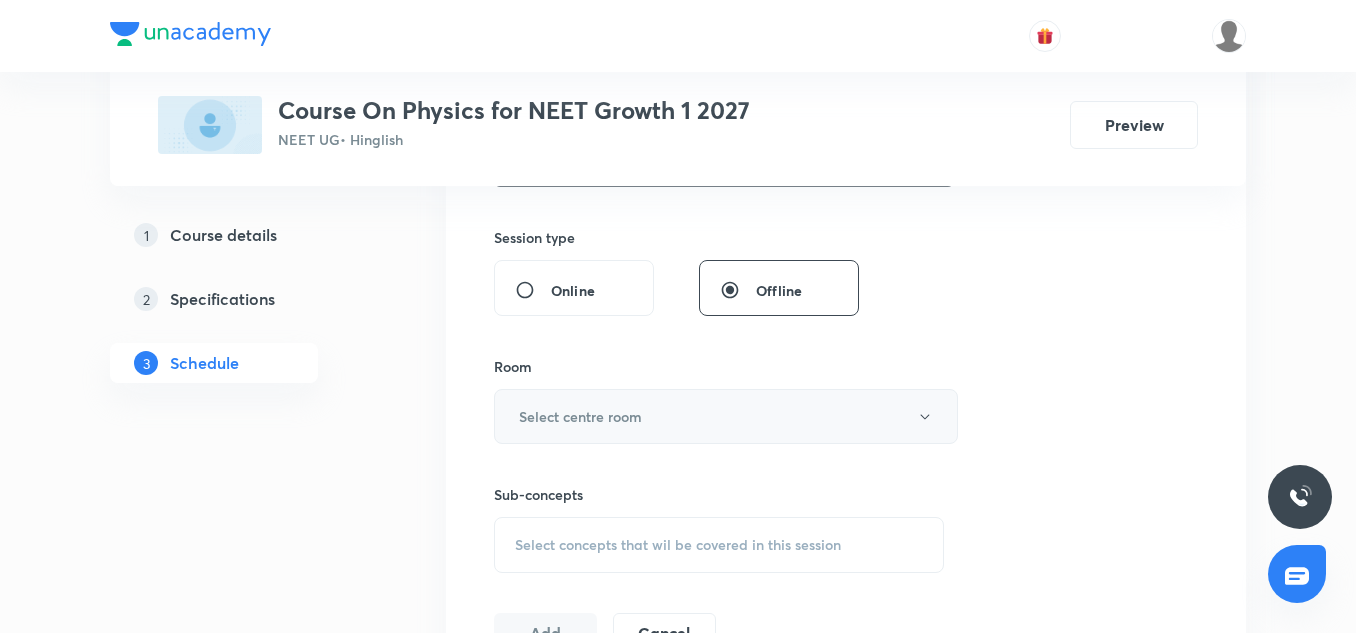 scroll, scrollTop: 719, scrollLeft: 0, axis: vertical 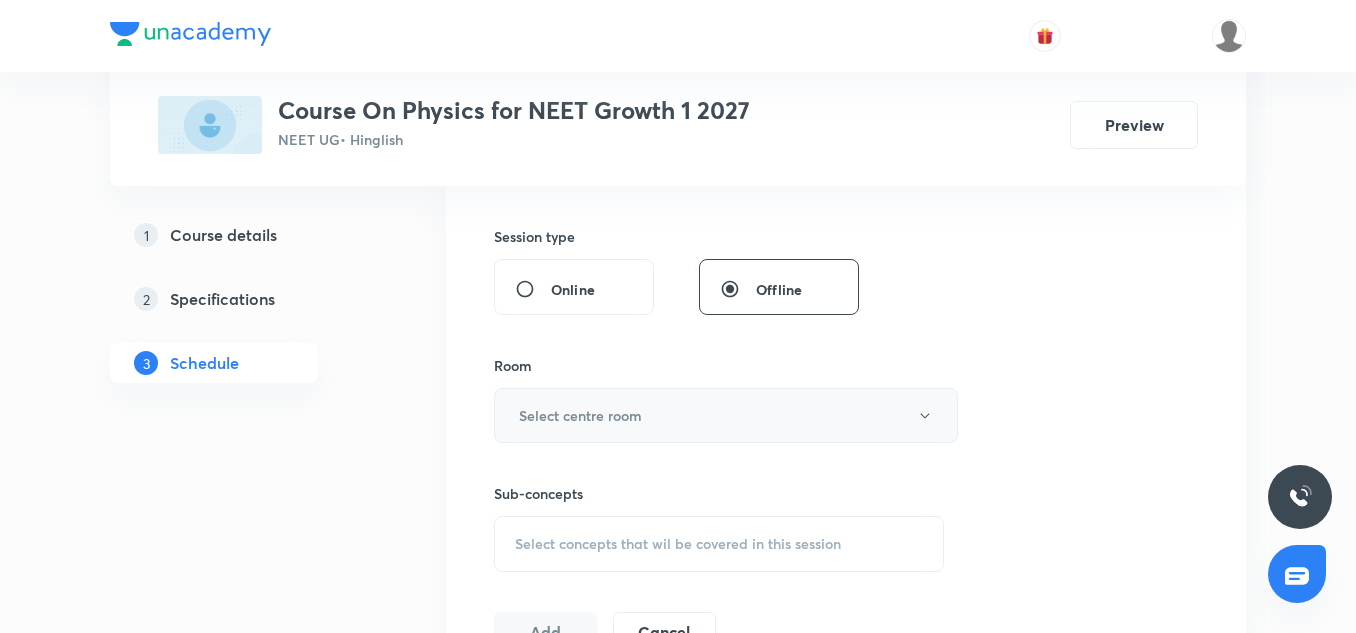 type on "75" 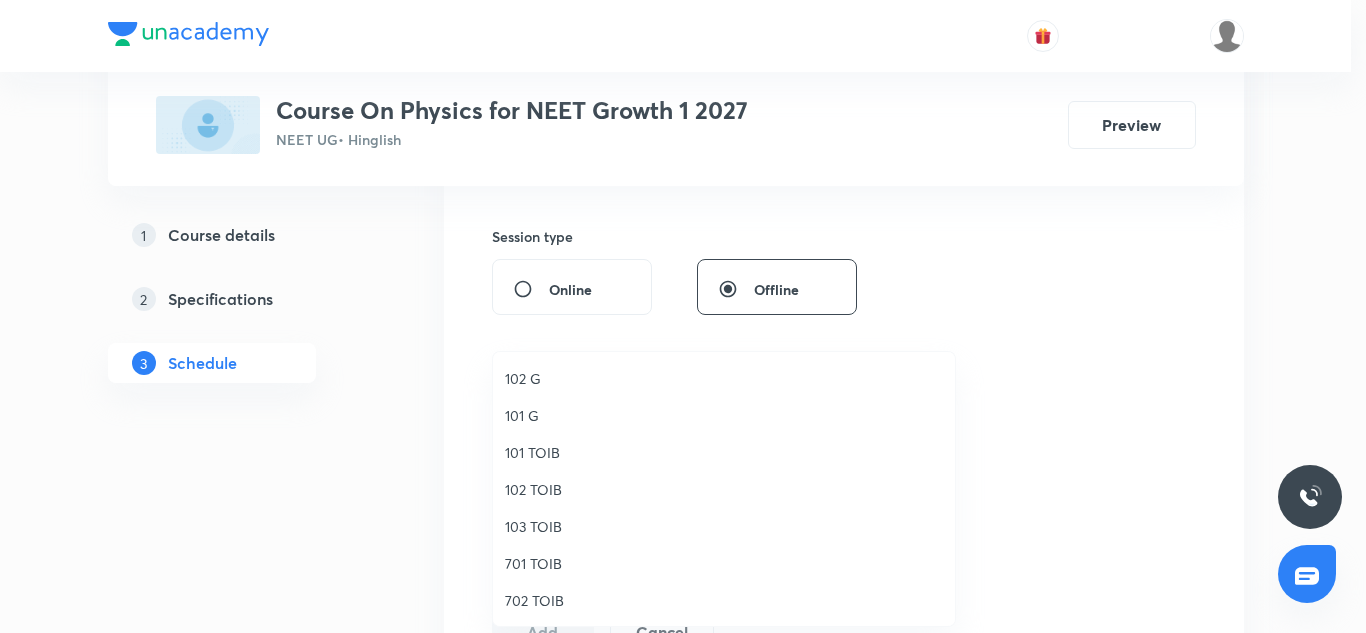 click on "701 TOIB" at bounding box center (724, 563) 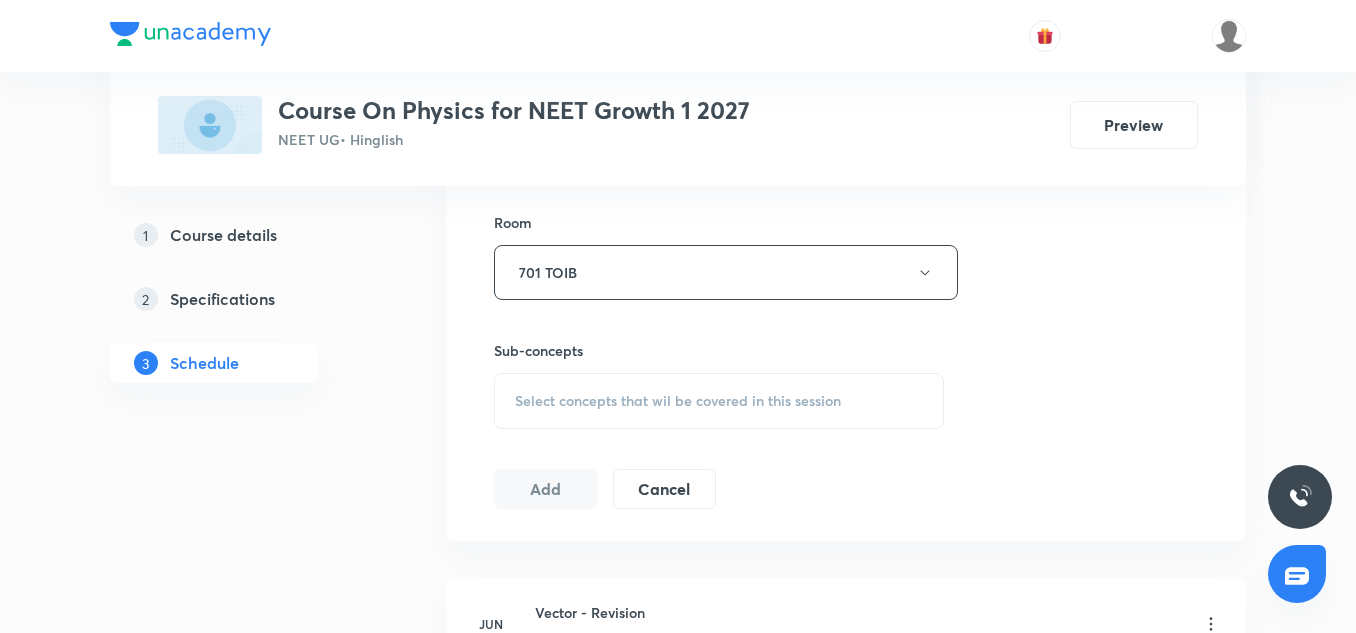 scroll, scrollTop: 863, scrollLeft: 0, axis: vertical 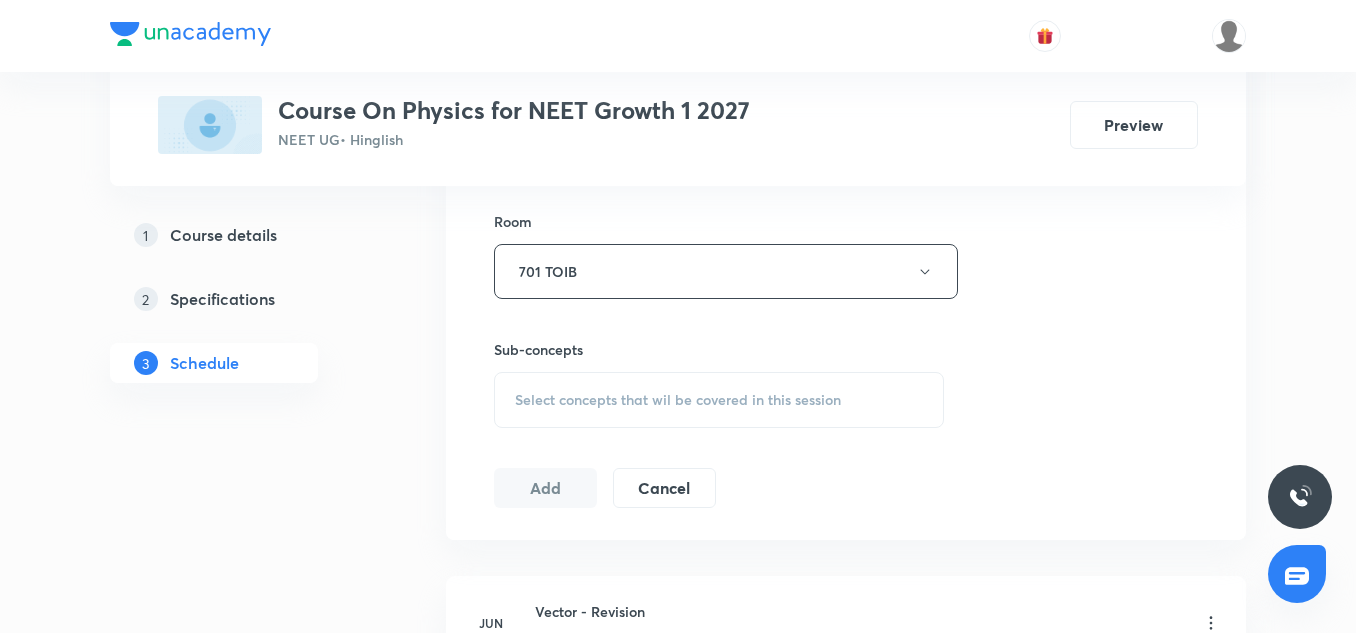 click on "Session  9 Live class Session title 18/99 Kinematics I - 8/9 ​ Schedule for Jul 11, 2025, 6:05 PM ​ Duration (in minutes) 75 ​   Session type Online Offline Room 701 TOIB Sub-concepts Select concepts that wil be covered in this session Add Cancel" at bounding box center [846, 38] 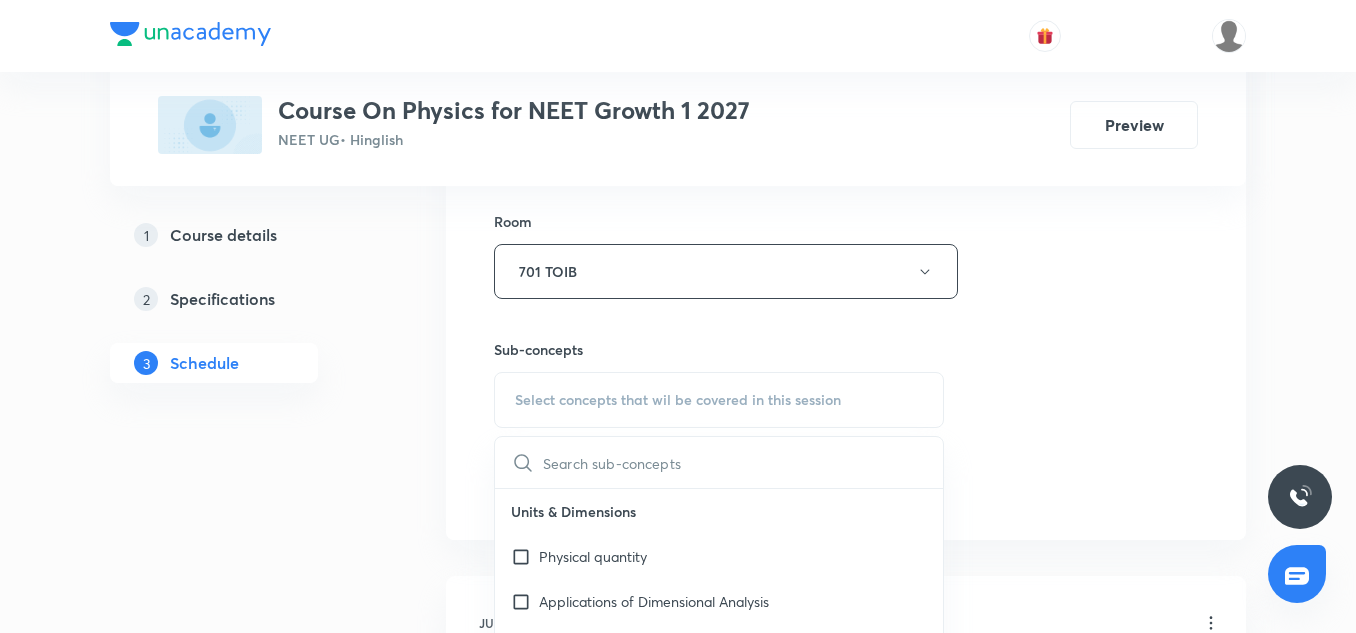 scroll, scrollTop: 988, scrollLeft: 0, axis: vertical 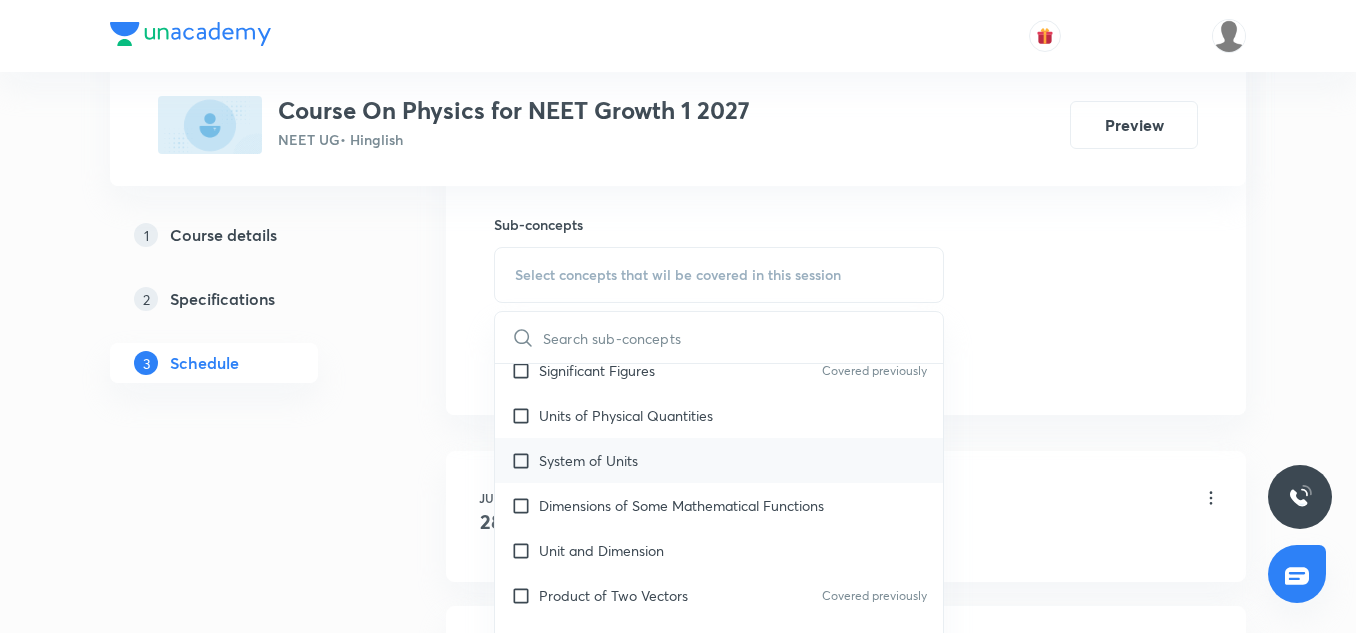 click on "System of Units" at bounding box center [588, 460] 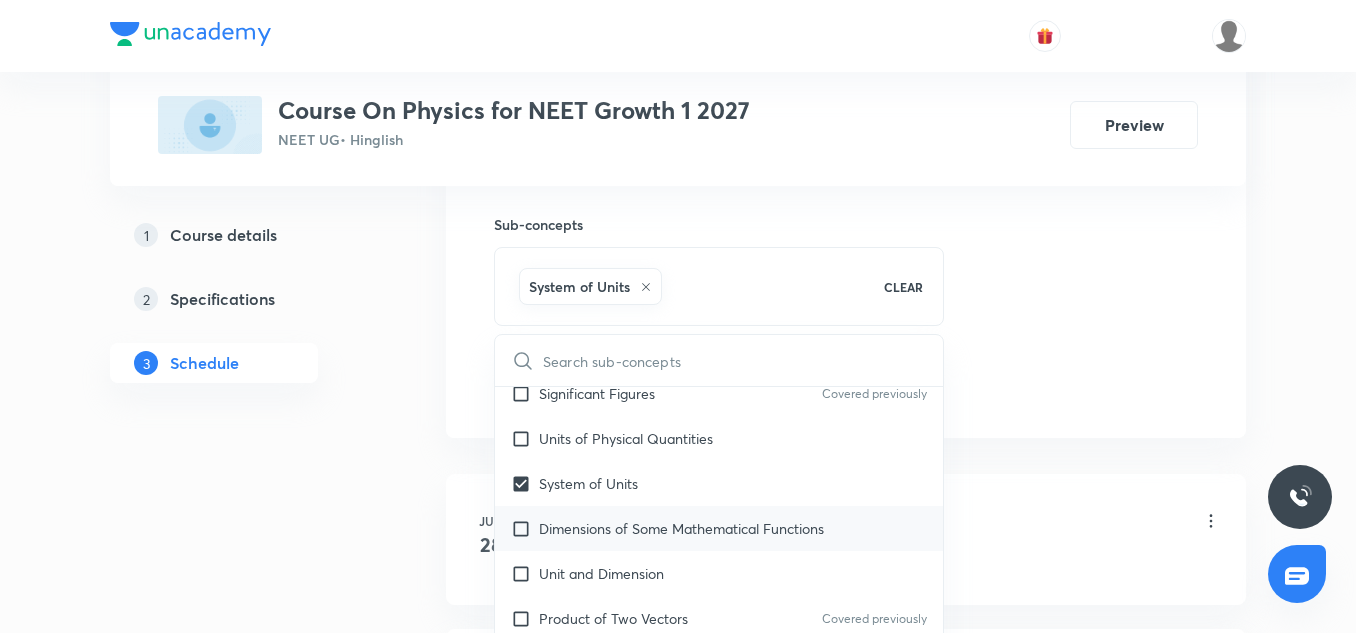 click on "Dimensions of Some Mathematical Functions" at bounding box center [681, 528] 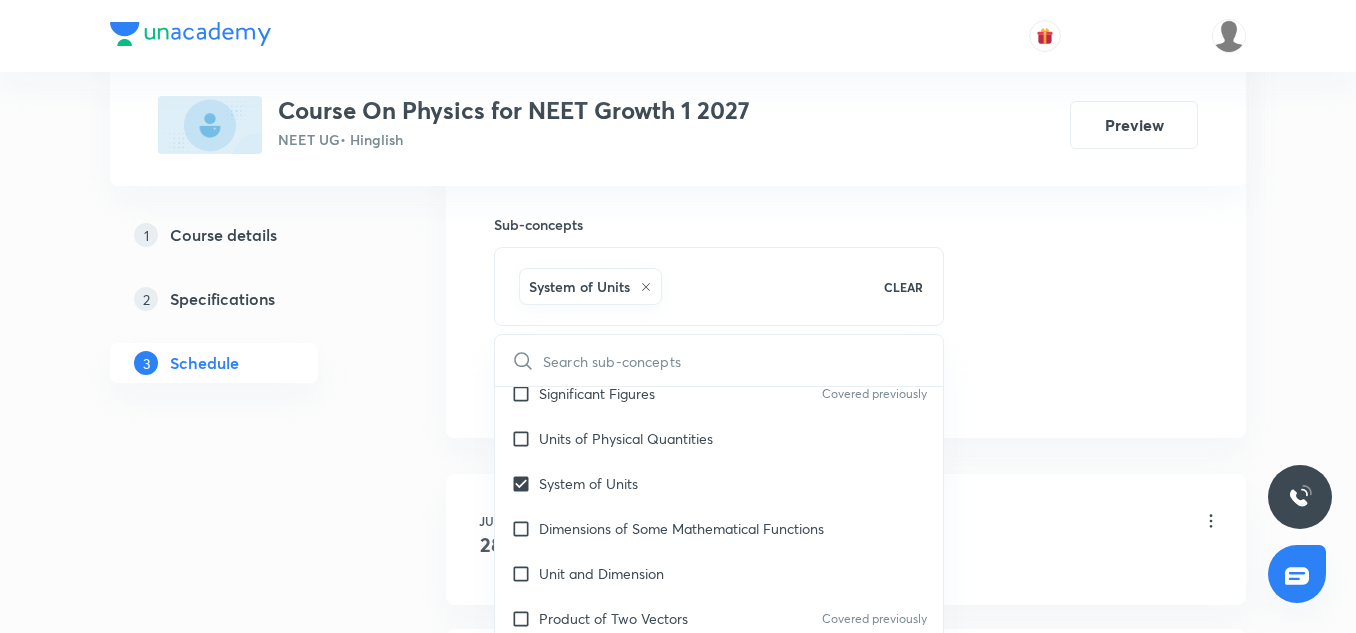 checkbox on "true" 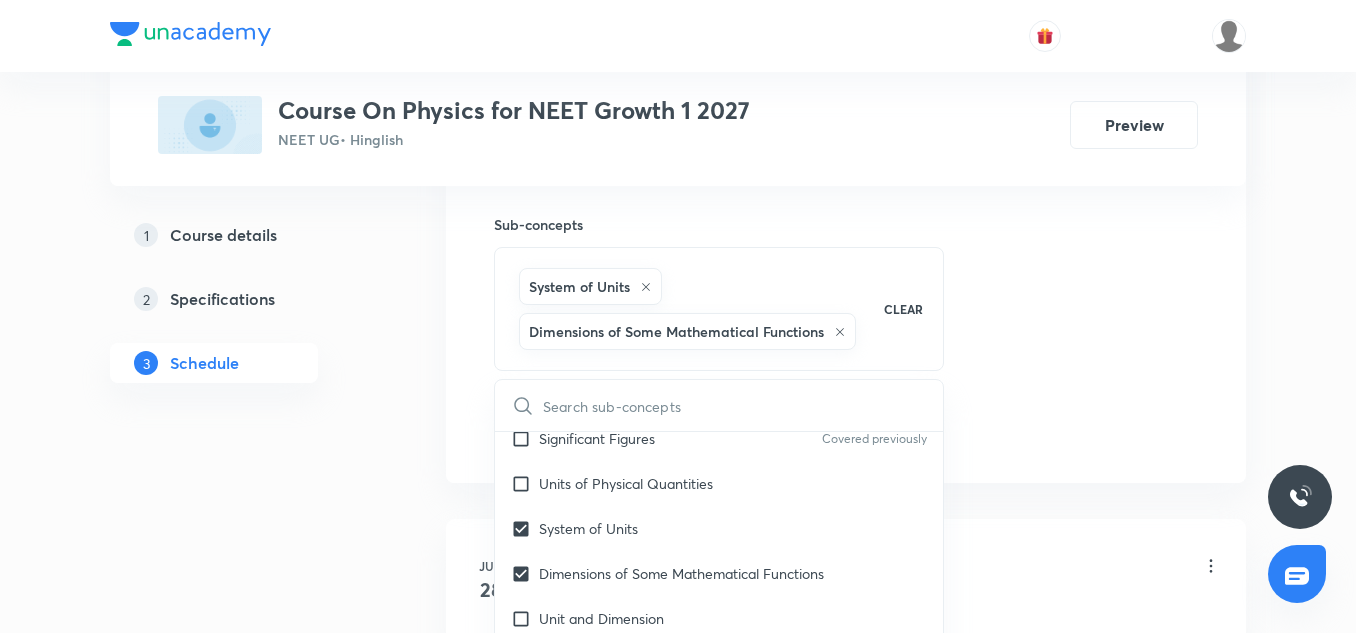 click on "Session  9 Live class Session title 18/99 Kinematics I - 8/9 ​ Schedule for Jul 11, 2025, 6:05 PM ​ Duration (in minutes) 75 ​   Session type Online Offline Room 701 TOIB Sub-concepts System of Units Dimensions of Some Mathematical Functions CLEAR ​ Units & Dimensions Physical quantity Applications of Dimensional Analysis Significant Figures Covered previously Units of Physical Quantities System of Units Dimensions of Some Mathematical Functions Unit and Dimension Product of Two Vectors Covered previously Subtraction of Vectors Covered previously Cross Product Least Count Analysis Errors of Measurement Vernier Callipers Screw Gauge Zero Error Basic Mathematics Elementary Algebra Elementary Trigonometry Basic Coordinate Geometry Functions Differentiation Integral of a Function Use of Differentiation & Integration in One Dimensional Motion Derivatives of Equations of Motion by Calculus Basic Mathematics Laboratory Experiments Laboratory Experiments Basics & Laboratory Representation of Vector Error Heat" at bounding box center (846, -53) 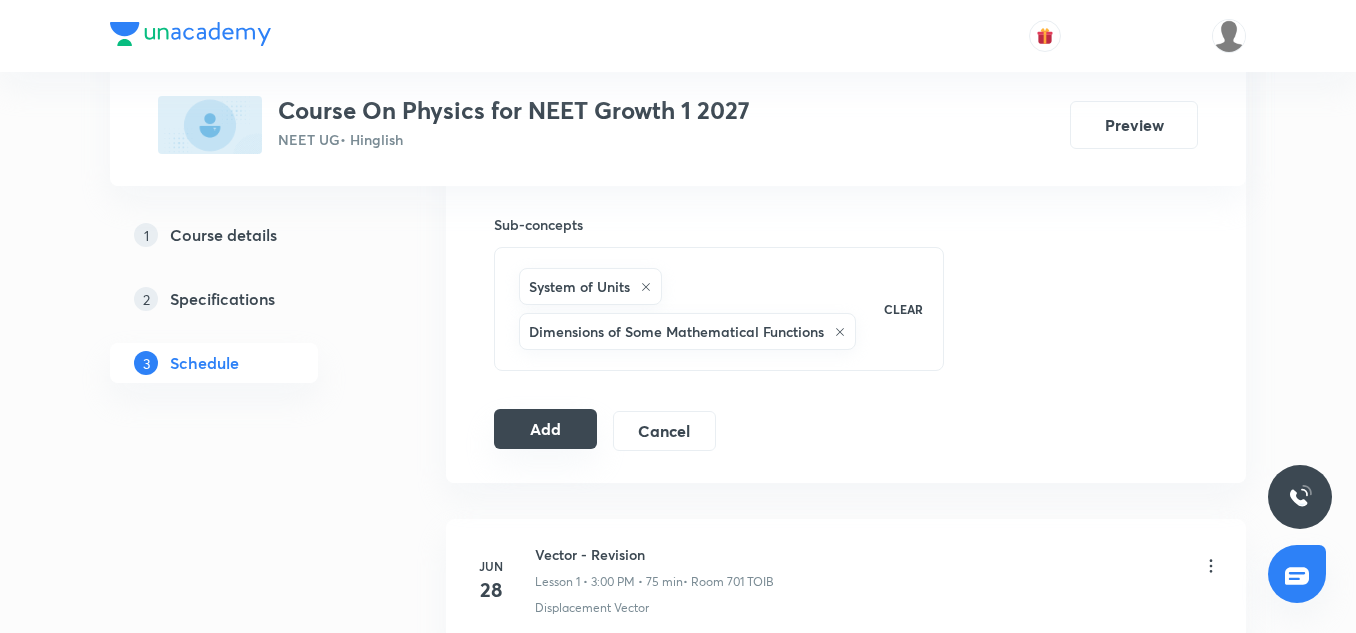 click on "Add" at bounding box center [545, 429] 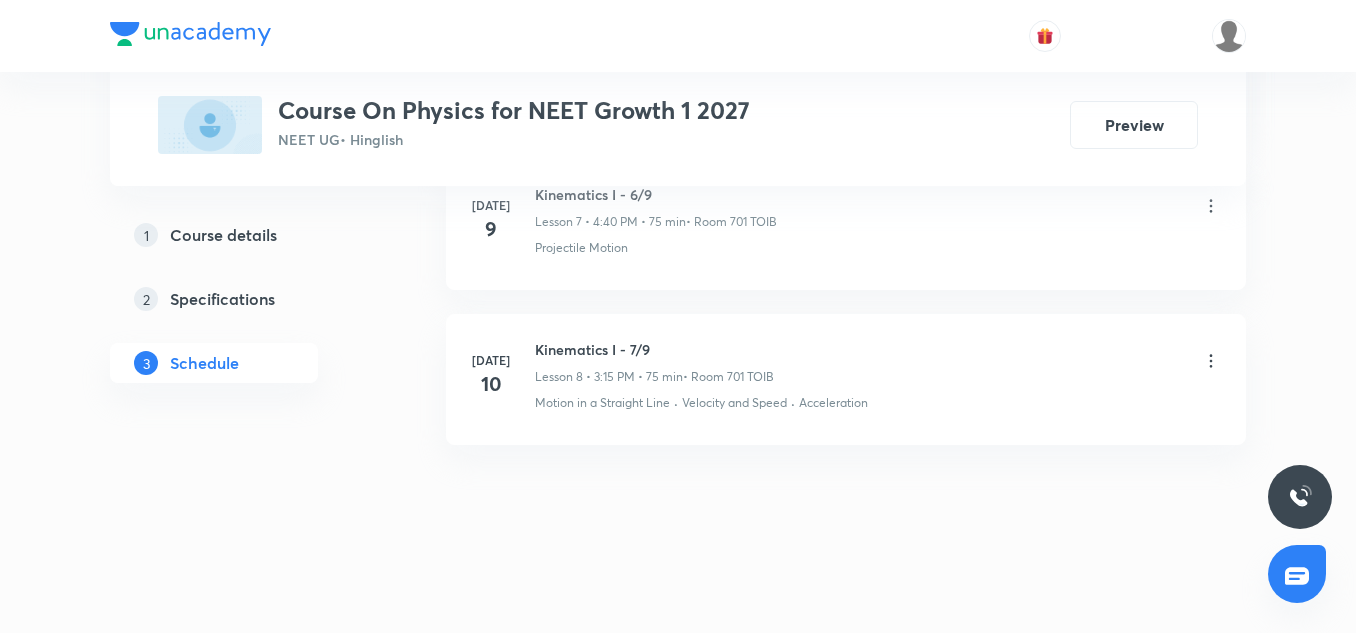 scroll, scrollTop: 1292, scrollLeft: 0, axis: vertical 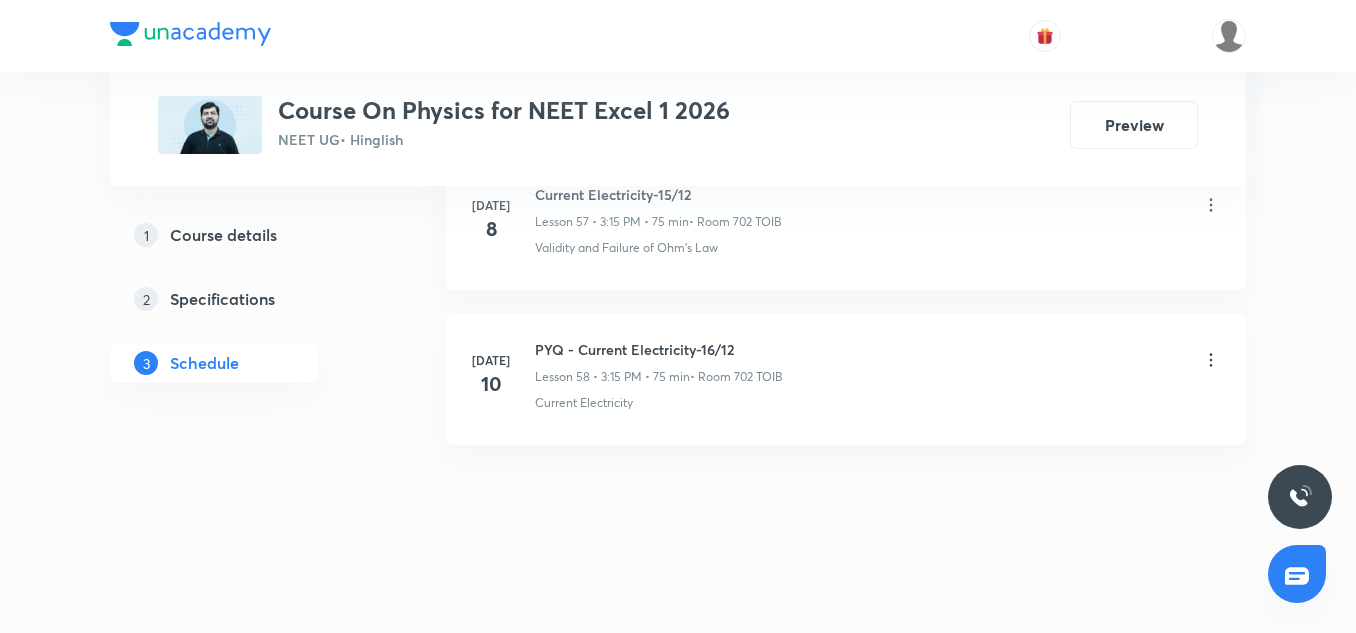 click on "PYQ - Current Electricity-16/12" at bounding box center [659, 349] 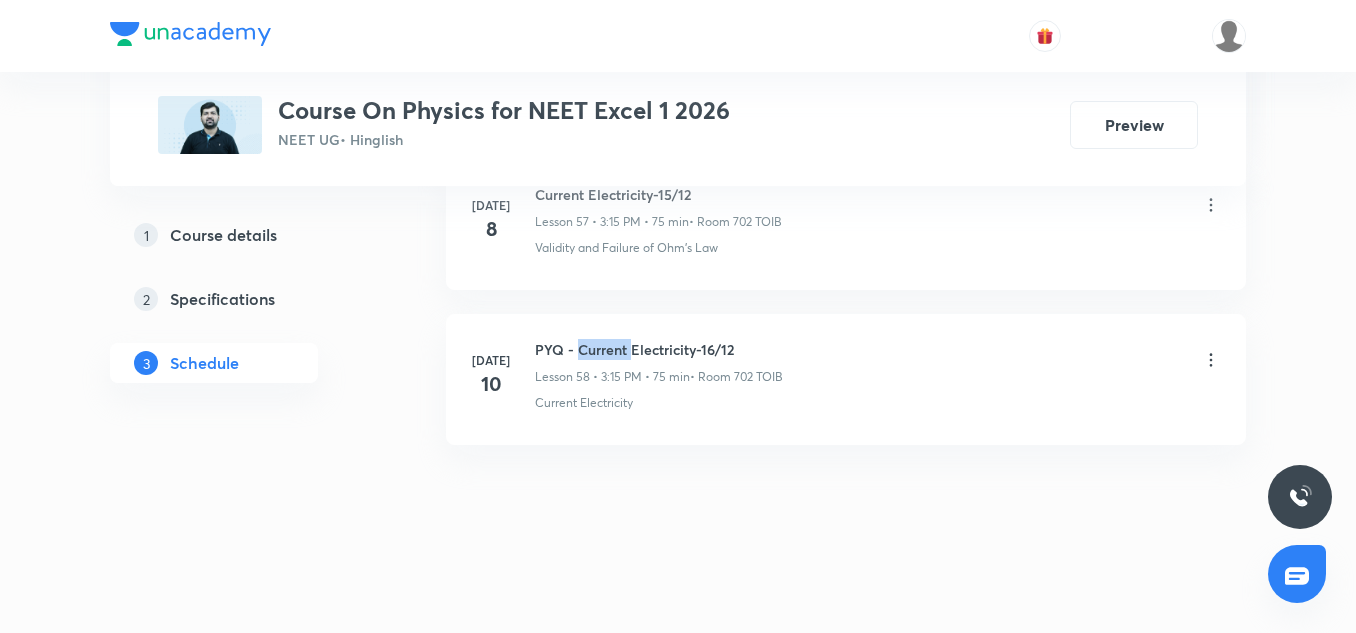 click on "PYQ - Current Electricity-16/12" at bounding box center [659, 349] 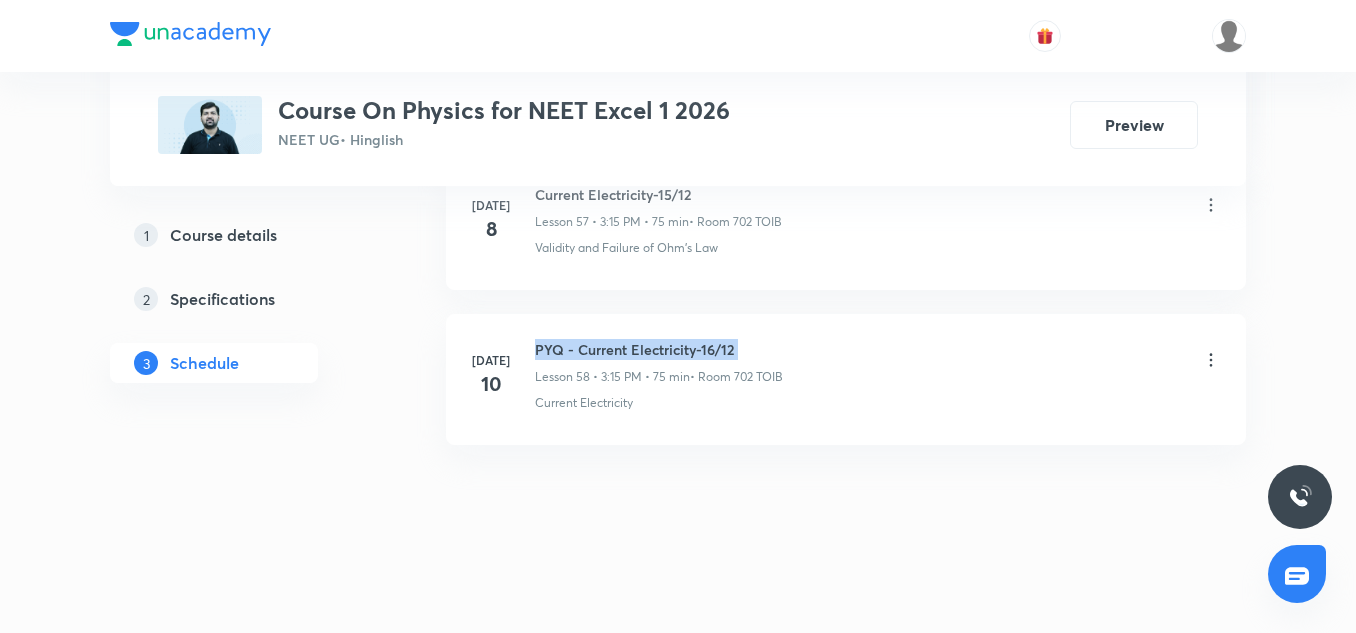 click on "PYQ - Current Electricity-16/12" at bounding box center [659, 349] 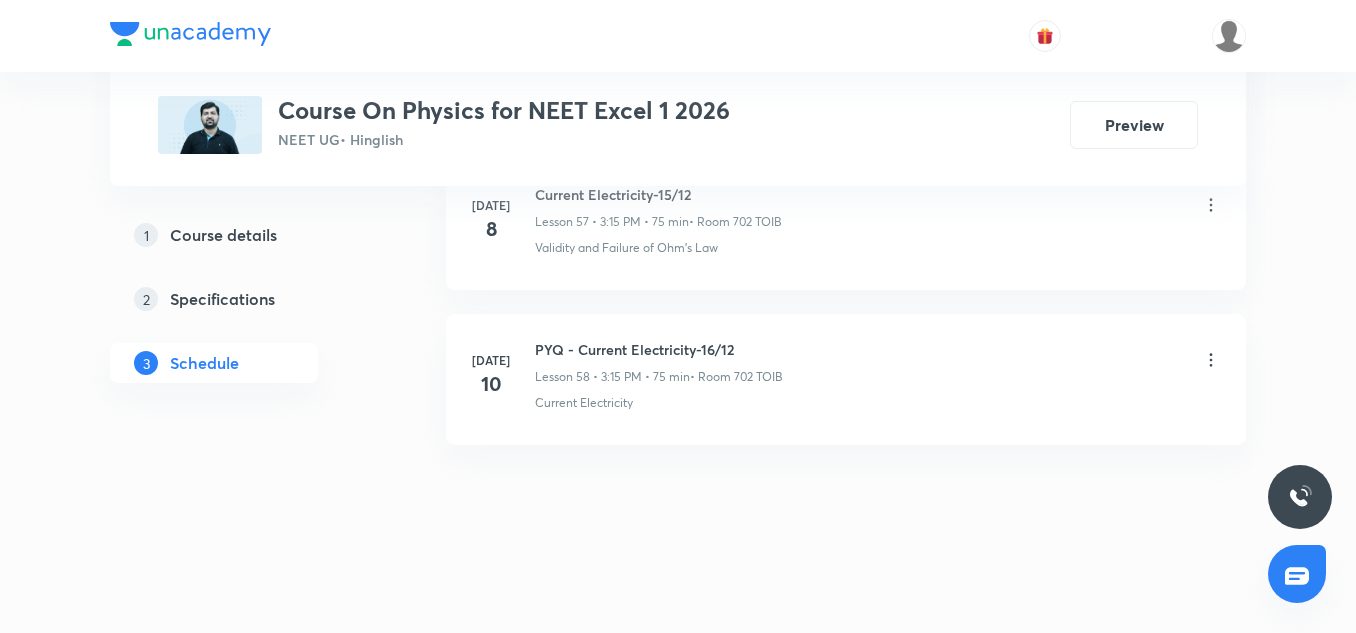 drag, startPoint x: 620, startPoint y: 346, endPoint x: 636, endPoint y: 190, distance: 156.81836 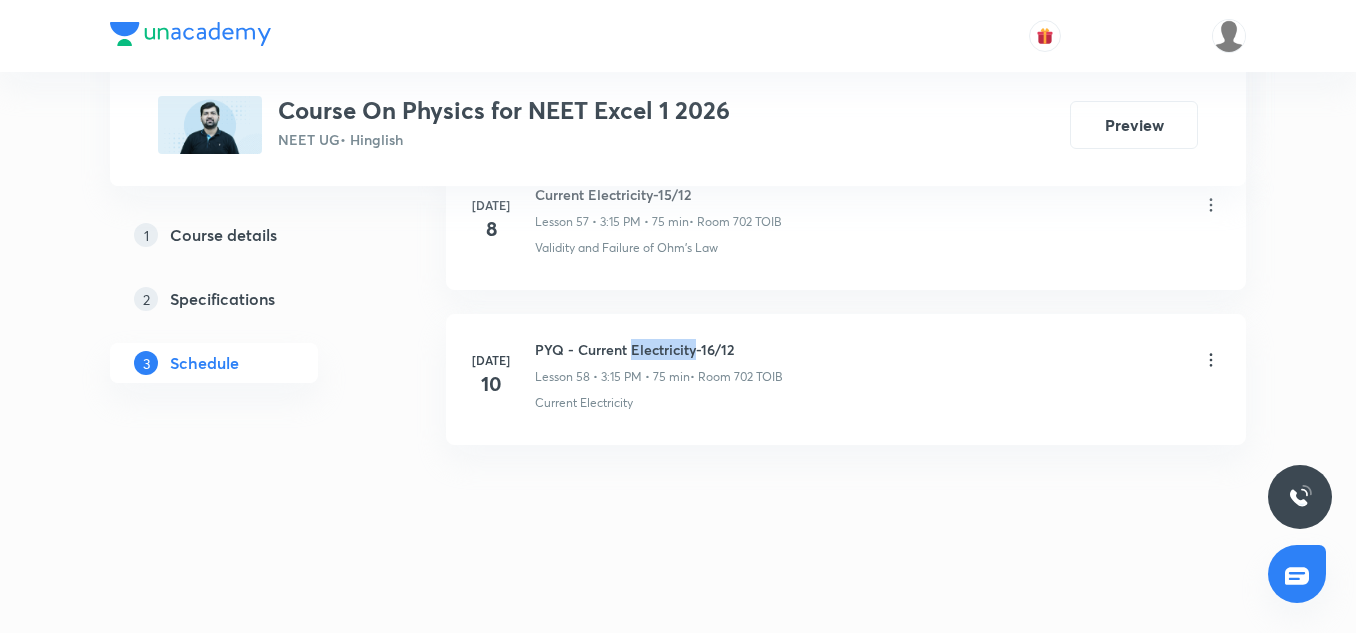 click on "PYQ - Current Electricity-16/12" at bounding box center (659, 349) 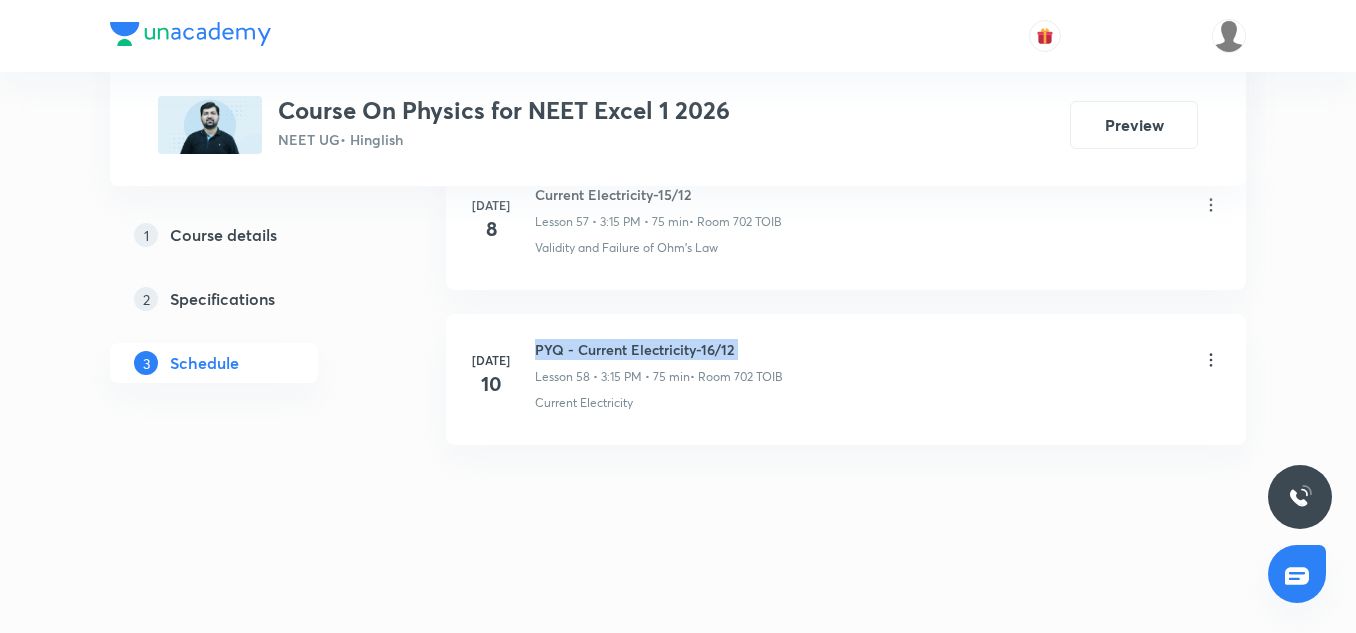 click on "PYQ - Current Electricity-16/12" at bounding box center [659, 349] 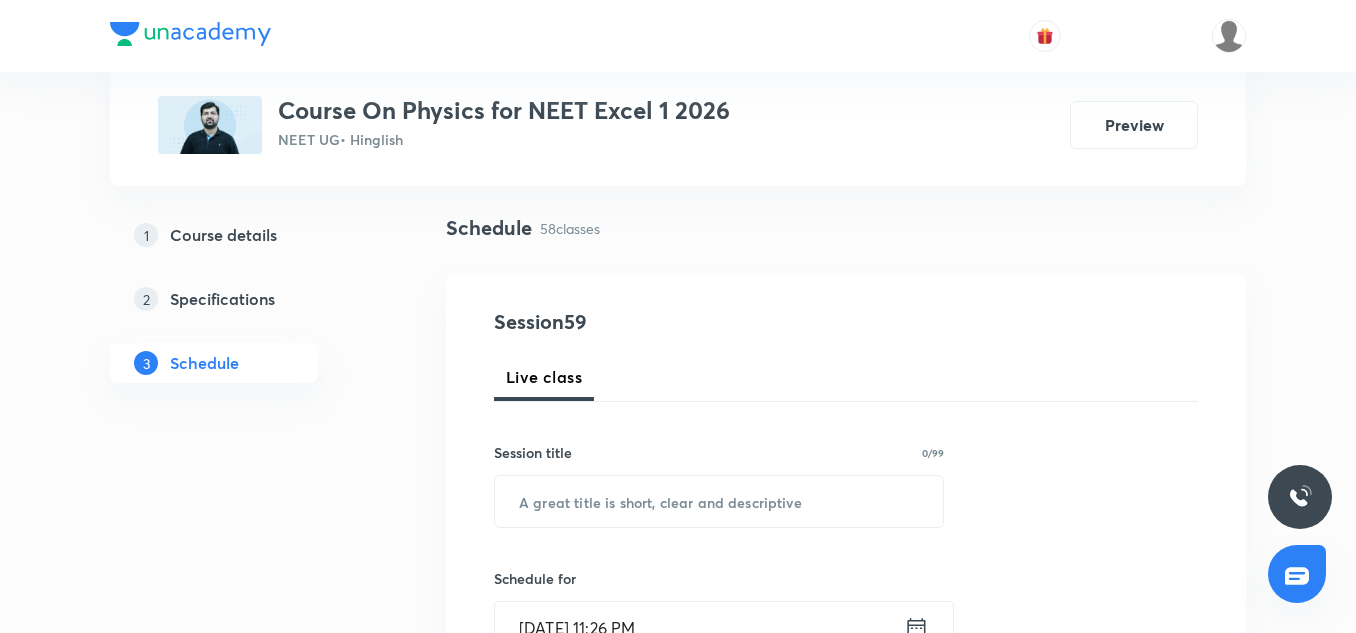 scroll, scrollTop: 128, scrollLeft: 0, axis: vertical 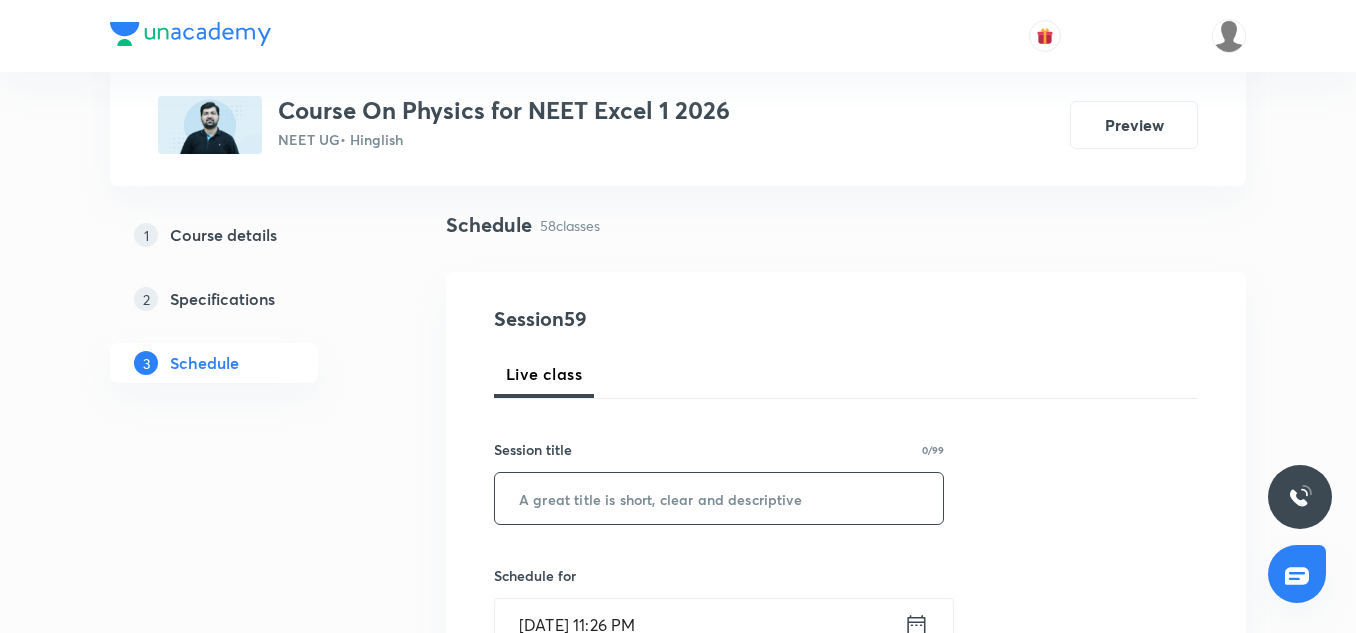 click 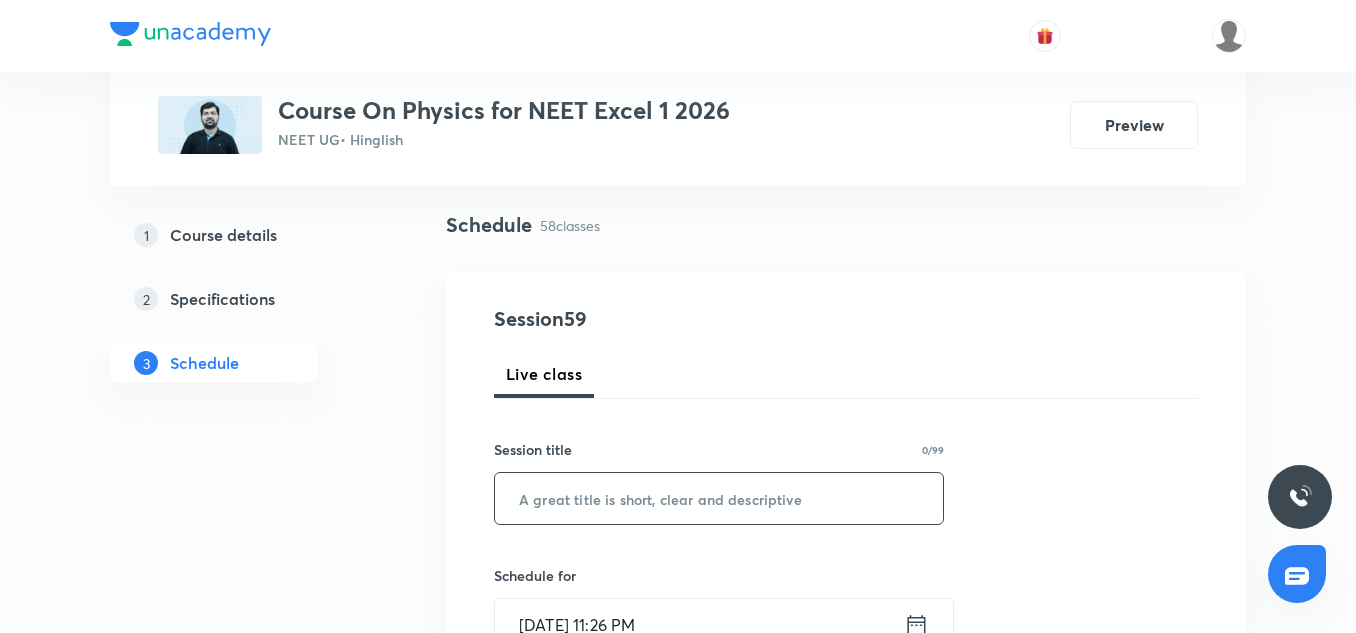 paste on "PYQ - Current Electricity-16/12" 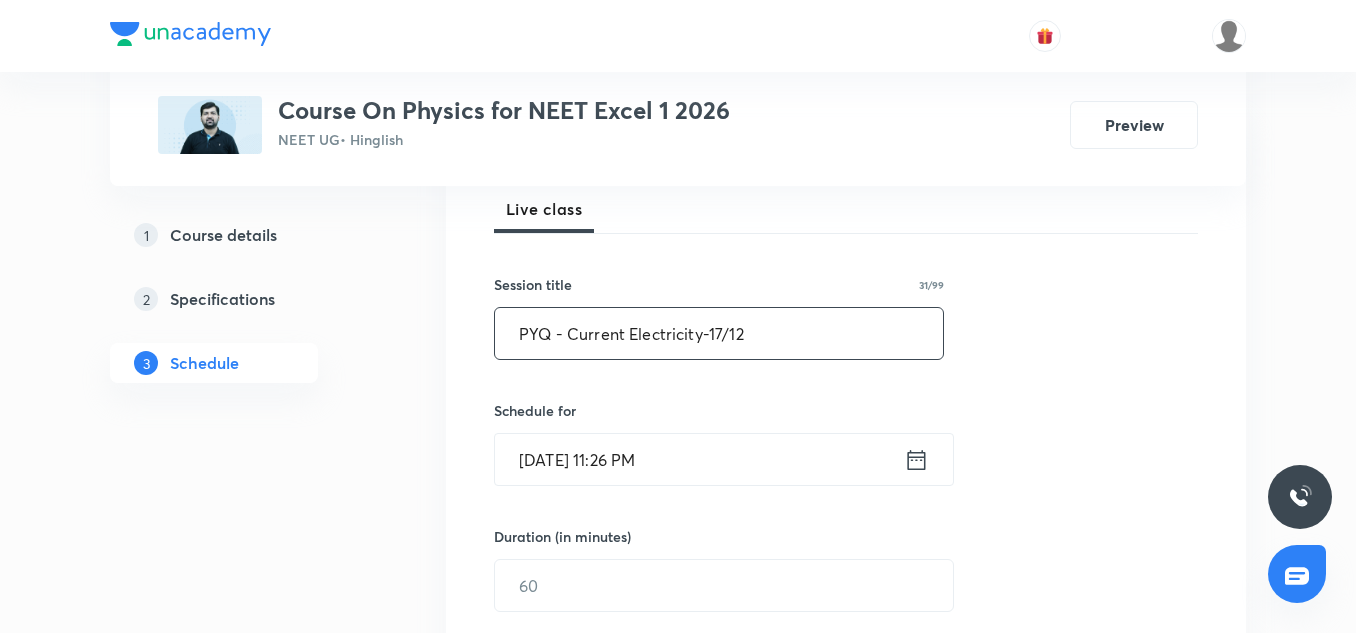 scroll, scrollTop: 296, scrollLeft: 0, axis: vertical 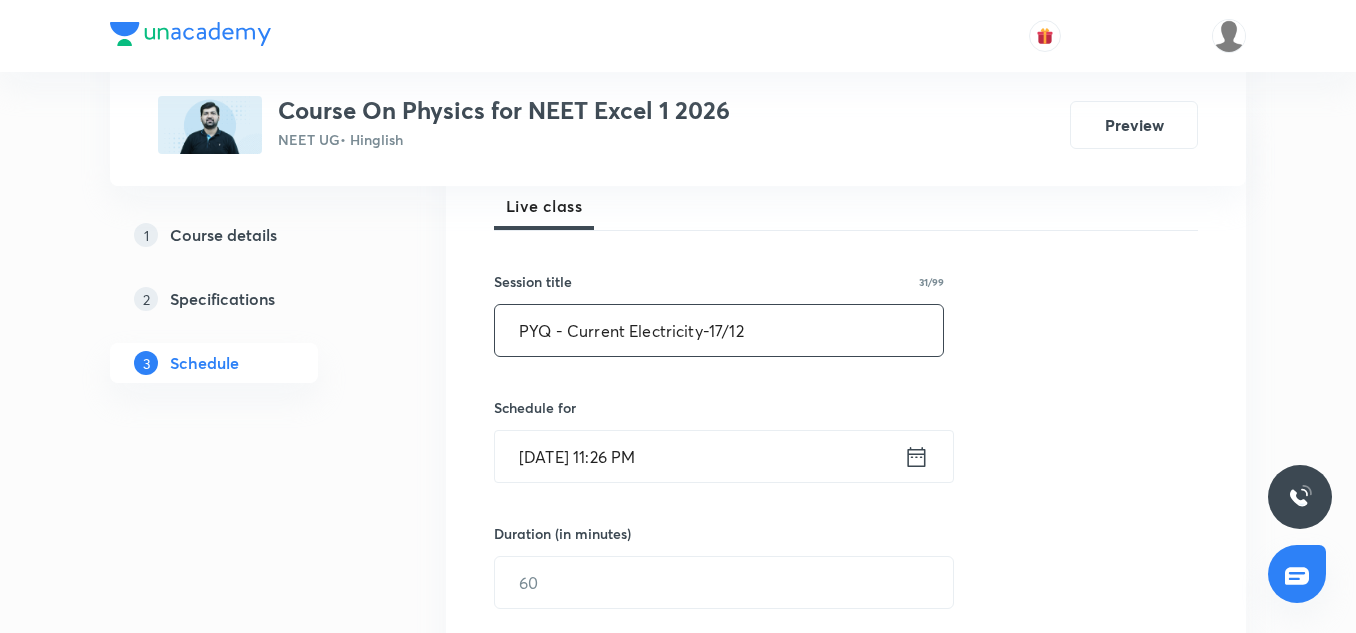 type on "PYQ - Current Electricity-17/12" 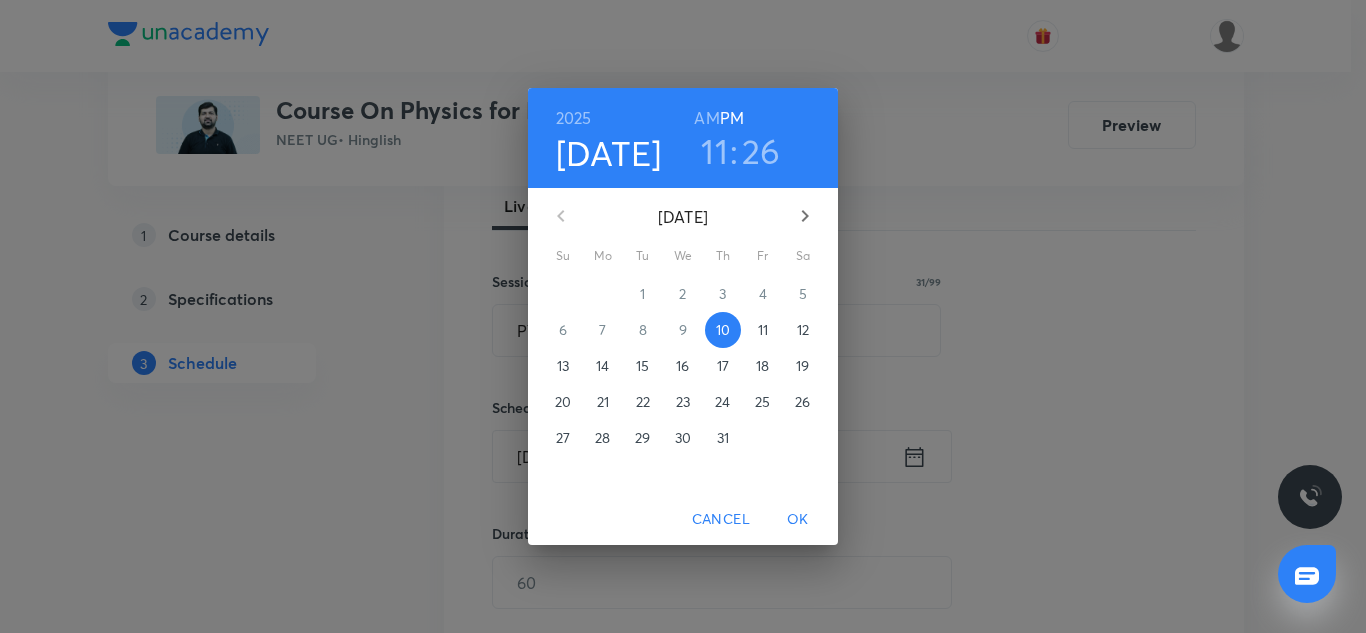 click on "11" 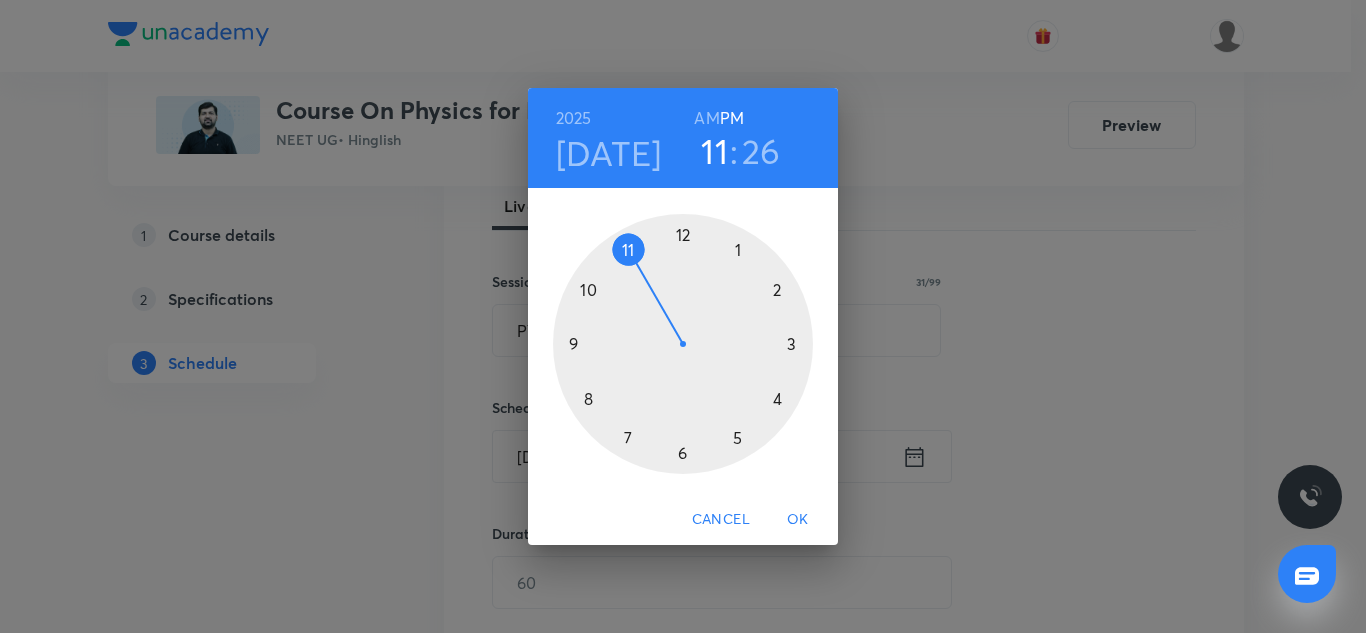 click 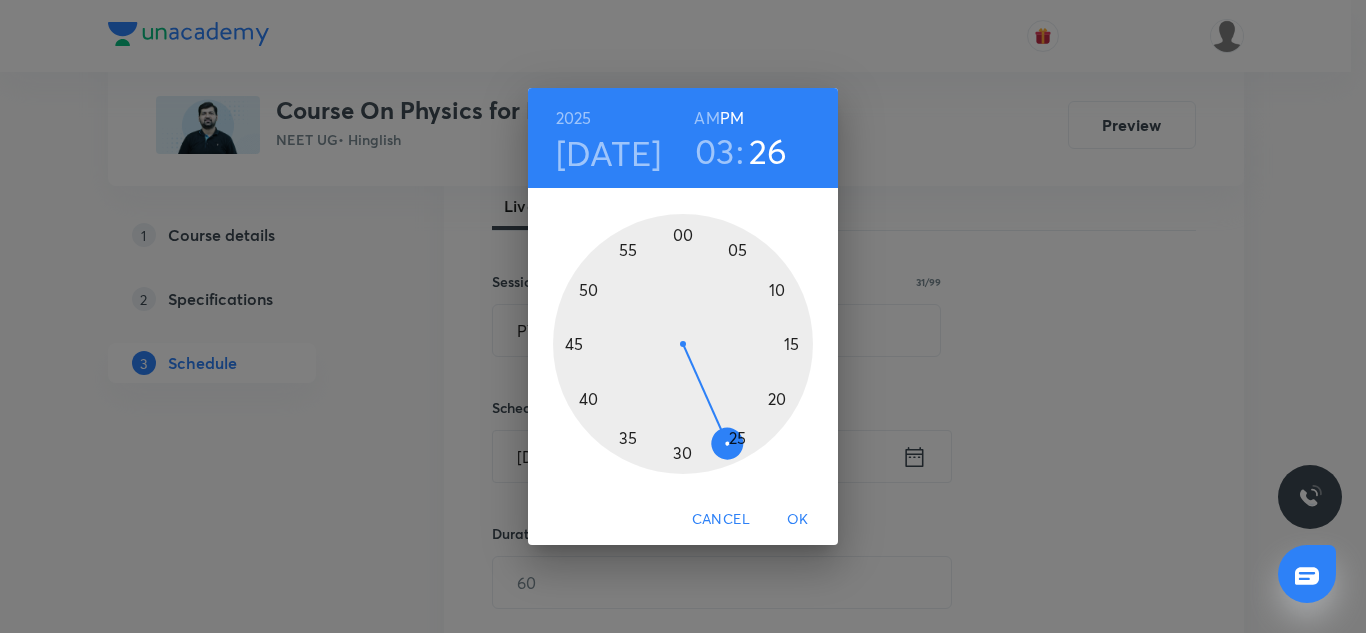 click 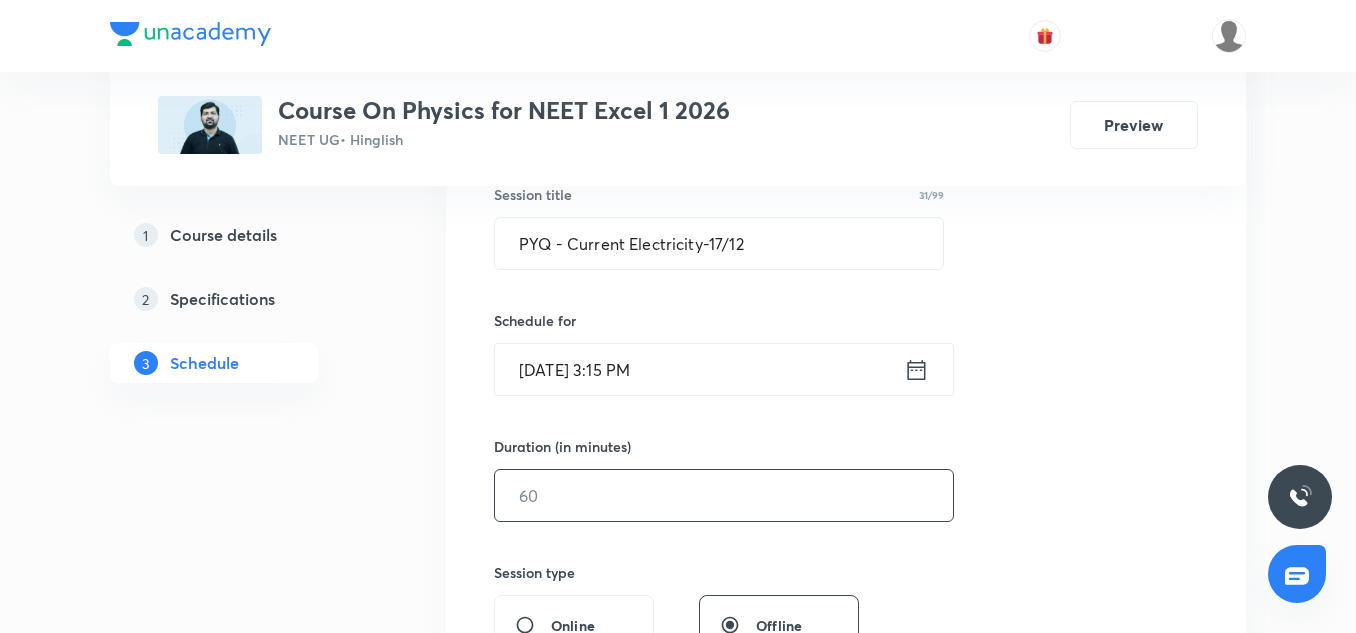 scroll, scrollTop: 385, scrollLeft: 0, axis: vertical 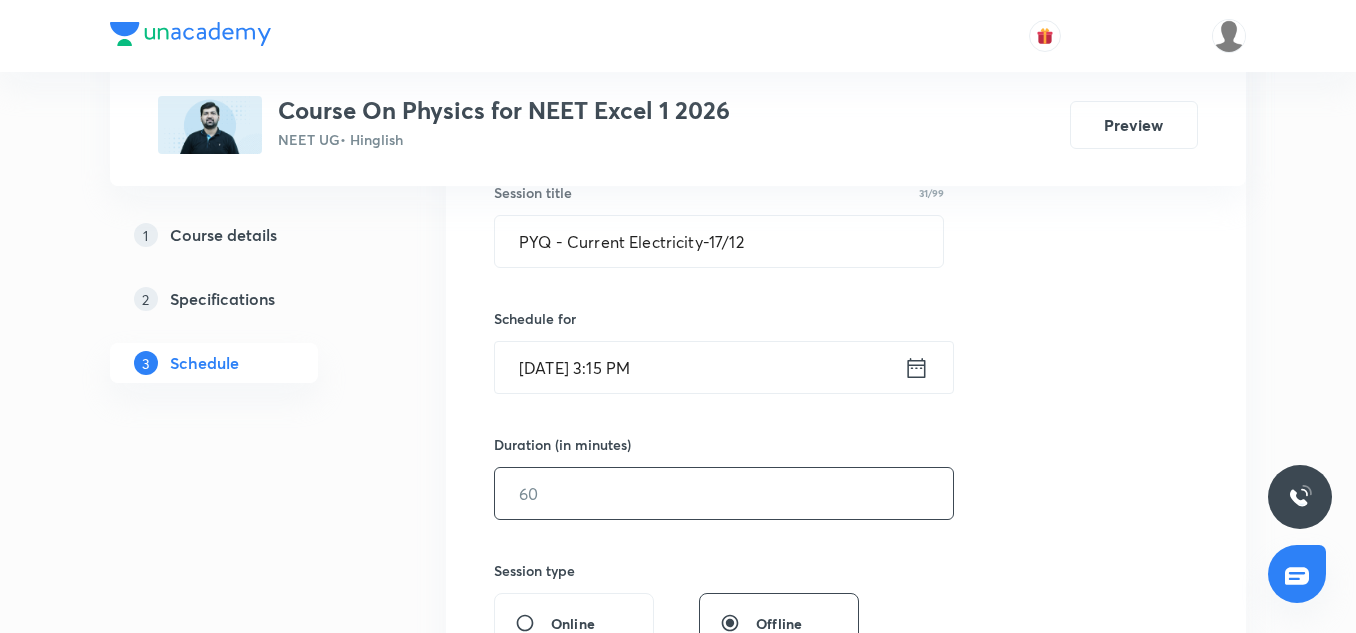 click 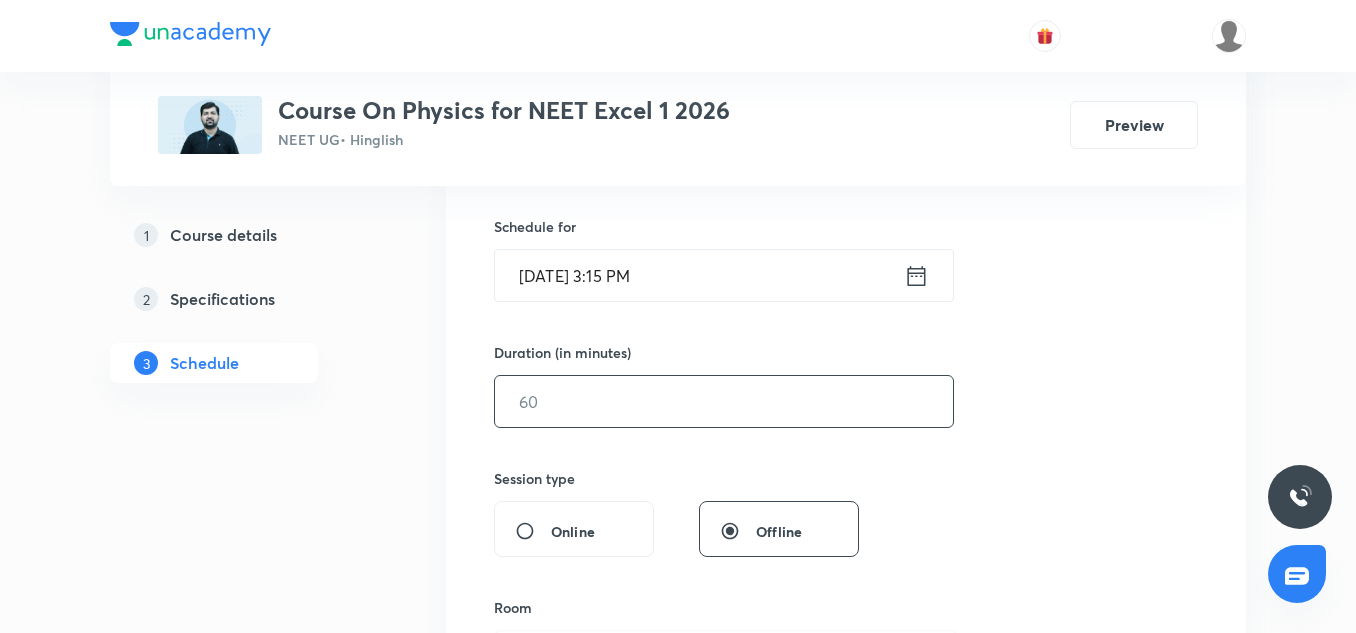 scroll, scrollTop: 482, scrollLeft: 0, axis: vertical 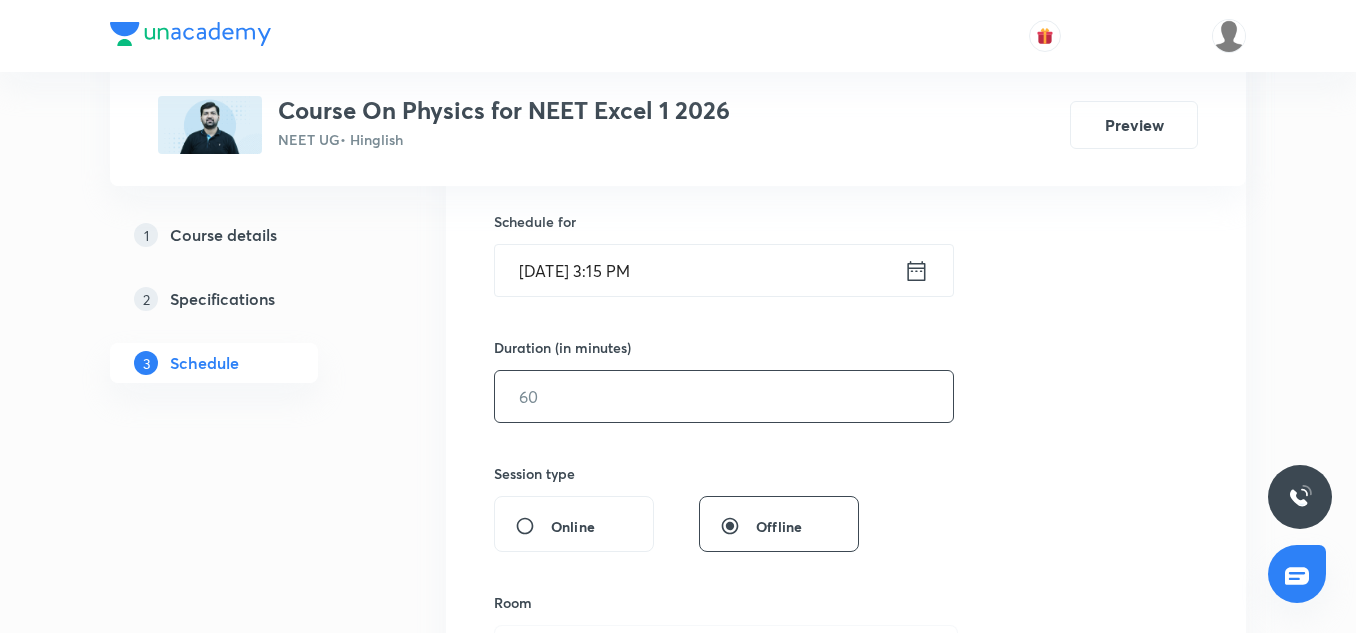 click 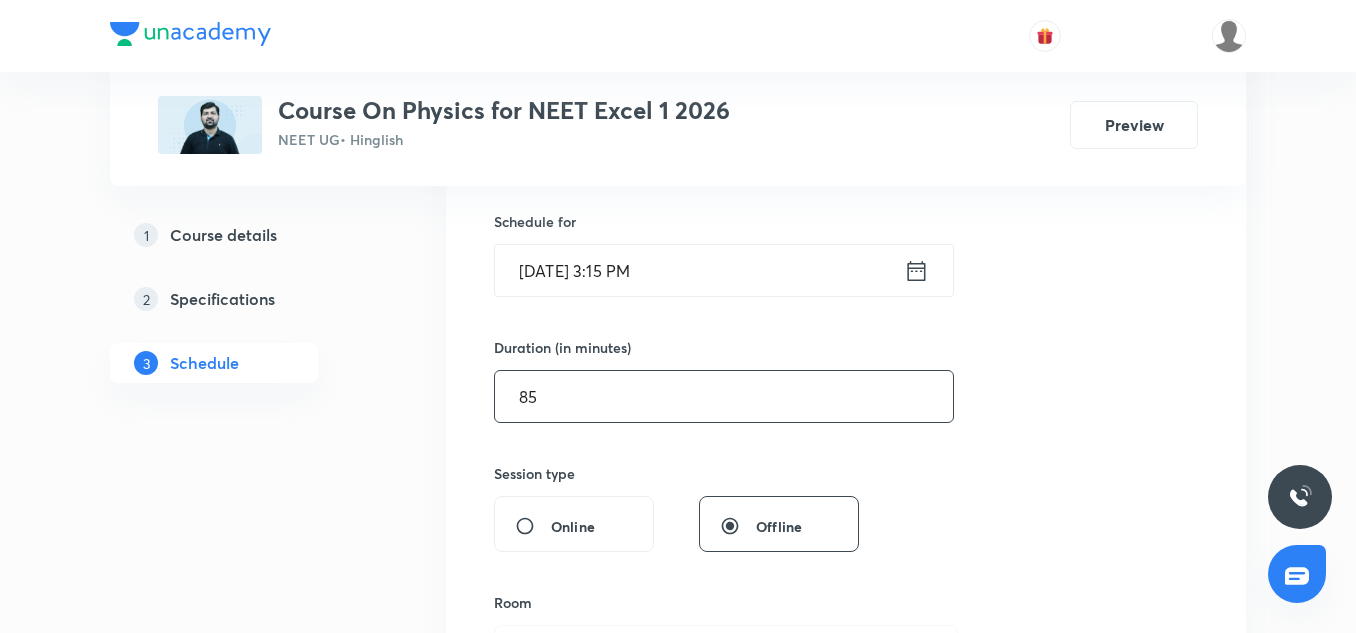 type on "8" 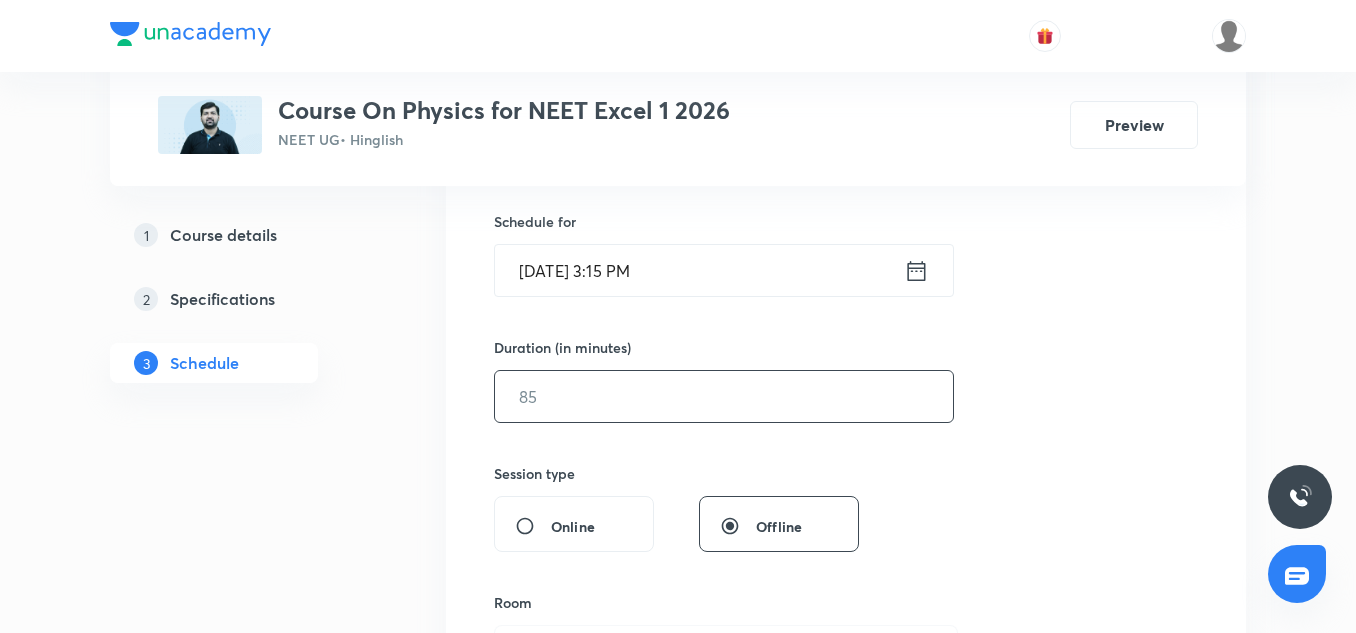 type on "0" 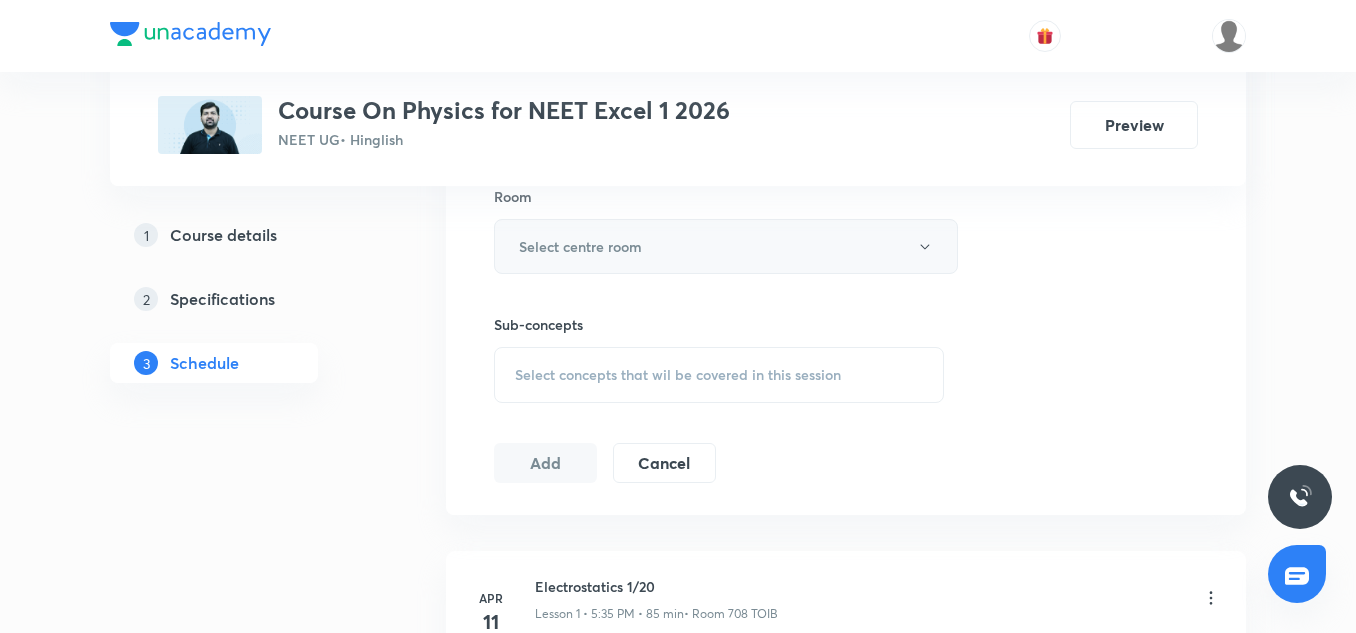 scroll, scrollTop: 889, scrollLeft: 0, axis: vertical 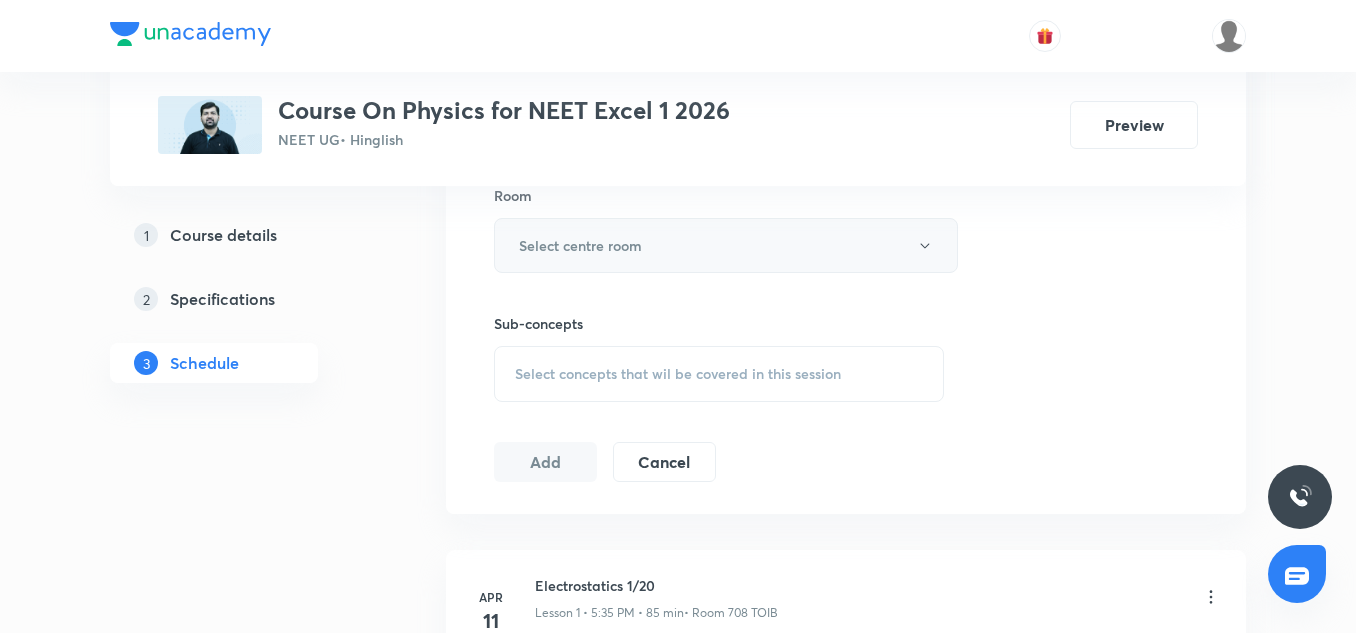 type on "75" 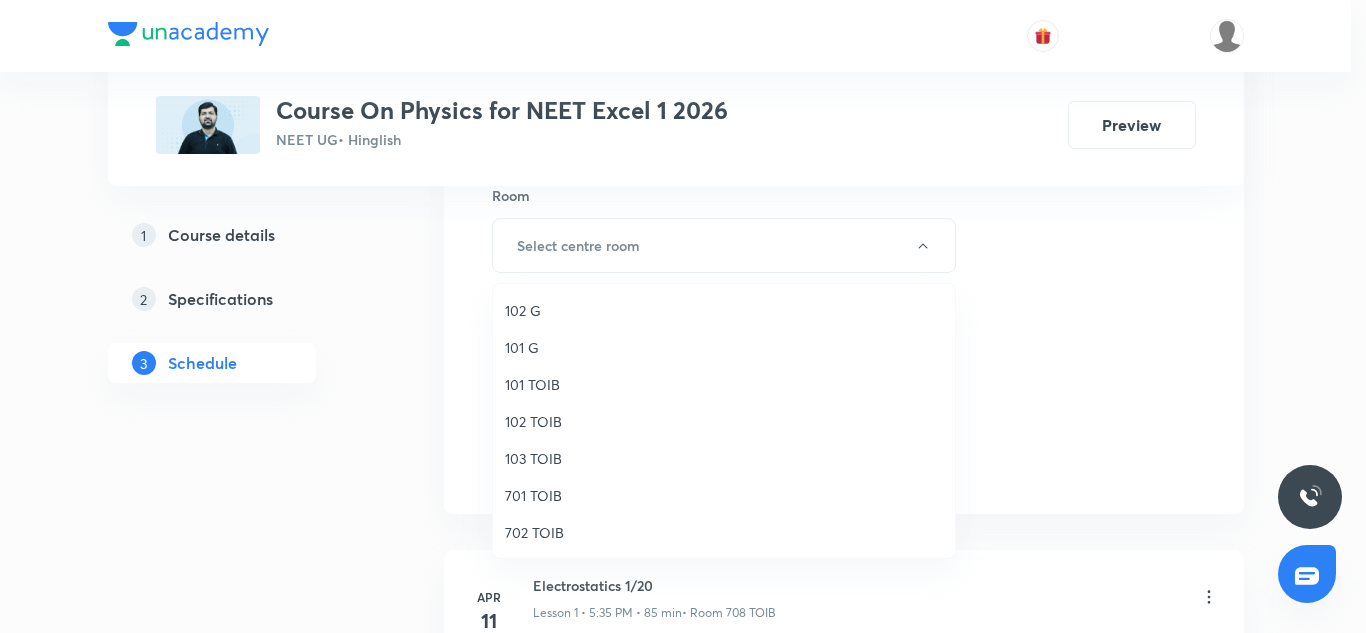 click on "702 TOIB" 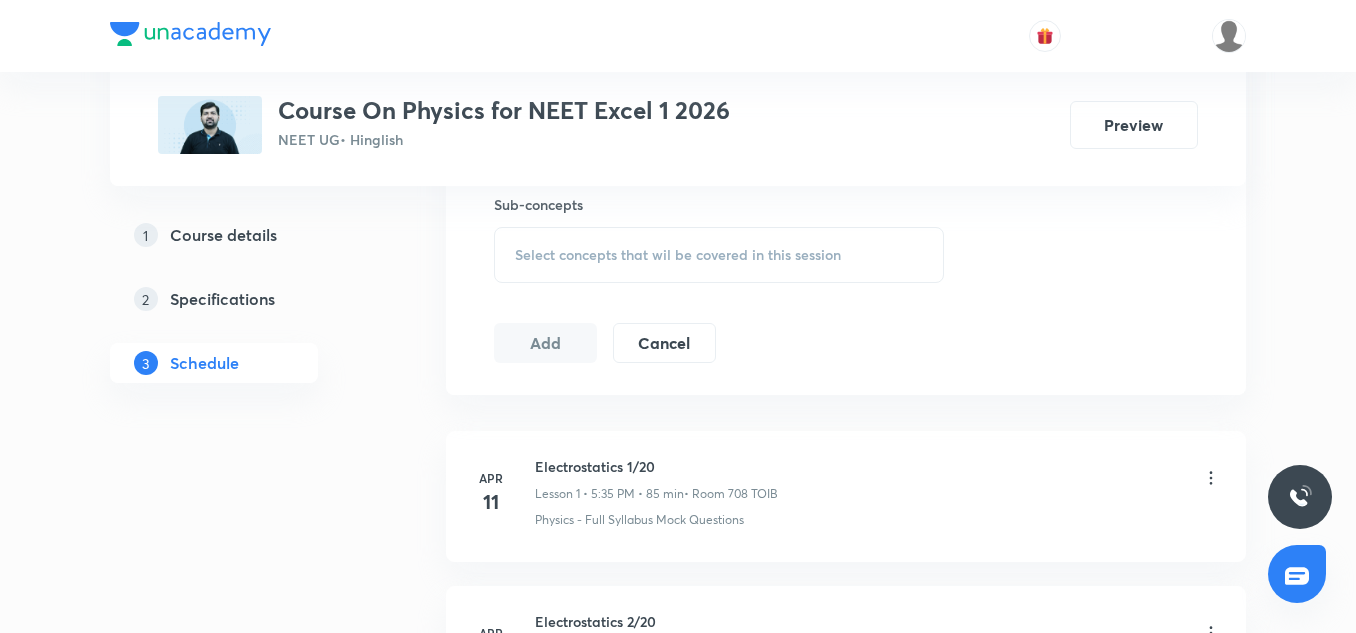 scroll, scrollTop: 1009, scrollLeft: 0, axis: vertical 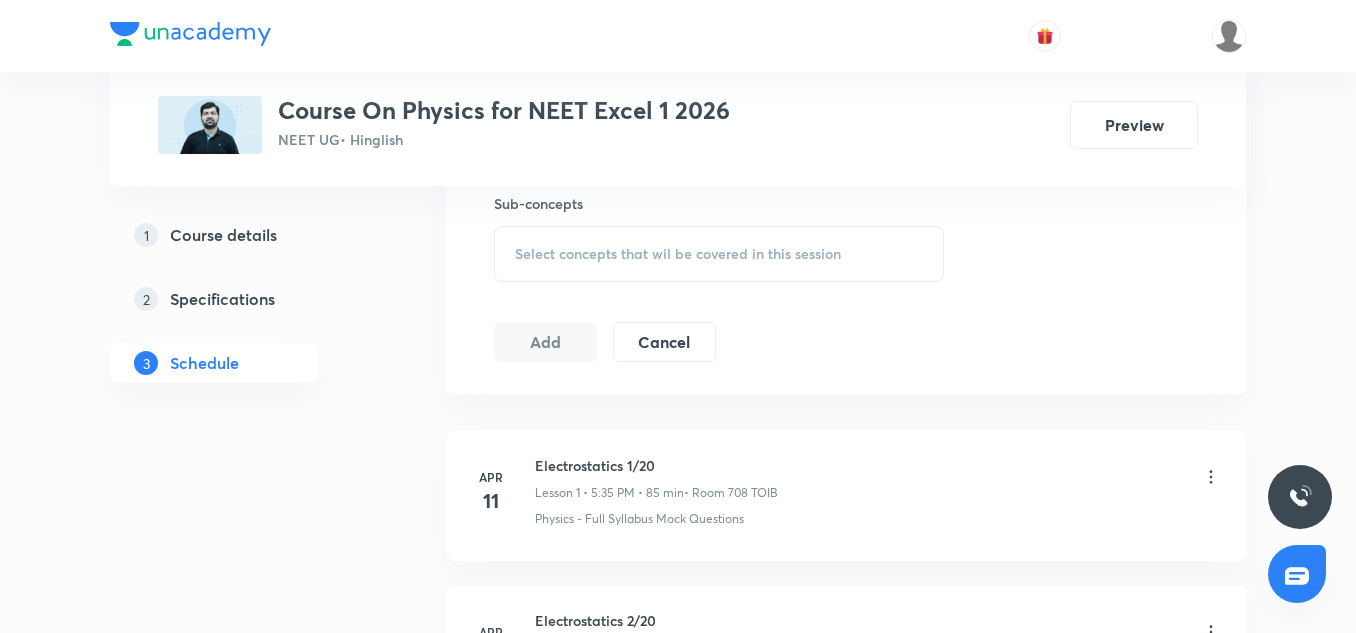 click on "Select concepts that wil be covered in this session" 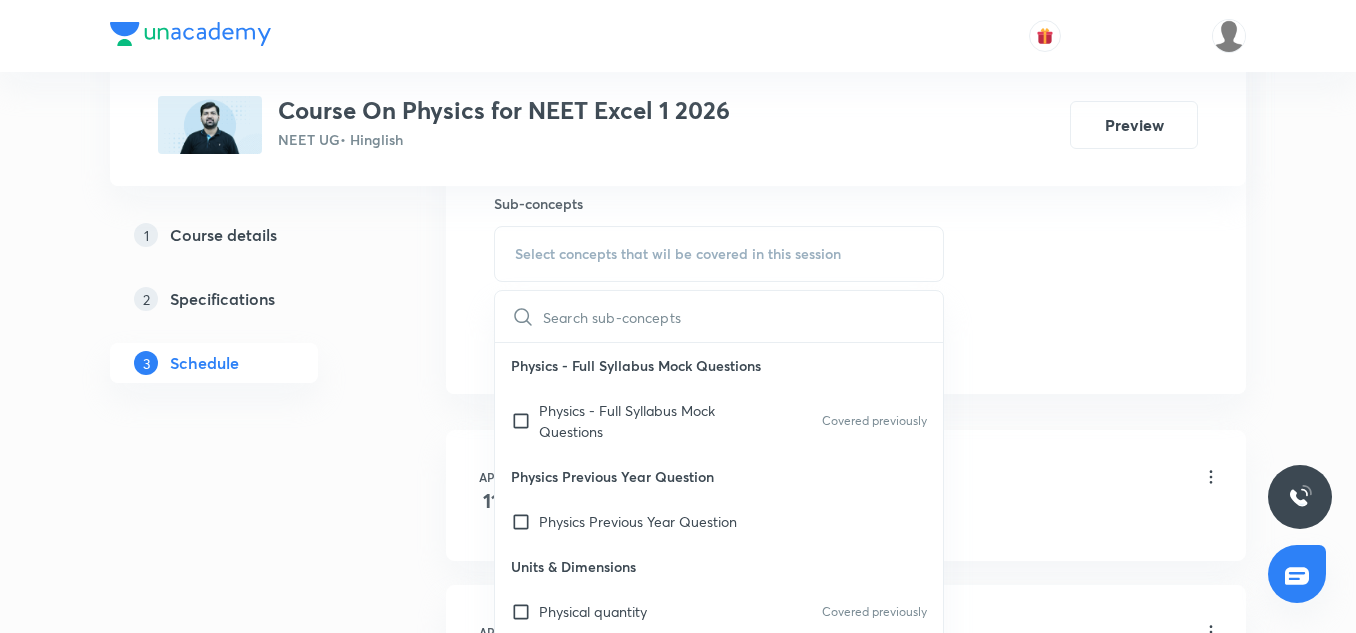 scroll, scrollTop: 50, scrollLeft: 0, axis: vertical 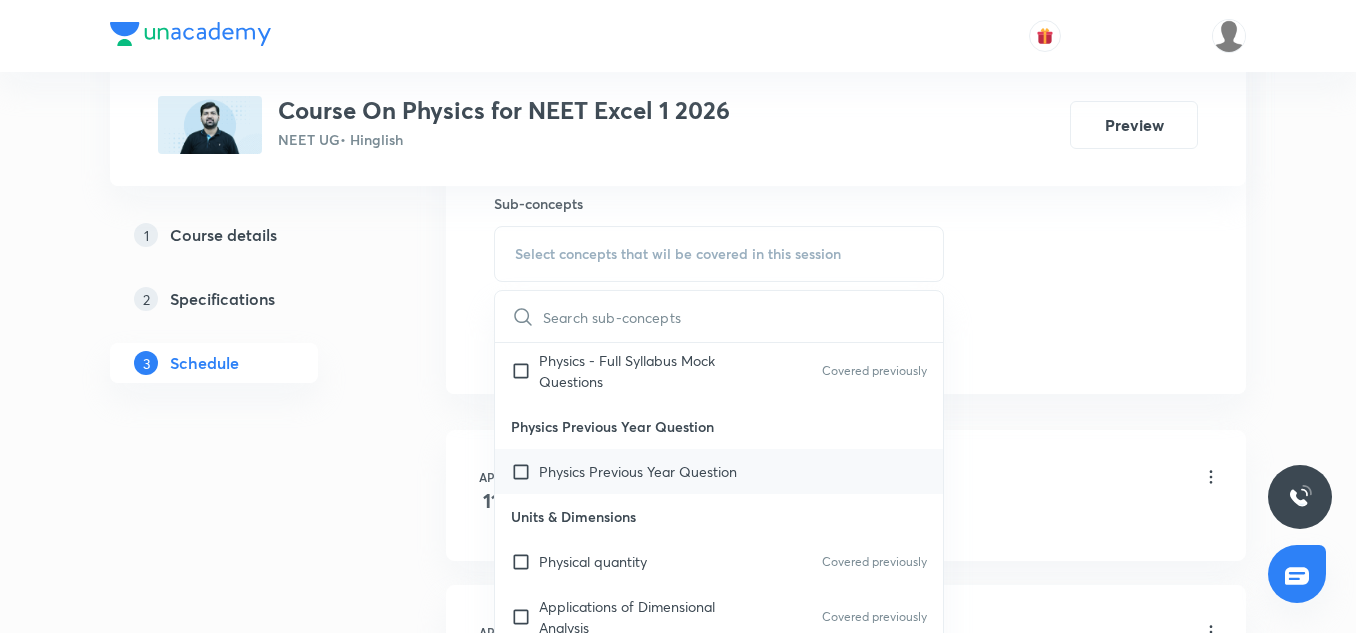click on "Physics Previous Year Question" 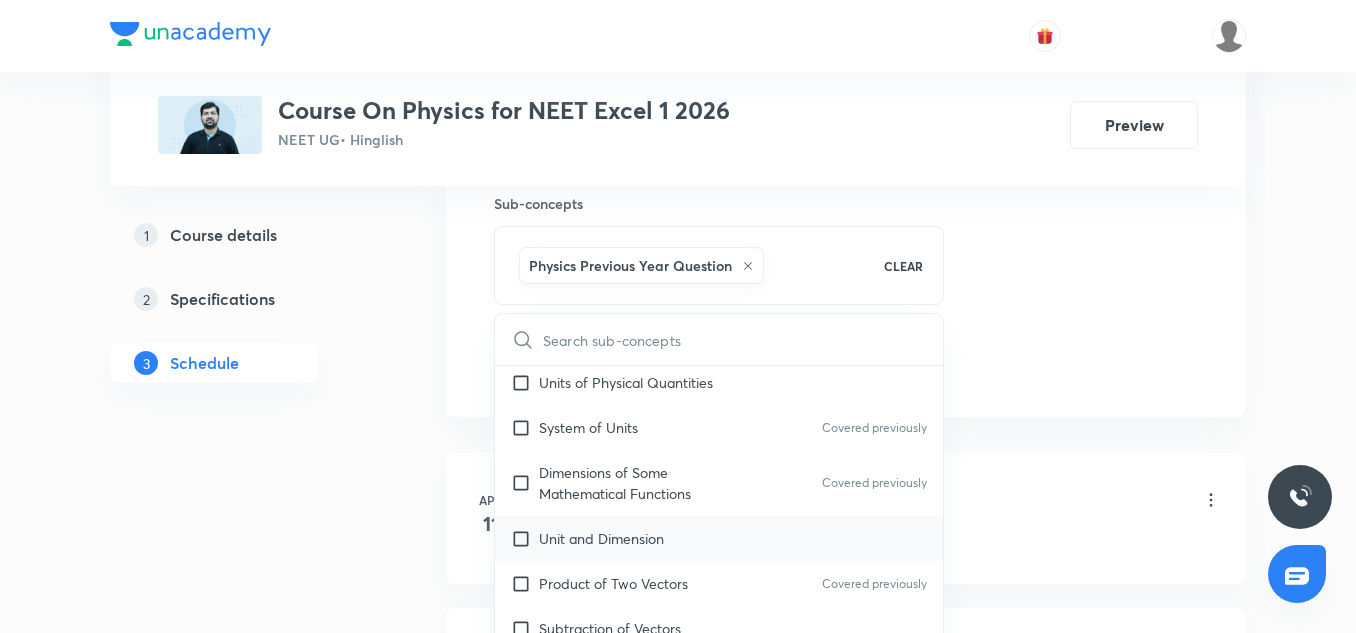 scroll, scrollTop: 441, scrollLeft: 0, axis: vertical 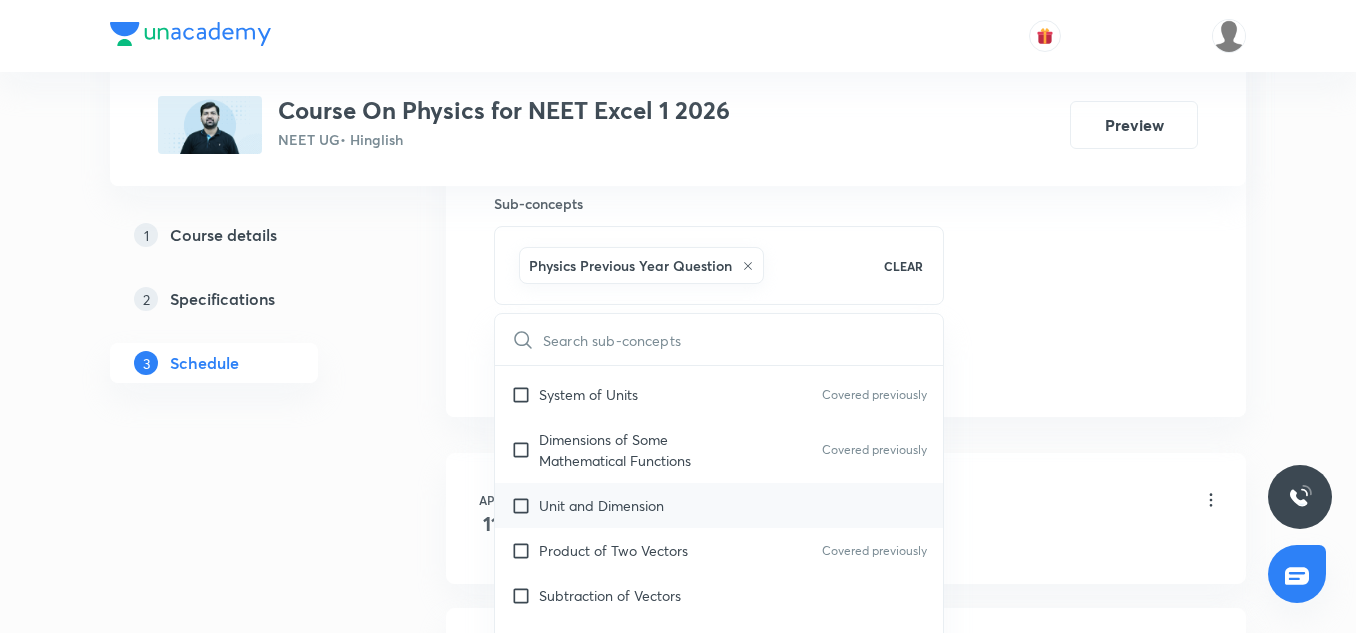click on "Unit and Dimension" 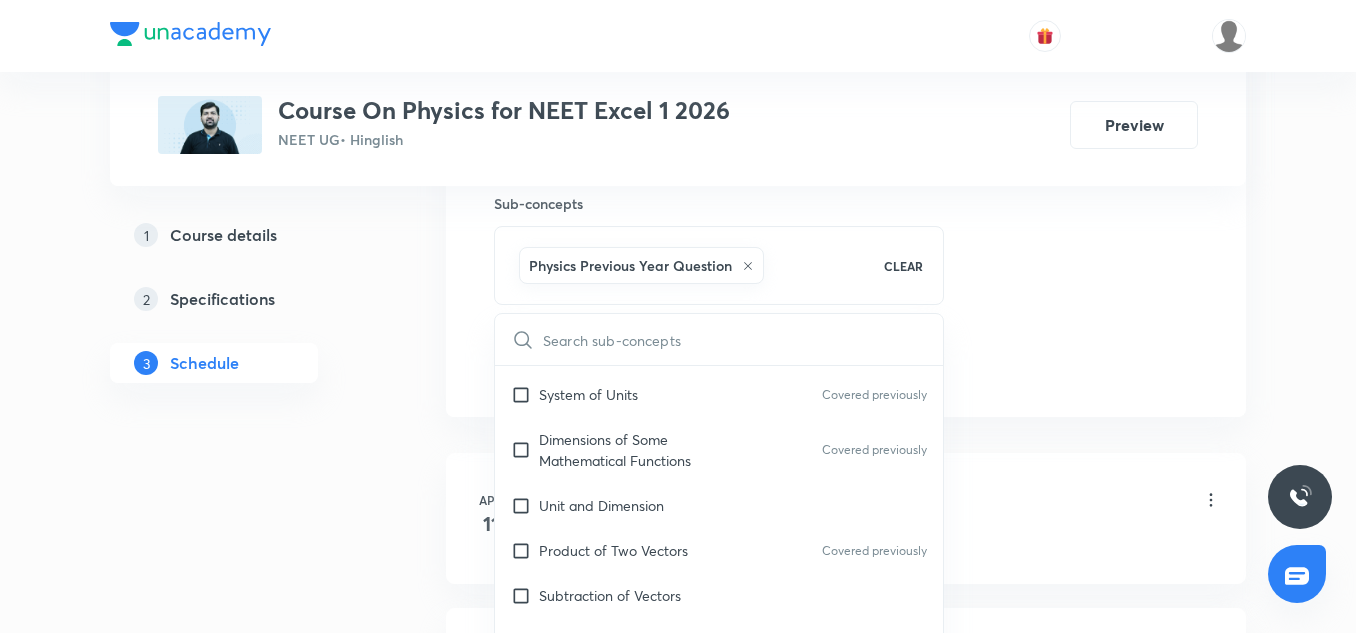 checkbox on "true" 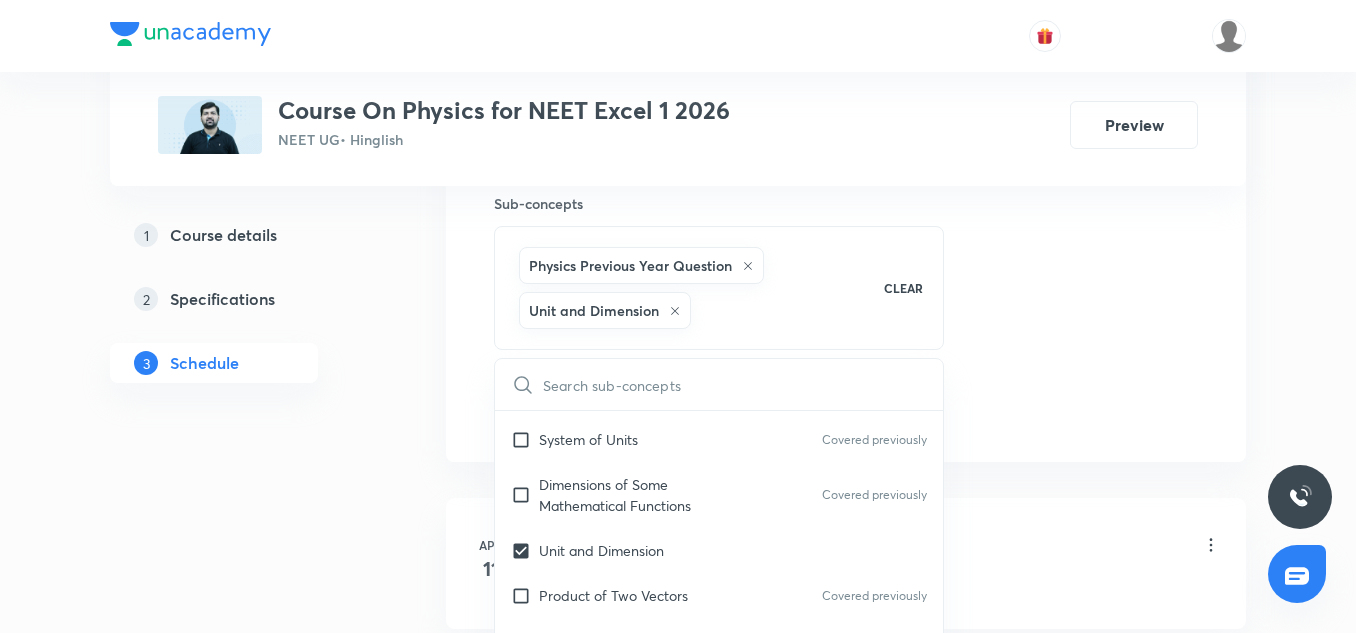 click on "Session  59 Live class Session title 31/99 PYQ - Current Electricity-17/12 ​ Schedule for Jul 11, 2025, 3:15 PM ​ Duration (in minutes) 75 ​   Session type Online Offline Room 702 TOIB Sub-concepts Physics Previous Year Question Unit and Dimension CLEAR ​ Physics - Full Syllabus Mock Questions Physics - Full Syllabus Mock Questions Covered previously Physics Previous Year Question Physics Previous Year Question Units & Dimensions Physical quantity Covered previously Applications of Dimensional Analysis Covered previously Significant Figures Covered previously Units of Physical Quantities System of Units Covered previously Dimensions of Some Mathematical Functions Covered previously Unit and Dimension Product of Two Vectors Covered previously Subtraction of Vectors Cross Product Covered previously Least Count Analysis Errors of Measurement Covered previously Vernier Callipers Screw Gauge Covered previously Zero Error Basic Mathematics Elementary Algebra Elementary Trigonometry Covered previously Error" 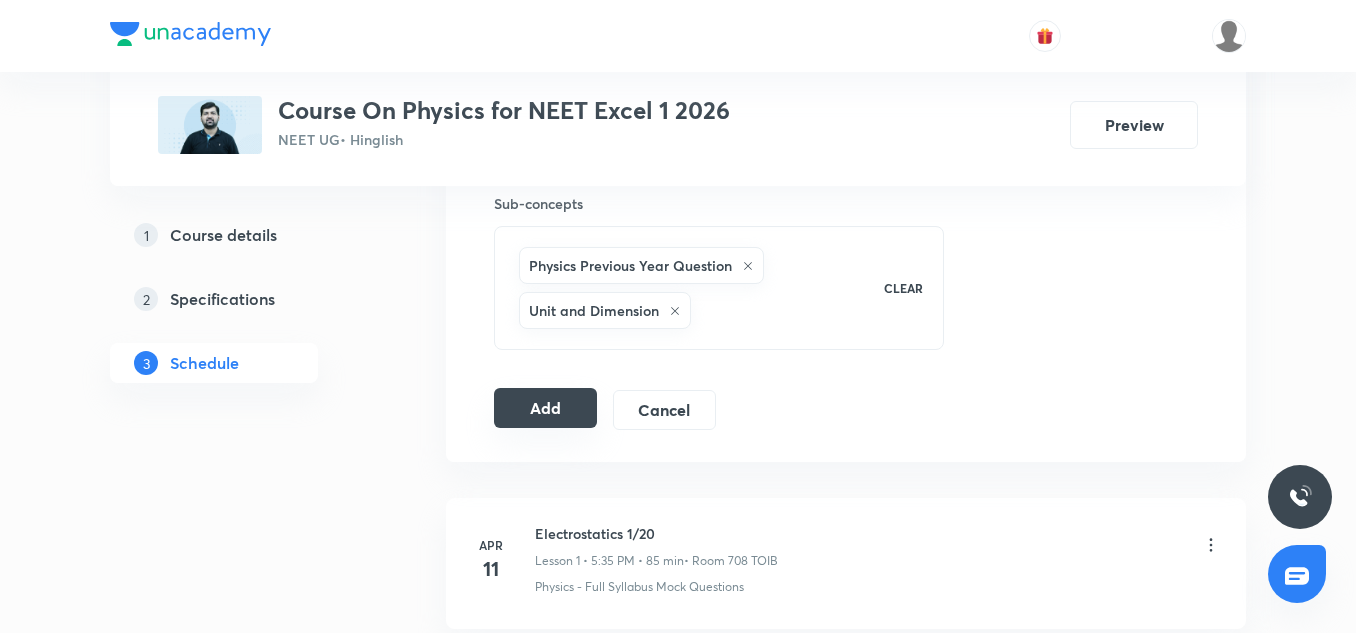 click on "Add" 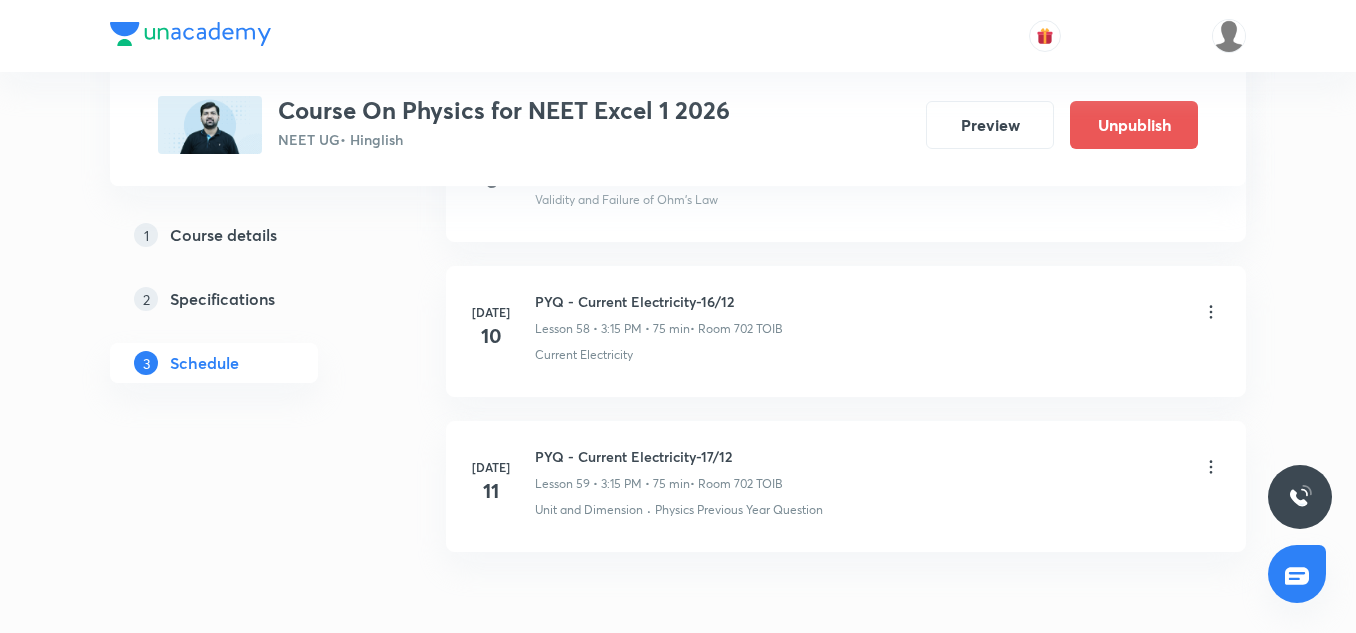 scroll, scrollTop: 9203, scrollLeft: 0, axis: vertical 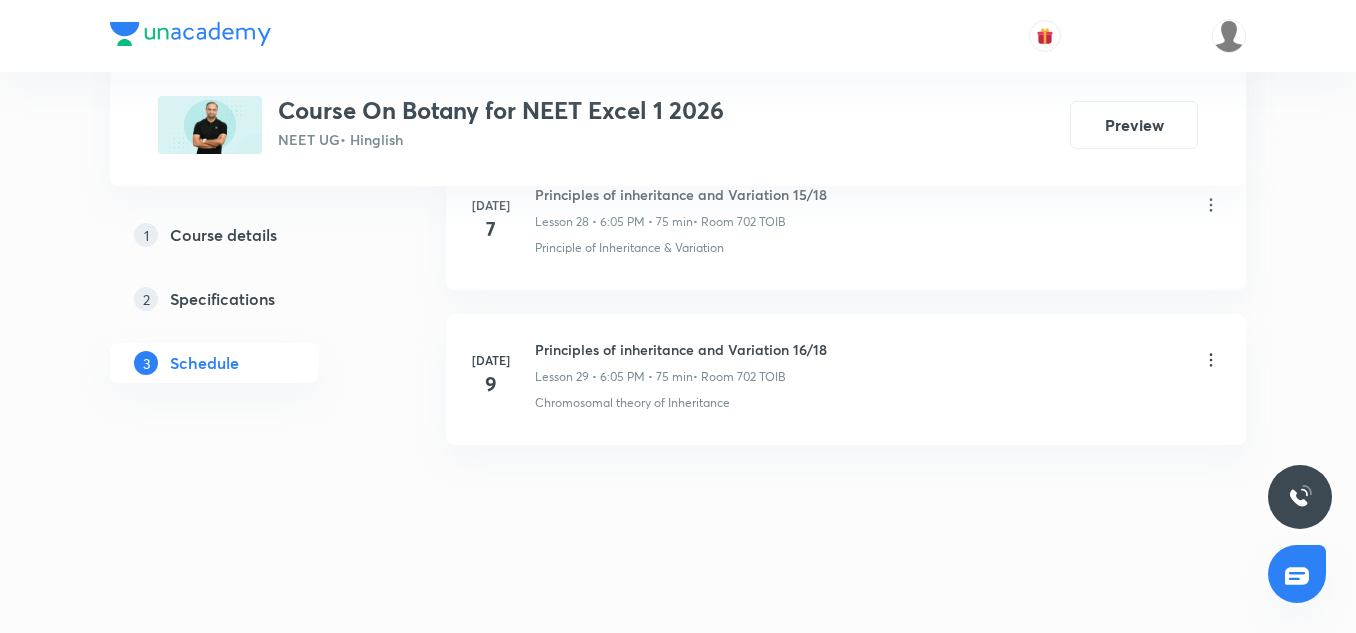 click on "Principles of inheritance and Variation 16/18" at bounding box center [681, 349] 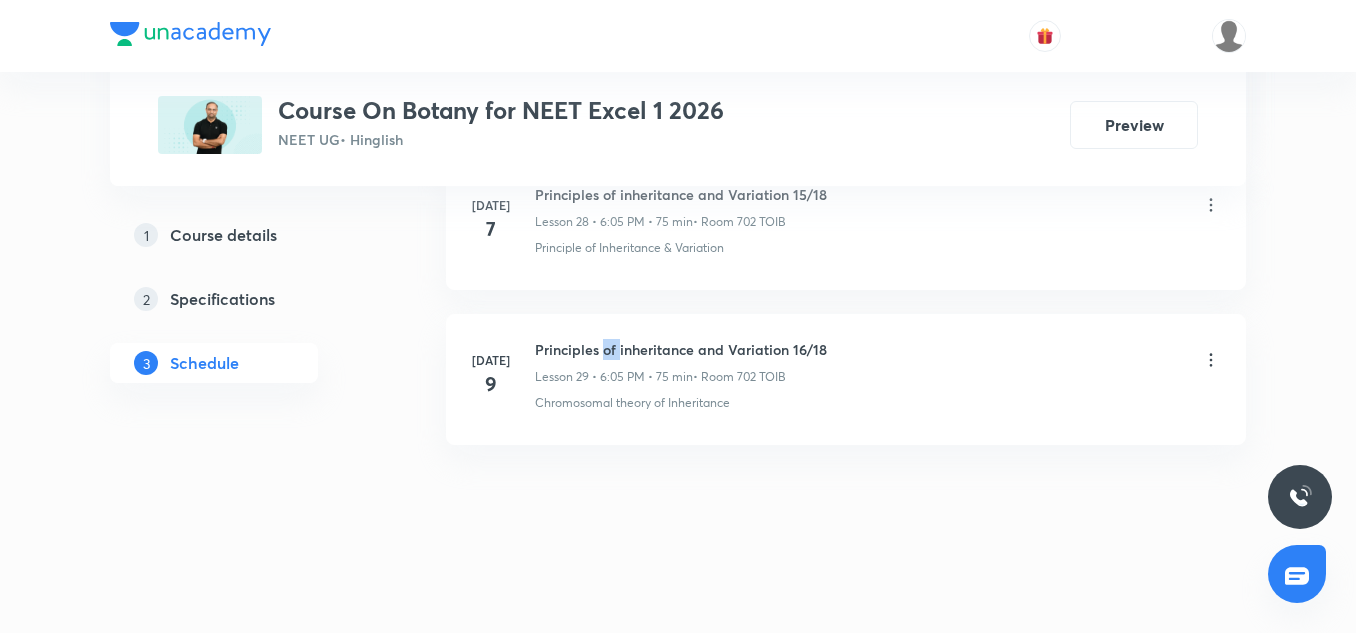 click on "Principles of inheritance and Variation 16/18" at bounding box center (681, 349) 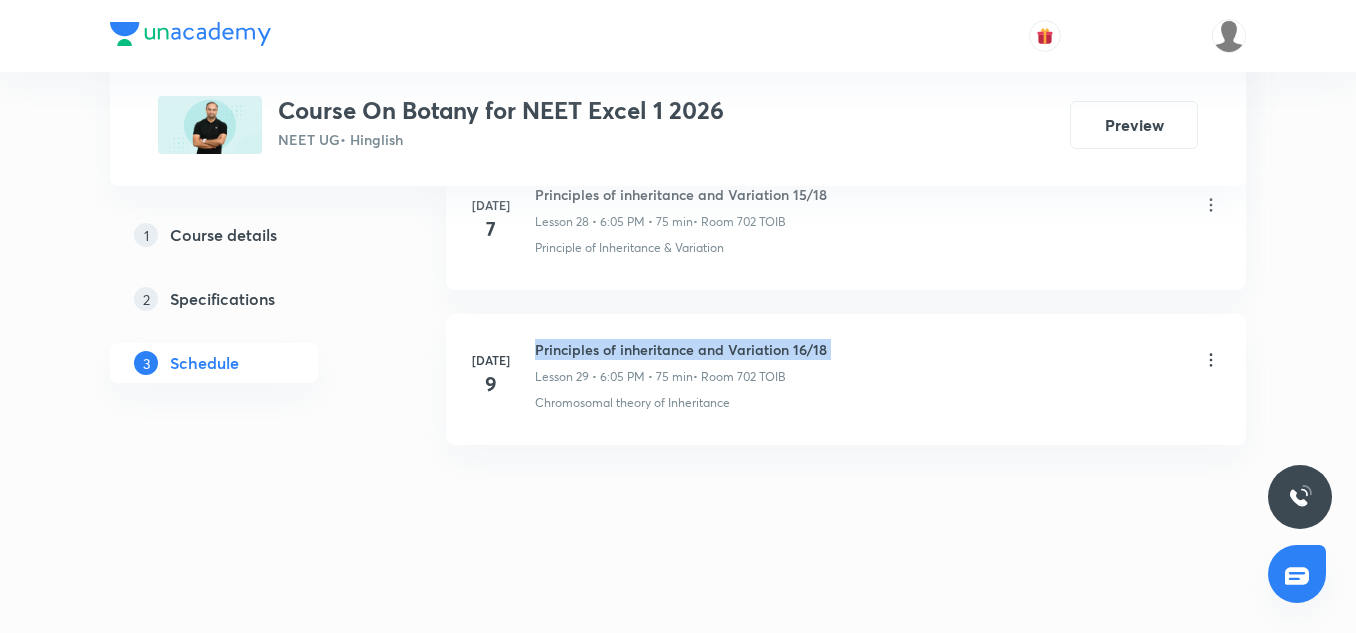 click on "Principles of inheritance and Variation 16/18" at bounding box center [681, 349] 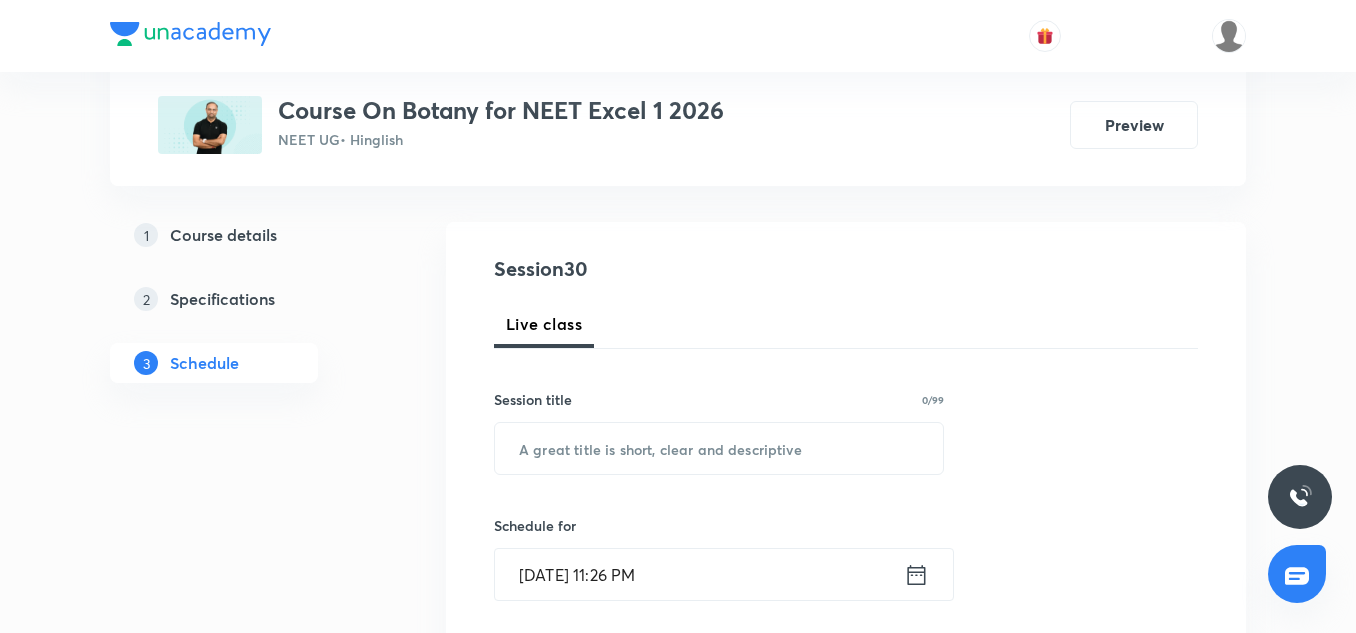 scroll, scrollTop: 190, scrollLeft: 0, axis: vertical 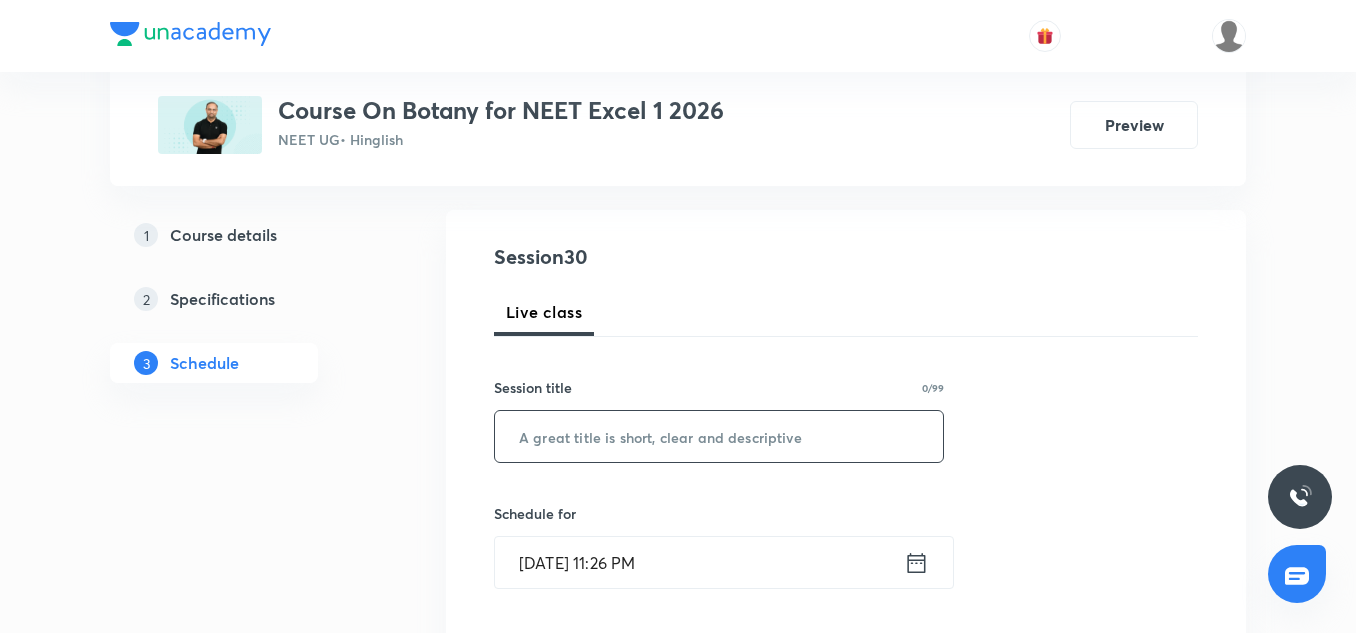 click at bounding box center (719, 436) 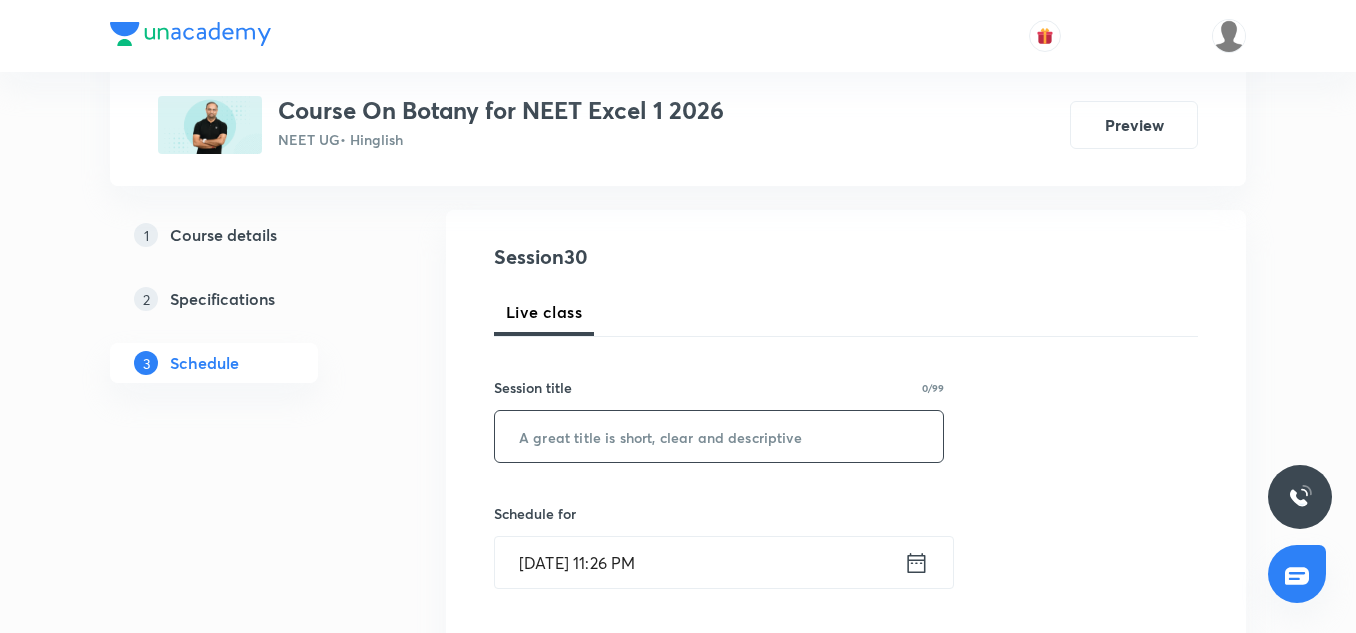 paste on "Principles of inheritance and Variation 16/18" 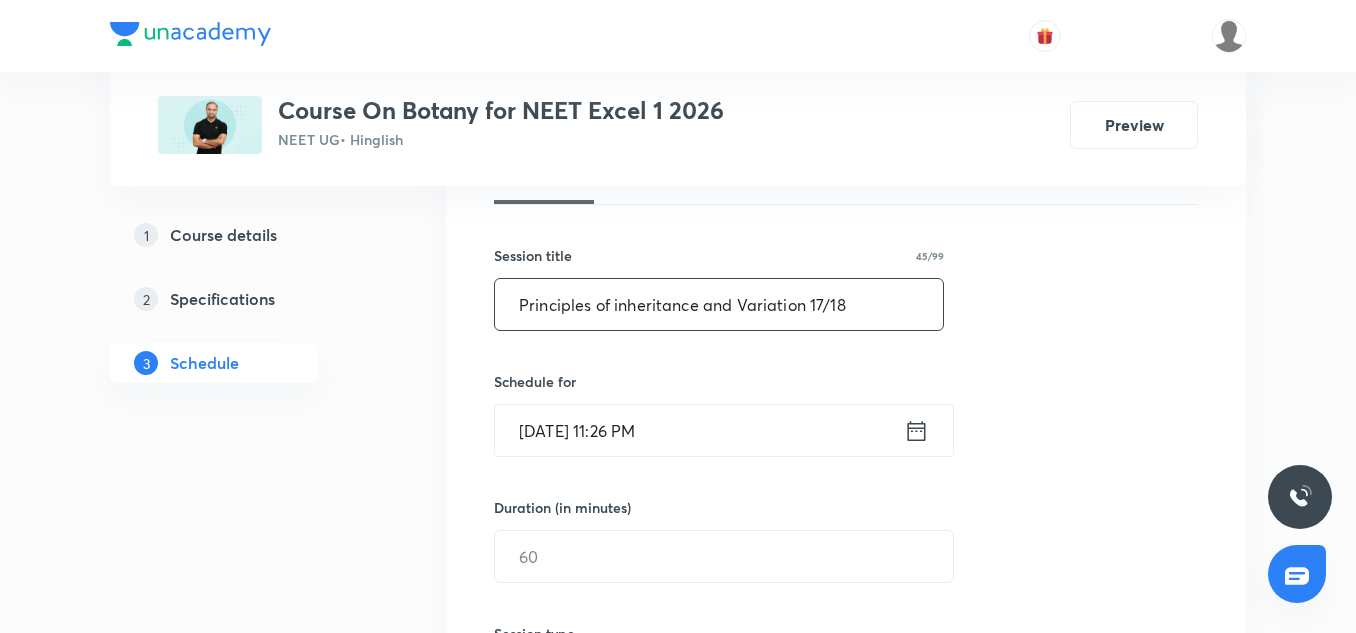 scroll, scrollTop: 329, scrollLeft: 0, axis: vertical 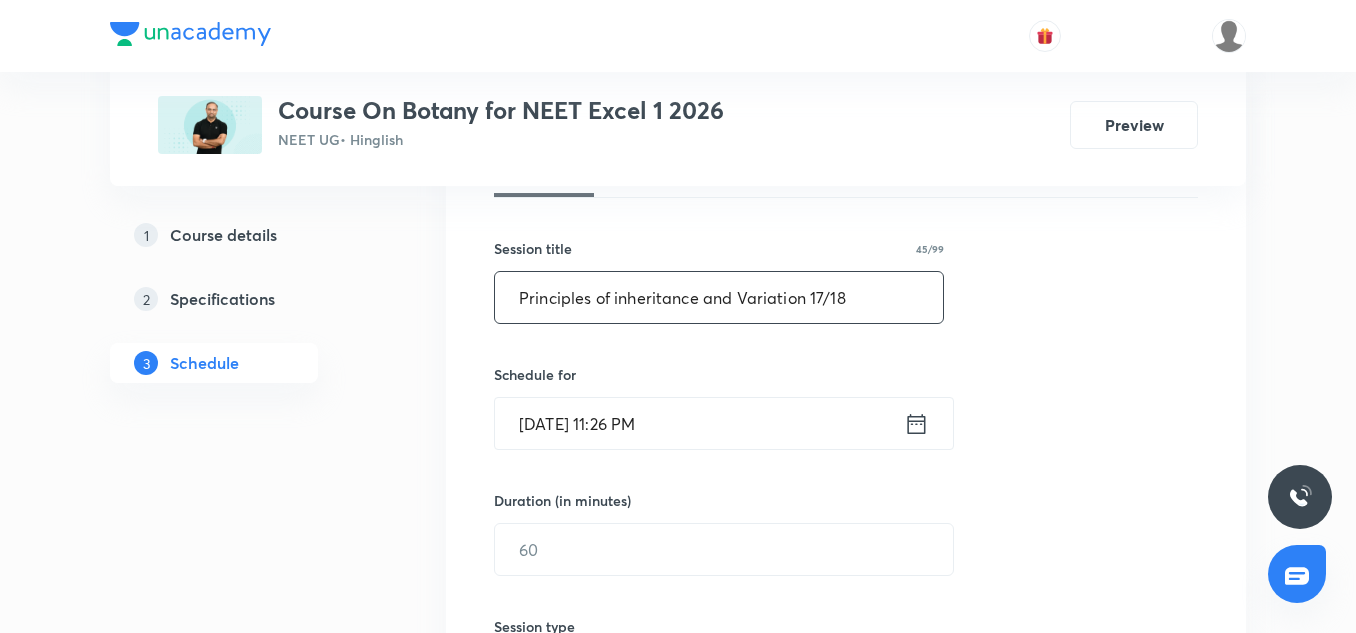 type on "Principles of inheritance and Variation 17/18" 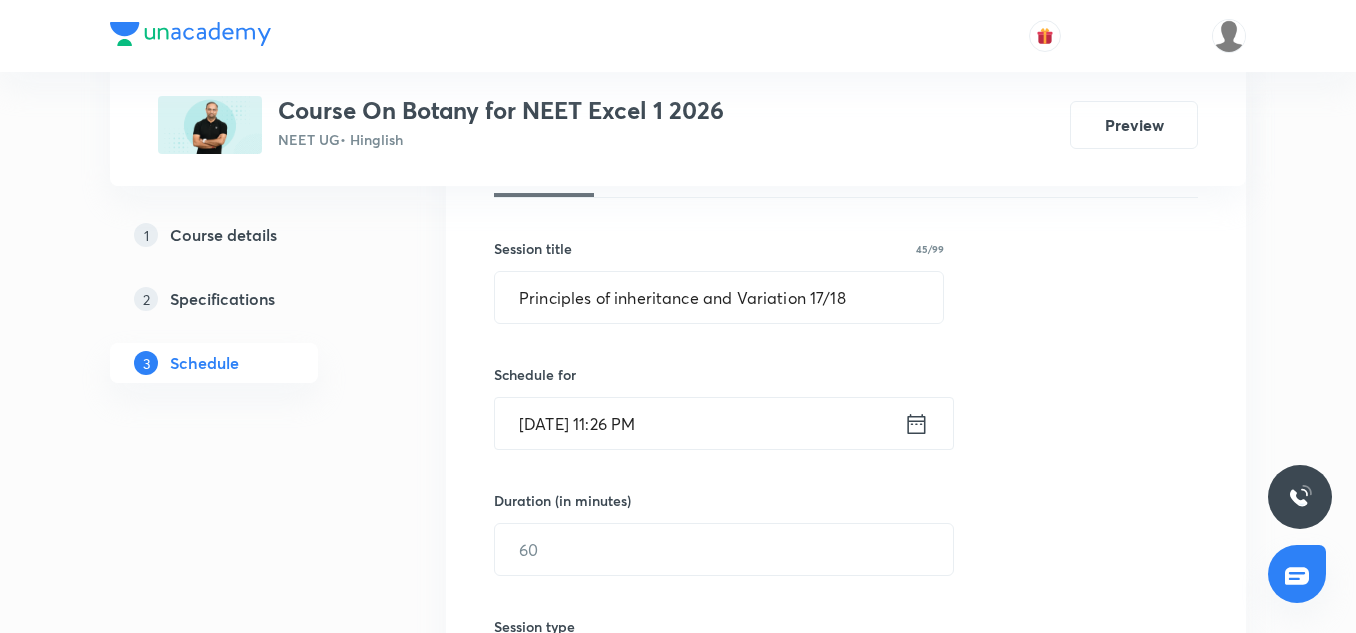 click on "[DATE] 11:26 PM" at bounding box center (699, 423) 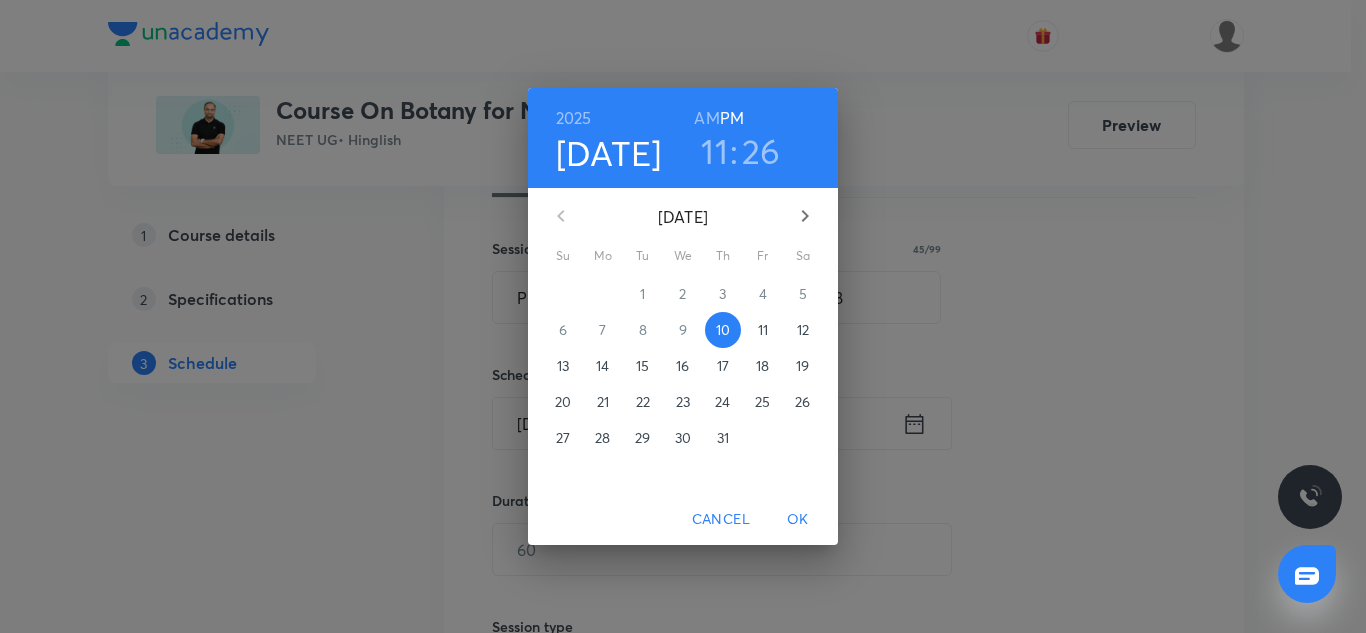 click on "11" at bounding box center [763, 330] 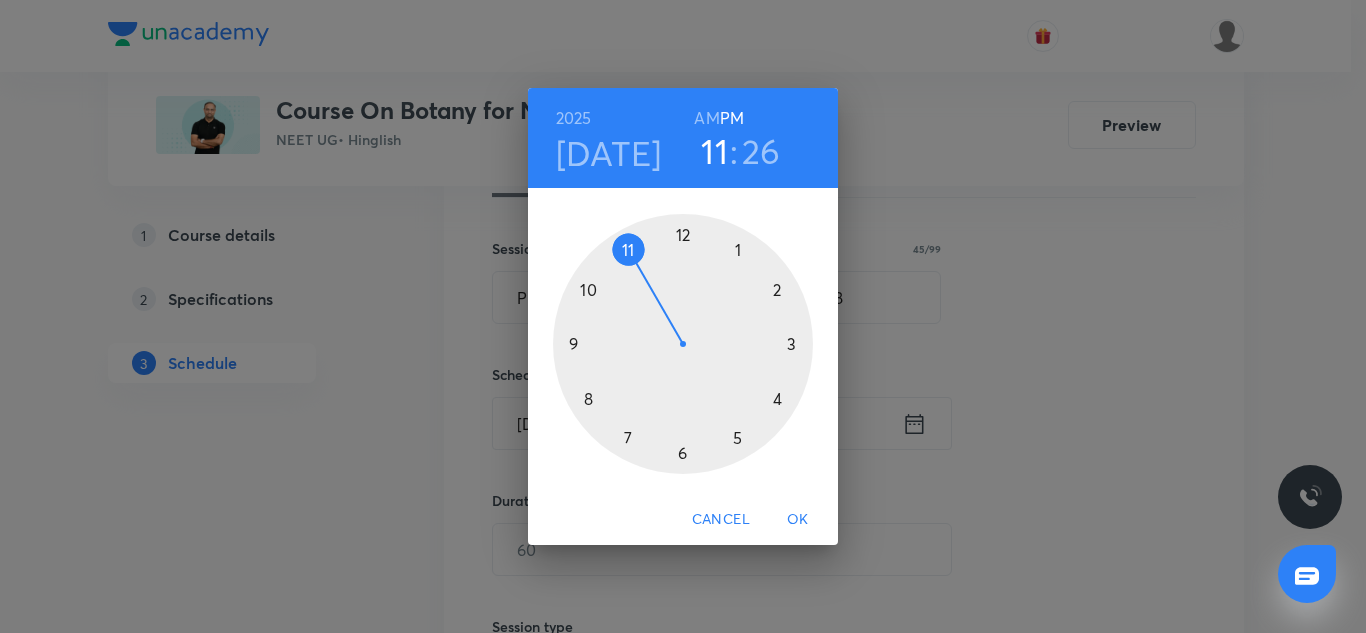 click at bounding box center (683, 344) 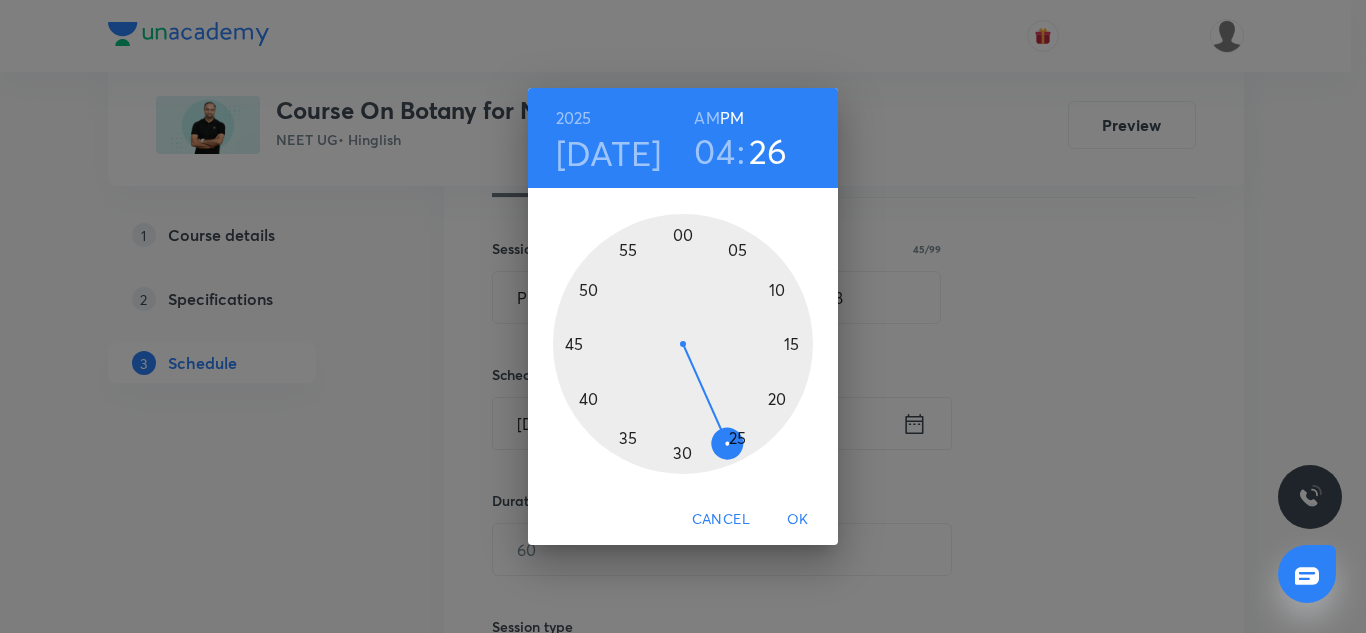 click at bounding box center (683, 344) 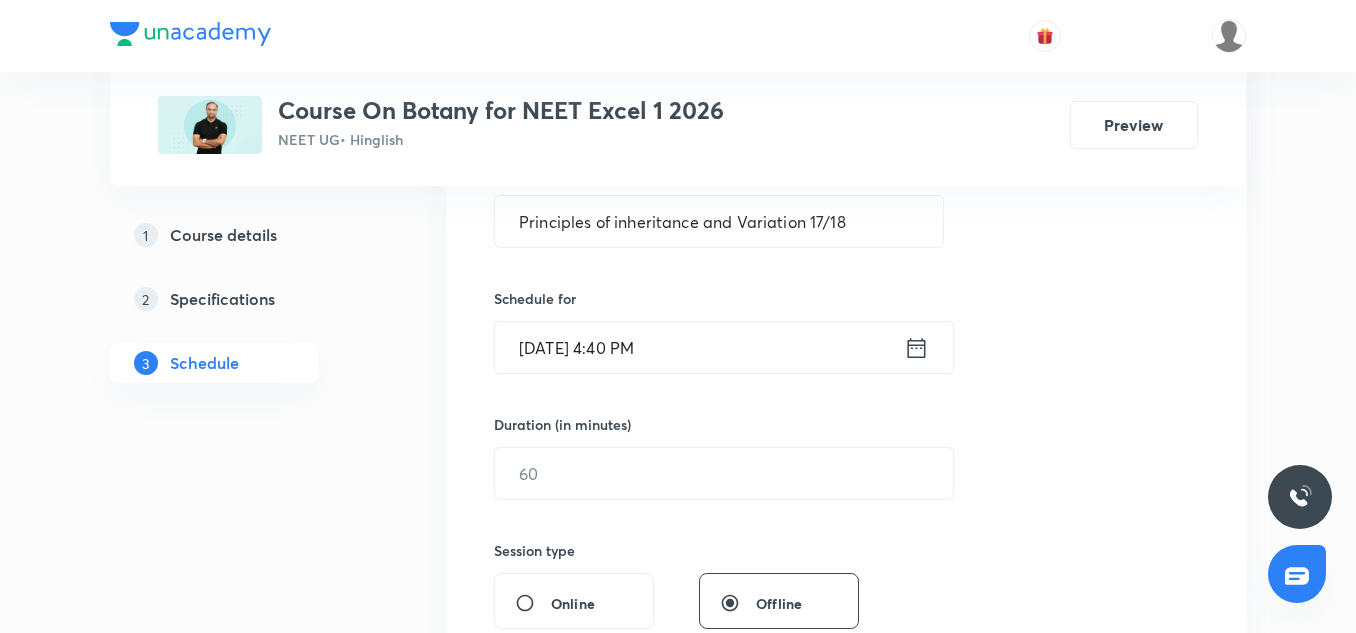 scroll, scrollTop: 415, scrollLeft: 0, axis: vertical 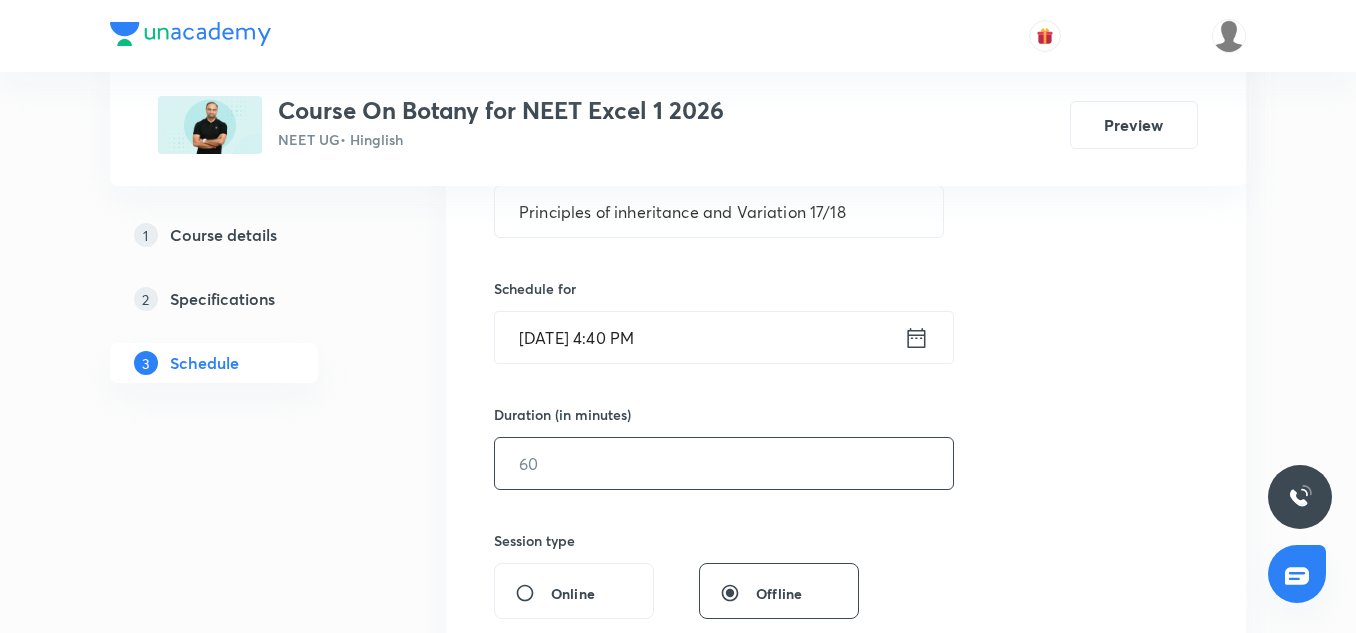 click at bounding box center [724, 463] 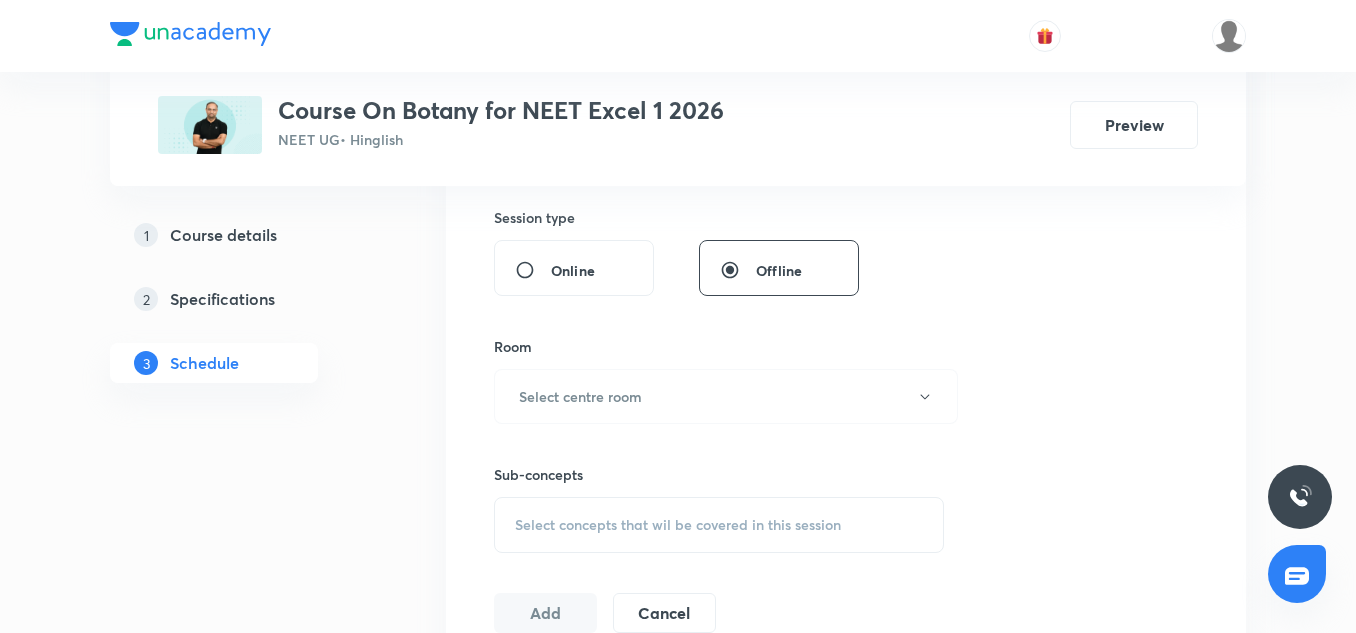 scroll, scrollTop: 740, scrollLeft: 0, axis: vertical 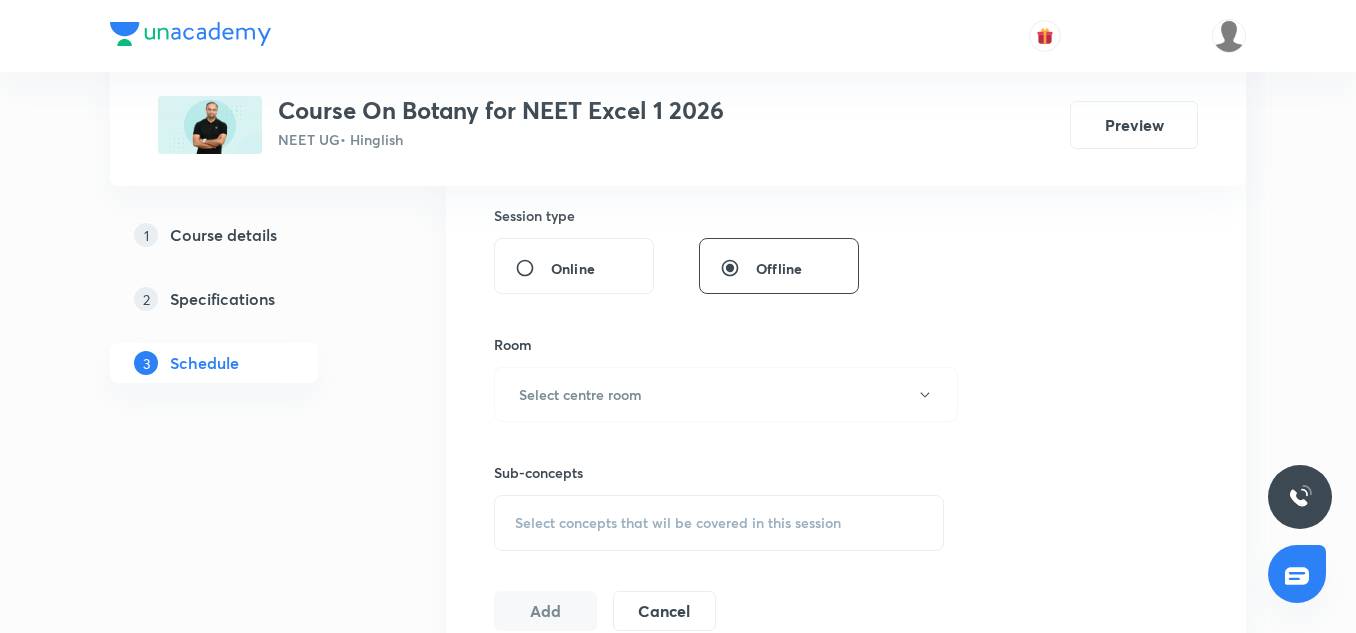 type on "75" 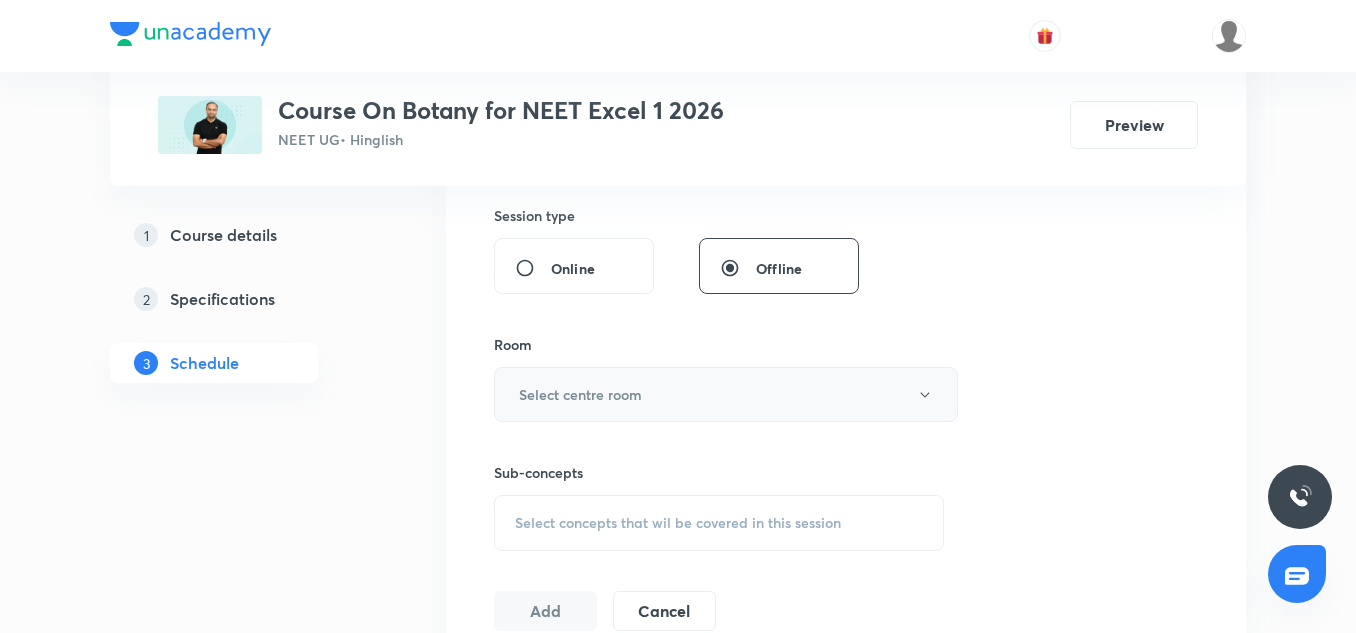 click on "Select centre room" at bounding box center (726, 394) 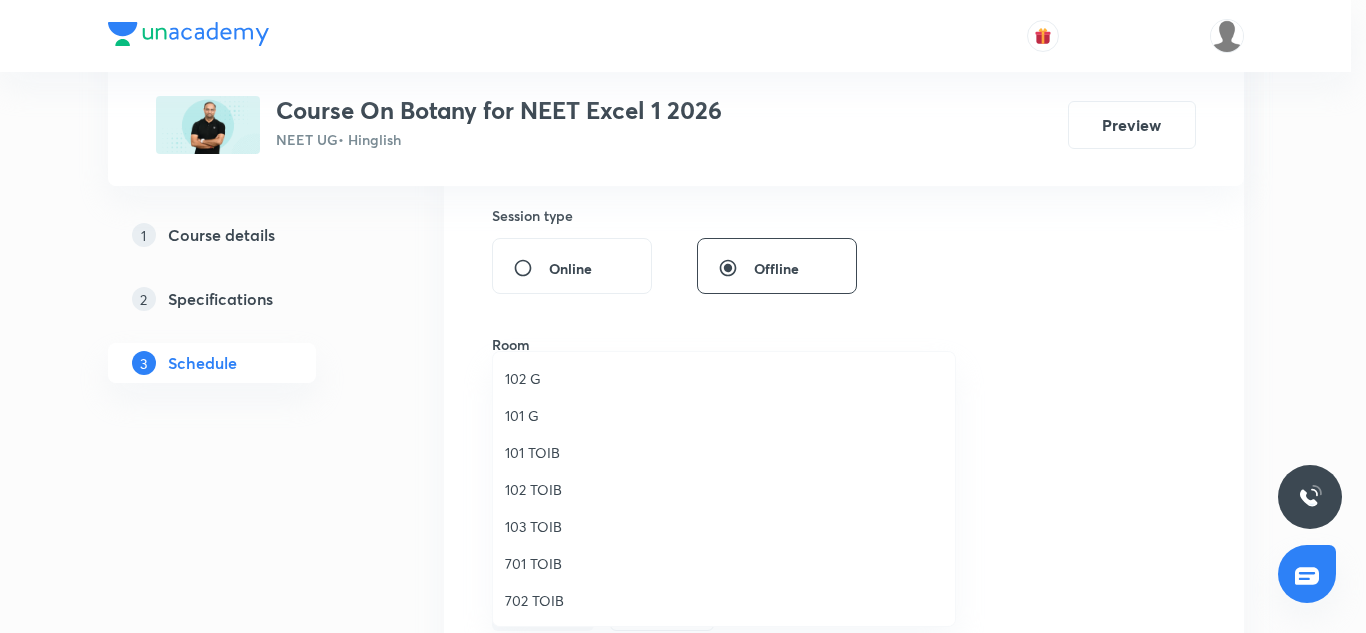 click on "702 TOIB" at bounding box center [724, 600] 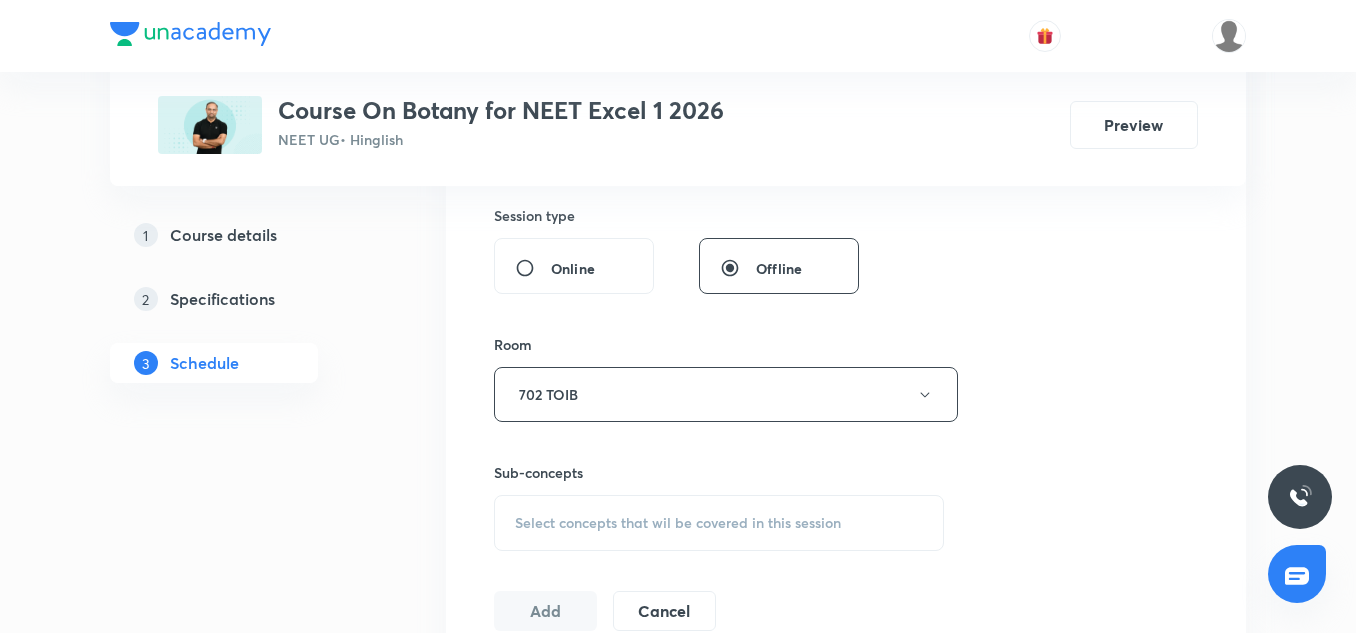 scroll, scrollTop: 834, scrollLeft: 0, axis: vertical 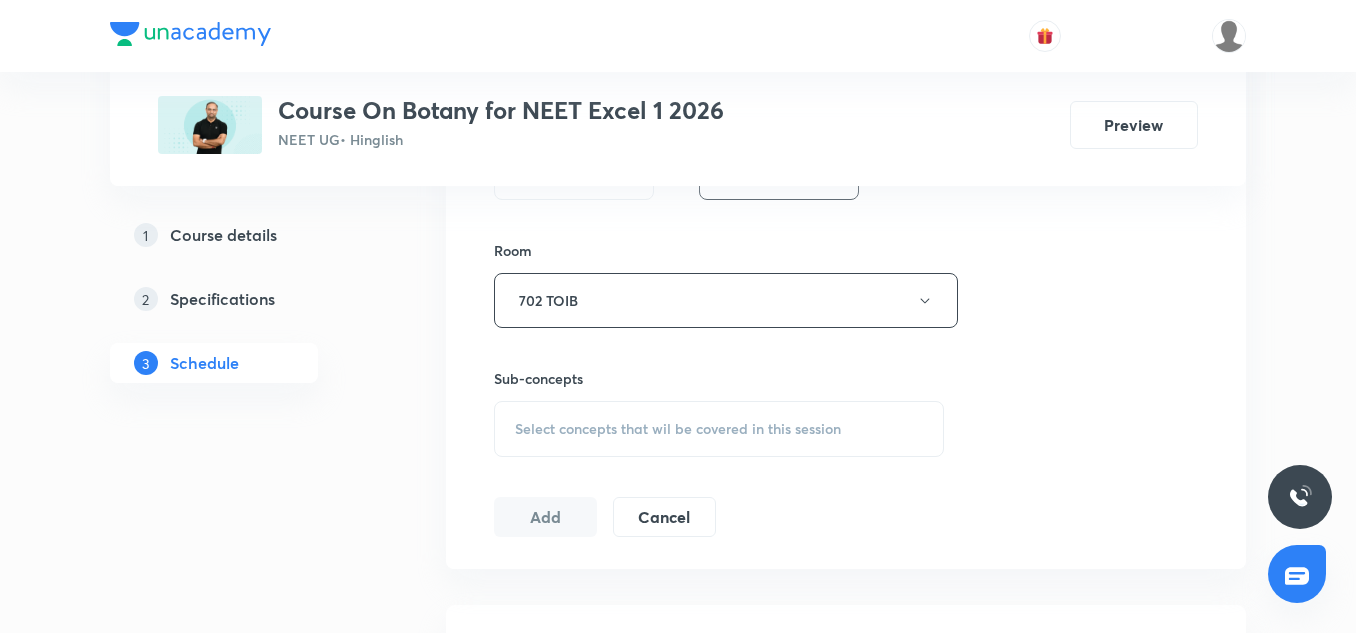 click on "Select concepts that wil be covered in this session" at bounding box center [678, 429] 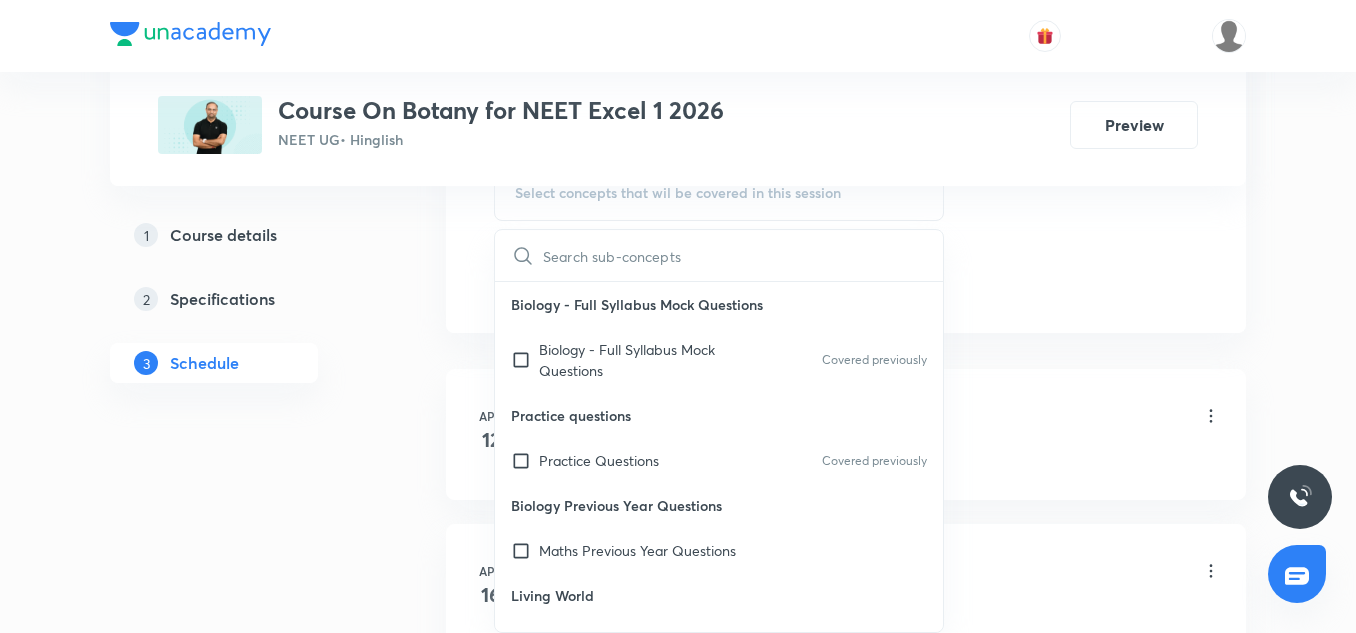 scroll, scrollTop: 1078, scrollLeft: 0, axis: vertical 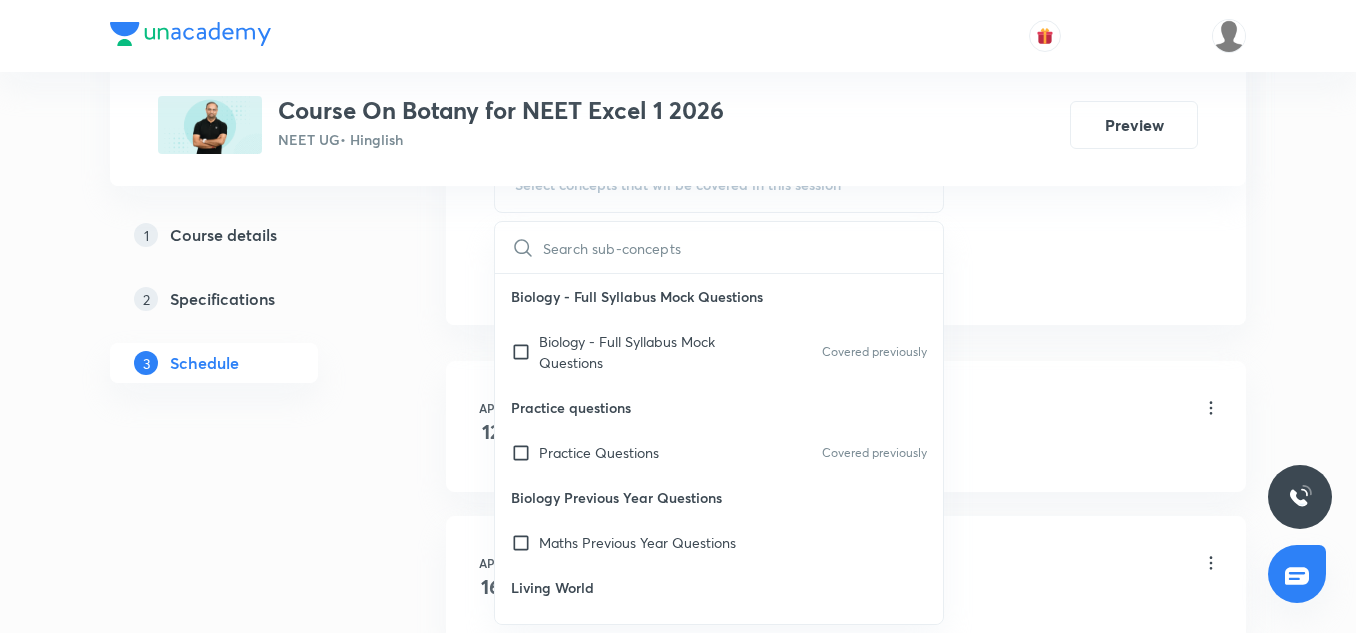 click on "Biology Previous Year Questions" at bounding box center [719, 497] 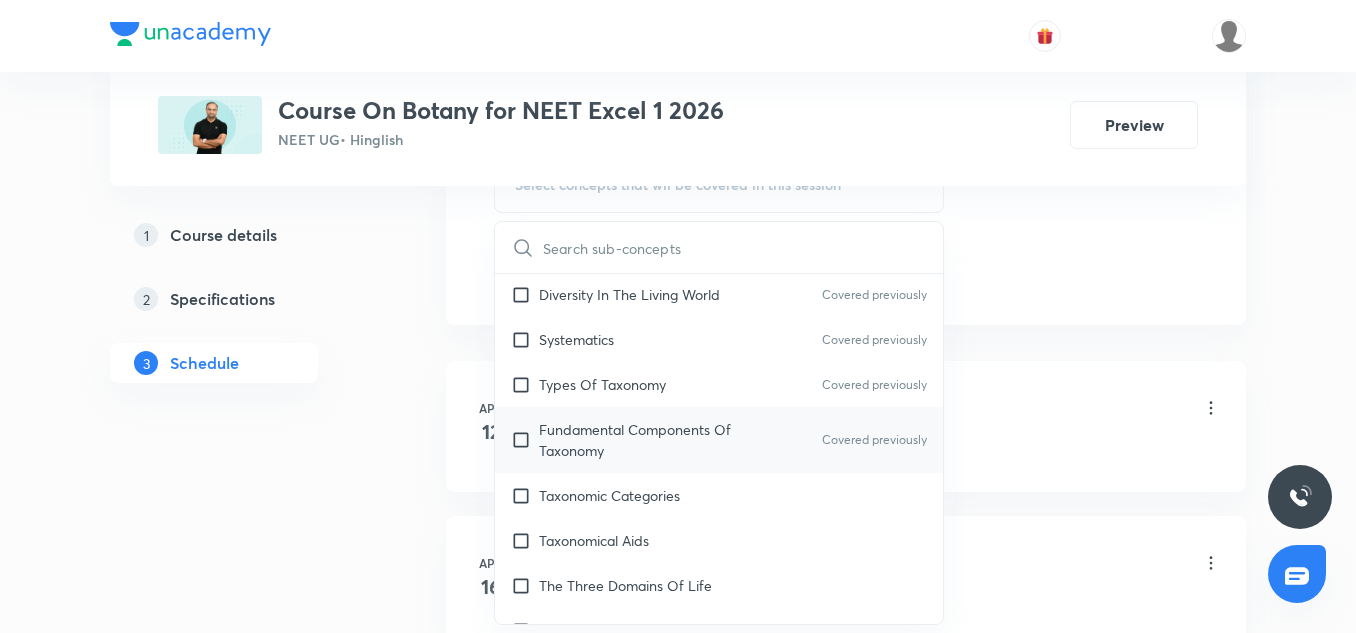 click on "Fundamental Components Of Taxonomy" at bounding box center [640, 440] 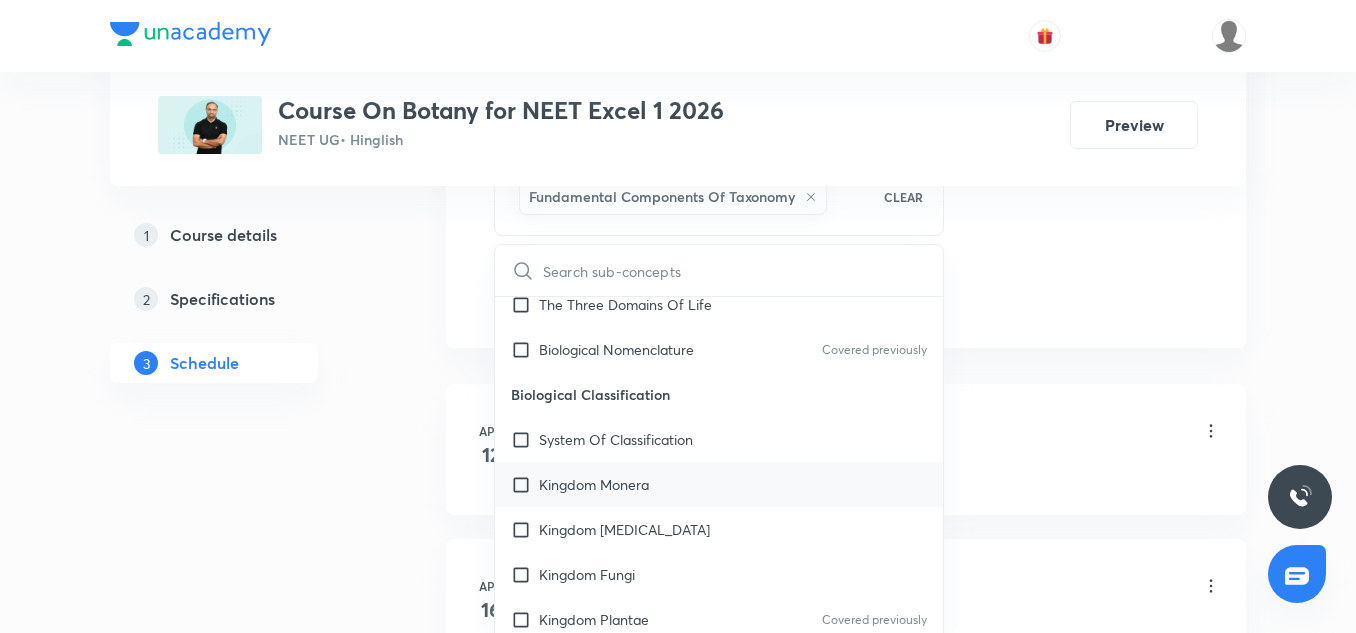 scroll, scrollTop: 689, scrollLeft: 0, axis: vertical 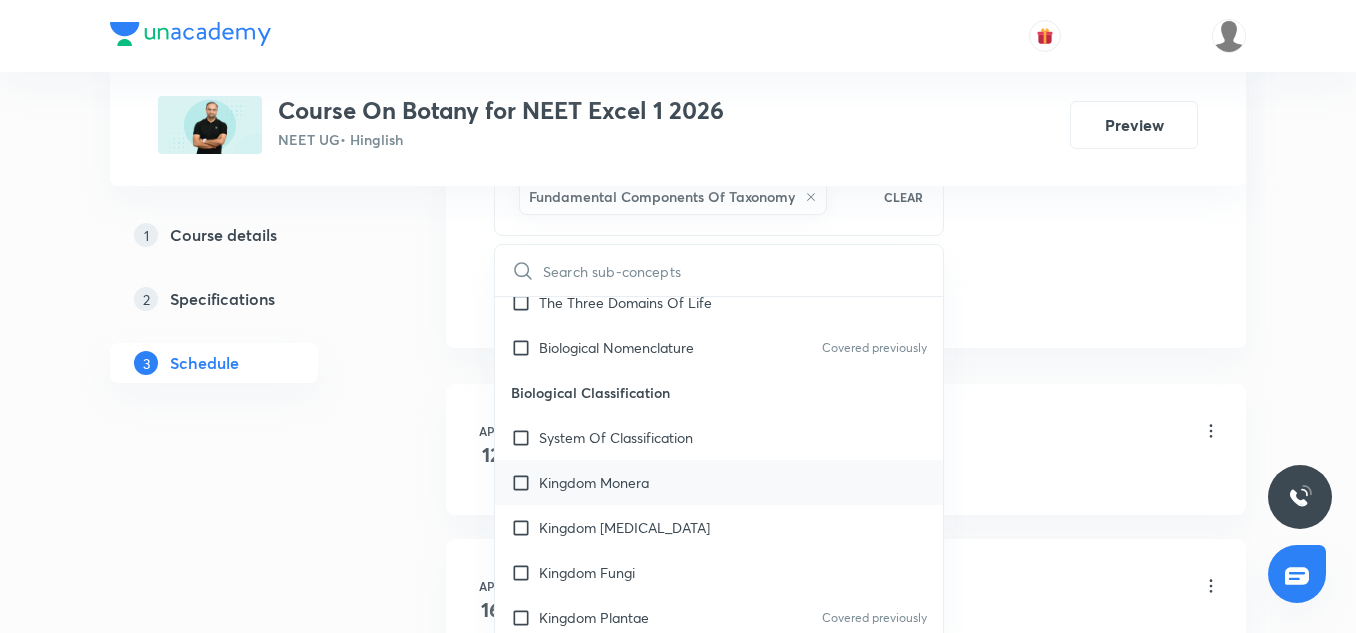 click on "Kingdom Monera" at bounding box center [594, 482] 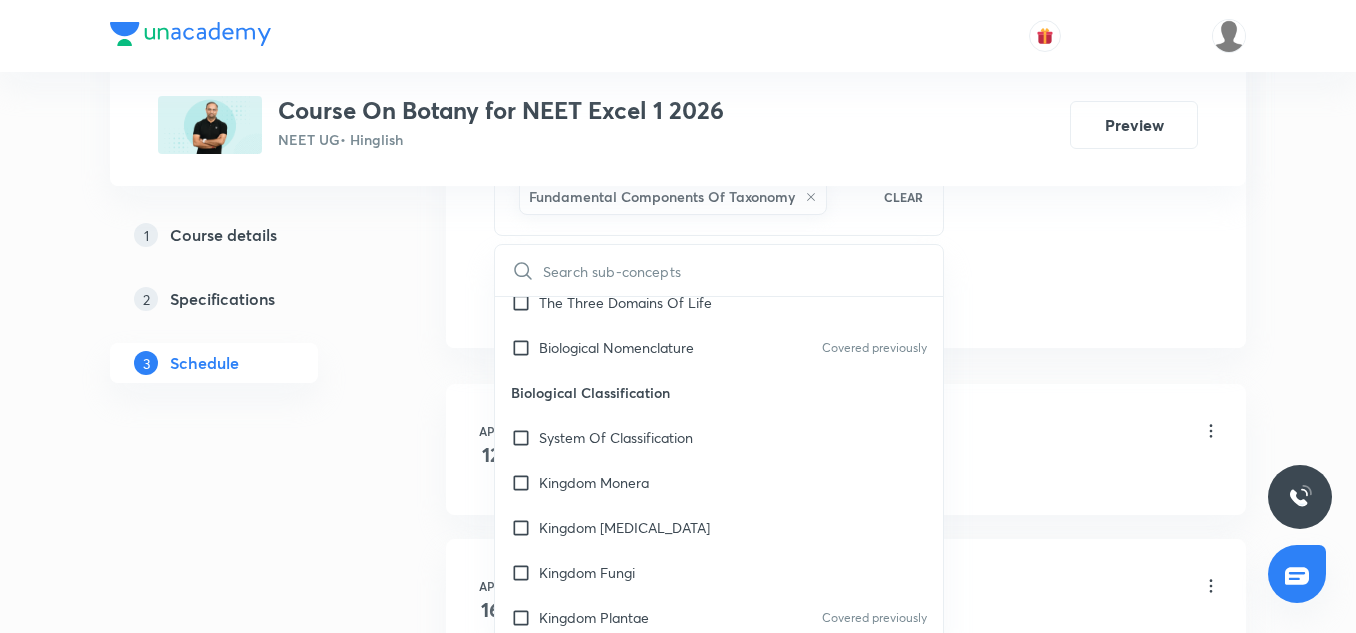 checkbox on "true" 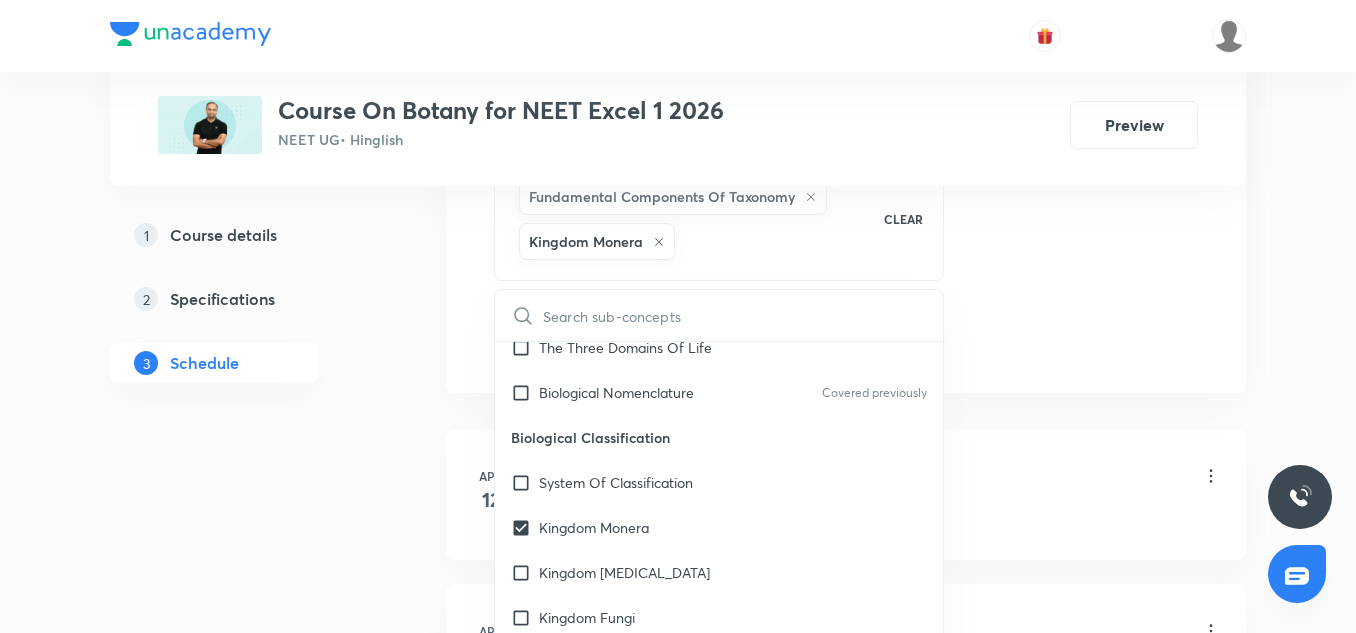 click on "Session  30 Live class Session title 45/99 Principles of inheritance and Variation 17/18 ​ Schedule for Jul 11, 2025, 4:40 PM ​ Duration (in minutes) 75 ​   Session type Online Offline Room 702 TOIB Sub-concepts Fundamental Components Of Taxonomy Kingdom Monera CLEAR ​ Biology - Full Syllabus Mock Questions Biology - Full Syllabus Mock Questions Covered previously Practice questions Practice Questions Covered previously Biology Previous Year Questions Maths Previous Year Questions Living World What Is Living? Covered previously Diversity In The Living World Covered previously Systematics Covered previously Types Of Taxonomy Covered previously Fundamental Components Of Taxonomy Covered previously Taxonomic Categories Taxonomical Aids The Three Domains Of Life Biological Nomenclature  Covered previously Biological Classification System Of Classification Kingdom Monera Kingdom Protista Kingdom Fungi Kingdom Plantae Covered previously Kingdom Animalia Linchens Mycorrhiza Virus Prions Viroids Plant Kingdom" at bounding box center (846, -143) 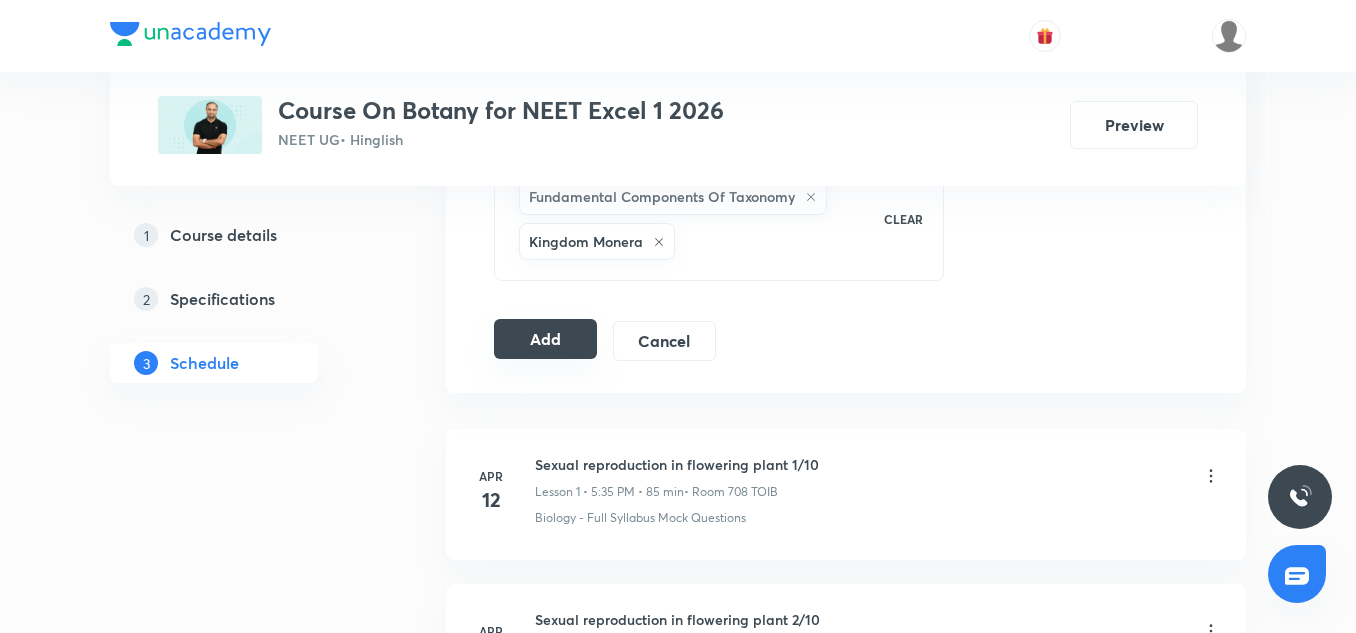 click on "Add" at bounding box center [545, 339] 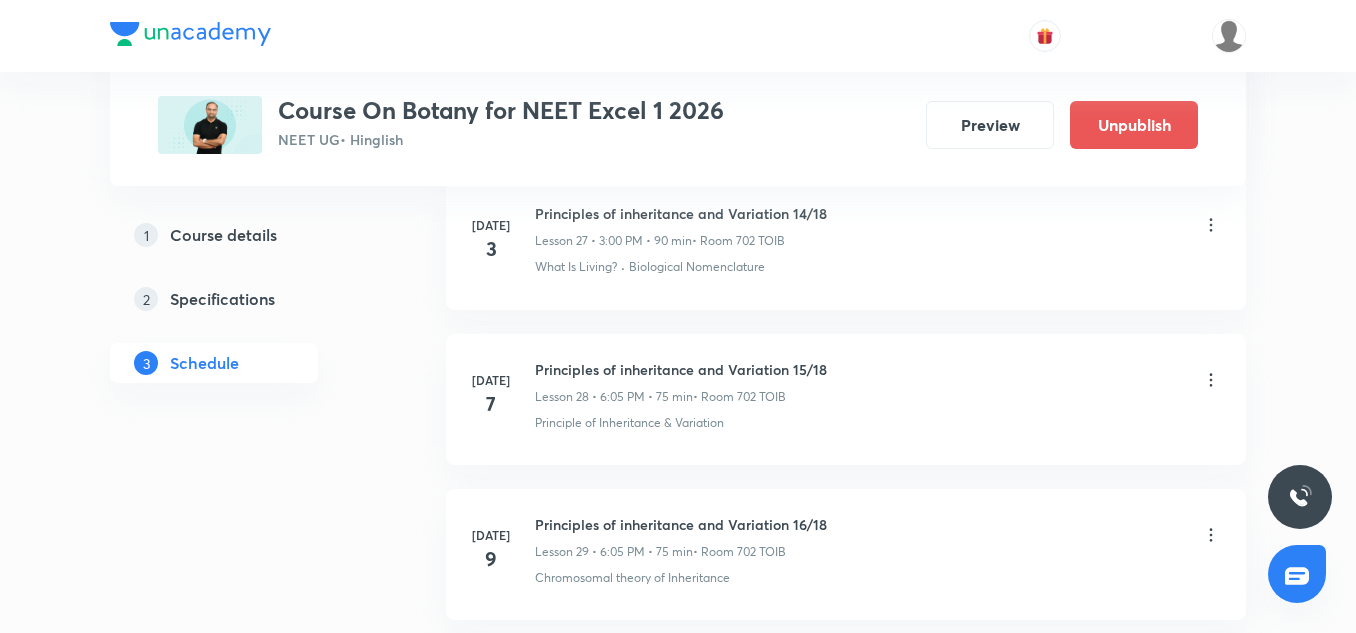 scroll, scrollTop: 4705, scrollLeft: 0, axis: vertical 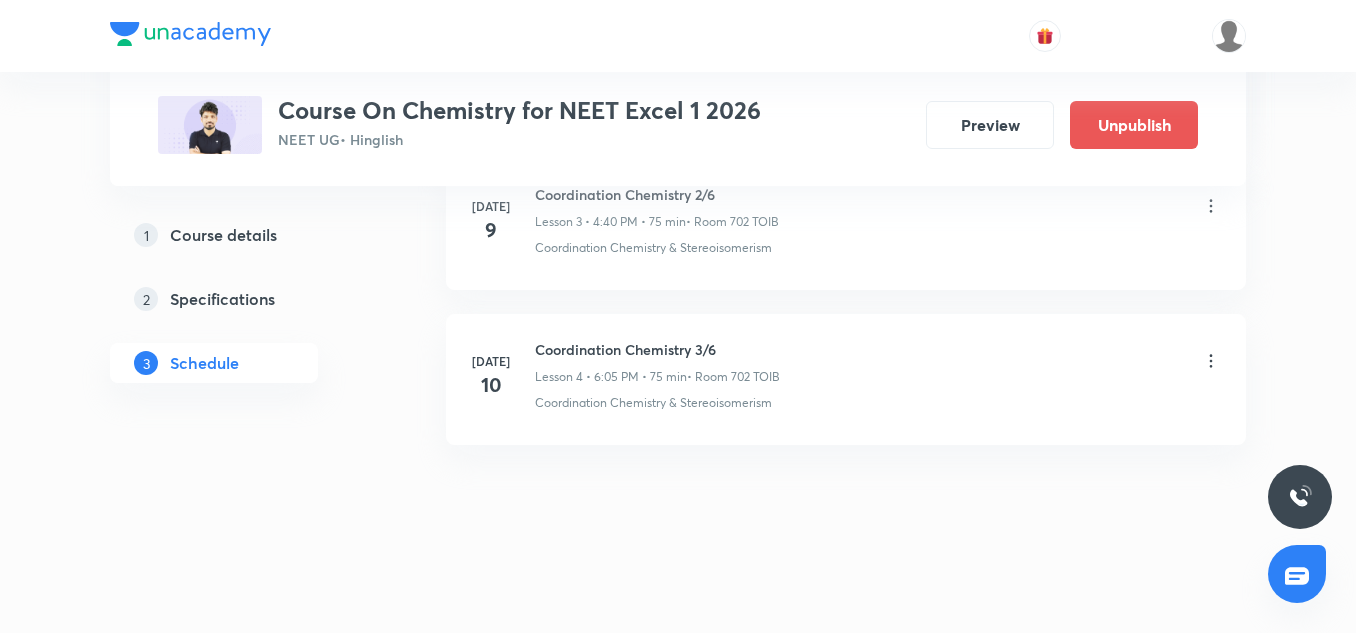 click on "Coordination Chemistry 3/6" at bounding box center [657, 349] 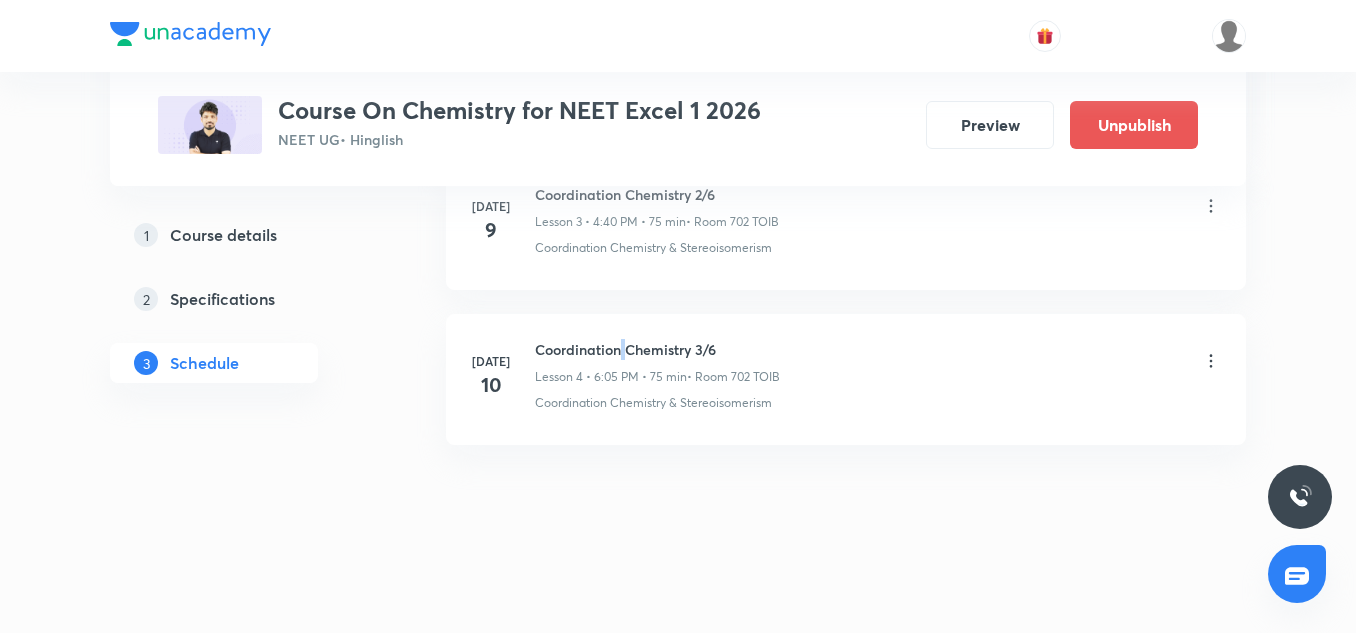 click on "Coordination Chemistry 3/6" at bounding box center [657, 349] 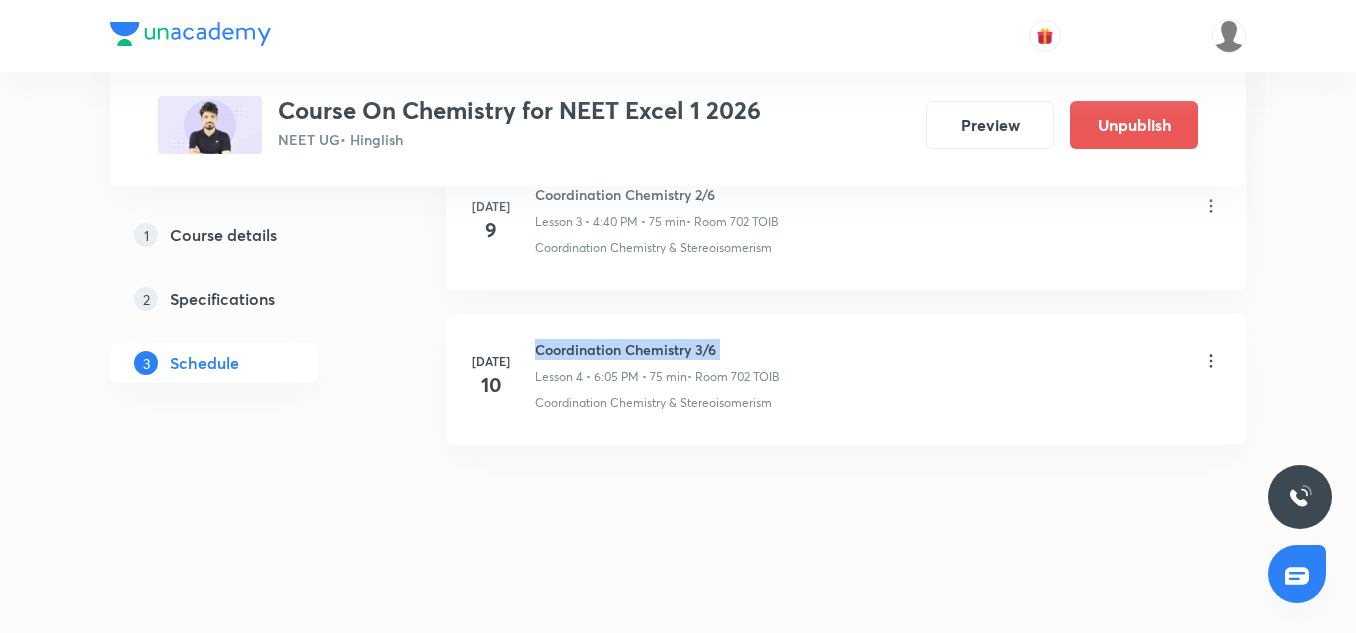 click on "Coordination Chemistry 3/6" at bounding box center (657, 349) 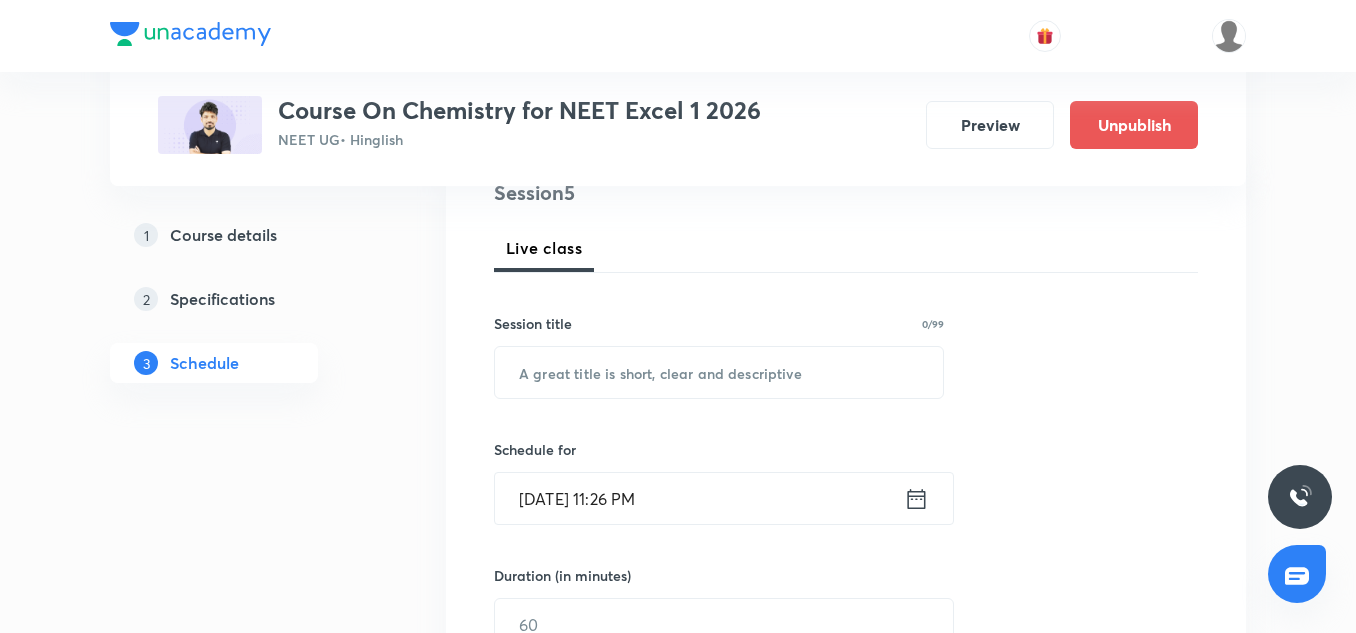 scroll, scrollTop: 257, scrollLeft: 0, axis: vertical 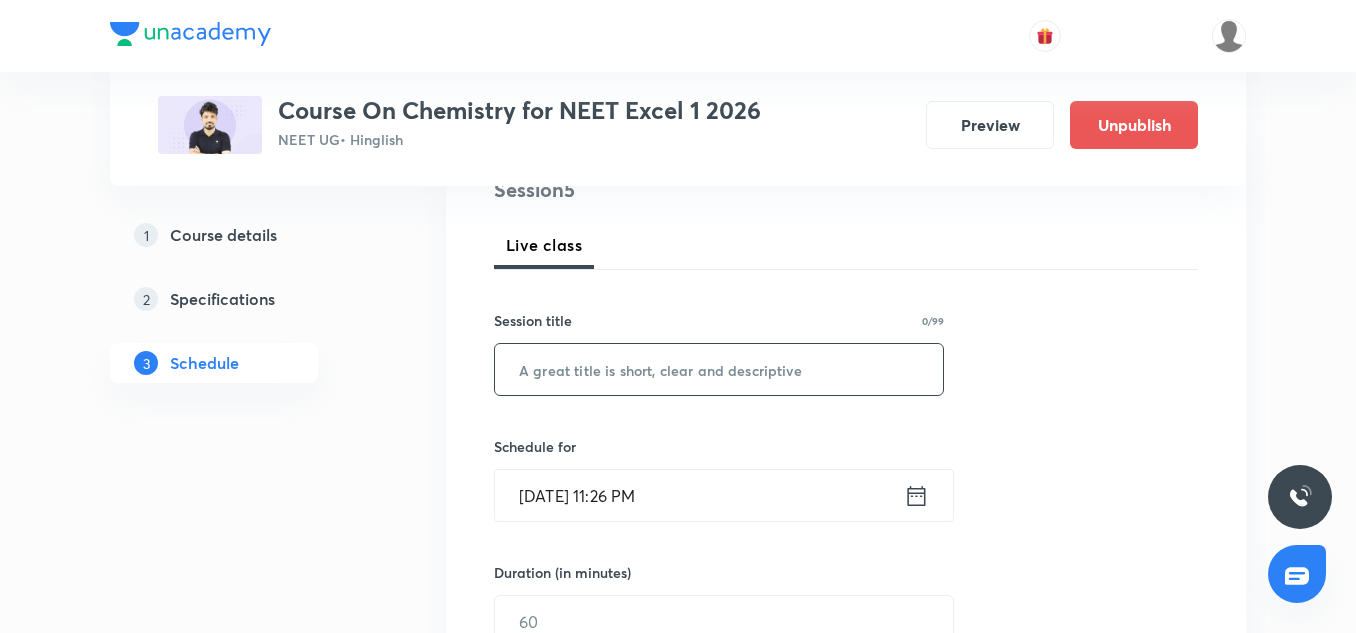 click at bounding box center [719, 369] 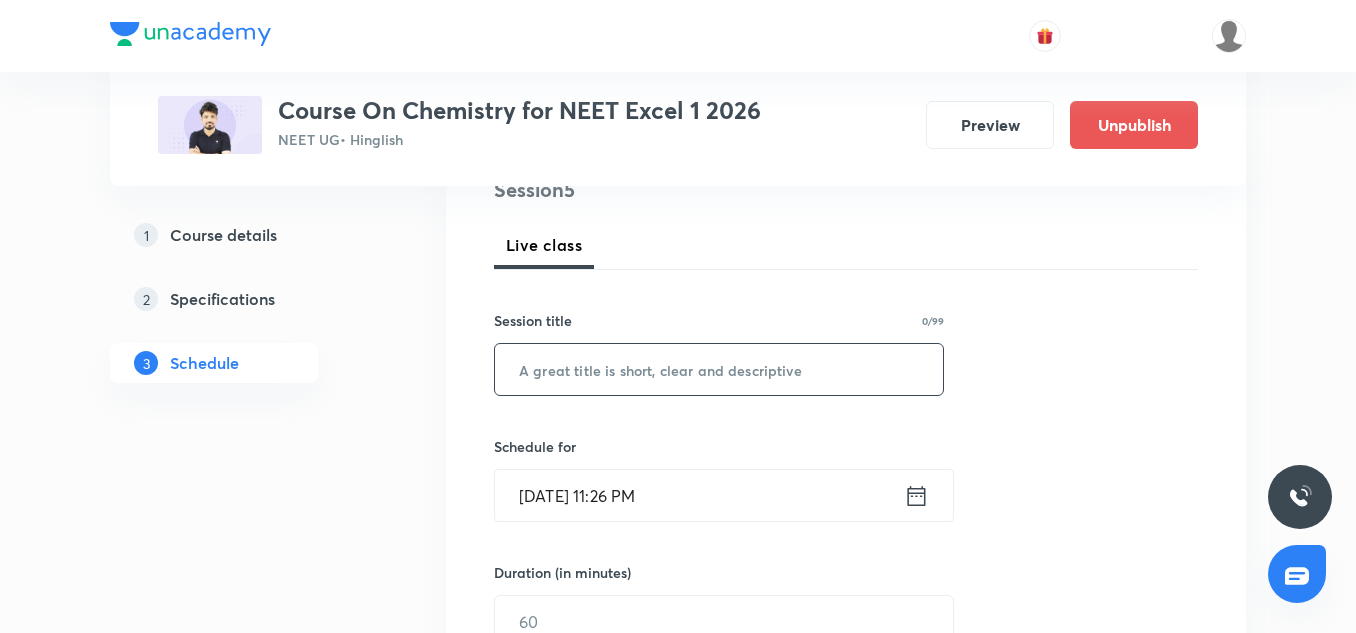 paste on "Coordination Chemistry 3/6" 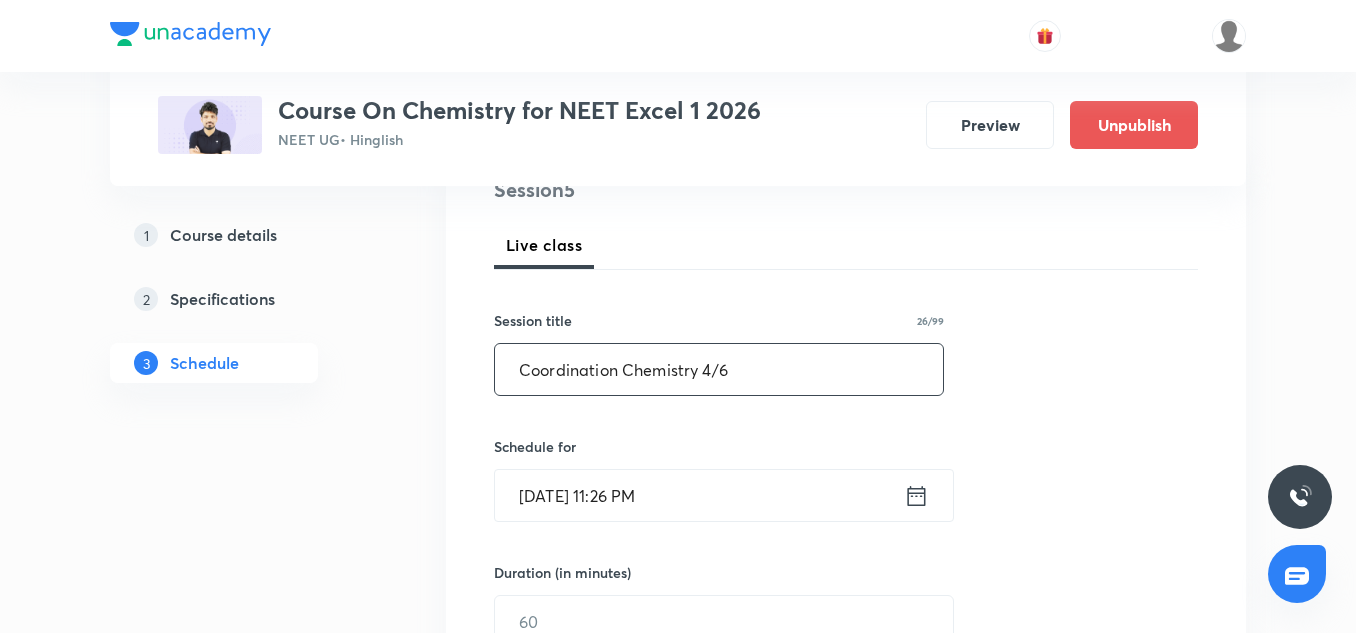 scroll, scrollTop: 351, scrollLeft: 0, axis: vertical 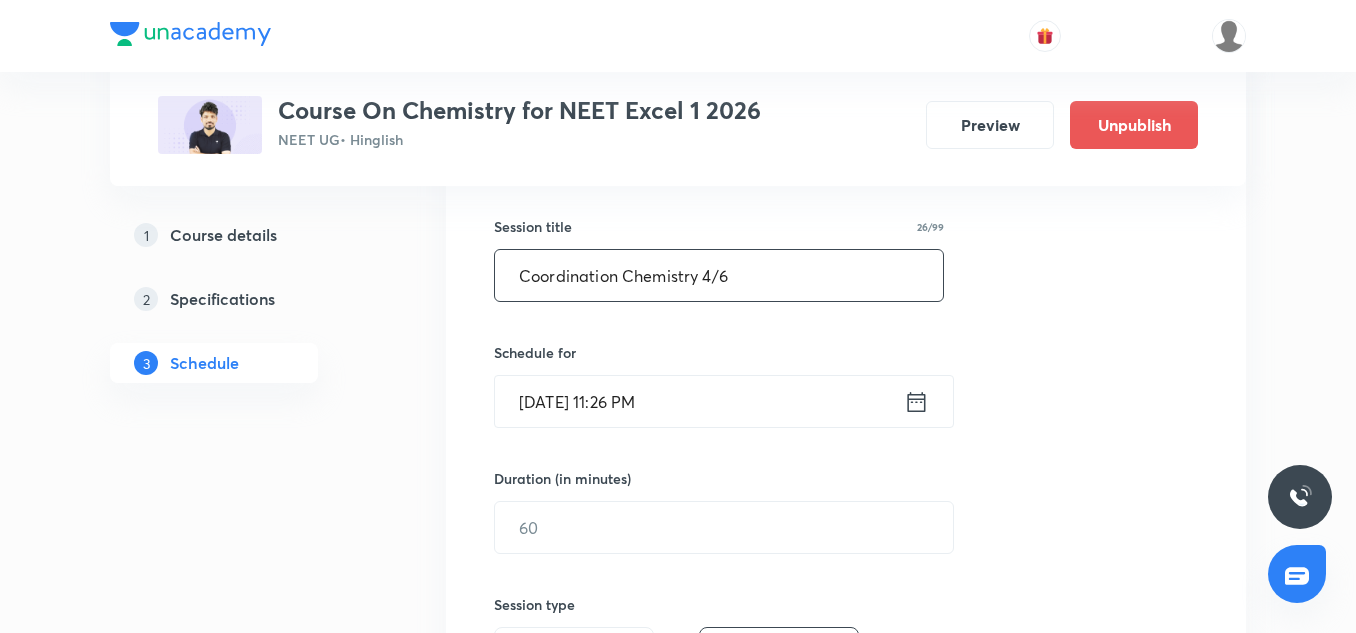 type on "Coordination Chemistry 4/6" 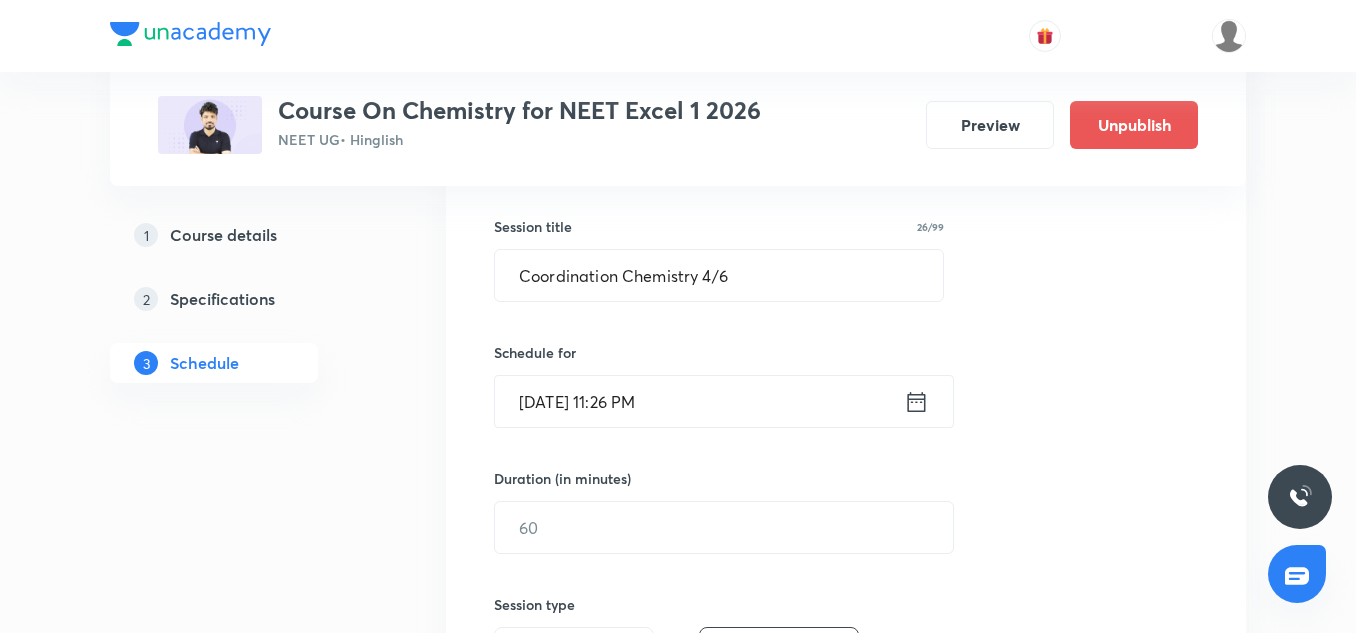 click on "[DATE] 11:26 PM" at bounding box center (699, 401) 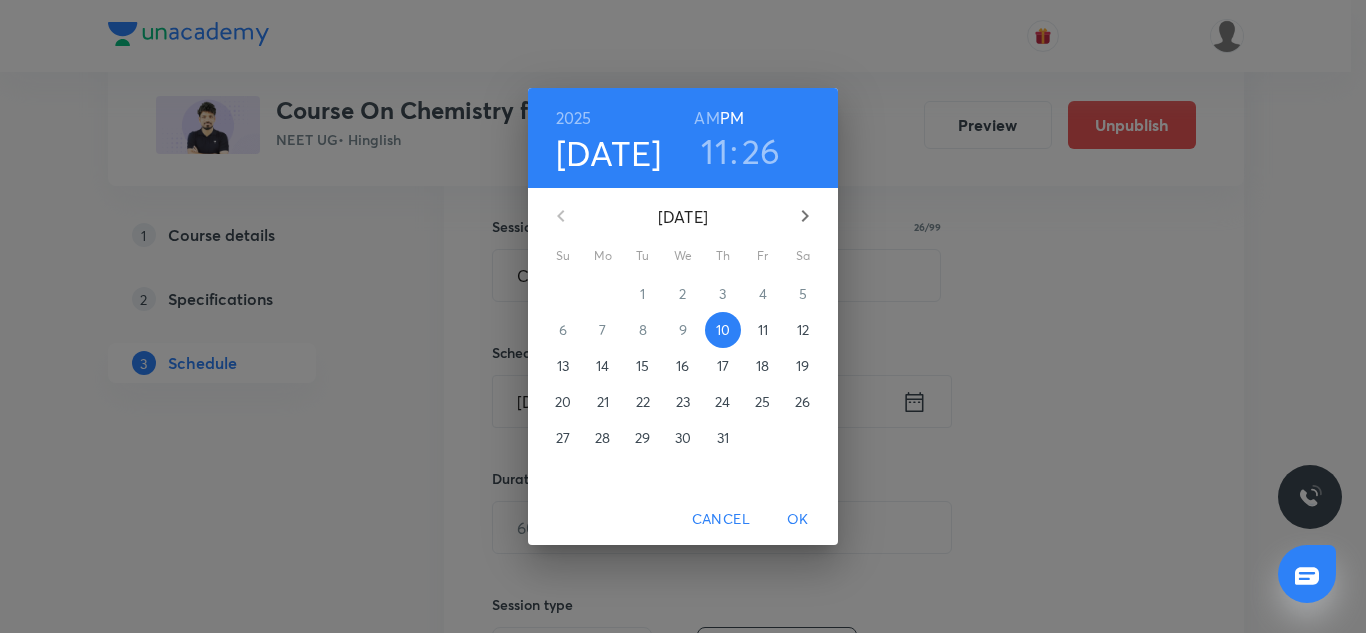 click on "11" at bounding box center (763, 330) 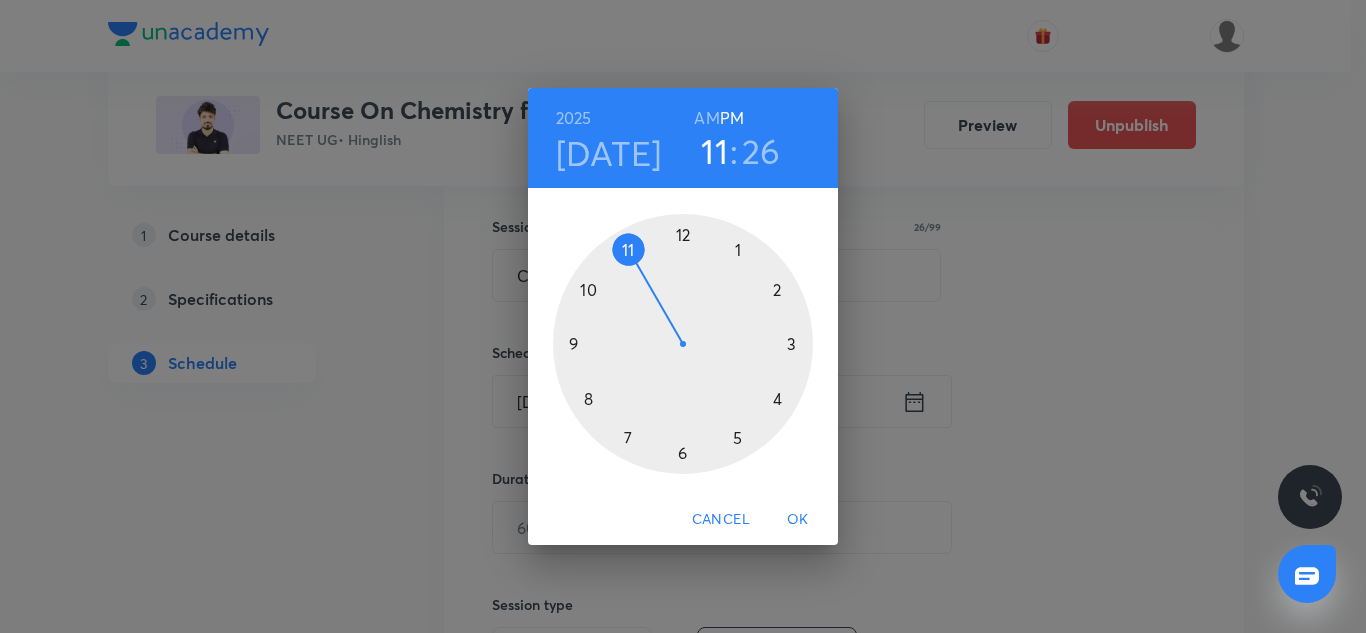 click at bounding box center (683, 344) 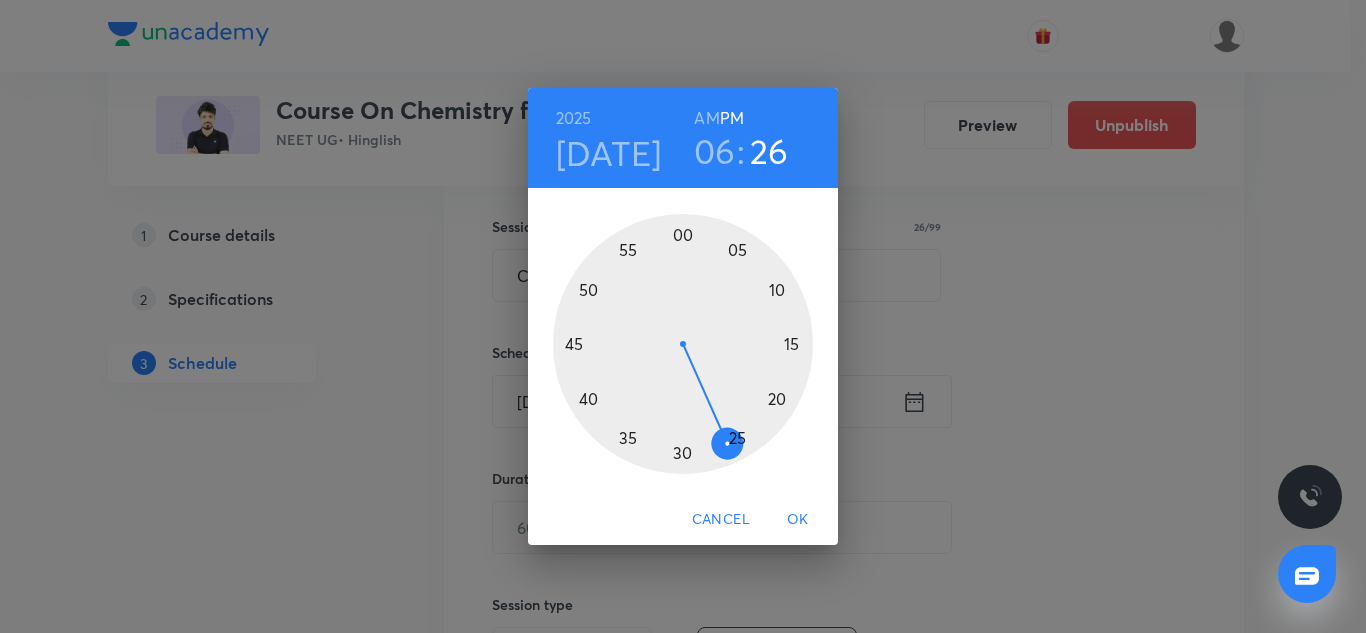 click at bounding box center (683, 344) 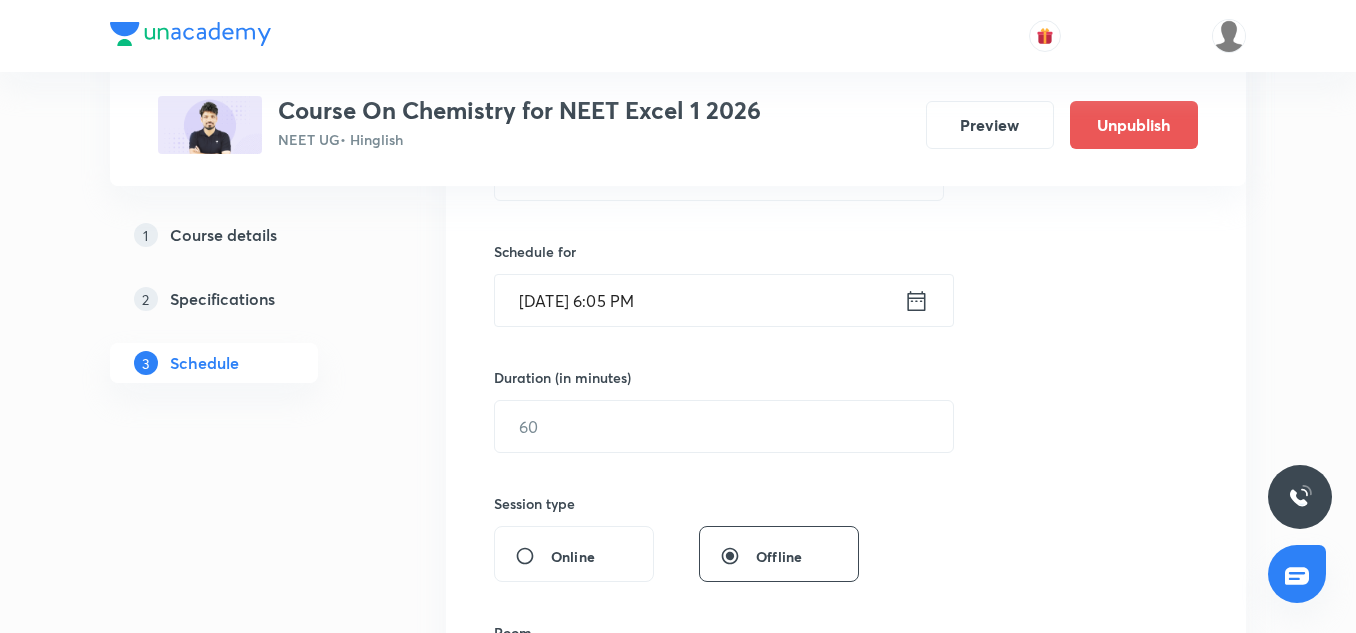 scroll, scrollTop: 453, scrollLeft: 0, axis: vertical 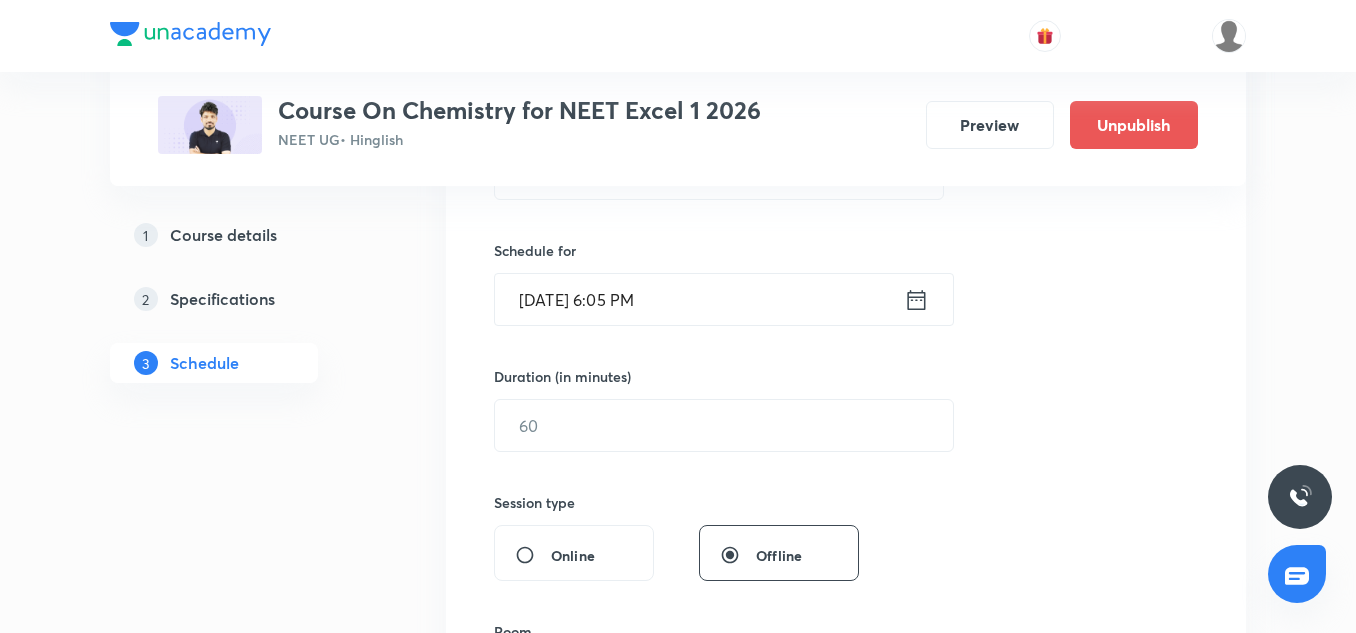 click on "Duration (in minutes) ​" at bounding box center (676, 409) 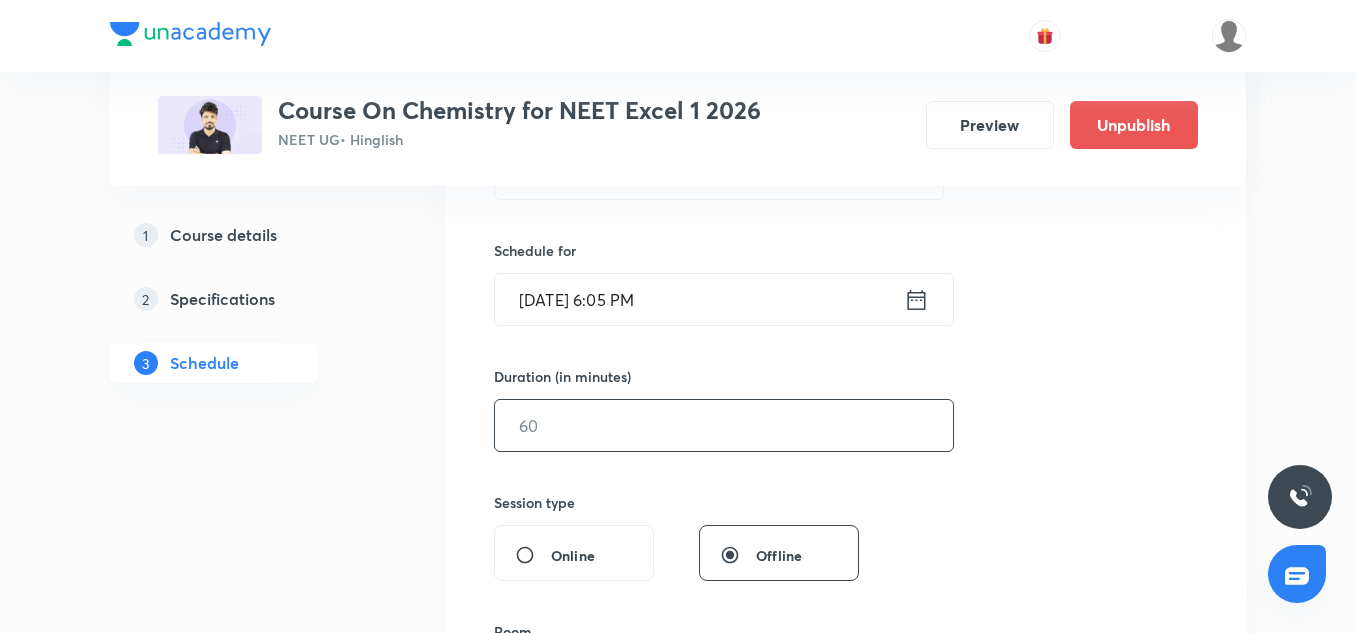 click at bounding box center [724, 425] 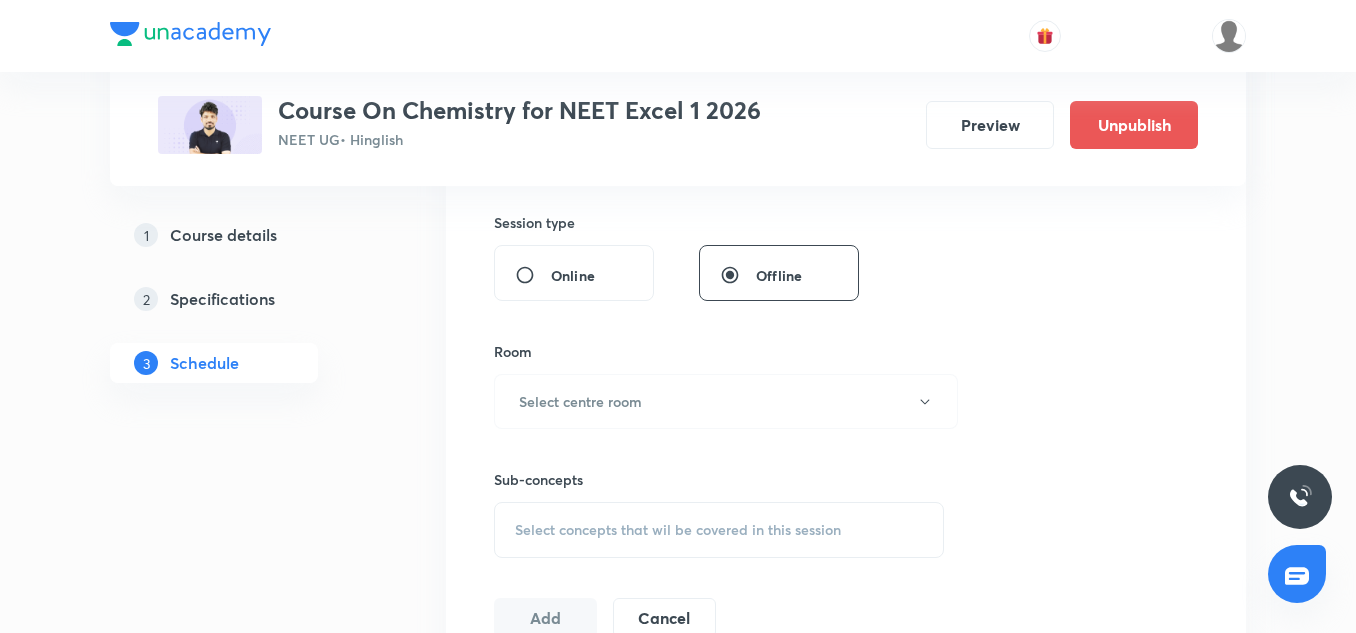 scroll, scrollTop: 736, scrollLeft: 0, axis: vertical 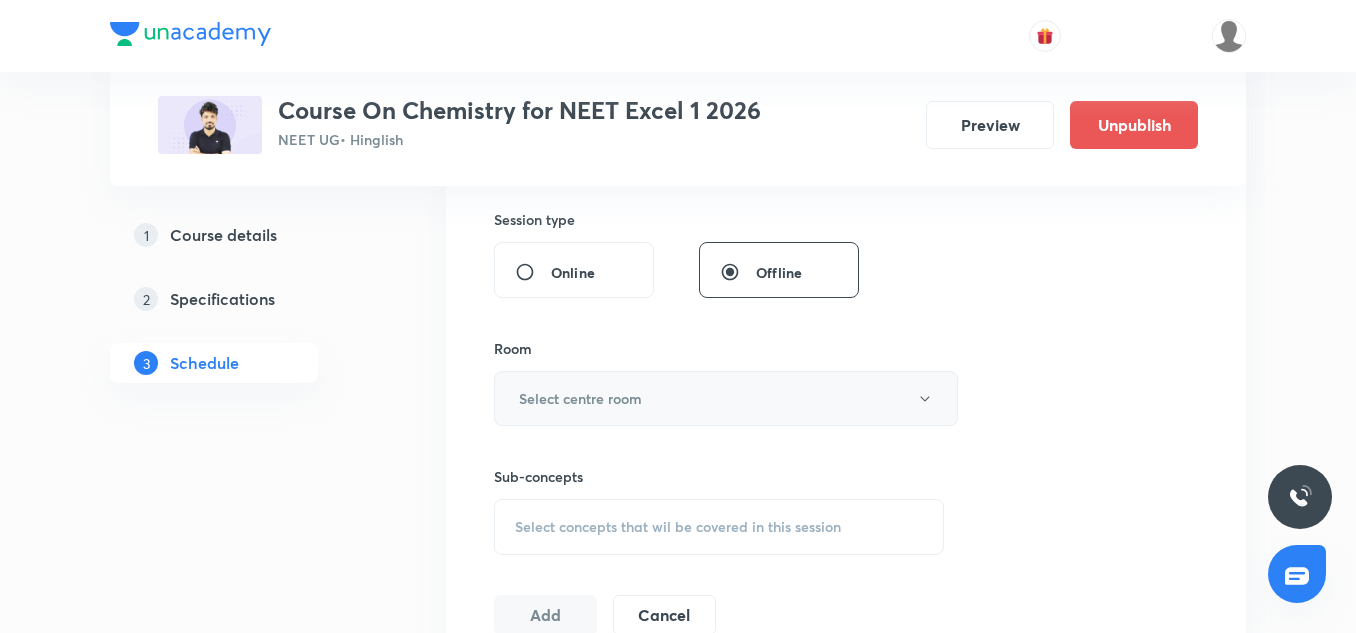 type on "75" 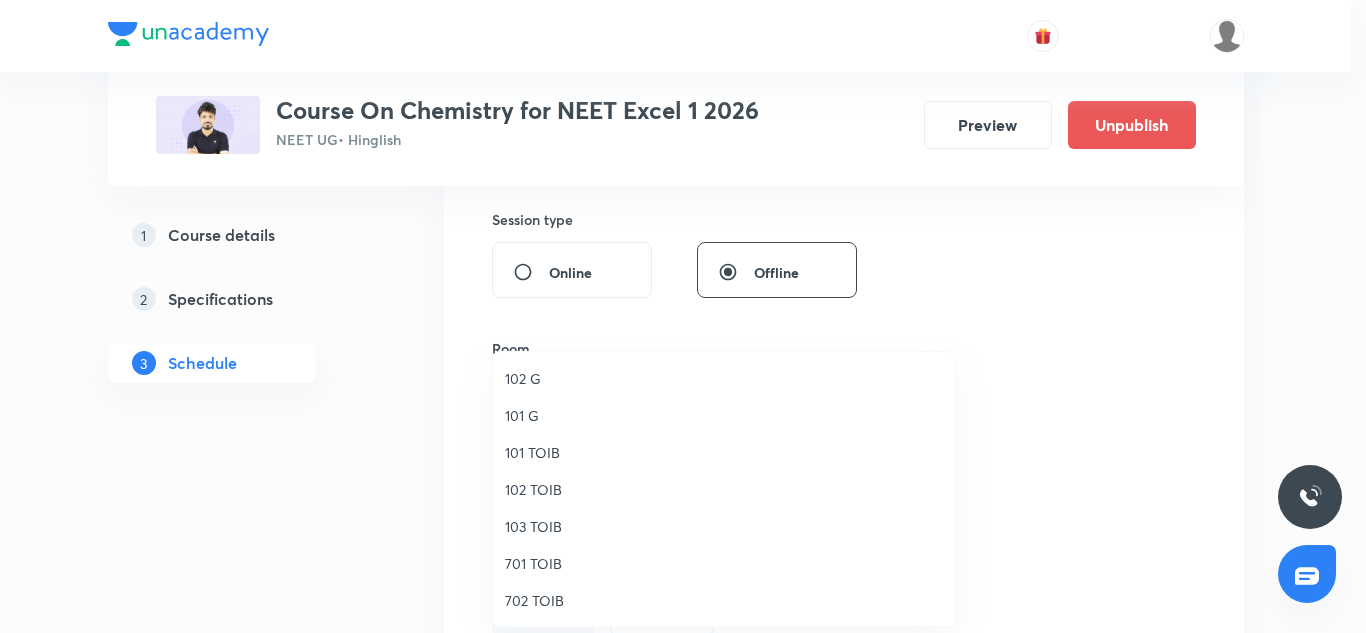 click on "702 TOIB" at bounding box center (724, 600) 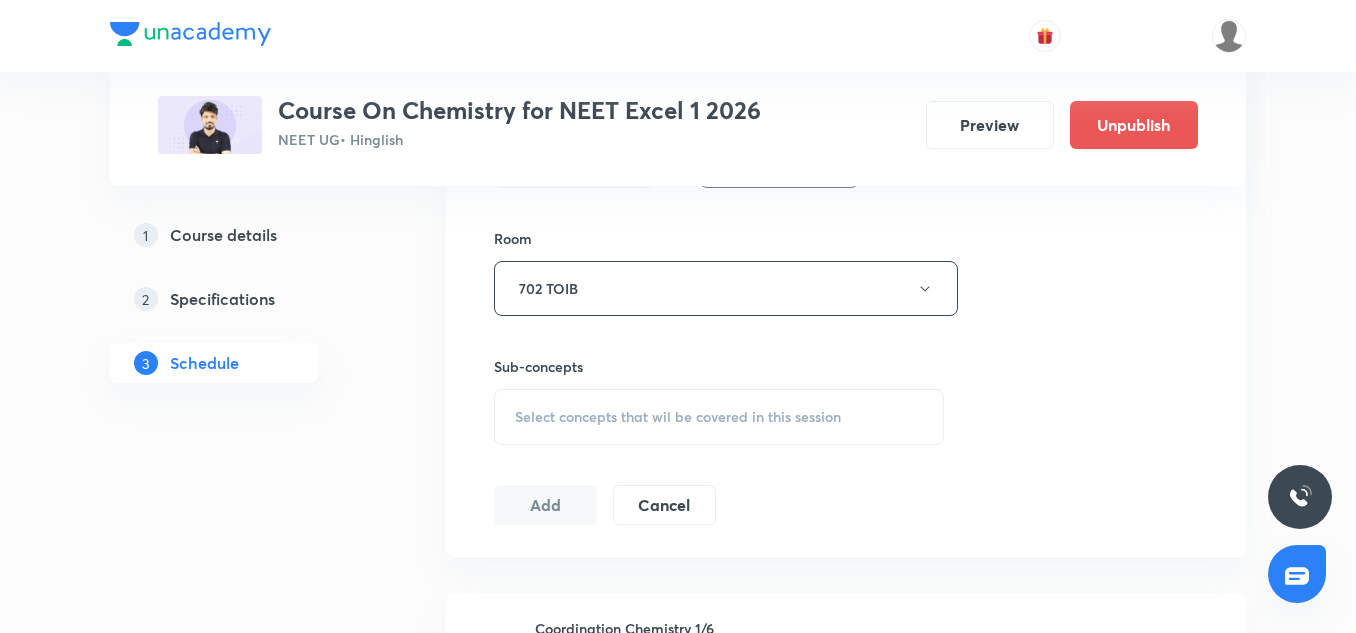 scroll, scrollTop: 848, scrollLeft: 0, axis: vertical 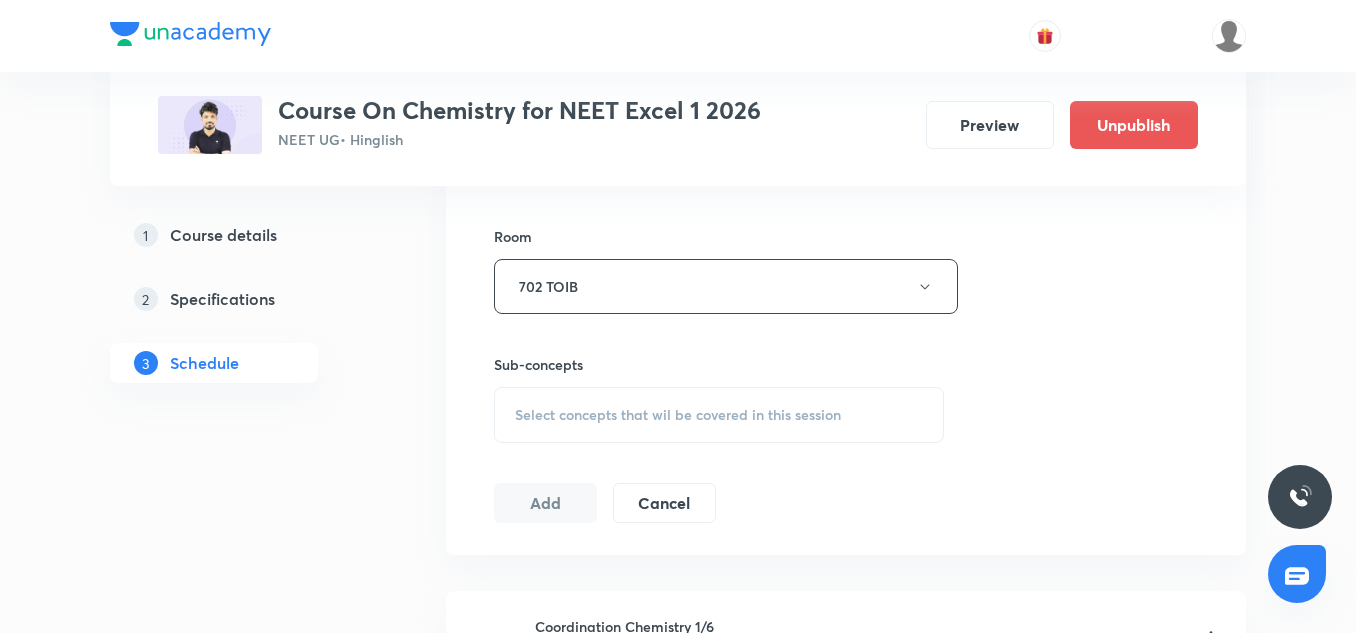 click on "Select concepts that wil be covered in this session" at bounding box center [719, 415] 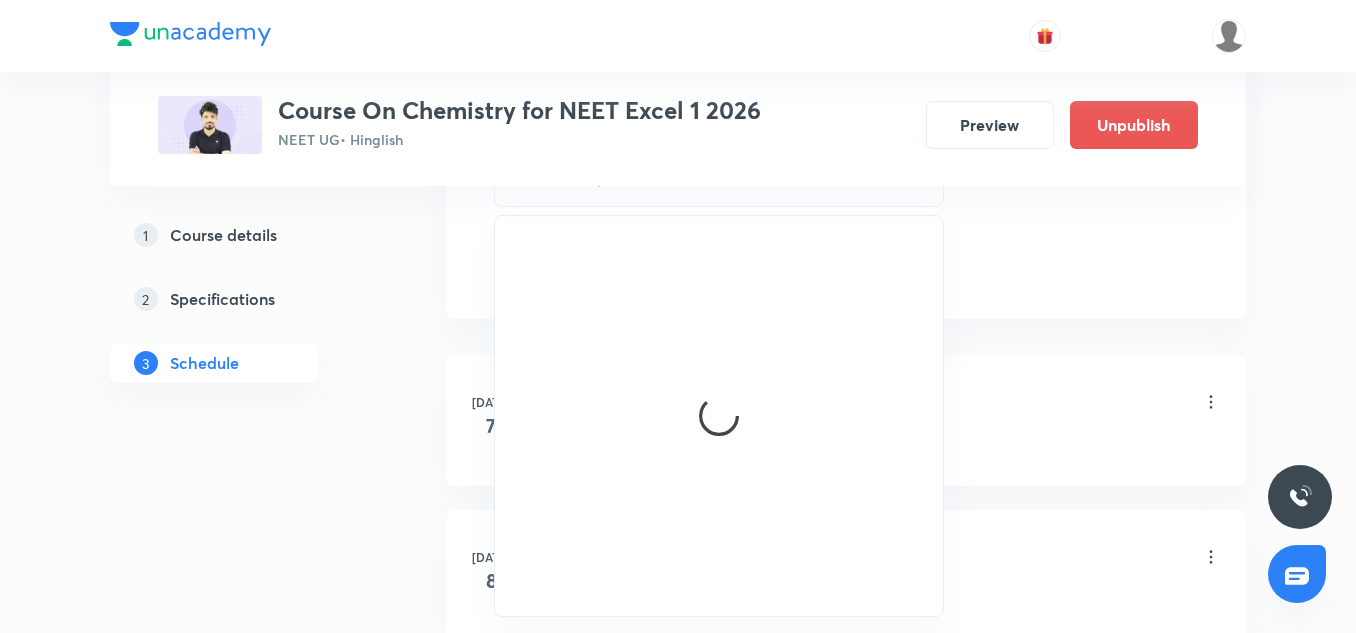scroll, scrollTop: 1086, scrollLeft: 0, axis: vertical 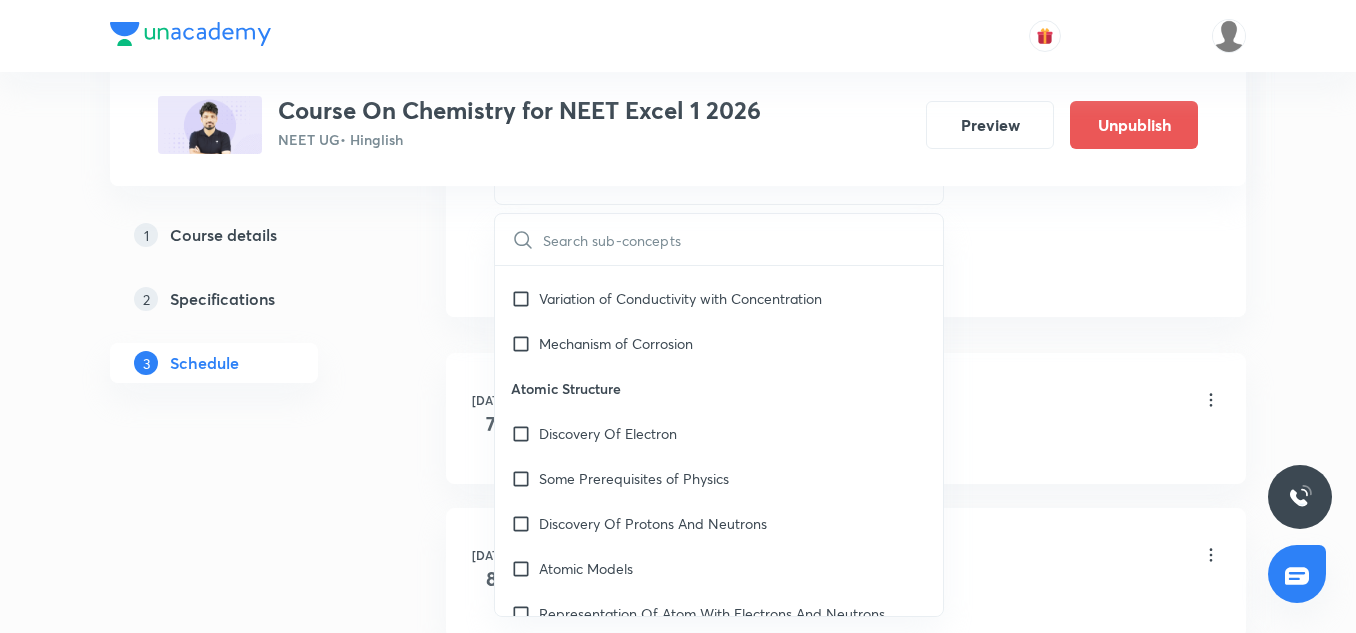 click on "Atomic Structure" at bounding box center [719, 388] 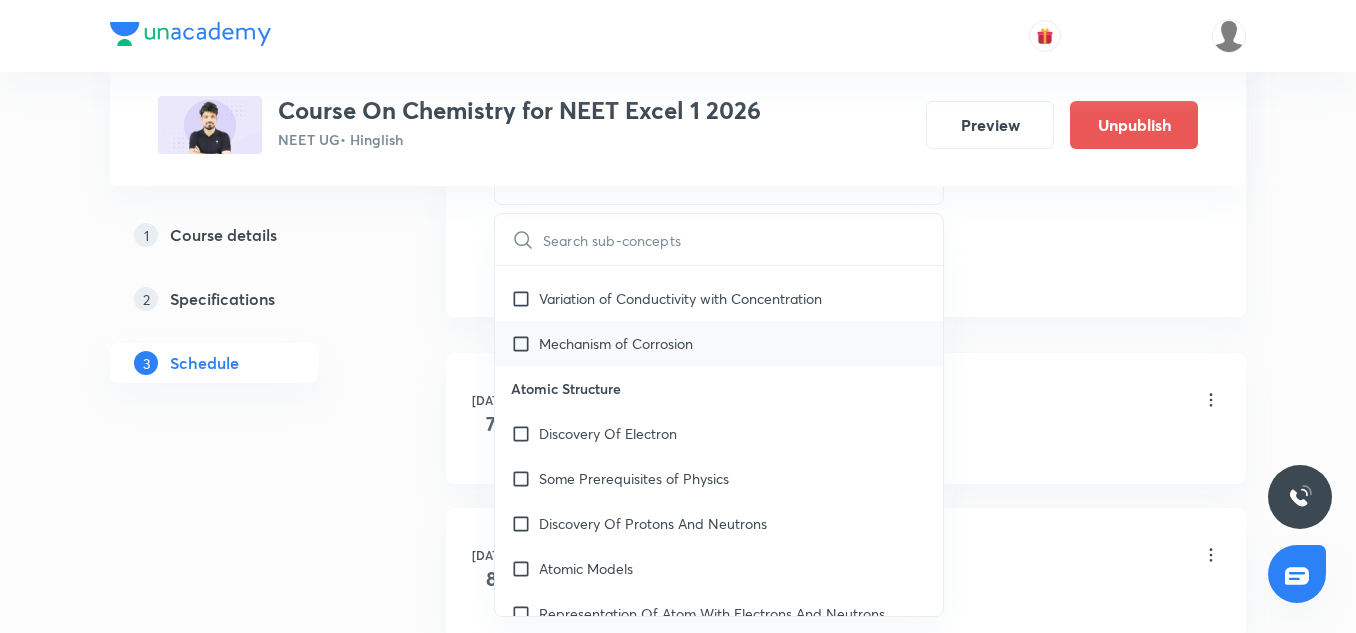 click on "Mechanism of Corrosion" at bounding box center [719, 343] 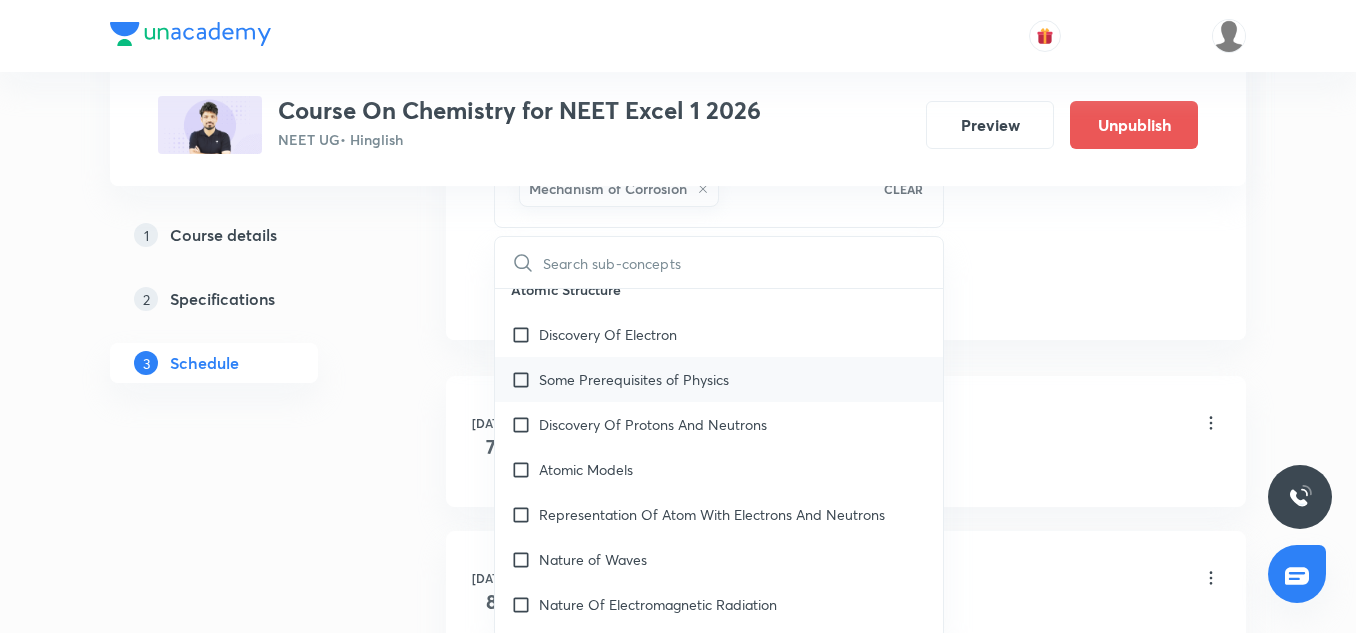 scroll, scrollTop: 657, scrollLeft: 0, axis: vertical 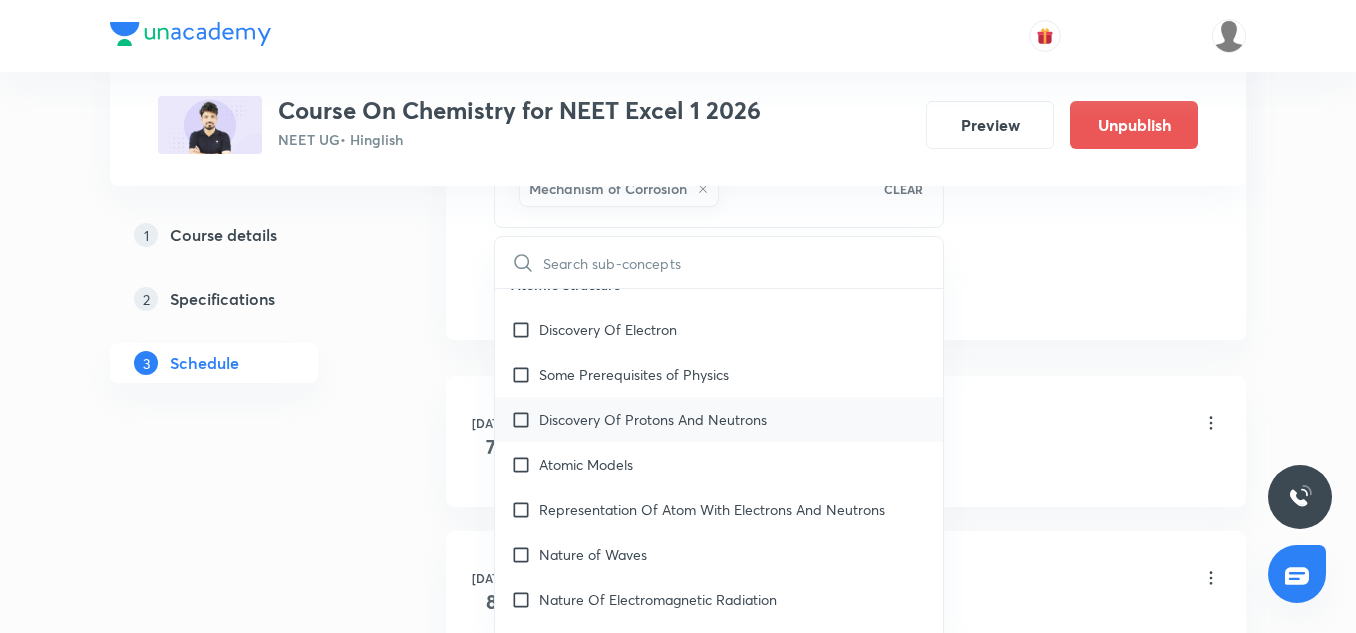 click on "Discovery Of Protons And Neutrons" at bounding box center [719, 419] 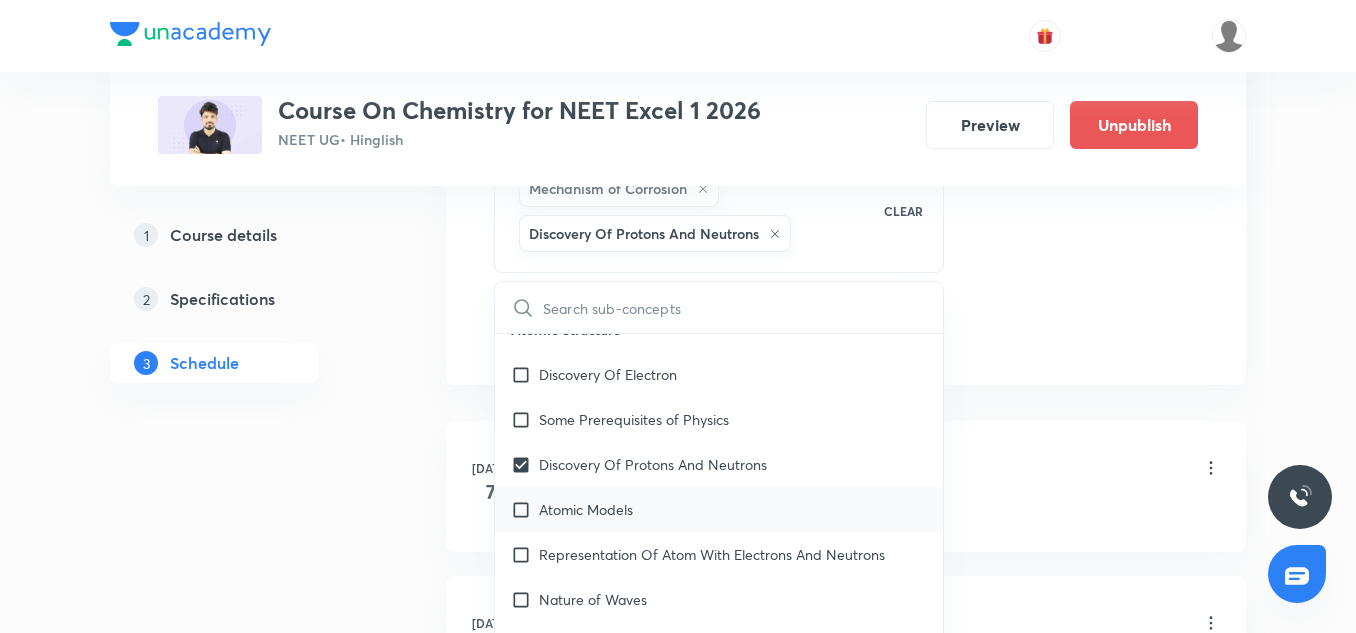click on "Atomic Models" at bounding box center [719, 509] 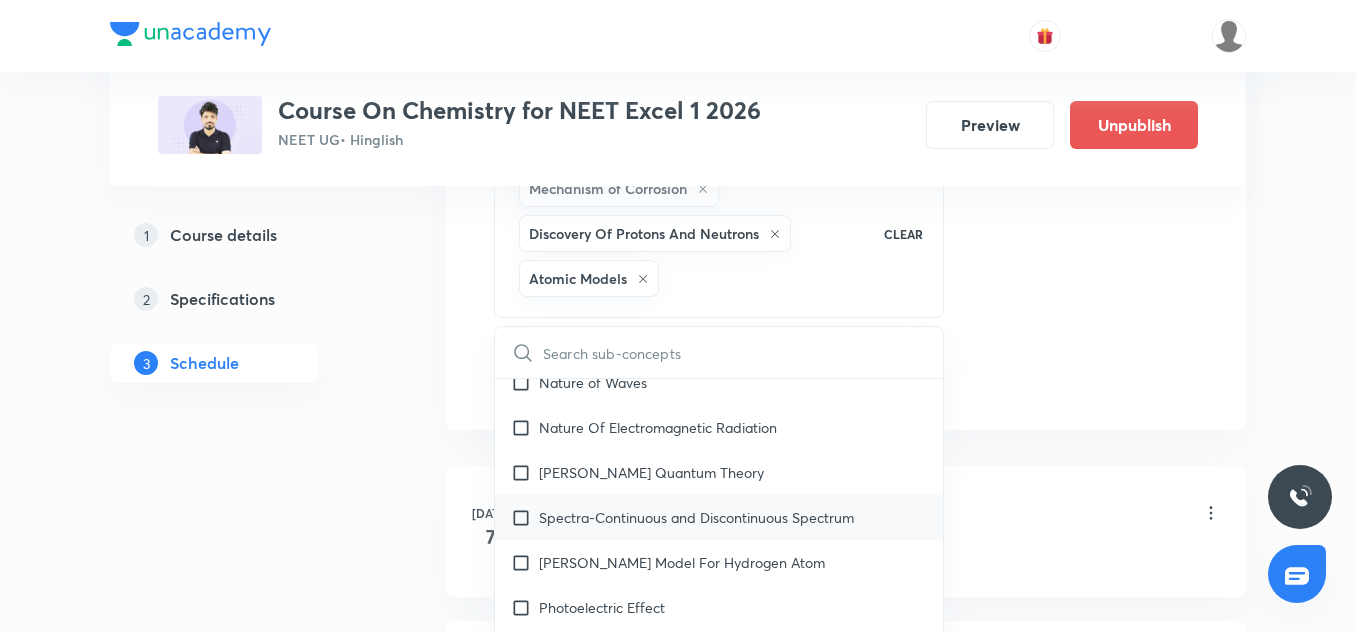 scroll, scrollTop: 920, scrollLeft: 0, axis: vertical 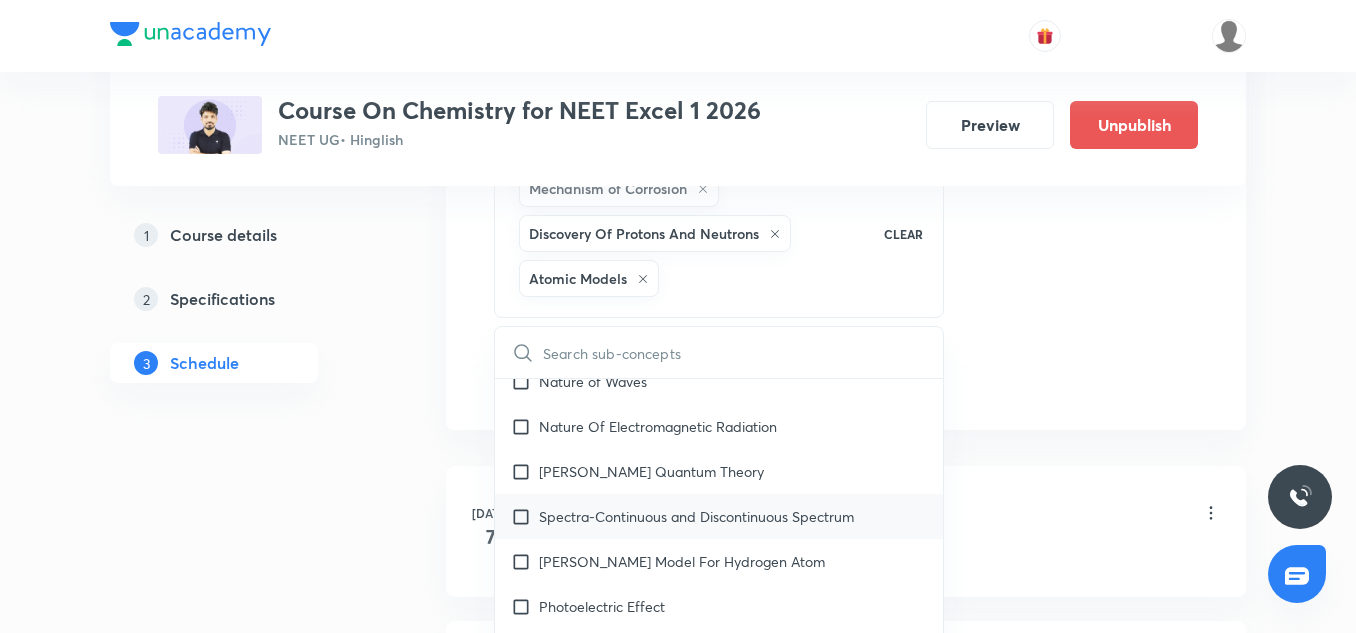 click on "Spectra-Continuous and Discontinuous Spectrum" at bounding box center [719, 516] 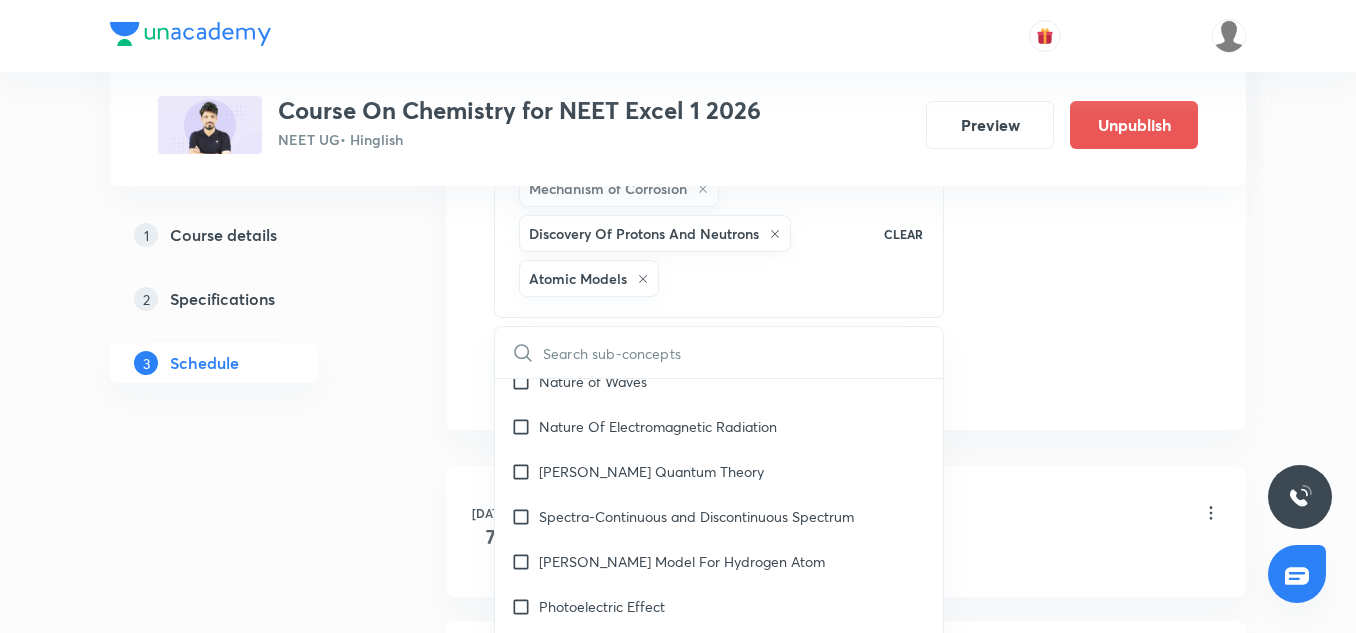 checkbox on "true" 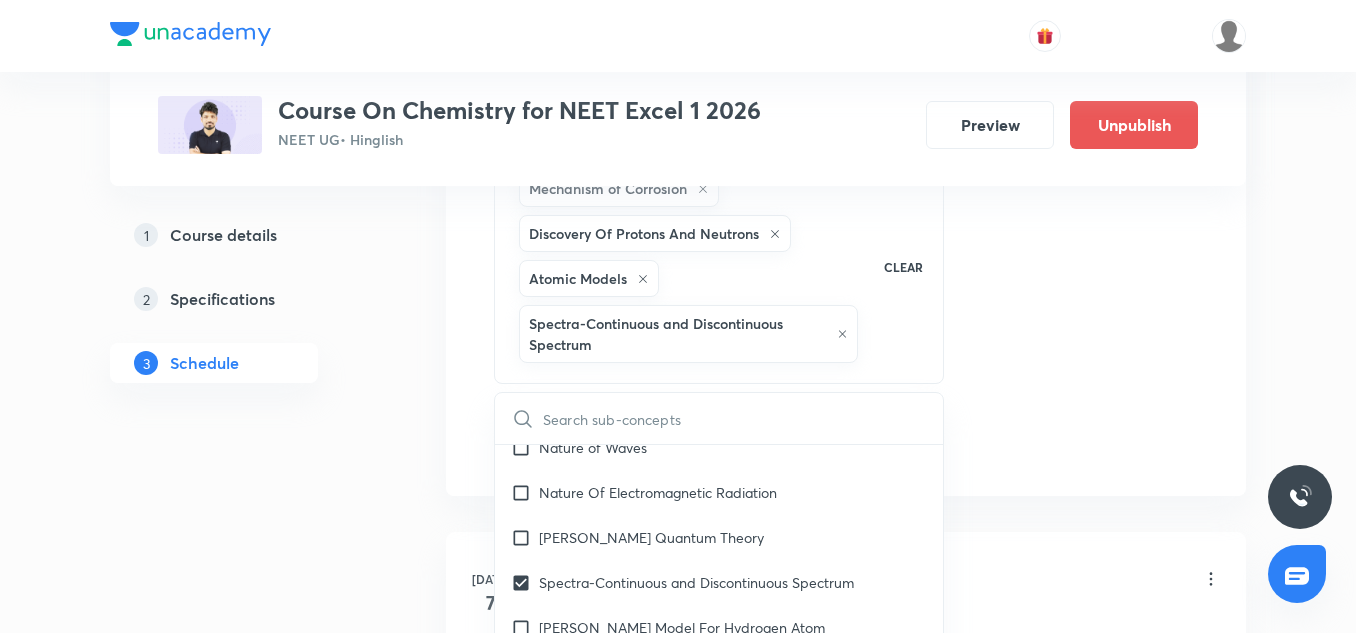 click on "Session  5 Live class Session title 26/99 Coordination Chemistry 4/6 ​ Schedule for Jul 11, 2025, 6:05 PM ​ Duration (in minutes) 75 ​   Session type Online Offline Room 702 TOIB Sub-concepts Mechanism of Corrosion Discovery Of Protons And Neutrons Atomic Models Spectra-Continuous and Discontinuous Spectrum CLEAR ​ General Topics & Mole Concept Basic Concepts Mole – Basic Introduction Percentage Composition Stoichiometry Principle of Atom Conservation (POAC) Relation between Stoichiometric Quantities Application of Mole Concept: Gravimetric Analysis Electronic Configuration Of Atoms (Hund's rule)  Quantum Numbers (Magnetic Quantum no.) Quantum Numbers(Pauli's Exclusion law) Mean Molar Mass or Molecular Mass Variation of Conductivity with Concentration Mechanism of Corrosion Atomic Structure Discovery Of Electron Some Prerequisites of Physics Discovery Of Protons And Neutrons Atomic Models Representation Of Atom With Electrons And Neutrons Nature of Waves Nature Of Electromagnetic Radiation Spectrum" at bounding box center [846, -95] 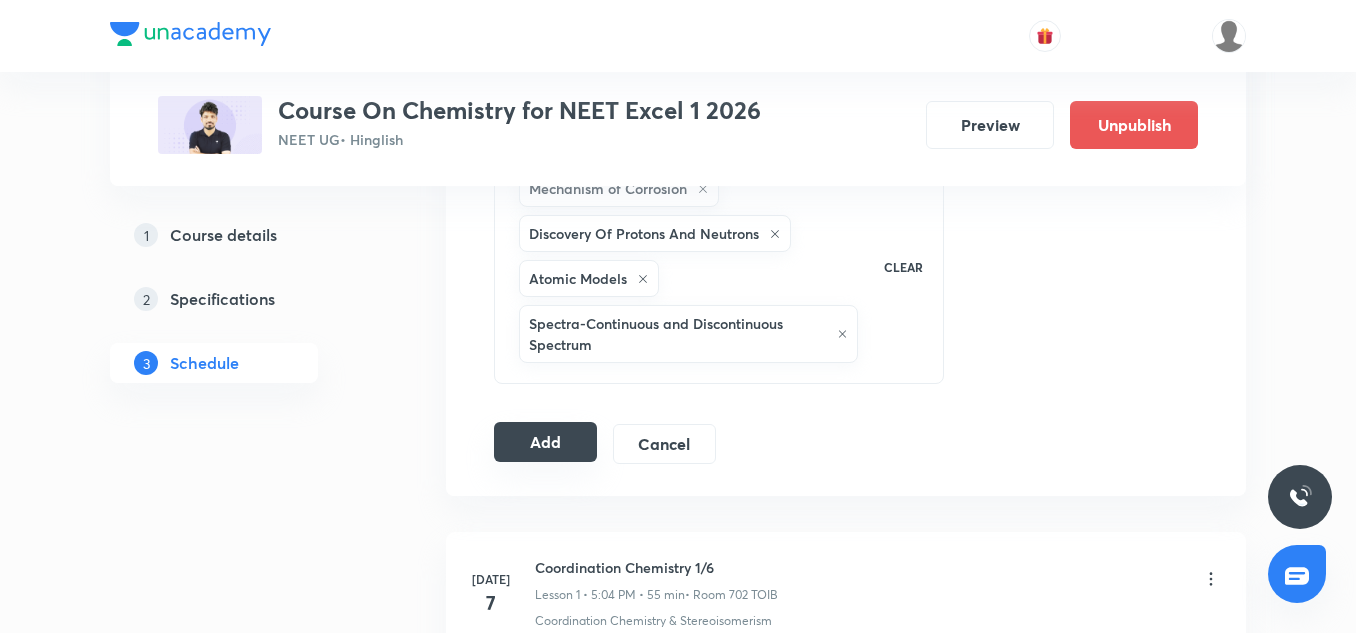 click on "Add" at bounding box center (545, 442) 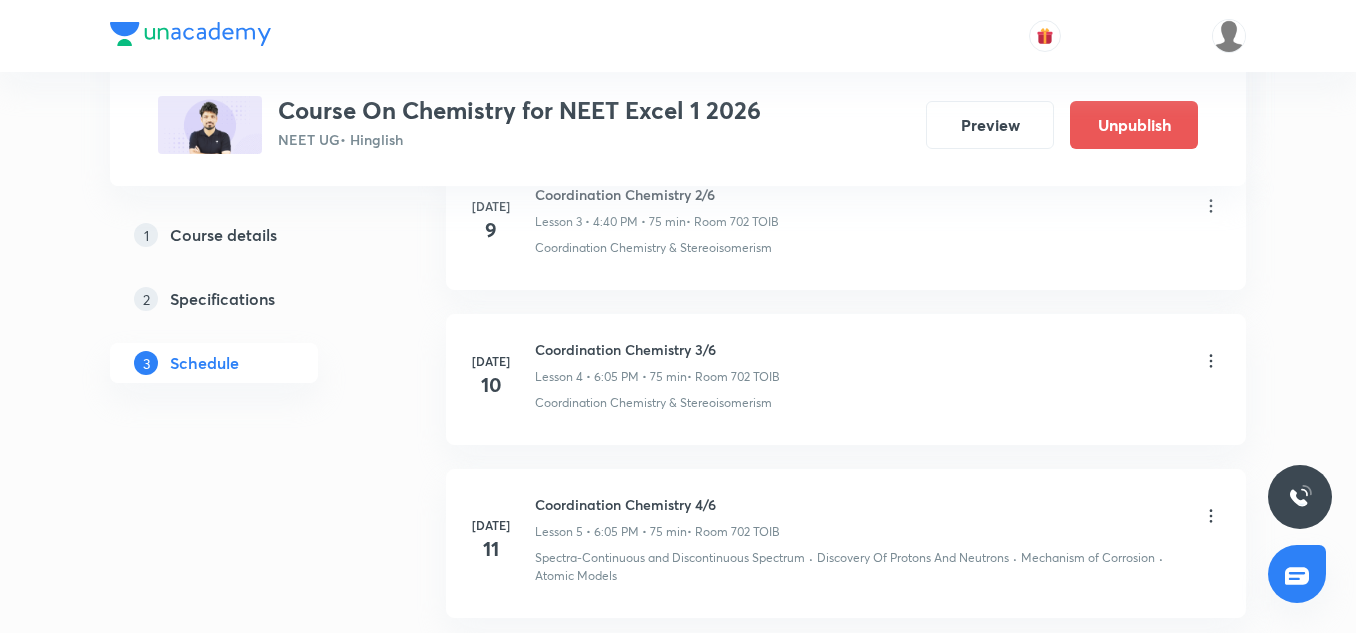 scroll, scrollTop: 844, scrollLeft: 0, axis: vertical 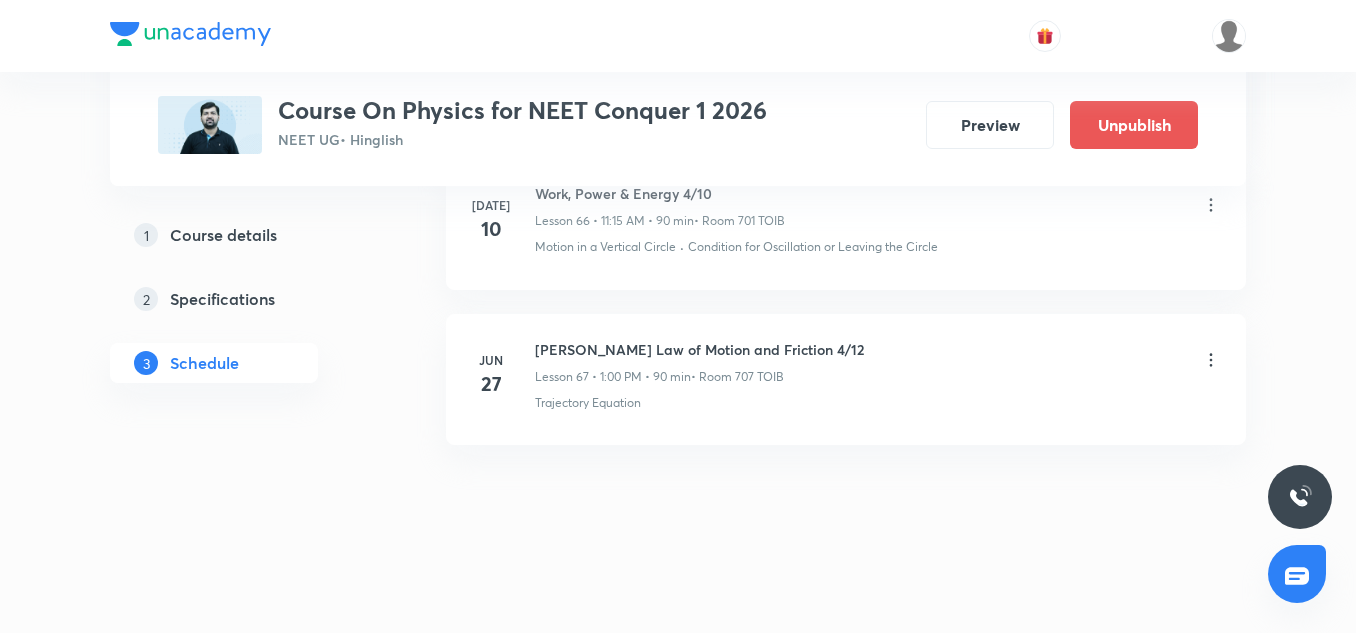 click on "[PERSON_NAME] Law of Motion and Friction 4/12" at bounding box center [699, 349] 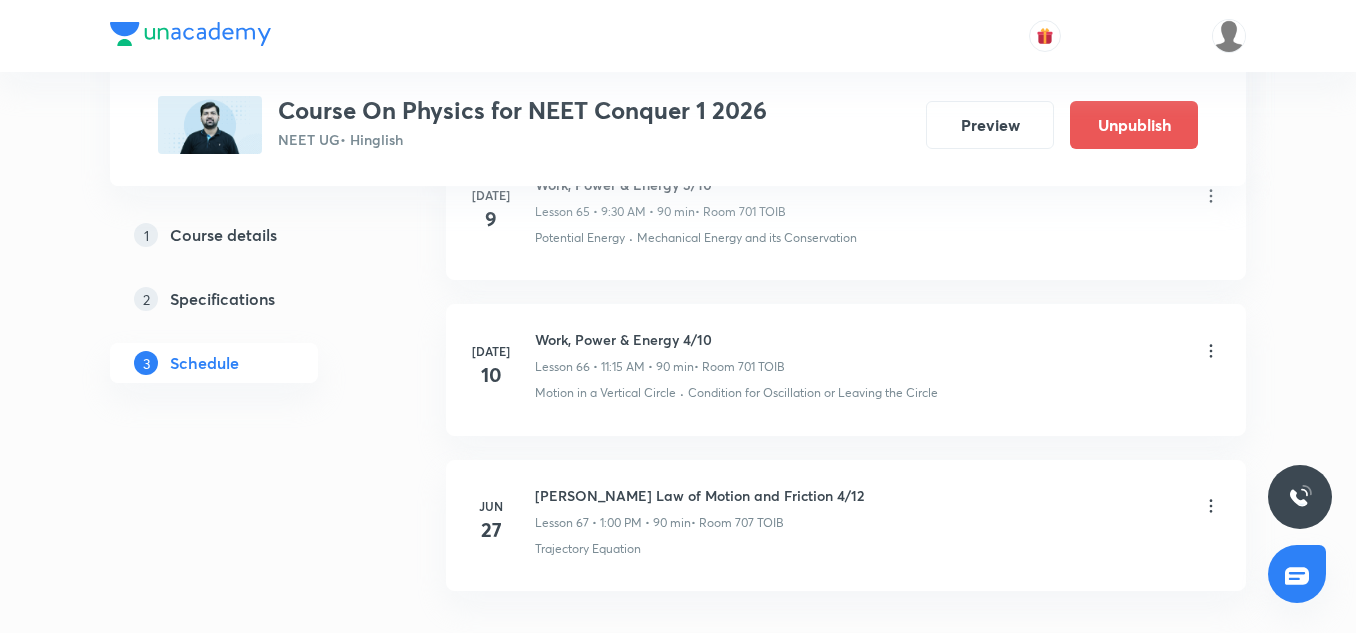 click on "Work, Power & Energy 4/10" at bounding box center [660, 339] 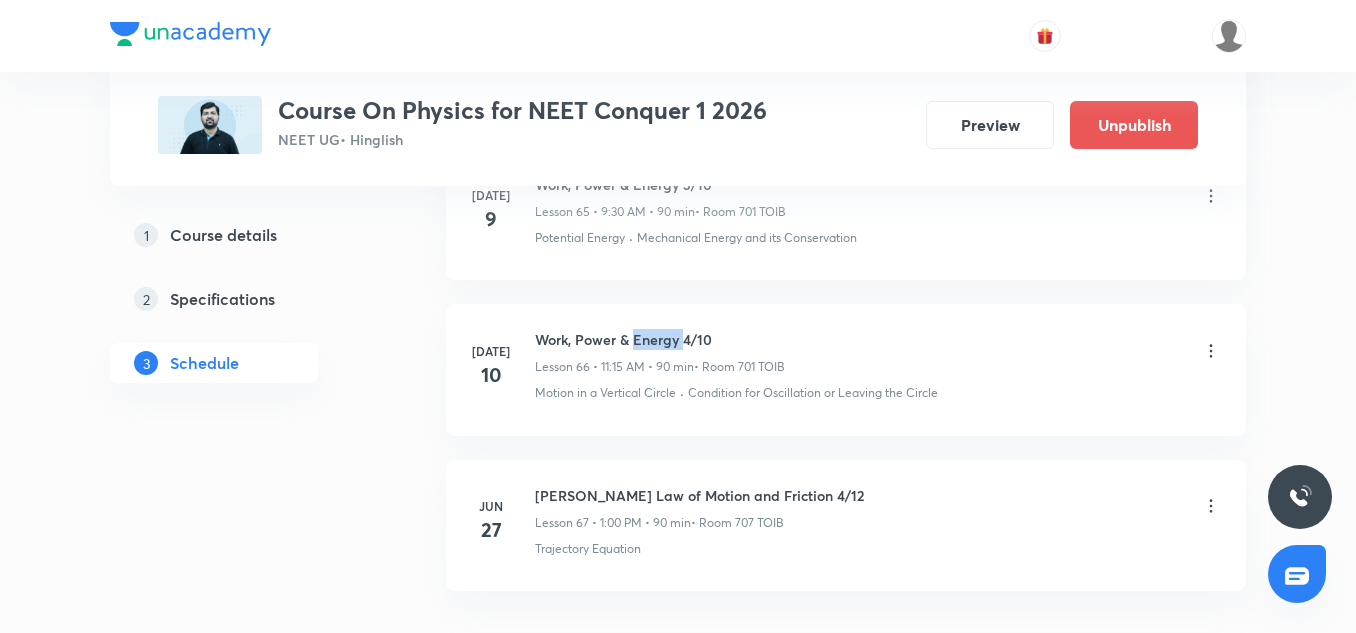 click on "Work, Power & Energy 4/10" at bounding box center [660, 339] 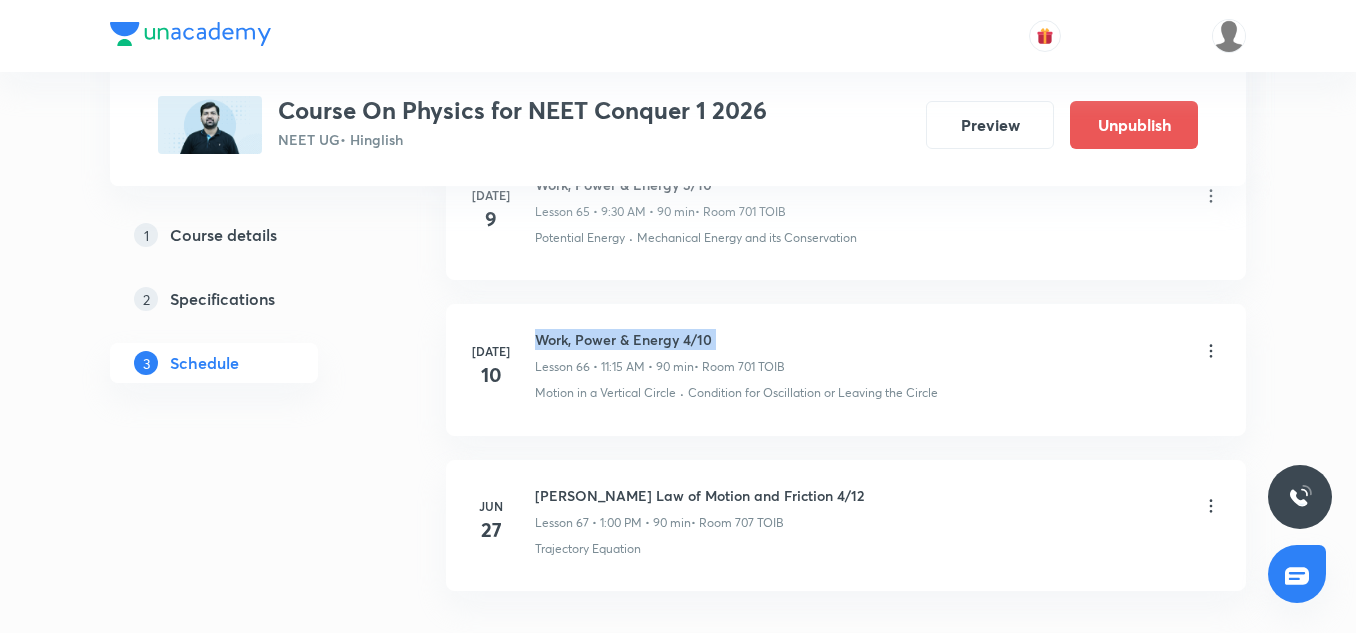 click on "Work, Power & Energy 4/10" at bounding box center (660, 339) 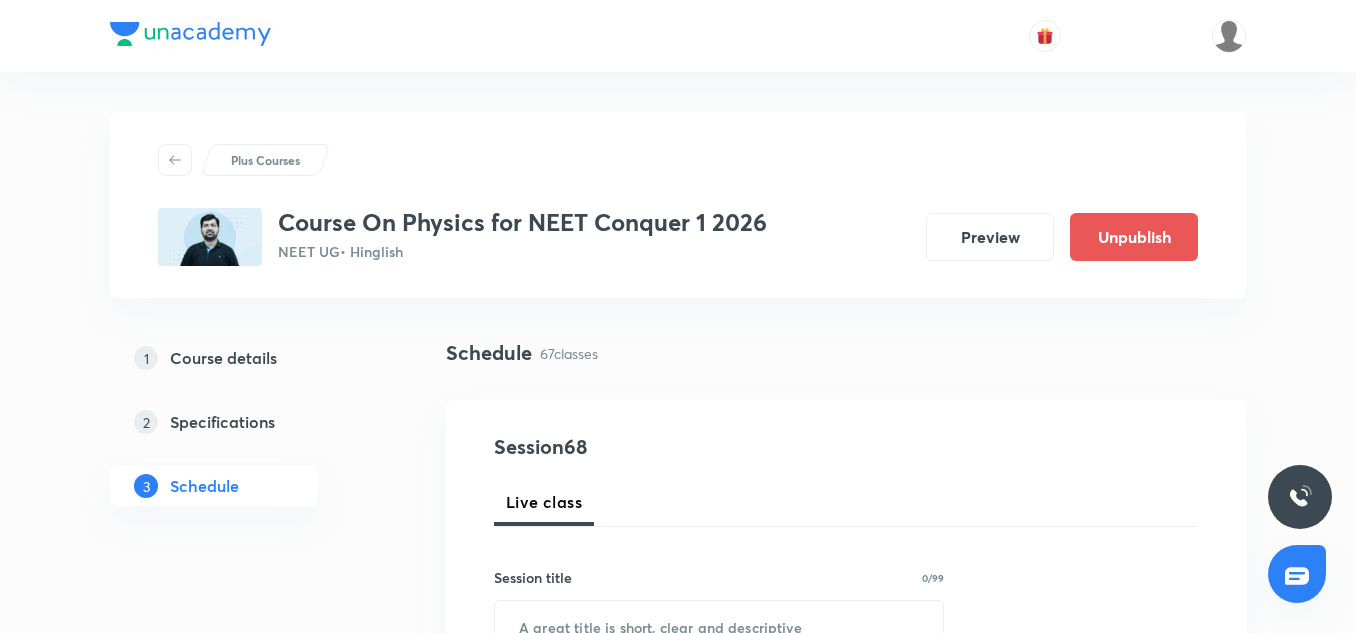 scroll, scrollTop: 196, scrollLeft: 0, axis: vertical 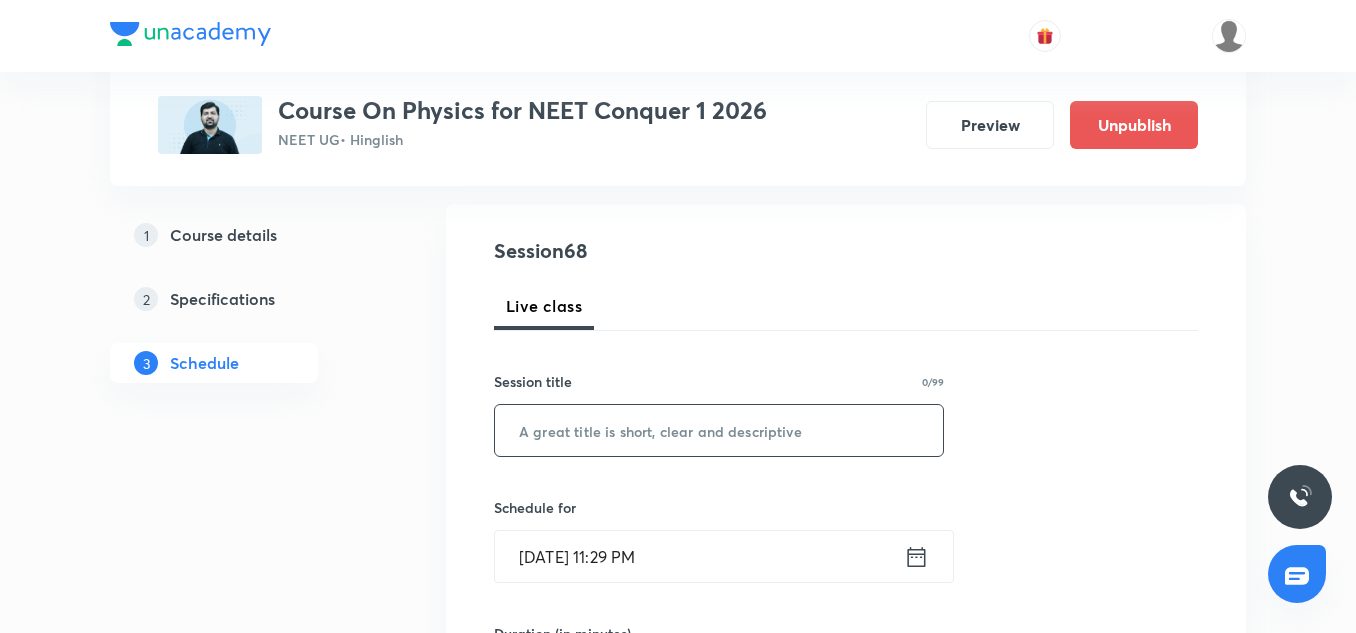 click at bounding box center [719, 430] 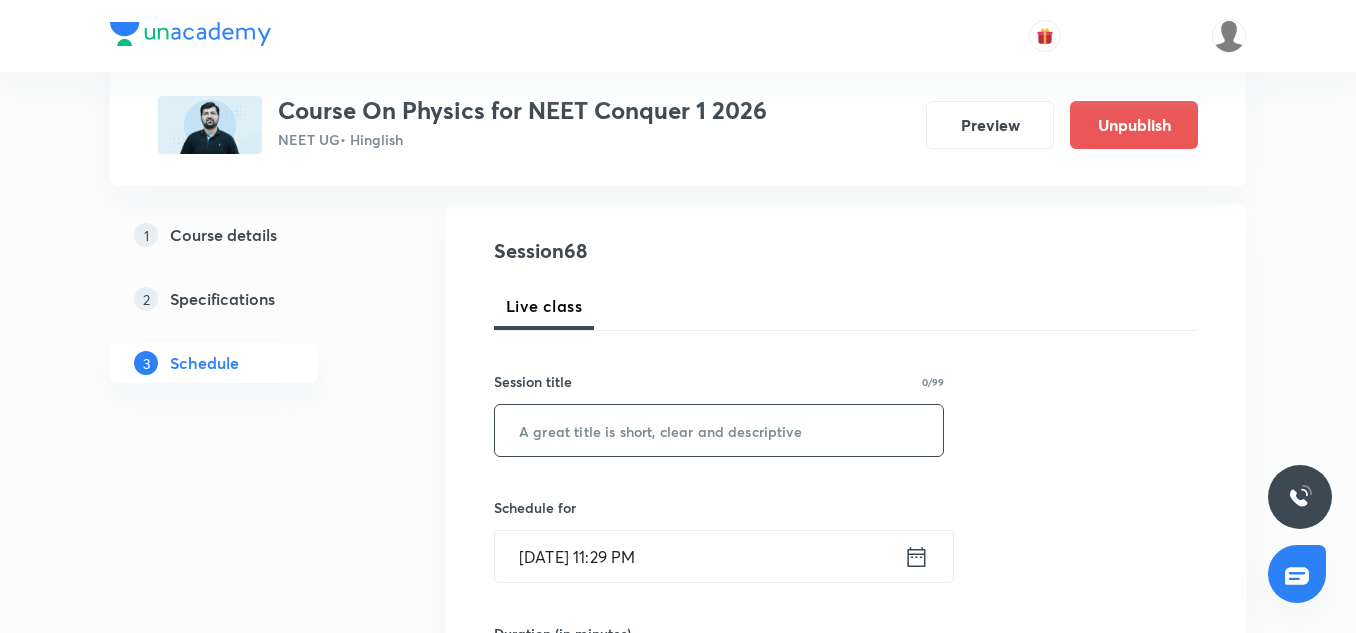 paste on "Work, Power & Energy 4/10" 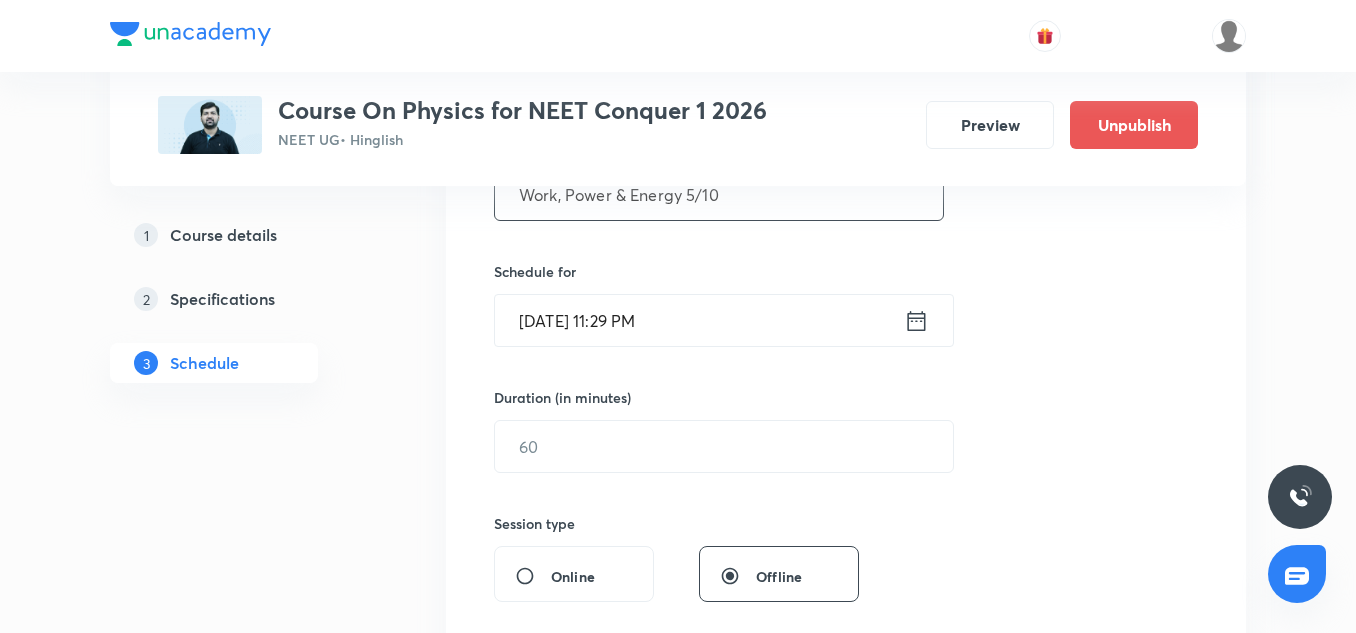 scroll, scrollTop: 456, scrollLeft: 0, axis: vertical 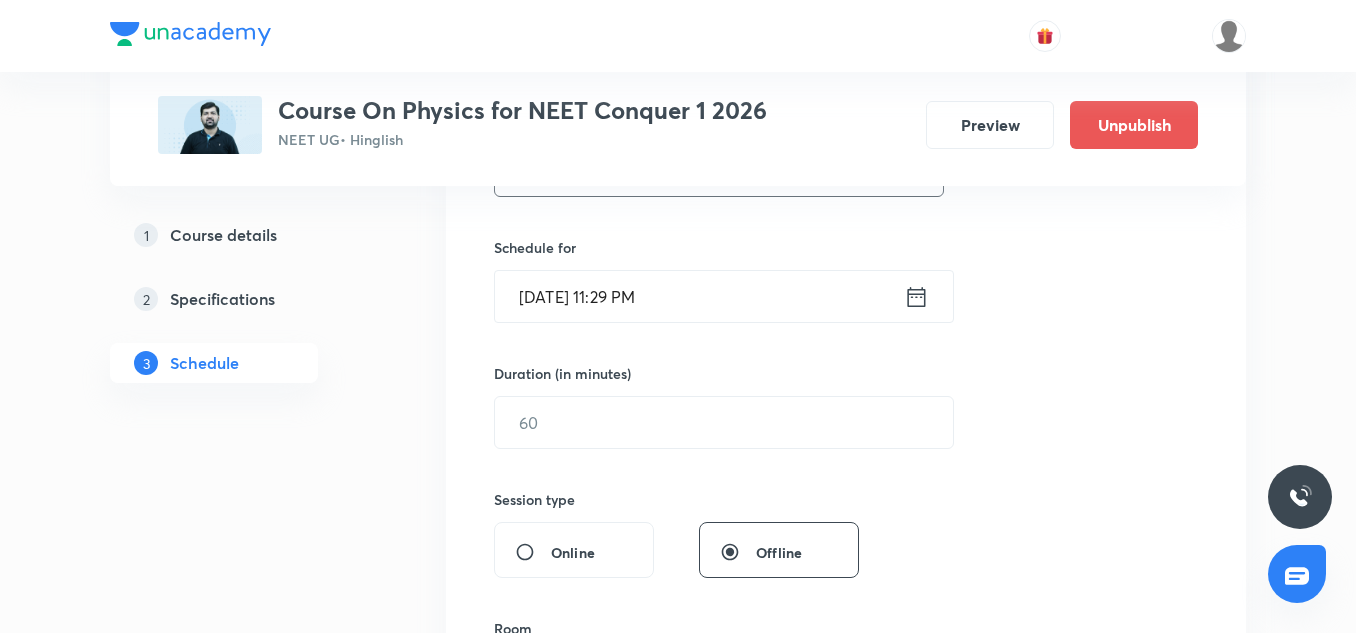 type on "Work, Power & Energy 5/10" 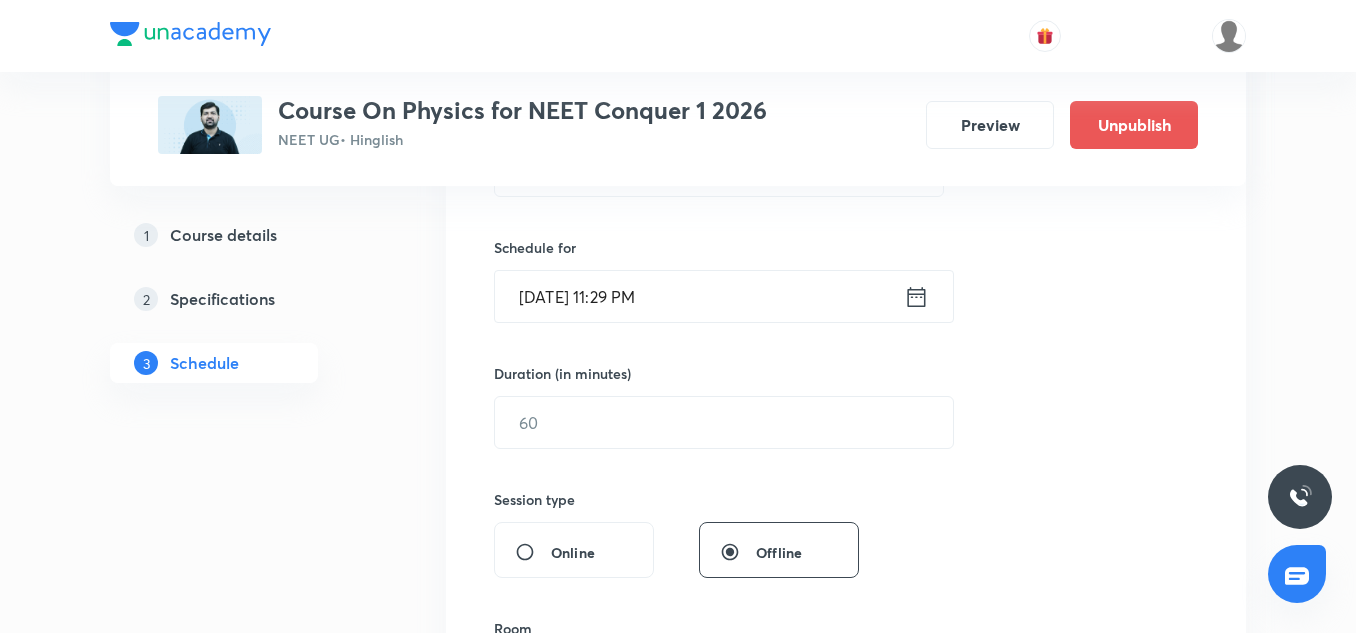 click on "[DATE] 11:29 PM" at bounding box center [699, 296] 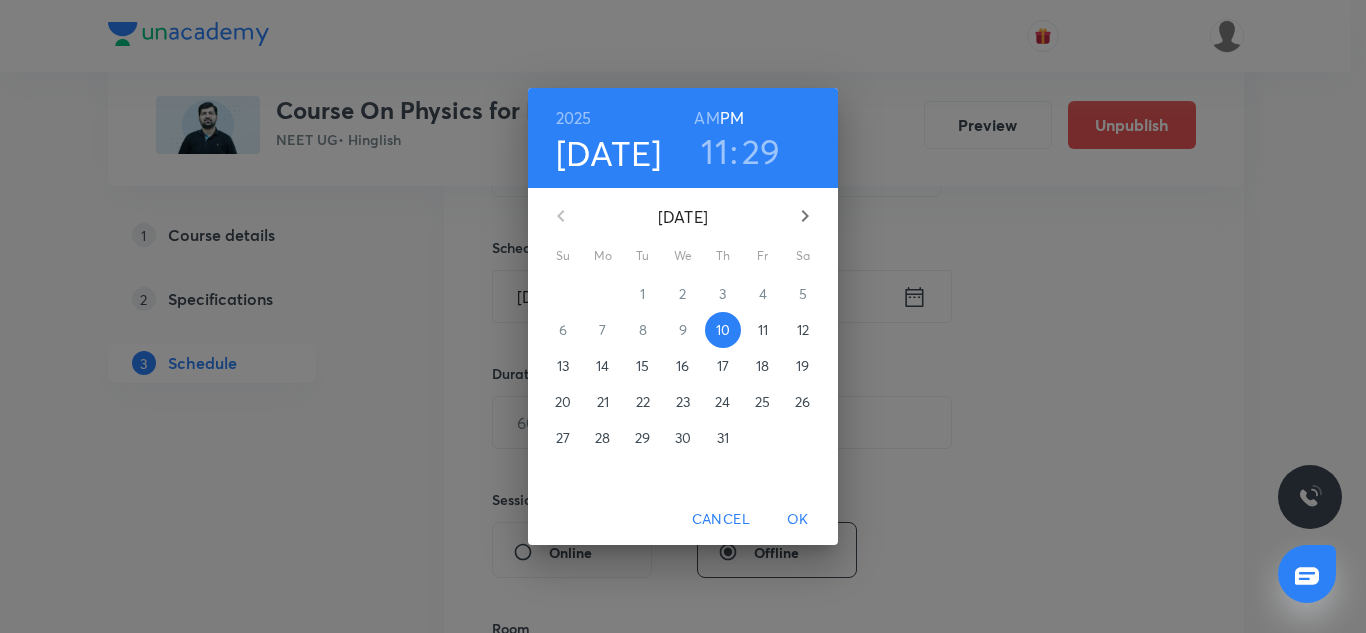 click on "11" at bounding box center (763, 330) 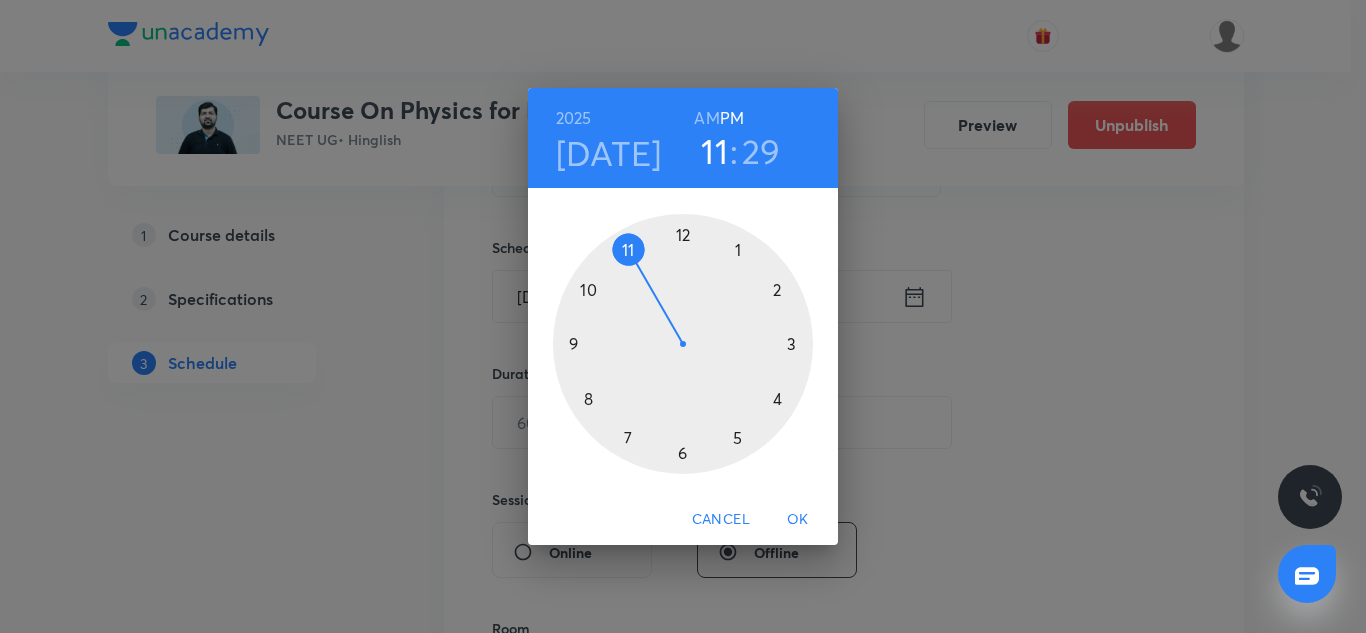 click at bounding box center [683, 344] 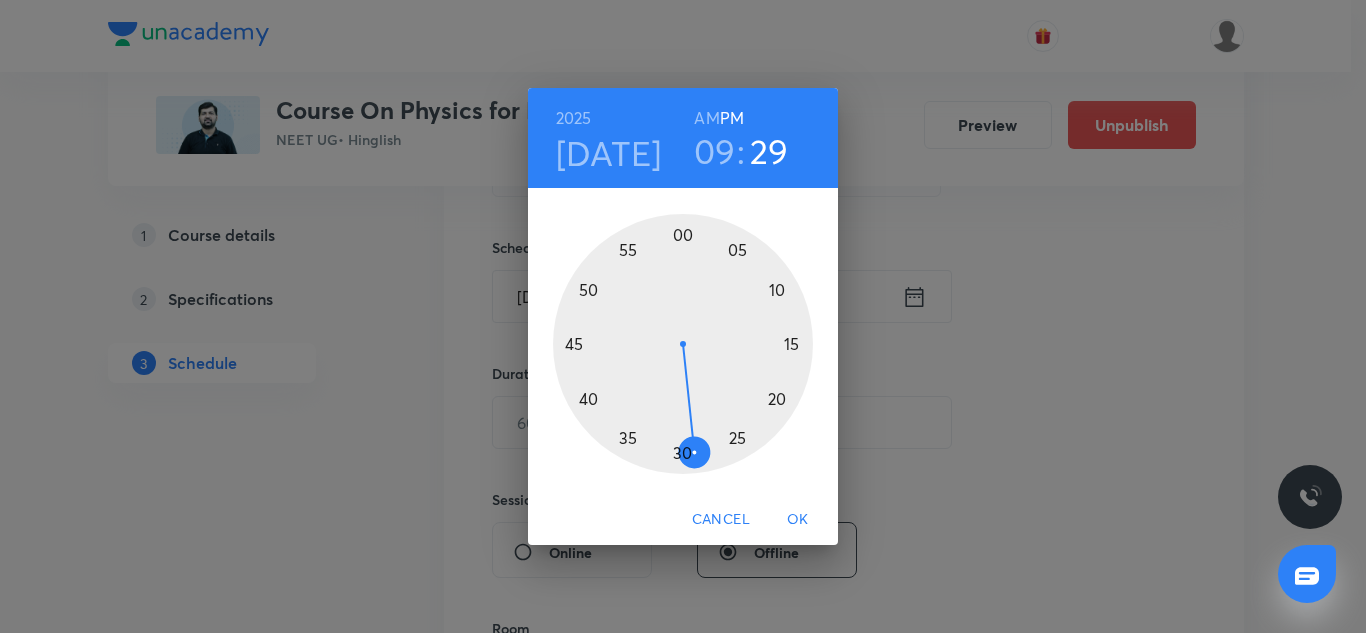 click at bounding box center (683, 344) 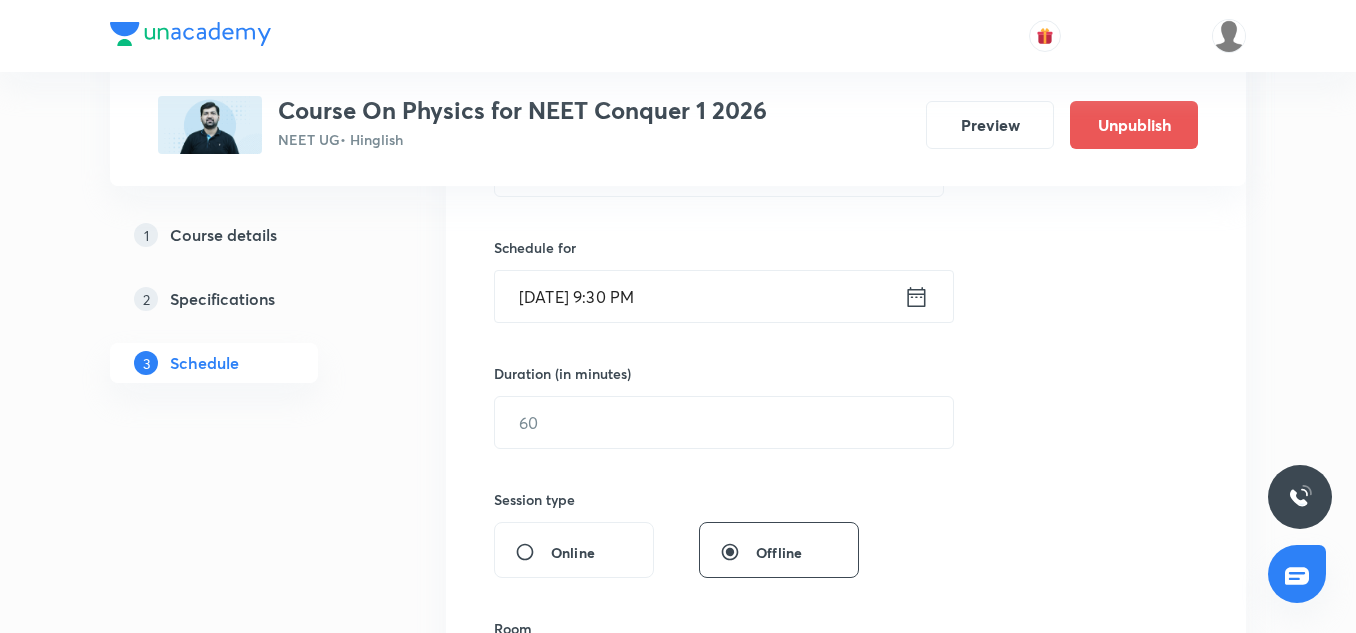 click on "Jul 11, 2025, 9:30 PM" at bounding box center [699, 296] 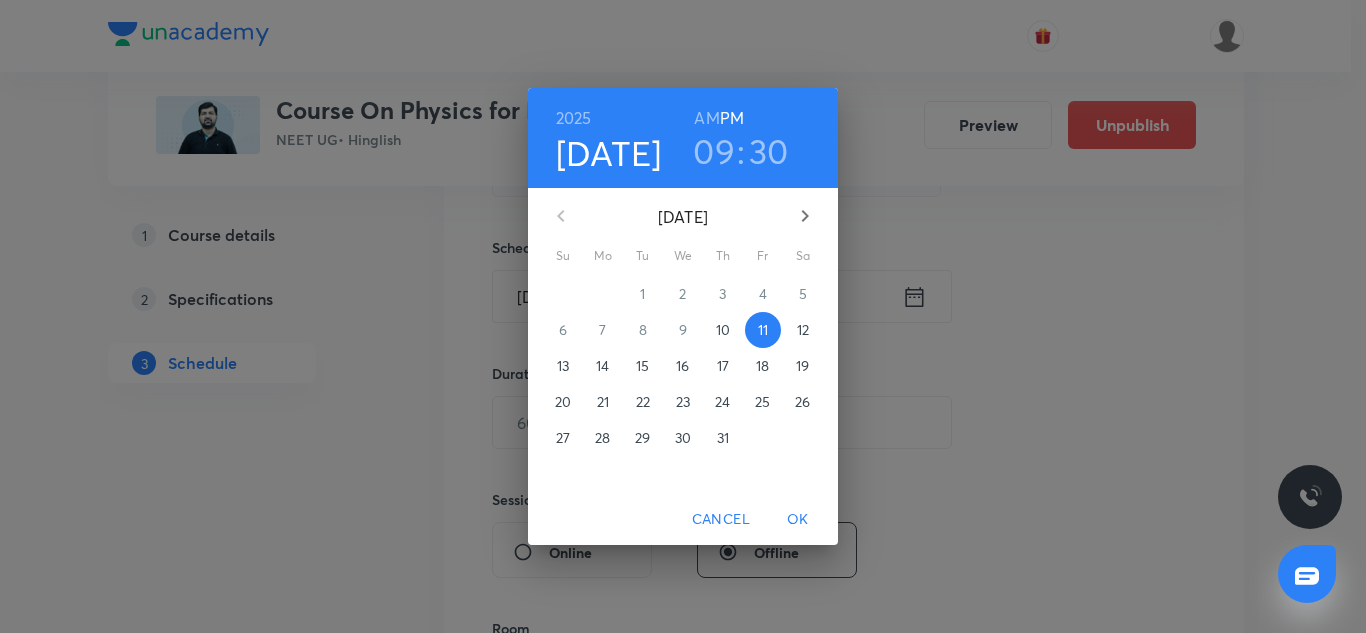 click on "AM" at bounding box center [706, 118] 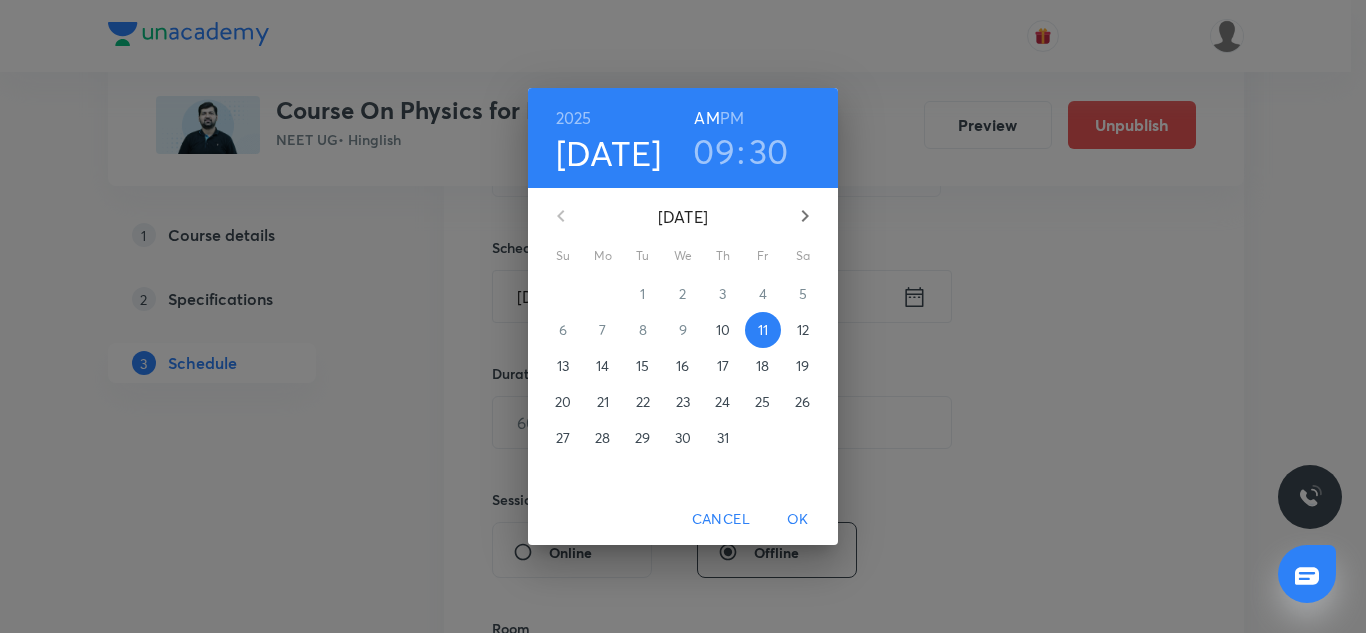 click on "OK" at bounding box center (798, 519) 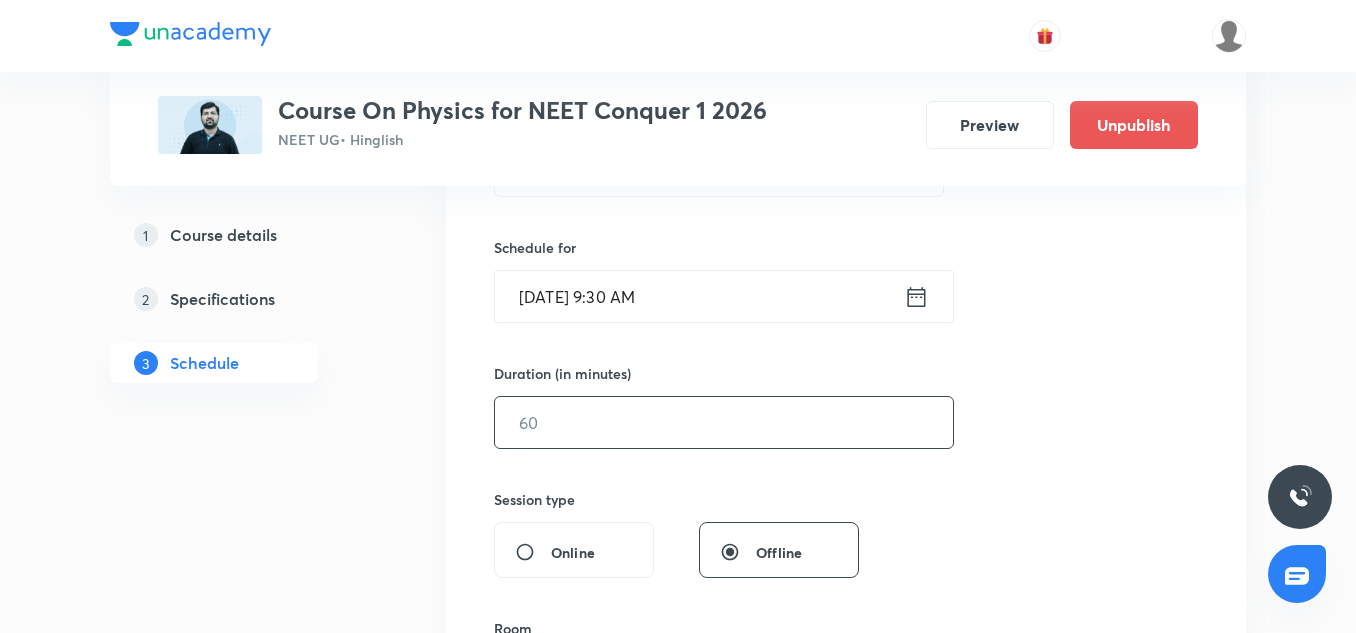 click at bounding box center [724, 422] 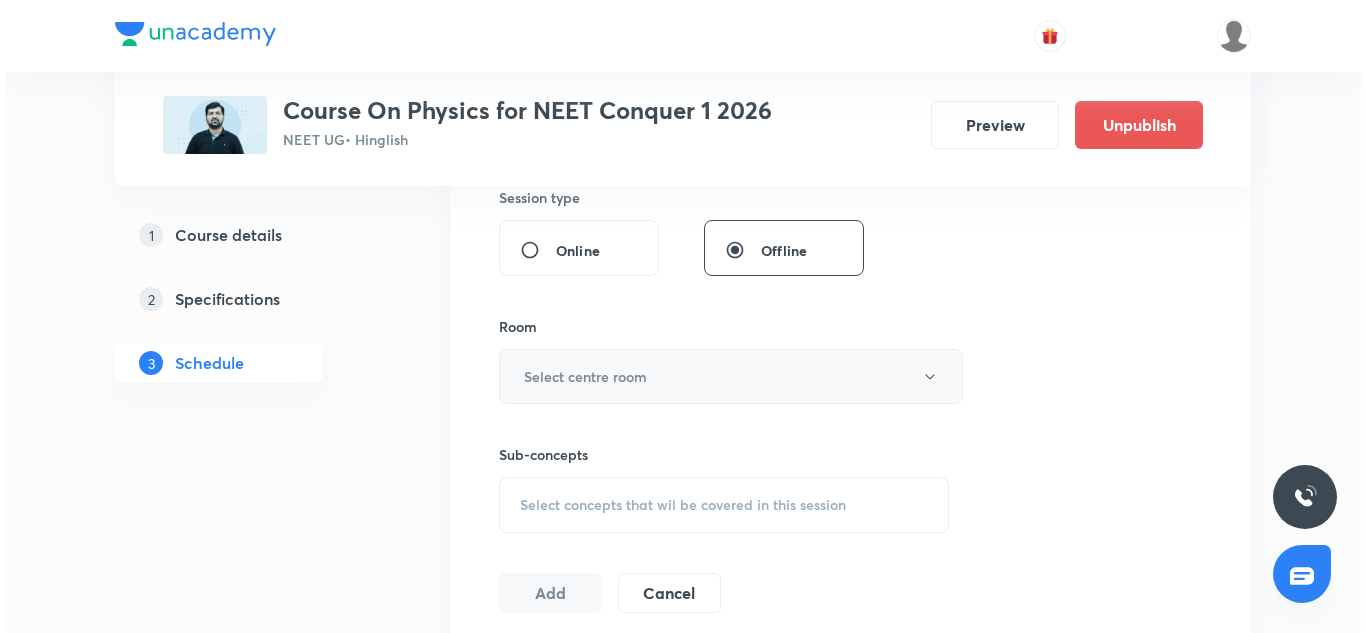 scroll, scrollTop: 759, scrollLeft: 0, axis: vertical 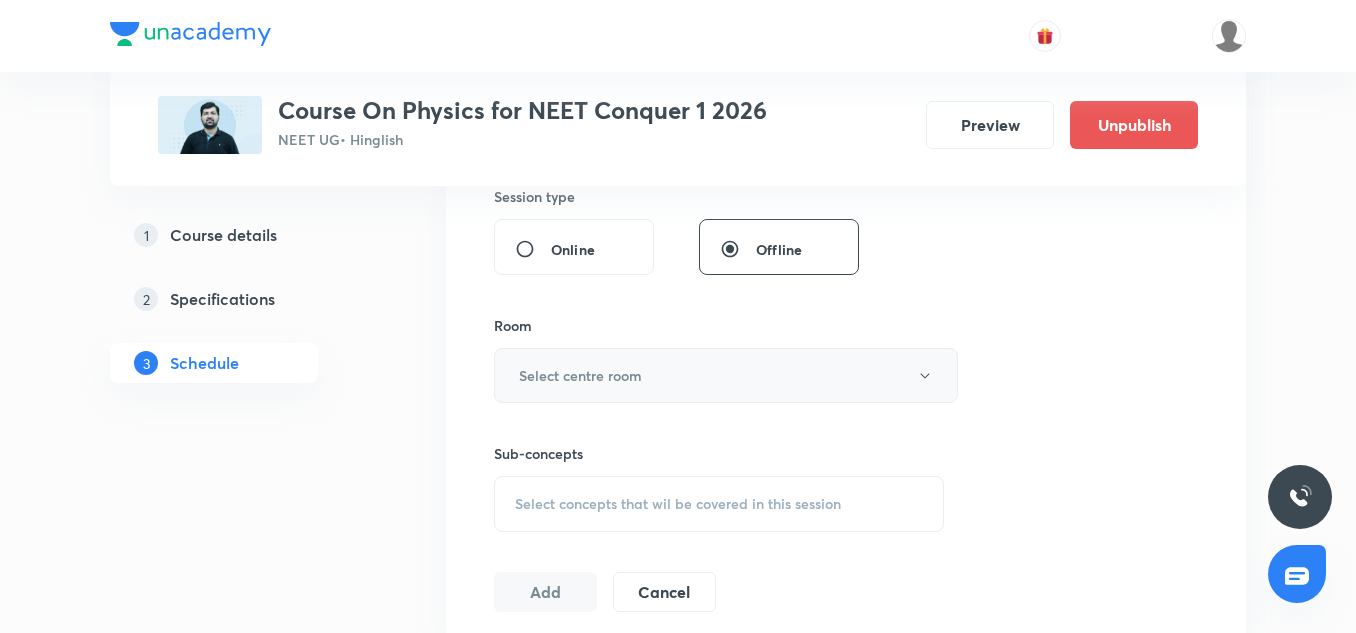 type on "90" 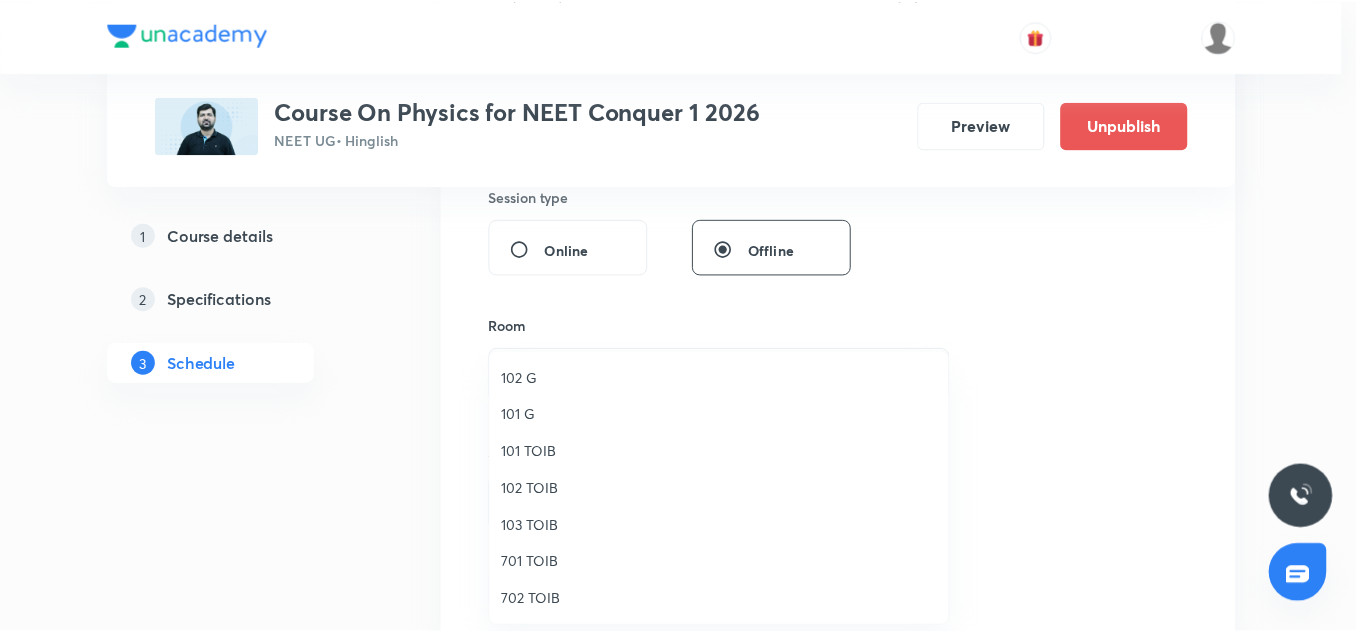 scroll, scrollTop: 172, scrollLeft: 0, axis: vertical 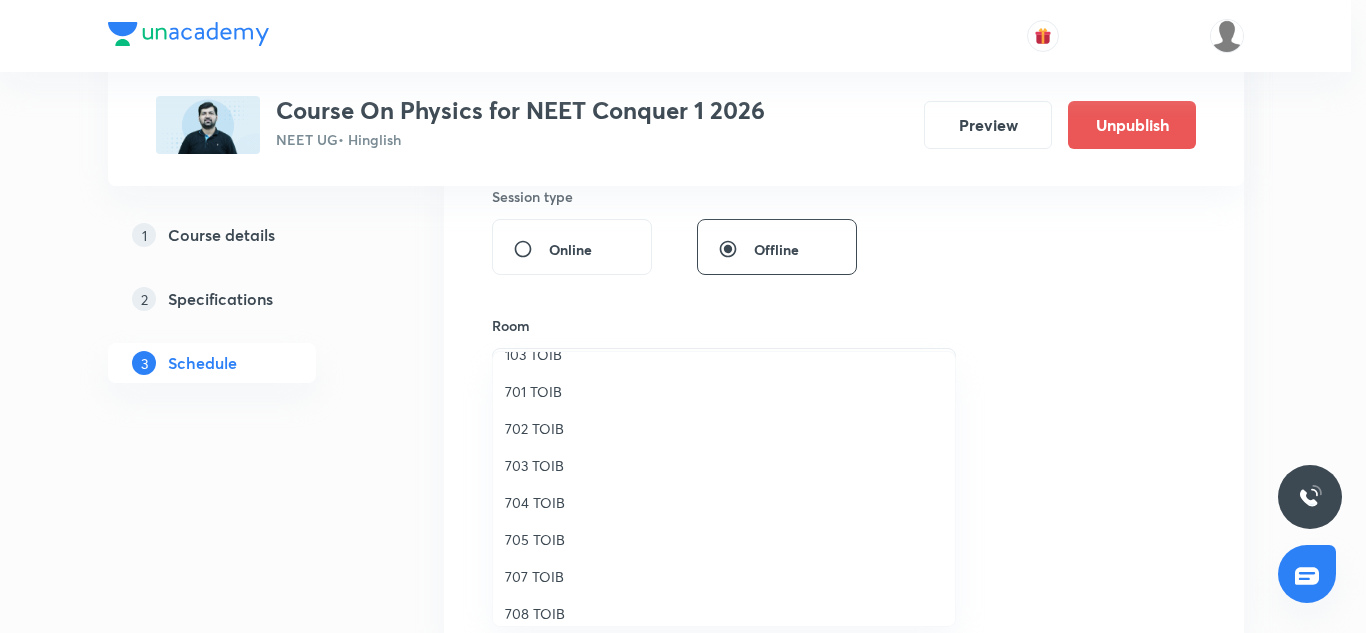 click on "707 TOIB" at bounding box center [724, 576] 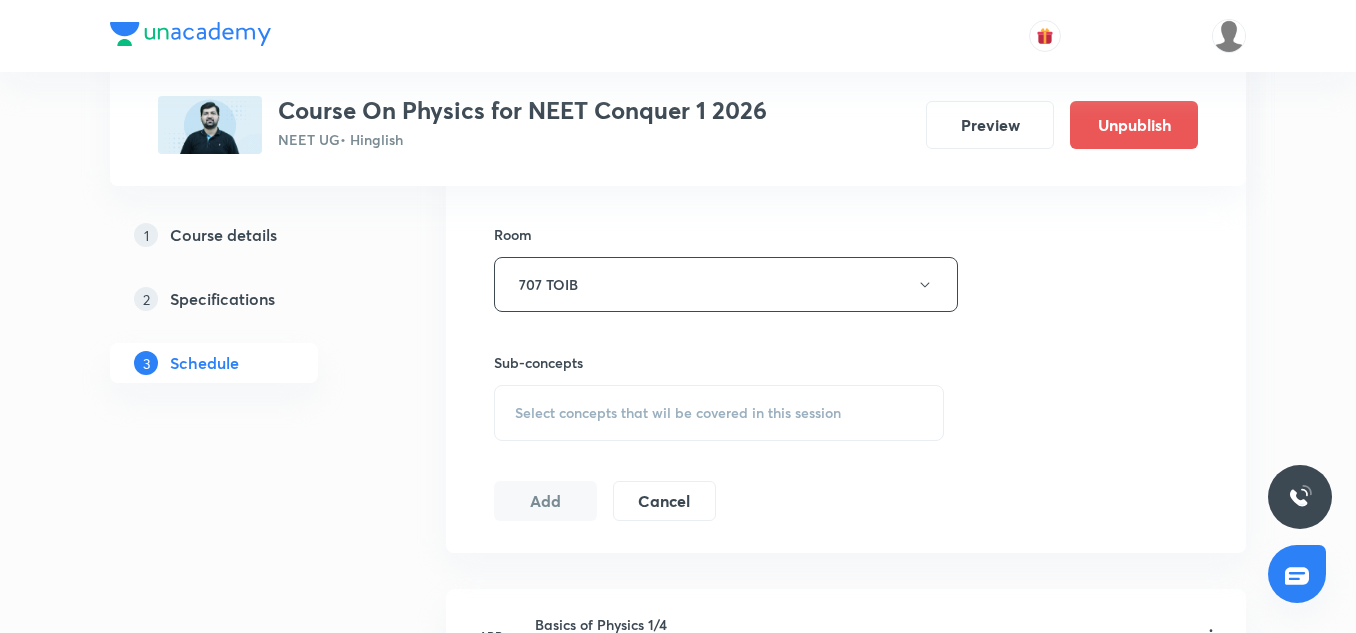click on "Select concepts that wil be covered in this session" at bounding box center (719, 413) 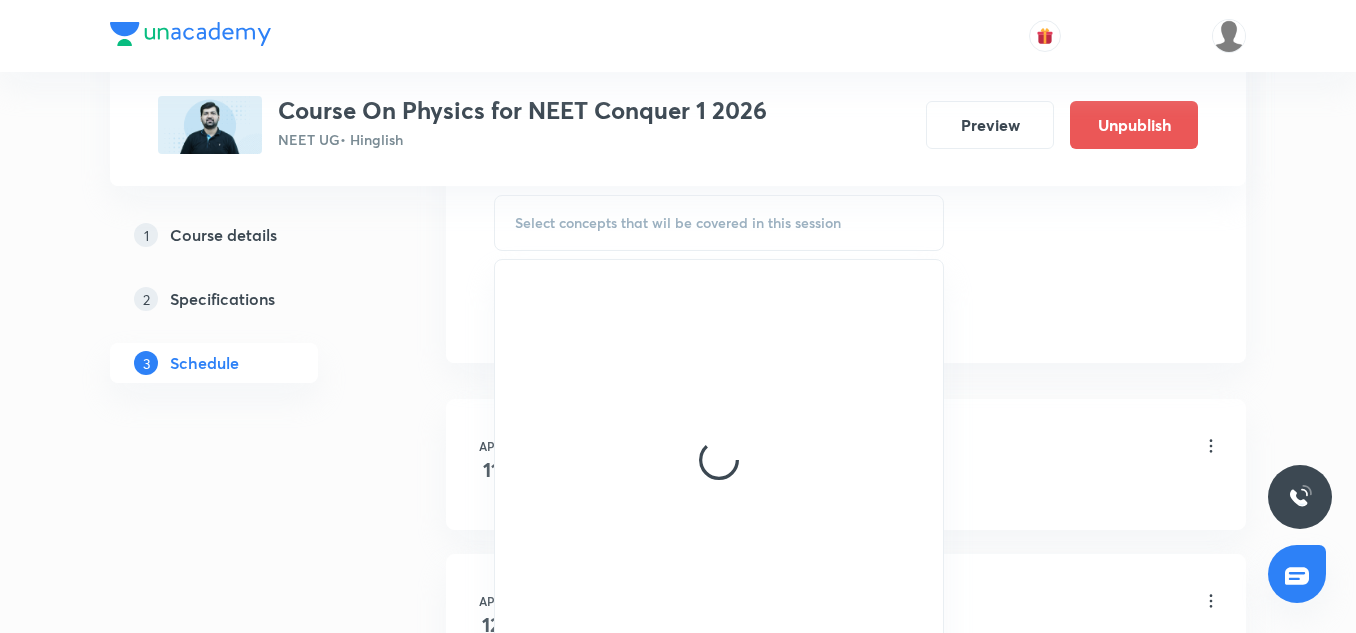 scroll, scrollTop: 1041, scrollLeft: 0, axis: vertical 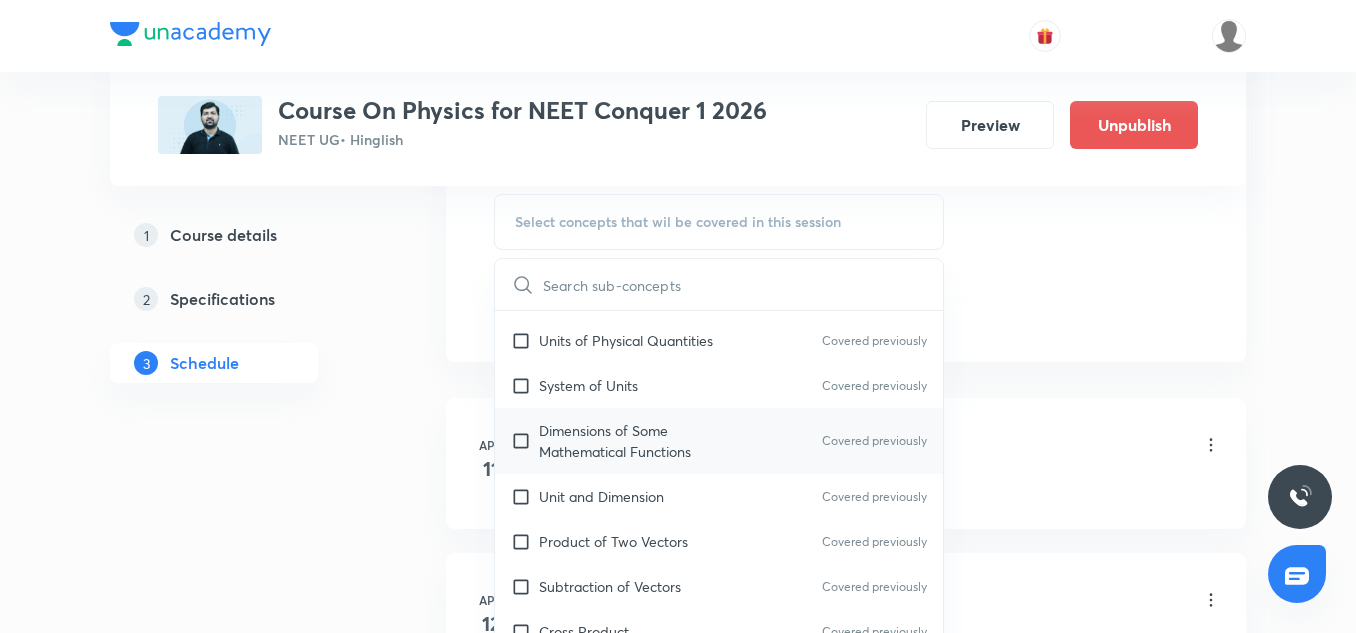 click on "Dimensions of Some Mathematical Functions" at bounding box center [640, 441] 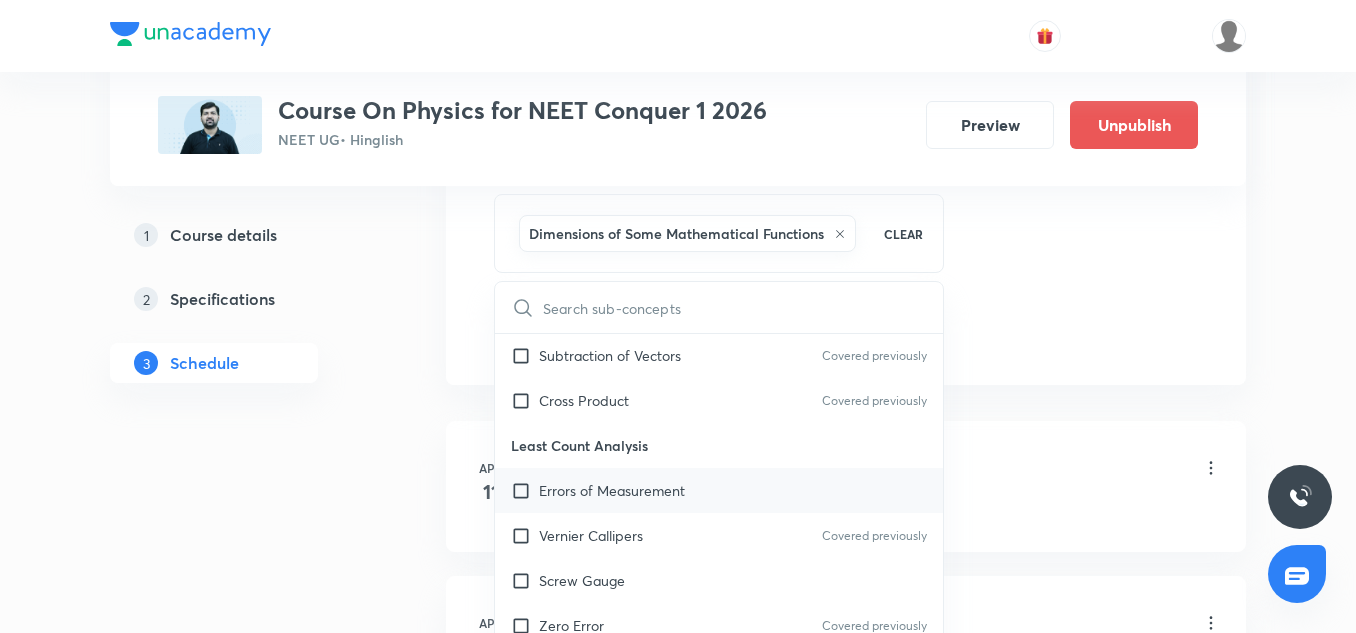 scroll, scrollTop: 451, scrollLeft: 0, axis: vertical 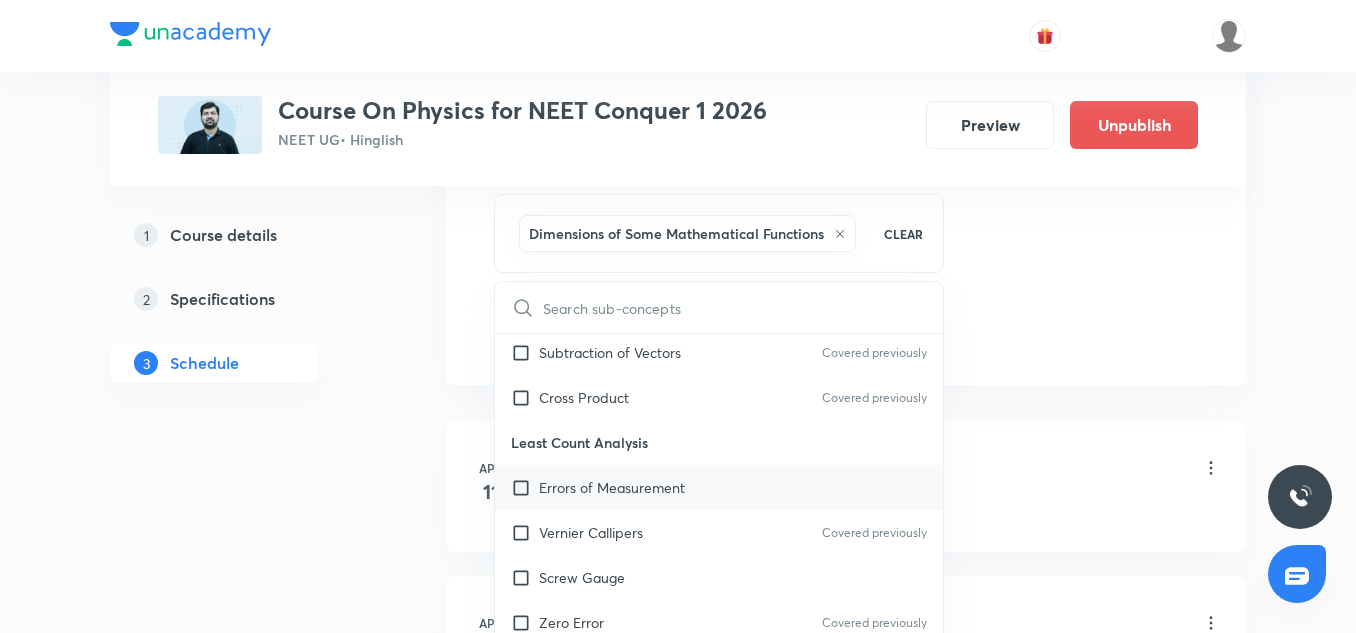 click on "Errors of Measurement" at bounding box center (612, 487) 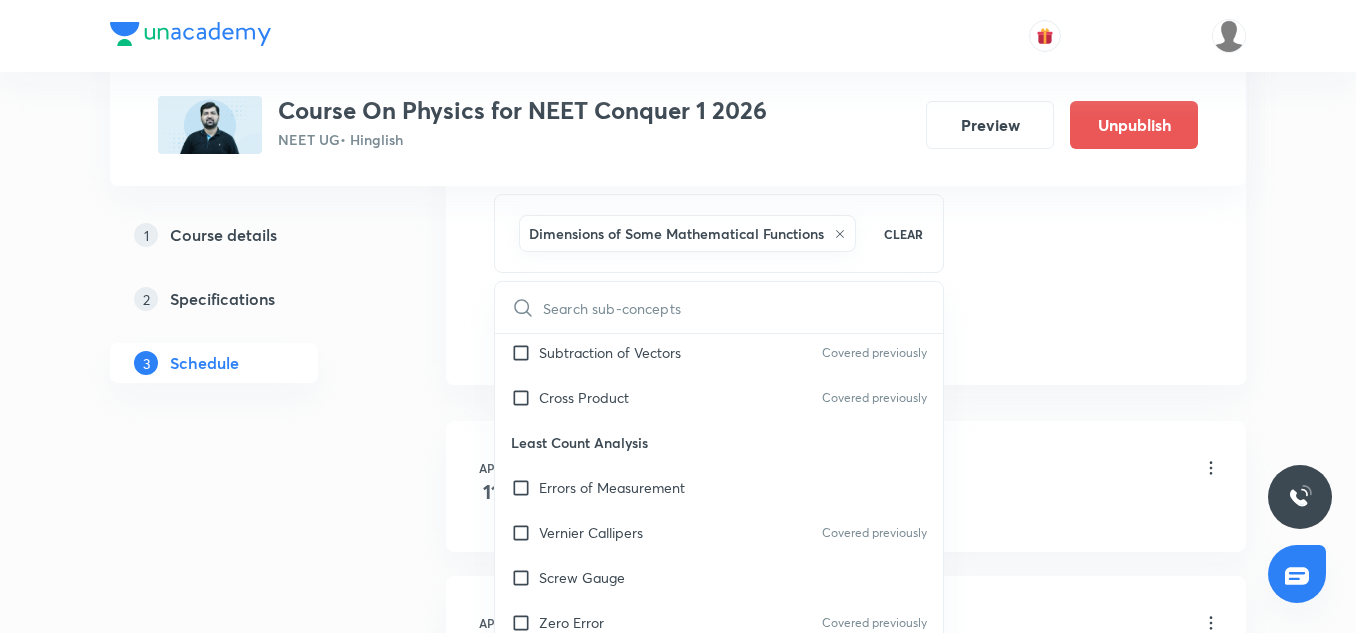 checkbox on "true" 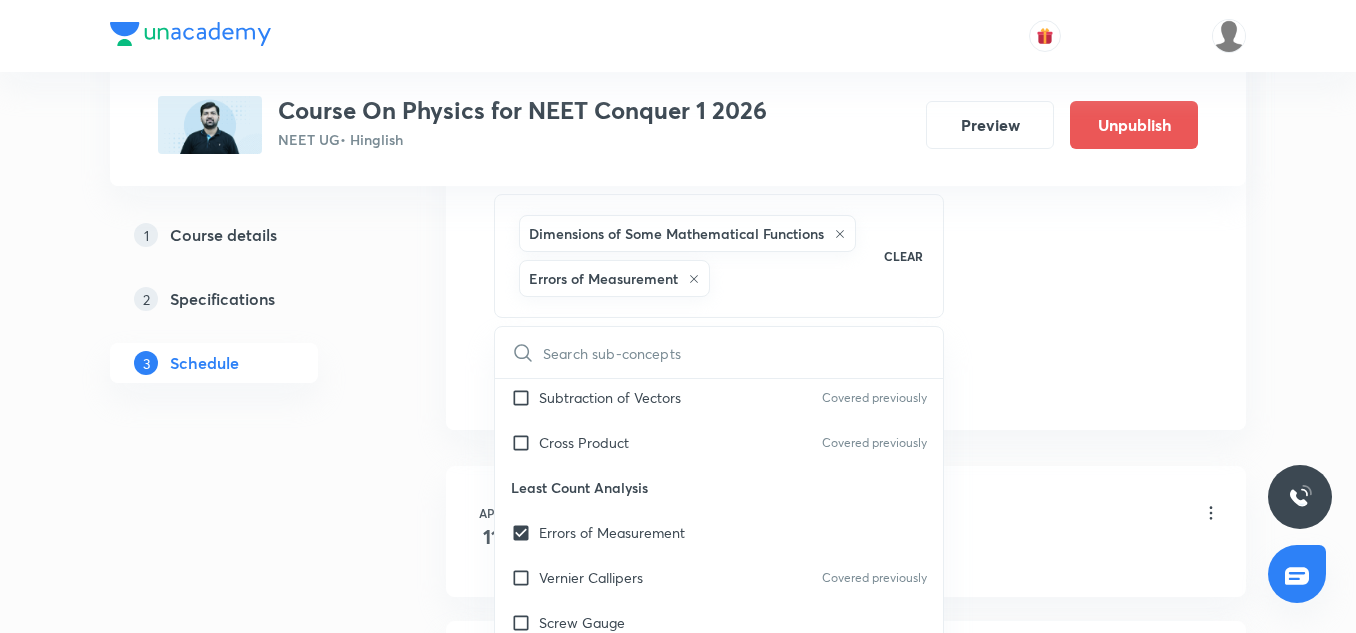 click on "Session  68 Live class Session title 25/99 Work, Power & Energy 5/10 ​ Schedule for Jul 11, 2025, 9:30 AM ​ Duration (in minutes) 90 ​   Session type Online Offline Room 707 TOIB Sub-concepts Dimensions of Some Mathematical Functions Errors of Measurement CLEAR ​ Units & Dimensions Physical quantity Covered previously Applications of Dimensional Analysis Covered previously Significant Figures Covered previously Units of Physical Quantities Covered previously System of Units Covered previously Dimensions of Some Mathematical Functions Covered previously Unit and Dimension Covered previously Product of Two Vectors Covered previously Subtraction of Vectors Covered previously Cross Product Covered previously Least Count Analysis Errors of Measurement Vernier Callipers Covered previously Screw Gauge Zero Error Covered previously Basic Mathematics Elementary Algebra Covered previously Elementary Trigonometry Covered previously Basic Coordinate Geometry Covered previously Functions Covered previously Error" at bounding box center [846, -106] 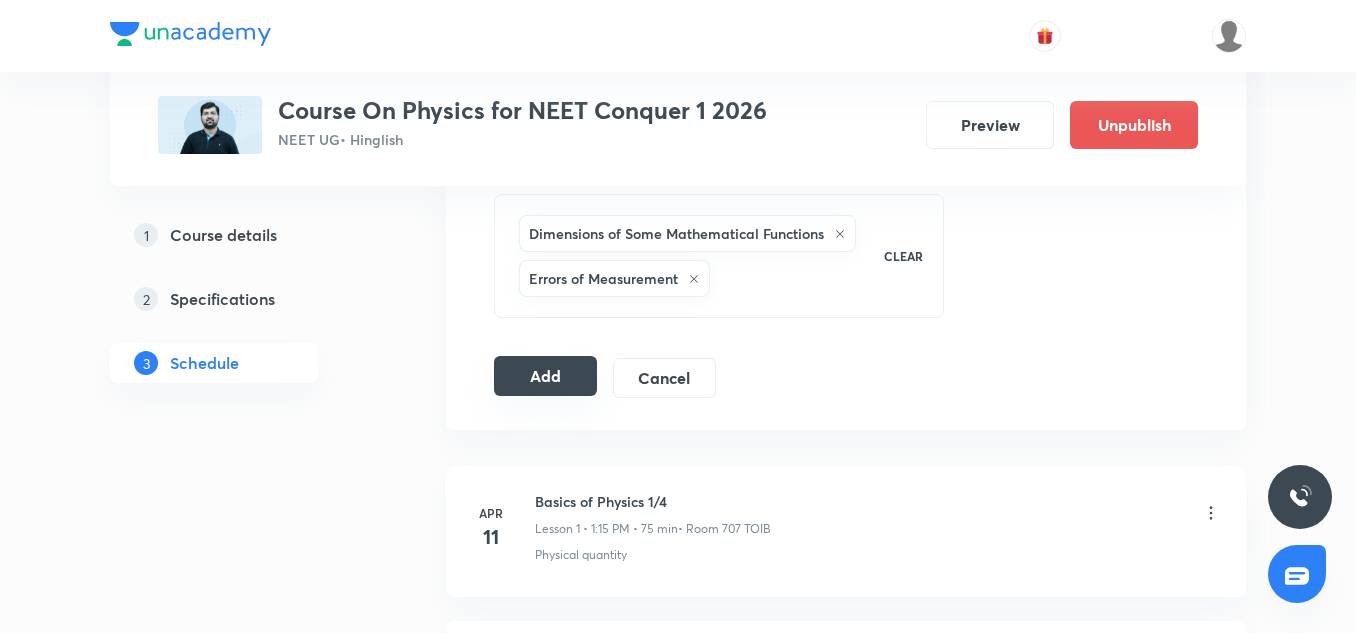 click on "Add" at bounding box center (545, 376) 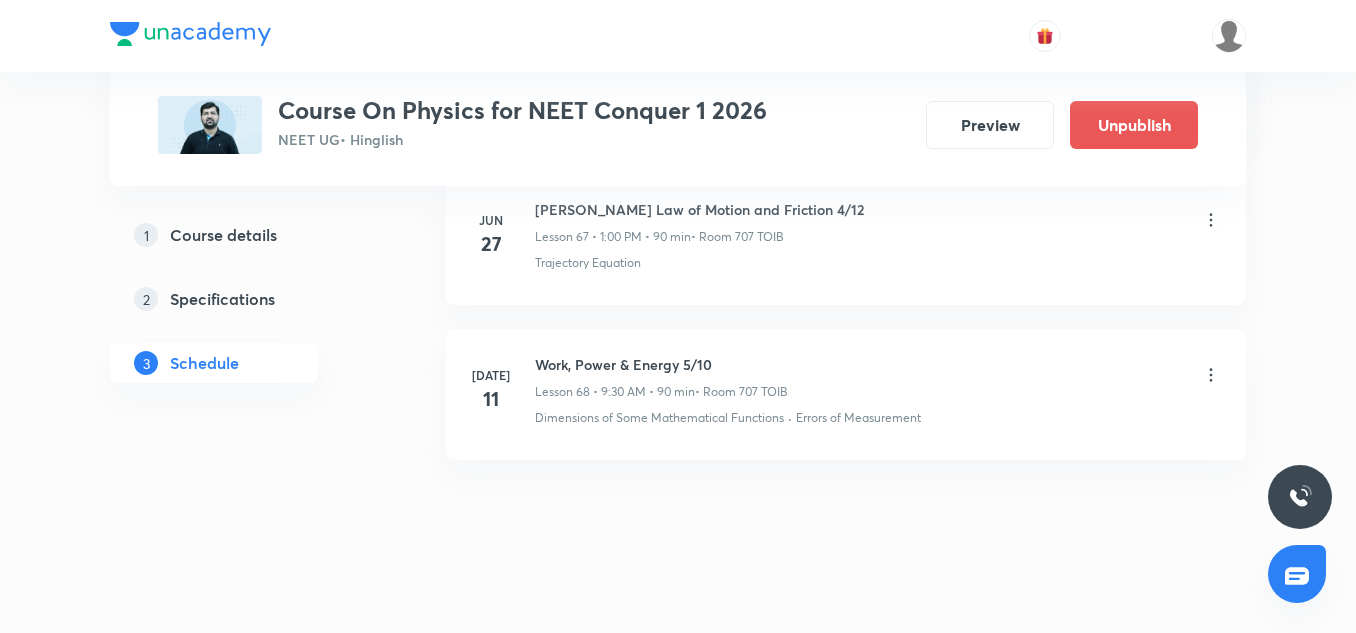 scroll, scrollTop: 10638, scrollLeft: 0, axis: vertical 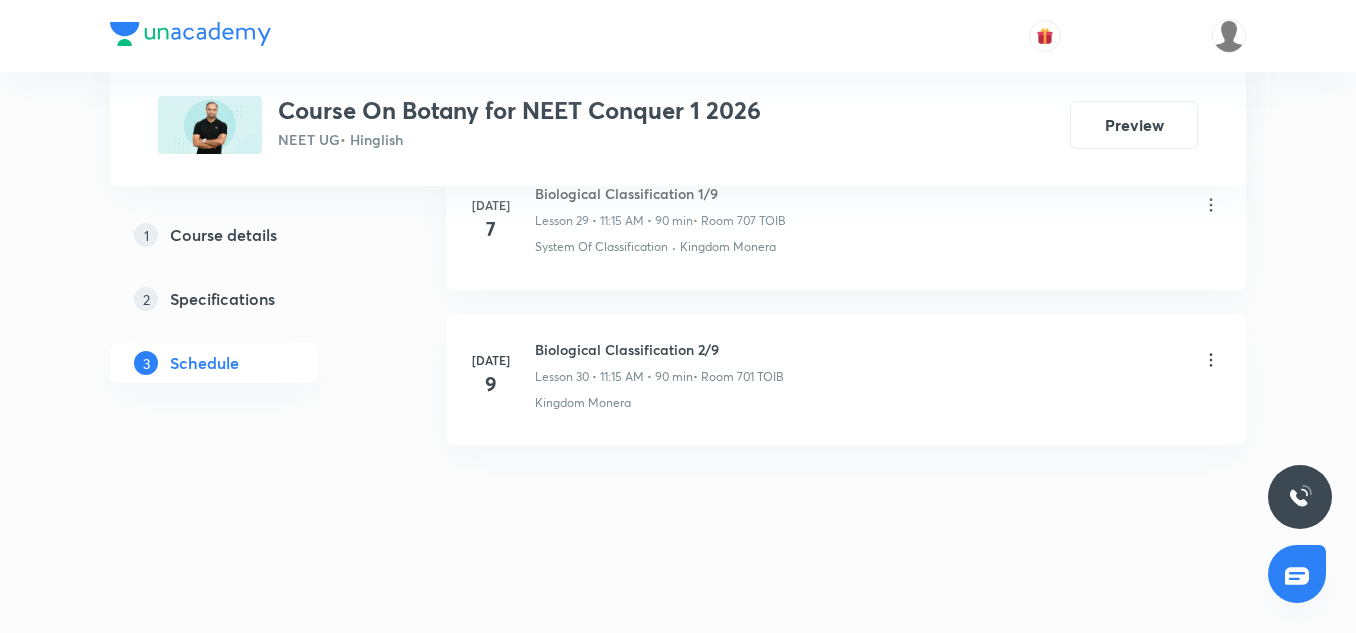 click on "Biological Classification 2/9" at bounding box center (659, 349) 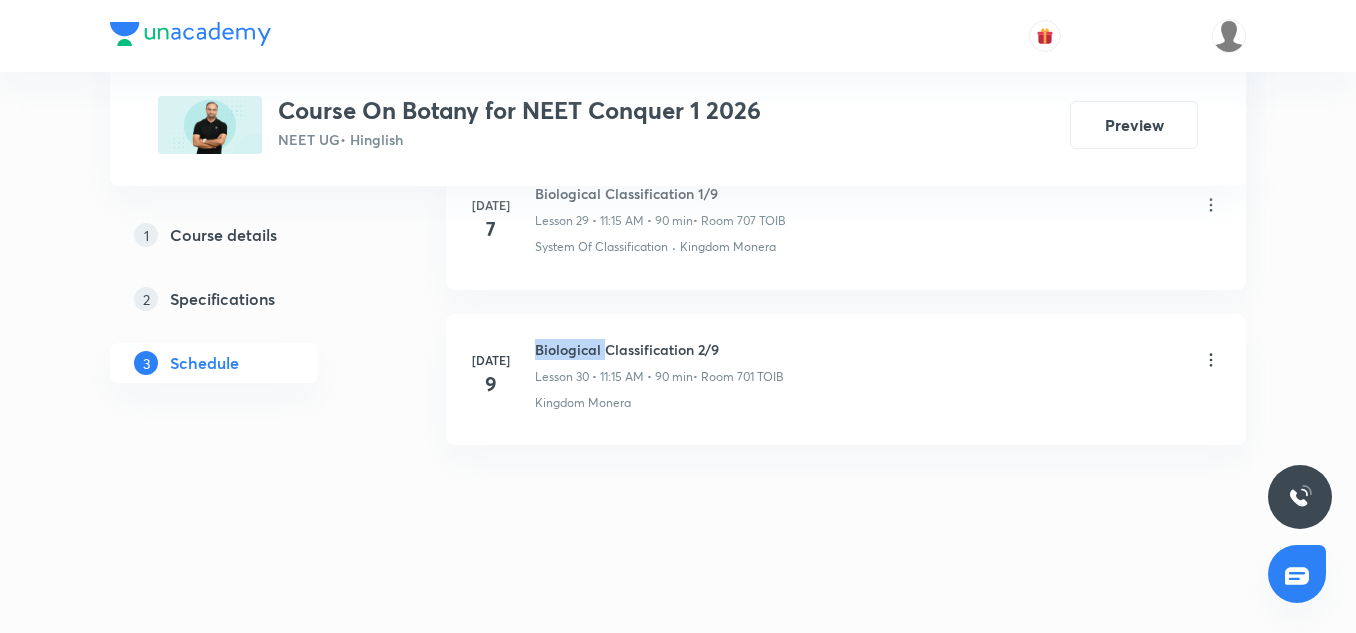 click on "Biological Classification 2/9" at bounding box center (659, 349) 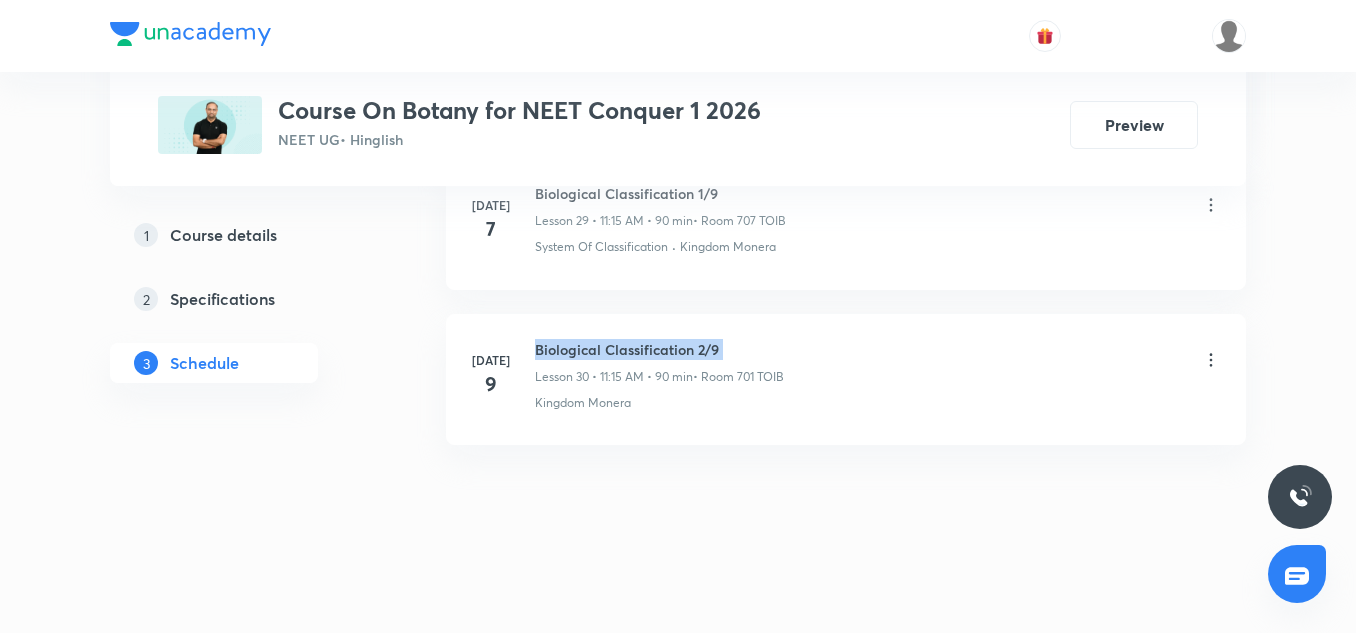 click on "Biological Classification 2/9" at bounding box center (659, 349) 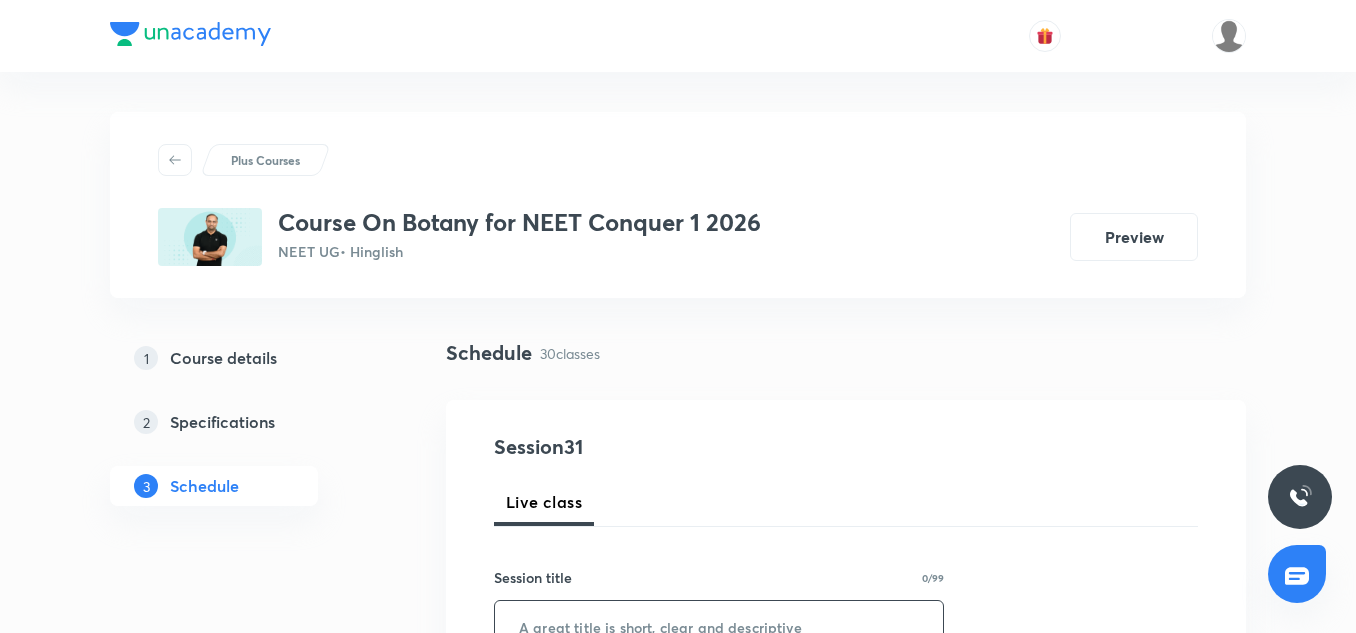 scroll, scrollTop: 183, scrollLeft: 0, axis: vertical 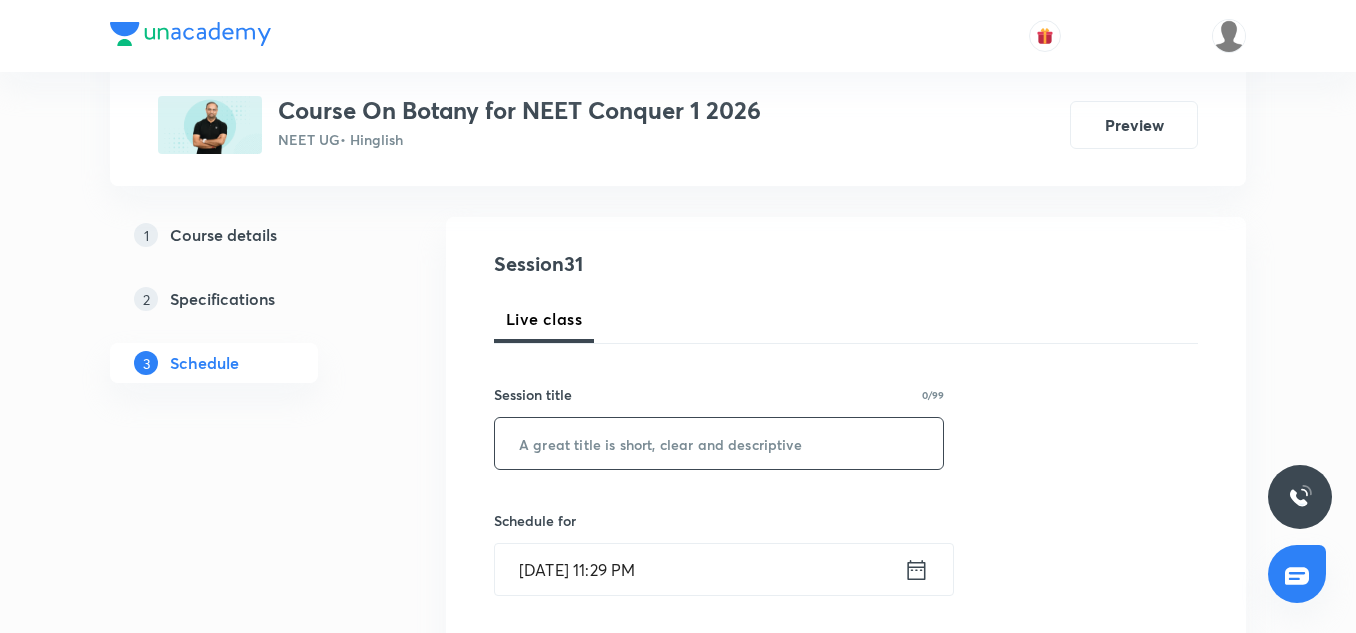 click at bounding box center (719, 443) 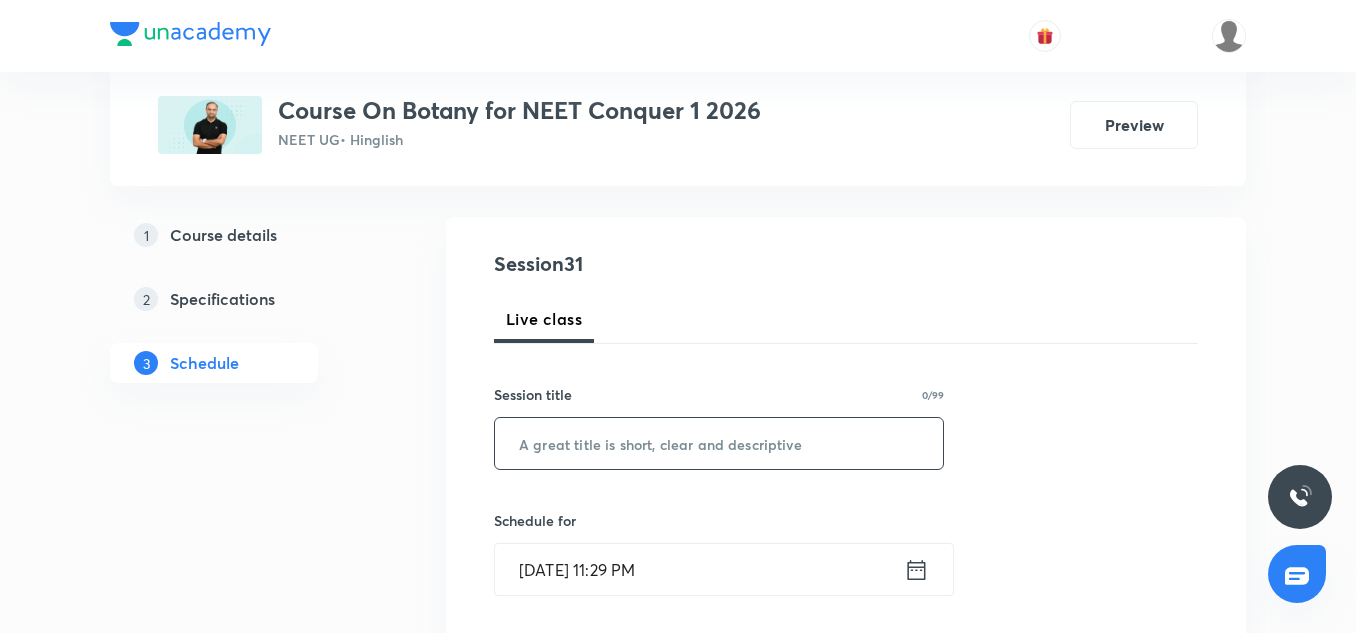 paste on "Biological Classification 2/9" 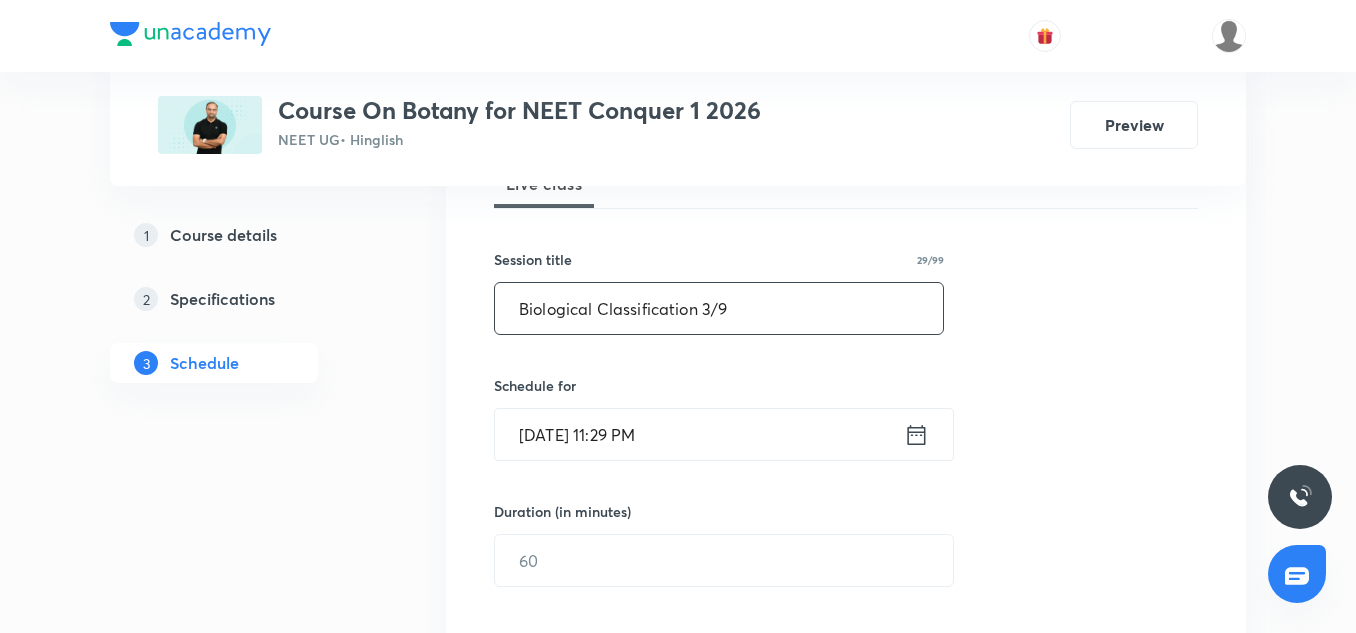 scroll, scrollTop: 326, scrollLeft: 0, axis: vertical 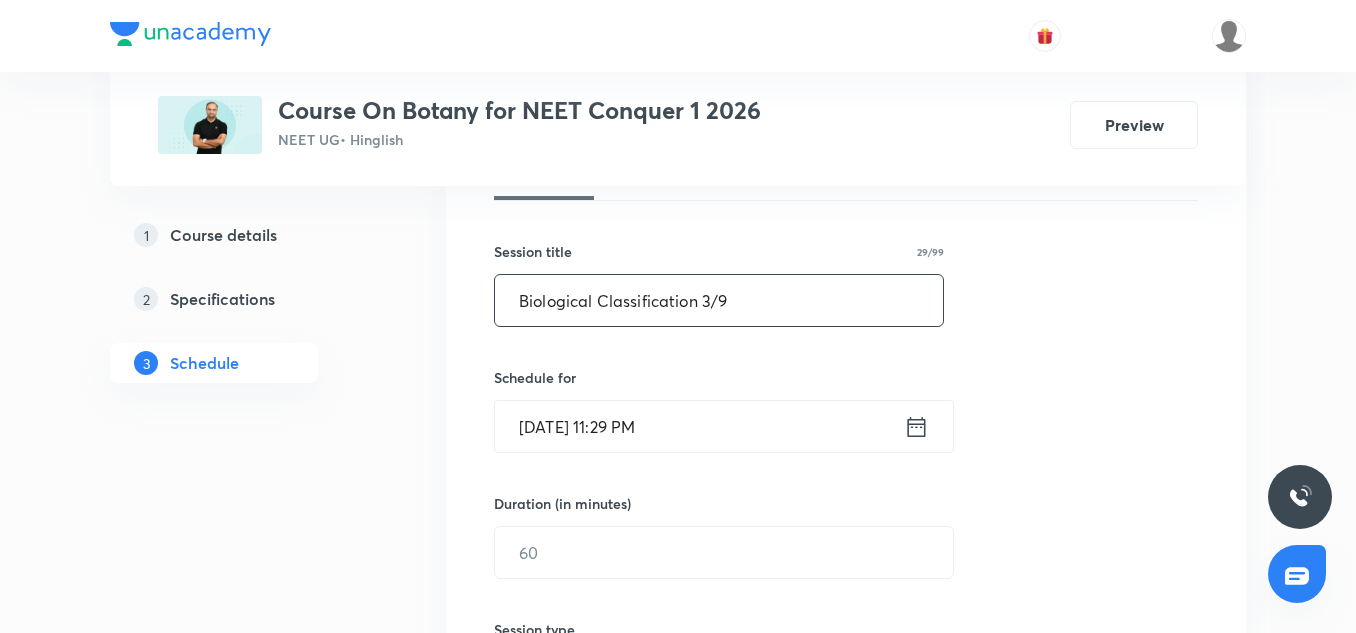 type on "Biological Classification 3/9" 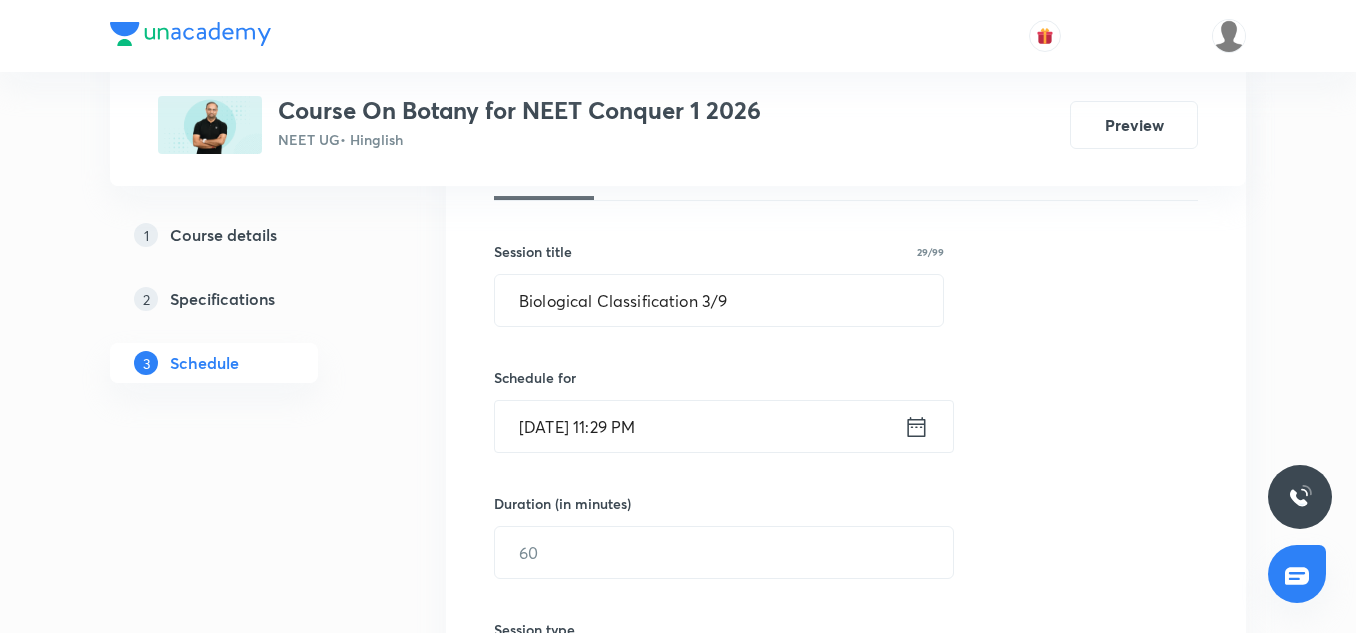 click on "[DATE] 11:29 PM" at bounding box center (699, 426) 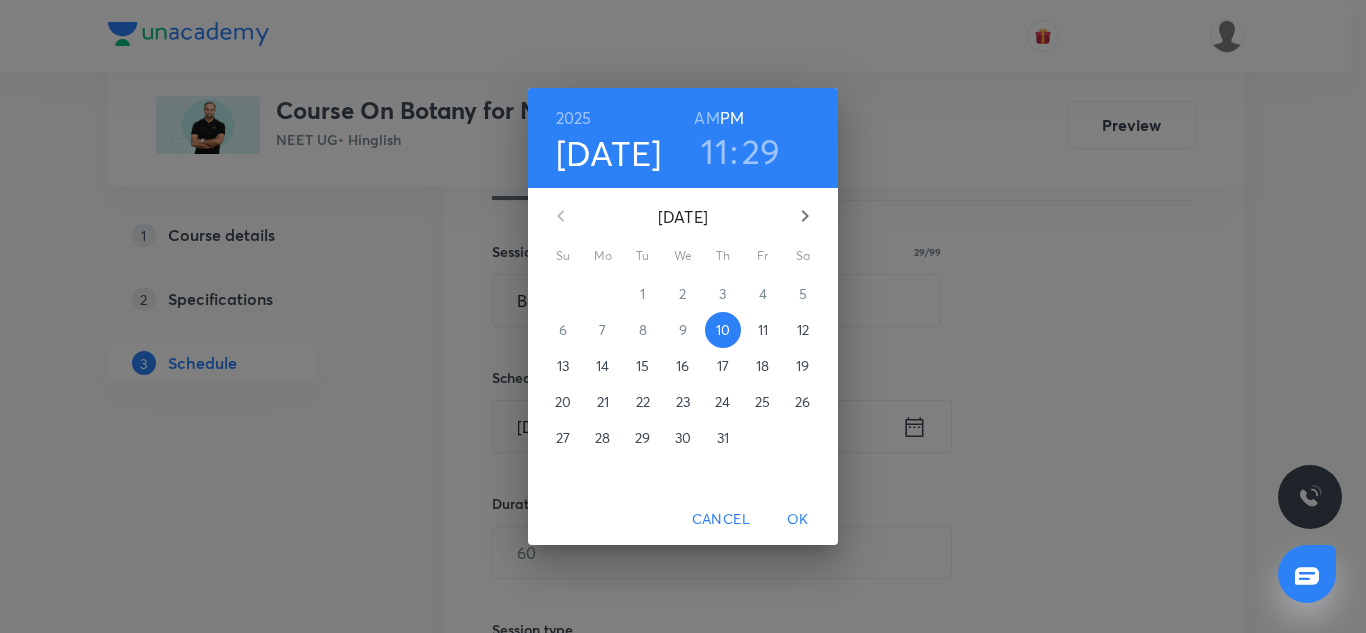 click on "11" at bounding box center (763, 330) 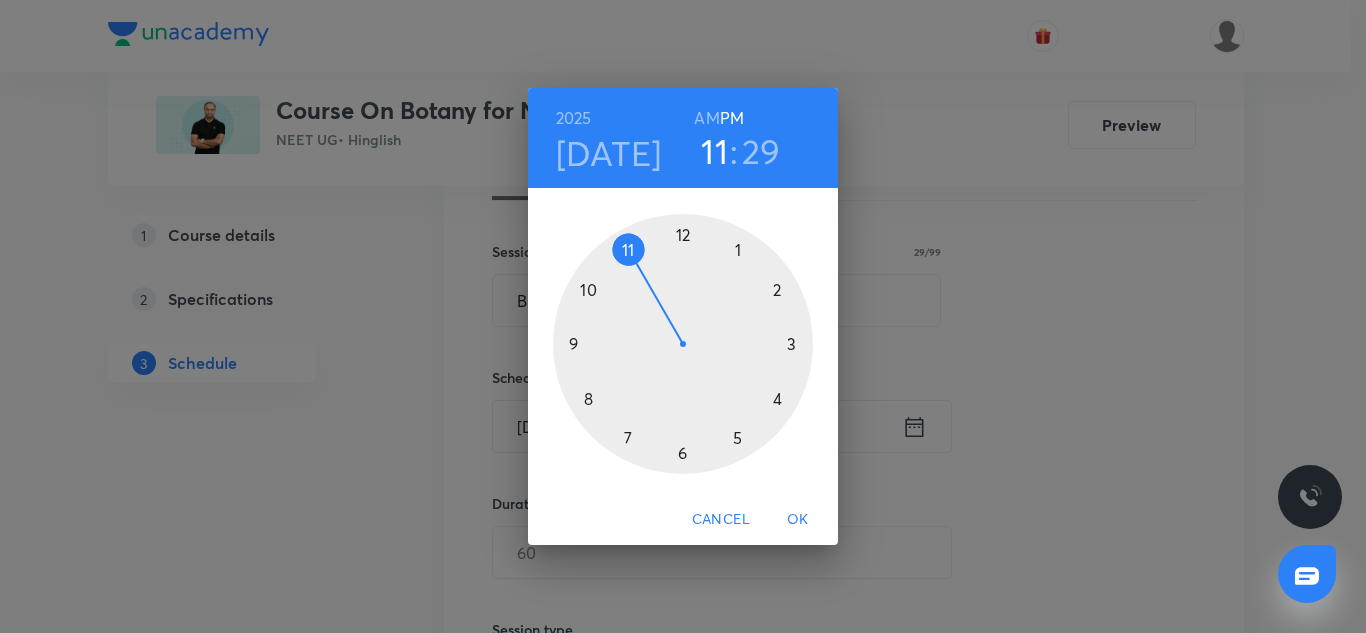 click on "29" at bounding box center [761, 151] 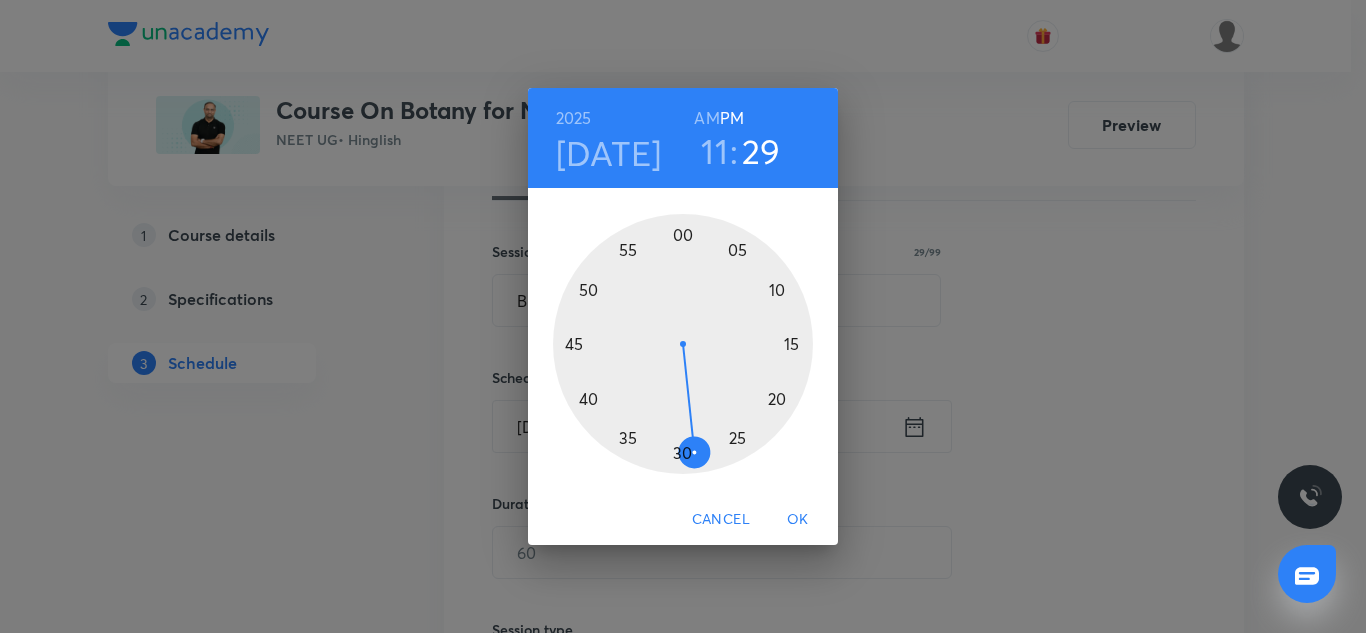 click at bounding box center (683, 344) 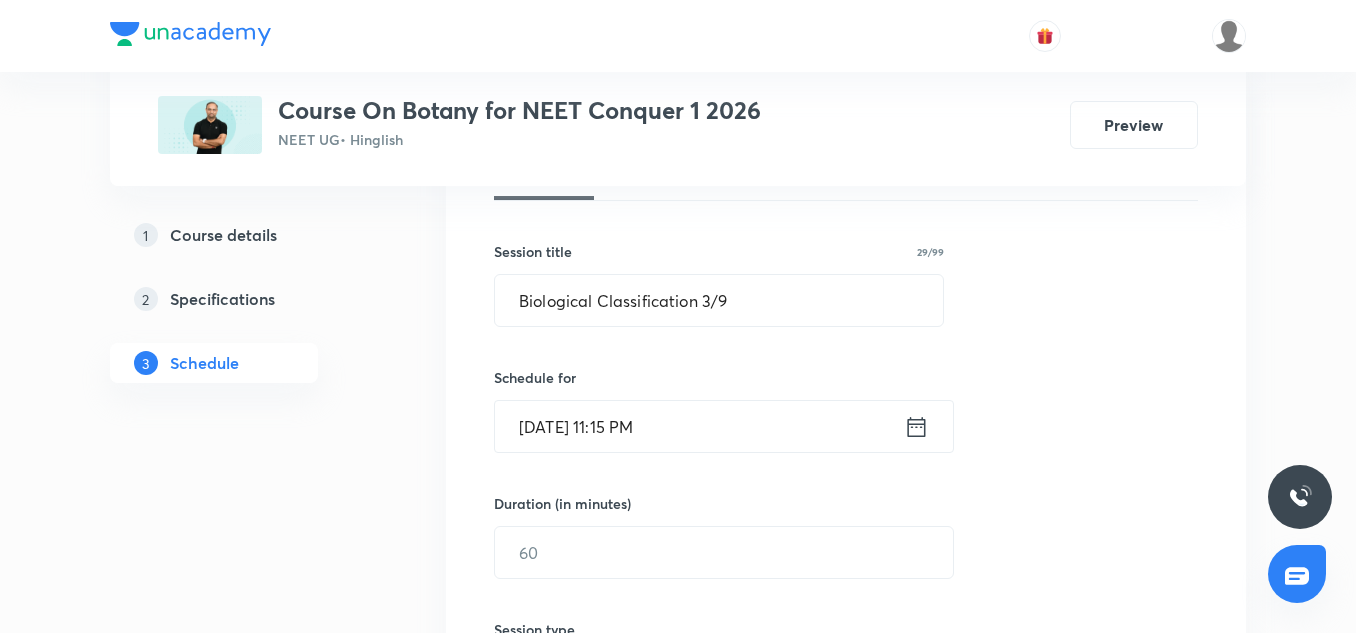 click on "[DATE] 11:15 PM" at bounding box center [699, 426] 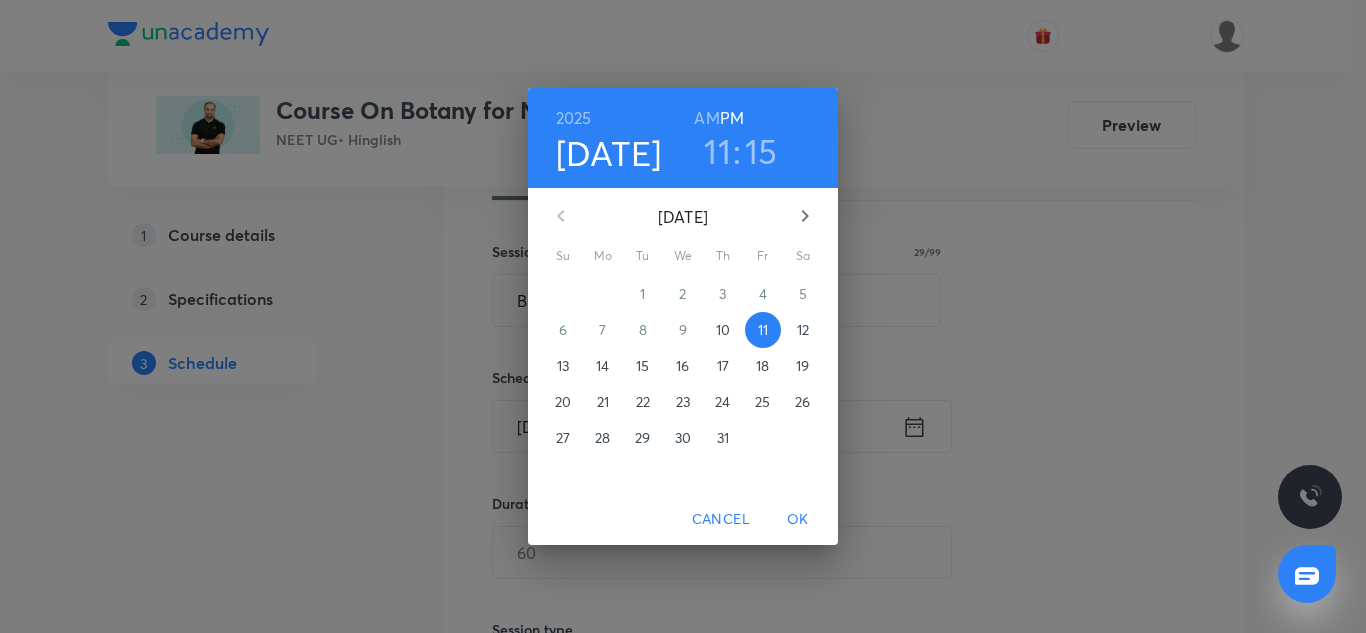 click on "AM" at bounding box center [706, 118] 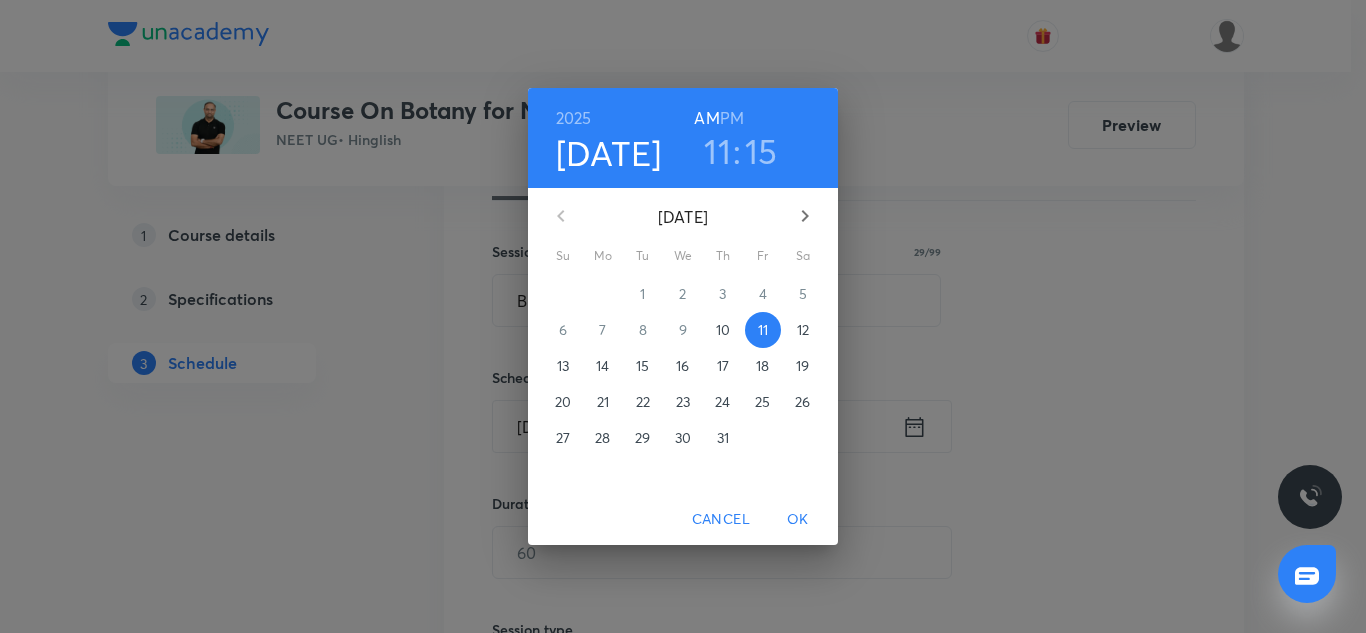 click on "OK" at bounding box center (798, 519) 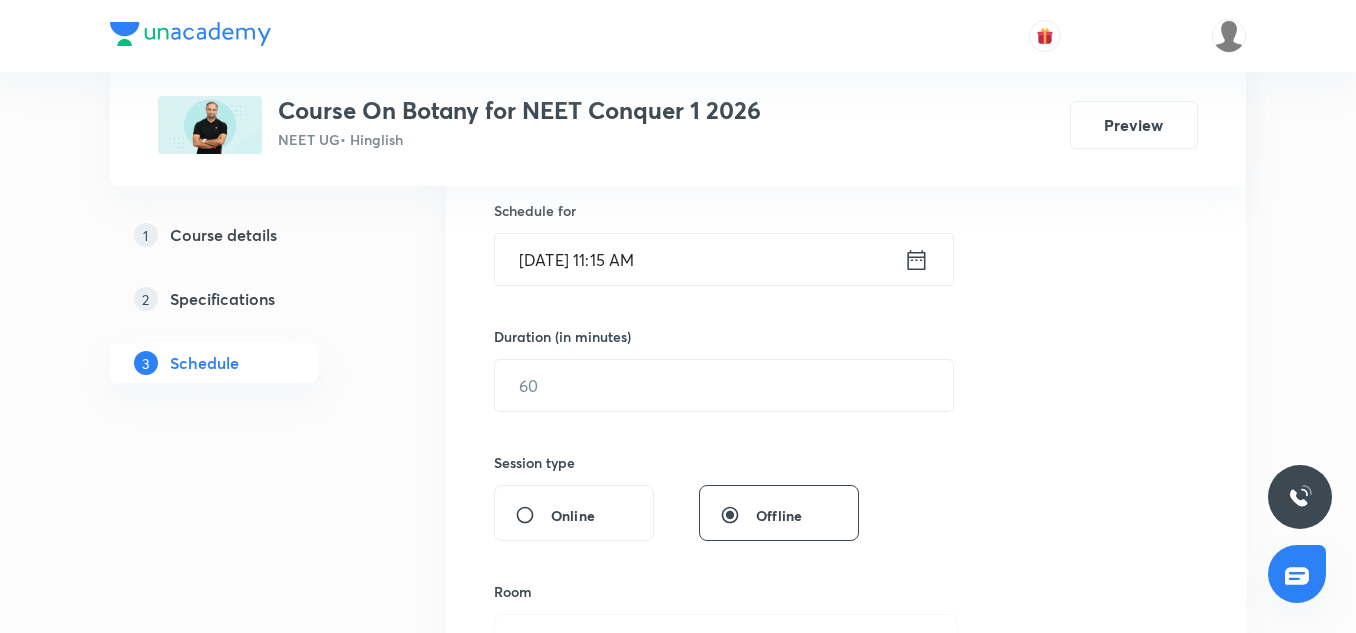 scroll, scrollTop: 494, scrollLeft: 0, axis: vertical 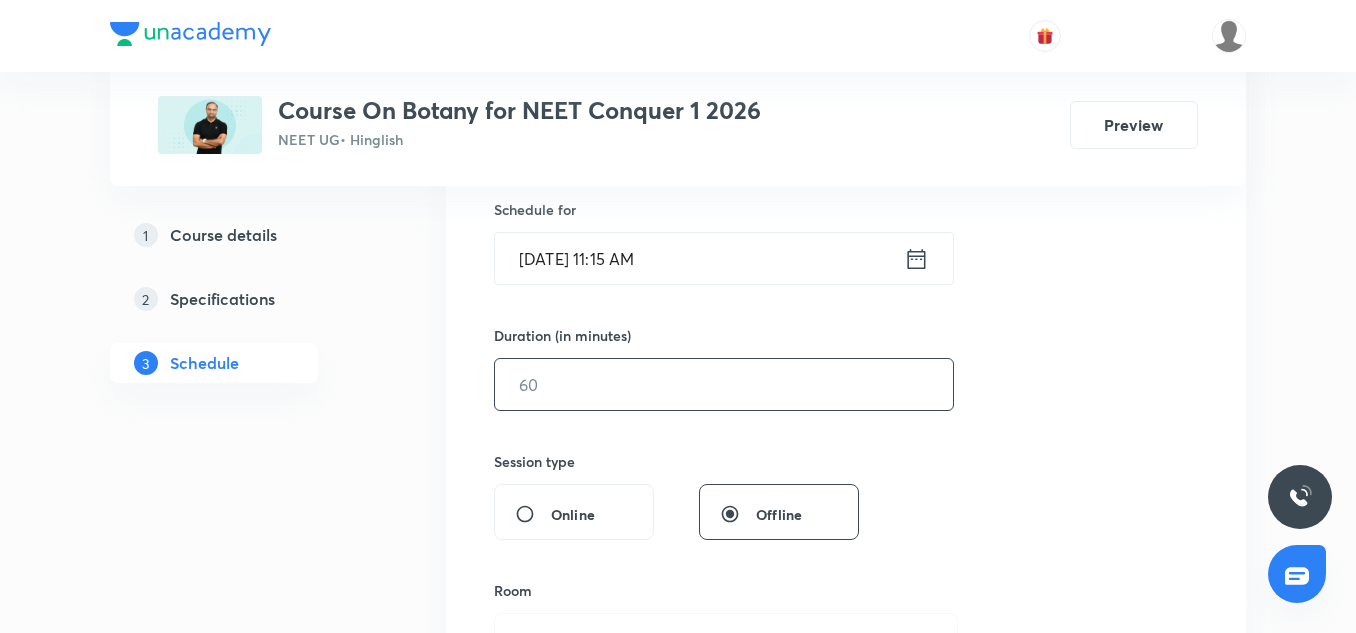 click at bounding box center (724, 384) 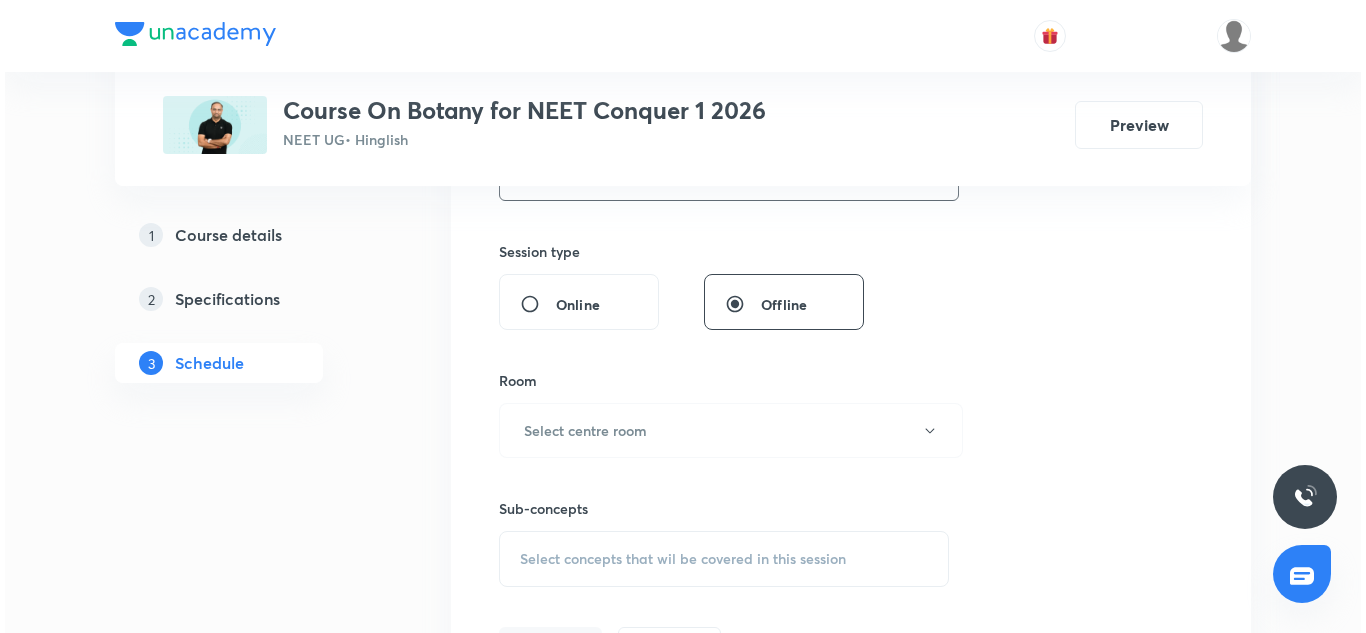scroll, scrollTop: 769, scrollLeft: 0, axis: vertical 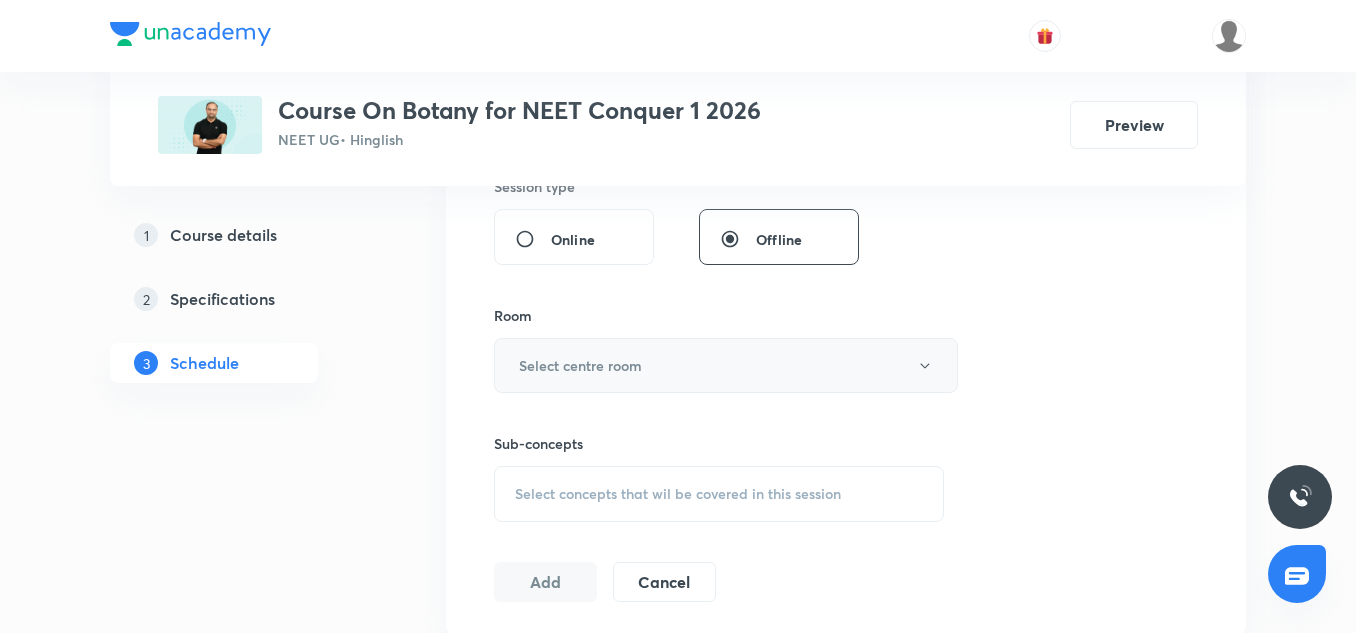 type on "90" 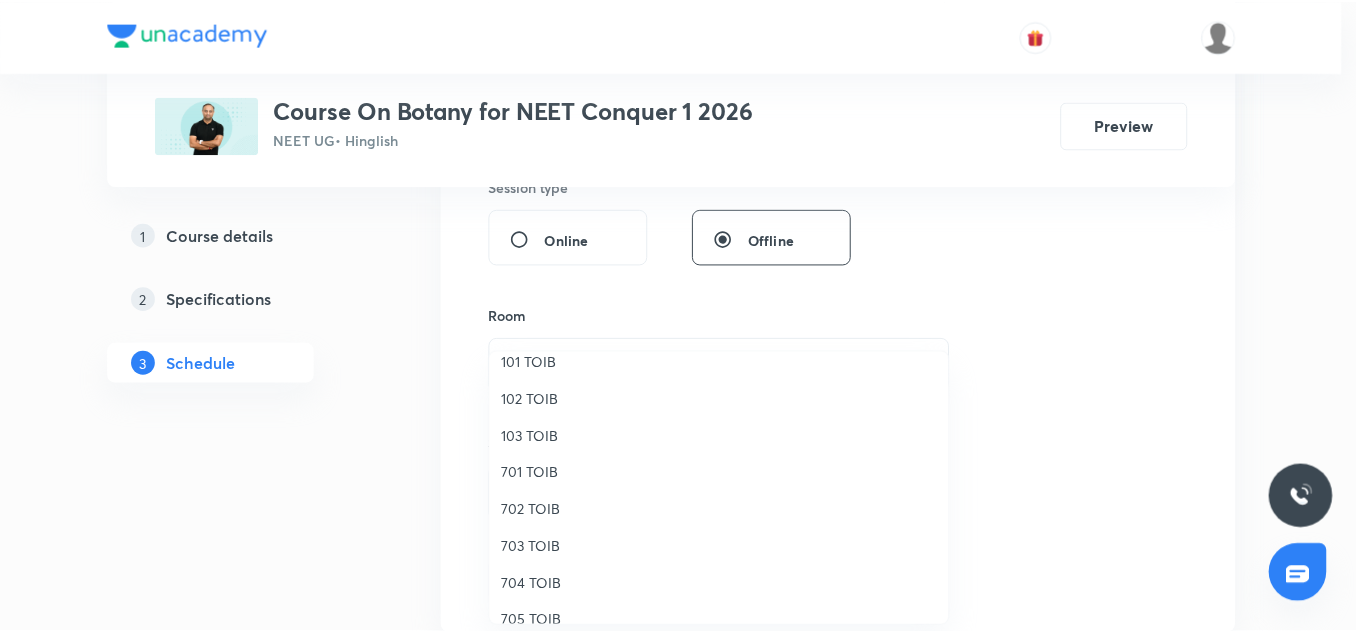scroll, scrollTop: 186, scrollLeft: 0, axis: vertical 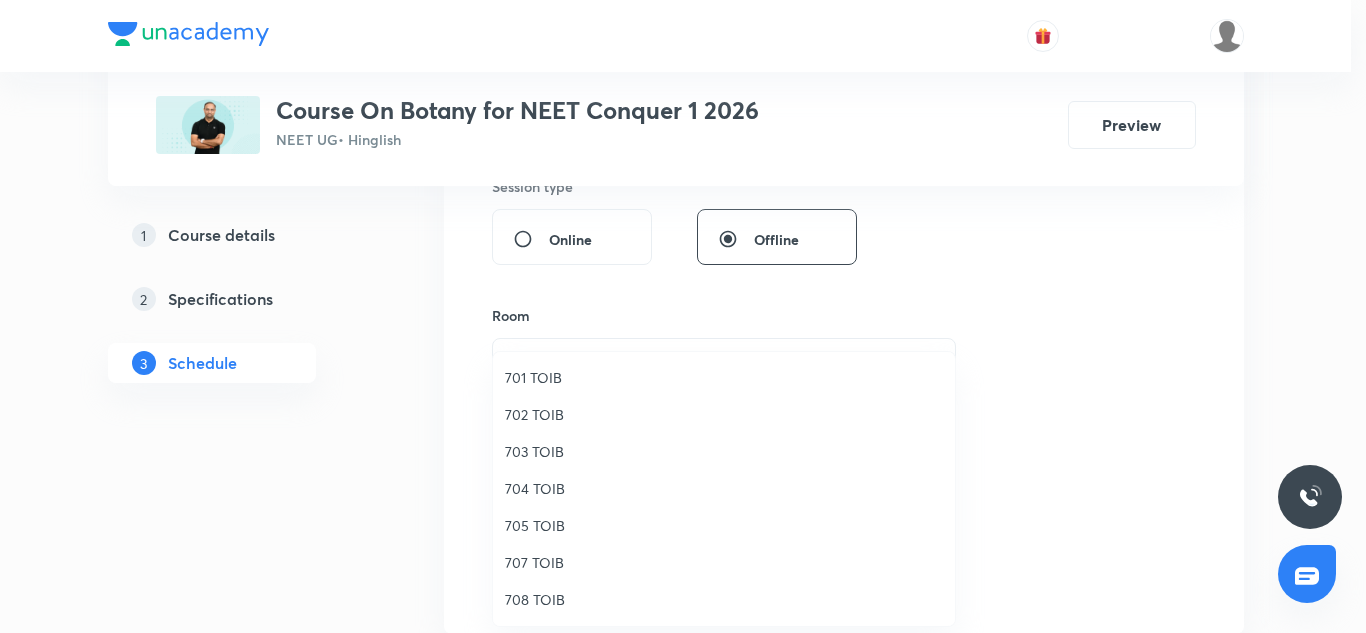 click on "707 TOIB" at bounding box center [724, 562] 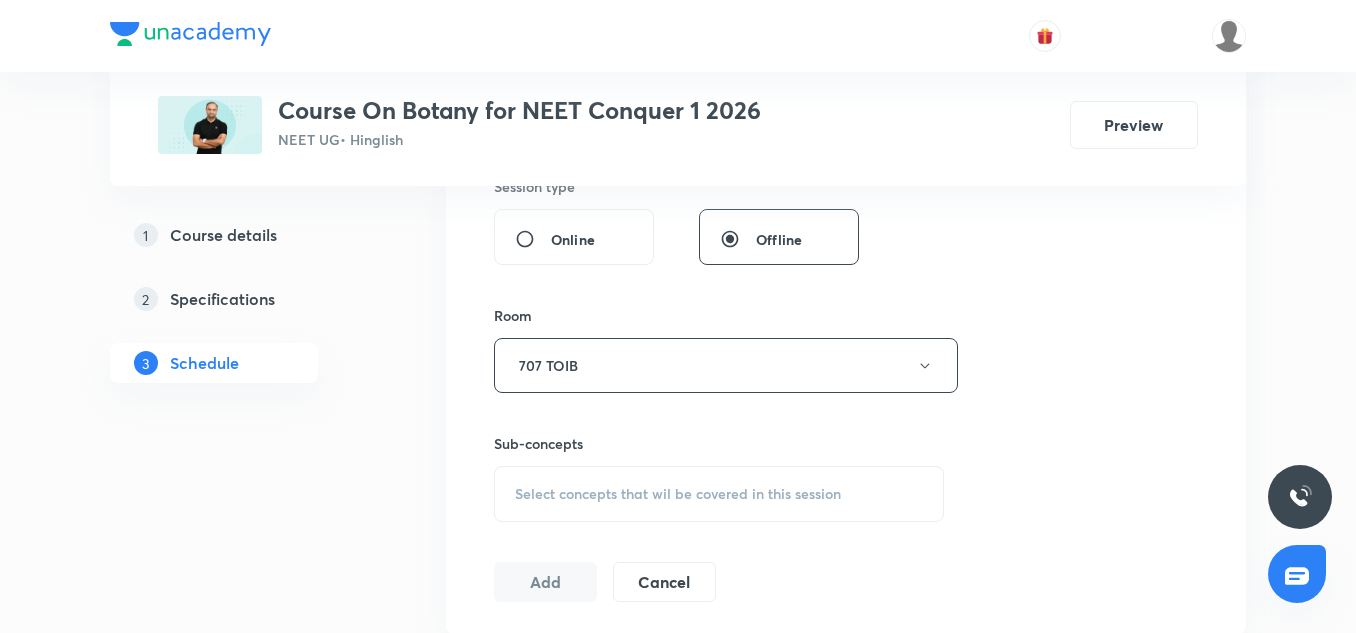 scroll, scrollTop: 879, scrollLeft: 0, axis: vertical 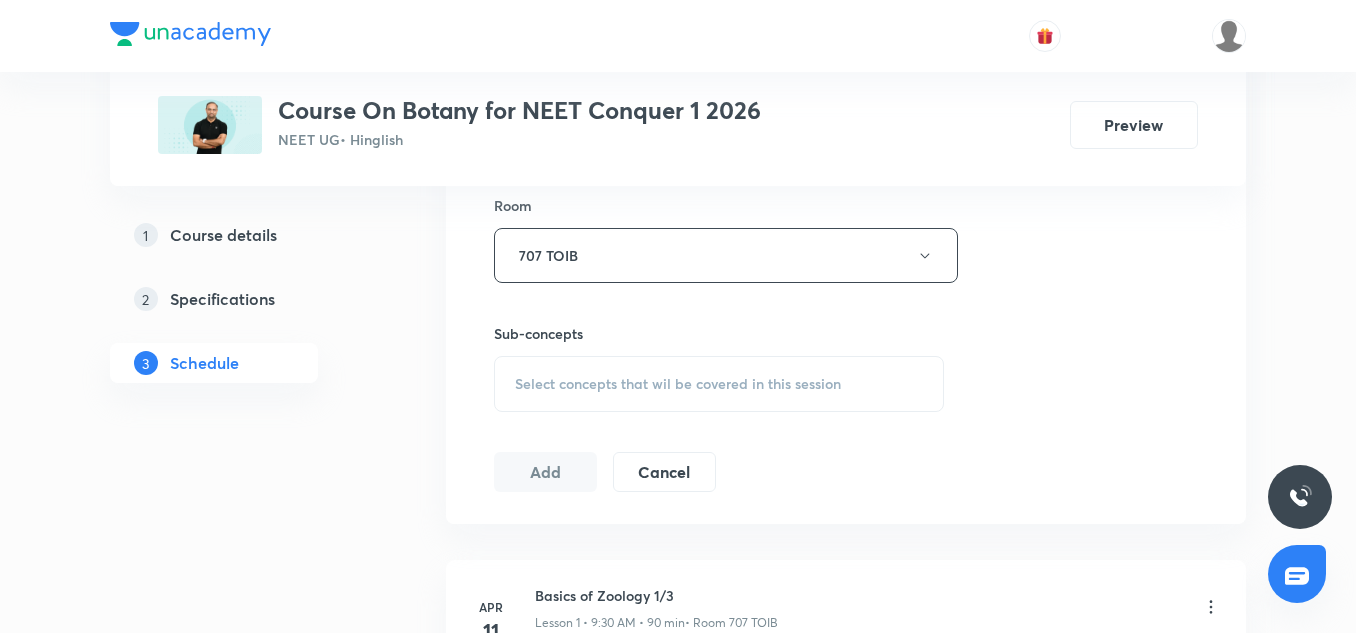 click on "Select concepts that wil be covered in this session" at bounding box center [719, 384] 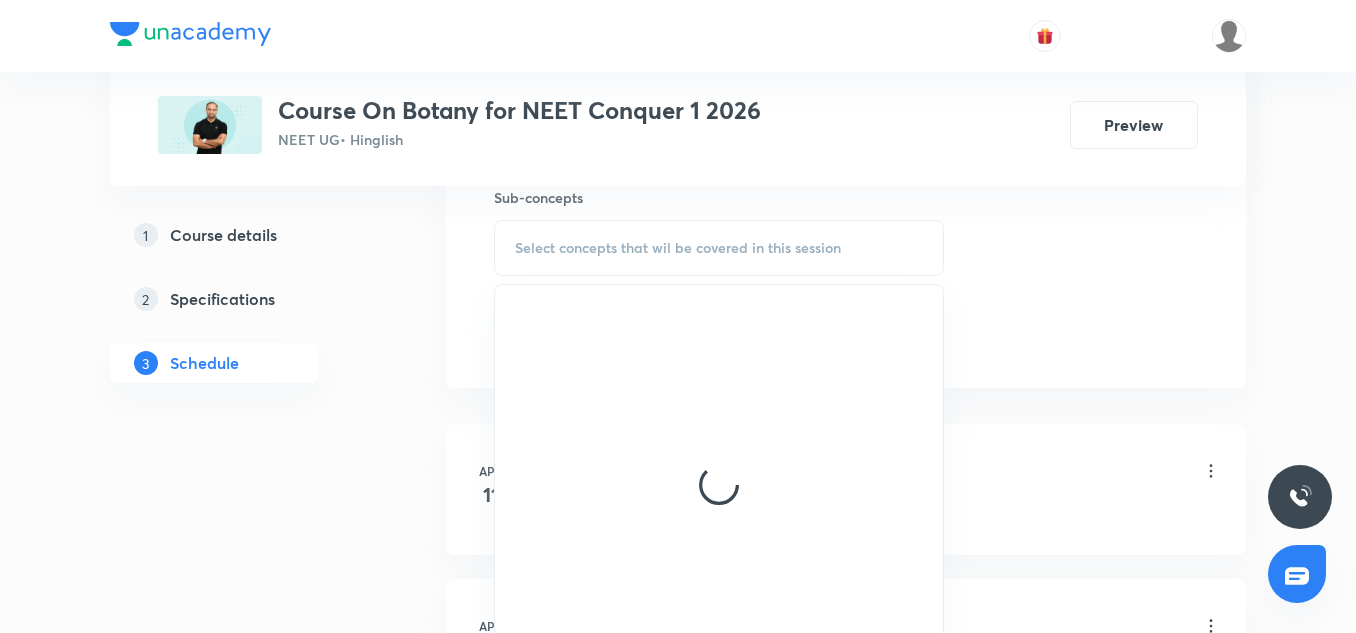 scroll, scrollTop: 1016, scrollLeft: 0, axis: vertical 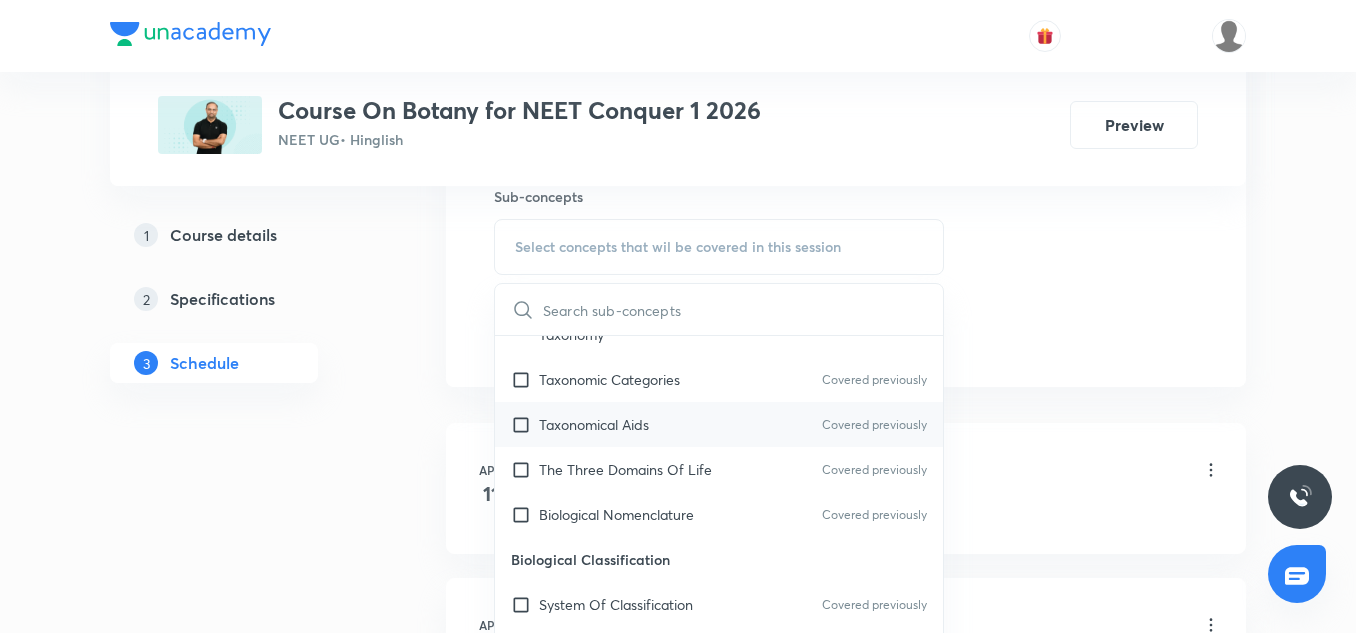 click on "Taxonomical Aids" at bounding box center [594, 424] 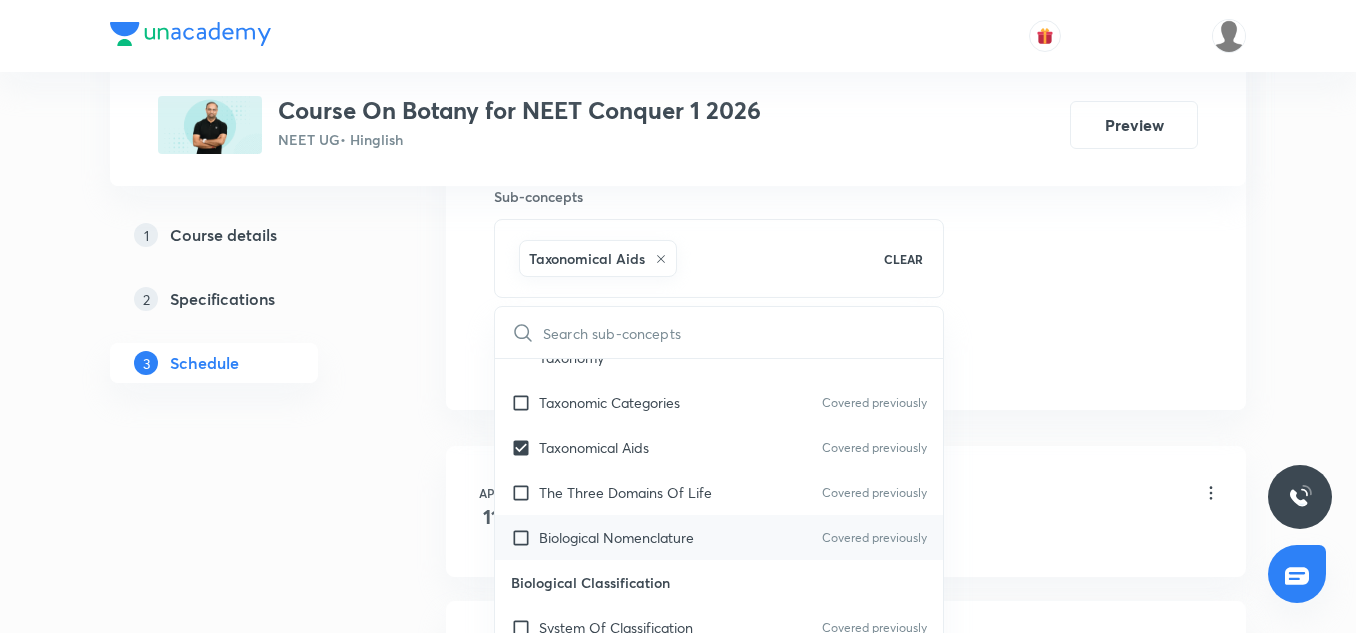click on "Biological Nomenclature  Covered previously" at bounding box center [719, 537] 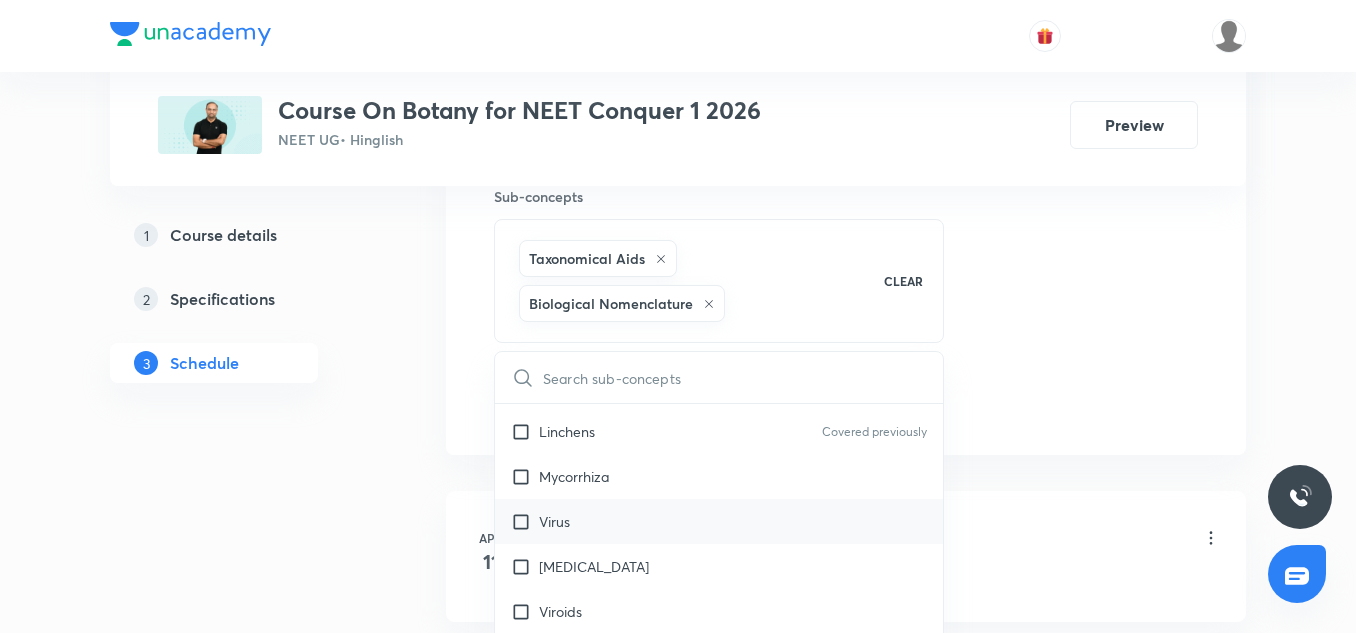 scroll, scrollTop: 782, scrollLeft: 0, axis: vertical 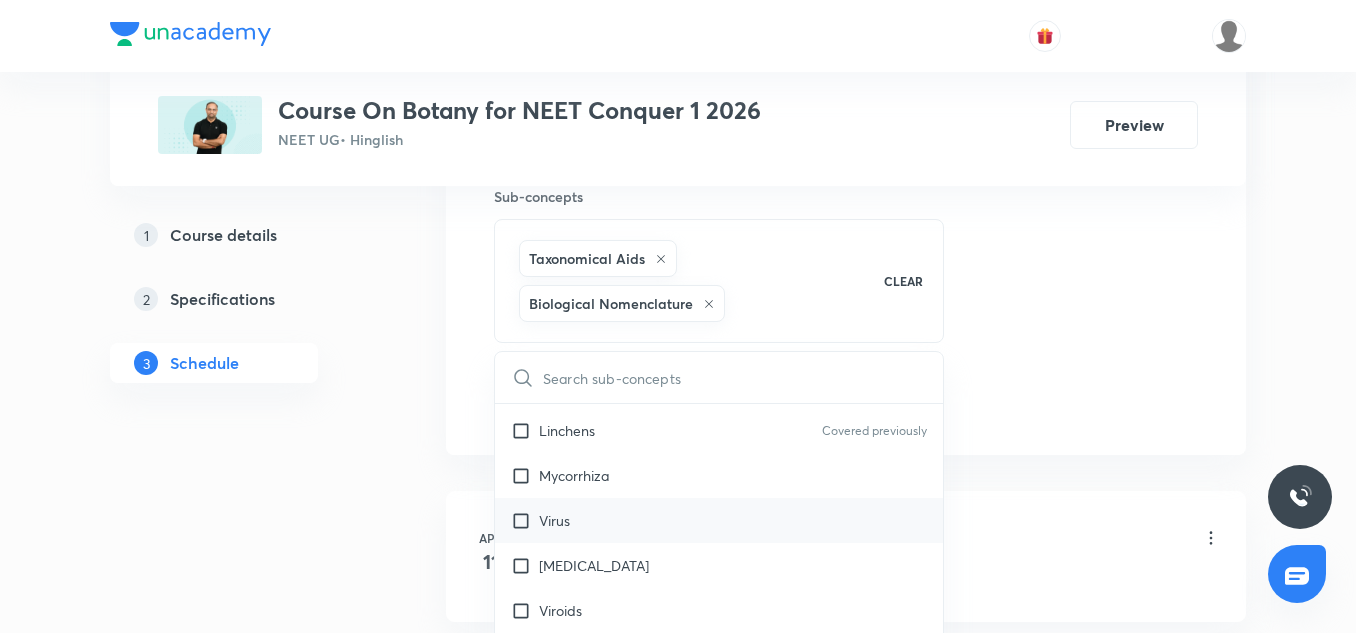 click on "Virus" at bounding box center (719, 520) 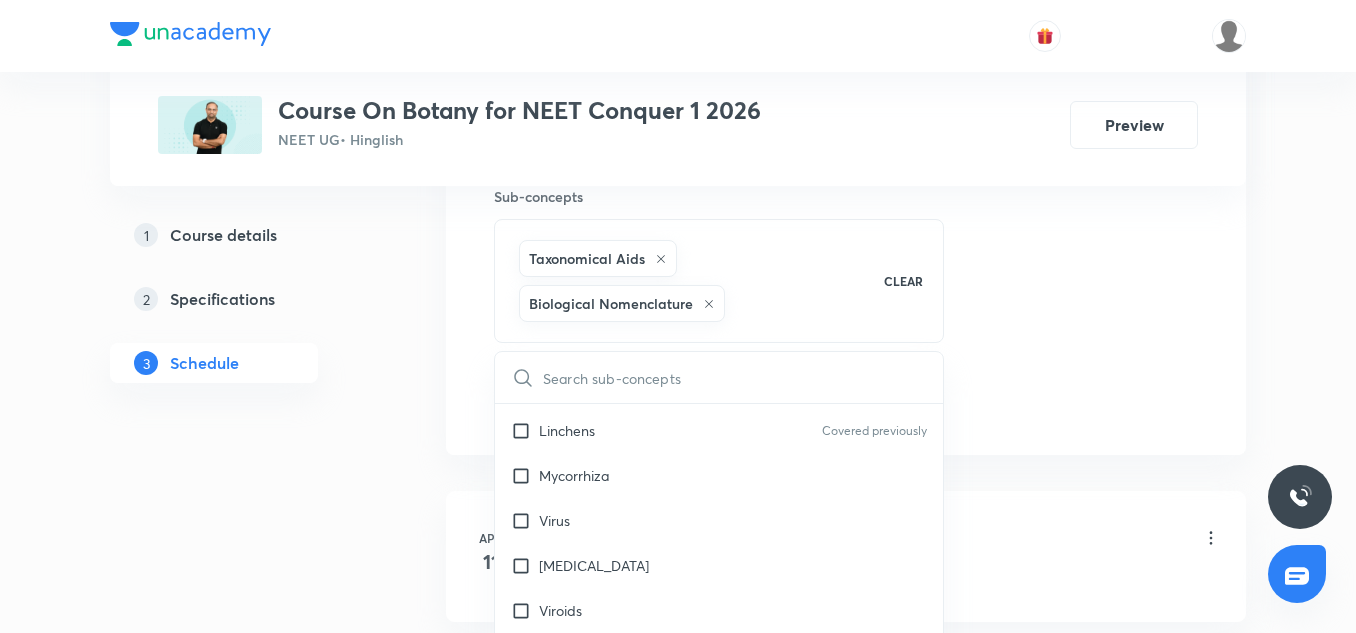 checkbox on "true" 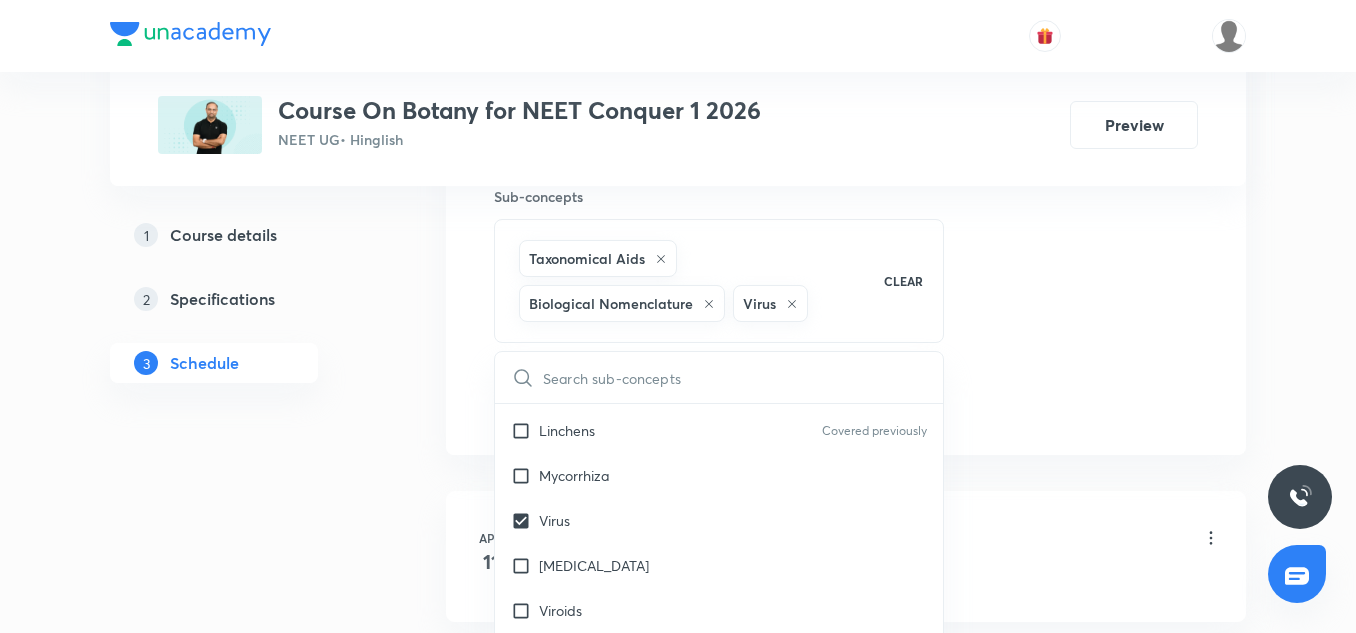 click on "Session  31 Live class Session title 29/99 Biological Classification 3/9 ​ Schedule for Jul 11, 2025, 11:15 AM ​ Duration (in minutes) 90 ​   Session type Online Offline Room 707 TOIB Sub-concepts Taxonomical Aids Biological Nomenclature  Virus CLEAR ​ Living World What Is Living? Covered previously Diversity In The Living World Covered previously Systematics Covered previously Types Of Taxonomy Covered previously Fundamental Components Of Taxonomy Covered previously Taxonomic Categories Covered previously Taxonomical Aids Covered previously The Three Domains Of Life Covered previously Biological Nomenclature  Covered previously Biological Classification System Of Classification Covered previously Kingdom Monera Covered previously Kingdom Protista Kingdom Fungi Kingdom Plantae Covered previously Kingdom Animalia Linchens Covered previously Mycorrhiza Virus Prions Viroids Plant Kingdom Algae Bryophytes Pteridophytes Gymnosperms Angiosperms Animal Kingdom Basics Of Classification Covered previously Root" at bounding box center [846, -81] 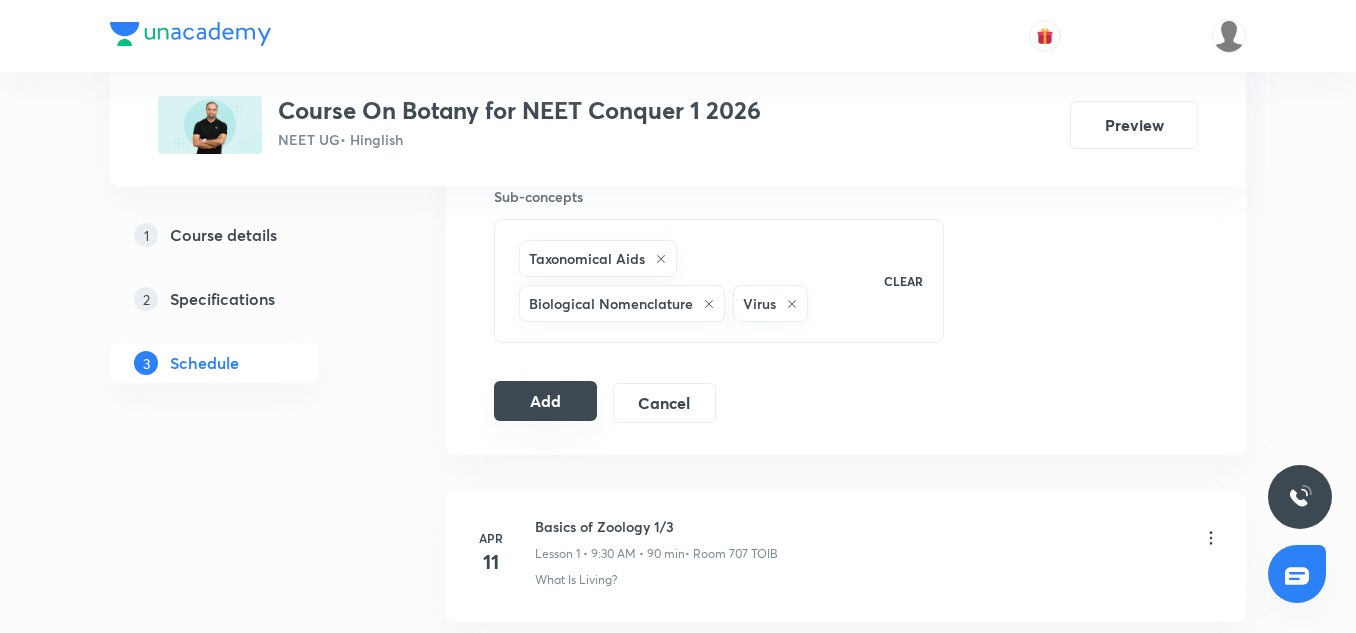 click on "Add" at bounding box center [545, 401] 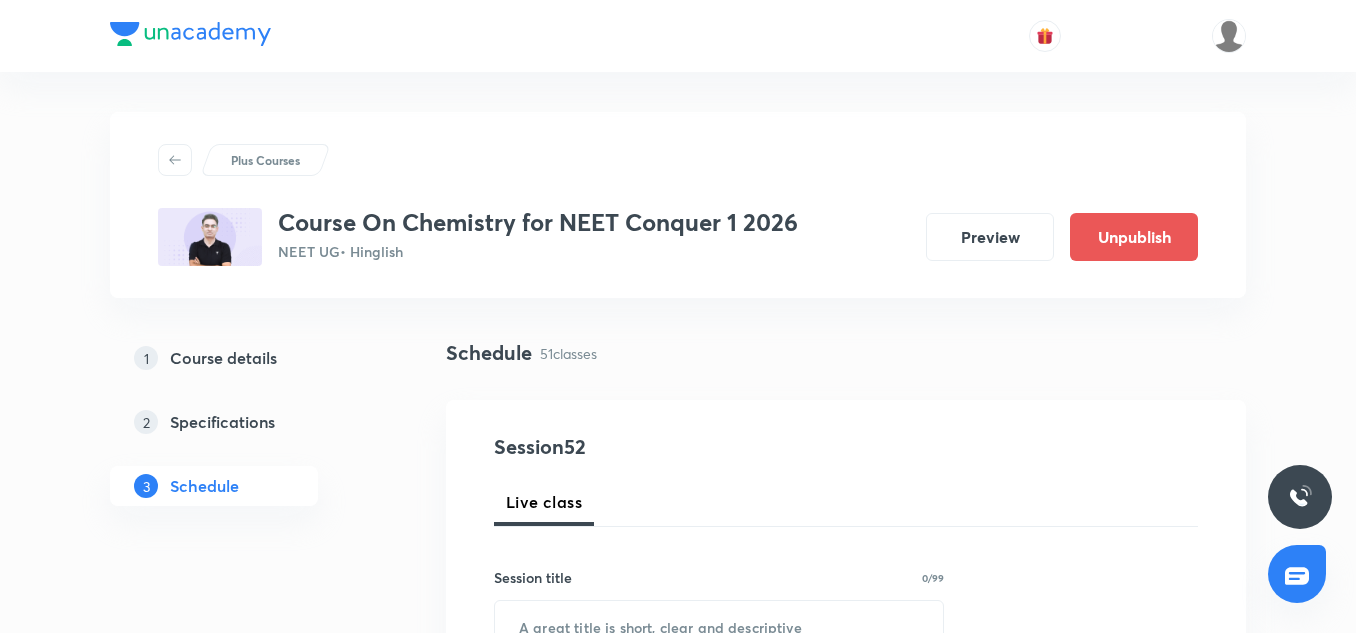scroll, scrollTop: 0, scrollLeft: 0, axis: both 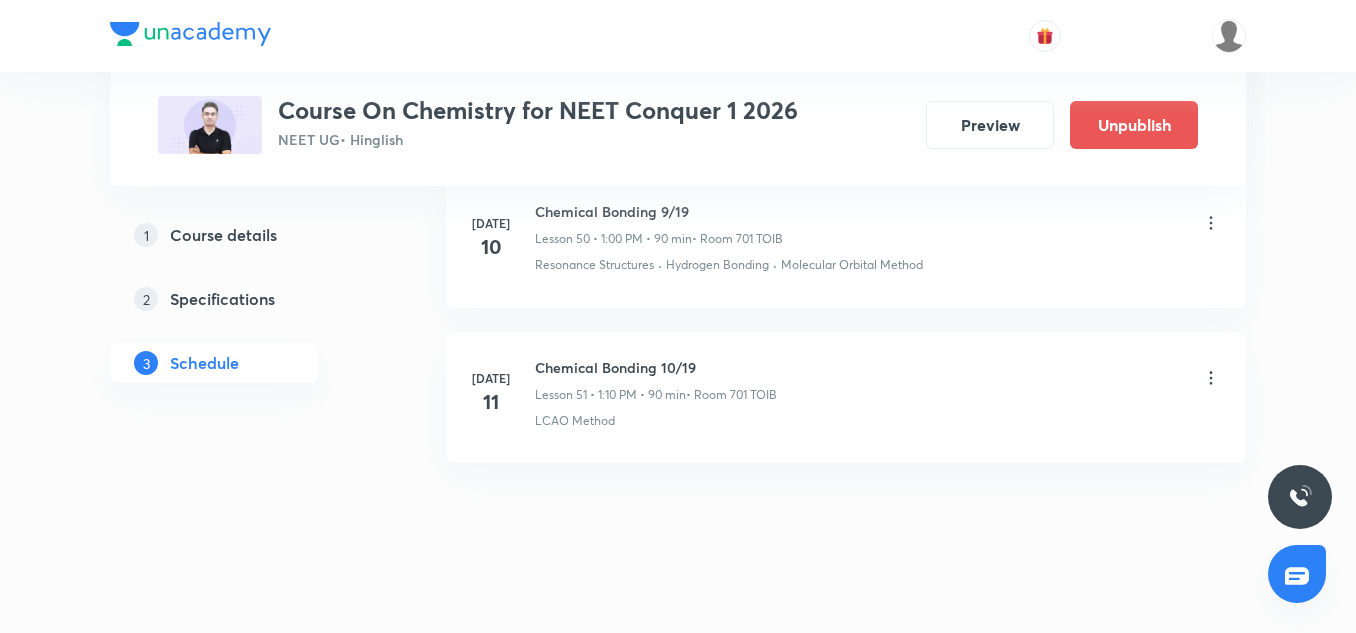 click on "Chemical Bonding 10/19" at bounding box center [656, 367] 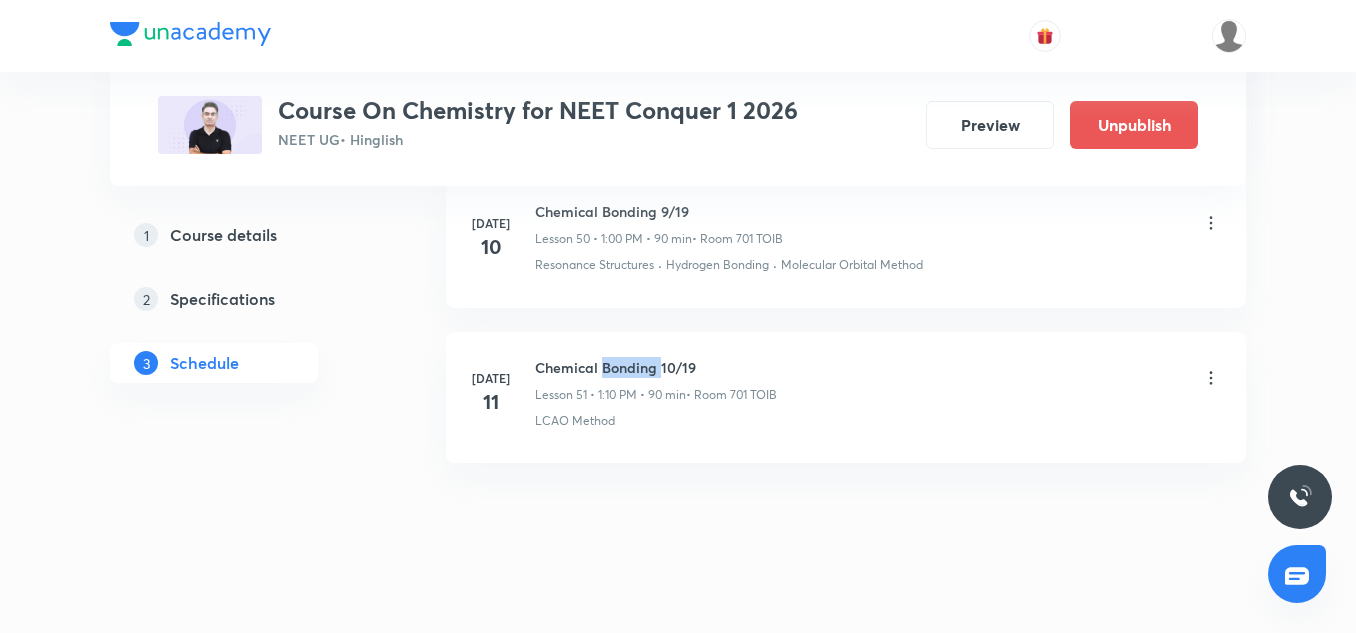 click on "Chemical Bonding 10/19" at bounding box center (656, 367) 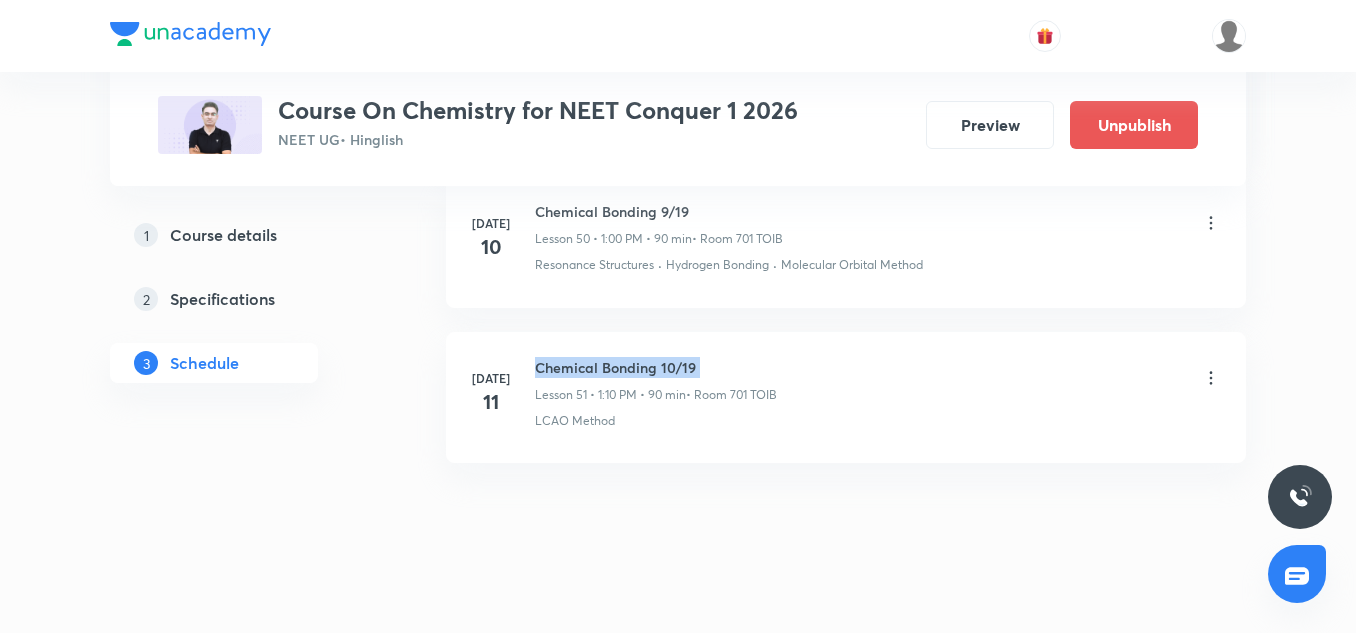 click on "Chemical Bonding 10/19" at bounding box center (656, 367) 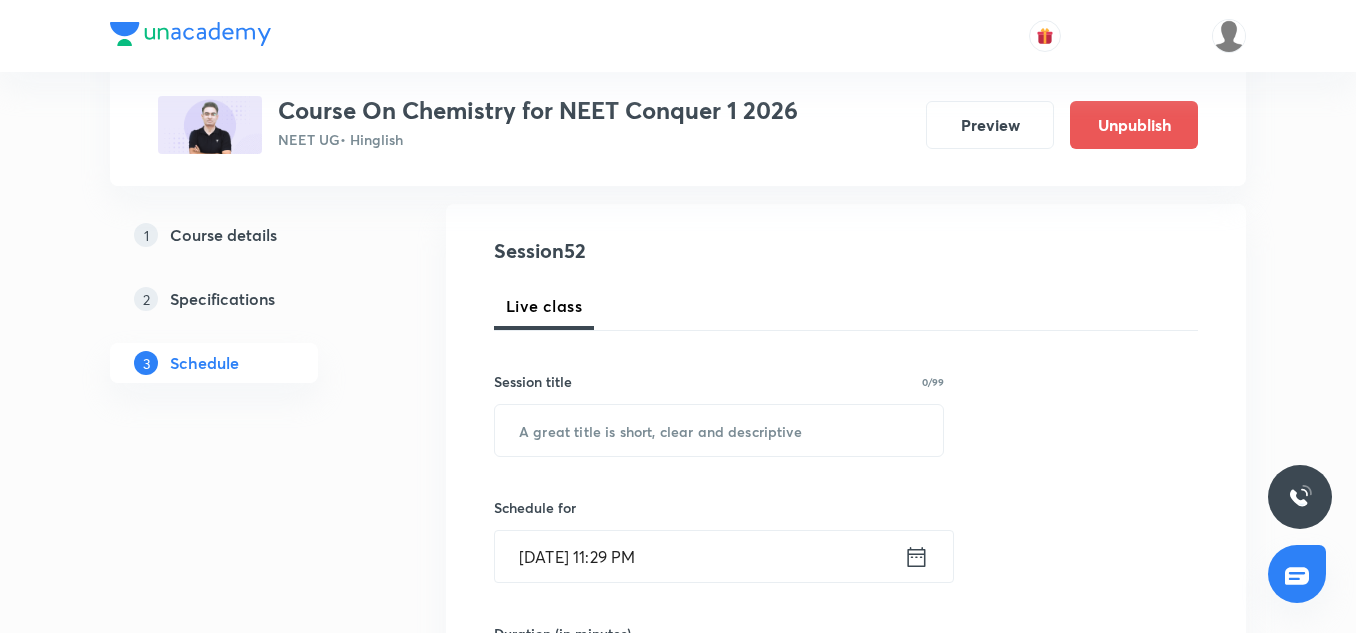 scroll, scrollTop: 216, scrollLeft: 0, axis: vertical 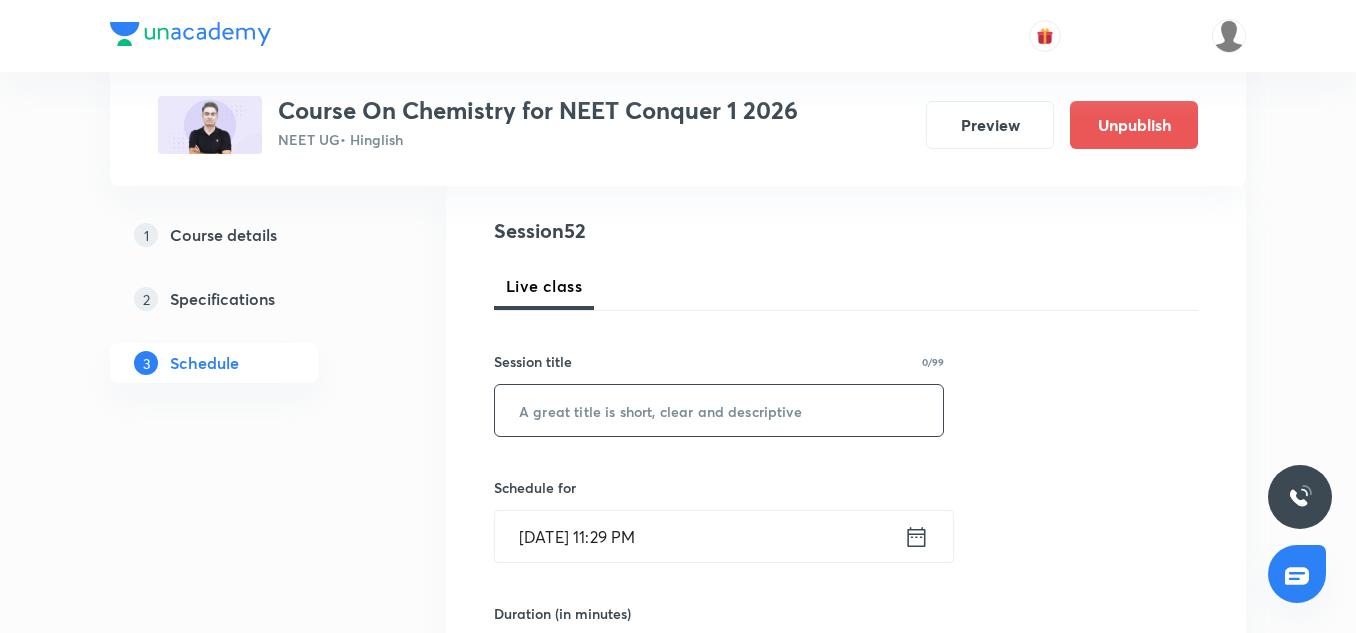 click at bounding box center (719, 410) 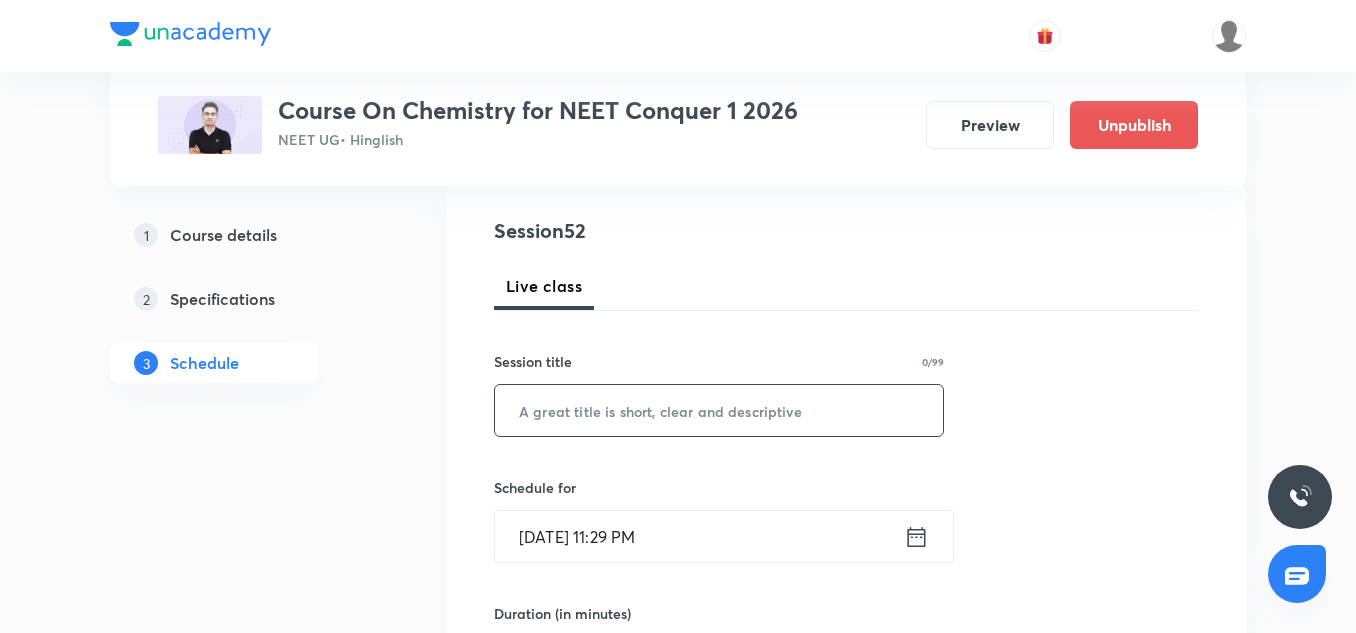 paste on "Chemical Bonding 10/19" 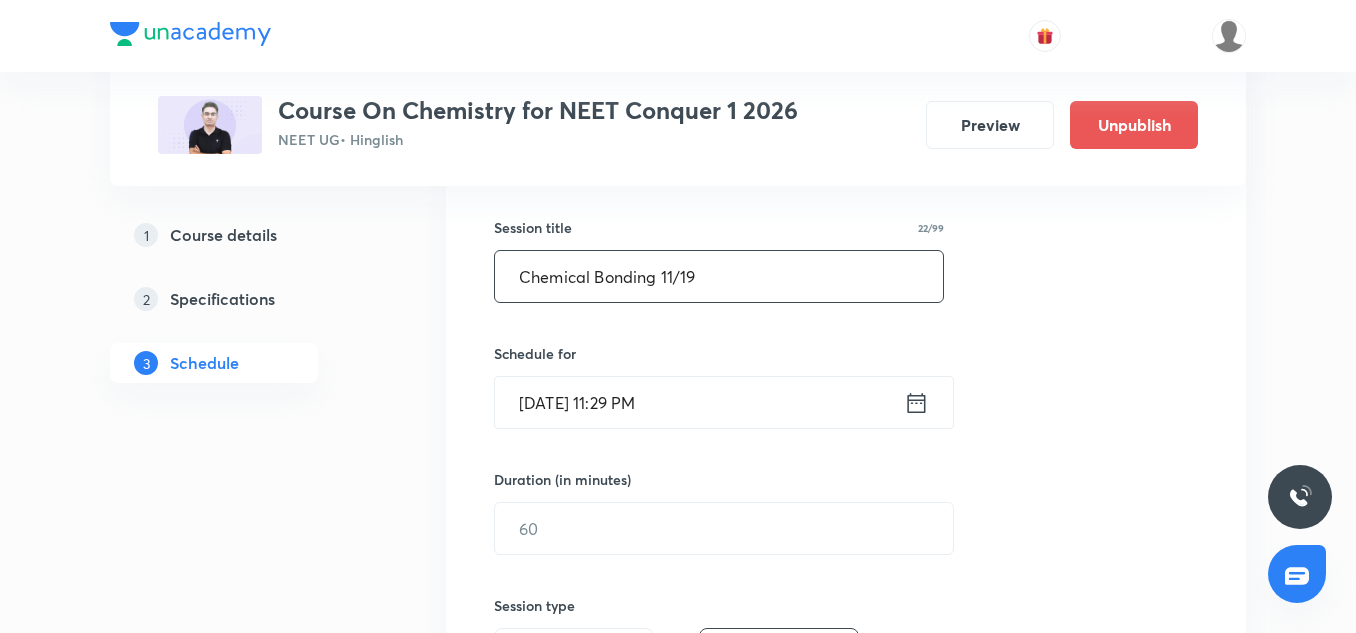 scroll, scrollTop: 351, scrollLeft: 0, axis: vertical 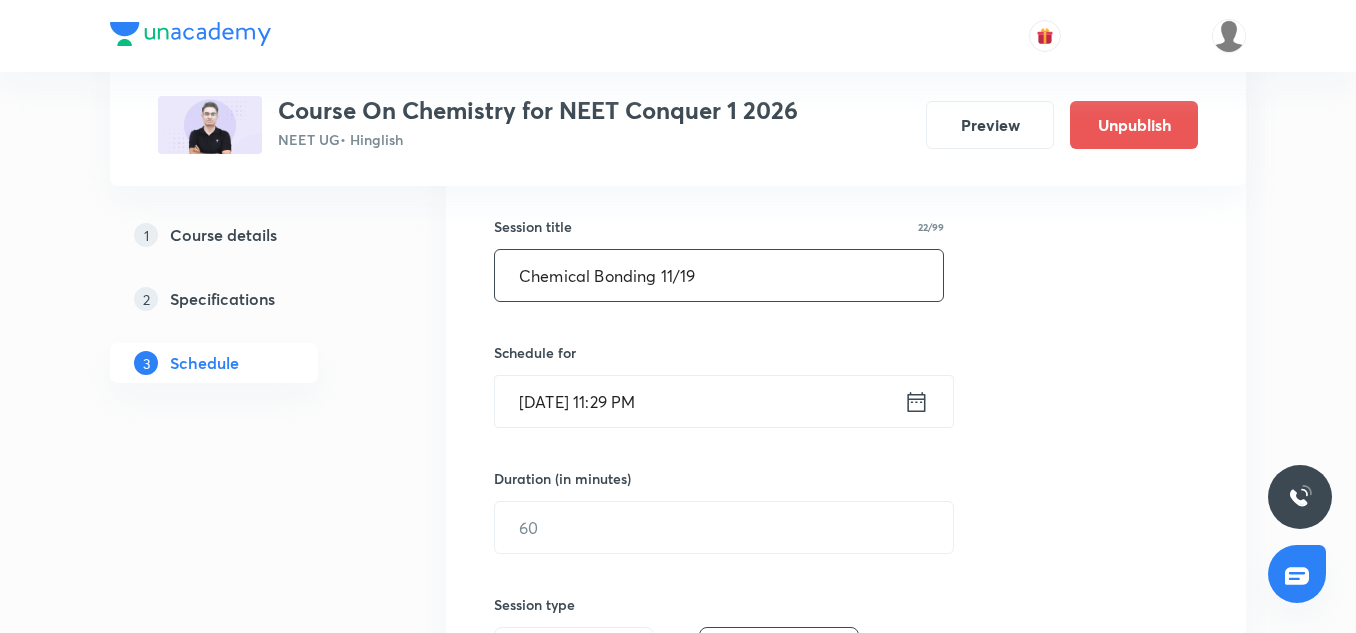 type on "Chemical Bonding 11/19" 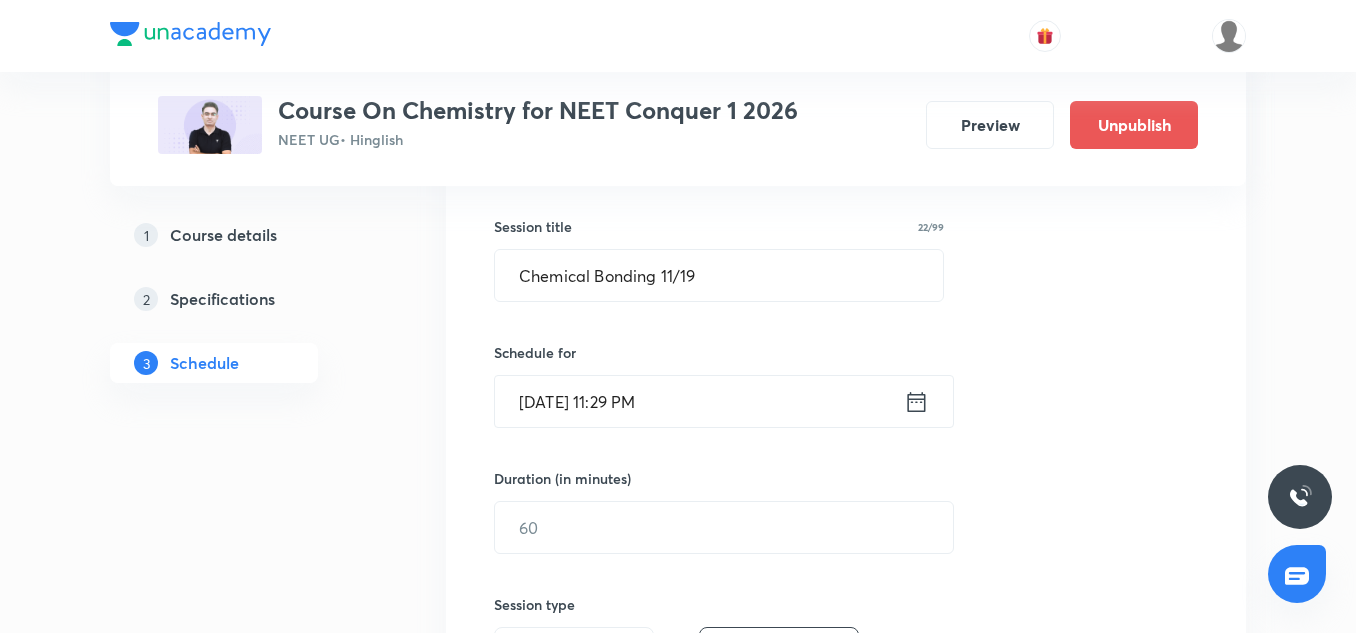 click on "Jul 10, 2025, 11:29 PM" at bounding box center [699, 401] 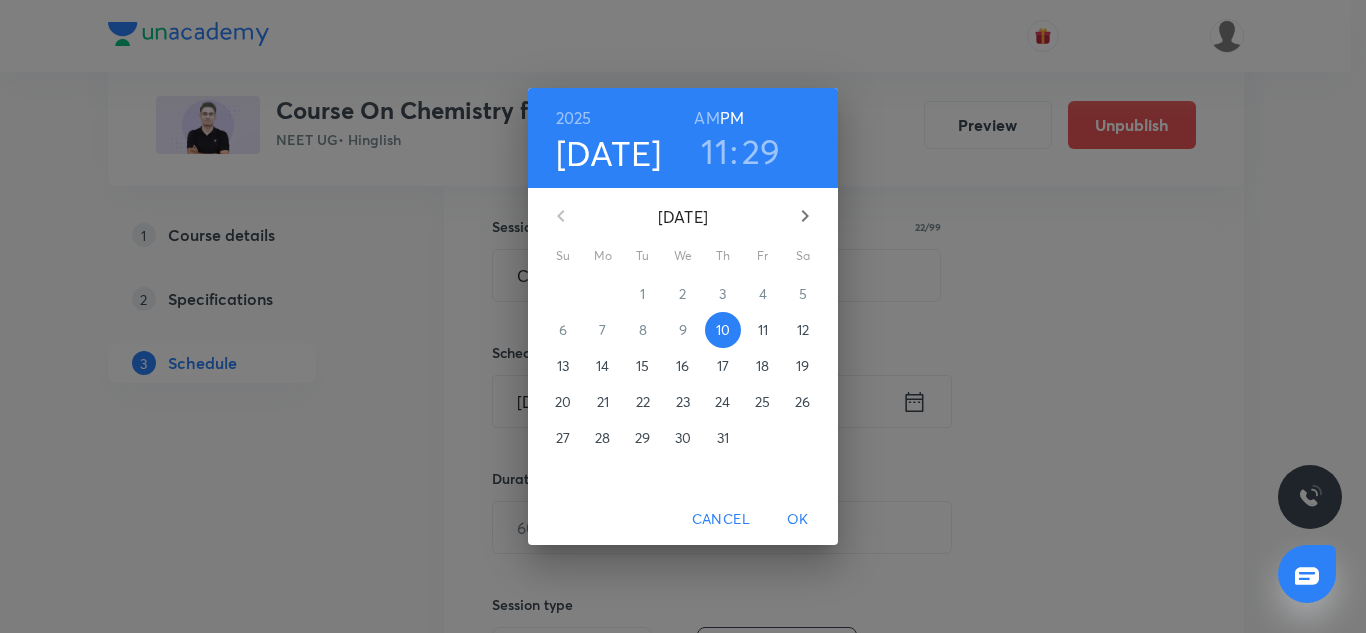 click on "11" at bounding box center [763, 330] 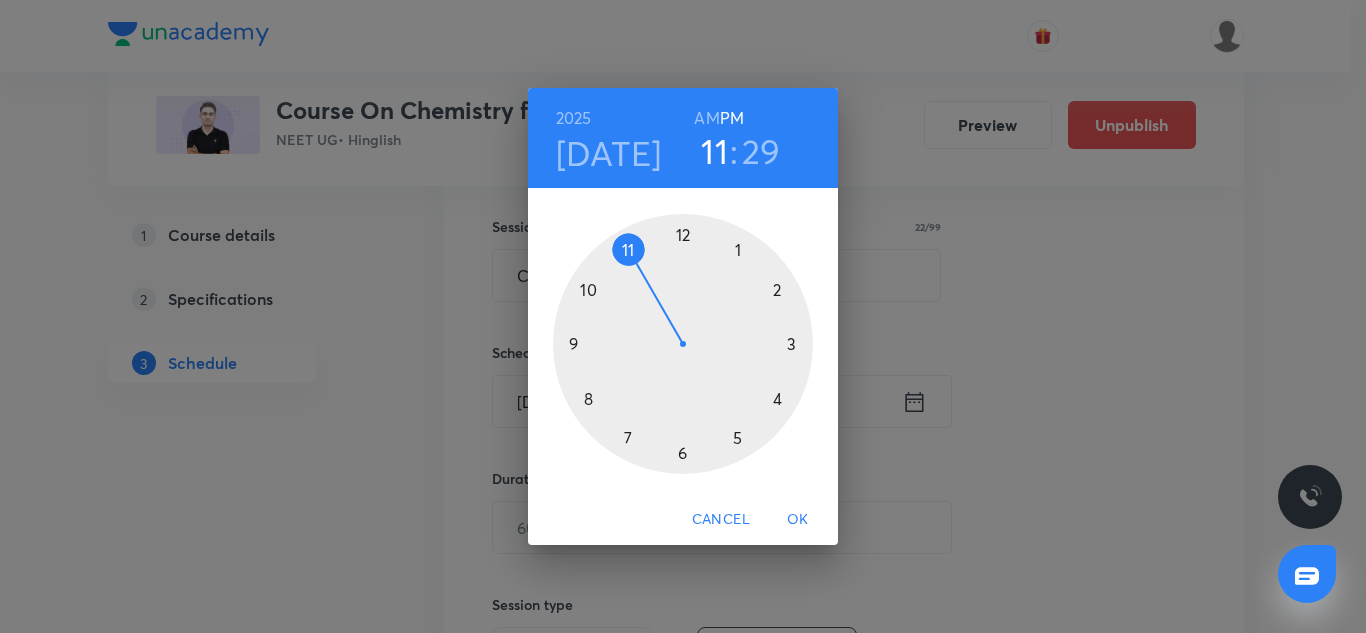 click at bounding box center [683, 344] 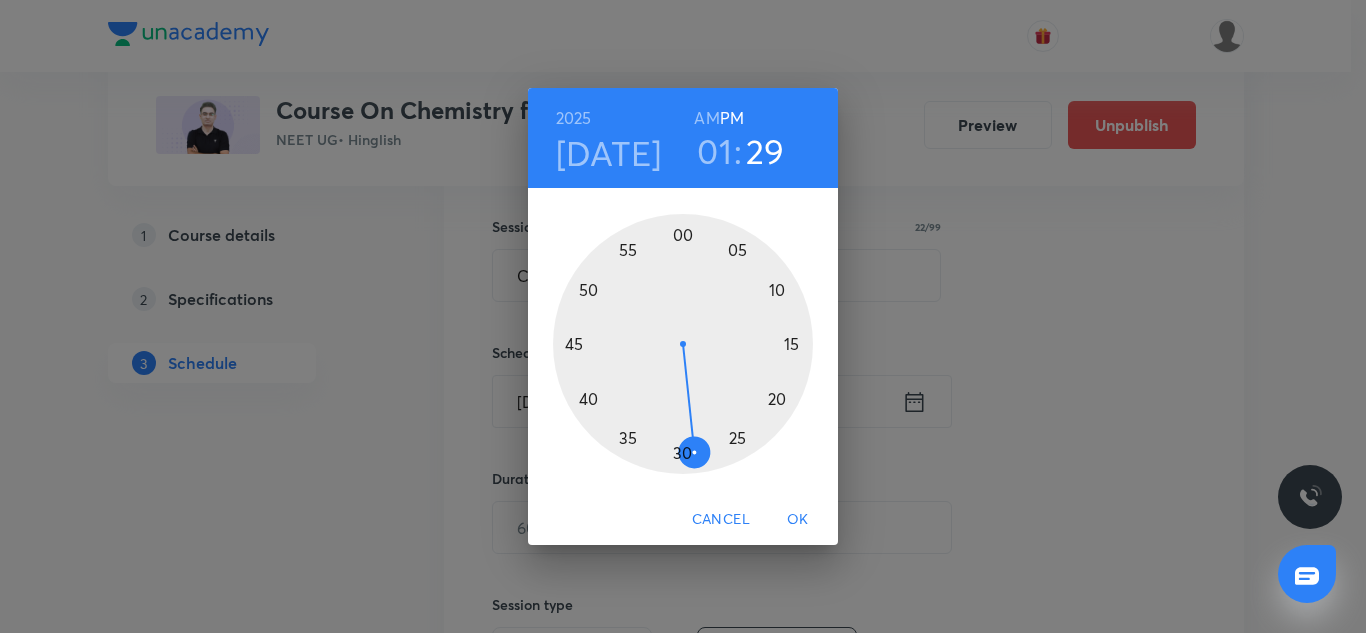 click at bounding box center (683, 344) 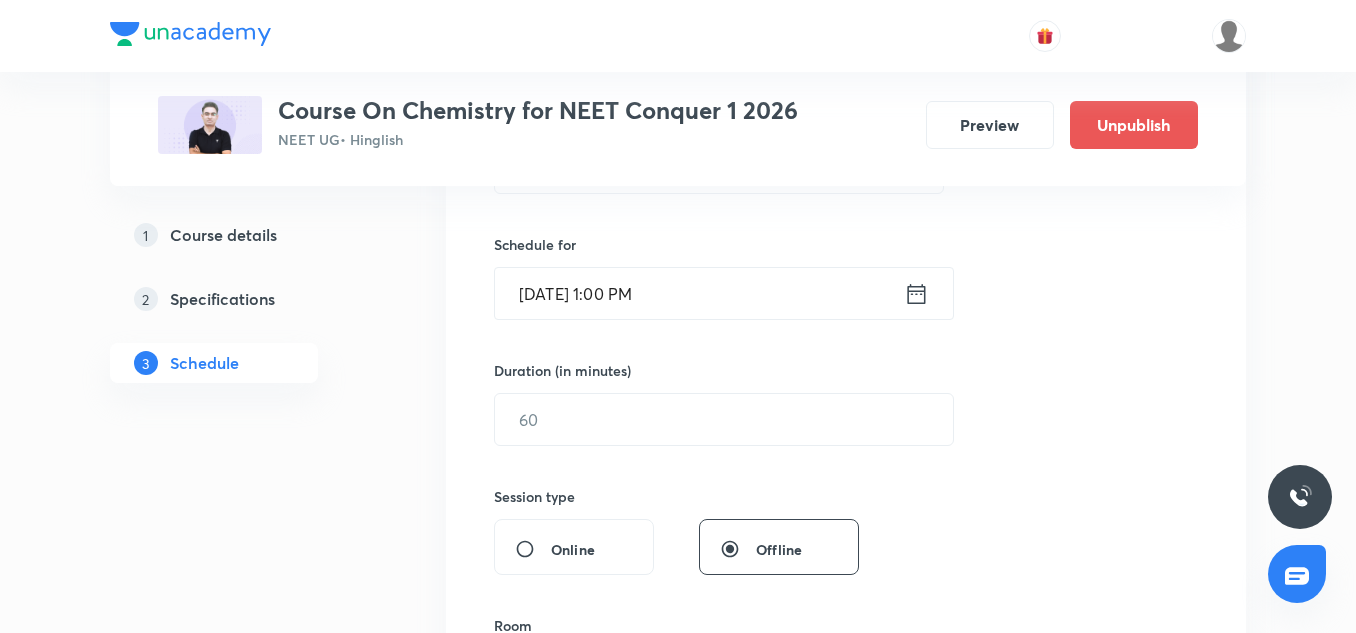 scroll, scrollTop: 460, scrollLeft: 0, axis: vertical 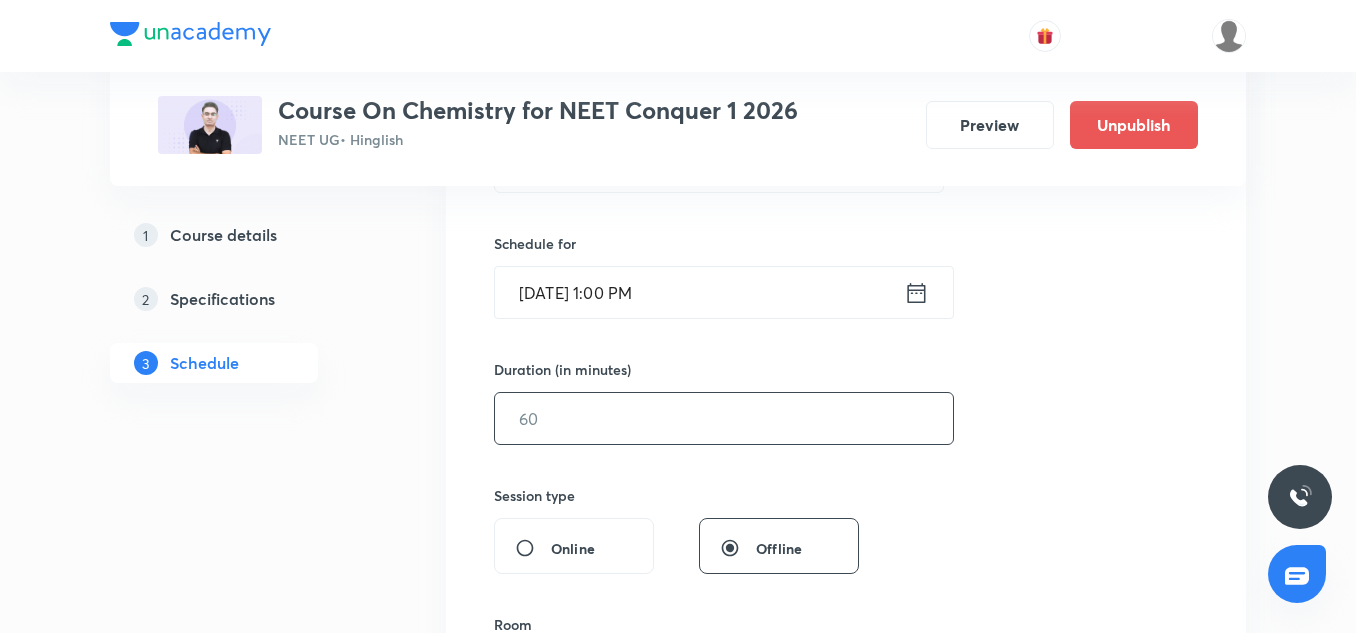 click at bounding box center (724, 418) 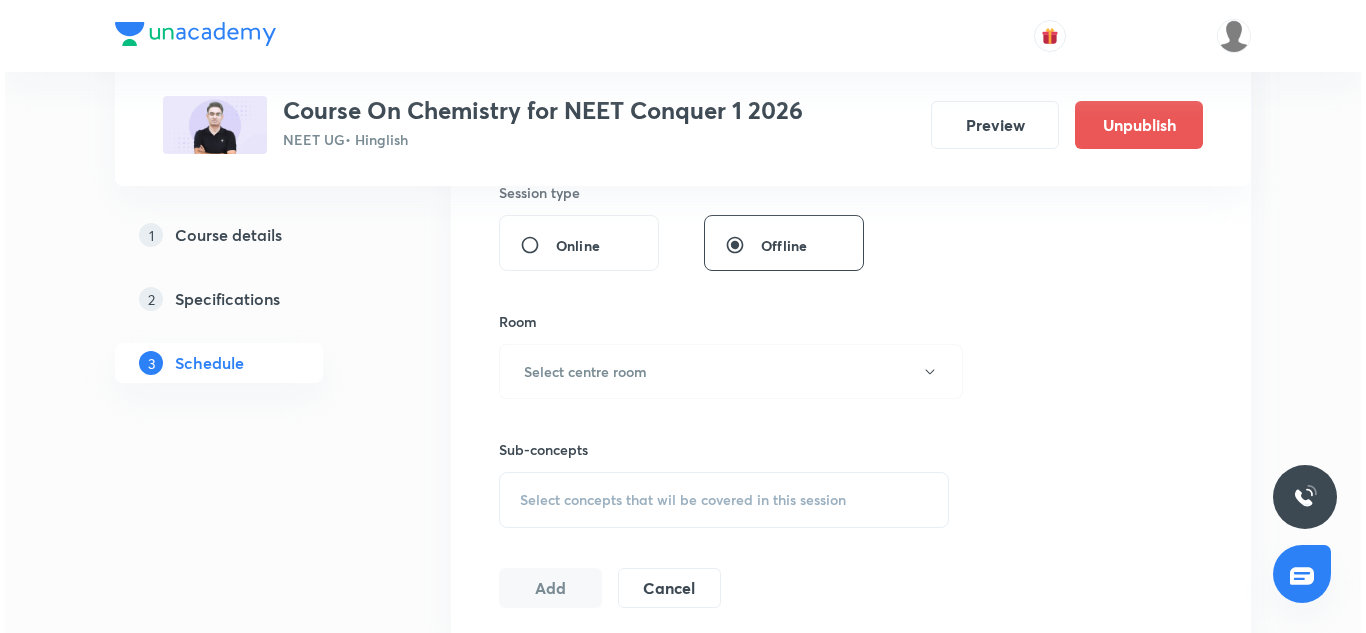 scroll, scrollTop: 766, scrollLeft: 0, axis: vertical 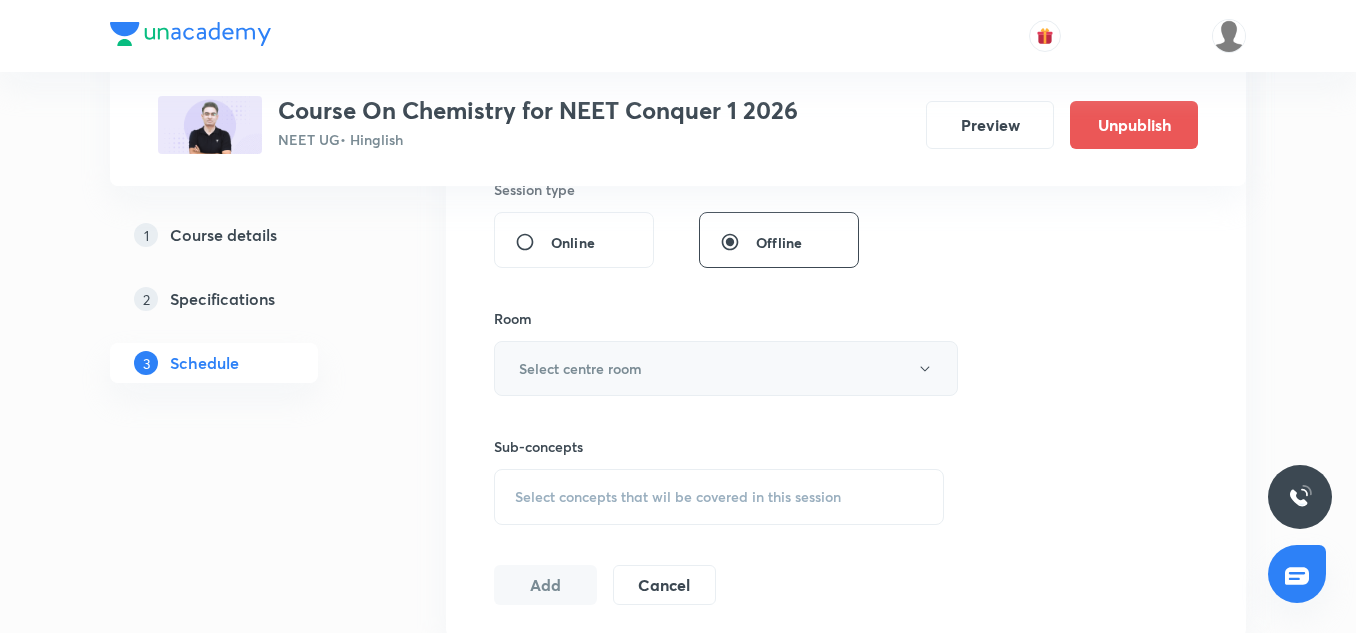 type on "90" 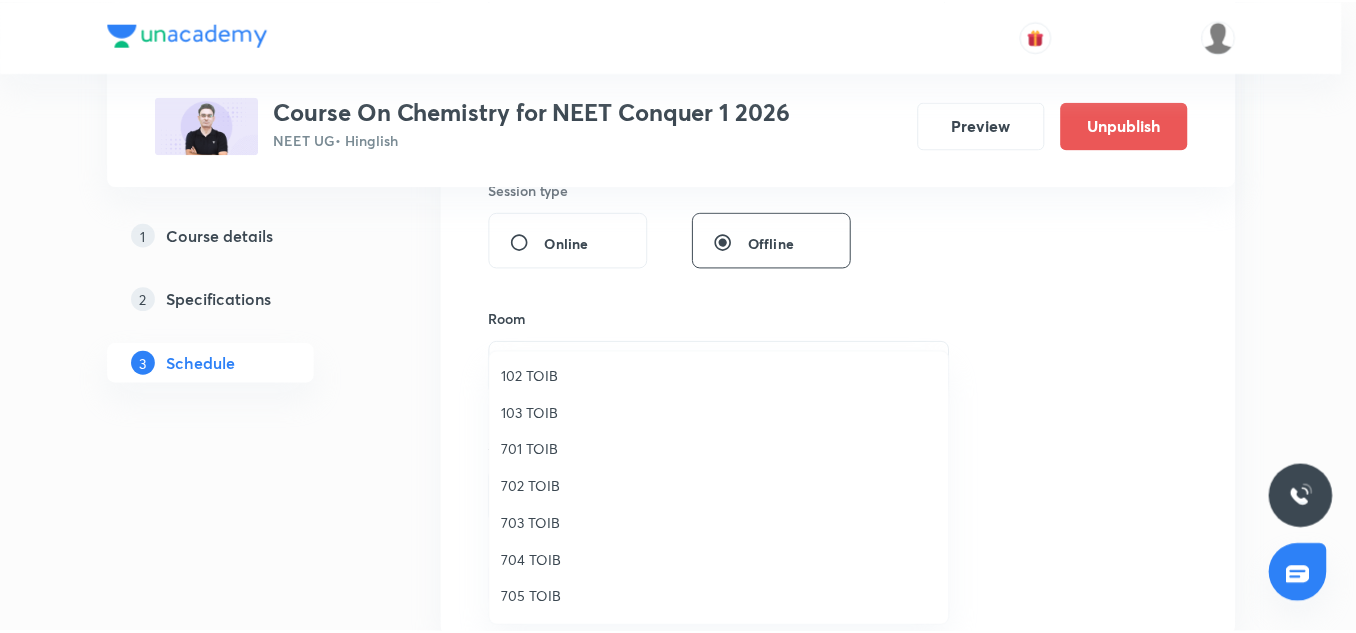 scroll, scrollTop: 186, scrollLeft: 0, axis: vertical 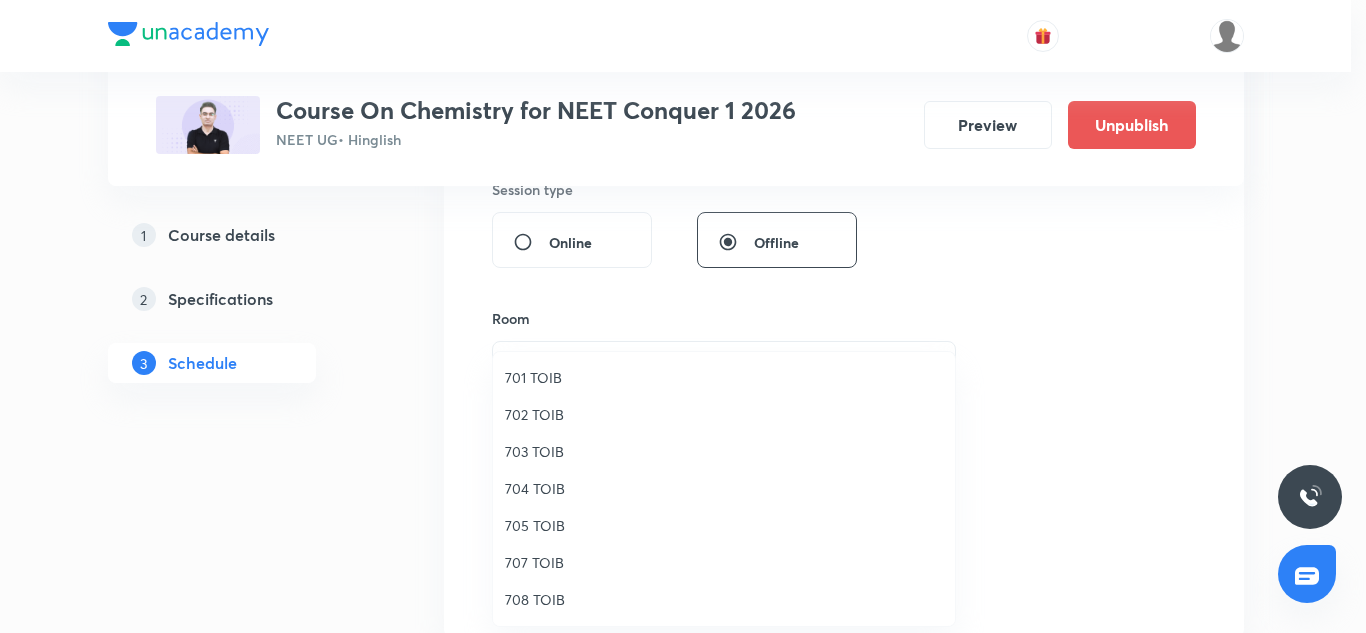 click on "707 TOIB" at bounding box center [724, 562] 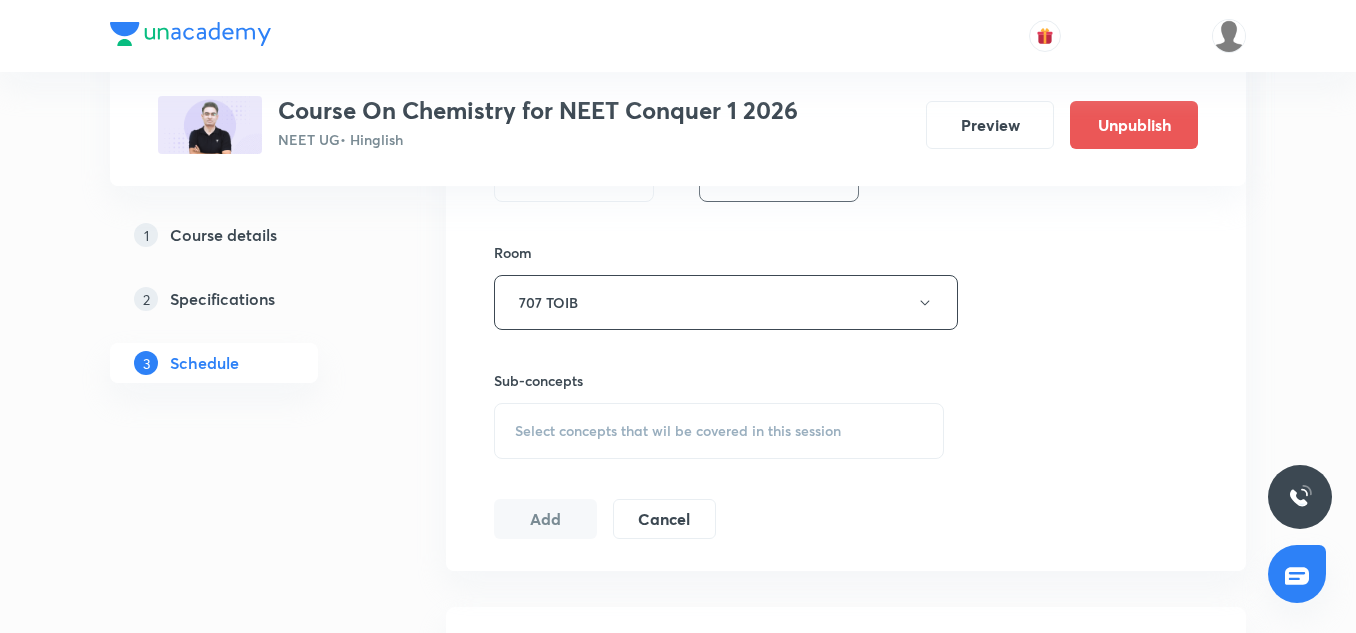 click on "Select concepts that wil be covered in this session" at bounding box center (678, 431) 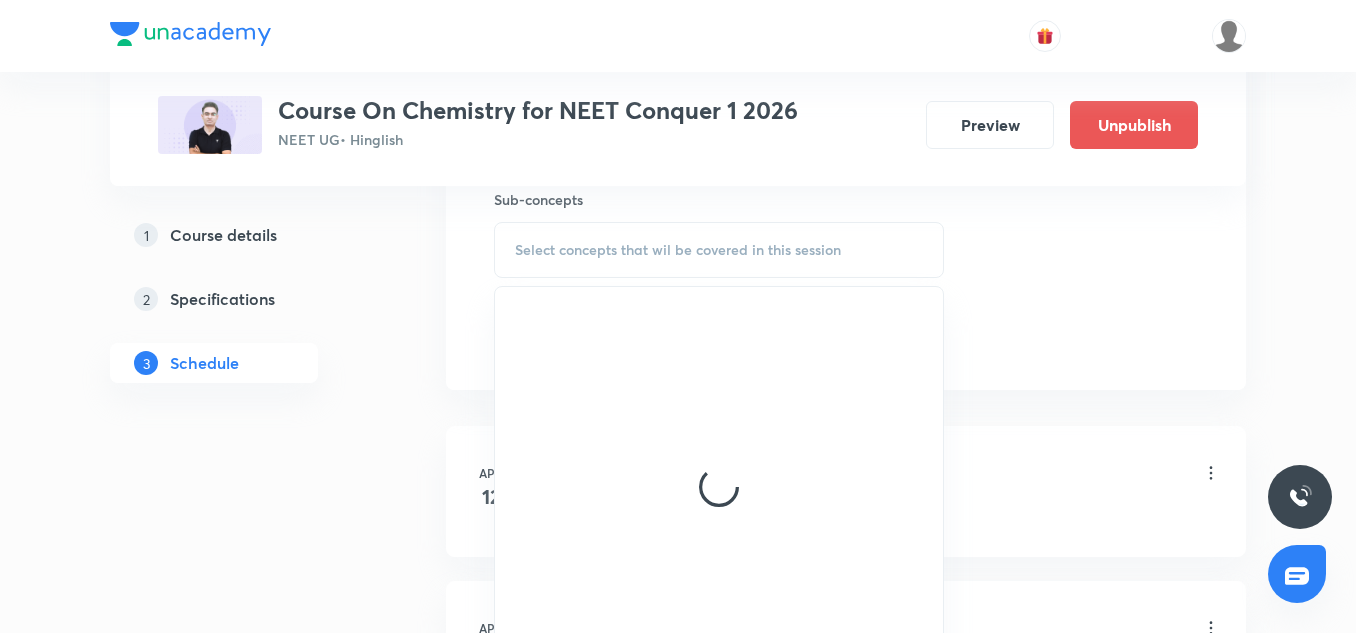 scroll, scrollTop: 1014, scrollLeft: 0, axis: vertical 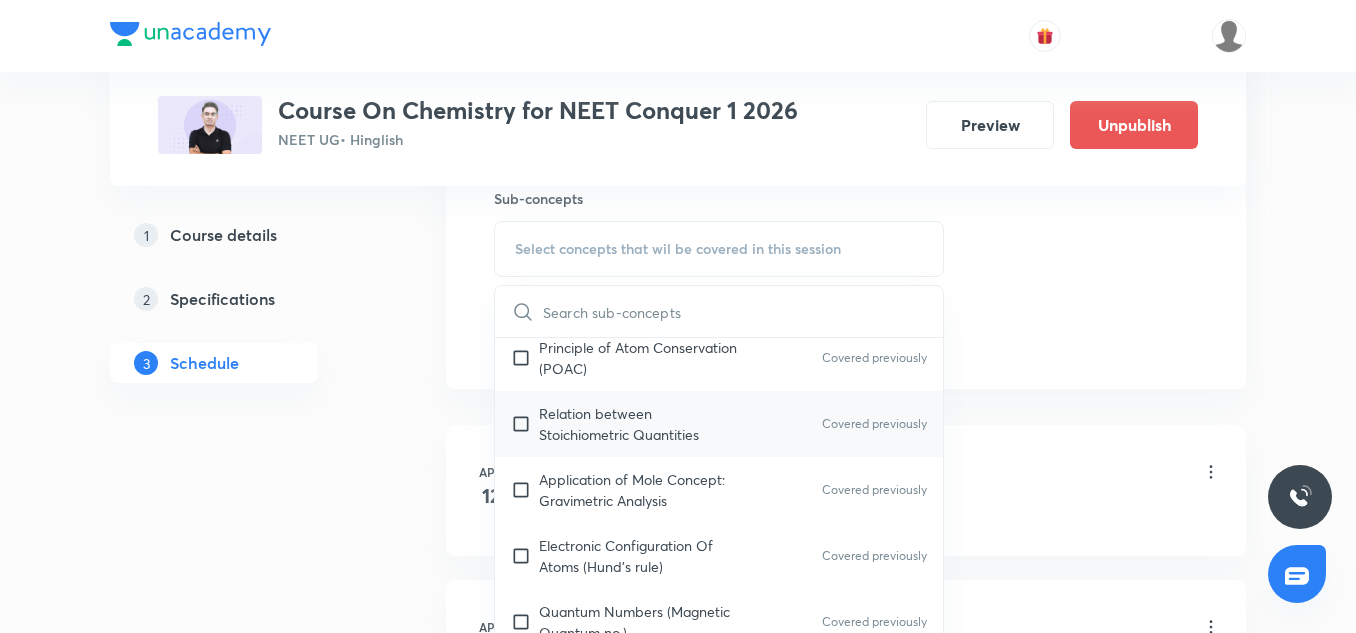 click on "Relation between Stoichiometric Quantities" at bounding box center [640, 424] 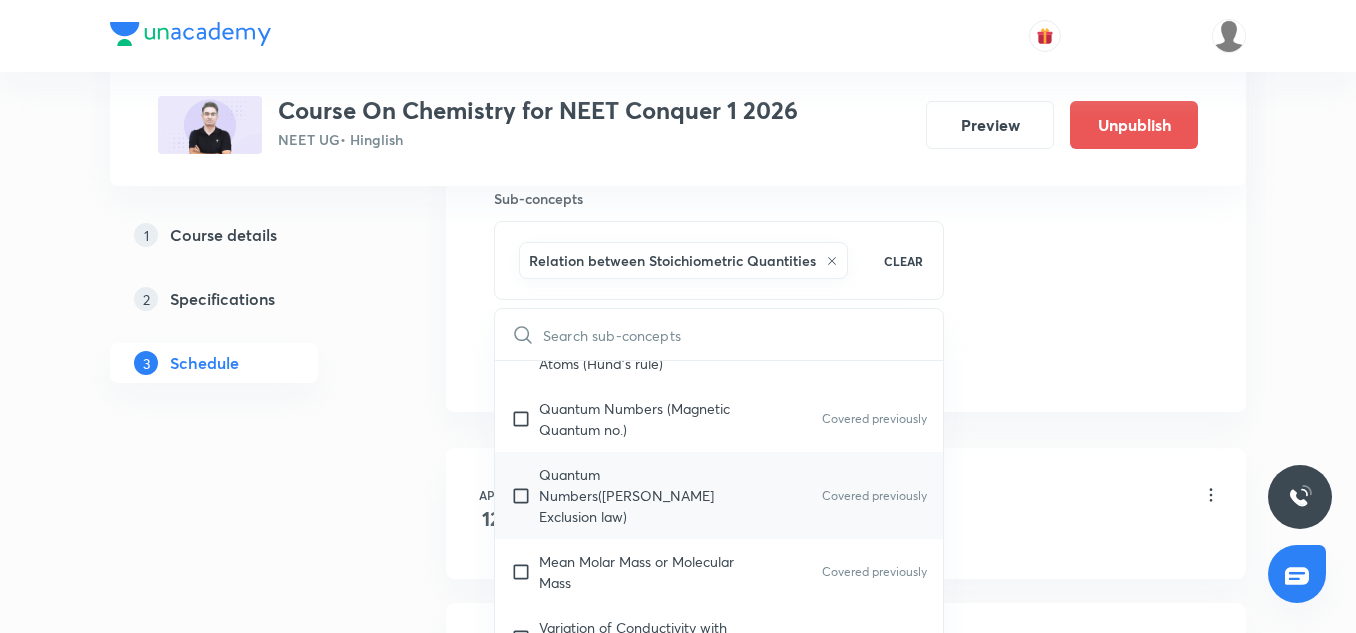 scroll, scrollTop: 465, scrollLeft: 0, axis: vertical 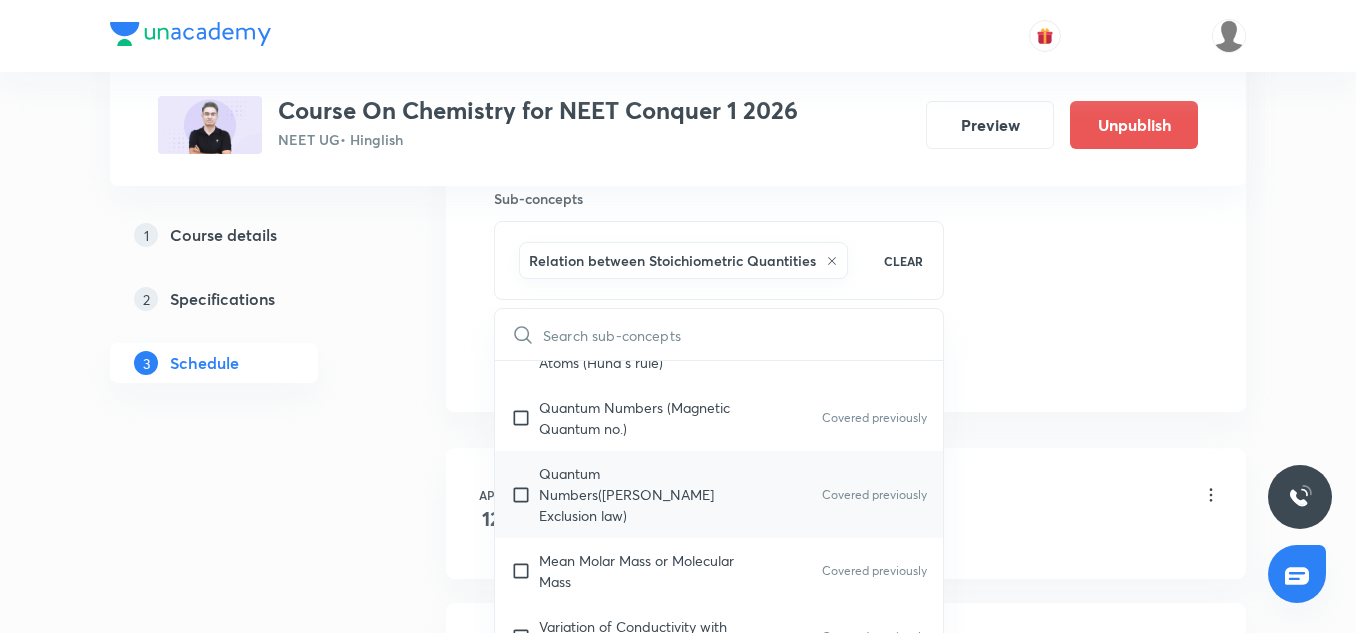 click on "Quantum Numbers(Pauli's Exclusion law) Covered previously" at bounding box center [719, 494] 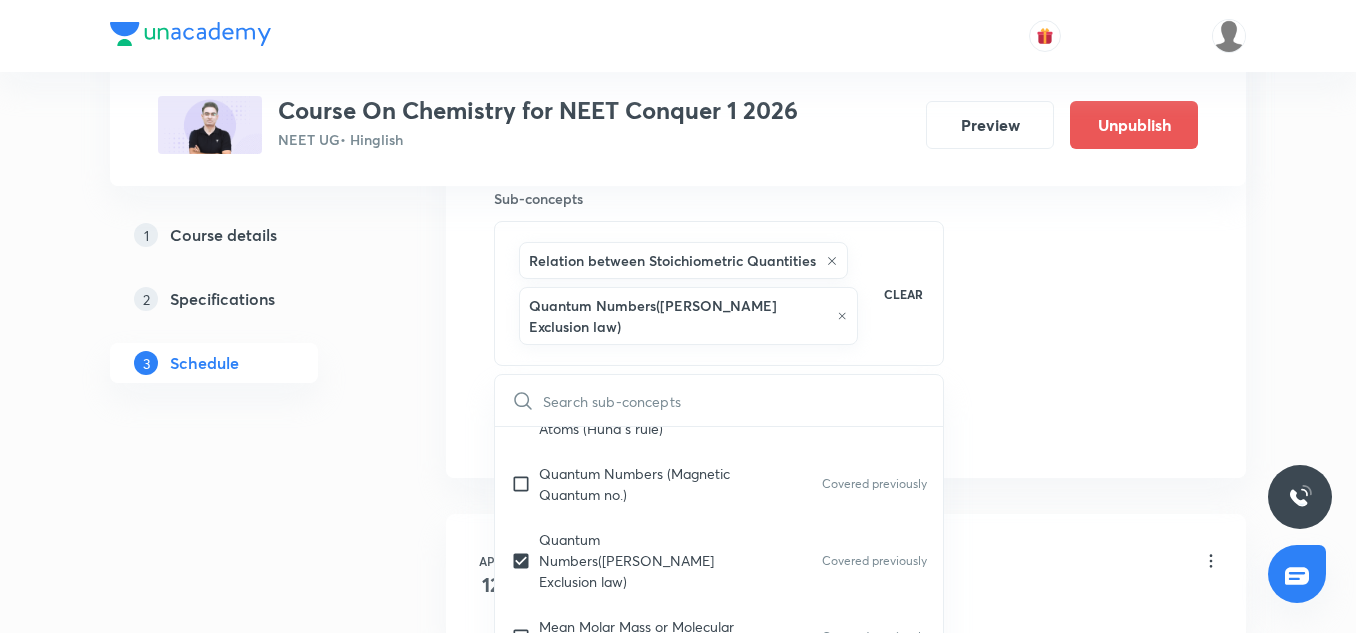 click on "Session  52 Live class Session title 22/99 Chemical Bonding 11/19 ​ Schedule for Jul 11, 2025, 1:00 PM ​ Duration (in minutes) 90 ​   Session type Online Offline Room 707 TOIB Sub-concepts Relation between Stoichiometric Quantities Quantum Numbers(Pauli's Exclusion law) CLEAR ​ General Topics & Mole Concept Basic Concepts Covered previously Mole – Basic Introduction Covered previously Percentage Composition Covered previously Stoichiometry Covered previously Principle of Atom Conservation (POAC) Covered previously Relation between Stoichiometric Quantities Covered previously Application of Mole Concept: Gravimetric Analysis Covered previously Electronic Configuration Of Atoms (Hund's rule) Covered previously  Quantum Numbers (Magnetic Quantum no.) Covered previously Quantum Numbers(Pauli's Exclusion law) Covered previously Mean Molar Mass or Molecular Mass Covered previously Variation of Conductivity with Concentration Covered previously Mechanism of Corrosion Covered previously Atomic Structure pH" at bounding box center (846, -68) 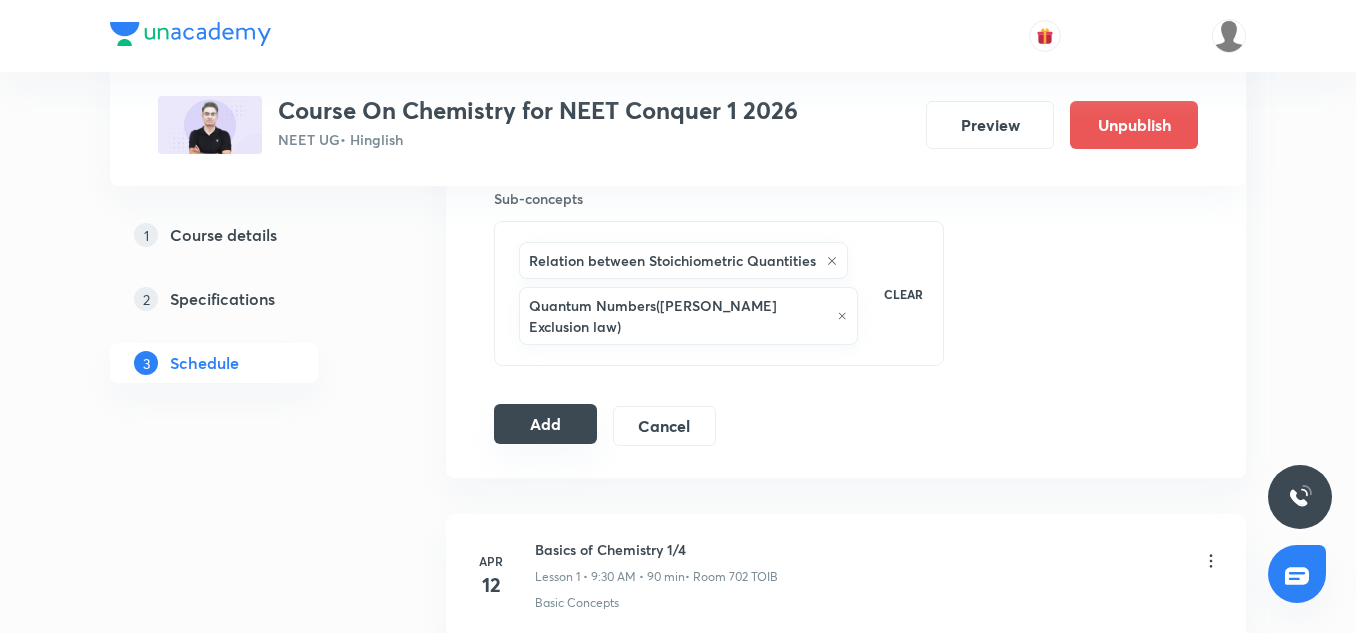 click on "Add" at bounding box center (545, 424) 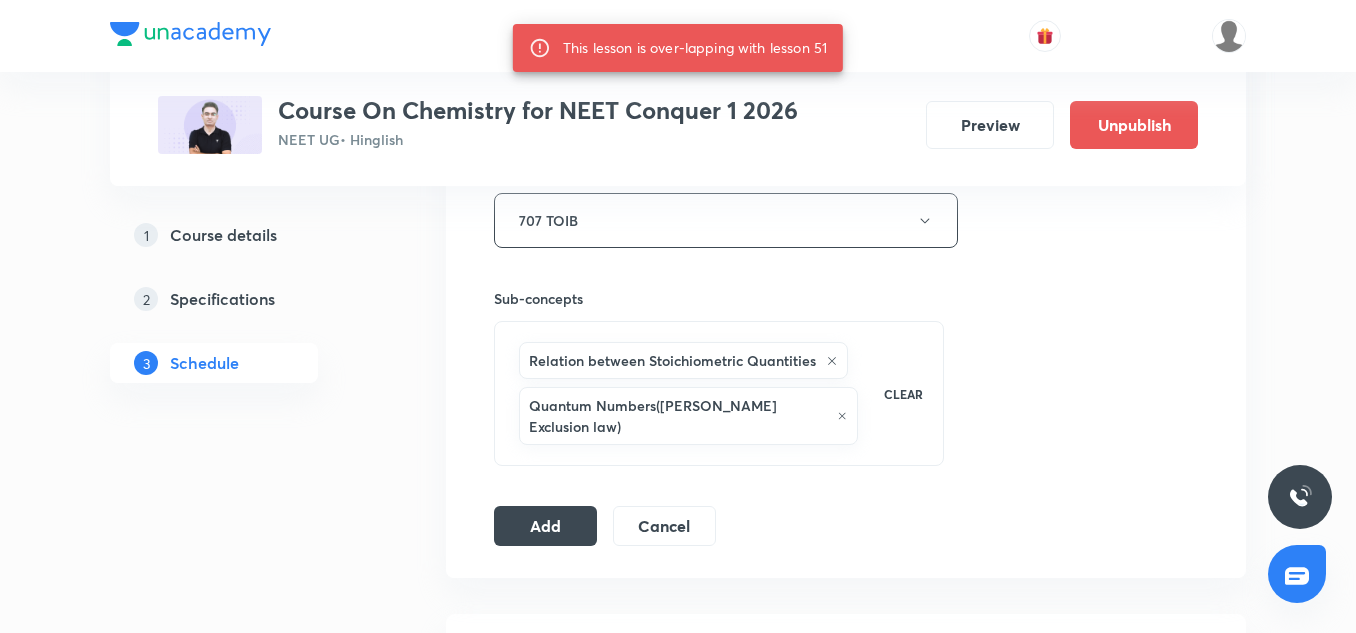 scroll, scrollTop: 915, scrollLeft: 0, axis: vertical 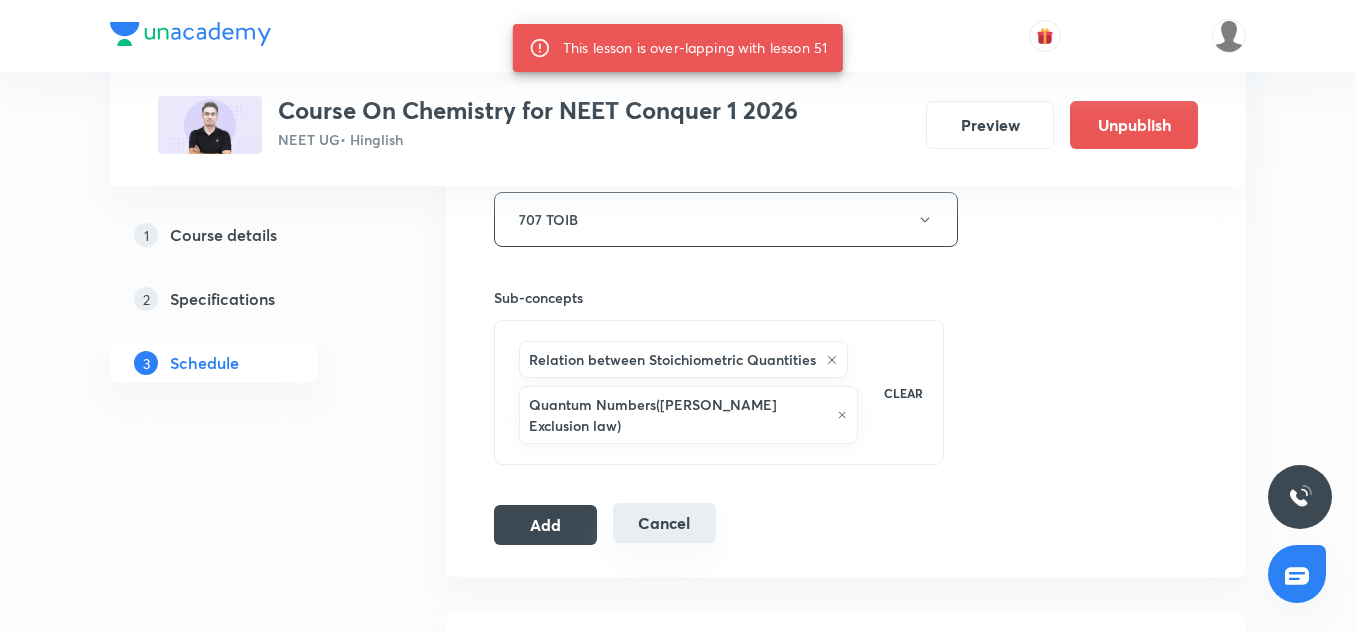 click on "Cancel" at bounding box center [664, 523] 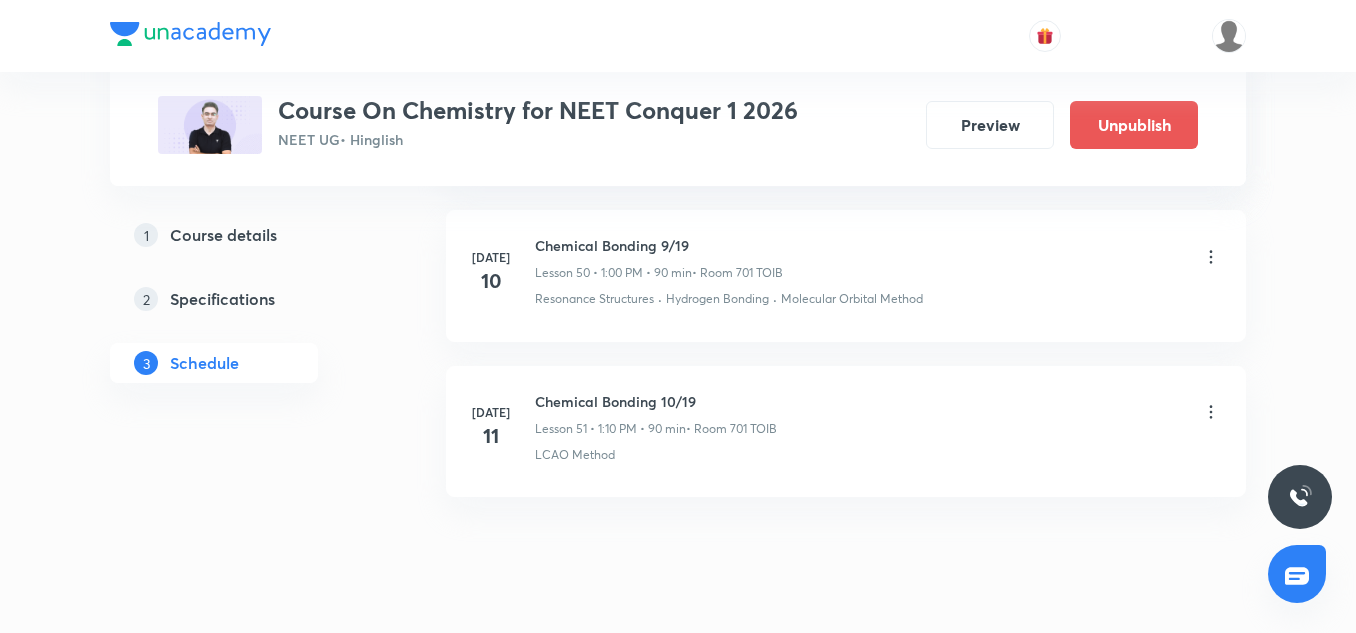 scroll, scrollTop: 7964, scrollLeft: 0, axis: vertical 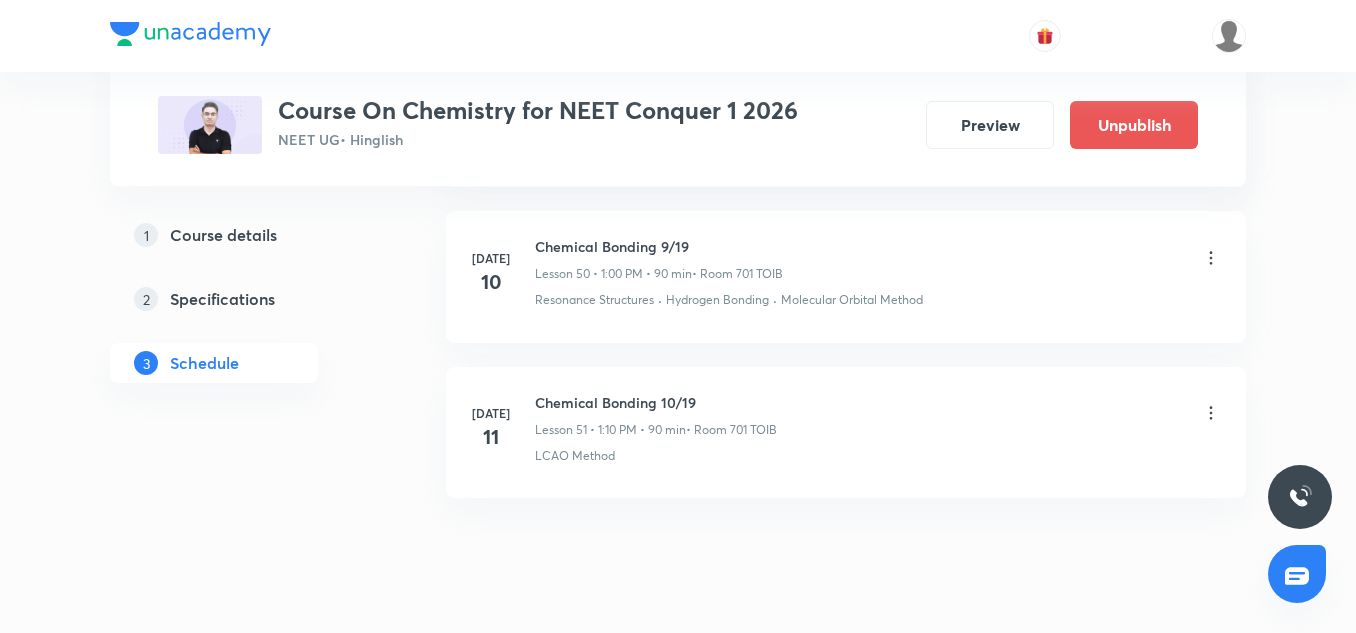 click 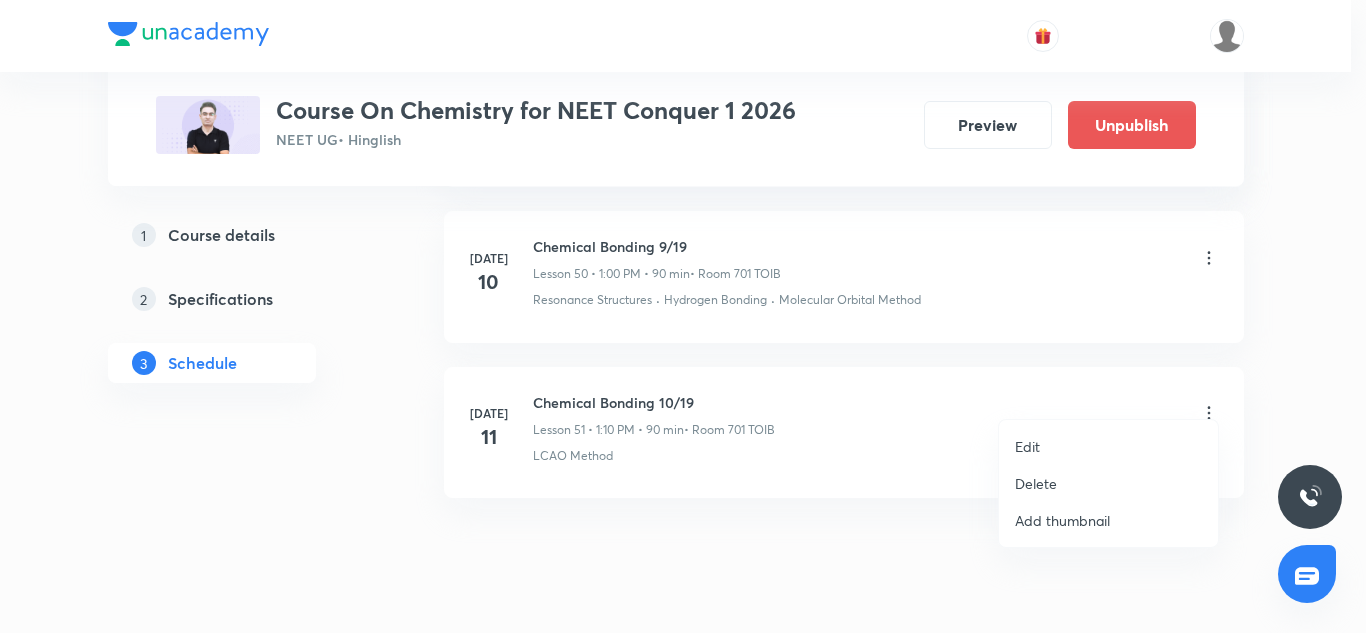 click on "Edit" at bounding box center [1027, 446] 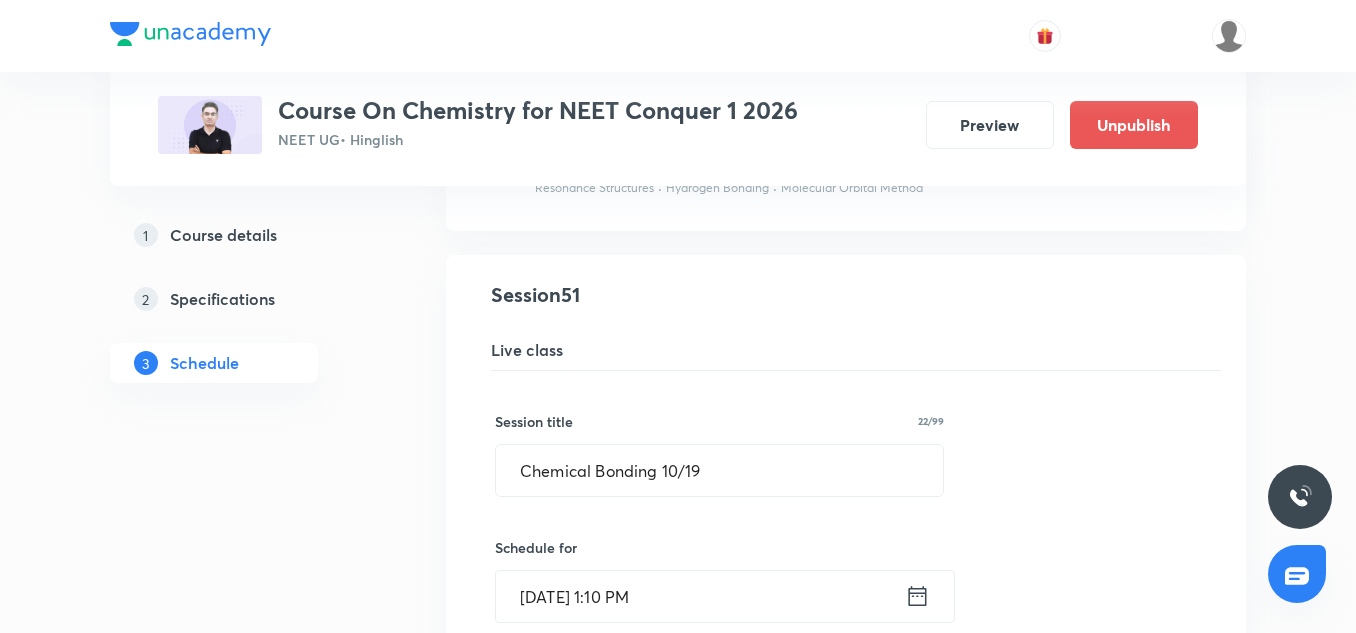 scroll, scrollTop: 8078, scrollLeft: 0, axis: vertical 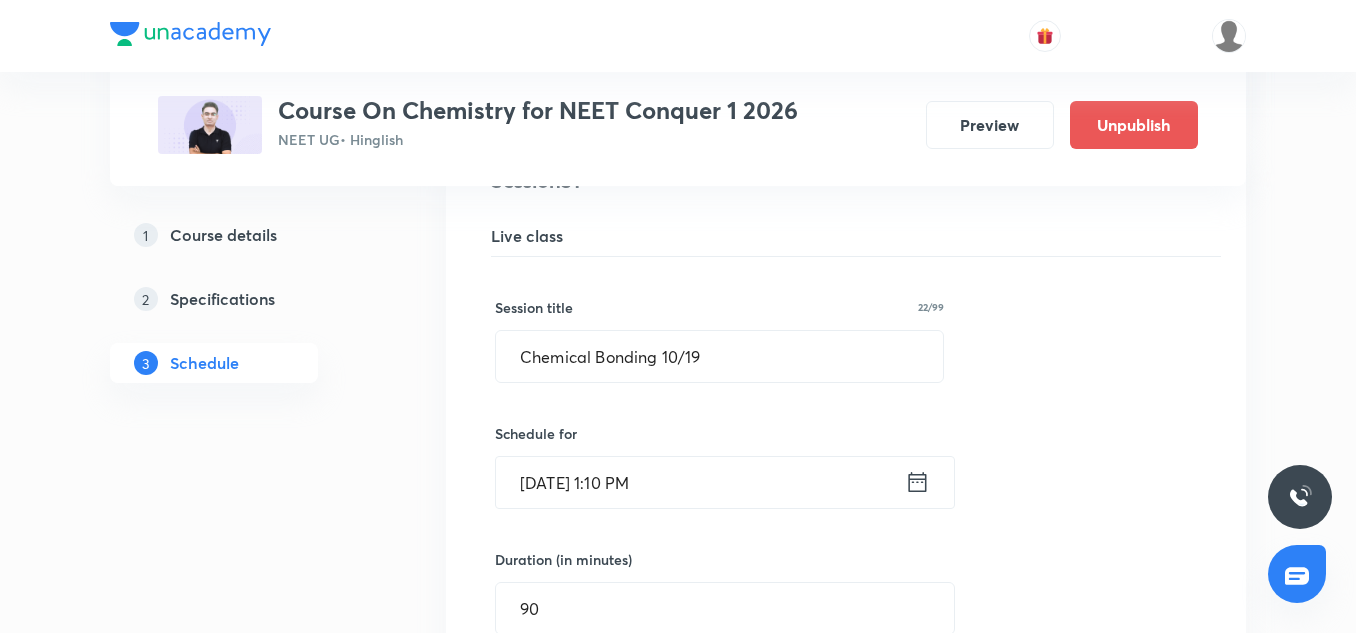 click on "[DATE] 1:10 PM" at bounding box center (700, 482) 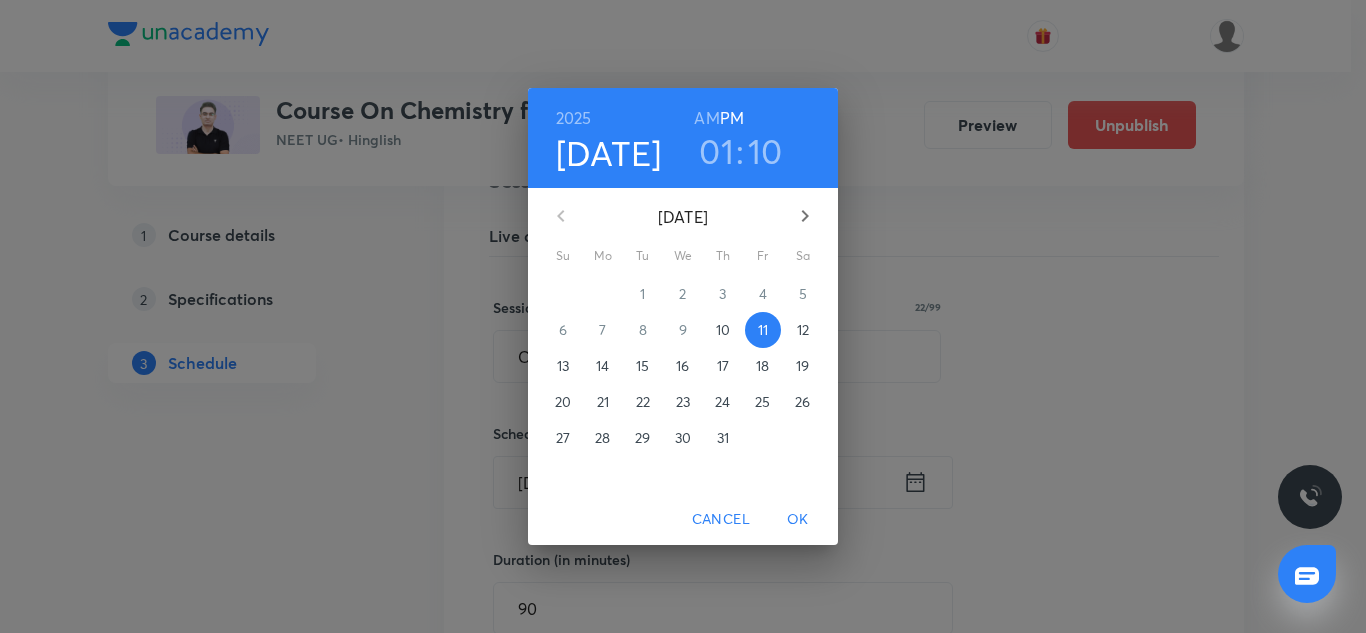 click on "10" at bounding box center (765, 151) 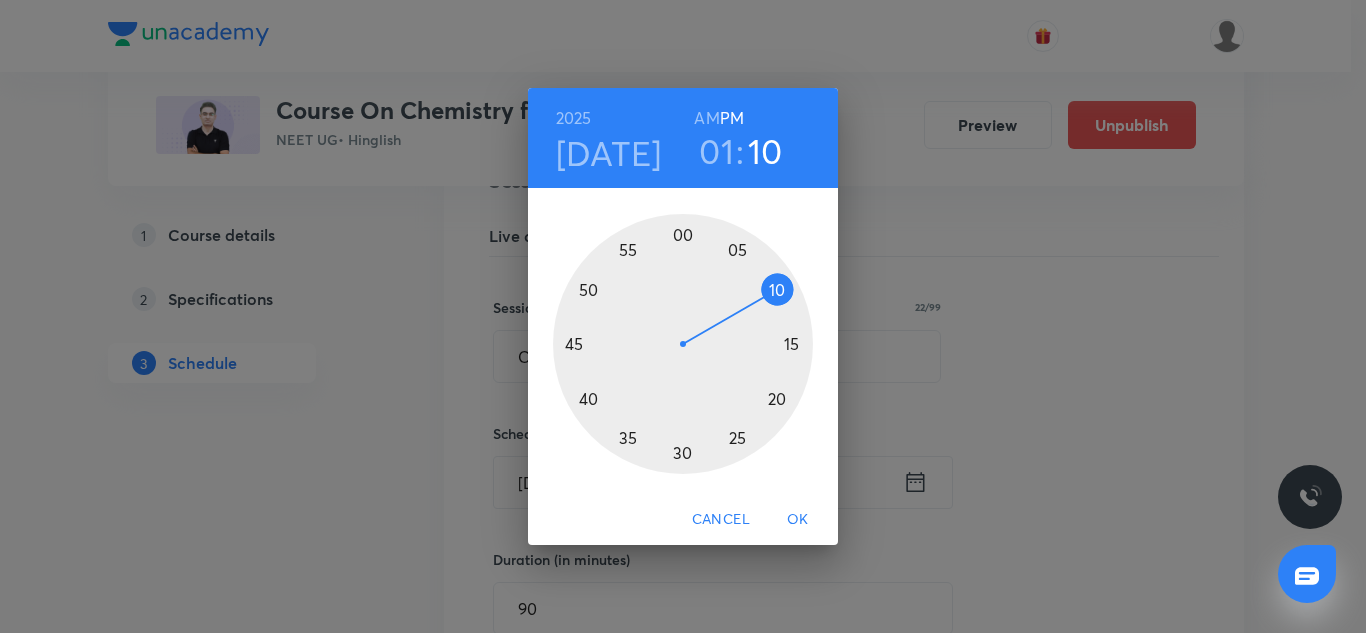 click at bounding box center (683, 344) 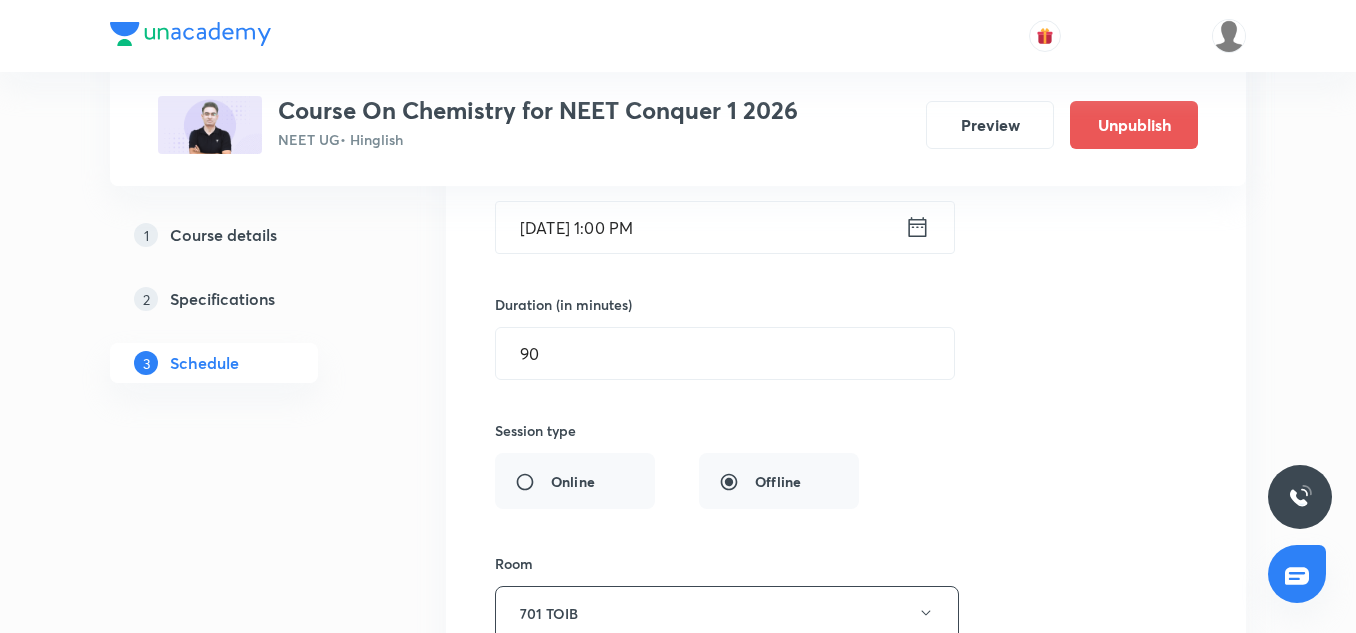 scroll, scrollTop: 8335, scrollLeft: 0, axis: vertical 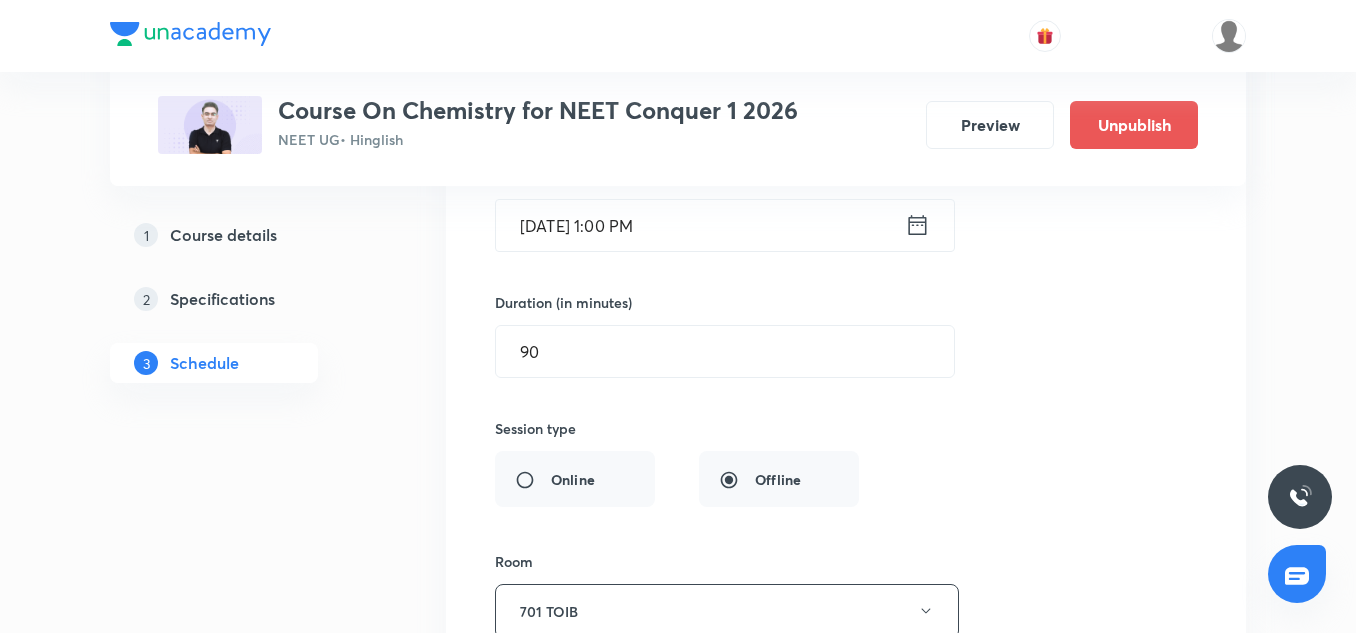 click on "Jul 11, 2025, 1:00 PM" at bounding box center [700, 225] 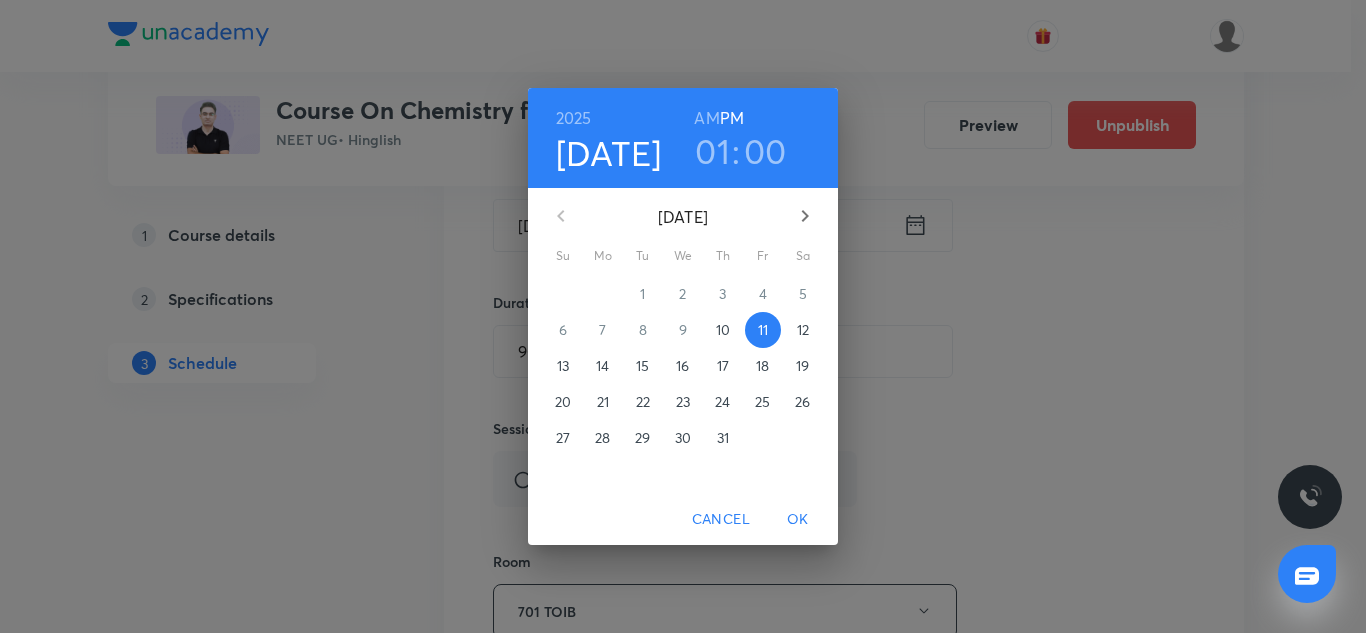 click on "00" at bounding box center (765, 151) 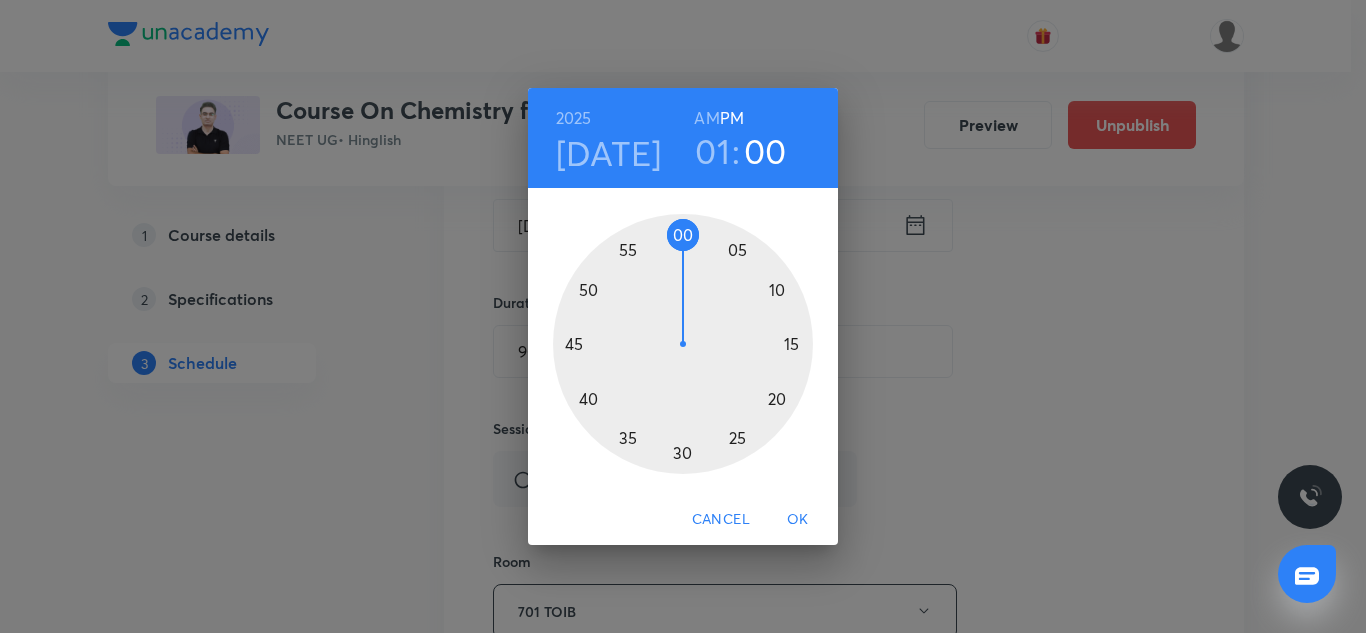 click at bounding box center [683, 344] 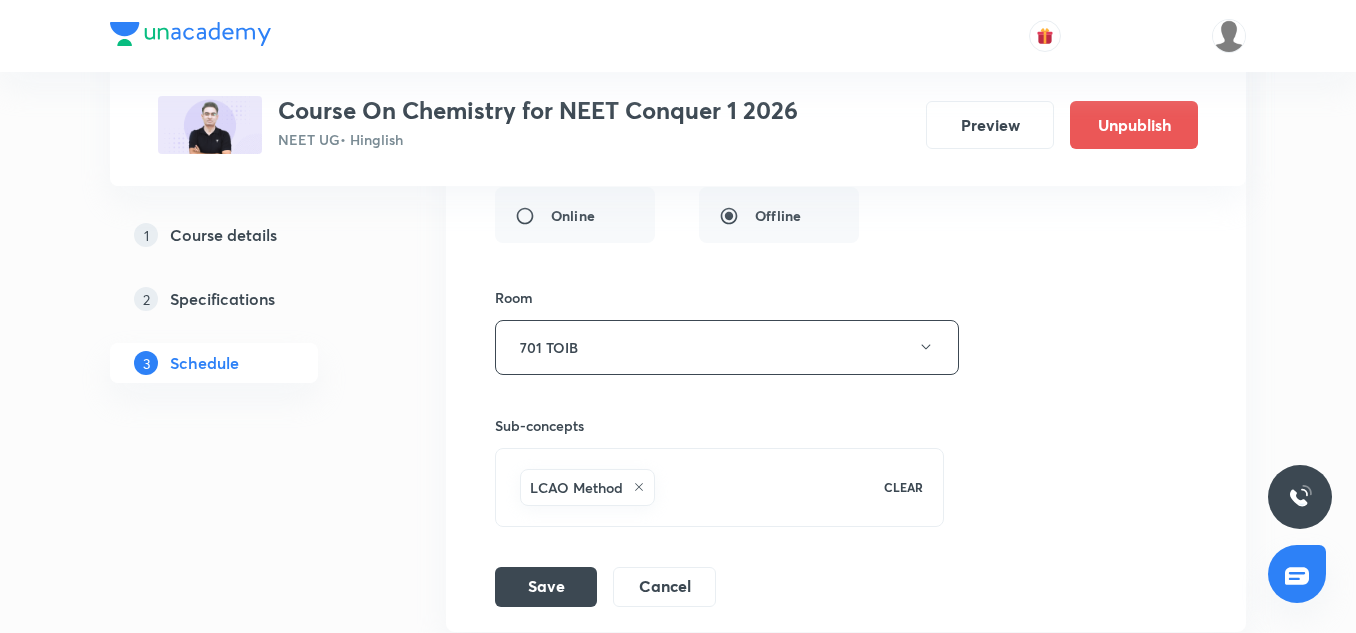 scroll, scrollTop: 8768, scrollLeft: 0, axis: vertical 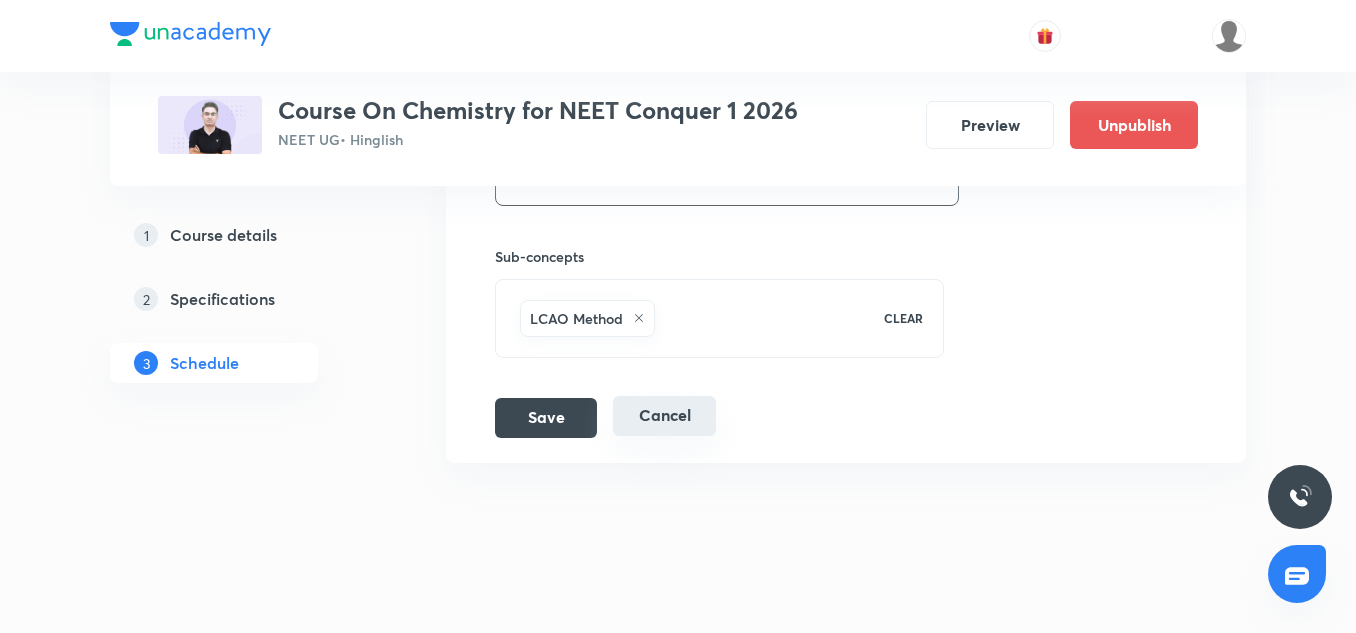 click on "Cancel" at bounding box center (664, 416) 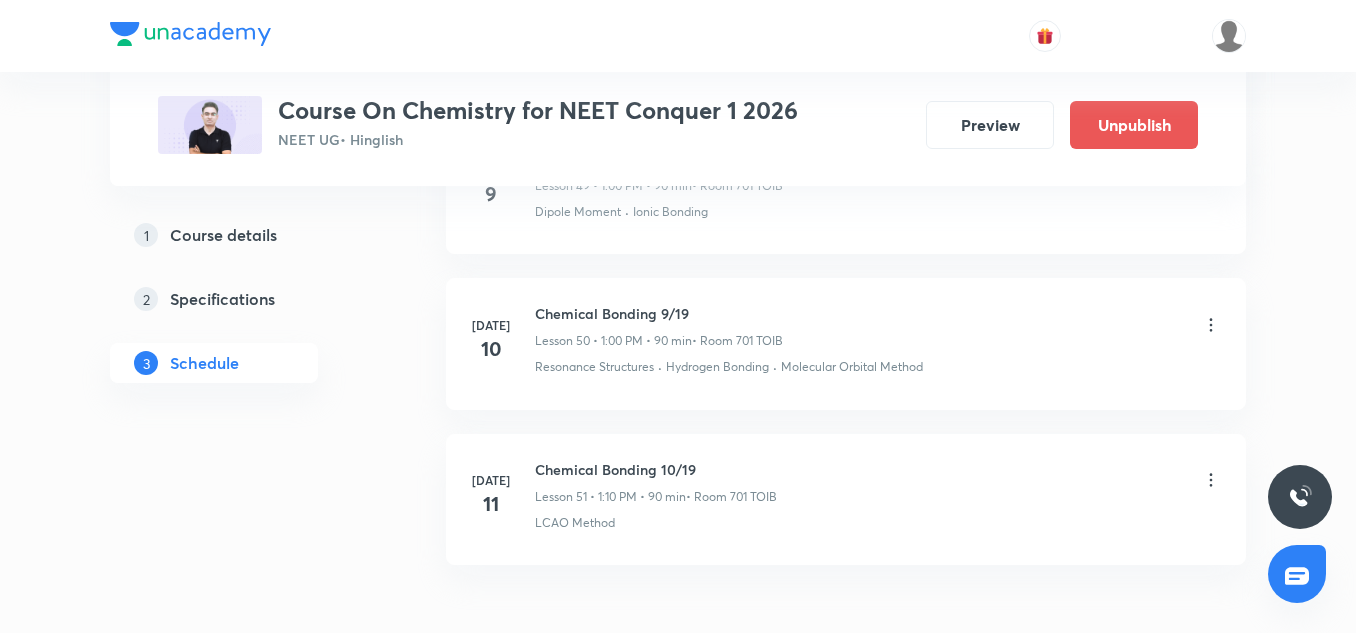 scroll, scrollTop: 7896, scrollLeft: 0, axis: vertical 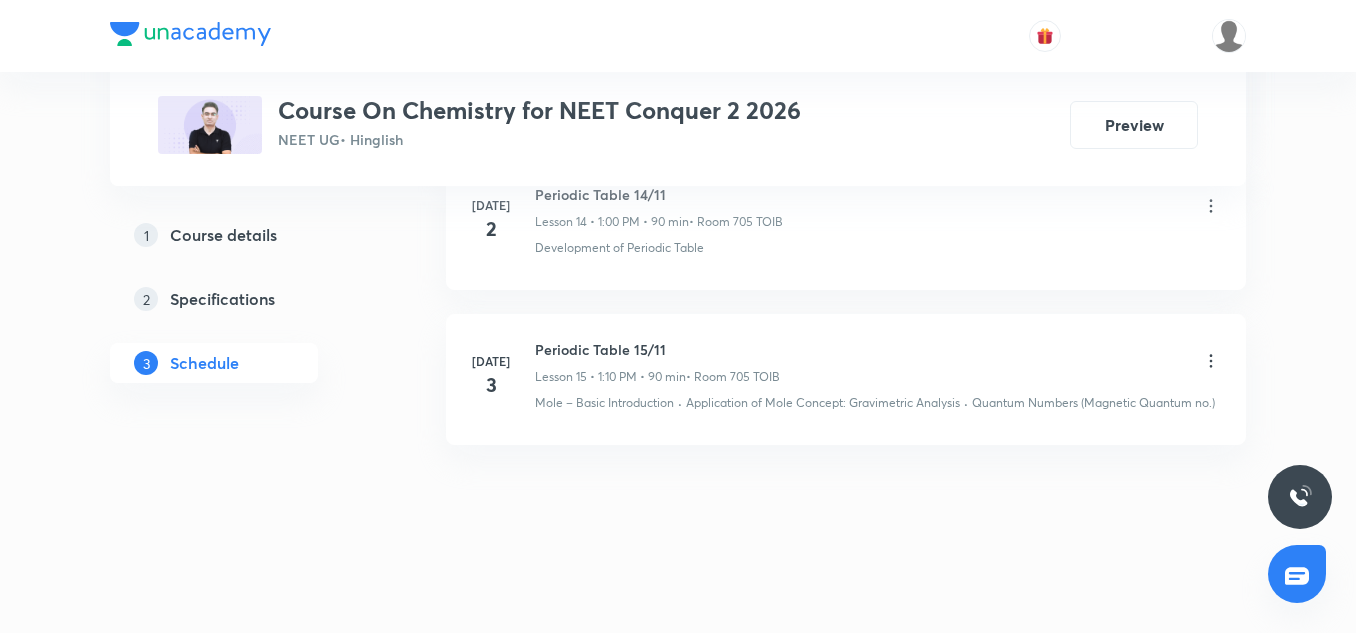 click on "Periodic Table 15/11" at bounding box center (657, 349) 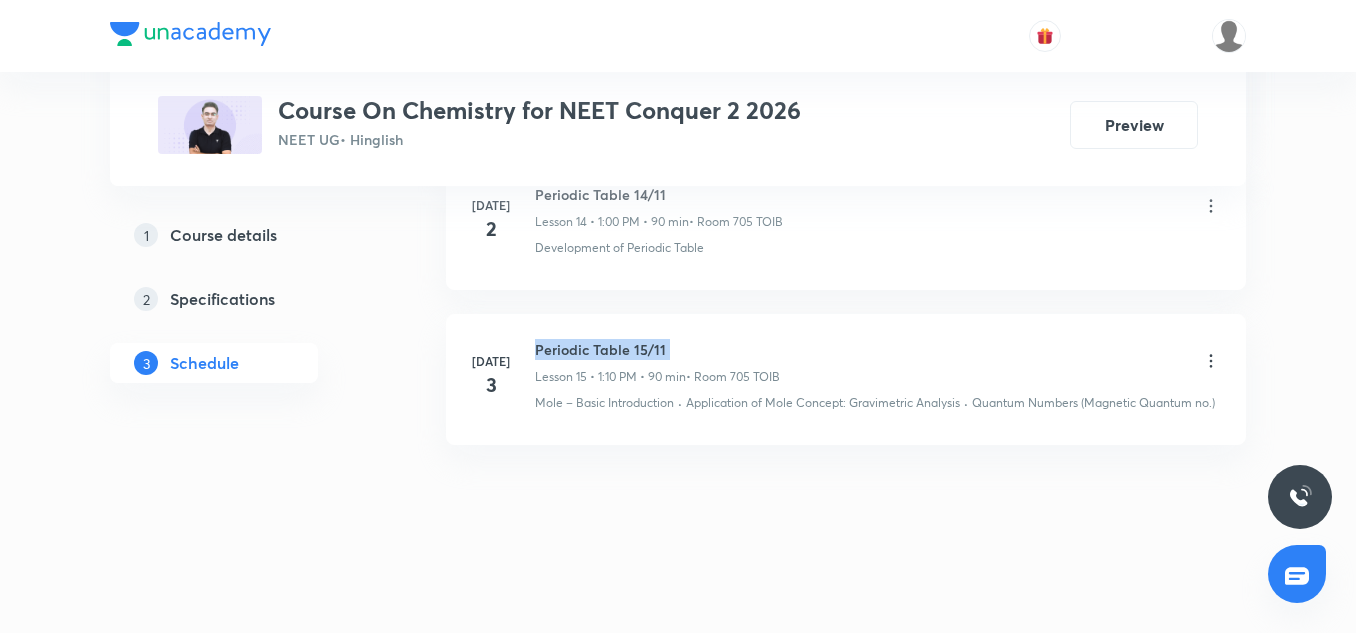 click on "Periodic Table 15/11" at bounding box center (657, 349) 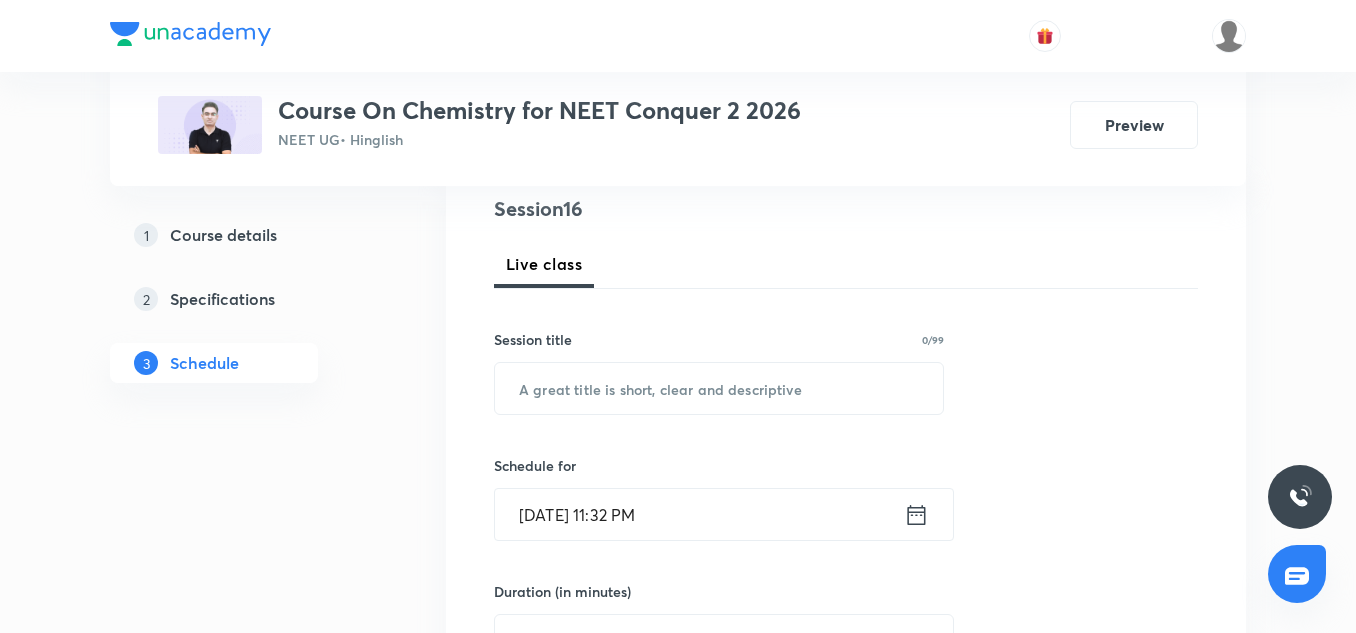 scroll, scrollTop: 245, scrollLeft: 0, axis: vertical 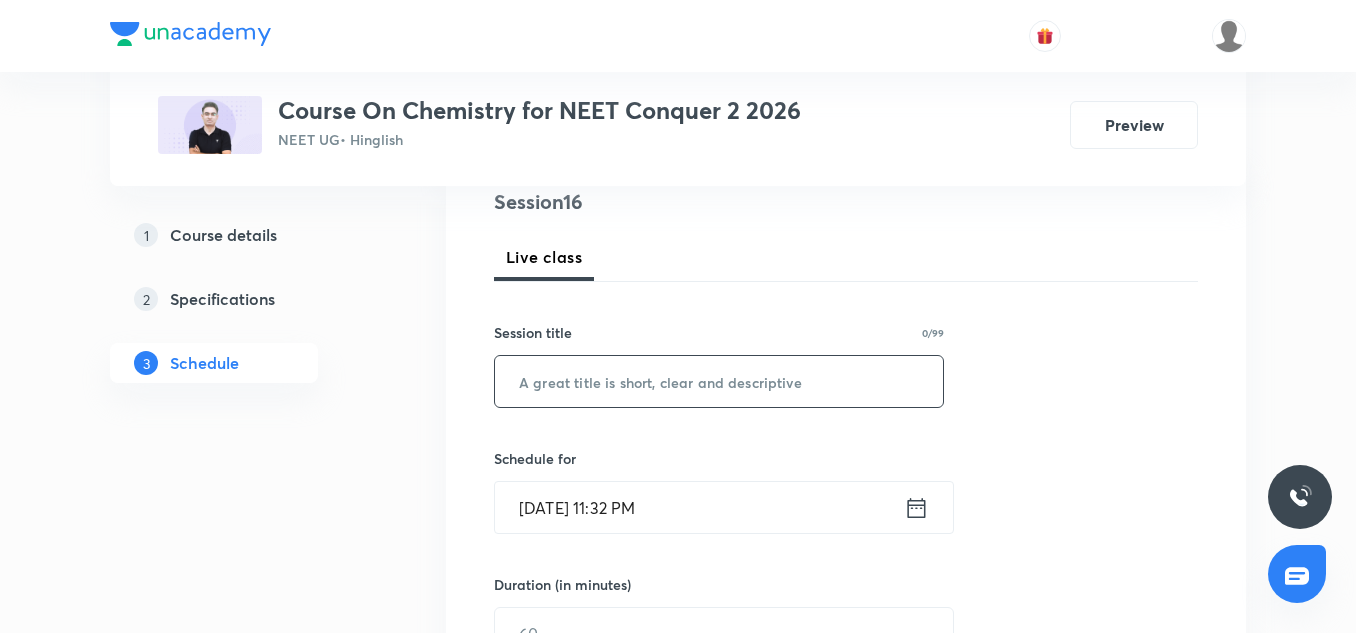 click at bounding box center (719, 381) 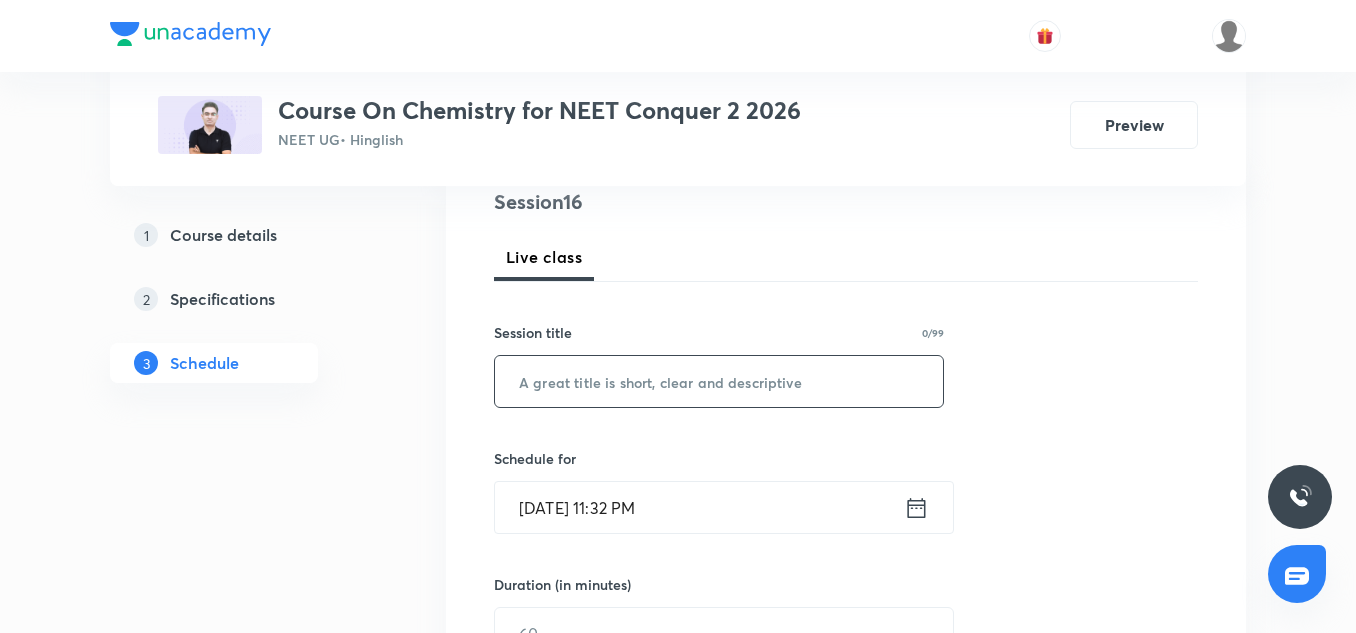 paste on "Periodic Table 15/11" 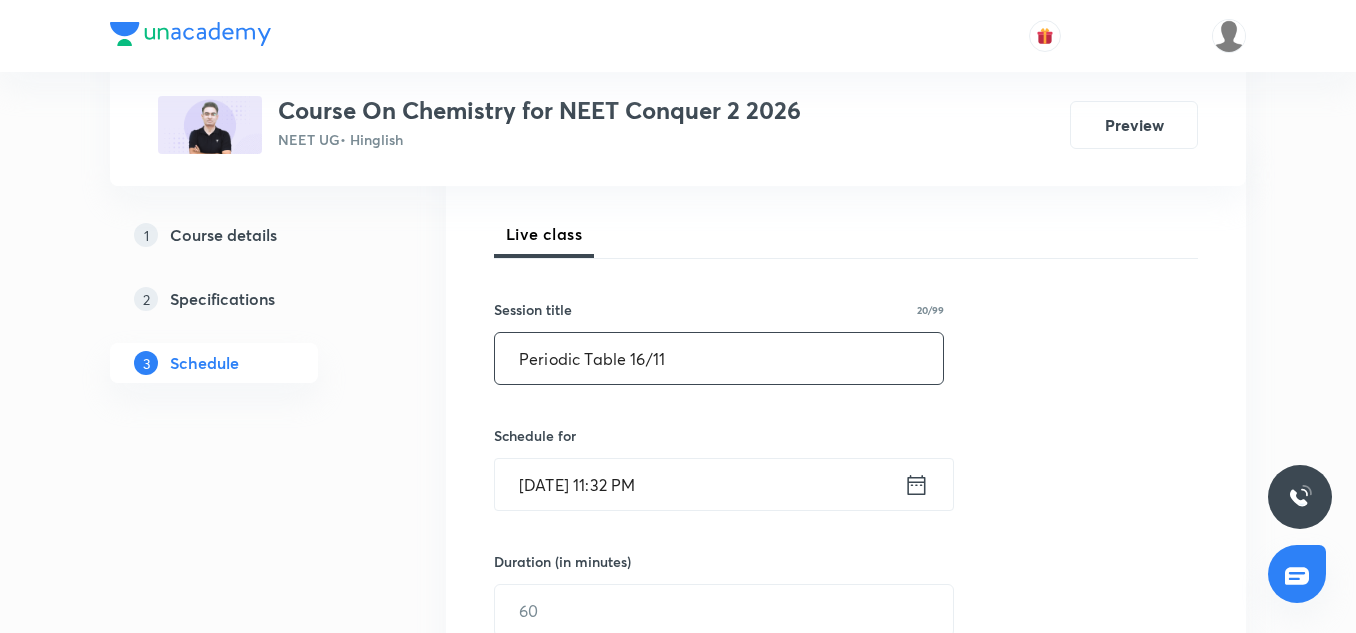 scroll, scrollTop: 280, scrollLeft: 0, axis: vertical 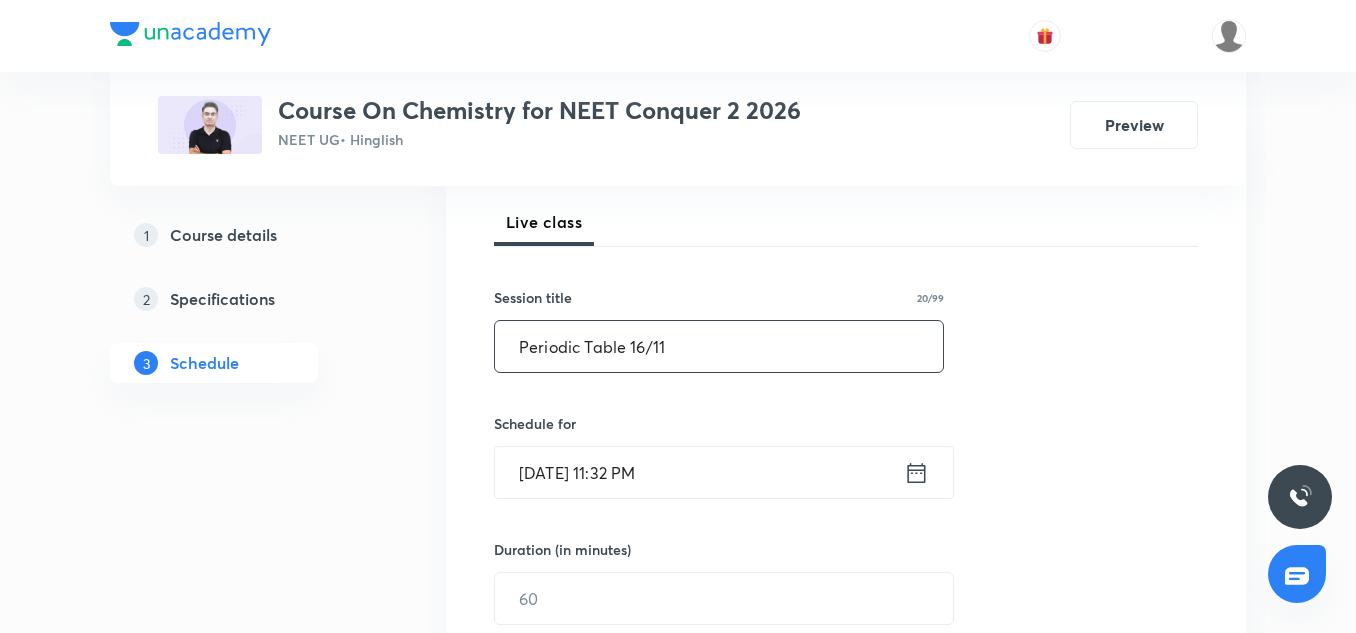 type on "Periodic Table 16/11" 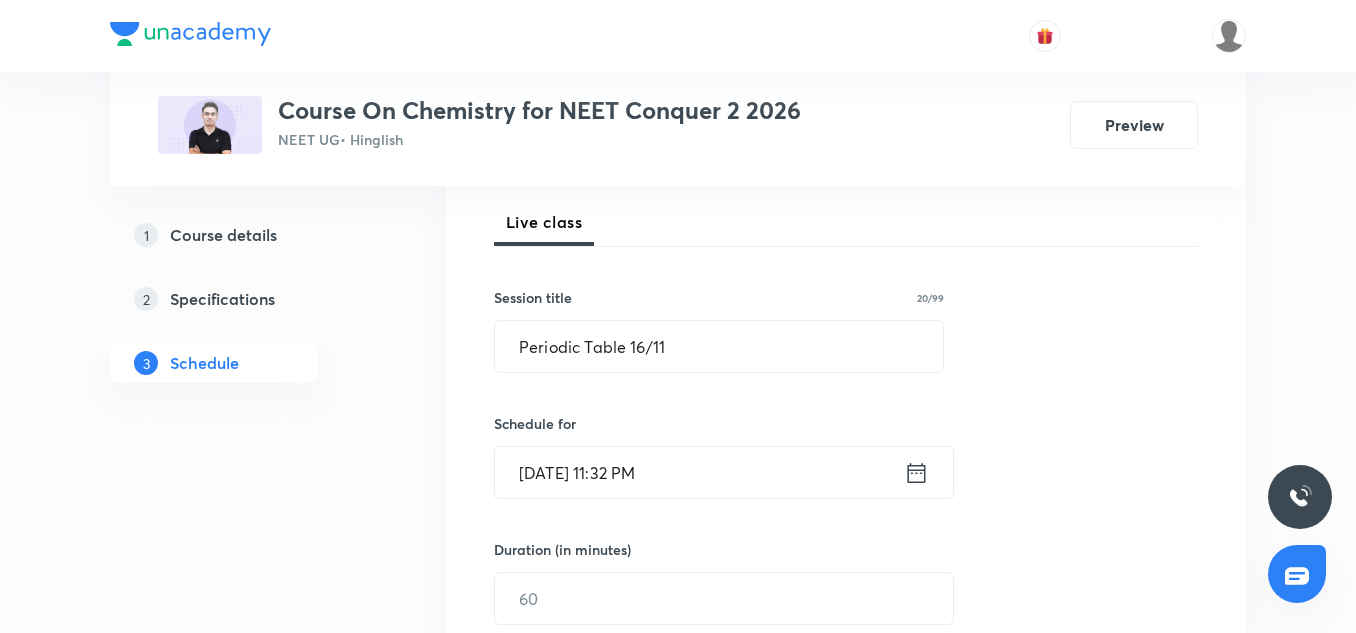 click on "[DATE] 11:32 PM" at bounding box center [699, 472] 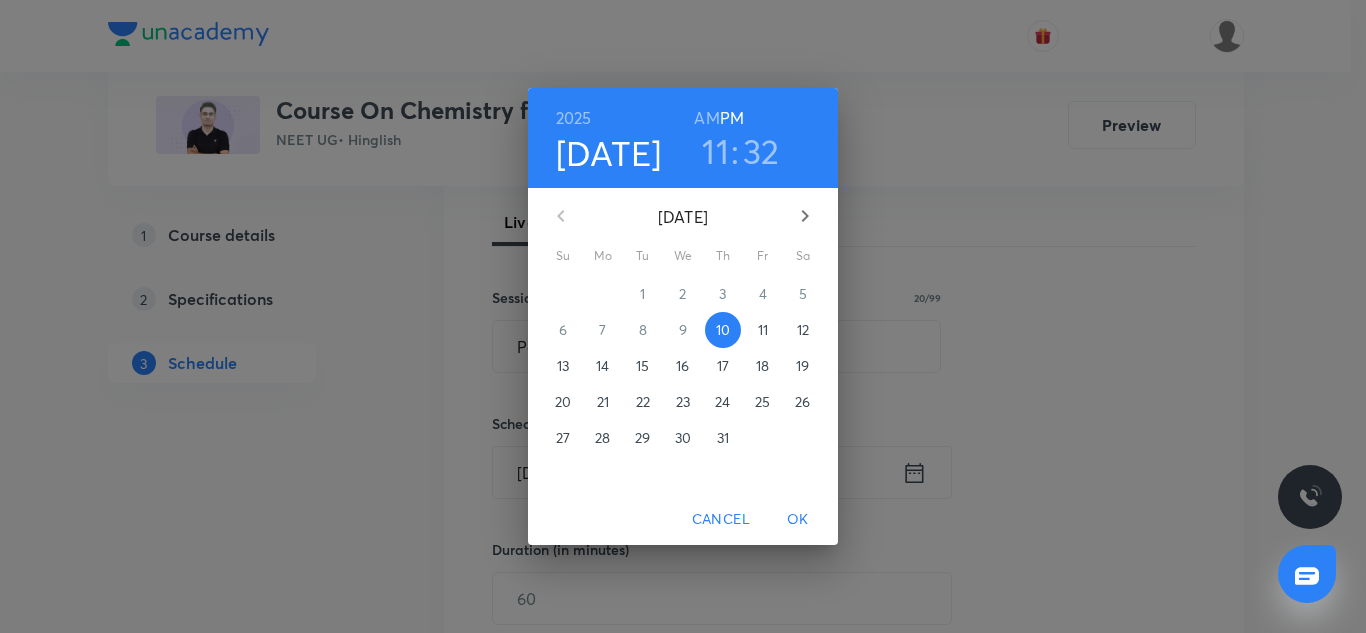 click on "11" at bounding box center [763, 330] 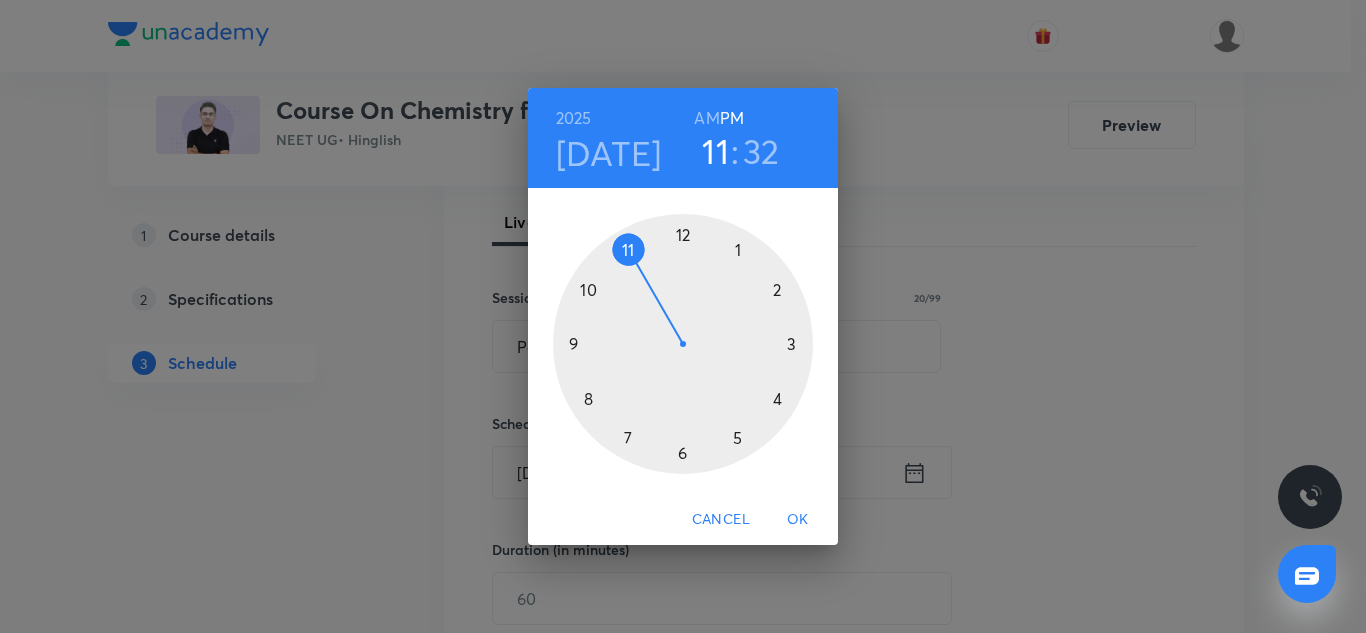 click at bounding box center (683, 344) 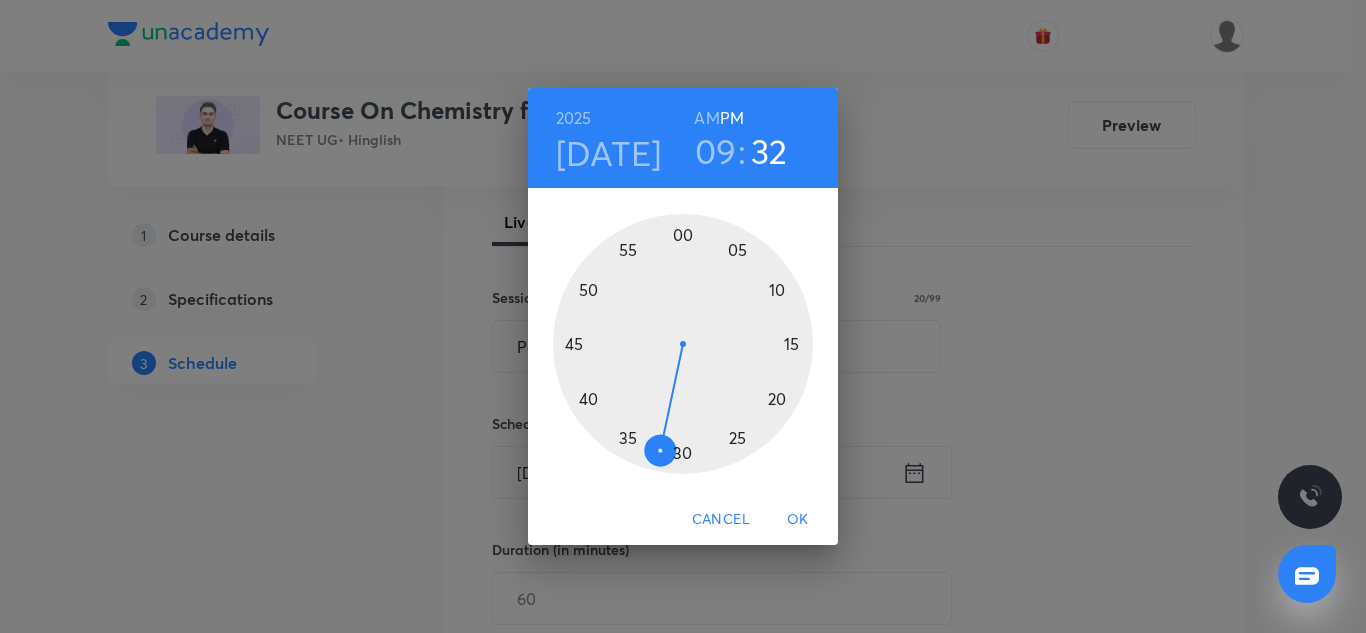 click at bounding box center [683, 344] 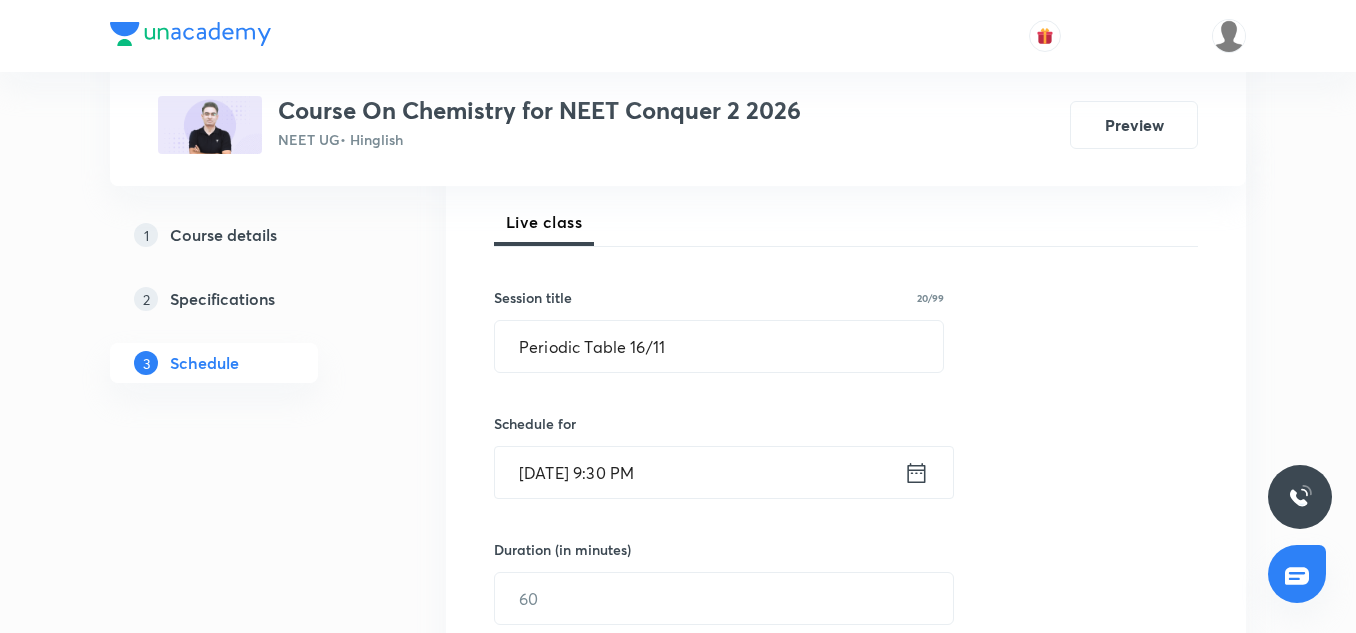 click on "Jul 11, 2025, 9:30 PM" at bounding box center [699, 472] 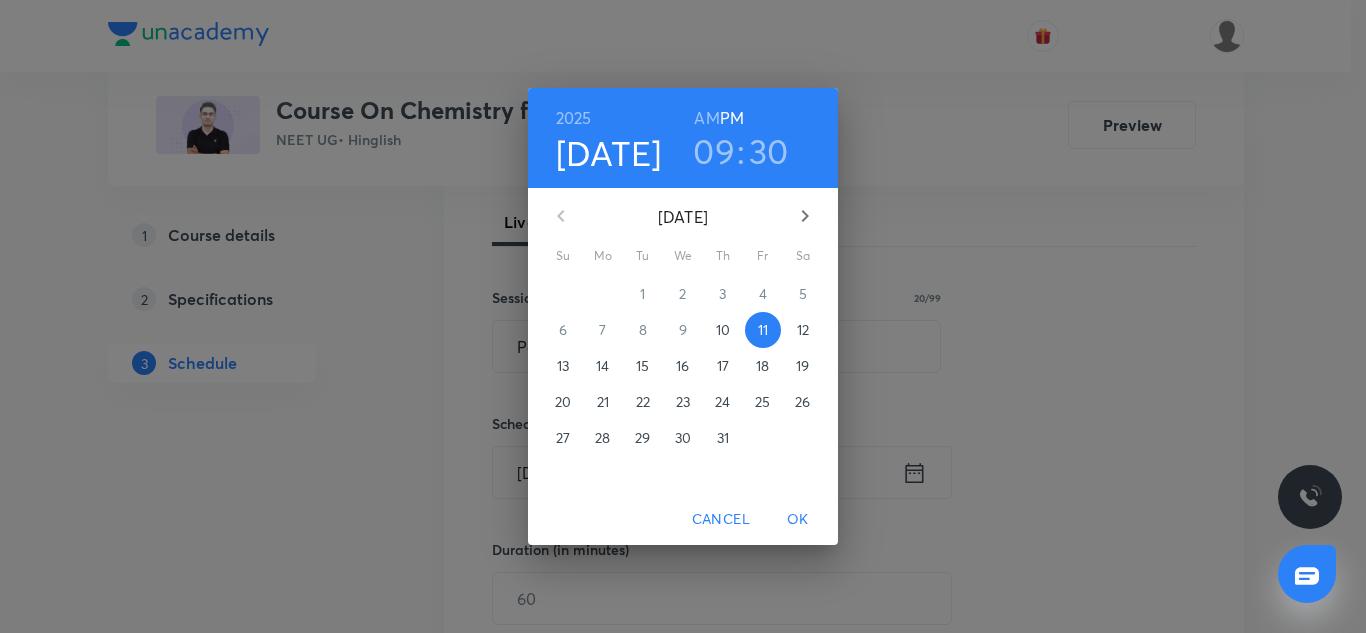 click on "AM" at bounding box center [706, 118] 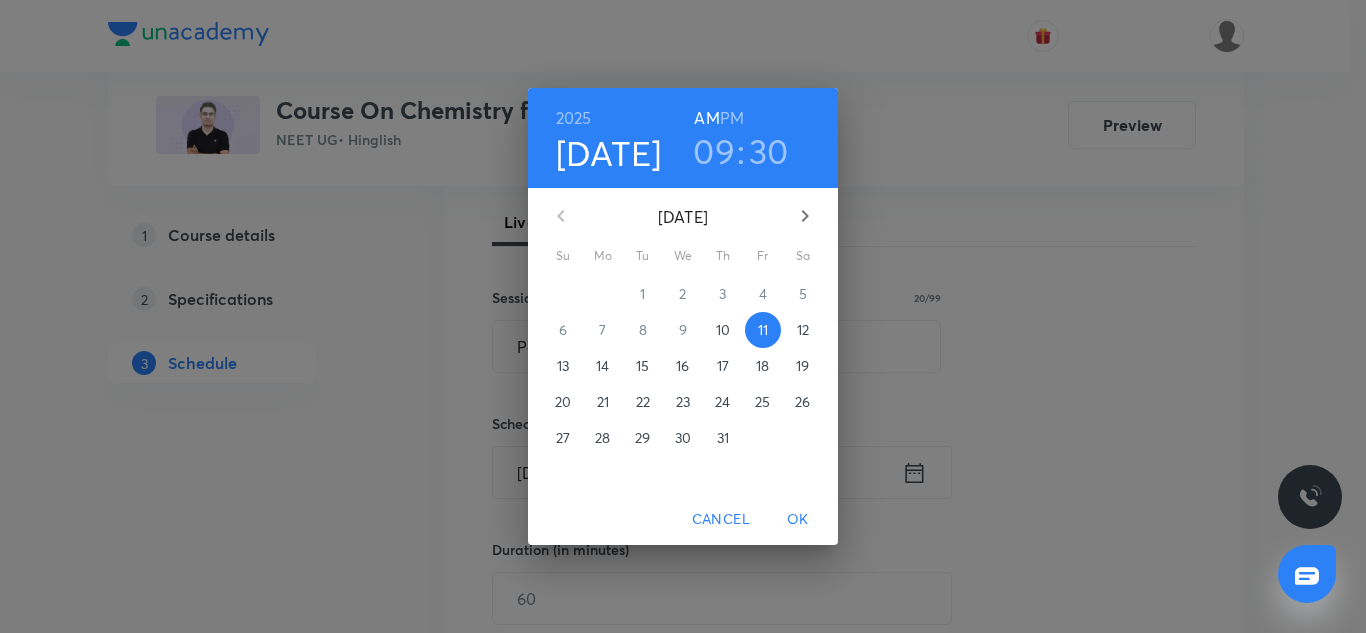 click on "OK" at bounding box center (798, 519) 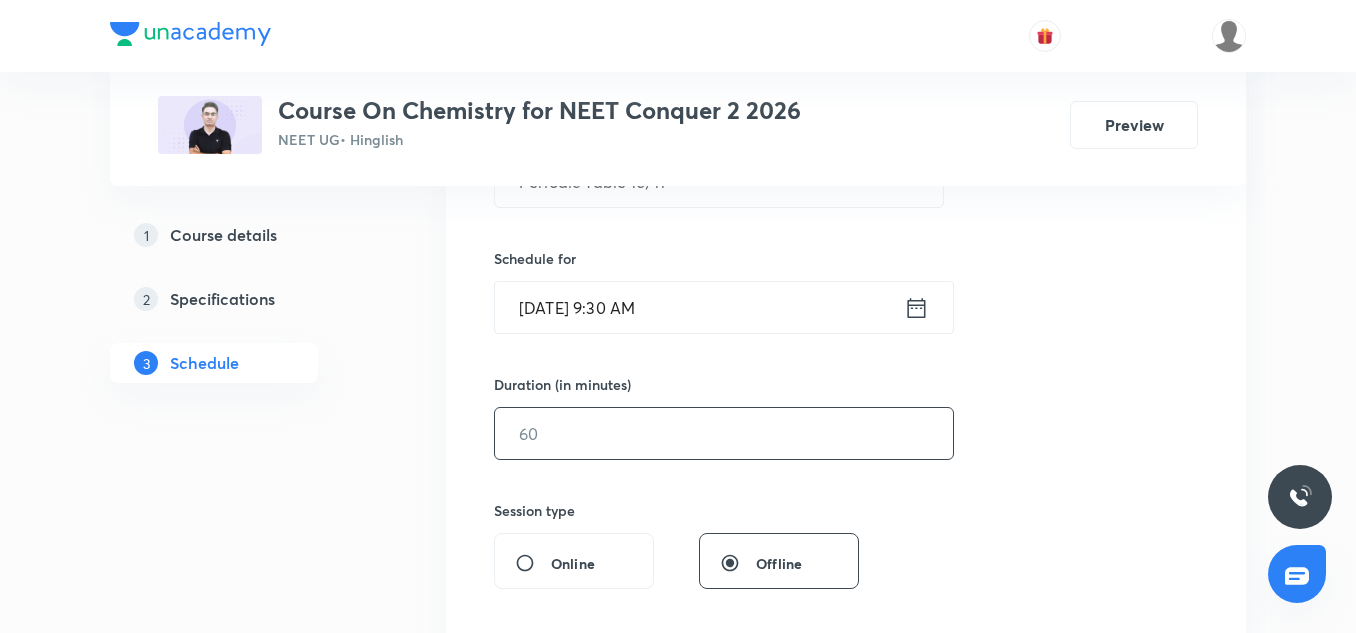 scroll, scrollTop: 447, scrollLeft: 0, axis: vertical 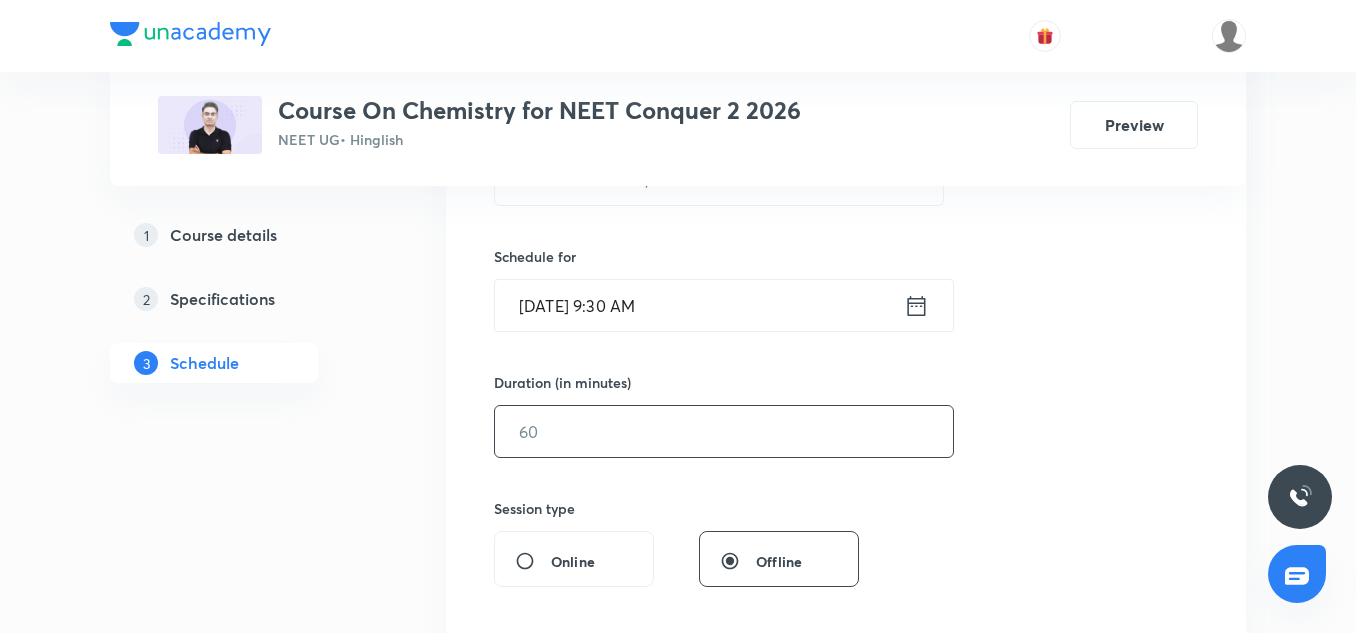click at bounding box center [724, 431] 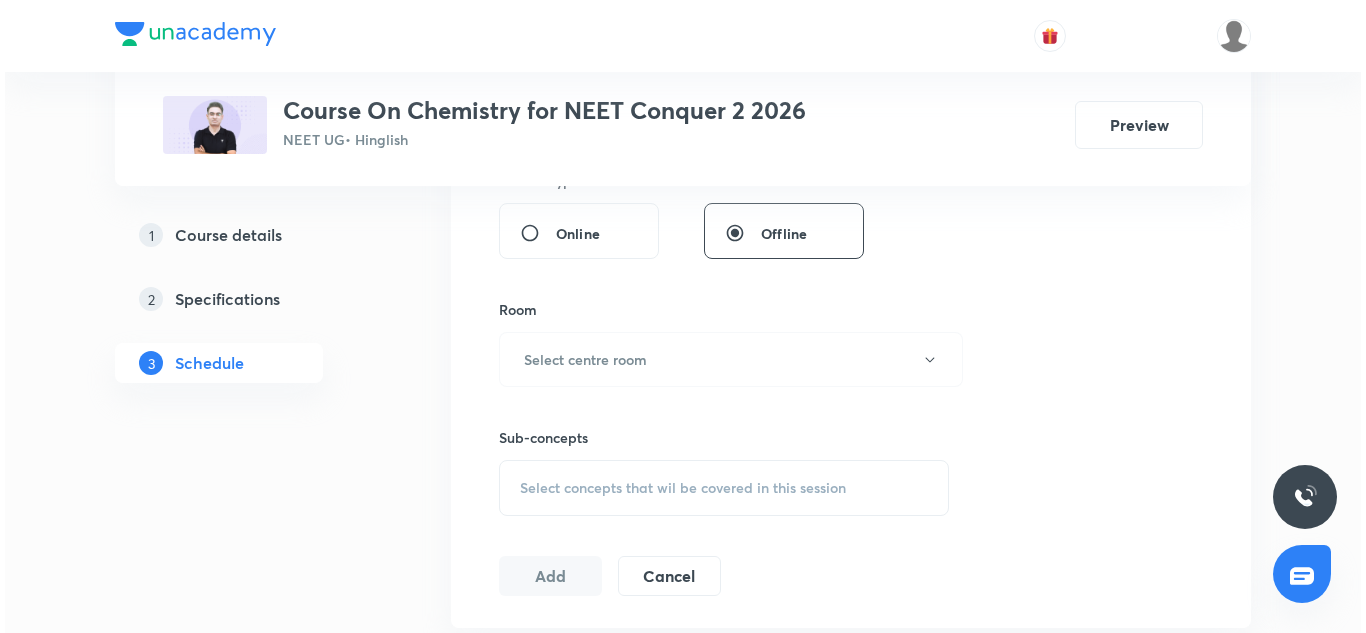 scroll, scrollTop: 783, scrollLeft: 0, axis: vertical 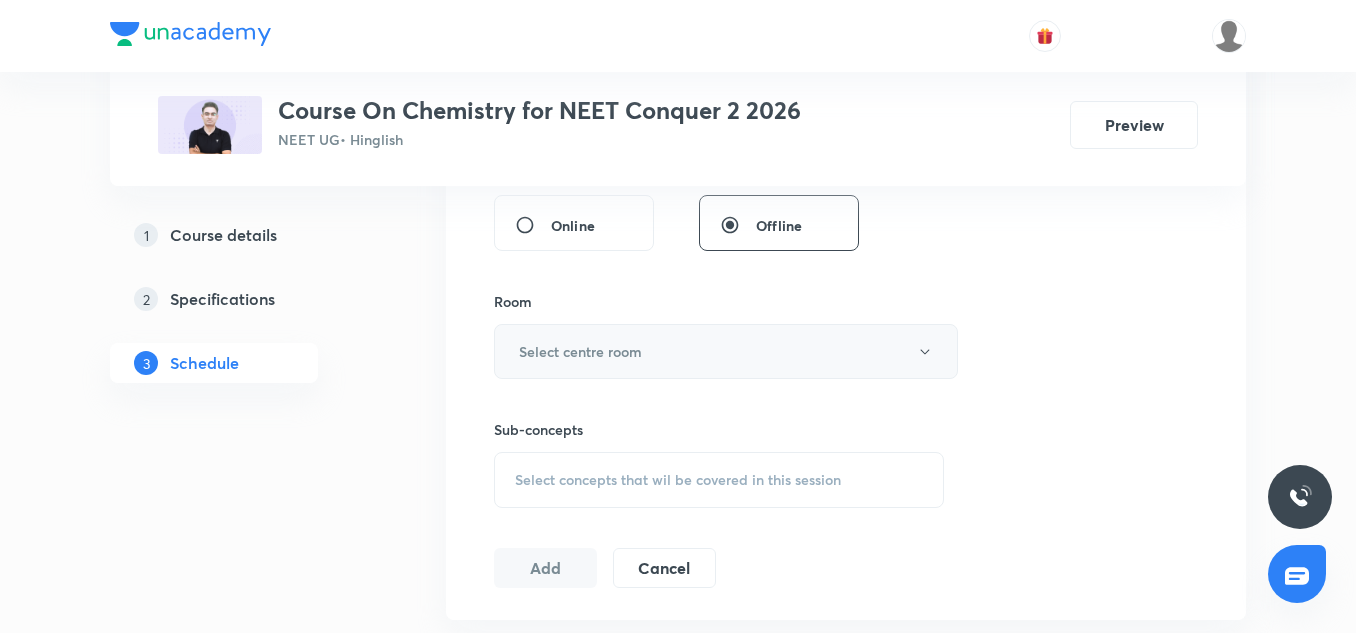 type on "90" 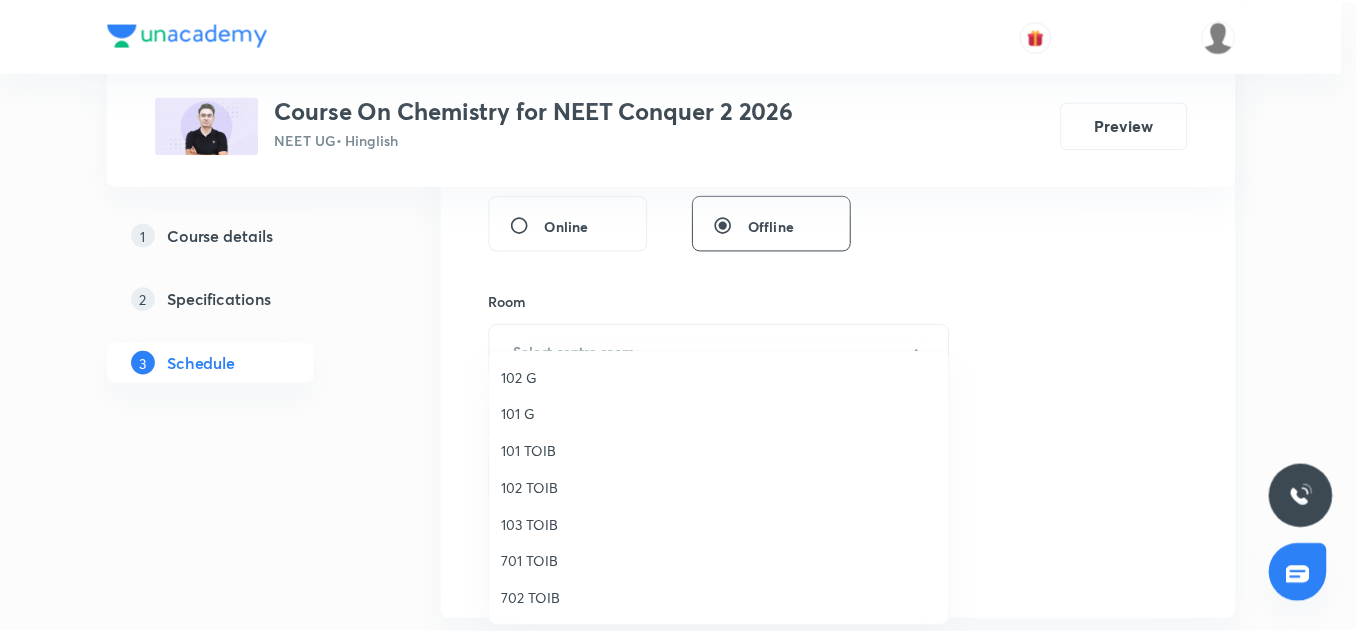scroll, scrollTop: 186, scrollLeft: 0, axis: vertical 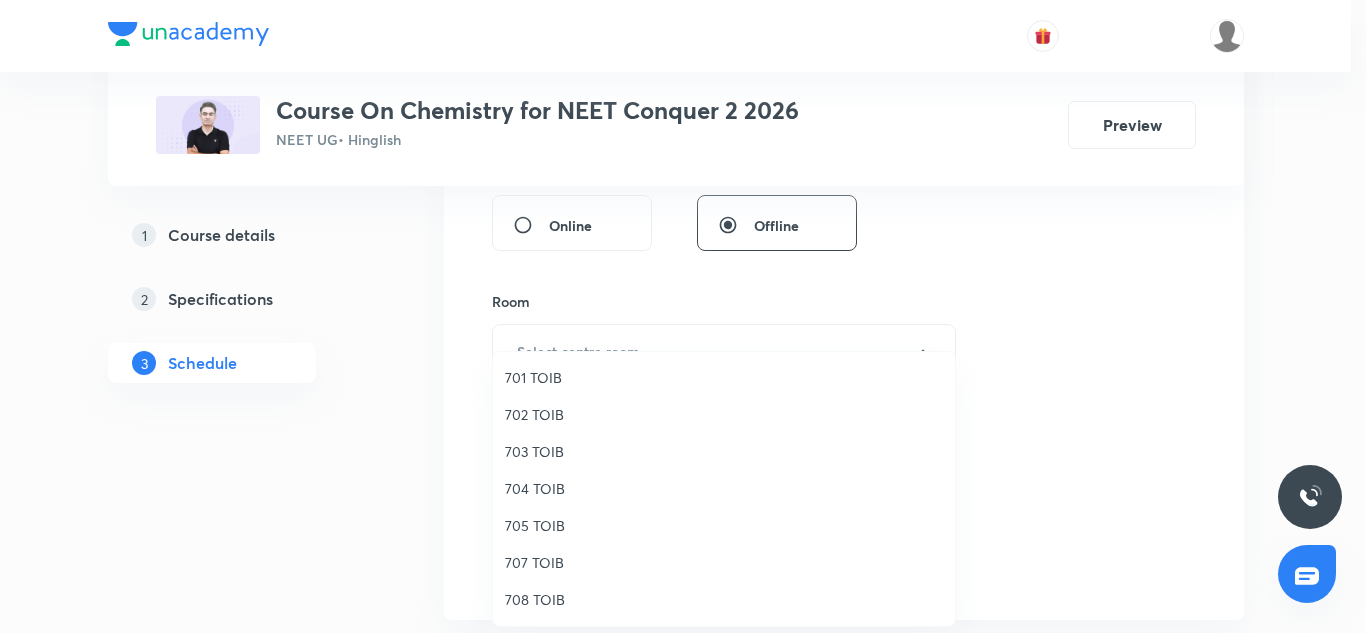 click on "705 TOIB" at bounding box center [724, 525] 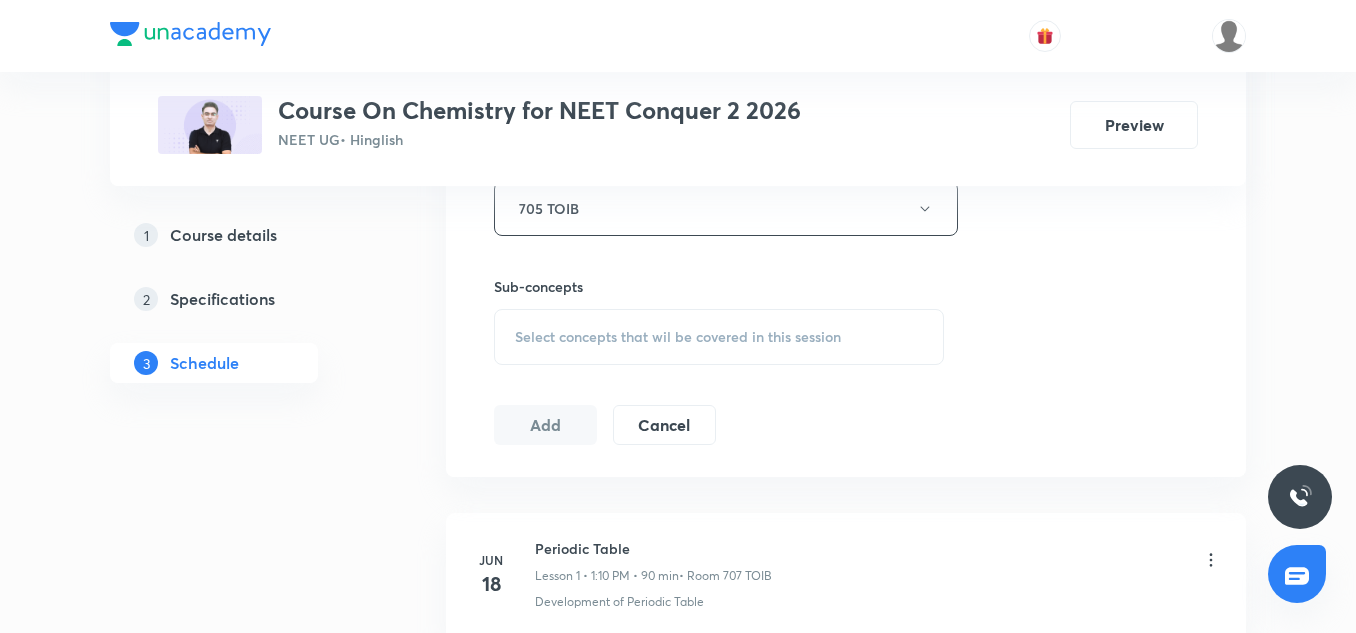 scroll, scrollTop: 932, scrollLeft: 0, axis: vertical 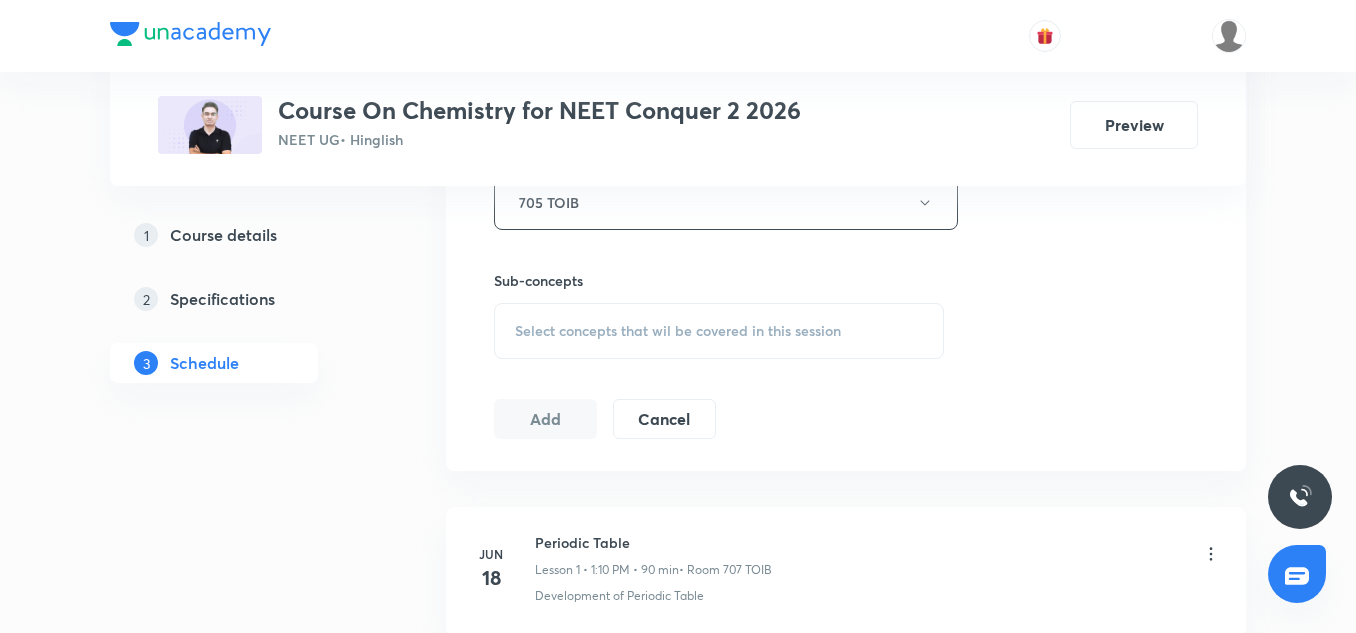 click on "Select concepts that wil be covered in this session" at bounding box center (678, 331) 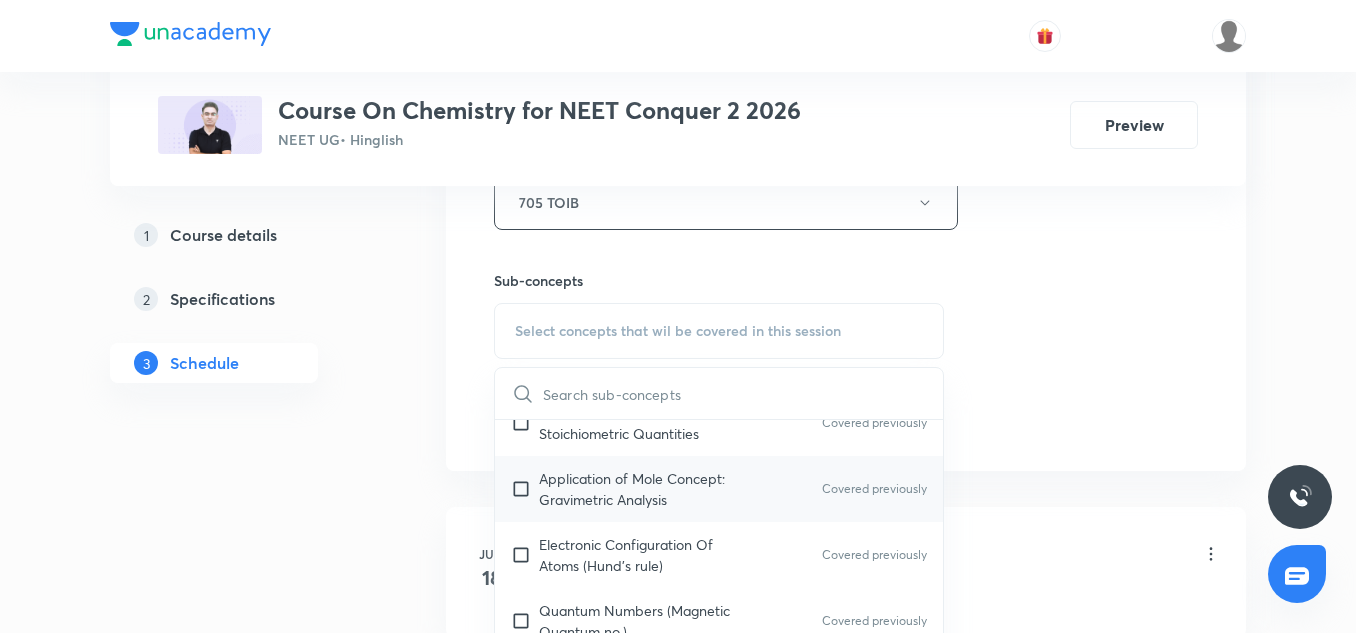 click on "Application of Mole Concept: Gravimetric Analysis" at bounding box center (640, 489) 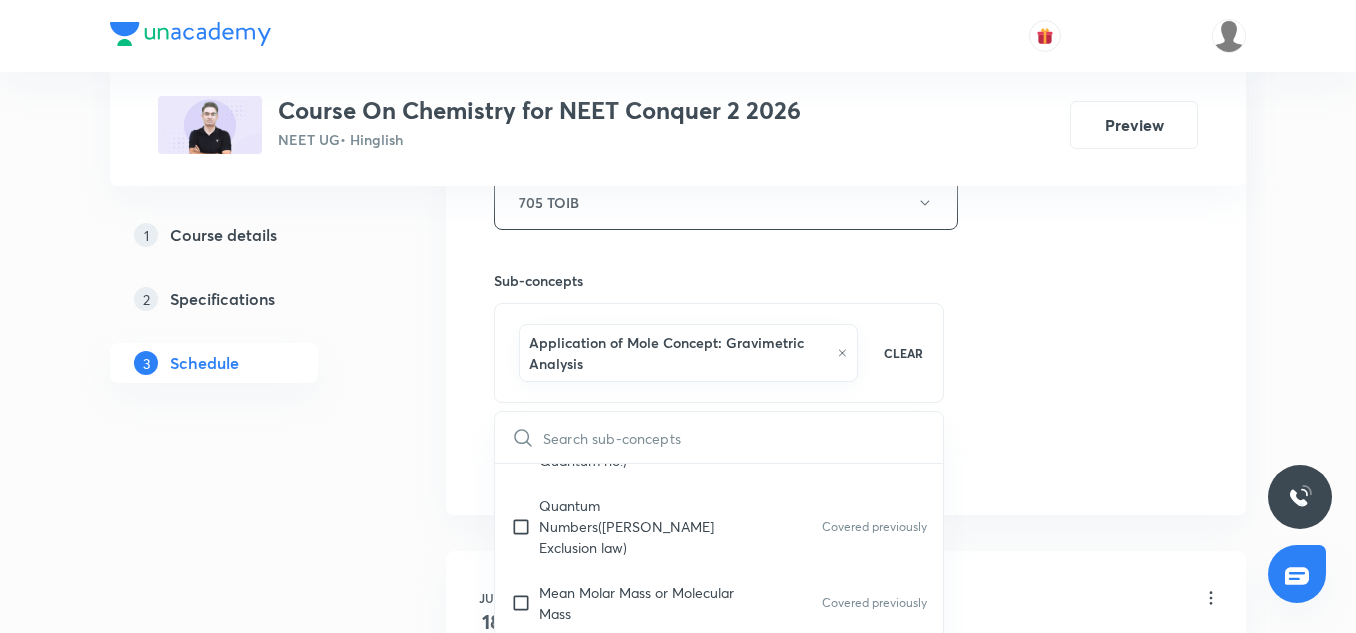 scroll, scrollTop: 517, scrollLeft: 0, axis: vertical 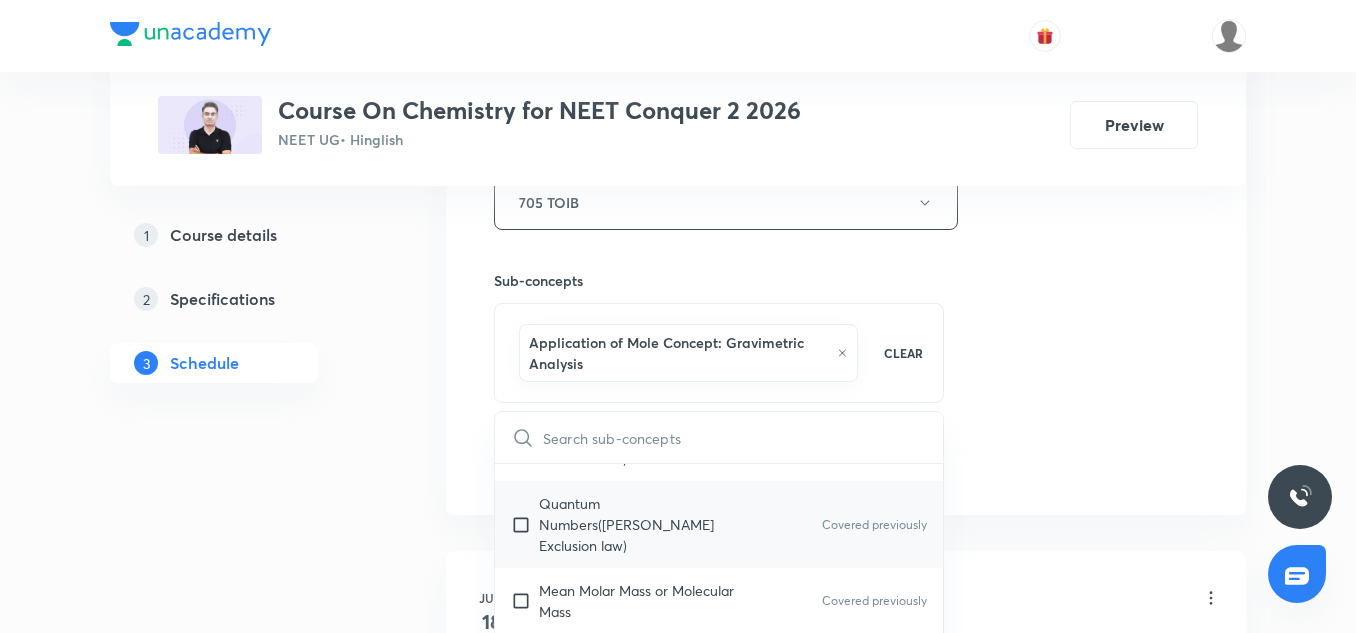 click on "Quantum Numbers(Pauli's Exclusion law)" at bounding box center [640, 524] 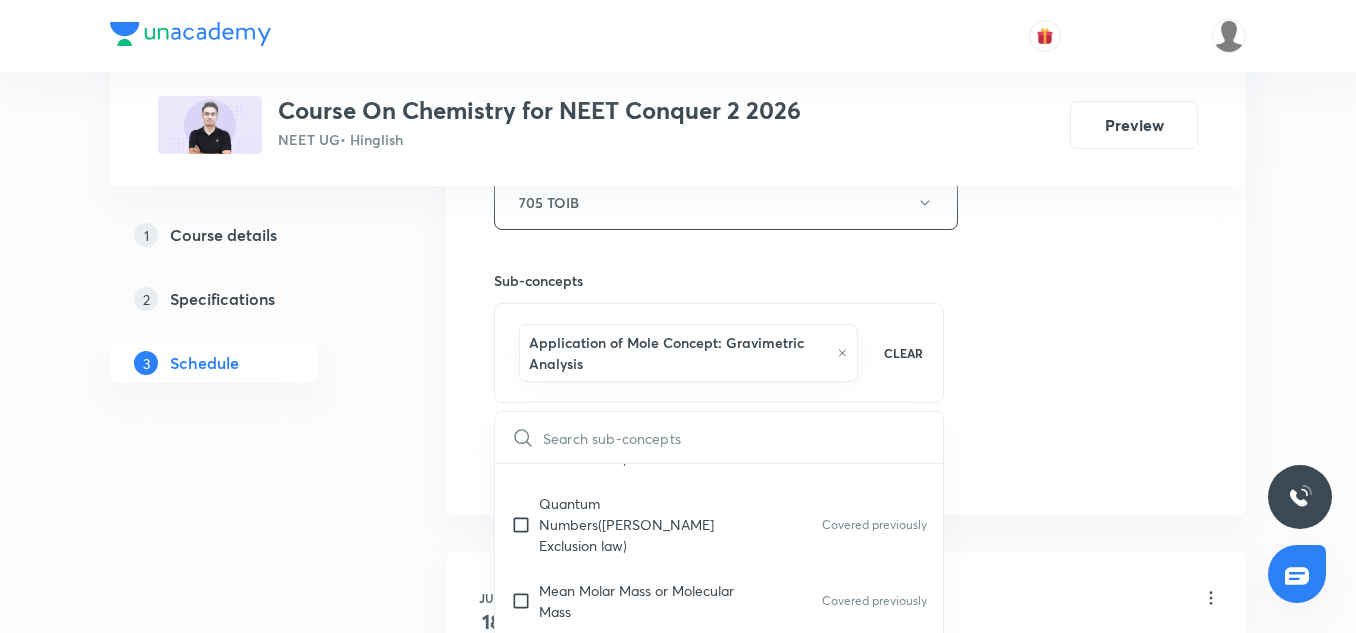 checkbox on "true" 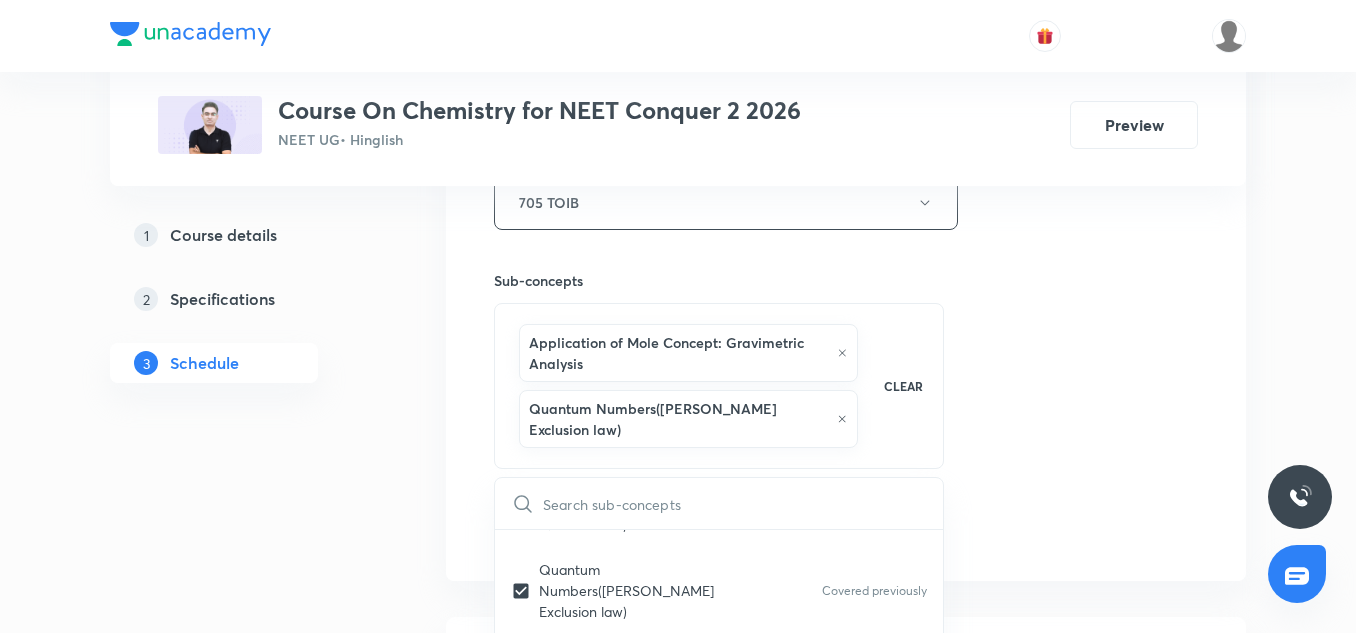 click on "Session  16 Live class Session title 20/99 Periodic Table 16/11 ​ Schedule for Jul 11, 2025, 9:30 AM ​ Duration (in minutes) 90 ​   Session type Online Offline Room 705 TOIB Sub-concepts Application of Mole Concept: Gravimetric Analysis Quantum Numbers(Pauli's Exclusion law) CLEAR ​ General Topics & Mole Concept Basic Concepts Mole – Basic Introduction Covered previously Percentage Composition Stoichiometry Principle of Atom Conservation (POAC) Relation between Stoichiometric Quantities Covered previously Application of Mole Concept: Gravimetric Analysis Covered previously Electronic Configuration Of Atoms (Hund's rule) Covered previously  Quantum Numbers (Magnetic Quantum no.) Covered previously Quantum Numbers(Pauli's Exclusion law) Covered previously Mean Molar Mass or Molecular Mass Covered previously Variation of Conductivity with Concentration Covered previously Mechanism of Corrosion Atomic Structure Discovery Of Electron Covered previously Some Prerequisites of Physics Atomic Models Spectrum" at bounding box center [846, 24] 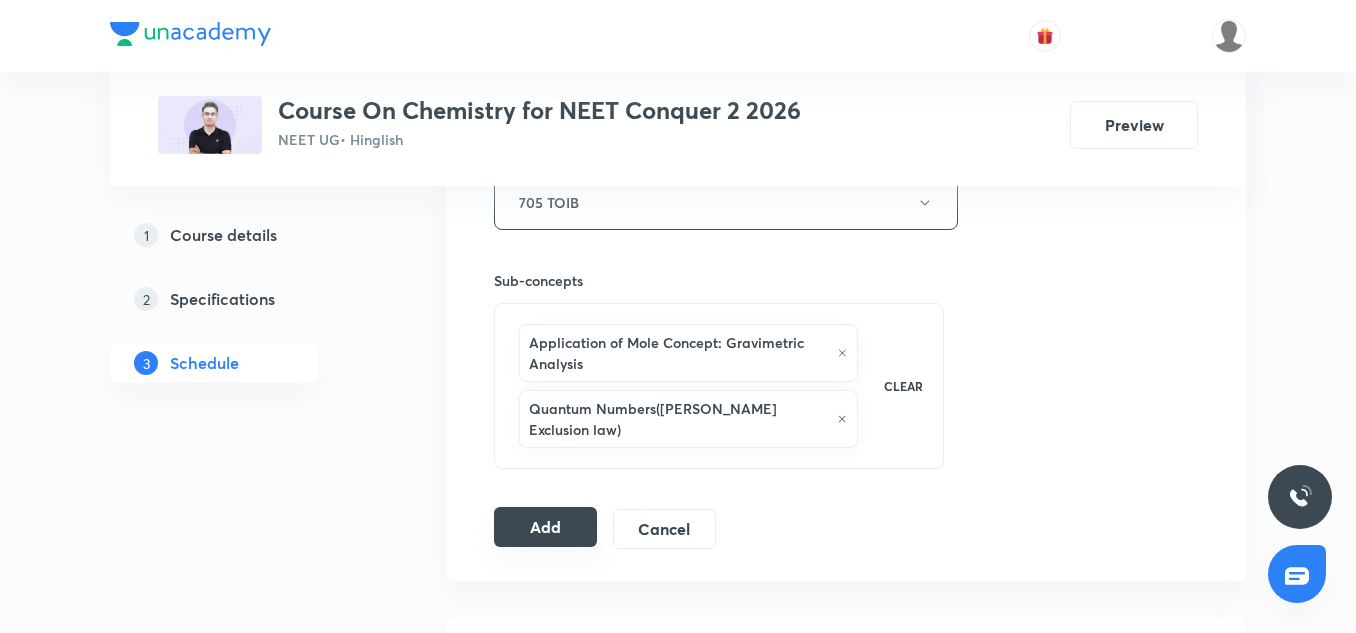 click on "Add" at bounding box center [545, 527] 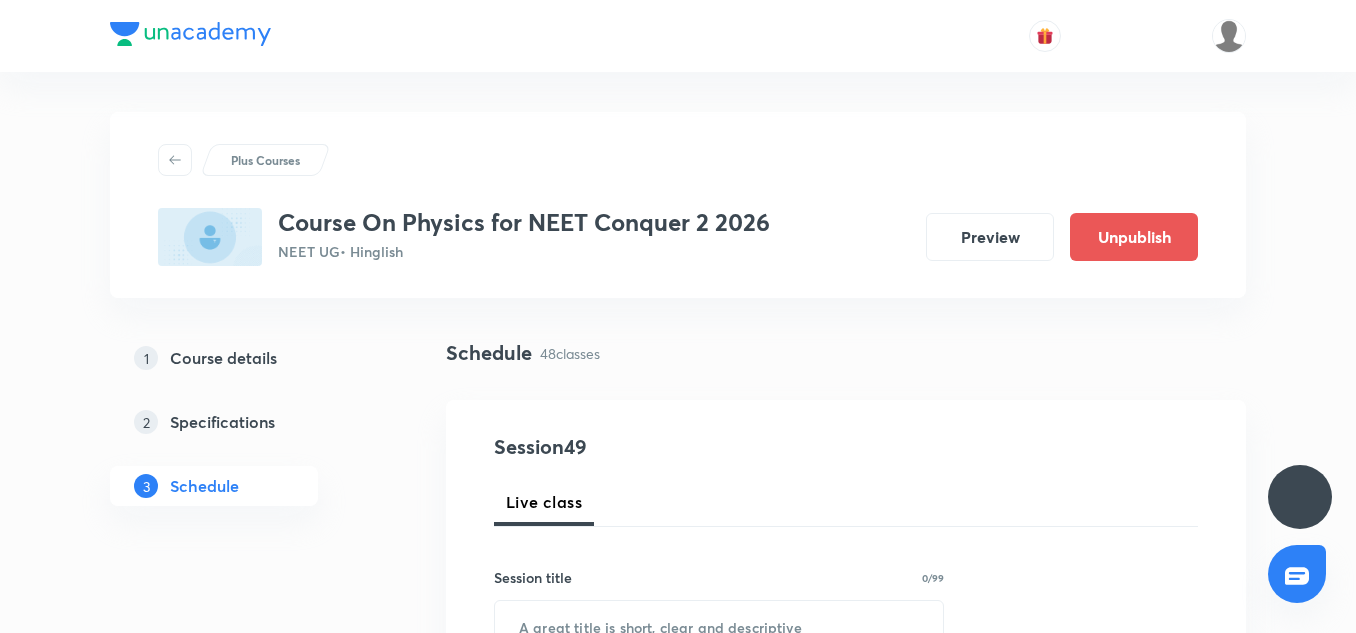 scroll, scrollTop: 0, scrollLeft: 0, axis: both 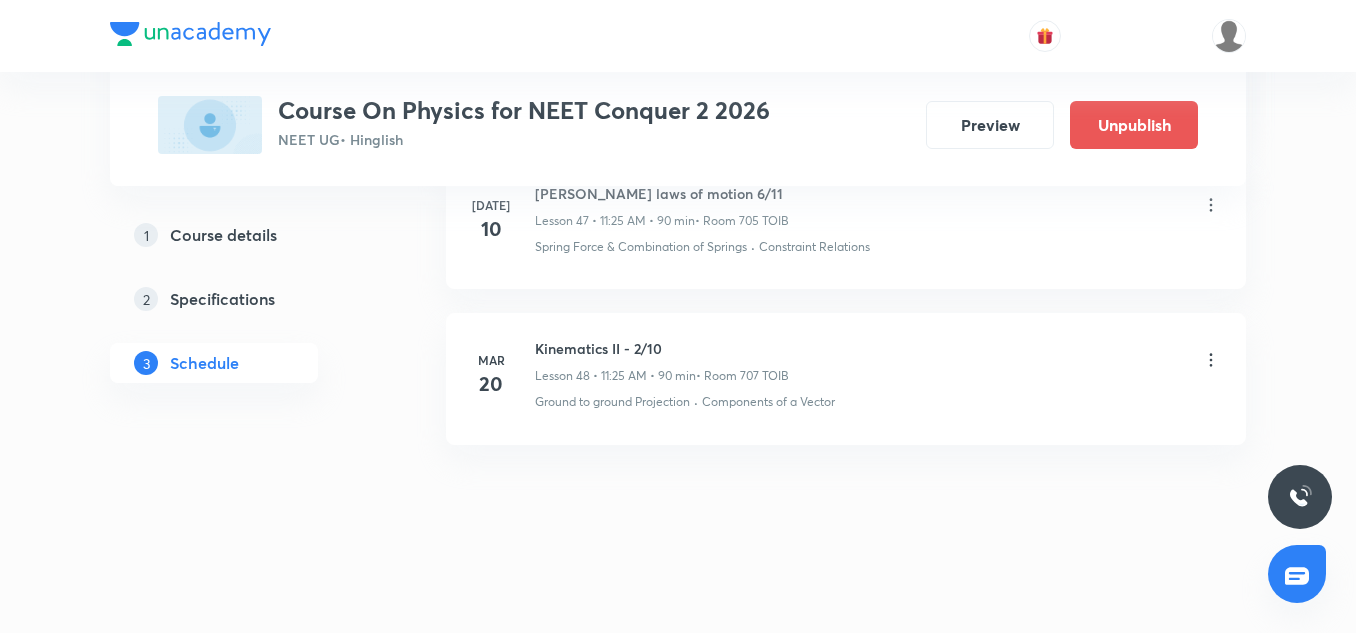 click on "Kinematics II - 2/10" at bounding box center [662, 348] 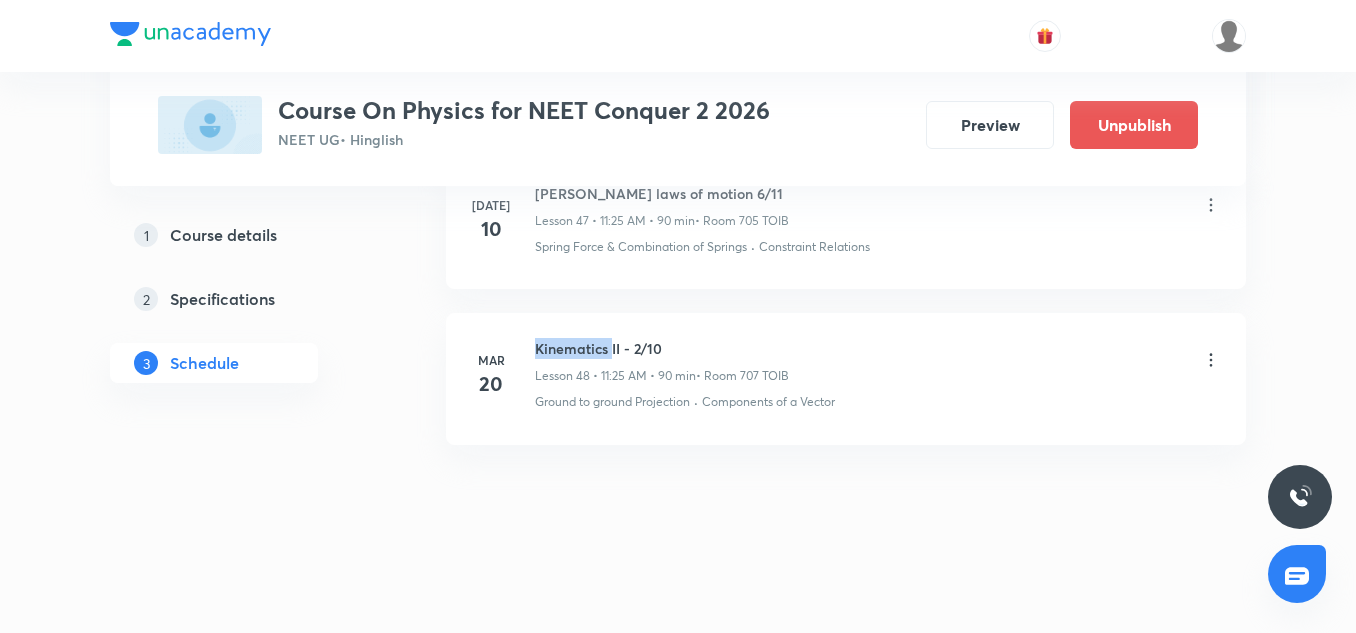 click on "Kinematics II - 2/10" at bounding box center [662, 348] 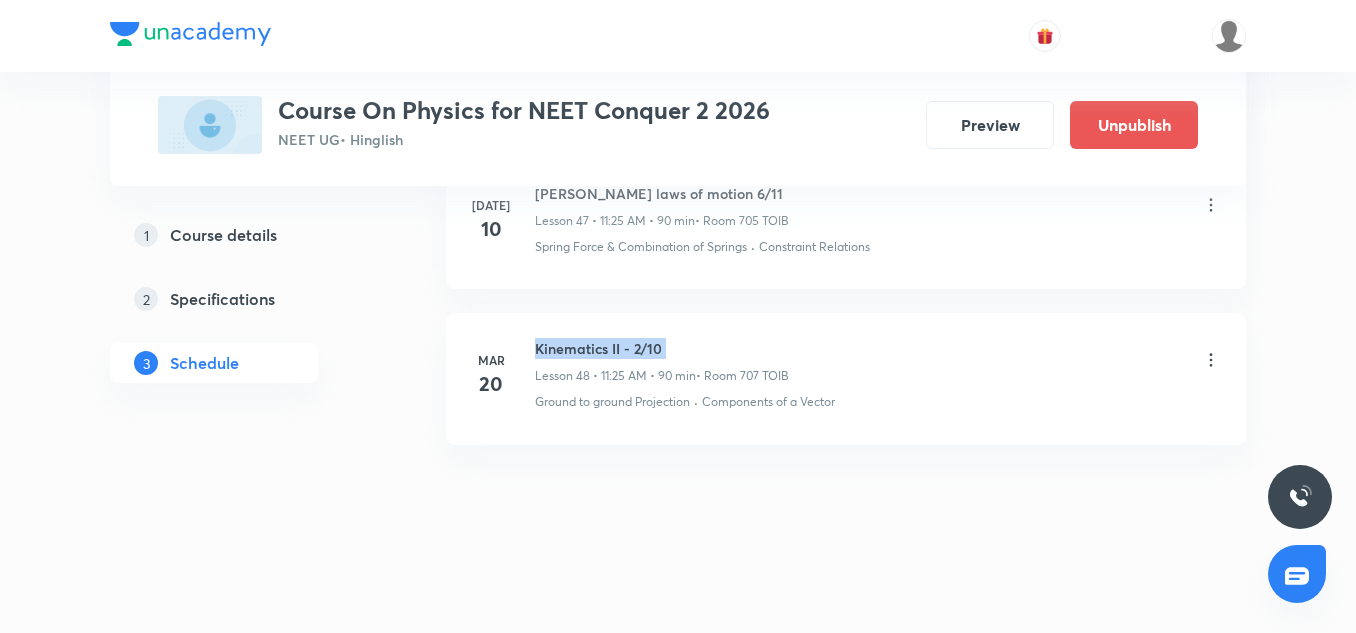 click on "Kinematics II - 2/10" at bounding box center [662, 348] 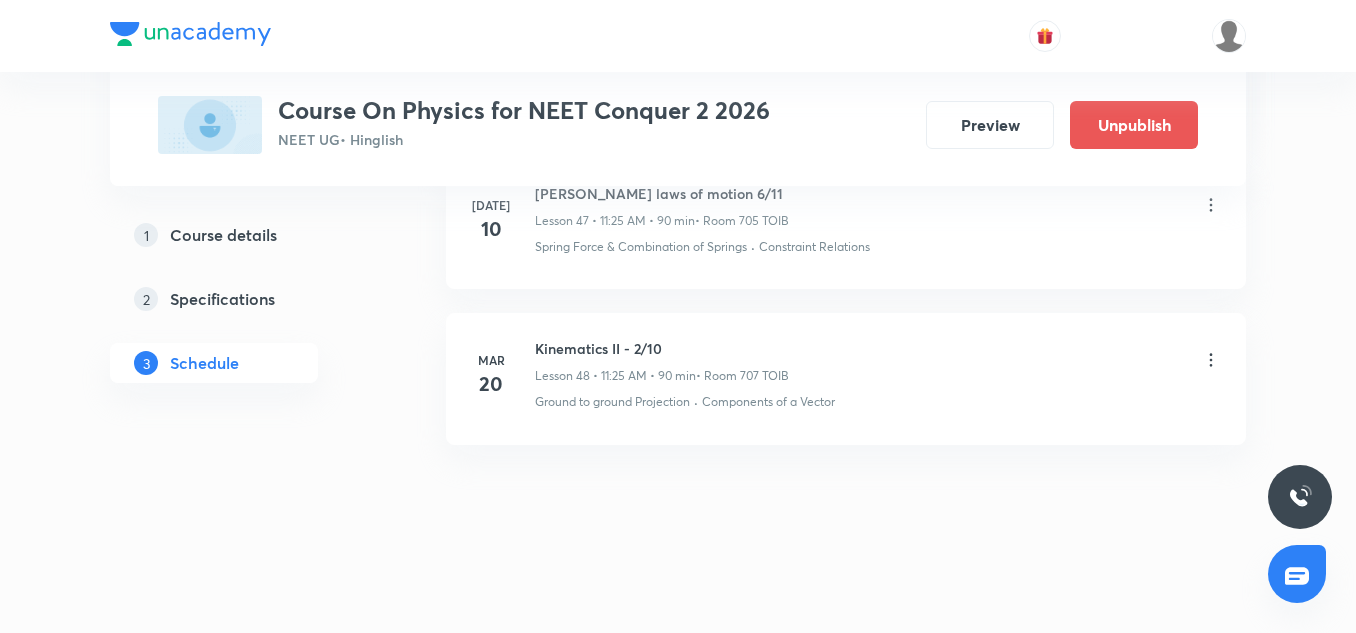 drag, startPoint x: 600, startPoint y: 350, endPoint x: 588, endPoint y: 202, distance: 148.48569 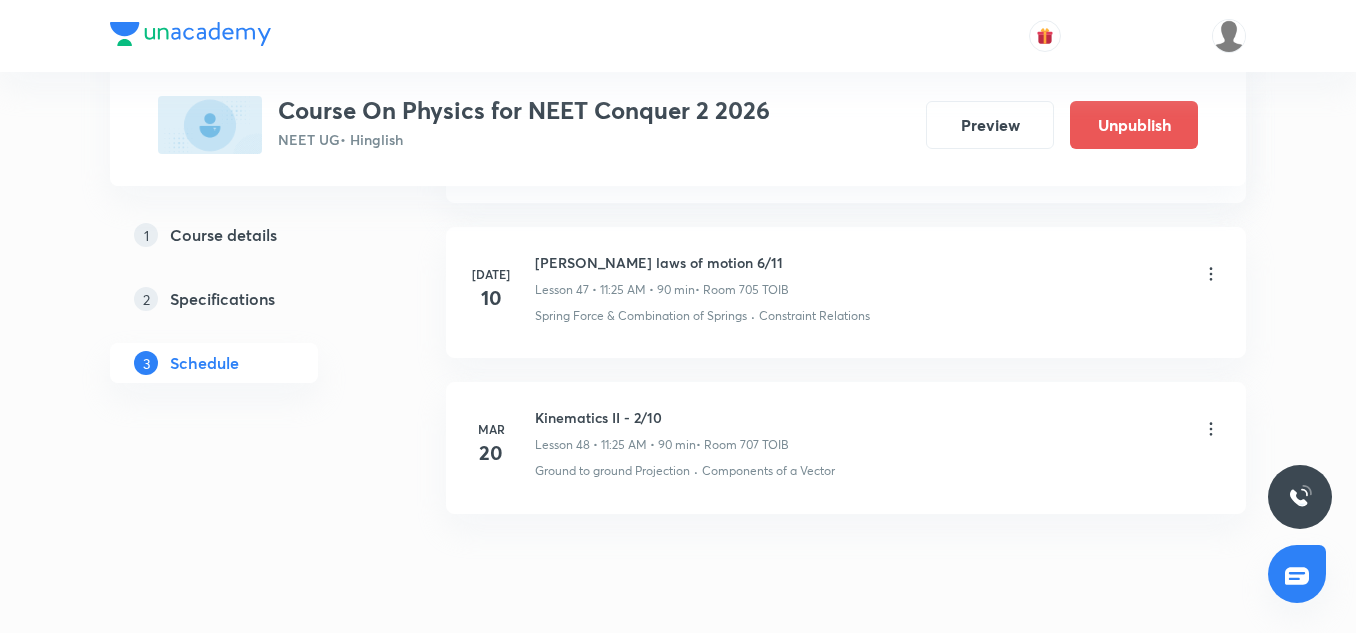 click on "[PERSON_NAME] laws of motion 6/11" at bounding box center (662, 262) 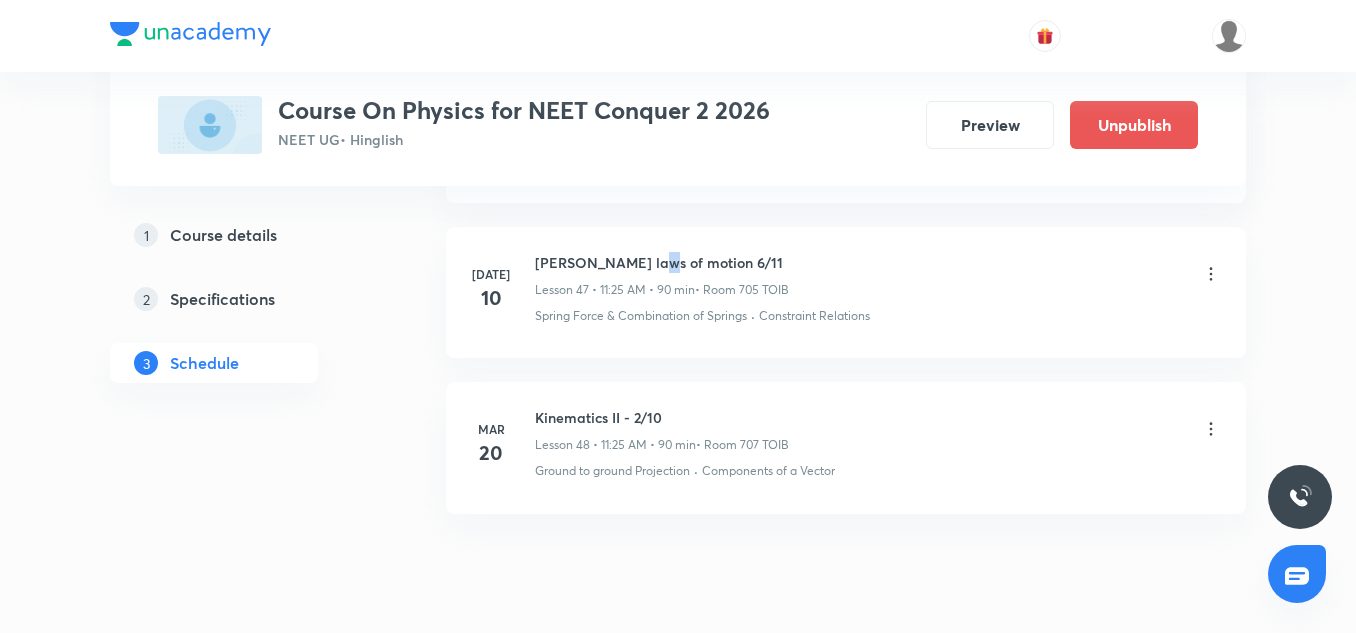 click on "[PERSON_NAME] laws of motion 6/11" at bounding box center (662, 262) 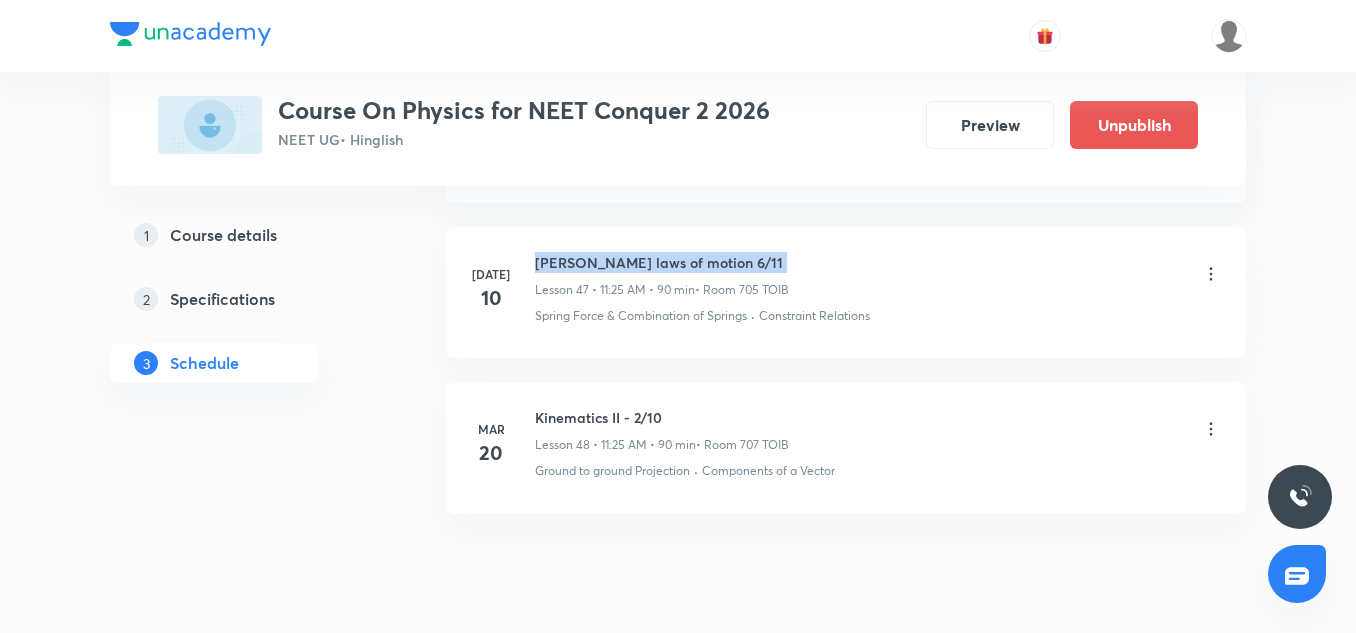 click on "[PERSON_NAME] laws of motion 6/11" at bounding box center (662, 262) 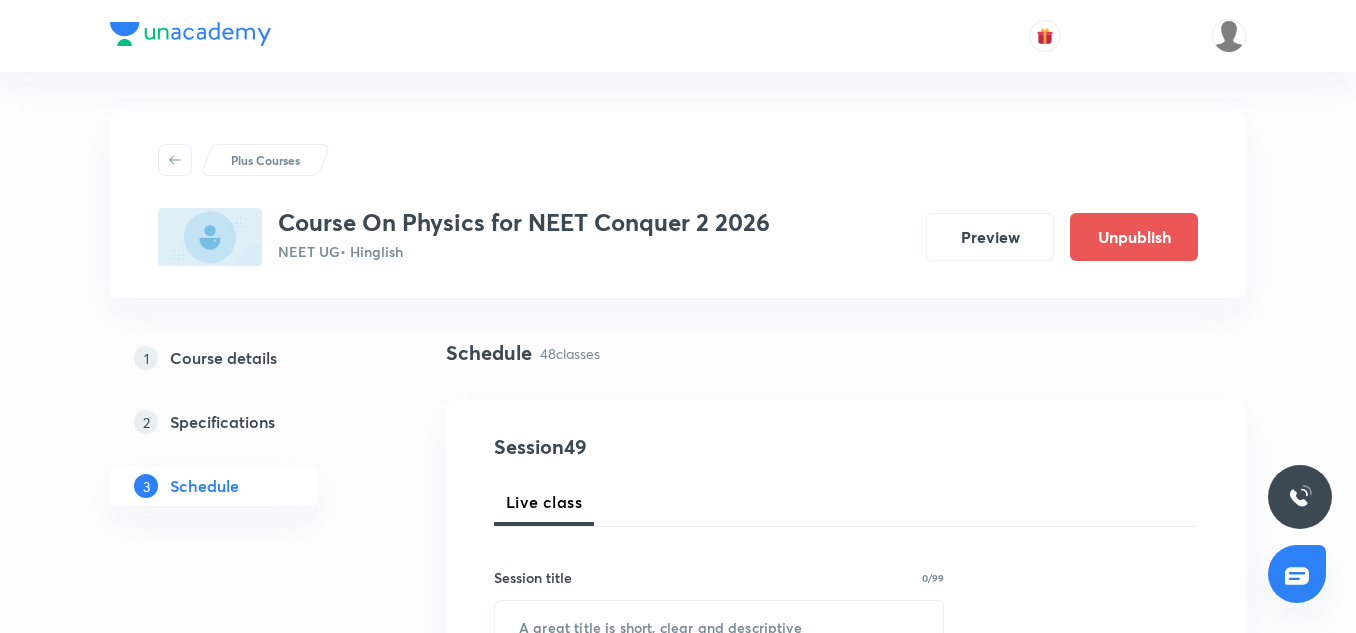 scroll, scrollTop: 175, scrollLeft: 0, axis: vertical 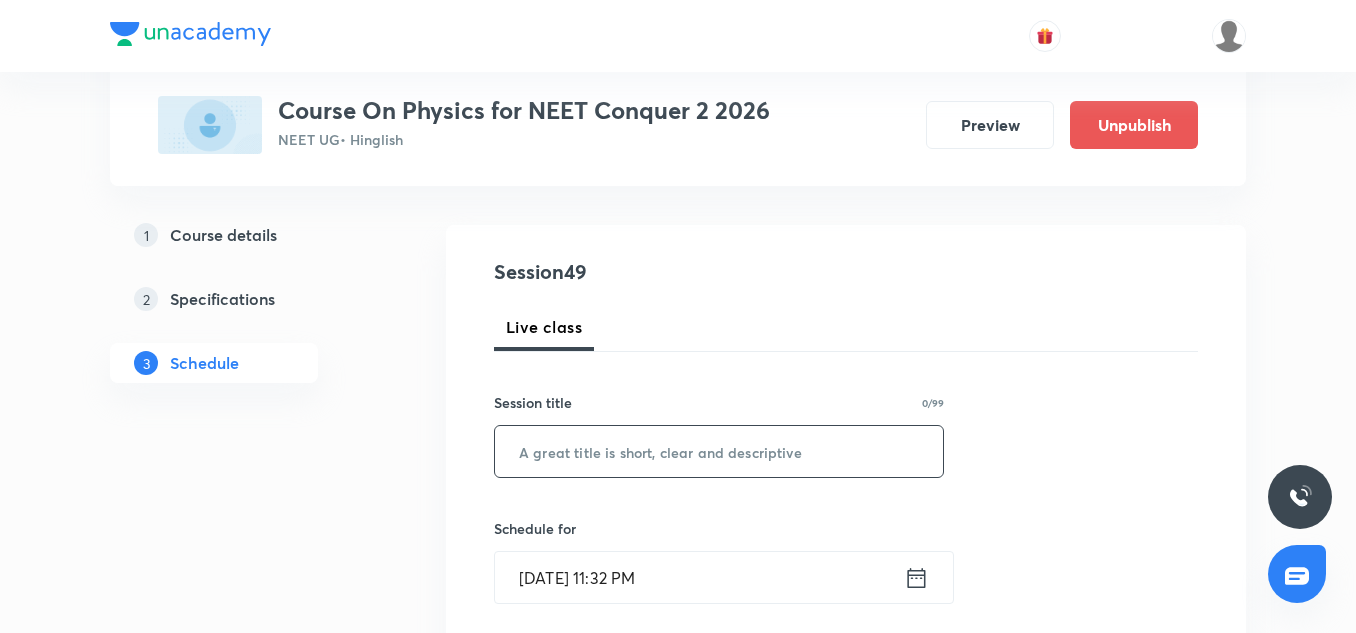 click at bounding box center [719, 451] 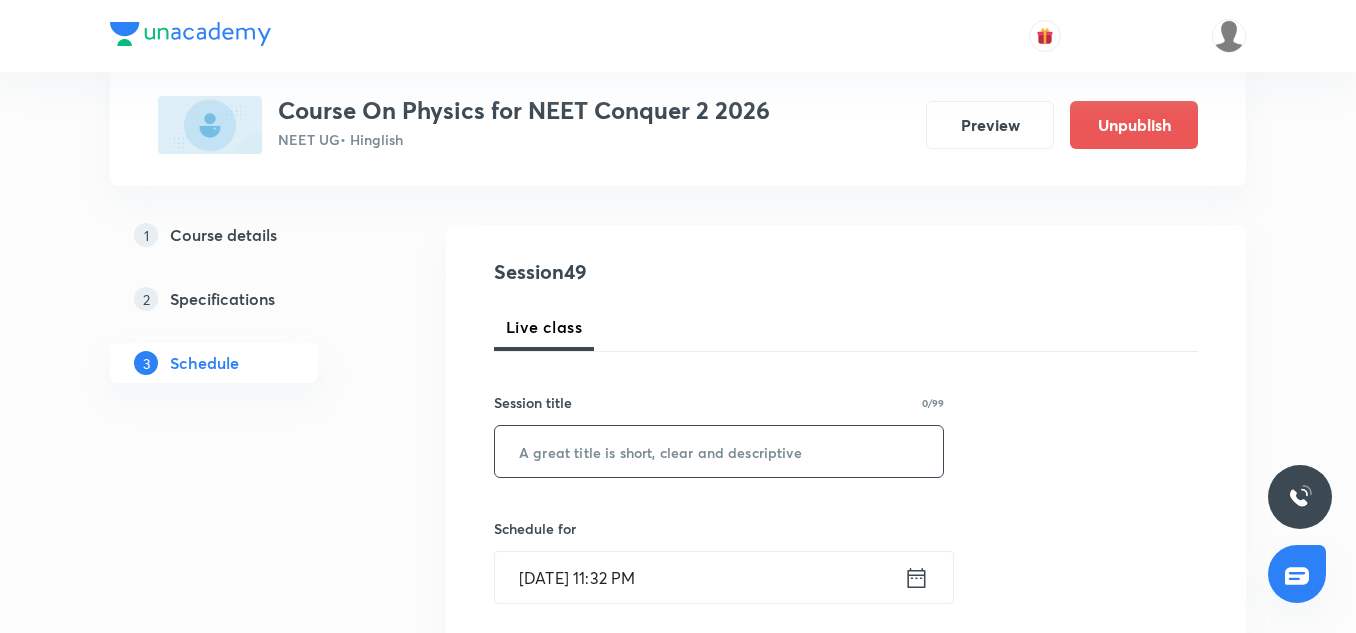 paste on "[PERSON_NAME] laws of motion 6/11" 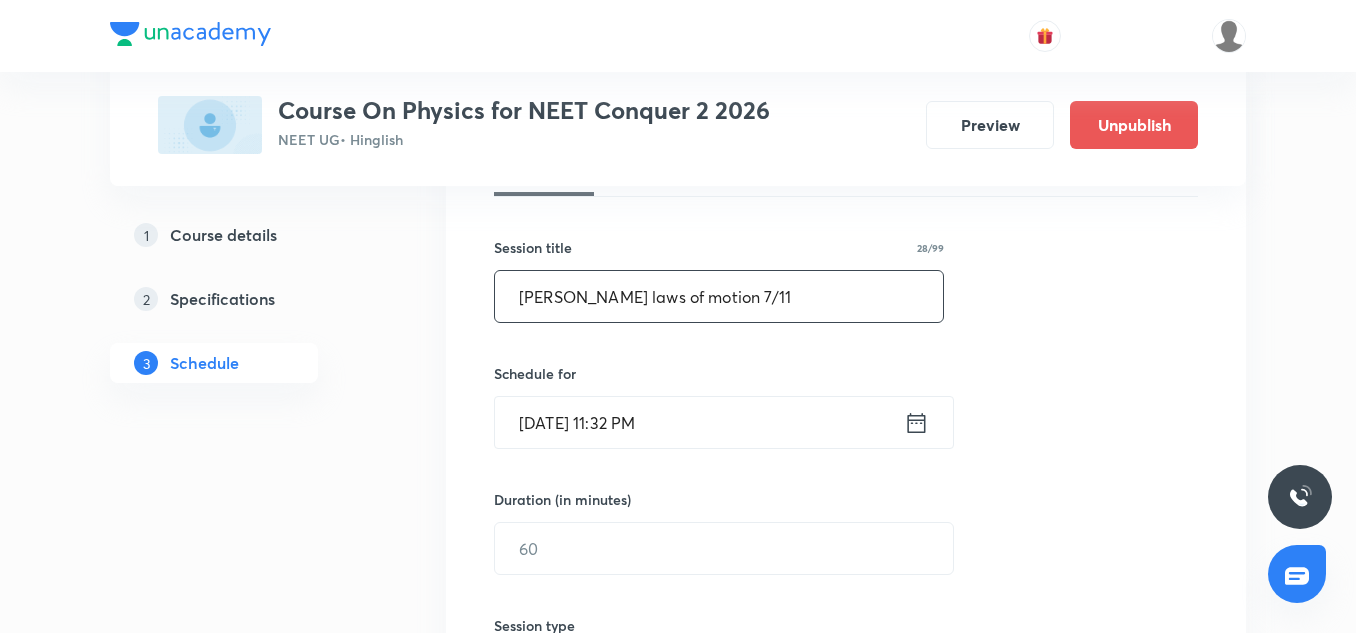 scroll, scrollTop: 338, scrollLeft: 0, axis: vertical 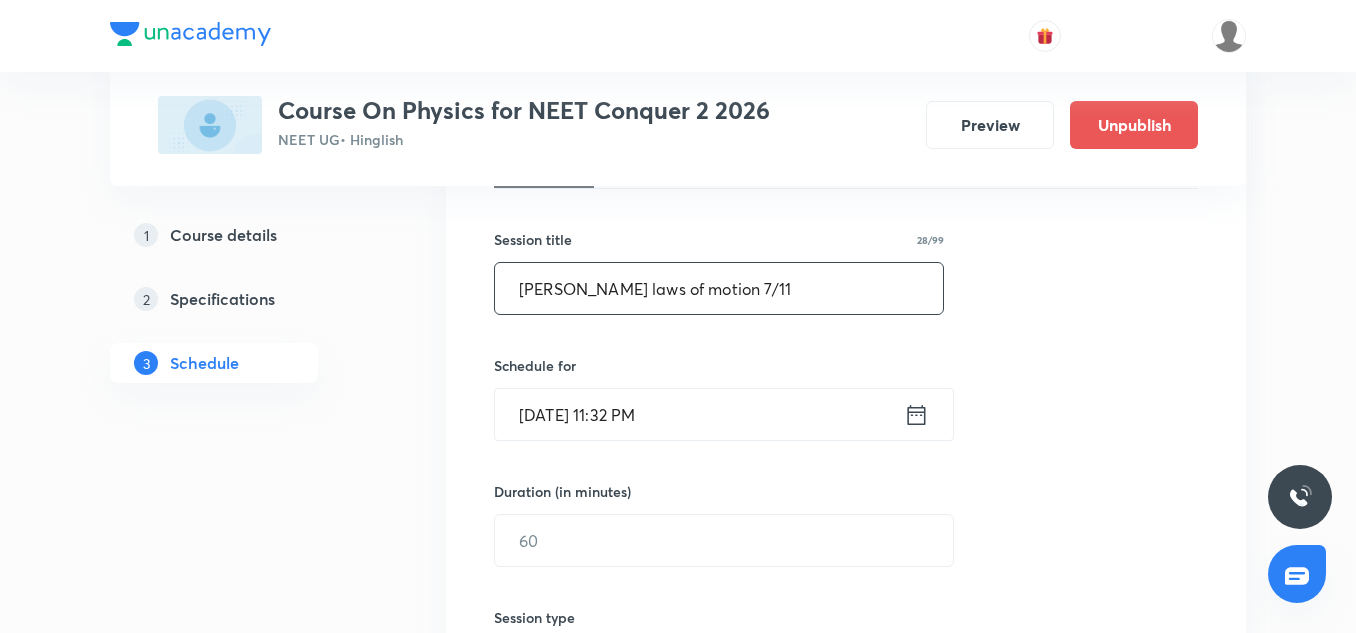 type on "[PERSON_NAME] laws of motion 7/11" 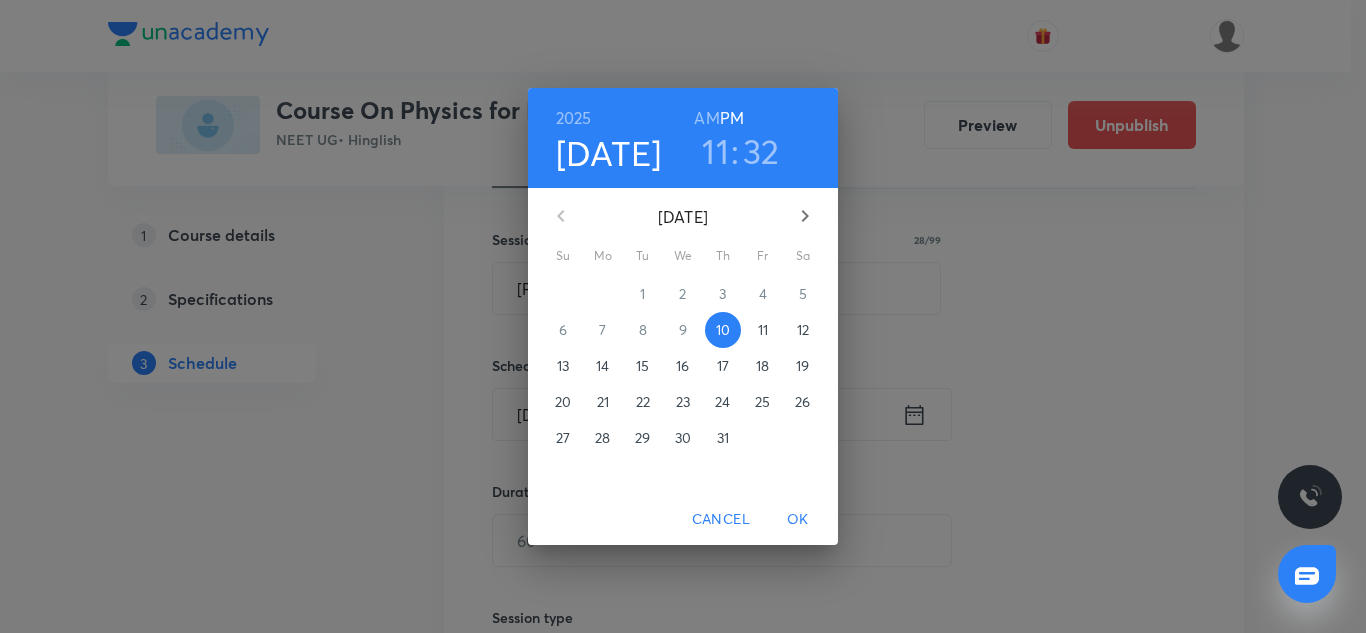 click on "11" at bounding box center [763, 330] 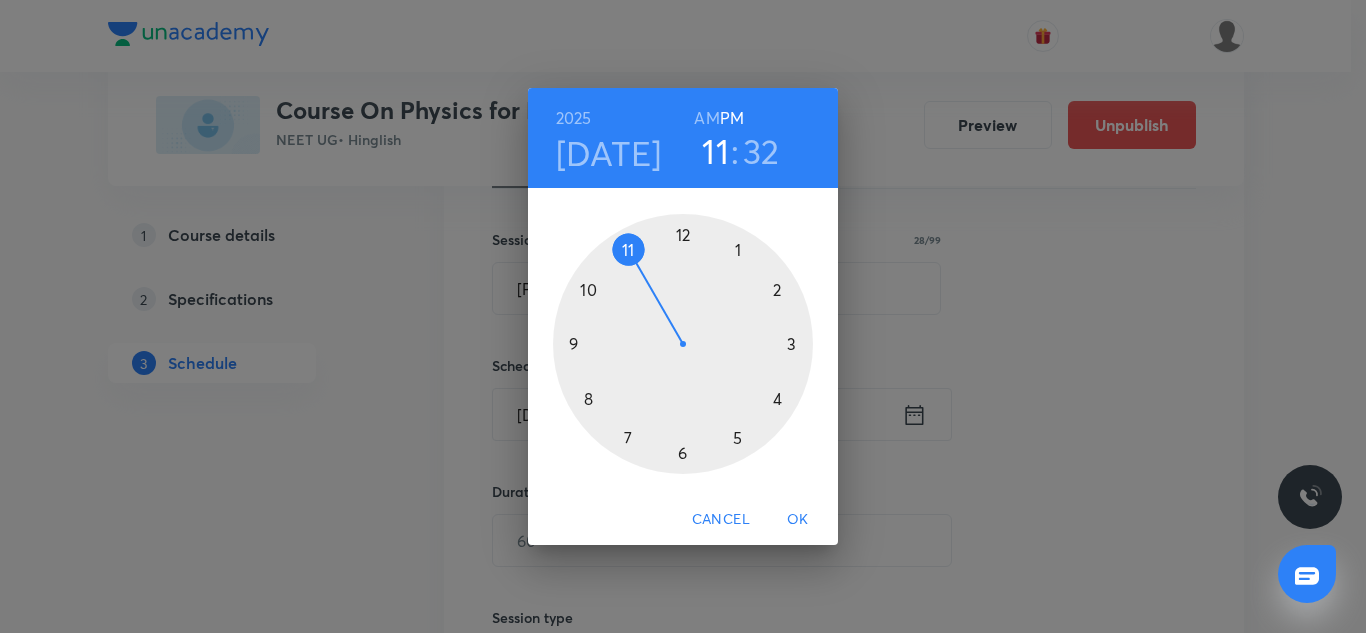 click on "32" at bounding box center [761, 151] 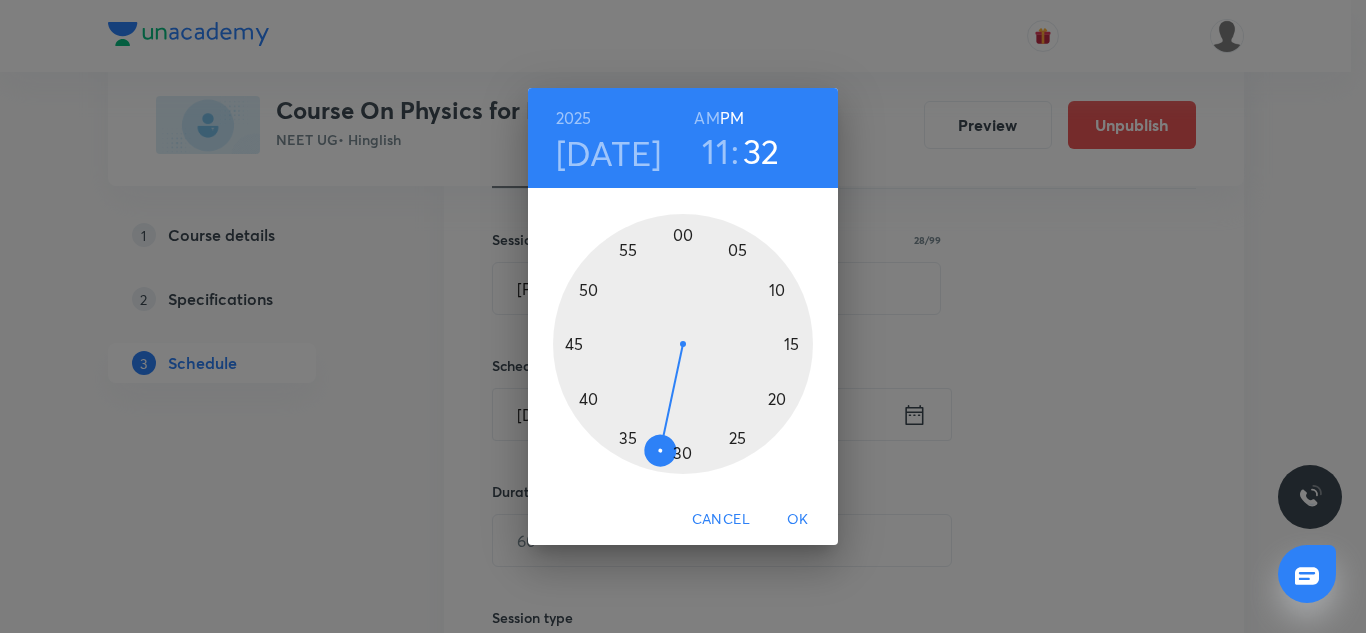click at bounding box center [683, 344] 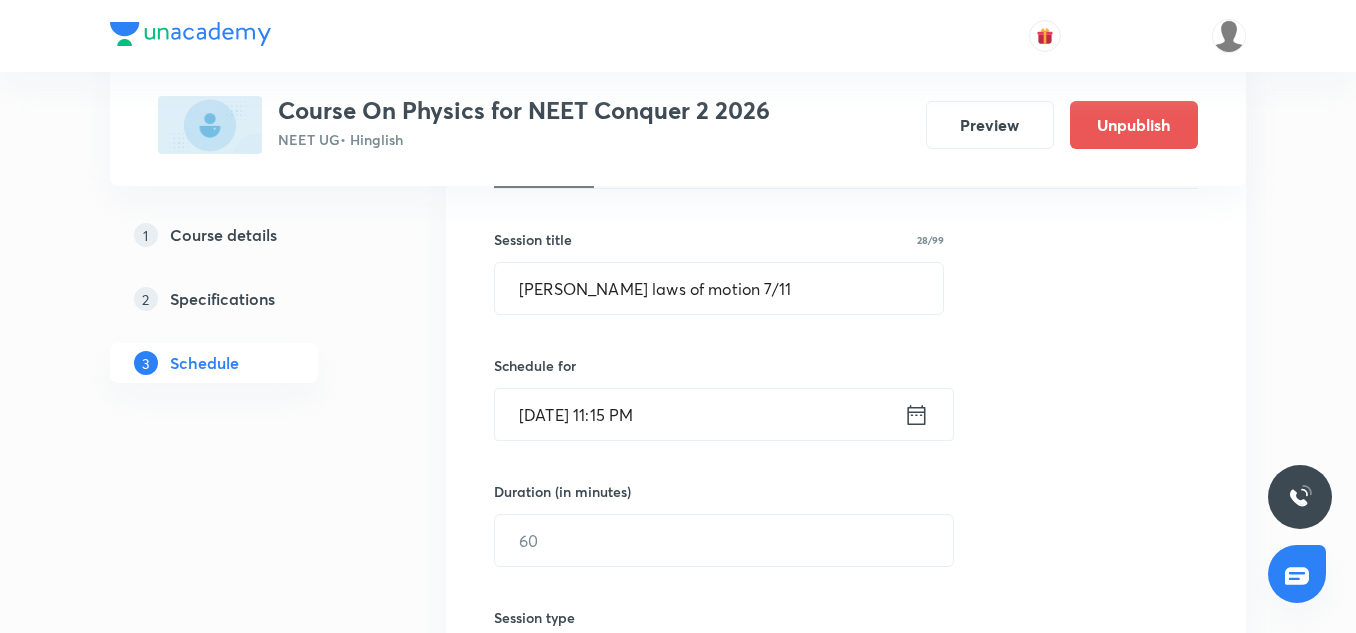 click on "[DATE] 11:15 PM" at bounding box center (699, 414) 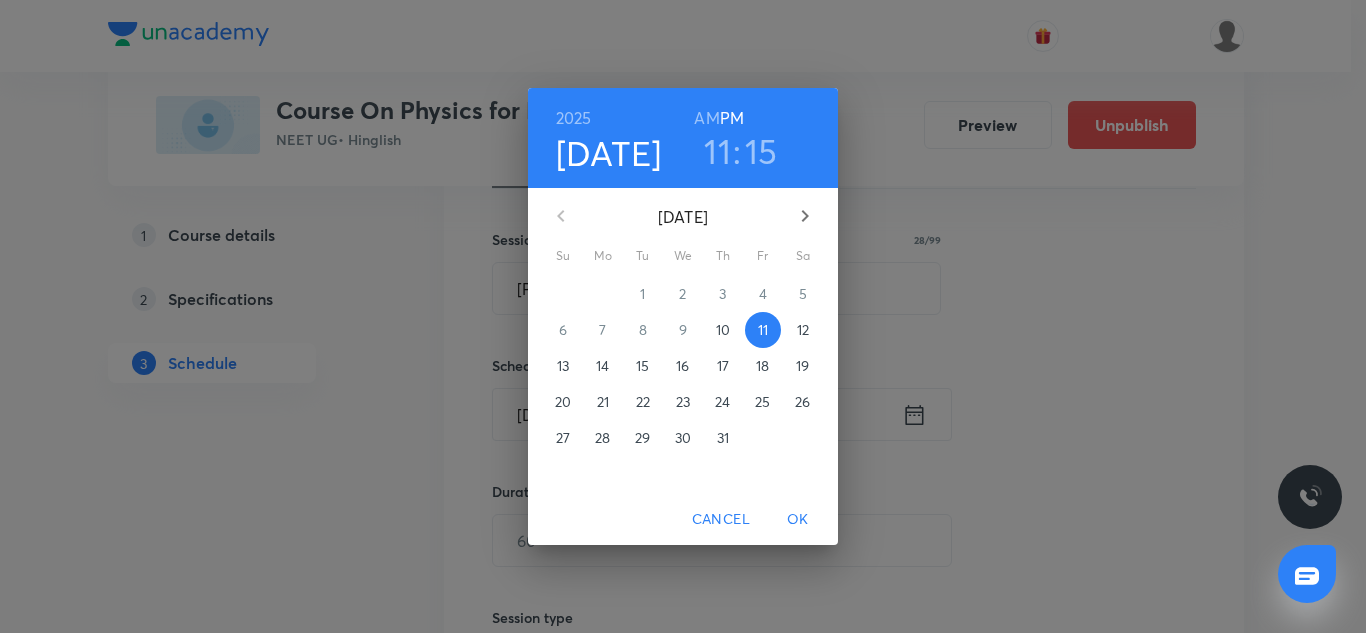 click on "AM" at bounding box center (706, 118) 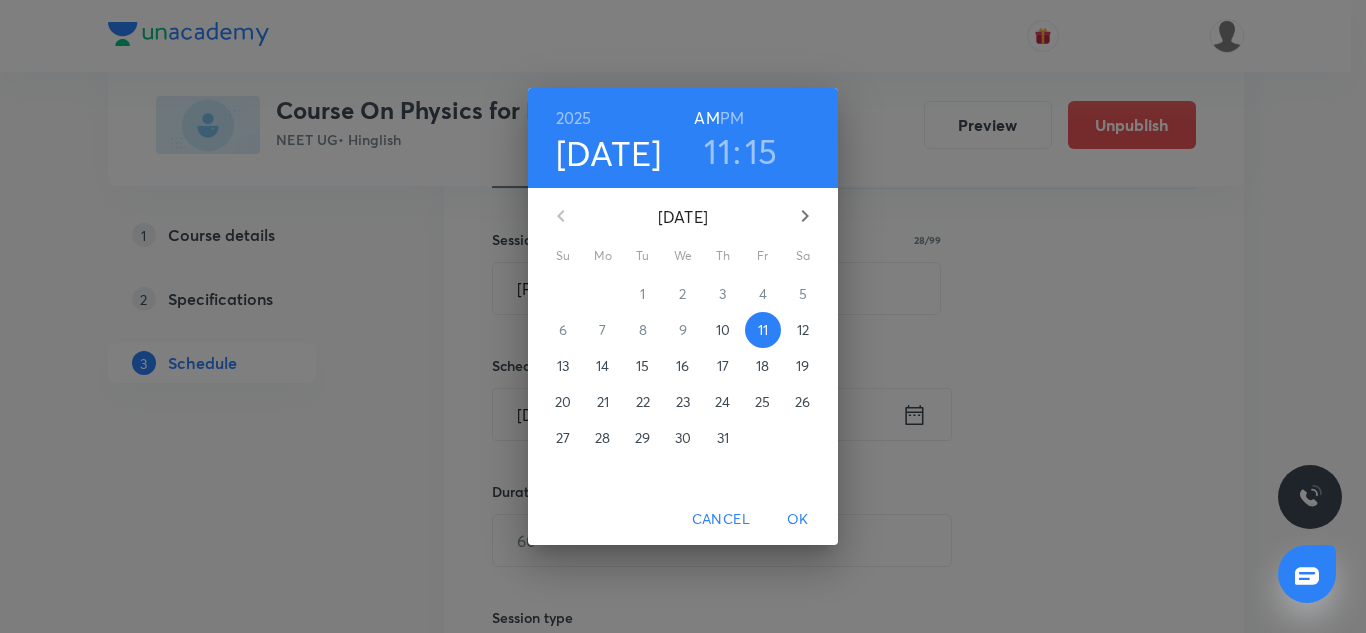 click on "OK" at bounding box center (798, 519) 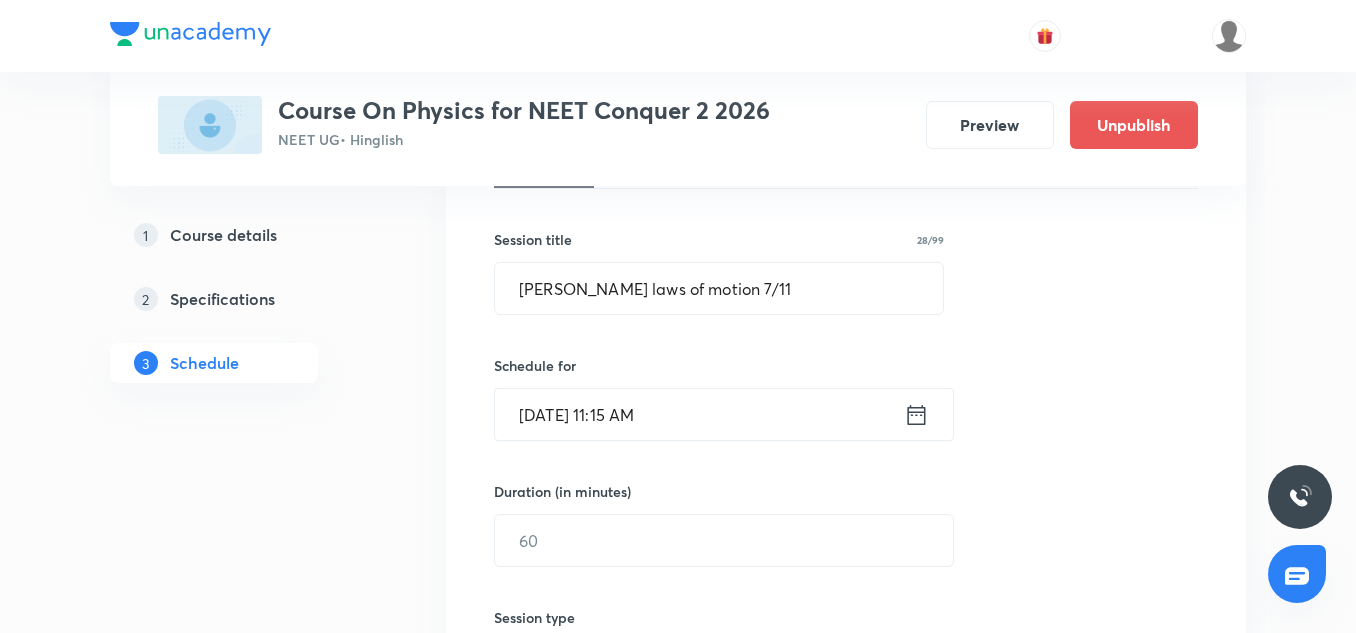 scroll, scrollTop: 452, scrollLeft: 0, axis: vertical 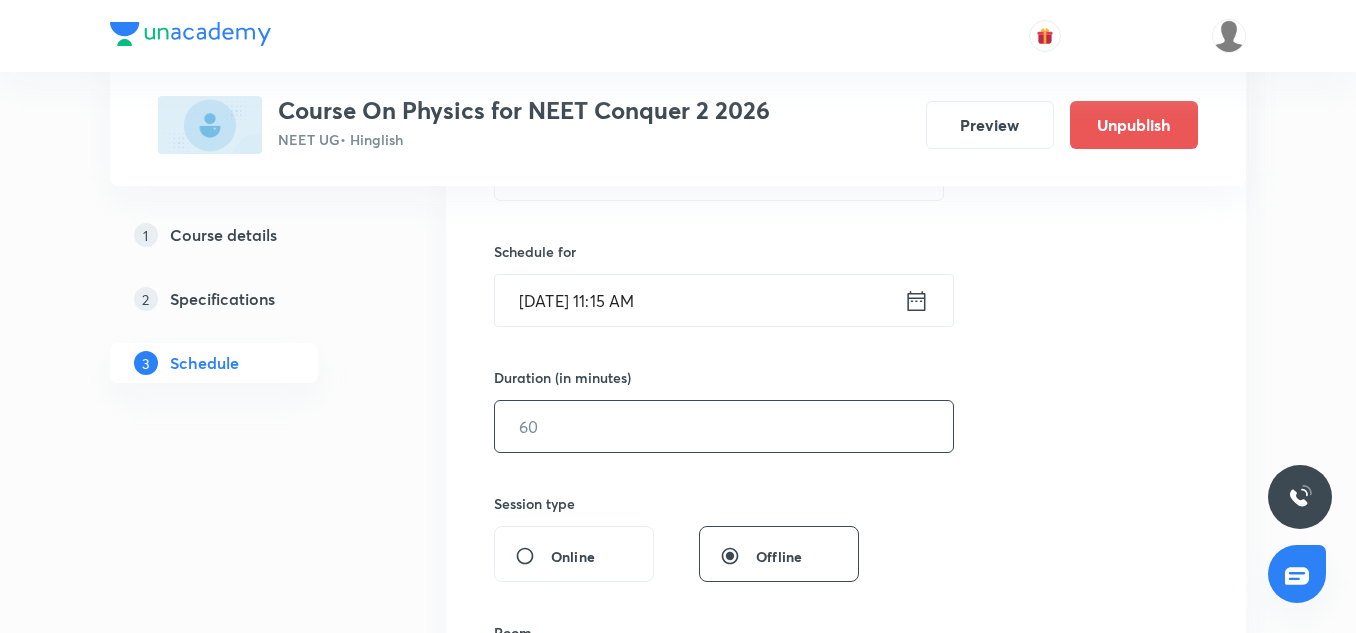 click at bounding box center (724, 426) 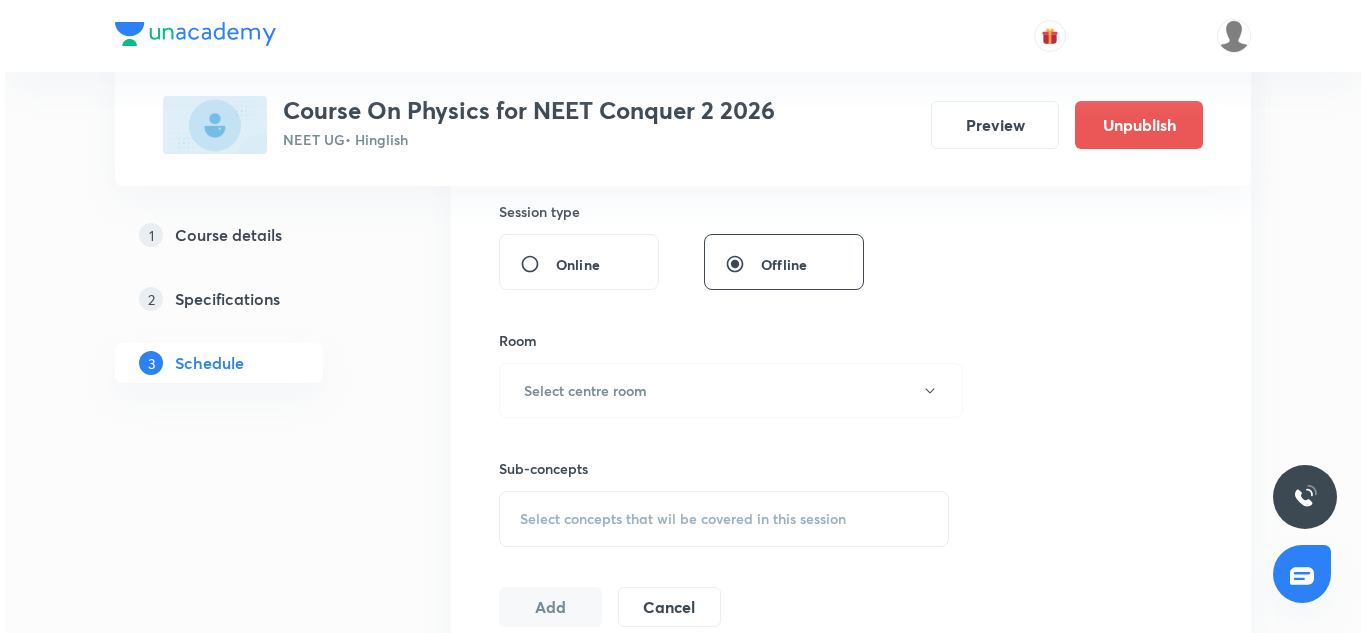 scroll, scrollTop: 746, scrollLeft: 0, axis: vertical 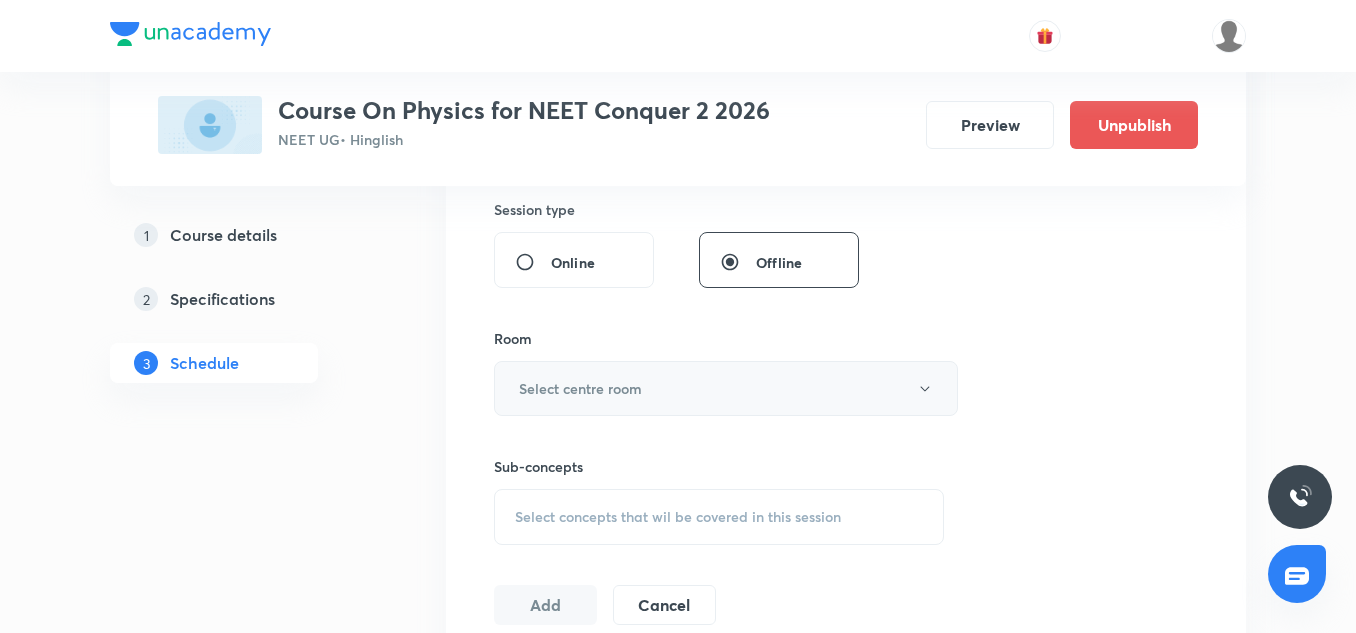 type on "90" 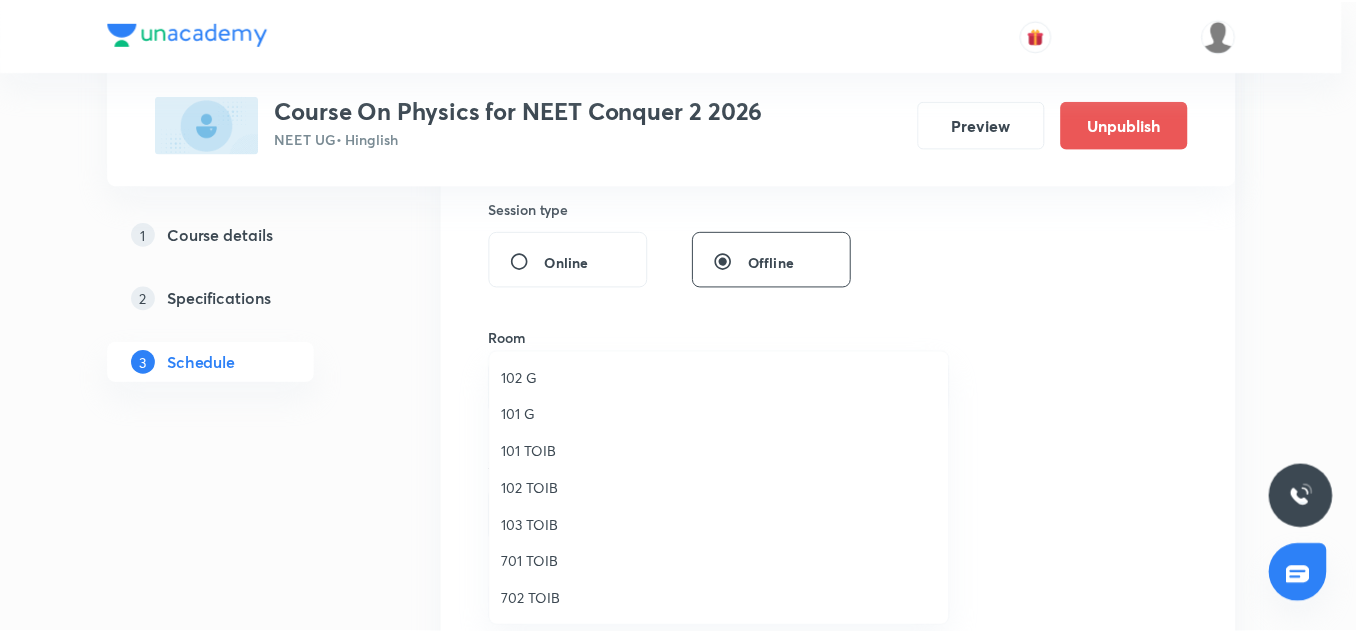 scroll, scrollTop: 186, scrollLeft: 0, axis: vertical 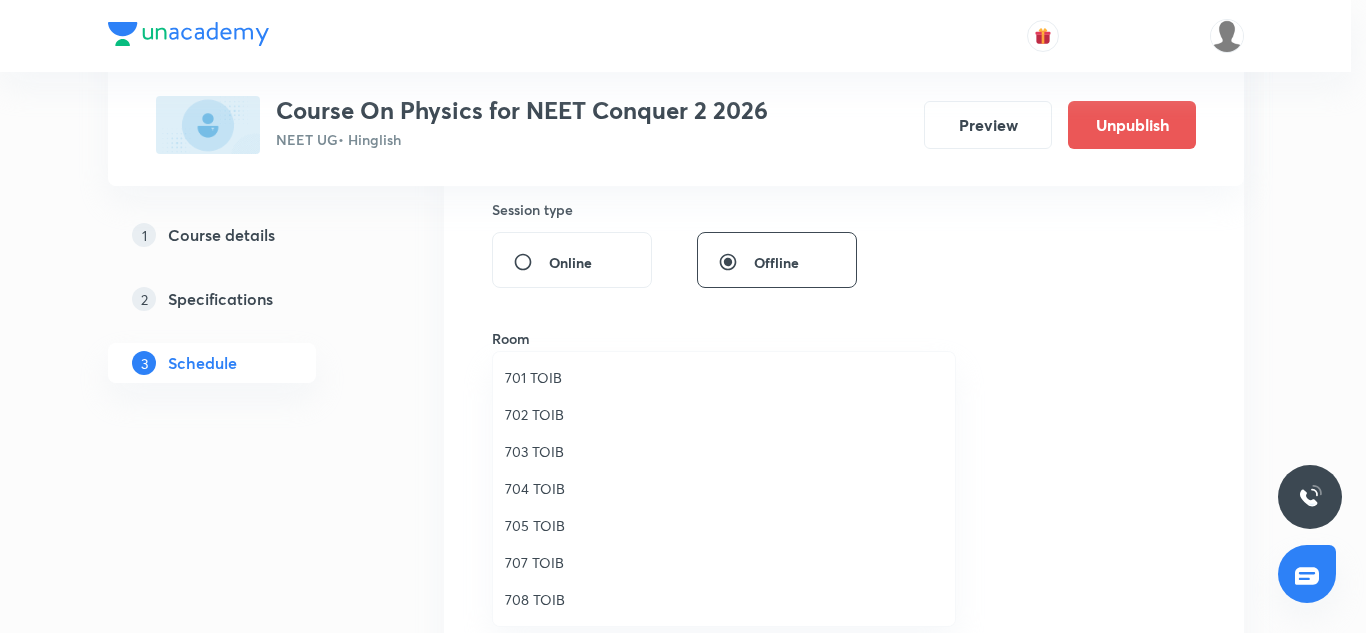 click on "705 TOIB" at bounding box center (724, 525) 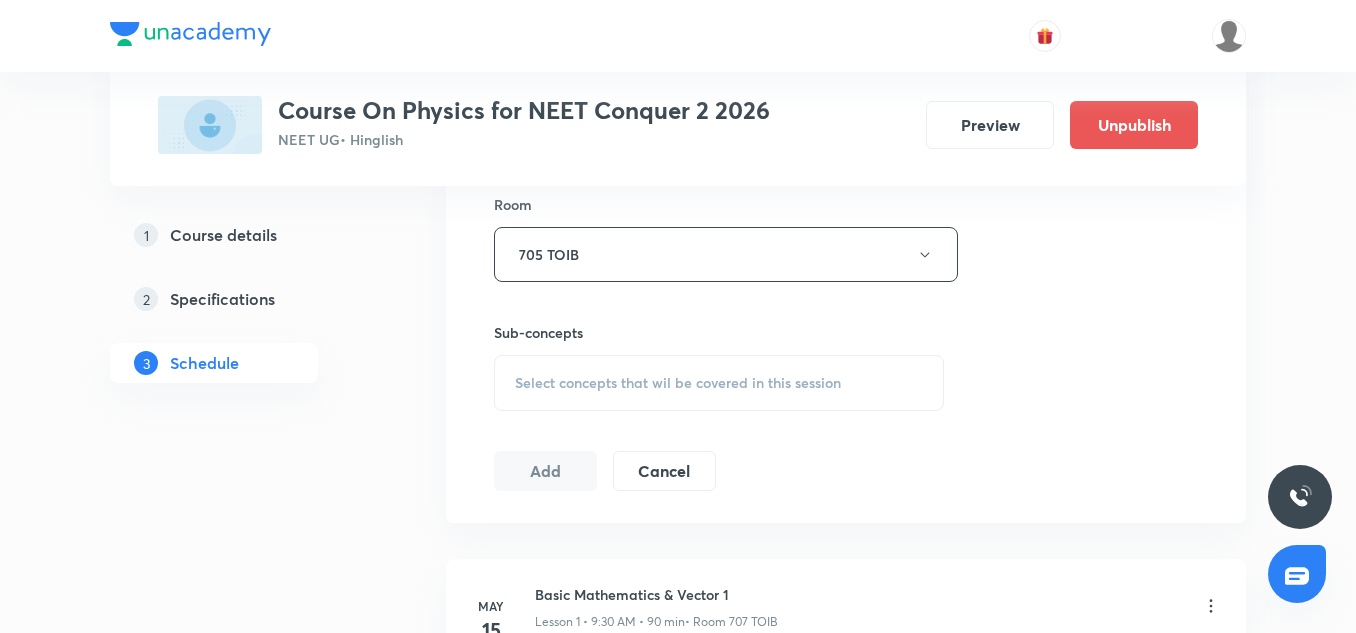 scroll, scrollTop: 881, scrollLeft: 0, axis: vertical 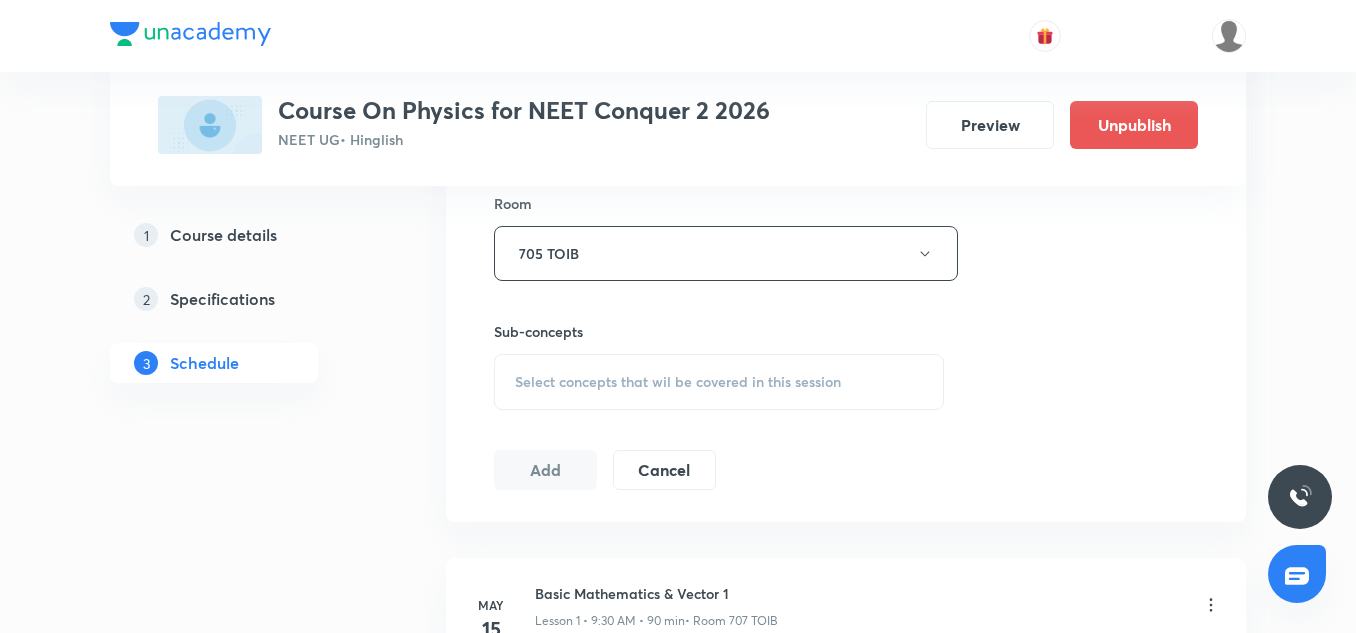 click on "Select concepts that wil be covered in this session" at bounding box center [719, 382] 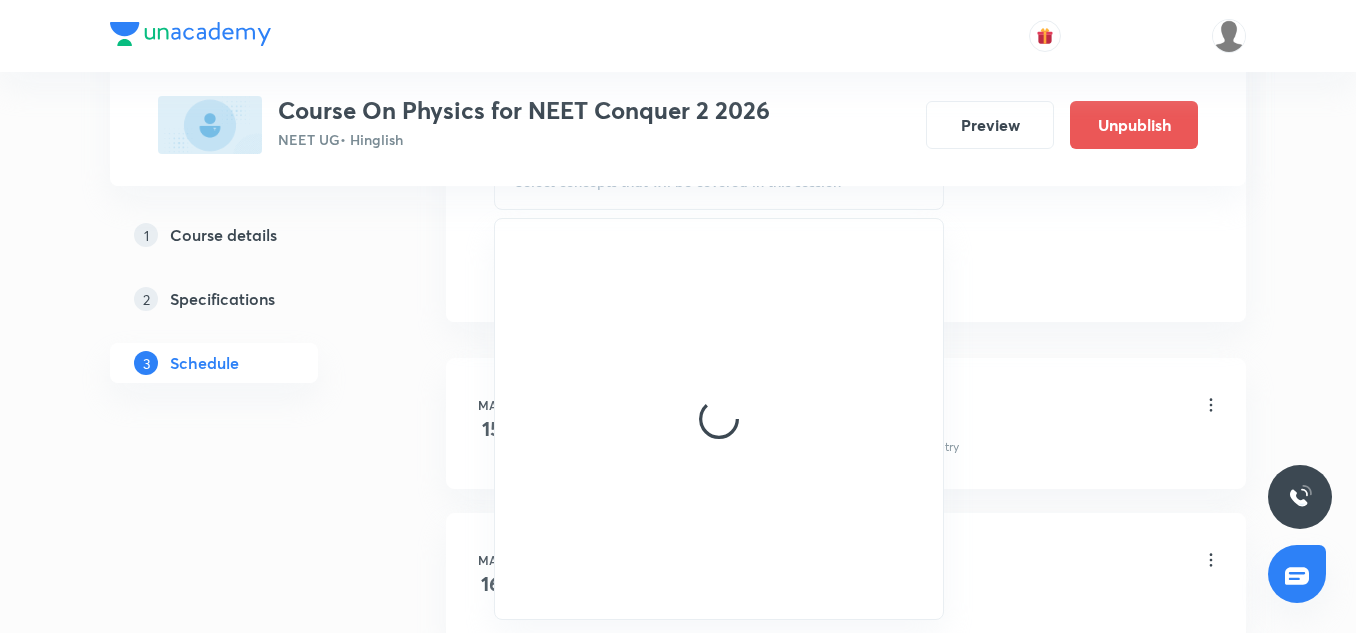 scroll, scrollTop: 1083, scrollLeft: 0, axis: vertical 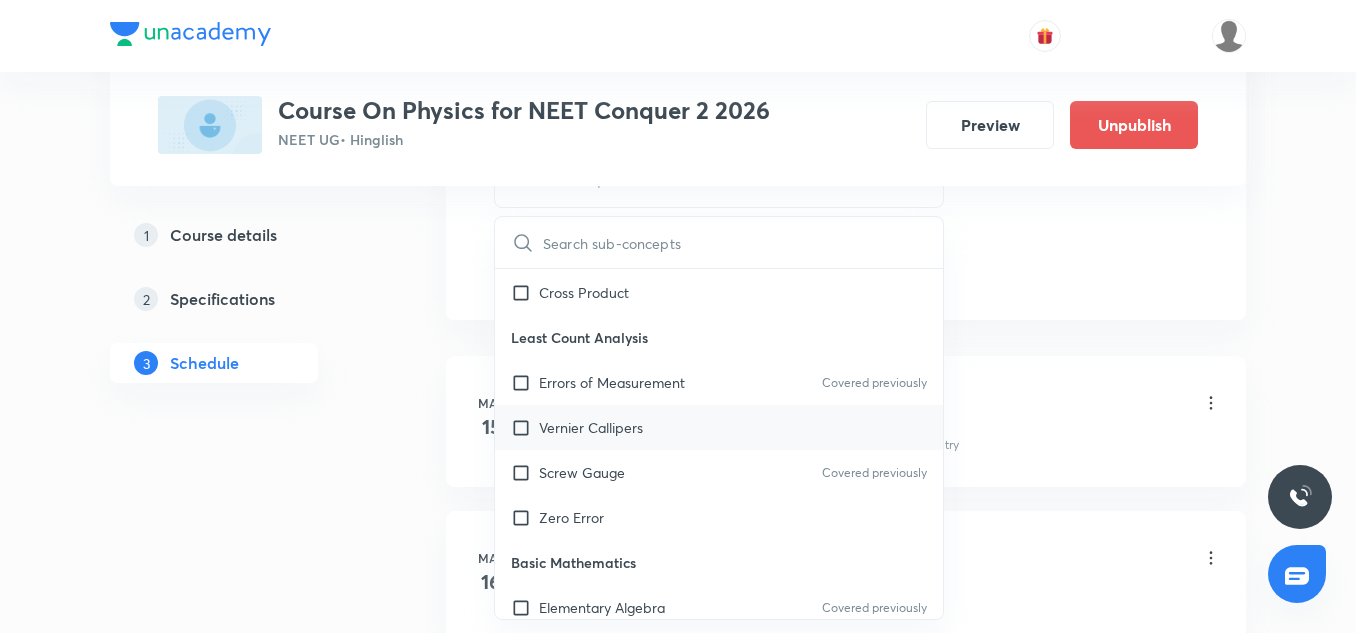 click on "Vernier Callipers" at bounding box center [591, 427] 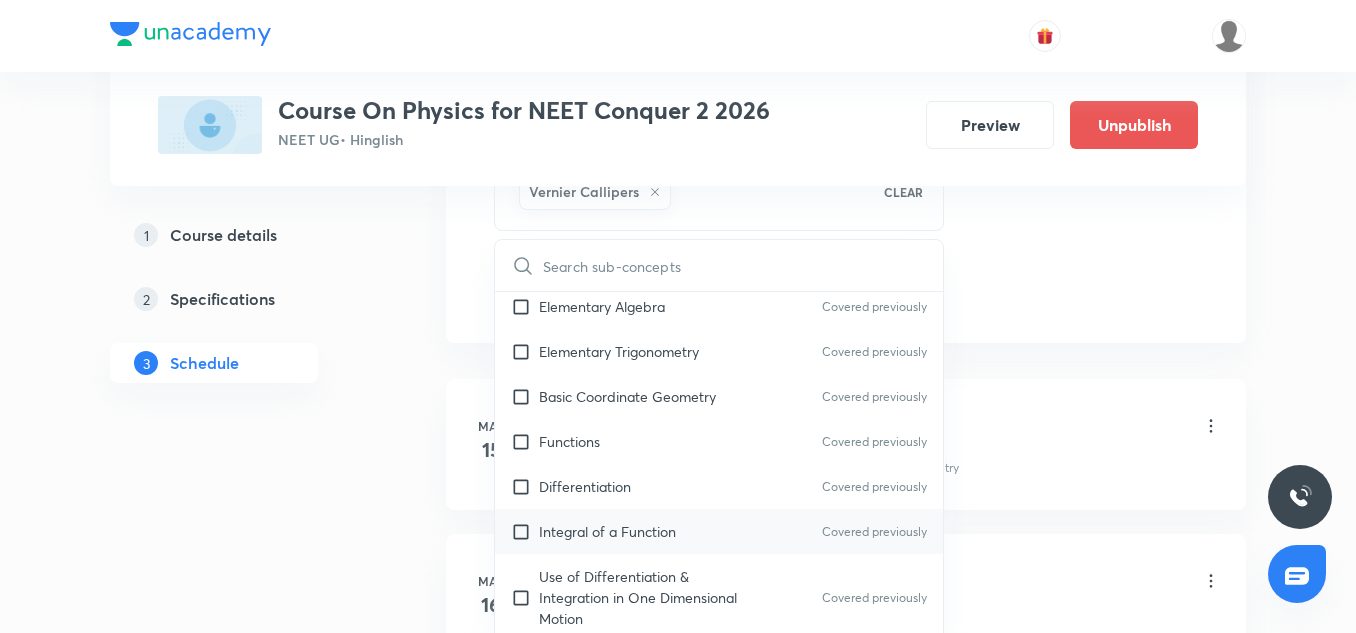 scroll, scrollTop: 799, scrollLeft: 0, axis: vertical 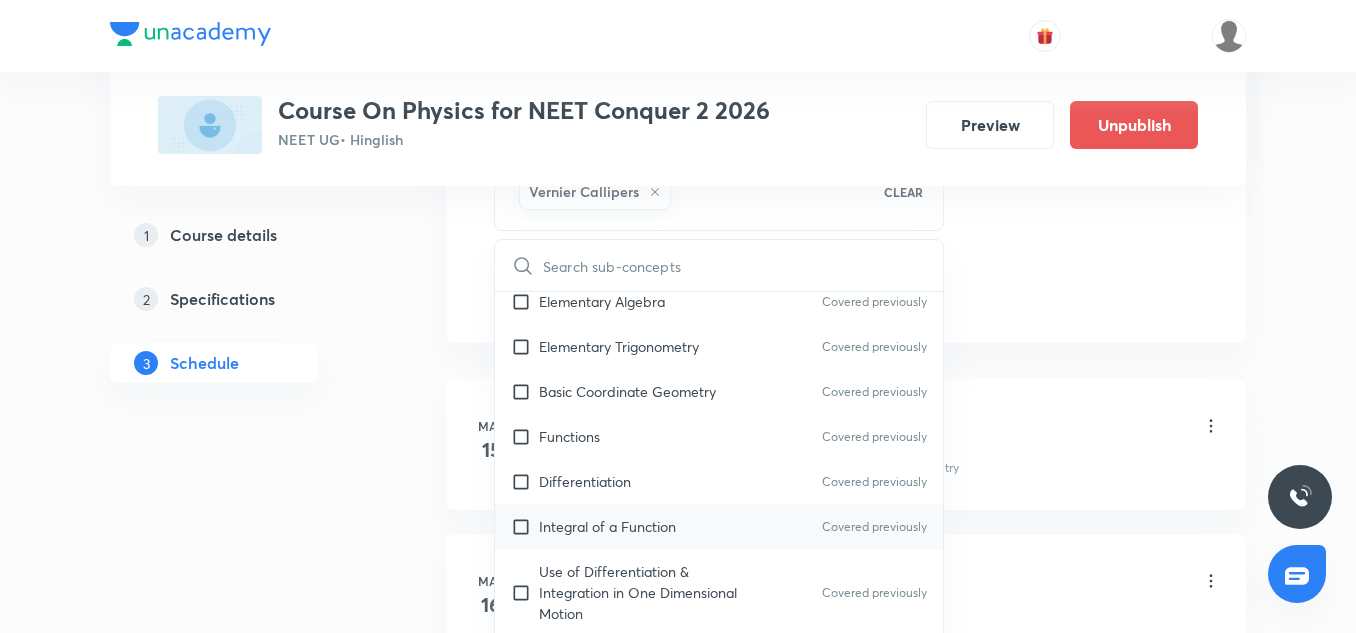 click on "Integral of a Function" at bounding box center [607, 526] 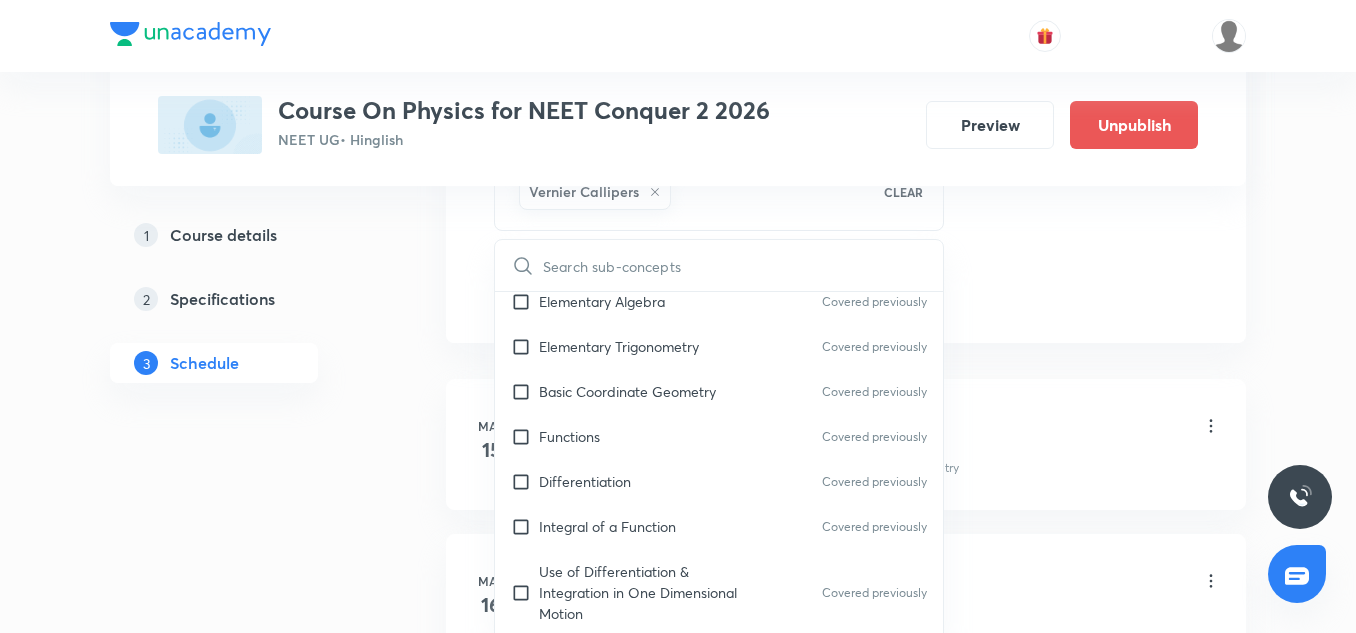 checkbox on "true" 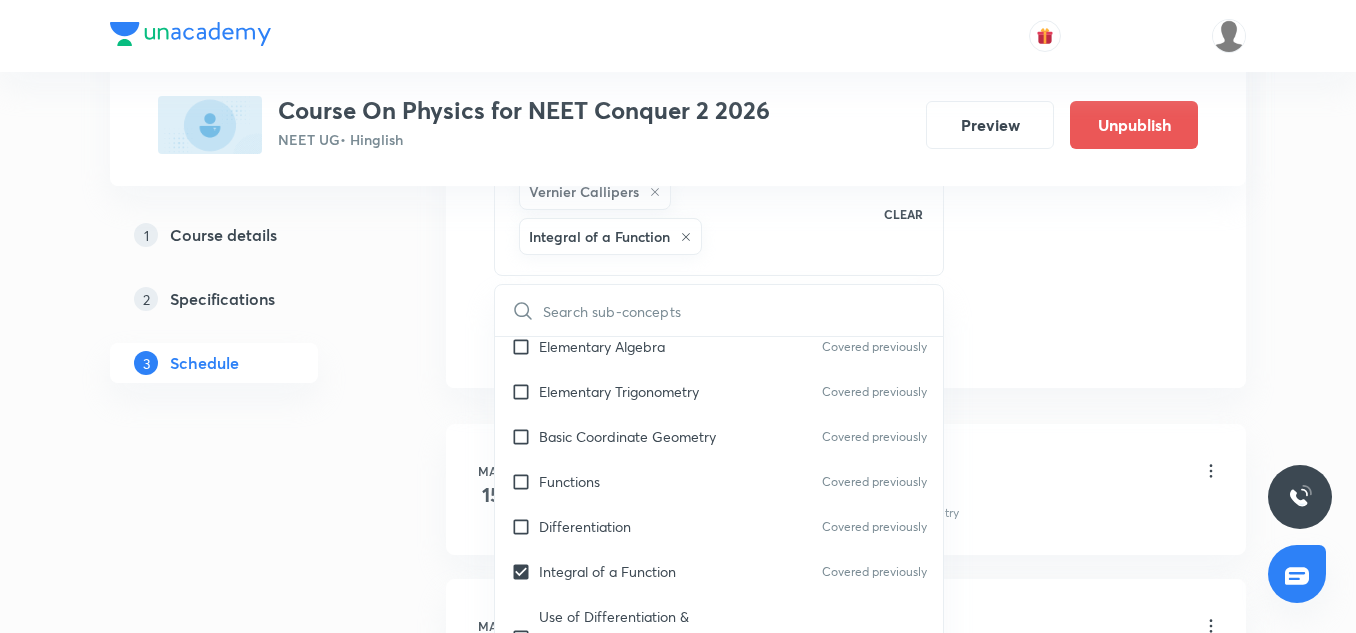 click on "Session  49 Live class Session title 28/99 Newton's laws of motion 7/11 ​ Schedule for Jul 11, 2025, 11:15 AM ​ Duration (in minutes) 90 ​   Session type Online Offline Room 705 TOIB Sub-concepts Vernier Callipers Integral of a Function CLEAR ​ Units & Dimensions Physical quantity Applications of Dimensional Analysis Covered previously Significant Figures Units of Physical Quantities System of Units Dimensions of Some Mathematical Functions Unit and Dimension Product of Two Vectors Covered previously Subtraction of Vectors Cross Product Least Count Analysis Errors of Measurement Covered previously Vernier Callipers Screw Gauge Covered previously Zero Error Basic Mathematics Elementary Algebra Covered previously Elementary Trigonometry Covered previously Basic Coordinate Geometry Covered previously Functions Covered previously Differentiation Covered previously Integral of a Function Covered previously Use of Differentiation & Integration in One Dimensional Motion Covered previously Covered previously" at bounding box center [846, -148] 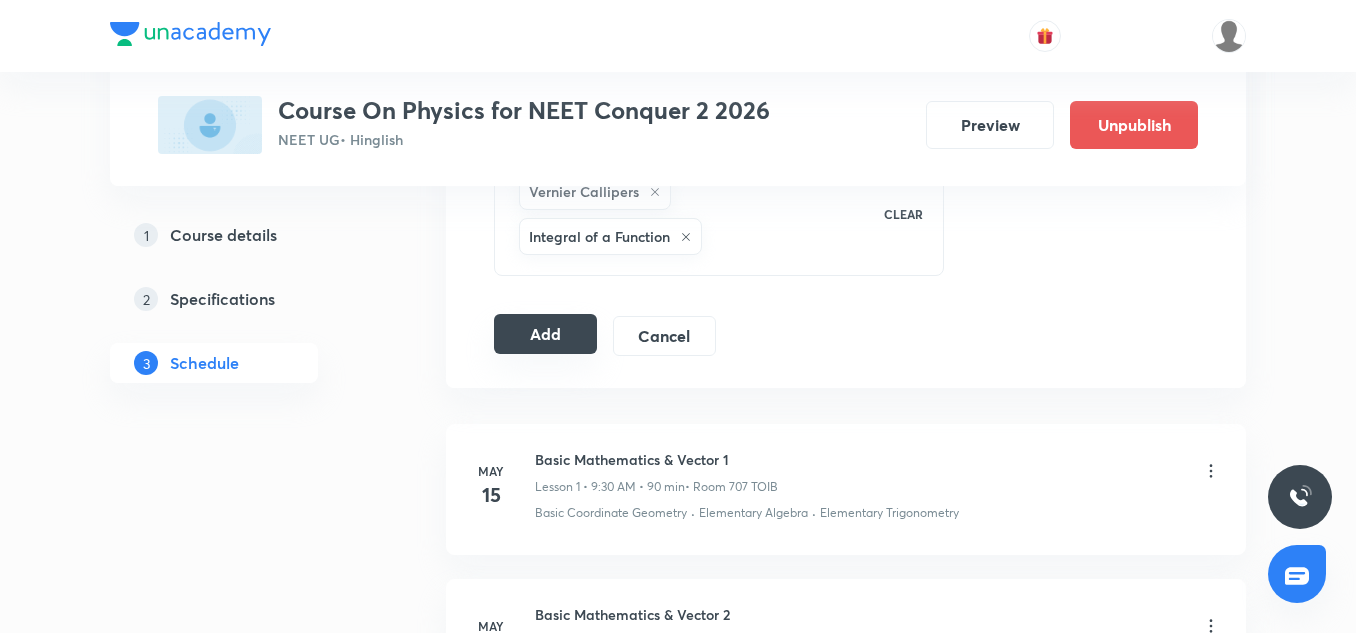 click on "Add" at bounding box center [545, 334] 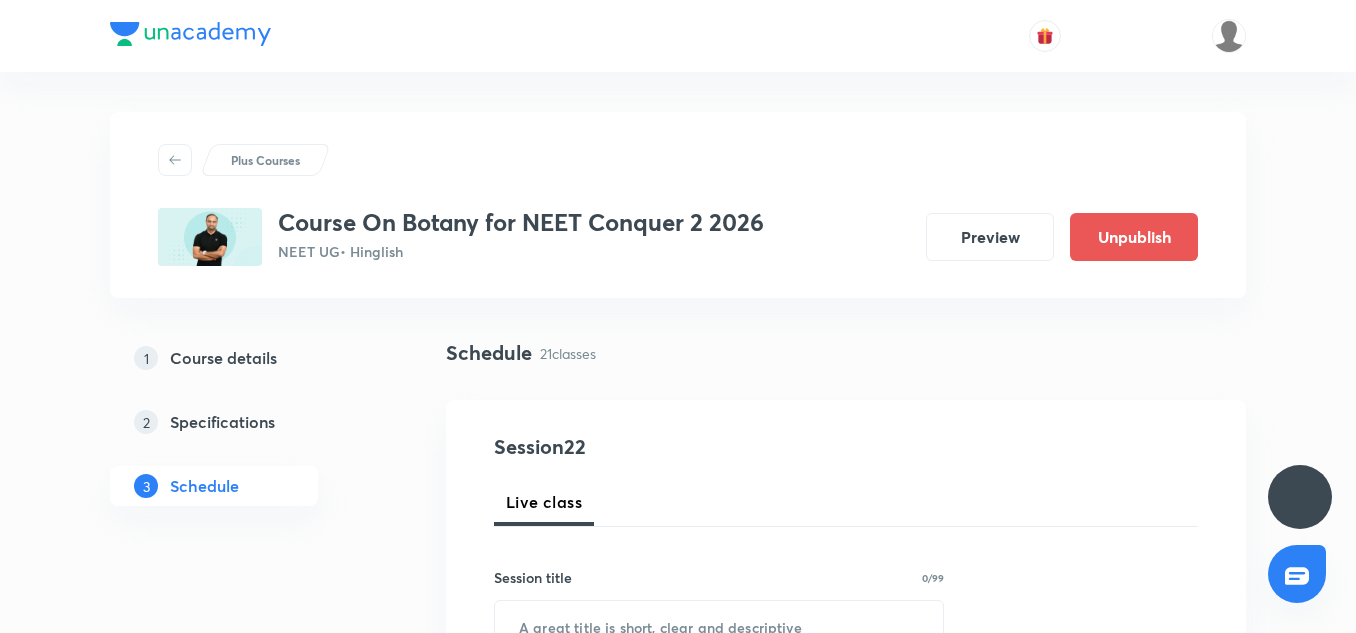 scroll, scrollTop: 0, scrollLeft: 0, axis: both 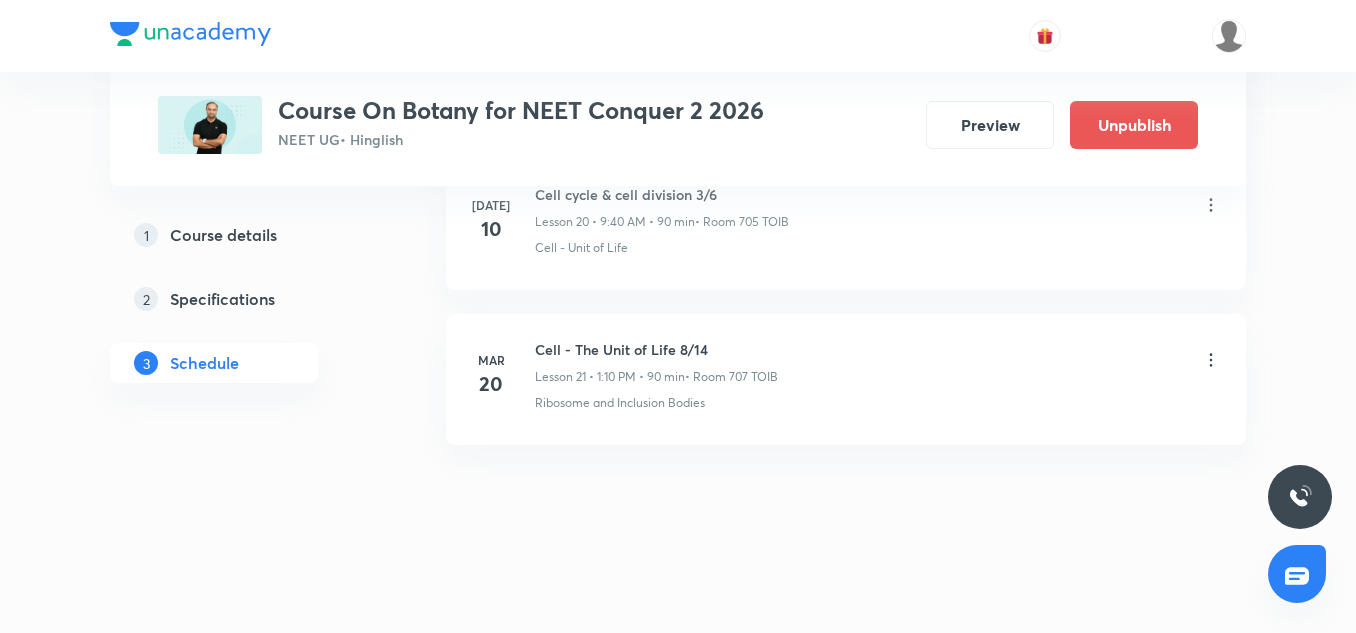 click on "Cell - The Unit of Life 8/14" at bounding box center [656, 349] 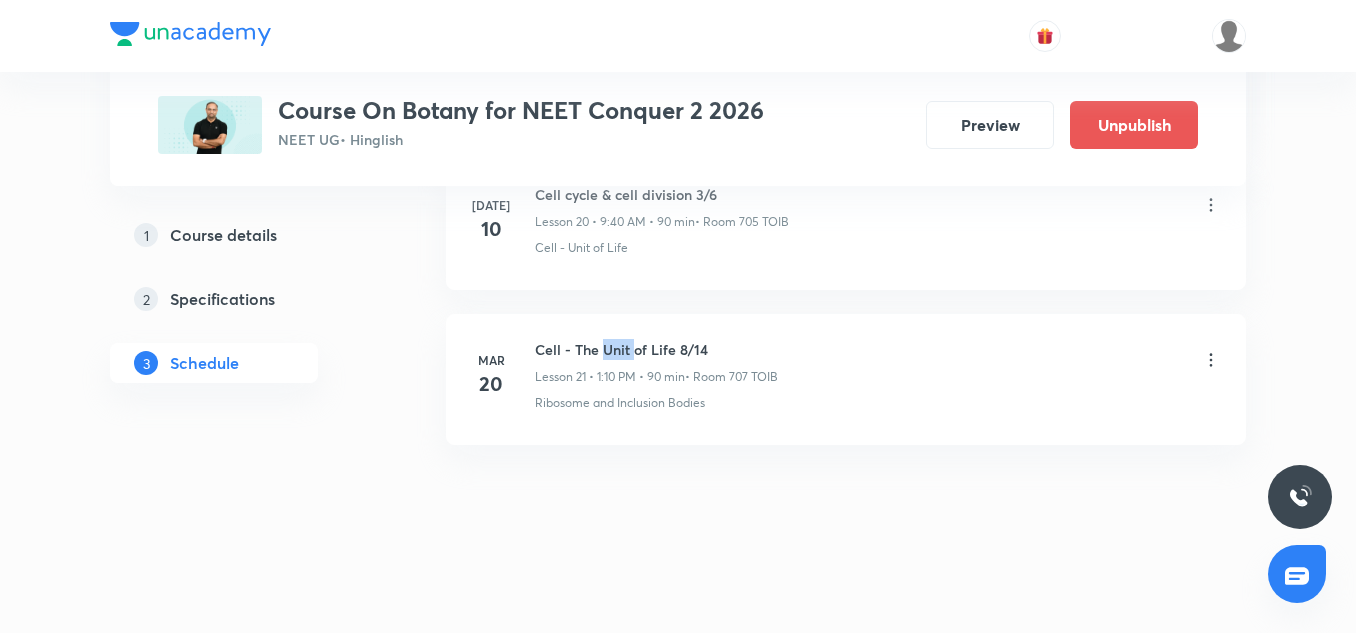 click on "Cell - The Unit of Life 8/14" at bounding box center [656, 349] 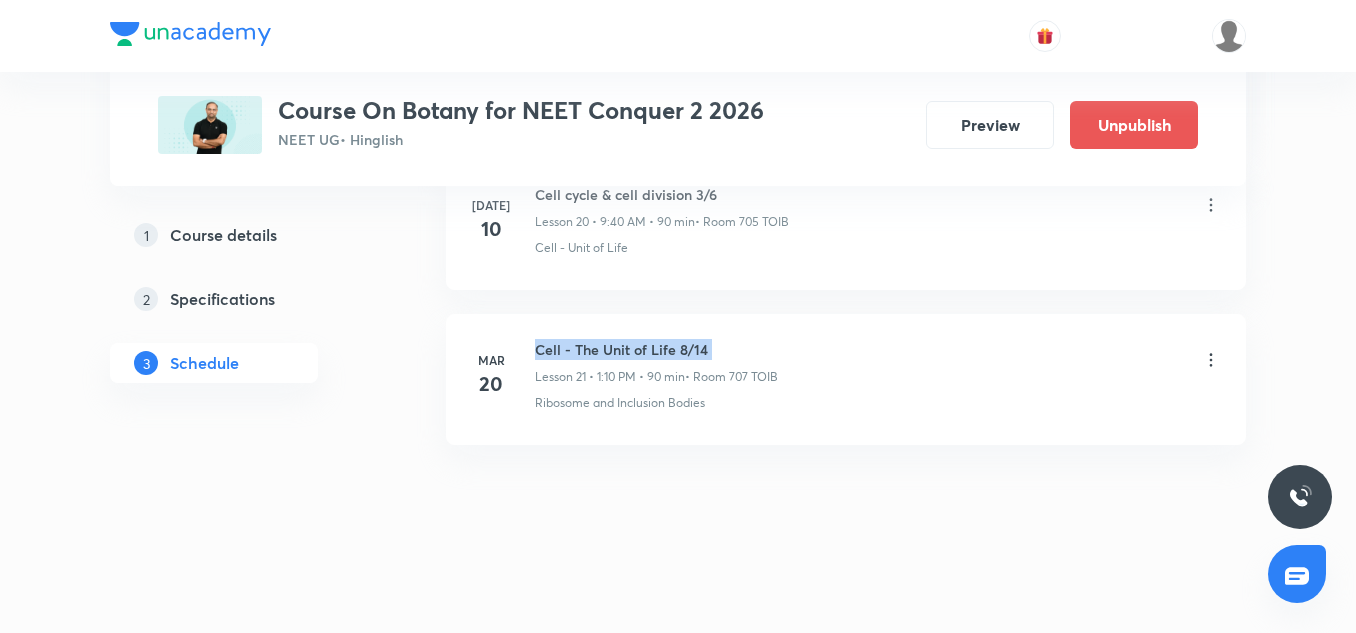 click on "Cell - The Unit of Life 8/14" at bounding box center (656, 349) 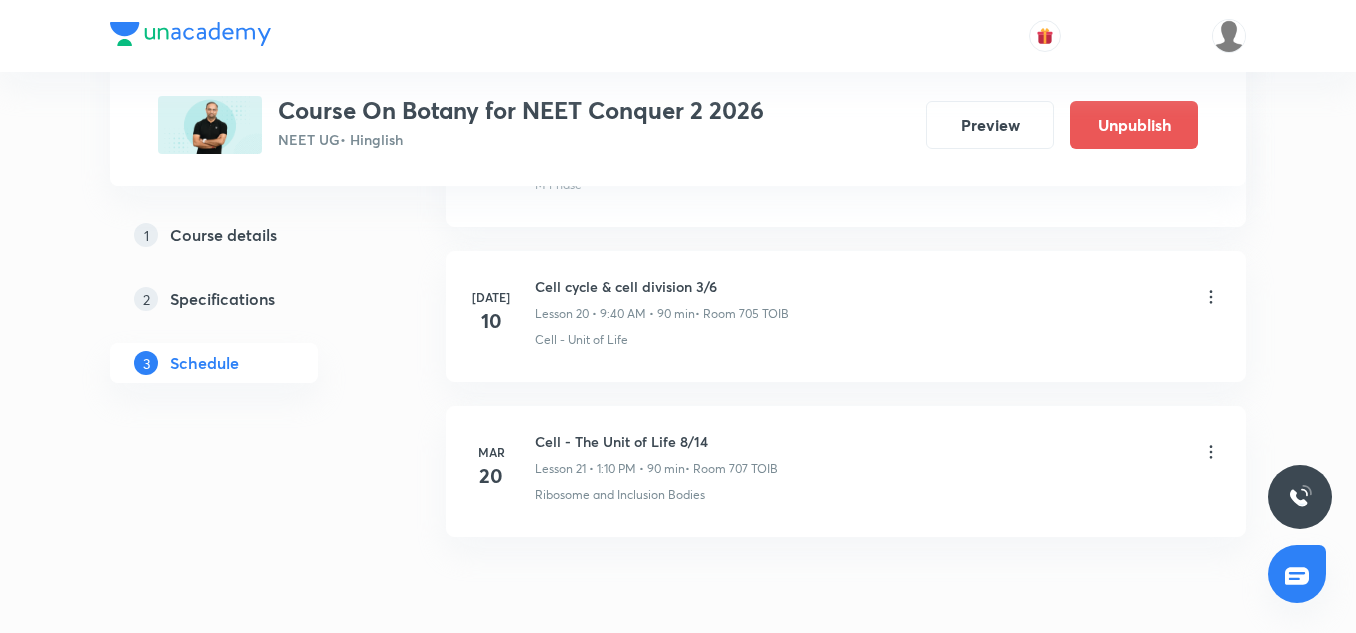 scroll, scrollTop: 4136, scrollLeft: 0, axis: vertical 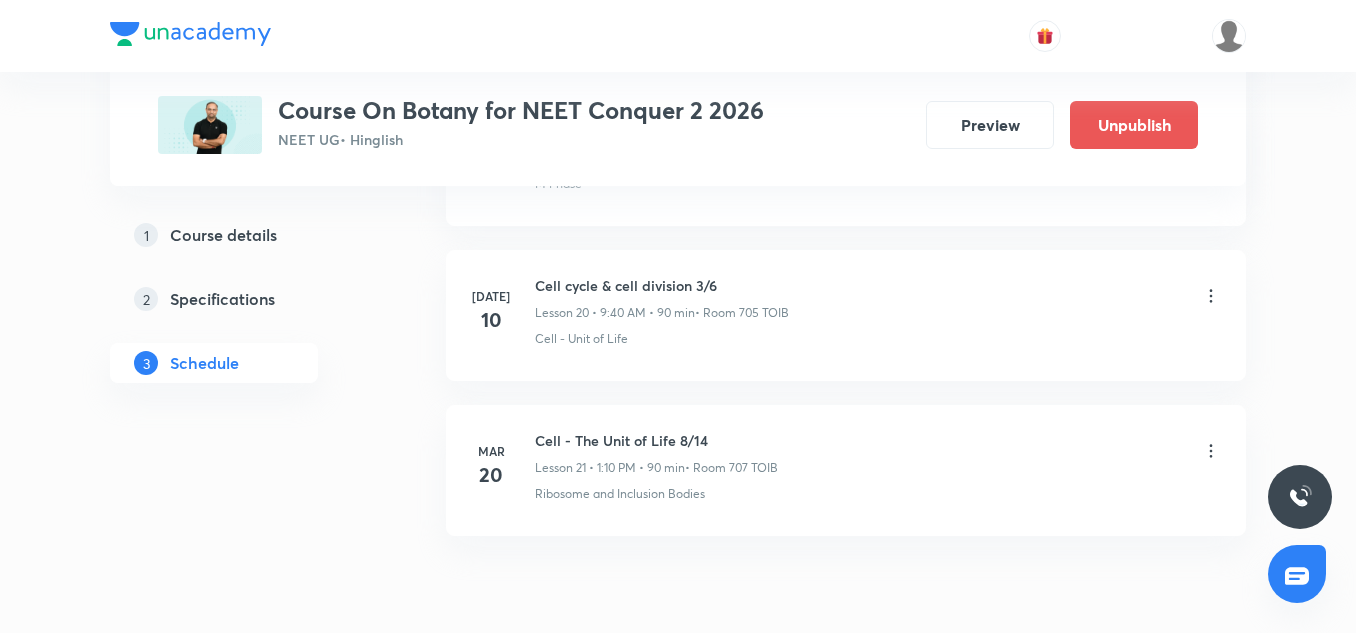 click on "Cell cycle & cell division 3/6 Lesson 20 • 9:40 AM • 90 min  • Room 705 TOIB" at bounding box center (662, 298) 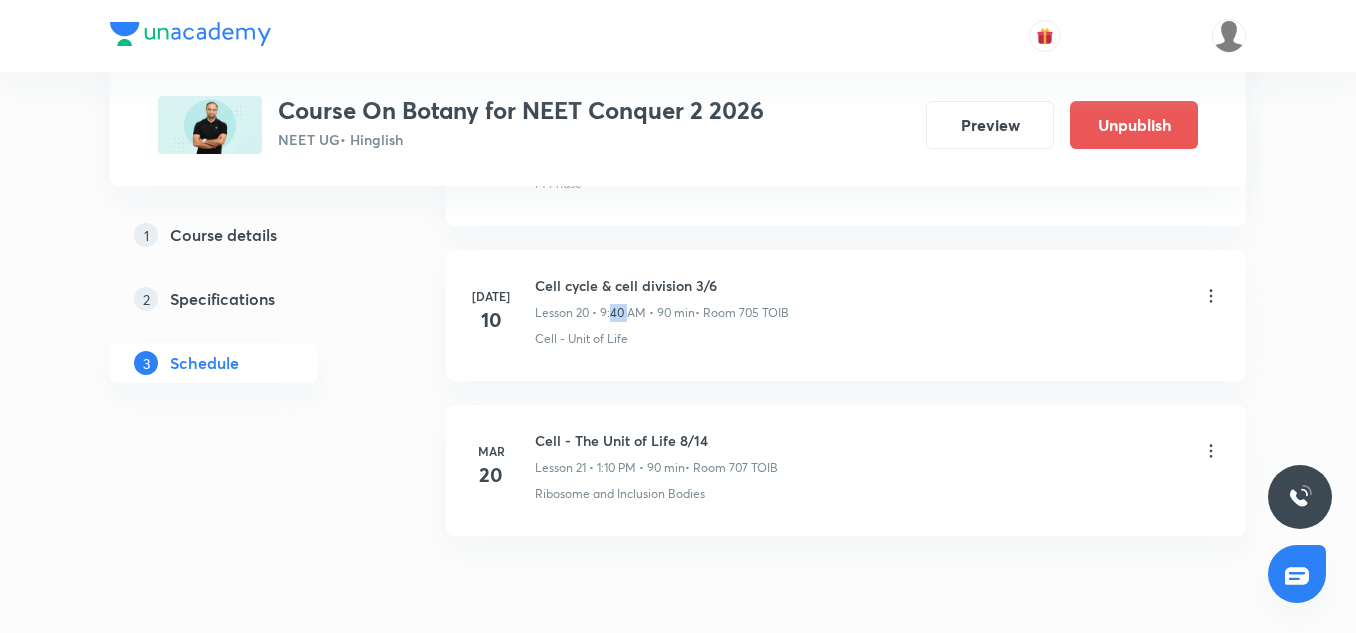 click on "Cell cycle & cell division 3/6 Lesson 20 • 9:40 AM • 90 min  • Room 705 TOIB" at bounding box center (662, 298) 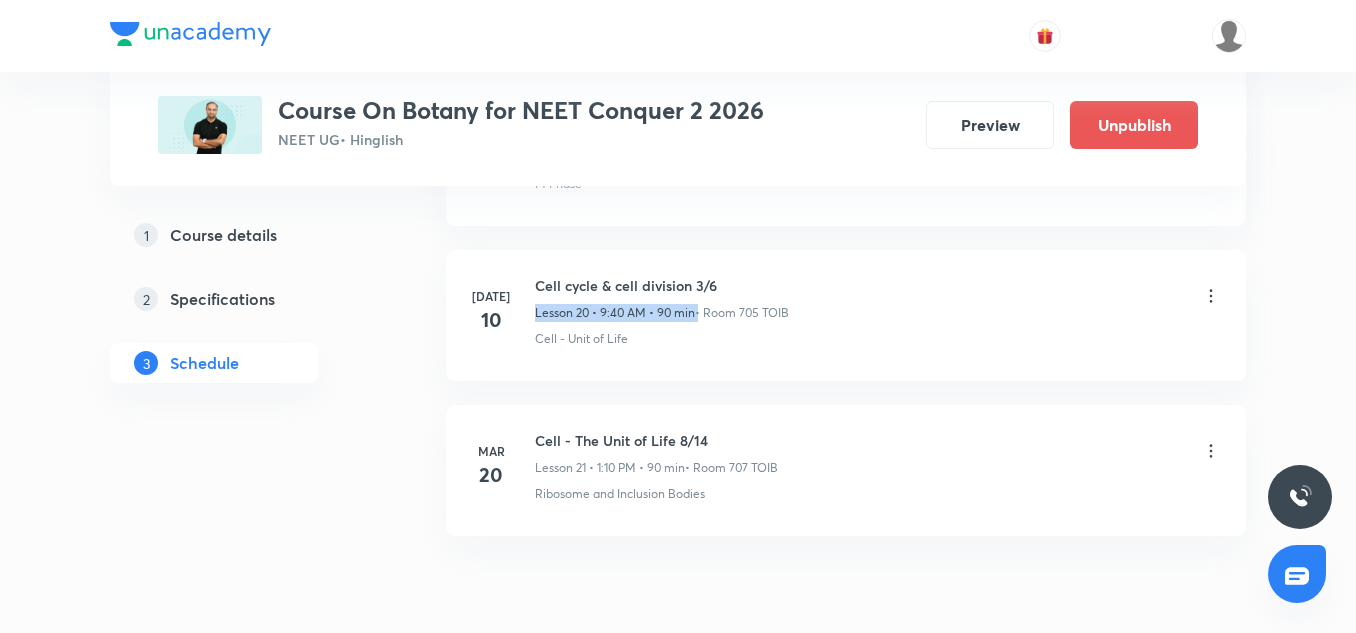 click on "Cell cycle & cell division 3/6 Lesson 20 • 9:40 AM • 90 min  • Room 705 TOIB" at bounding box center [662, 298] 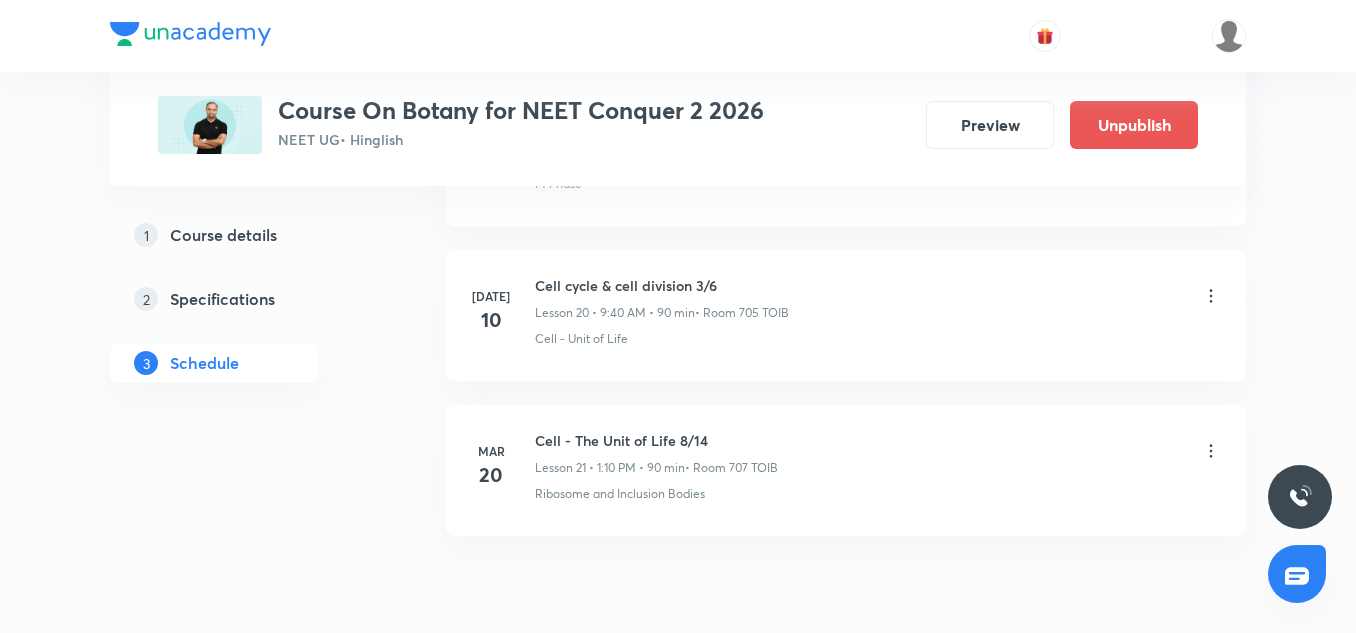 click on "Cell cycle & cell division 3/6" at bounding box center [662, 285] 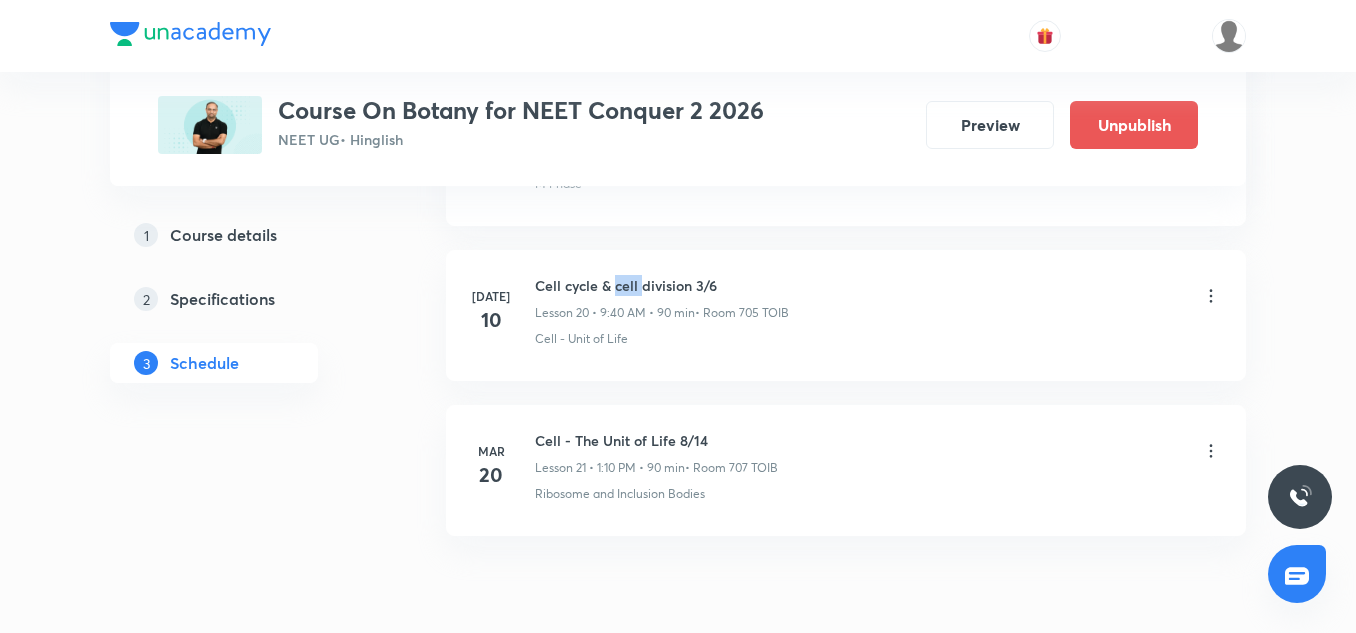 click on "Cell cycle & cell division 3/6" at bounding box center (662, 285) 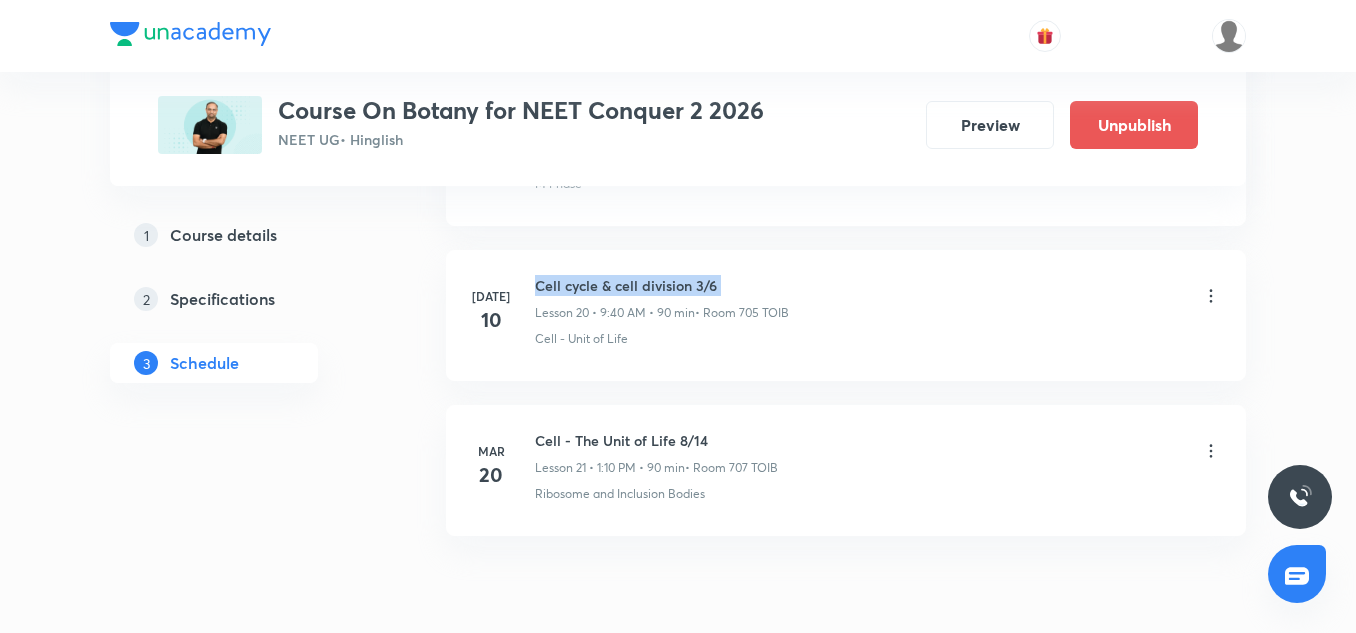 click on "Cell cycle & cell division 3/6" at bounding box center (662, 285) 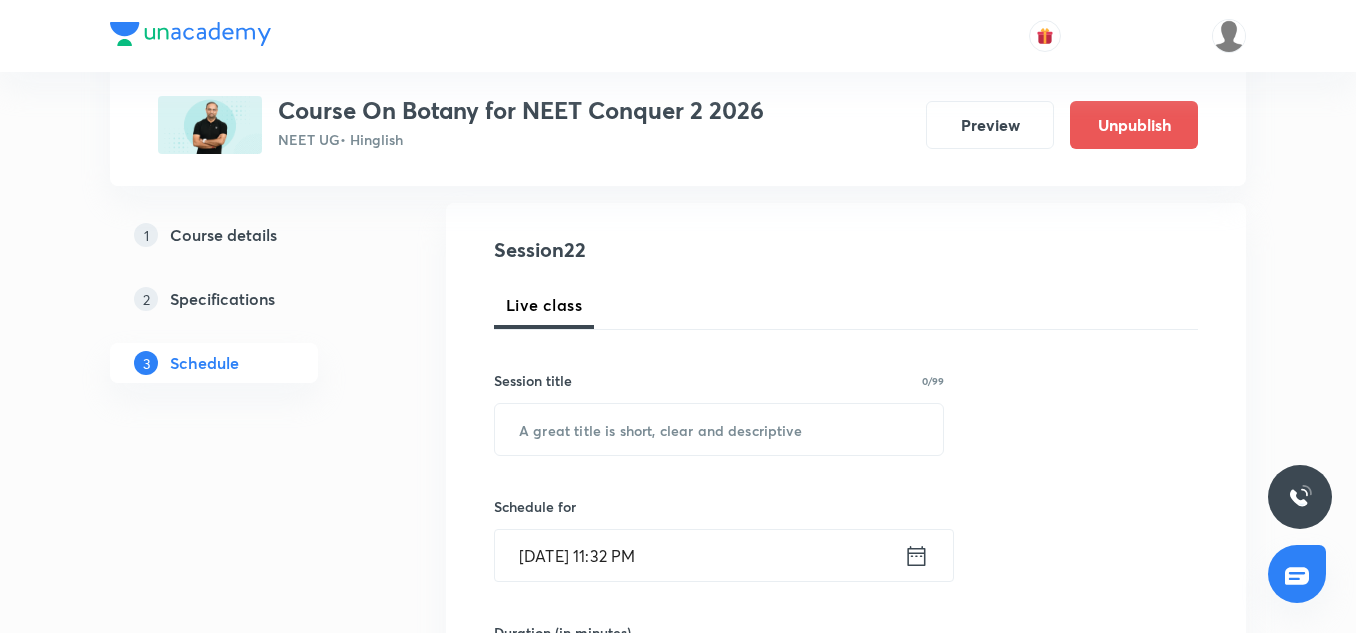 scroll, scrollTop: 199, scrollLeft: 0, axis: vertical 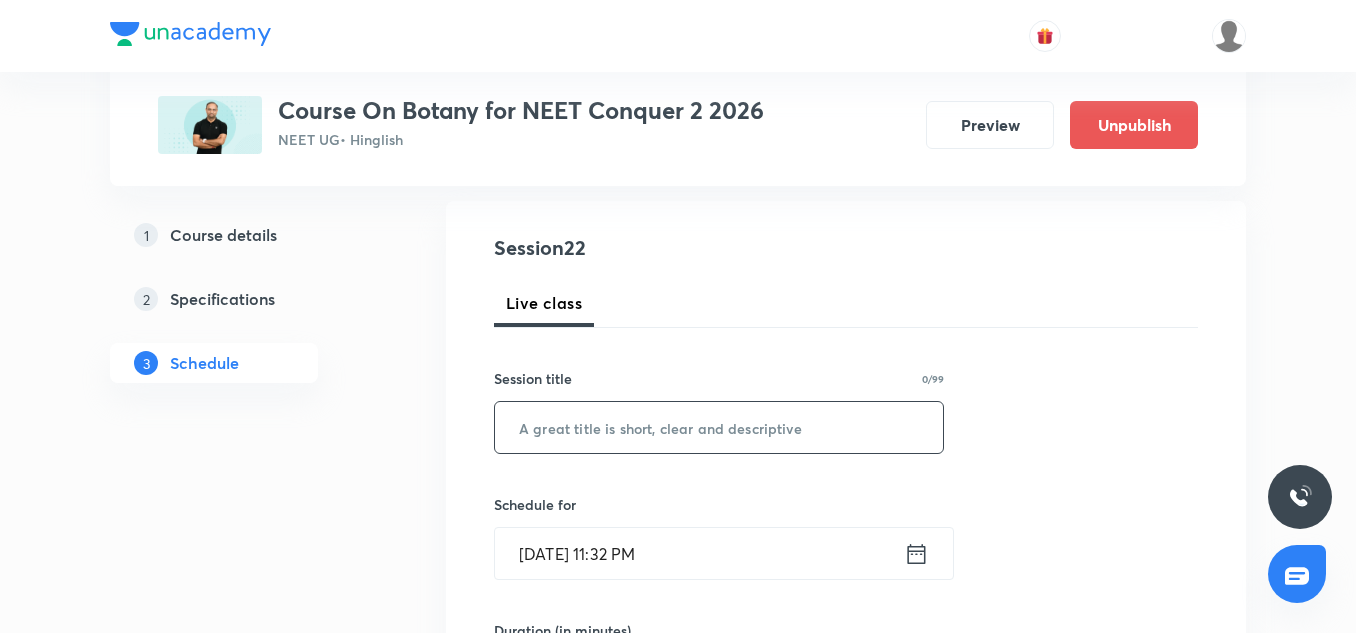 click at bounding box center [719, 427] 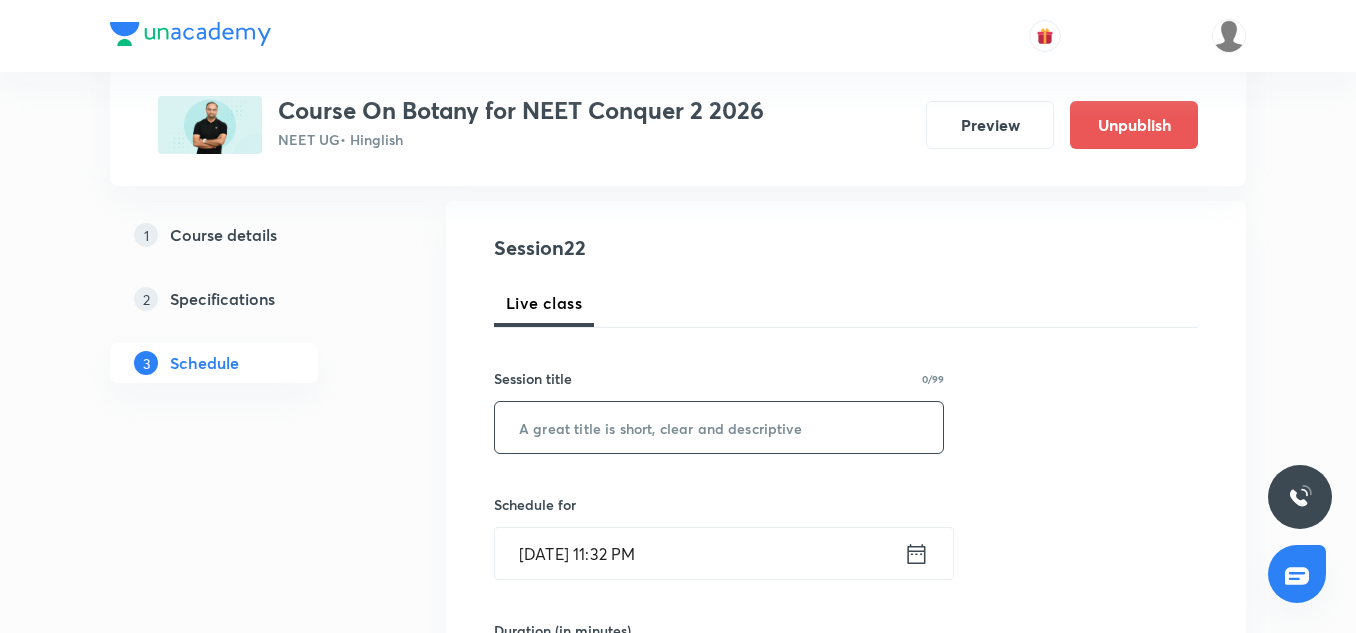 paste on "Cell cycle & cell division 3/6" 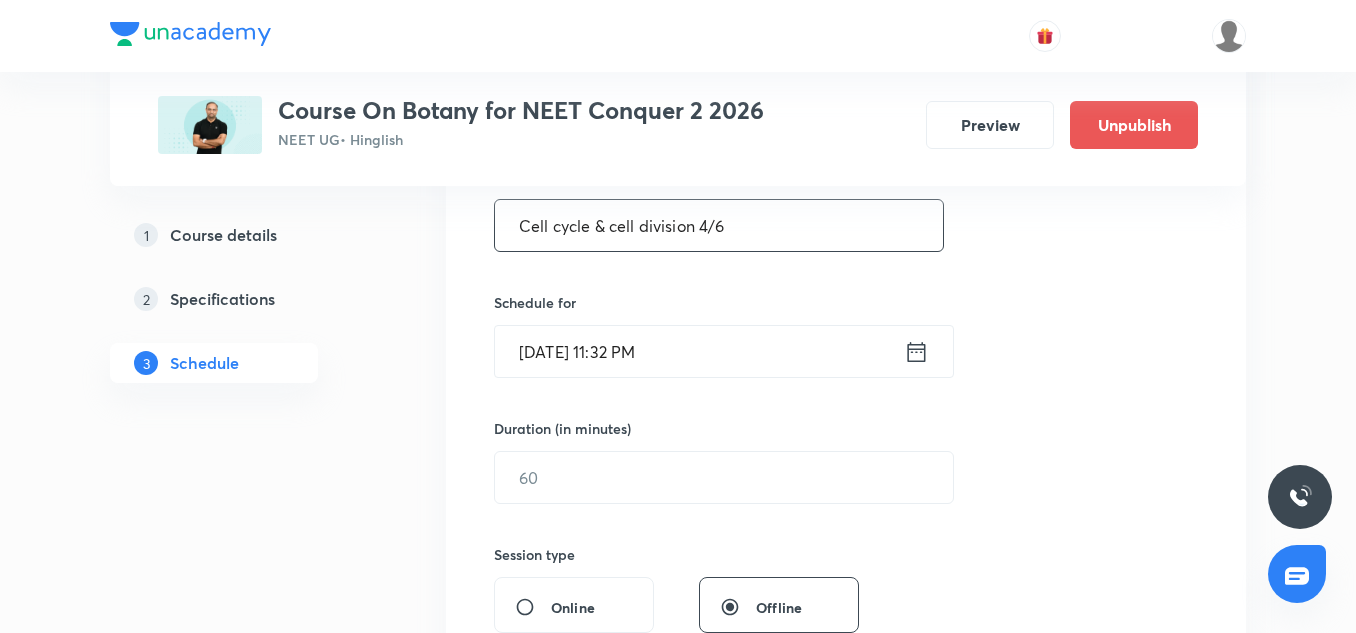 scroll, scrollTop: 408, scrollLeft: 0, axis: vertical 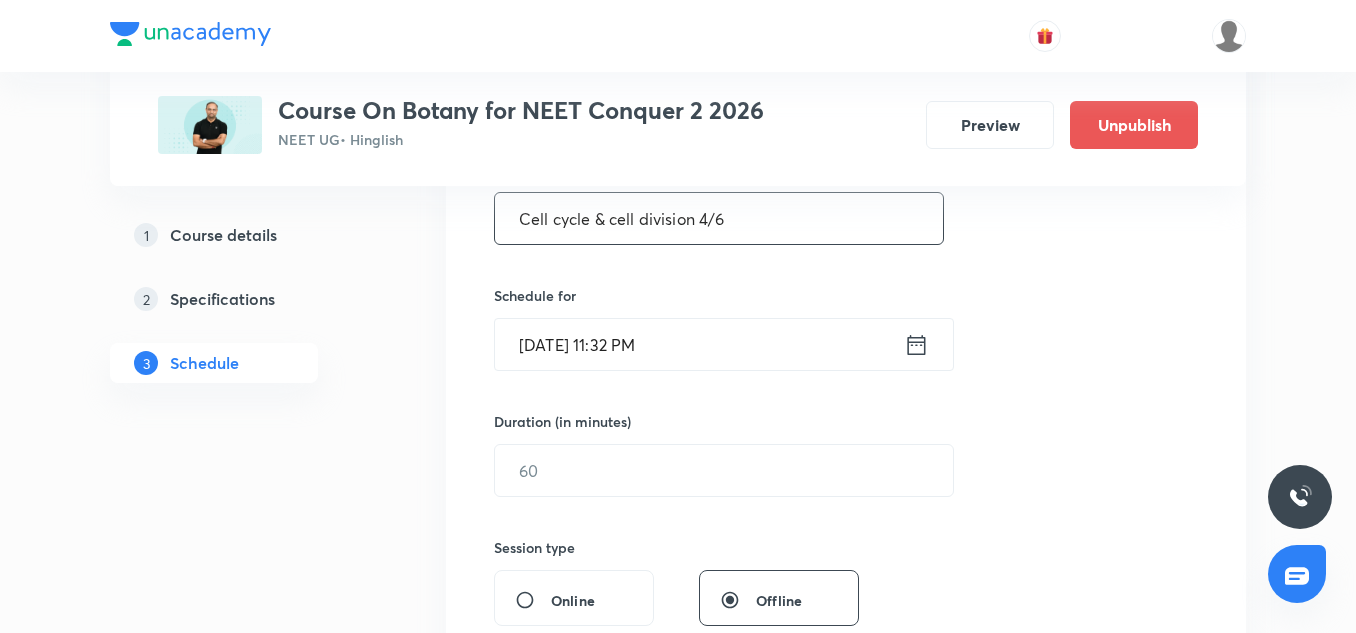 type on "Cell cycle & cell division 4/6" 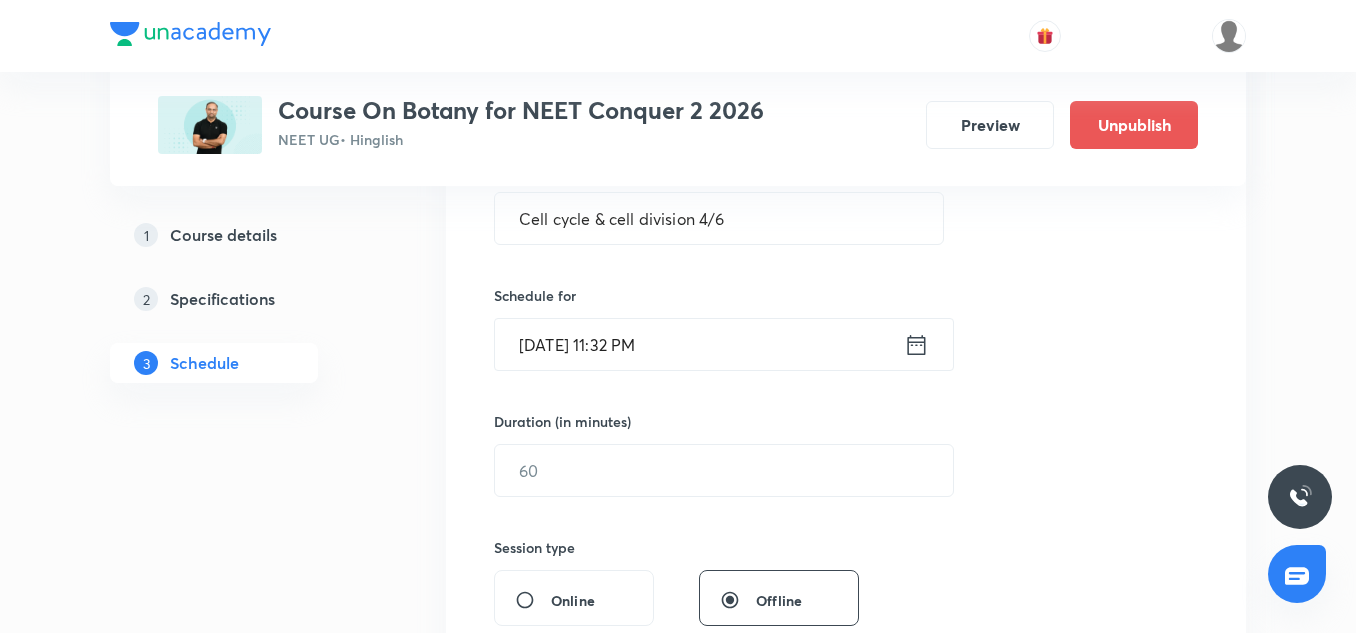 click on "Jul 10, 2025, 11:32 PM" at bounding box center [699, 344] 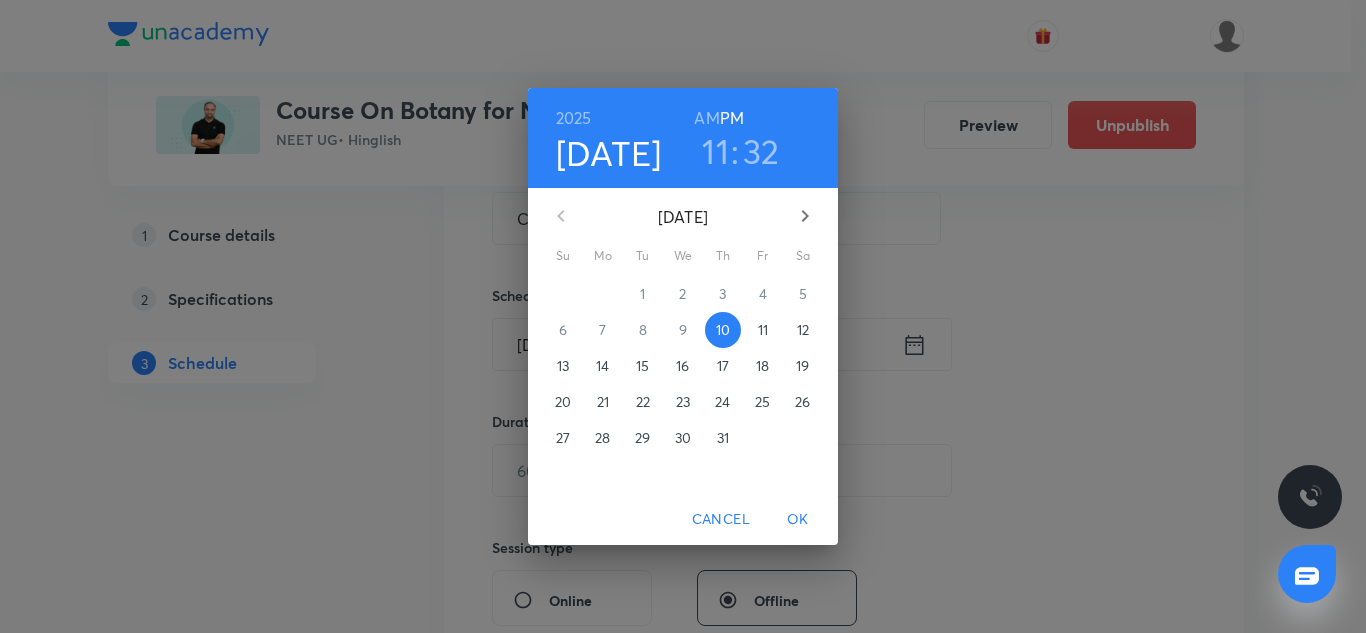 click on "11" at bounding box center (763, 330) 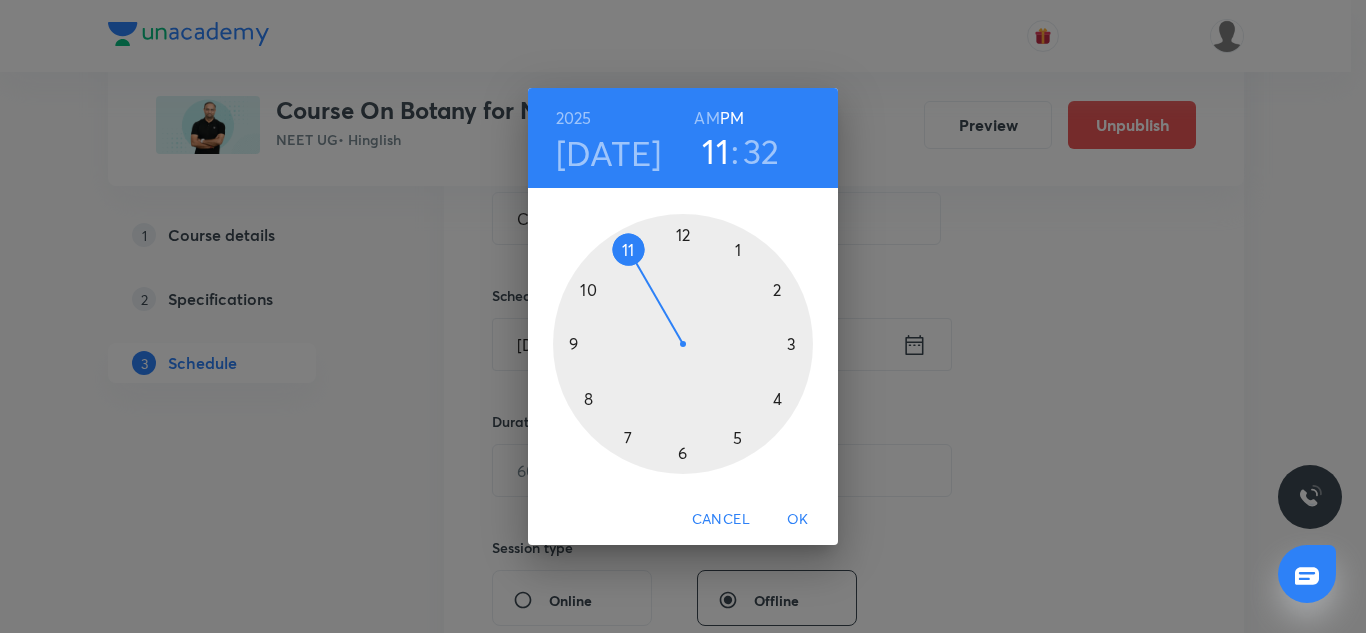 click at bounding box center (683, 344) 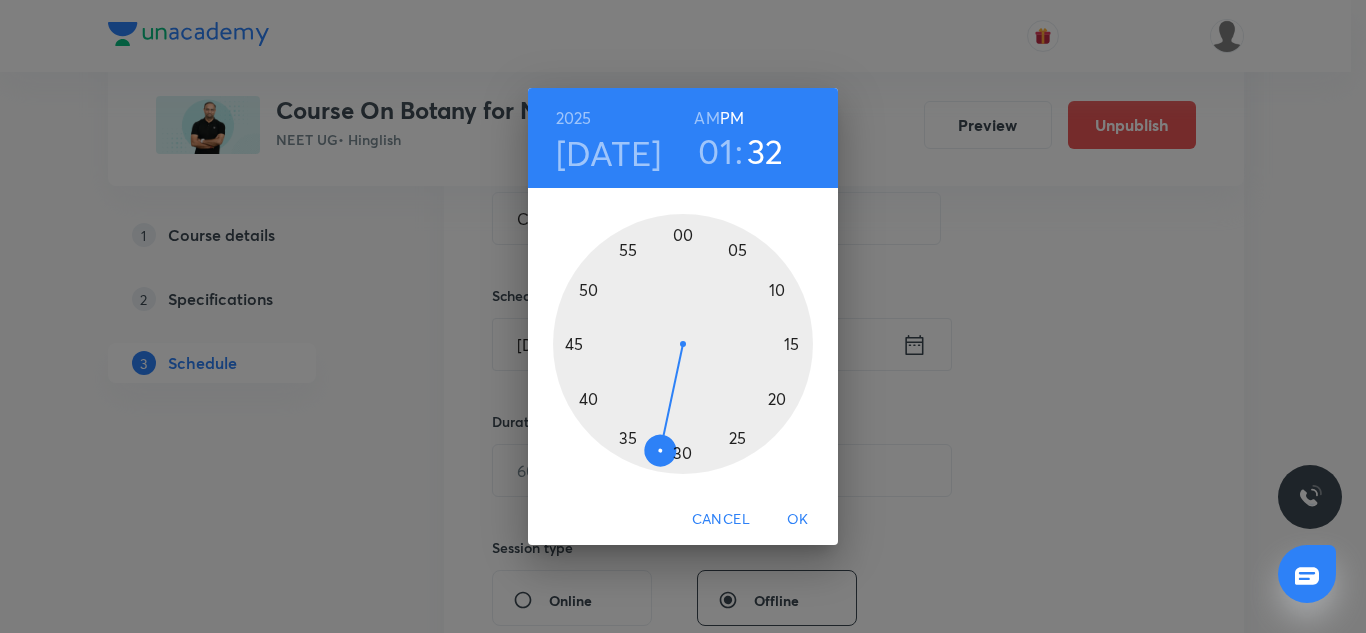 click at bounding box center (683, 344) 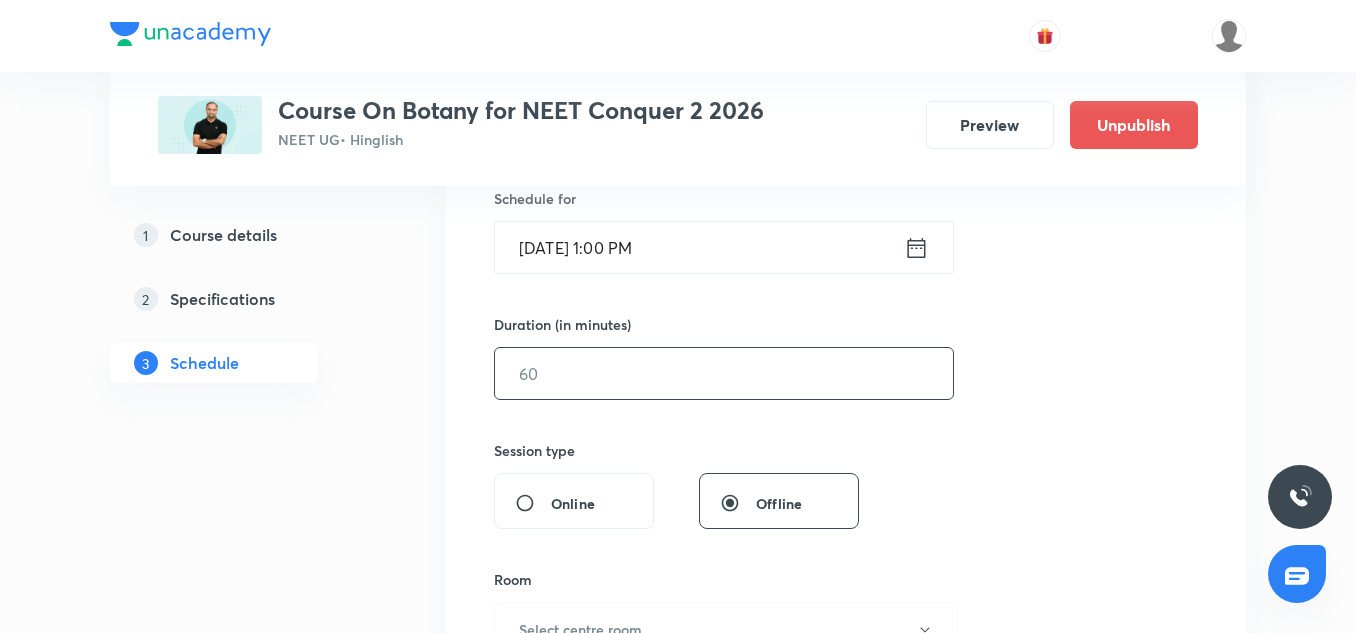 scroll, scrollTop: 506, scrollLeft: 0, axis: vertical 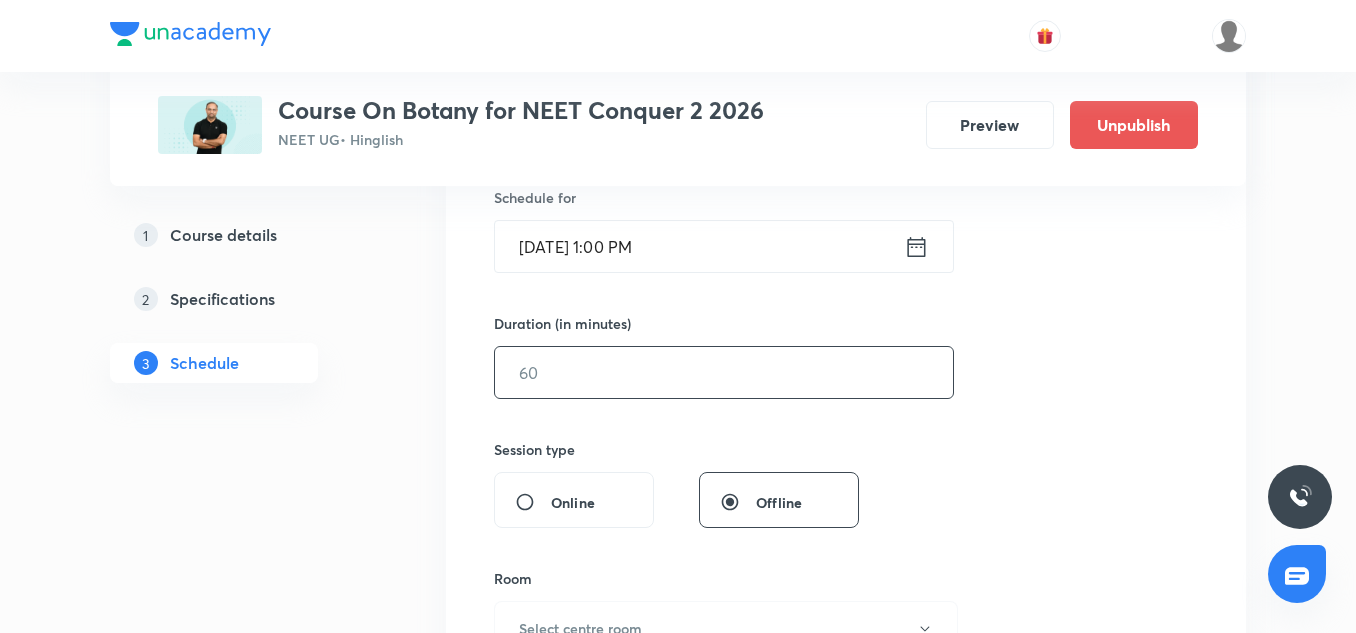 click at bounding box center [724, 372] 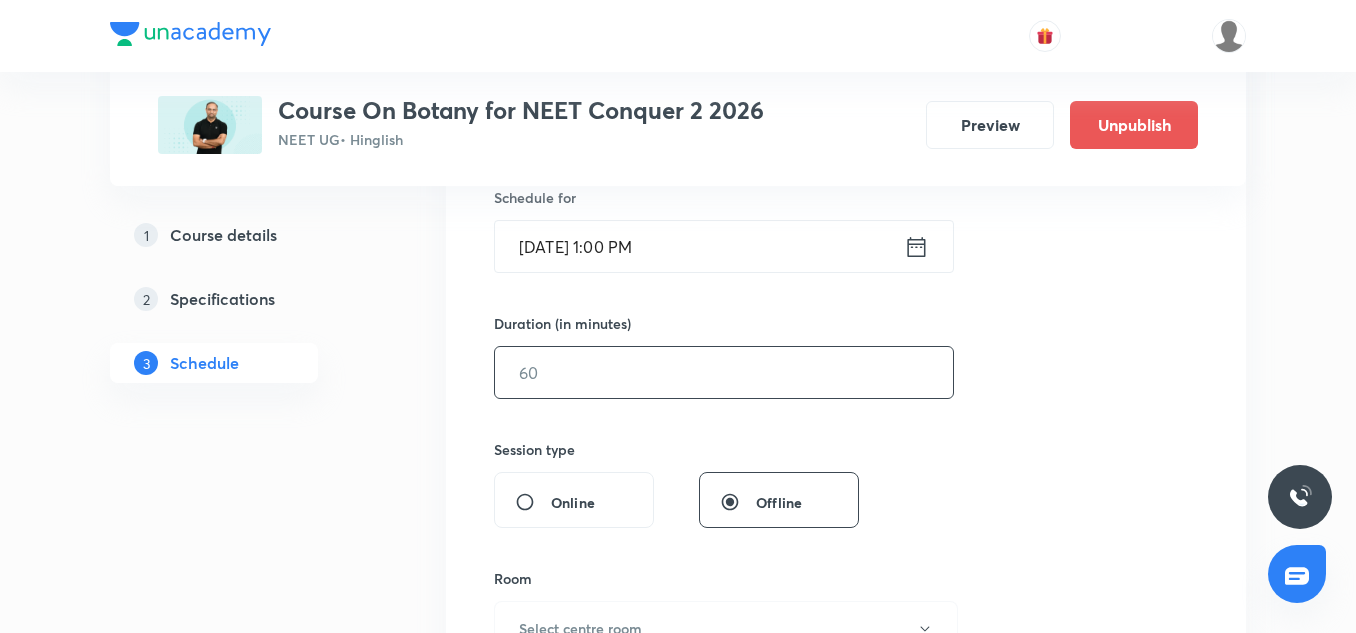 type on "7" 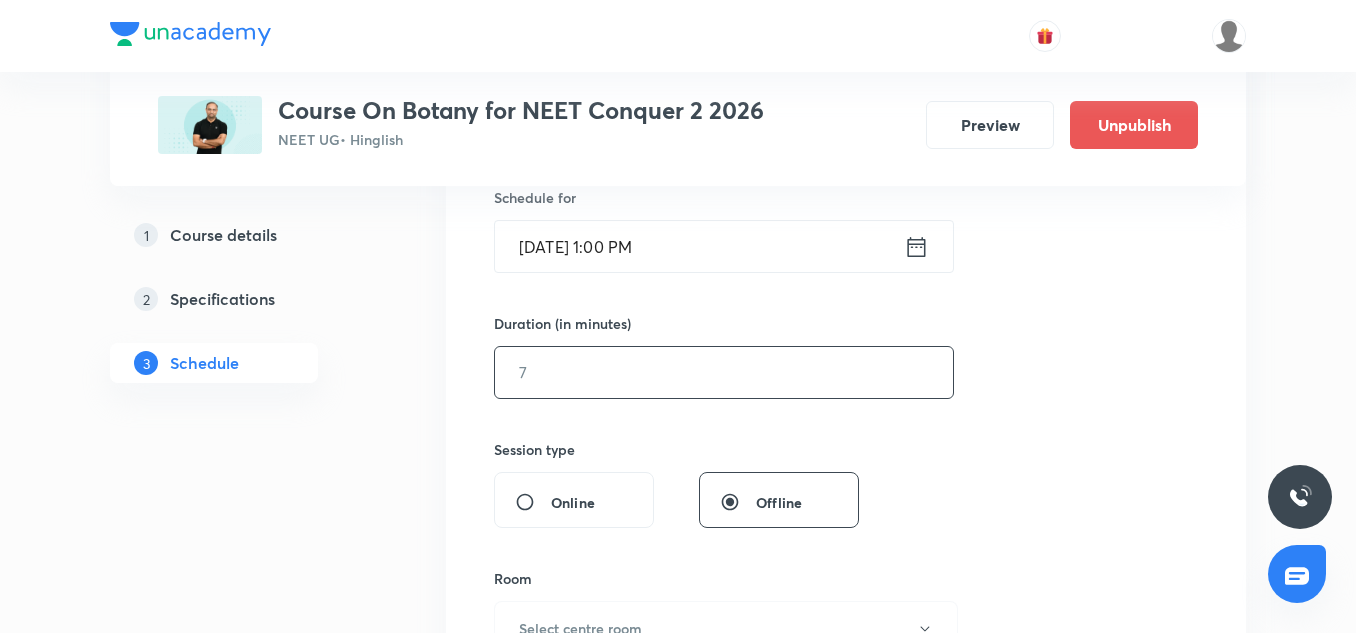 type on "0" 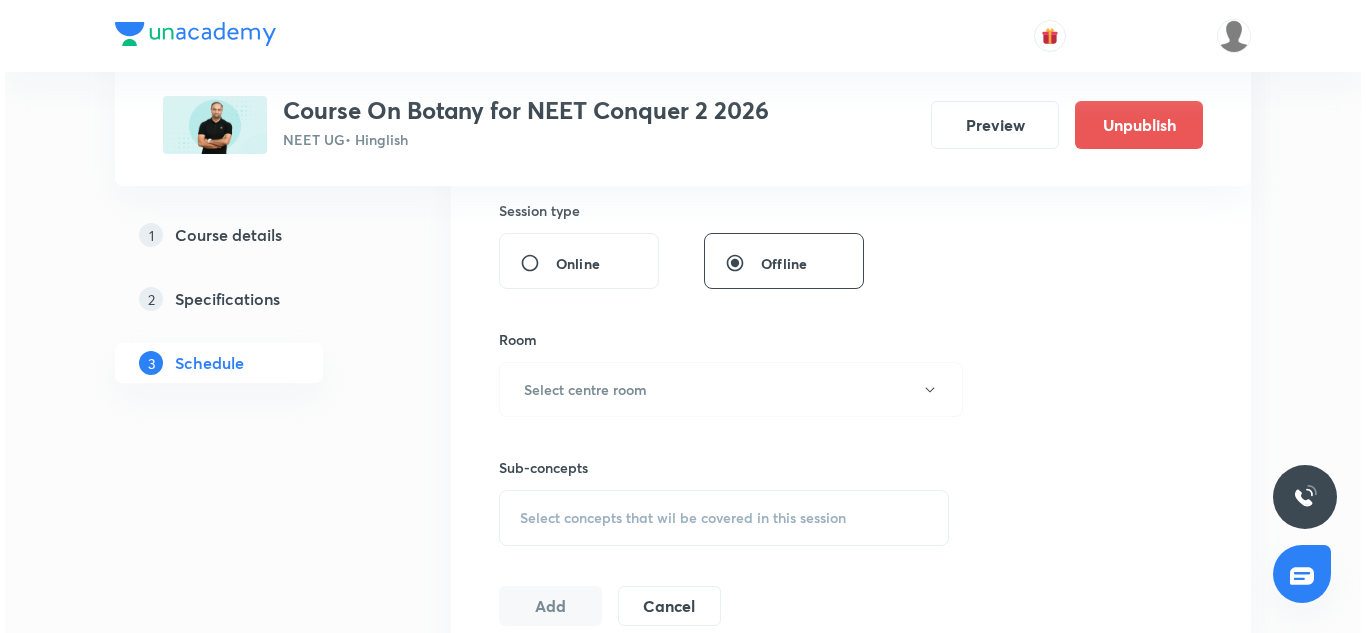 scroll, scrollTop: 747, scrollLeft: 0, axis: vertical 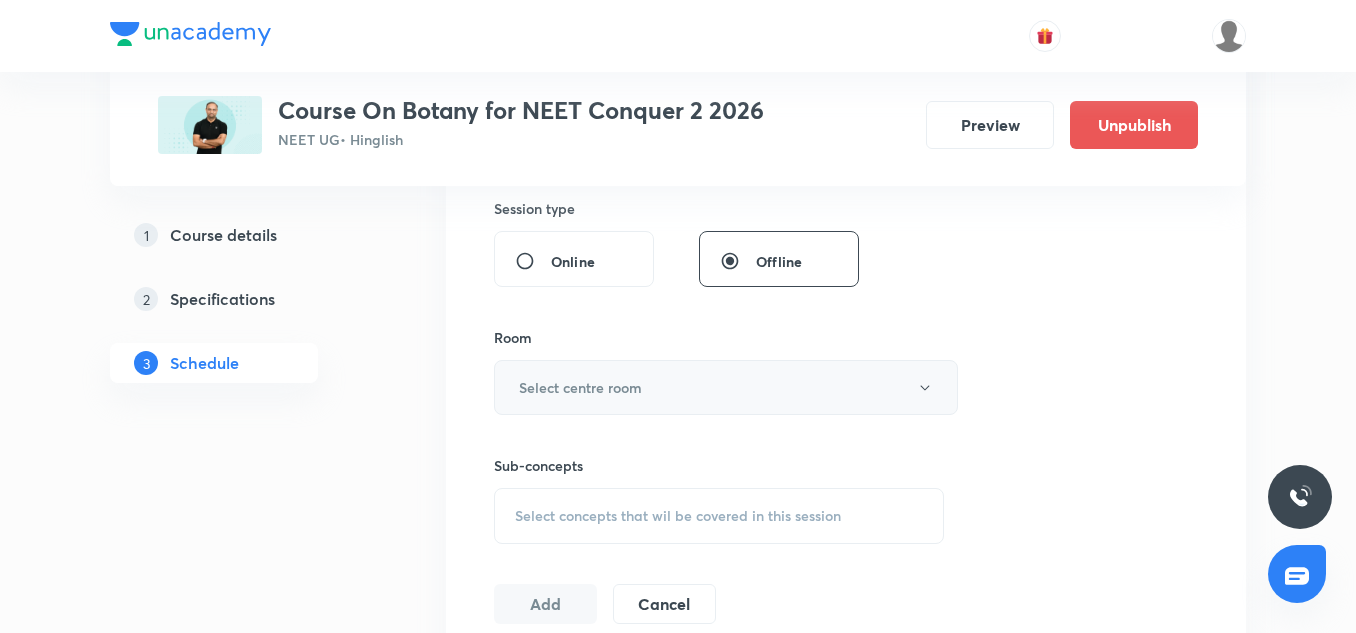 type on "90" 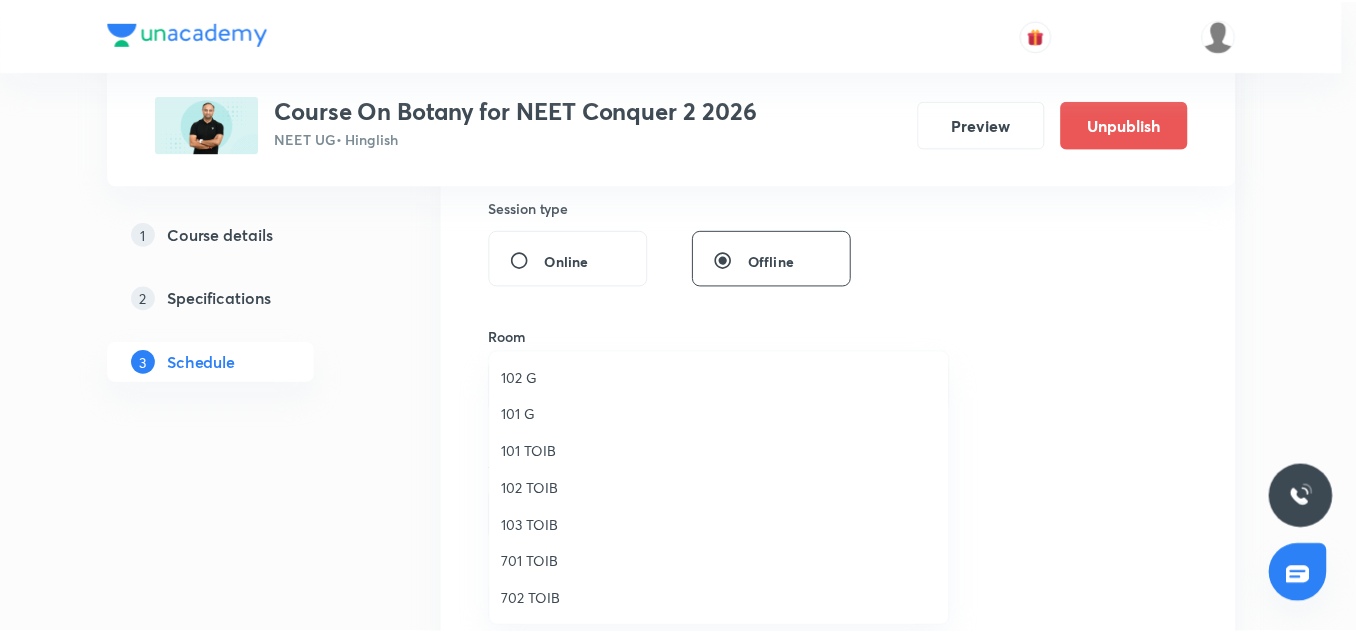 scroll, scrollTop: 186, scrollLeft: 0, axis: vertical 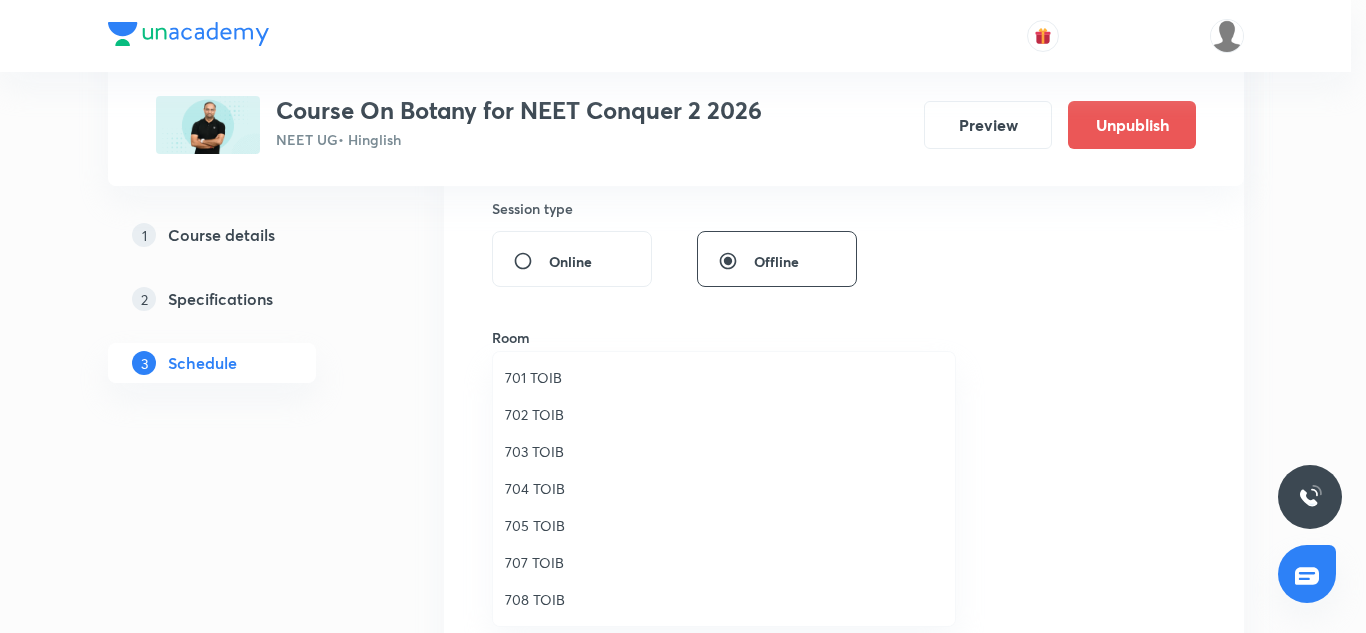 click on "705 TOIB" at bounding box center [724, 525] 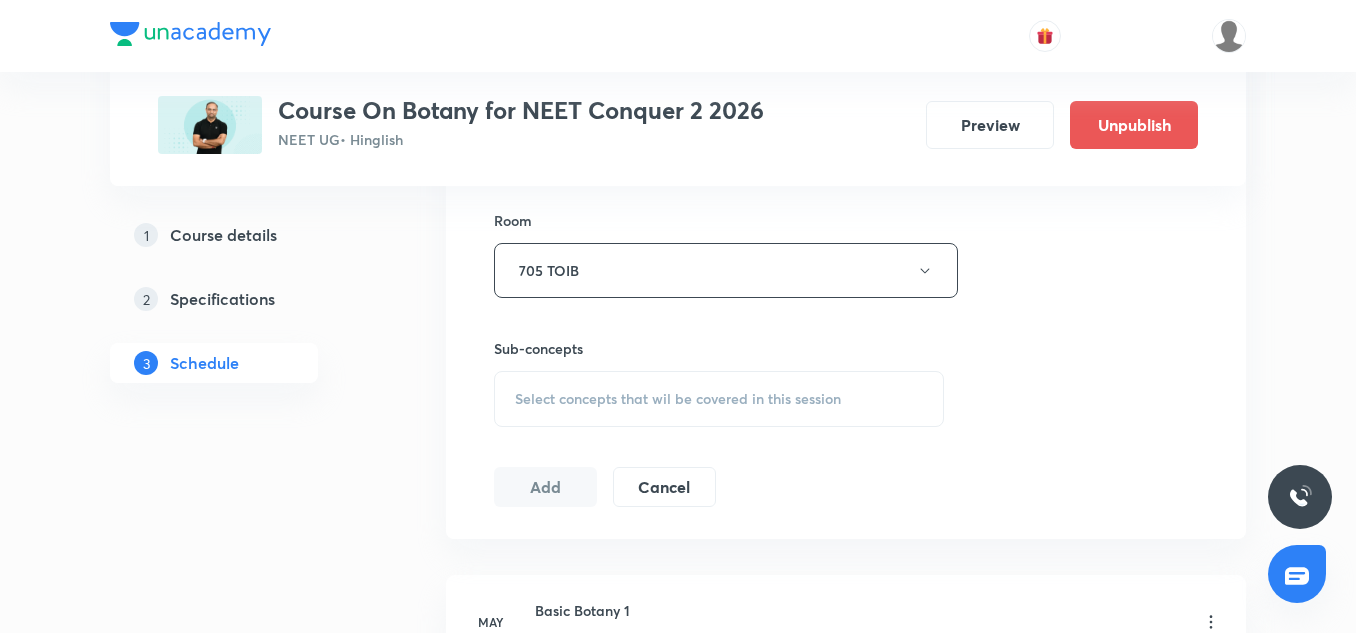 scroll, scrollTop: 865, scrollLeft: 0, axis: vertical 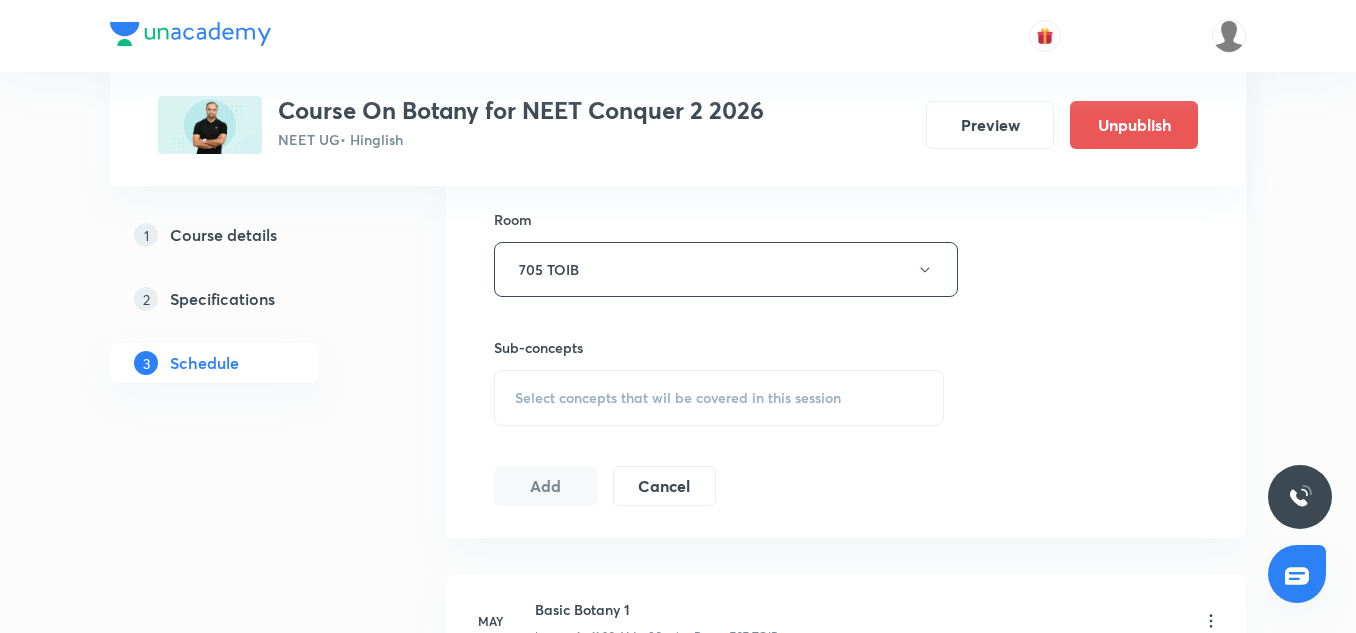 click on "Select concepts that wil be covered in this session" at bounding box center (678, 398) 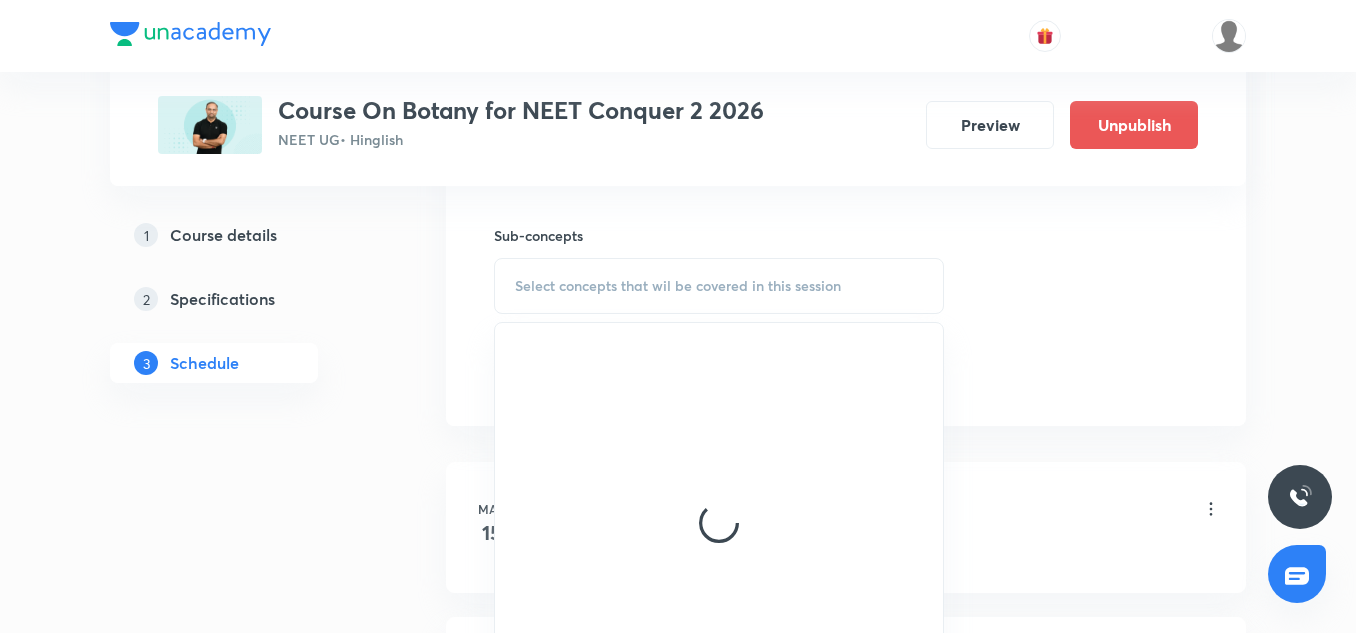 scroll, scrollTop: 982, scrollLeft: 0, axis: vertical 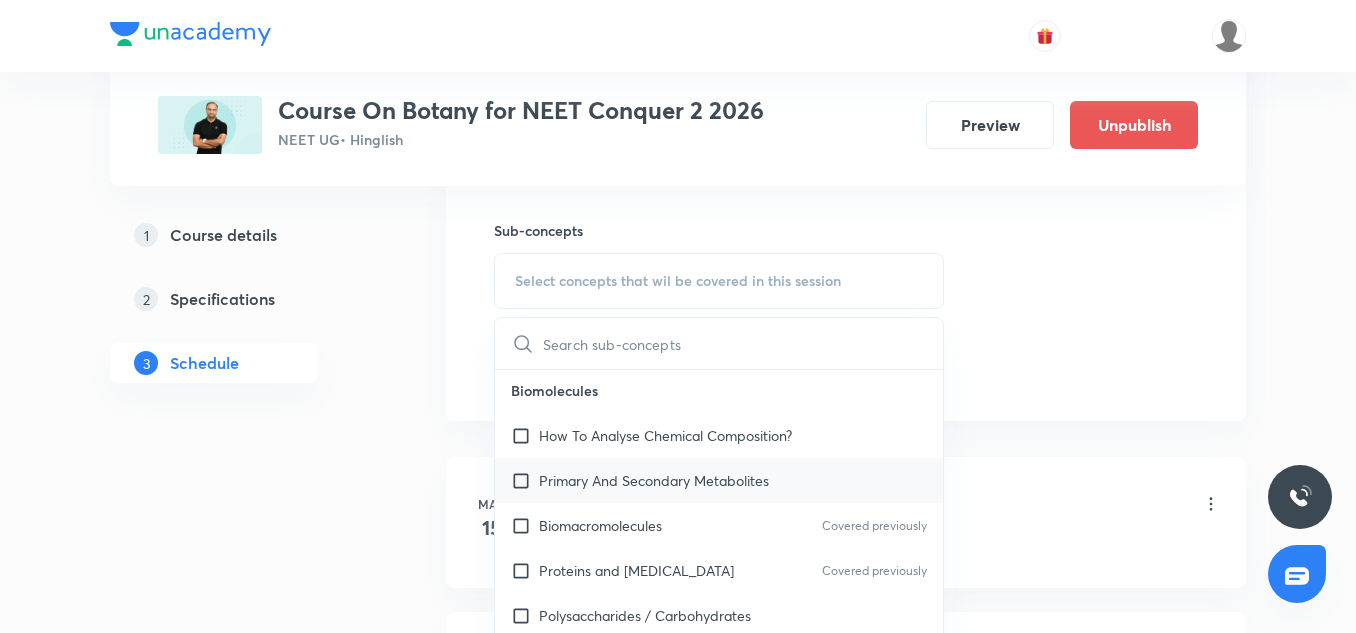click on "Primary And Secondary Metabolites" at bounding box center (719, 480) 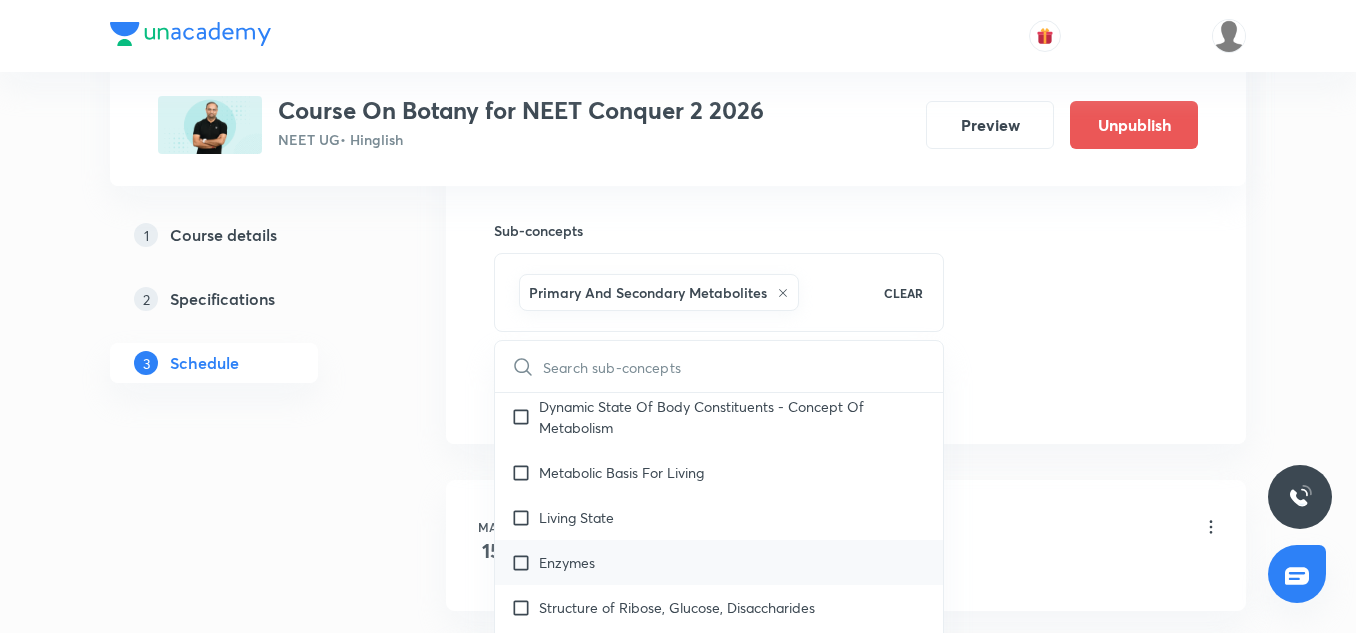 scroll, scrollTop: 889, scrollLeft: 0, axis: vertical 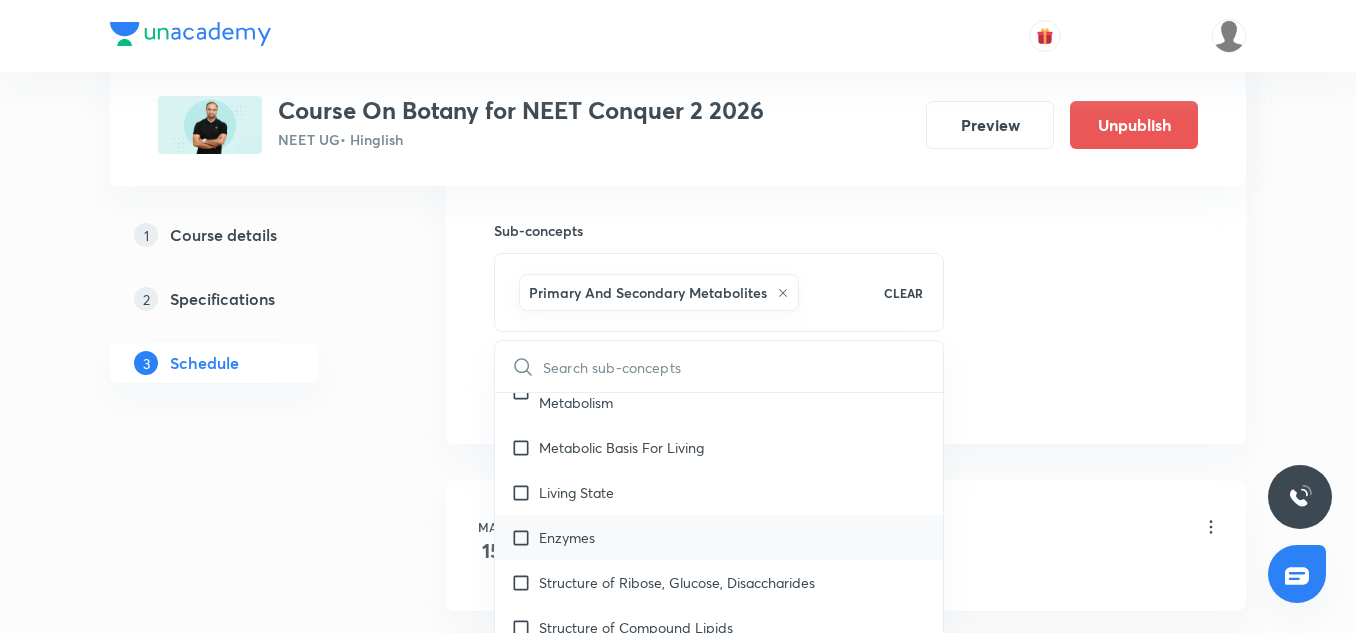 click on "Enzymes" at bounding box center [719, 537] 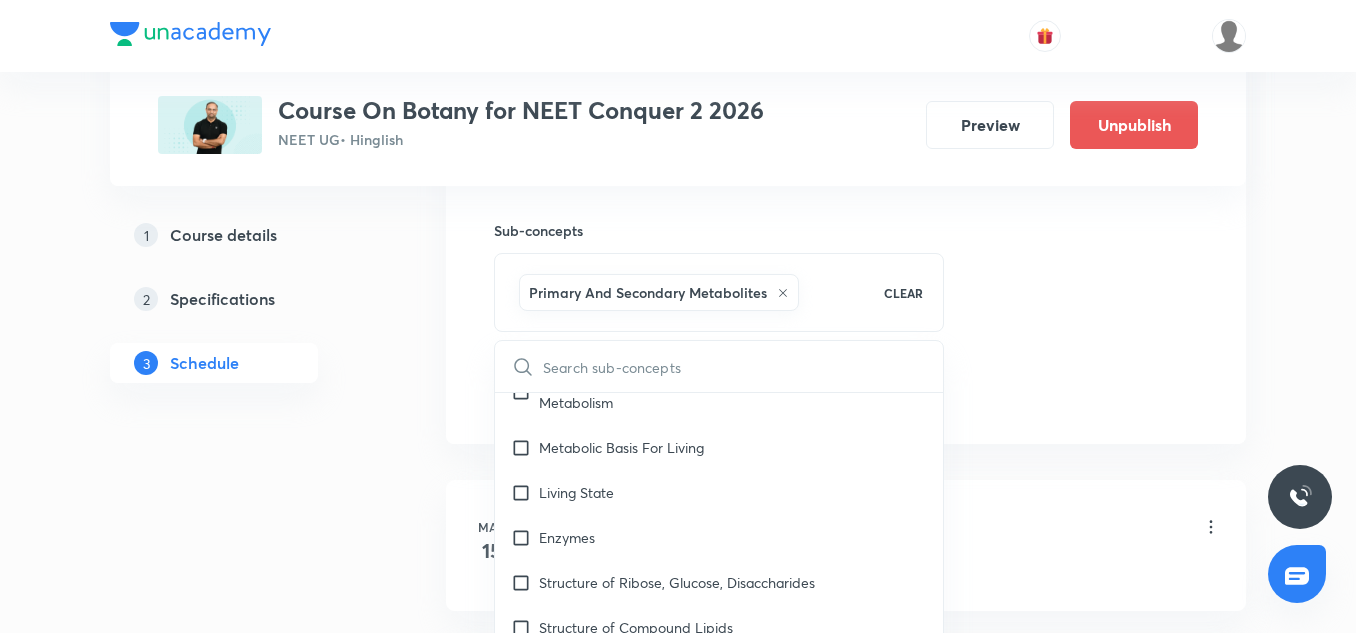 checkbox on "true" 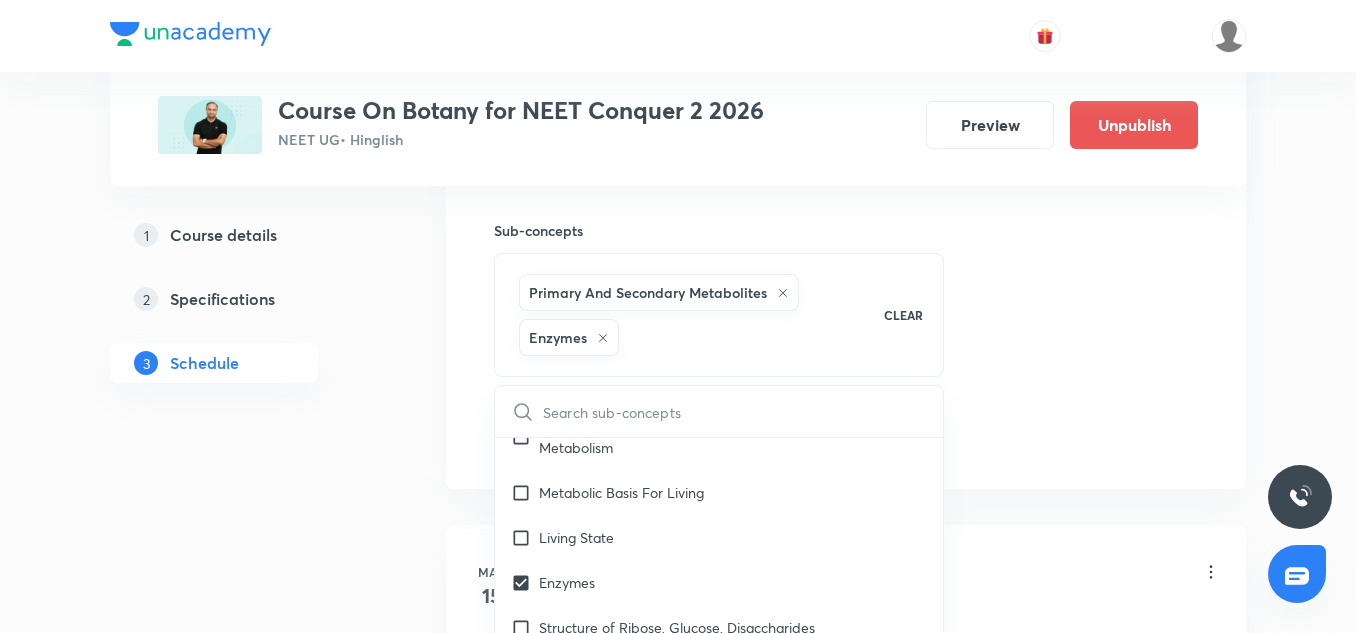 click on "Session  22 Live class Session title 30/99 Cell cycle & cell division 4/6 ​ Schedule for Jul 11, 2025, 1:00 PM ​ Duration (in minutes) 90 ​   Session type Online Offline Room 705 TOIB Sub-concepts Primary And Secondary Metabolites Enzymes CLEAR ​ Cell - Unit of Life What Is A Cell? Covered previously Cell Theory Covered previously An Overview Of Cell Covered previously Cell Shape And Size Covered previously Prokaryotic Cells Covered previously Eukaryotic Cells Covered previously Ribosome and Inclusion Bodies Covered previously Cell - Unit of Life Covered previously Biomolecules How To Analyse Chemical Composition? Primary And Secondary Metabolites Biomacromolecules Covered previously Proteins and Amino acids Covered previously Polysaccharides / Carbohydrates Lipids Covered previously Nucleic Acids Structure Of Proteins Nature Of Bond Linking Monomers In A Polymer Dynamic State Of Body Constituents - Concept Of Metabolism Metabolic Basis For Living Living State Enzymes Structure of Compound Lipids Seed" at bounding box center (846, -47) 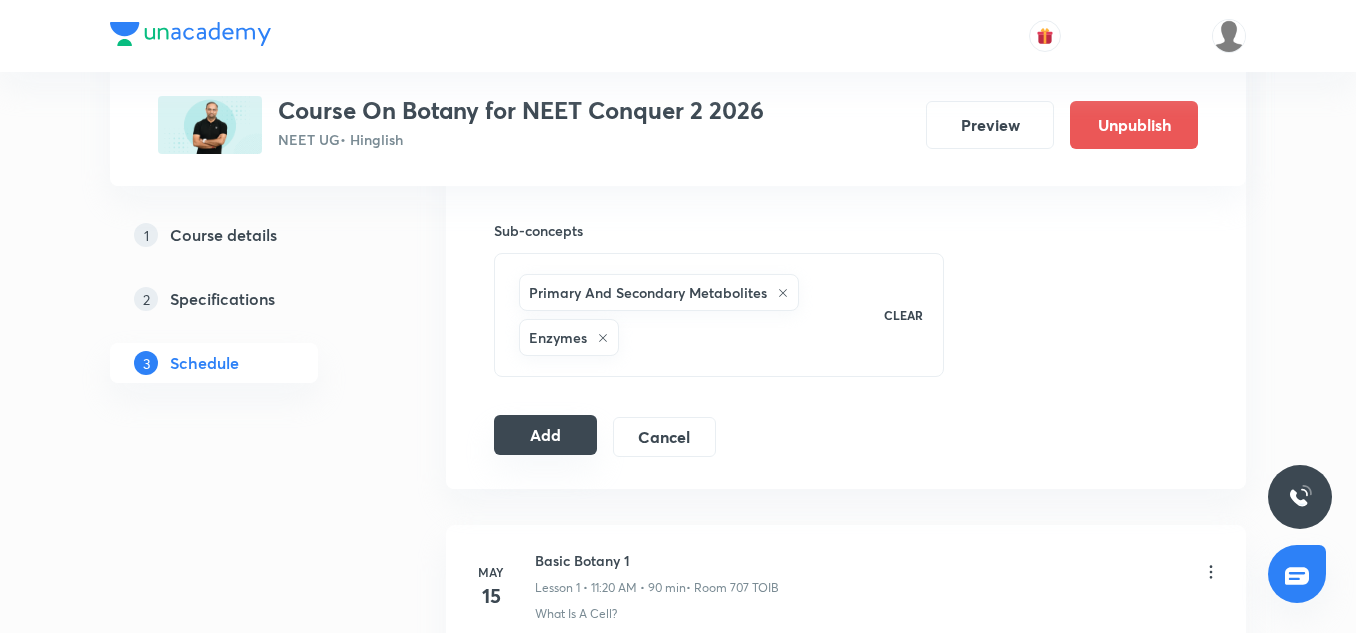 click on "Add" at bounding box center [545, 435] 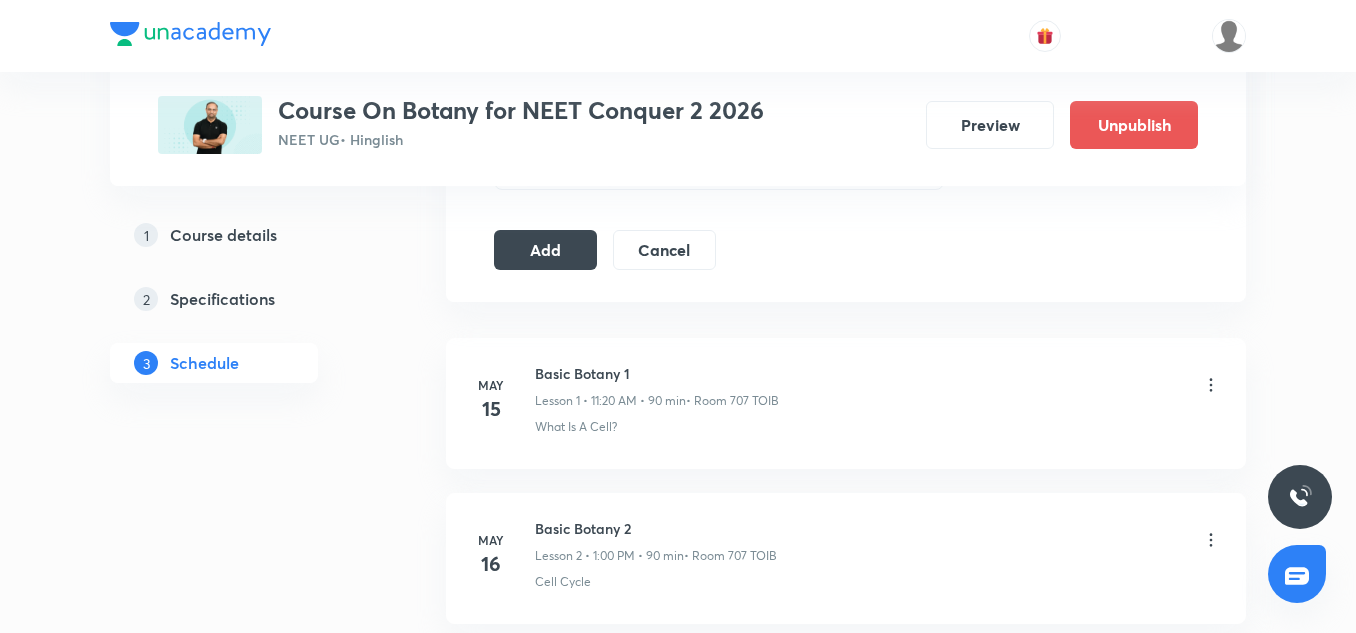 scroll, scrollTop: 1209, scrollLeft: 0, axis: vertical 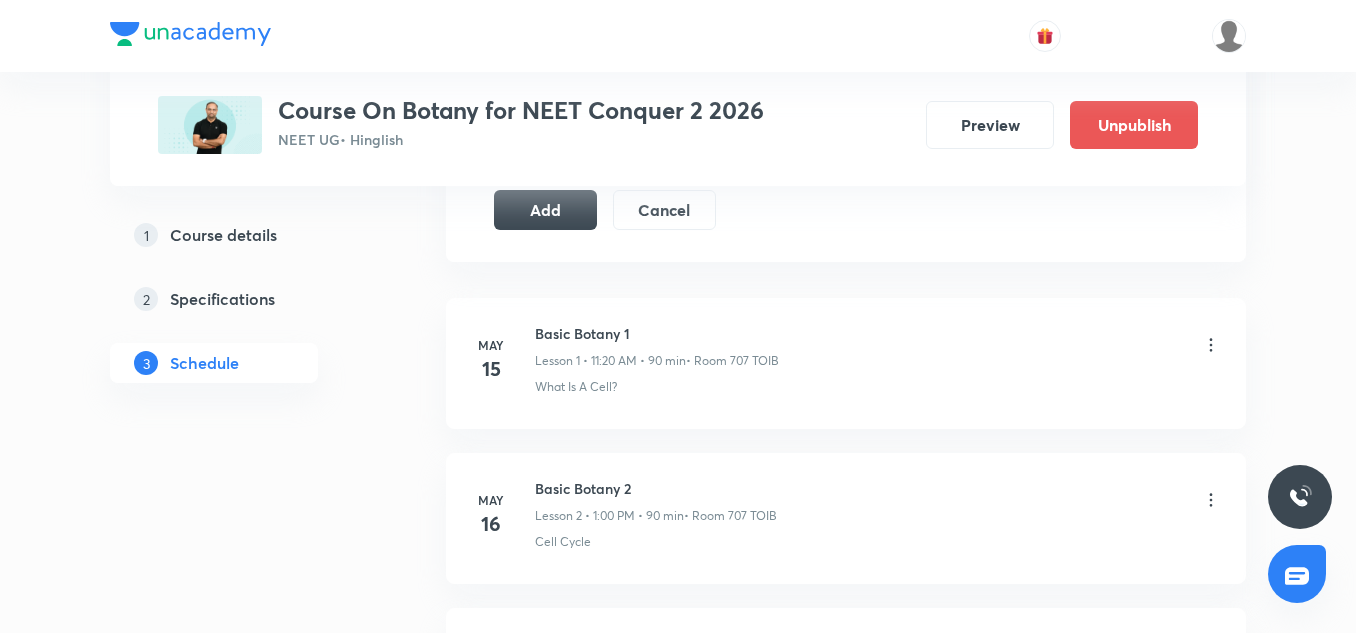 click on "Session  22 Live class Session title 30/99 Cell cycle & cell division 4/6 ​ Schedule for Jul 11, 2025, 1:00 PM ​ Duration (in minutes) 90 ​   Session type Online Offline Room 705 TOIB Sub-concepts Primary And Secondary Metabolites Enzymes CLEAR Add Cancel" at bounding box center [846, -274] 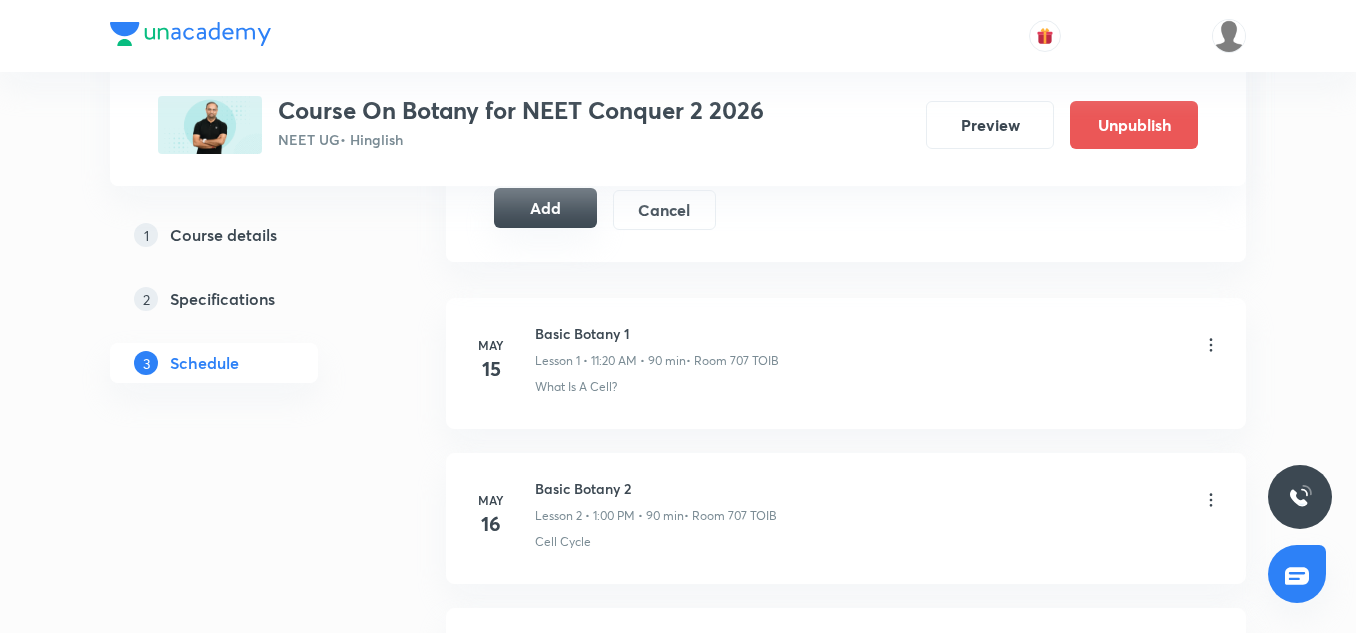 click on "Add" at bounding box center (545, 208) 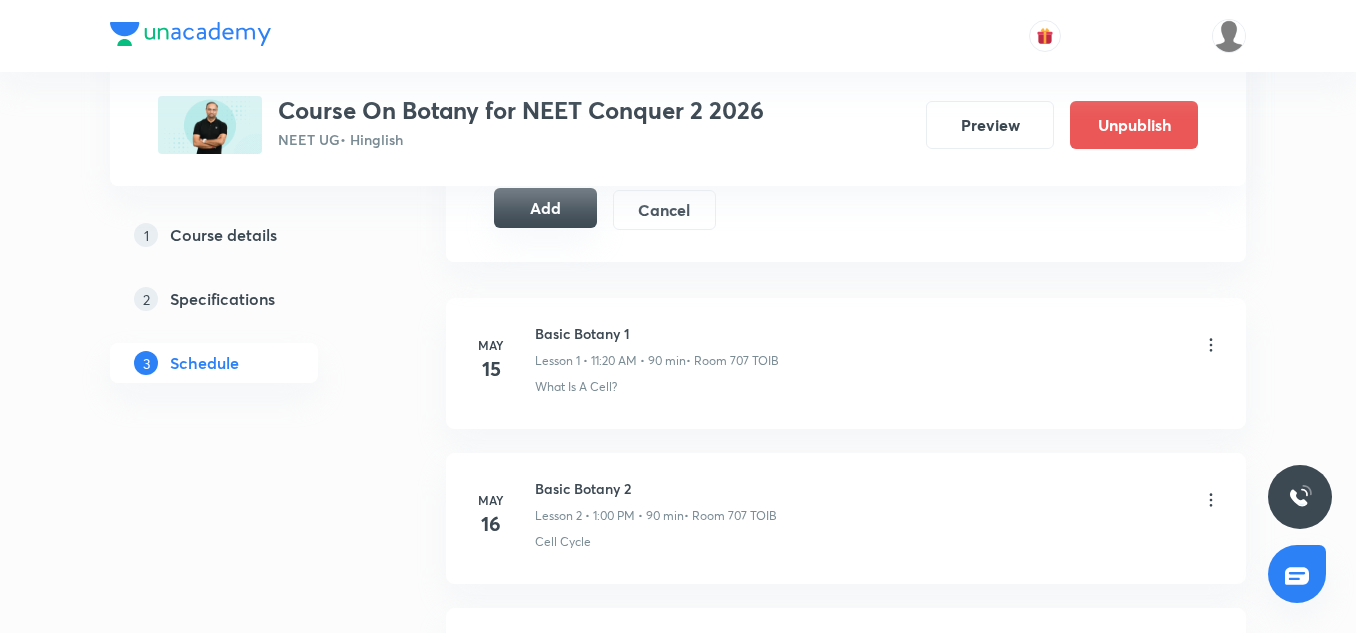 click on "Add" at bounding box center (545, 208) 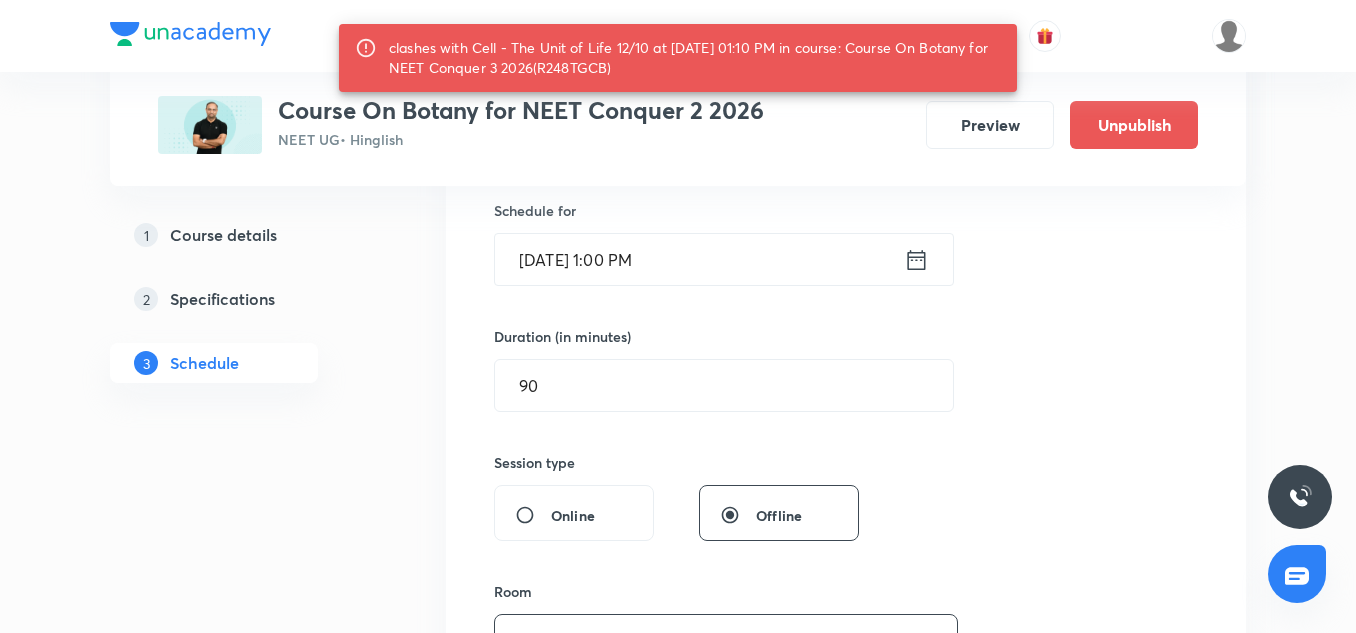 scroll, scrollTop: 492, scrollLeft: 0, axis: vertical 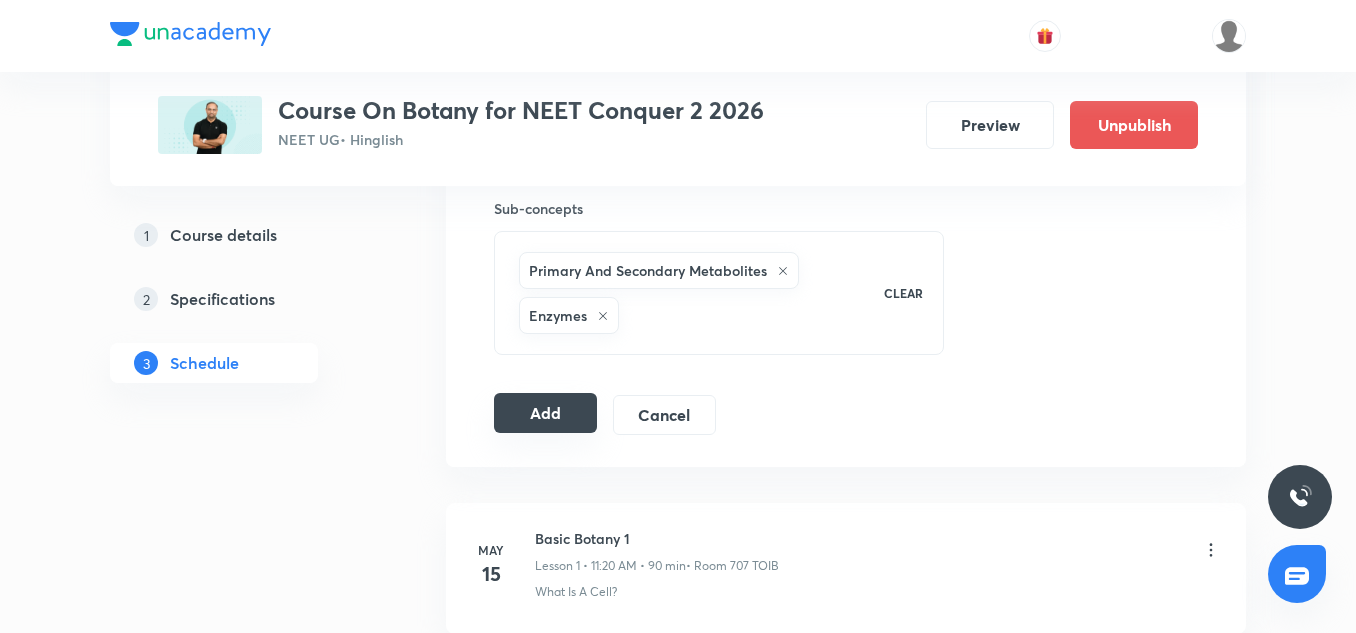 click on "Add" at bounding box center (545, 413) 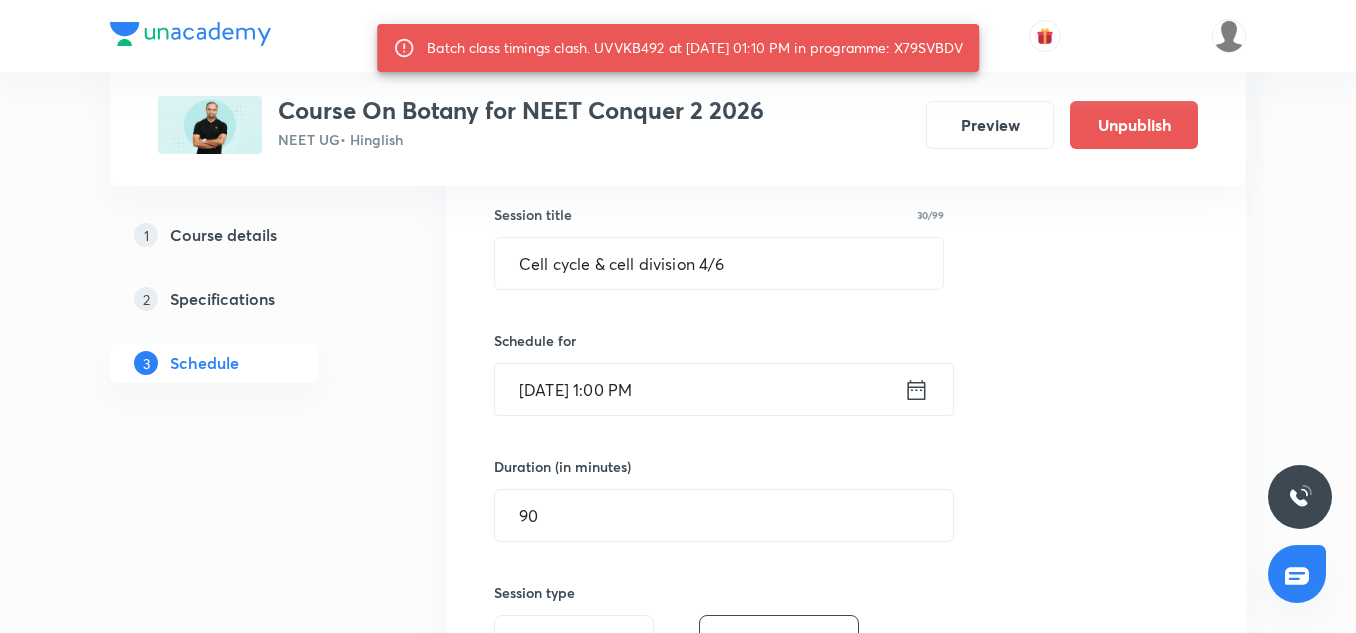 scroll, scrollTop: 362, scrollLeft: 0, axis: vertical 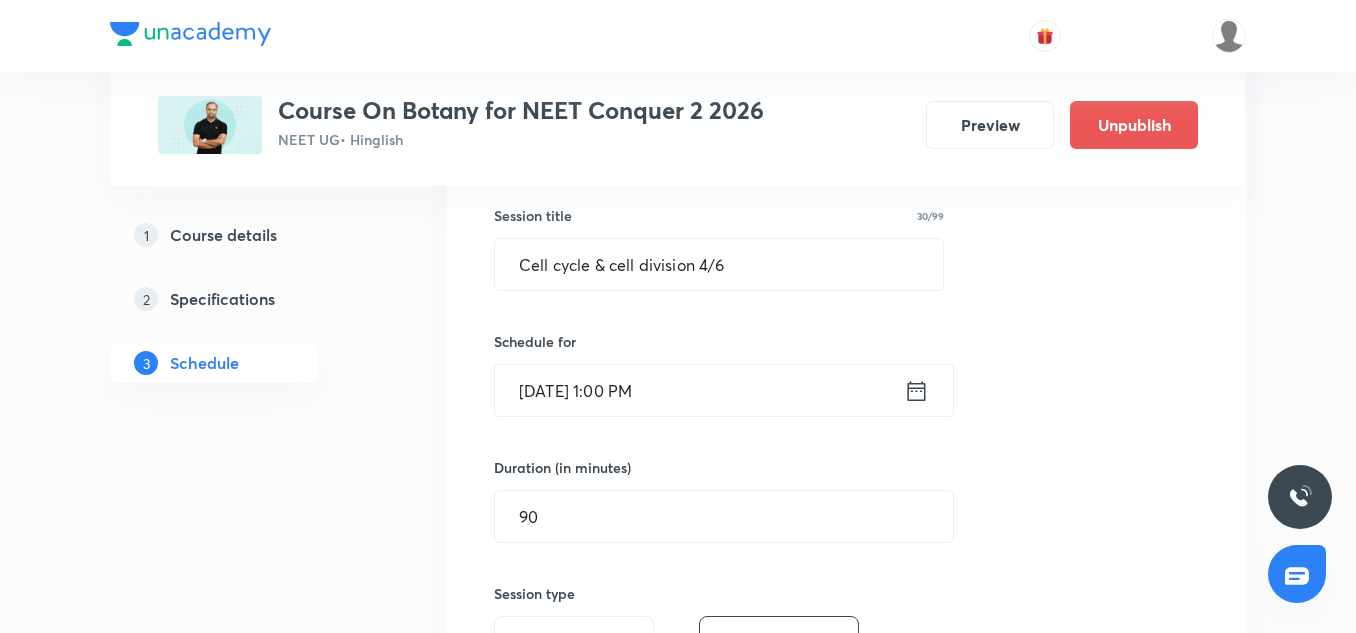 click on "Jul 11, 2025, 1:00 PM" at bounding box center (699, 390) 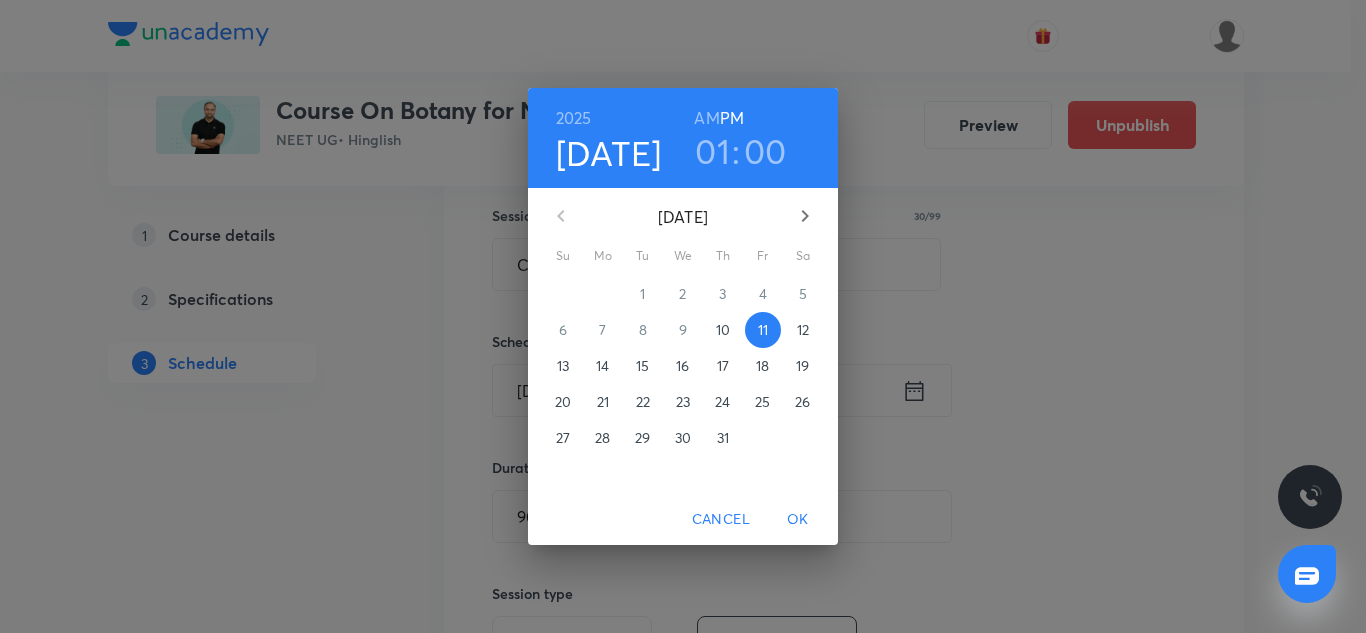 click on "00" at bounding box center [765, 151] 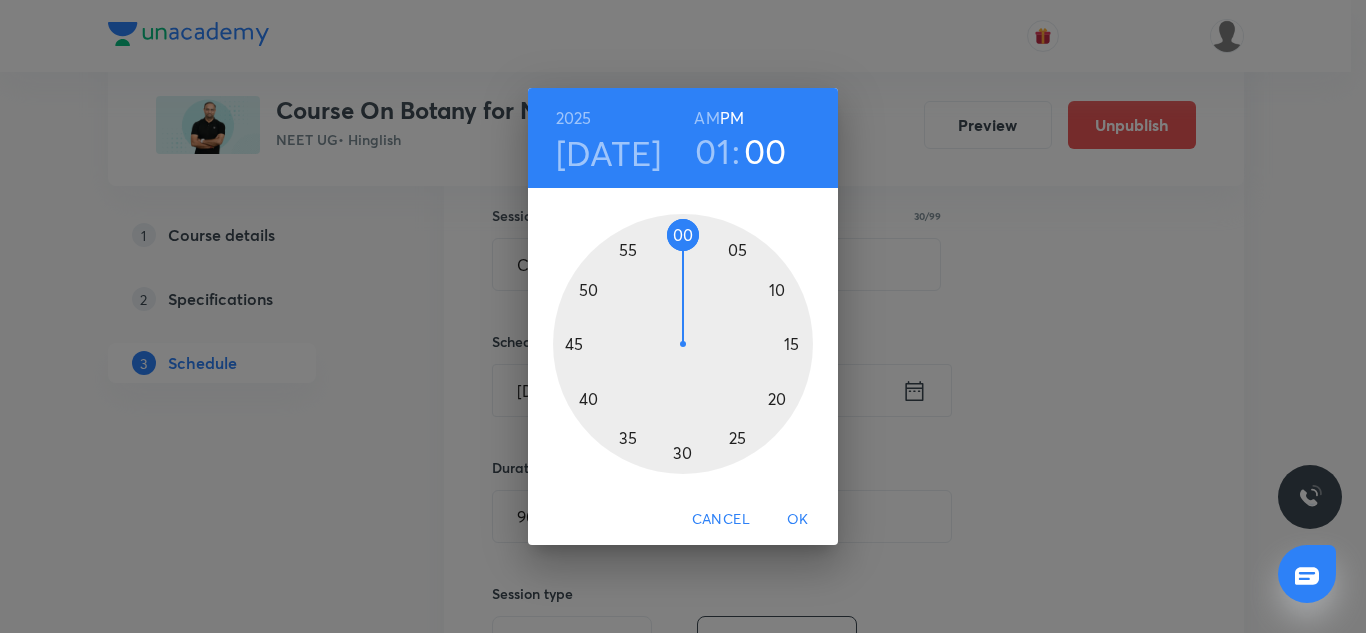 click at bounding box center (683, 344) 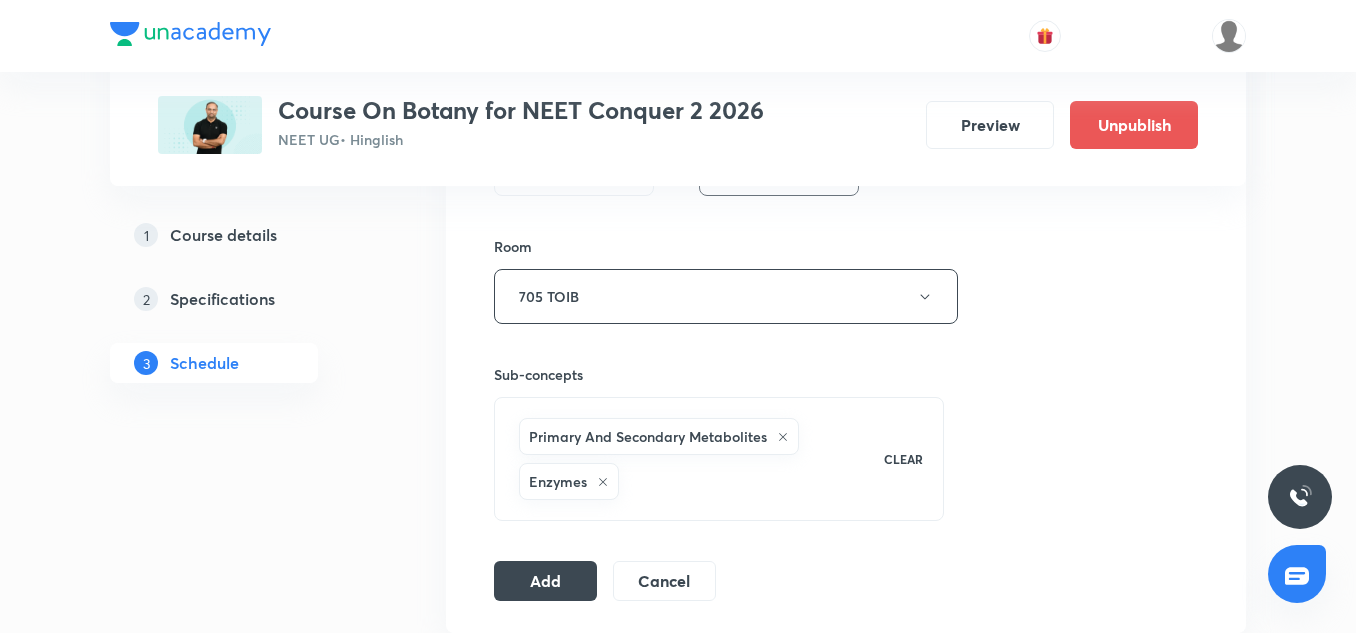 scroll, scrollTop: 857, scrollLeft: 0, axis: vertical 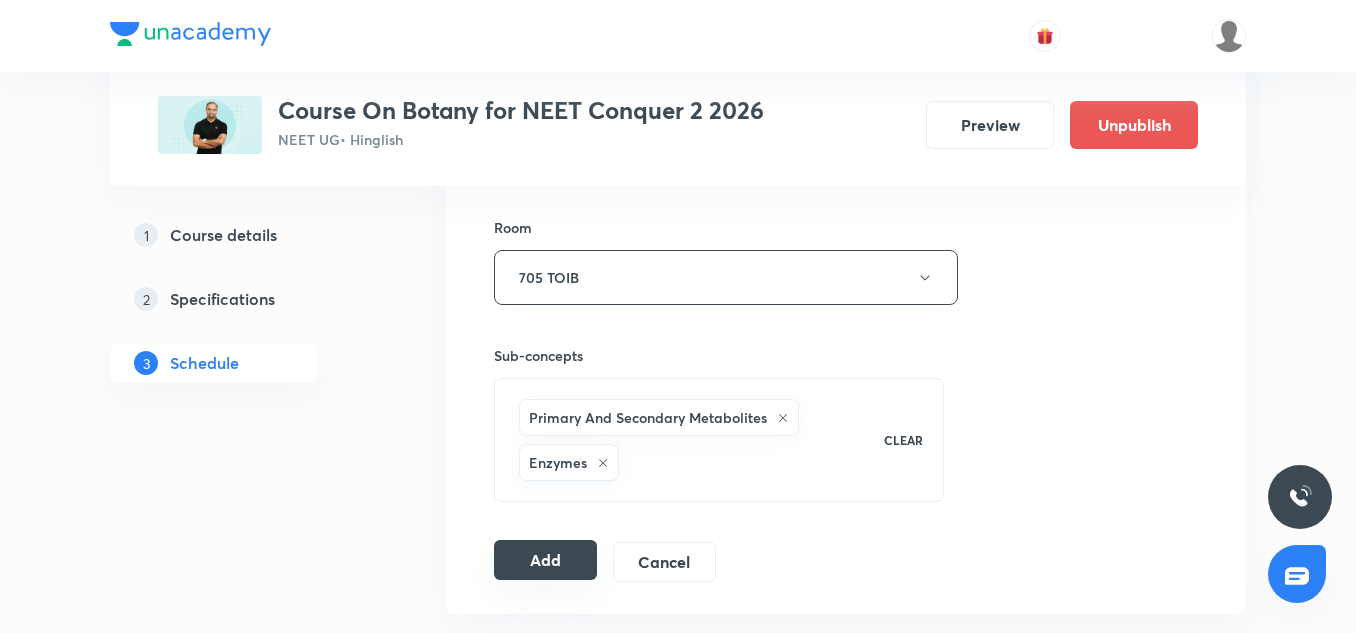click on "Add" at bounding box center [545, 560] 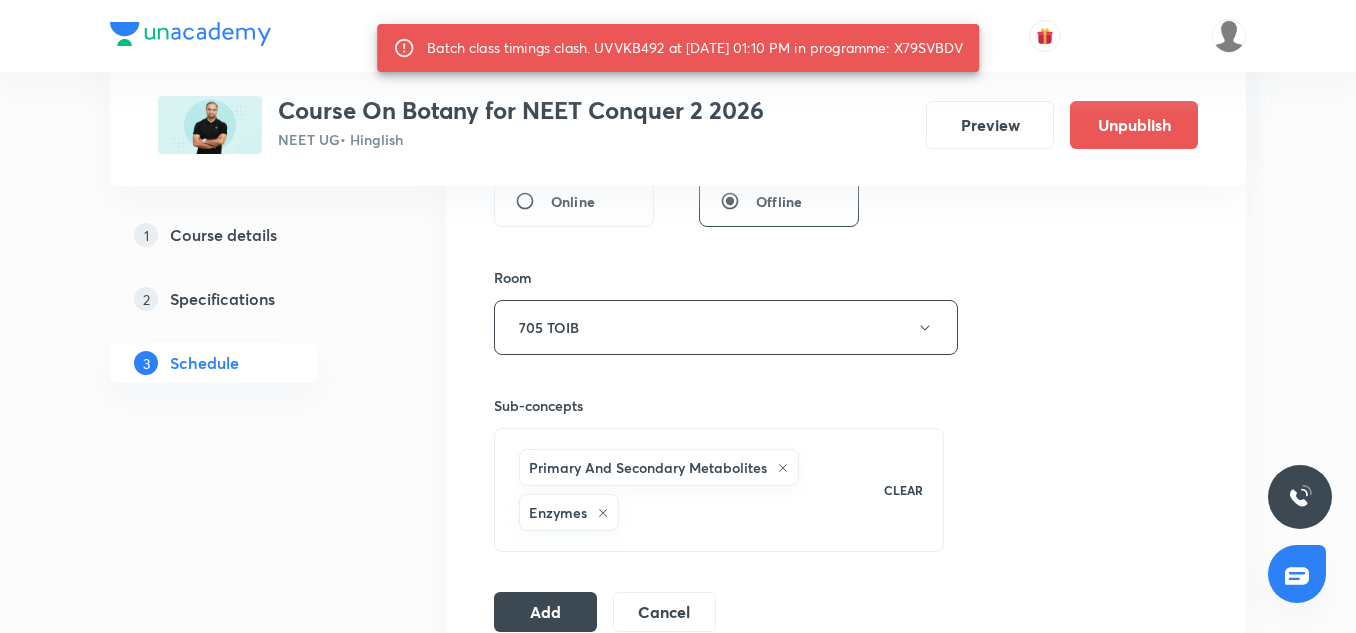 scroll, scrollTop: 804, scrollLeft: 0, axis: vertical 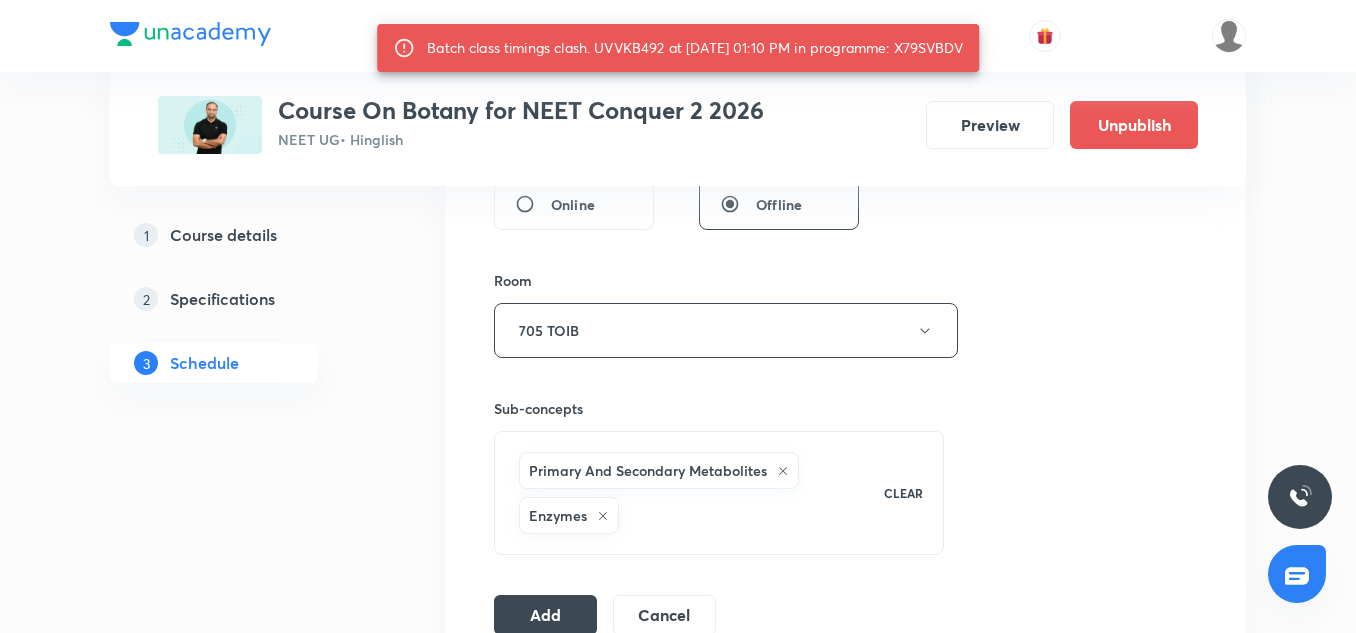 click on "Batch class timings clash. UVVKB492 at 11 Jul 2025 01:10 PM in programme: X79SVBDV" at bounding box center (695, 48) 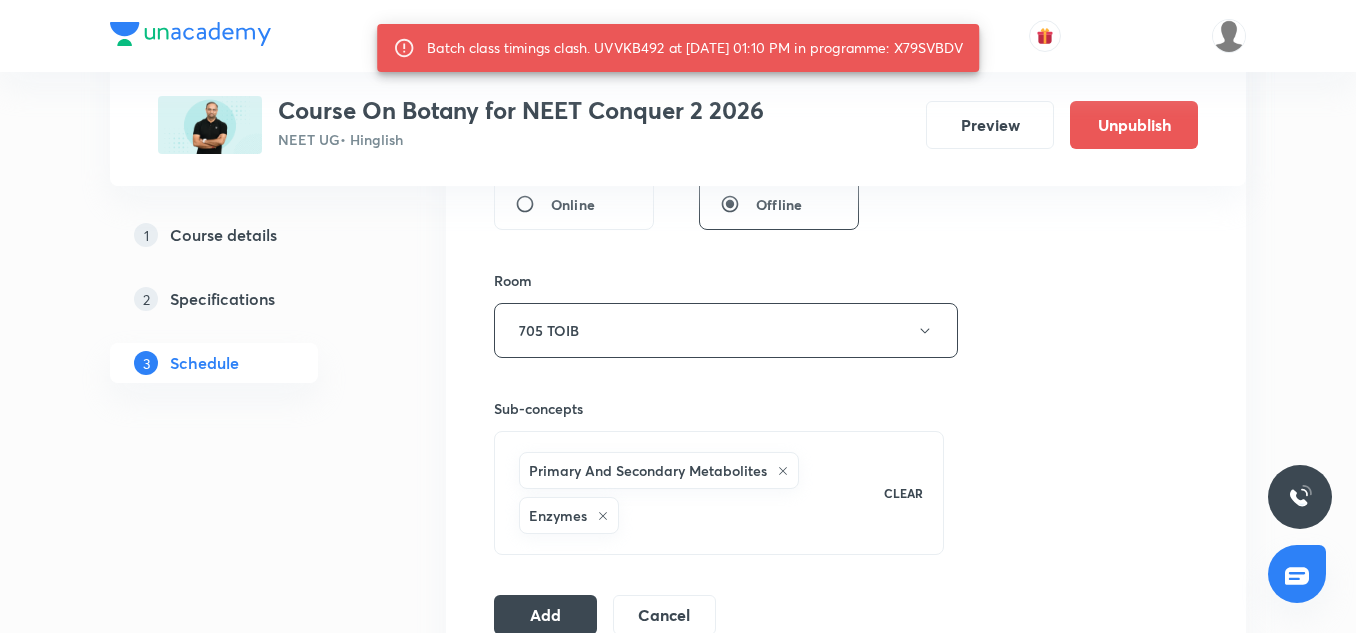 copy on "X79SVBDV" 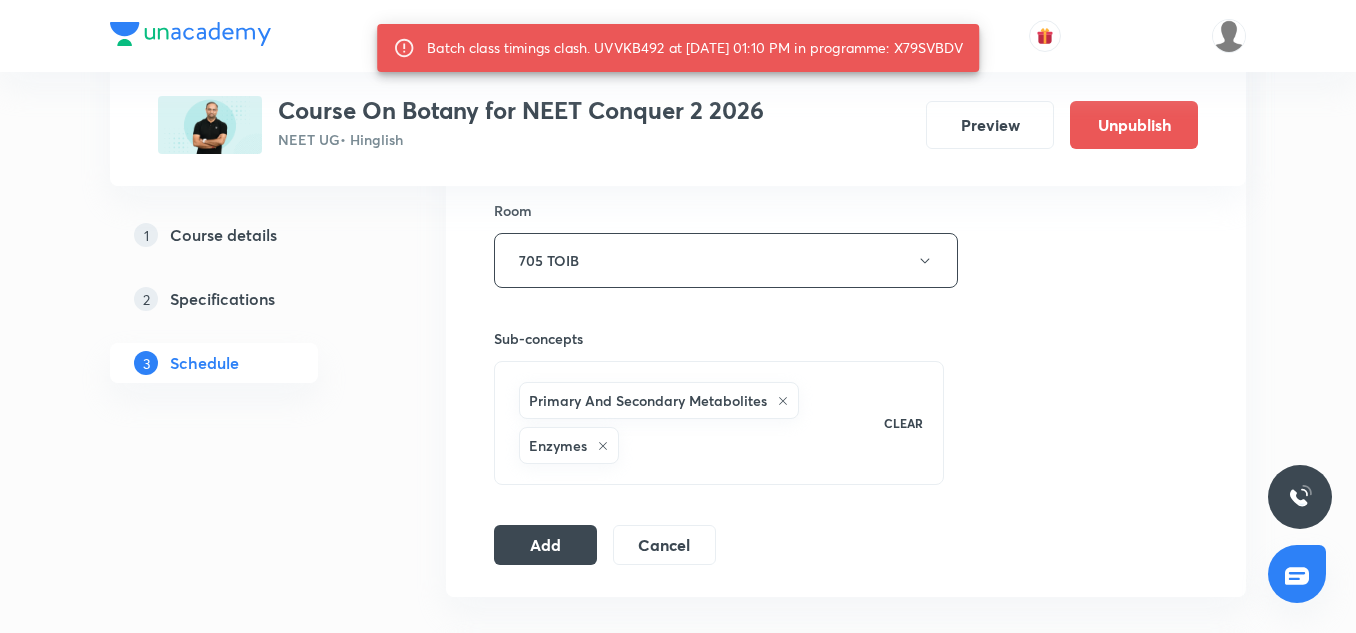 scroll, scrollTop: 875, scrollLeft: 0, axis: vertical 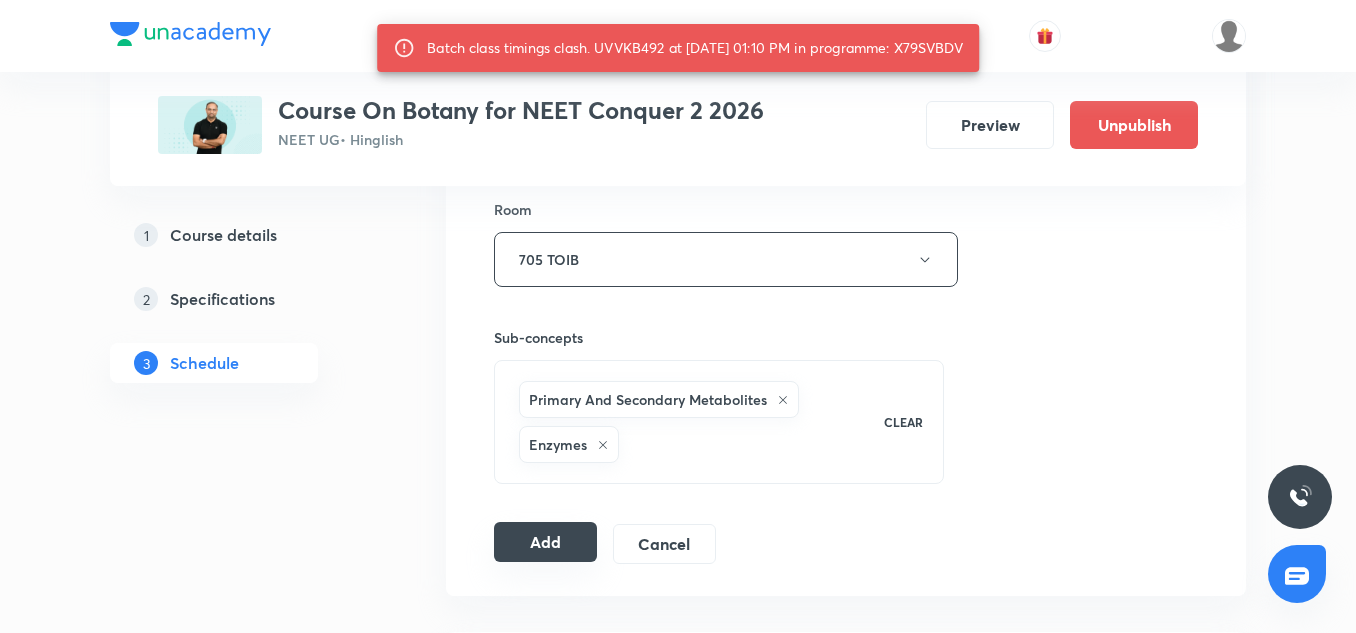 click on "Add" at bounding box center [545, 542] 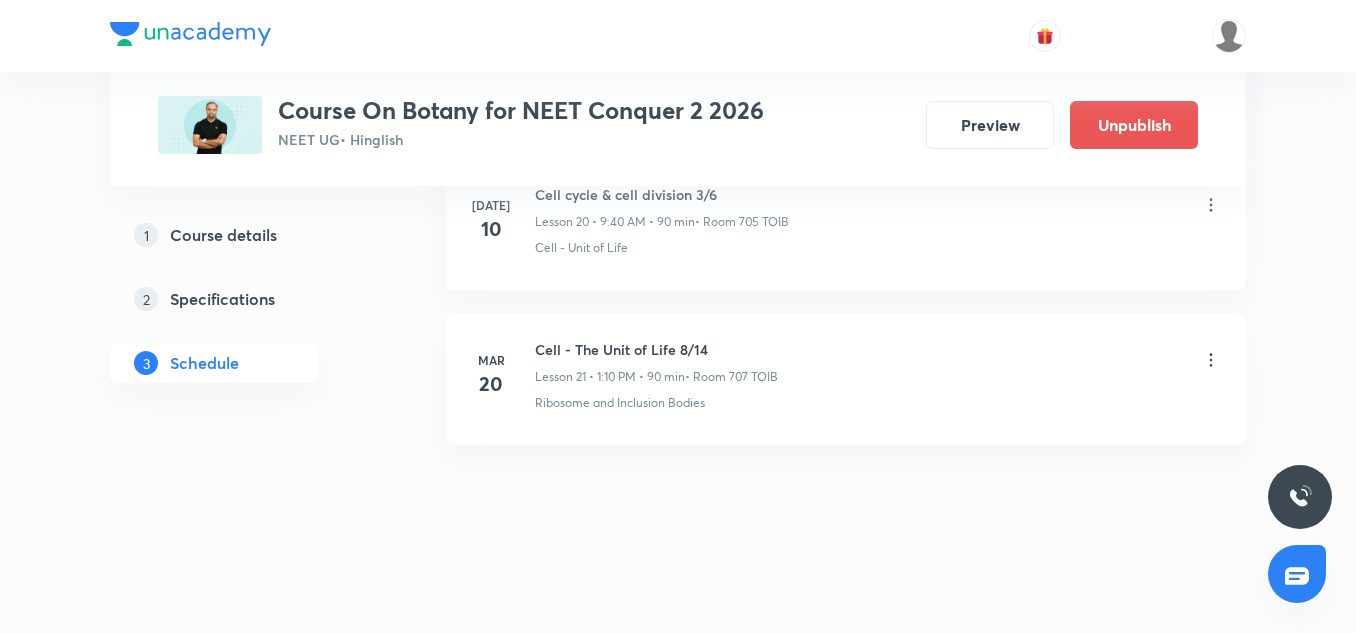 scroll, scrollTop: 3463, scrollLeft: 0, axis: vertical 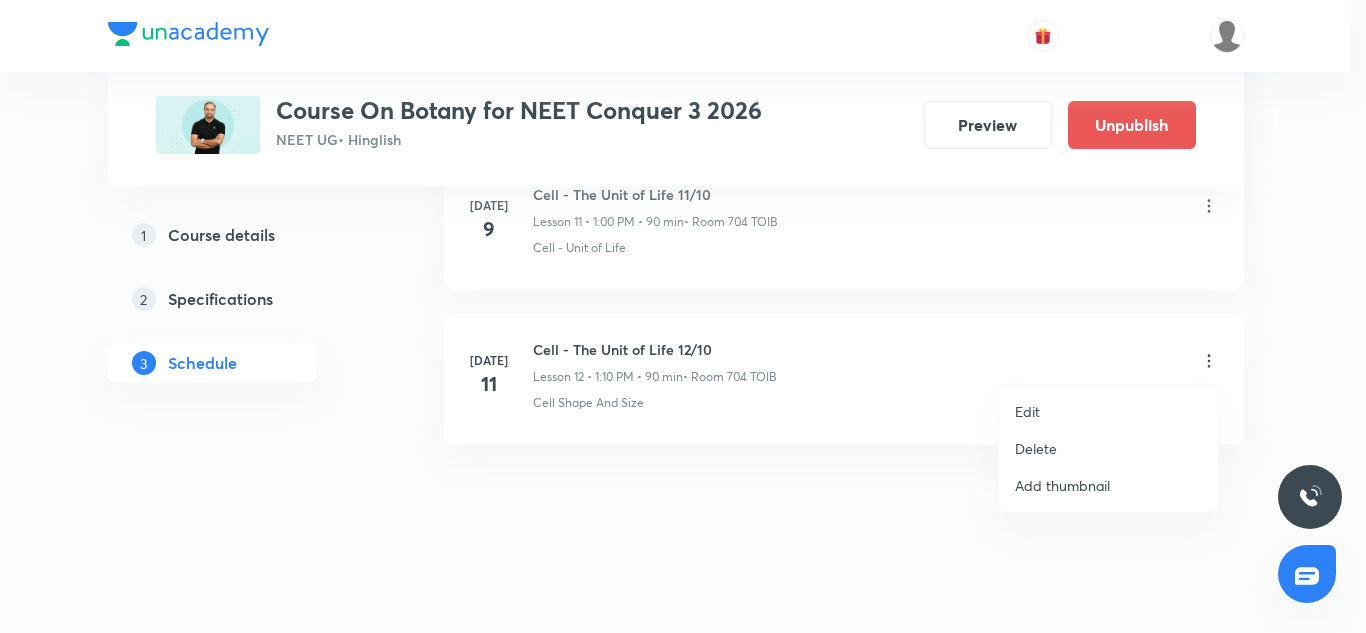 click on "Edit" at bounding box center (1108, 411) 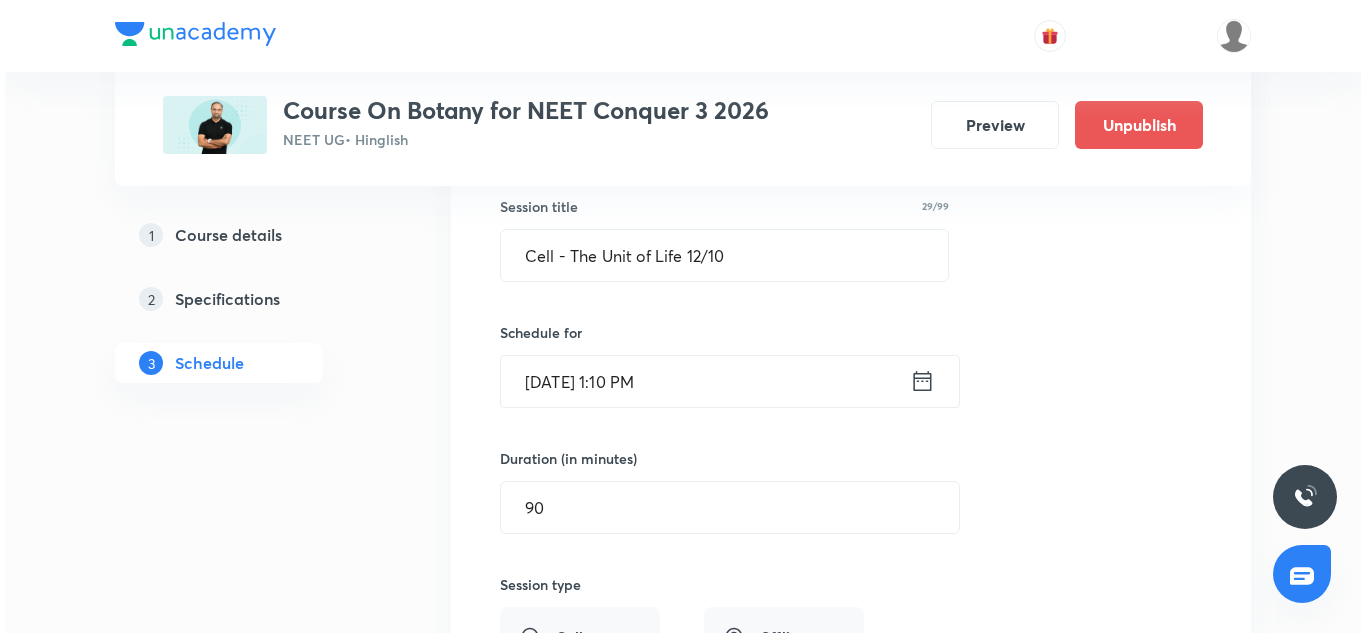 scroll, scrollTop: 2030, scrollLeft: 0, axis: vertical 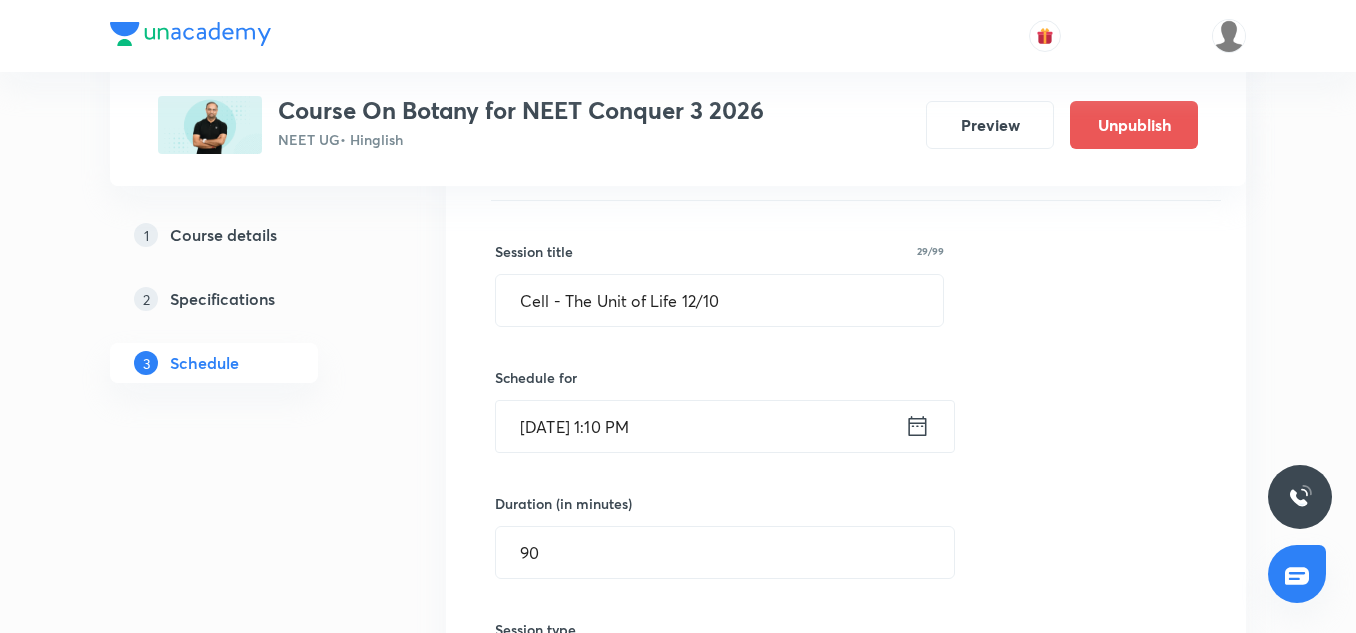 click on "[DATE] 1:10 PM" at bounding box center (700, 426) 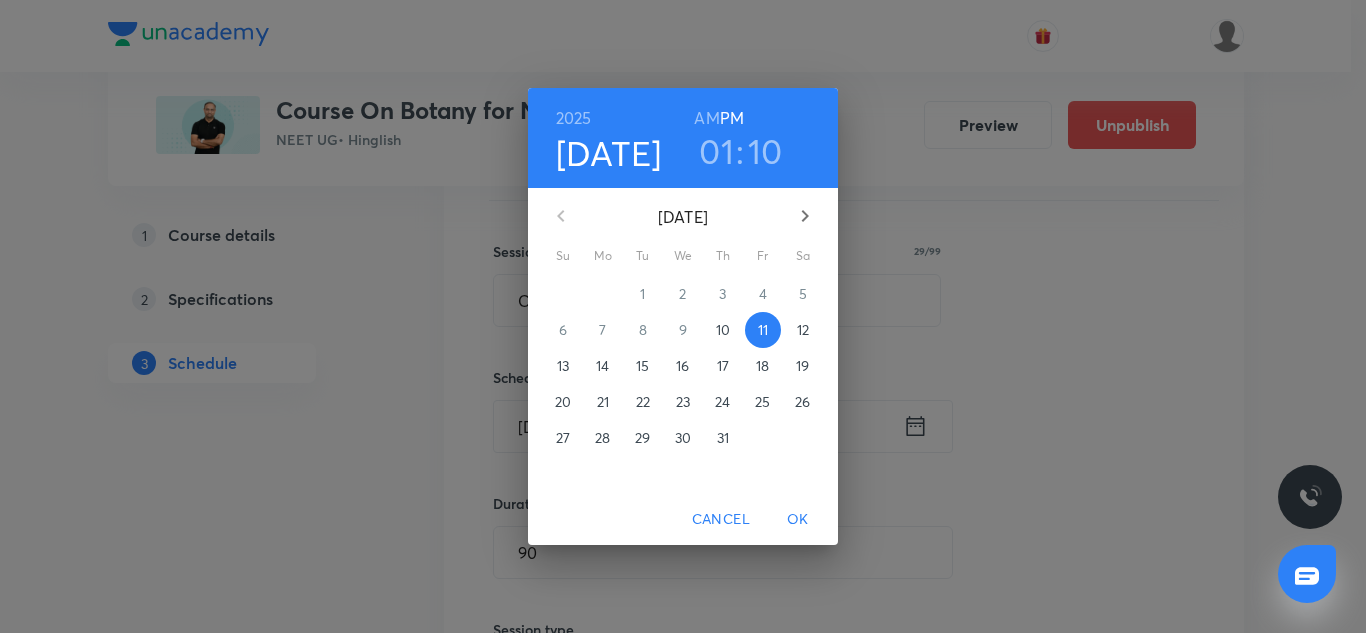 click on "2025" at bounding box center [574, 118] 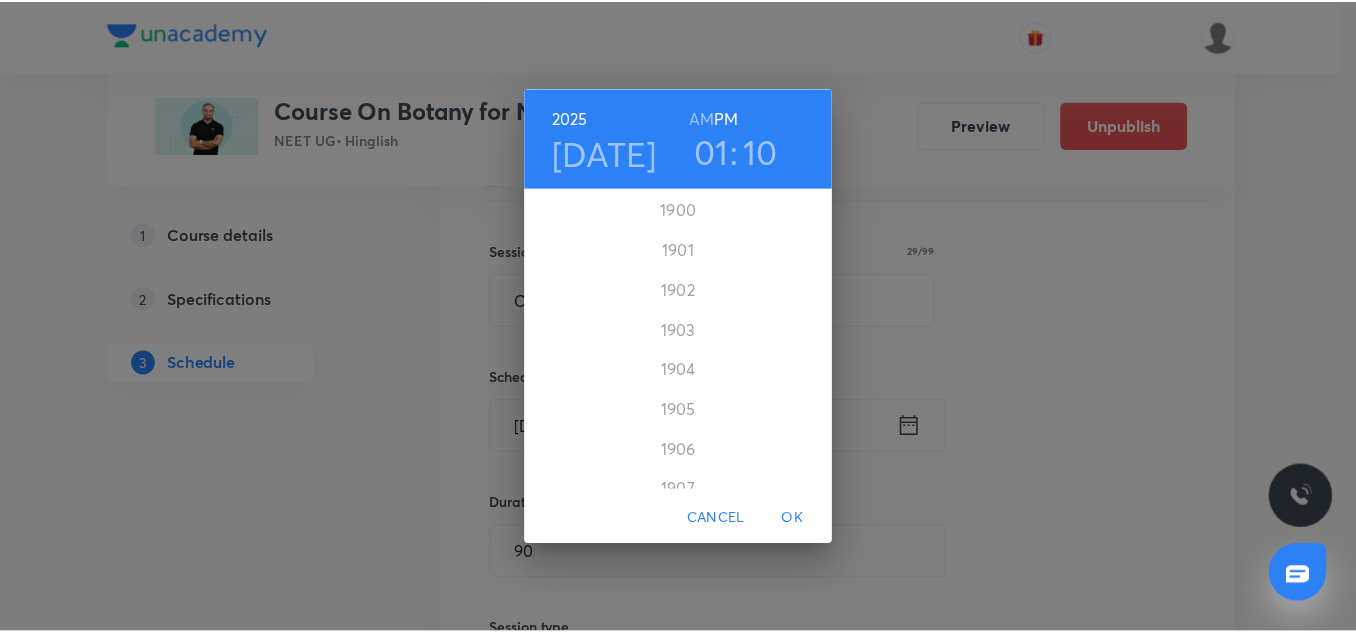 scroll, scrollTop: 4880, scrollLeft: 0, axis: vertical 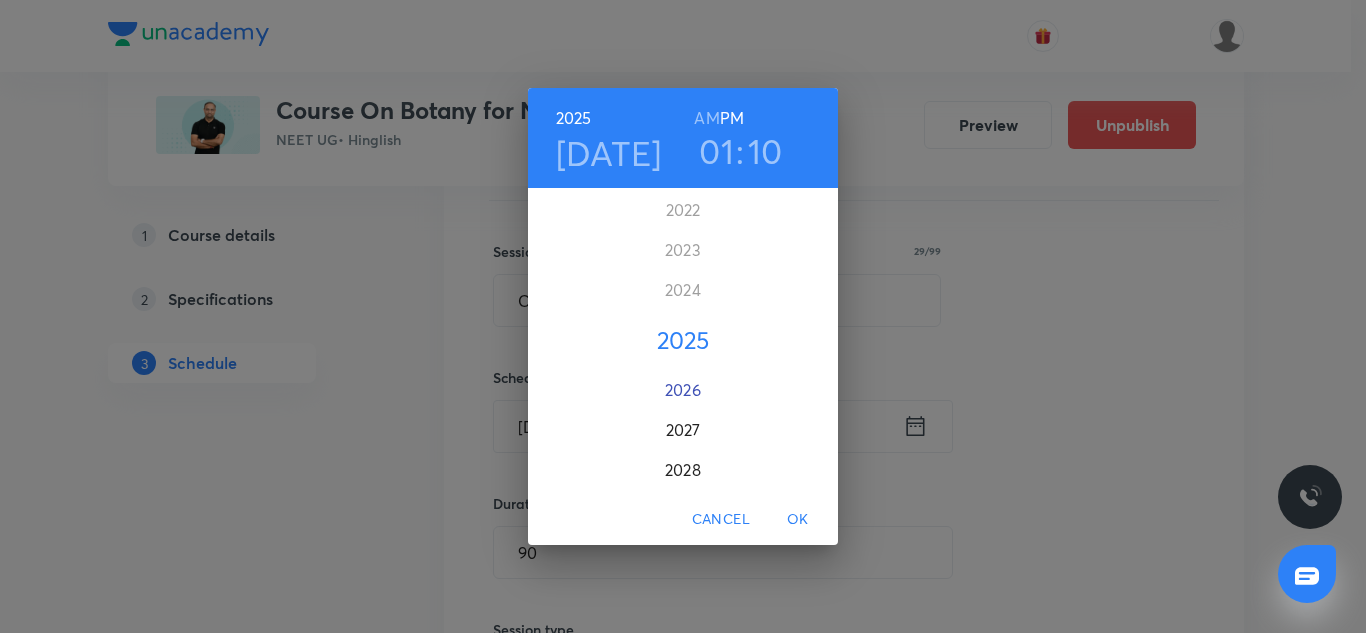 click on "2026" at bounding box center (683, 390) 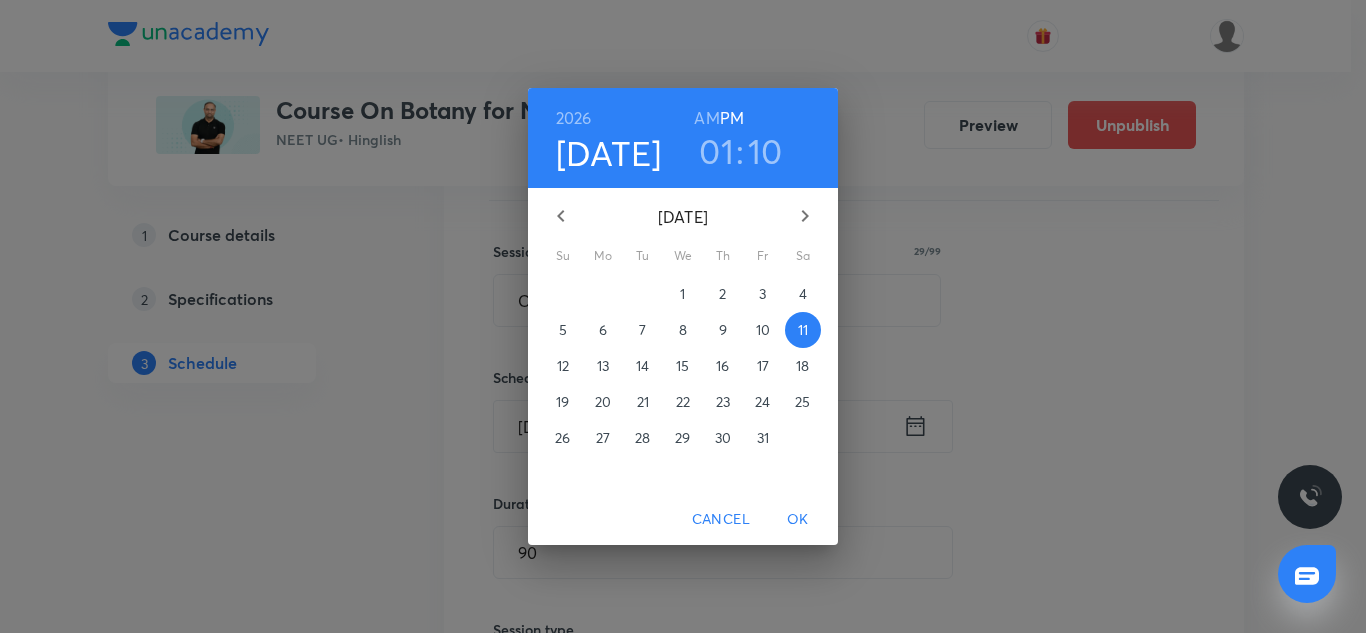 click on "OK" at bounding box center [798, 519] 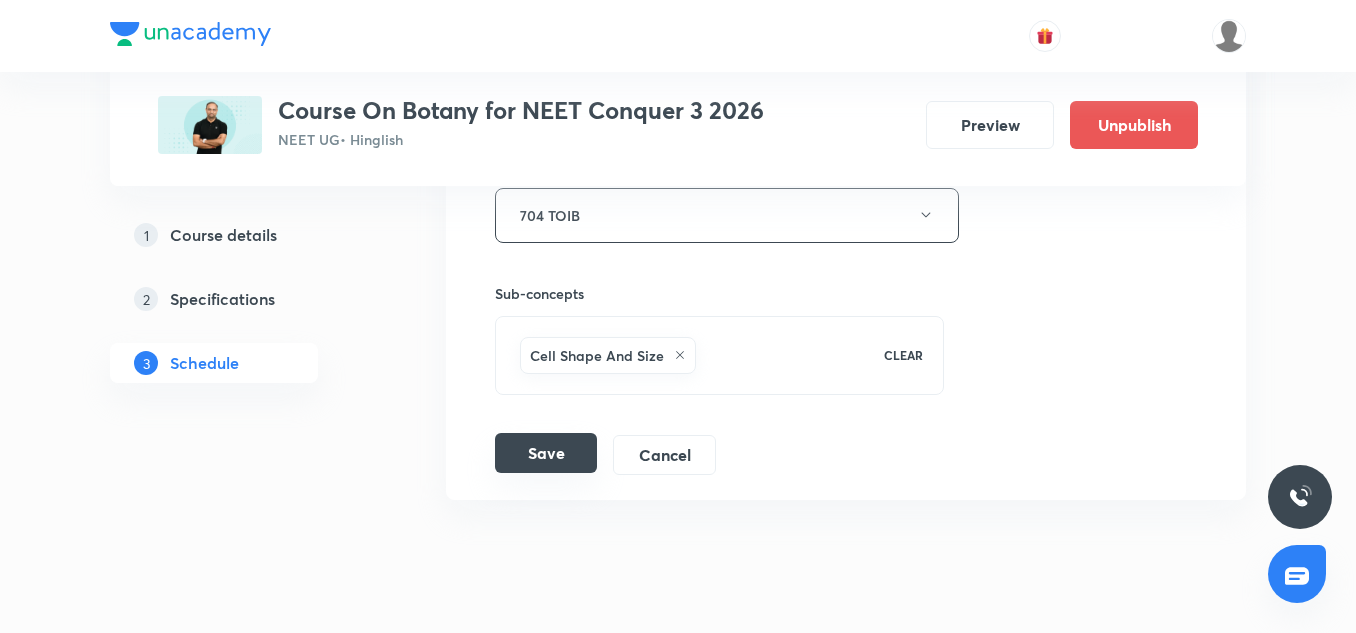 scroll, scrollTop: 2628, scrollLeft: 0, axis: vertical 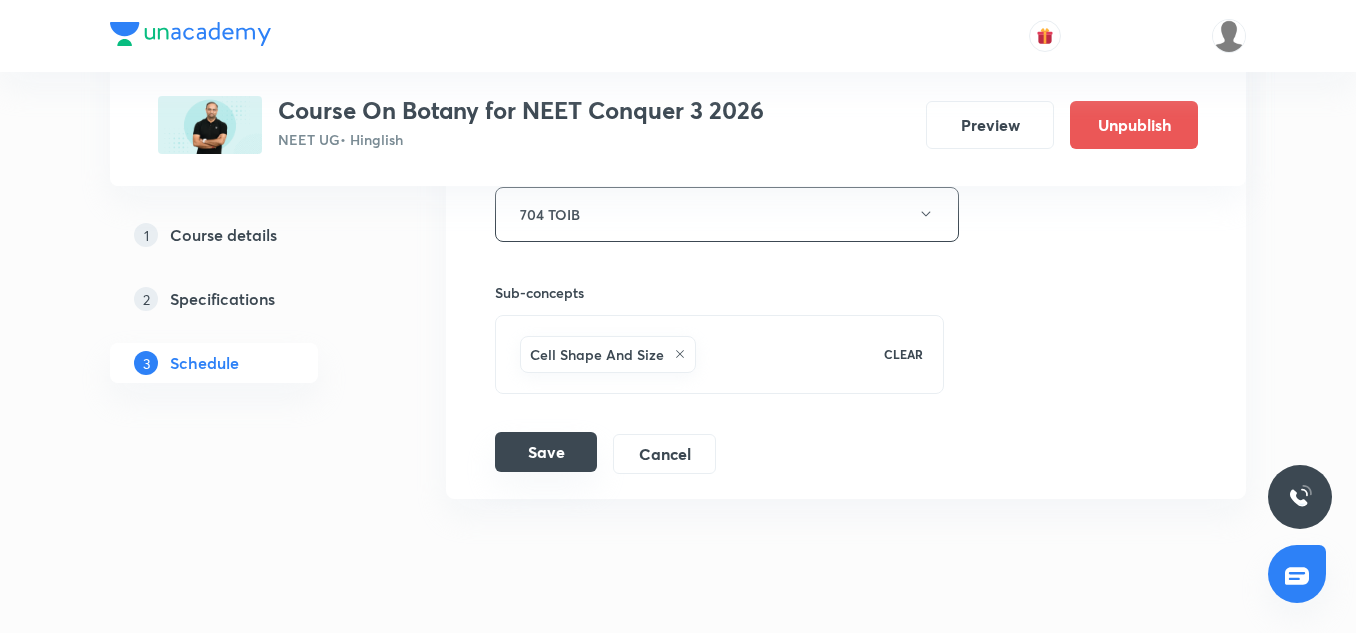 click on "Save" at bounding box center (546, 452) 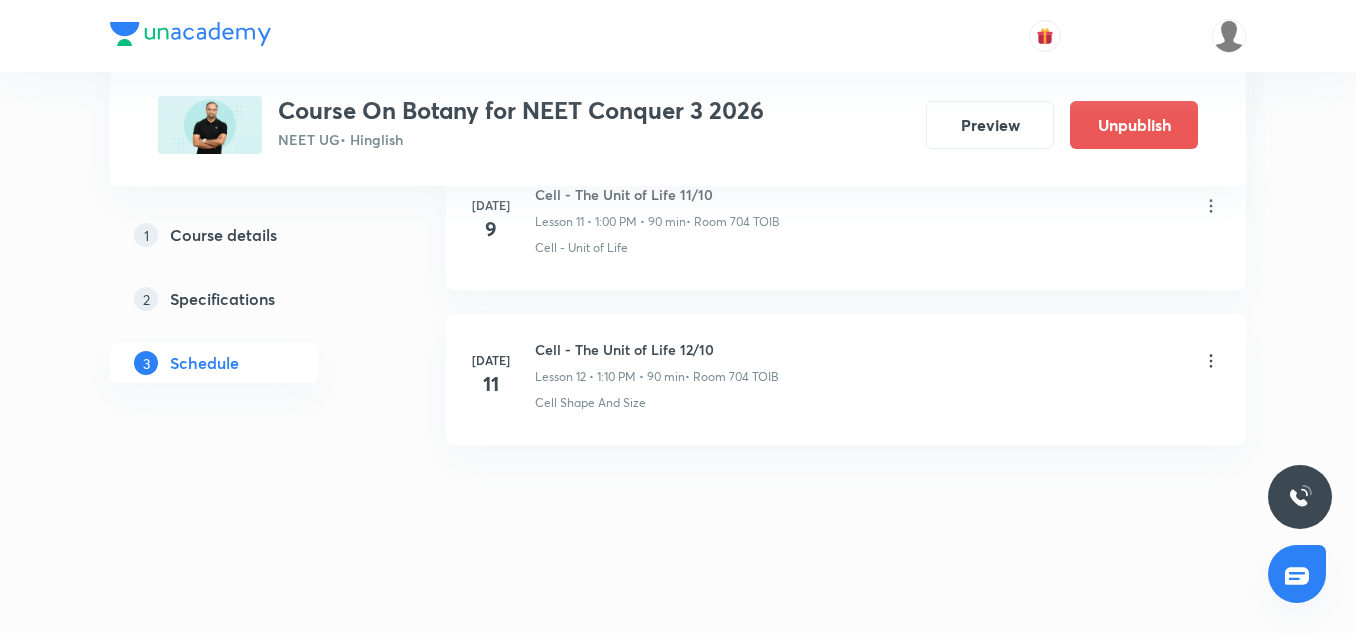 scroll, scrollTop: 1913, scrollLeft: 0, axis: vertical 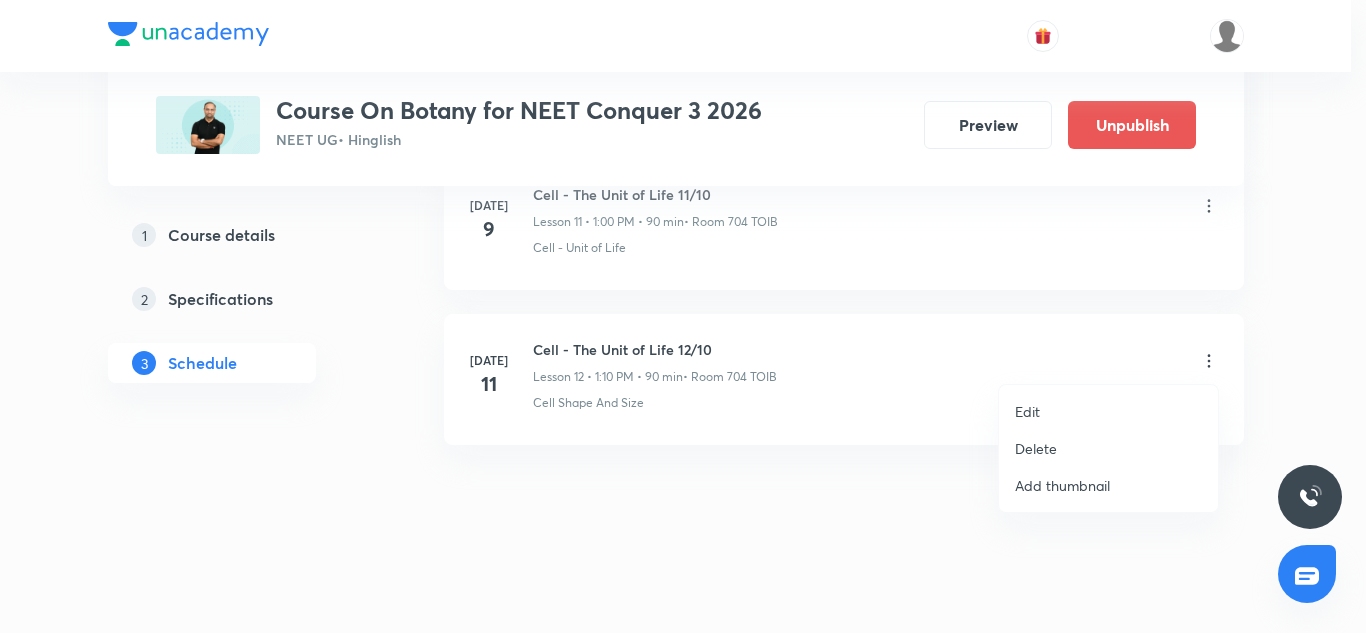 click on "Edit" at bounding box center (1027, 411) 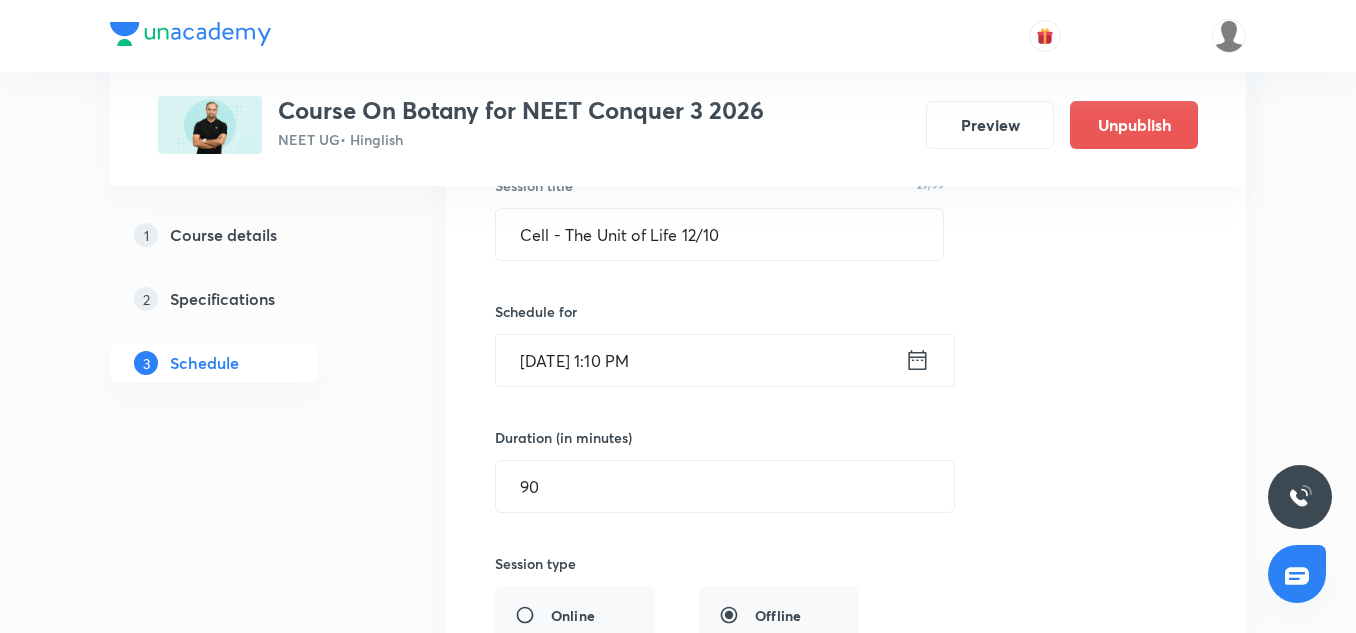 scroll, scrollTop: 2099, scrollLeft: 0, axis: vertical 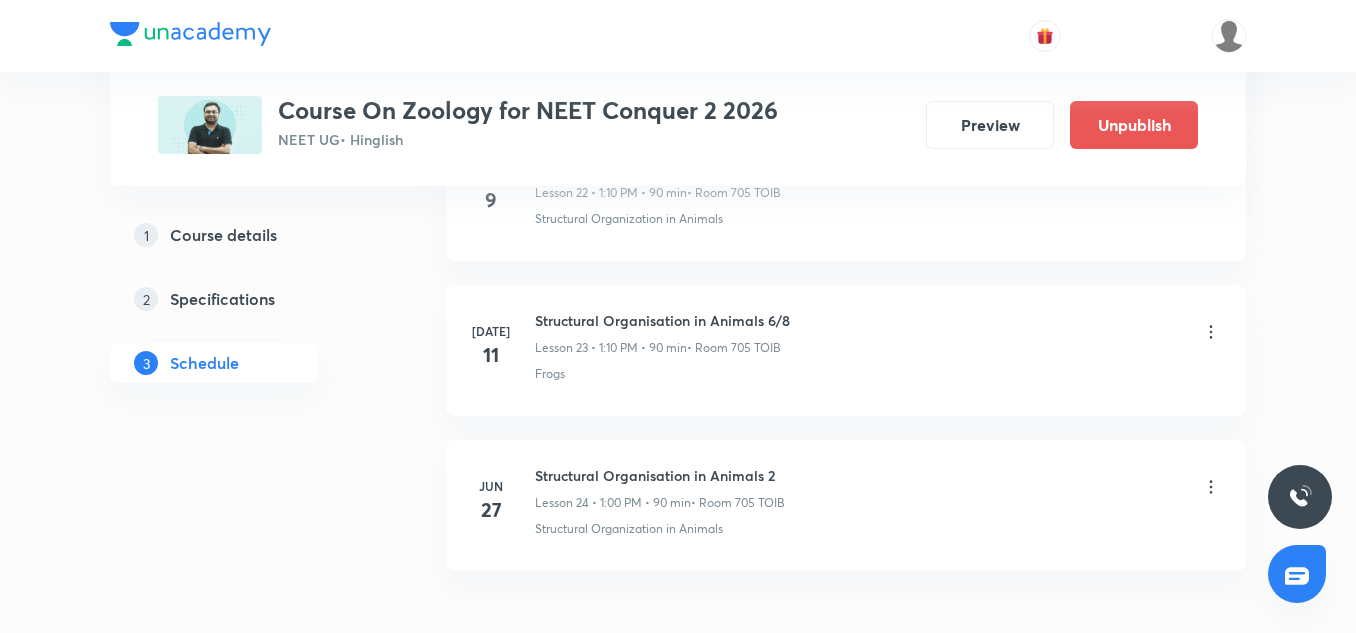 click 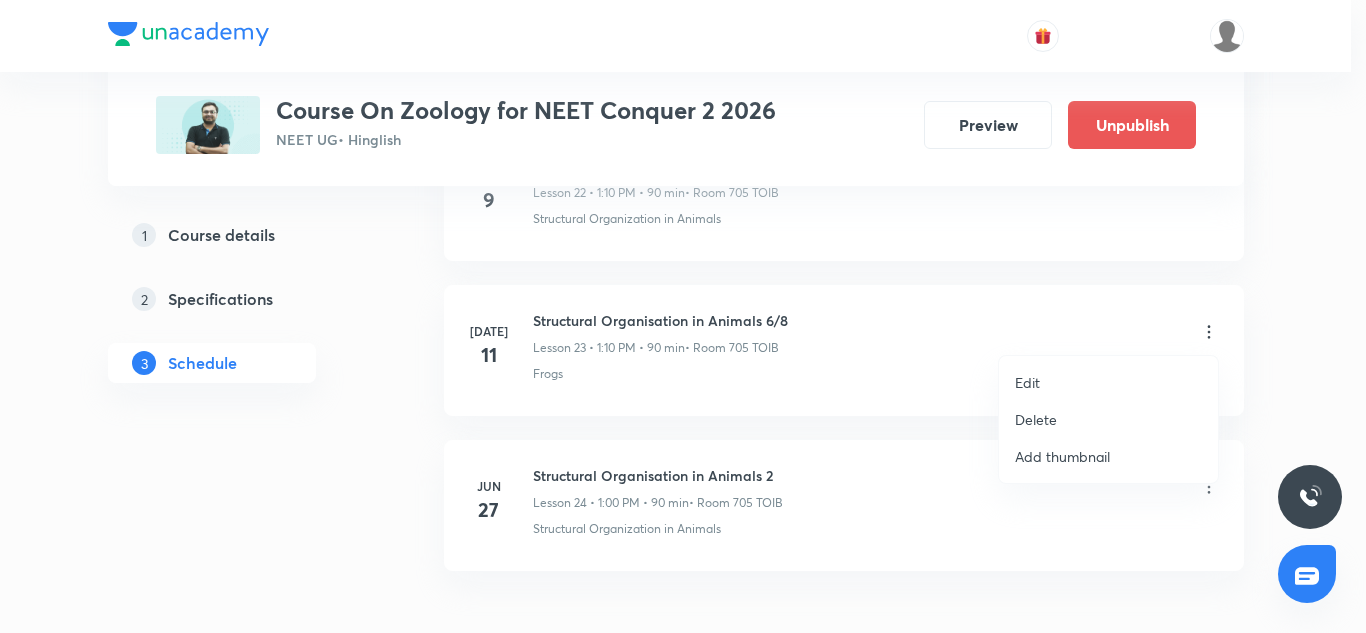click on "Edit" at bounding box center [1027, 382] 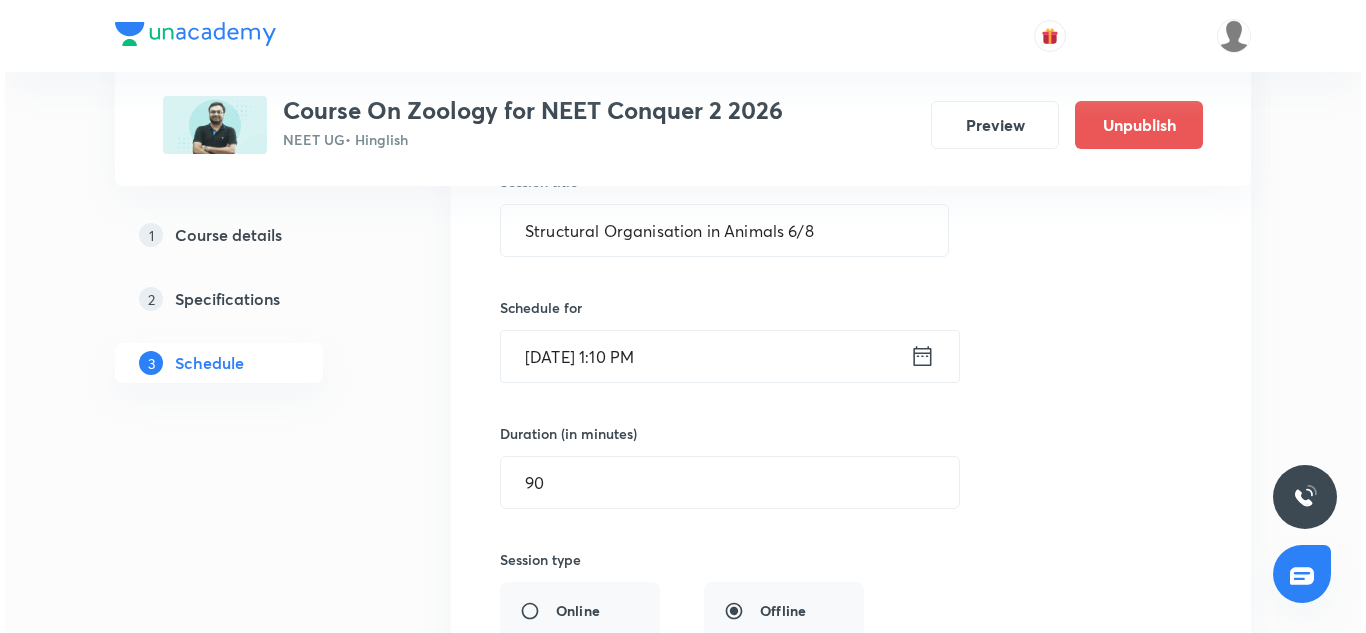 scroll, scrollTop: 3747, scrollLeft: 0, axis: vertical 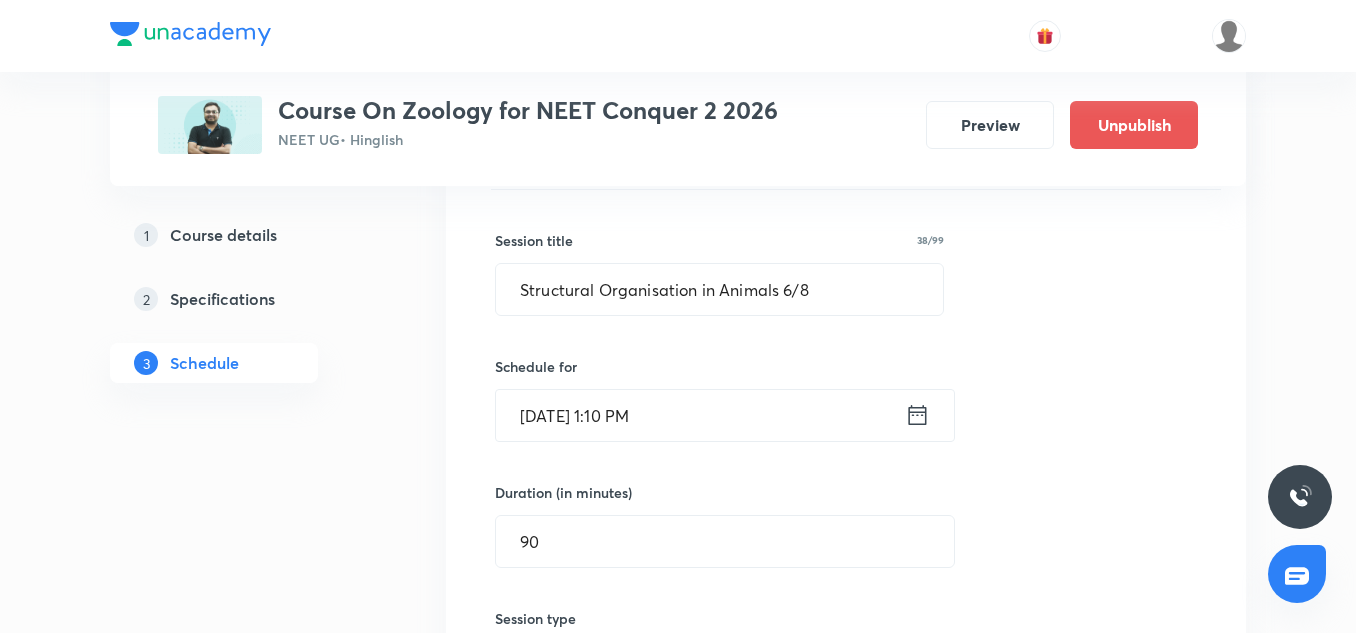 click on "[DATE] 1:10 PM" at bounding box center (700, 415) 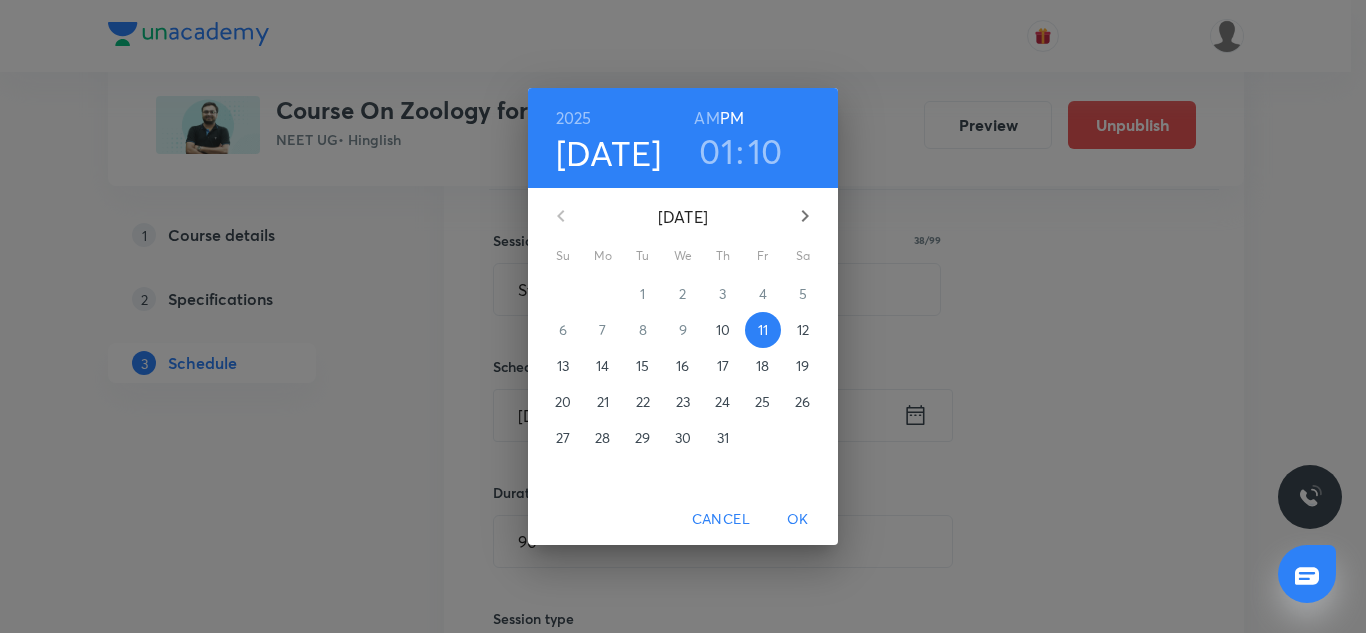click on "2025" at bounding box center (574, 118) 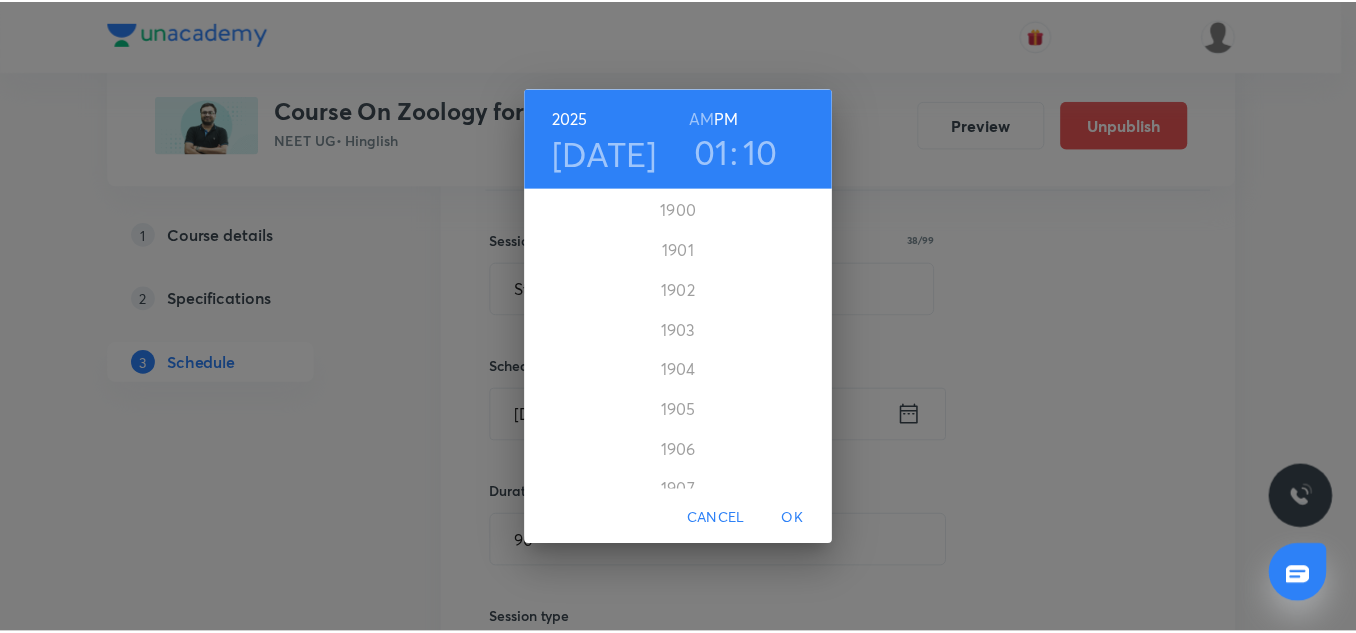 scroll, scrollTop: 4880, scrollLeft: 0, axis: vertical 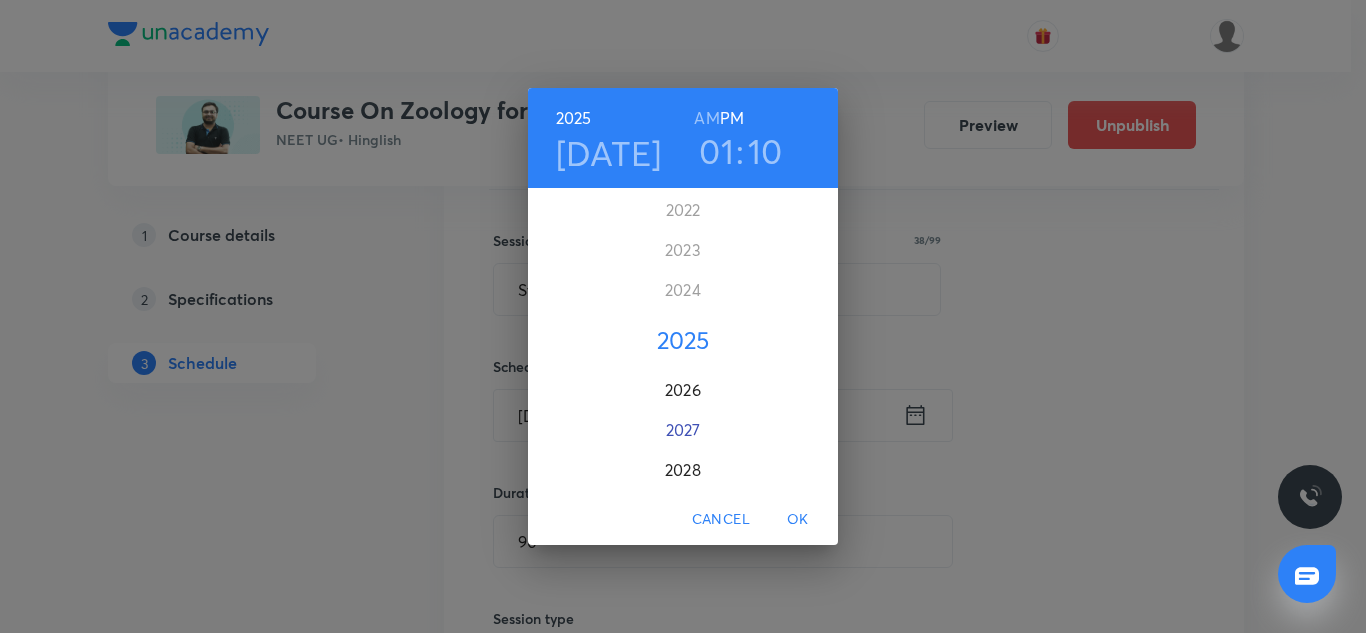 click on "2027" at bounding box center (683, 430) 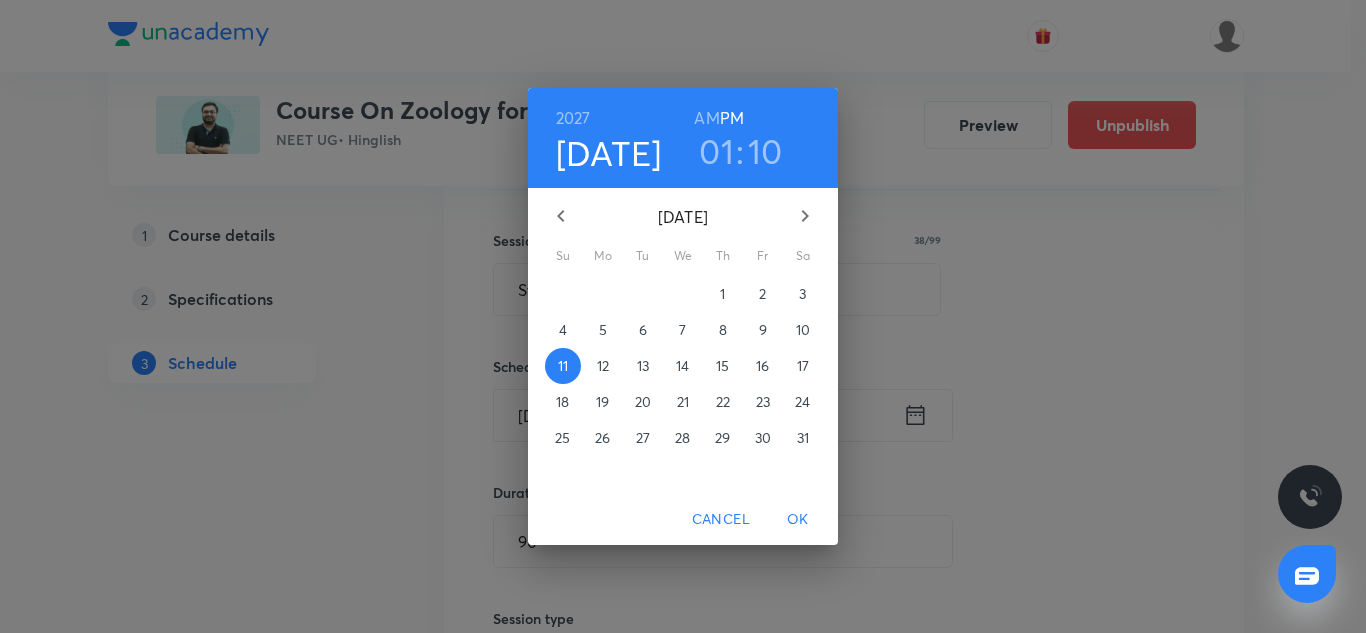 drag, startPoint x: 673, startPoint y: 440, endPoint x: 802, endPoint y: 516, distance: 149.72308 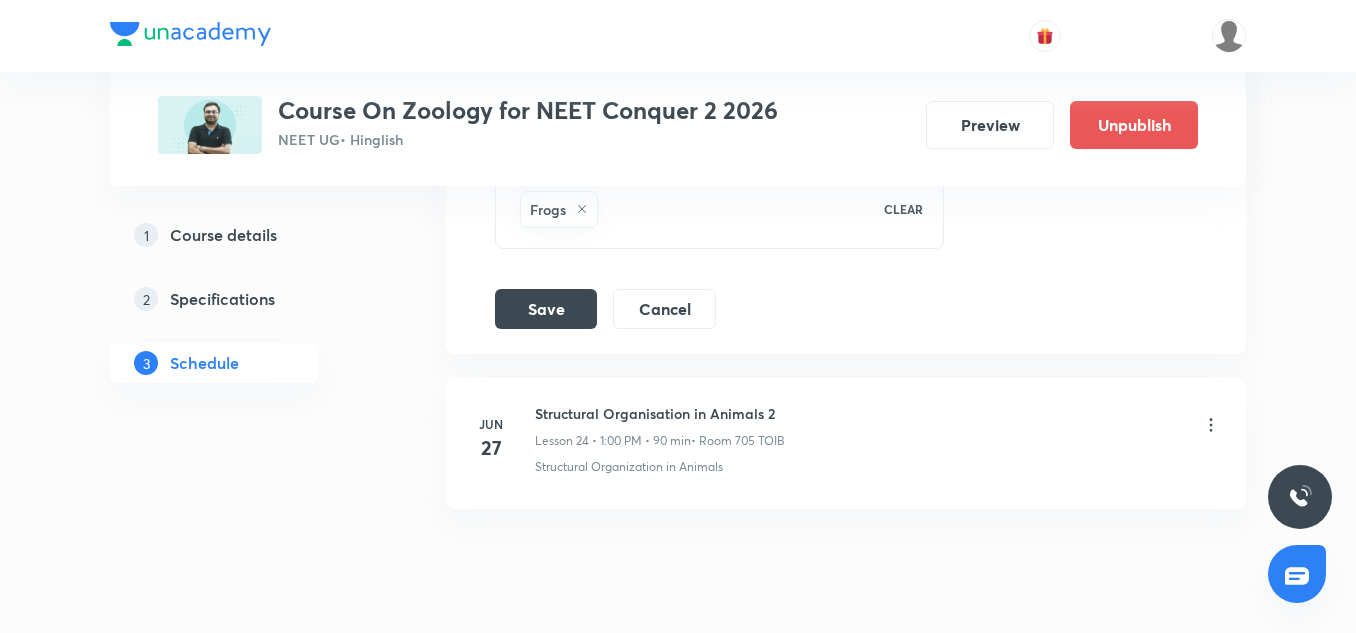 scroll, scrollTop: 4480, scrollLeft: 0, axis: vertical 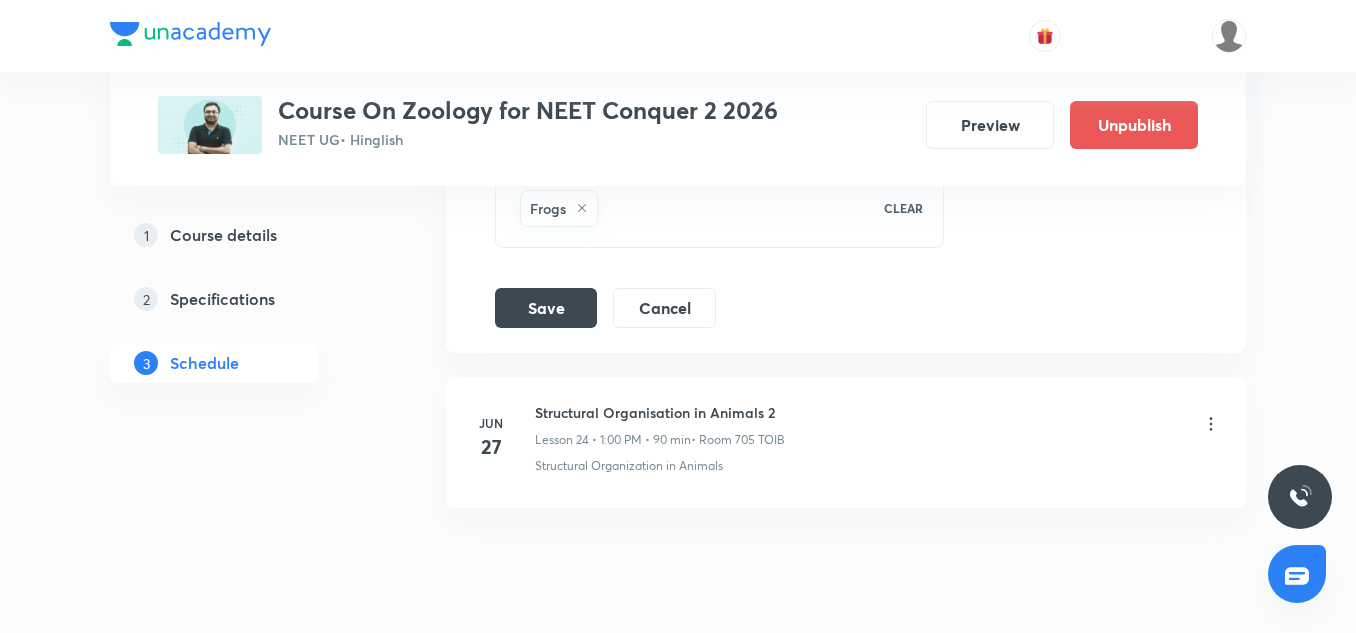click on "Structural Organisation in Animals 6/8 Lesson 23  • Room 705 TOIB Frogs Session  23 Live class Session title 38/99 Structural Organisation in Animals 6/8 ​ Schedule for Jul 11, 2027, 1:10 PM ​ Duration (in minutes) 90 ​   Session type Online Offline Room 705 TOIB Sub-concepts Frogs CLEAR Save Cancel" at bounding box center (846, -153) 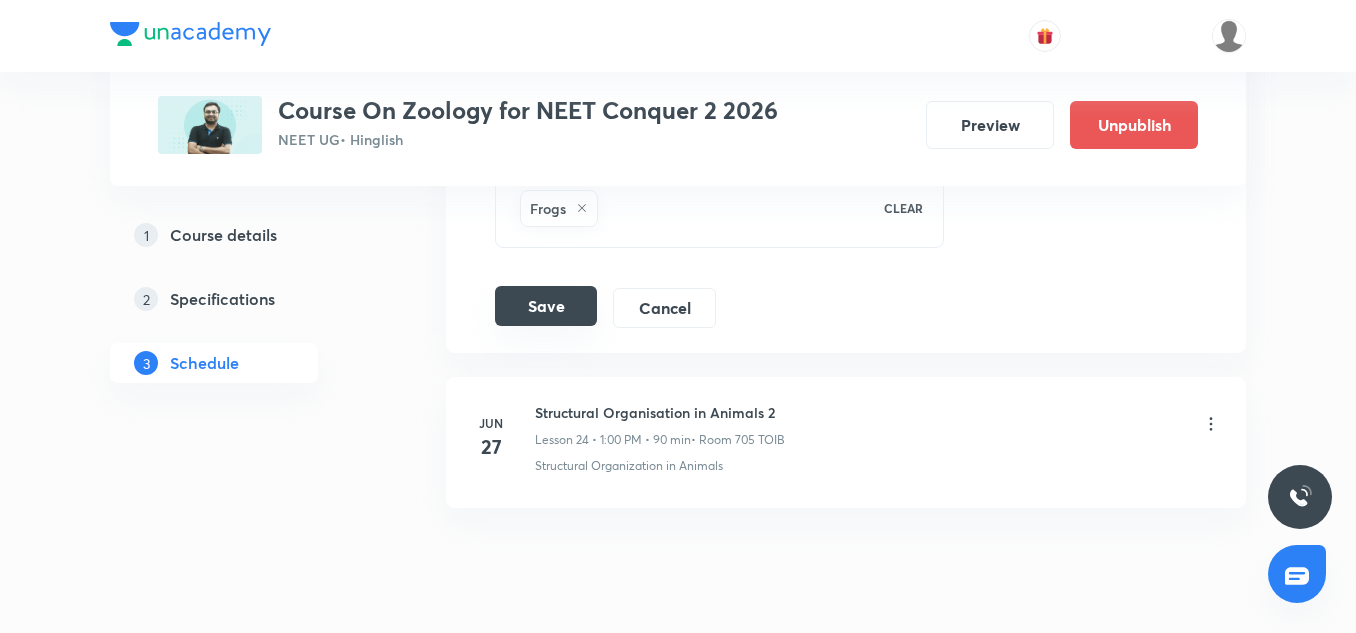 click on "Save" at bounding box center [546, 306] 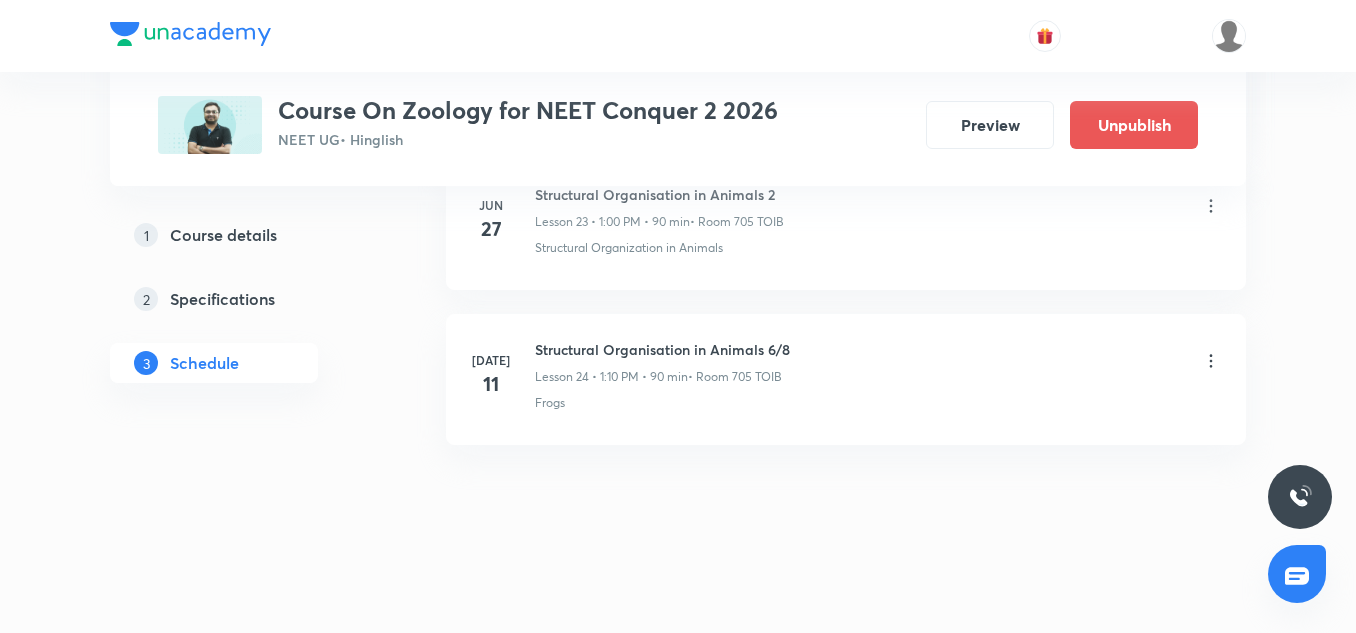 scroll, scrollTop: 3774, scrollLeft: 0, axis: vertical 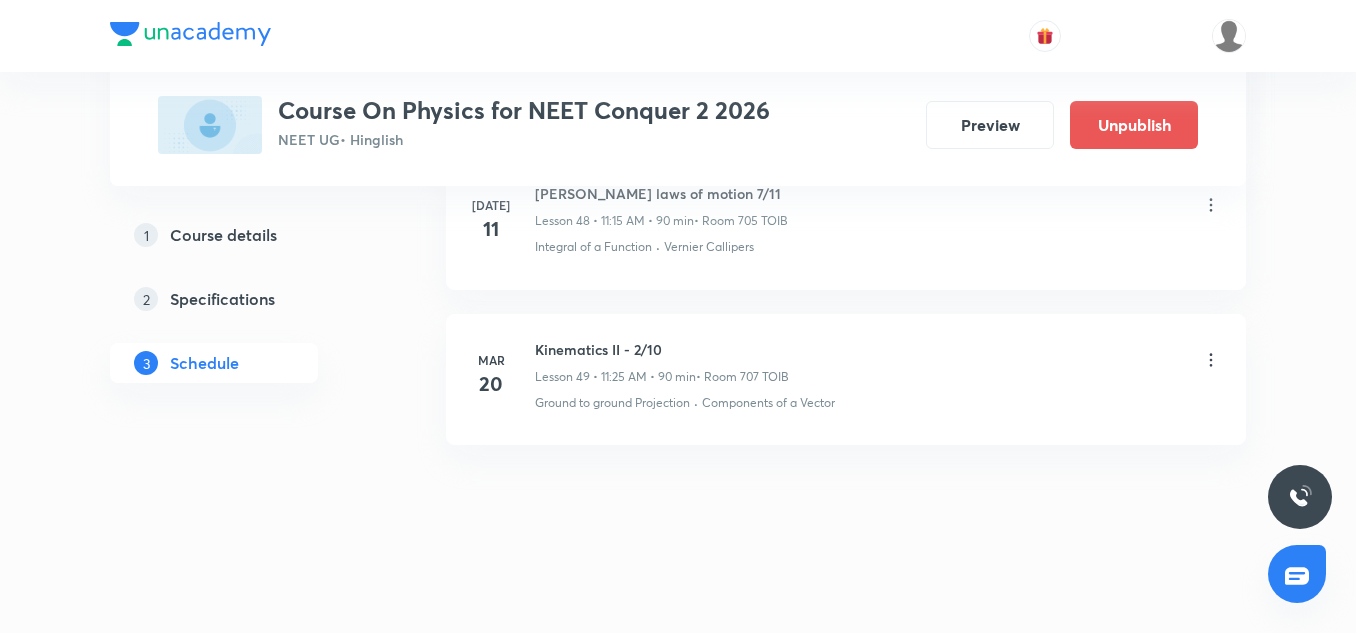 click on "Kinematics II - 2/10" at bounding box center (662, 349) 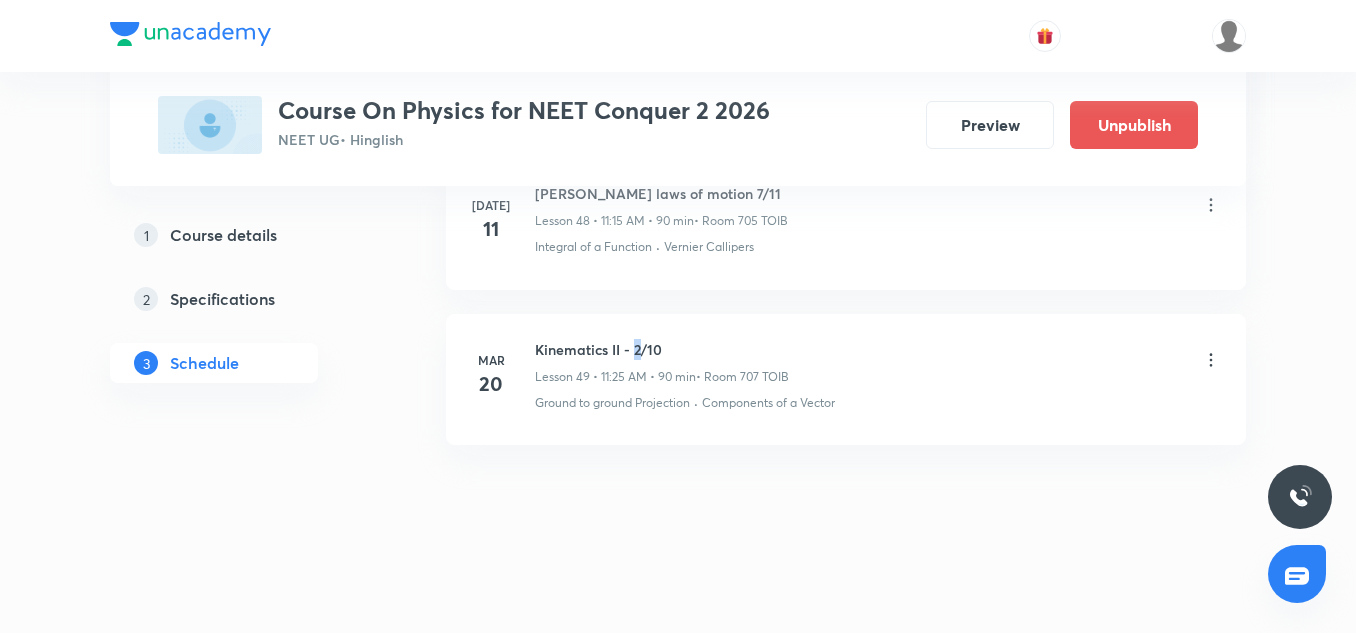 click on "Kinematics II - 2/10" at bounding box center (662, 349) 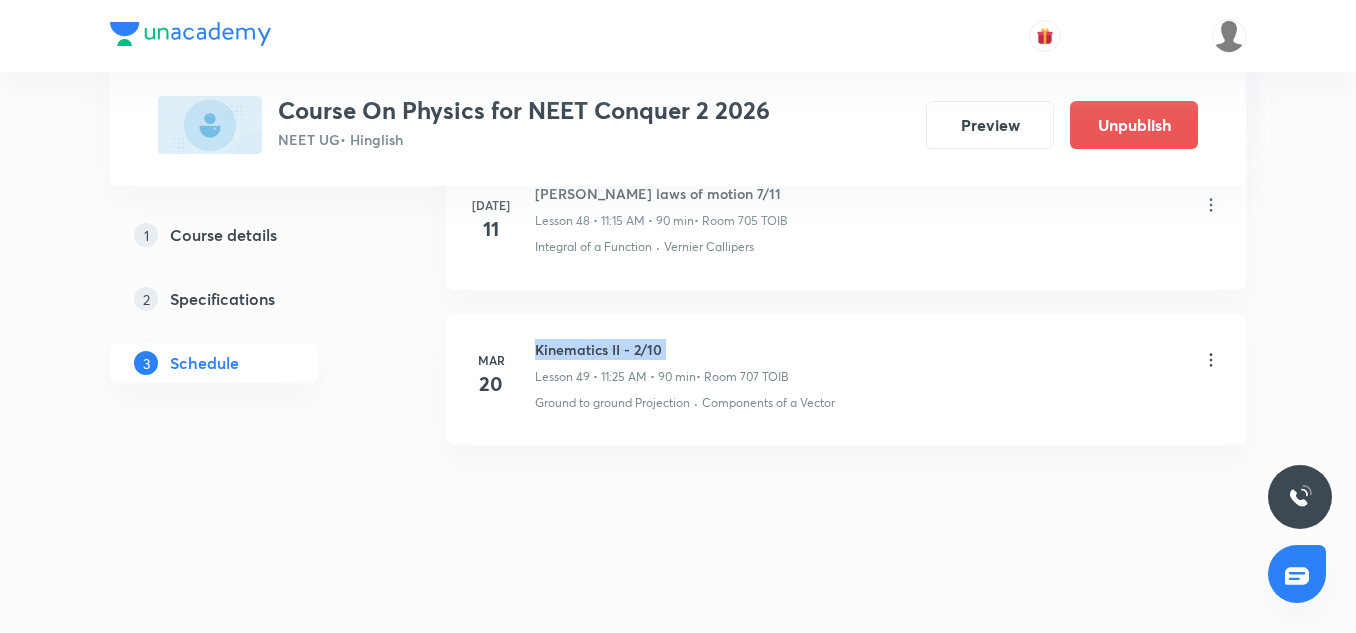 click on "Kinematics II - 2/10" at bounding box center [662, 349] 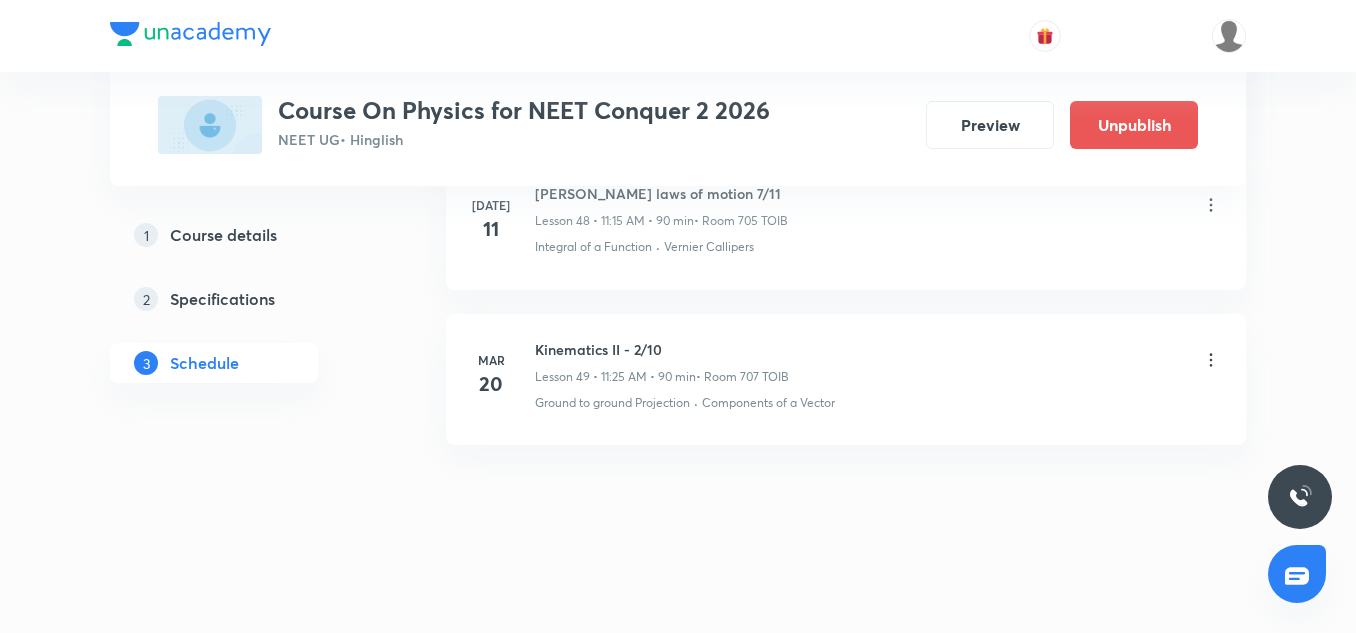 drag, startPoint x: 635, startPoint y: 350, endPoint x: 649, endPoint y: 230, distance: 120.8139 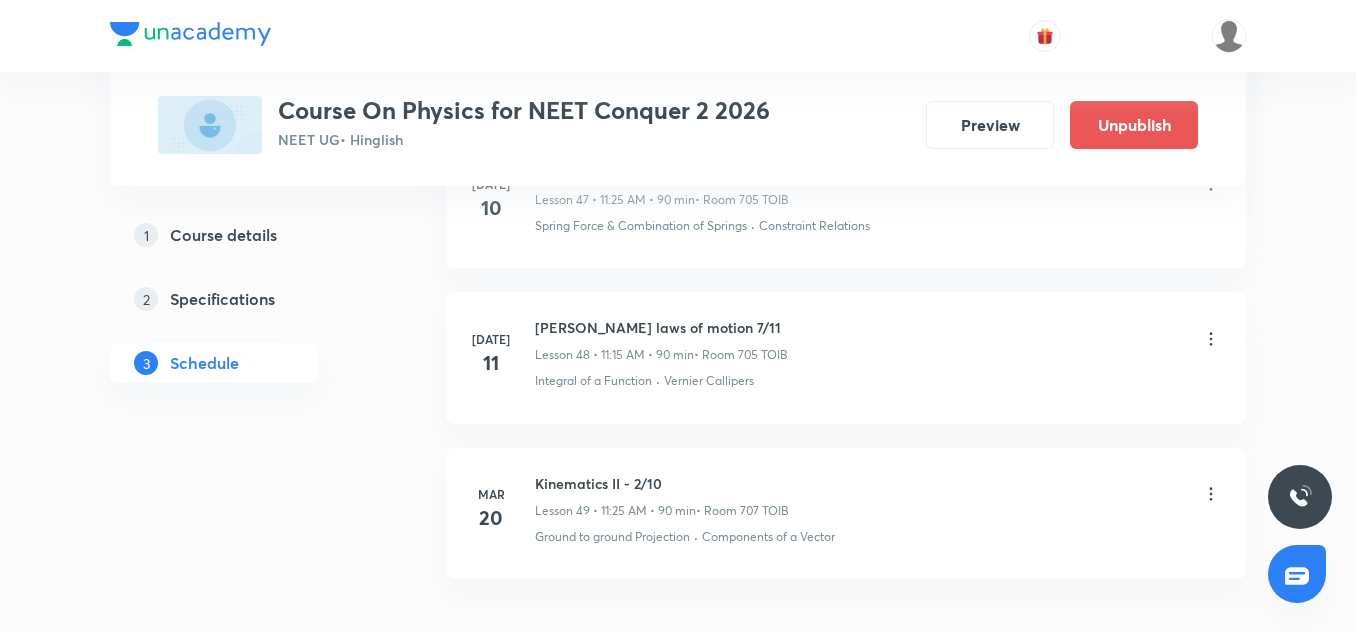 click 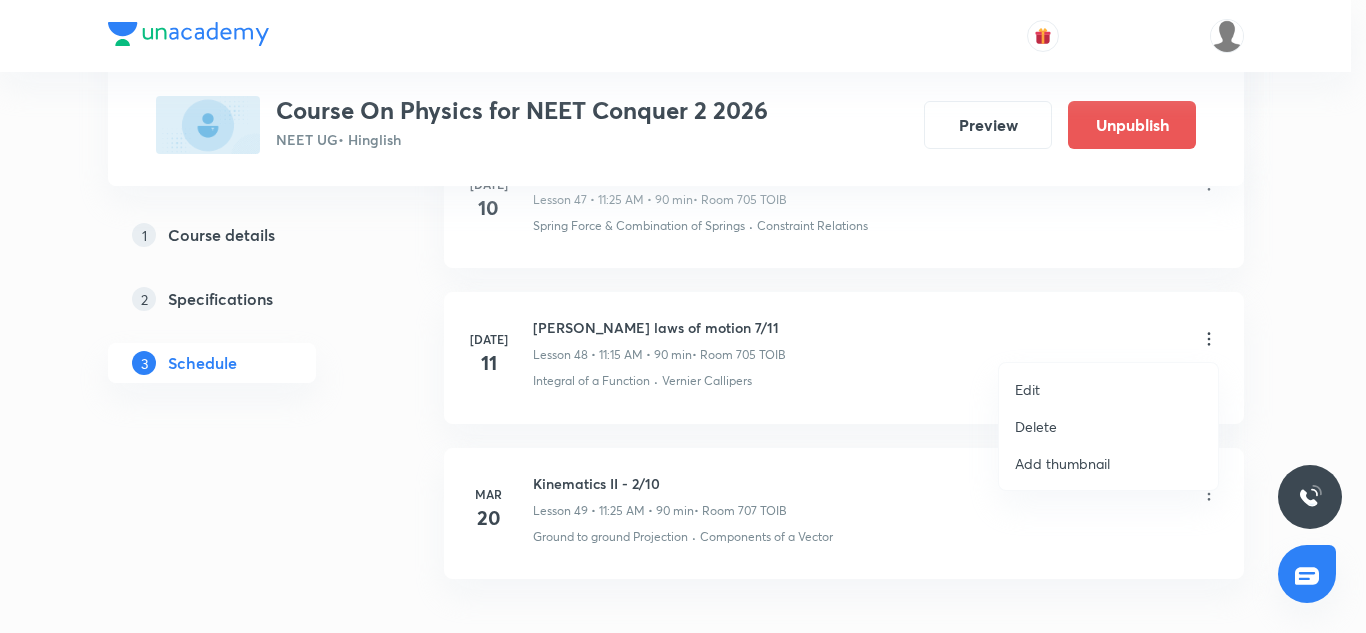click on "Edit" at bounding box center [1108, 389] 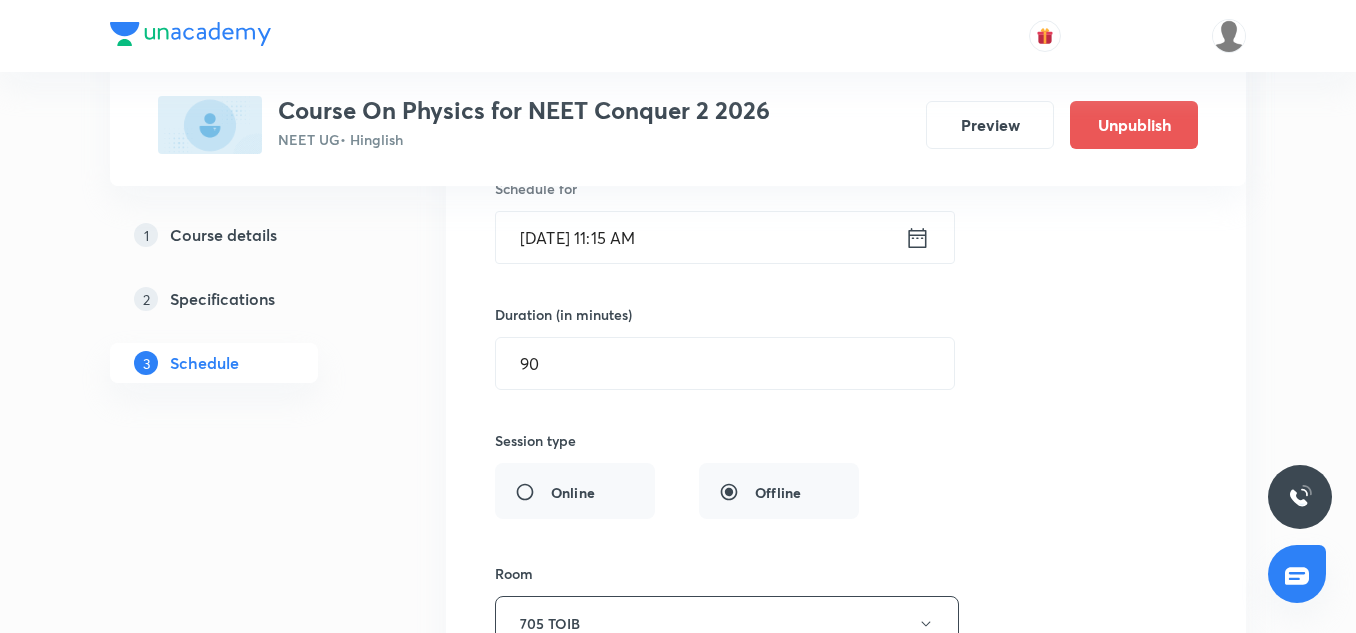 scroll, scrollTop: 7760, scrollLeft: 0, axis: vertical 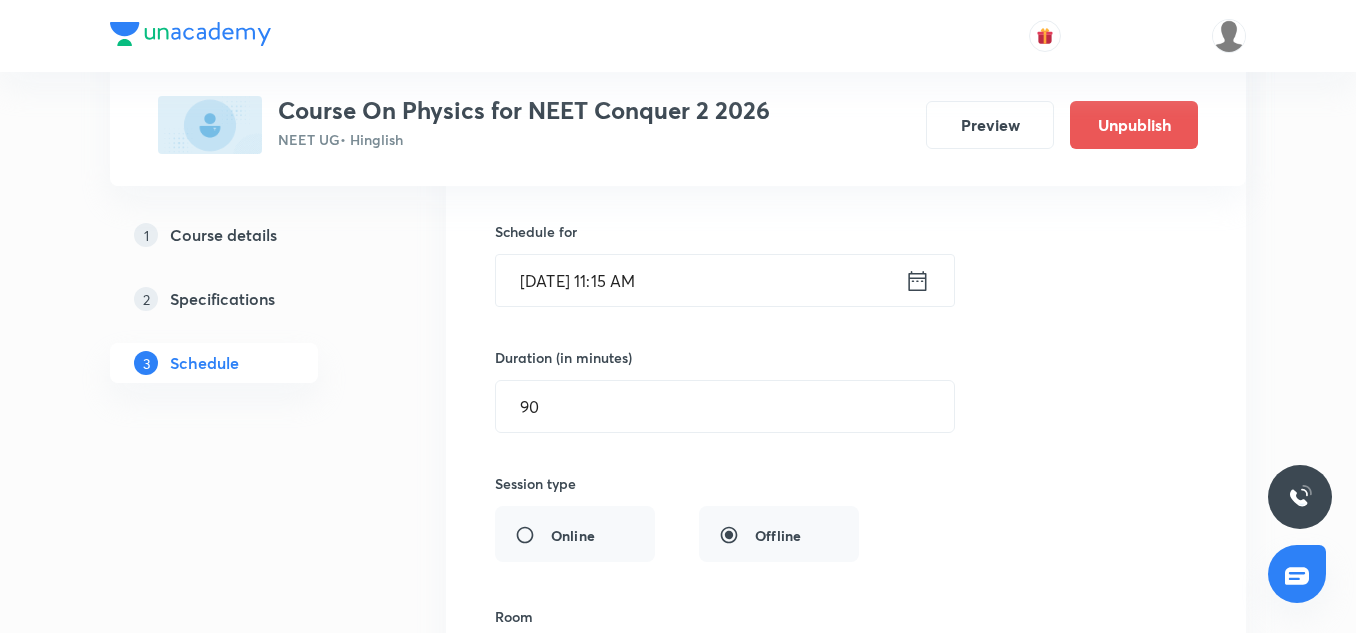 click on "Jul 11, 2025, 11:15 AM" at bounding box center [700, 280] 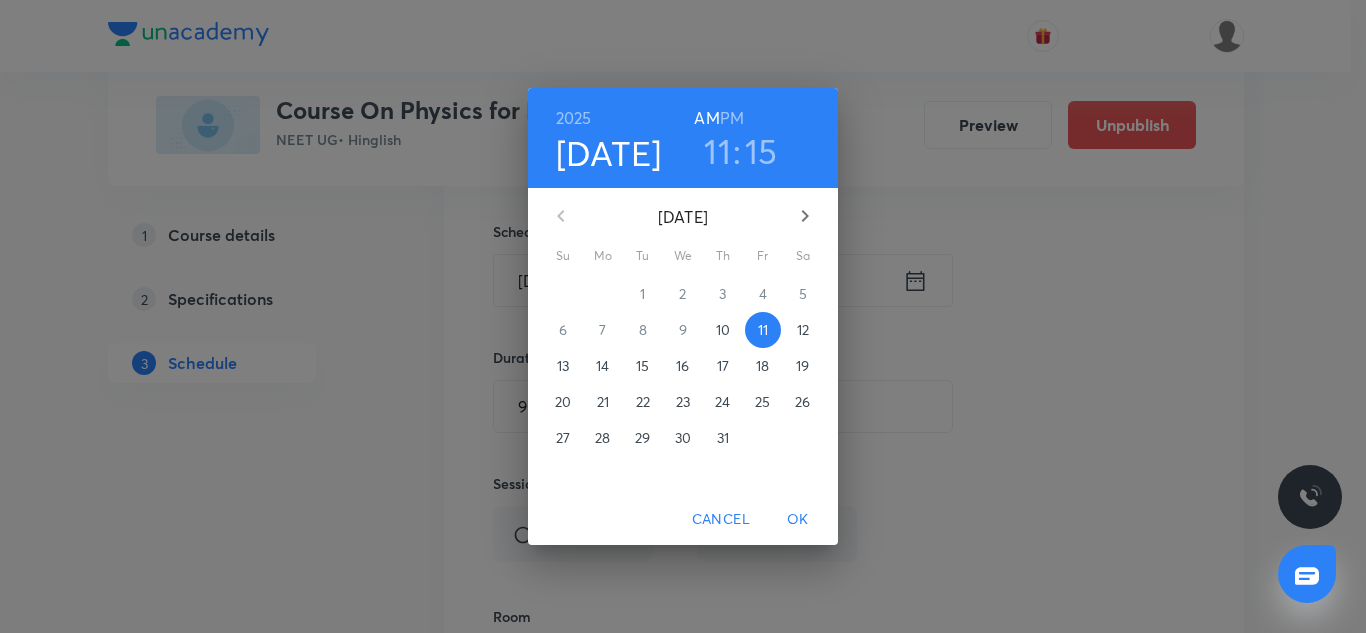 click on "11" at bounding box center (717, 151) 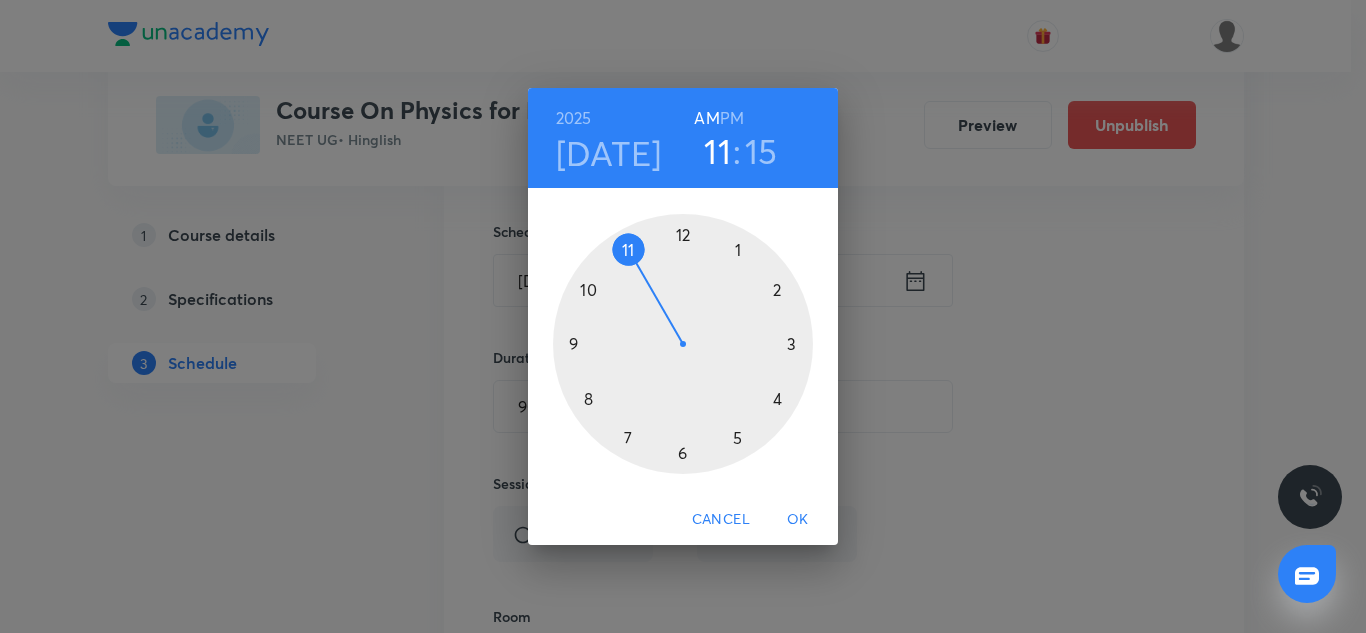 click at bounding box center [683, 344] 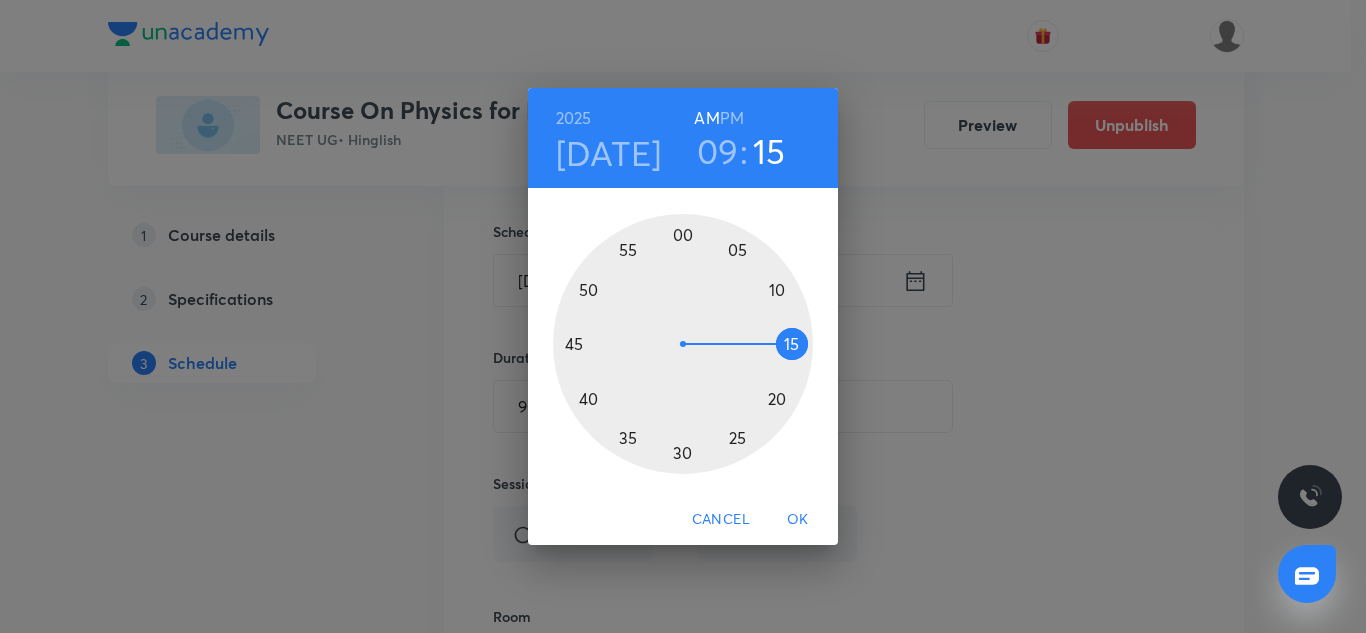 click at bounding box center [683, 344] 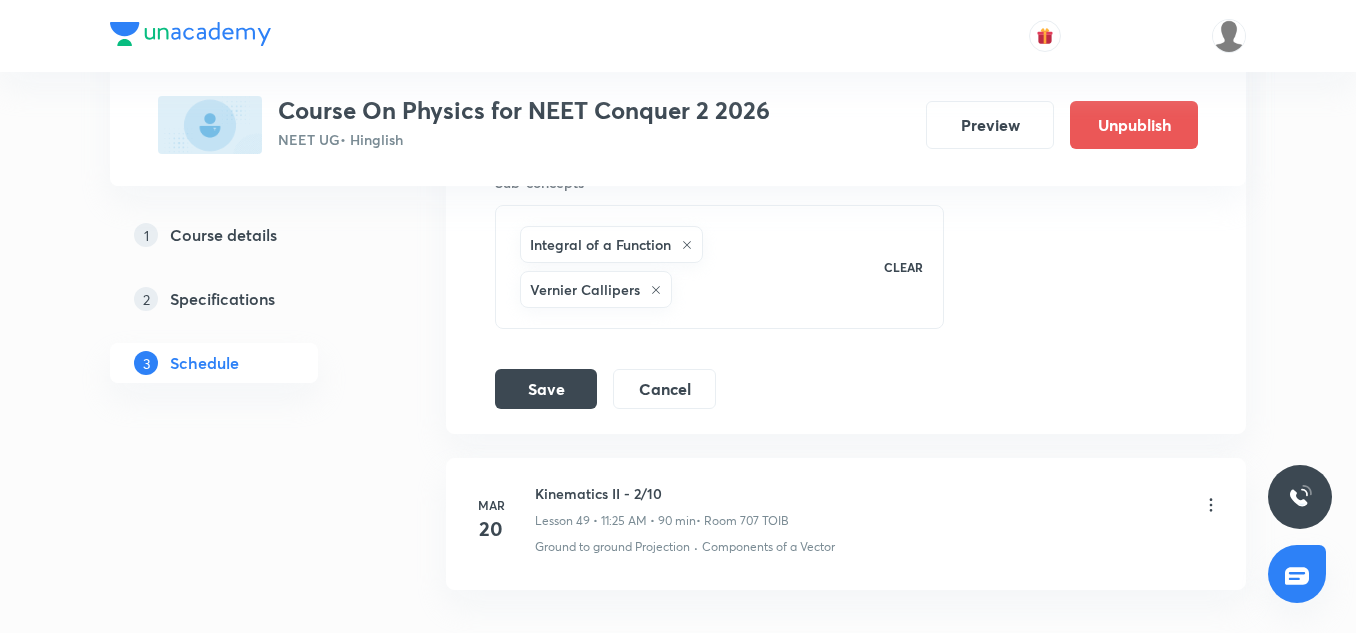 scroll, scrollTop: 8329, scrollLeft: 0, axis: vertical 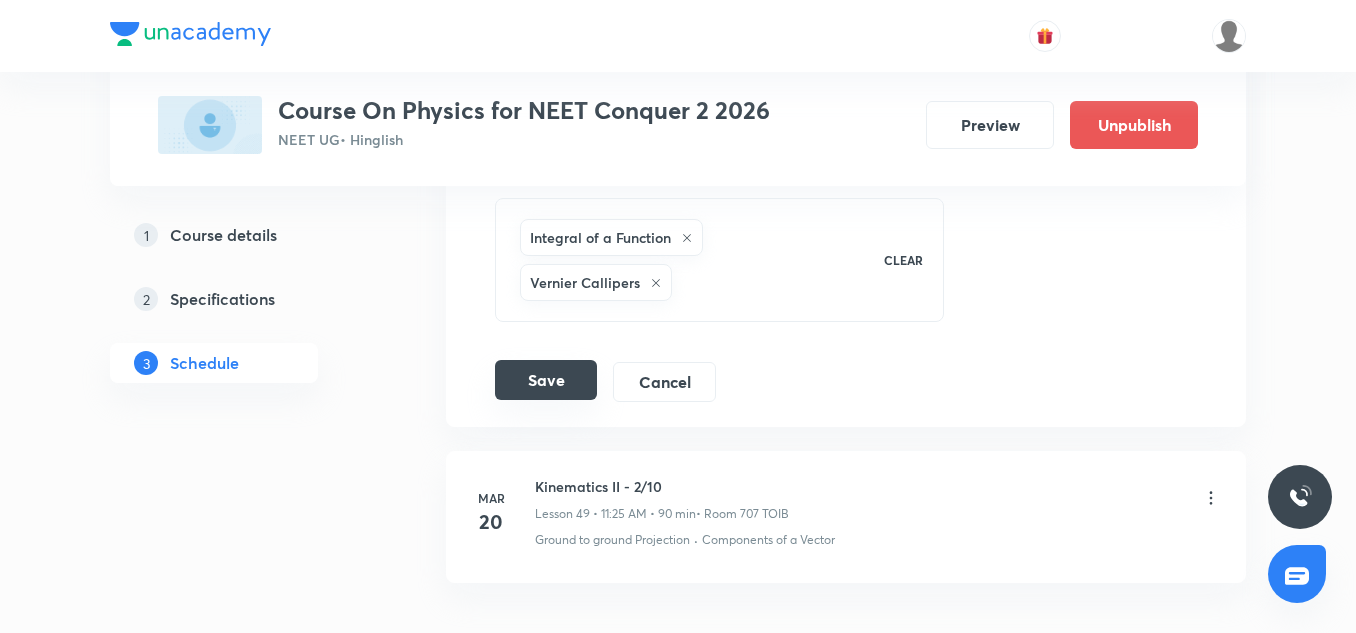 click on "Save" at bounding box center [546, 380] 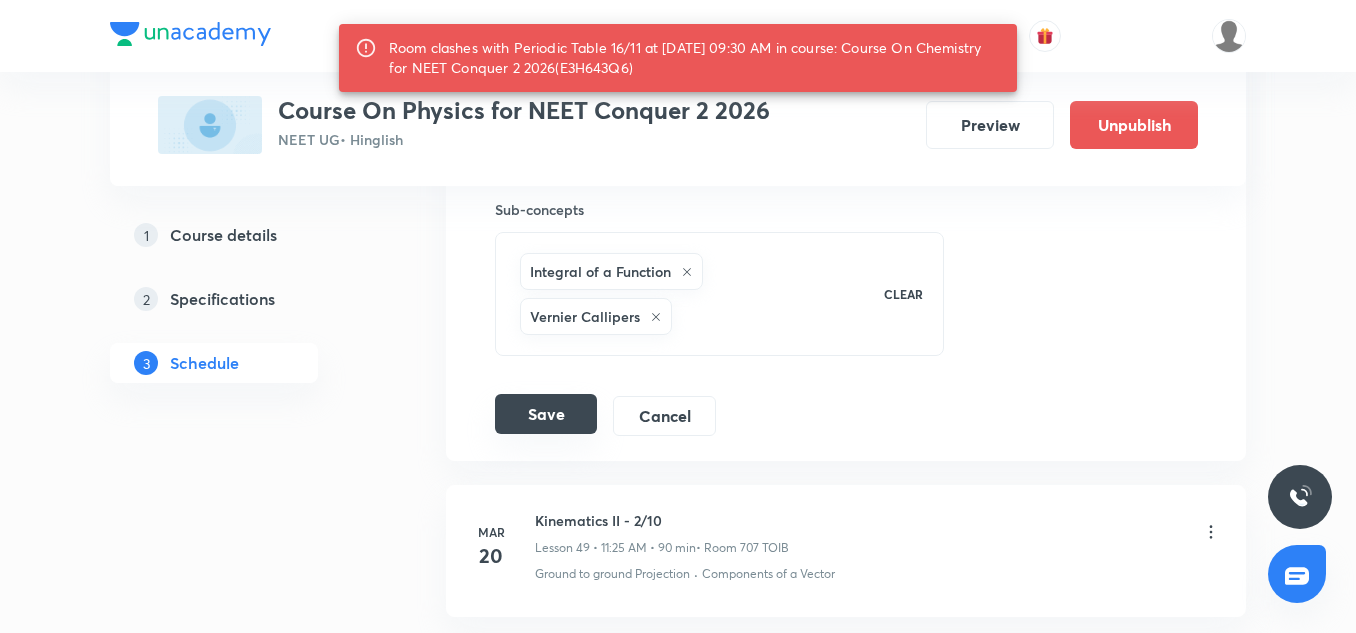 click on "Save" at bounding box center [546, 414] 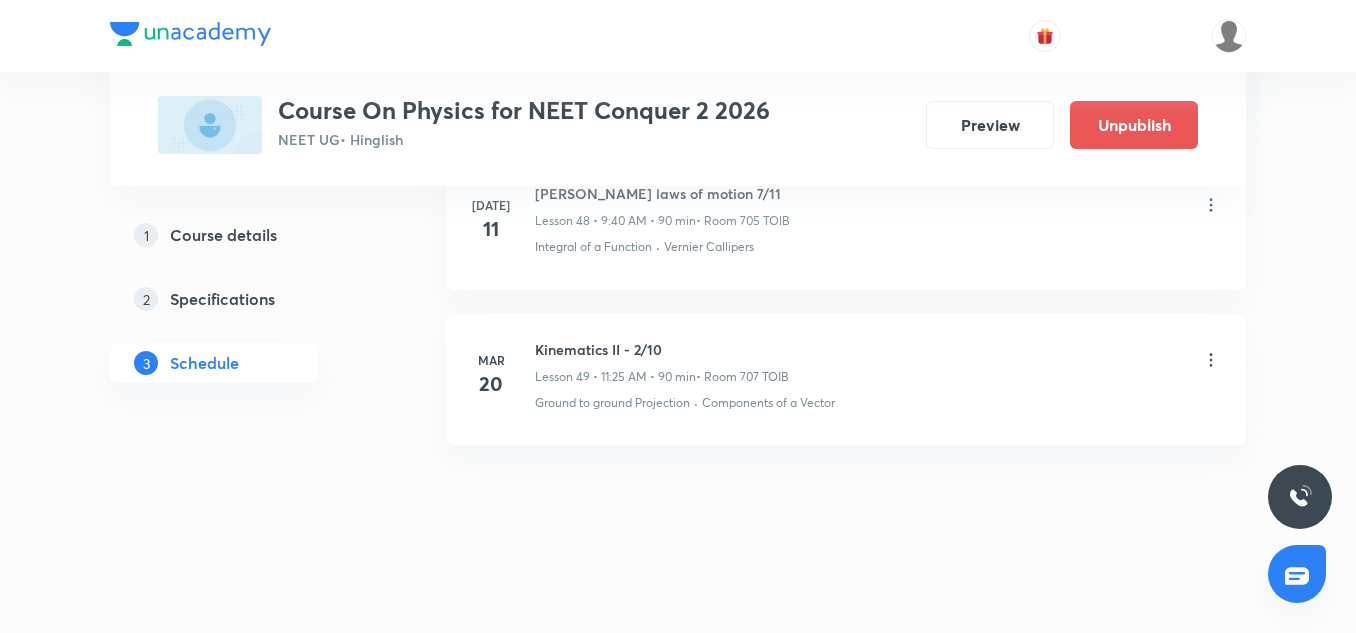 scroll, scrollTop: 7653, scrollLeft: 0, axis: vertical 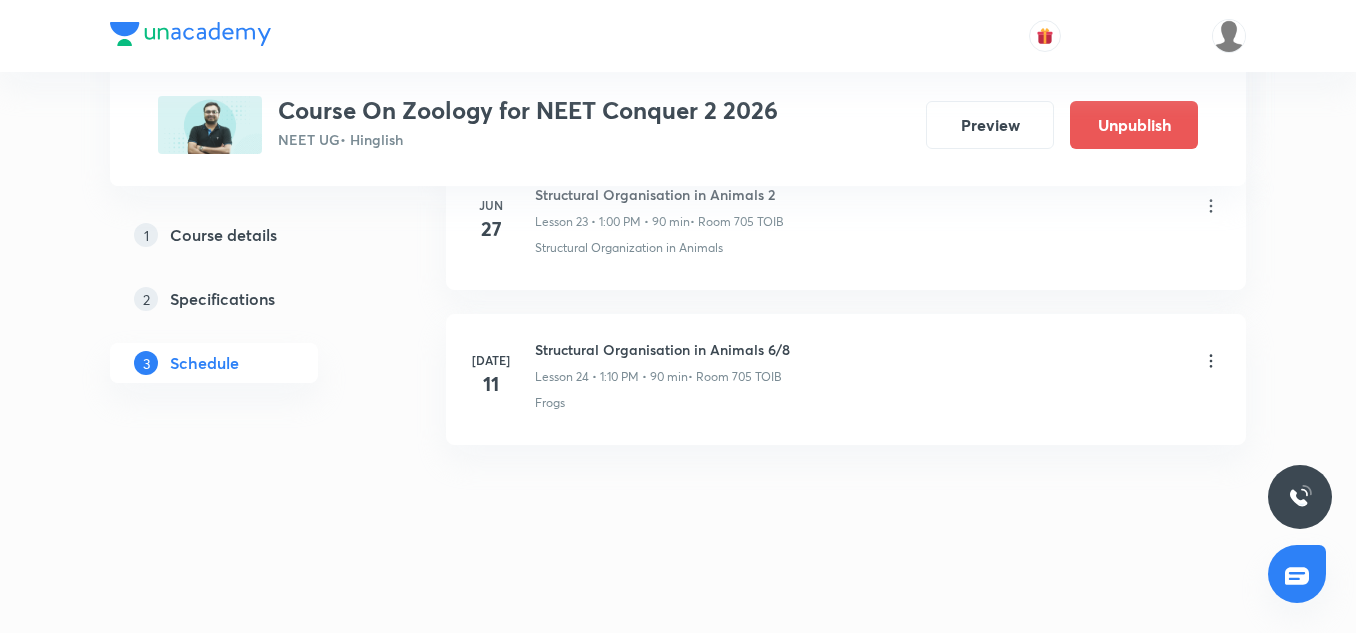 click on "Structural Organisation in Animals 6/8" at bounding box center [662, 349] 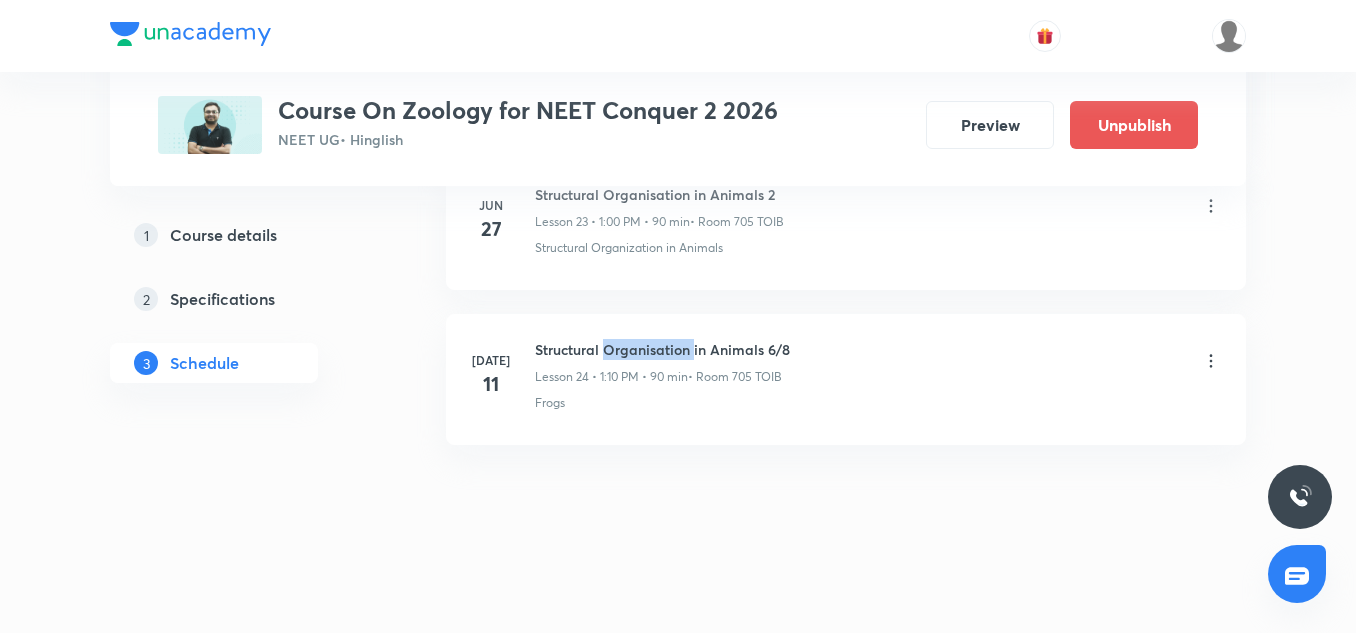 click on "Structural Organisation in Animals 6/8" at bounding box center (662, 349) 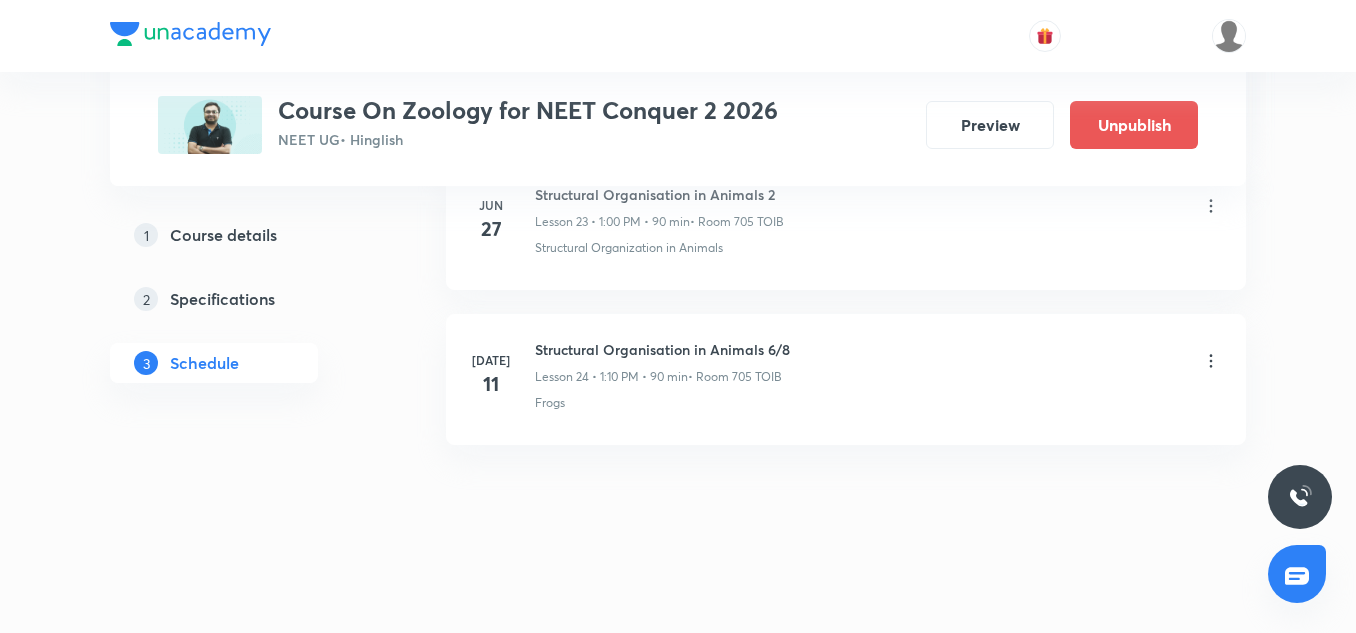 click 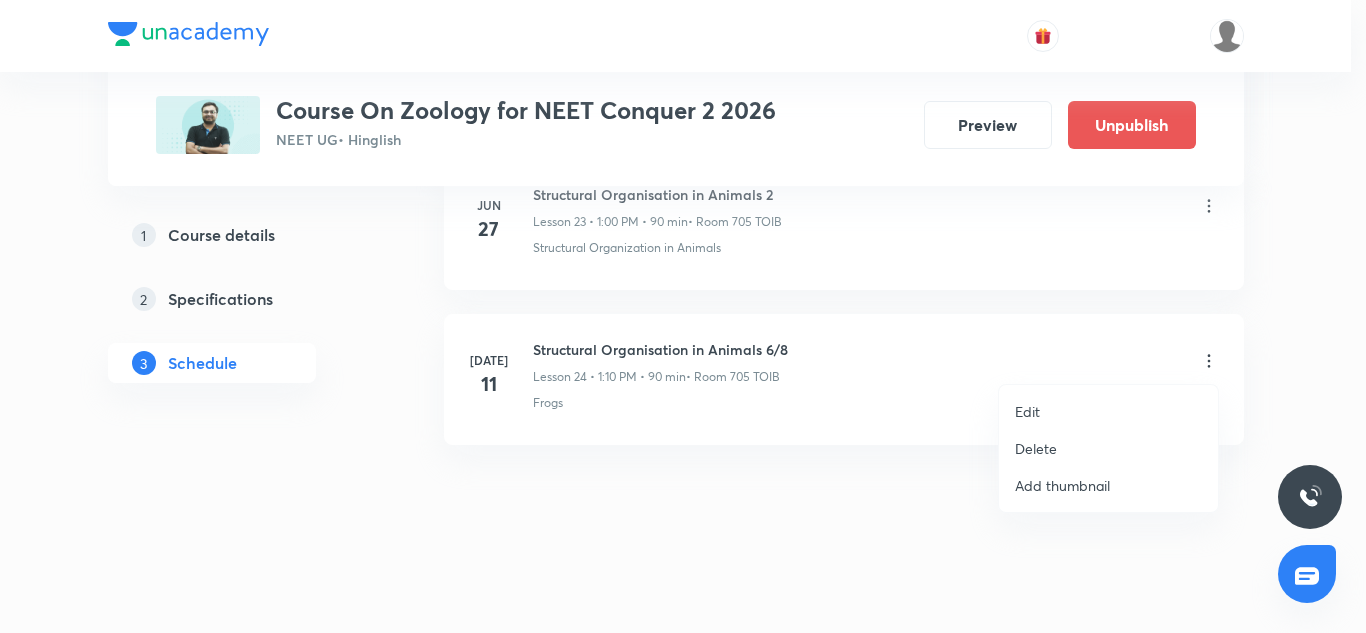 click at bounding box center [683, 316] 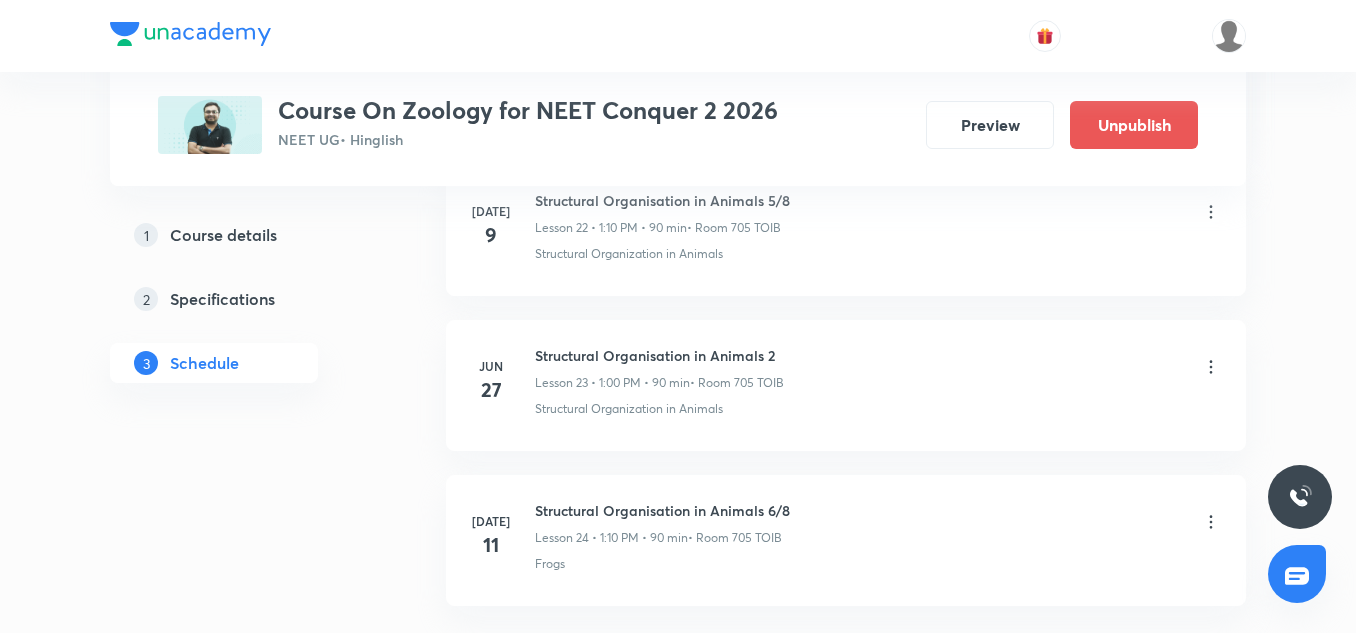 scroll, scrollTop: 4534, scrollLeft: 0, axis: vertical 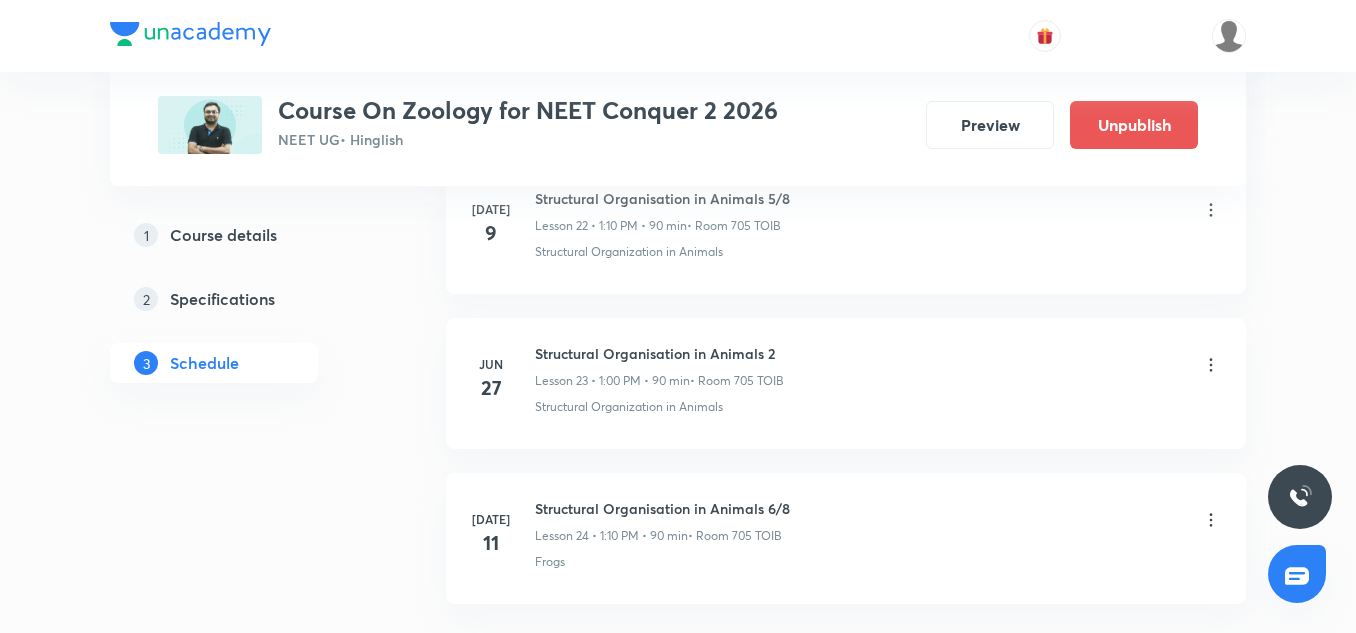click 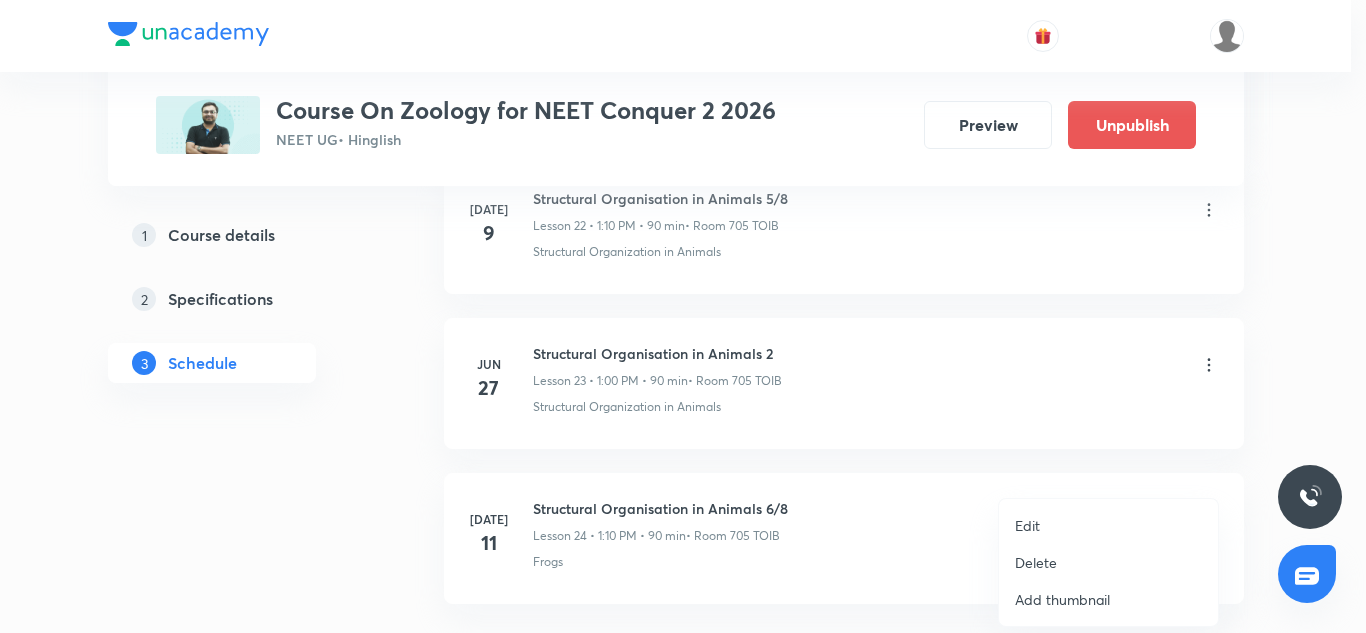 click on "Edit" at bounding box center [1027, 525] 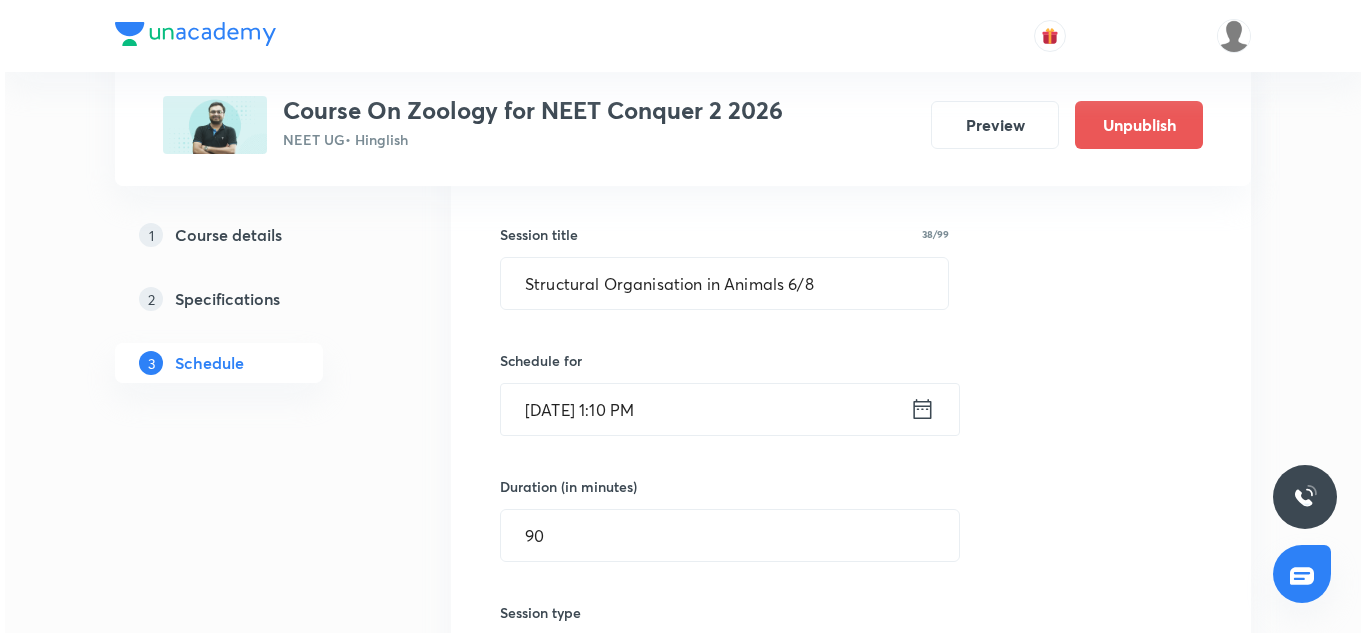 scroll, scrollTop: 3906, scrollLeft: 0, axis: vertical 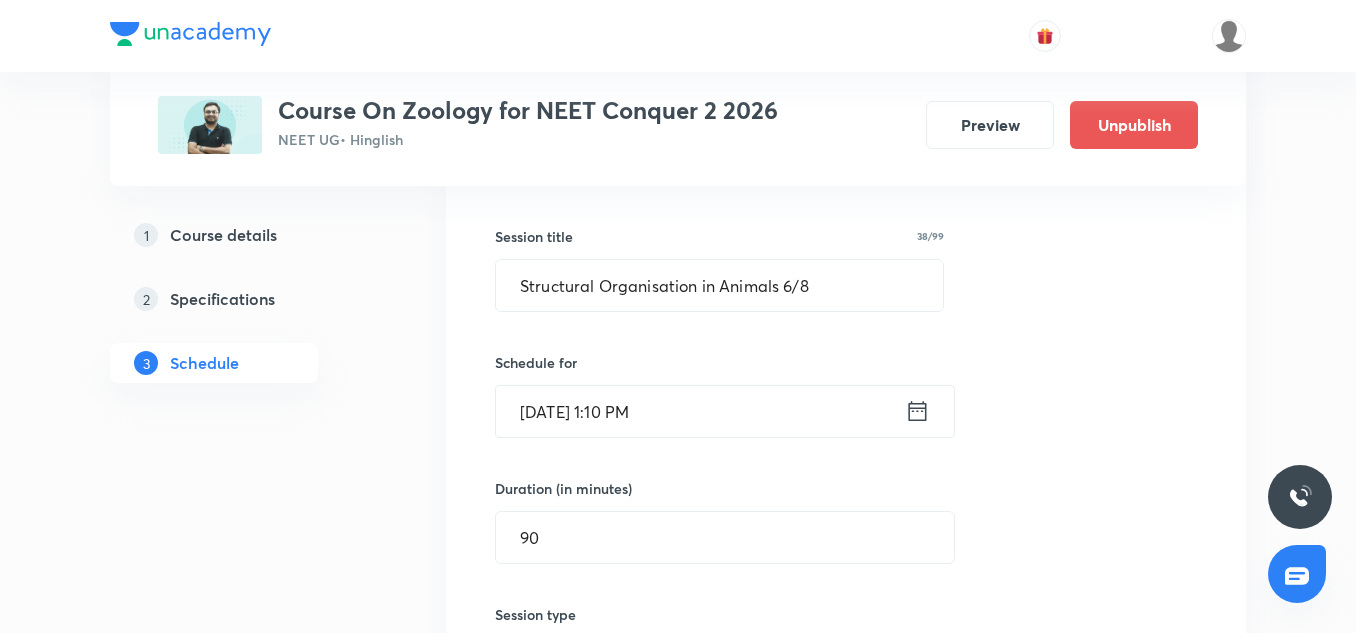 click on "Jul 11, 2027, 1:10 PM" at bounding box center (700, 411) 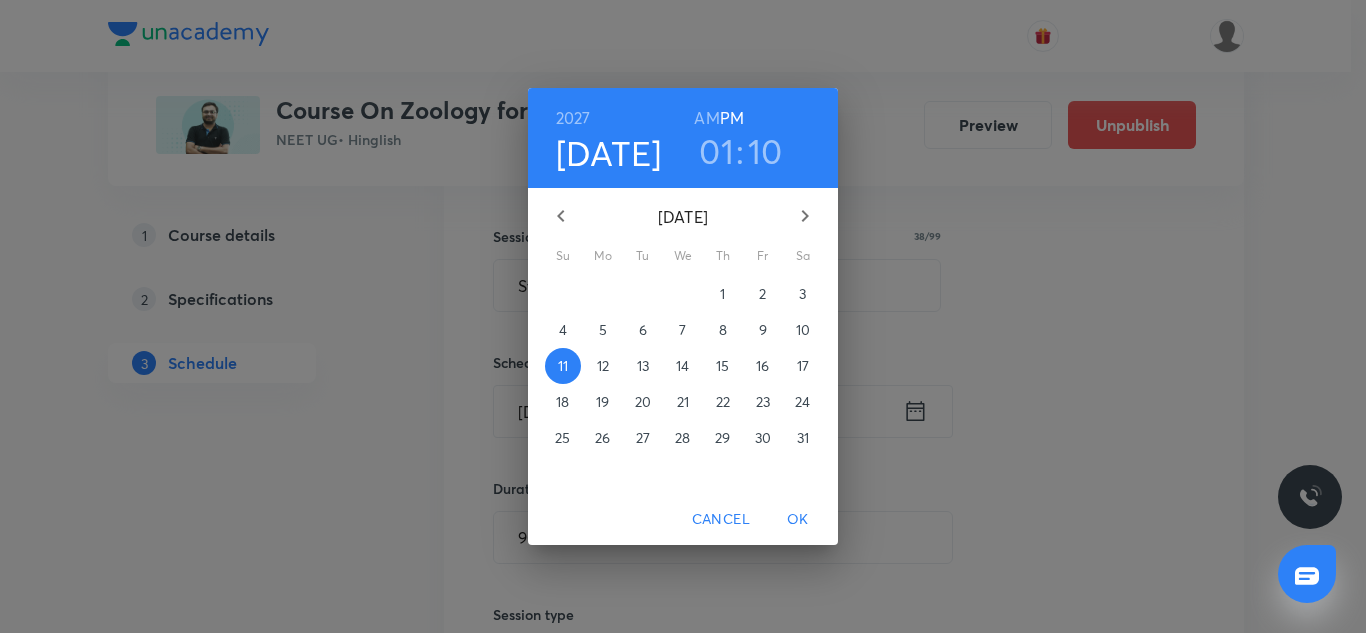 click on "2027" at bounding box center [573, 118] 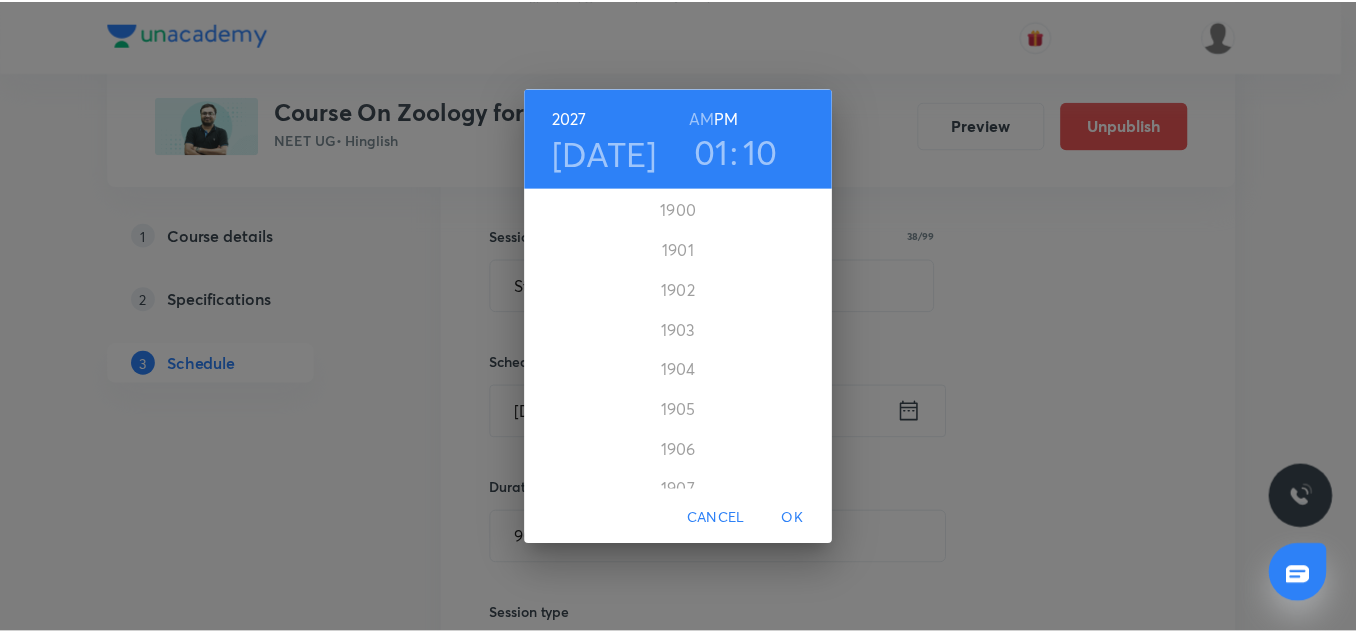scroll, scrollTop: 4960, scrollLeft: 0, axis: vertical 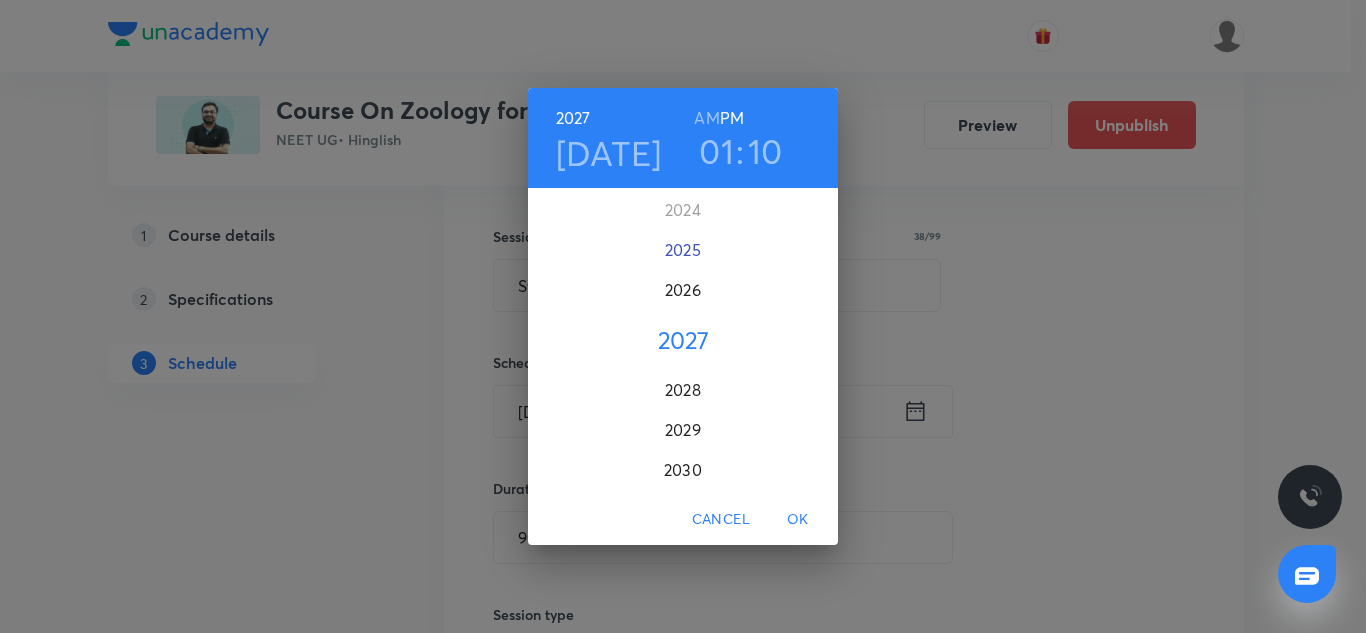 click on "2025" at bounding box center [683, 250] 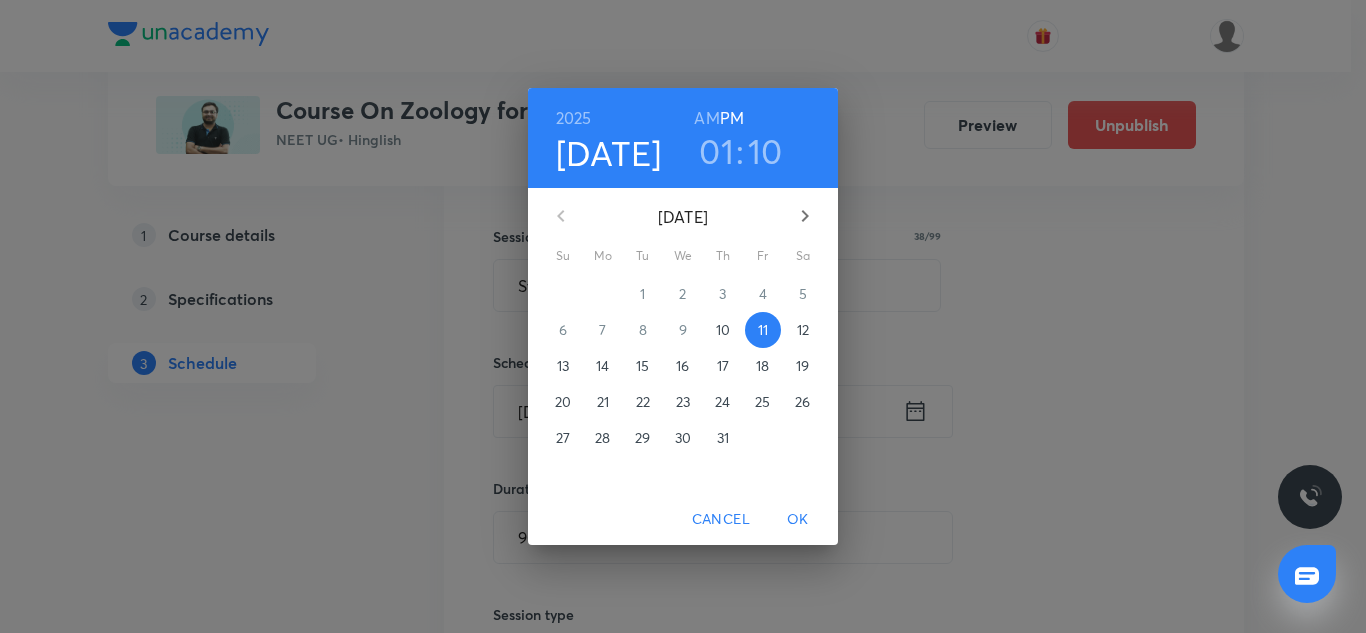 click on "OK" at bounding box center [798, 519] 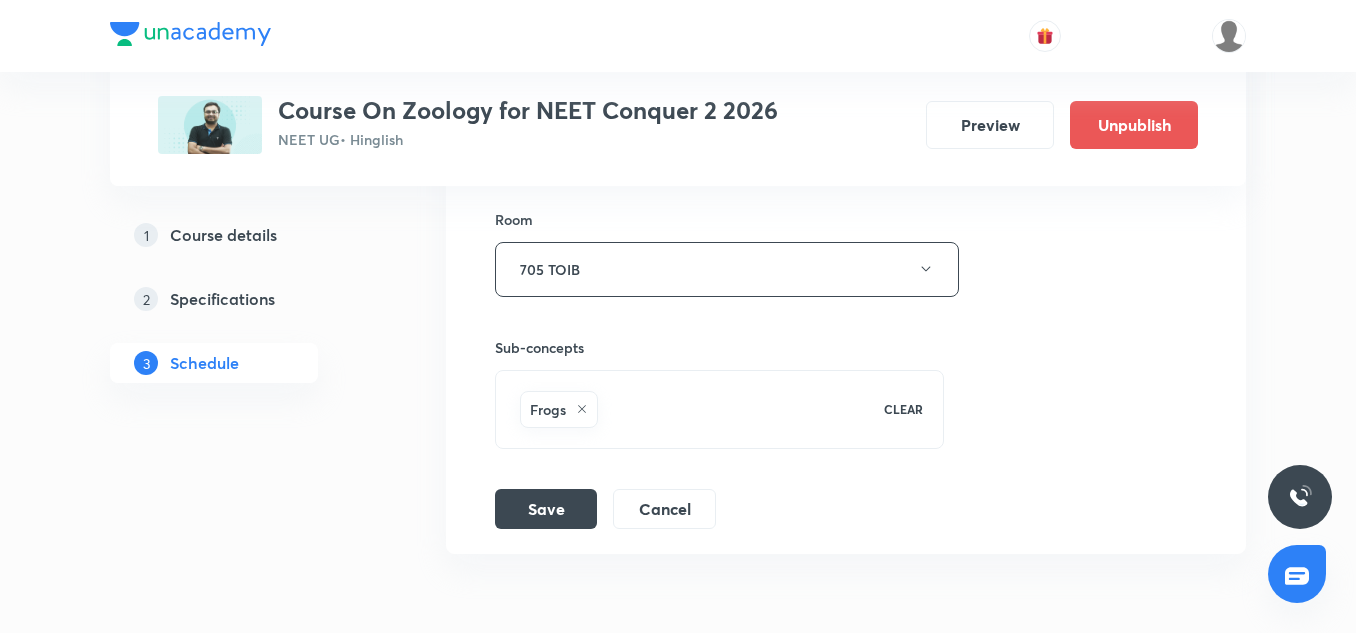 scroll, scrollTop: 4459, scrollLeft: 0, axis: vertical 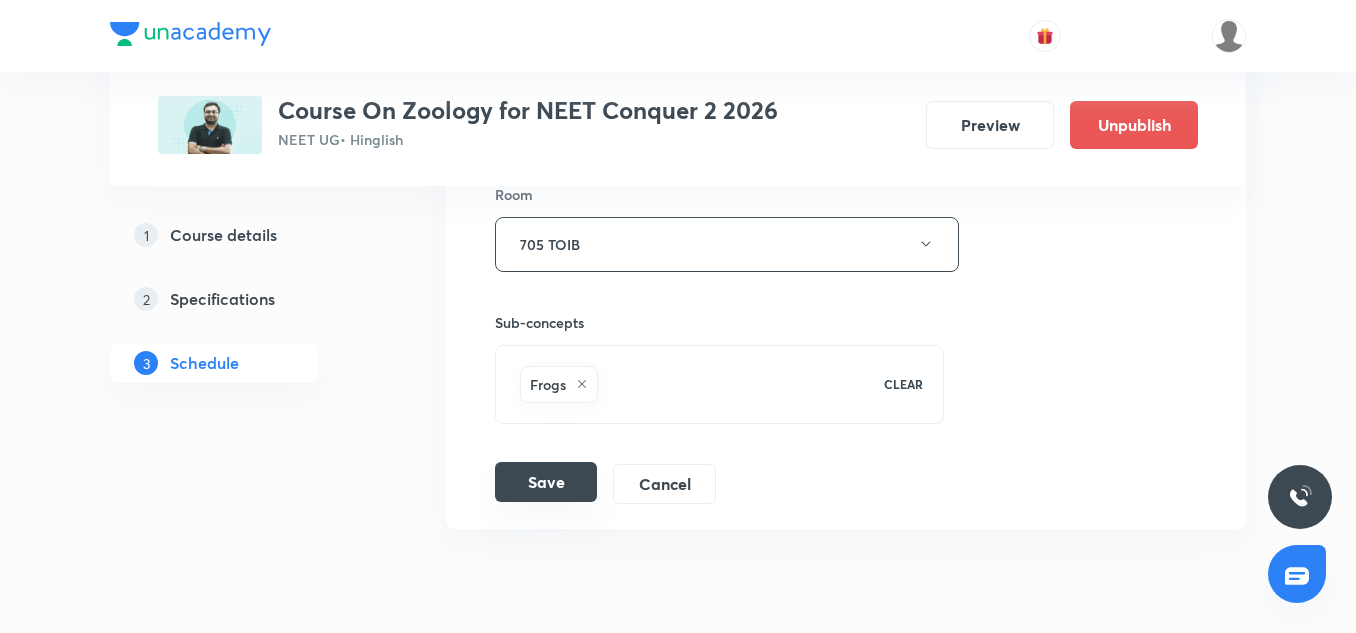 click on "Save" at bounding box center (546, 482) 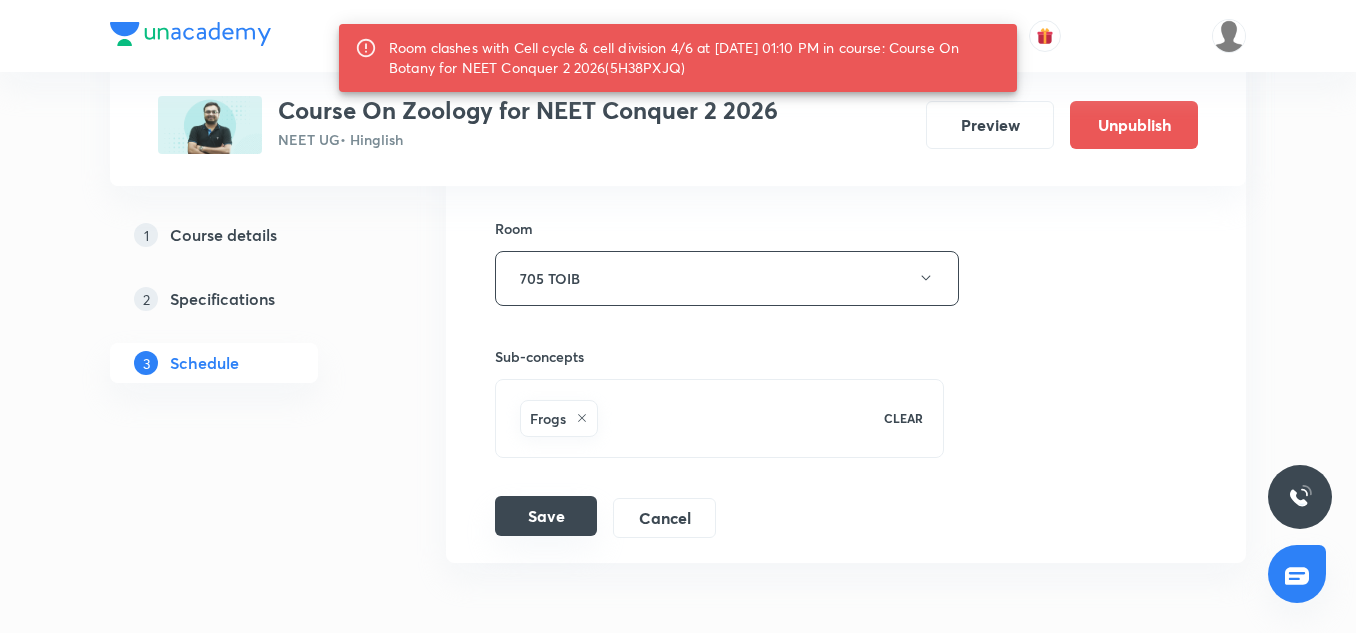 click on "Save" at bounding box center [546, 516] 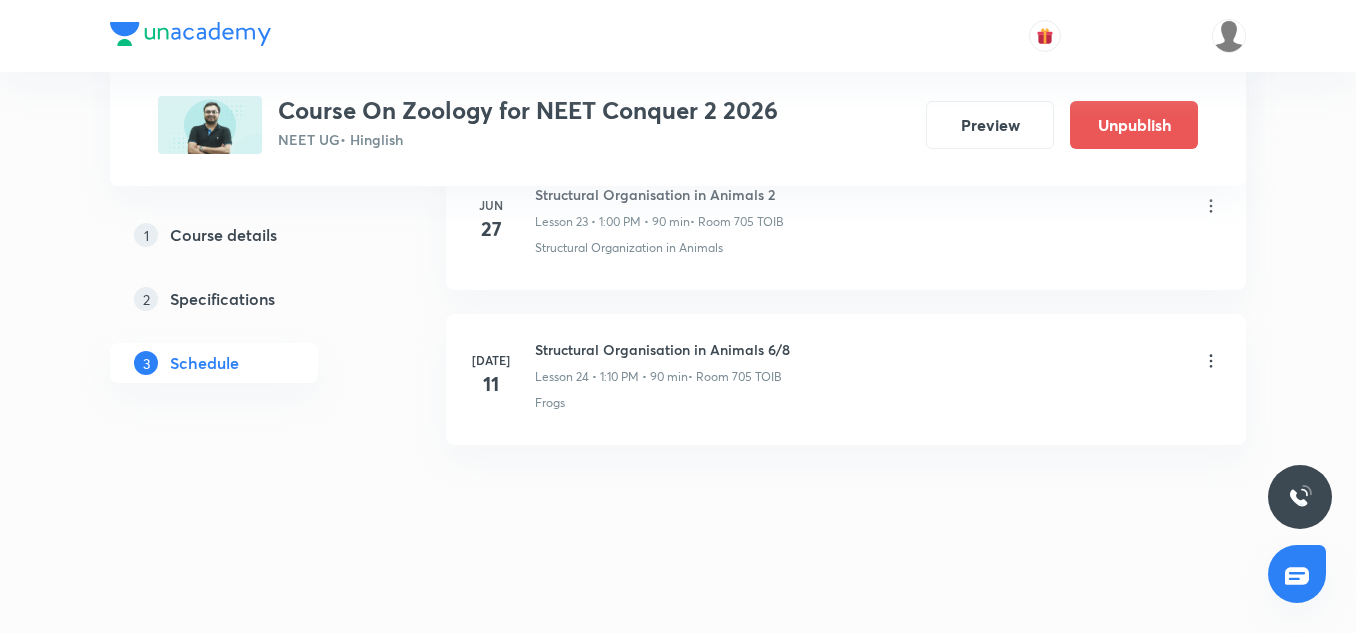 scroll, scrollTop: 3774, scrollLeft: 0, axis: vertical 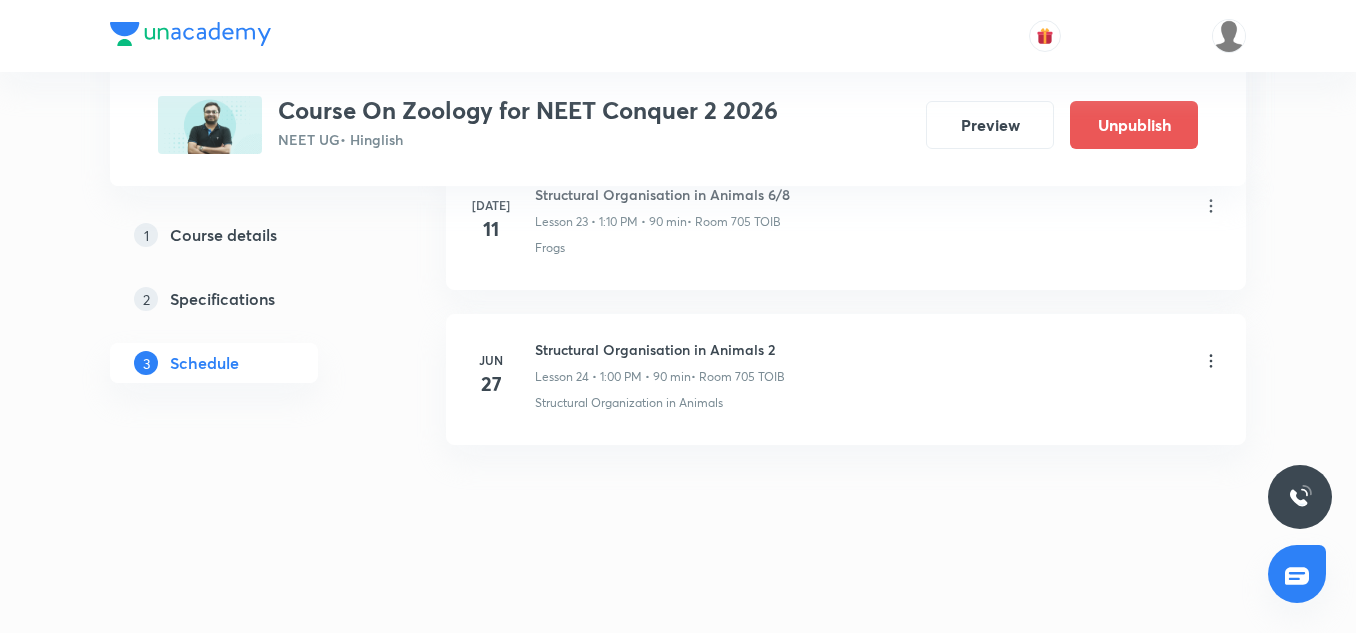 click on "Structural Organisation in Animals 2 Lesson 24 • 1:00 PM • 90 min  • Room 705 TOIB Structural Organization in Animals" at bounding box center (878, 375) 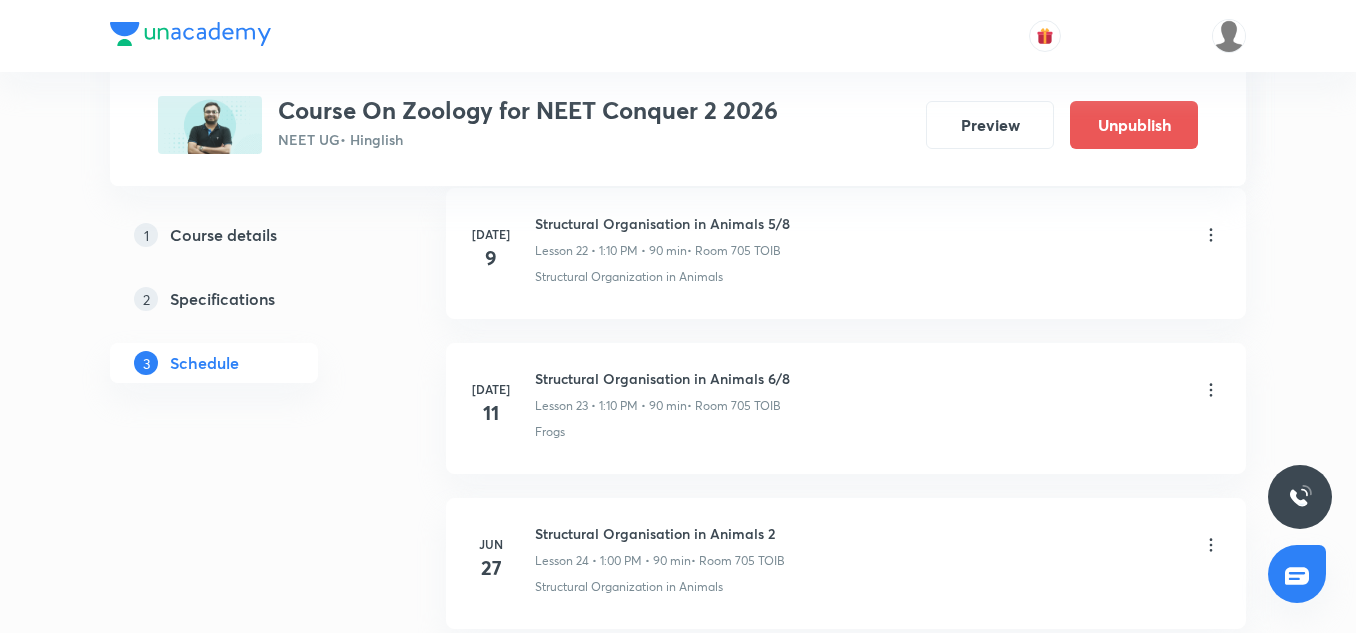 scroll, scrollTop: 3584, scrollLeft: 0, axis: vertical 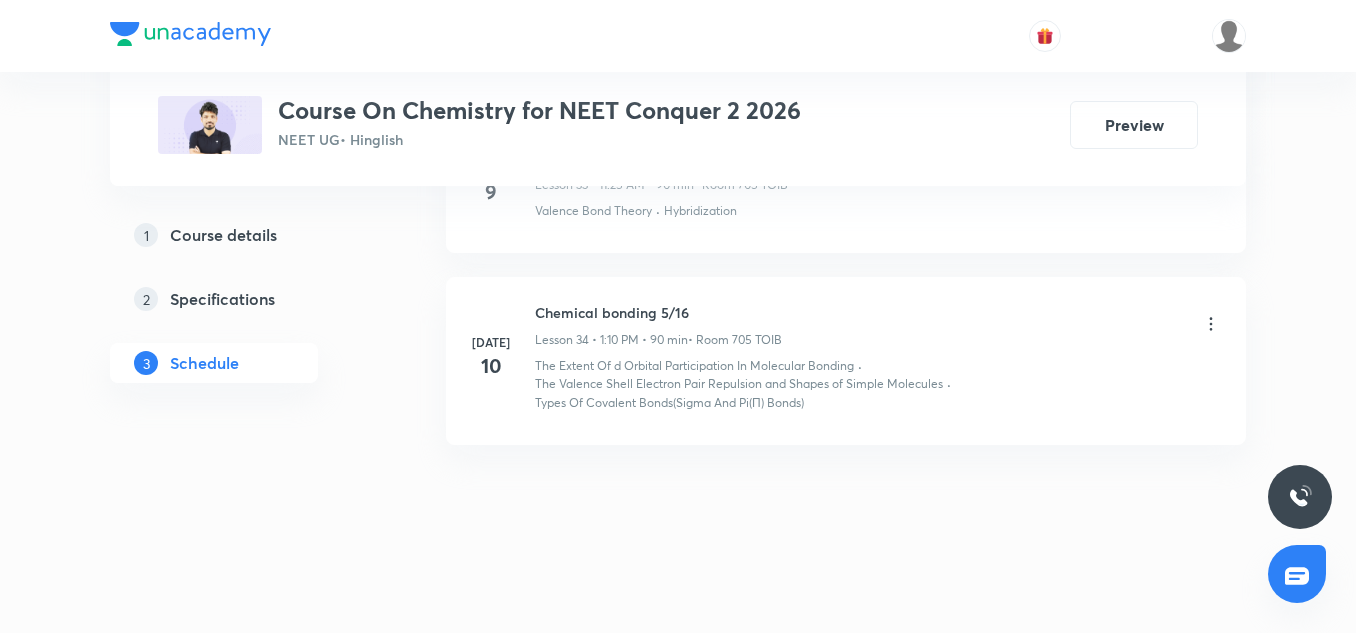 click on "Chemical bonding 5/16" at bounding box center (658, 312) 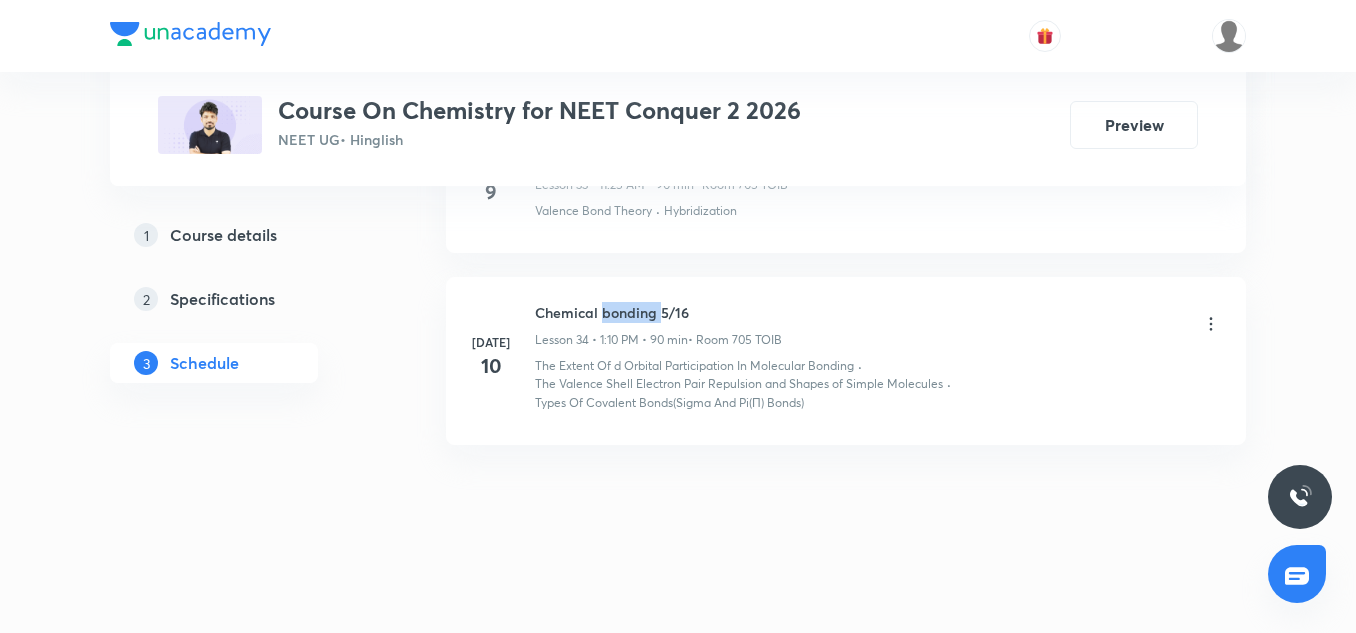 click on "Chemical bonding 5/16" at bounding box center (658, 312) 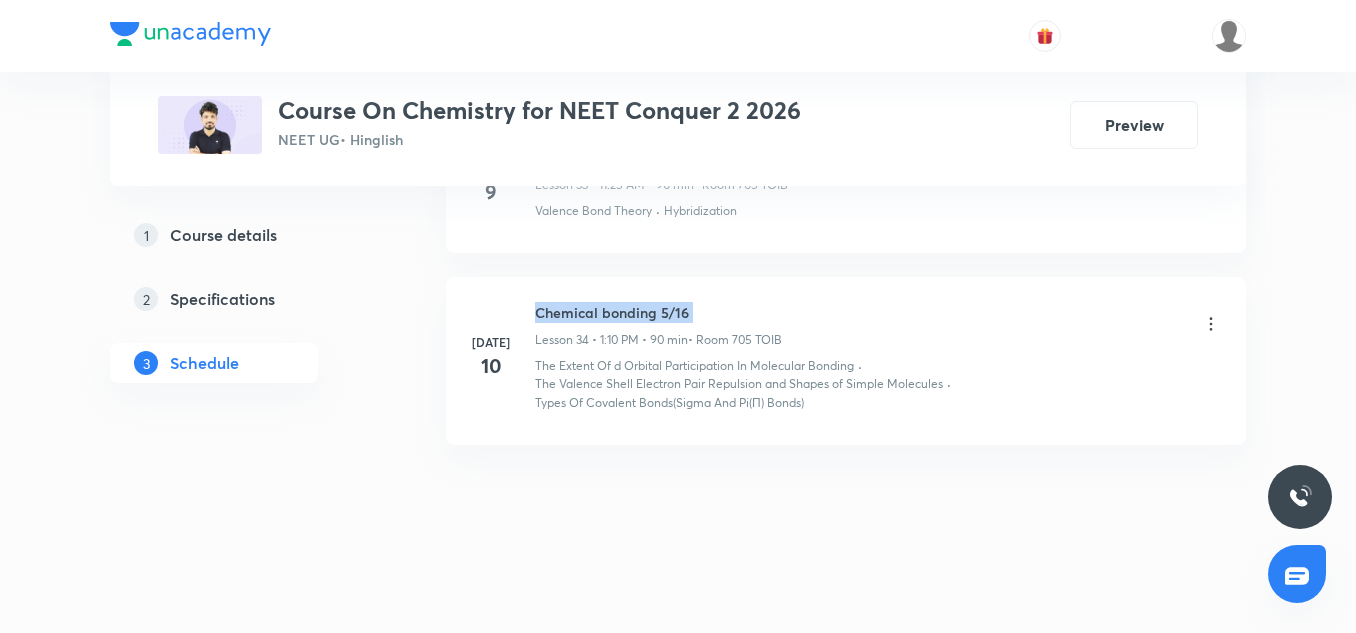 click on "Chemical bonding 5/16" at bounding box center [658, 312] 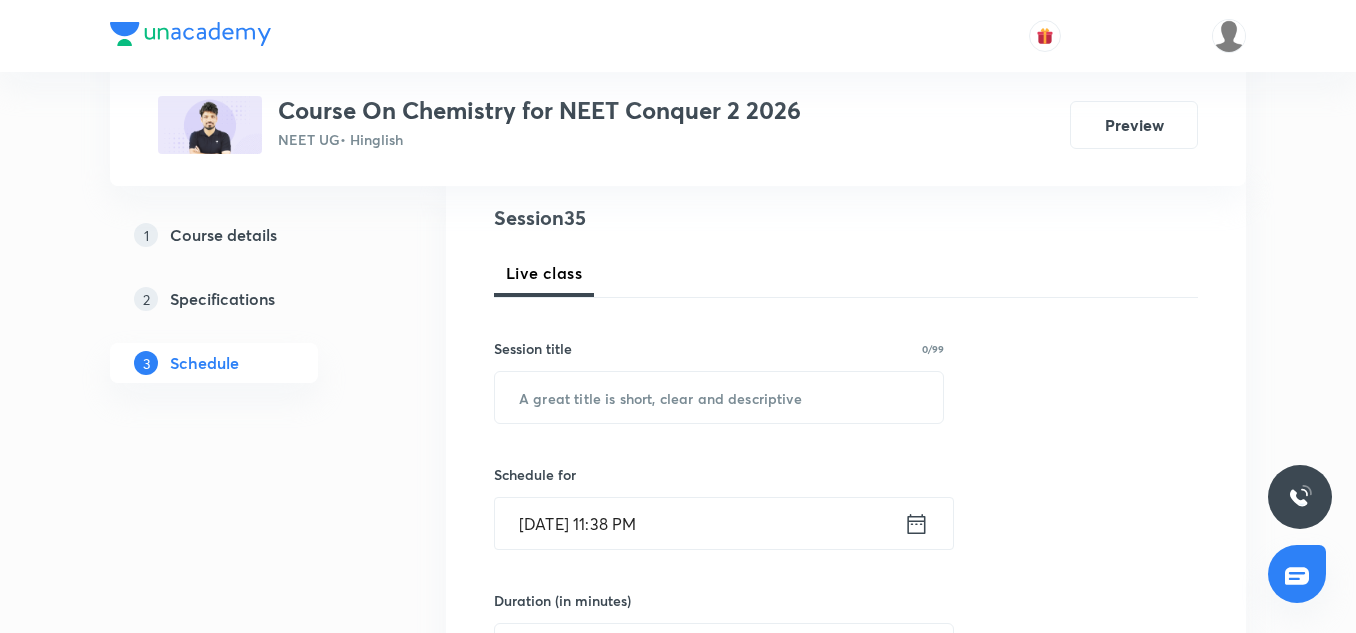 scroll, scrollTop: 234, scrollLeft: 0, axis: vertical 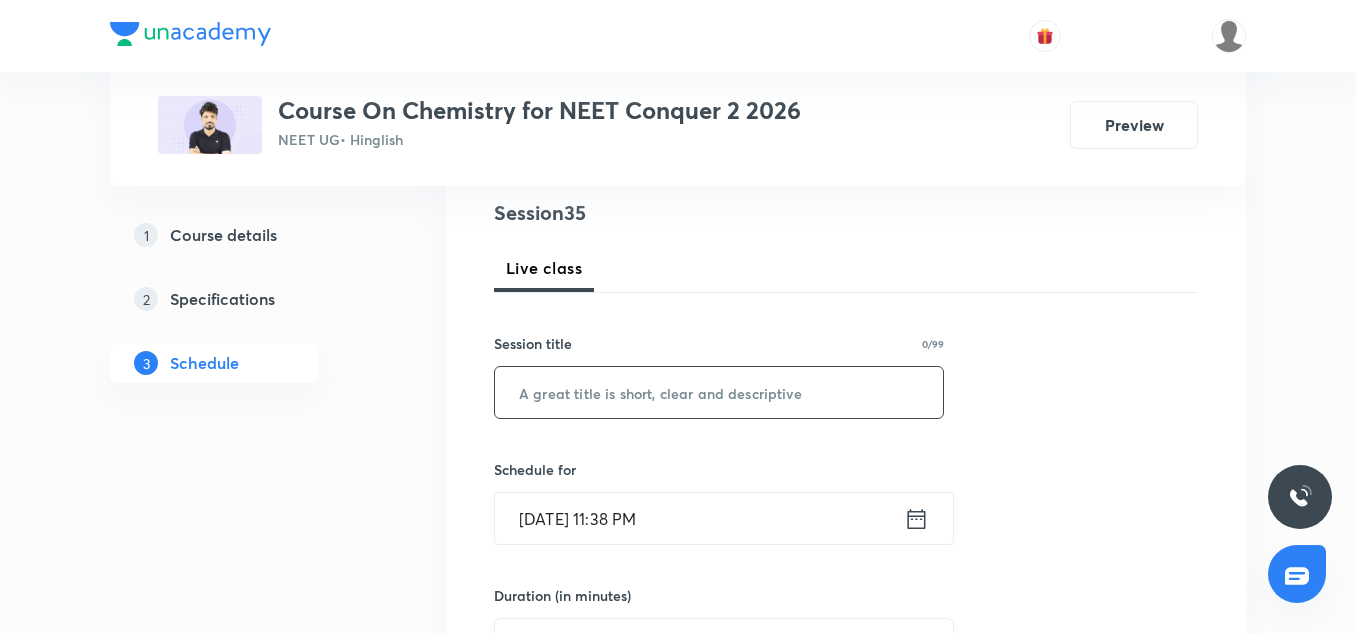 click at bounding box center [719, 392] 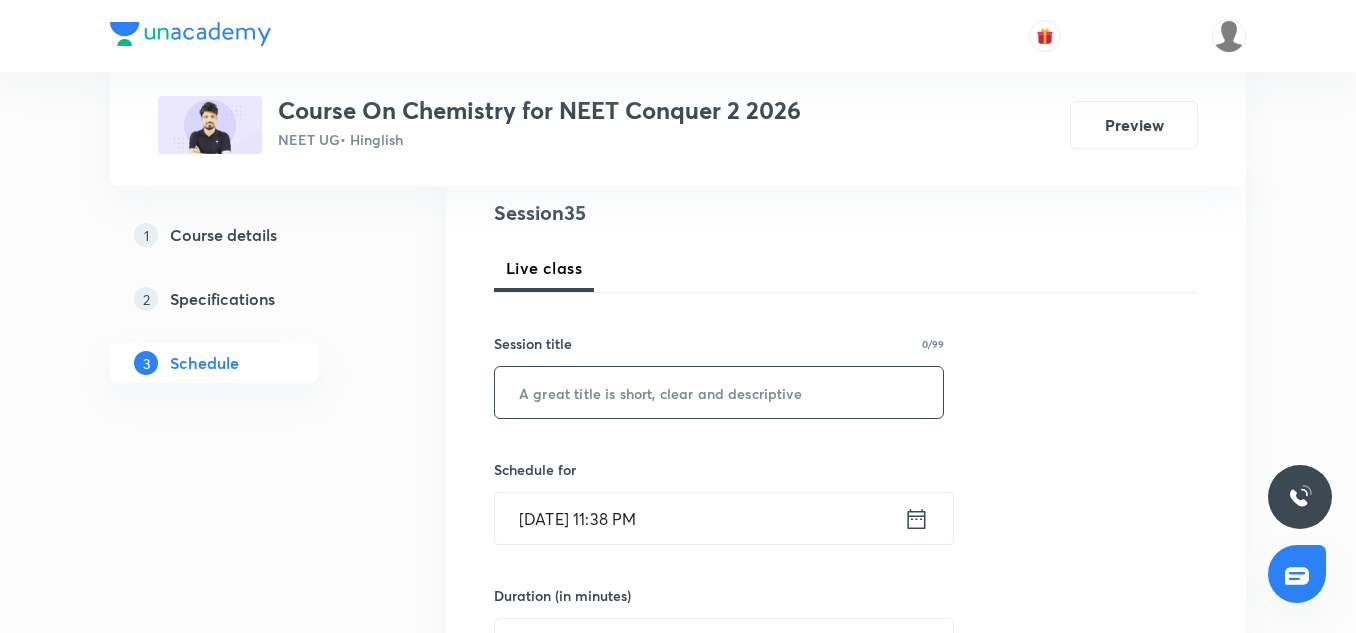 paste on "Chemical bonding 5/16" 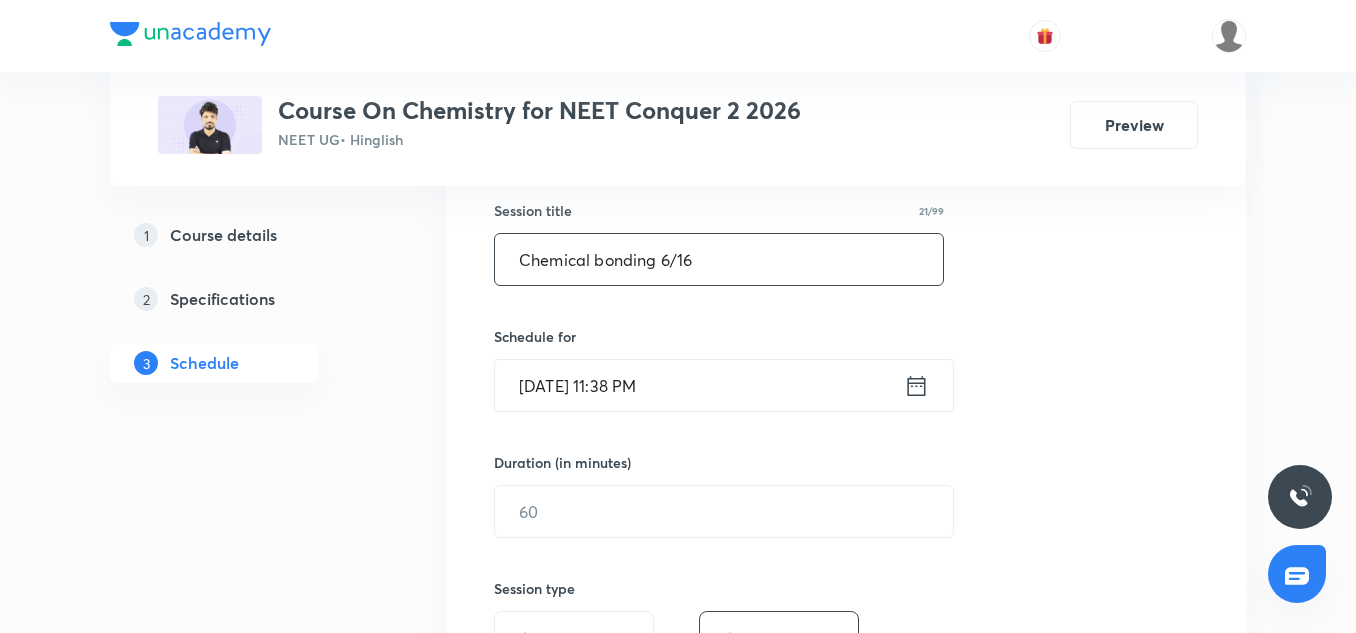 scroll, scrollTop: 371, scrollLeft: 0, axis: vertical 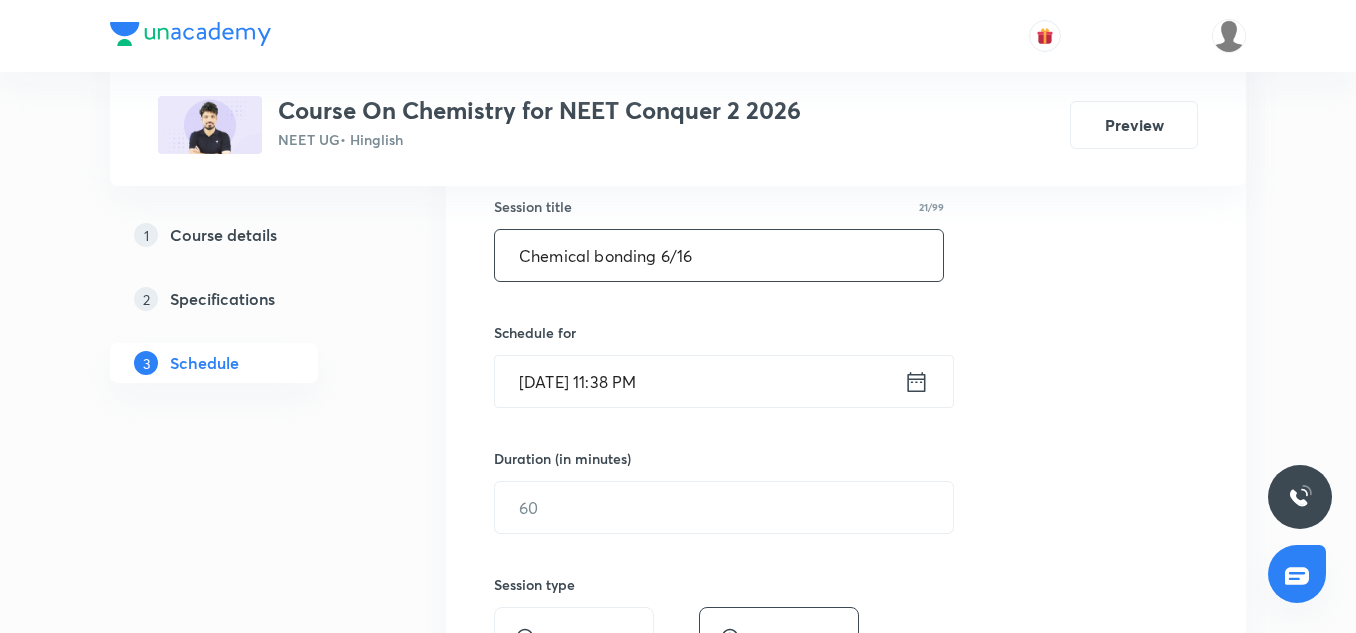 type on "Chemical bonding 6/16" 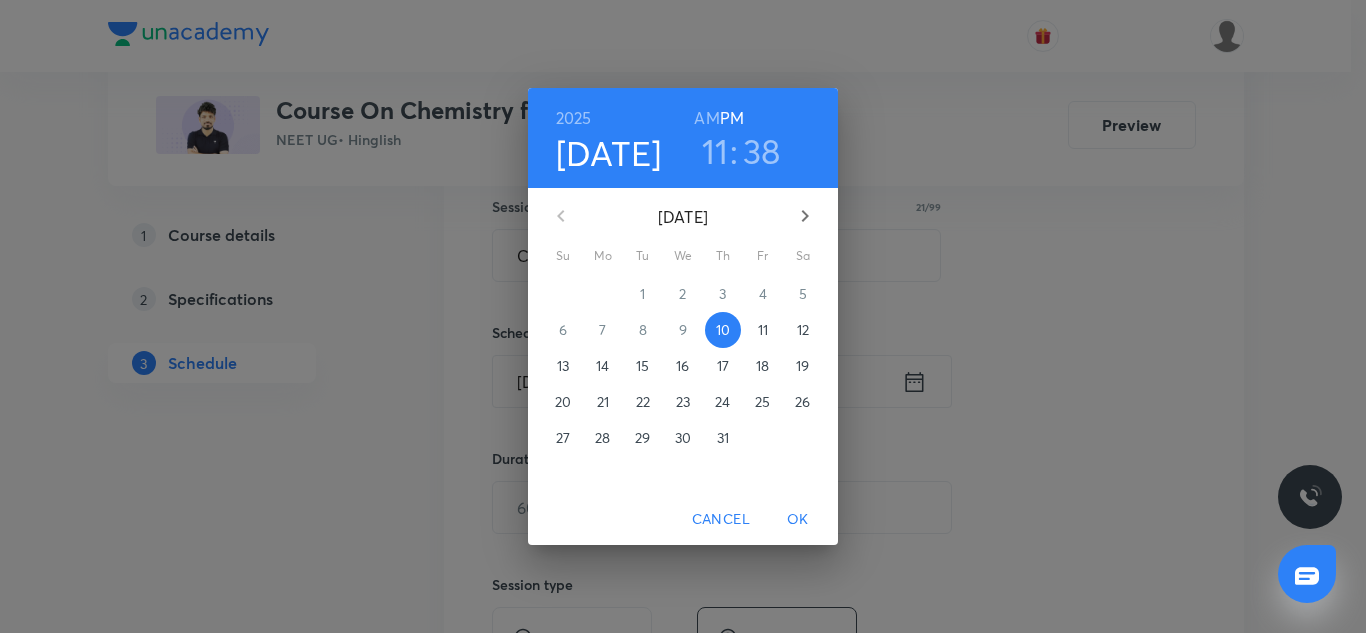 click on "11" at bounding box center (763, 330) 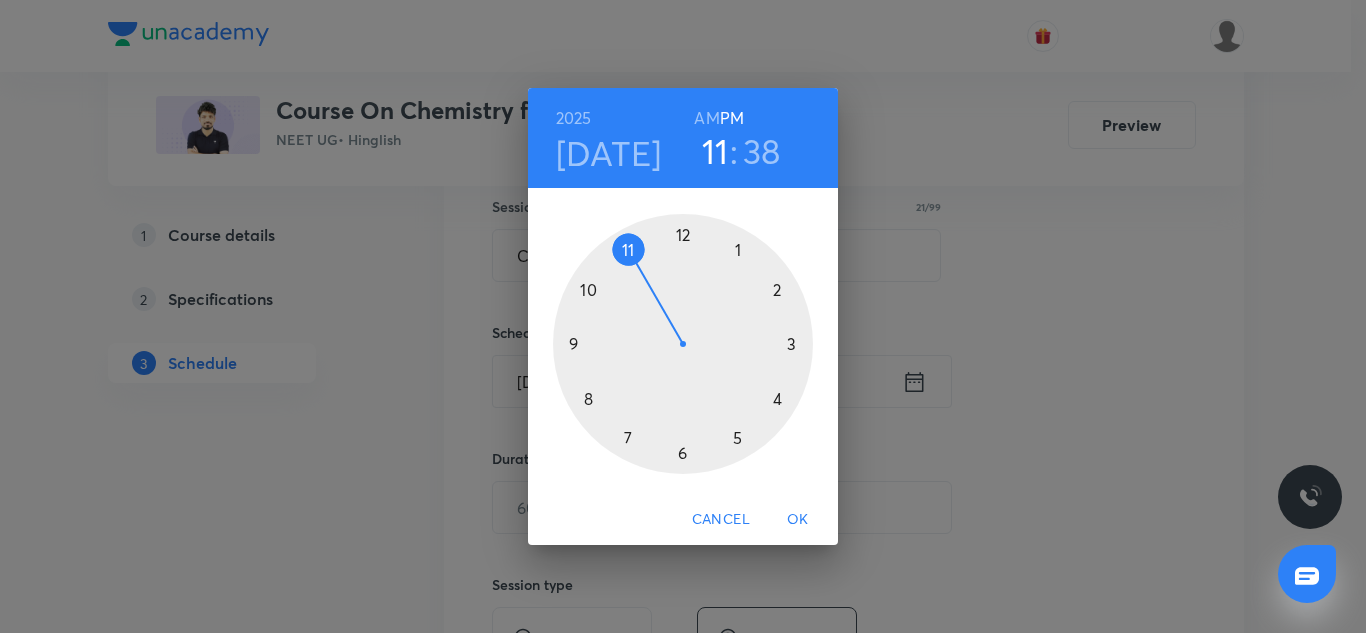 click on "38" at bounding box center (762, 151) 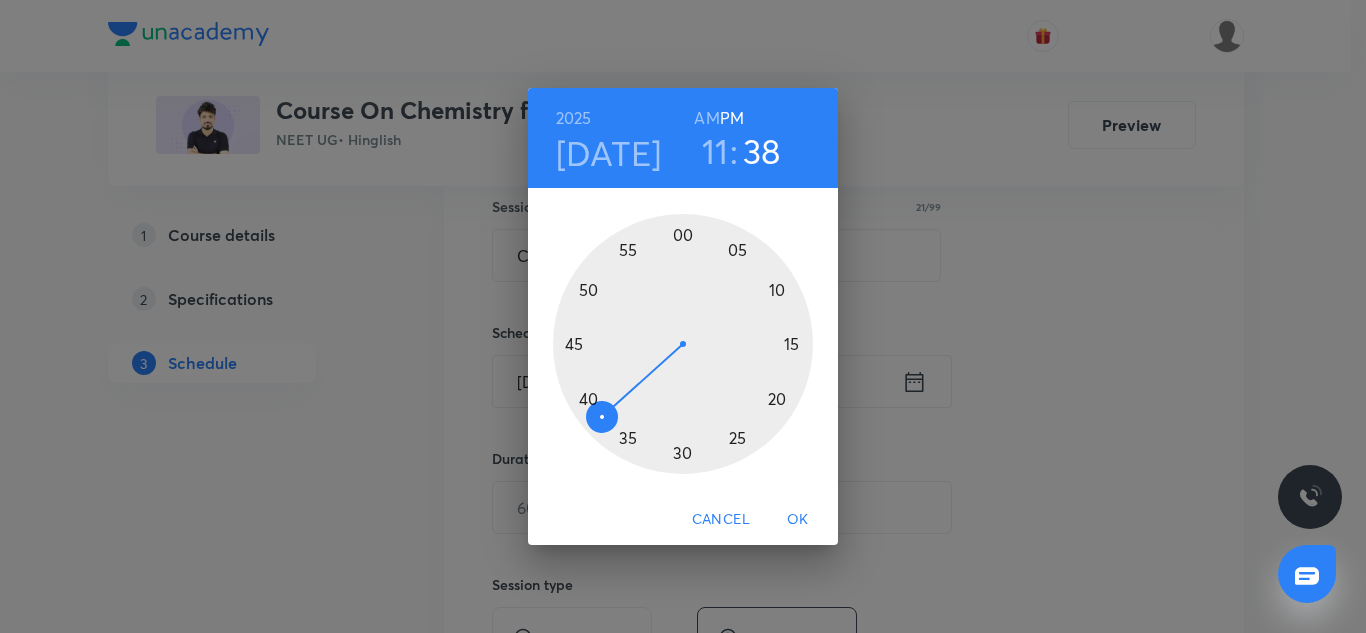 click at bounding box center (683, 344) 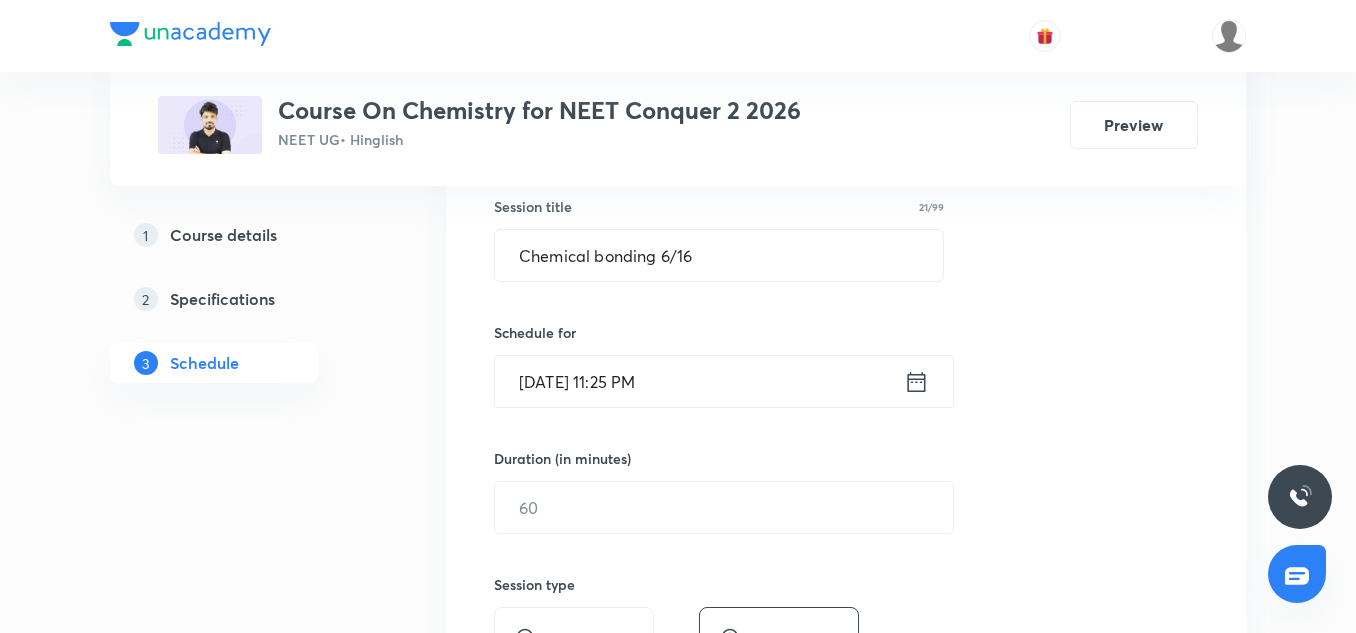 click on "Jul 11, 2025, 11:25 PM" at bounding box center (699, 381) 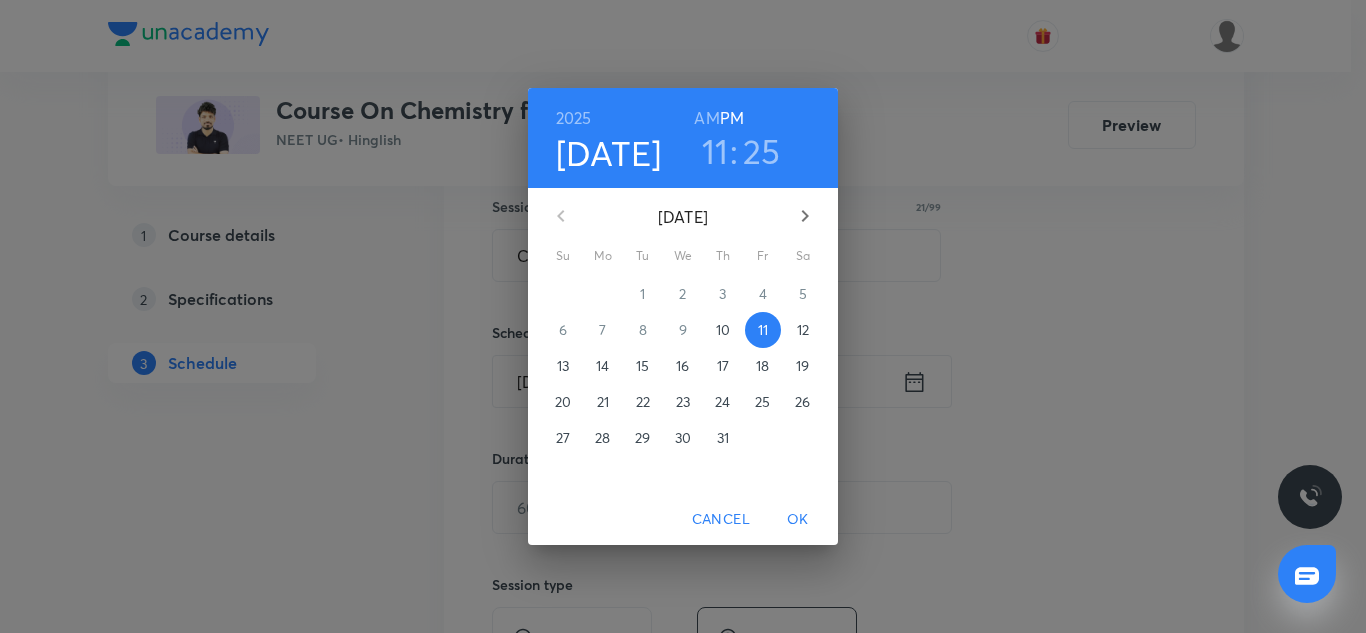 click on "AM" at bounding box center (706, 118) 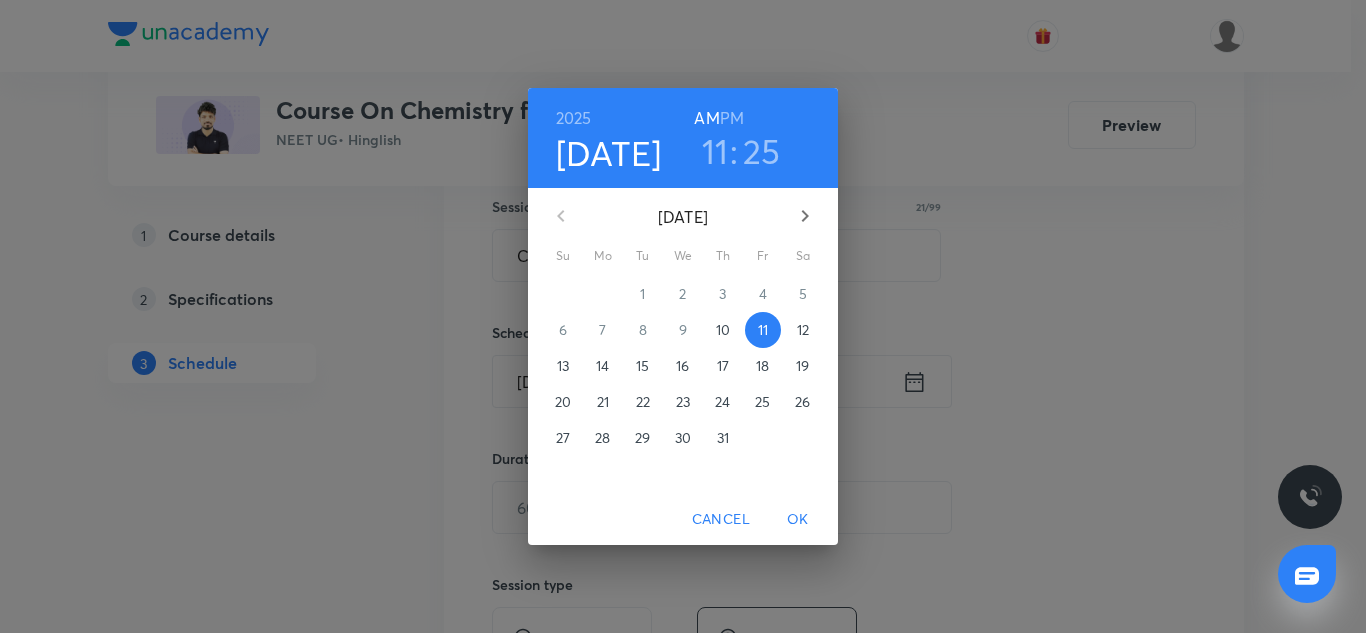 click on "OK" at bounding box center (798, 519) 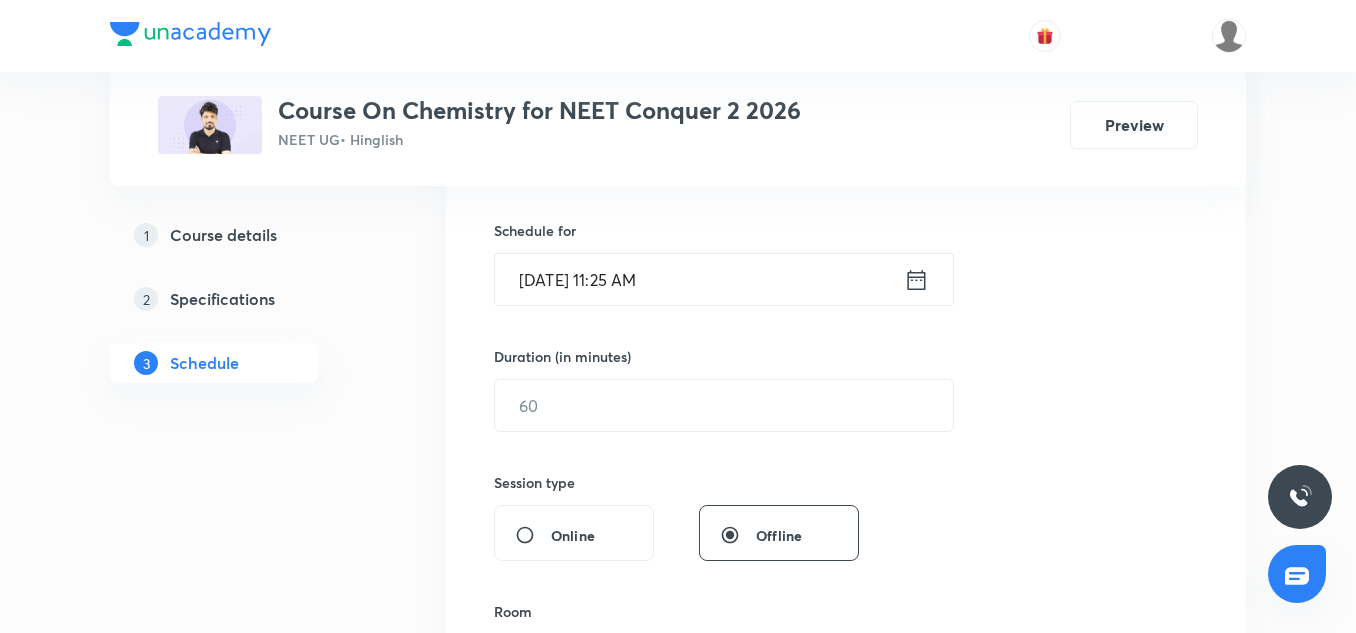 scroll, scrollTop: 516, scrollLeft: 0, axis: vertical 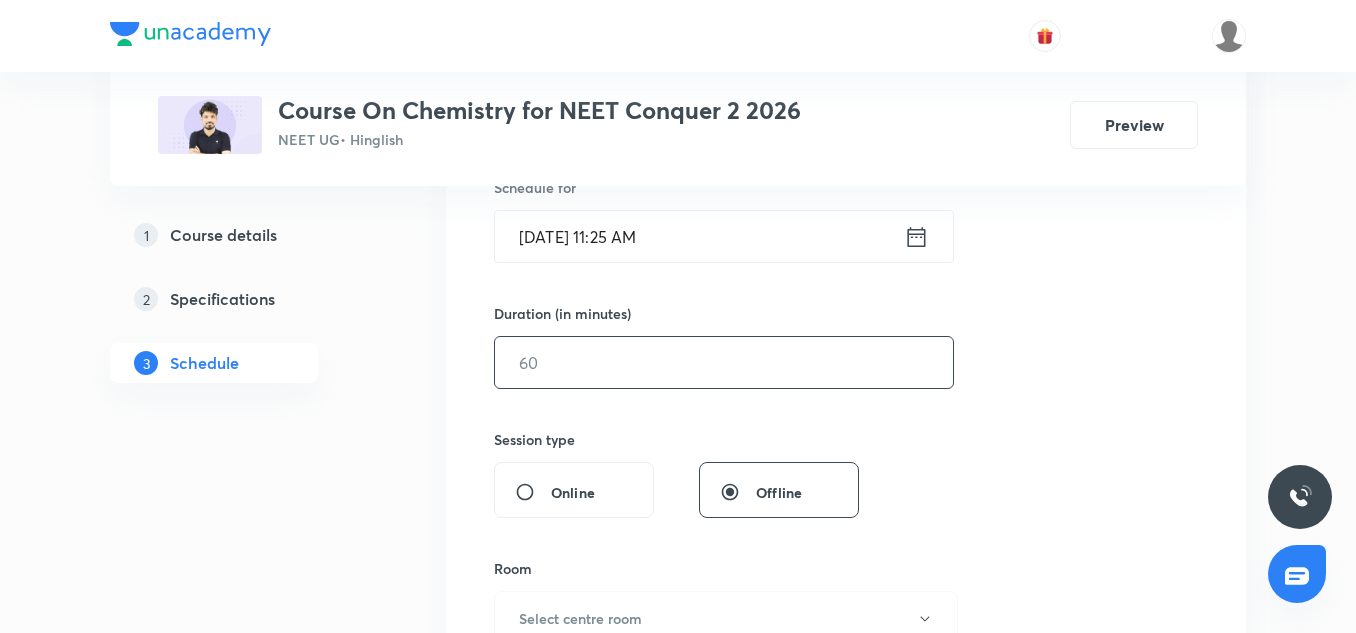 click at bounding box center [724, 362] 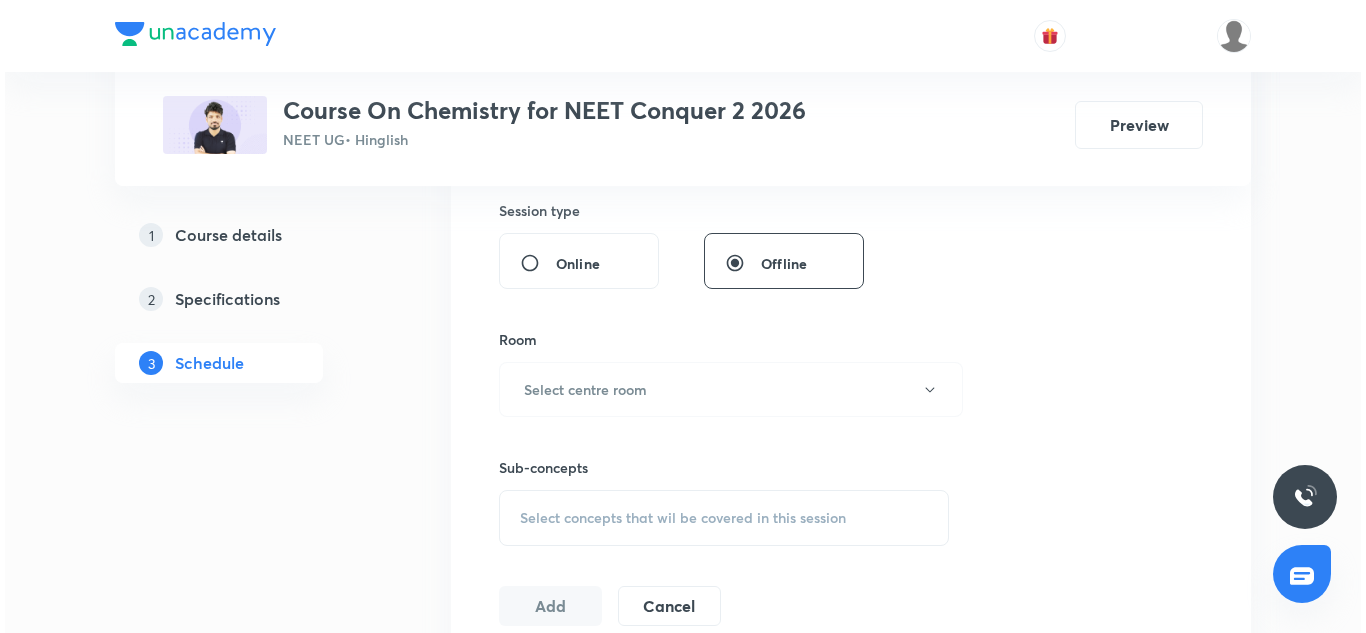 scroll, scrollTop: 795, scrollLeft: 0, axis: vertical 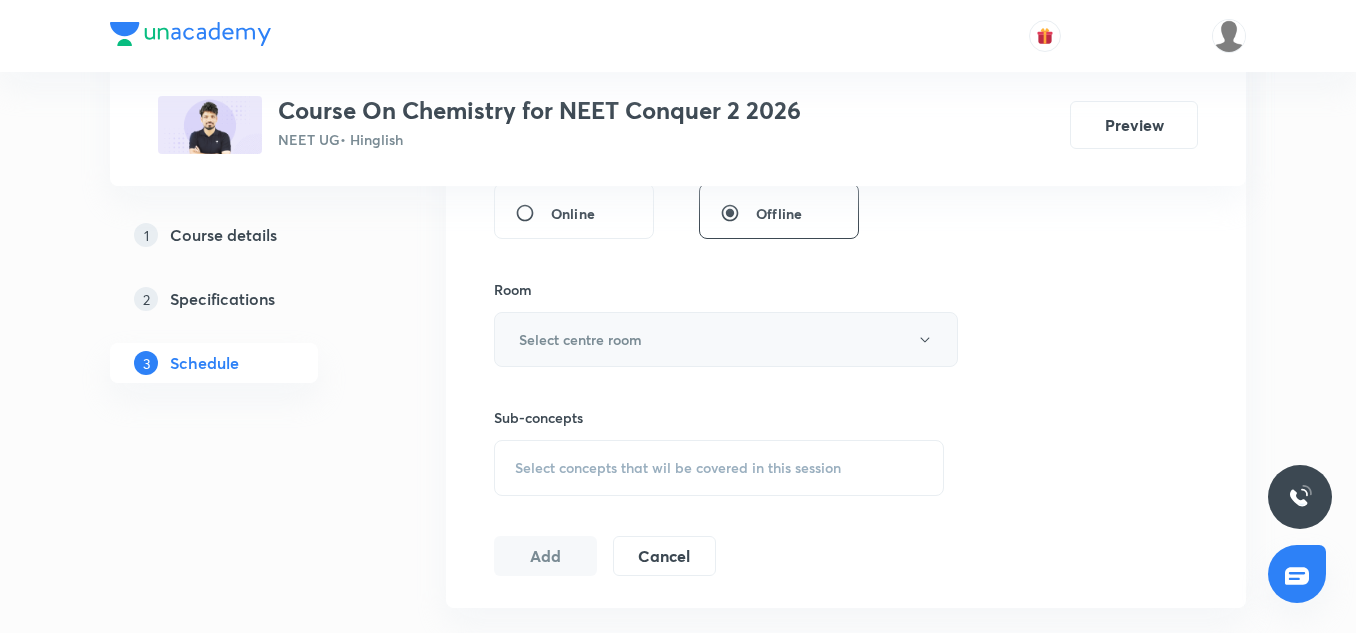 type on "90" 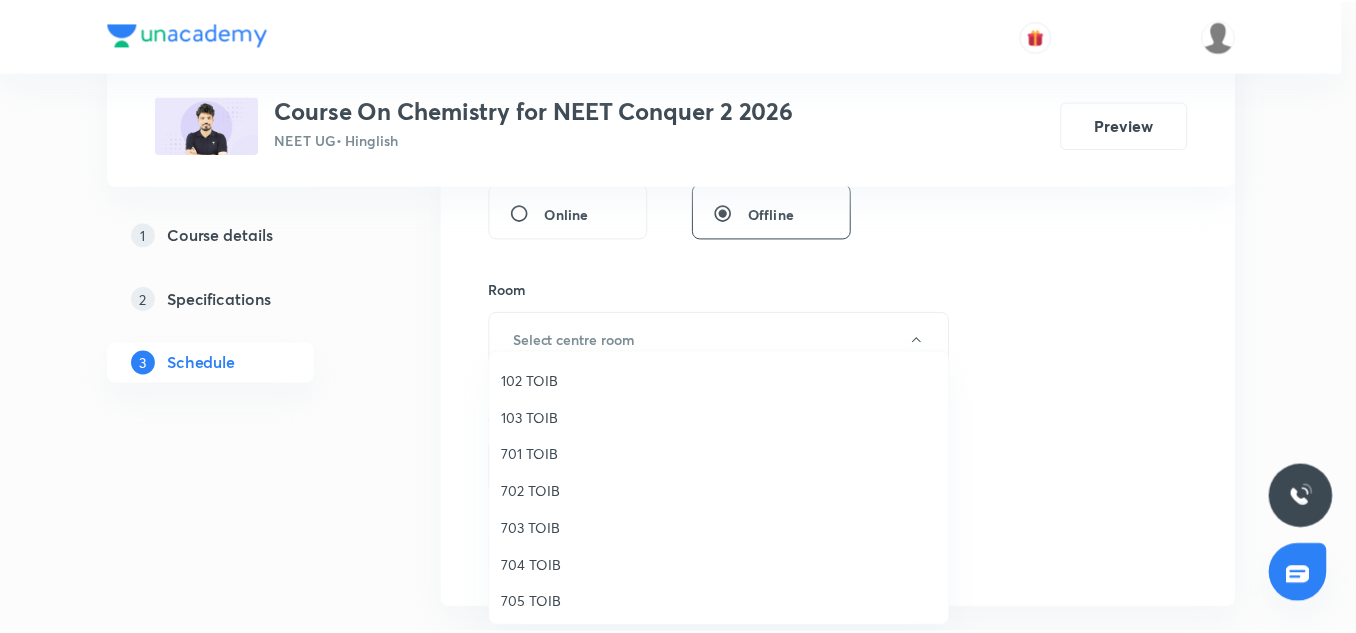 scroll, scrollTop: 109, scrollLeft: 0, axis: vertical 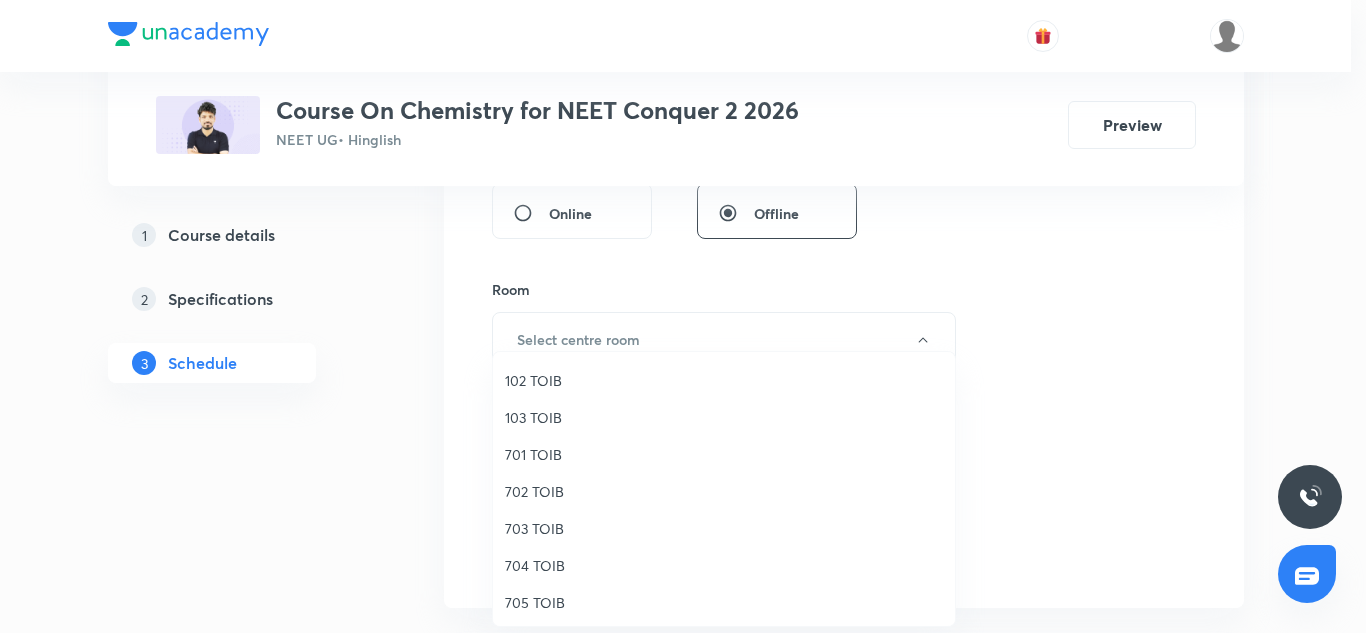 click on "705 TOIB" at bounding box center (724, 602) 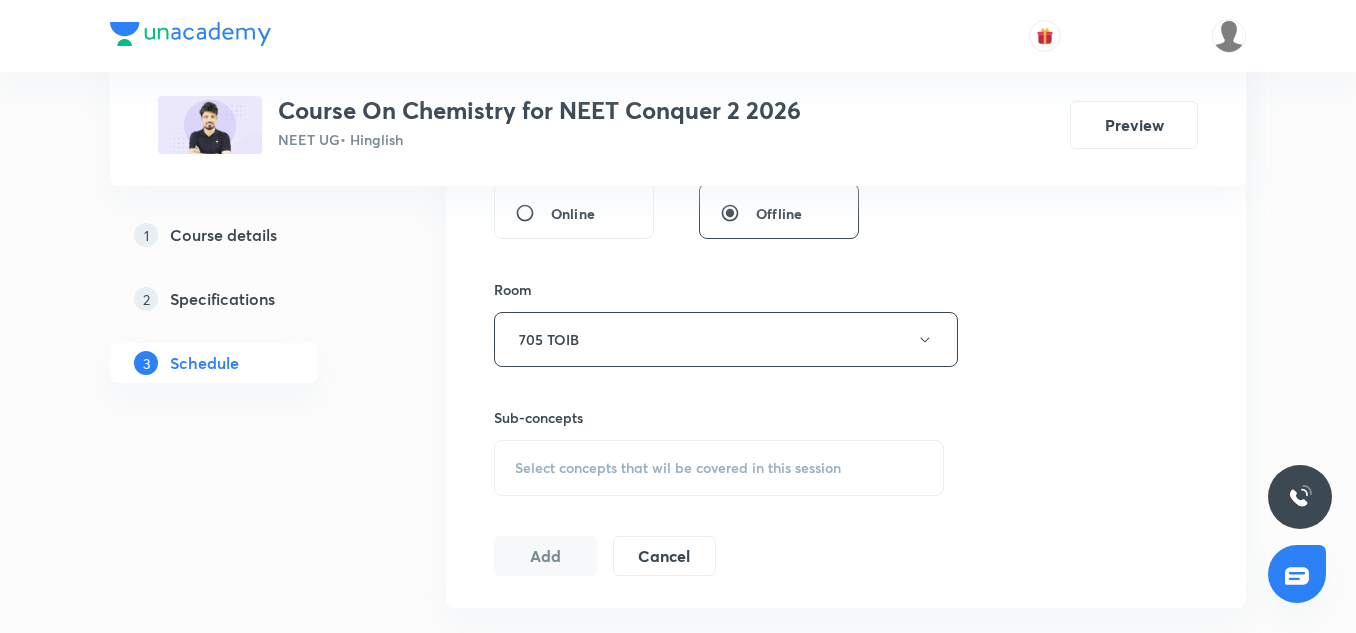 scroll, scrollTop: 885, scrollLeft: 0, axis: vertical 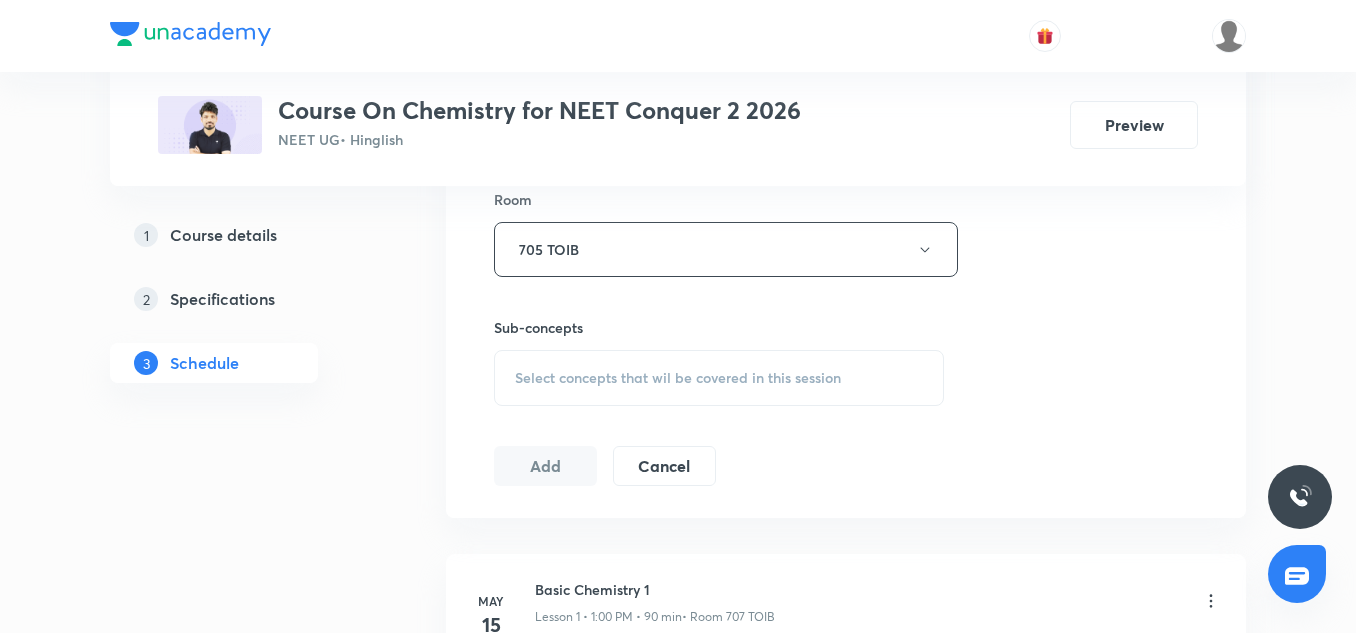 click on "Select concepts that wil be covered in this session" at bounding box center [719, 378] 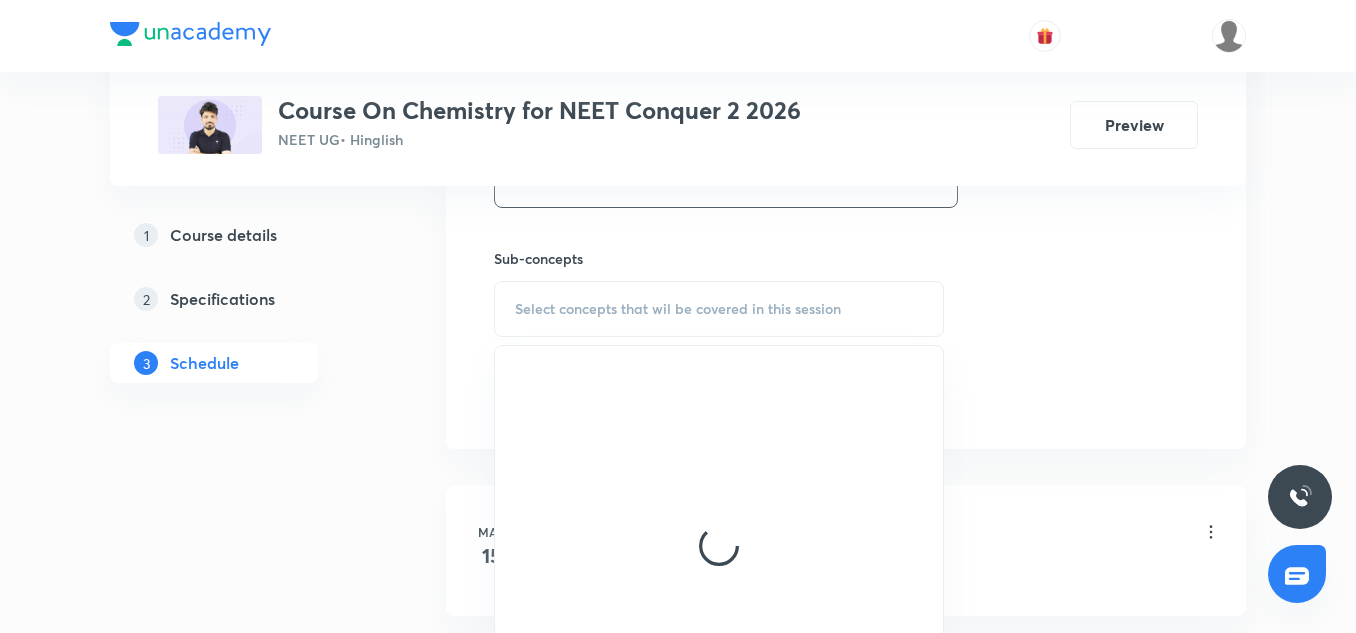 scroll, scrollTop: 963, scrollLeft: 0, axis: vertical 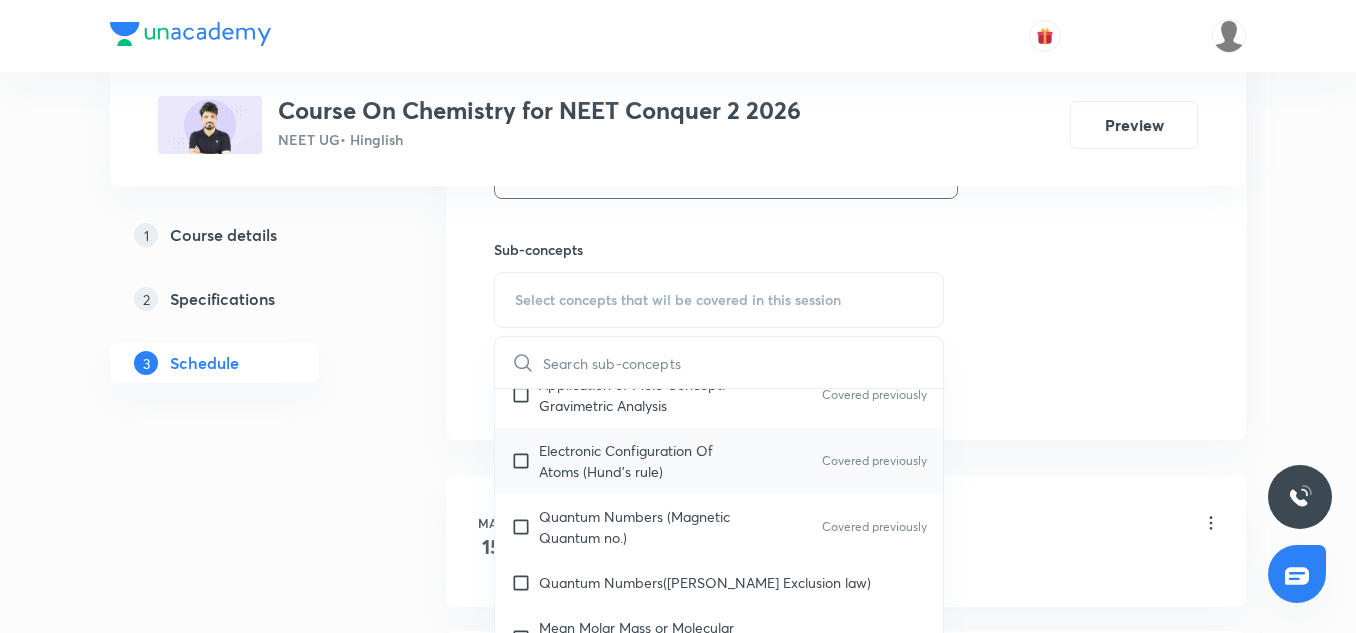 click on "Electronic Configuration Of Atoms (Hund's rule) Covered previously" at bounding box center [719, 461] 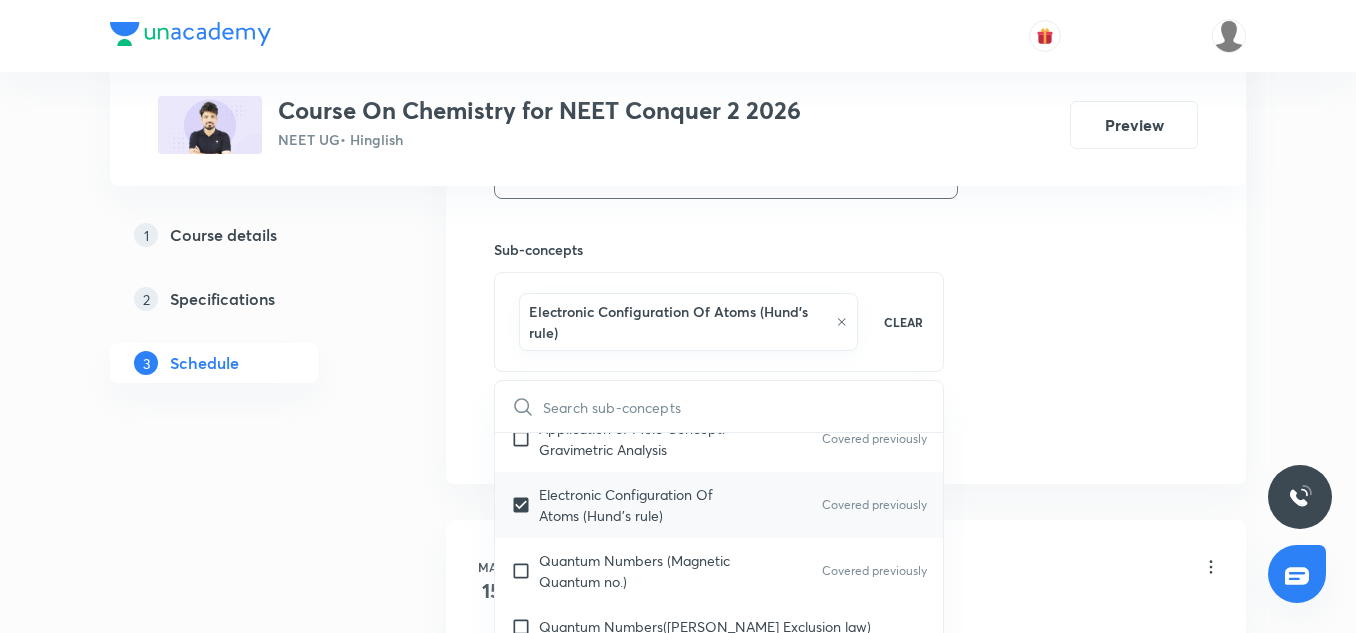 scroll, scrollTop: 604, scrollLeft: 0, axis: vertical 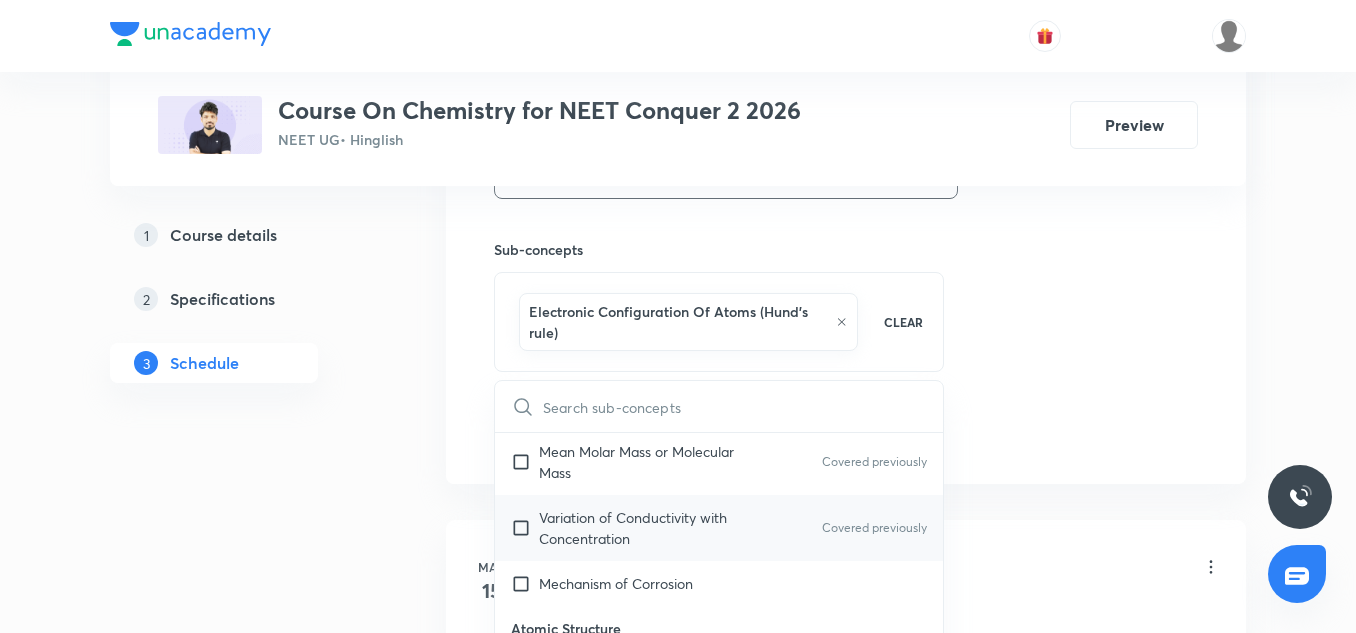 click on "Variation of Conductivity with Concentration" at bounding box center [640, 528] 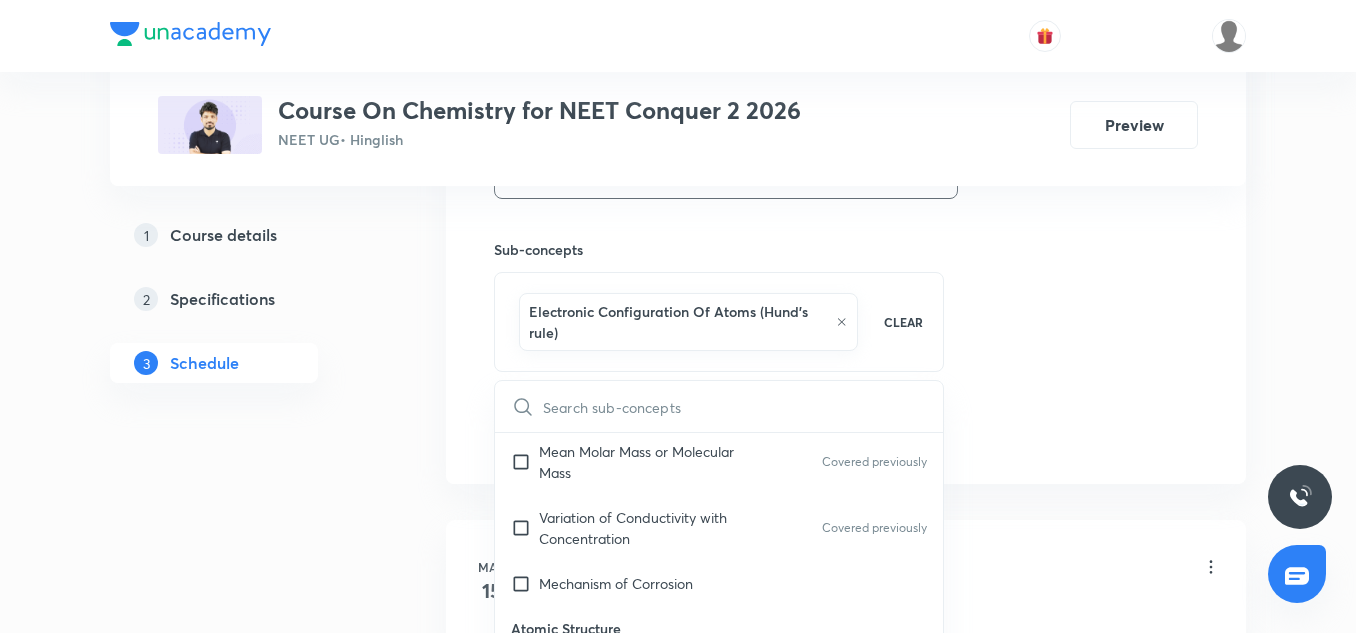 checkbox on "true" 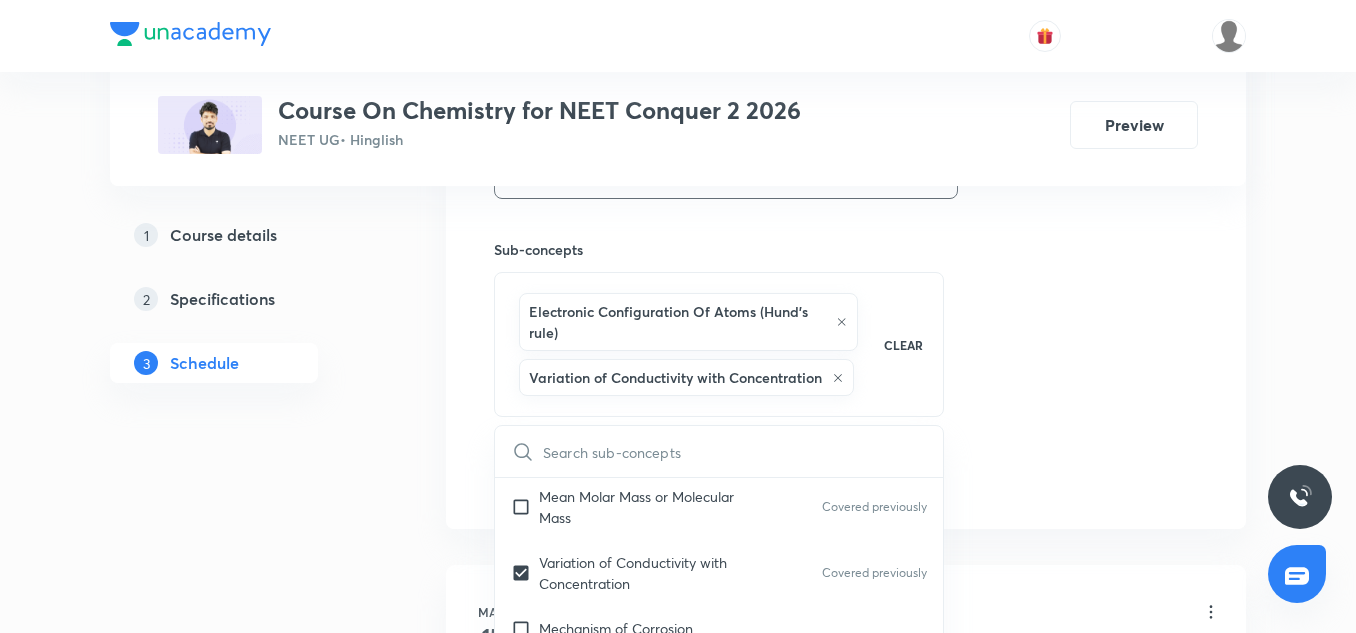 click on "Session  35 Live class Session title 21/99 Chemical bonding 6/16 ​ Schedule for Jul 11, 2025, 11:25 AM ​ Duration (in minutes) 90 ​   Session type Online Offline Room 705 TOIB Sub-concepts Electronic Configuration Of Atoms (Hund's rule) Variation of Conductivity with Concentration CLEAR ​ General Topics & Mole Concept Basic Concepts Covered previously Mole – Basic Introduction Covered previously Percentage Composition Covered previously Stoichiometry Covered previously Principle of Atom Conservation (POAC) Covered previously Relation between Stoichiometric Quantities Covered previously Application of Mole Concept: Gravimetric Analysis Covered previously Electronic Configuration Of Atoms (Hund's rule) Covered previously  Quantum Numbers (Magnetic Quantum no.) Covered previously Quantum Numbers(Pauli's Exclusion law) Mean Molar Mass or Molecular Mass Covered previously Variation of Conductivity with Concentration Covered previously Mechanism of Corrosion Atomic Structure Discovery Of Electron Spectrum" at bounding box center [846, -17] 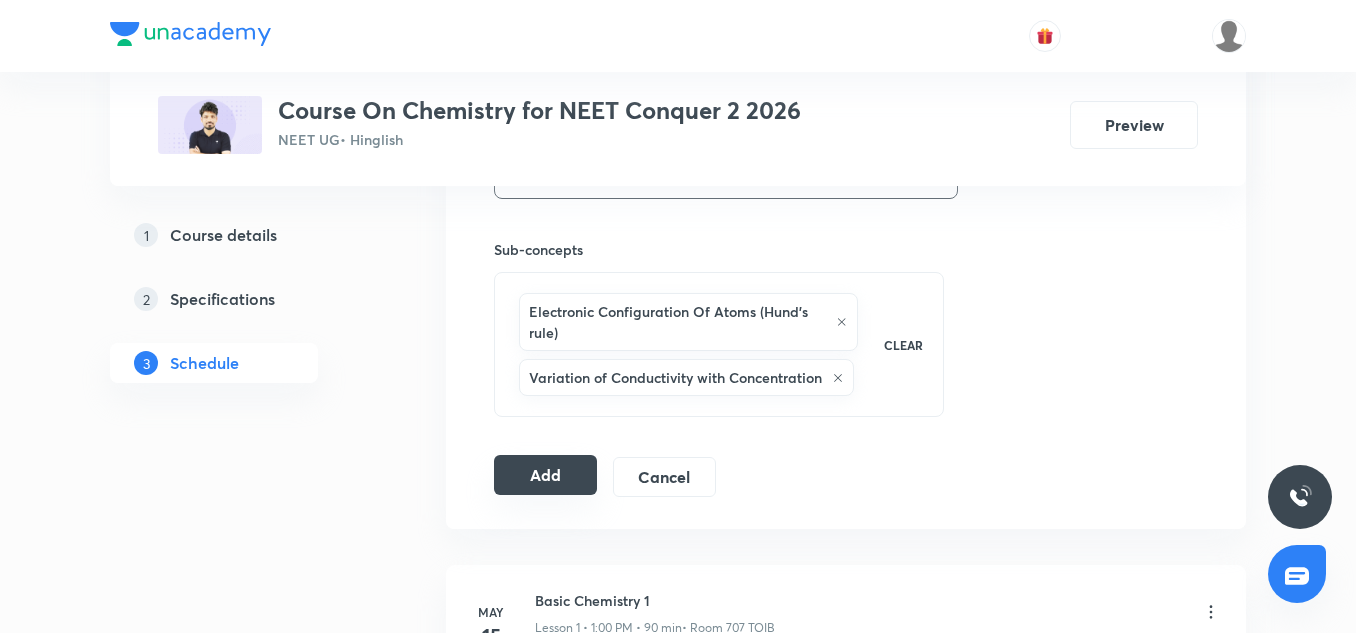click on "Add" at bounding box center [545, 475] 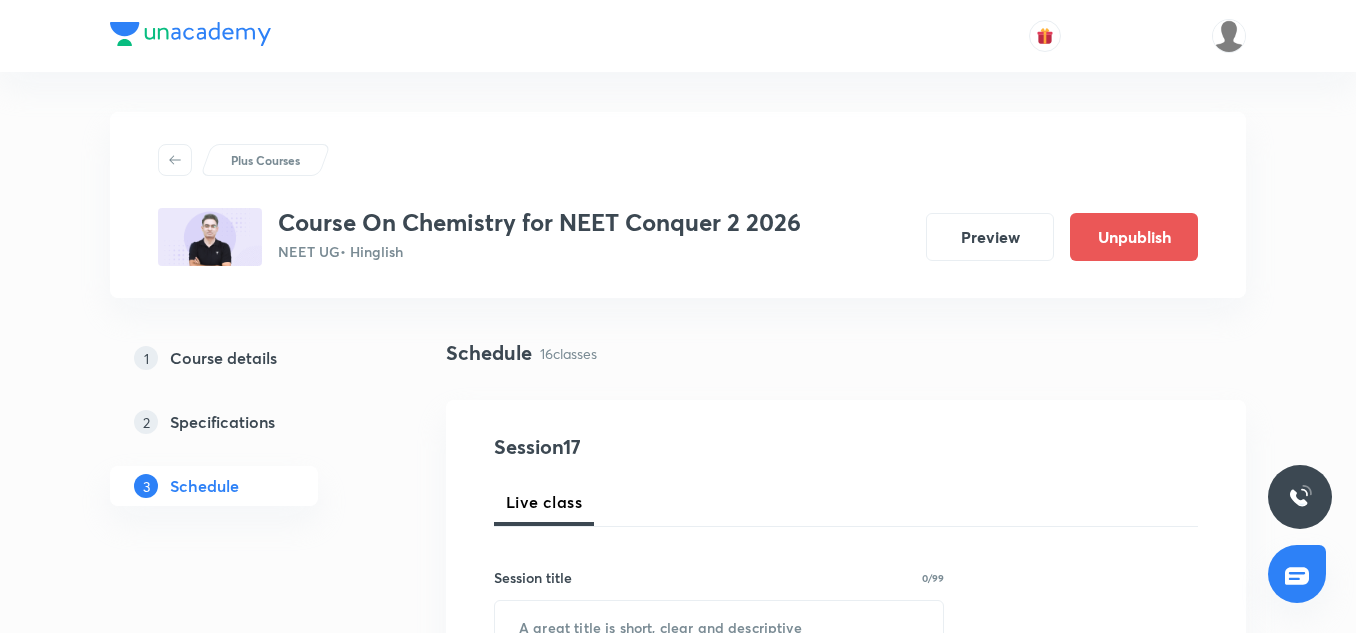scroll, scrollTop: 3489, scrollLeft: 0, axis: vertical 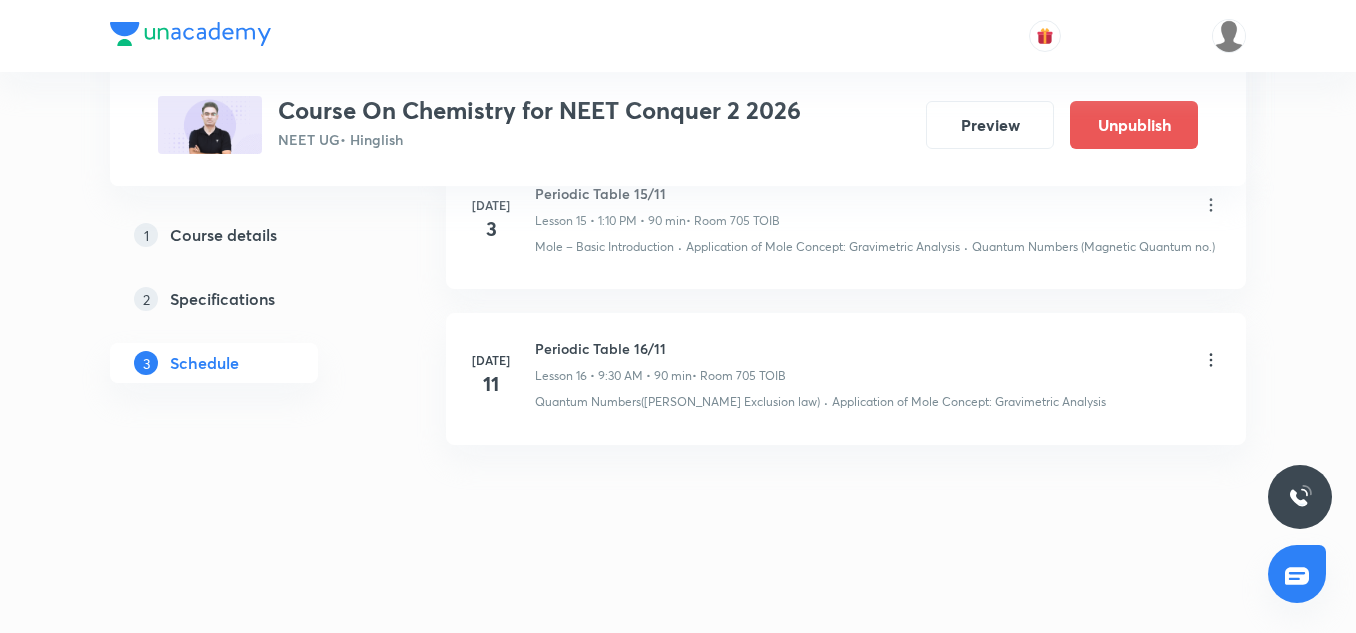 click 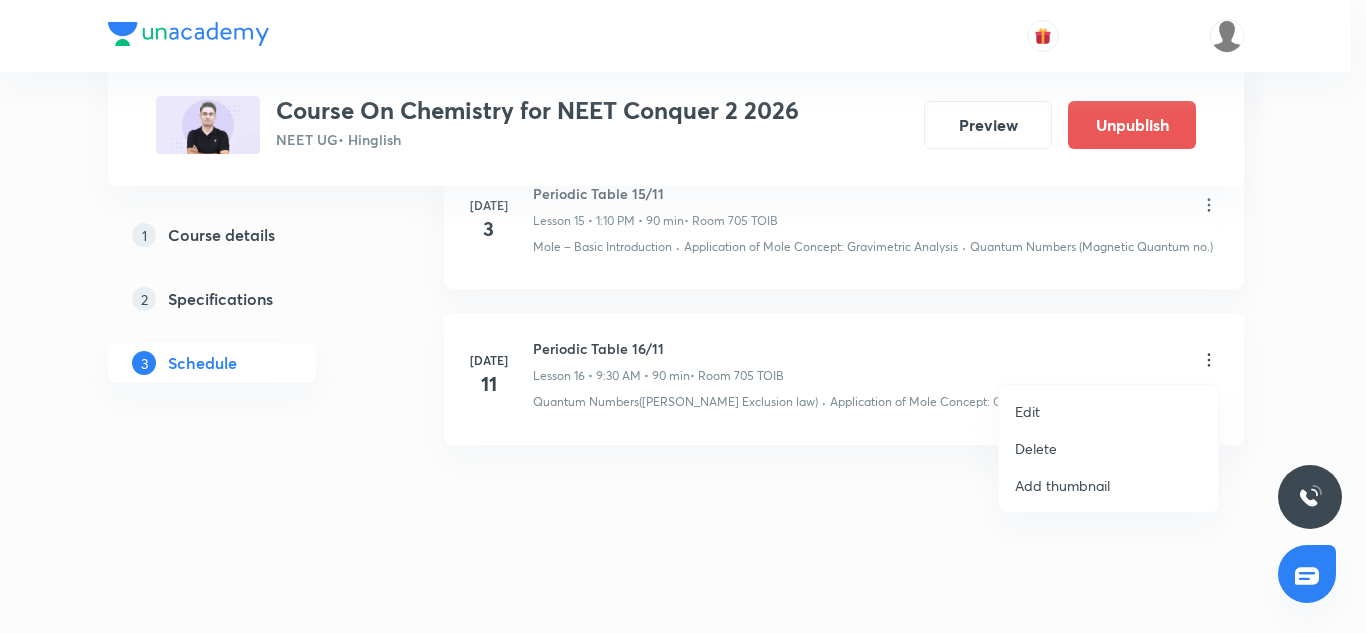 click on "Edit" at bounding box center [1027, 411] 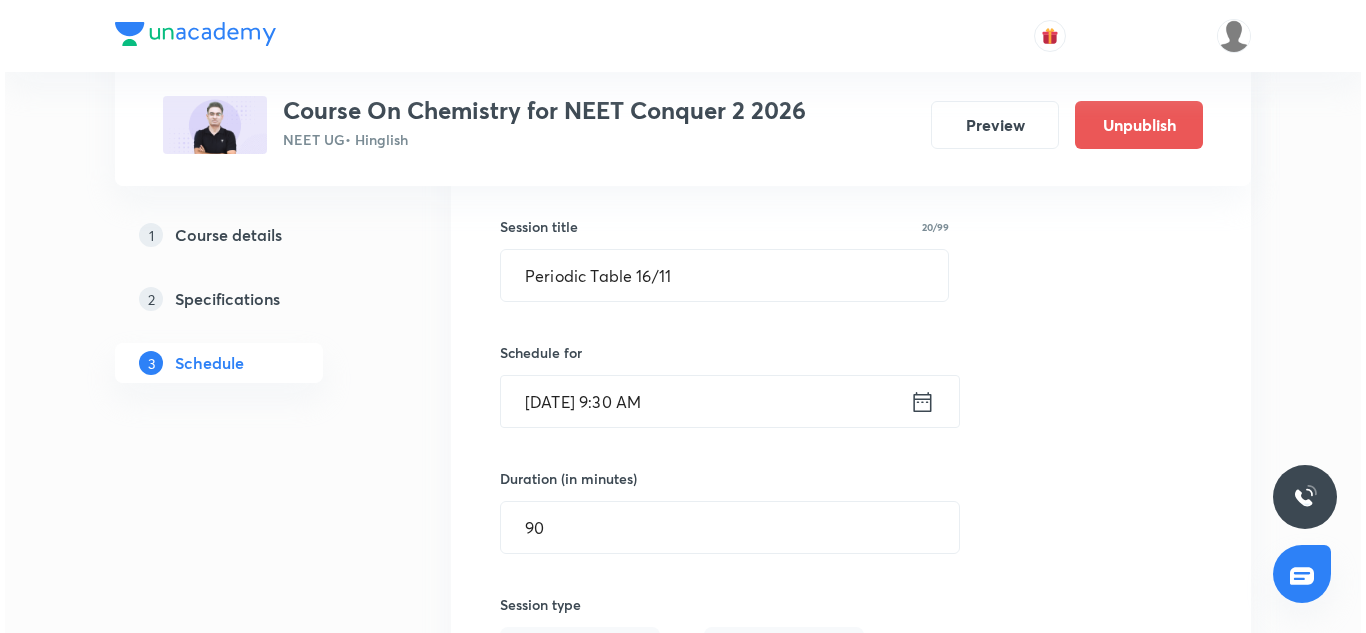 scroll, scrollTop: 2710, scrollLeft: 0, axis: vertical 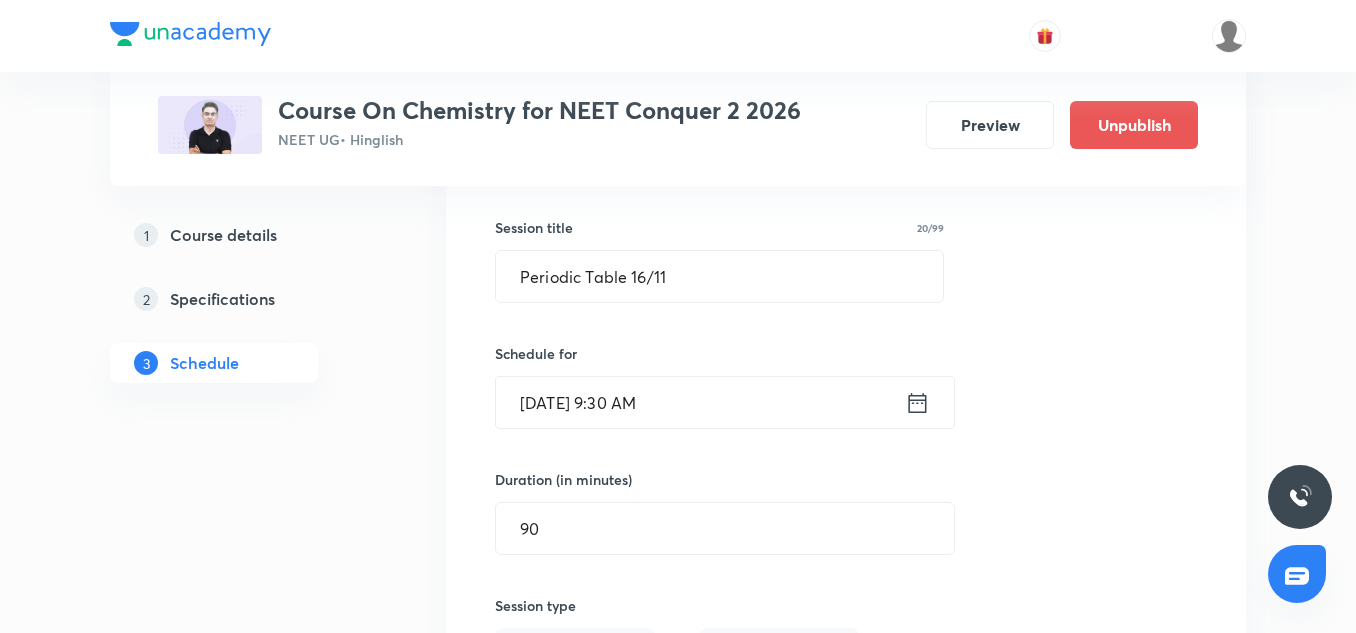 click on "[DATE] 9:30 AM" at bounding box center [700, 402] 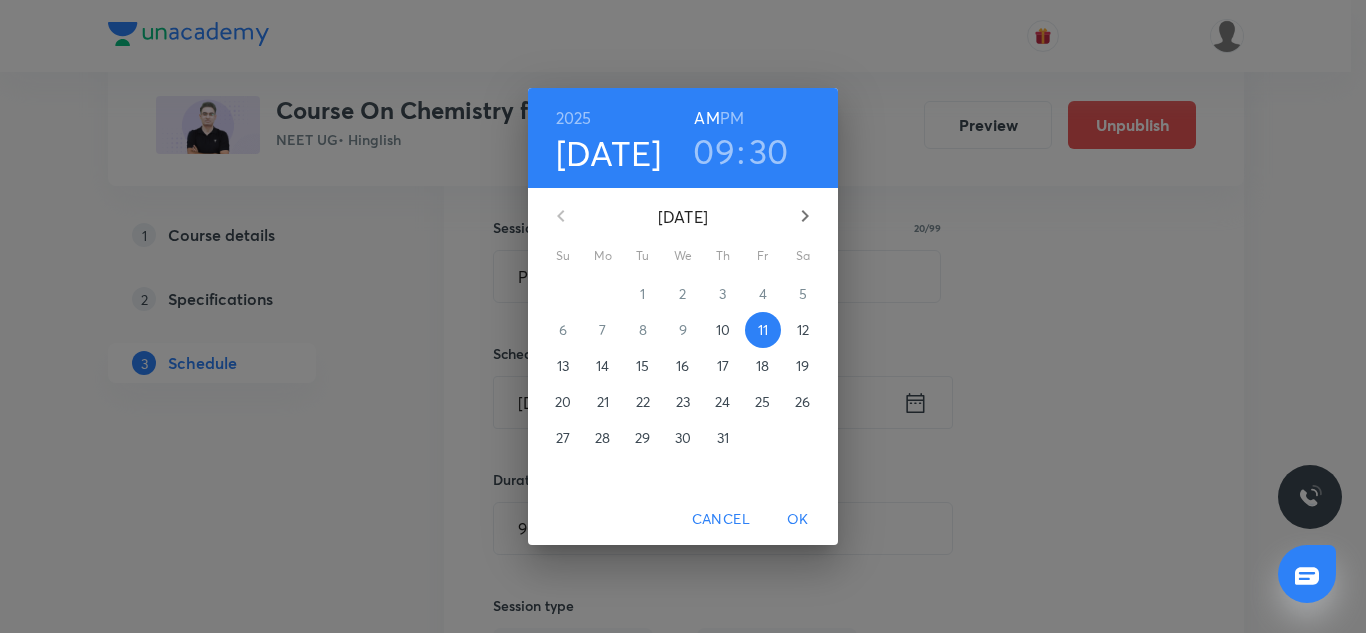 click on "2025" at bounding box center (574, 118) 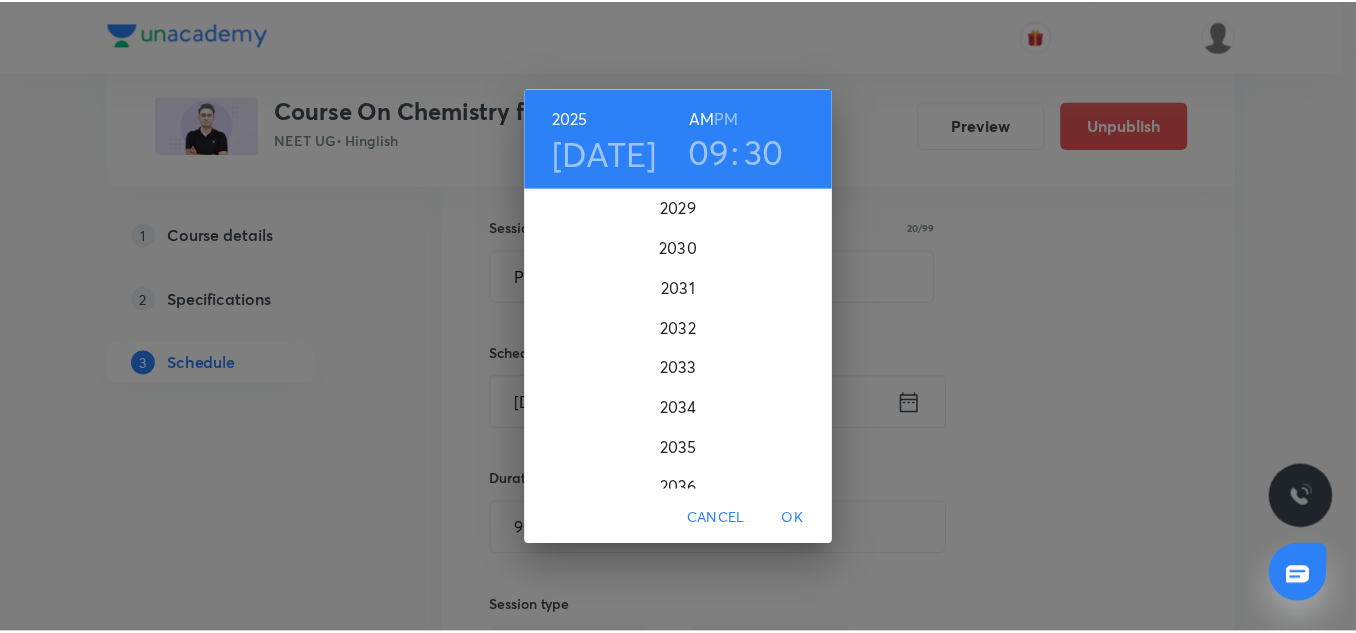 scroll, scrollTop: 5183, scrollLeft: 0, axis: vertical 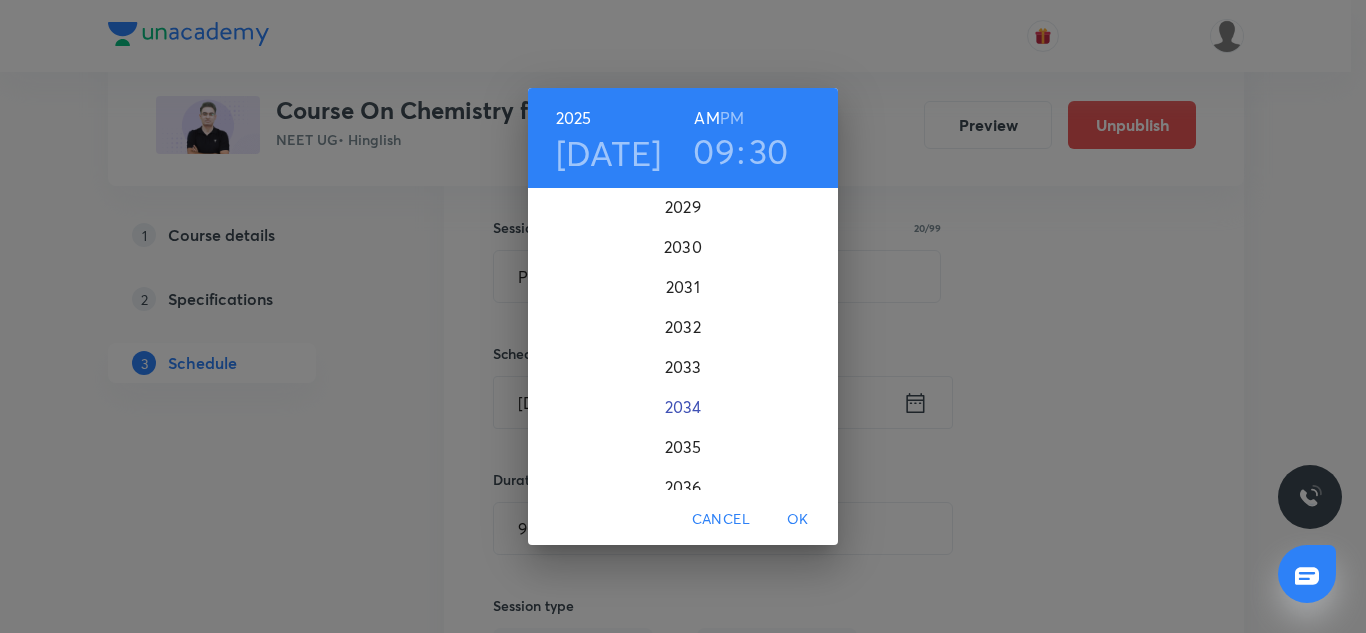 click on "2034" at bounding box center (683, 407) 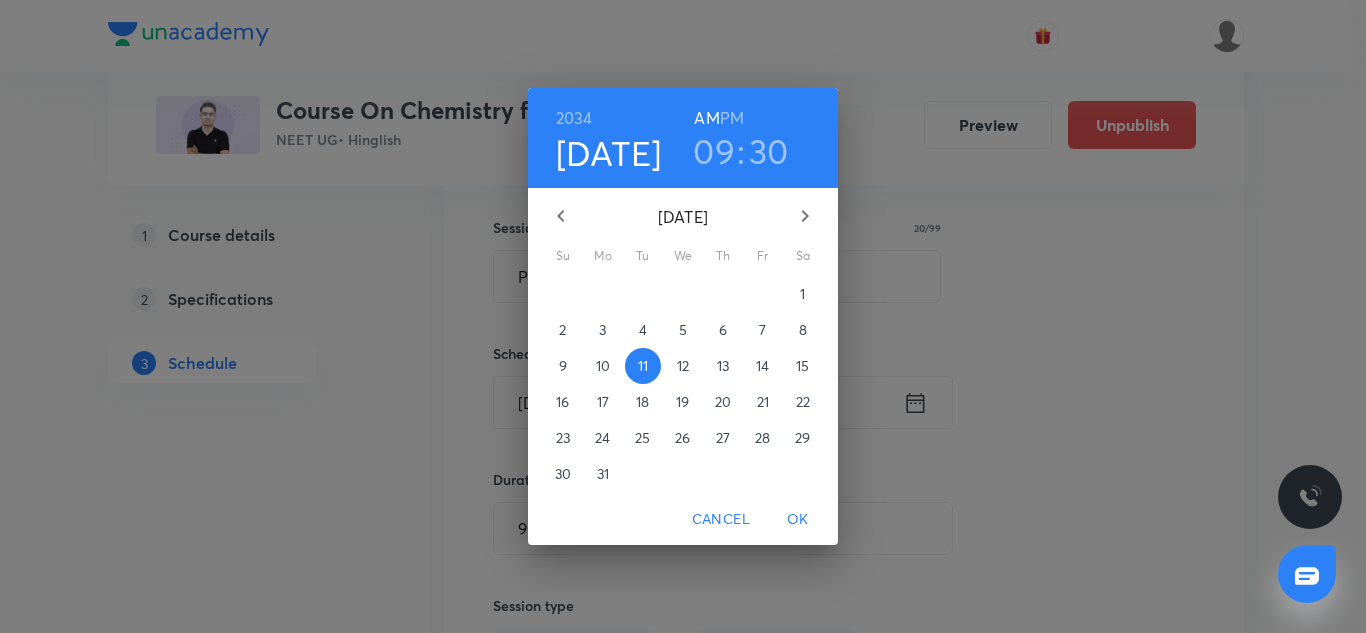 click on "OK" at bounding box center (798, 519) 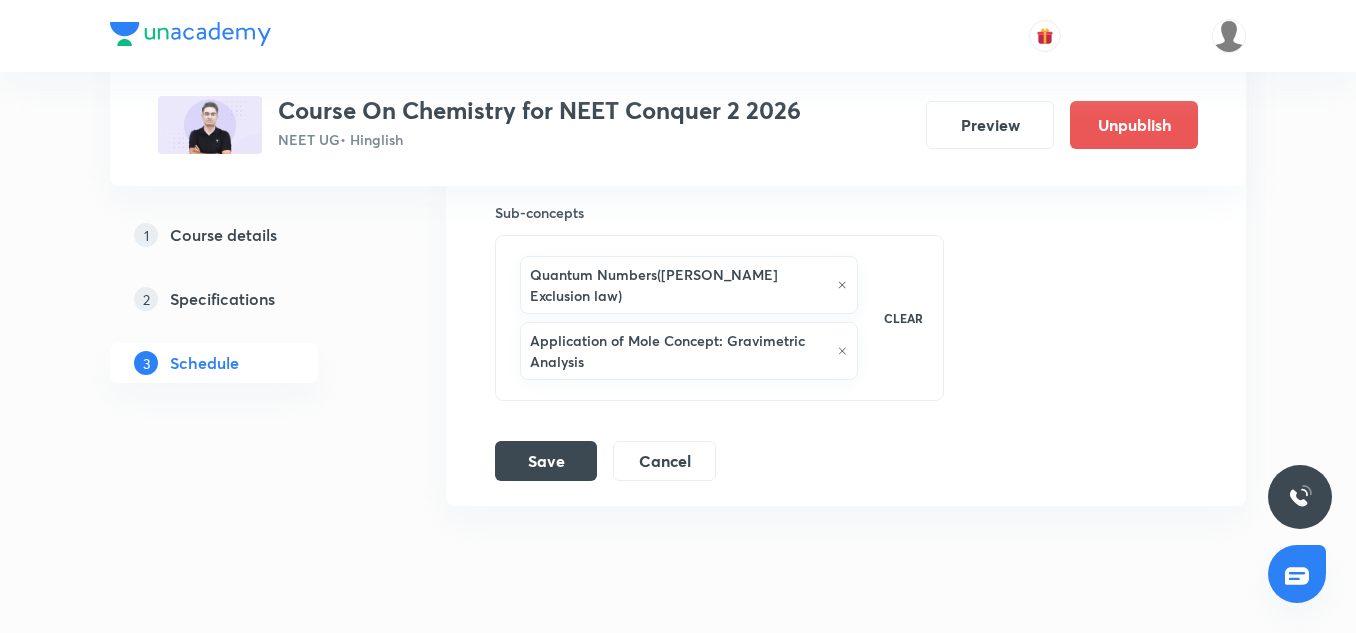scroll, scrollTop: 3368, scrollLeft: 0, axis: vertical 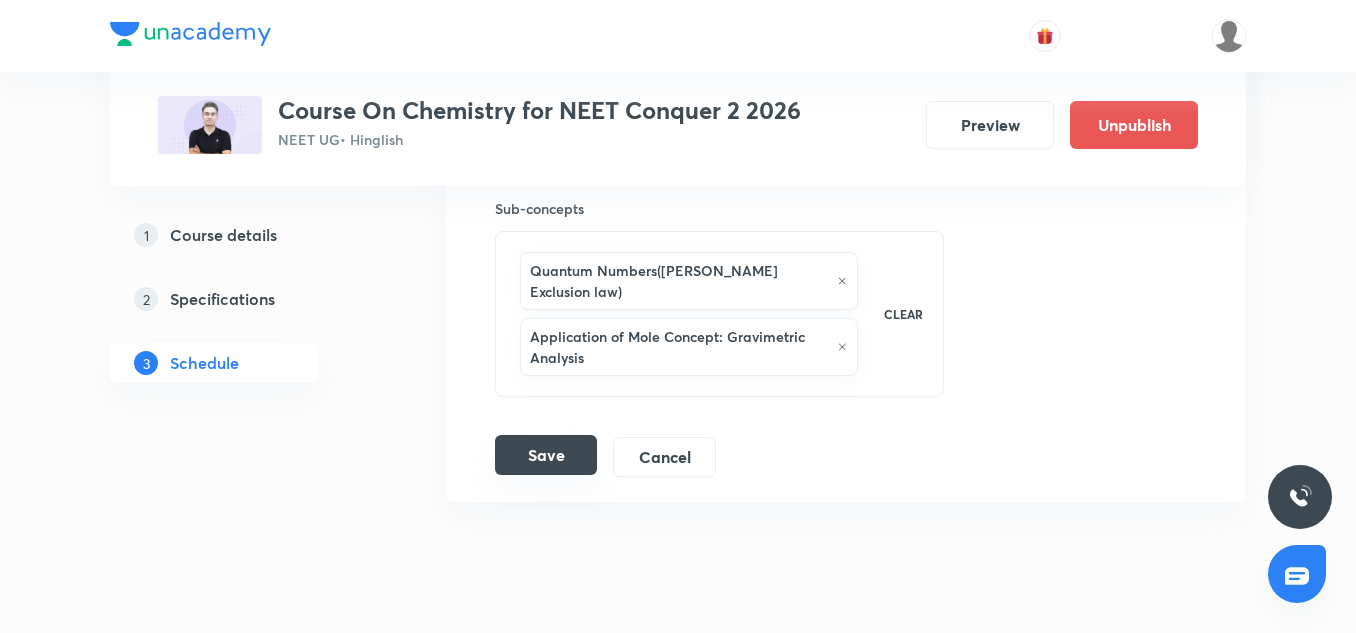 drag, startPoint x: 538, startPoint y: 408, endPoint x: 545, endPoint y: 448, distance: 40.60788 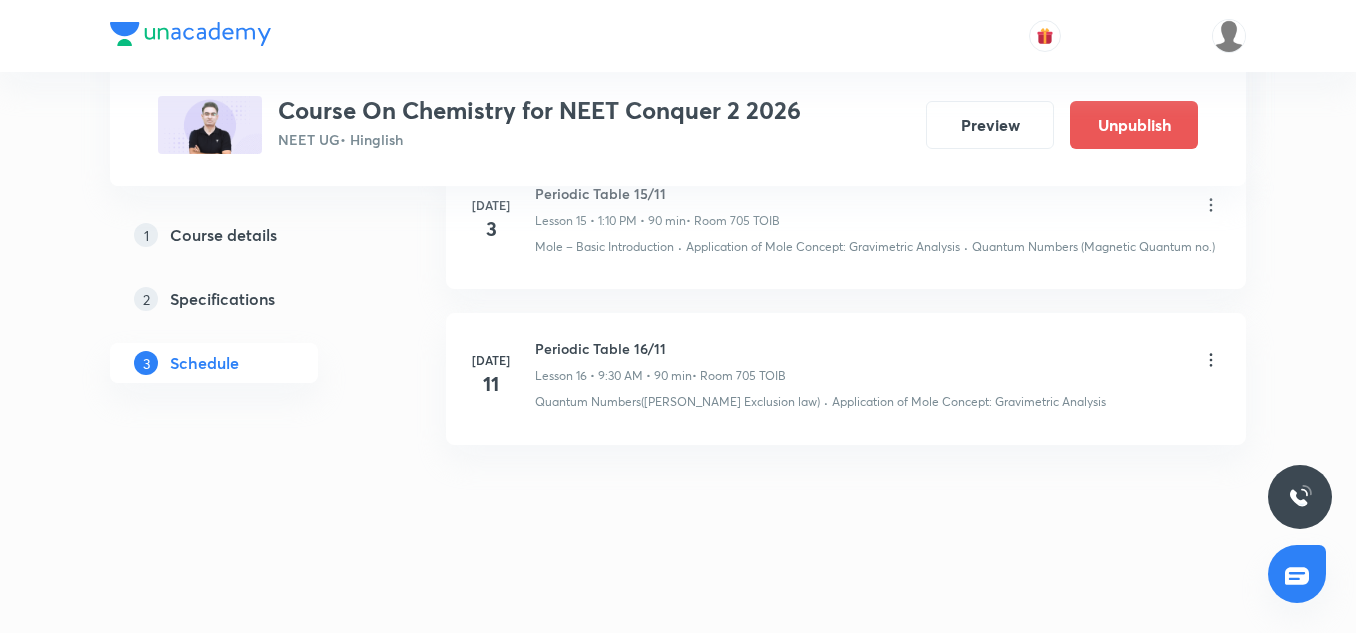 scroll, scrollTop: 2570, scrollLeft: 0, axis: vertical 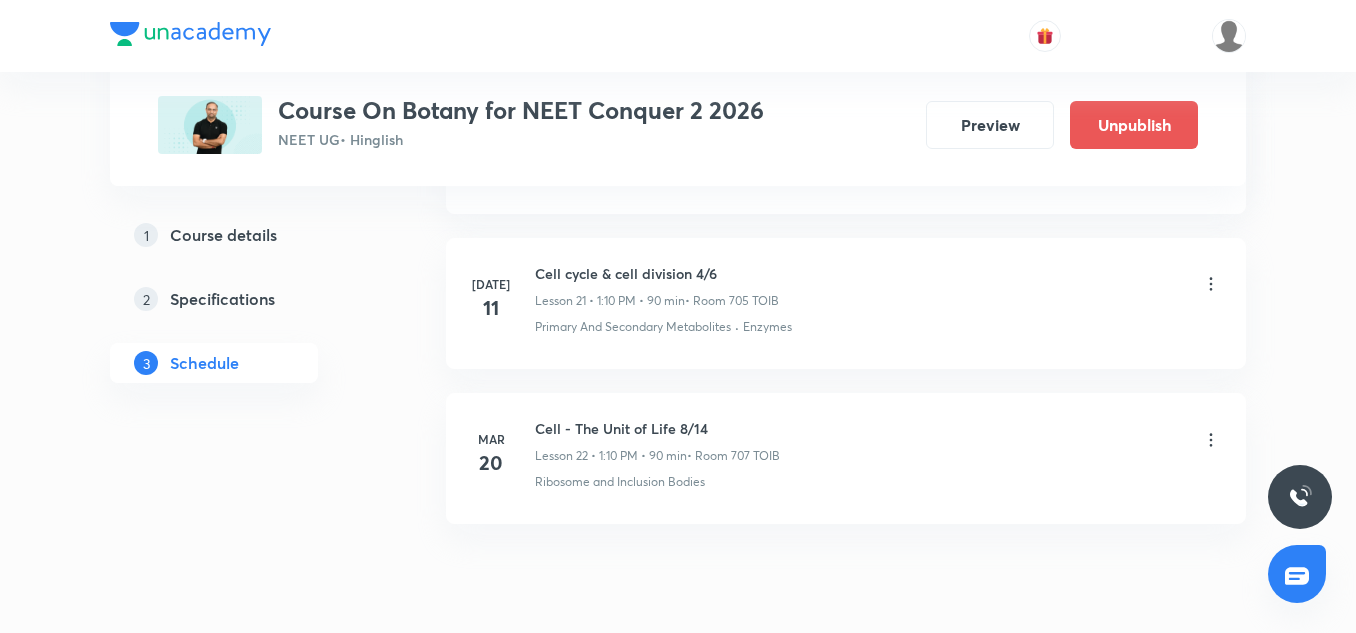 click 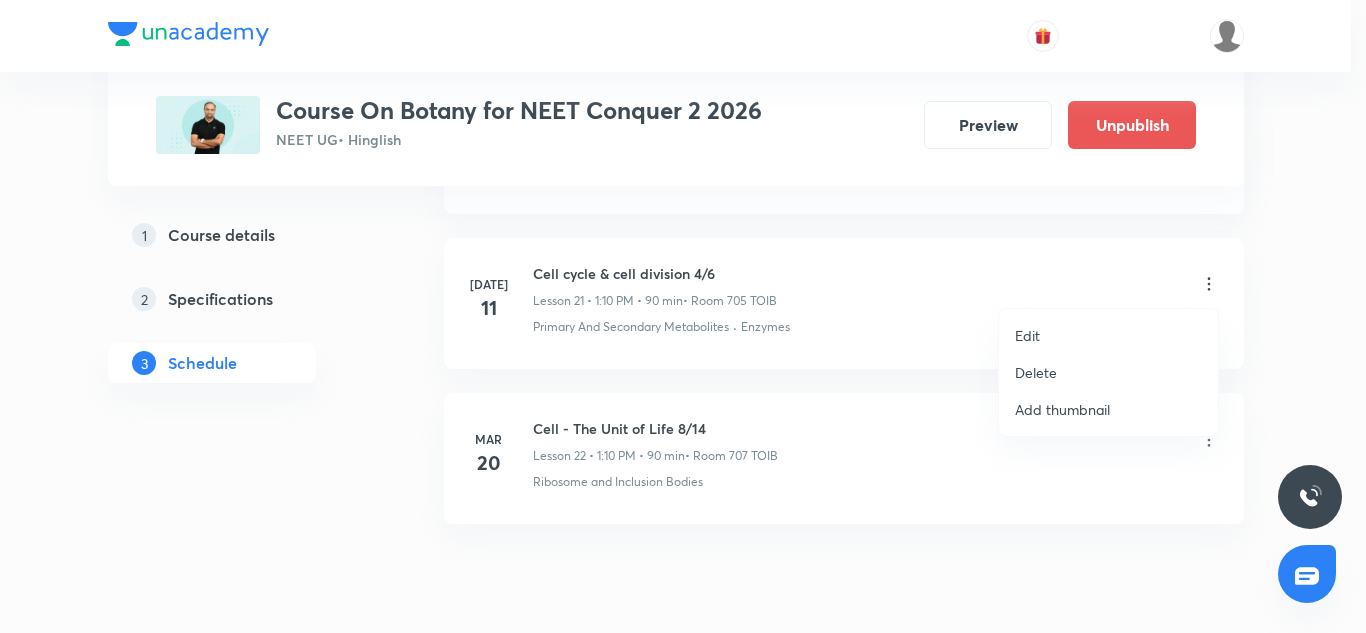 click on "Edit" at bounding box center (1108, 335) 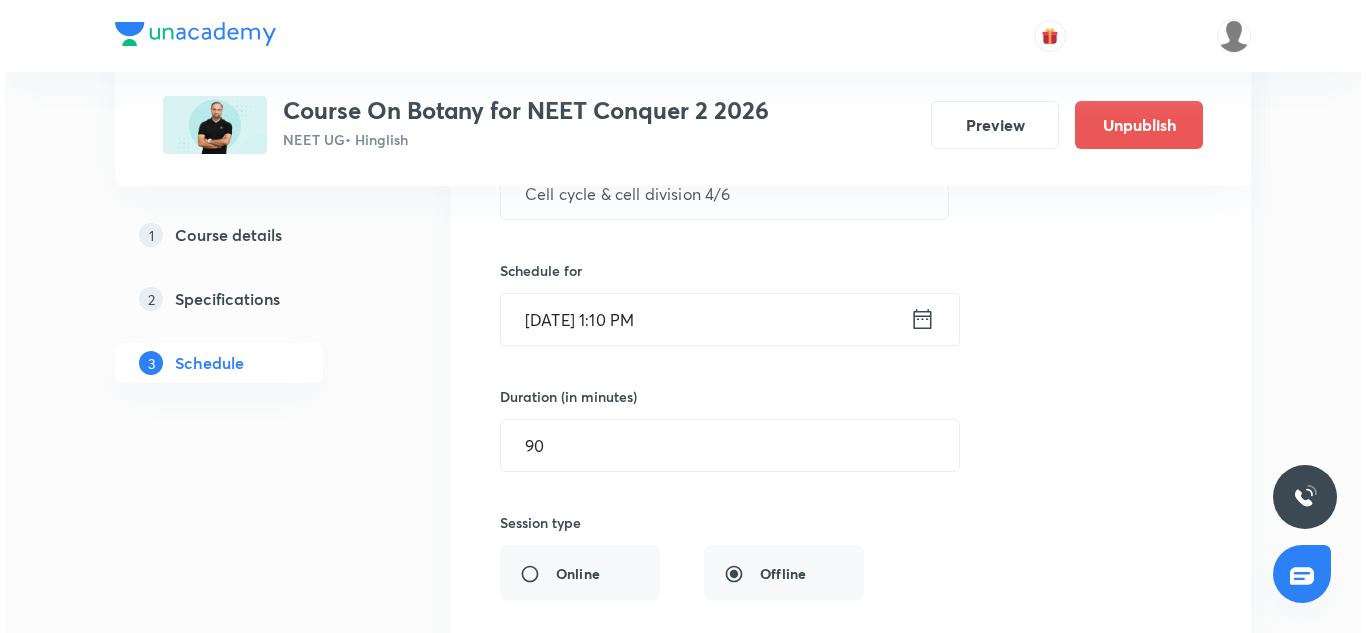 scroll, scrollTop: 3531, scrollLeft: 0, axis: vertical 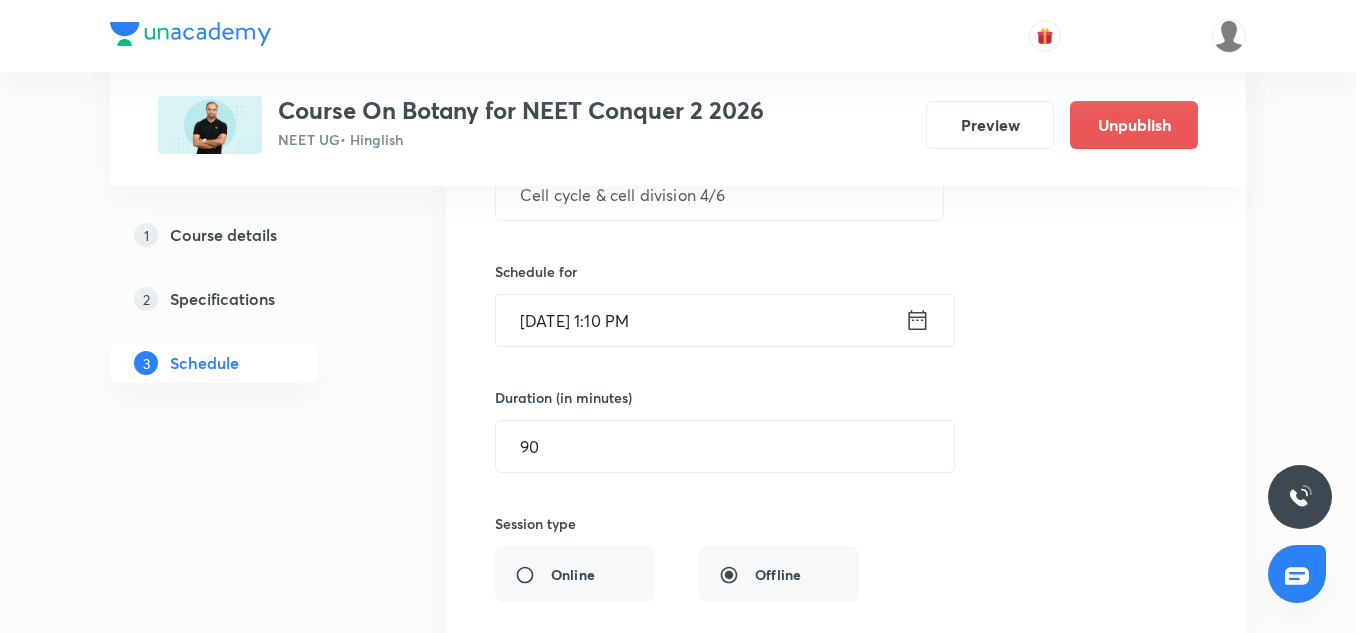 click on "Jul 11, 2025, 1:10 PM" at bounding box center [700, 320] 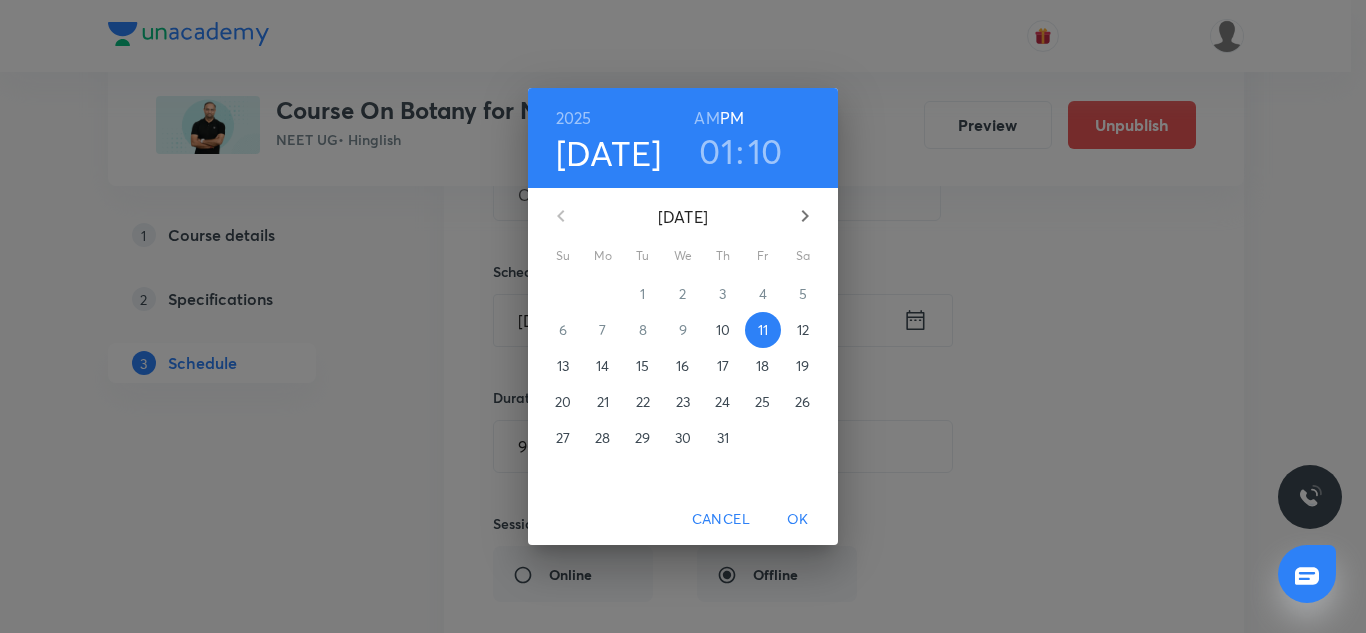 drag, startPoint x: 628, startPoint y: 435, endPoint x: 581, endPoint y: 123, distance: 315.5202 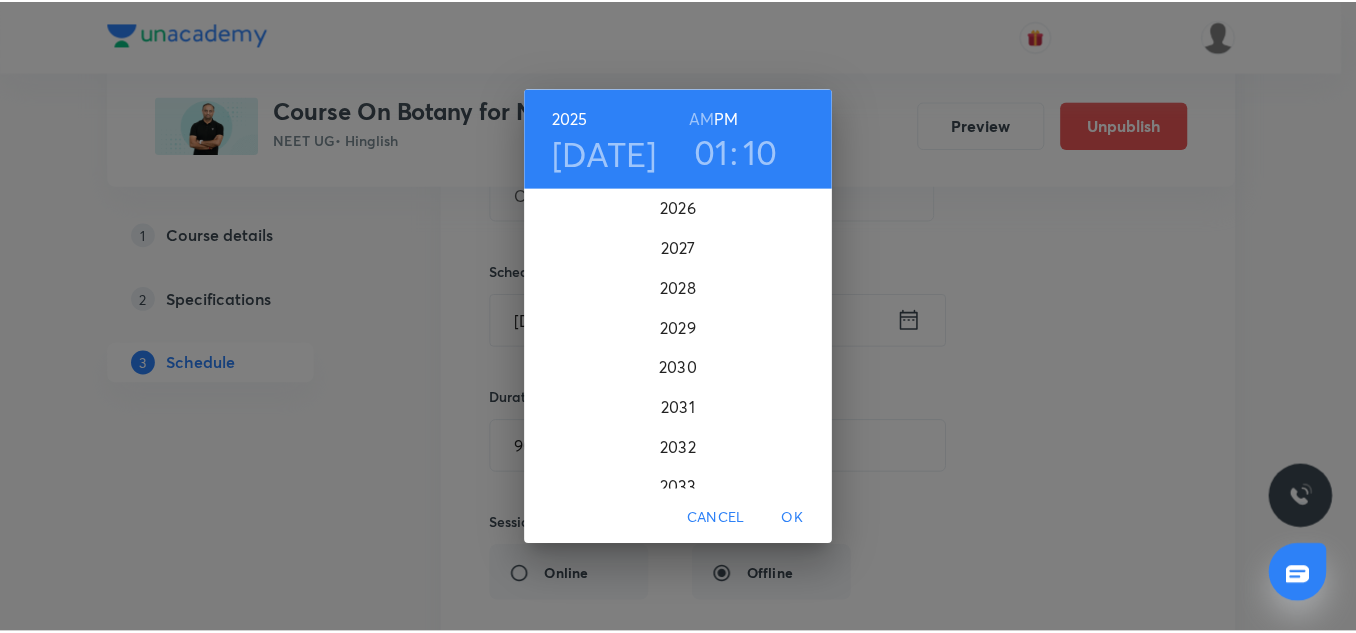 scroll, scrollTop: 5063, scrollLeft: 0, axis: vertical 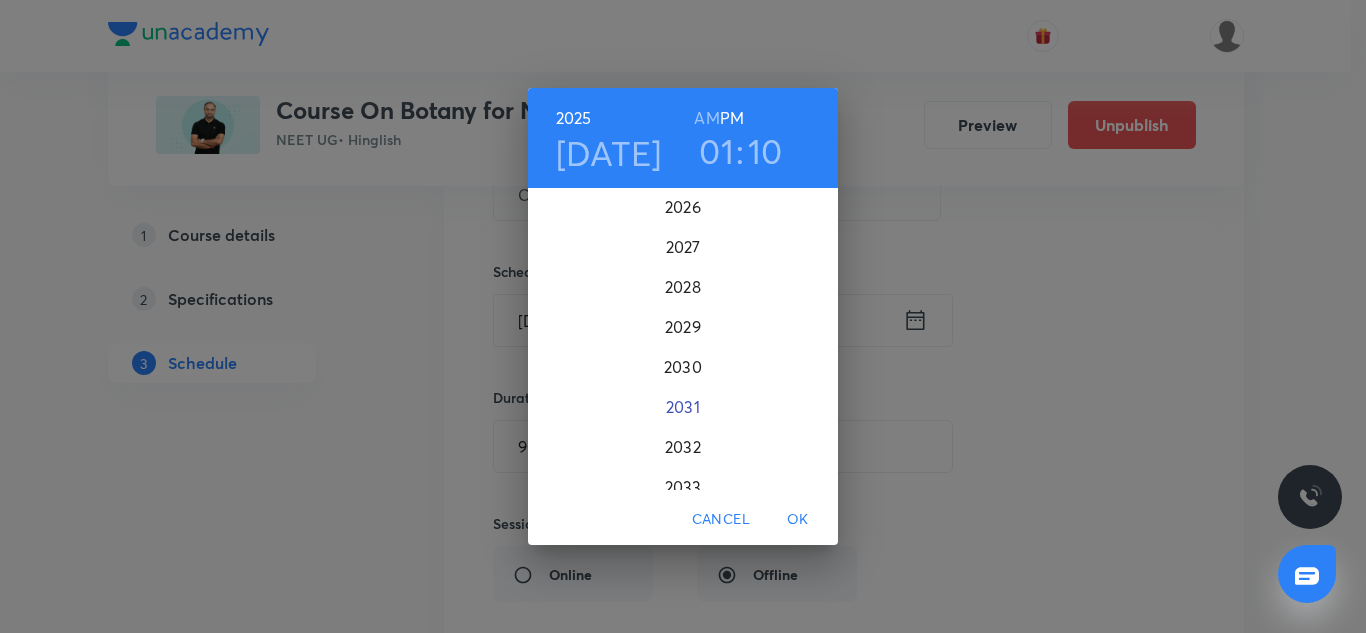 click on "2031" at bounding box center (683, 407) 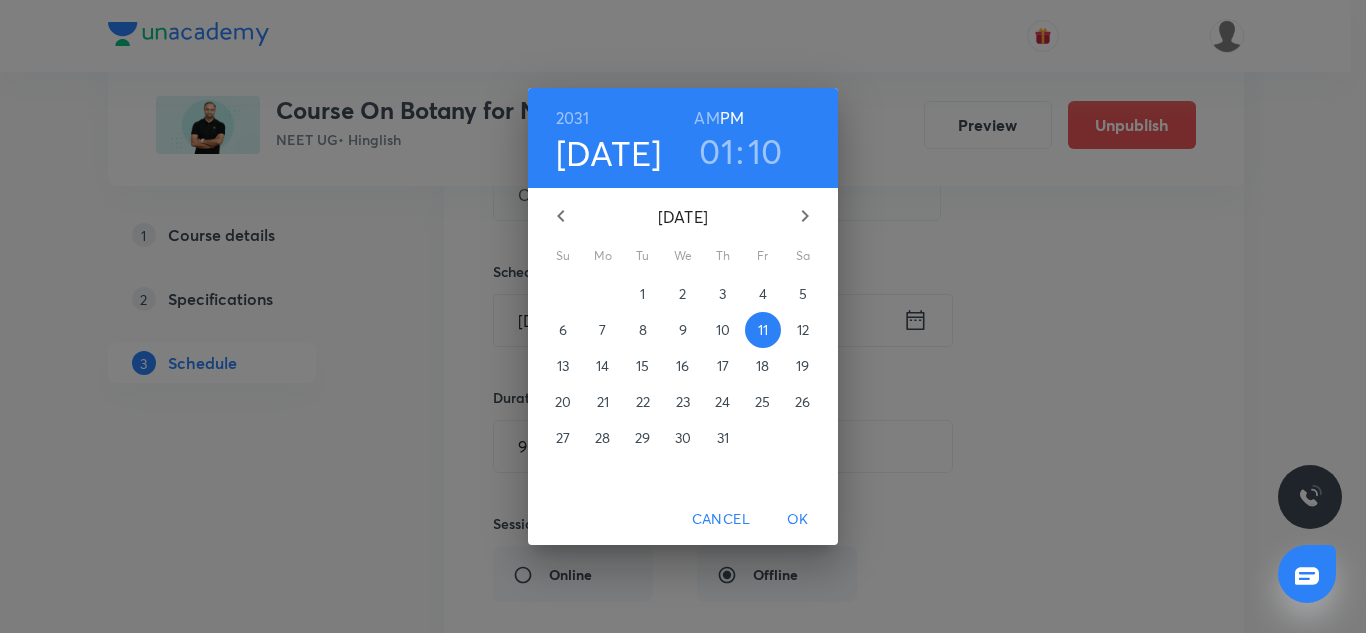 click on "OK" at bounding box center [798, 519] 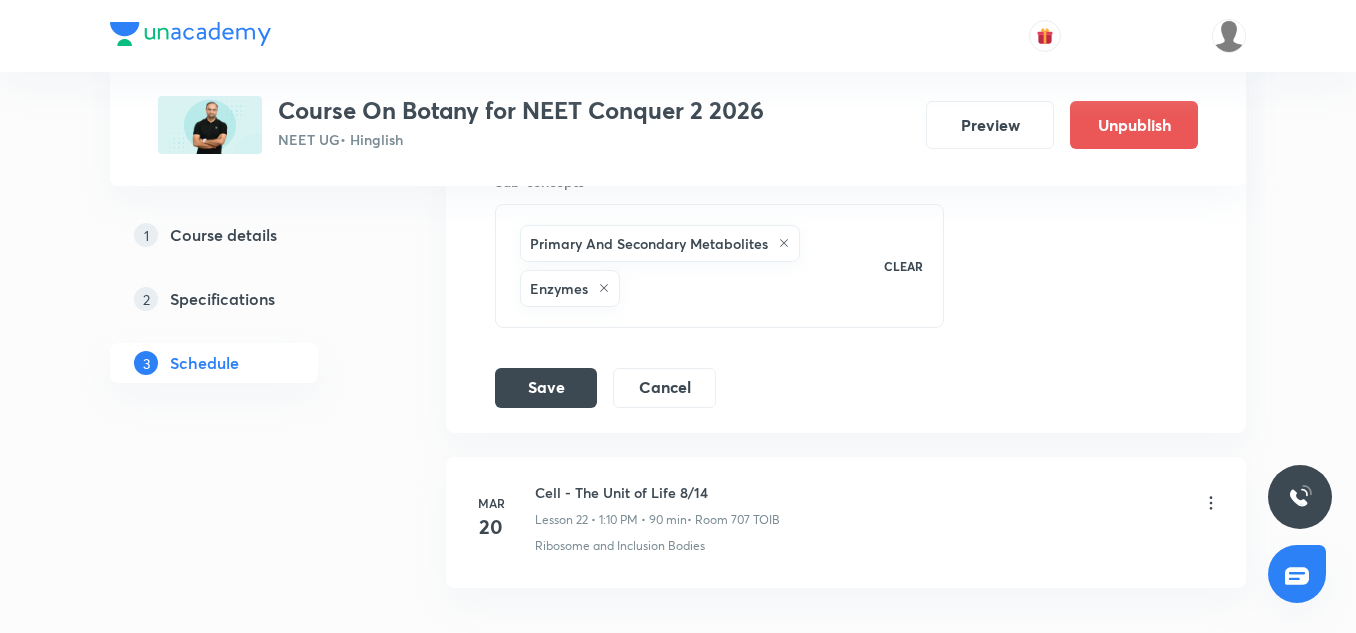 scroll, scrollTop: 4135, scrollLeft: 0, axis: vertical 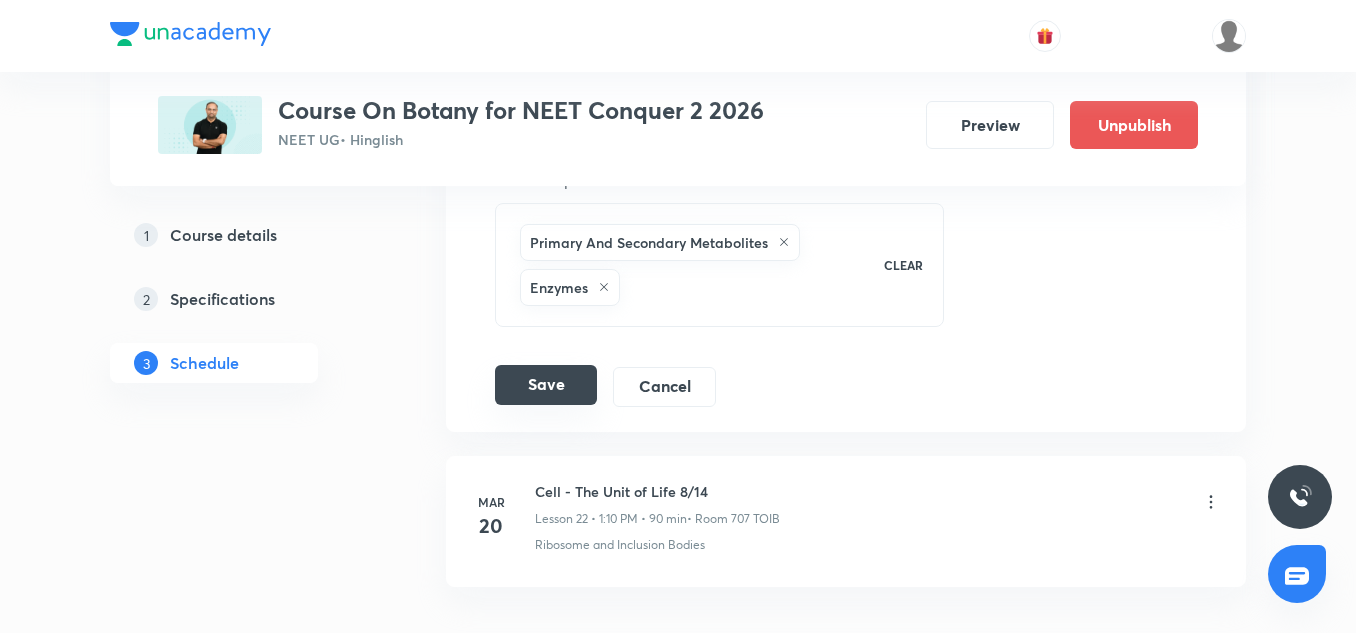 drag, startPoint x: 555, startPoint y: 414, endPoint x: 544, endPoint y: 382, distance: 33.83785 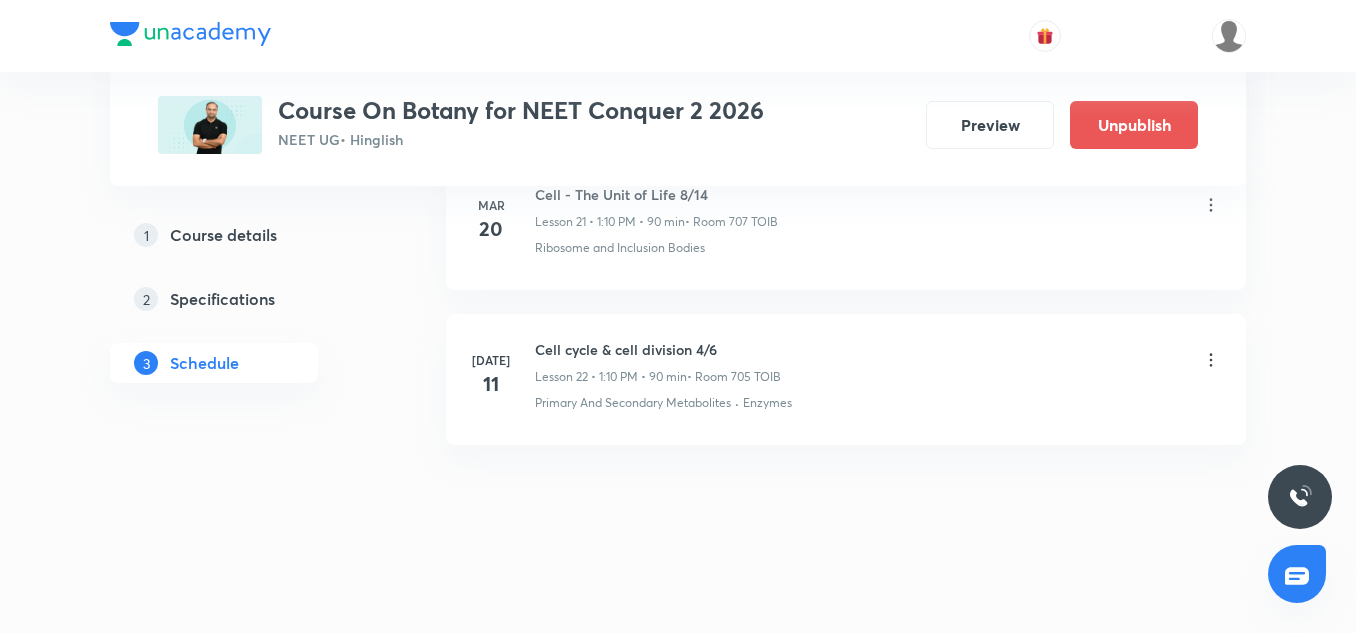 scroll, scrollTop: 3463, scrollLeft: 0, axis: vertical 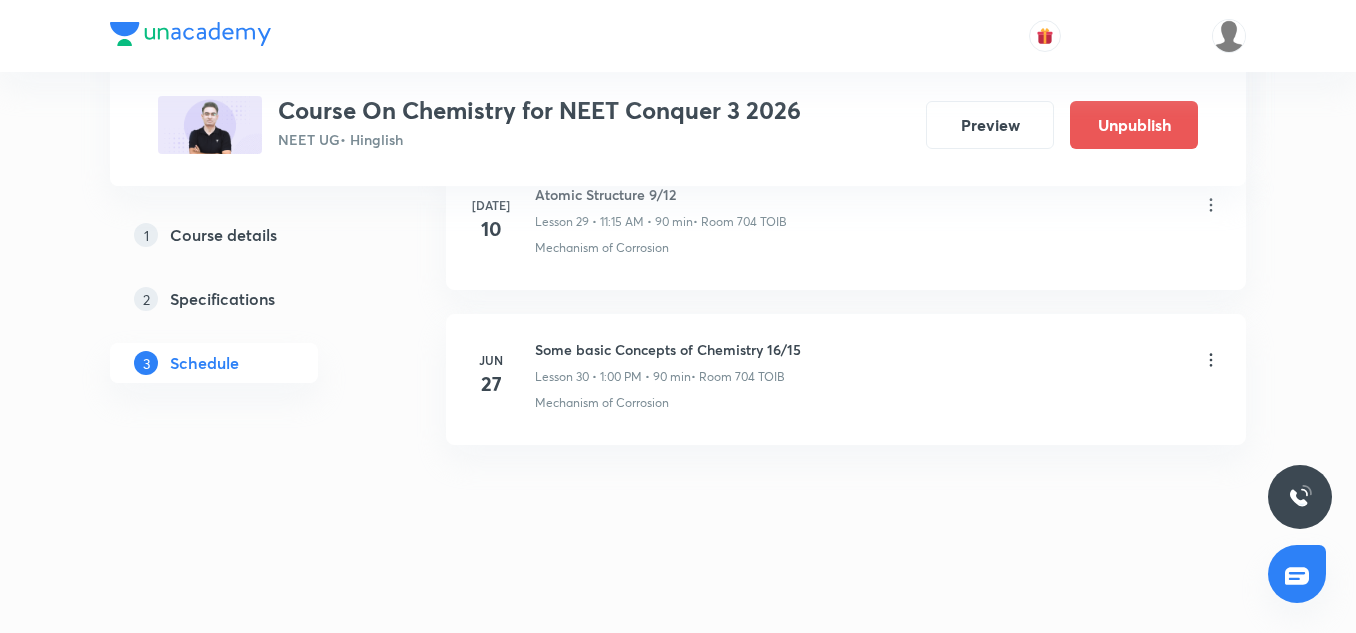 click on "Jun 27 Some basic Concepts of Chemistry 16/15 Lesson 30 • 1:00 PM • 90 min  • Room 704 TOIB Mechanism of Corrosion" at bounding box center (846, 379) 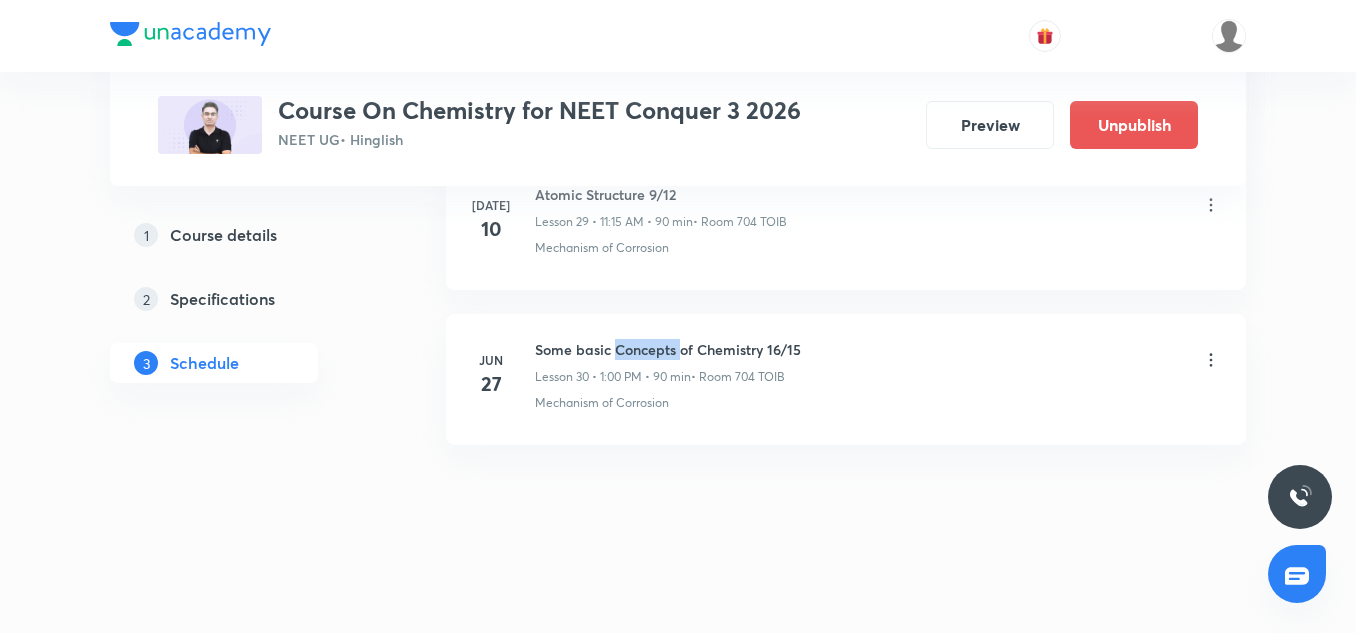 click on "Jun 27 Some basic Concepts of Chemistry 16/15 Lesson 30 • 1:00 PM • 90 min  • Room 704 TOIB Mechanism of Corrosion" at bounding box center (846, 379) 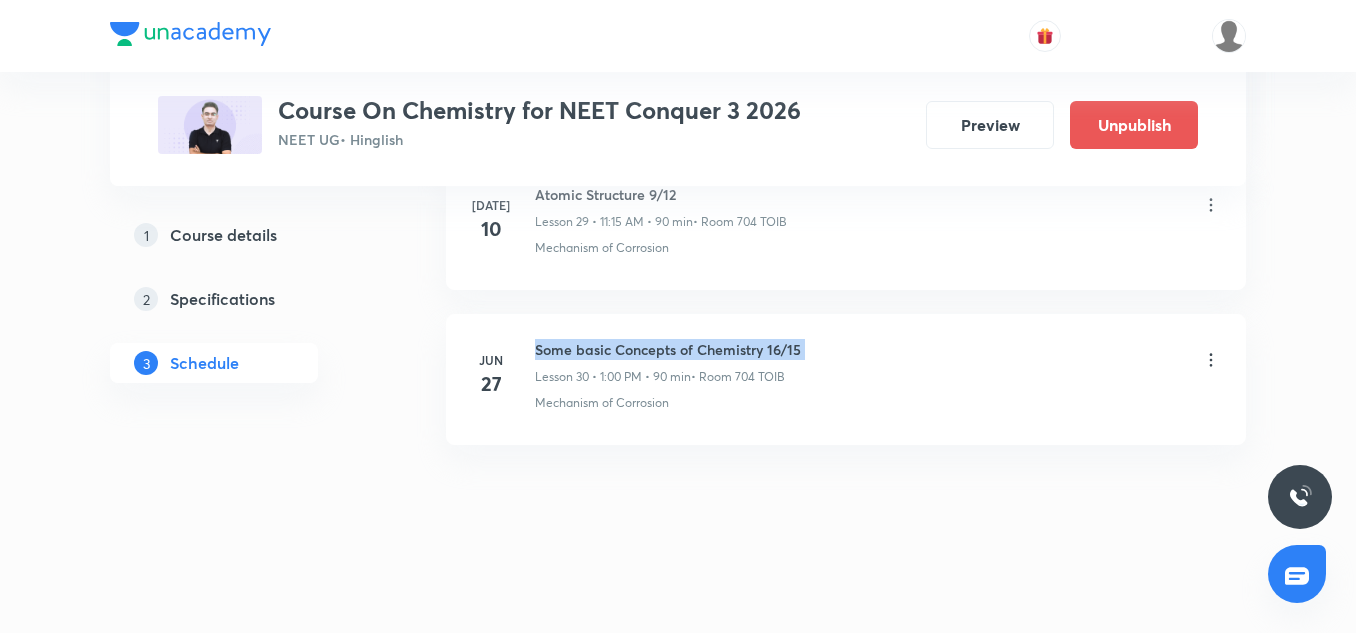 click on "Jun 27 Some basic Concepts of Chemistry 16/15 Lesson 30 • 1:00 PM • 90 min  • Room 704 TOIB Mechanism of Corrosion" at bounding box center (846, 379) 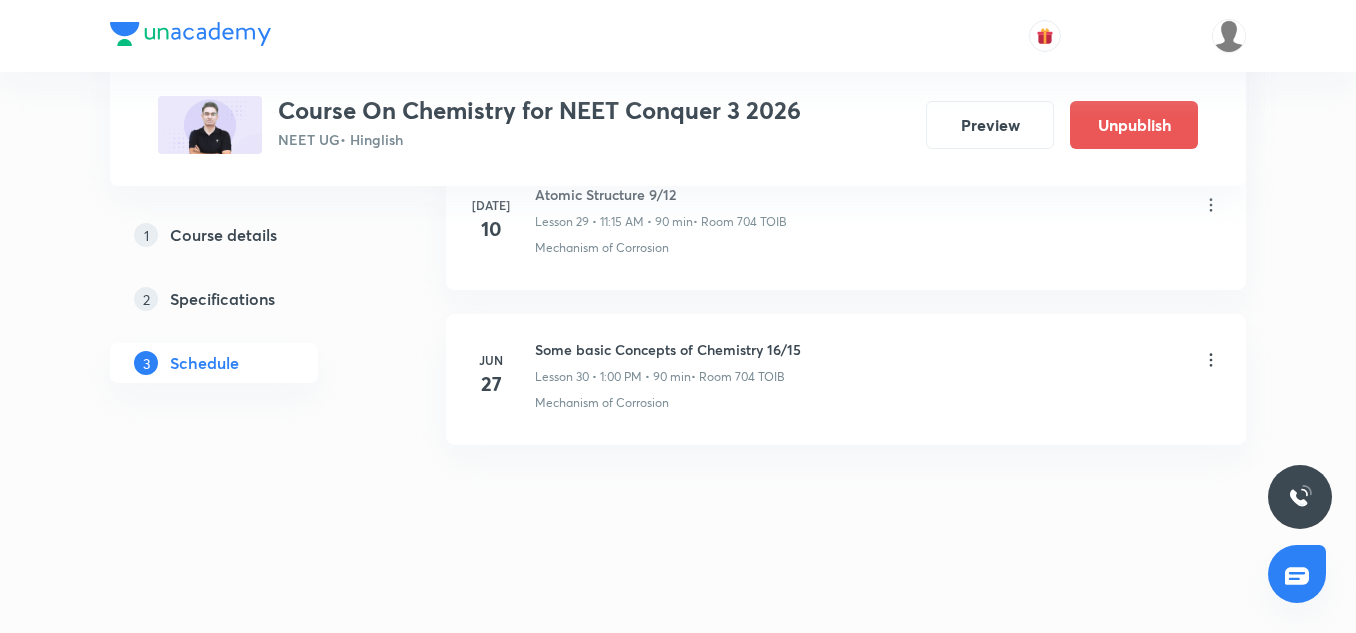 drag, startPoint x: 630, startPoint y: 337, endPoint x: 618, endPoint y: 284, distance: 54.34151 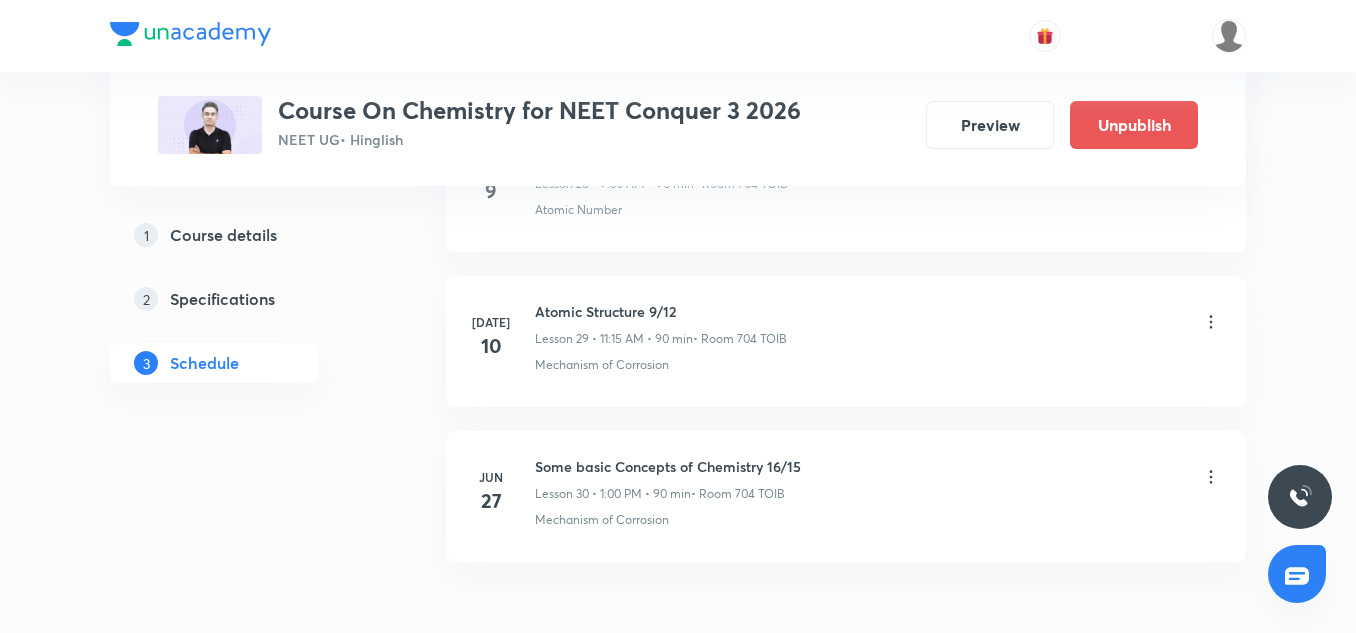 click on "Atomic Structure 9/12" at bounding box center [661, 311] 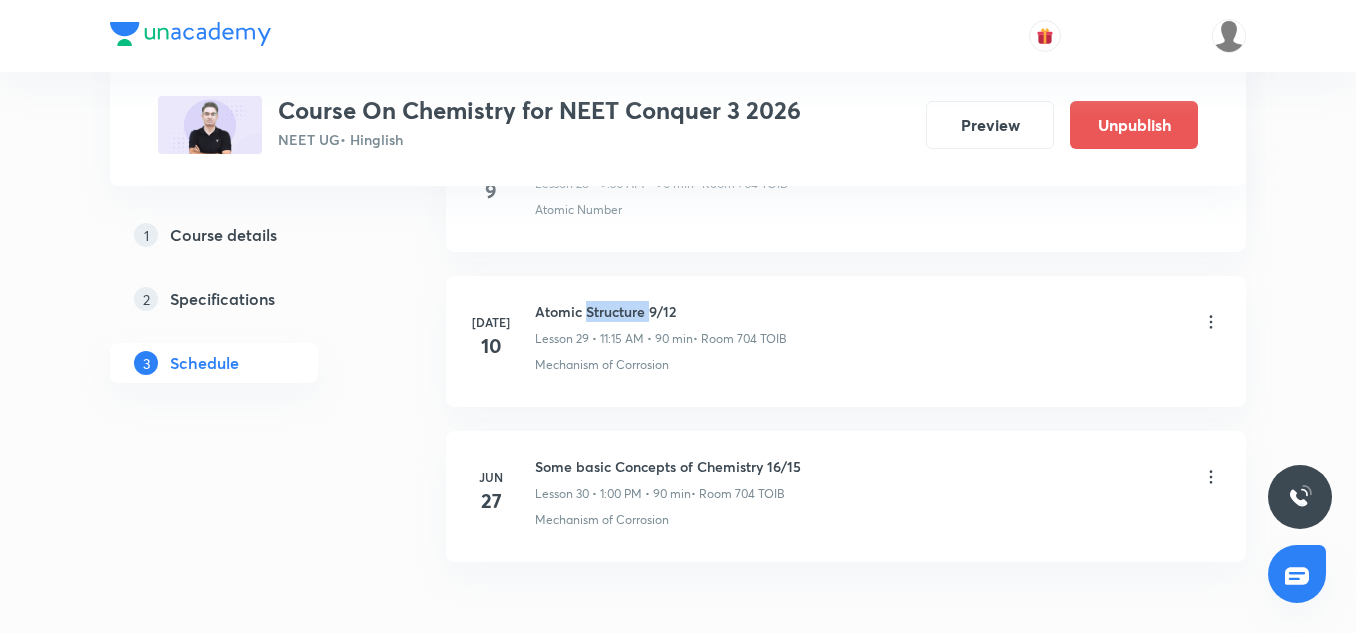 click on "Atomic Structure 9/12" at bounding box center (661, 311) 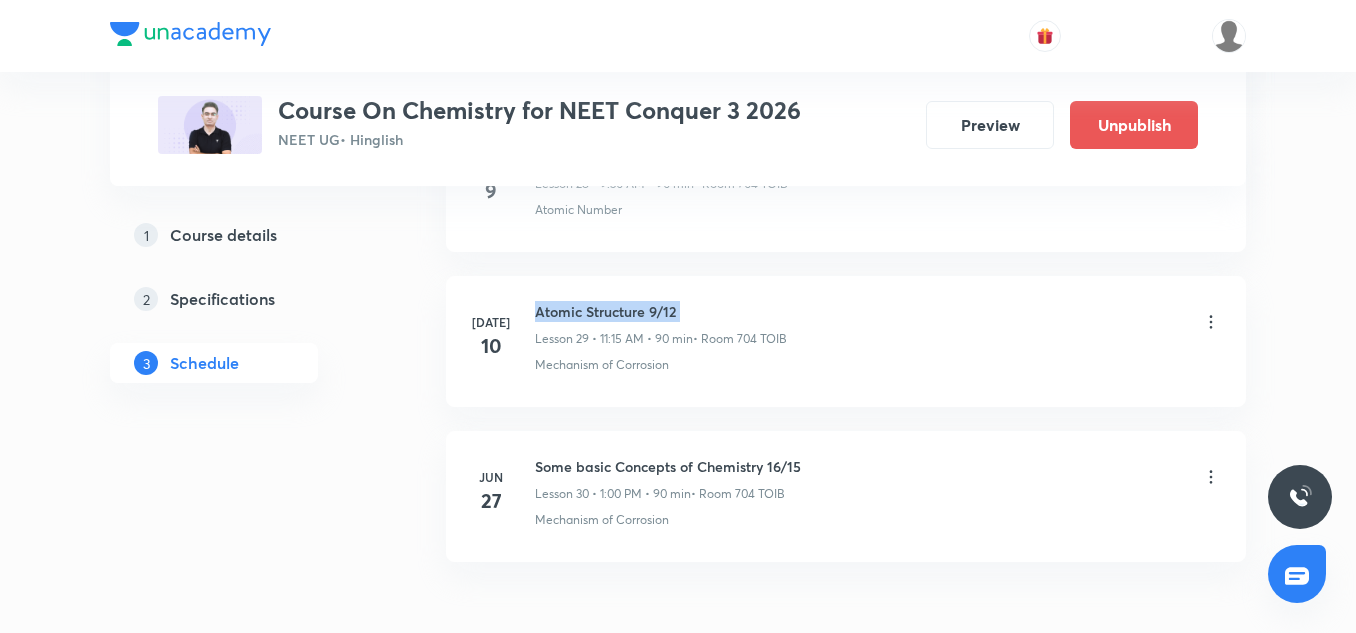 click on "Atomic Structure 9/12" at bounding box center [661, 311] 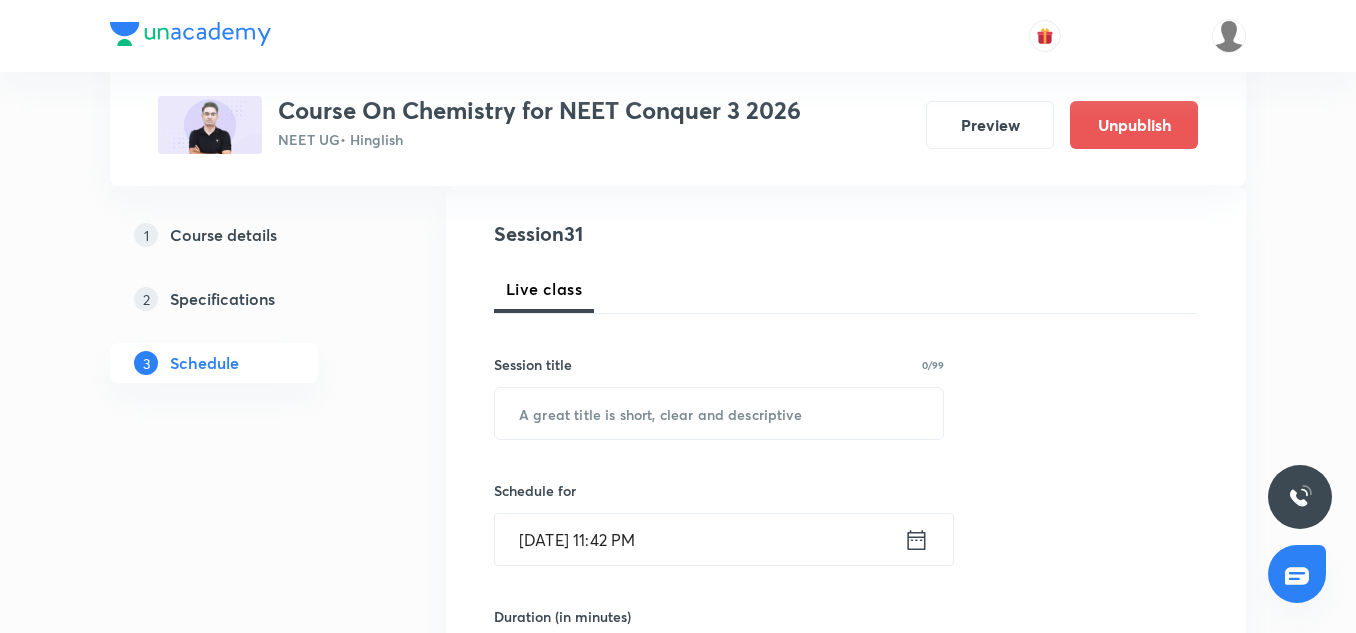 scroll, scrollTop: 216, scrollLeft: 0, axis: vertical 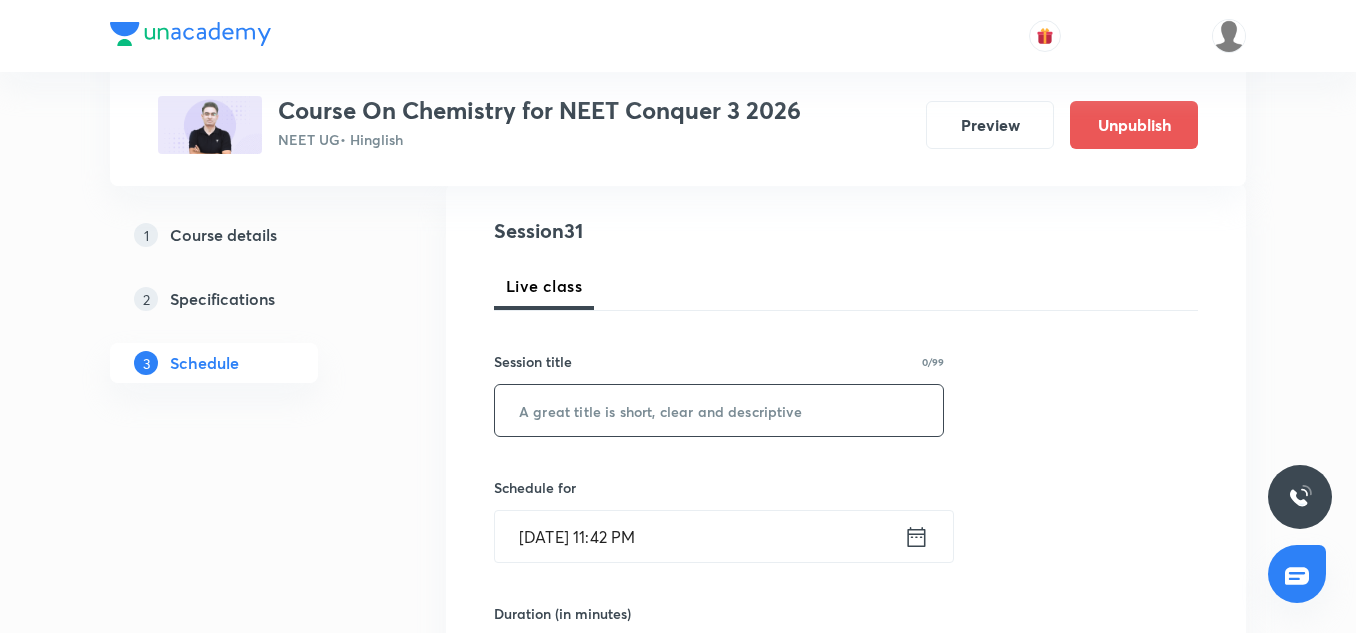 click at bounding box center (719, 410) 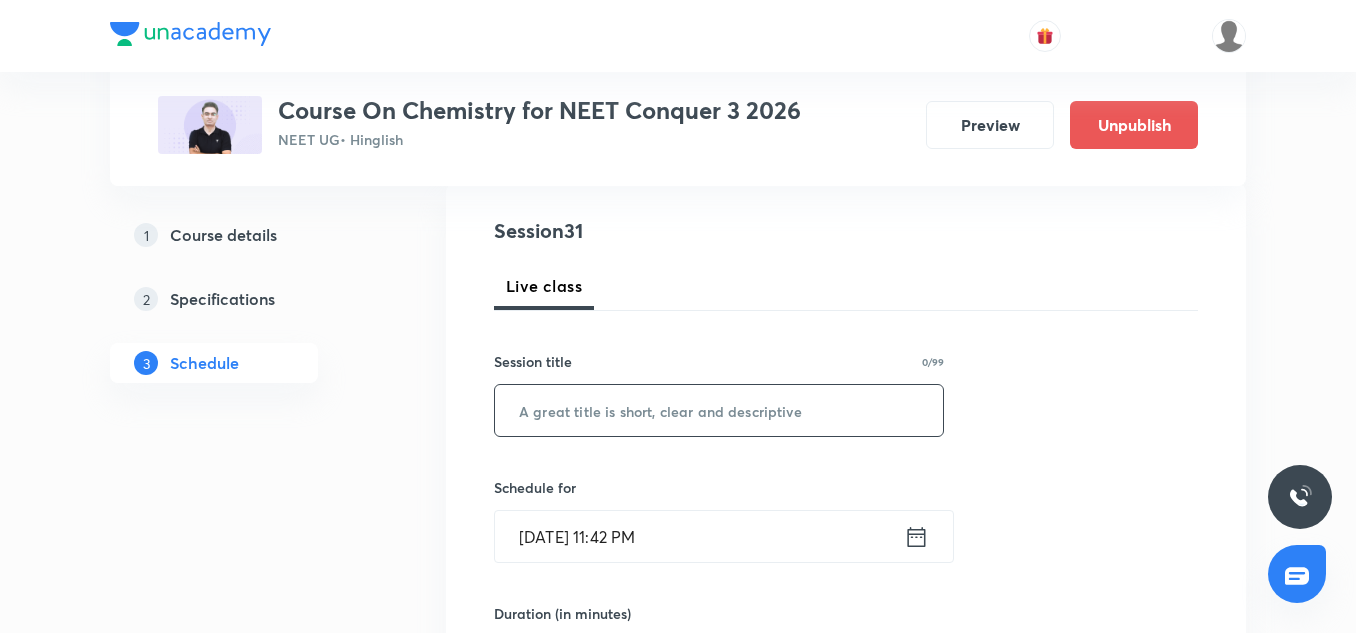 paste on "Atomic Structure 9/12" 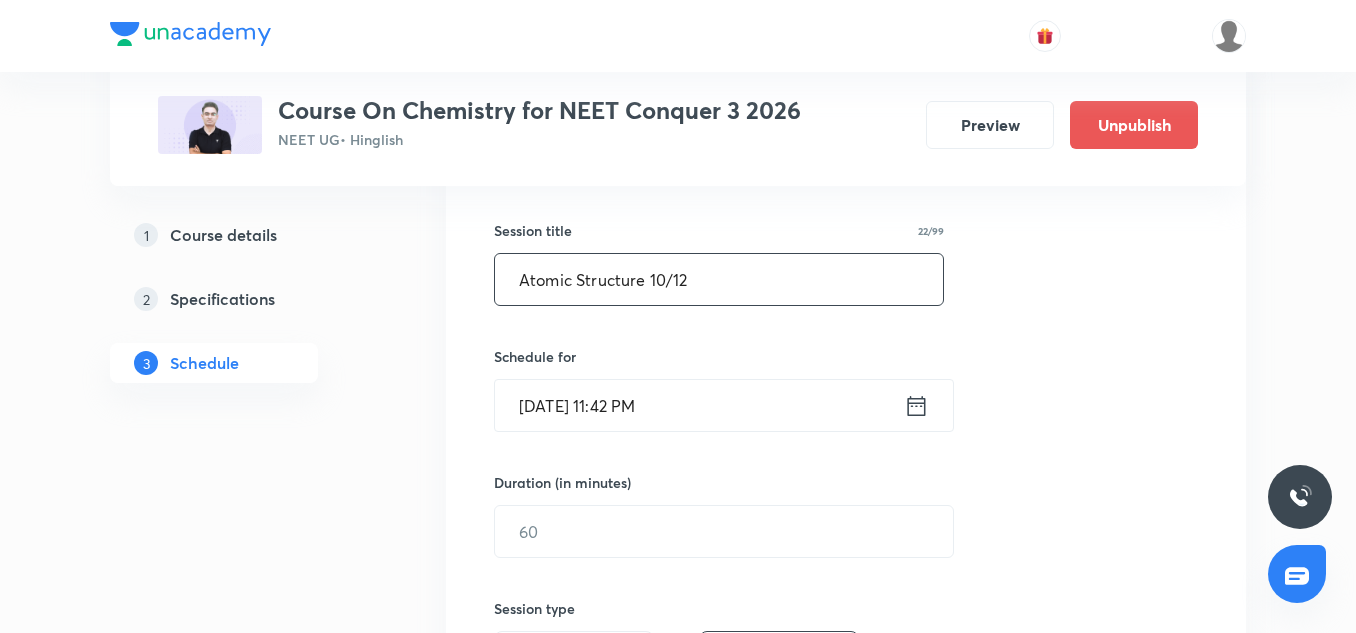 scroll, scrollTop: 348, scrollLeft: 0, axis: vertical 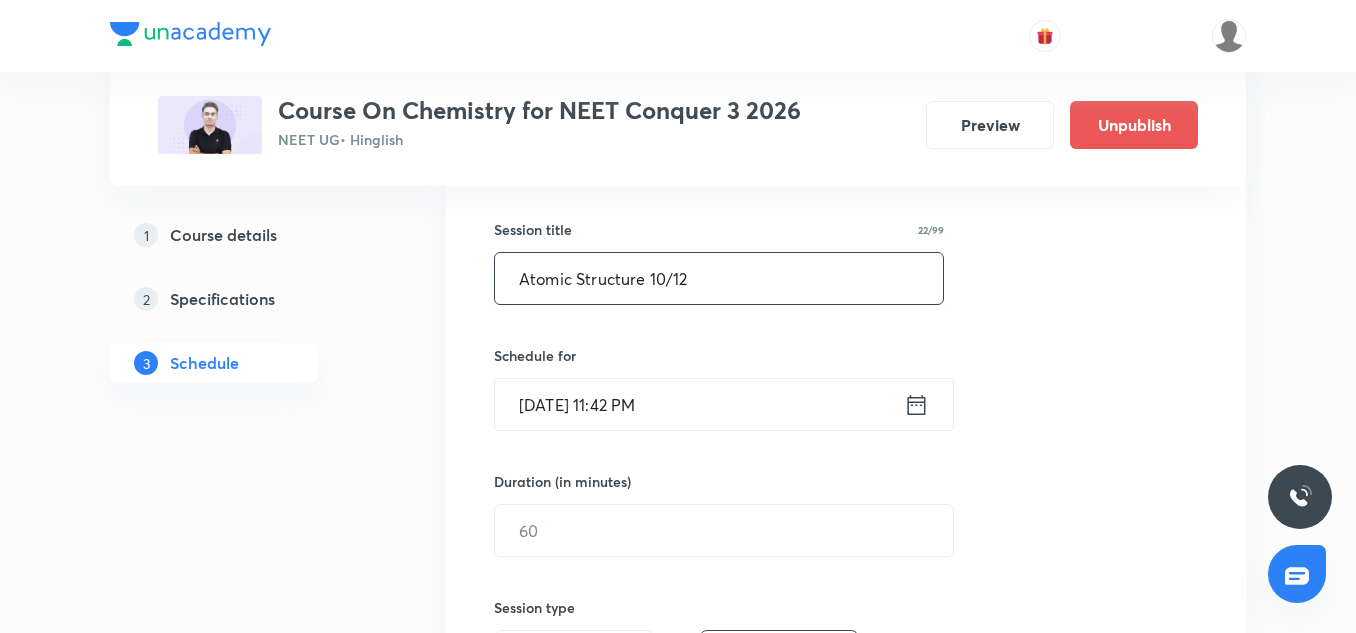 type on "Atomic Structure 10/12" 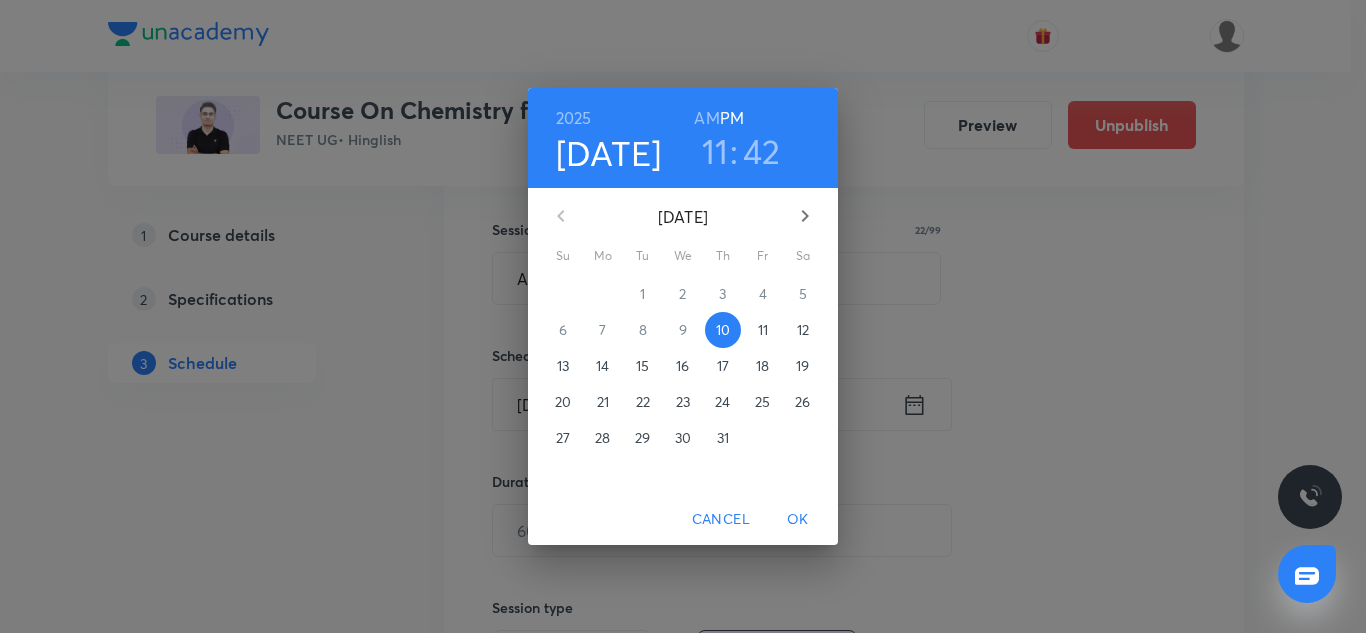 click on "11" at bounding box center (763, 330) 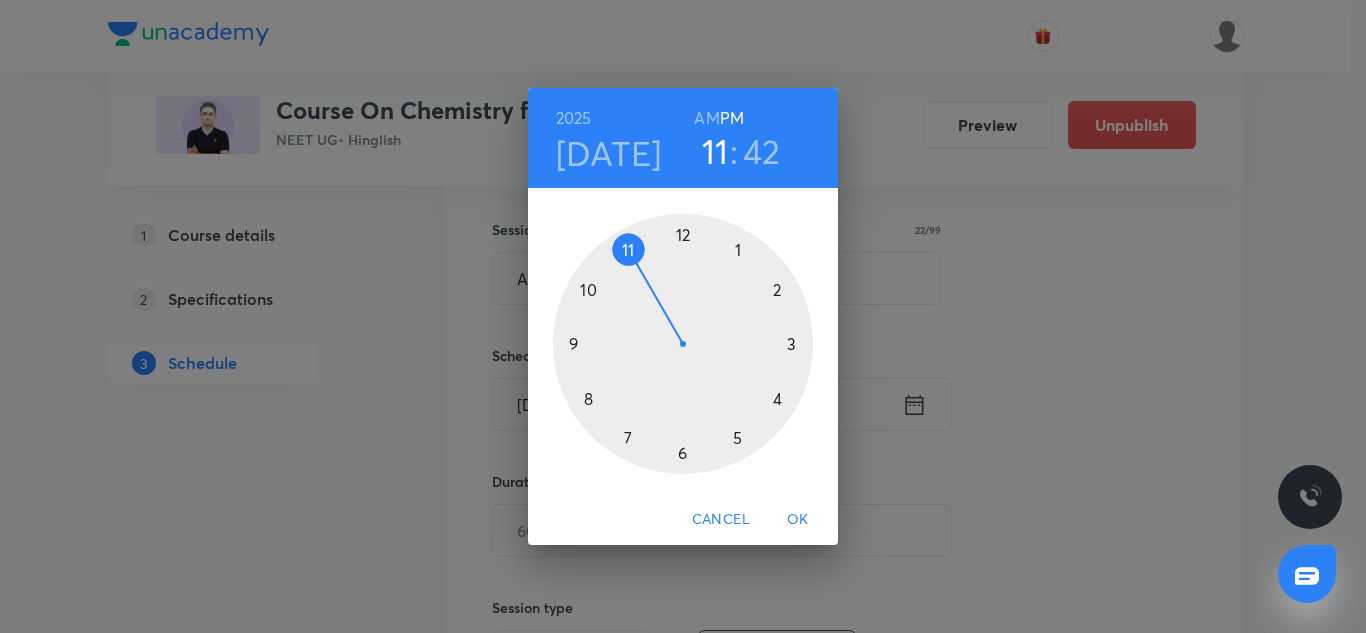click at bounding box center (683, 344) 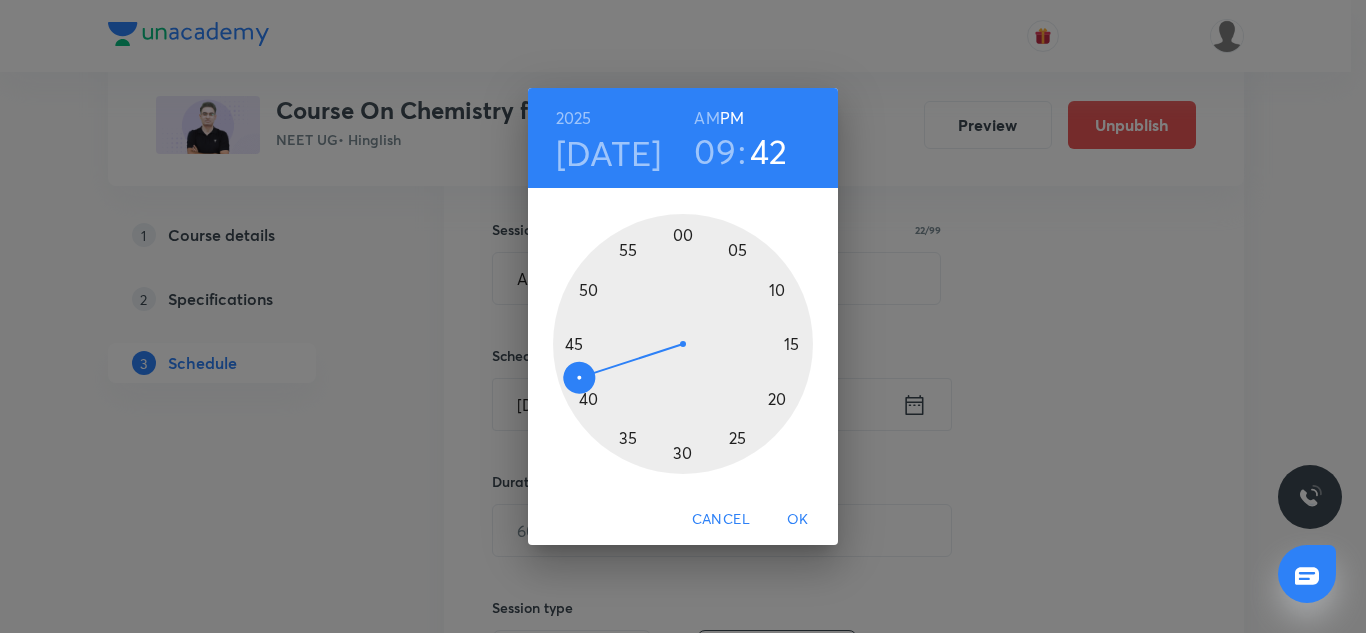 click at bounding box center (683, 344) 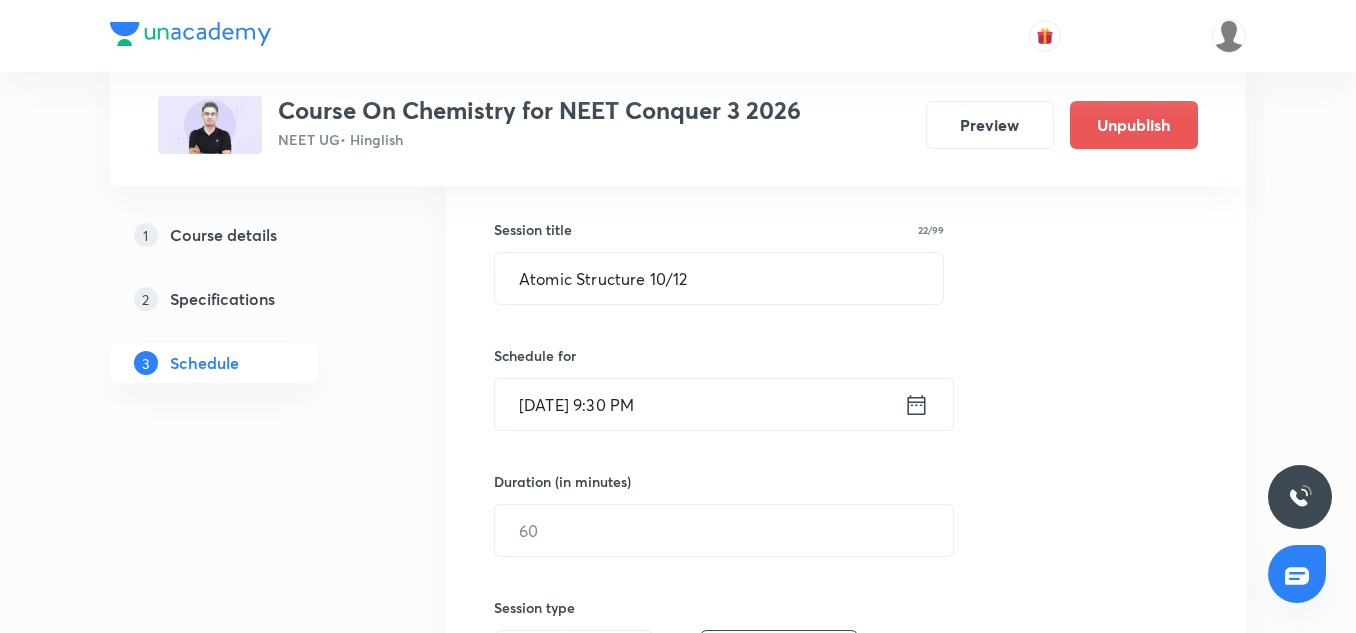 click on "Jul 11, 2025, 9:30 PM" at bounding box center (699, 404) 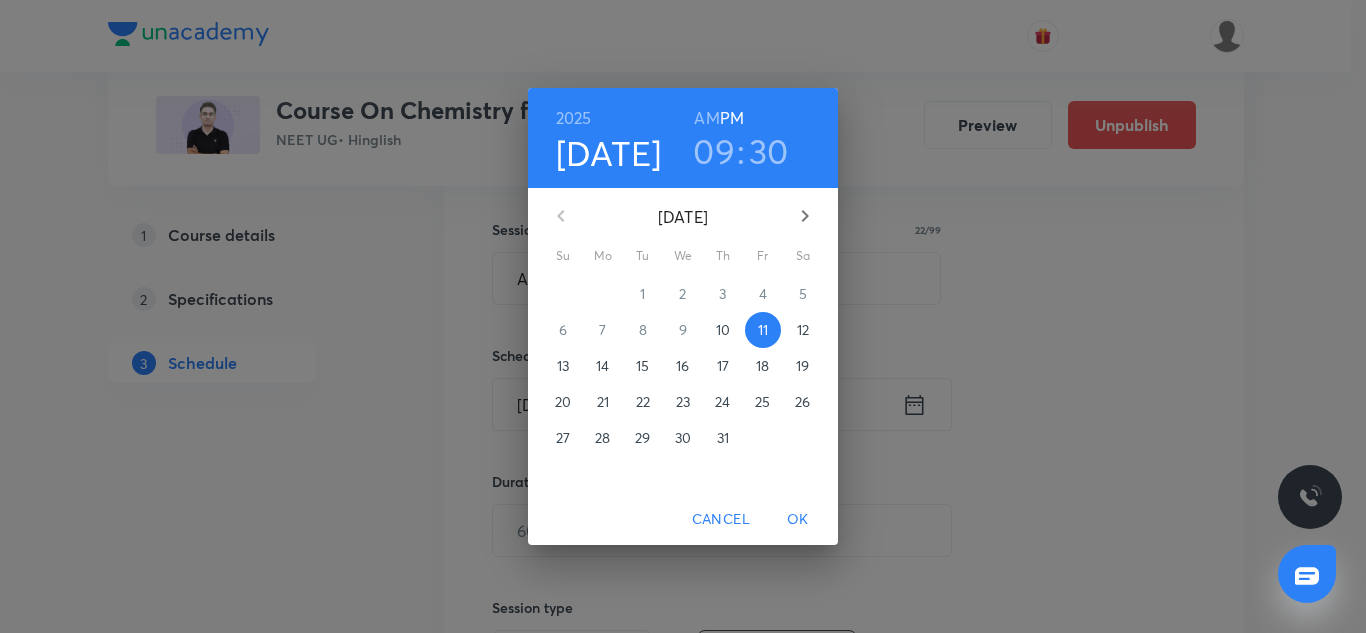 click on "AM" at bounding box center (706, 118) 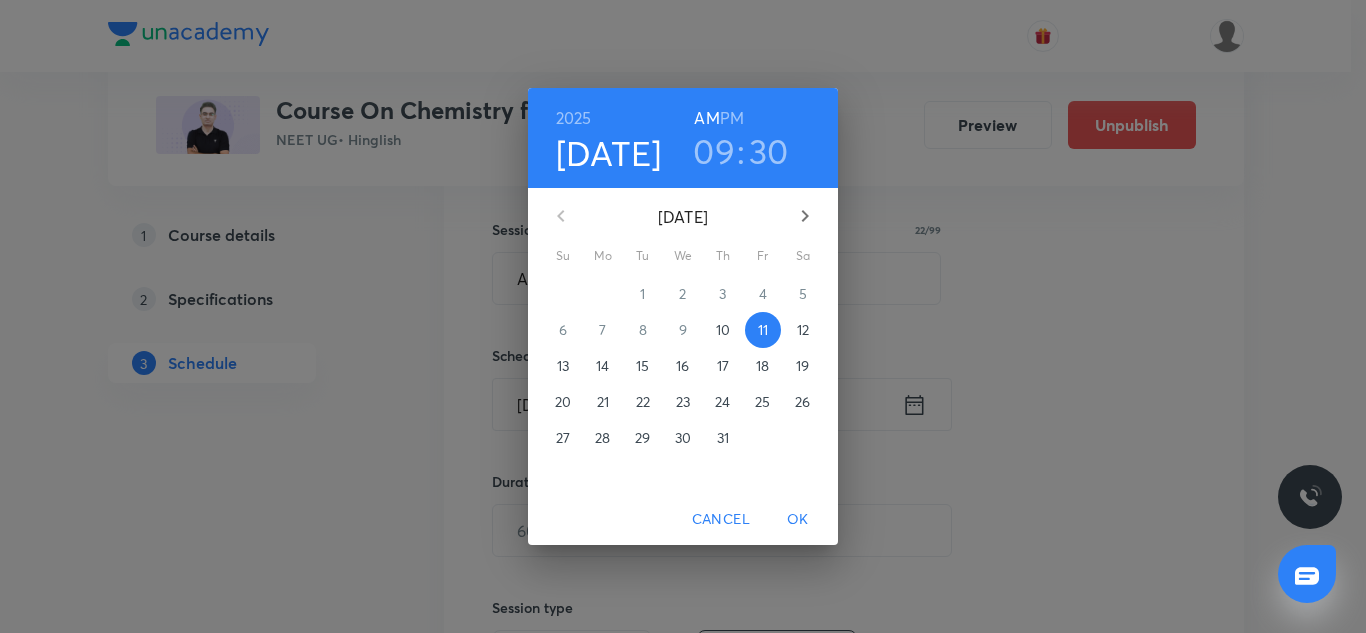 click on "OK" at bounding box center (798, 519) 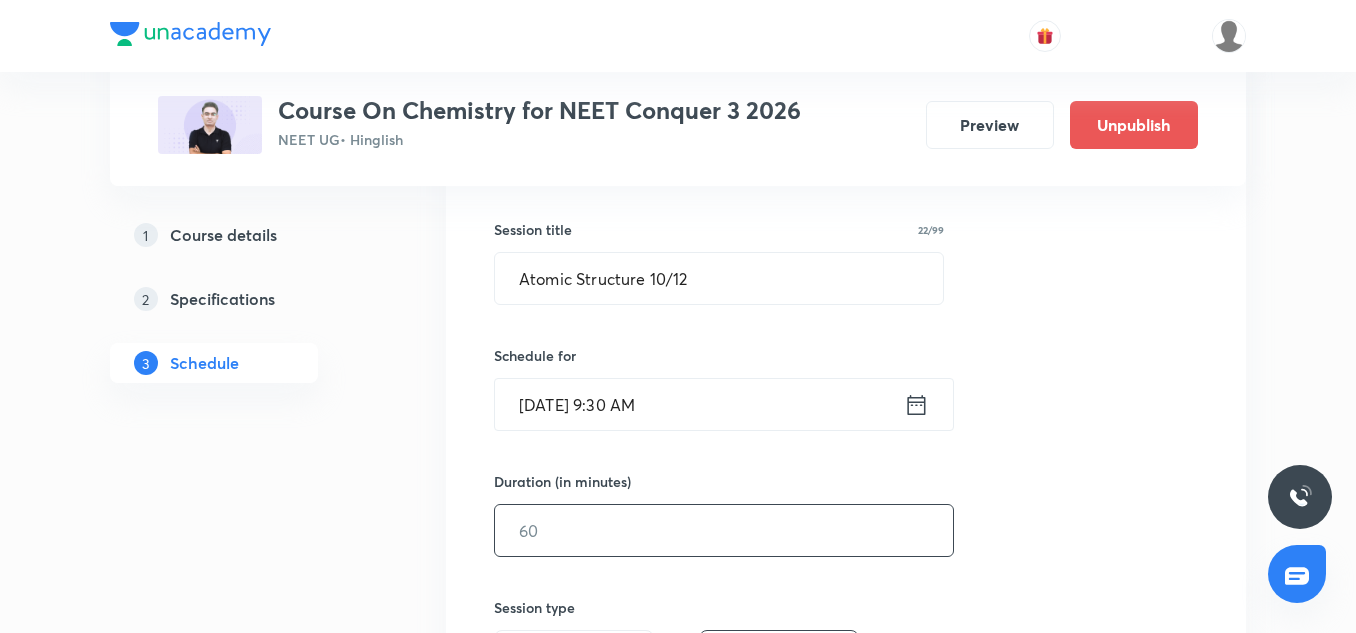 click at bounding box center [724, 530] 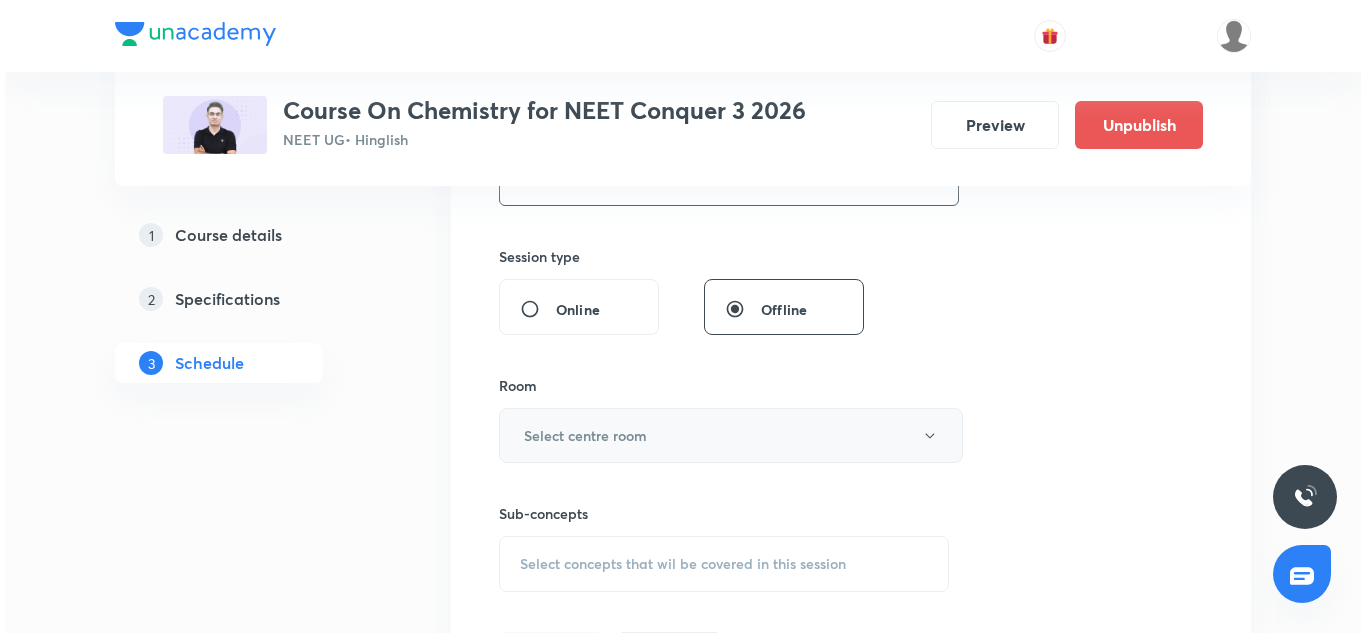 scroll, scrollTop: 700, scrollLeft: 0, axis: vertical 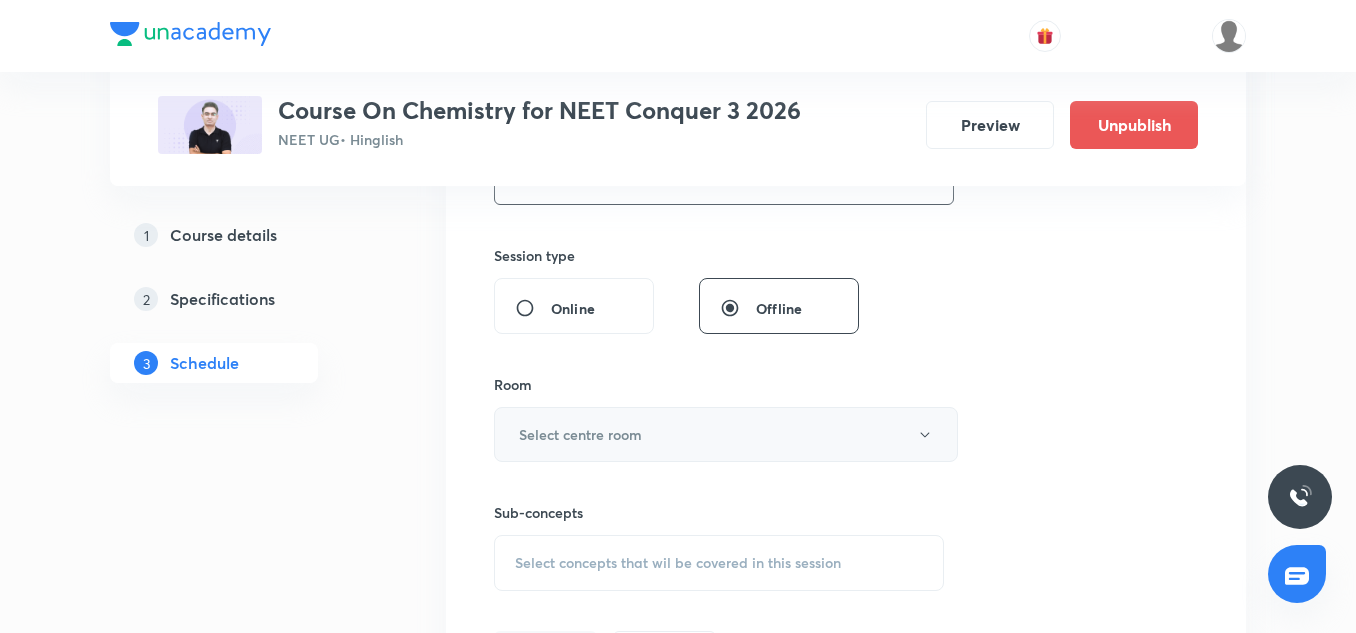 type on "90" 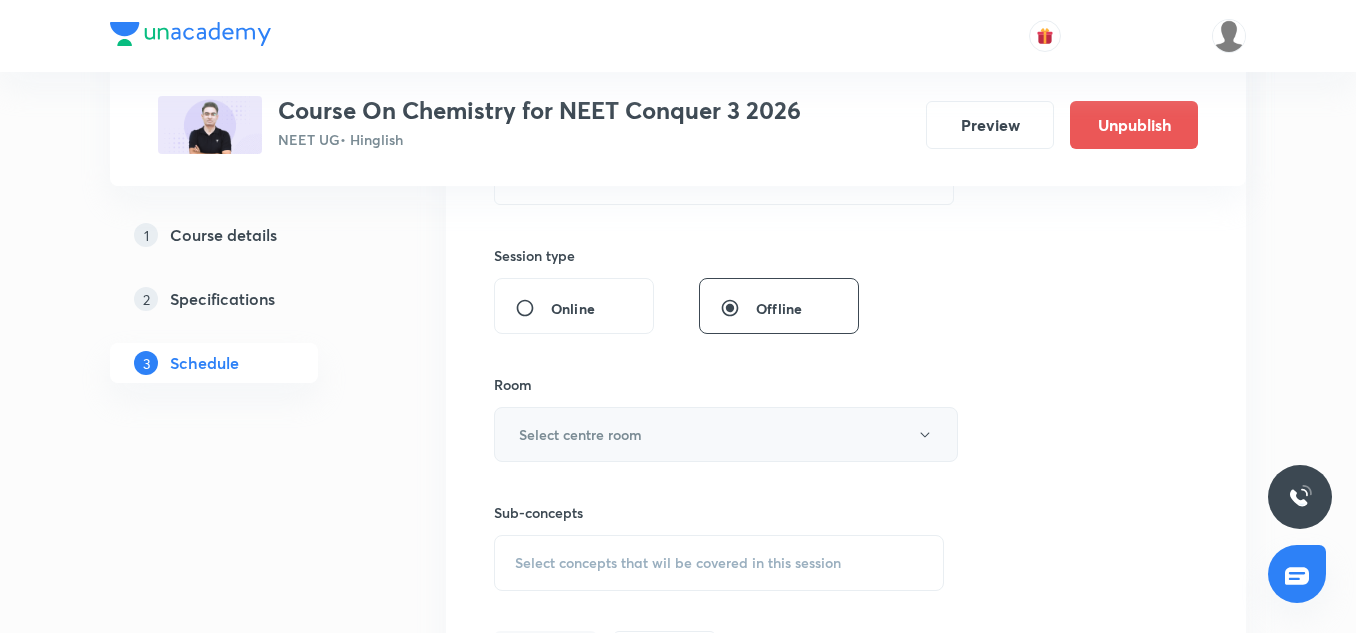 click on "Select centre room" at bounding box center (580, 434) 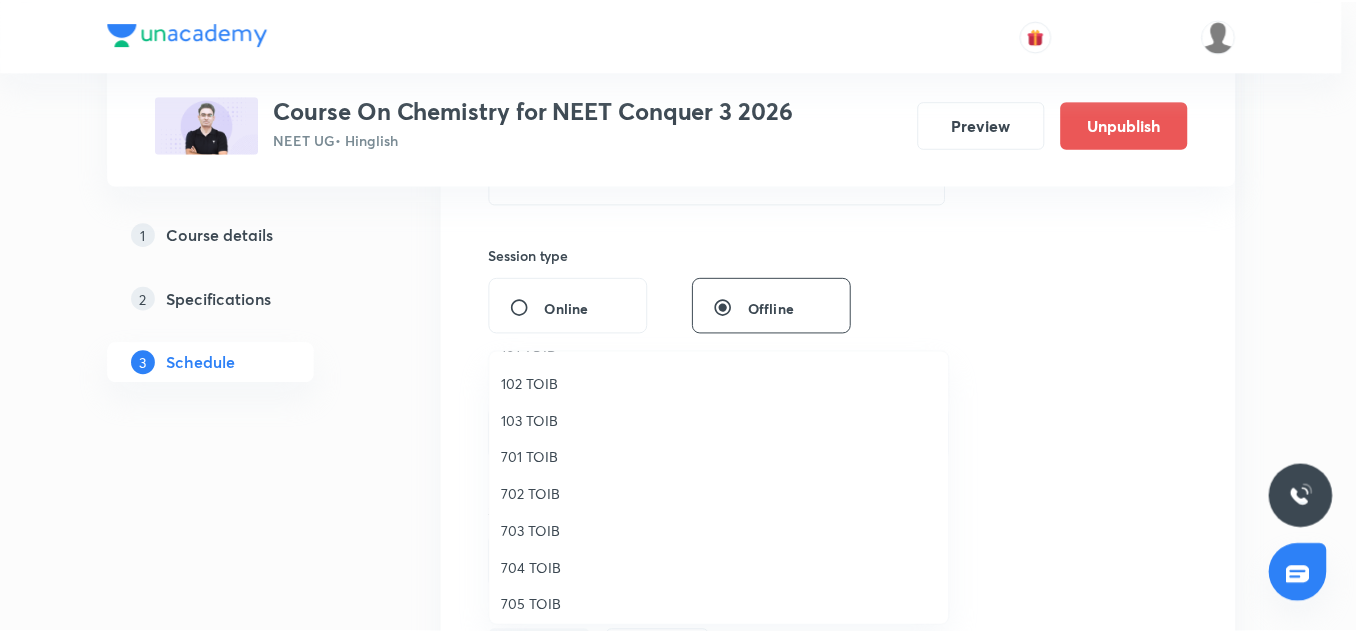 scroll, scrollTop: 108, scrollLeft: 0, axis: vertical 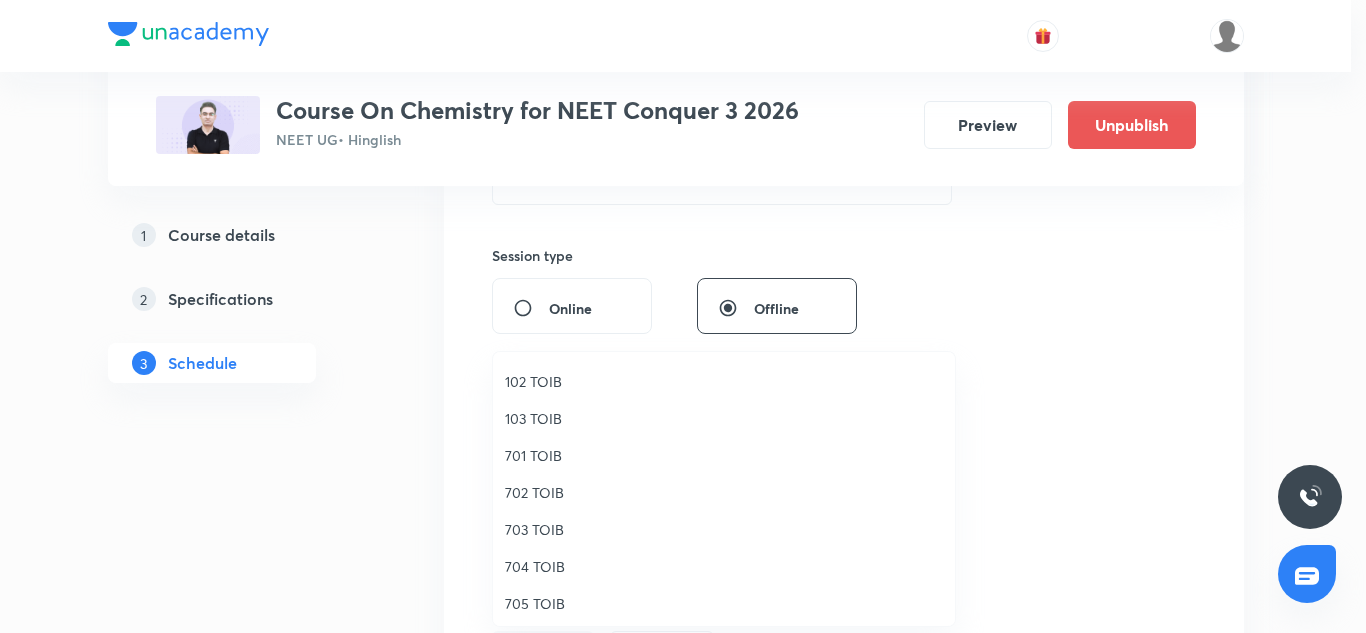 click on "704 TOIB" at bounding box center (724, 566) 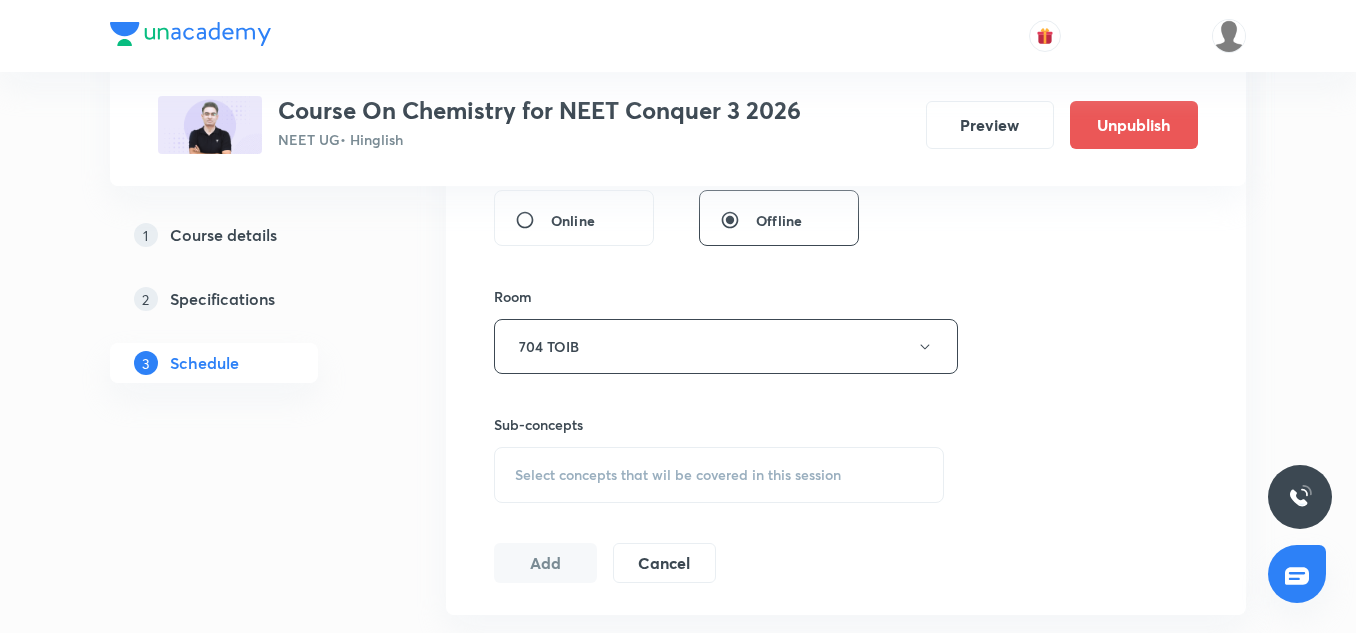 scroll, scrollTop: 790, scrollLeft: 0, axis: vertical 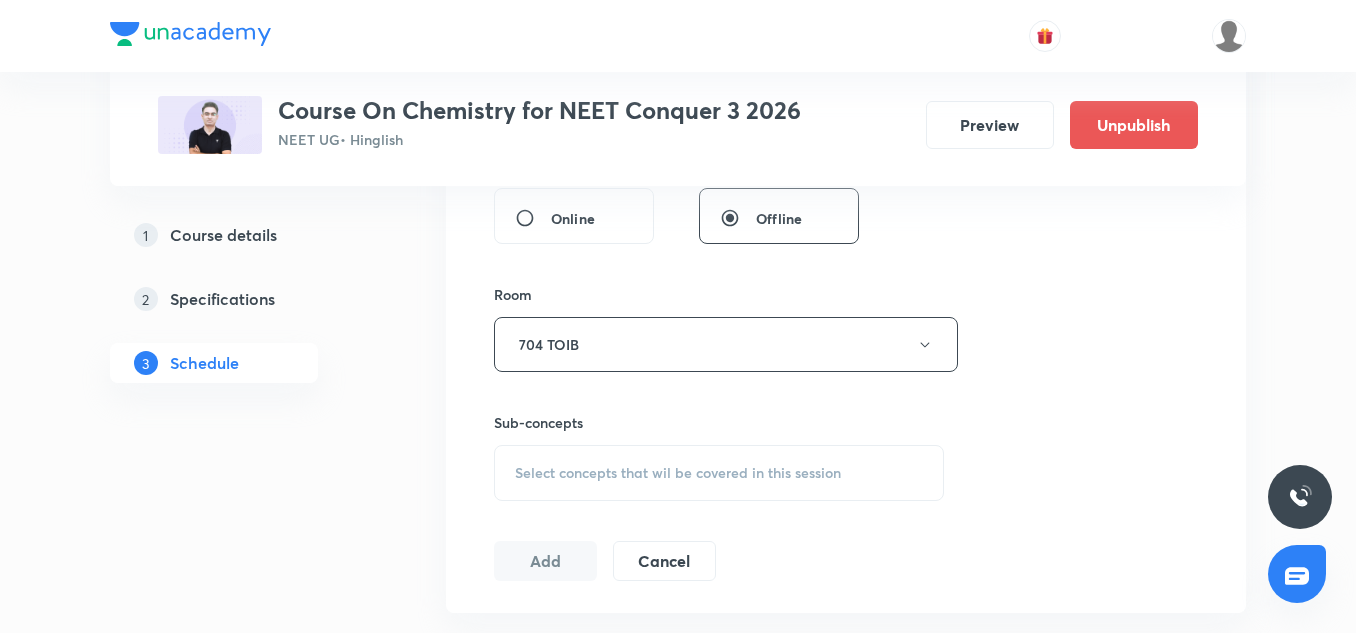 click on "Sub-concepts Select concepts that wil be covered in this session" at bounding box center [719, 456] 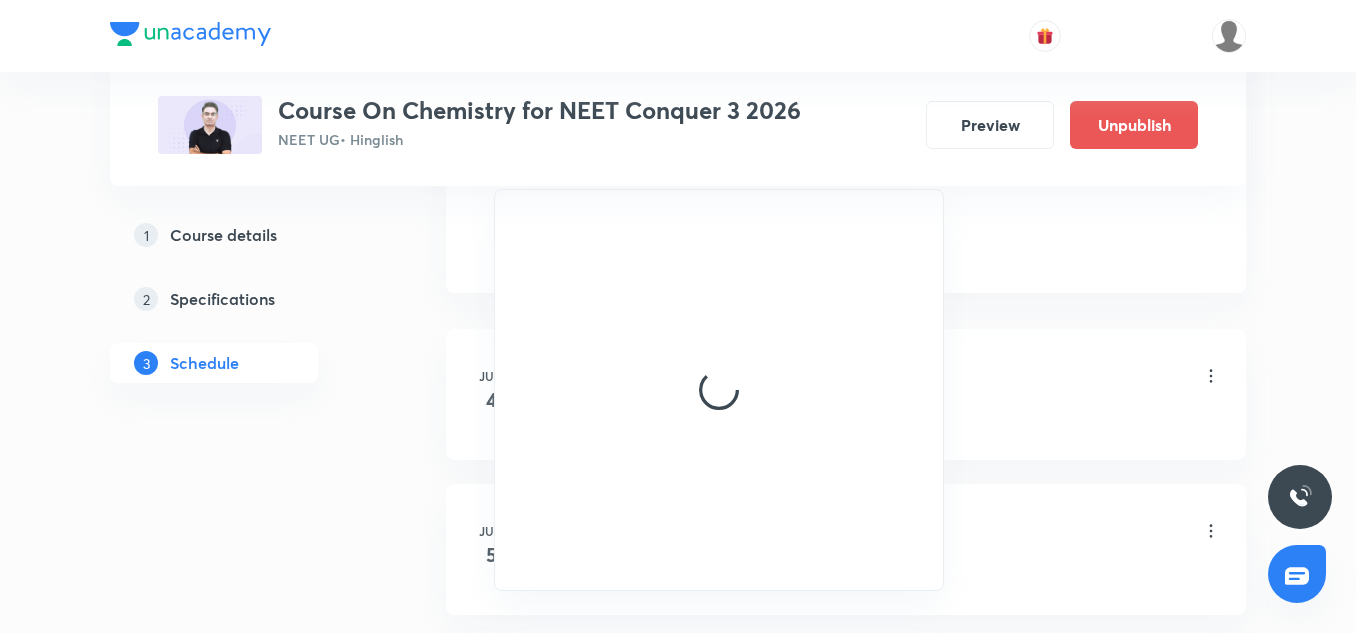scroll, scrollTop: 1111, scrollLeft: 0, axis: vertical 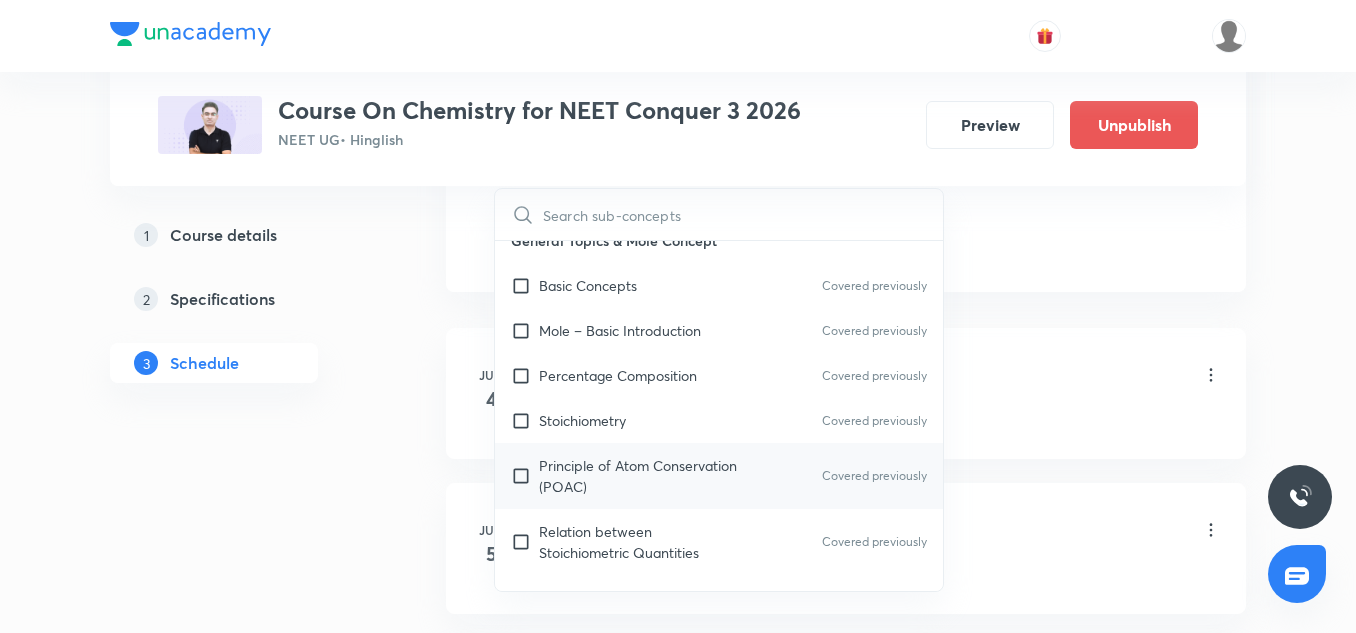 click on "Principle of Atom Conservation (POAC)" at bounding box center (640, 476) 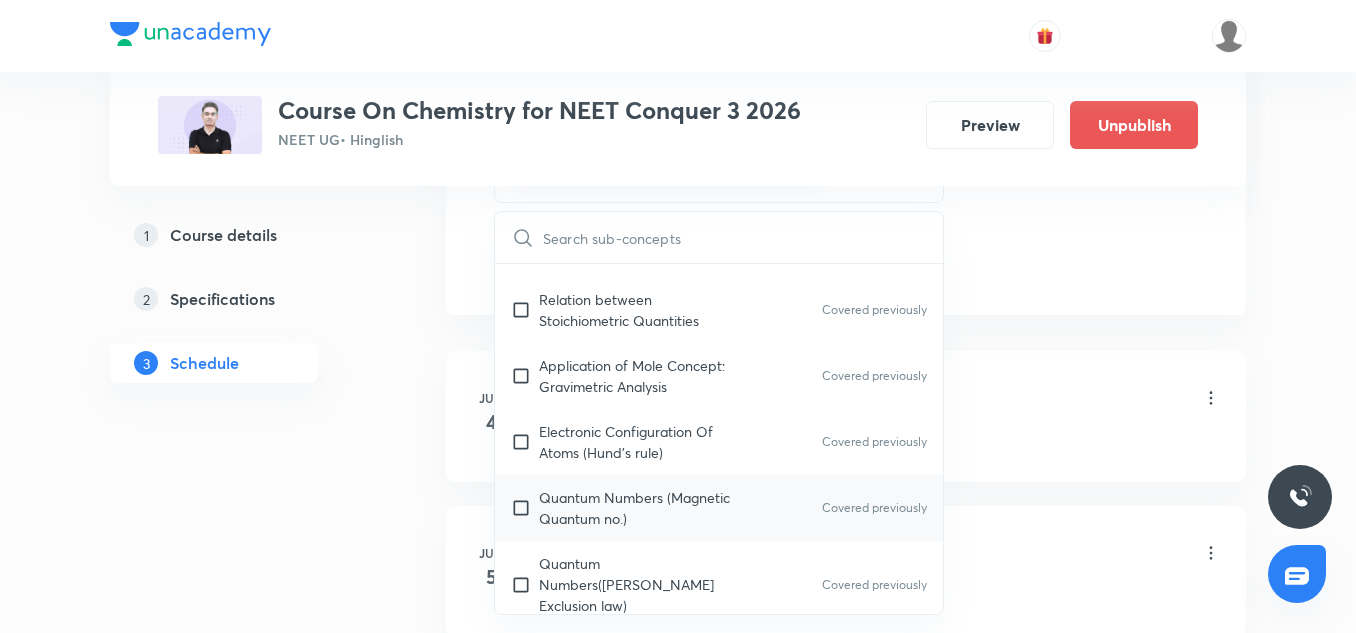 scroll, scrollTop: 528, scrollLeft: 0, axis: vertical 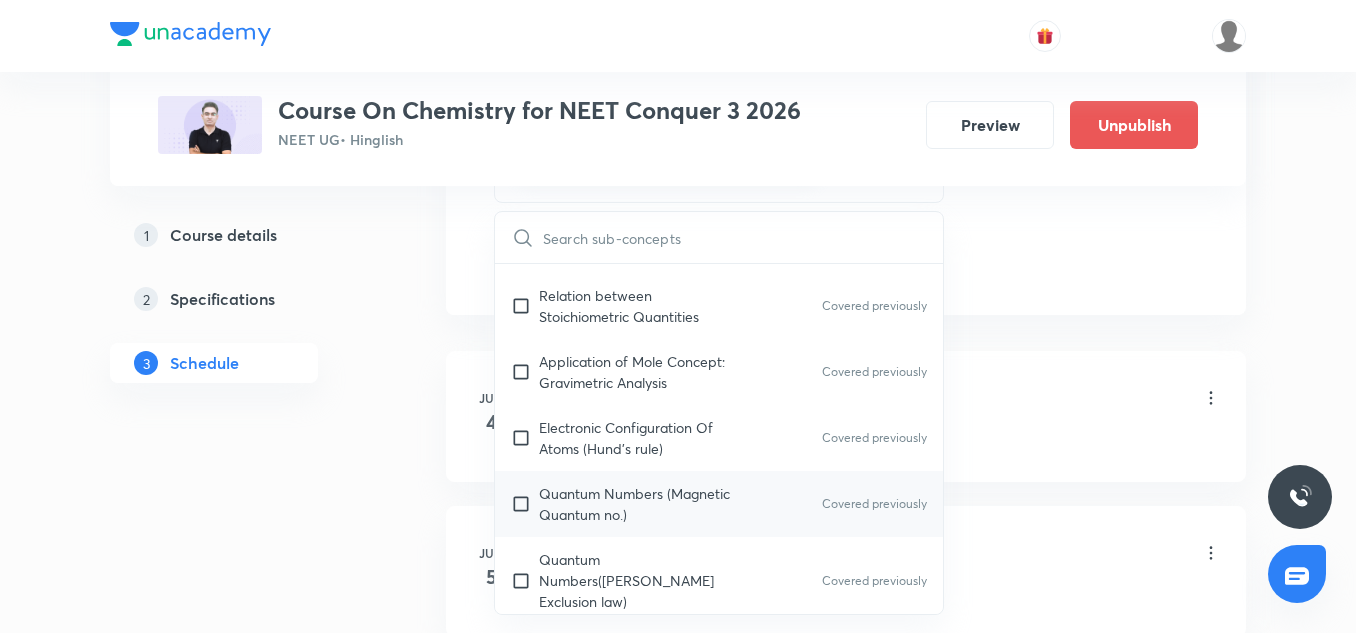 click on "Quantum Numbers (Magnetic Quantum no.) Covered previously" at bounding box center (719, 504) 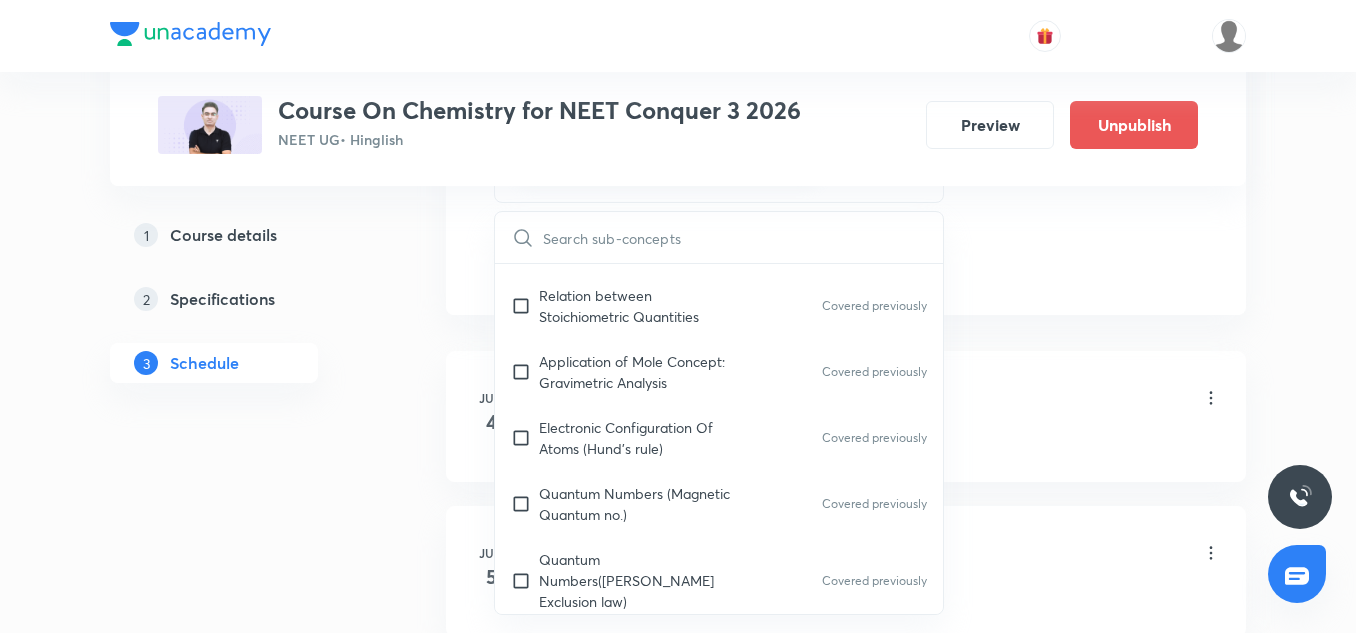 checkbox on "true" 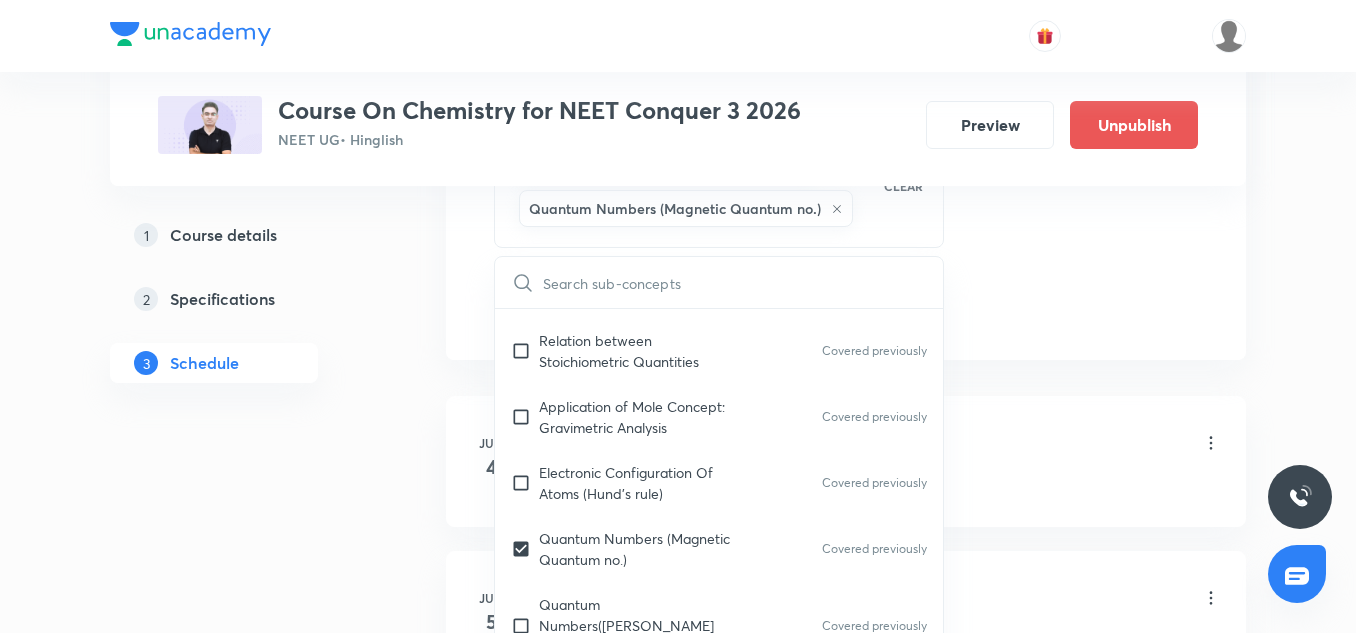 click on "Jun 4 Basics Chemistry For NEET Lesson 1 • 11:15 AM • 90 min  • Room 704 TOIB Chemistry - Full Syllabus Mock Questions · Chemistry Previous Year Jun 5 Basics Chemistry For NEET Lesson 2 • 1:00 PM • 60 min  • Room 704 TOIB Basic Concepts Jun 6 Basics Chemistry For NEET Lesson 3 • 9:30 AM • 90 min  • Room 704 TOIB Mole – Basic Introduction Jun 10 Some basic Concepts of Chemistry 2/15 Lesson 4 • 9:35 AM • 90 min  • Room 704 TOIB Some basic Concepts of Chemistry Jun 10 Some basic Concepts of Chemistry 4/15 Lesson 5 • 1:05 PM • 90 min  • Room 704 TOIB Application of Mole Concept: Gravimetric Analysis · Some basic Concepts of Chemistry Jun 11 Some basic Concepts of Chemistry 3/15 Lesson 6 • 9:35 AM • 90 min  • Room 704 TOIB Principle of Atom Conservation (POAC) · Some basic Concepts of Chemistry Jun 12 Some basic Concepts of Chemistry 5/15 Lesson 7 • 1:05 PM • 90 min  • Room 704 TOIB Some basic Concepts of Chemistry Jun 13 Some basic Concepts of Chemistry 6/15 1" at bounding box center [846, 2737] 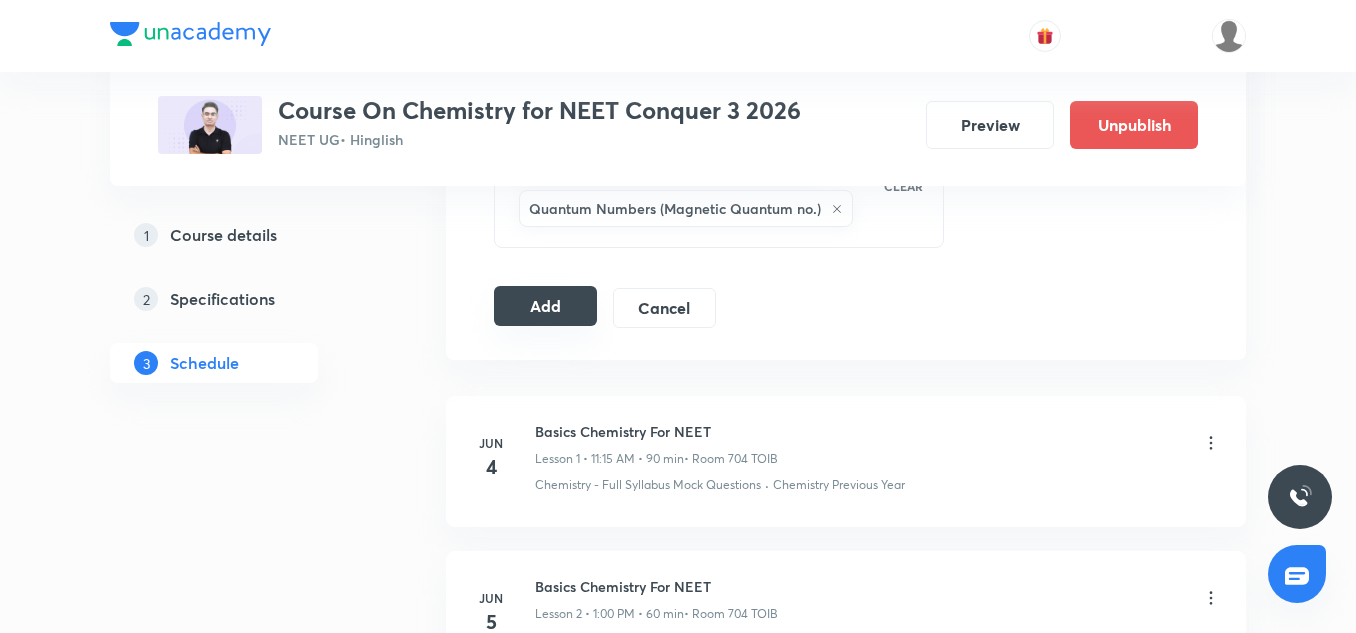click on "Add" at bounding box center [545, 306] 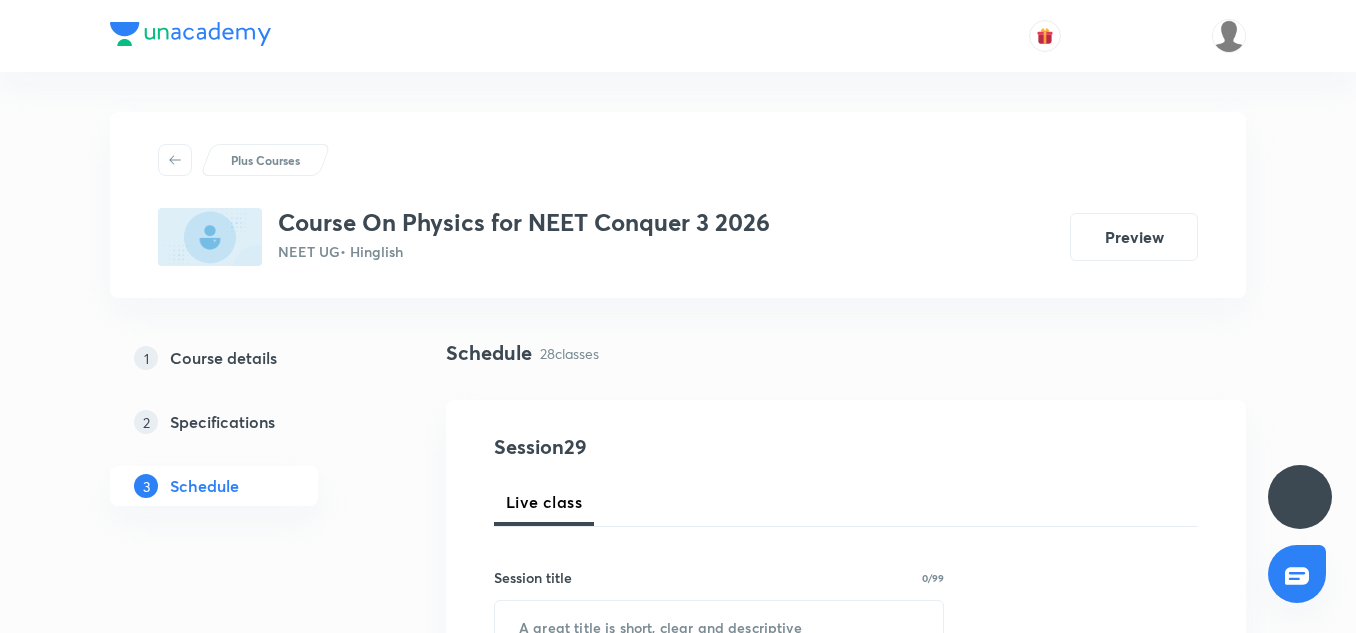 scroll, scrollTop: 0, scrollLeft: 0, axis: both 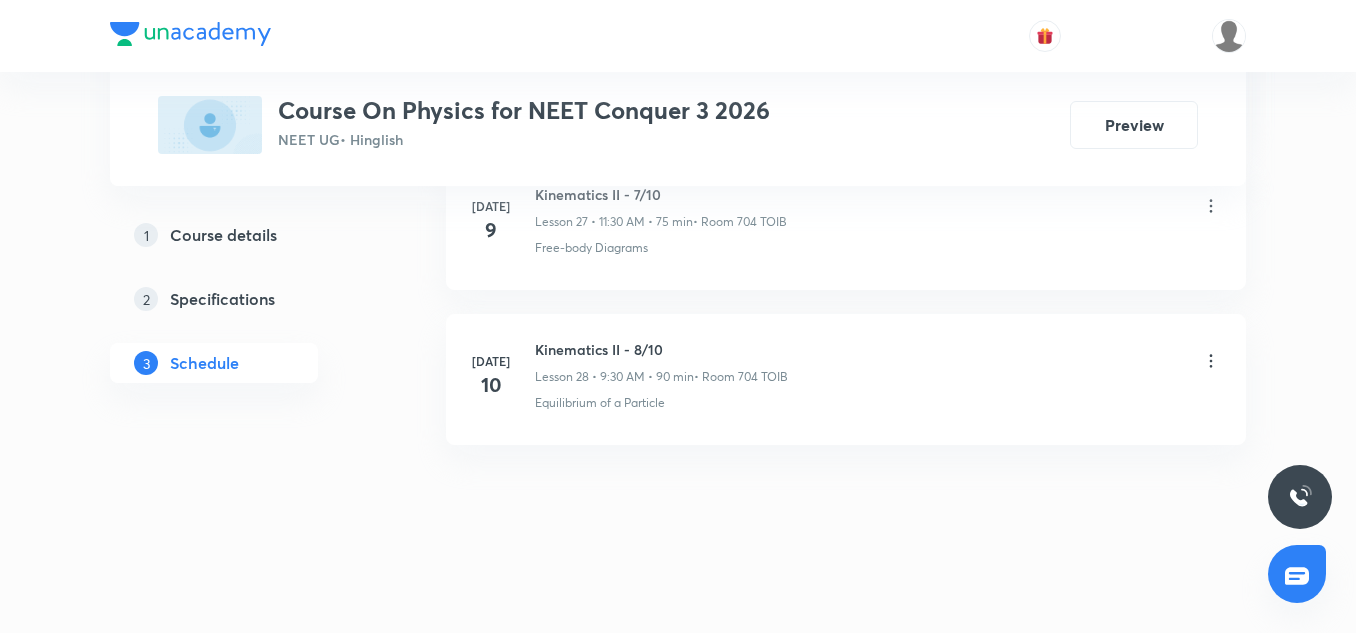 click on "Kinematics II - 8/10" at bounding box center [661, 349] 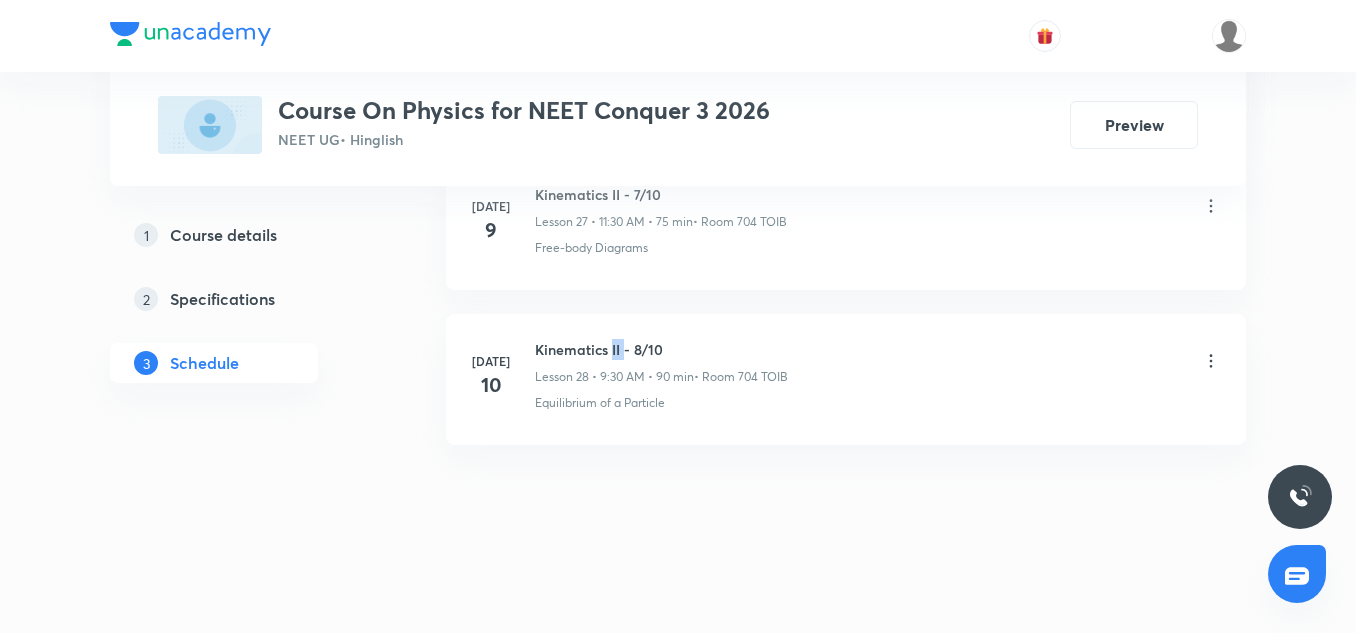 click on "Kinematics II - 8/10" at bounding box center [661, 349] 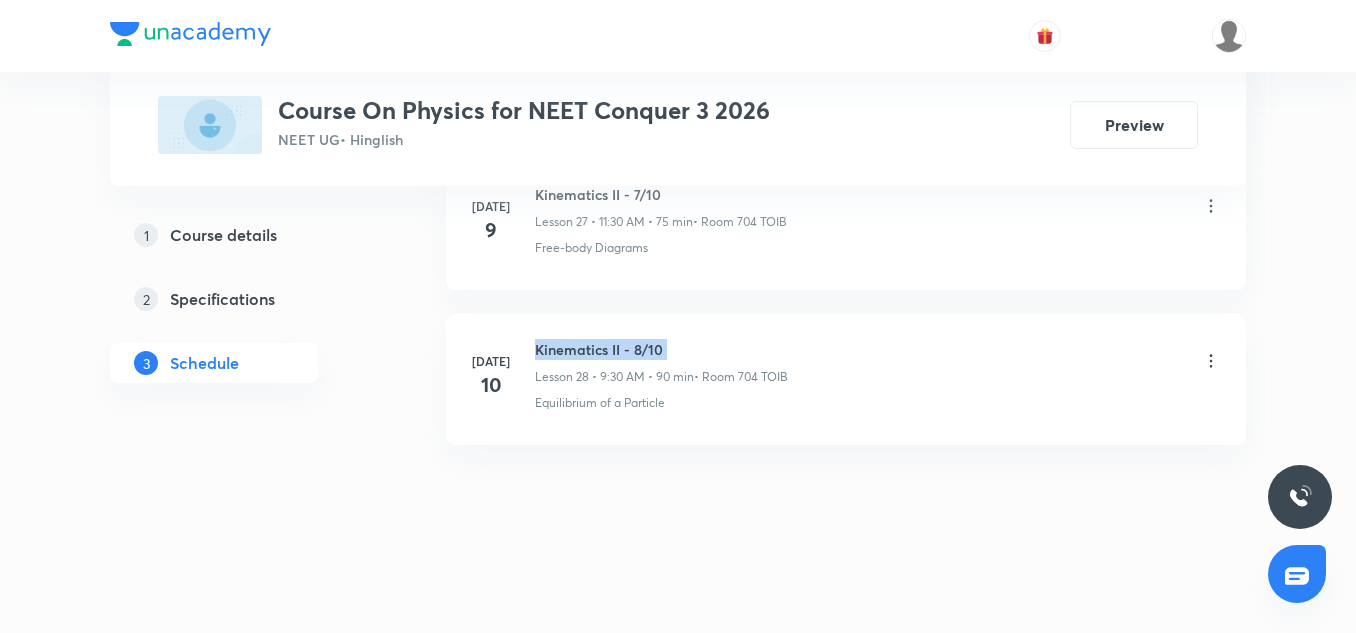 click on "Kinematics II - 8/10" at bounding box center (661, 349) 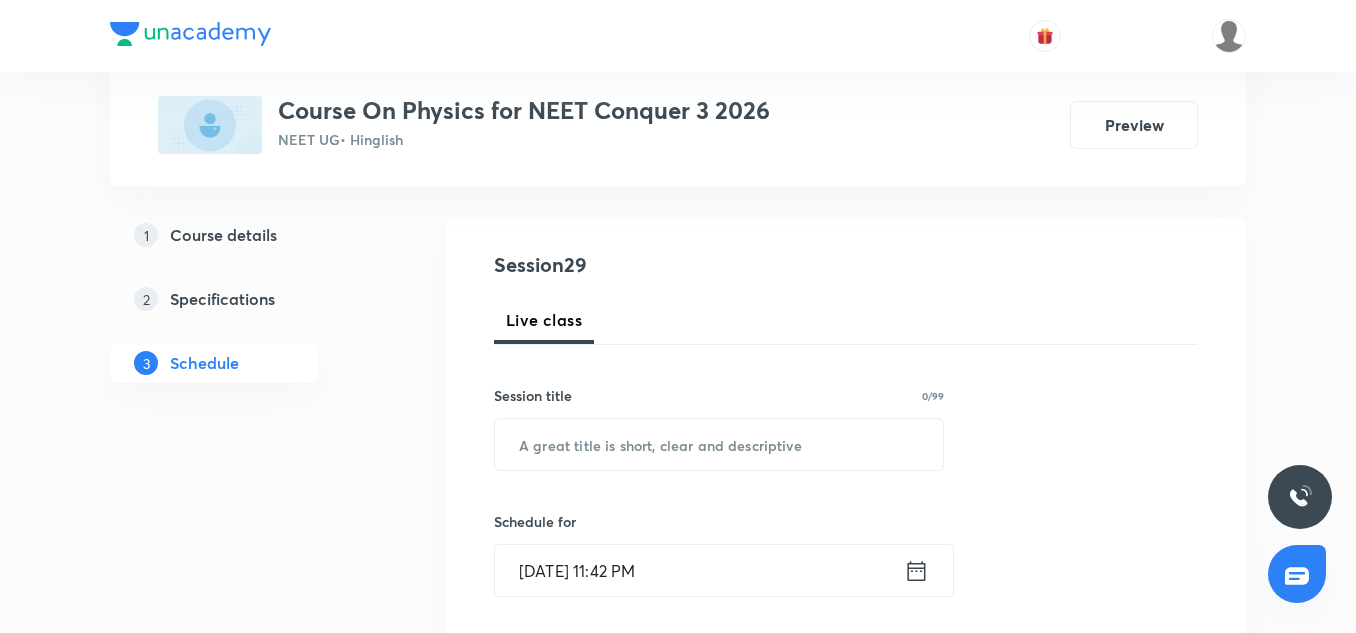 scroll, scrollTop: 192, scrollLeft: 0, axis: vertical 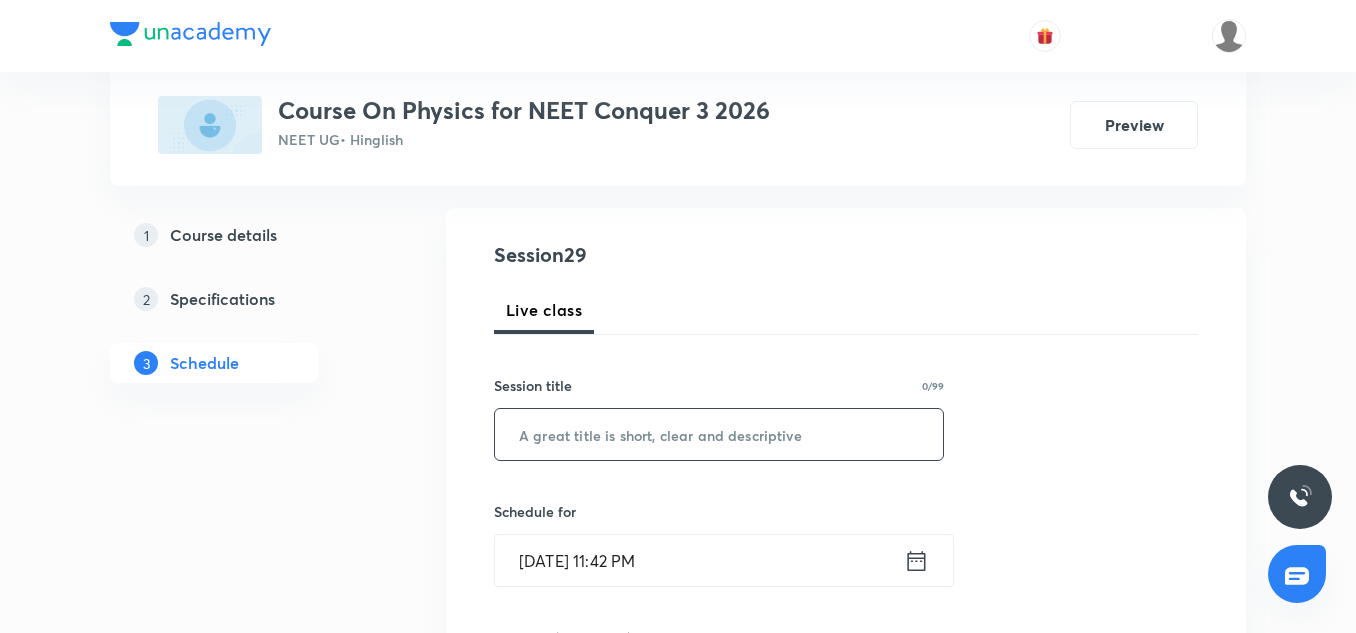 click at bounding box center [719, 434] 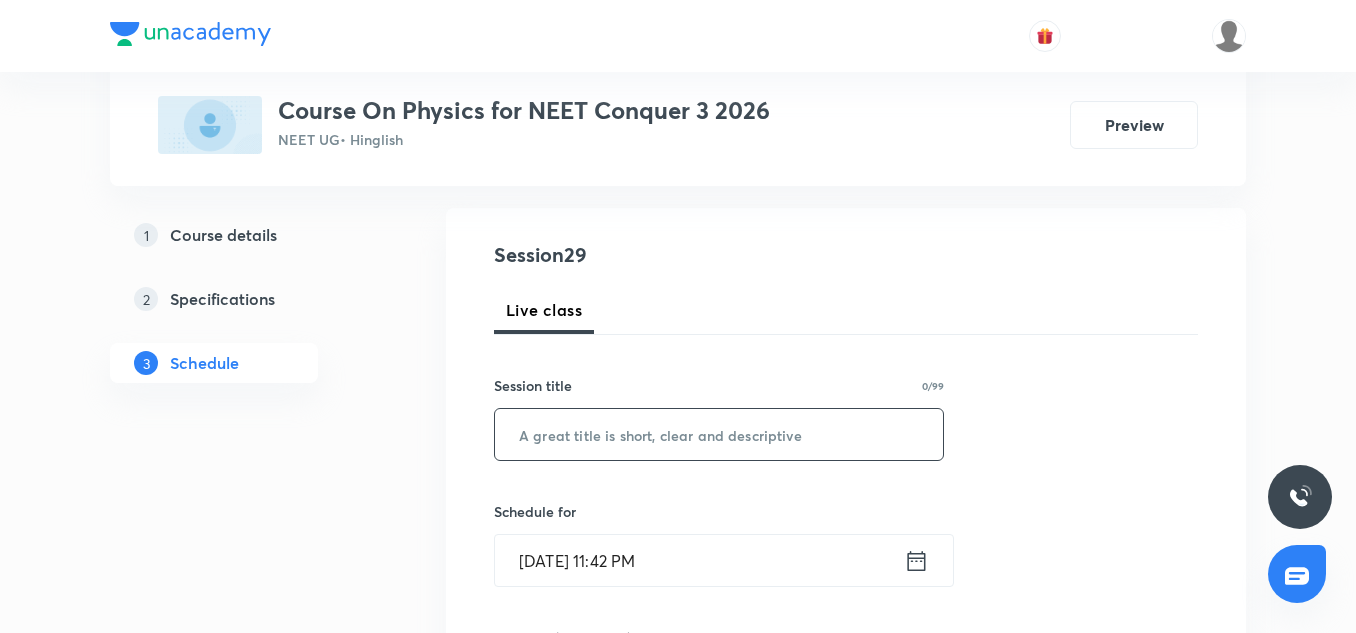 paste on "Kinematics II - 8/10" 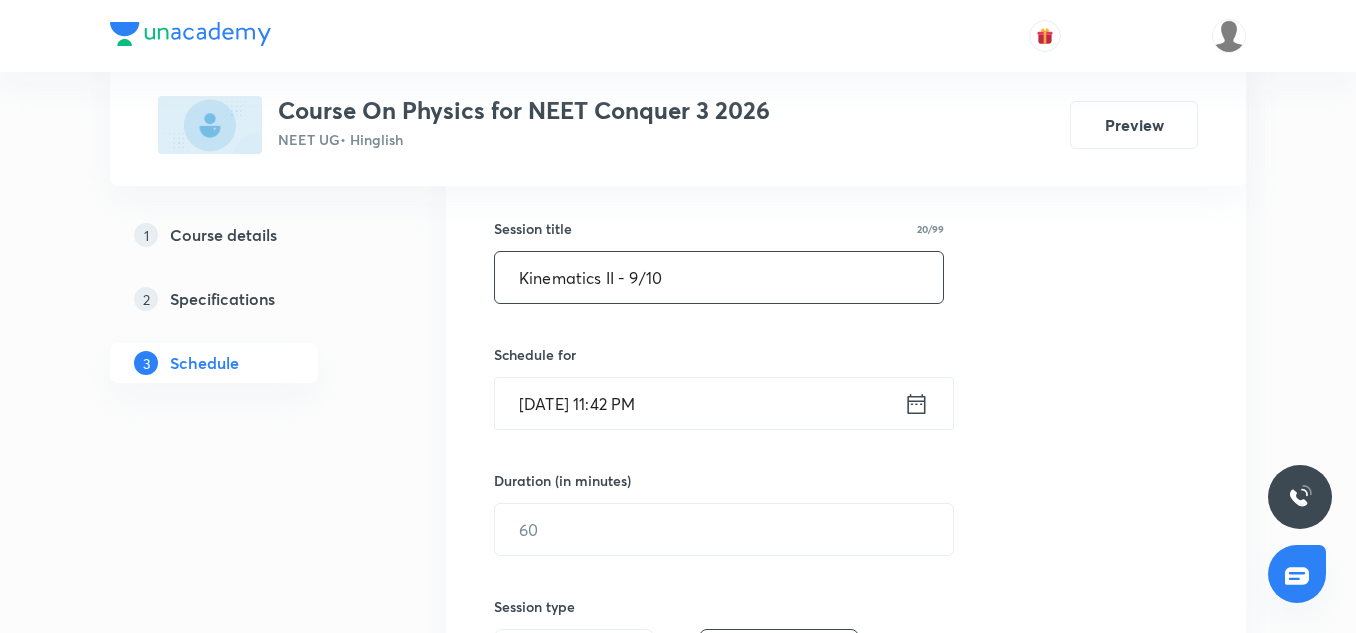 scroll, scrollTop: 355, scrollLeft: 0, axis: vertical 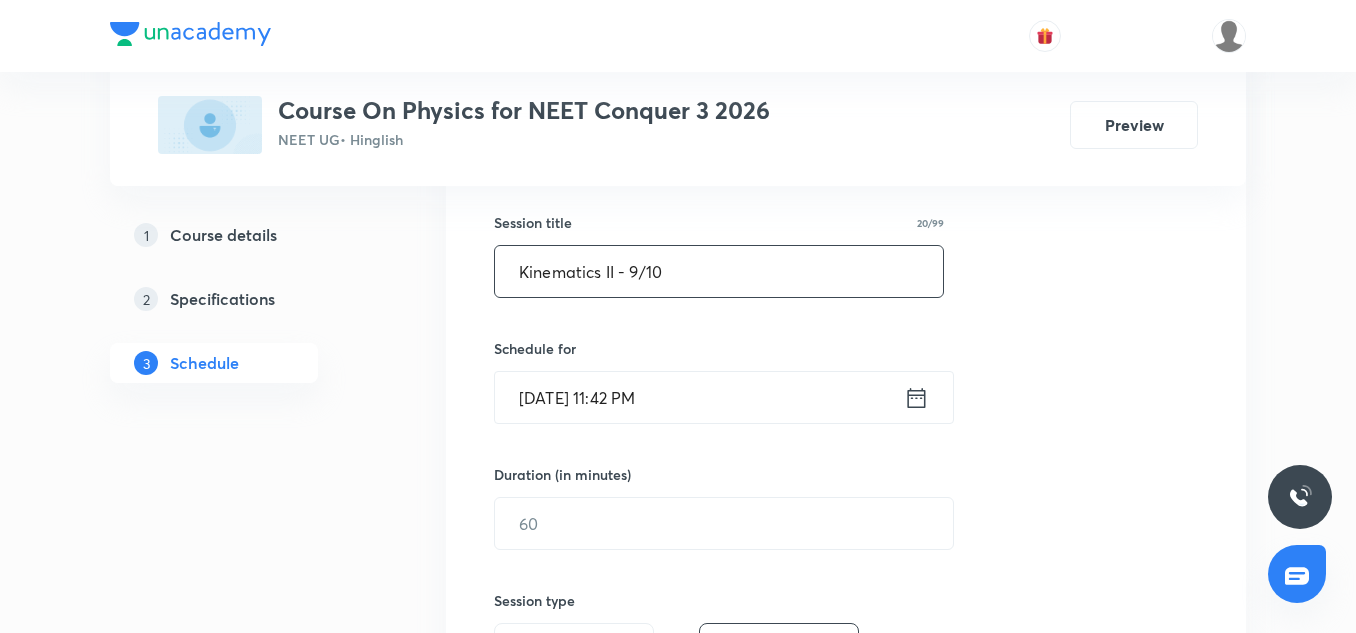 type on "Kinematics II - 9/10" 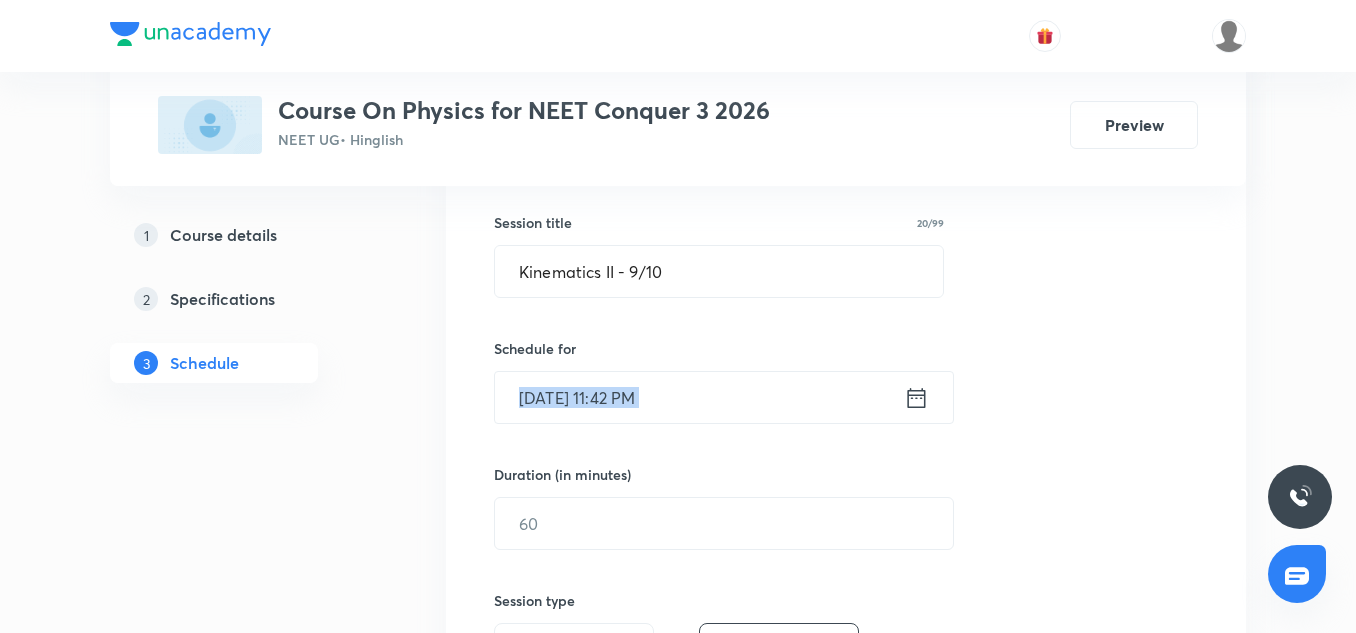 drag, startPoint x: 552, startPoint y: 428, endPoint x: 549, endPoint y: 417, distance: 11.401754 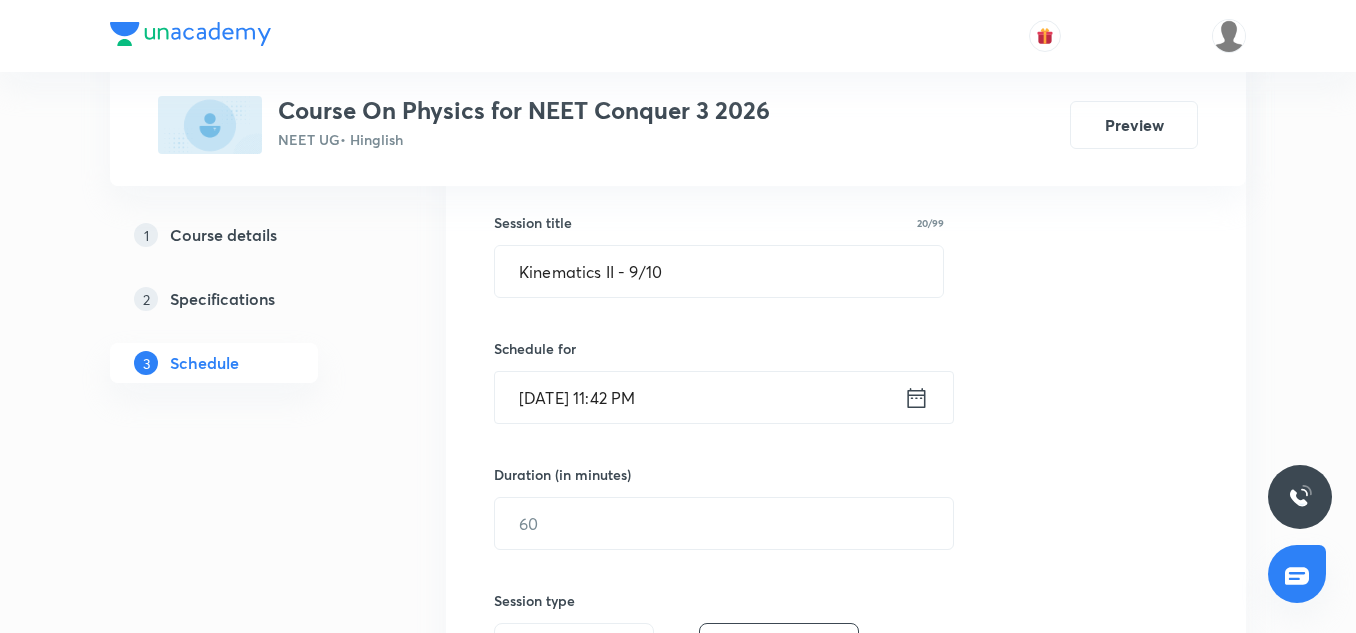 click on "[DATE] 11:42 PM" at bounding box center (699, 397) 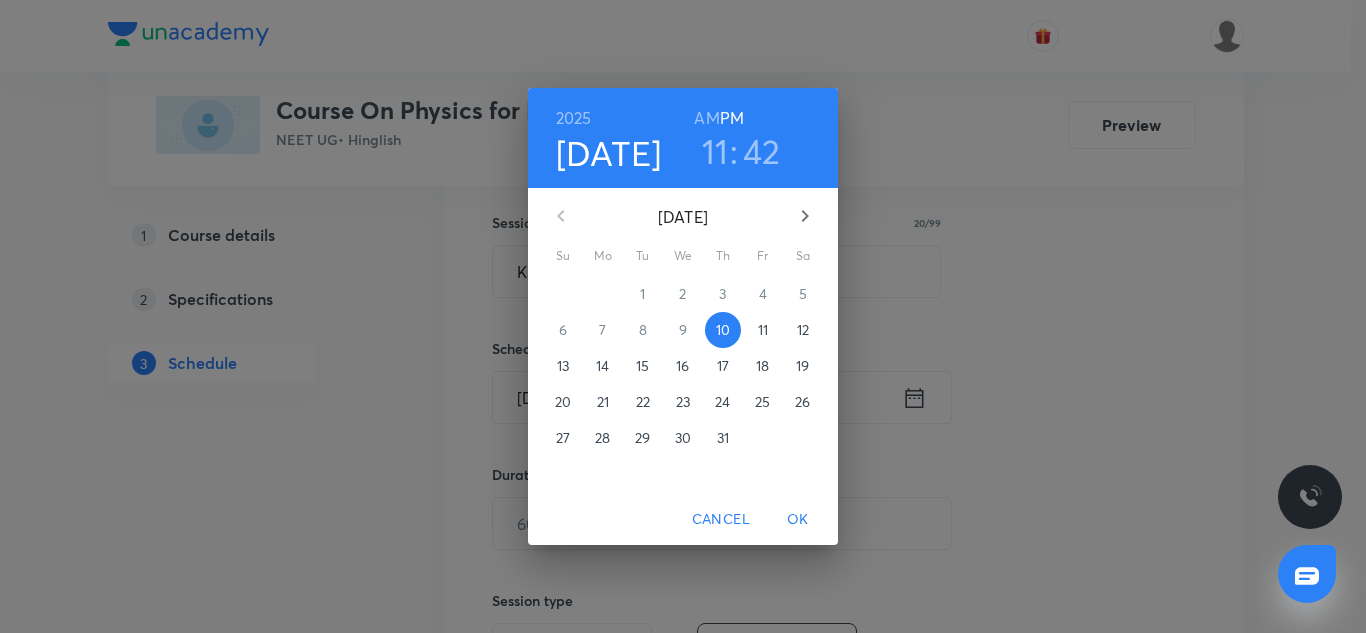 click on "11" at bounding box center [763, 330] 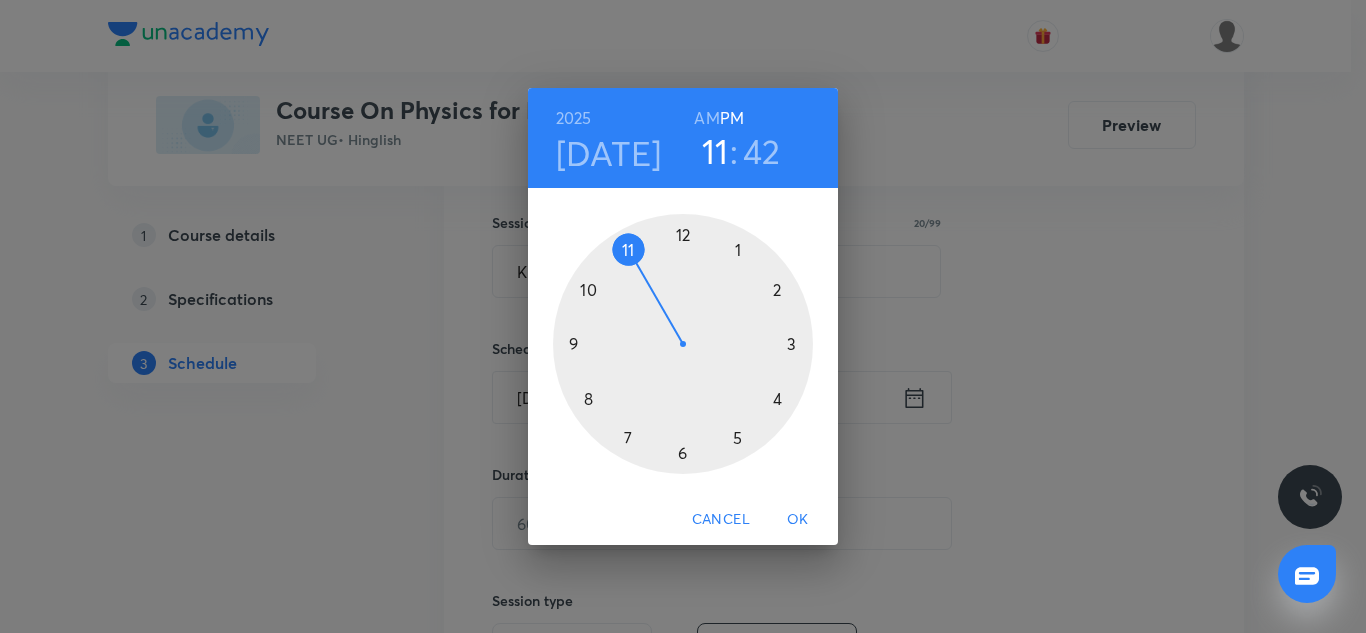 click on "42" at bounding box center (762, 151) 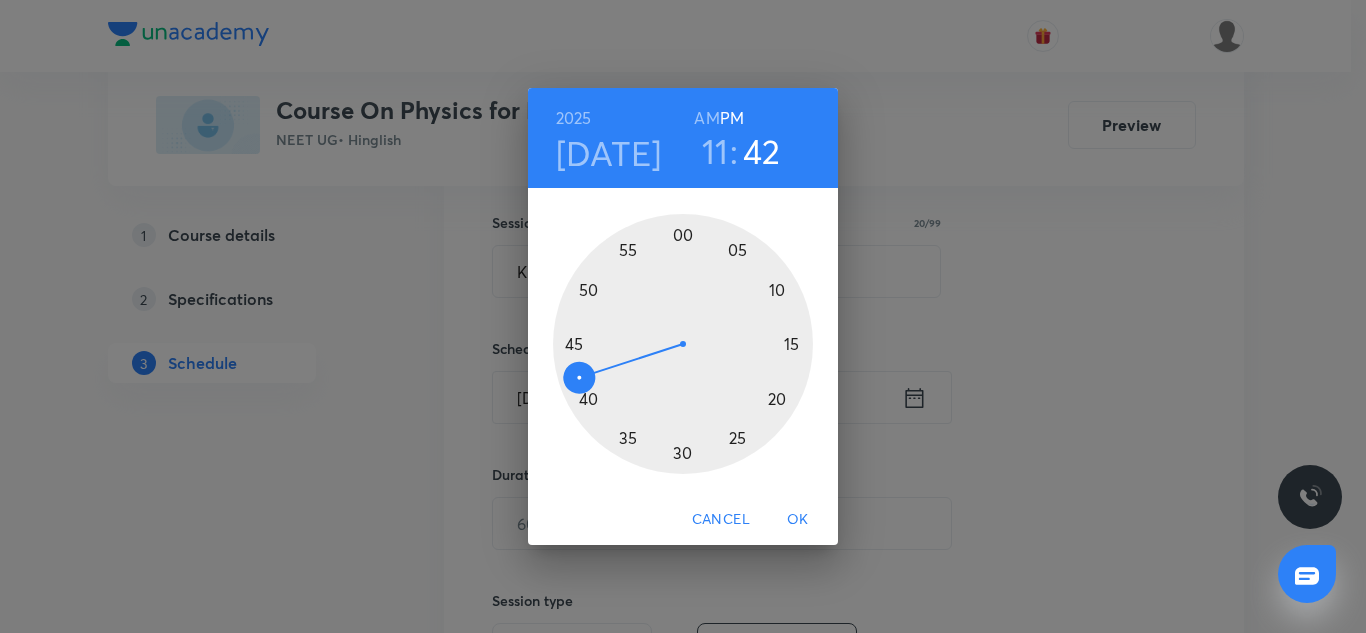 click on "AM" at bounding box center [706, 118] 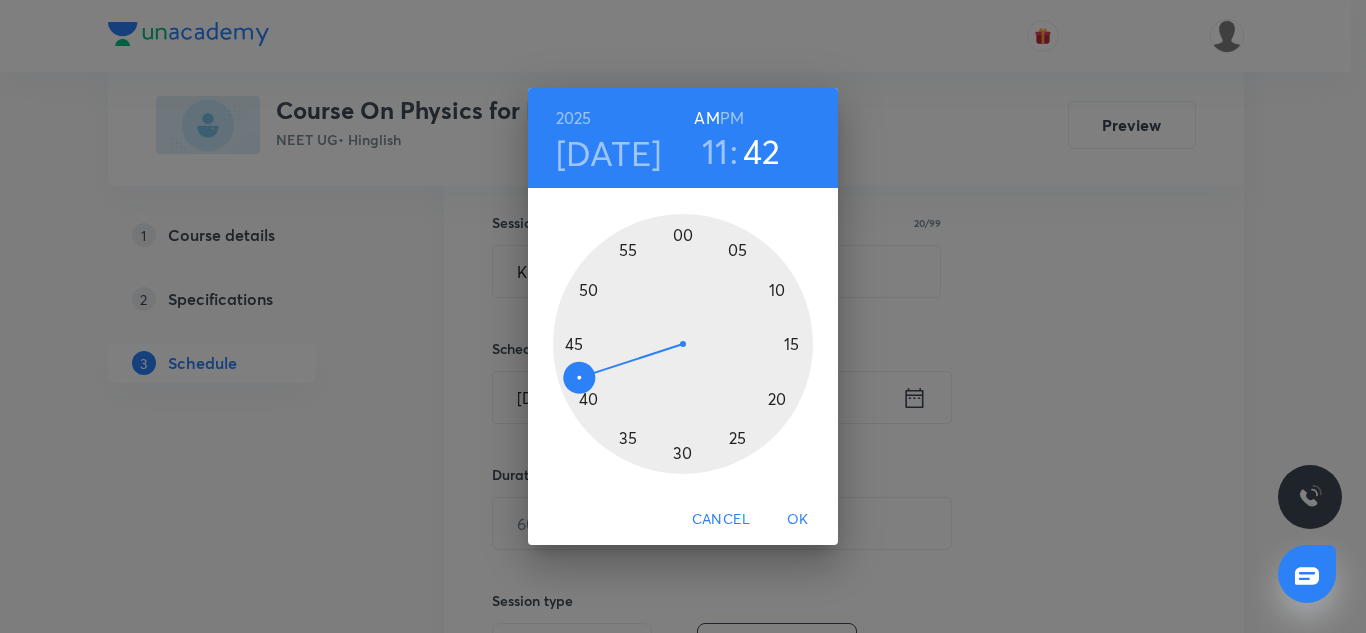 click at bounding box center [683, 344] 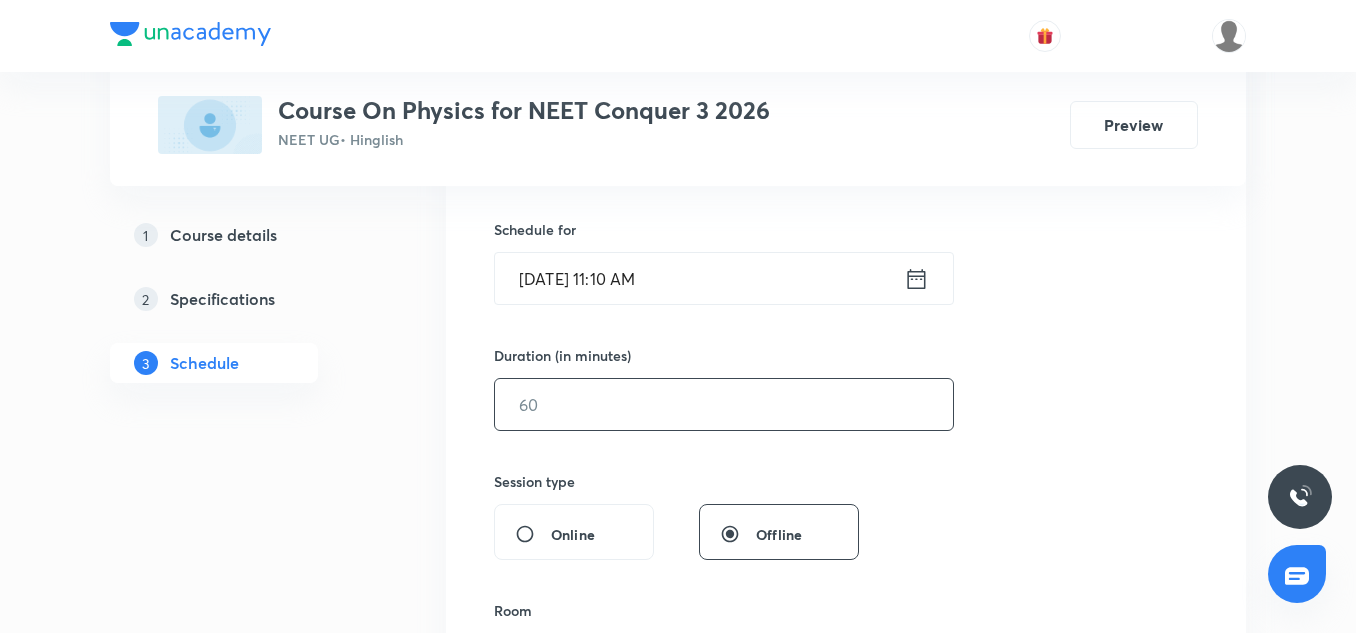 scroll, scrollTop: 476, scrollLeft: 0, axis: vertical 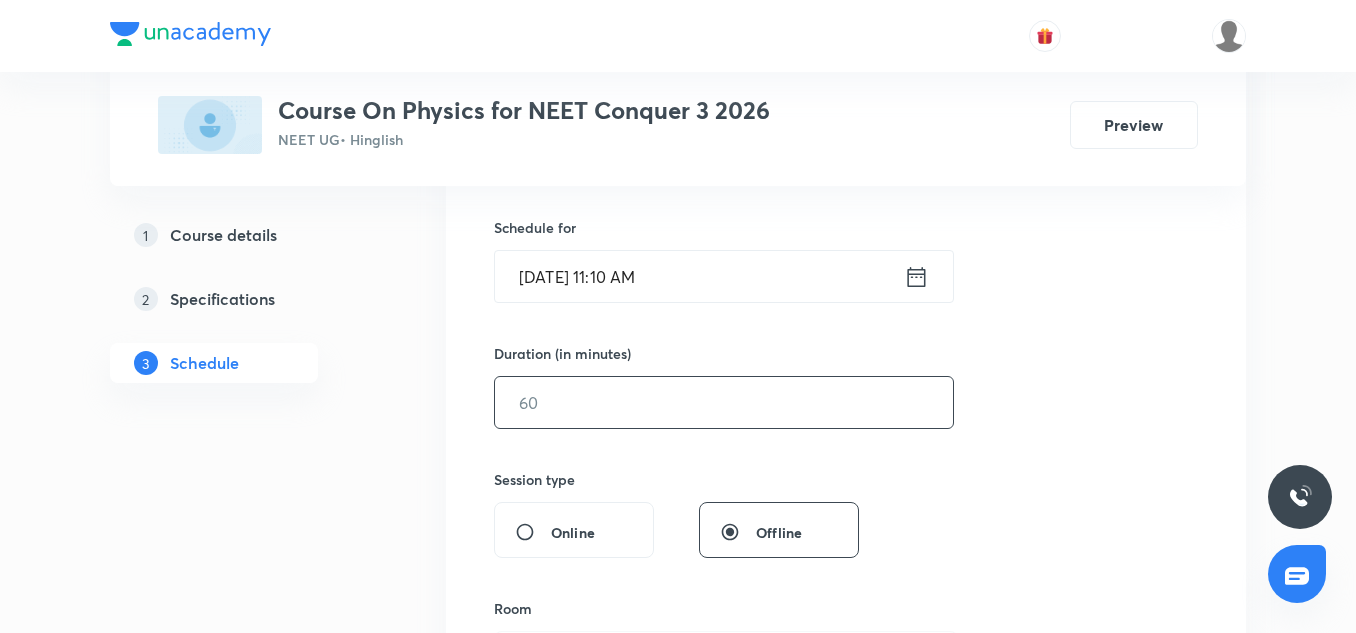 click at bounding box center (724, 402) 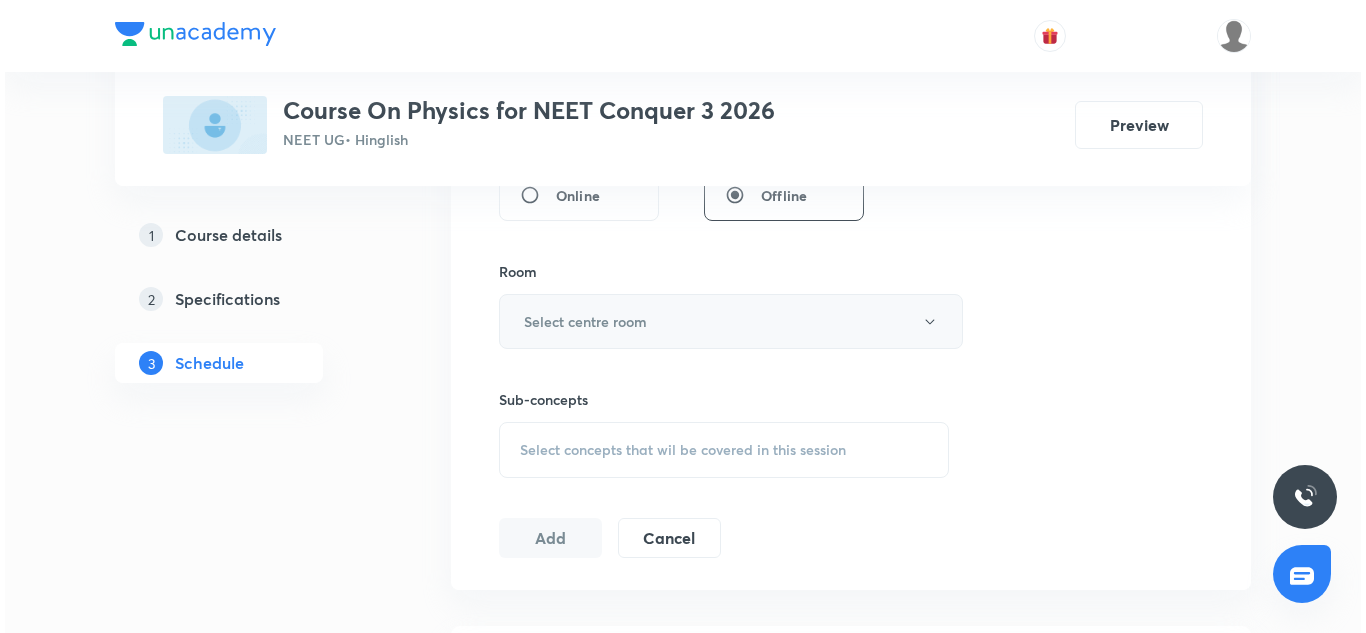 scroll, scrollTop: 814, scrollLeft: 0, axis: vertical 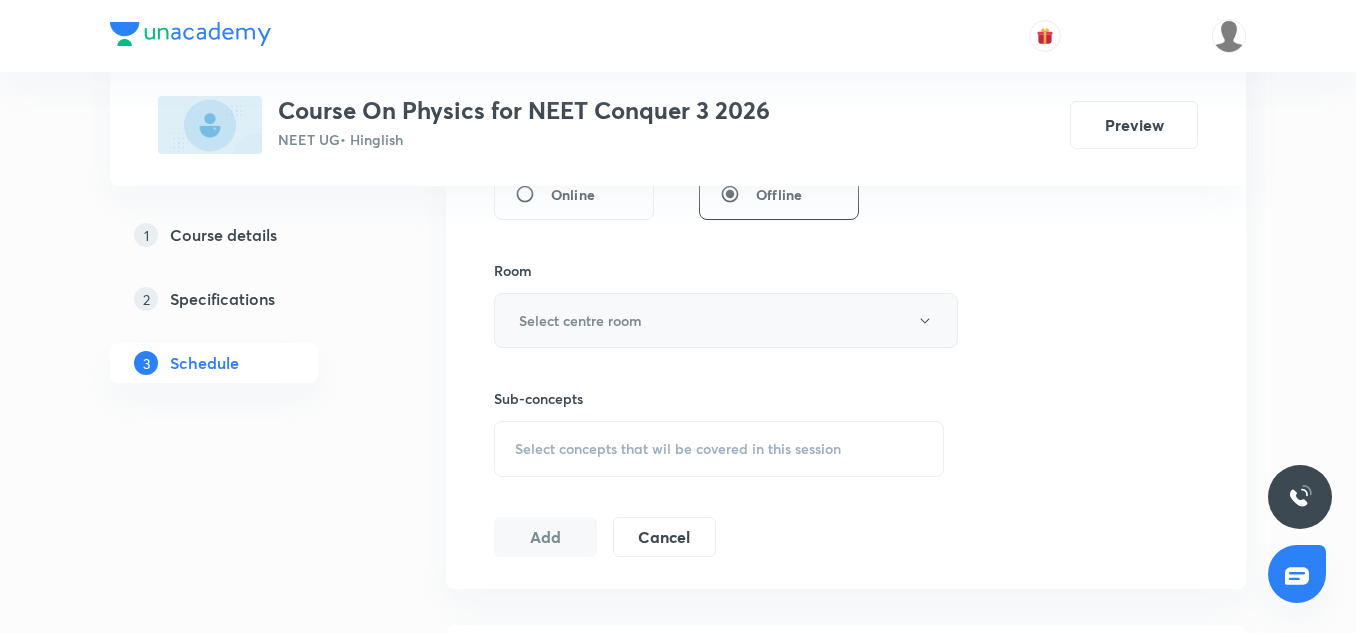 type on "90" 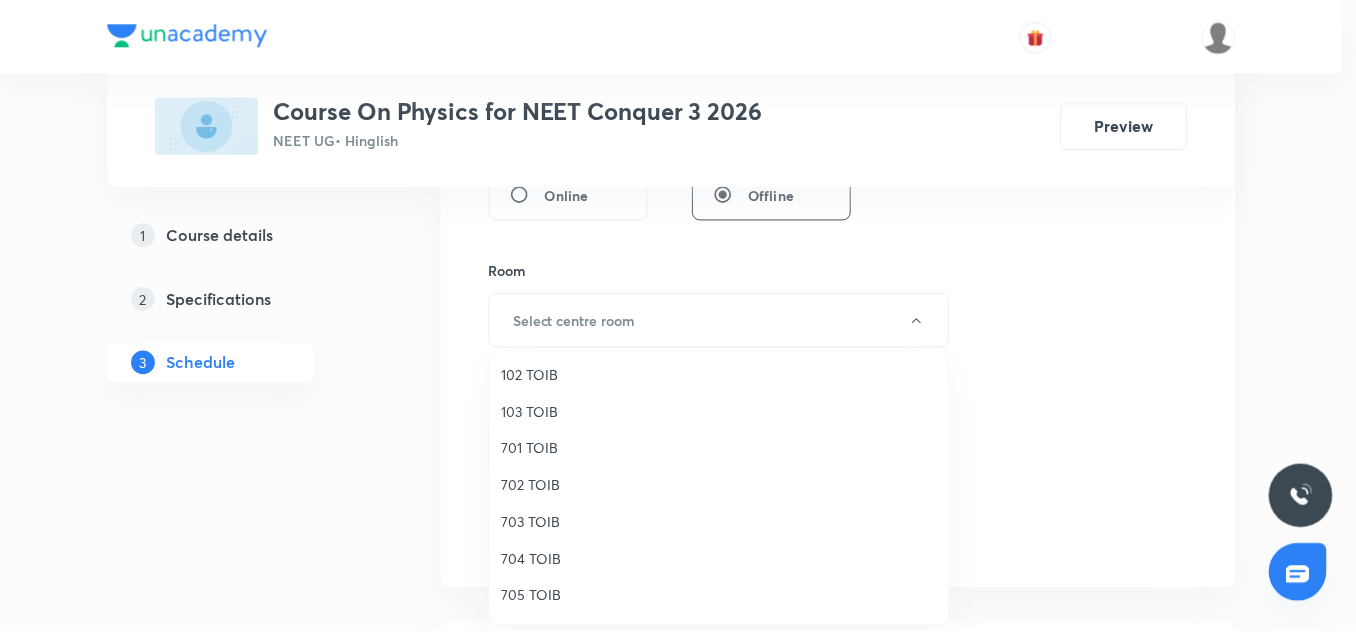scroll, scrollTop: 115, scrollLeft: 0, axis: vertical 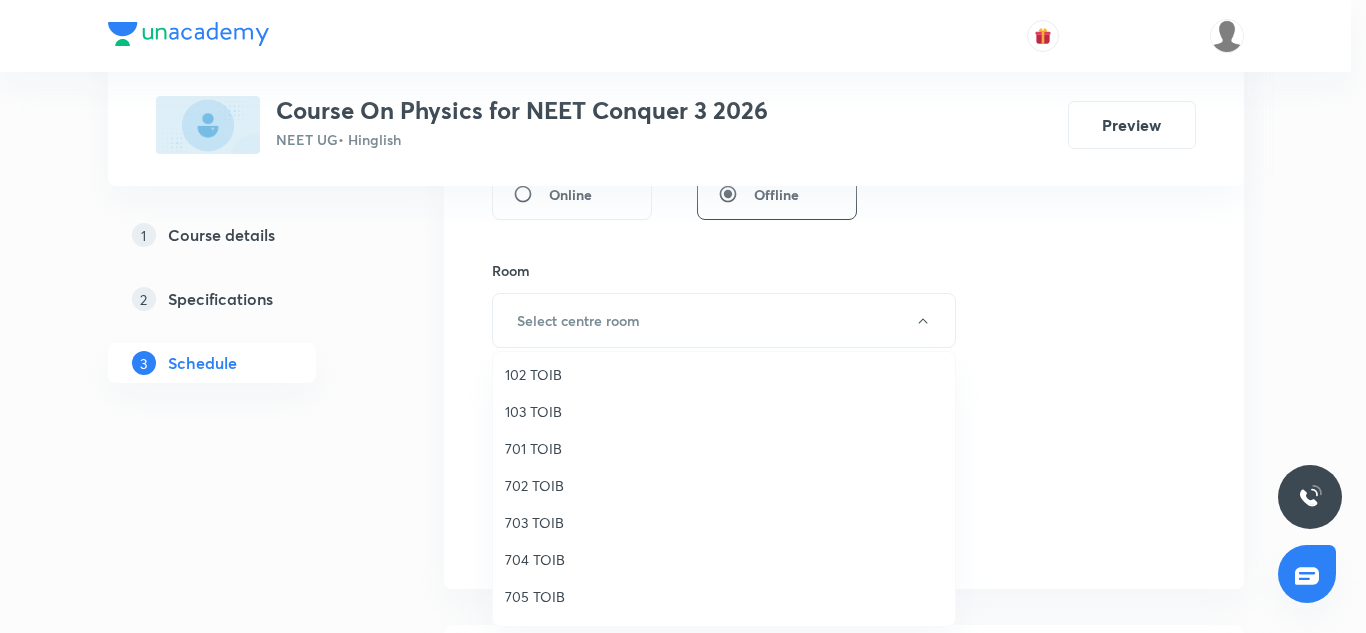 click on "704 TOIB" at bounding box center [724, 559] 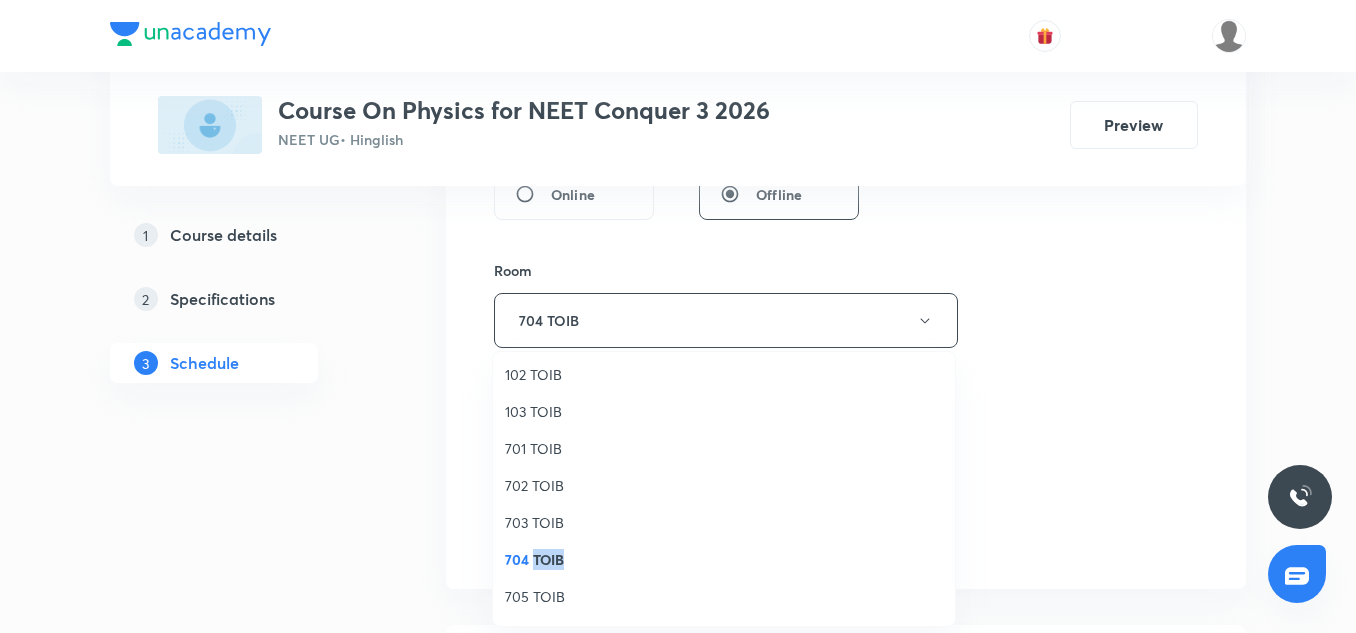 click on "704 TOIB" at bounding box center (724, 559) 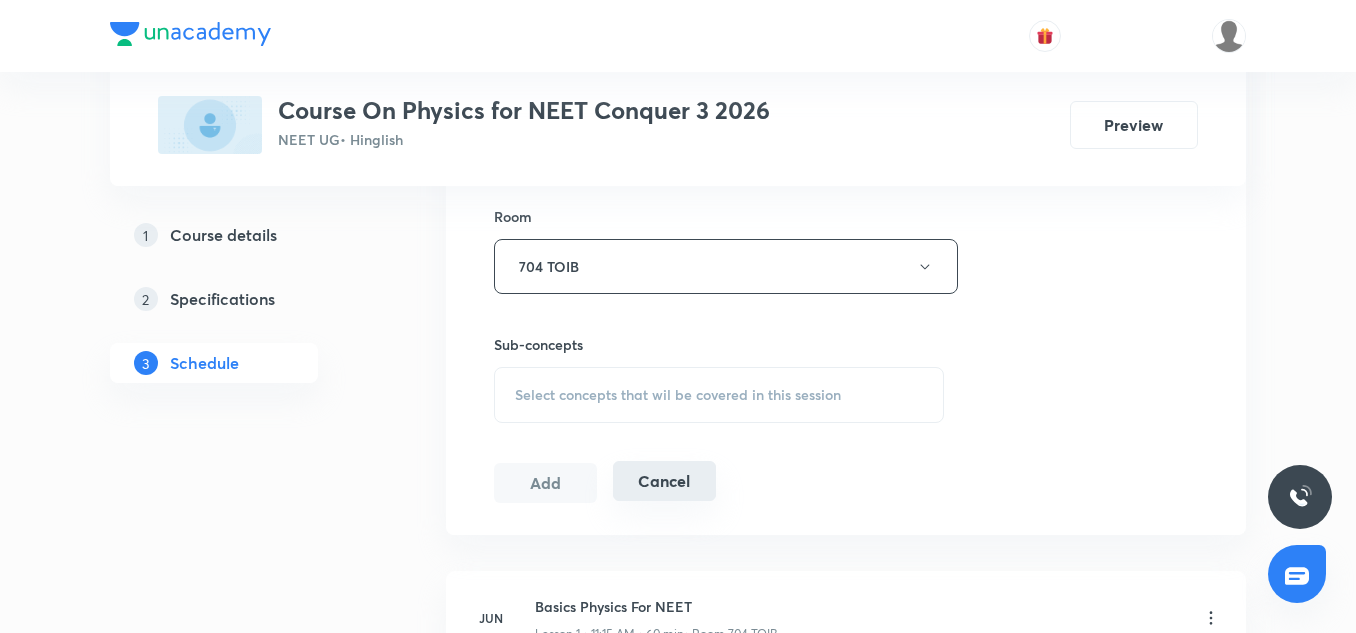 scroll, scrollTop: 871, scrollLeft: 0, axis: vertical 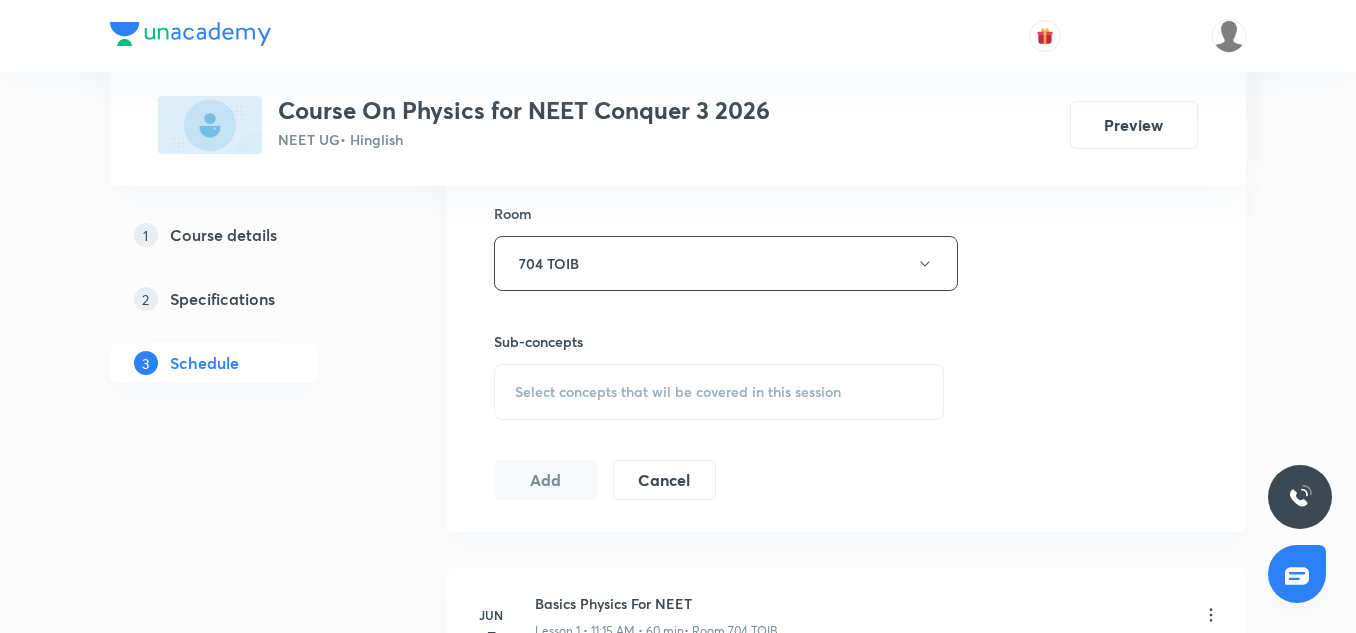 click on "Select concepts that wil be covered in this session" at bounding box center [719, 392] 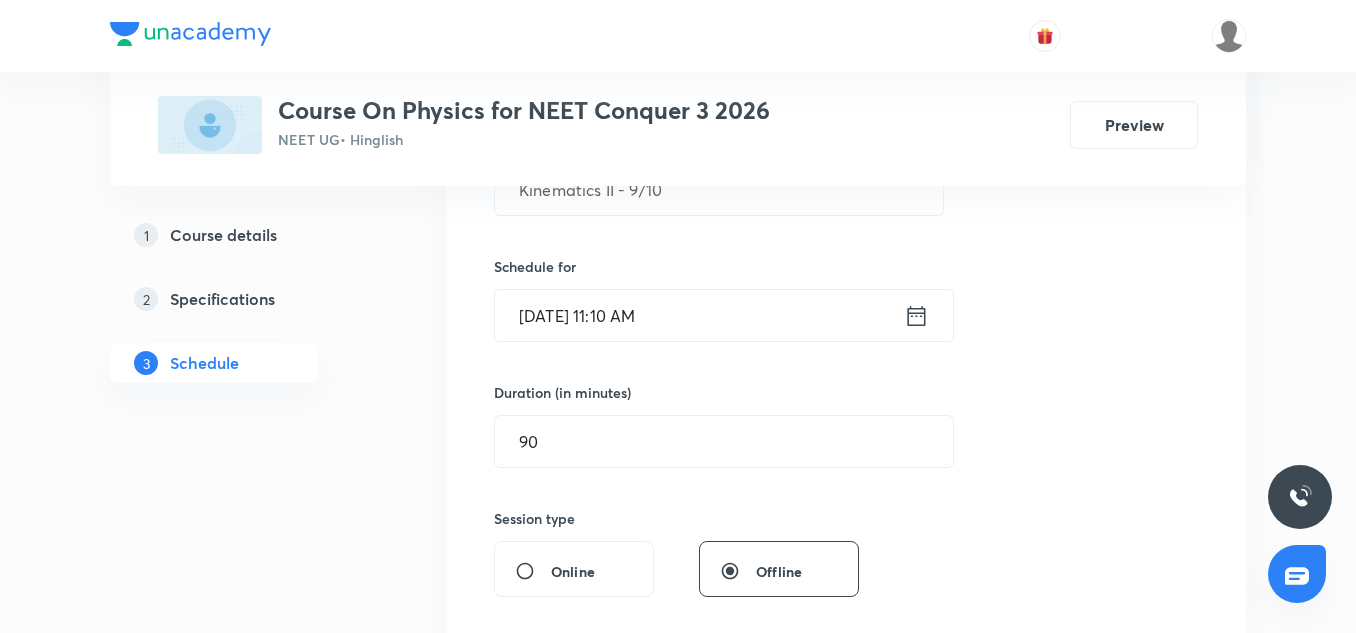 scroll, scrollTop: 400, scrollLeft: 0, axis: vertical 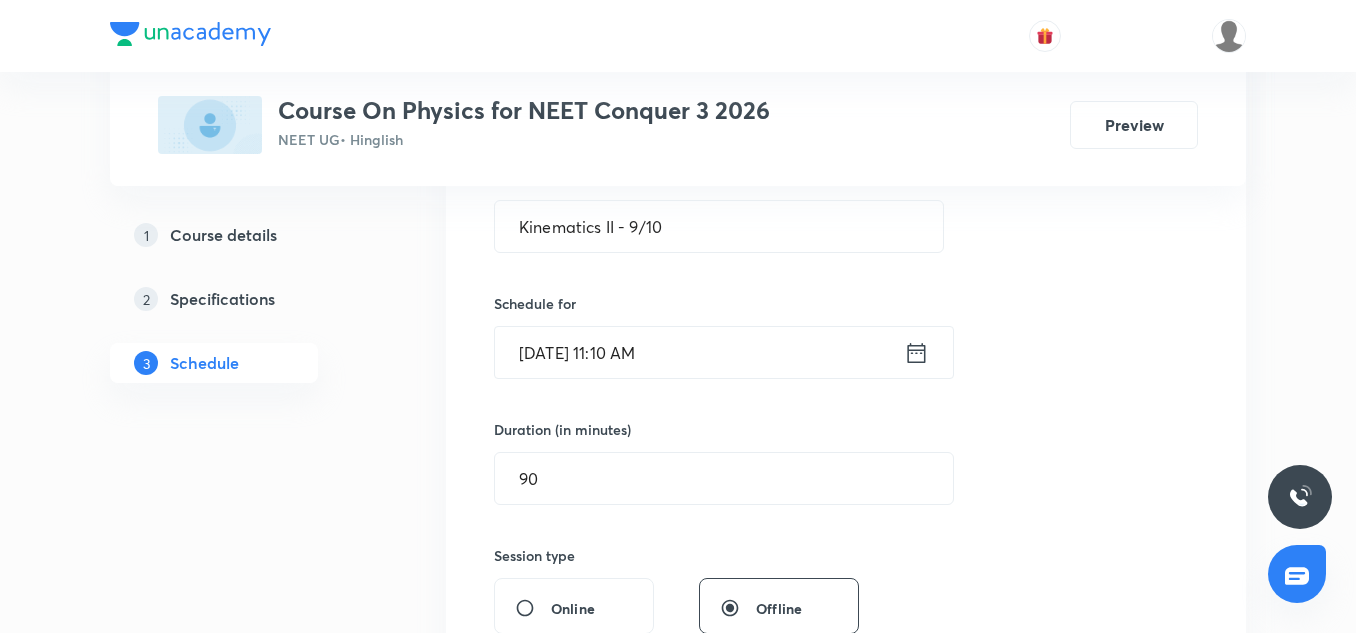 click on "Jul 11, 2025, 11:10 AM" at bounding box center [699, 352] 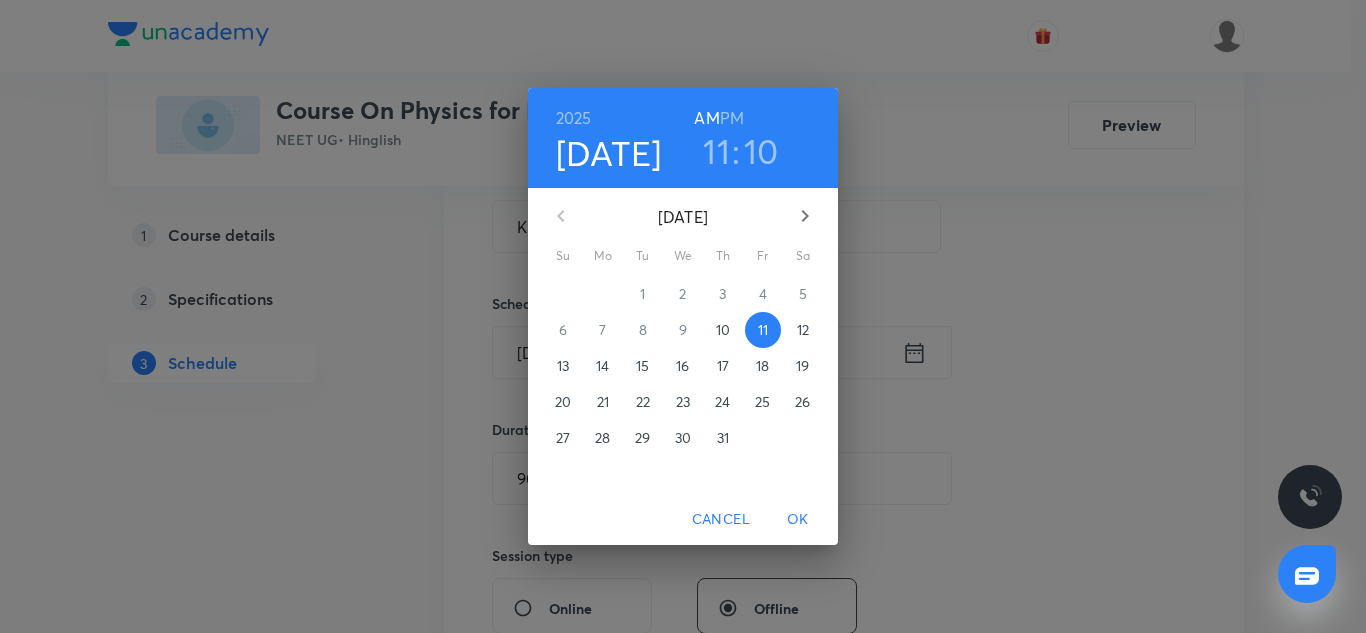 click on "10" at bounding box center [761, 151] 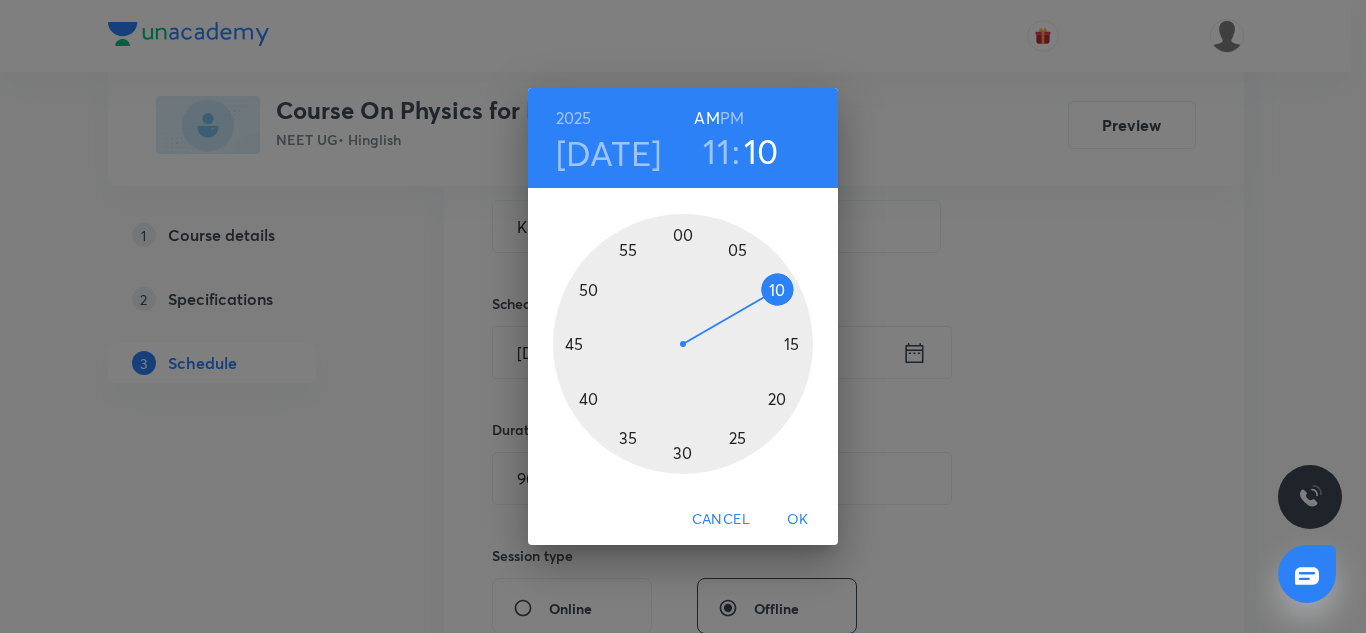click at bounding box center (683, 344) 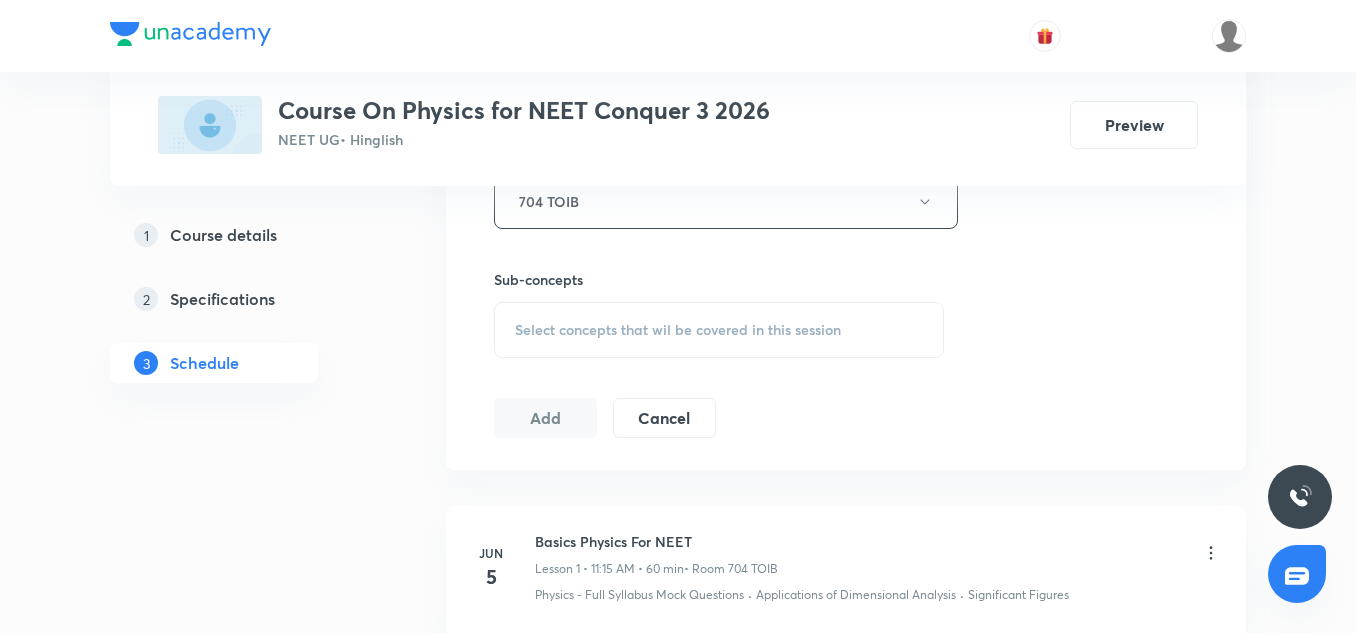 scroll, scrollTop: 953, scrollLeft: 0, axis: vertical 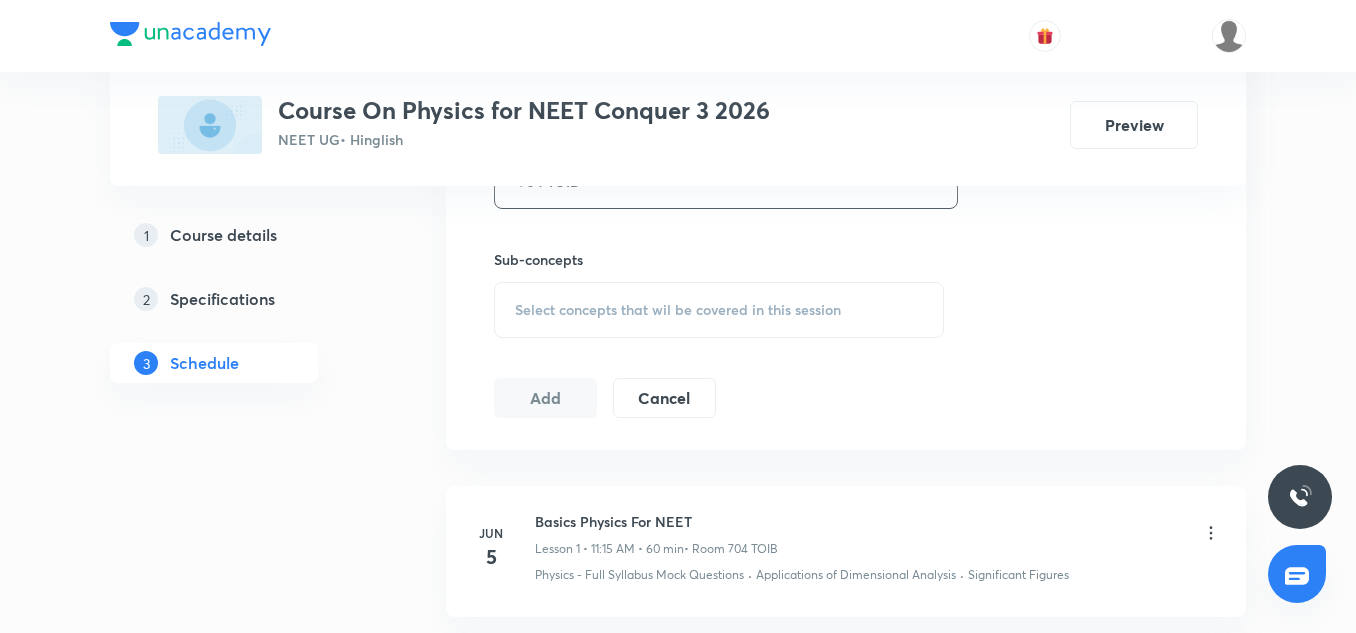 click on "Select concepts that wil be covered in this session" at bounding box center [678, 310] 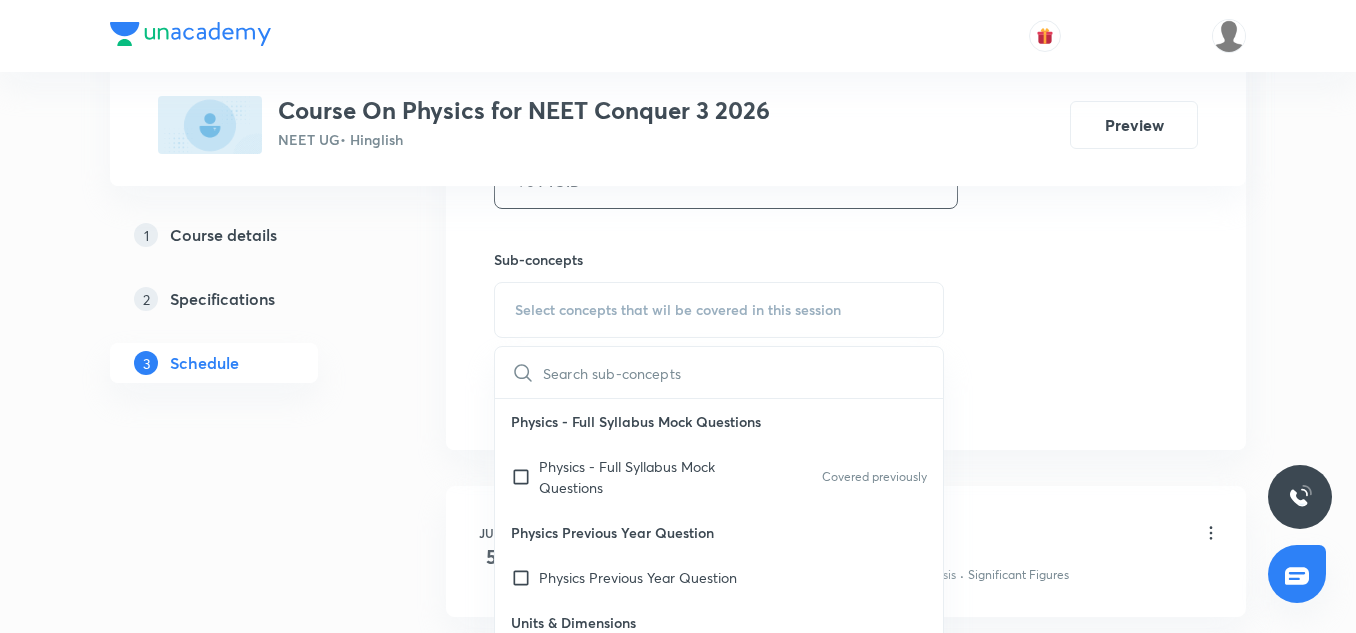 scroll, scrollTop: 150, scrollLeft: 0, axis: vertical 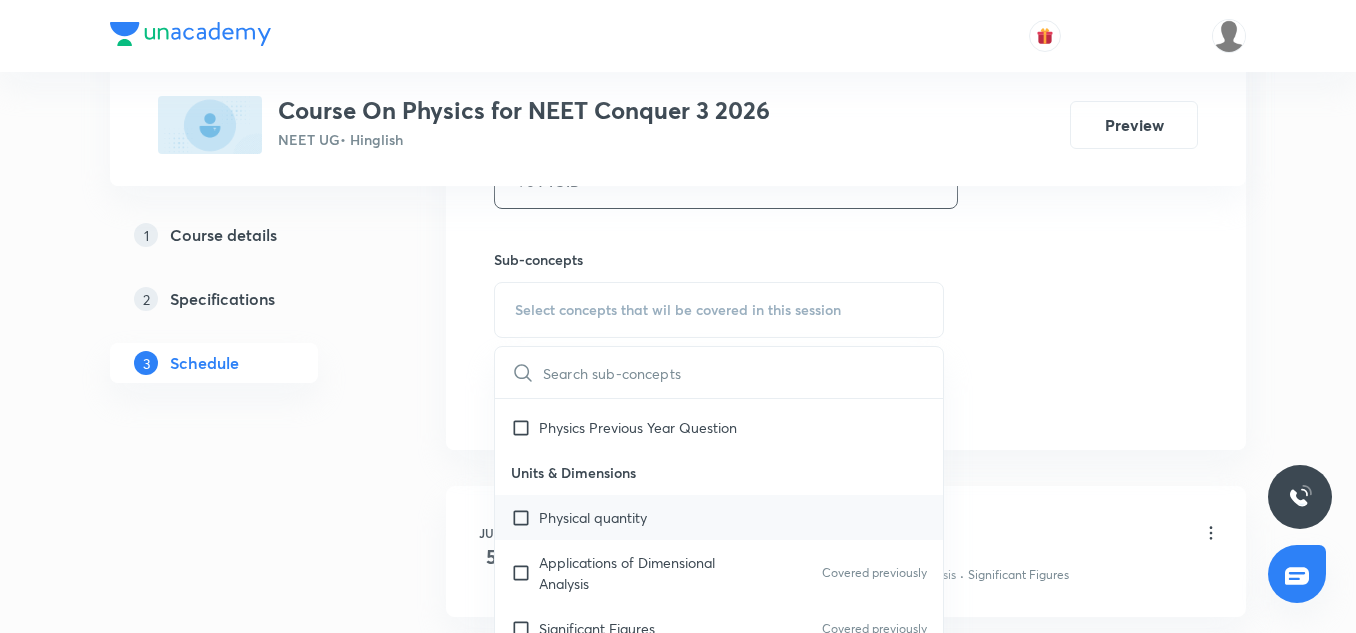 click on "Physical quantity" at bounding box center (719, 517) 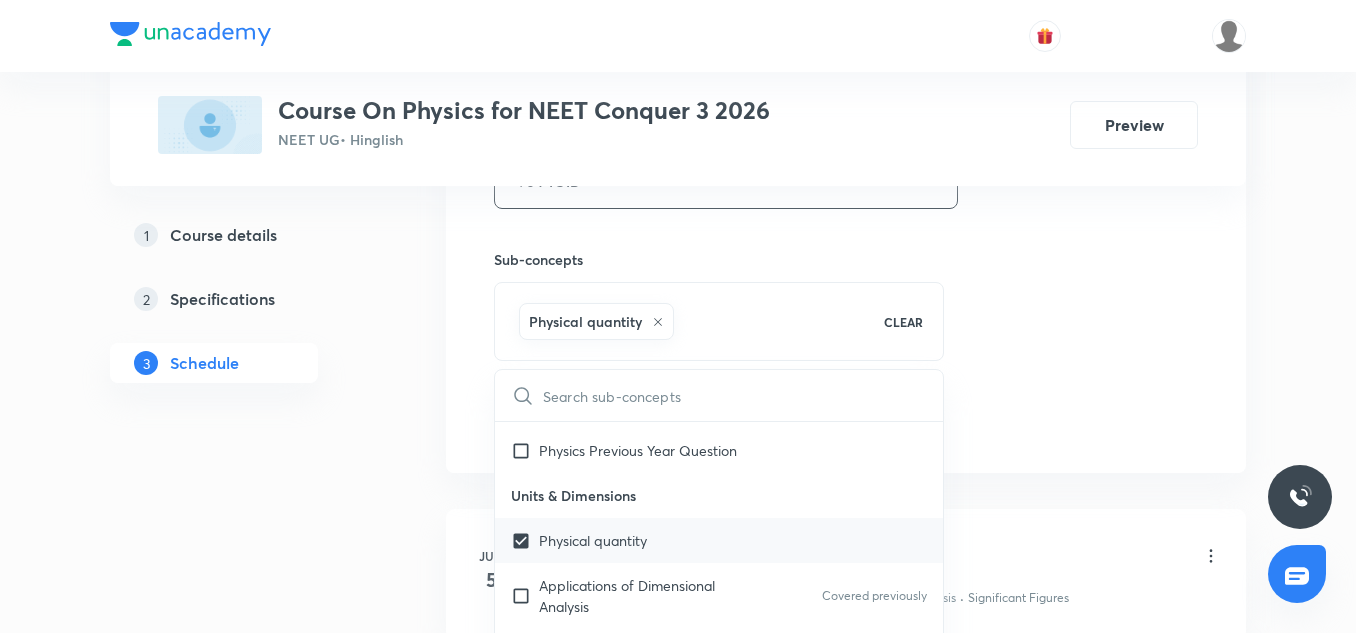 scroll, scrollTop: 724, scrollLeft: 0, axis: vertical 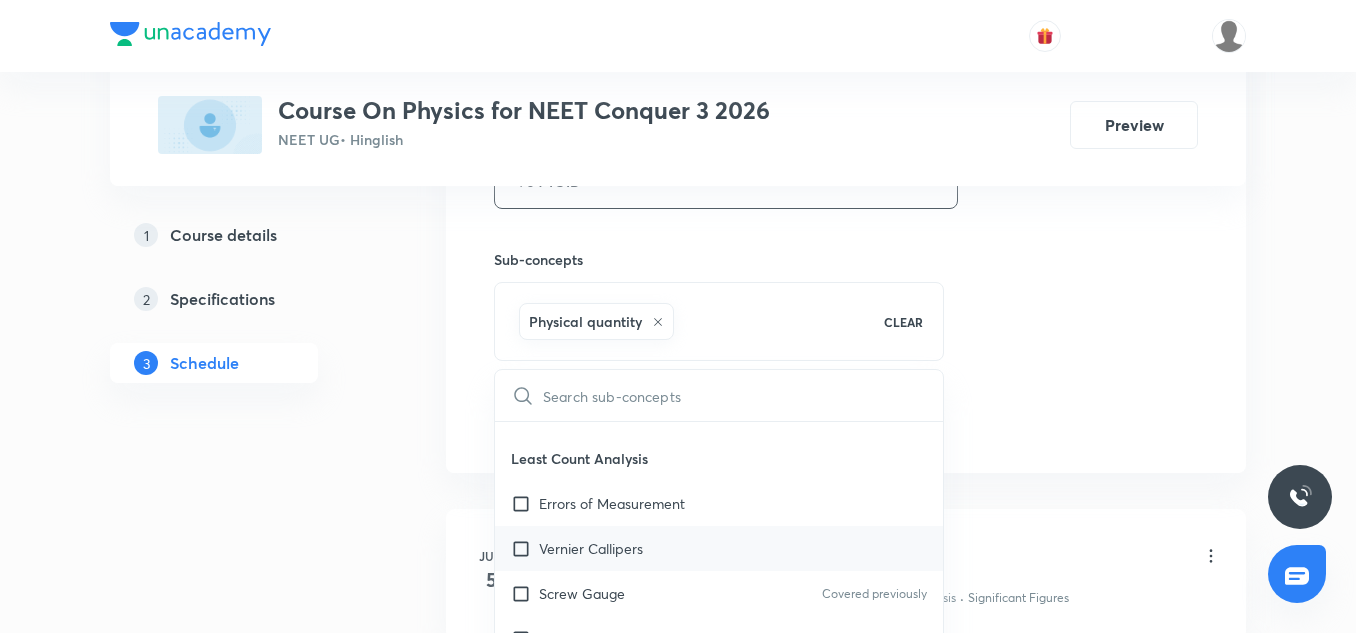click on "Vernier Callipers" at bounding box center (591, 548) 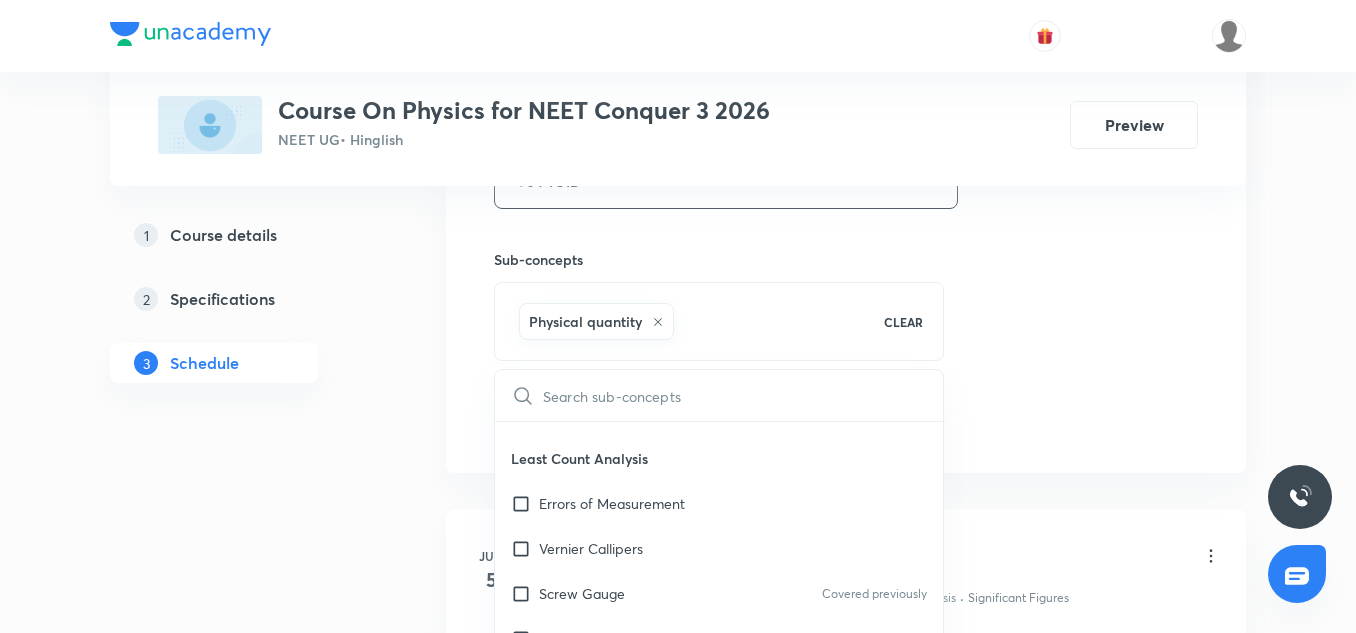 checkbox on "true" 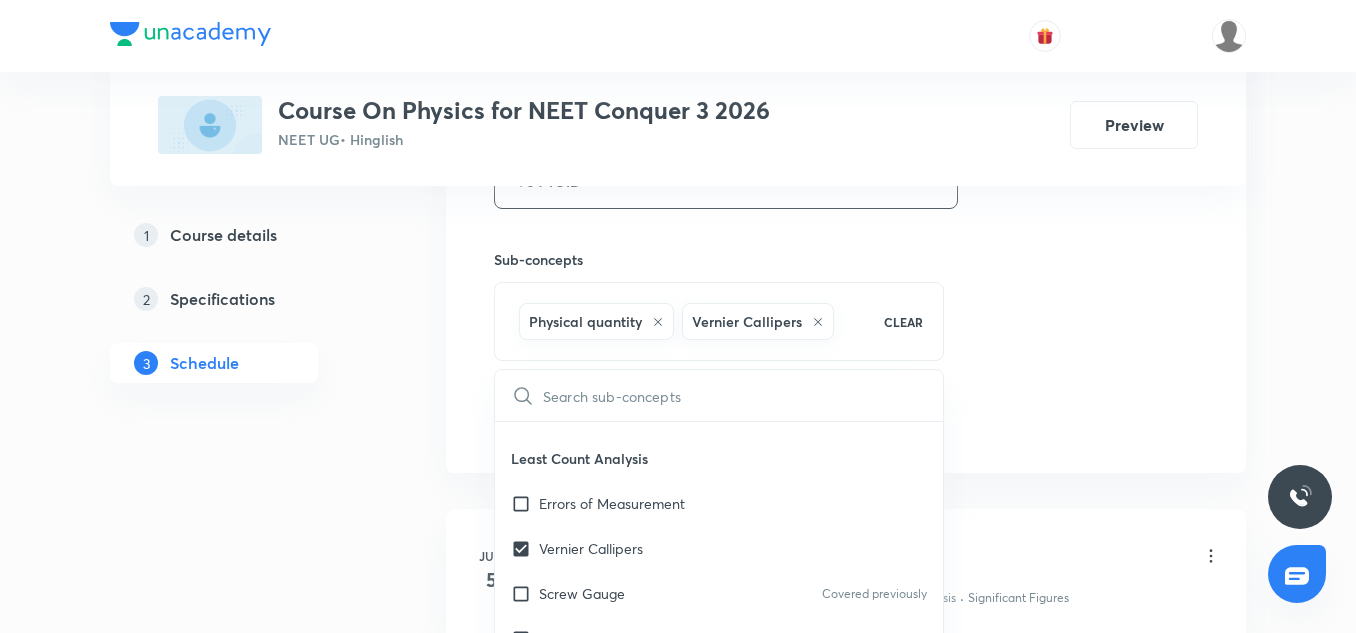 click on "Session  29 Live class Session title 20/99 Kinematics II - 9/10 ​ Schedule for Jul 11, 2025, 11:15 AM ​ Duration (in minutes) 90 ​   Session type Online Offline Room 704 TOIB Sub-concepts Physical quantity Vernier Callipers CLEAR ​ Physics - Full Syllabus Mock Questions Physics - Full Syllabus Mock Questions Covered previously Physics Previous Year Question Physics Previous Year Question Units & Dimensions Physical quantity Applications of Dimensional Analysis Covered previously Significant Figures Covered previously Units of Physical Quantities System of Units Dimensions of Some Mathematical Functions Covered previously Unit and Dimension Covered previously Product of Two Vectors Covered previously Subtraction of Vectors Covered previously Cross Product Least Count Analysis Errors of Measurement Vernier Callipers Screw Gauge Covered previously Zero Error Basic Mathematics Elementary Algebra Elementary Trigonometry Covered previously Basic Coordinate Geometry Functions Differentiation Unit Vectors Add" at bounding box center (846, -40) 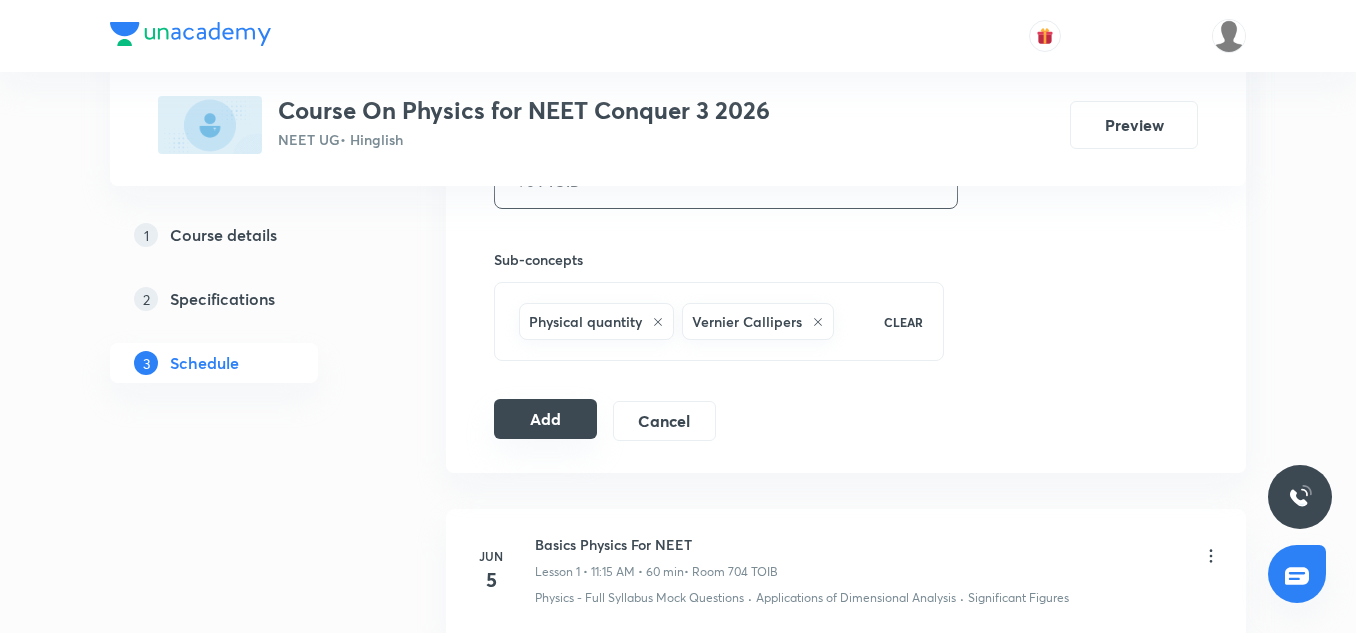 click on "Add" at bounding box center [545, 419] 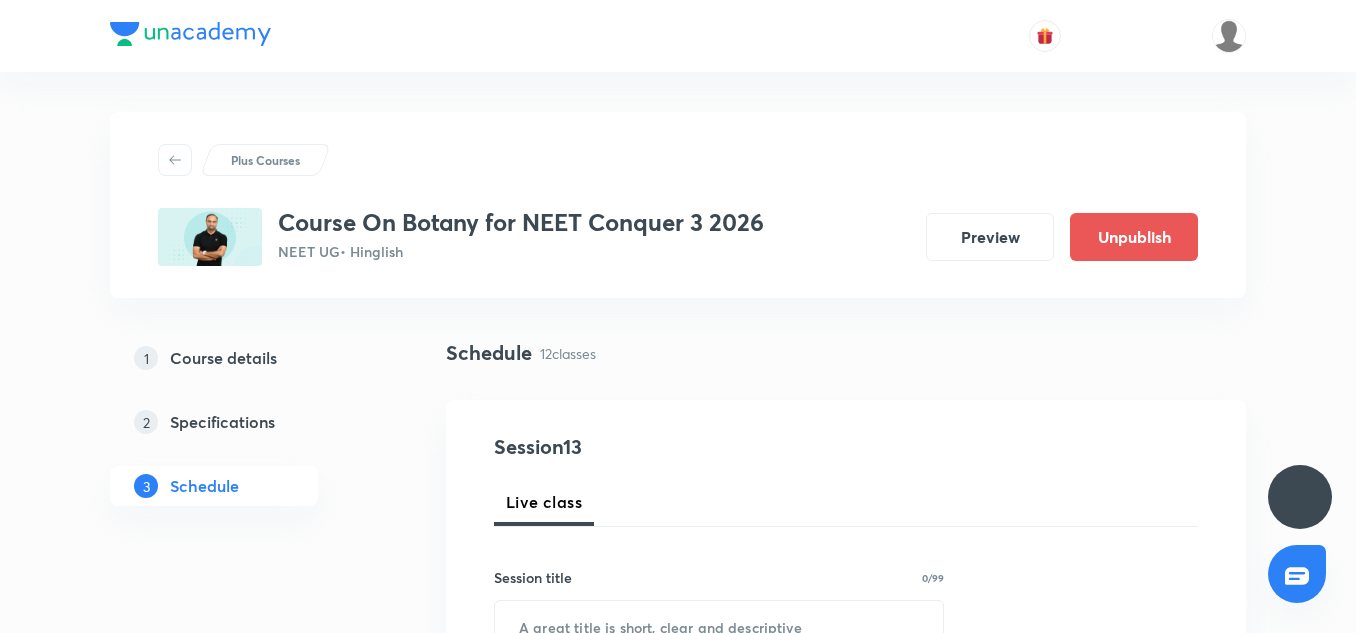 scroll, scrollTop: 0, scrollLeft: 0, axis: both 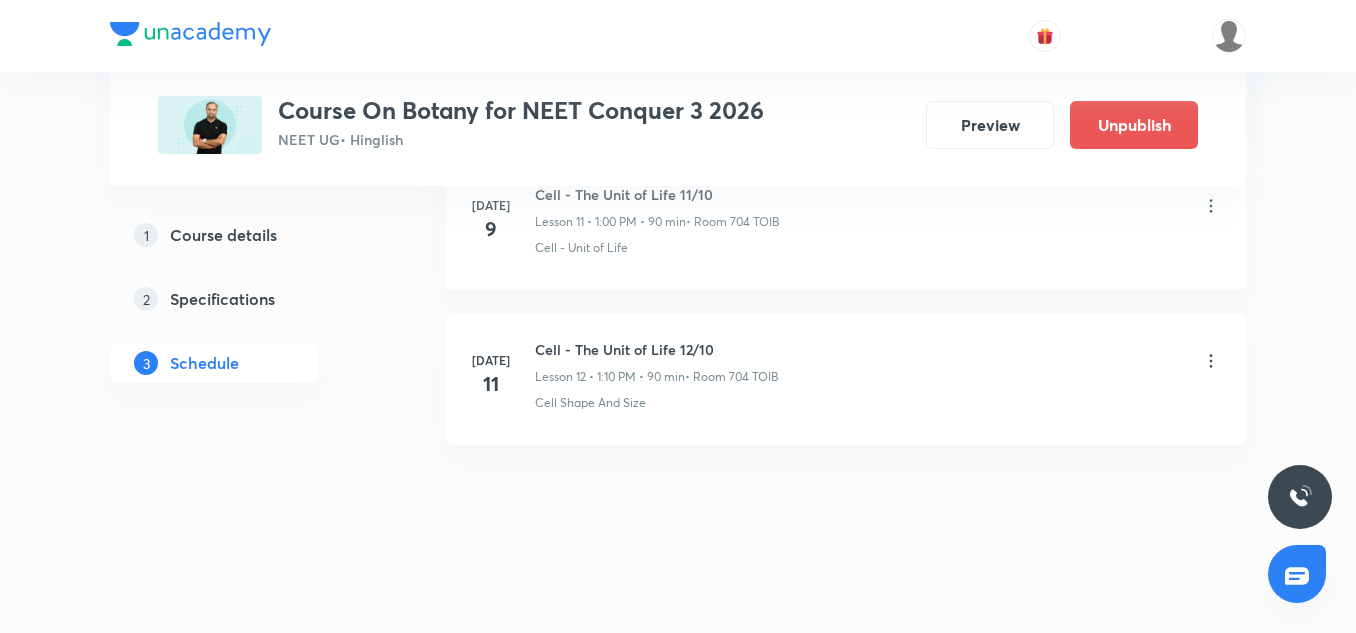 click on "Cell - The Unit of Life 12/10" at bounding box center (657, 349) 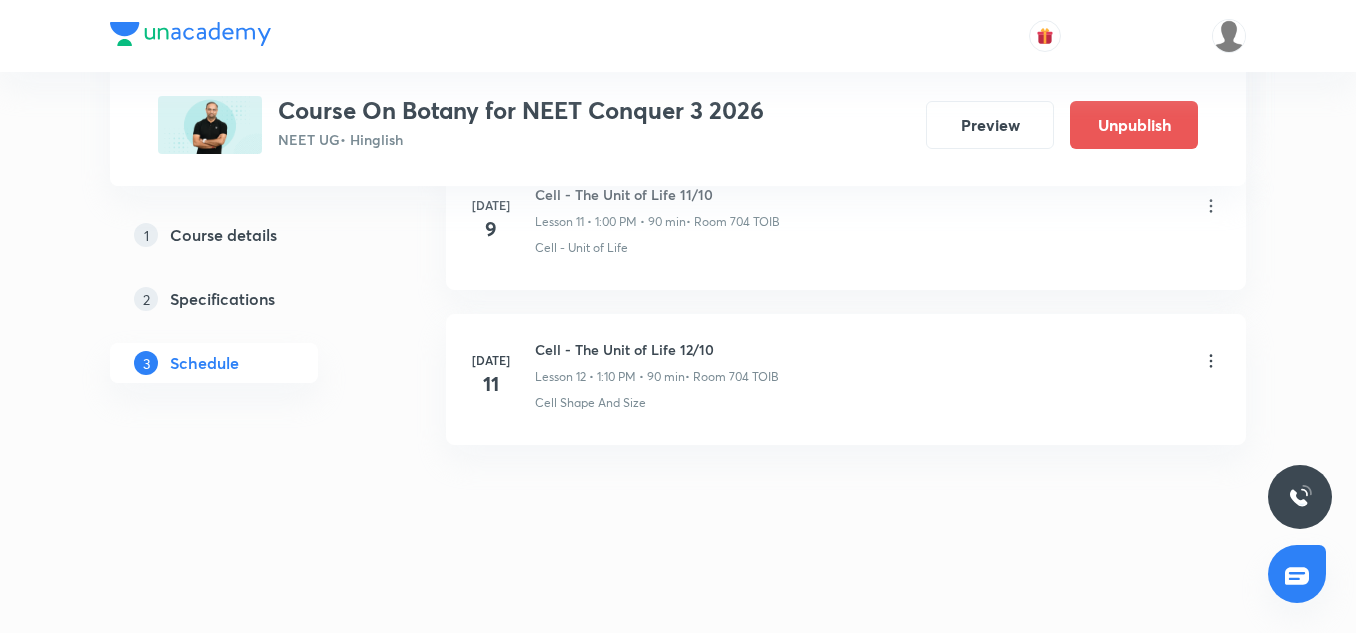 click 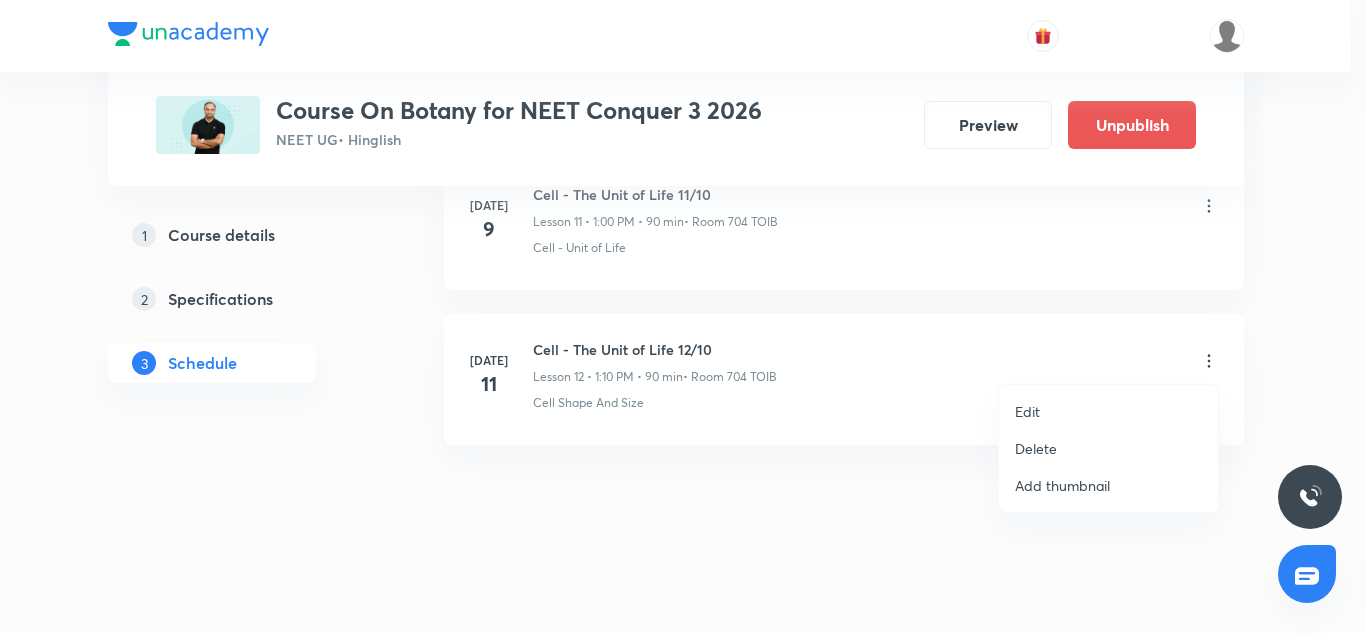 click on "Edit" at bounding box center [1027, 411] 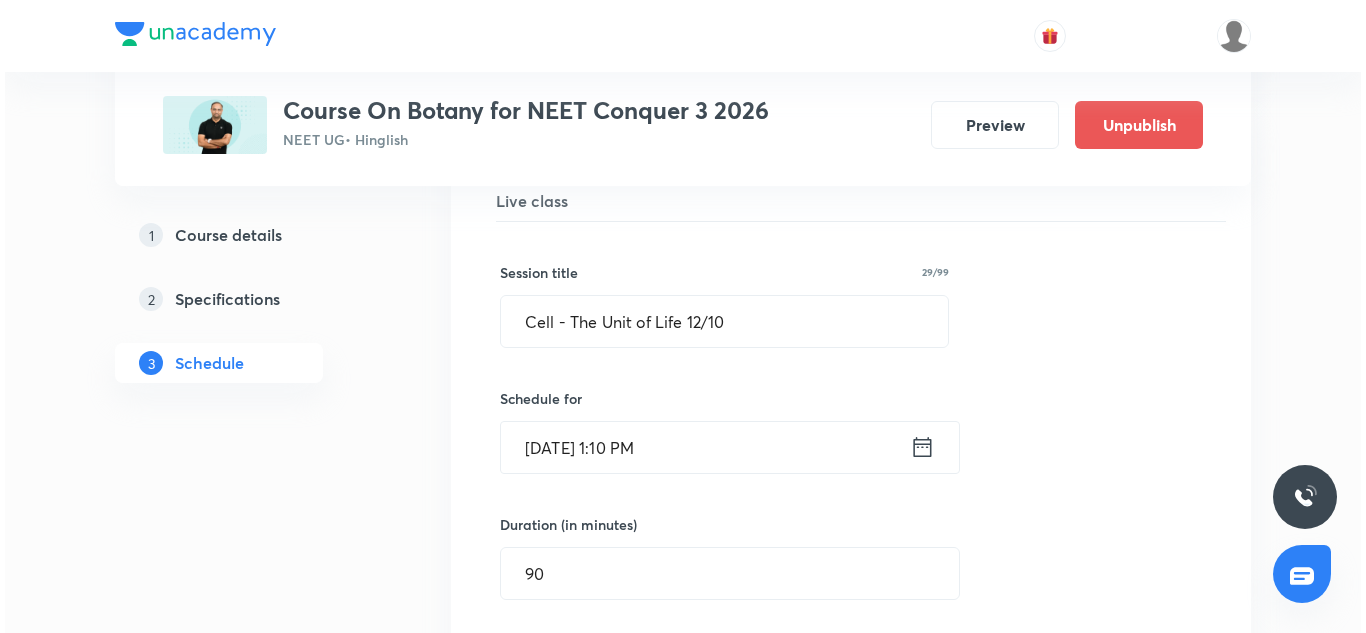 scroll, scrollTop: 2008, scrollLeft: 0, axis: vertical 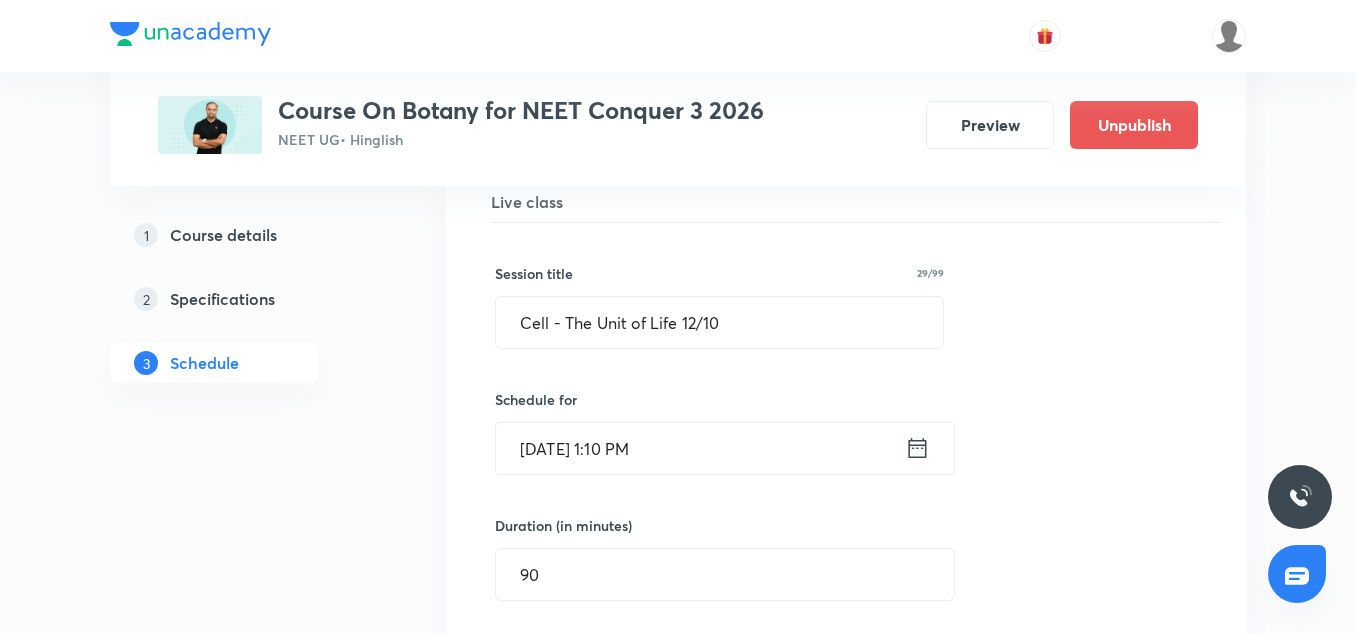 click on "[DATE] 1:10 PM" at bounding box center [700, 448] 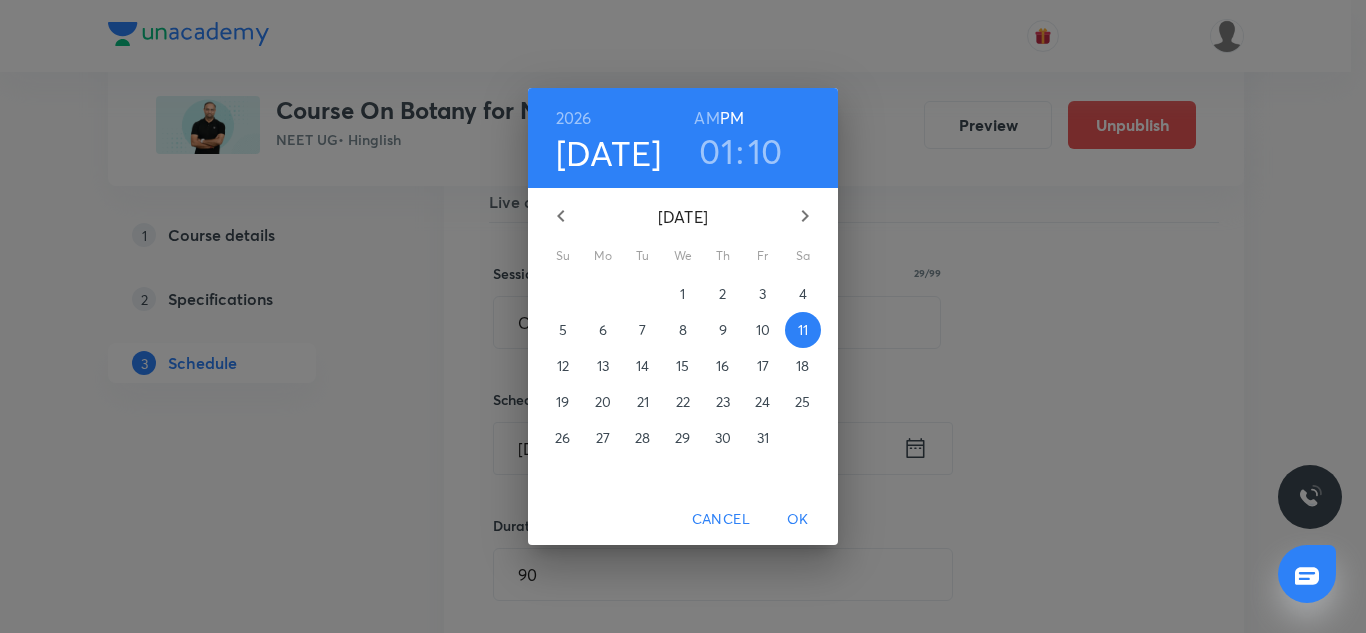 click on "2026" at bounding box center (574, 118) 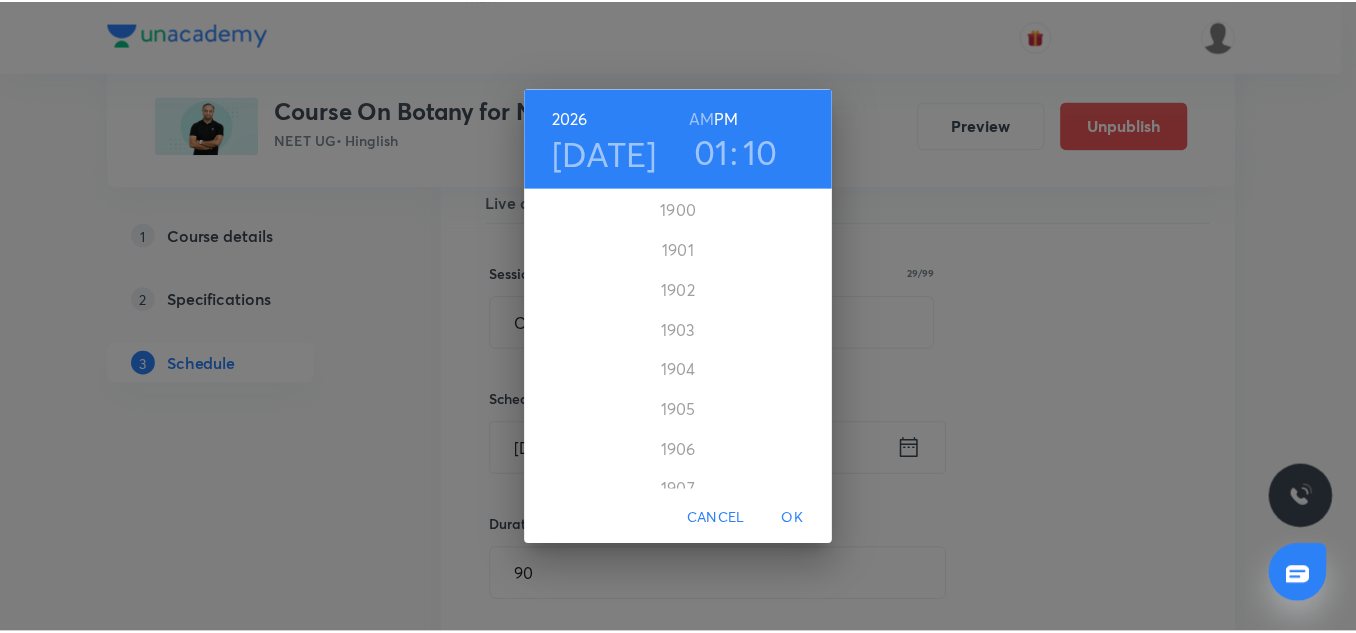scroll, scrollTop: 4920, scrollLeft: 0, axis: vertical 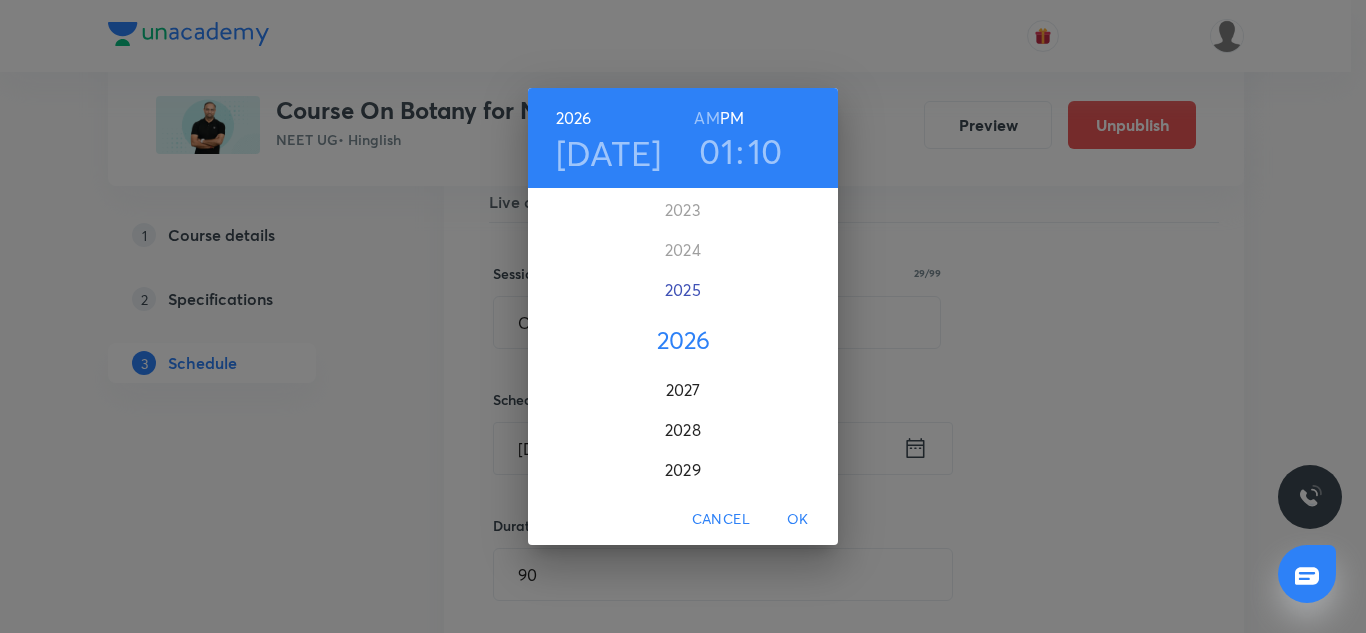 click on "2025" at bounding box center (683, 290) 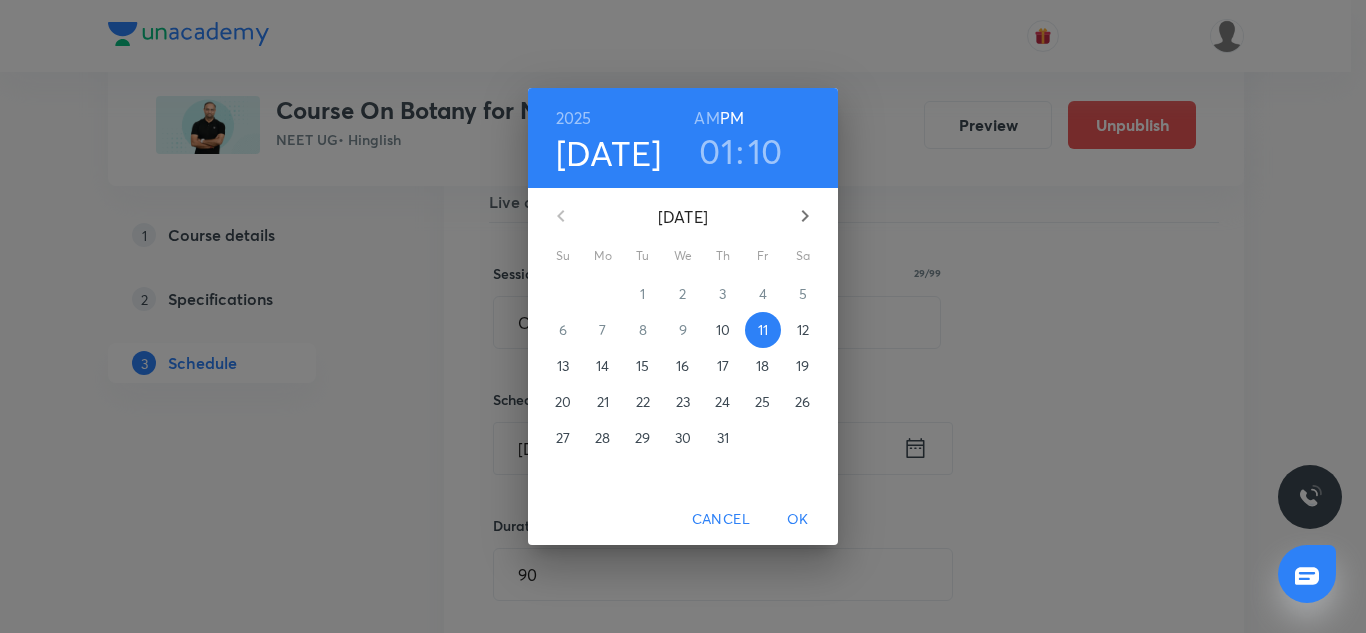 click on "OK" at bounding box center (798, 519) 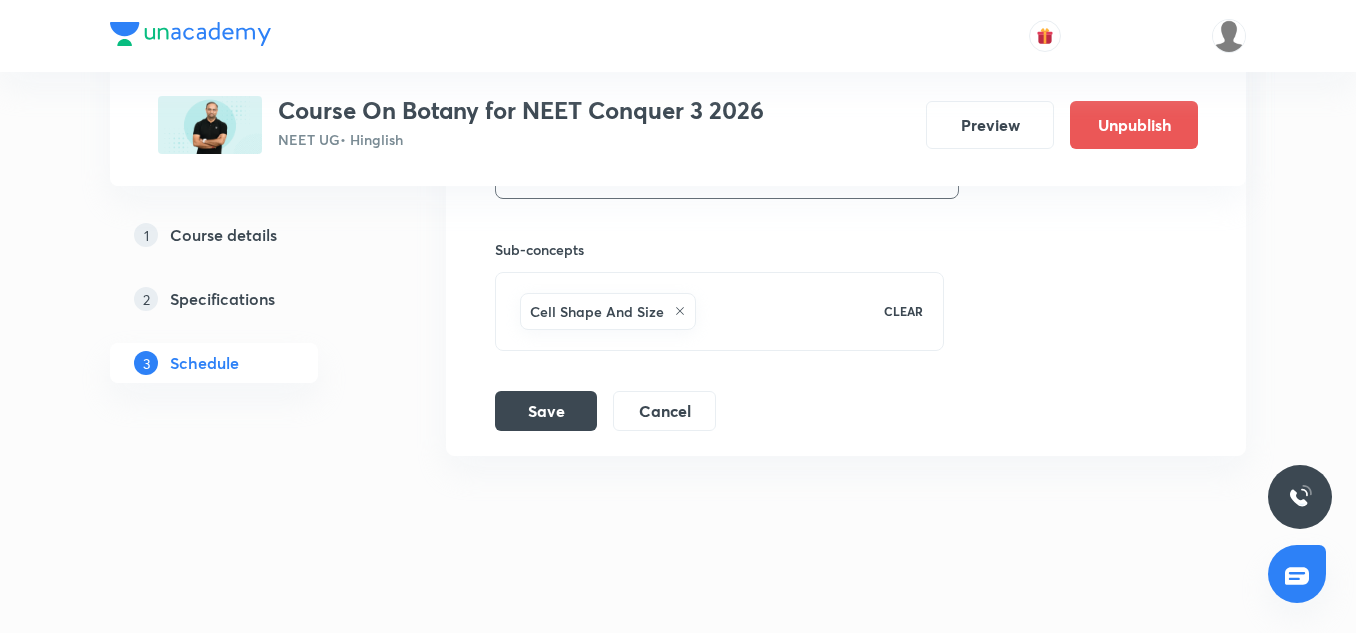 scroll, scrollTop: 2682, scrollLeft: 0, axis: vertical 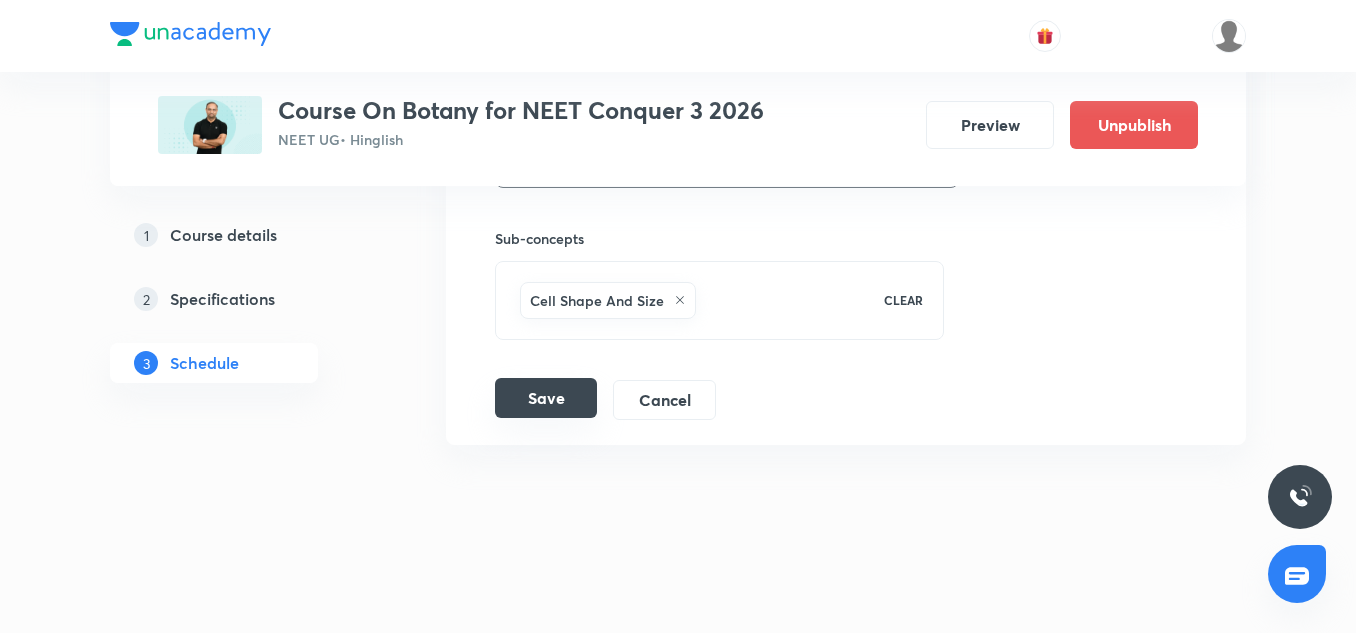 click on "Save" at bounding box center [546, 398] 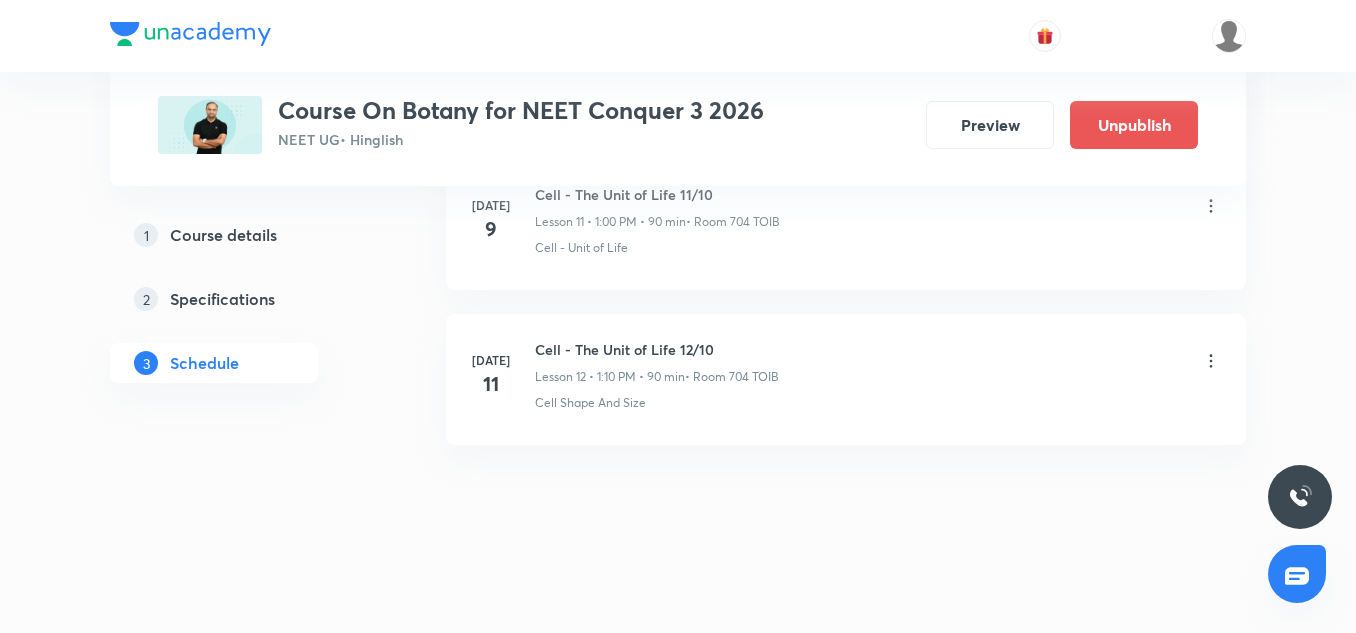 scroll, scrollTop: 1913, scrollLeft: 0, axis: vertical 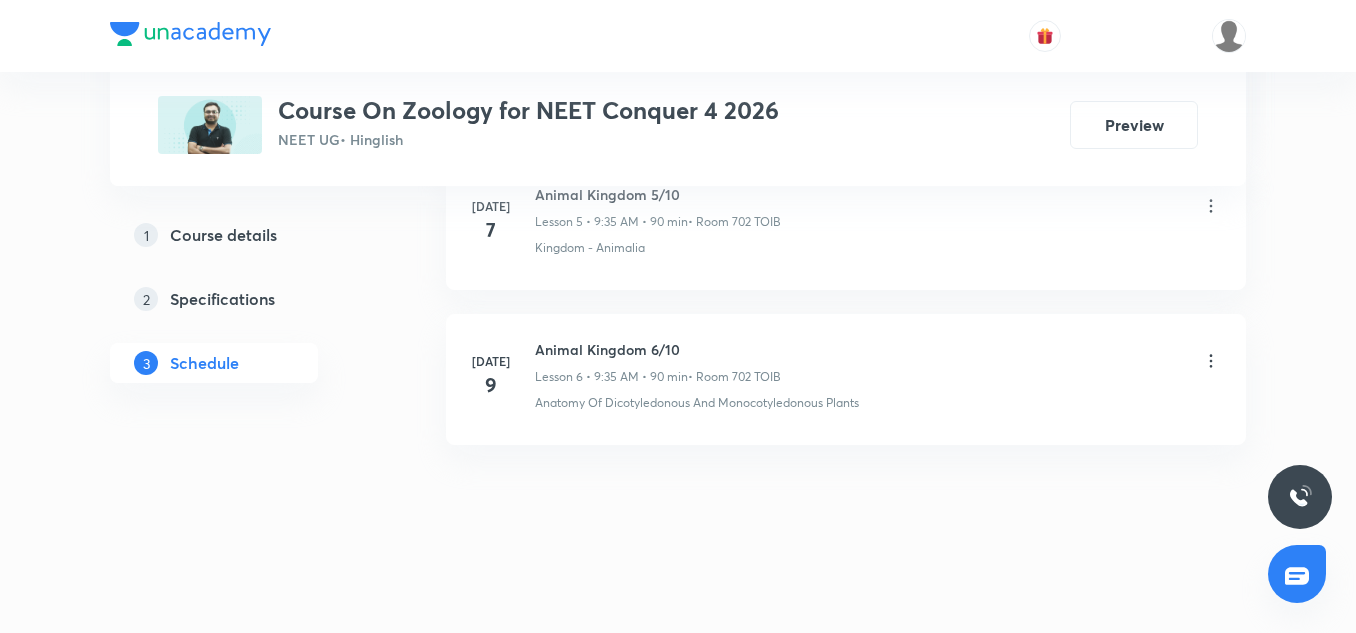 click on "Animal Kingdom 6/10" at bounding box center [658, 349] 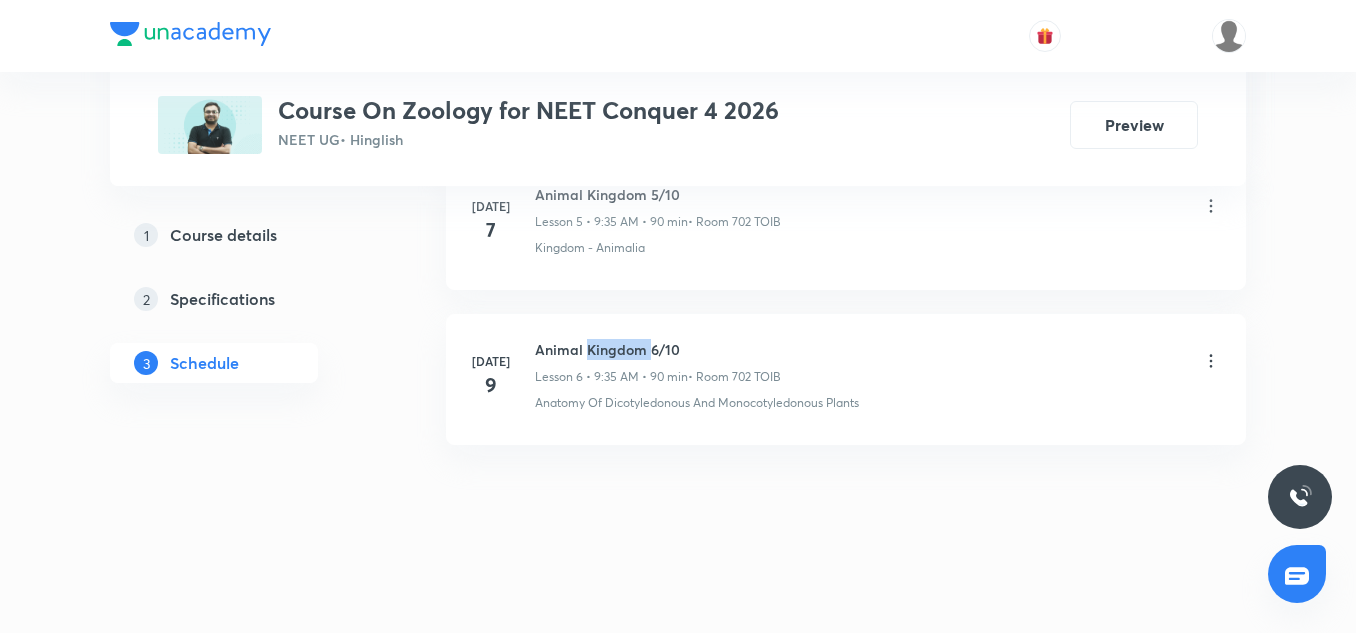 click on "Animal Kingdom 6/10" at bounding box center (658, 349) 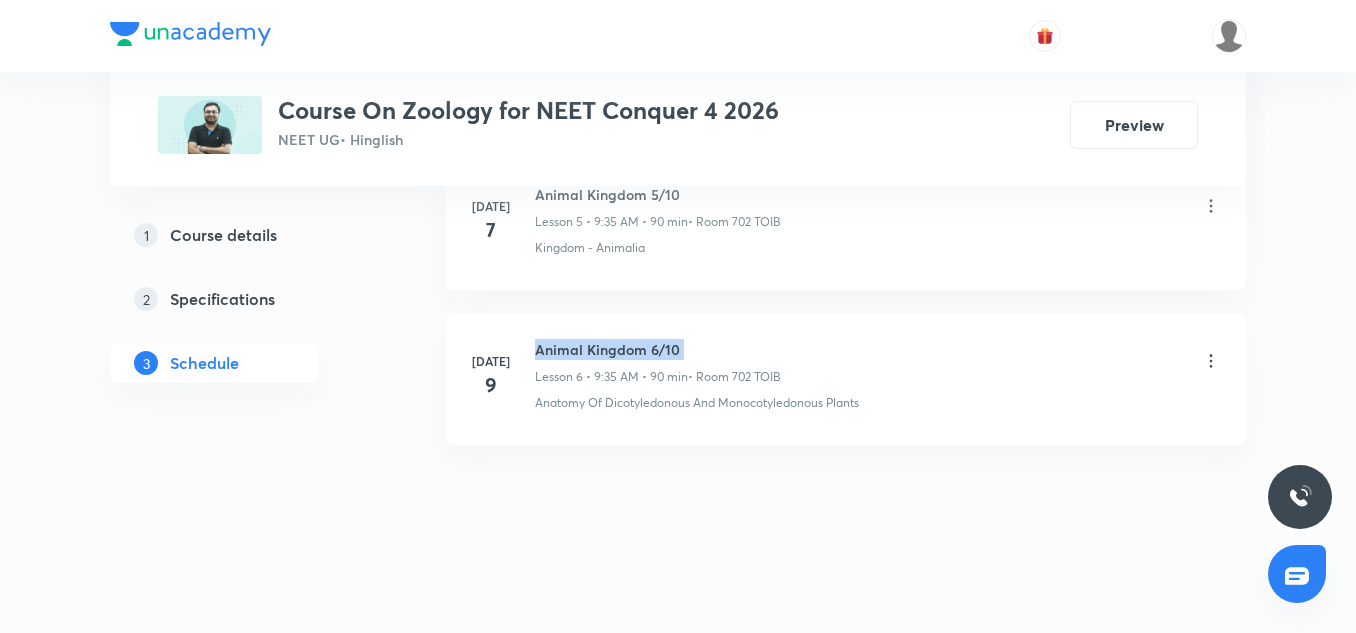 click on "Animal Kingdom 6/10" at bounding box center (658, 349) 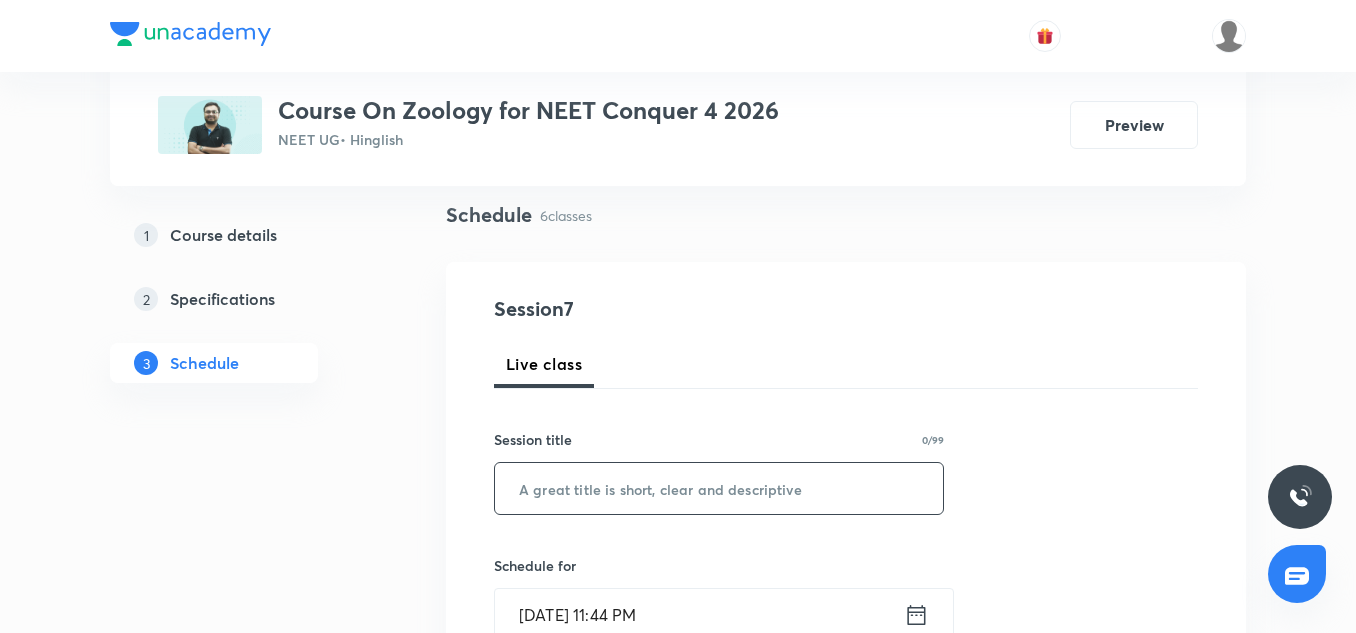 scroll, scrollTop: 139, scrollLeft: 0, axis: vertical 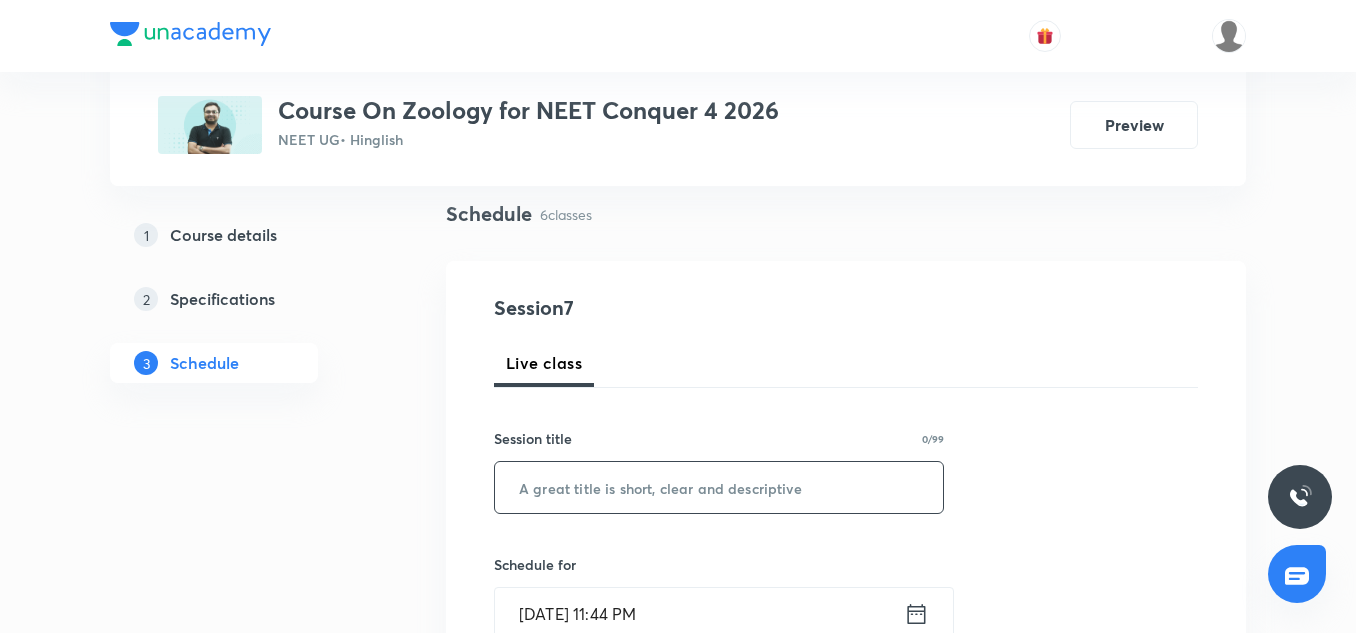 click at bounding box center [719, 487] 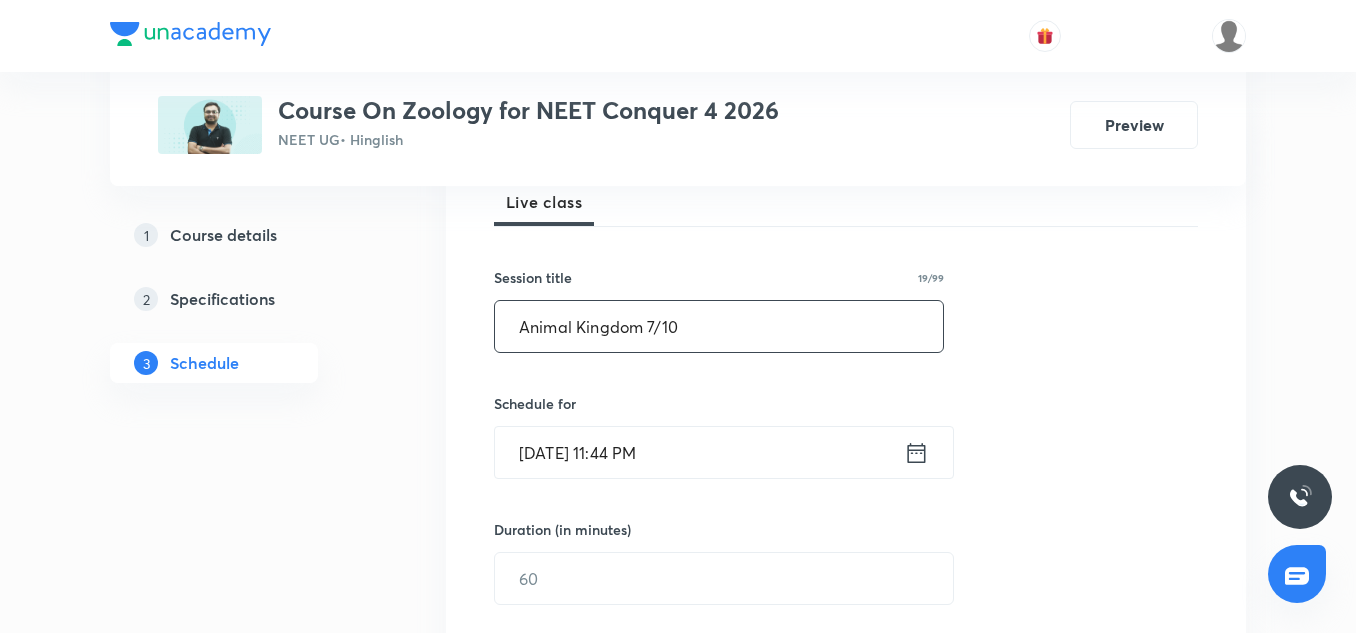 scroll, scrollTop: 301, scrollLeft: 0, axis: vertical 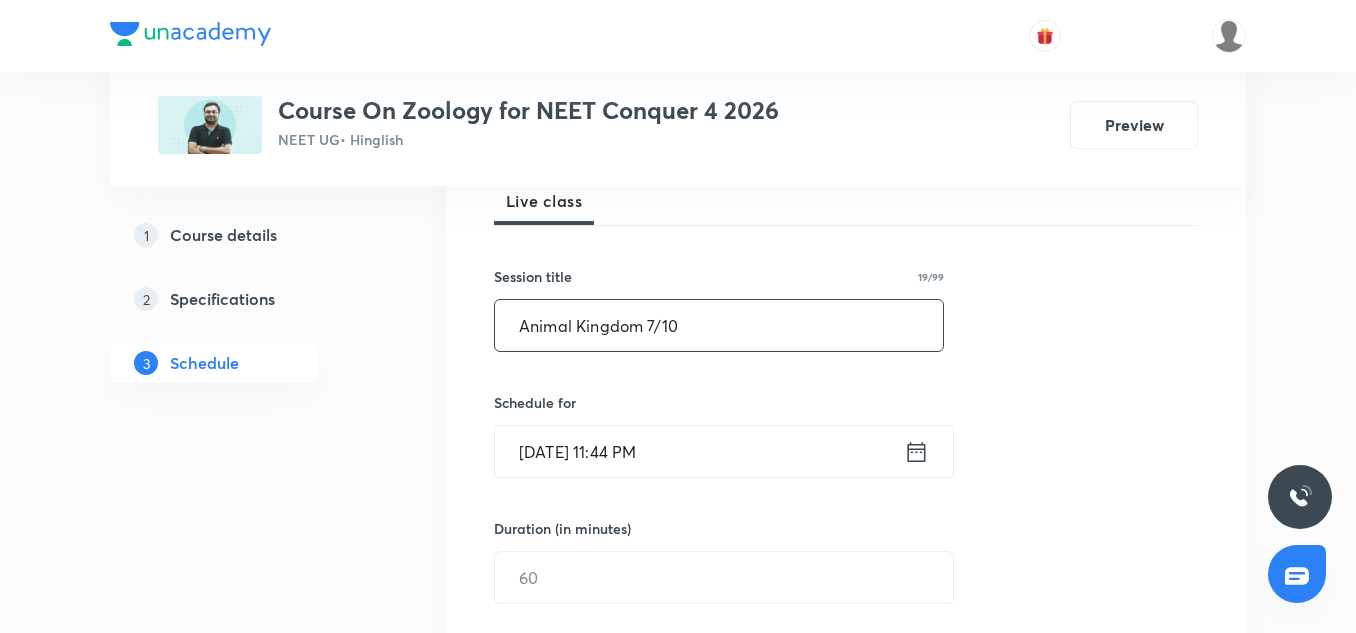 type on "Animal Kingdom 7/10" 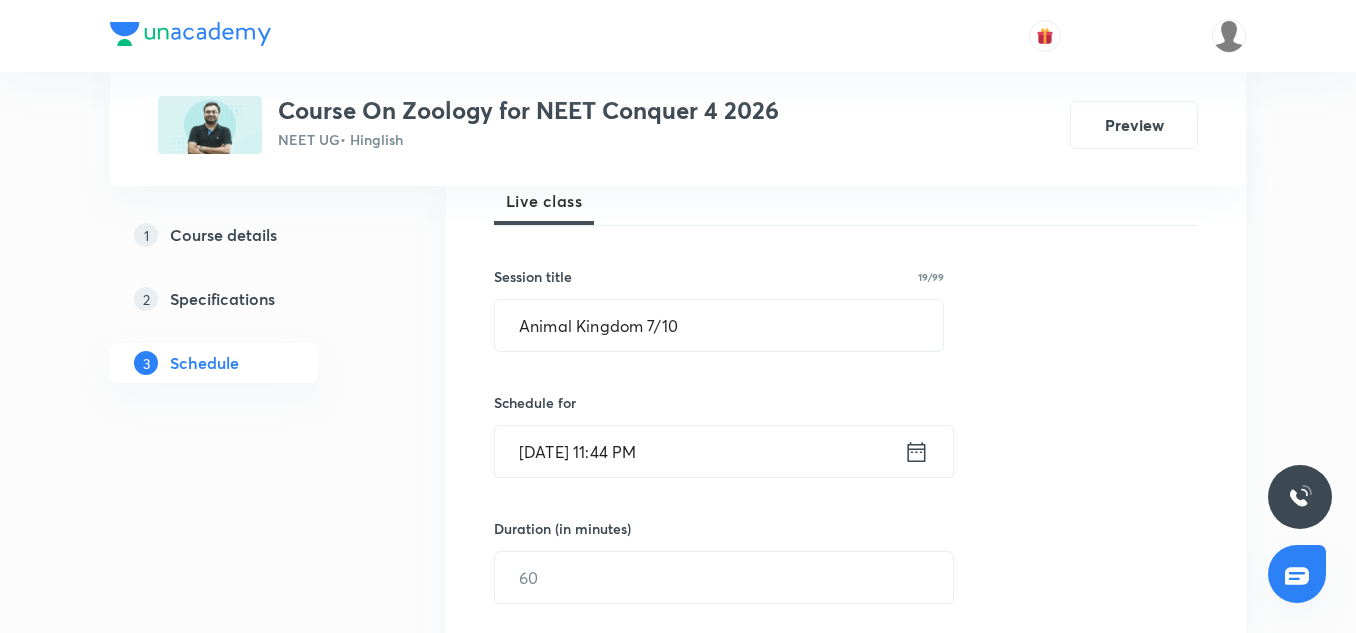 click on "[DATE] 11:44 PM" at bounding box center (699, 451) 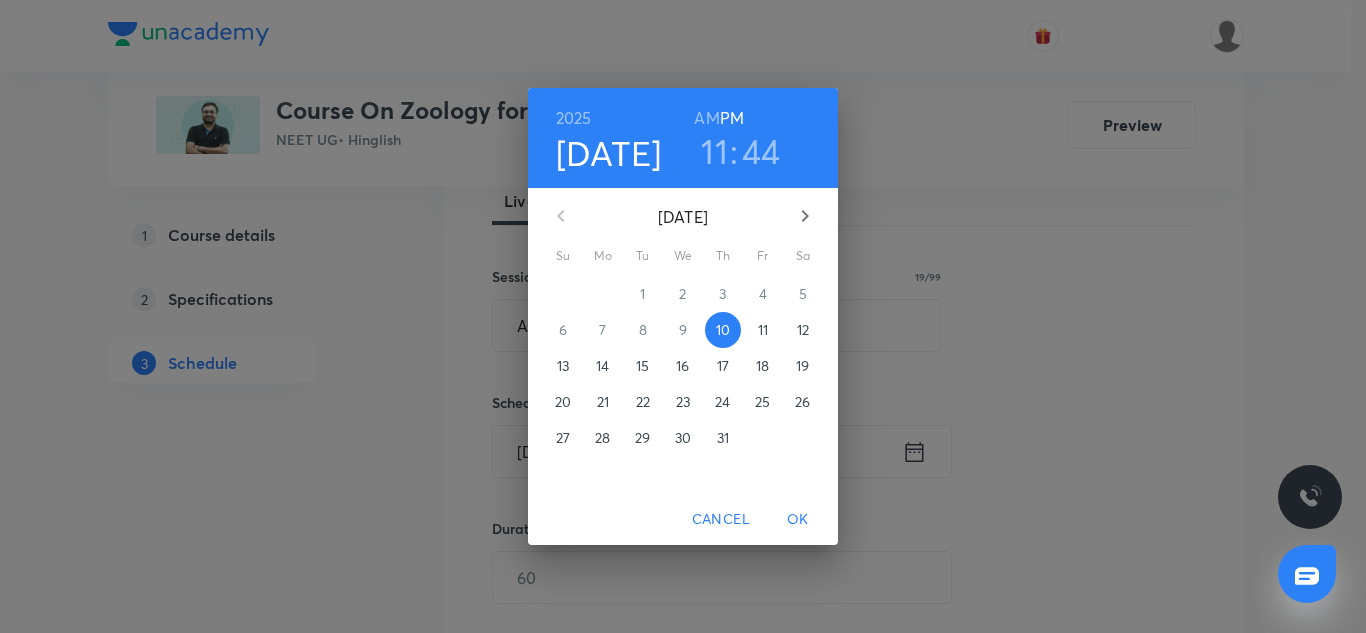 click on "11" at bounding box center [763, 330] 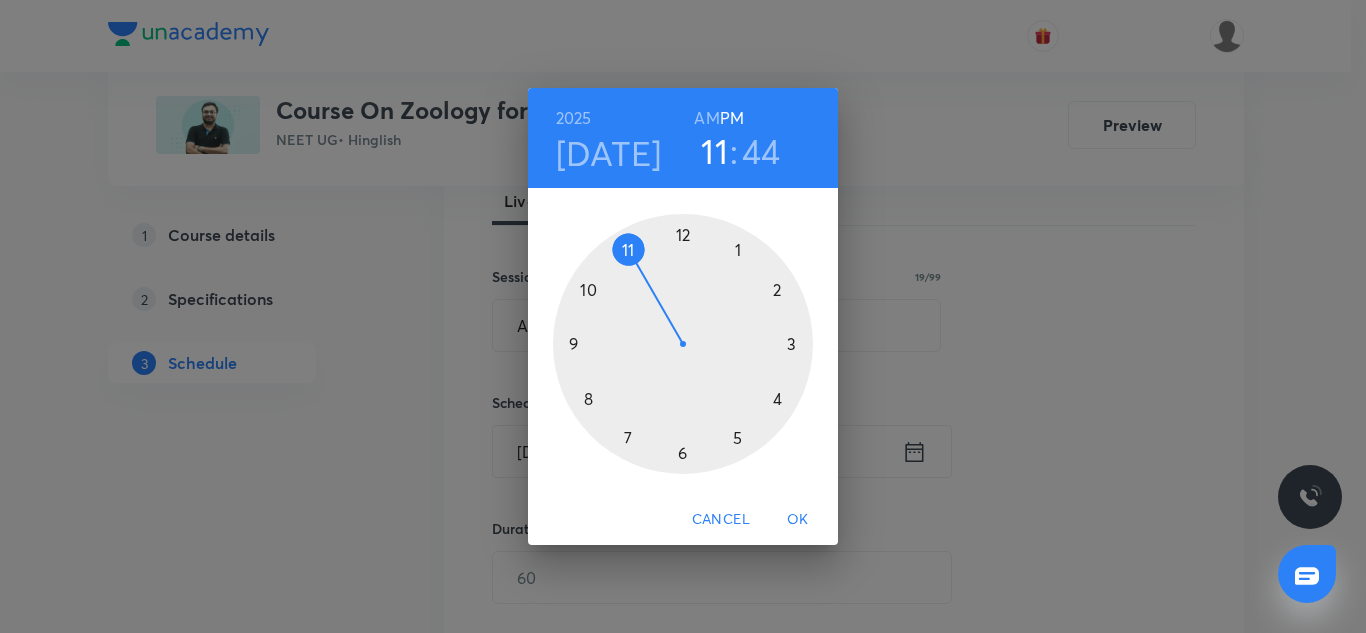 click at bounding box center [683, 344] 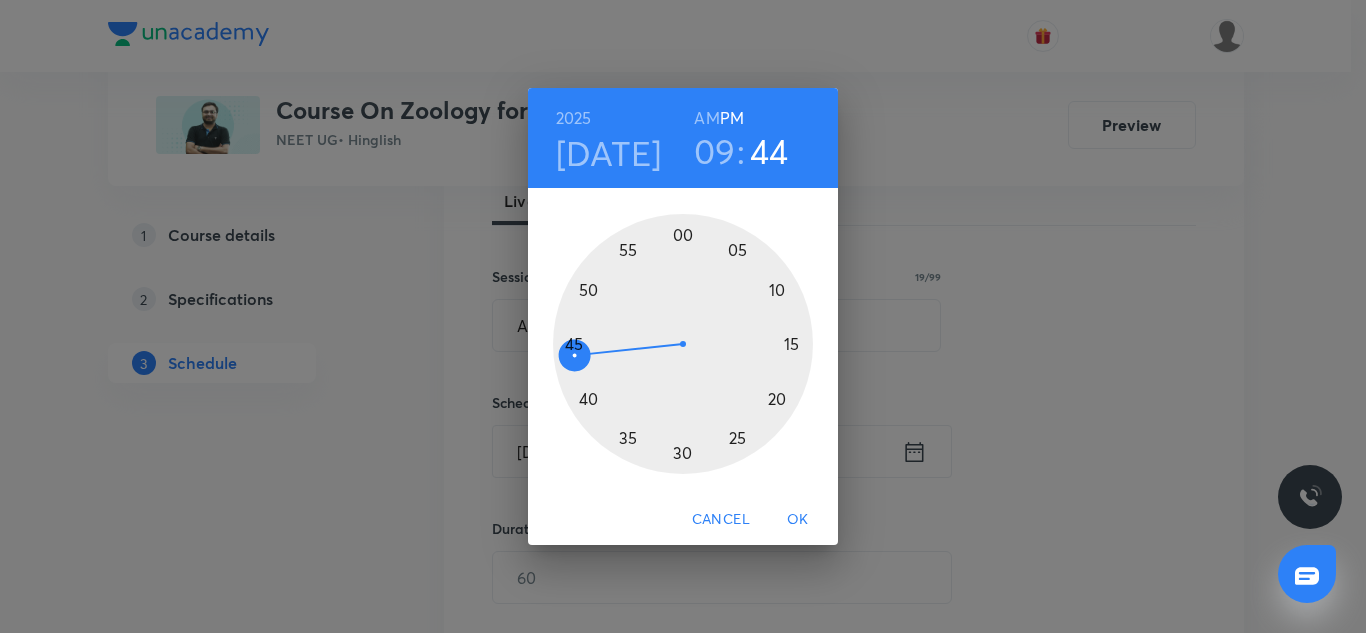 click at bounding box center (683, 344) 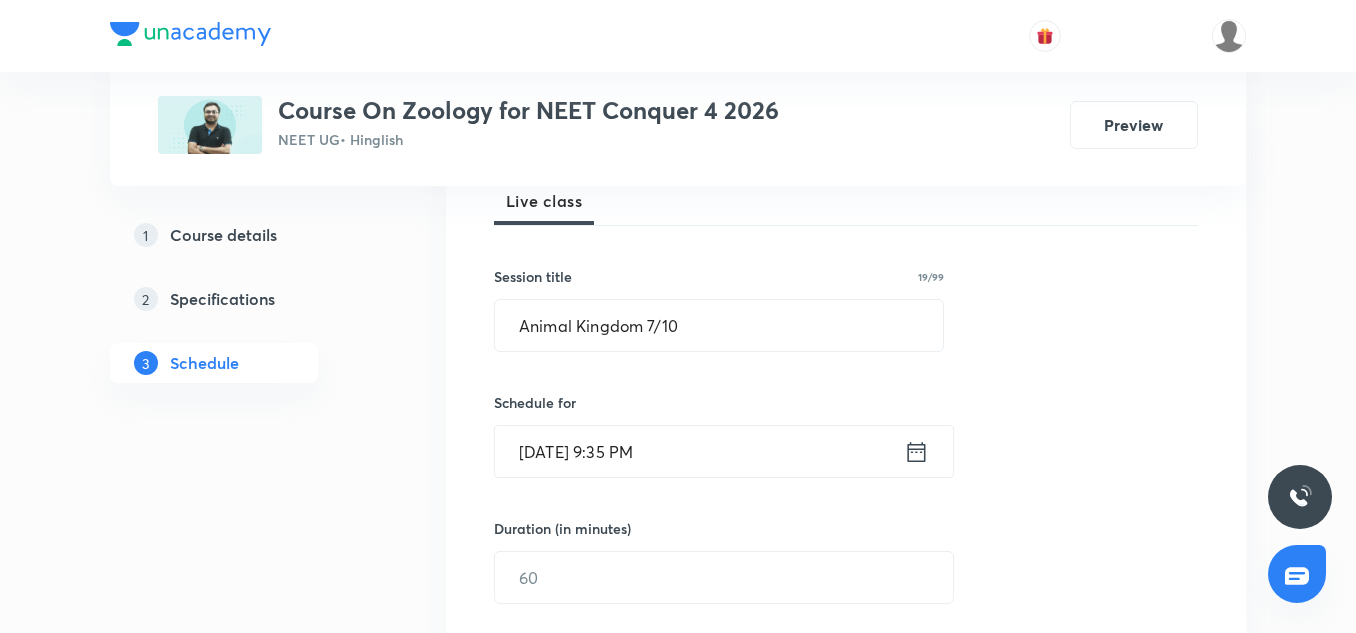 click on "Jul 11, 2025, 9:35 PM" at bounding box center [699, 451] 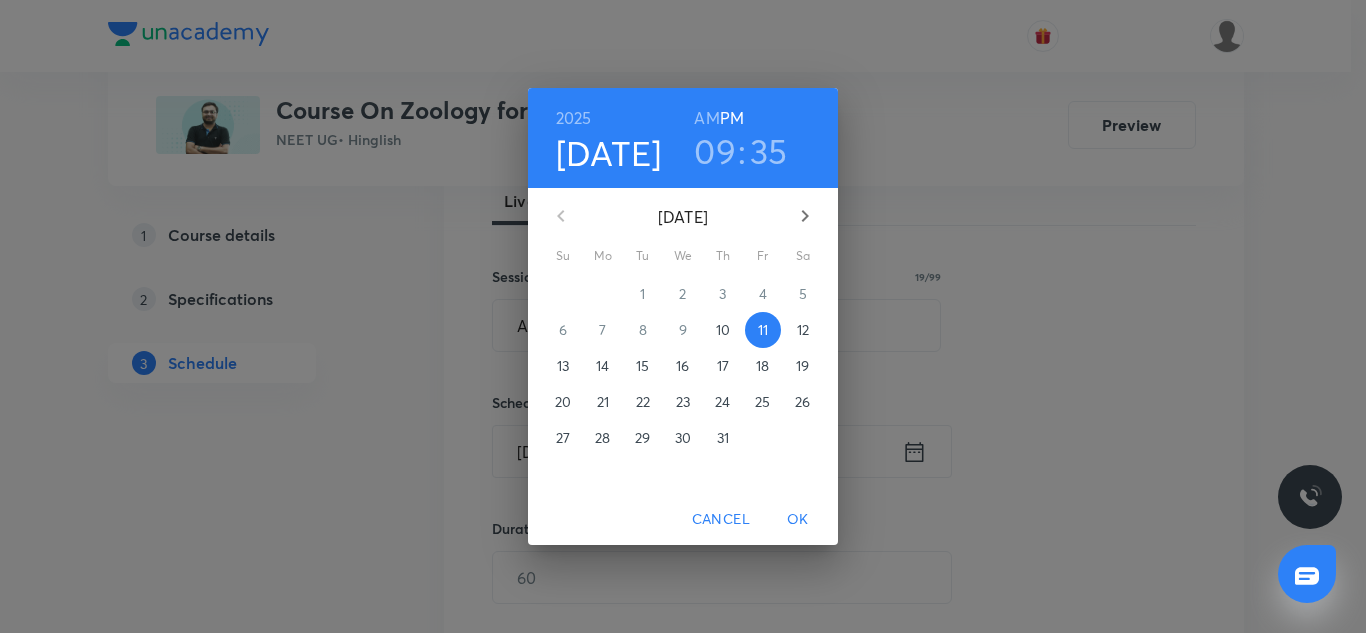 click on "AM" at bounding box center [706, 118] 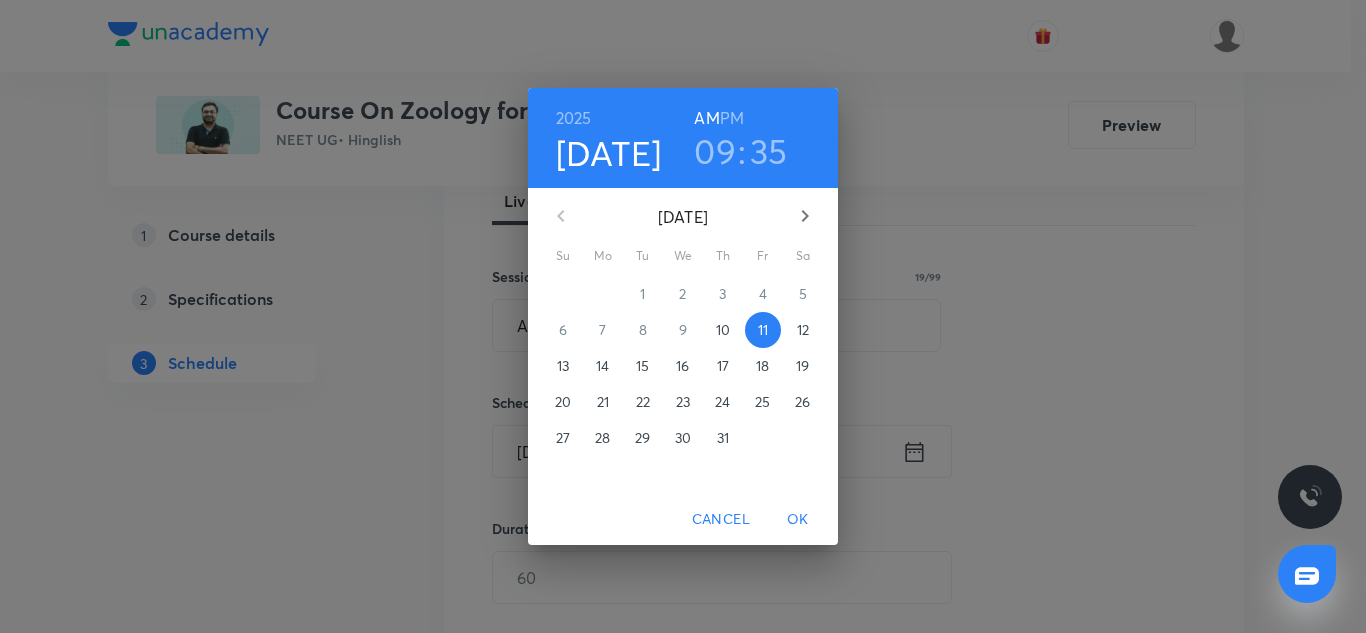 click on "OK" at bounding box center [798, 519] 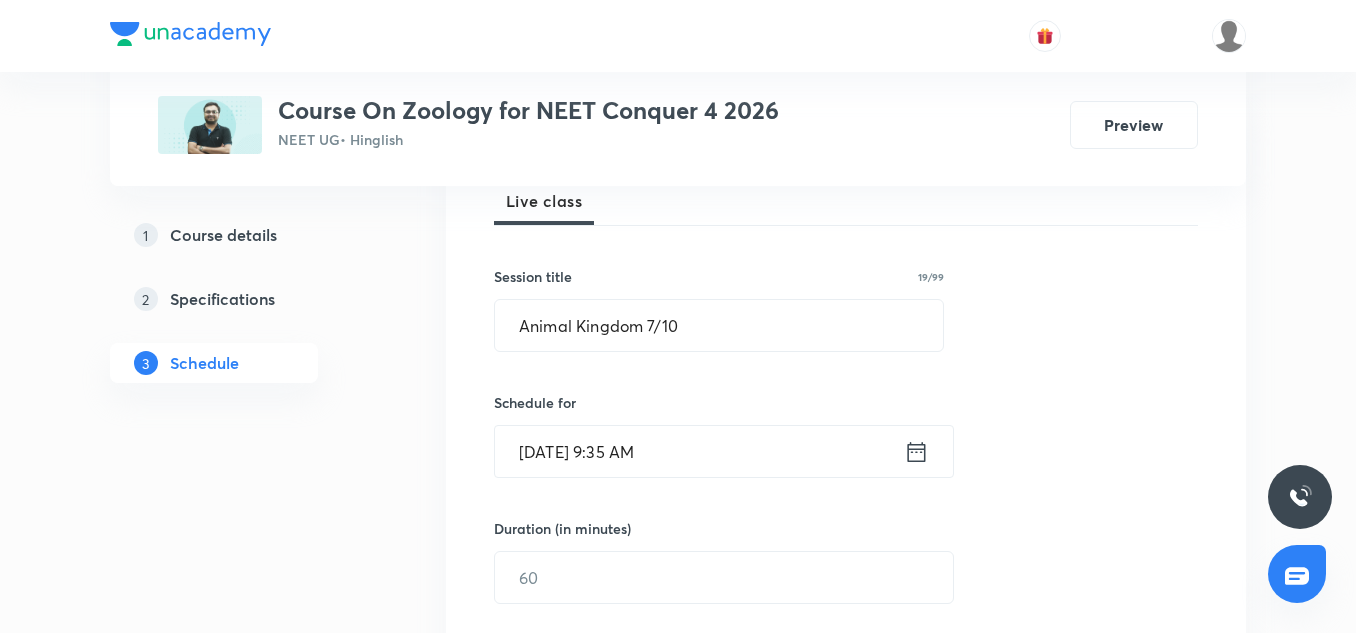 scroll, scrollTop: 461, scrollLeft: 0, axis: vertical 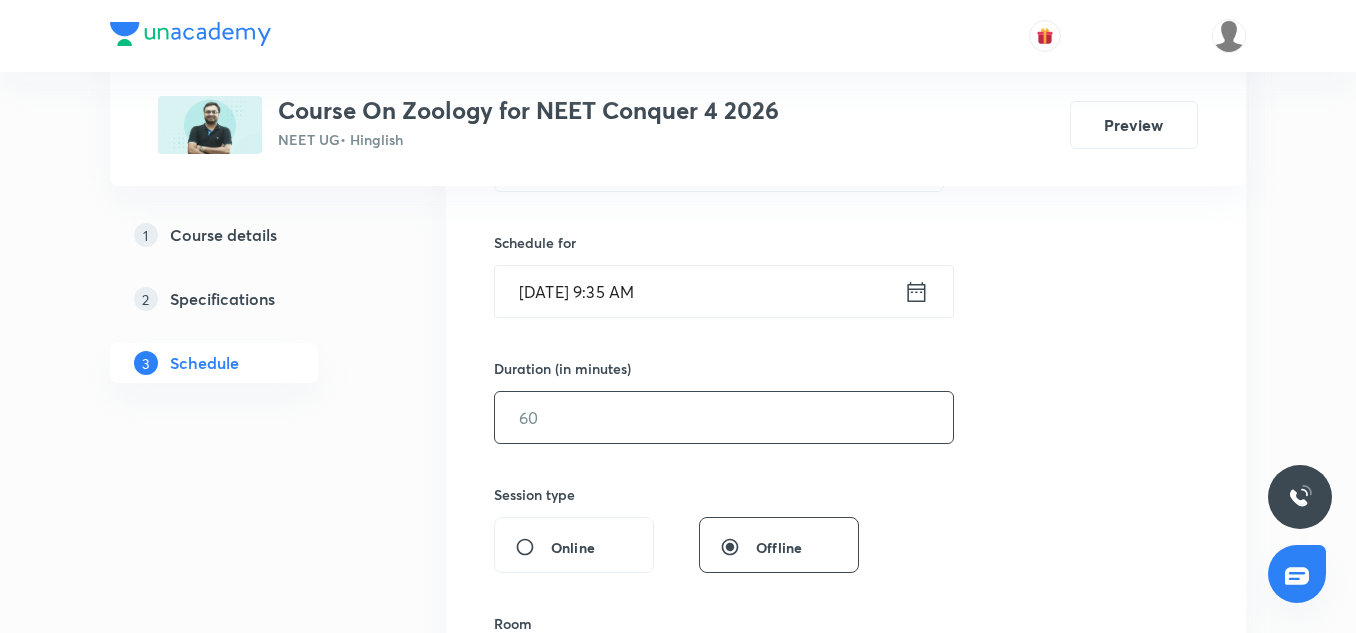 click at bounding box center (724, 417) 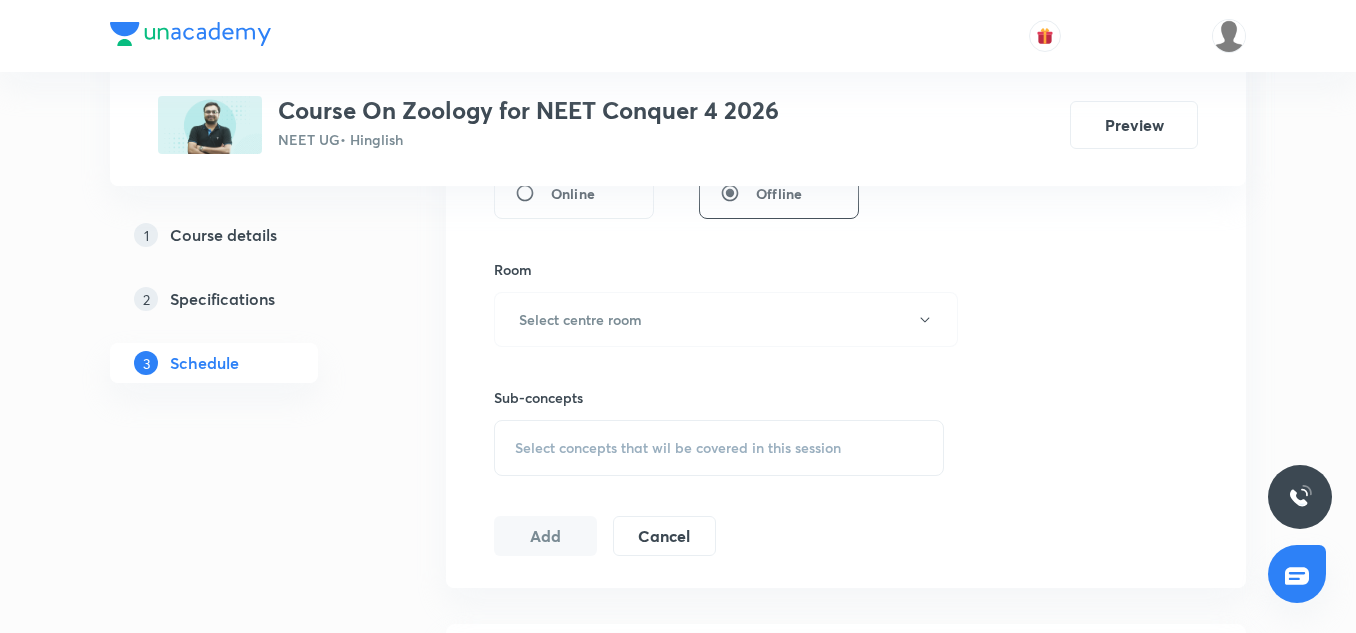 scroll, scrollTop: 816, scrollLeft: 0, axis: vertical 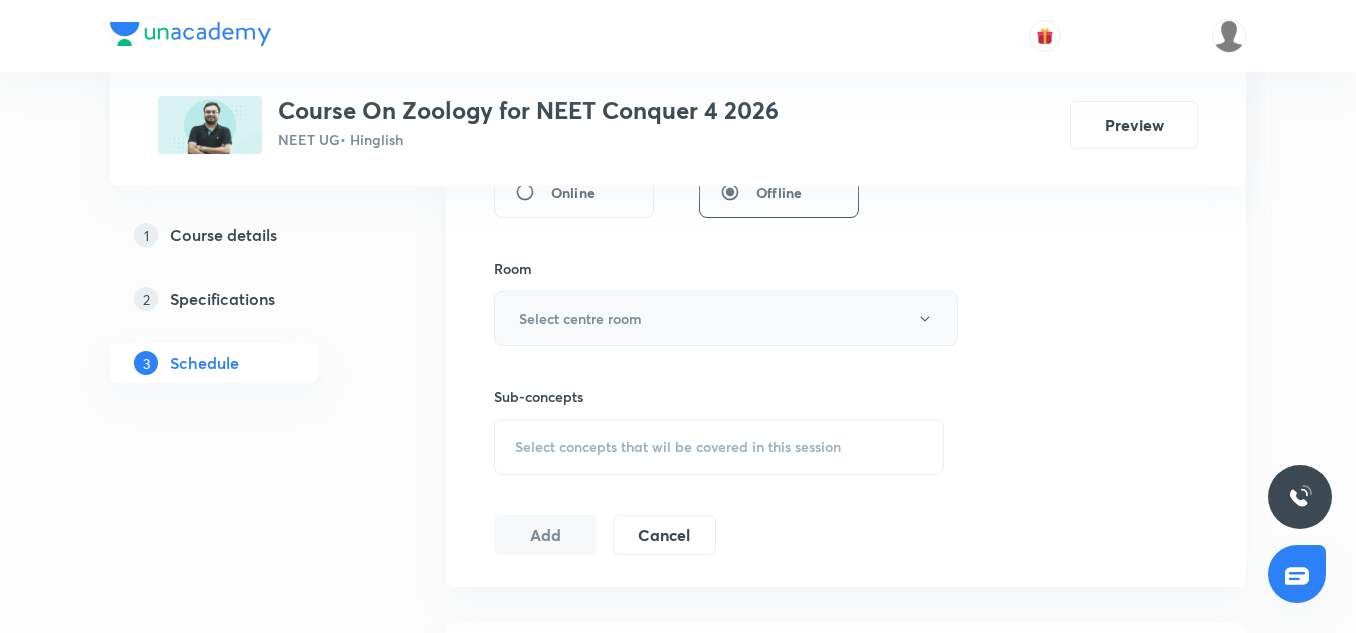 type on "90" 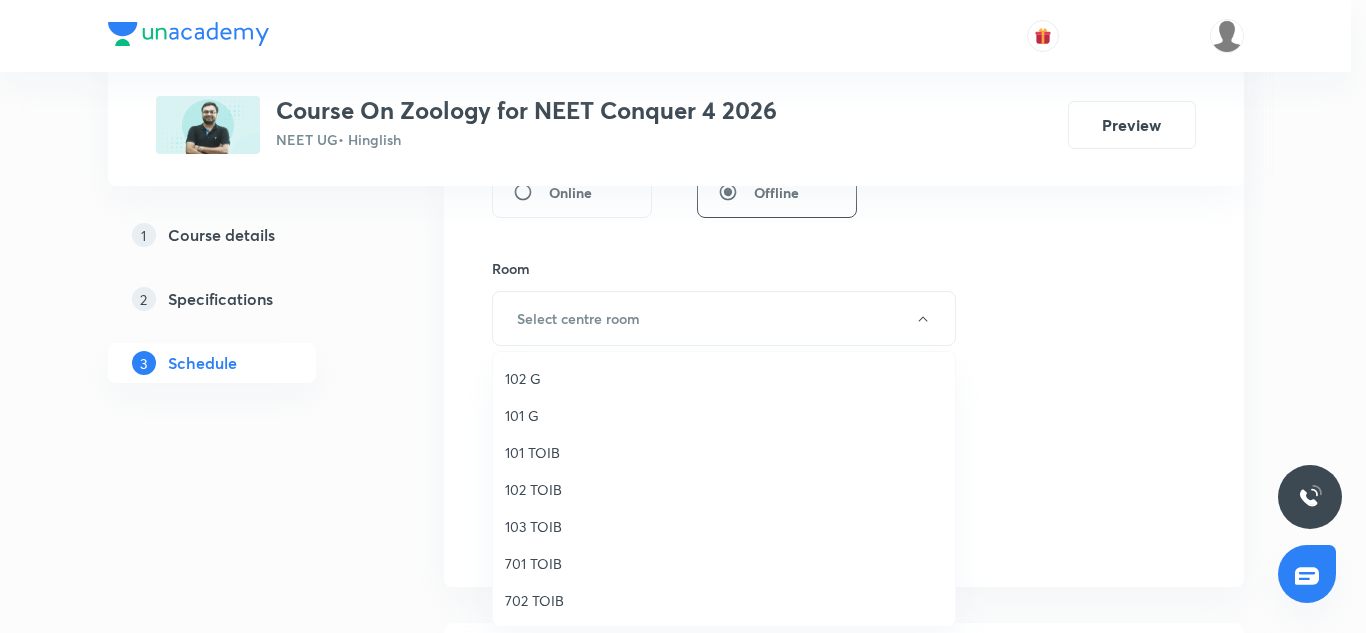 click on "702 TOIB" at bounding box center (724, 600) 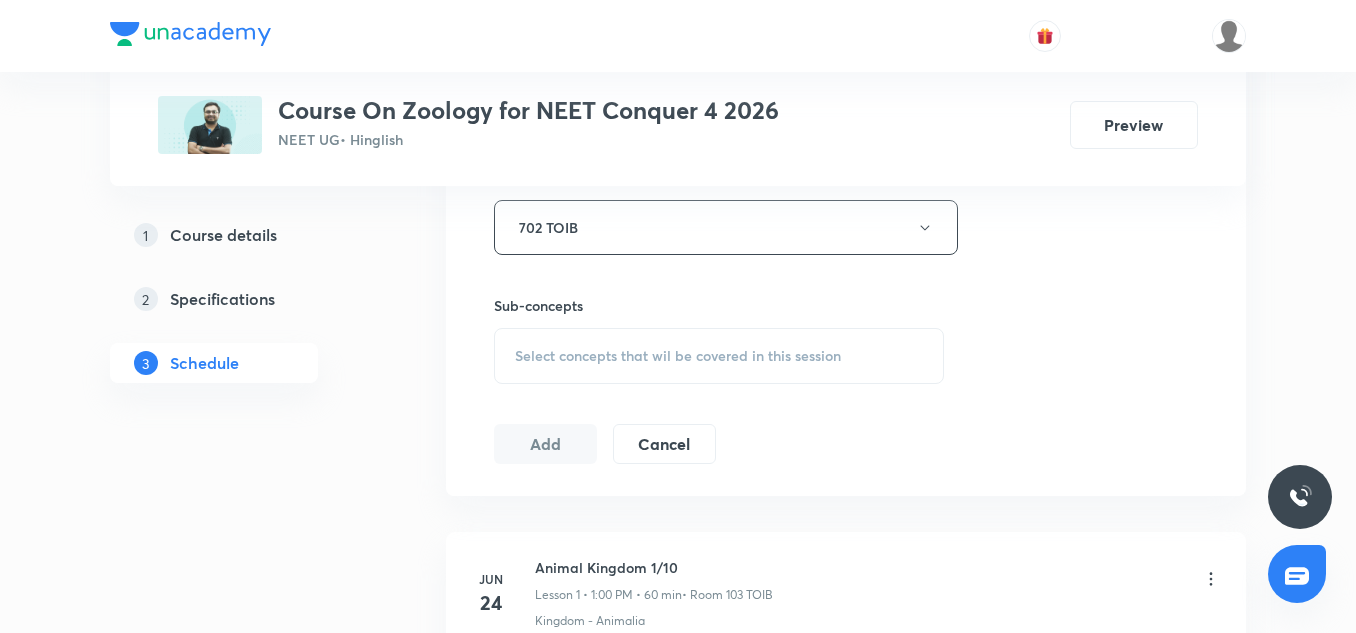 scroll, scrollTop: 910, scrollLeft: 0, axis: vertical 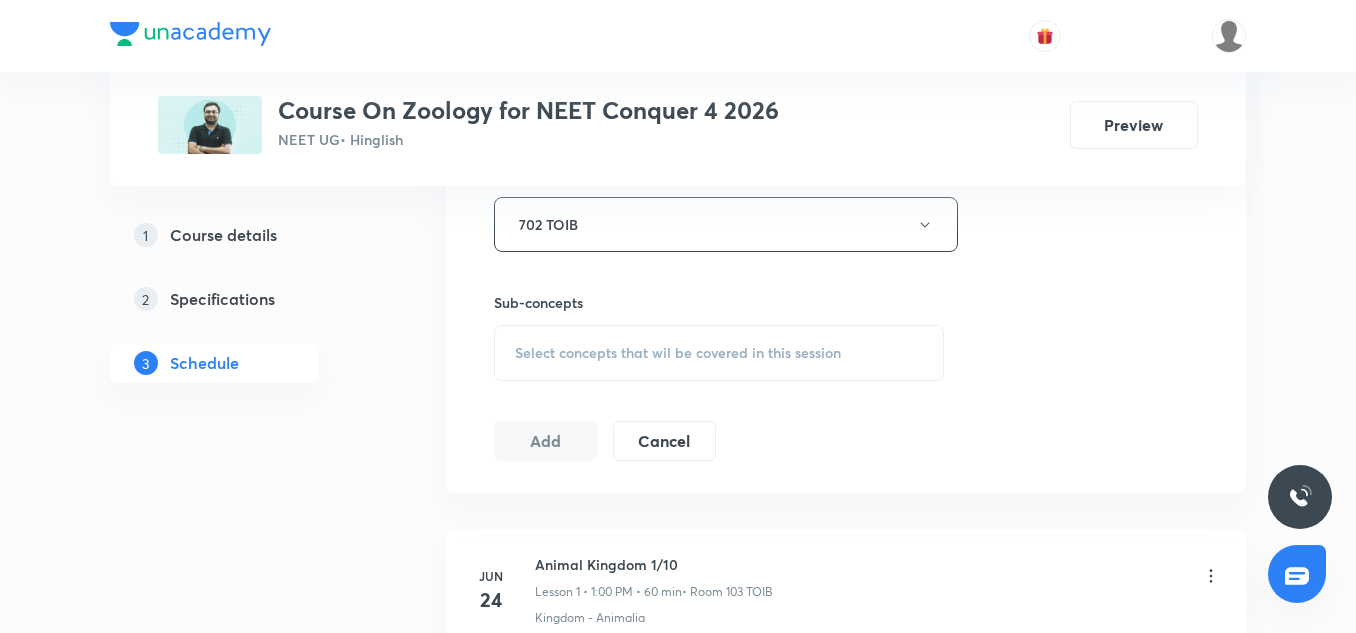 click on "Select concepts that wil be covered in this session" at bounding box center (719, 353) 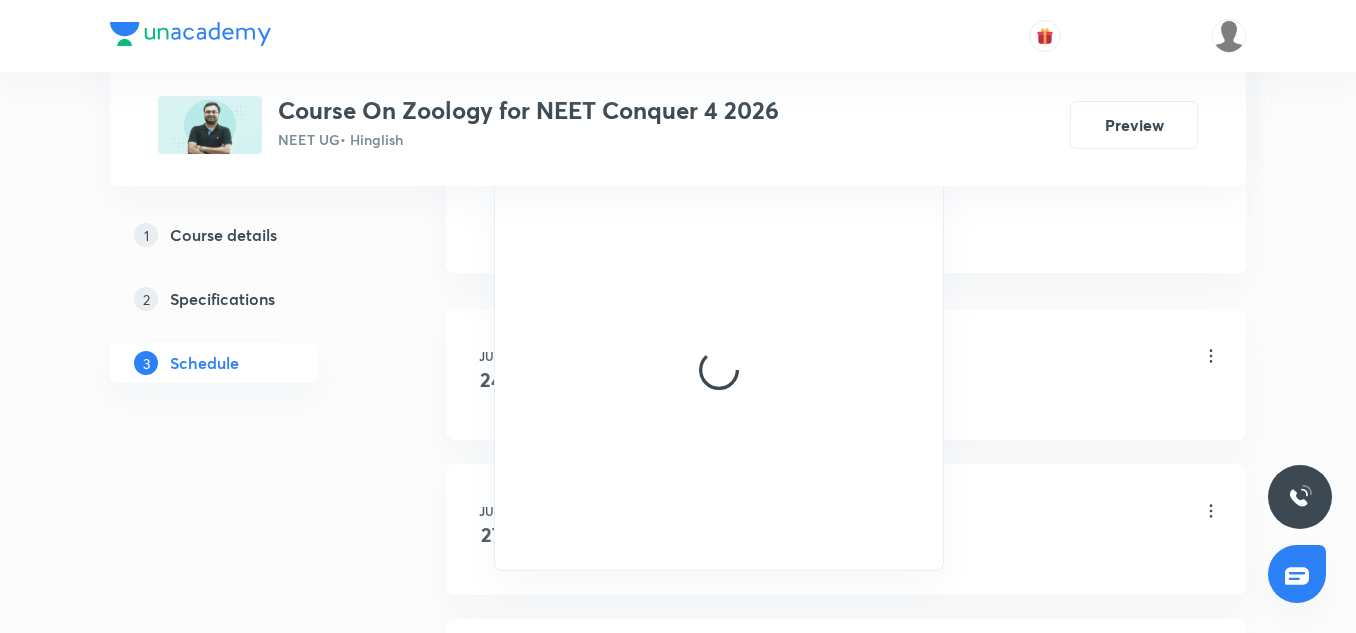 scroll, scrollTop: 1136, scrollLeft: 0, axis: vertical 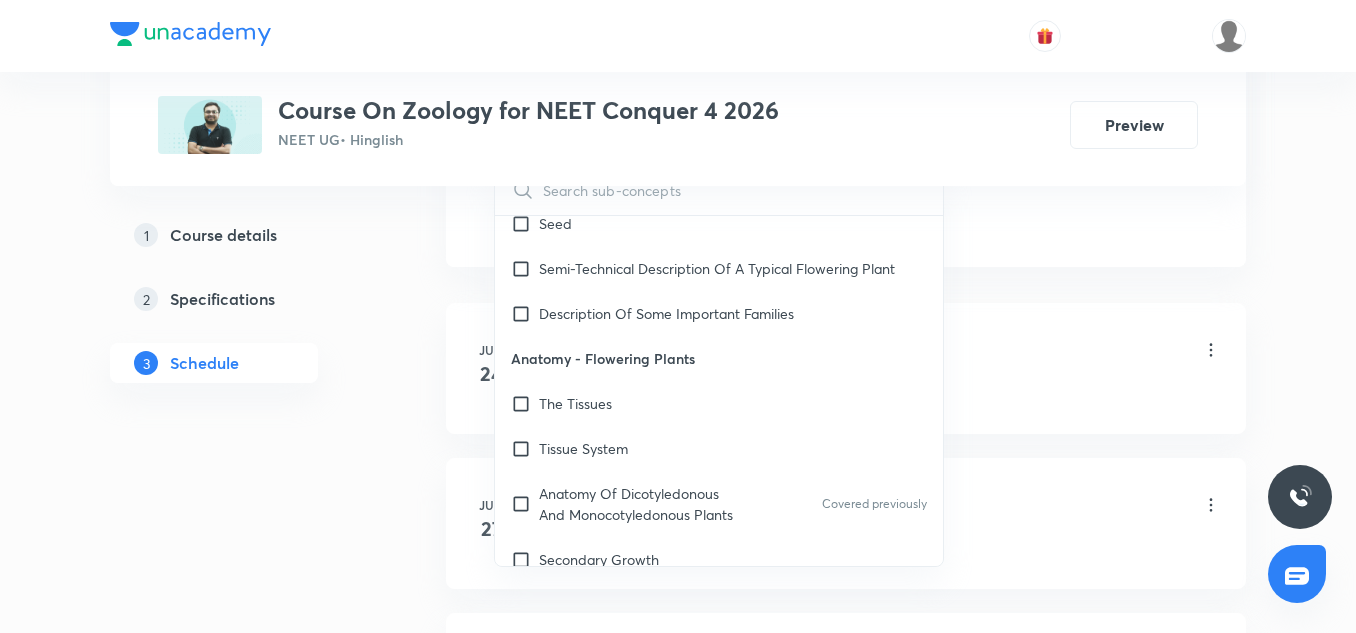 click on "Anatomy - Flowering Plants" at bounding box center [719, 358] 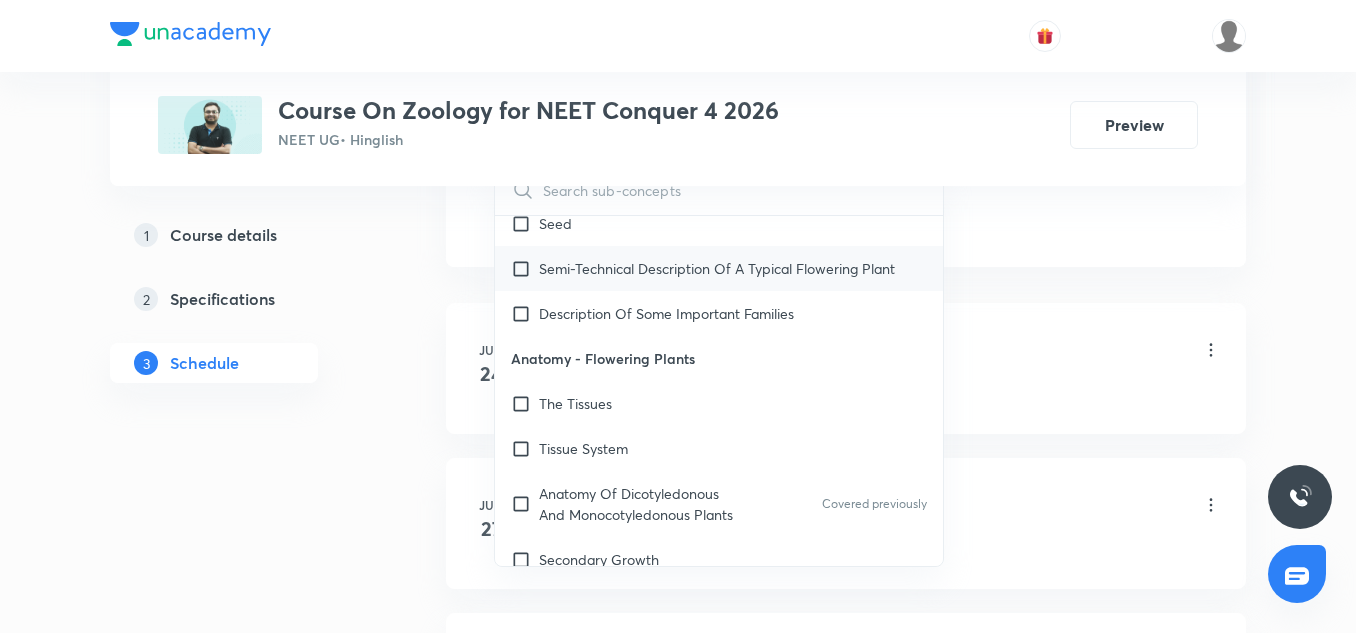 click on "Semi-Technical Description Of A Typical Flowering Plant" at bounding box center (719, 268) 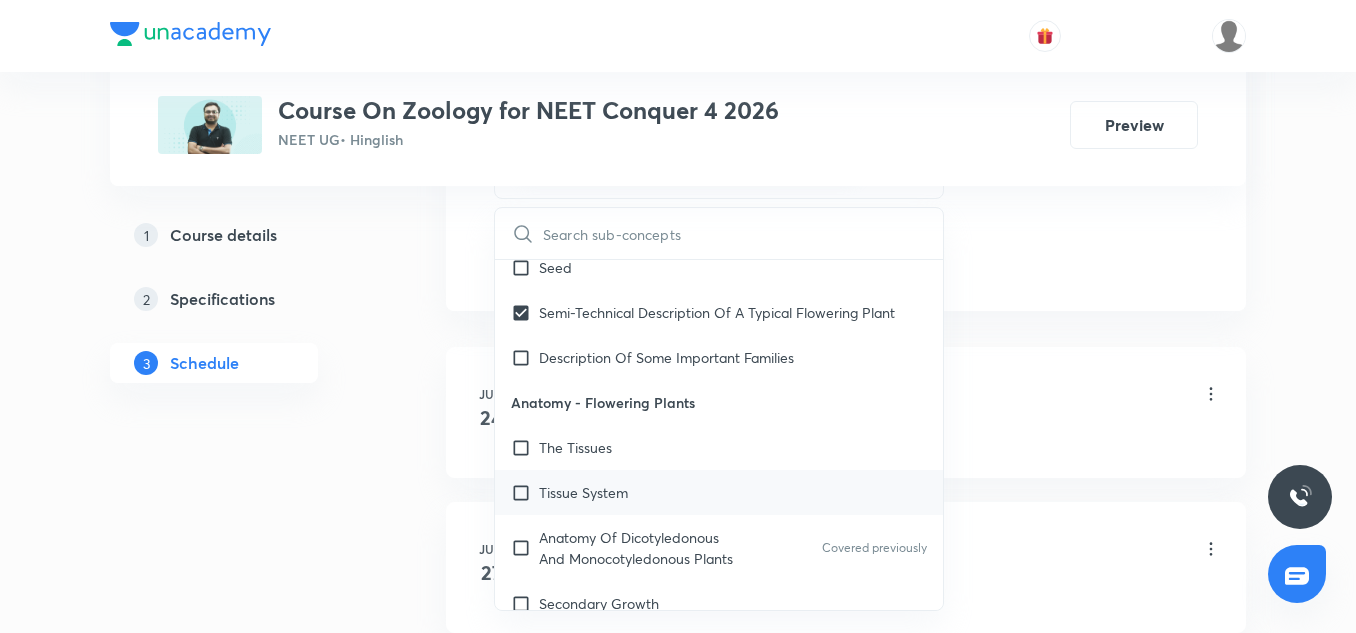 click on "Tissue System" at bounding box center (583, 492) 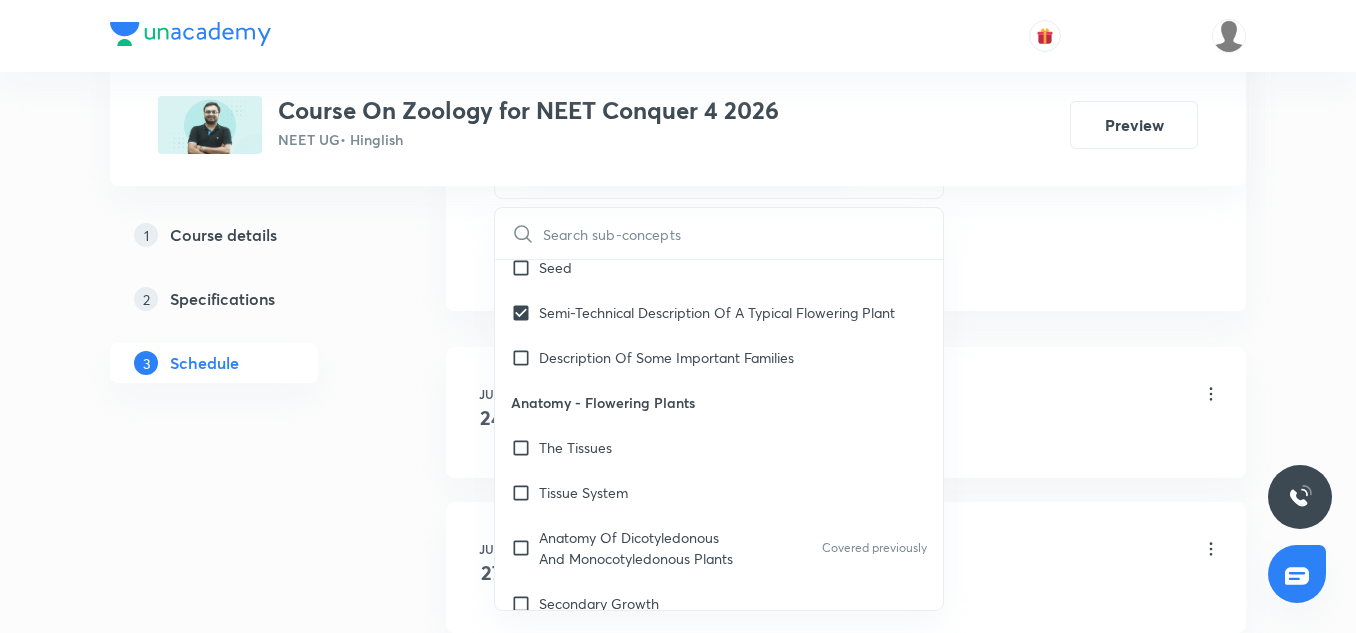 checkbox on "true" 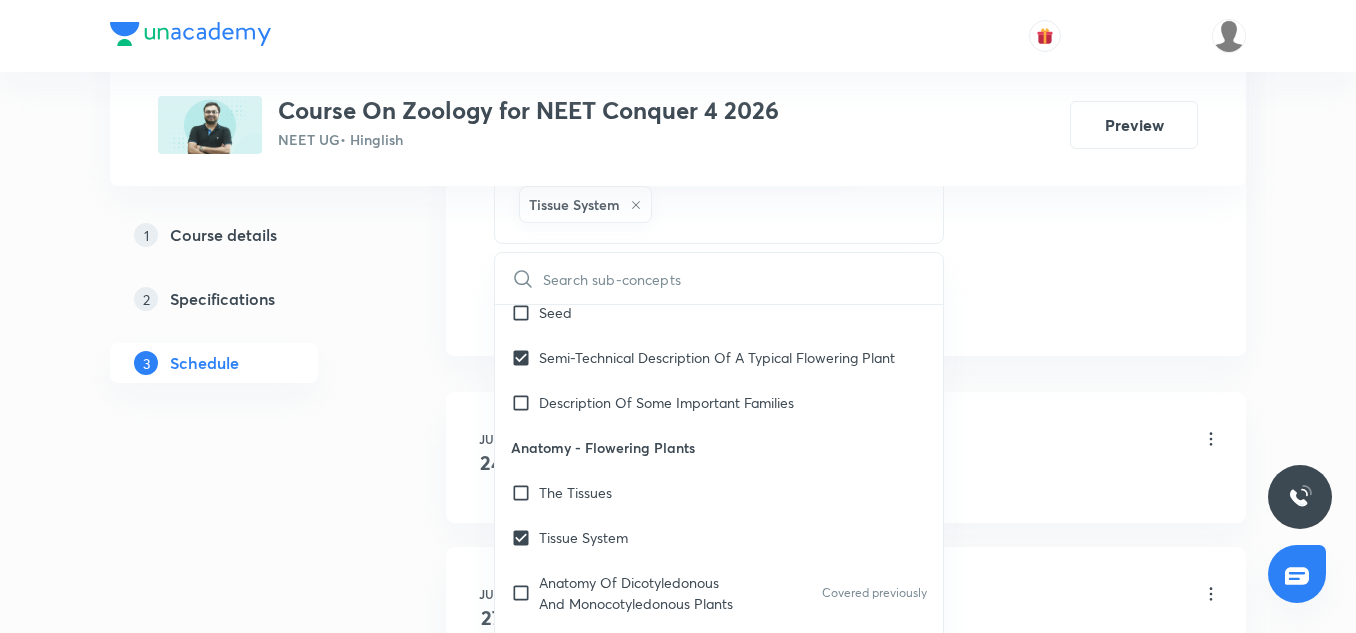 click on "Session  7 Live class Session title 19/99 Animal Kingdom 7/10 ​ Schedule for Jul 11, 2025, 9:35 AM ​ Duration (in minutes) 90 ​   Session type Online Offline Room 702 TOIB Sub-concepts Semi-Technical Description Of A Typical Flowering Plant  Tissue System CLEAR ​ Morphology - Flowering Plants Plant Morphology Root Types Of Roots Stem Types Of Stem  Leaf Inflorescence Flower Fruit Seed Semi-Technical Description Of A Typical Flowering Plant Description Of Some Important Families Anatomy - Flowering Plants The Tissues  Tissue System Anatomy Of Dicotyledonous And Monocotyledonous Plants Covered previously Secondary Growth Structural Organisation in Animals Animal Tissues Organ And Organ System Earthworm Cockroach Frogs Structural Organization in Animals Cockroach General Features  Frog General Features Digestion & Absorption Alimentary Canal Digestive Glands Digestion Of Food Hormonal Control Of Digestion Absorption Of Digested Products Disorders Of Digestive System Process Of Nutrition Ingestion Blood" at bounding box center [846, -190] 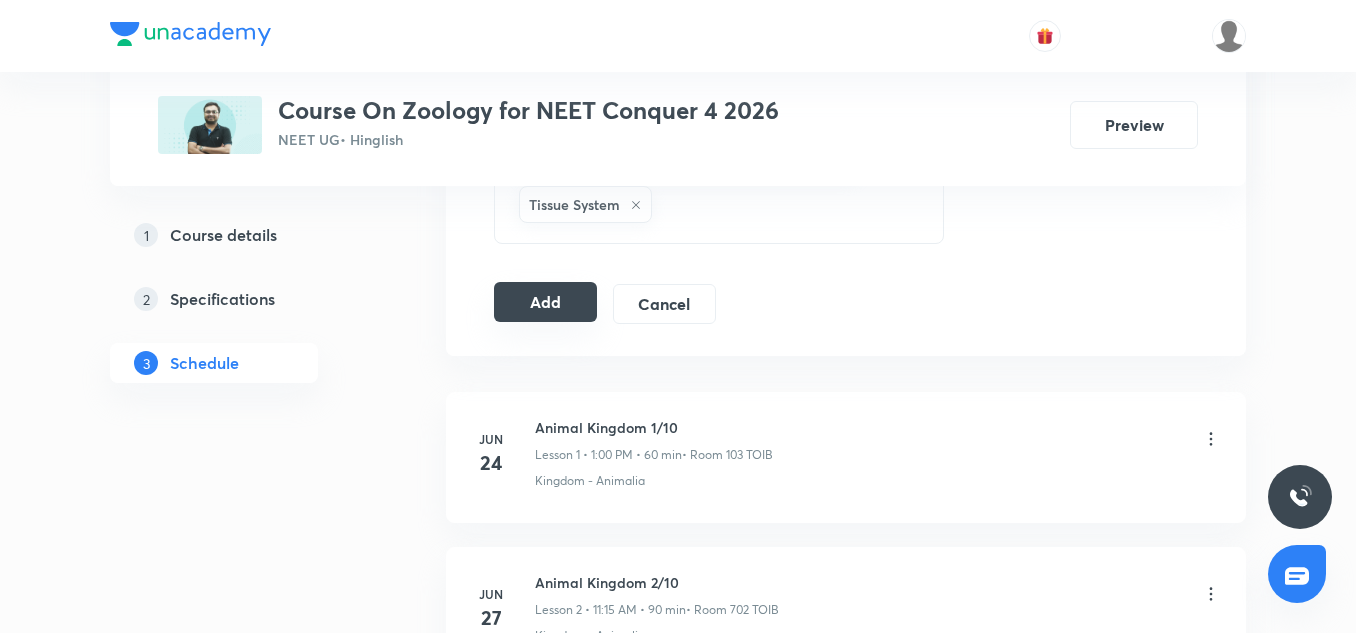 click on "Add Cancel" at bounding box center (613, 304) 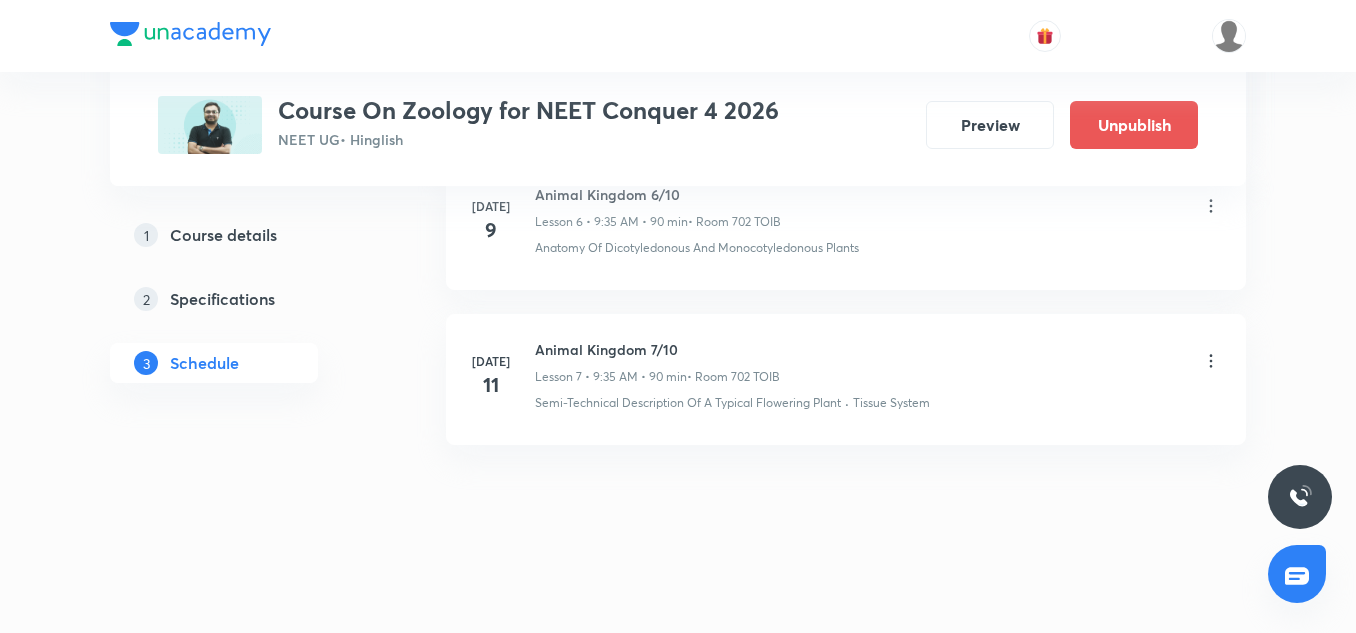 scroll, scrollTop: 931, scrollLeft: 0, axis: vertical 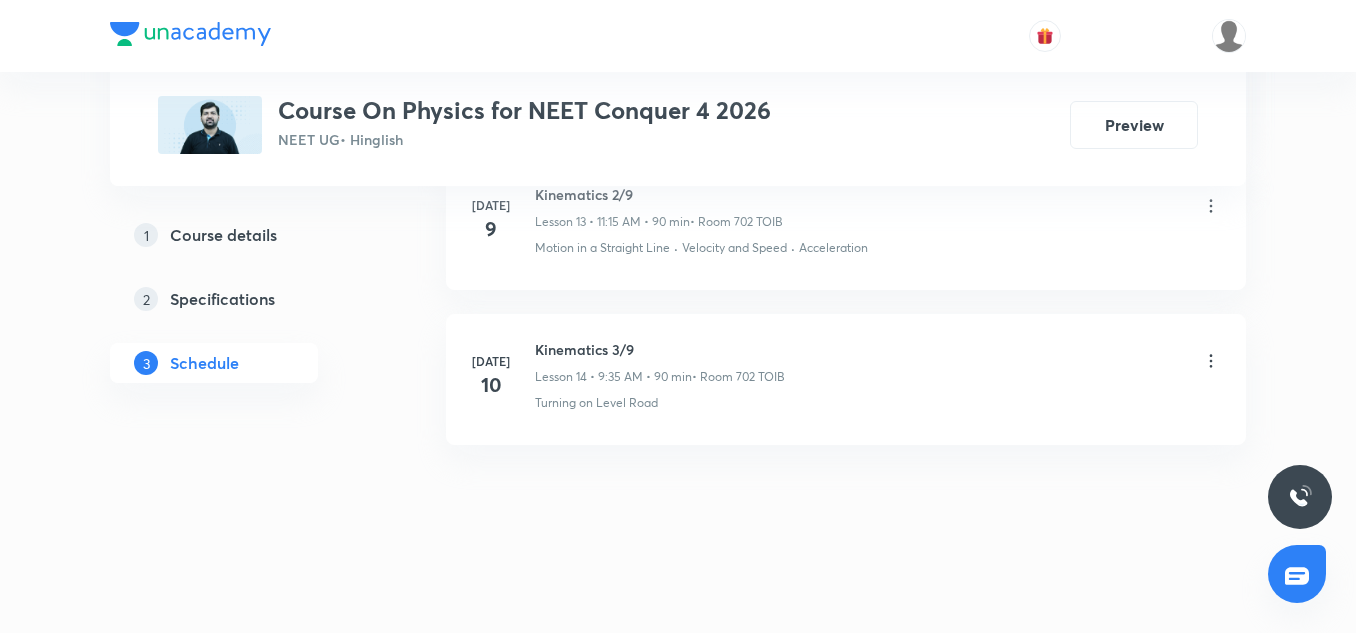 click on "Kinematics 3/9" at bounding box center [660, 349] 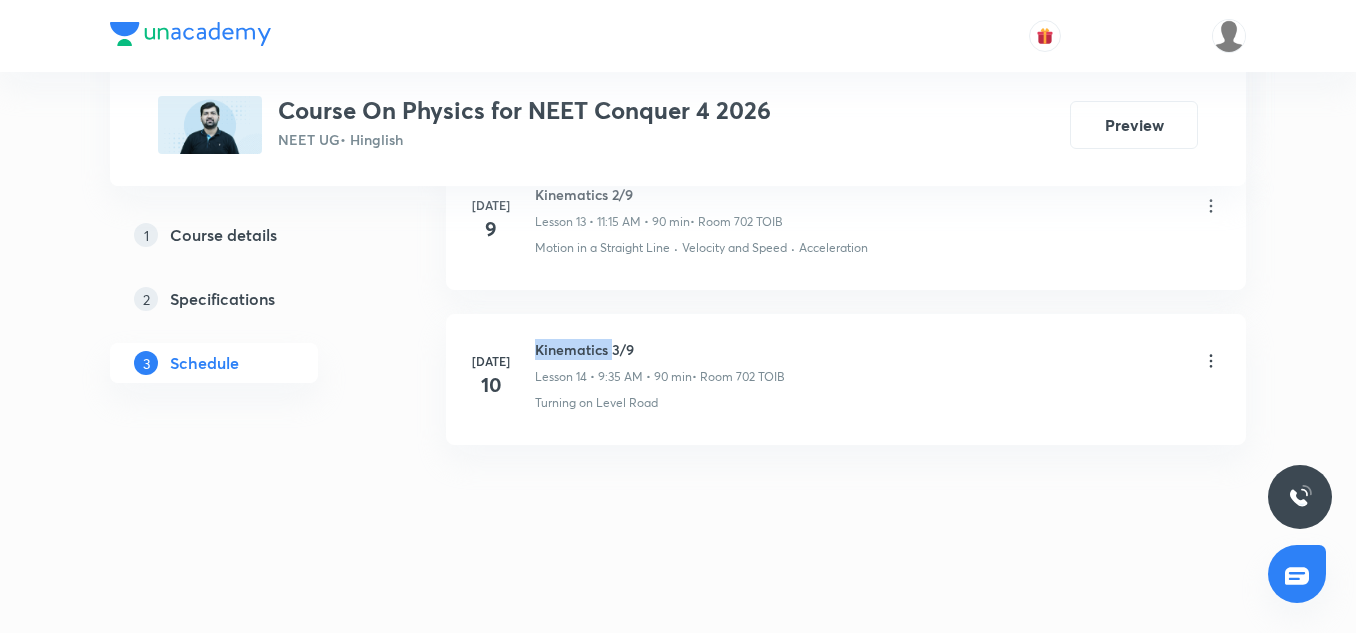 click on "Kinematics 3/9" at bounding box center (660, 349) 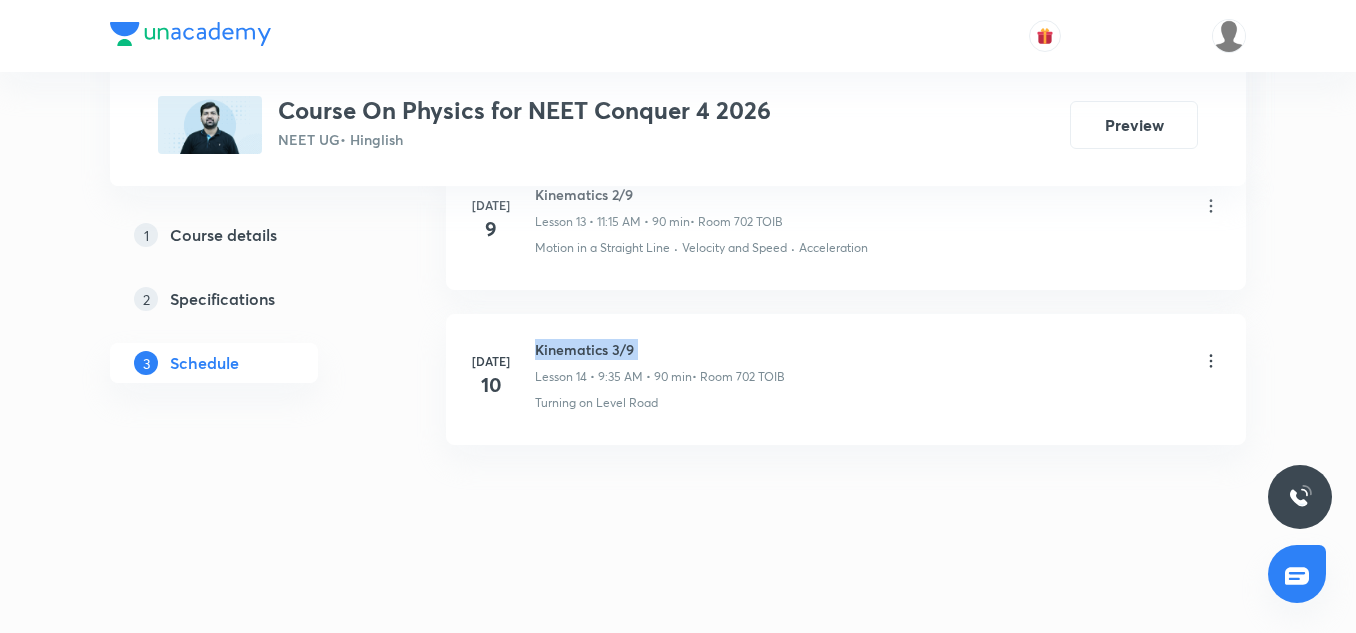 click on "Kinematics 3/9" at bounding box center [660, 349] 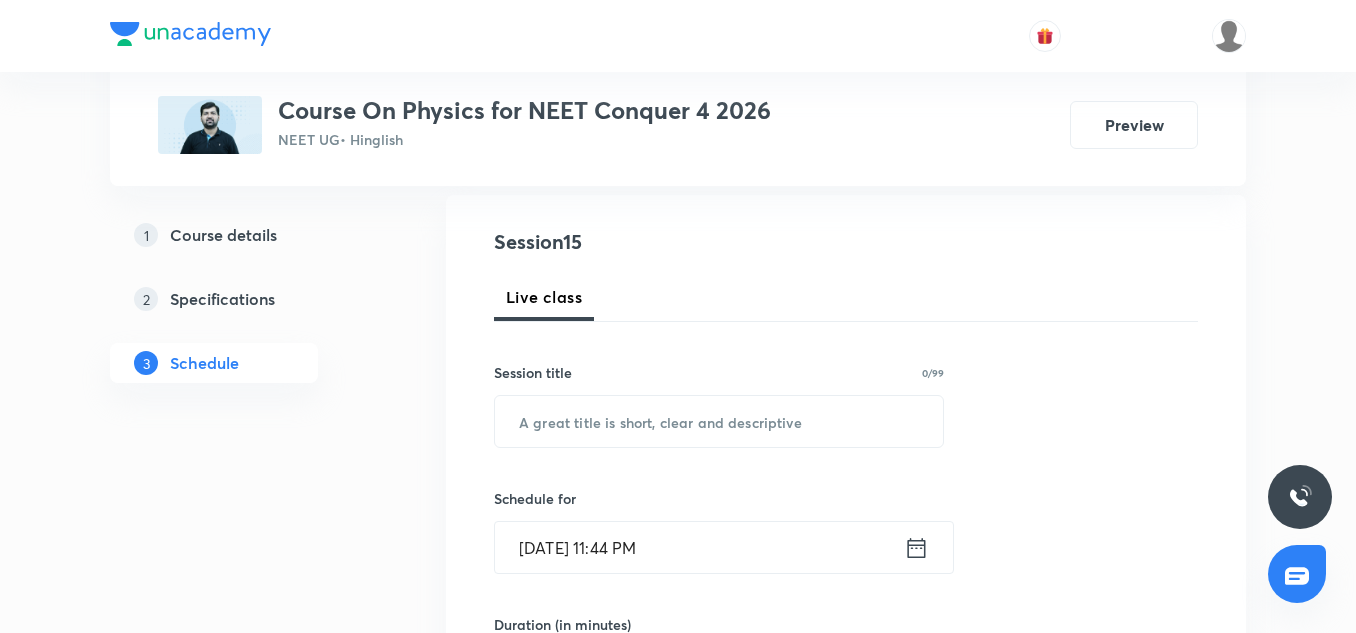 scroll, scrollTop: 212, scrollLeft: 0, axis: vertical 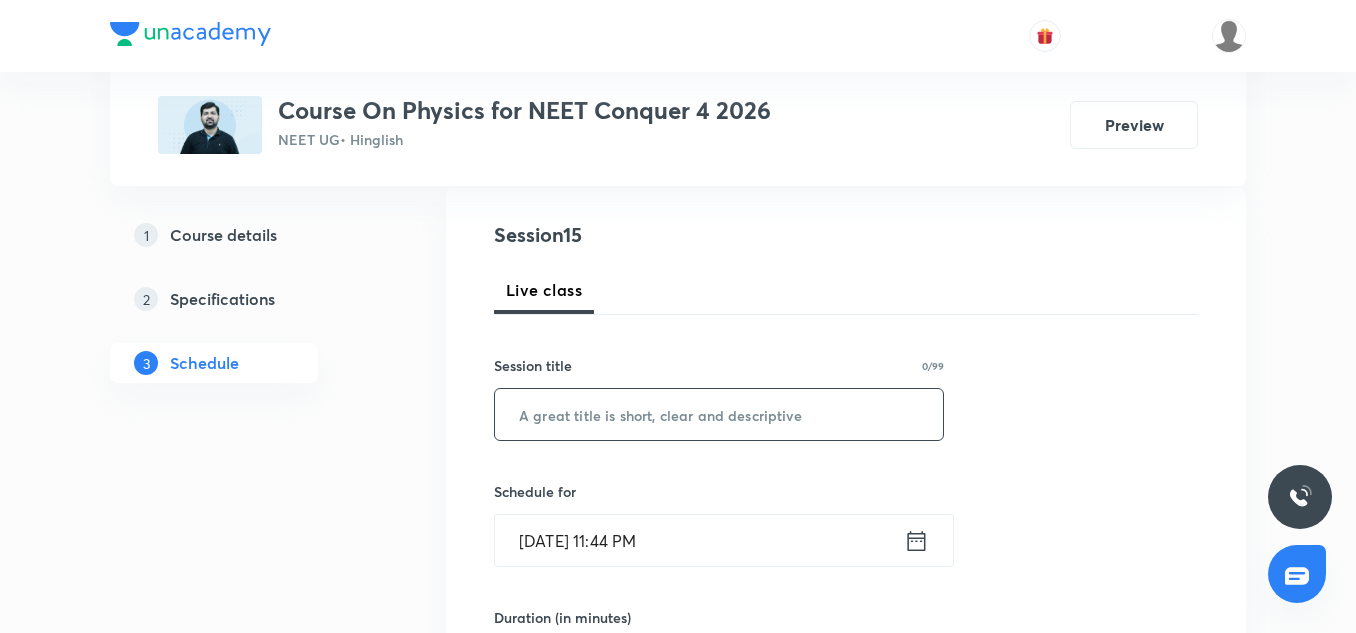 click at bounding box center [719, 414] 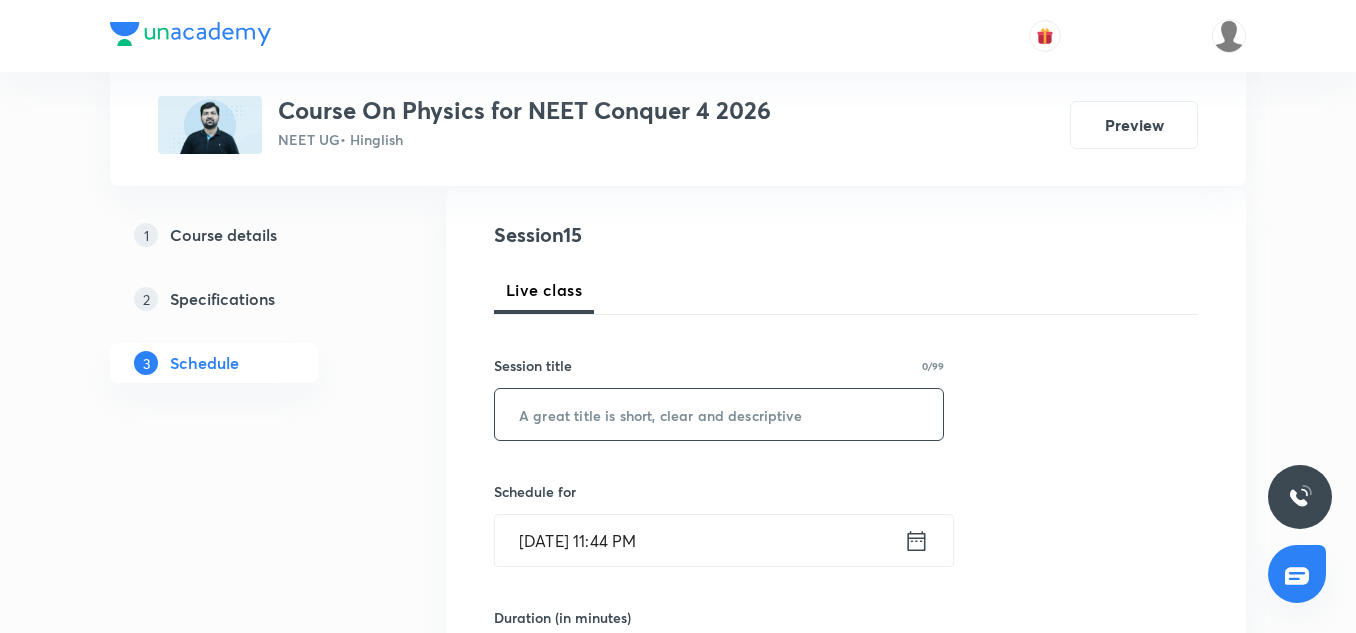 paste on "Kinematics 3/9" 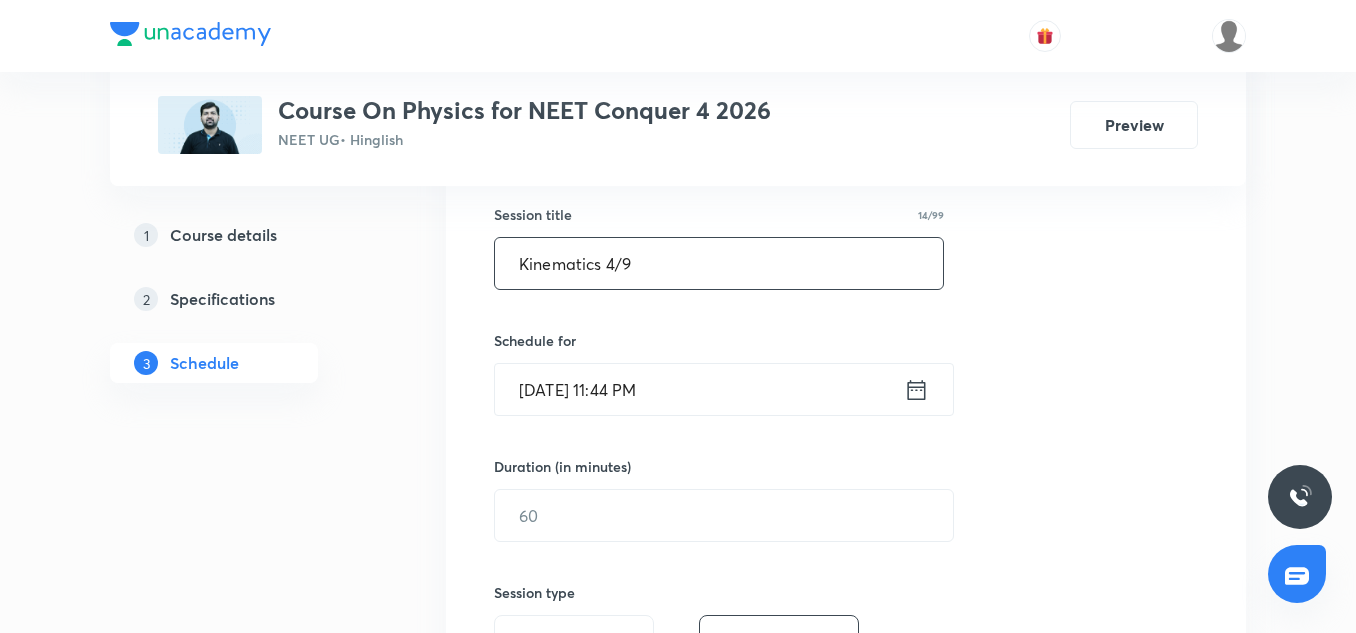scroll, scrollTop: 364, scrollLeft: 0, axis: vertical 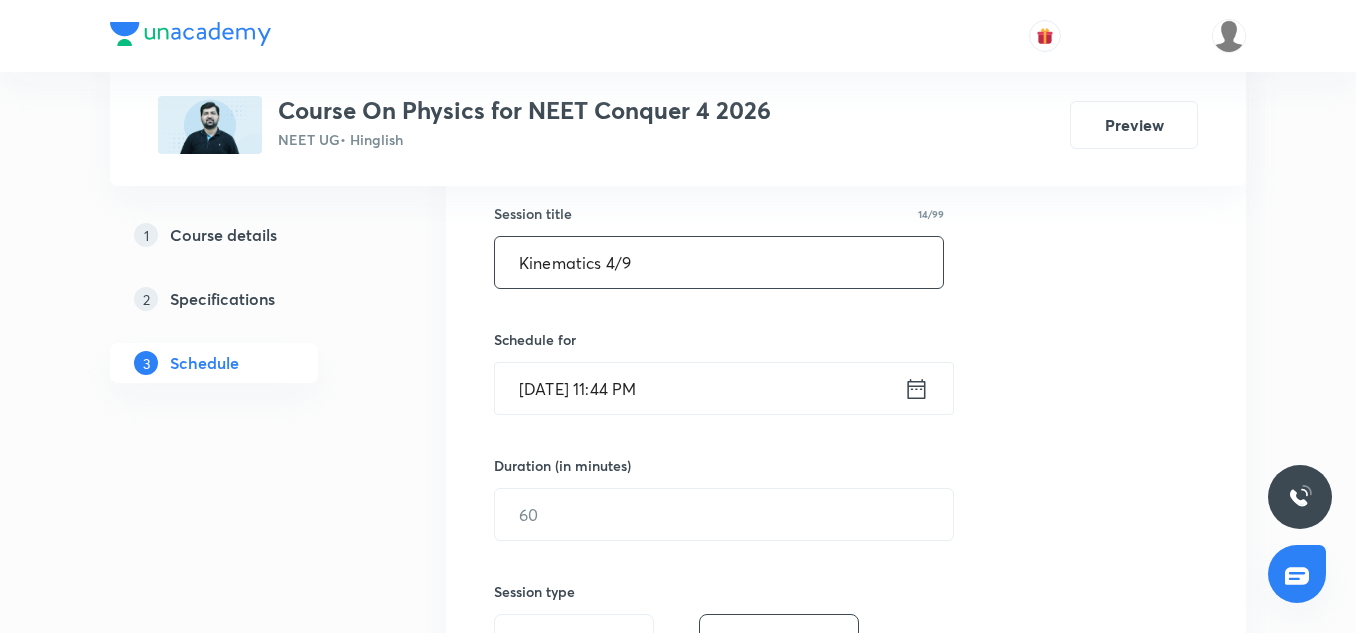 type on "Kinematics 4/9" 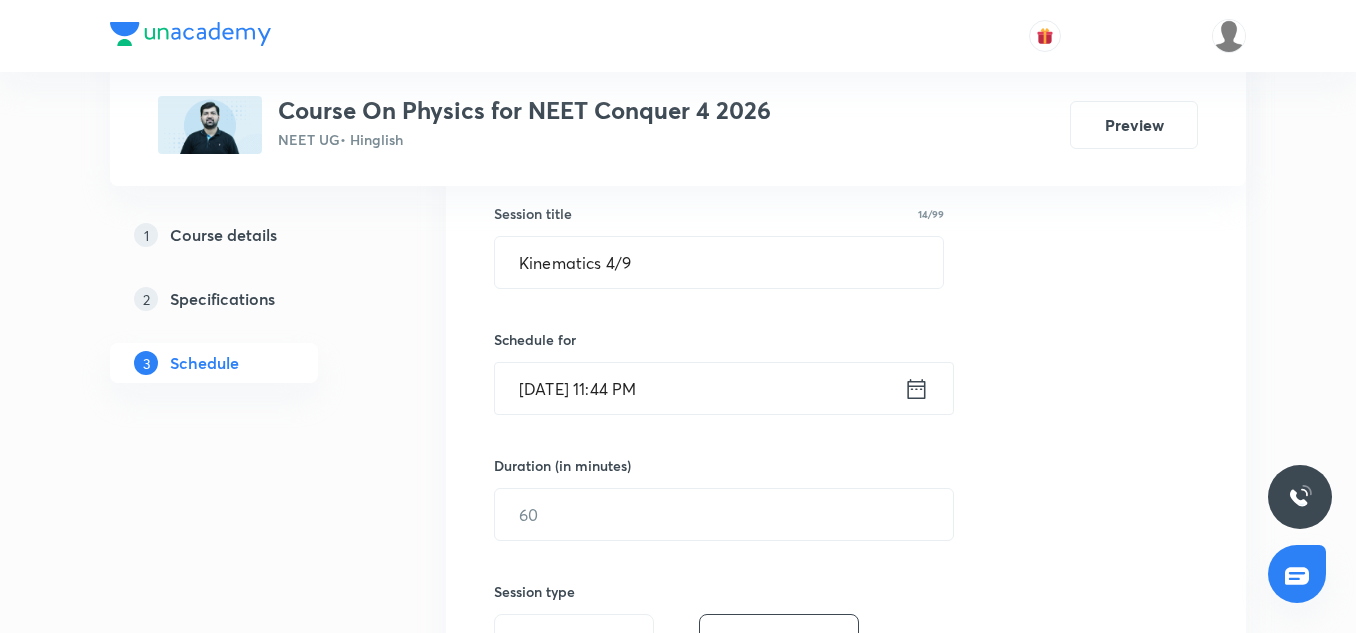 click on "[DATE] 11:44 PM" at bounding box center (699, 388) 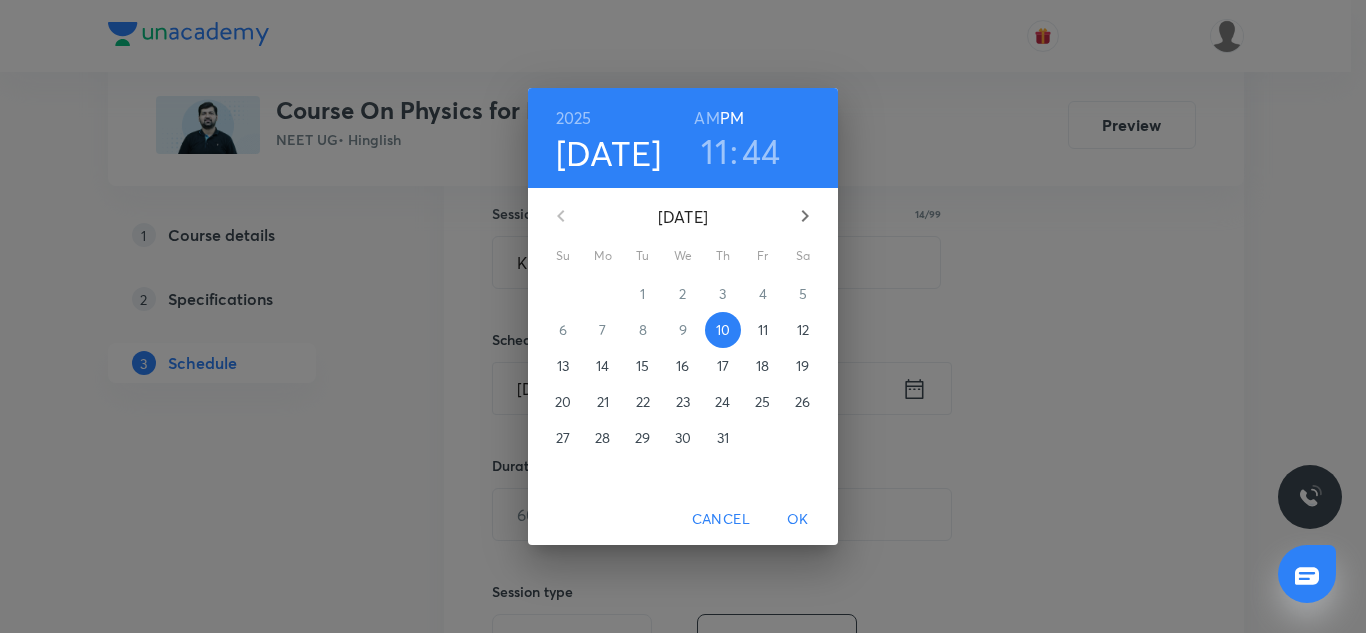 click on "11" at bounding box center (763, 330) 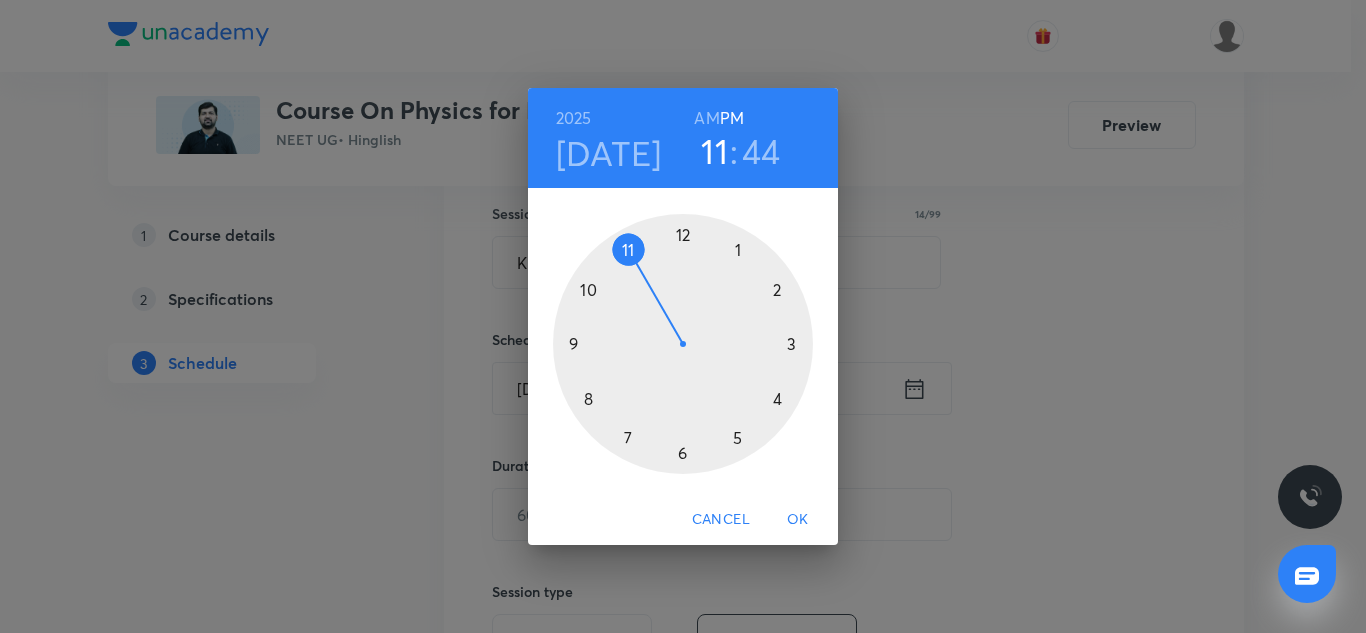 click on "44" at bounding box center [761, 151] 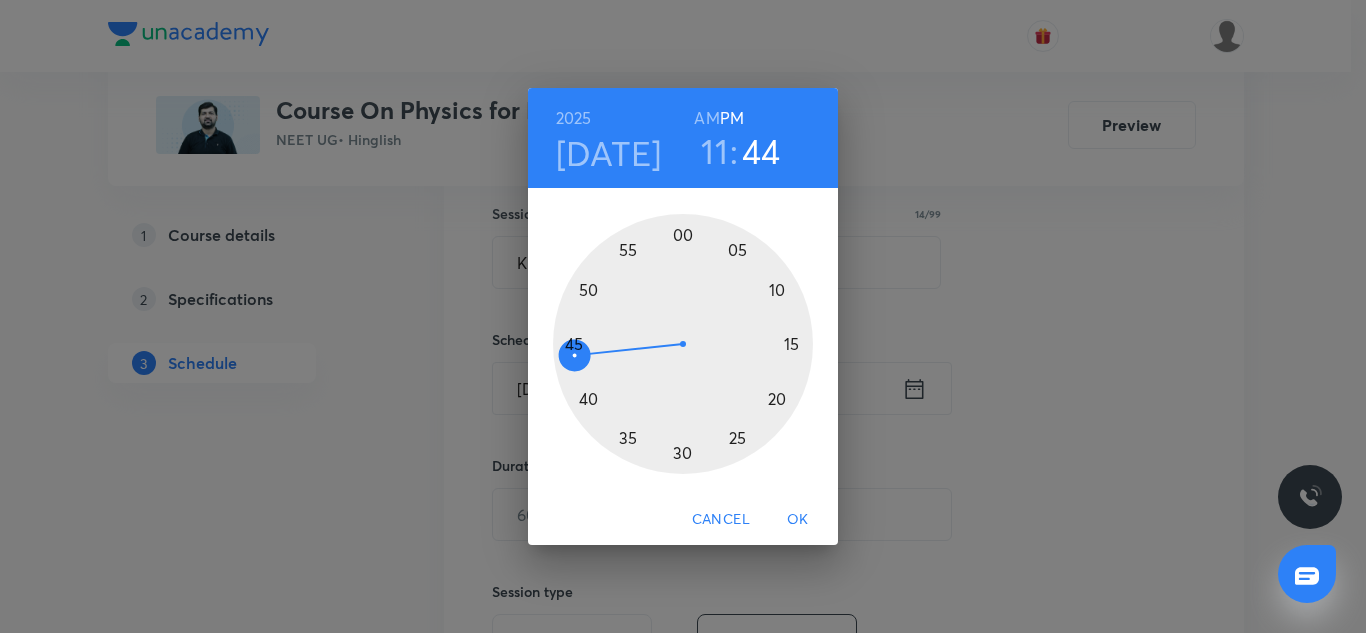 click at bounding box center (683, 344) 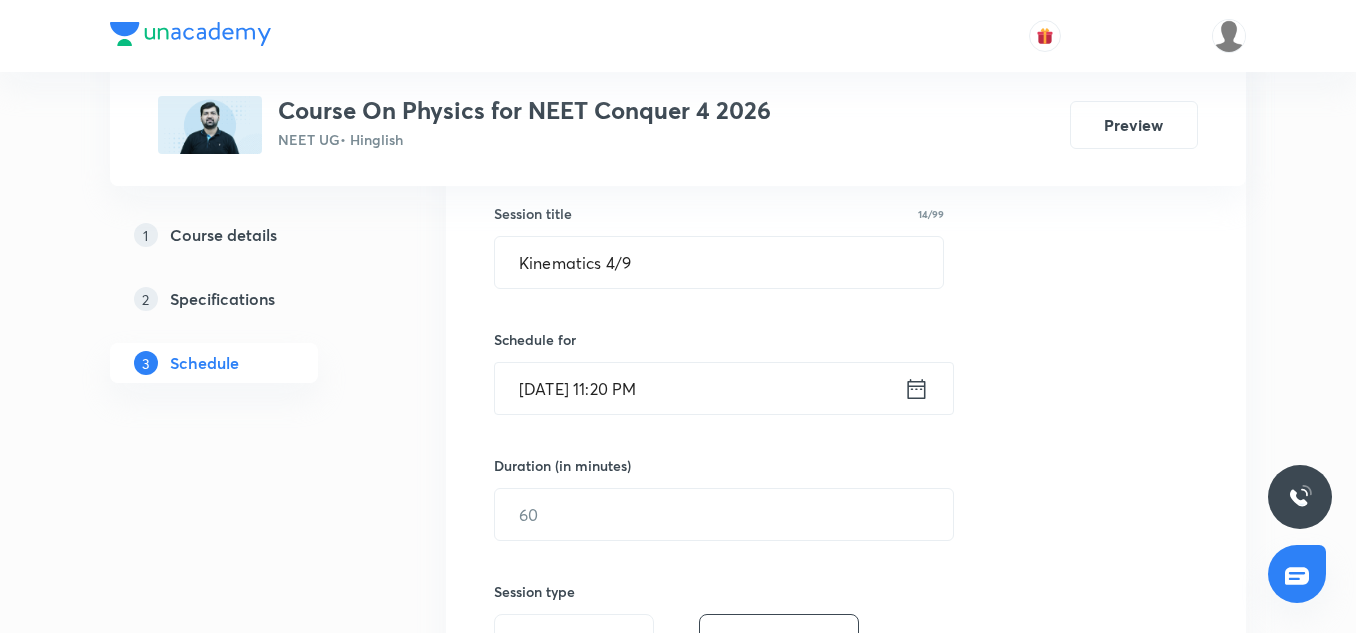 click on "Jul 11, 2025, 11:20 PM" at bounding box center (699, 388) 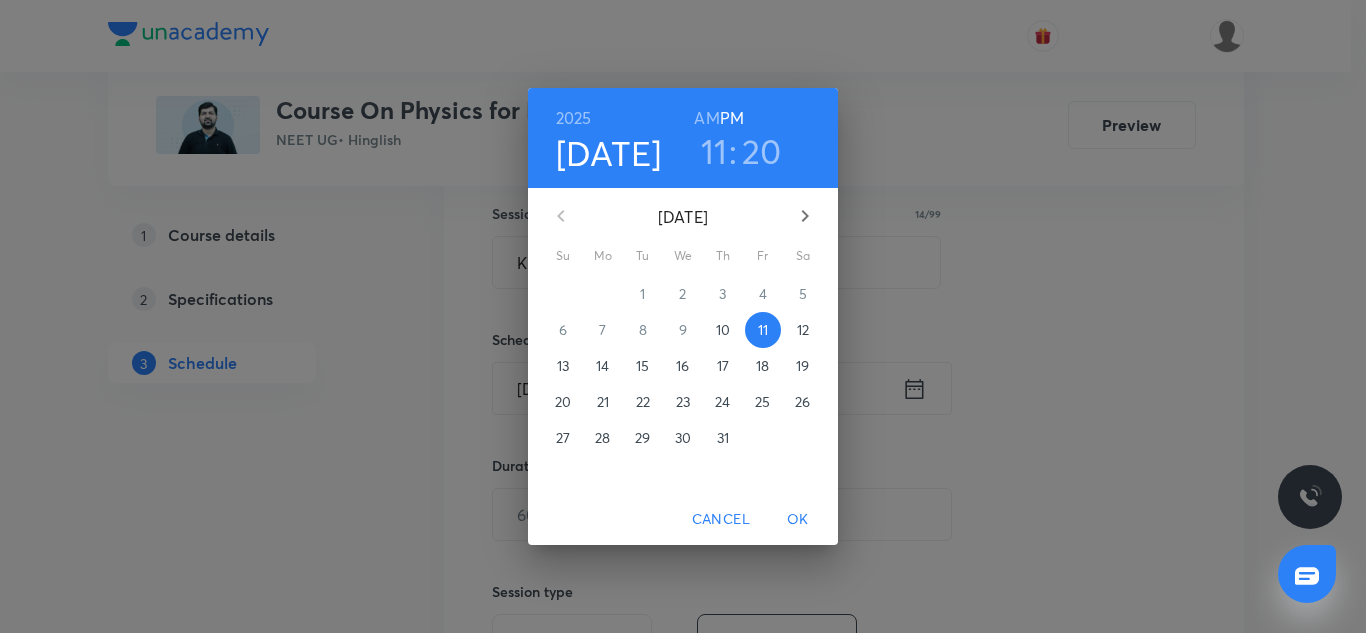 click on "AM" at bounding box center [706, 118] 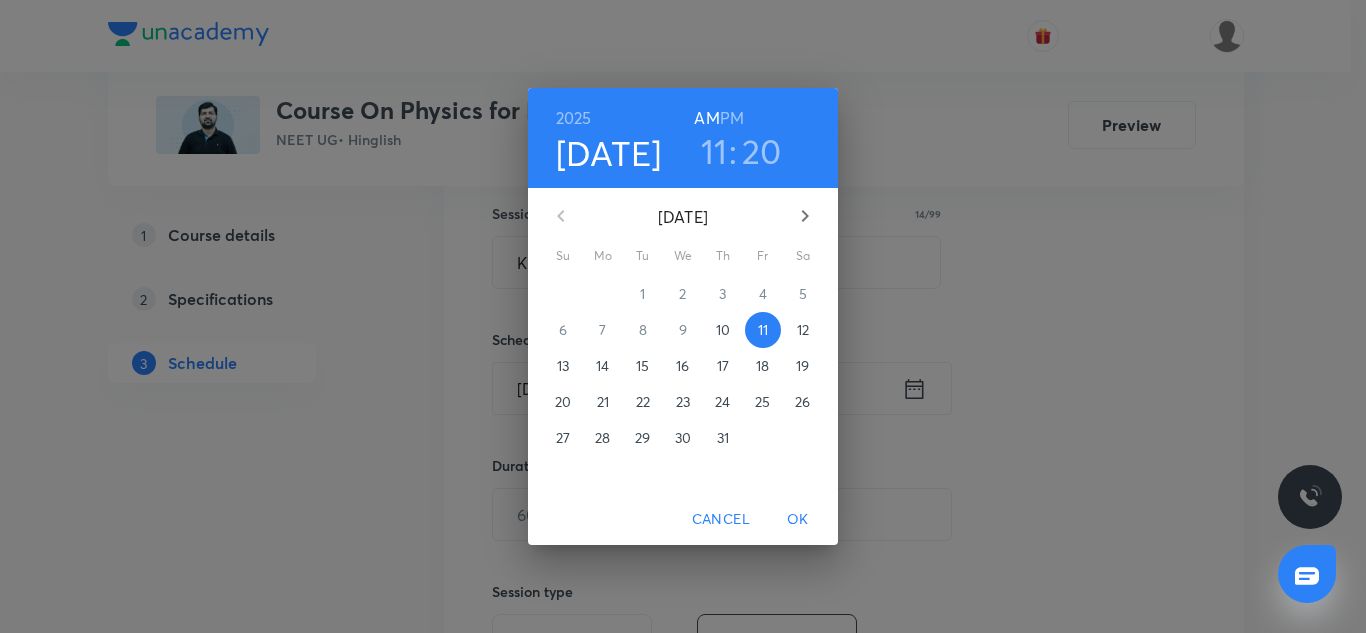 click on "OK" at bounding box center (798, 519) 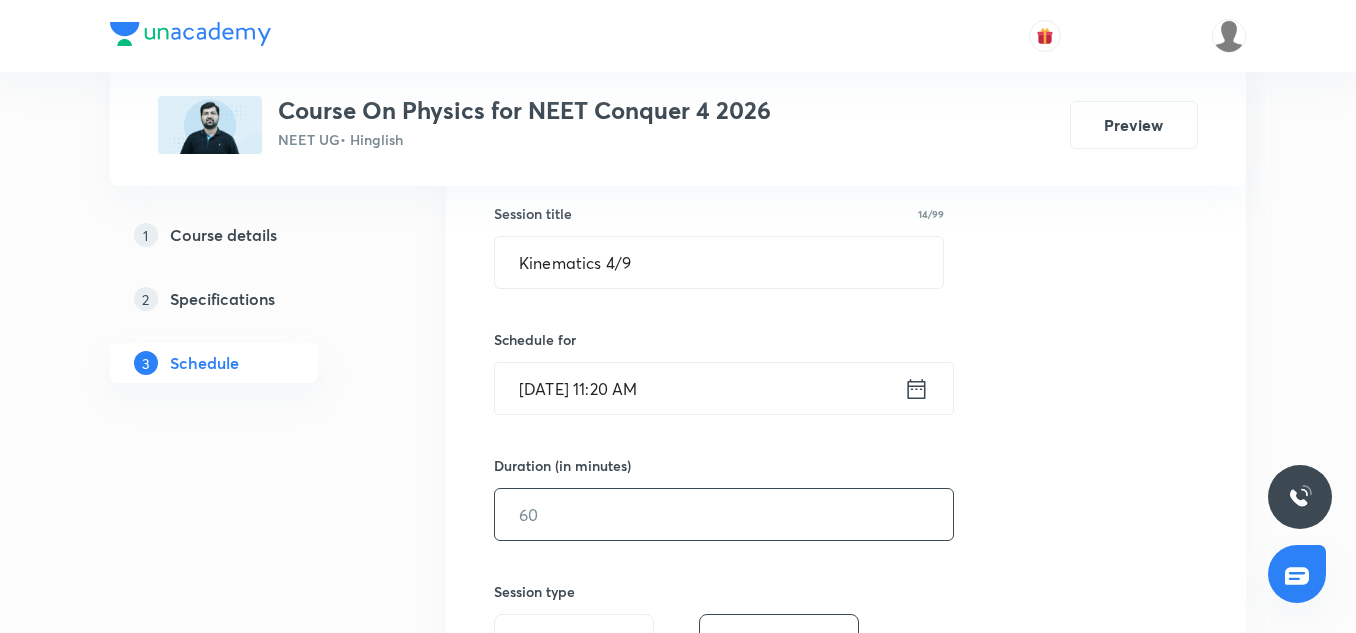 click at bounding box center (724, 514) 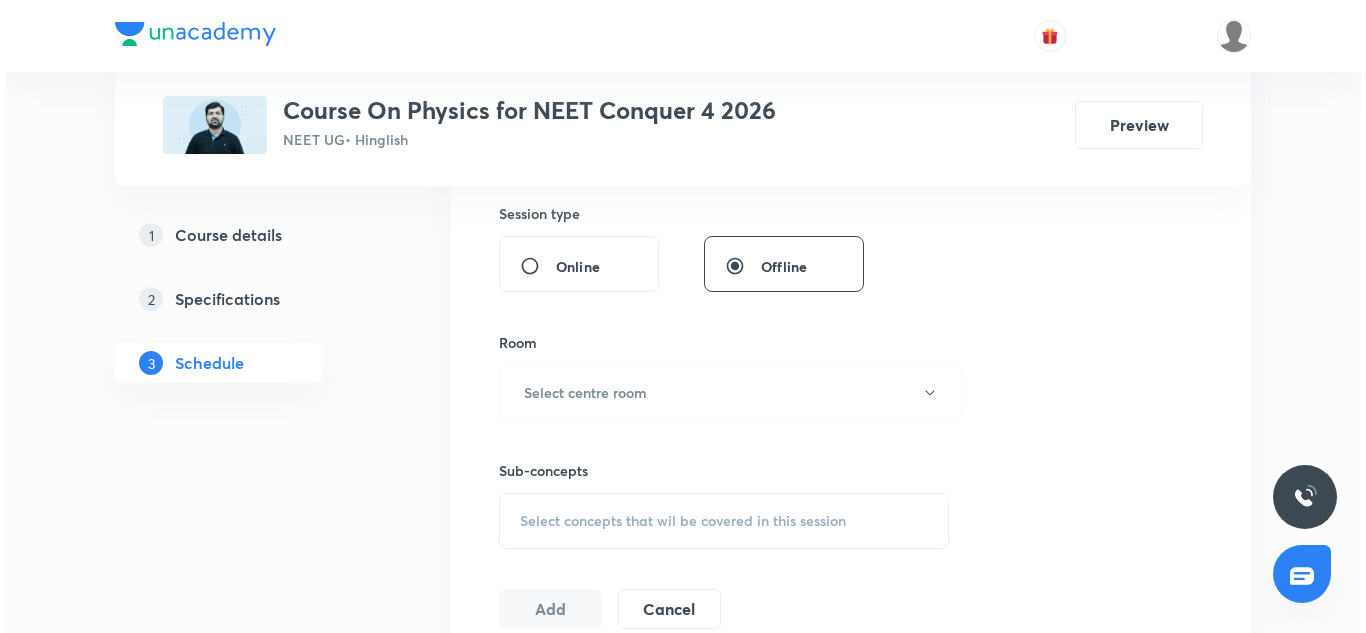 scroll, scrollTop: 746, scrollLeft: 0, axis: vertical 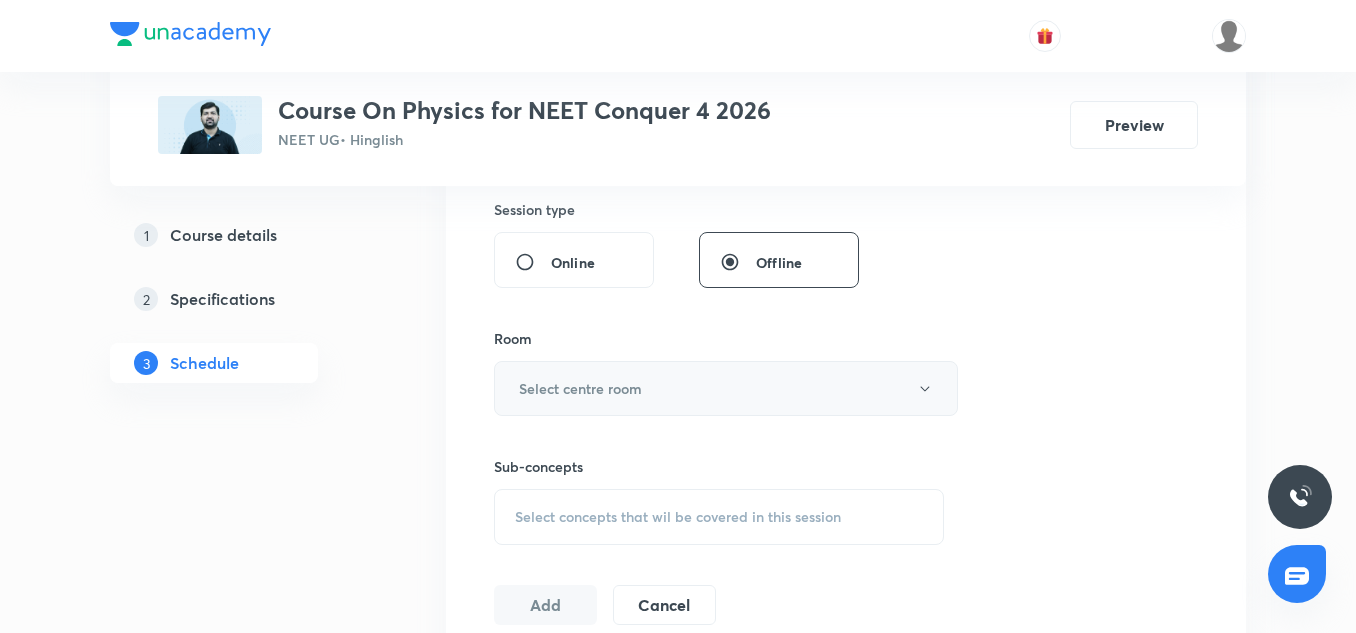 type on "90" 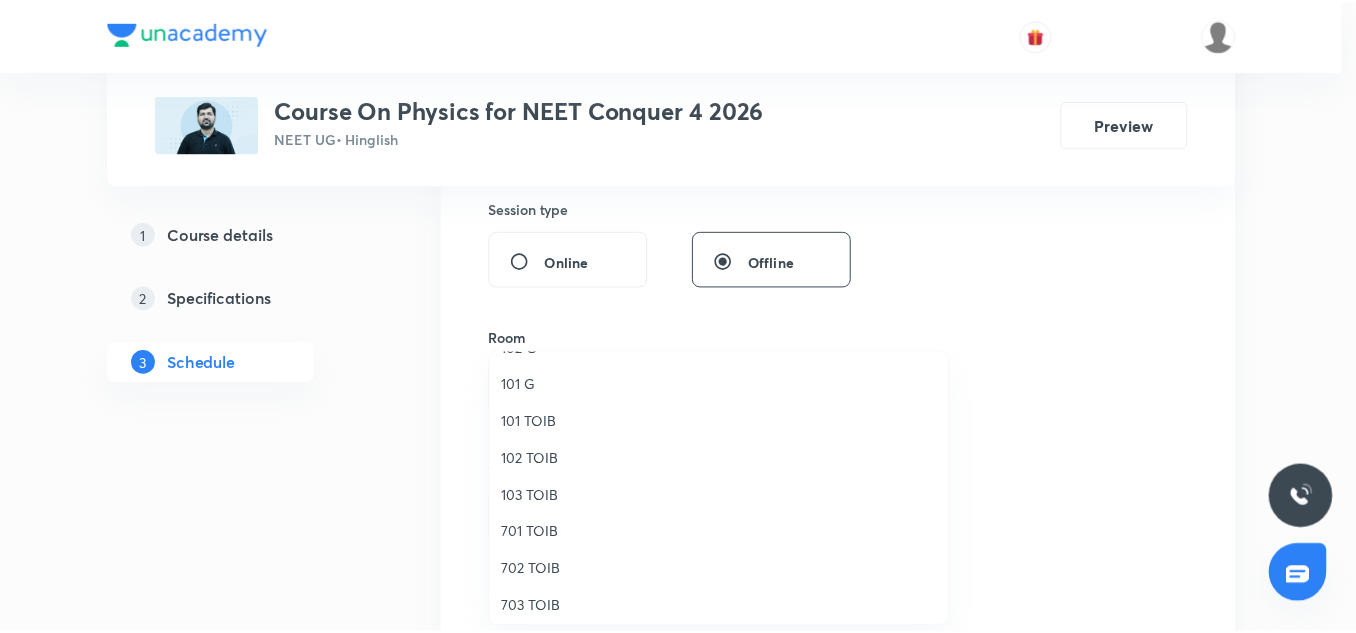 scroll, scrollTop: 38, scrollLeft: 0, axis: vertical 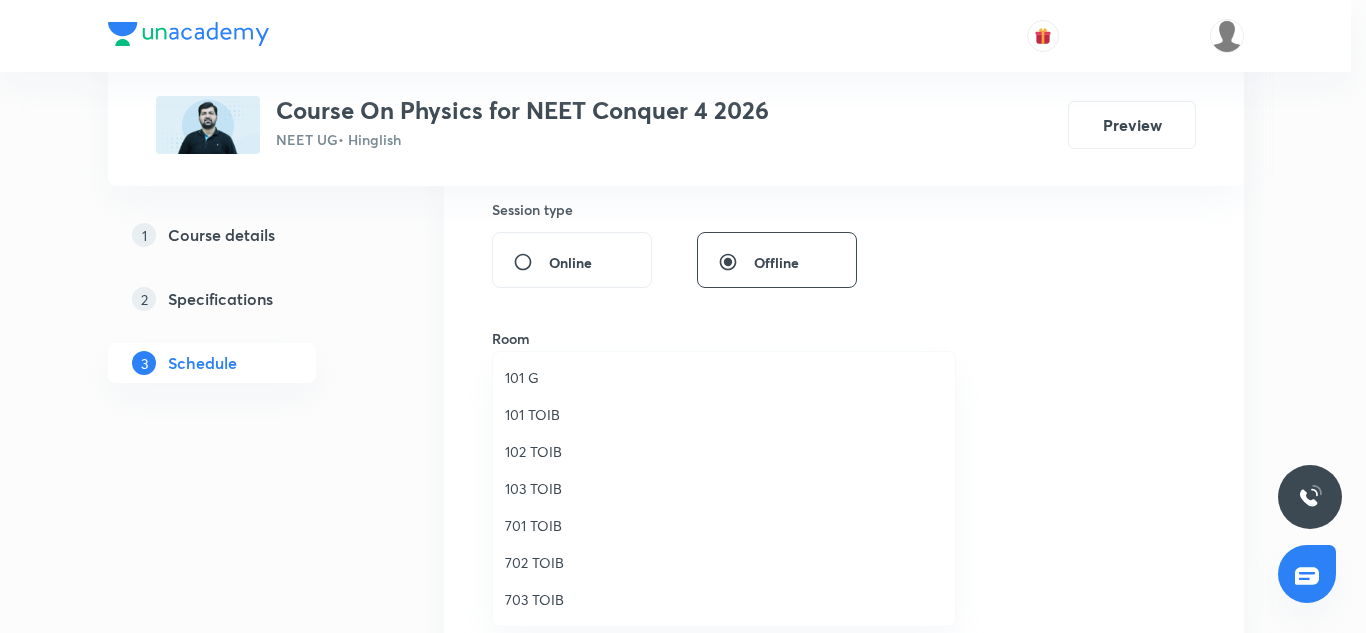 click on "702 TOIB" at bounding box center [724, 562] 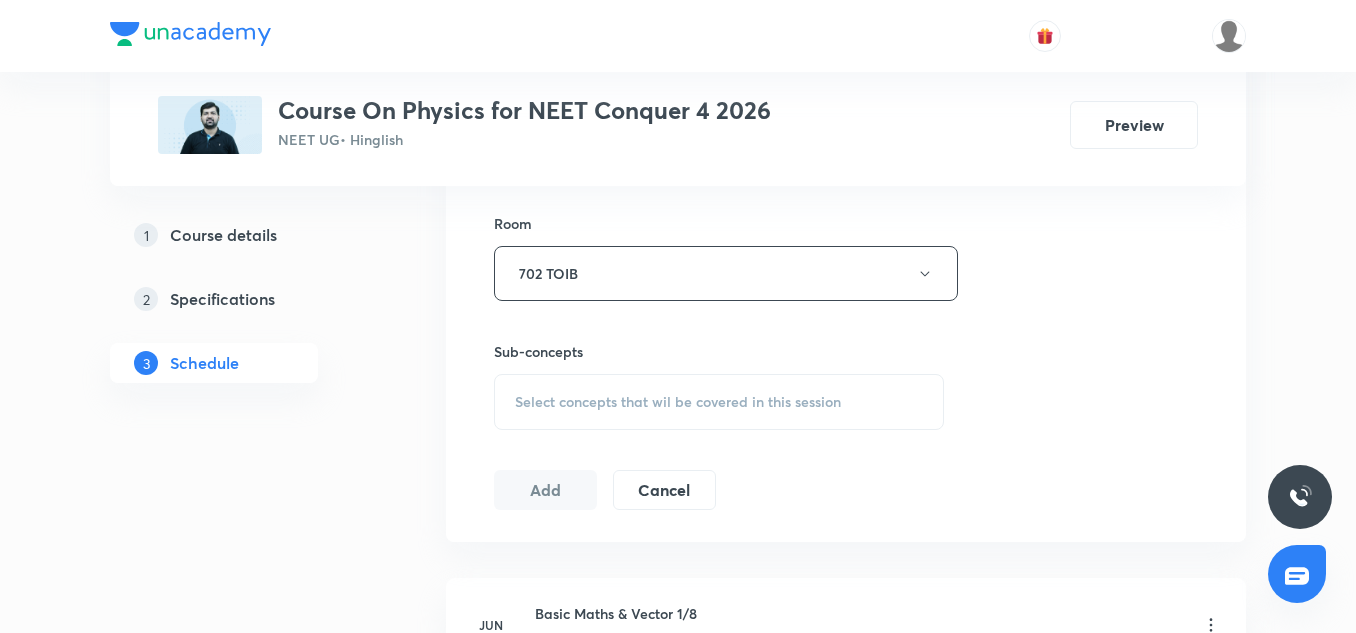scroll, scrollTop: 857, scrollLeft: 0, axis: vertical 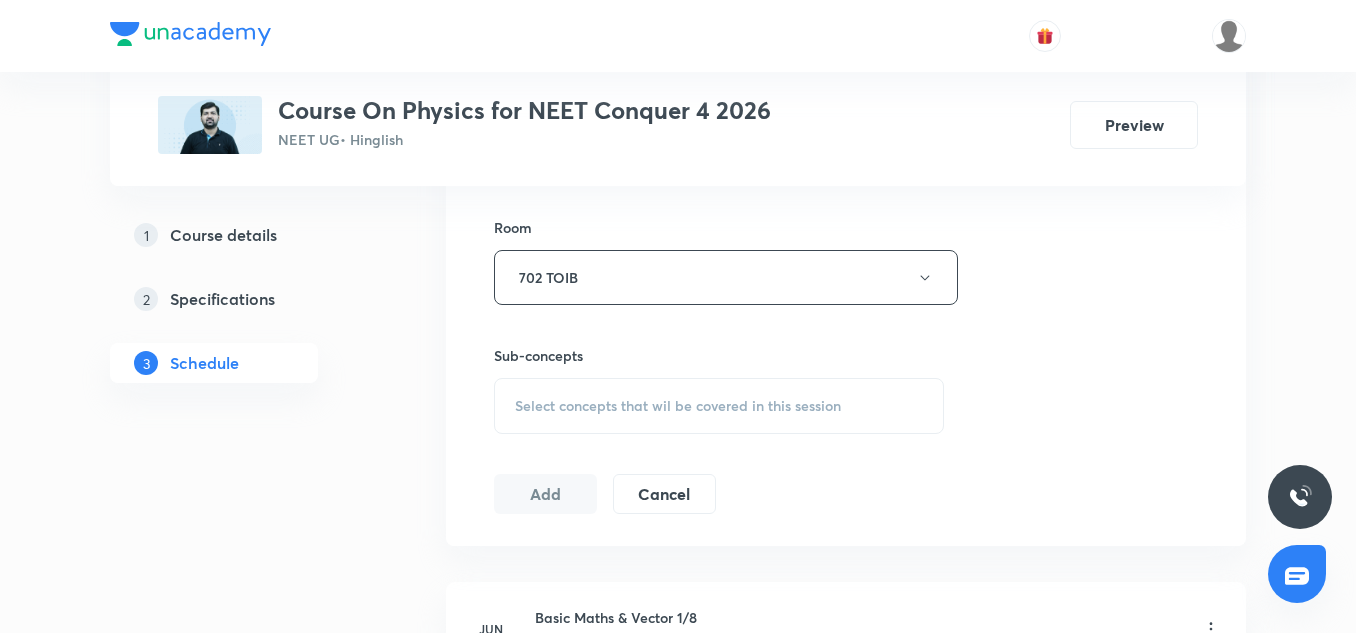 click on "Select concepts that wil be covered in this session" at bounding box center (678, 406) 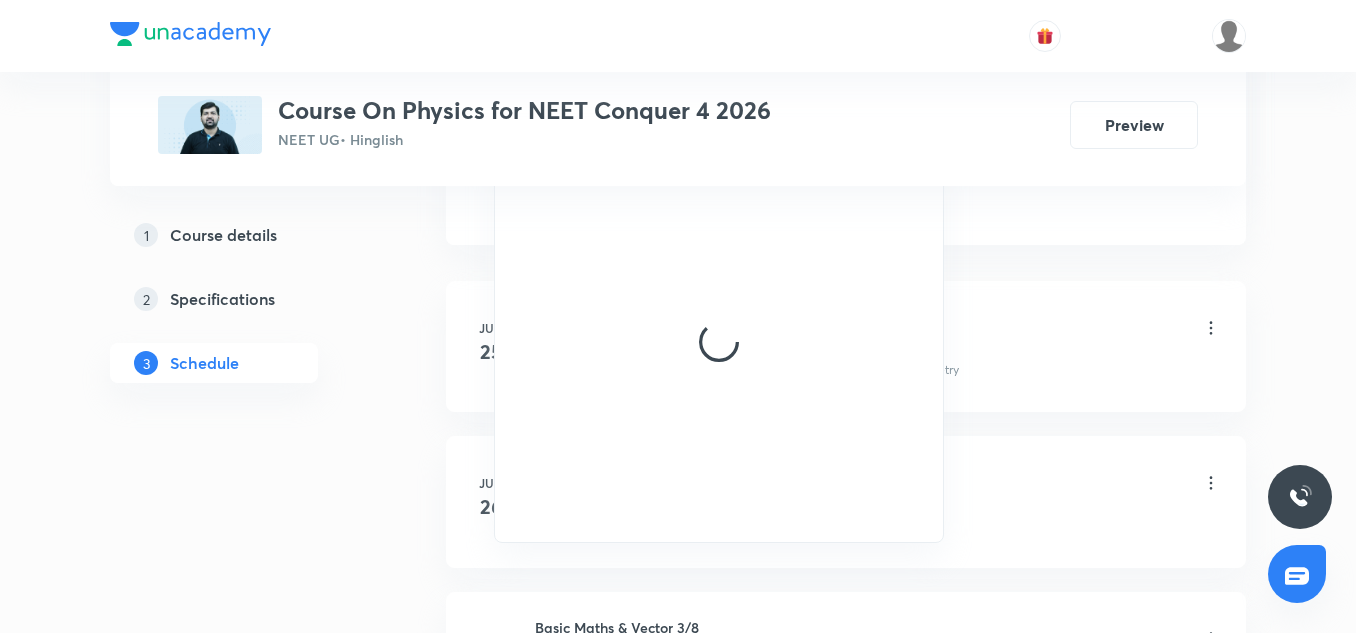 scroll, scrollTop: 1160, scrollLeft: 0, axis: vertical 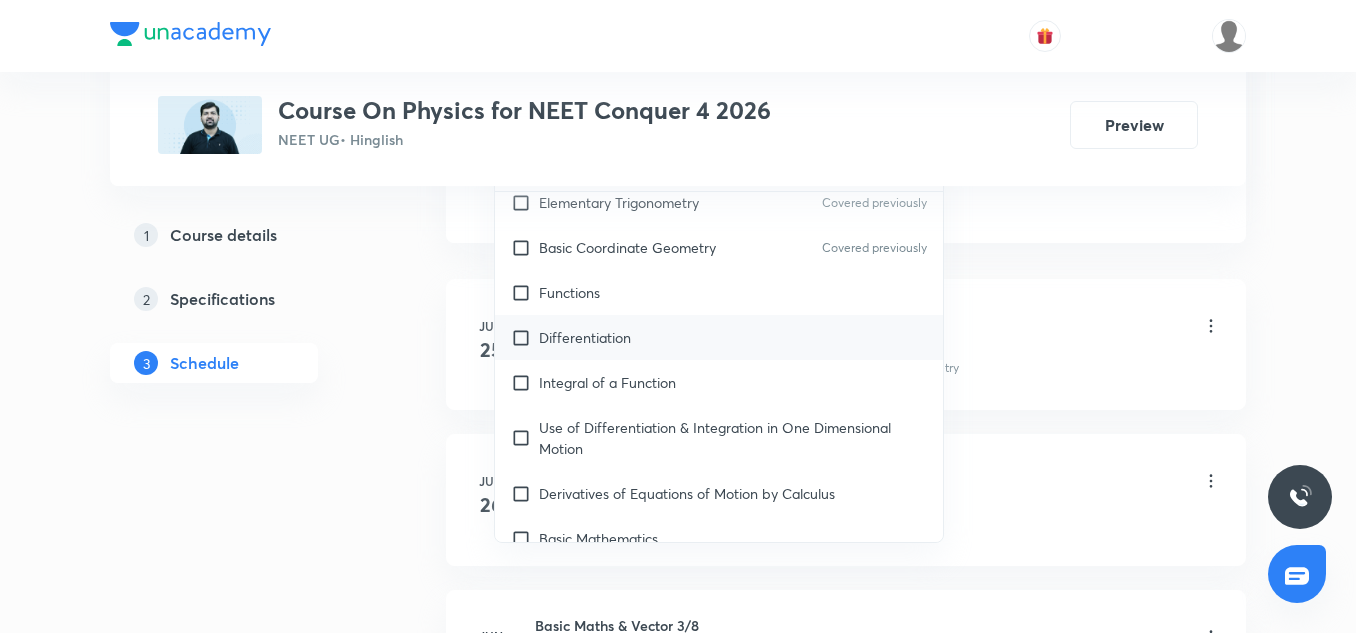 click on "Differentiation" at bounding box center [719, 337] 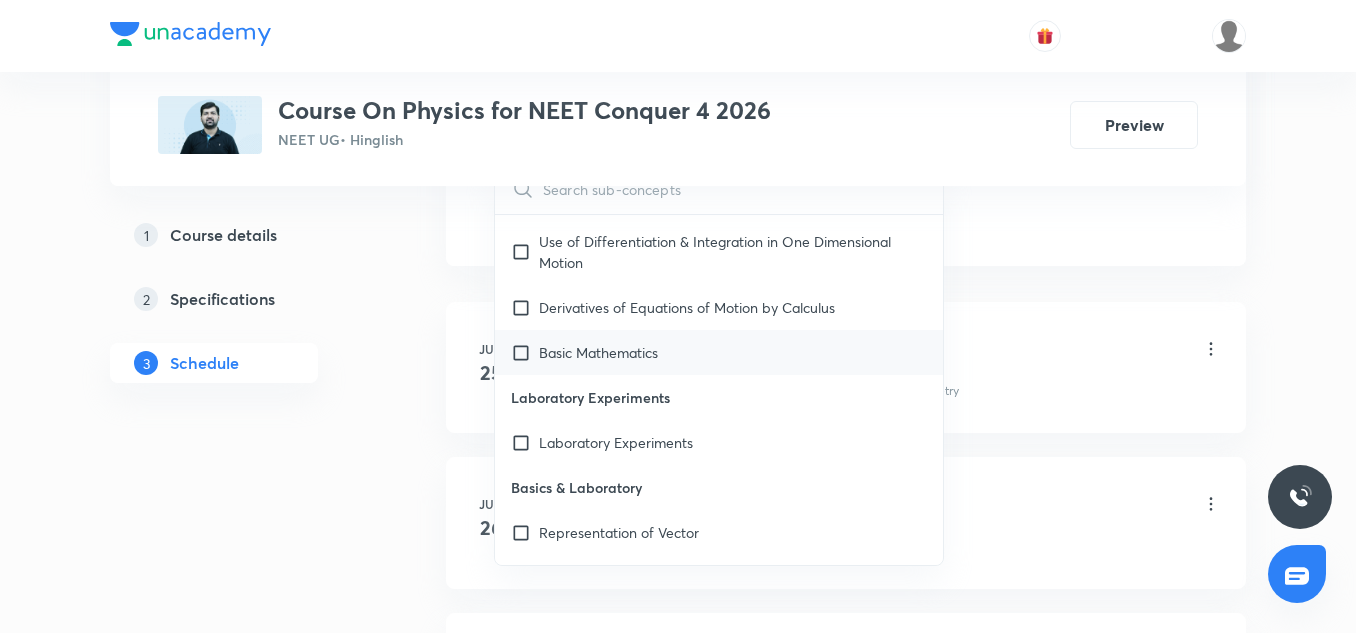 scroll, scrollTop: 1077, scrollLeft: 0, axis: vertical 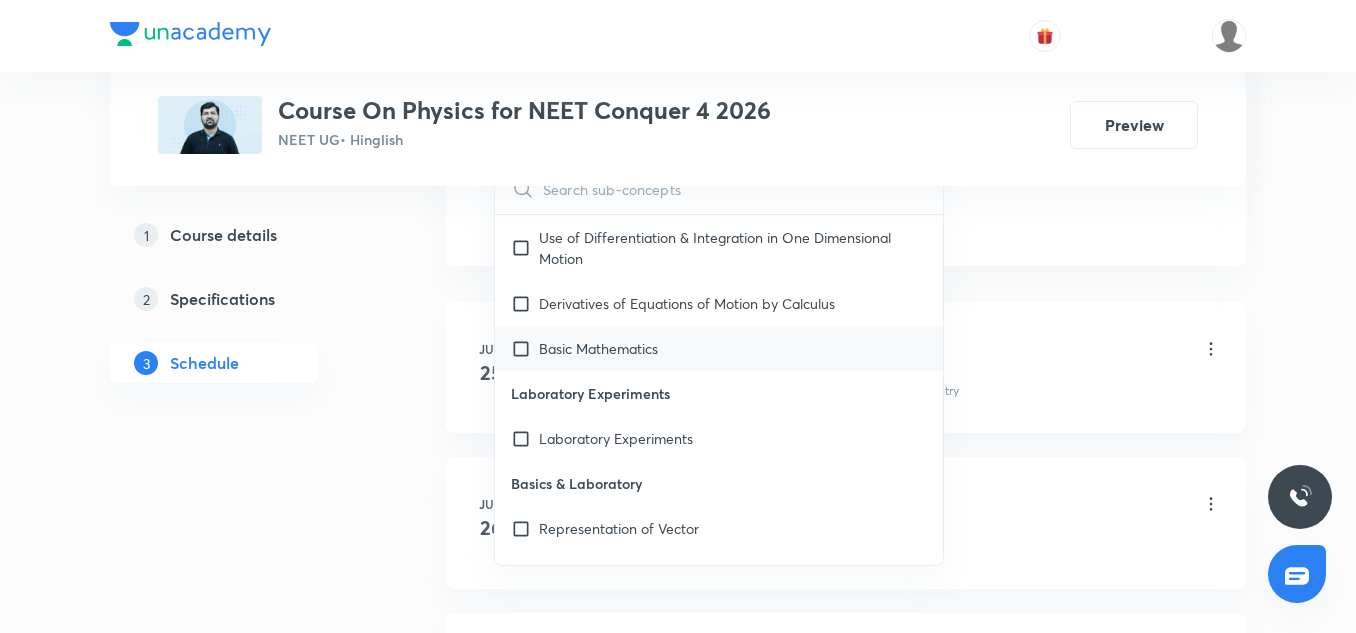click on "Basic Mathematics" at bounding box center [598, 348] 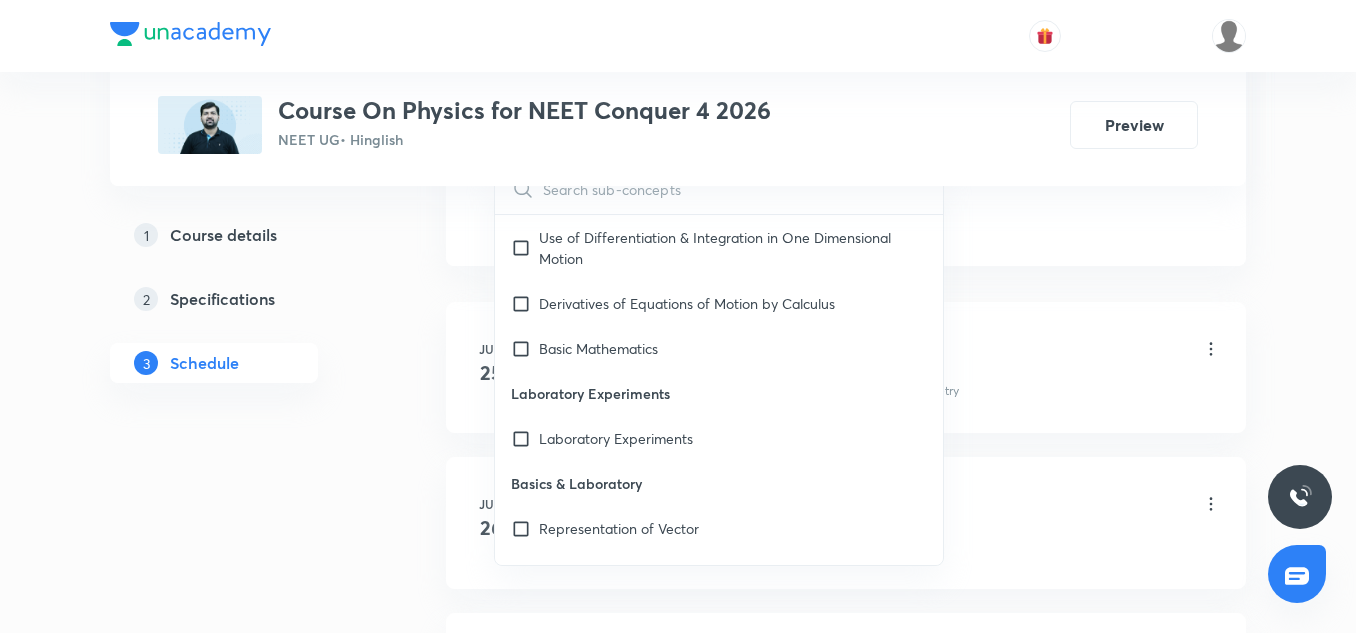 checkbox on "true" 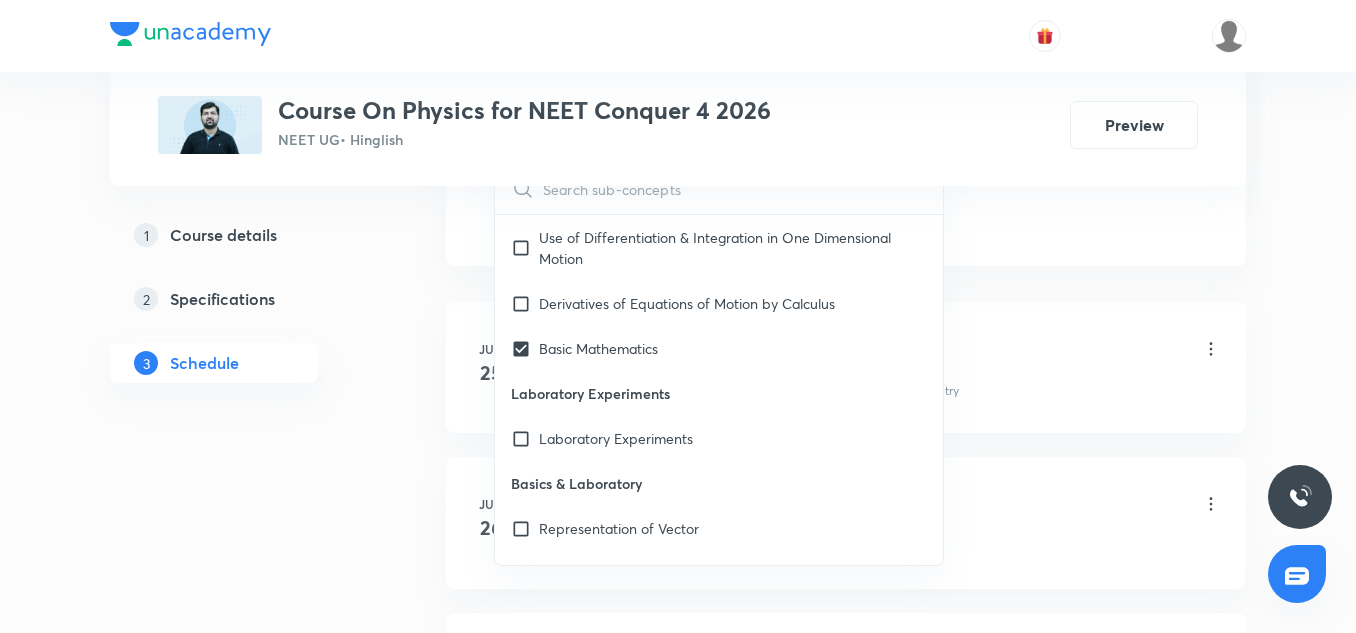 click on "Session  15 Live class Session title 14/99 Kinematics 4/9 ​ Schedule for Jul 11, 2025, 11:20 AM ​ Duration (in minutes) 90 ​   Session type Online Offline Room 702 TOIB Sub-concepts Differentiation Basic Mathematics CLEAR ​ Units & Dimensions Physical quantity Applications of Dimensional Analysis Covered previously Significant Figures Units of Physical Quantities Covered previously System of Units Dimensions of Some Mathematical Functions Covered previously Unit and Dimension Covered previously Product of Two Vectors Covered previously Subtraction of Vectors Cross Product Covered previously Least Count Analysis Errors of Measurement Covered previously Vernier Callipers Screw Gauge Zero Error Covered previously Basic Mathematics Elementary Algebra Covered previously Elementary Trigonometry Covered previously Basic Coordinate Geometry Covered previously Functions Differentiation Integral of a Function Use of Differentiation & Integration in One Dimensional Motion Basic Mathematics Laboratory Experiments" at bounding box center [846, -247] 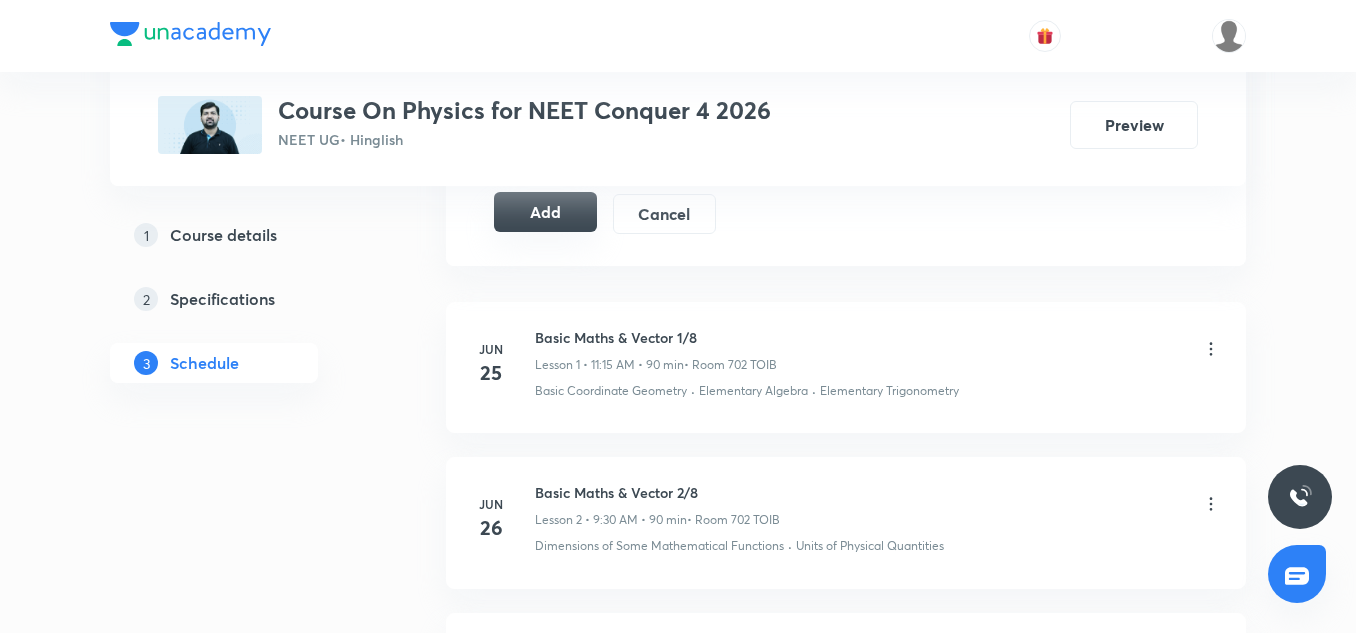 click on "Add" at bounding box center [545, 212] 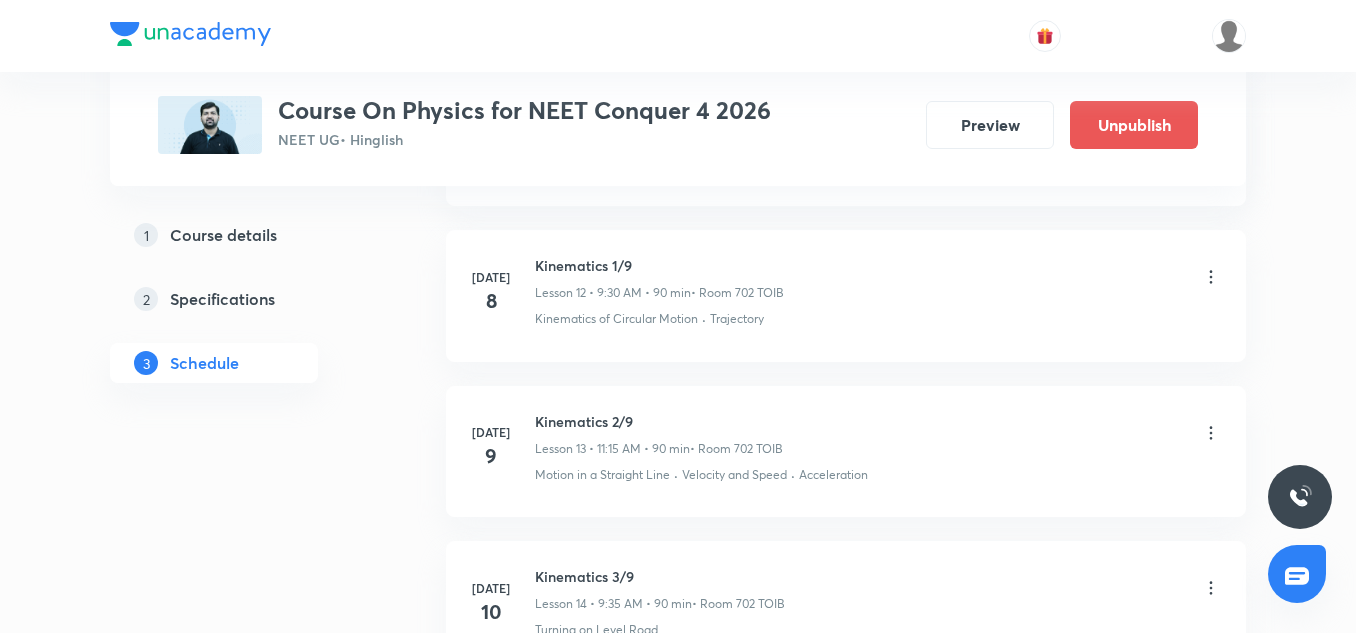 scroll, scrollTop: 2380, scrollLeft: 0, axis: vertical 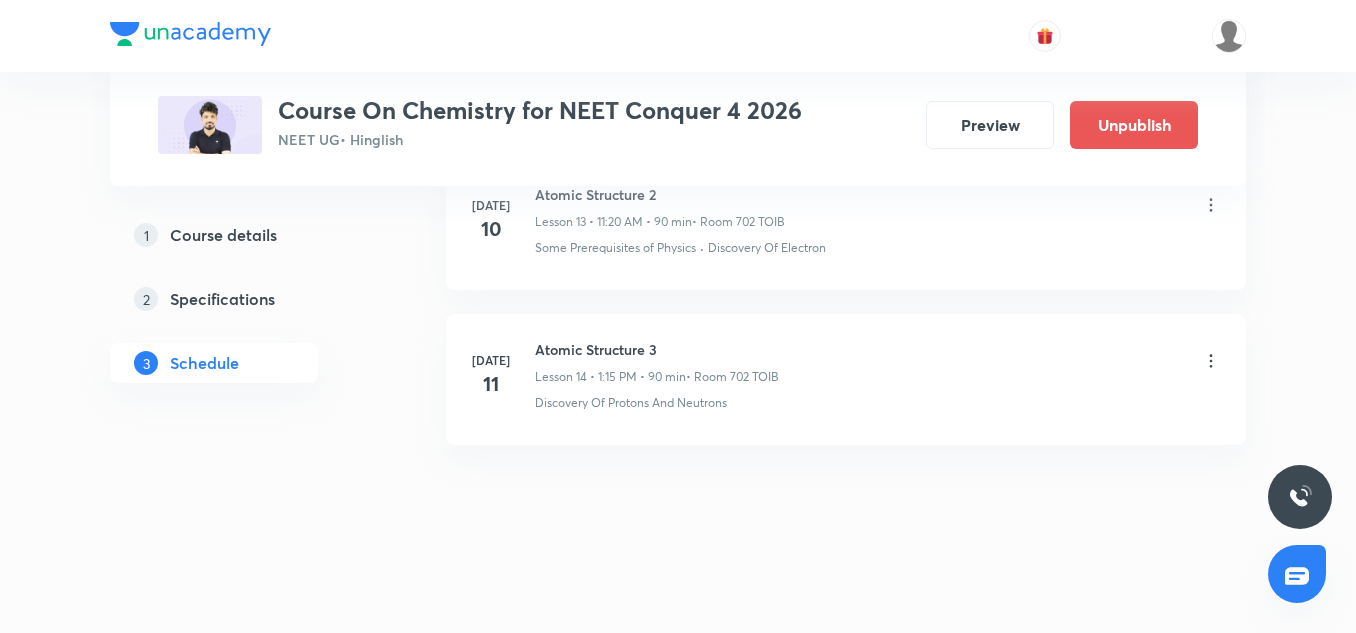 click on "Atomic Structure 3" at bounding box center [657, 349] 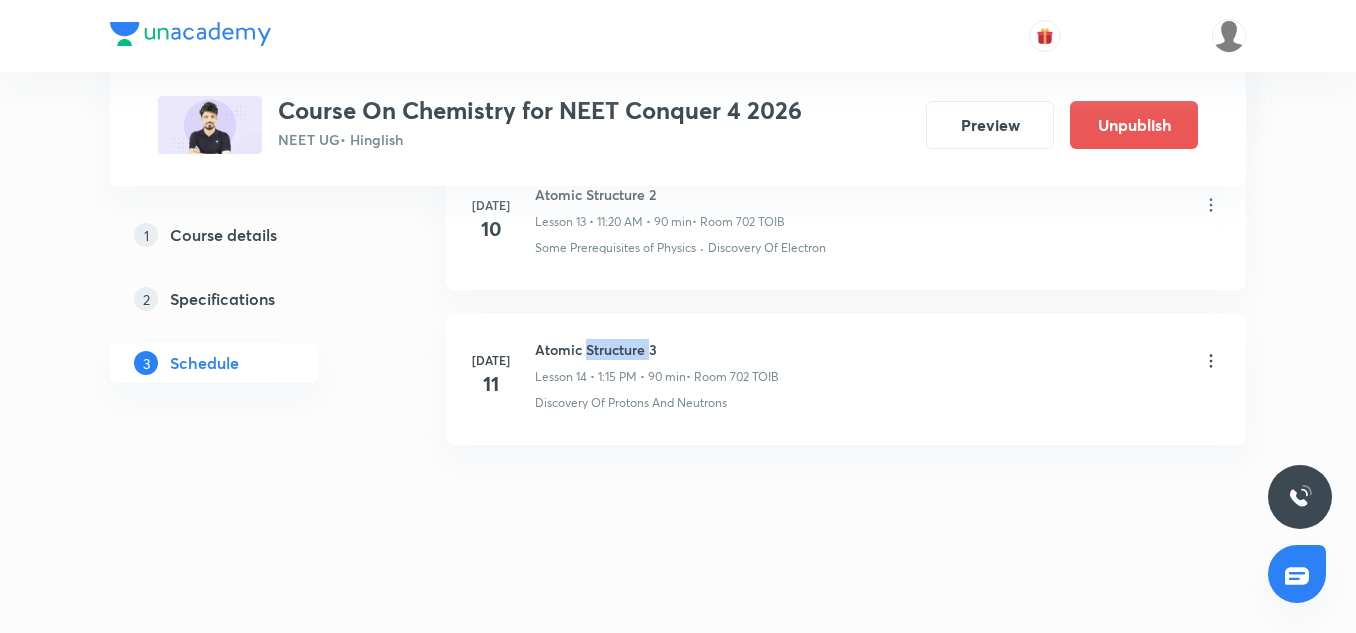 click on "Atomic Structure 3" at bounding box center (657, 349) 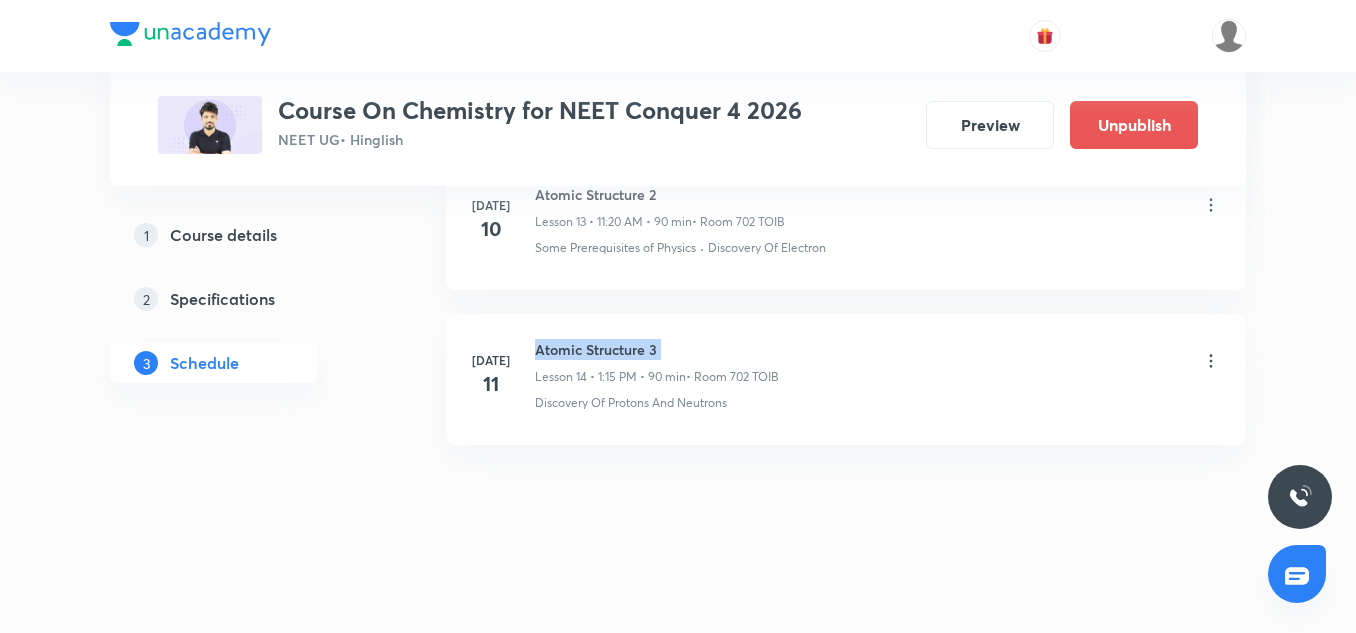 click on "Atomic Structure 3" at bounding box center [657, 349] 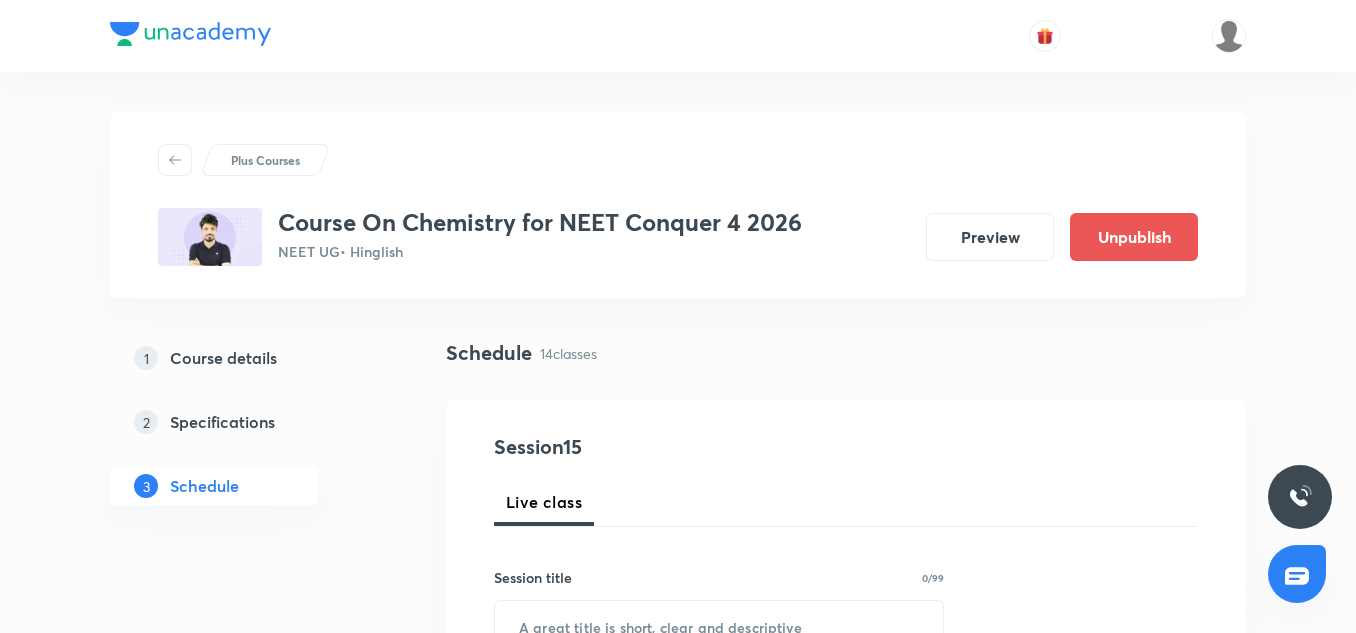 scroll, scrollTop: 236, scrollLeft: 0, axis: vertical 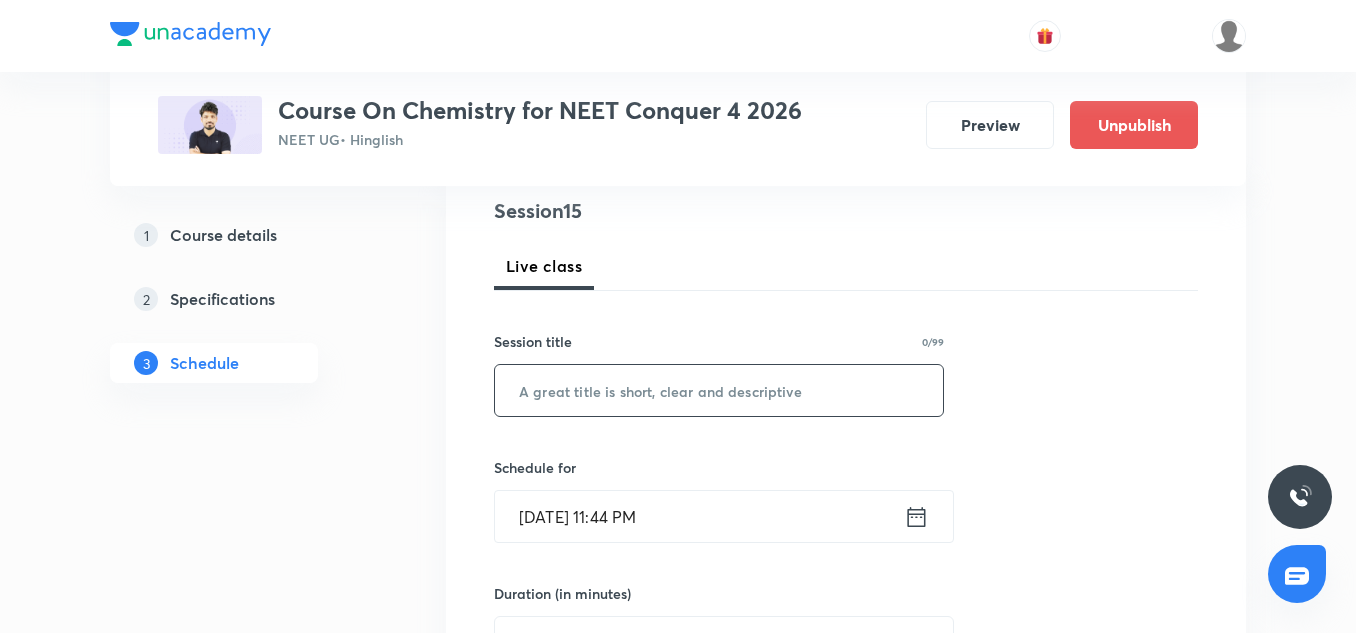 click at bounding box center (719, 390) 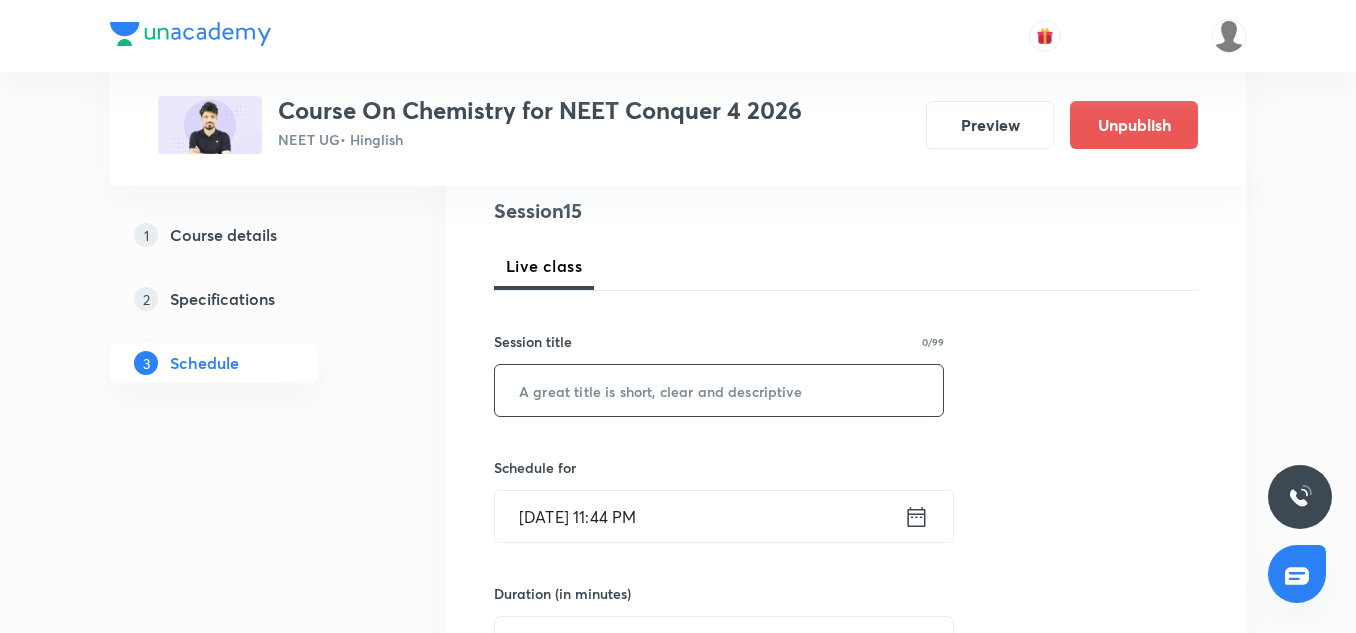 paste on "Atomic Structure 3" 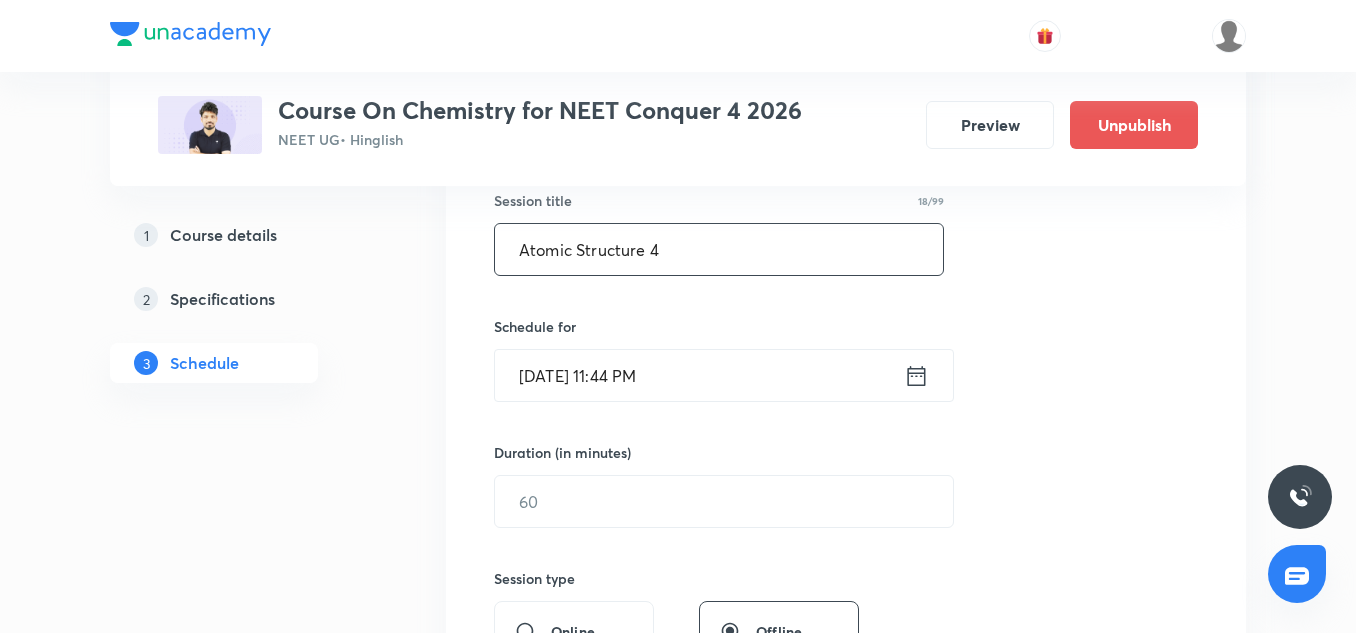 scroll, scrollTop: 380, scrollLeft: 0, axis: vertical 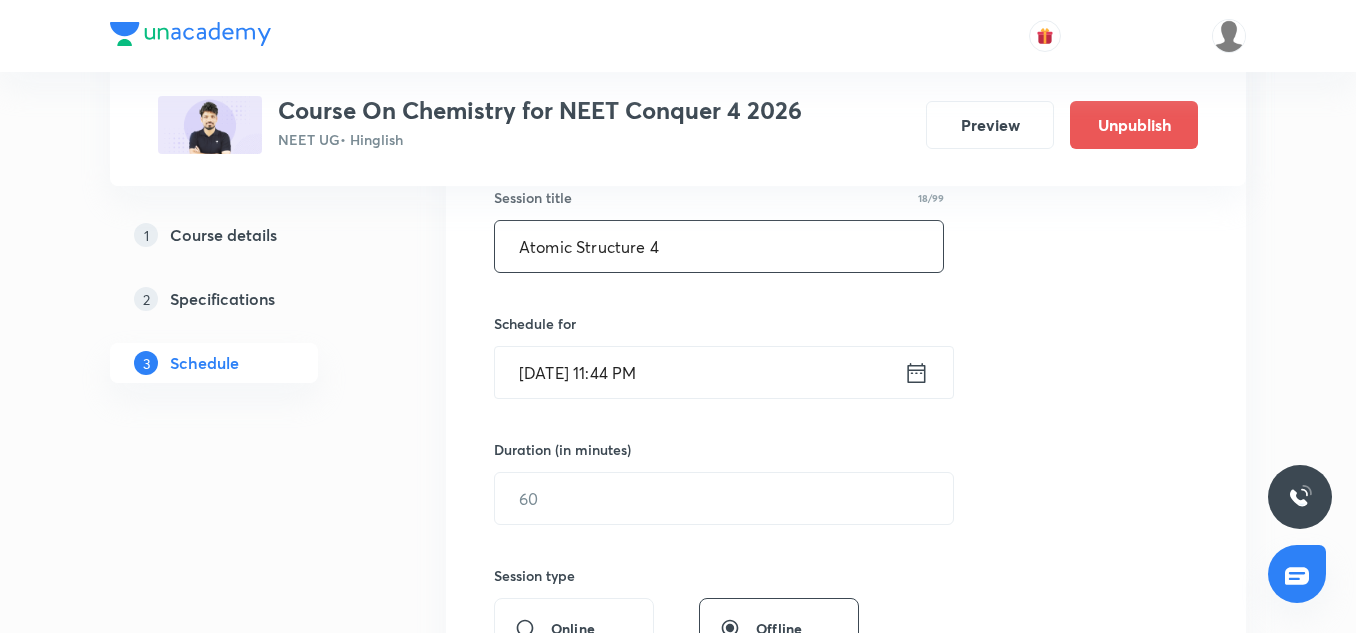 type on "Atomic Structure 4" 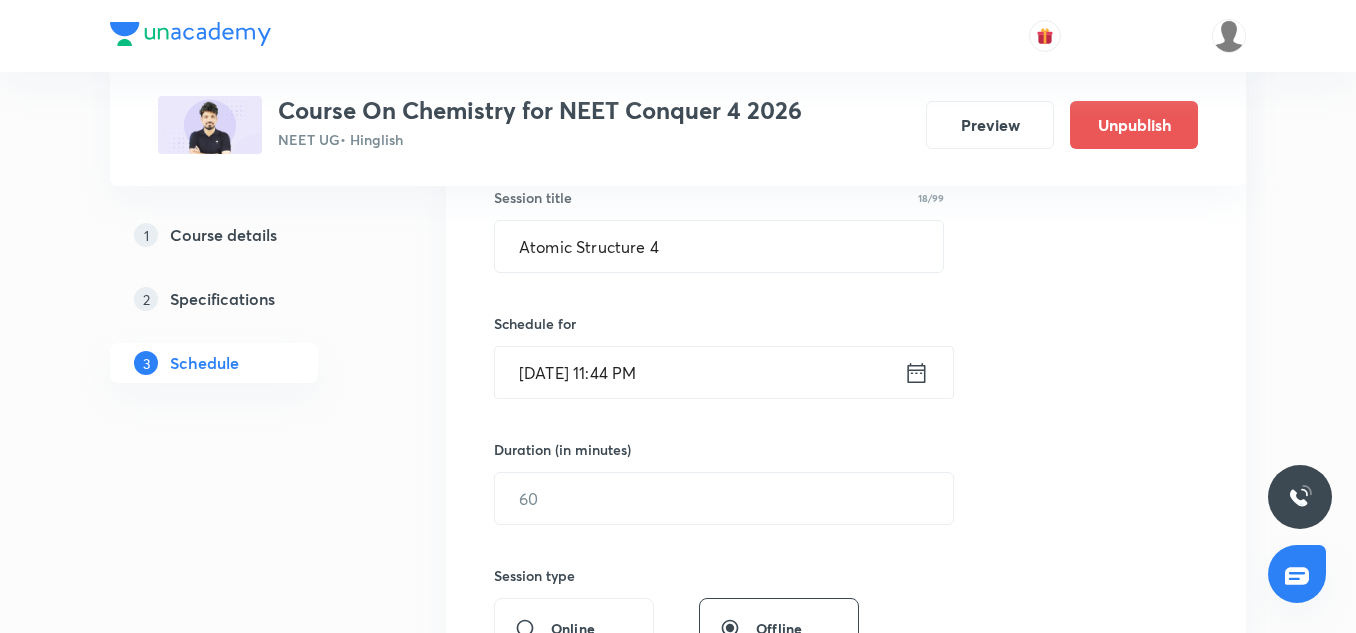 click on "[DATE] 11:44 PM" at bounding box center (699, 372) 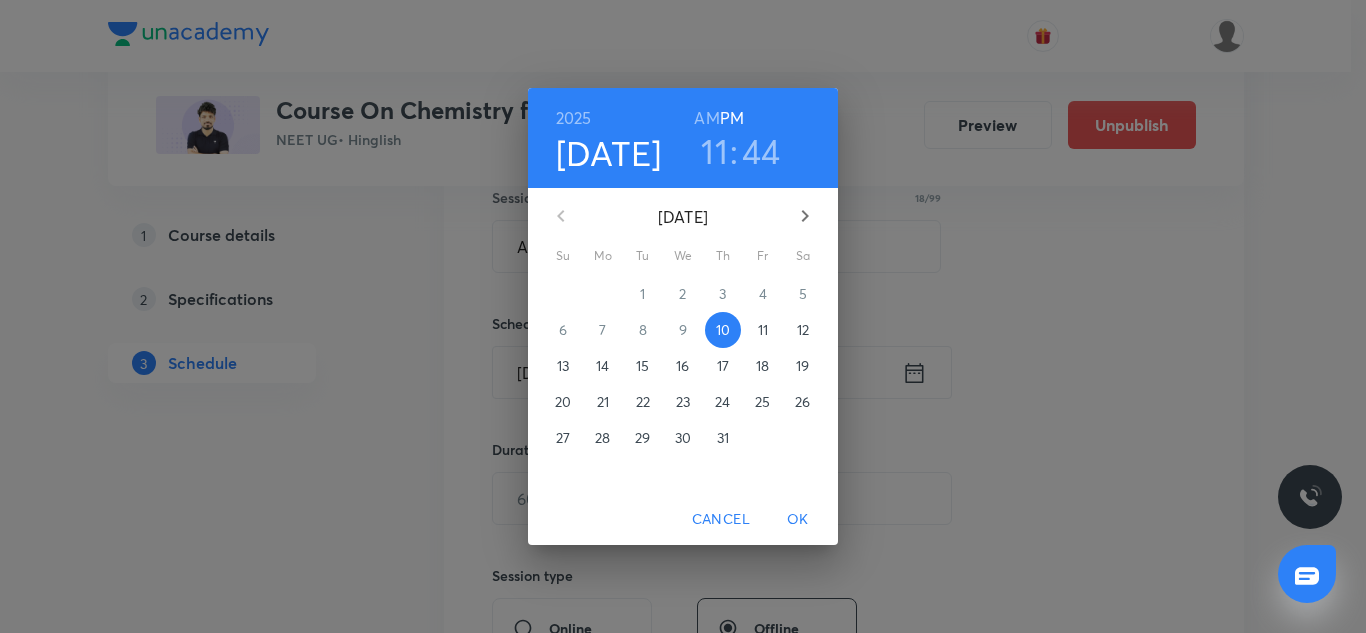 click on "11" at bounding box center [763, 330] 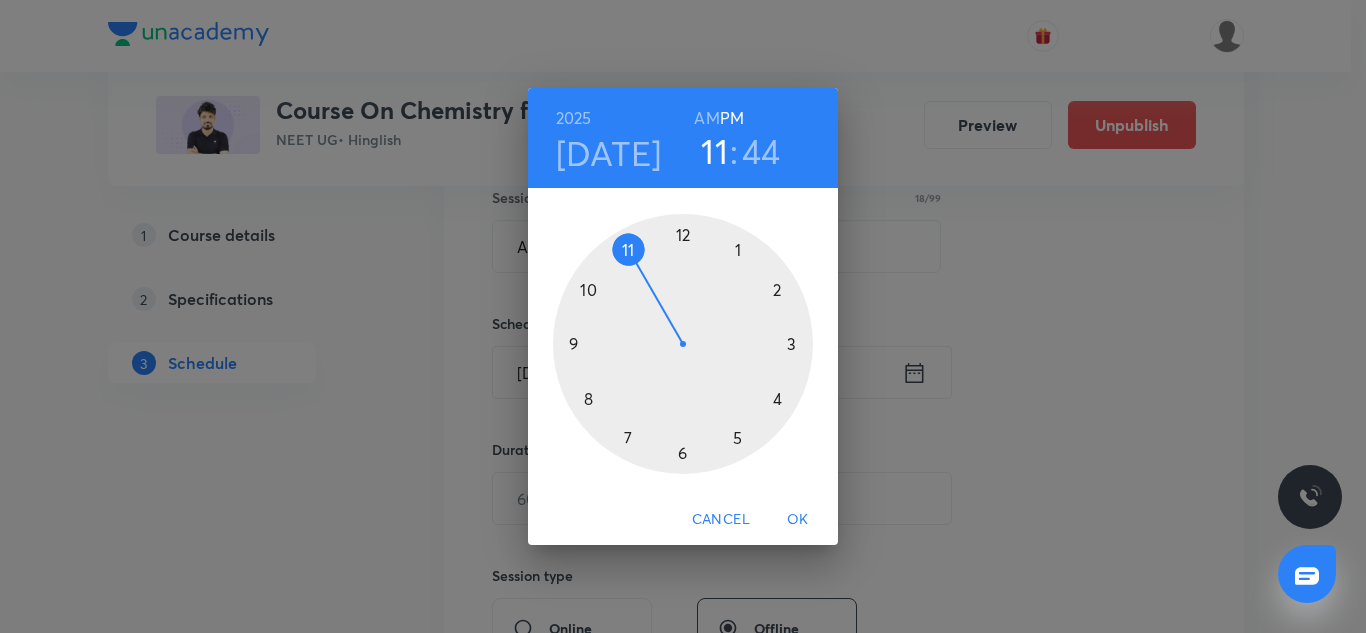 click at bounding box center (683, 344) 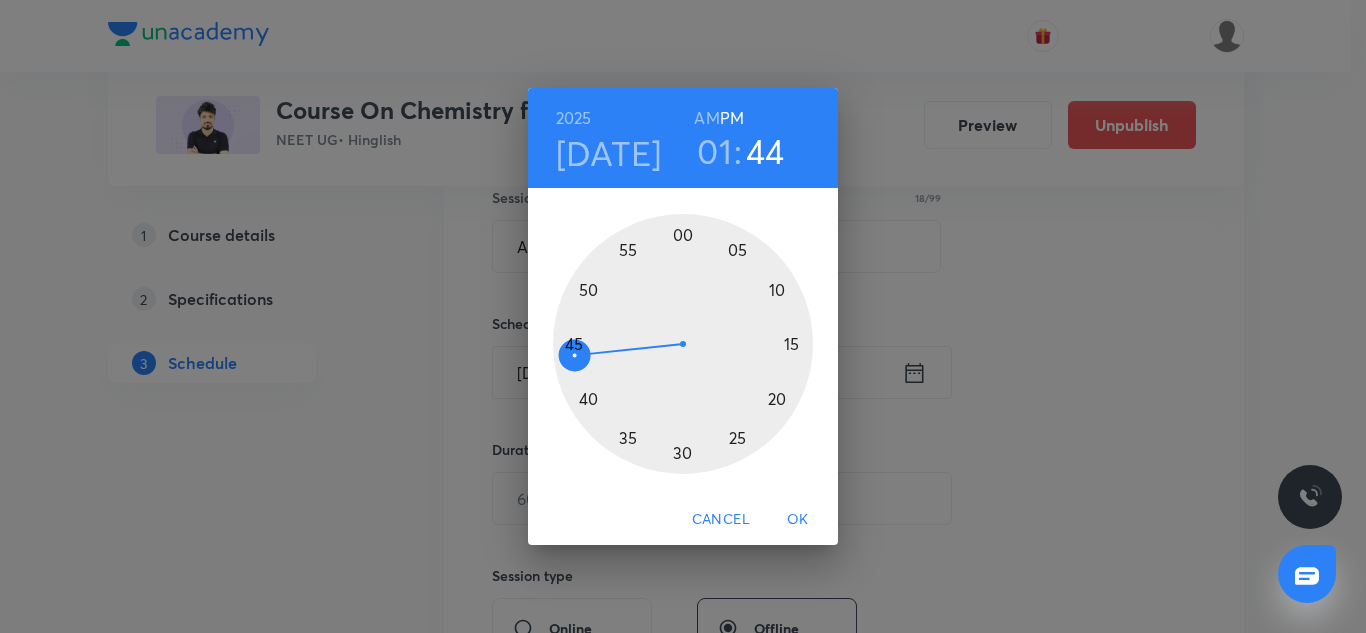 click at bounding box center [683, 344] 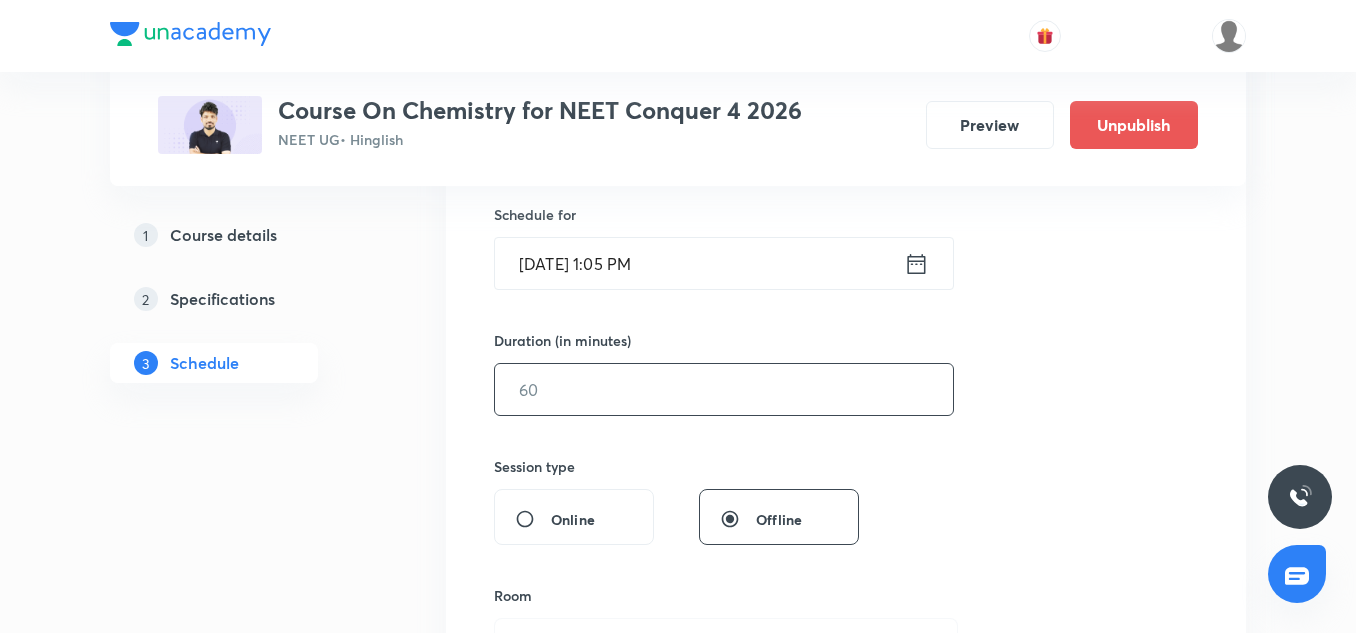scroll, scrollTop: 490, scrollLeft: 0, axis: vertical 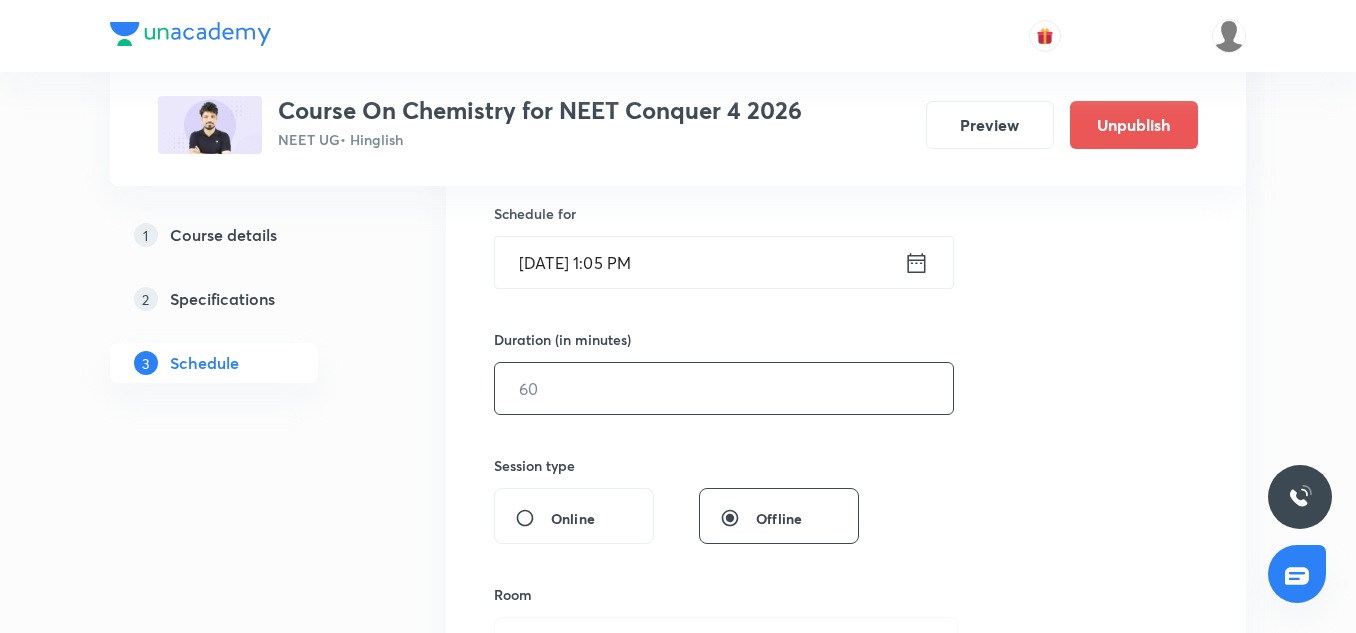 click at bounding box center [724, 388] 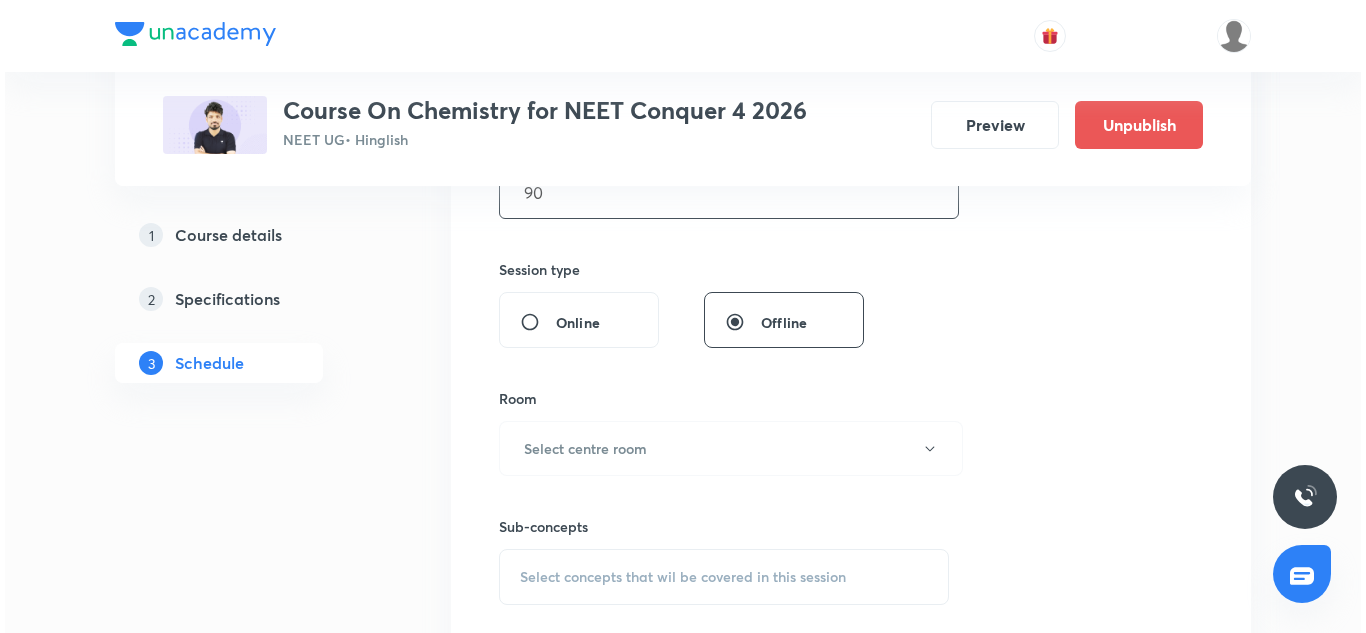 scroll, scrollTop: 752, scrollLeft: 0, axis: vertical 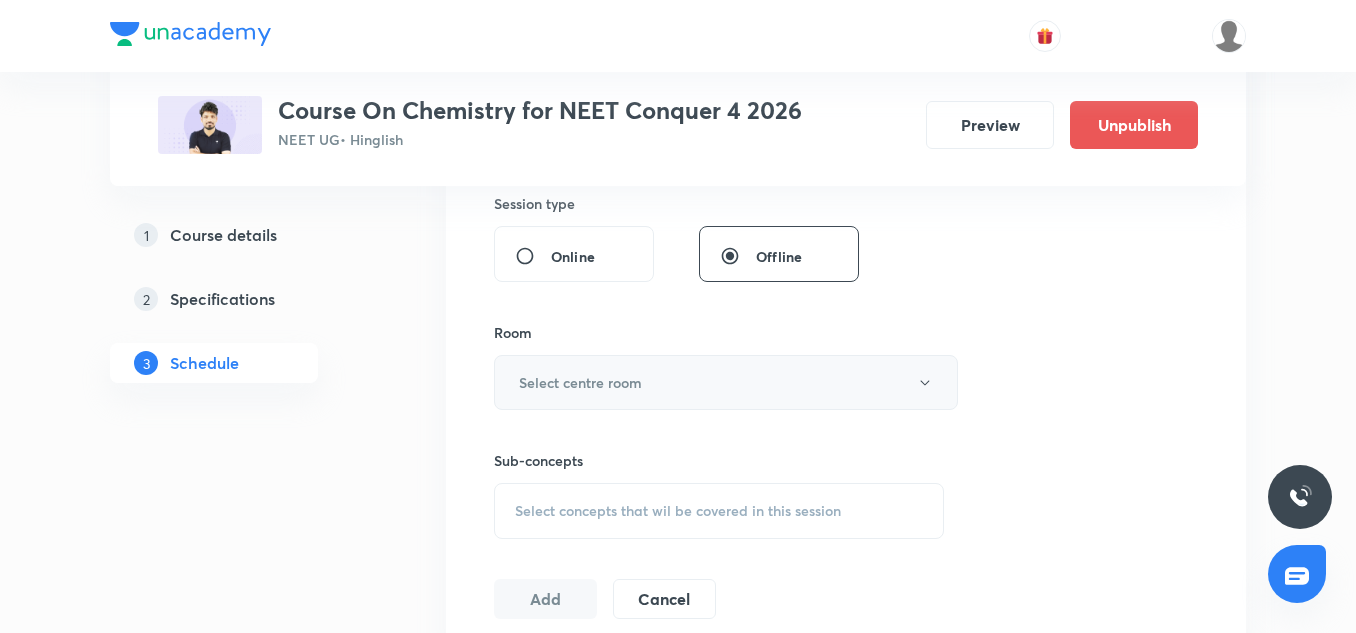 type on "90" 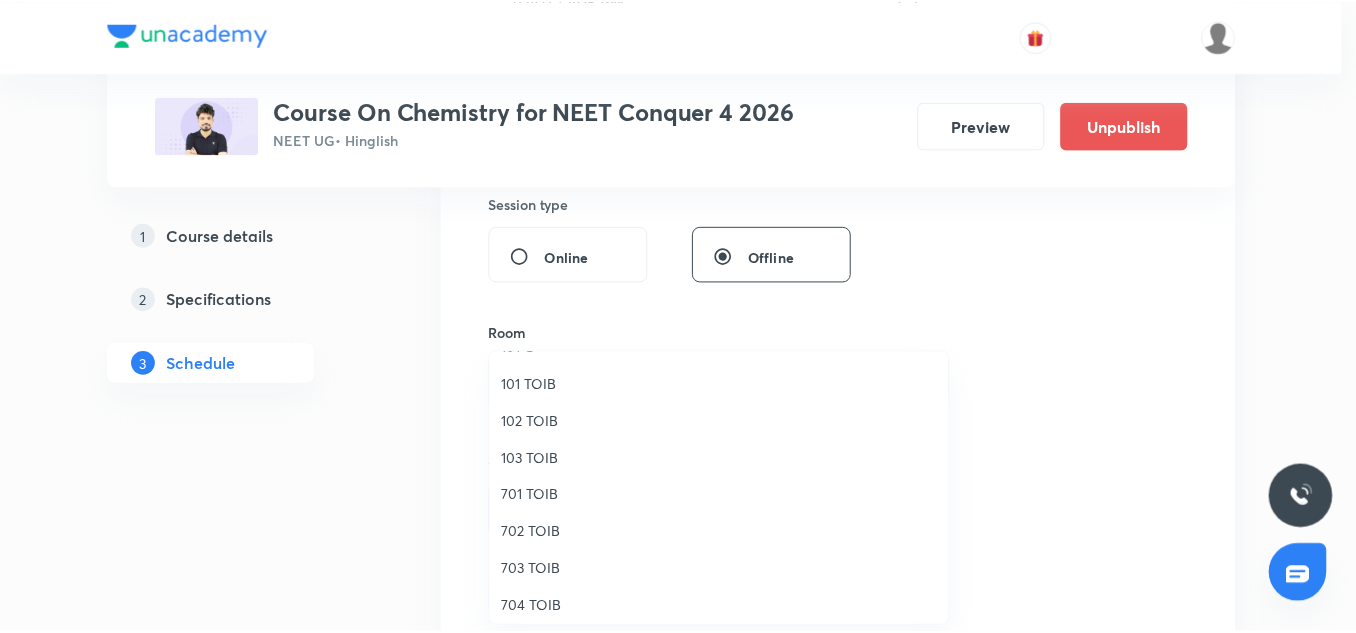 scroll, scrollTop: 77, scrollLeft: 0, axis: vertical 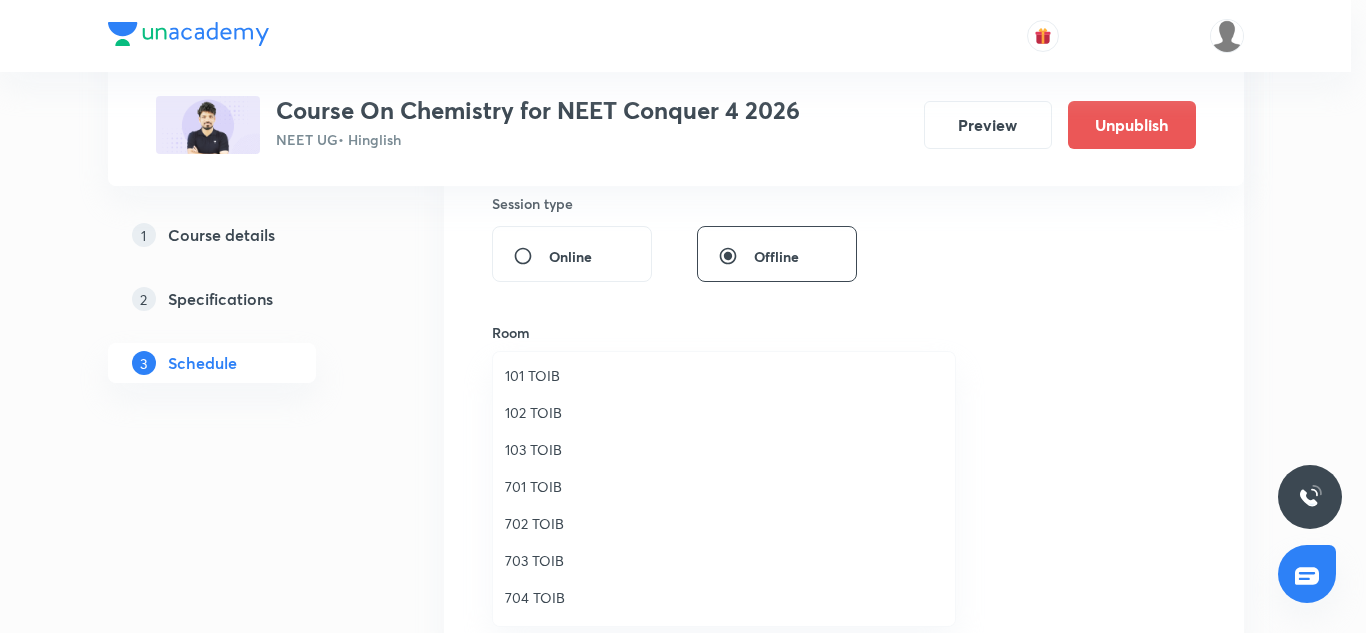click on "702 TOIB" at bounding box center (724, 523) 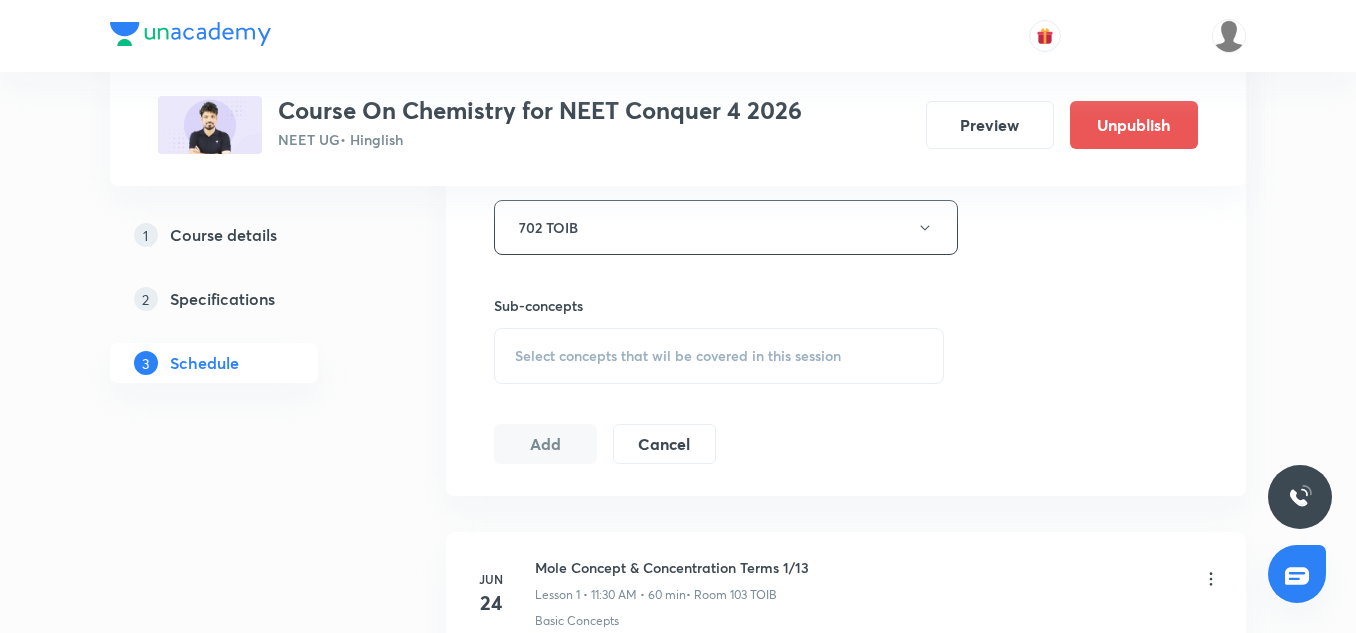 scroll, scrollTop: 908, scrollLeft: 0, axis: vertical 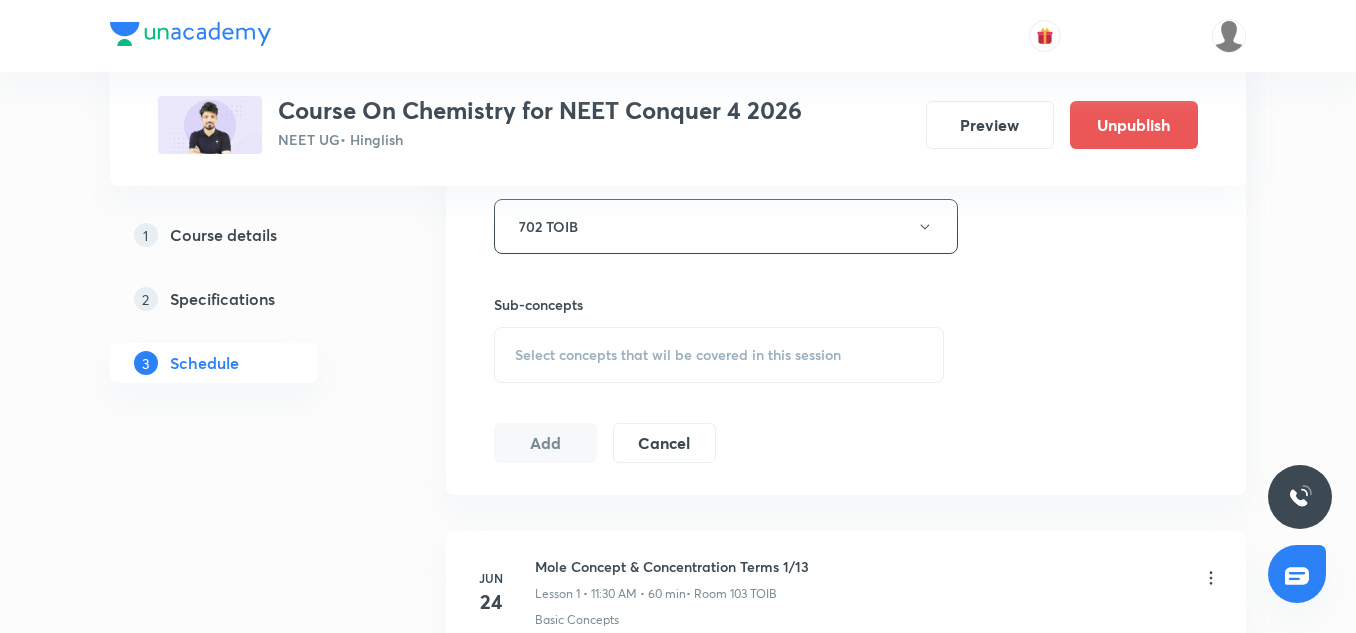 click on "Select concepts that wil be covered in this session" at bounding box center (719, 355) 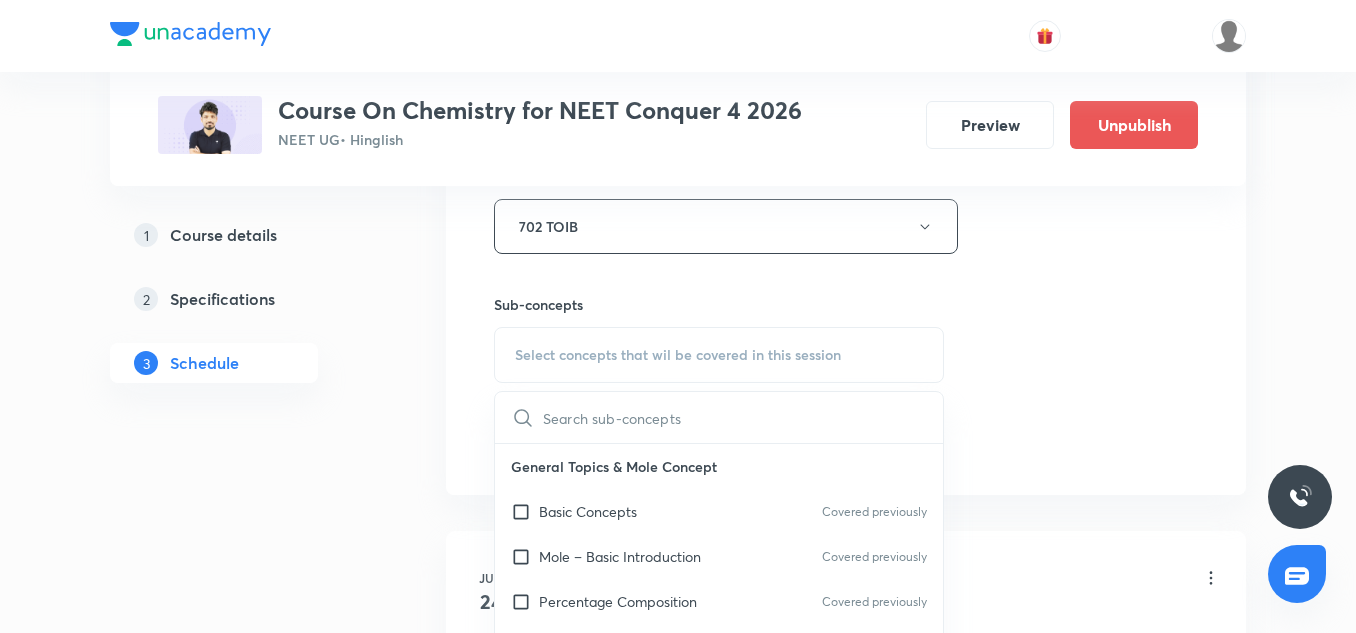 scroll, scrollTop: 1016, scrollLeft: 0, axis: vertical 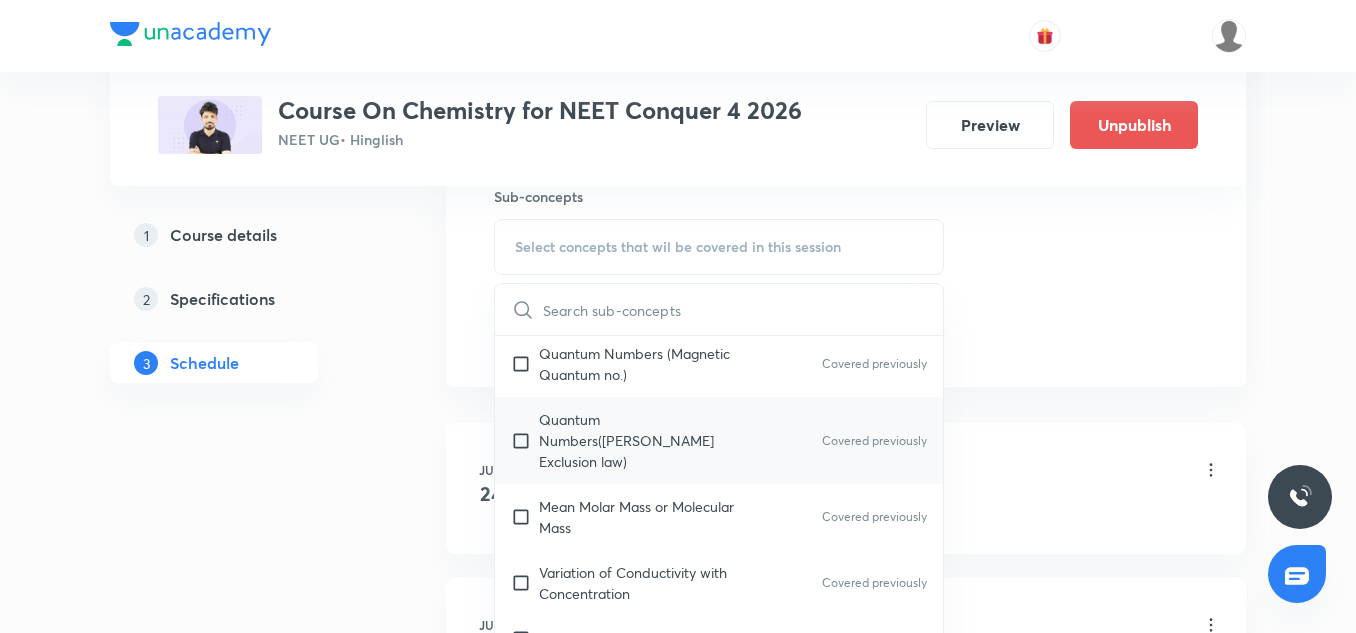 click on "Quantum Numbers(Pauli's Exclusion law)" at bounding box center (640, 440) 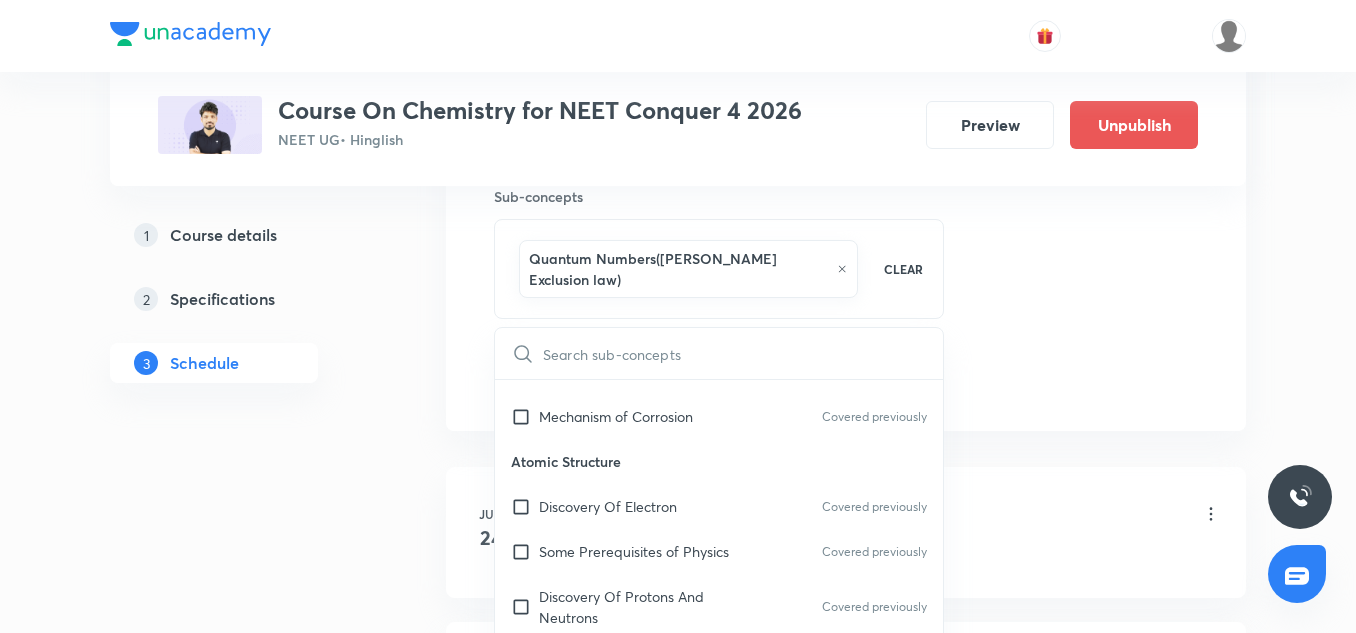 scroll, scrollTop: 772, scrollLeft: 0, axis: vertical 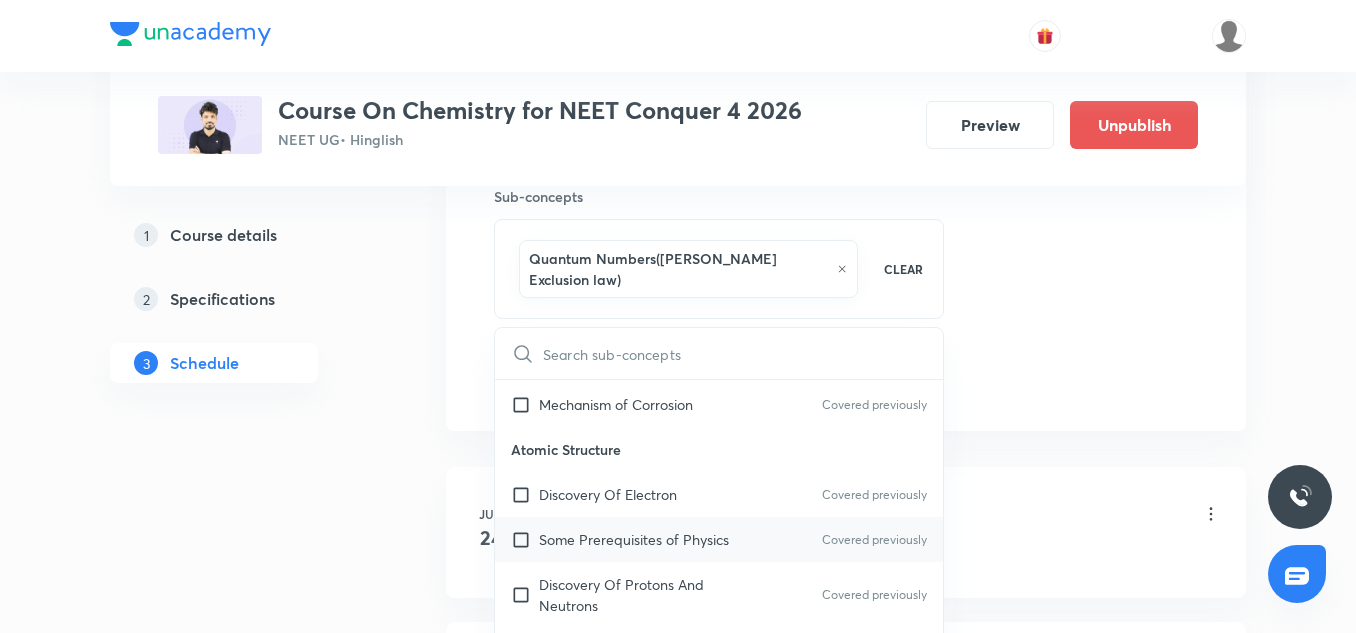 click on "Some Prerequisites of Physics Covered previously" at bounding box center (719, 539) 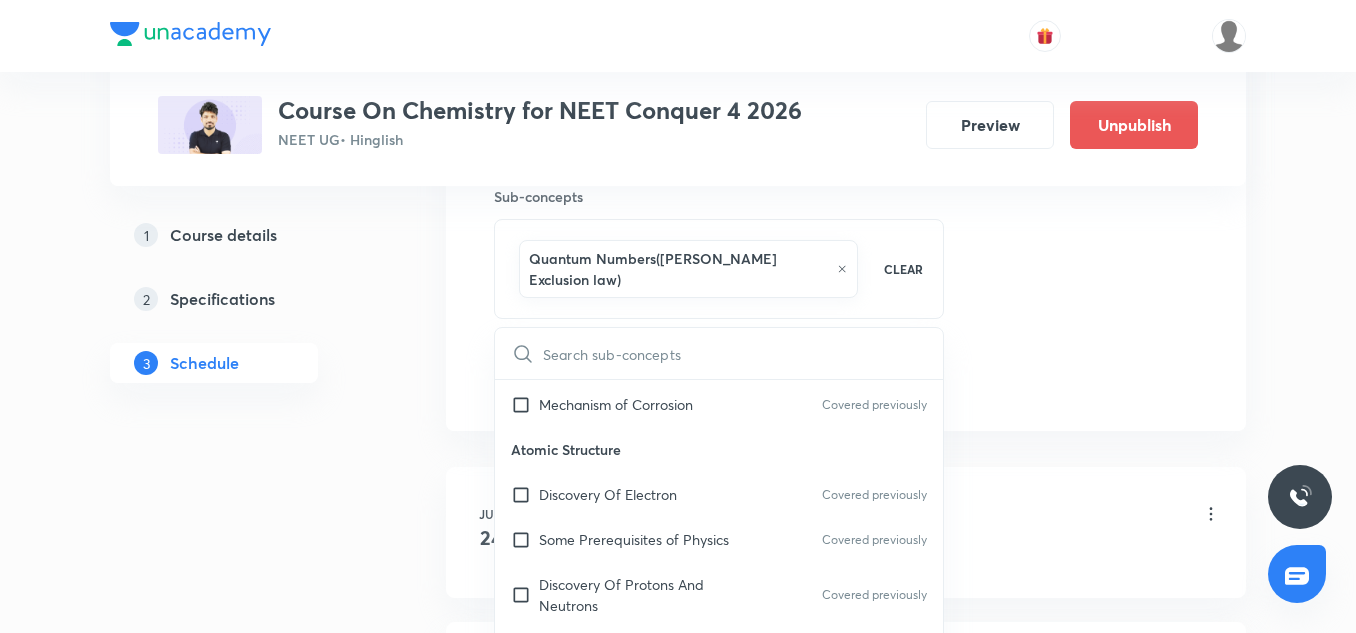checkbox on "true" 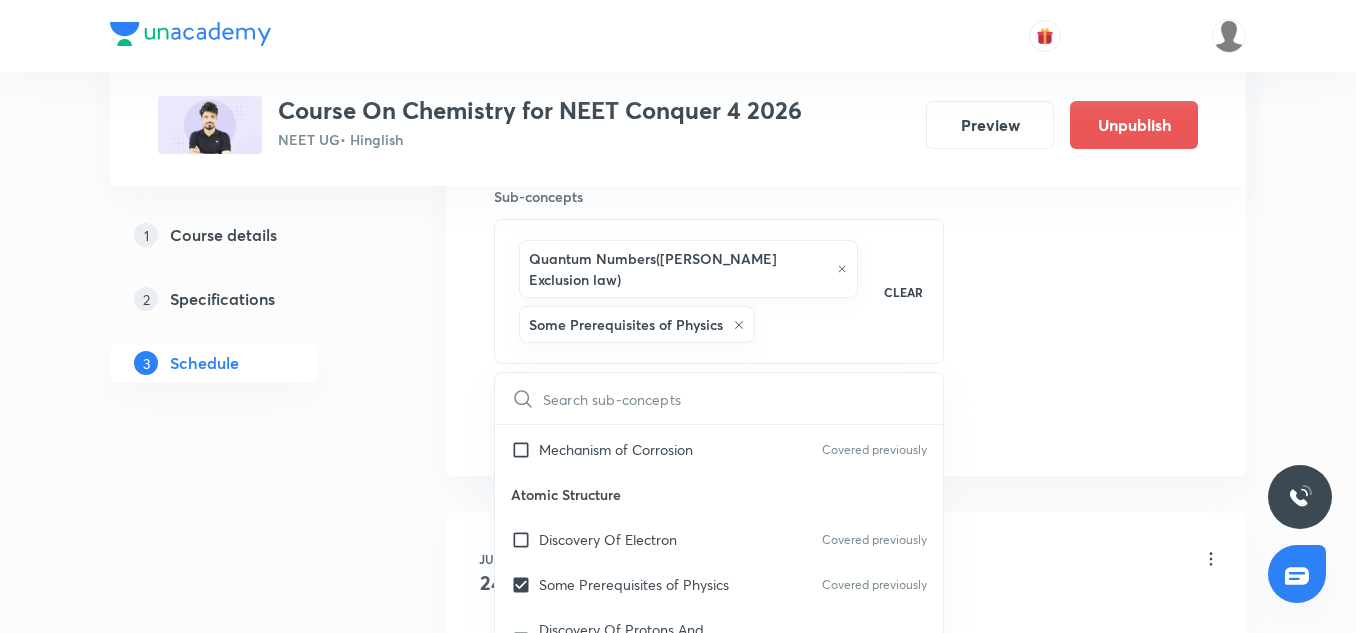 click on "Plus Courses Course On Chemistry for NEET Conquer 4 2026 NEET UG  • Hinglish Preview Unpublish 1 Course details 2 Specifications 3 Schedule Schedule 14  classes Session  15 Live class Session title 18/99 Atomic Structure 4 ​ Schedule for Jul 11, 2025, 1:05 PM ​ Duration (in minutes) 90 ​   Session type Online Offline Room 702 TOIB Sub-concepts Quantum Numbers(Pauli's Exclusion law) Some Prerequisites of Physics CLEAR ​ General Topics & Mole Concept Basic Concepts Covered previously Mole – Basic Introduction Covered previously Percentage Composition Covered previously Stoichiometry Covered previously Principle of Atom Conservation (POAC) Covered previously Relation between Stoichiometric Quantities Covered previously Application of Mole Concept: Gravimetric Analysis Covered previously Electronic Configuration Of Atoms (Hund's rule) Covered previously  Quantum Numbers (Magnetic Quantum no.) Covered previously Quantum Numbers(Pauli's Exclusion law) Covered previously Mean Molar Mass or Molecular Mass" at bounding box center [678, 925] 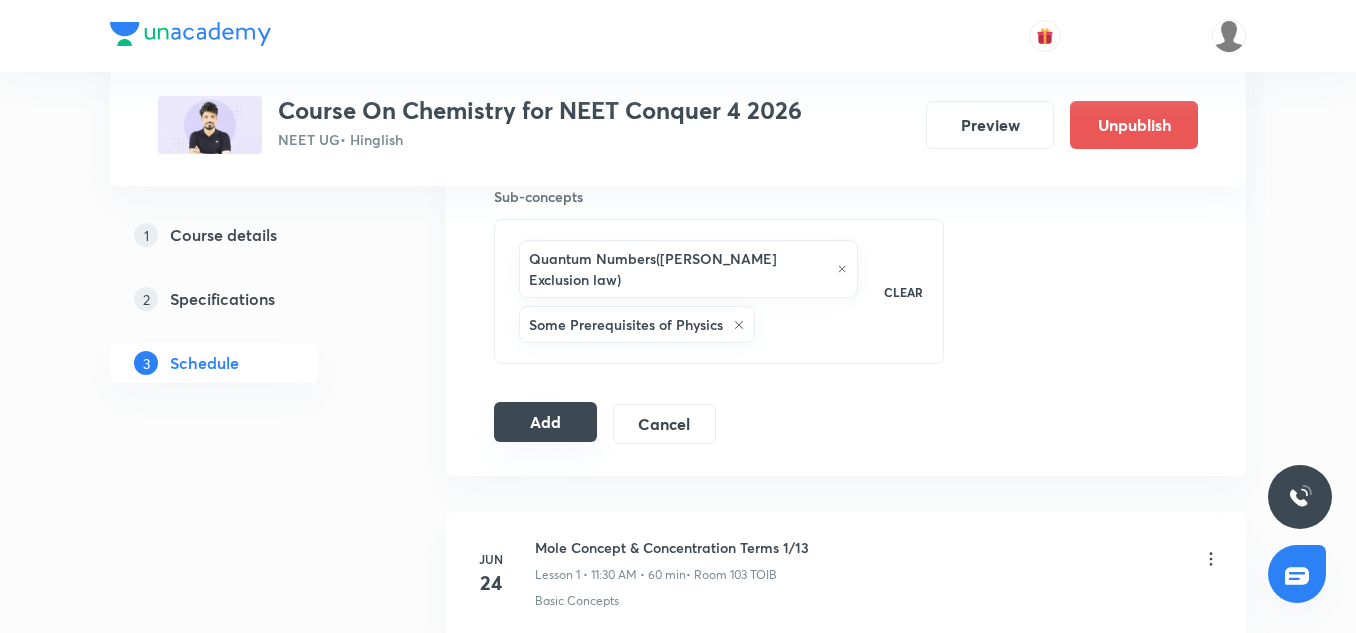 click on "Add" at bounding box center [545, 422] 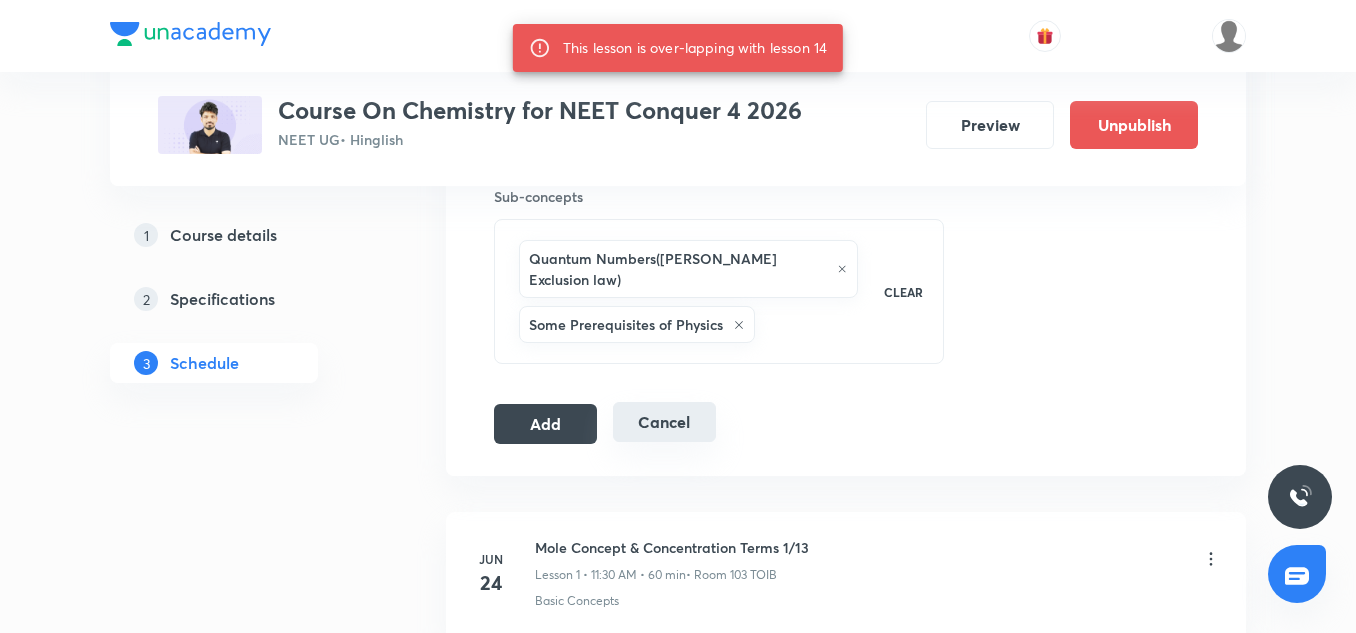 click on "Cancel" at bounding box center [664, 422] 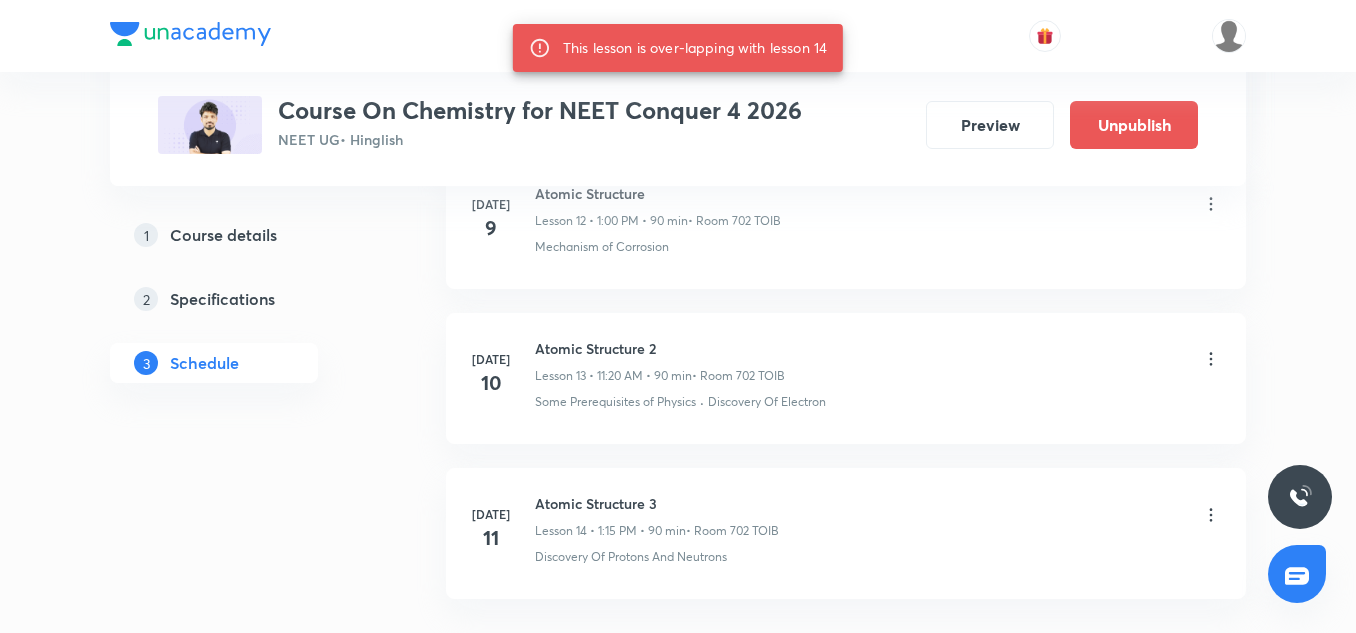 scroll, scrollTop: 2241, scrollLeft: 0, axis: vertical 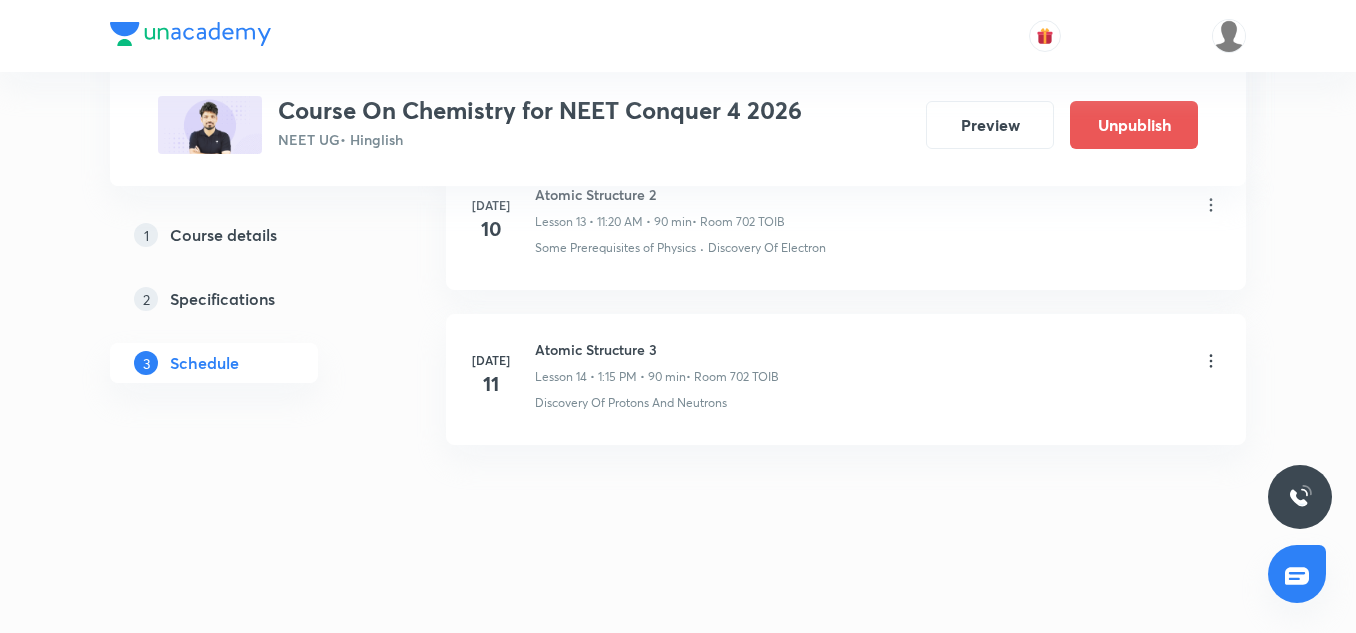 click 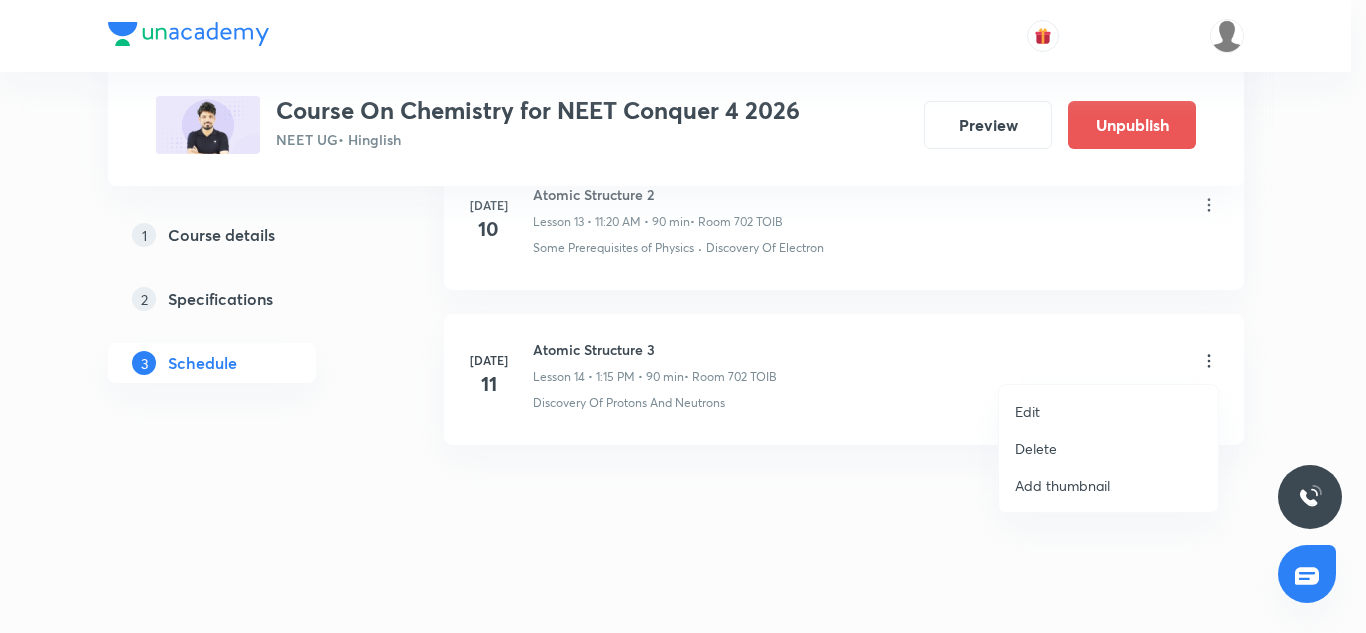 click on "Edit" at bounding box center [1108, 411] 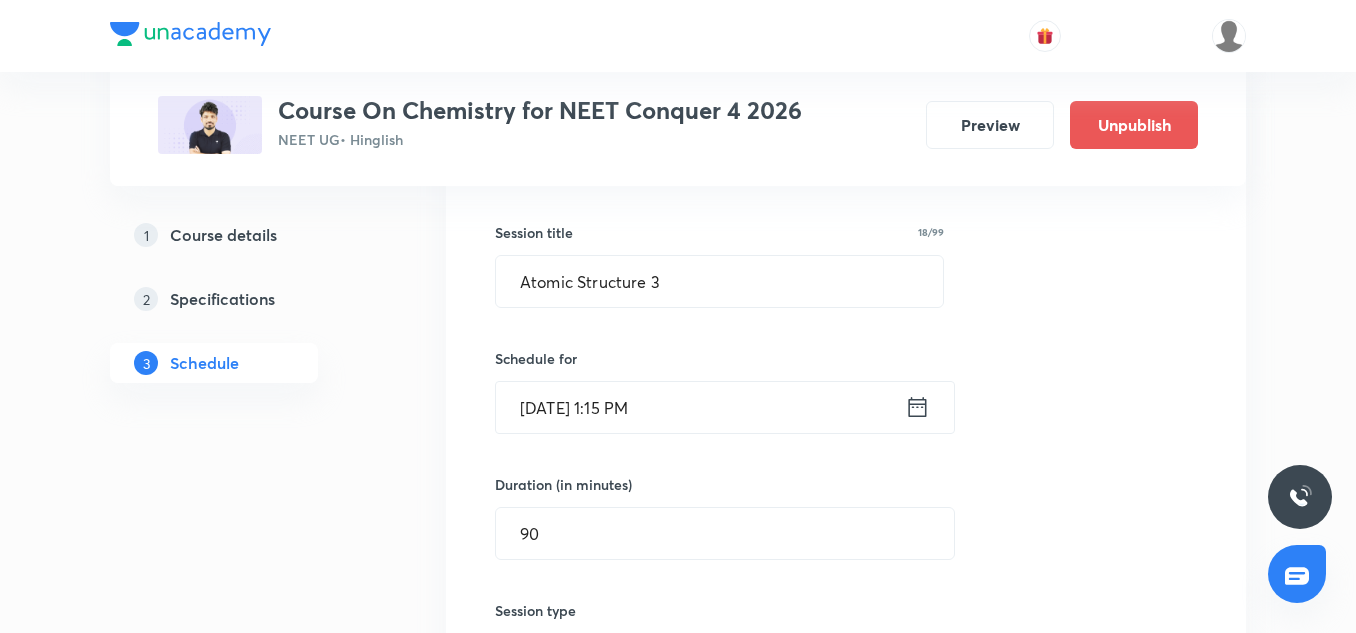 scroll, scrollTop: 2387, scrollLeft: 0, axis: vertical 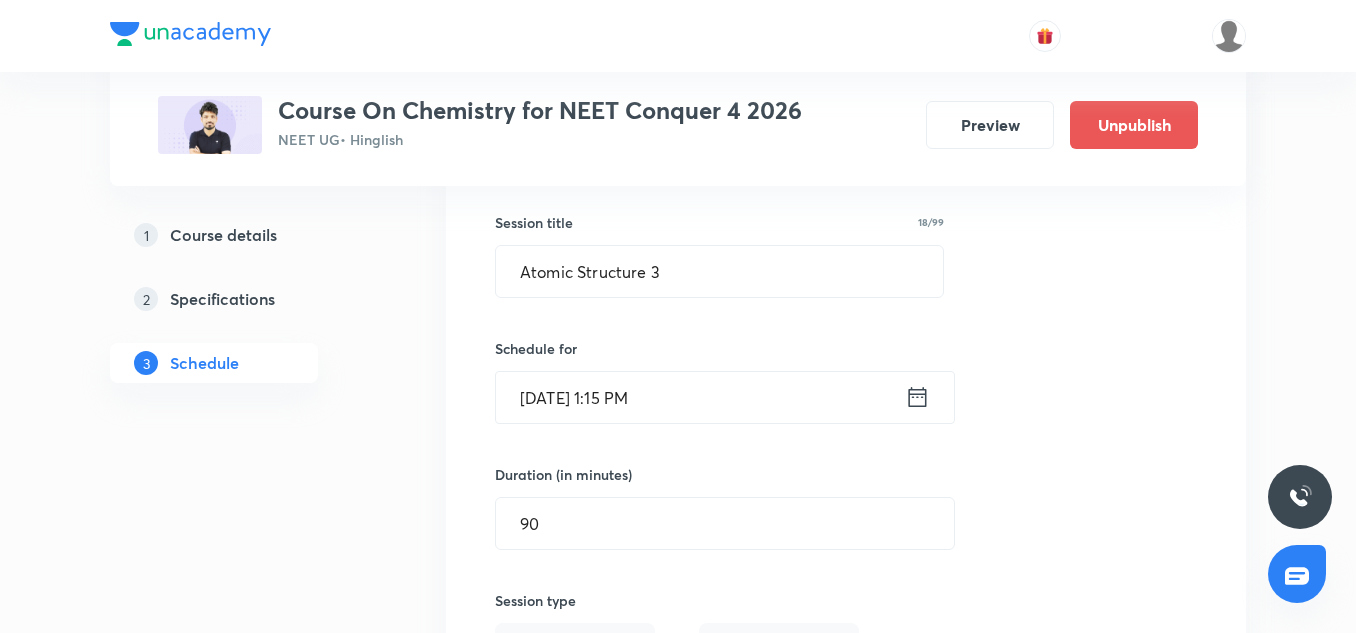 click on "Jul 11, 2025, 1:15 PM" at bounding box center (700, 397) 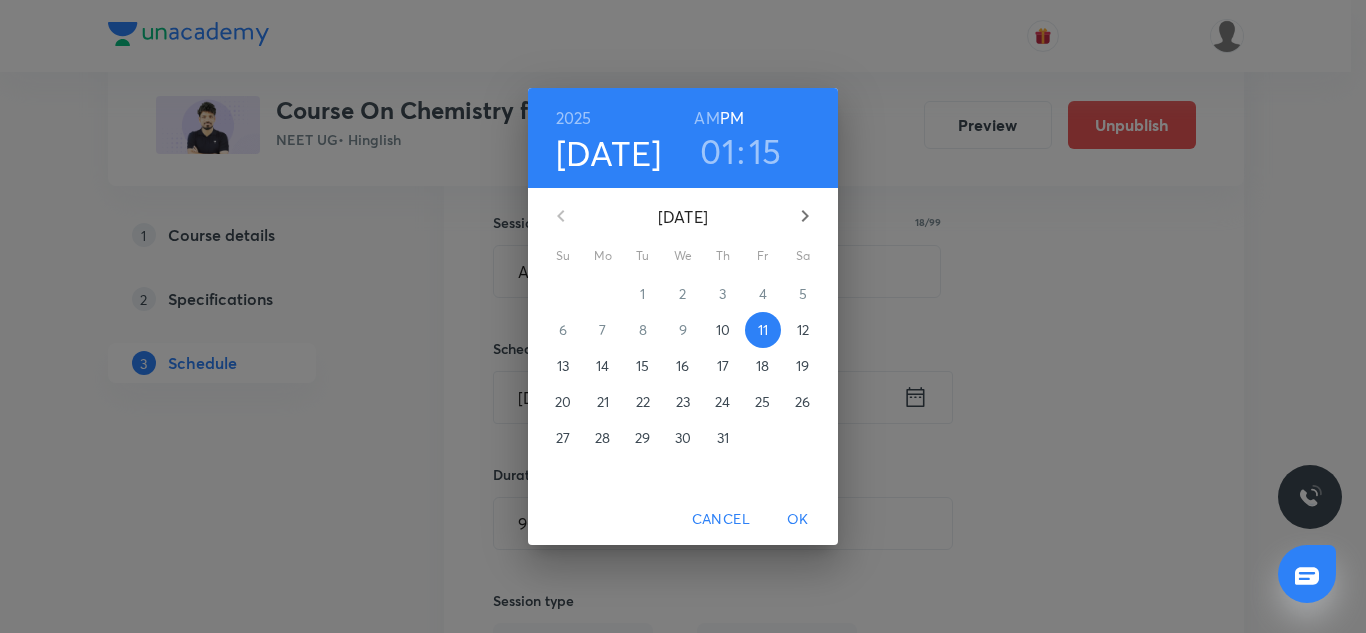 click on "15" at bounding box center [765, 151] 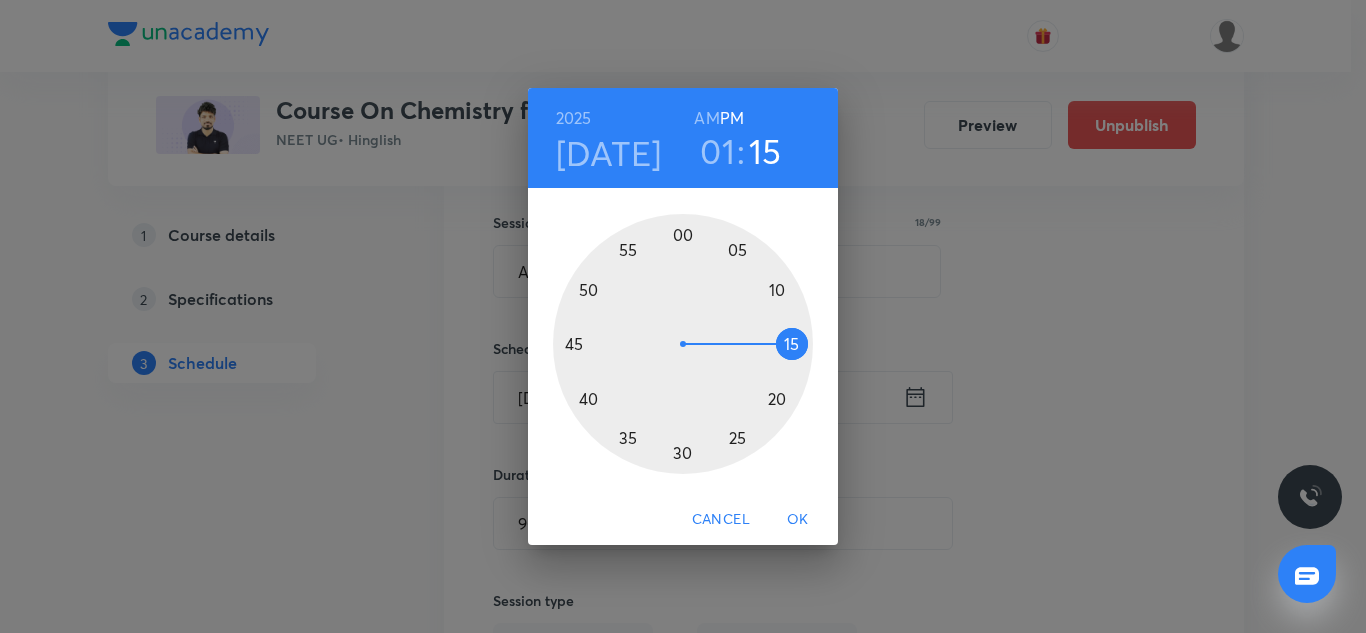click at bounding box center (683, 344) 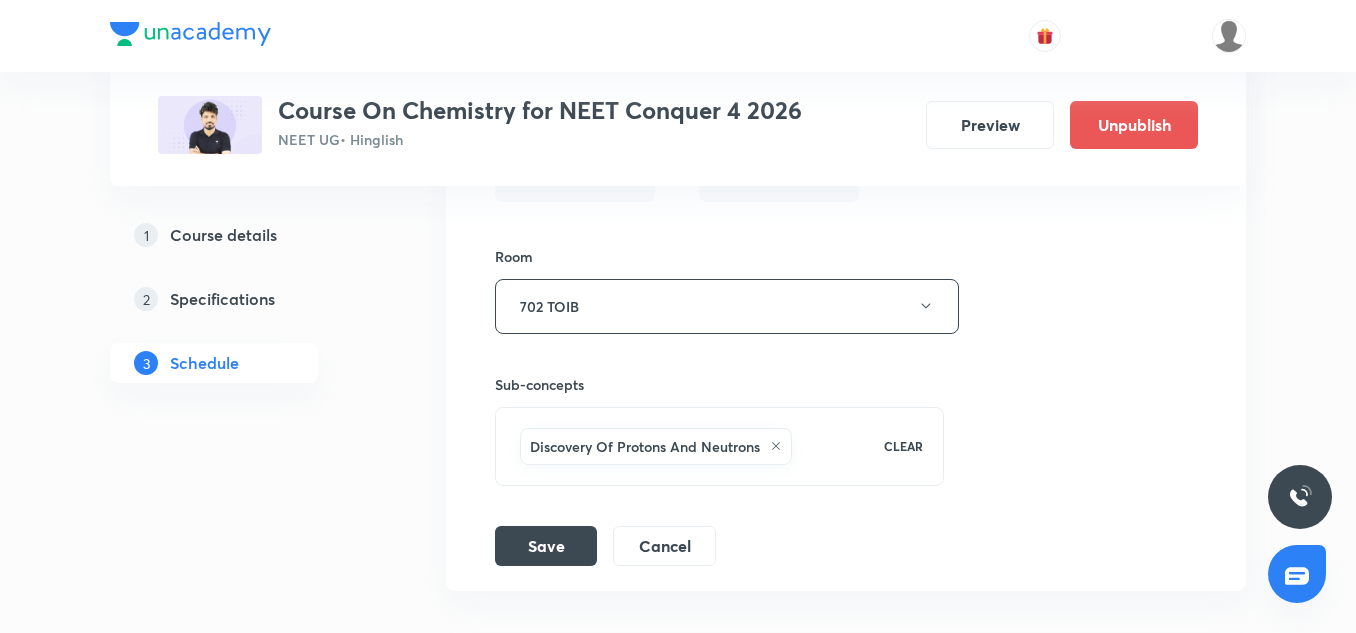 scroll, scrollTop: 3010, scrollLeft: 0, axis: vertical 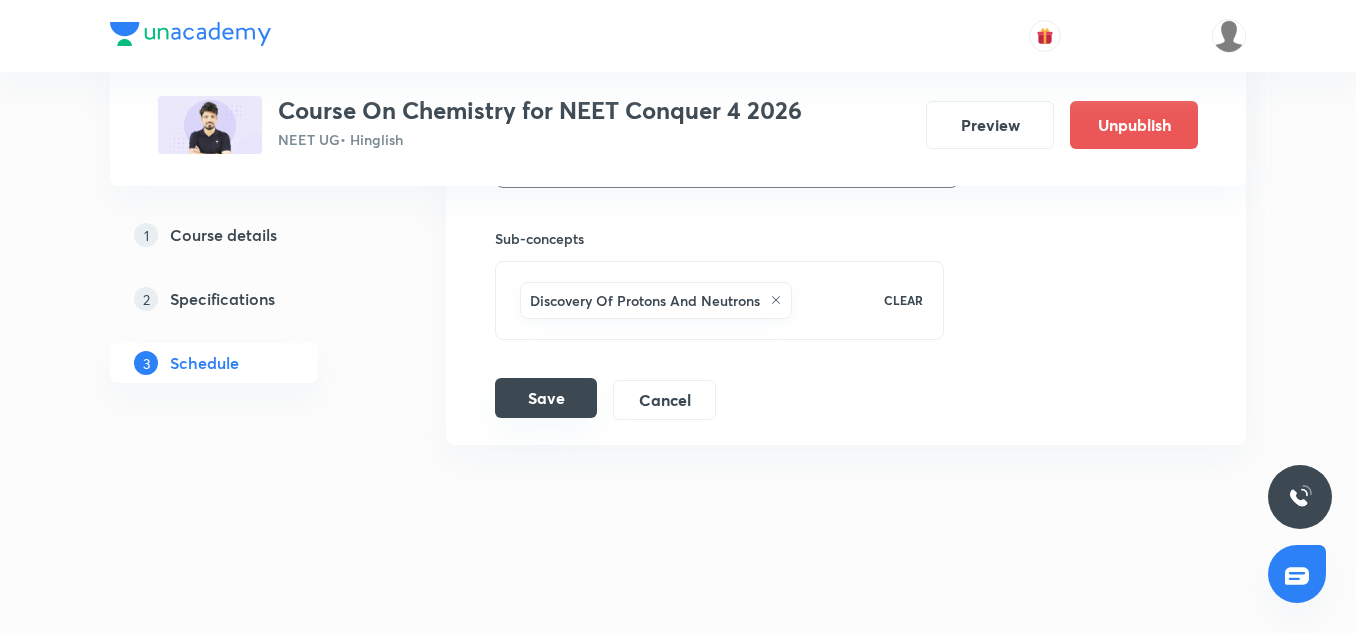 click on "Save" at bounding box center [546, 398] 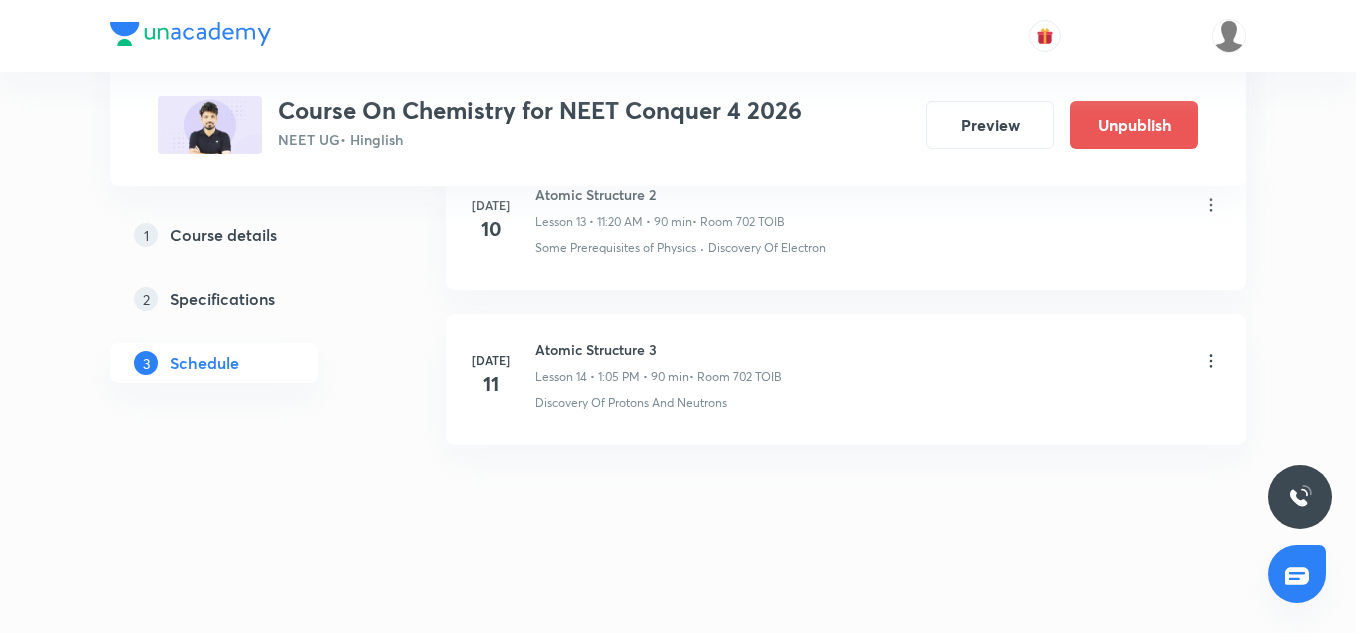 scroll, scrollTop: 2241, scrollLeft: 0, axis: vertical 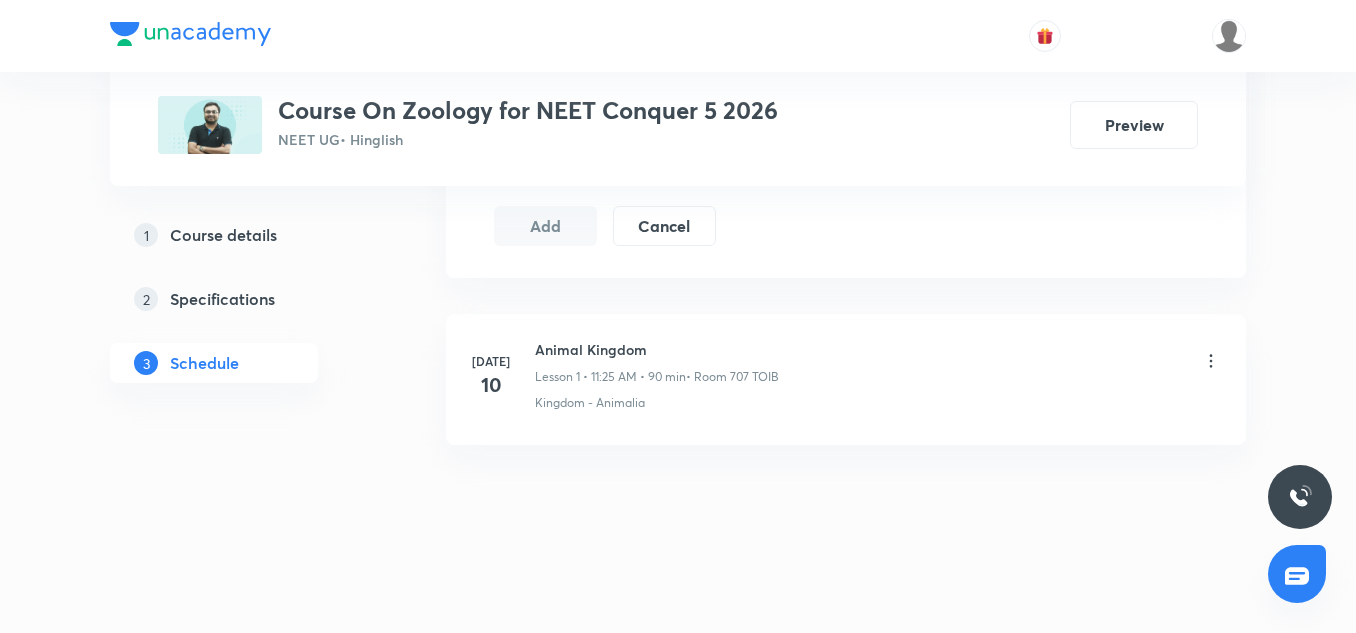 click on "[DATE] Animal Kingdom Lesson 1 • 11:25 AM • 90 min  • Room 707 TOIB Kingdom - Animalia" at bounding box center [846, 379] 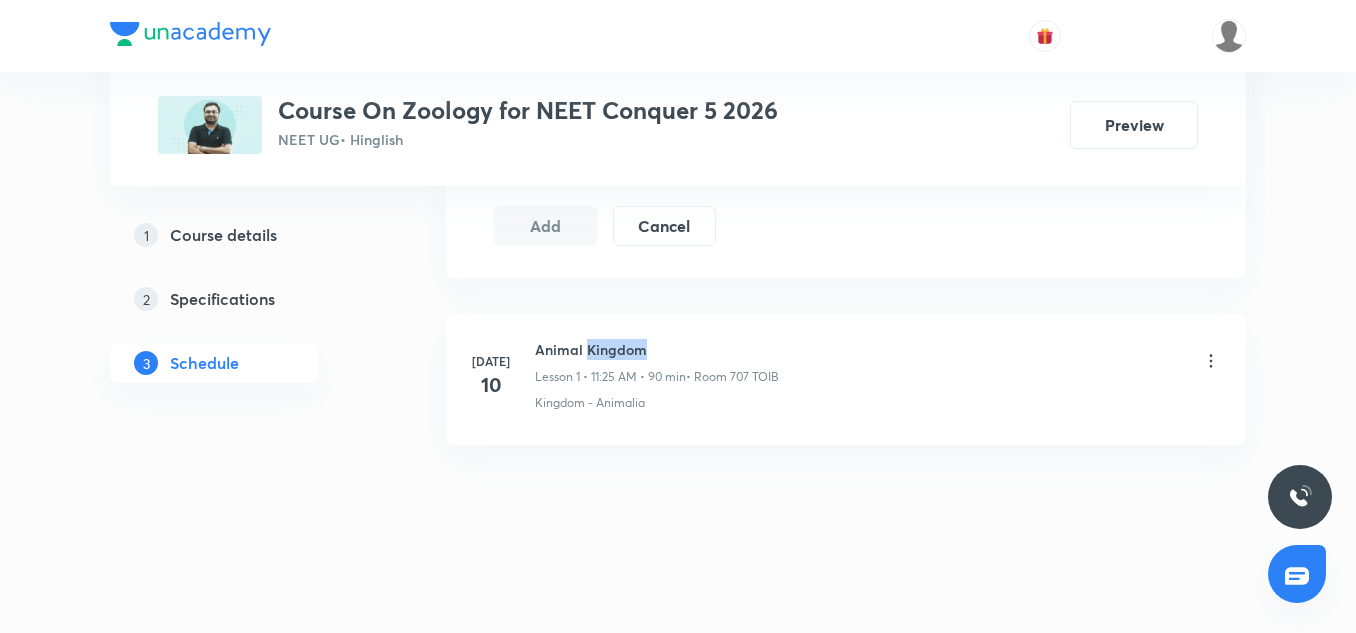 click on "[DATE] Animal Kingdom Lesson 1 • 11:25 AM • 90 min  • Room 707 TOIB Kingdom - Animalia" at bounding box center [846, 379] 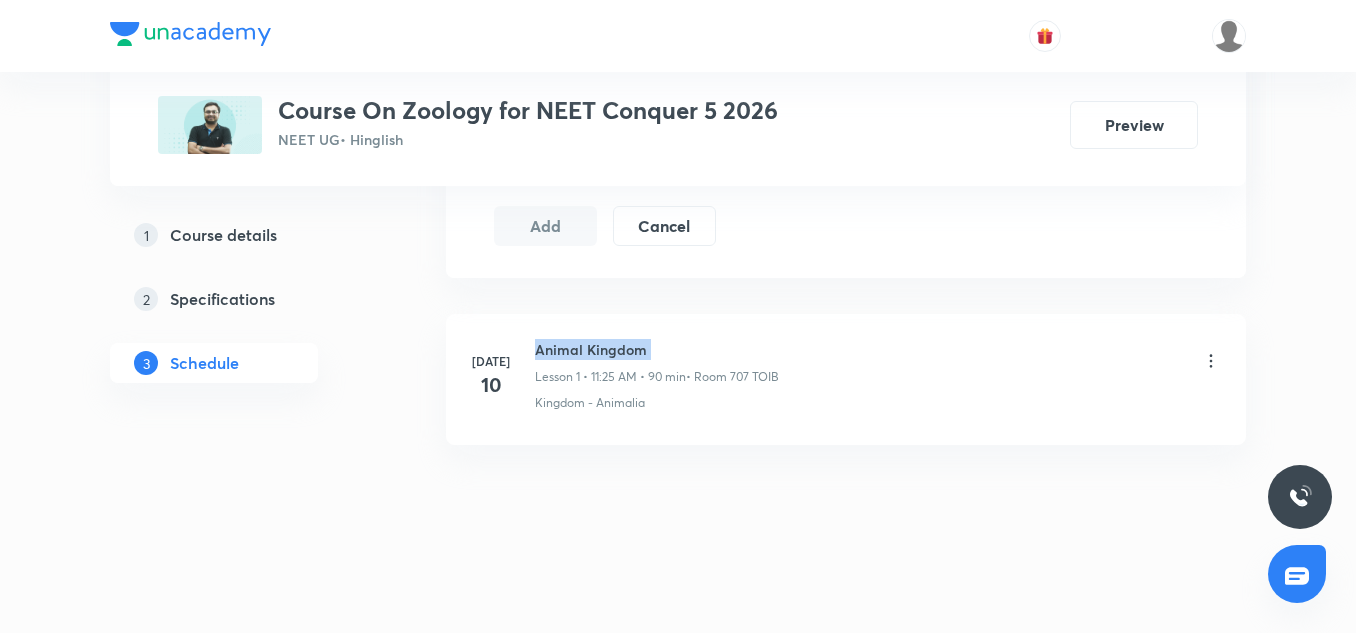 click on "[DATE] Animal Kingdom Lesson 1 • 11:25 AM • 90 min  • Room 707 TOIB Kingdom - Animalia" at bounding box center (846, 379) 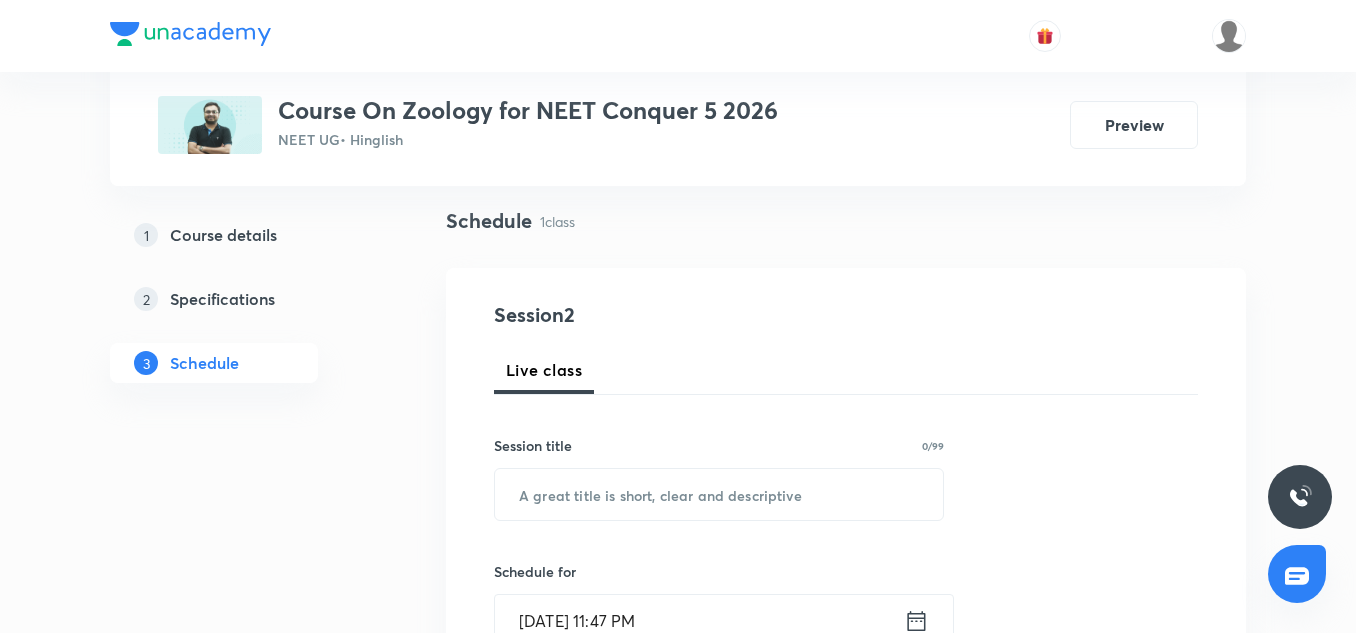 scroll, scrollTop: 136, scrollLeft: 0, axis: vertical 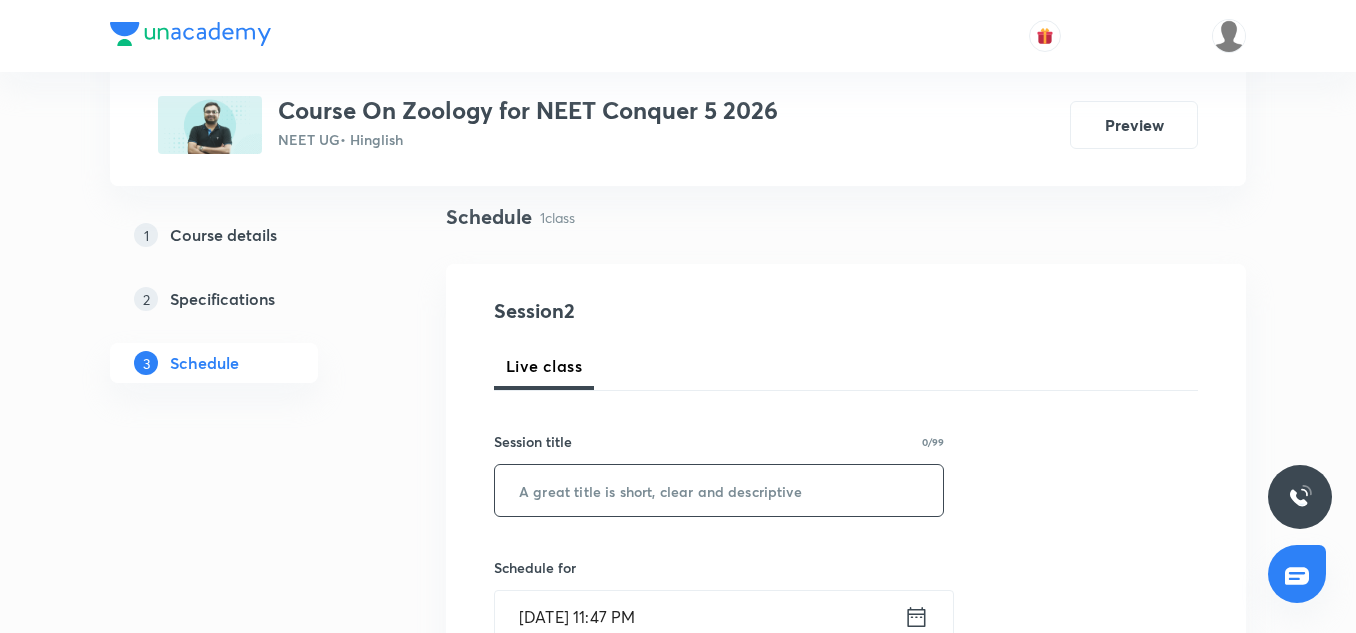click at bounding box center (719, 490) 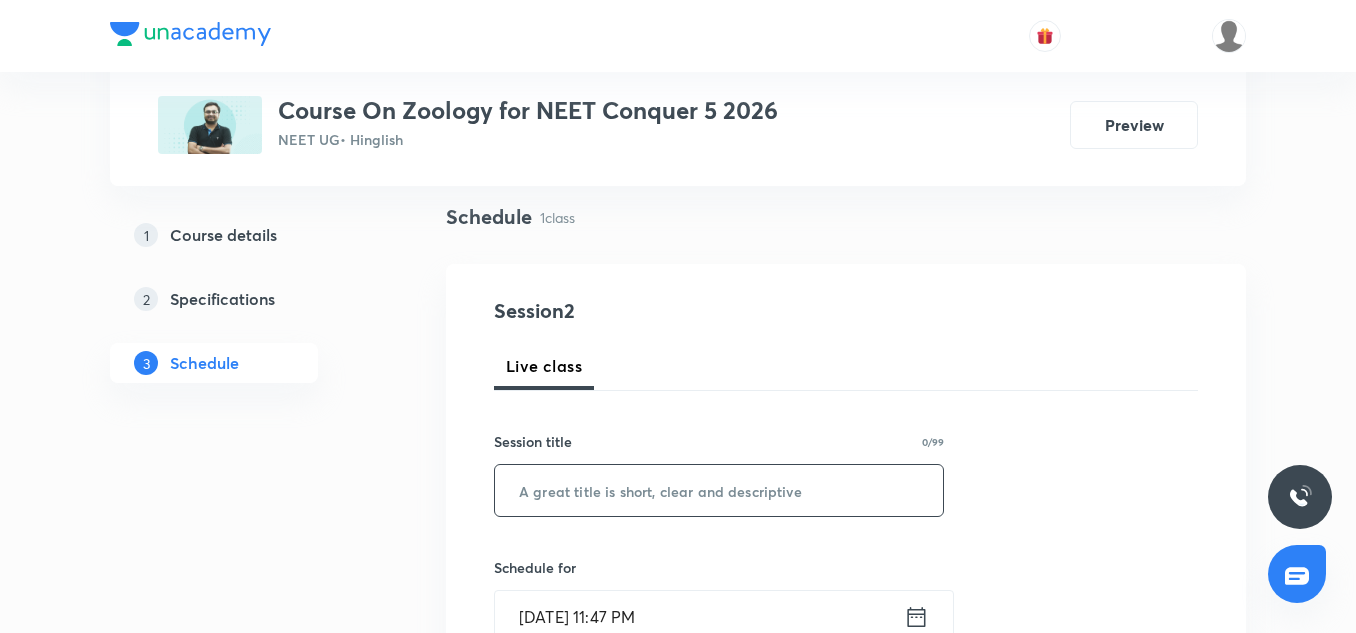 paste on "Animal Kingdom" 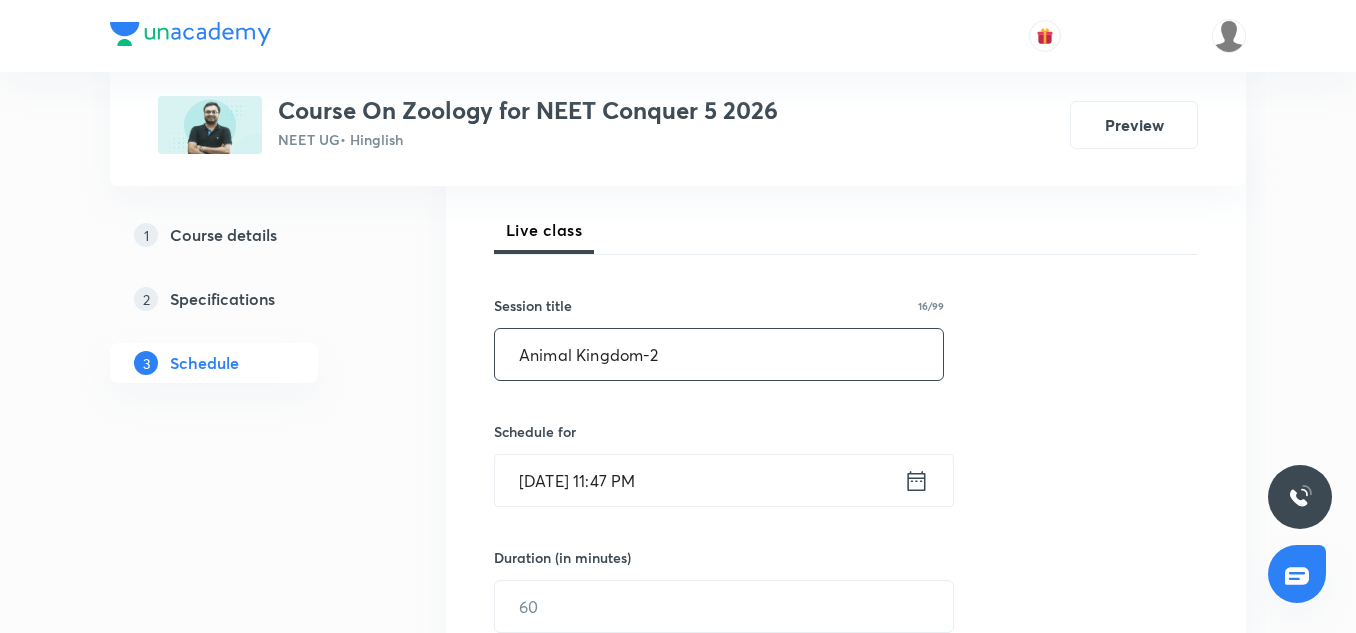 scroll, scrollTop: 276, scrollLeft: 0, axis: vertical 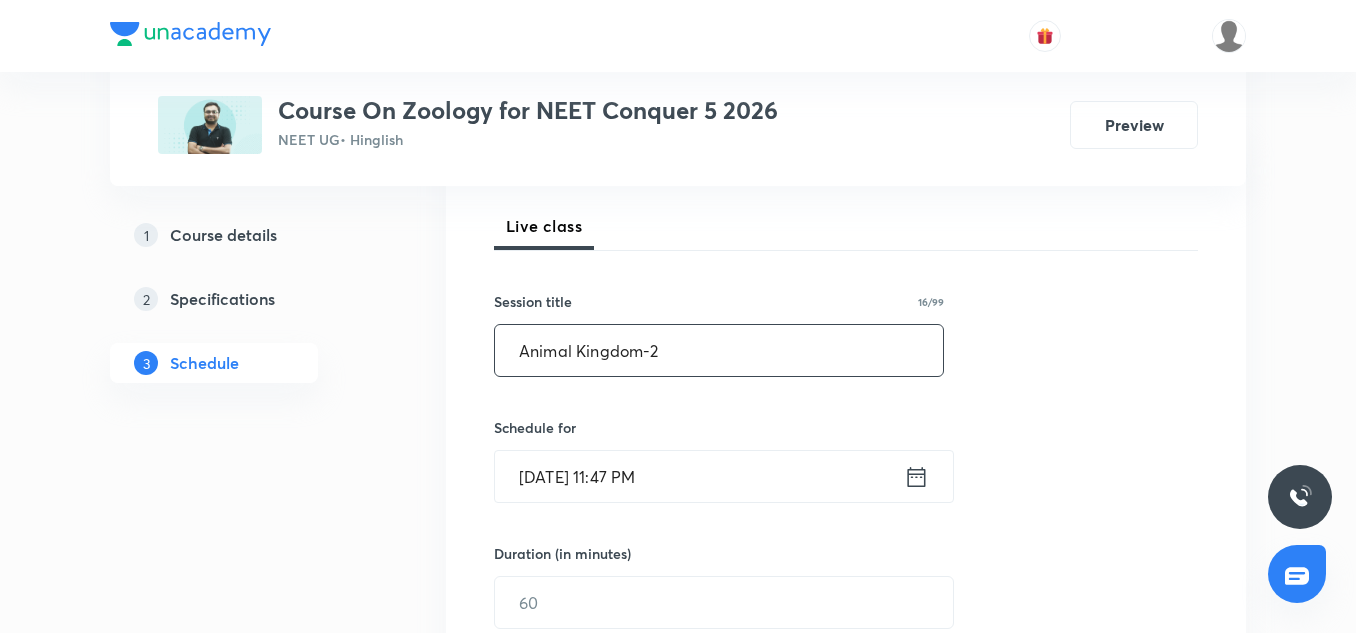type on "Animal Kingdom-2" 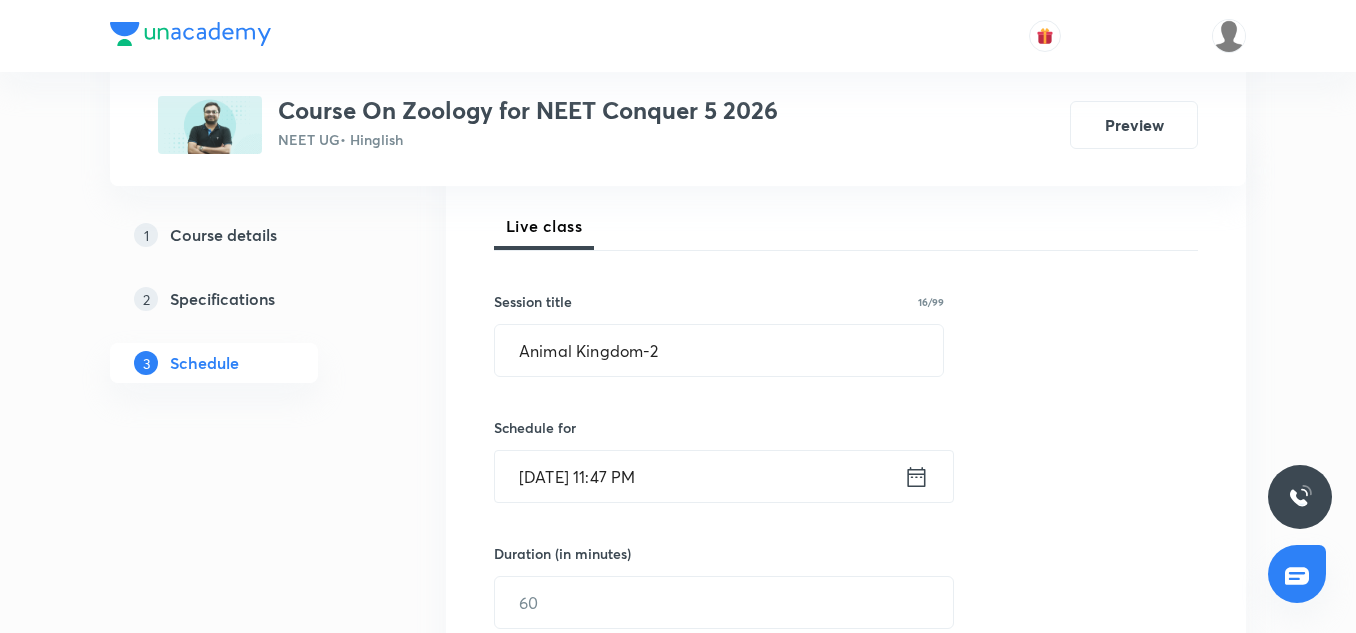 click on "[DATE] 11:47 PM" at bounding box center [699, 476] 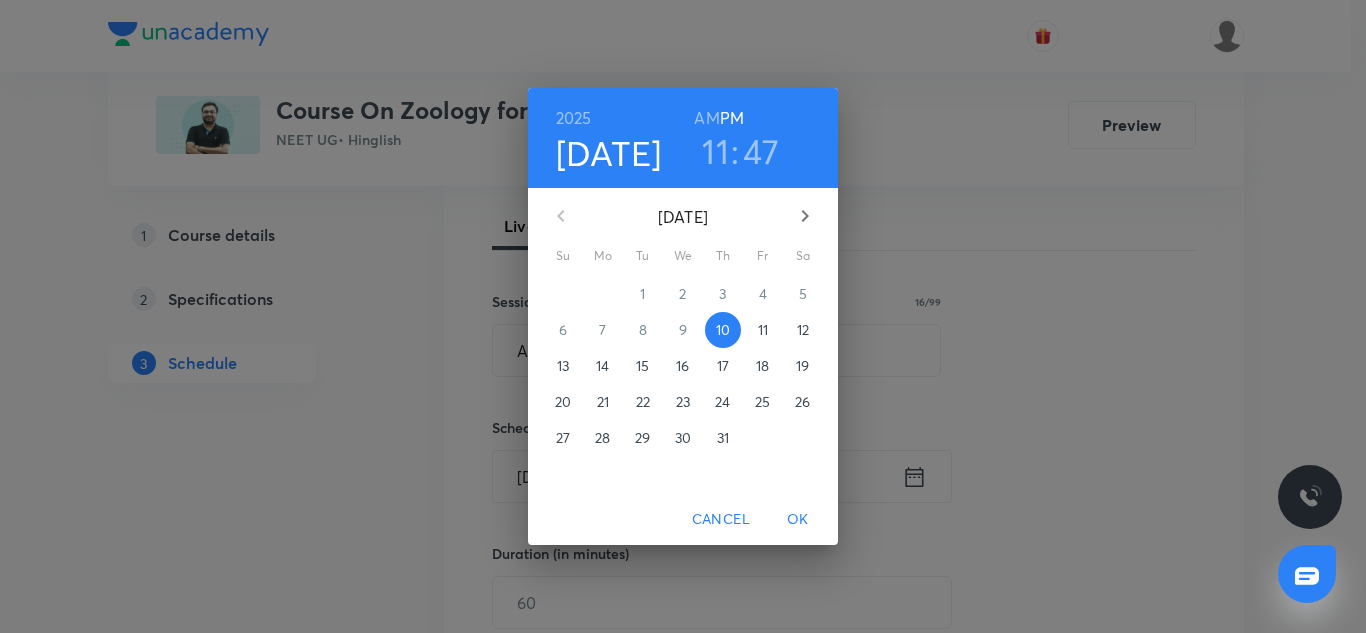 click on "11" at bounding box center (763, 330) 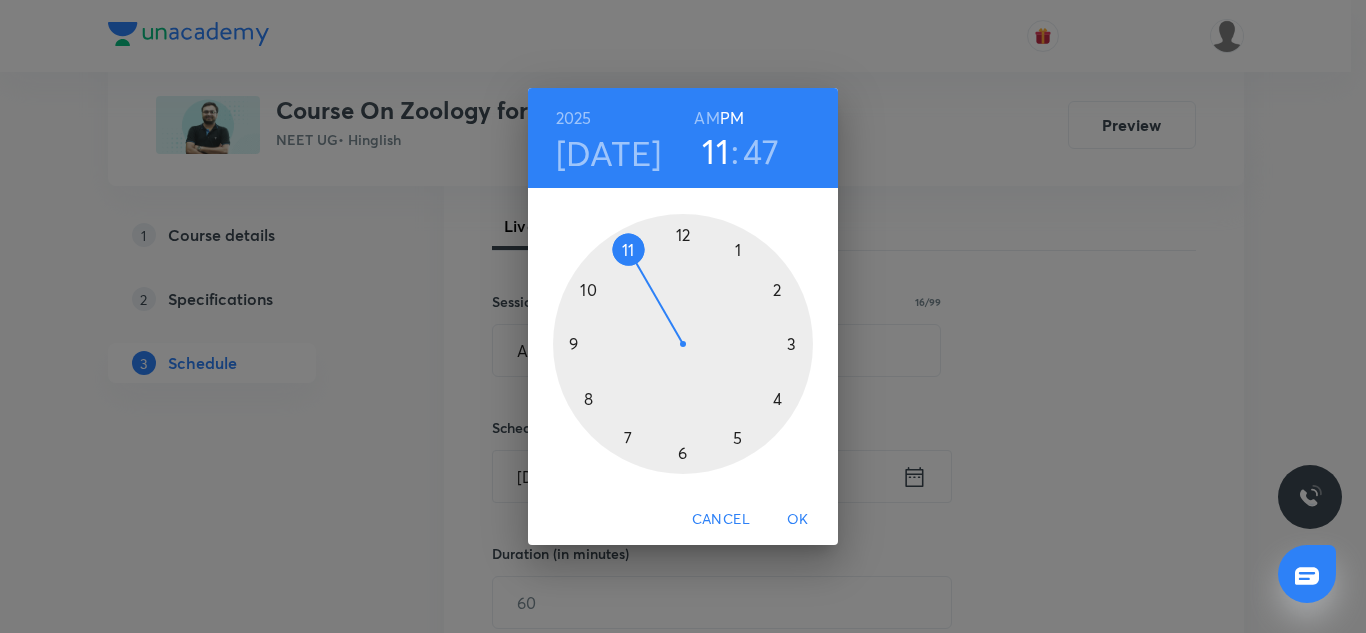 click on "47" at bounding box center (761, 151) 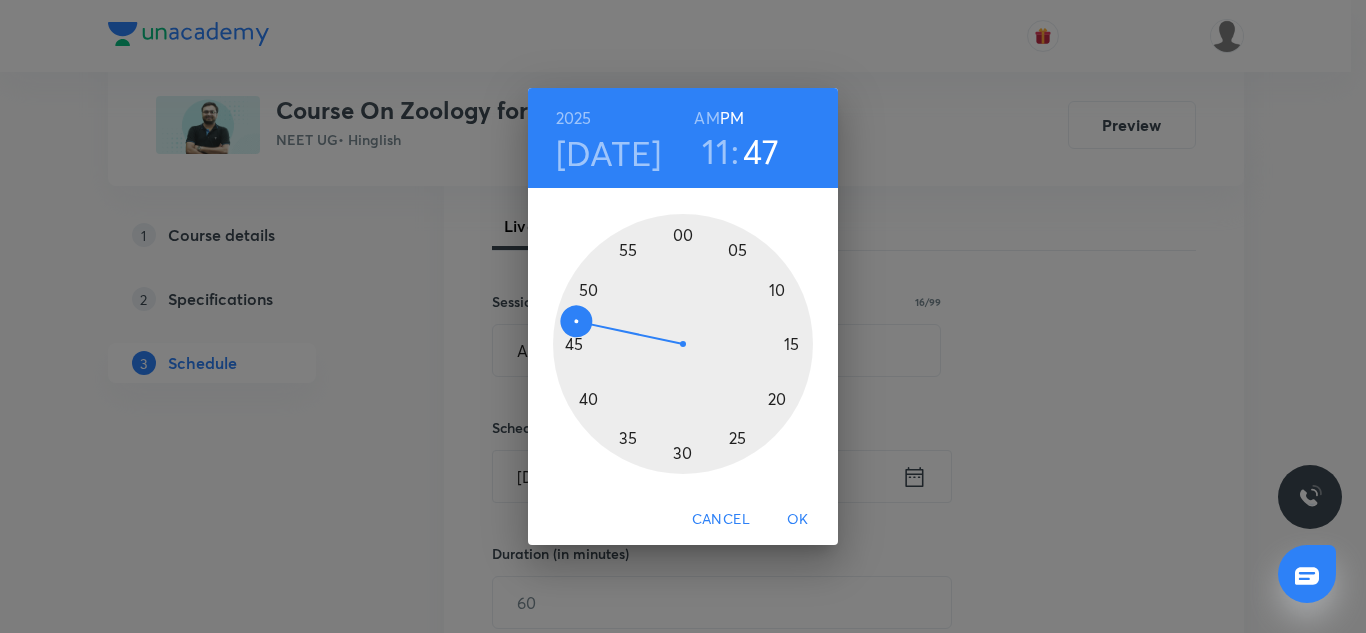 click at bounding box center [683, 344] 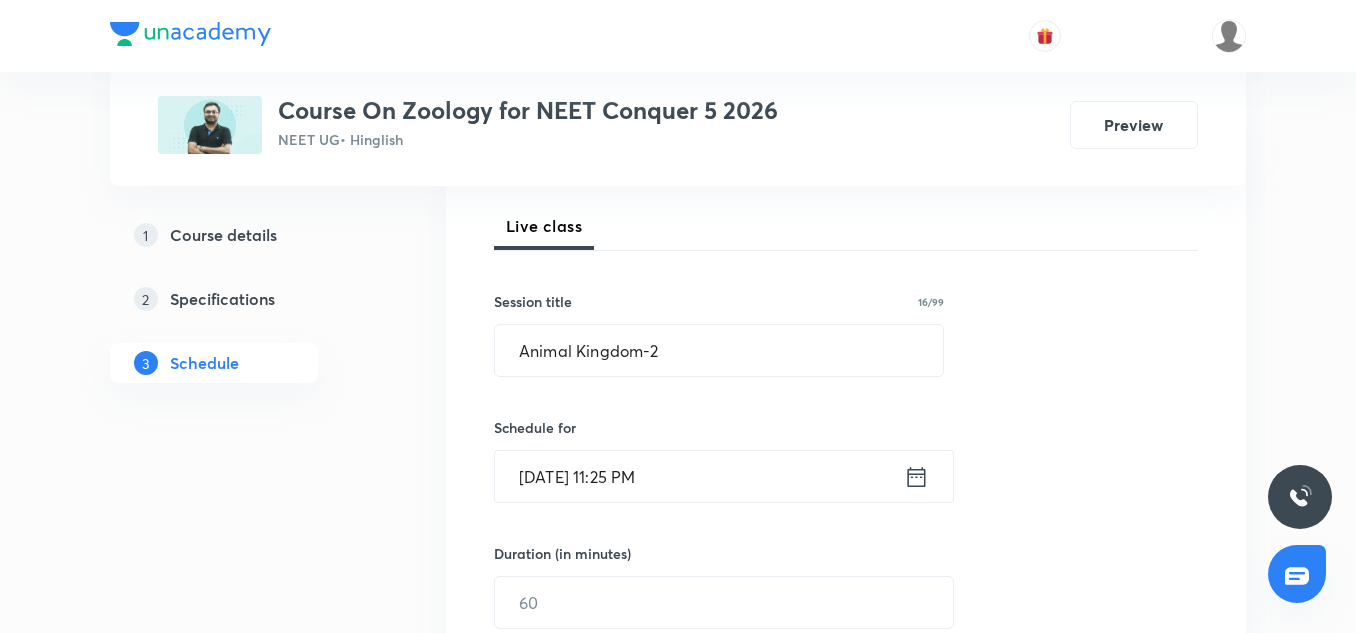 click on "Jul 11, 2025, 11:25 PM" at bounding box center [699, 476] 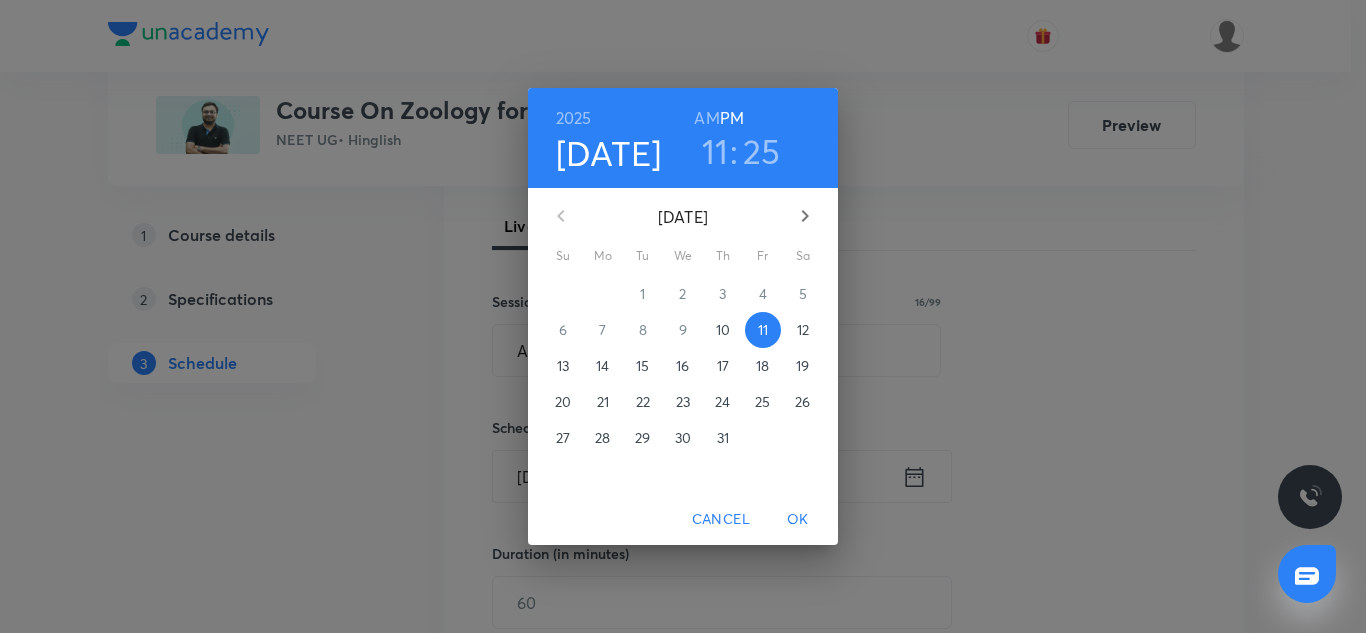 click on "AM" at bounding box center [706, 118] 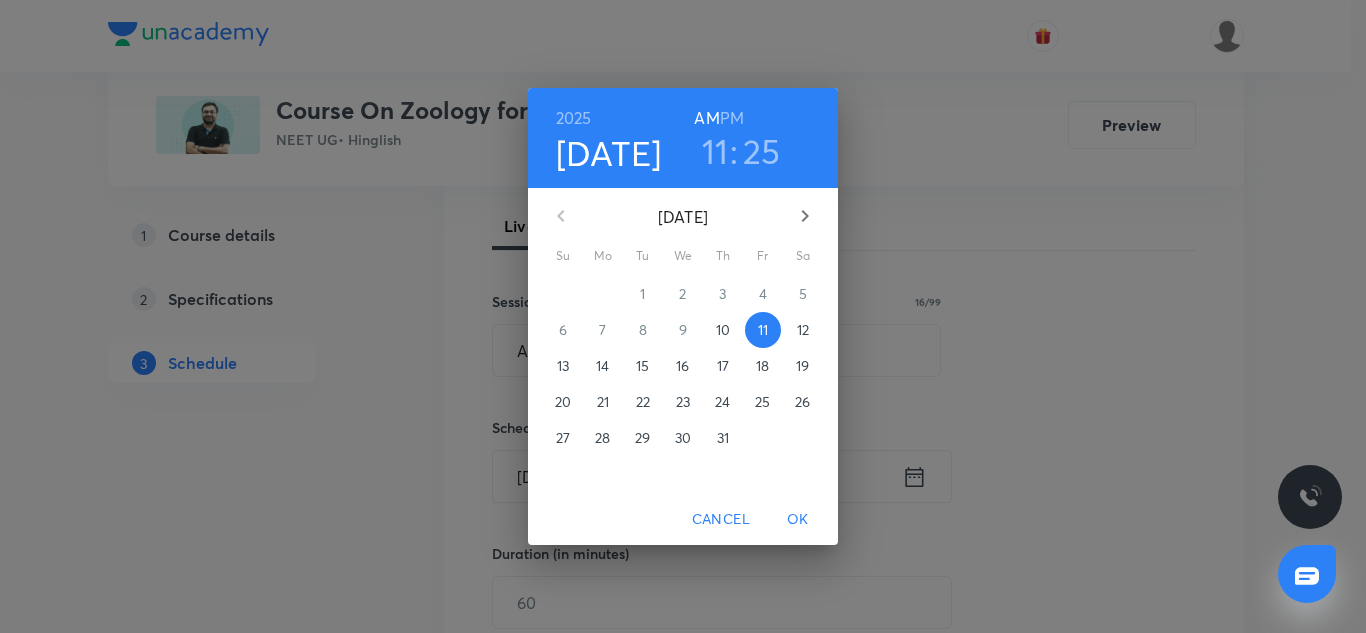 click on "OK" at bounding box center [798, 519] 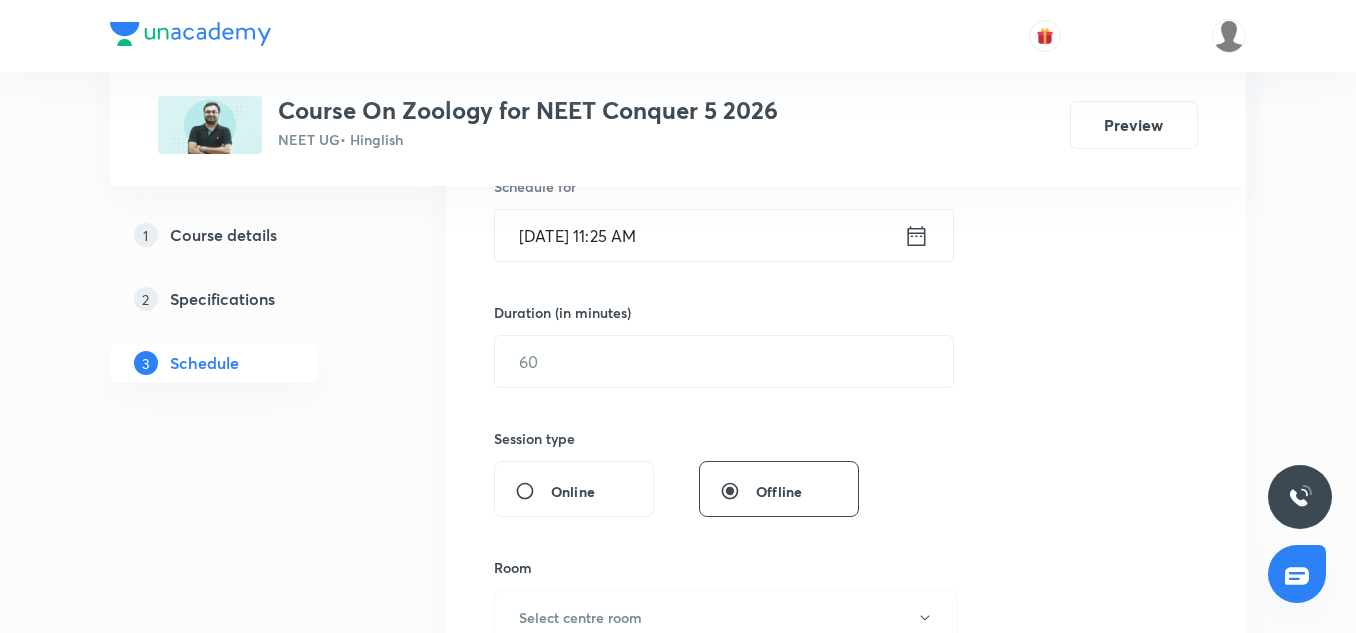 scroll, scrollTop: 518, scrollLeft: 0, axis: vertical 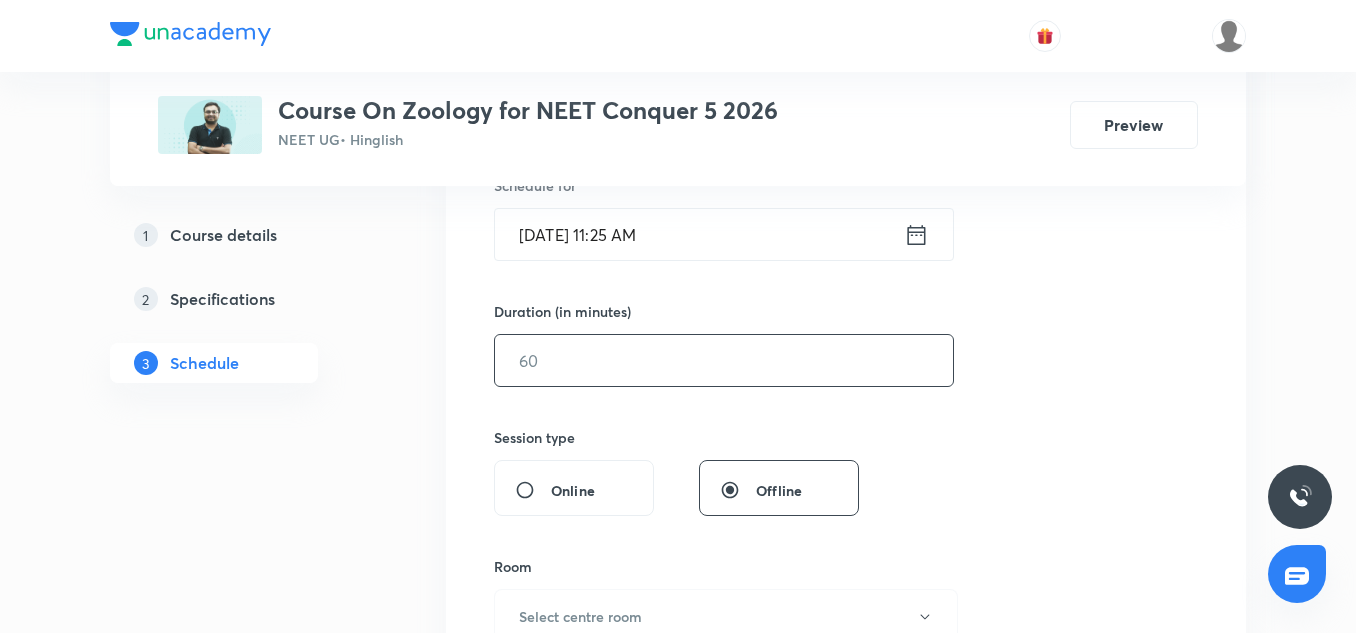 click at bounding box center (724, 360) 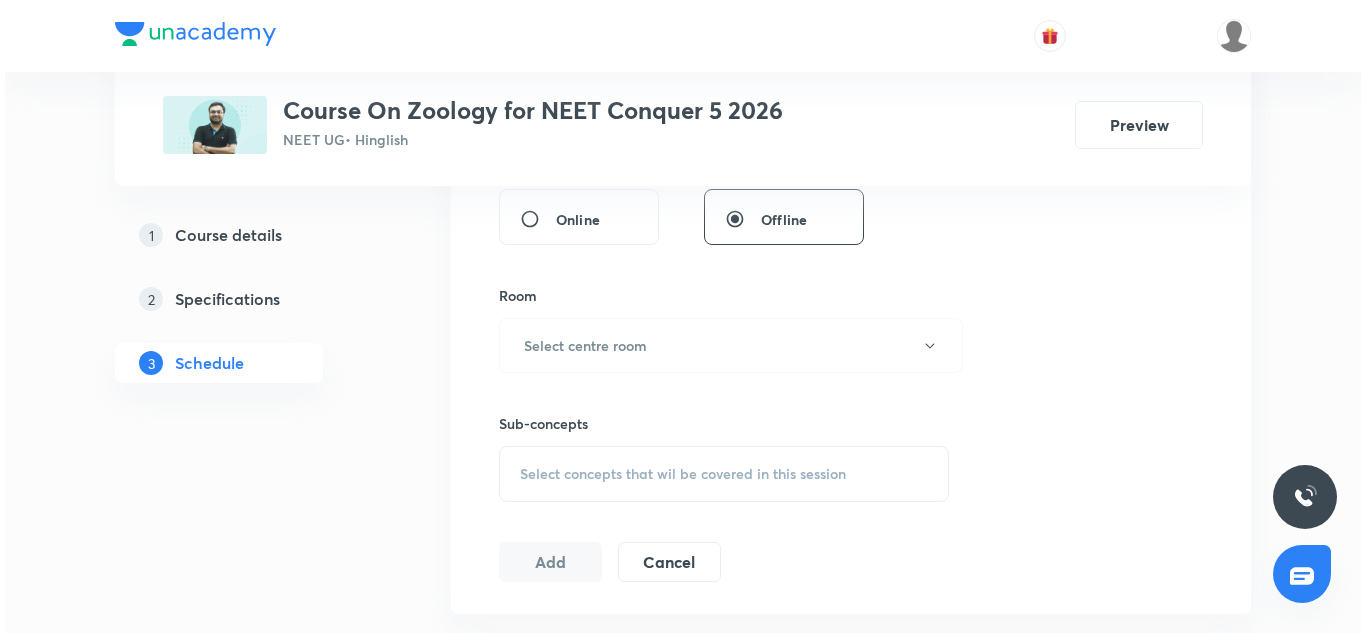 scroll, scrollTop: 795, scrollLeft: 0, axis: vertical 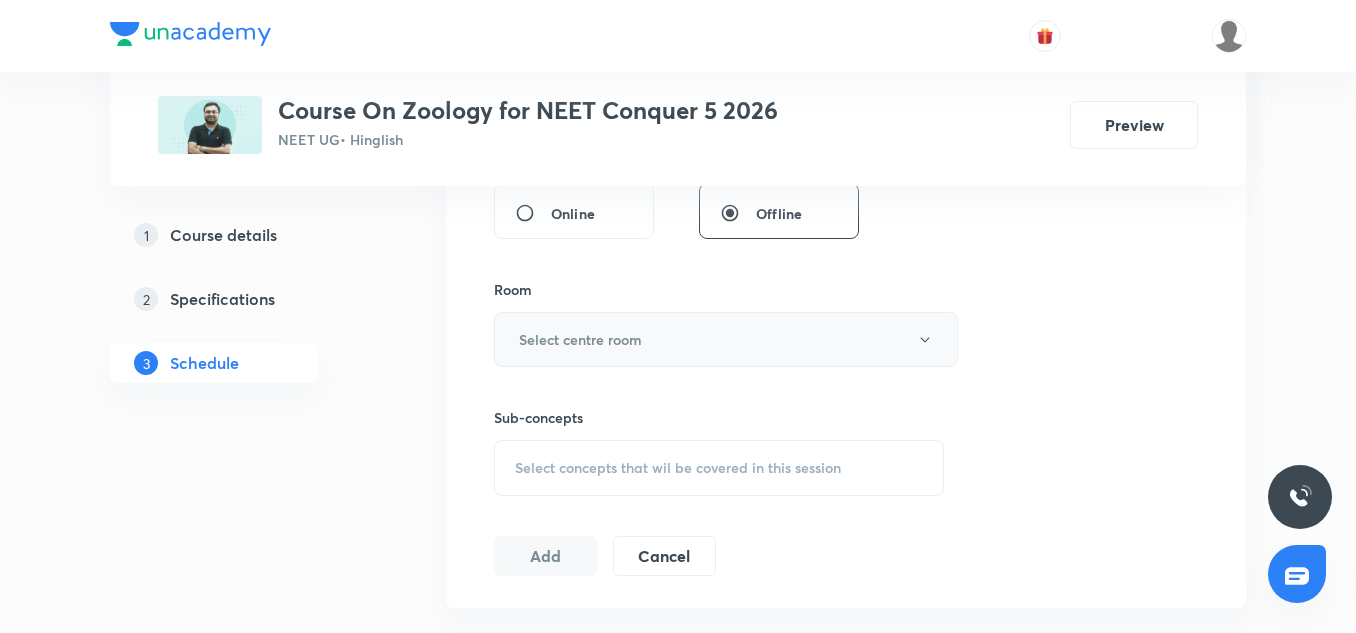 type on "90" 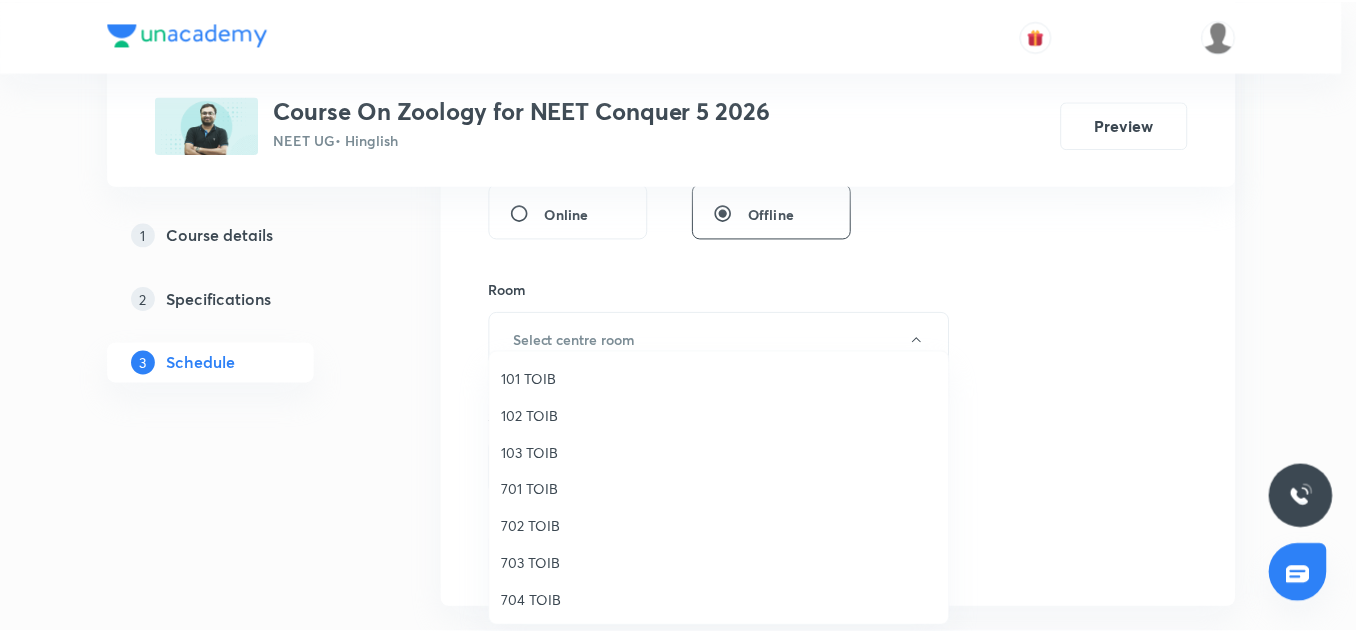 scroll, scrollTop: 186, scrollLeft: 0, axis: vertical 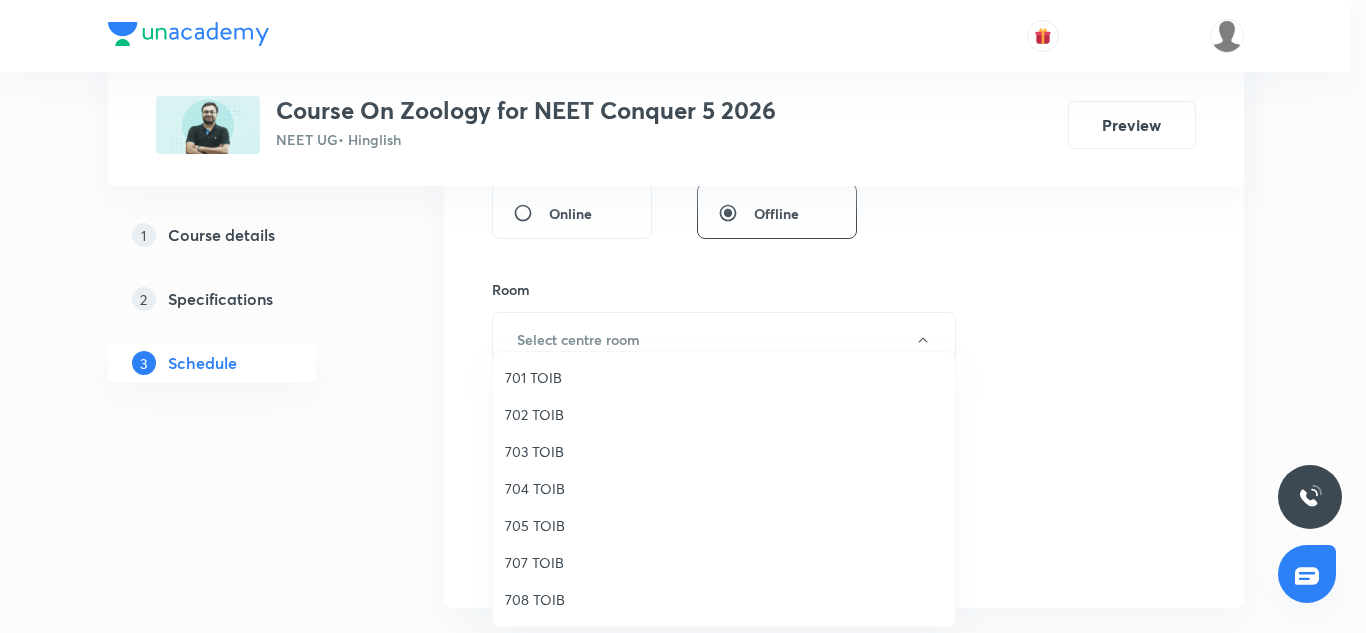 click on "707 TOIB" at bounding box center [724, 562] 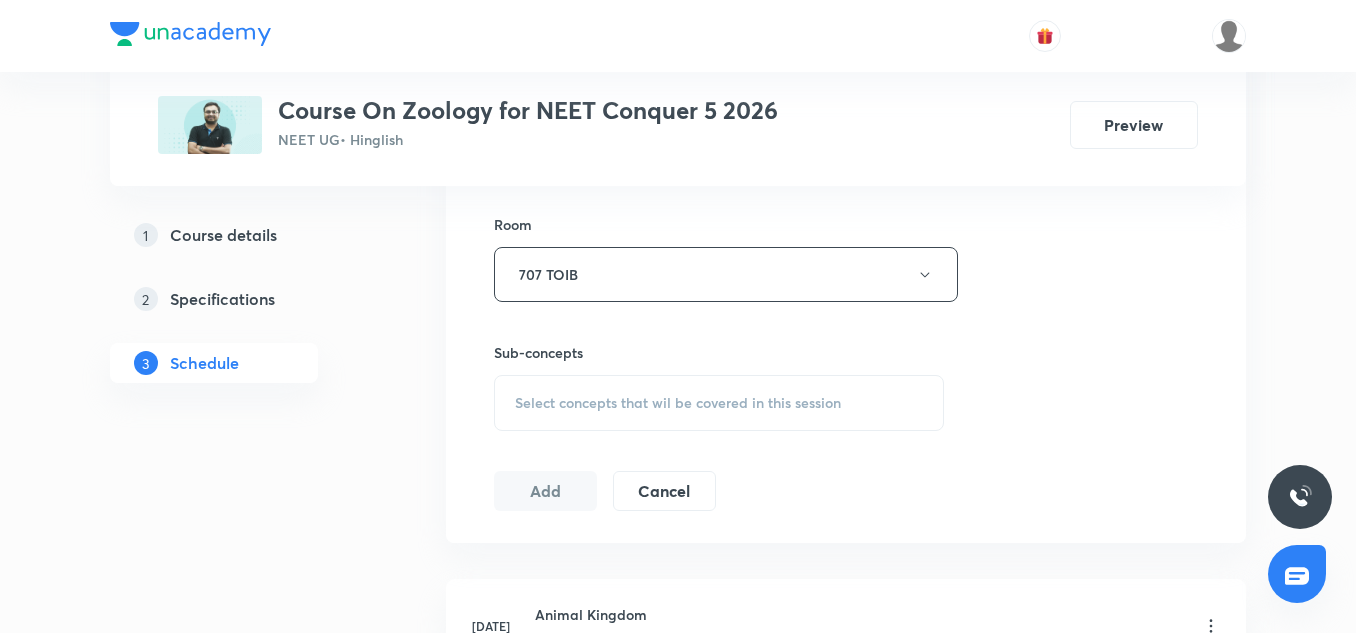 scroll, scrollTop: 868, scrollLeft: 0, axis: vertical 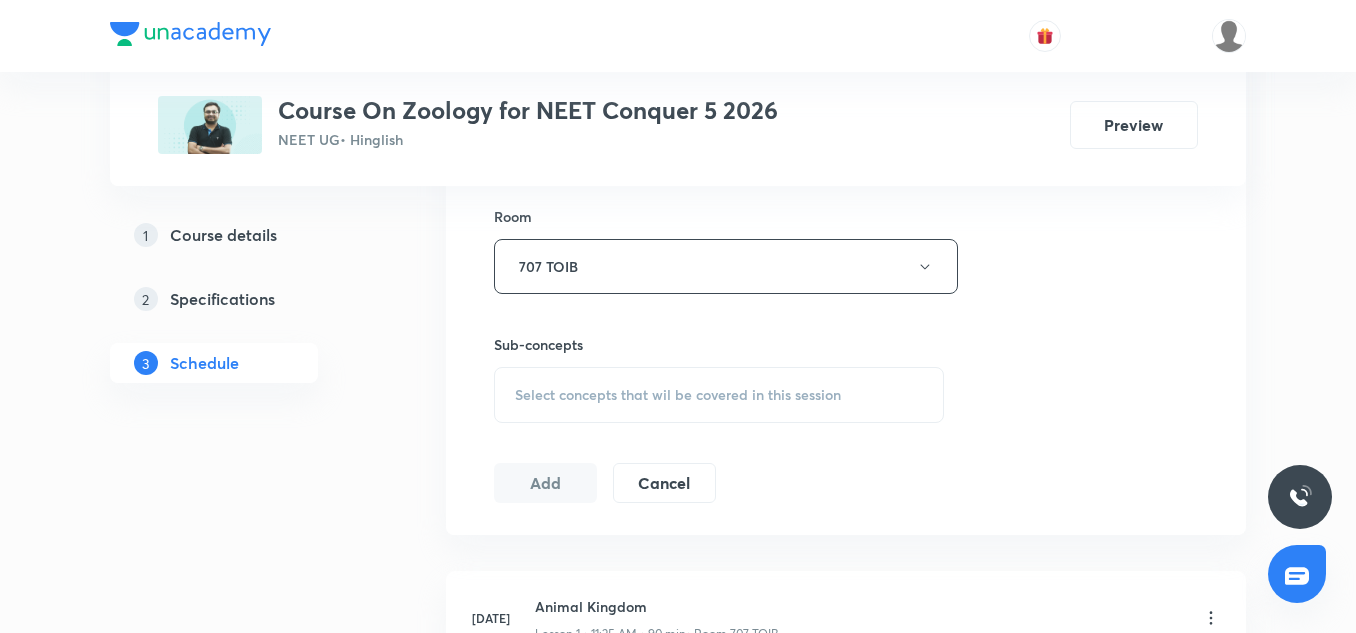 click on "Select concepts that wil be covered in this session" at bounding box center (719, 395) 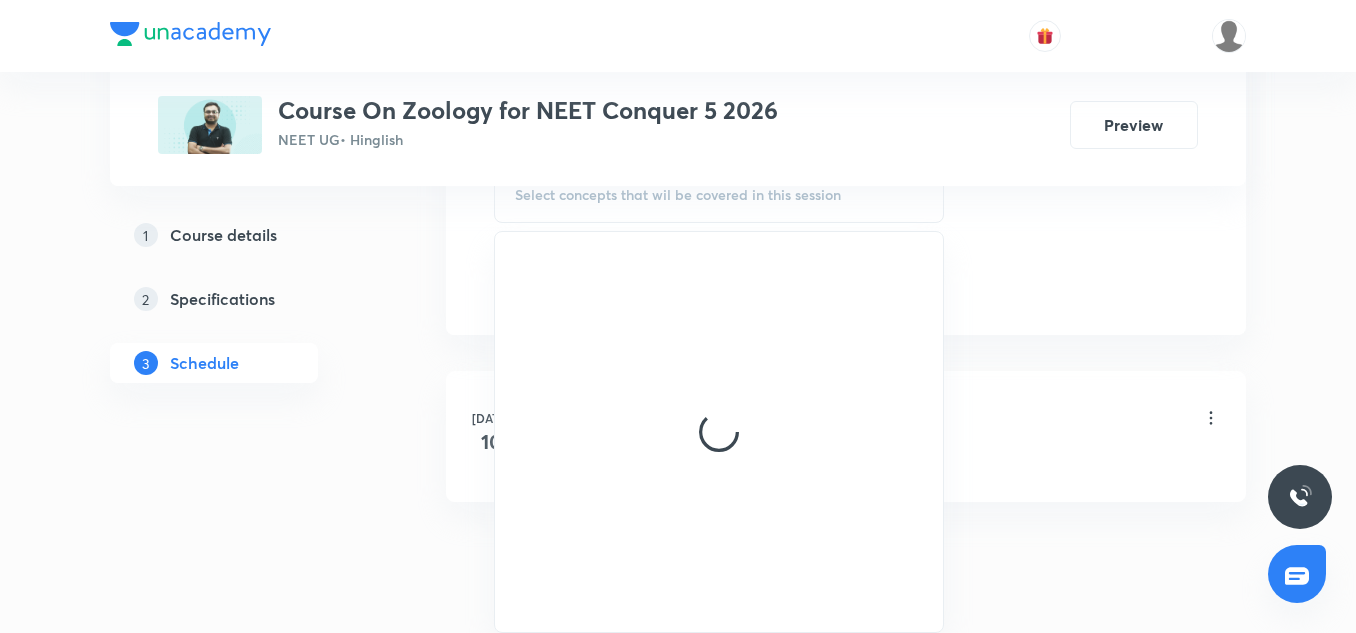 scroll, scrollTop: 1071, scrollLeft: 0, axis: vertical 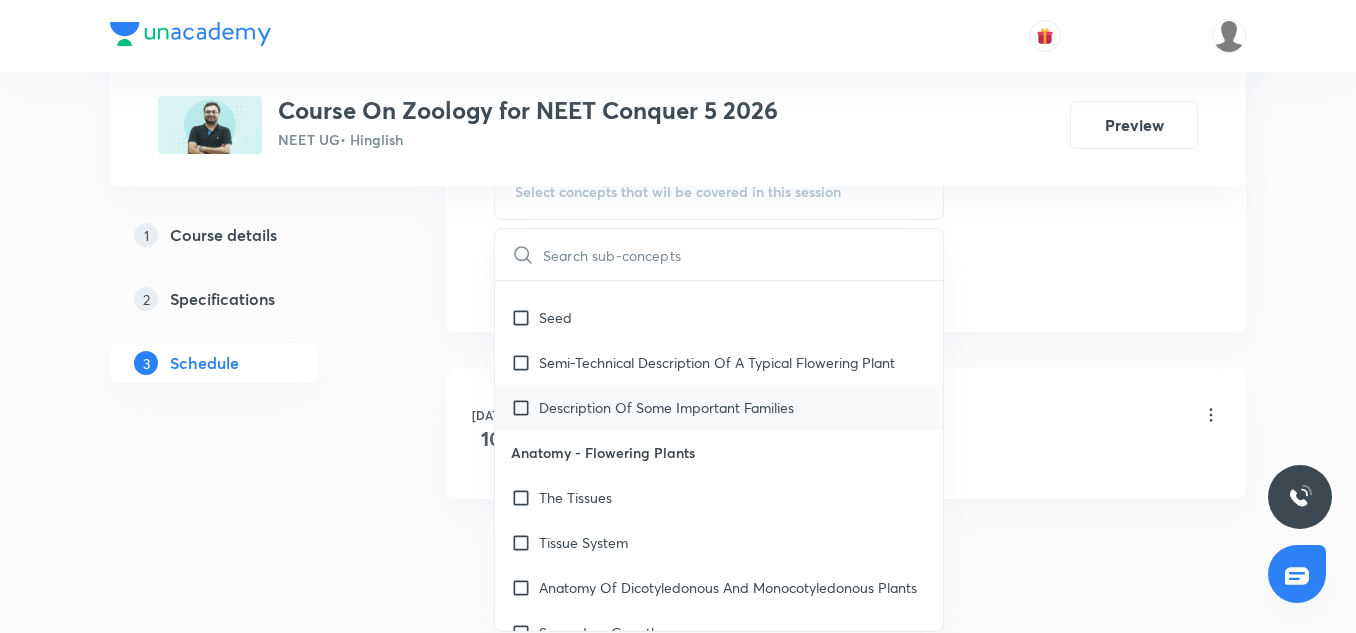 click on "Description Of Some Important Families" at bounding box center [719, 407] 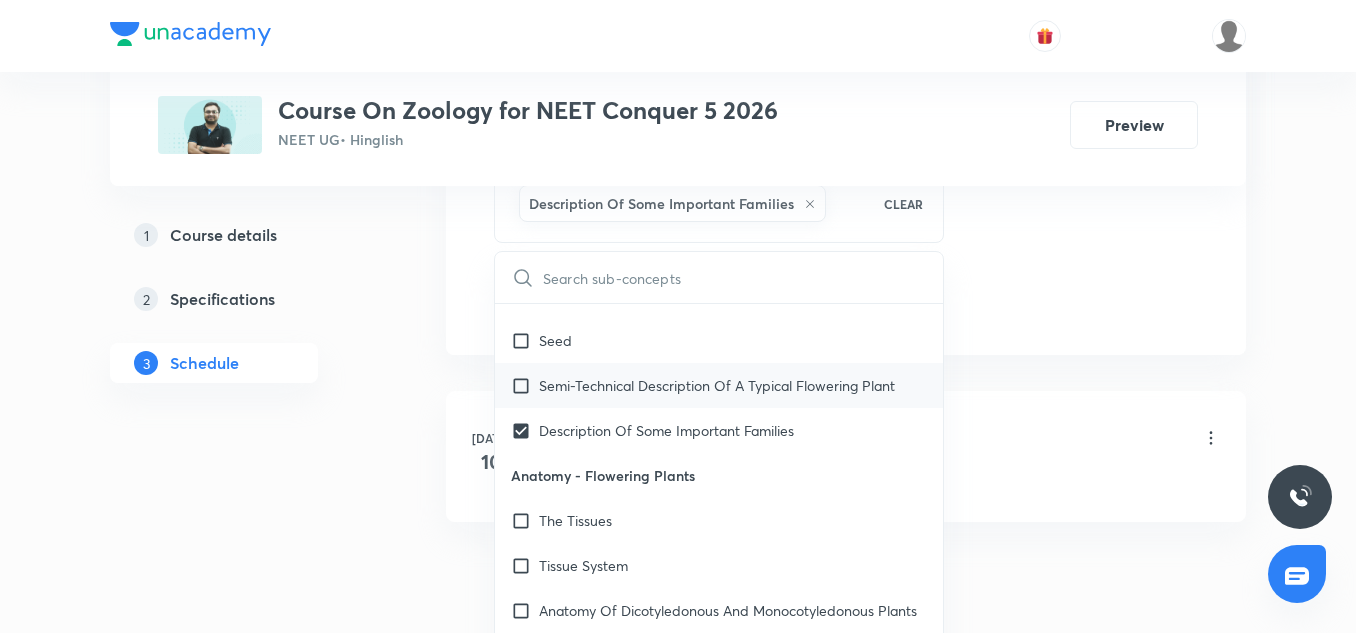 click on "Semi-Technical Description Of A Typical Flowering Plant" at bounding box center (717, 385) 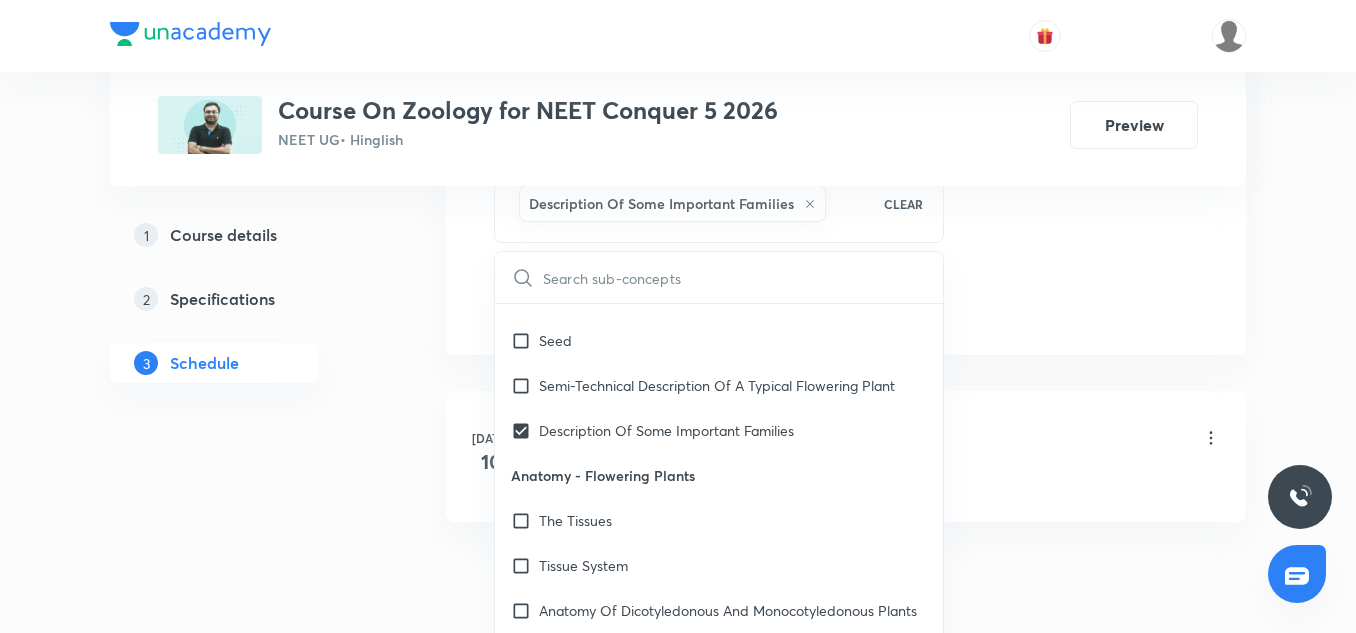 checkbox on "true" 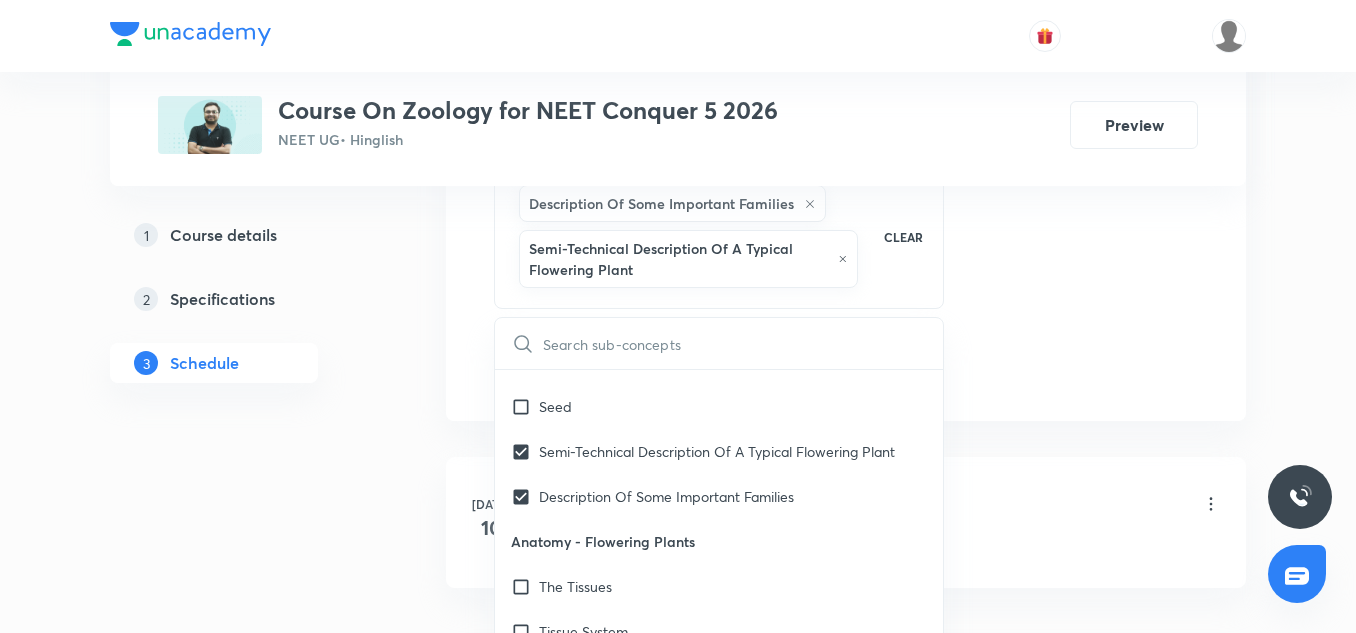 click on "Session  2 Live class Session title 16/99 Animal Kingdom-2 ​ Schedule for Jul 11, 2025, 11:25 AM ​ Duration (in minutes) 90 ​   Session type Online Offline Room 707 TOIB Sub-concepts Description Of Some Important Families Semi-Technical Description Of A Typical Flowering Plant CLEAR ​ Morphology - Flowering Plants Plant Morphology Root Types Of Roots Stem Types Of Stem  Leaf Inflorescence Flower Fruit Seed Semi-Technical Description Of A Typical Flowering Plant Description Of Some Important Families Anatomy - Flowering Plants The Tissues  Tissue System Anatomy Of Dicotyledonous And Monocotyledonous Plants Secondary Growth Structural Organisation in Animals Animal Tissues Organ And Organ System Earthworm Cockroach Frogs Structural Organization in Animals Cockroach General Features  Frog General Features Digestion & Absorption Alimentary Canal Digestive Glands Digestion Of Food Hormonal Control Of Digestion Absorption Of Digested Products Disorders Of Digestive System Process Of Nutrition Ingestion Seed" at bounding box center (846, -125) 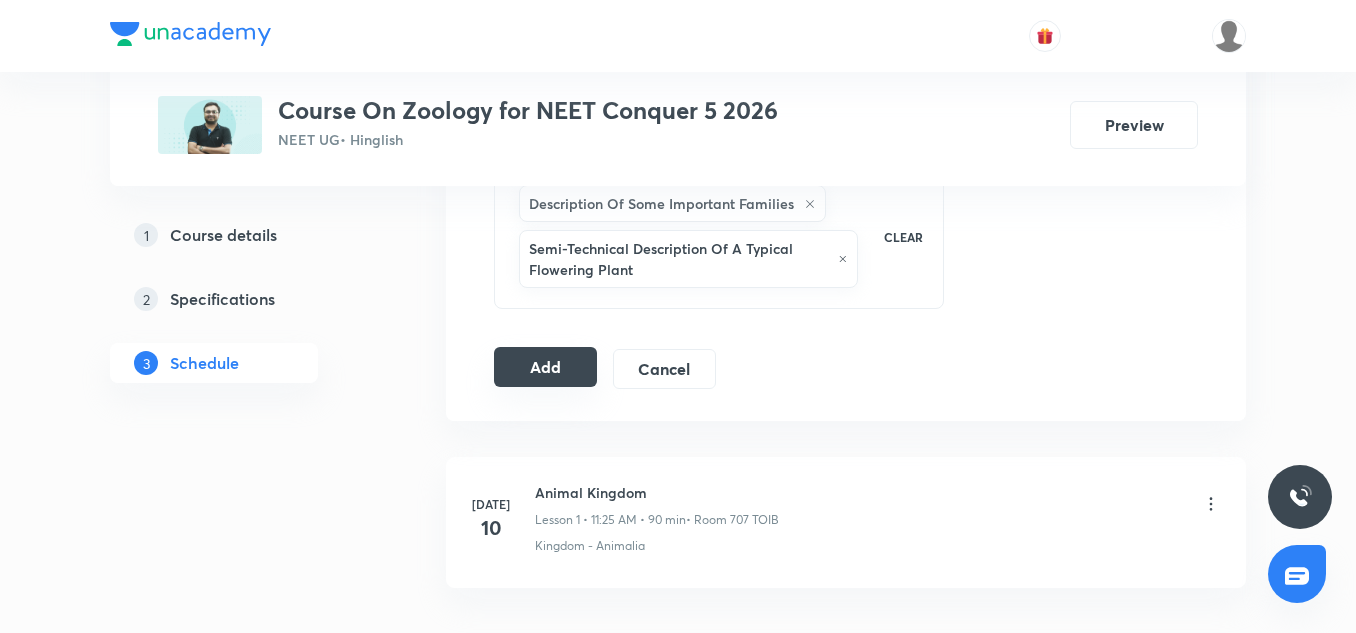 click on "Add" at bounding box center (545, 367) 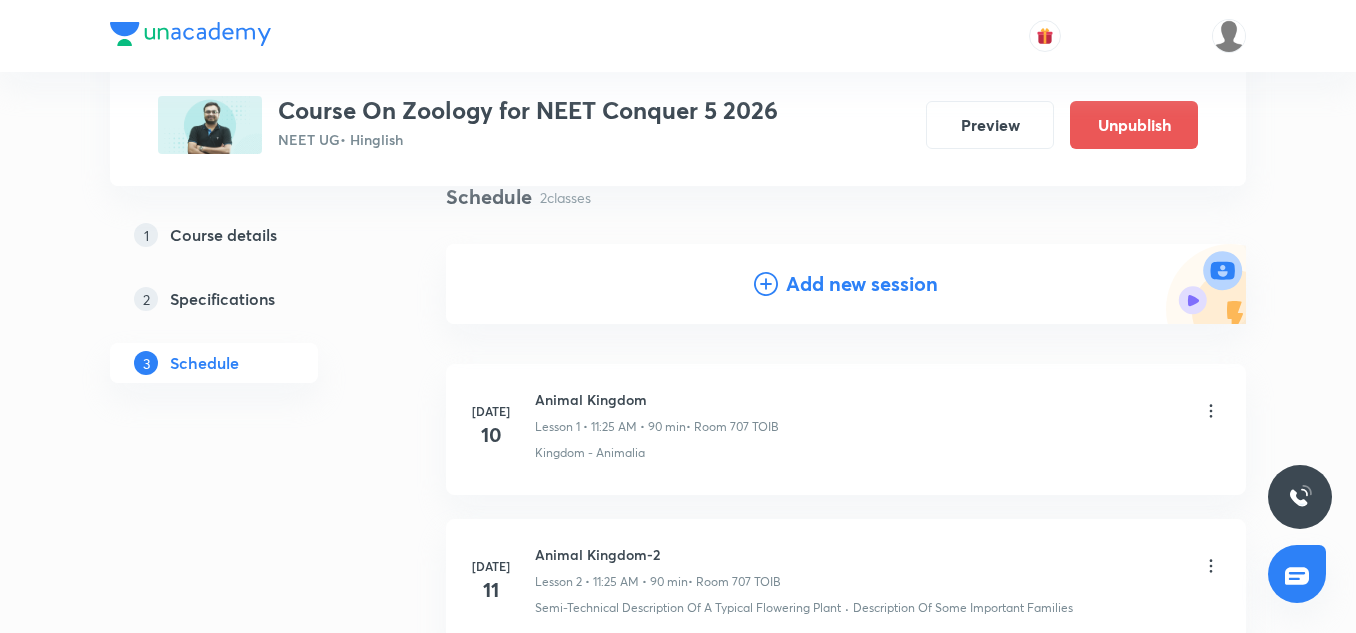 scroll, scrollTop: 361, scrollLeft: 0, axis: vertical 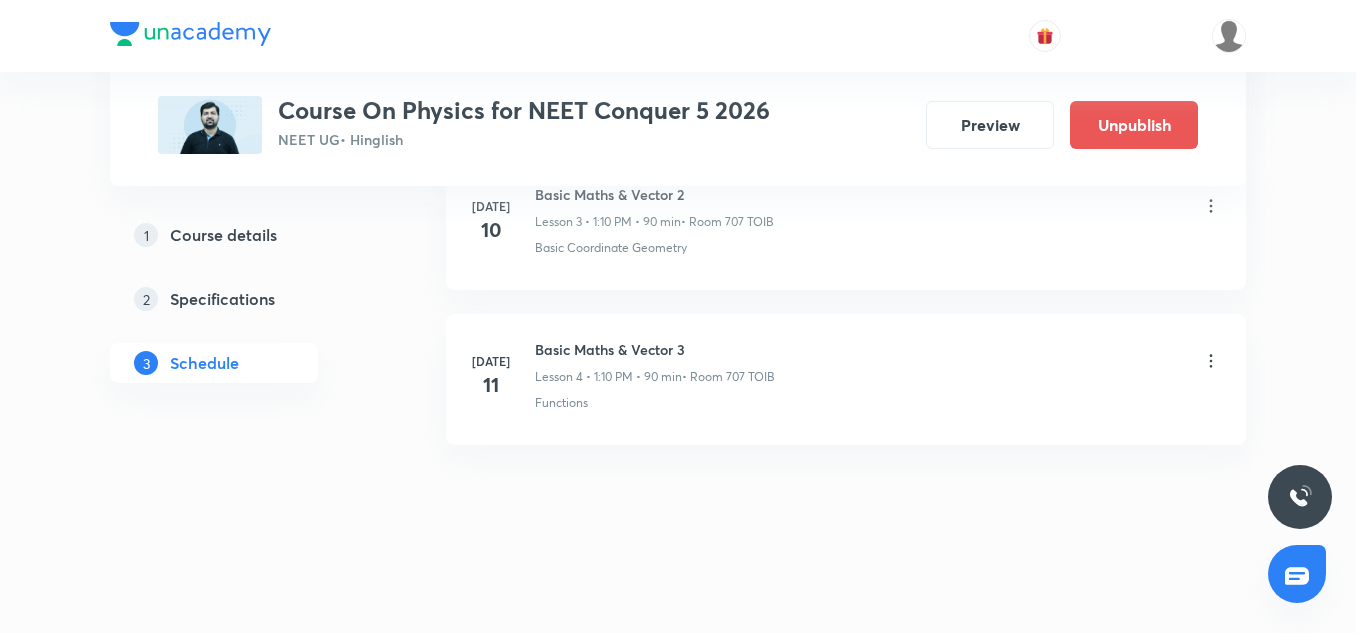 click on "Basic Maths & Vector 3" at bounding box center [655, 349] 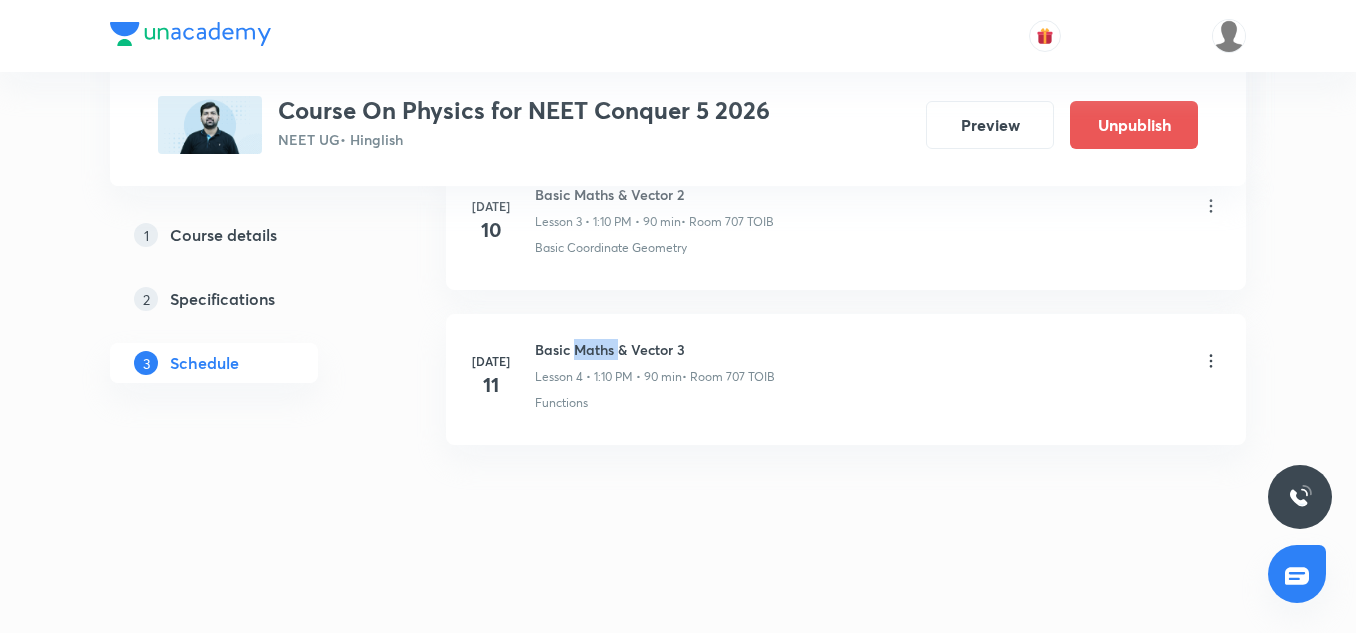 click on "Basic Maths & Vector 3" at bounding box center [655, 349] 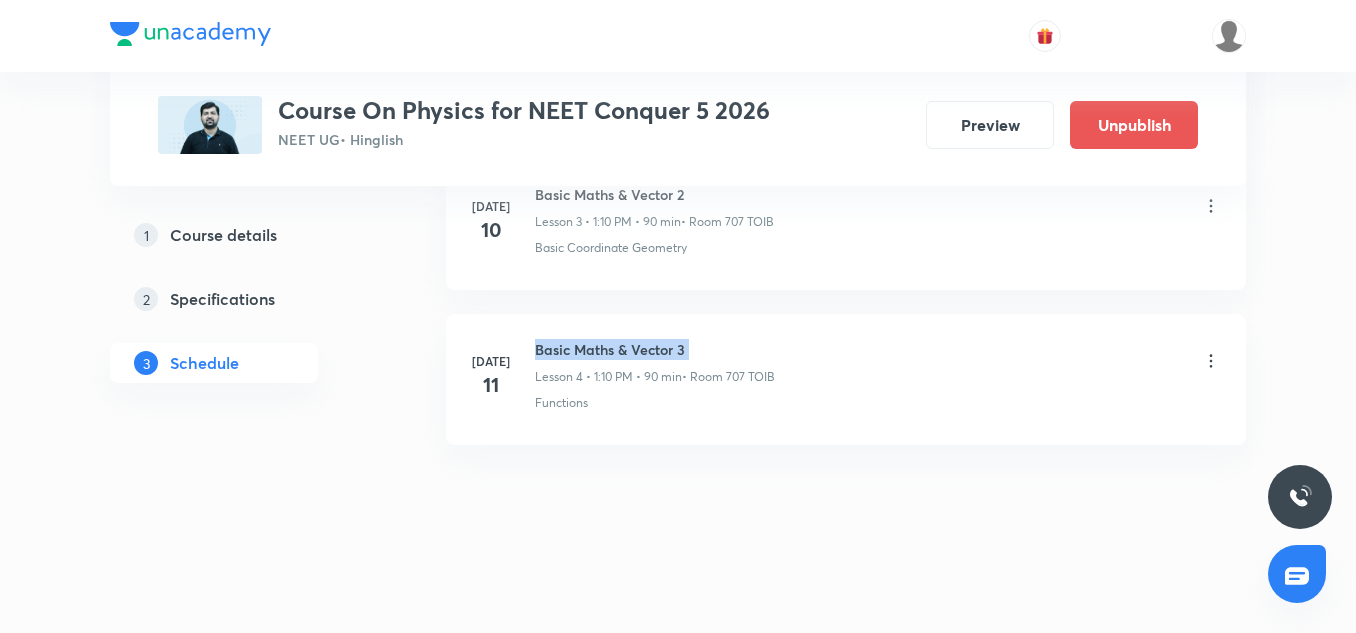 click on "Basic Maths & Vector 3" at bounding box center [655, 349] 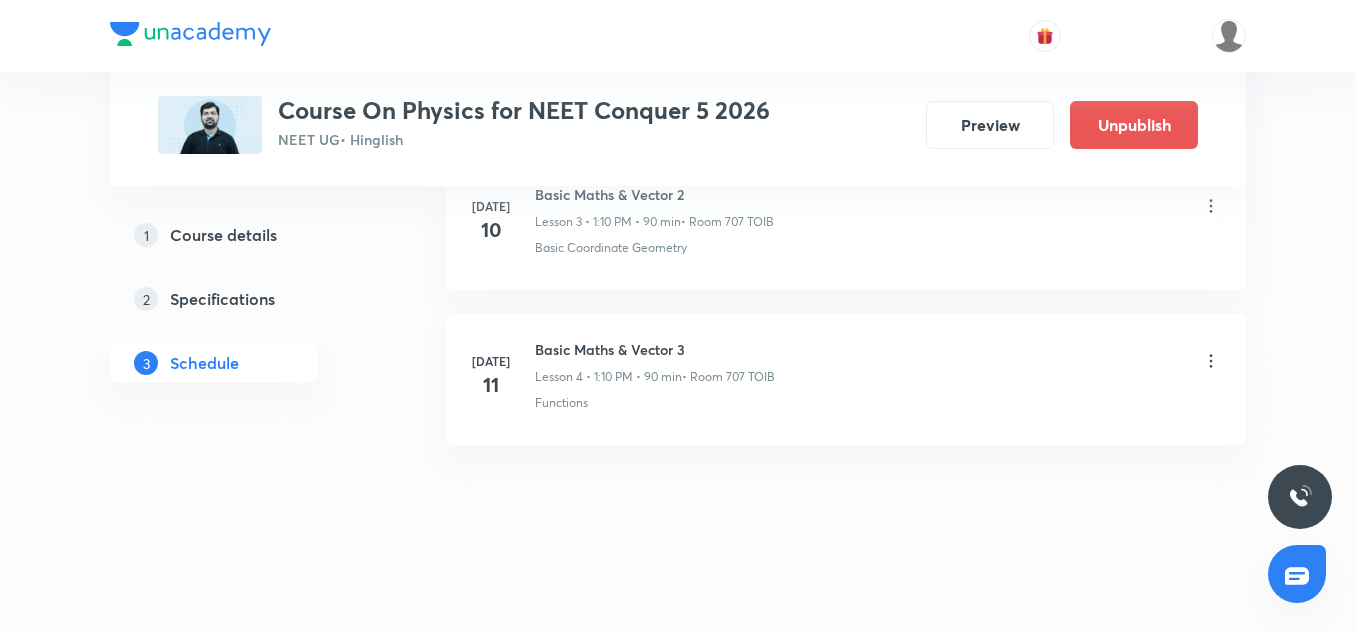 click 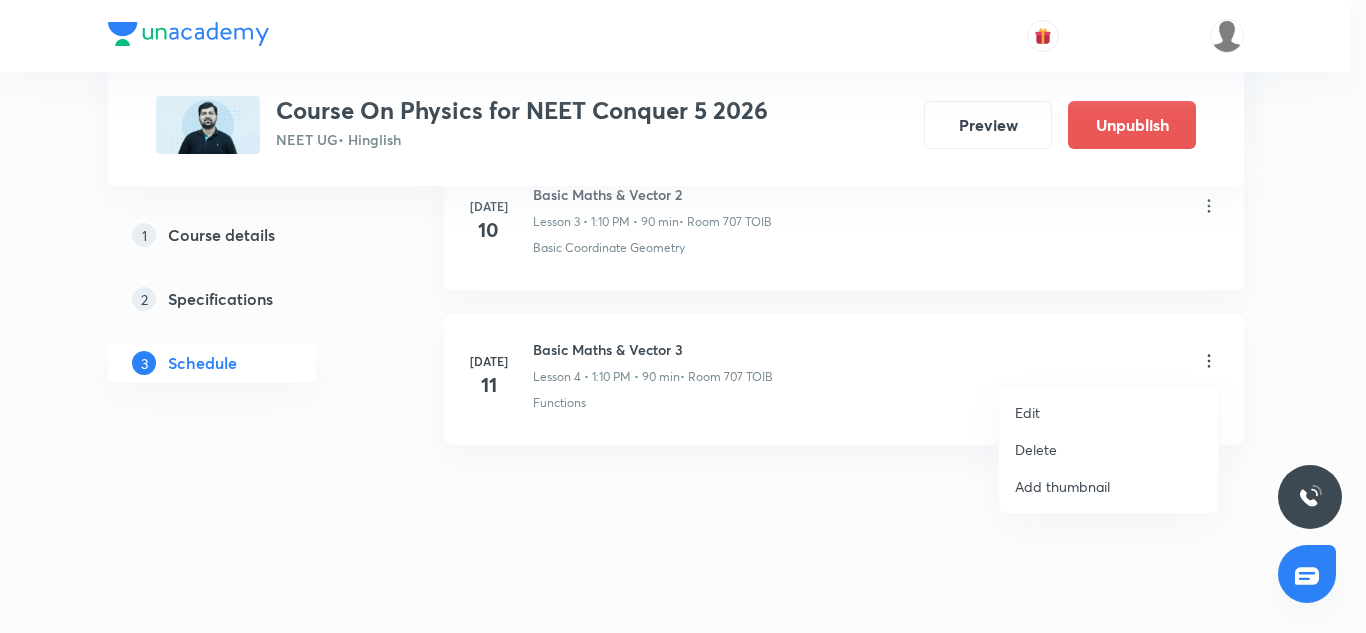 click on "Edit" at bounding box center [1108, 412] 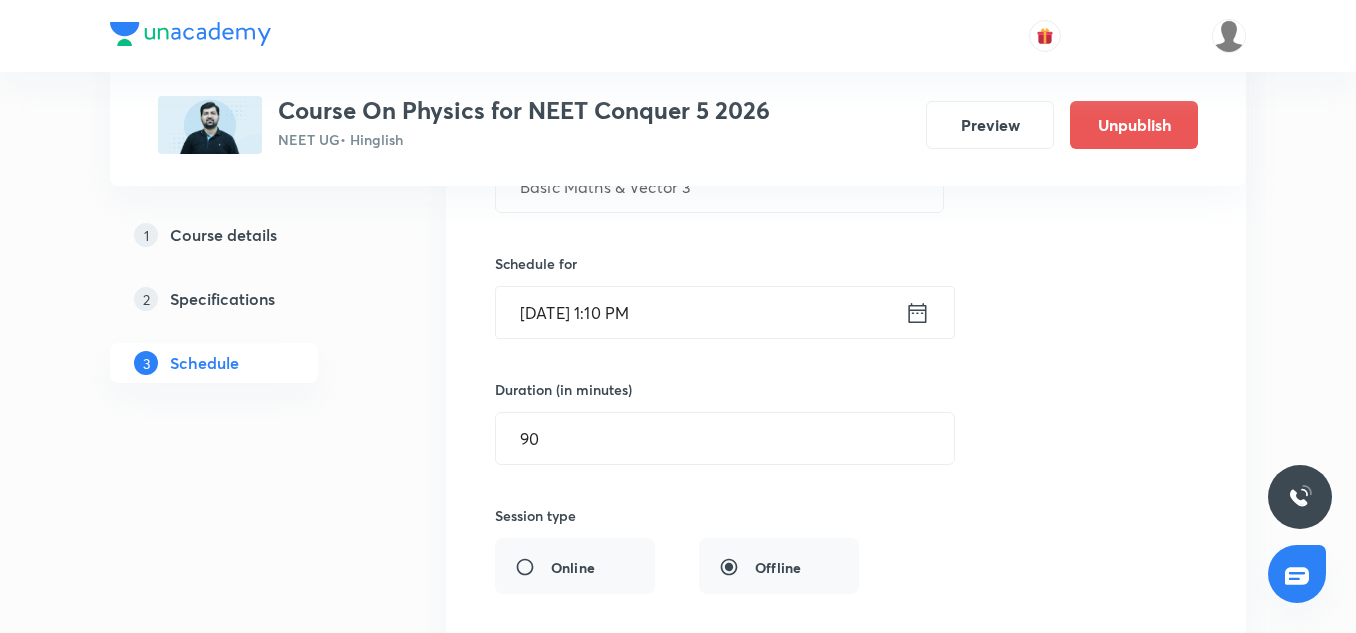 scroll, scrollTop: 898, scrollLeft: 0, axis: vertical 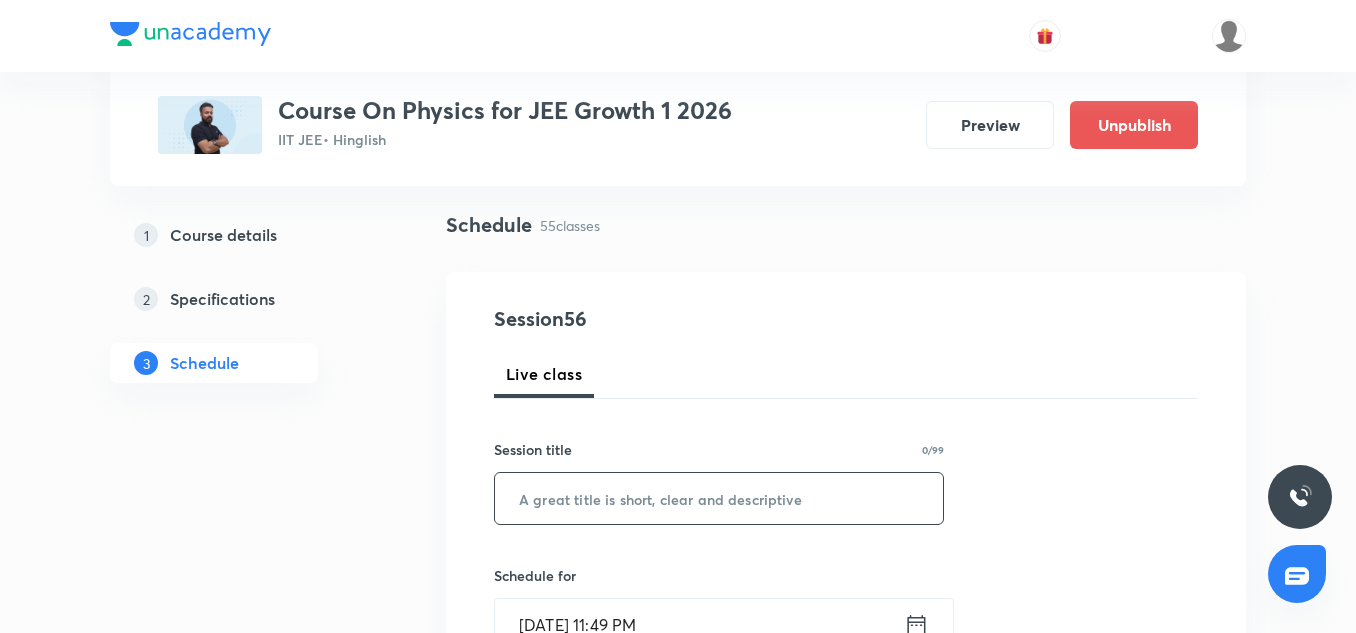 click at bounding box center [719, 498] 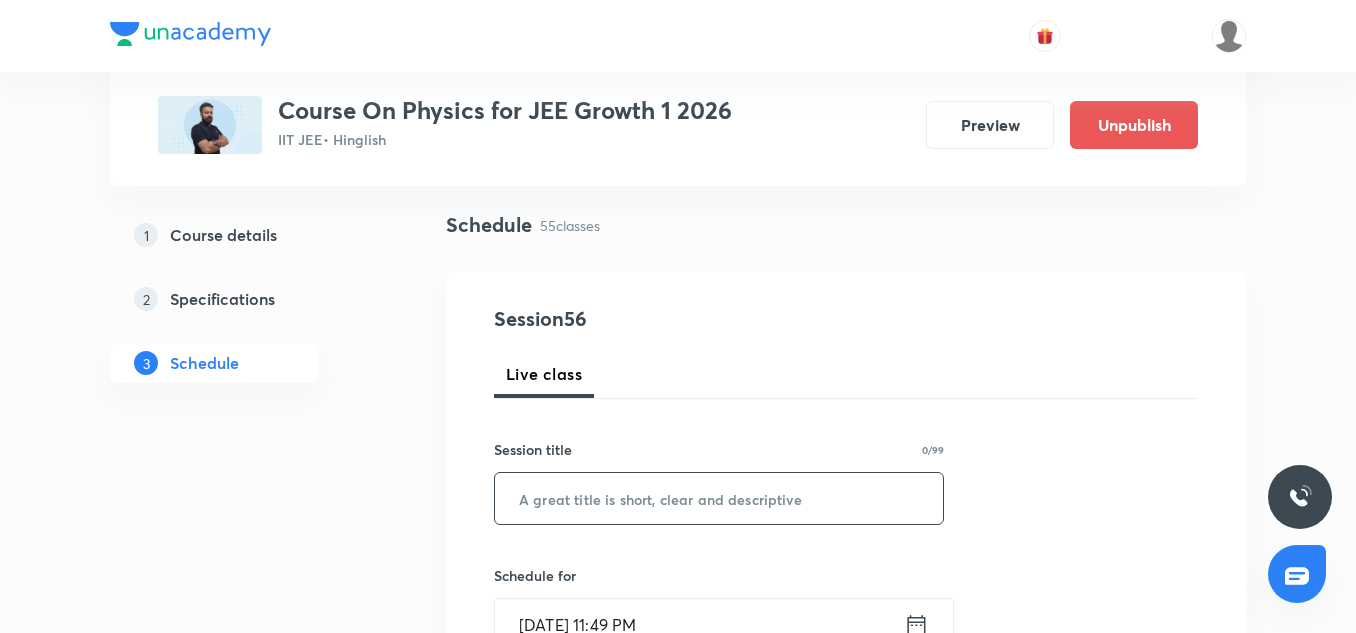 paste on "Kinematics I - 16/12" 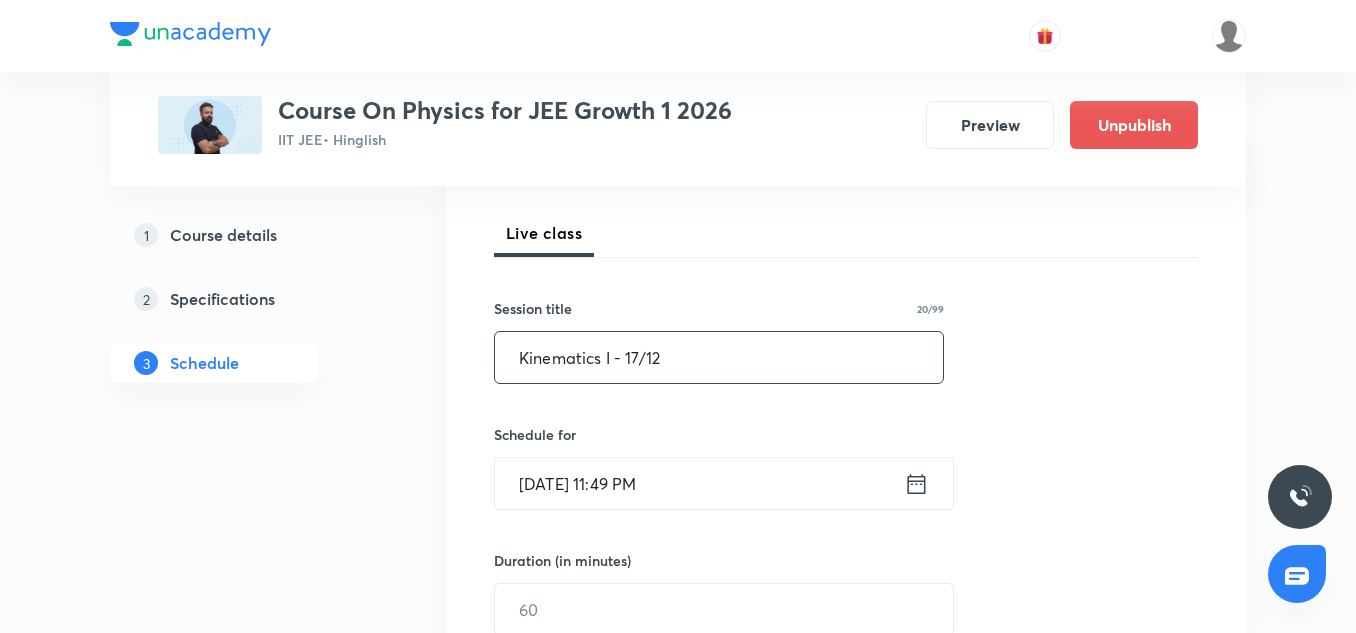 scroll, scrollTop: 295, scrollLeft: 0, axis: vertical 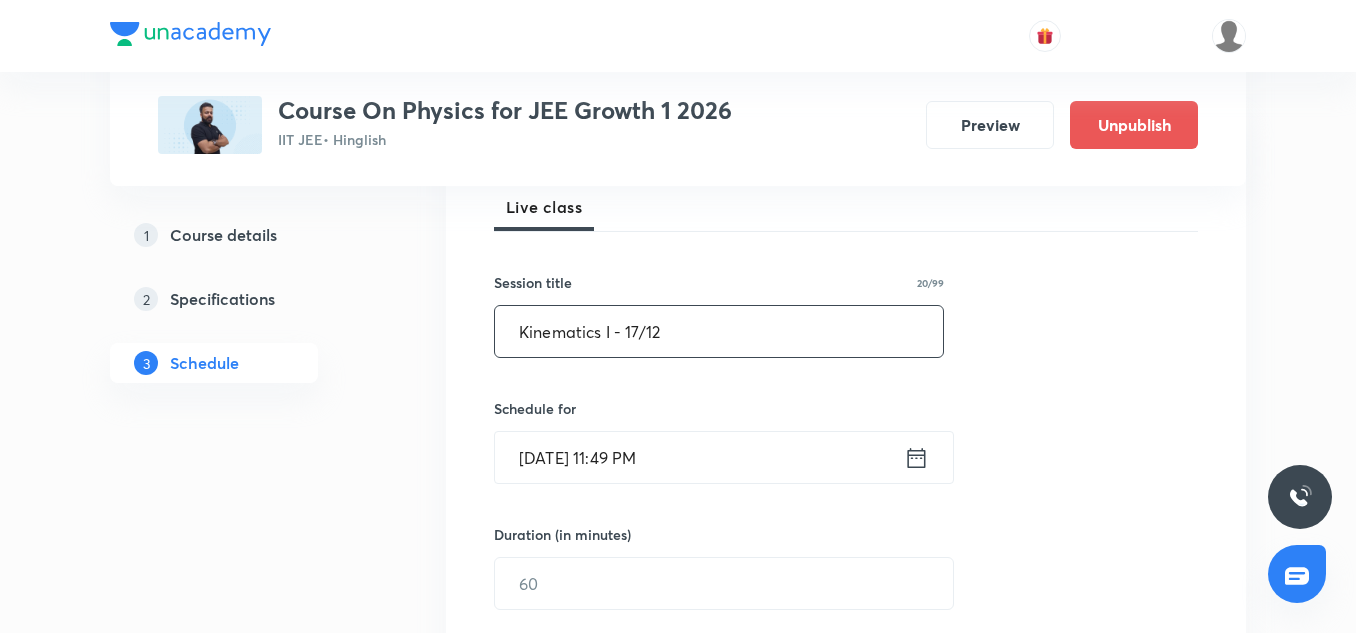 type on "Kinematics I - 17/12" 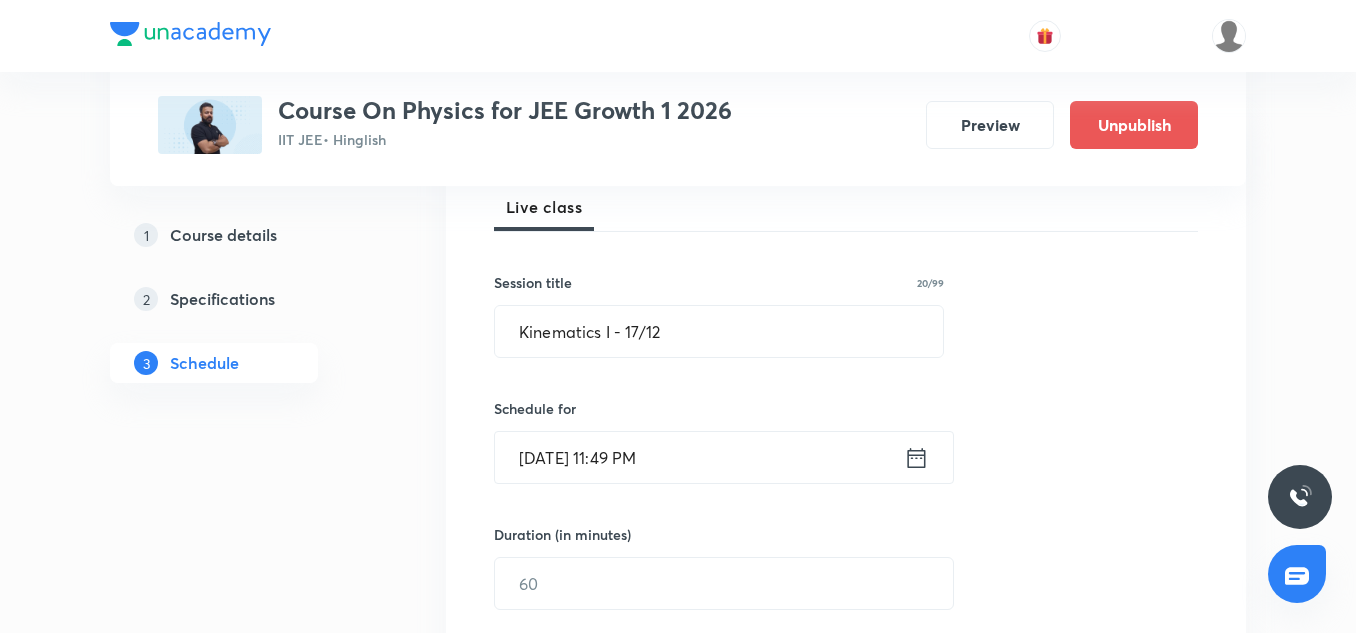 click on "Jul 10, 2025, 11:49 PM" at bounding box center (699, 457) 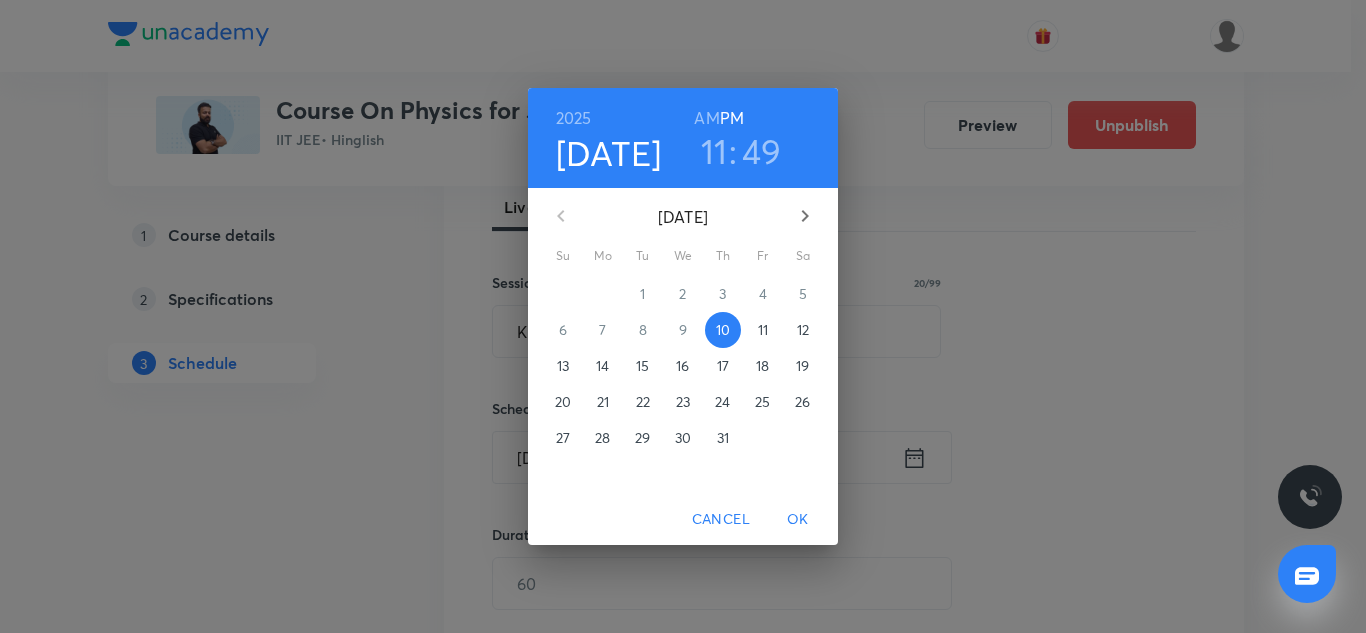 click on "11" at bounding box center [763, 330] 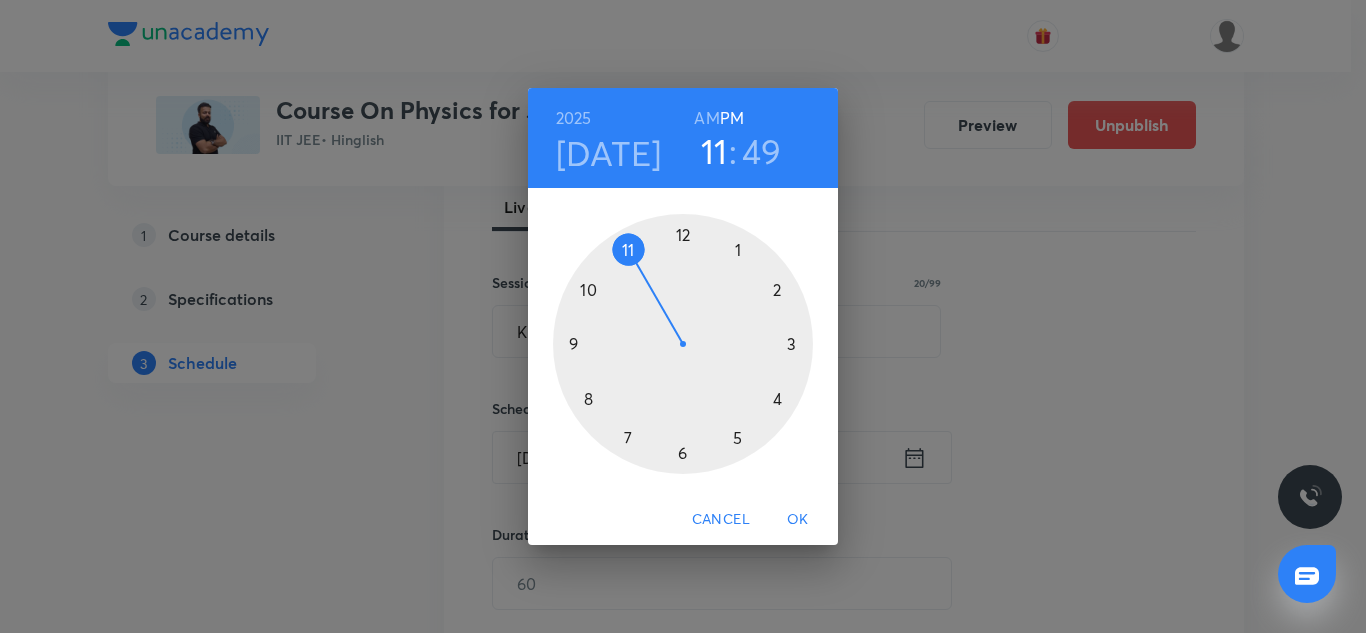 click at bounding box center [683, 344] 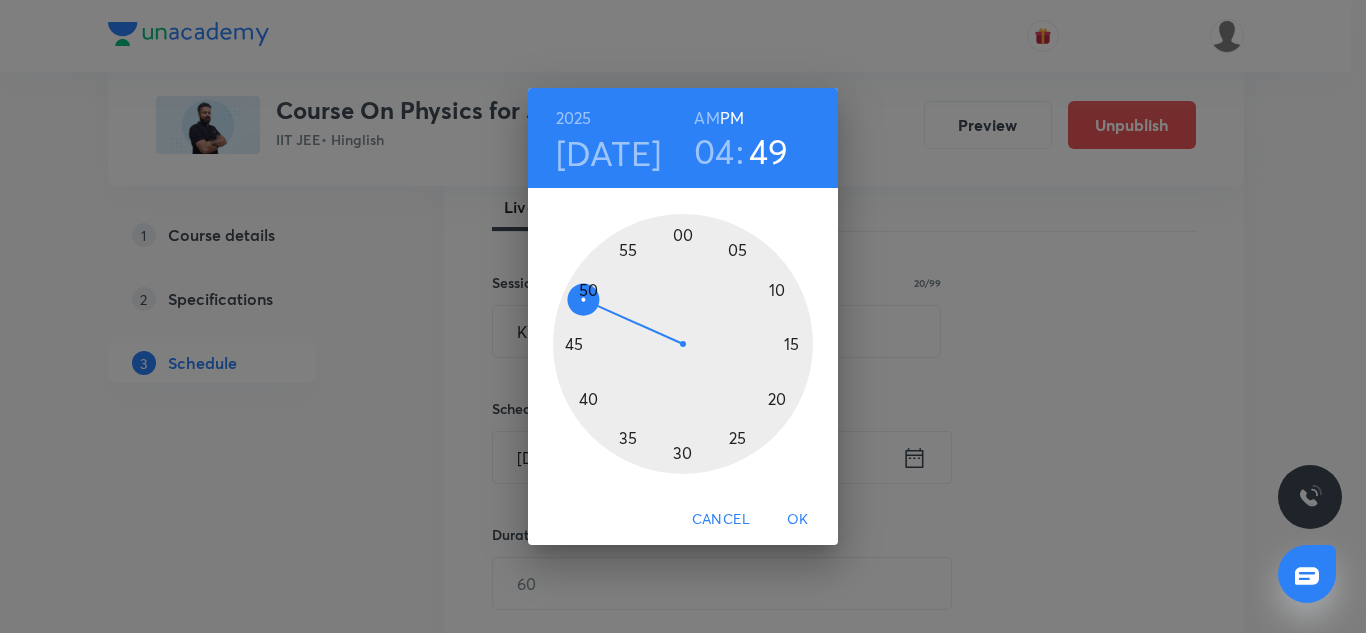 click at bounding box center [683, 344] 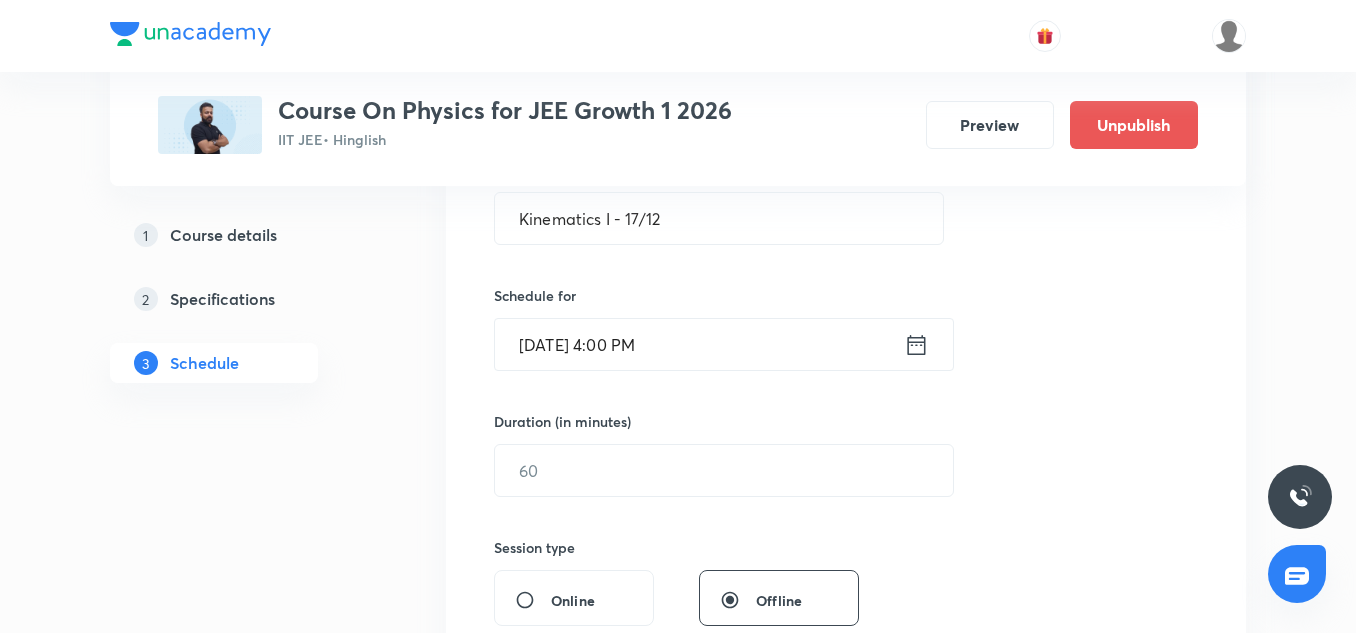 scroll, scrollTop: 410, scrollLeft: 0, axis: vertical 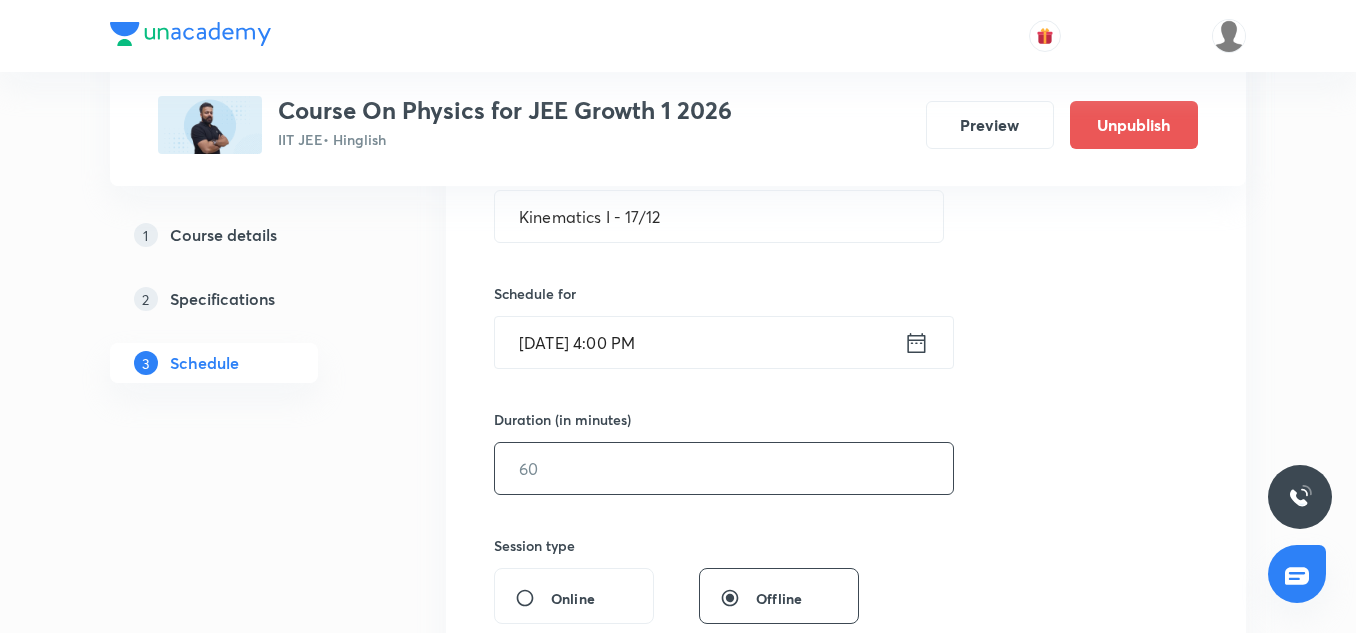 click at bounding box center [724, 468] 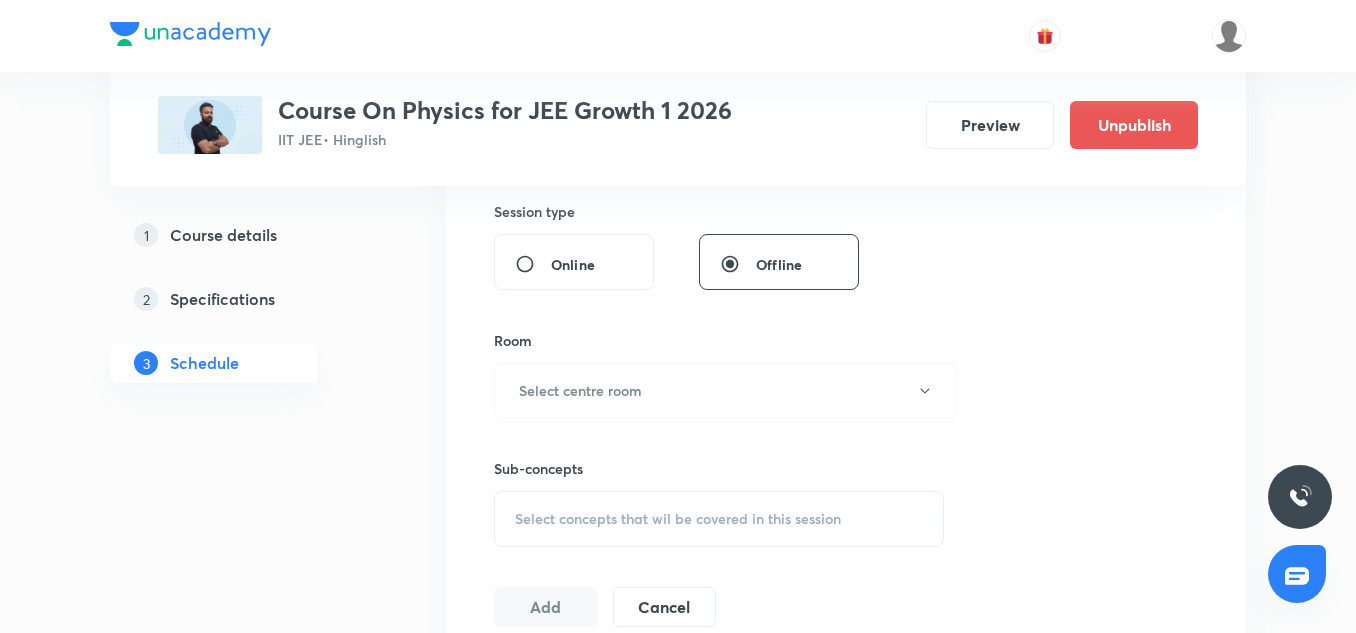 scroll, scrollTop: 751, scrollLeft: 0, axis: vertical 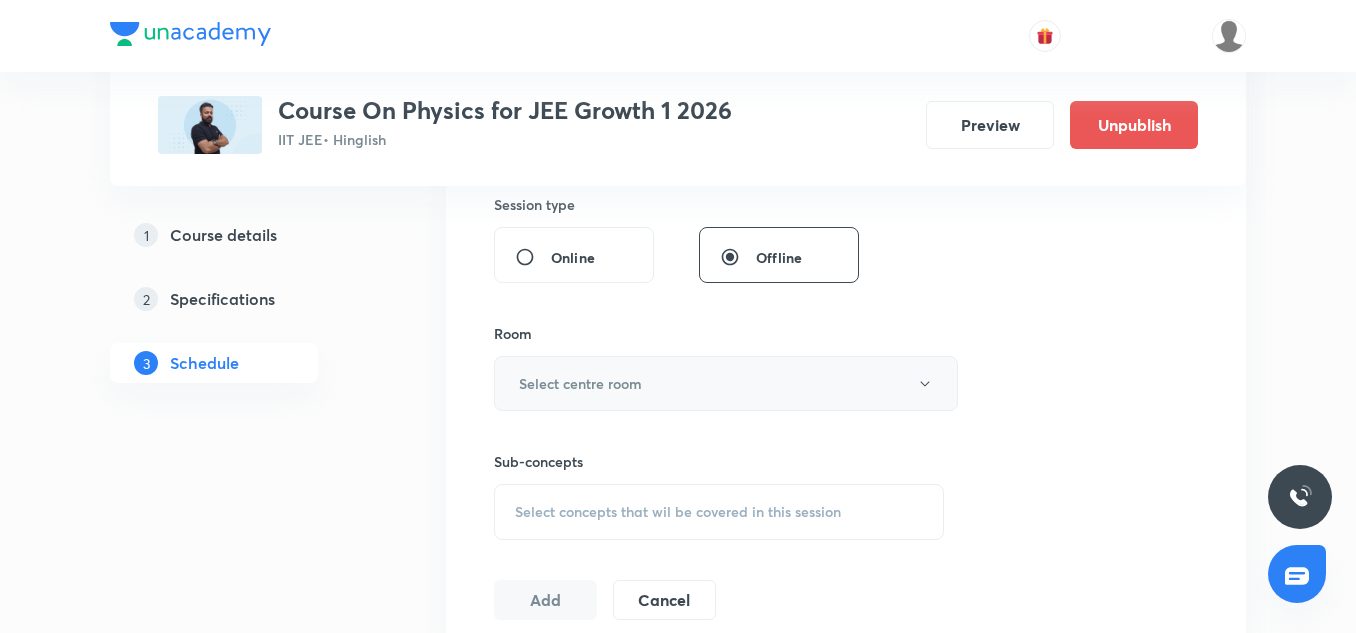type on "85" 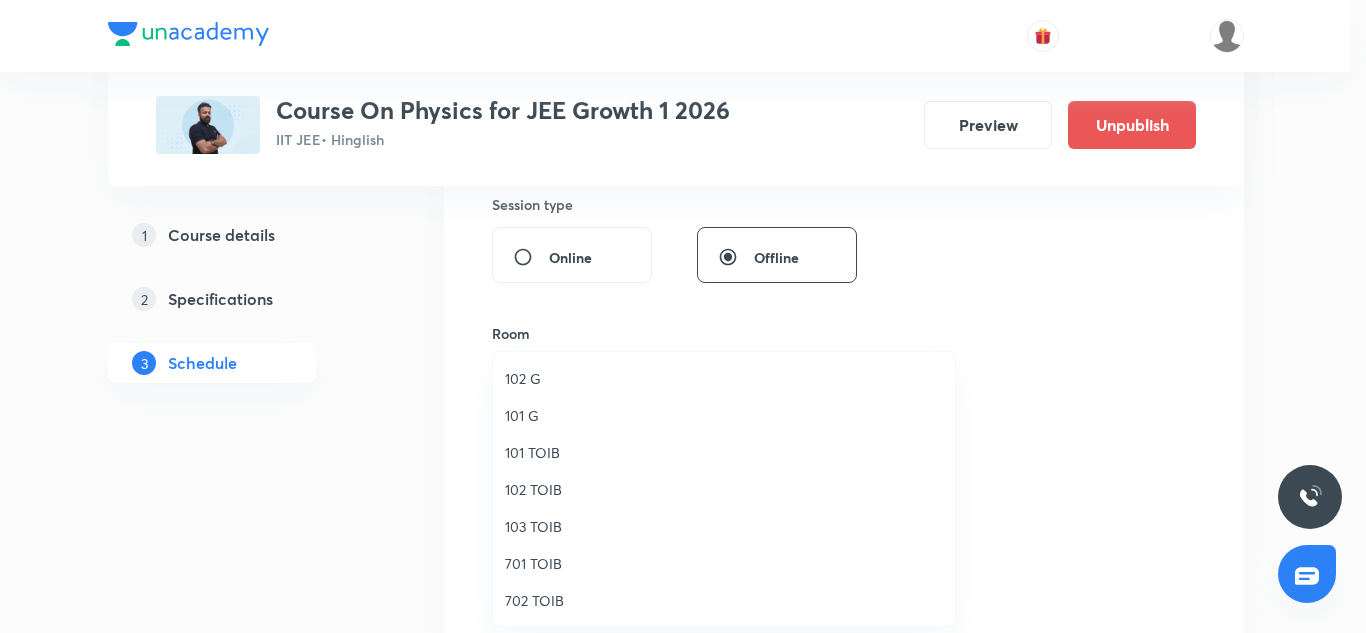 click on "102 TOIB" at bounding box center [724, 489] 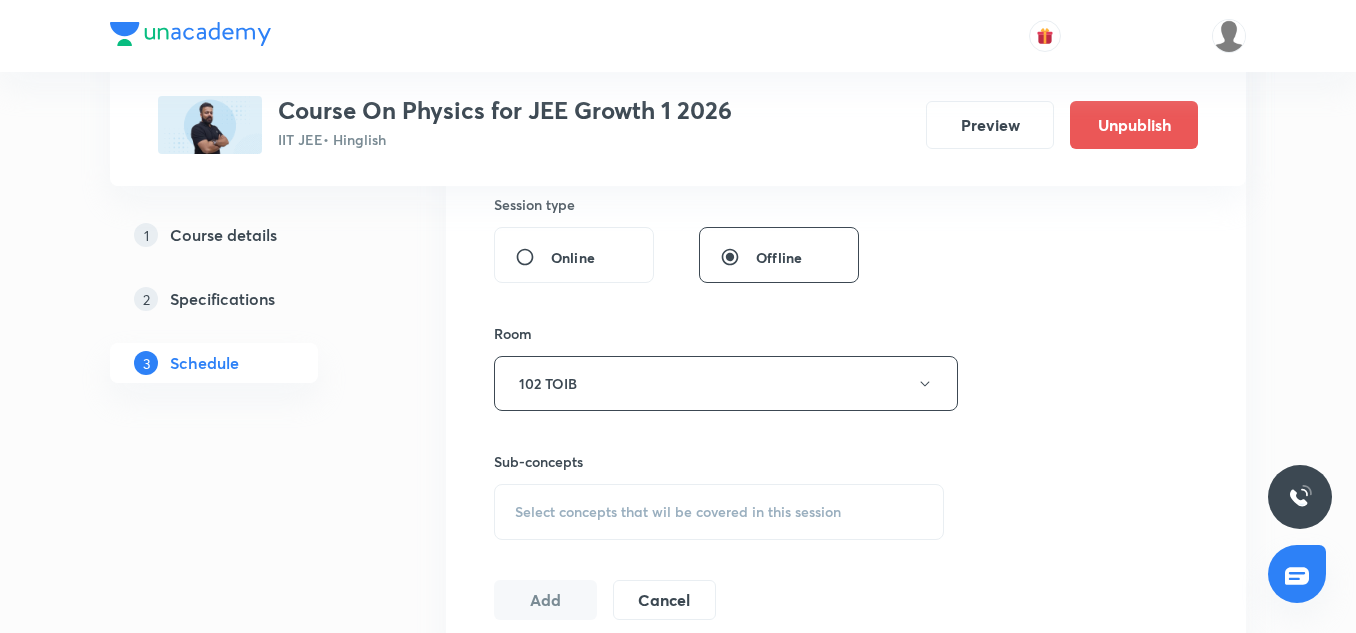 scroll, scrollTop: 862, scrollLeft: 0, axis: vertical 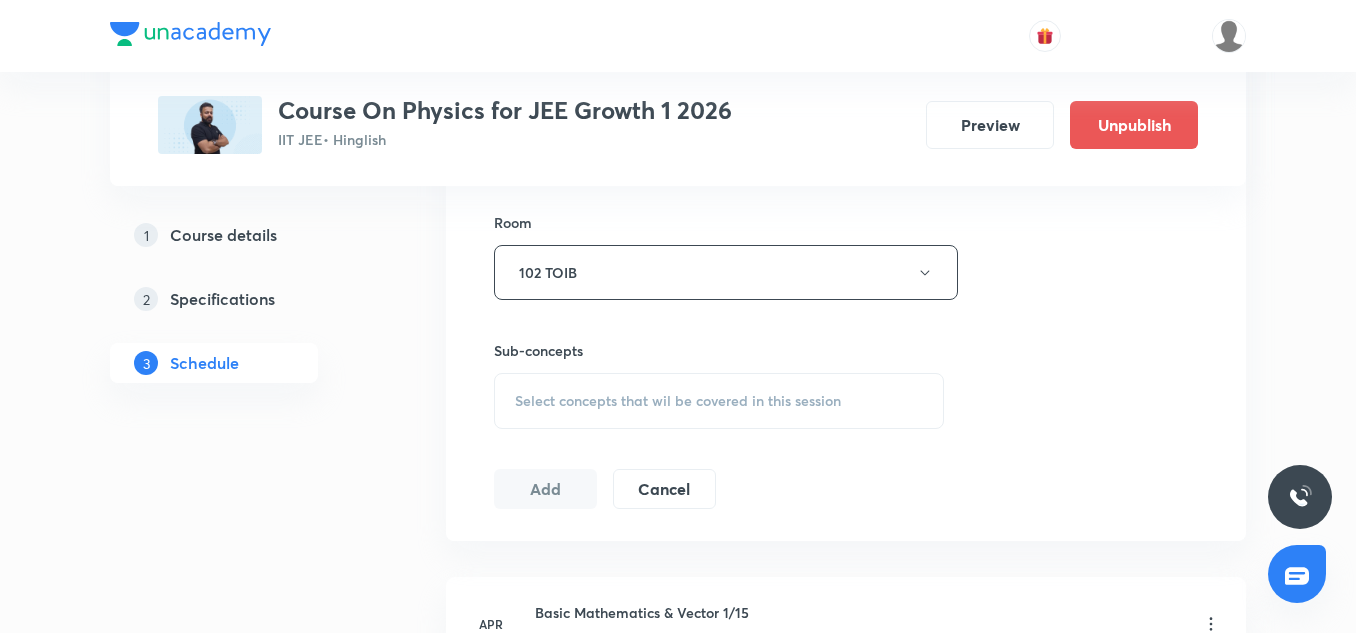 click on "Select concepts that wil be covered in this session" at bounding box center (719, 401) 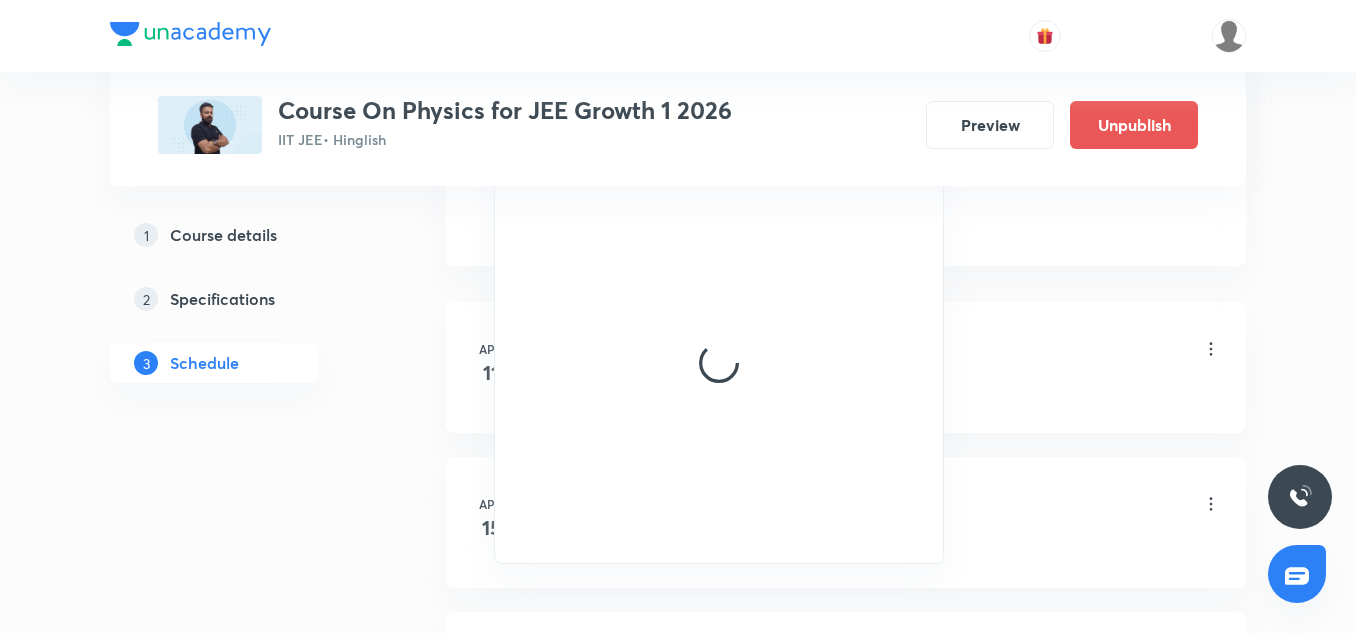 scroll, scrollTop: 1138, scrollLeft: 0, axis: vertical 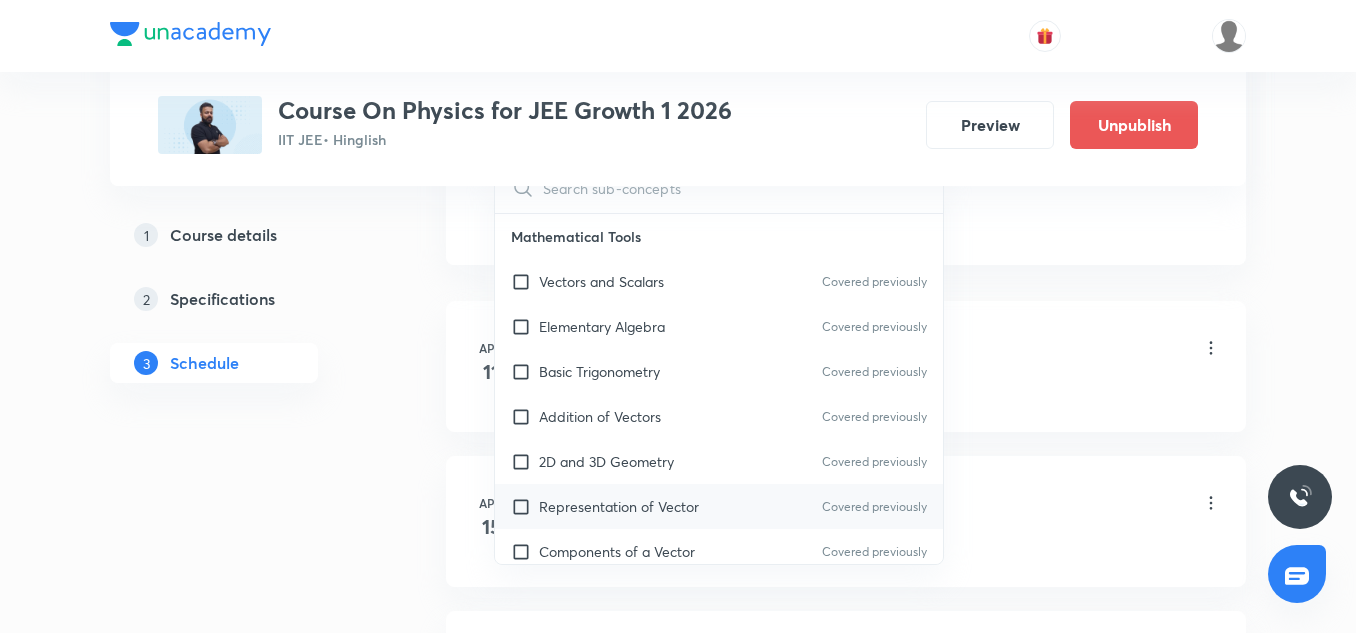 click on "Representation of Vector  Covered previously" at bounding box center [719, 506] 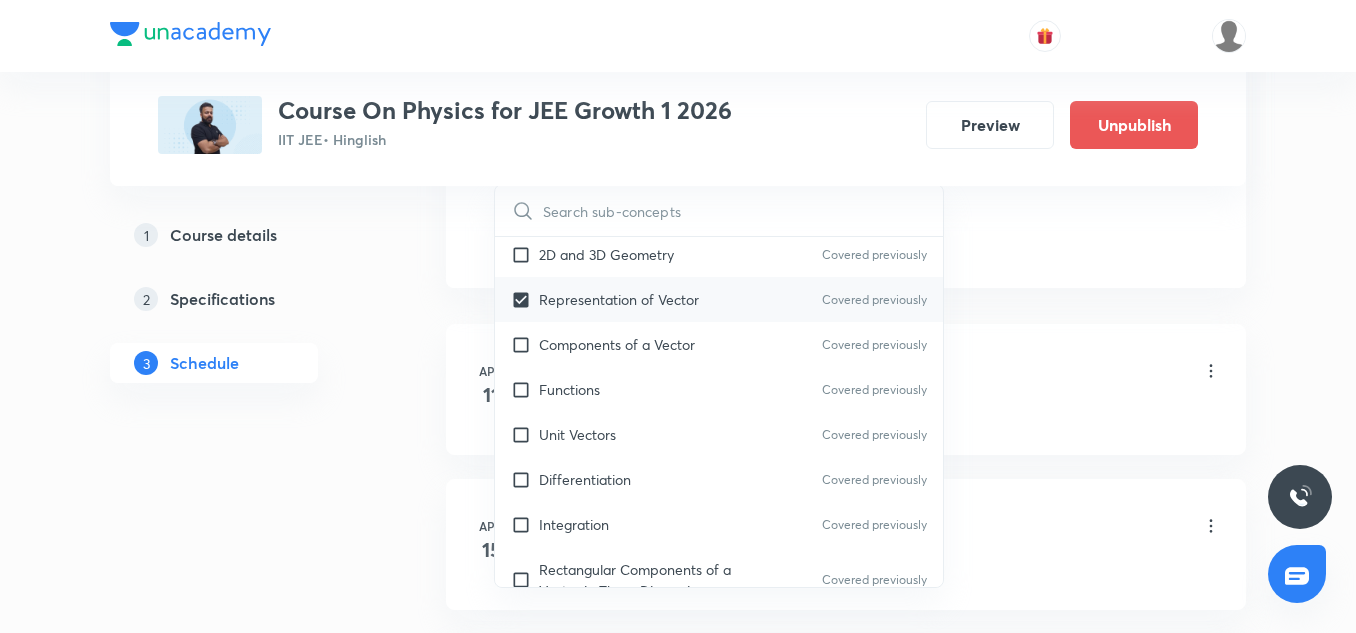 scroll, scrollTop: 233, scrollLeft: 0, axis: vertical 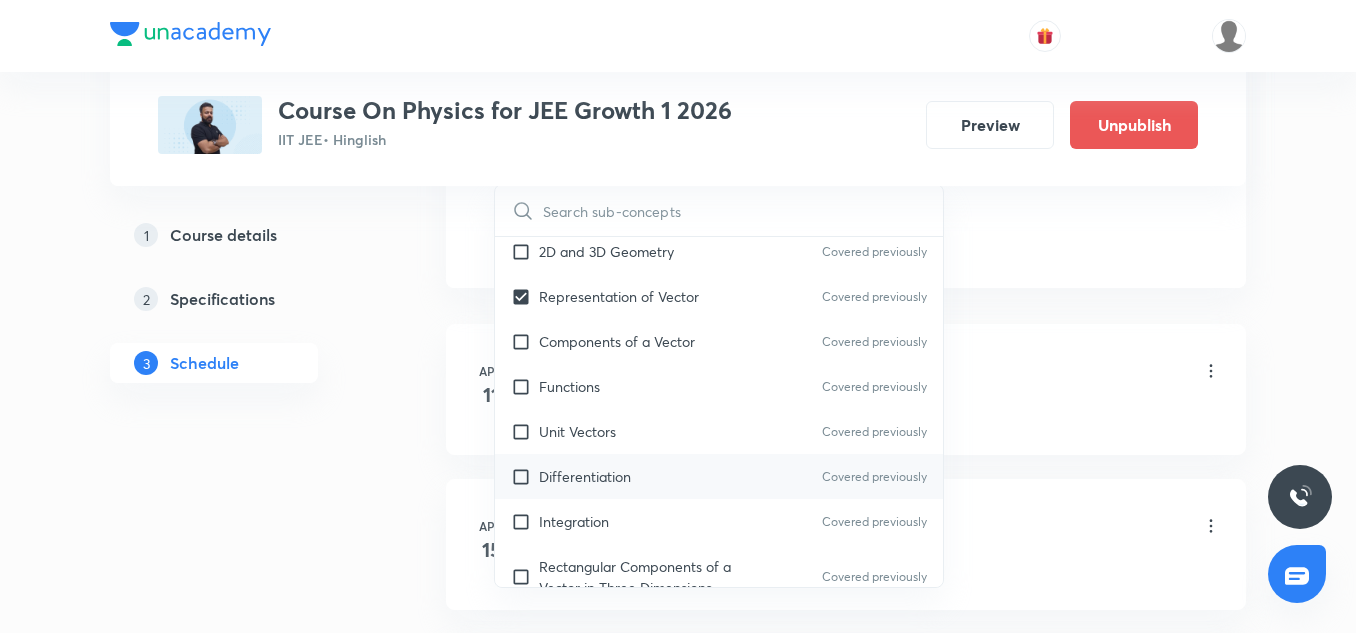 click on "Differentiation Covered previously" at bounding box center [719, 476] 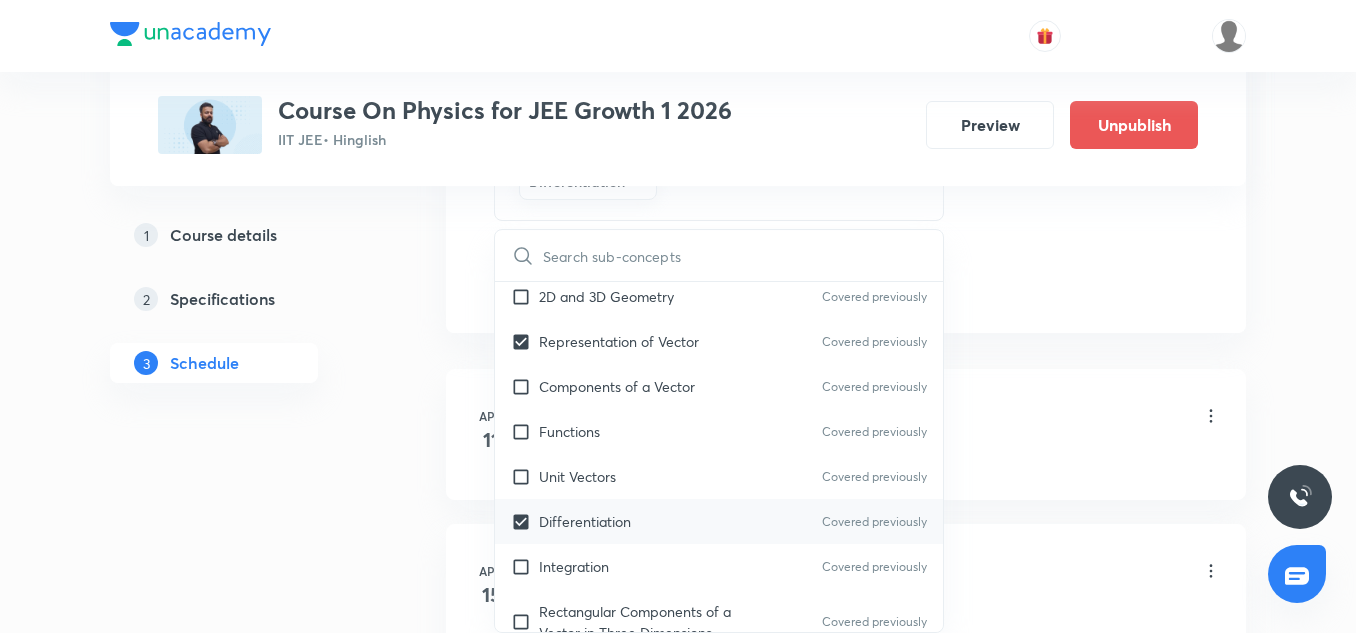 click on "Basic Mathematics & Vector 1/15 Lesson 1 • 4:00 PM • 85 min  • Room 102 TOIB" at bounding box center (878, 417) 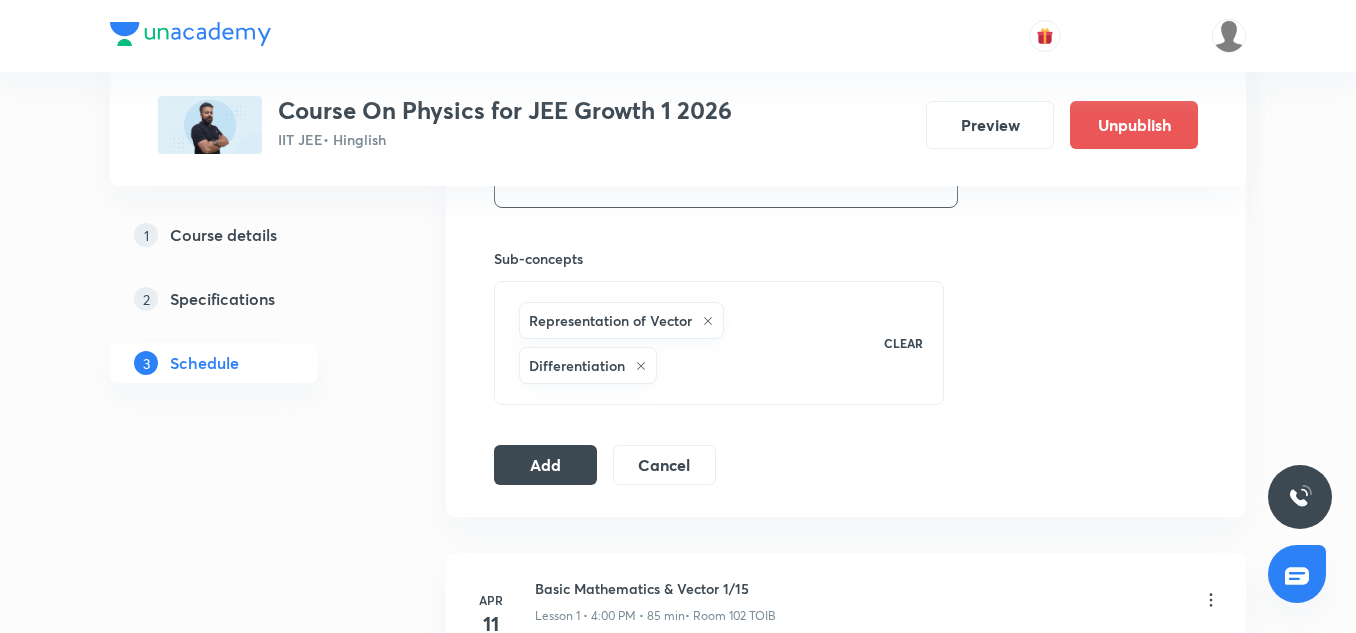 scroll, scrollTop: 947, scrollLeft: 0, axis: vertical 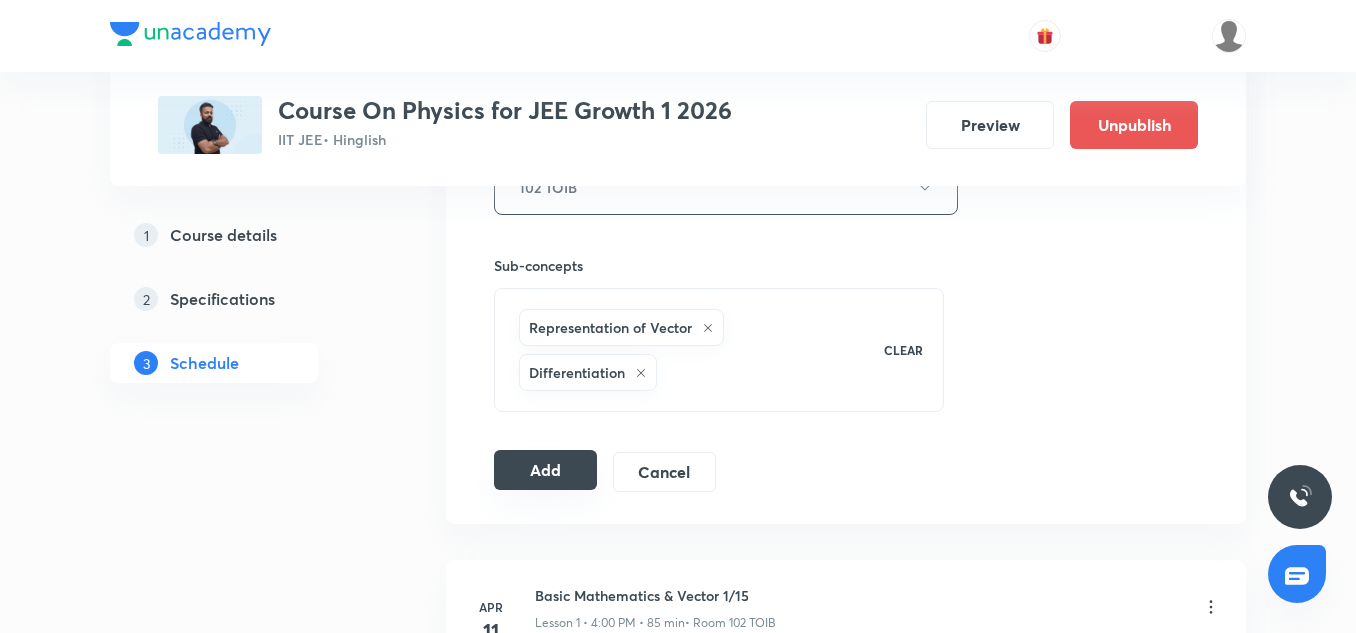 click on "Add" at bounding box center (545, 470) 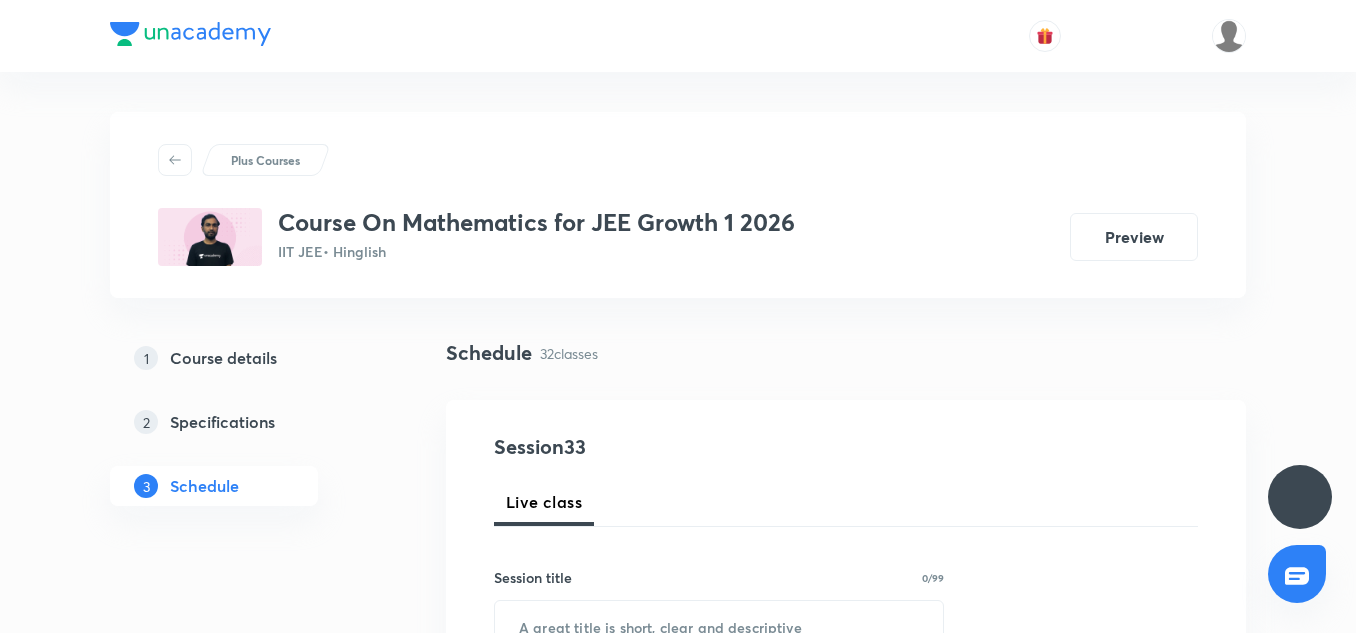 scroll, scrollTop: 0, scrollLeft: 0, axis: both 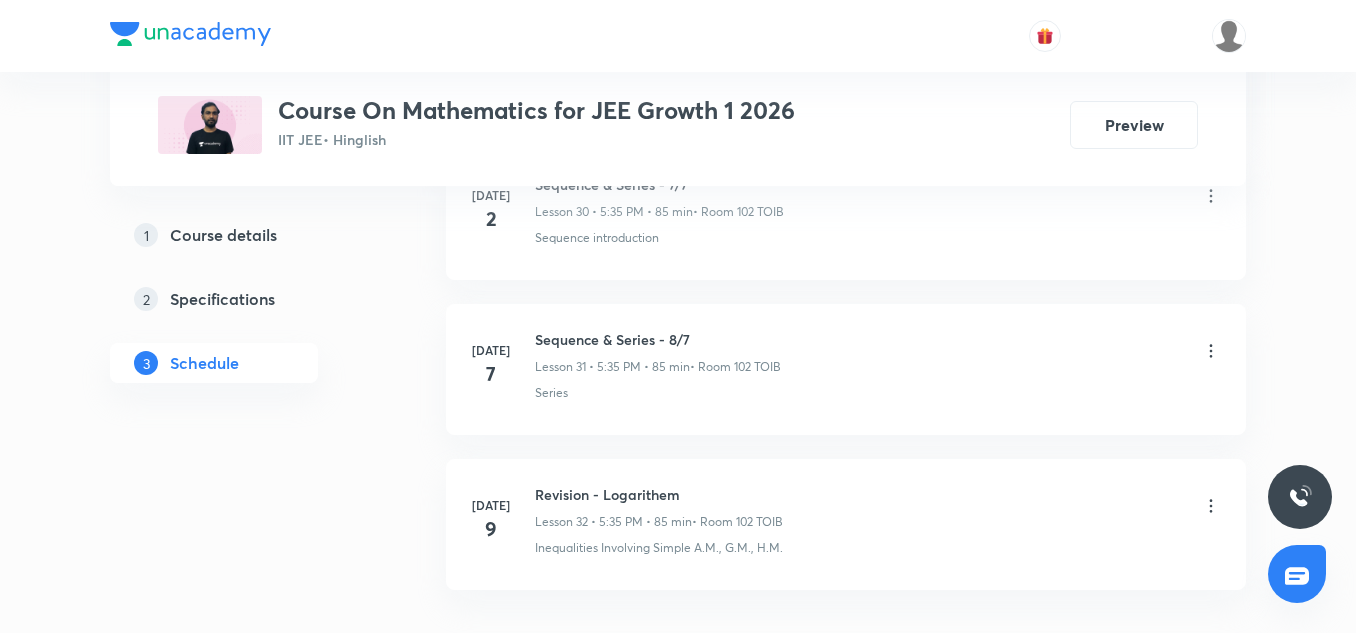 click on "Sequence & Series - 8/7" at bounding box center [658, 339] 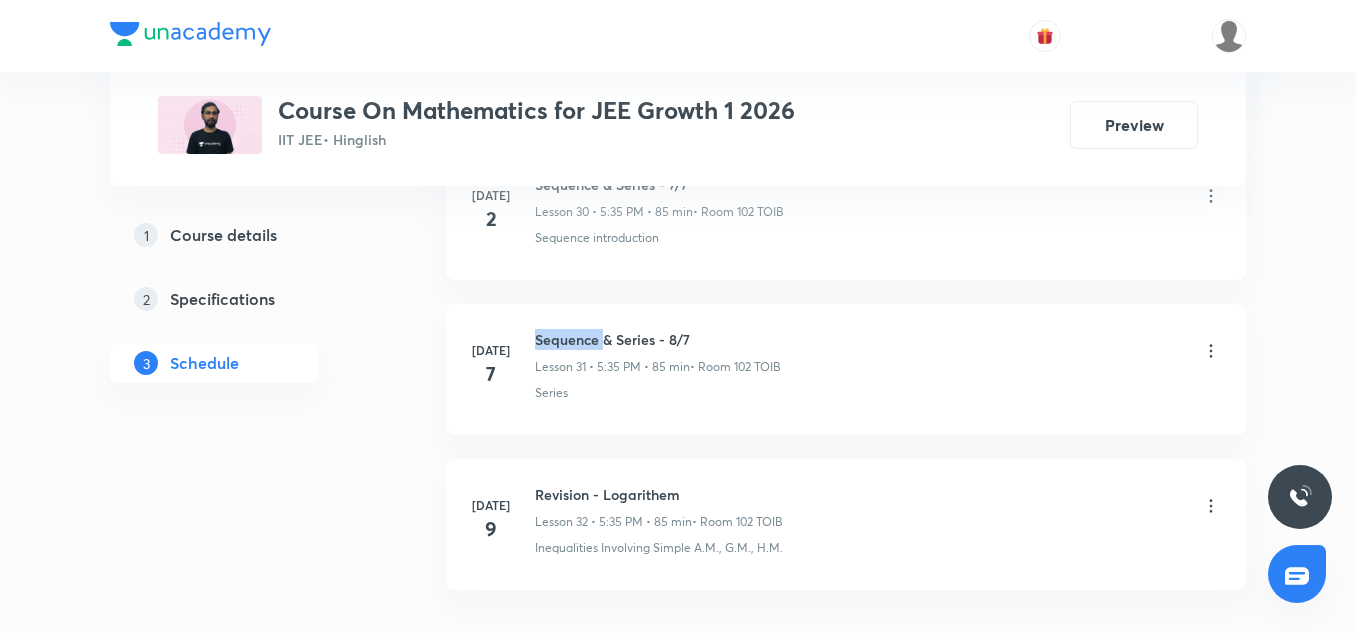 click on "Sequence & Series - 8/7" at bounding box center [658, 339] 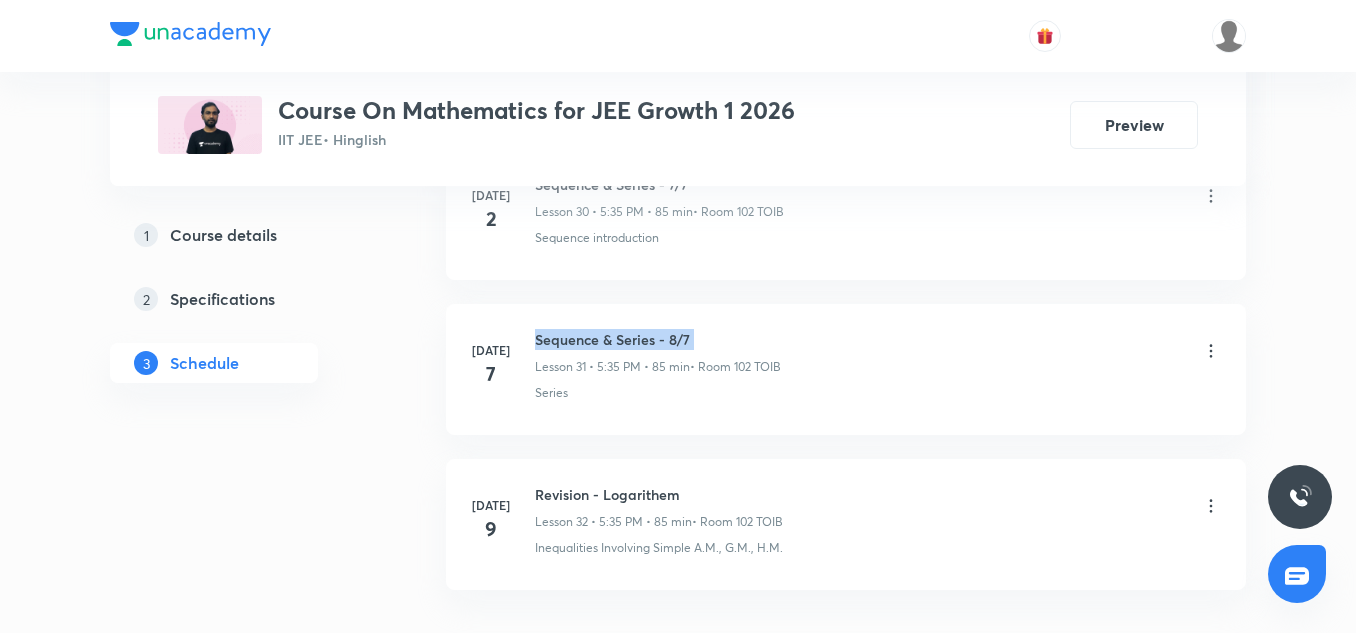 click on "Sequence & Series - 8/7" at bounding box center [658, 339] 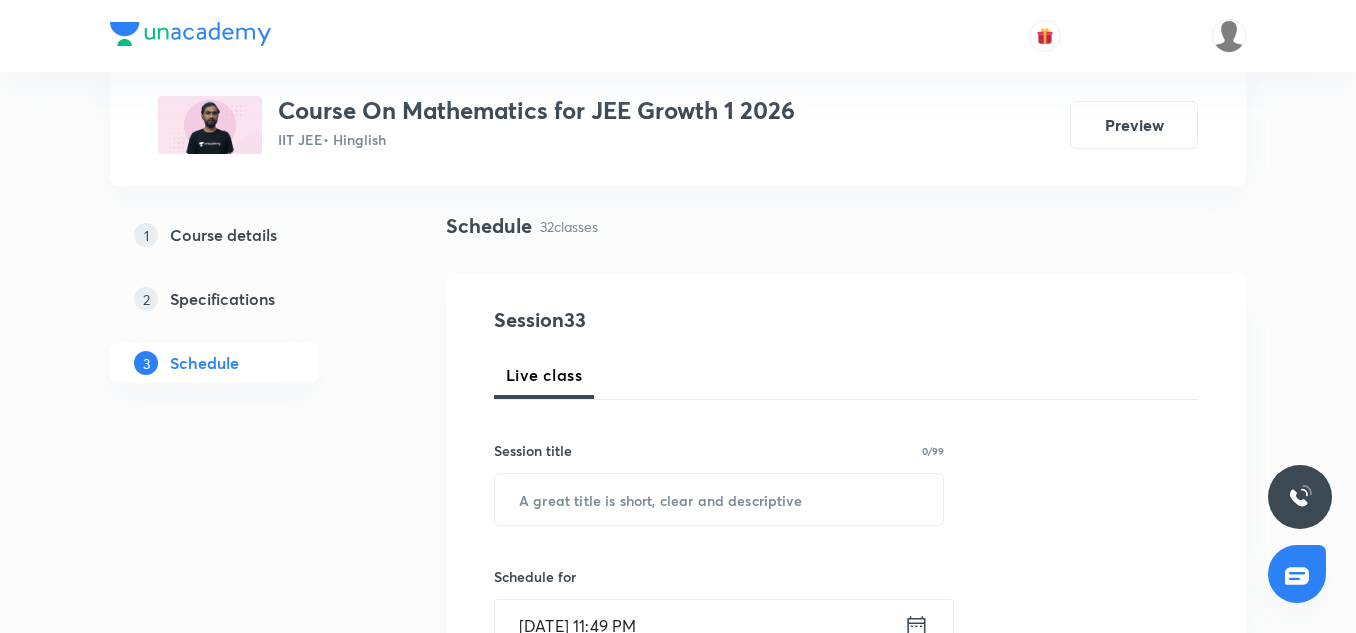 scroll, scrollTop: 136, scrollLeft: 0, axis: vertical 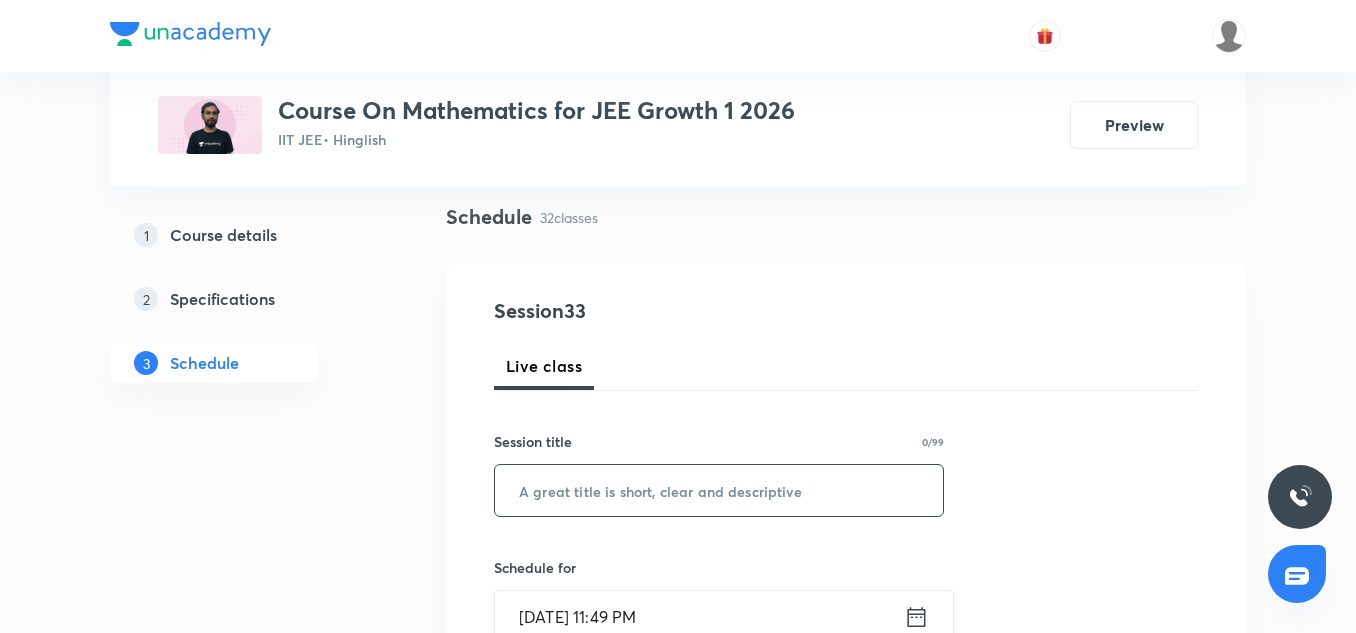 click at bounding box center (719, 490) 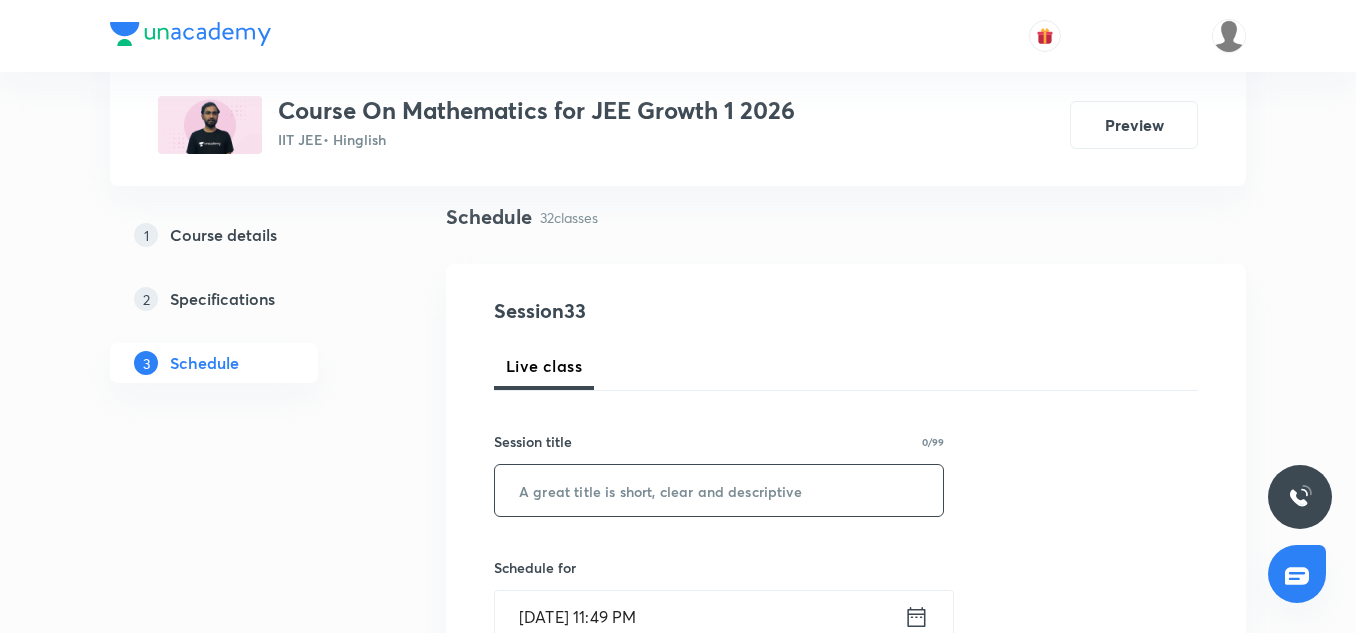 paste on "Sequence & Series - 8/7" 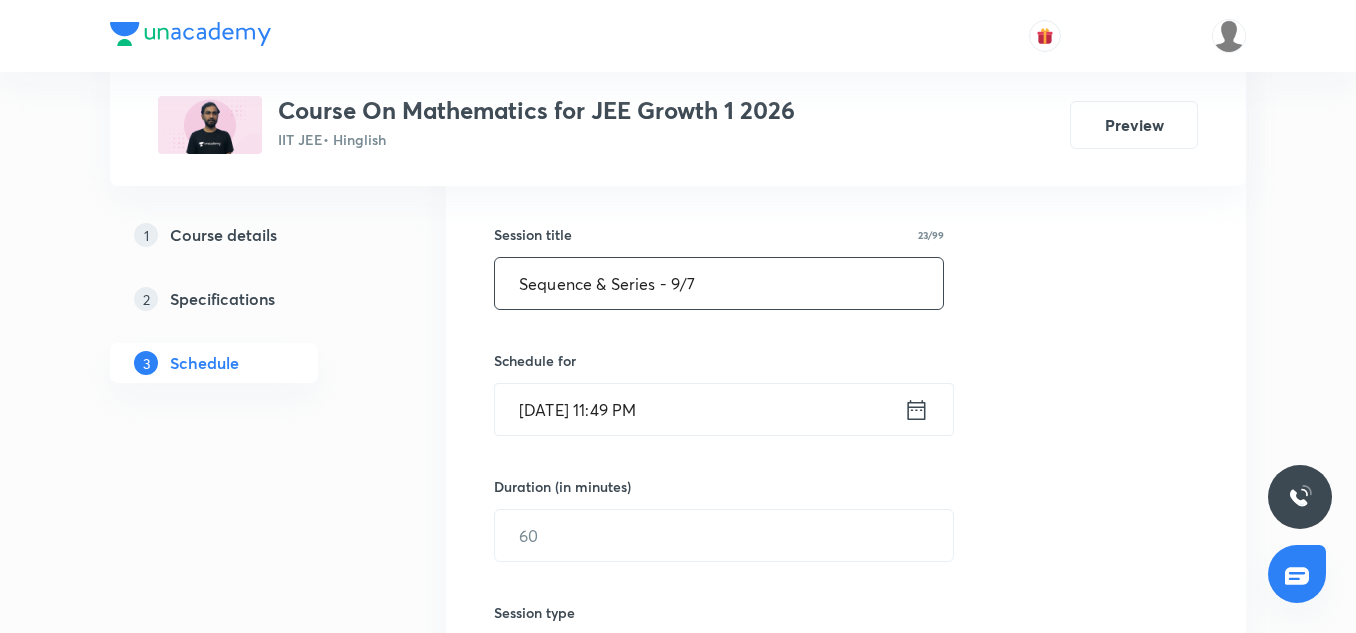 scroll, scrollTop: 344, scrollLeft: 0, axis: vertical 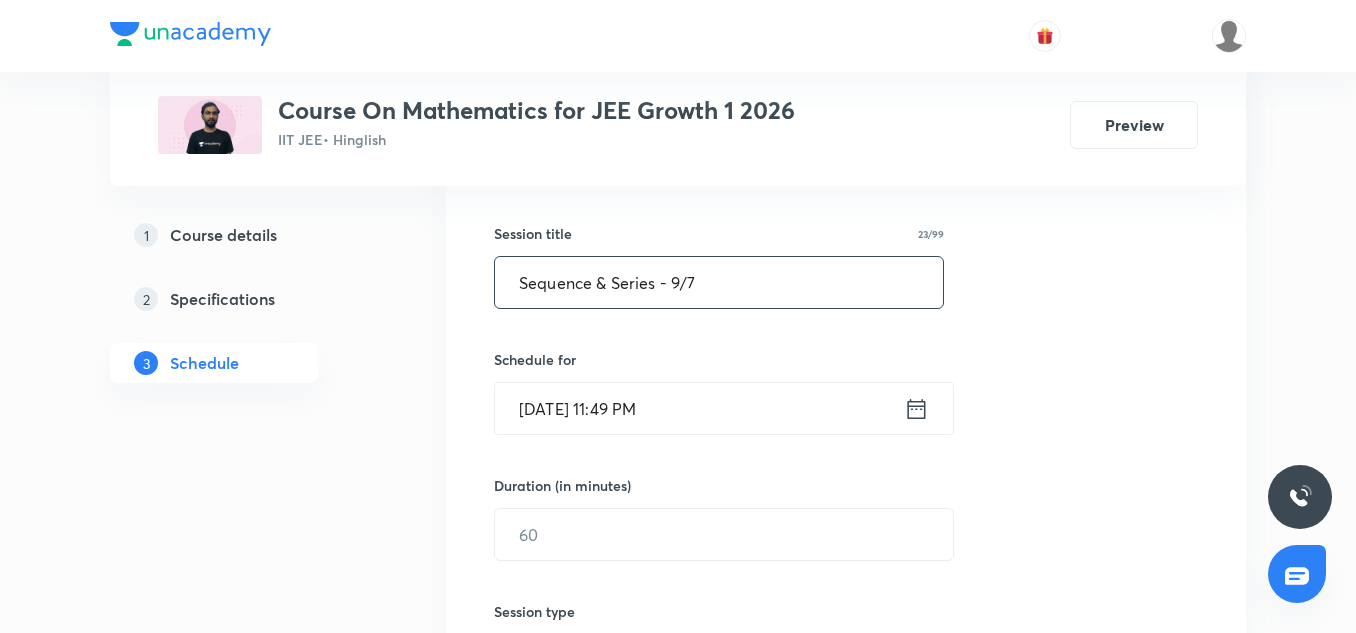 type on "Sequence & Series - 9/7" 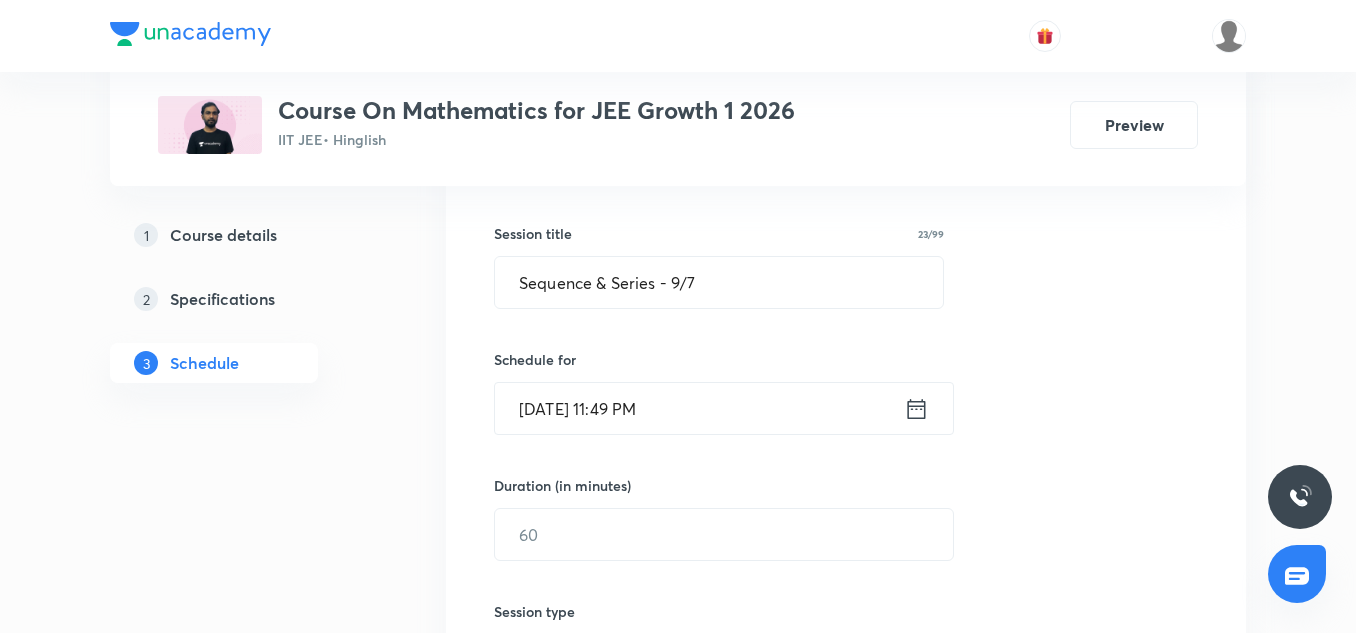 click on "Schedule for Jul 10, 2025, 11:49 PM ​" at bounding box center (719, 392) 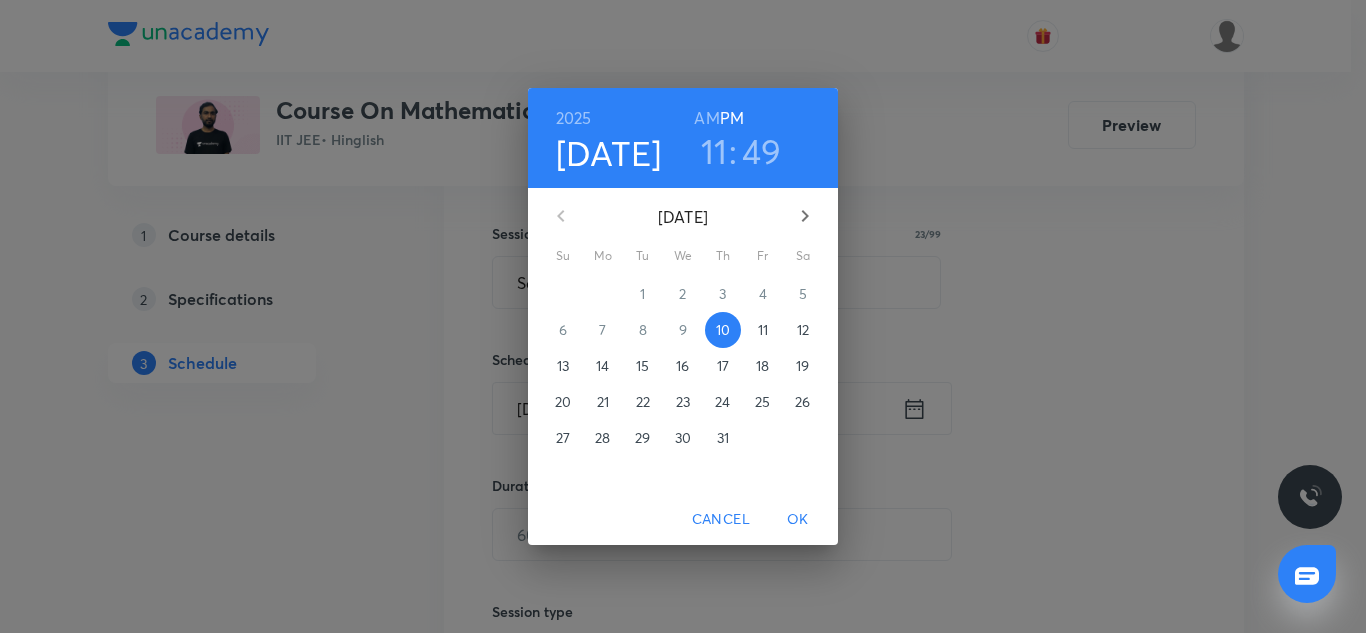 click on "11" at bounding box center [763, 330] 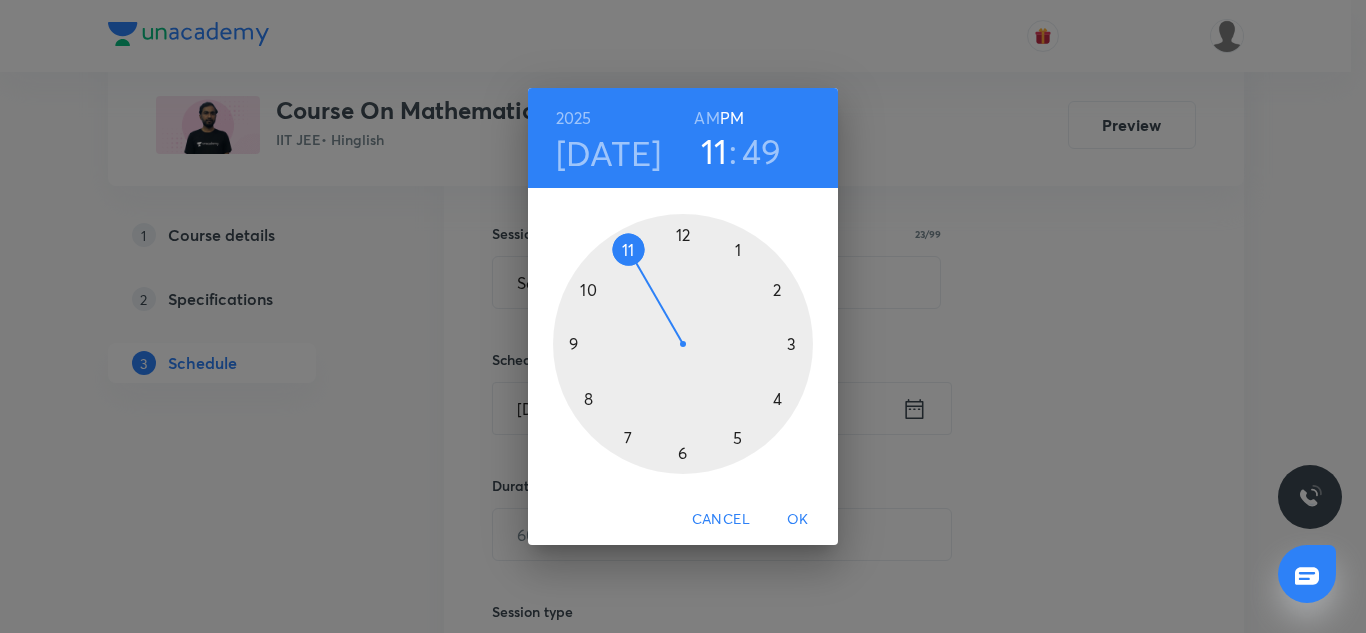 click at bounding box center (683, 344) 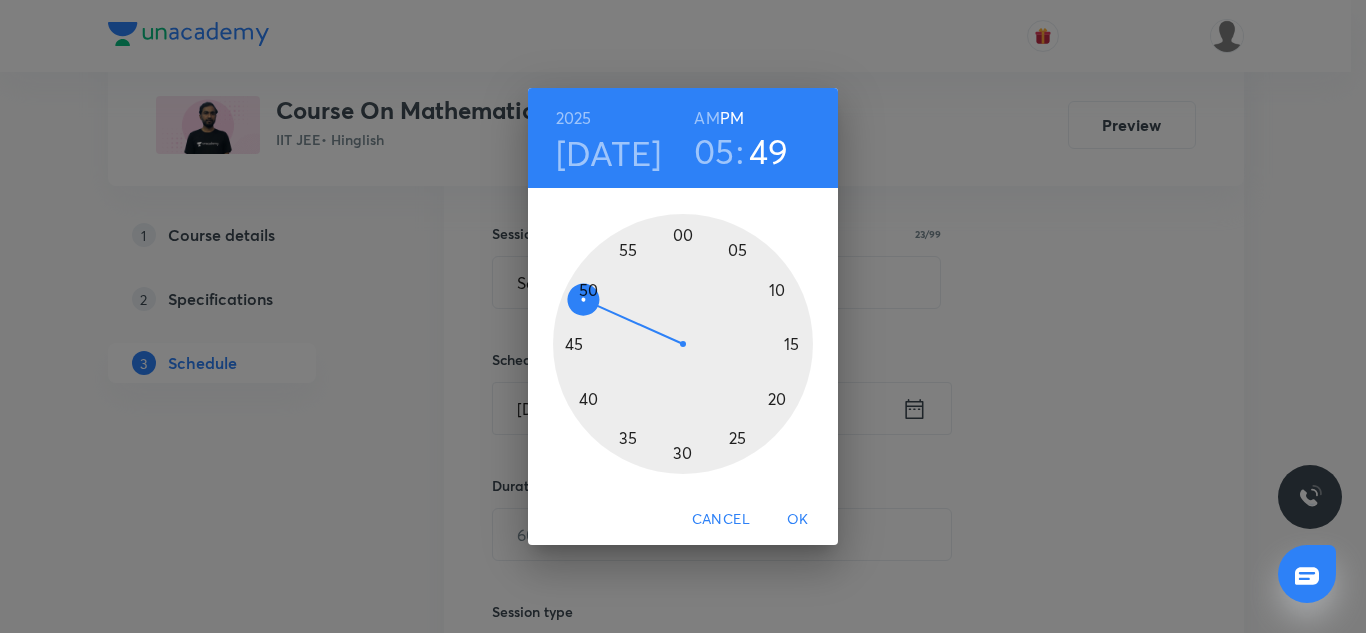 click at bounding box center [683, 344] 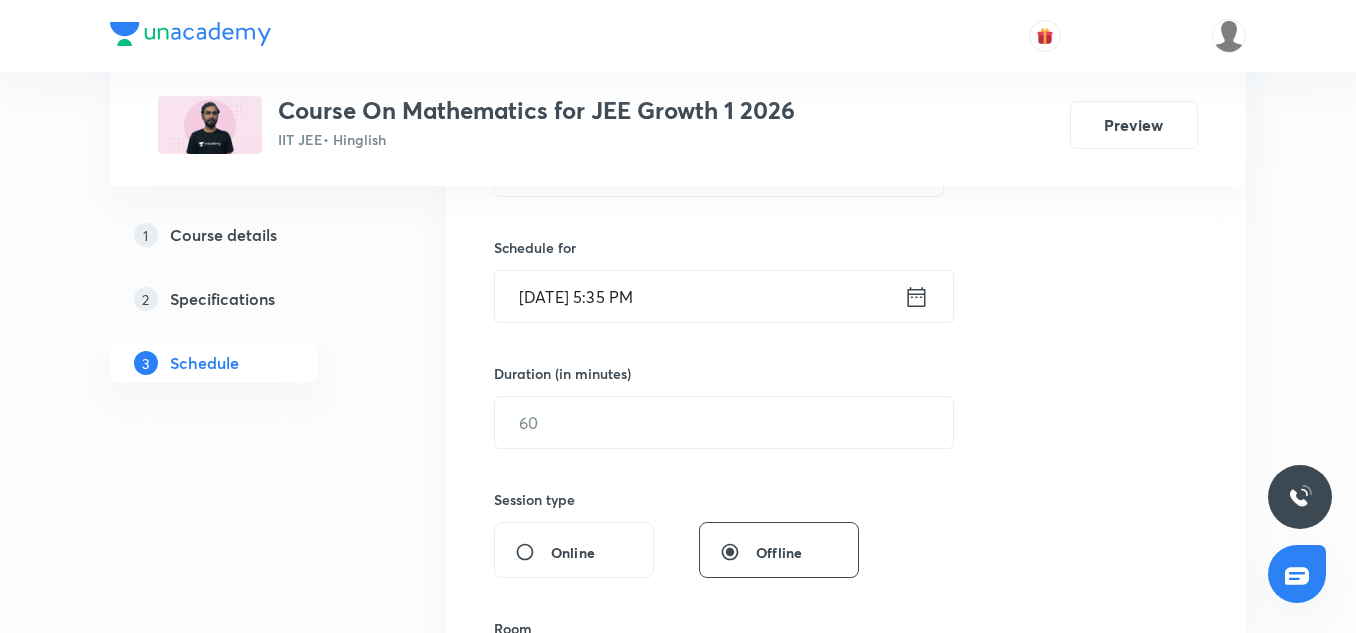scroll, scrollTop: 458, scrollLeft: 0, axis: vertical 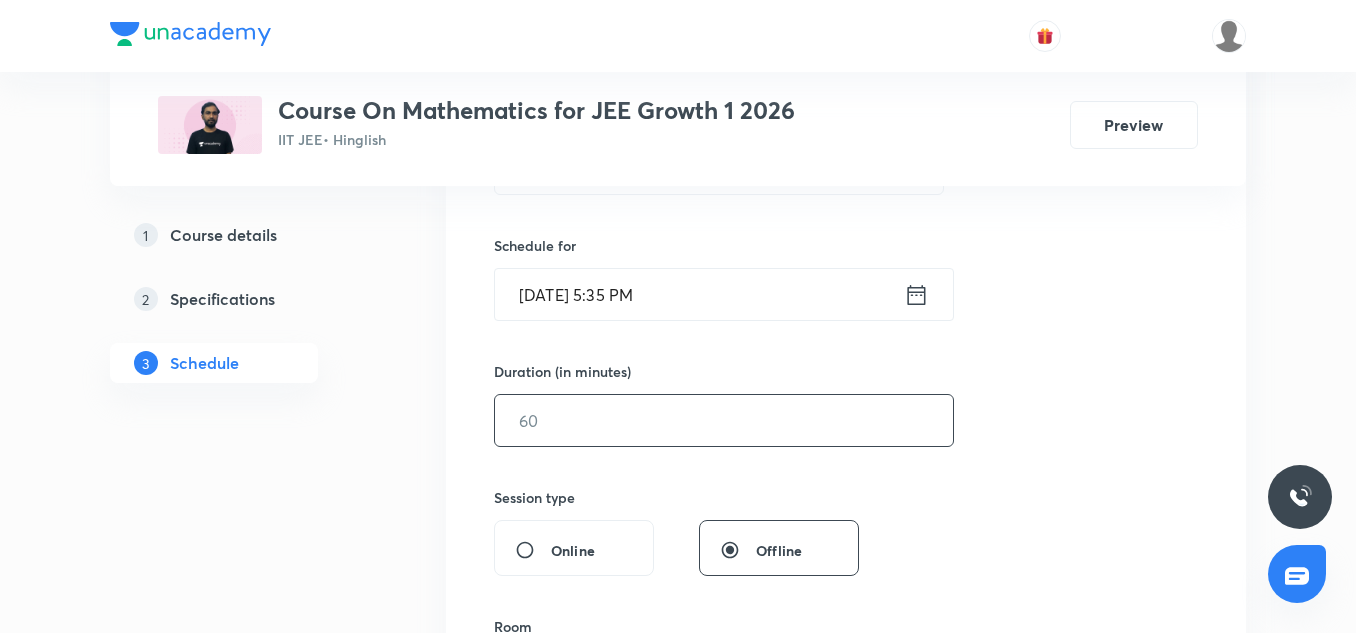 click at bounding box center [724, 420] 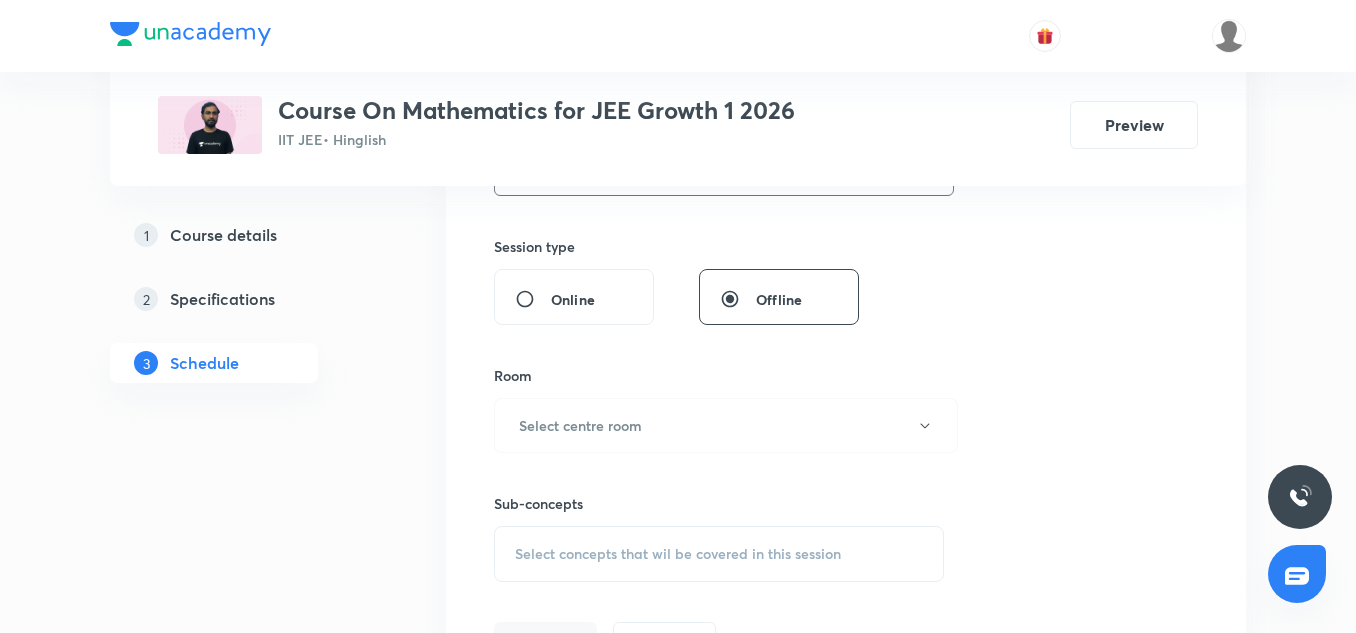 scroll, scrollTop: 781, scrollLeft: 0, axis: vertical 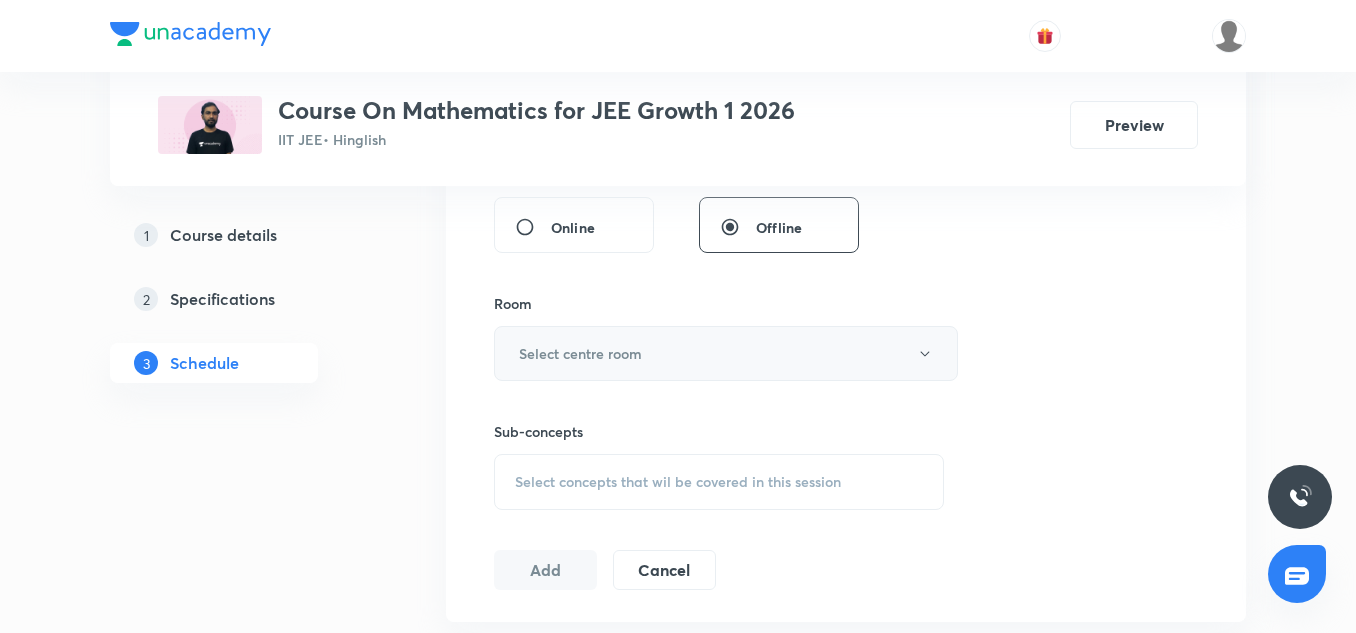 type on "85" 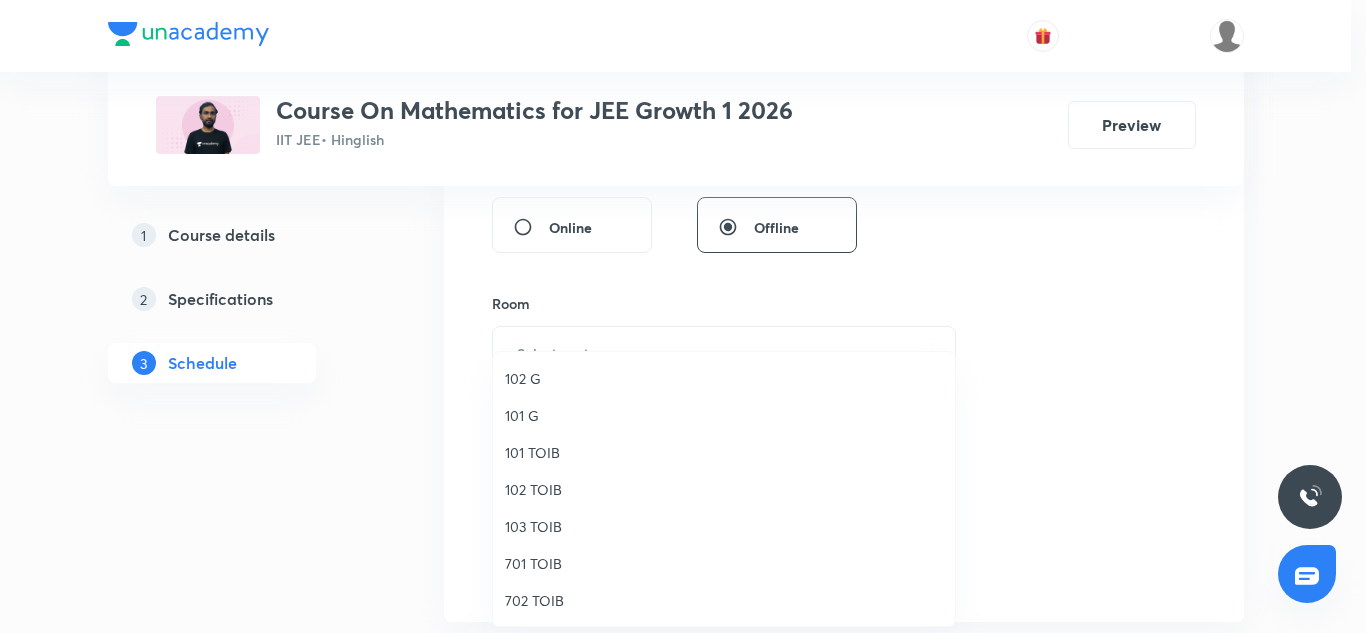 click at bounding box center (683, 316) 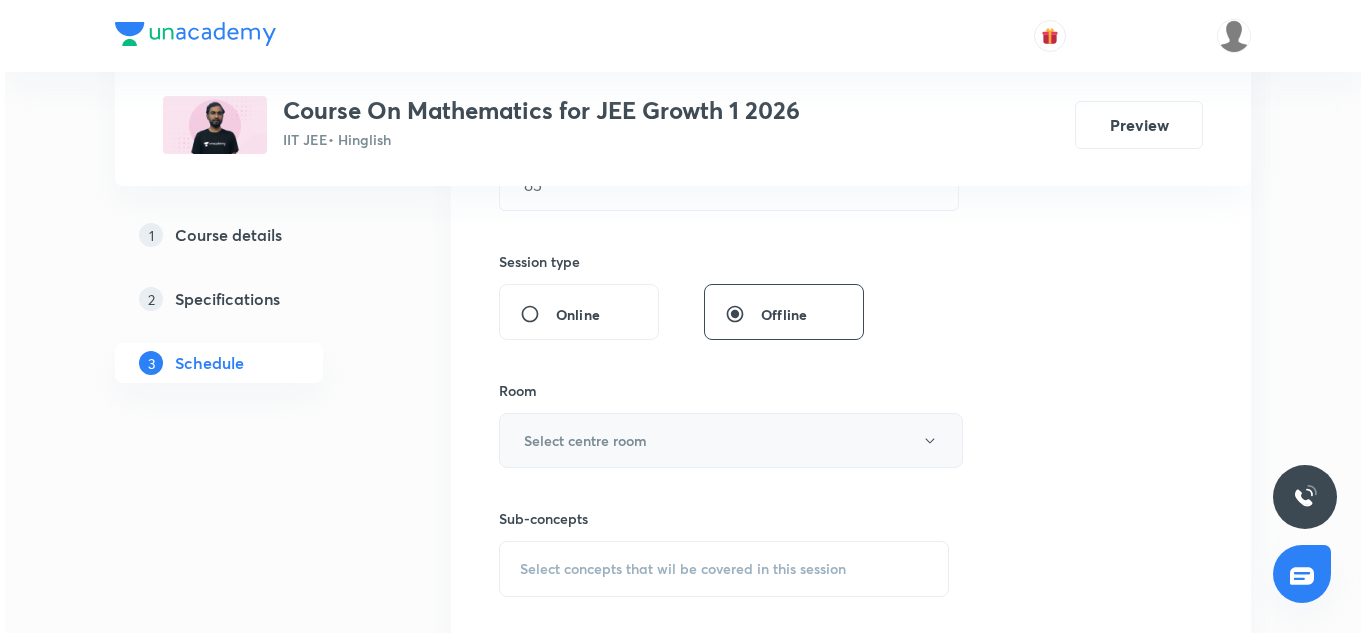 scroll, scrollTop: 695, scrollLeft: 0, axis: vertical 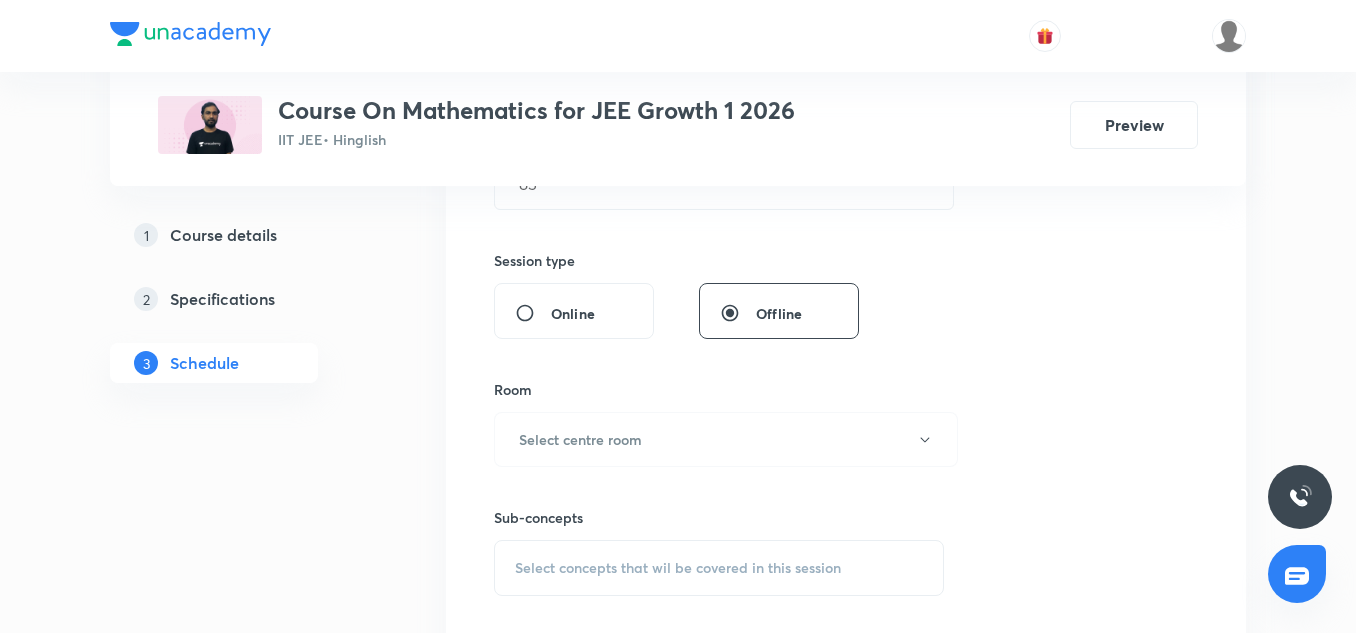 click on "Sub-concepts Select concepts that wil be covered in this session" at bounding box center (719, 531) 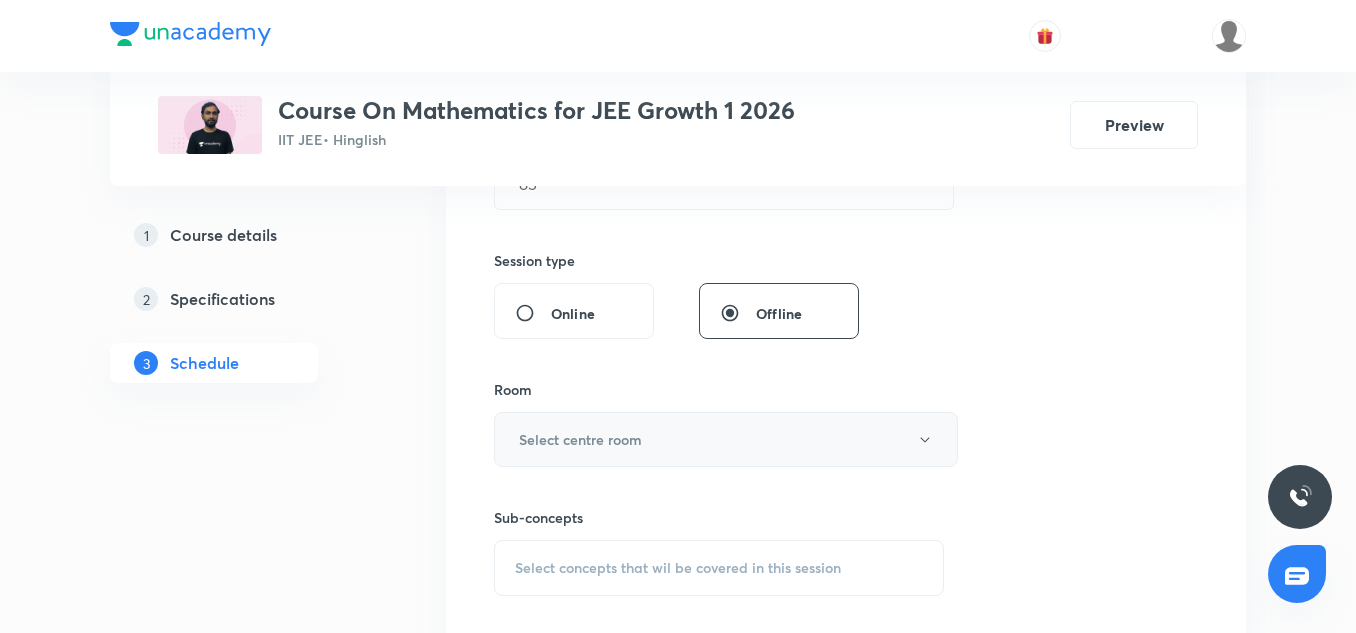 click on "Select centre room" at bounding box center [726, 439] 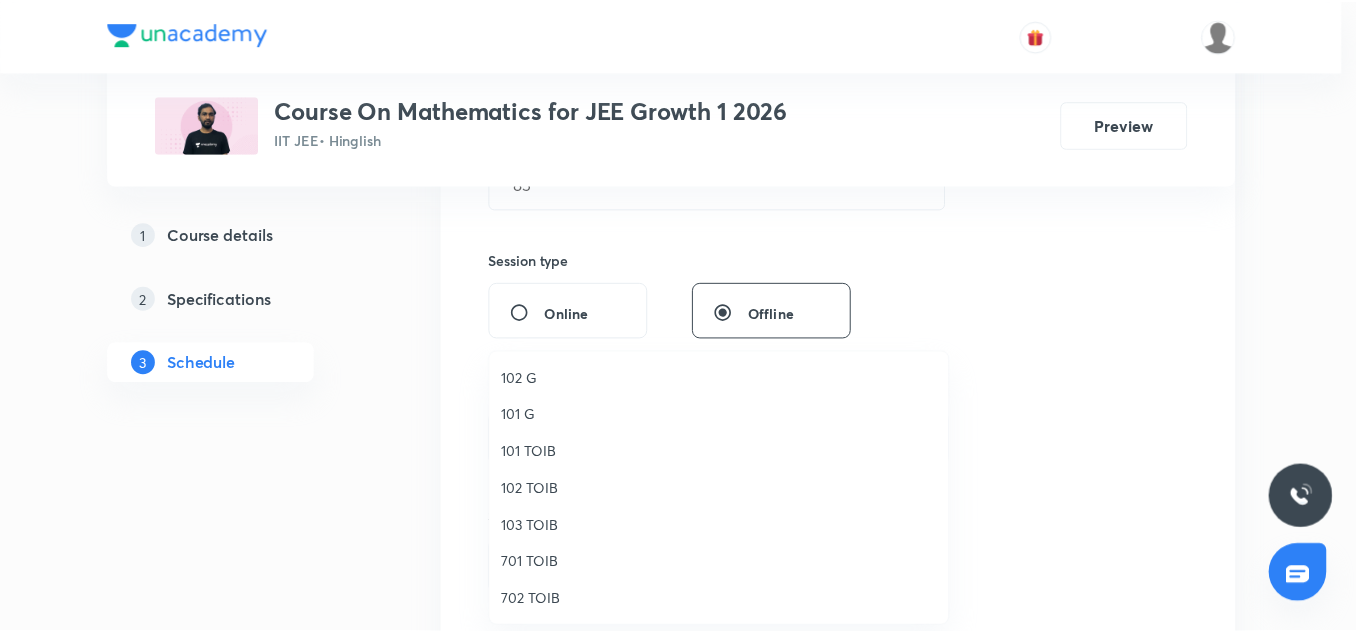 scroll, scrollTop: 70, scrollLeft: 0, axis: vertical 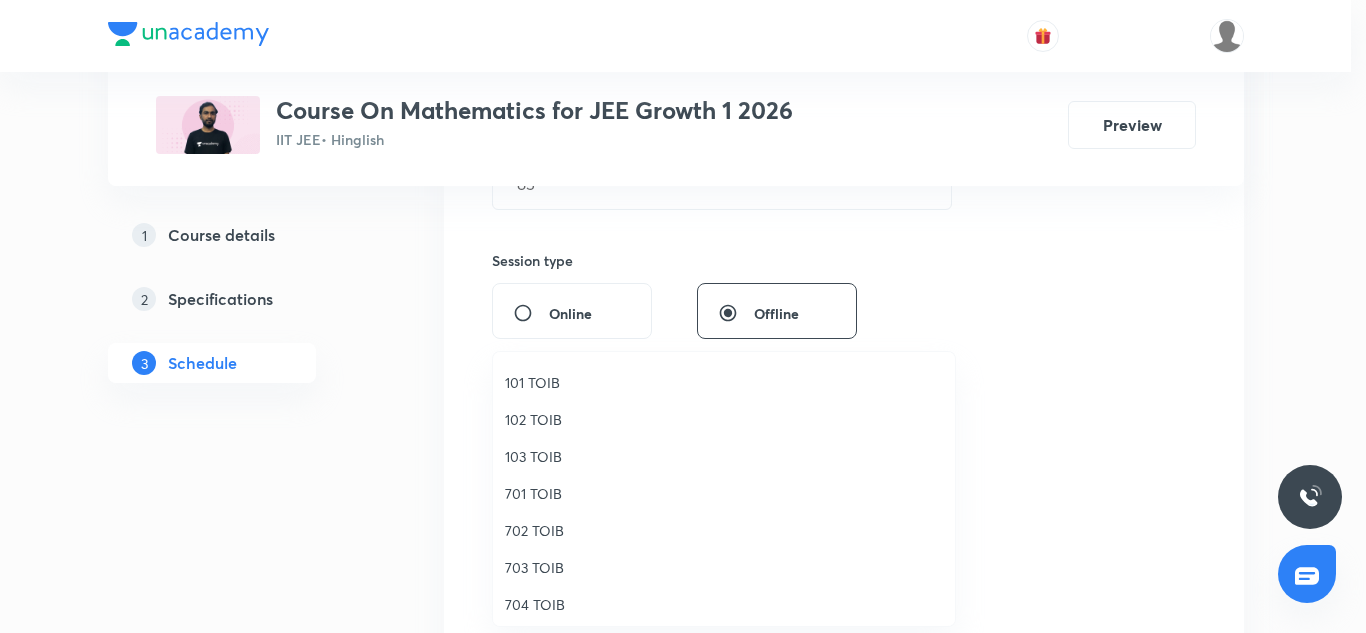click on "102 TOIB" at bounding box center (724, 419) 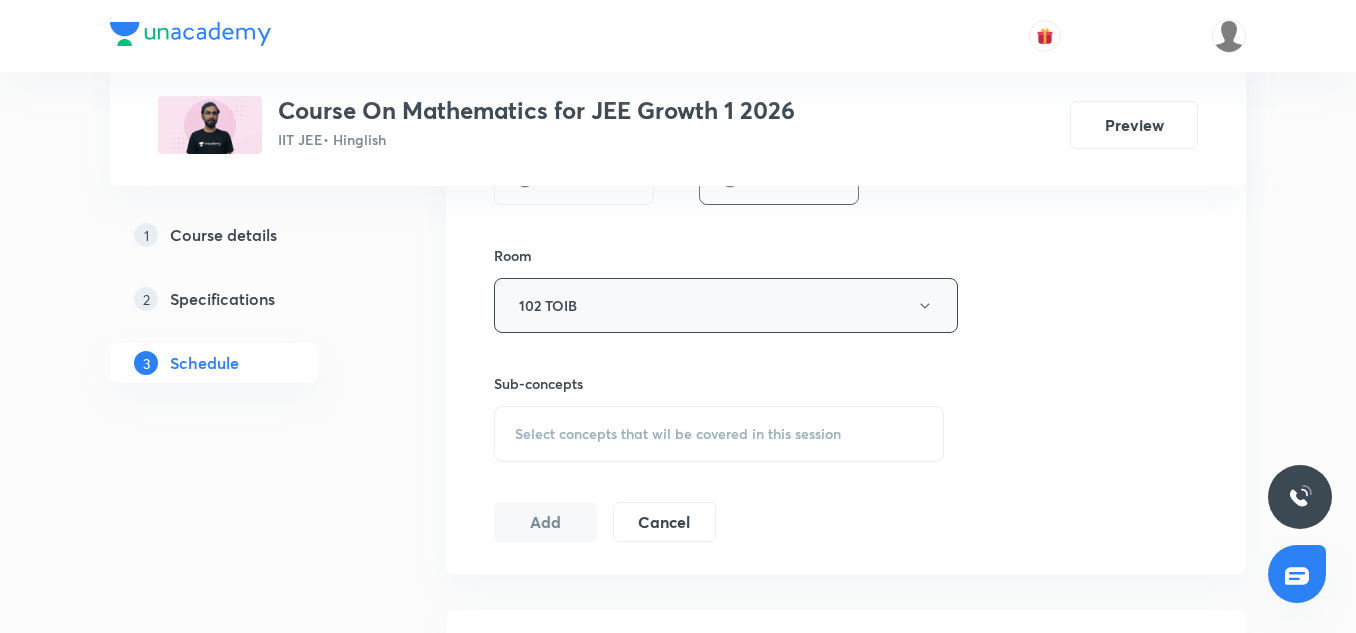 scroll, scrollTop: 841, scrollLeft: 0, axis: vertical 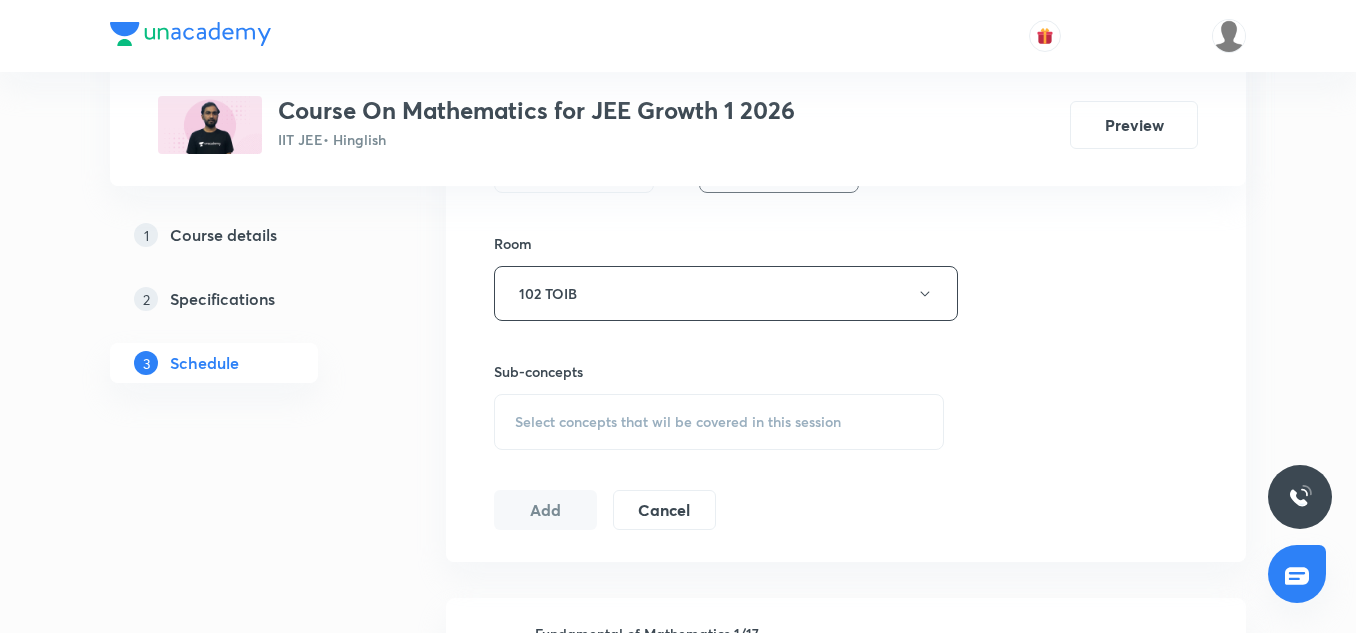 click on "Select concepts that wil be covered in this session" at bounding box center (719, 422) 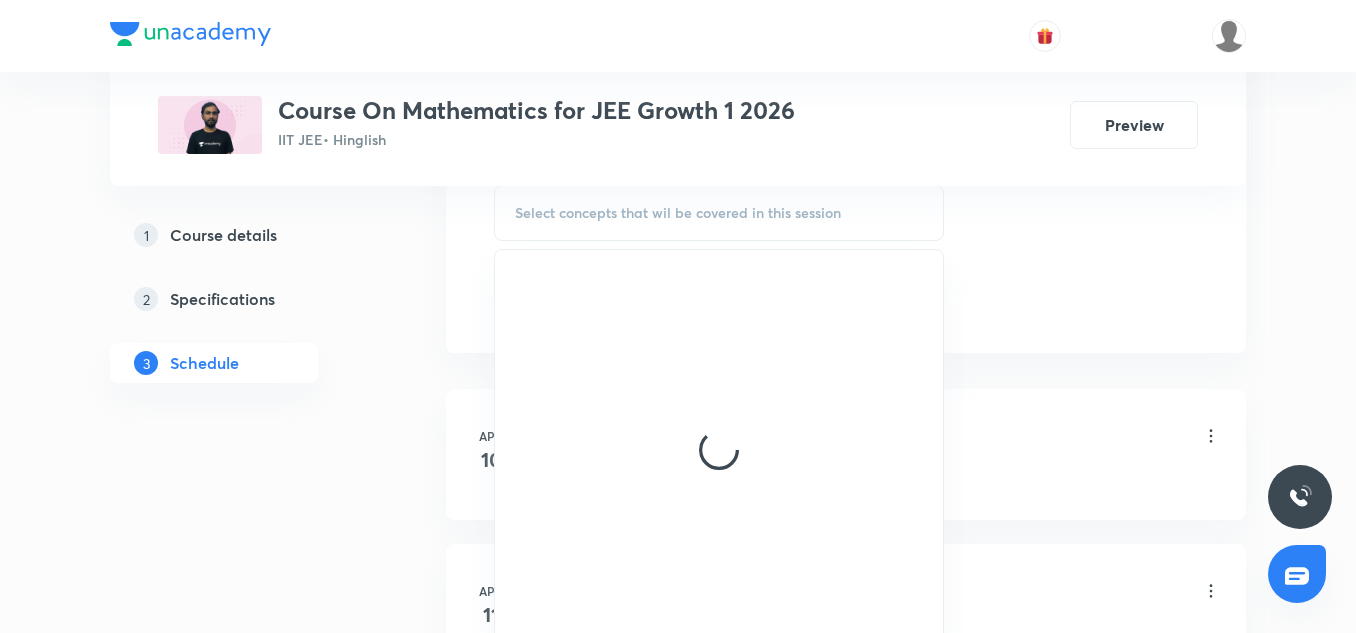 scroll, scrollTop: 1051, scrollLeft: 0, axis: vertical 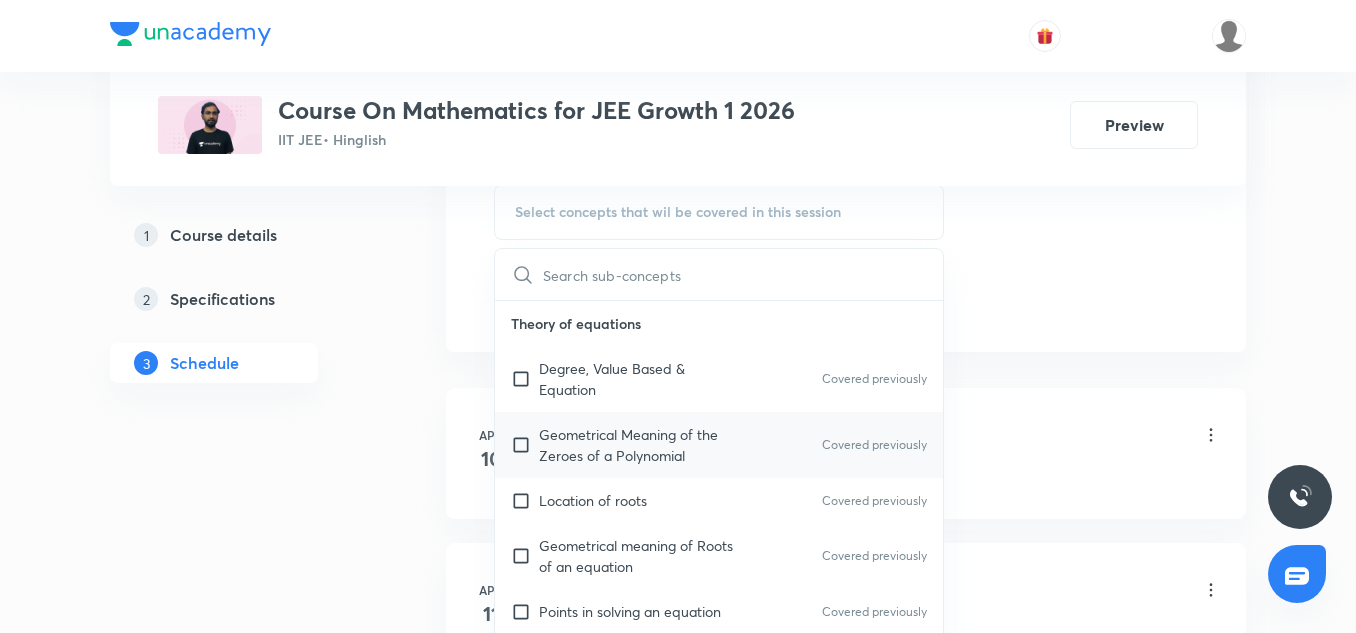 click on "Geometrical Meaning of the Zeroes of a Polynomial Covered previously" at bounding box center [719, 445] 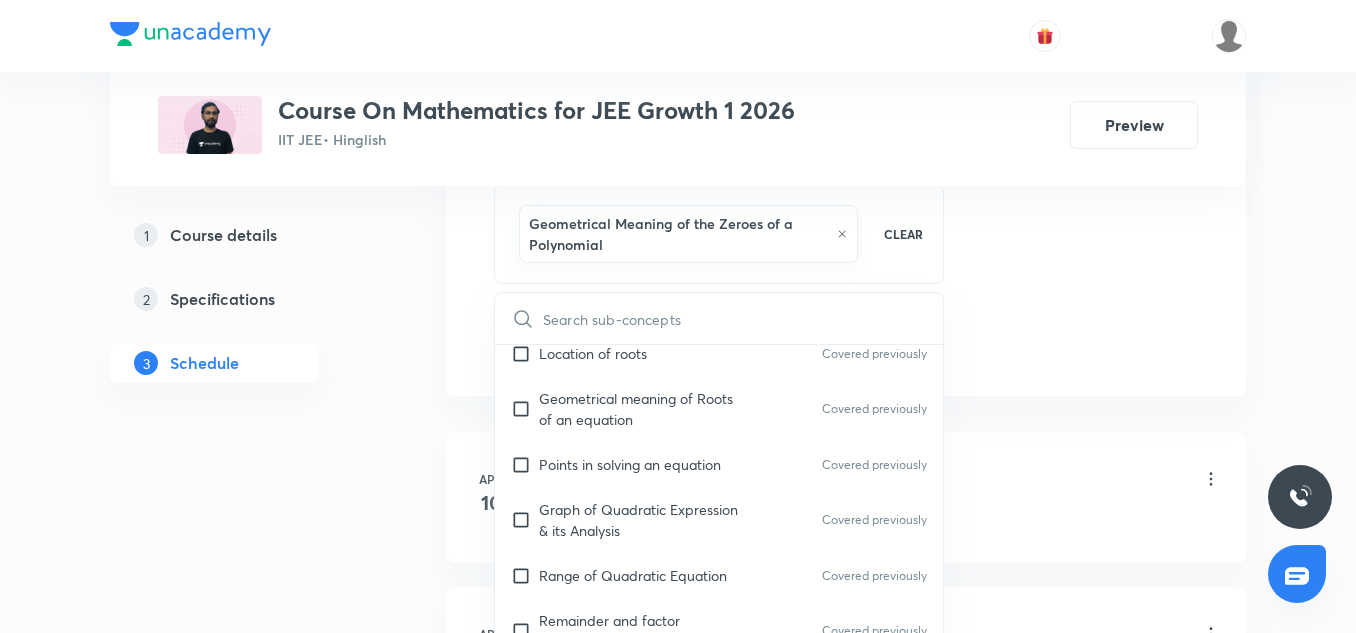 scroll, scrollTop: 192, scrollLeft: 0, axis: vertical 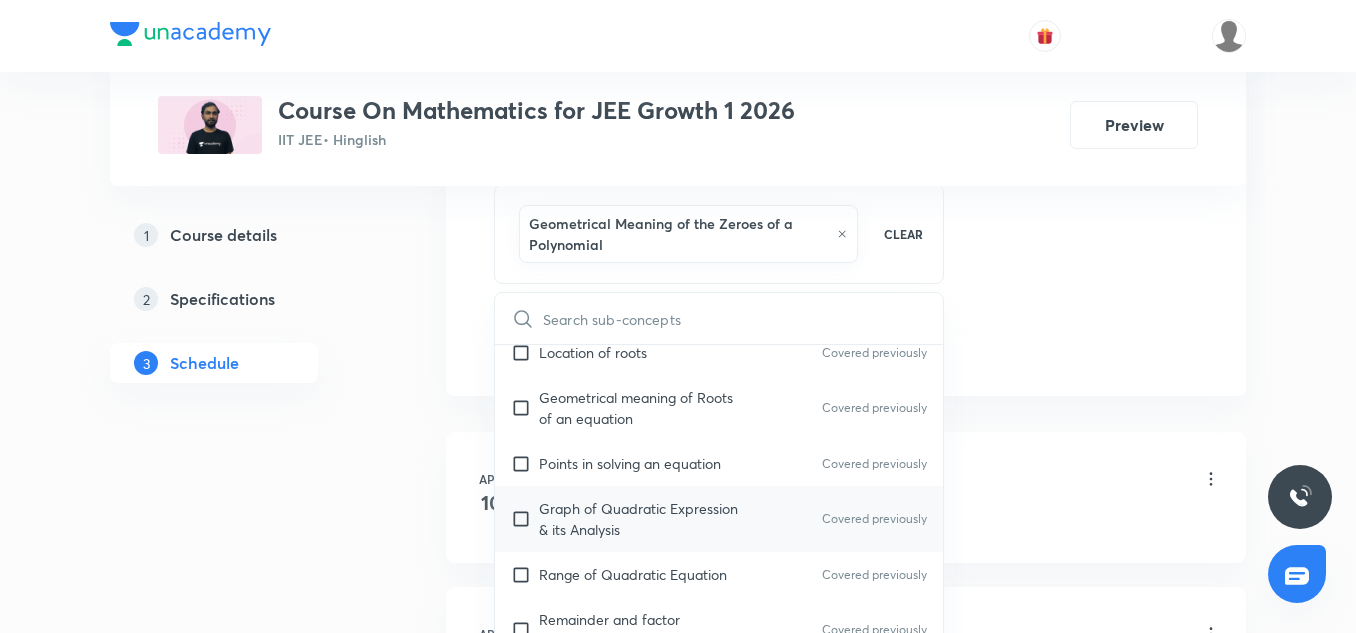 click on "Graph of Quadratic Expression & its Analysis" at bounding box center [640, 519] 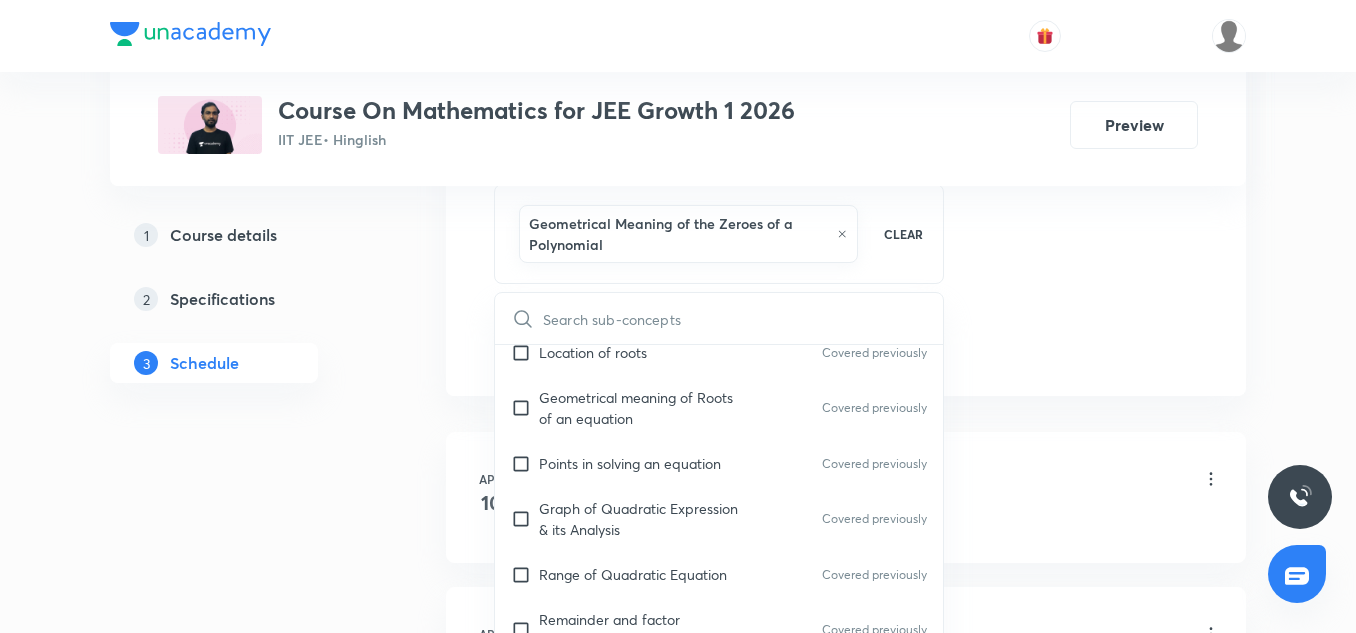 checkbox on "true" 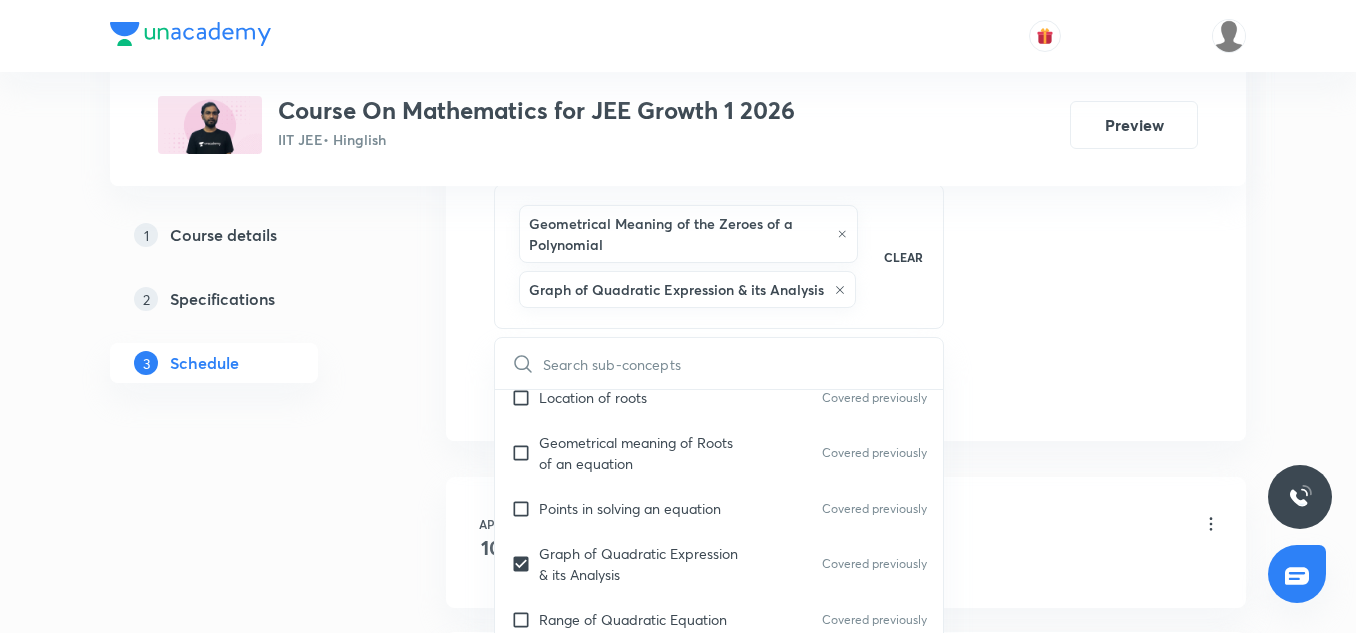 click on "Session  33 Live class Session title 23/99 Sequence & Series - 9/7 ​ Schedule for Jul 11, 2025, 5:35 PM ​ Duration (in minutes) 85 ​   Session type Online Offline Room 102 TOIB Sub-concepts Geometrical Meaning of the Zeroes of a Polynomial Graph of Quadratic Expression & its Analysis CLEAR ​ Theory of equations Degree, Value Based & Equation Covered previously Geometrical Meaning of the Zeroes of a Polynomial Covered previously Location of roots Covered previously Geometrical meaning of Roots of an equation Covered previously Points in solving an equation Covered previously Graph of Quadratic Expression & its Analysis Covered previously Range of Quadratic Equation Covered previously Remainder and factor theorems Covered previously Identity Covered previously Quadratic equations Covered previously Common Roots Covered previously Location of Roots Covered previously General Equation of Second Degree in Variable x and y Covered previously Theory of Equations Covered previously Covered previously Series" at bounding box center (846, -105) 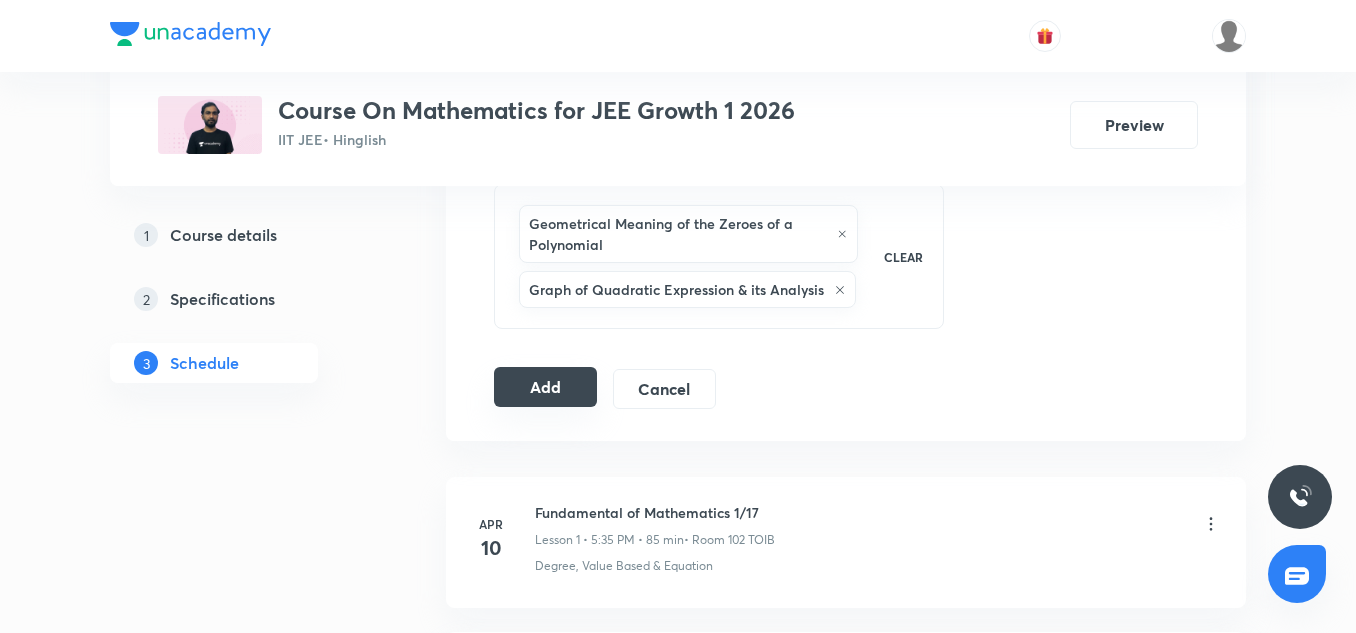 click on "Add" at bounding box center (545, 387) 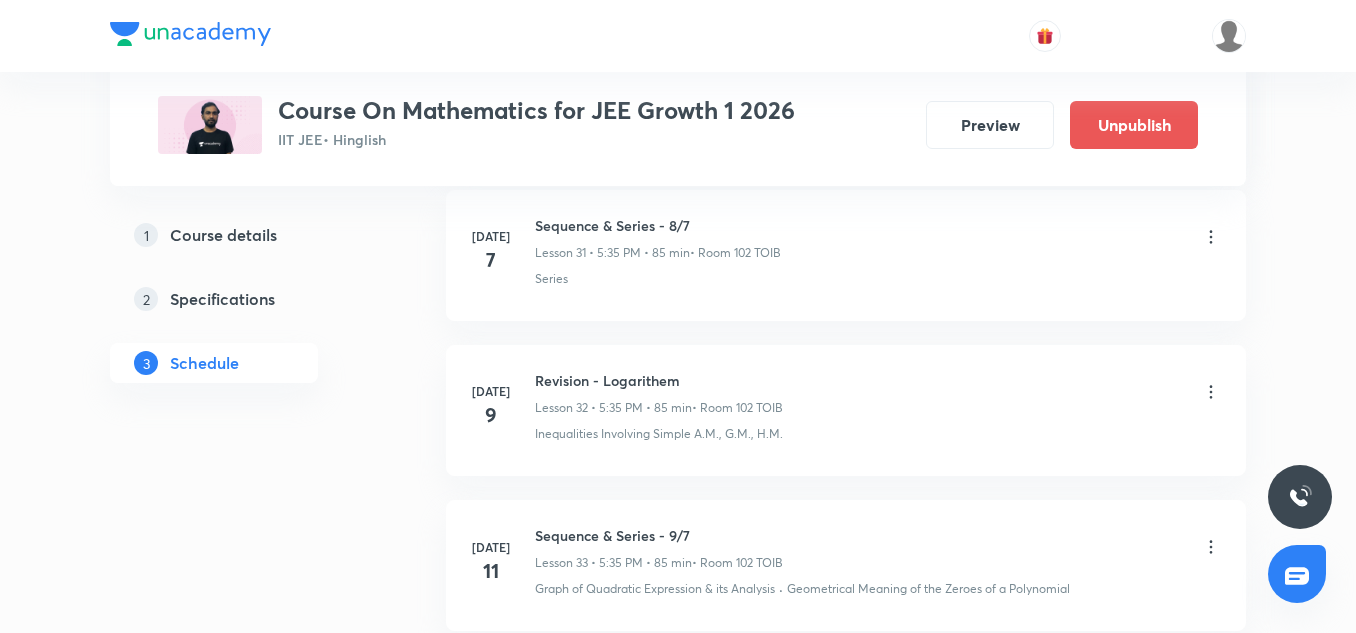 scroll, scrollTop: 5170, scrollLeft: 0, axis: vertical 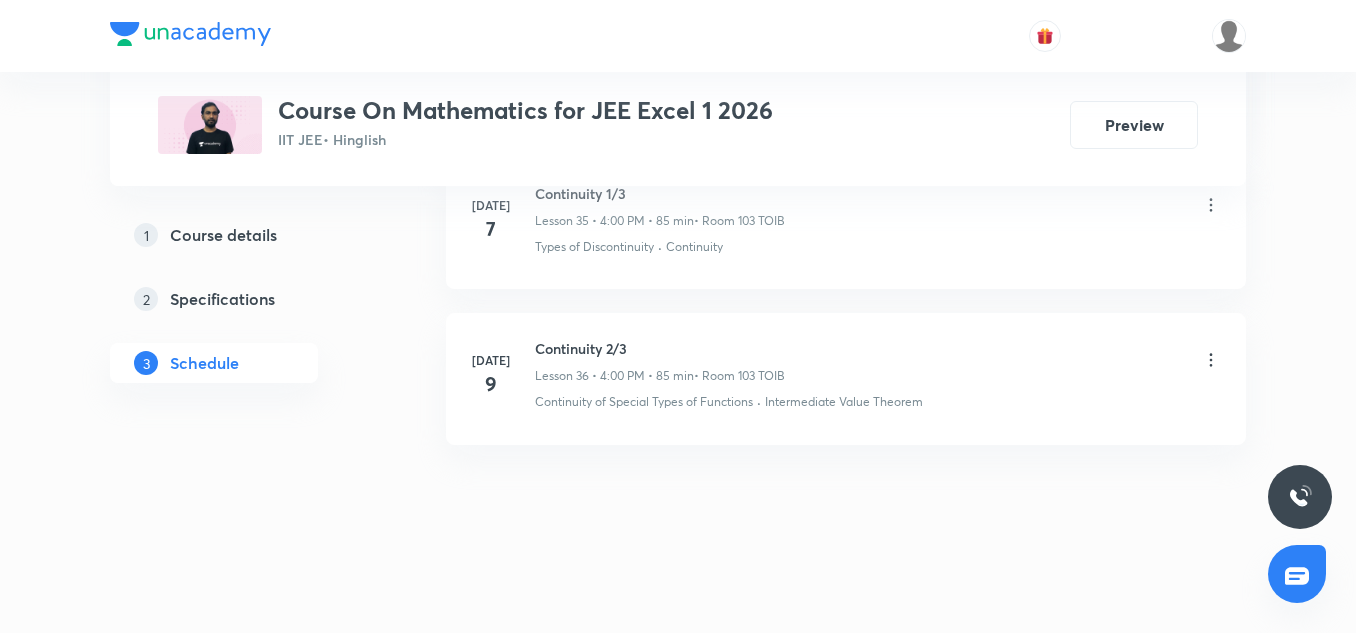 click on "Continuity 2/3" at bounding box center (660, 348) 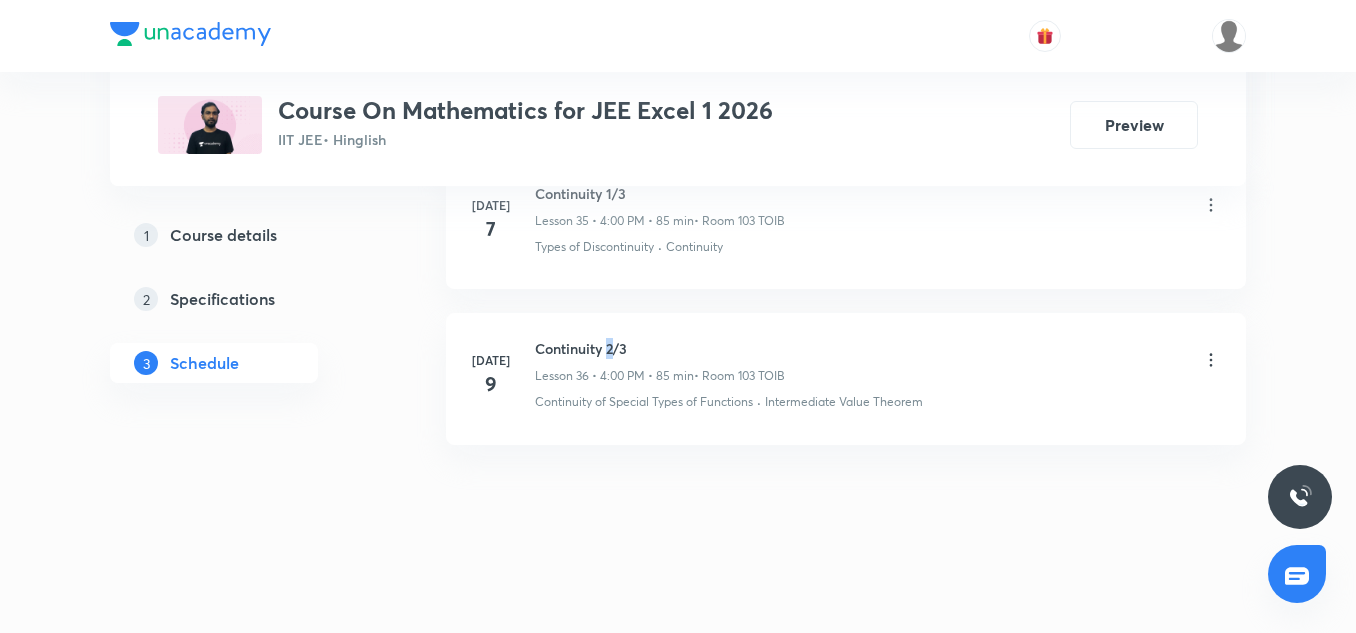 click on "Continuity 2/3" at bounding box center (660, 348) 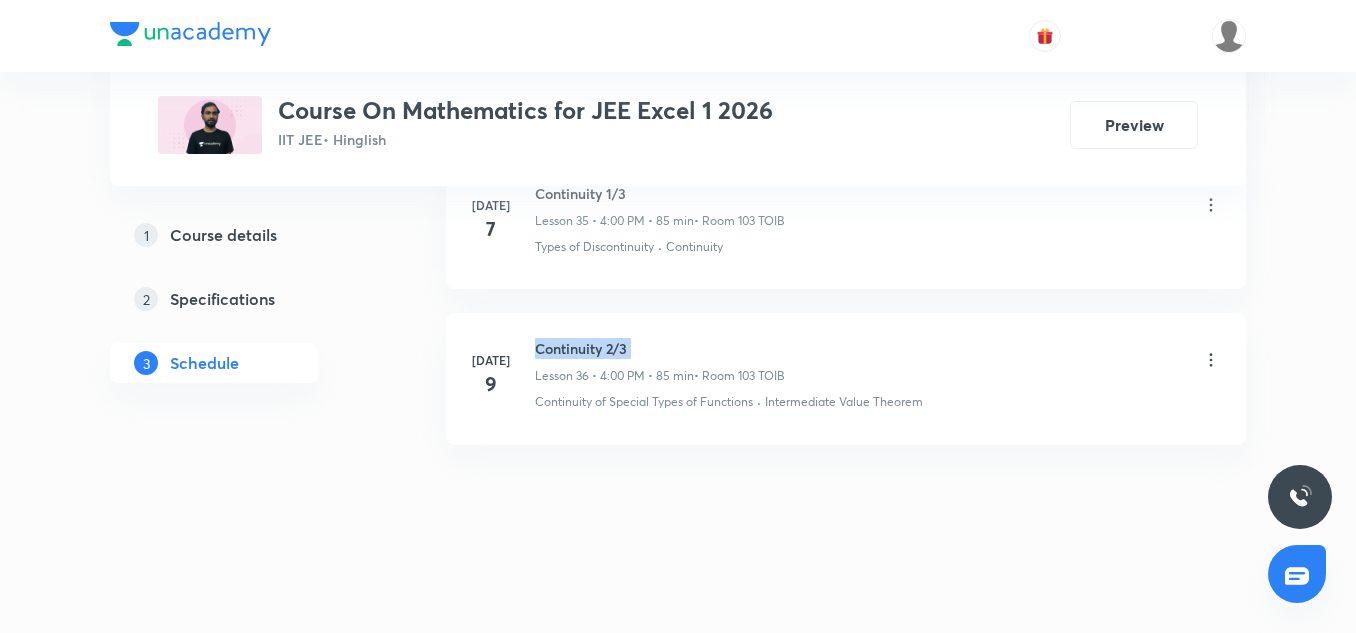 click on "Continuity 2/3" at bounding box center (660, 348) 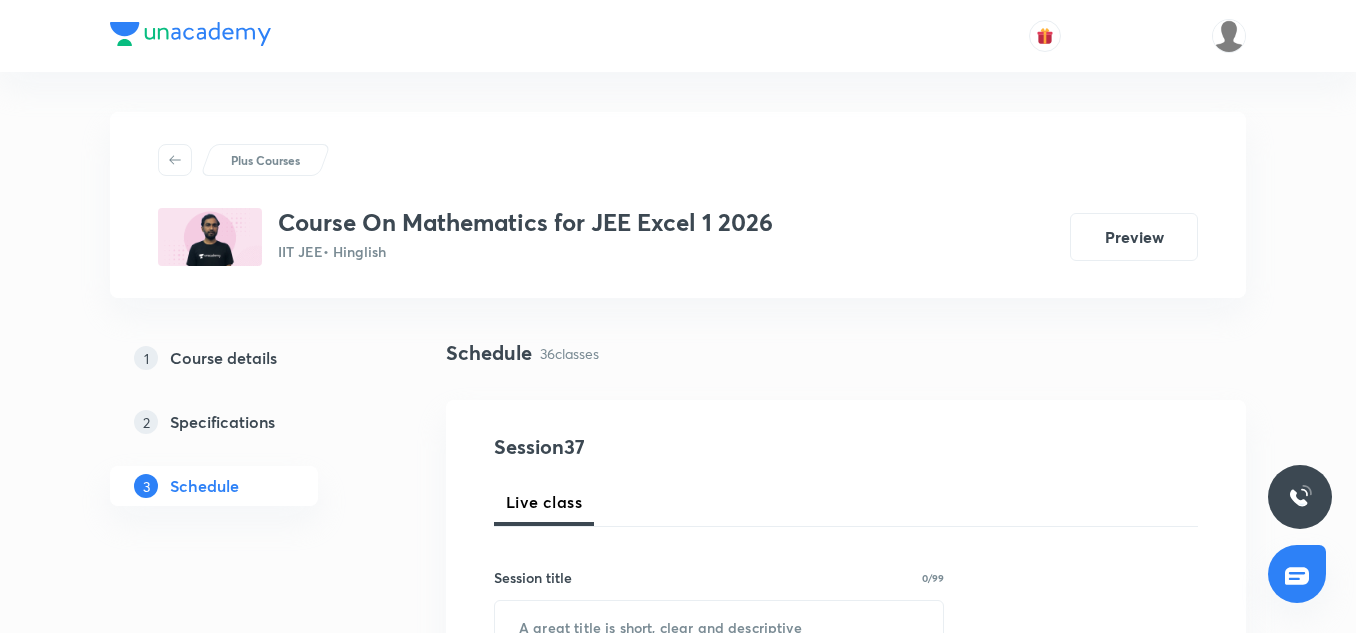 scroll, scrollTop: 193, scrollLeft: 0, axis: vertical 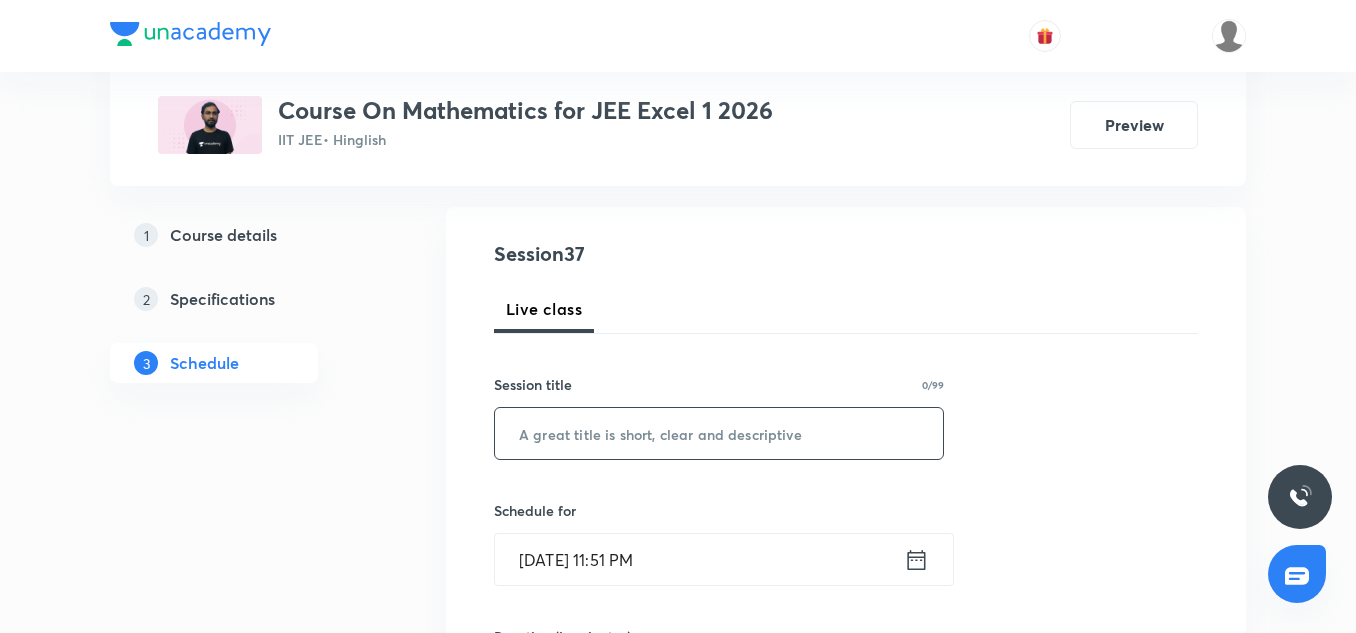 click at bounding box center (719, 433) 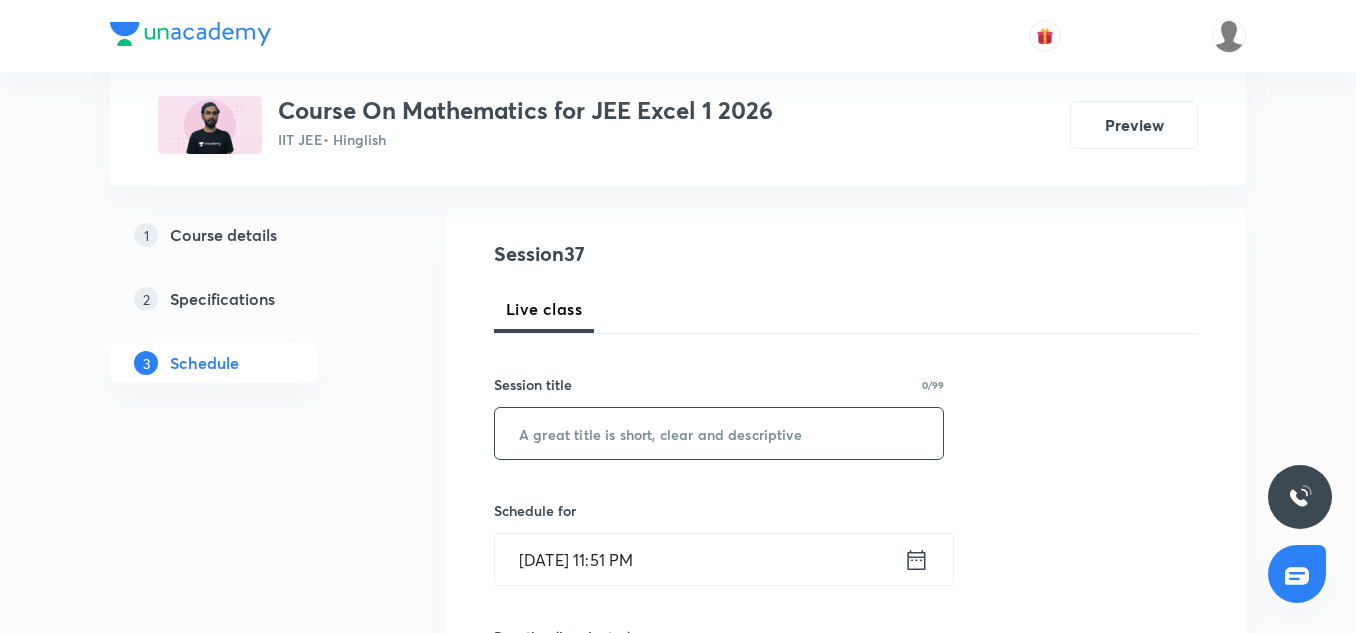 paste on "Continuity 2/3" 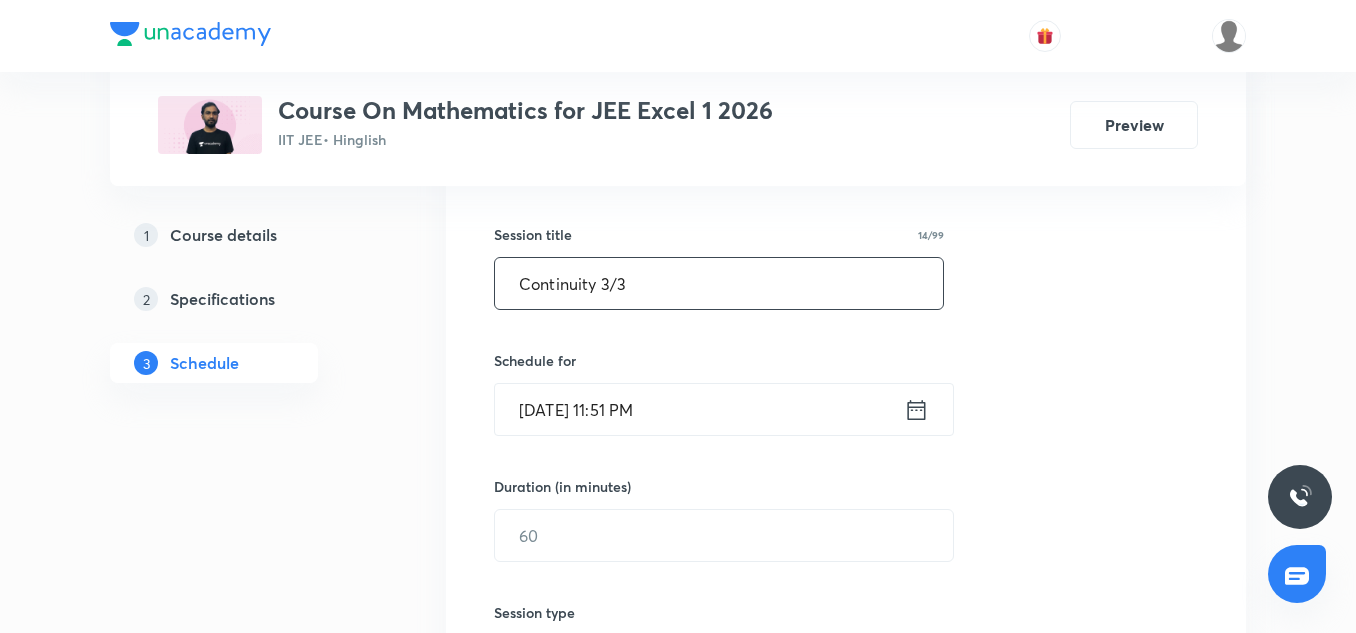scroll, scrollTop: 347, scrollLeft: 0, axis: vertical 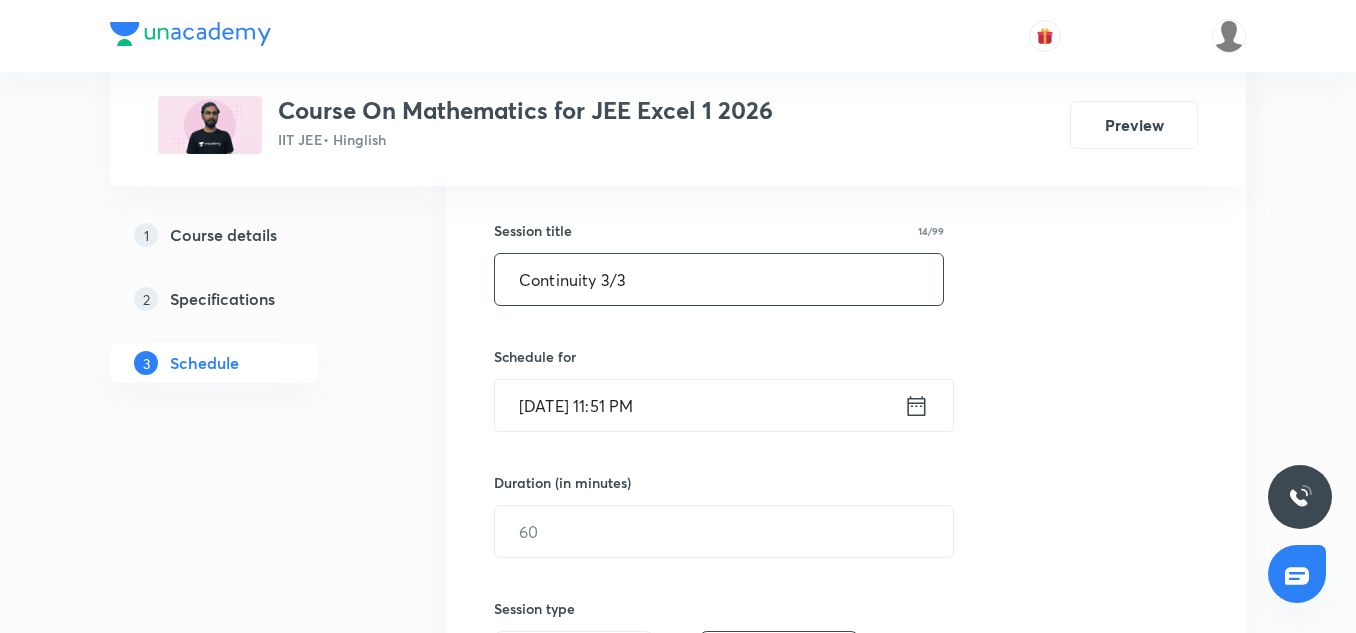 type on "Continuity 3/3" 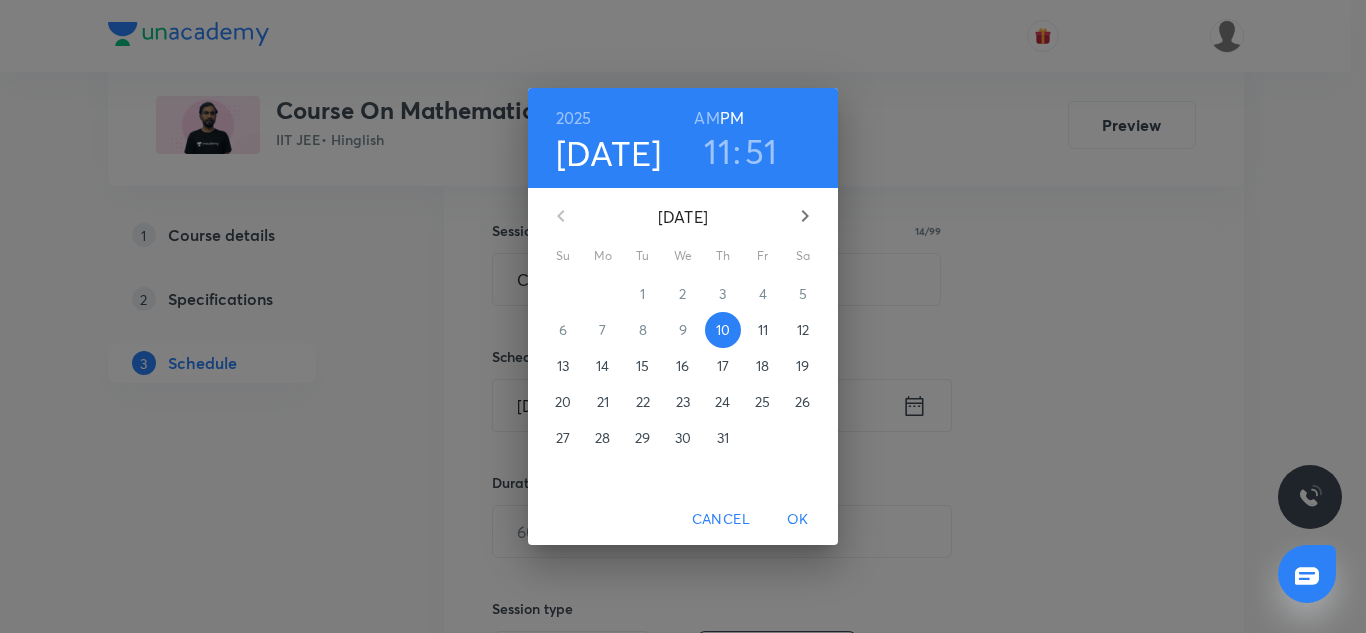 click on "11" at bounding box center [763, 330] 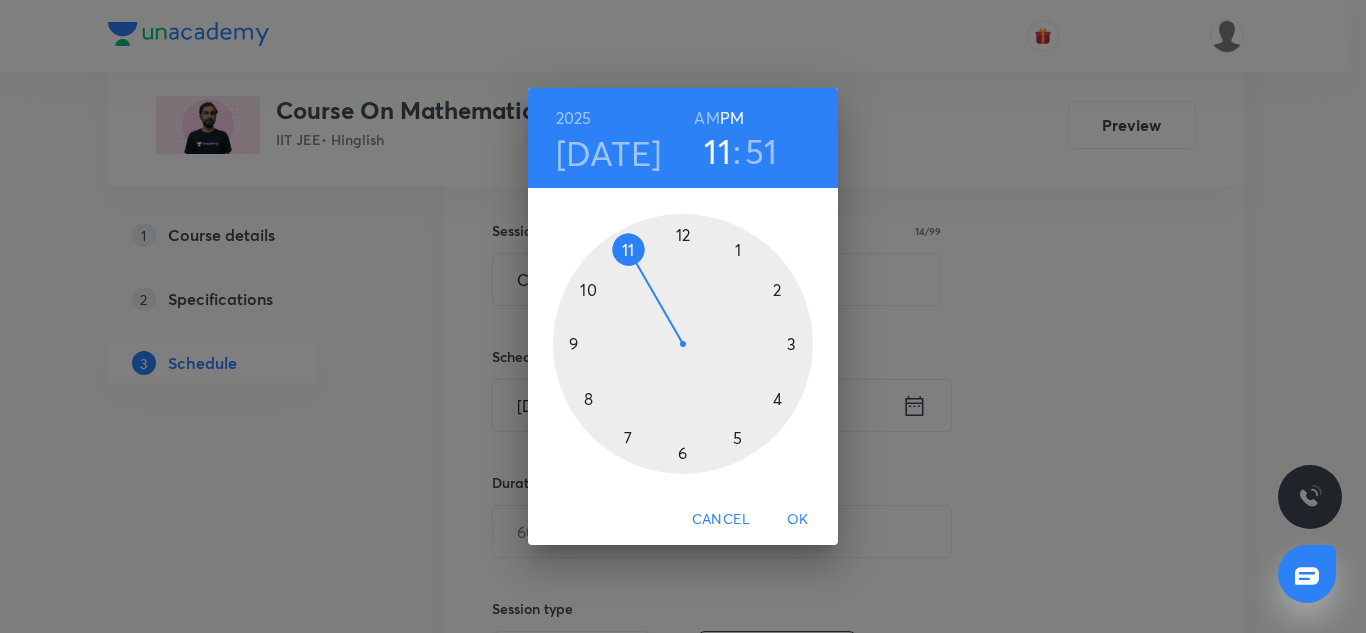 click at bounding box center [683, 344] 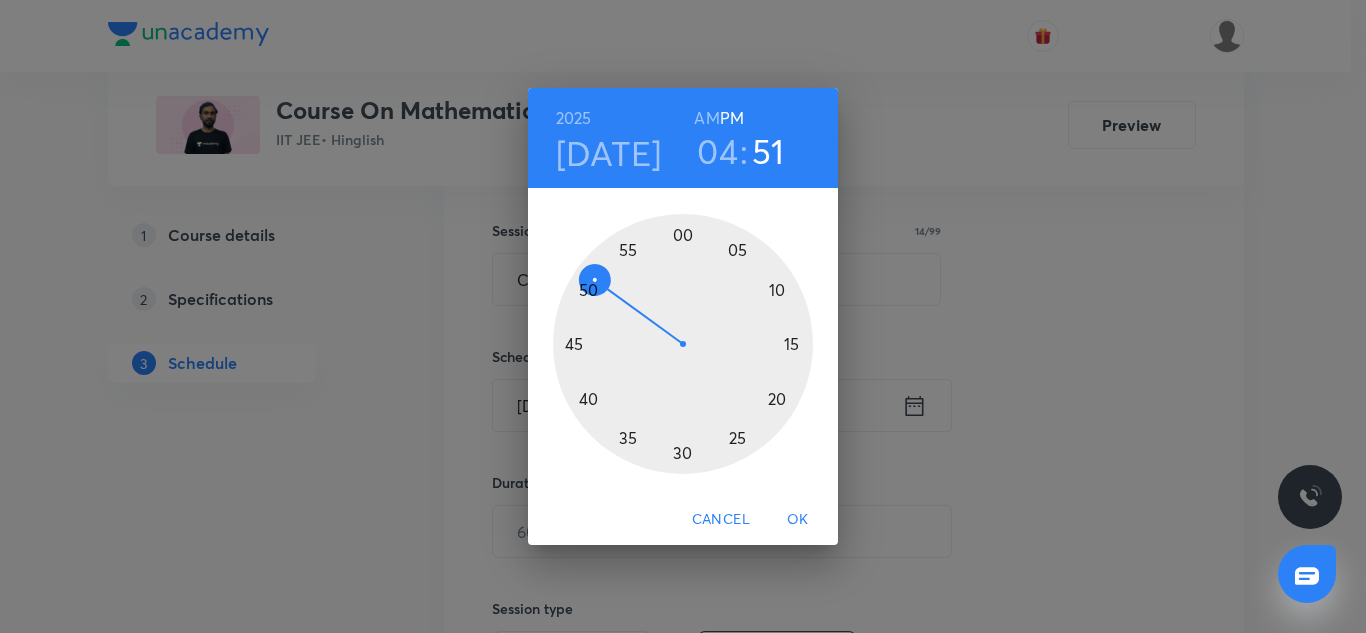 click at bounding box center (683, 344) 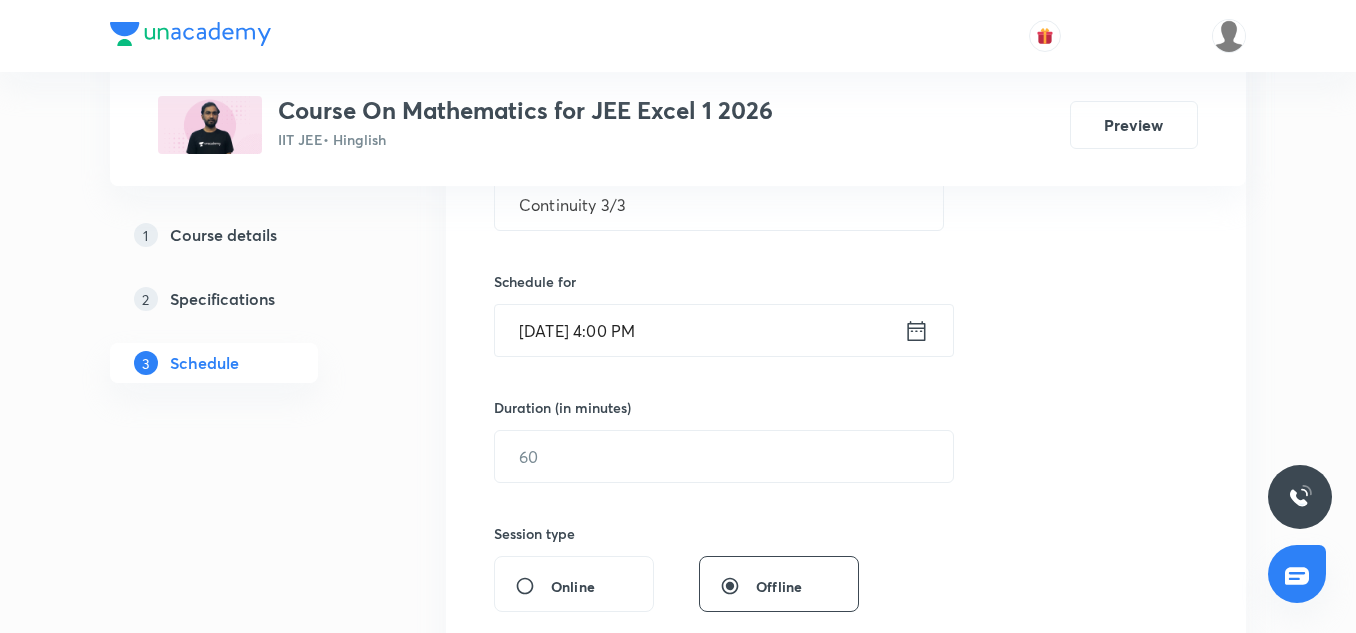 scroll, scrollTop: 423, scrollLeft: 0, axis: vertical 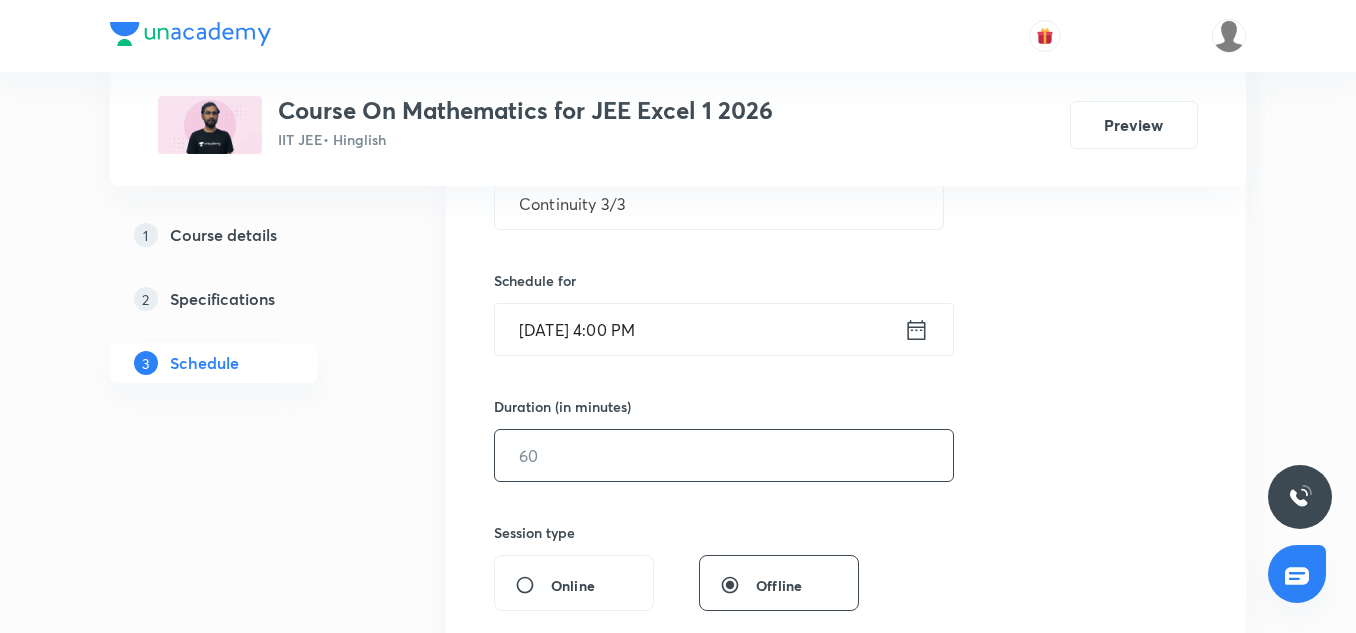 click at bounding box center [724, 455] 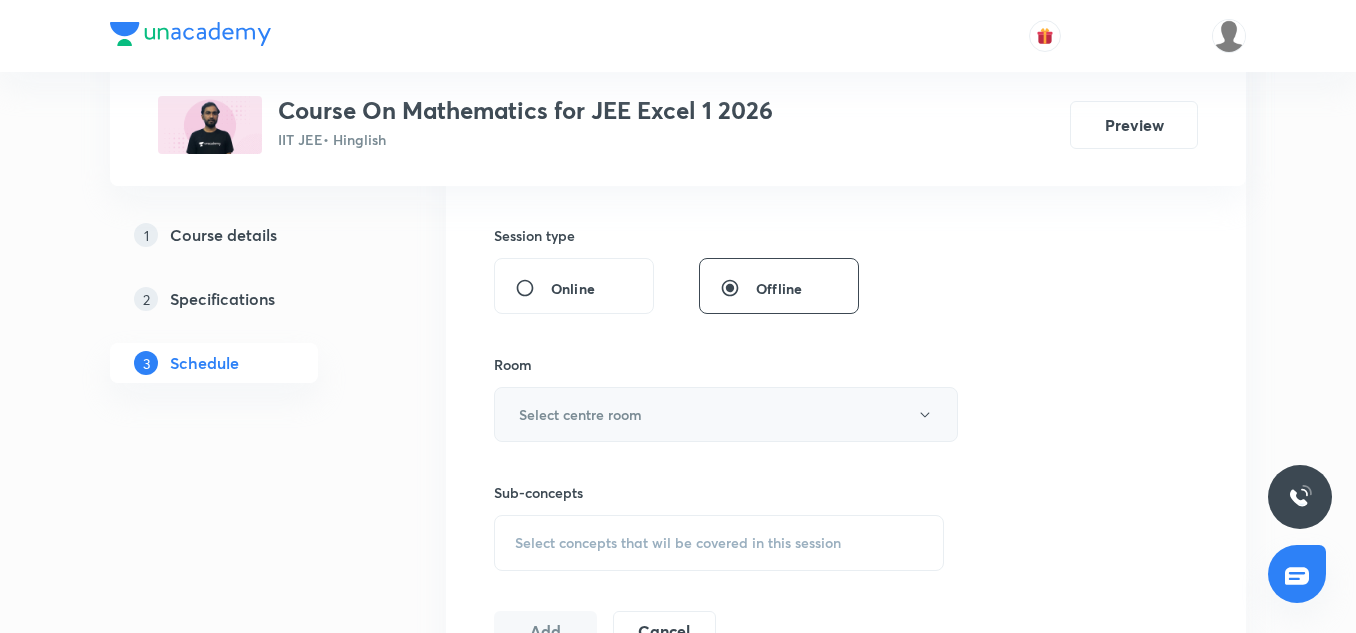 scroll, scrollTop: 721, scrollLeft: 0, axis: vertical 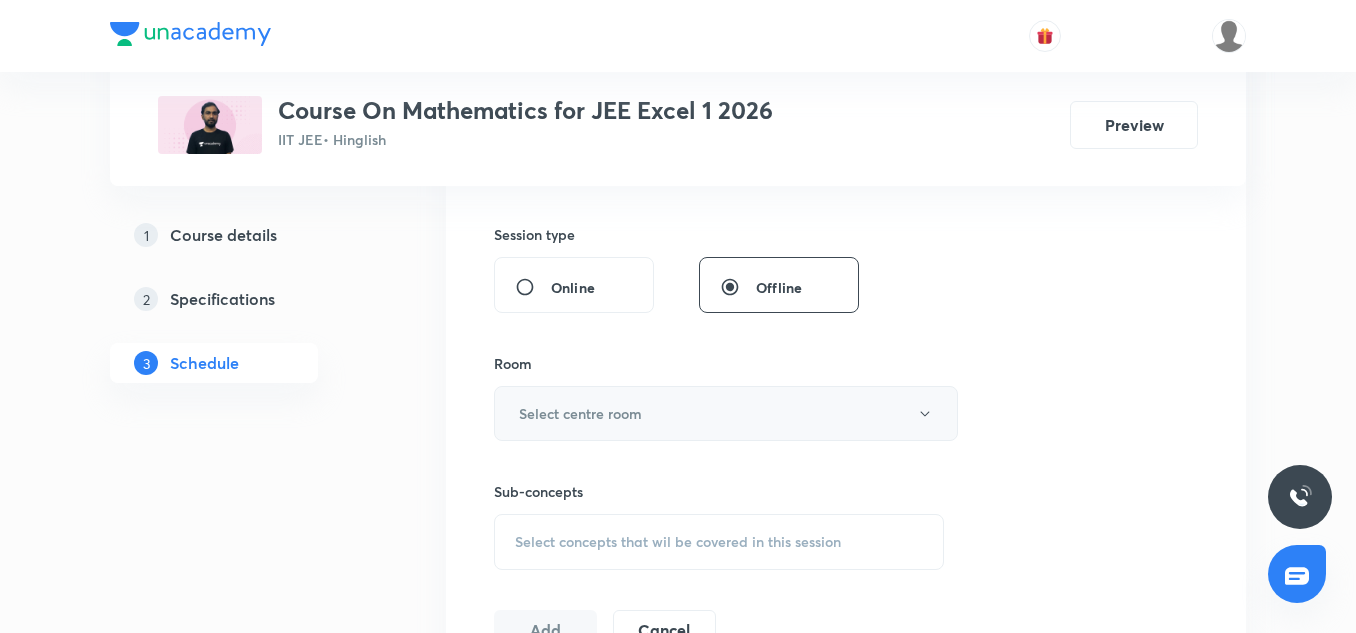 type on "85" 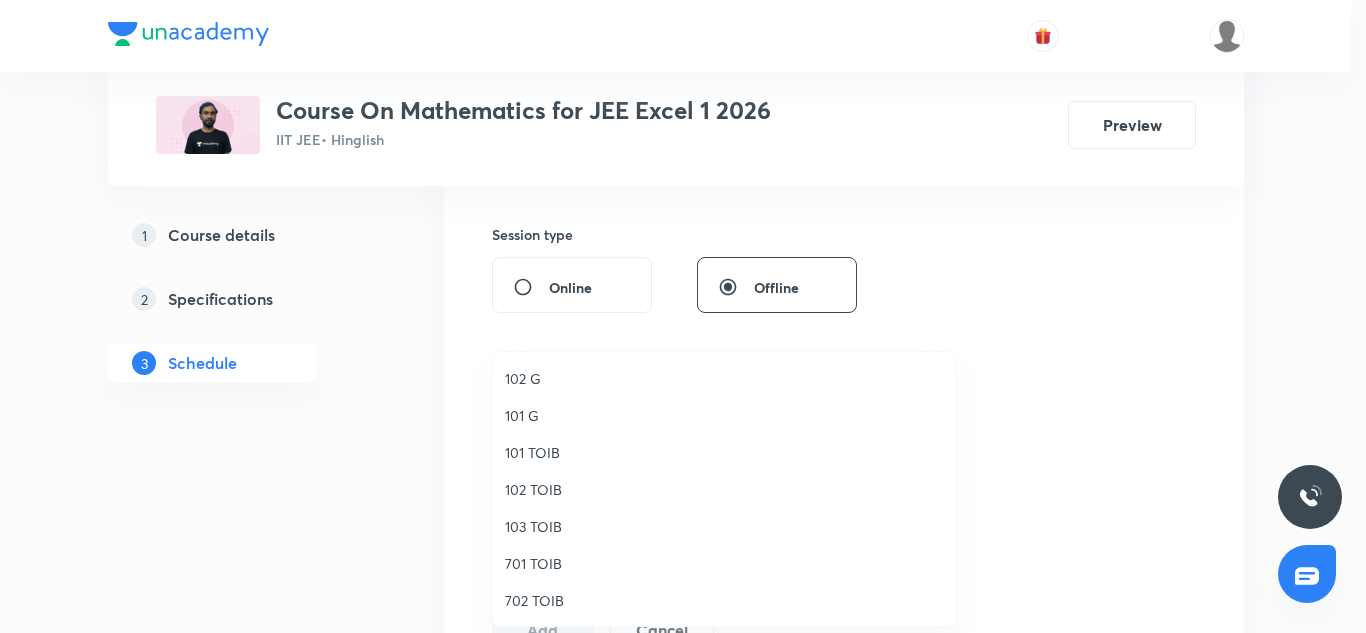 click on "103 TOIB" at bounding box center (724, 526) 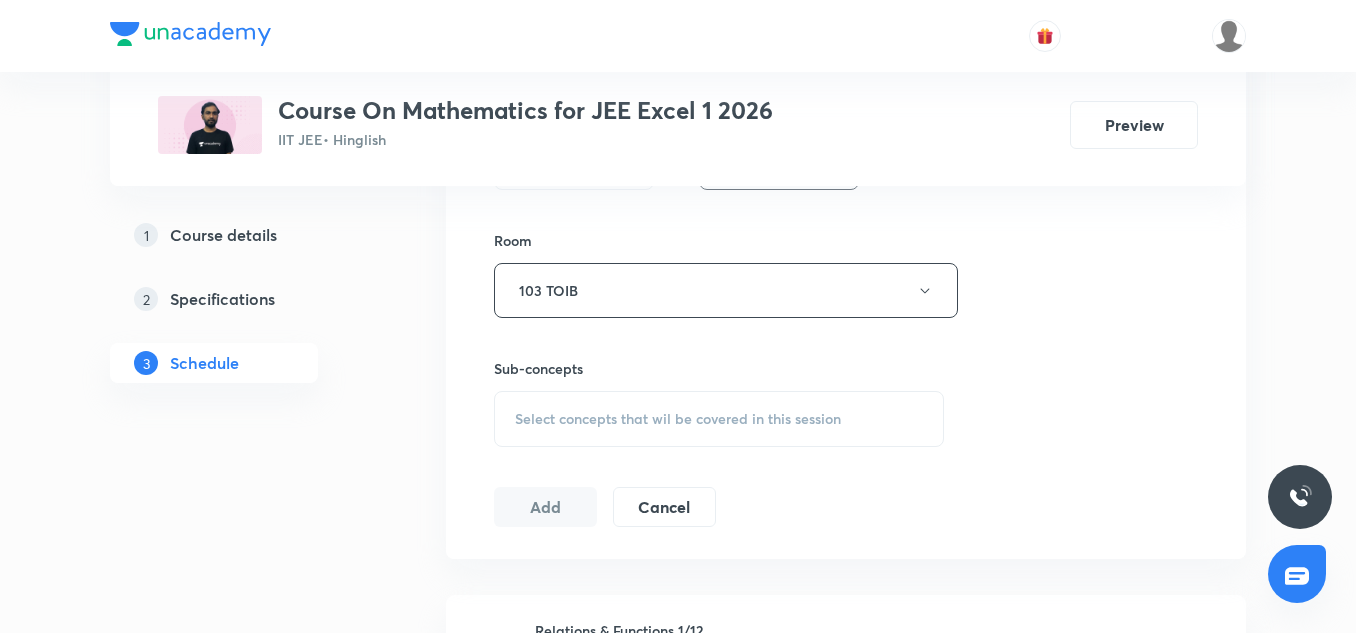 scroll, scrollTop: 853, scrollLeft: 0, axis: vertical 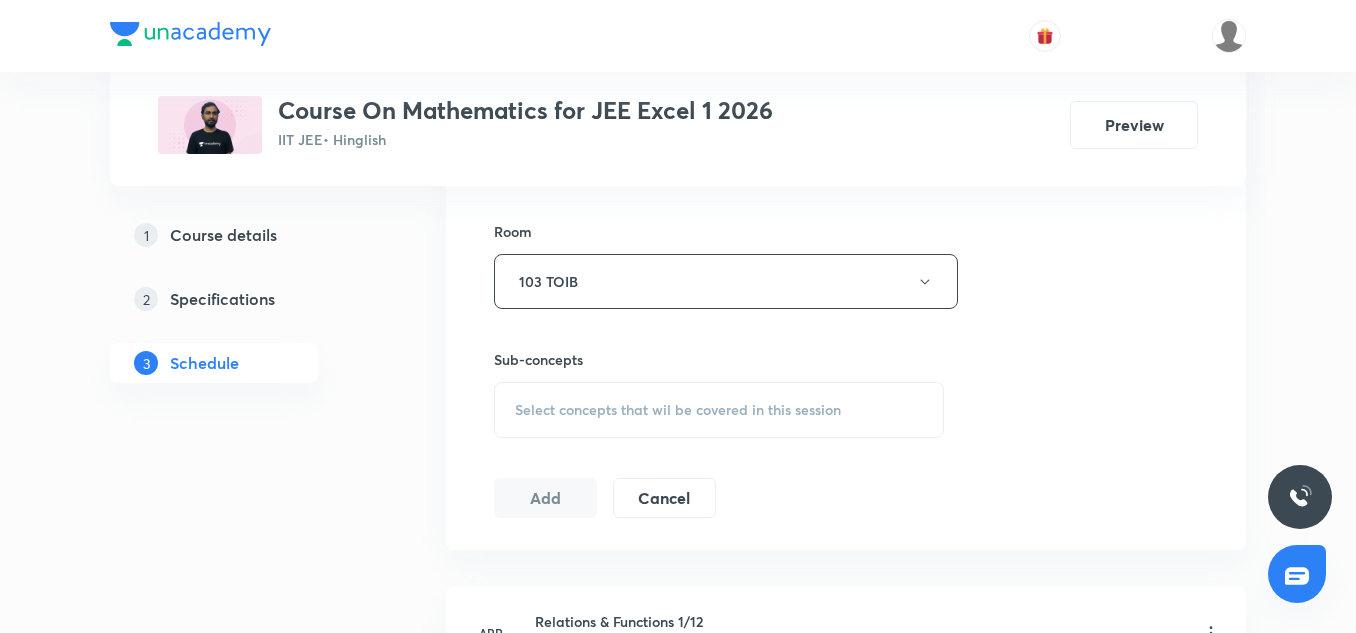 click on "Select concepts that wil be covered in this session" at bounding box center [719, 410] 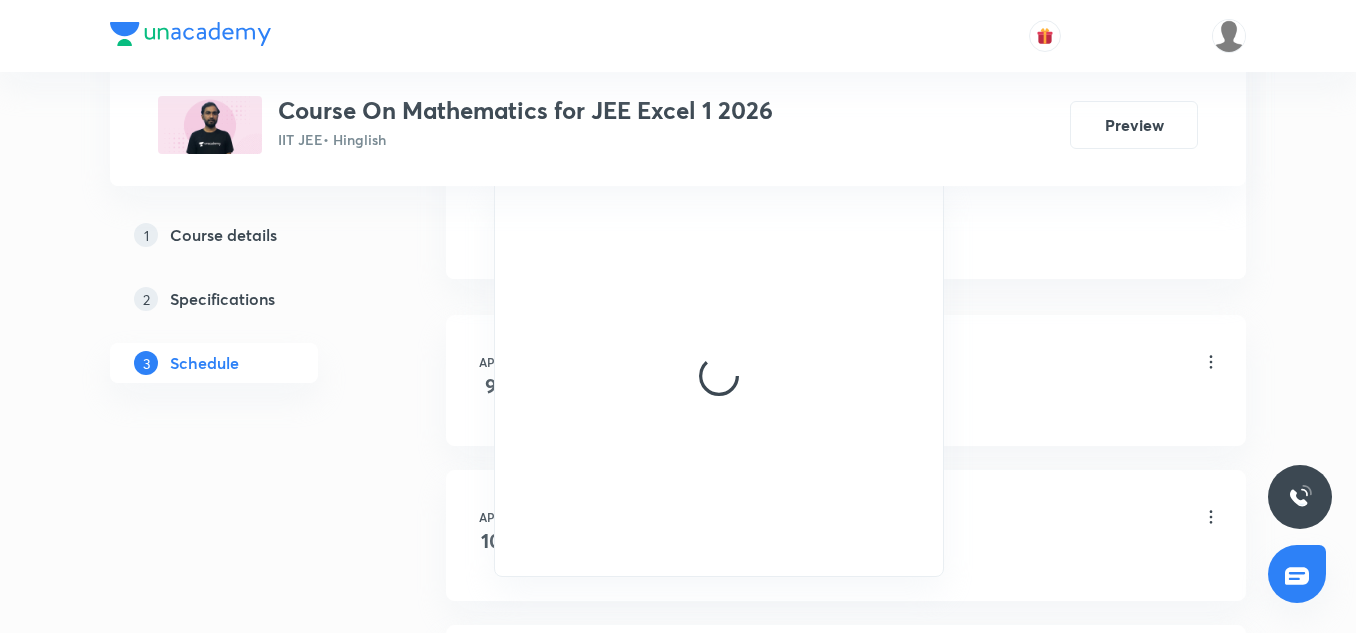 scroll, scrollTop: 1125, scrollLeft: 0, axis: vertical 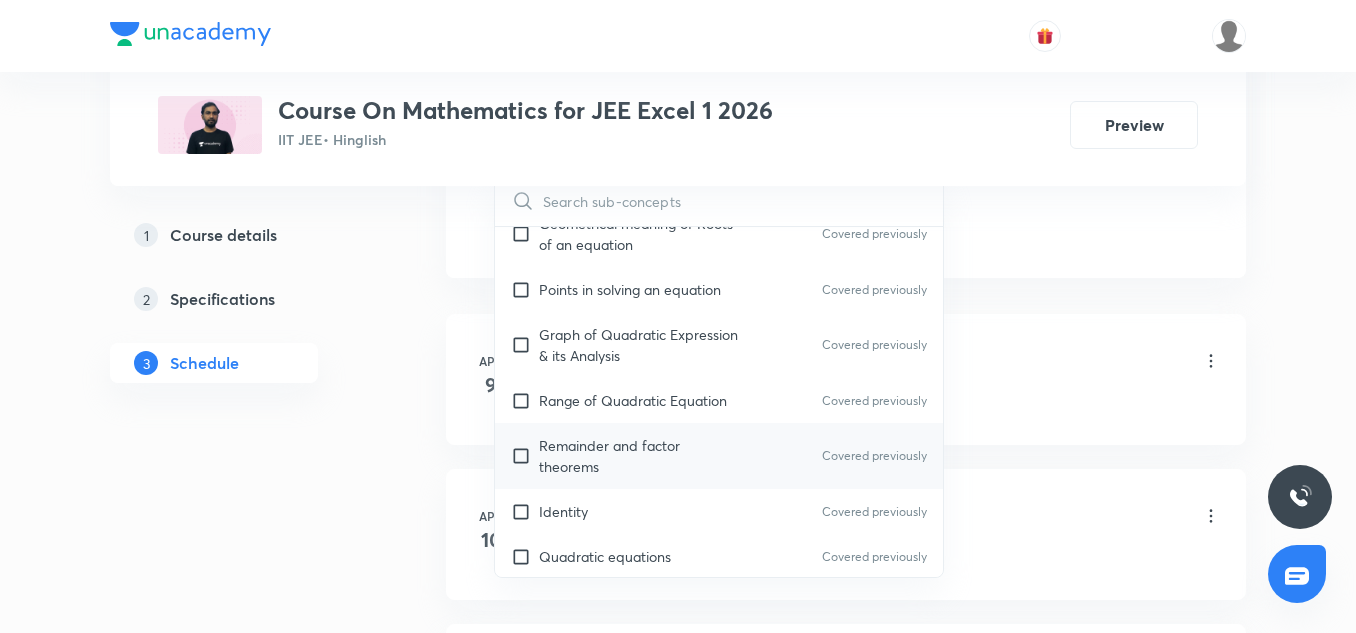 click on "Remainder and factor theorems Covered previously" at bounding box center (719, 456) 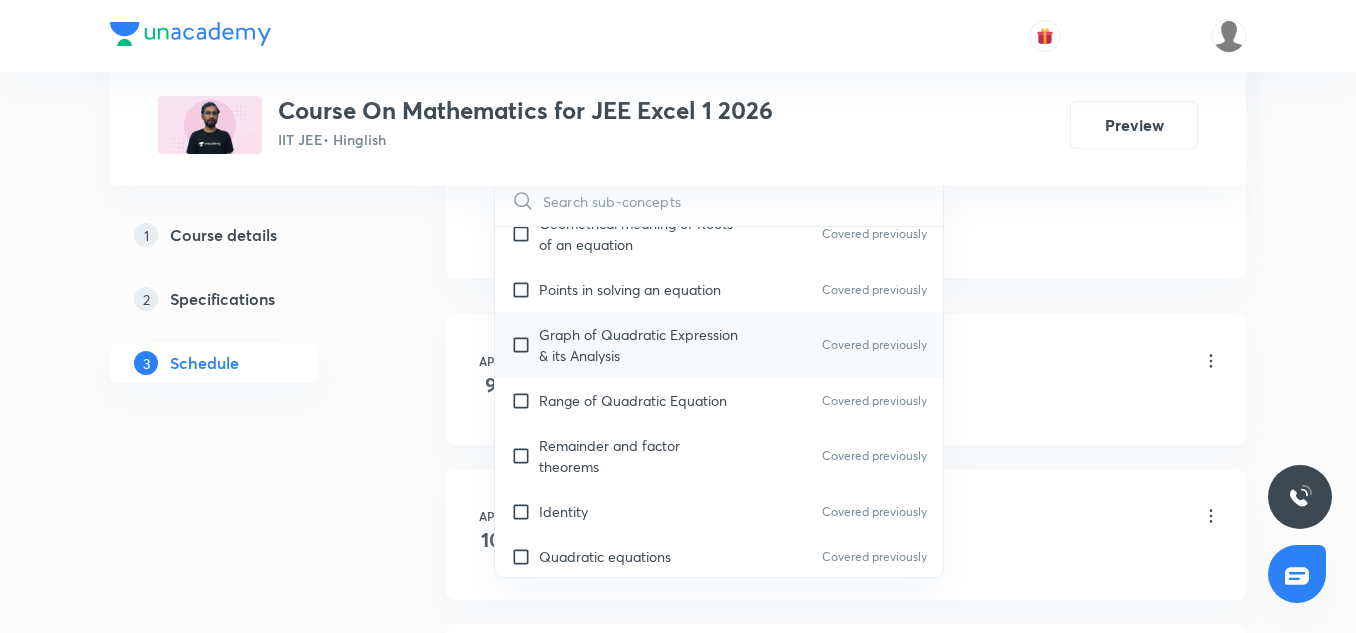 checkbox on "true" 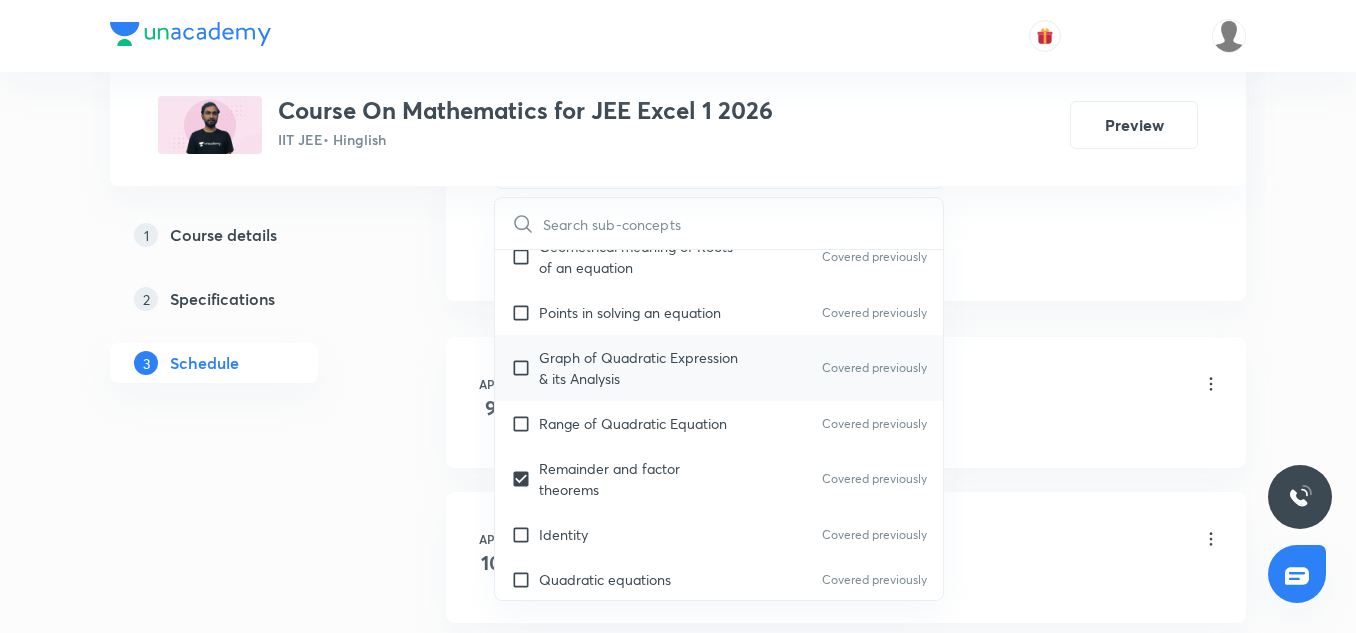 click on "Graph of Quadratic Expression & its Analysis" at bounding box center [640, 368] 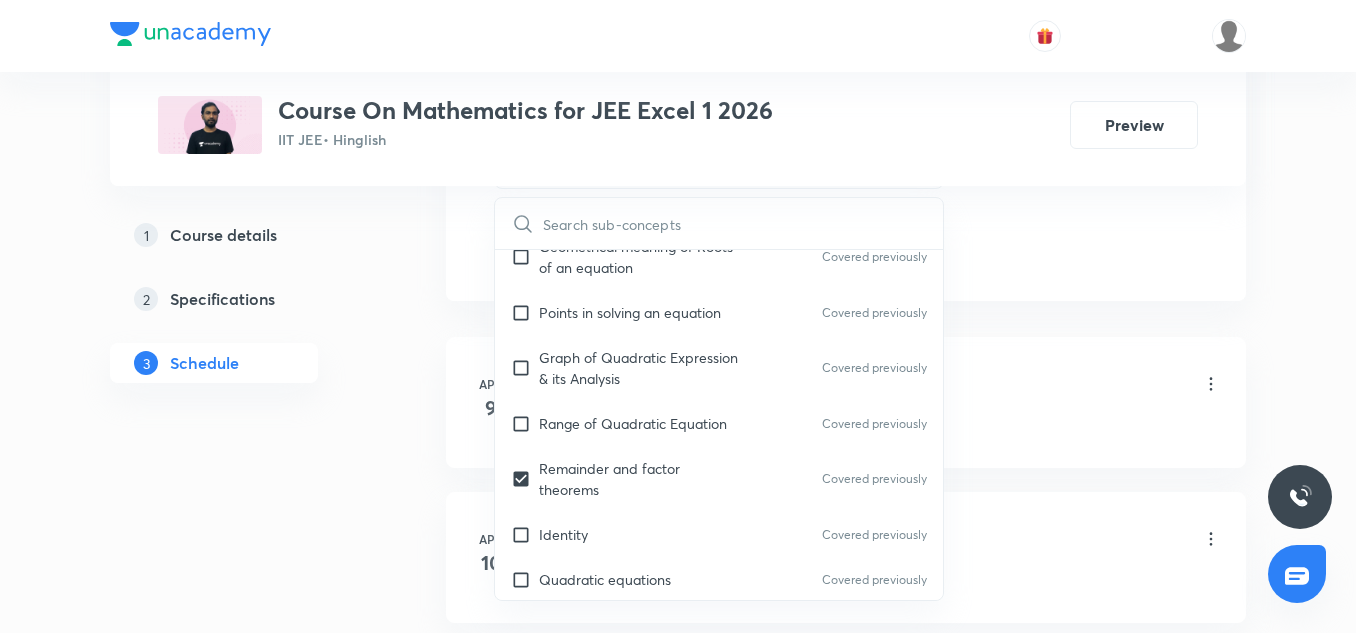 checkbox on "true" 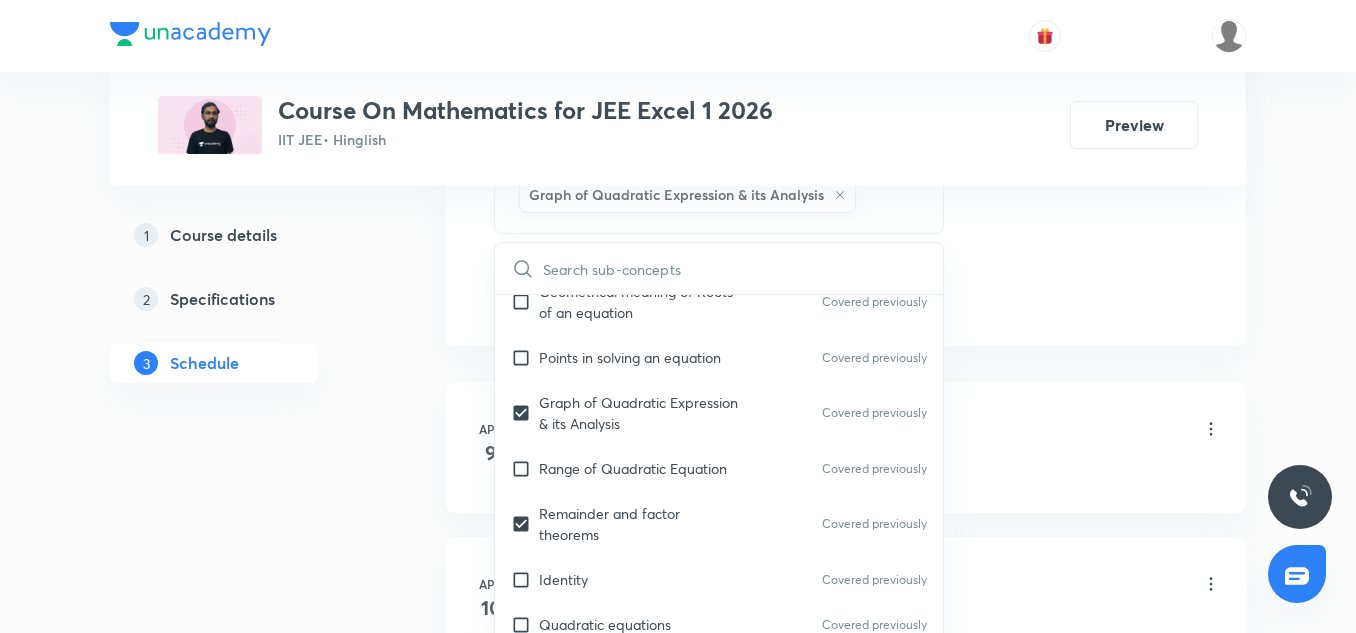 click on "Session  37 Live class Session title 14/99 Continuity 3/3 ​ Schedule for Jul 11, 2025, 4:00 PM ​ Duration (in minutes) 85 ​   Session type Online Offline Room 103 TOIB Sub-concepts Remainder and factor theorems Graph of Quadratic Expression & its Analysis CLEAR ​ Maths Mock Questions Maths Mock Questions Covered previously Maths Previous Year Questions Maths Previous Year Questions Theory of equations Degree, Value Based & Equation Covered previously Geometrical Meaning of the Zeroes of a Polynomial Covered previously Location of roots Covered previously Geometrical meaning of Roots of an equation Covered previously Points in solving an equation Covered previously Graph of Quadratic Expression & its Analysis Covered previously Range of Quadratic Equation Covered previously Remainder and factor theorems Covered previously Identity Covered previously Quadratic equations Covered previously Common Roots Location of Roots Covered previously General Equation of Second Degree in Variable x and y Introduction" at bounding box center (846, -190) 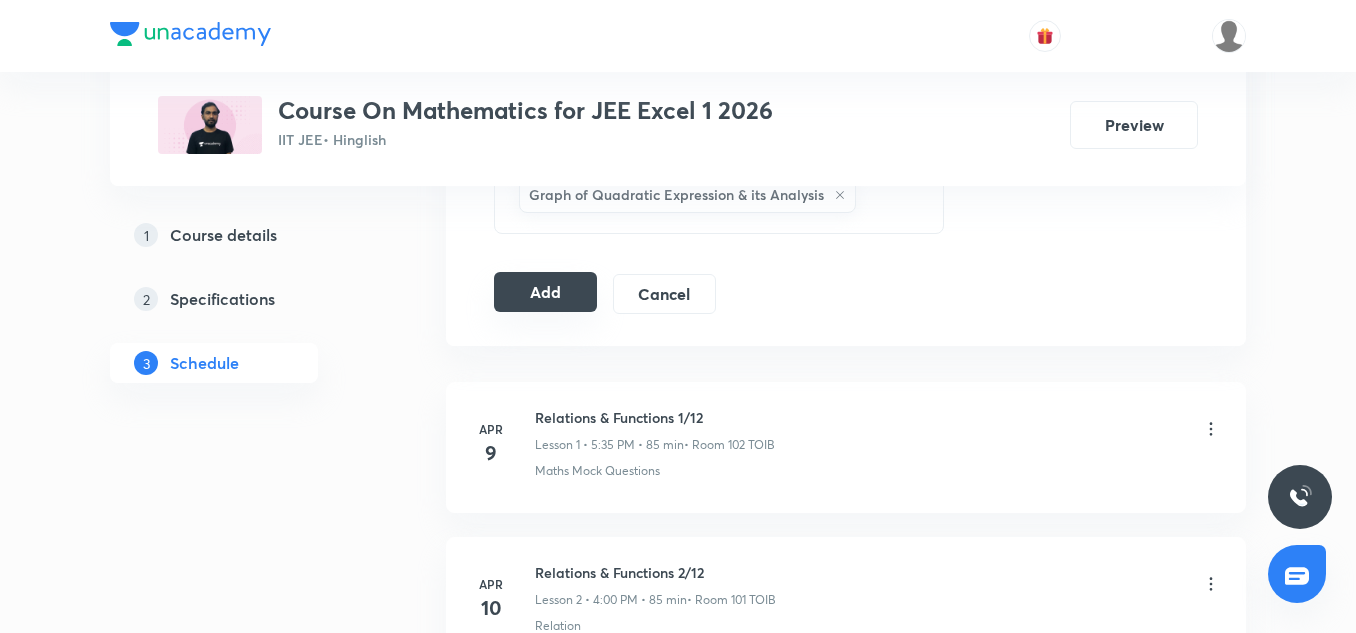 click on "Add" at bounding box center [545, 292] 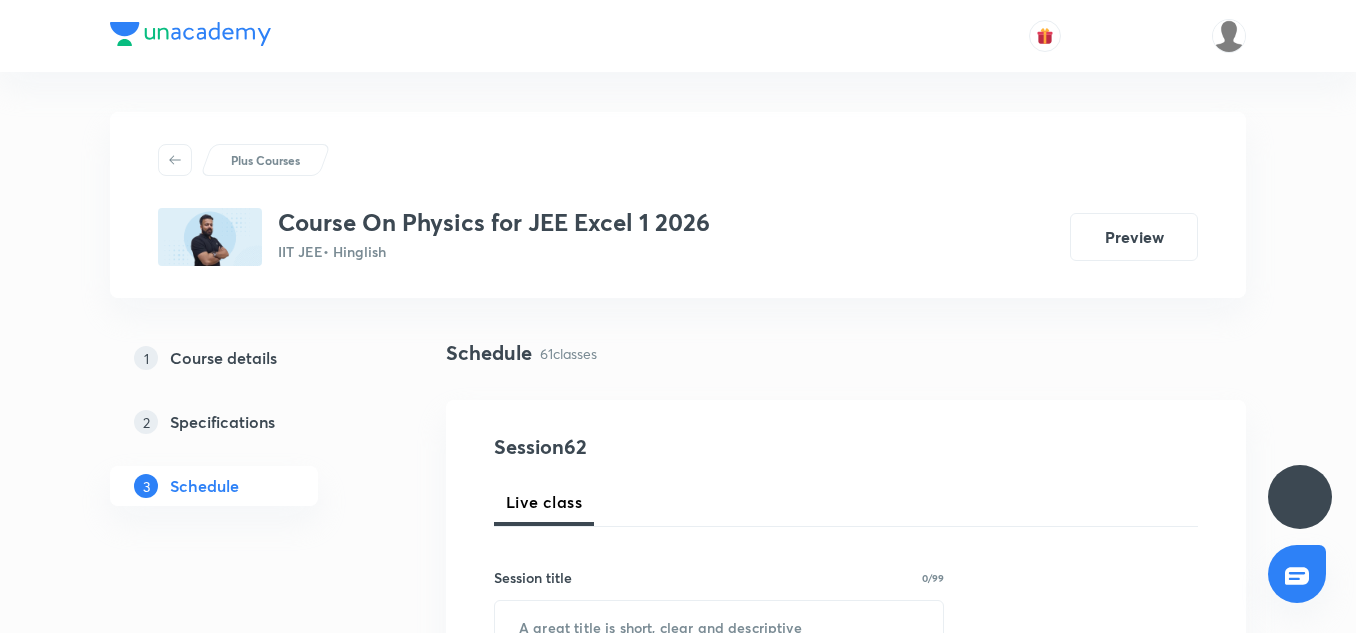 scroll, scrollTop: 0, scrollLeft: 0, axis: both 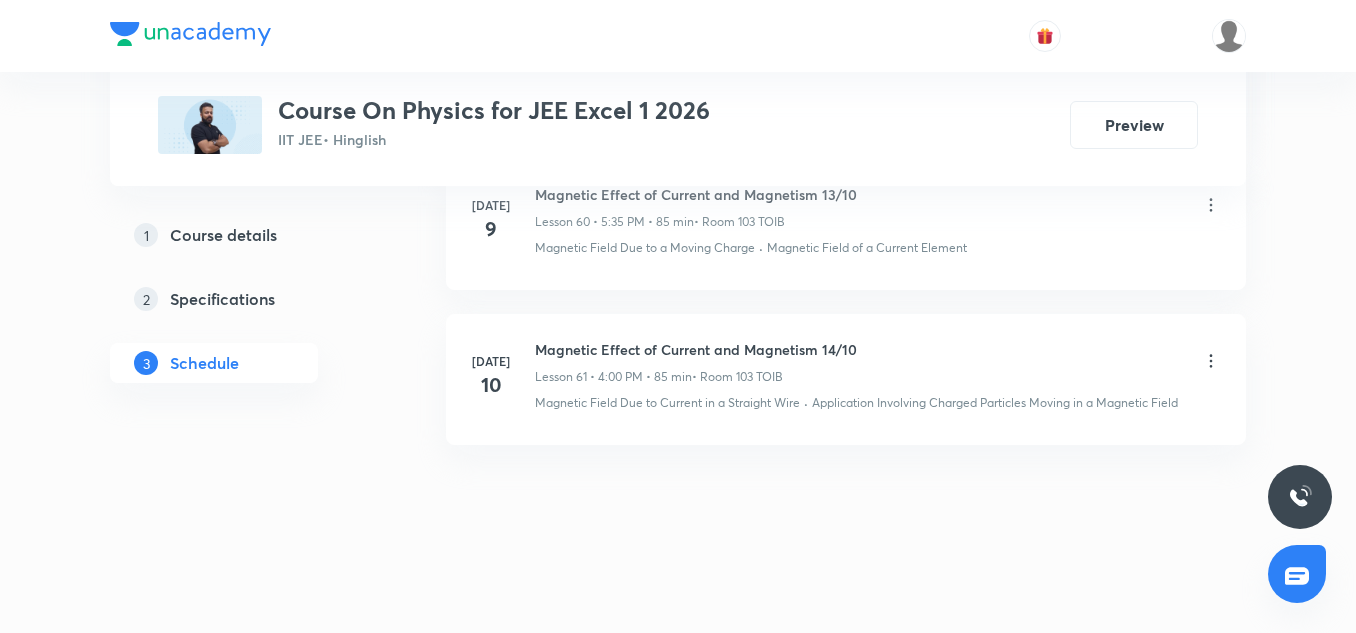 click on "[DATE] Magnetic Effect of Current and Magnetism 14/10 Lesson 61 • 4:00 PM • 85 min  • Room 103 TOIB Magnetic Field Due to Current in a Straight Wire  · Application Involving Charged Particles Moving in a Magnetic Field" at bounding box center (846, 379) 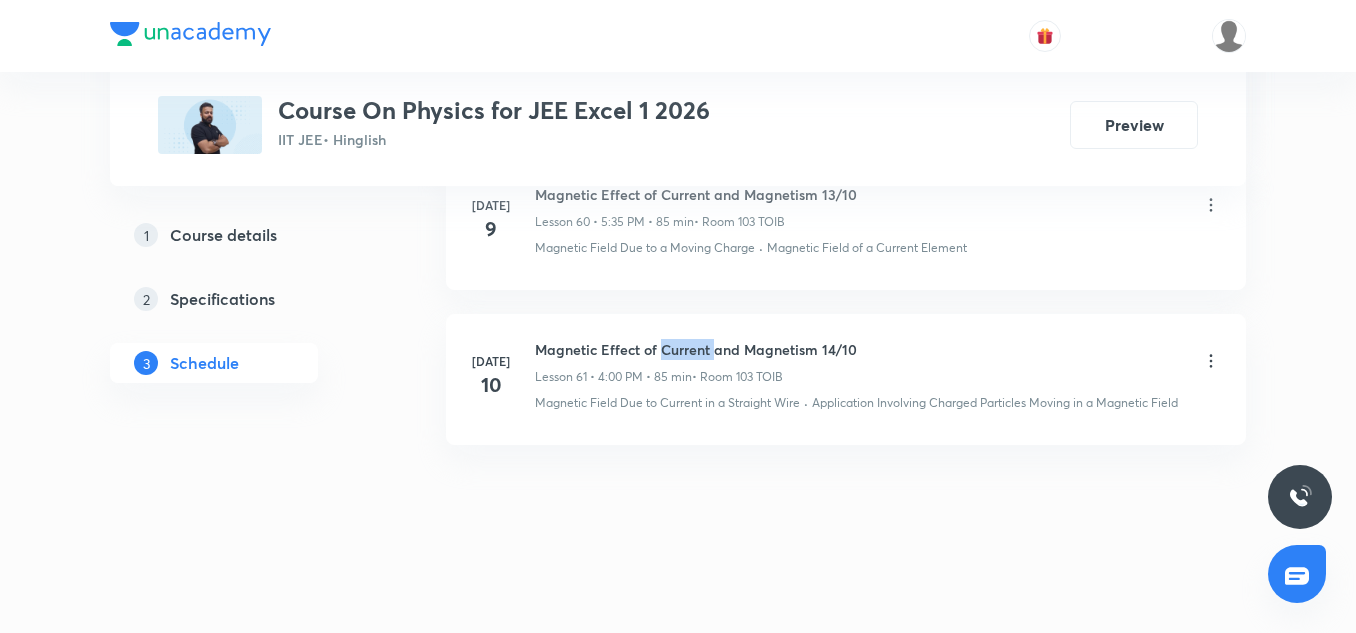 click on "[DATE] Magnetic Effect of Current and Magnetism 14/10 Lesson 61 • 4:00 PM • 85 min  • Room 103 TOIB Magnetic Field Due to Current in a Straight Wire  · Application Involving Charged Particles Moving in a Magnetic Field" at bounding box center (846, 379) 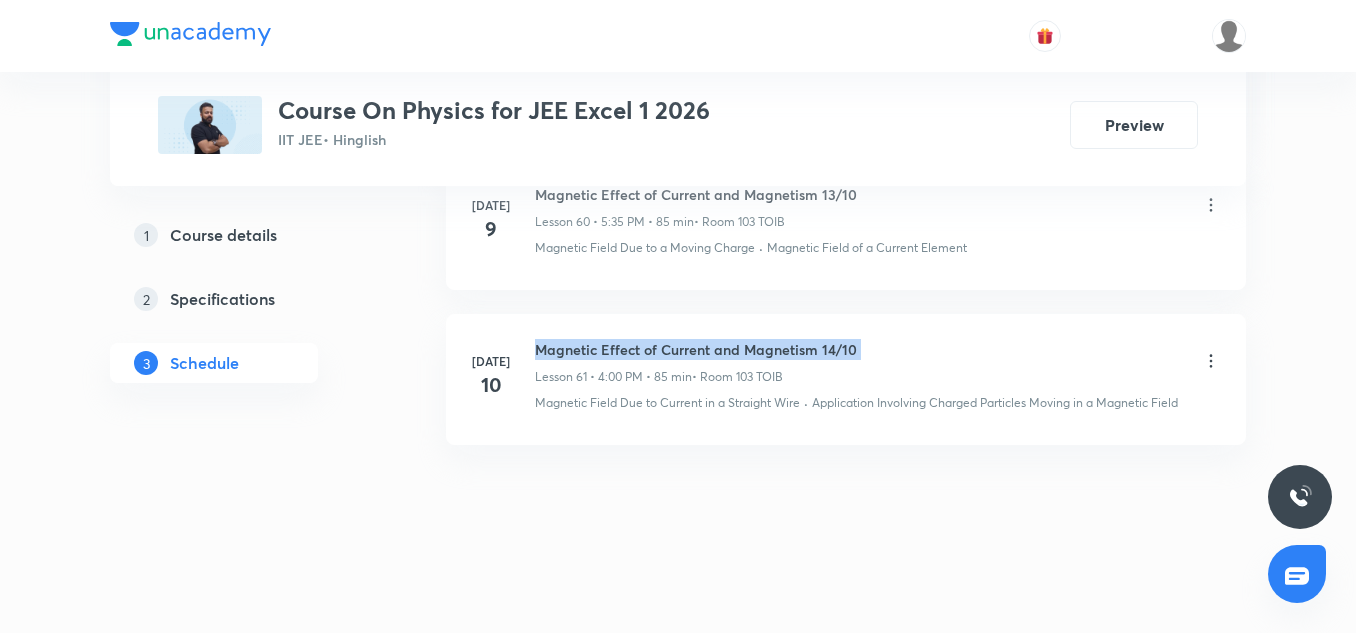 click on "[DATE] Magnetic Effect of Current and Magnetism 14/10 Lesson 61 • 4:00 PM • 85 min  • Room 103 TOIB Magnetic Field Due to Current in a Straight Wire  · Application Involving Charged Particles Moving in a Magnetic Field" at bounding box center (846, 379) 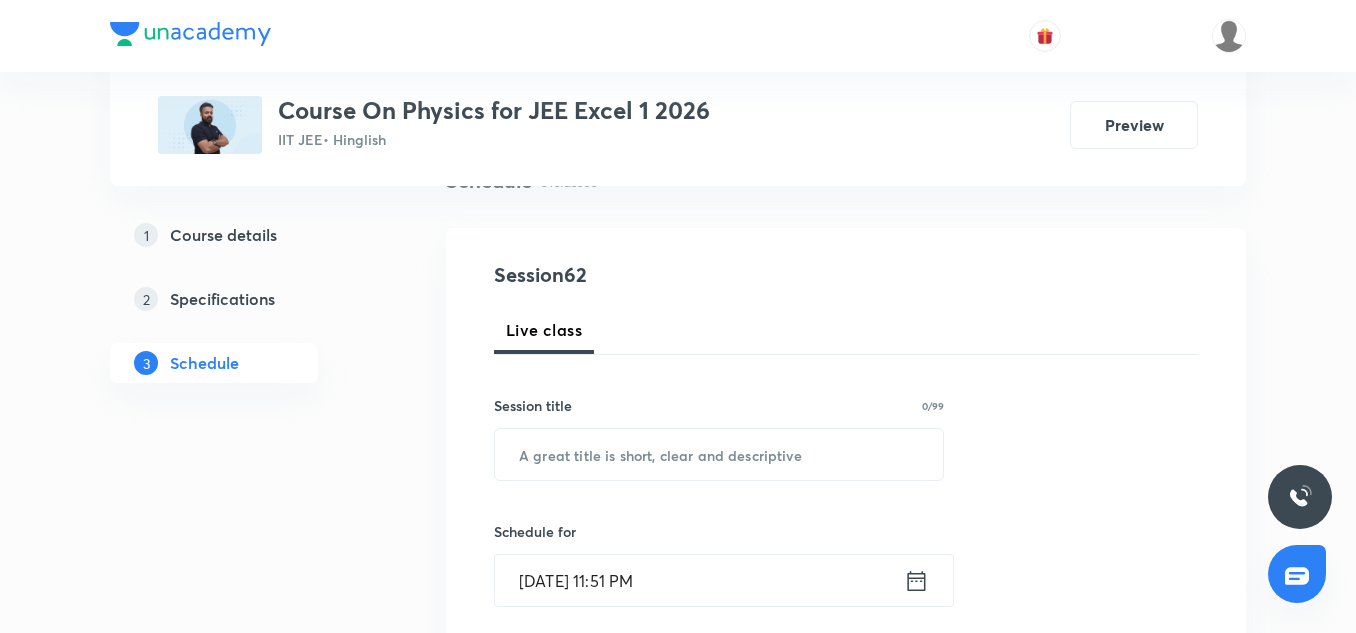 scroll, scrollTop: 176, scrollLeft: 0, axis: vertical 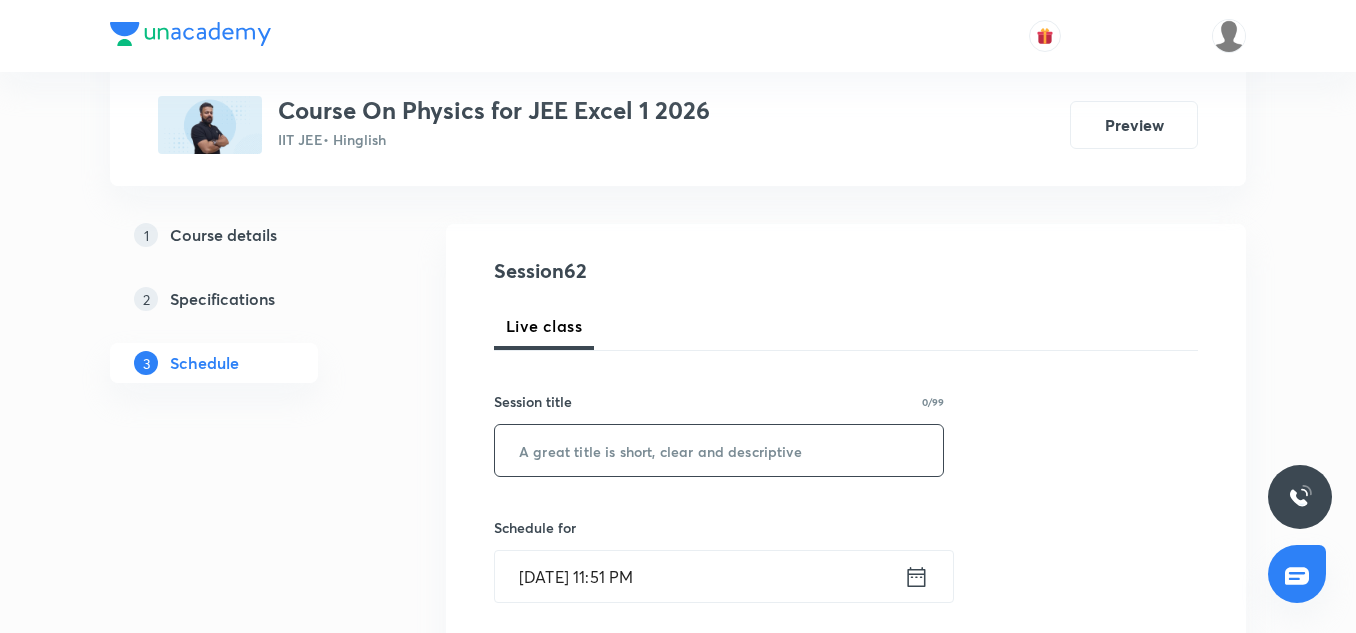 click at bounding box center [719, 450] 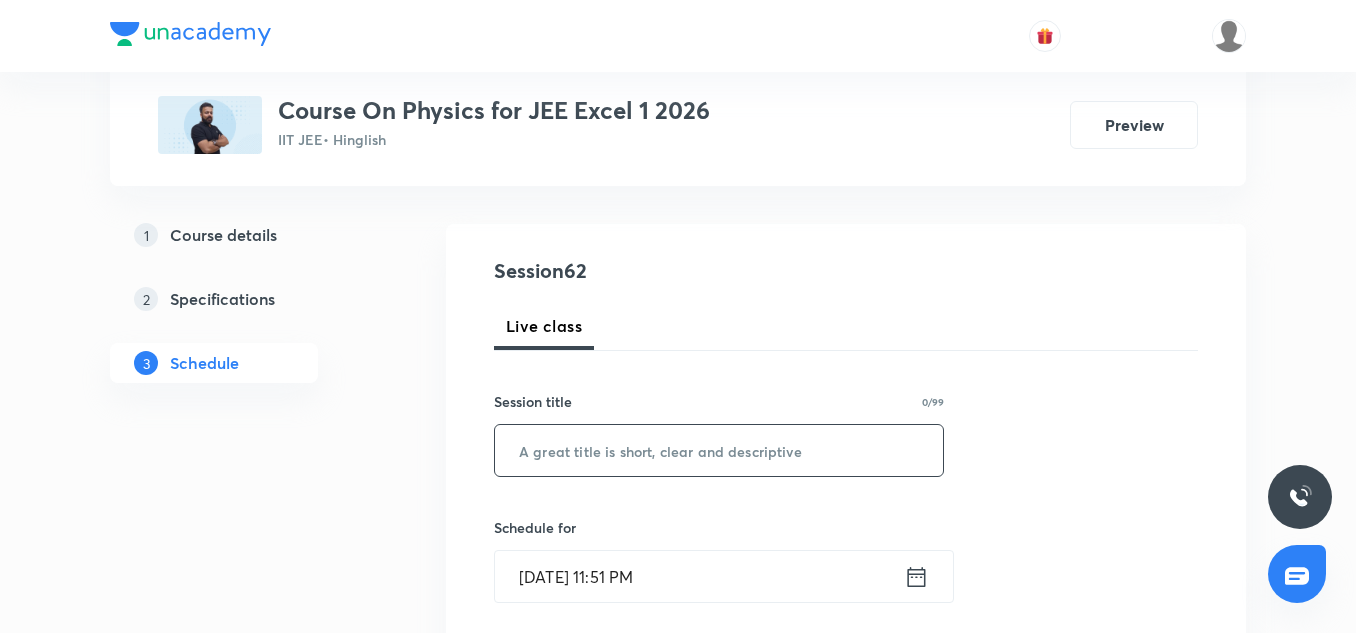 paste on "Magnetic Effect of Current and Magnetism 14/10" 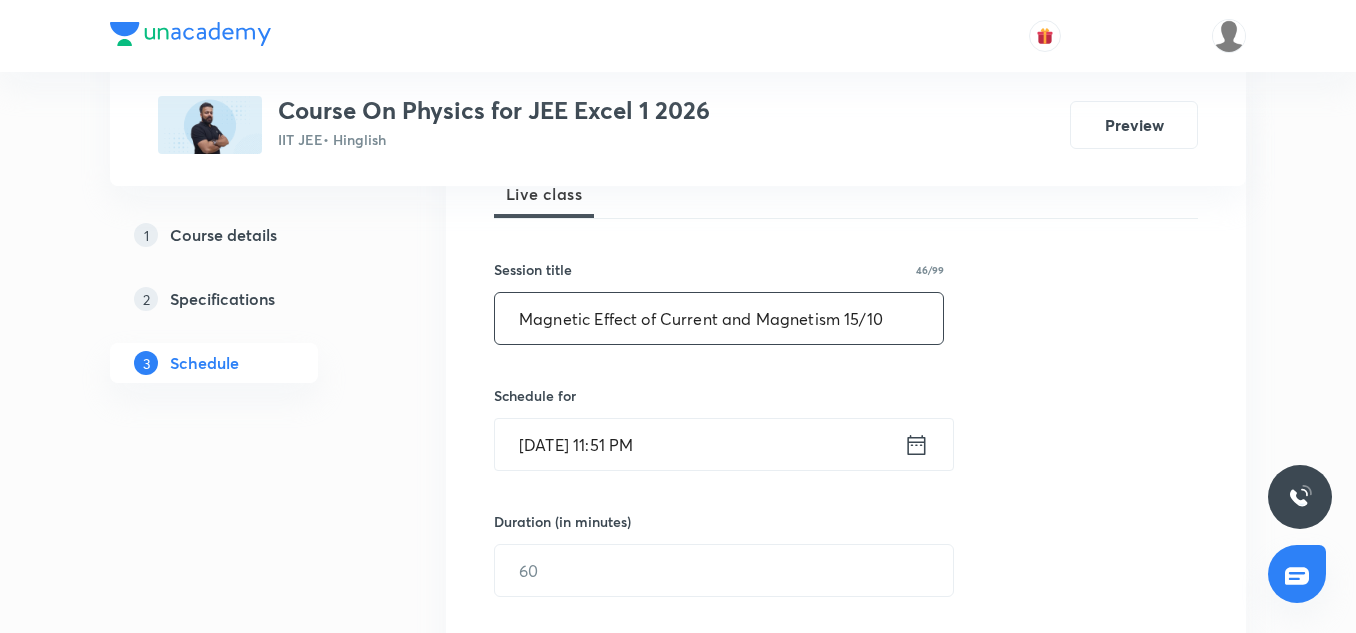 scroll, scrollTop: 350, scrollLeft: 0, axis: vertical 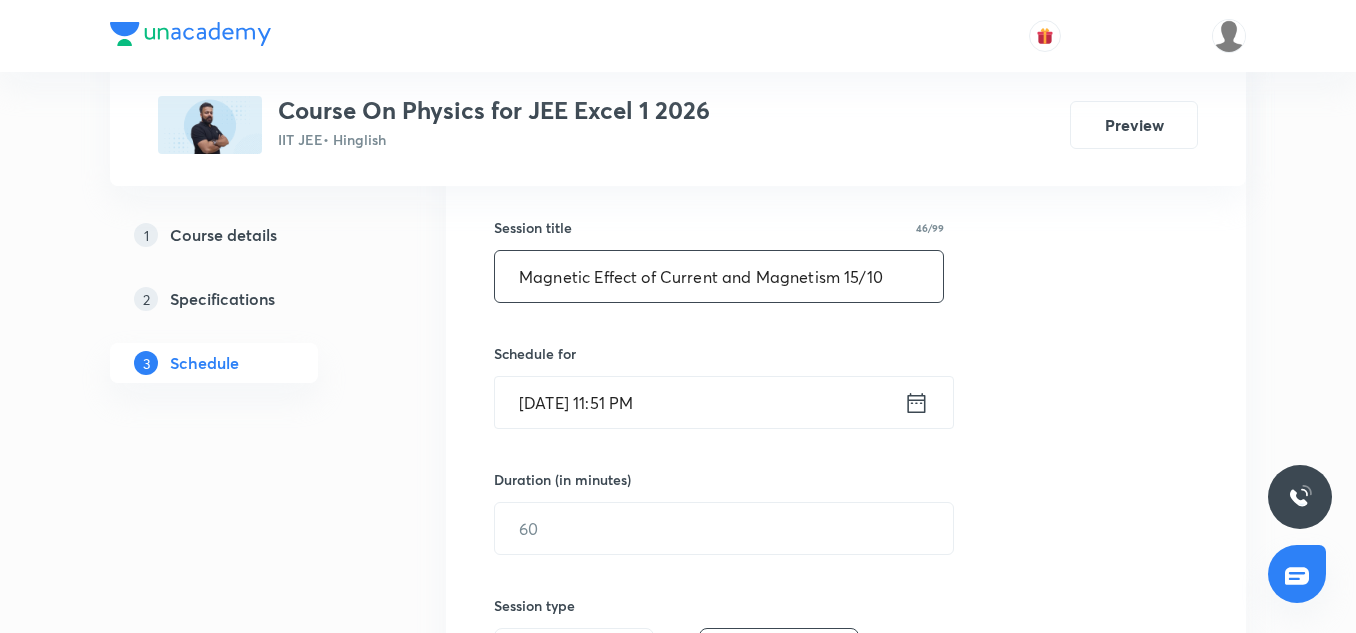 type on "Magnetic Effect of Current and Magnetism 15/10" 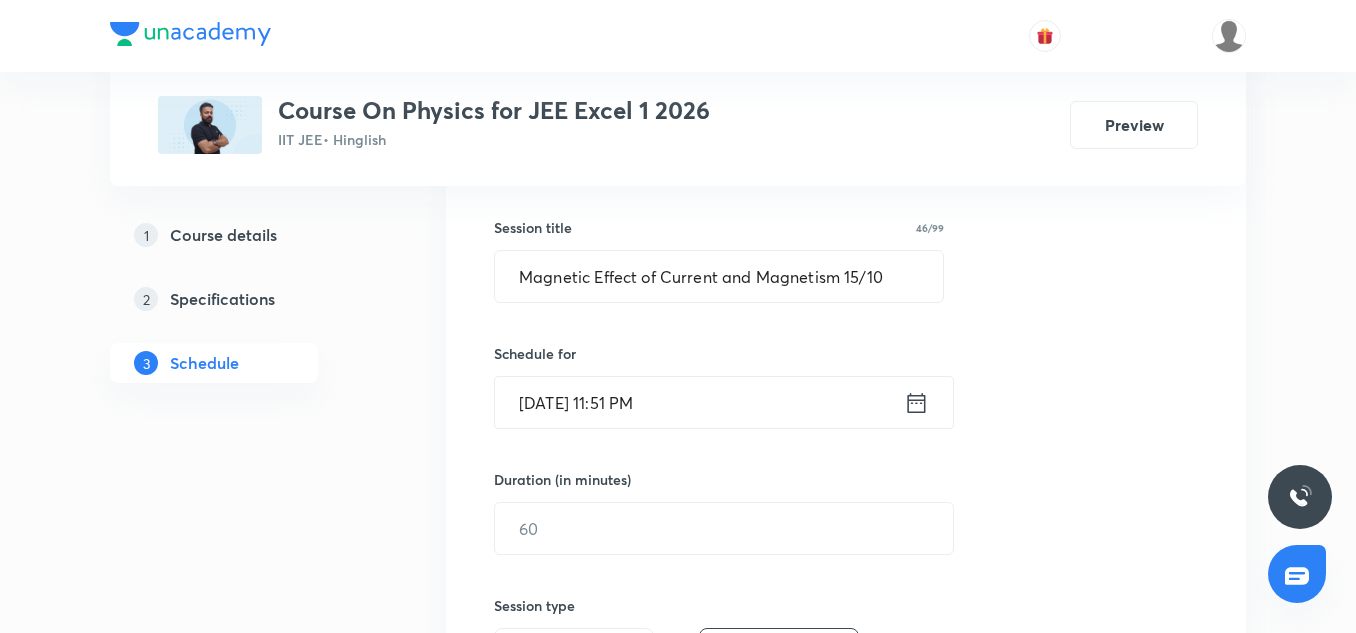 click on "[DATE] 11:51 PM" at bounding box center [699, 402] 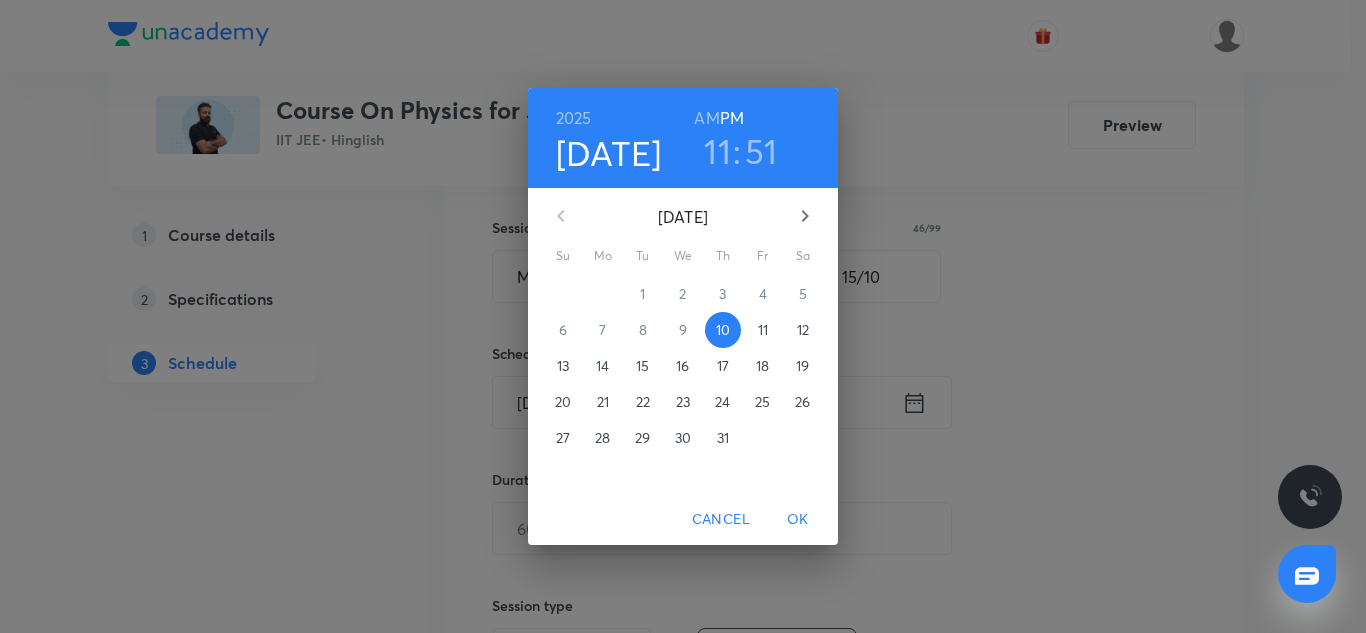 click on "11" at bounding box center [763, 330] 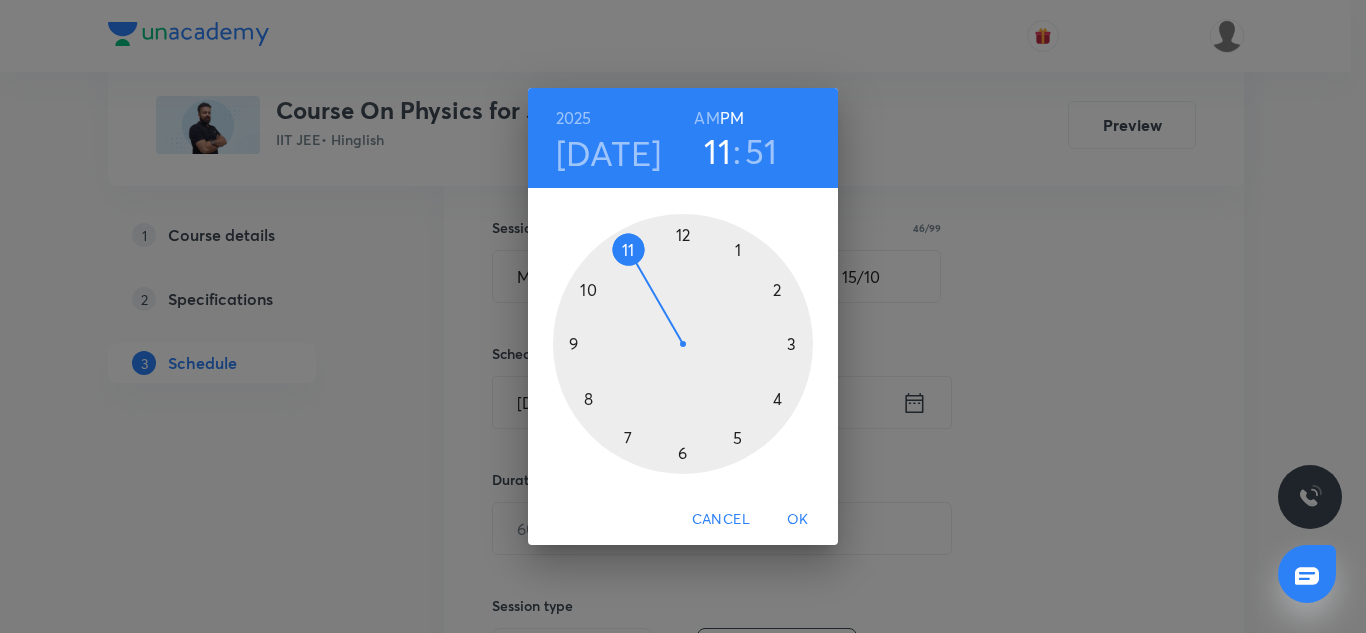 click at bounding box center (683, 344) 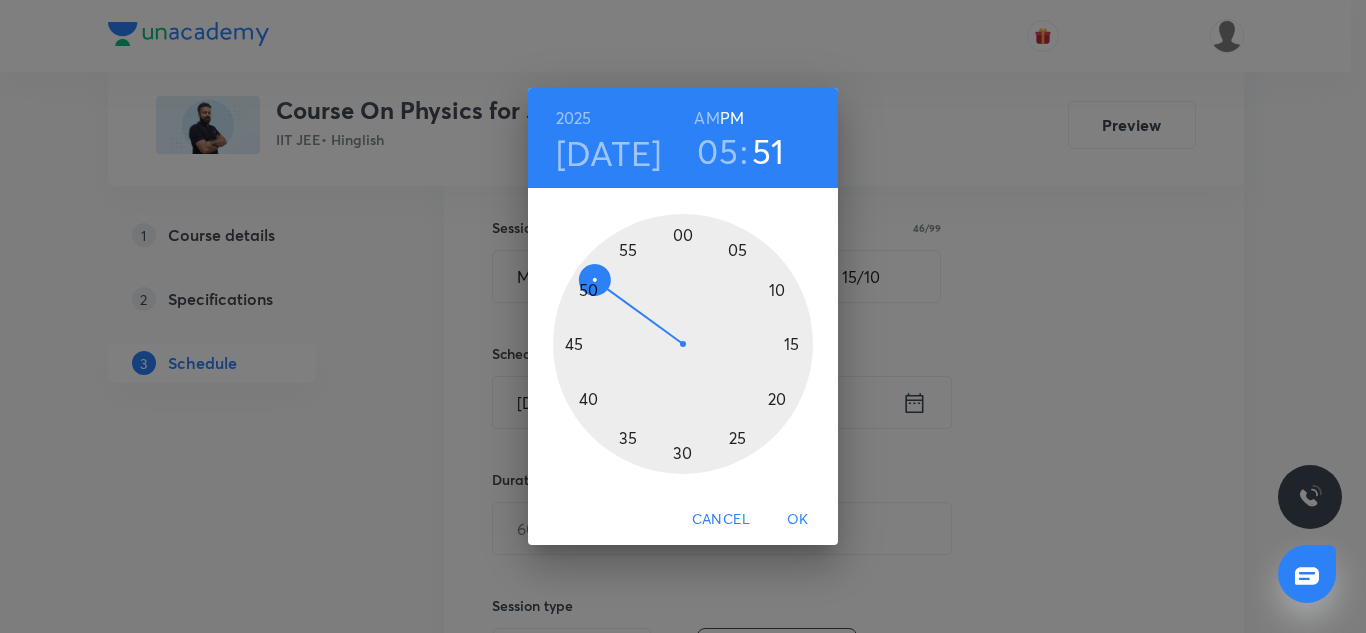 click at bounding box center [683, 344] 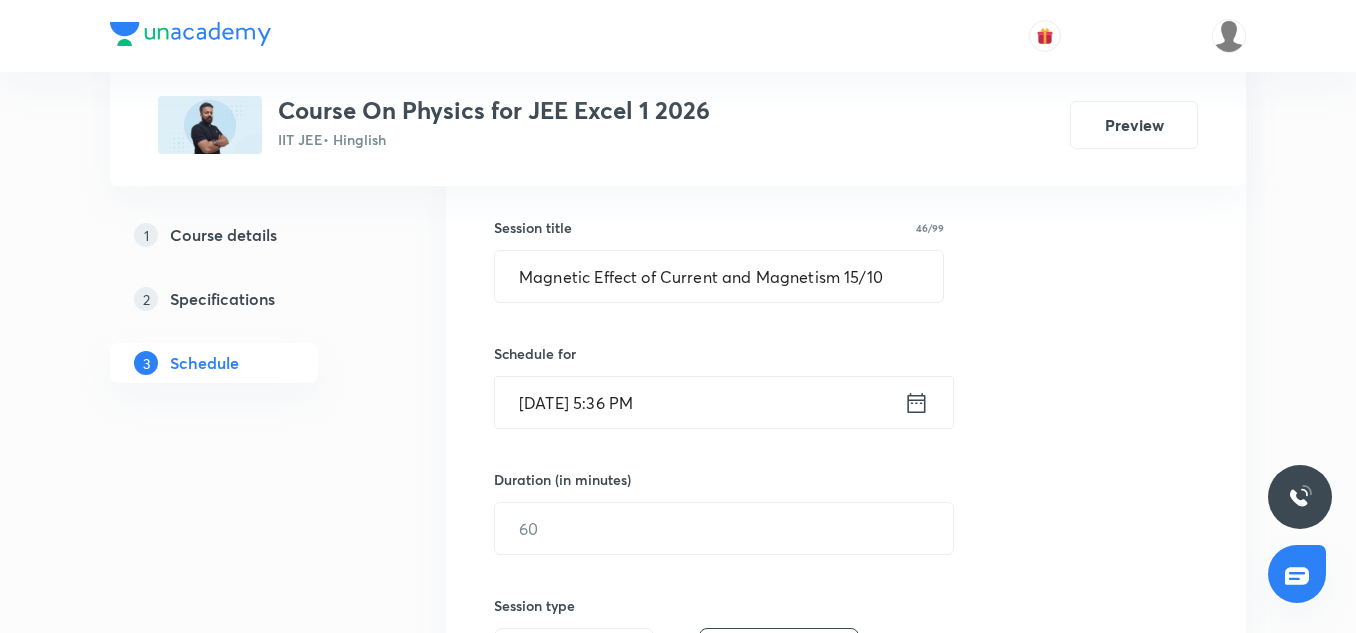 click on "[DATE] 5:36 PM" at bounding box center [699, 402] 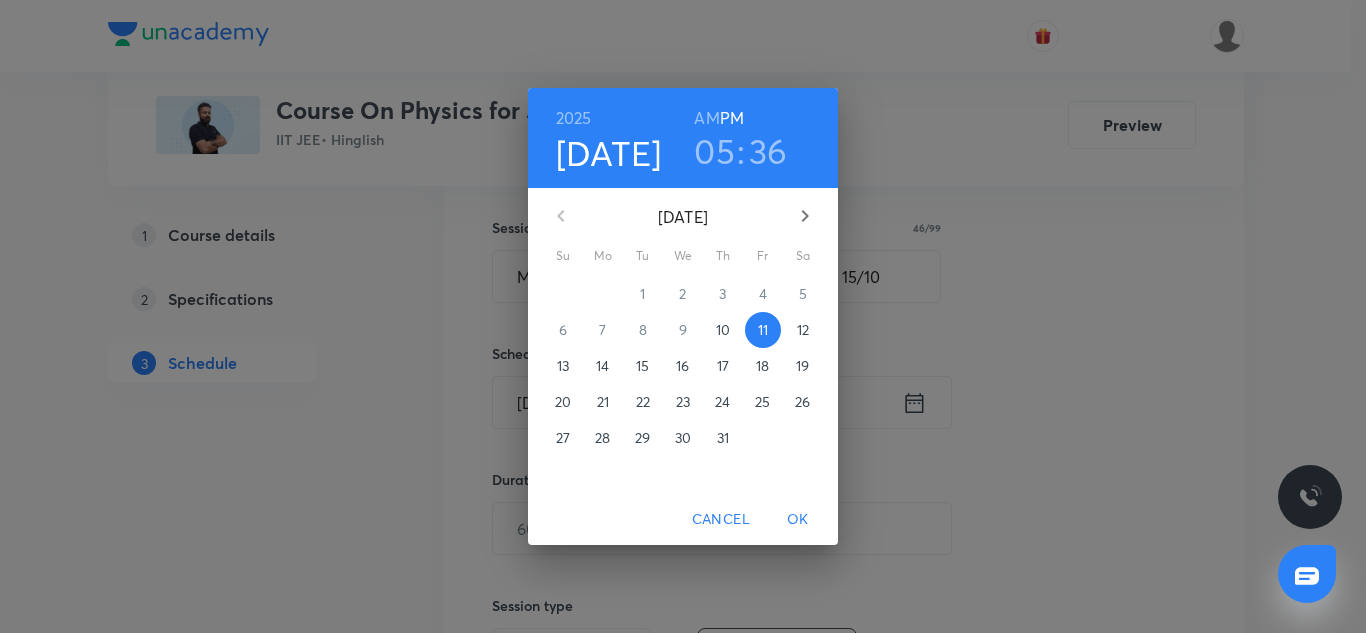 click on "36" at bounding box center [768, 151] 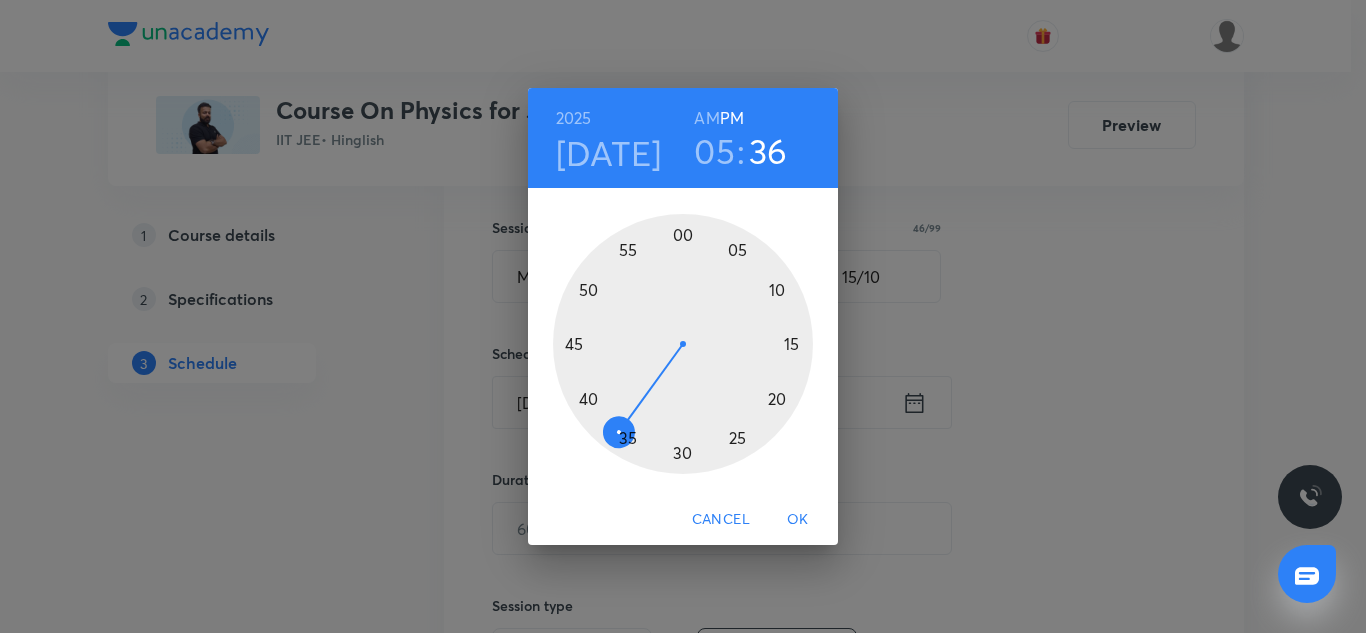 click at bounding box center [683, 344] 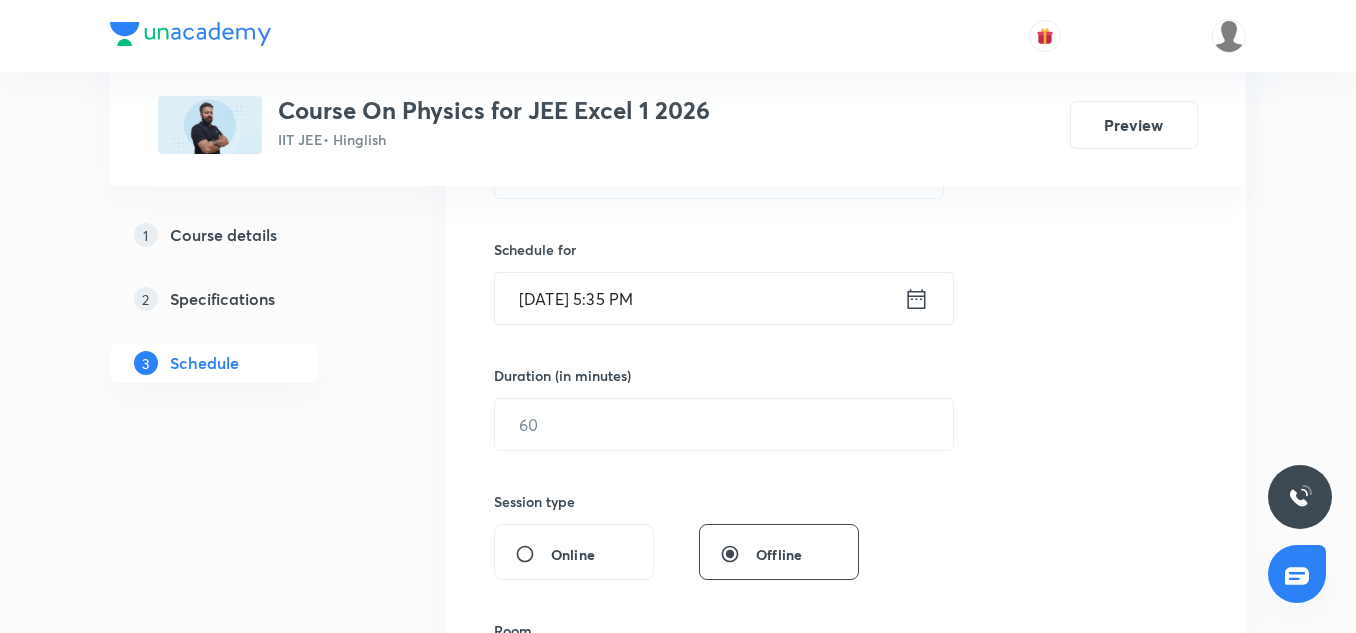 scroll, scrollTop: 457, scrollLeft: 0, axis: vertical 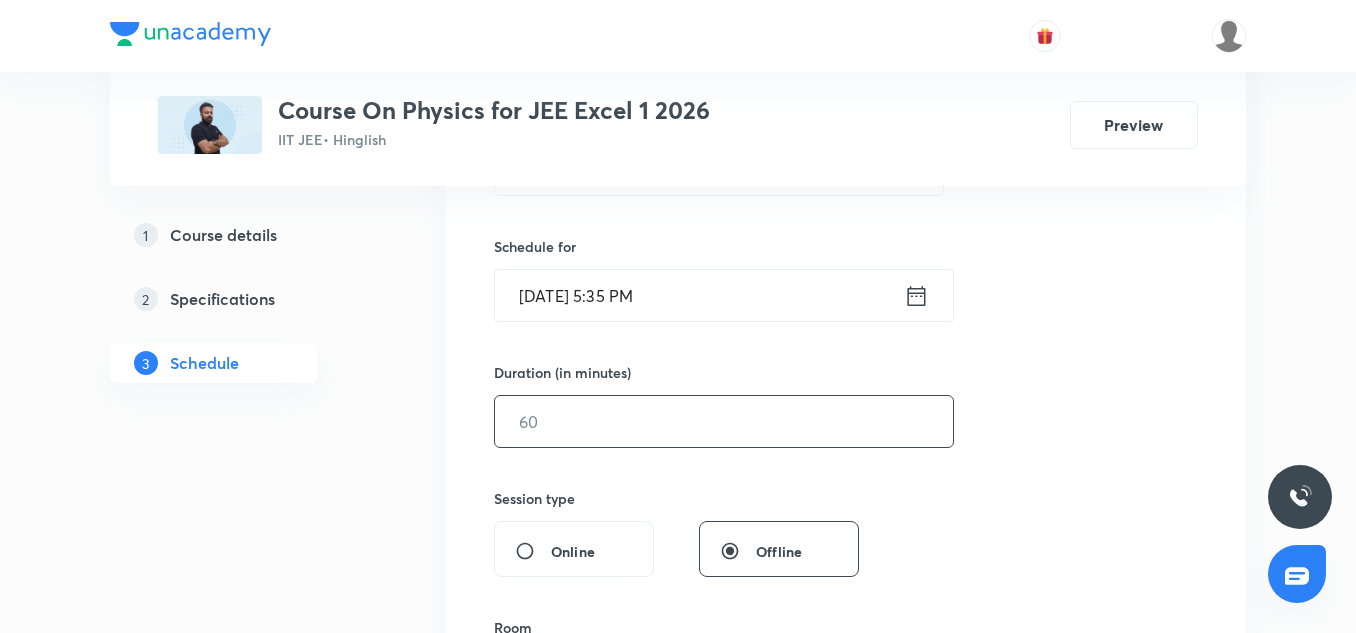 click at bounding box center [724, 421] 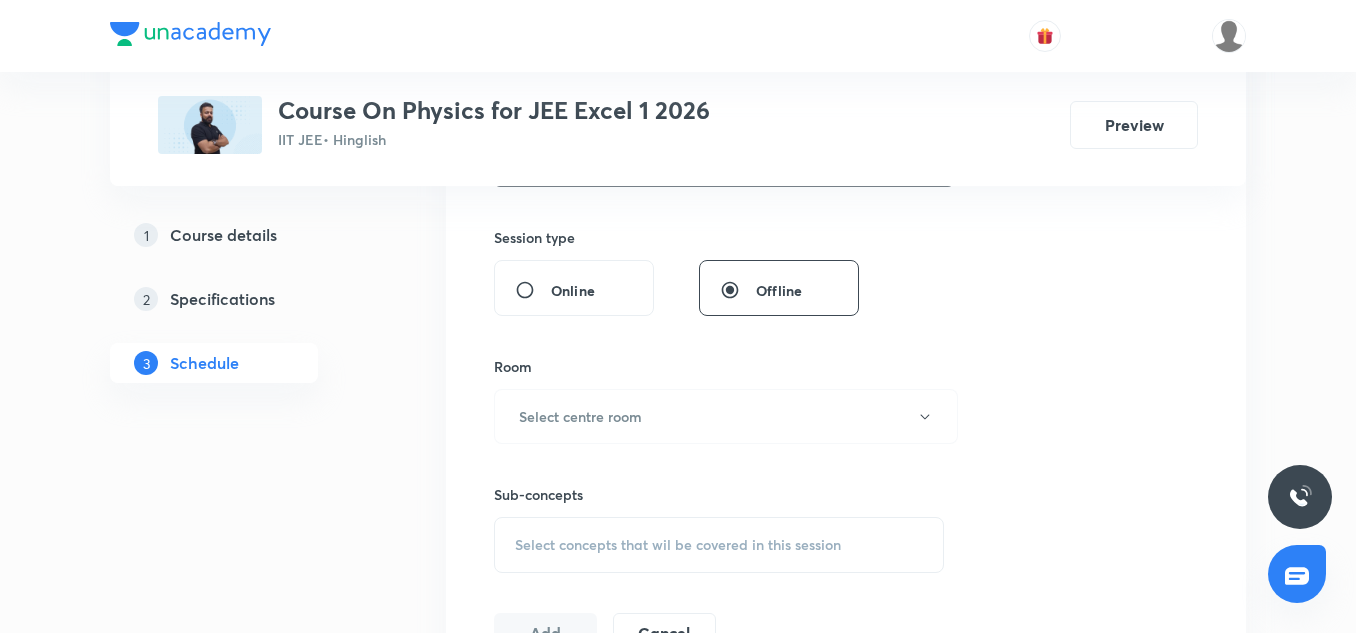 scroll, scrollTop: 749, scrollLeft: 0, axis: vertical 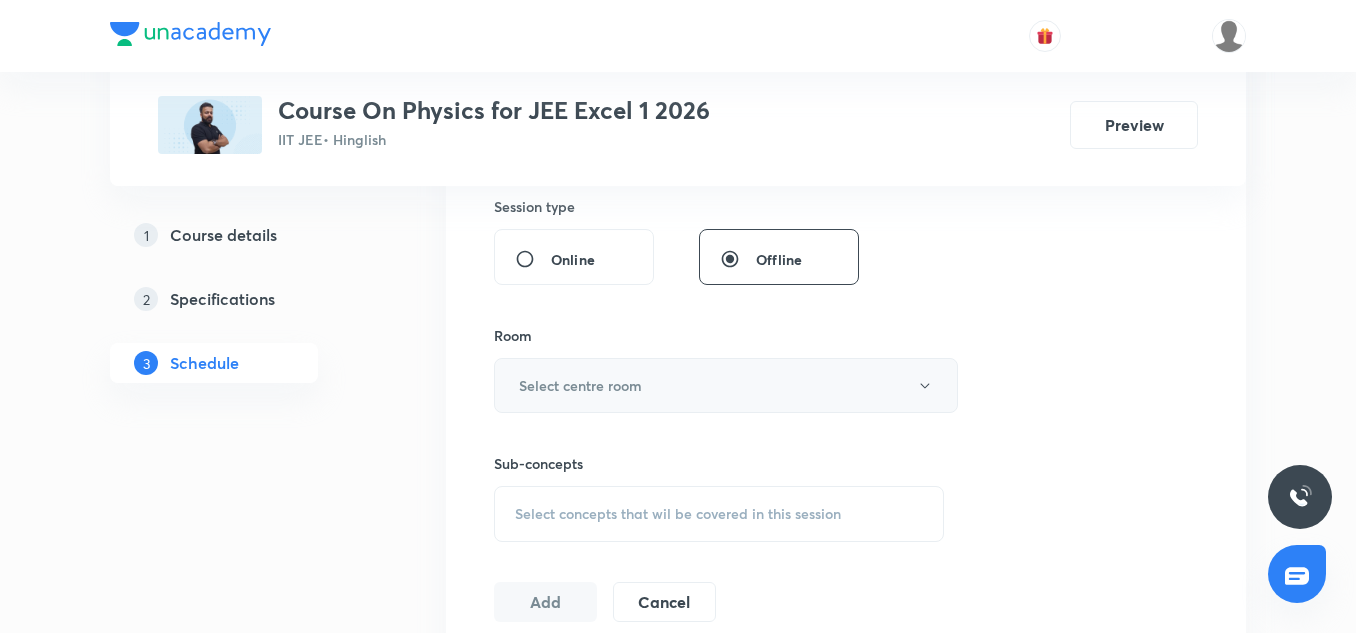 type on "85" 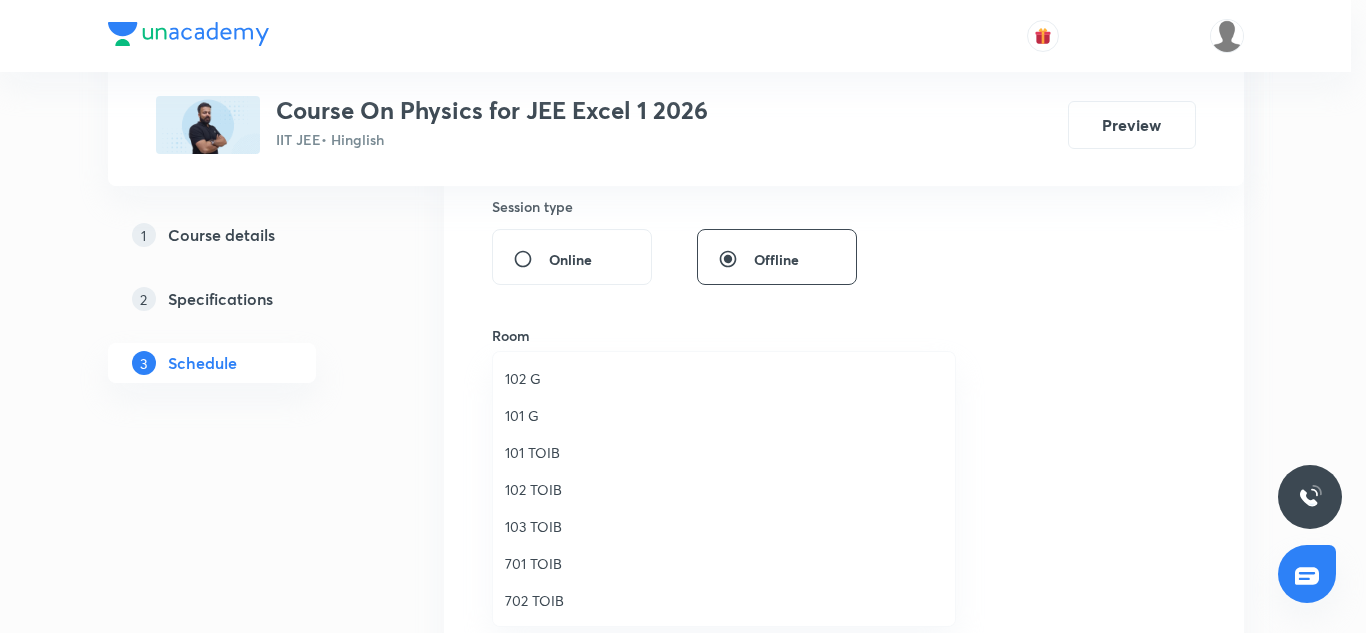 click on "103 TOIB" at bounding box center [724, 526] 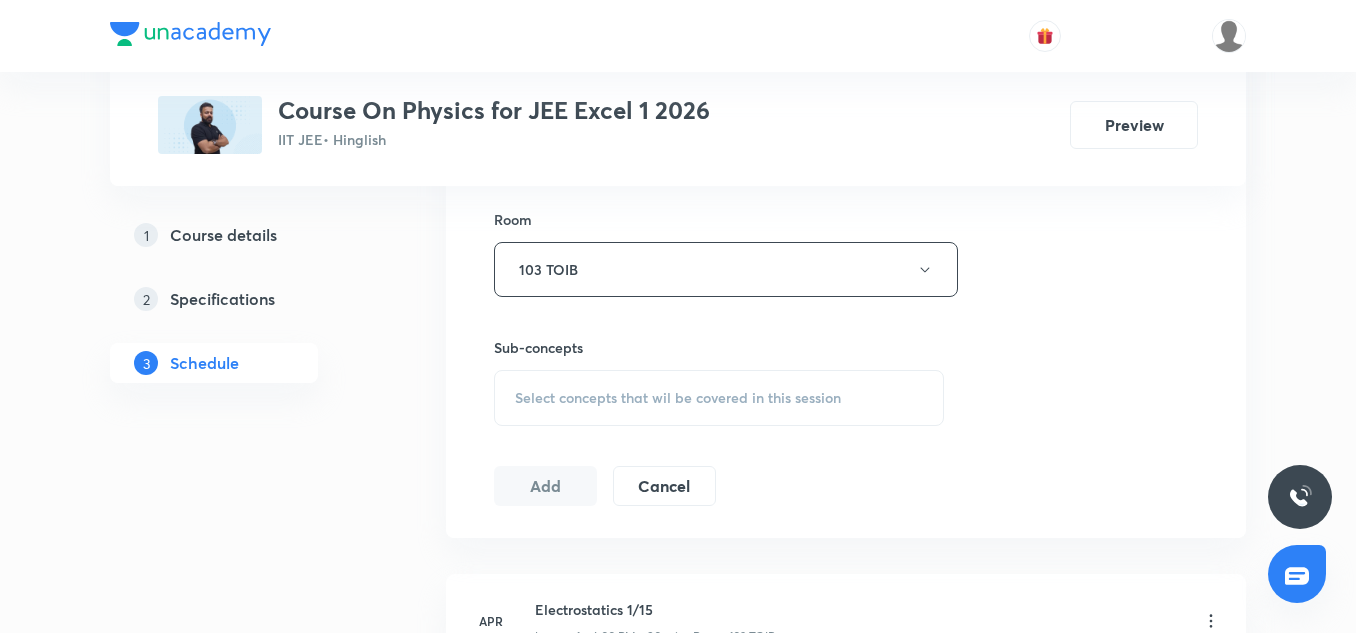 click on "Select concepts that wil be covered in this session" at bounding box center [678, 398] 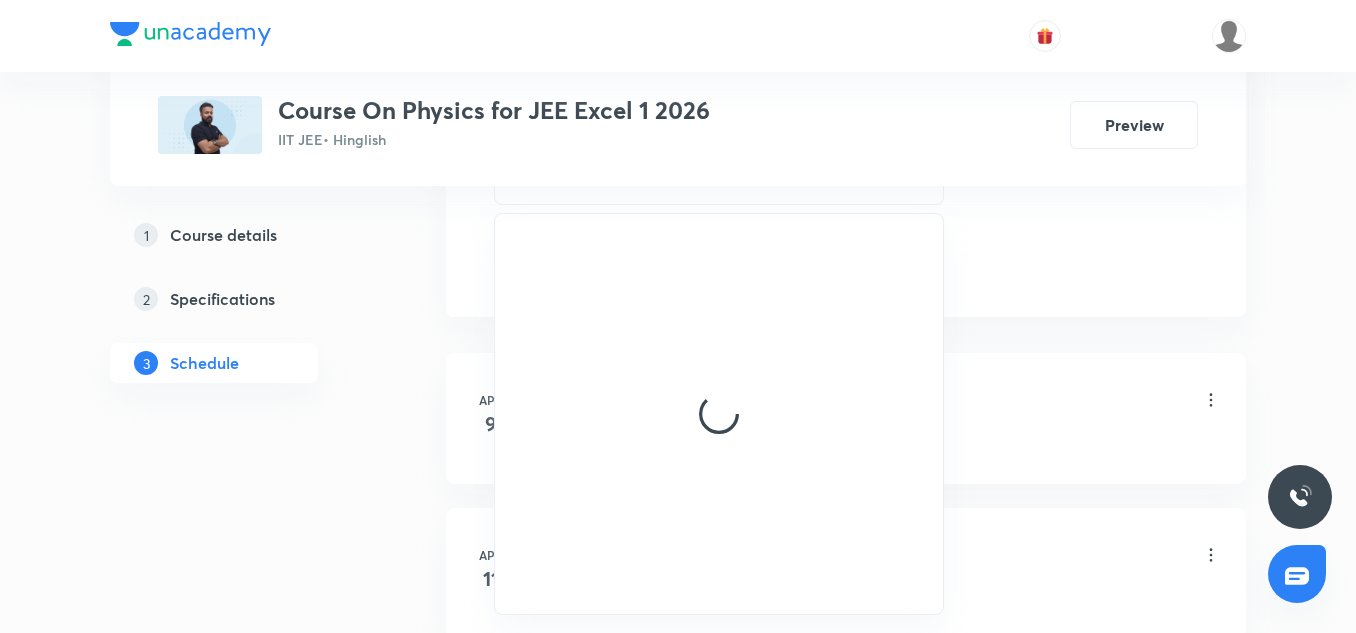 scroll, scrollTop: 1087, scrollLeft: 0, axis: vertical 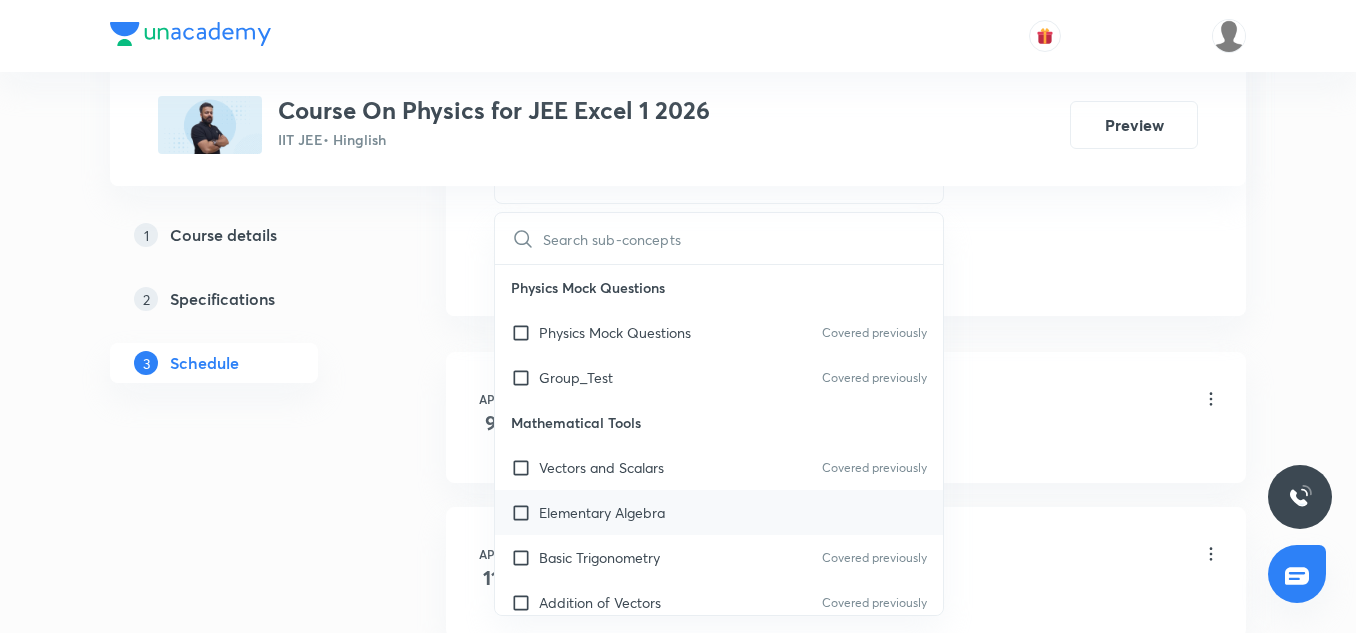 click on "Elementary Algebra" at bounding box center [719, 512] 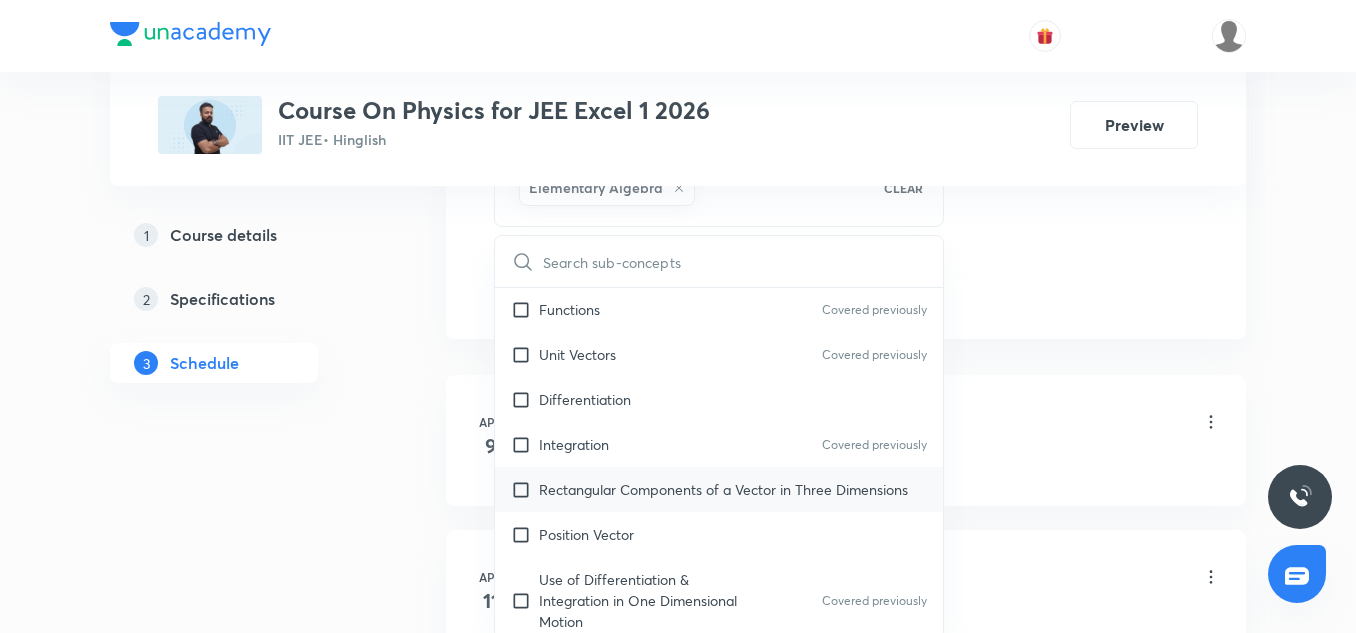 scroll, scrollTop: 523, scrollLeft: 0, axis: vertical 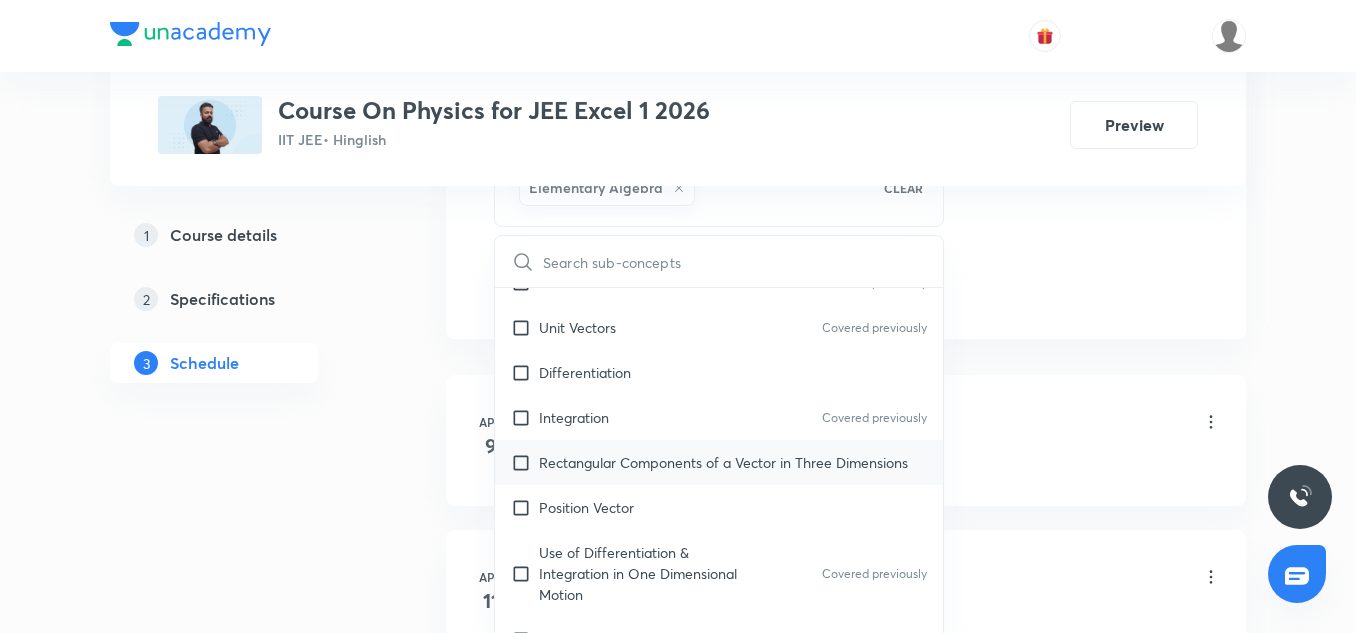 click on "Rectangular Components of a Vector in Three Dimensions" at bounding box center (723, 462) 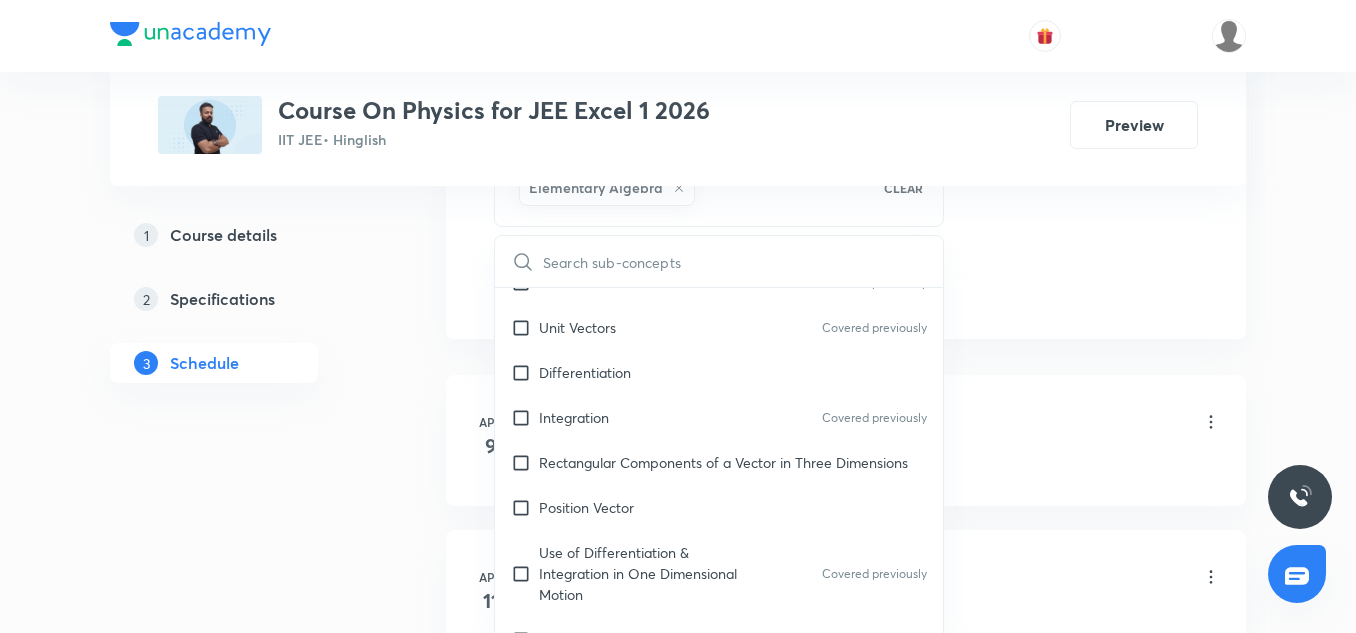 checkbox on "true" 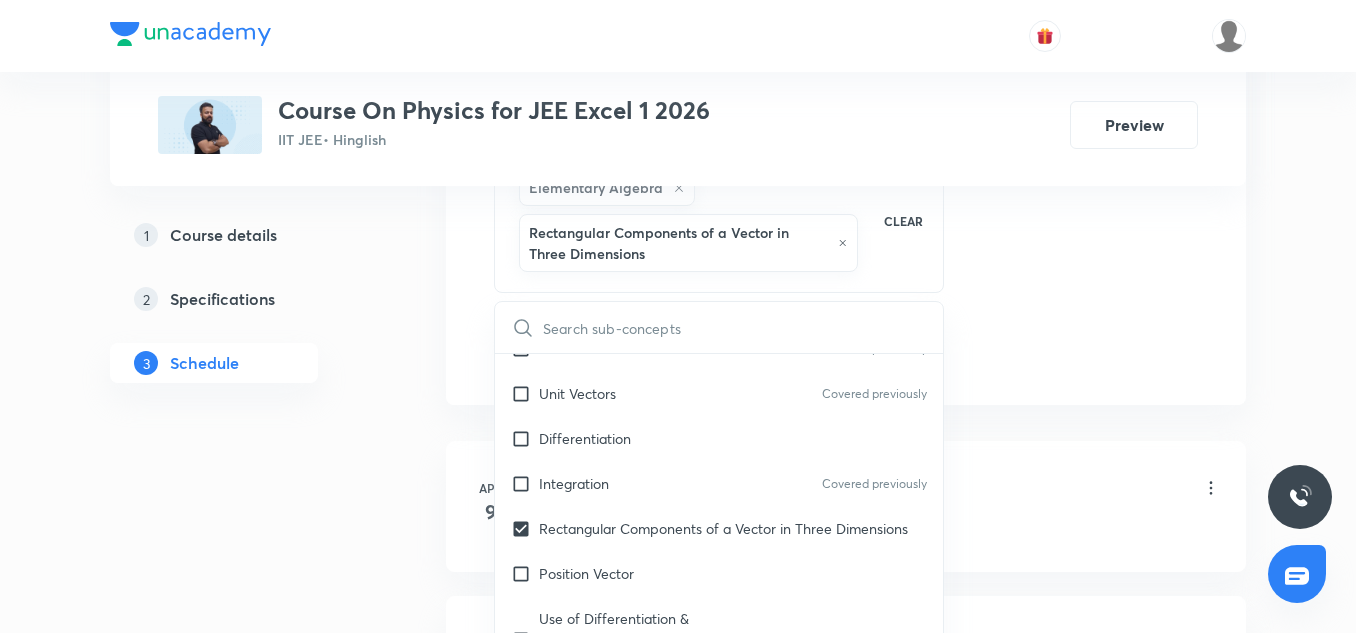 click on "Session  62 Live class Session title 46/99 Magnetic Effect of Current and Magnetism 15/10 ​ Schedule for [DATE] 5:35 PM ​ Duration (in minutes) 85 ​   Session type Online Offline Room 103 TOIB Sub-concepts Elementary Algebra Rectangular Components of a Vector in Three Dimensions CLEAR ​ Physics Mock Questions Physics Mock Questions Covered previously Group_Test Covered previously Mathematical Tools Vectors and Scalars  Covered previously Elementary Algebra Basic Trigonometry Covered previously Addition of Vectors Covered previously 2D and 3D Geometry Covered previously Representation of Vector  Covered previously Components of a Vector Covered previously Functions Covered previously Unit Vectors Covered previously Differentiation Integration Covered previously Rectangular Components of a Vector in Three Dimensions Position Vector Use of Differentiation & Integration in One Dimensional Motion Covered previously Displacement Vector Covered previously Derivatives of Equations of Motion by Calculus" at bounding box center (846, -141) 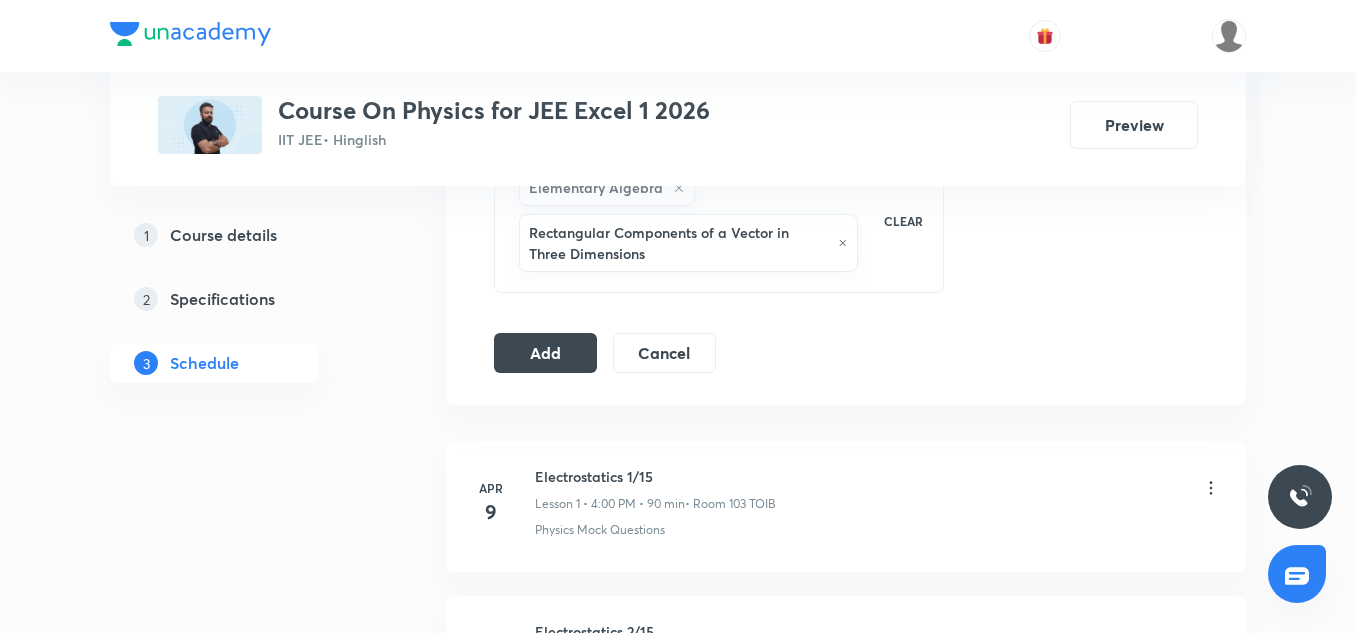 click on "Session  62 Live class Session title 46/99 Magnetic Effect of Current and Magnetism 15/10 ​ Schedule for [DATE] 5:35 PM ​ Duration (in minutes) 85 ​   Session type Online Offline Room 103 TOIB Sub-concepts Elementary Algebra Rectangular Components of a Vector in Three Dimensions CLEAR Add Cancel" at bounding box center (846, -141) 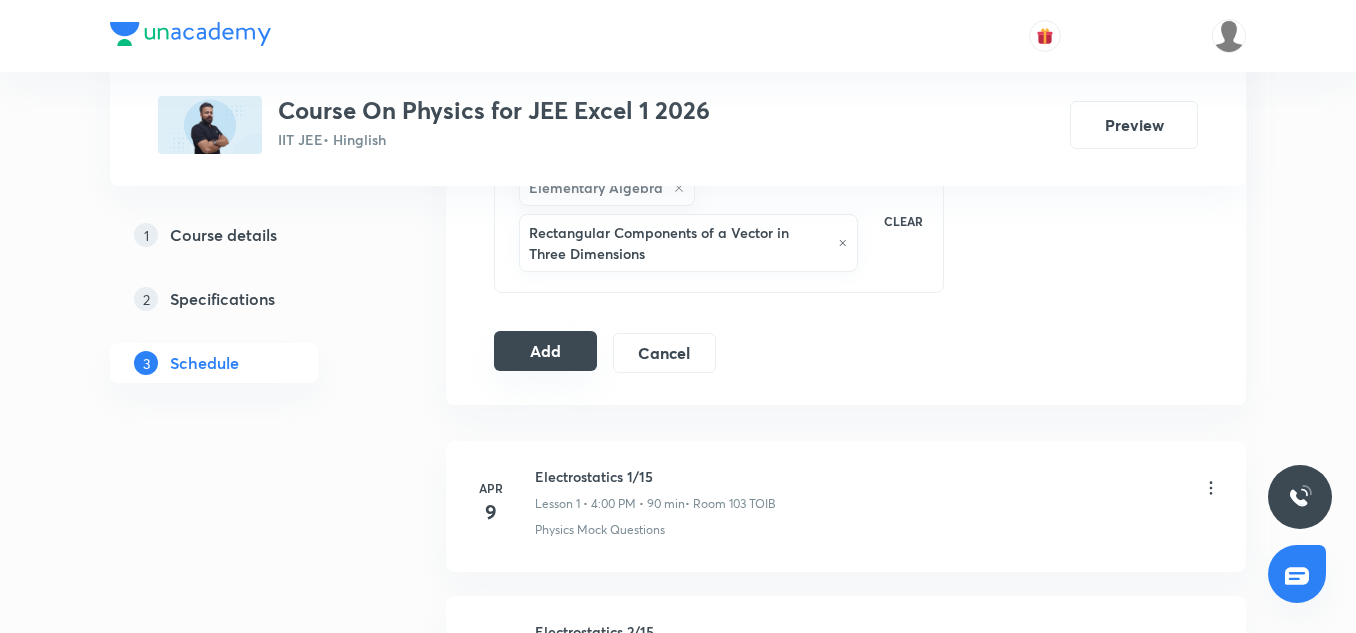 click on "Add" at bounding box center (545, 351) 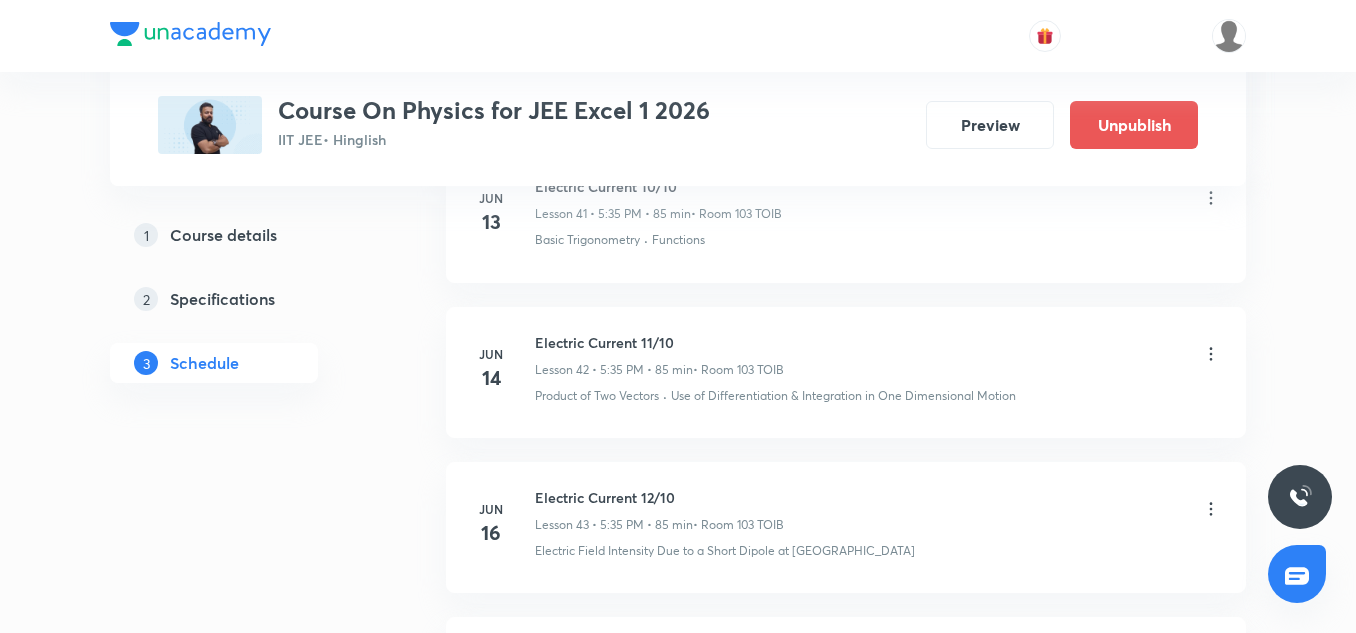 scroll, scrollTop: 6597, scrollLeft: 0, axis: vertical 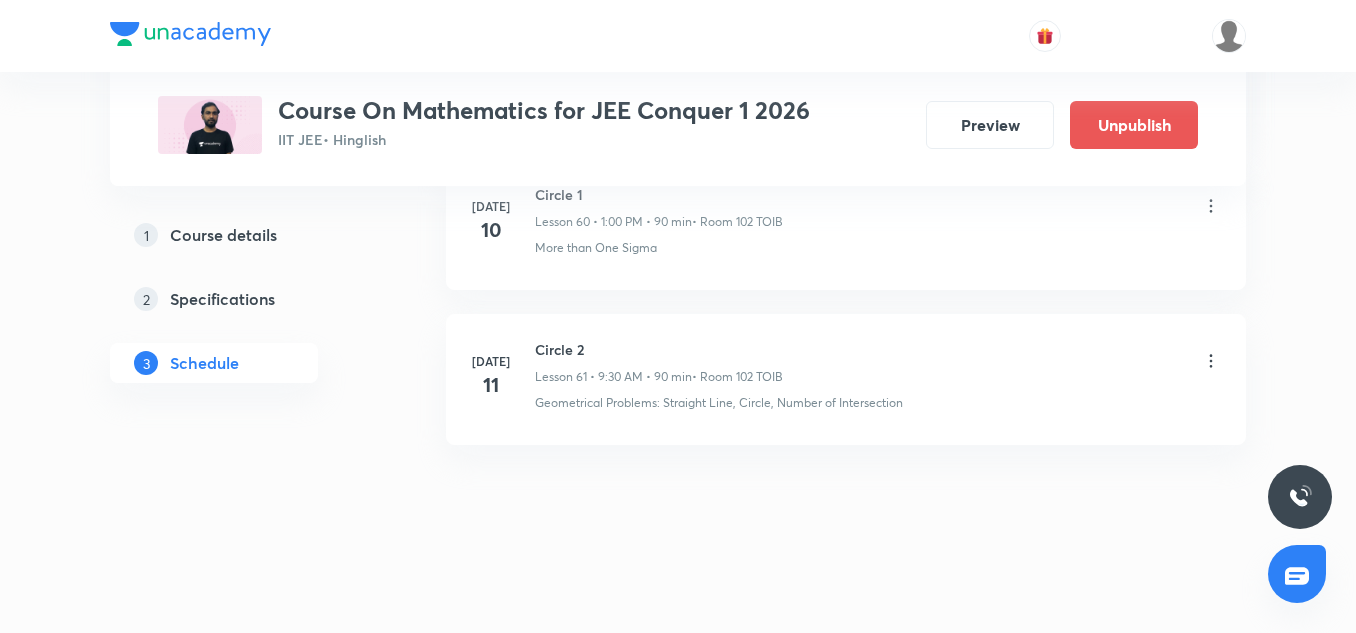 click on "Circle 2" at bounding box center [659, 349] 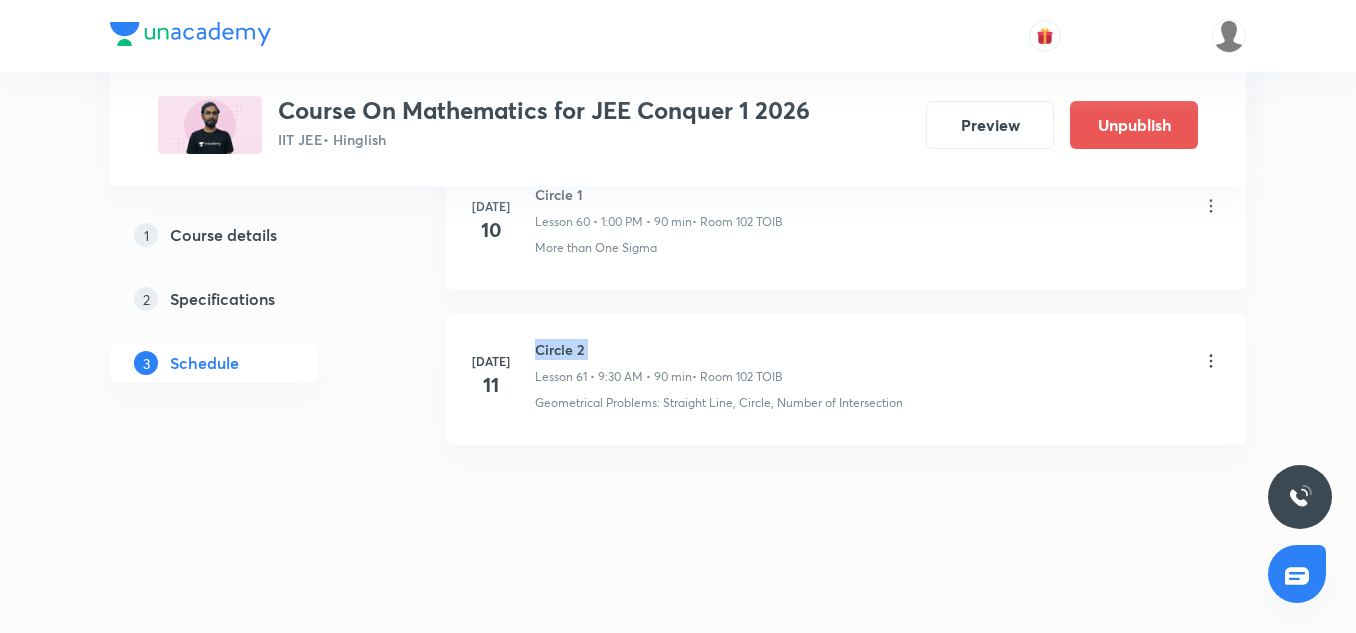 click on "Circle 2" at bounding box center (659, 349) 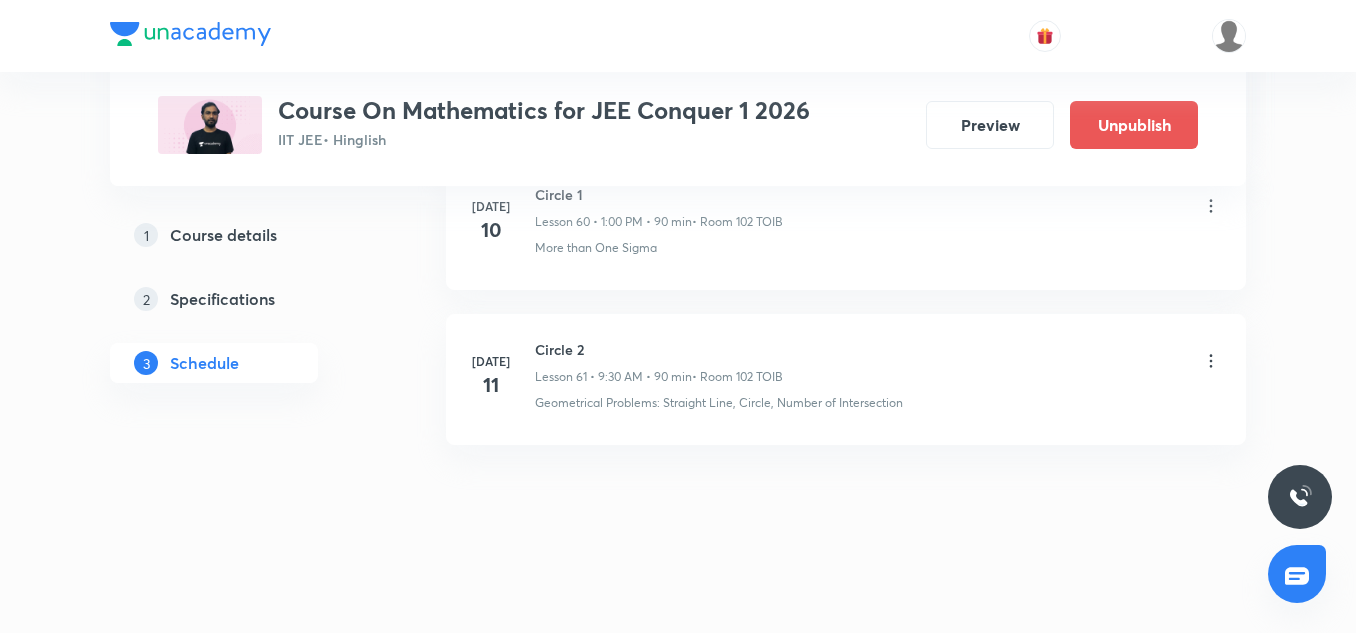 drag, startPoint x: 577, startPoint y: 351, endPoint x: 921, endPoint y: 380, distance: 345.2202 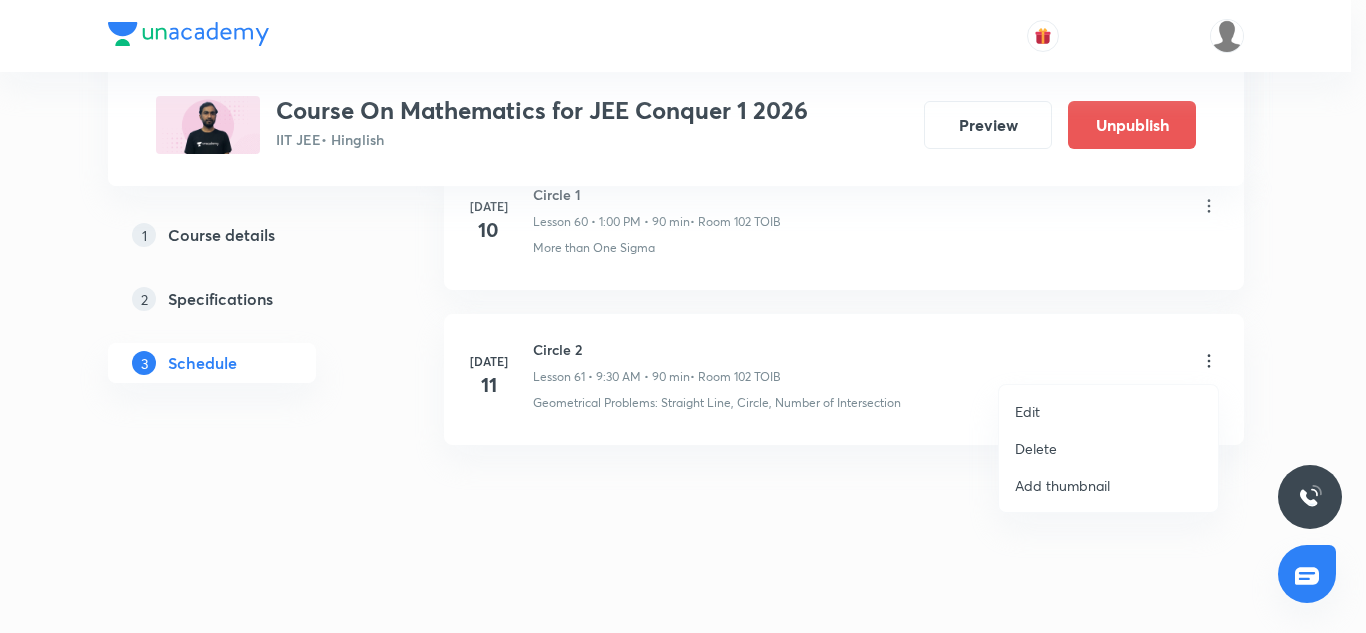 click on "Edit" at bounding box center (1027, 411) 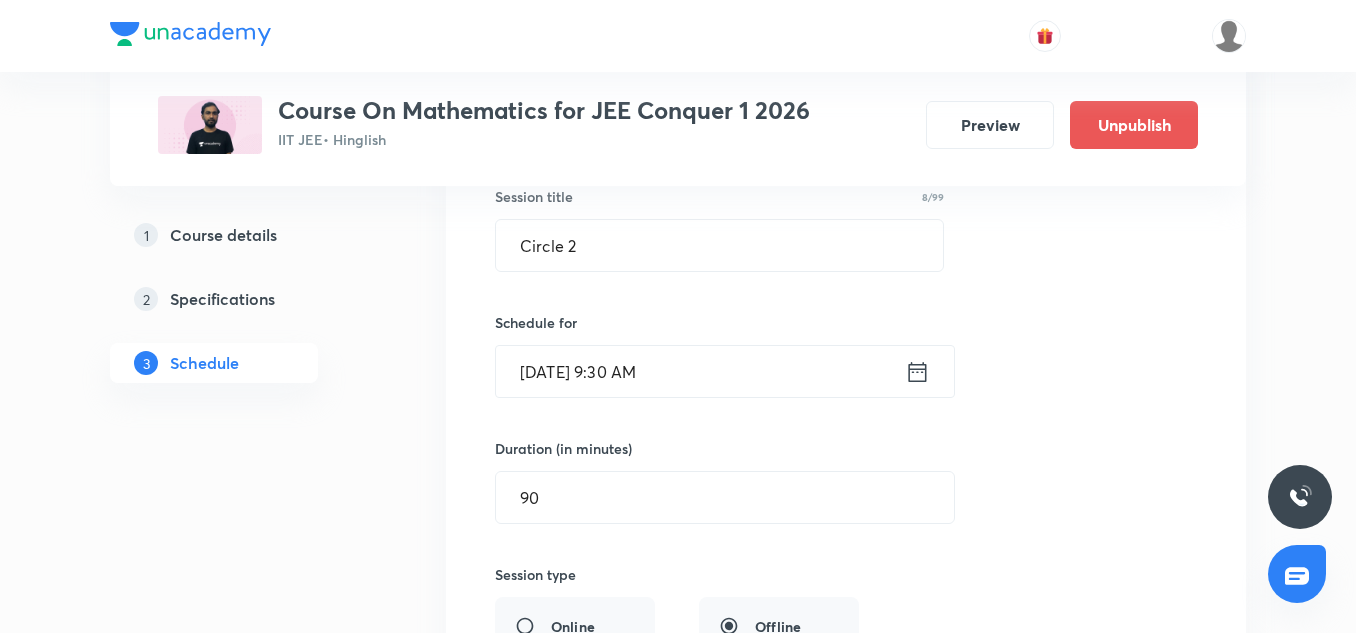 scroll, scrollTop: 9716, scrollLeft: 0, axis: vertical 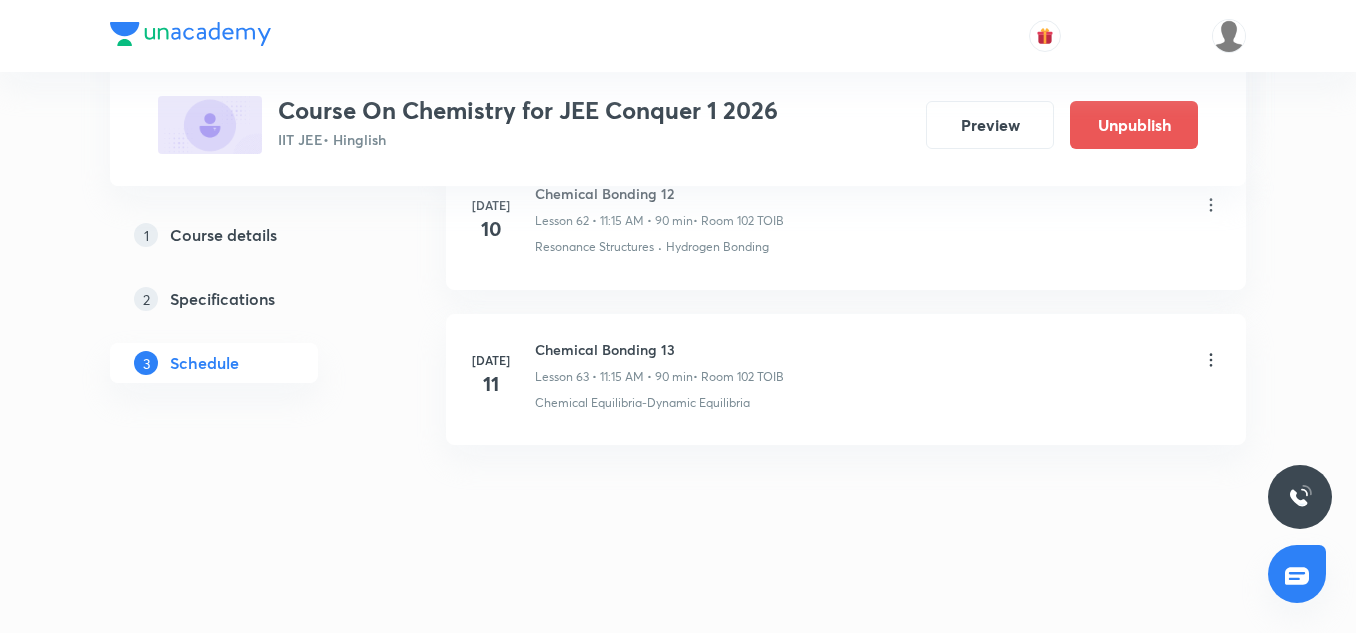 click 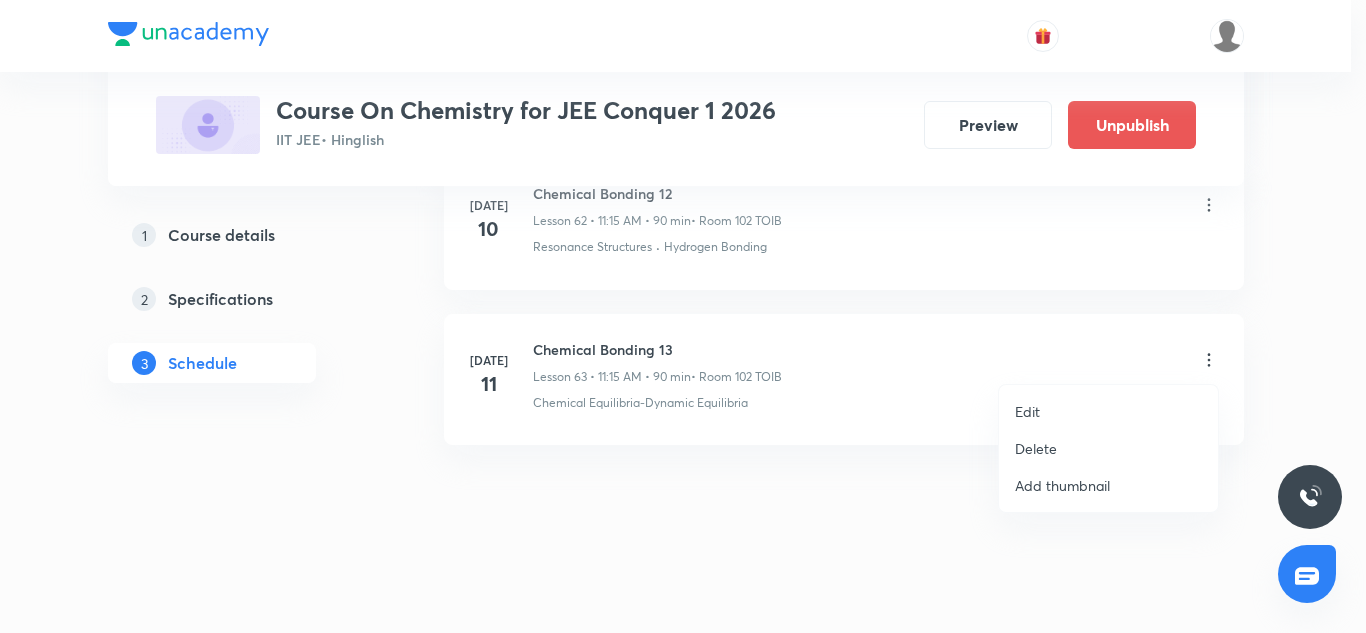 click on "Edit" at bounding box center (1108, 411) 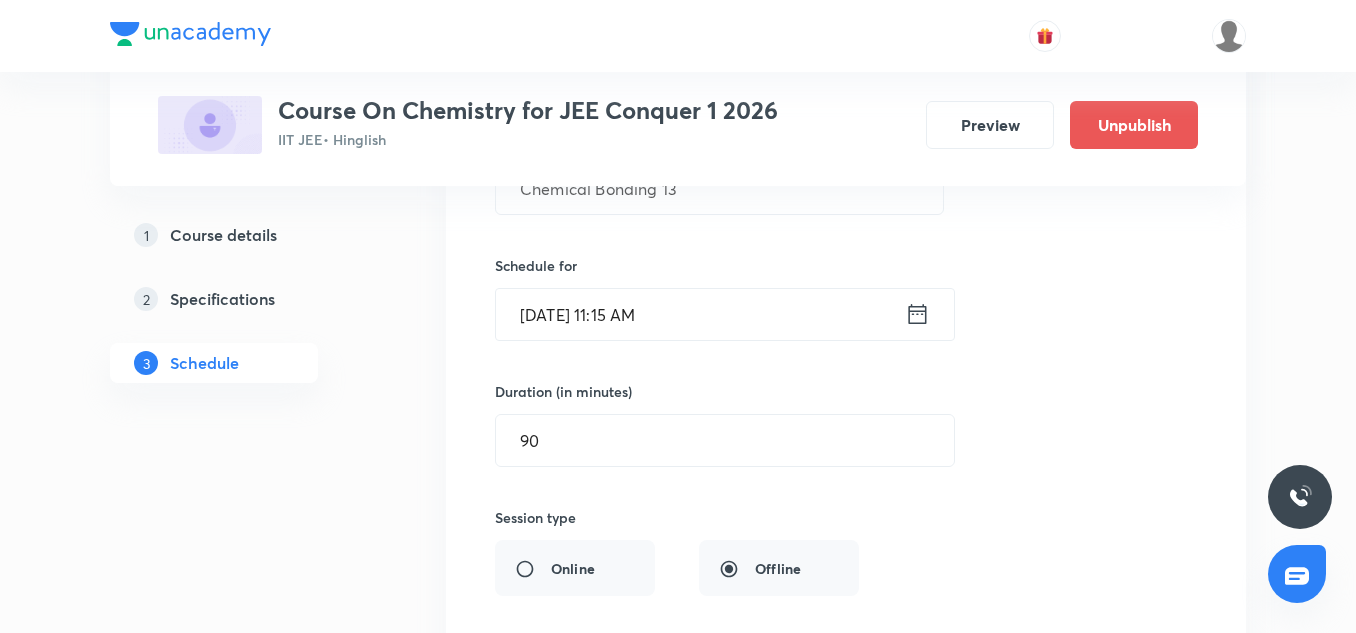 scroll, scrollTop: 10069, scrollLeft: 0, axis: vertical 